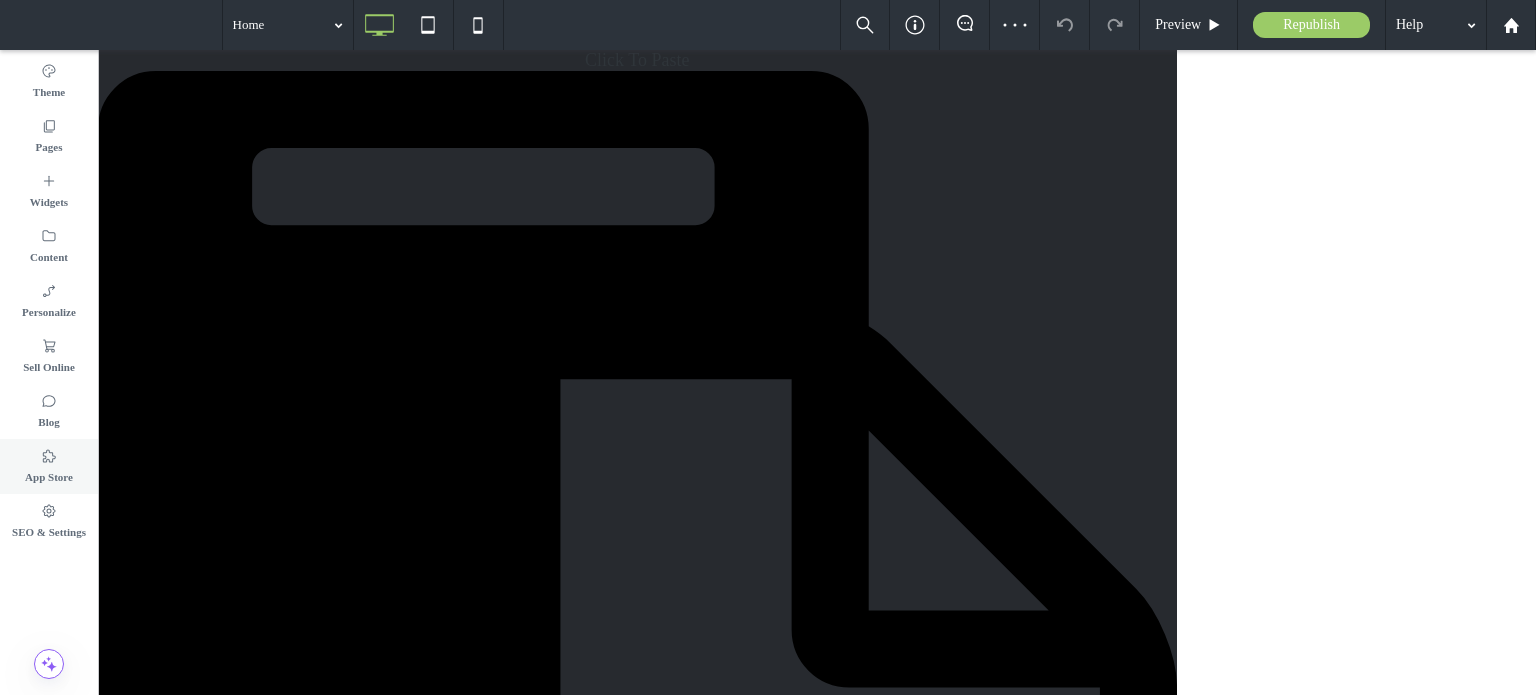 scroll, scrollTop: 0, scrollLeft: 0, axis: both 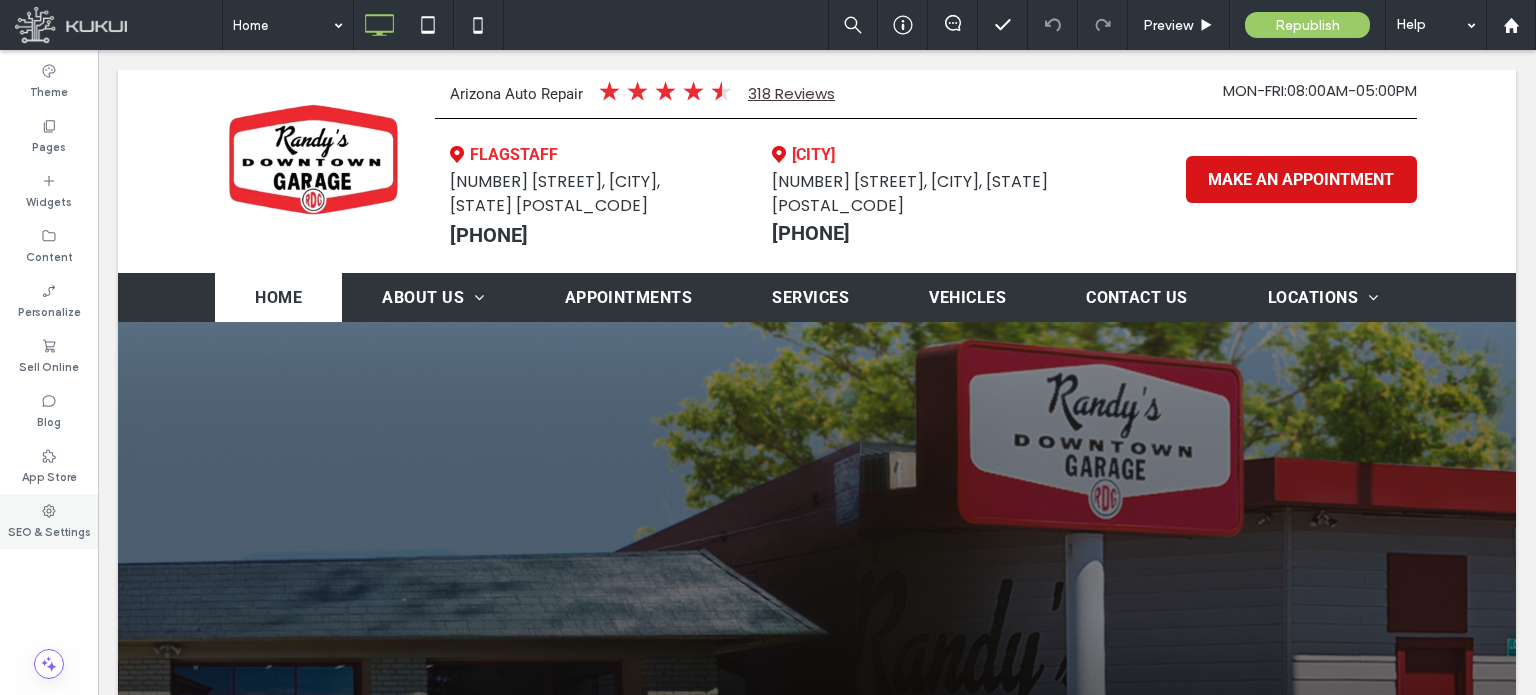 click 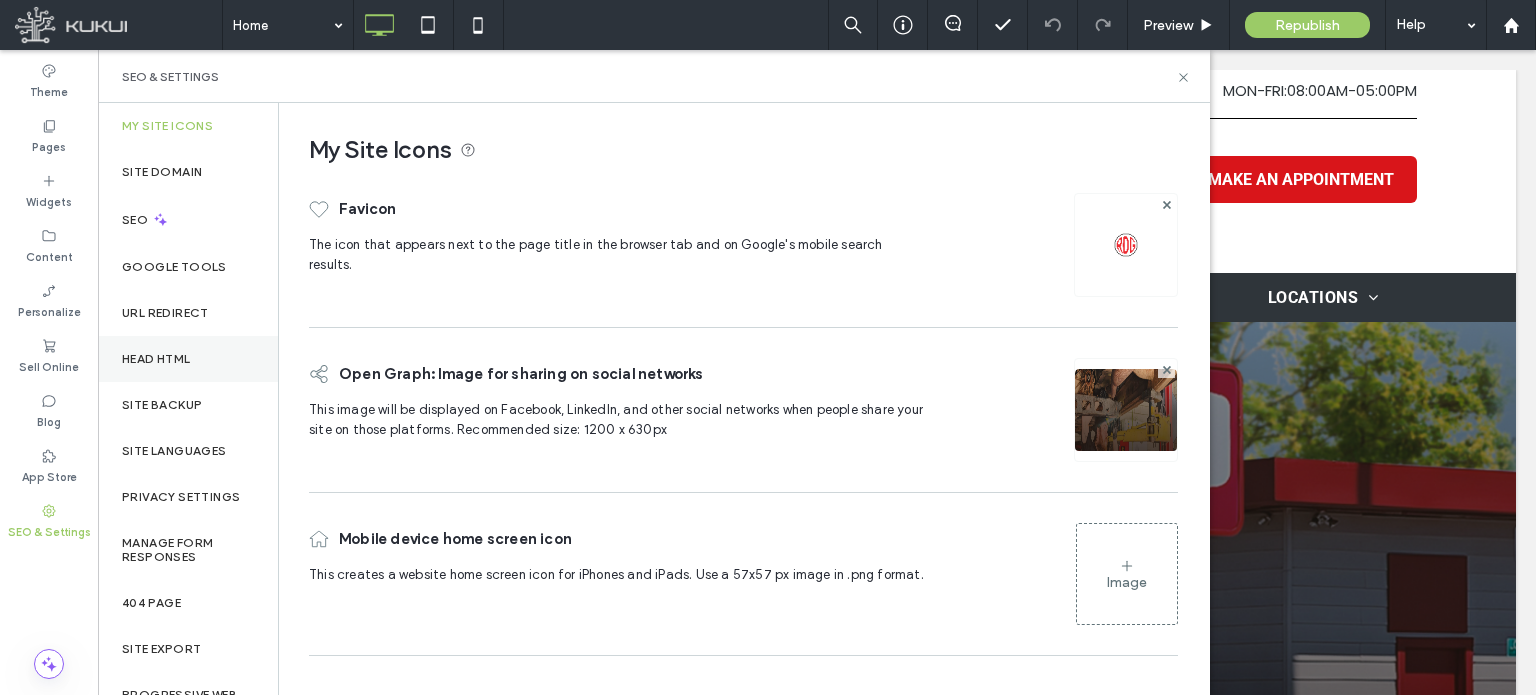 click on "Head HTML" at bounding box center (156, 359) 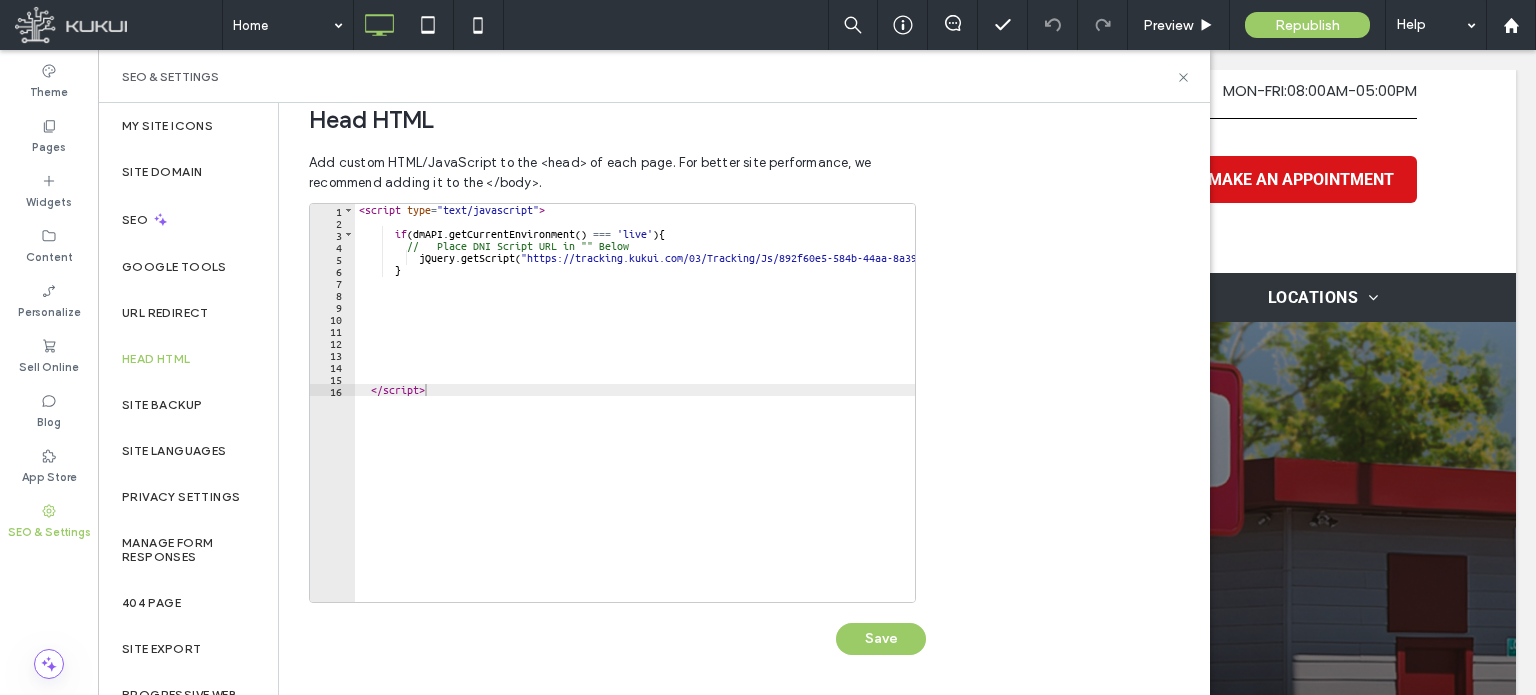 scroll, scrollTop: 674, scrollLeft: 0, axis: vertical 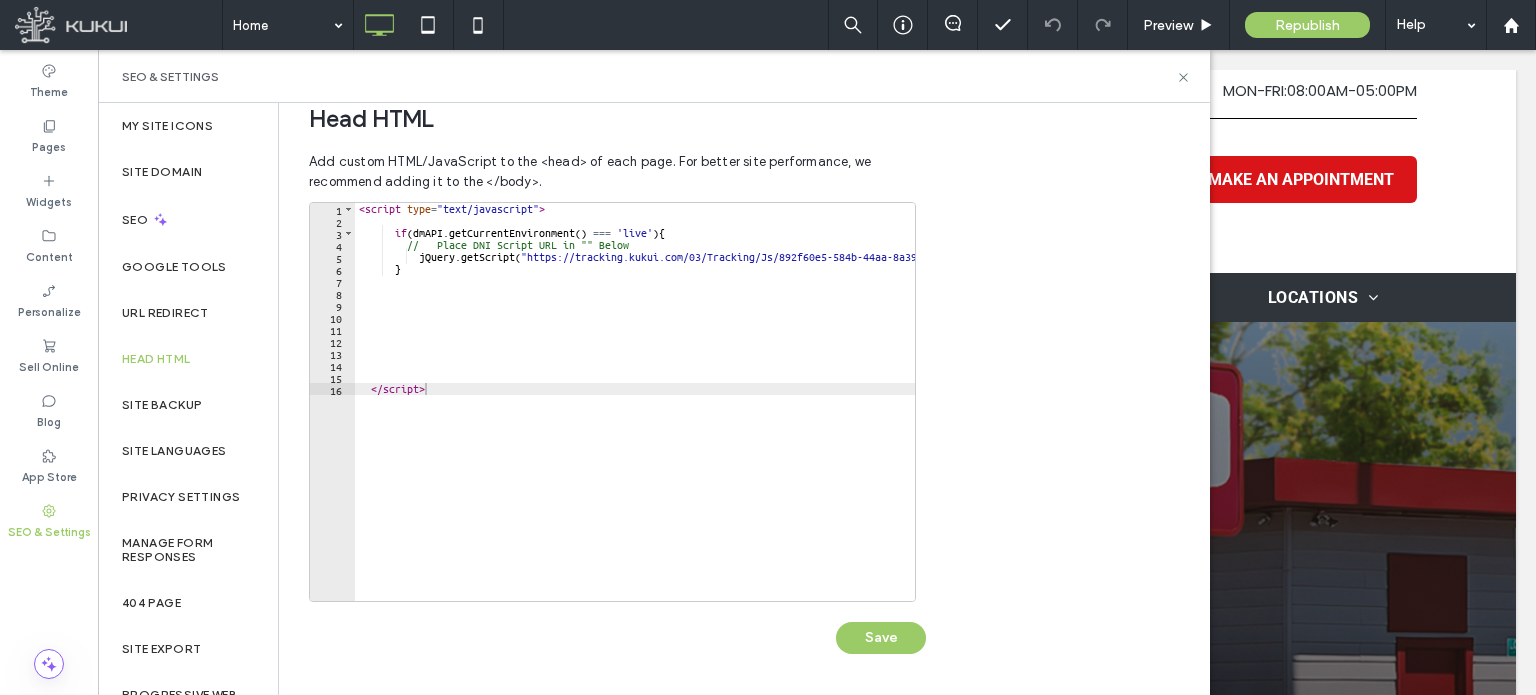 type on "*********" 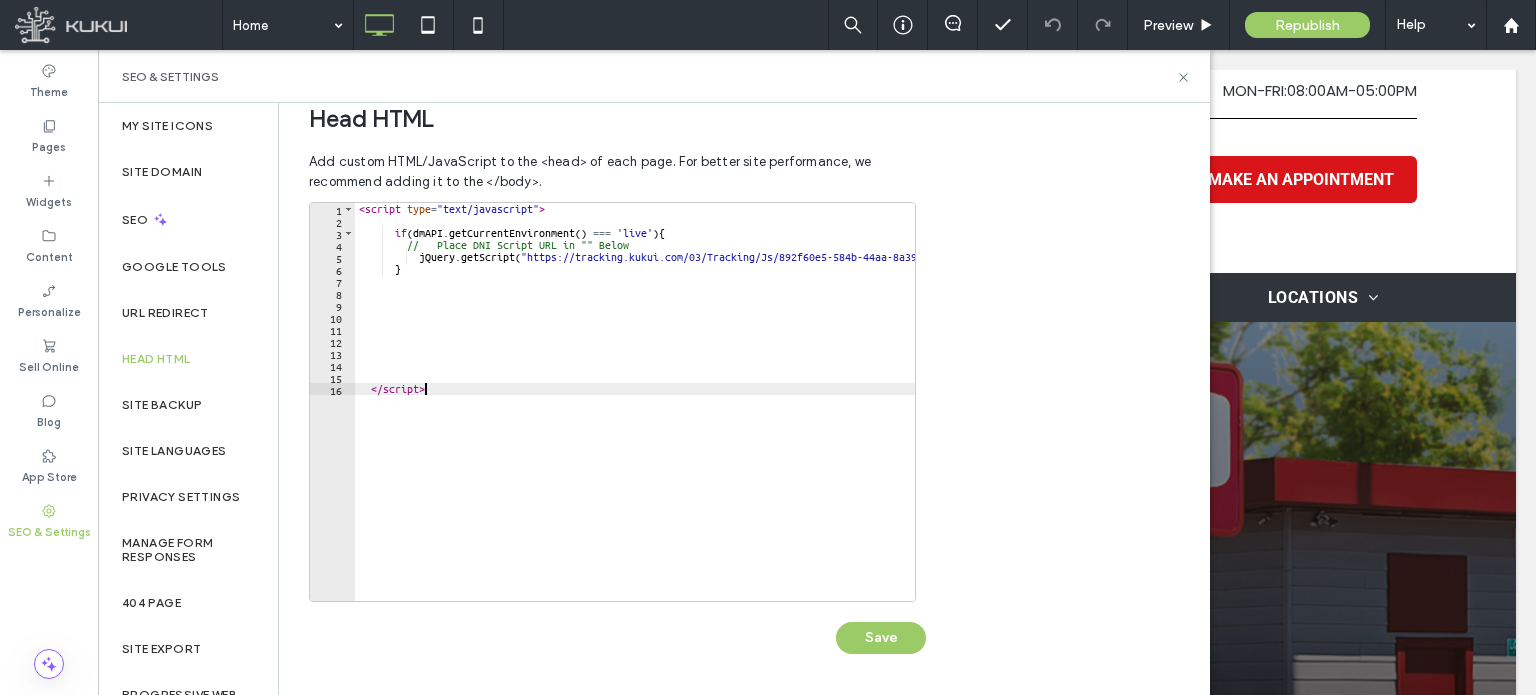 click on "< script   type = "text/javascript" >         if ( dmAPI . getCurrentEnvironment ( )   ===   'live' ) {           //   Place DNI Script URL in "" Below              jQuery . getScript ( "https://tracking.kukui.com/03/Tracking/Js/892f60e5-584b-44aa-8a39-a773a1eaf35d" ) ;         }                            </ script >" at bounding box center (686, 406) 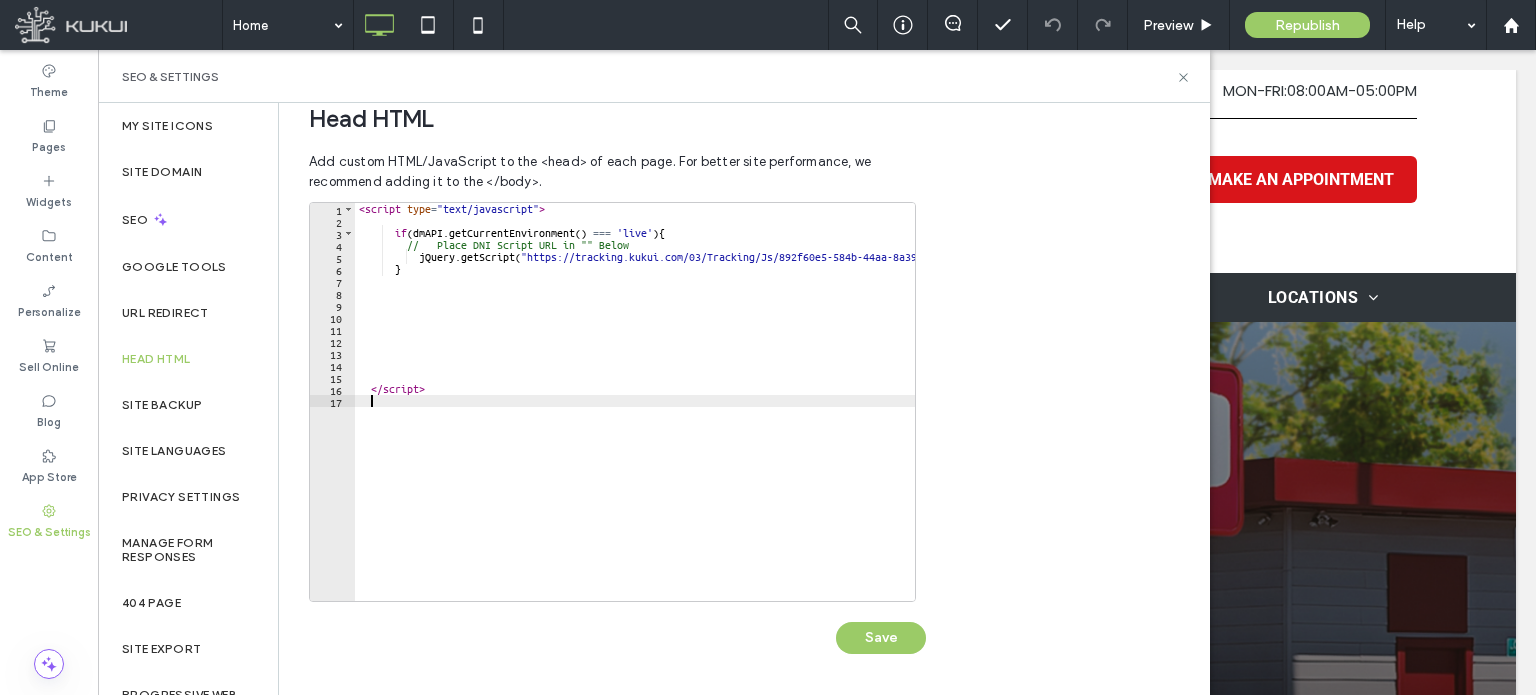 paste on "*********" 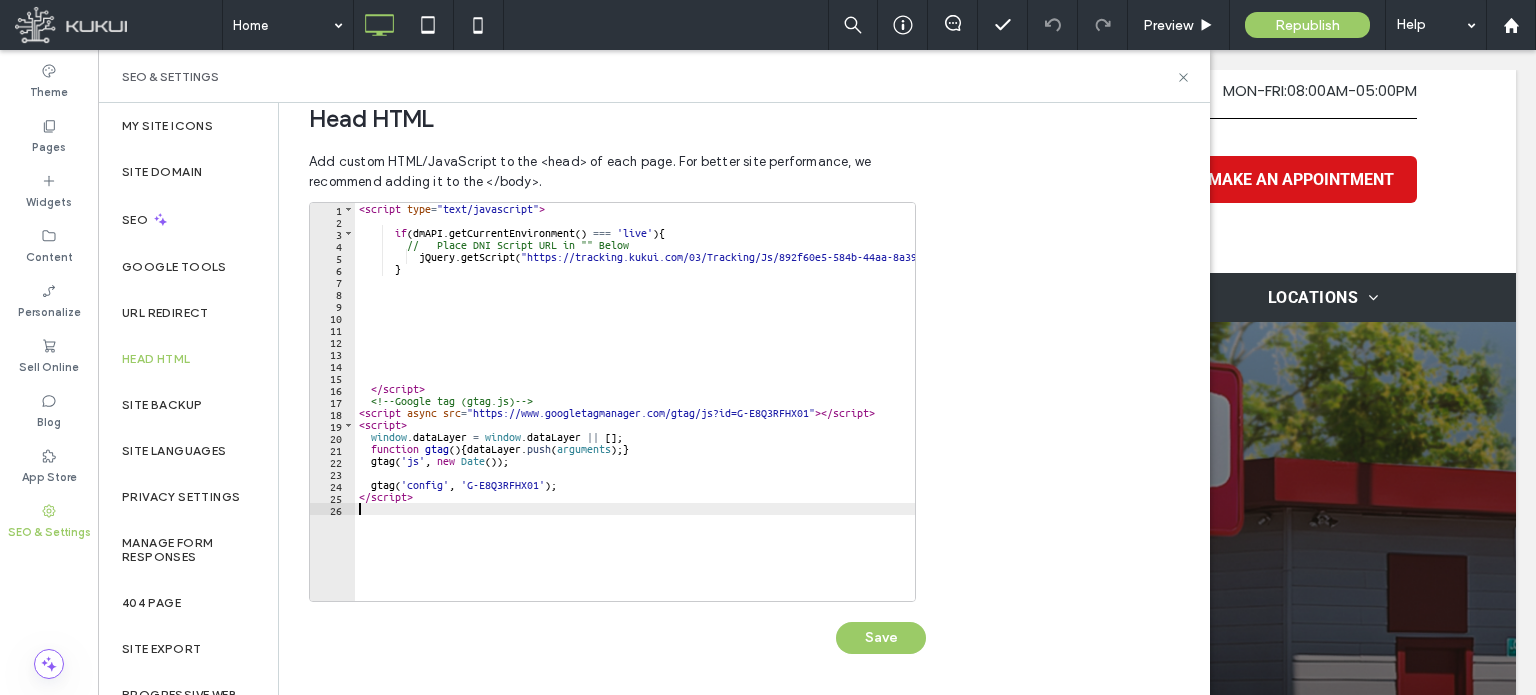 paste on "**********" 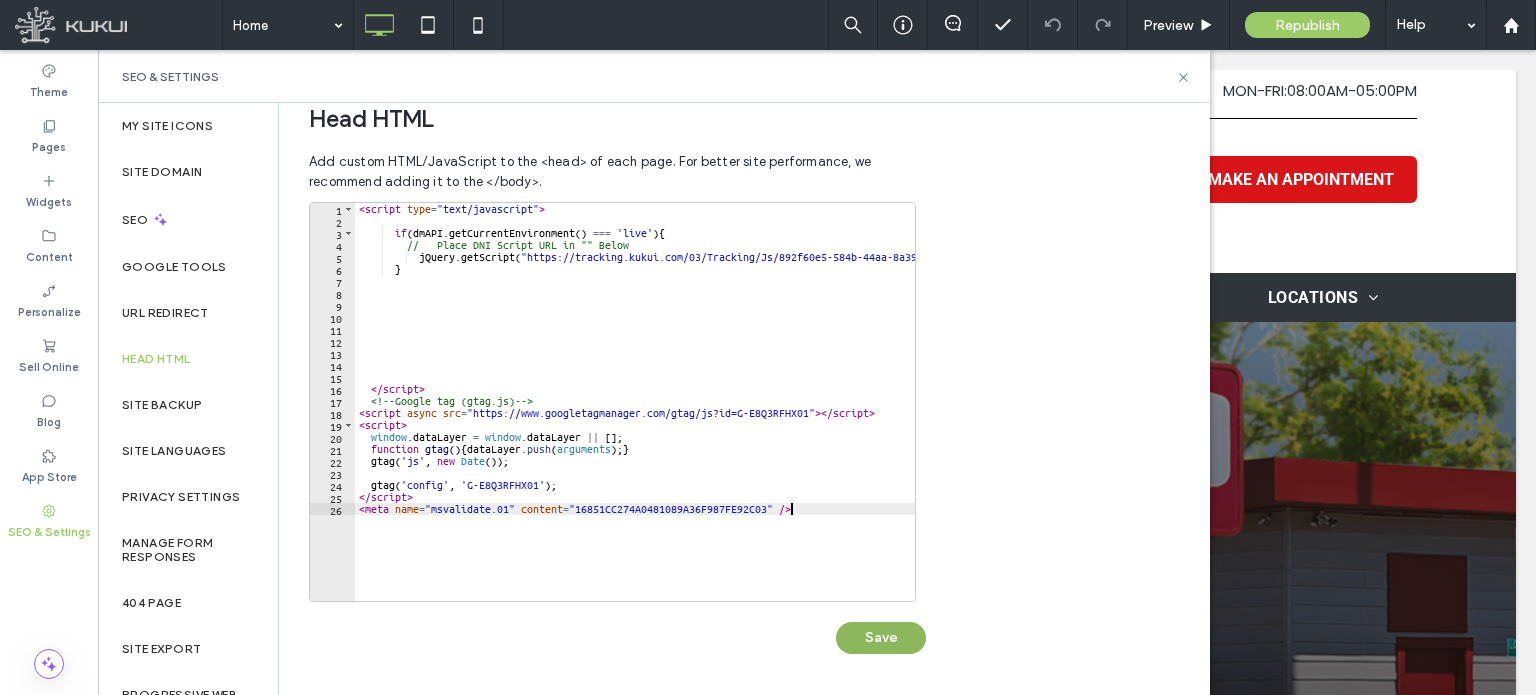 click on "Save" at bounding box center [881, 638] 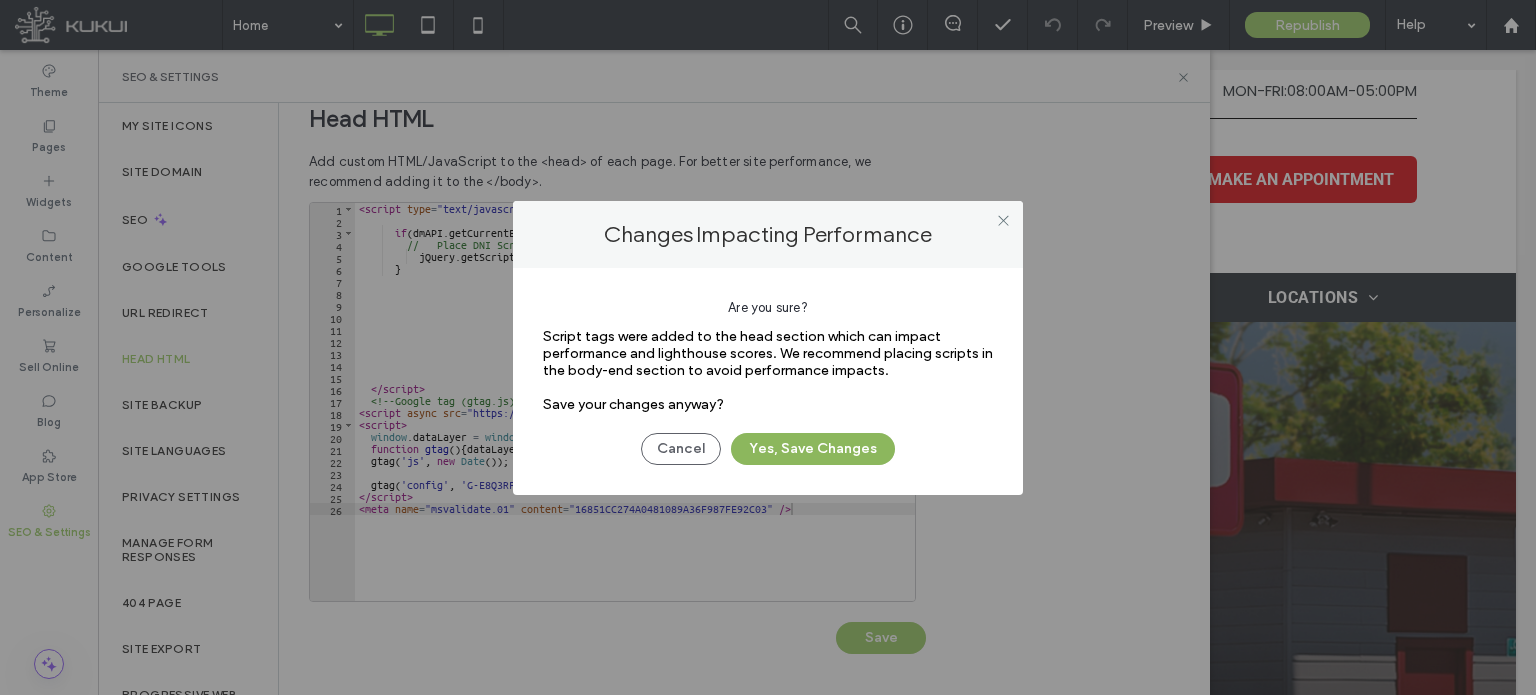 click on "Yes, Save Changes" at bounding box center [813, 449] 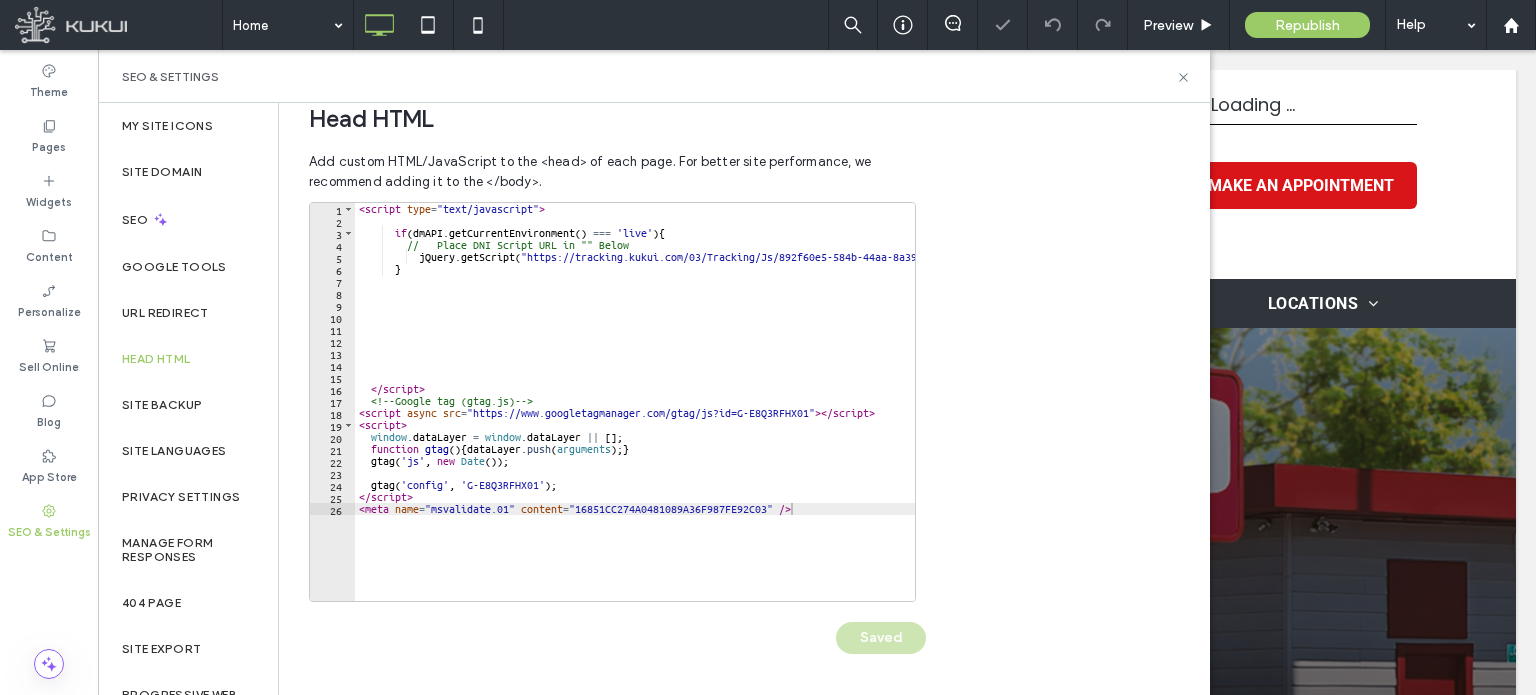 scroll, scrollTop: 0, scrollLeft: 0, axis: both 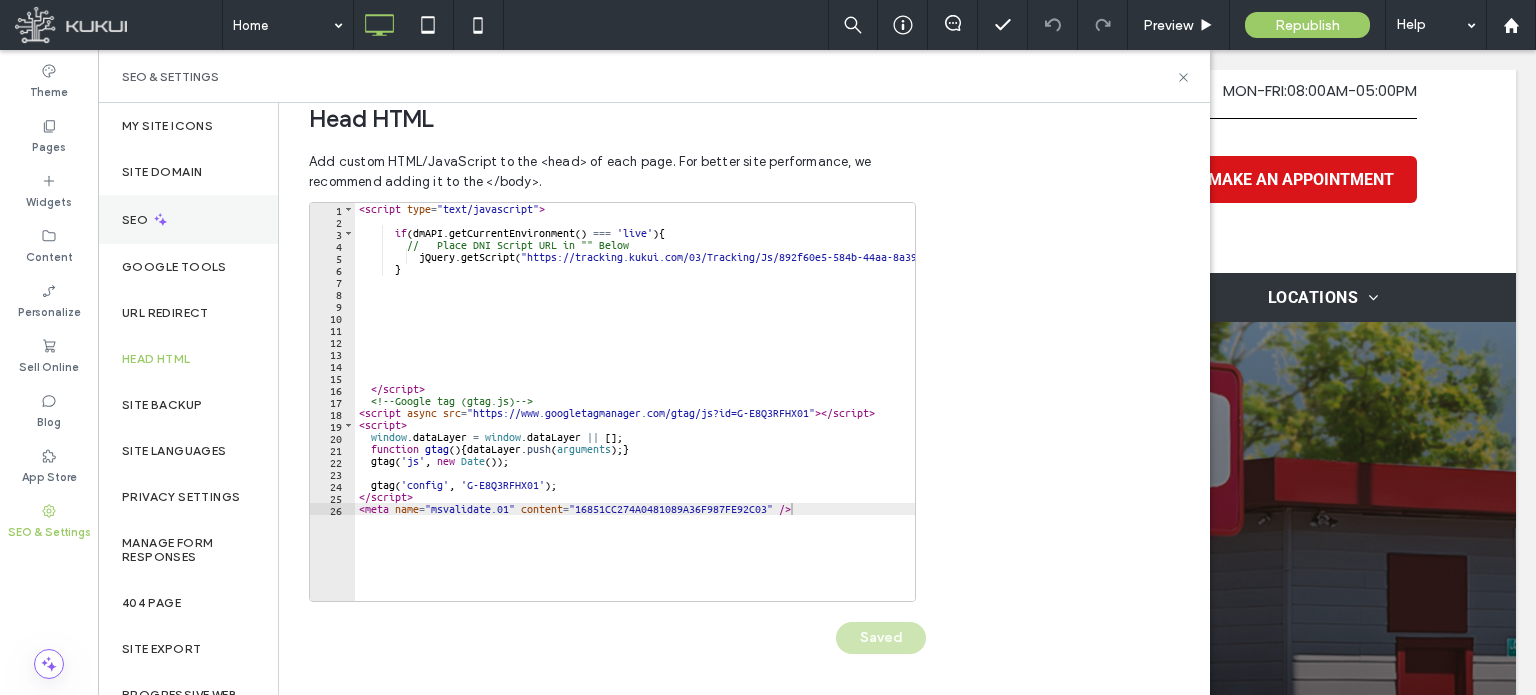 click on "SEO" at bounding box center [137, 220] 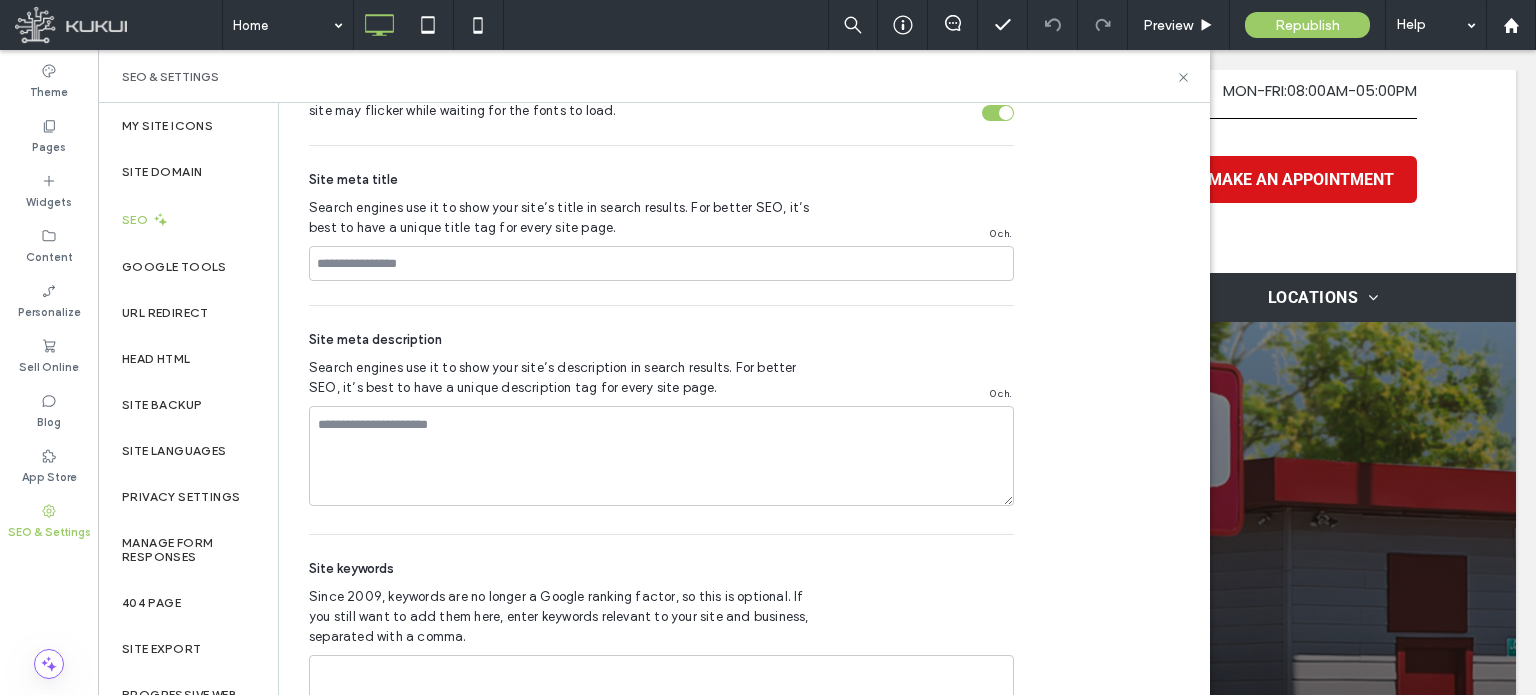 scroll, scrollTop: 1100, scrollLeft: 0, axis: vertical 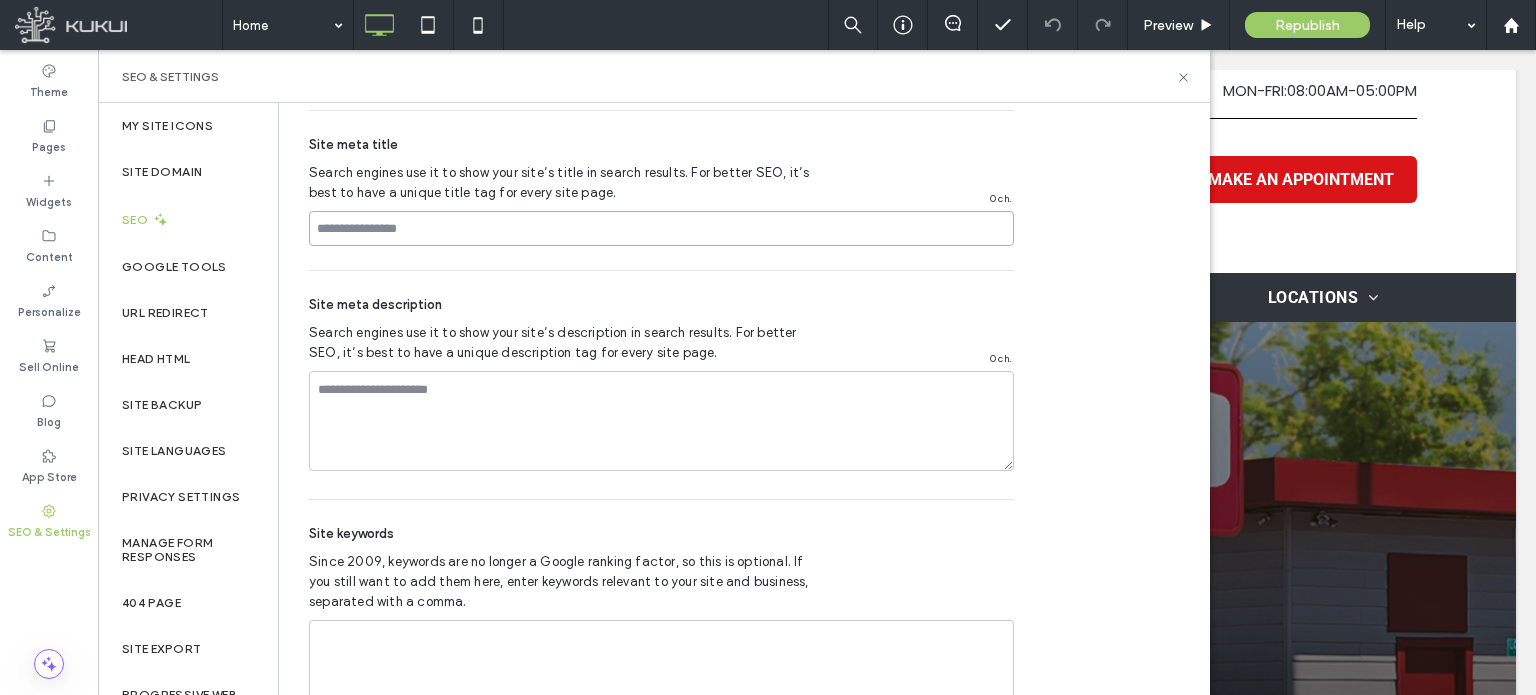 click at bounding box center [661, 228] 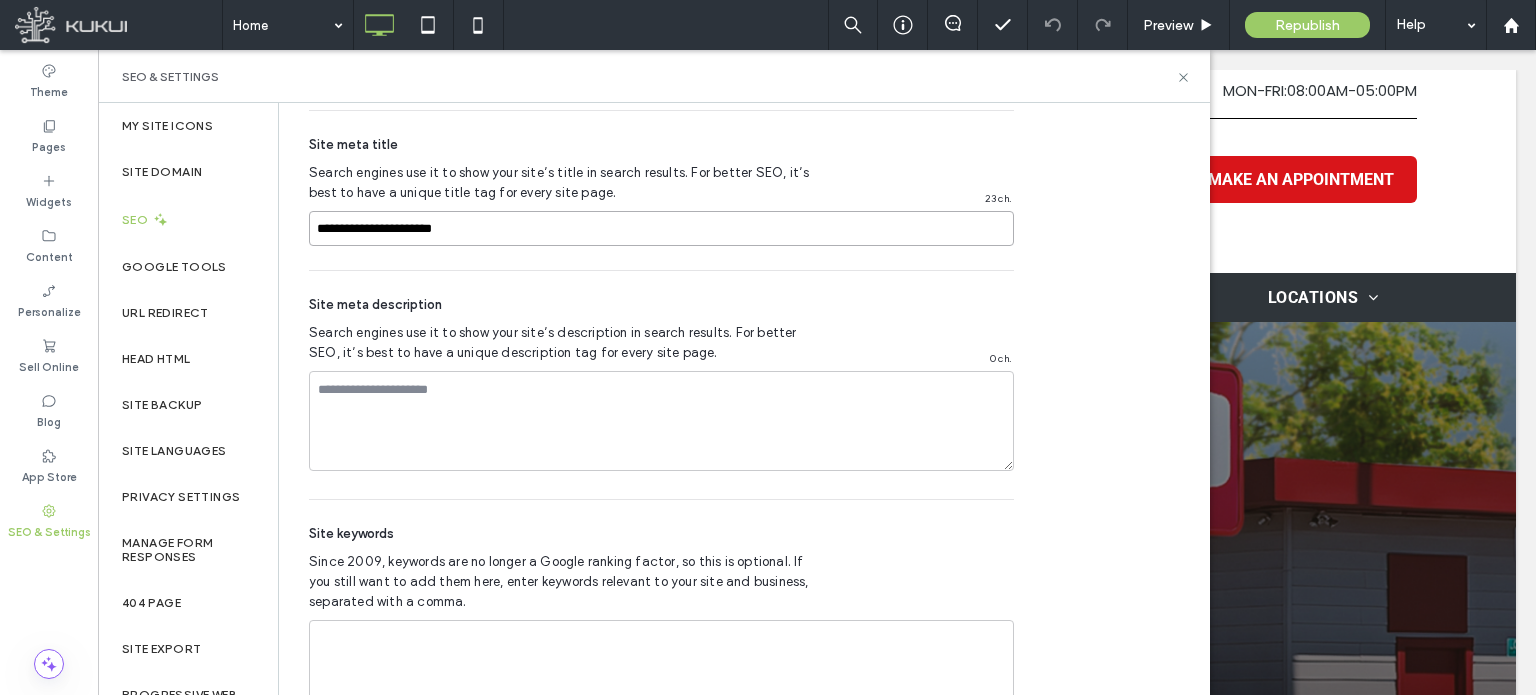 type on "**********" 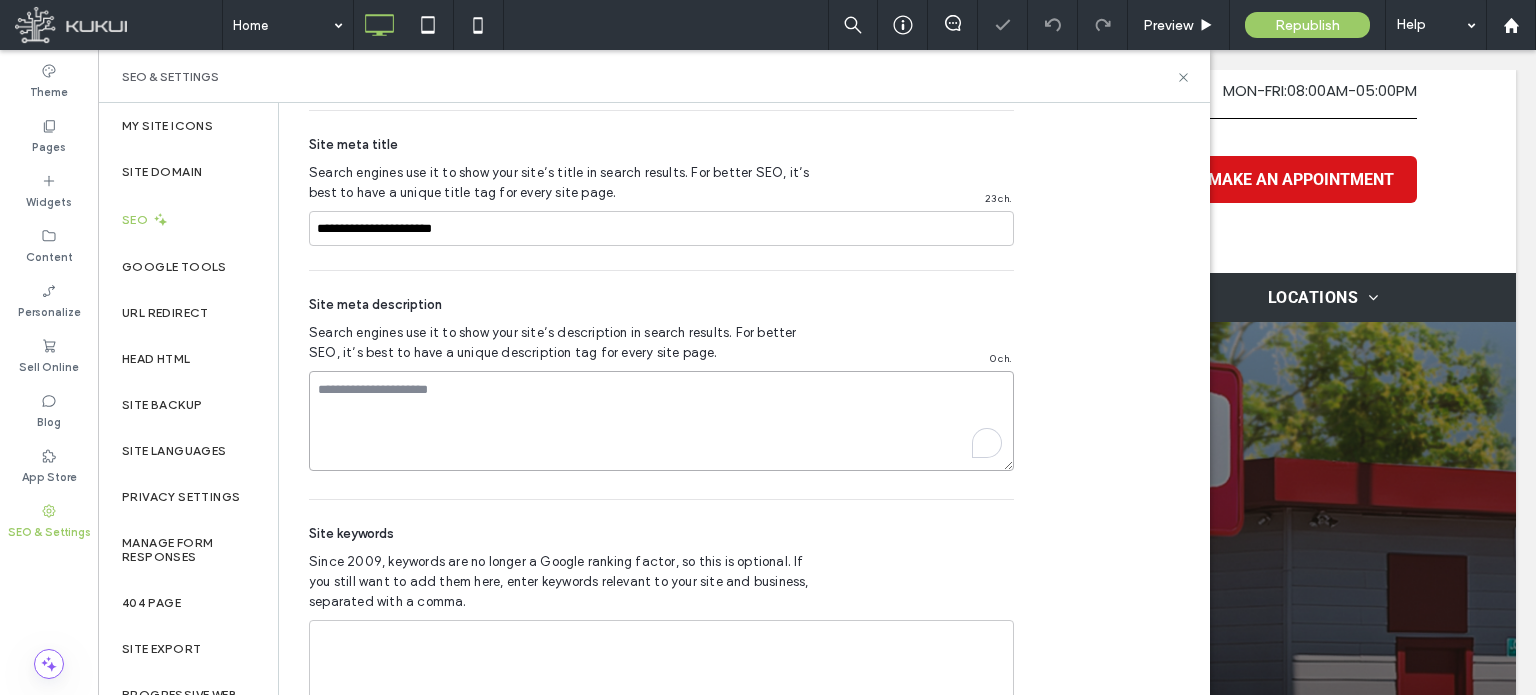 click at bounding box center [661, 421] 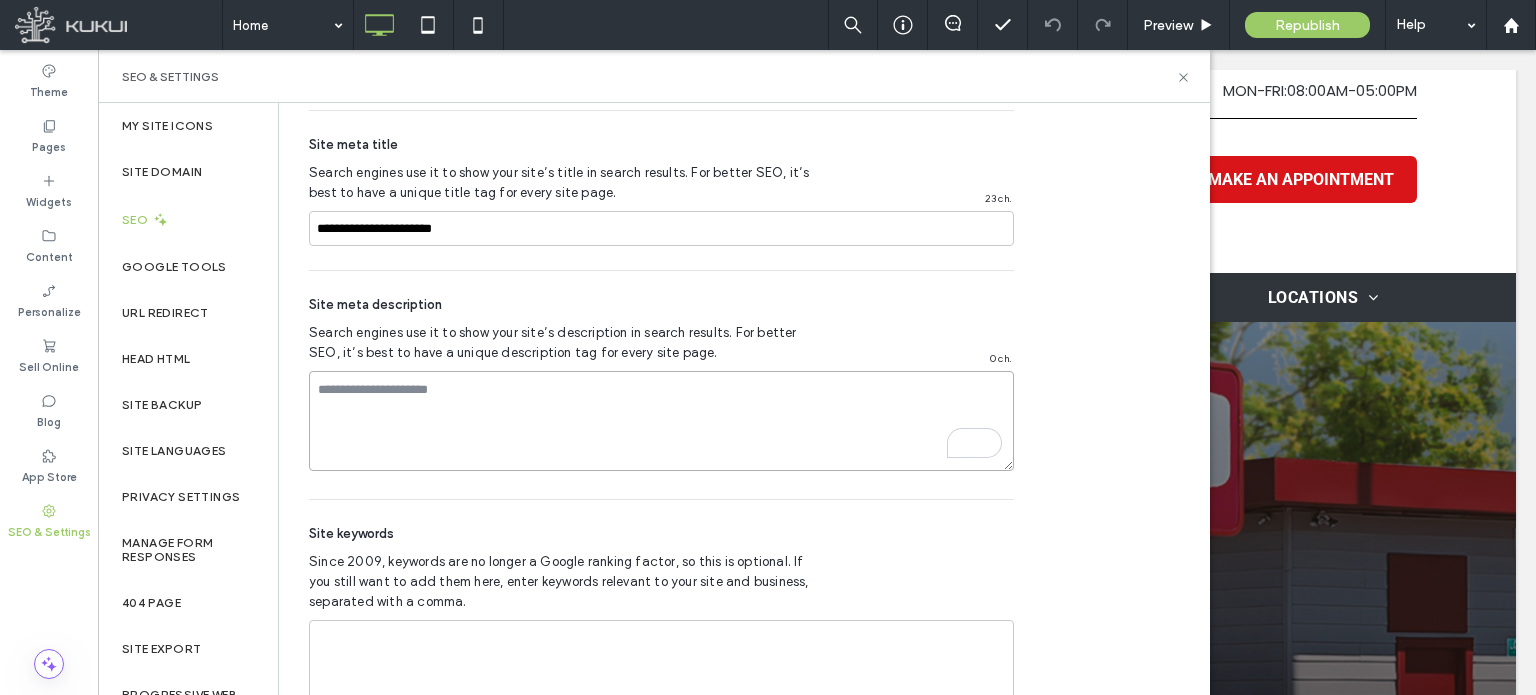 paste on "**********" 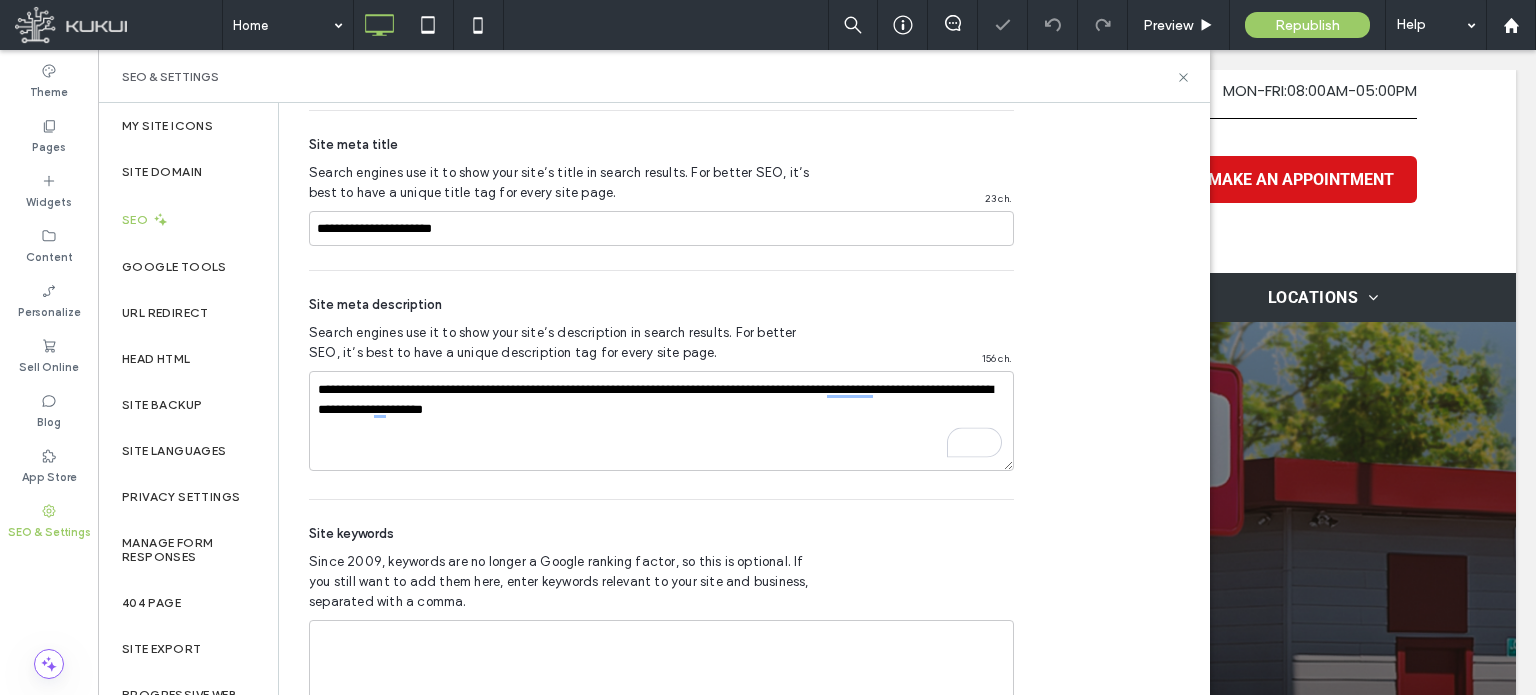 click on "SEO Optimize your site to increase its visibility in relevant search results. New! SEO Overview See all your site's SEO issues that need fixing - in one page. Show me Install the WooRank App Help your sites perform better. Run full site and page audits, track keywords and more.‎  Install WooRank Page-level SEO Set each page’s meta tags, index settings and more. Manage Pages Generate Tags with AI Site-level SEO Enable Local Business Schema Optimize your business for local SEO by enabling Local Business Schema in your Business Info.  Go to Business Info Connect to Google Search Console Add the free Google Search Console app to make sure that the latest content from your site is indexed by Google. Go to Search Console app No index site Tell search engines not to crawl your site so it won’t appear in search results. Custom sitemap, robots.txt & other files Go to URL Redirect Lazy loading of images & widgets This improves page speed by loading images and widgets only when they appear on scroll. 23   ch. 156" at bounding box center [743, -119] 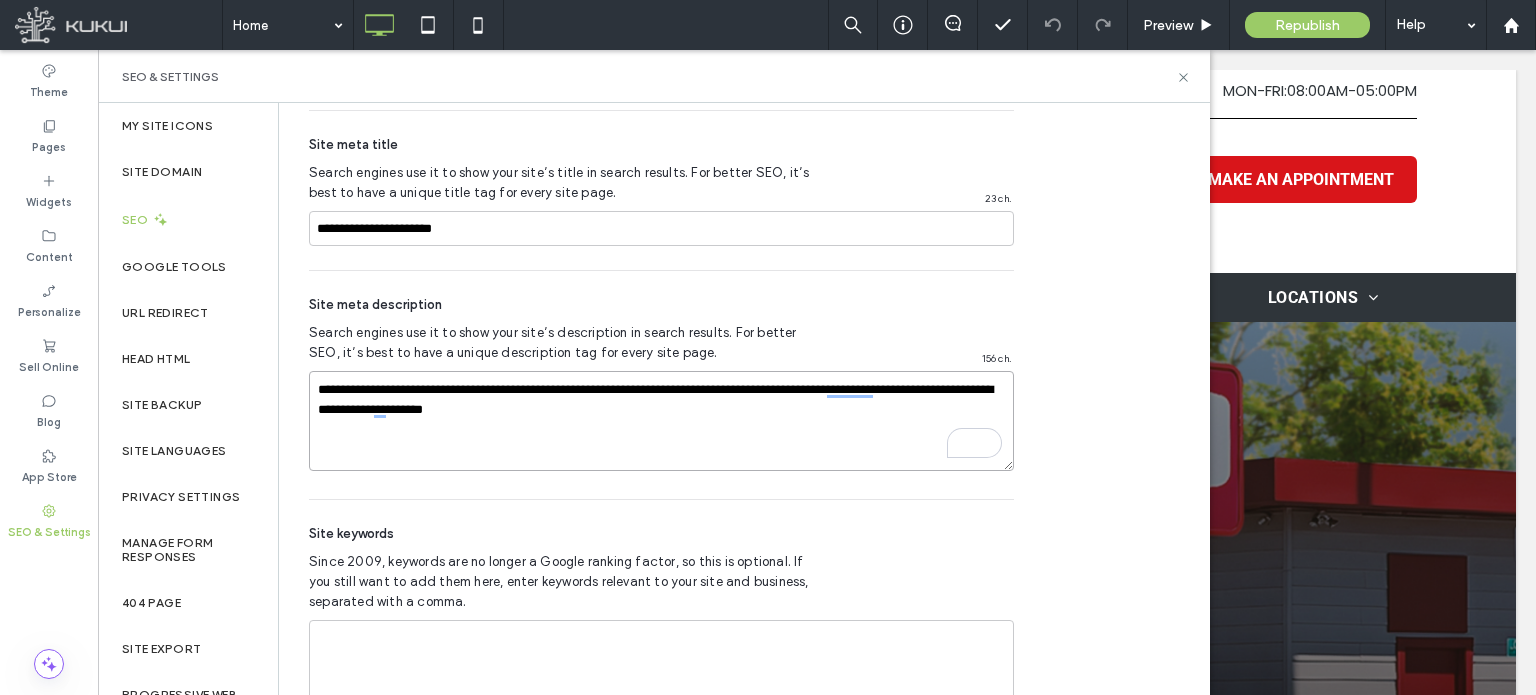 click on "**********" at bounding box center [661, 421] 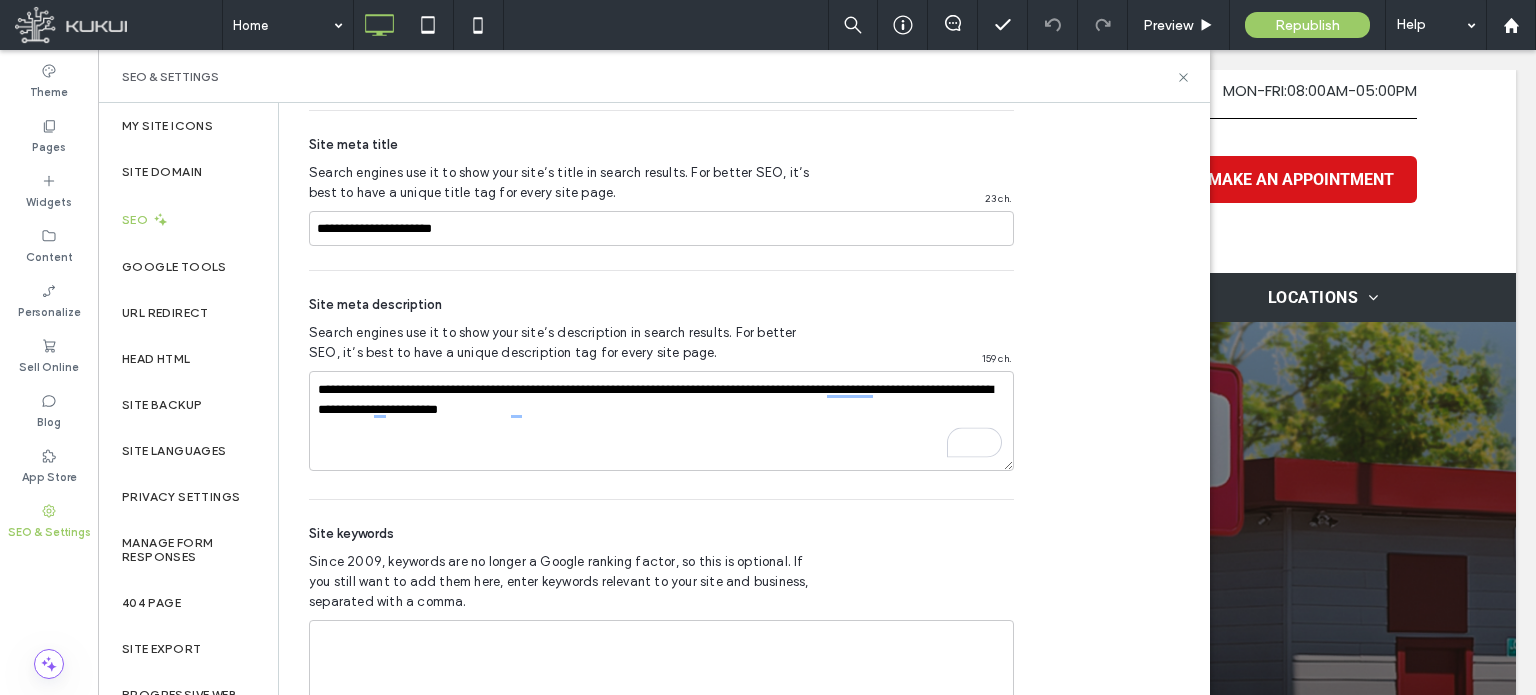 click on "SEO Optimize your site to increase its visibility in relevant search results. New! SEO Overview See all your site's SEO issues that need fixing - in one page. Show me Install the WooRank App Help your sites perform better. Run full site and page audits, track keywords and more.‎  Install WooRank Page-level SEO Set each page’s meta tags, index settings and more. Manage Pages Generate Tags with AI Site-level SEO Enable Local Business Schema Optimize your business for local SEO by enabling Local Business Schema in your Business Info.  Go to Business Info Connect to Google Search Console Add the free Google Search Console app to make sure that the latest content from your site is indexed by Google. Go to Search Console app No index site Tell search engines not to crawl your site so it won’t appear in search results. Custom sitemap, robots.txt & other files Go to URL Redirect Lazy loading of images & widgets This improves page speed by loading images and widgets only when they appear on scroll. 23   ch. 159" at bounding box center (743, -119) 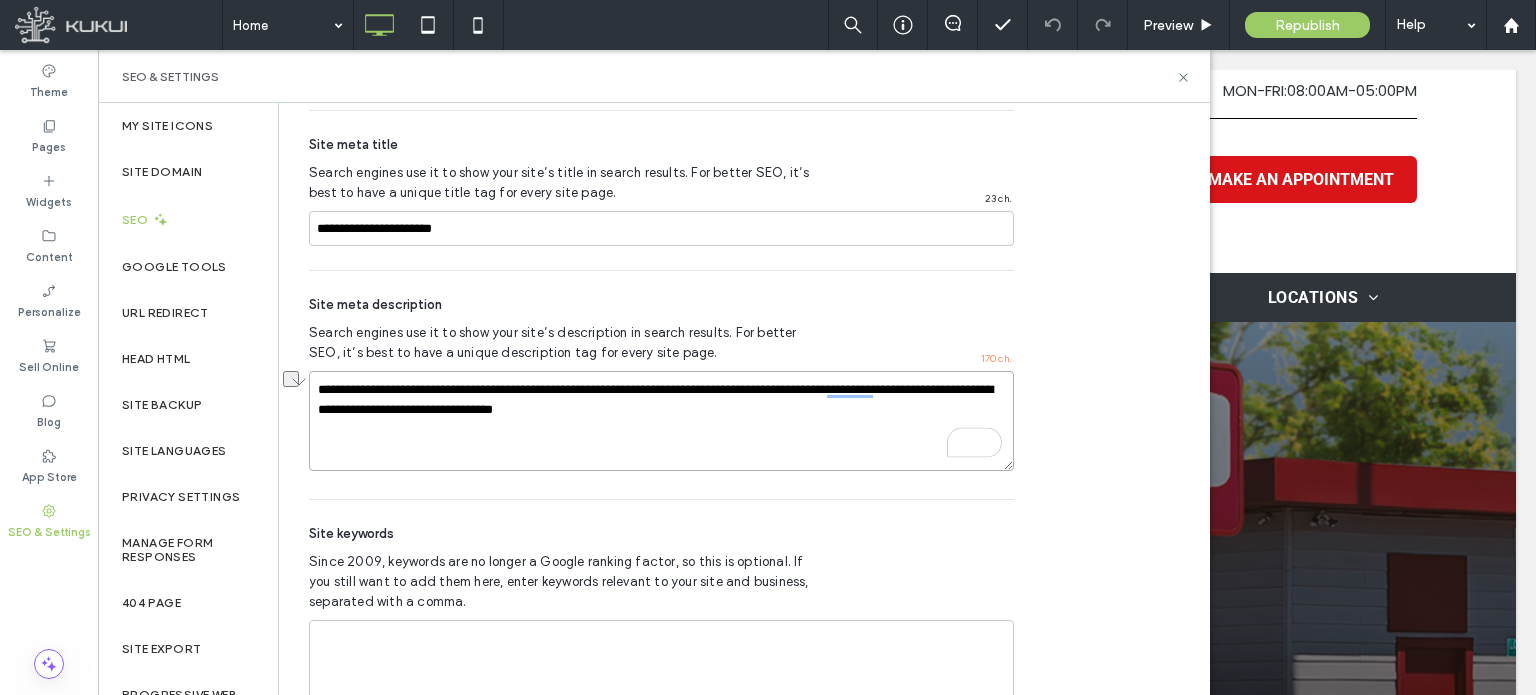 drag, startPoint x: 669, startPoint y: 413, endPoint x: 744, endPoint y: 412, distance: 75.00667 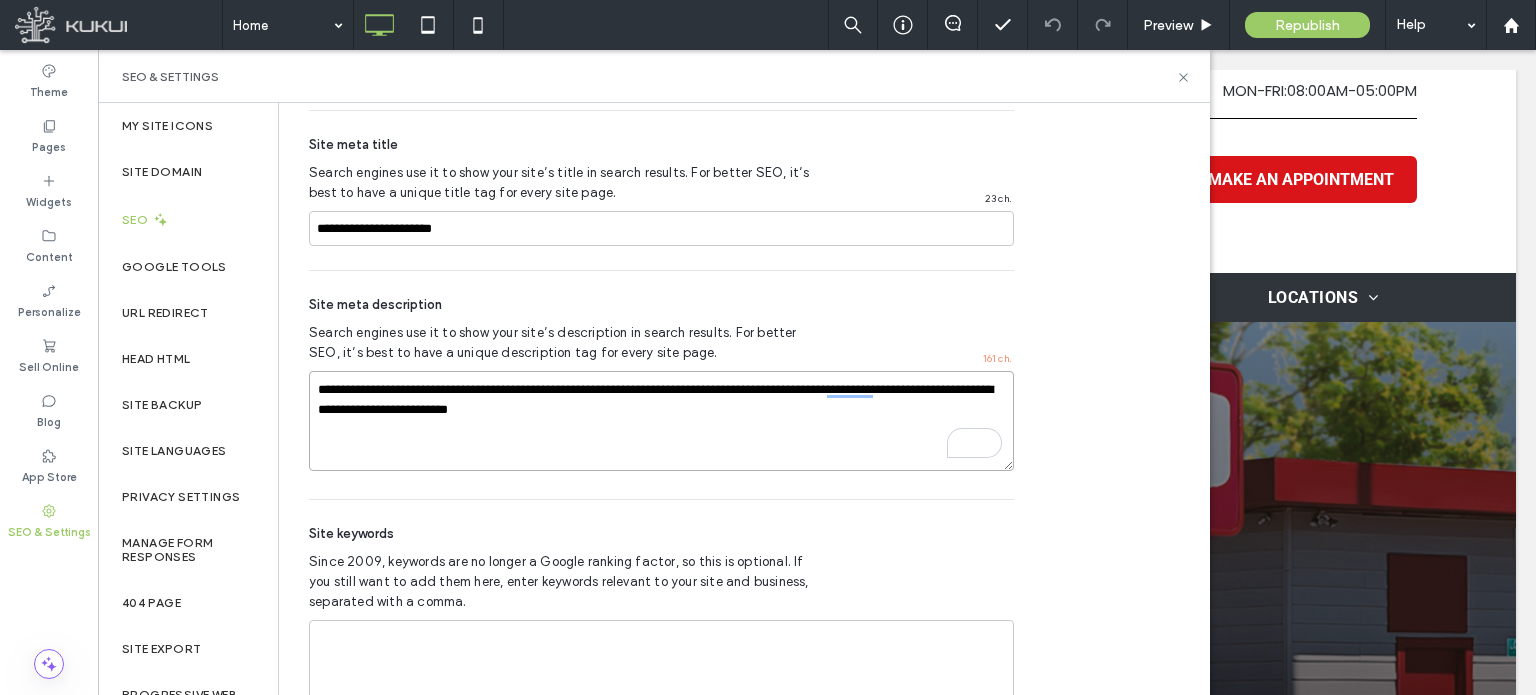 drag, startPoint x: 404, startPoint y: 410, endPoint x: 382, endPoint y: 411, distance: 22.022715 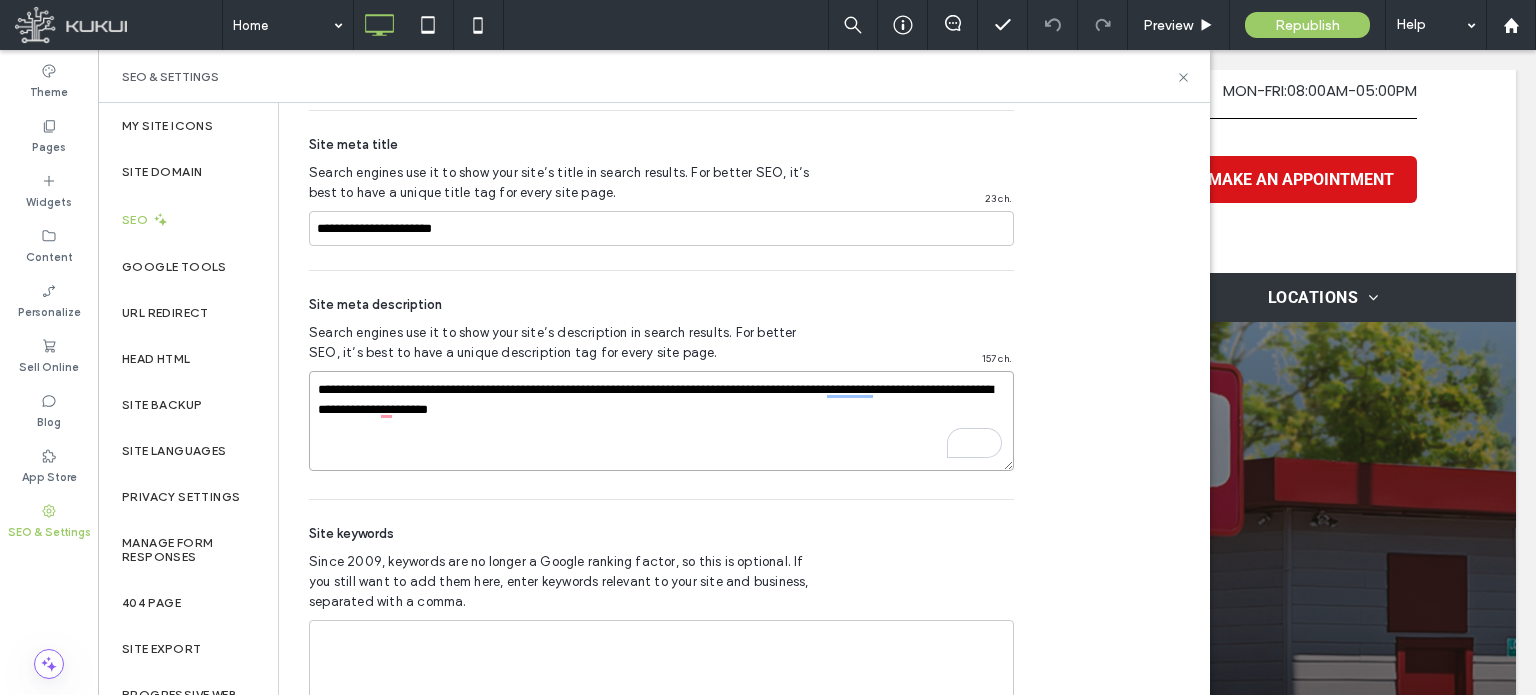 drag, startPoint x: 552, startPoint y: 406, endPoint x: 501, endPoint y: 410, distance: 51.156624 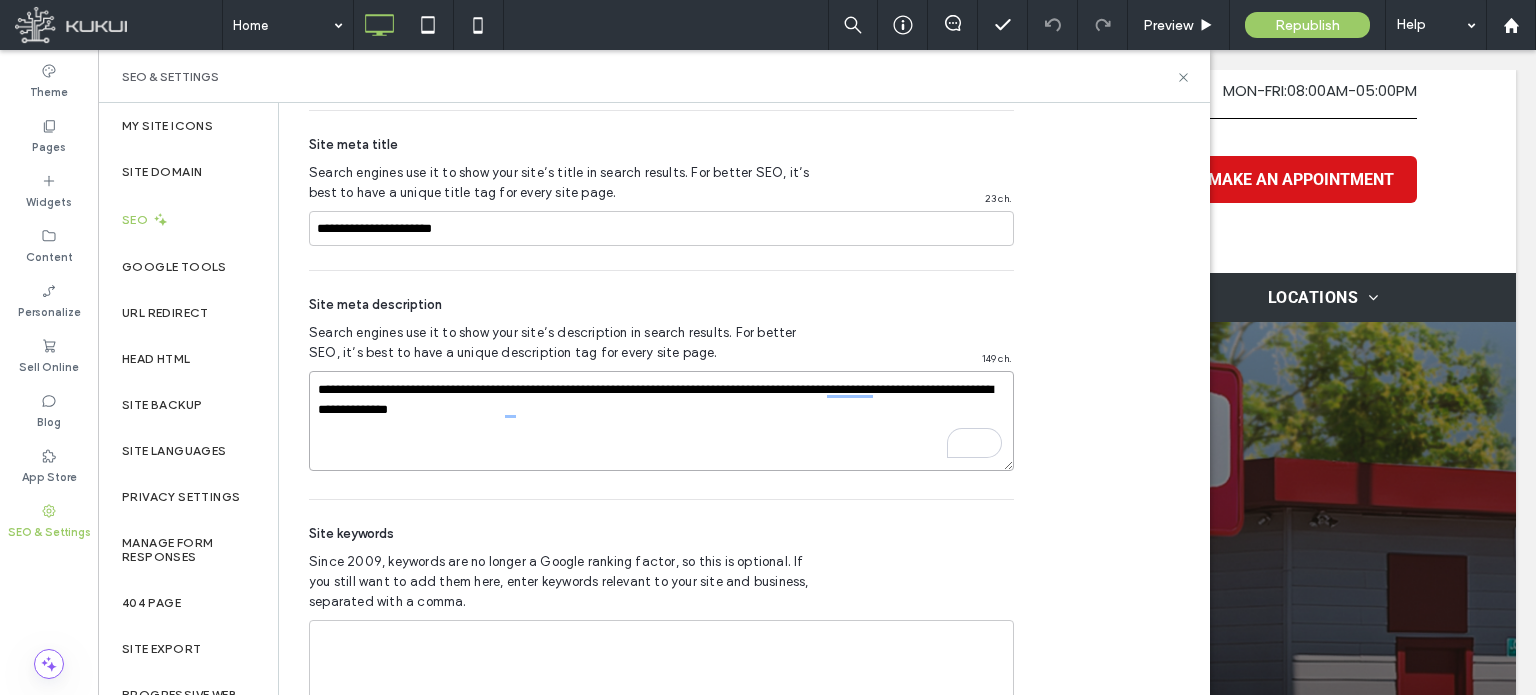 click on "**********" at bounding box center [661, 421] 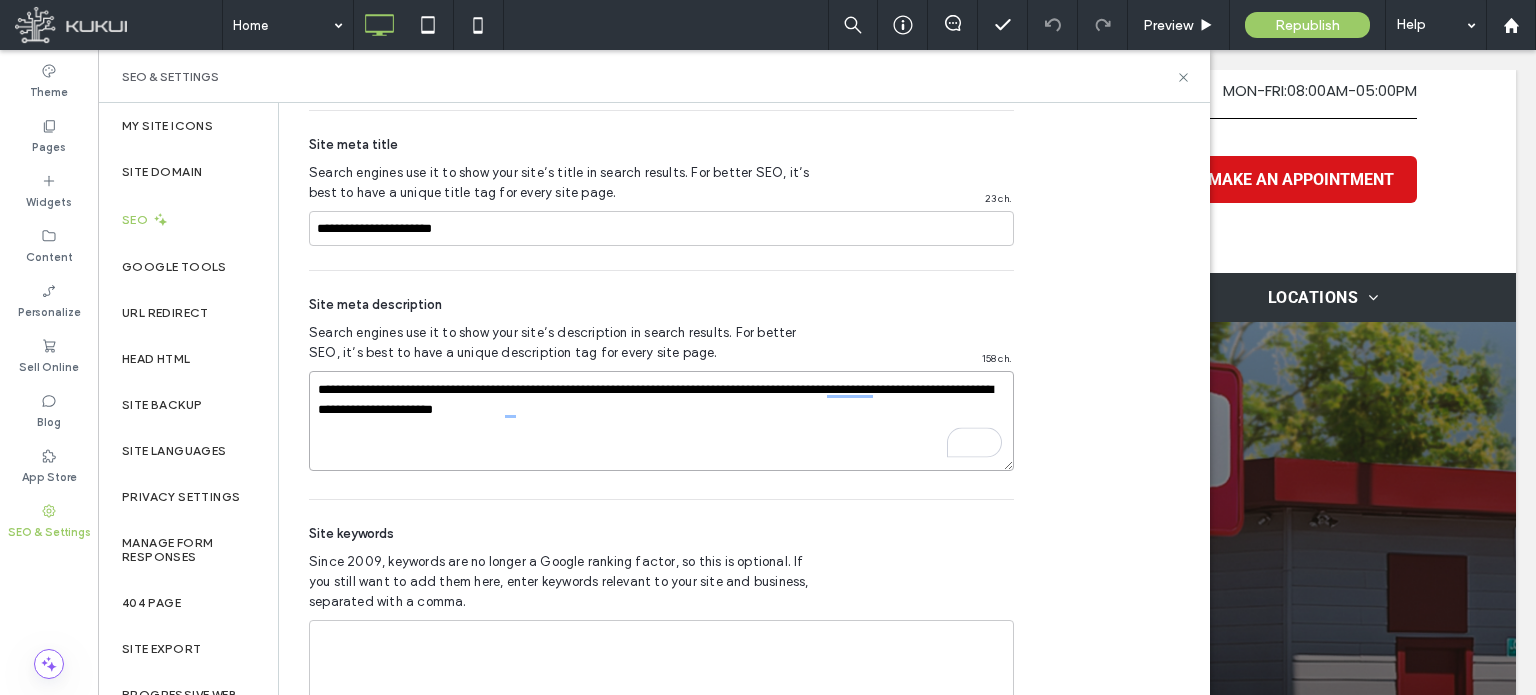 type on "**********" 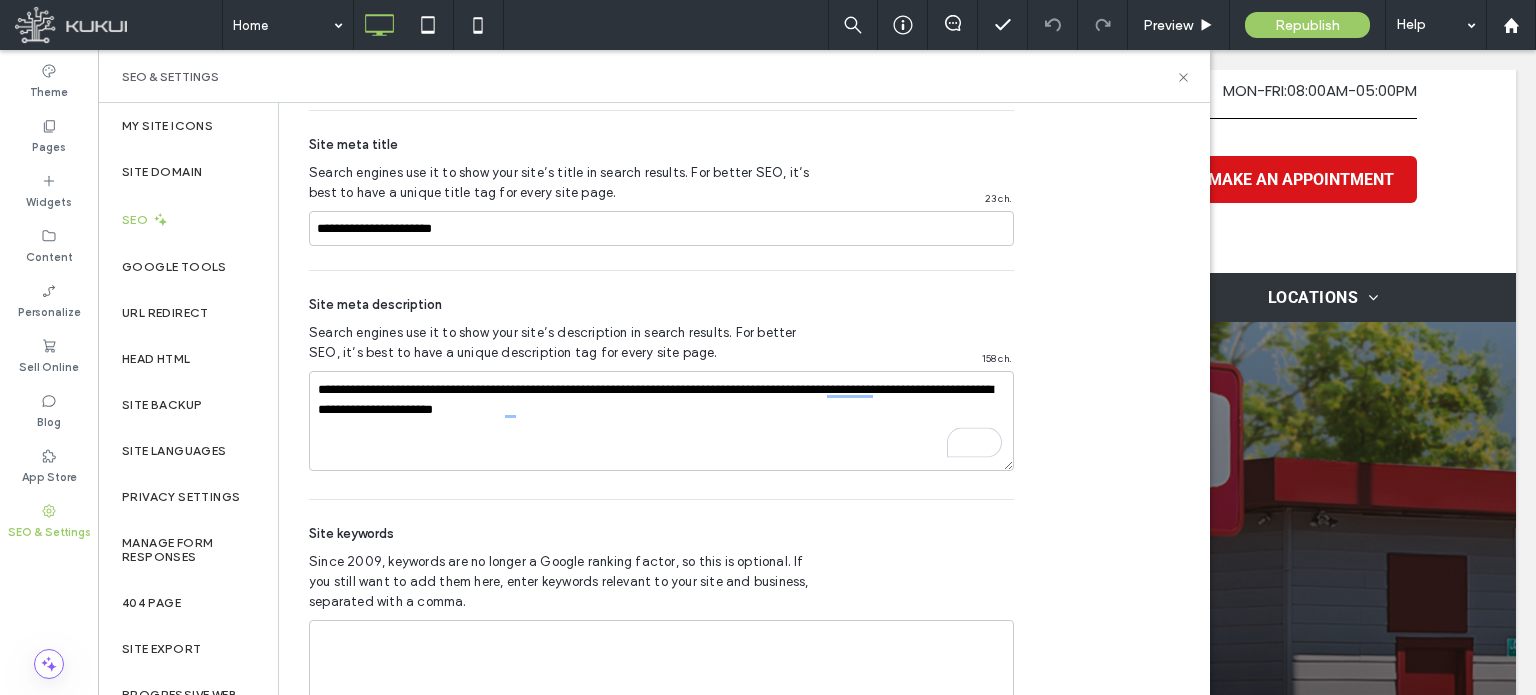 click on "SEO Optimize your site to increase its visibility in relevant search results. New! SEO Overview See all your site's SEO issues that need fixing - in one page. Show me Install the WooRank App Help your sites perform better. Run full site and page audits, track keywords and more.‎  Install WooRank Page-level SEO Set each page’s meta tags, index settings and more. Manage Pages Generate Tags with AI Site-level SEO Enable Local Business Schema Optimize your business for local SEO by enabling Local Business Schema in your Business Info.  Go to Business Info Connect to Google Search Console Add the free Google Search Console app to make sure that the latest content from your site is indexed by Google. Go to Search Console app No index site Tell search engines not to crawl your site so it won’t appear in search results. Custom sitemap, robots.txt & other files Go to URL Redirect Lazy loading of images & widgets This improves page speed by loading images and widgets only when they appear on scroll. 23   ch. 158" at bounding box center (743, -119) 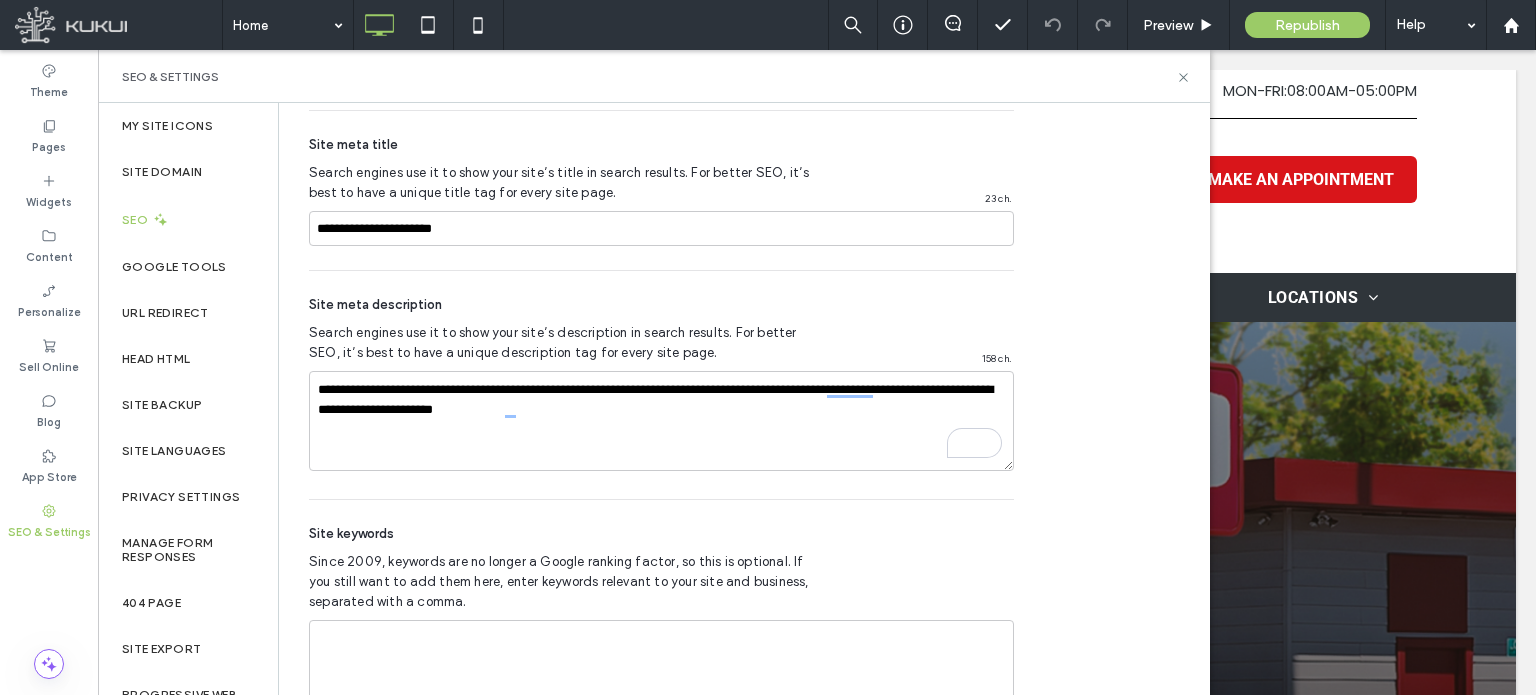 scroll, scrollTop: 1164, scrollLeft: 0, axis: vertical 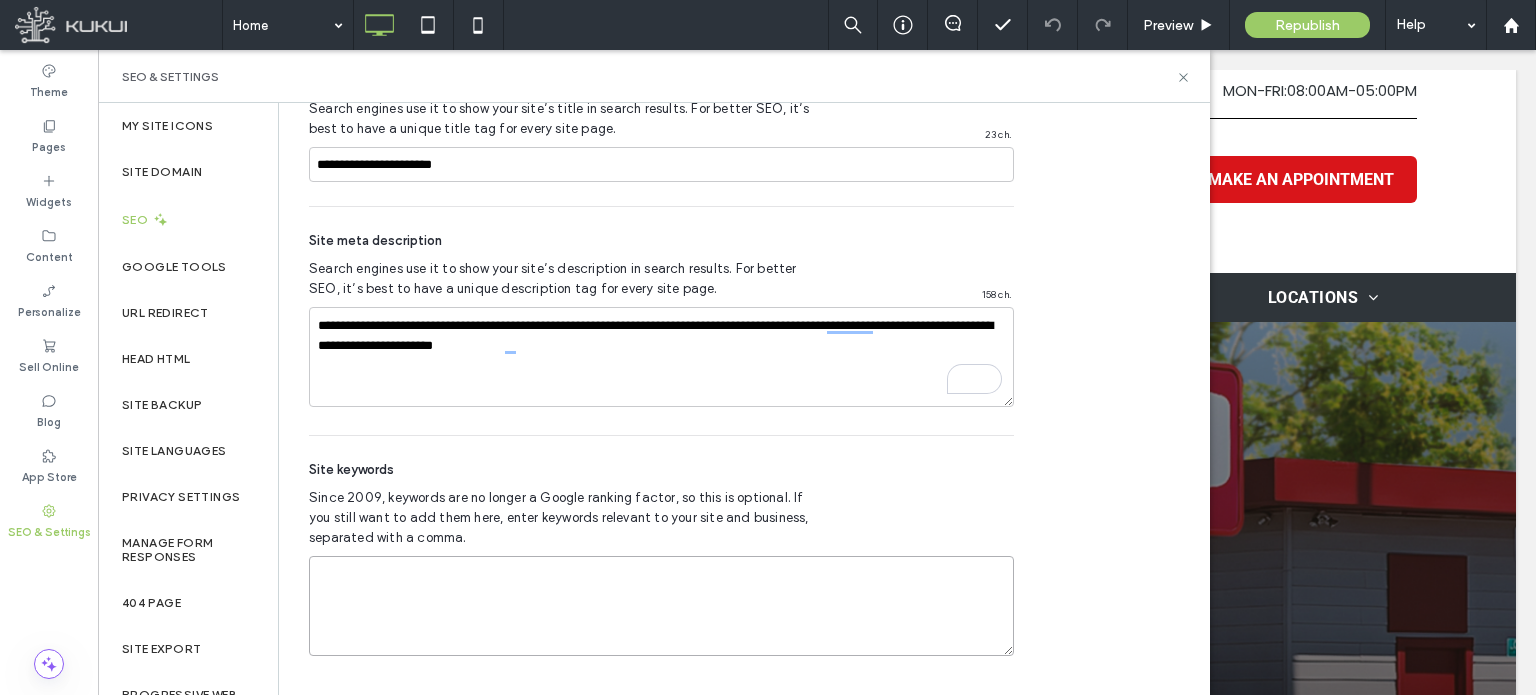 click at bounding box center (661, 606) 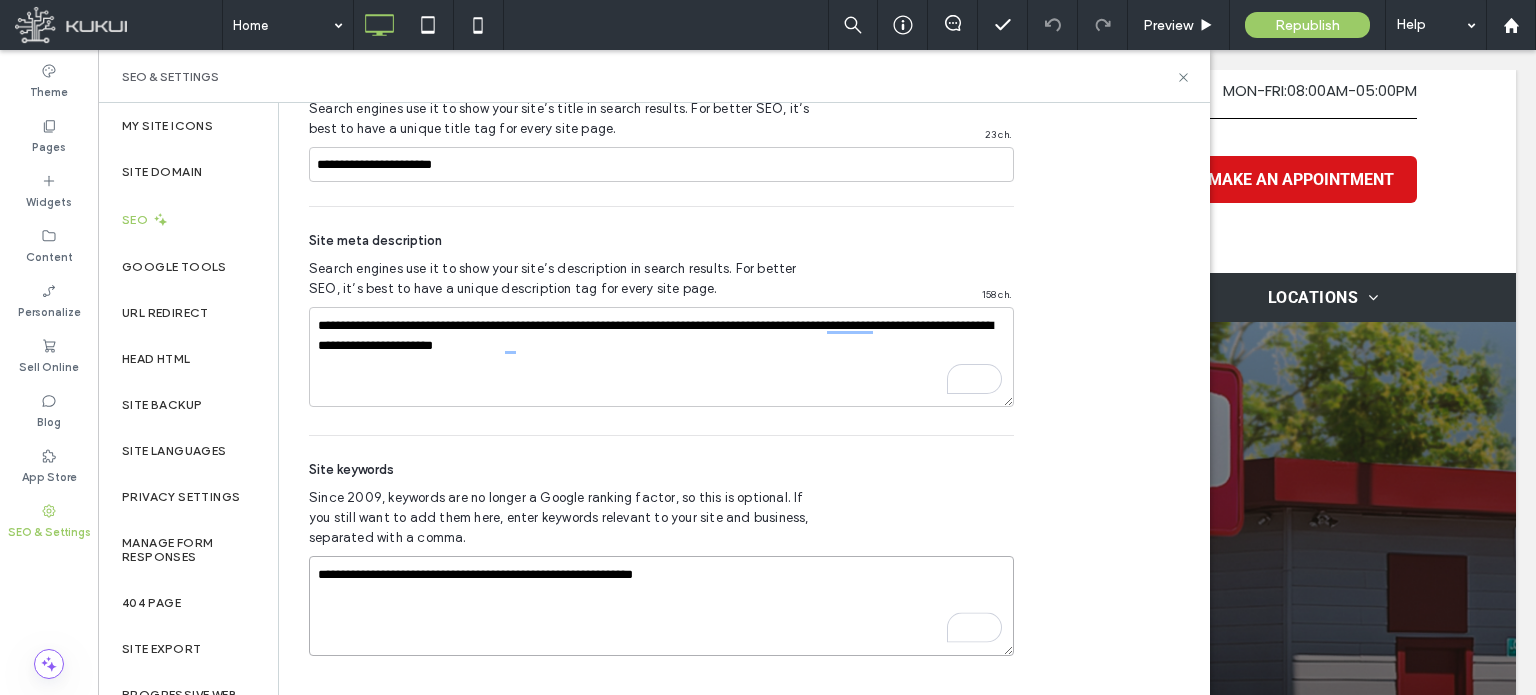 type on "**********" 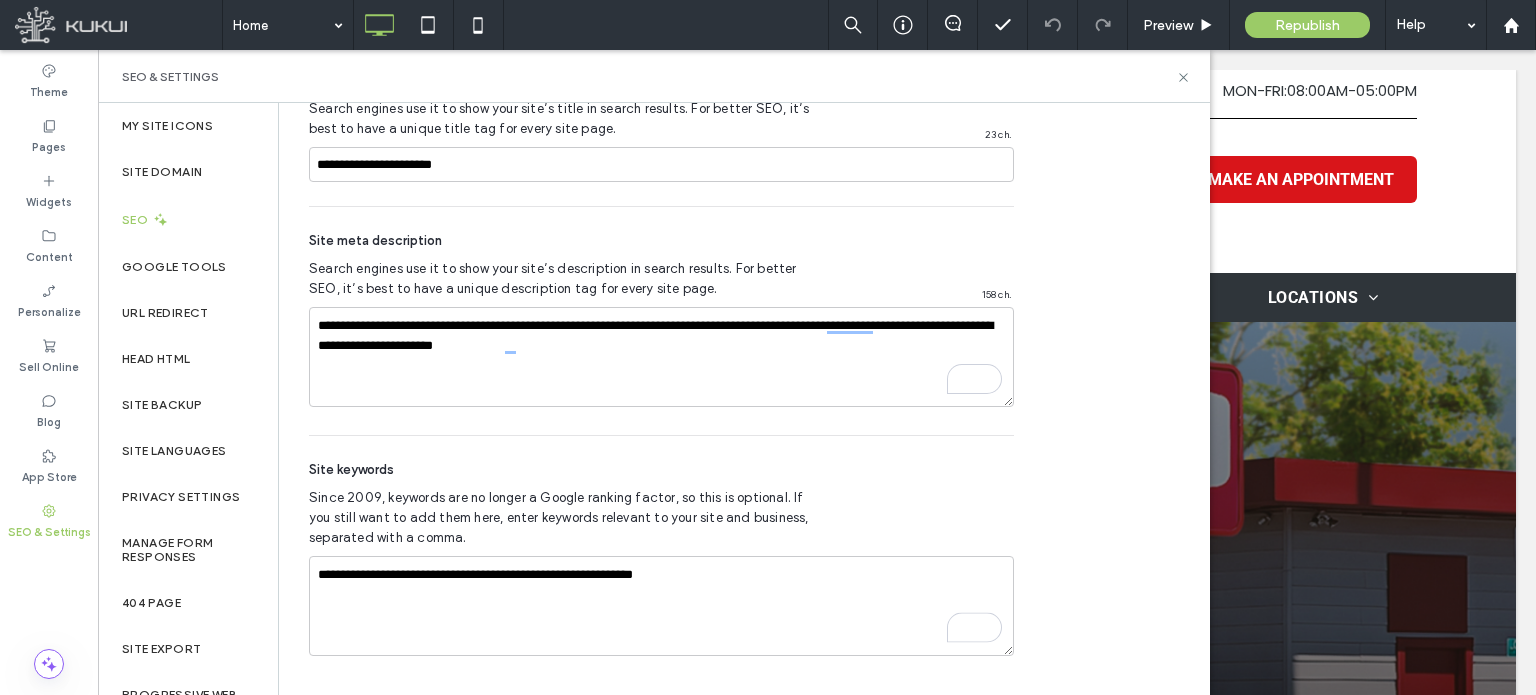 click on "**********" at bounding box center (661, 558) 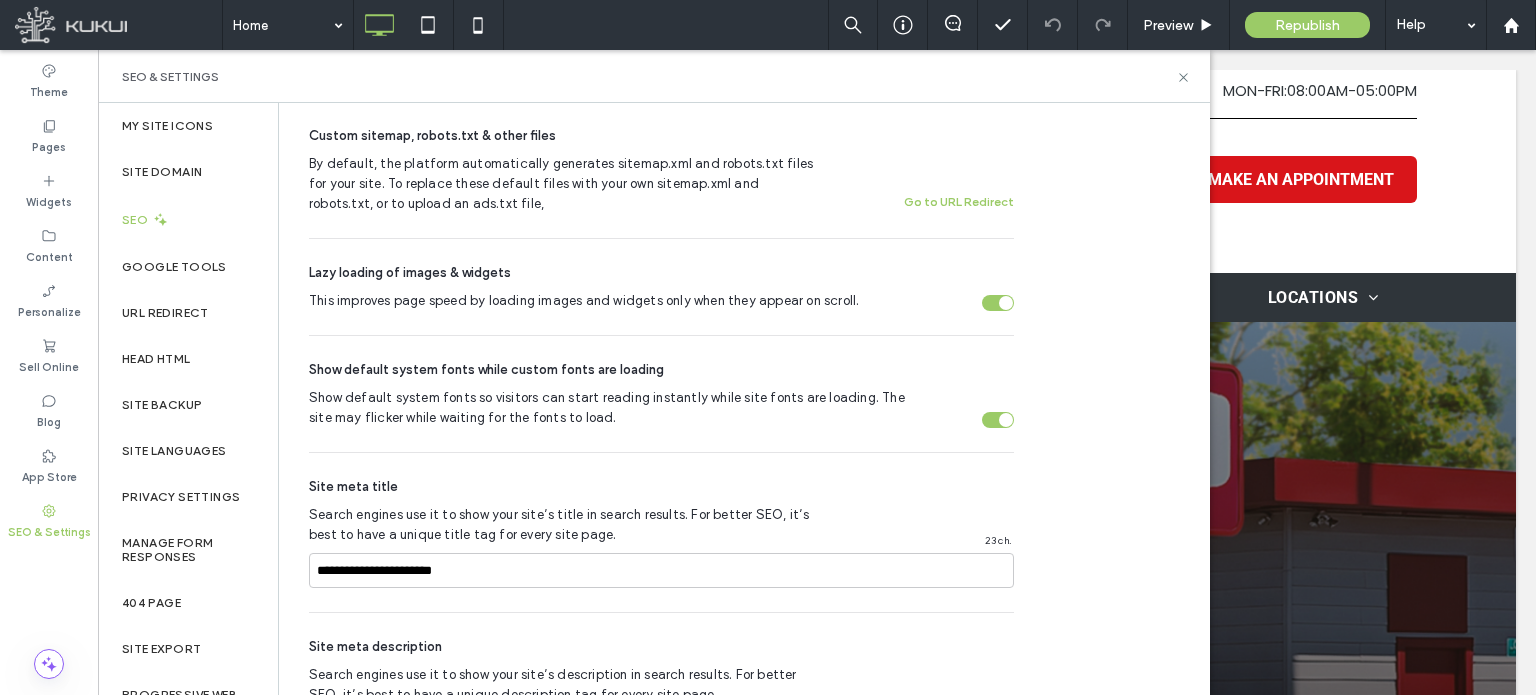 scroll, scrollTop: 964, scrollLeft: 0, axis: vertical 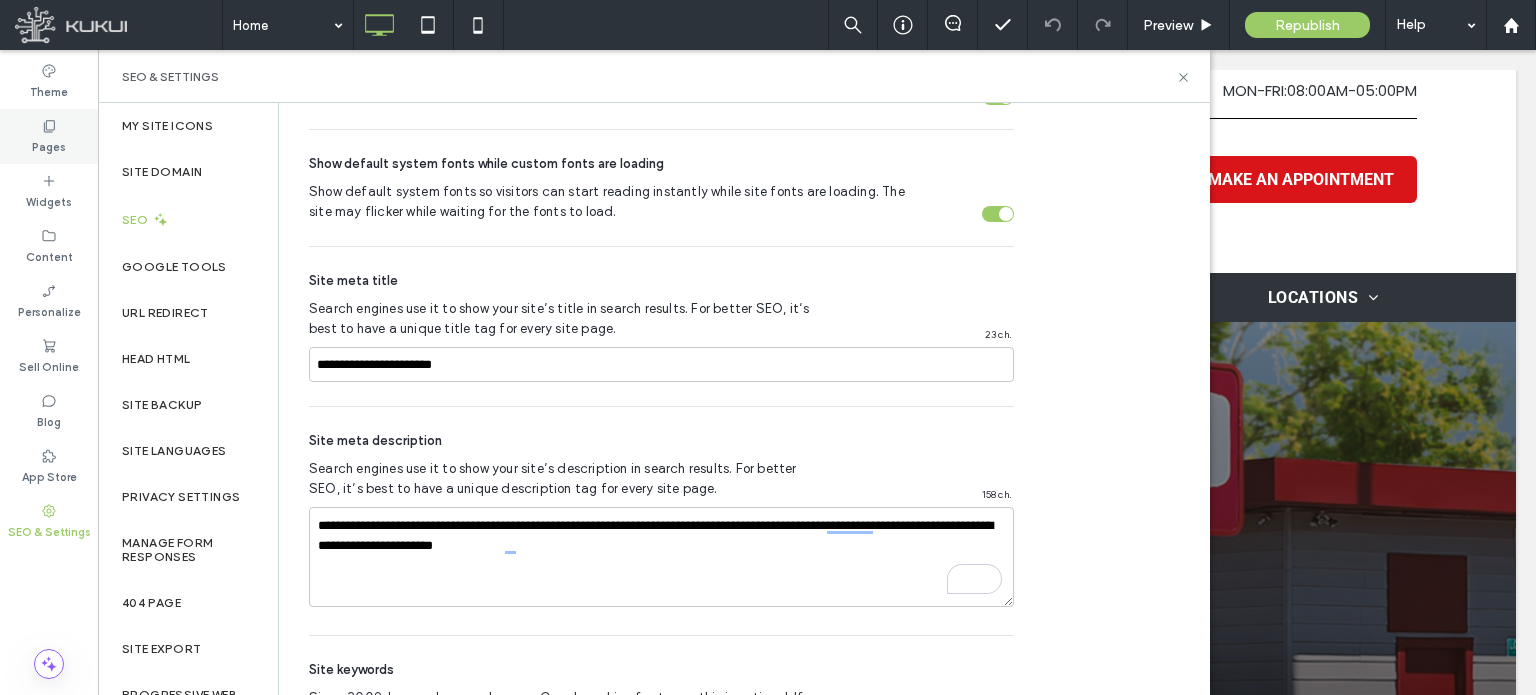 click 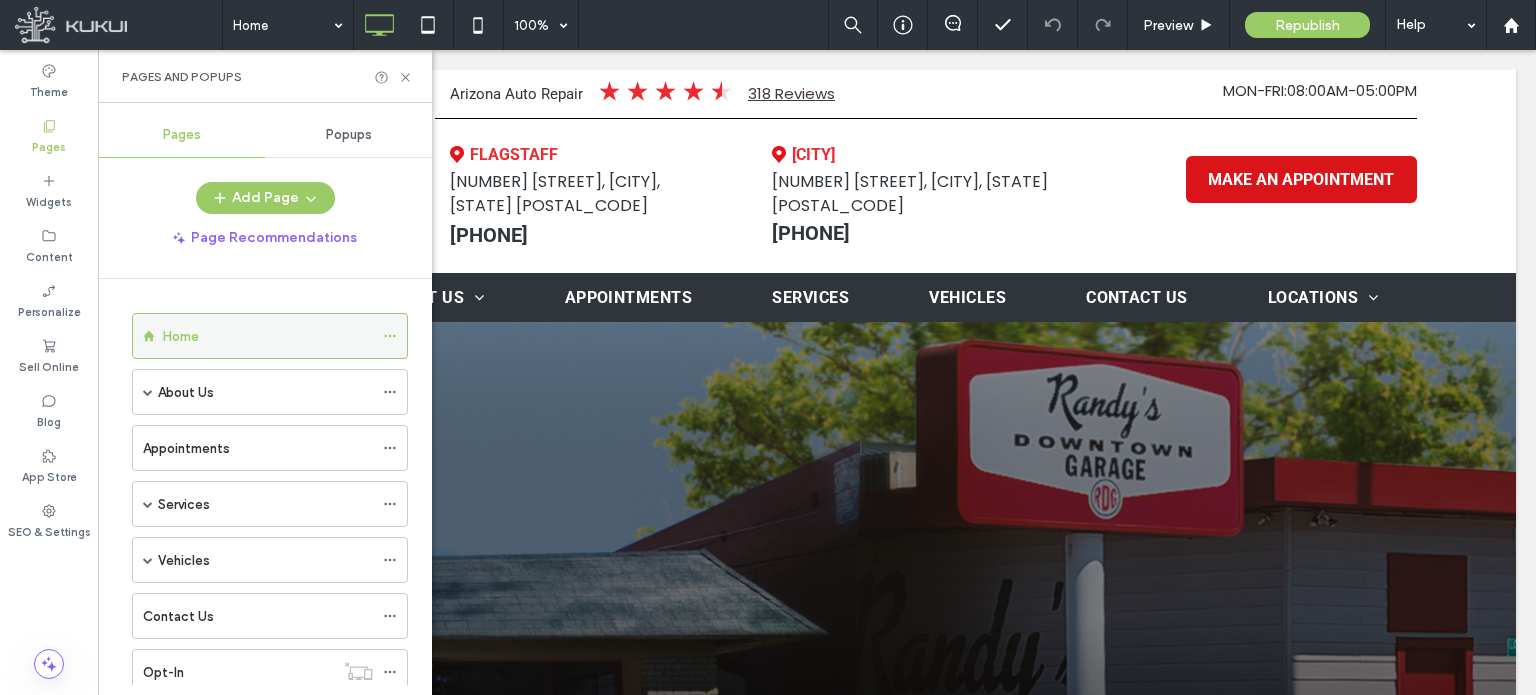 click 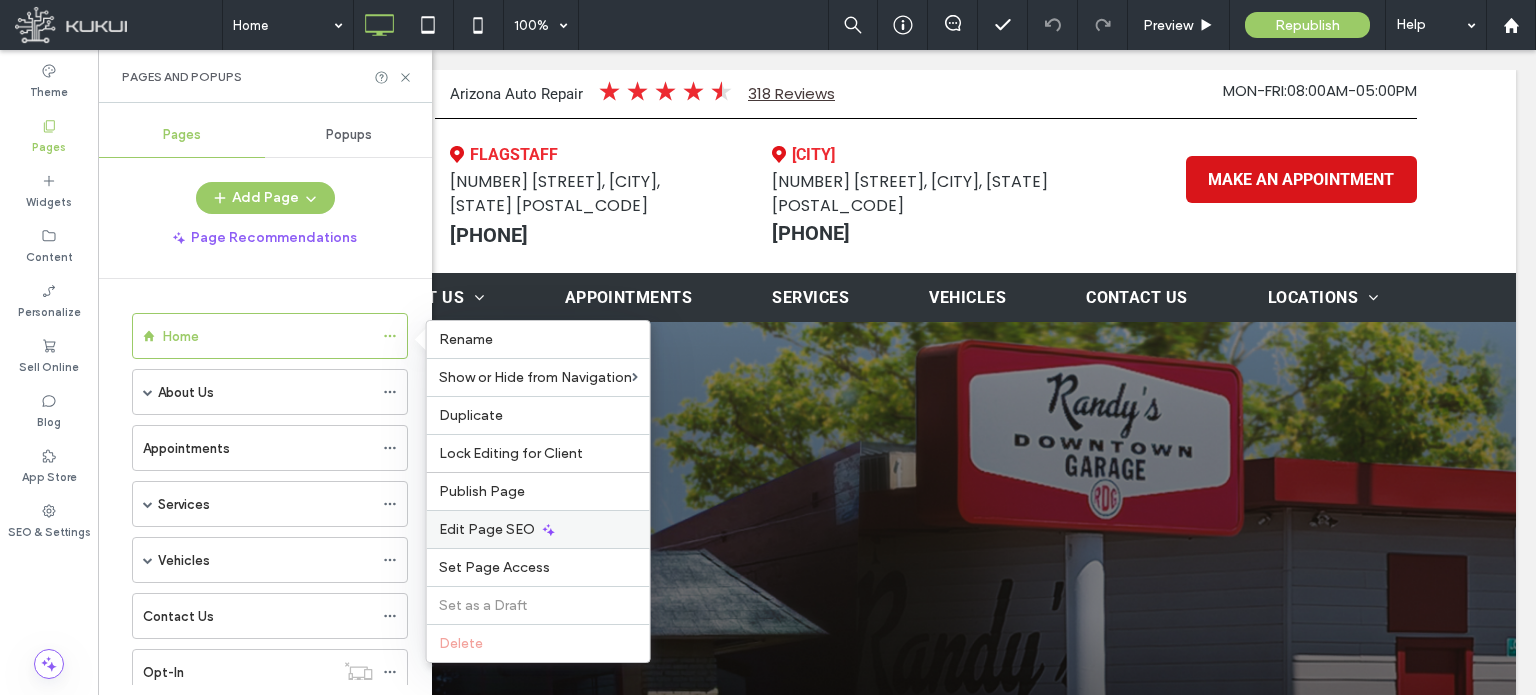 click on "Edit Page SEO" at bounding box center [487, 529] 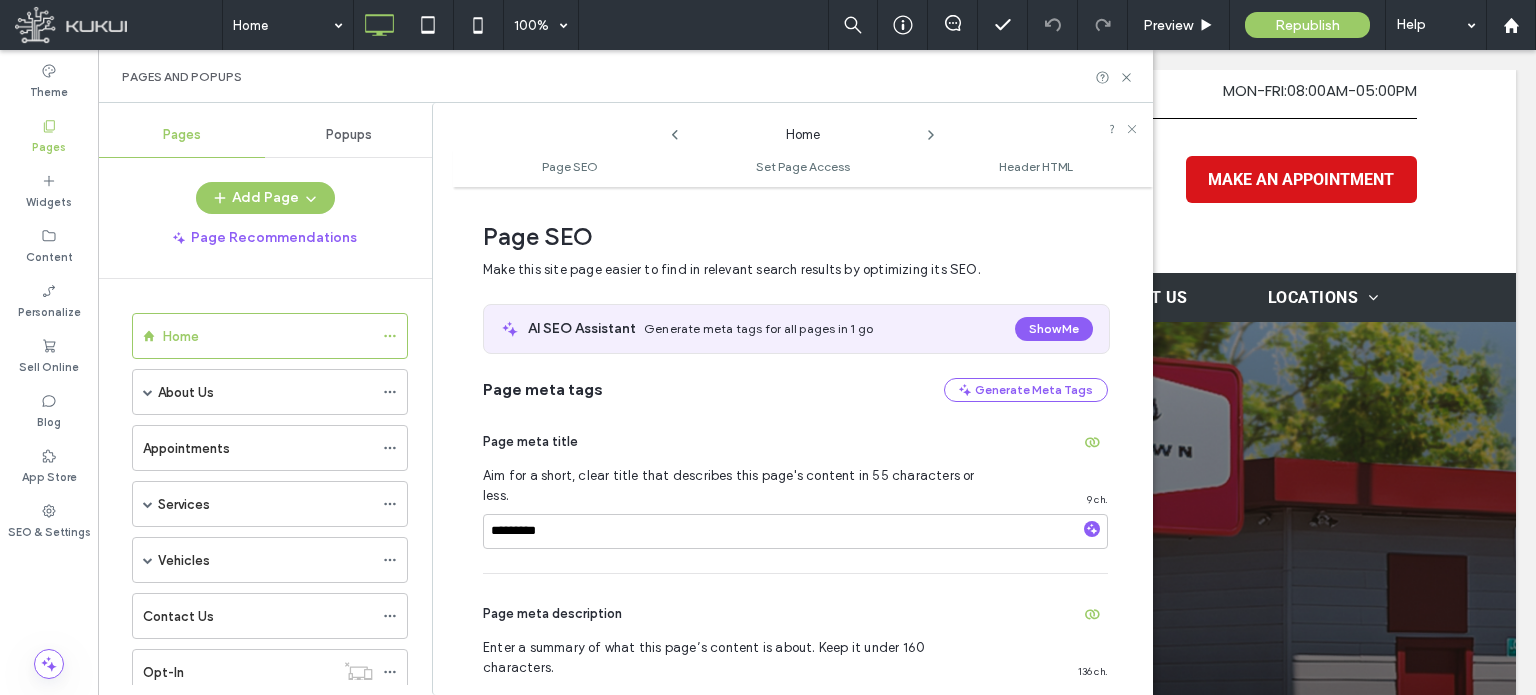 scroll, scrollTop: 10, scrollLeft: 0, axis: vertical 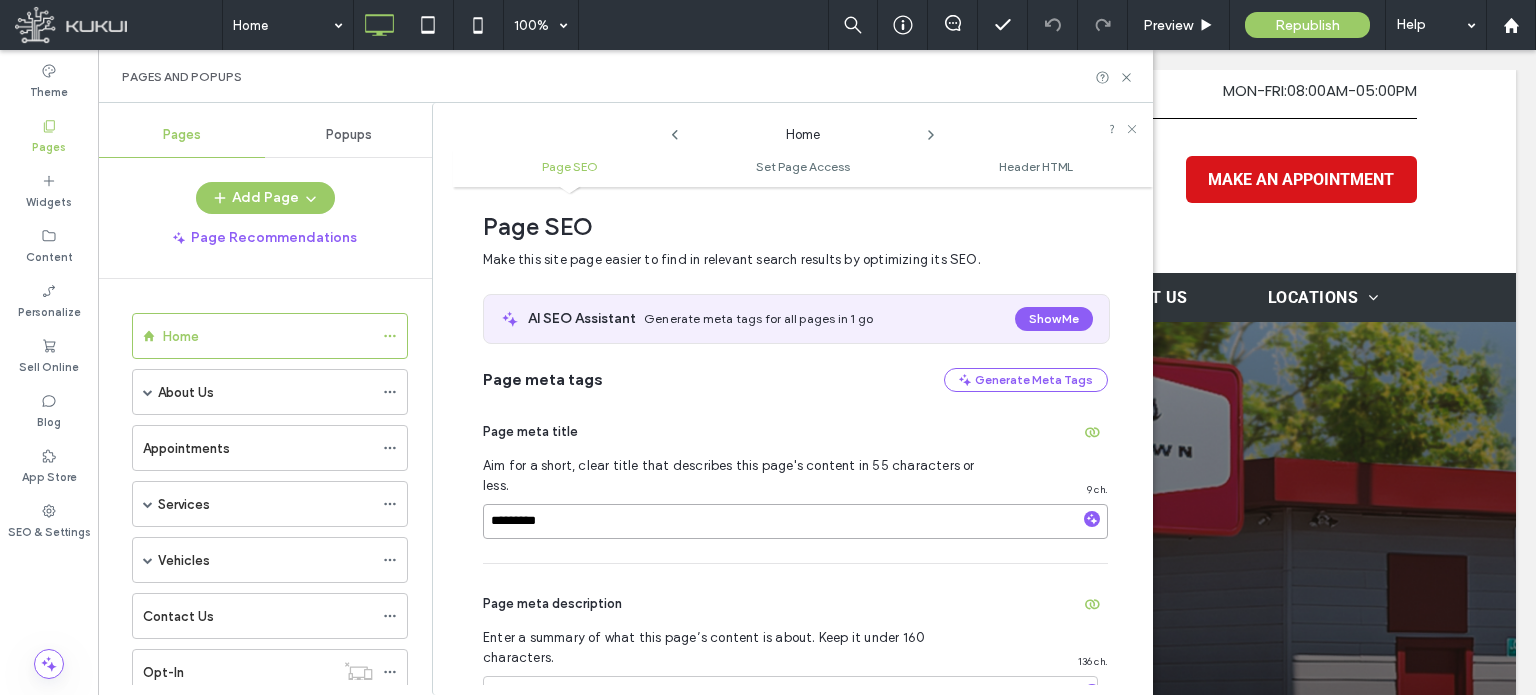 drag, startPoint x: 489, startPoint y: 499, endPoint x: 546, endPoint y: 504, distance: 57.21888 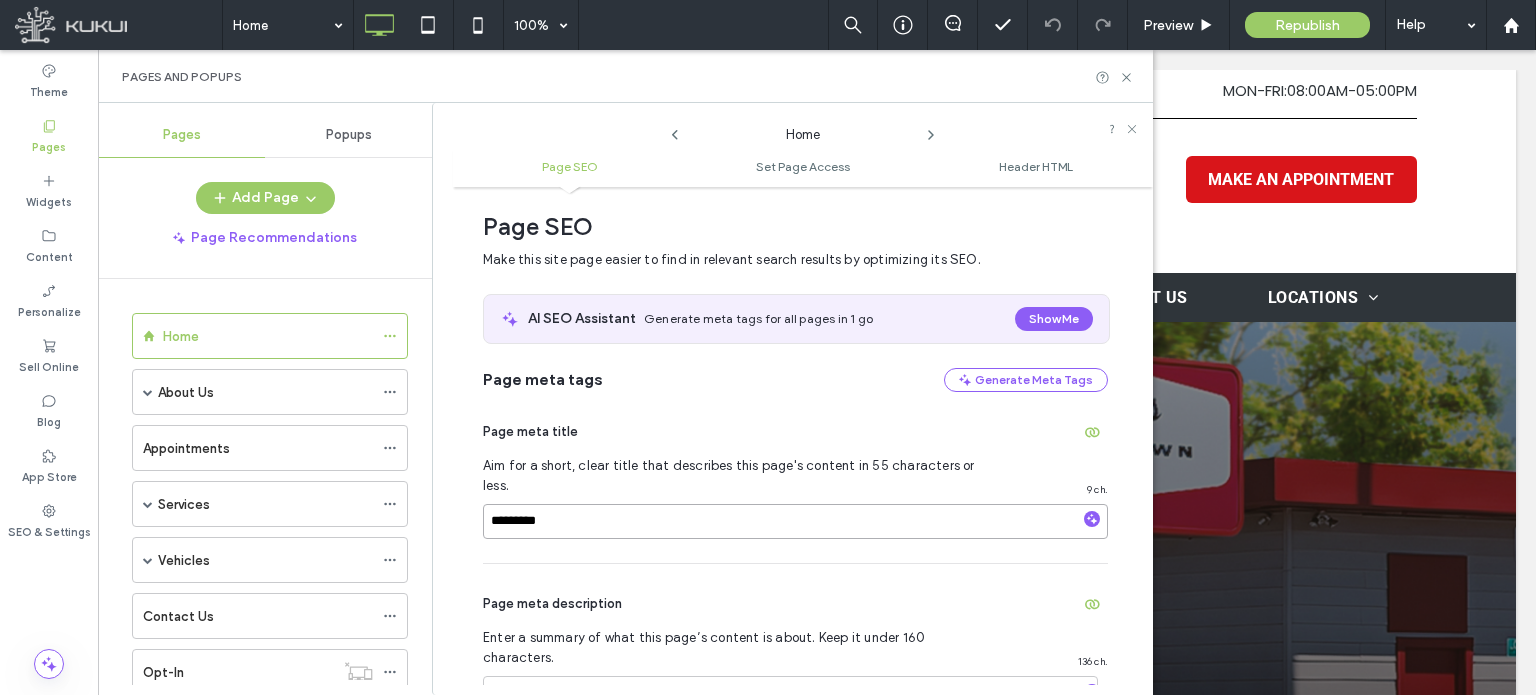click on "*********" at bounding box center [795, 521] 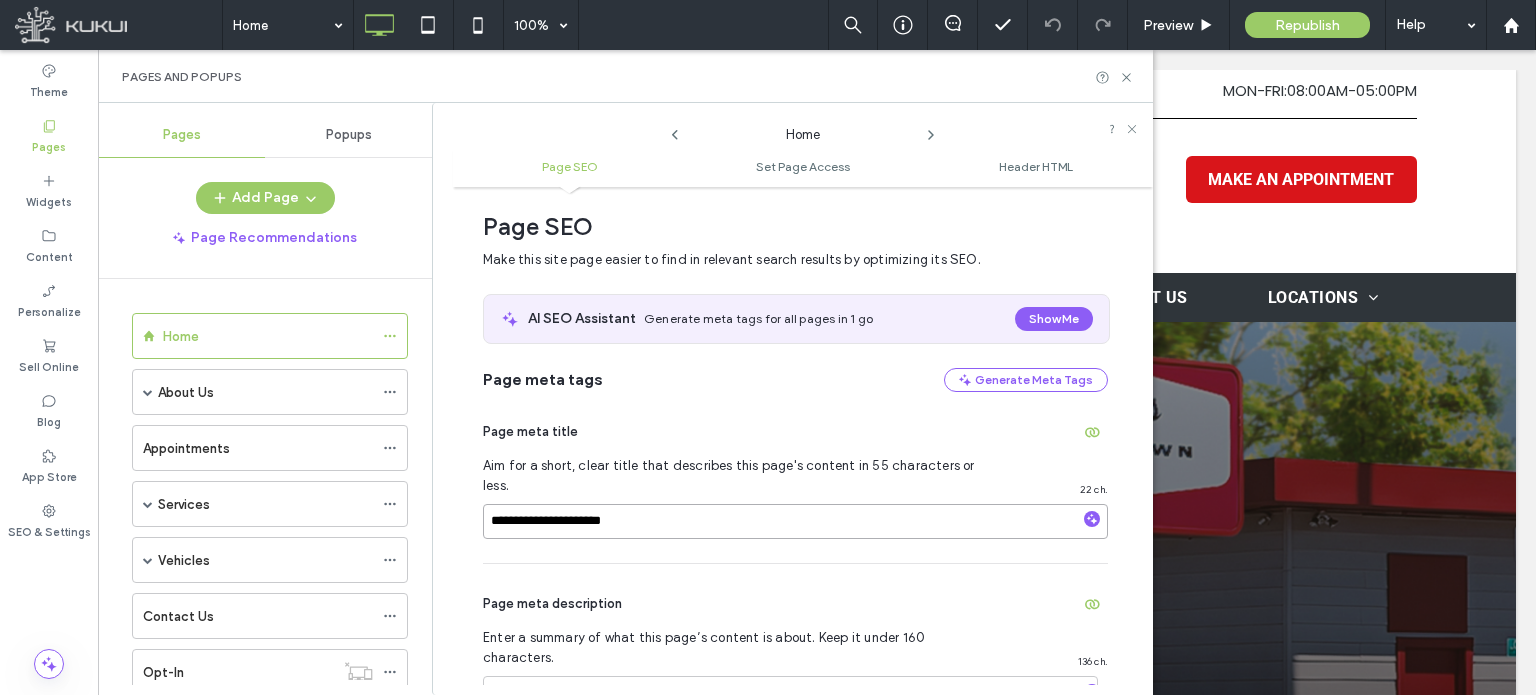 paste on "**********" 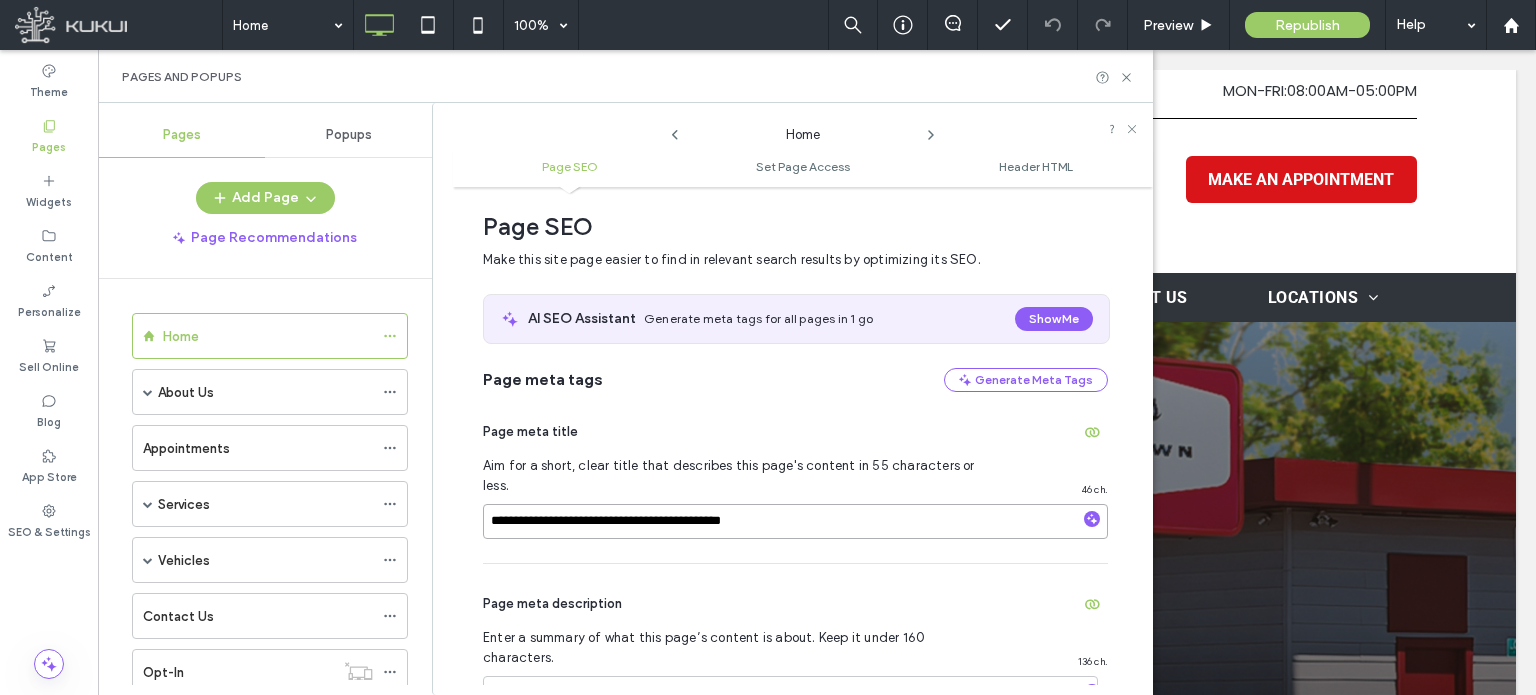 type on "**********" 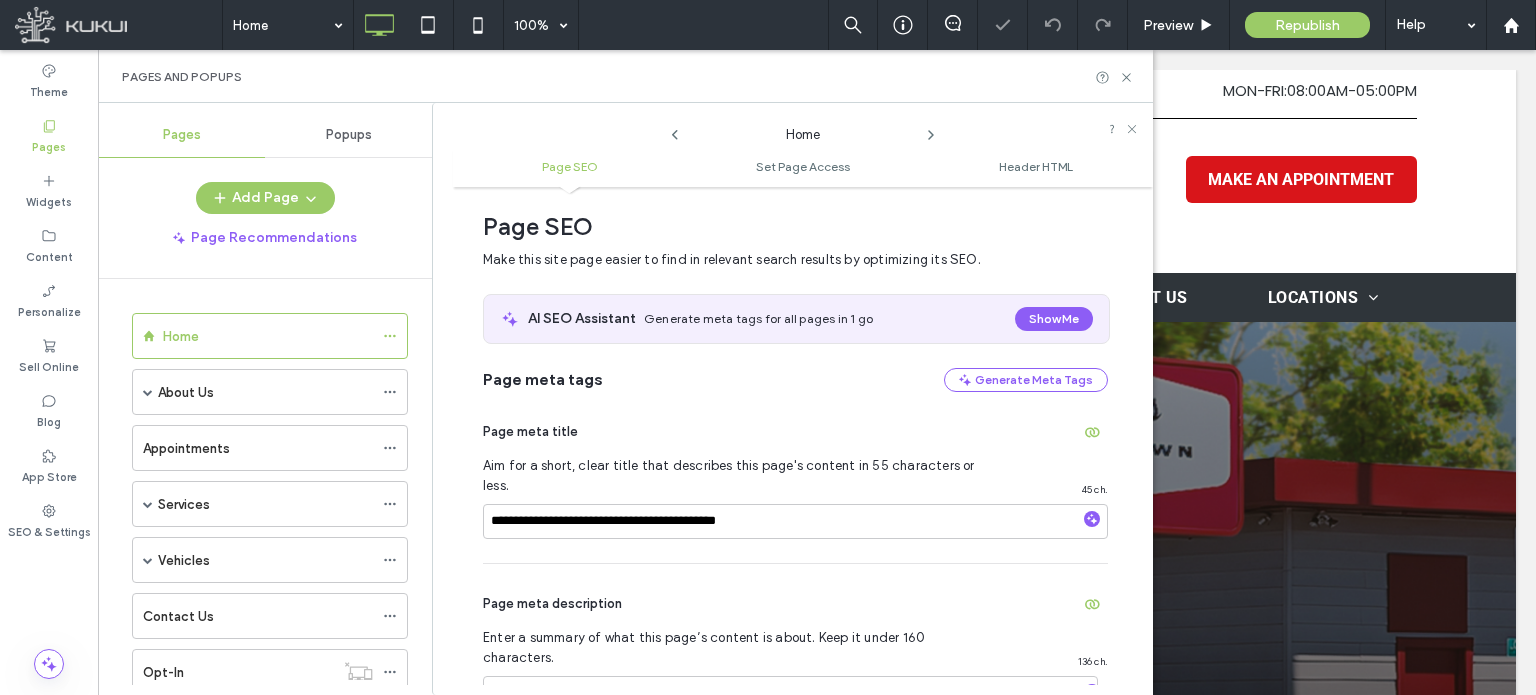 click on "Page meta title" at bounding box center [795, 432] 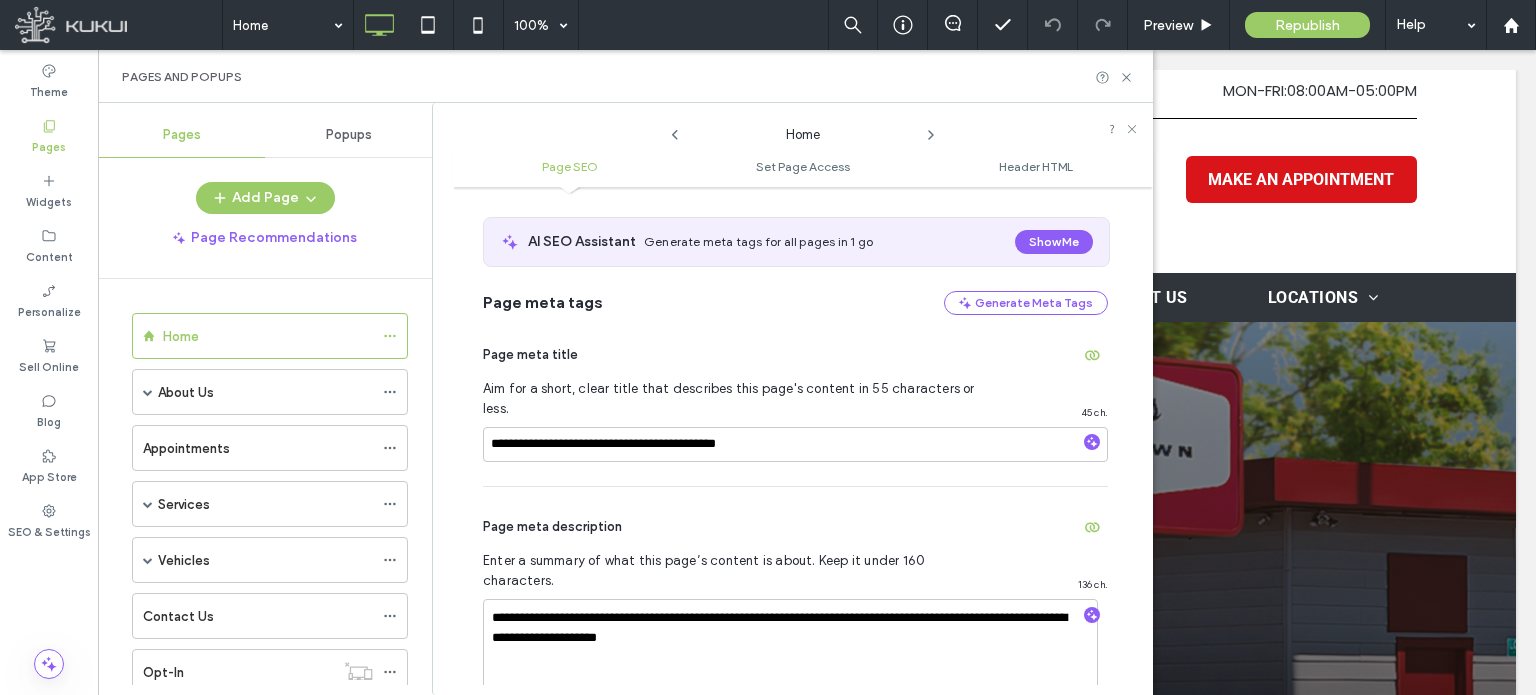 scroll, scrollTop: 210, scrollLeft: 0, axis: vertical 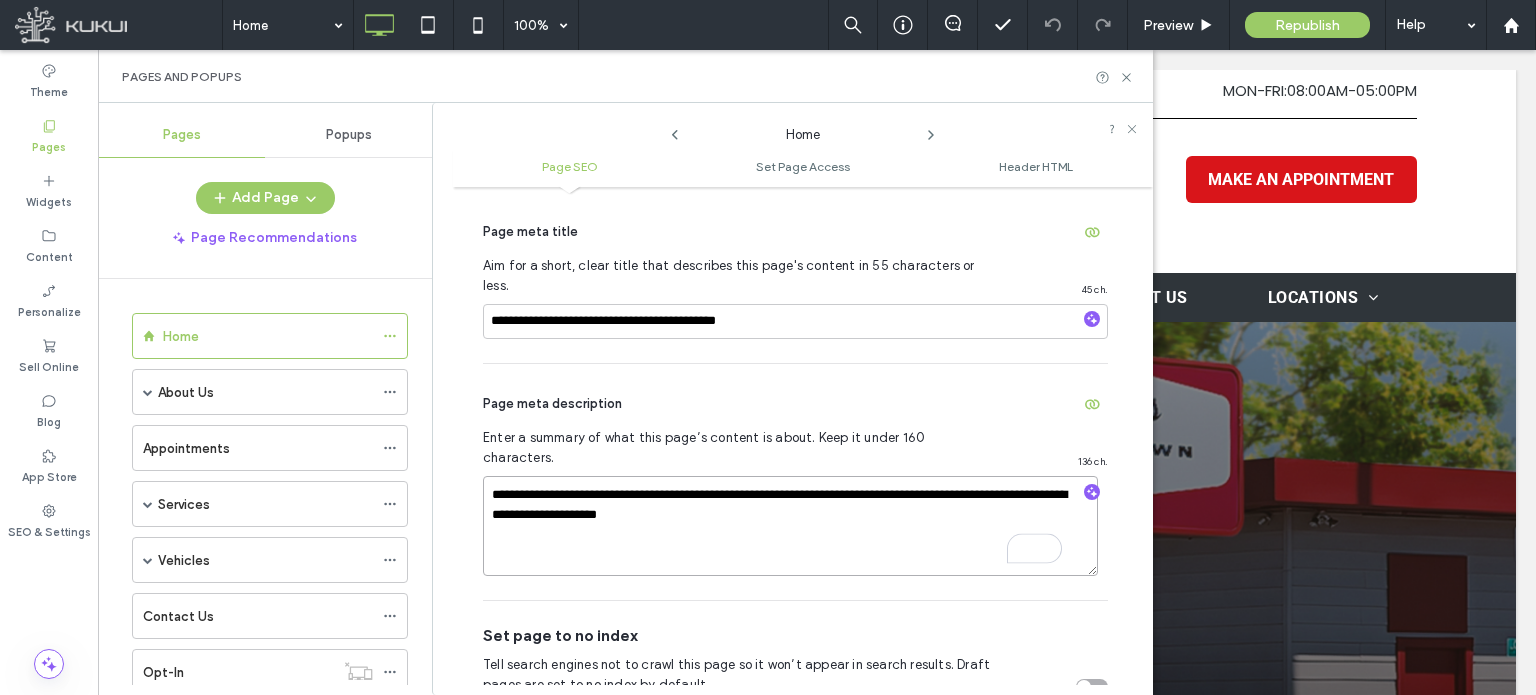 drag, startPoint x: 495, startPoint y: 452, endPoint x: 771, endPoint y: 497, distance: 279.6444 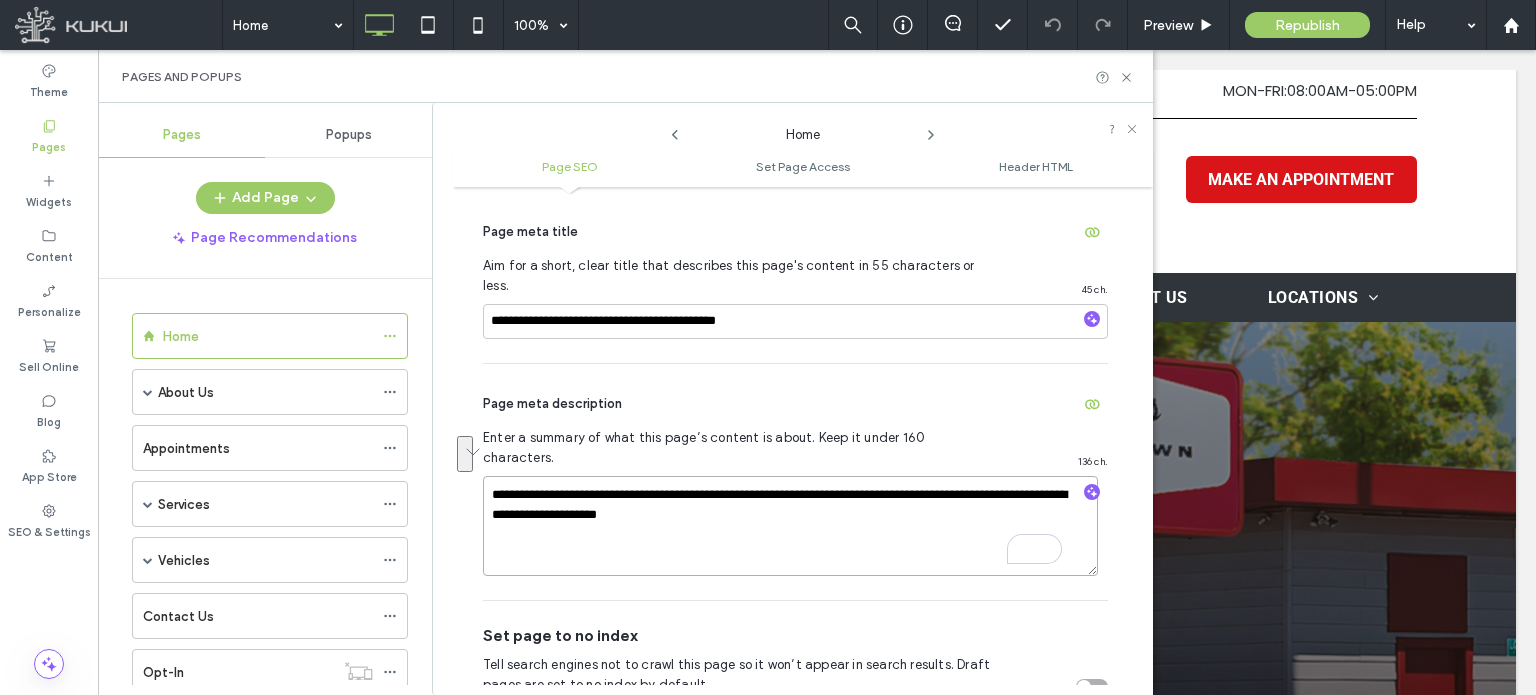paste on "**********" 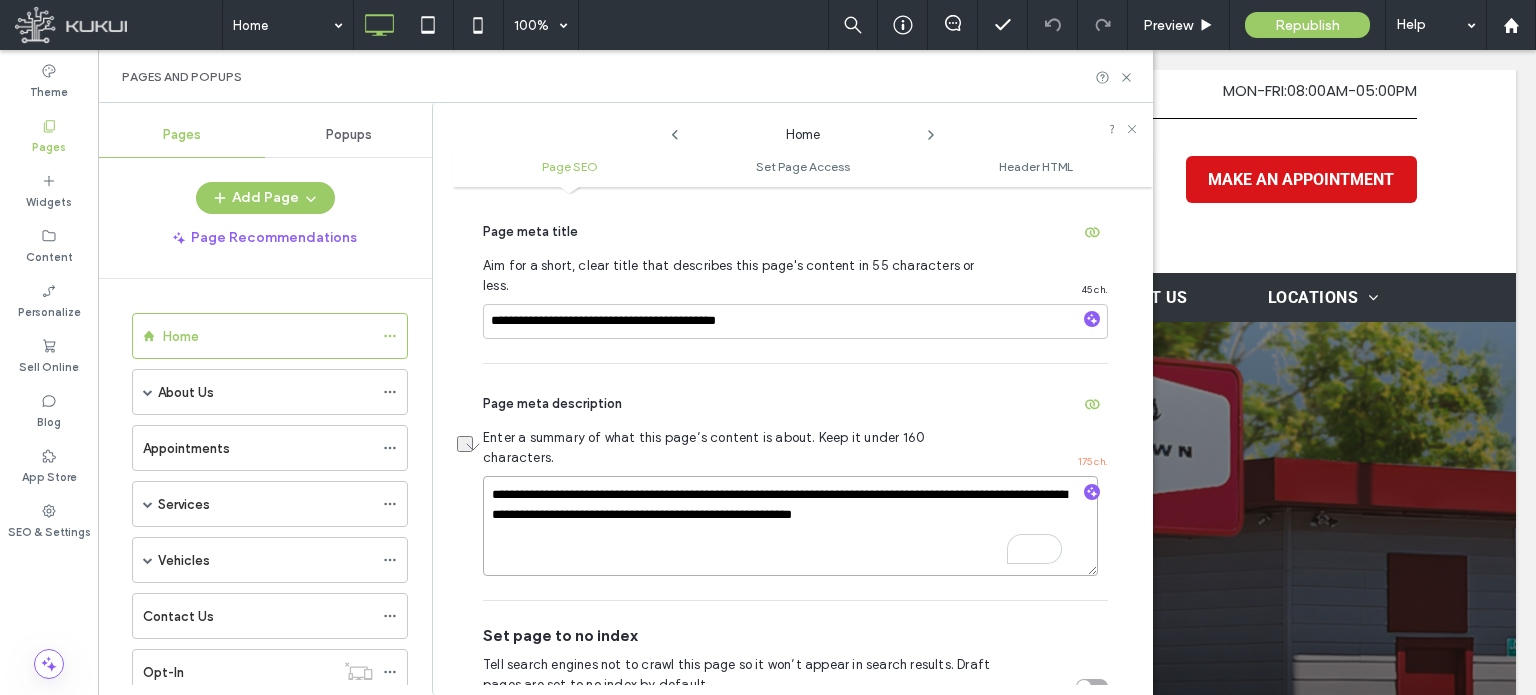 drag, startPoint x: 782, startPoint y: 473, endPoint x: 972, endPoint y: 478, distance: 190.06578 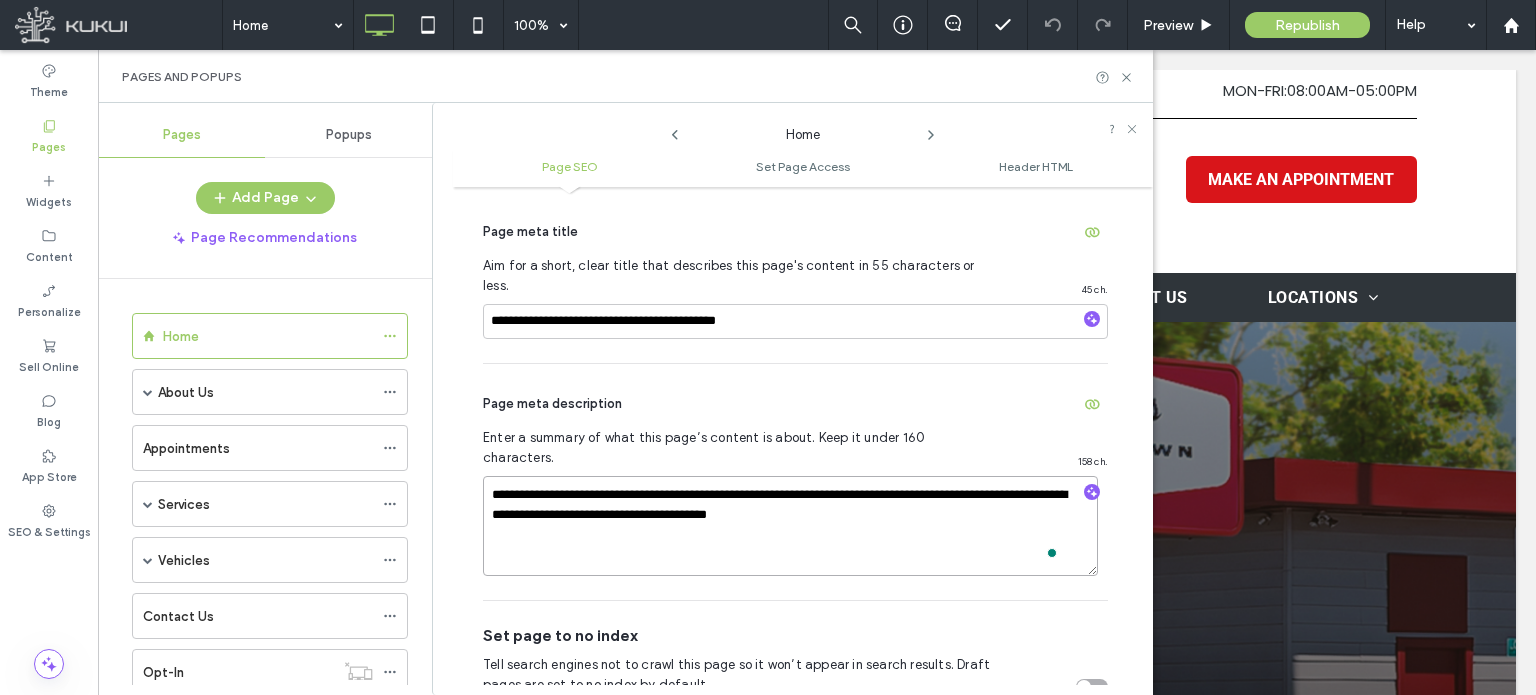 type on "**********" 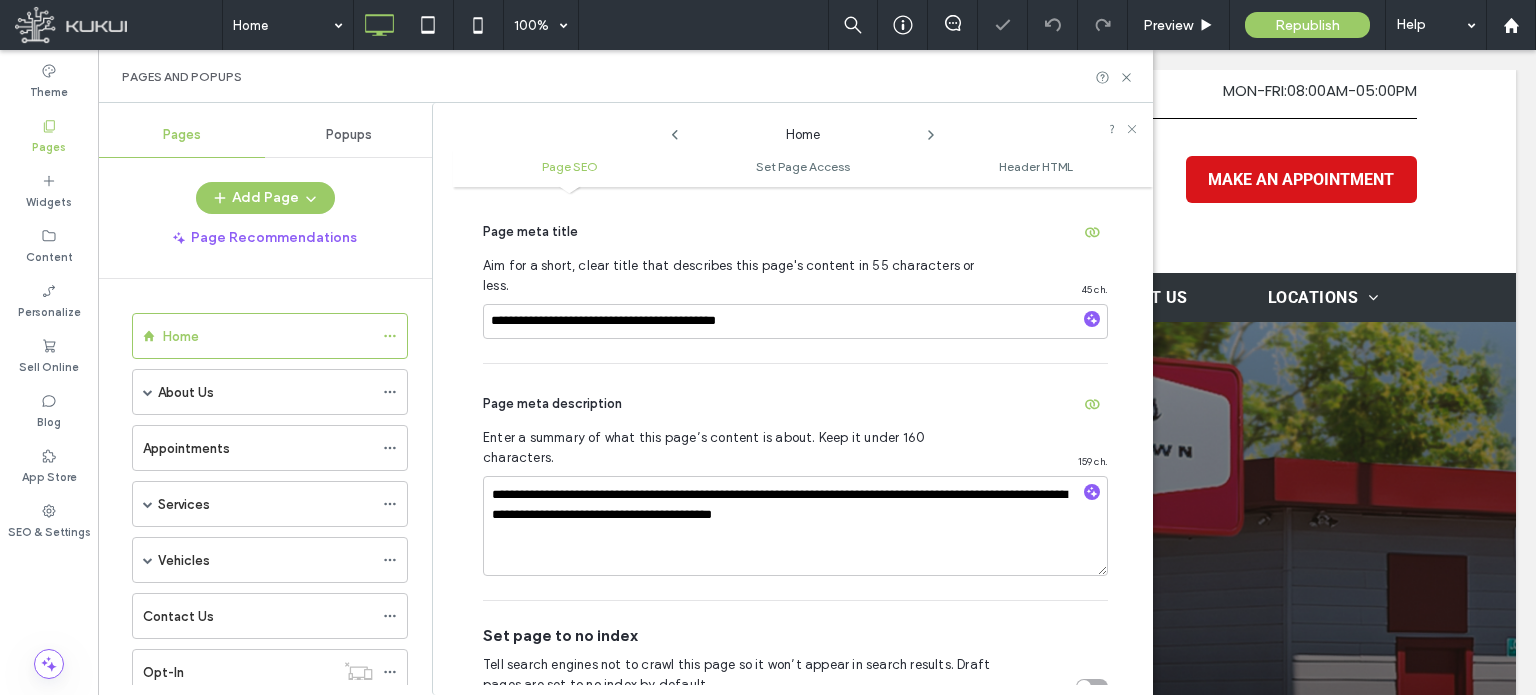 click on "Page meta description" at bounding box center (795, 404) 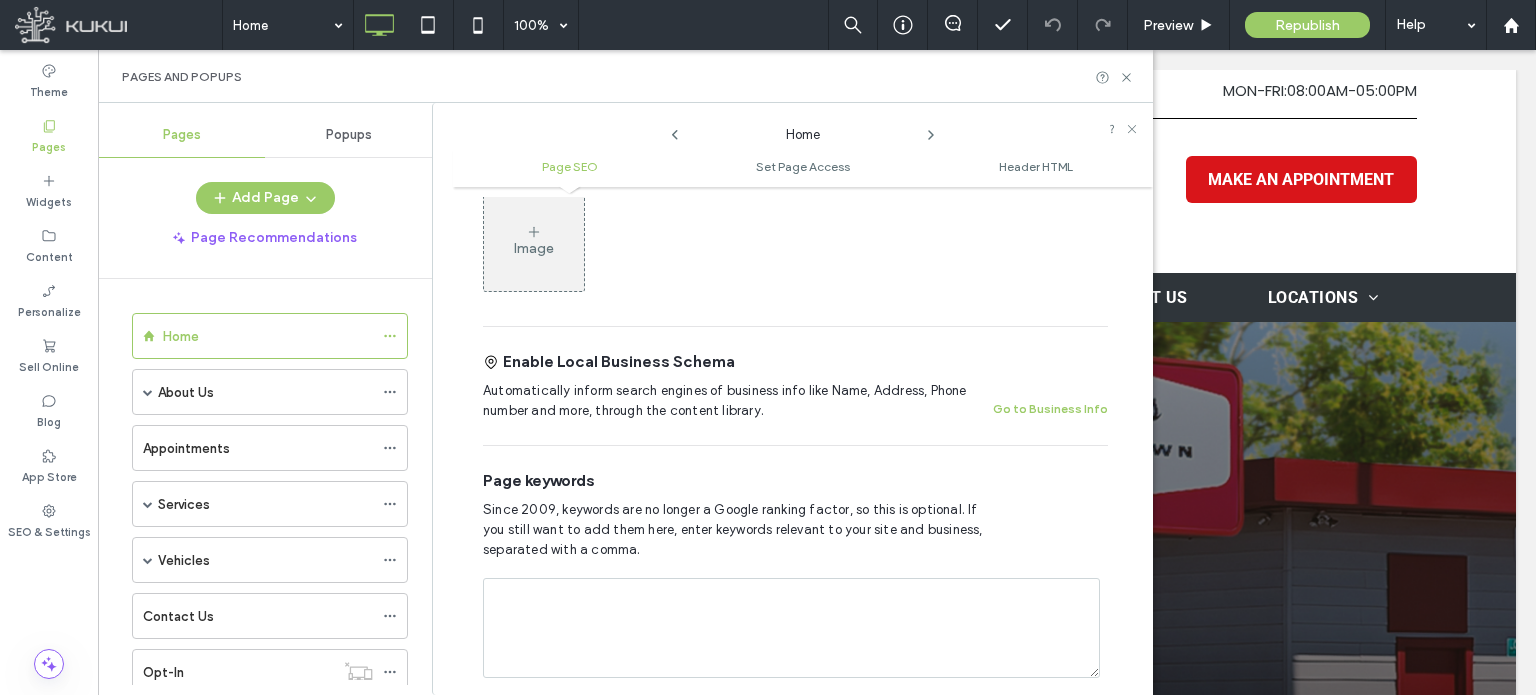 scroll, scrollTop: 910, scrollLeft: 0, axis: vertical 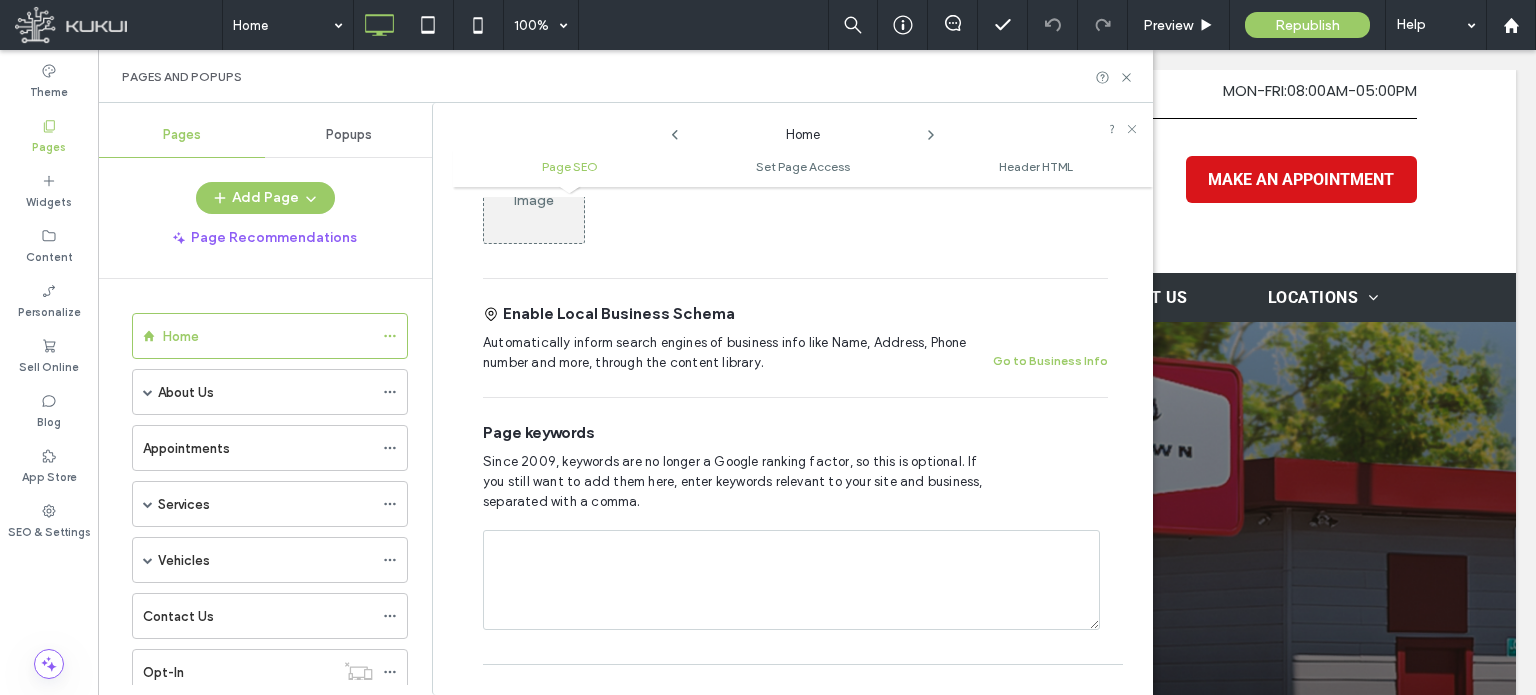 click at bounding box center [791, 580] 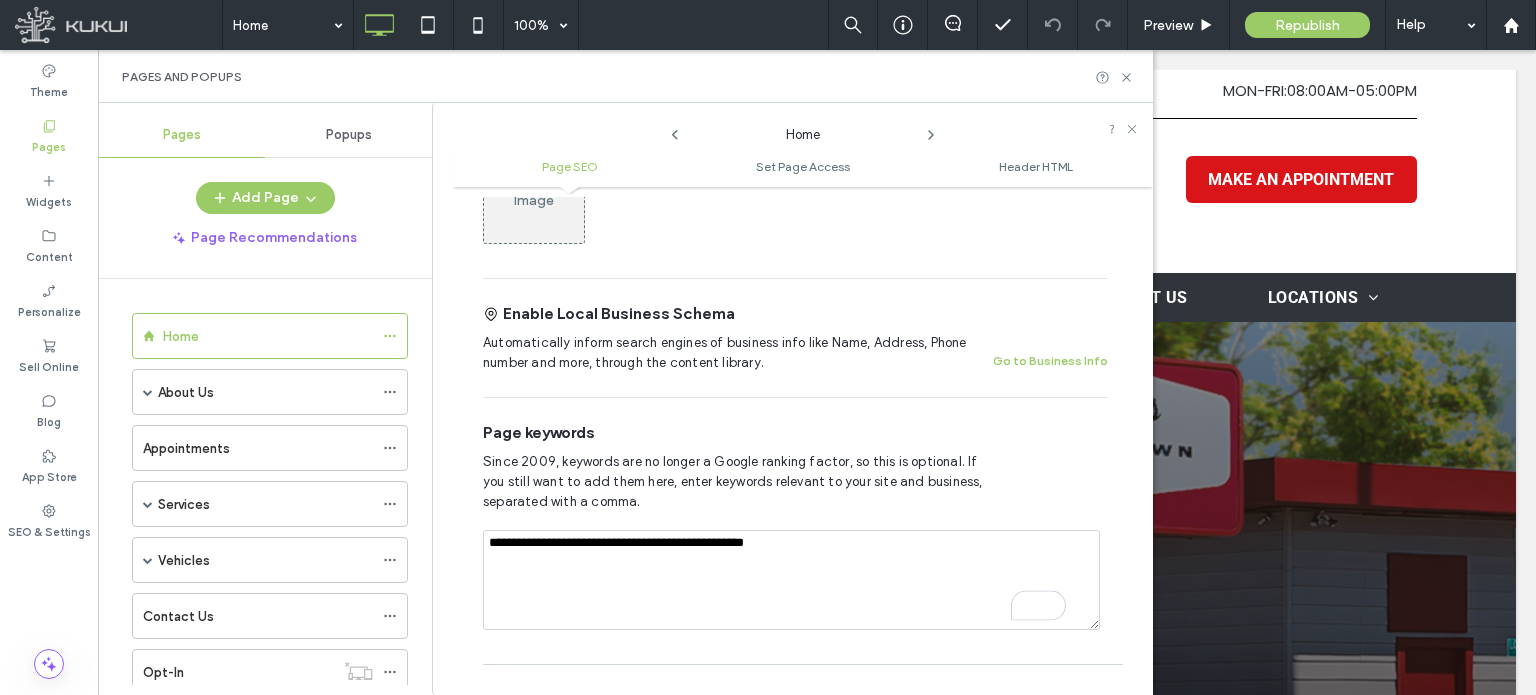 type on "**********" 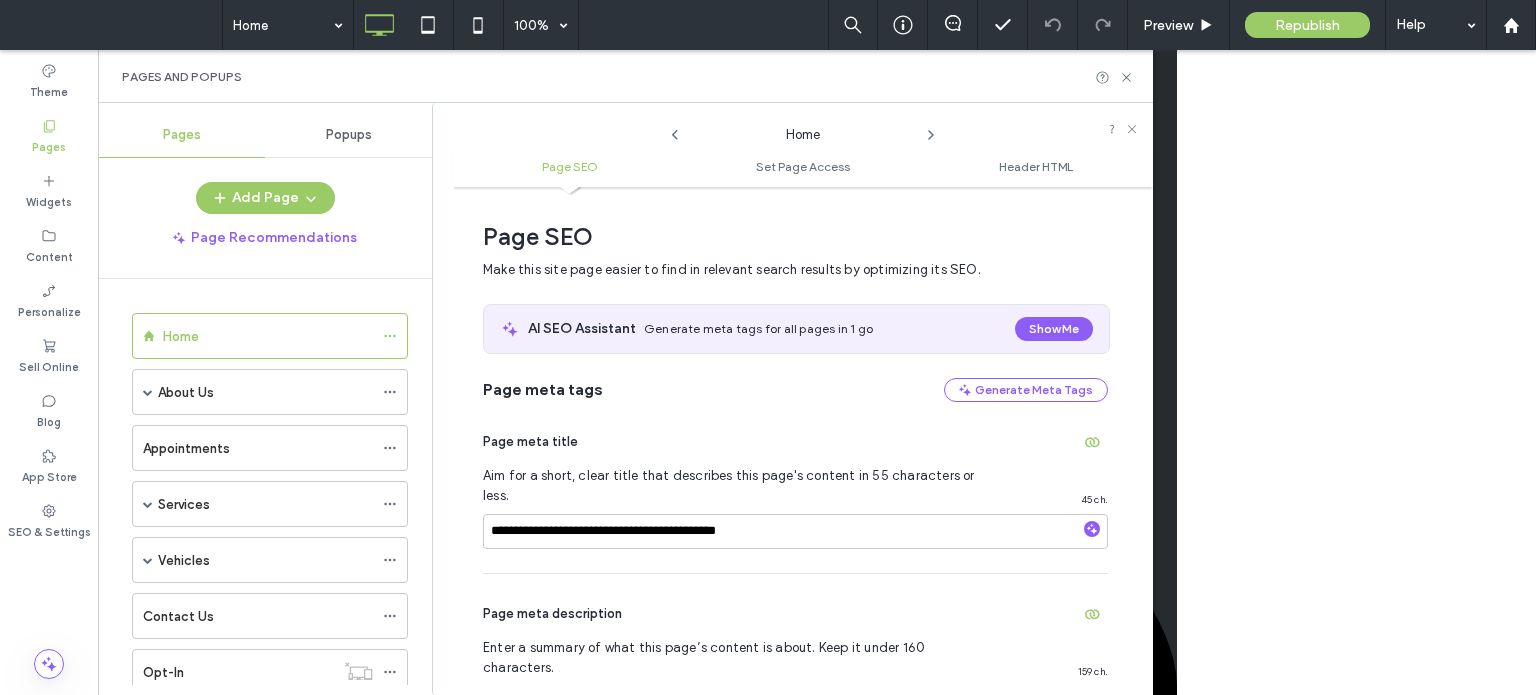 scroll, scrollTop: 0, scrollLeft: 0, axis: both 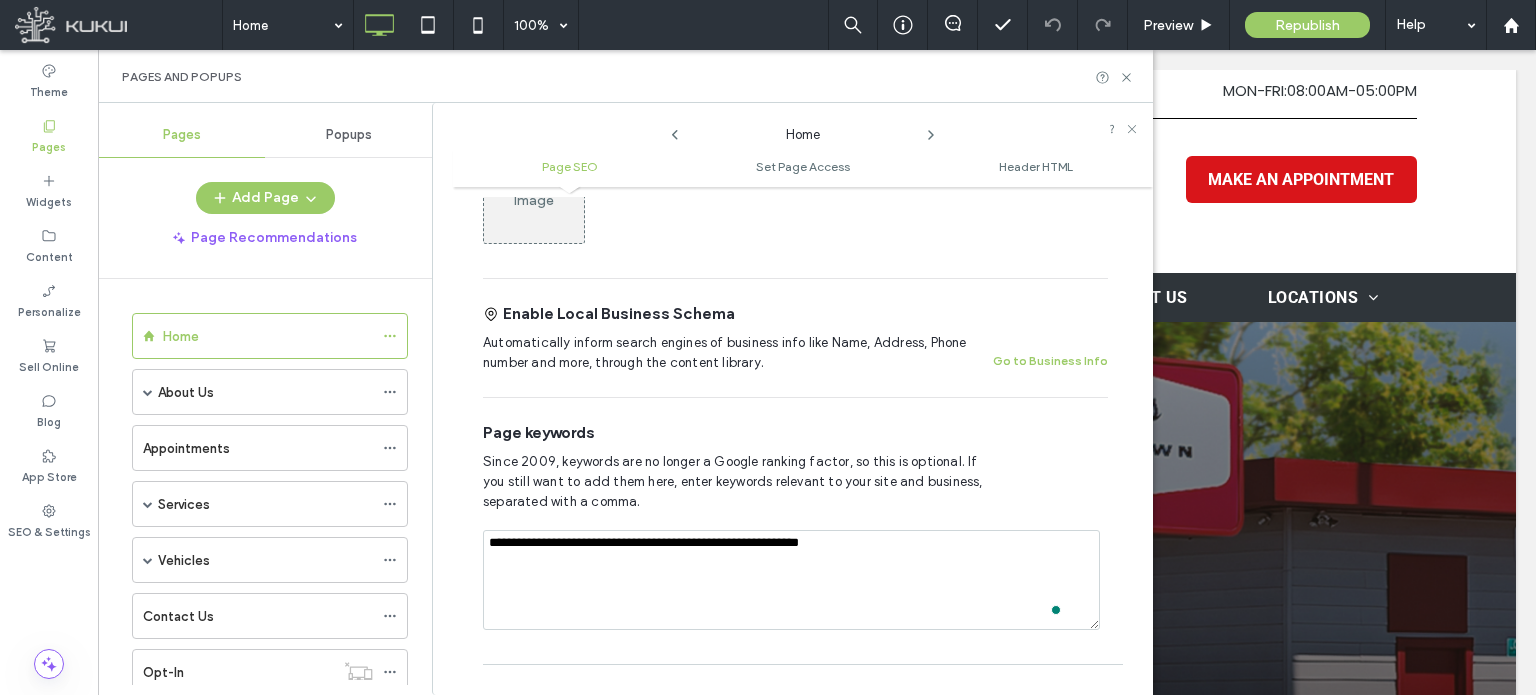 type on "**********" 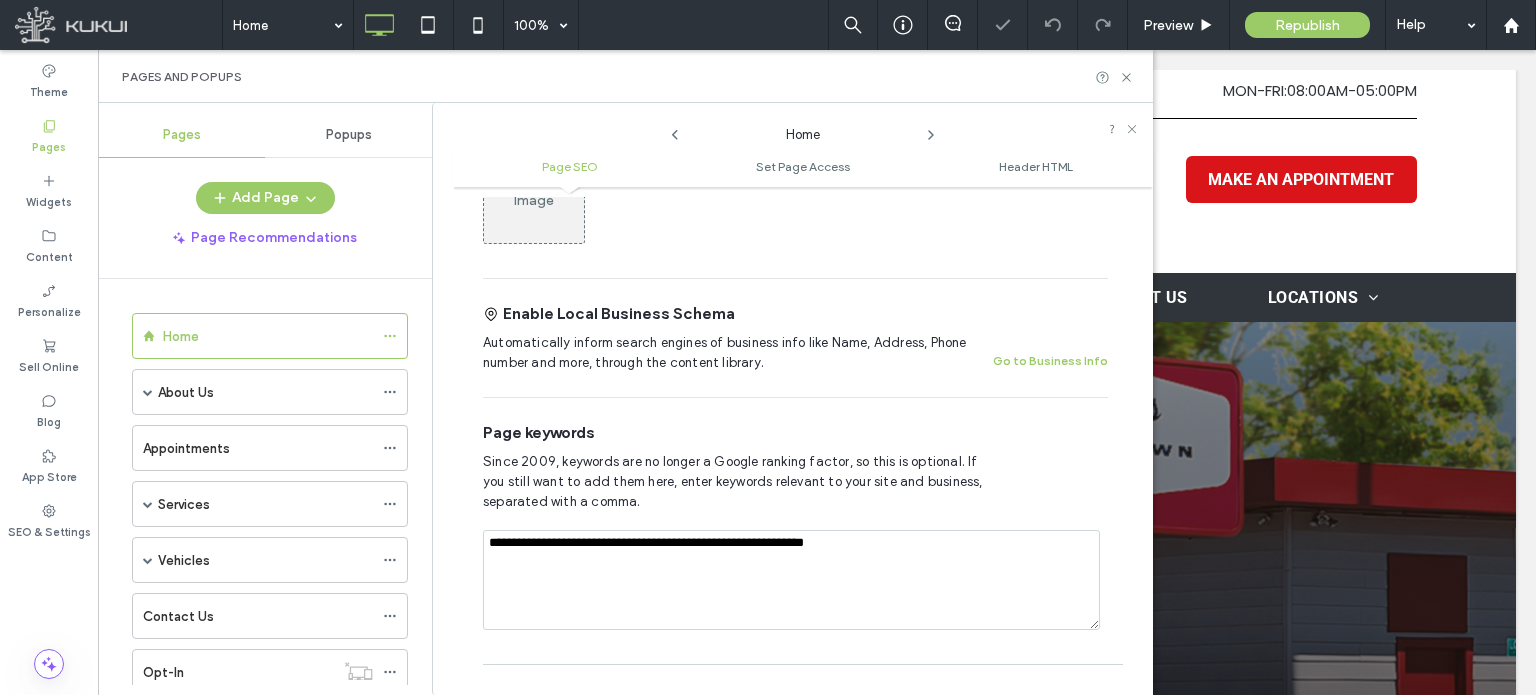 click on "Since 2009, keywords are no longer a Google ranking factor, so this is optional. If you still want to add them here, enter keywords relevant to your site and business, separated with a comma." at bounding box center [795, 482] 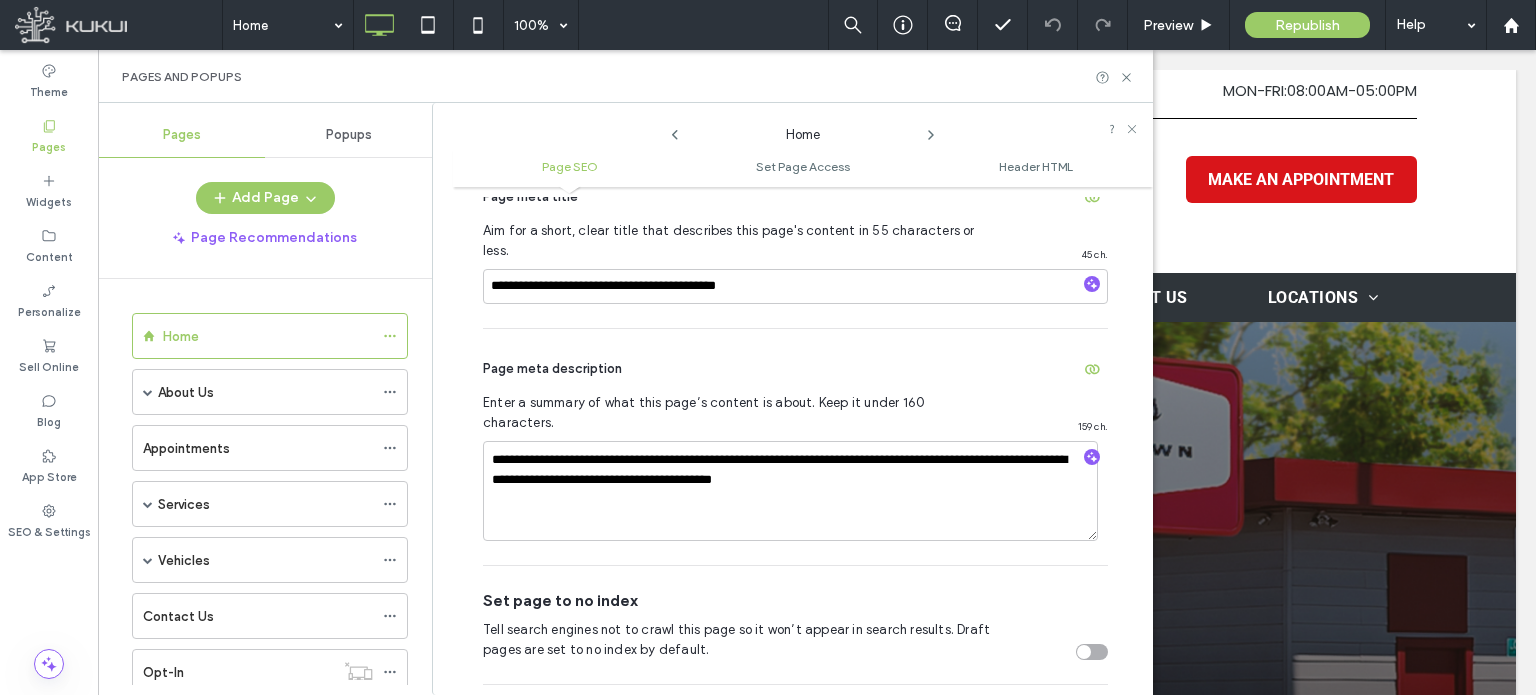 scroll, scrollTop: 210, scrollLeft: 0, axis: vertical 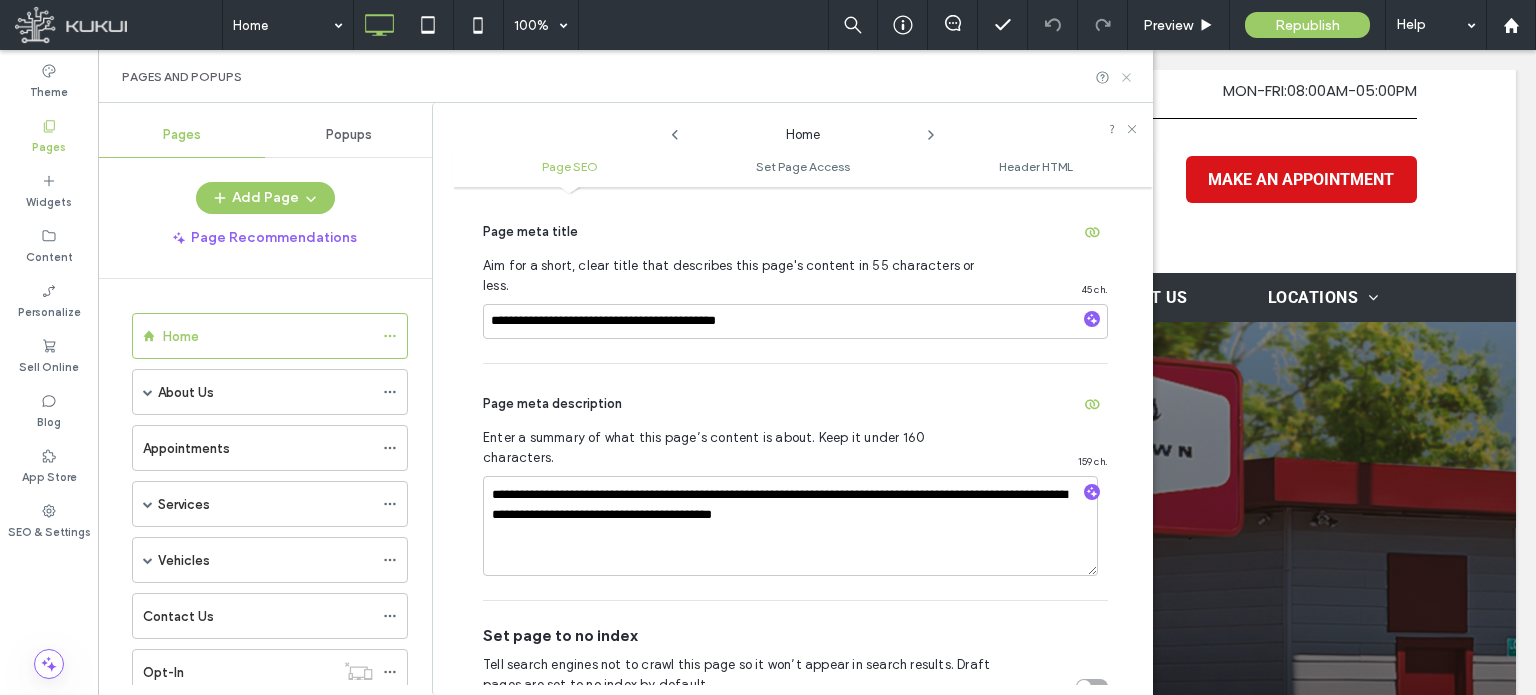 click 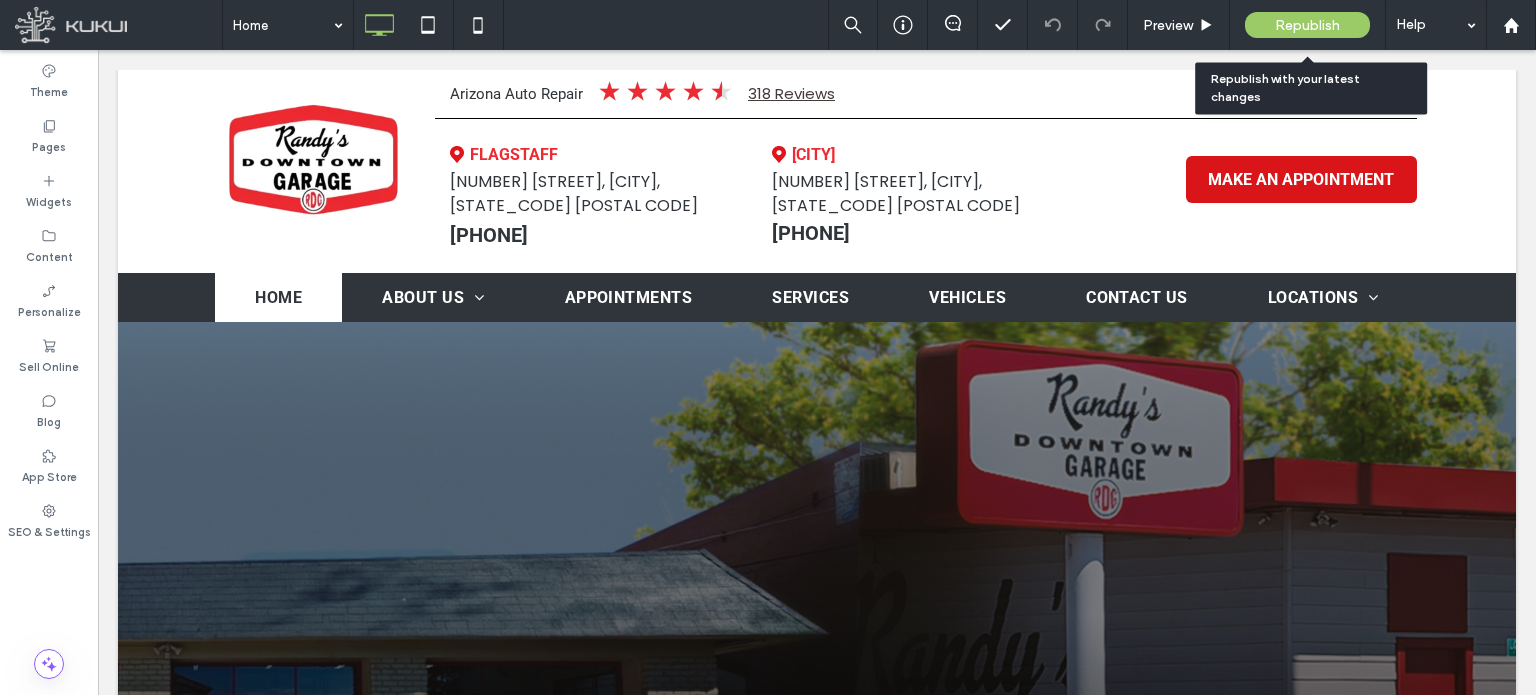 click on "Republish" at bounding box center [1307, 25] 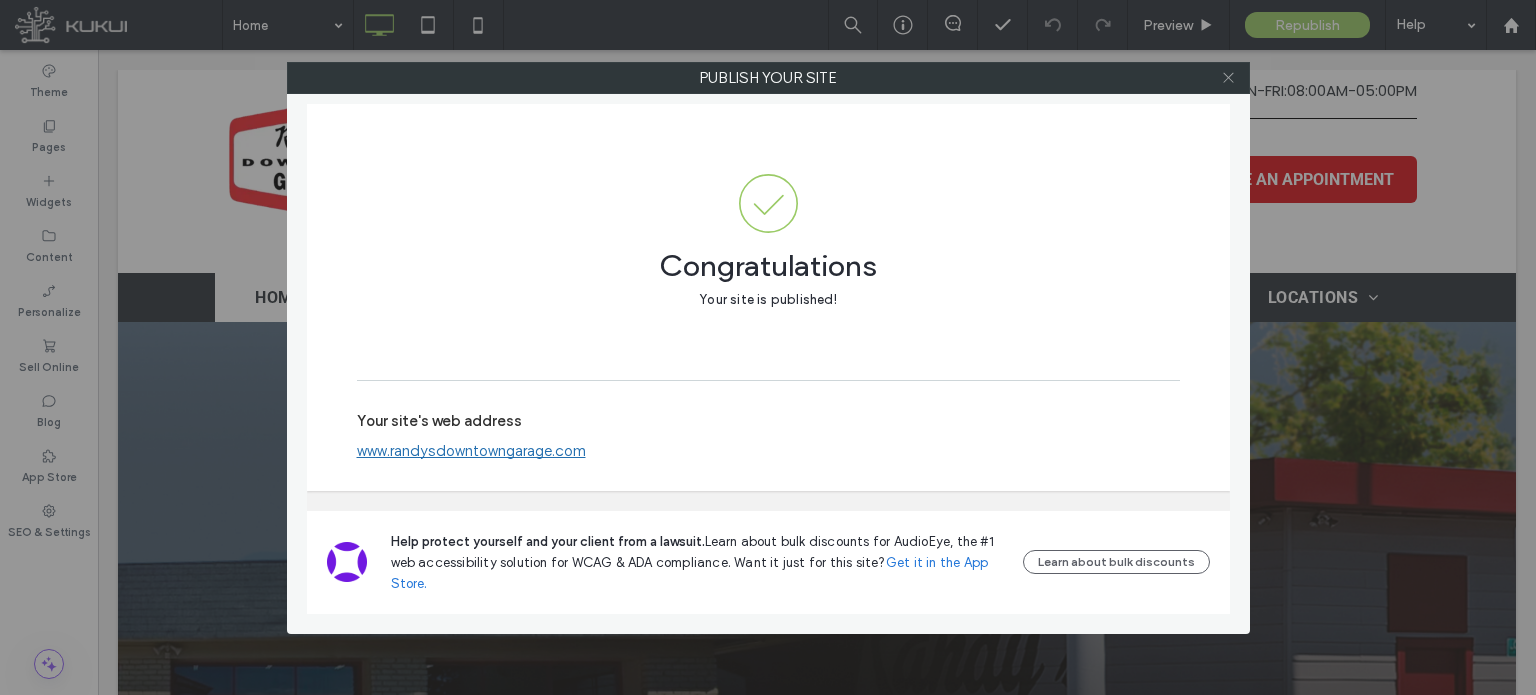 click 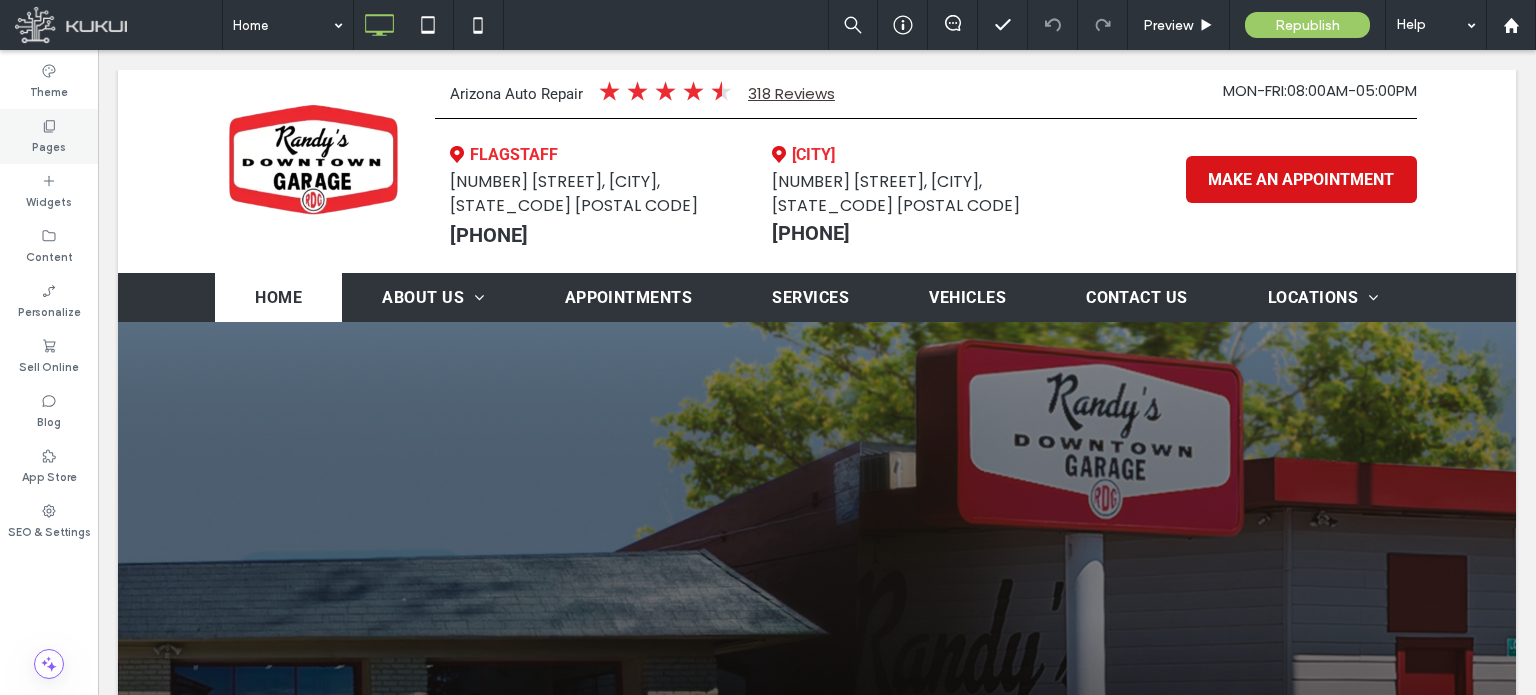 click 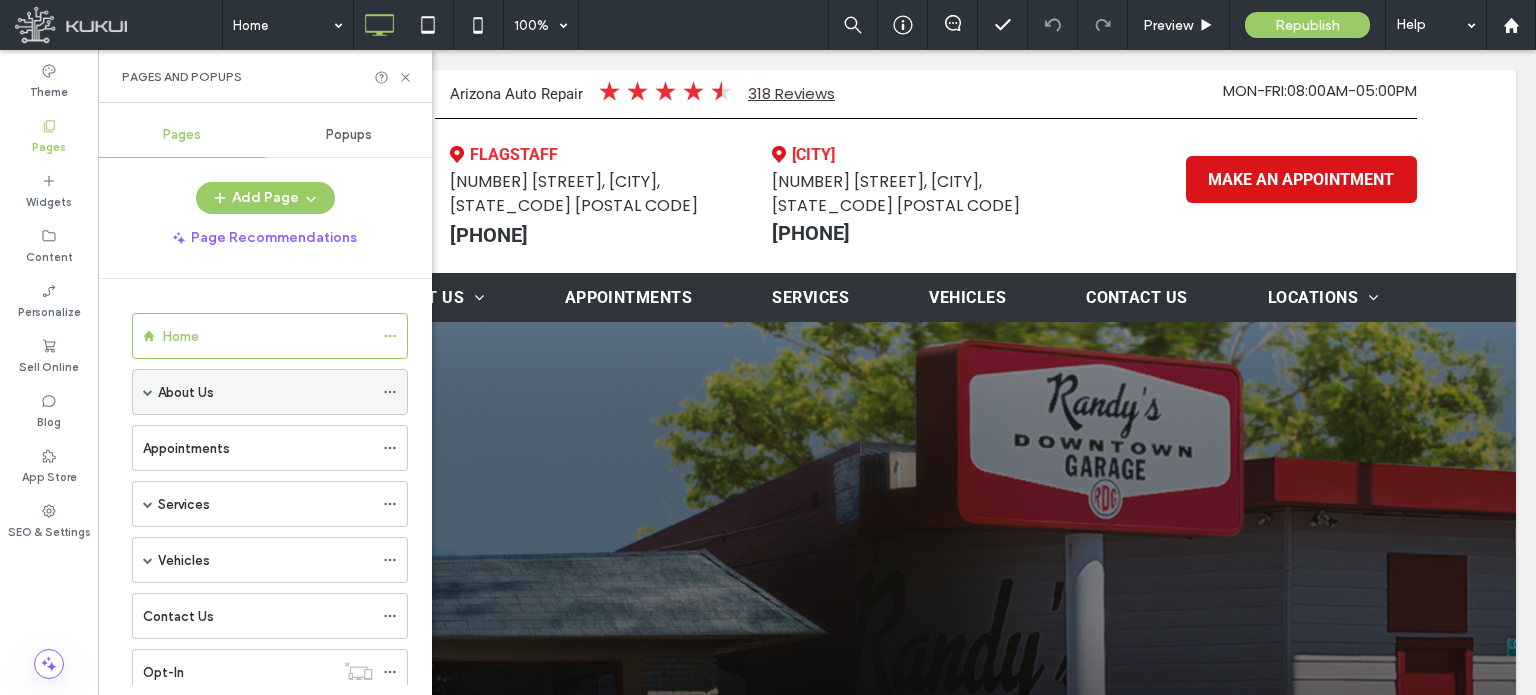 click on "About Us" at bounding box center (265, 392) 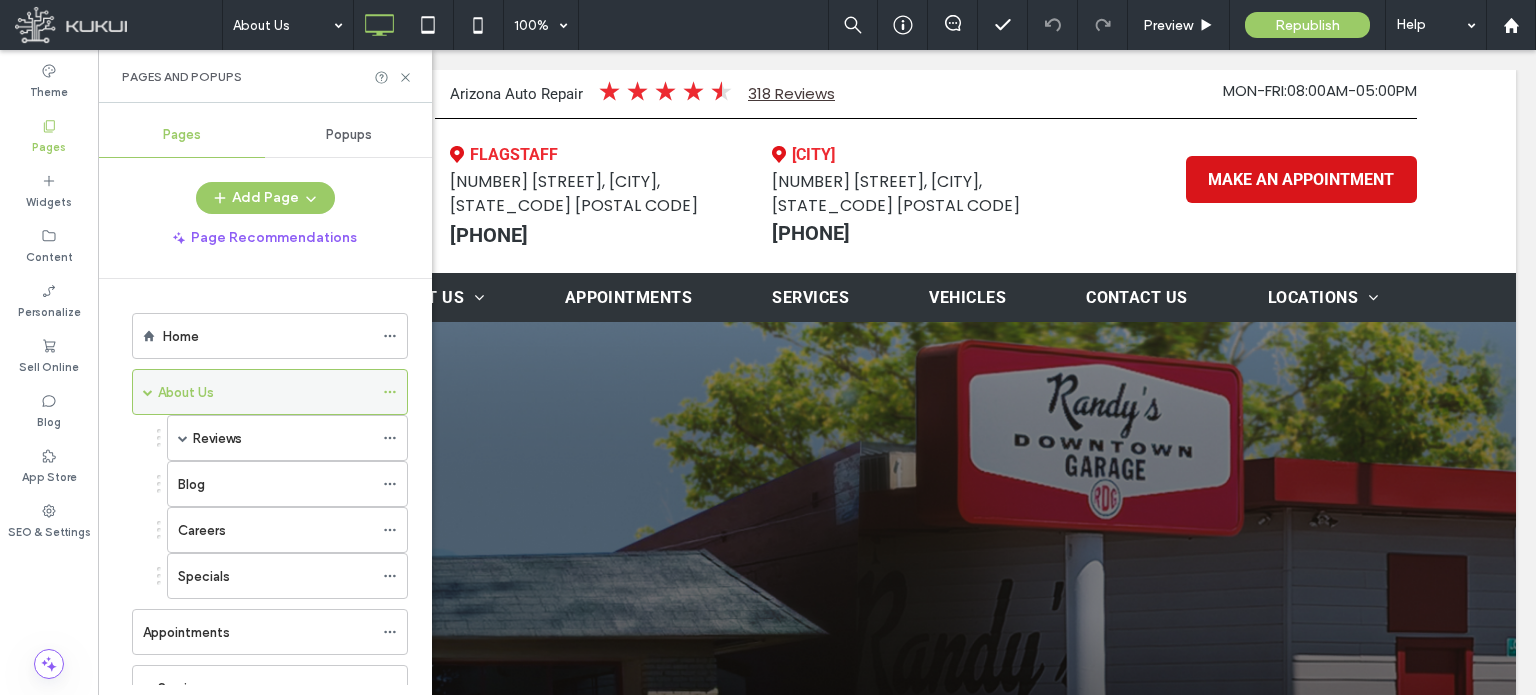 click 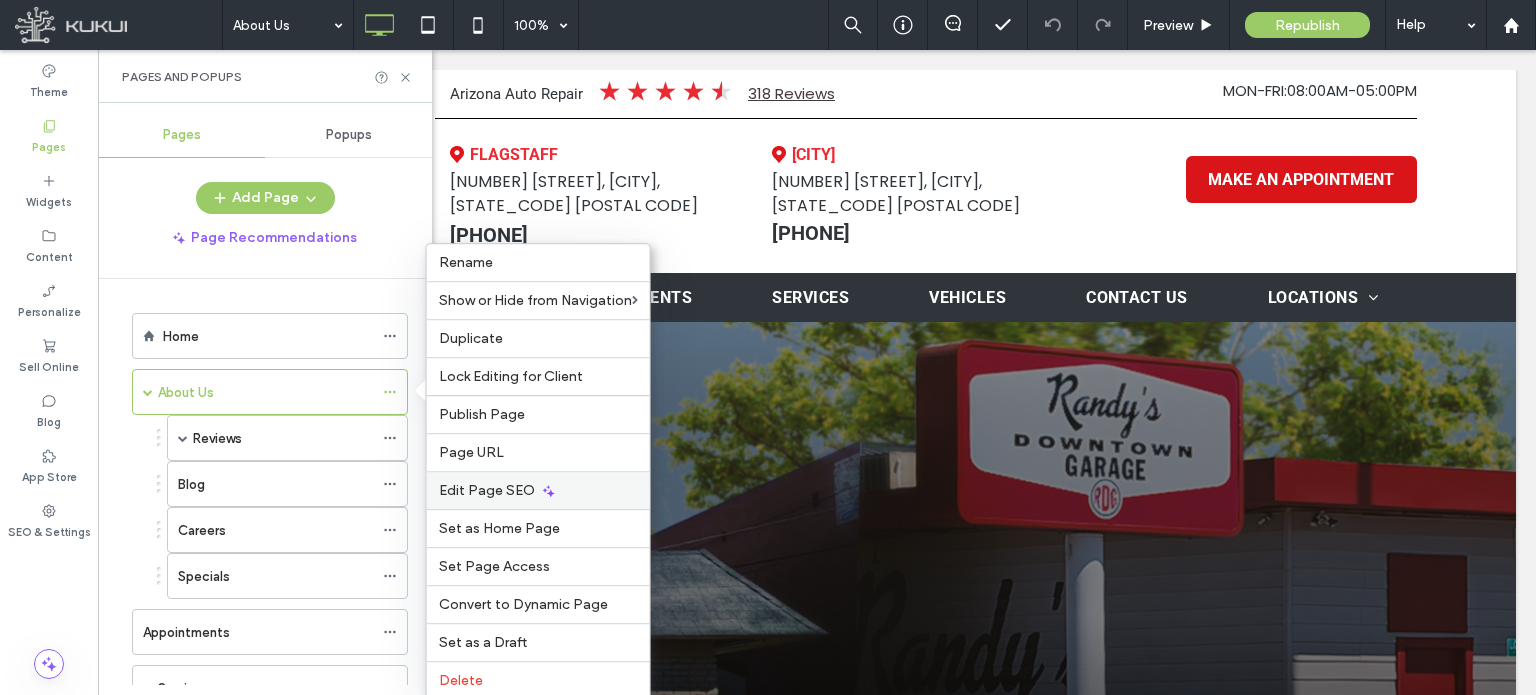 click on "Edit Page SEO" at bounding box center (487, 490) 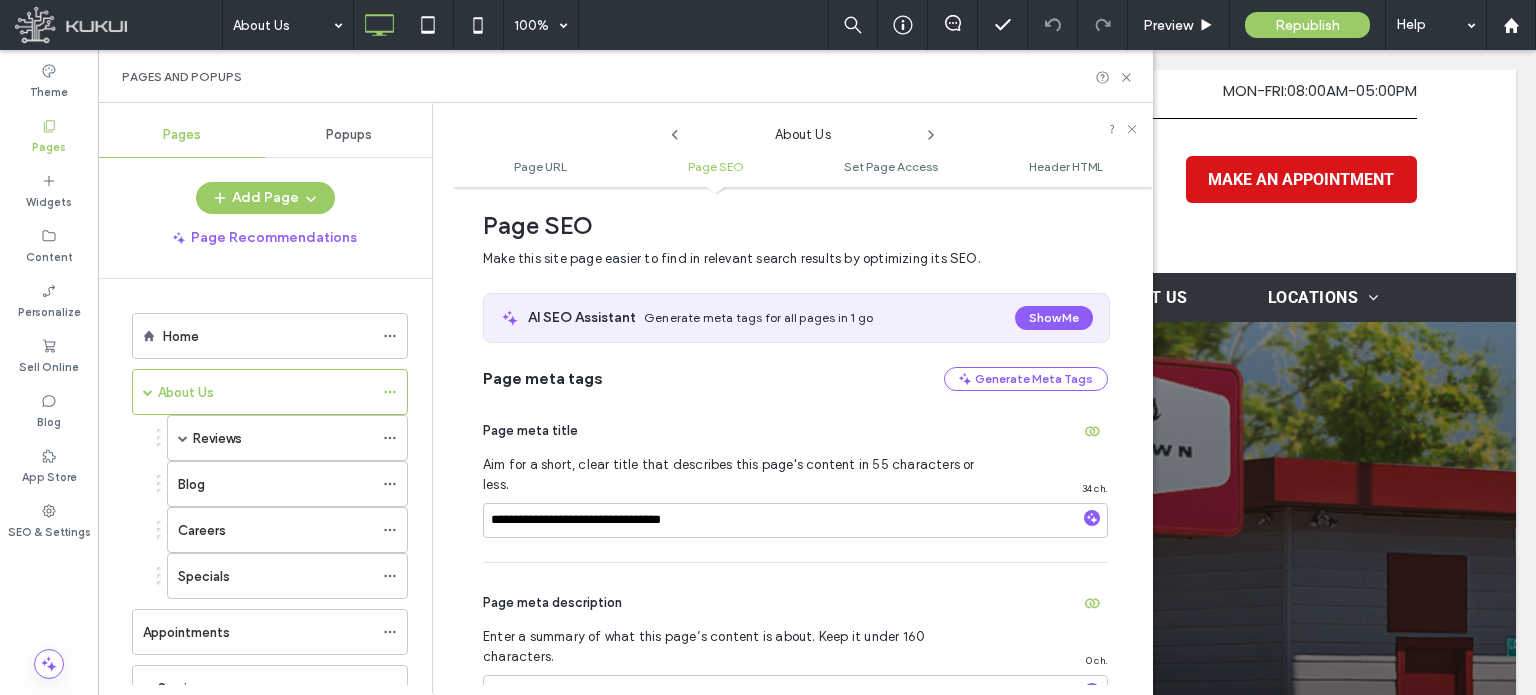 scroll, scrollTop: 374, scrollLeft: 0, axis: vertical 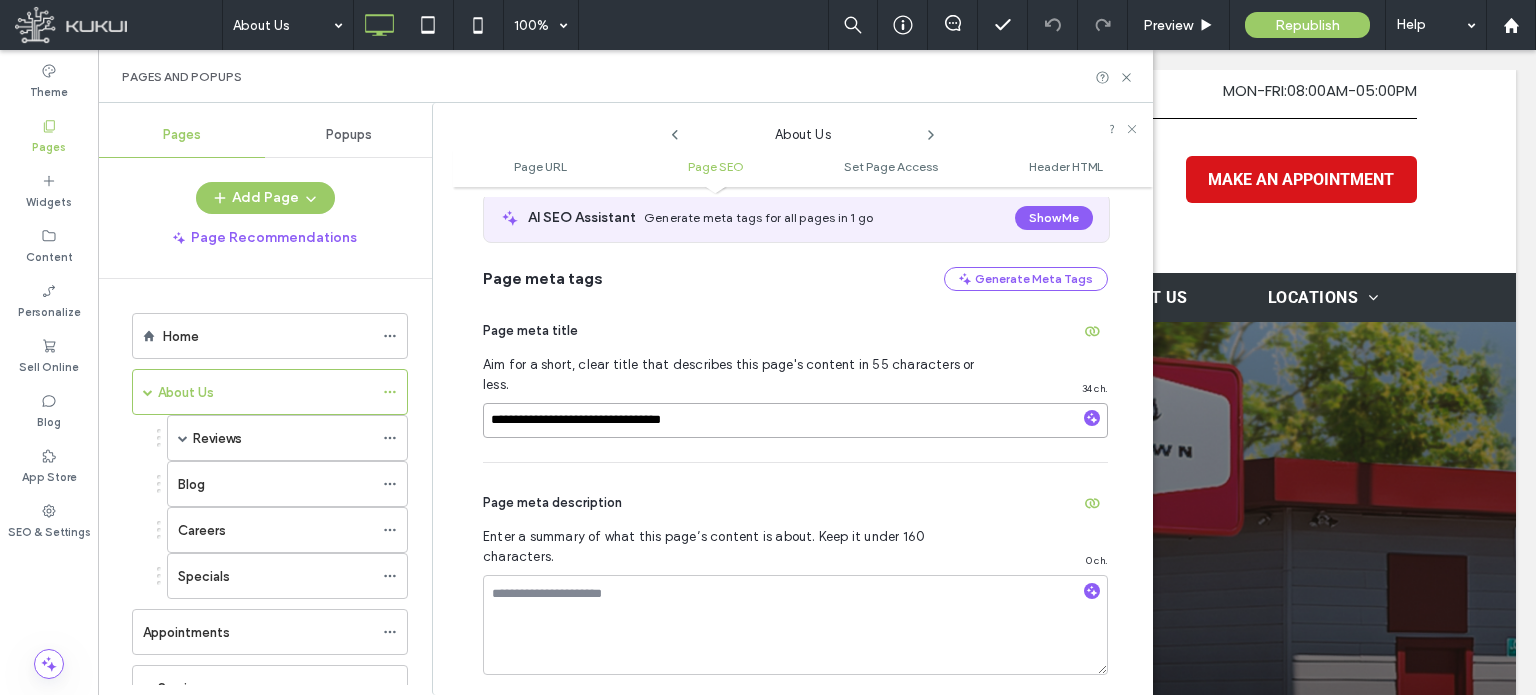 drag, startPoint x: 555, startPoint y: 398, endPoint x: 525, endPoint y: 400, distance: 30.066593 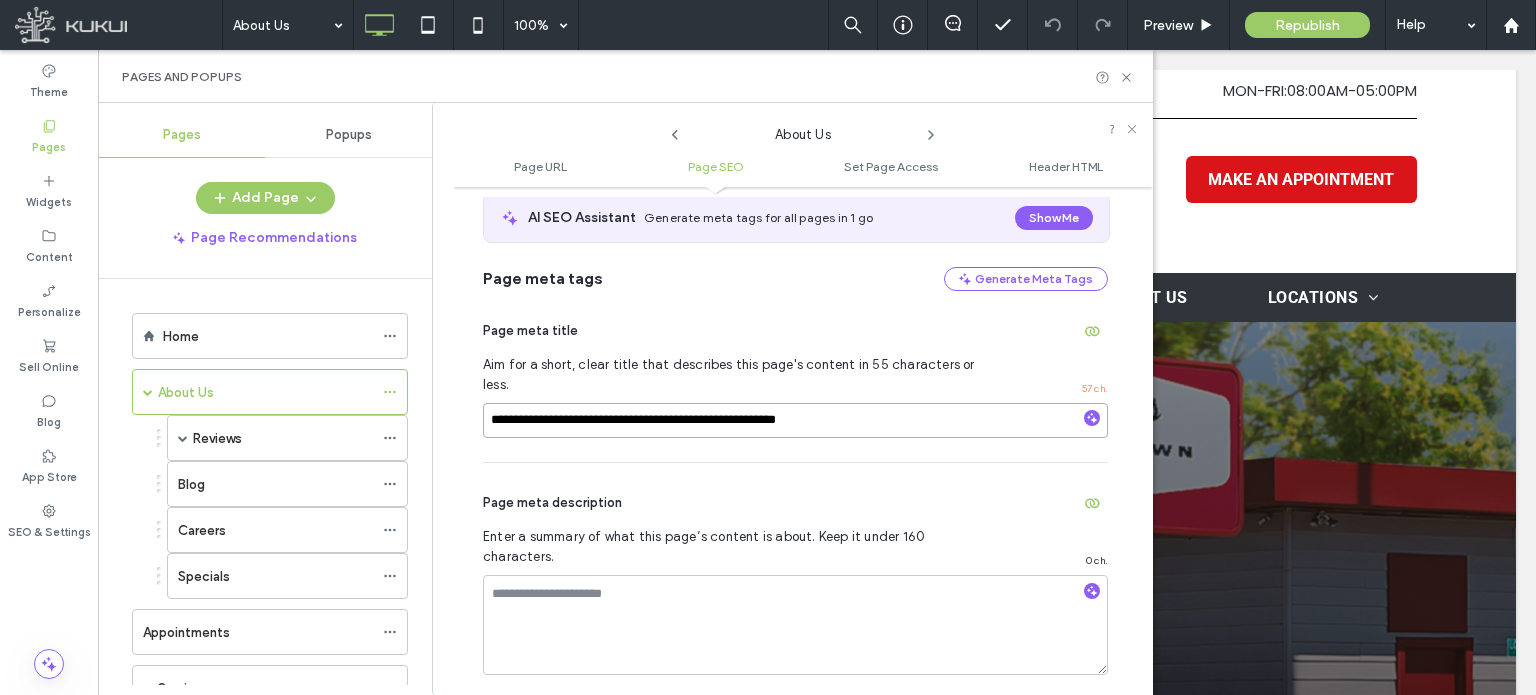 type on "**********" 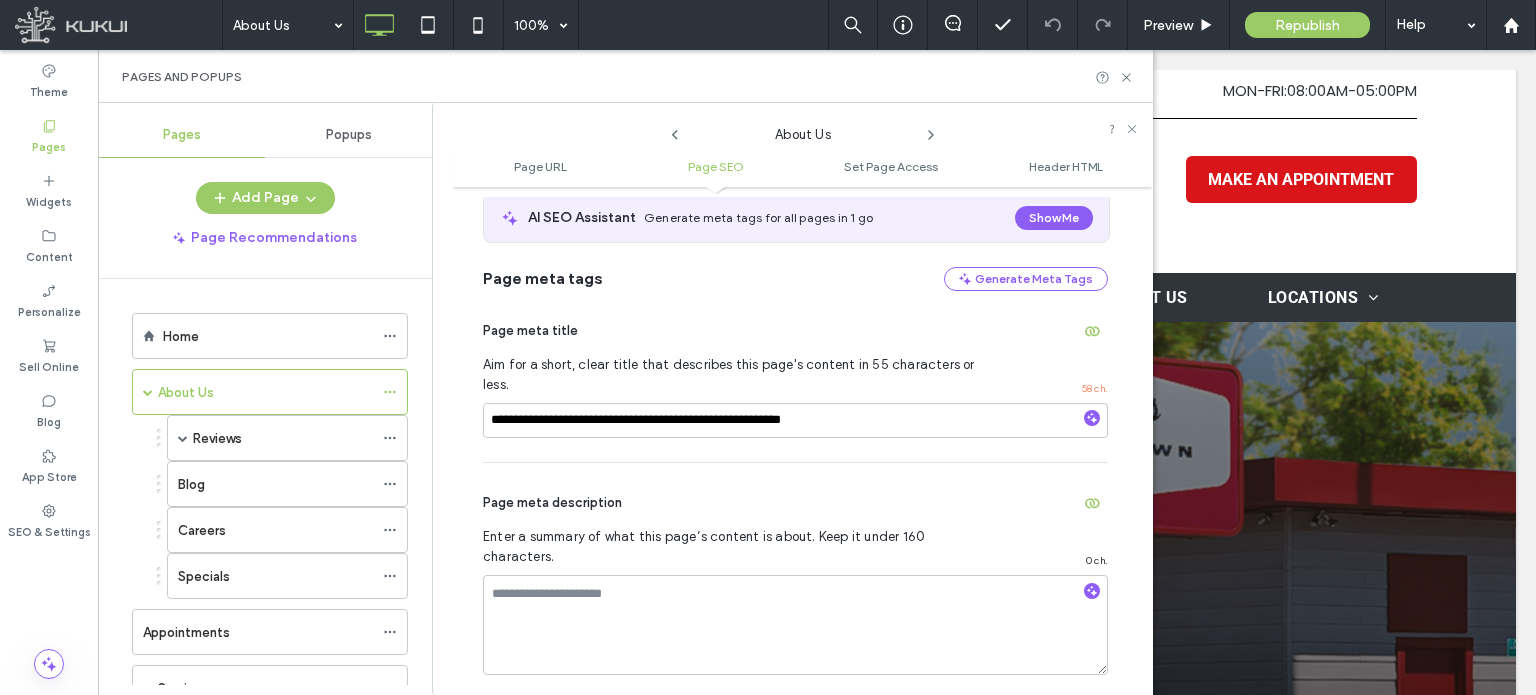 click on "Page meta description Enter a summary of what this page’s content is about. Keep it under 160 characters. 0   ch." at bounding box center (795, 581) 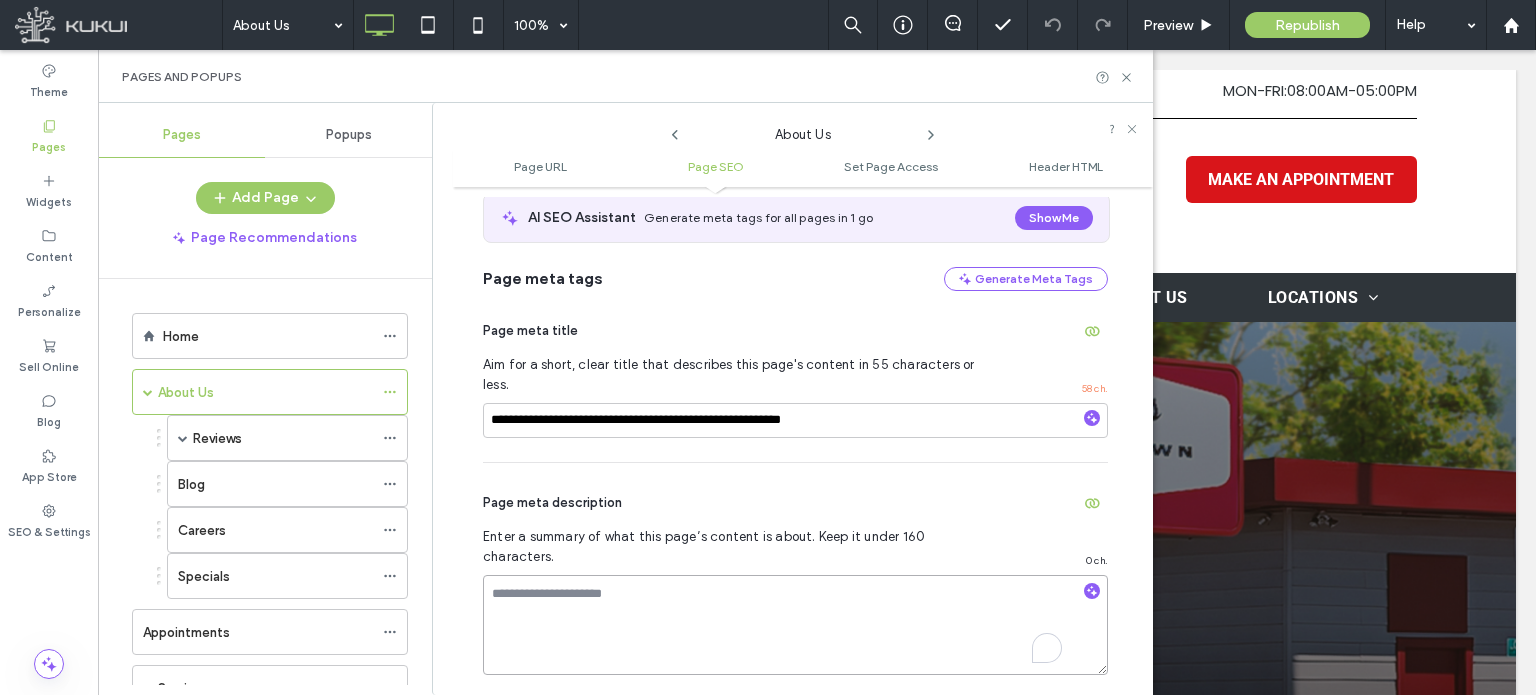click at bounding box center [795, 625] 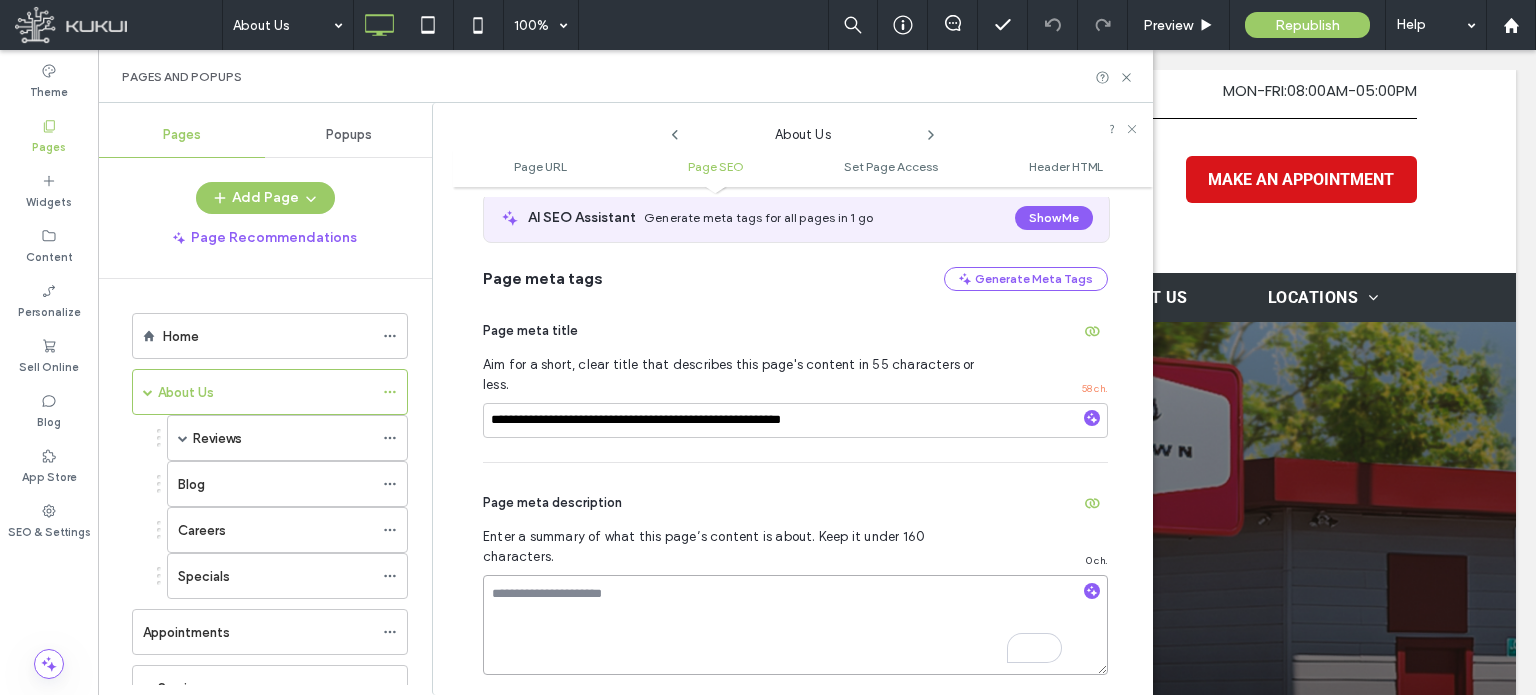 paste on "**********" 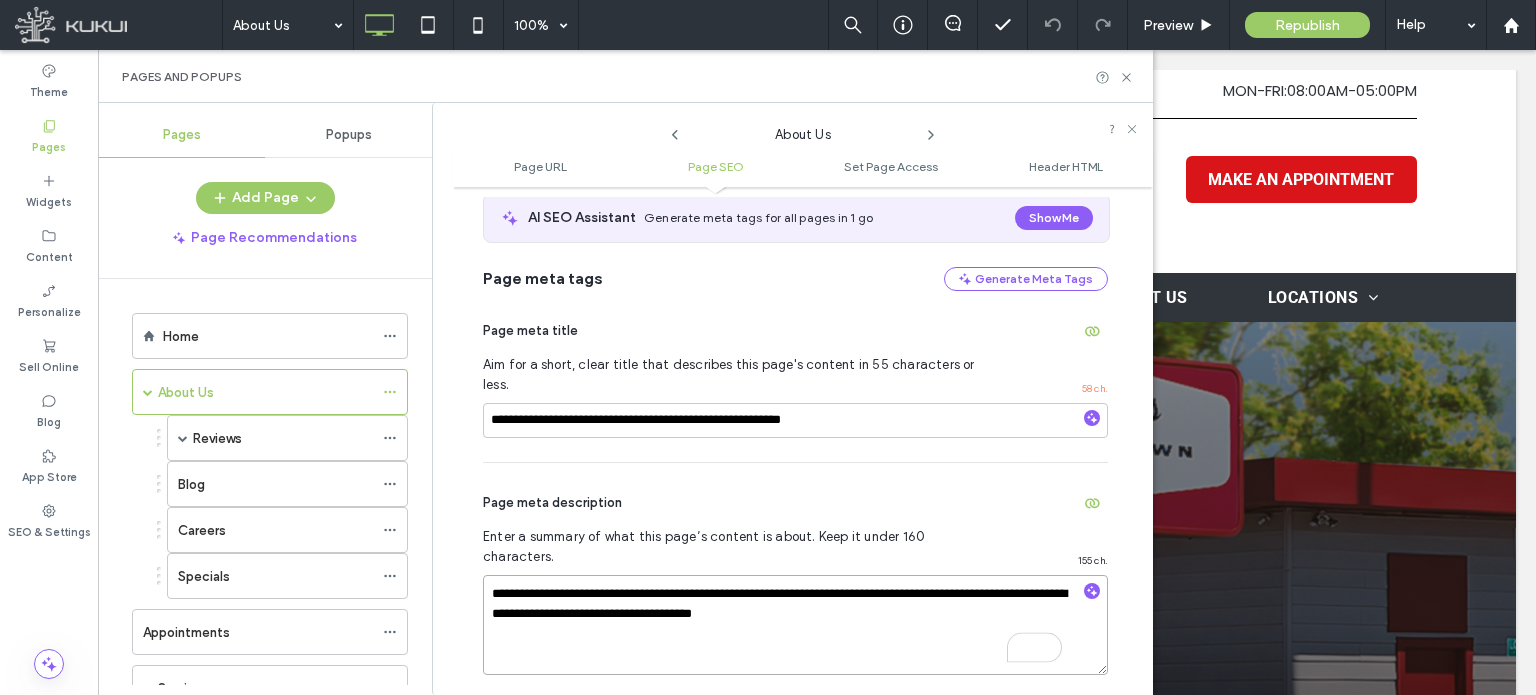 type on "**********" 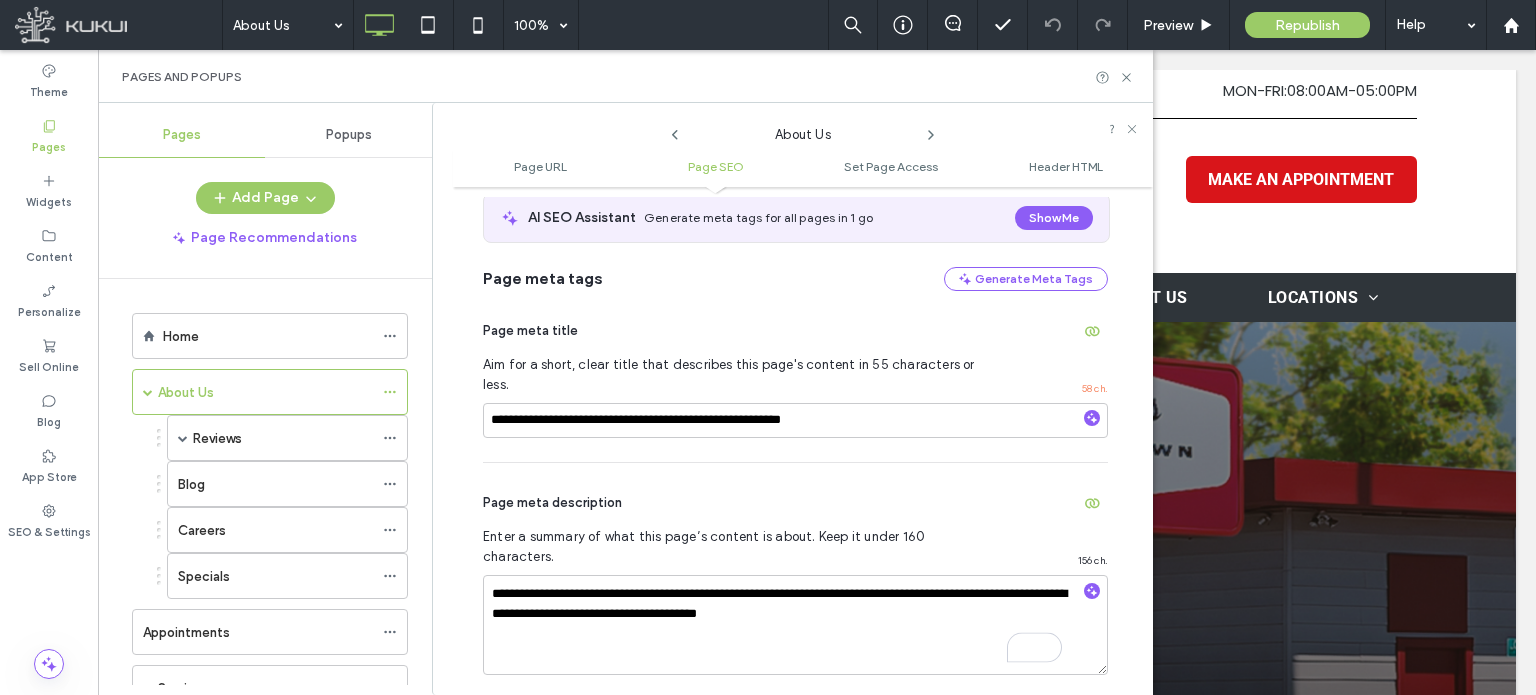 click on "Page meta description" at bounding box center [795, 503] 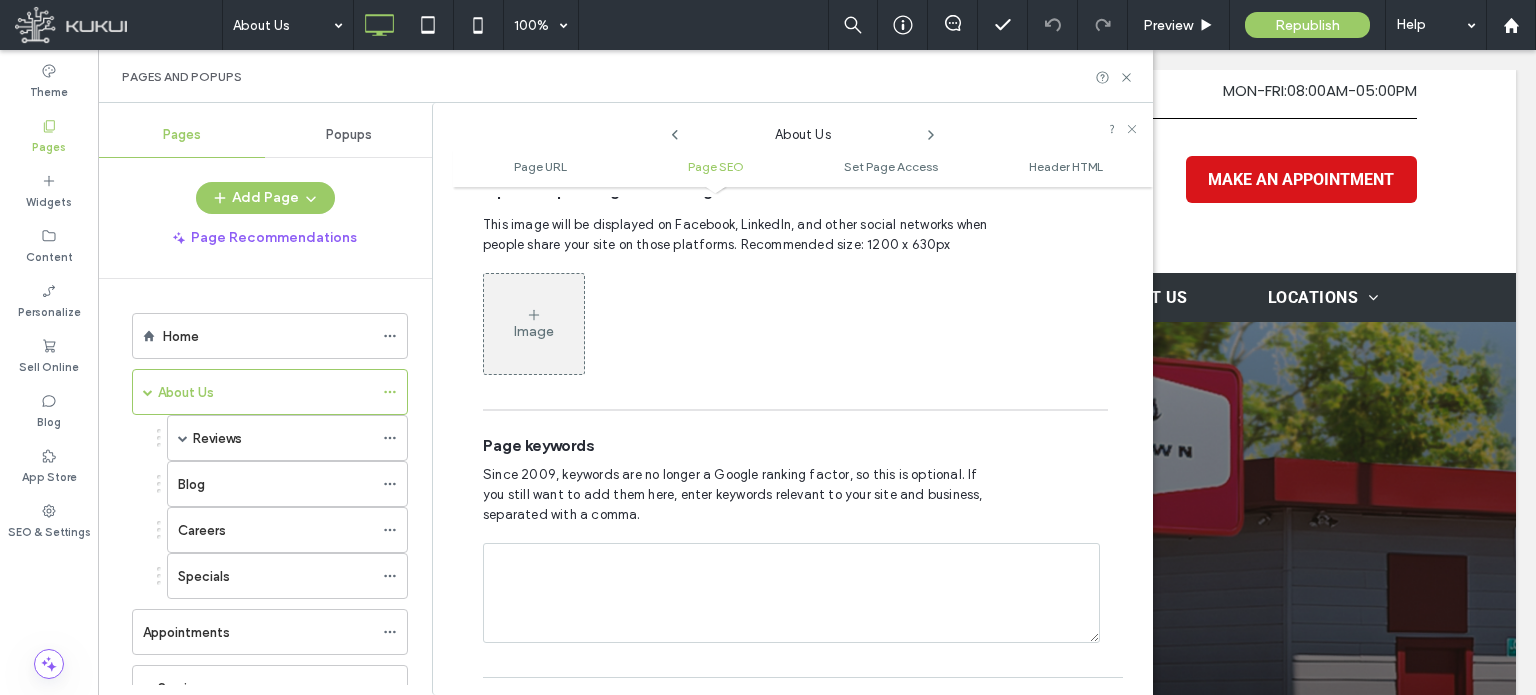scroll, scrollTop: 1174, scrollLeft: 0, axis: vertical 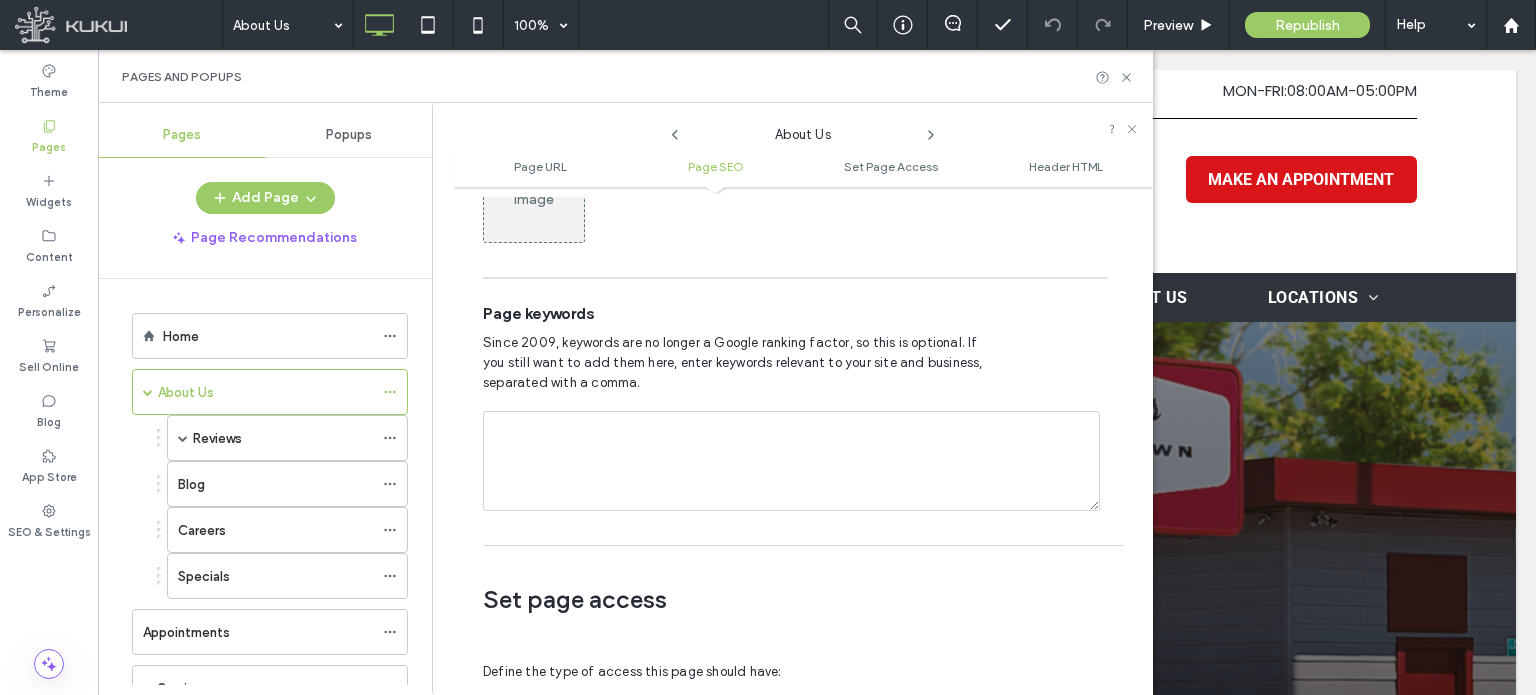 click at bounding box center [791, 461] 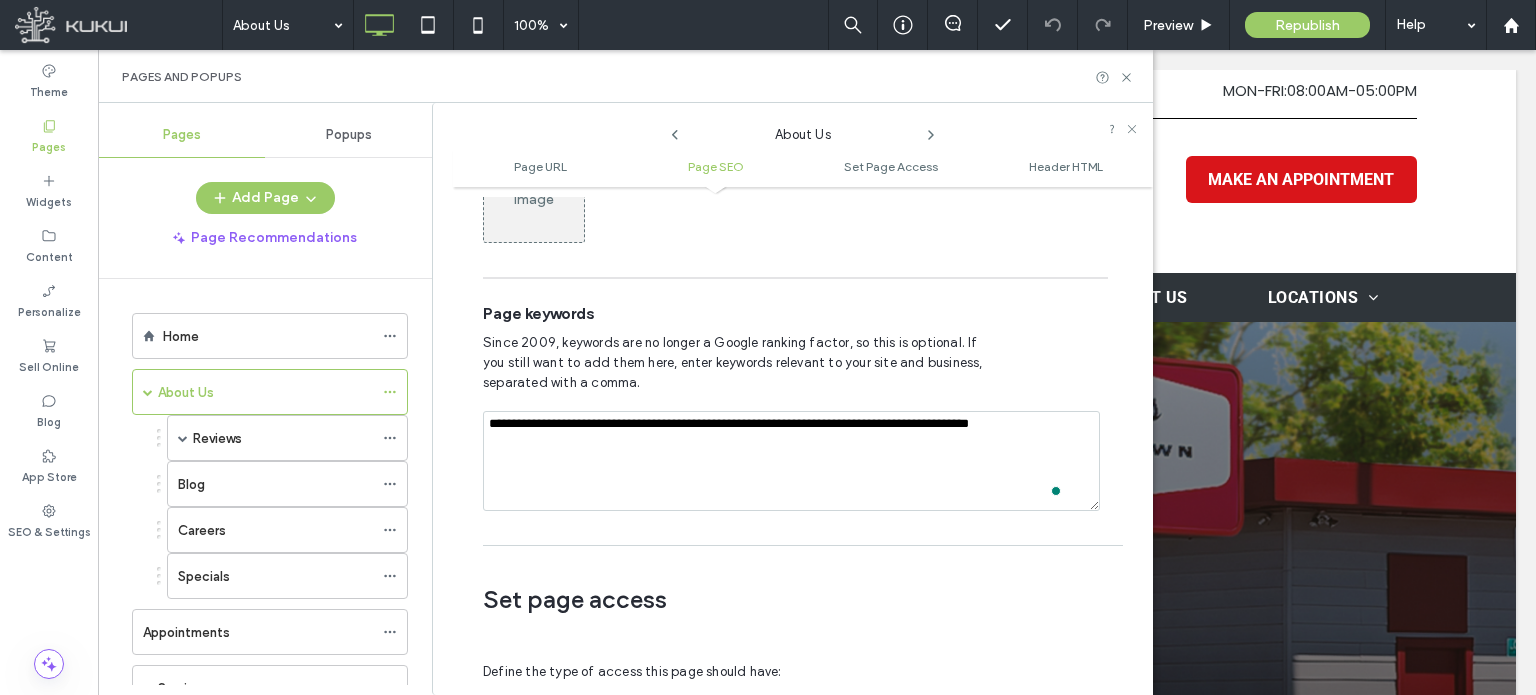 type on "**********" 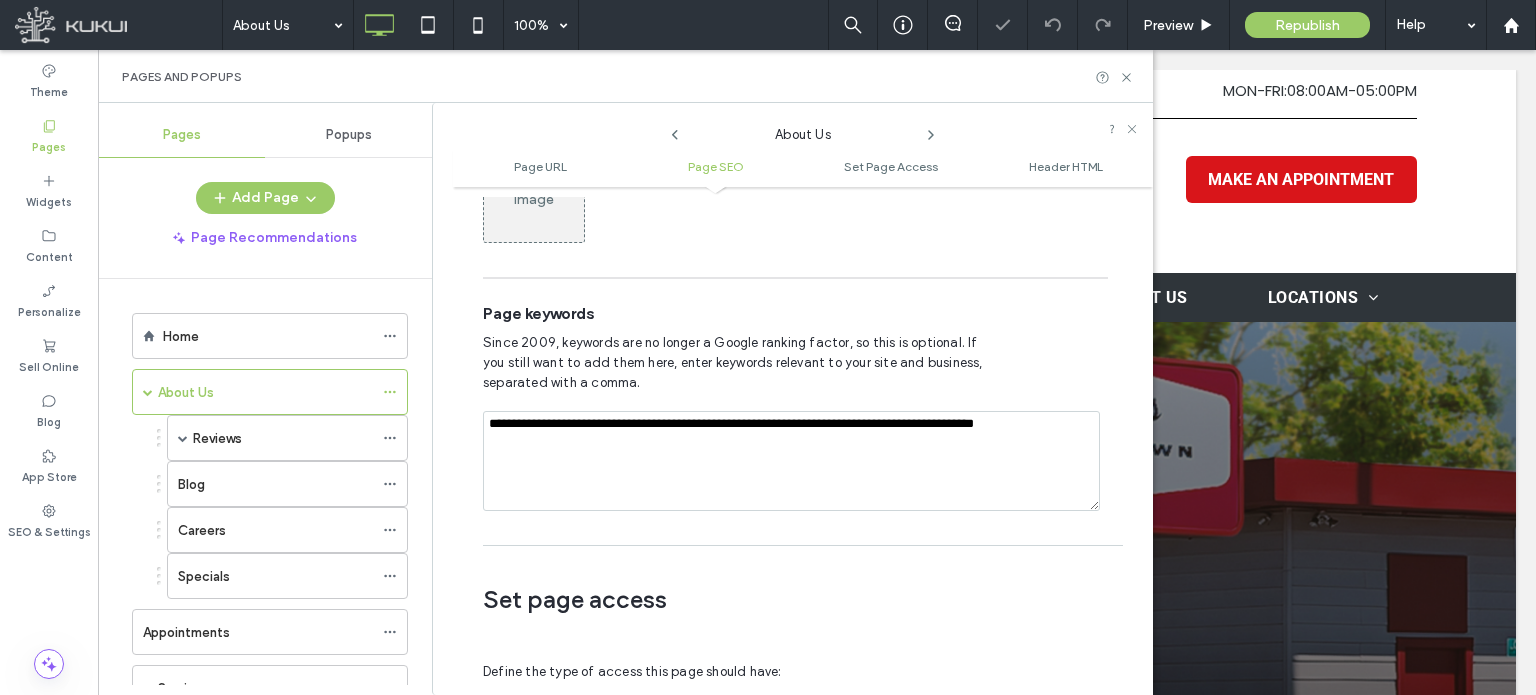 click on "Since 2009, keywords are no longer a Google ranking factor, so this is optional. If you still want to add them here, enter keywords relevant to your site and business, separated with a comma." at bounding box center [740, 363] 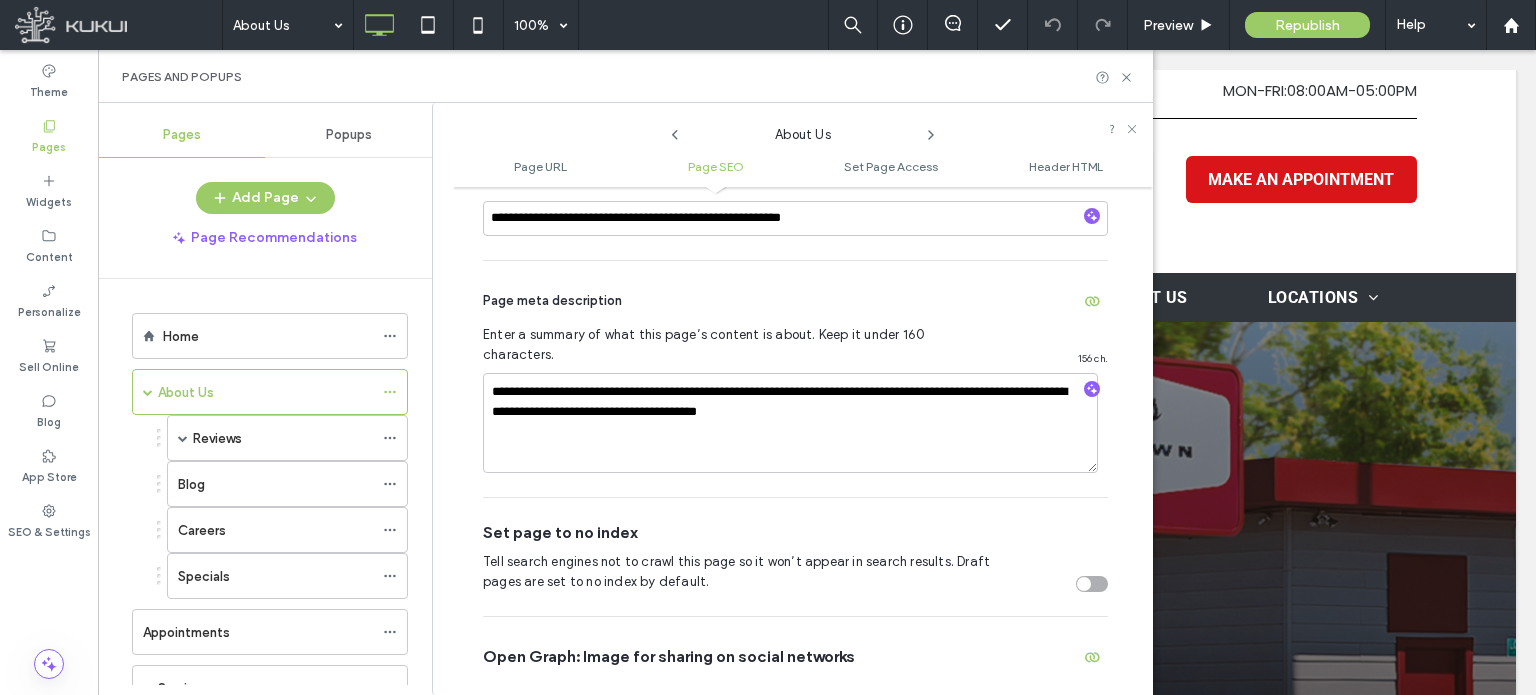 scroll, scrollTop: 474, scrollLeft: 0, axis: vertical 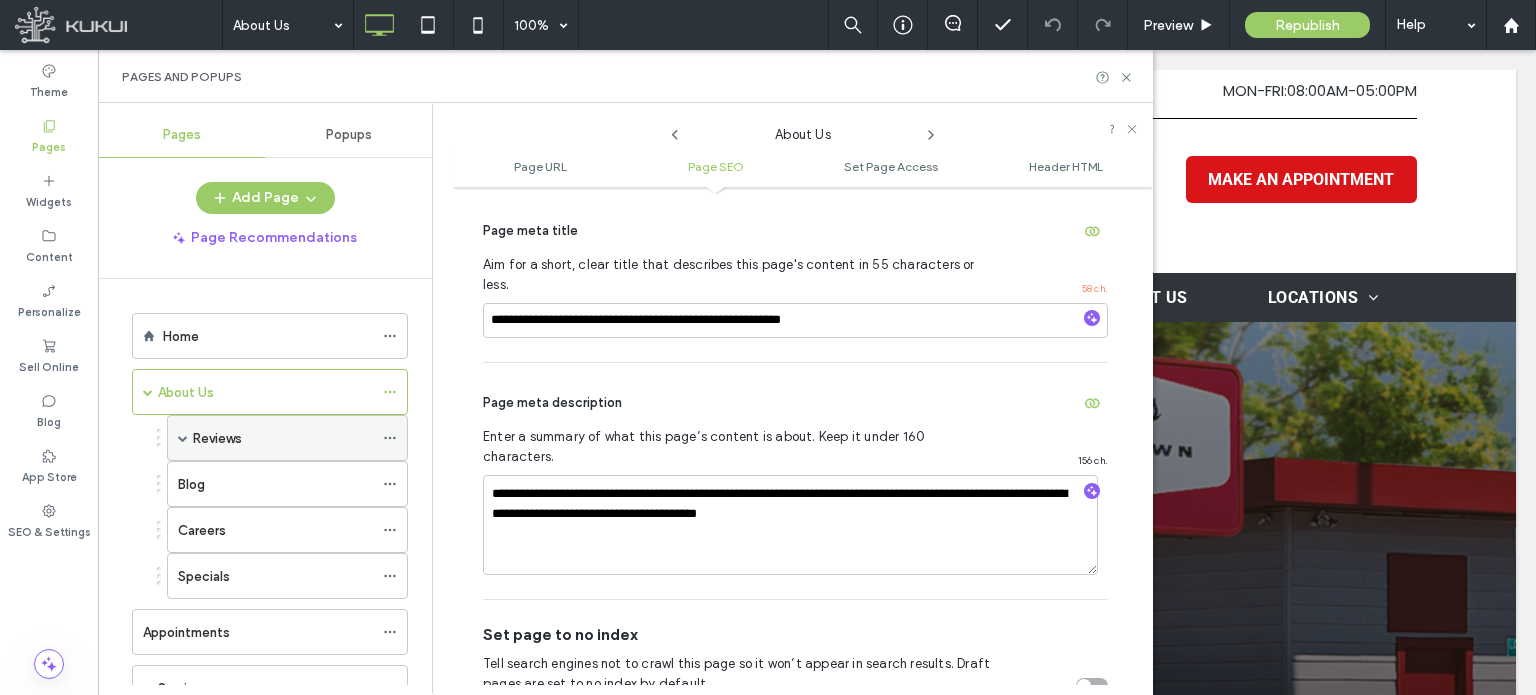 click on "Reviews" at bounding box center [283, 438] 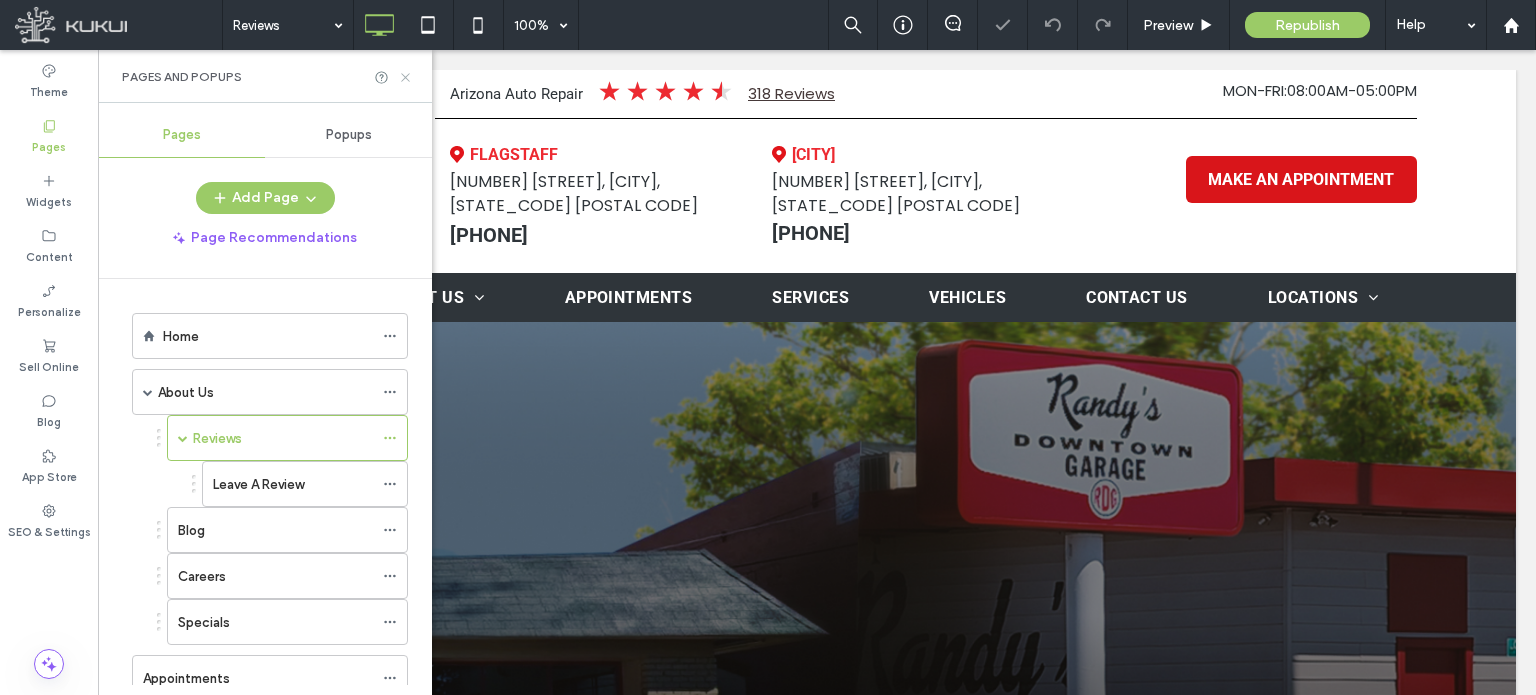 click 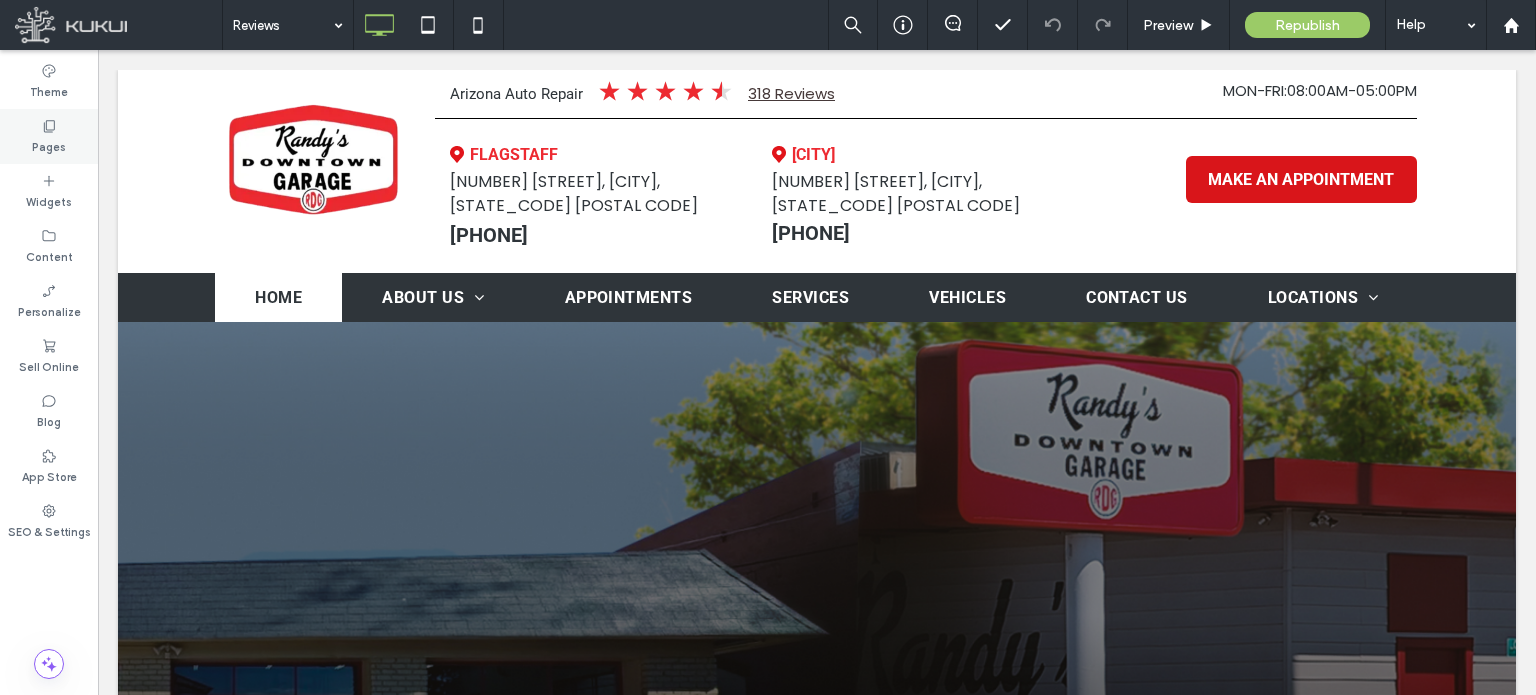 click 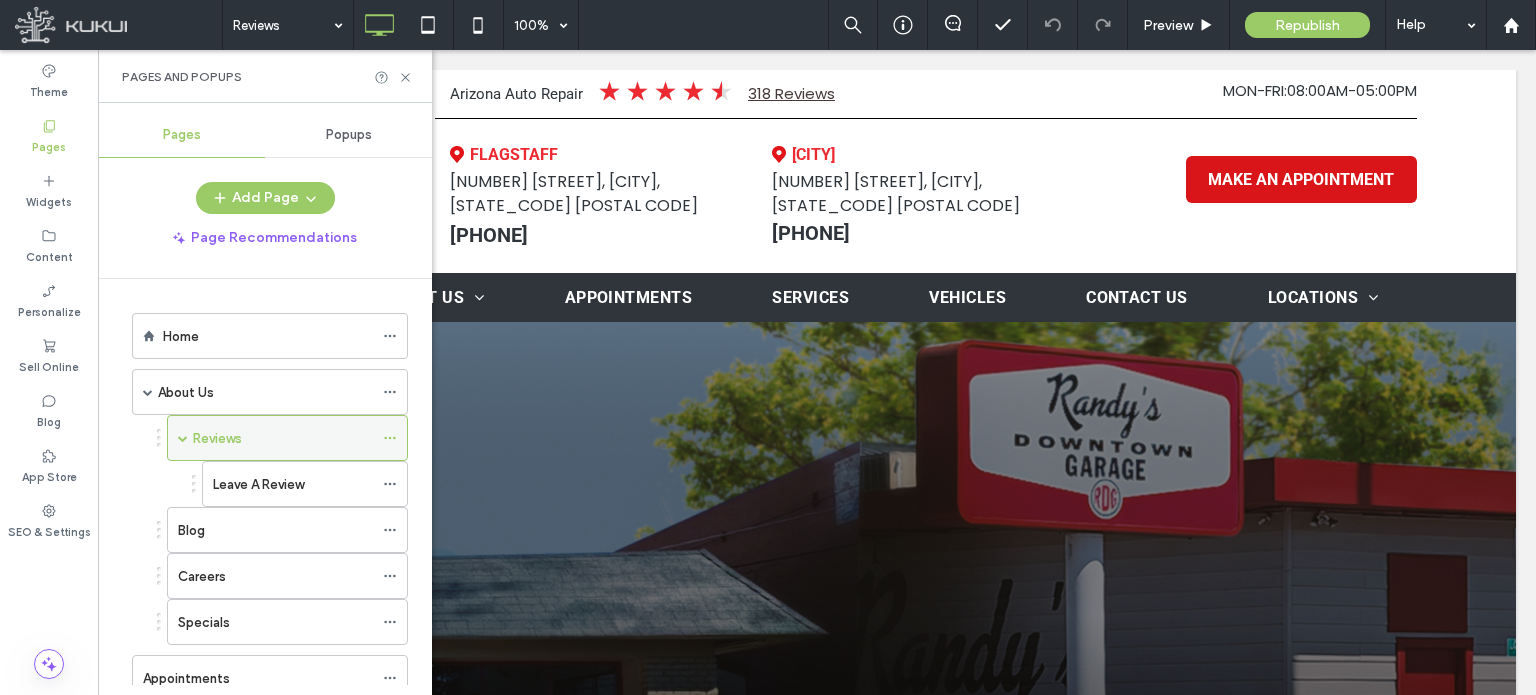 click 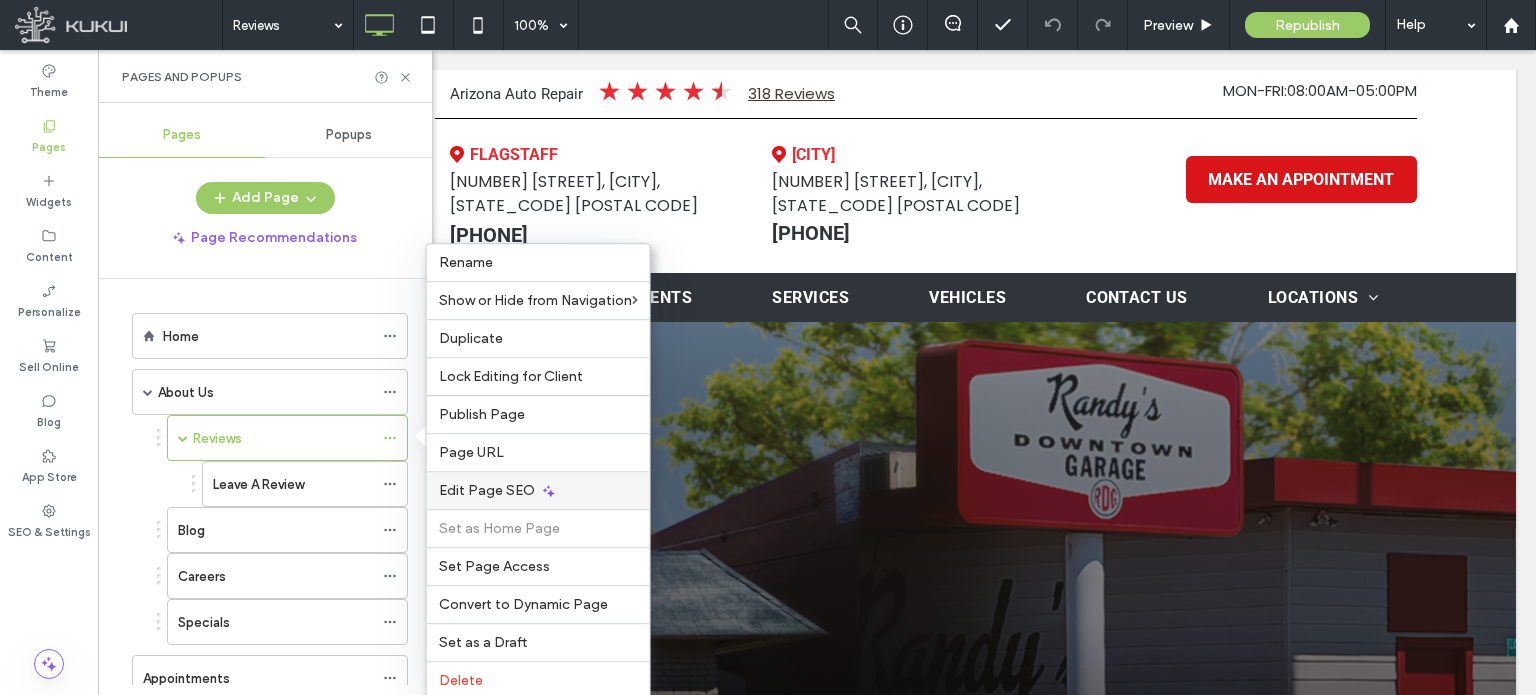 click on "Edit Page SEO" at bounding box center [487, 490] 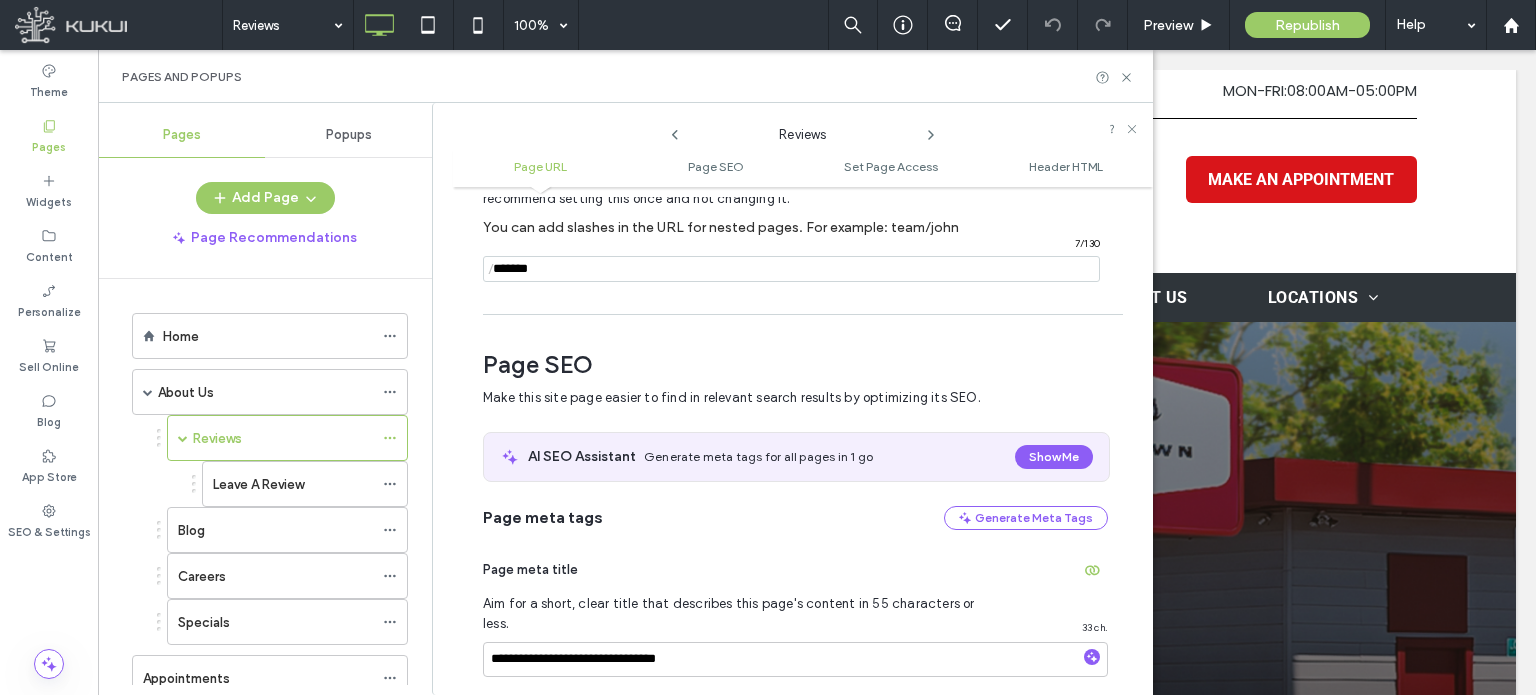 scroll, scrollTop: 274, scrollLeft: 0, axis: vertical 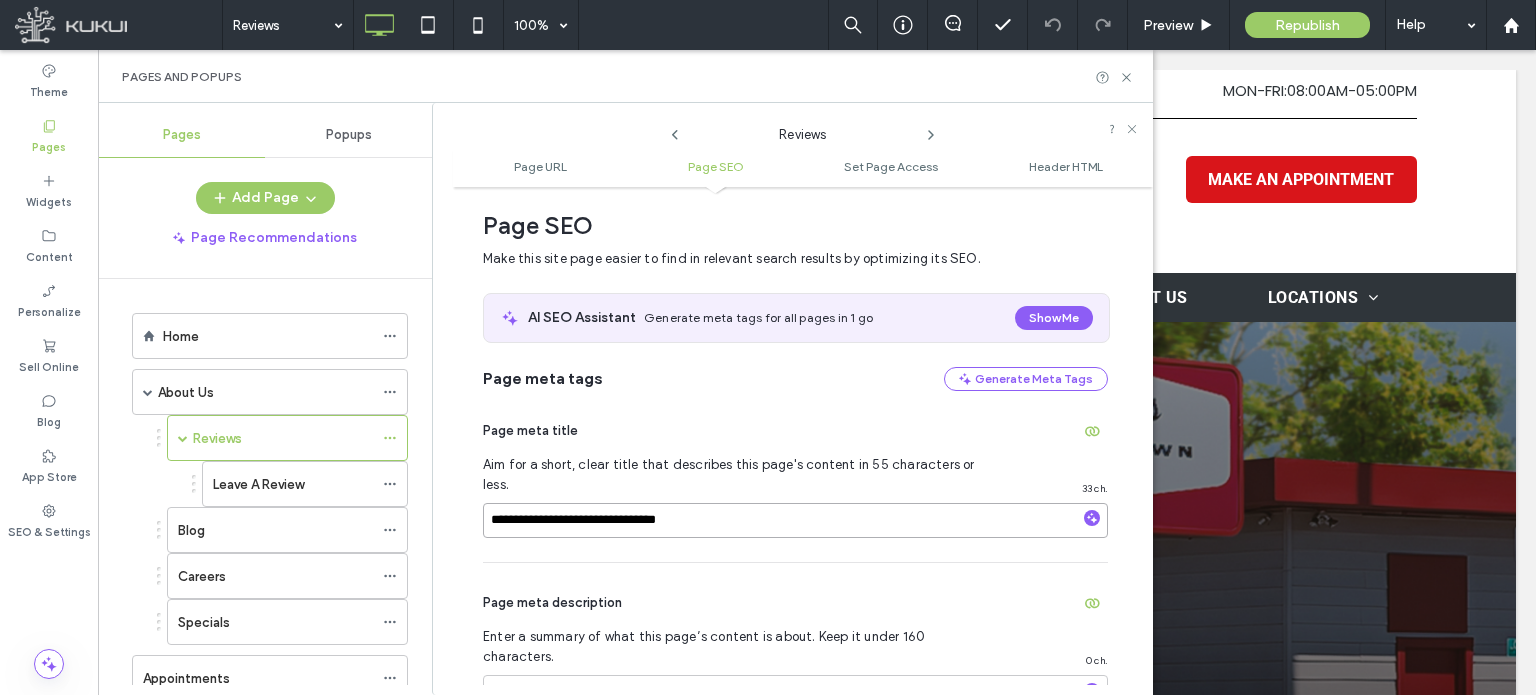 click on "**********" at bounding box center [795, 520] 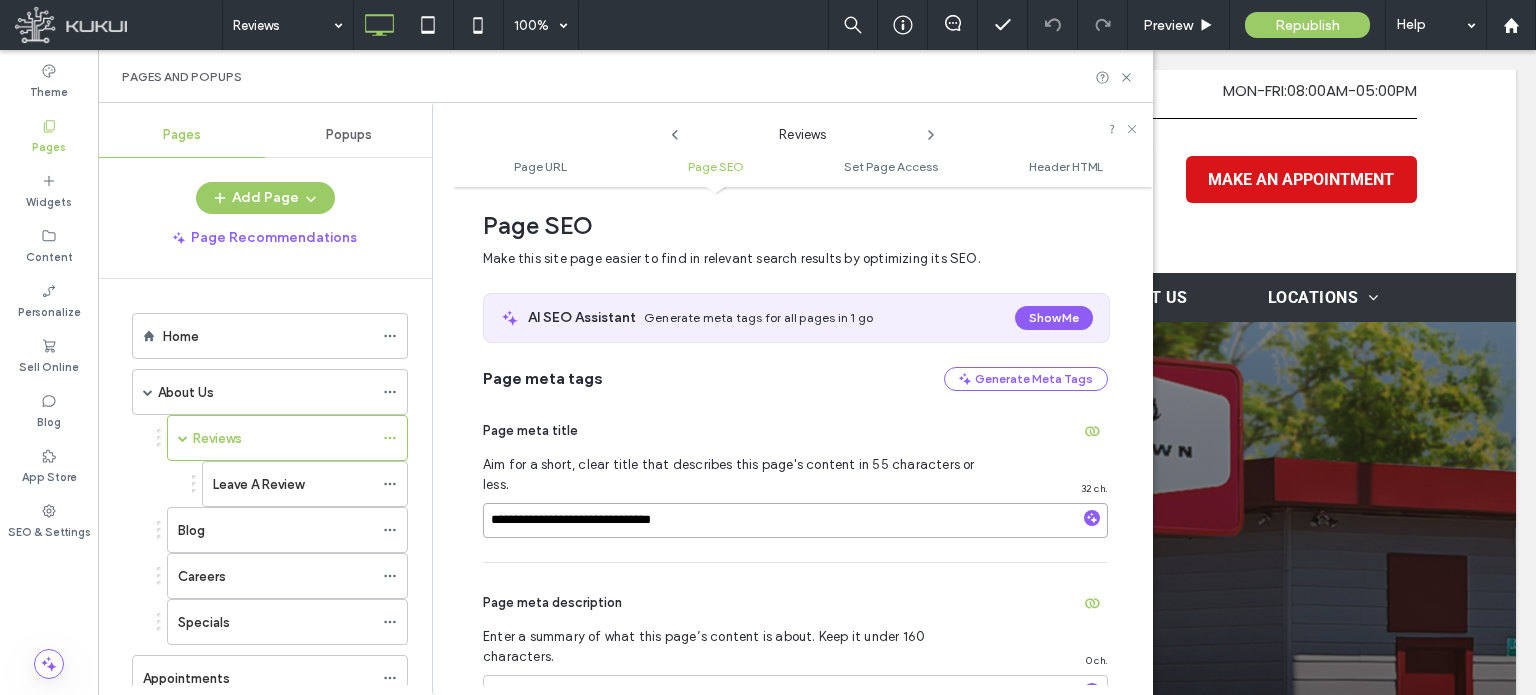 type on "**********" 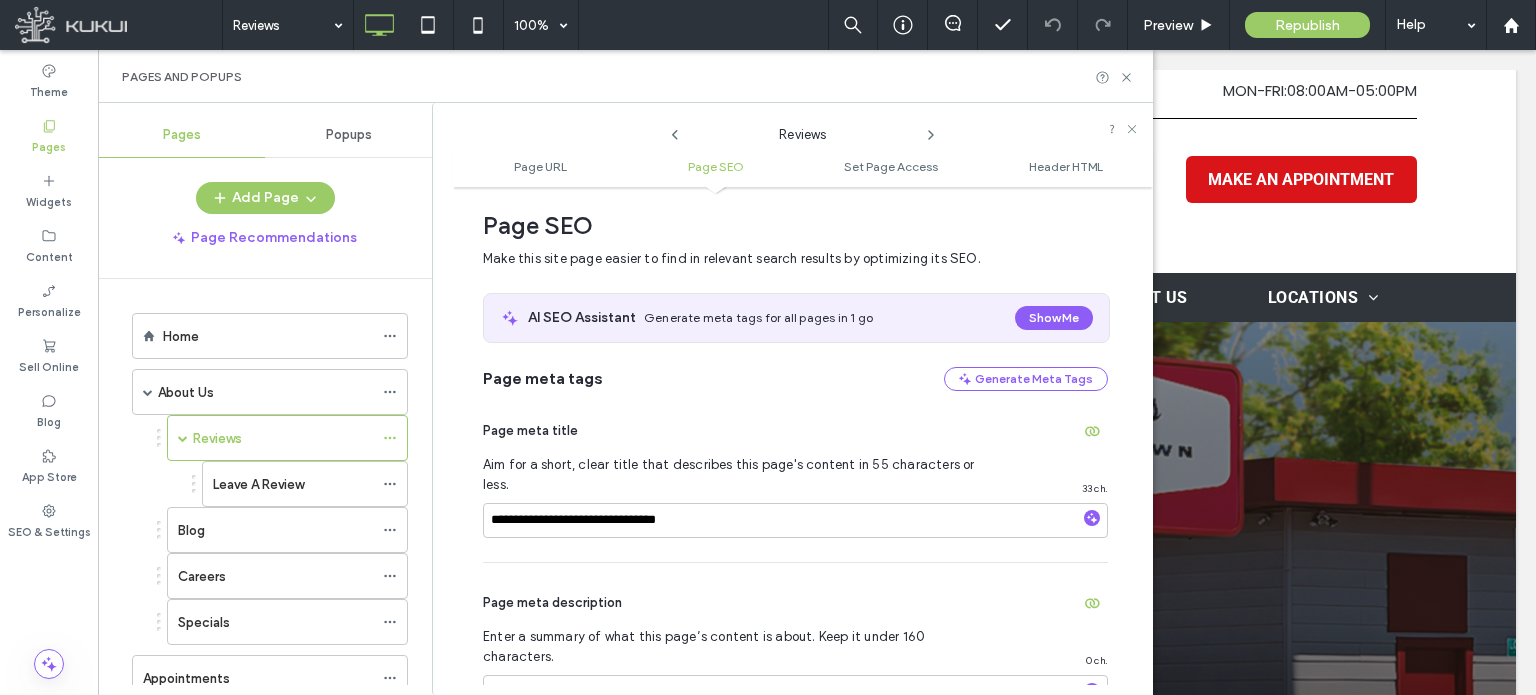 click on "Page meta description Enter a summary of what this page’s content is about. Keep it under 160 characters. 0   ch." at bounding box center [795, 681] 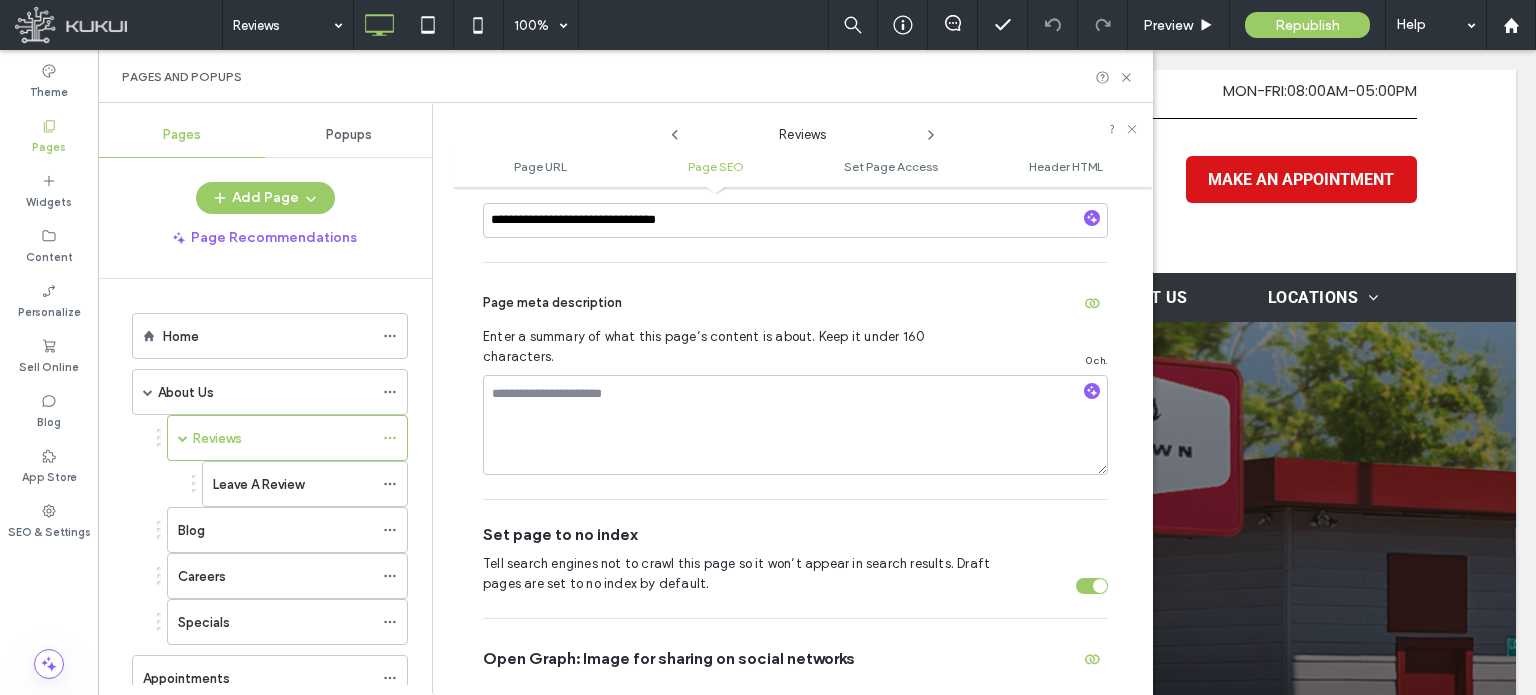 scroll, scrollTop: 474, scrollLeft: 0, axis: vertical 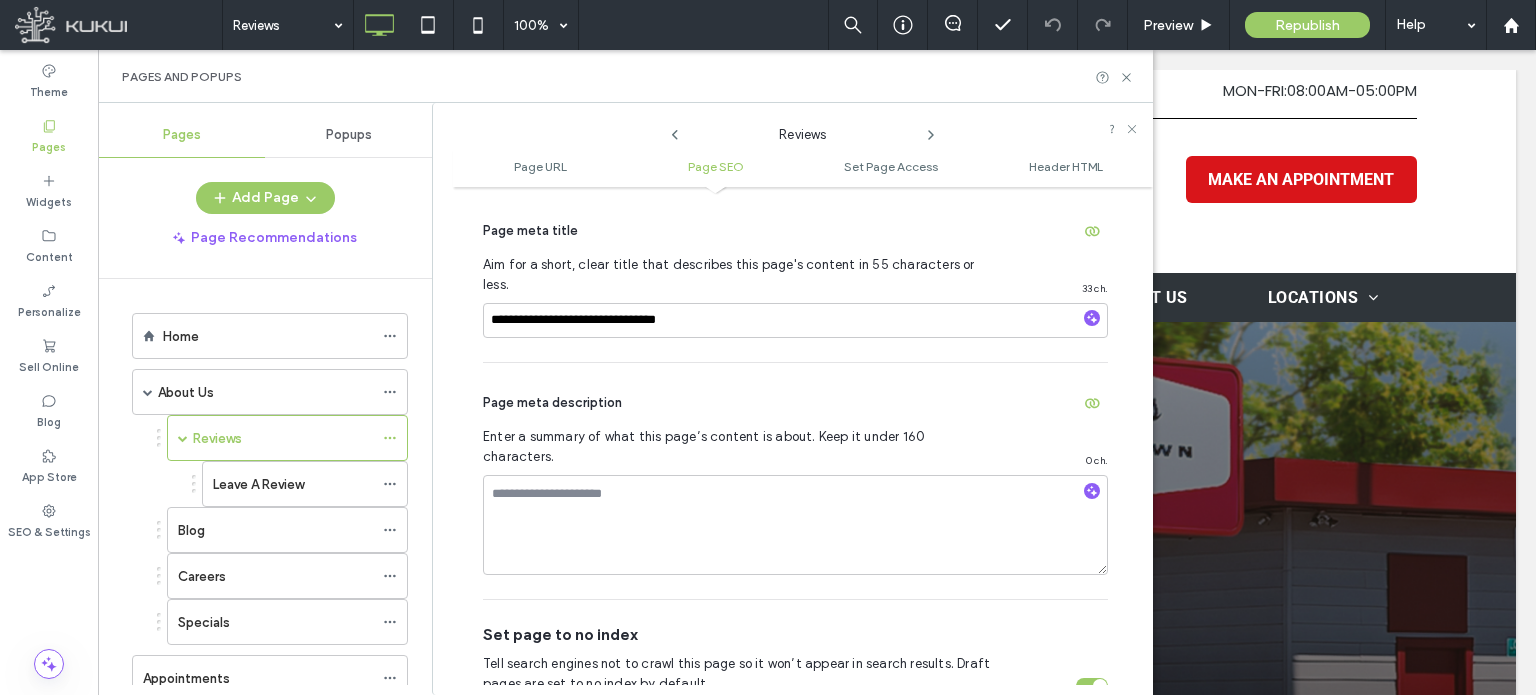 click at bounding box center [1092, 686] 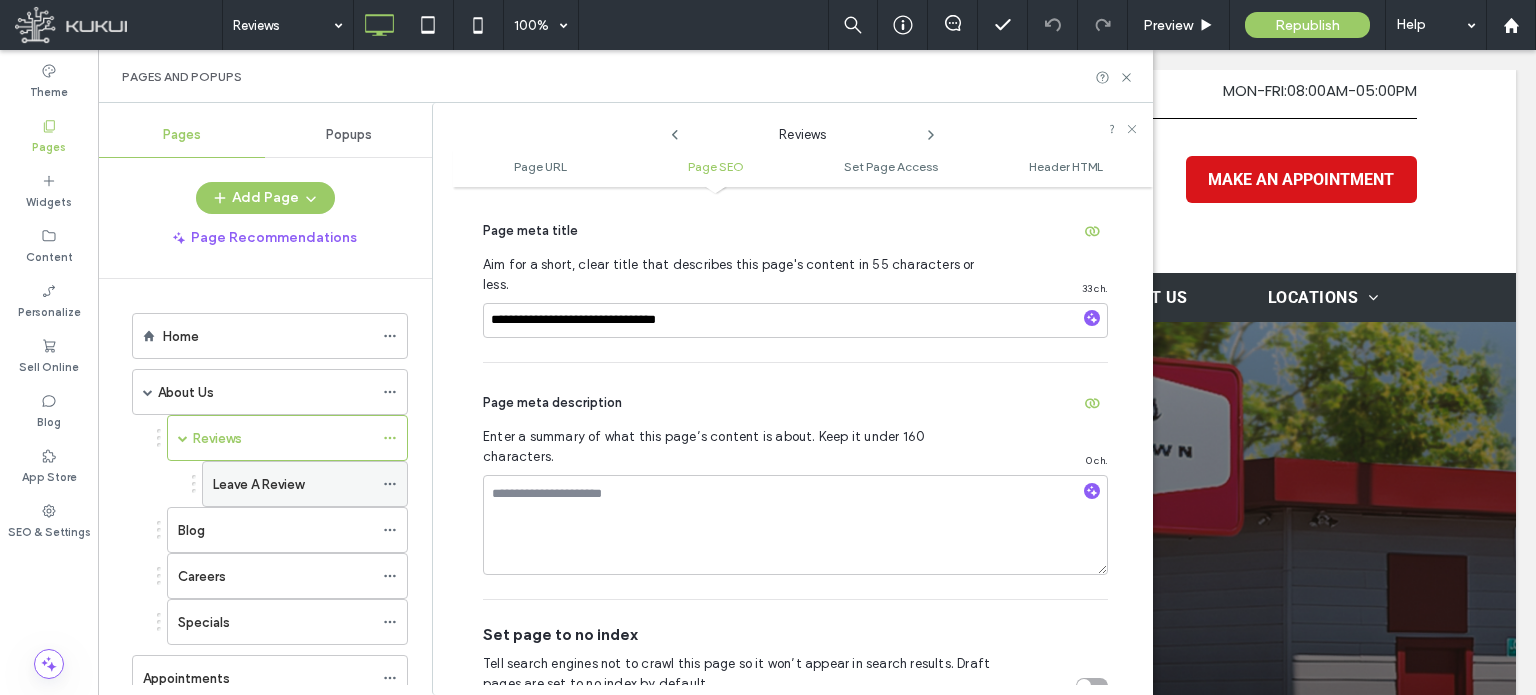 click on "Leave A Review" at bounding box center (258, 484) 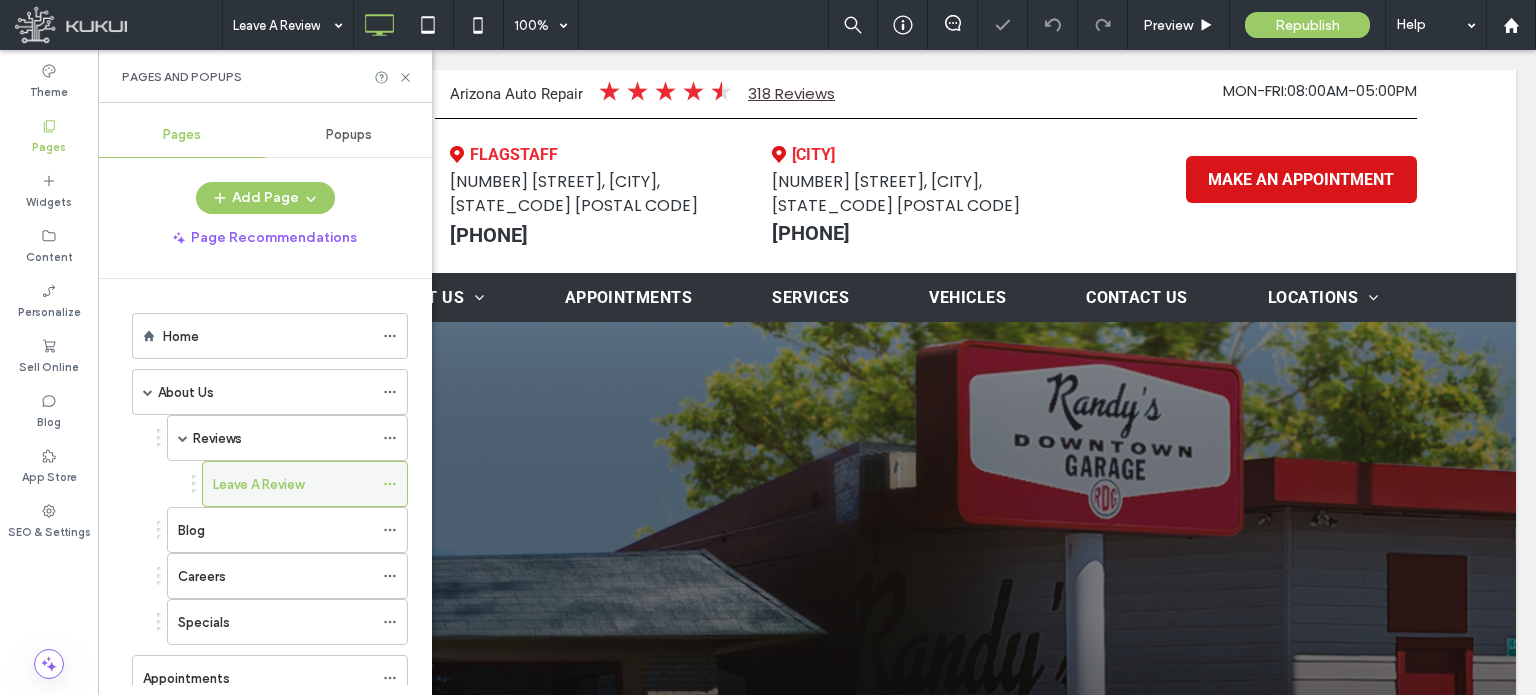 click 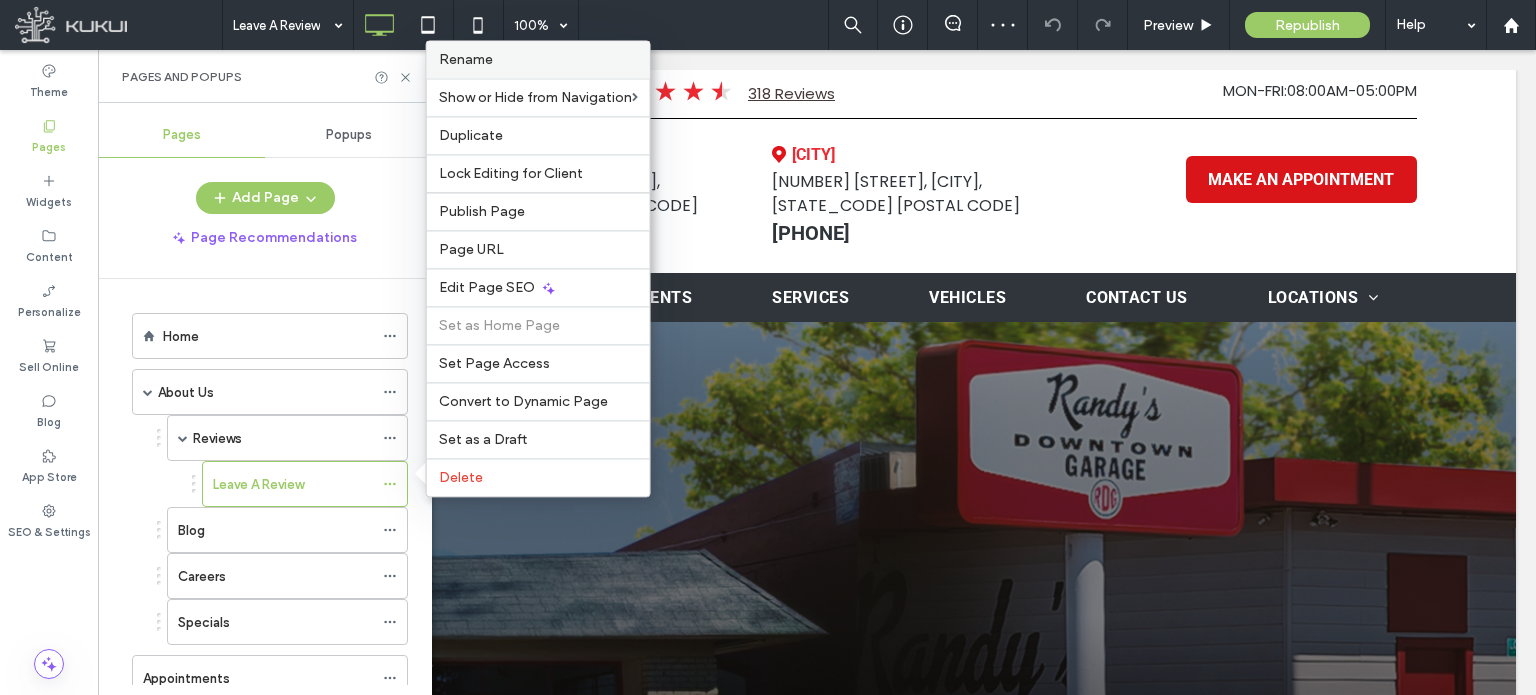 click on "Rename" at bounding box center [466, 59] 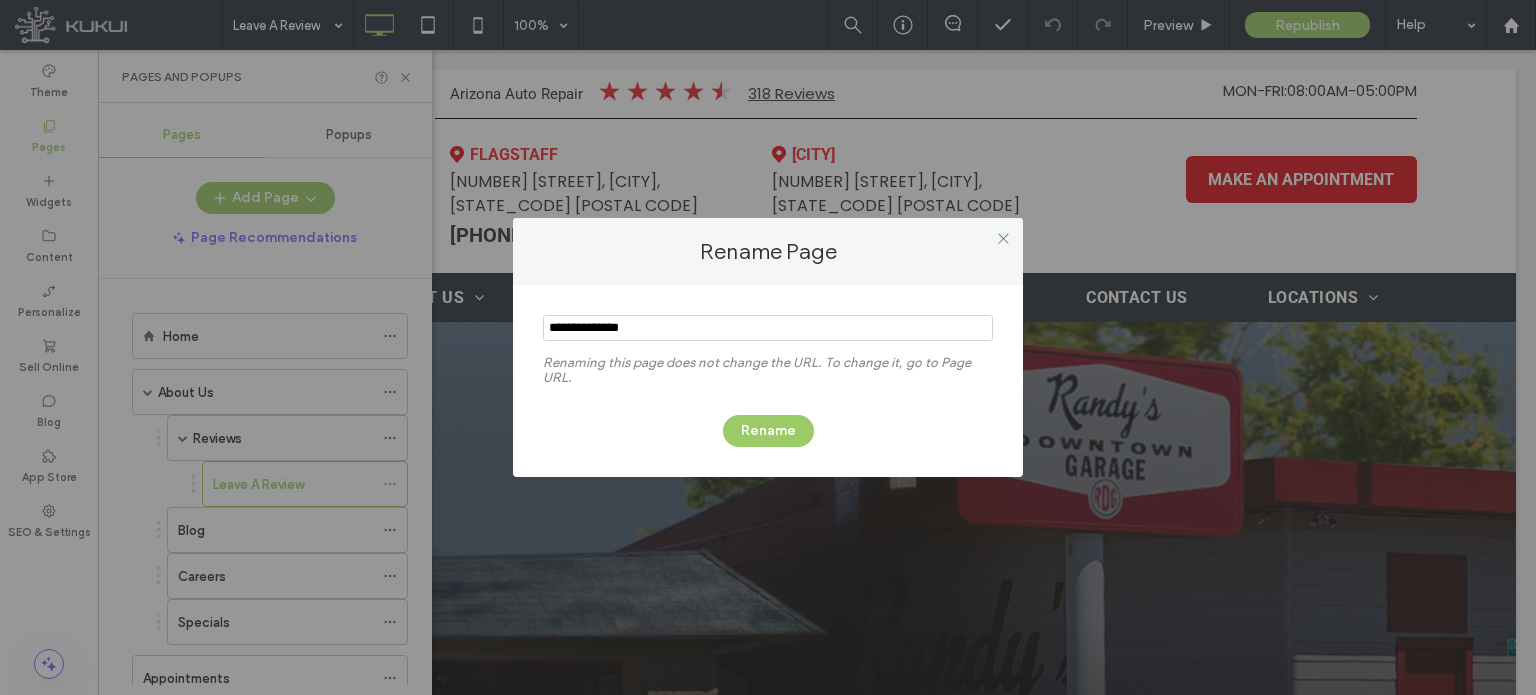 click at bounding box center (768, 328) 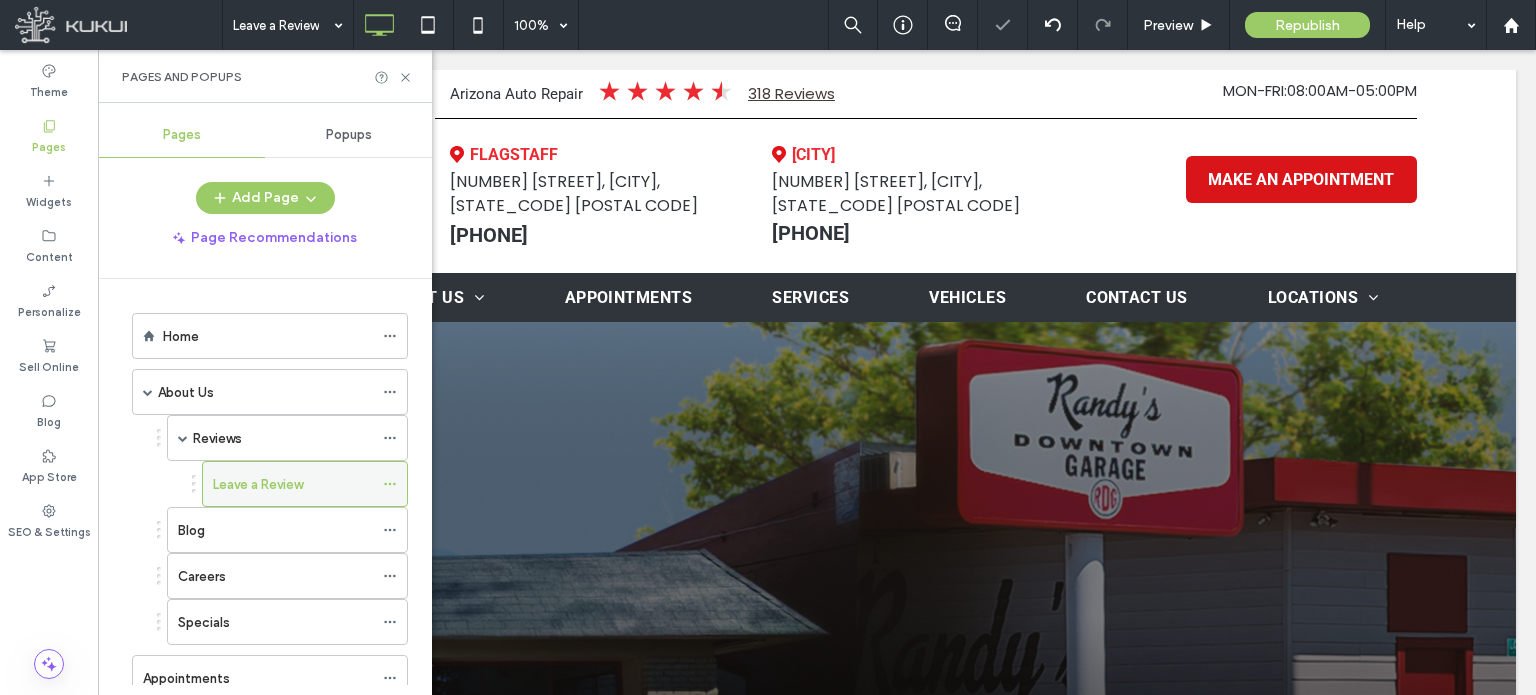click 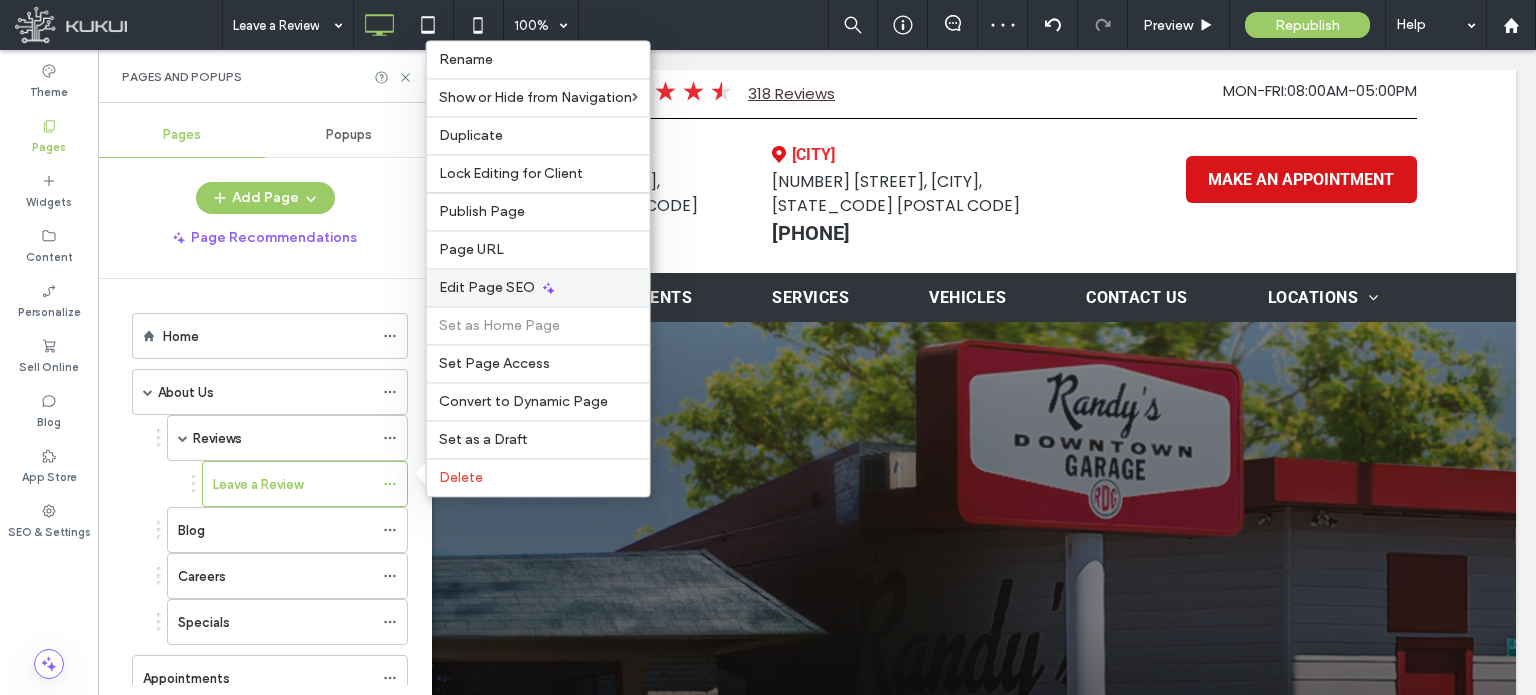 click on "Edit Page SEO" at bounding box center (487, 287) 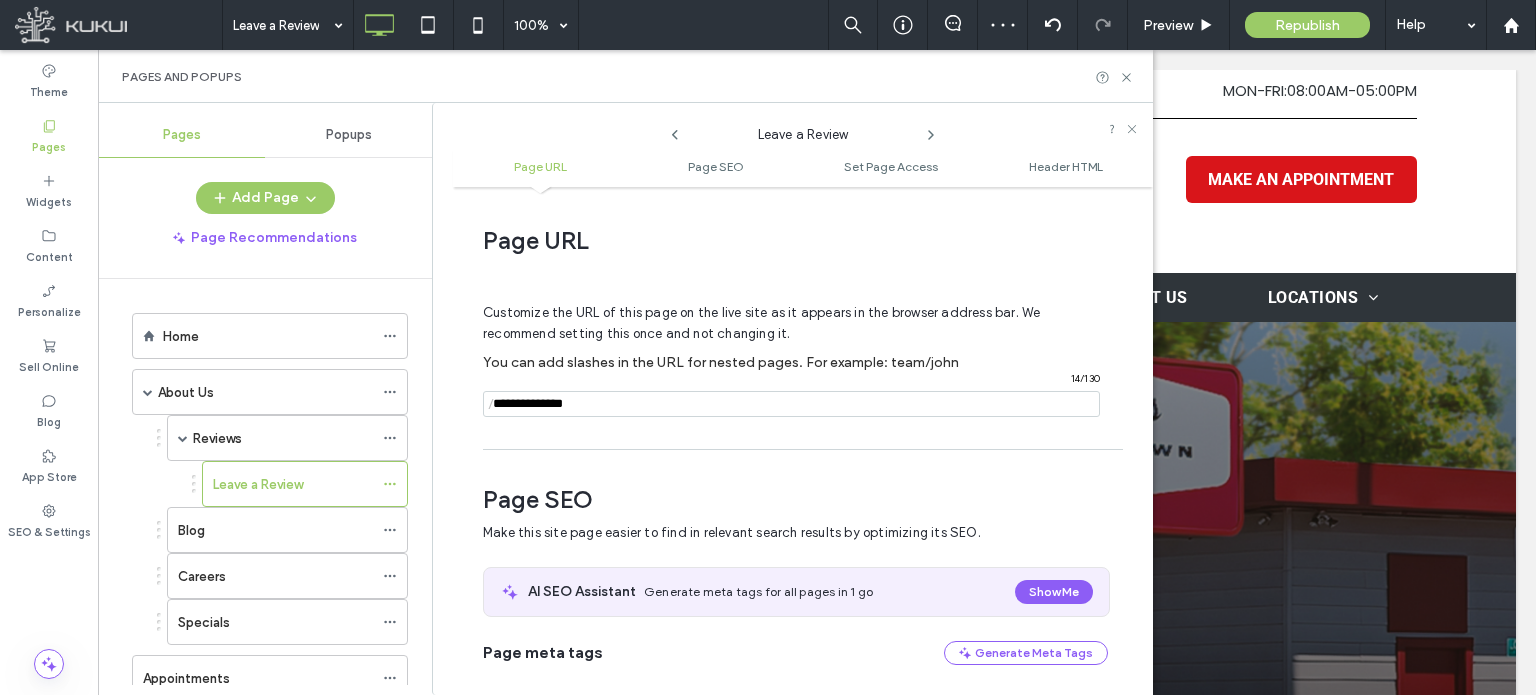 scroll, scrollTop: 274, scrollLeft: 0, axis: vertical 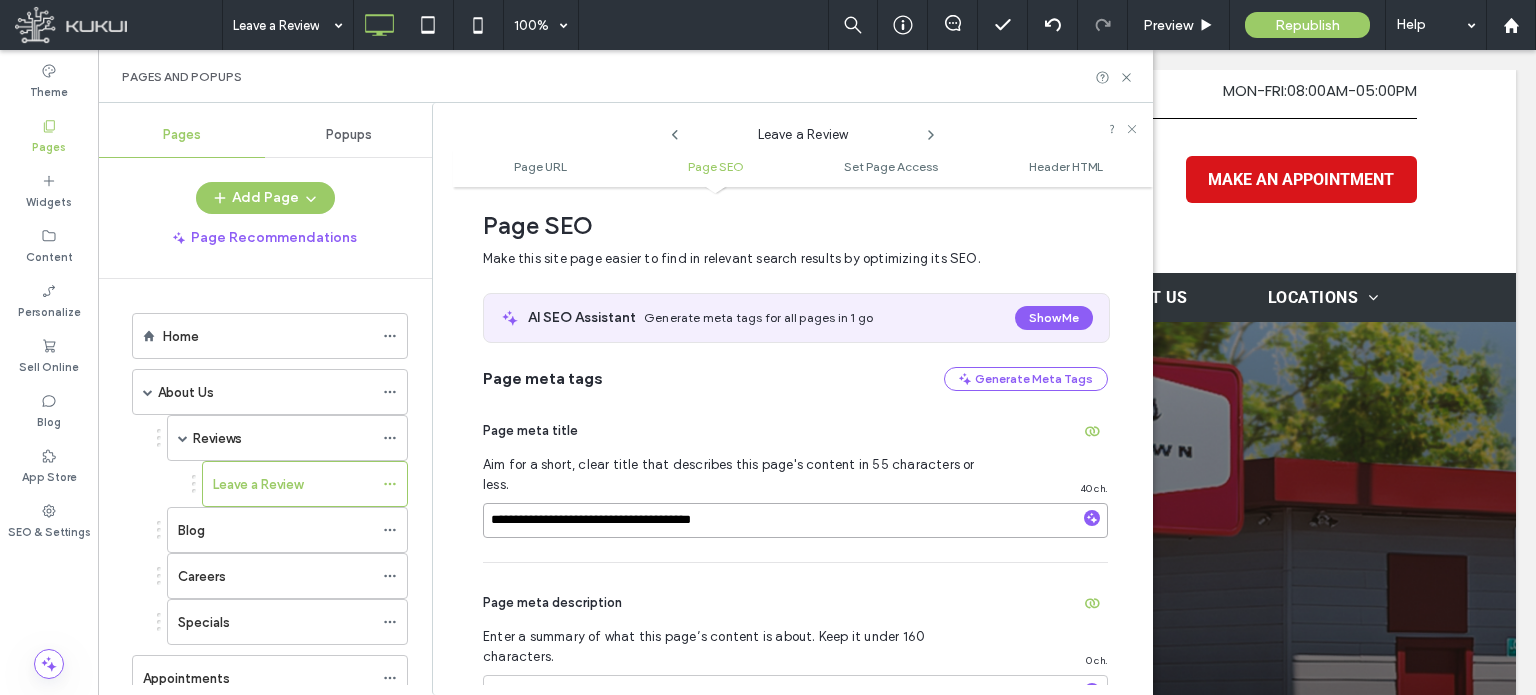 click on "**********" at bounding box center [795, 520] 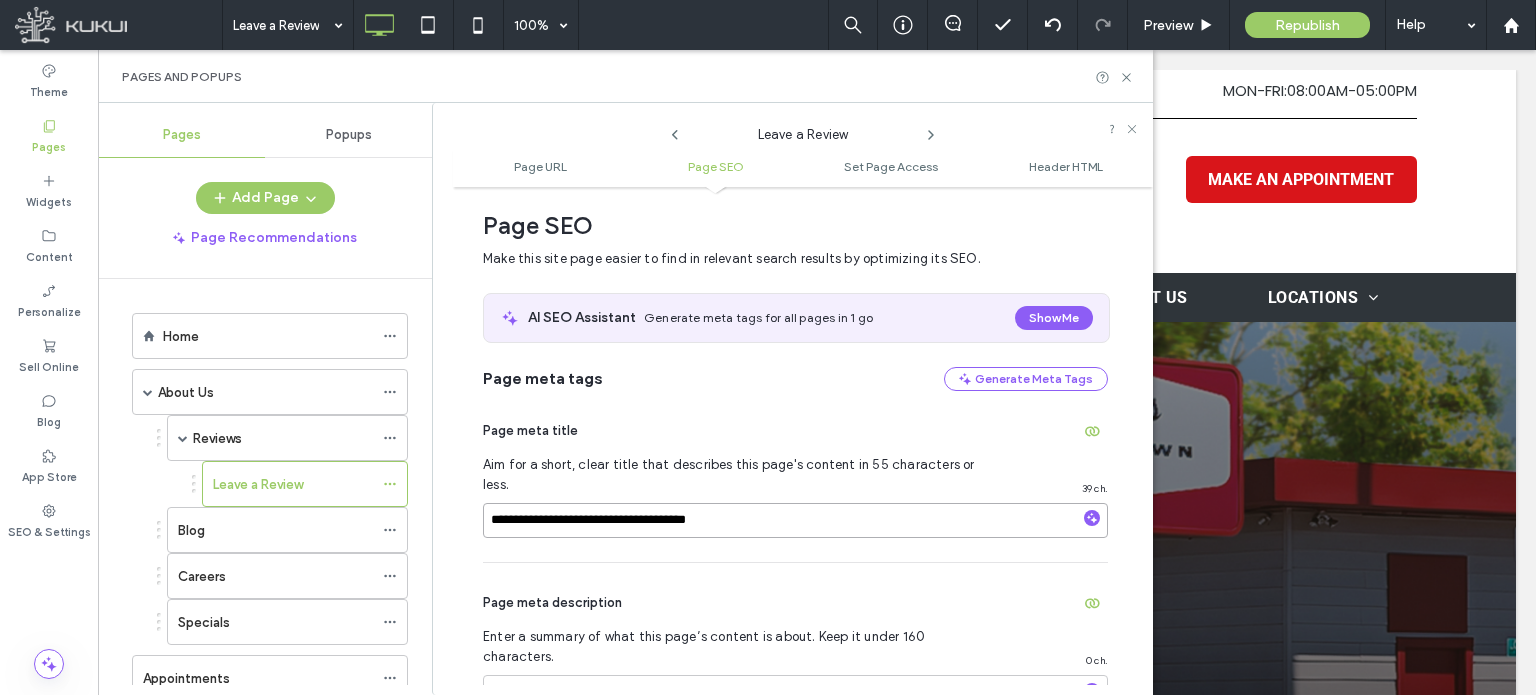 type on "**********" 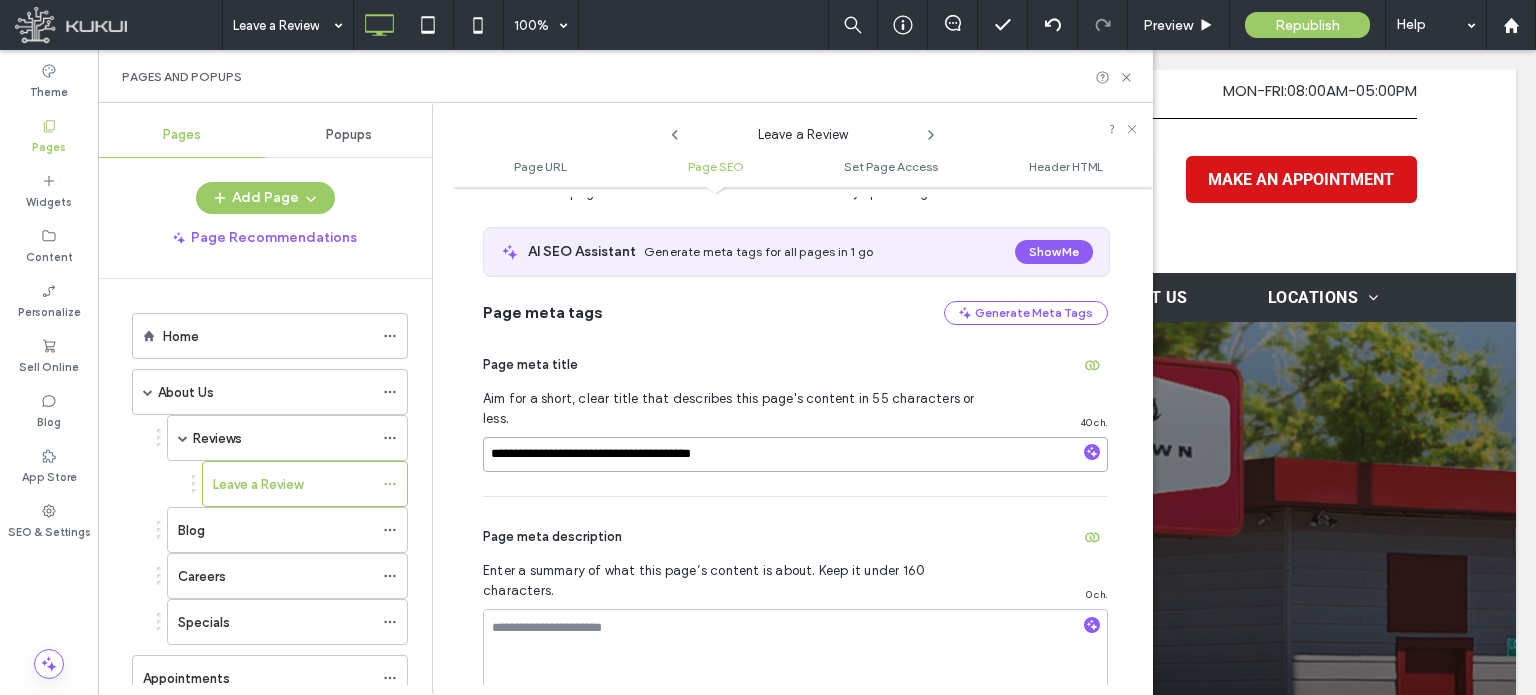 scroll, scrollTop: 374, scrollLeft: 0, axis: vertical 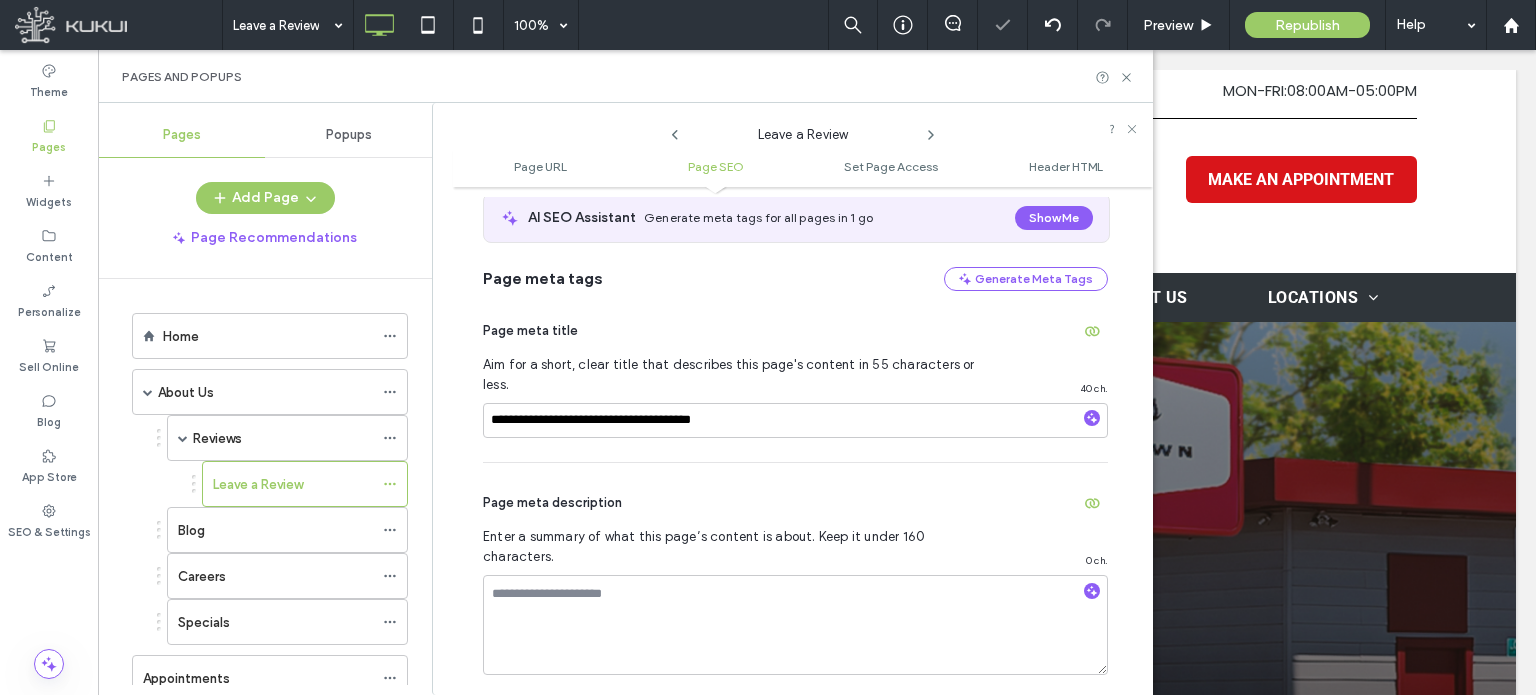click on "Page meta description Enter a summary of what this page’s content is about. Keep it under 160 characters. 0   ch." at bounding box center (795, 581) 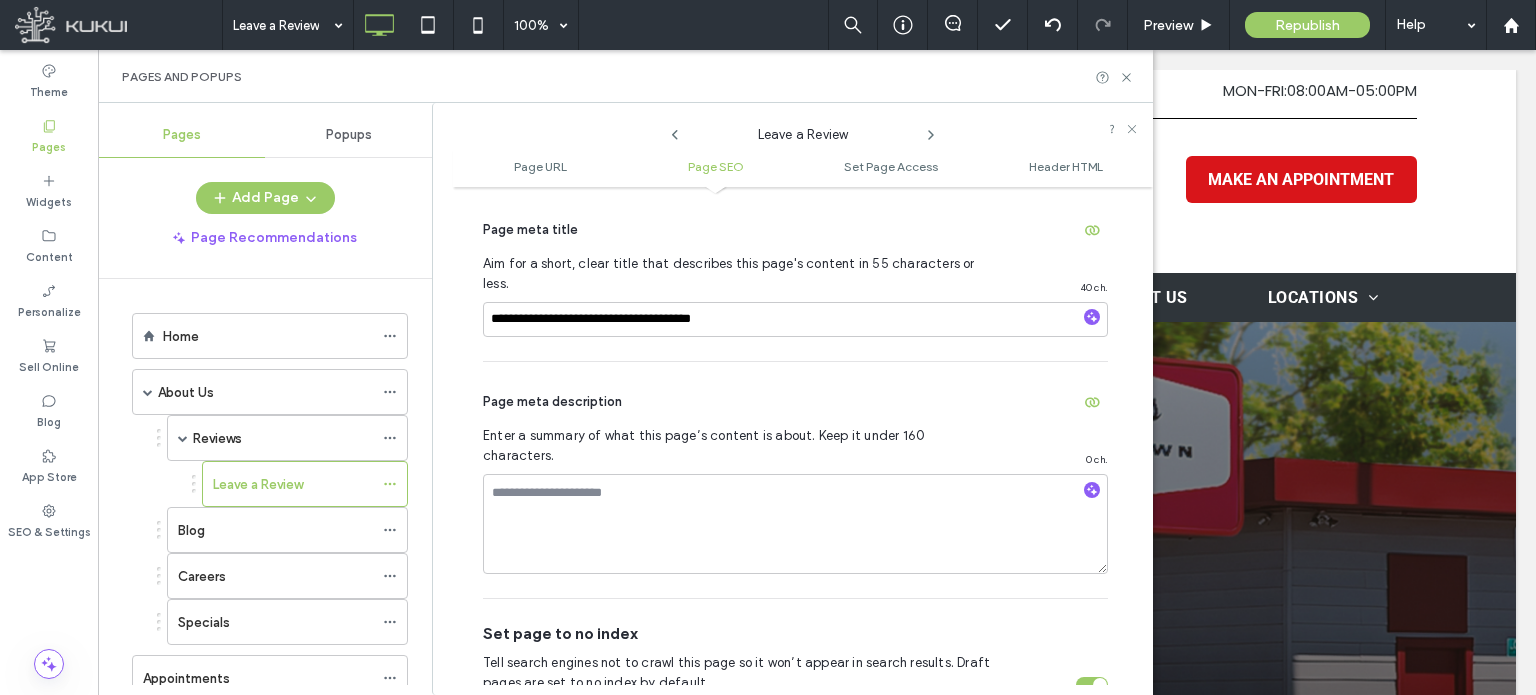 scroll, scrollTop: 474, scrollLeft: 0, axis: vertical 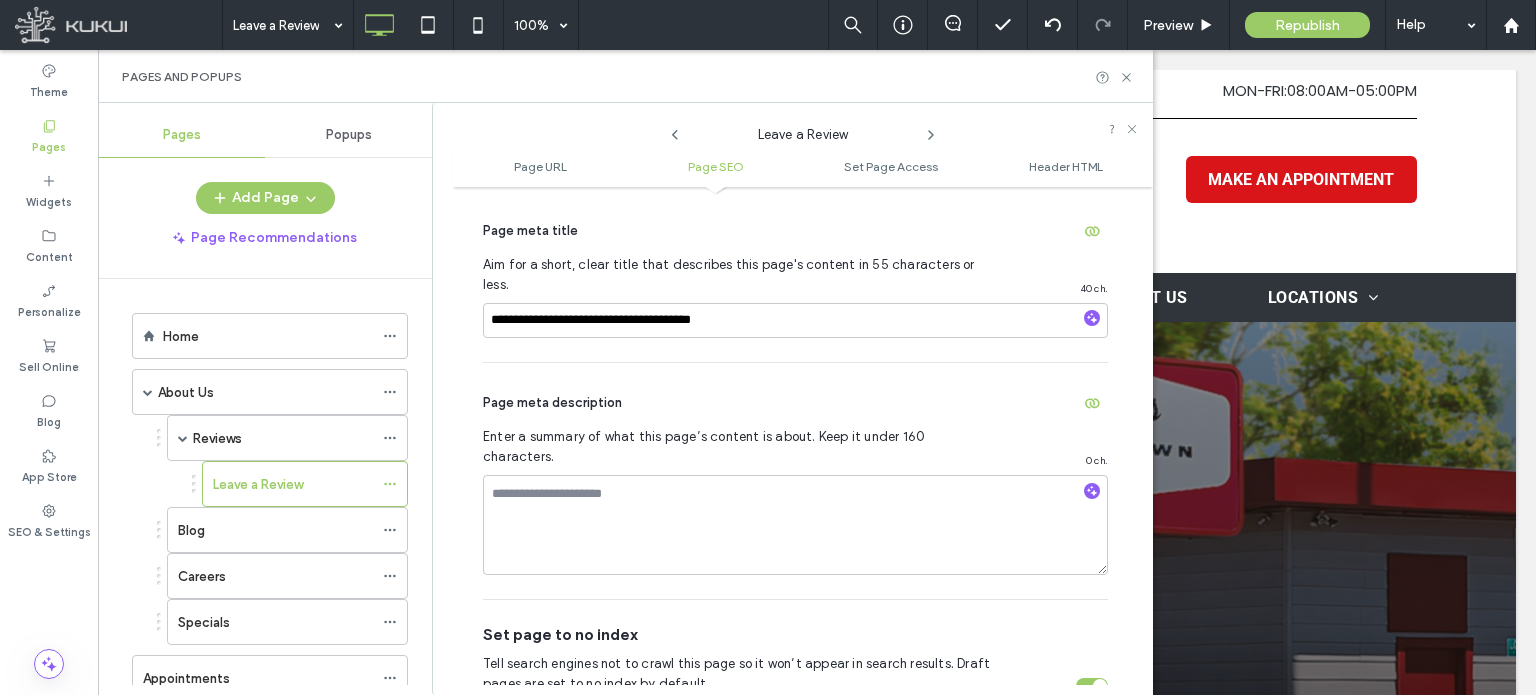 click at bounding box center (1092, 686) 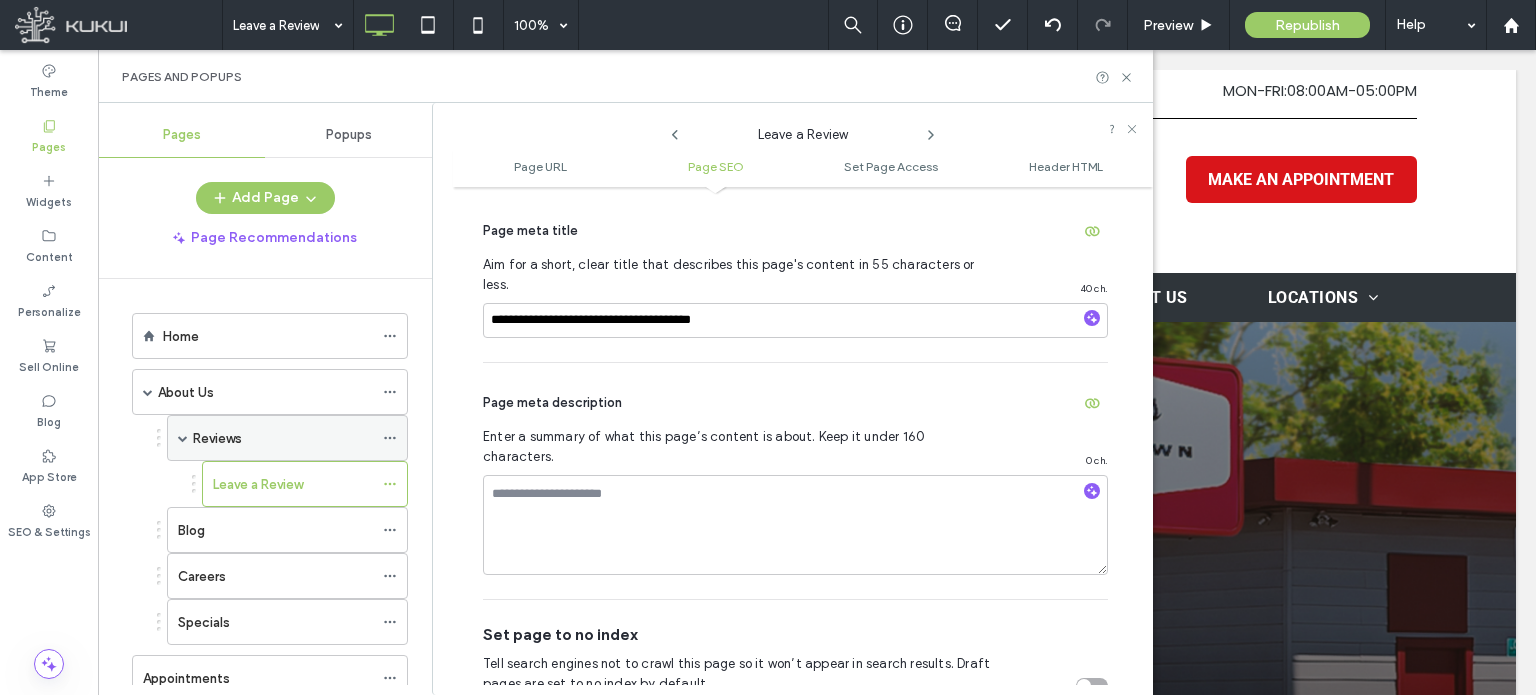 click at bounding box center [183, 438] 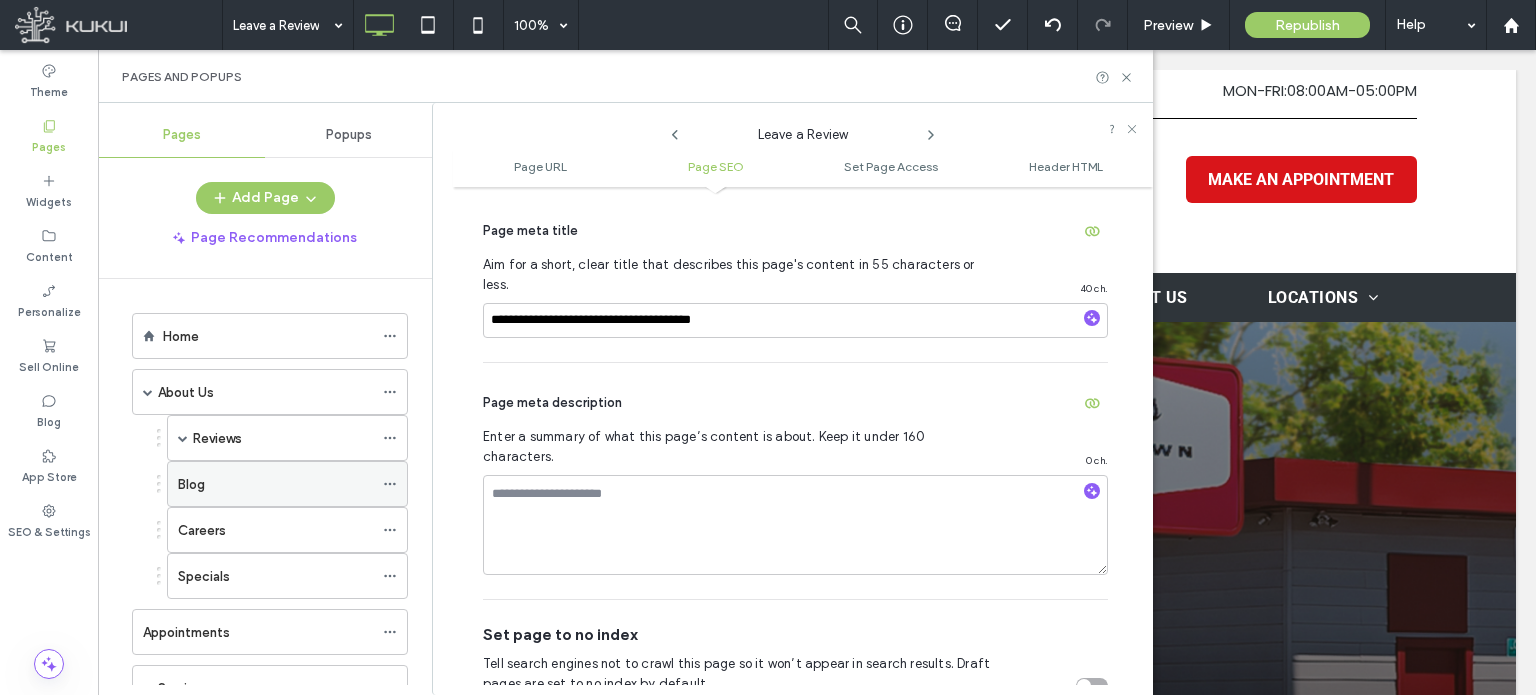 click on "Blog" at bounding box center [275, 484] 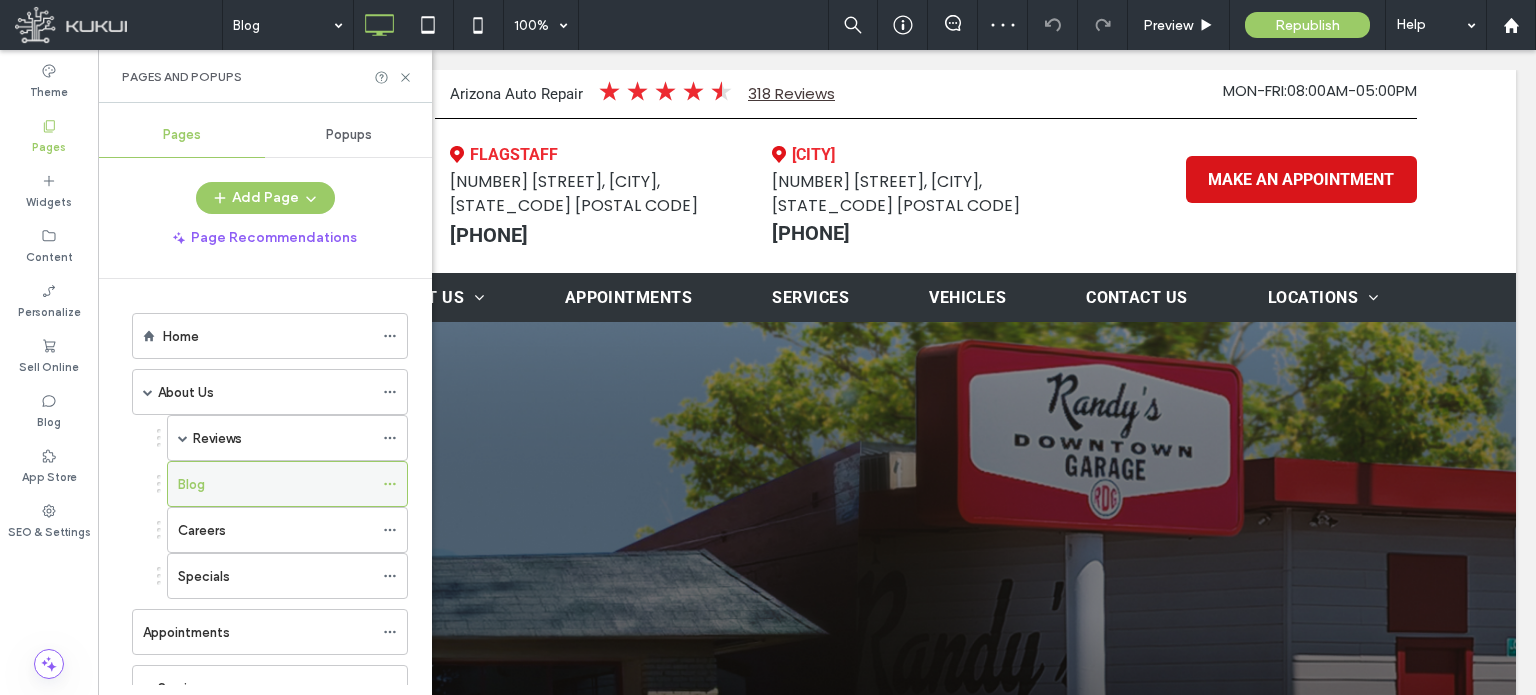 click 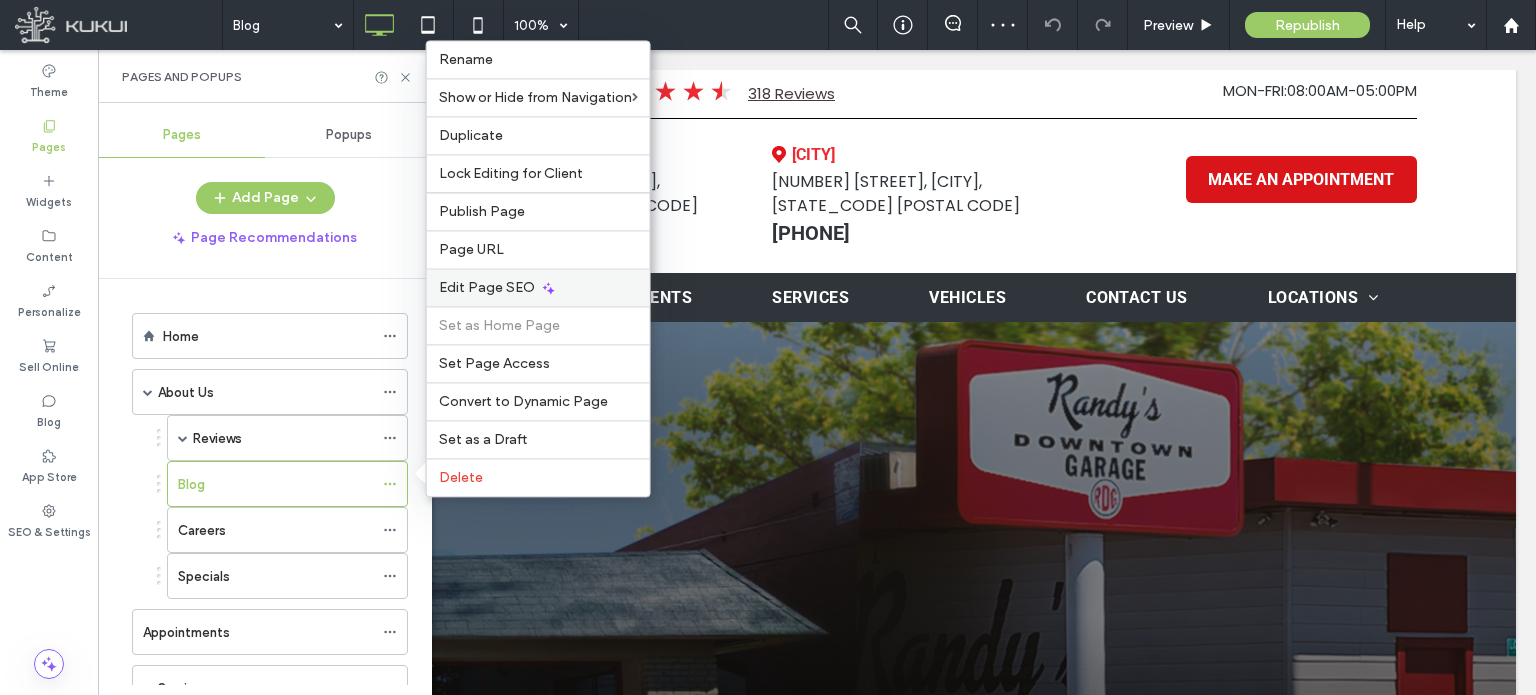 click on "Edit Page SEO" at bounding box center (487, 287) 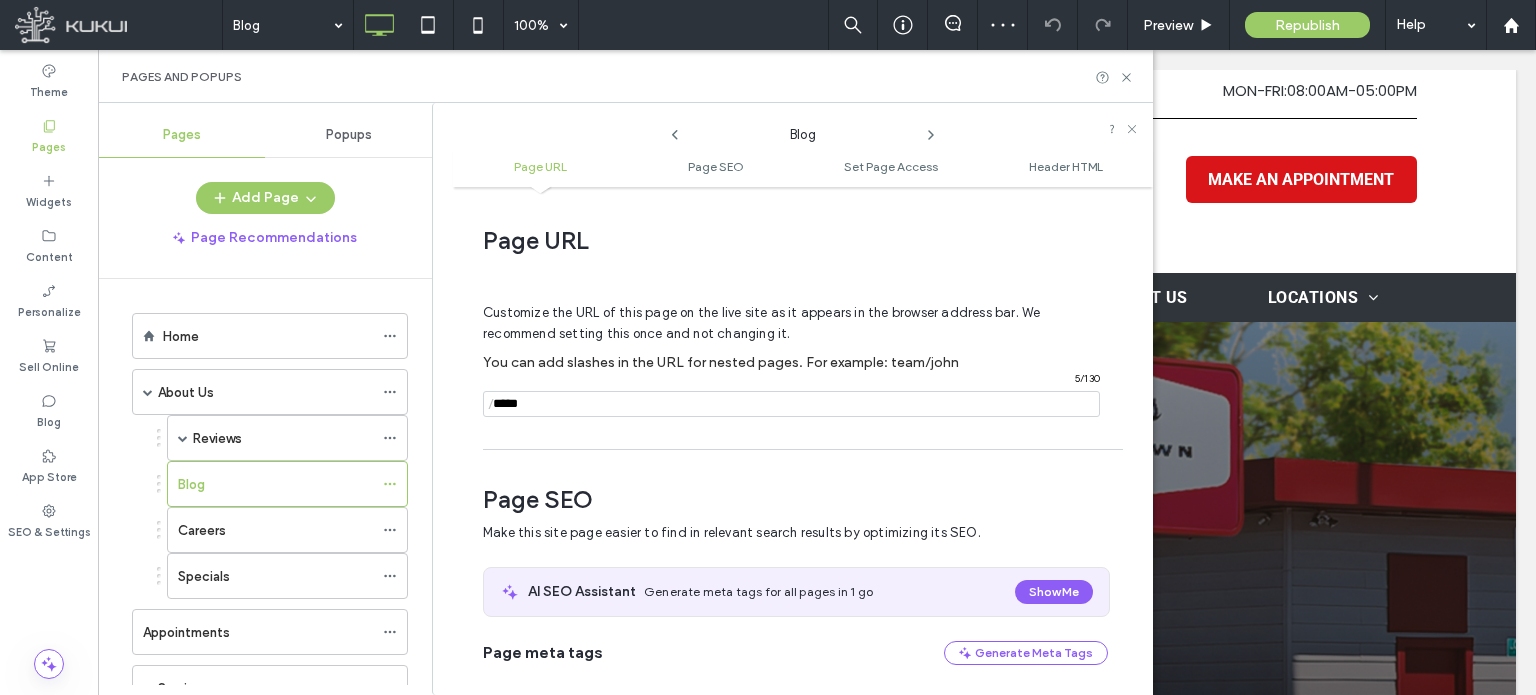 scroll, scrollTop: 274, scrollLeft: 0, axis: vertical 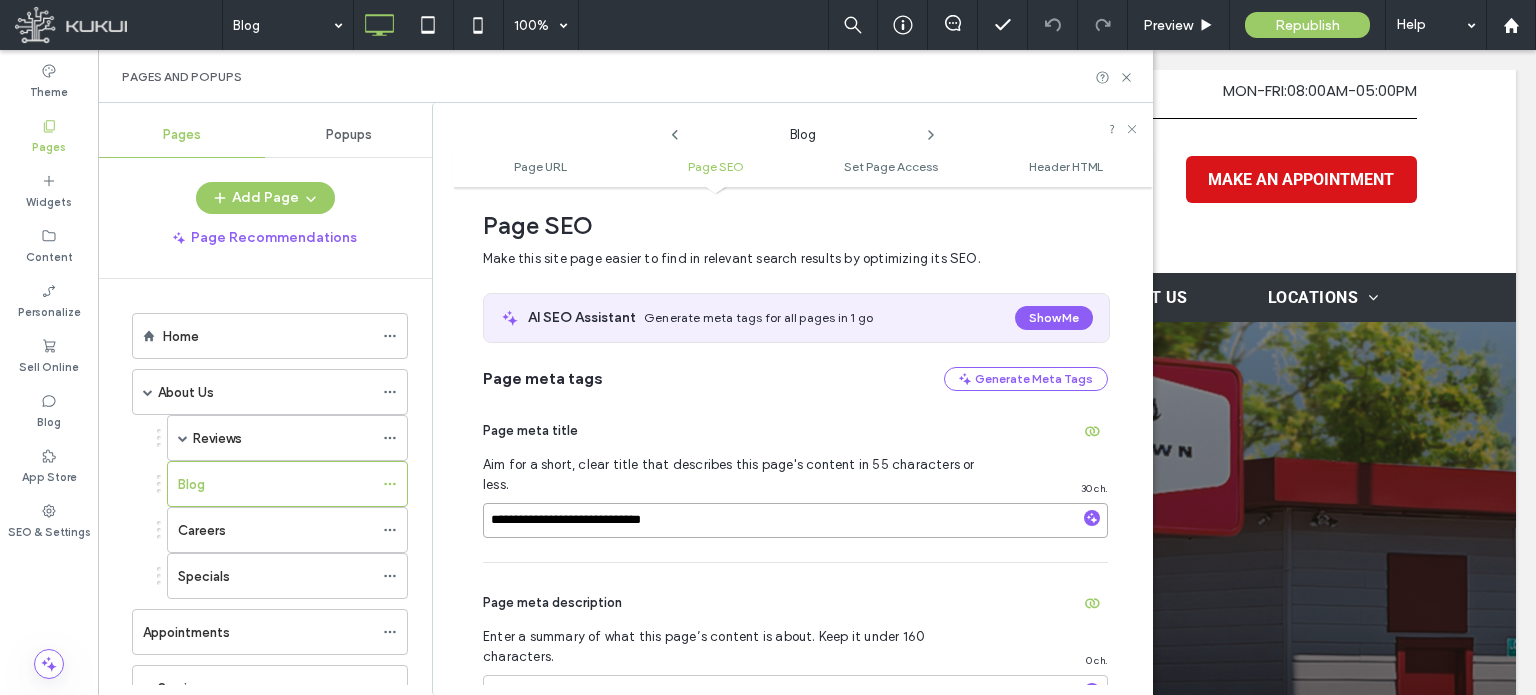 click on "**********" at bounding box center (795, 520) 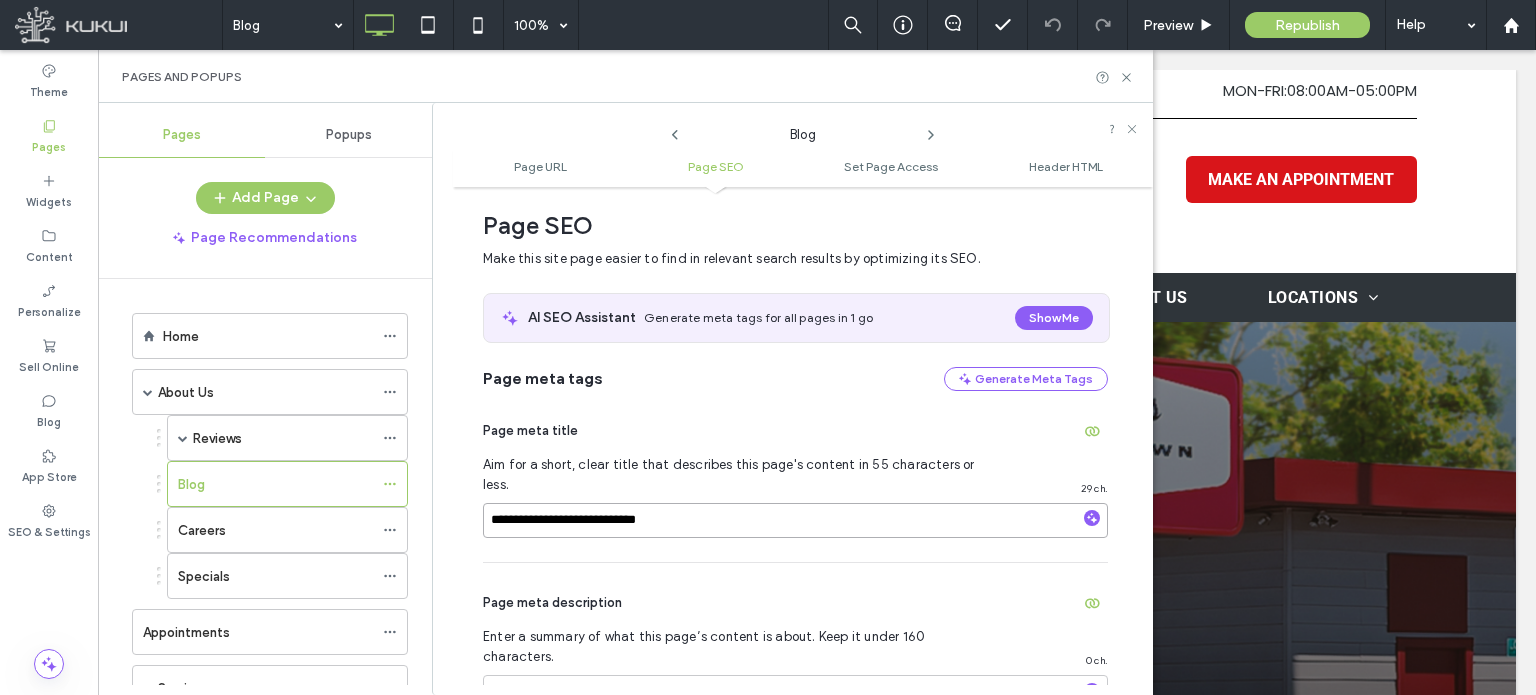 type on "**********" 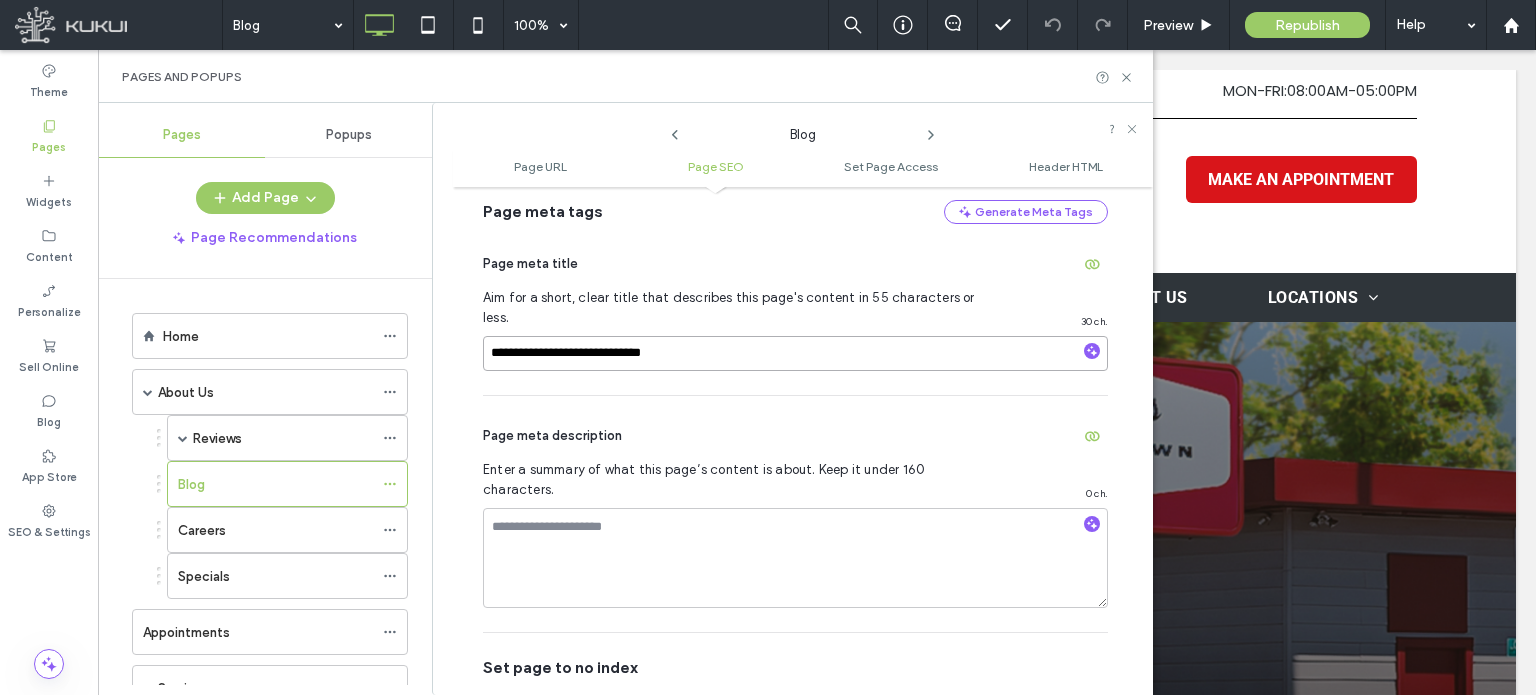 scroll, scrollTop: 474, scrollLeft: 0, axis: vertical 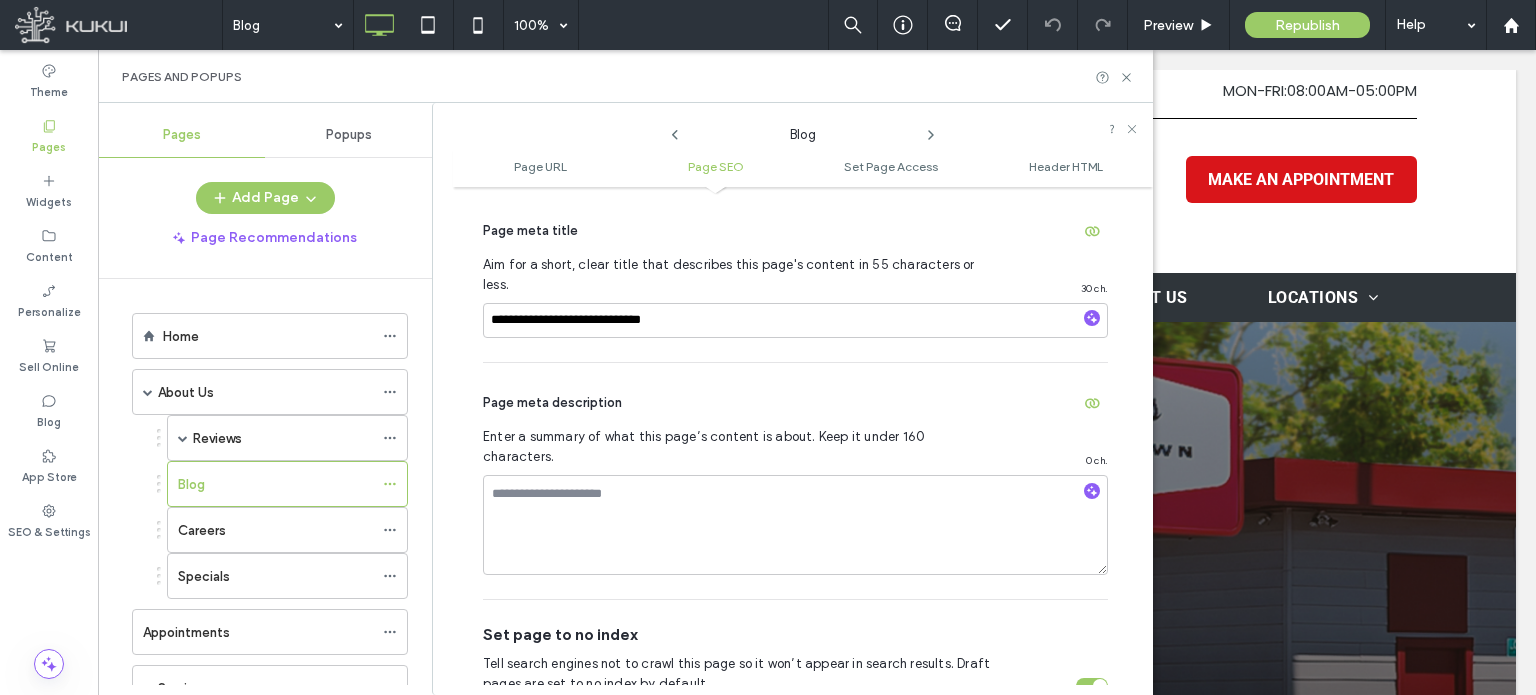 click at bounding box center [1092, 686] 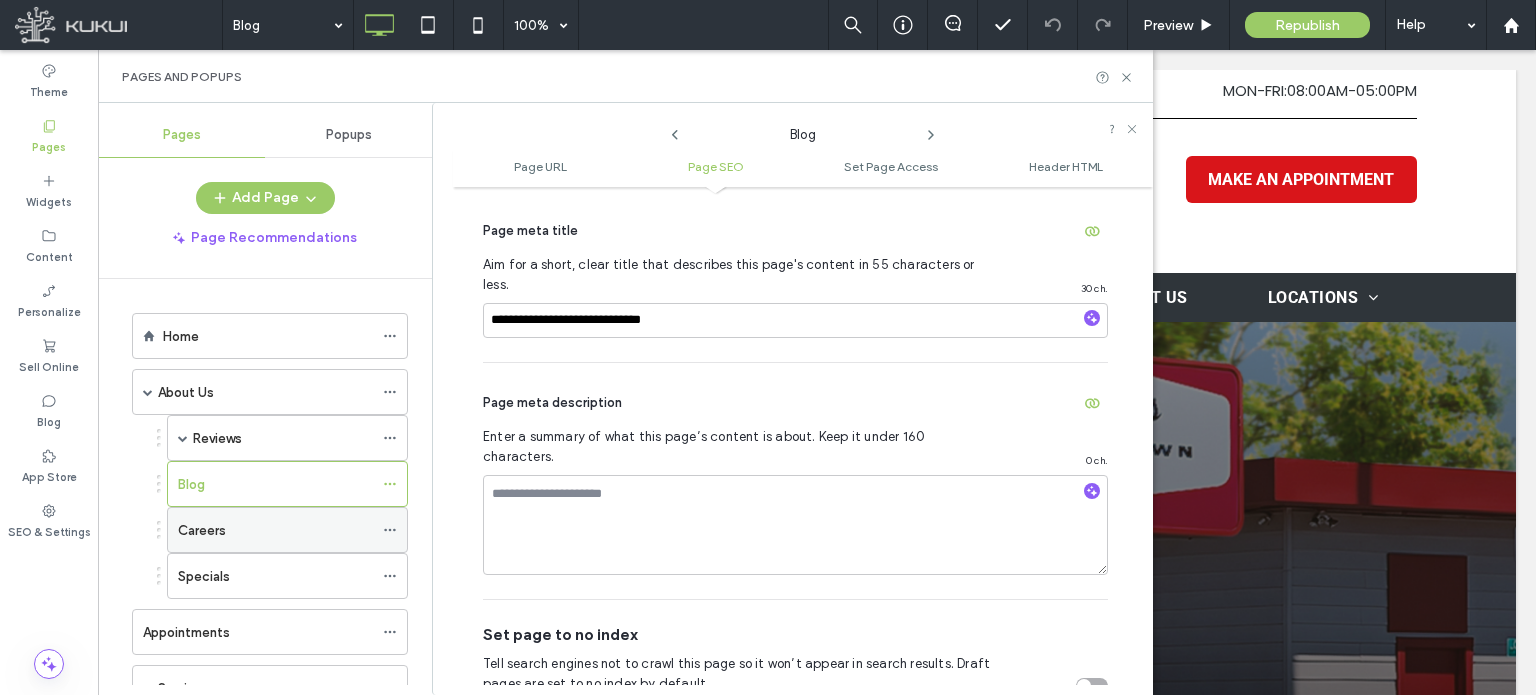 click on "Careers" at bounding box center (275, 530) 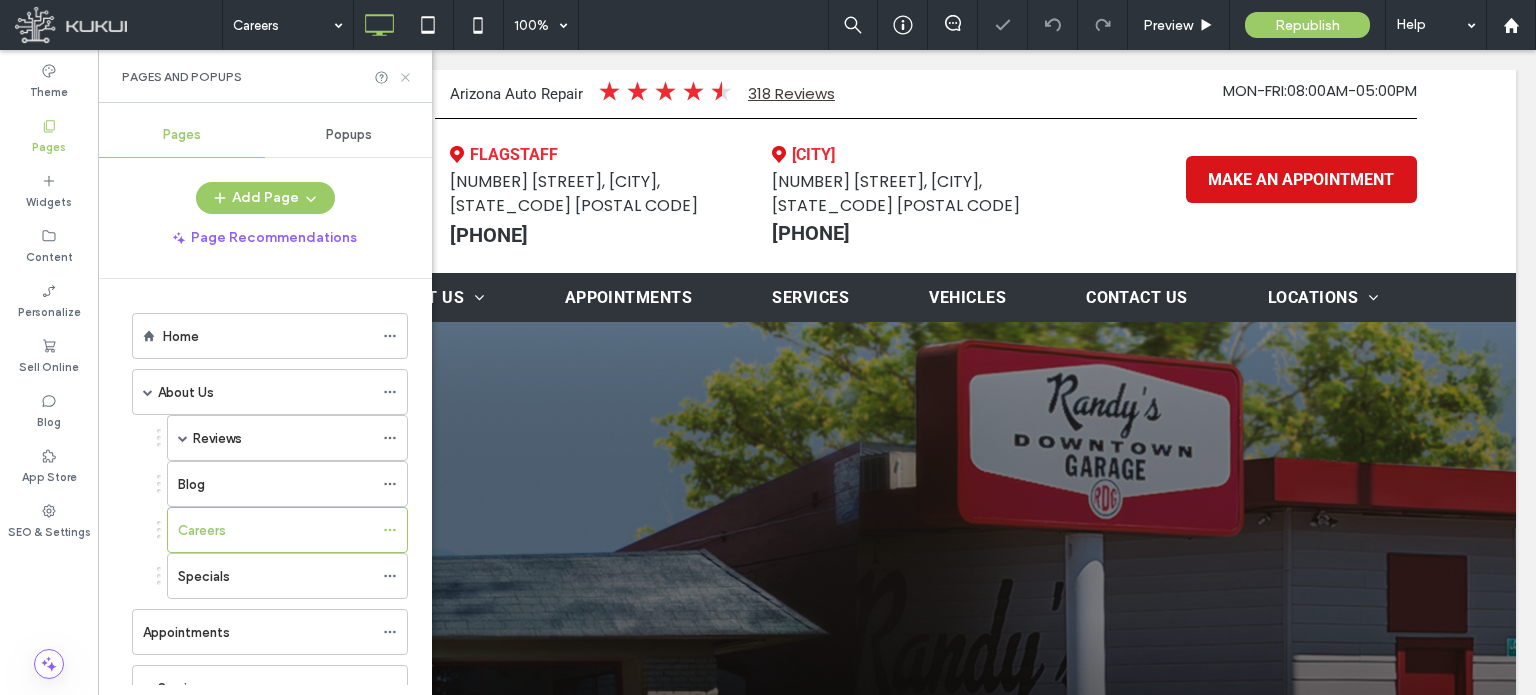 click 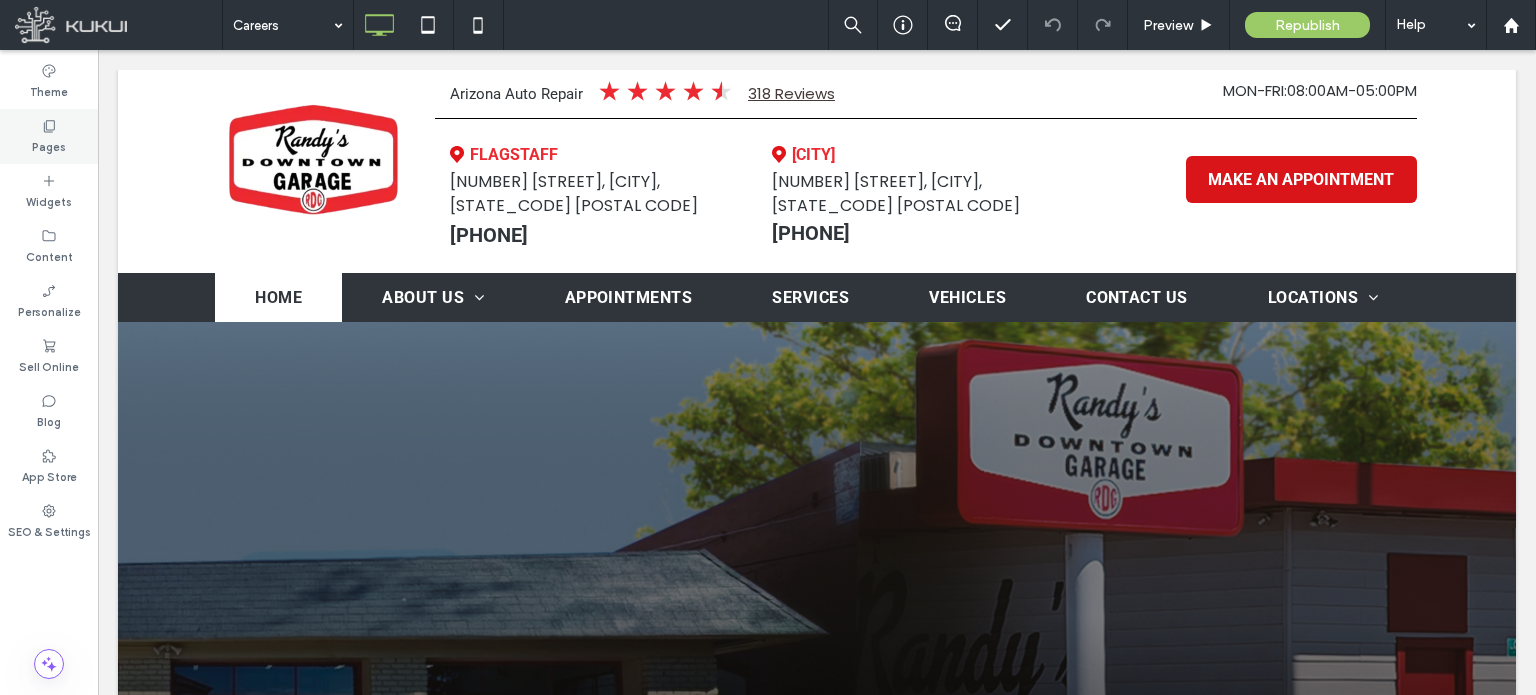 click 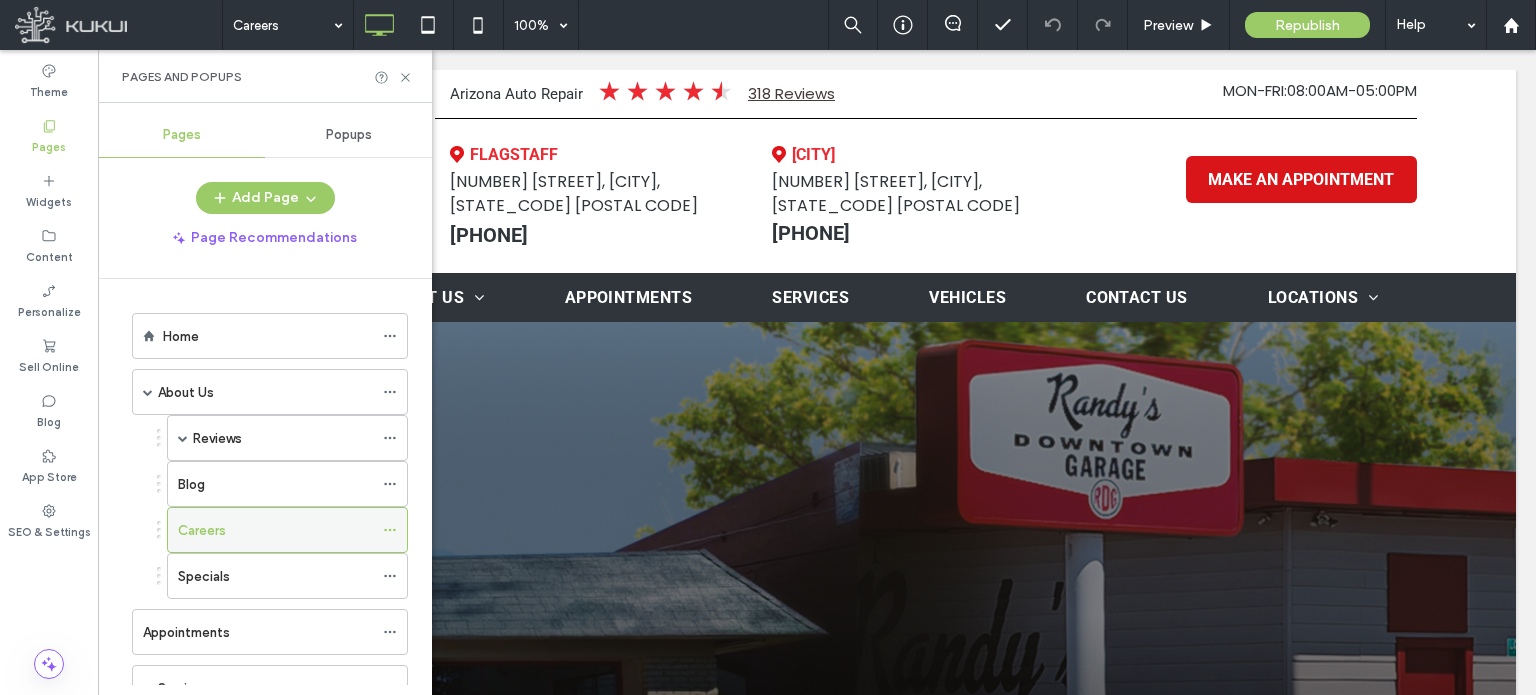 click 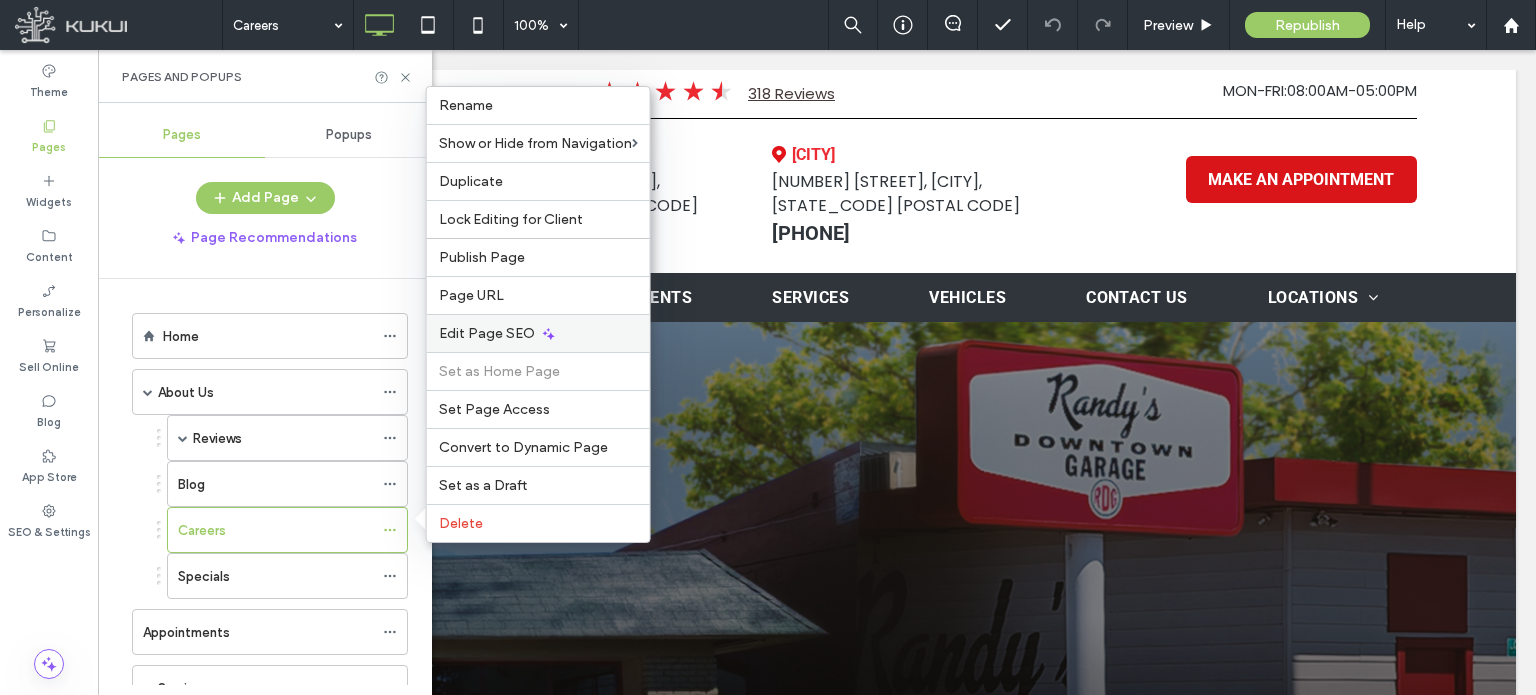 click on "Edit Page SEO" at bounding box center [487, 333] 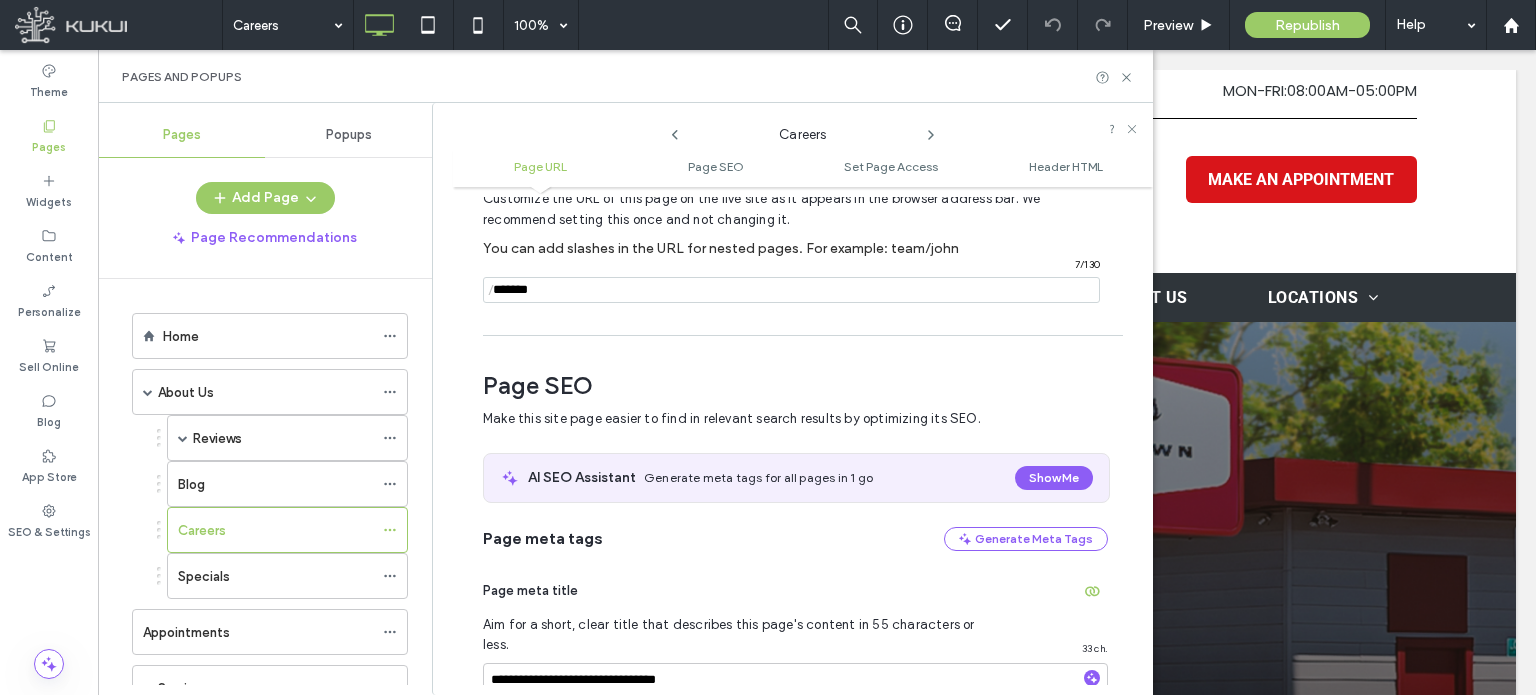 scroll, scrollTop: 274, scrollLeft: 0, axis: vertical 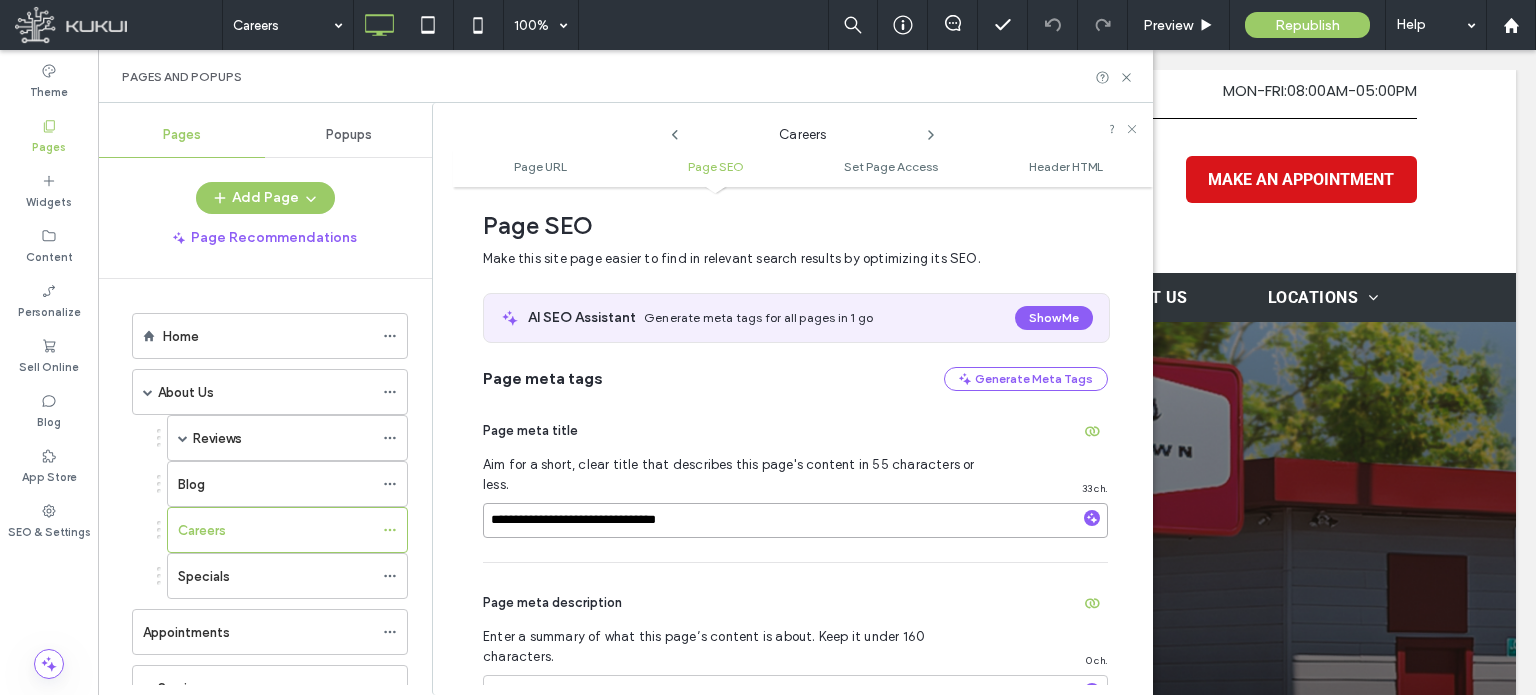 click on "**********" at bounding box center (795, 520) 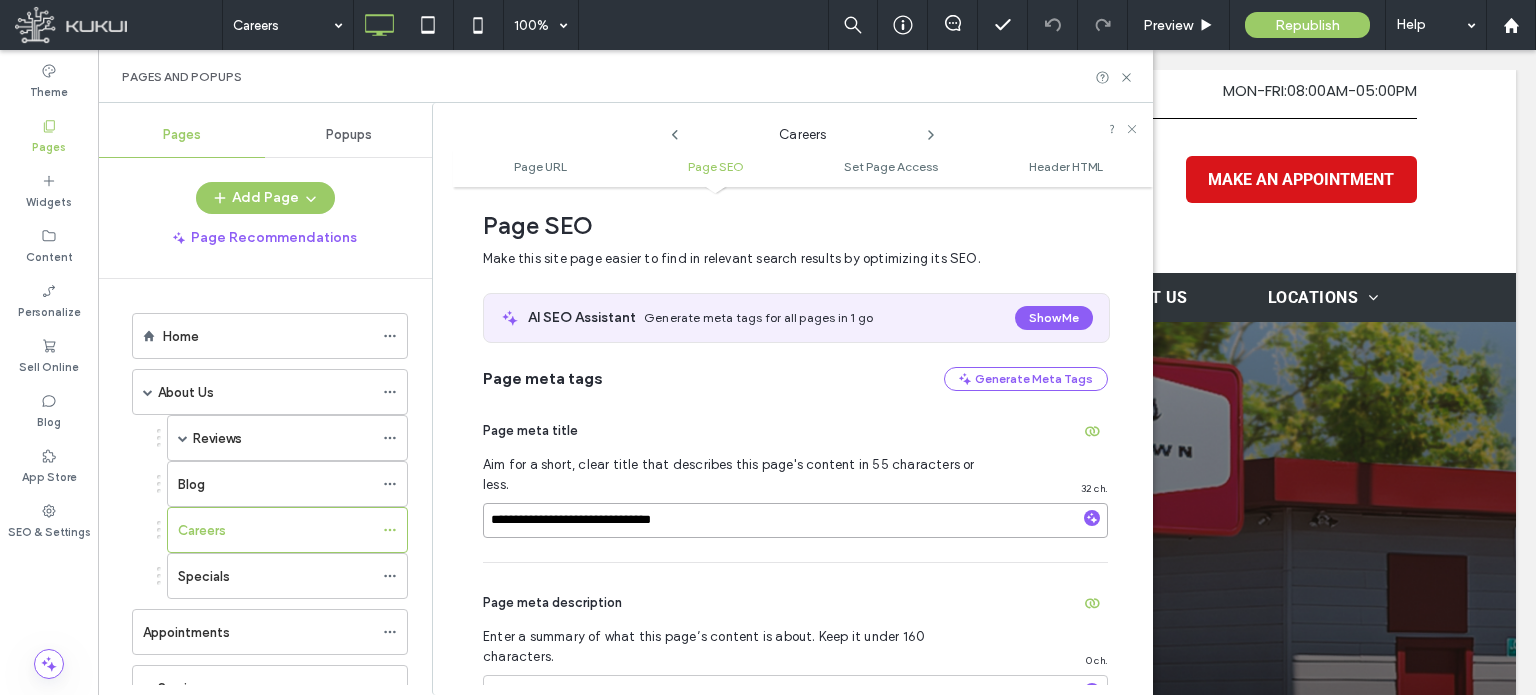 type on "**********" 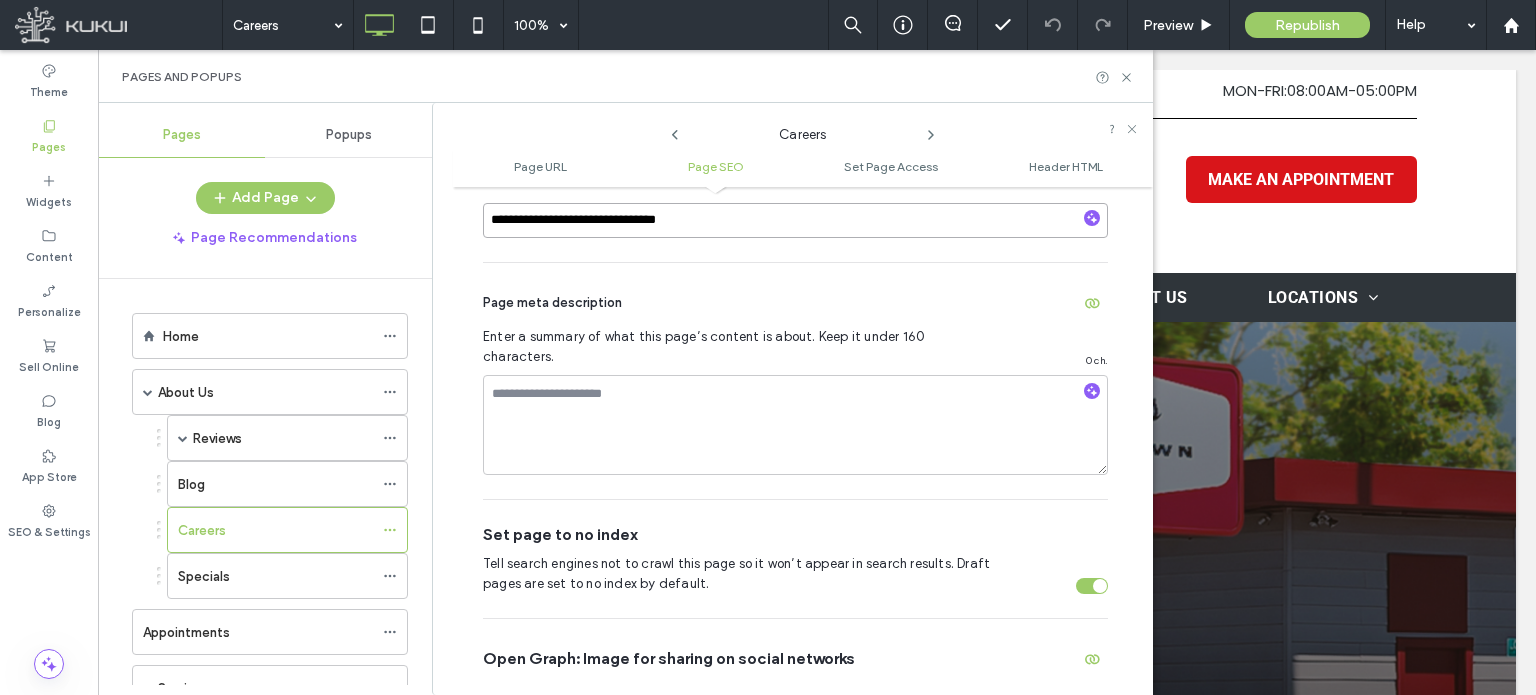 scroll, scrollTop: 474, scrollLeft: 0, axis: vertical 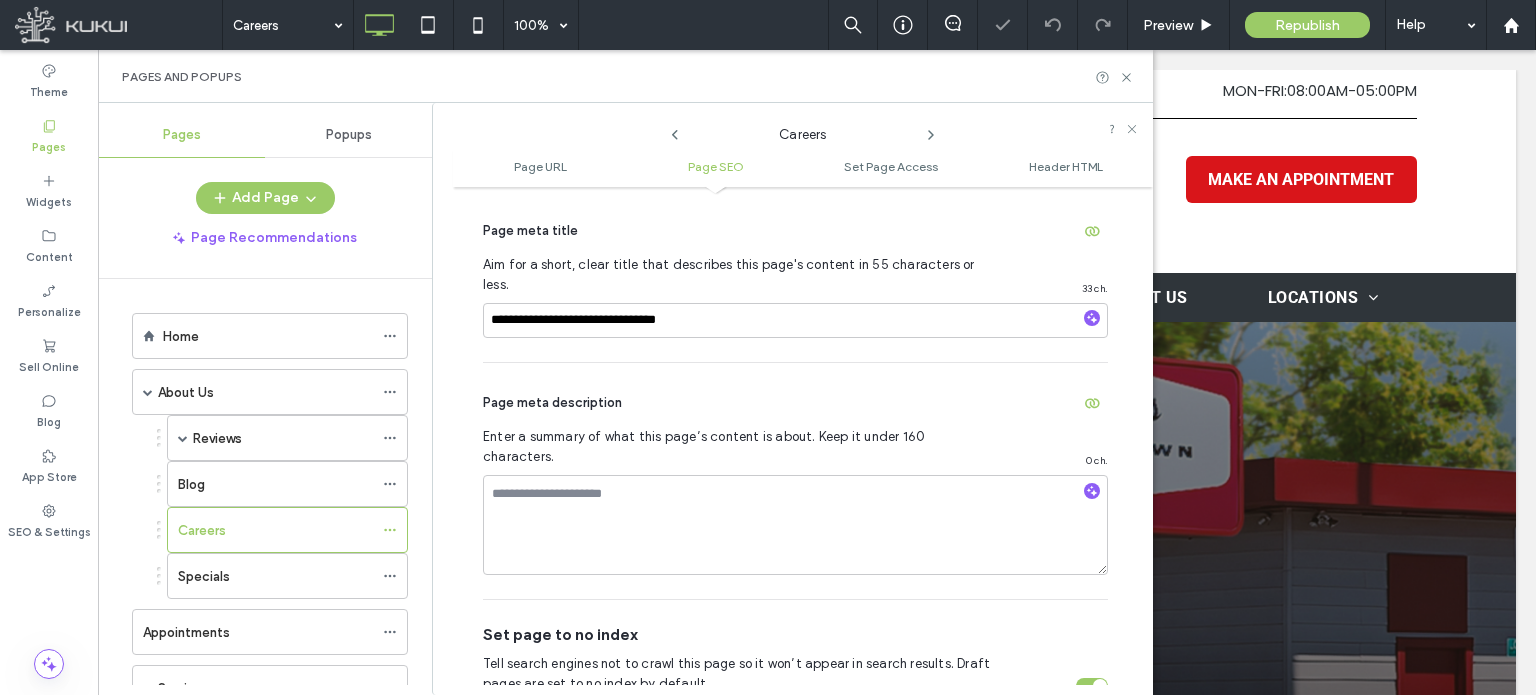click at bounding box center [1092, 686] 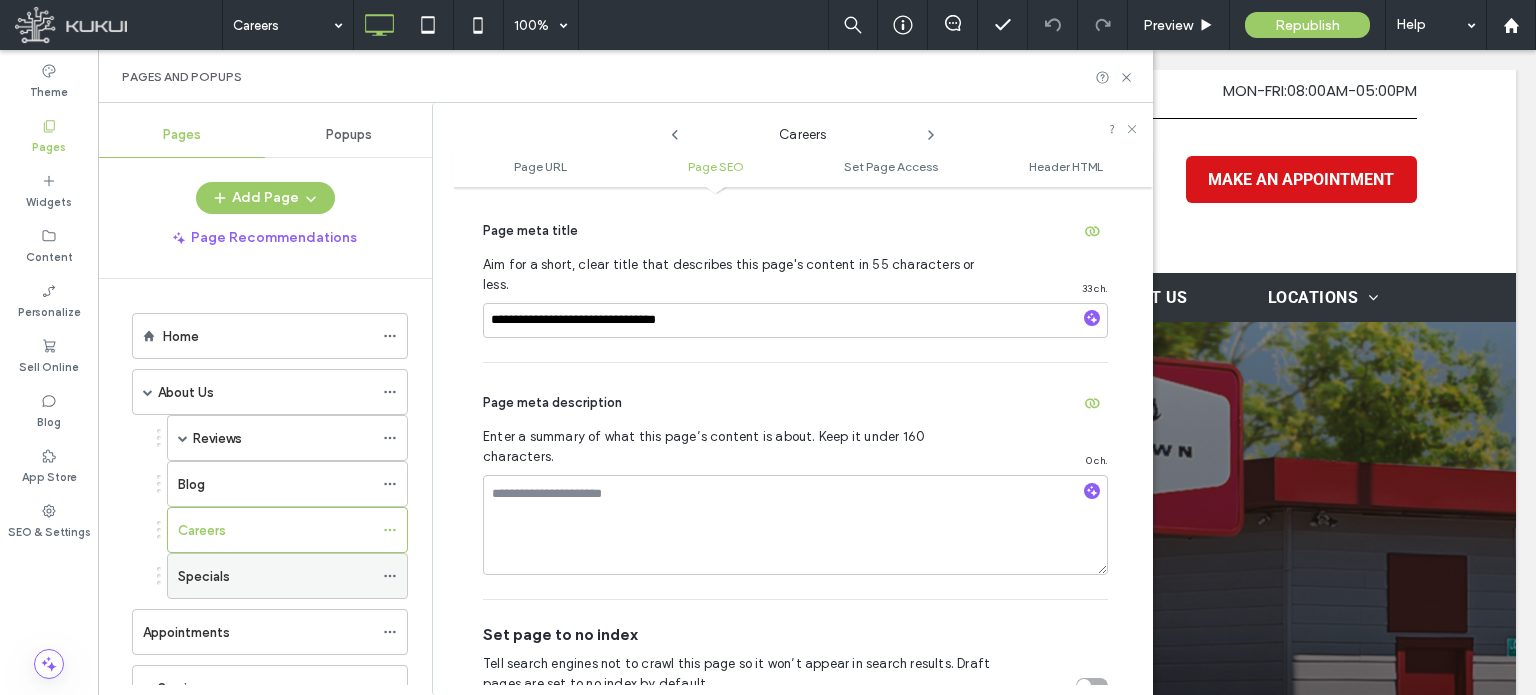 click on "Specials" at bounding box center [275, 576] 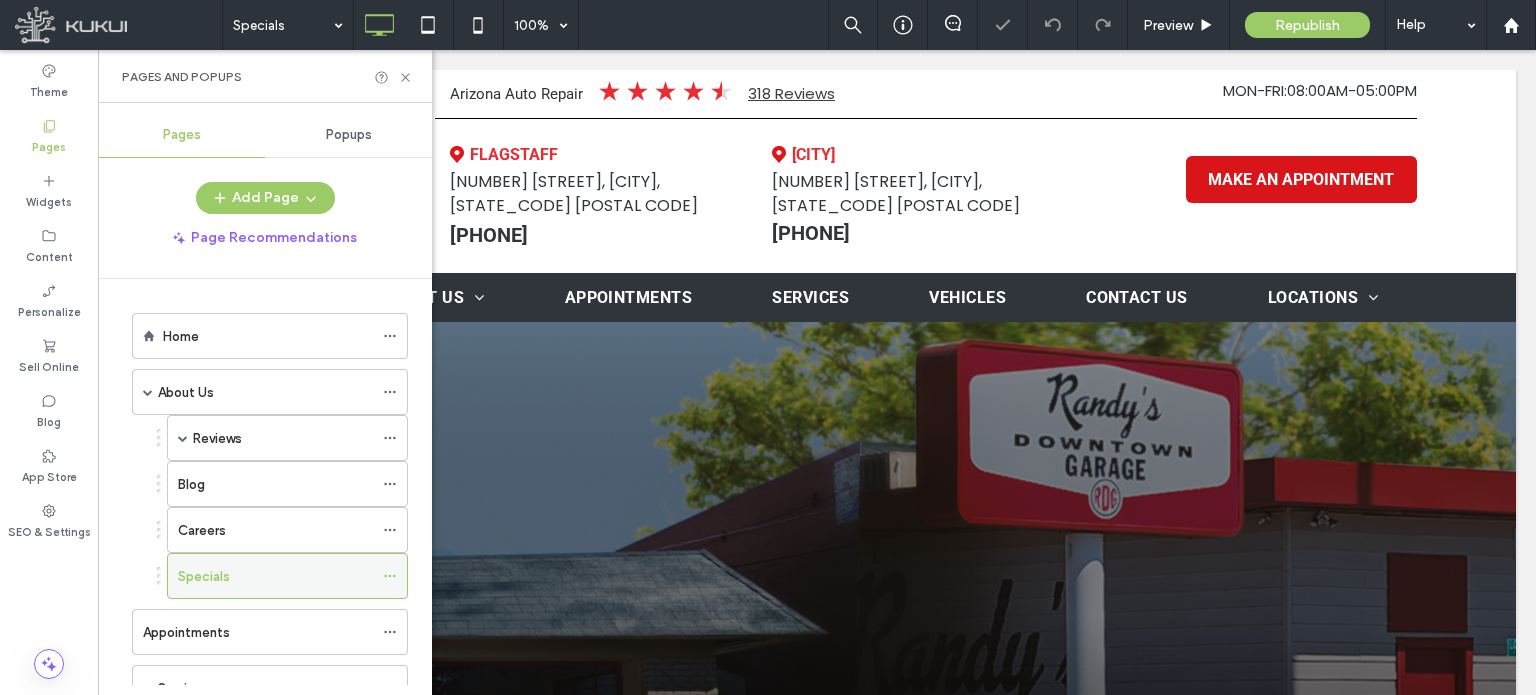 click 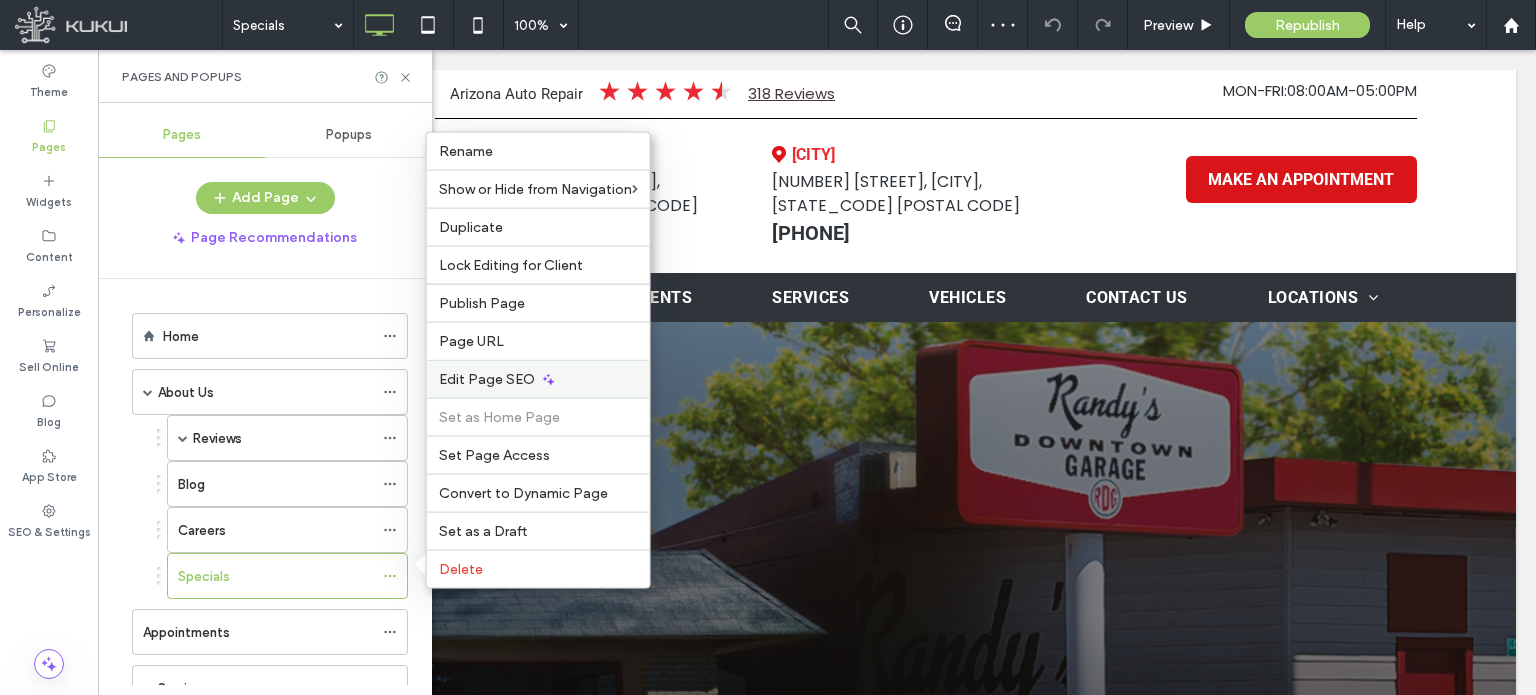 click on "Edit Page SEO" at bounding box center (487, 379) 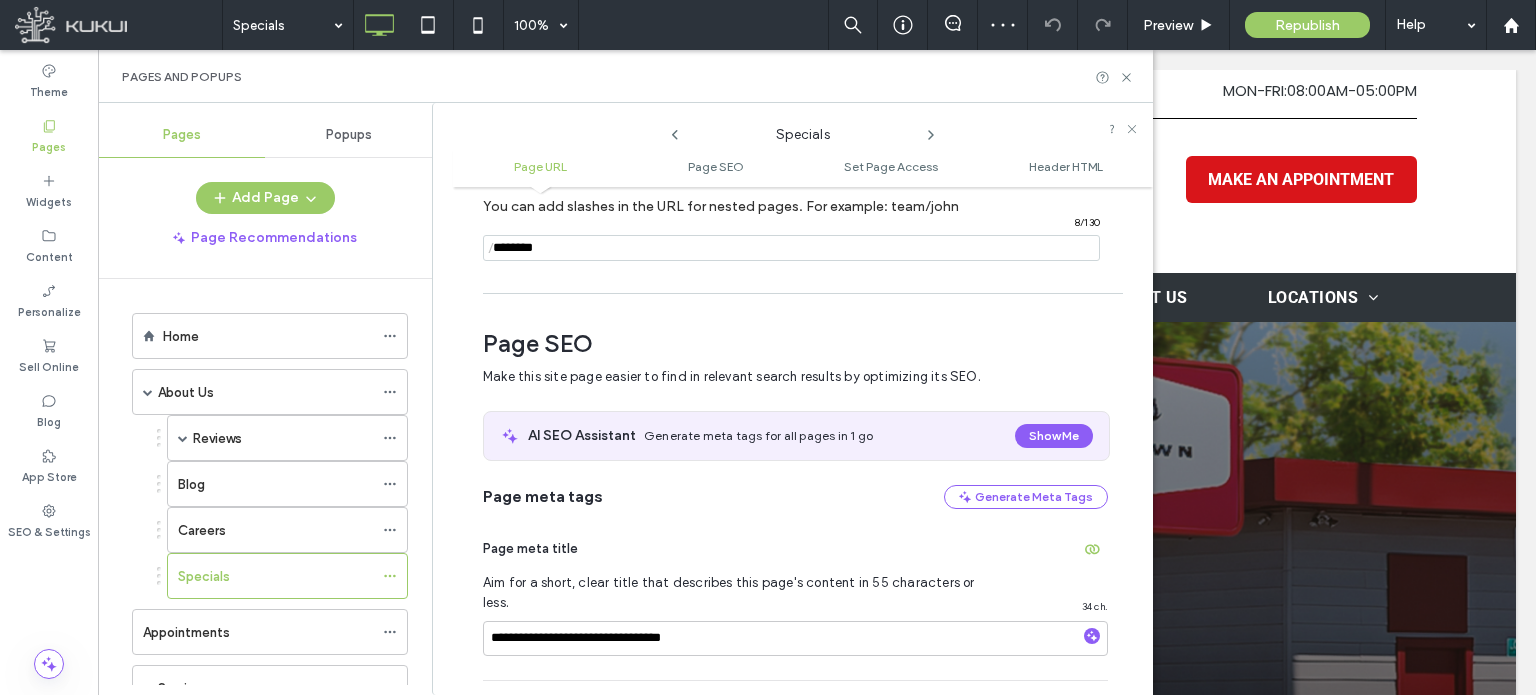 scroll, scrollTop: 274, scrollLeft: 0, axis: vertical 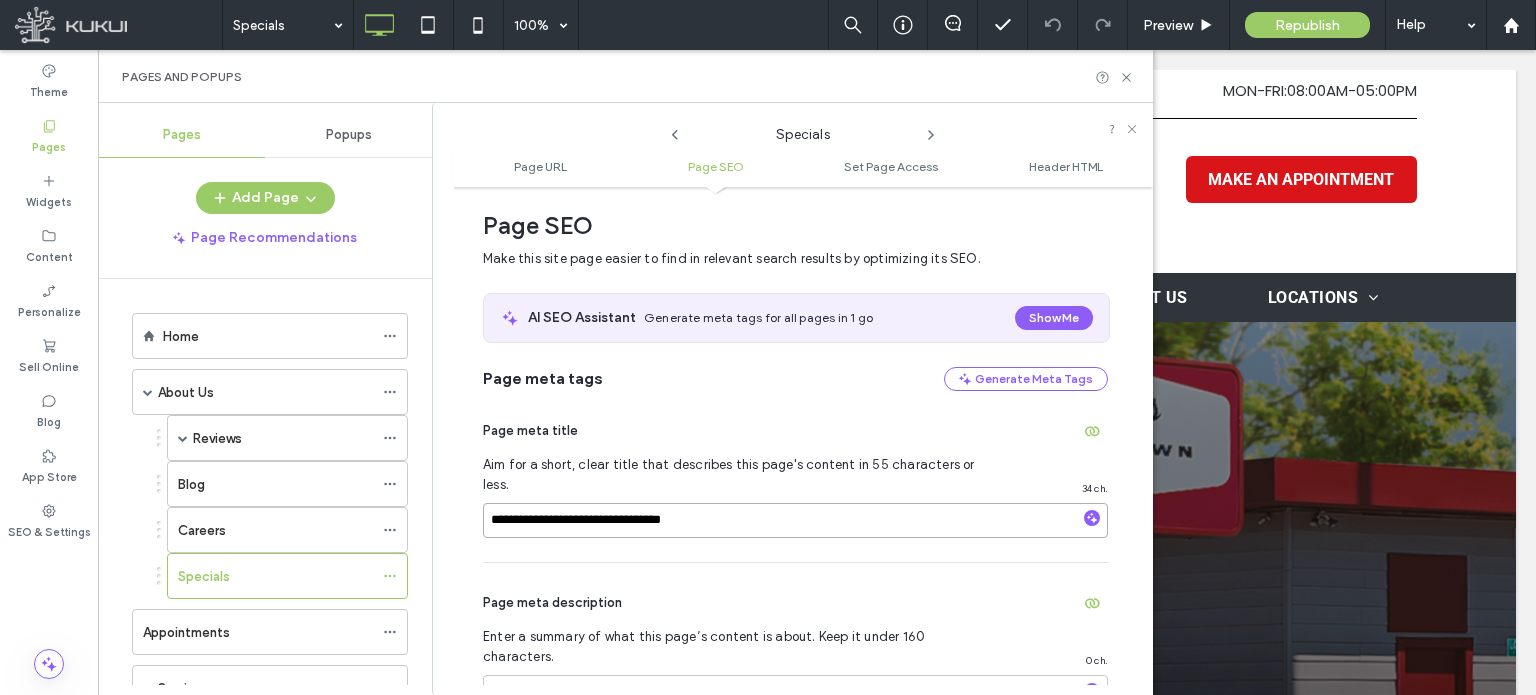 click on "**********" at bounding box center (795, 520) 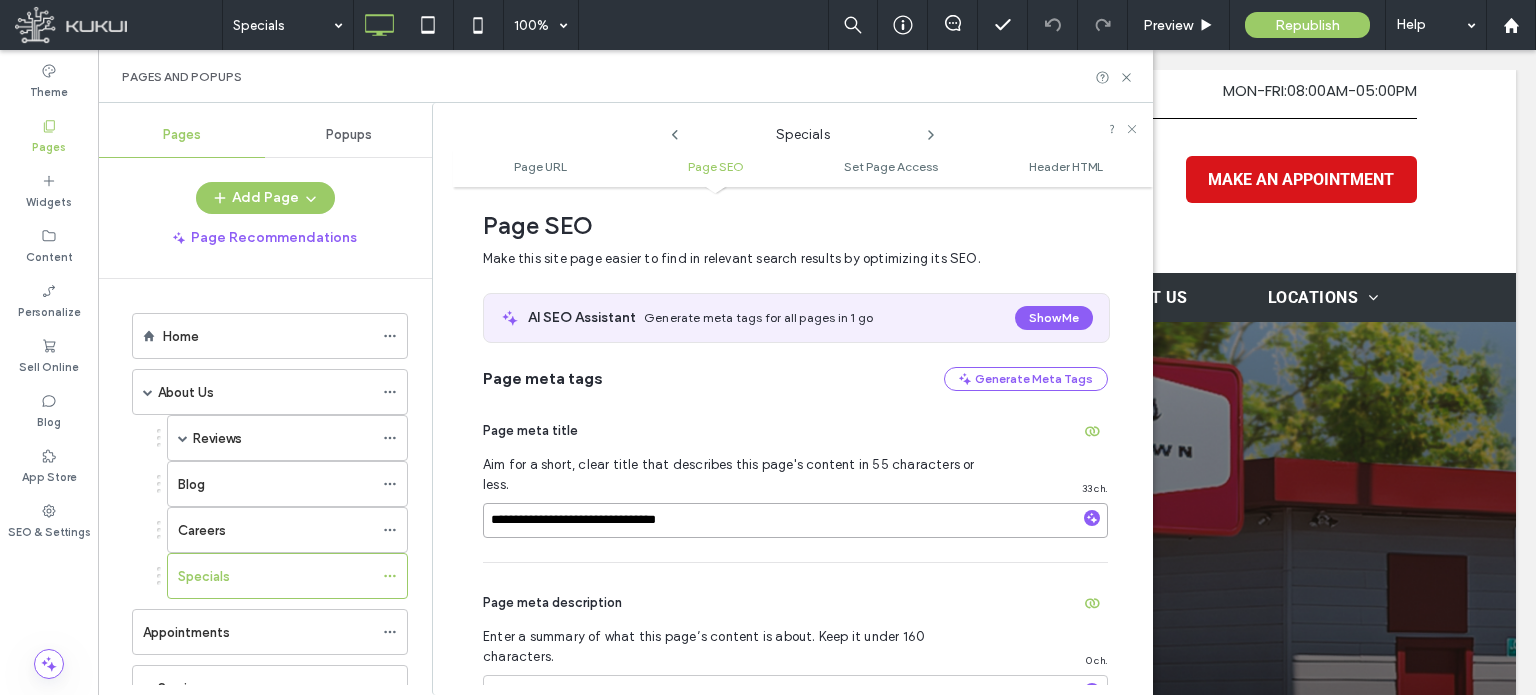 type on "**********" 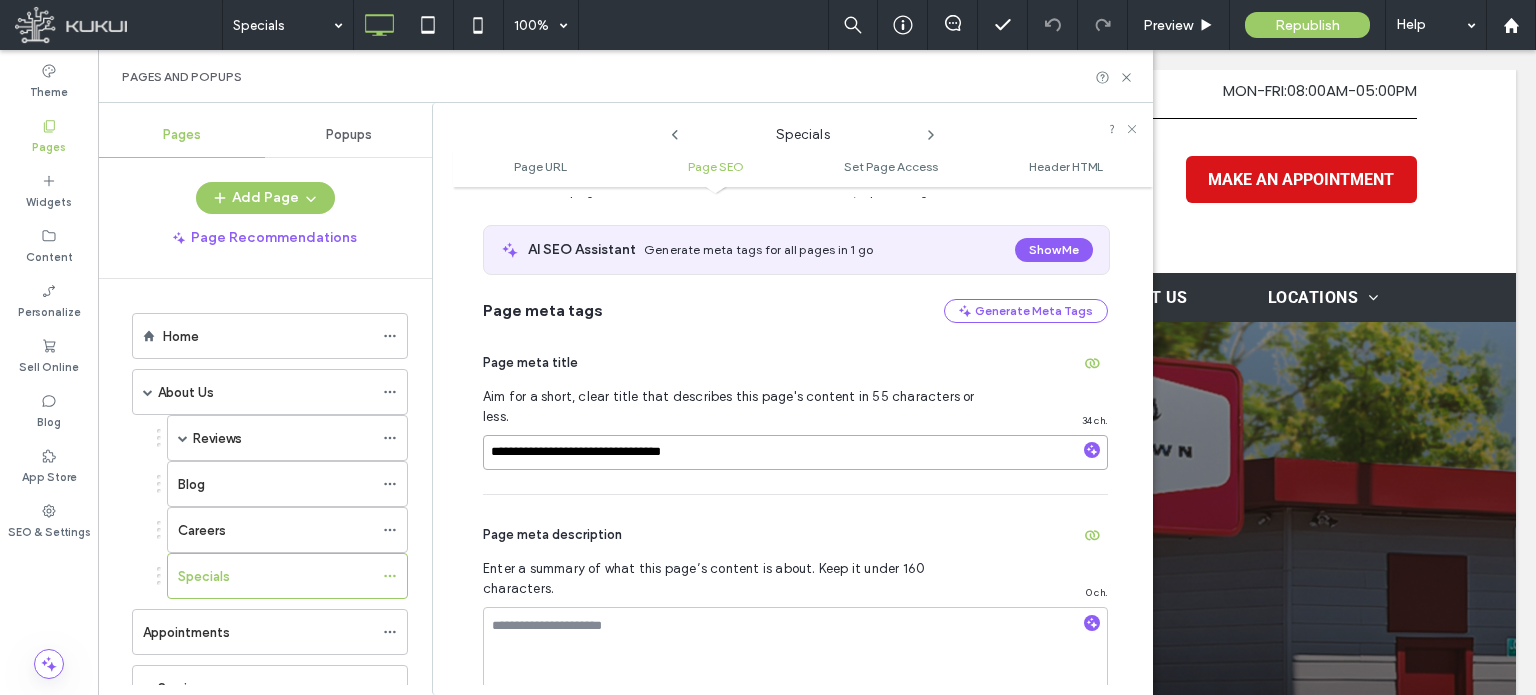 scroll, scrollTop: 474, scrollLeft: 0, axis: vertical 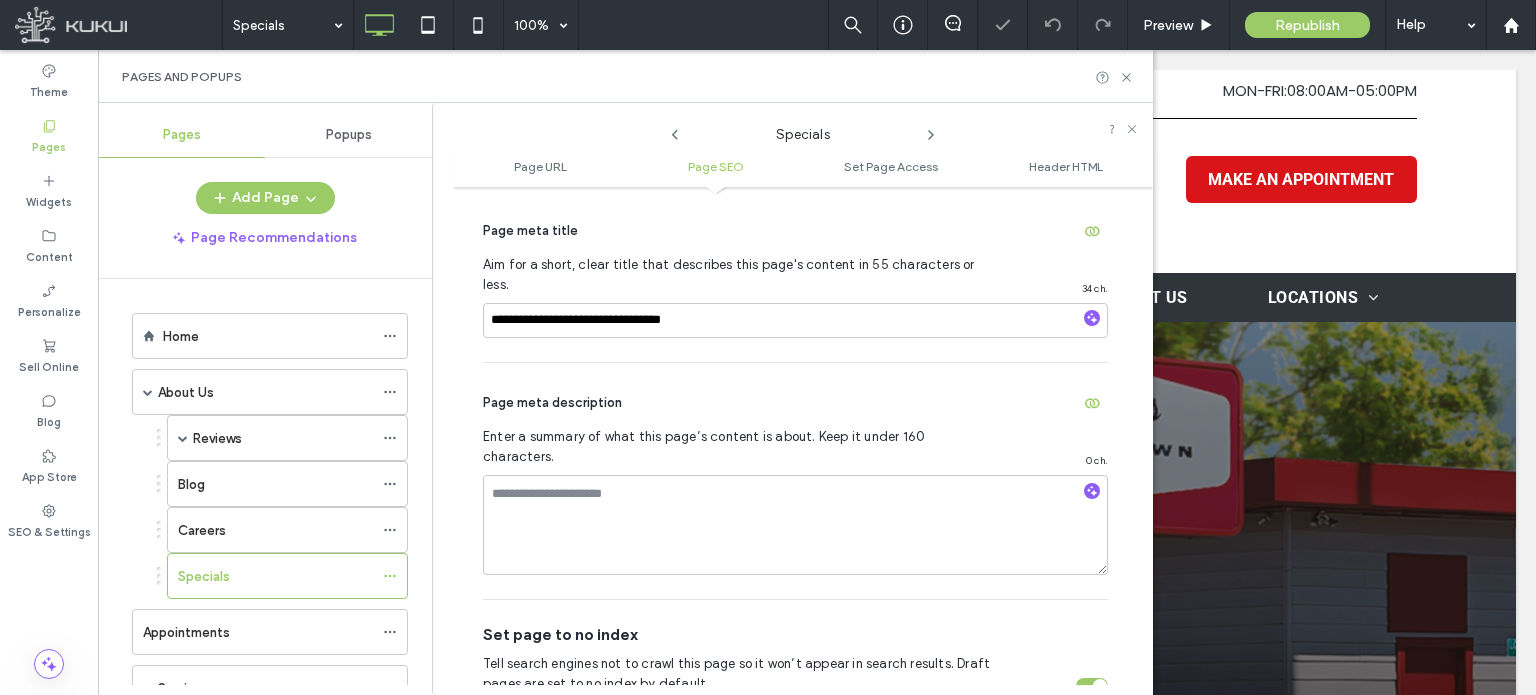 click at bounding box center (1092, 686) 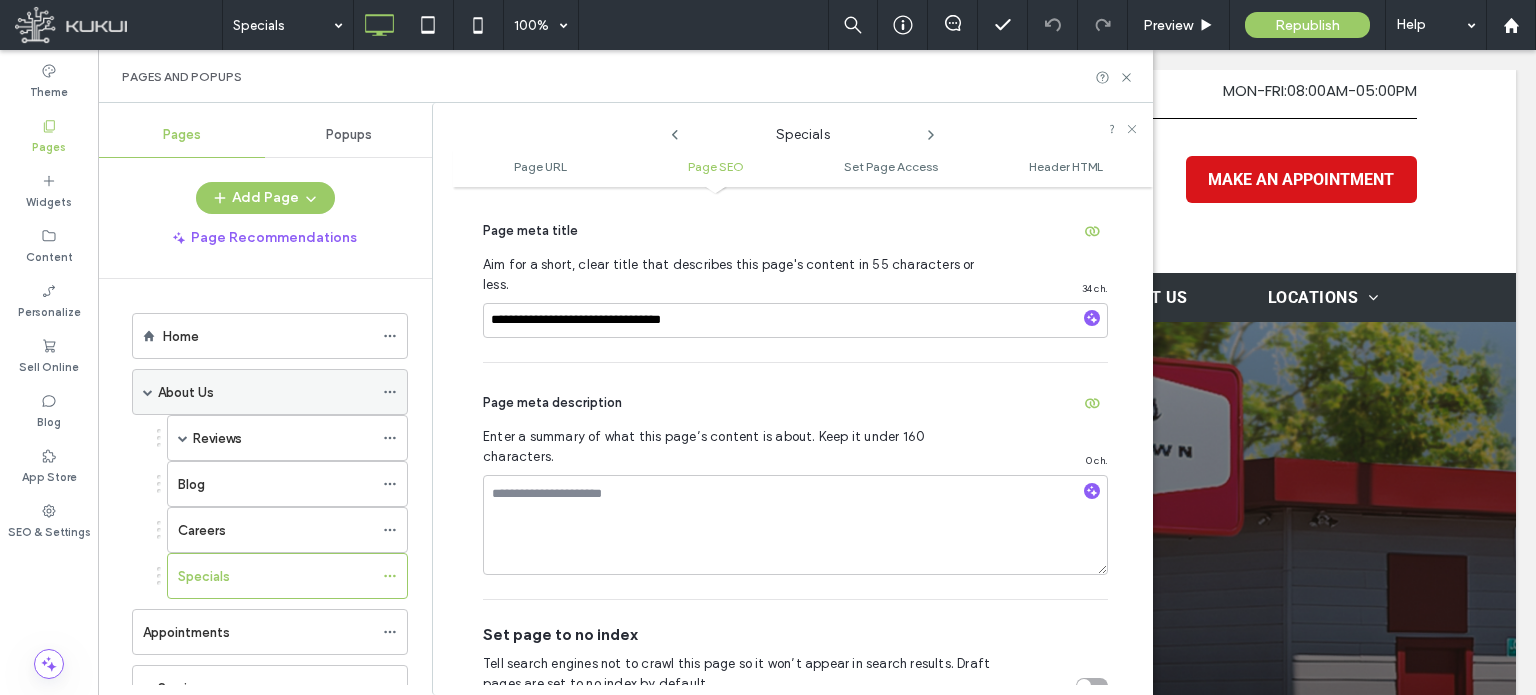 click at bounding box center (148, 392) 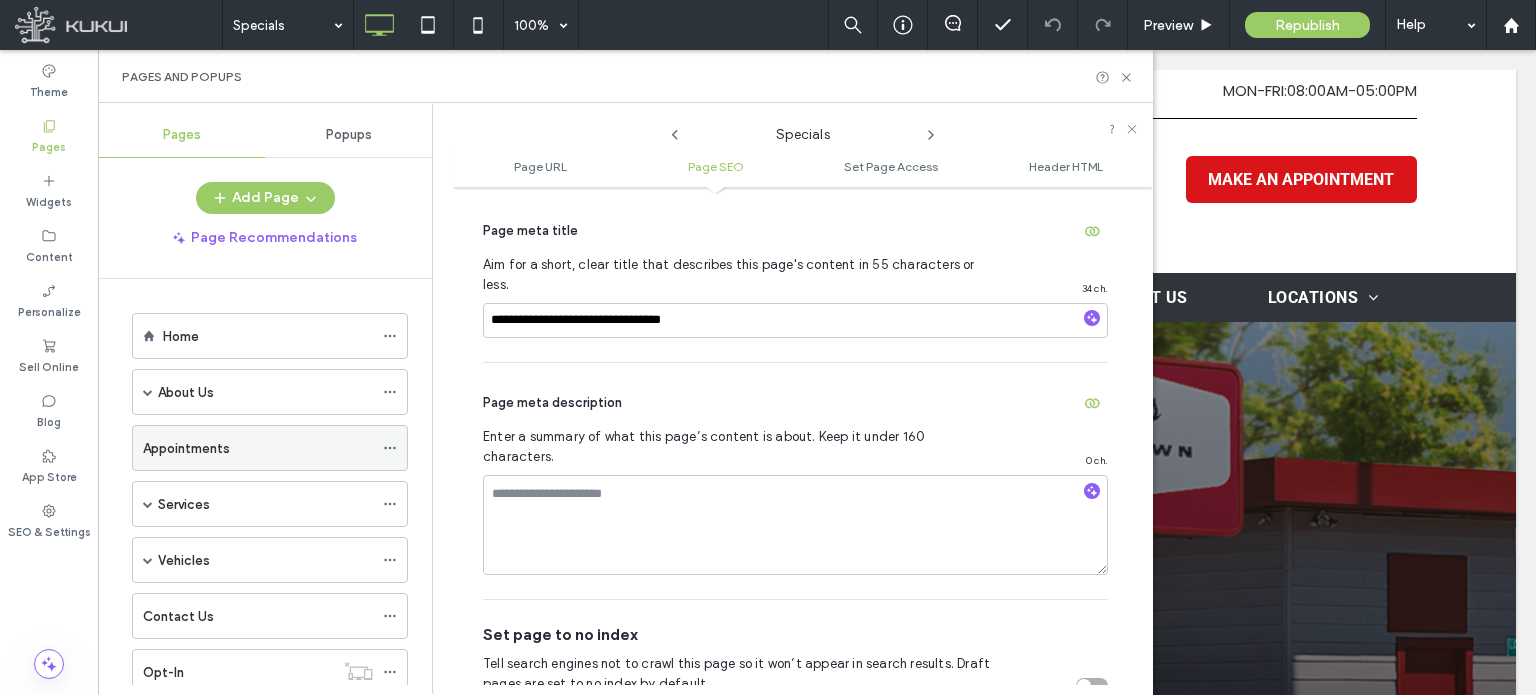 click on "Appointments" at bounding box center [258, 448] 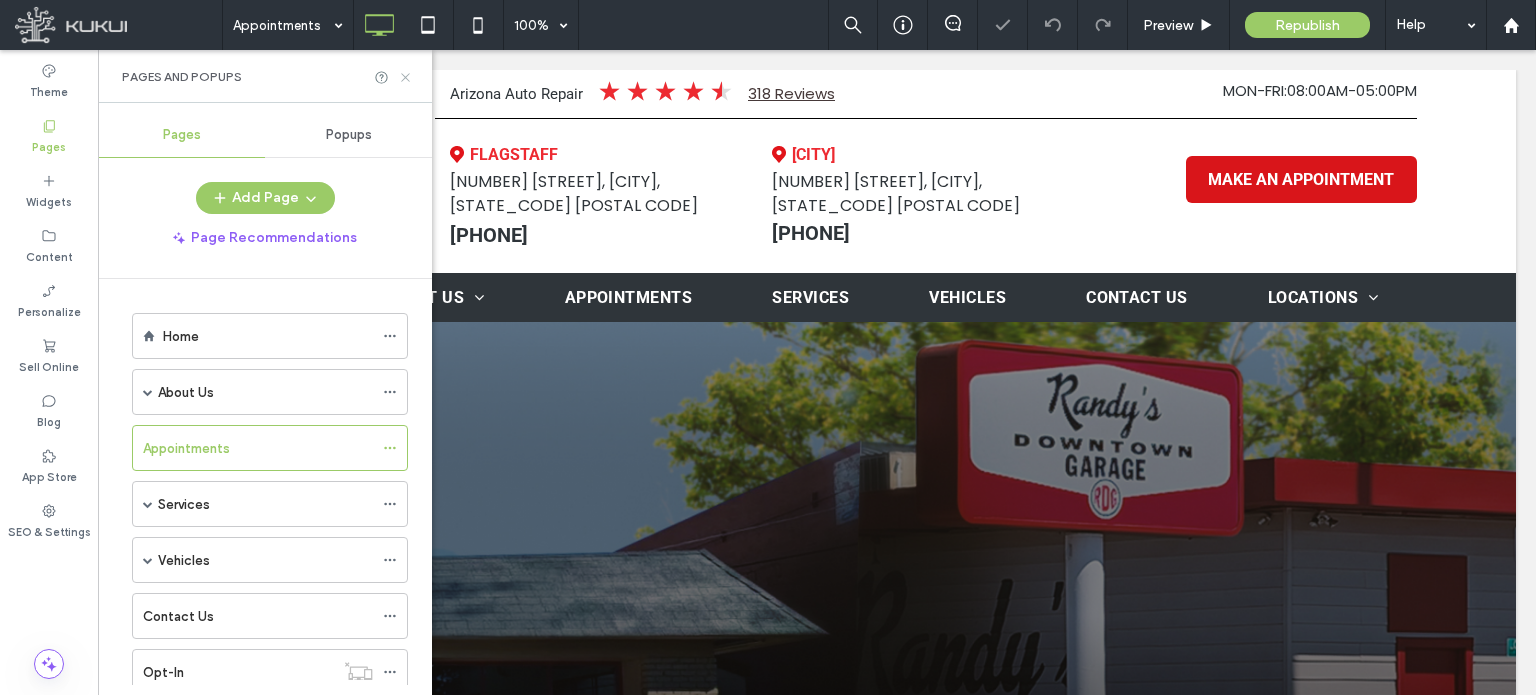 click 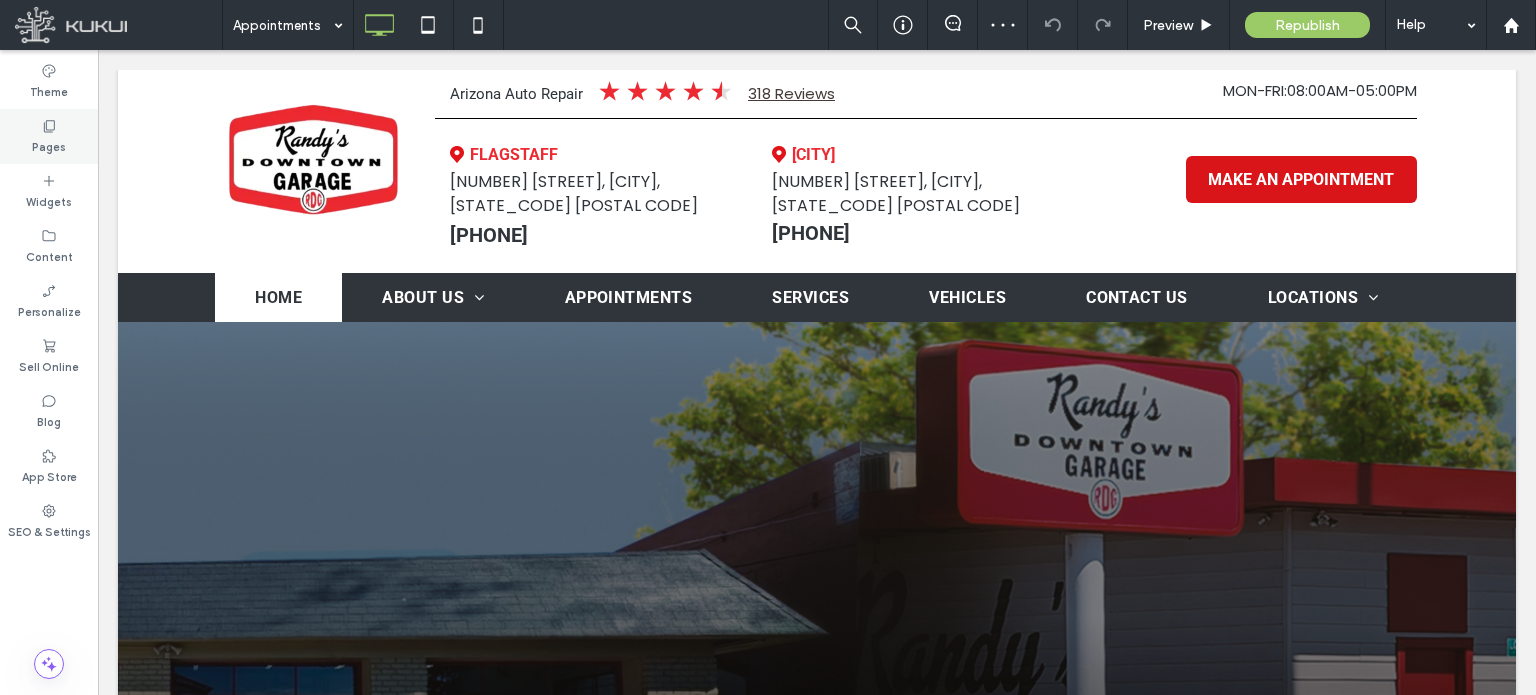 click 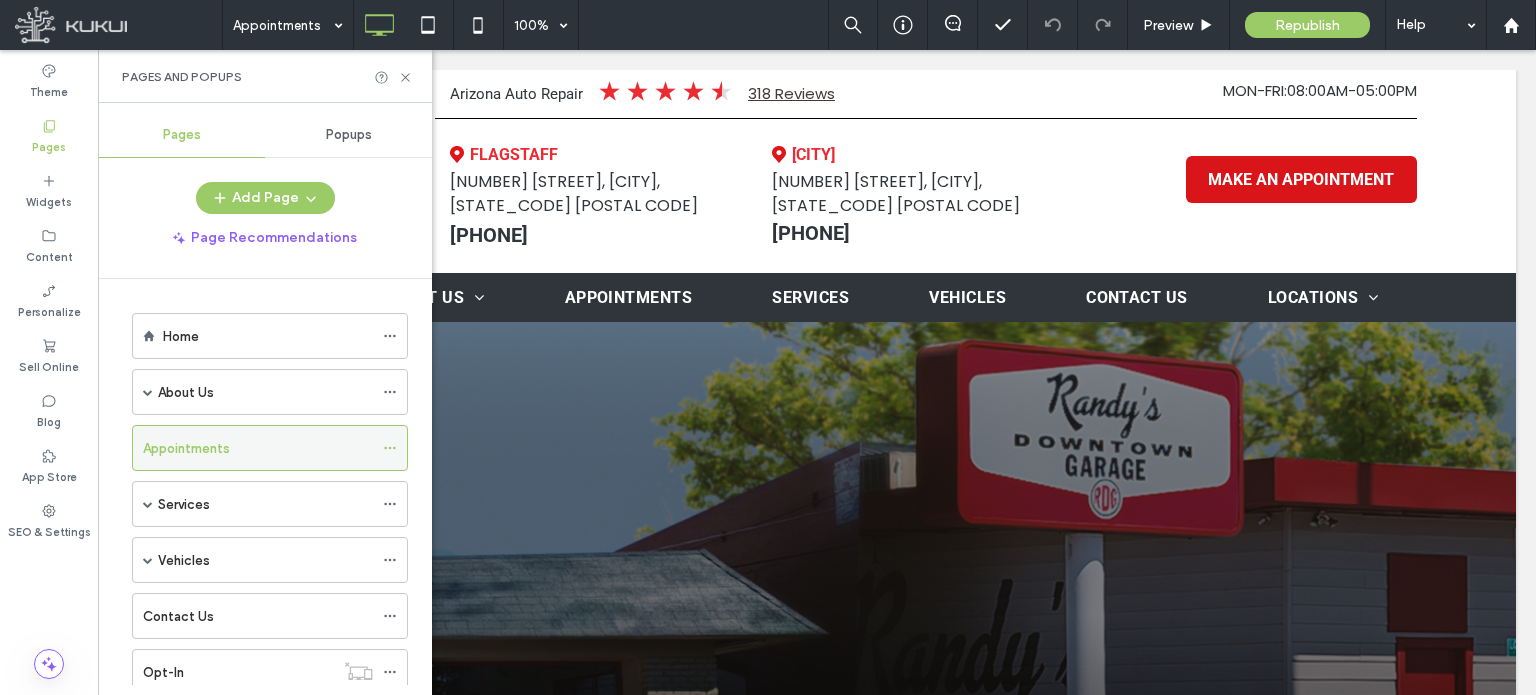 click 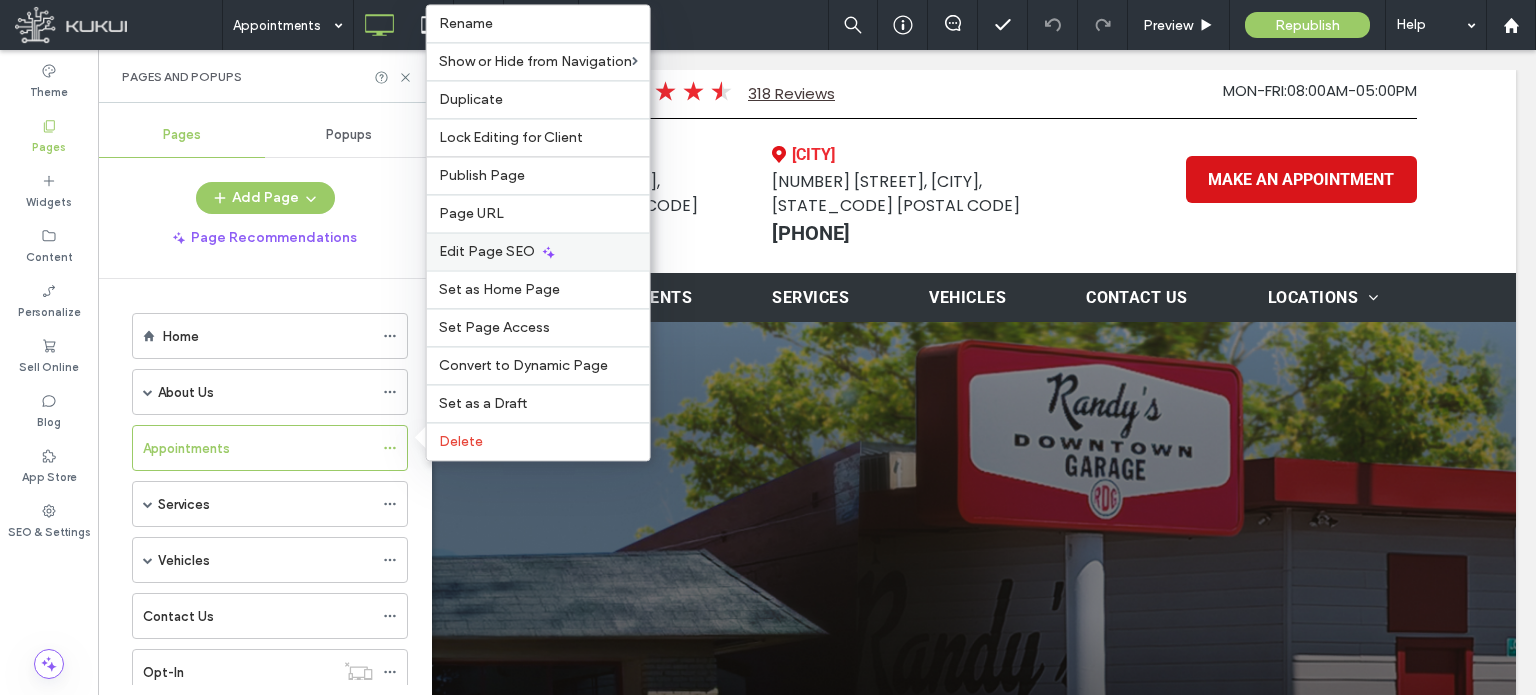 click on "Edit Page SEO" at bounding box center [487, 251] 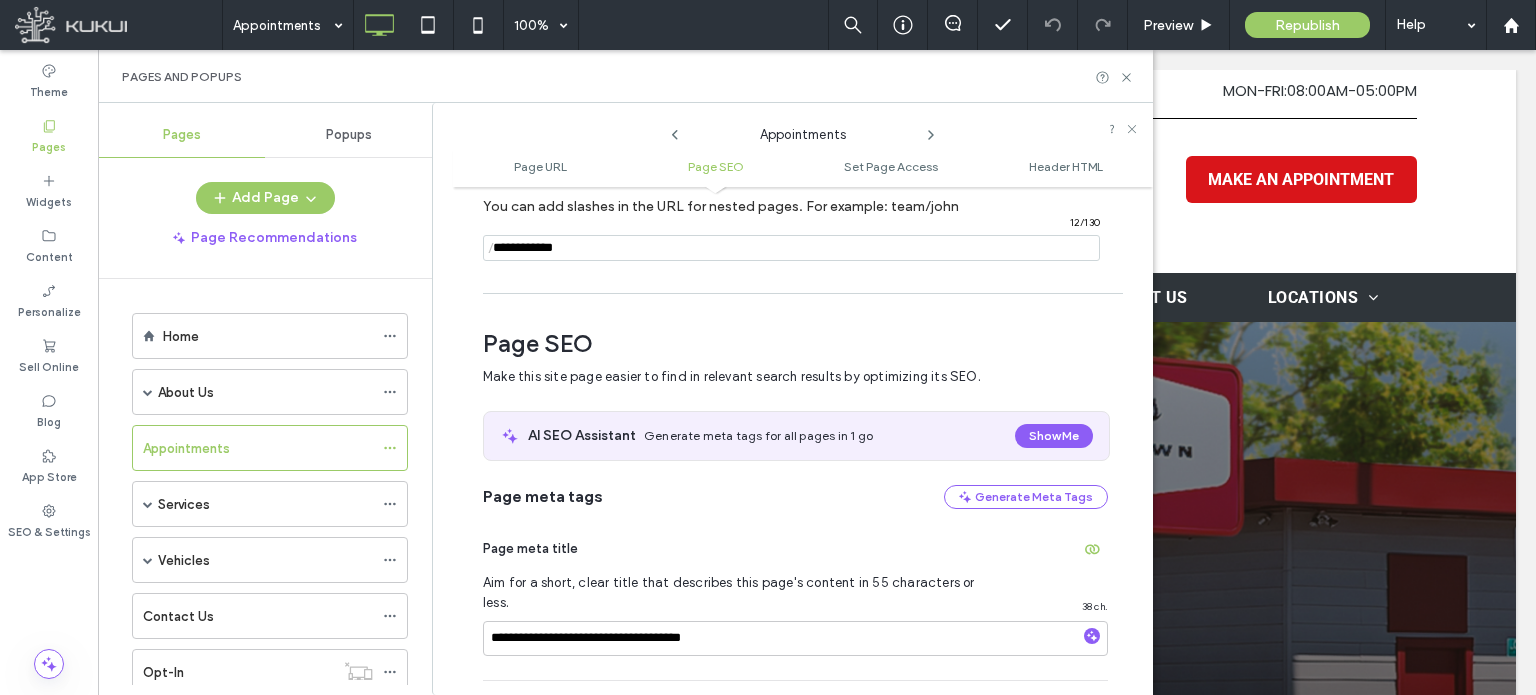 scroll, scrollTop: 274, scrollLeft: 0, axis: vertical 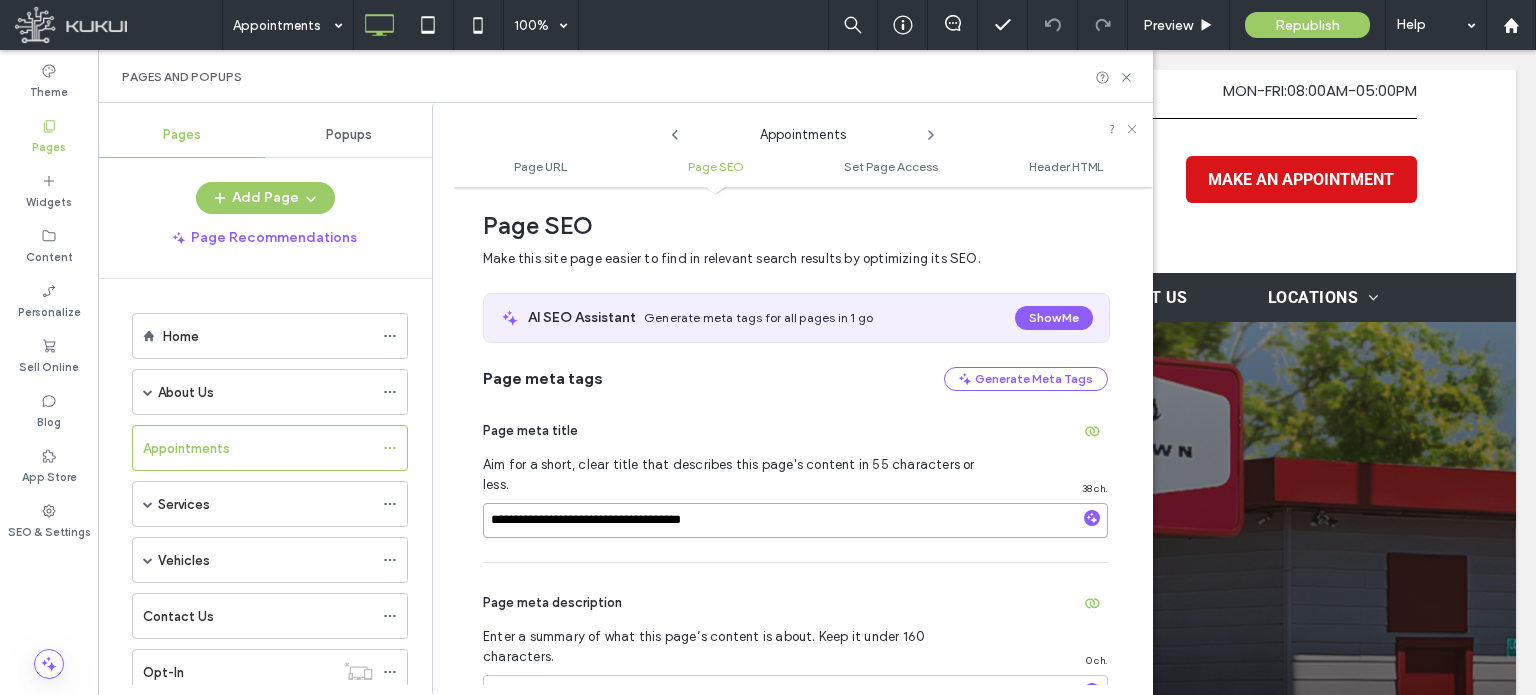 click on "**********" at bounding box center [795, 520] 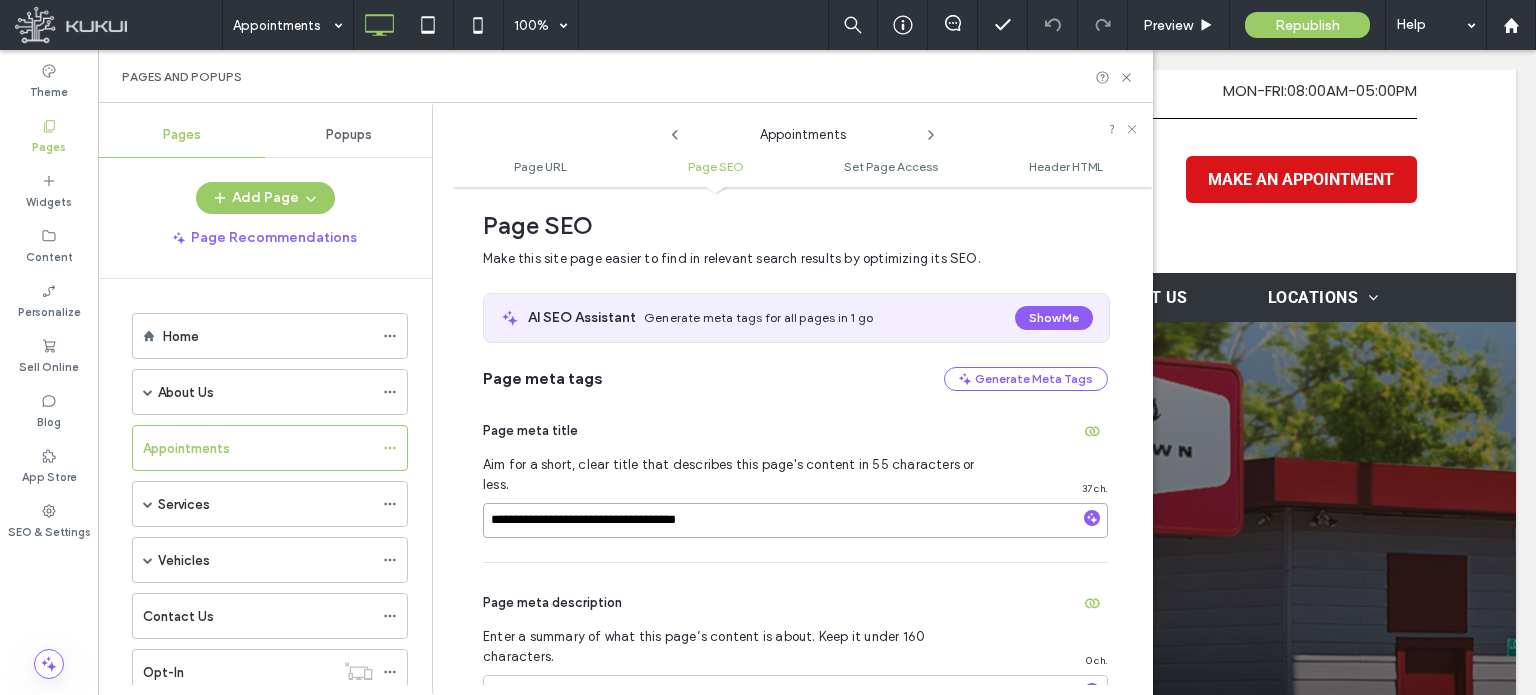 type on "**********" 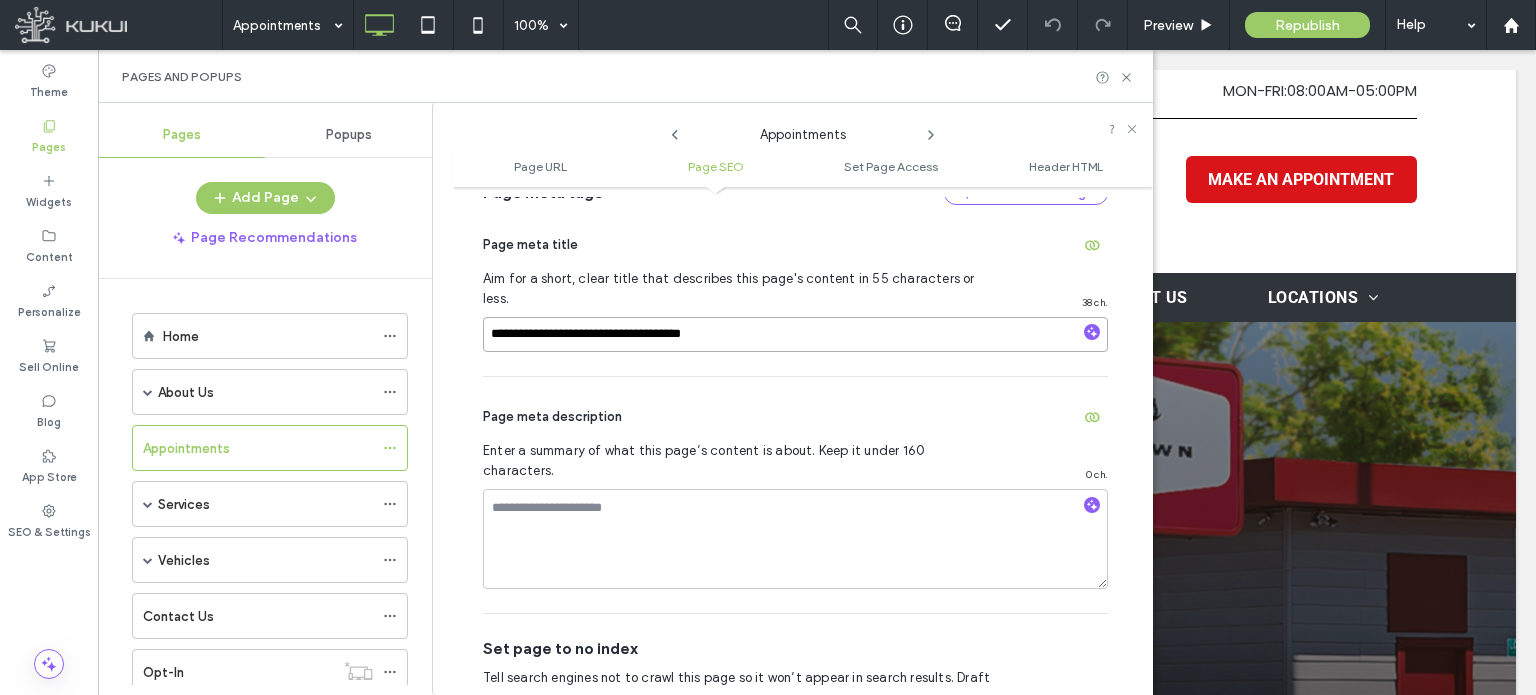 scroll, scrollTop: 474, scrollLeft: 0, axis: vertical 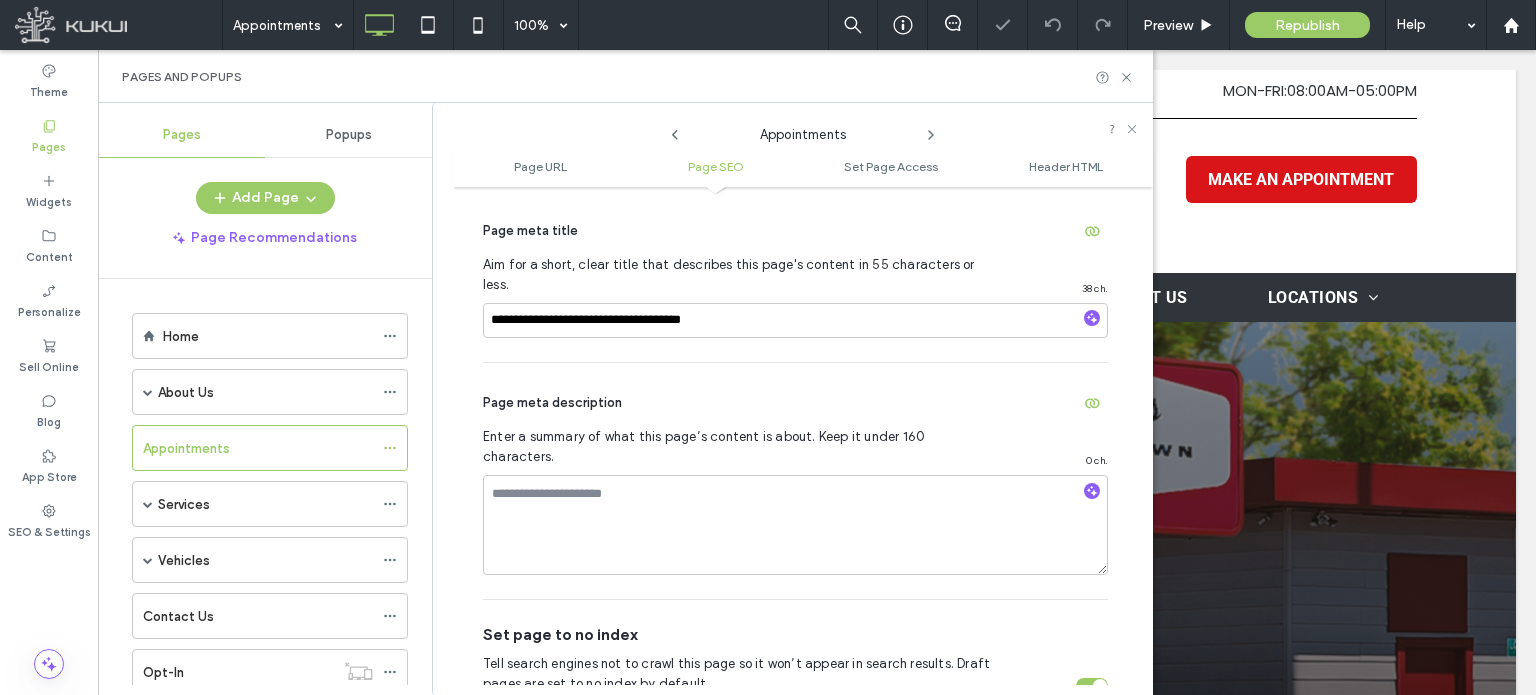 drag, startPoint x: 1072, startPoint y: 647, endPoint x: 1061, endPoint y: 599, distance: 49.24429 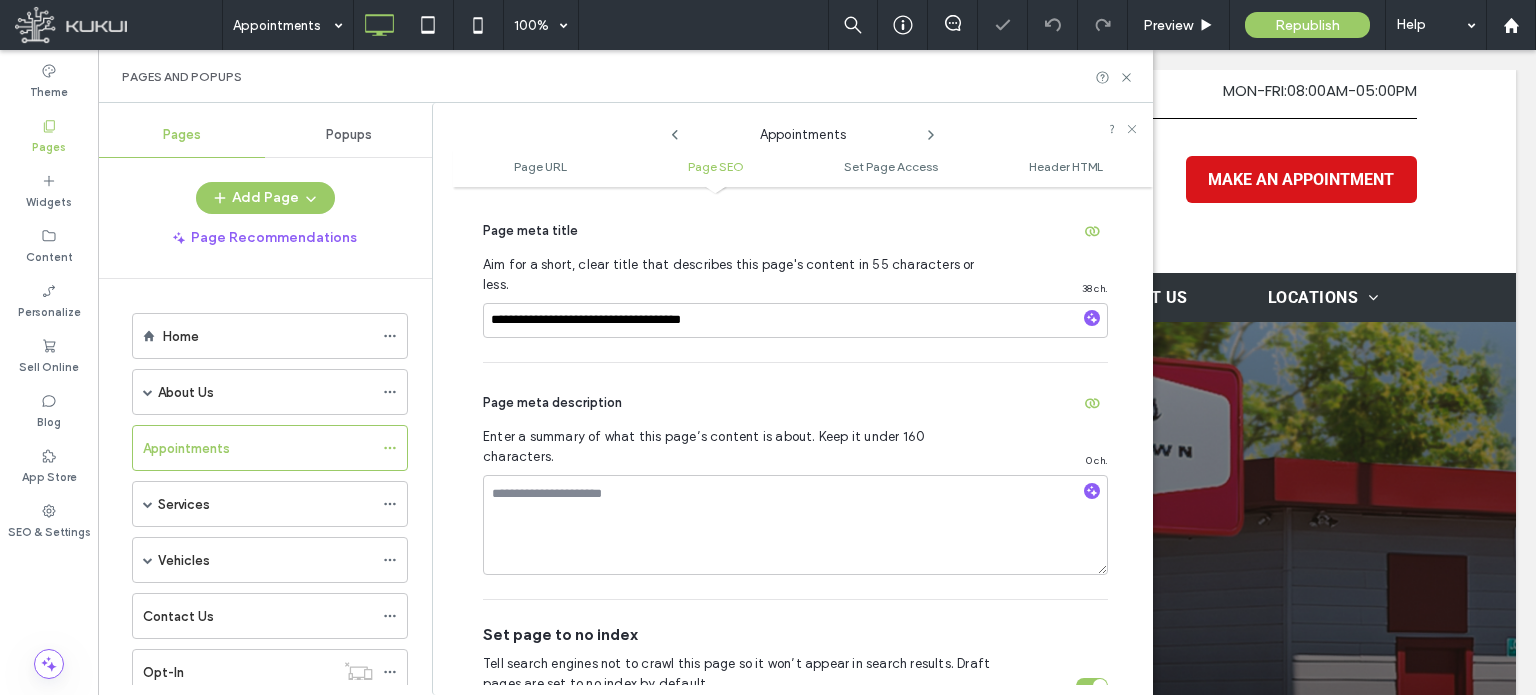 click at bounding box center (1092, 686) 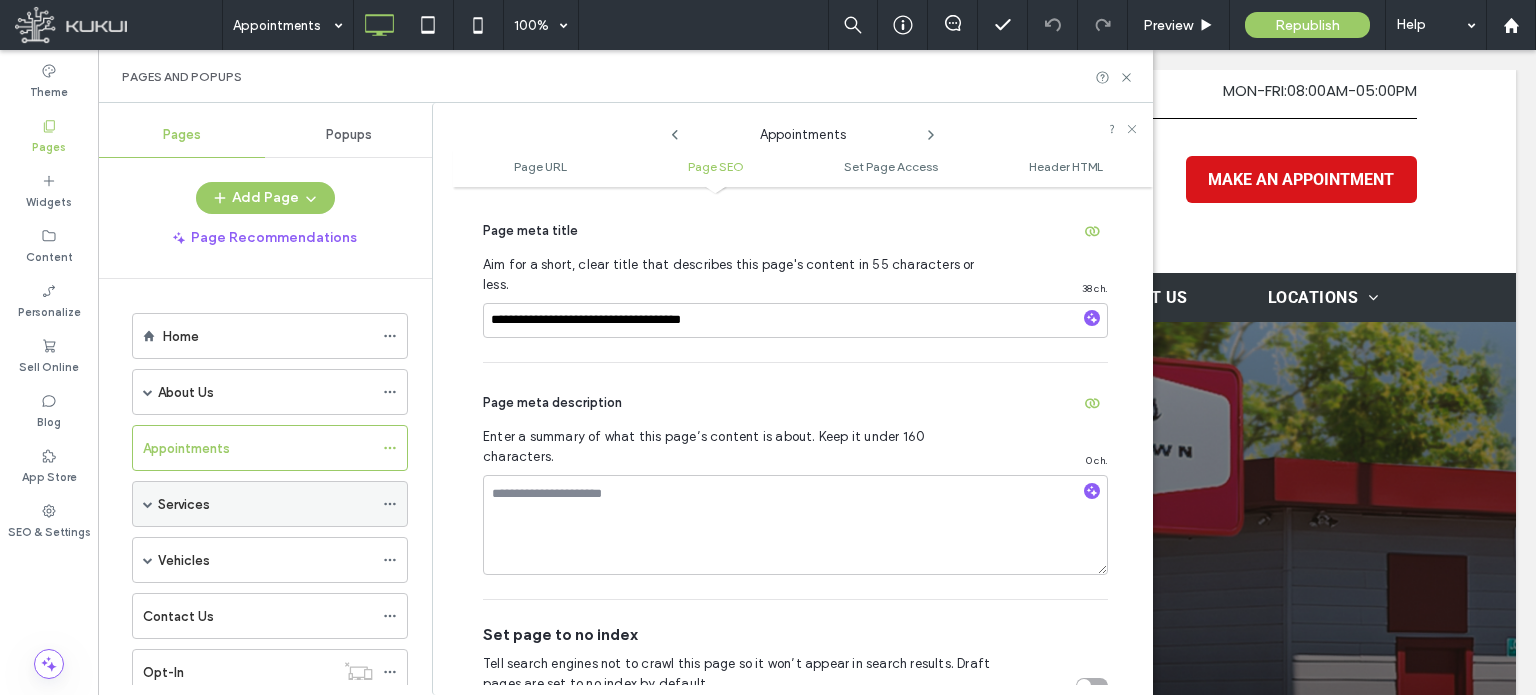 click on "Services" at bounding box center [265, 504] 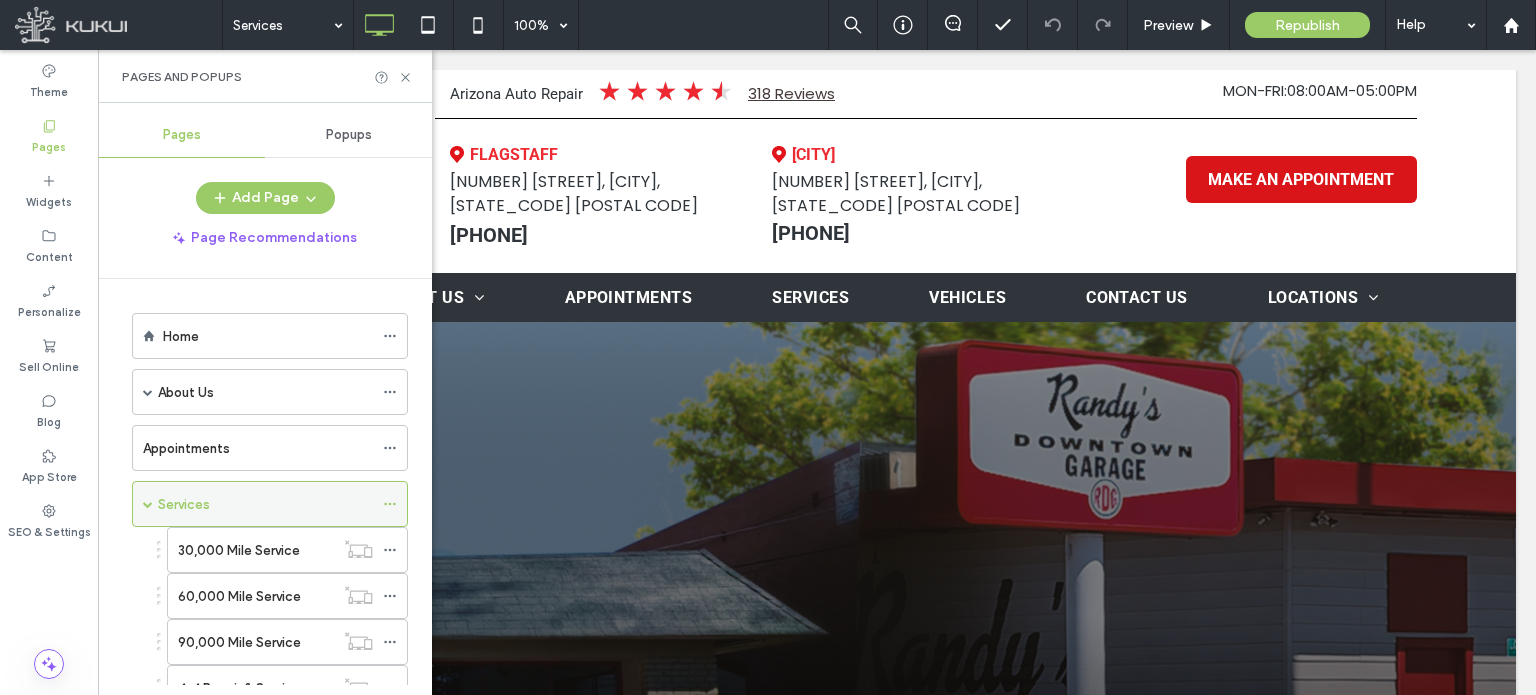 click 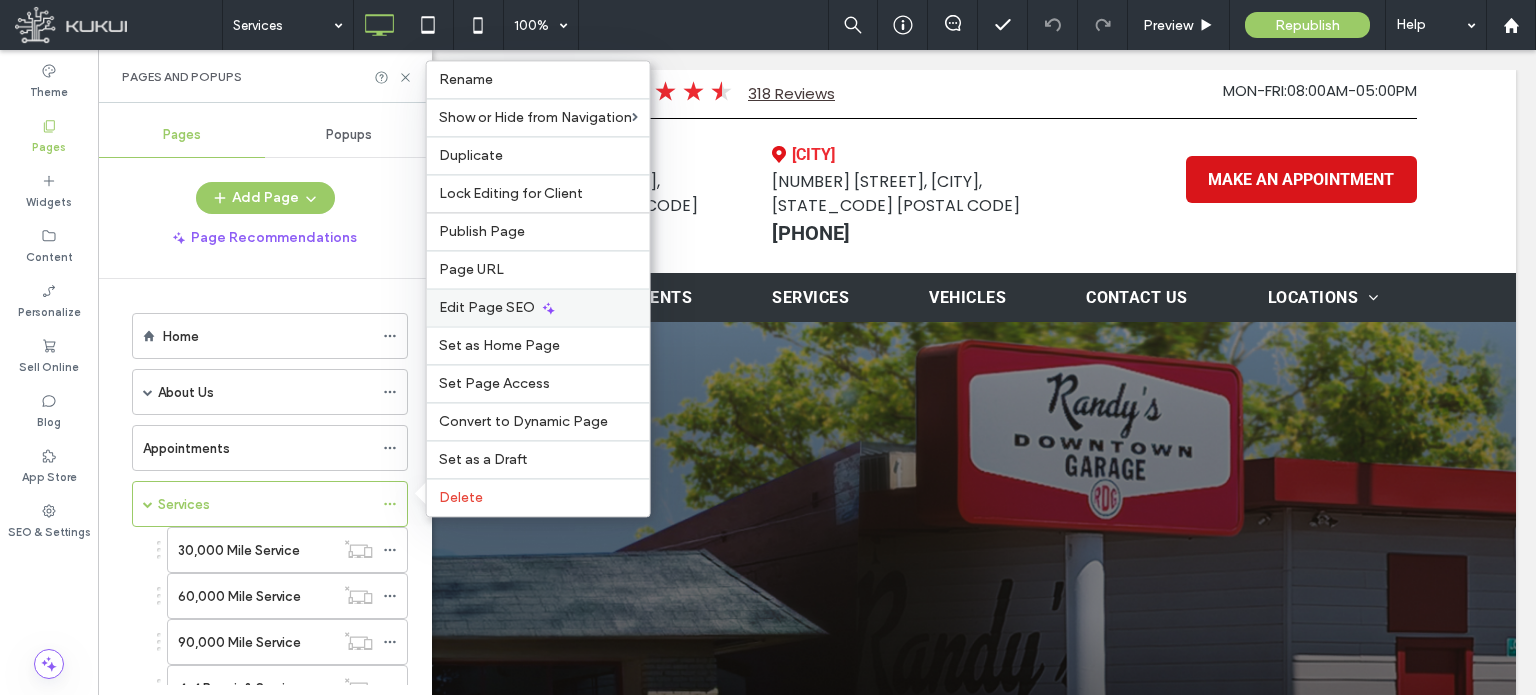 click on "Edit Page SEO" at bounding box center (487, 307) 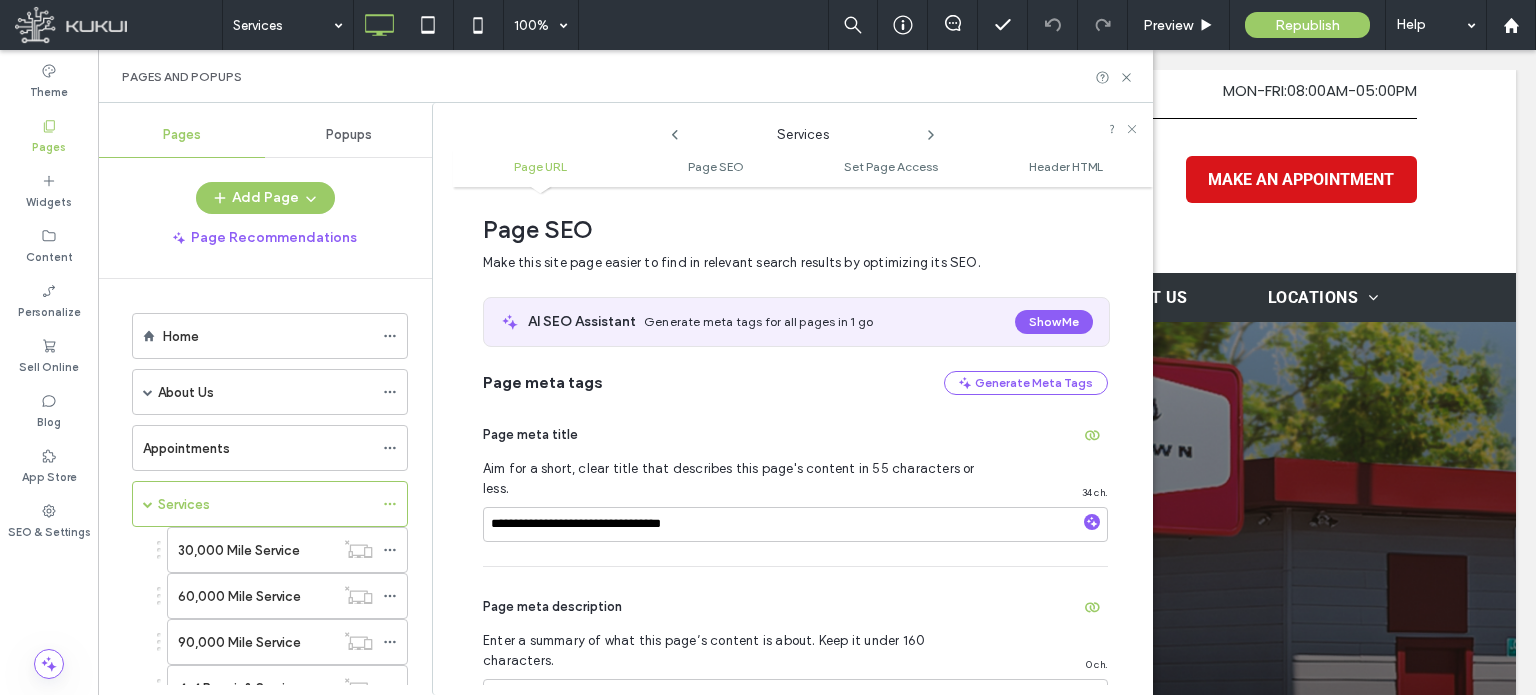scroll, scrollTop: 274, scrollLeft: 0, axis: vertical 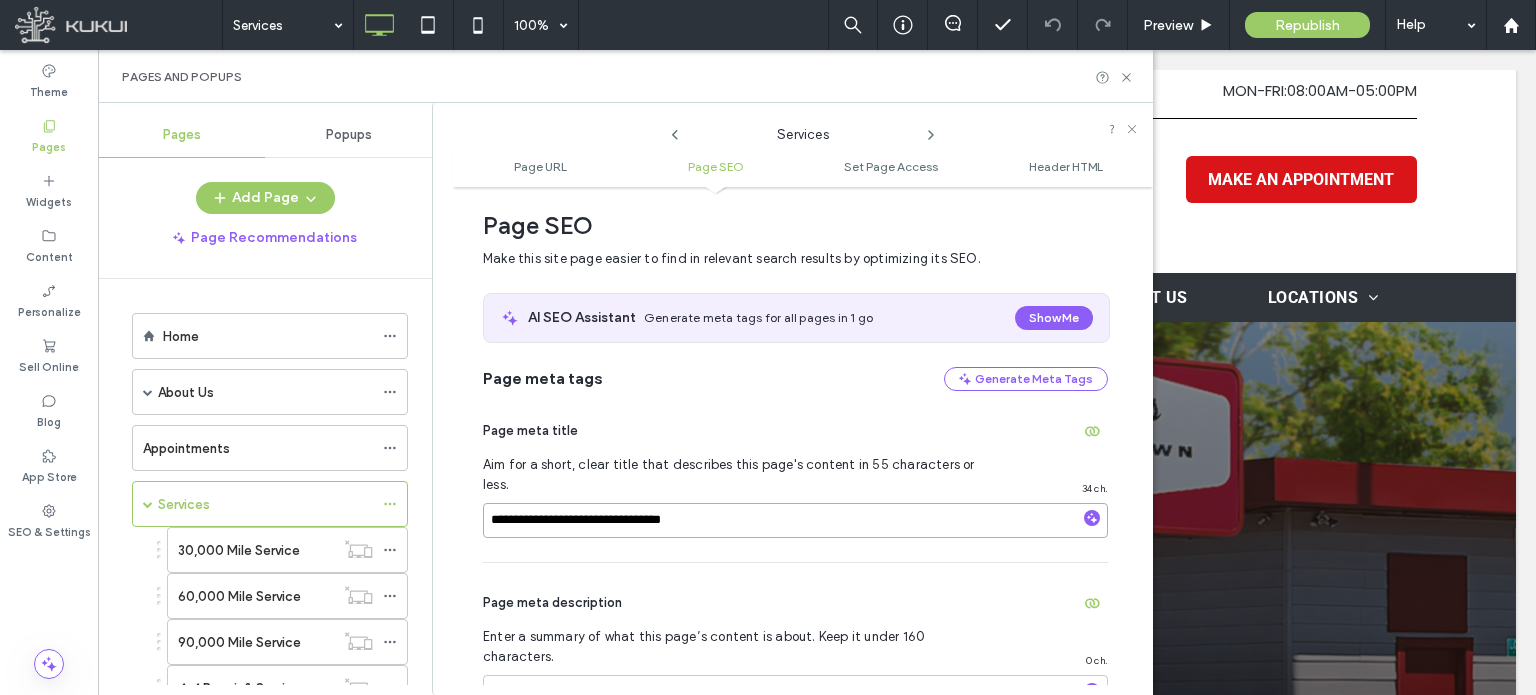 click on "**********" at bounding box center (795, 520) 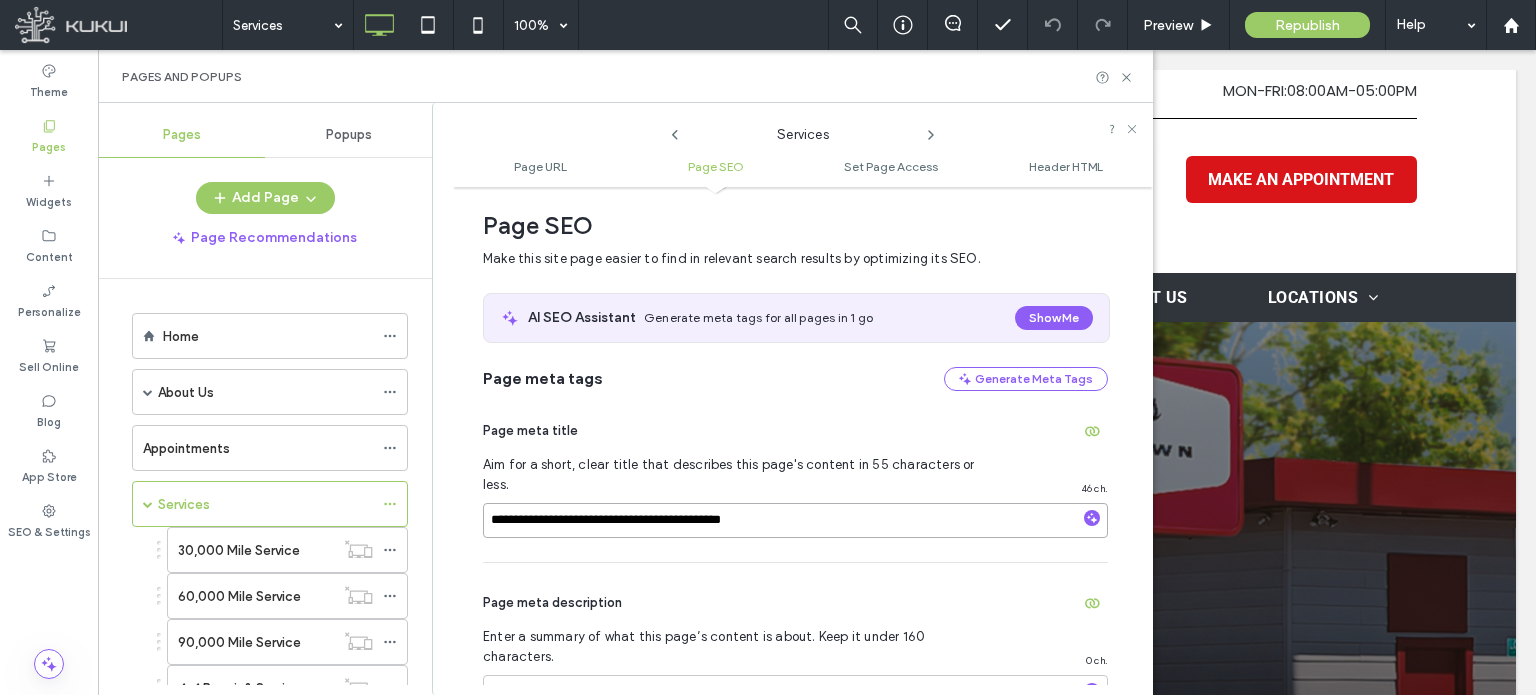 type on "**********" 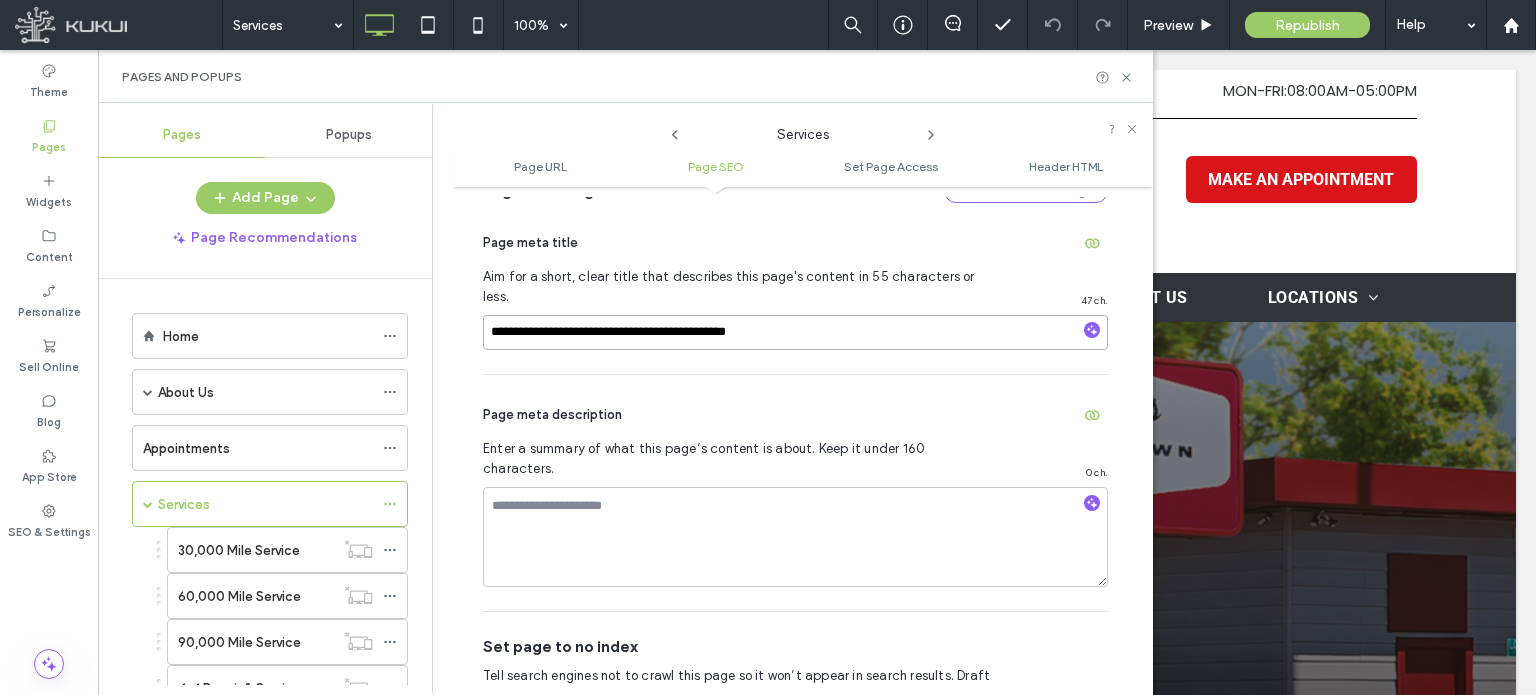 scroll, scrollTop: 474, scrollLeft: 0, axis: vertical 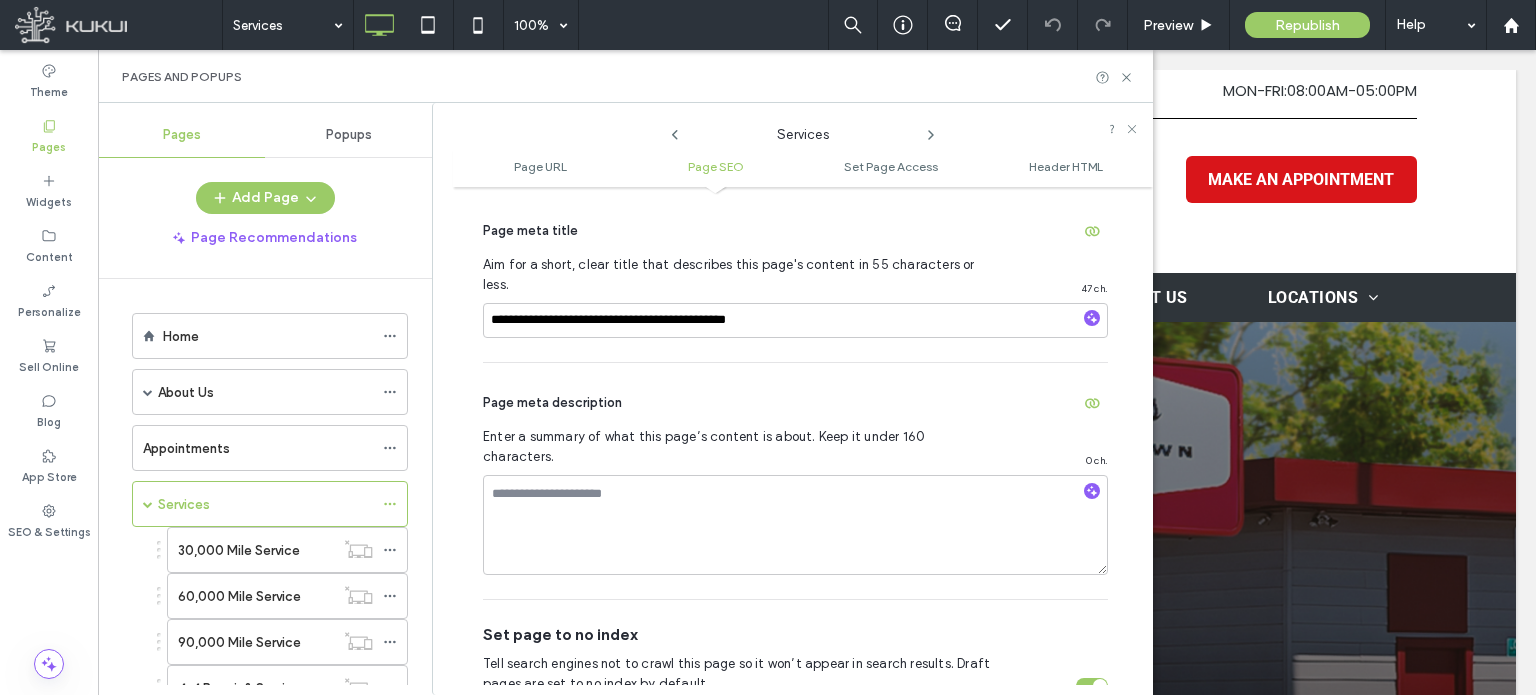 click at bounding box center (1092, 686) 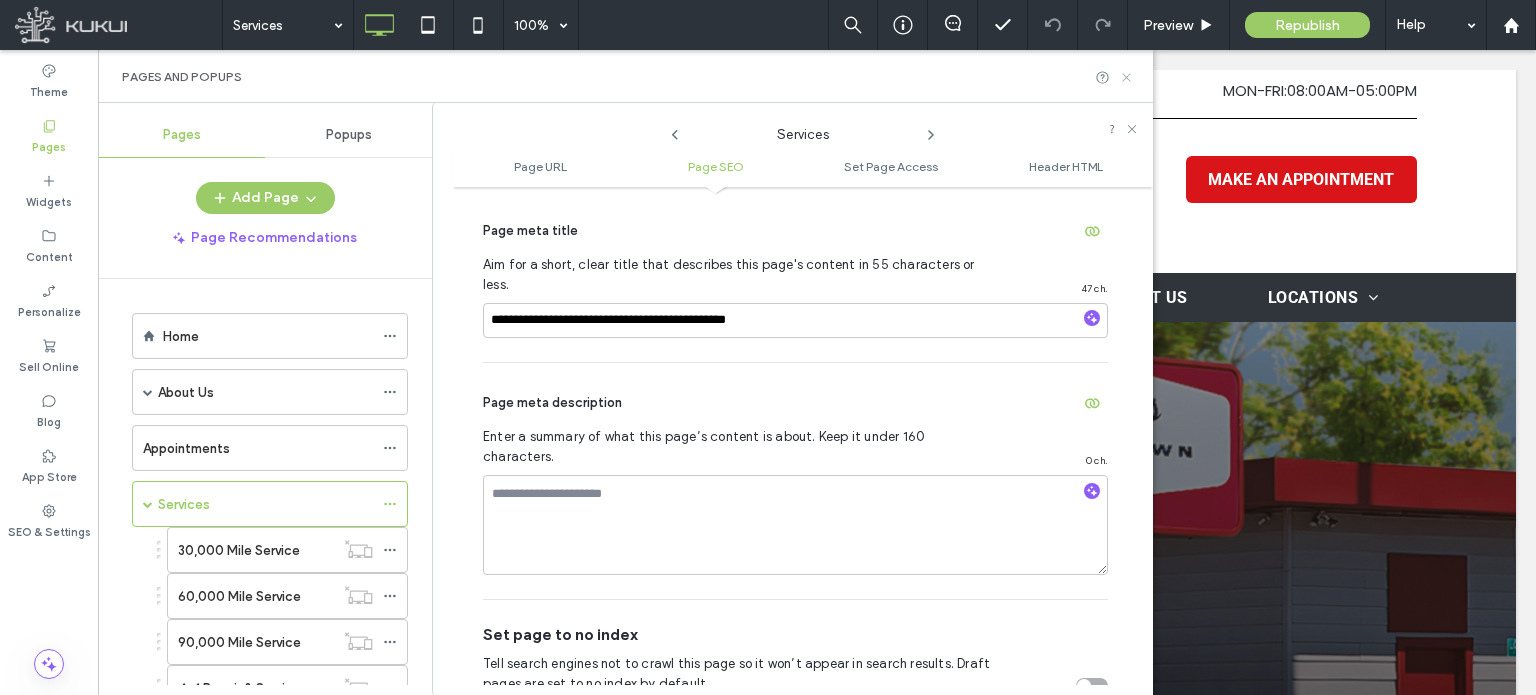 click 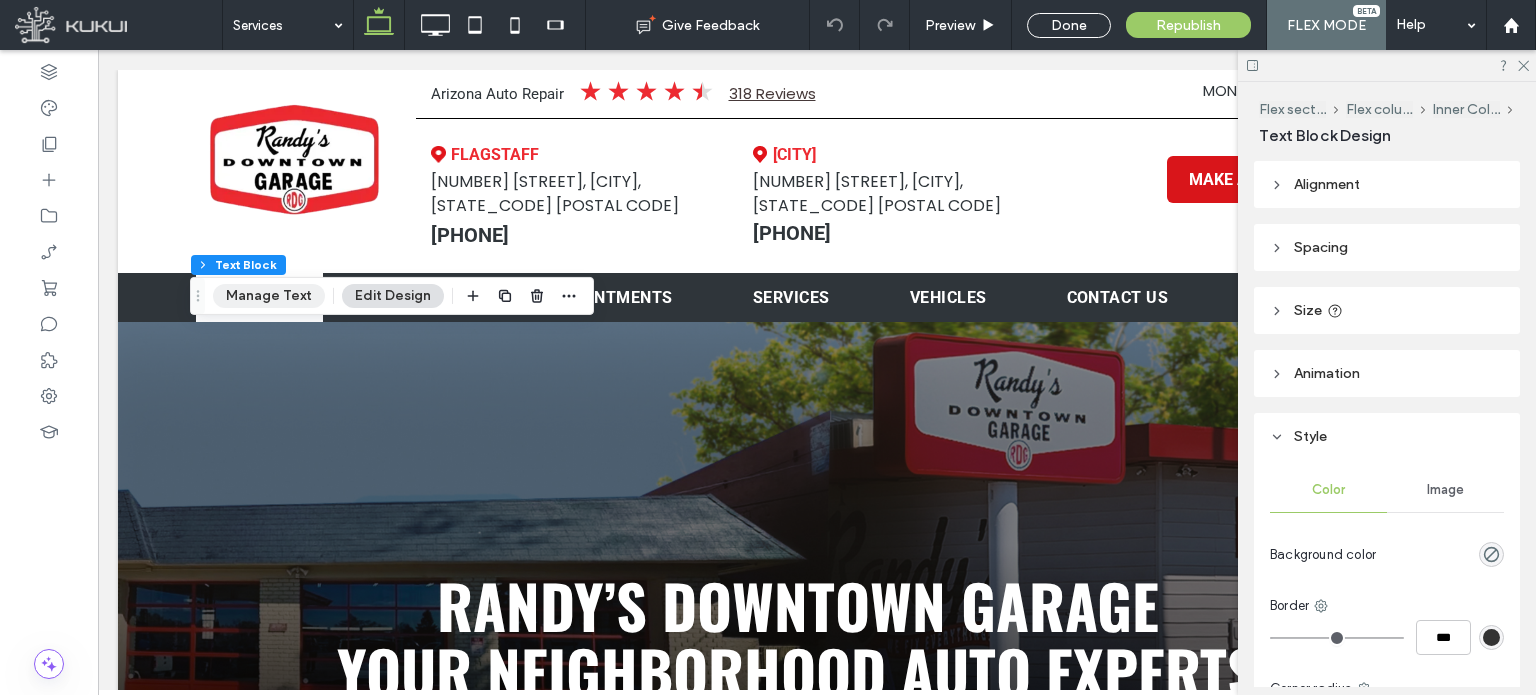 click on "Manage Text" at bounding box center (269, 296) 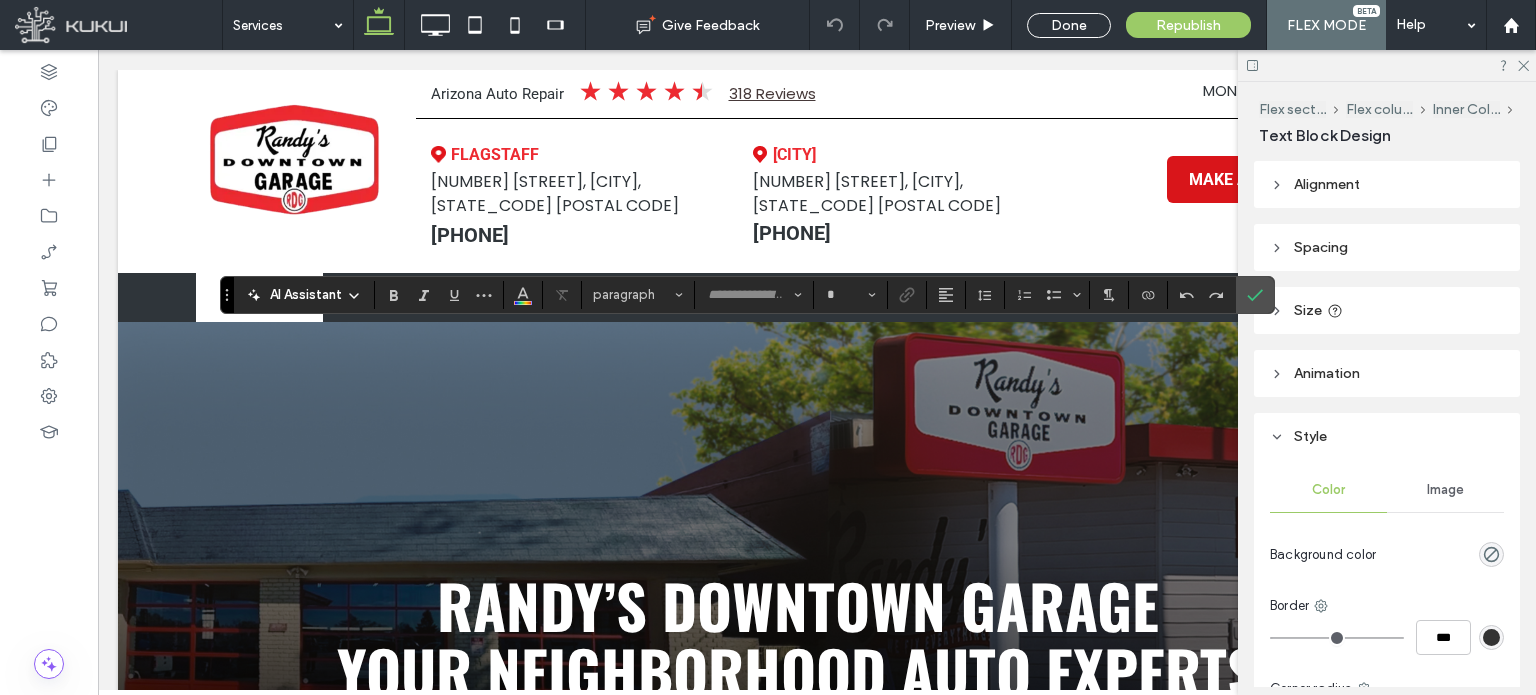 type on "******" 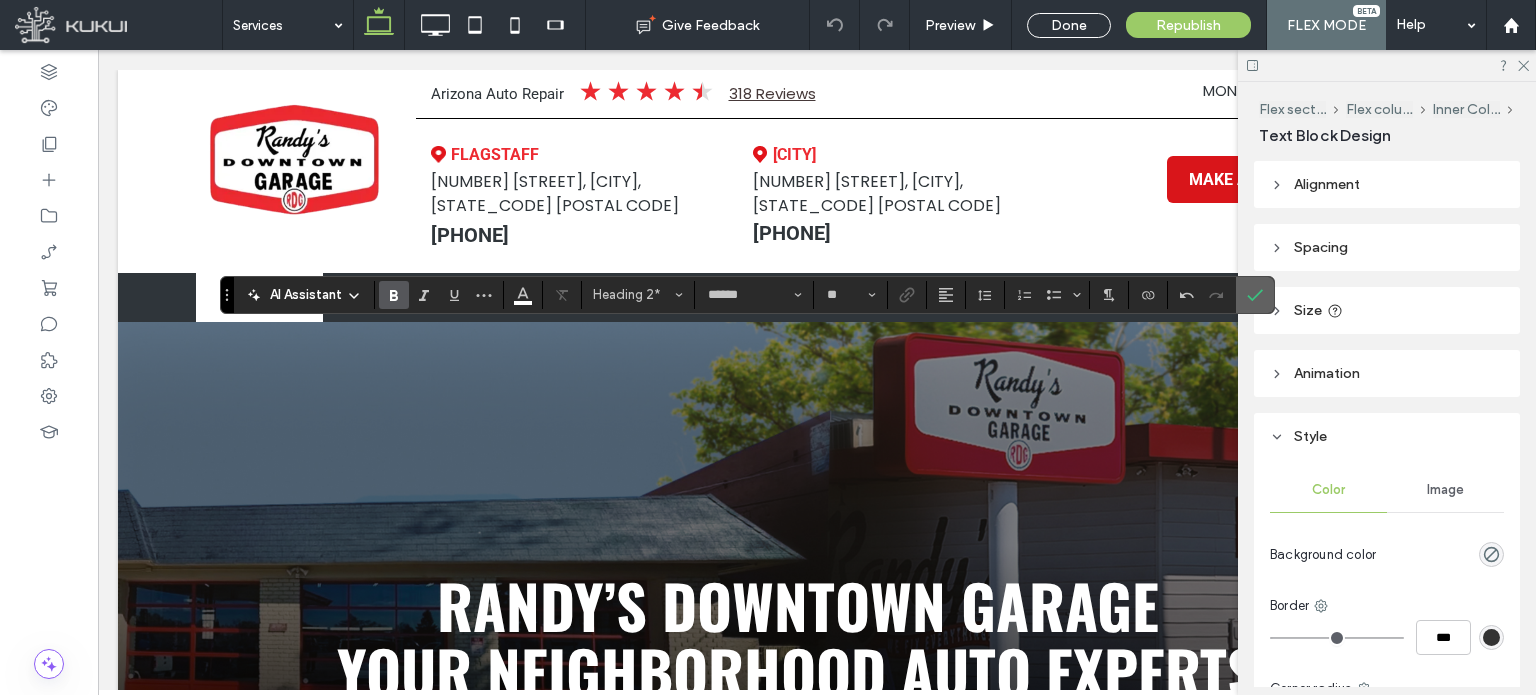 click 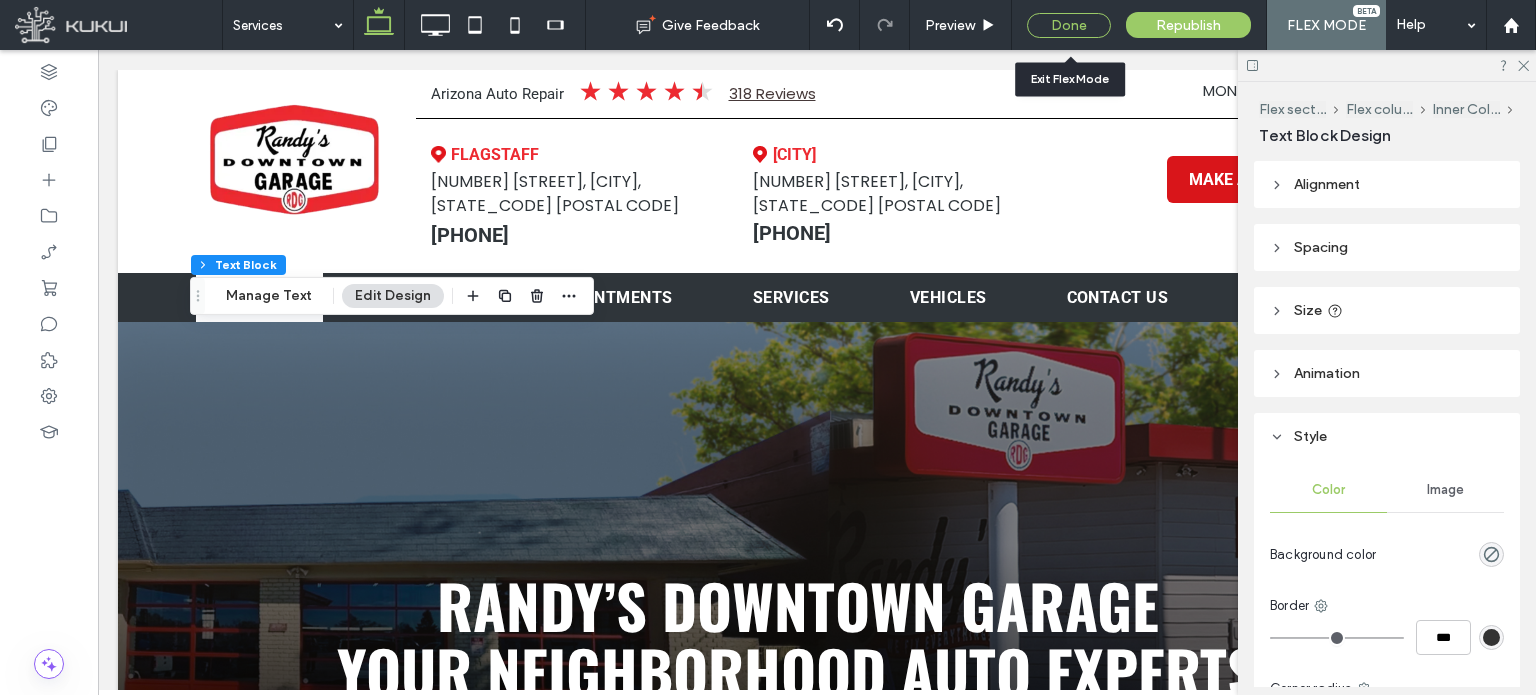 click on "Done" at bounding box center [1069, 25] 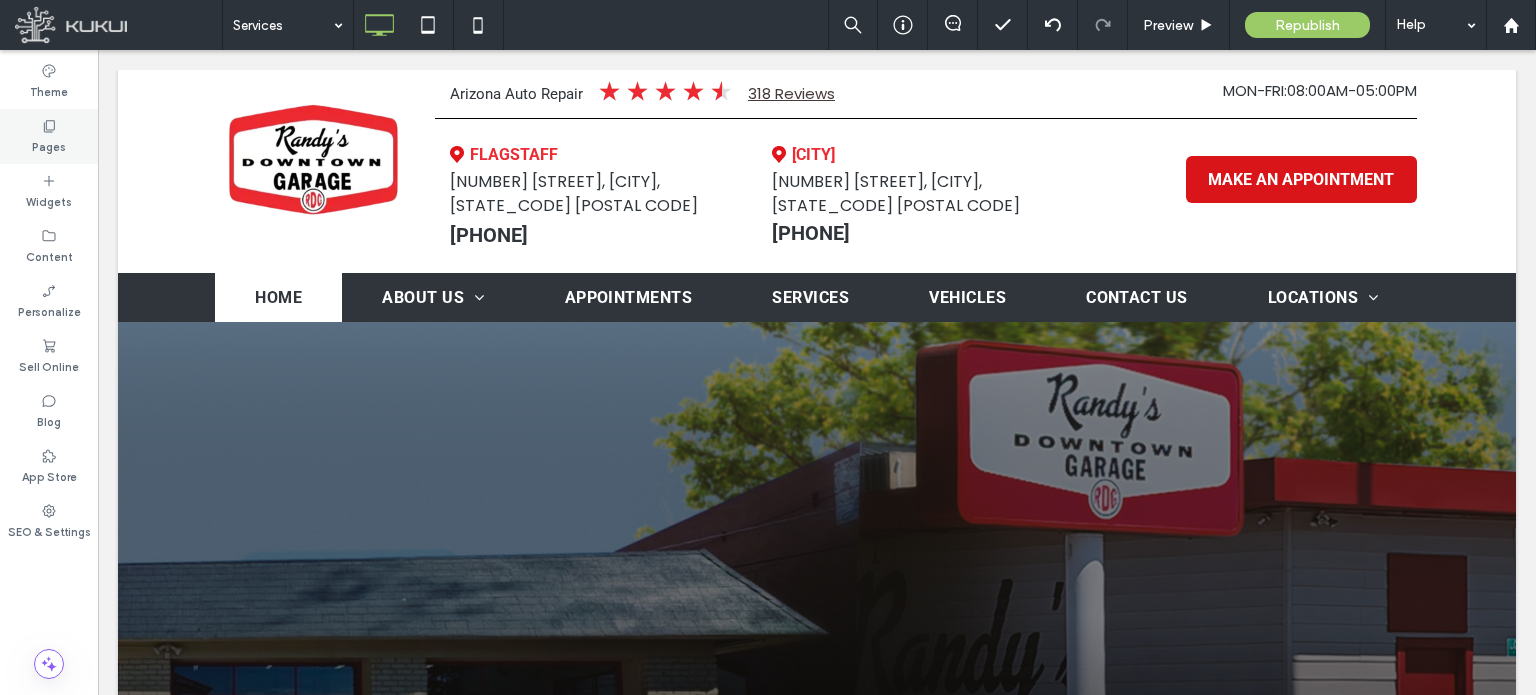 click 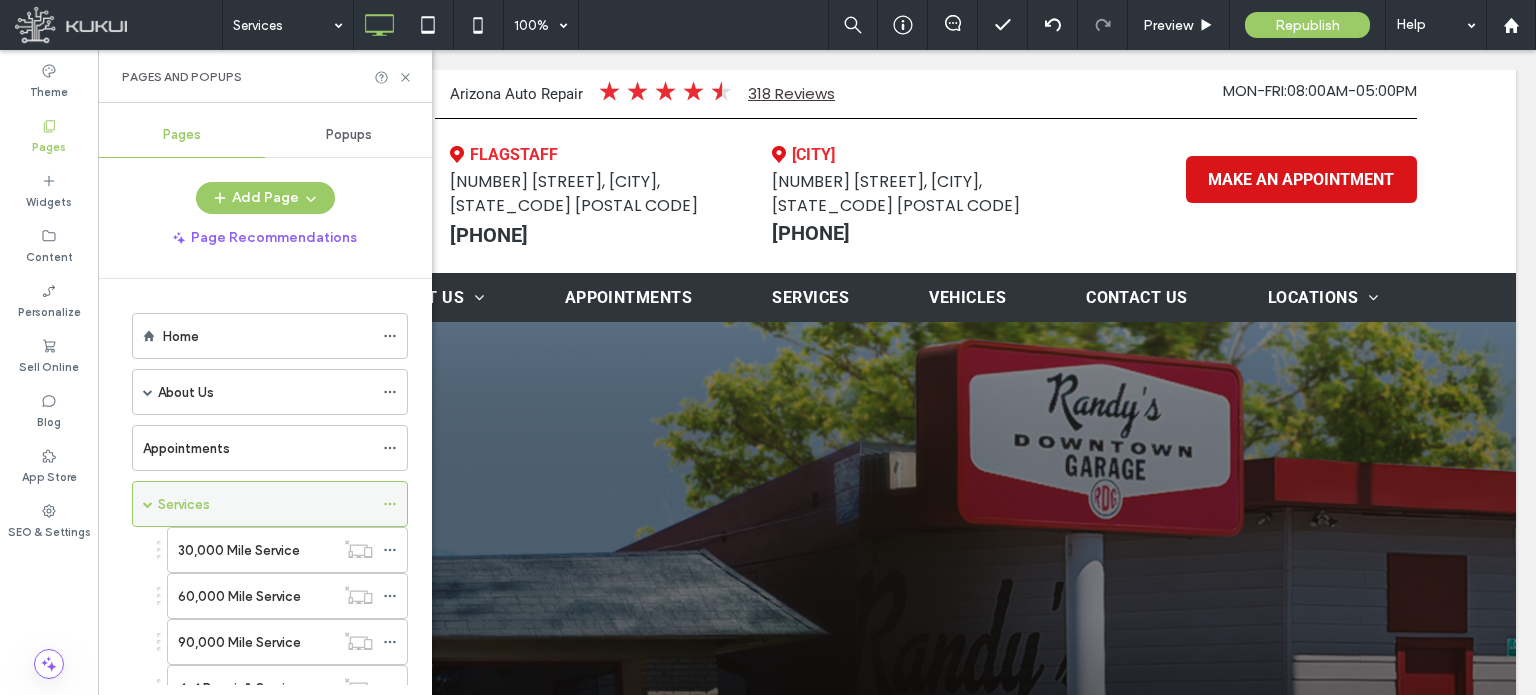 scroll, scrollTop: 100, scrollLeft: 0, axis: vertical 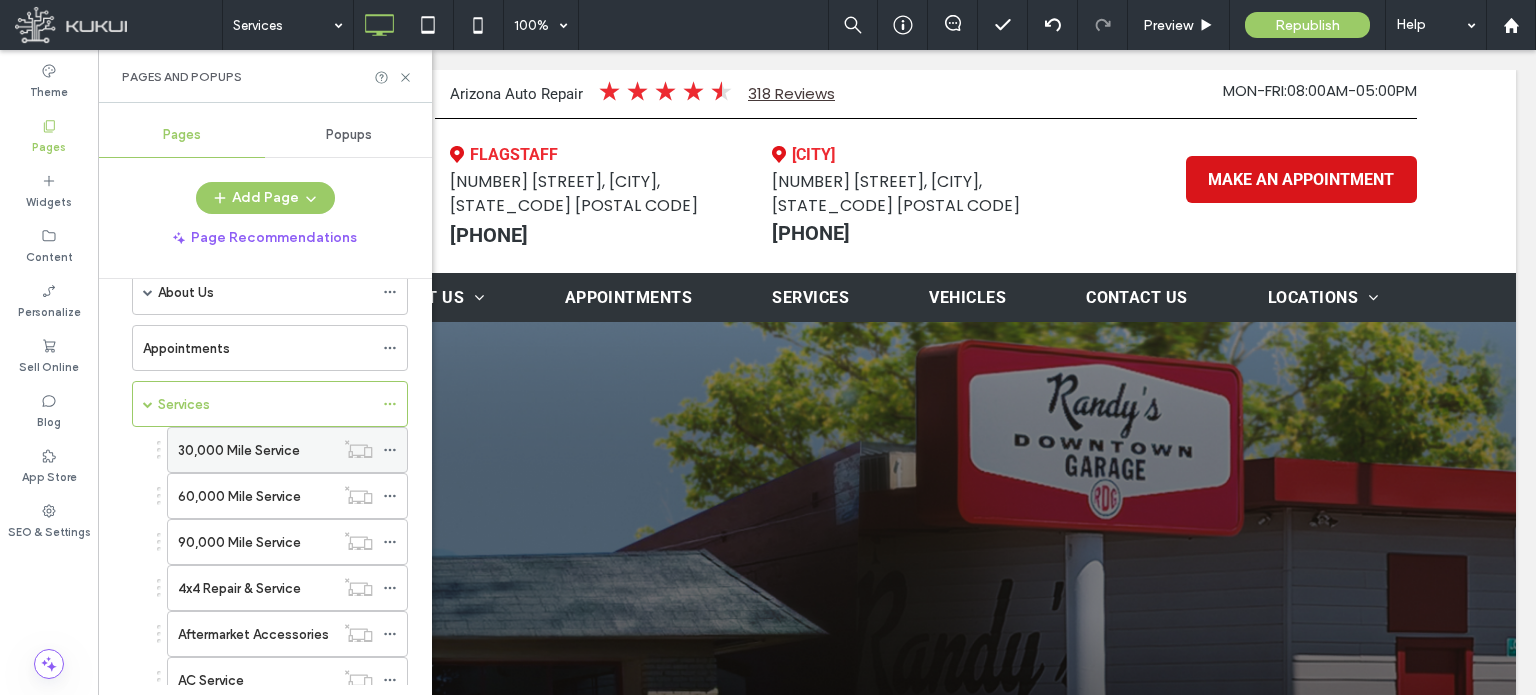 click on "30,000 Mile Service" at bounding box center [239, 450] 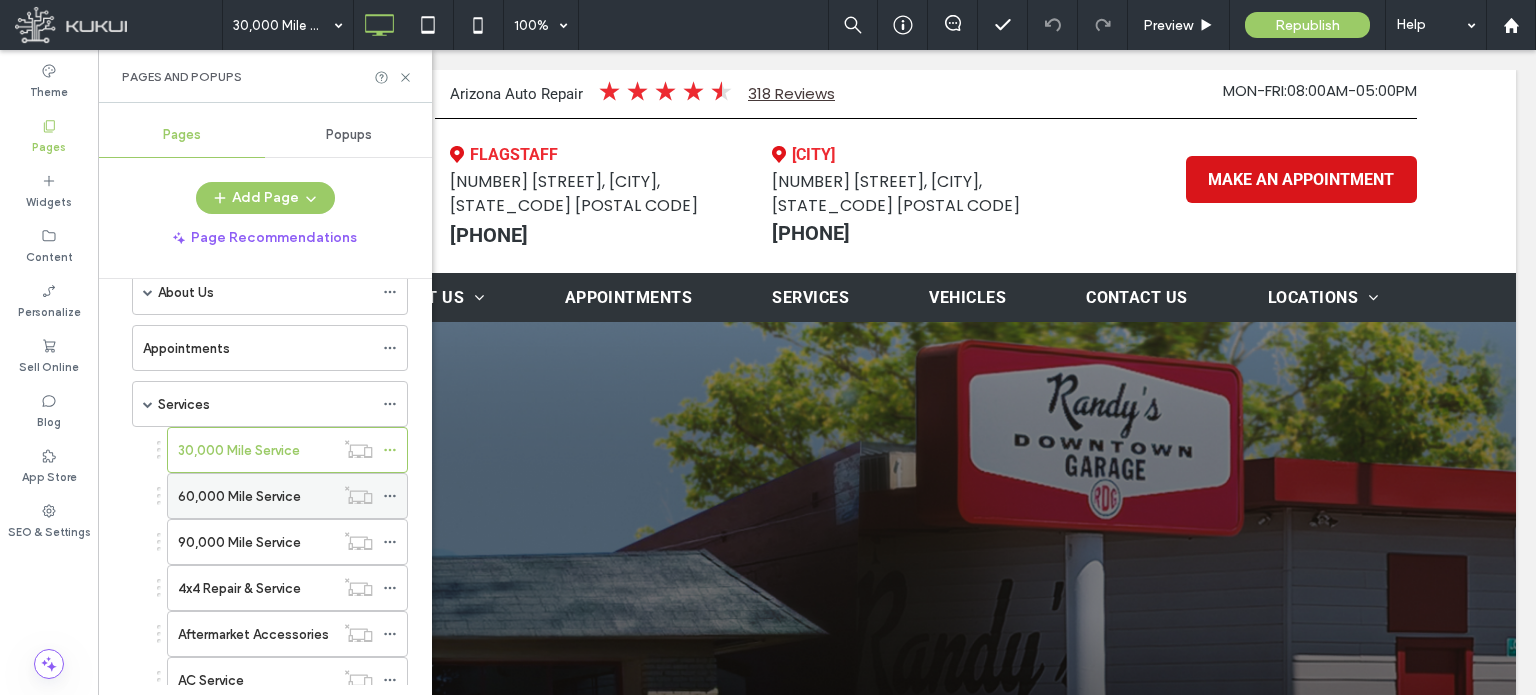 click on "60,000 Mile Service" at bounding box center [239, 496] 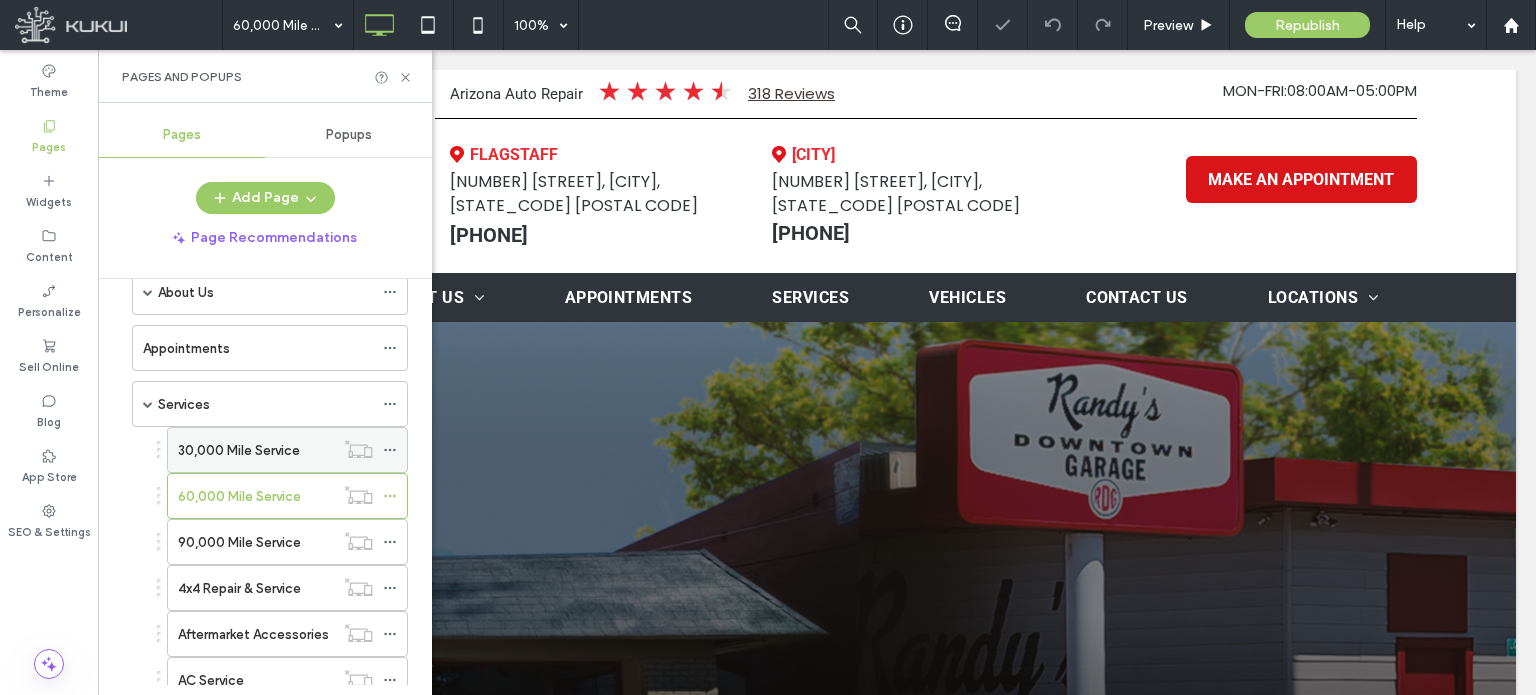 click on "30,000 Mile Service" at bounding box center (239, 450) 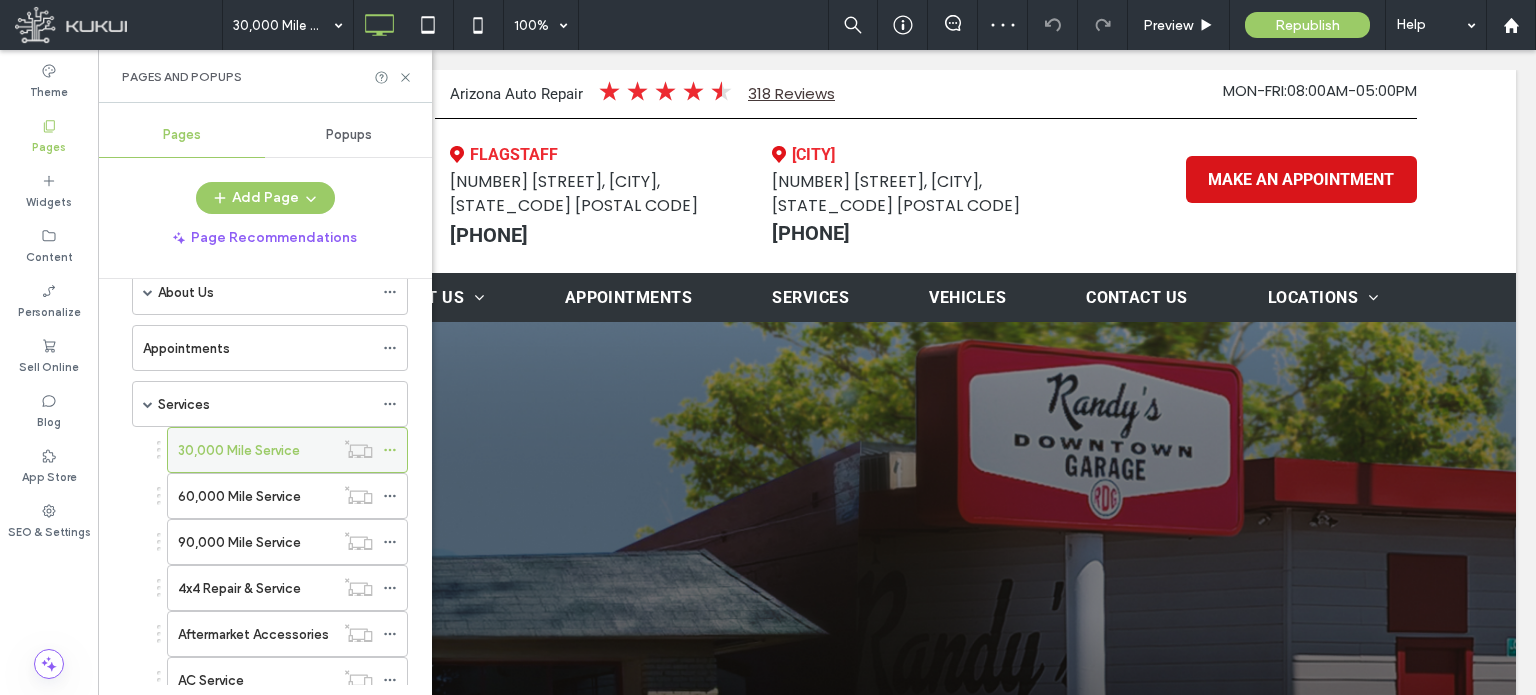 click 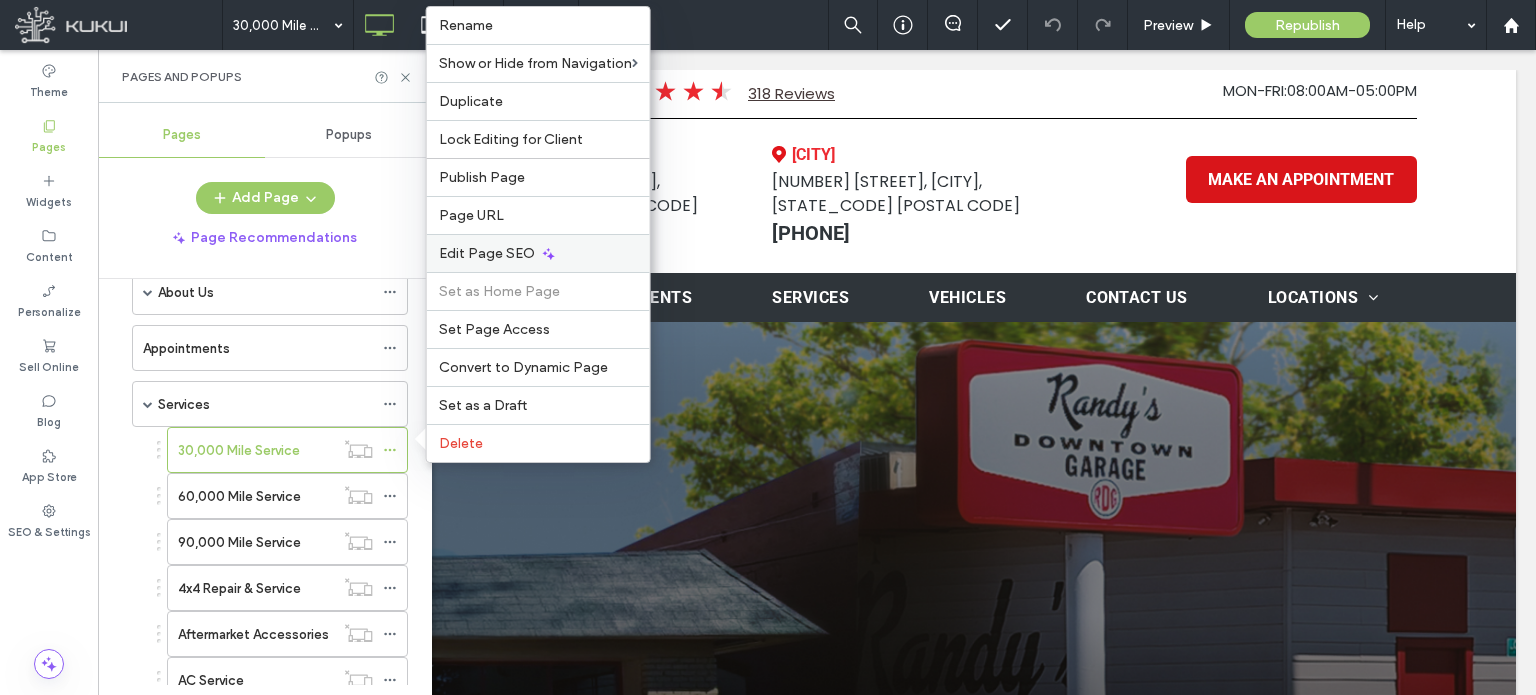 click on "Edit Page SEO" at bounding box center [487, 253] 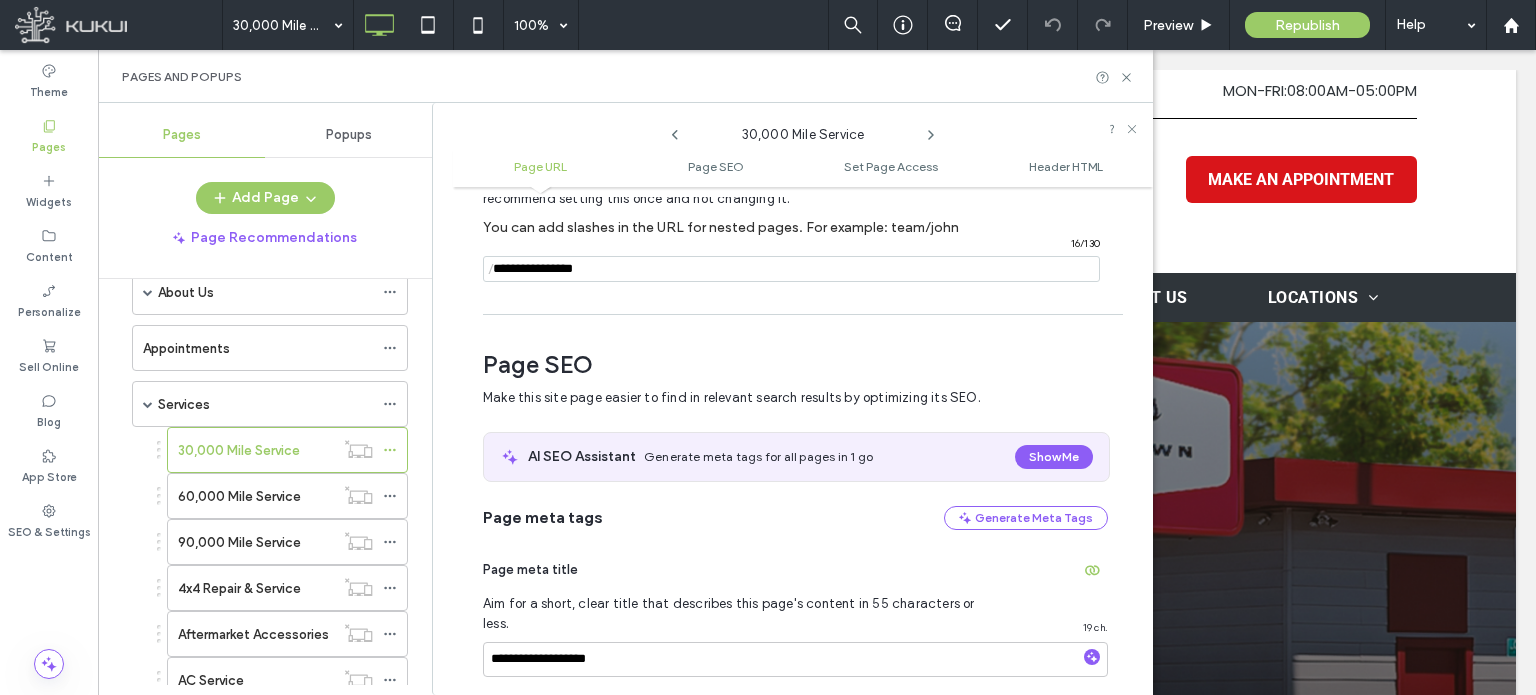 scroll, scrollTop: 274, scrollLeft: 0, axis: vertical 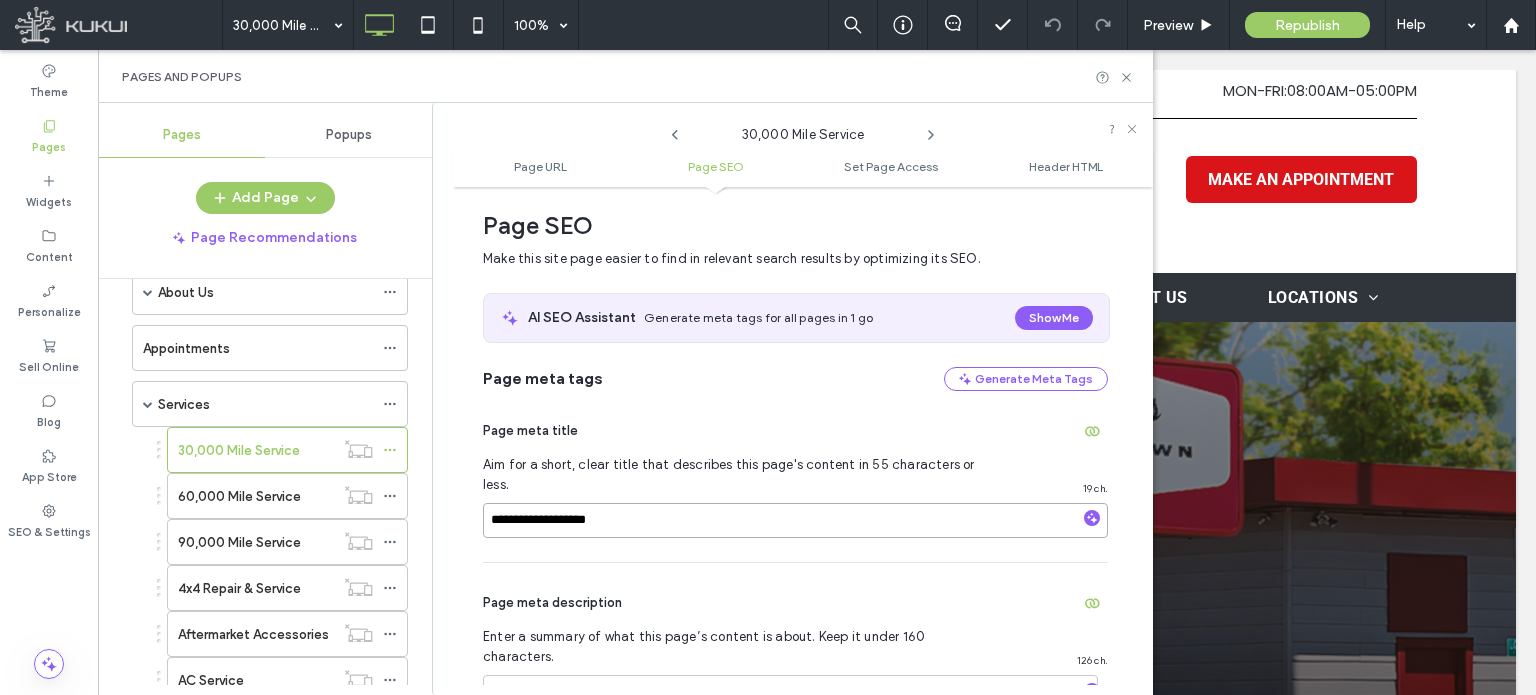 click on "**********" at bounding box center (795, 520) 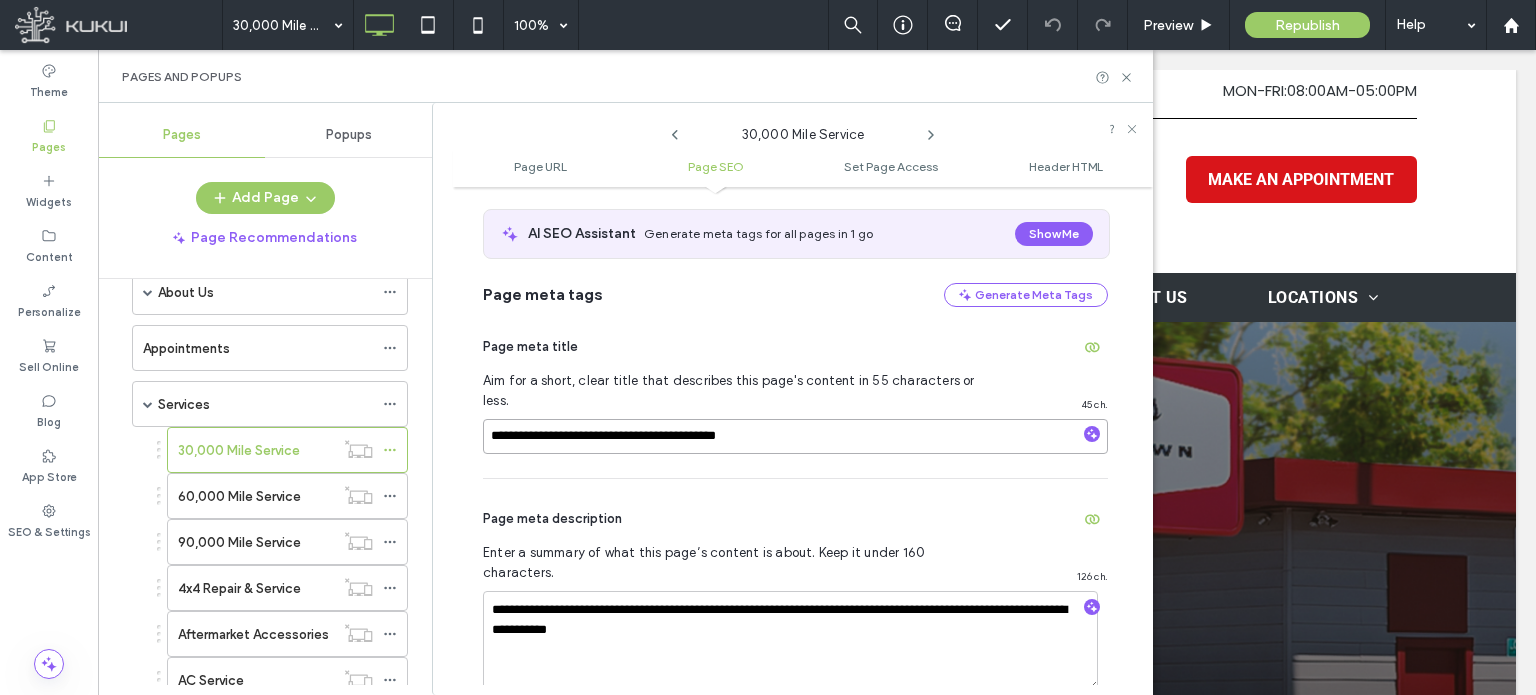 scroll, scrollTop: 474, scrollLeft: 0, axis: vertical 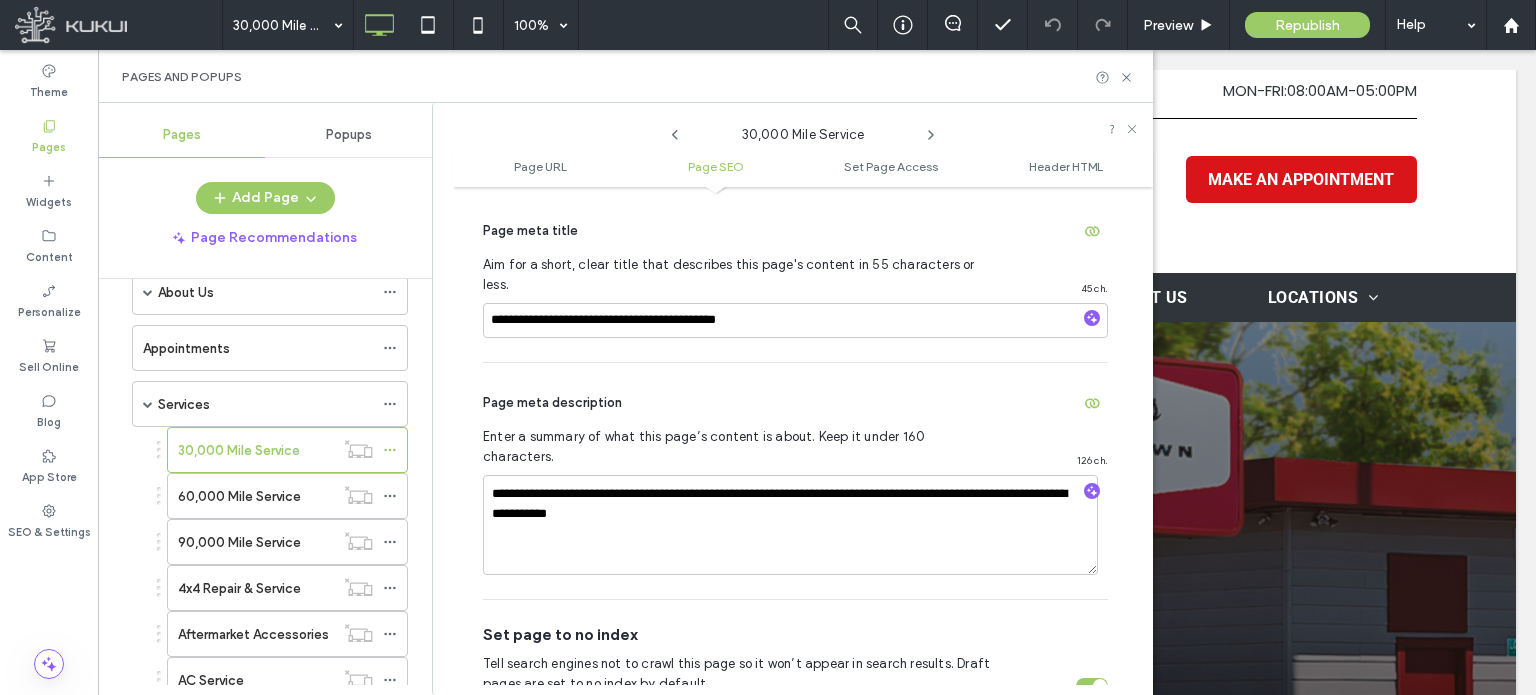 click on "Page meta description" at bounding box center (795, 403) 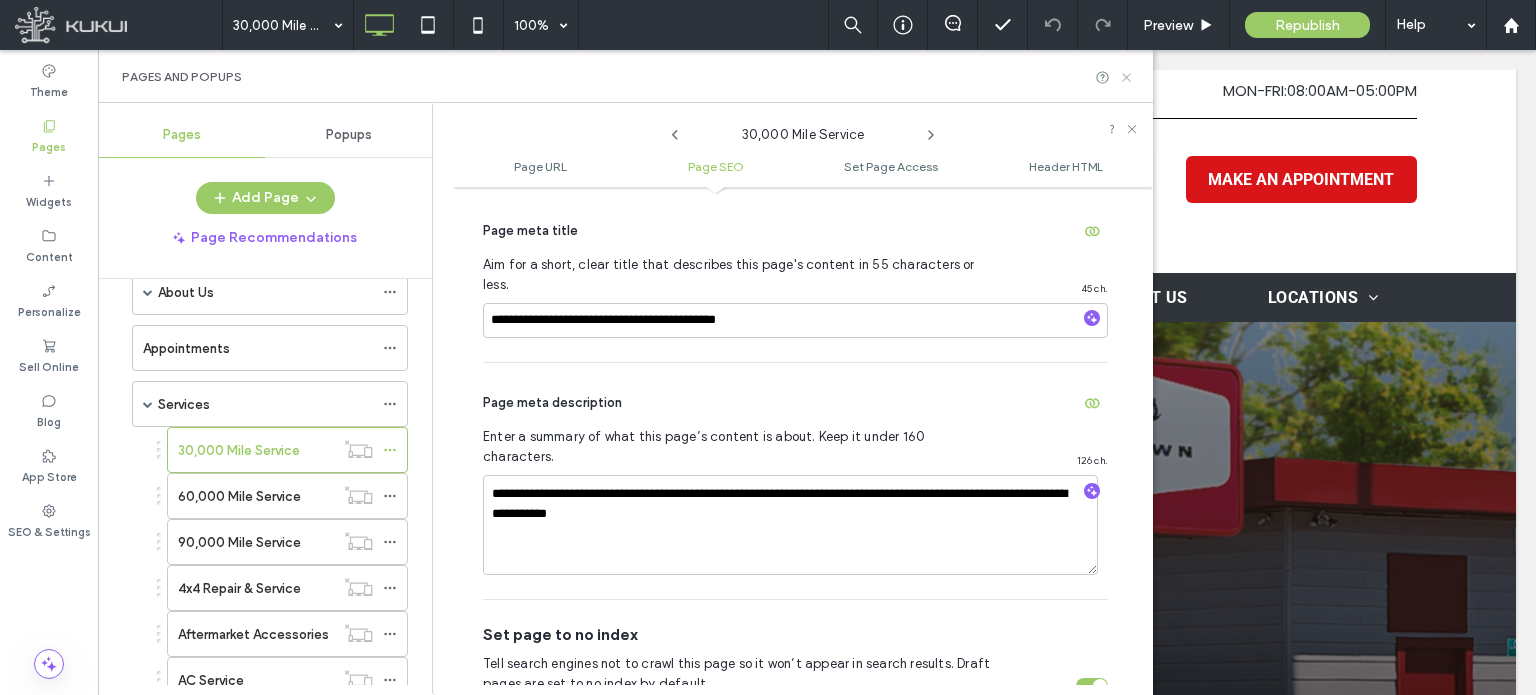 click 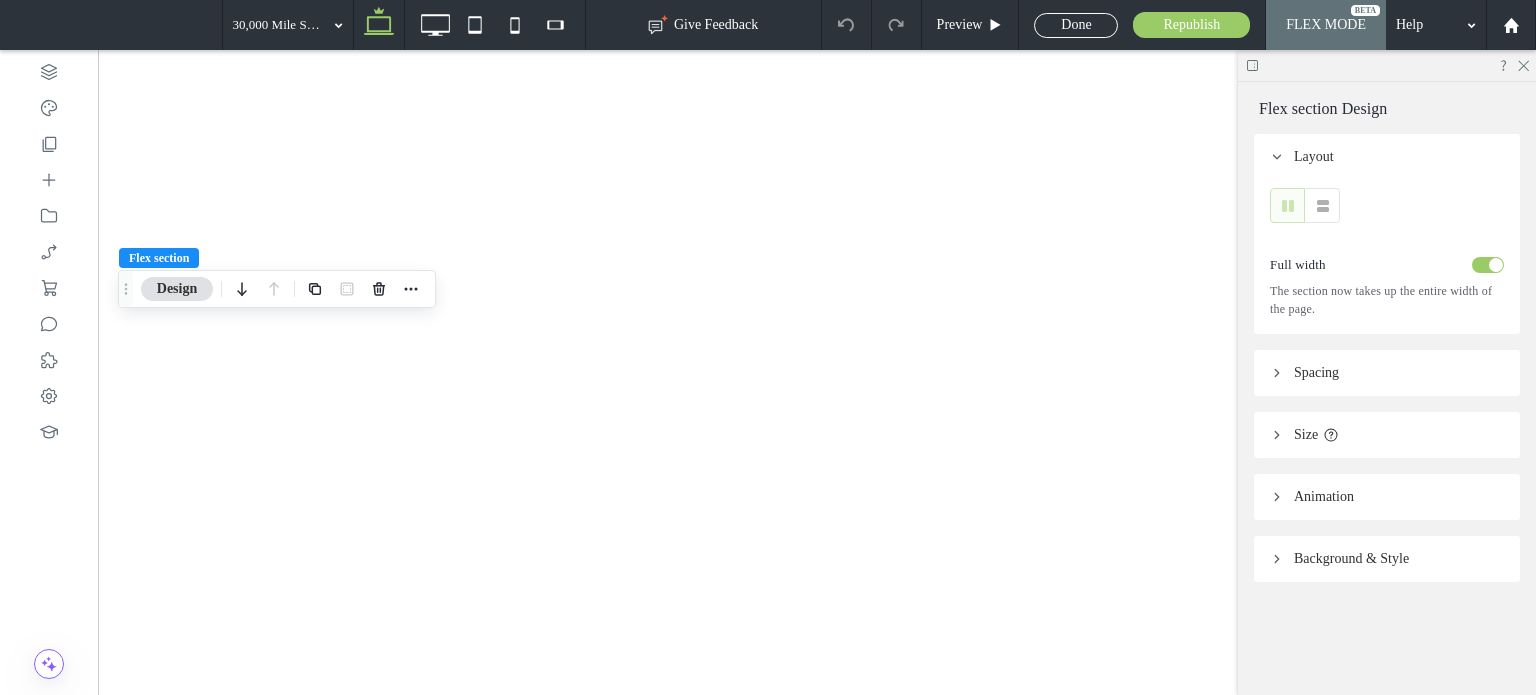scroll, scrollTop: 0, scrollLeft: 0, axis: both 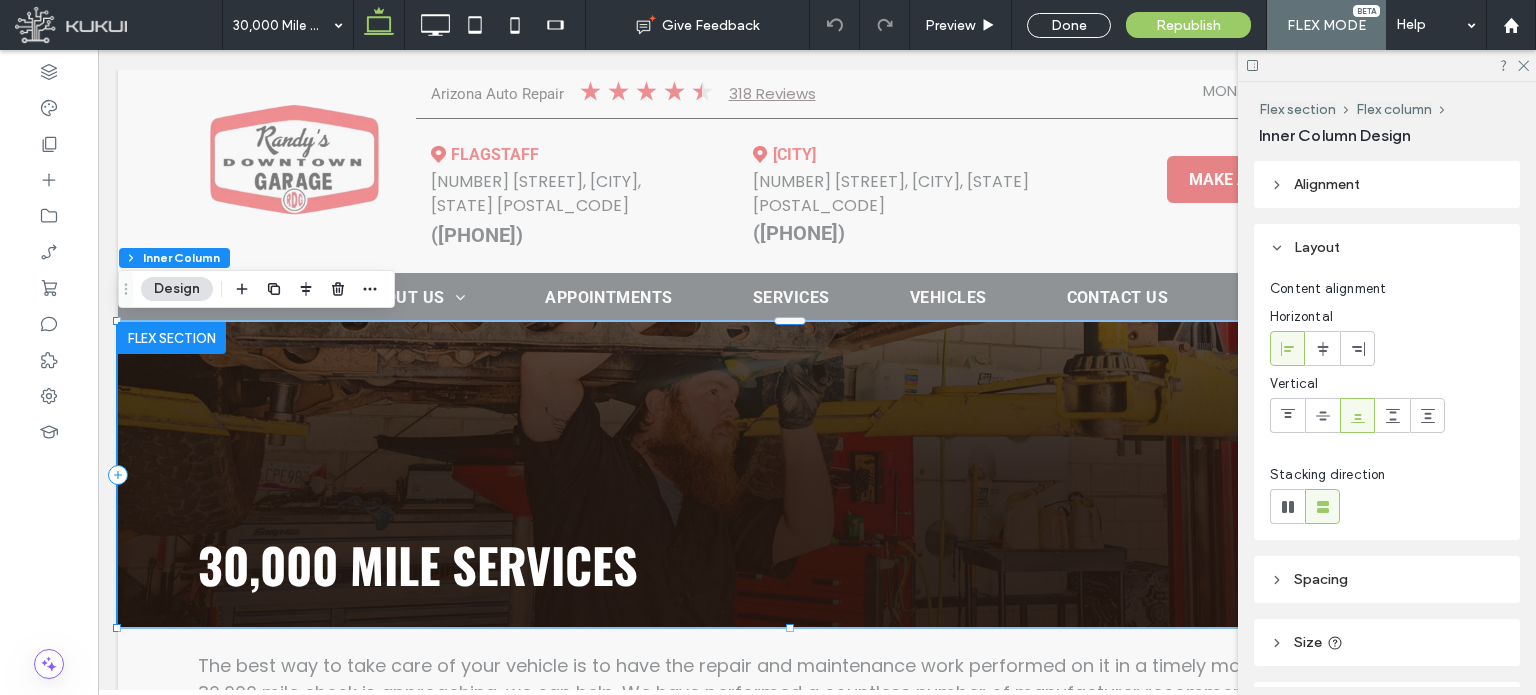 click on "30,000 Mile services" at bounding box center (418, 564) 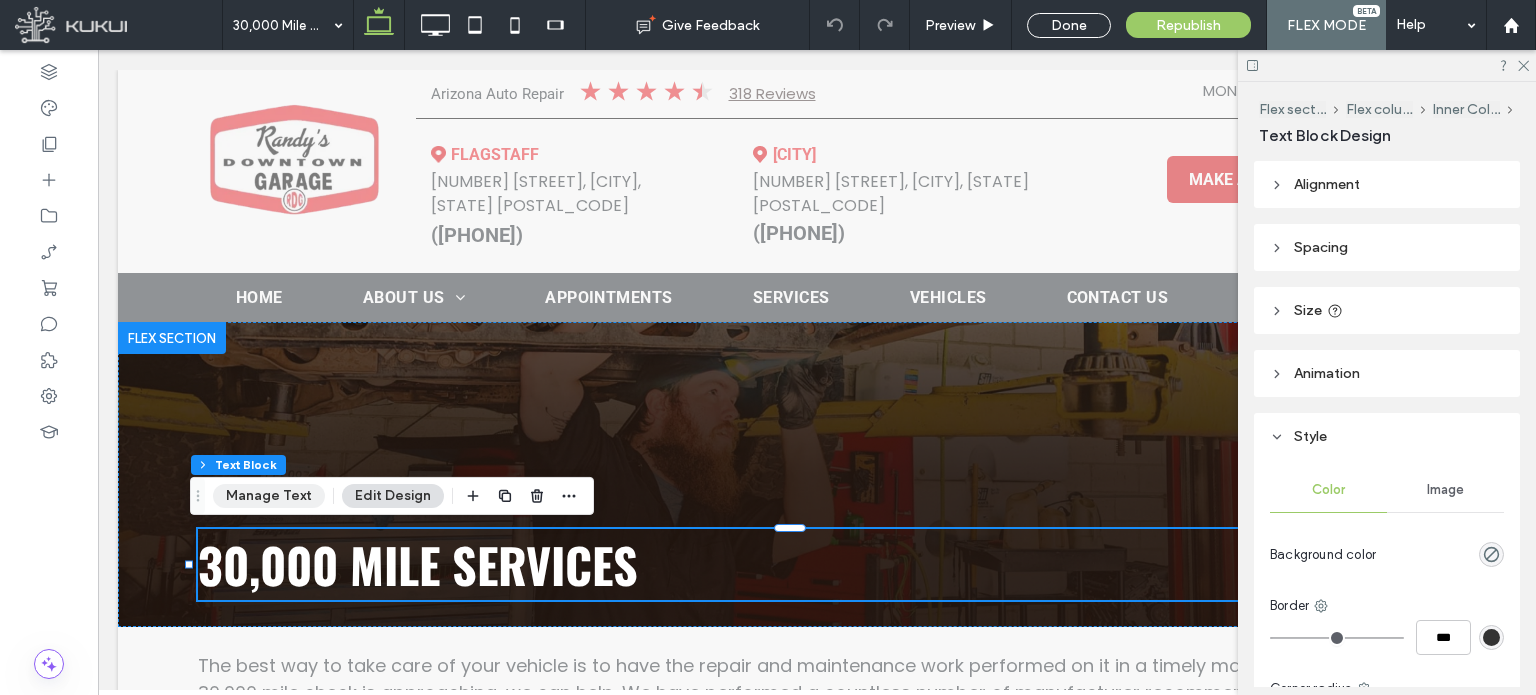 click on "Manage Text" at bounding box center (269, 496) 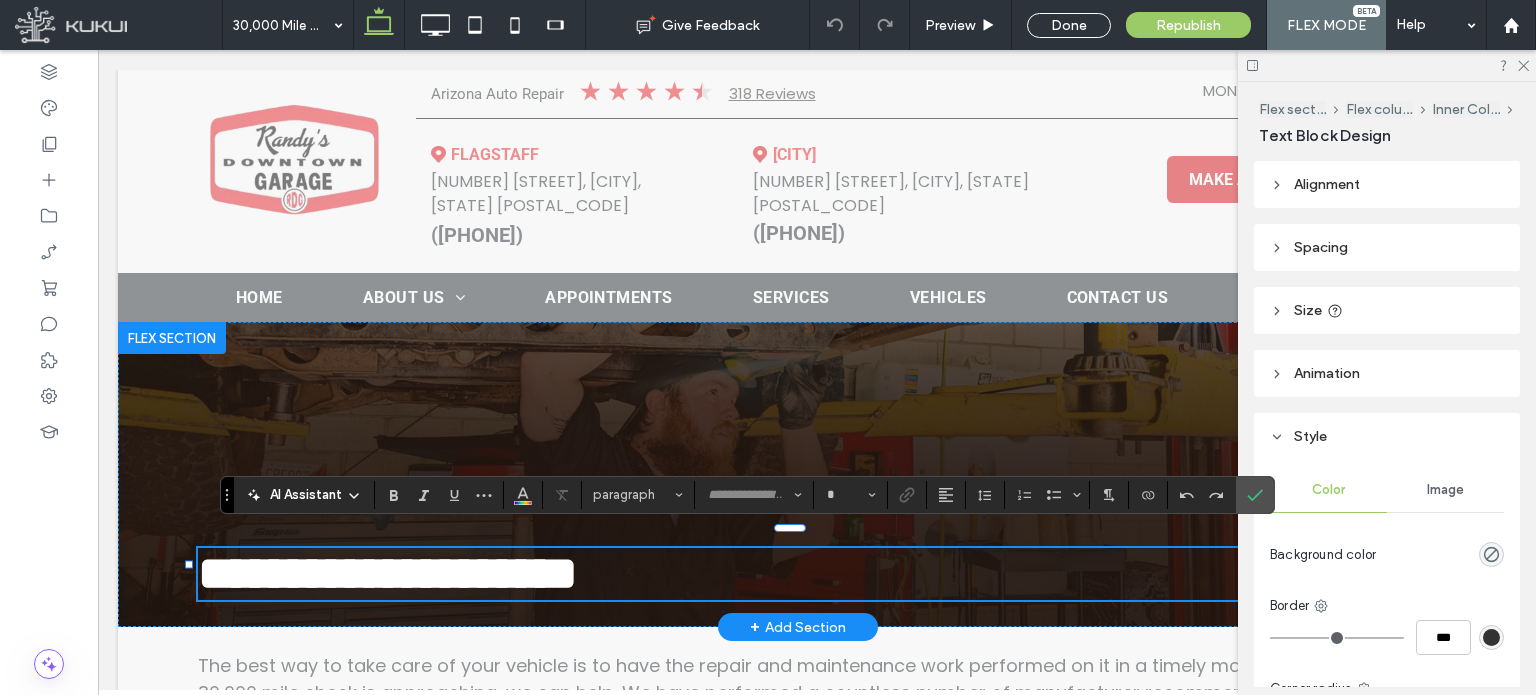 type on "******" 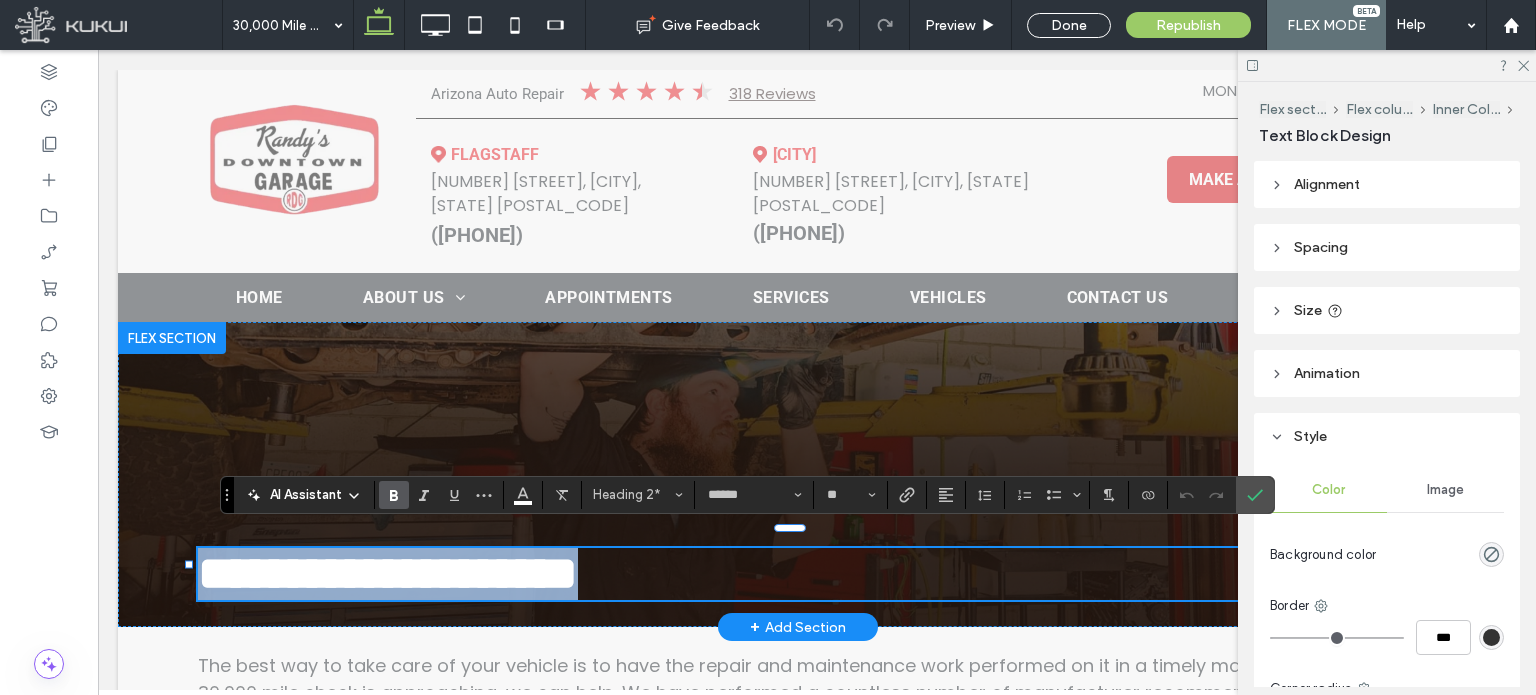 click on "**********" at bounding box center (798, 574) 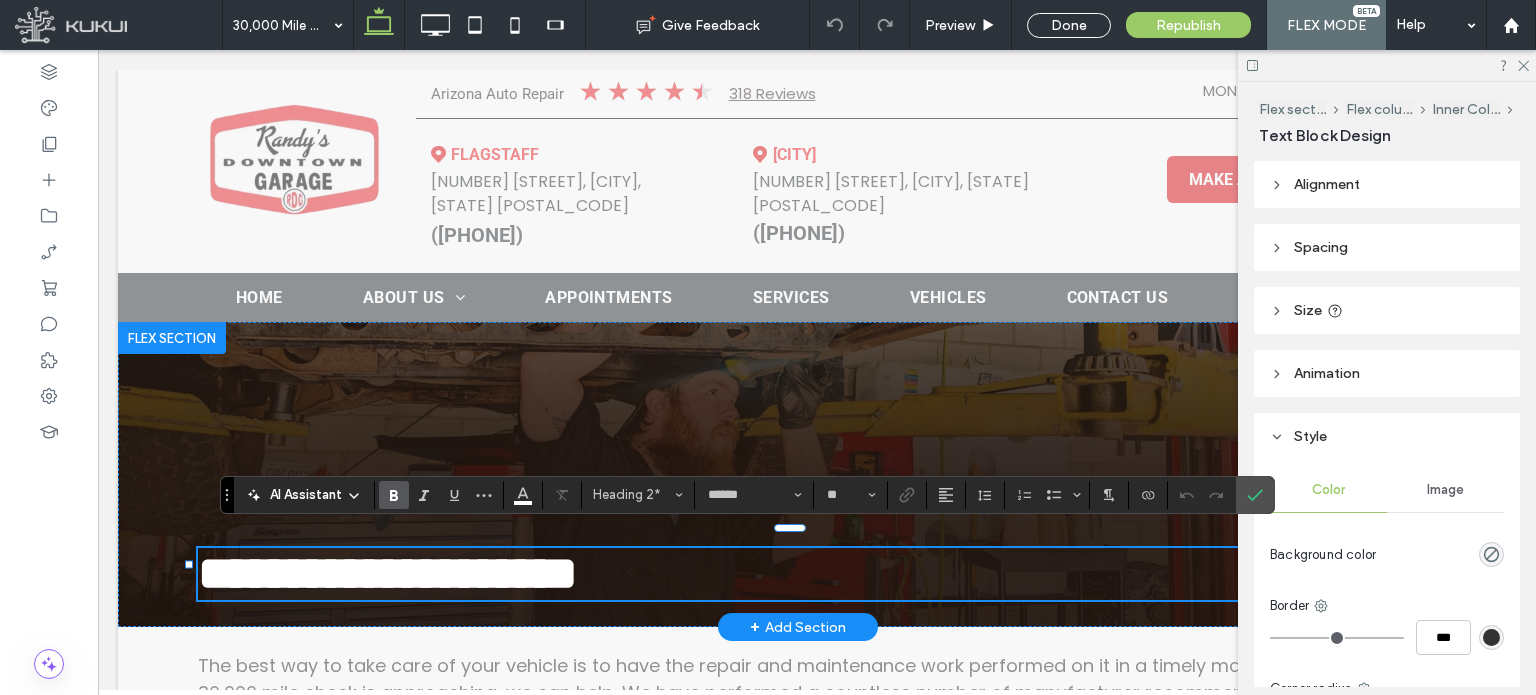 type 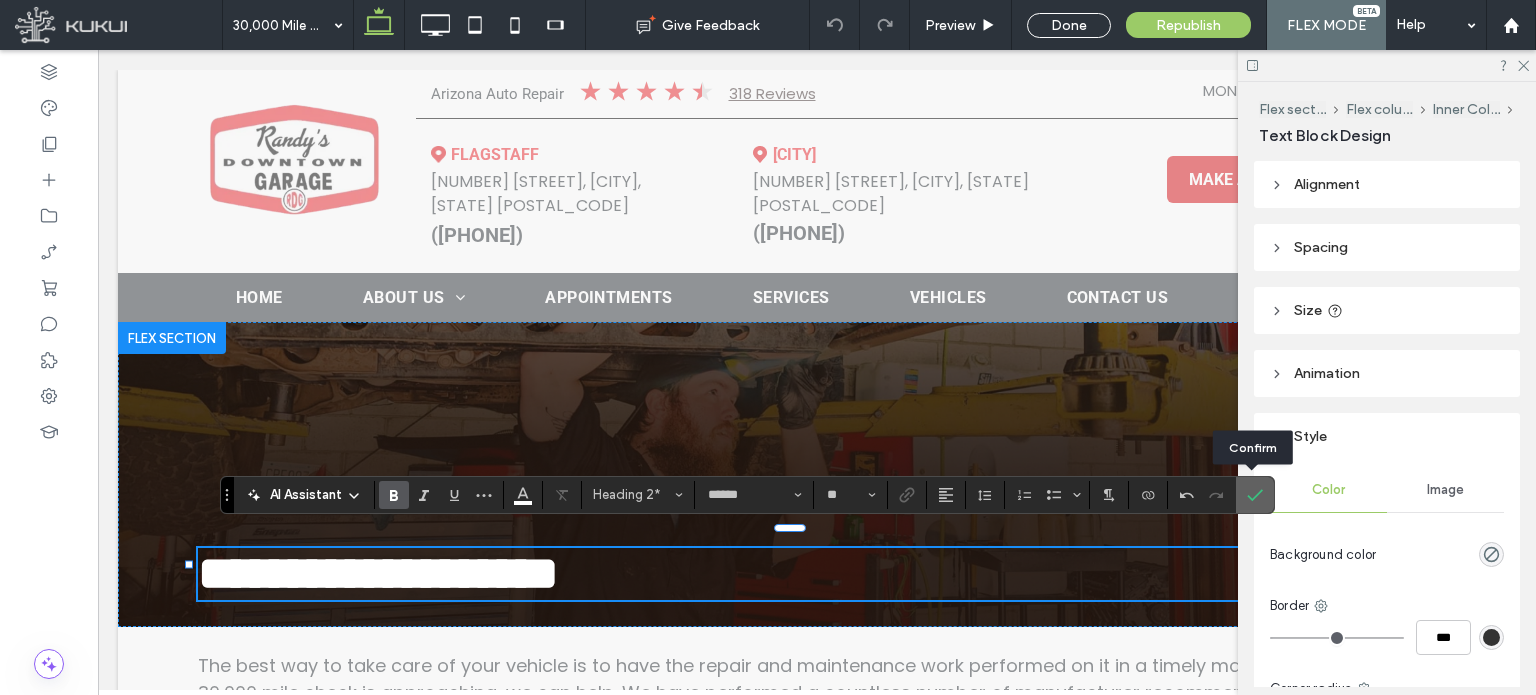 click 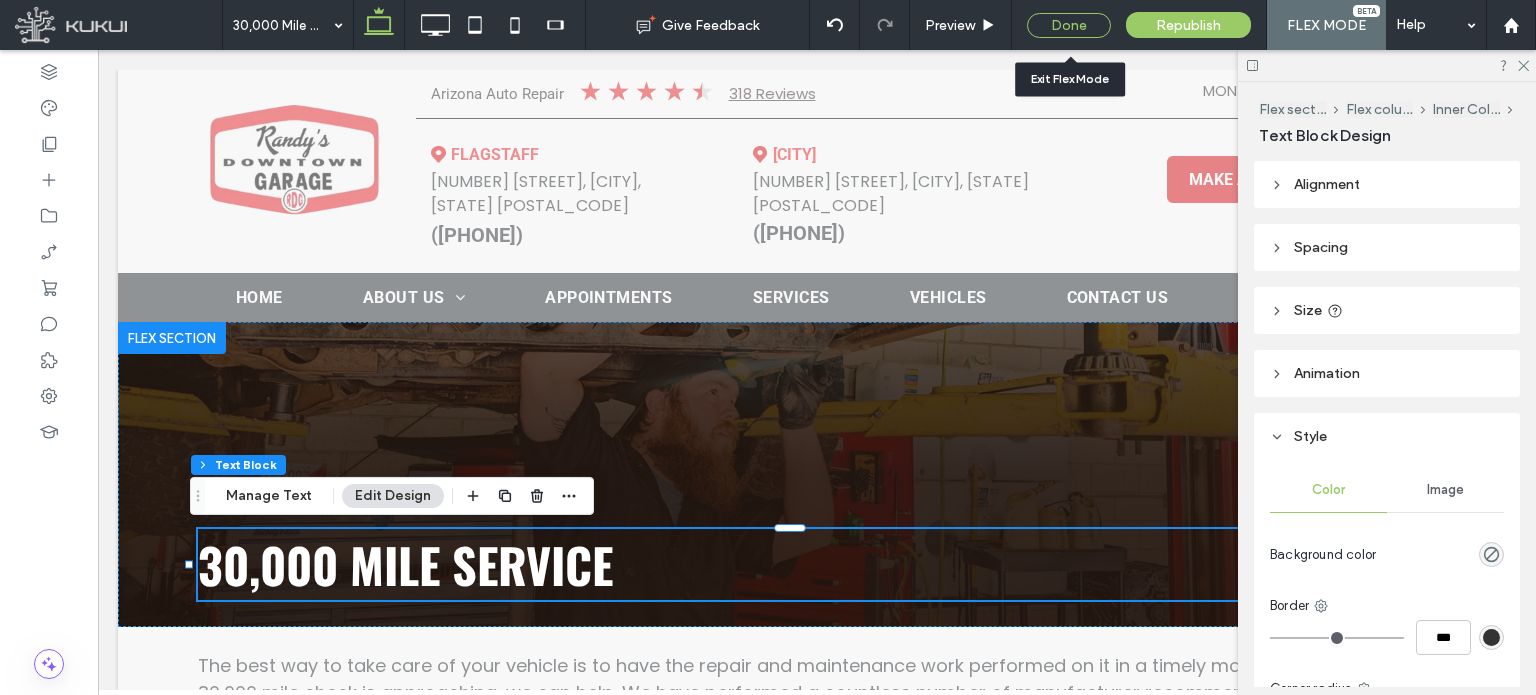 click on "Done" at bounding box center (1069, 25) 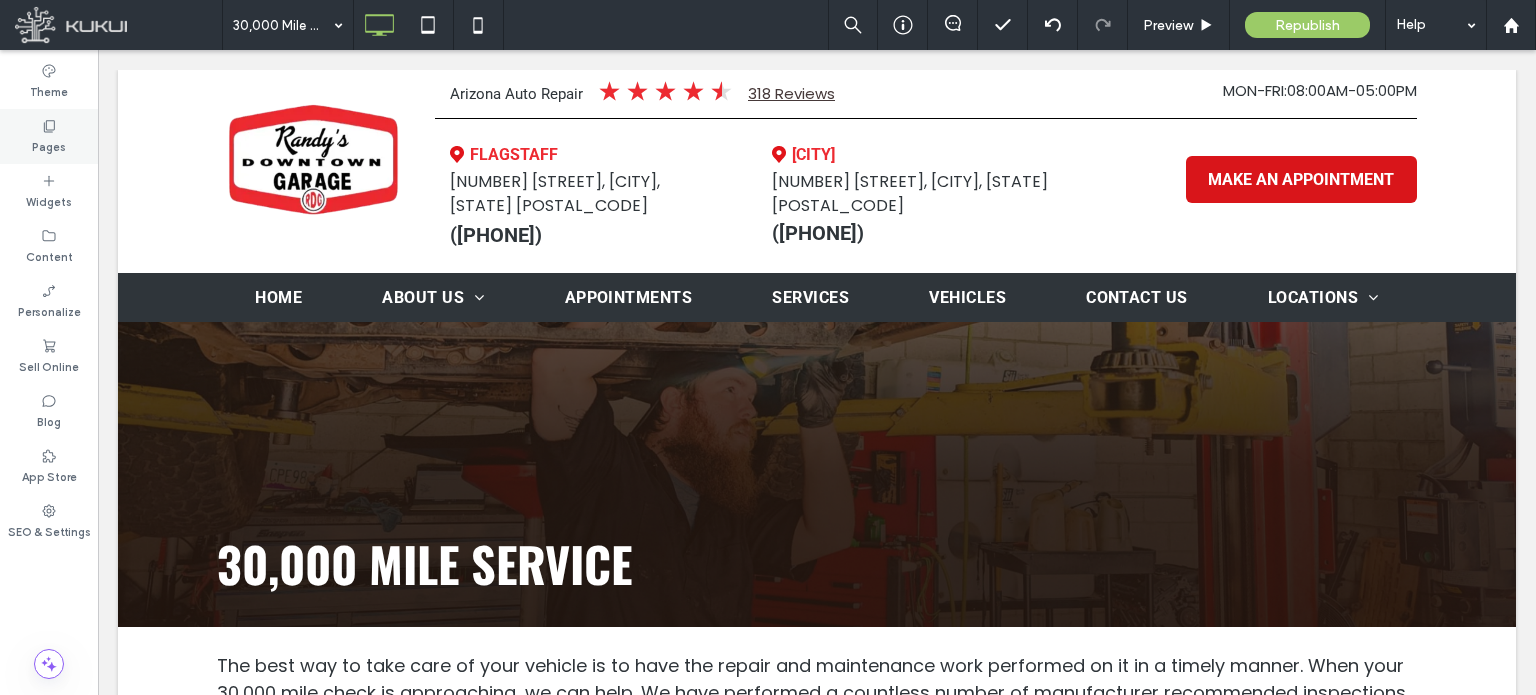 click 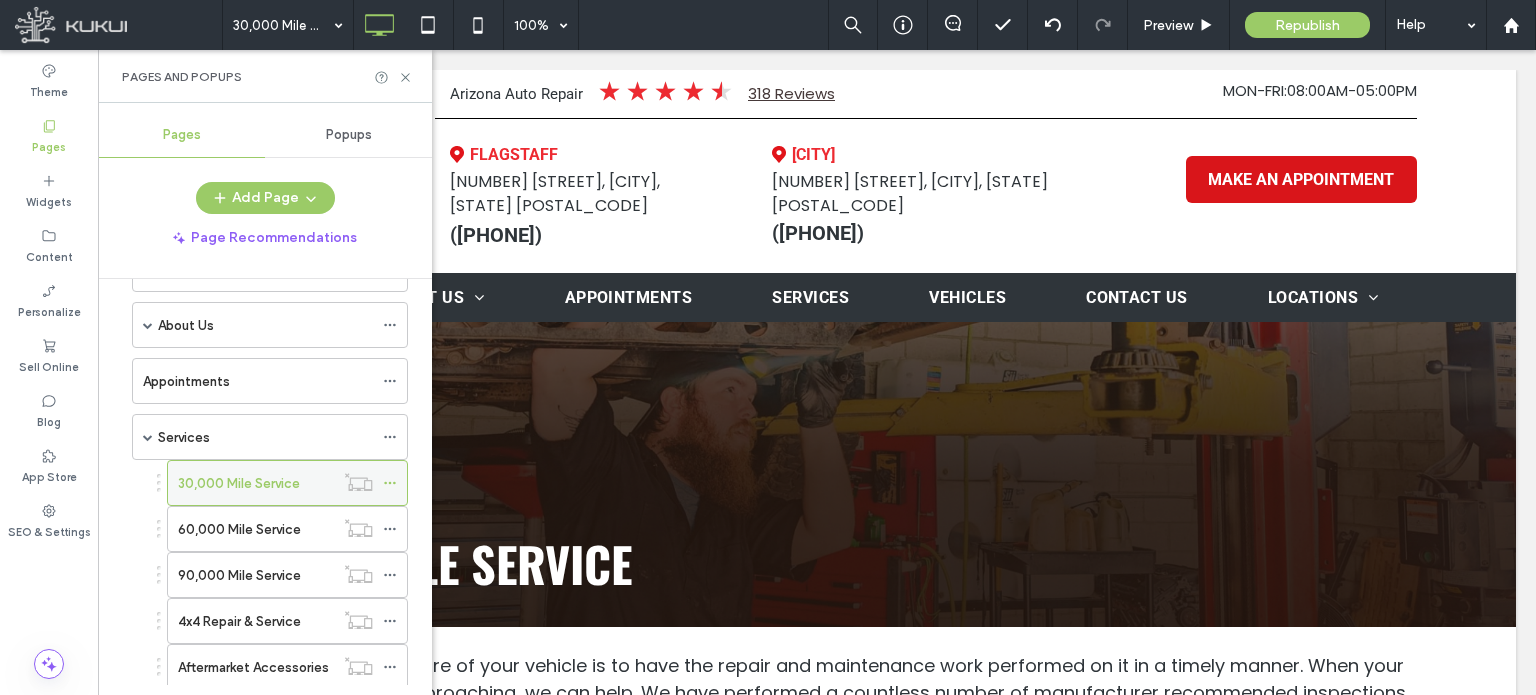 scroll, scrollTop: 100, scrollLeft: 0, axis: vertical 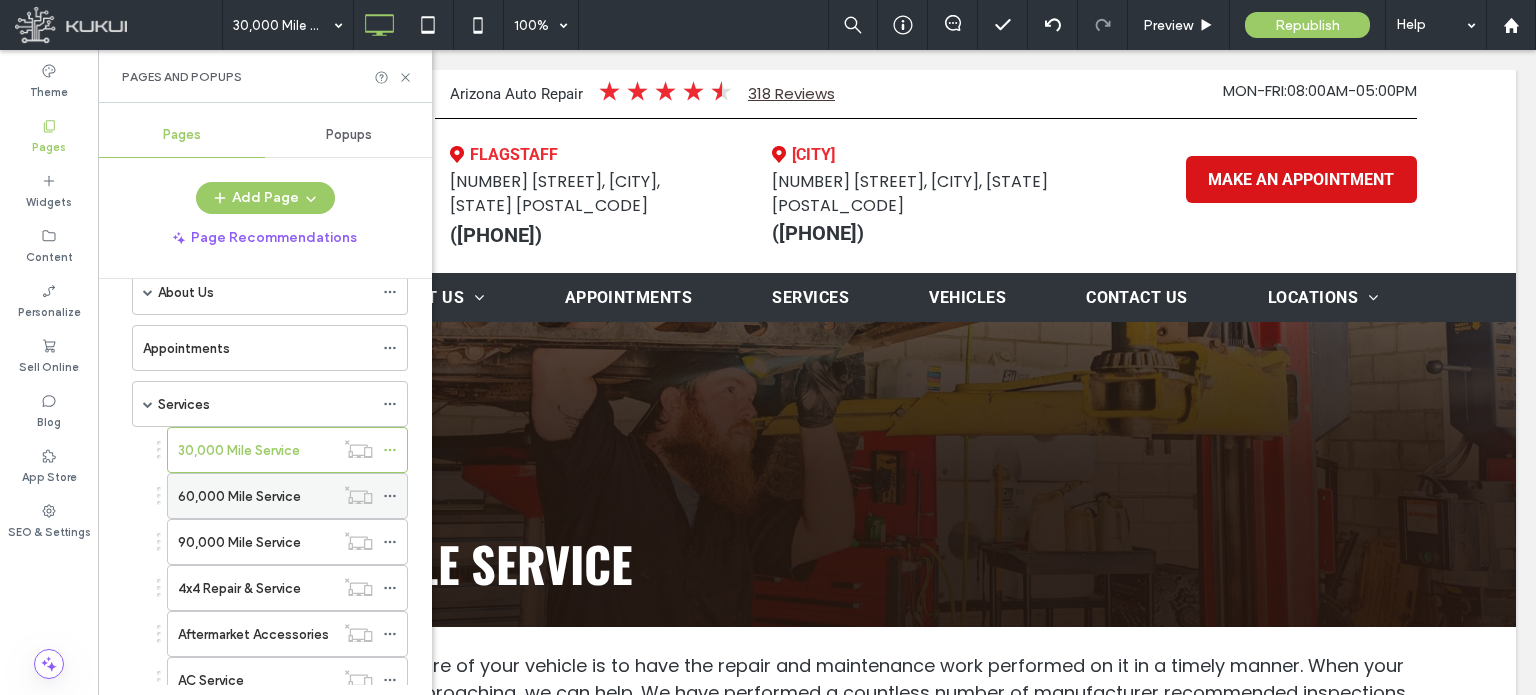 click on "60,000 Mile Service" at bounding box center (239, 496) 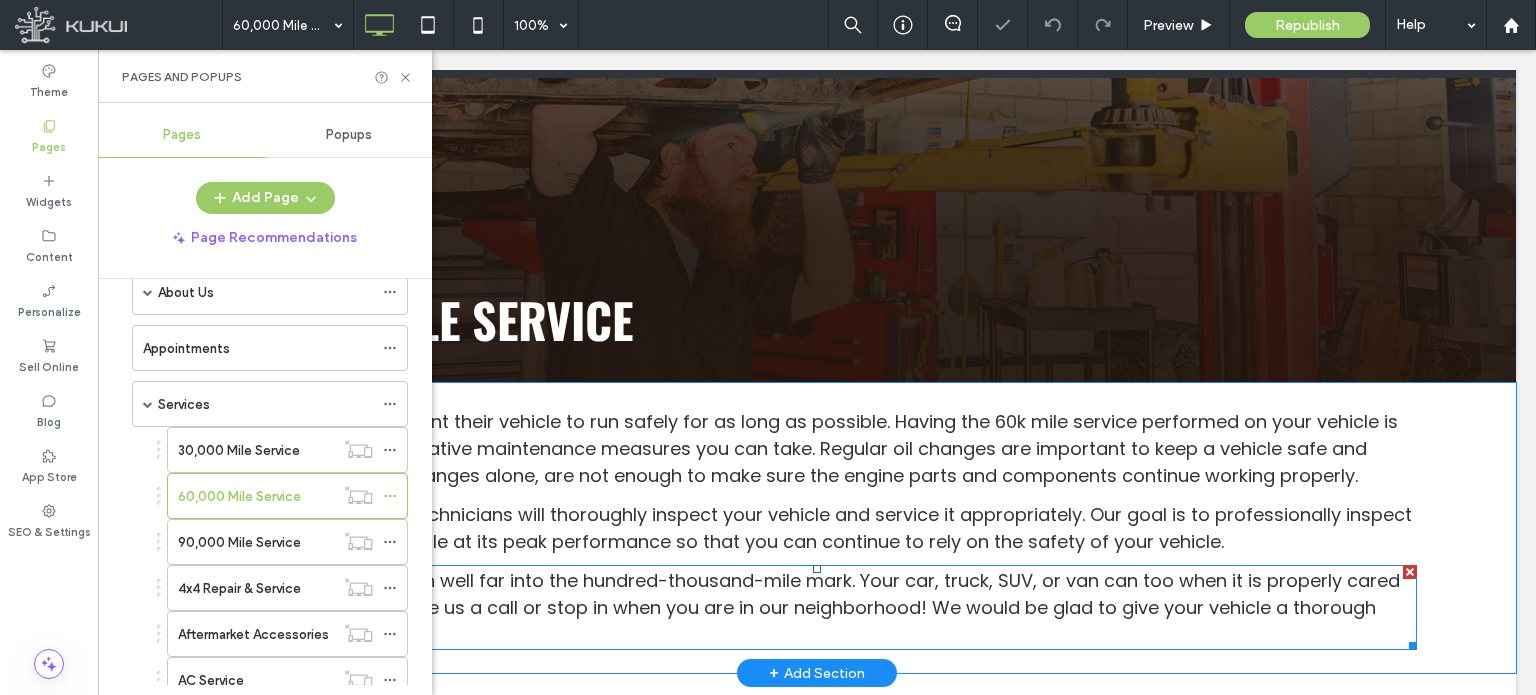 scroll, scrollTop: 300, scrollLeft: 0, axis: vertical 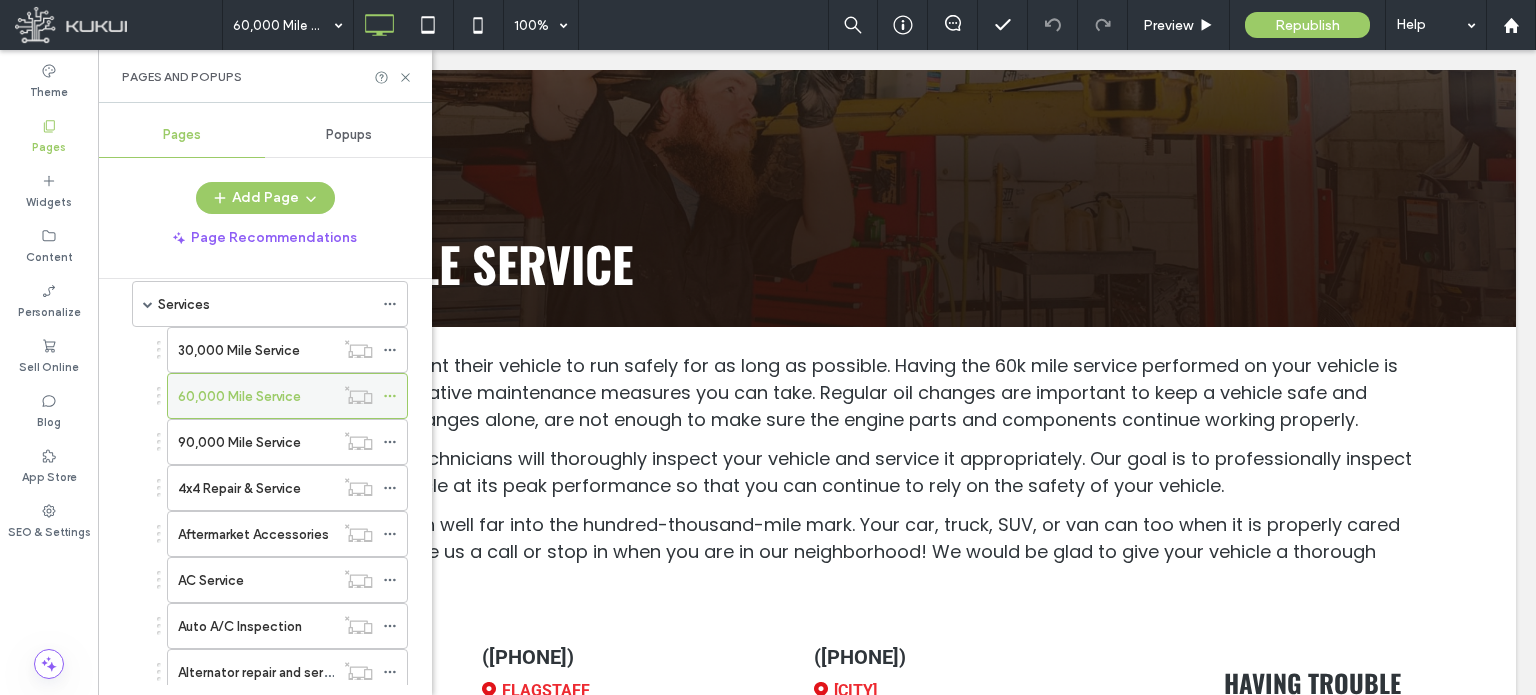 click 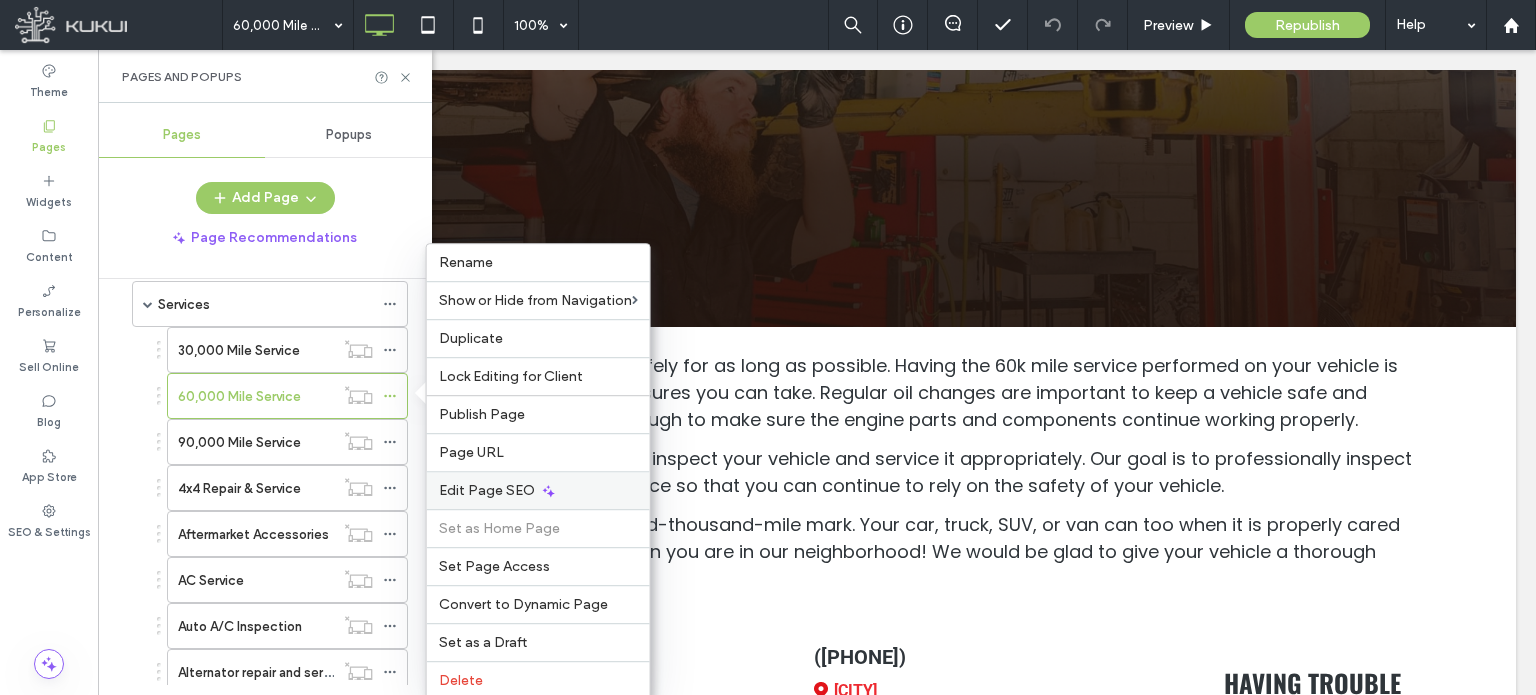 click on "Edit Page SEO" at bounding box center (487, 490) 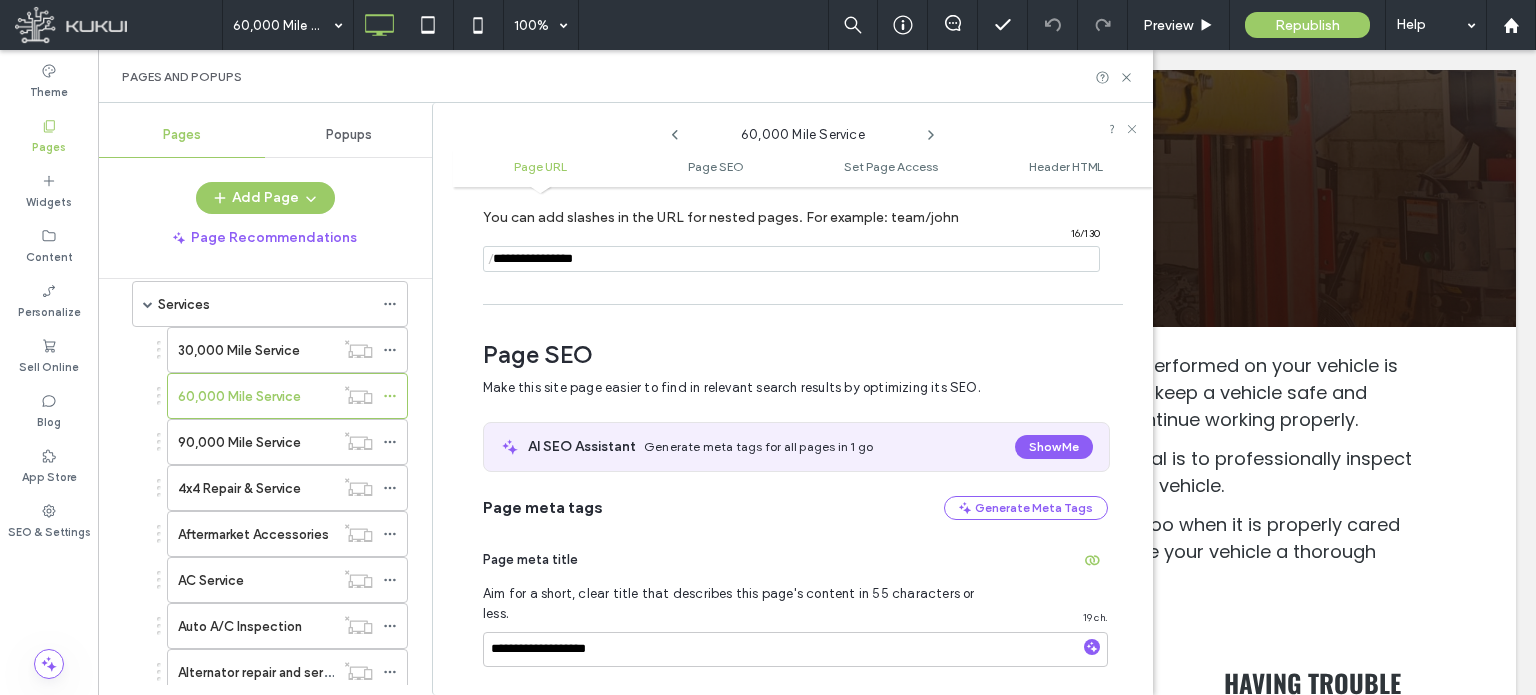 scroll, scrollTop: 274, scrollLeft: 0, axis: vertical 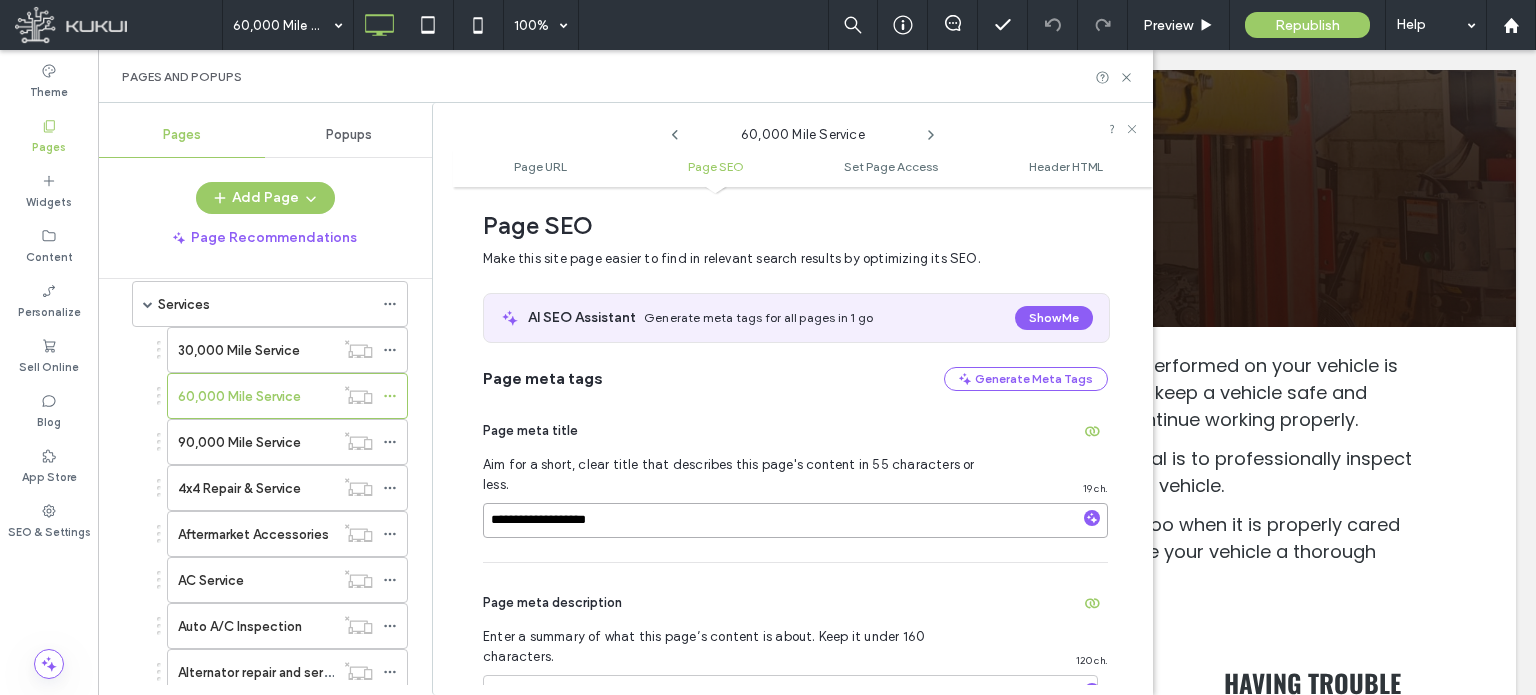 click on "**********" at bounding box center (795, 520) 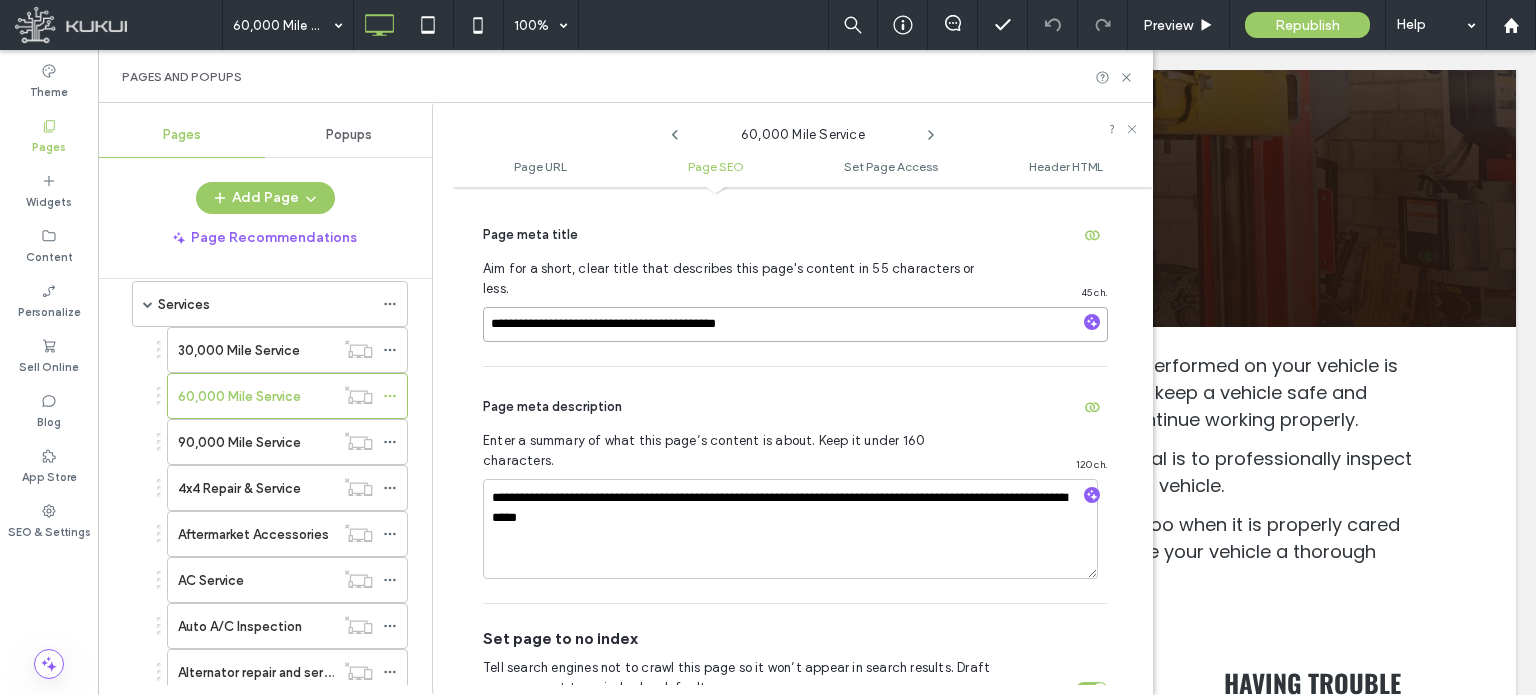 scroll, scrollTop: 474, scrollLeft: 0, axis: vertical 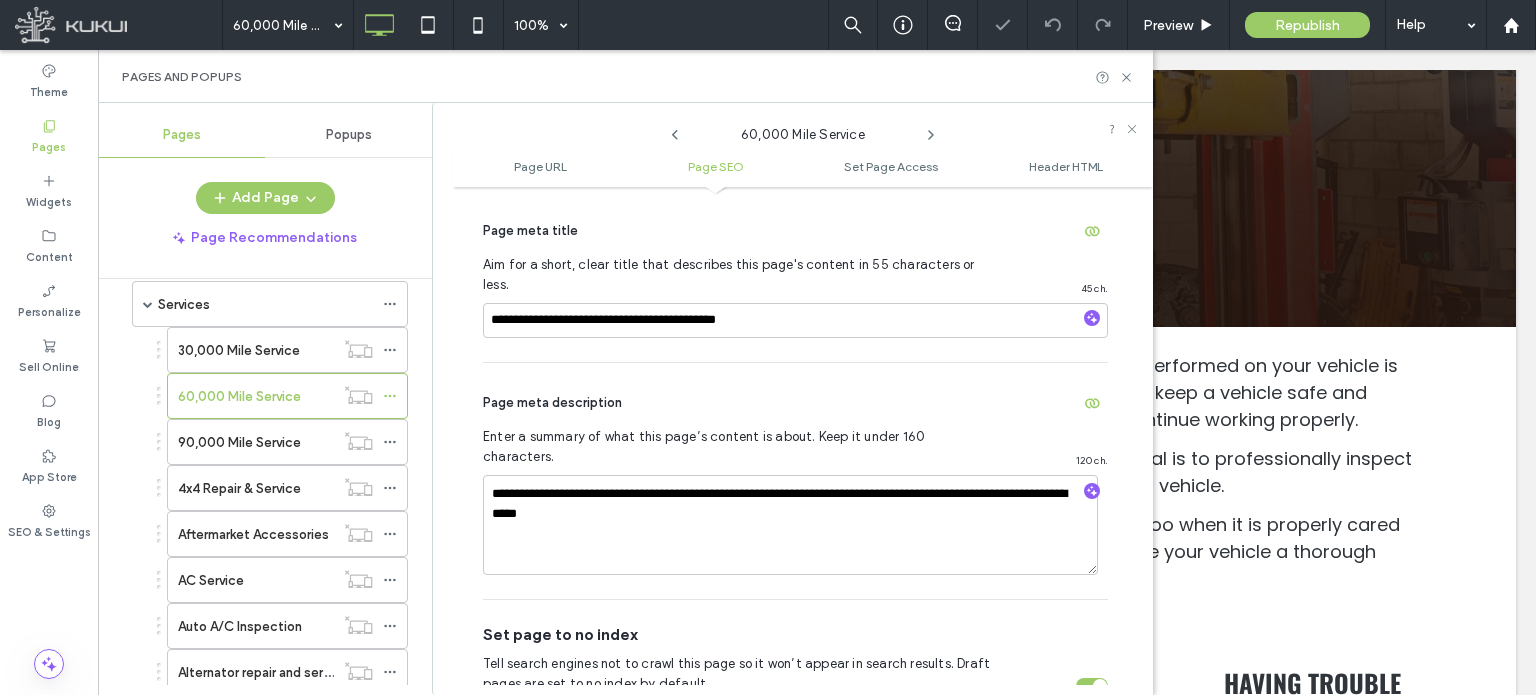 click on "Page meta description" at bounding box center [795, 403] 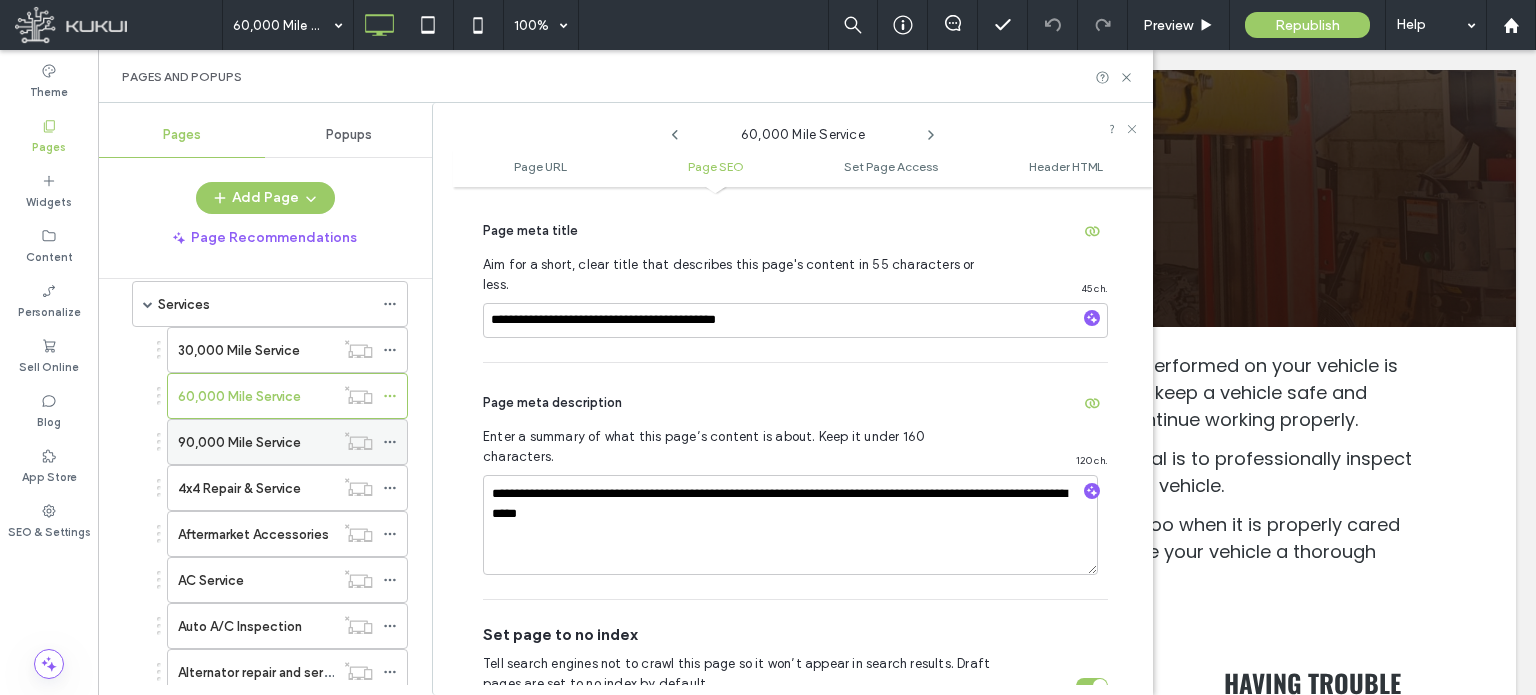 click on "90,000 Mile Service" at bounding box center [239, 442] 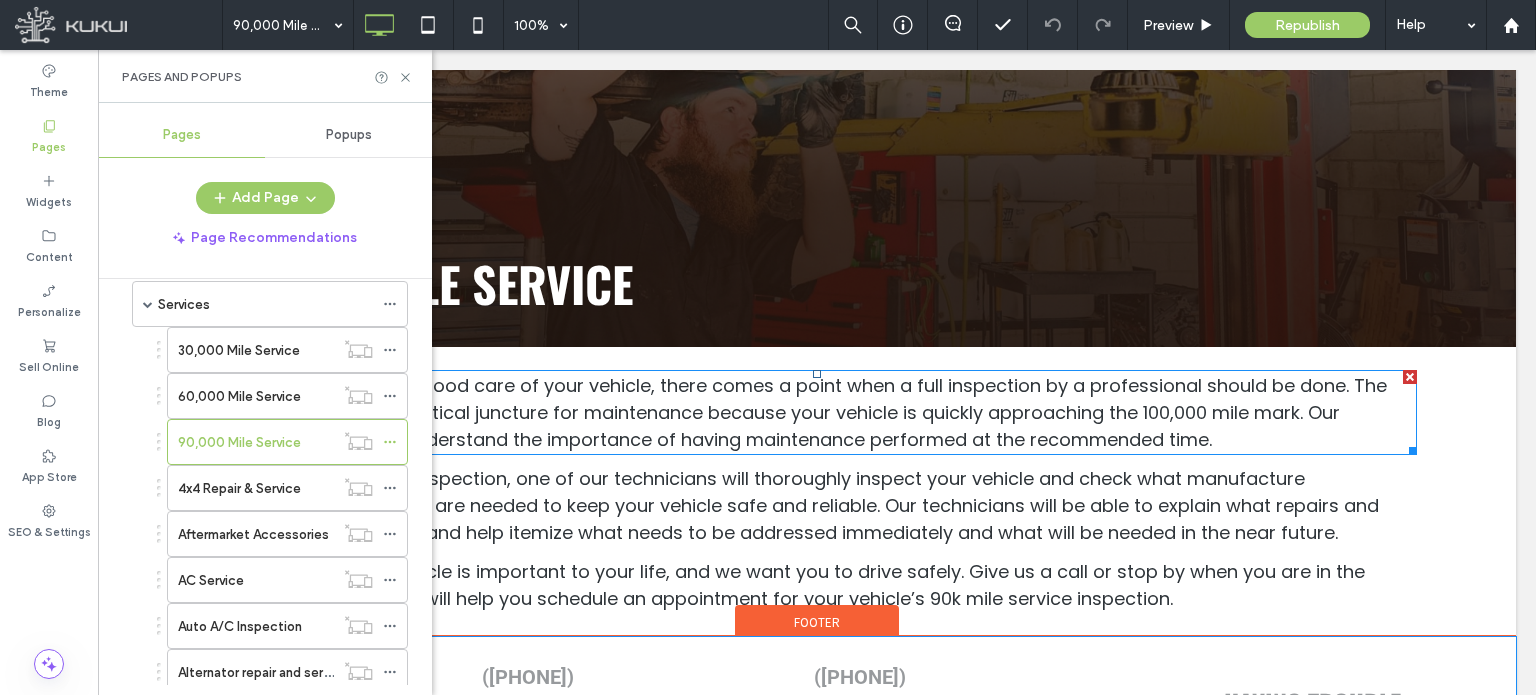 scroll, scrollTop: 400, scrollLeft: 0, axis: vertical 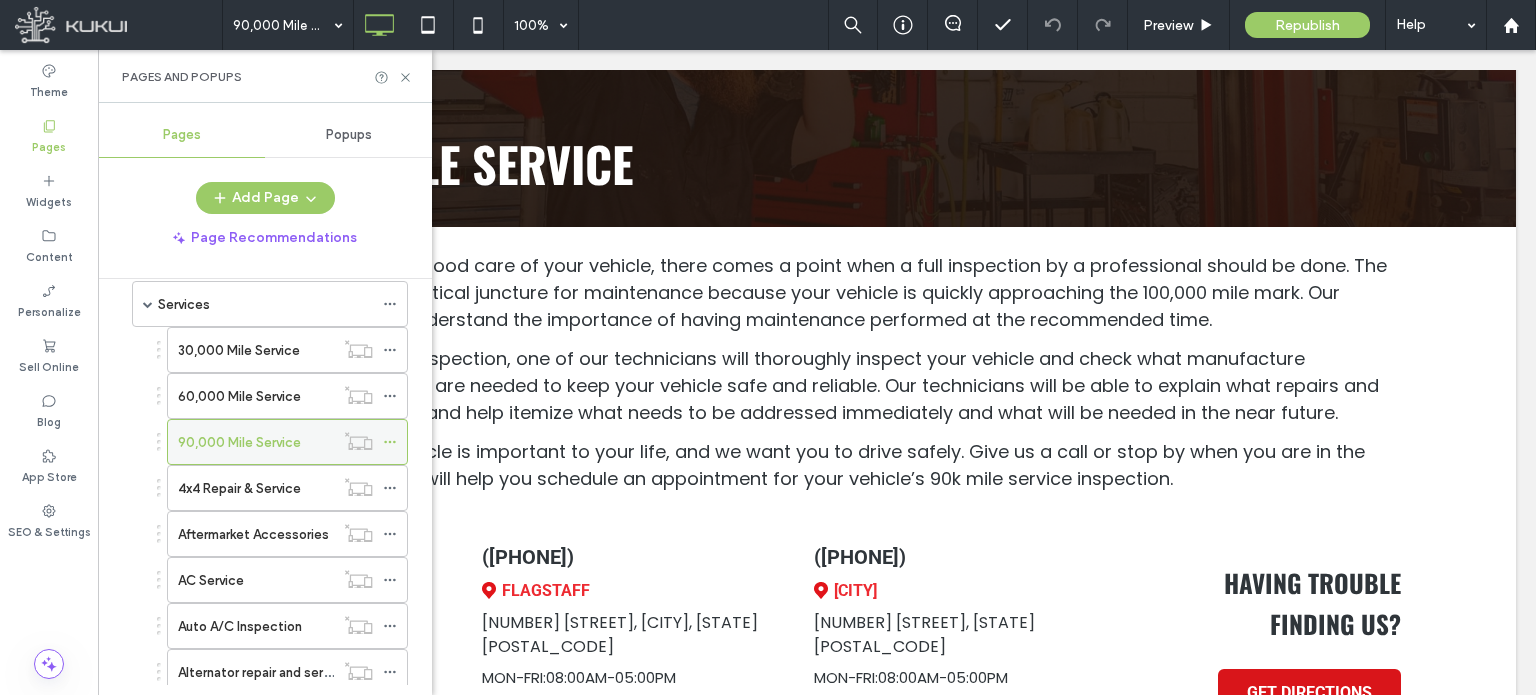 click 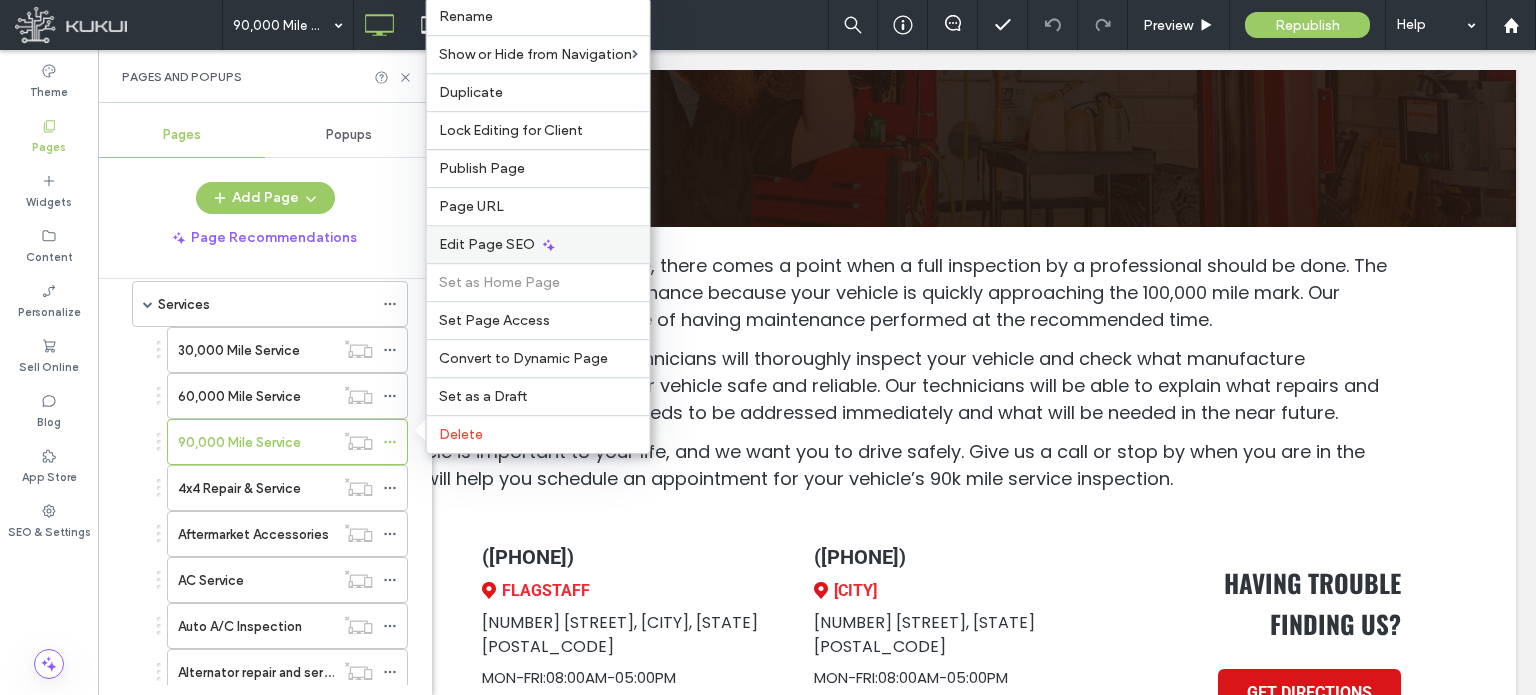 click on "Edit Page SEO" at bounding box center [487, 244] 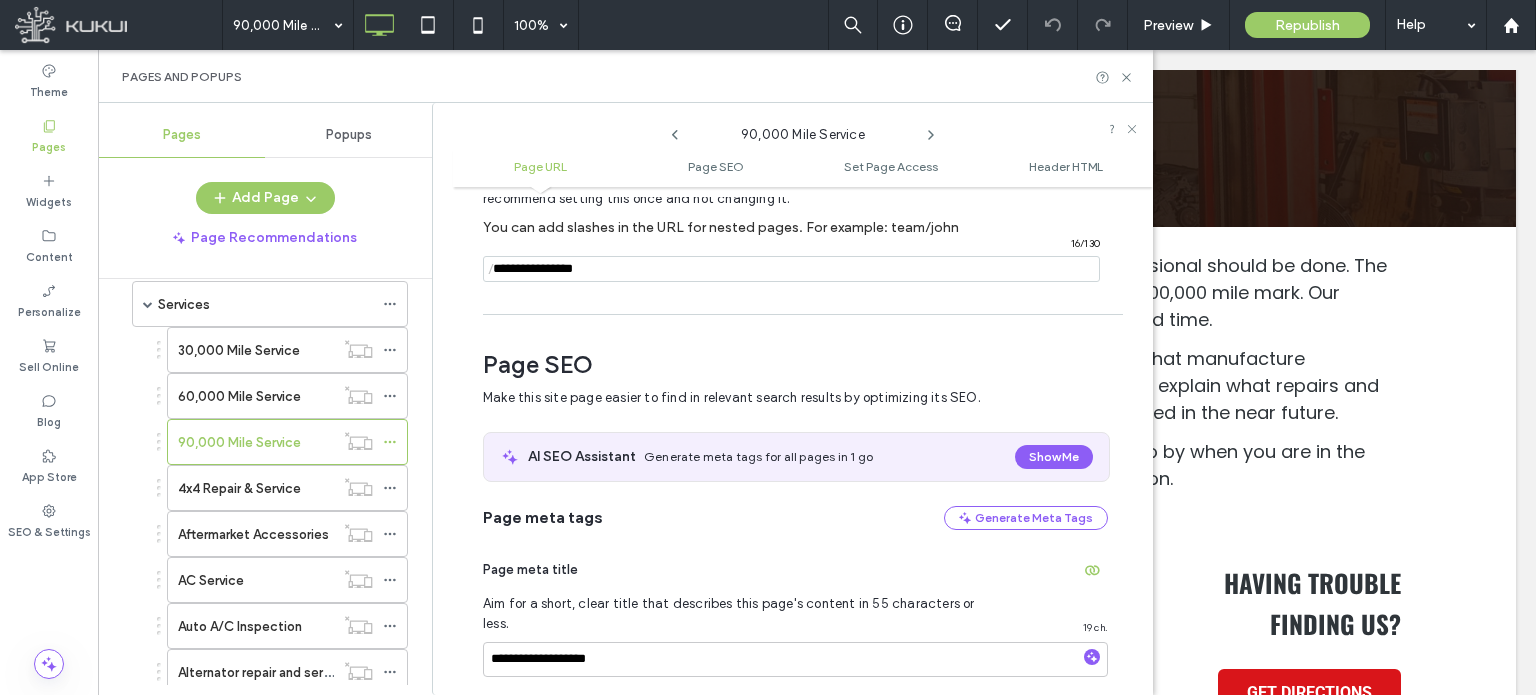scroll, scrollTop: 274, scrollLeft: 0, axis: vertical 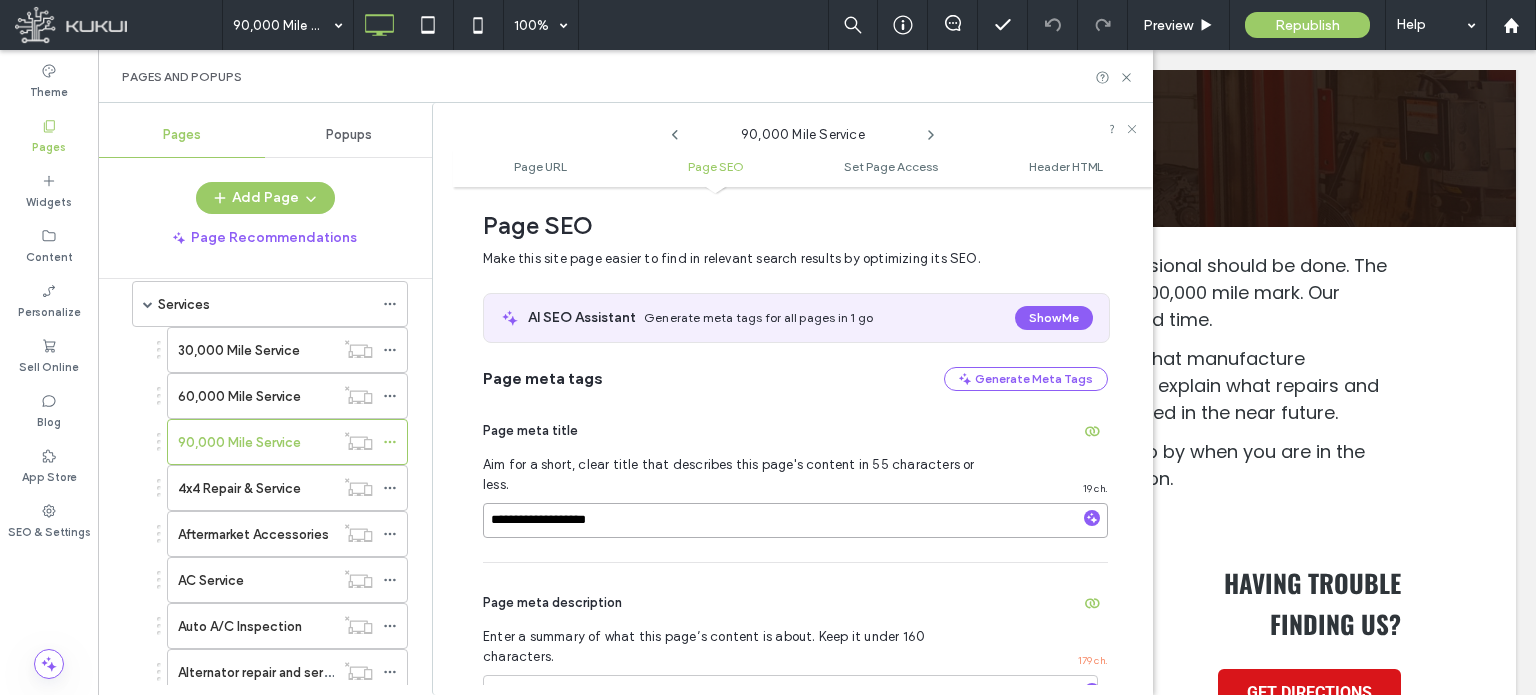 drag, startPoint x: 668, startPoint y: 493, endPoint x: 721, endPoint y: 434, distance: 79.30952 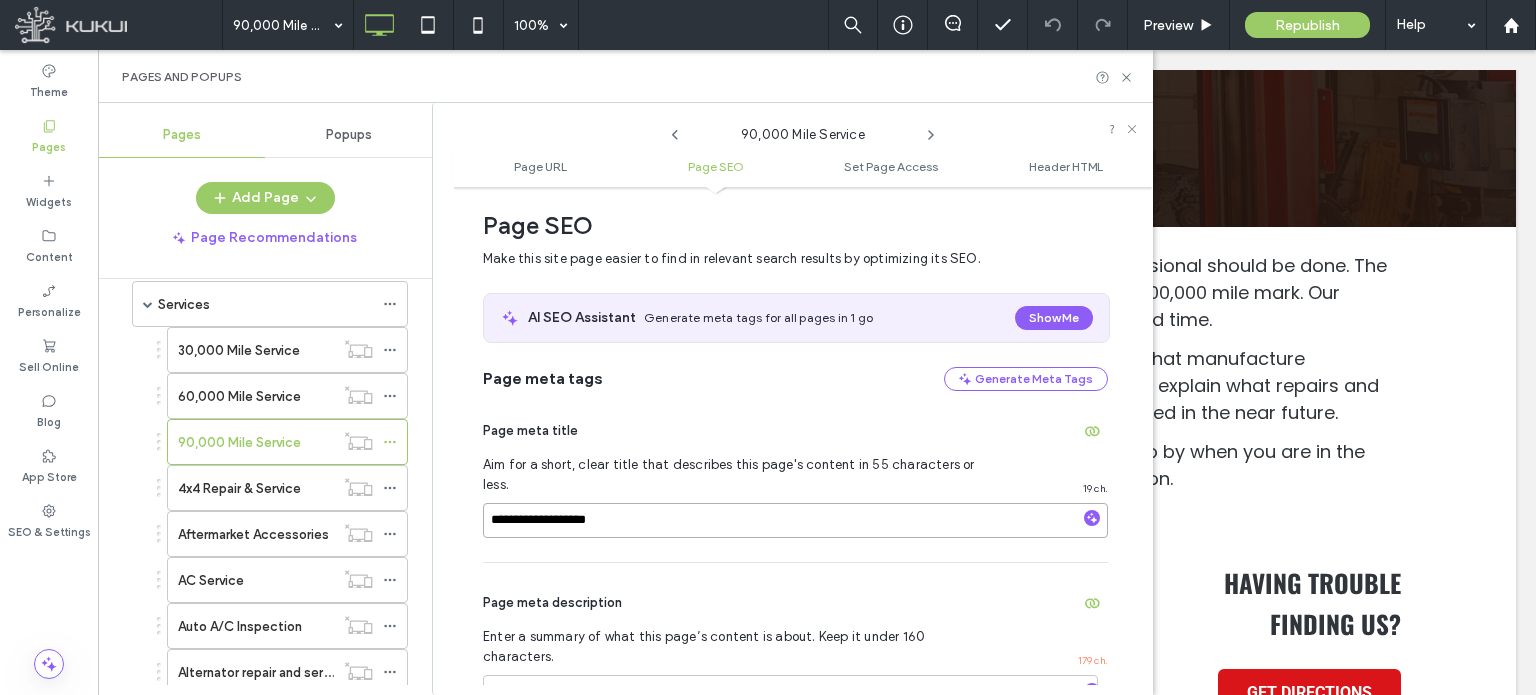 click on "**********" at bounding box center (795, 520) 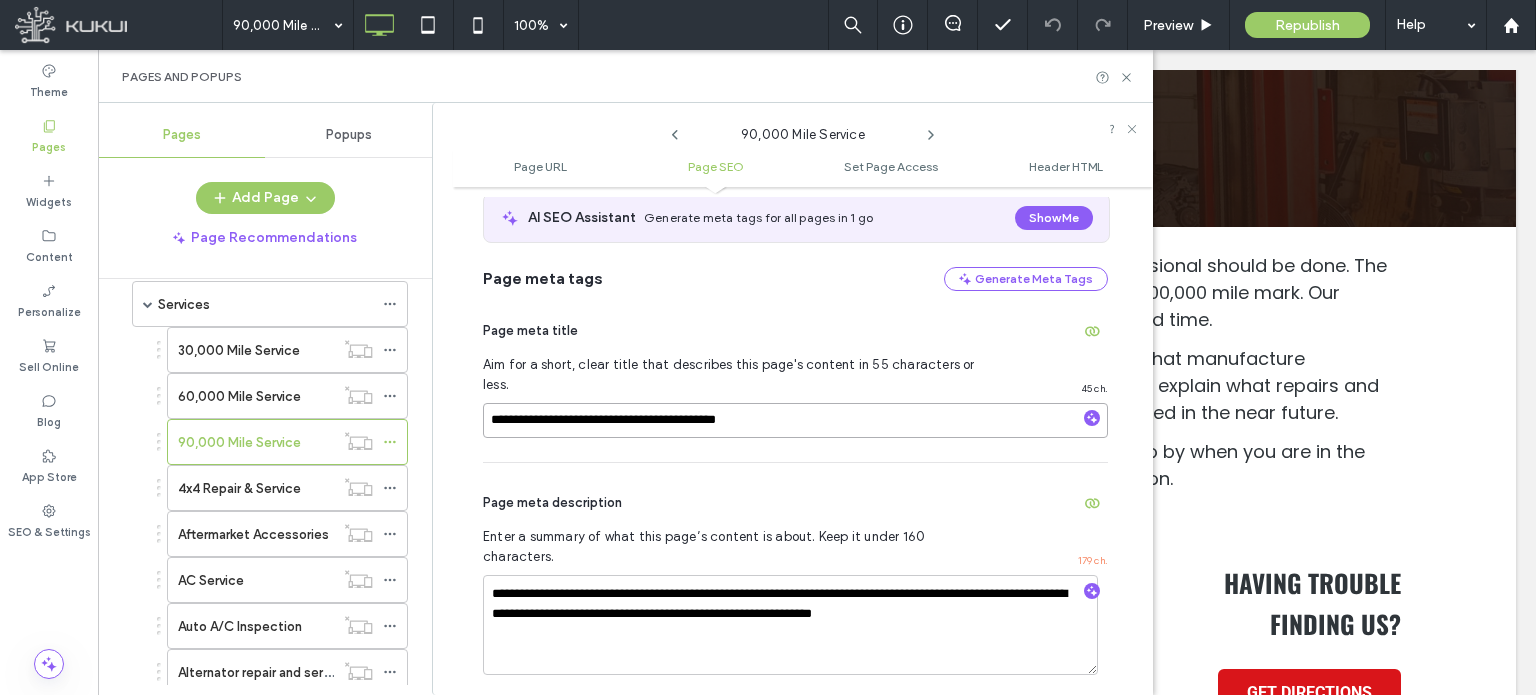 scroll, scrollTop: 474, scrollLeft: 0, axis: vertical 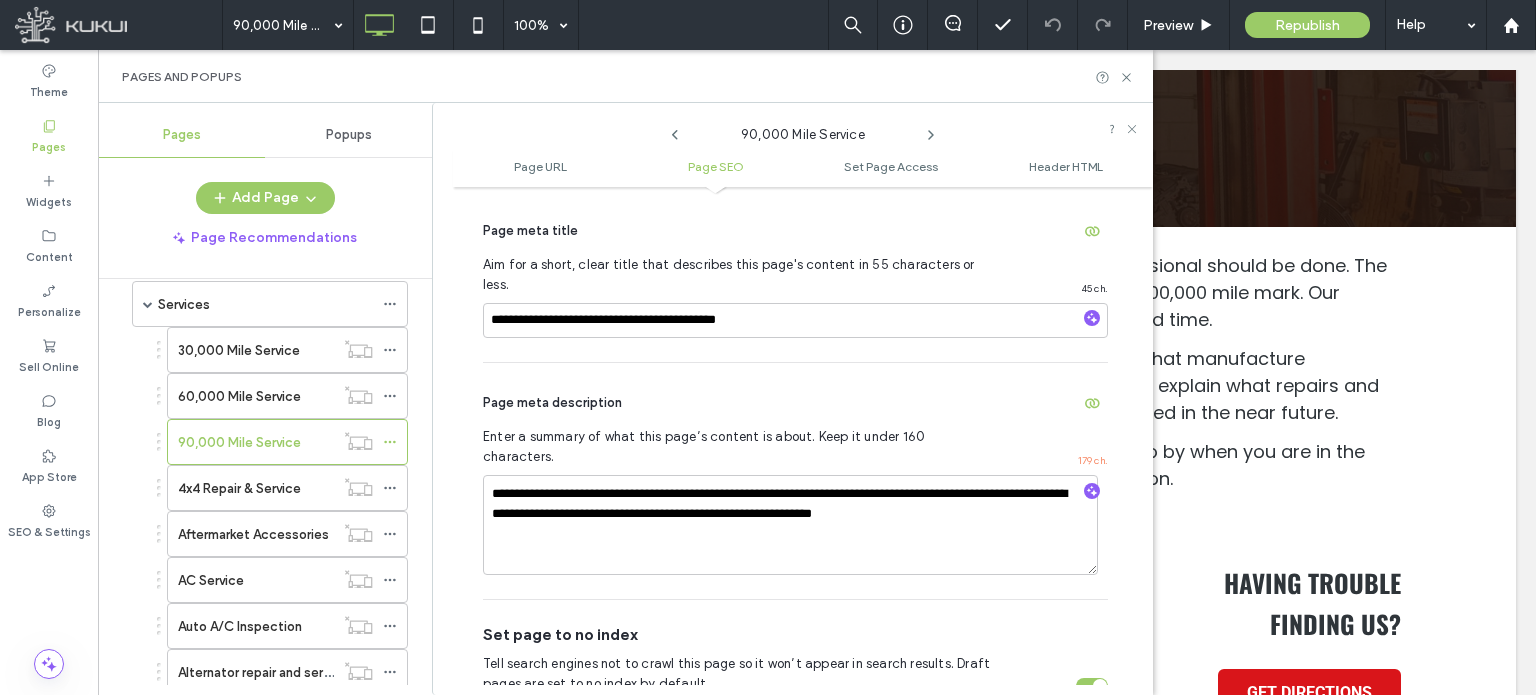 click on "Page meta description" at bounding box center (795, 403) 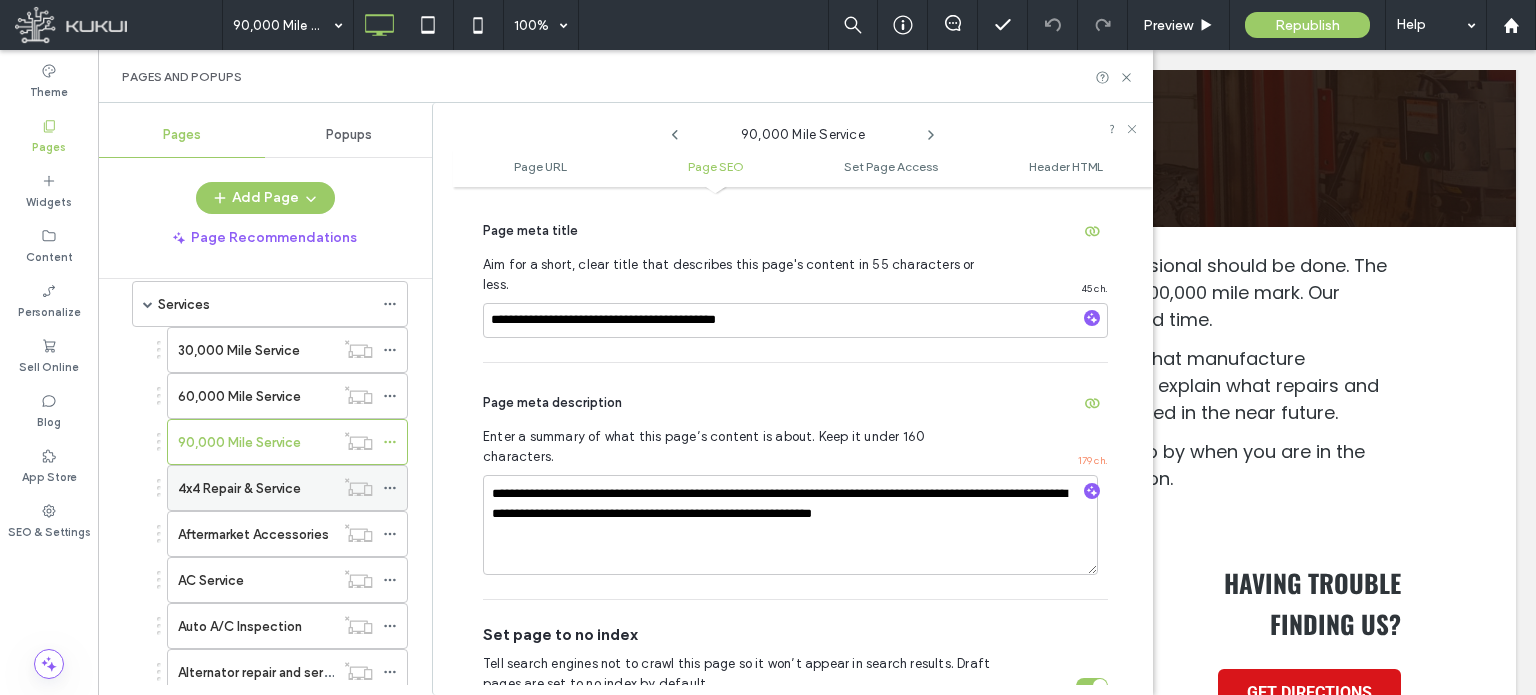 click on "4x4 Repair & Service" at bounding box center [239, 488] 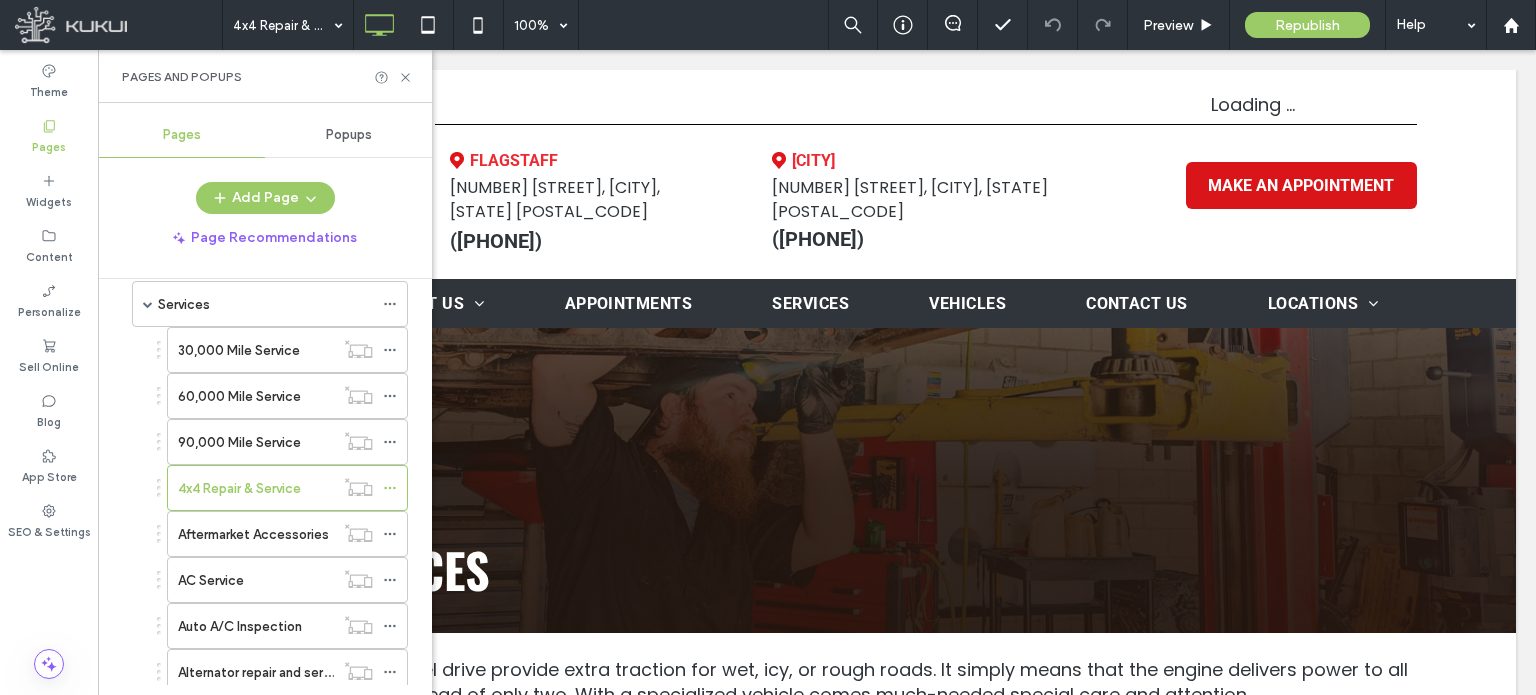 scroll, scrollTop: 0, scrollLeft: 0, axis: both 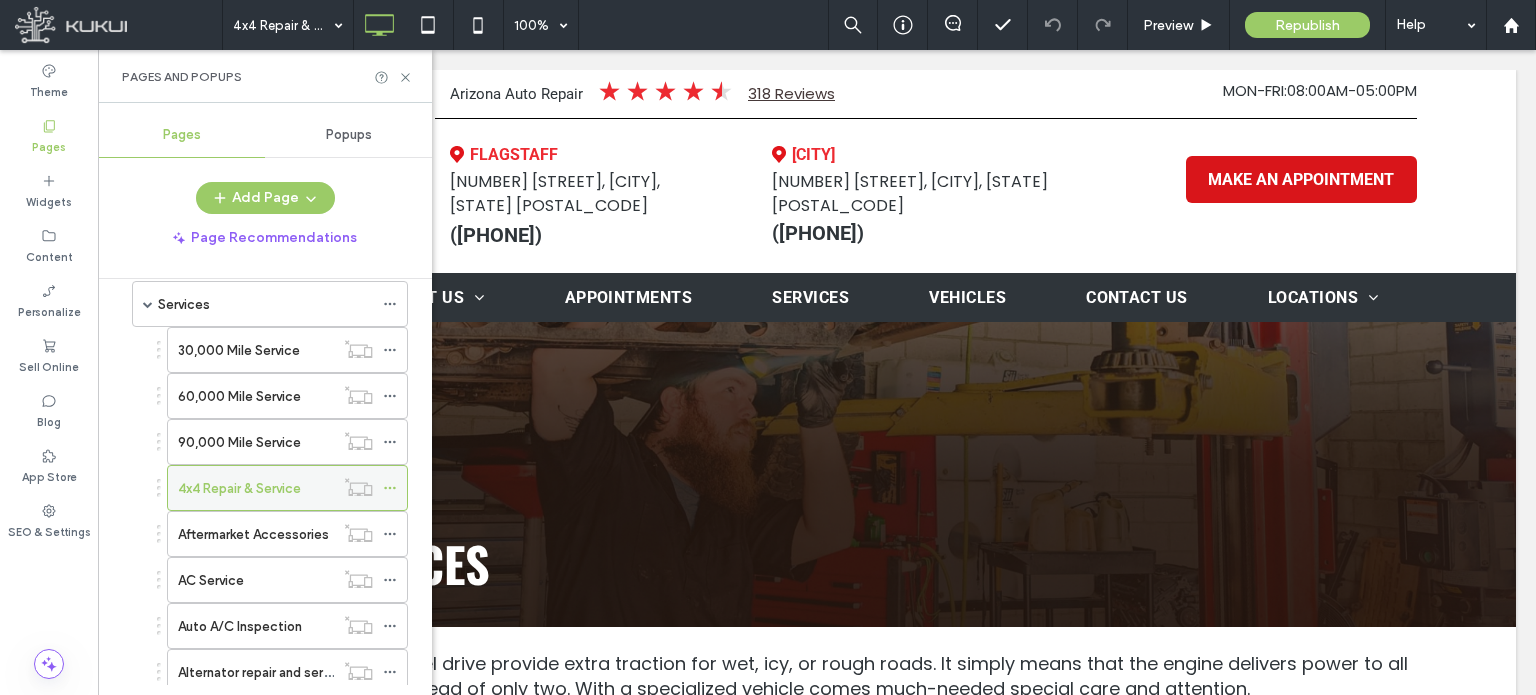 click 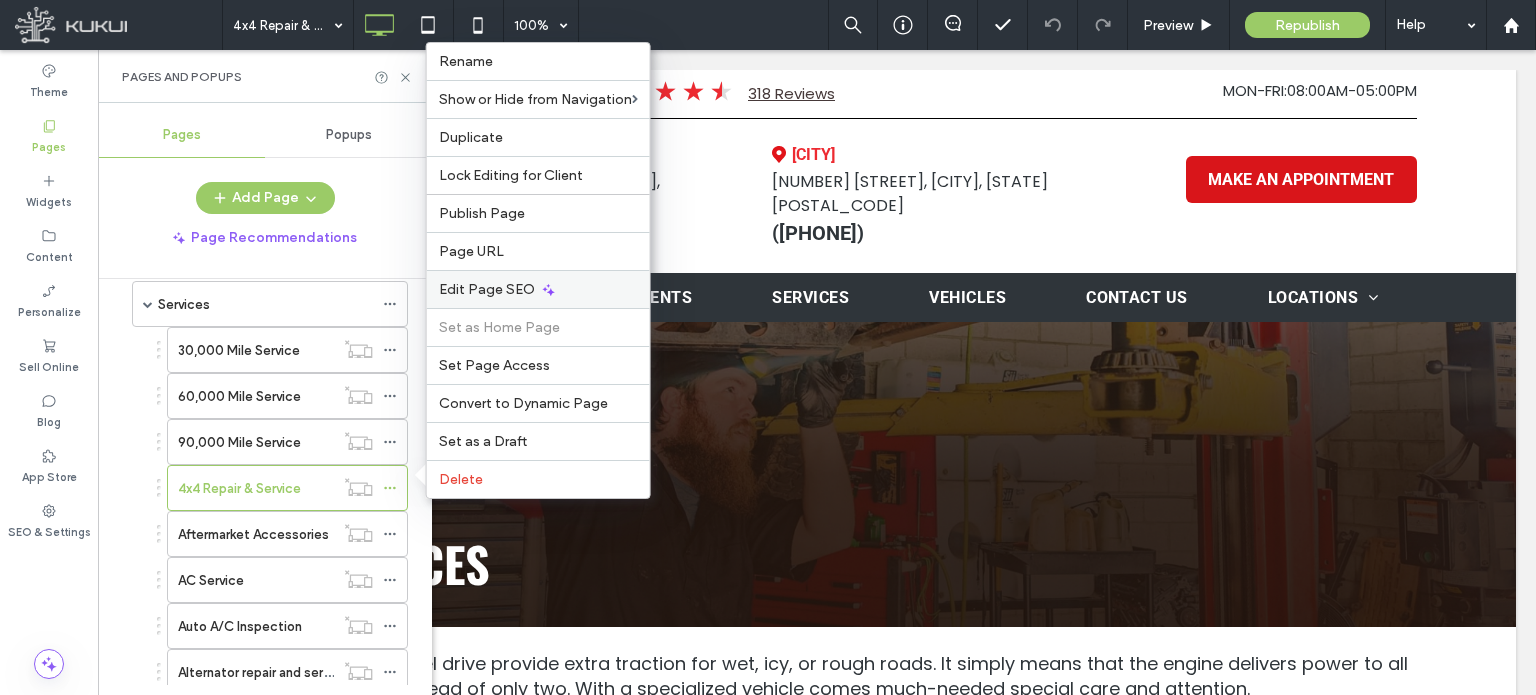 click on "Edit Page SEO" at bounding box center [487, 289] 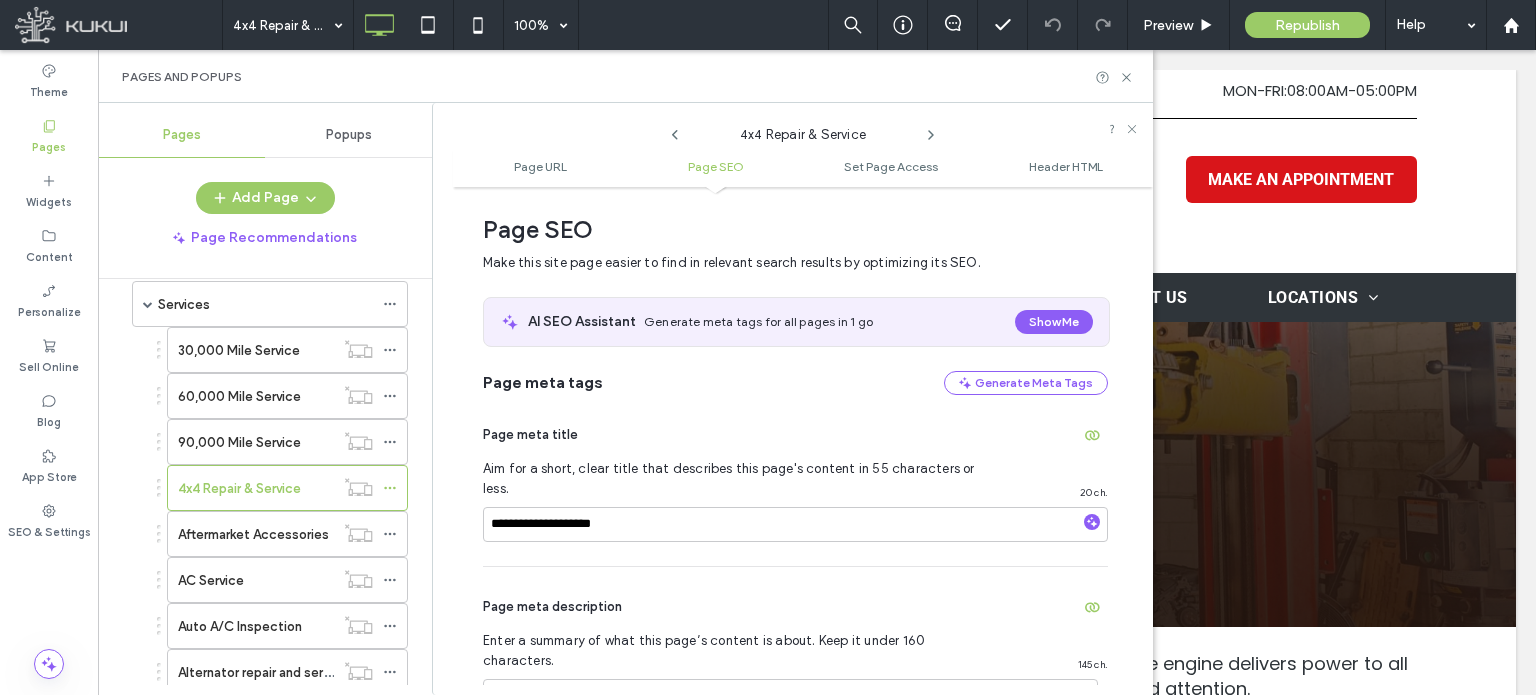 scroll, scrollTop: 274, scrollLeft: 0, axis: vertical 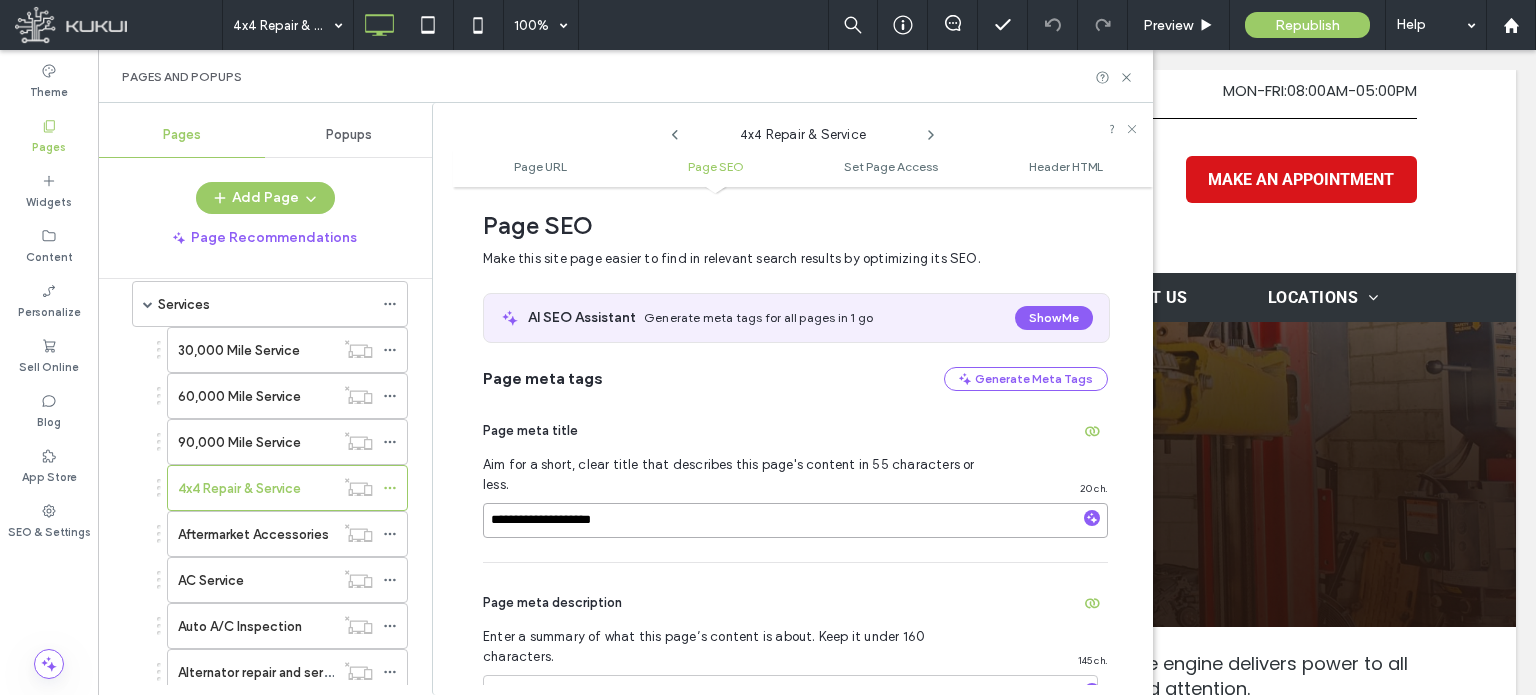 click on "**********" at bounding box center (795, 520) 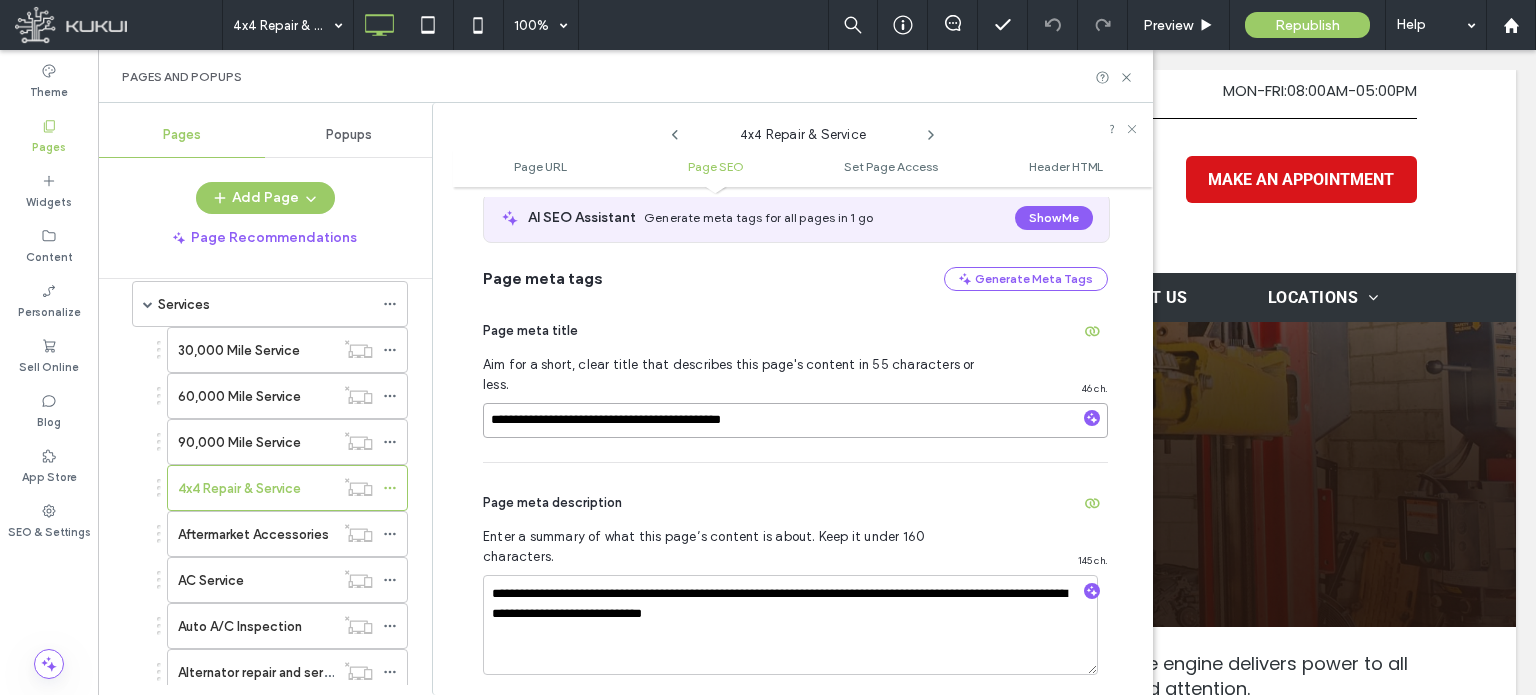 scroll, scrollTop: 474, scrollLeft: 0, axis: vertical 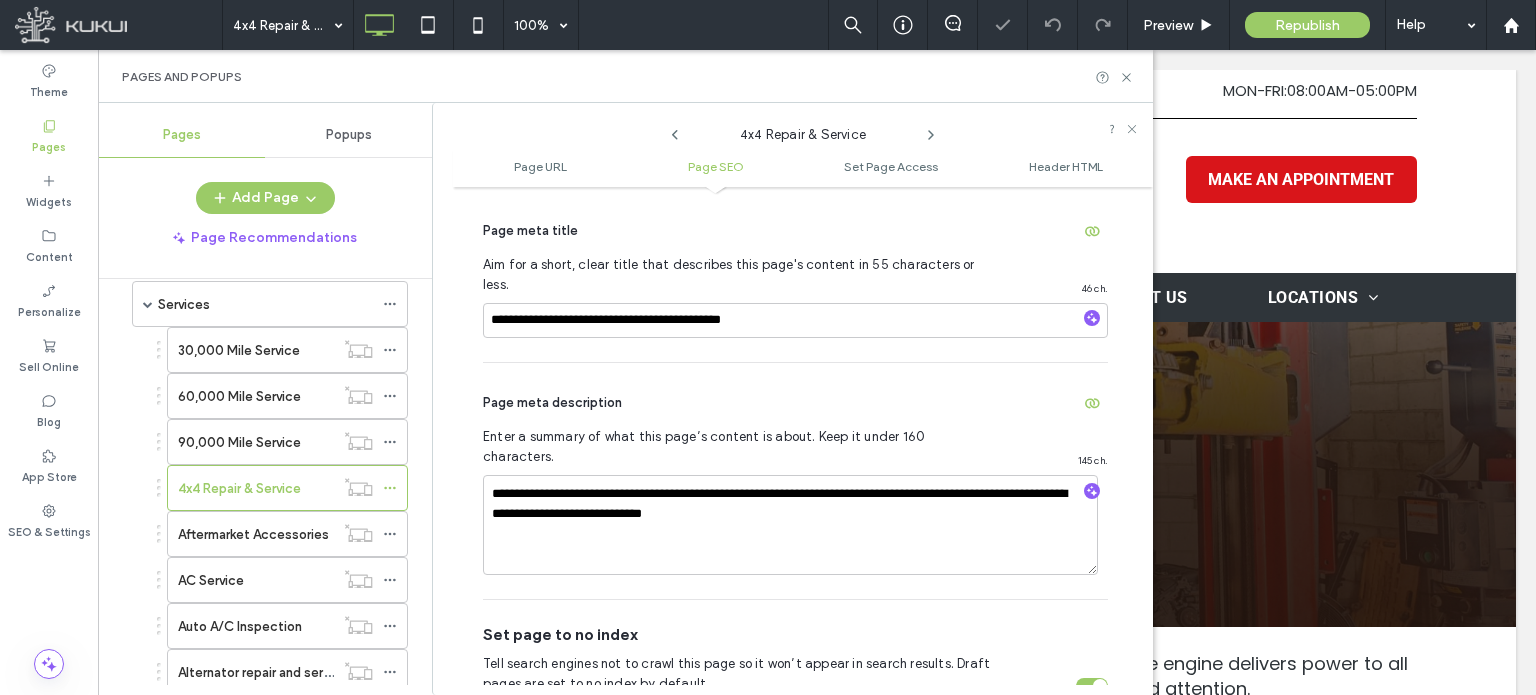 click on "Page meta description" at bounding box center (795, 403) 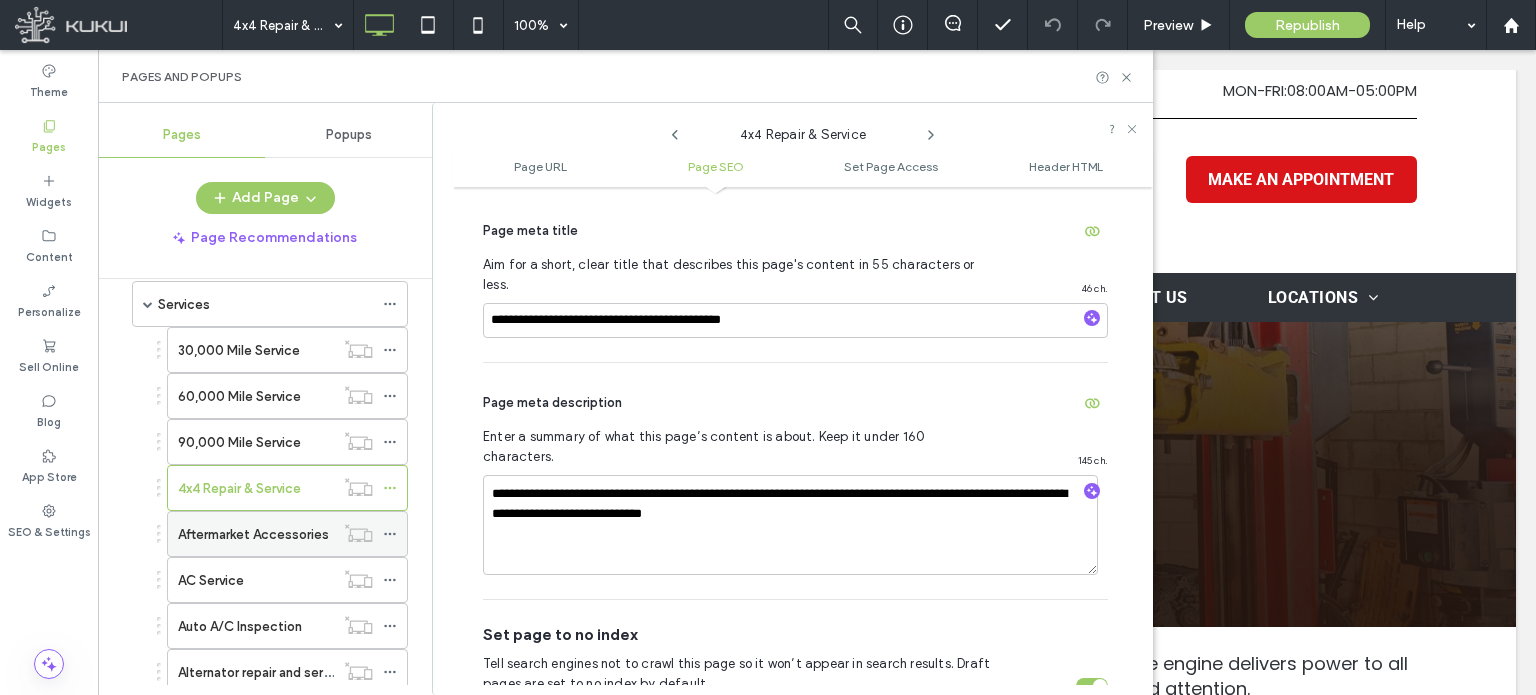 click on "Aftermarket Accessories" at bounding box center [253, 534] 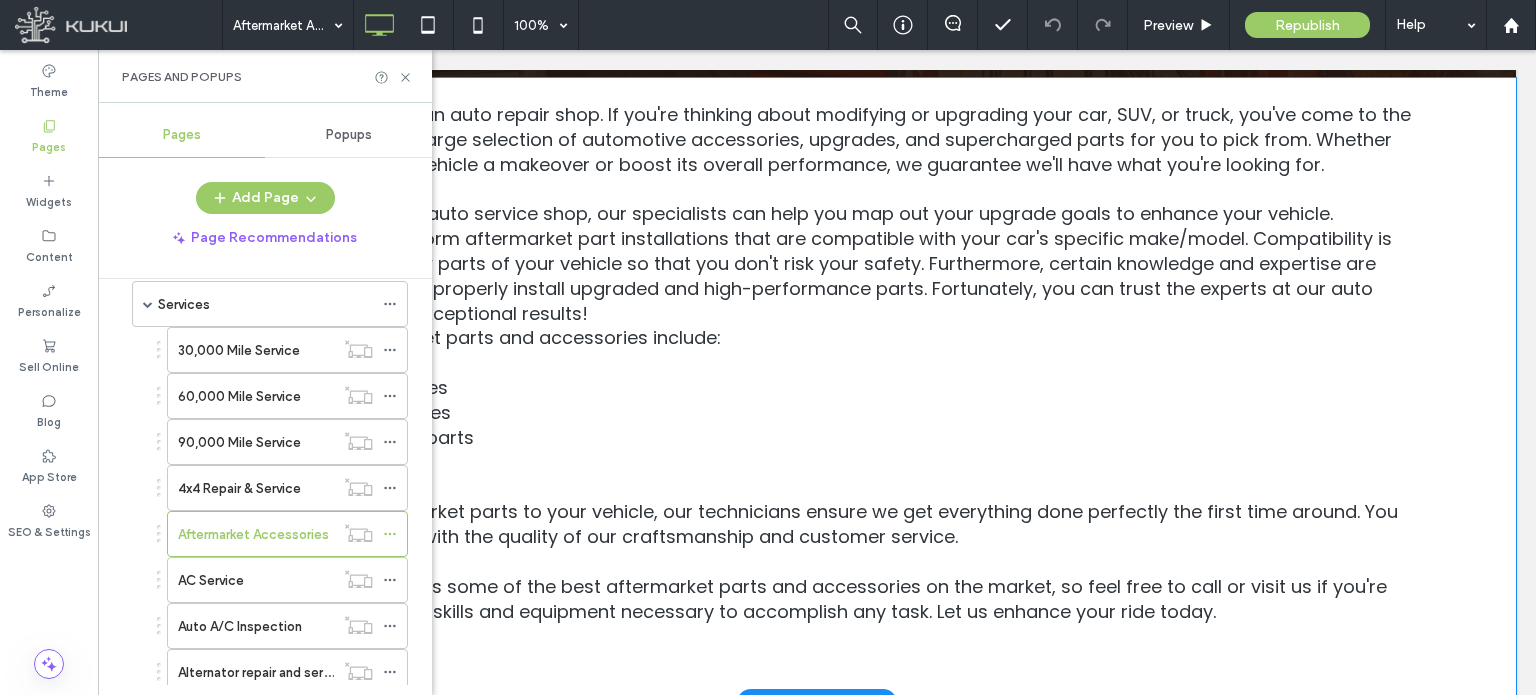 scroll, scrollTop: 500, scrollLeft: 0, axis: vertical 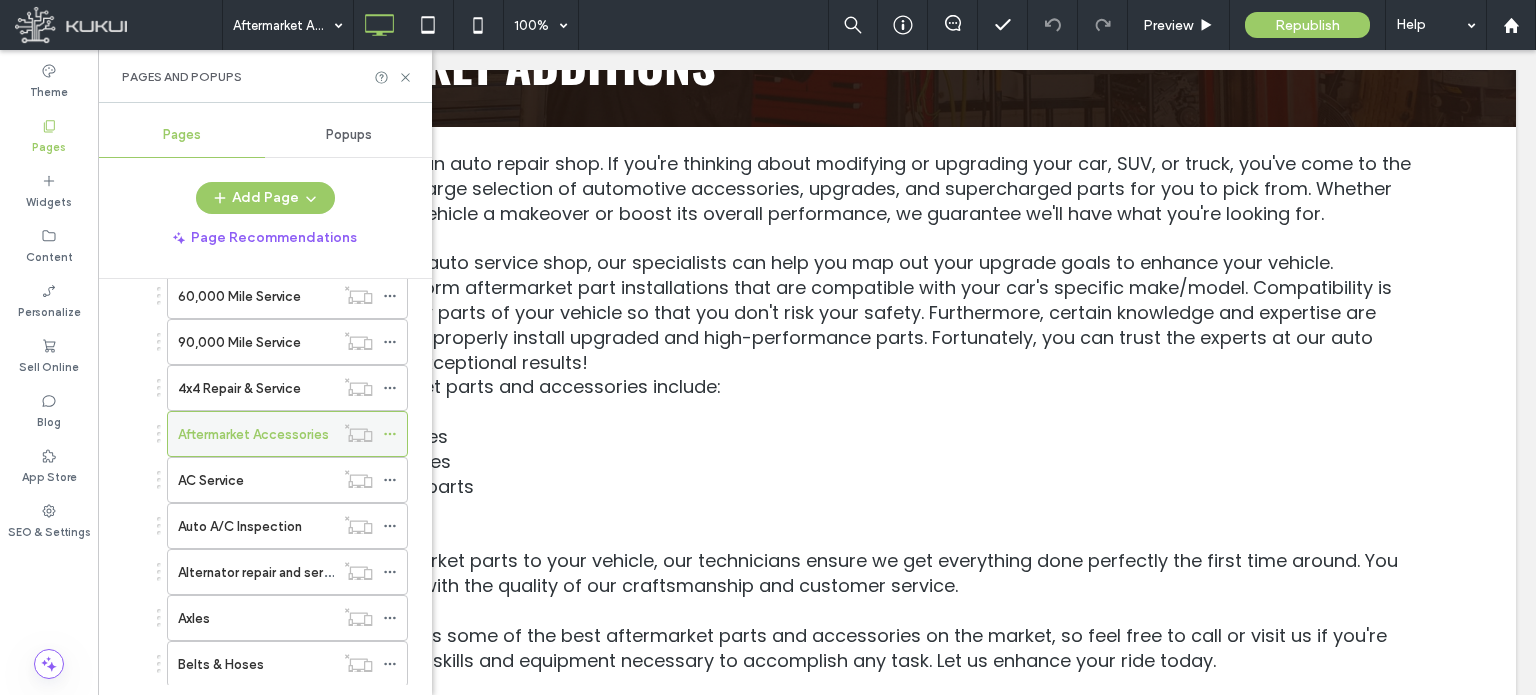 click 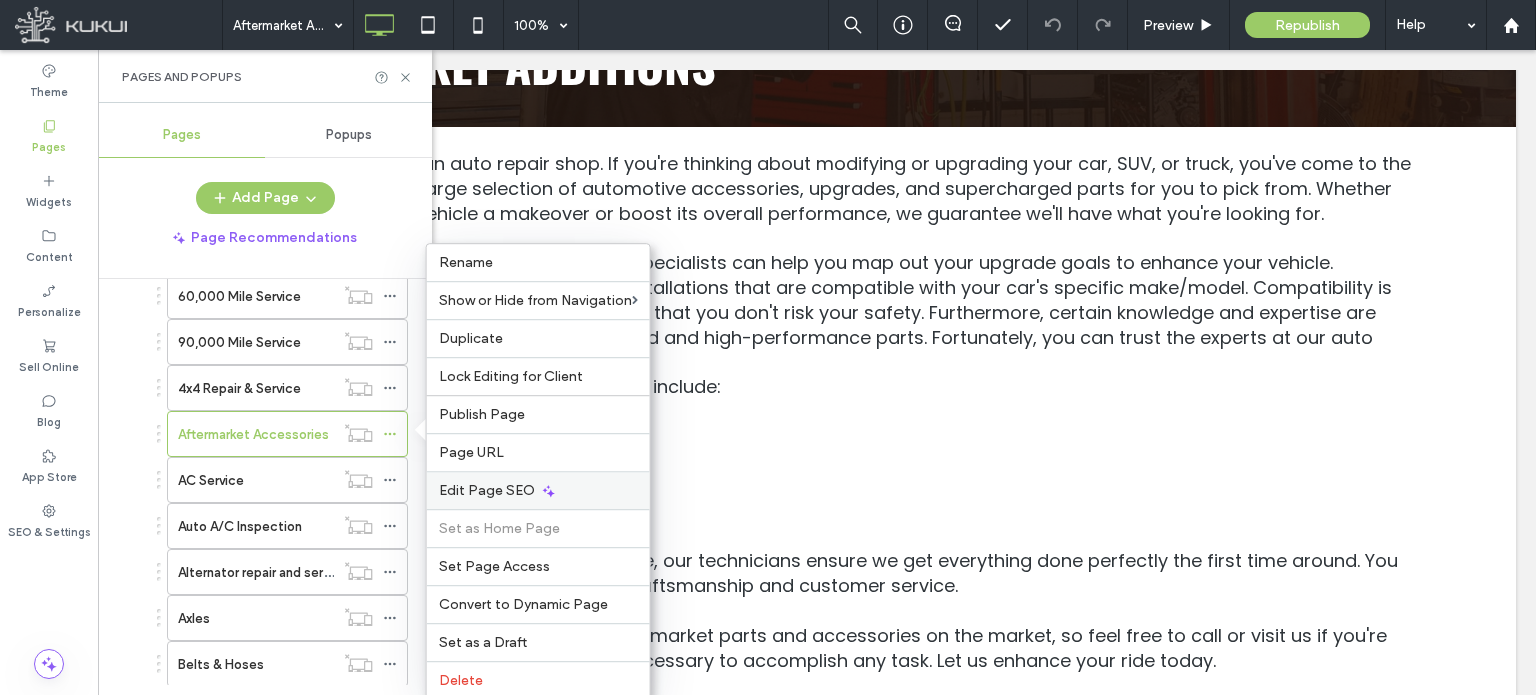click on "Edit Page SEO" at bounding box center (487, 490) 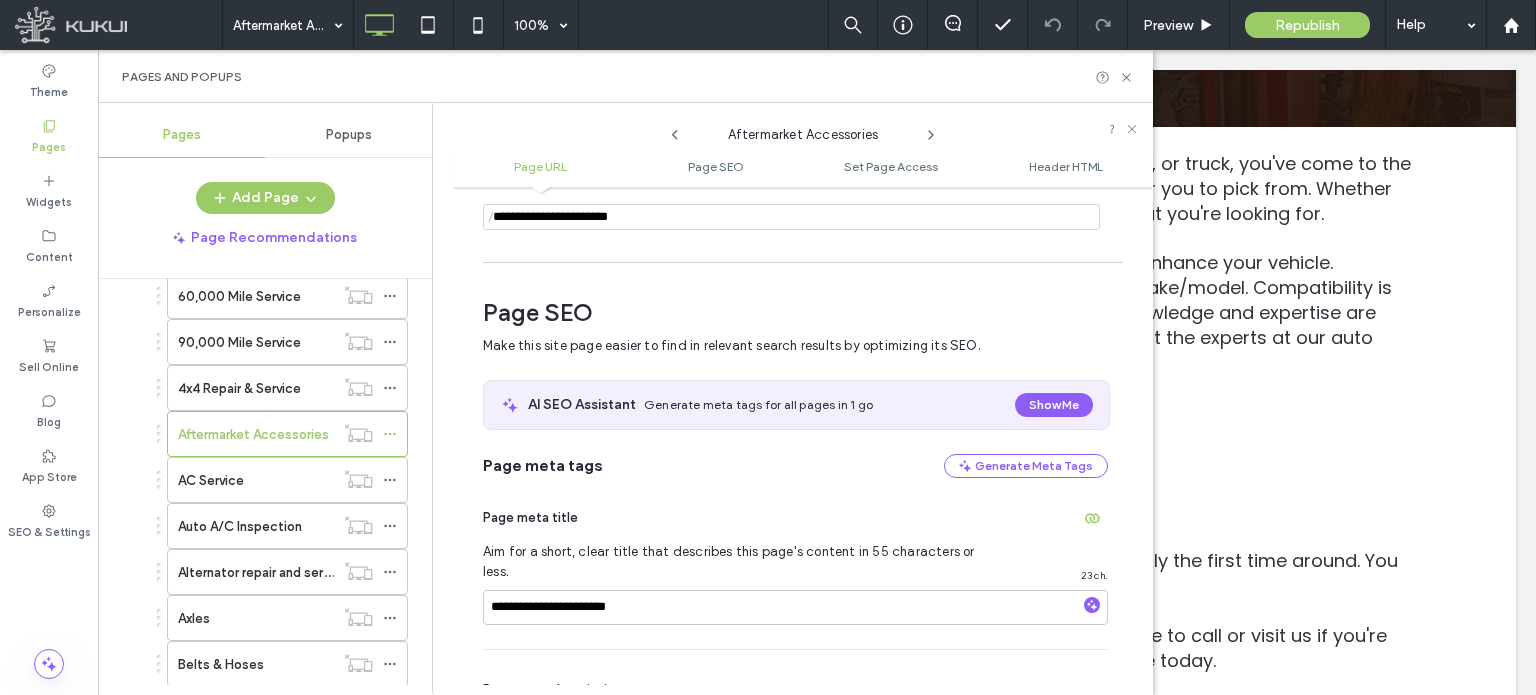 scroll, scrollTop: 274, scrollLeft: 0, axis: vertical 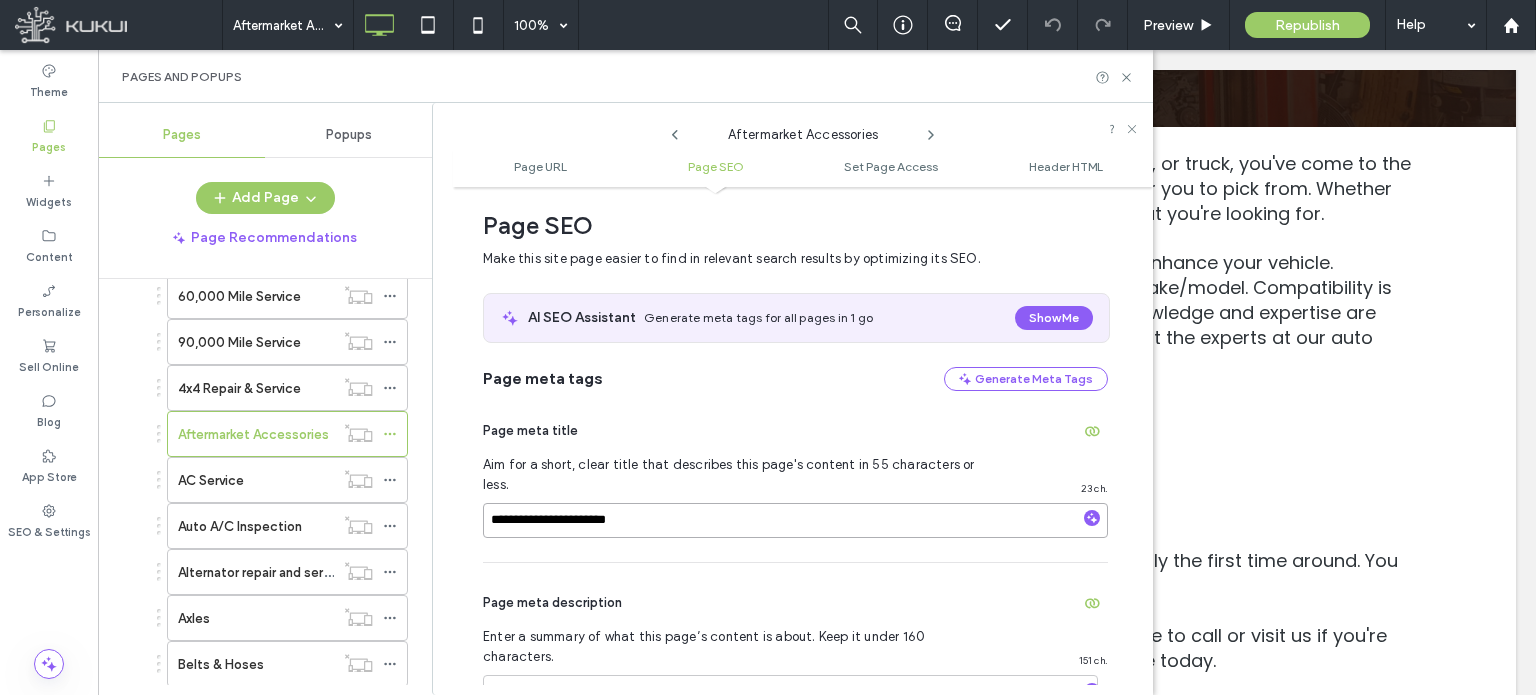 click on "**********" at bounding box center [795, 520] 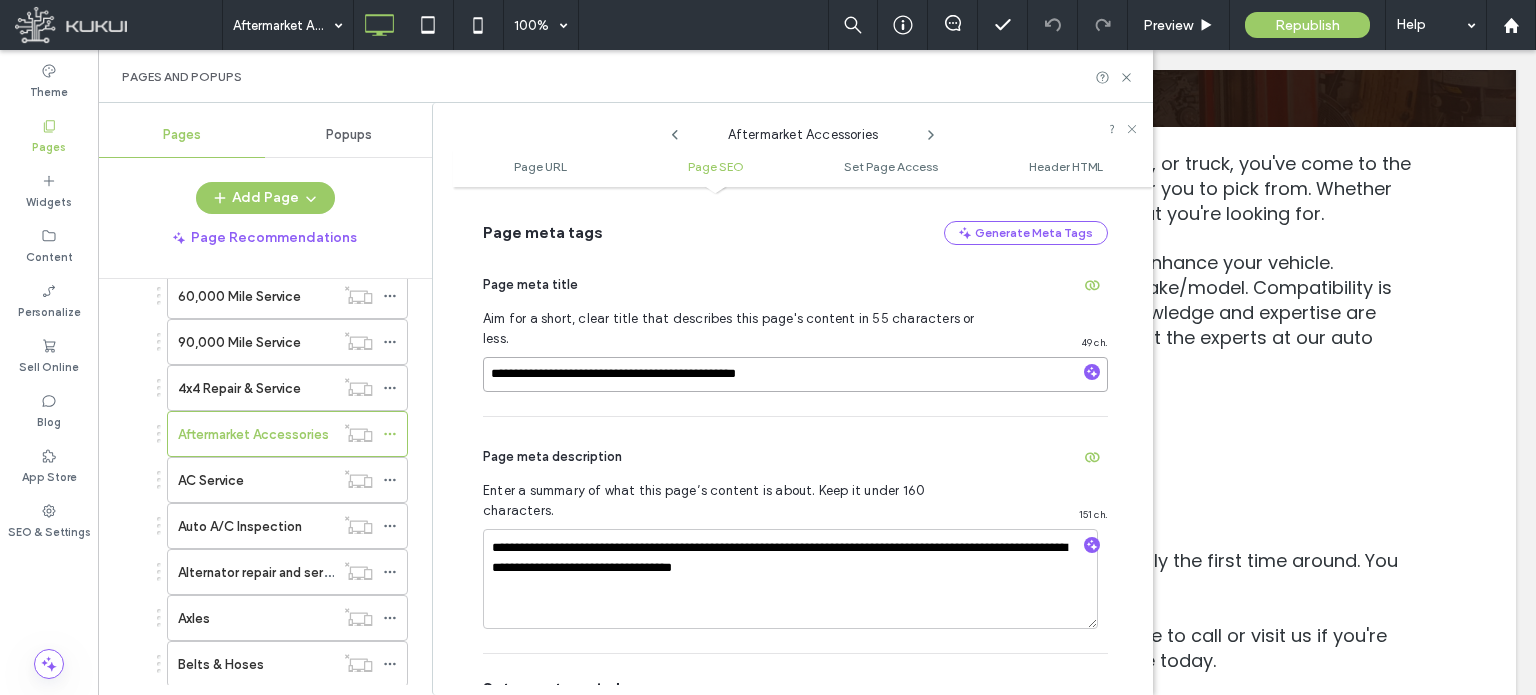 scroll, scrollTop: 474, scrollLeft: 0, axis: vertical 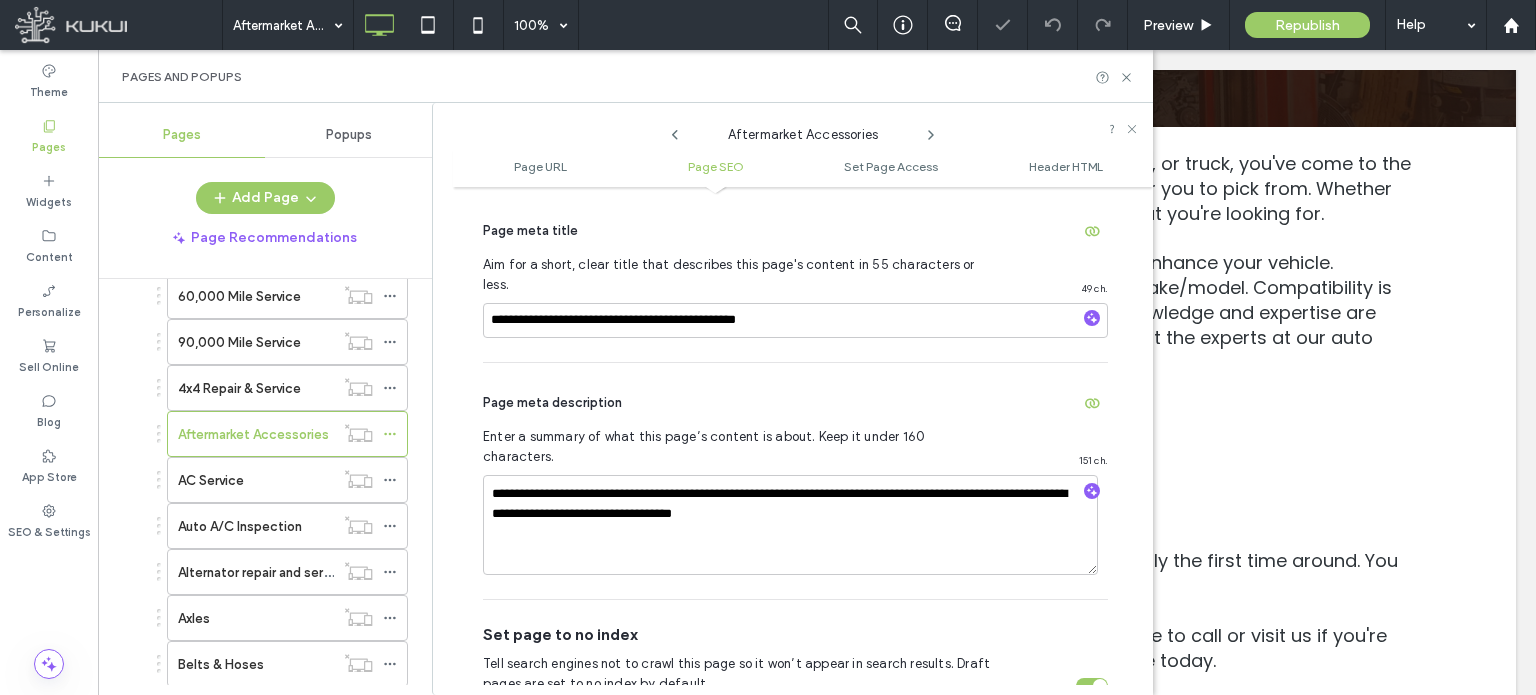 click on "Page meta description" at bounding box center (795, 403) 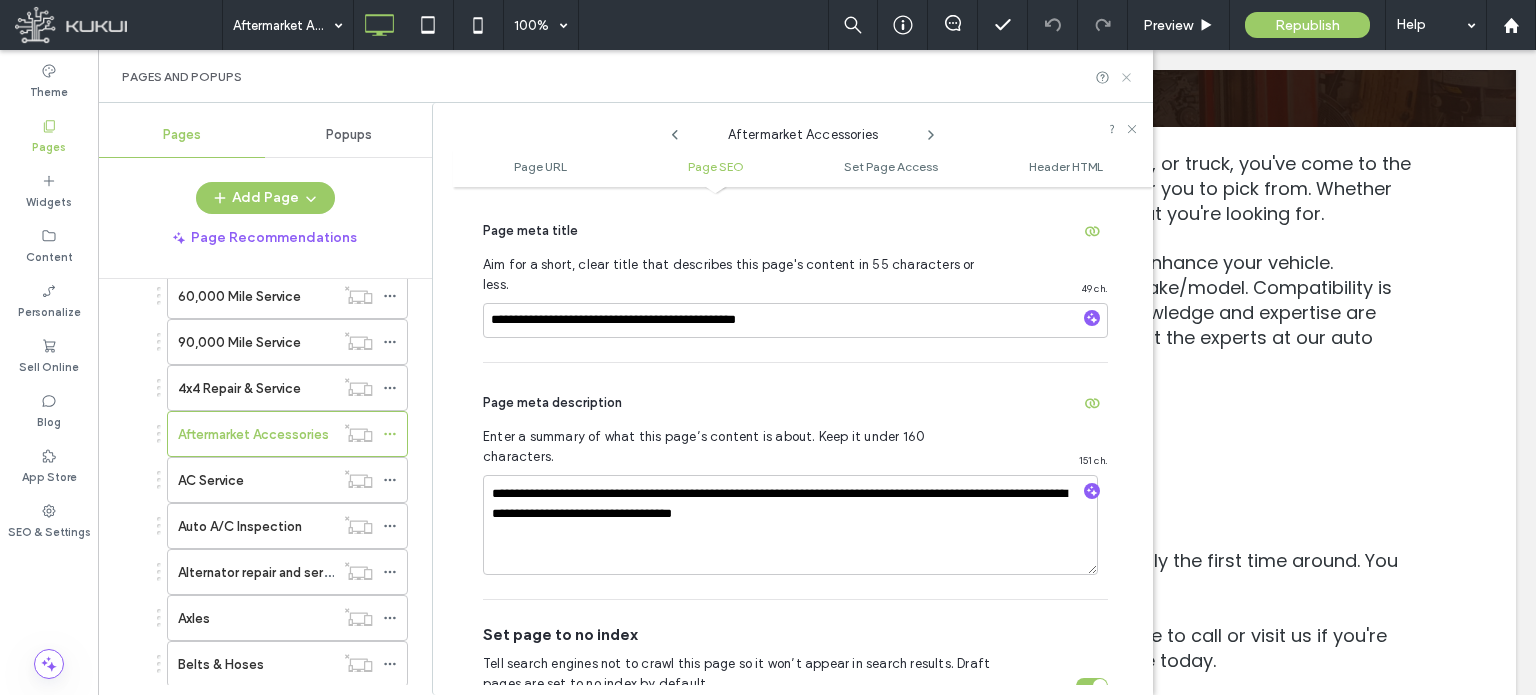 drag, startPoint x: 1127, startPoint y: 77, endPoint x: 992, endPoint y: 121, distance: 141.98944 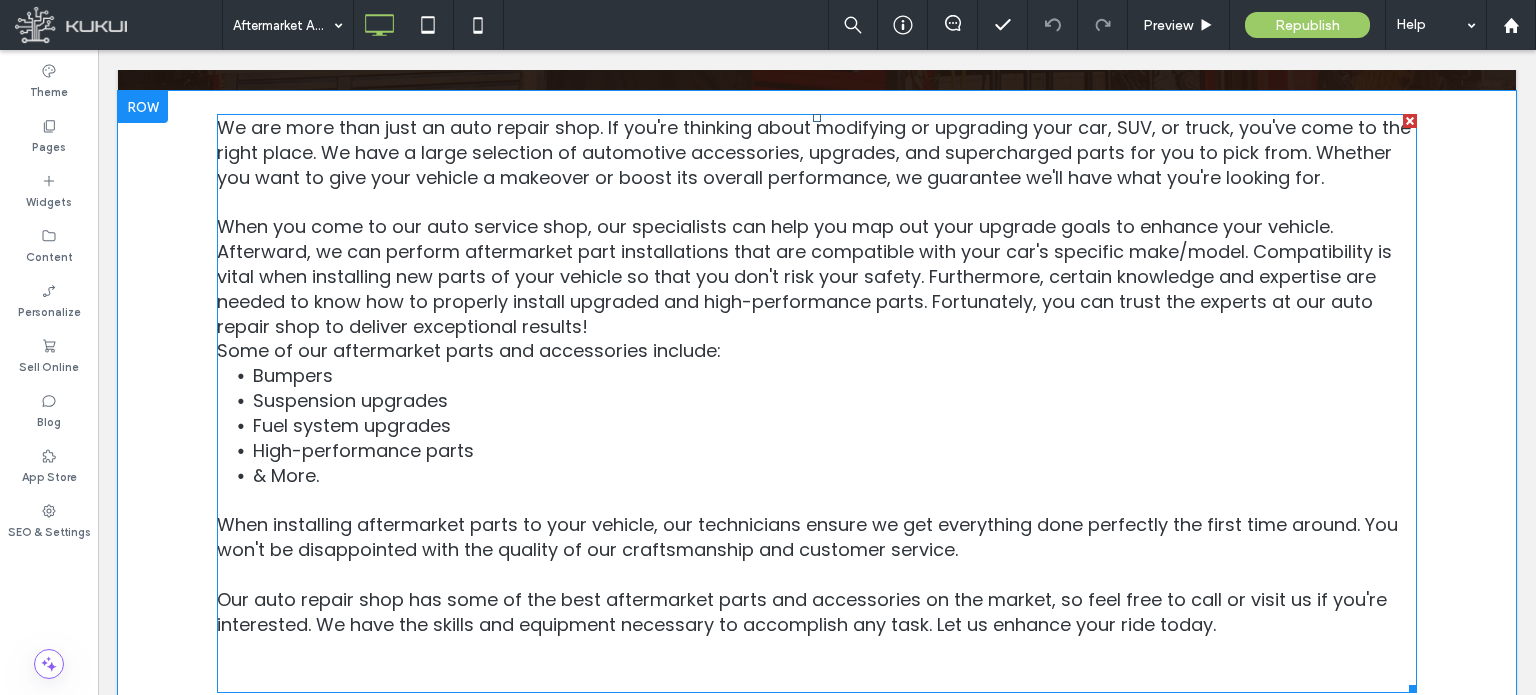 scroll, scrollTop: 700, scrollLeft: 0, axis: vertical 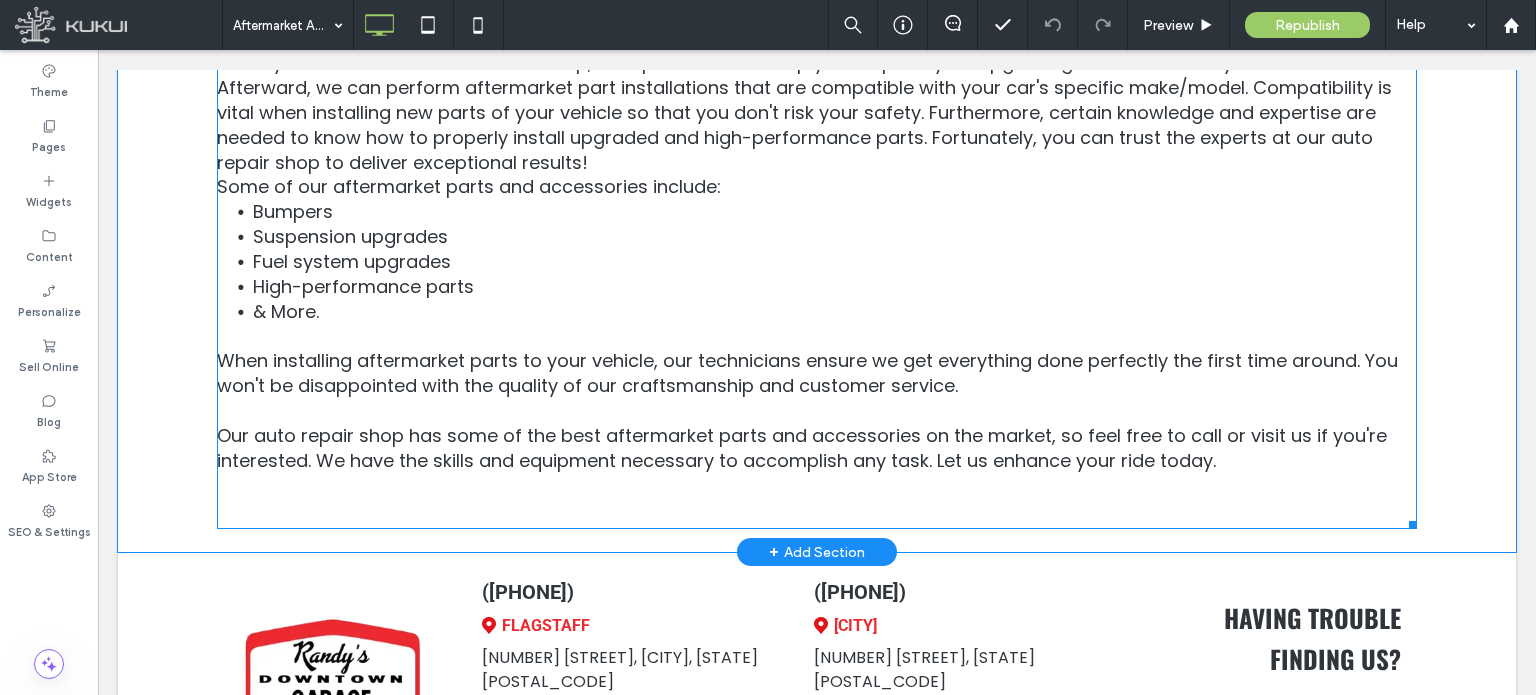click on "When installing aftermarket parts to your vehicle, our technicians ensure we get everything done perfectly the first time around. You won't be disappointed with the quality of our craftsmanship and customer service." at bounding box center [817, 361] 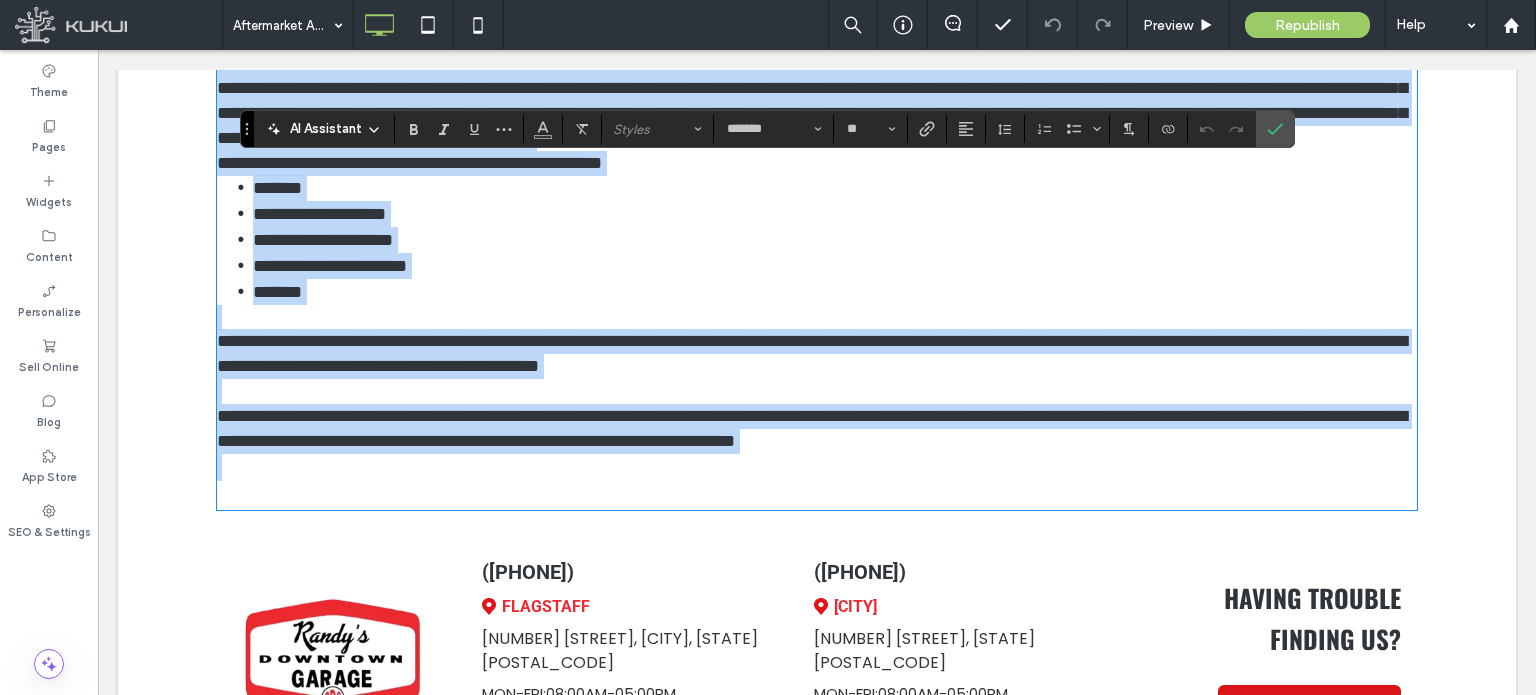 scroll, scrollTop: 567, scrollLeft: 0, axis: vertical 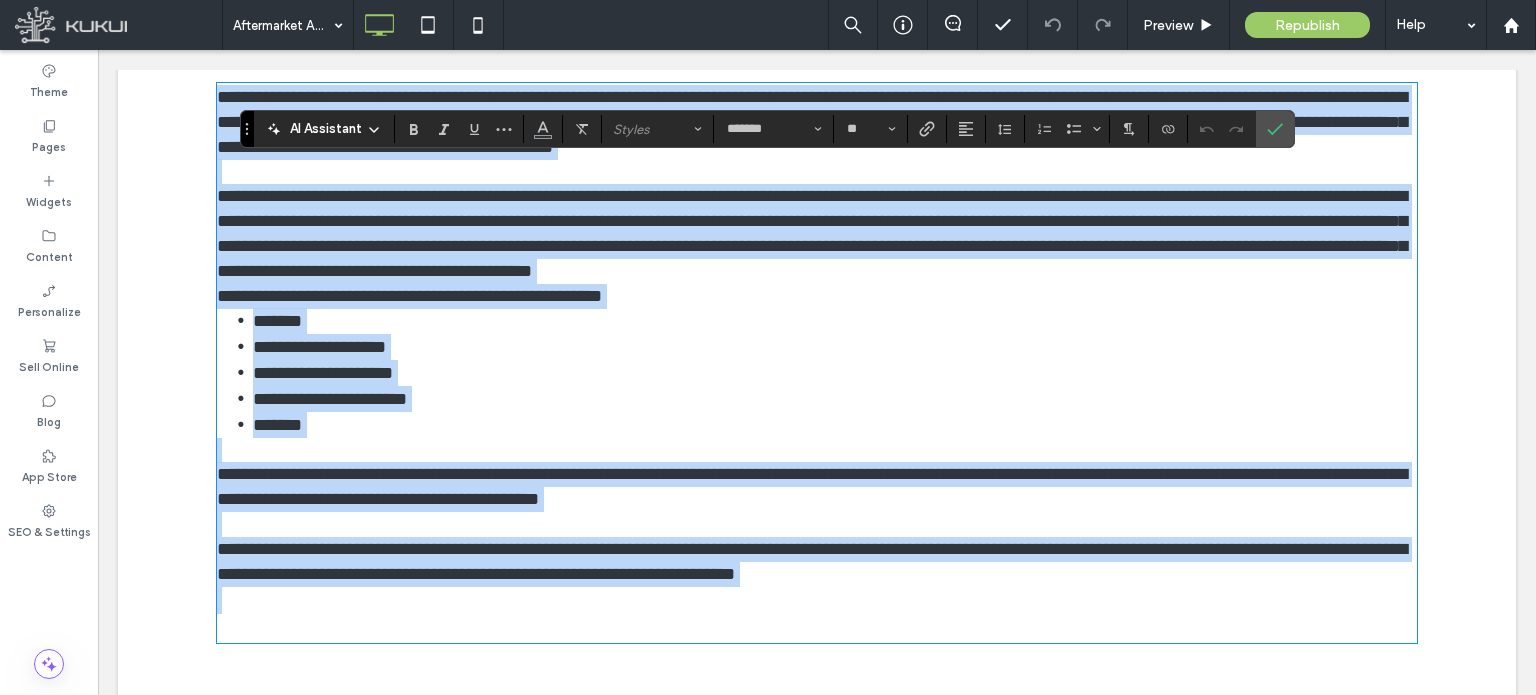 click on "**********" at bounding box center (835, 373) 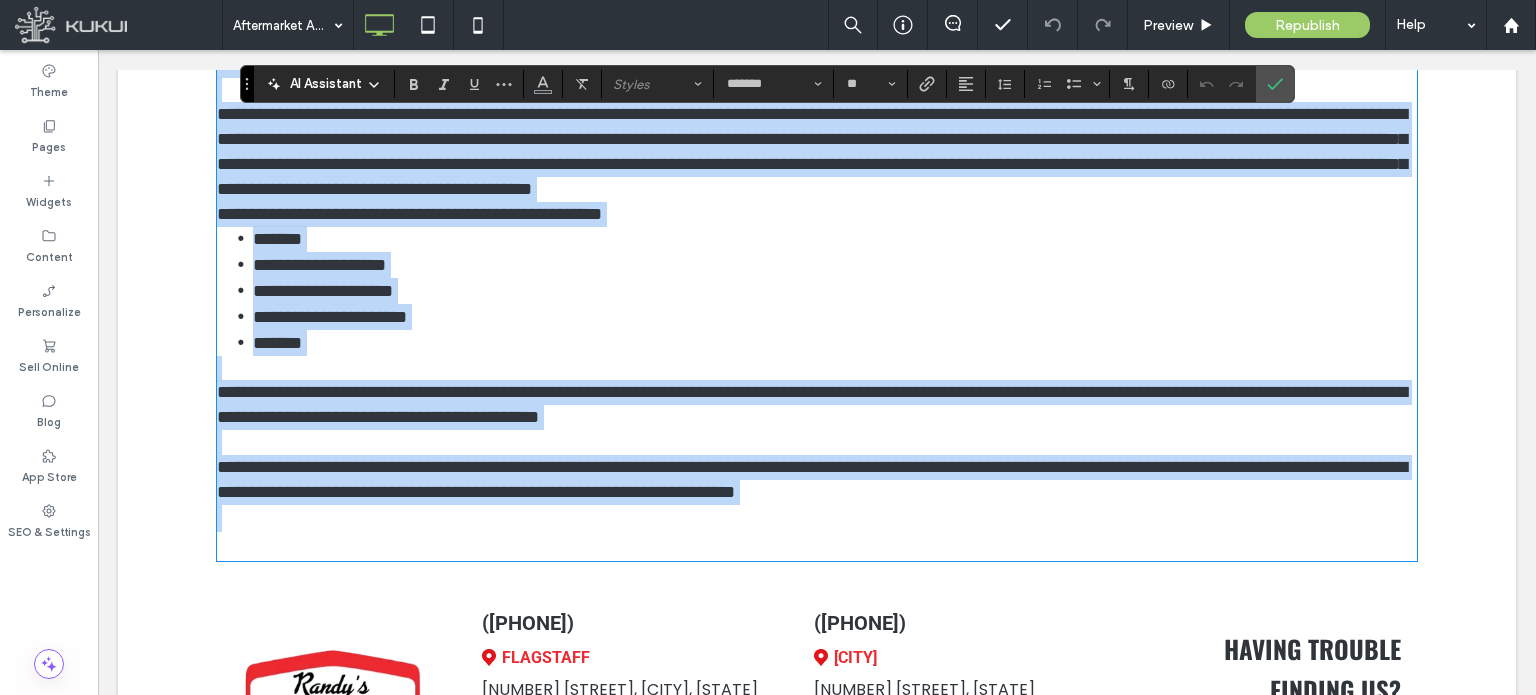 scroll, scrollTop: 767, scrollLeft: 0, axis: vertical 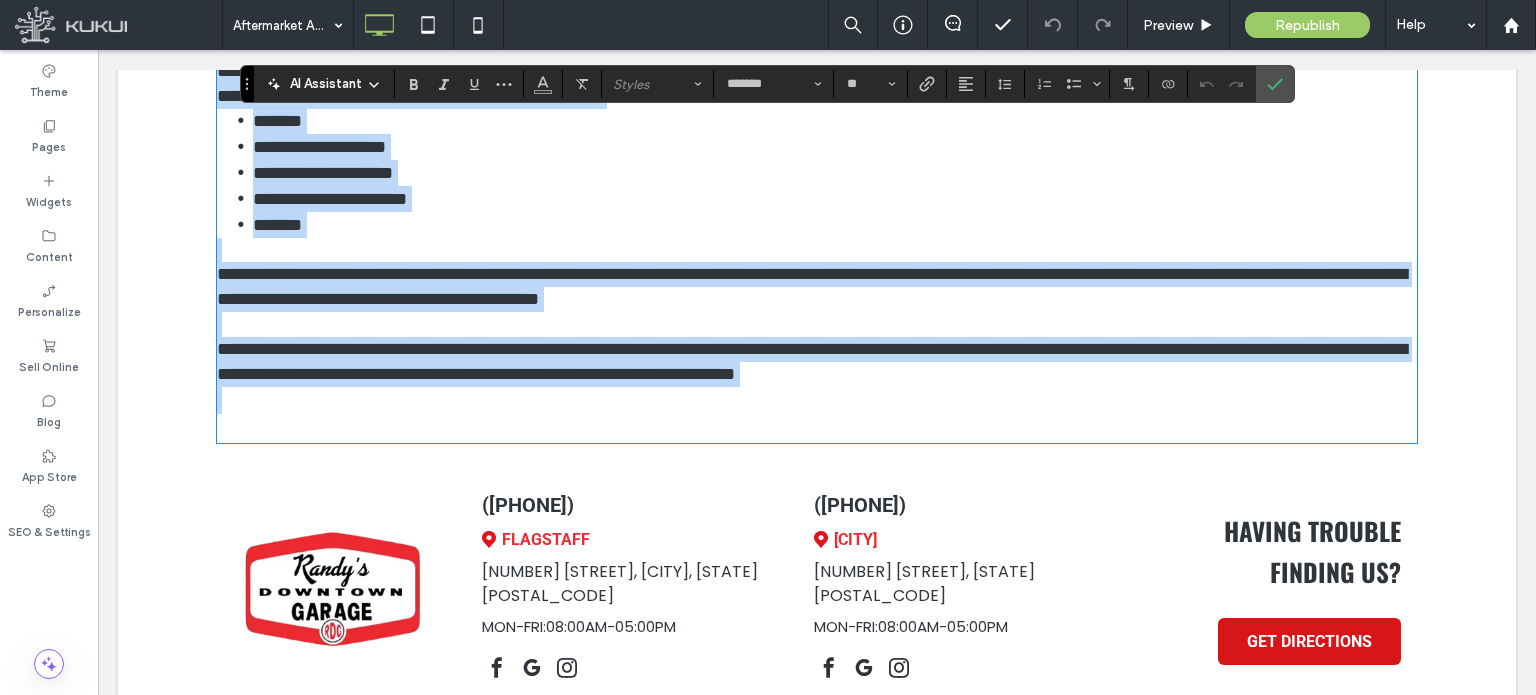 click at bounding box center (817, 414) 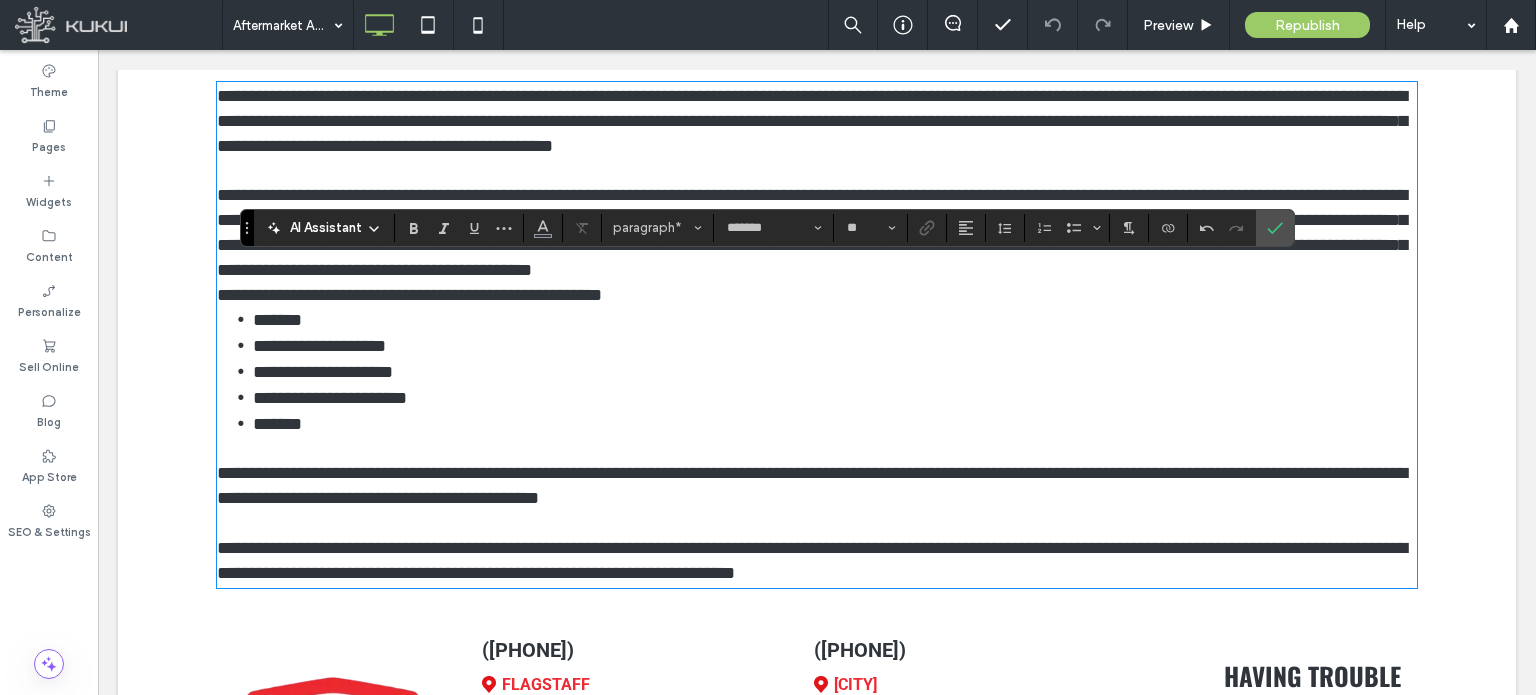 scroll, scrollTop: 467, scrollLeft: 0, axis: vertical 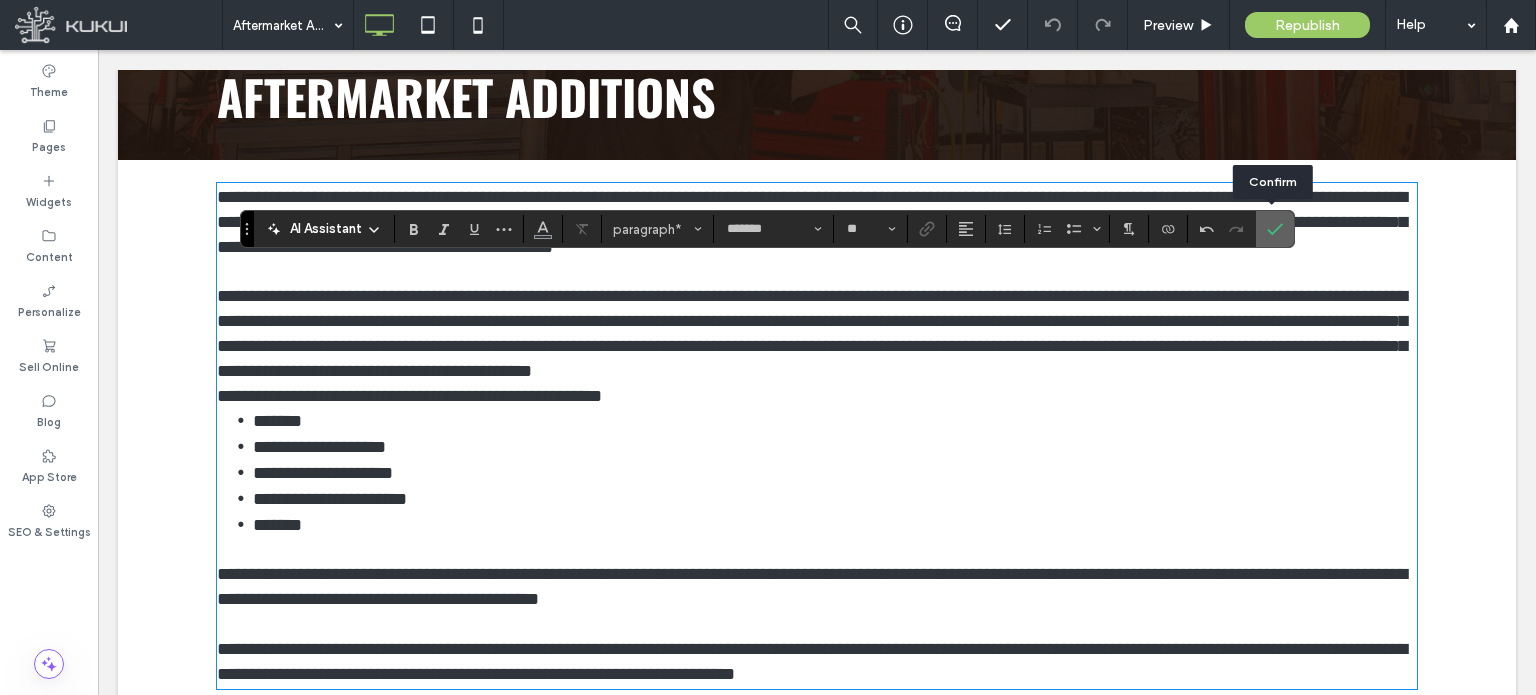 click 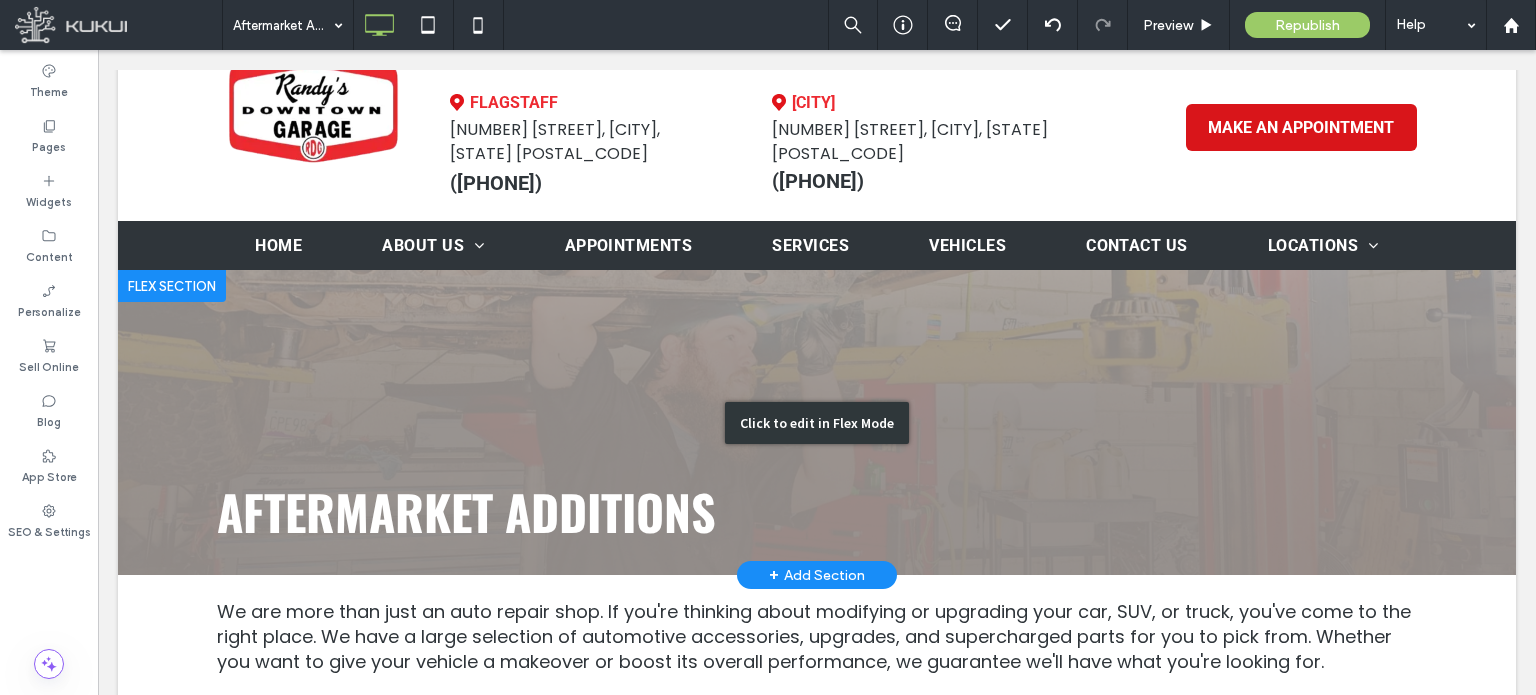 scroll, scrollTop: 0, scrollLeft: 0, axis: both 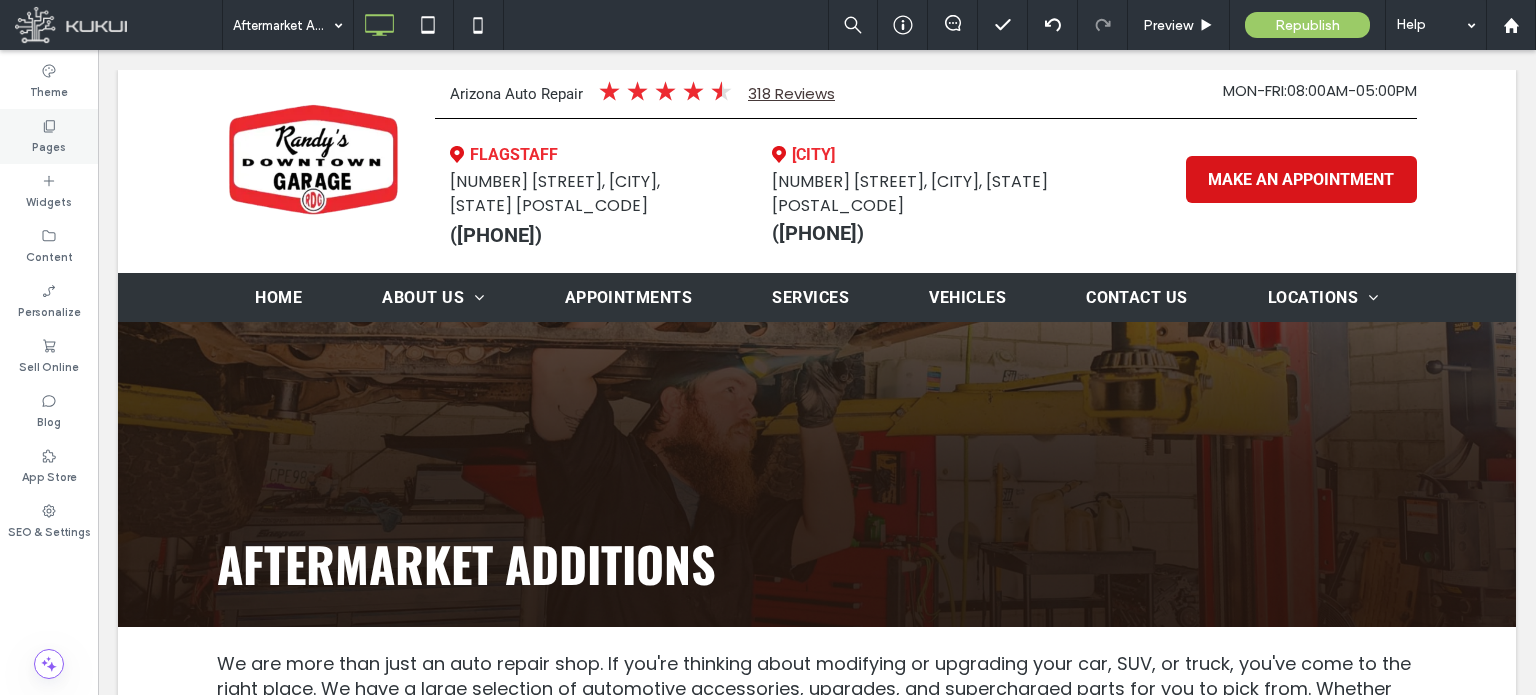 click 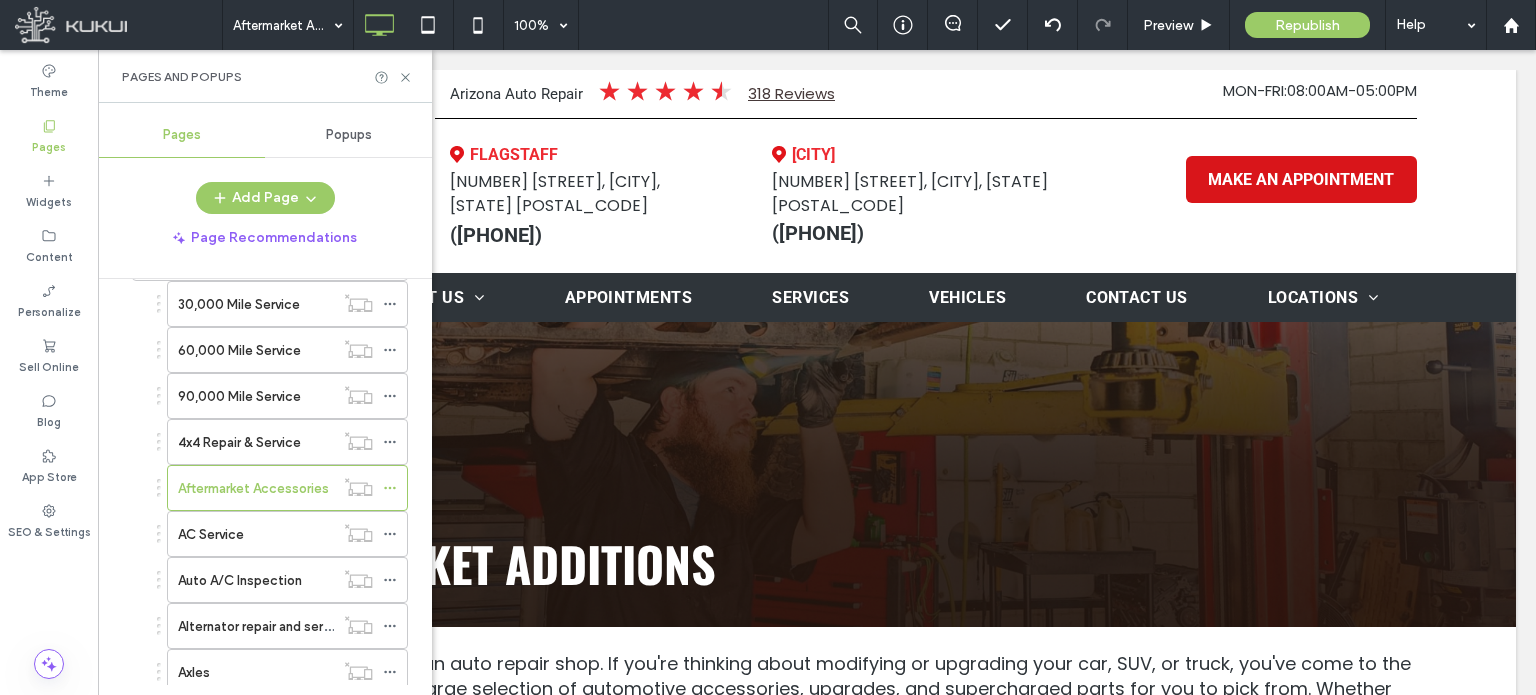 scroll, scrollTop: 300, scrollLeft: 0, axis: vertical 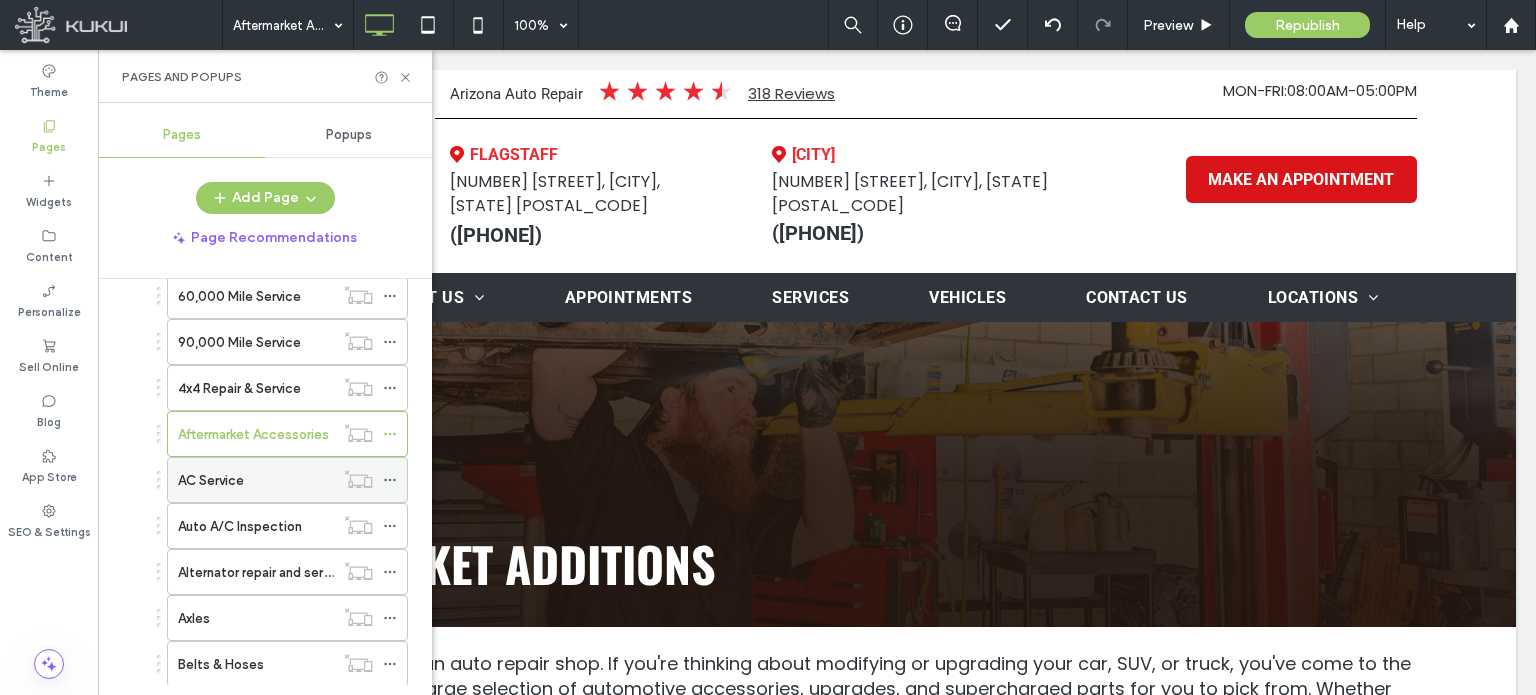 click on "AC Service" at bounding box center (256, 480) 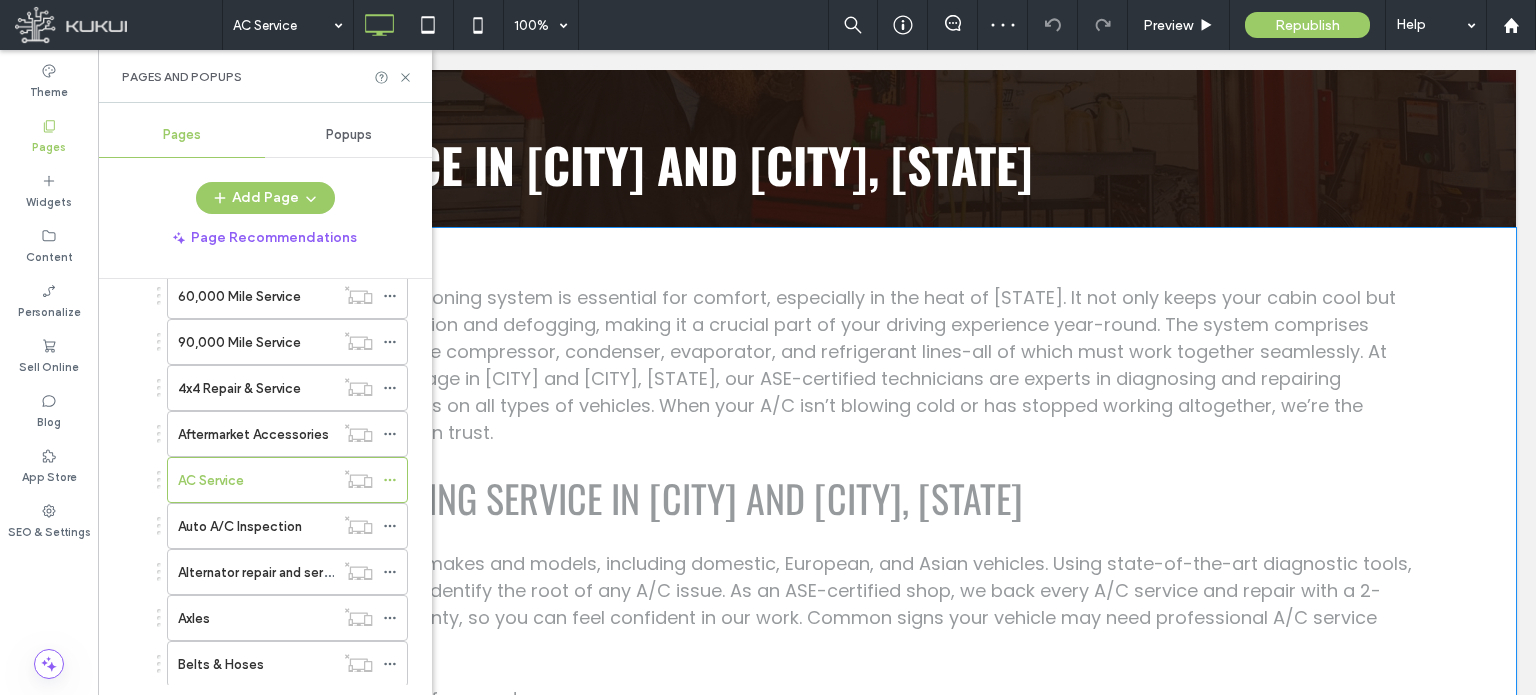 scroll, scrollTop: 400, scrollLeft: 0, axis: vertical 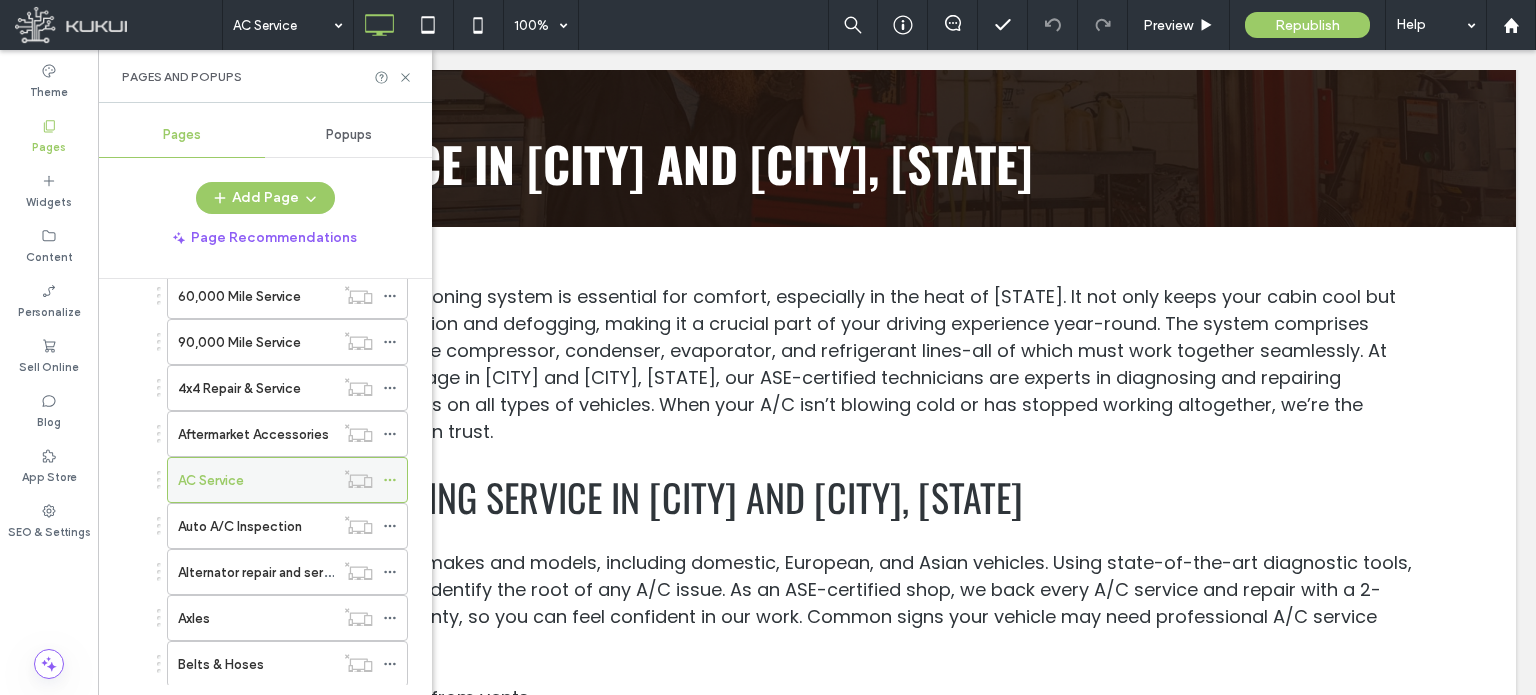 click 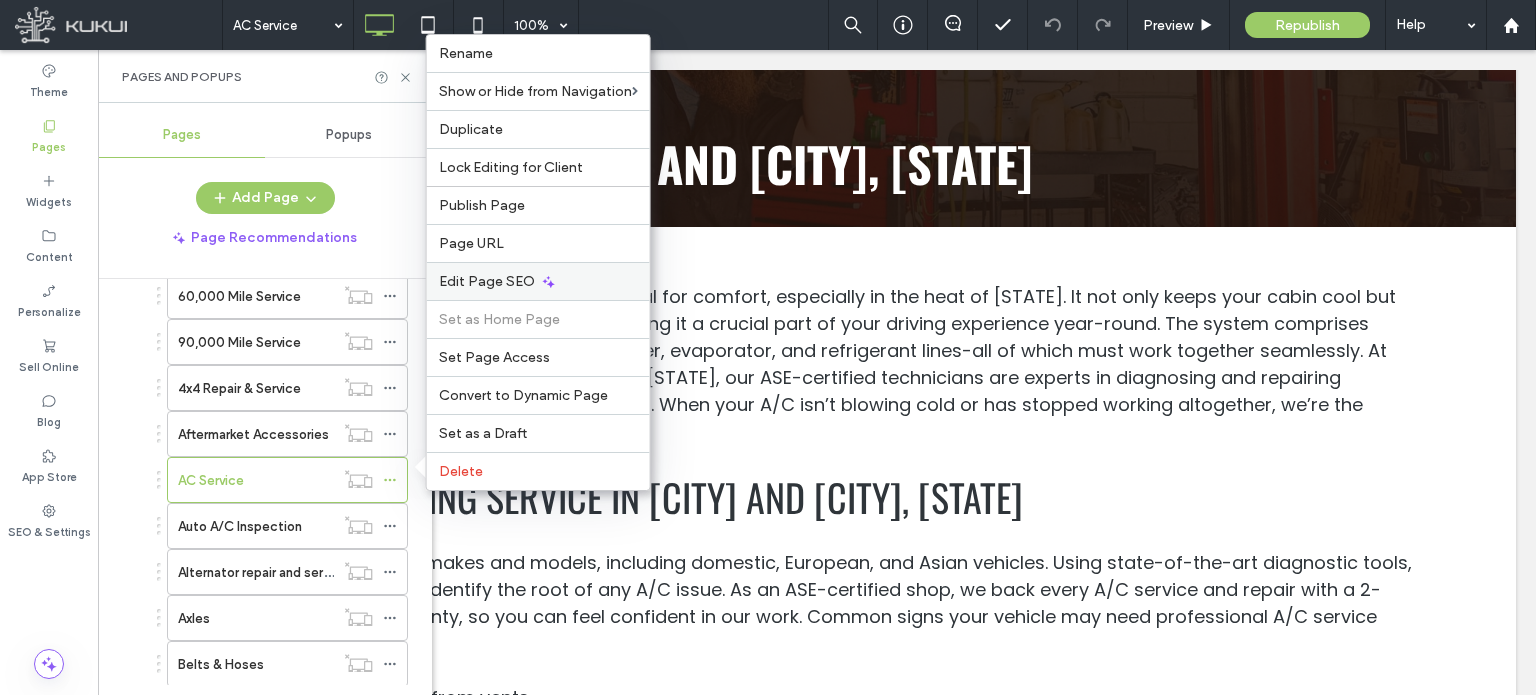 click on "Edit Page SEO" at bounding box center (538, 281) 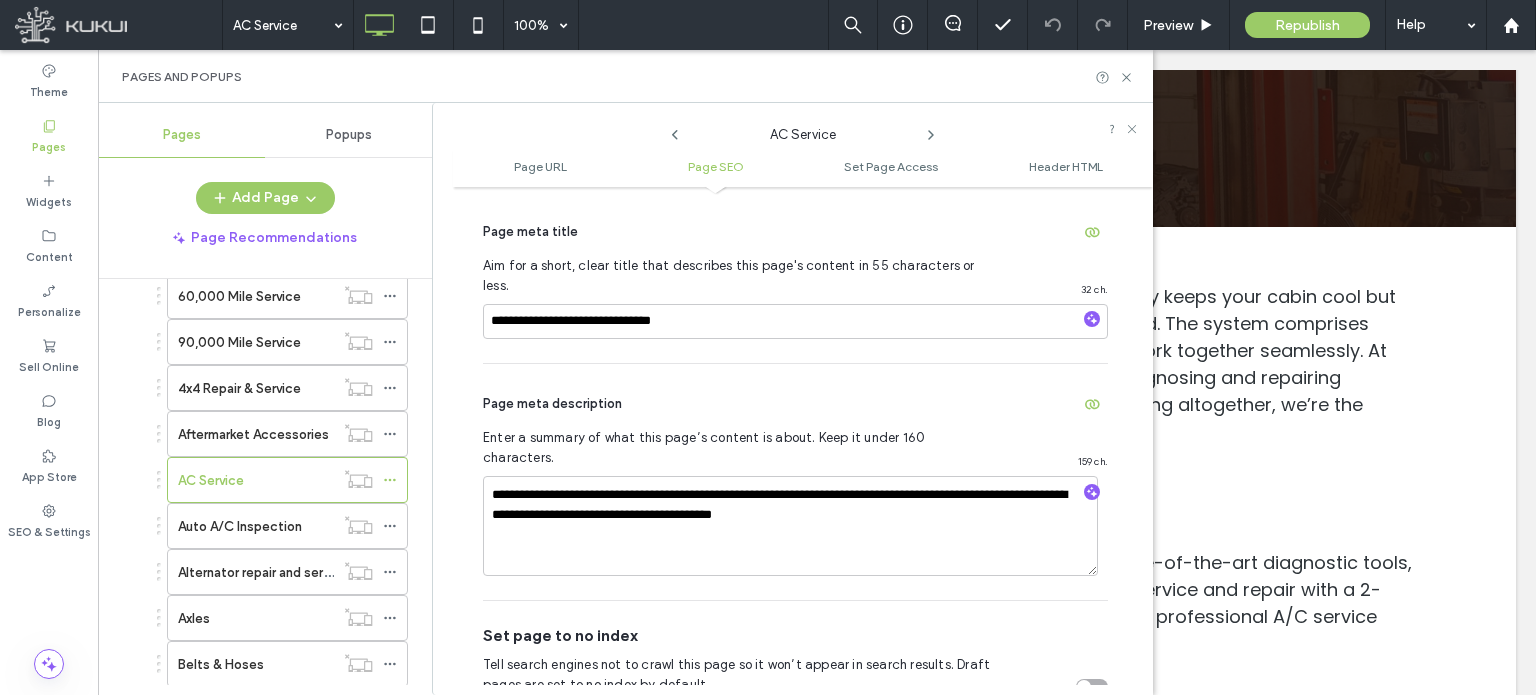 scroll, scrollTop: 474, scrollLeft: 0, axis: vertical 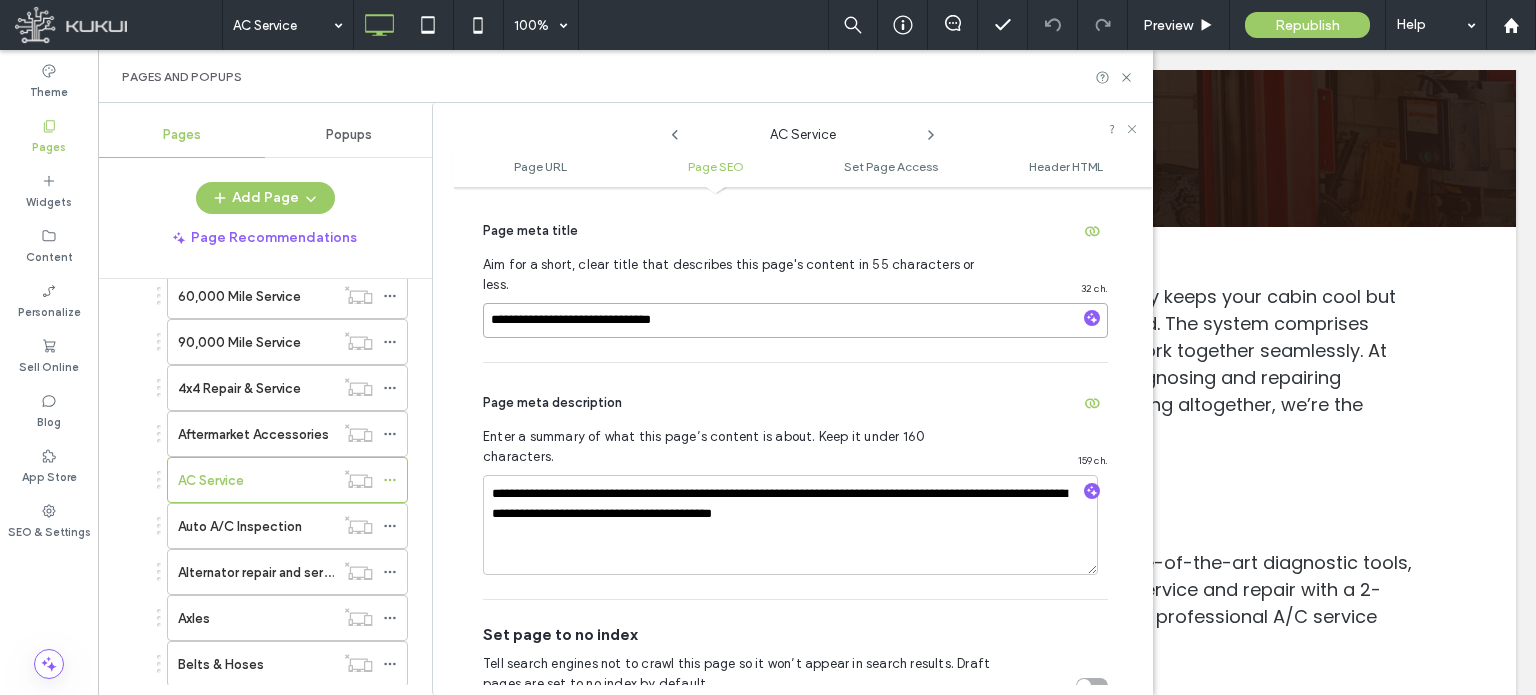 drag, startPoint x: 562, startPoint y: 297, endPoint x: 486, endPoint y: 303, distance: 76.23647 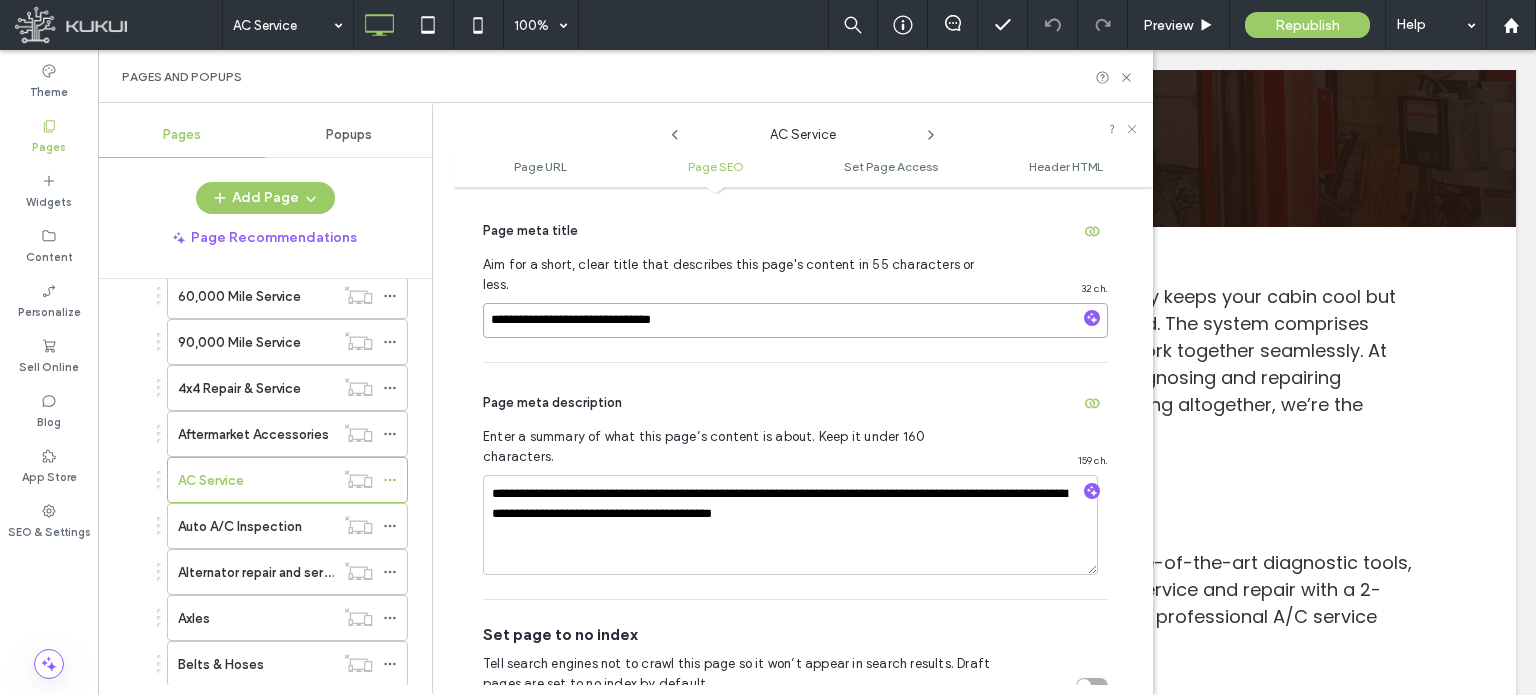 click on "**********" at bounding box center (795, 320) 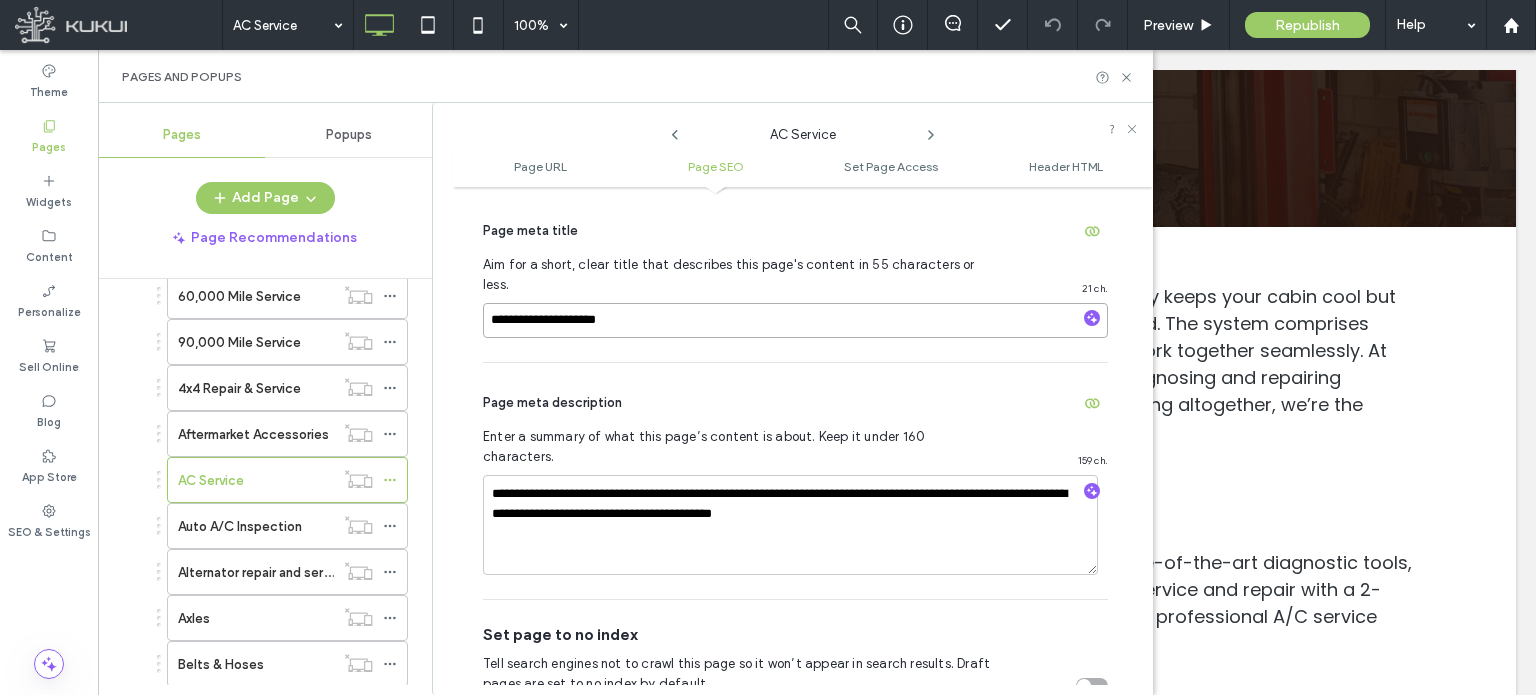 drag, startPoint x: 560, startPoint y: 299, endPoint x: 628, endPoint y: 302, distance: 68.06615 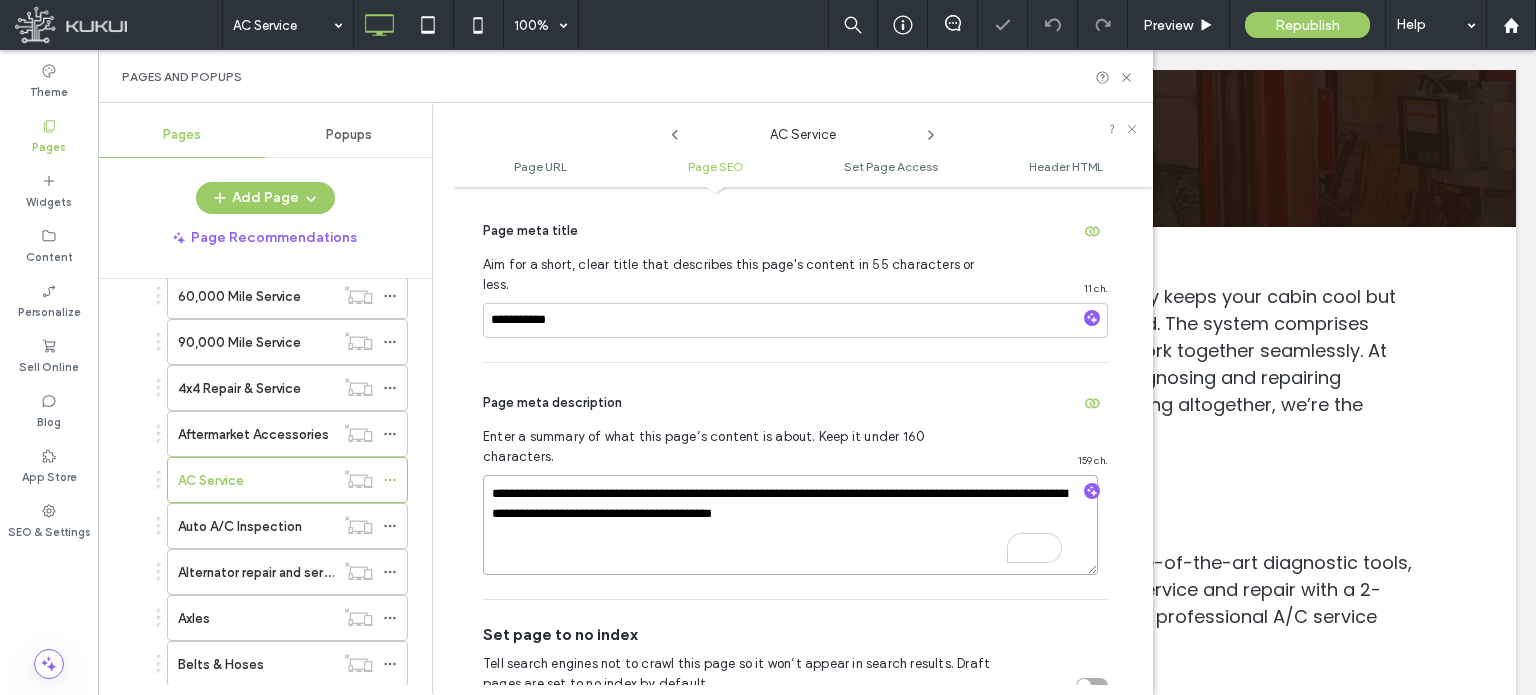 drag, startPoint x: 489, startPoint y: 452, endPoint x: 880, endPoint y: 506, distance: 394.71127 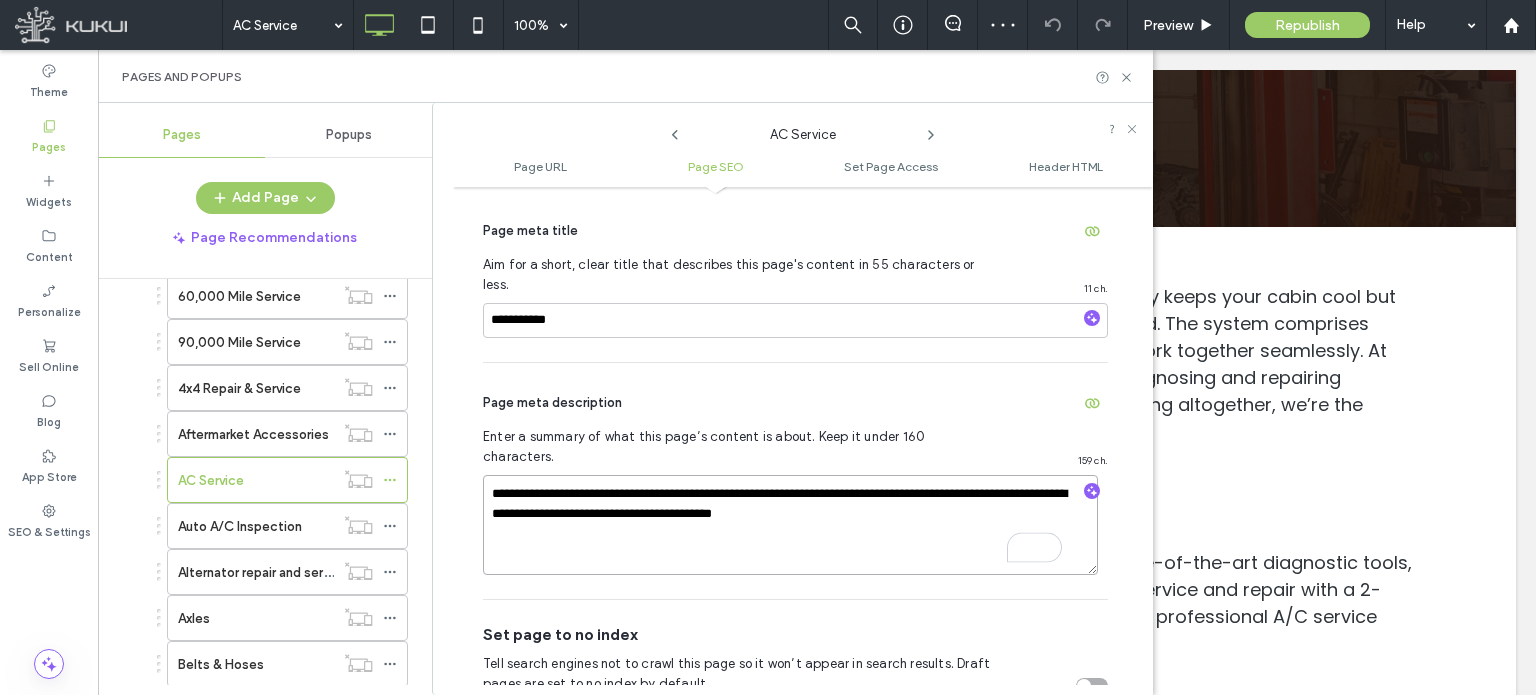 paste on "**********" 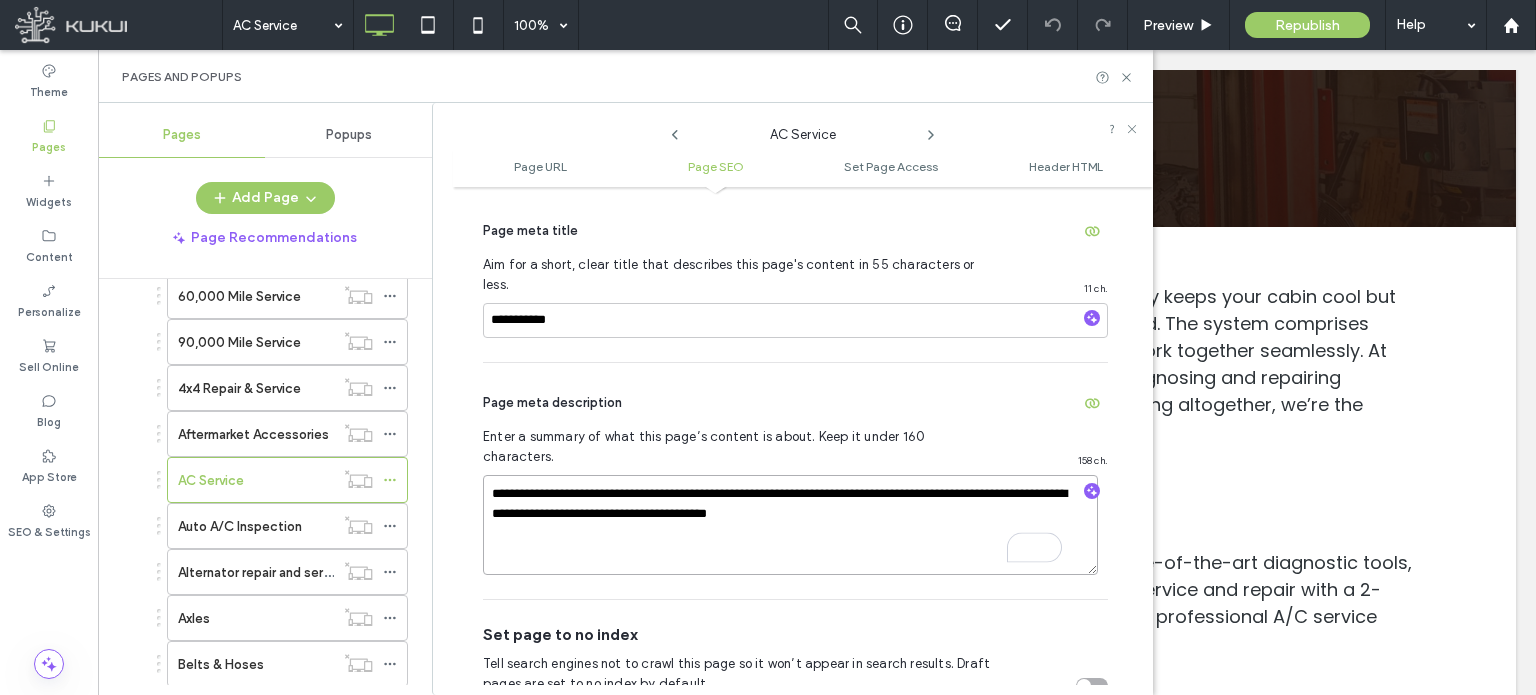 type on "**********" 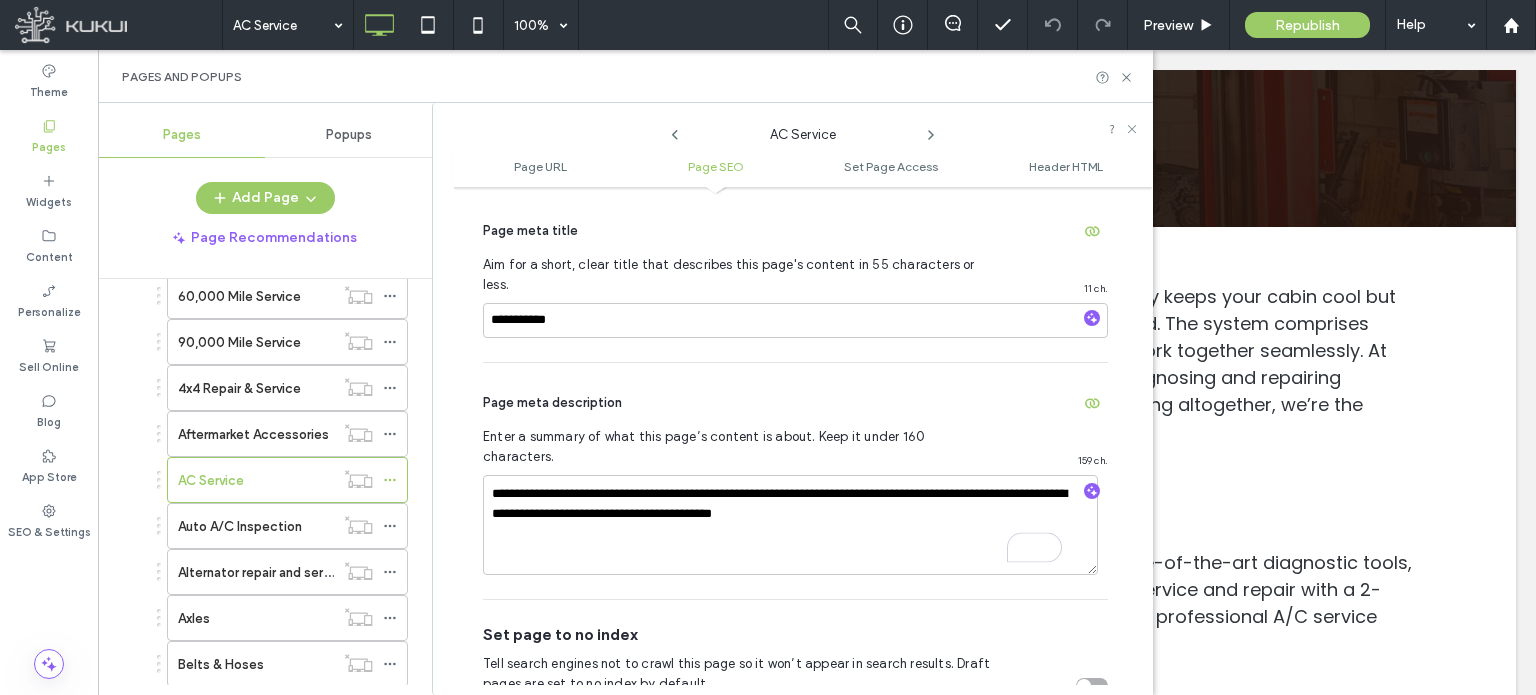 click on "Page meta description" at bounding box center (795, 403) 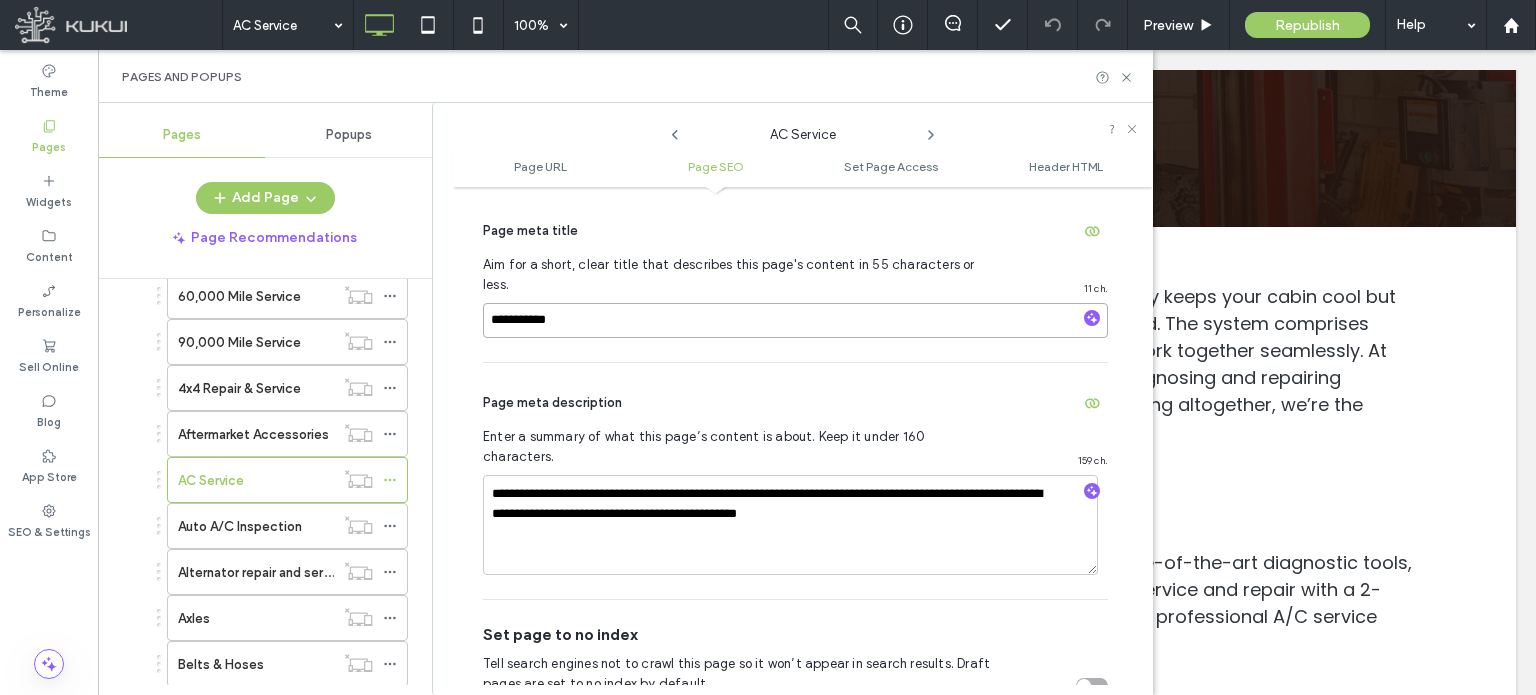 click on "**********" at bounding box center [795, 320] 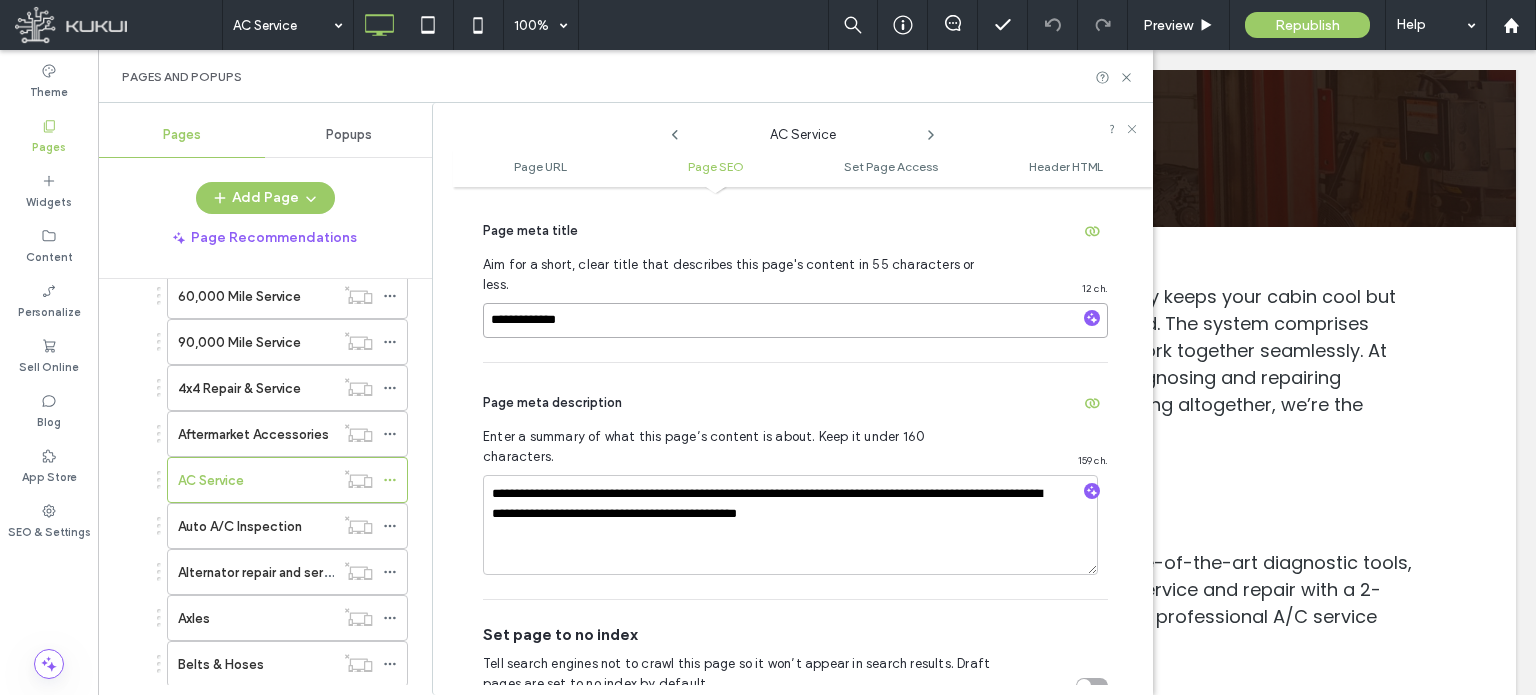 type on "**********" 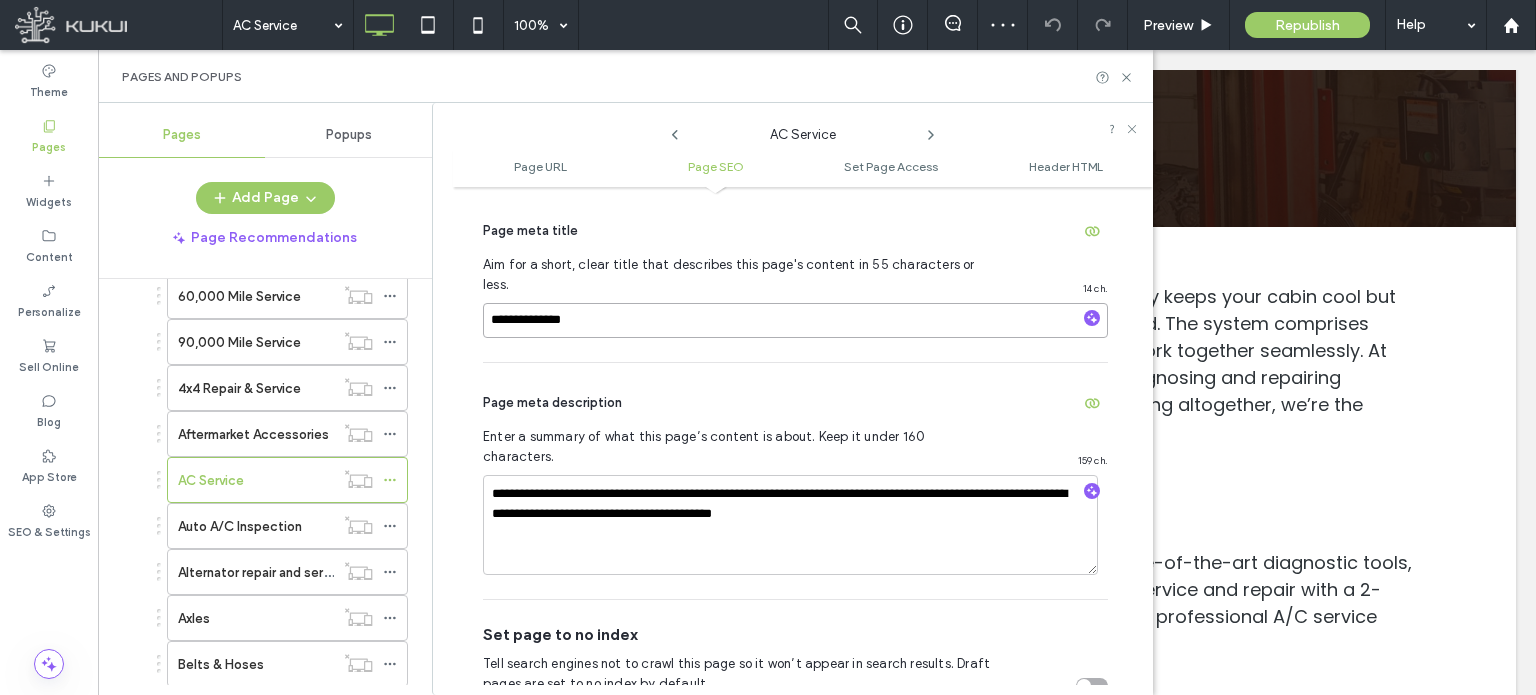 click on "**********" at bounding box center (795, 320) 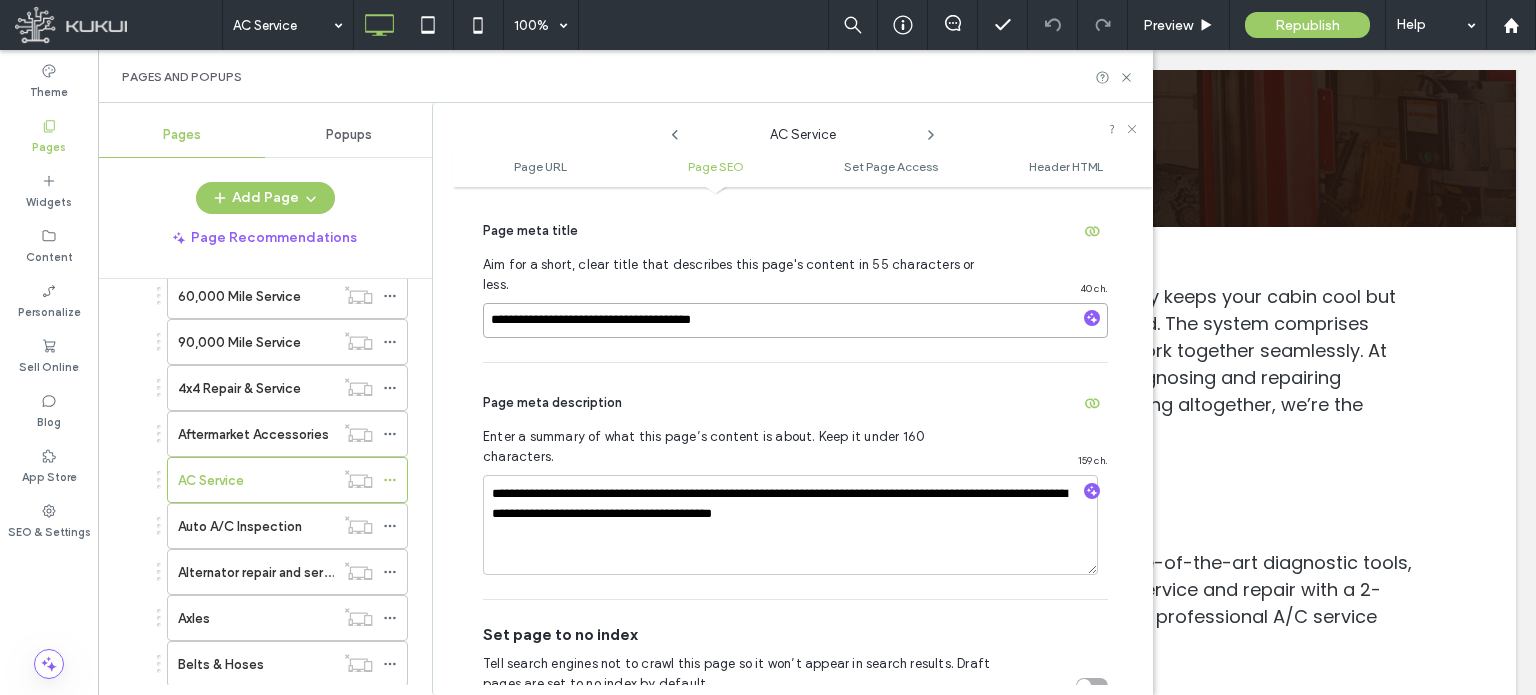 paste on "**********" 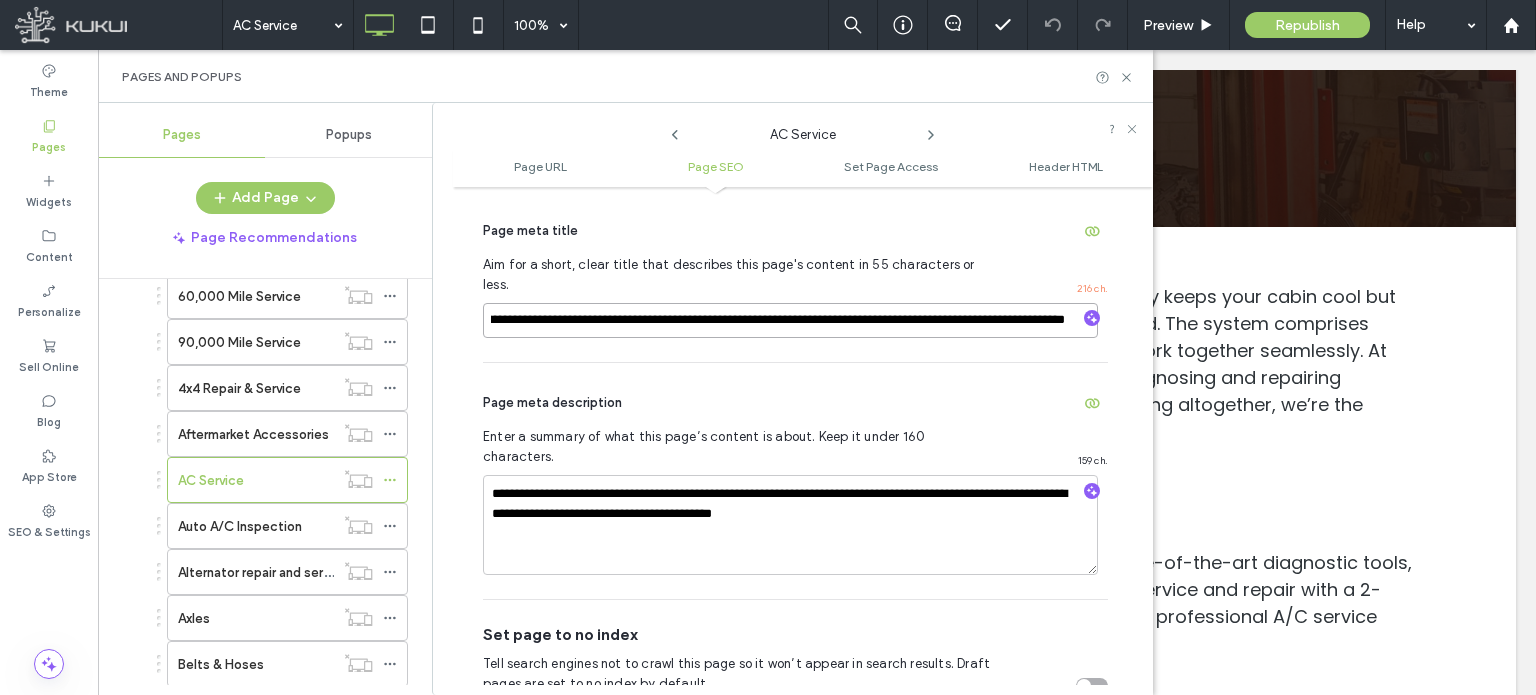 scroll, scrollTop: 0, scrollLeft: 0, axis: both 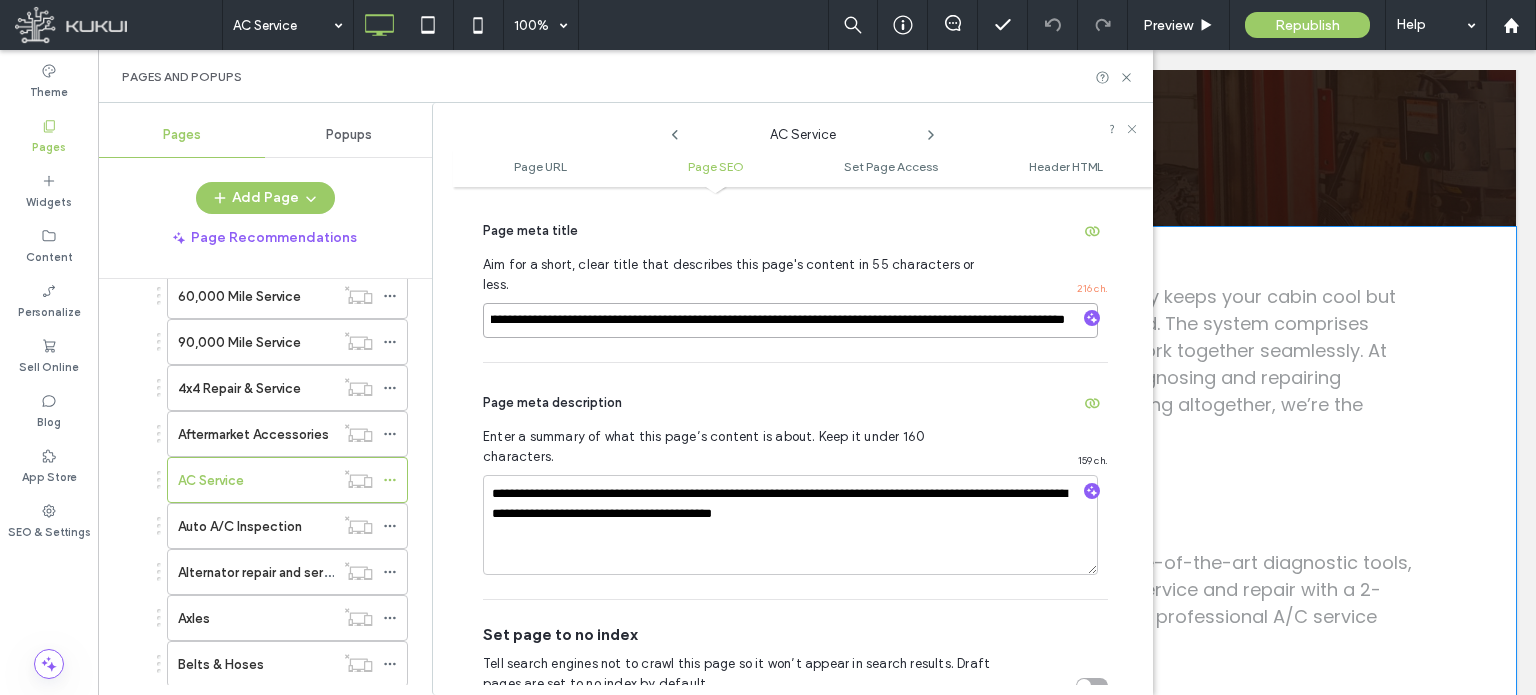 drag, startPoint x: 828, startPoint y: 349, endPoint x: 1339, endPoint y: 298, distance: 513.5387 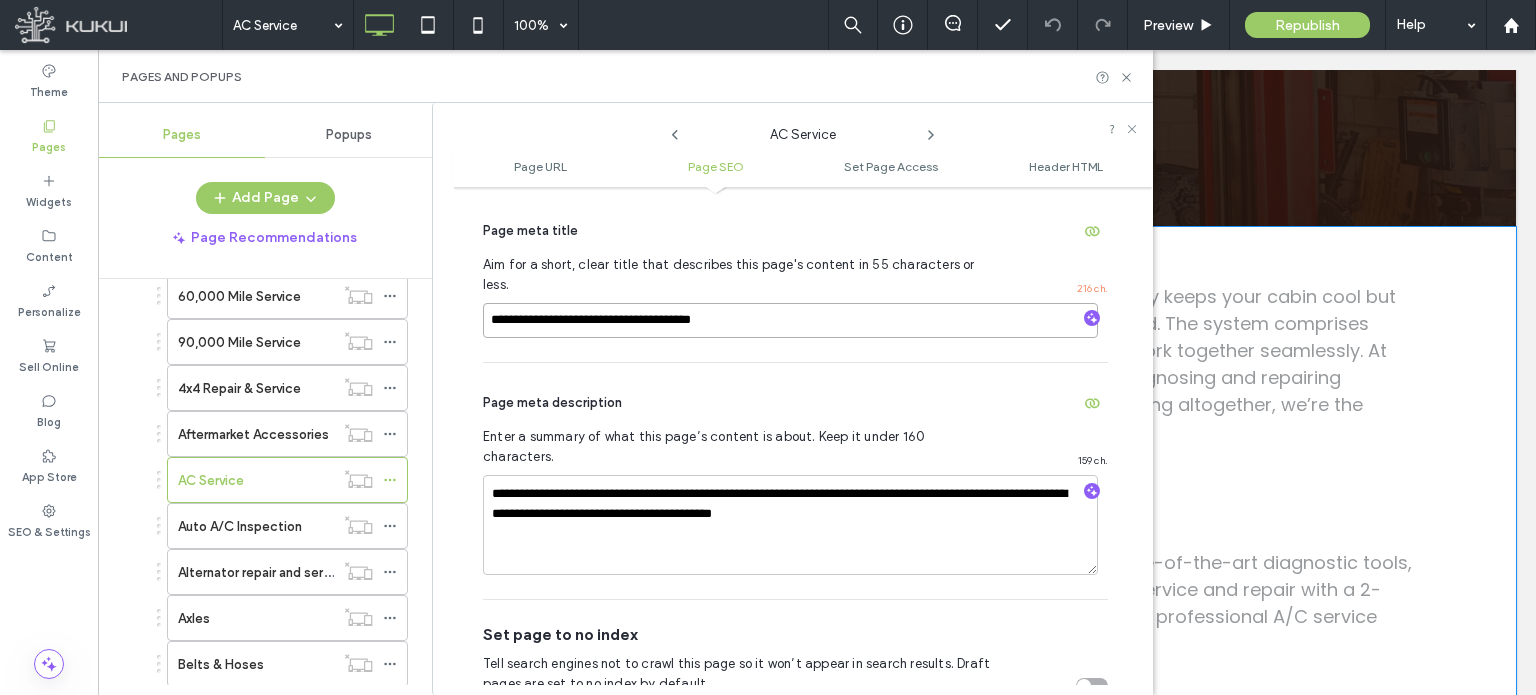 scroll, scrollTop: 0, scrollLeft: 0, axis: both 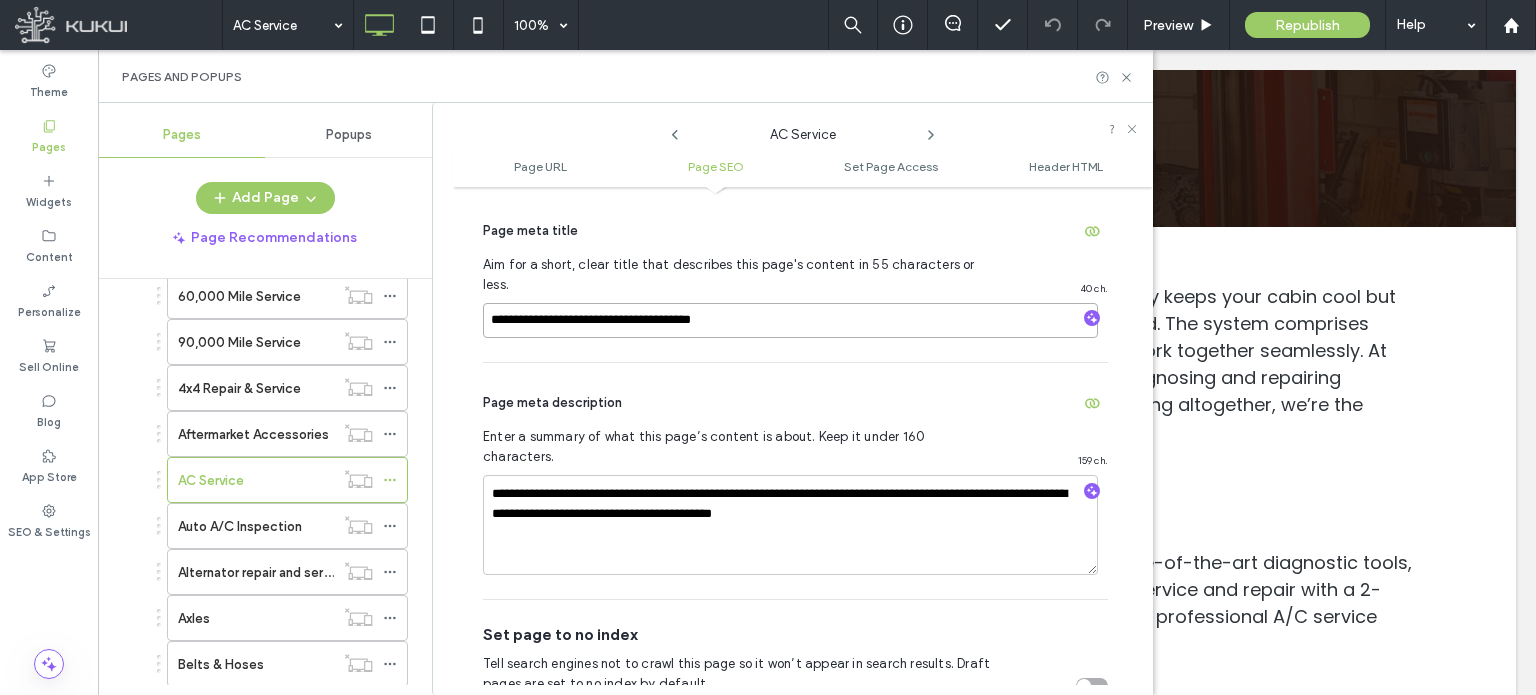 paste on "**********" 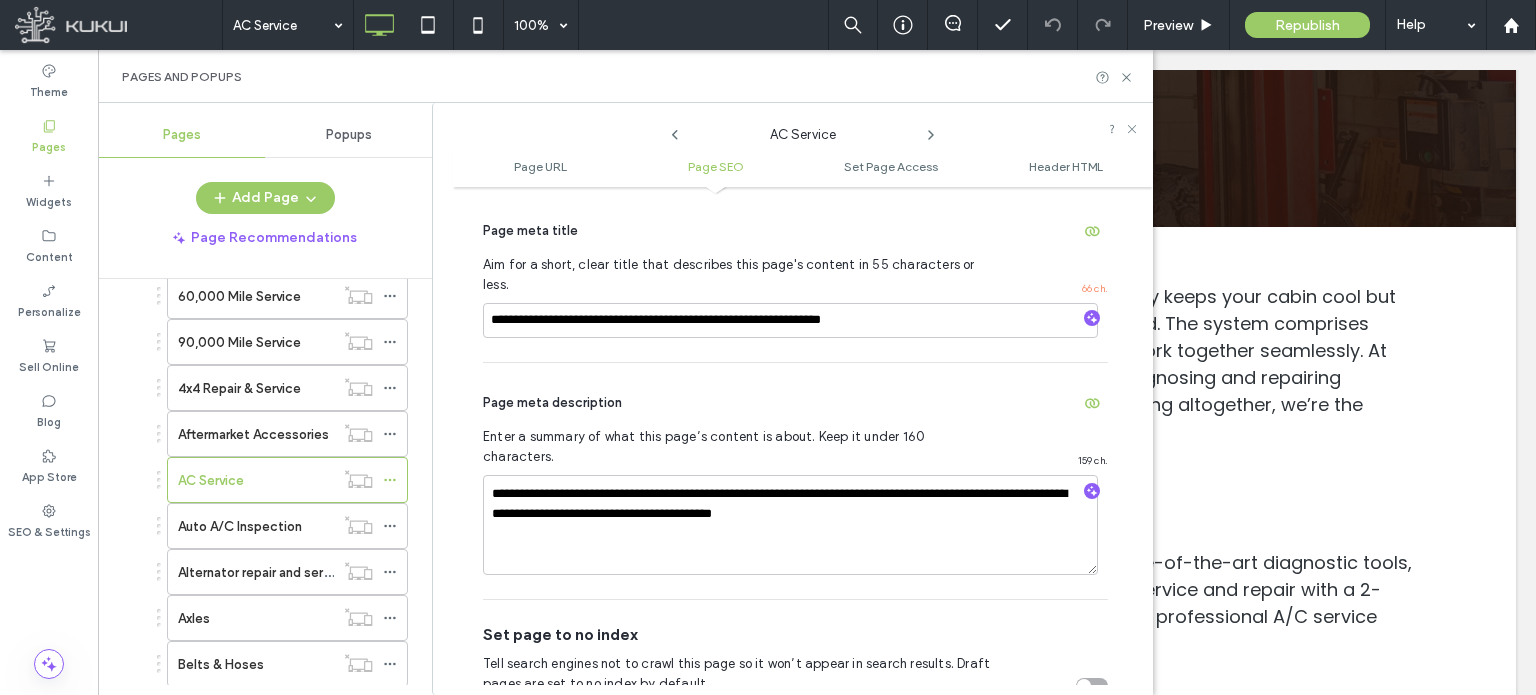 click on "Page meta description" at bounding box center [795, 403] 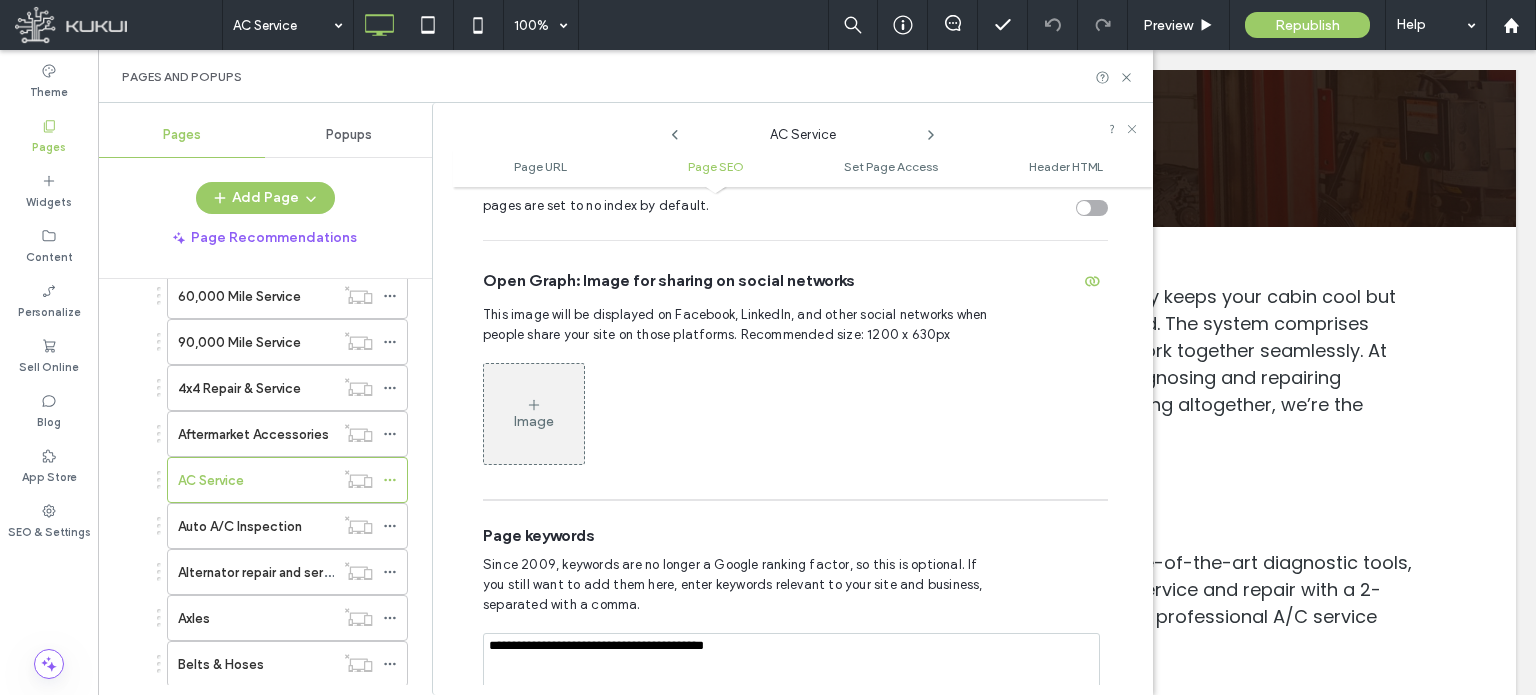 scroll, scrollTop: 974, scrollLeft: 0, axis: vertical 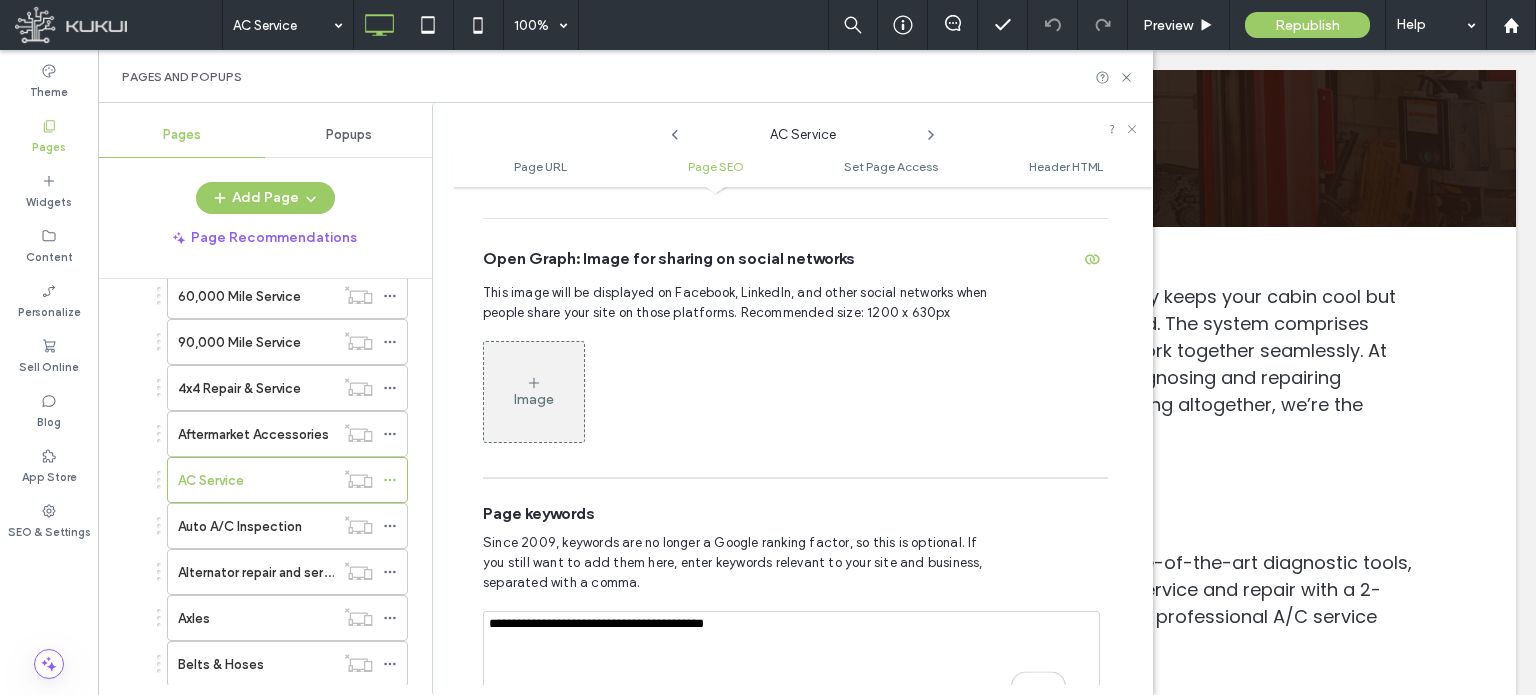drag, startPoint x: 488, startPoint y: 581, endPoint x: 565, endPoint y: 591, distance: 77.64664 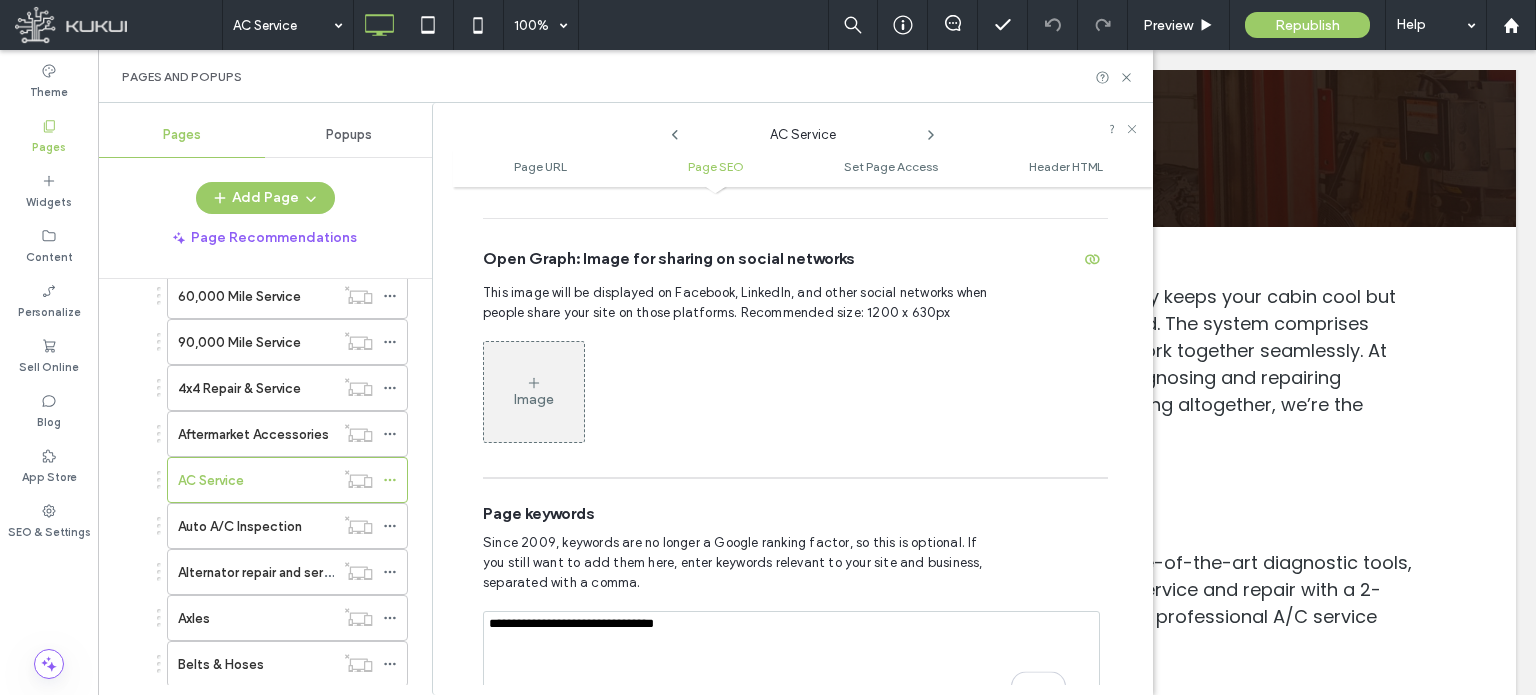drag, startPoint x: 490, startPoint y: 588, endPoint x: 839, endPoint y: 627, distance: 351.17233 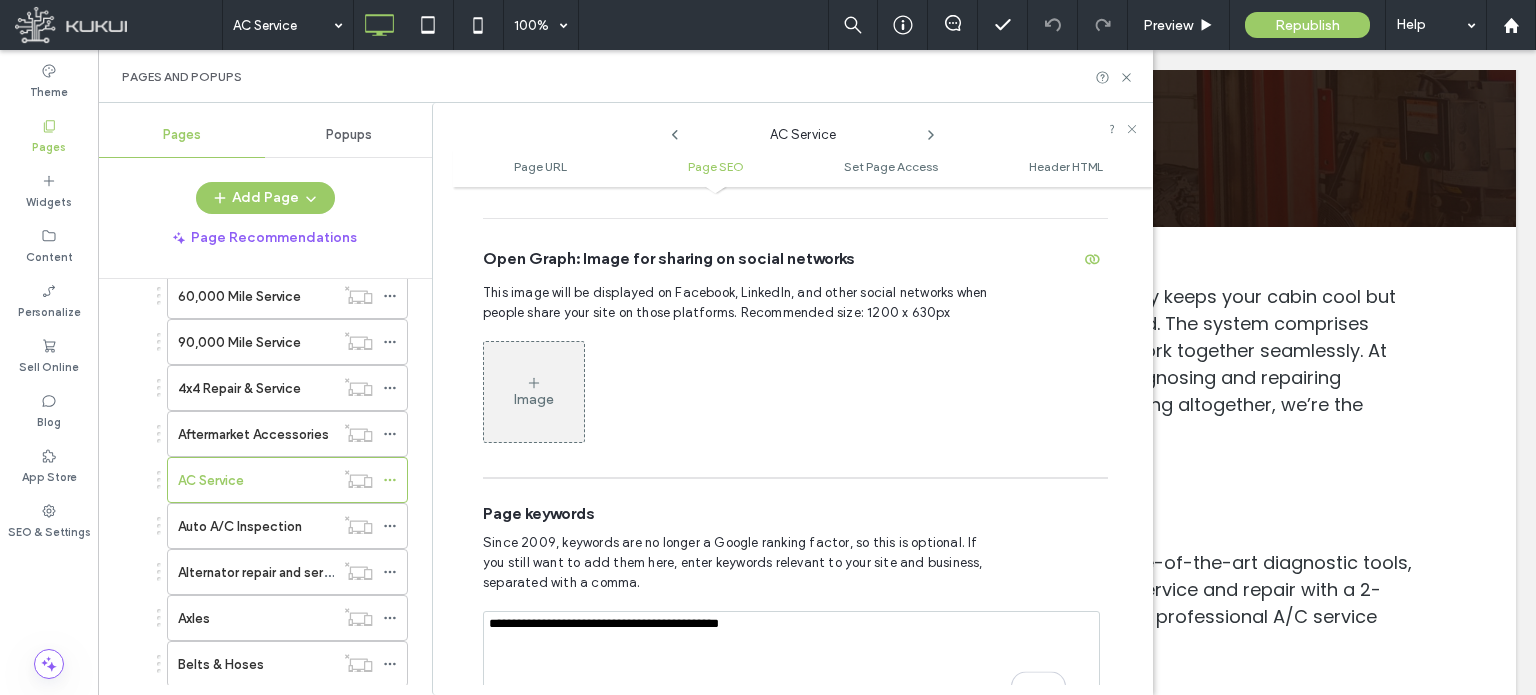 type on "**********" 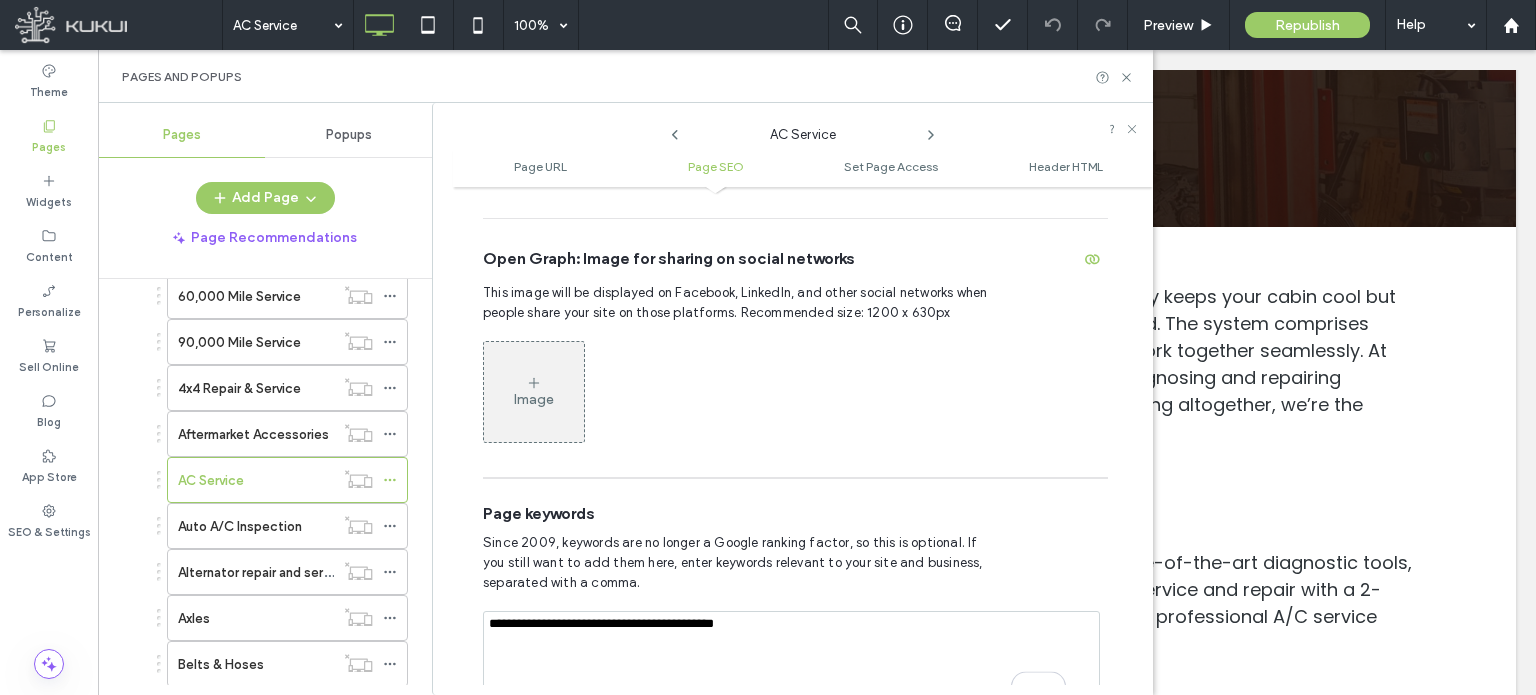 click on "Since 2009, keywords are no longer a Google ranking factor, so this is optional. If you still want to add them here, enter keywords relevant to your site and business, separated with a comma." at bounding box center (795, 563) 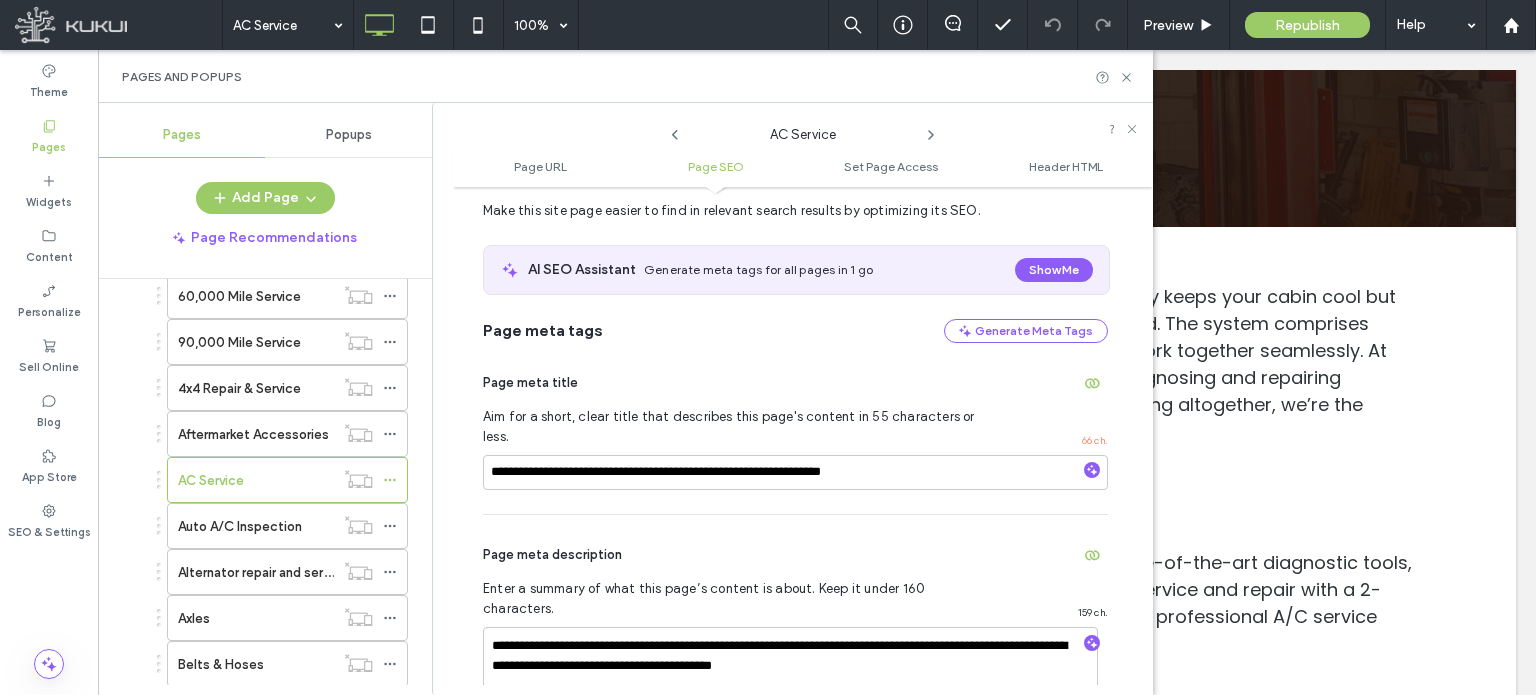 scroll, scrollTop: 374, scrollLeft: 0, axis: vertical 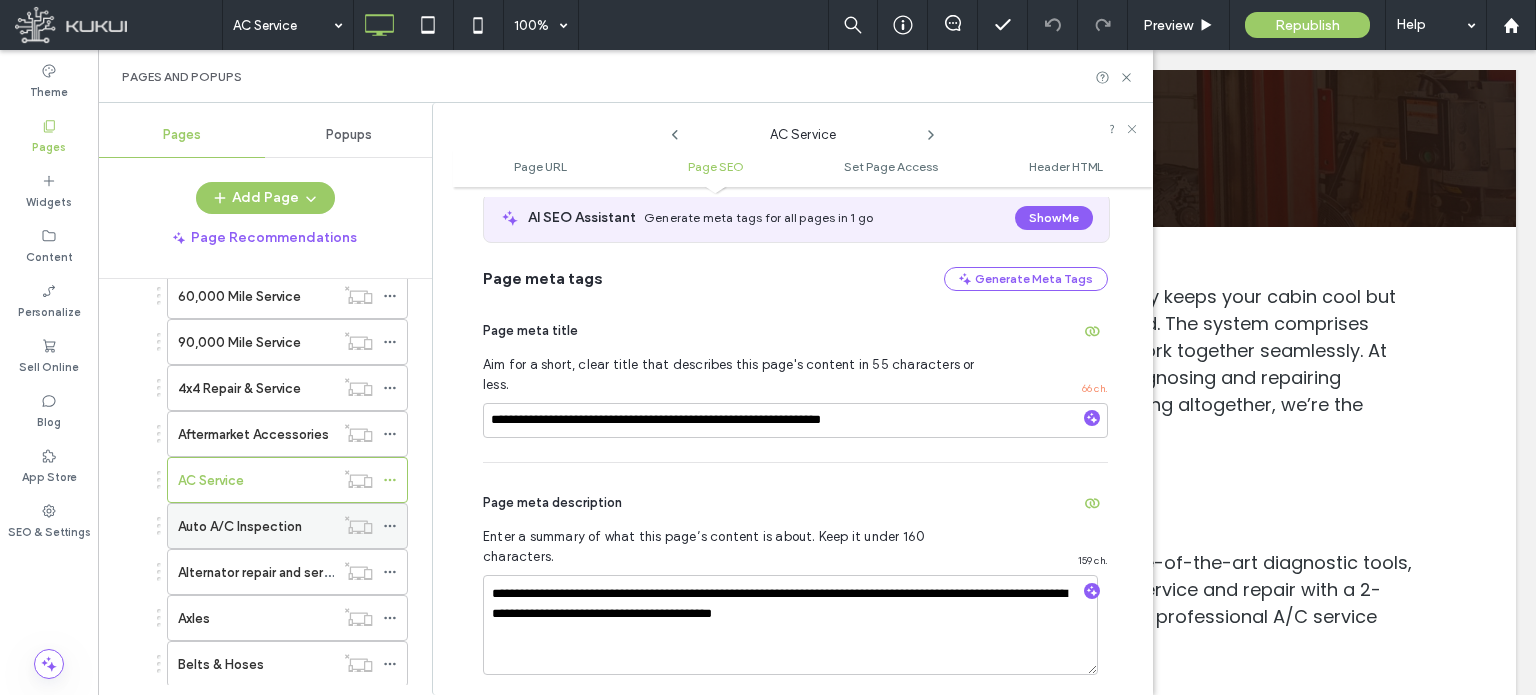click on "Auto A/C Inspection" at bounding box center [240, 526] 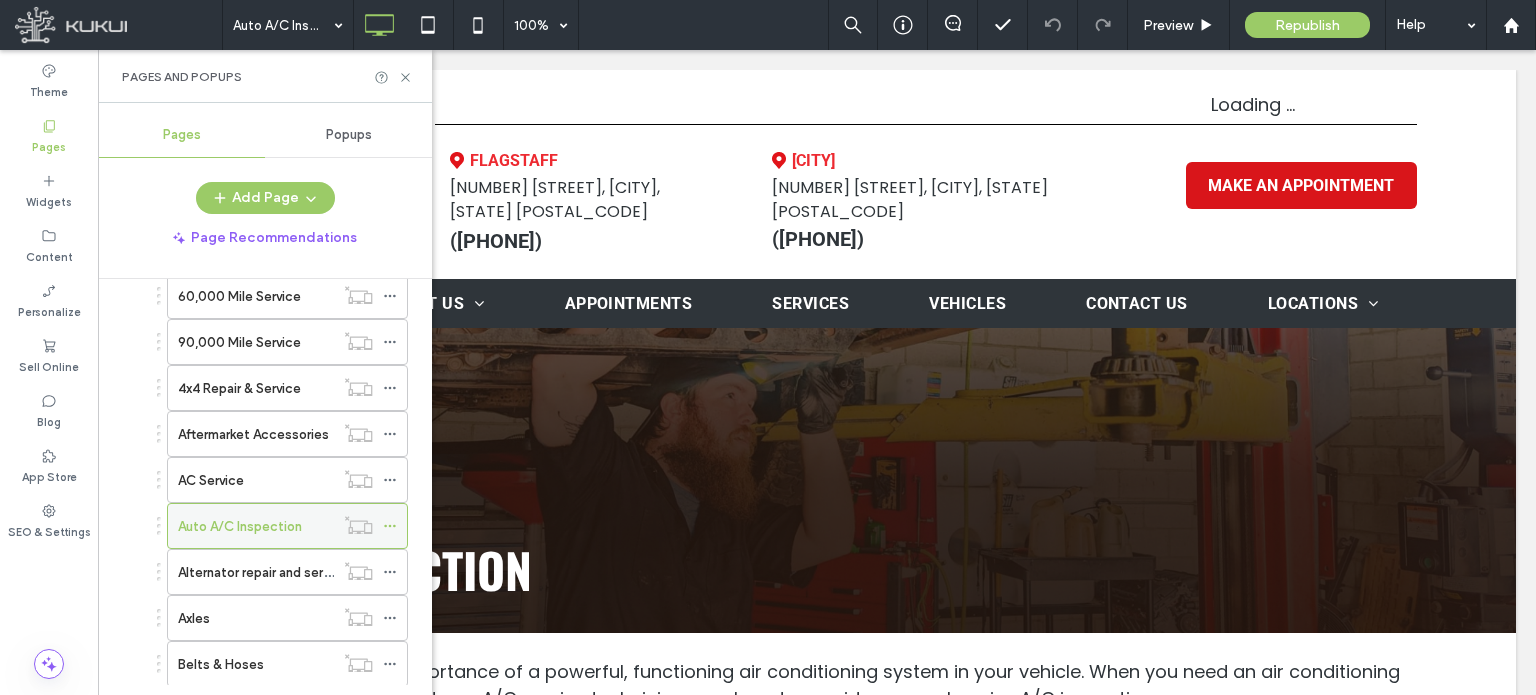 scroll, scrollTop: 0, scrollLeft: 0, axis: both 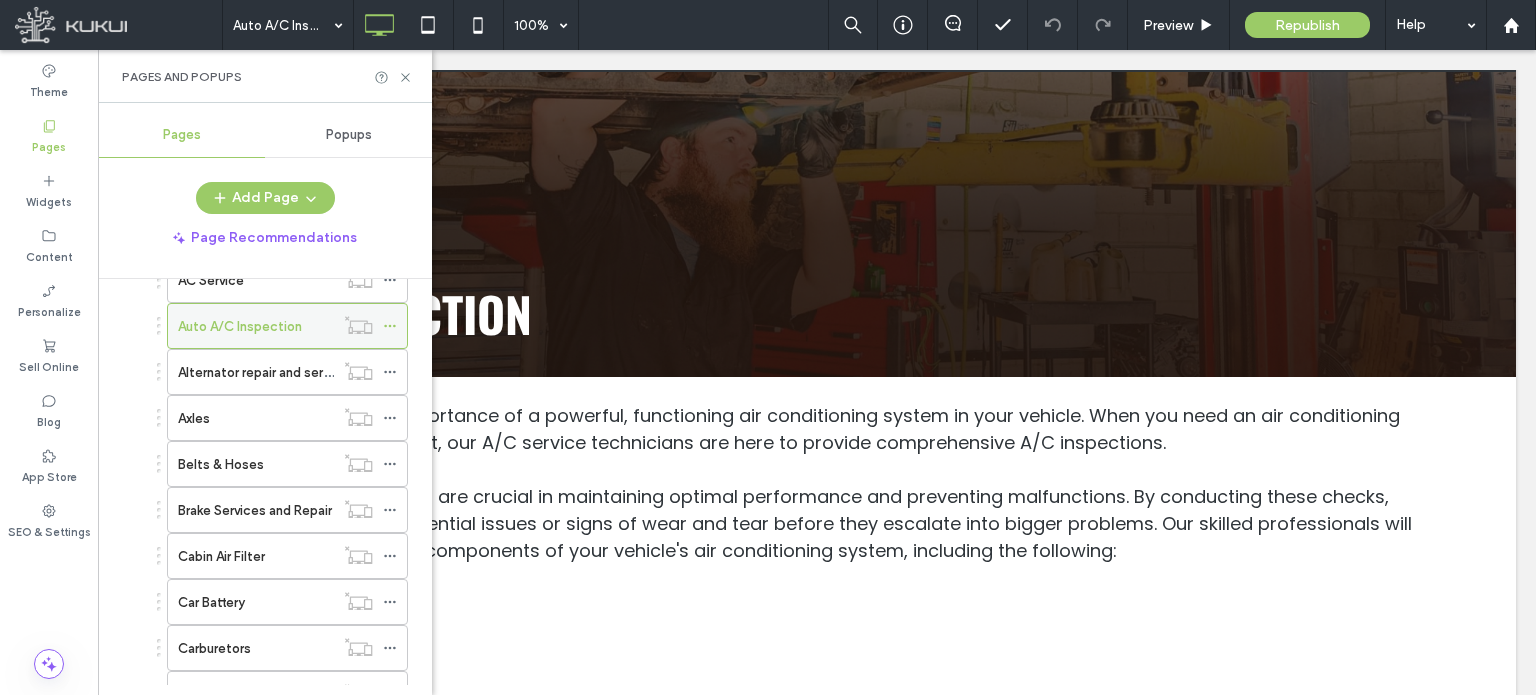 click 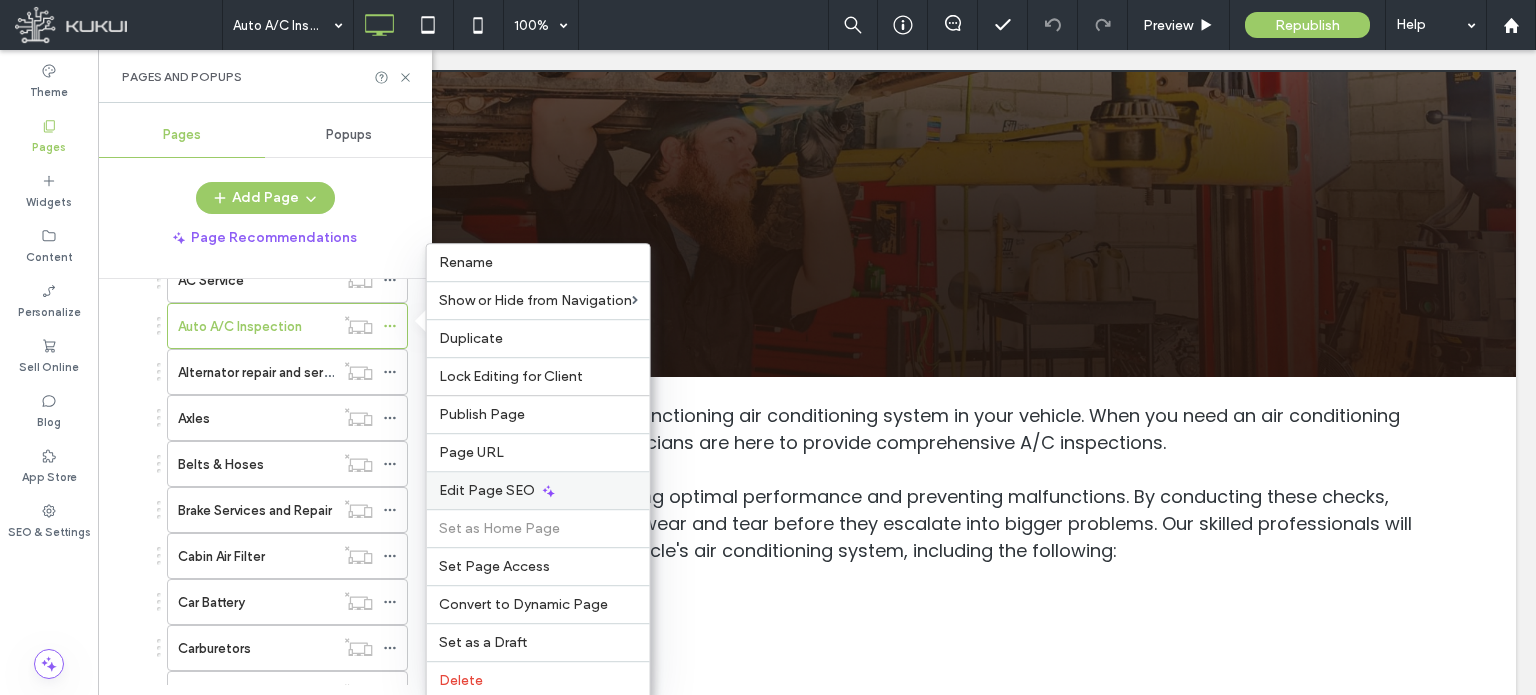 click on "Edit Page SEO" at bounding box center (487, 490) 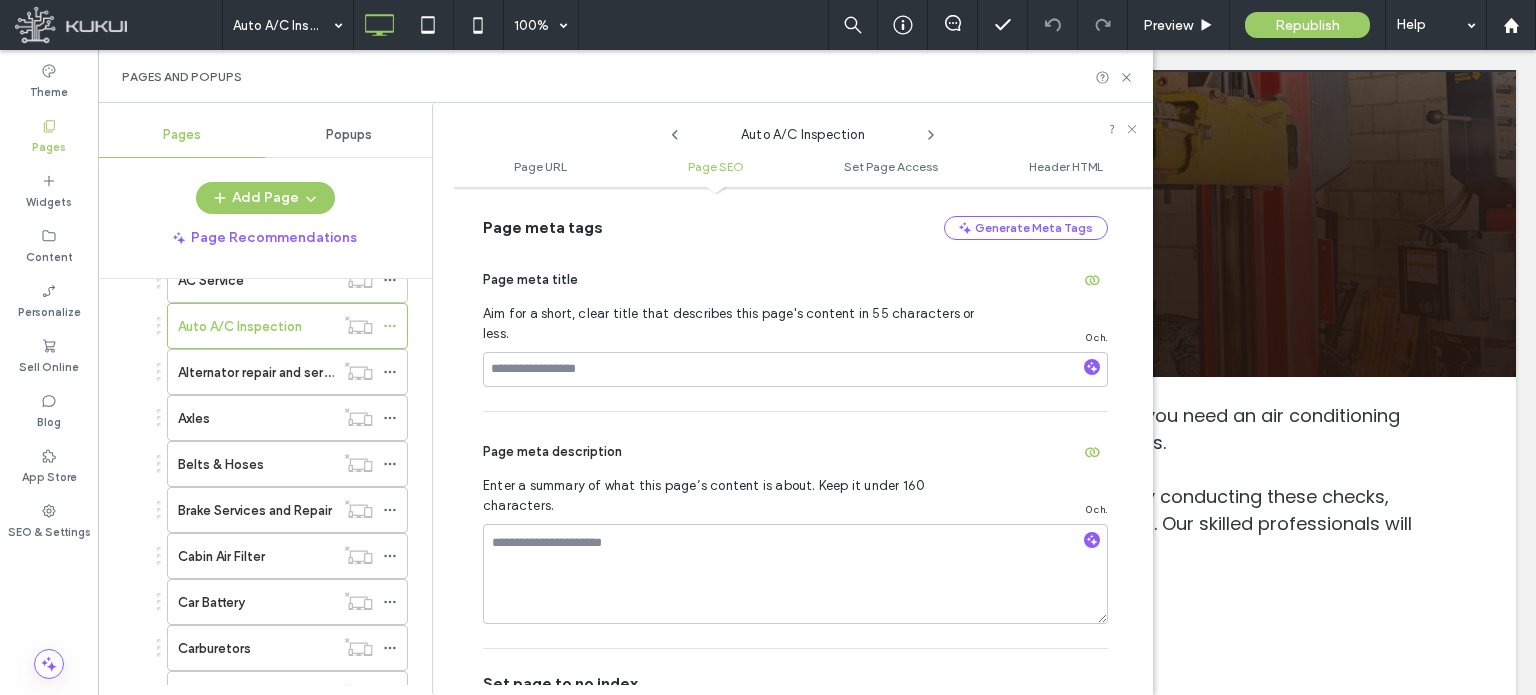scroll, scrollTop: 474, scrollLeft: 0, axis: vertical 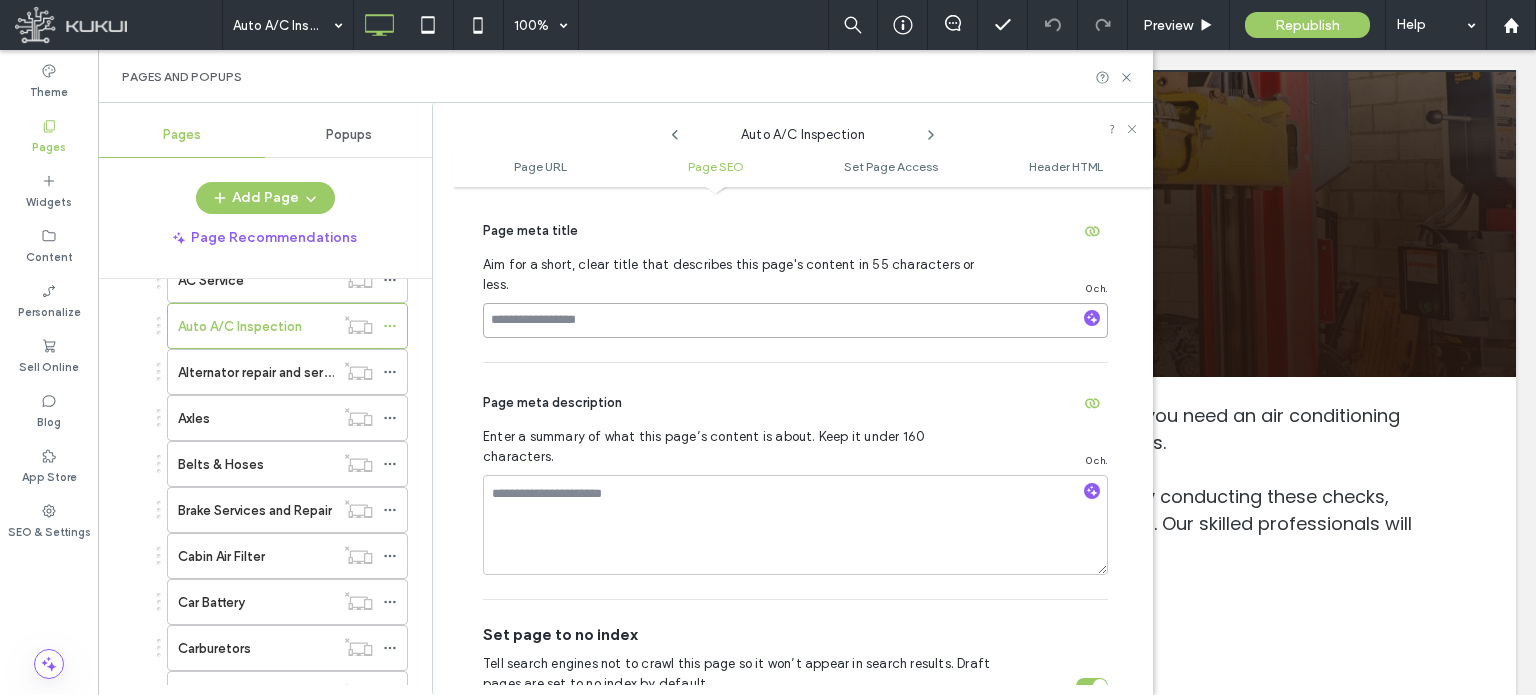 click at bounding box center [795, 320] 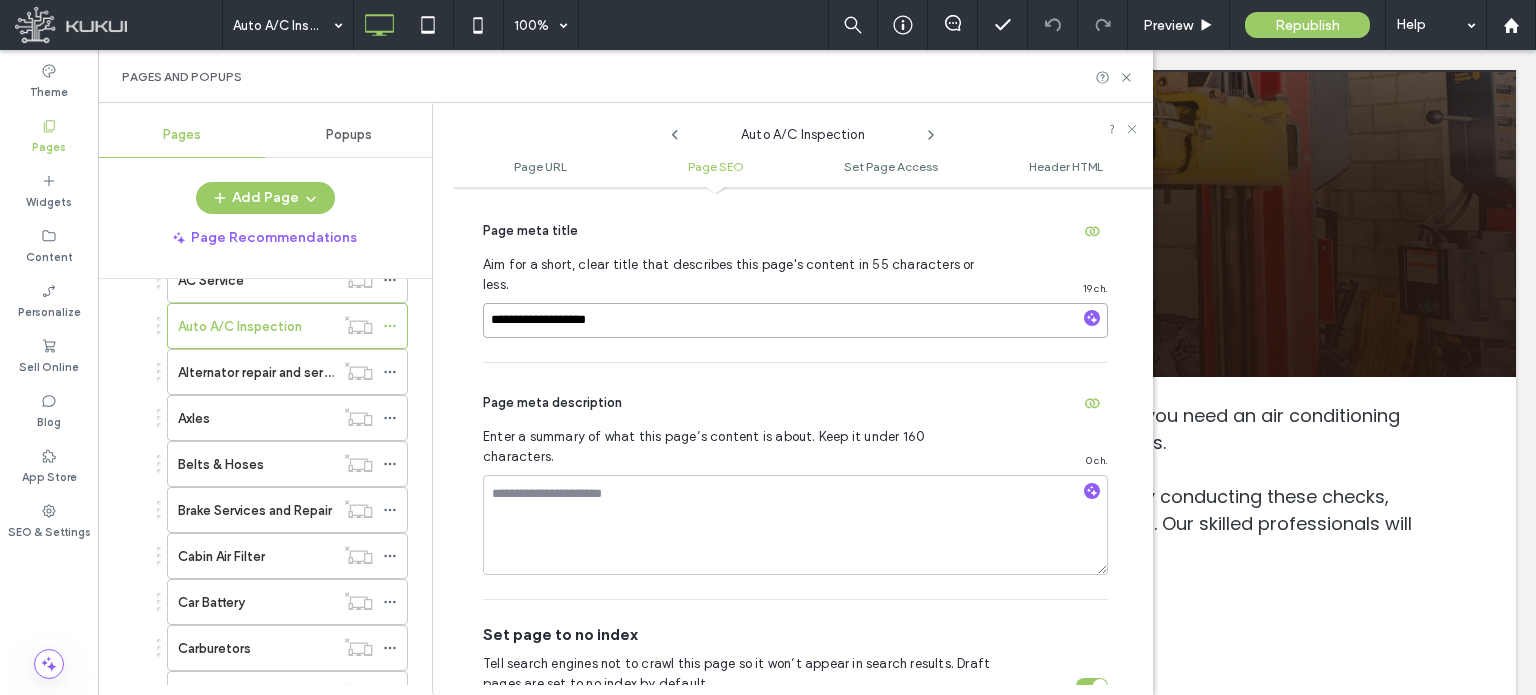 paste on "**********" 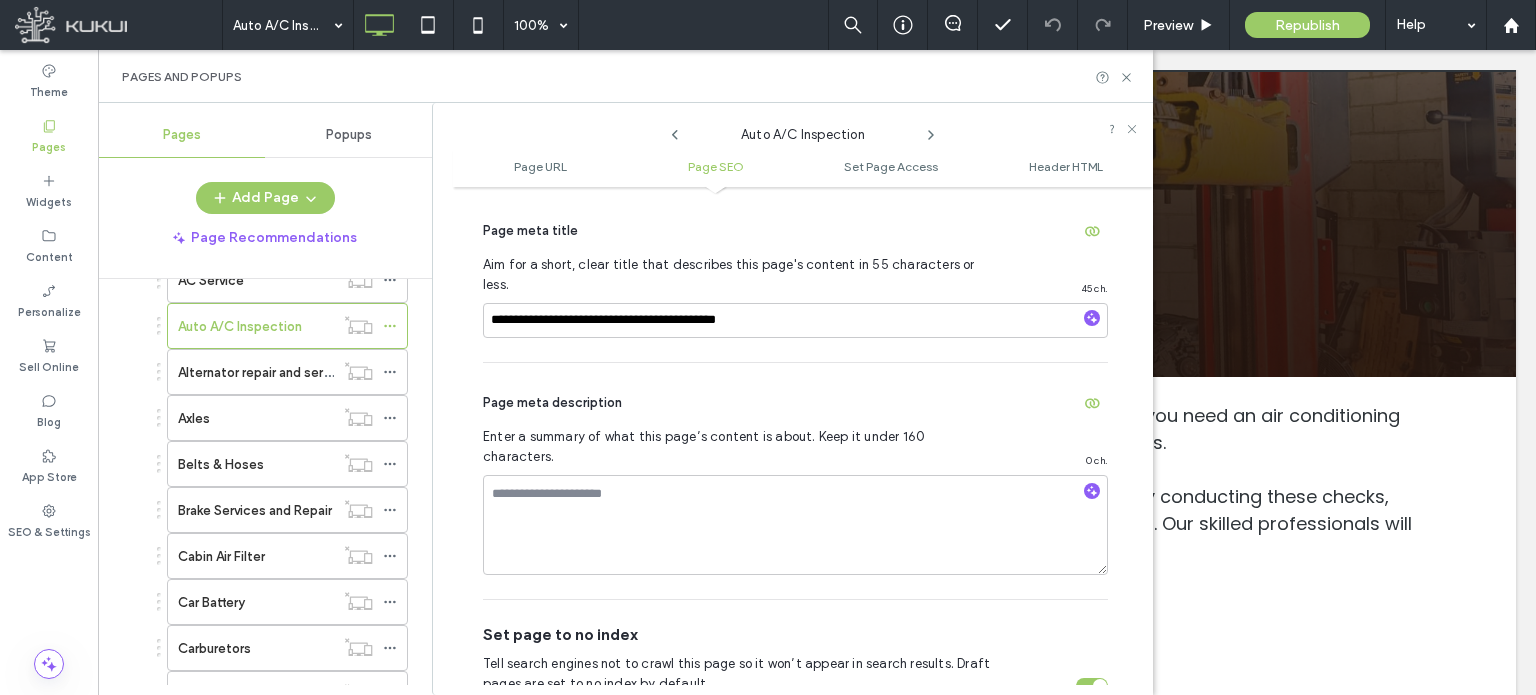 click on "Page meta description" at bounding box center [795, 403] 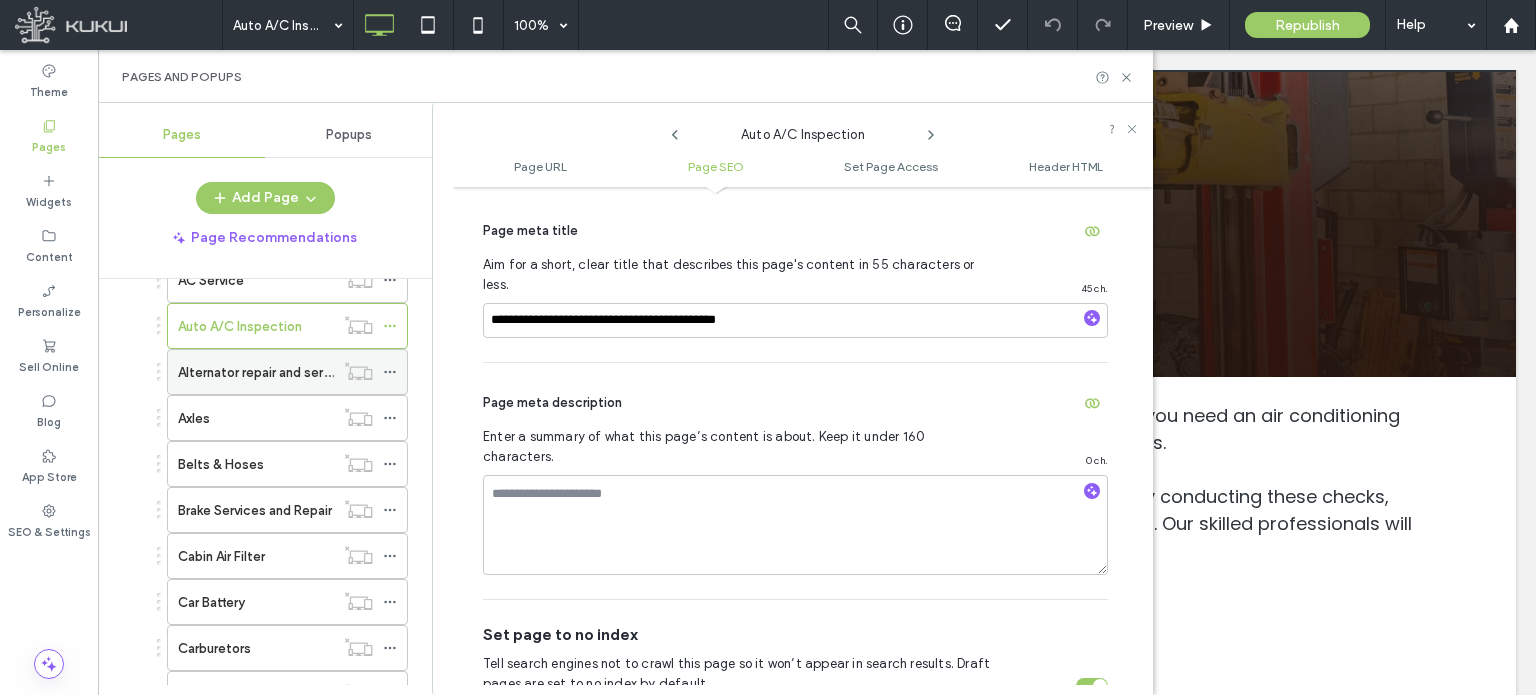 click on "Alternator repair and services" at bounding box center [266, 372] 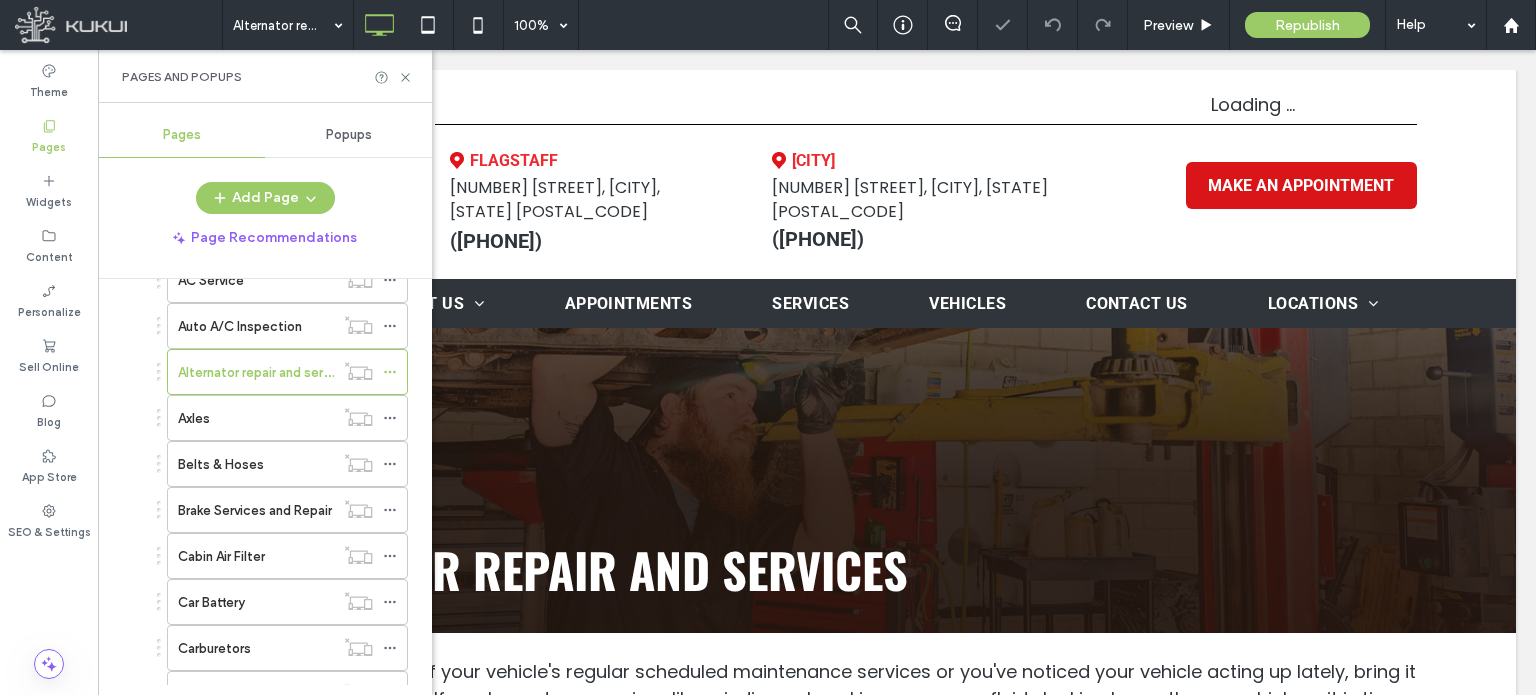 scroll, scrollTop: 0, scrollLeft: 0, axis: both 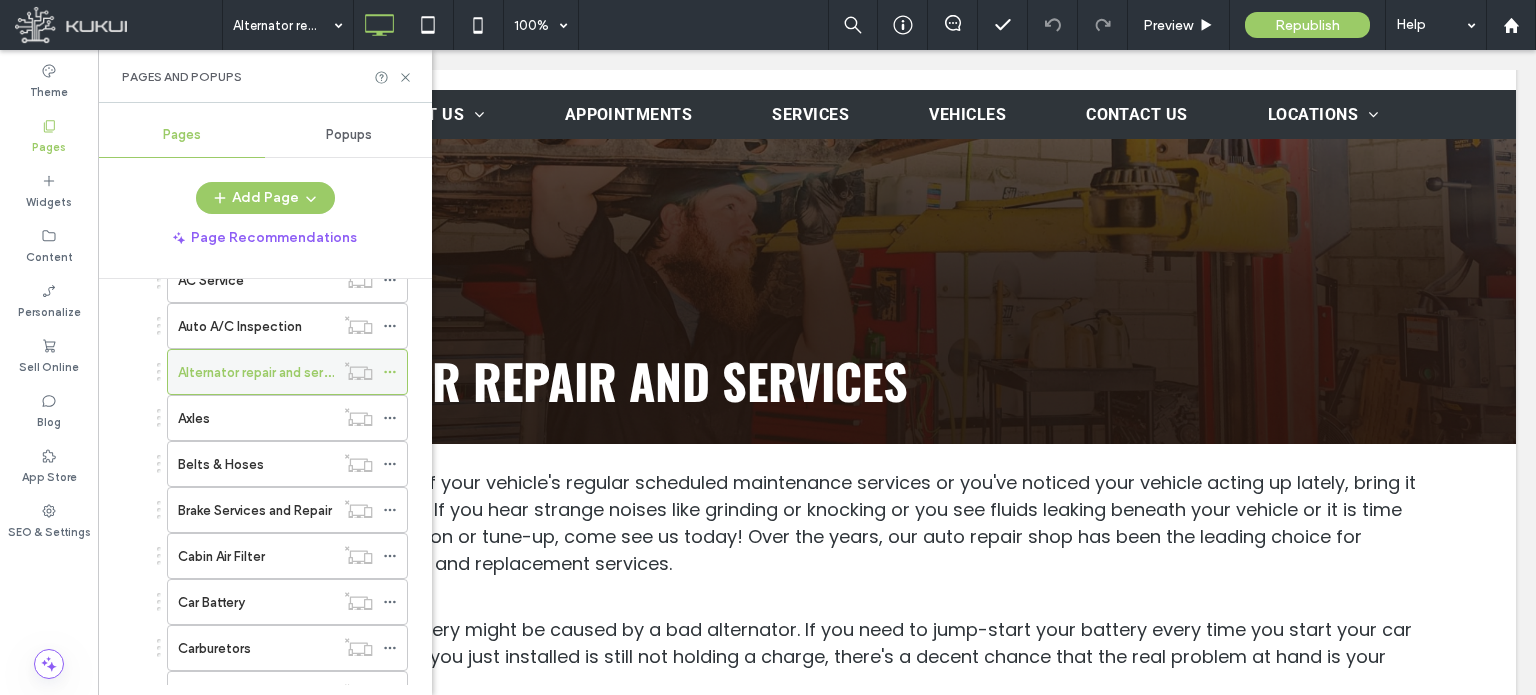 click 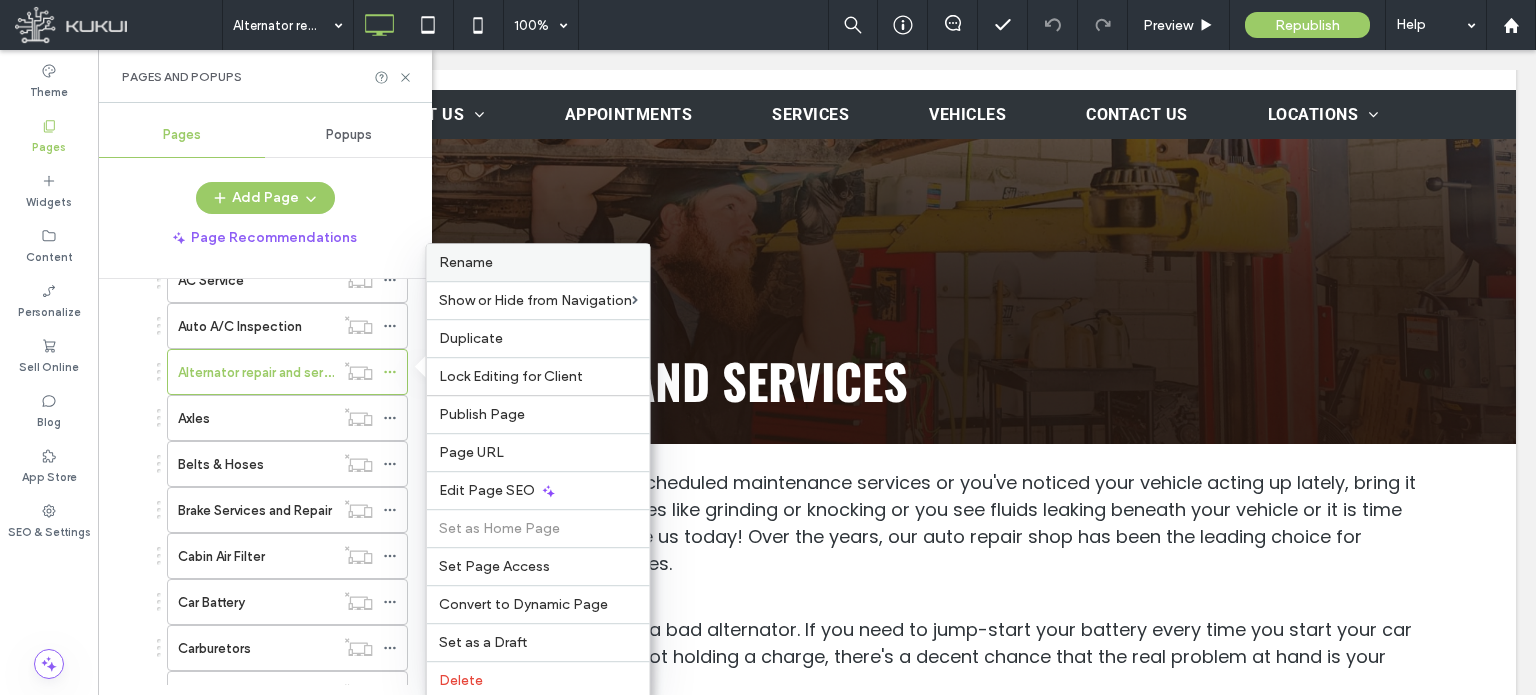 click on "Rename" at bounding box center [466, 262] 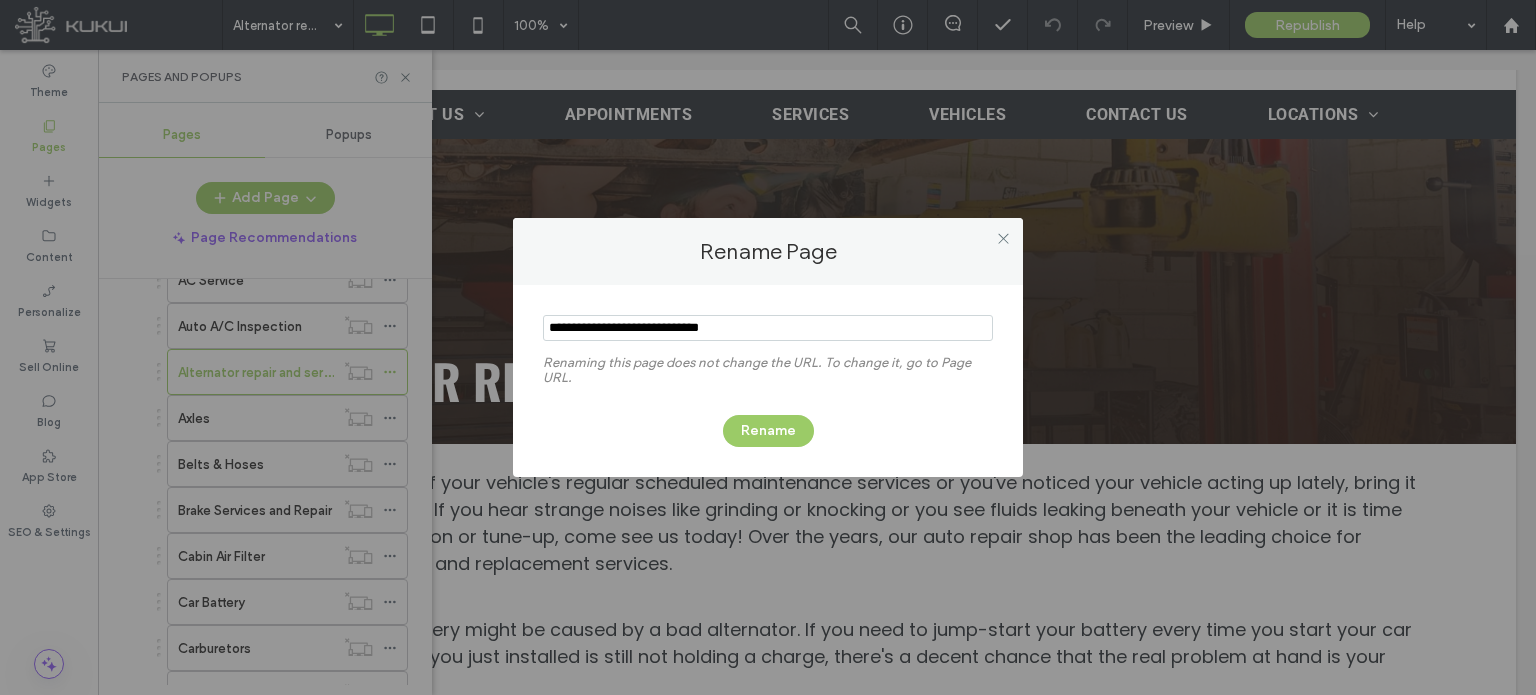 click at bounding box center (768, 328) 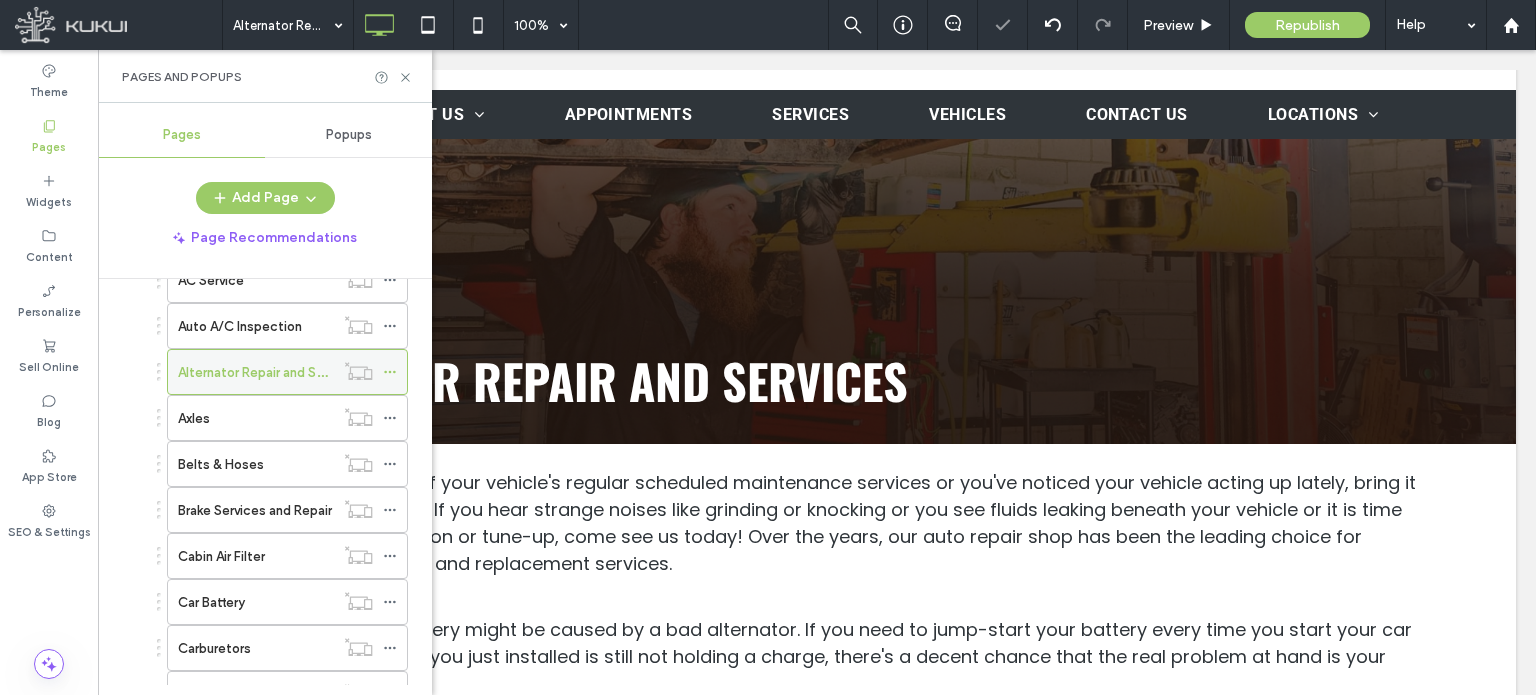 click 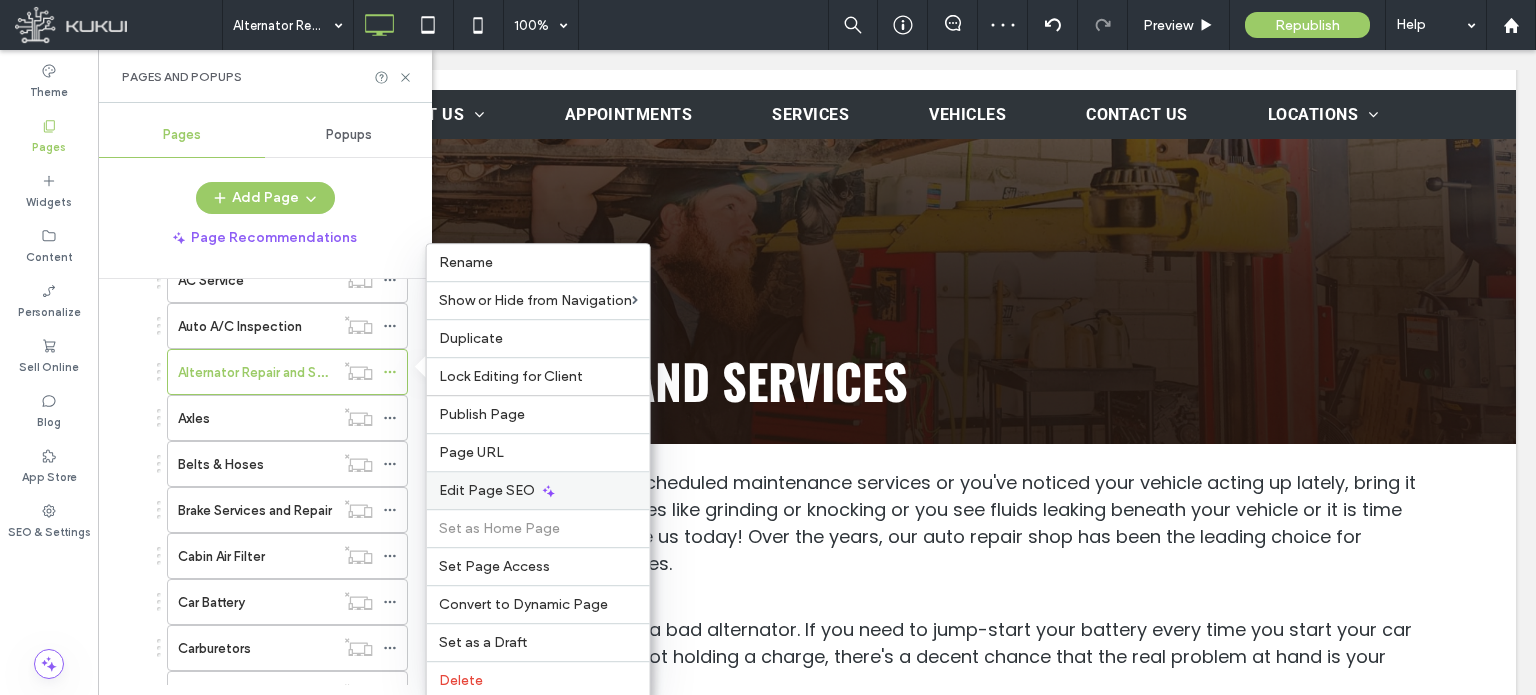 click on "Edit Page SEO" at bounding box center (487, 490) 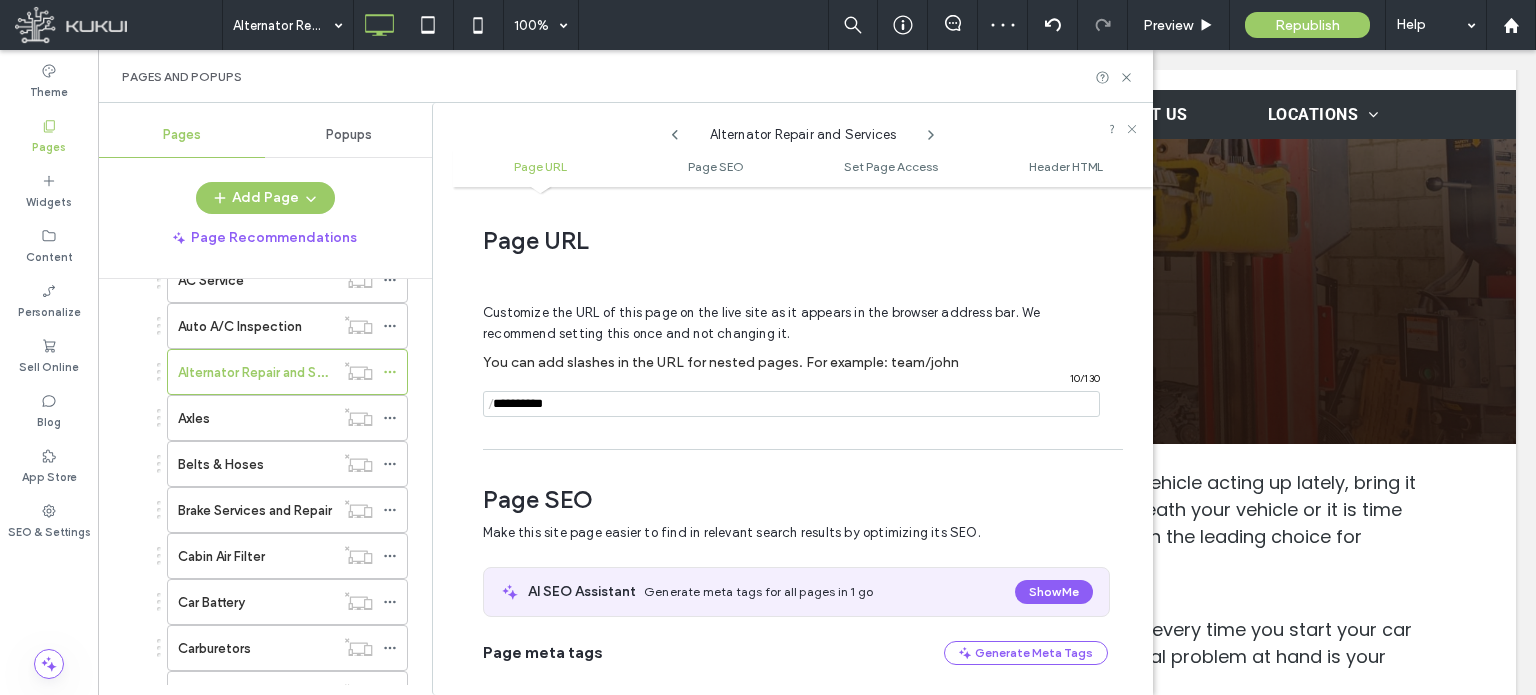 scroll, scrollTop: 274, scrollLeft: 0, axis: vertical 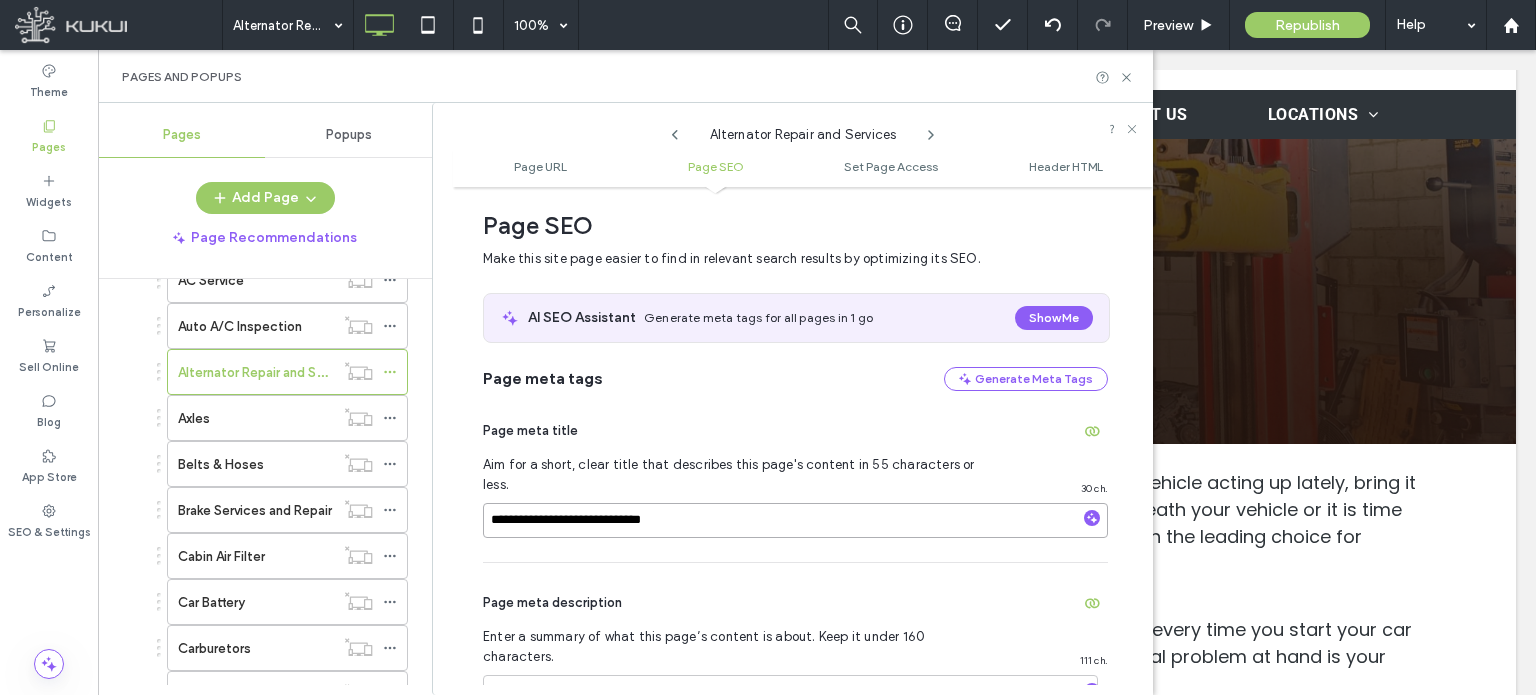 click on "**********" at bounding box center (795, 520) 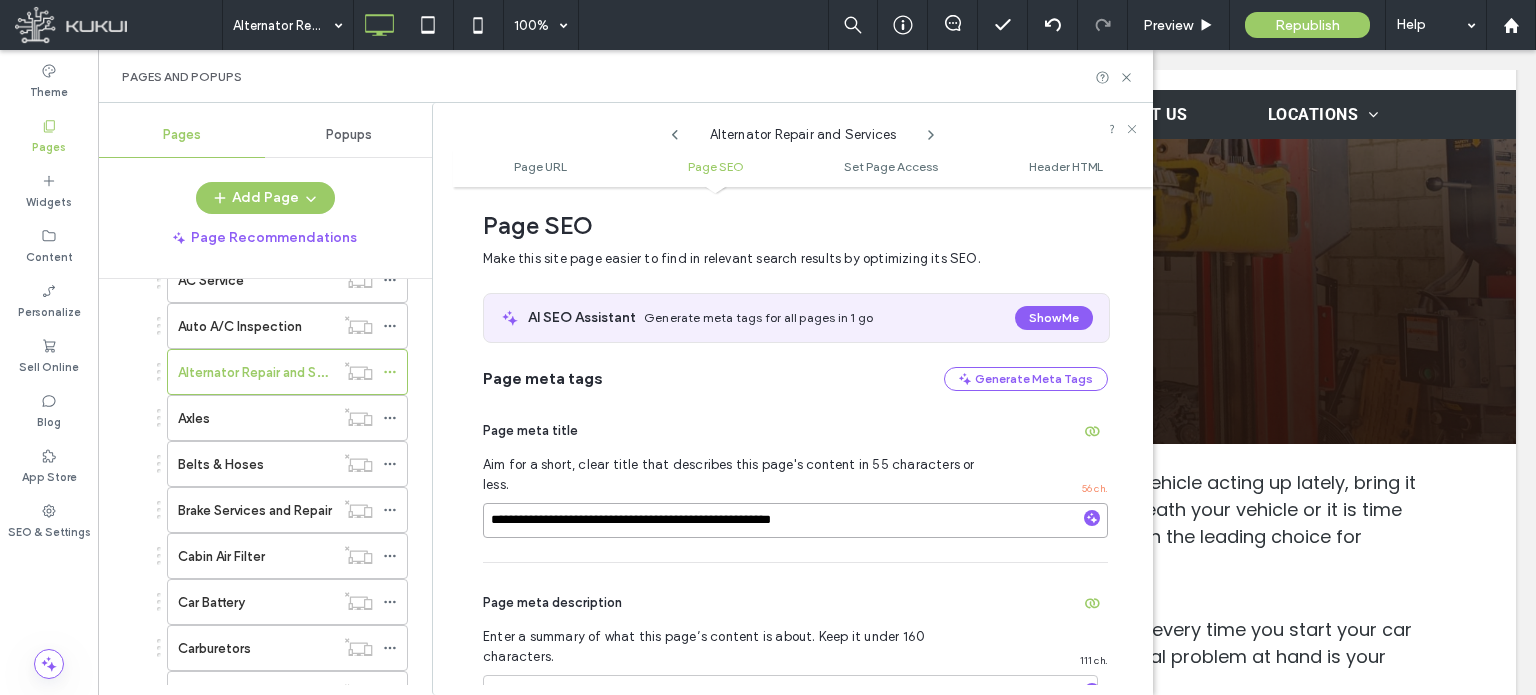 scroll, scrollTop: 474, scrollLeft: 0, axis: vertical 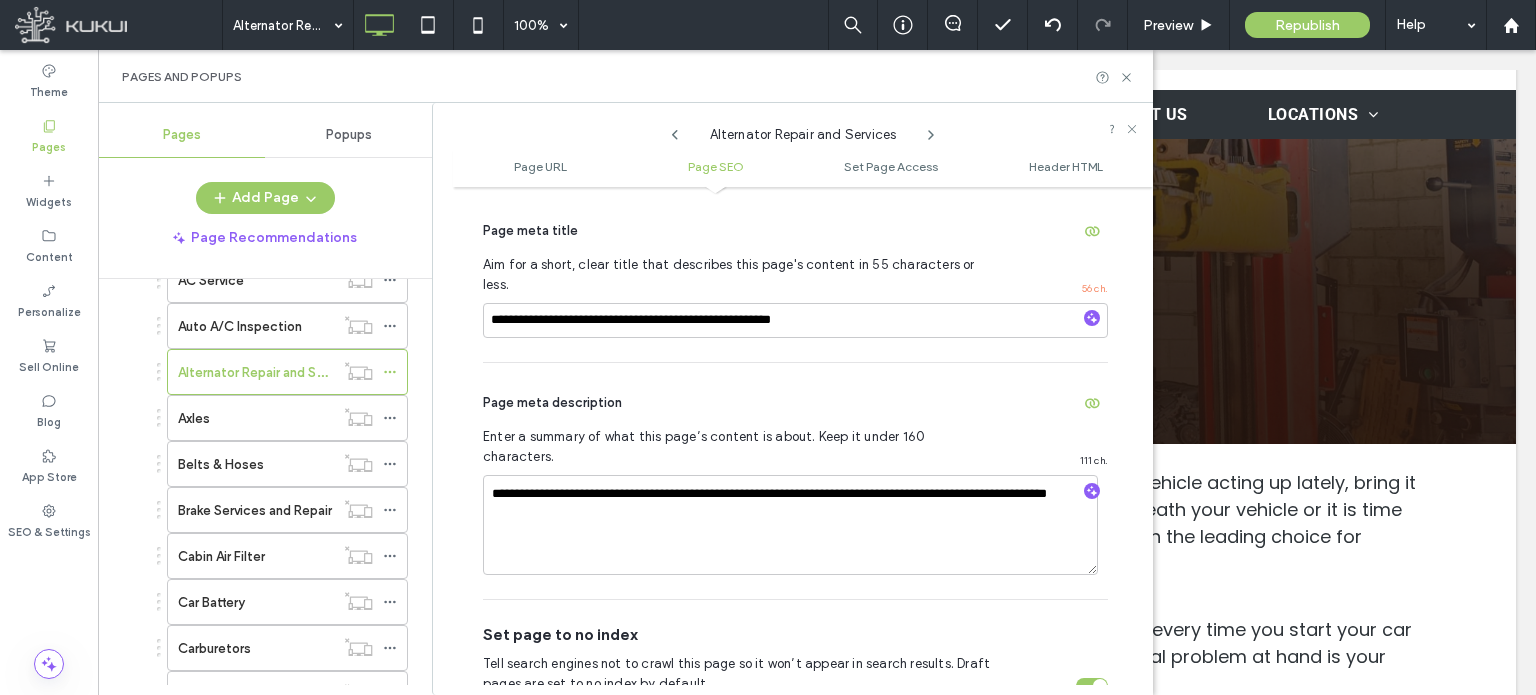 click on "Page meta description" at bounding box center [795, 403] 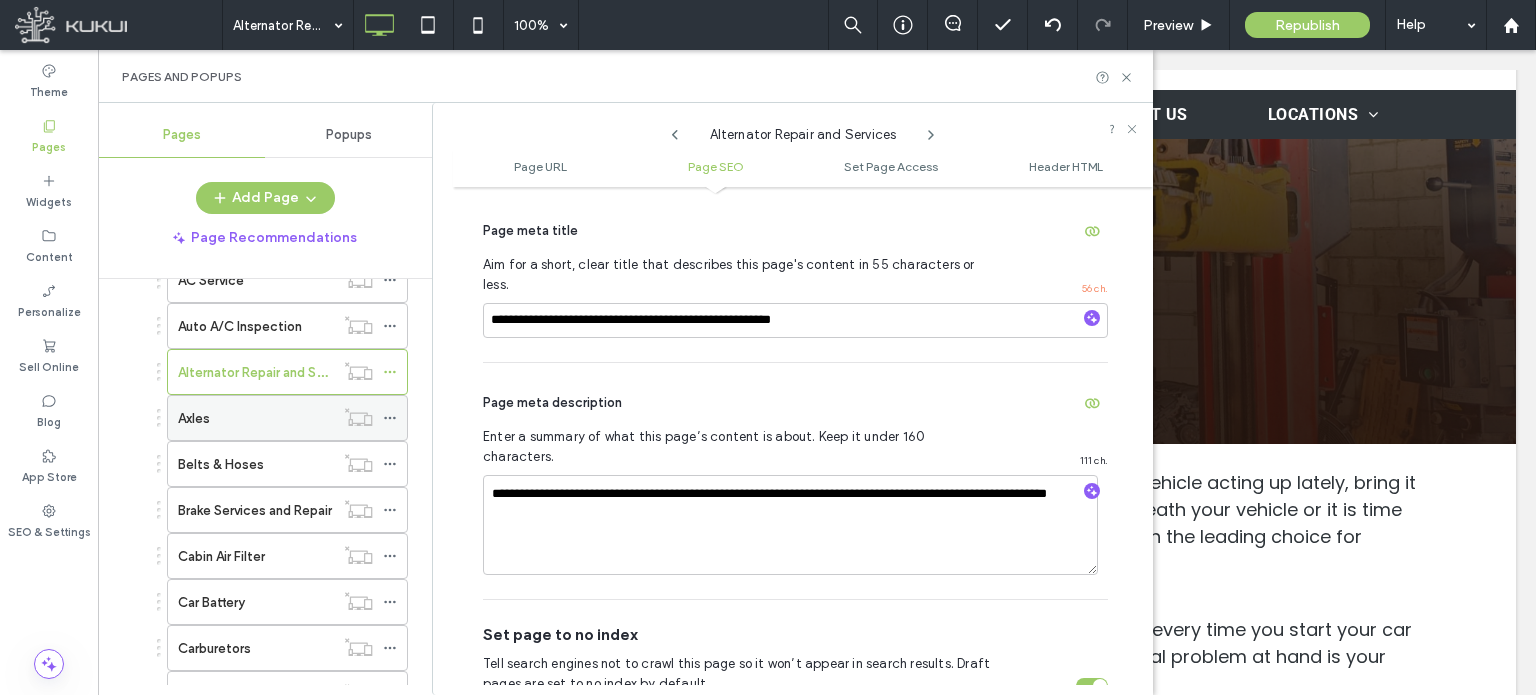 click on "Axles" at bounding box center [256, 418] 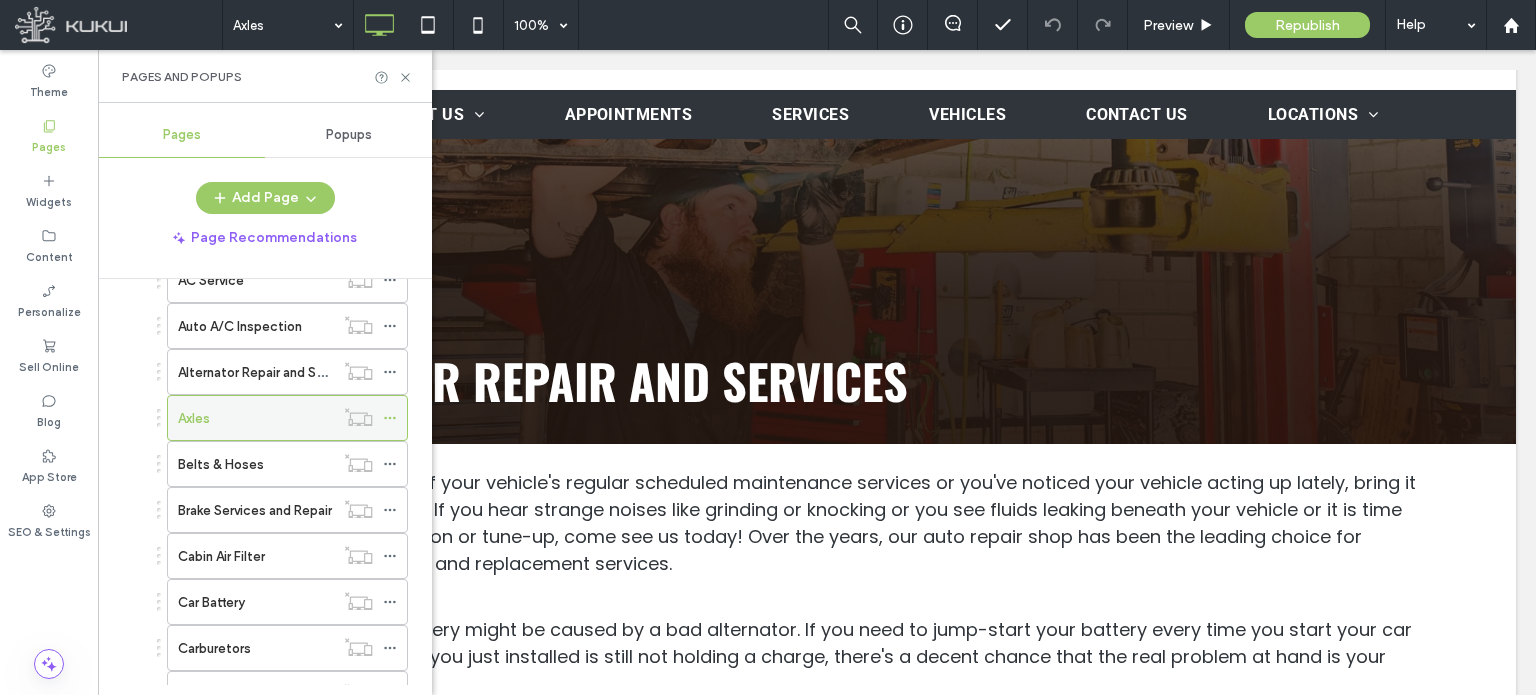 click 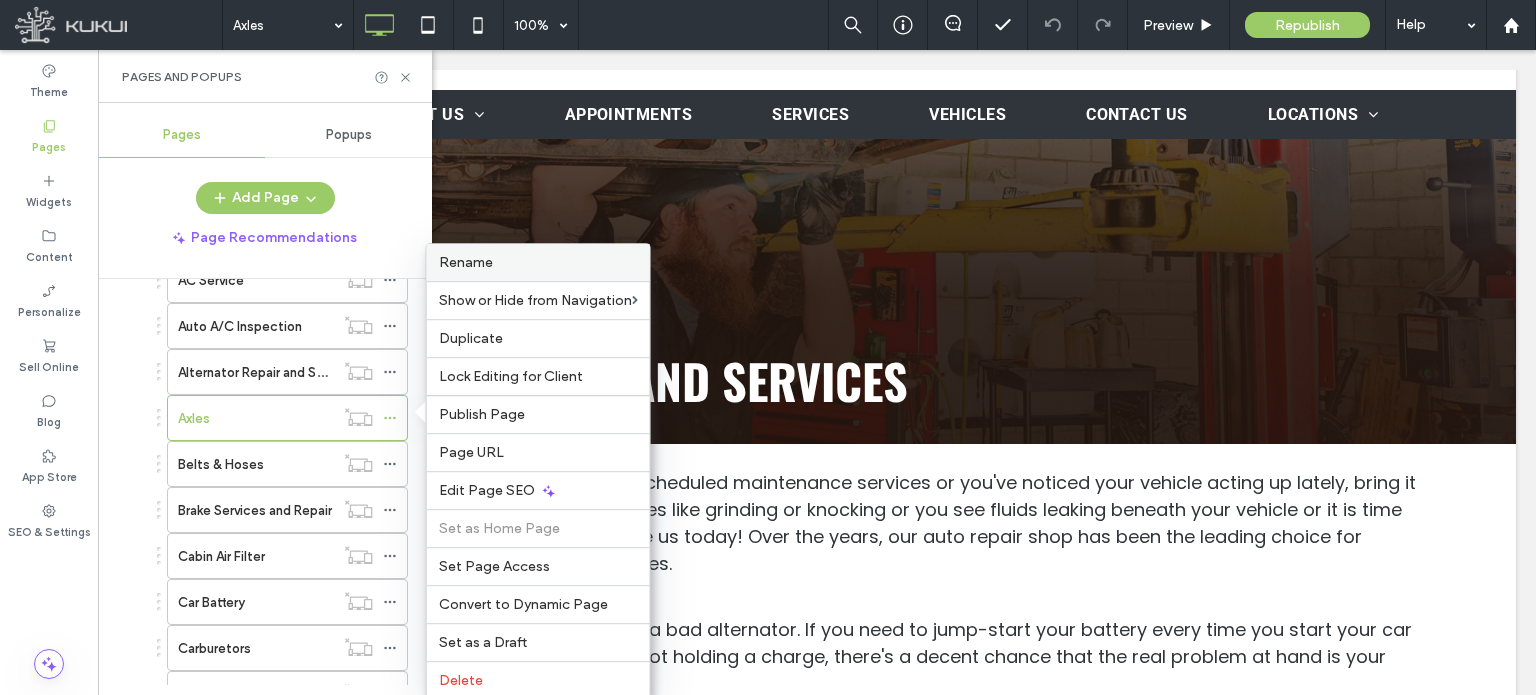 click on "Rename" at bounding box center (466, 262) 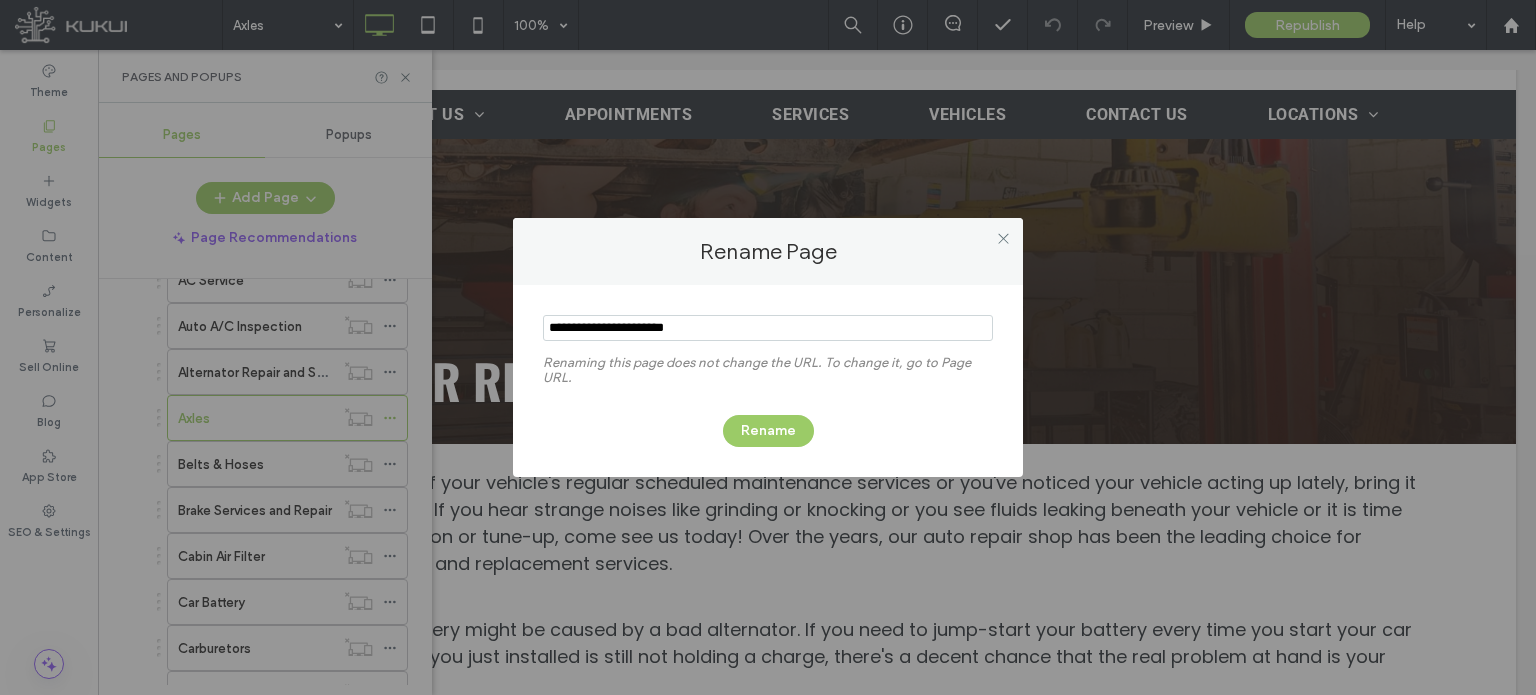 type on "**********" 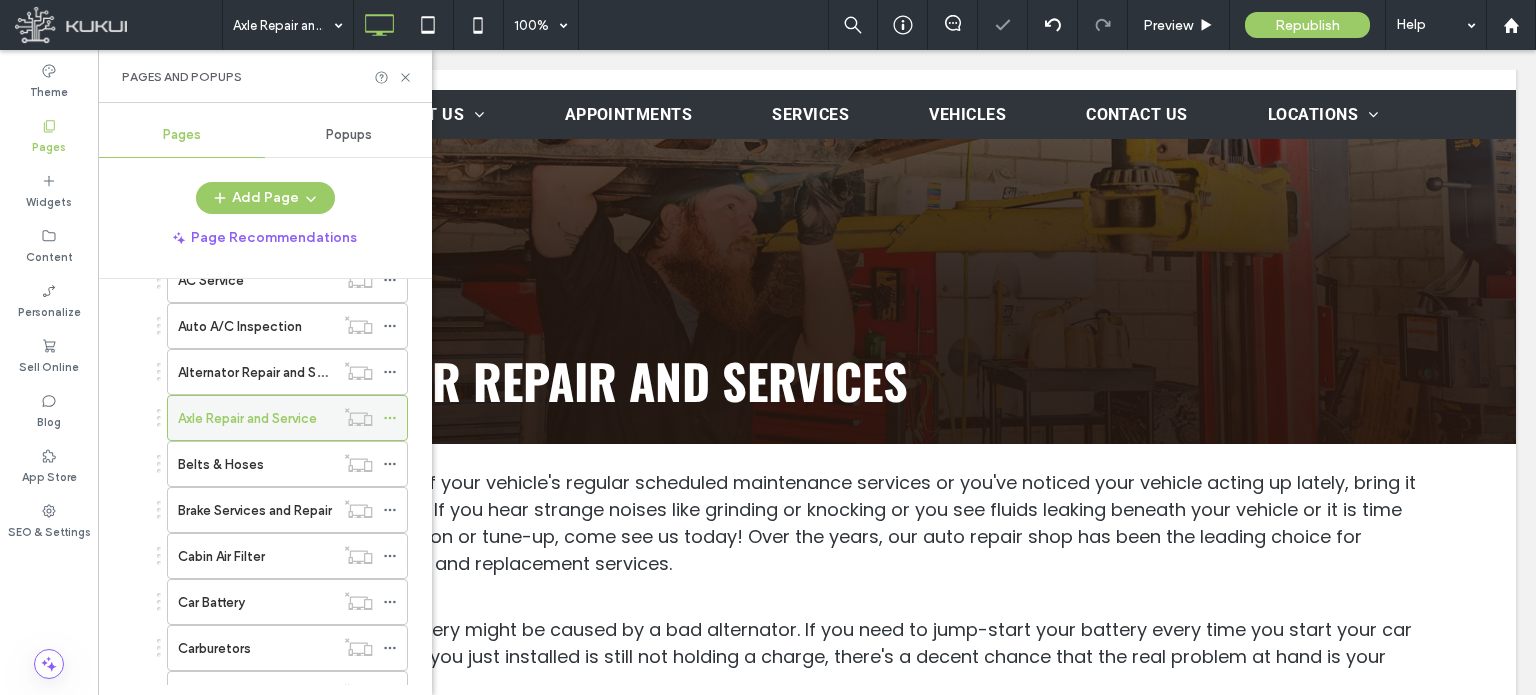 click 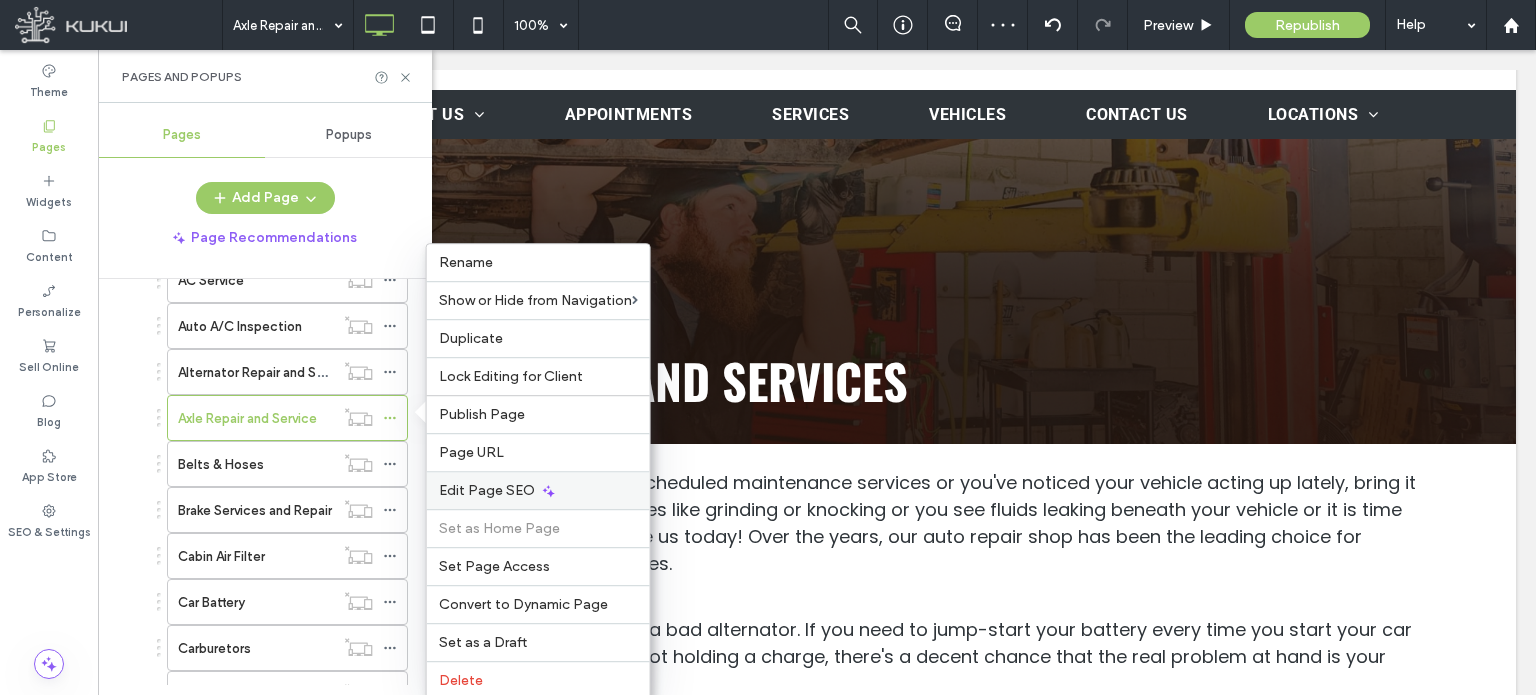 click on "Edit Page SEO" at bounding box center (487, 490) 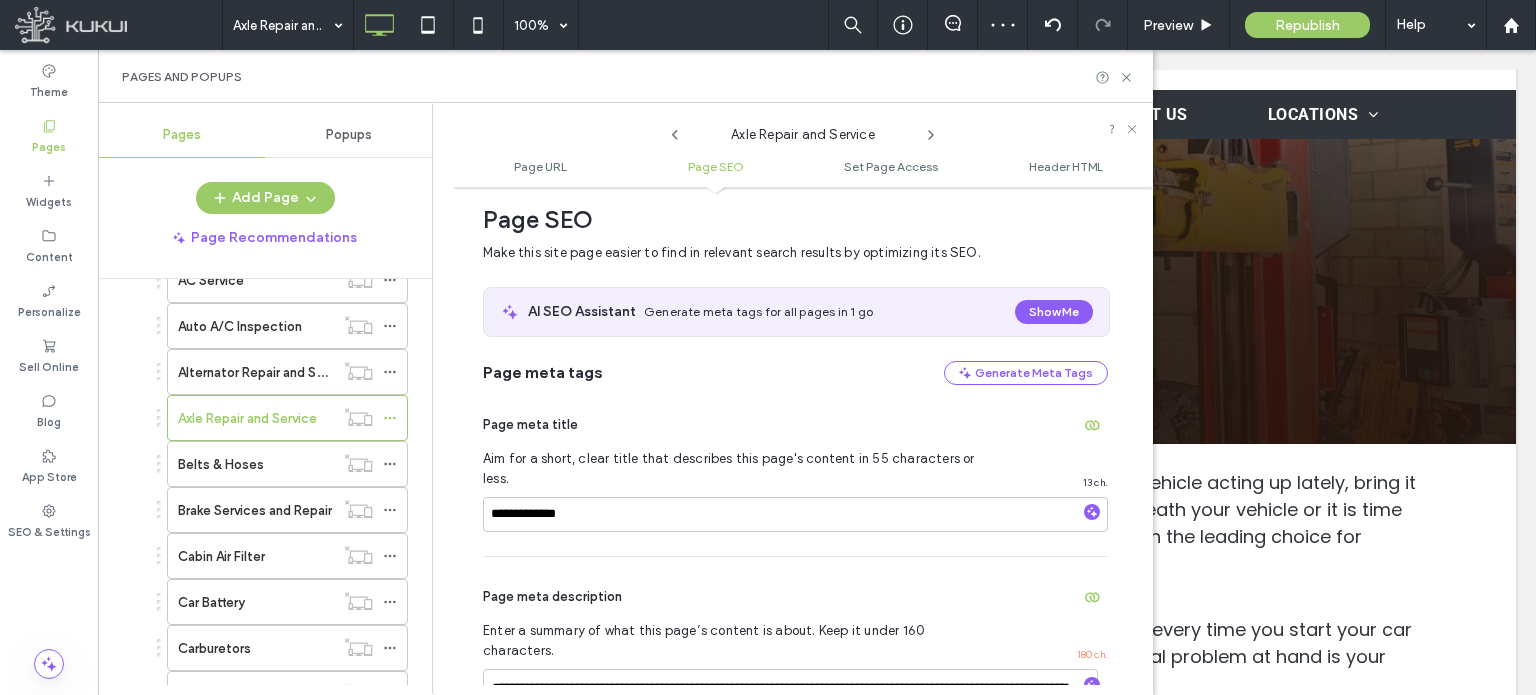 scroll, scrollTop: 274, scrollLeft: 0, axis: vertical 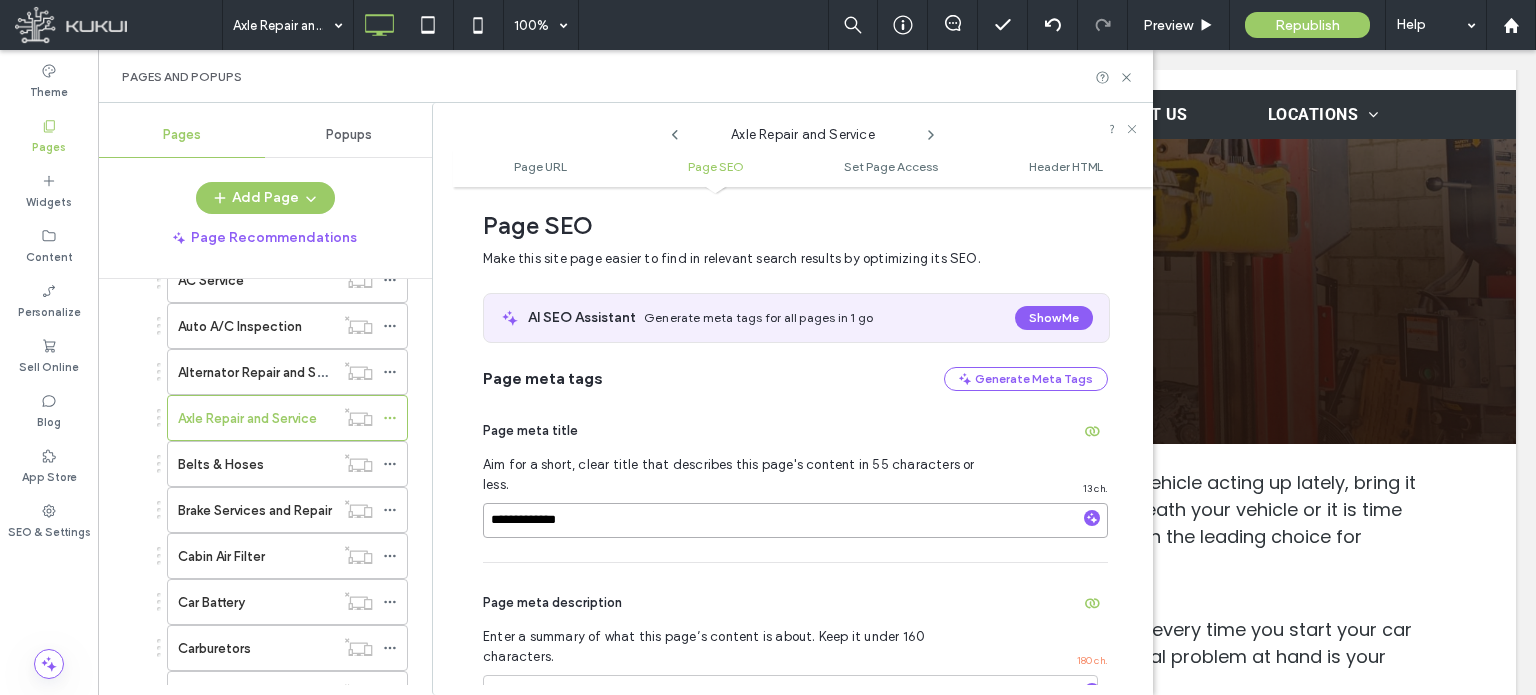 click on "**********" at bounding box center [795, 520] 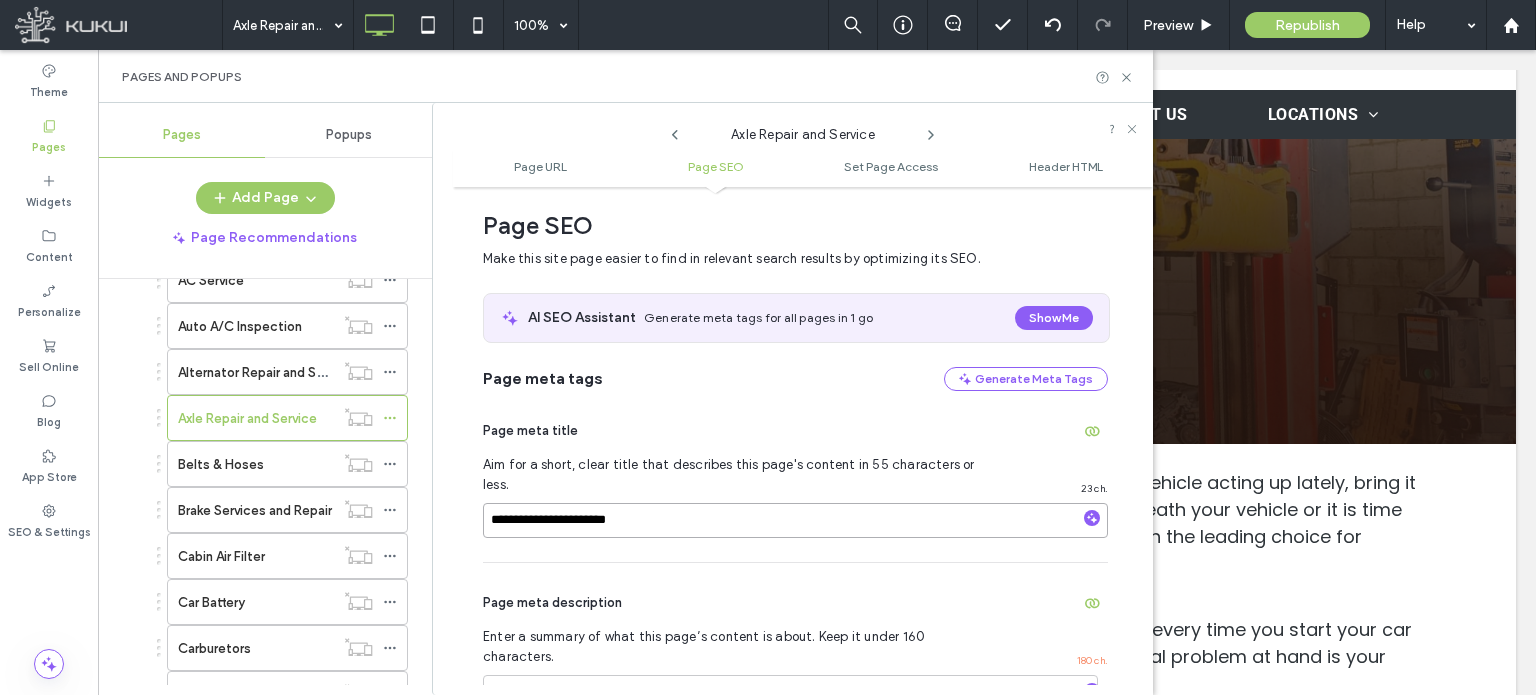 paste on "**********" 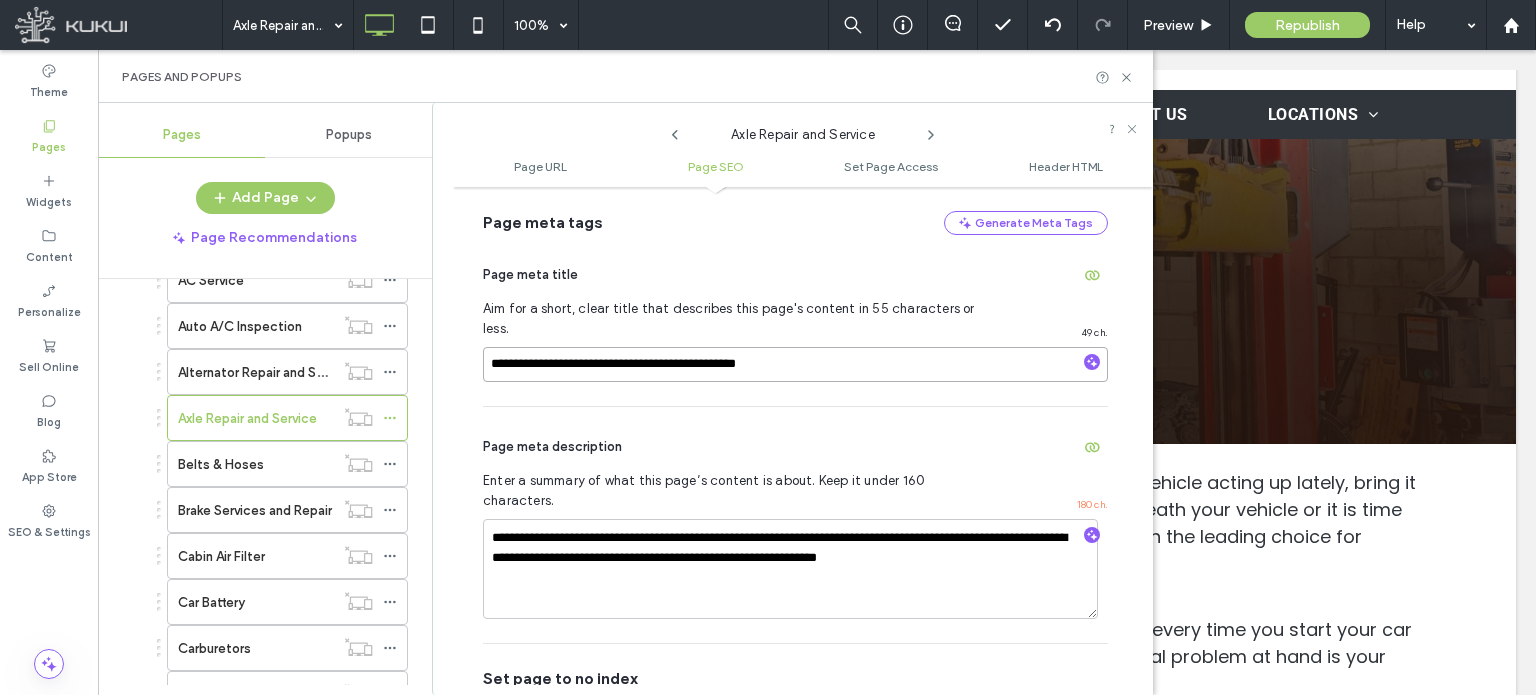 scroll, scrollTop: 474, scrollLeft: 0, axis: vertical 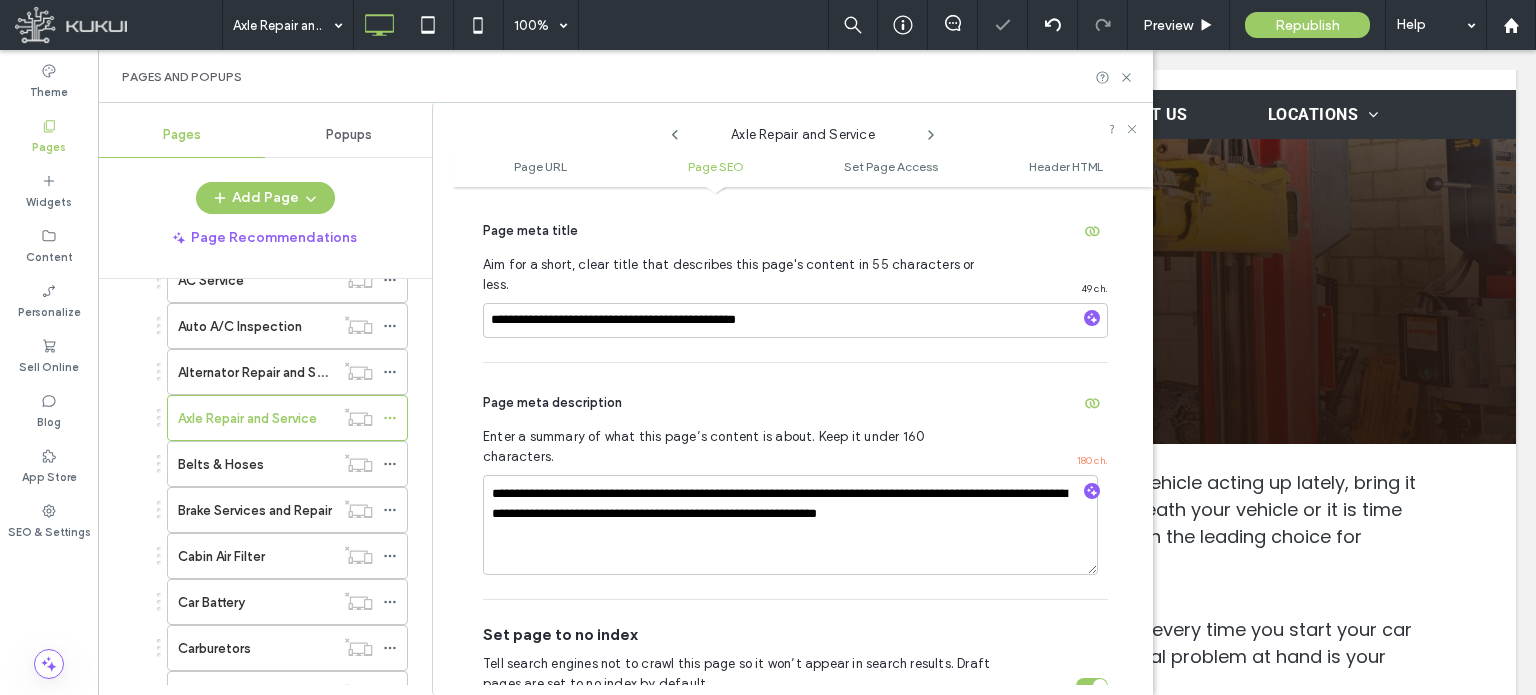 click on "**********" at bounding box center [795, 481] 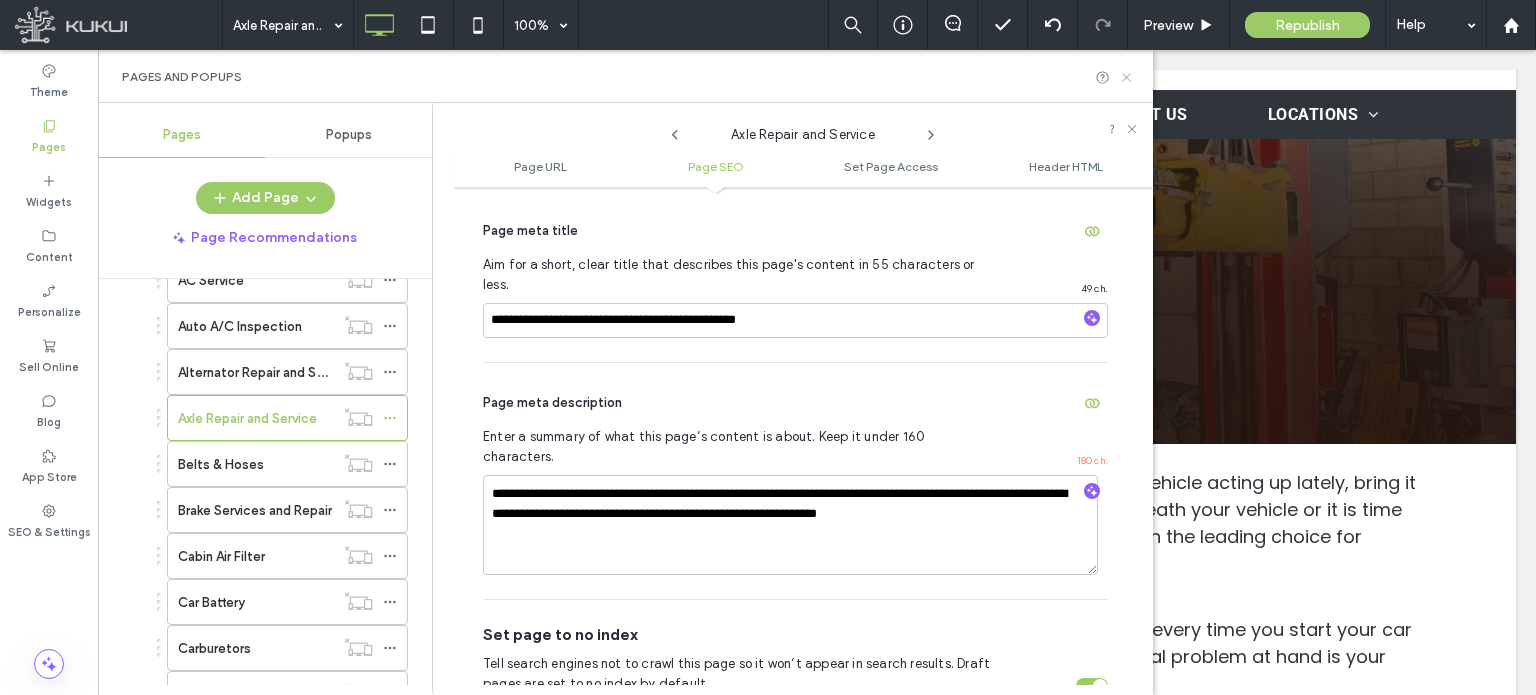 click 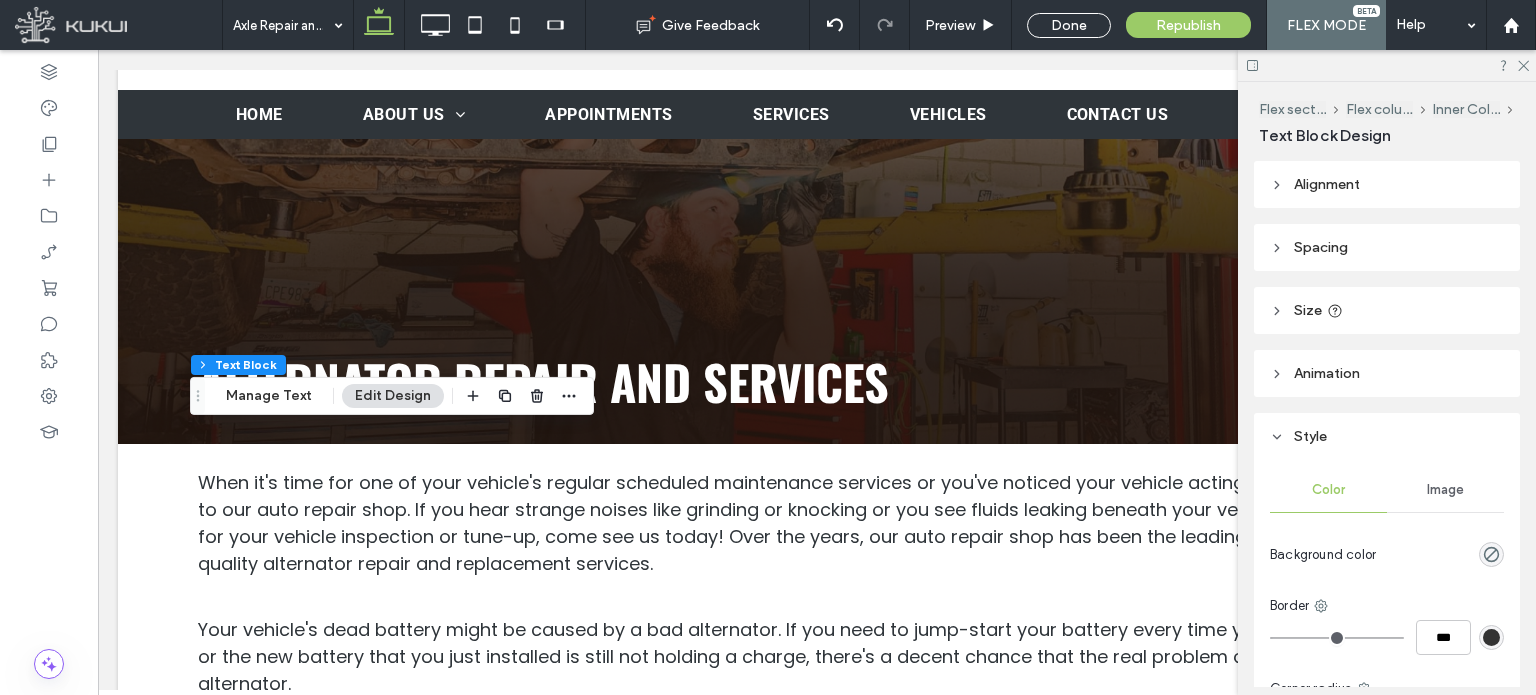 click on "Flex section Flex column Inner Column Text Block Manage Text Edit Design" at bounding box center [392, 396] 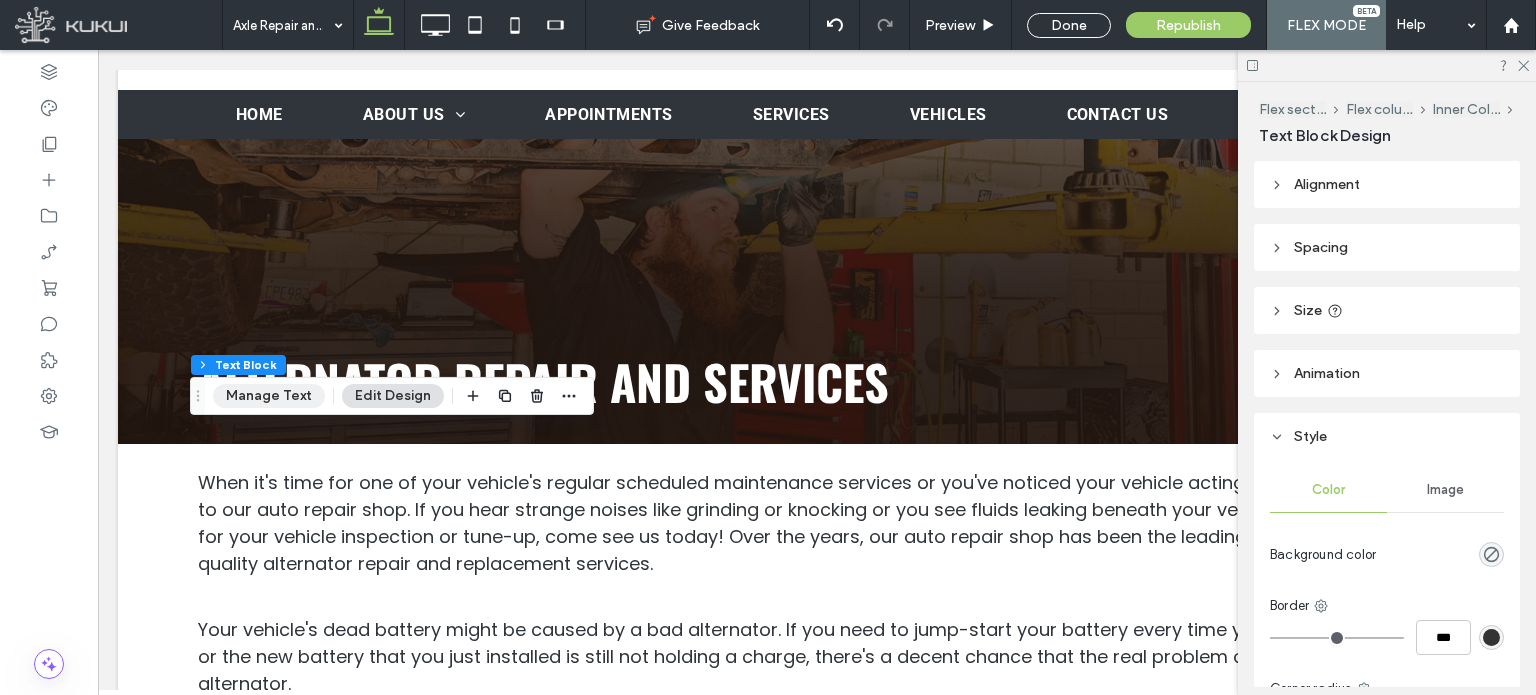 click on "Manage Text" at bounding box center [269, 396] 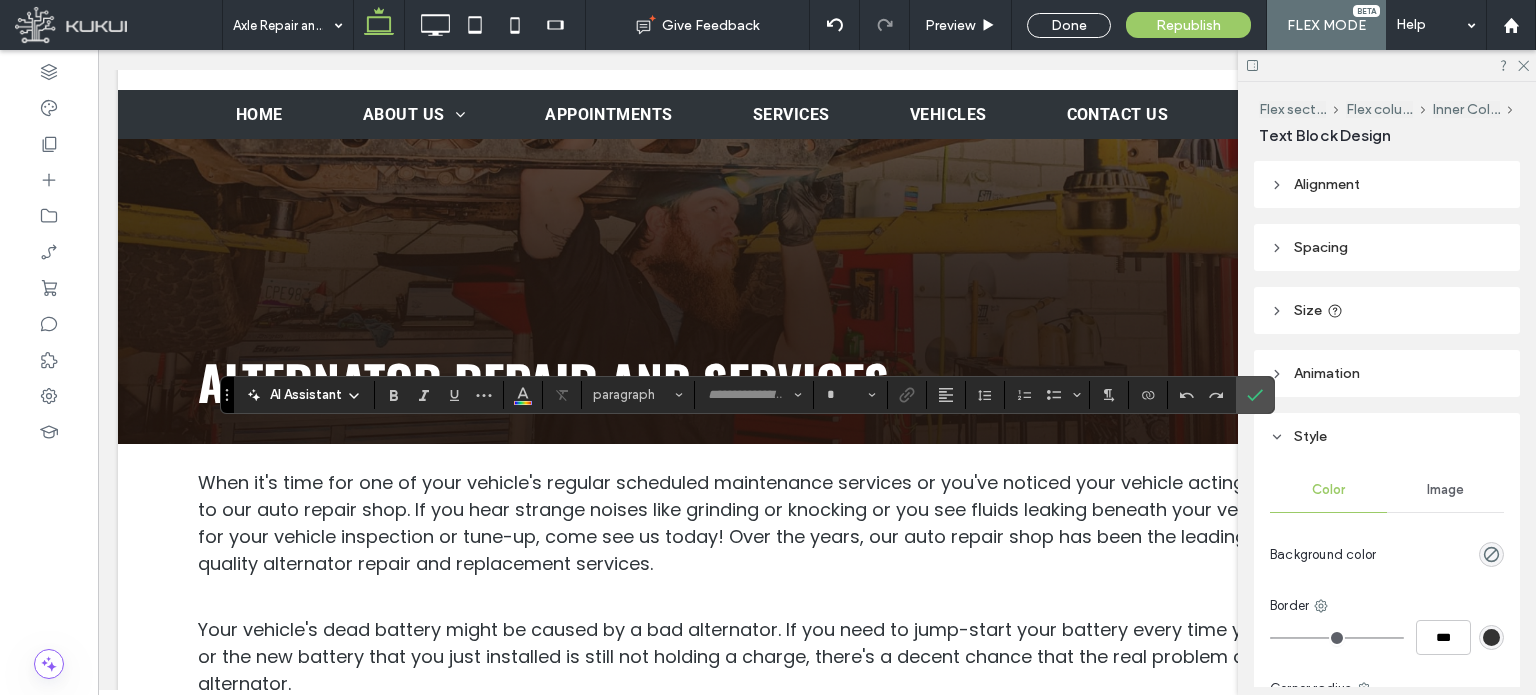 type on "******" 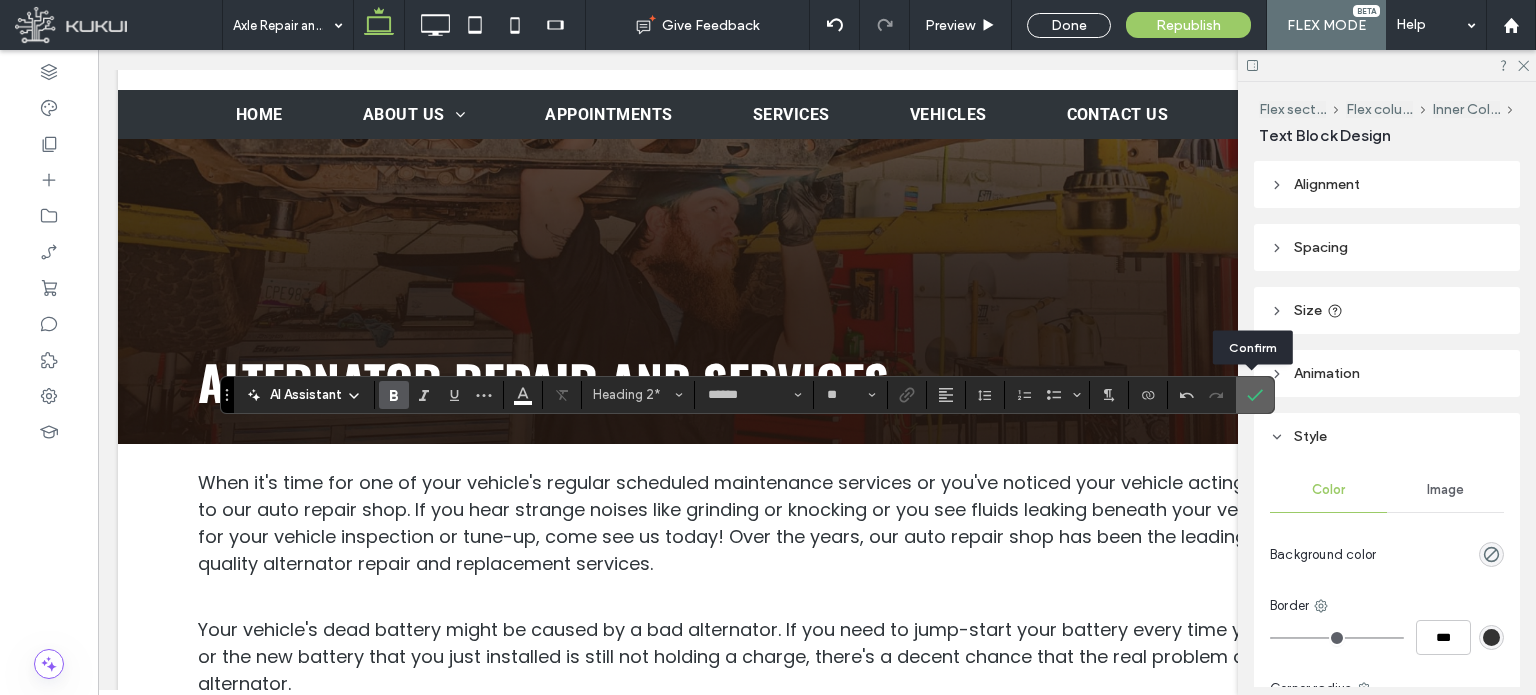 click 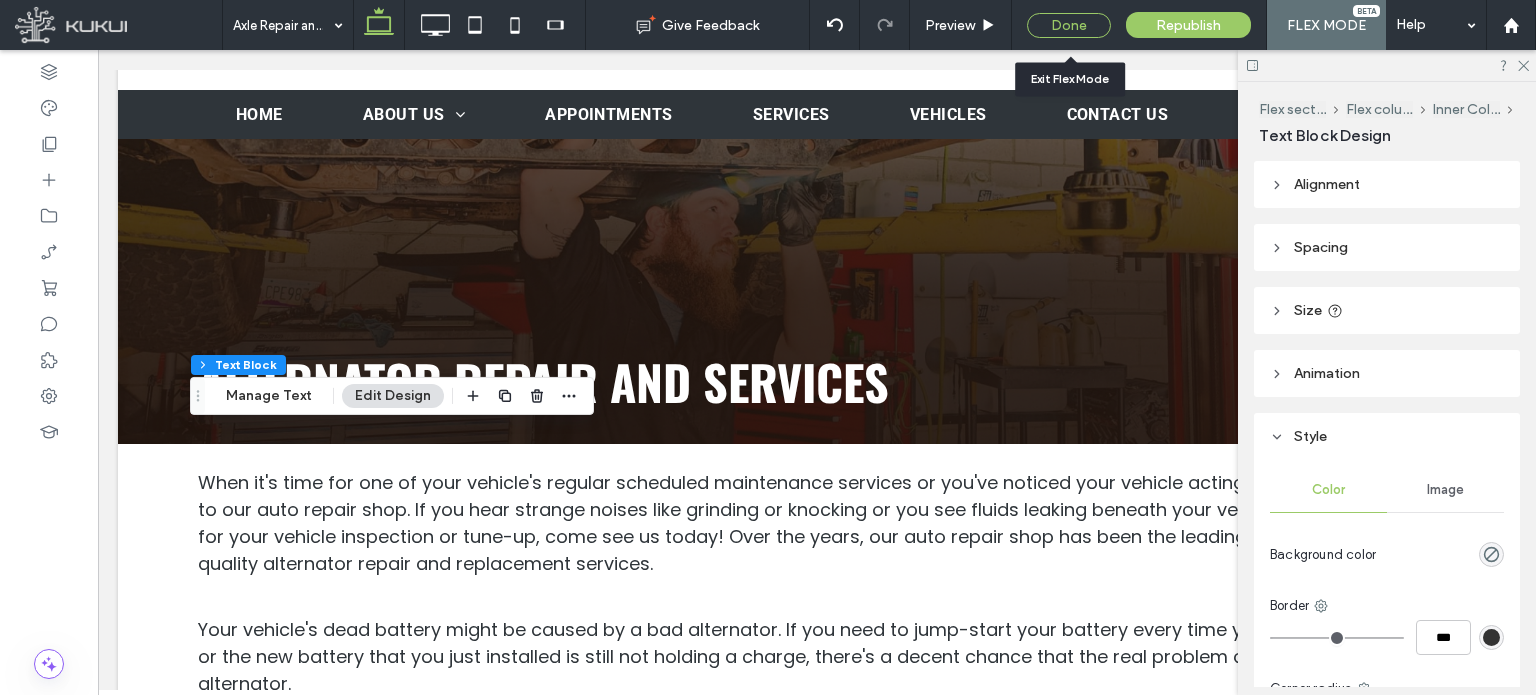click on "Done" at bounding box center (1069, 25) 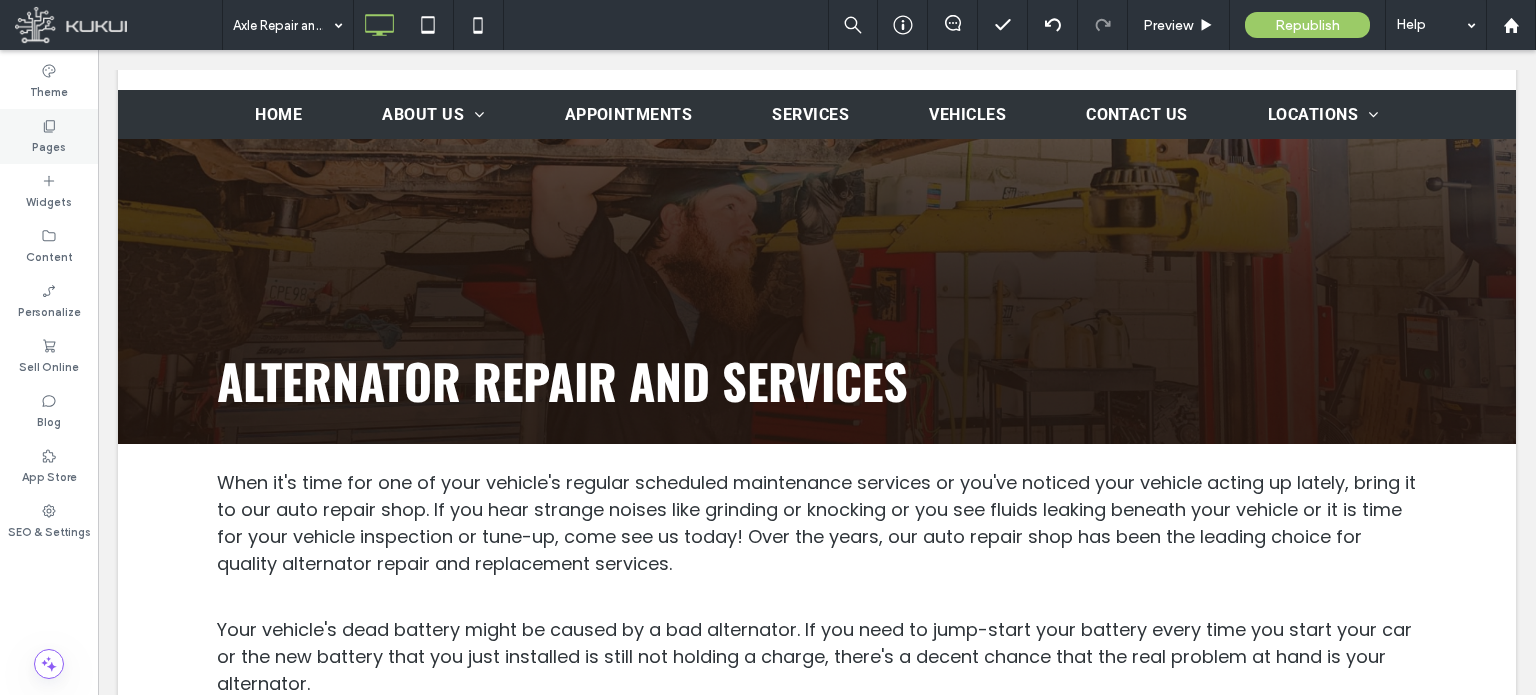 click 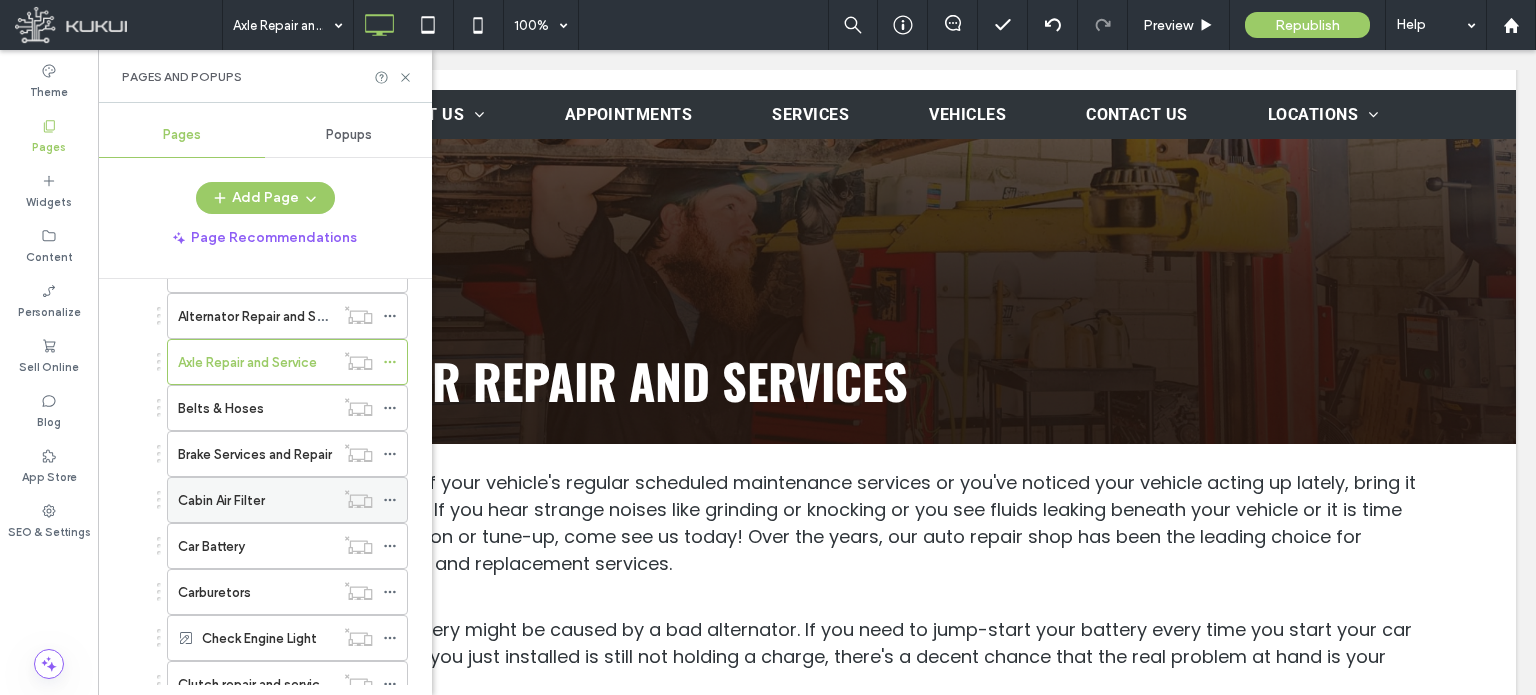 scroll, scrollTop: 600, scrollLeft: 0, axis: vertical 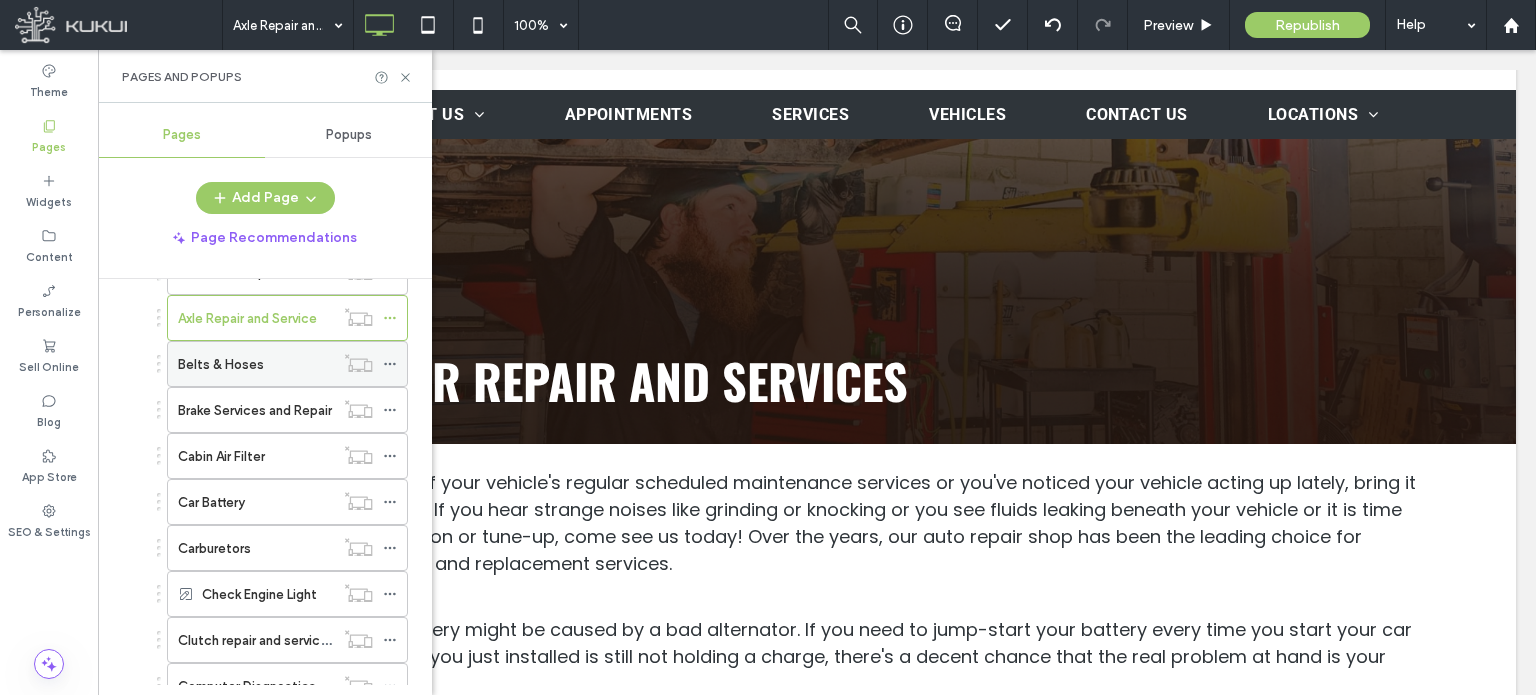 click on "Belts & Hoses" at bounding box center [256, 364] 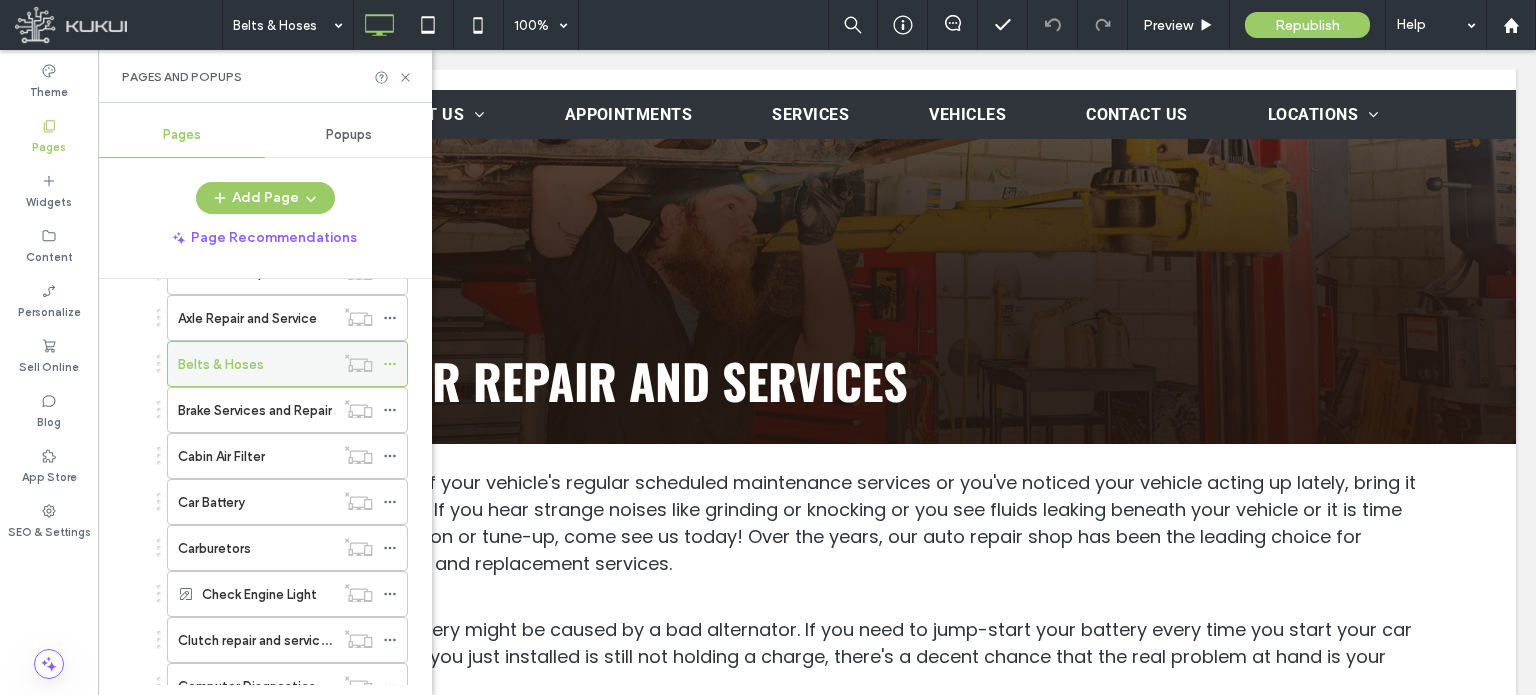 click 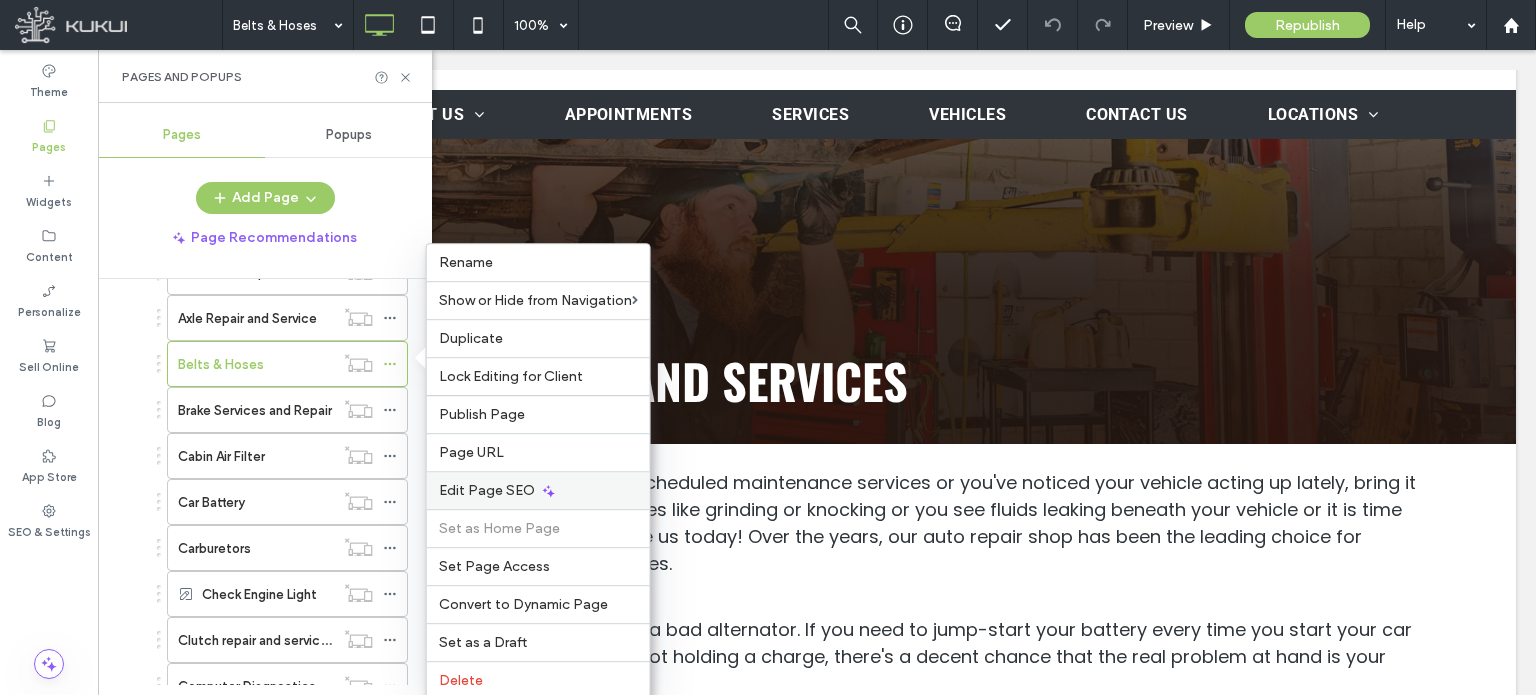 click on "Edit Page SEO" at bounding box center [487, 490] 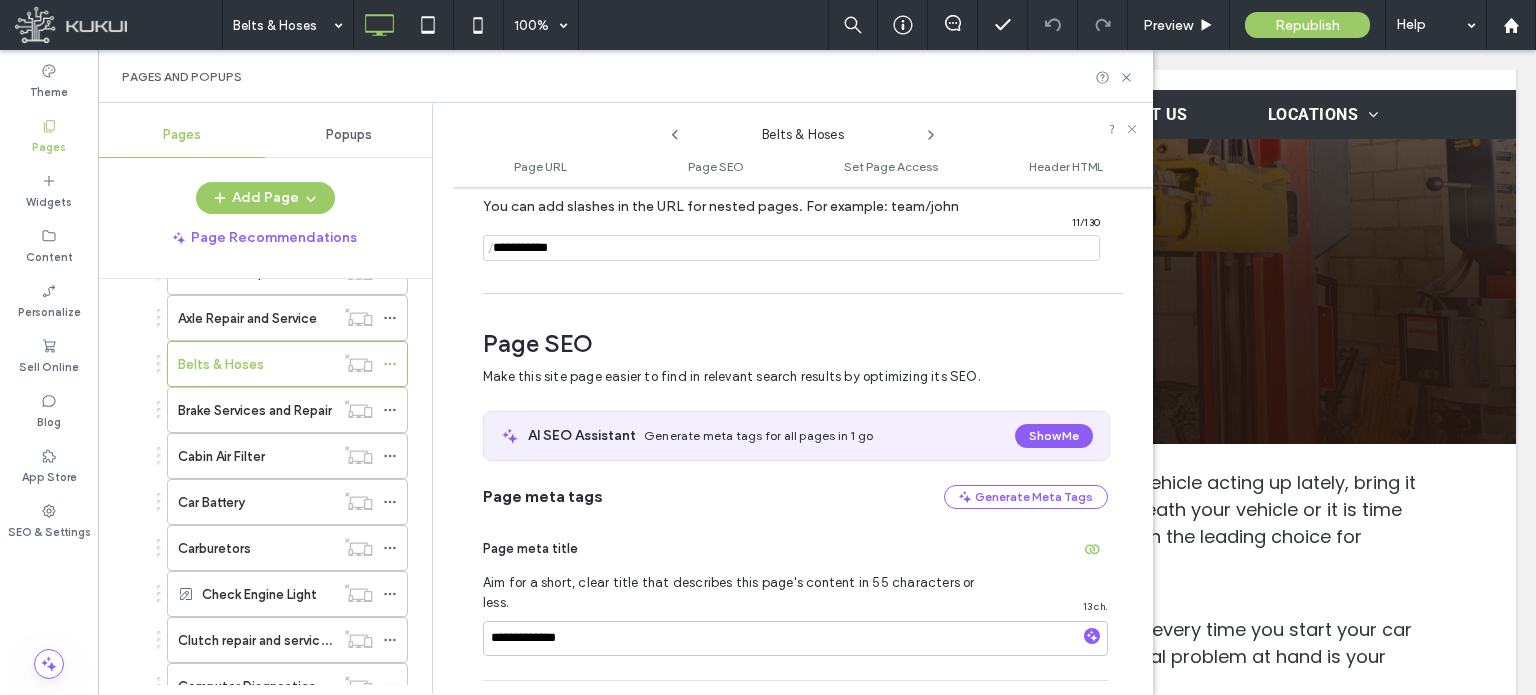 scroll, scrollTop: 274, scrollLeft: 0, axis: vertical 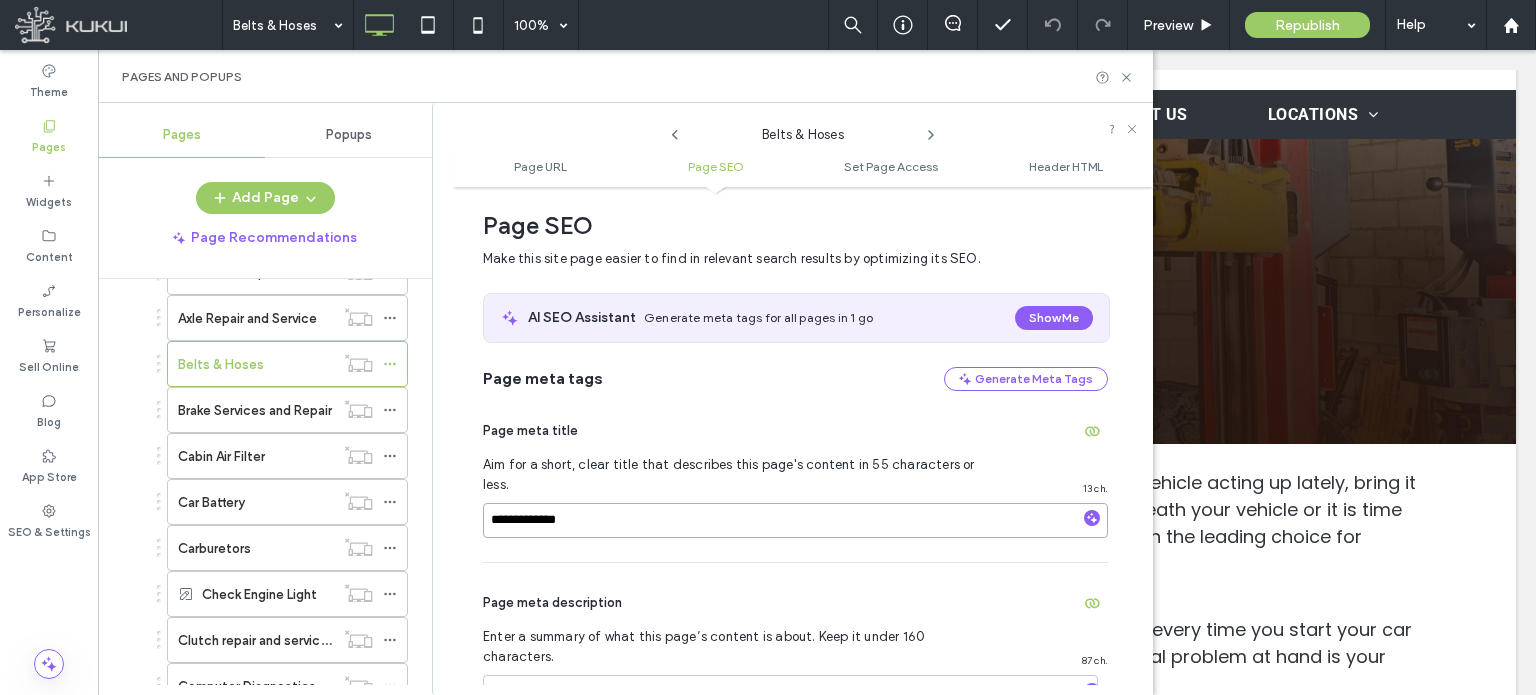click on "**********" at bounding box center [795, 520] 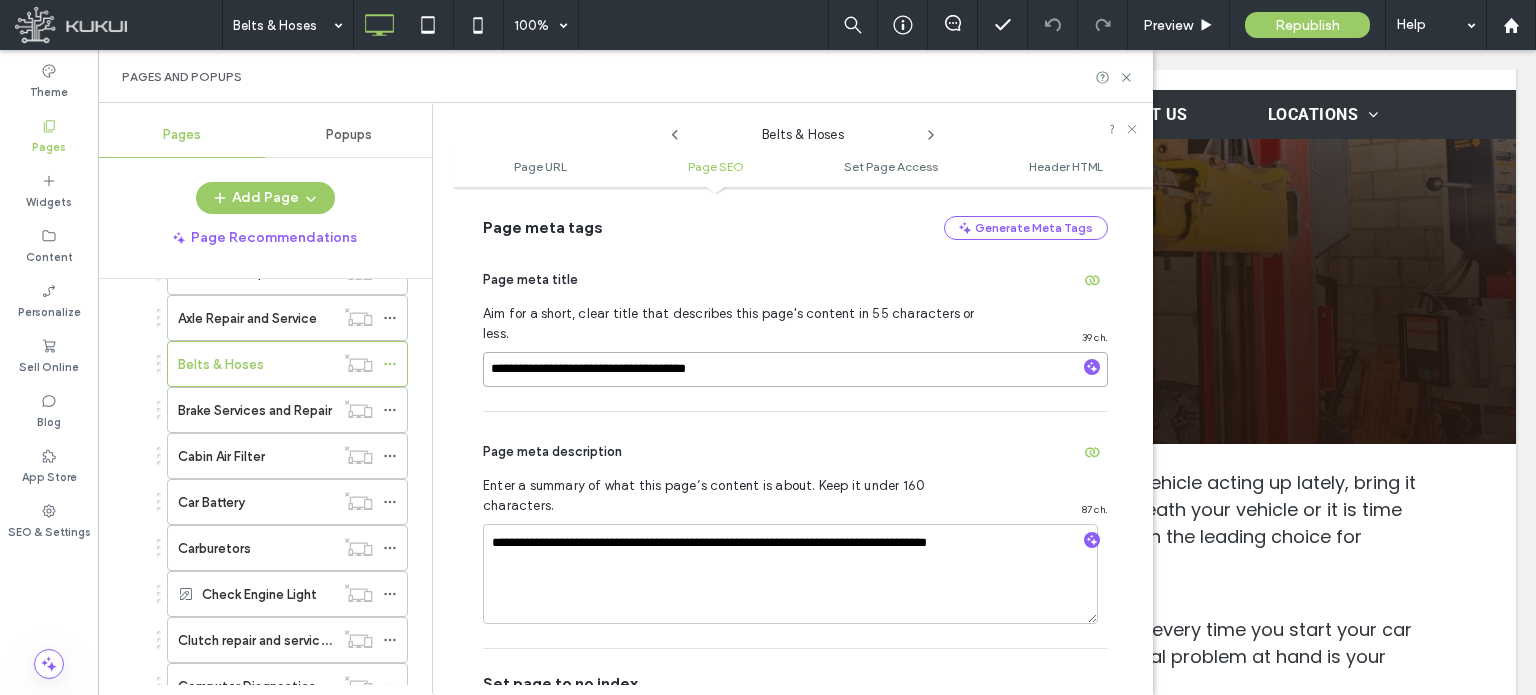scroll, scrollTop: 474, scrollLeft: 0, axis: vertical 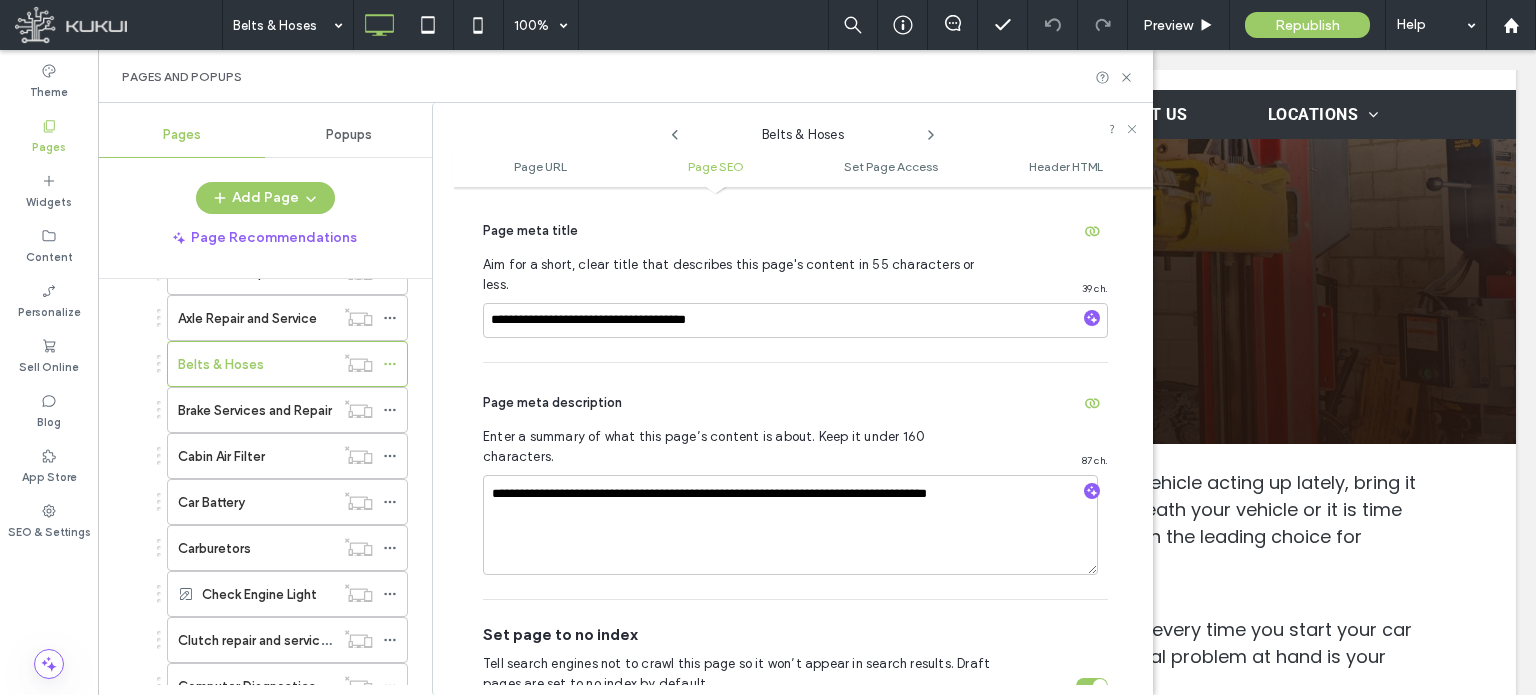 click on "Page meta description" at bounding box center (795, 403) 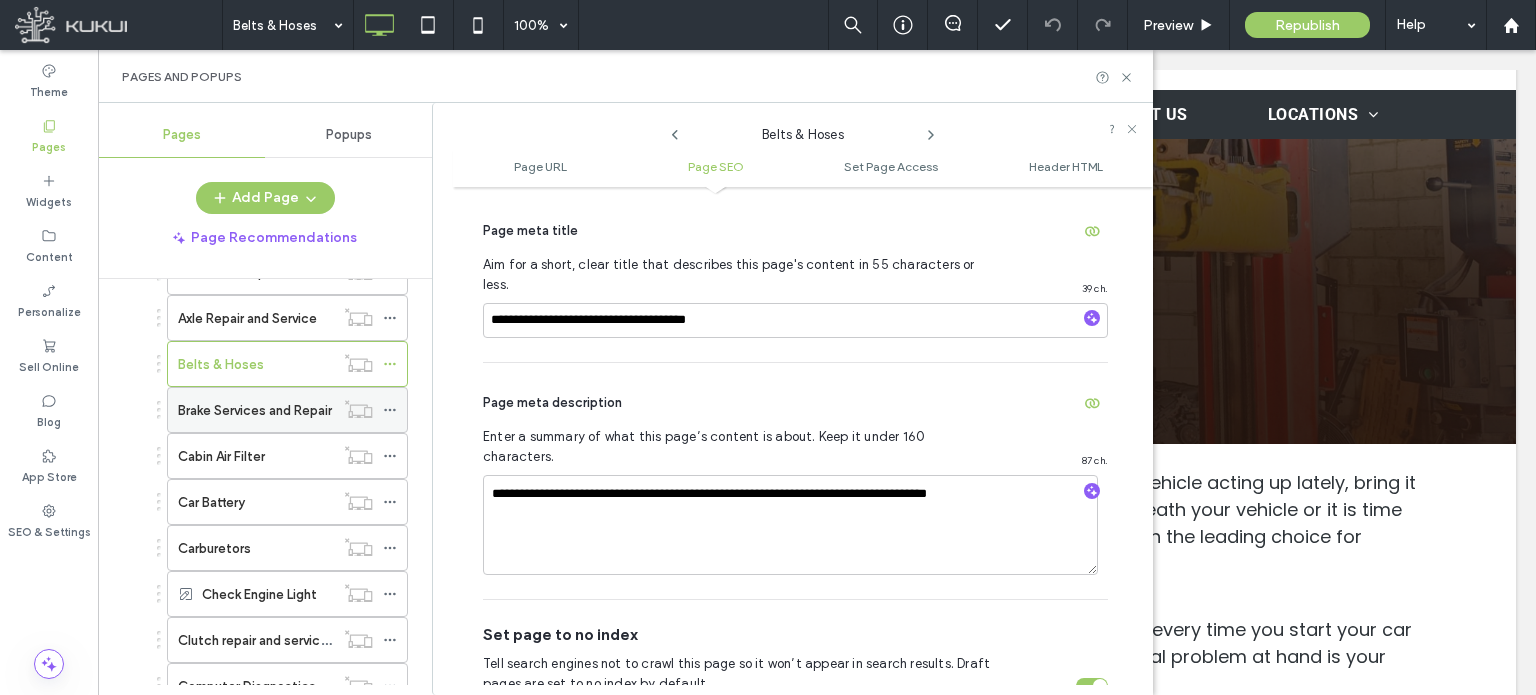 click on "Brake Services and Repair" at bounding box center [255, 410] 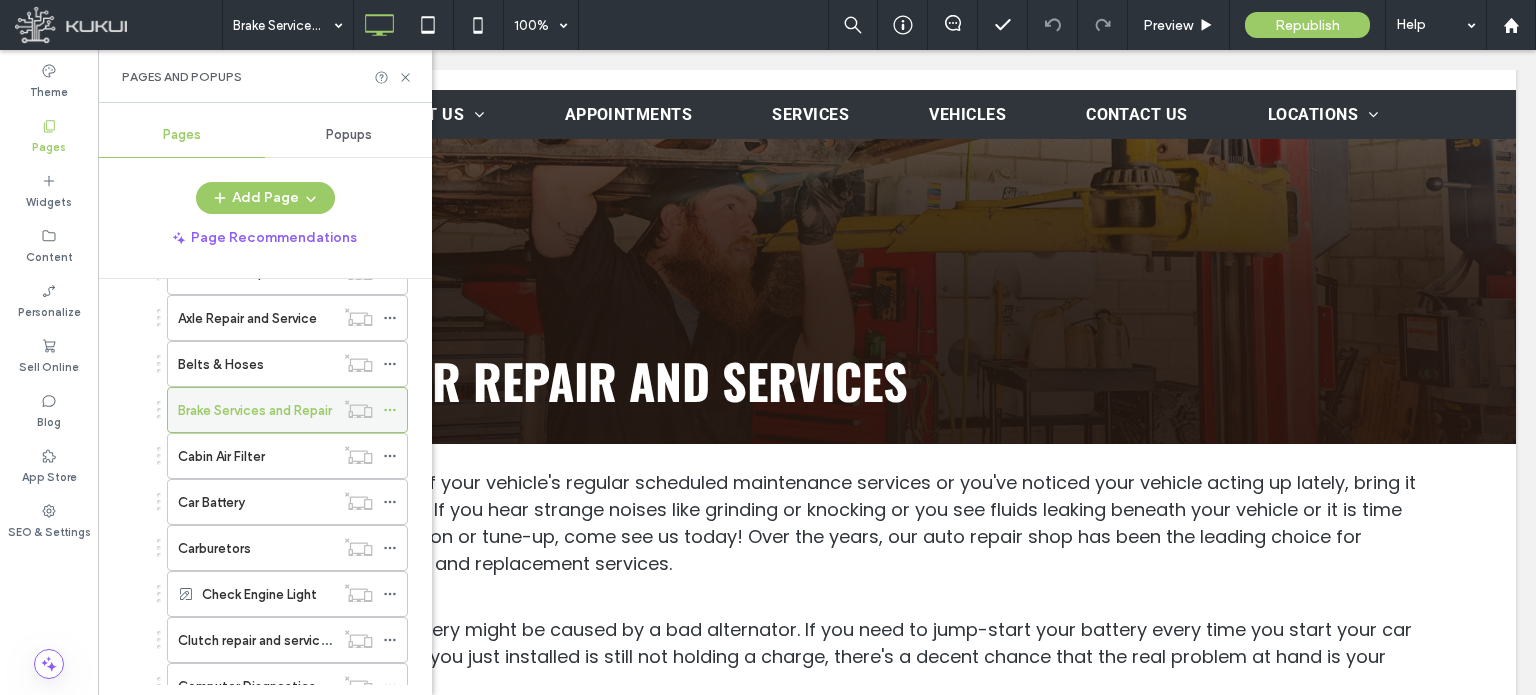 click 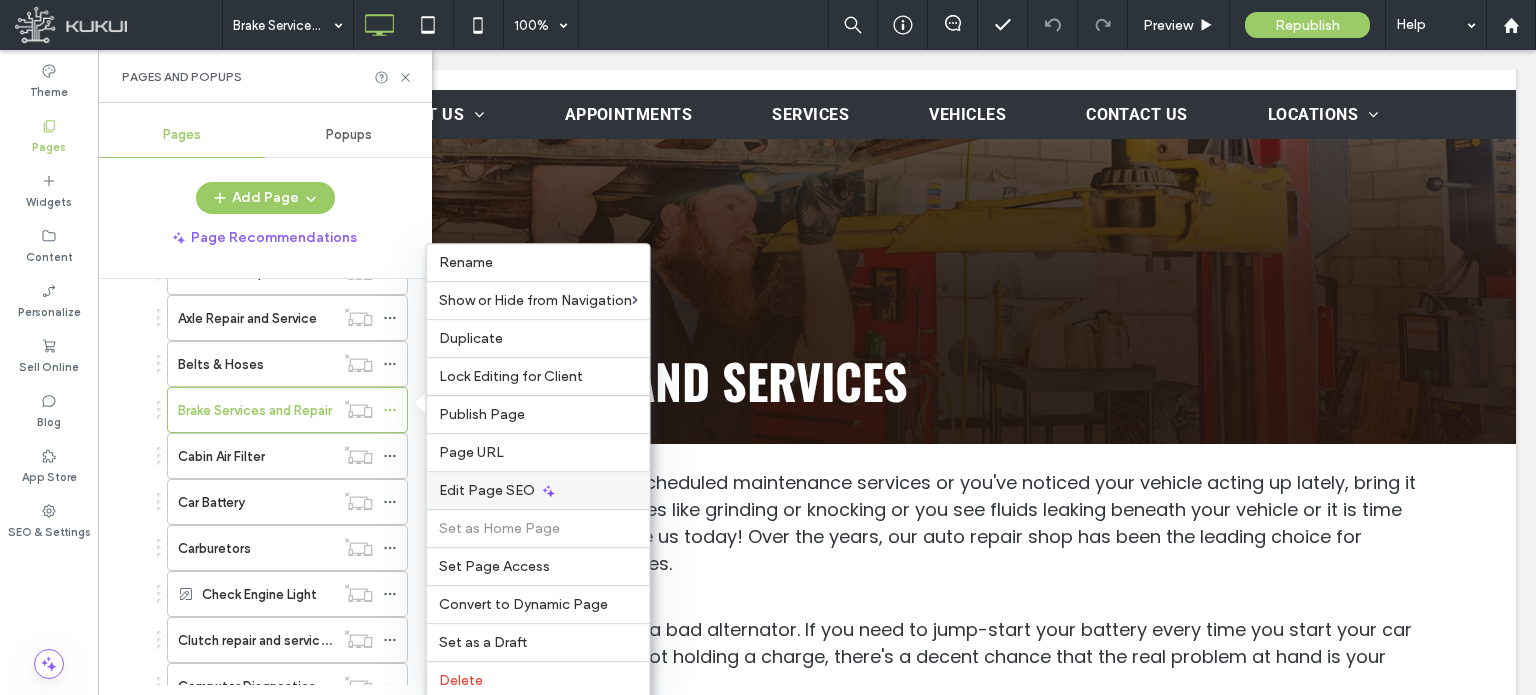 click on "Edit Page SEO" at bounding box center (487, 490) 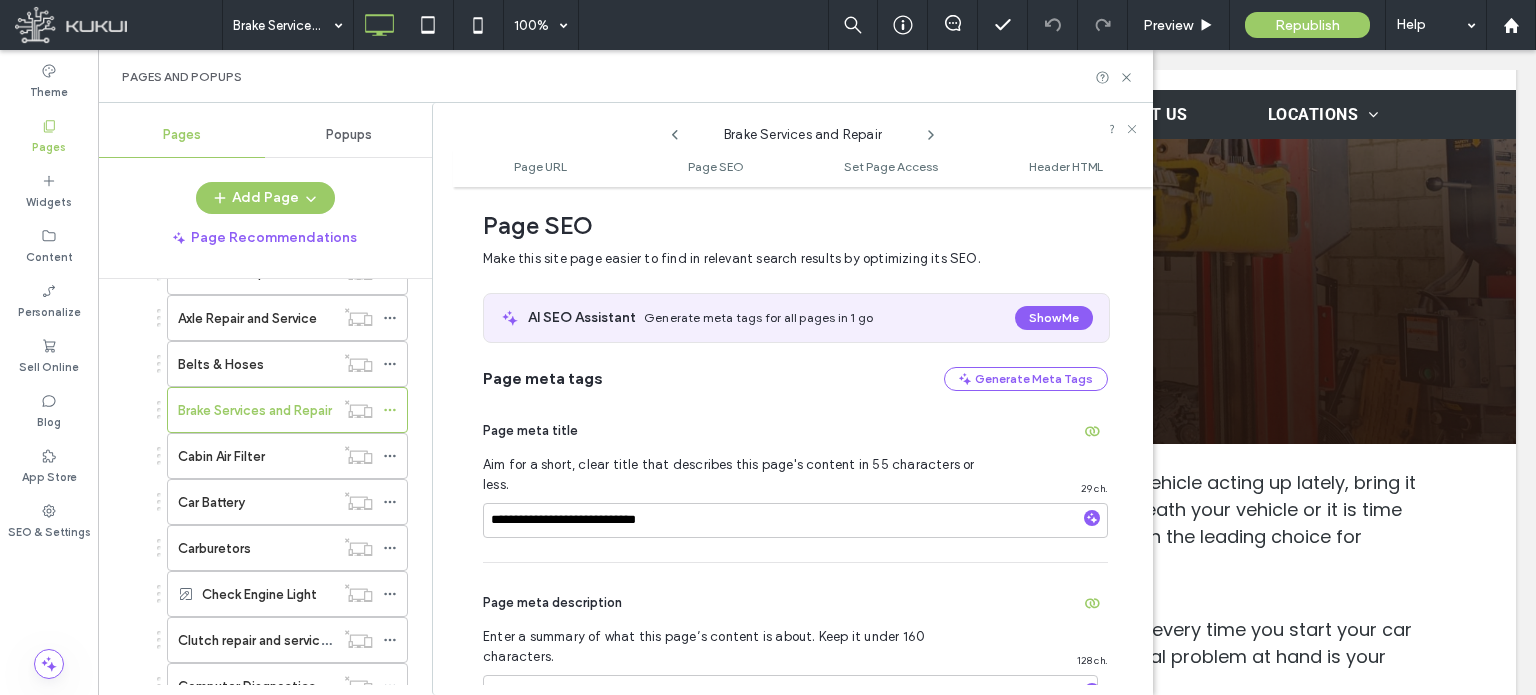 scroll, scrollTop: 274, scrollLeft: 0, axis: vertical 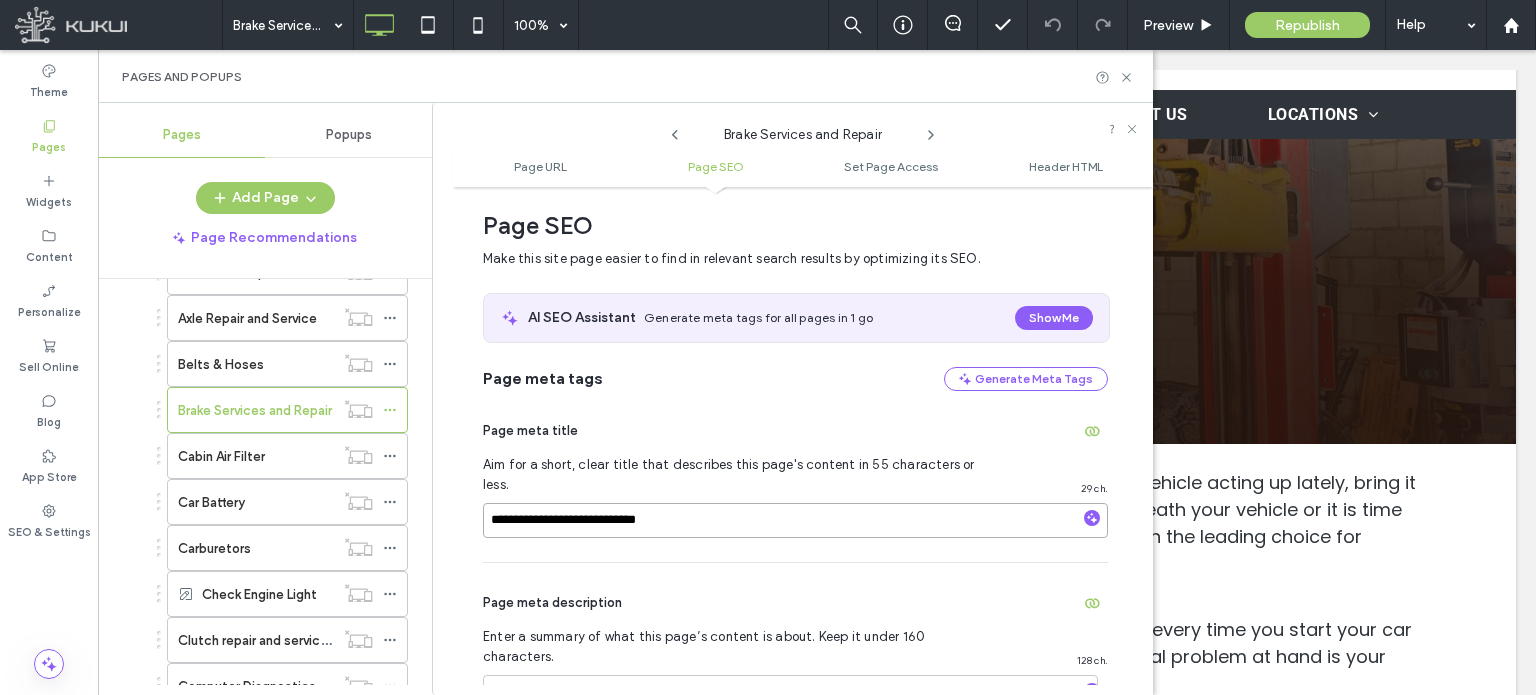 drag, startPoint x: 618, startPoint y: 498, endPoint x: 528, endPoint y: 501, distance: 90.04999 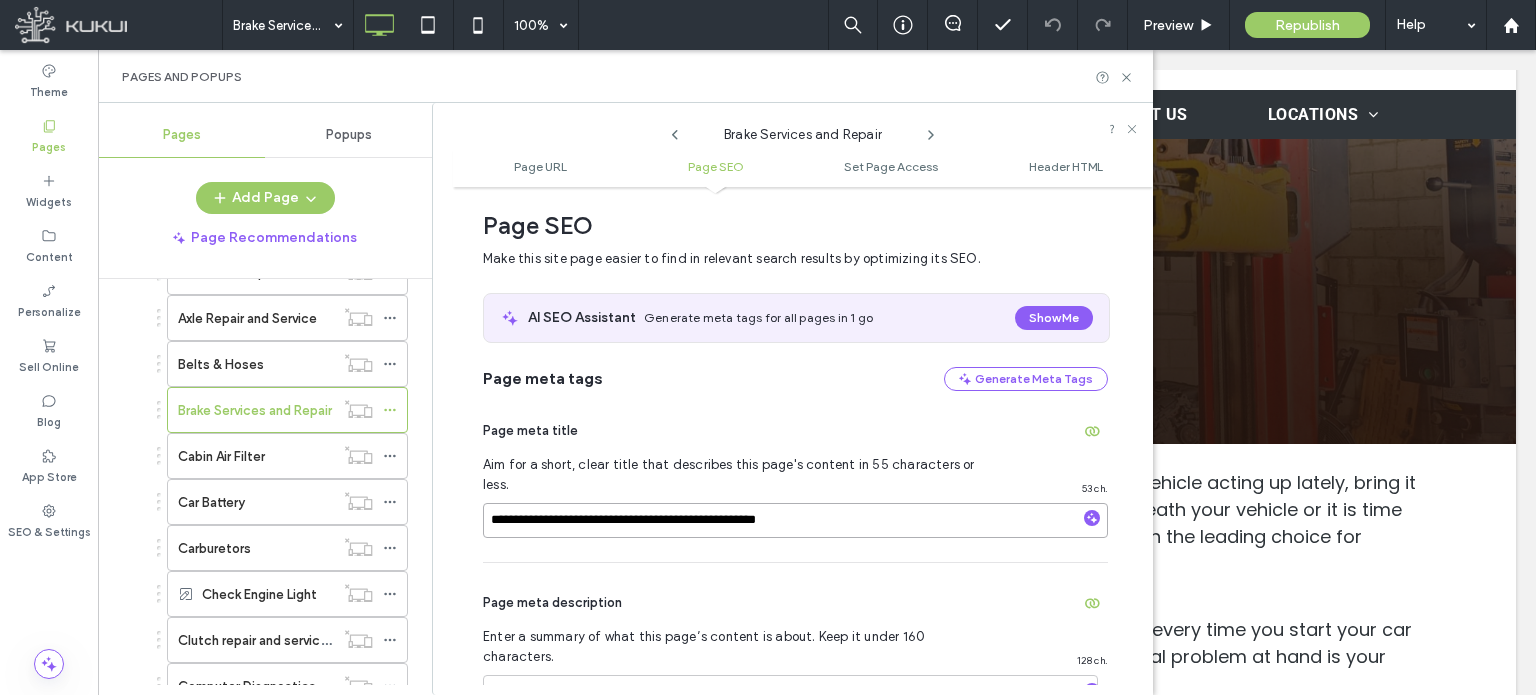 paste on "**********" 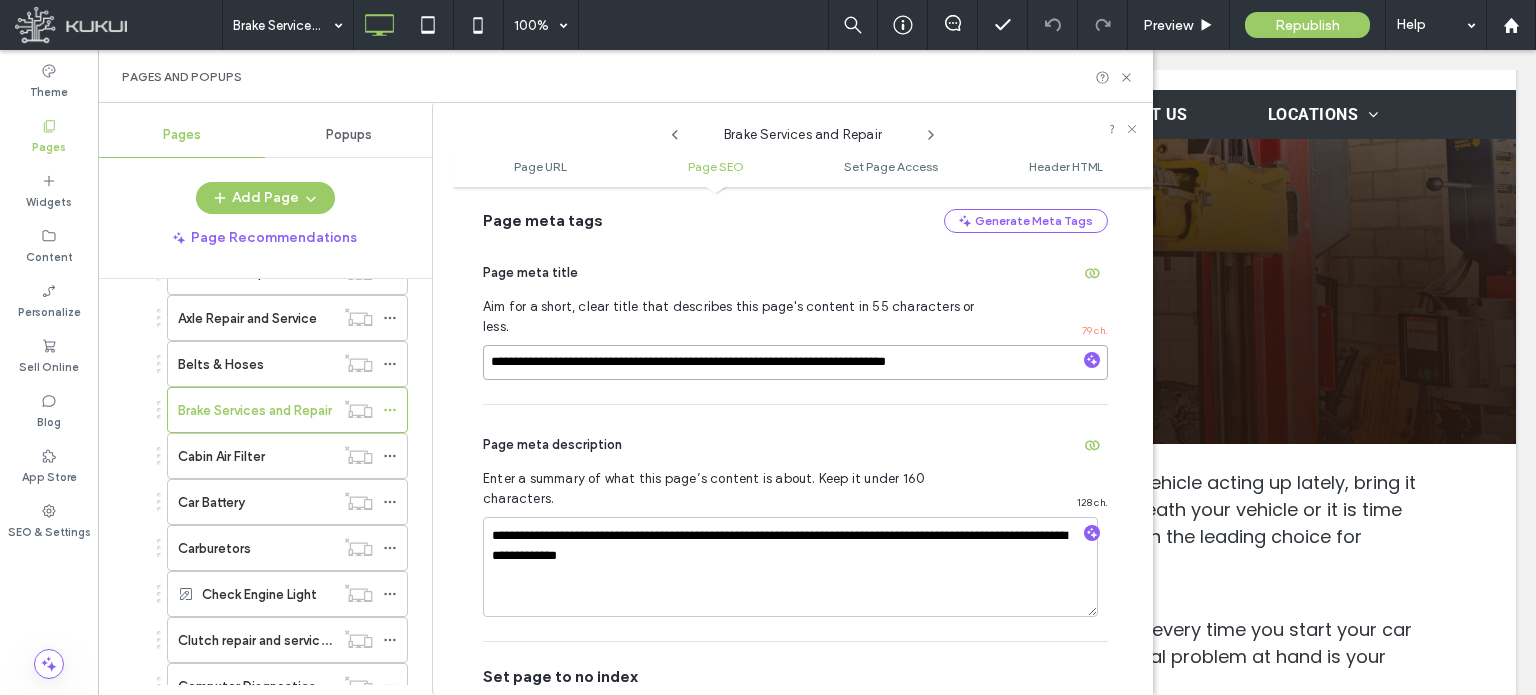 scroll, scrollTop: 474, scrollLeft: 0, axis: vertical 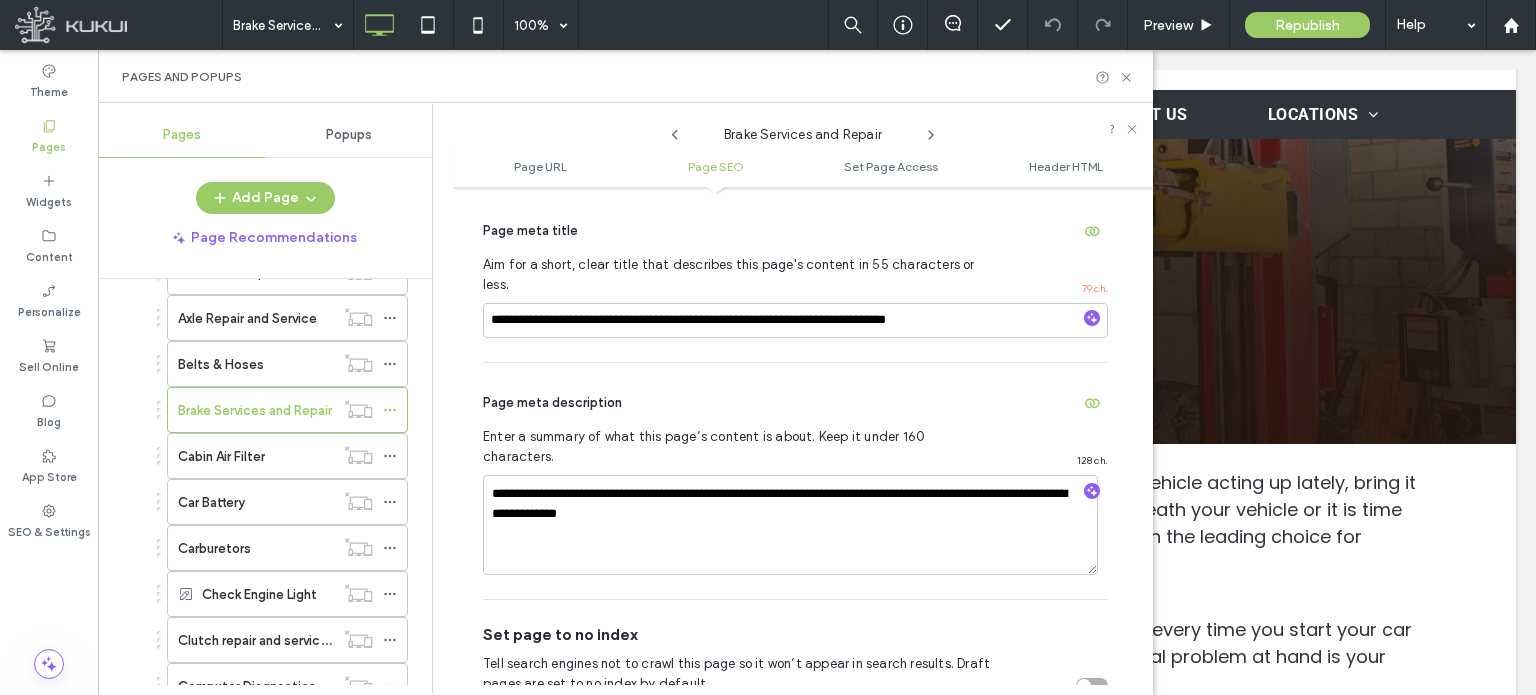 click on "Page meta description" at bounding box center (795, 403) 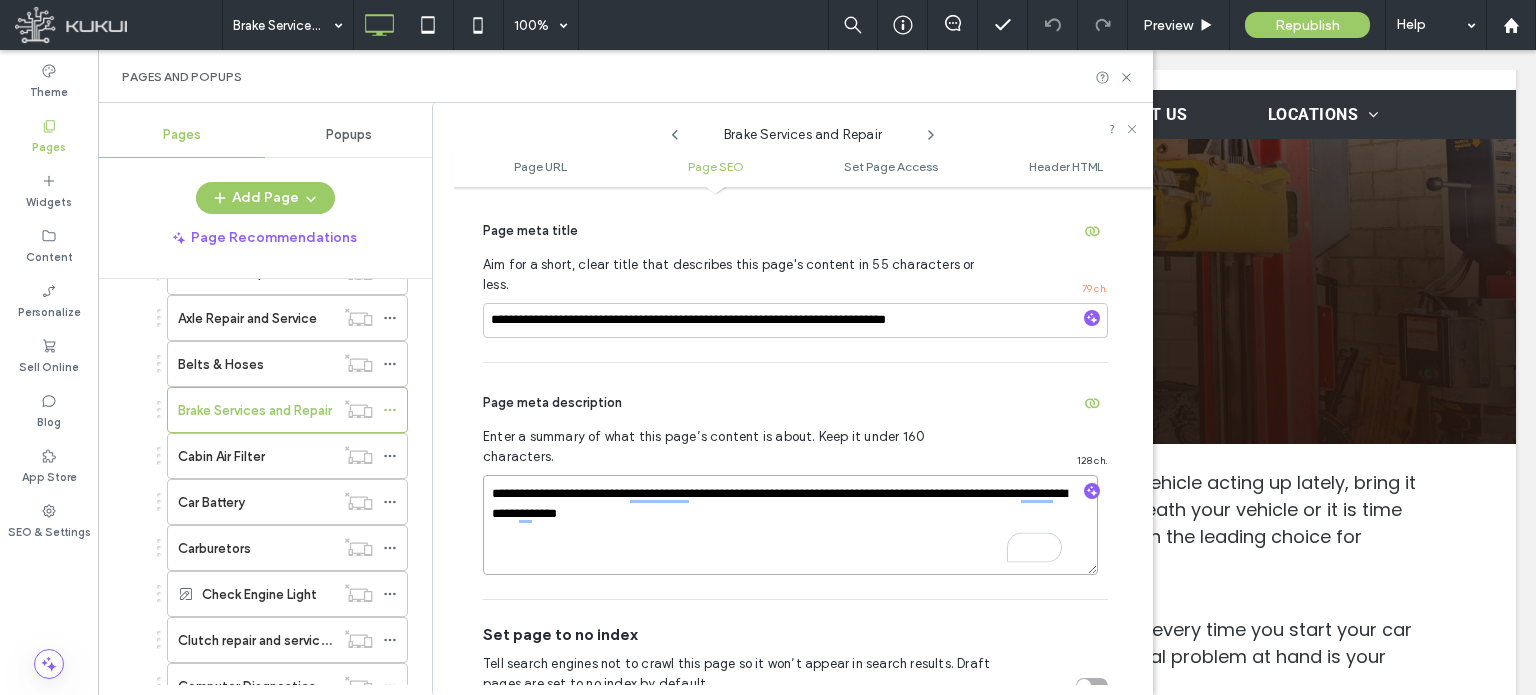 drag, startPoint x: 488, startPoint y: 455, endPoint x: 662, endPoint y: 471, distance: 174.73409 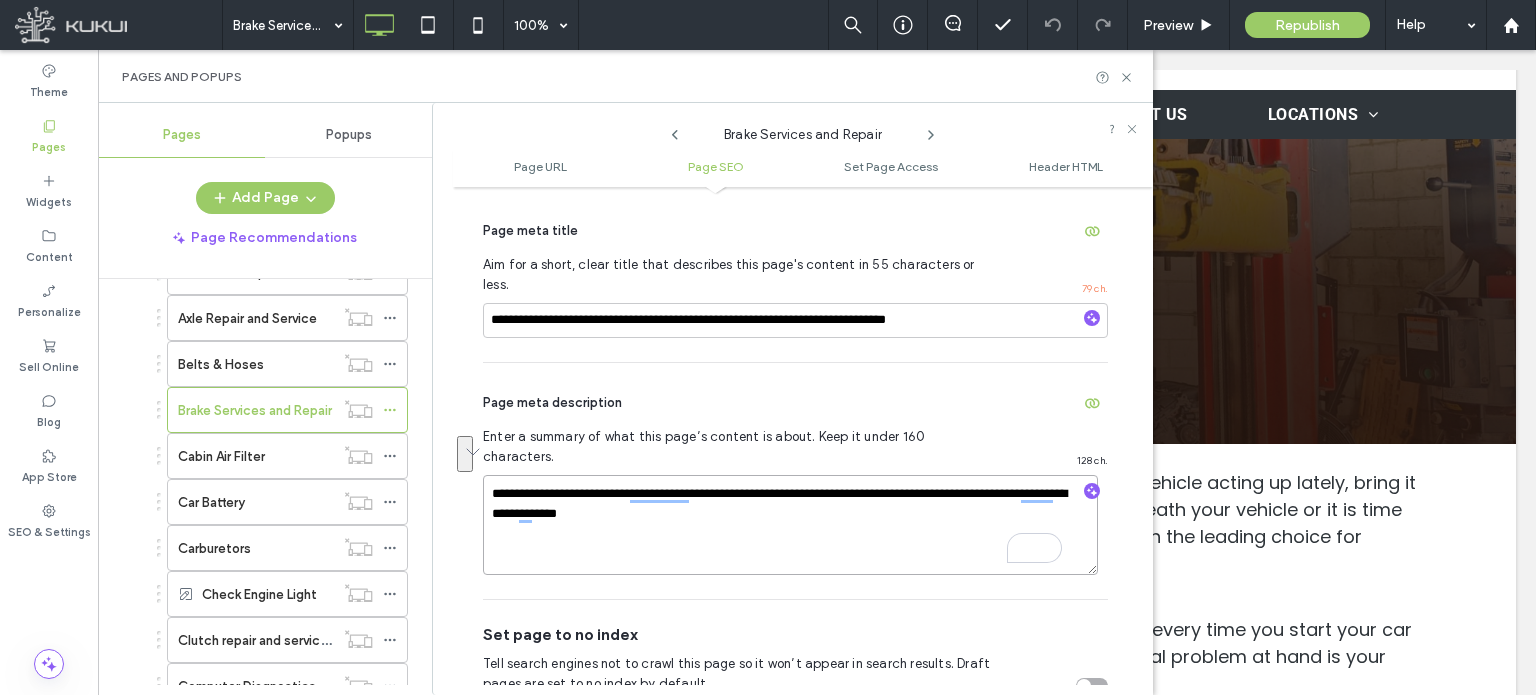 paste on "**********" 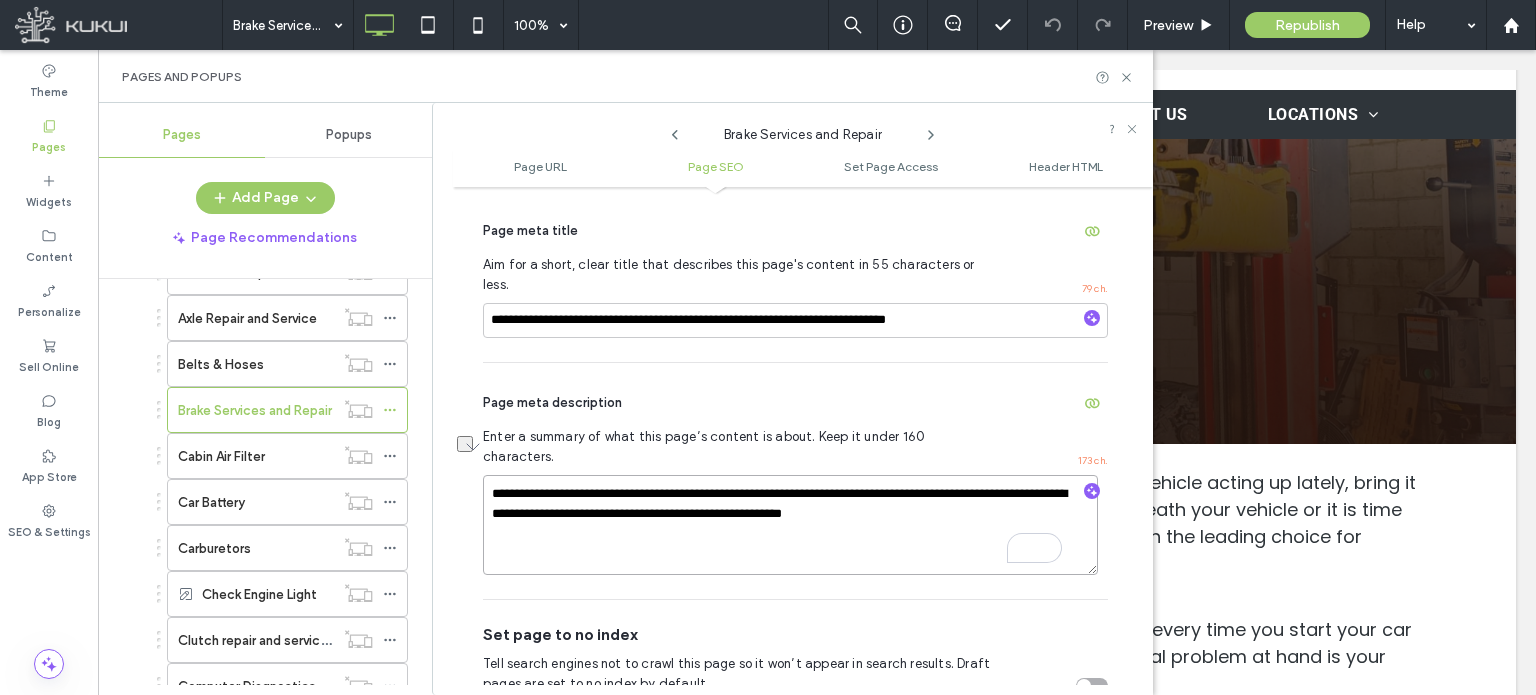 drag, startPoint x: 940, startPoint y: 475, endPoint x: 791, endPoint y: 491, distance: 149.8566 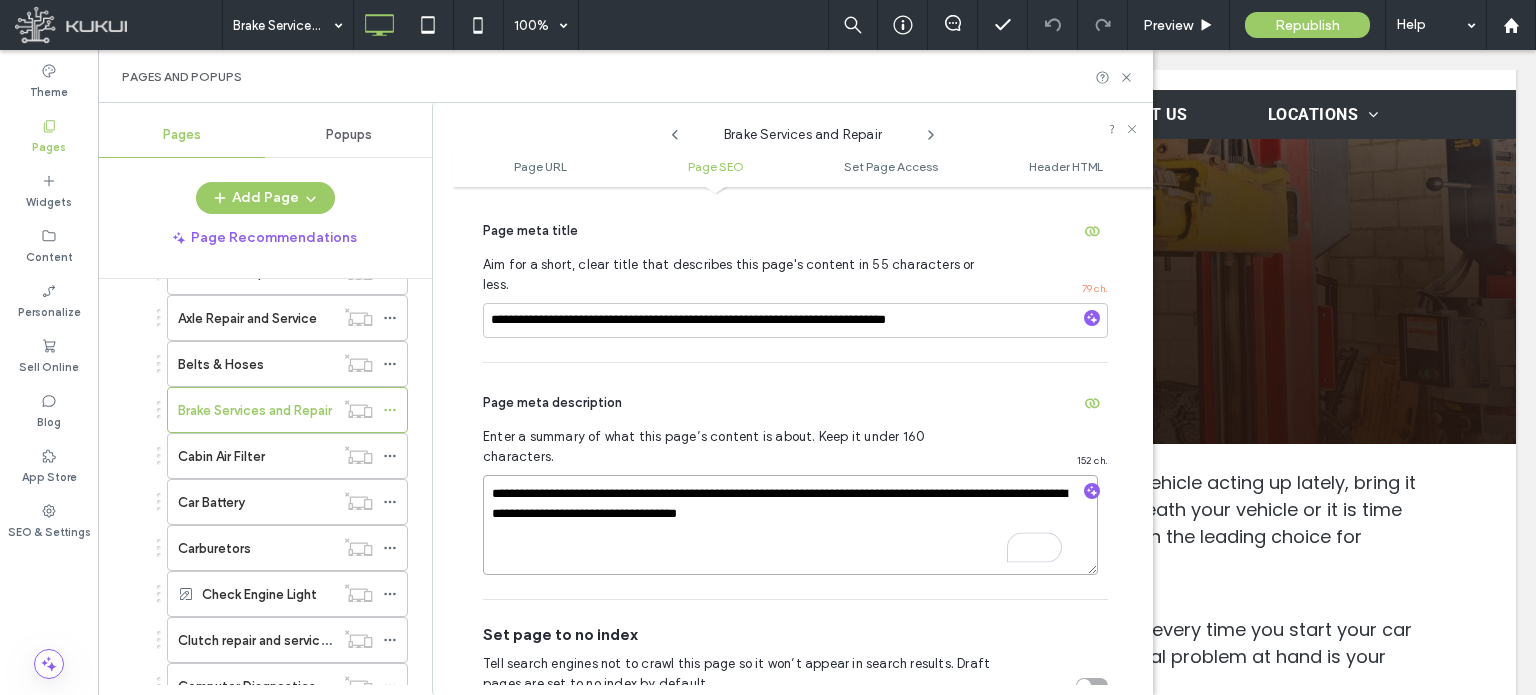 type on "**********" 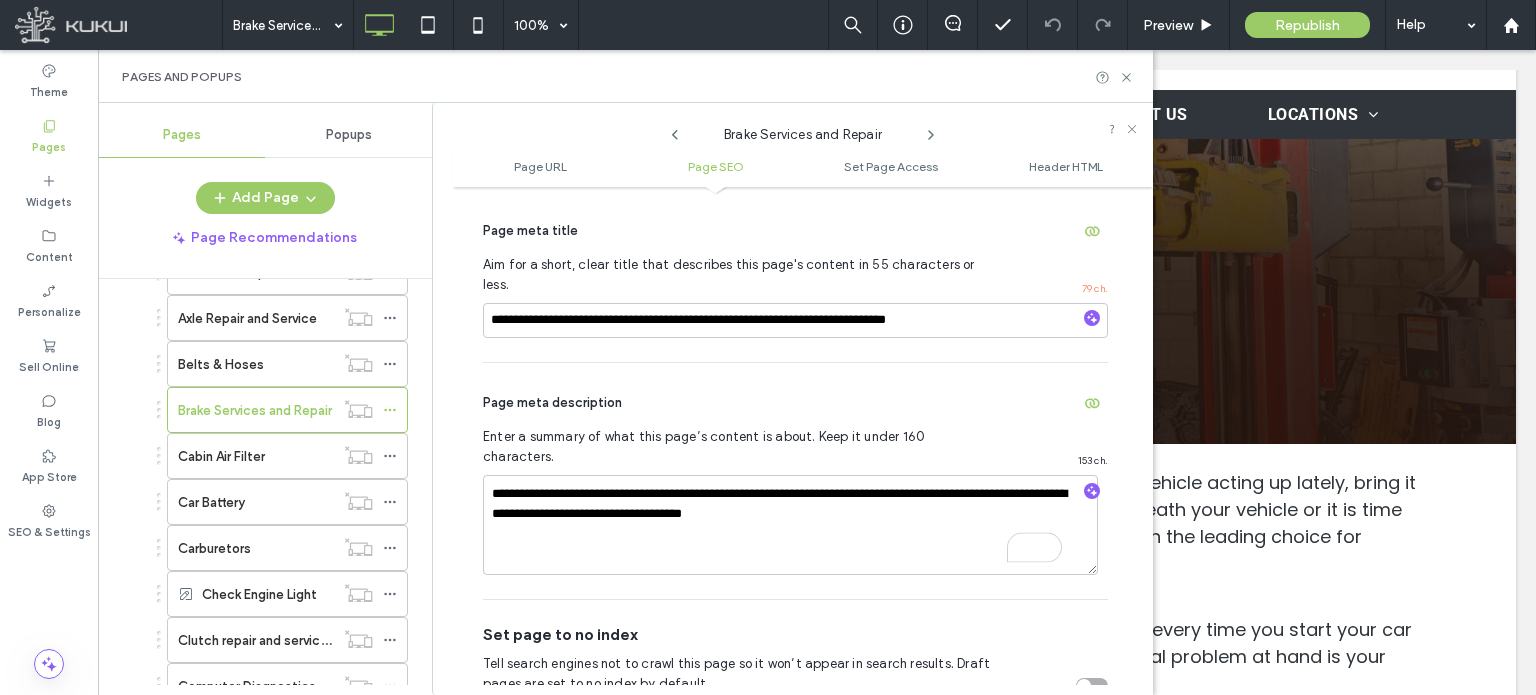 click on "Page meta description" at bounding box center [795, 403] 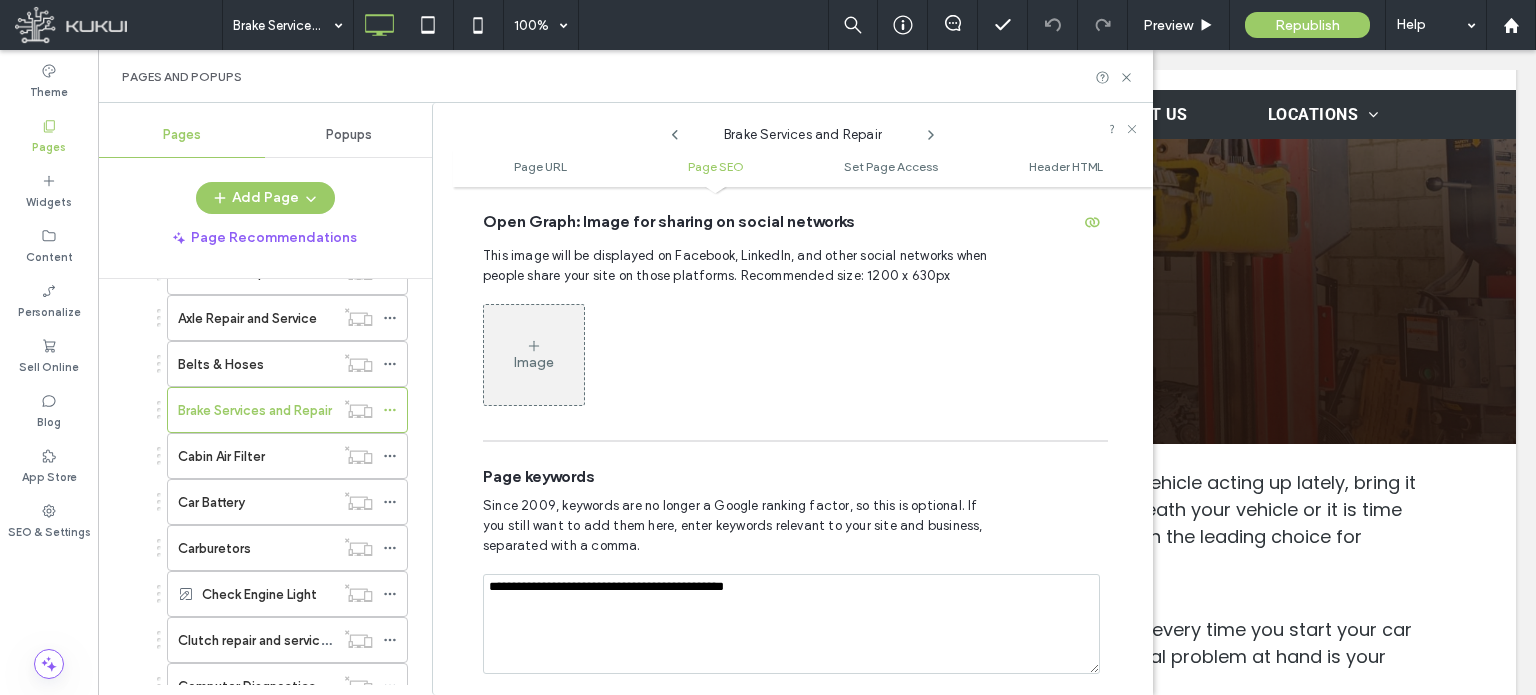 scroll, scrollTop: 1074, scrollLeft: 0, axis: vertical 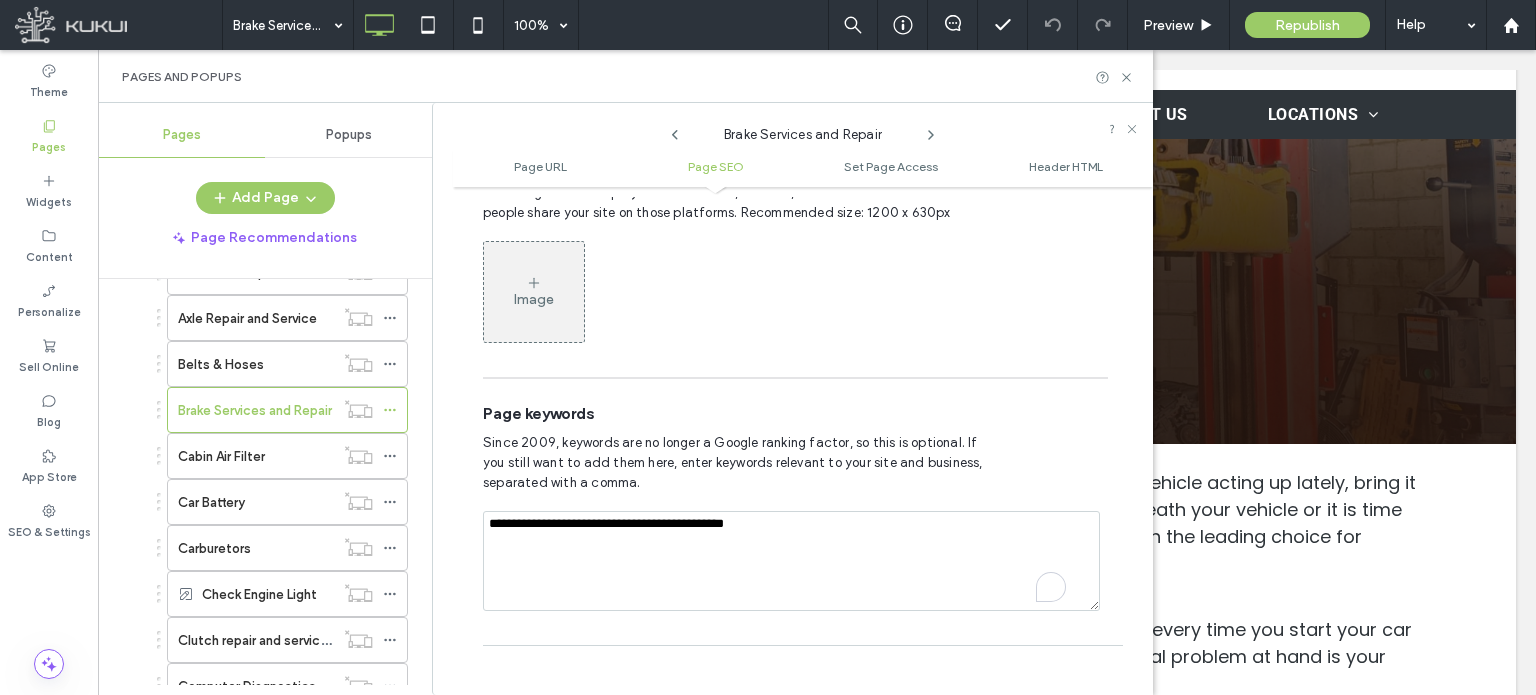 drag, startPoint x: 650, startPoint y: 485, endPoint x: 823, endPoint y: 506, distance: 174.26991 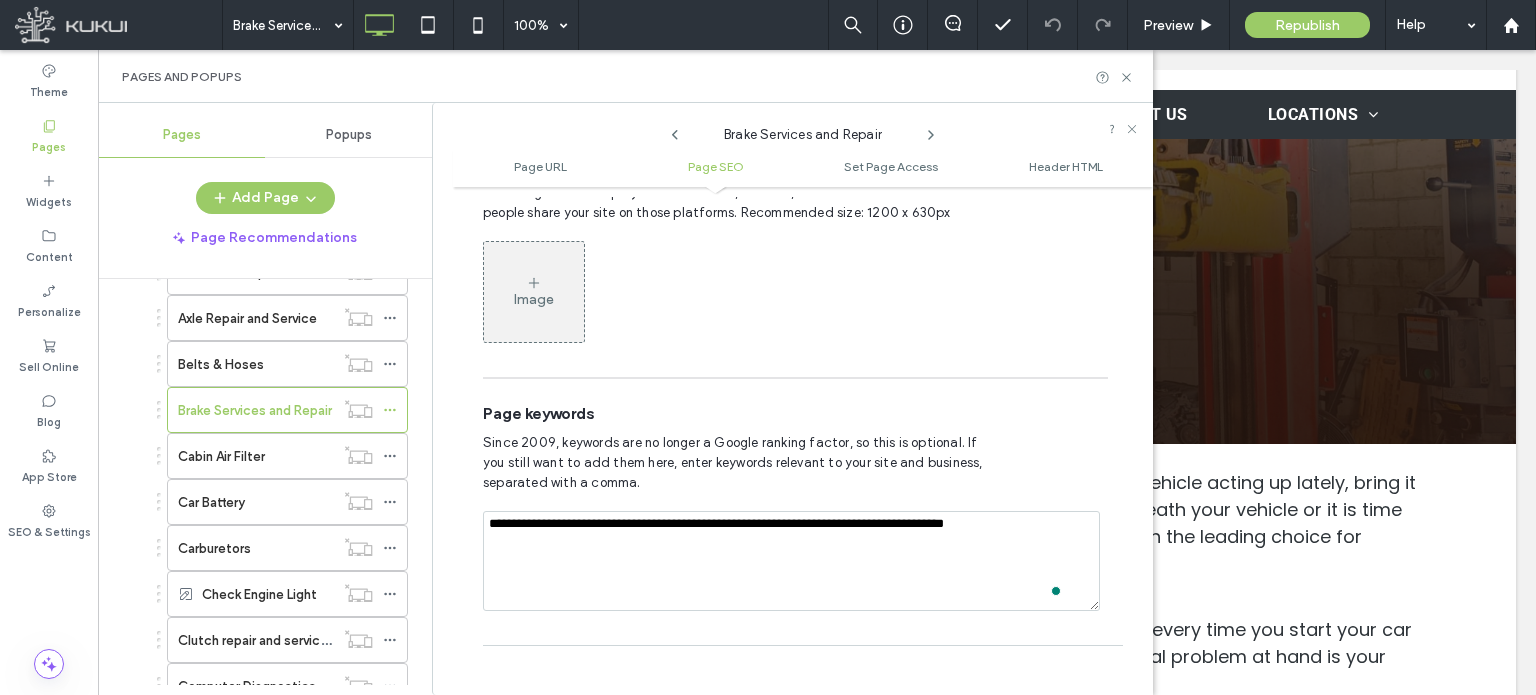 type on "**********" 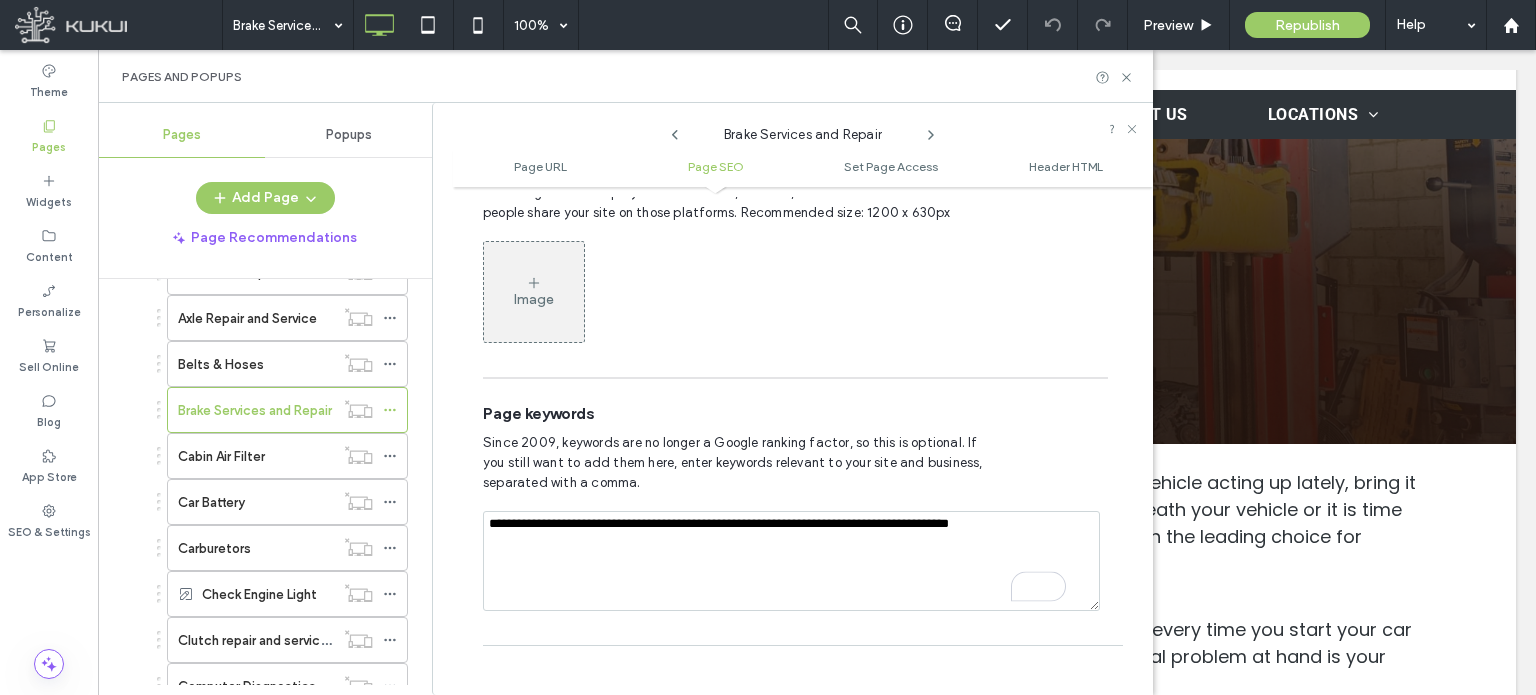 click on "Since 2009, keywords are no longer a Google ranking factor, so this is optional. If you still want to add them here, enter keywords relevant to your site and business, separated with a comma." at bounding box center (795, 463) 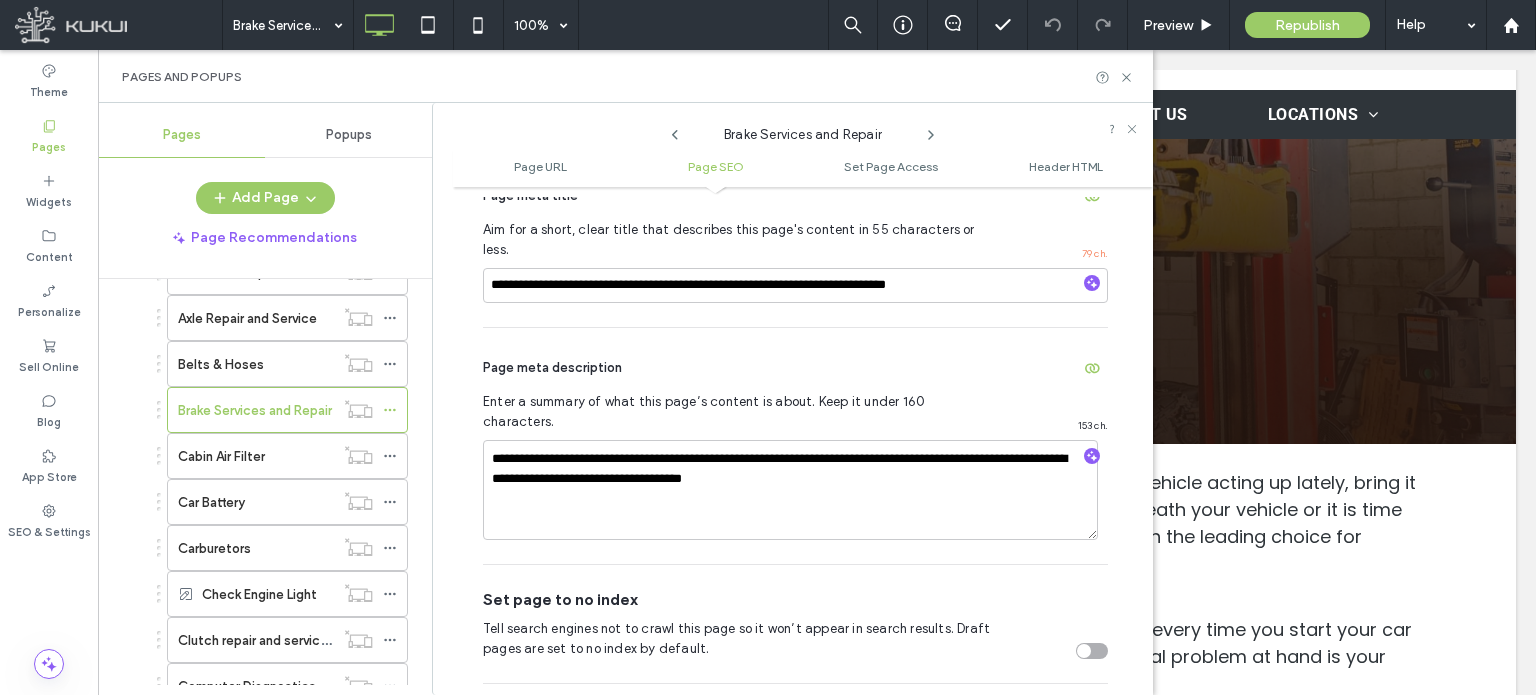 scroll, scrollTop: 474, scrollLeft: 0, axis: vertical 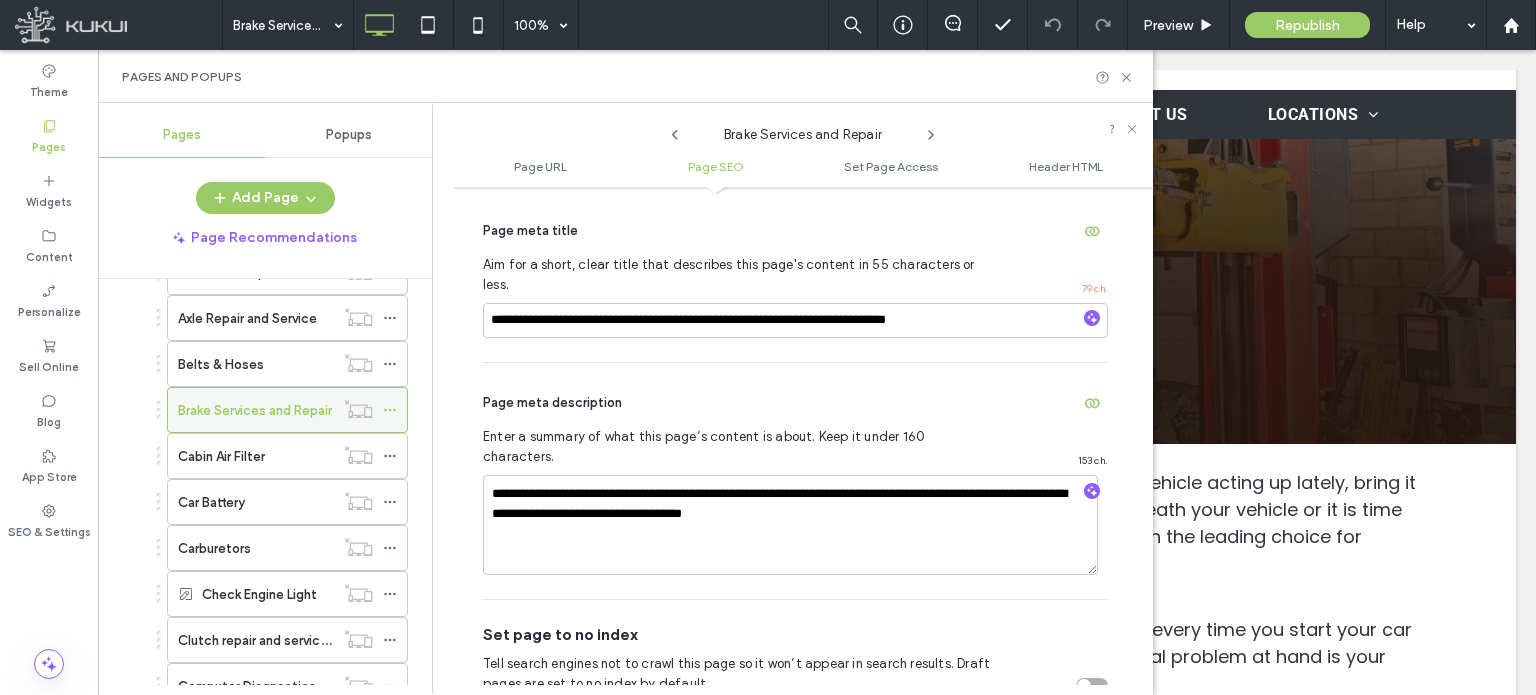 click 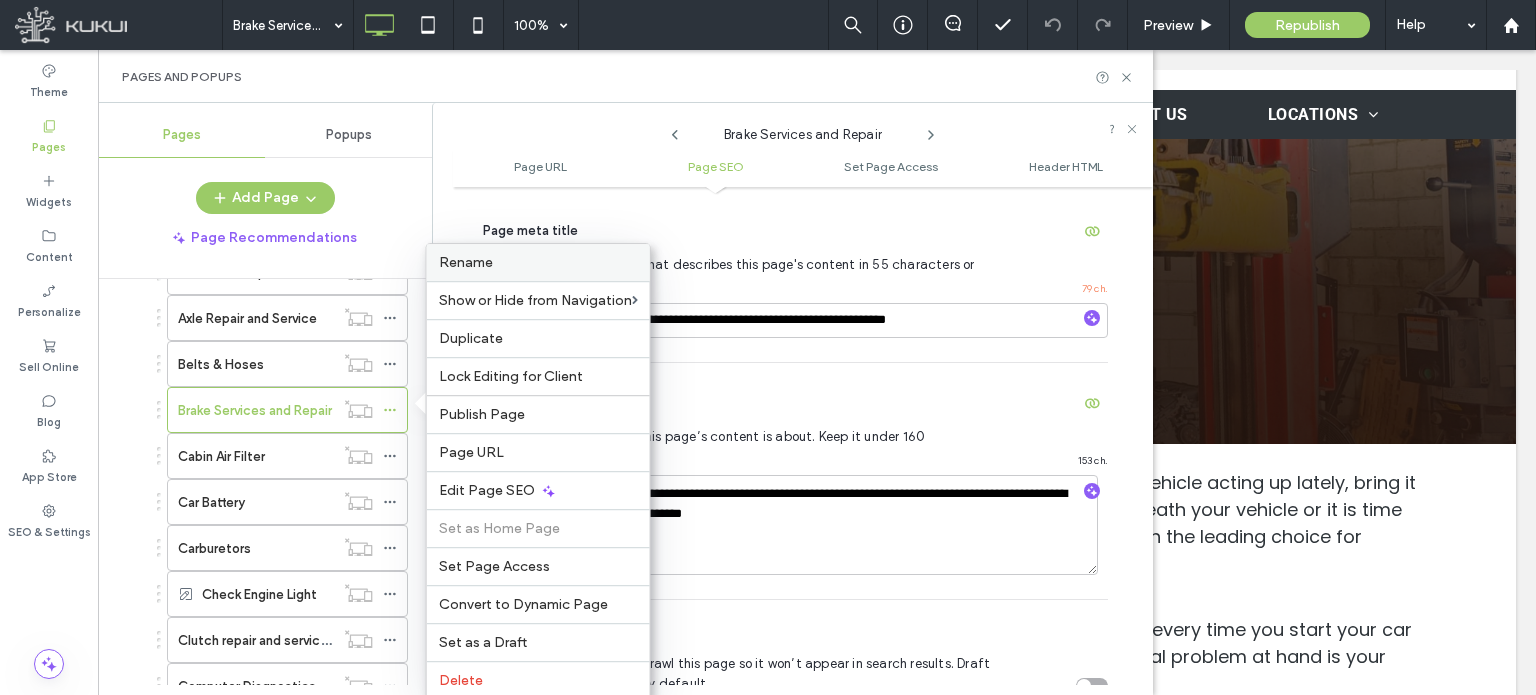 click on "Rename" at bounding box center [466, 262] 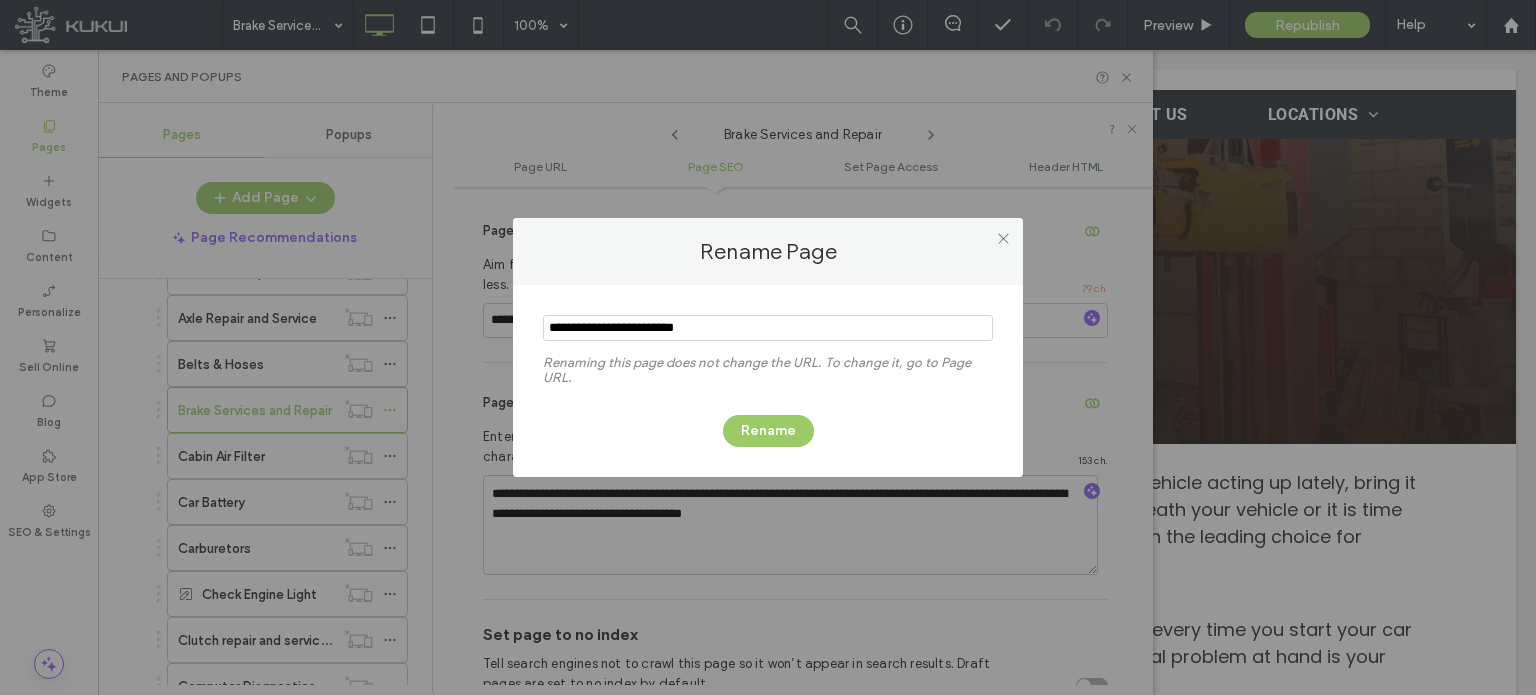 click at bounding box center (768, 328) 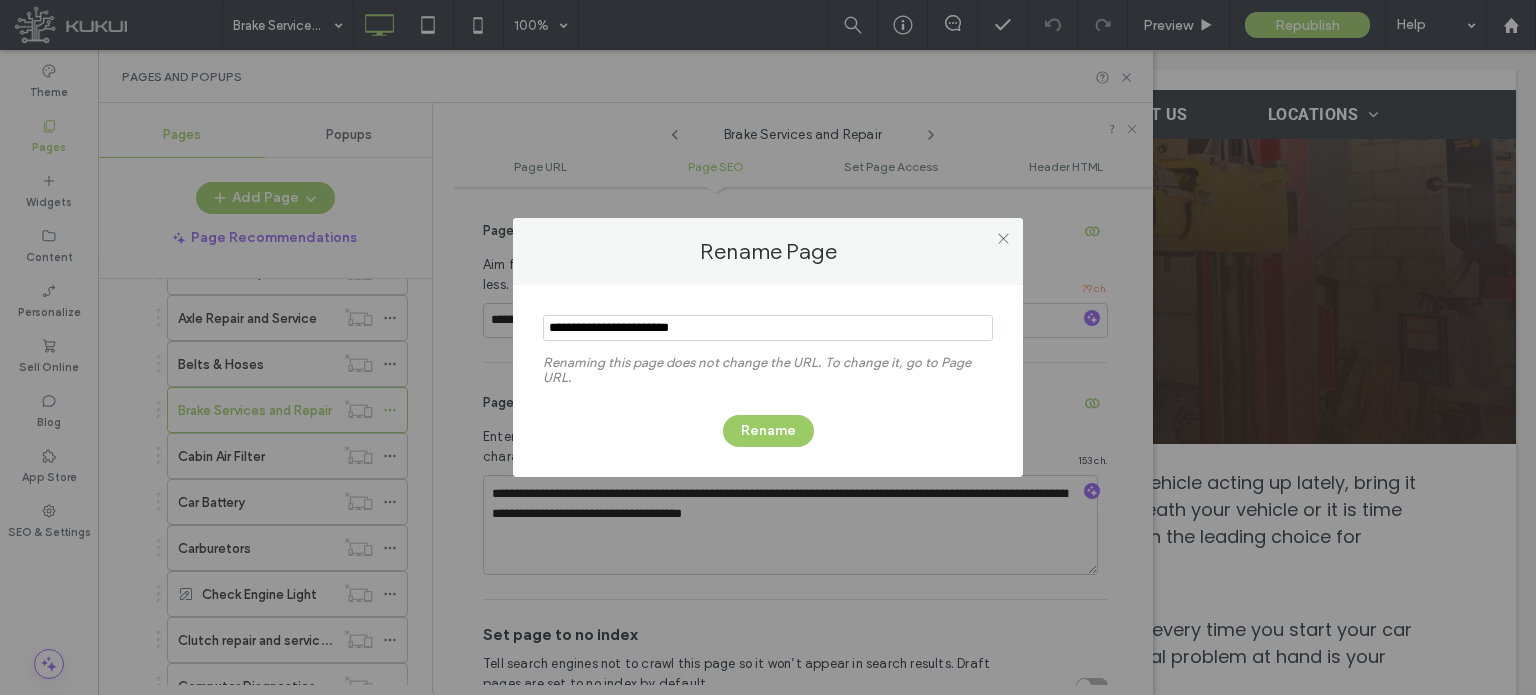 type on "**********" 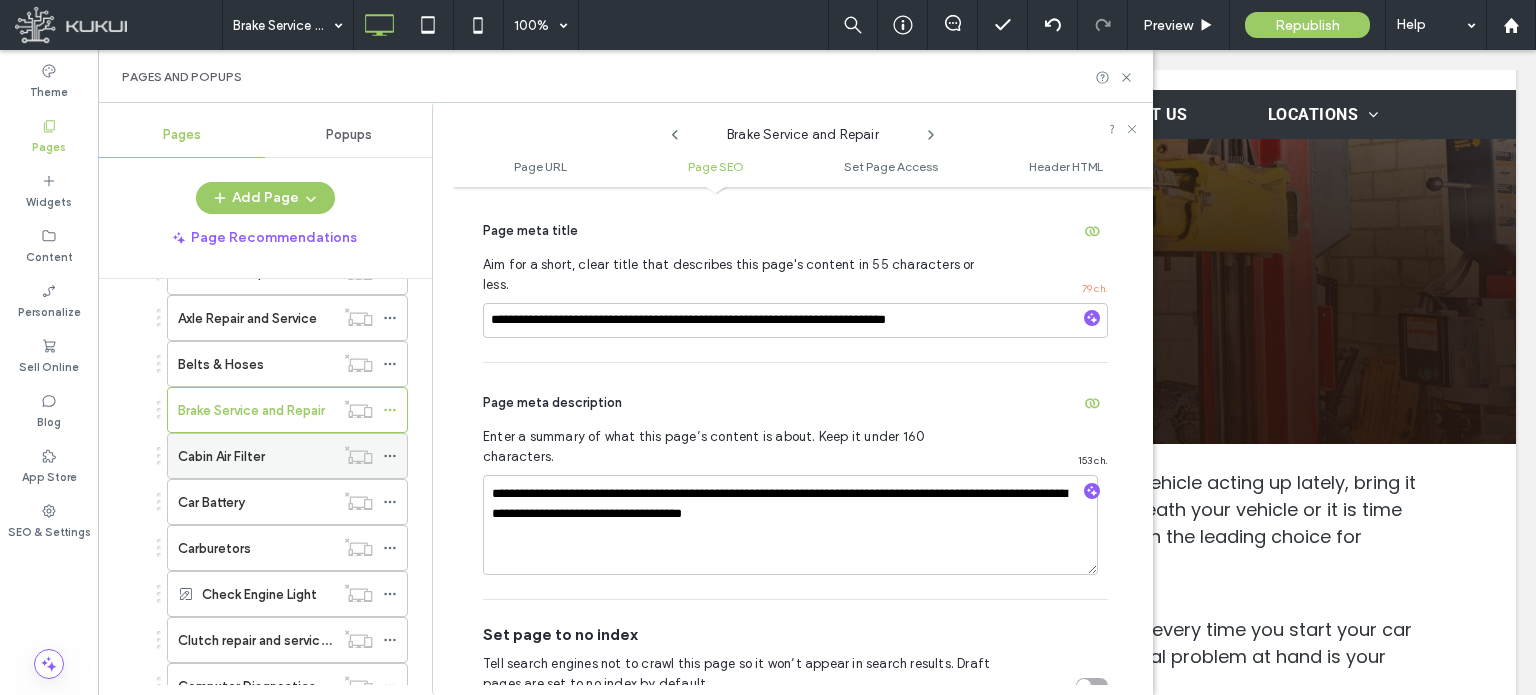 click on "Cabin Air Filter" at bounding box center [256, 456] 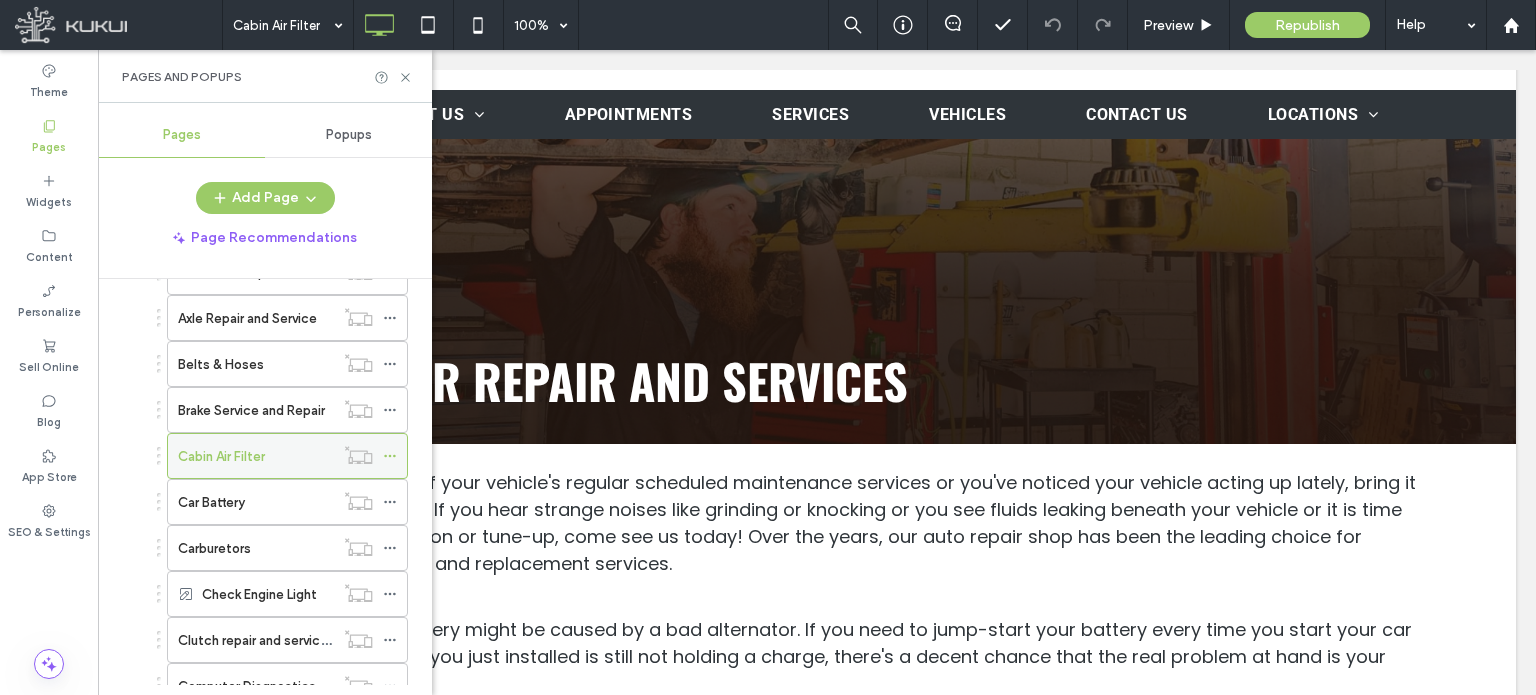scroll, scrollTop: 700, scrollLeft: 0, axis: vertical 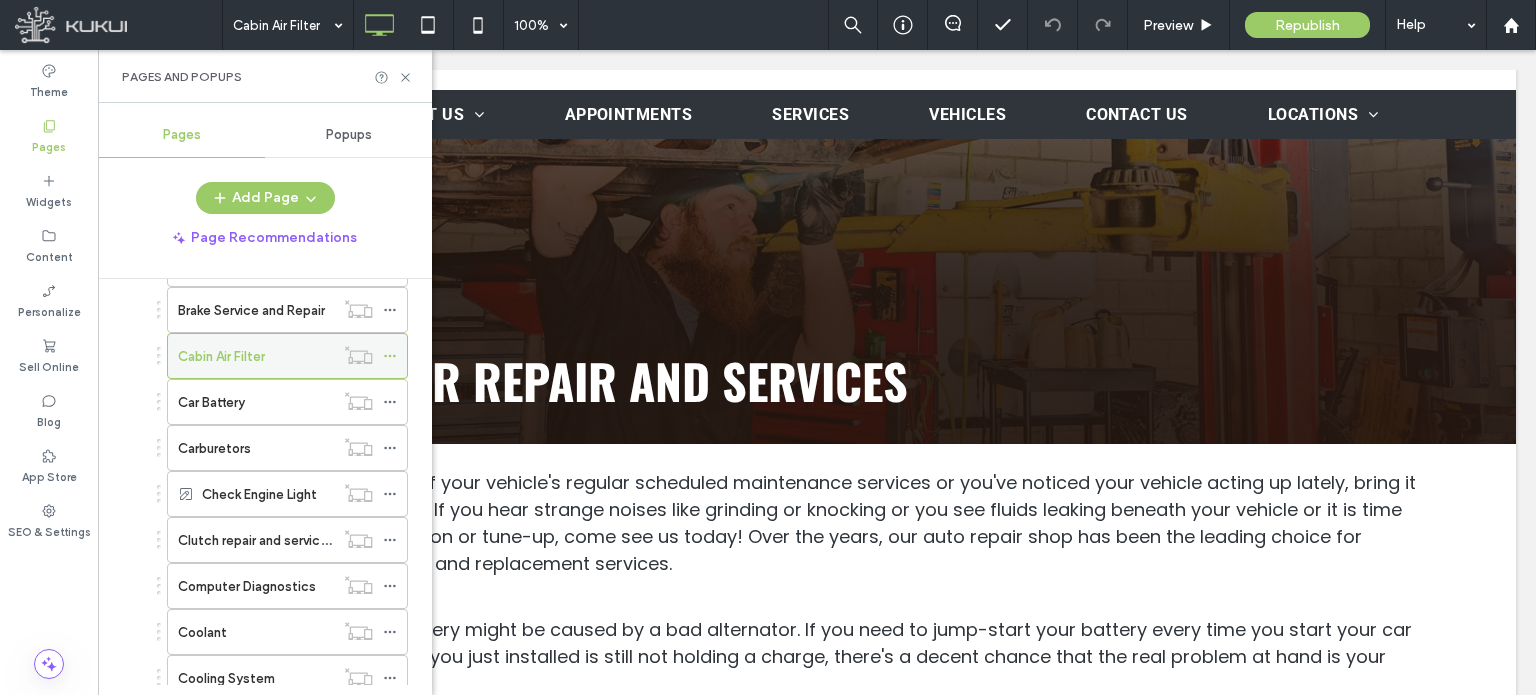 click 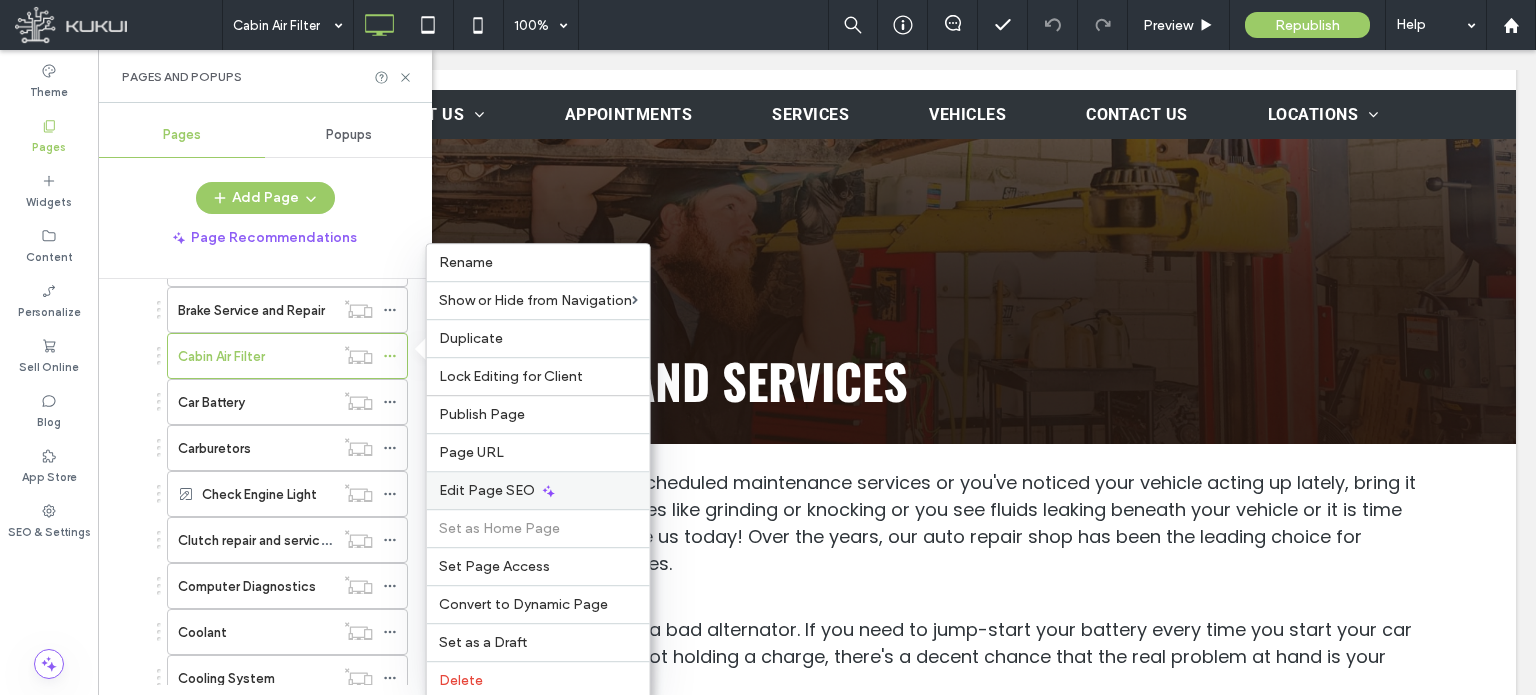 click on "Edit Page SEO" at bounding box center (487, 490) 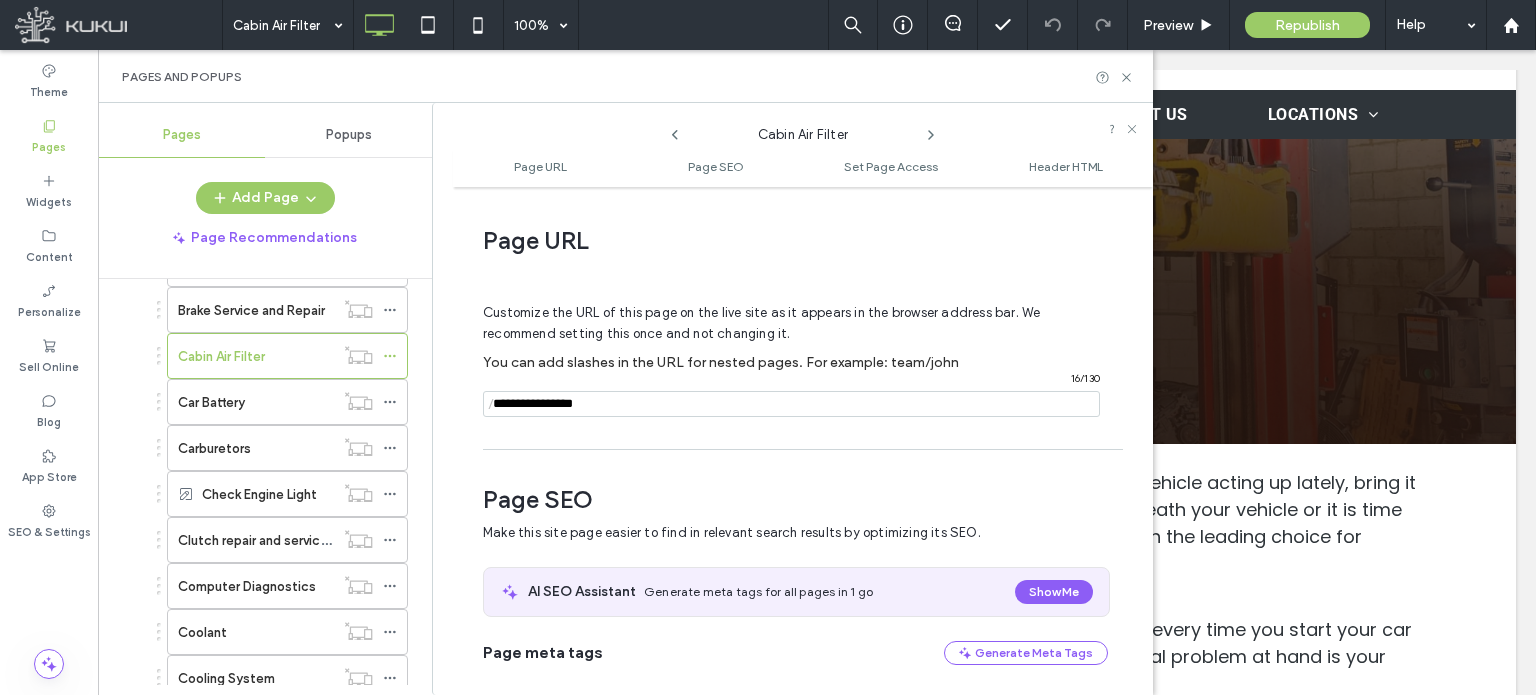 scroll, scrollTop: 274, scrollLeft: 0, axis: vertical 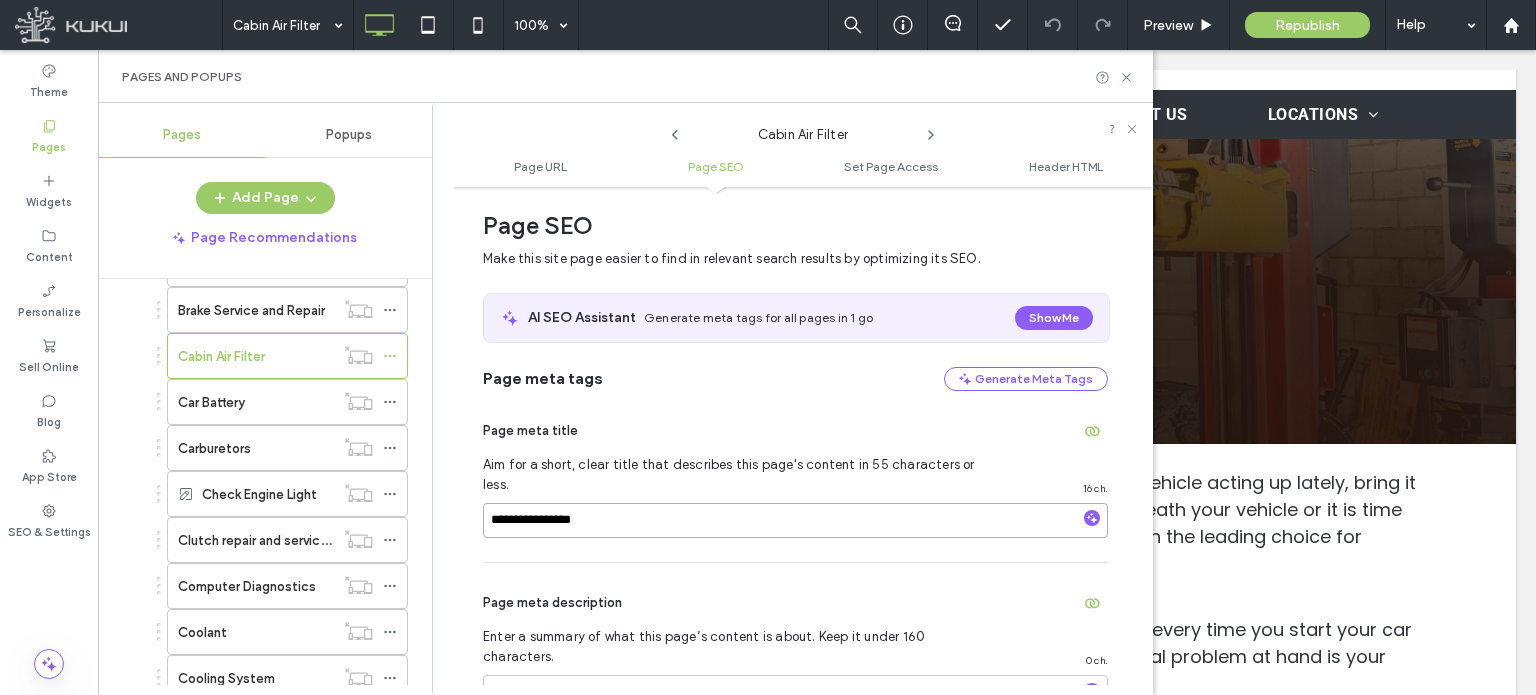 click on "**********" at bounding box center [795, 520] 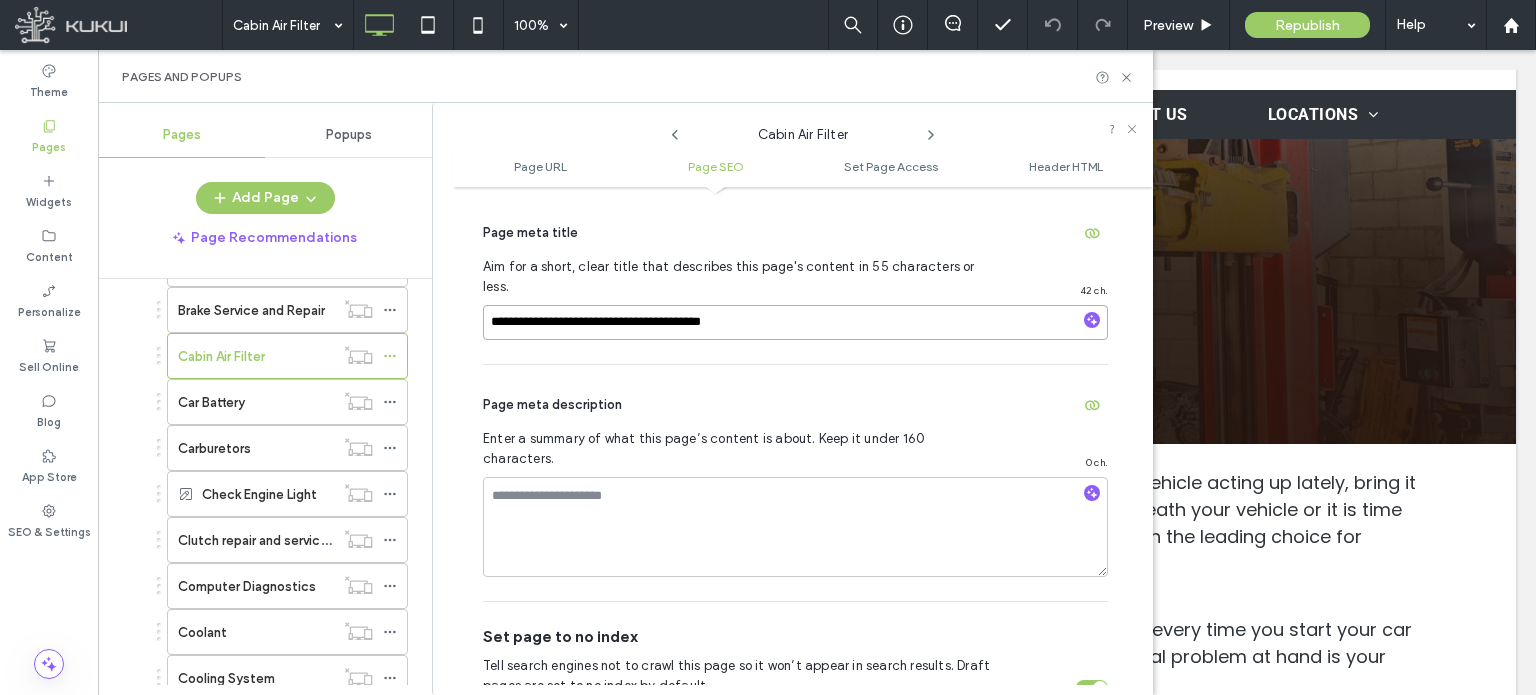 scroll, scrollTop: 474, scrollLeft: 0, axis: vertical 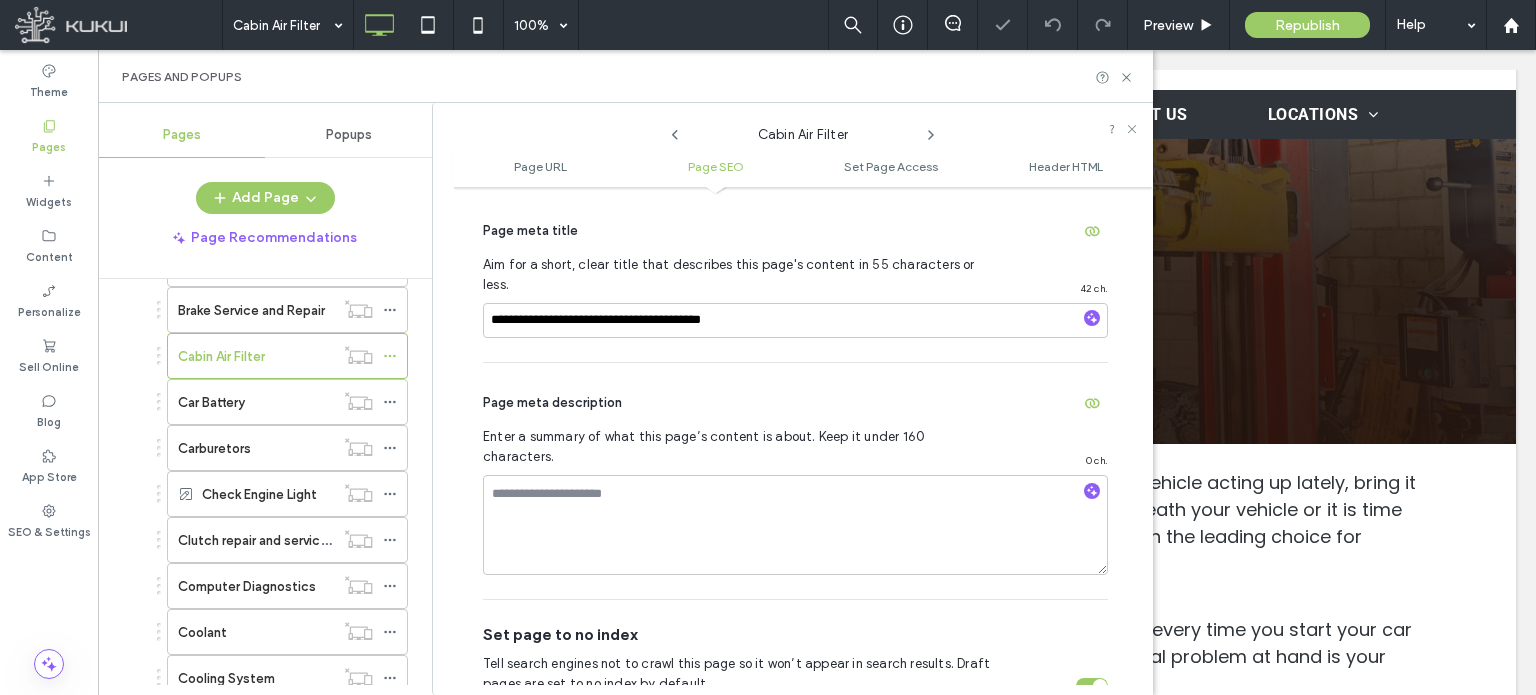 click on "Page meta description" at bounding box center (795, 403) 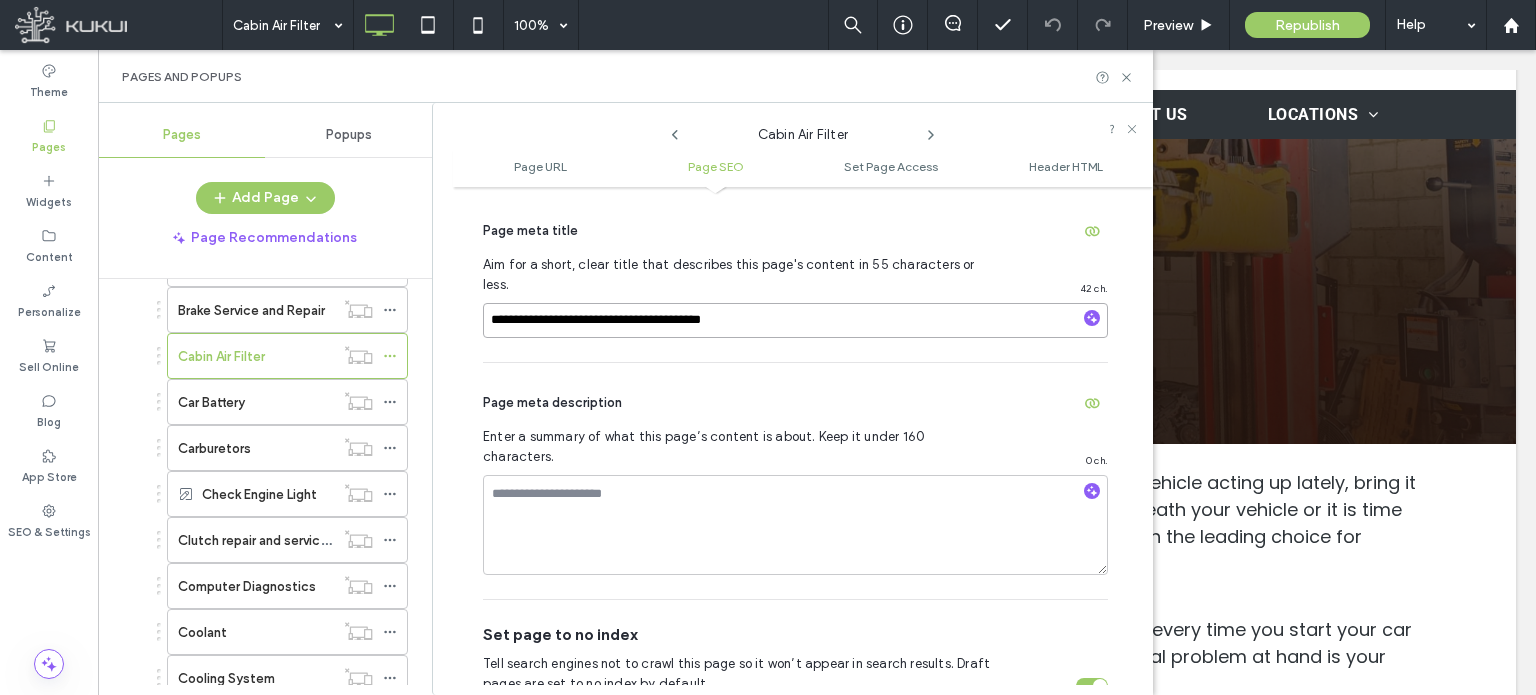 click on "**********" at bounding box center [795, 320] 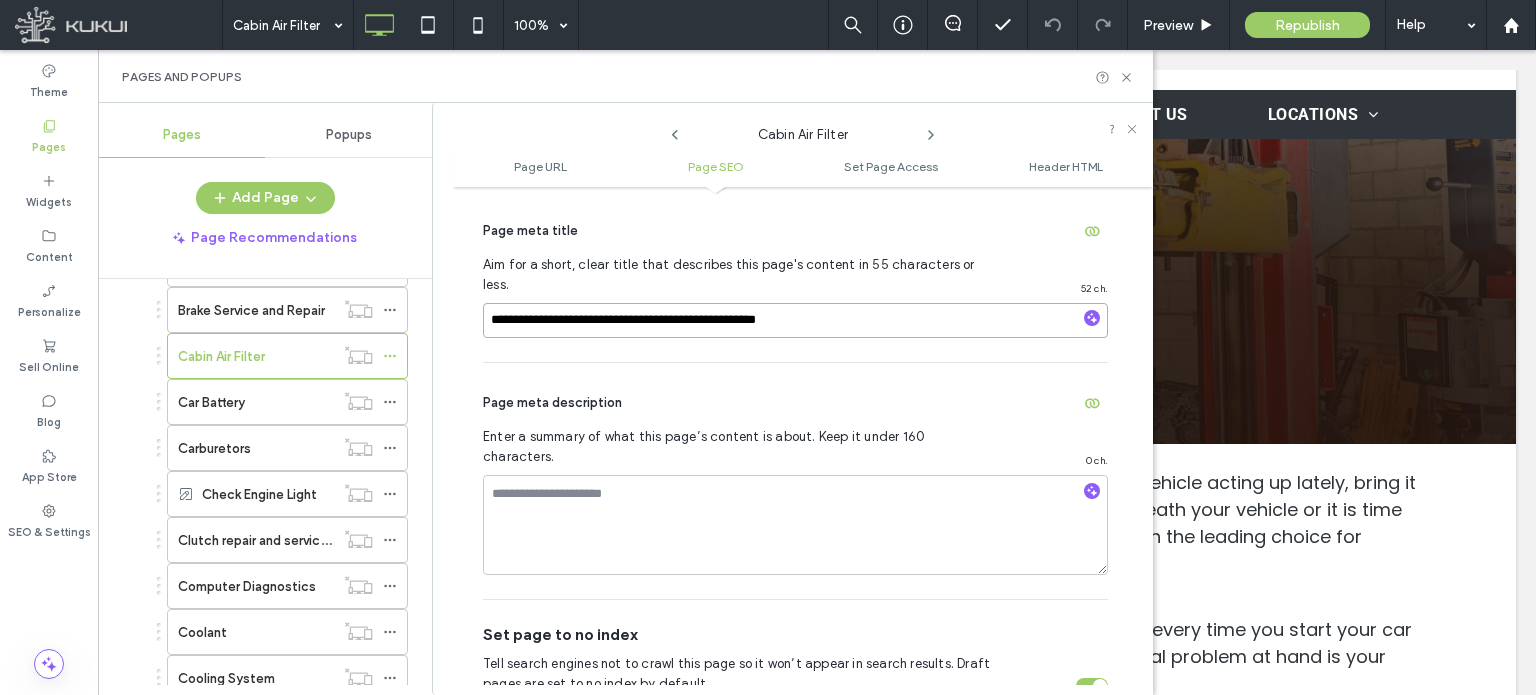 type on "**********" 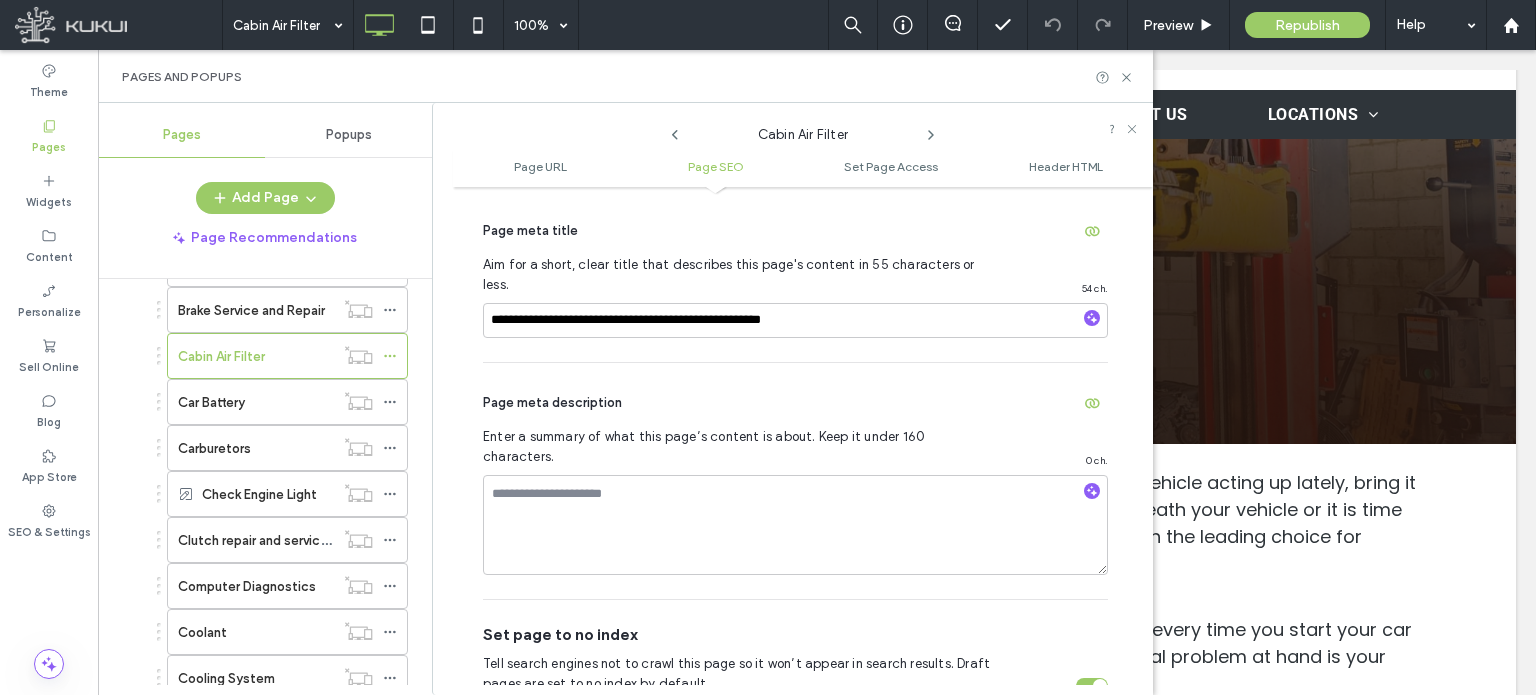 click on "Page meta description Enter a summary of what this page’s content is about. Keep it under 160 characters. 0   ch." at bounding box center (795, 481) 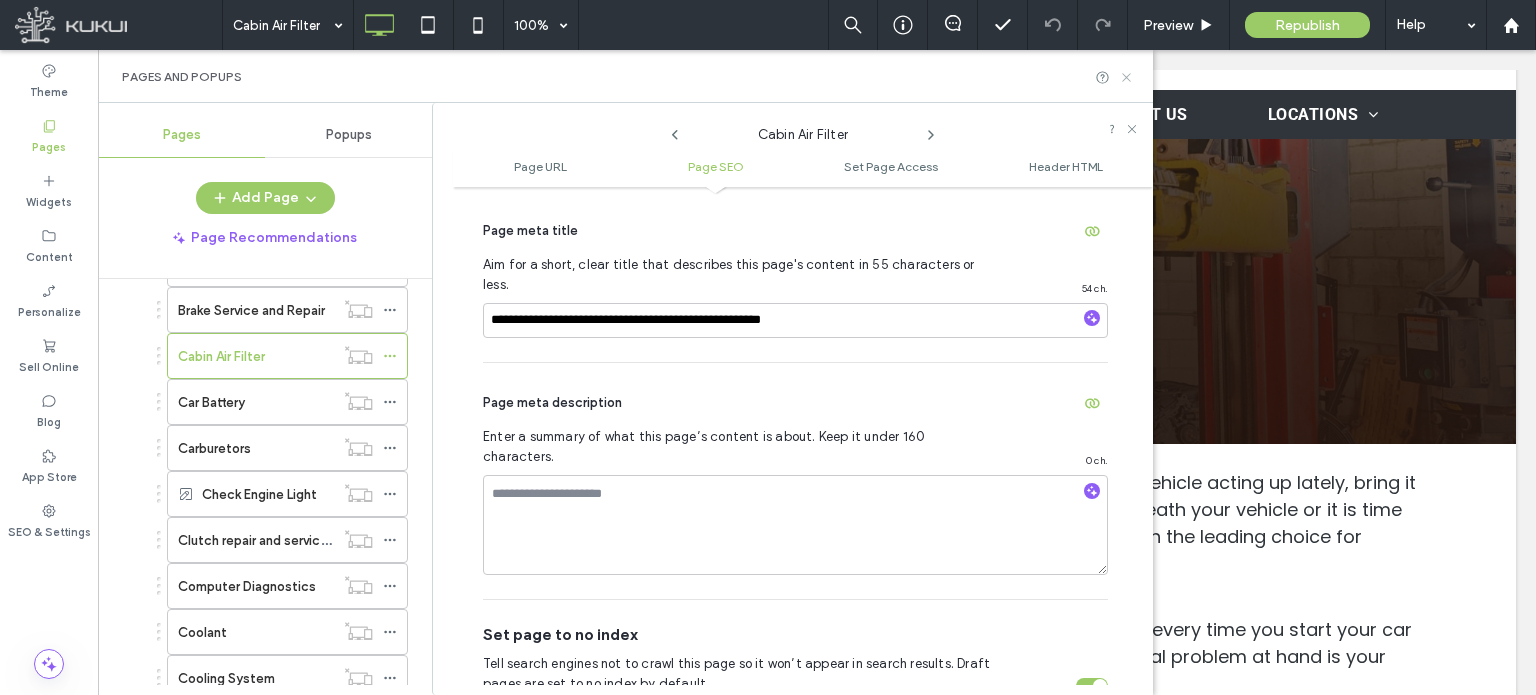 click 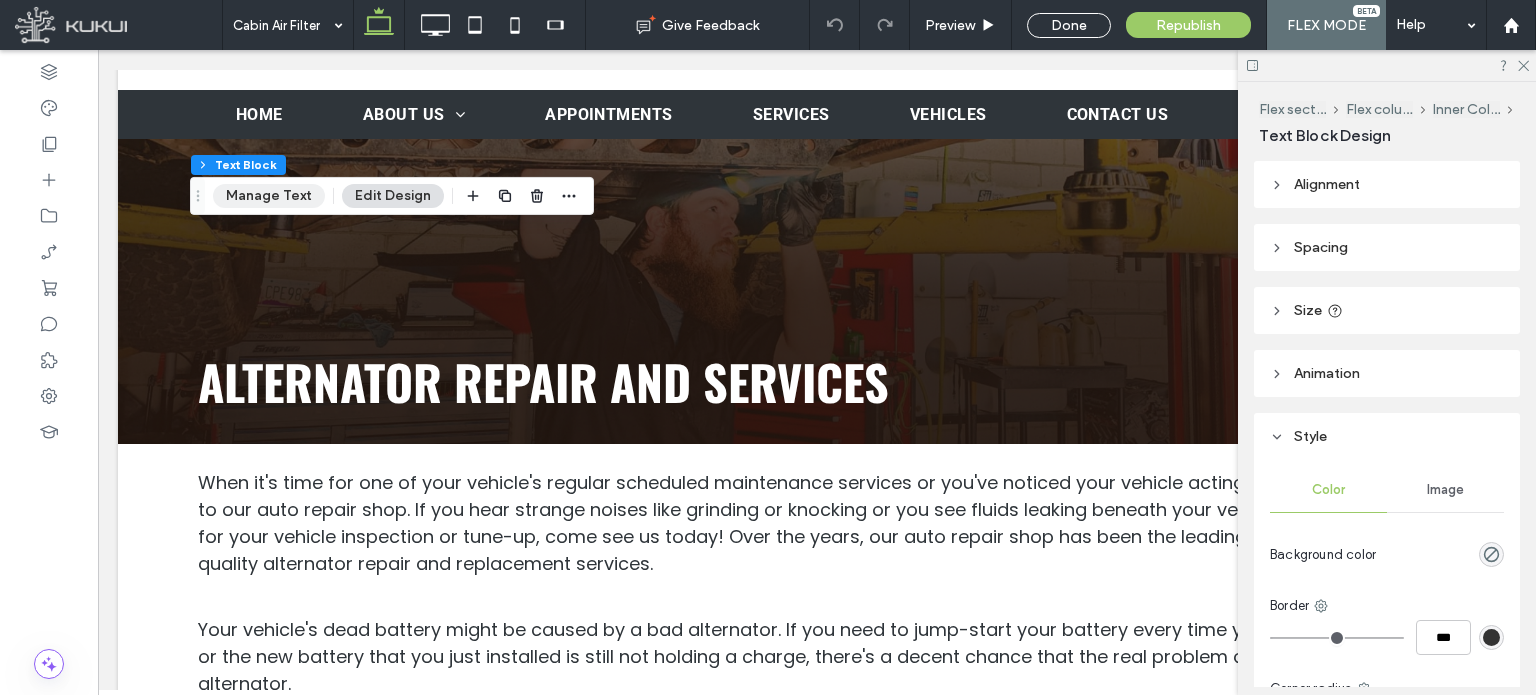 click on "Manage Text" at bounding box center [269, 196] 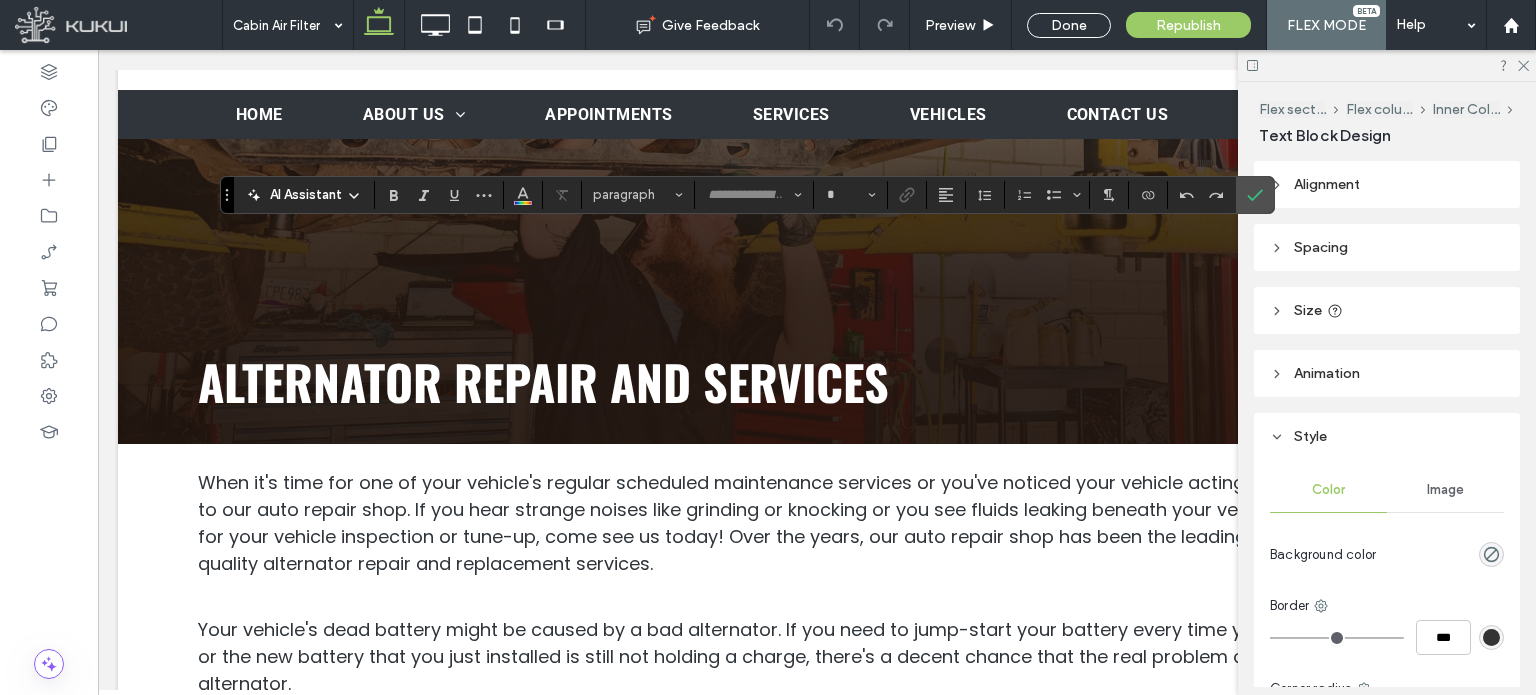type on "******" 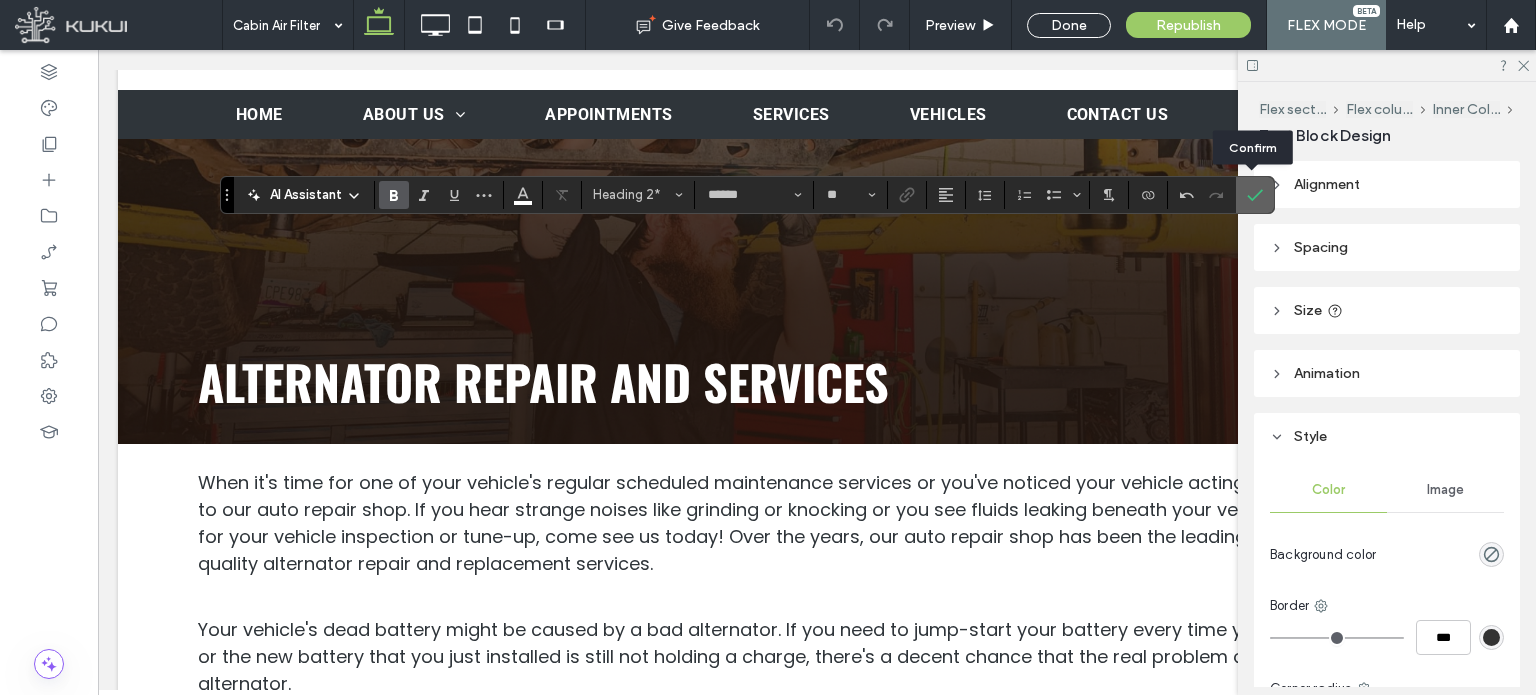 click 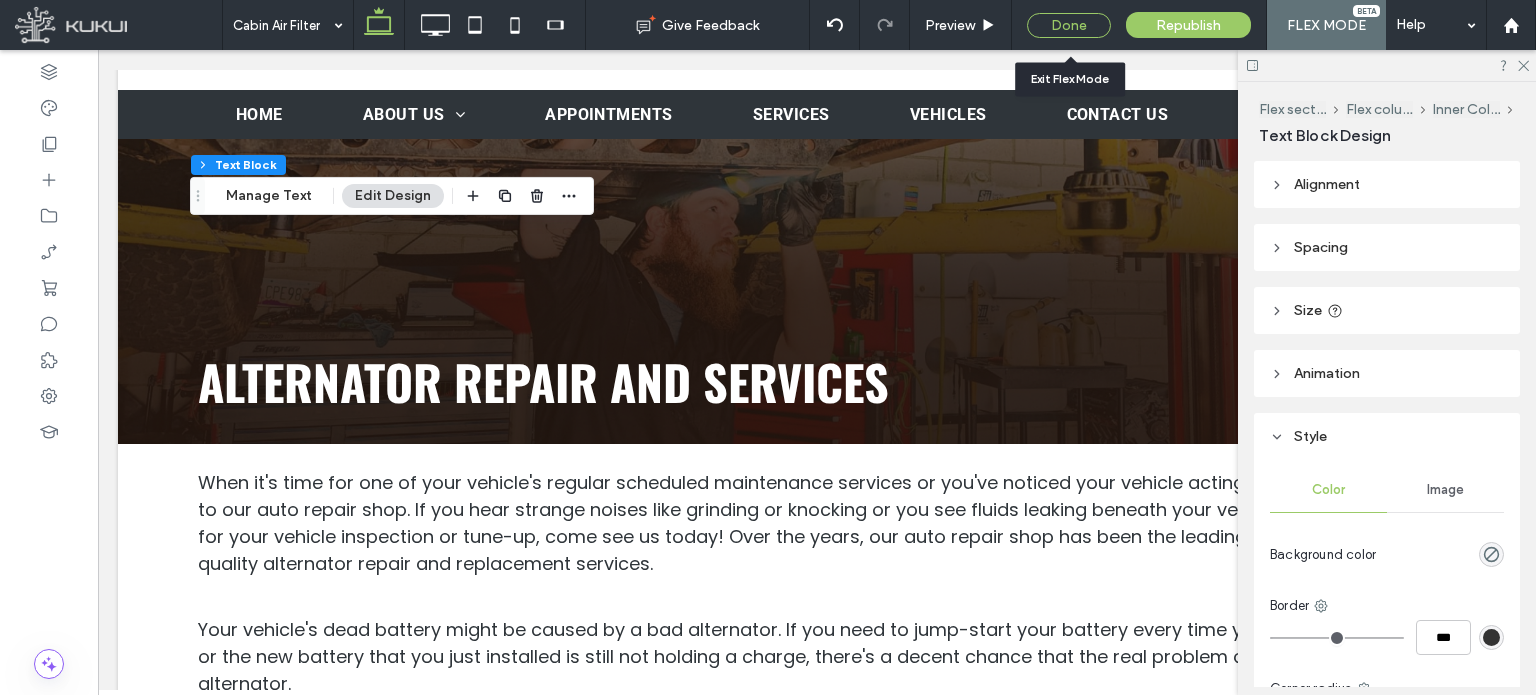 click on "Done" at bounding box center (1069, 25) 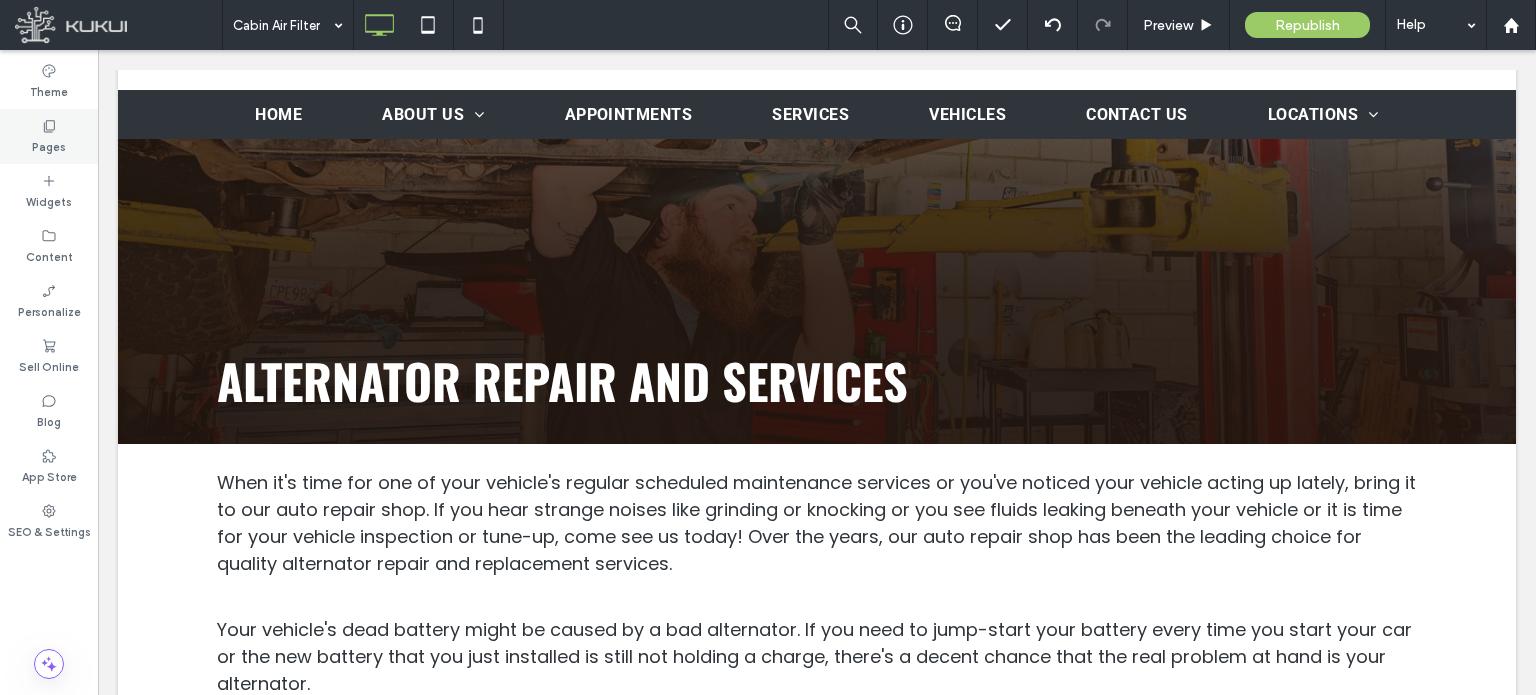 click 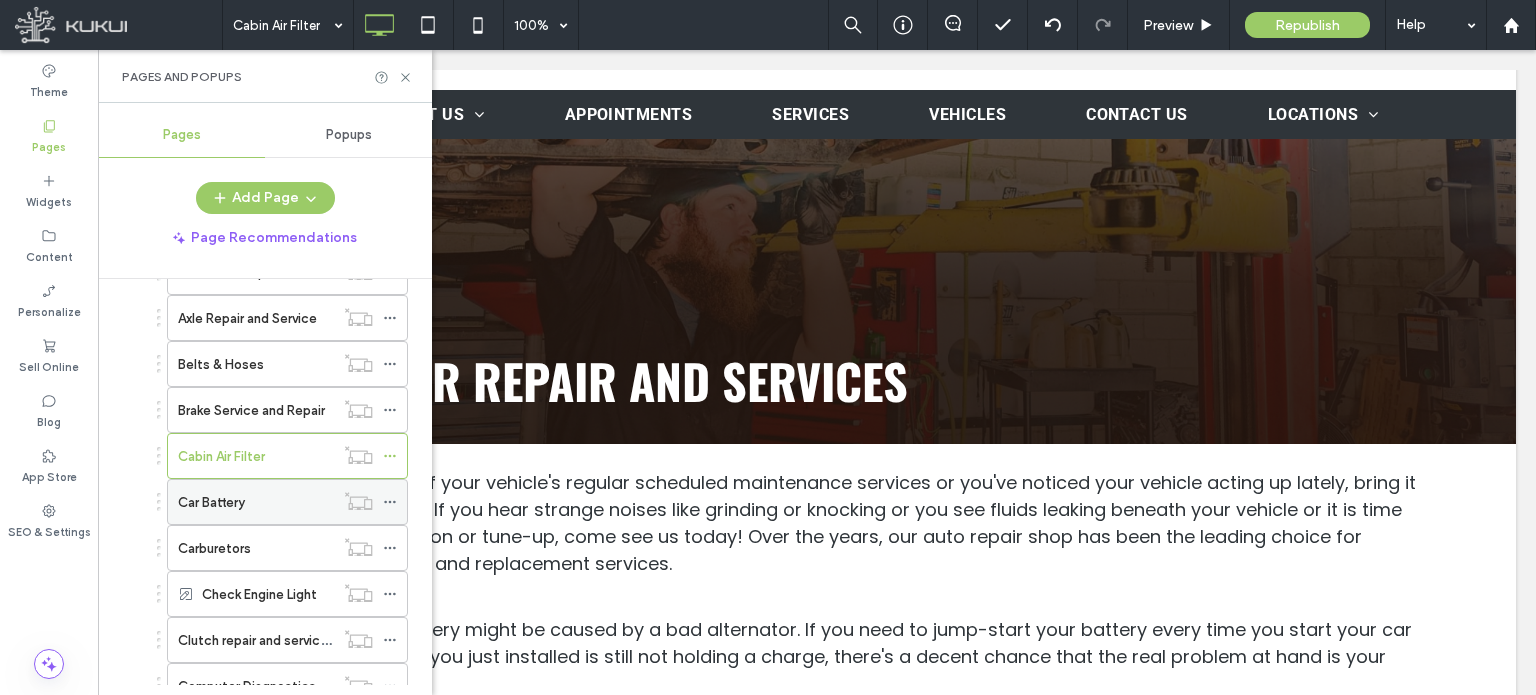 scroll, scrollTop: 700, scrollLeft: 0, axis: vertical 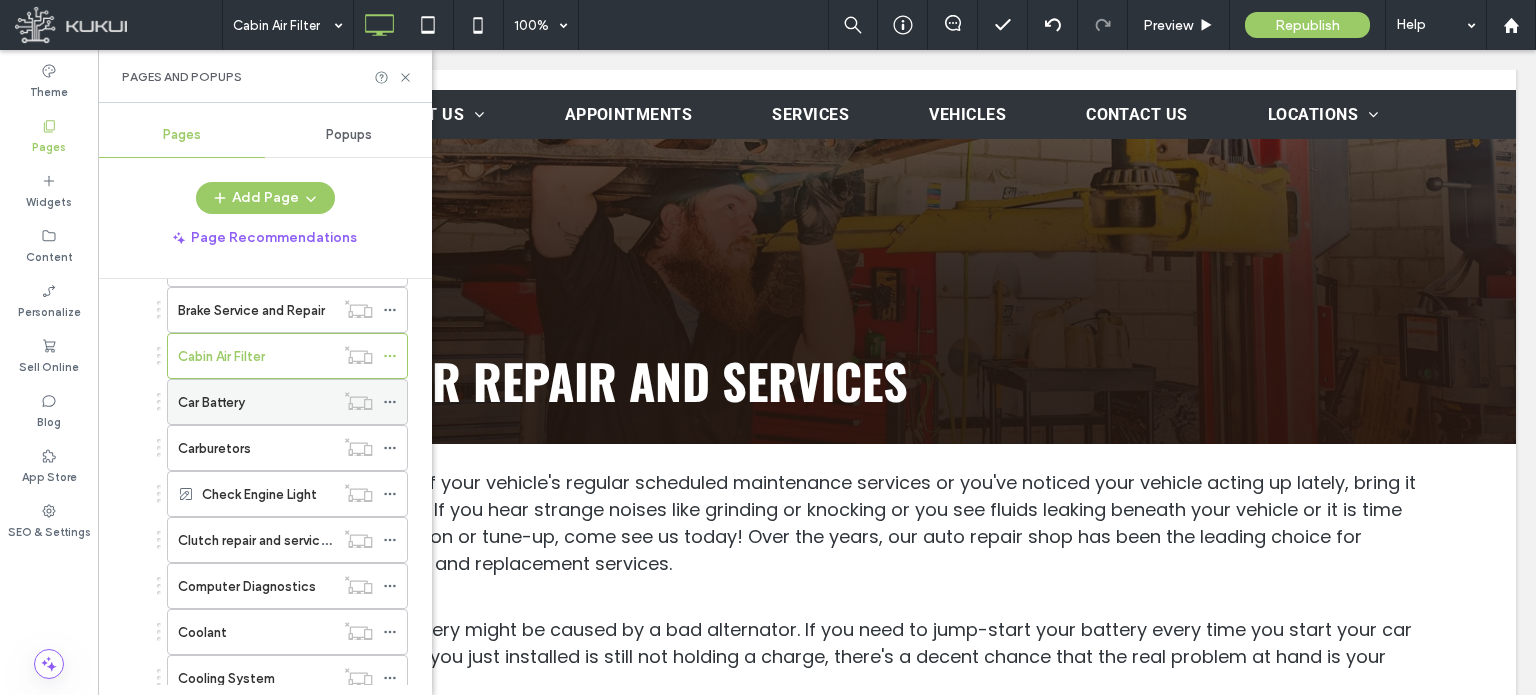 click on "Car Battery" at bounding box center (256, 402) 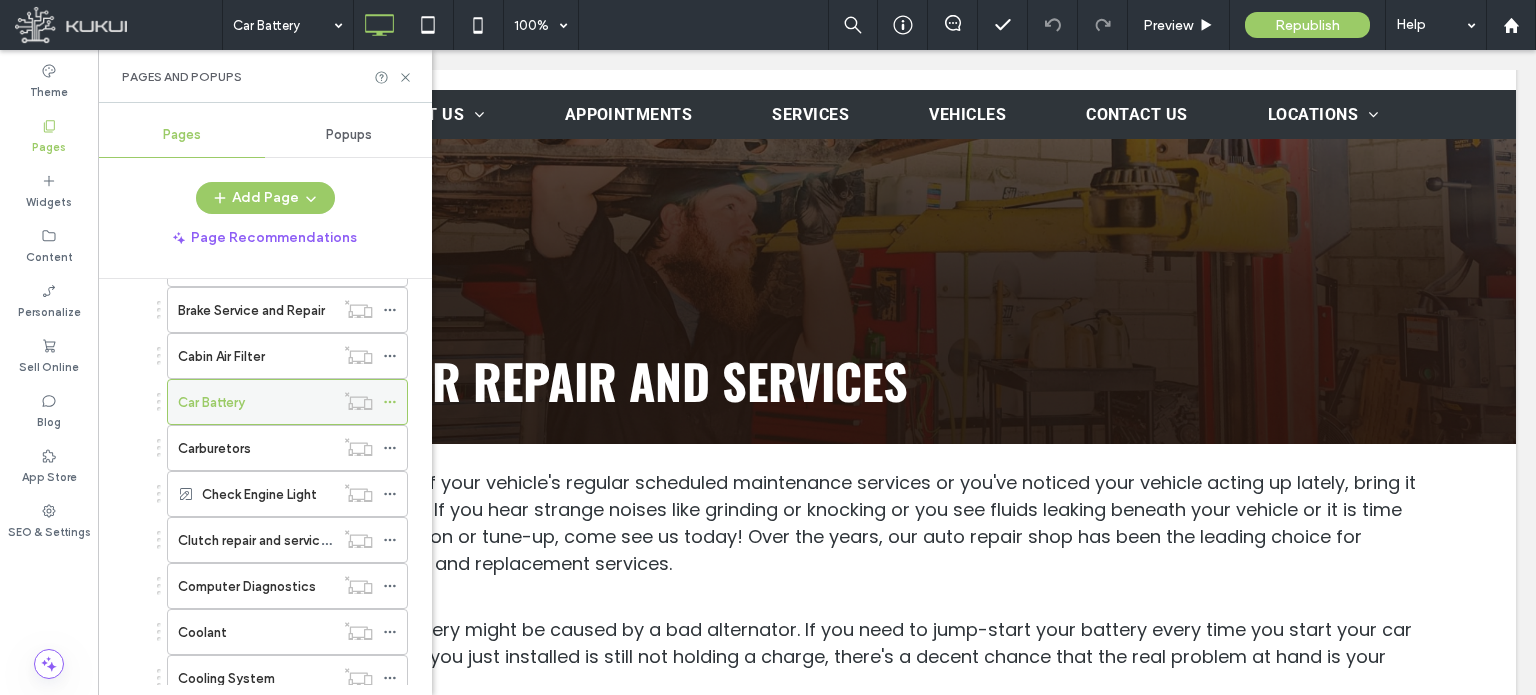 click 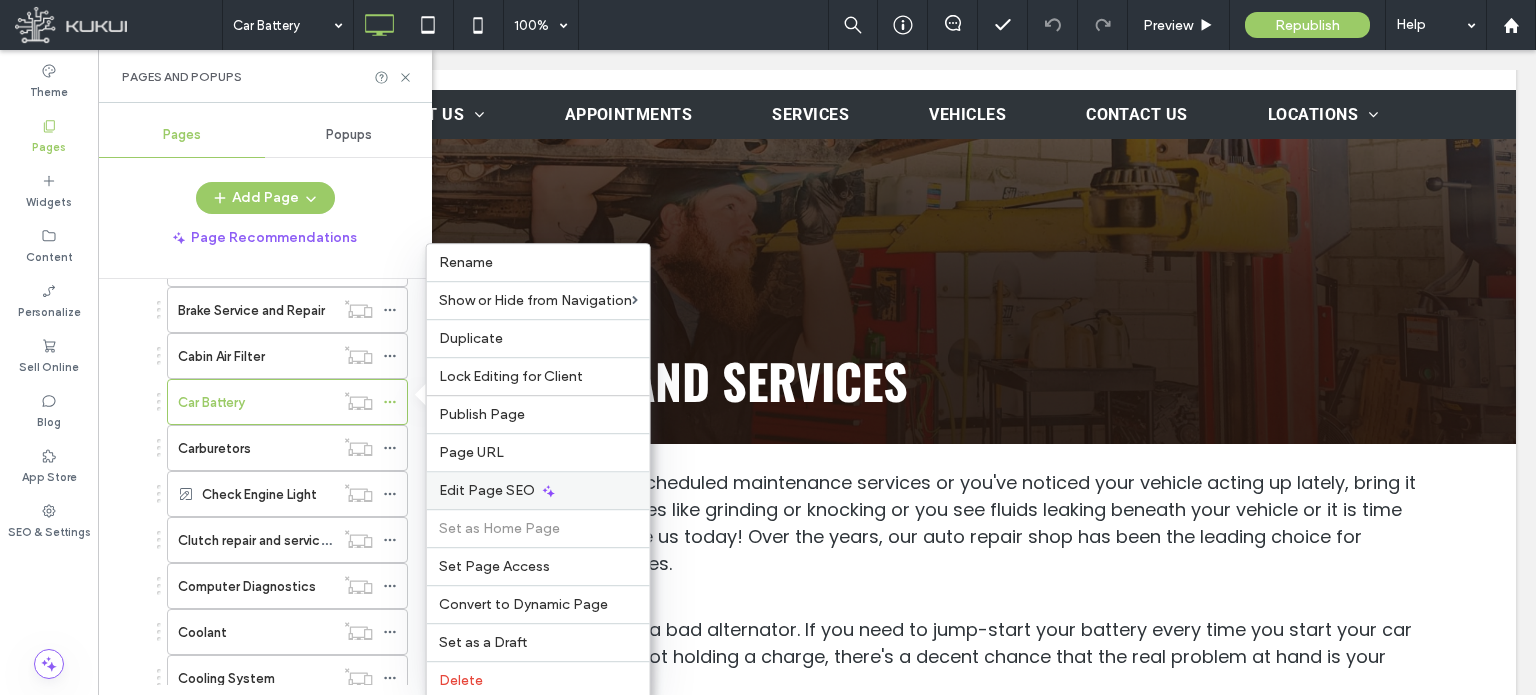 click on "Edit Page SEO" at bounding box center [487, 490] 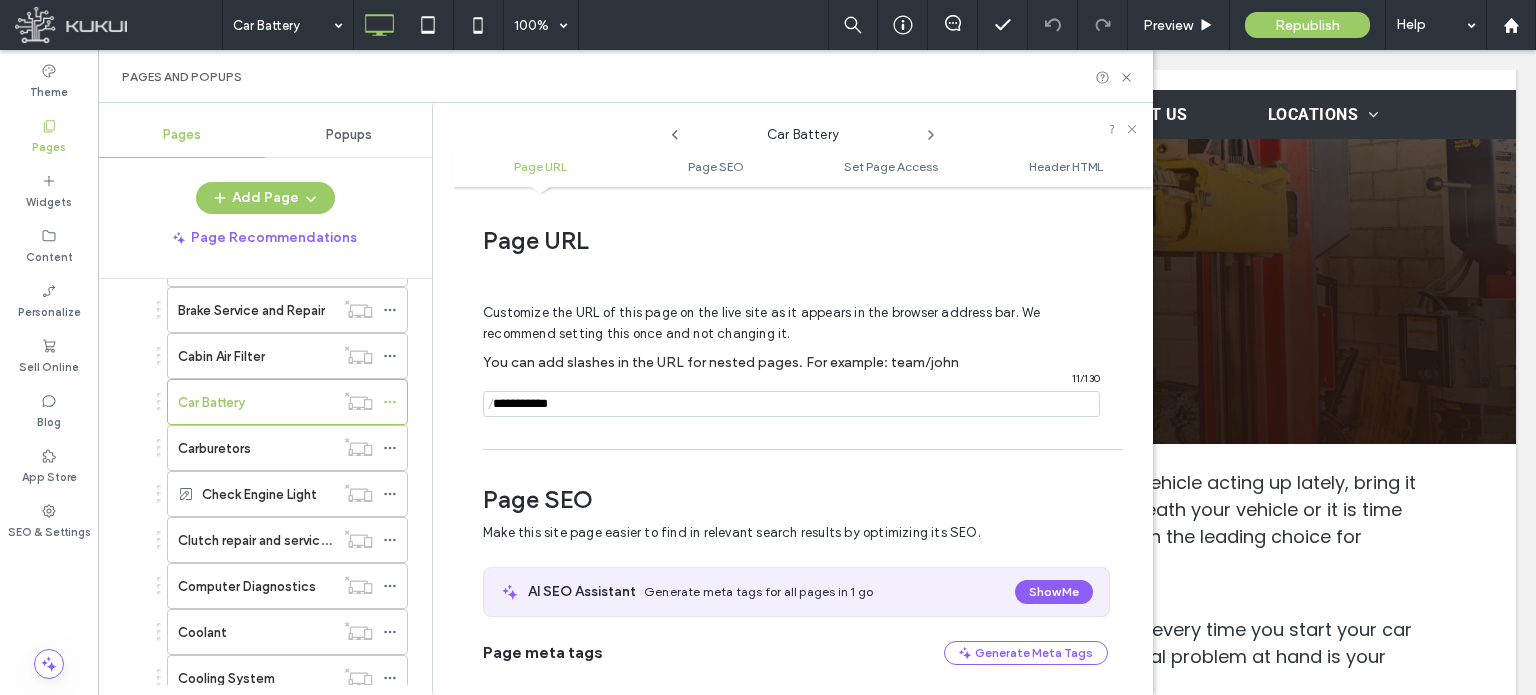 scroll, scrollTop: 274, scrollLeft: 0, axis: vertical 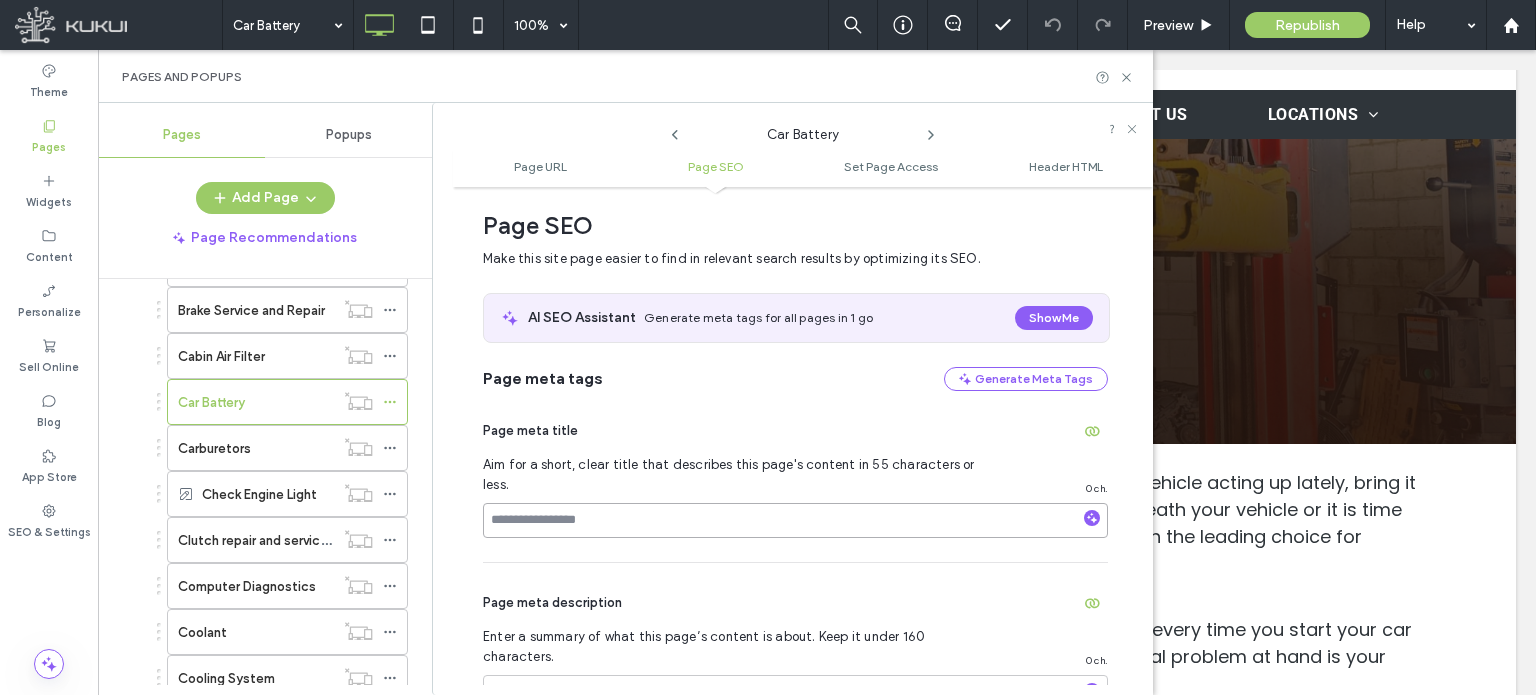 click at bounding box center [795, 520] 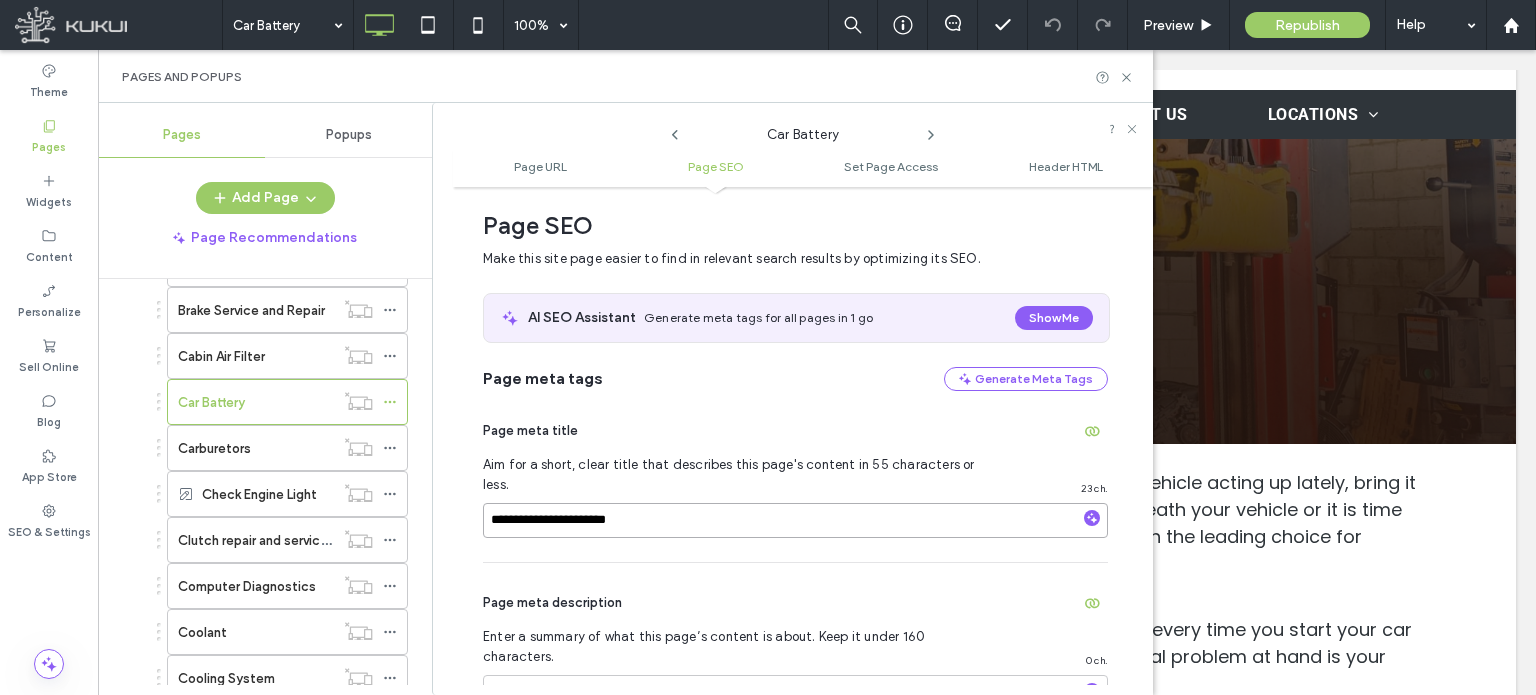 paste on "**********" 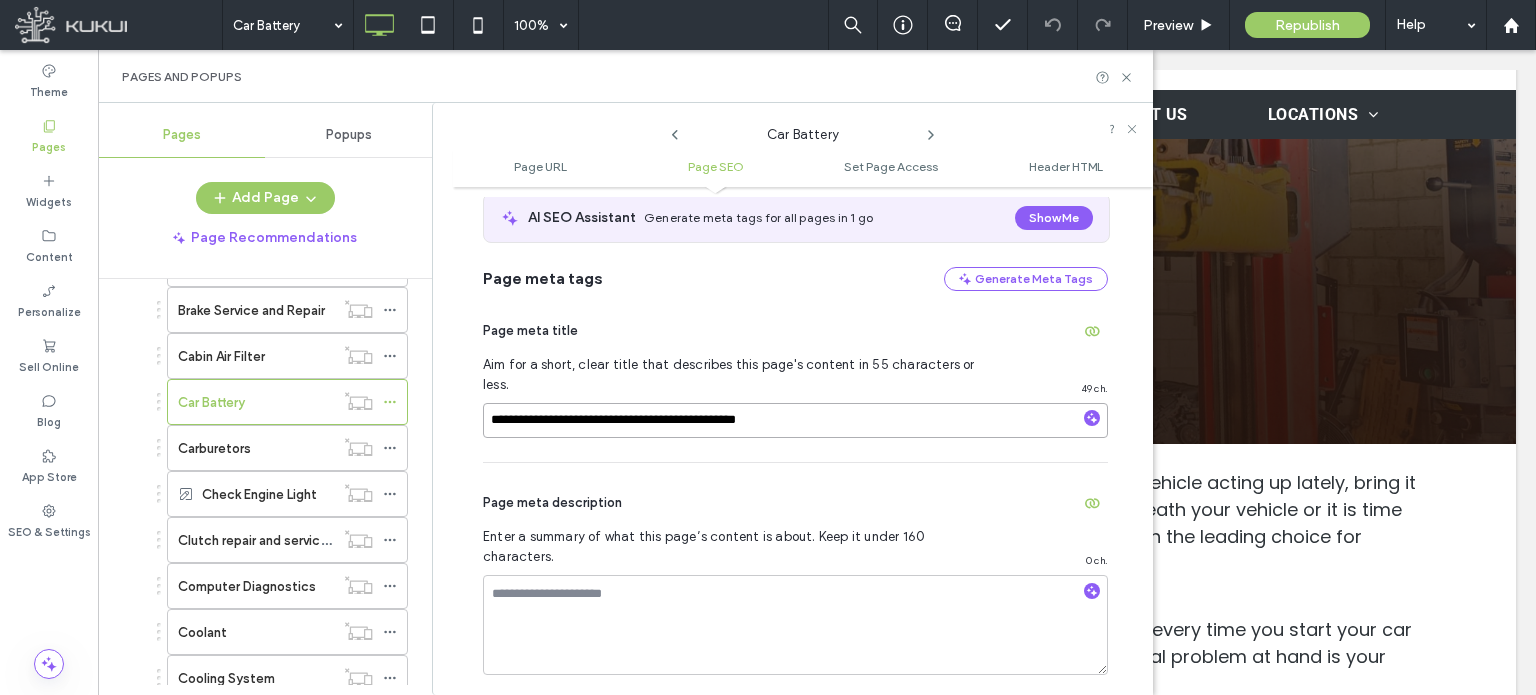 scroll, scrollTop: 474, scrollLeft: 0, axis: vertical 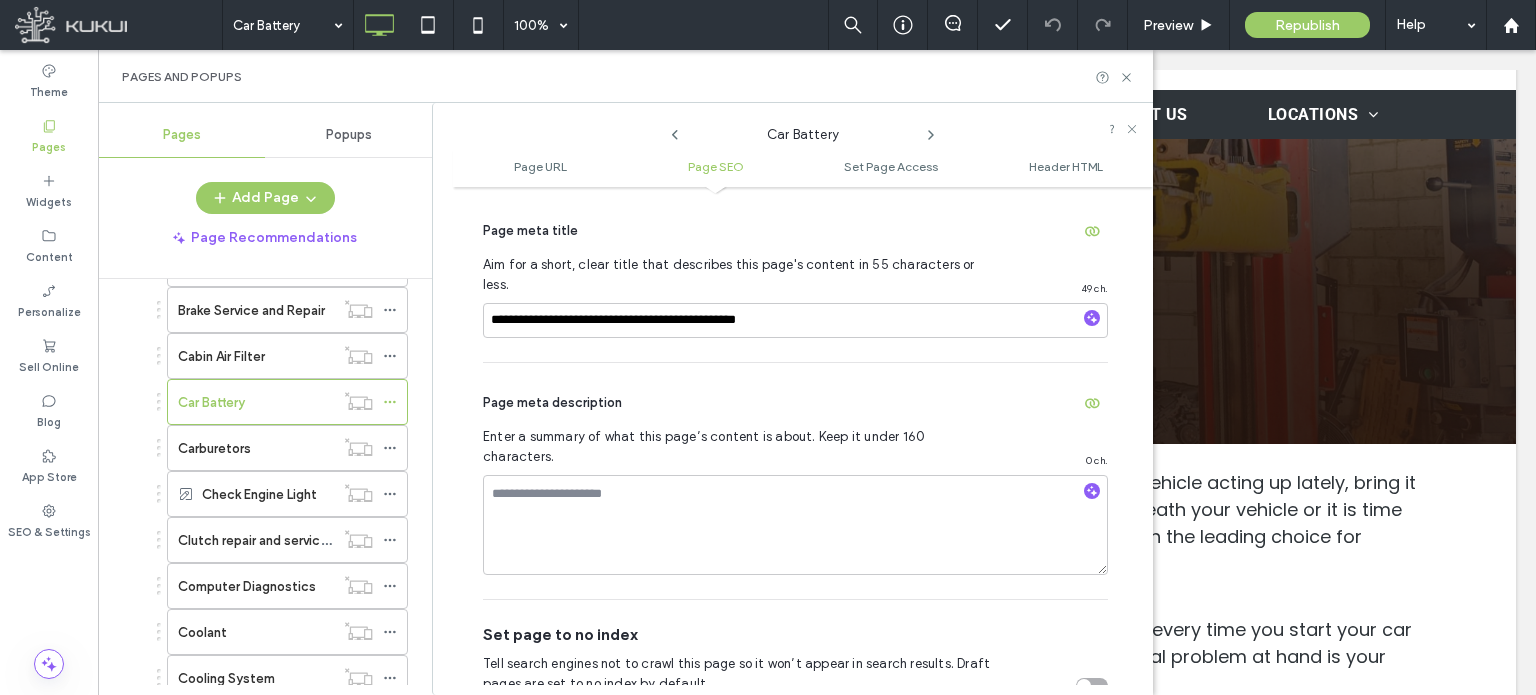 click at bounding box center (1092, 686) 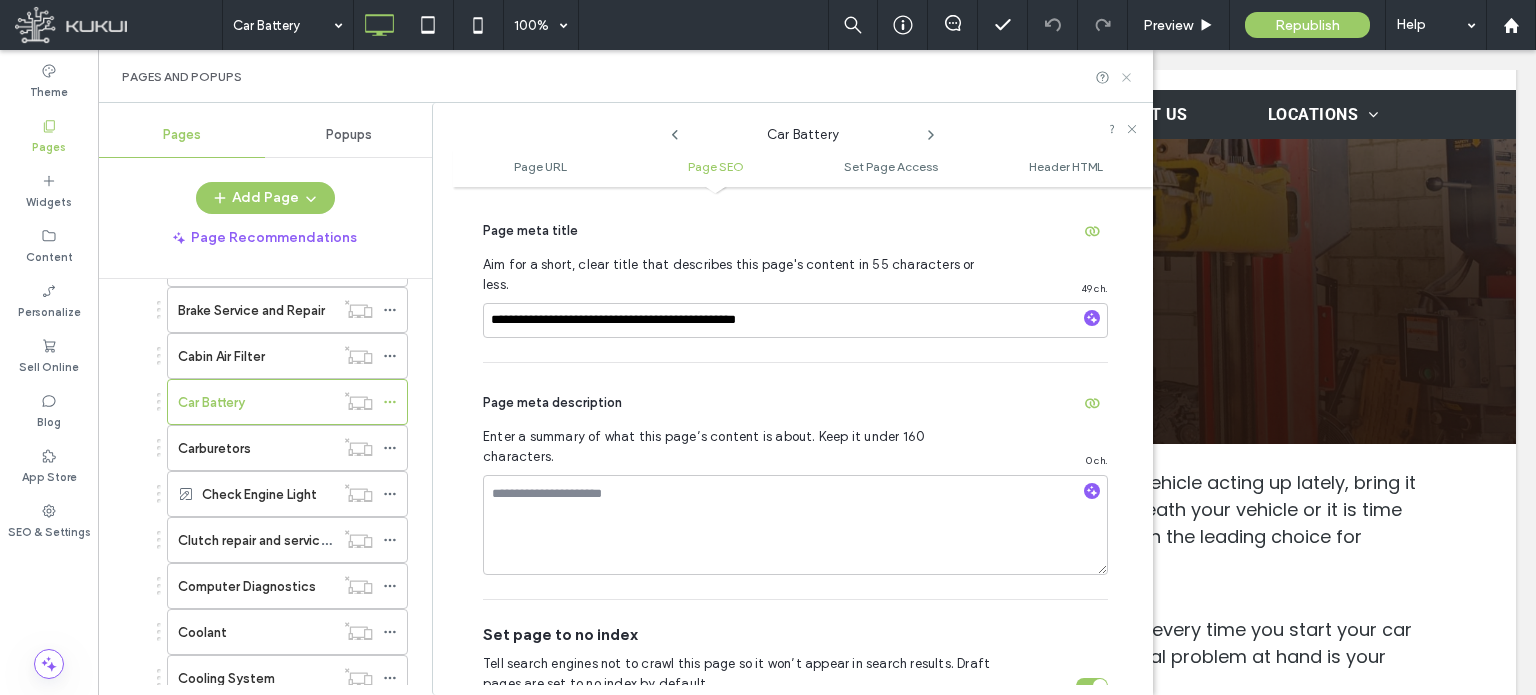 click 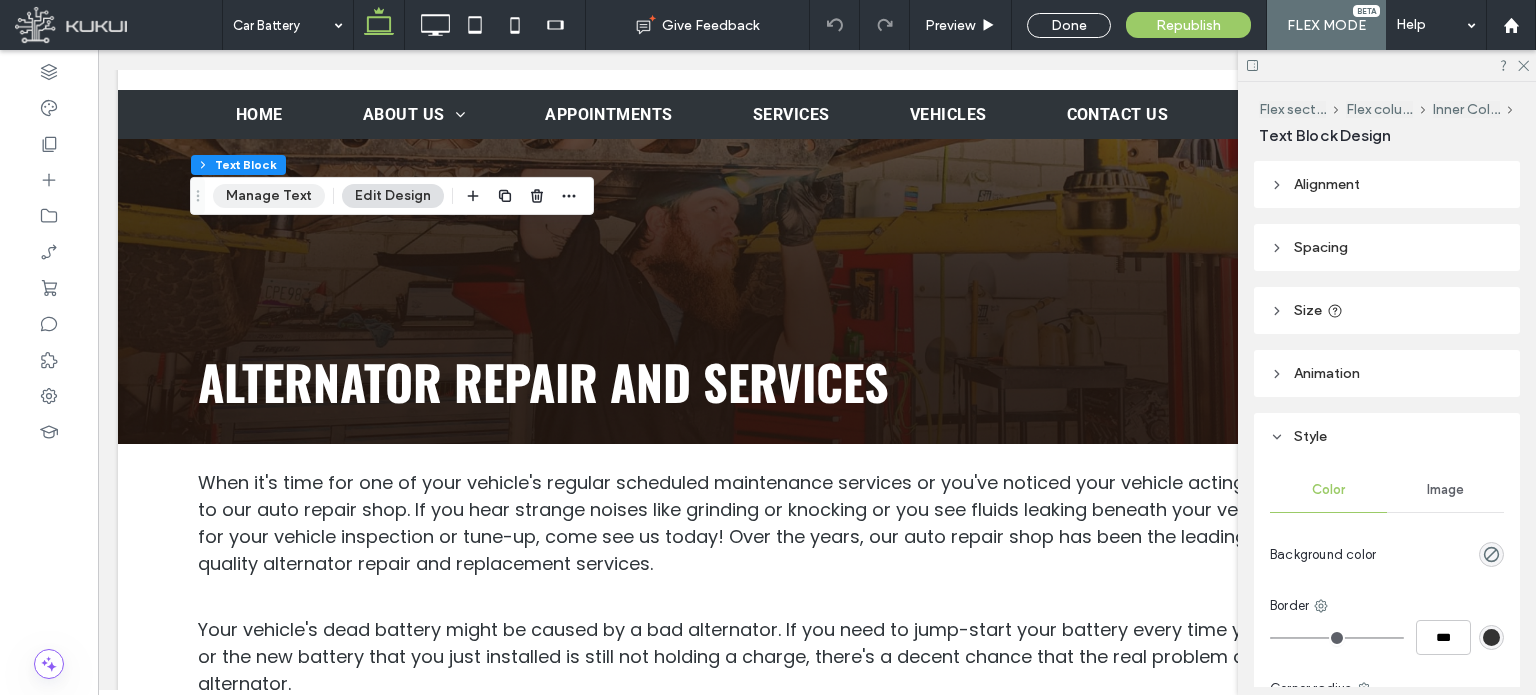 click on "Manage Text" at bounding box center (269, 196) 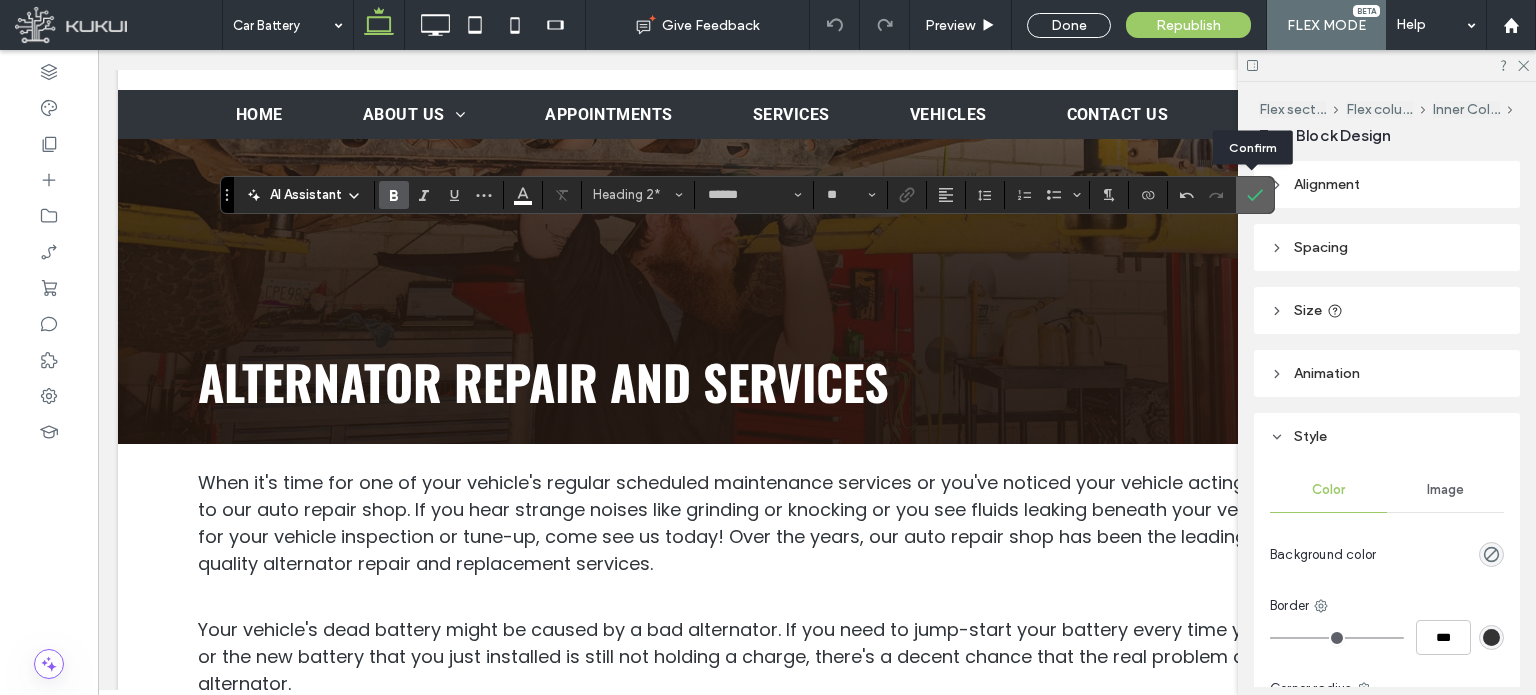 click 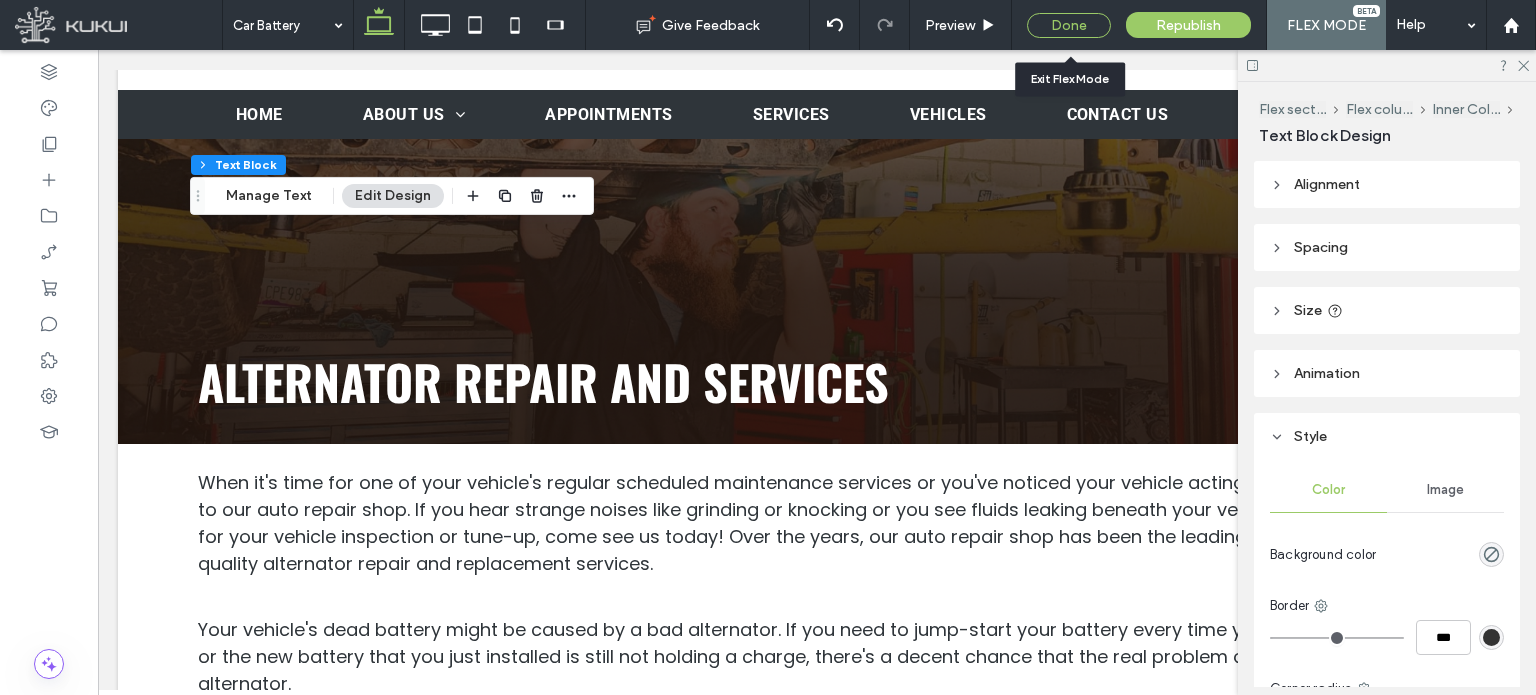 click on "Done" at bounding box center [1069, 25] 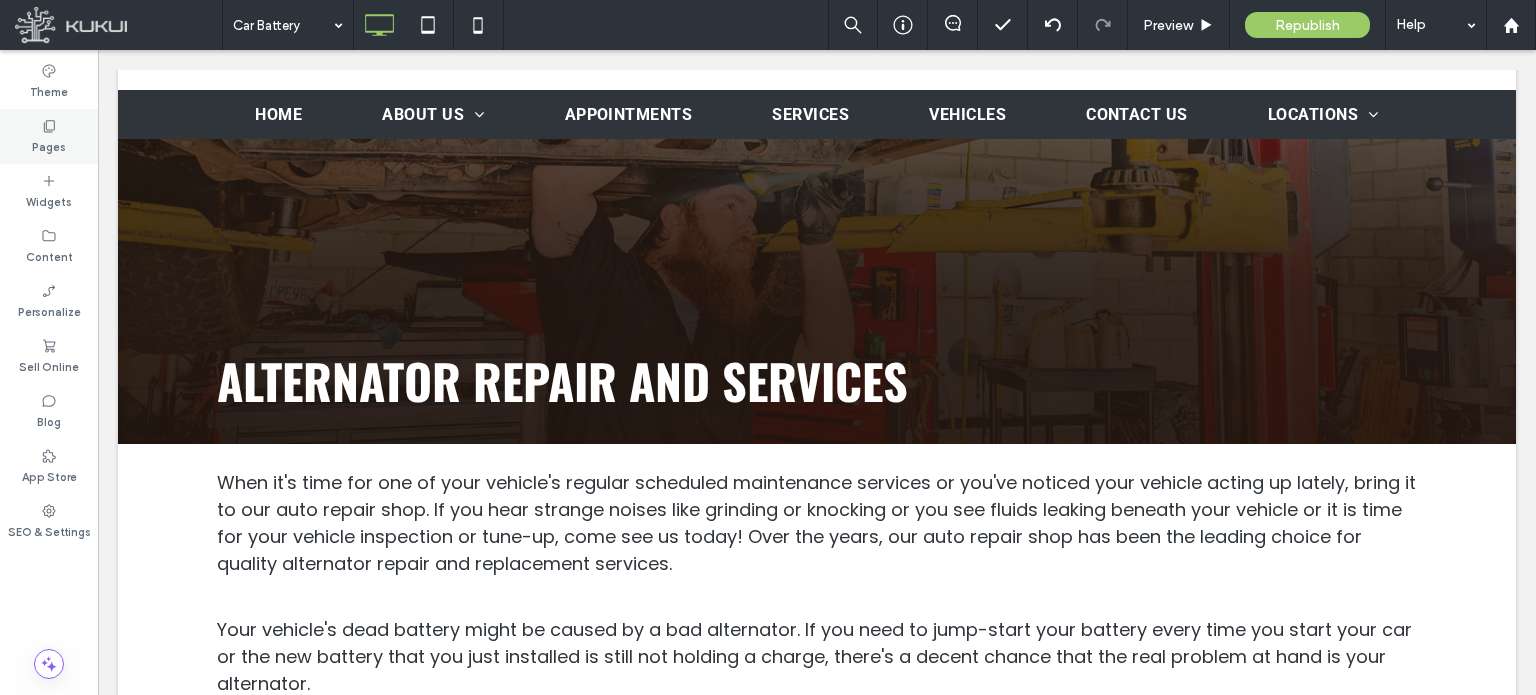 click 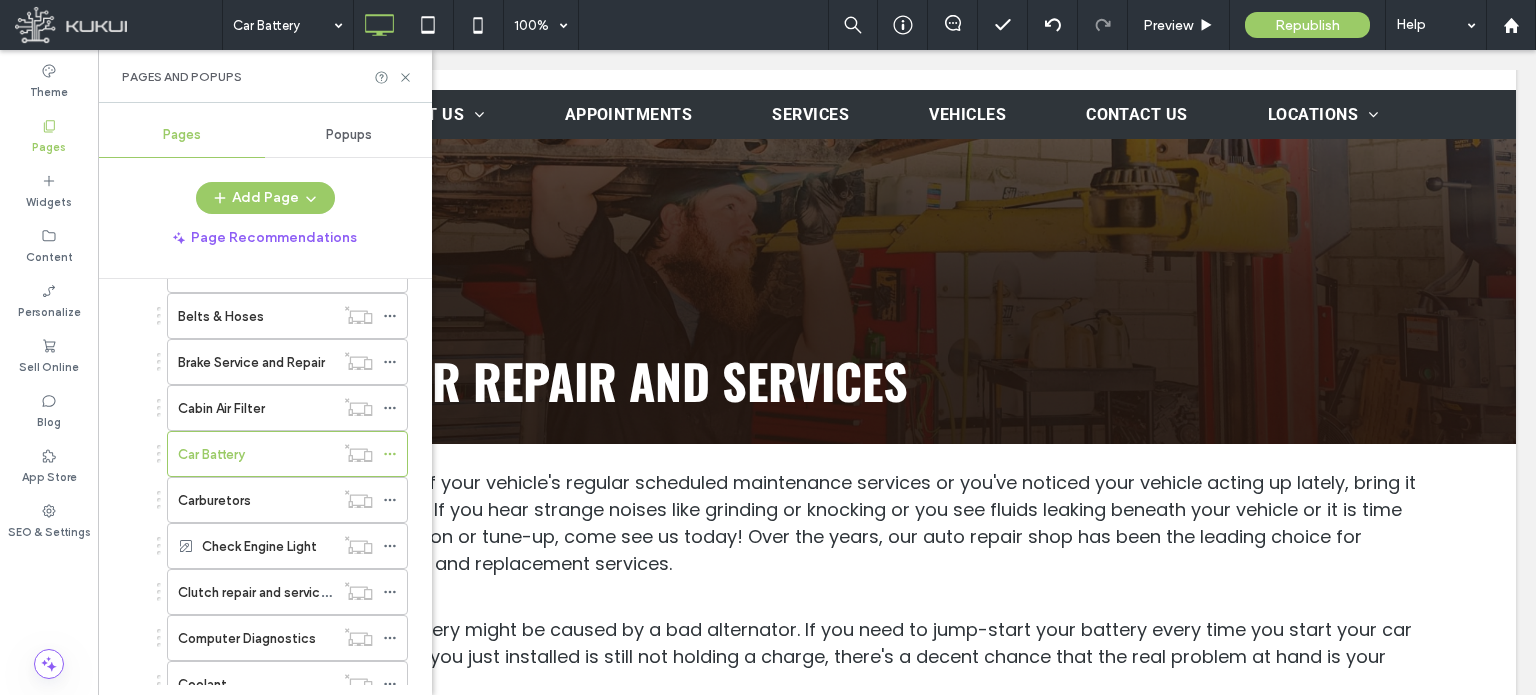 scroll, scrollTop: 700, scrollLeft: 0, axis: vertical 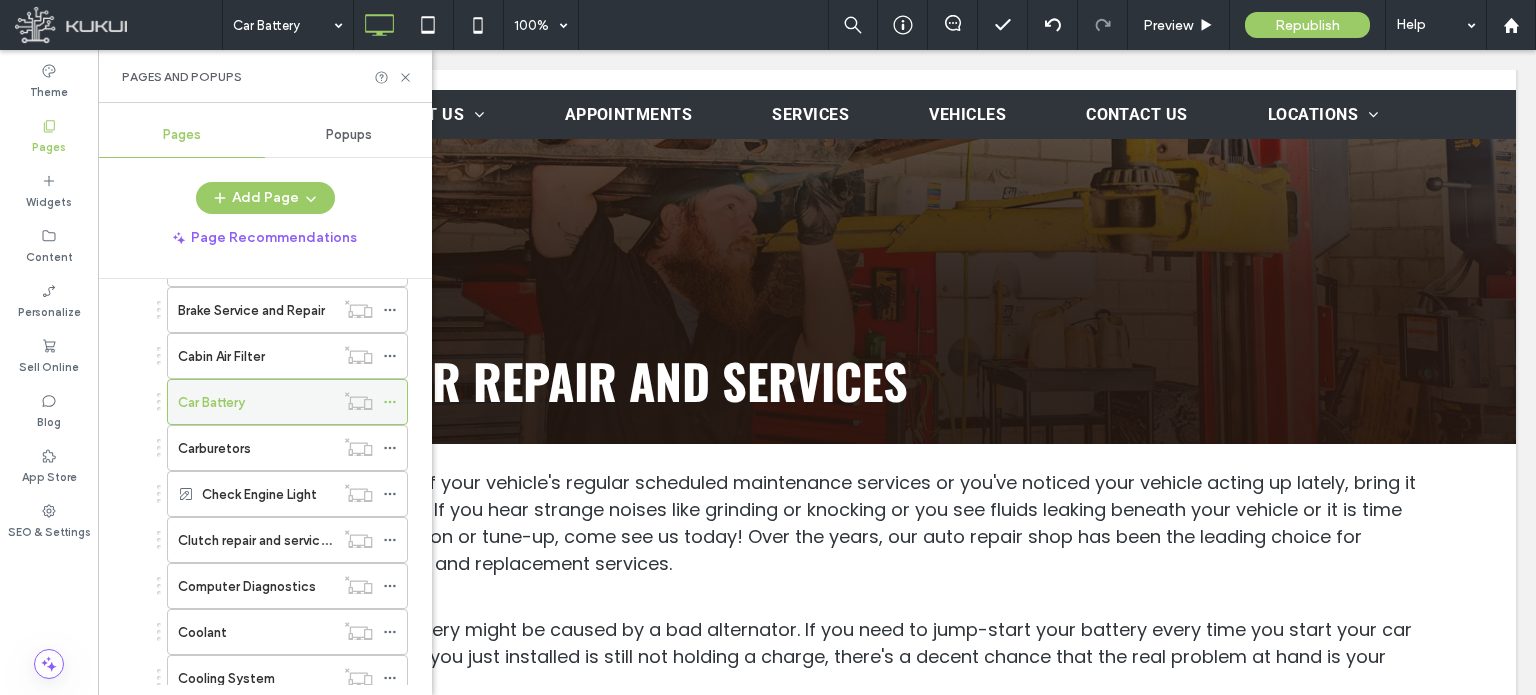 click 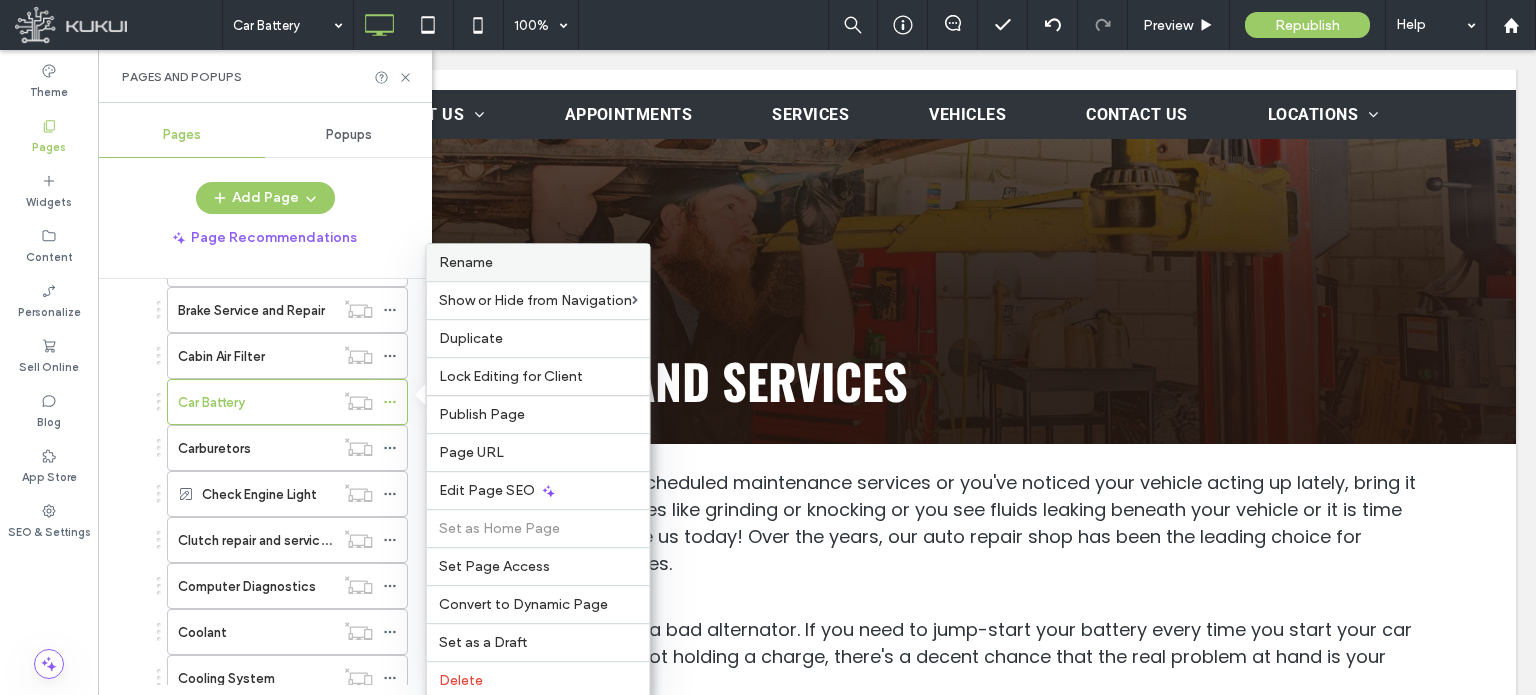 click on "Rename" at bounding box center (466, 262) 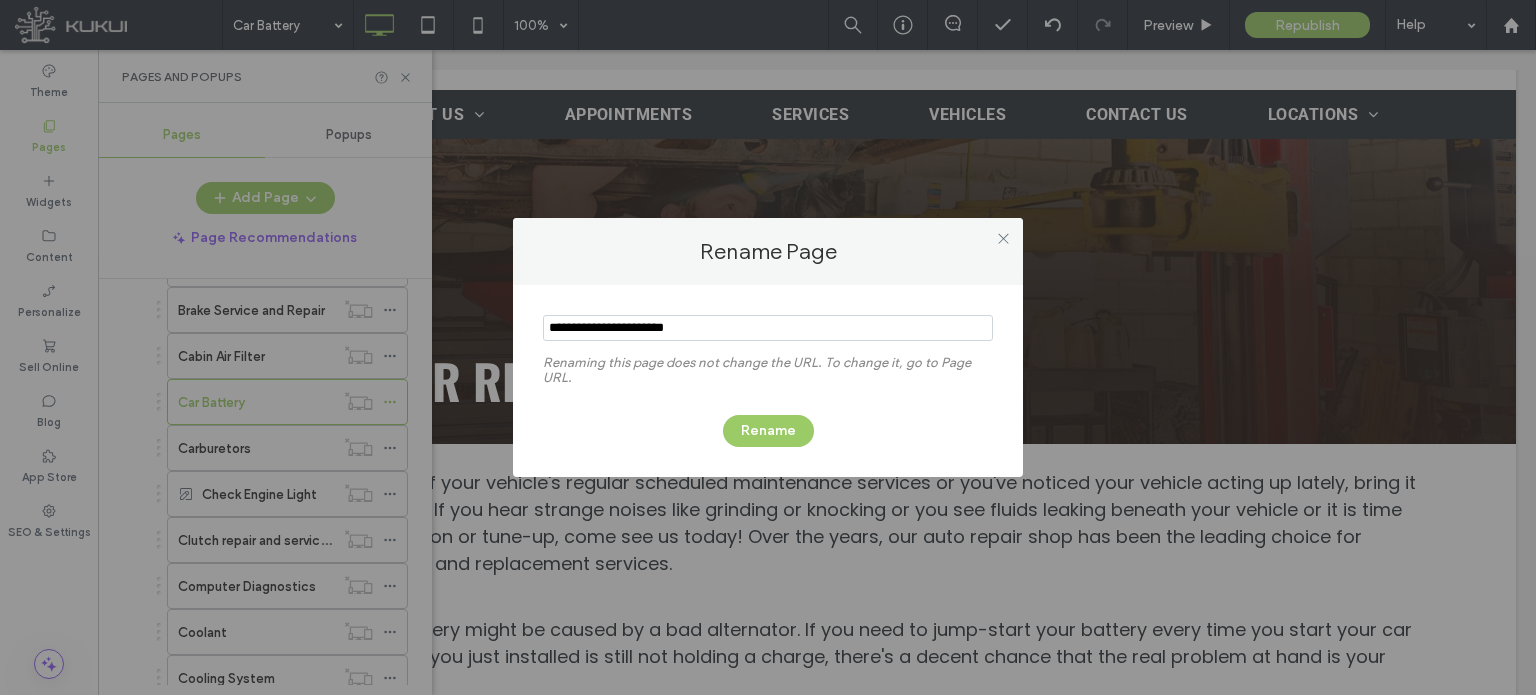 type on "**********" 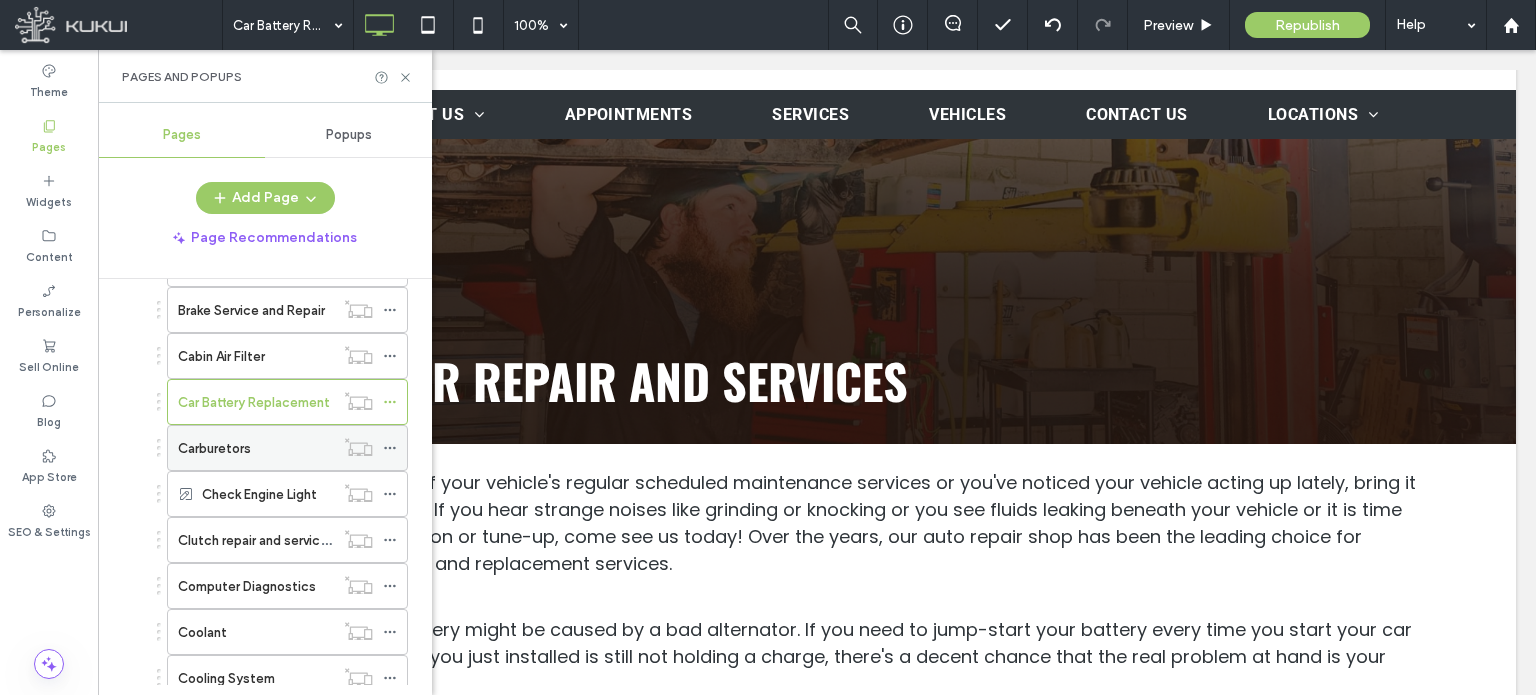 click on "Carburetors" at bounding box center (256, 448) 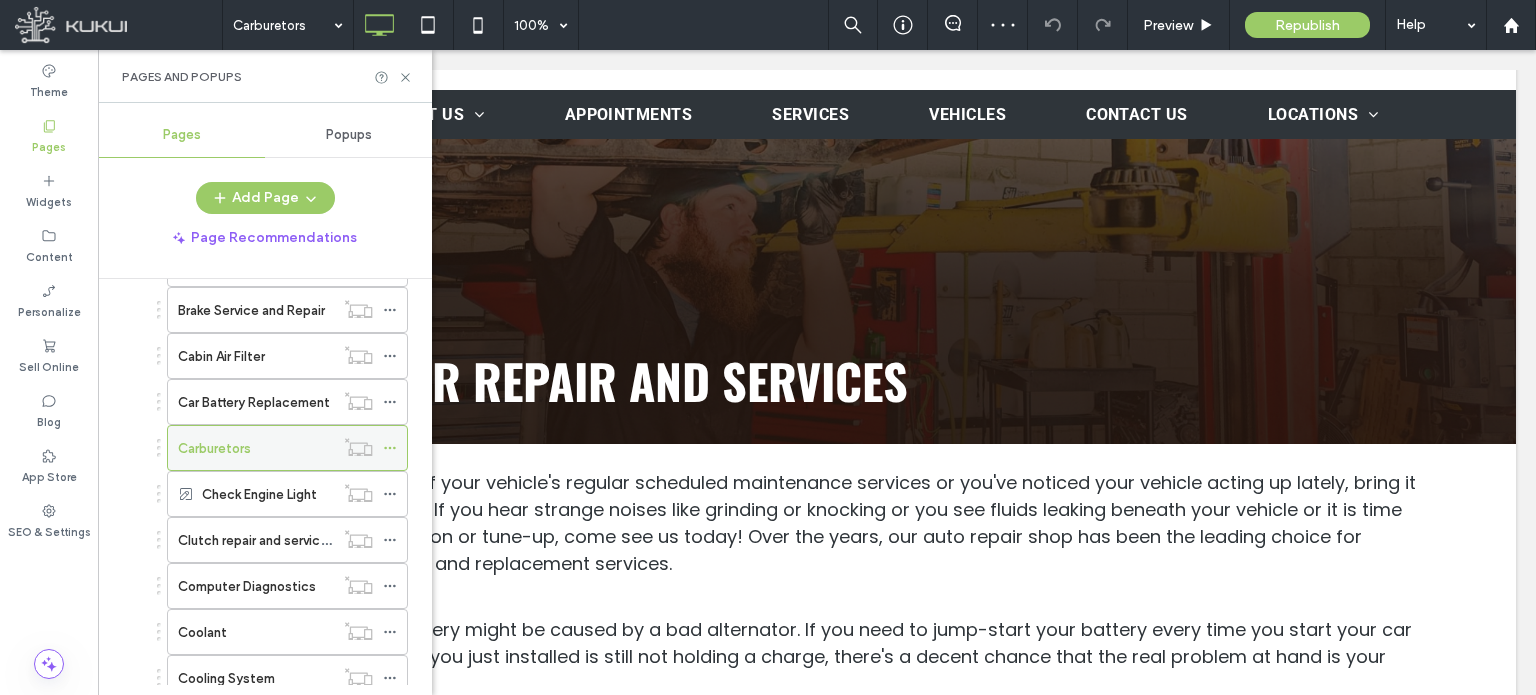 click 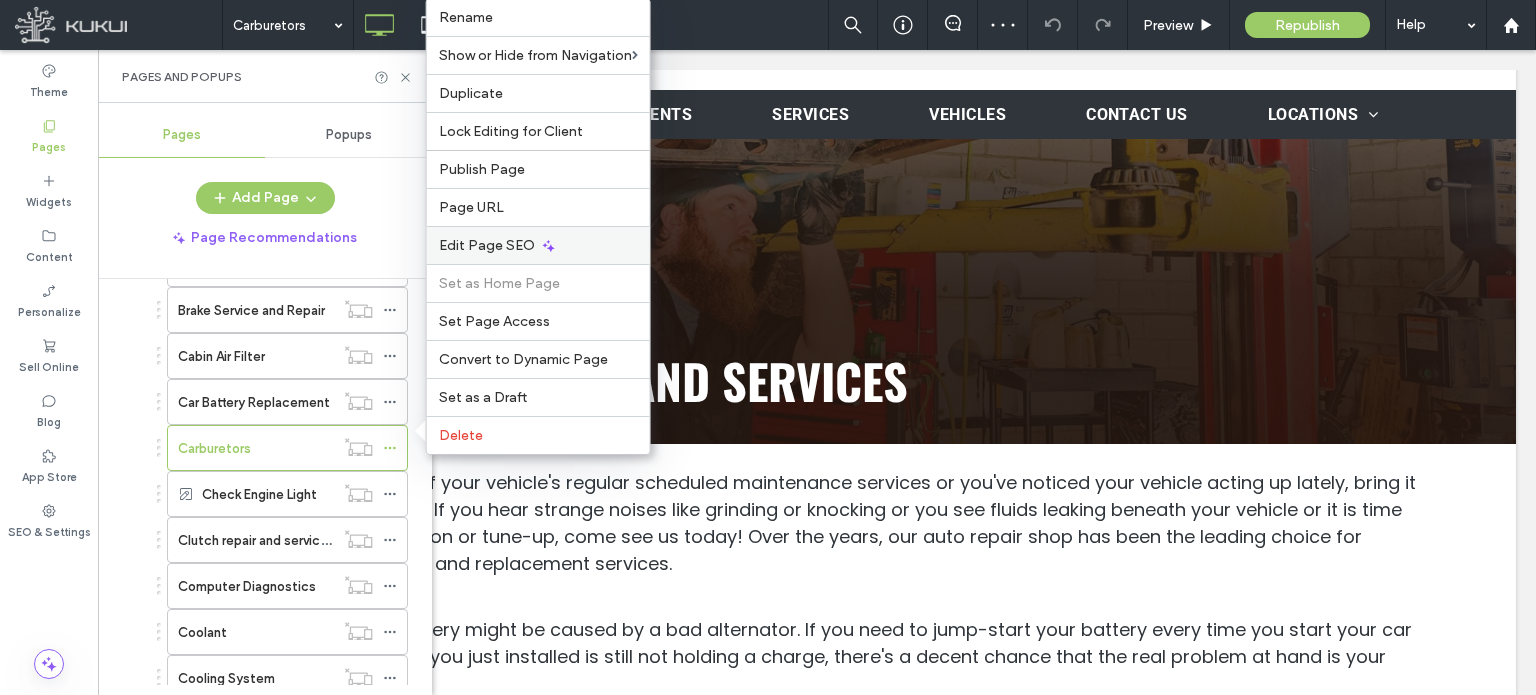 click on "Edit Page SEO" at bounding box center [487, 245] 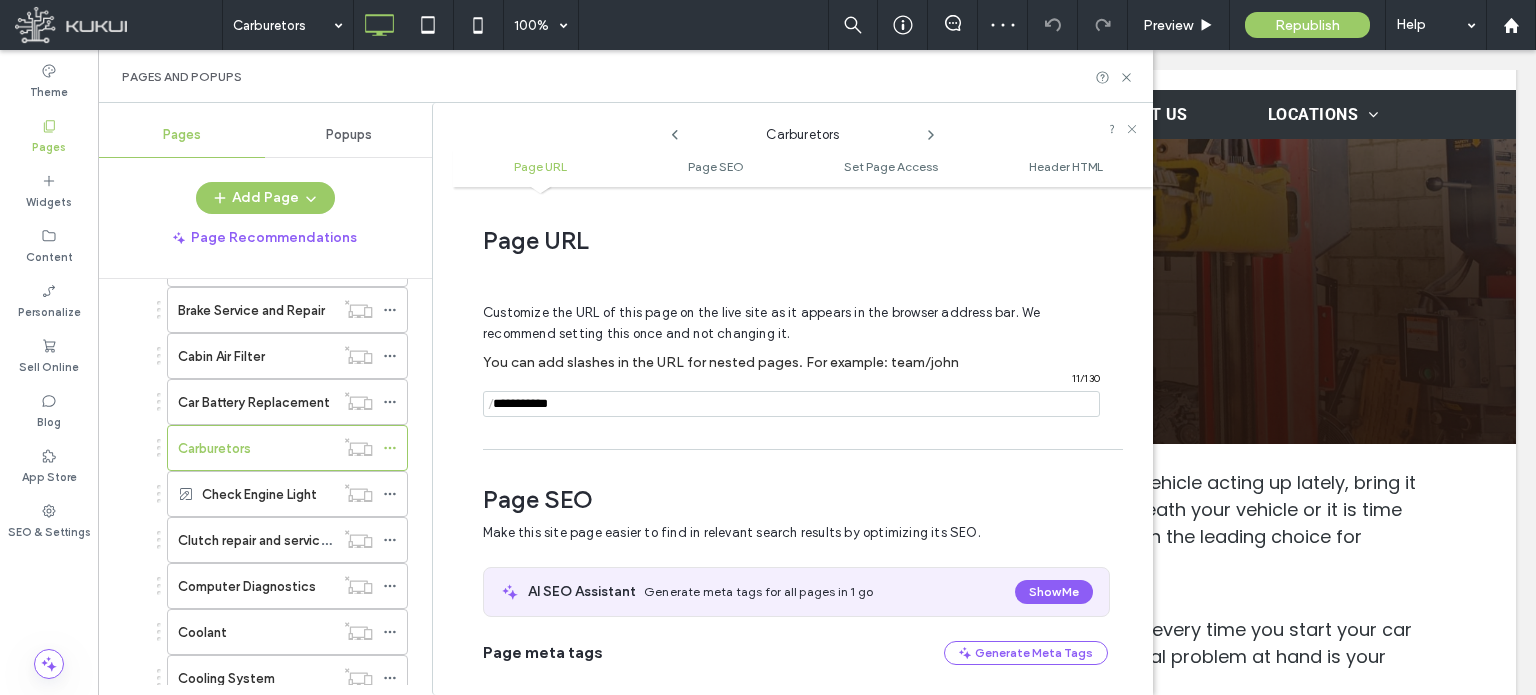 scroll, scrollTop: 274, scrollLeft: 0, axis: vertical 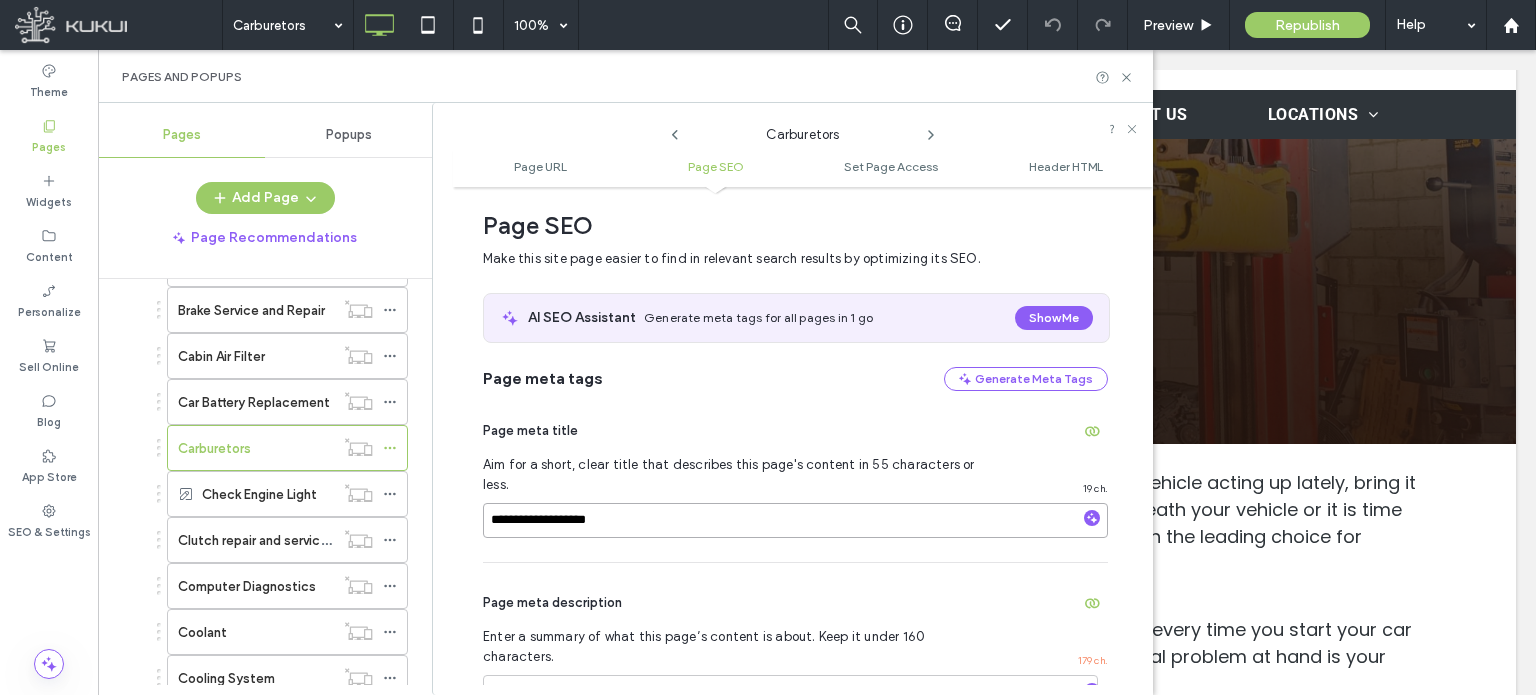 click on "**********" at bounding box center (795, 520) 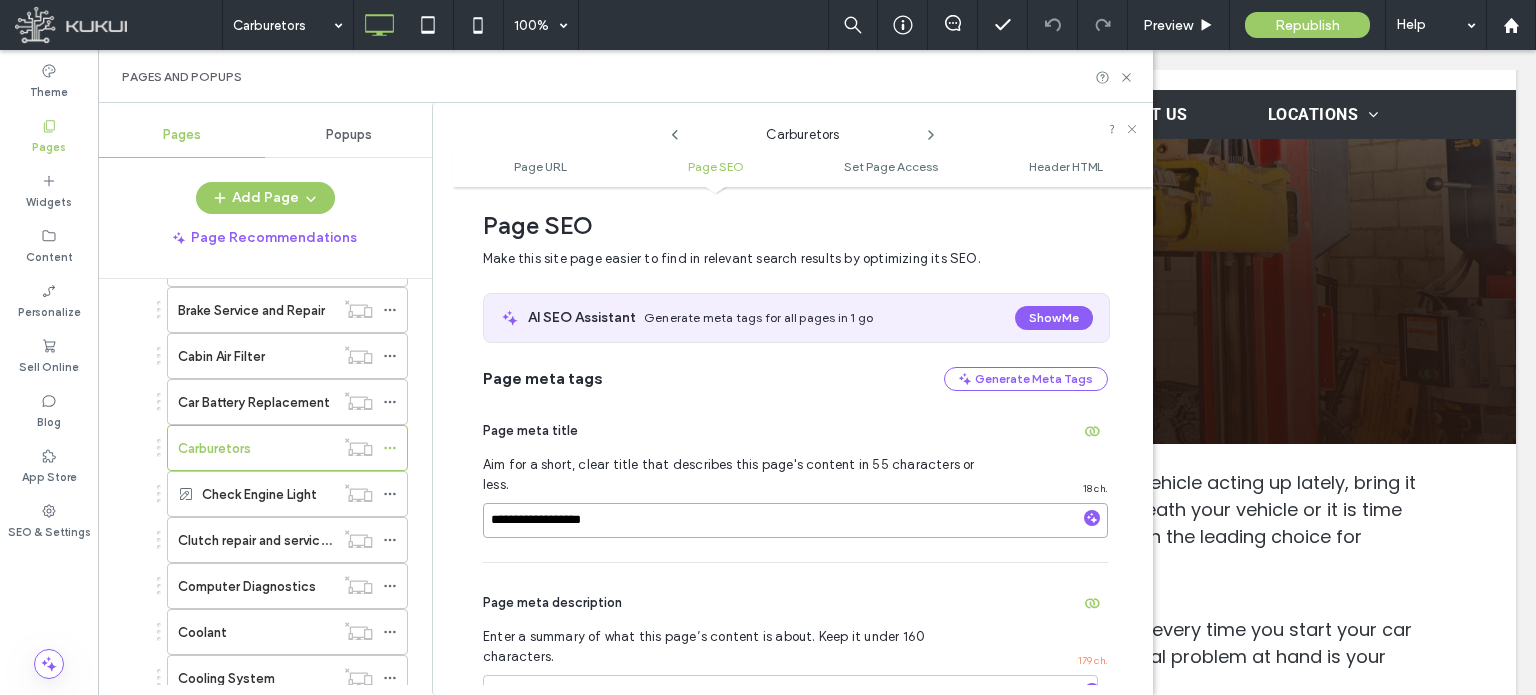 paste on "**********" 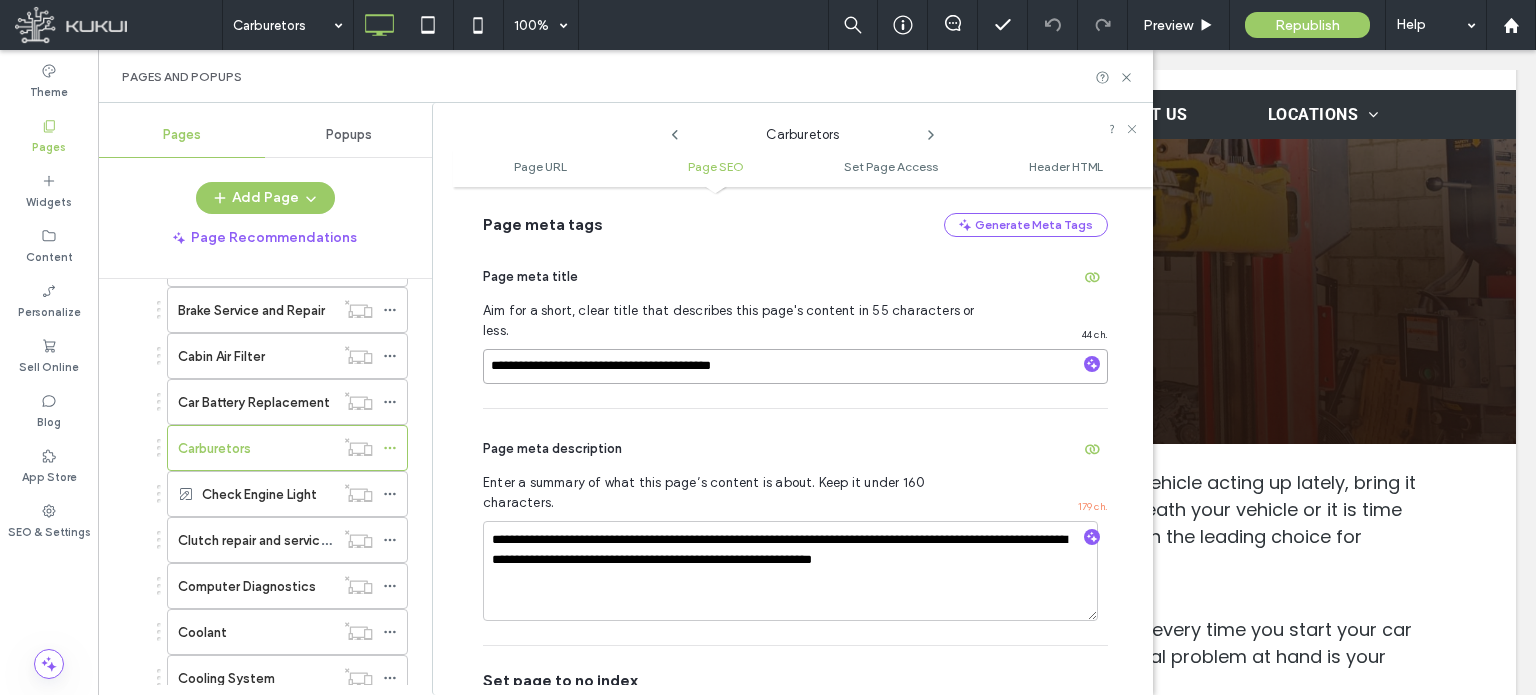 scroll, scrollTop: 474, scrollLeft: 0, axis: vertical 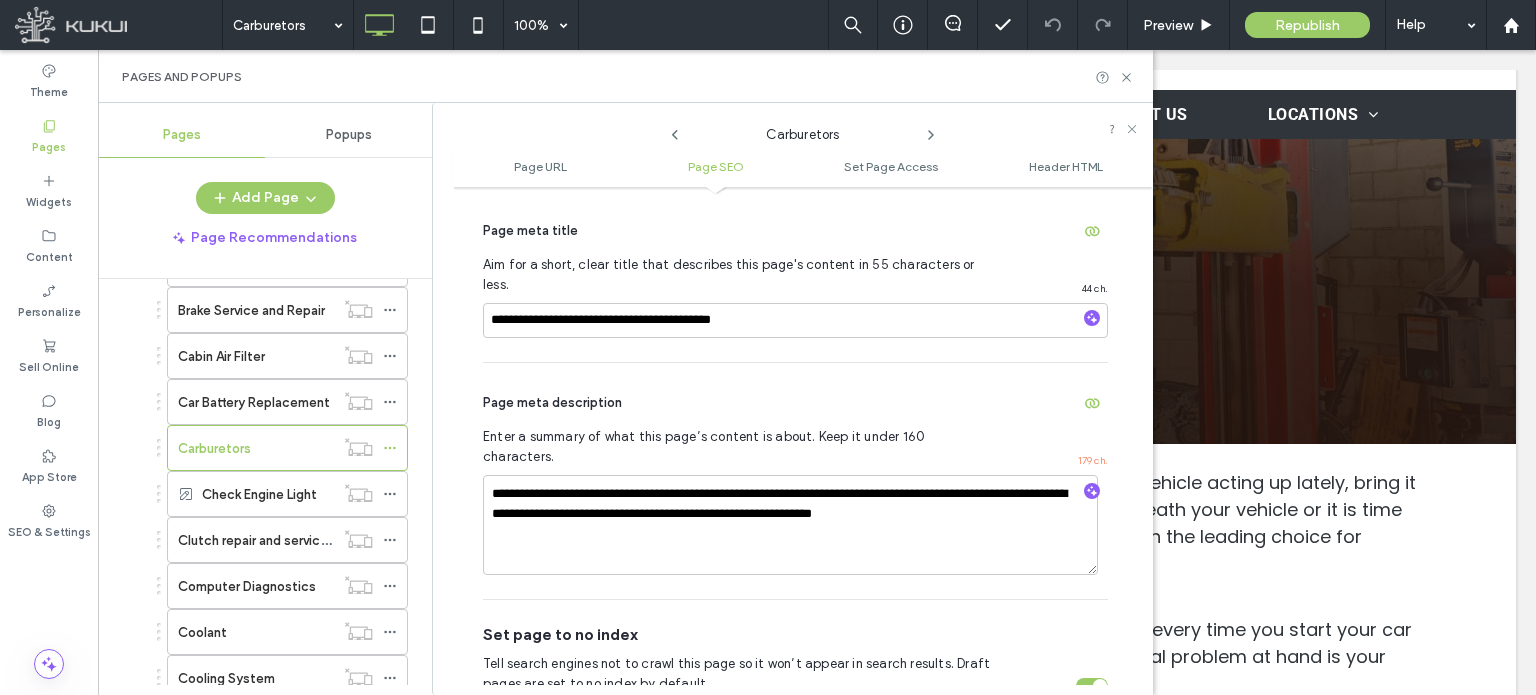 click on "Page meta description" at bounding box center [795, 403] 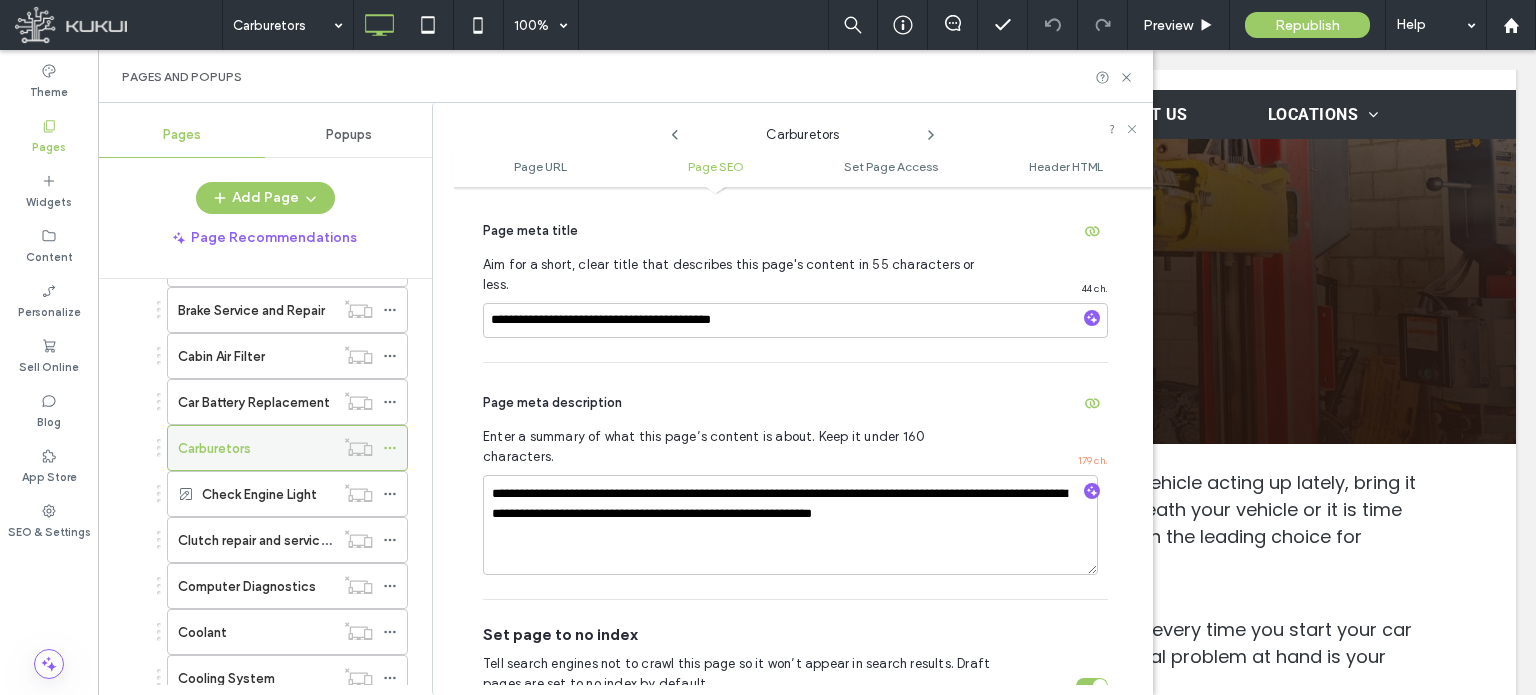 click 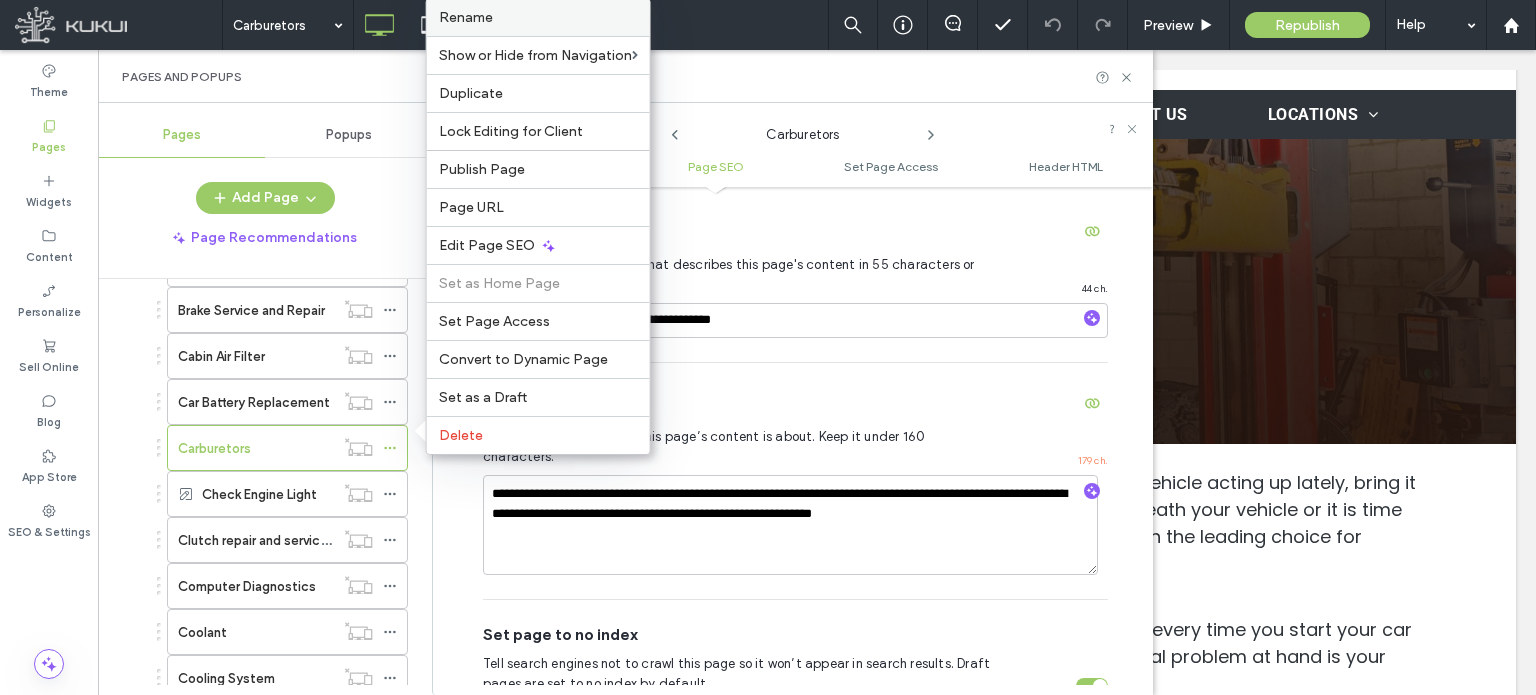 click on "Rename" at bounding box center (466, 17) 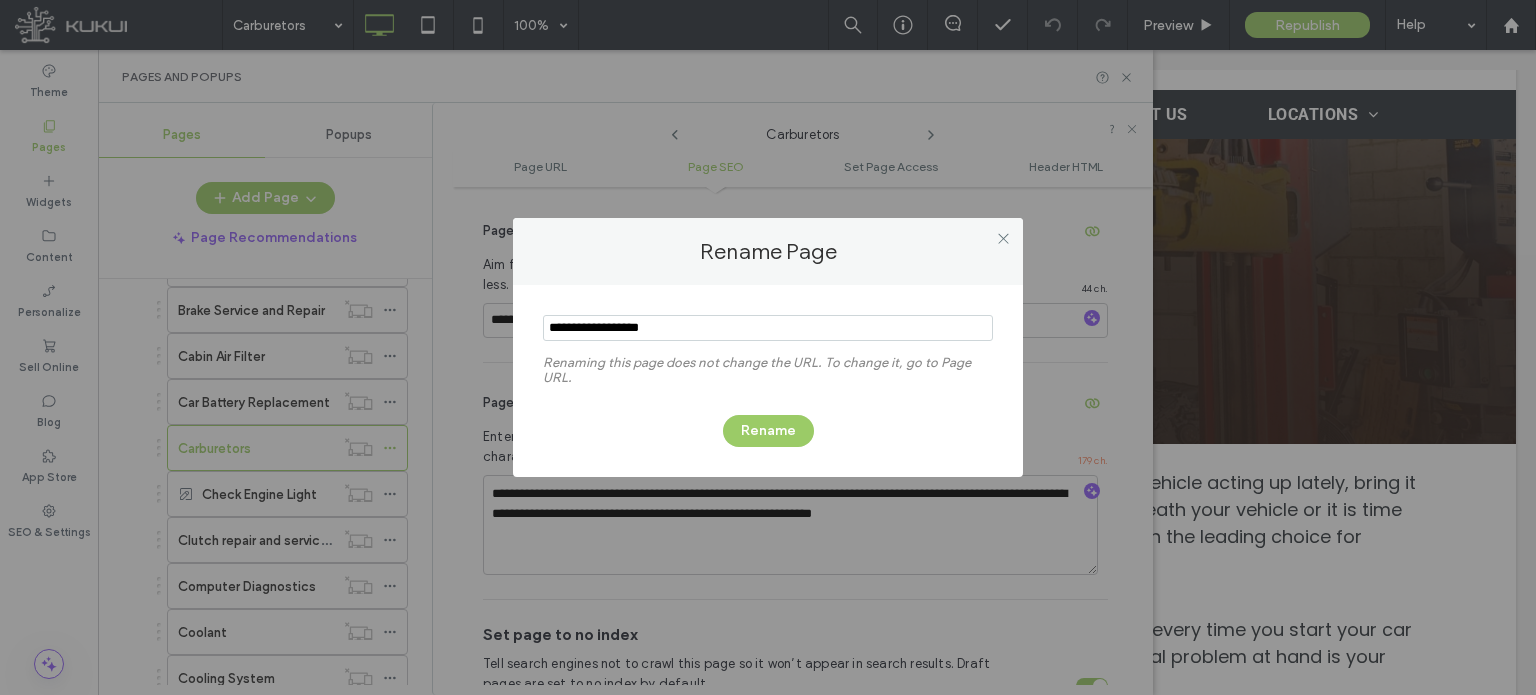 type on "**********" 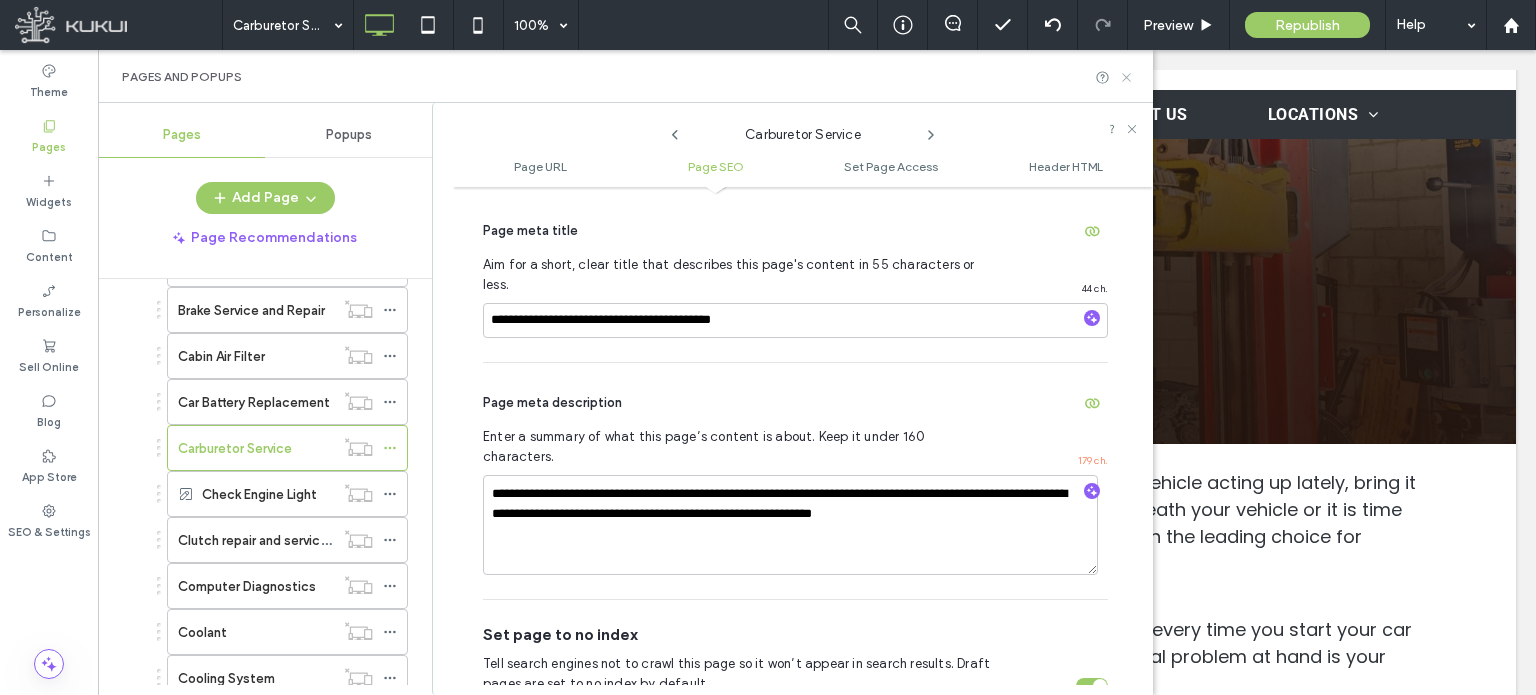 click 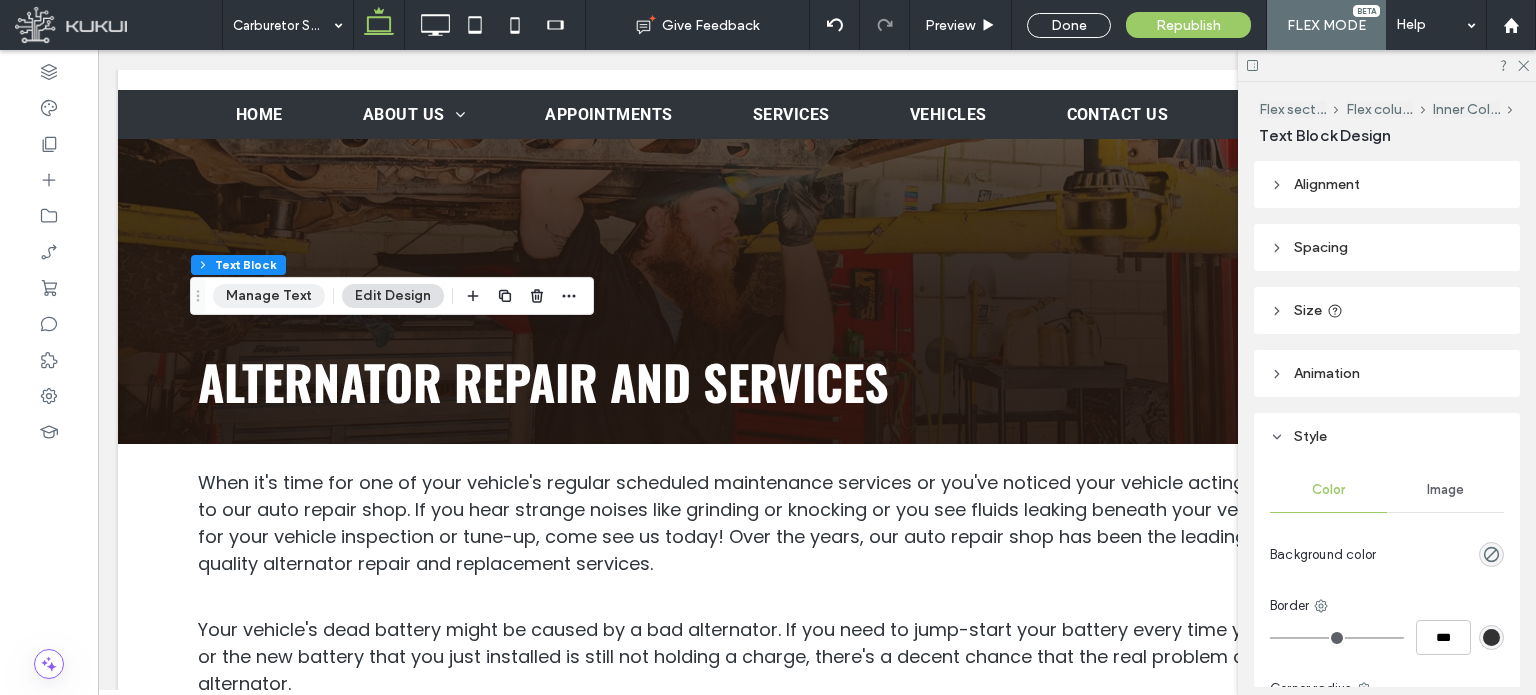 click on "Manage Text" at bounding box center [269, 296] 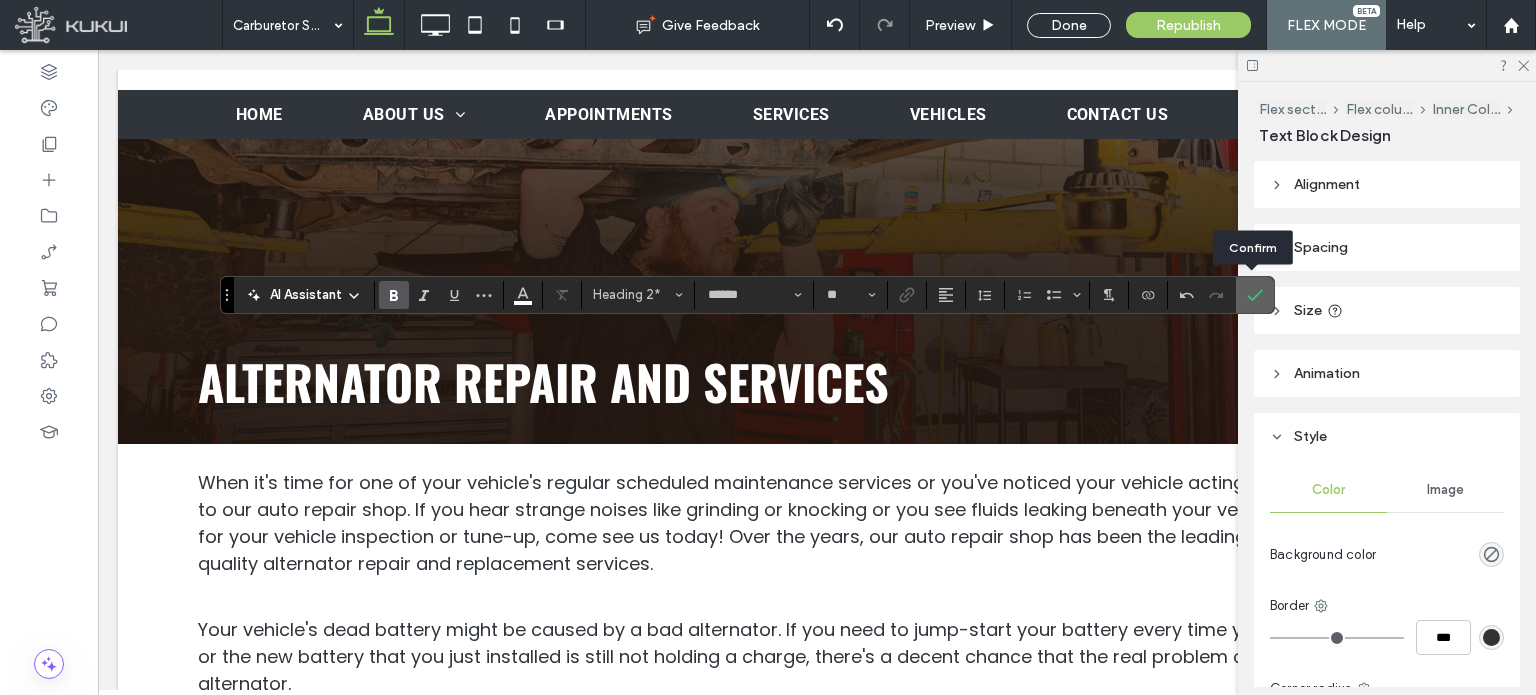 click 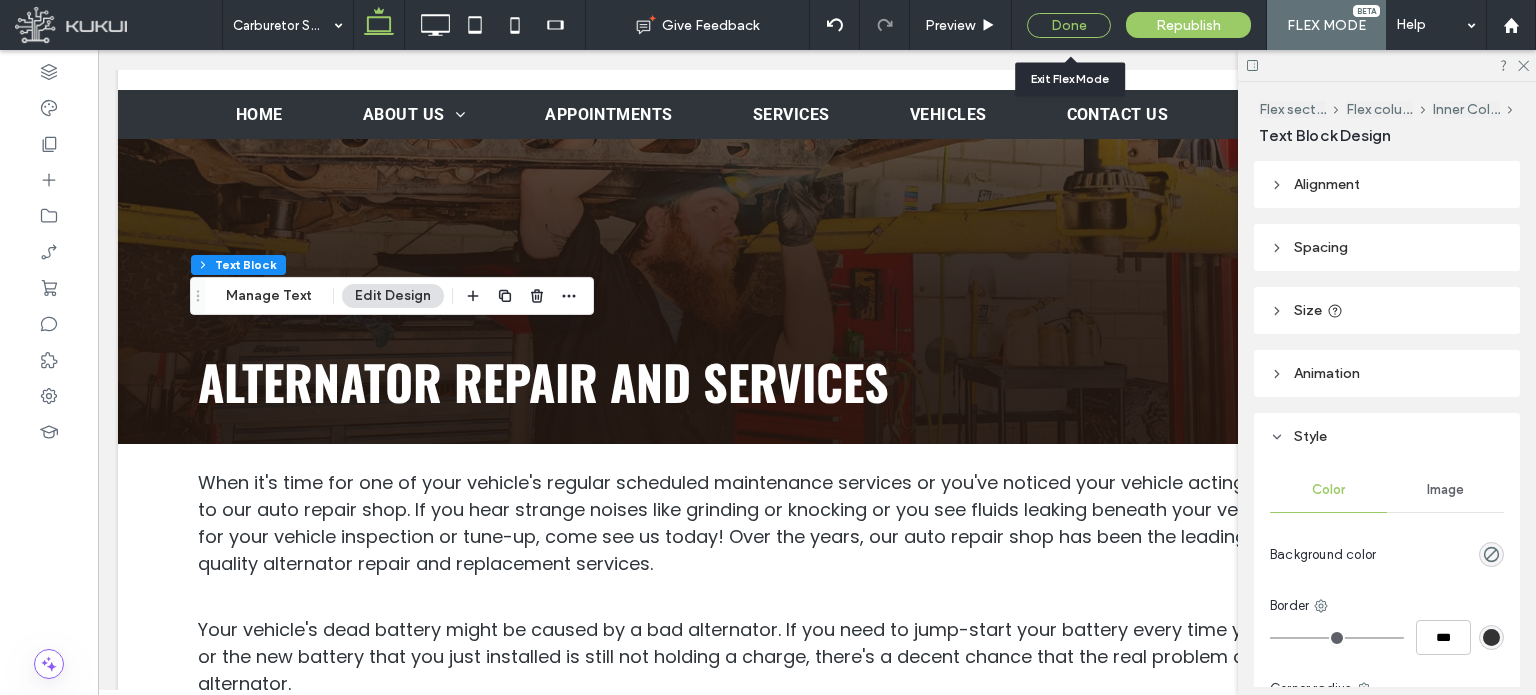 click on "Done" at bounding box center (1069, 25) 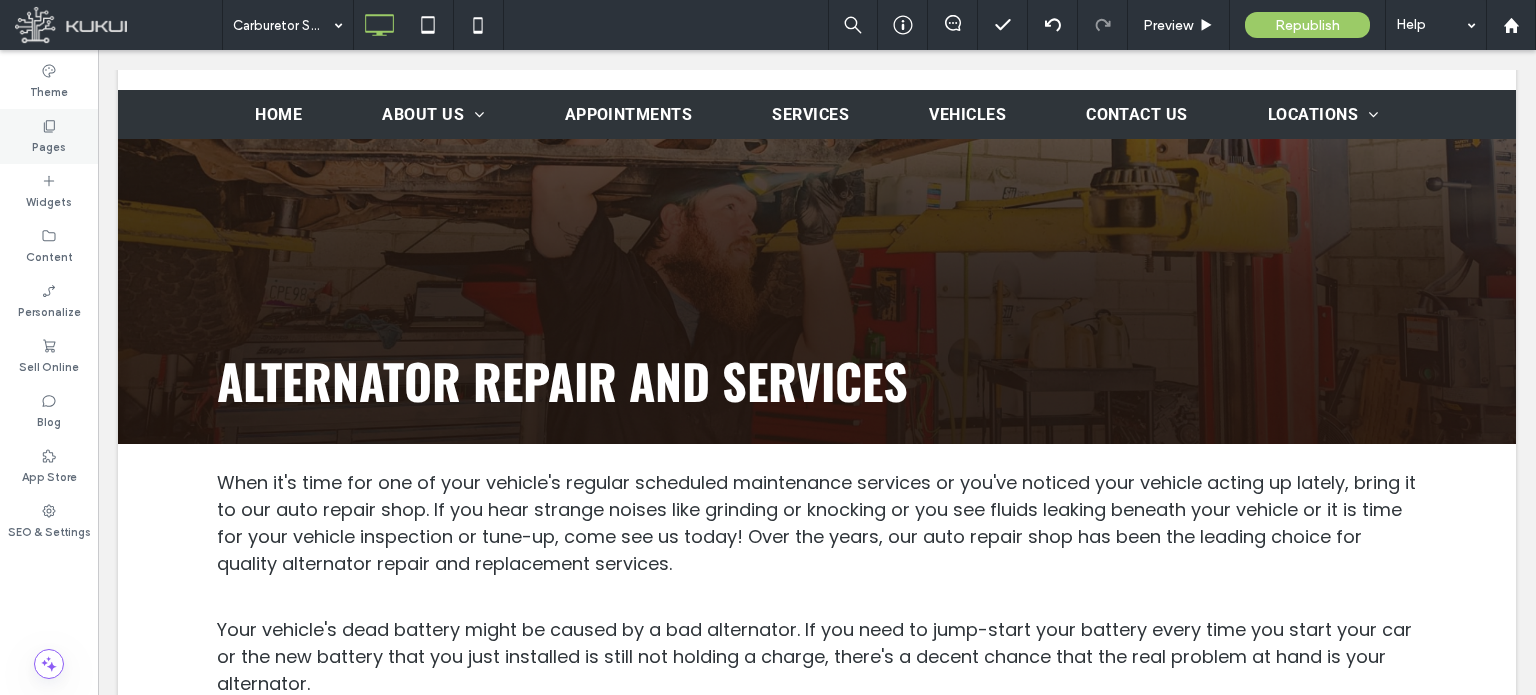 click 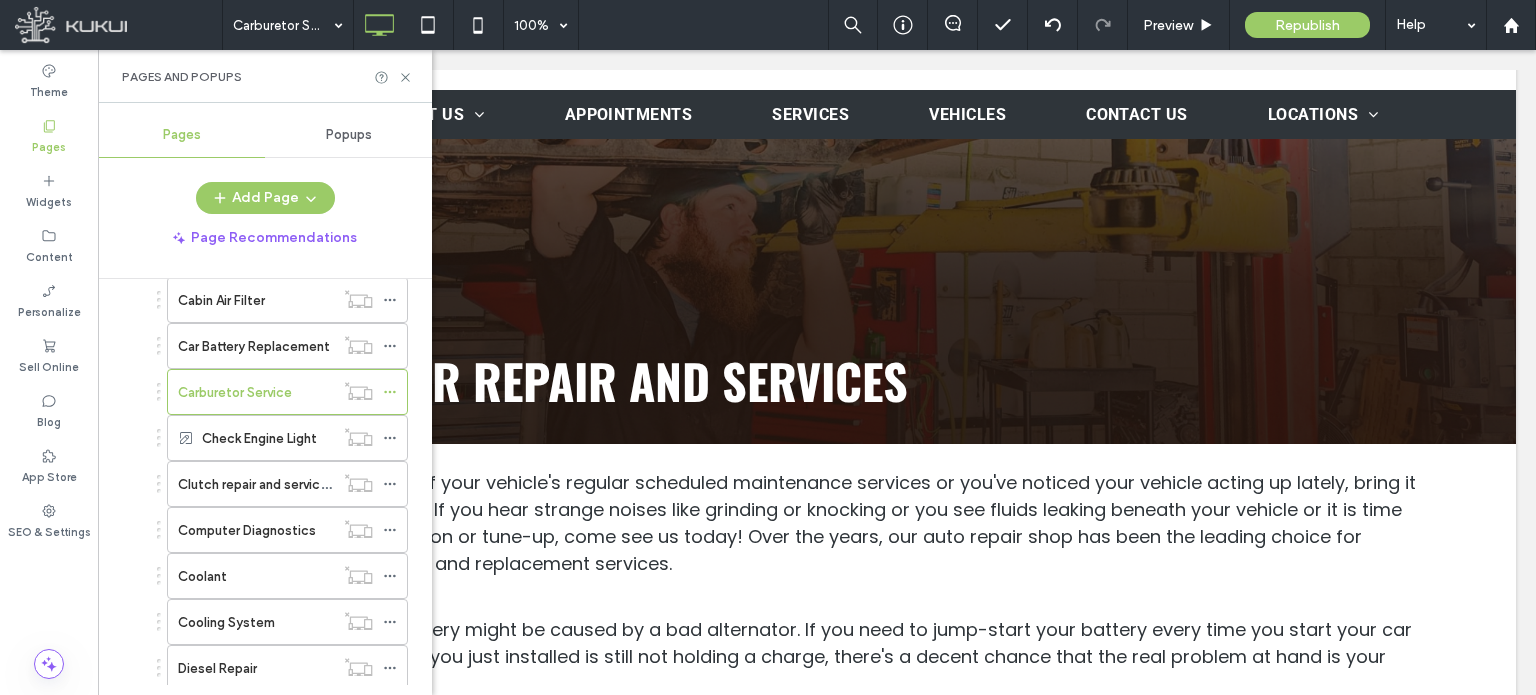 scroll, scrollTop: 800, scrollLeft: 0, axis: vertical 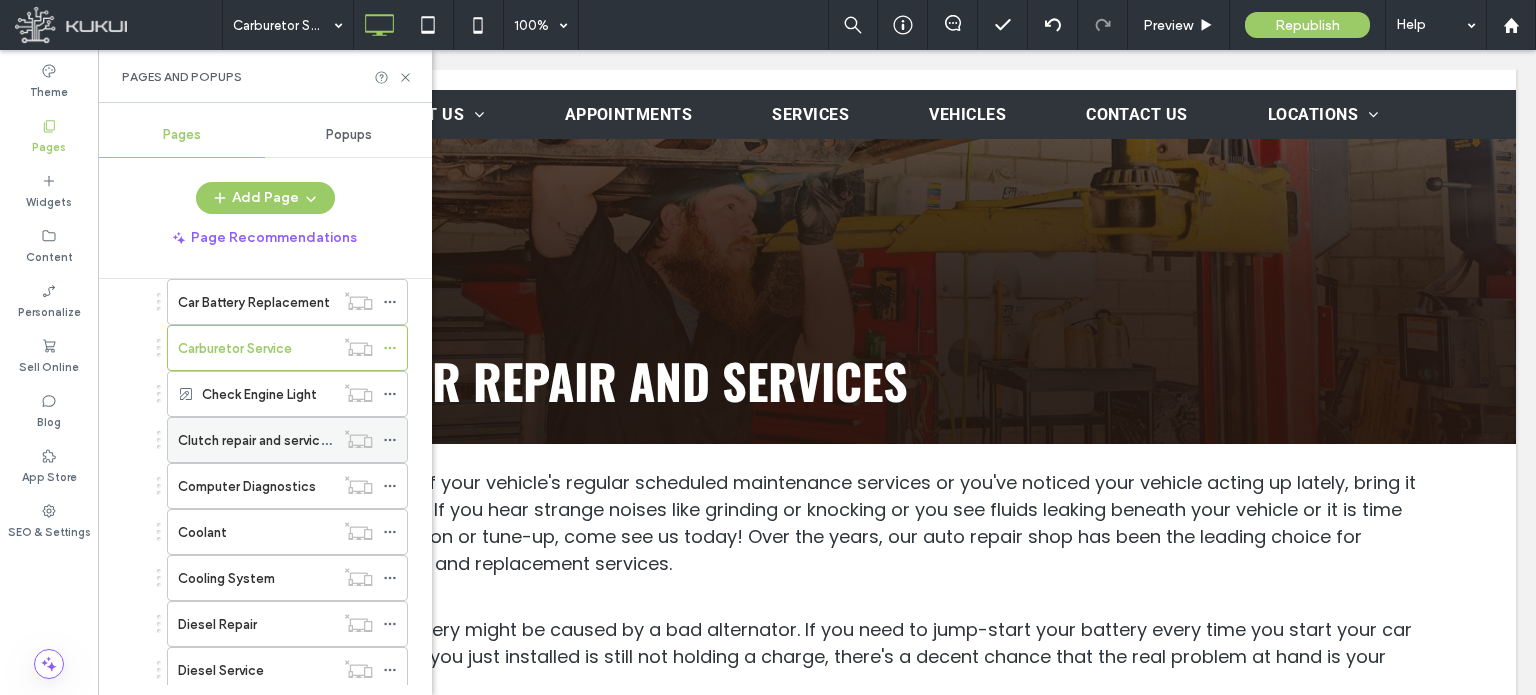 click on "Clutch repair and services" at bounding box center [256, 440] 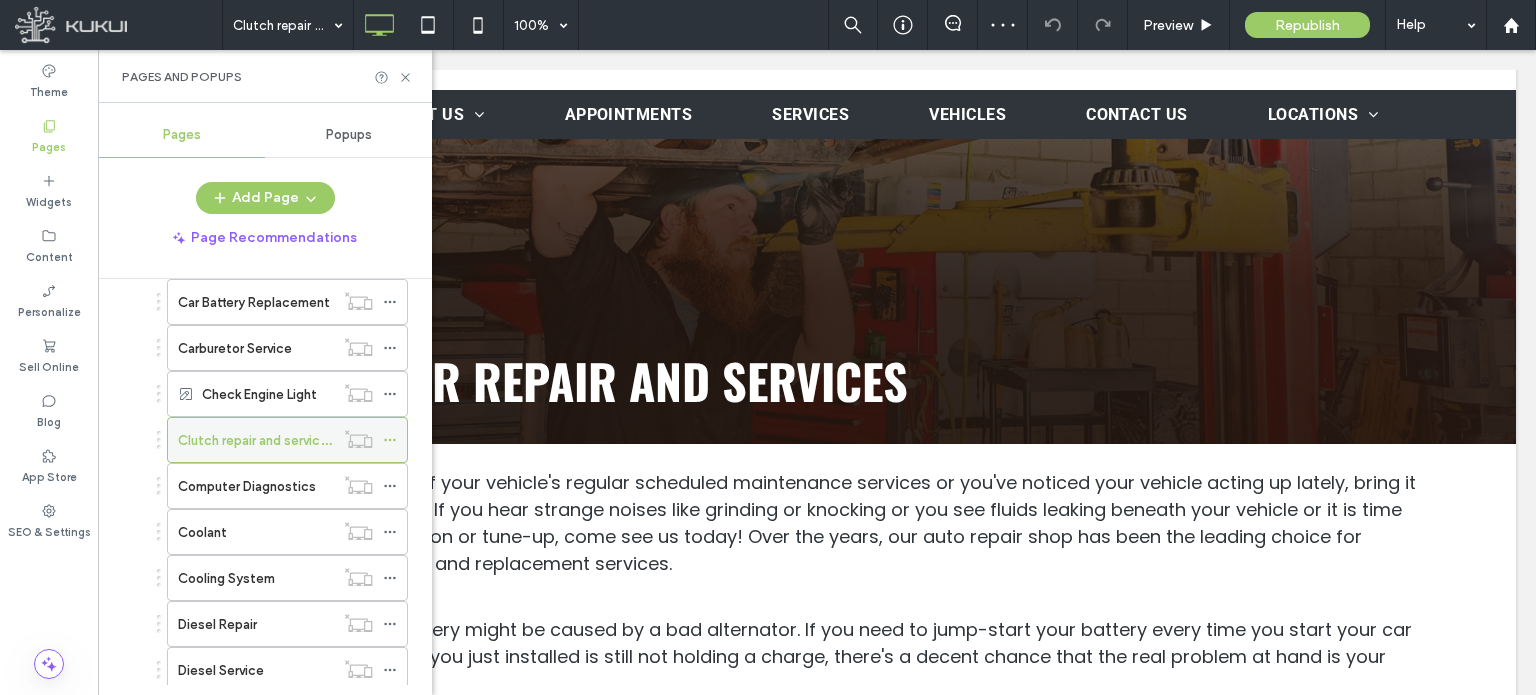 click 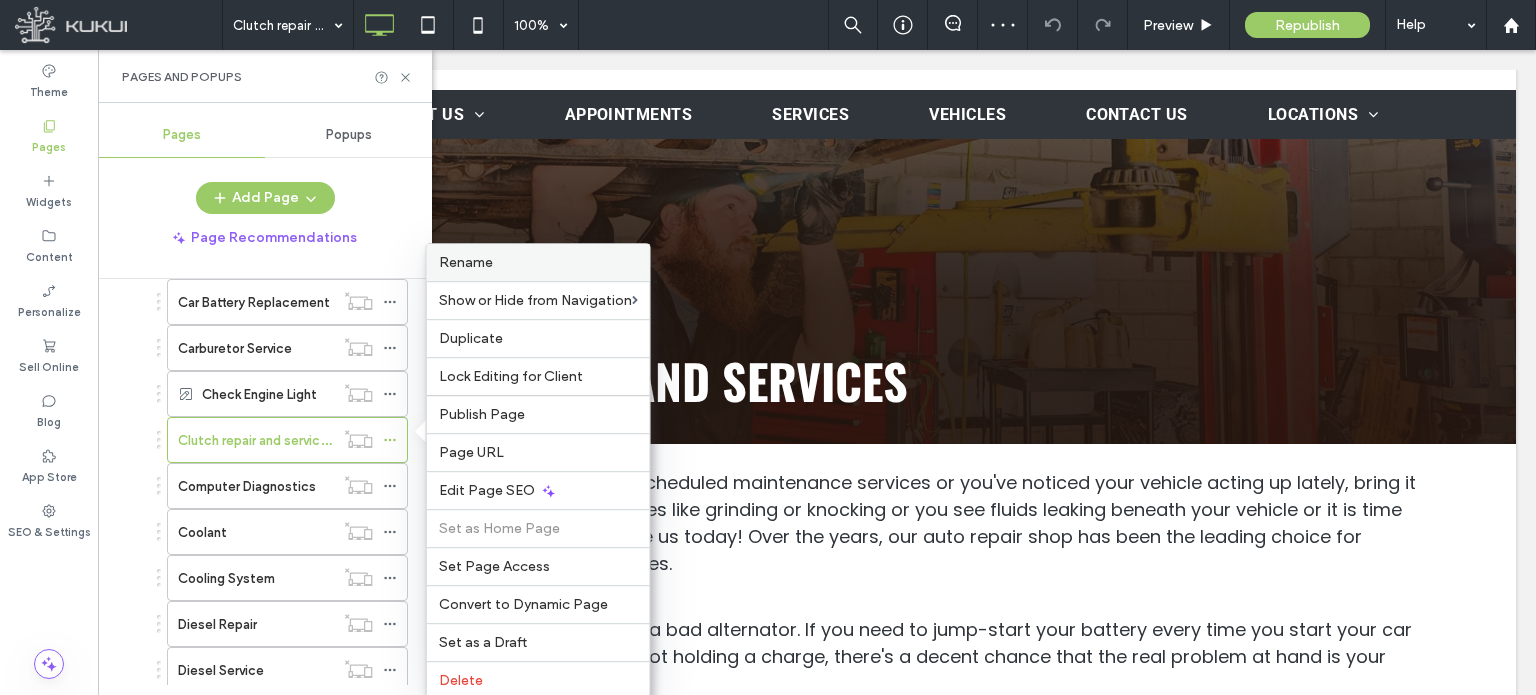 click on "Rename" at bounding box center [466, 262] 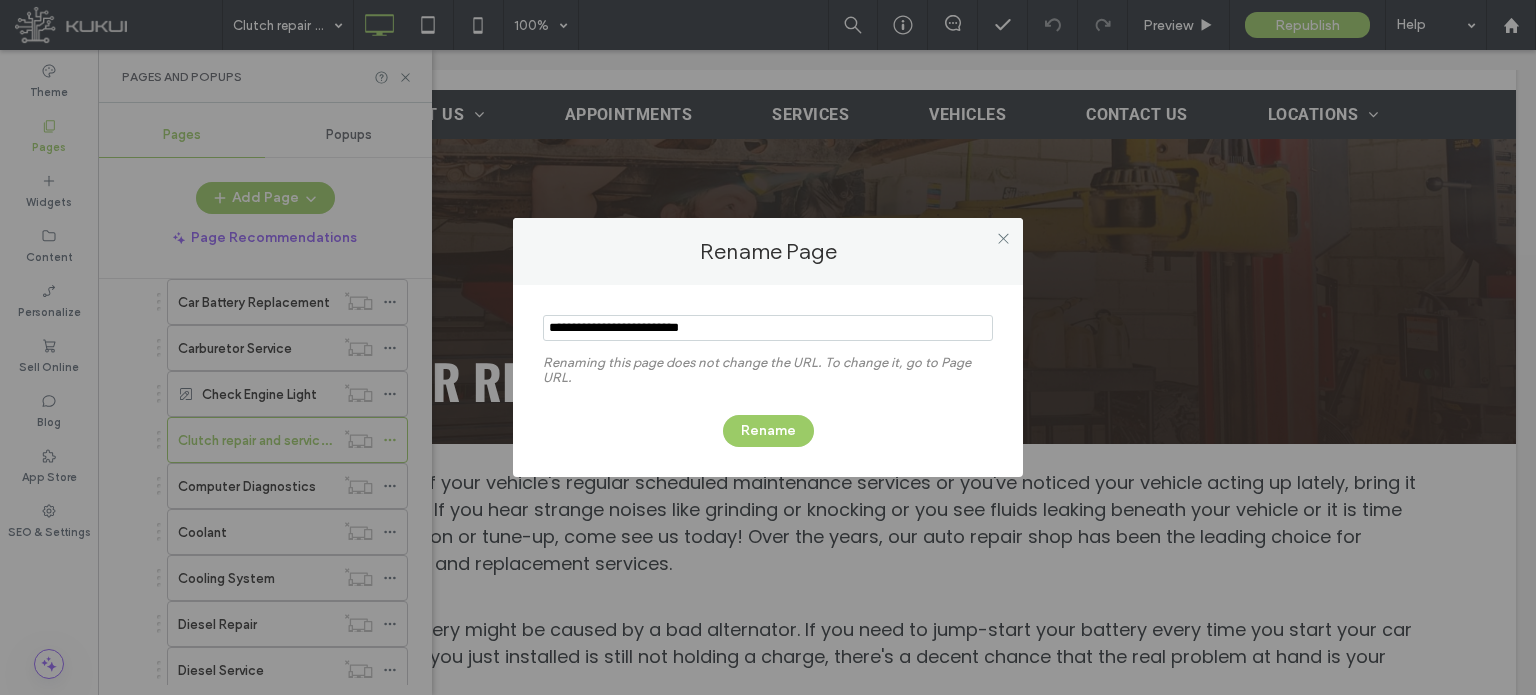 click at bounding box center [768, 328] 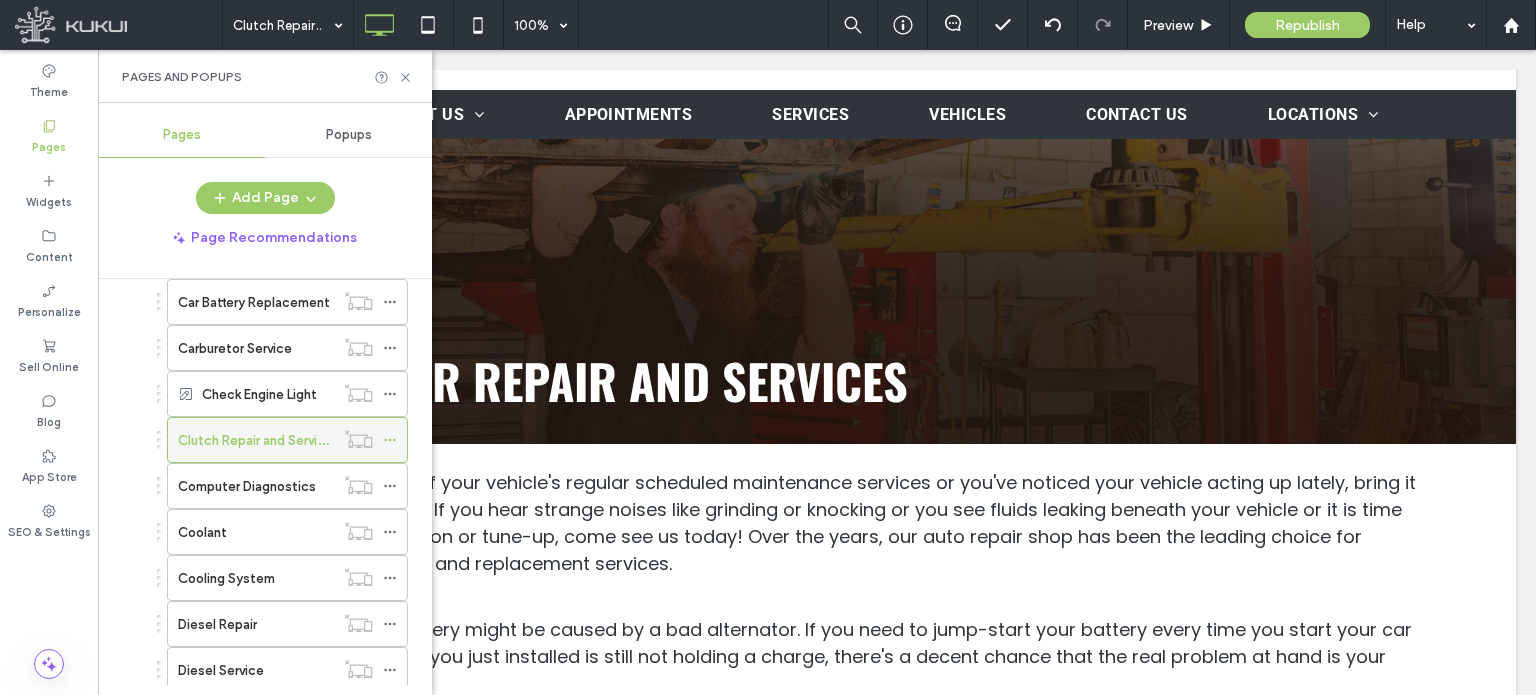 click 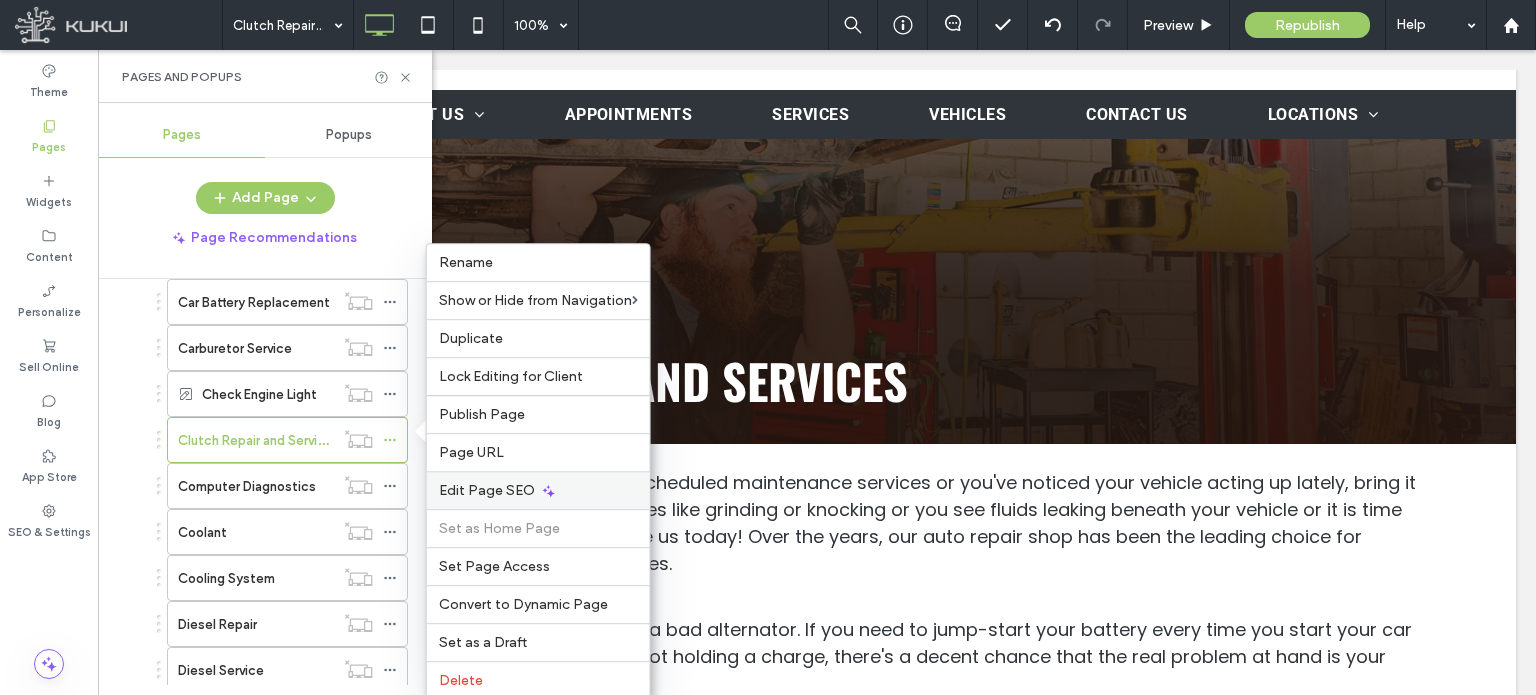 click on "Edit Page SEO" at bounding box center [487, 490] 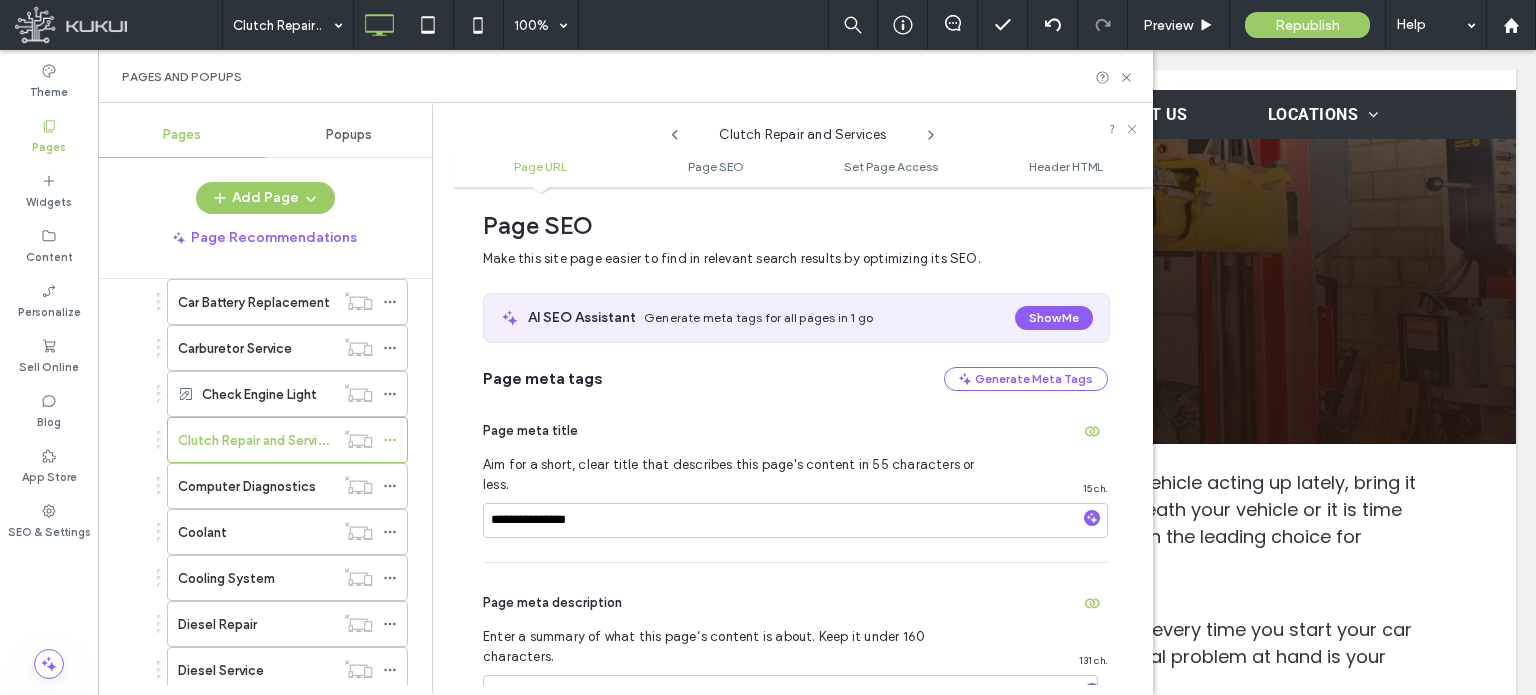 scroll, scrollTop: 274, scrollLeft: 0, axis: vertical 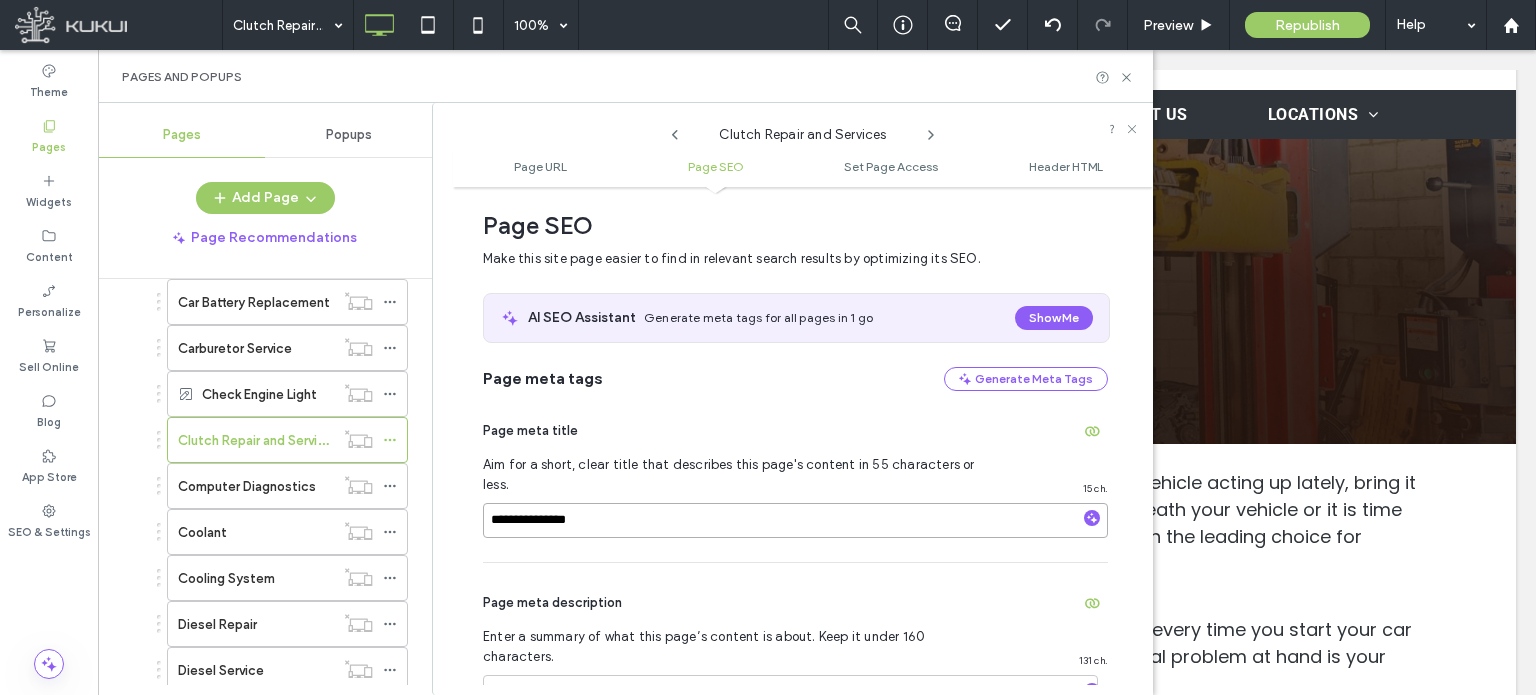 click on "**********" at bounding box center (795, 520) 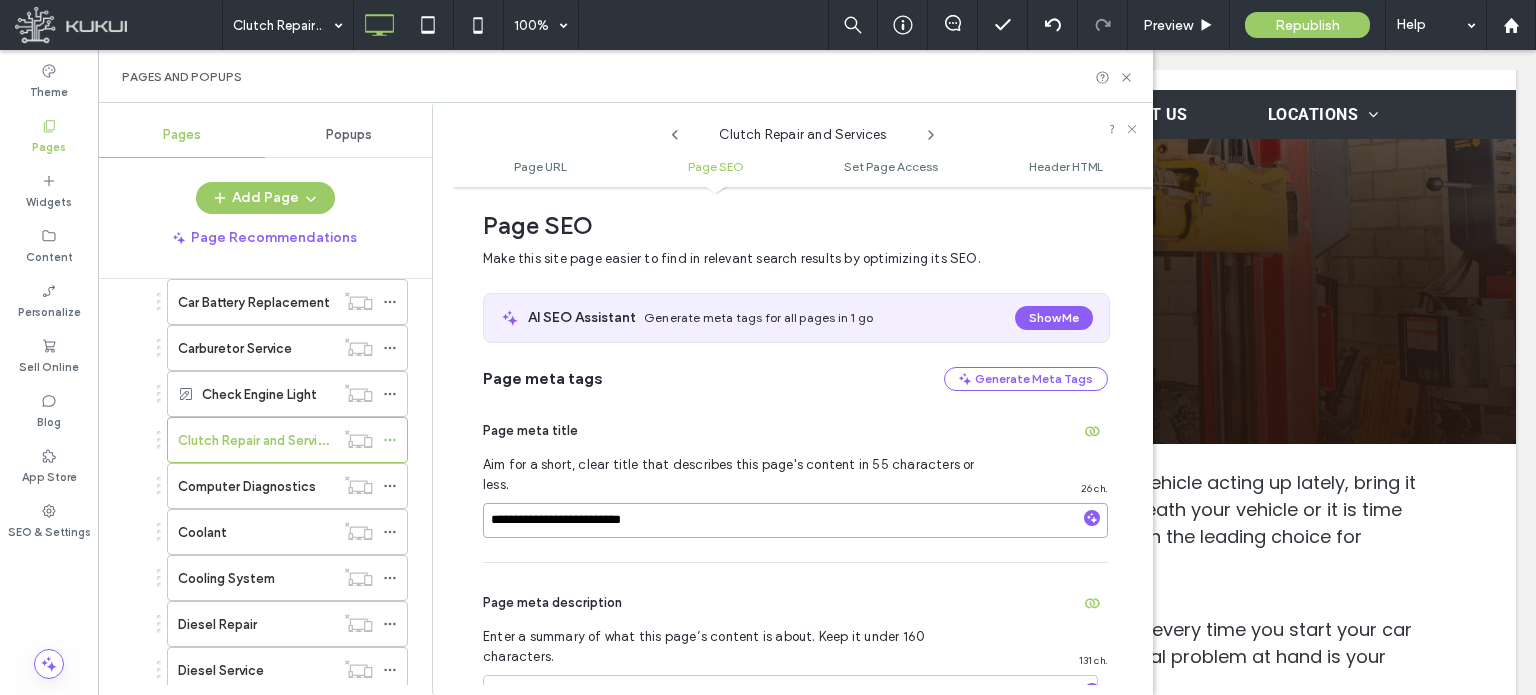 paste on "**********" 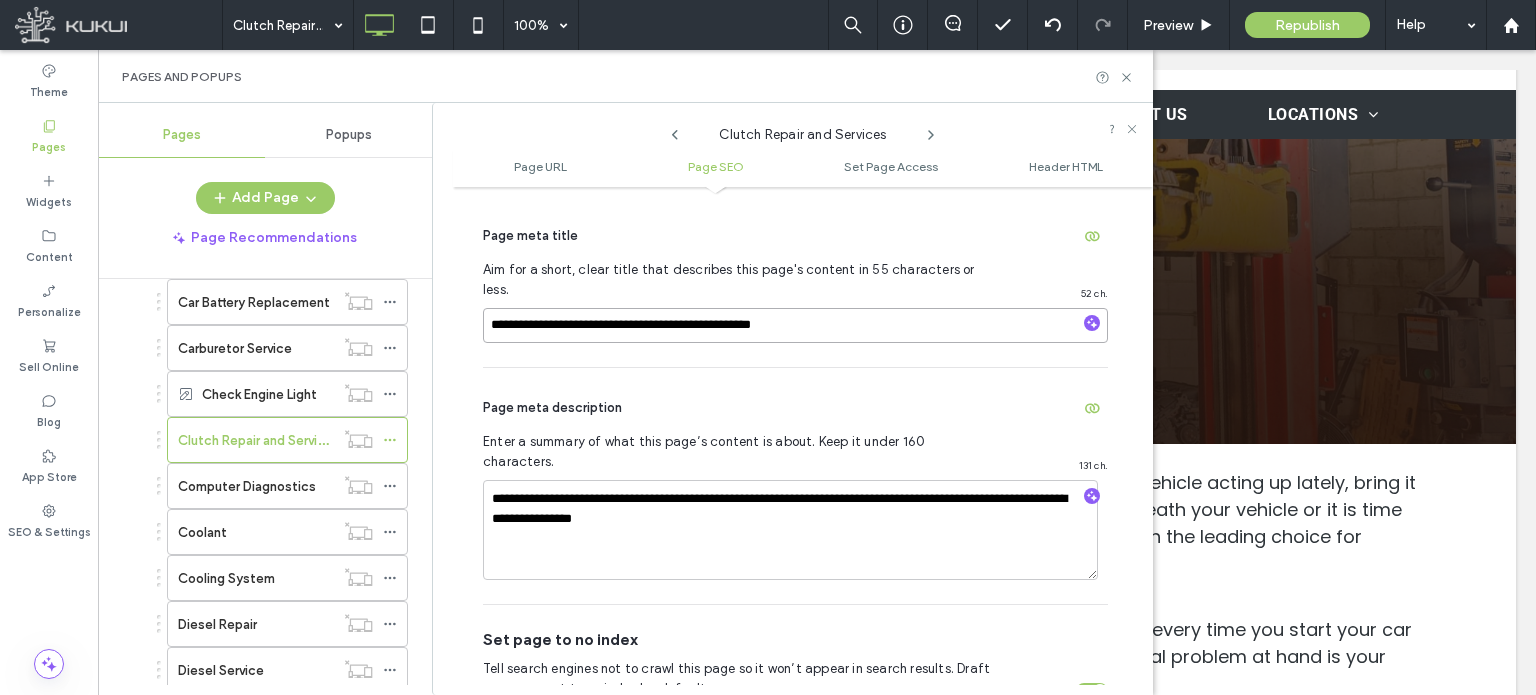 scroll, scrollTop: 474, scrollLeft: 0, axis: vertical 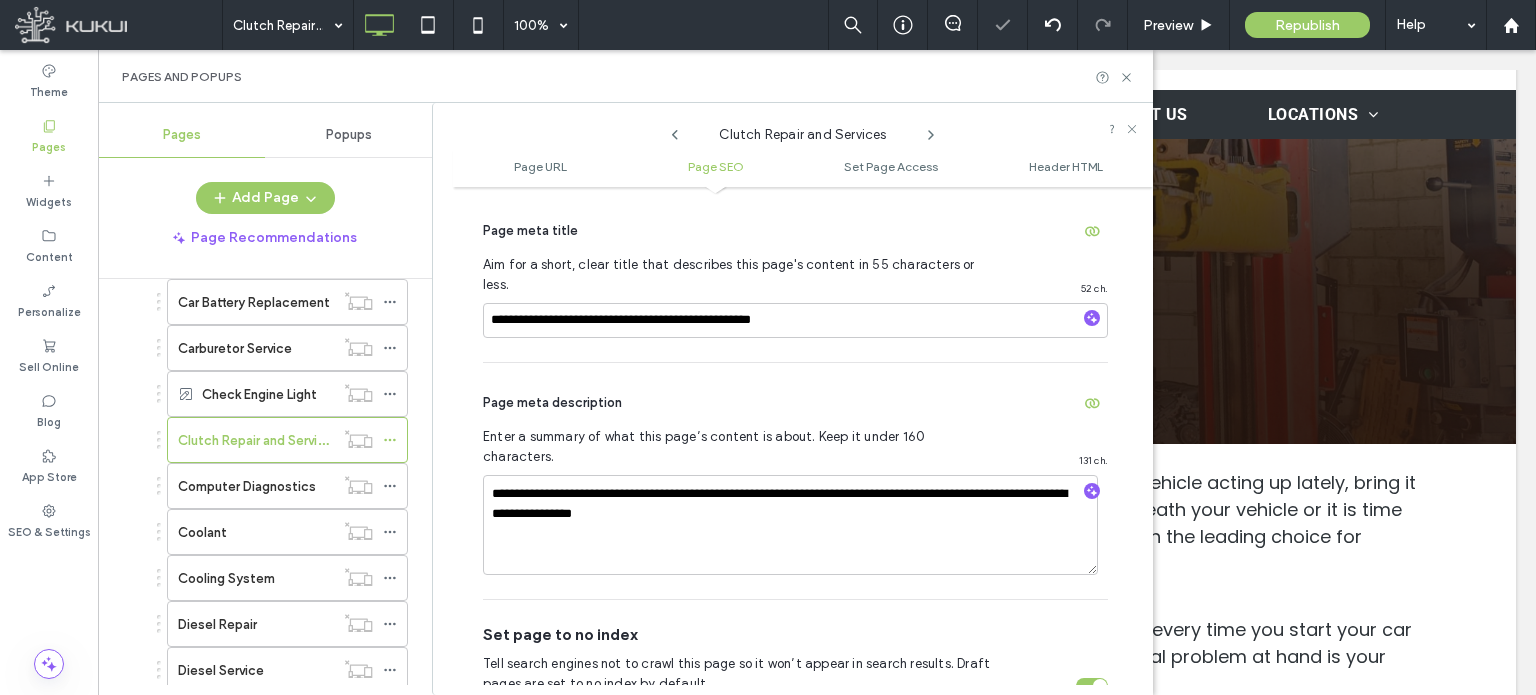 click on "Page meta description" at bounding box center (795, 403) 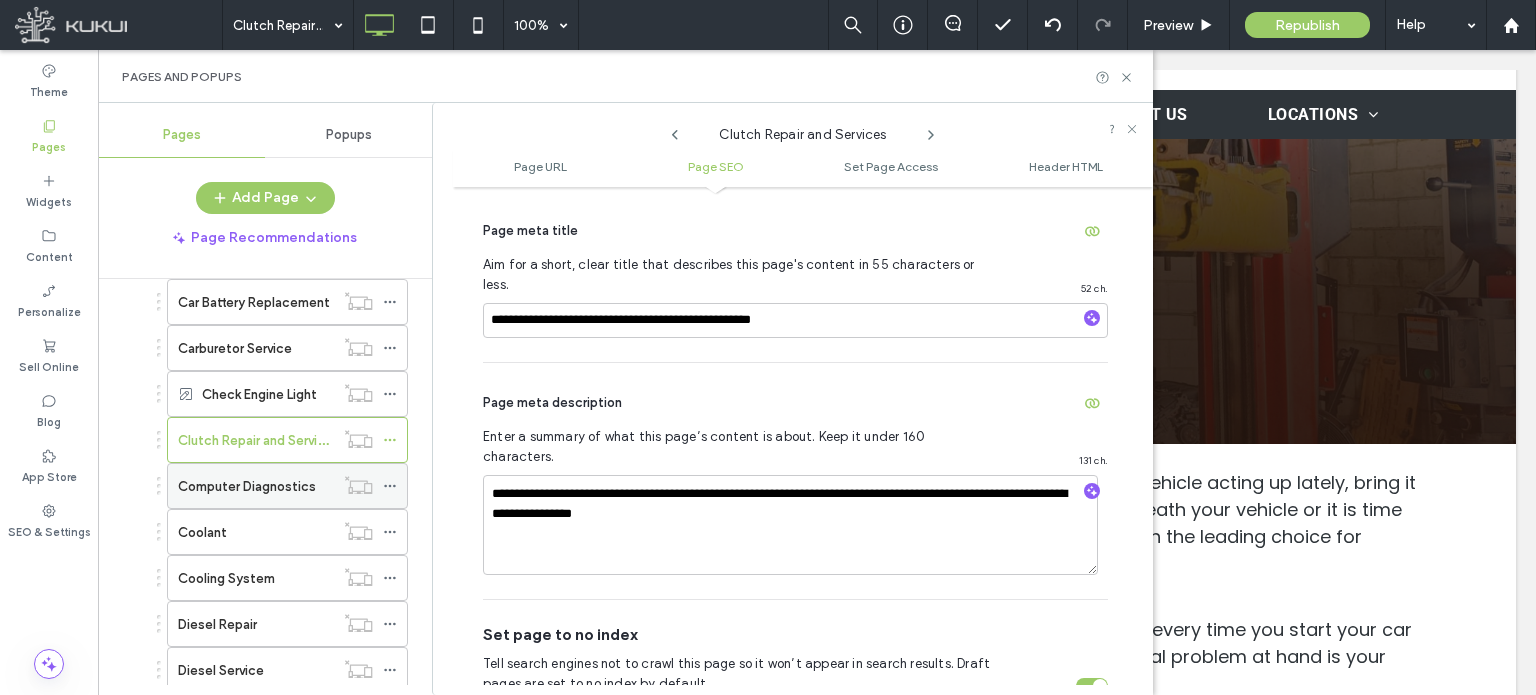 click on "Computer Diagnostics" at bounding box center (247, 486) 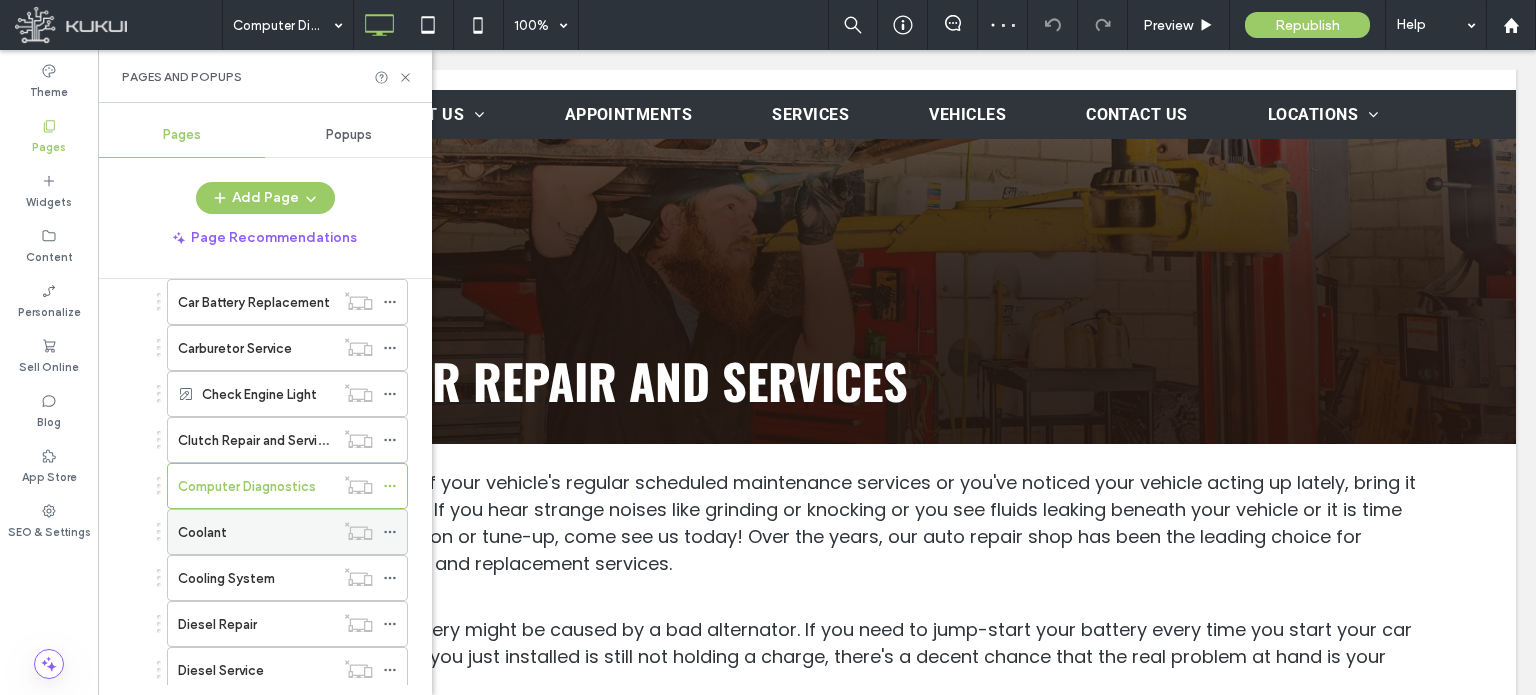 scroll, scrollTop: 900, scrollLeft: 0, axis: vertical 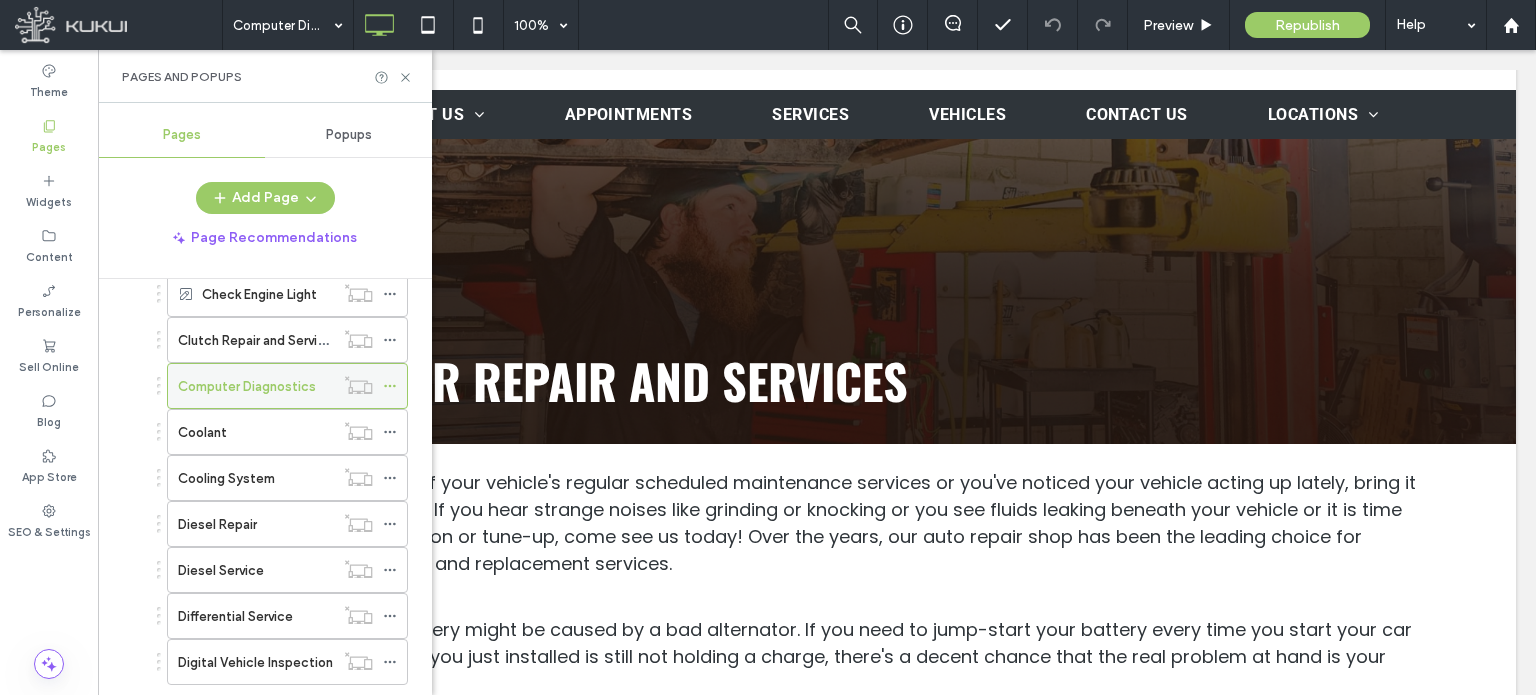click 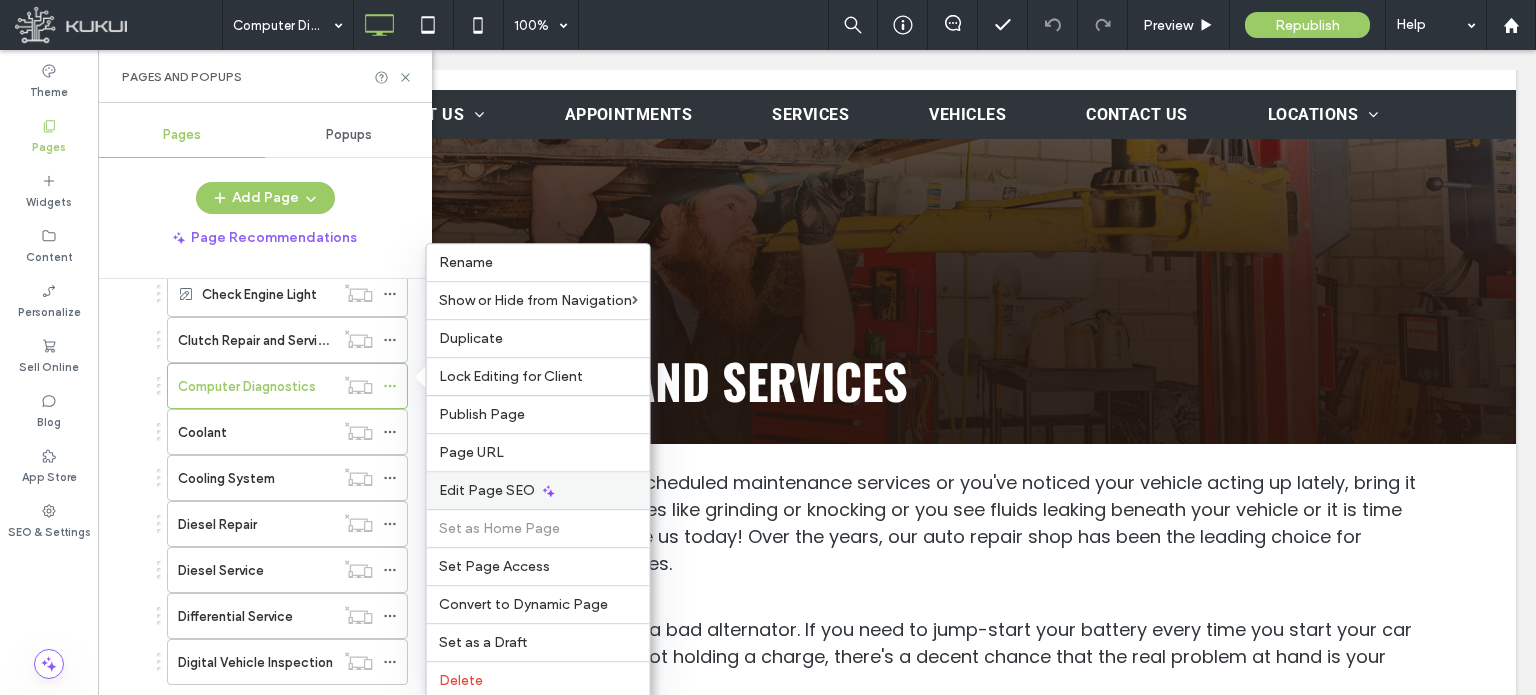click on "Edit Page SEO" at bounding box center (487, 490) 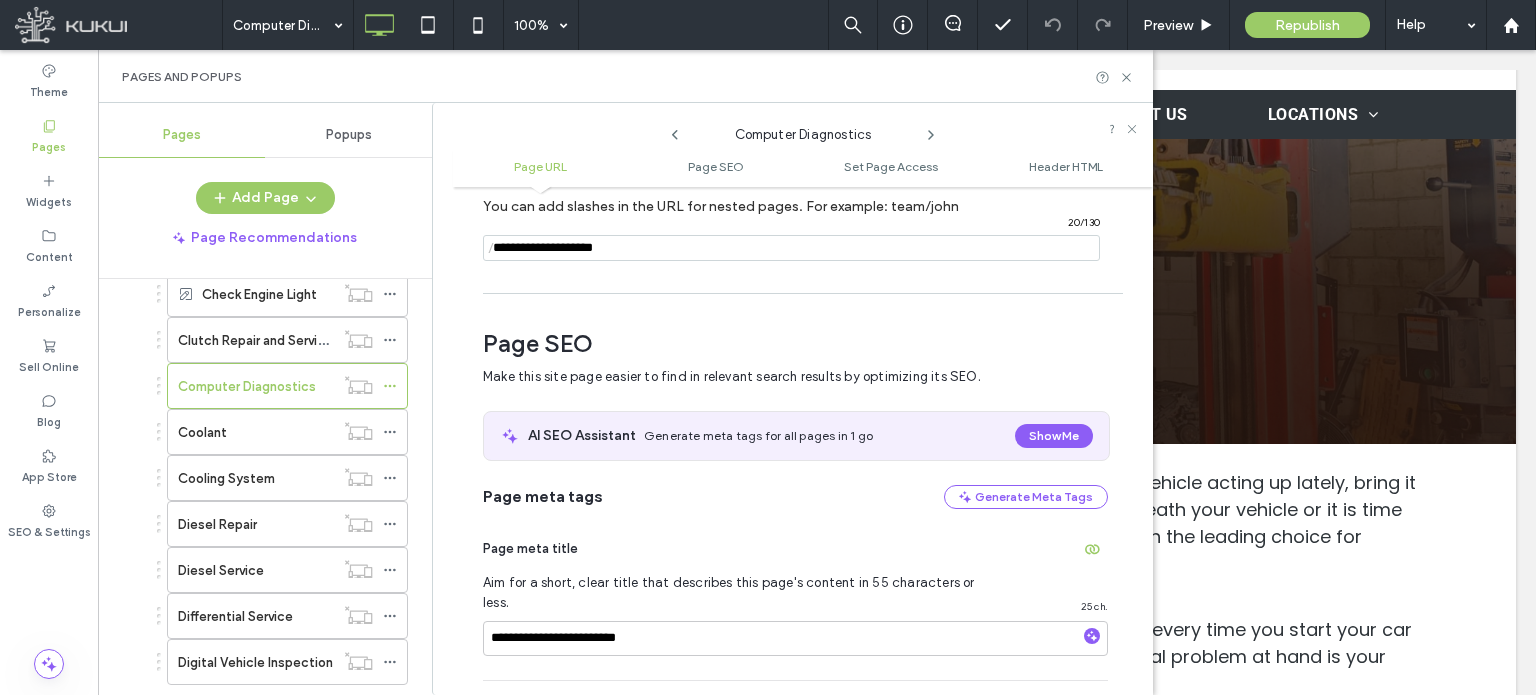 scroll, scrollTop: 274, scrollLeft: 0, axis: vertical 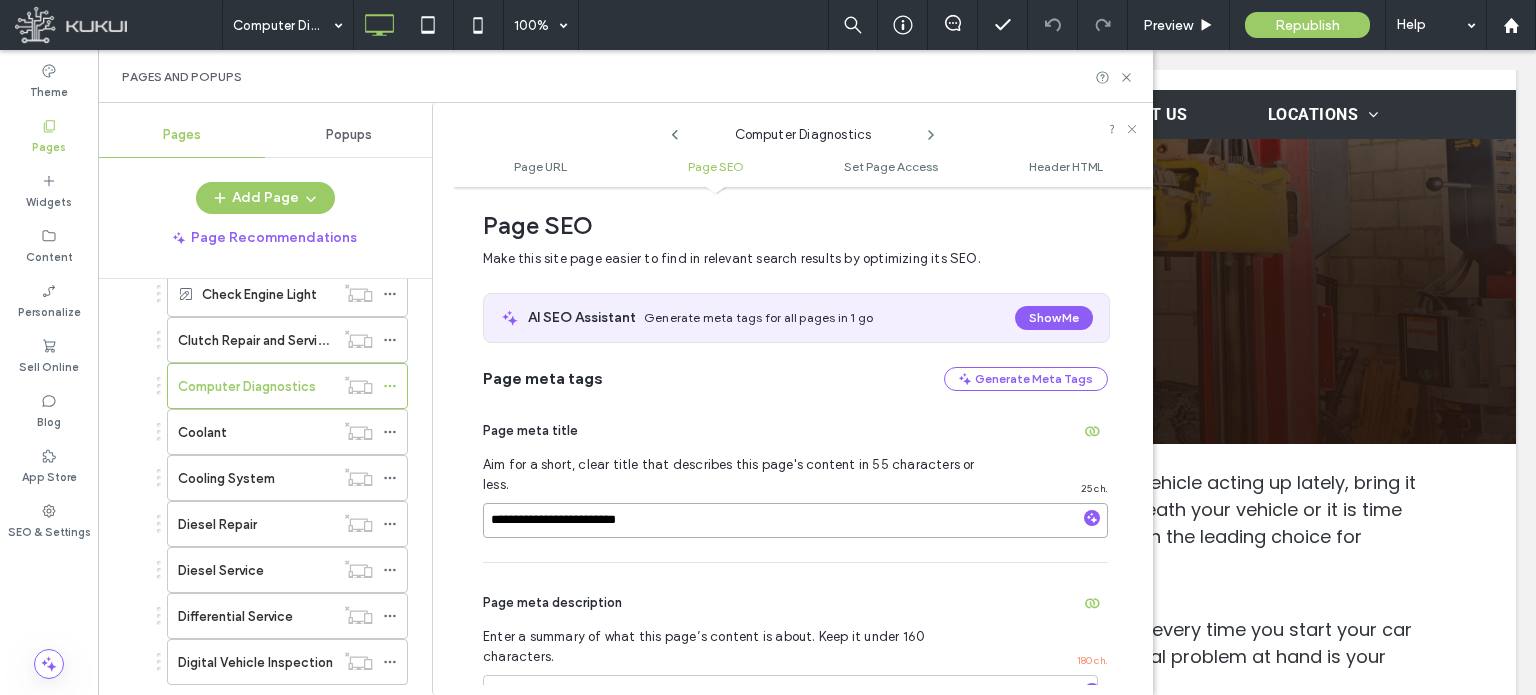 drag, startPoint x: 520, startPoint y: 499, endPoint x: 485, endPoint y: 499, distance: 35 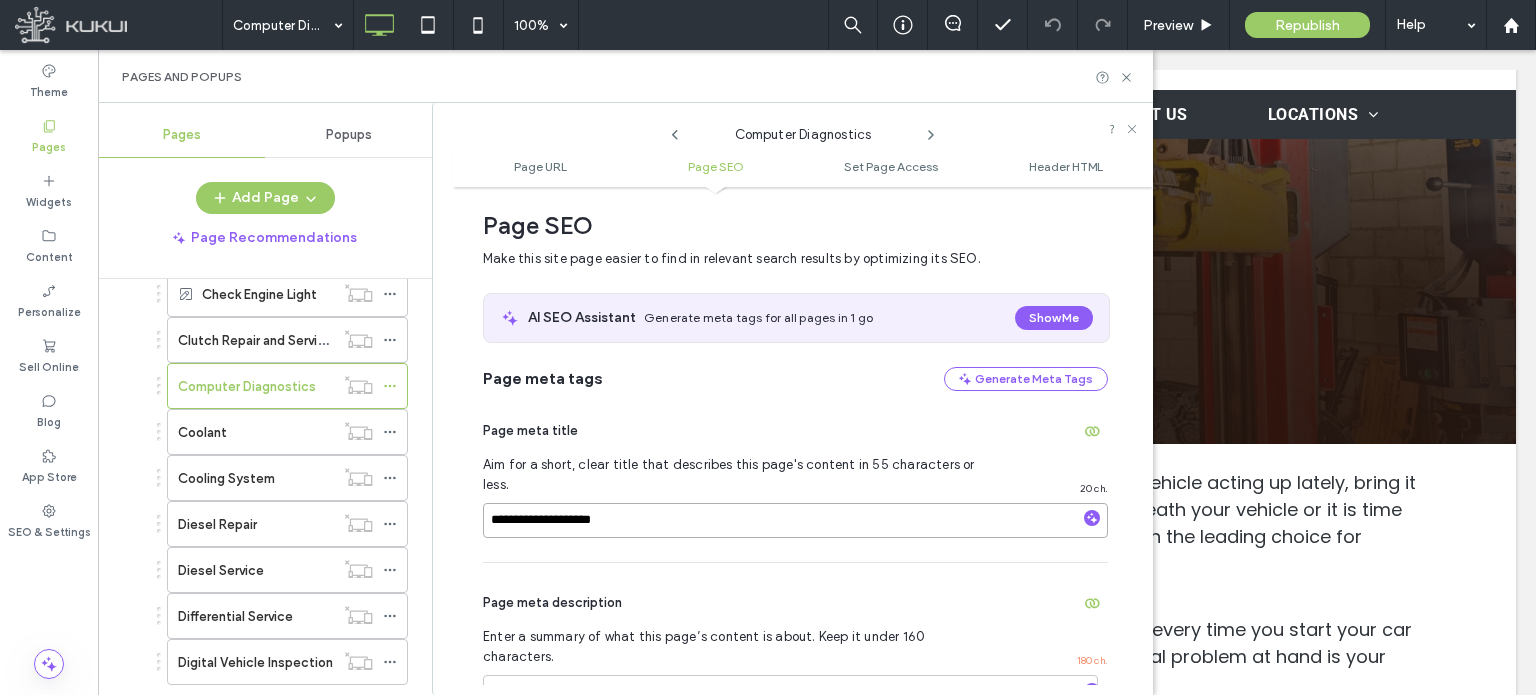 paste on "**********" 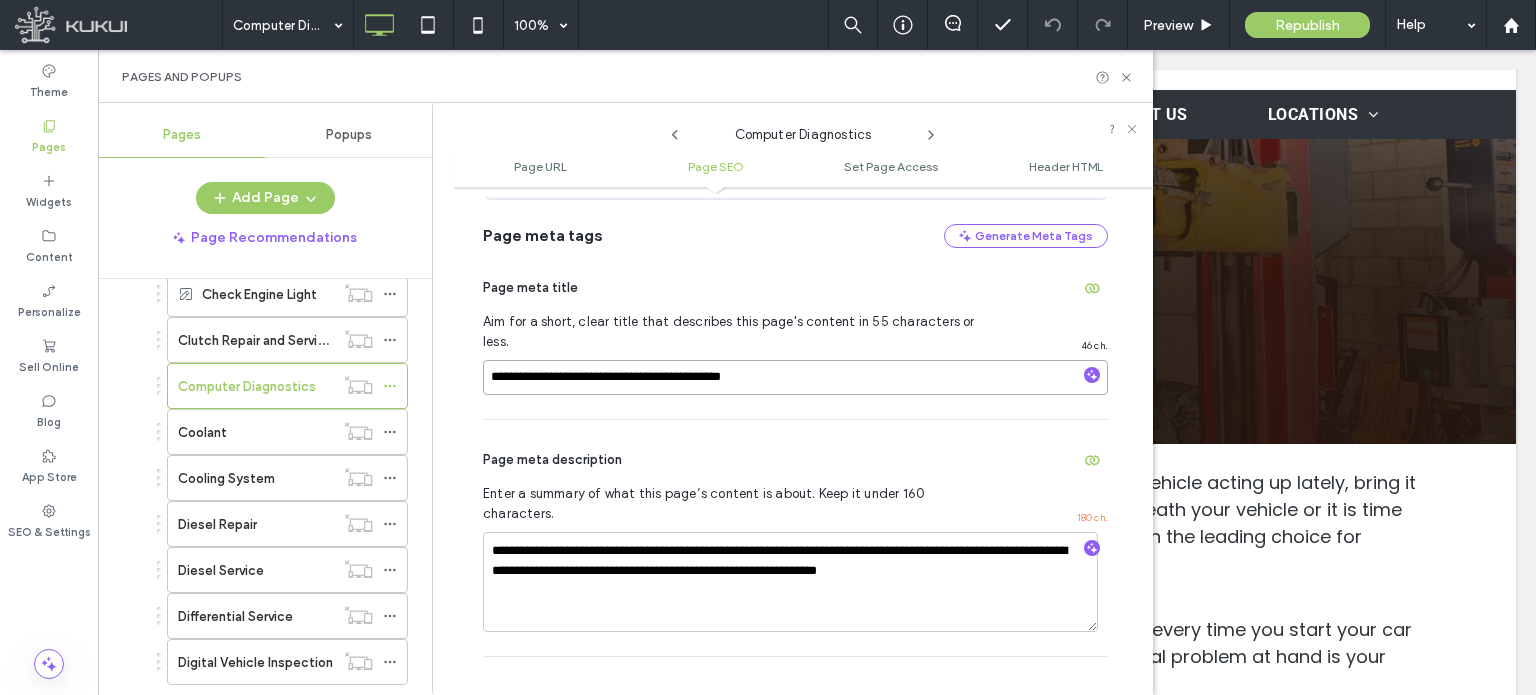 scroll, scrollTop: 474, scrollLeft: 0, axis: vertical 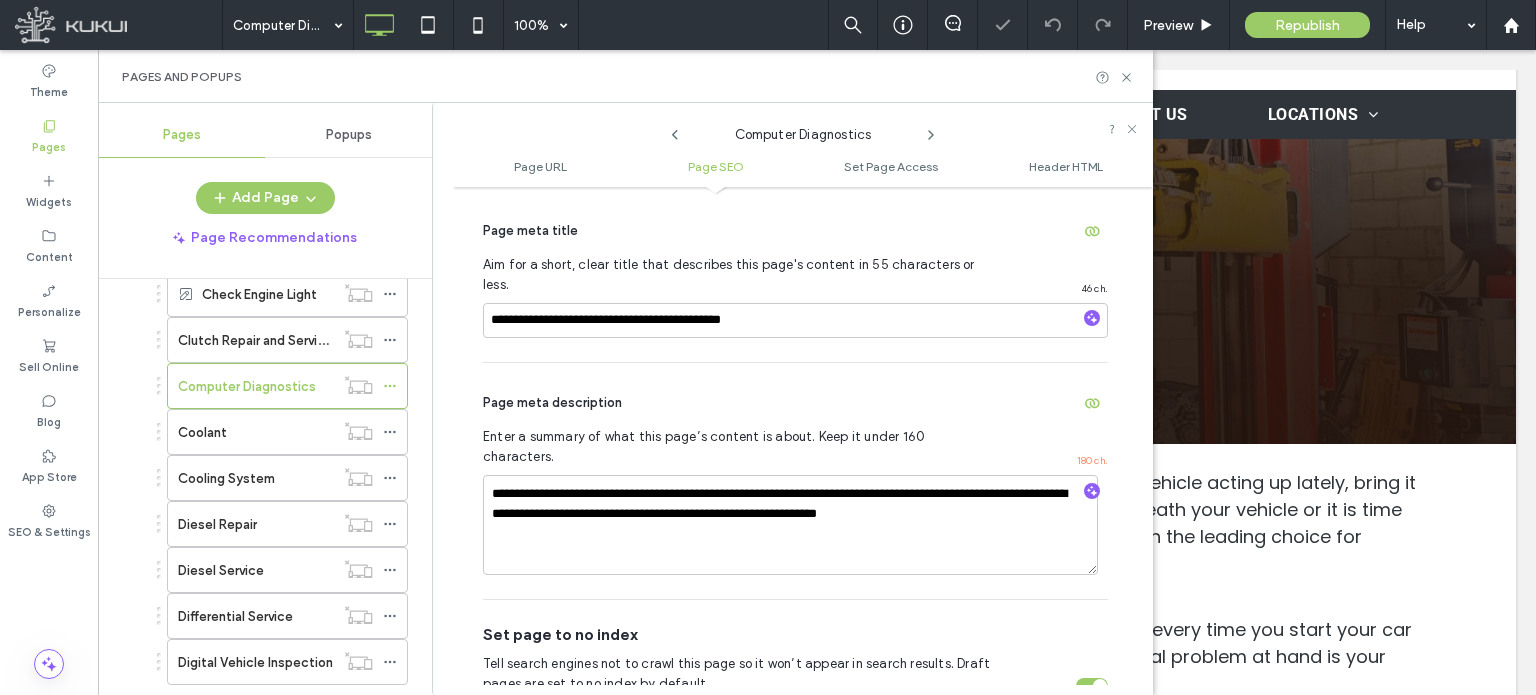 click on "Page meta description" at bounding box center [795, 403] 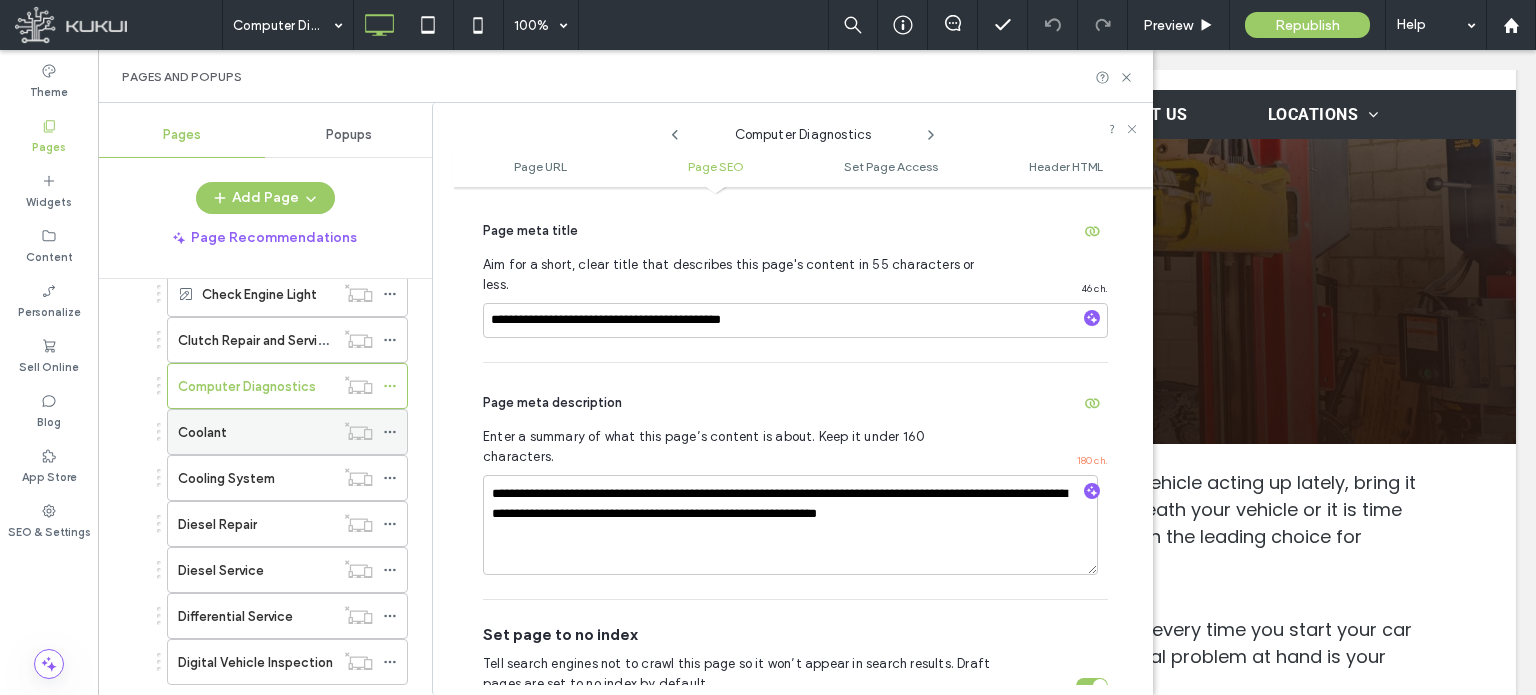 click on "Coolant" at bounding box center [256, 432] 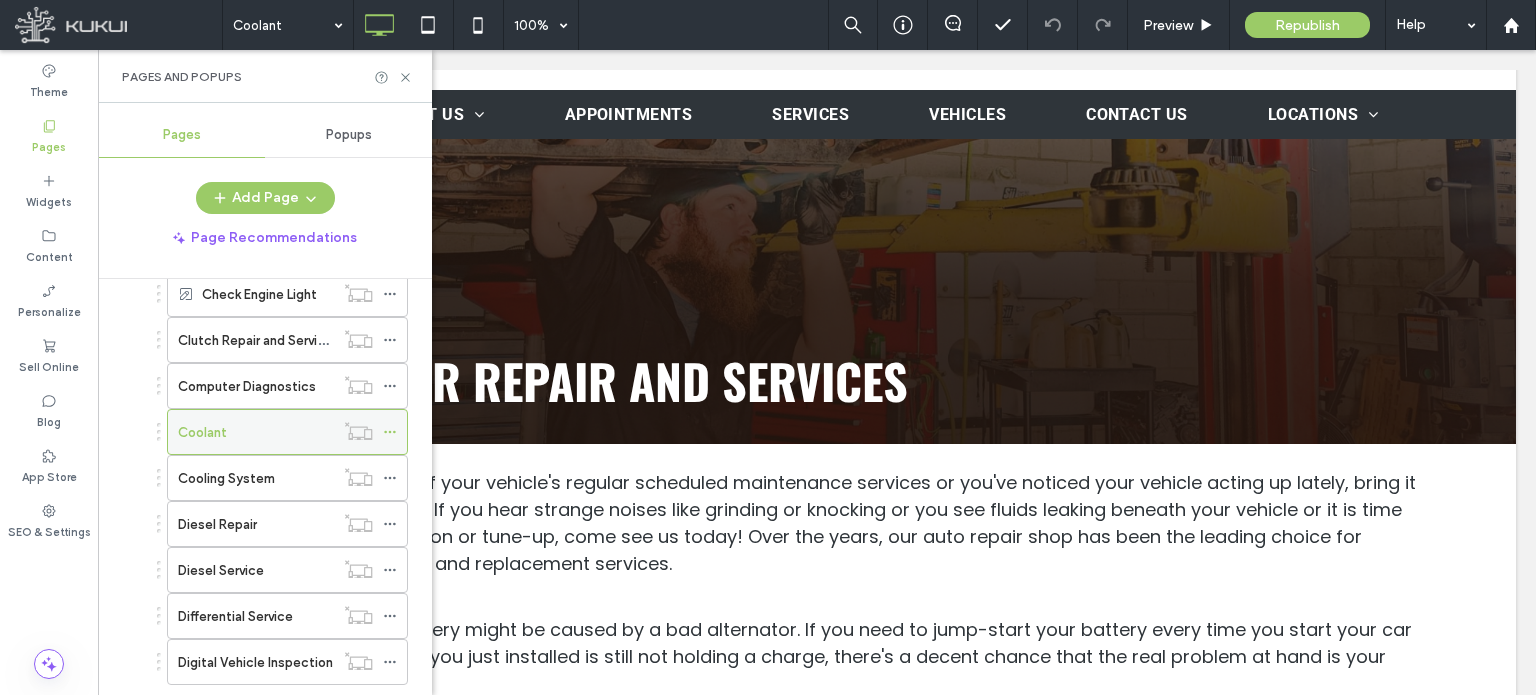 click 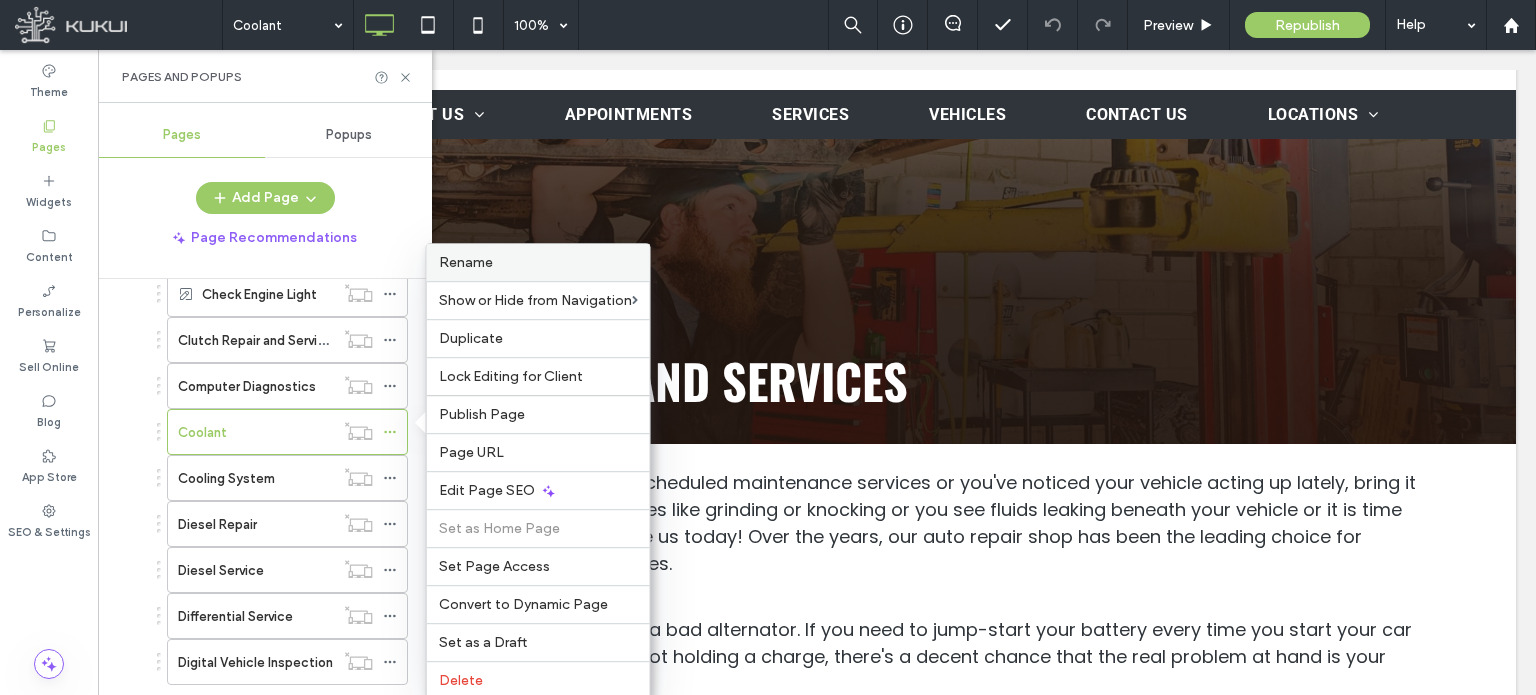 click on "Rename" at bounding box center [466, 262] 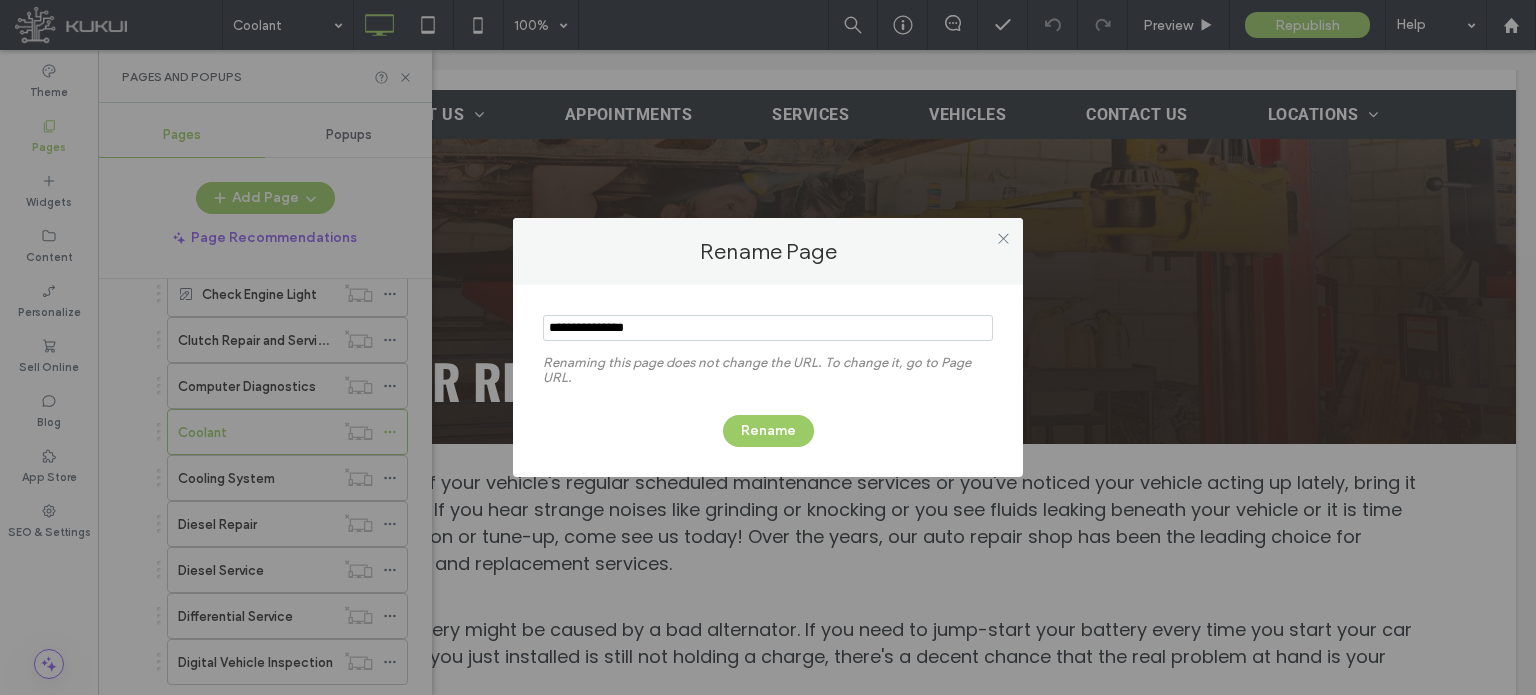type on "**********" 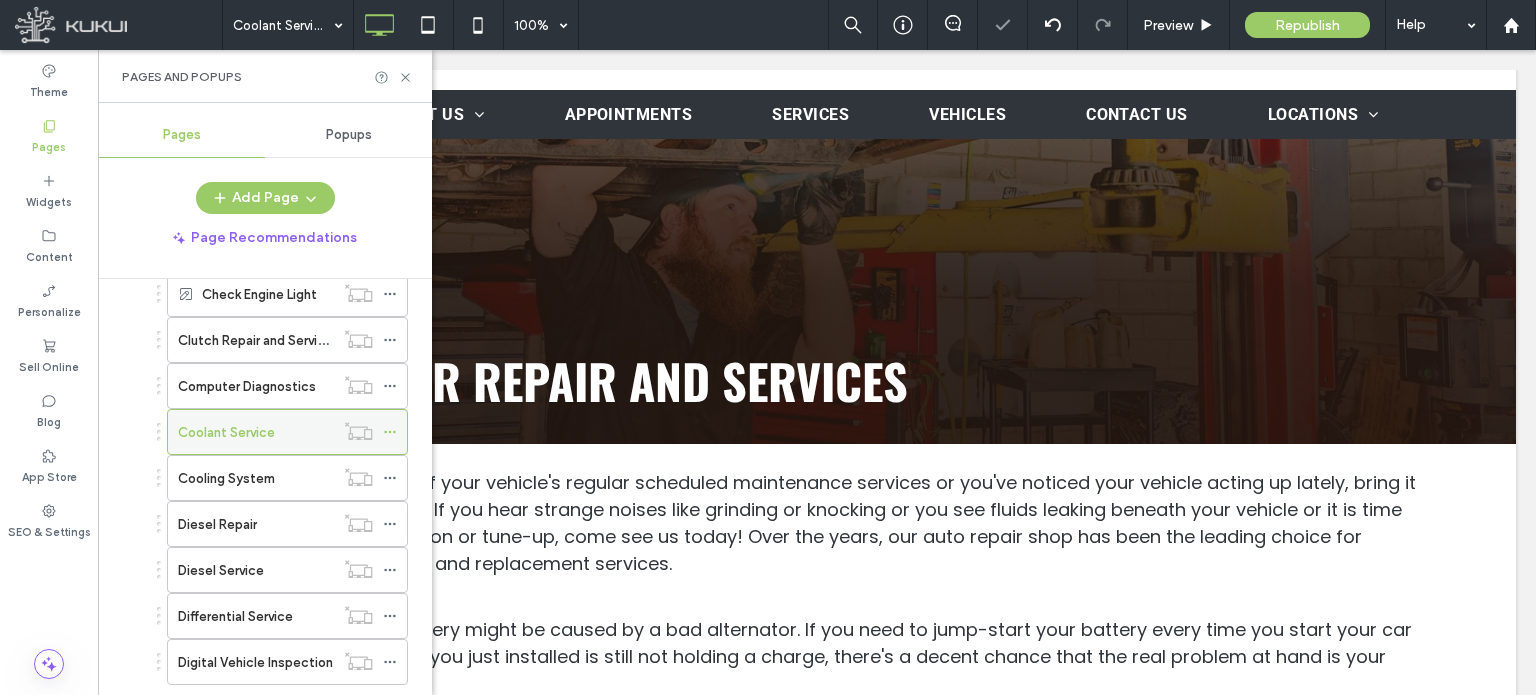 click 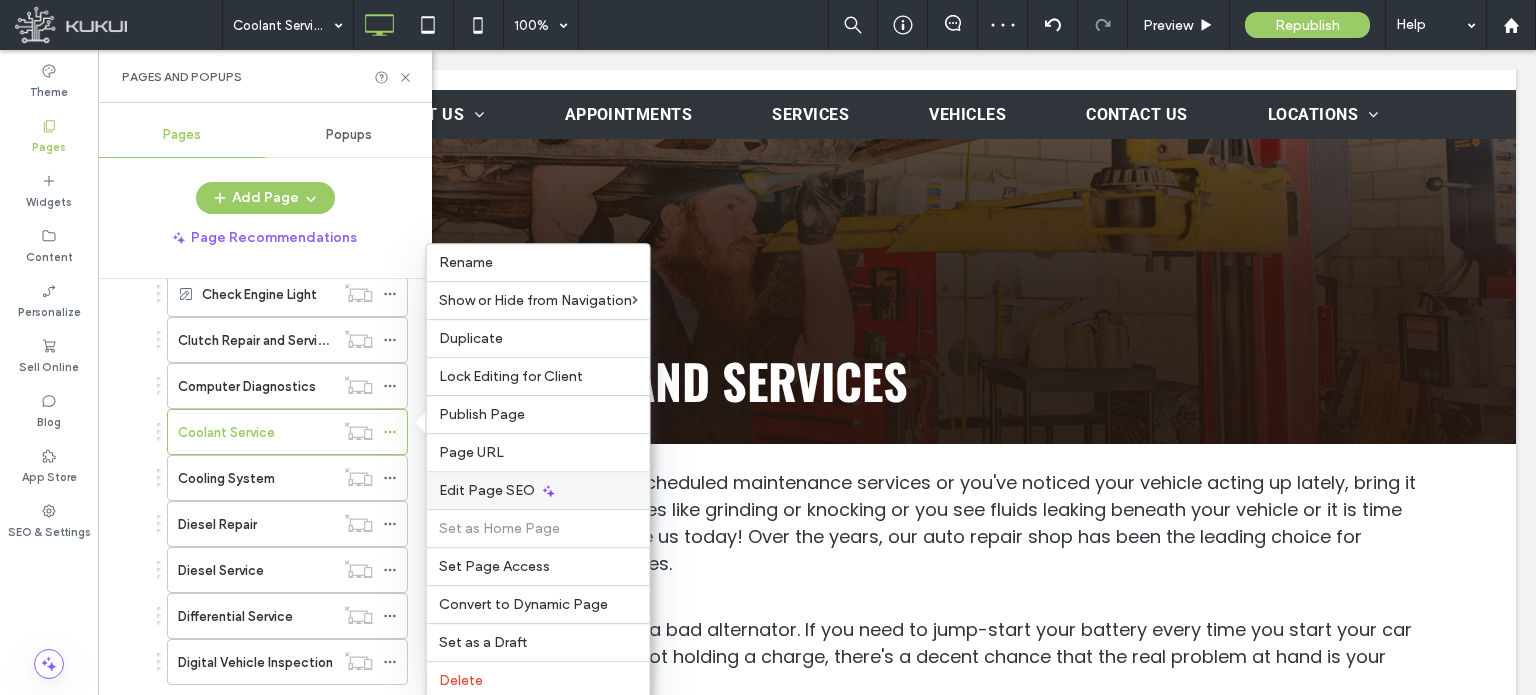 click on "Edit Page SEO" at bounding box center (487, 490) 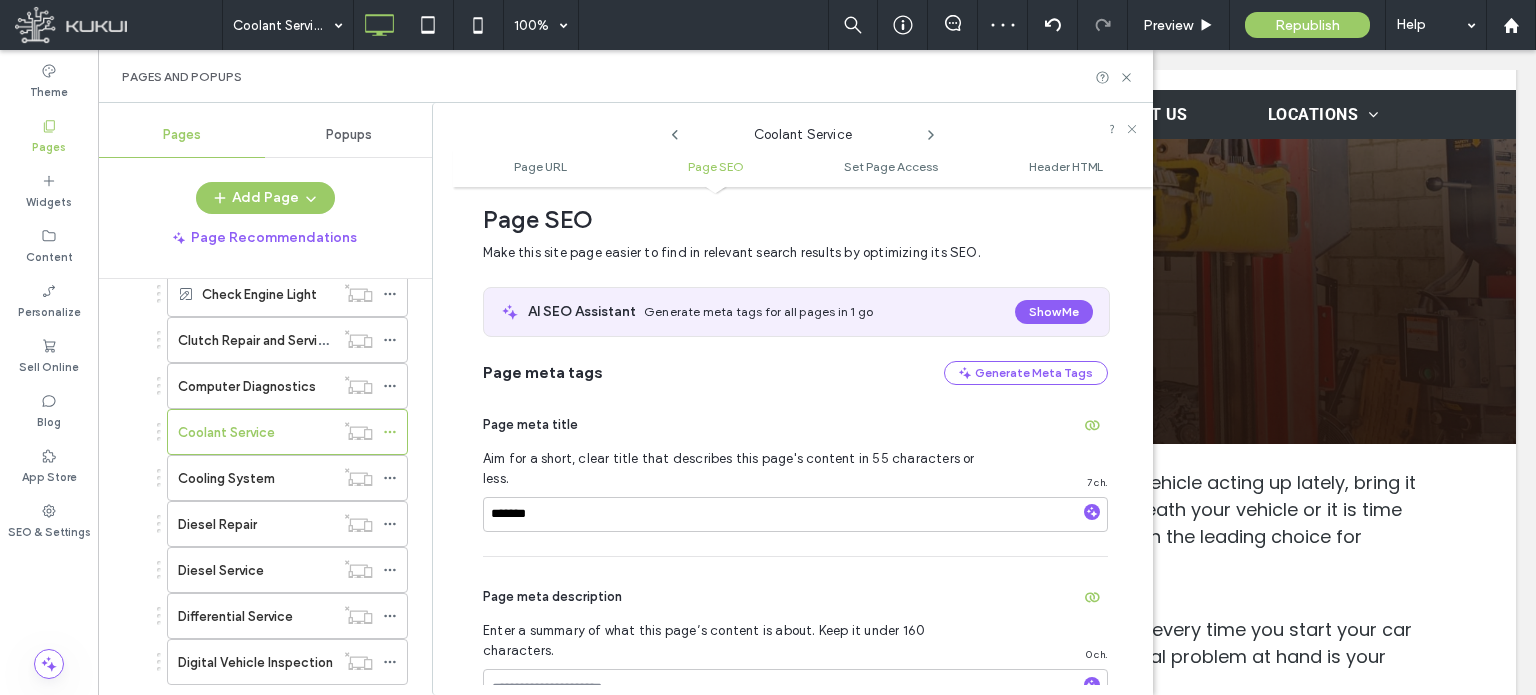 scroll, scrollTop: 274, scrollLeft: 0, axis: vertical 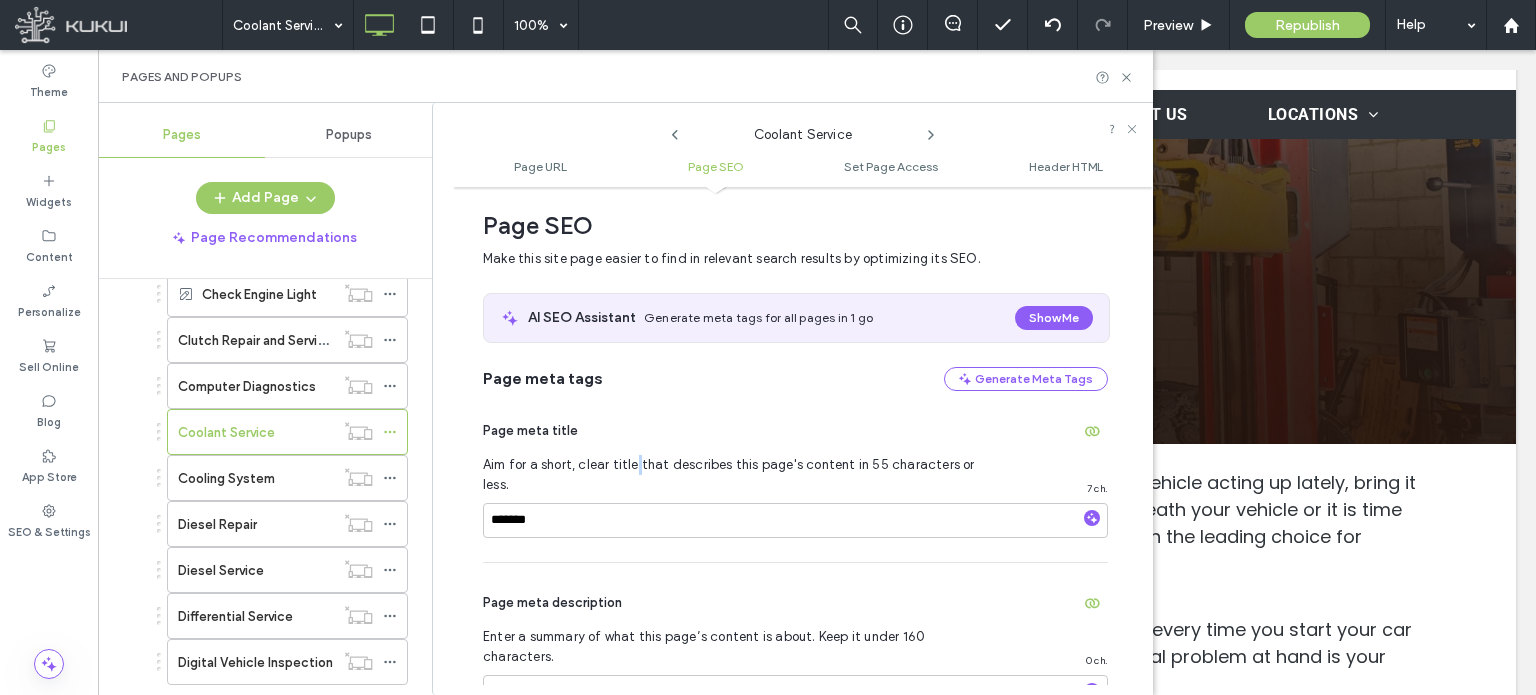 click on "Aim for a short, clear title that describes this page's content in 55 characters or less." at bounding box center [740, 475] 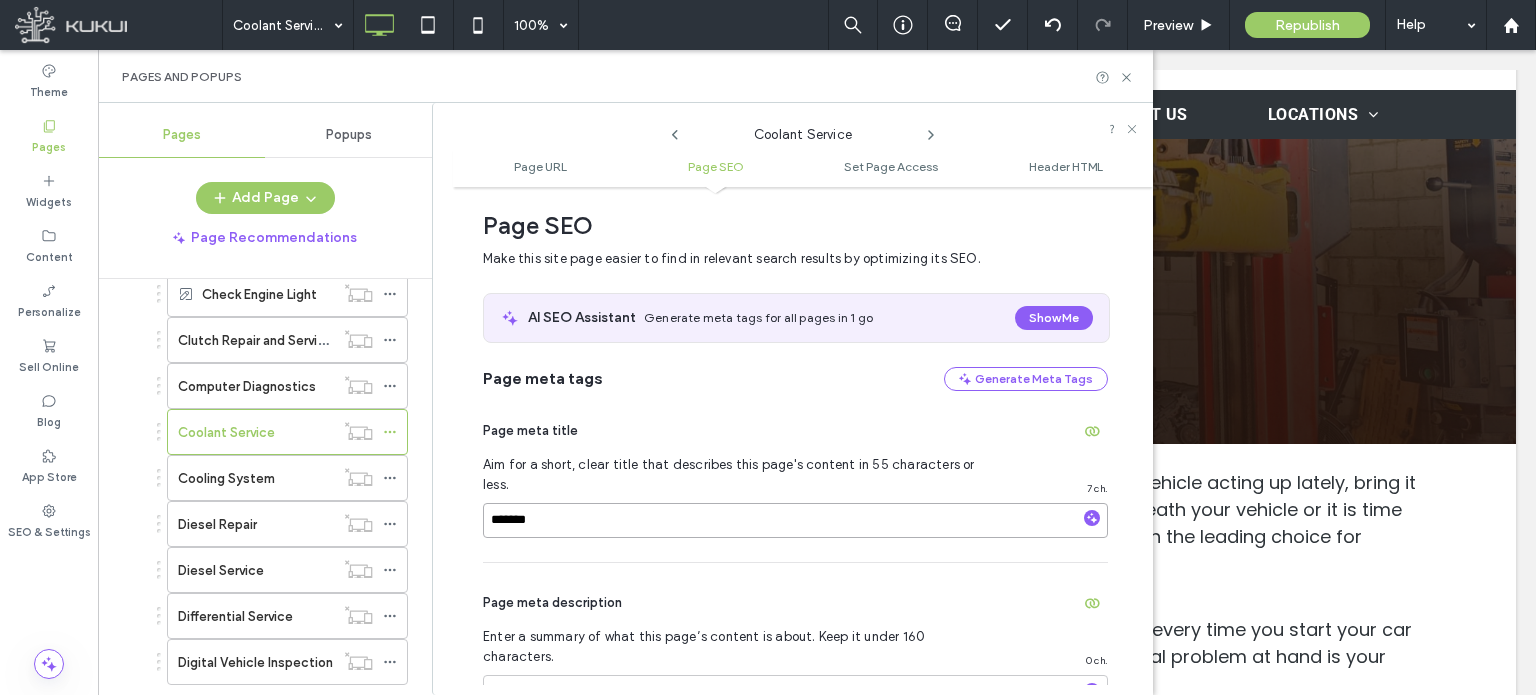 click on "*******" at bounding box center [795, 520] 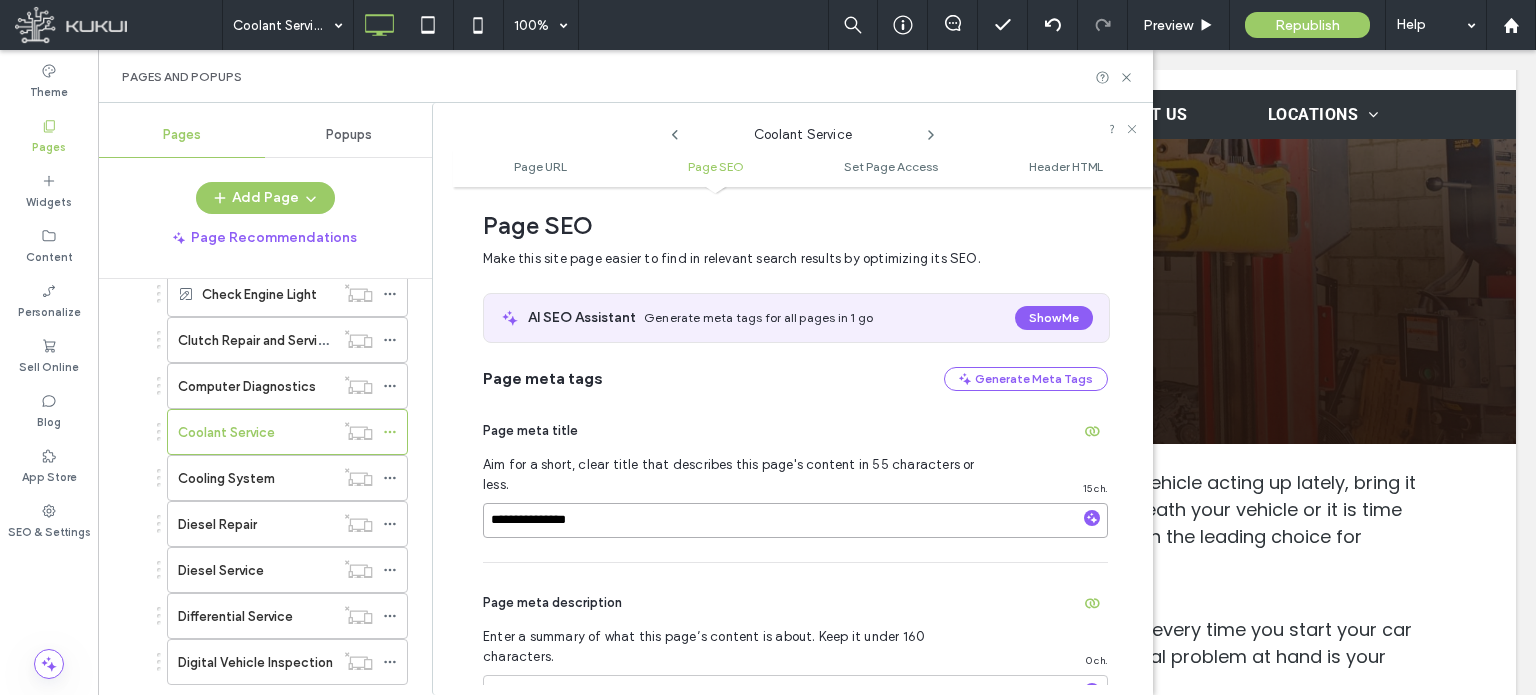 paste on "**********" 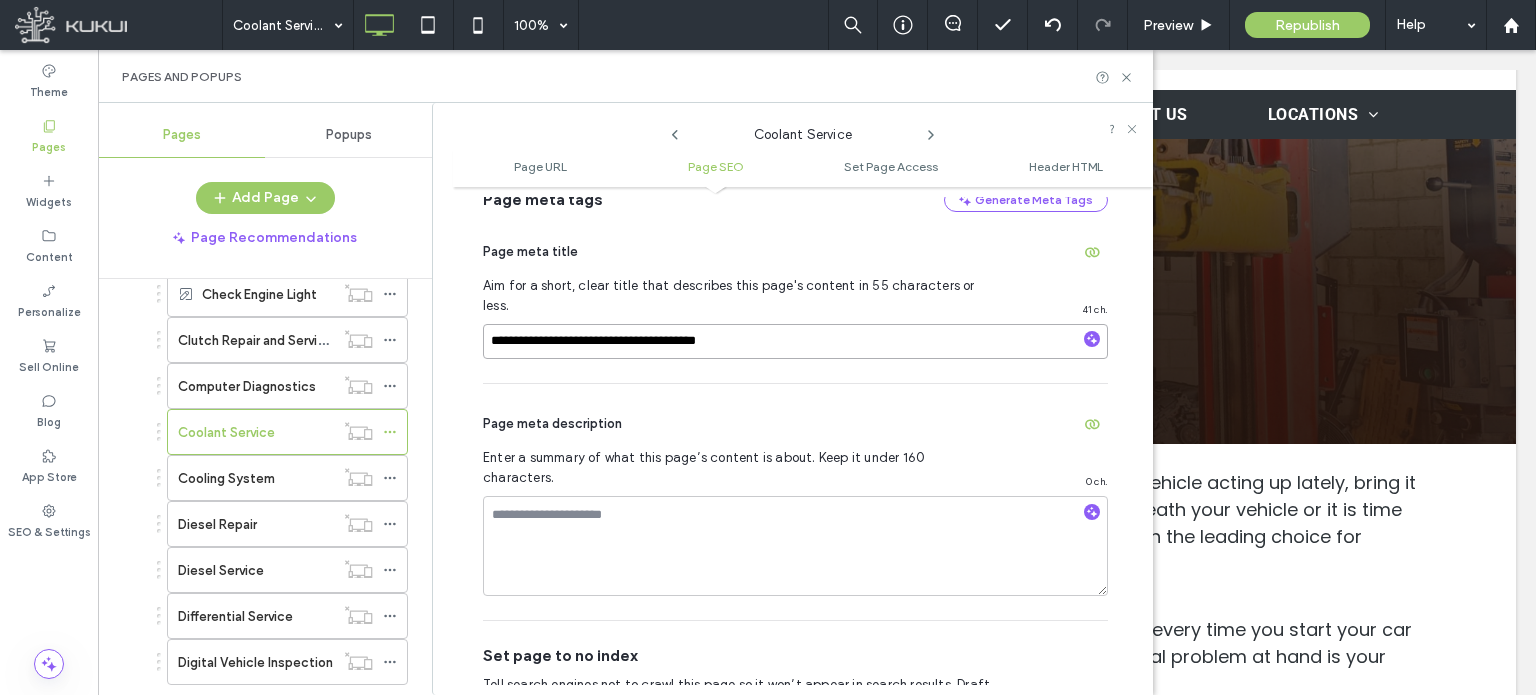 scroll, scrollTop: 474, scrollLeft: 0, axis: vertical 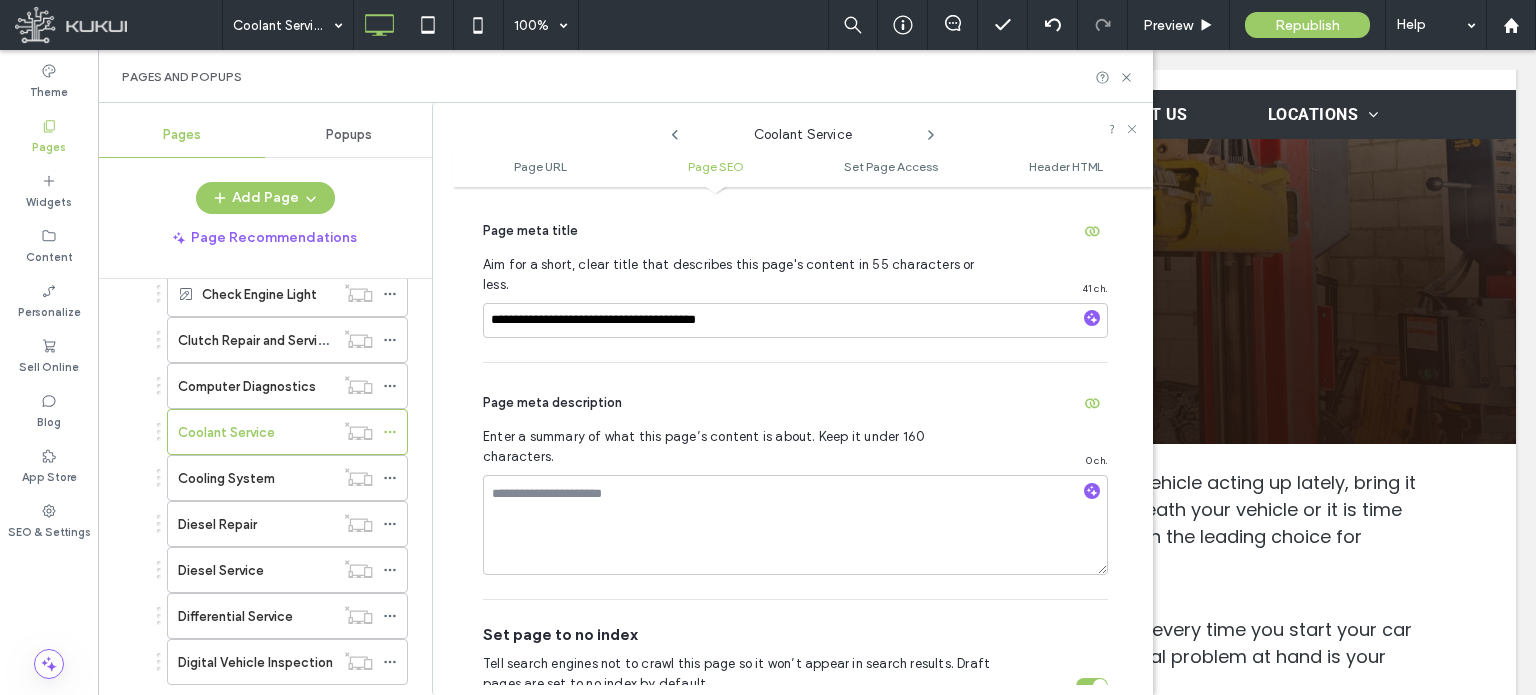 click on "Page meta description" at bounding box center [795, 403] 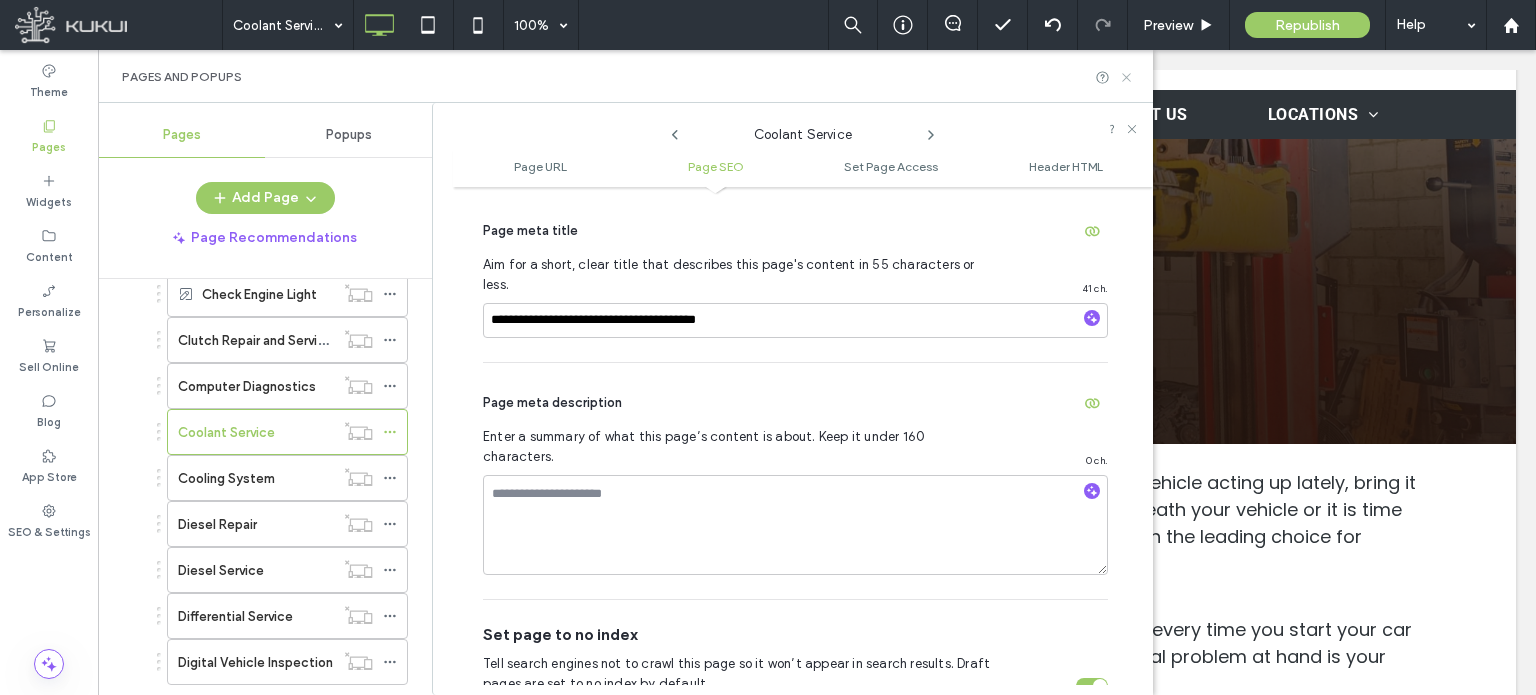 click 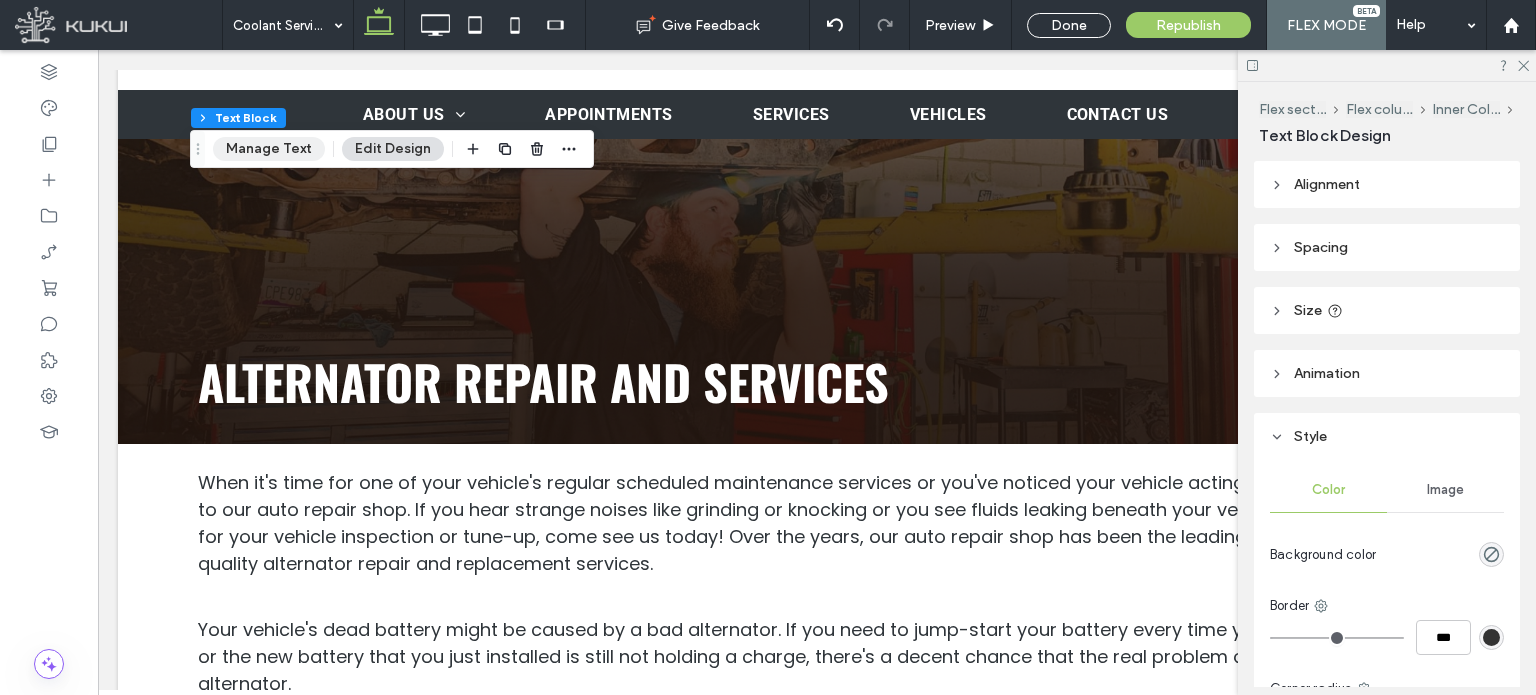 click on "Manage Text" at bounding box center [269, 149] 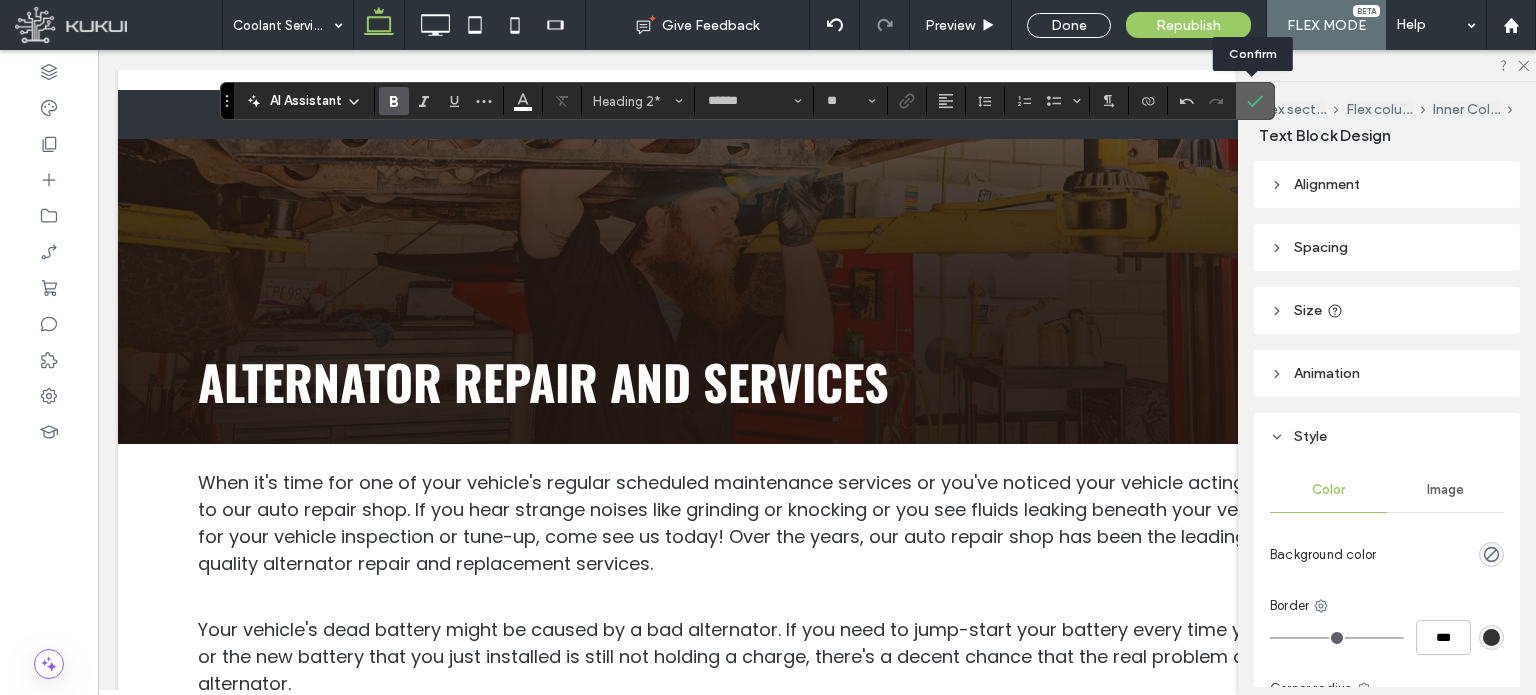 click 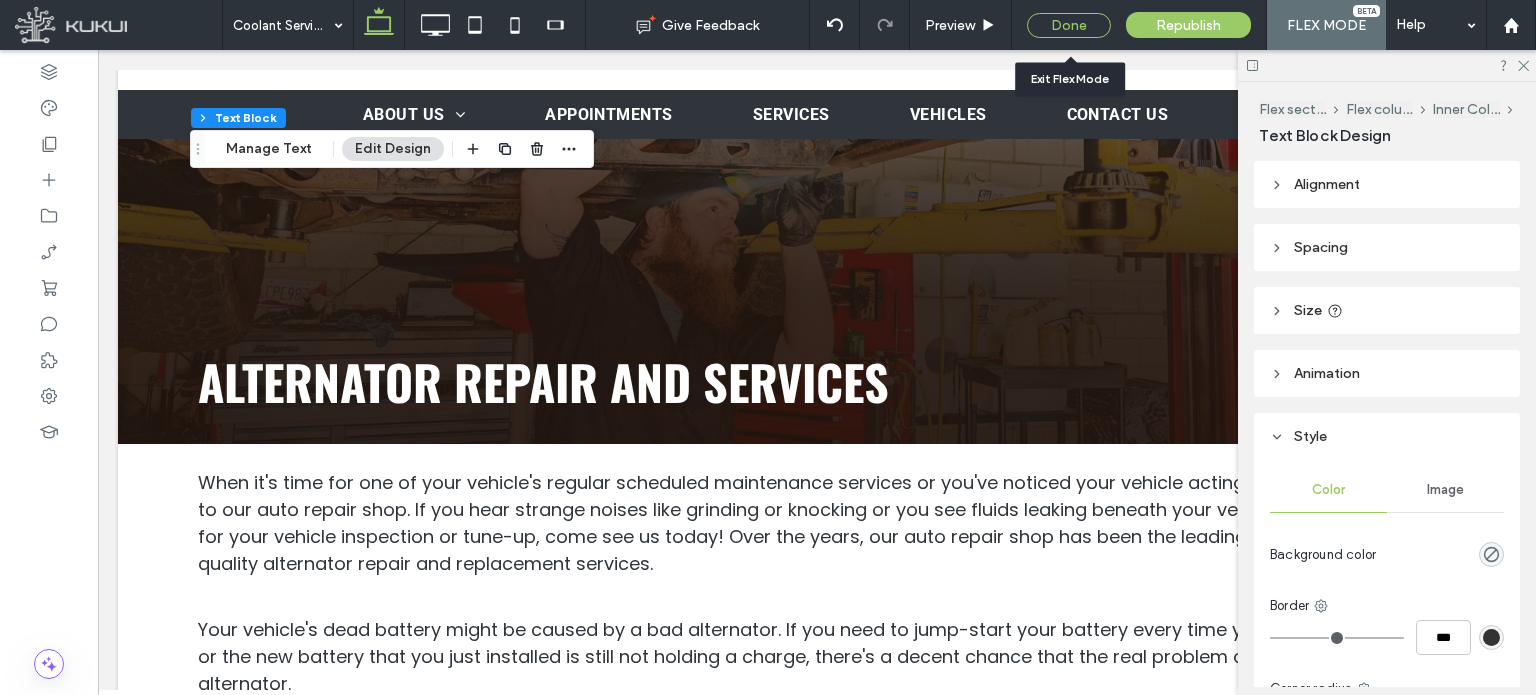 click on "Done" at bounding box center (1069, 25) 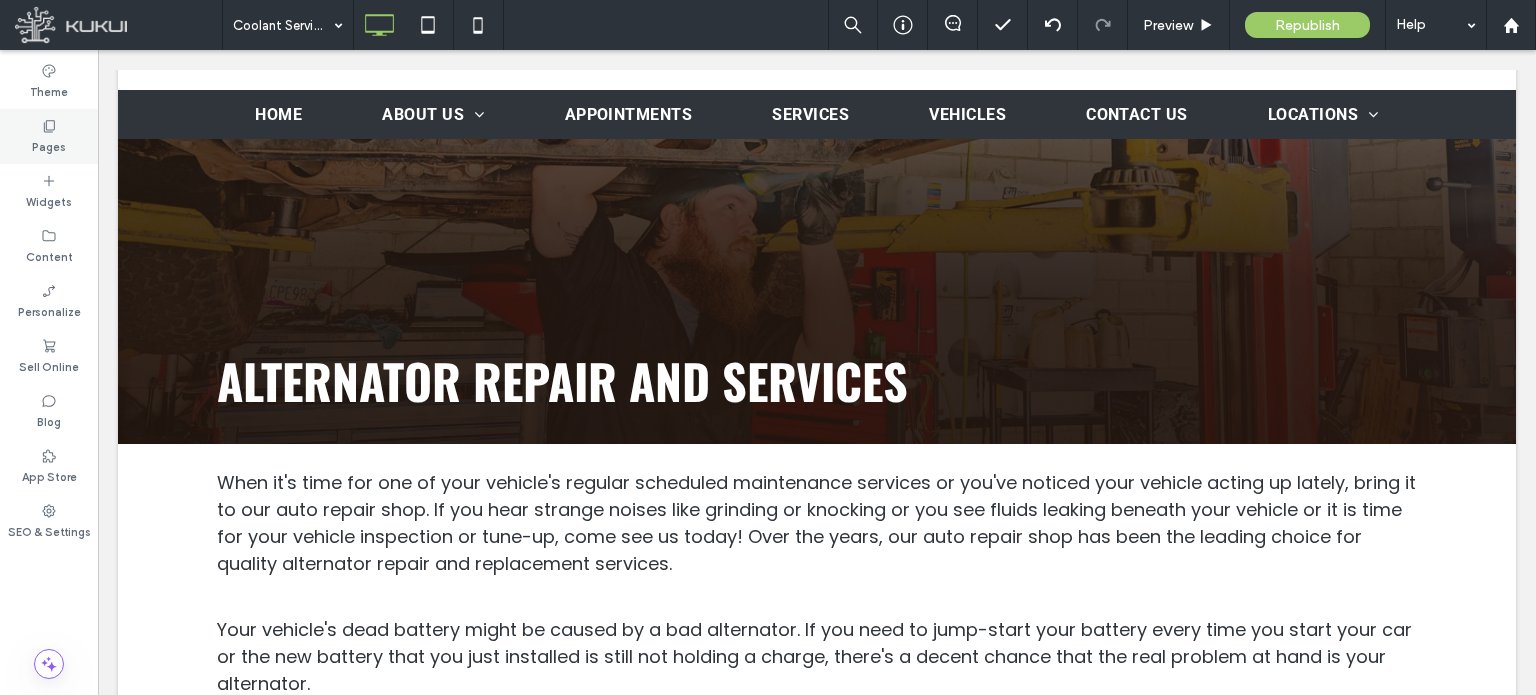 click 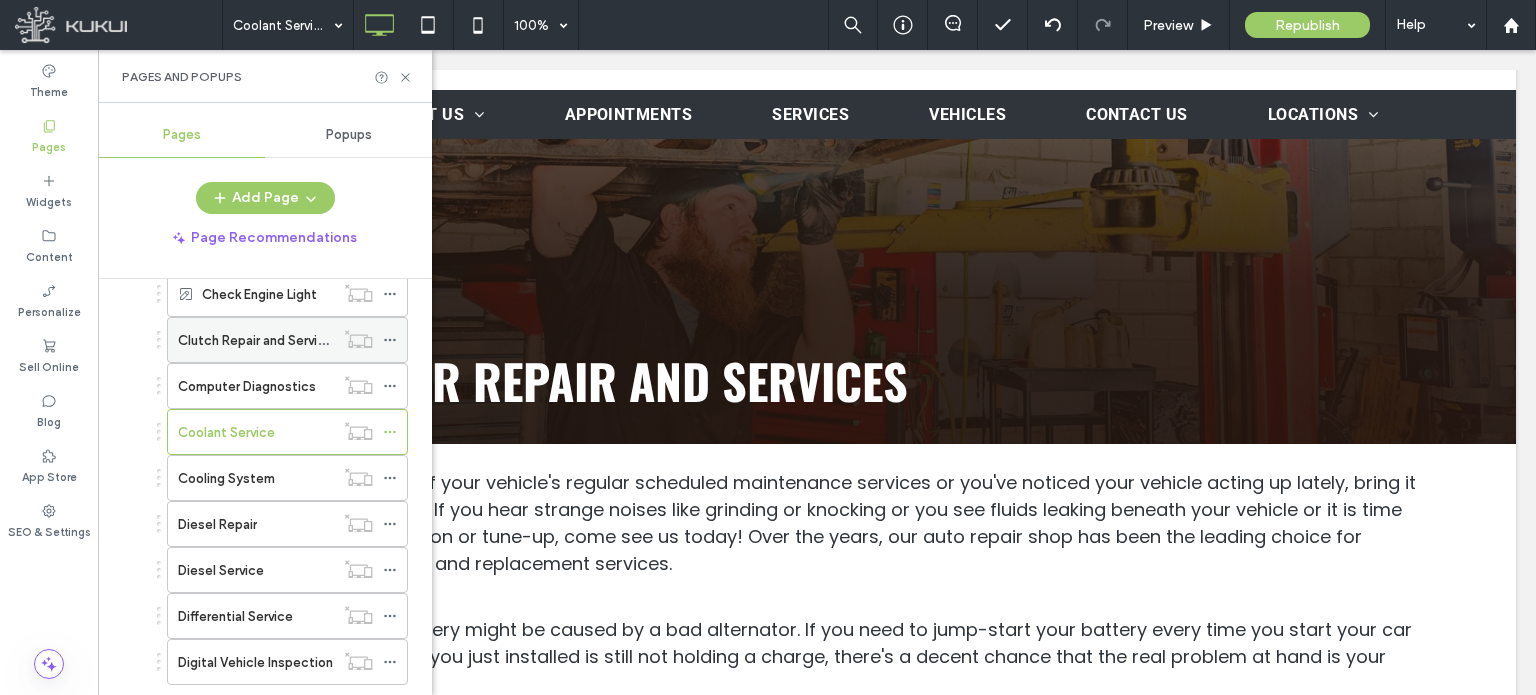 scroll, scrollTop: 1000, scrollLeft: 0, axis: vertical 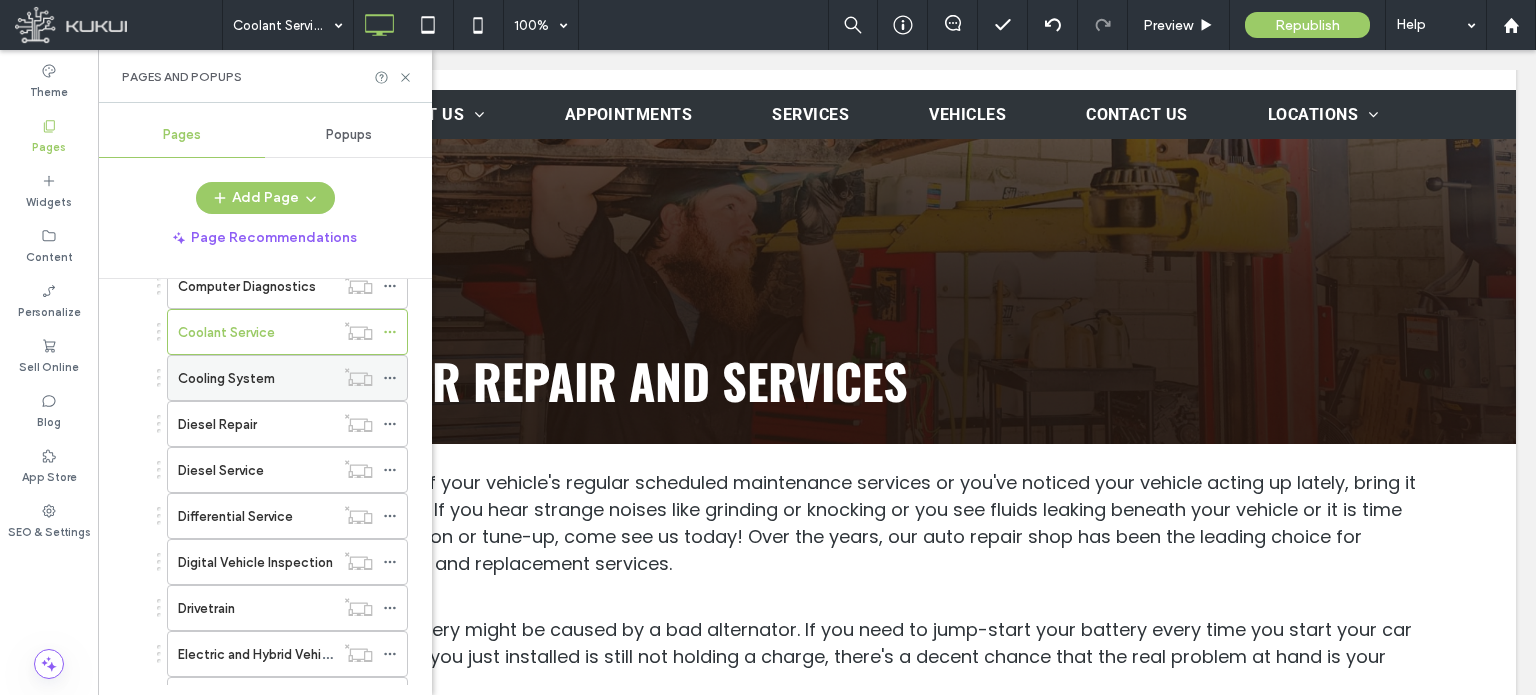 click on "Cooling System" at bounding box center [256, 378] 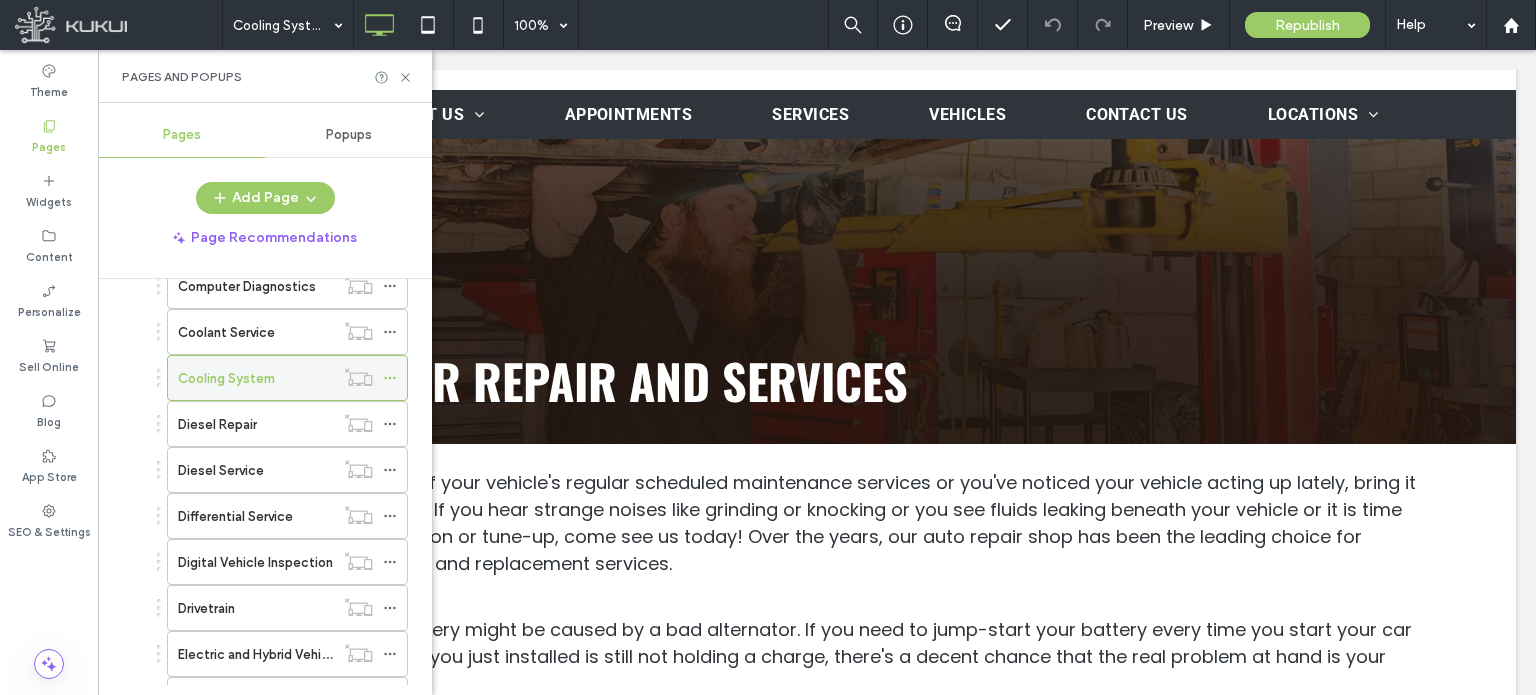 click 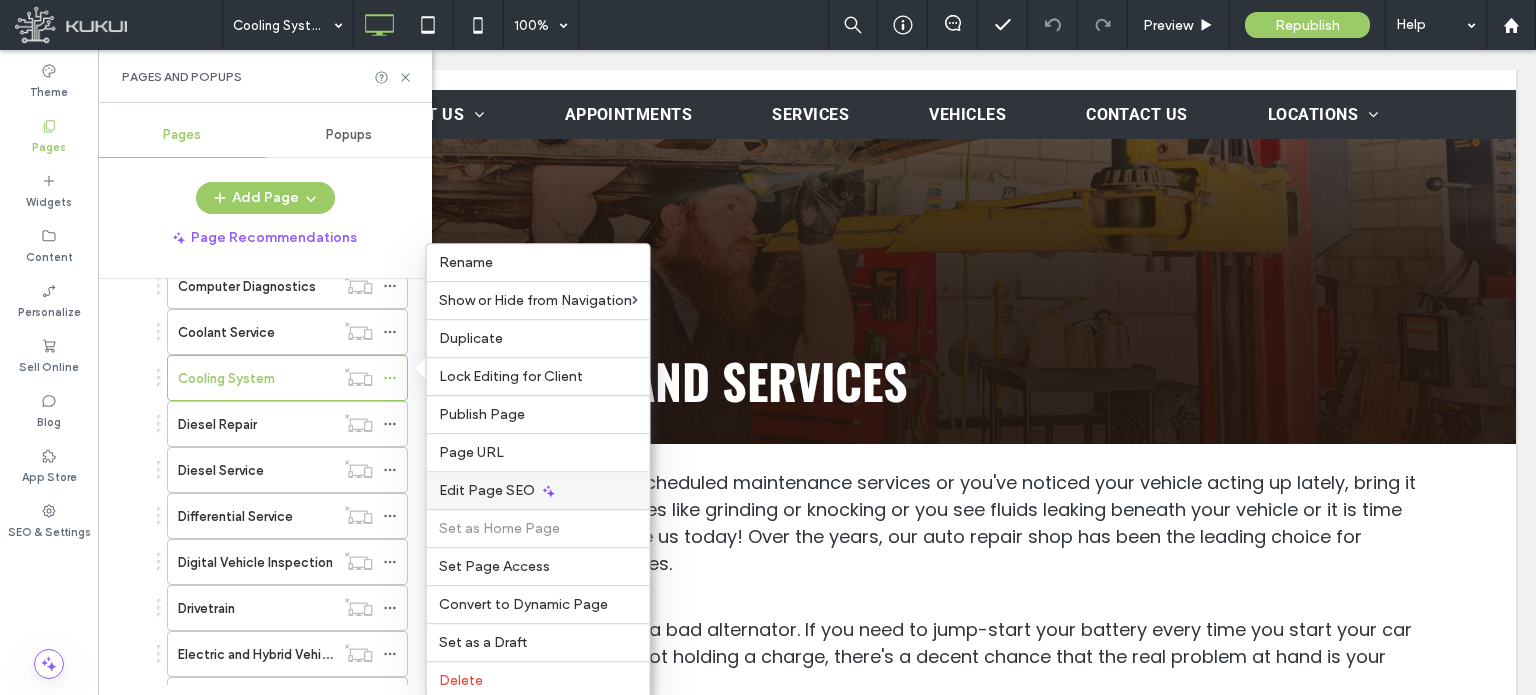 click on "Edit Page SEO" at bounding box center (487, 490) 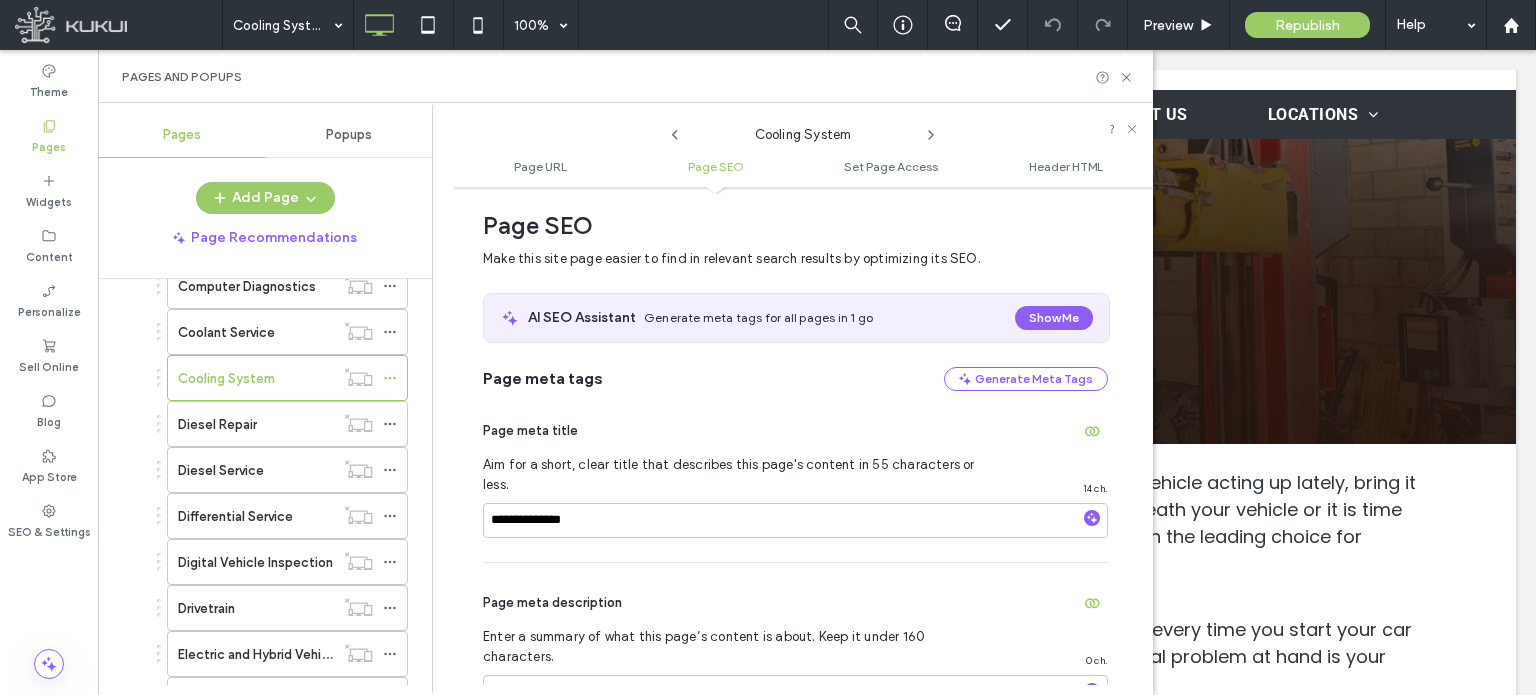 scroll, scrollTop: 374, scrollLeft: 0, axis: vertical 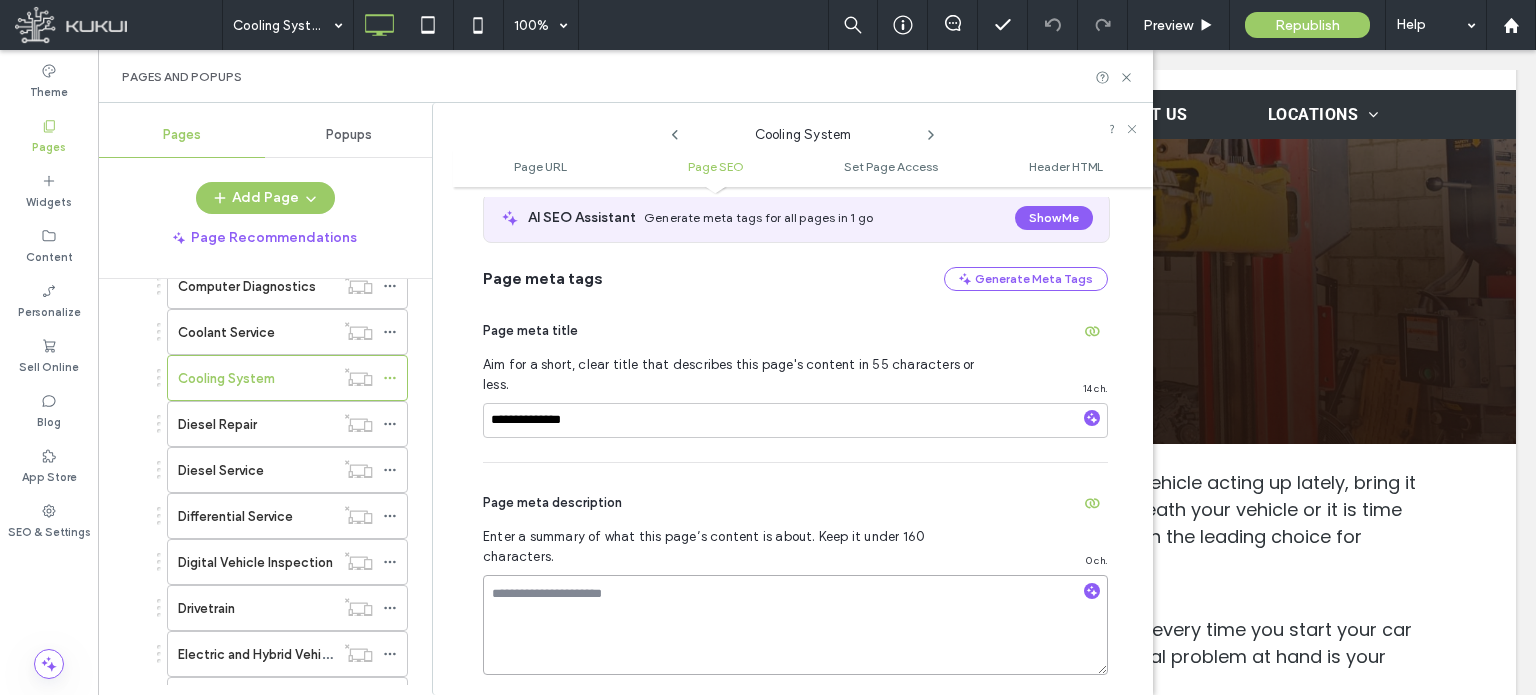 click at bounding box center (795, 625) 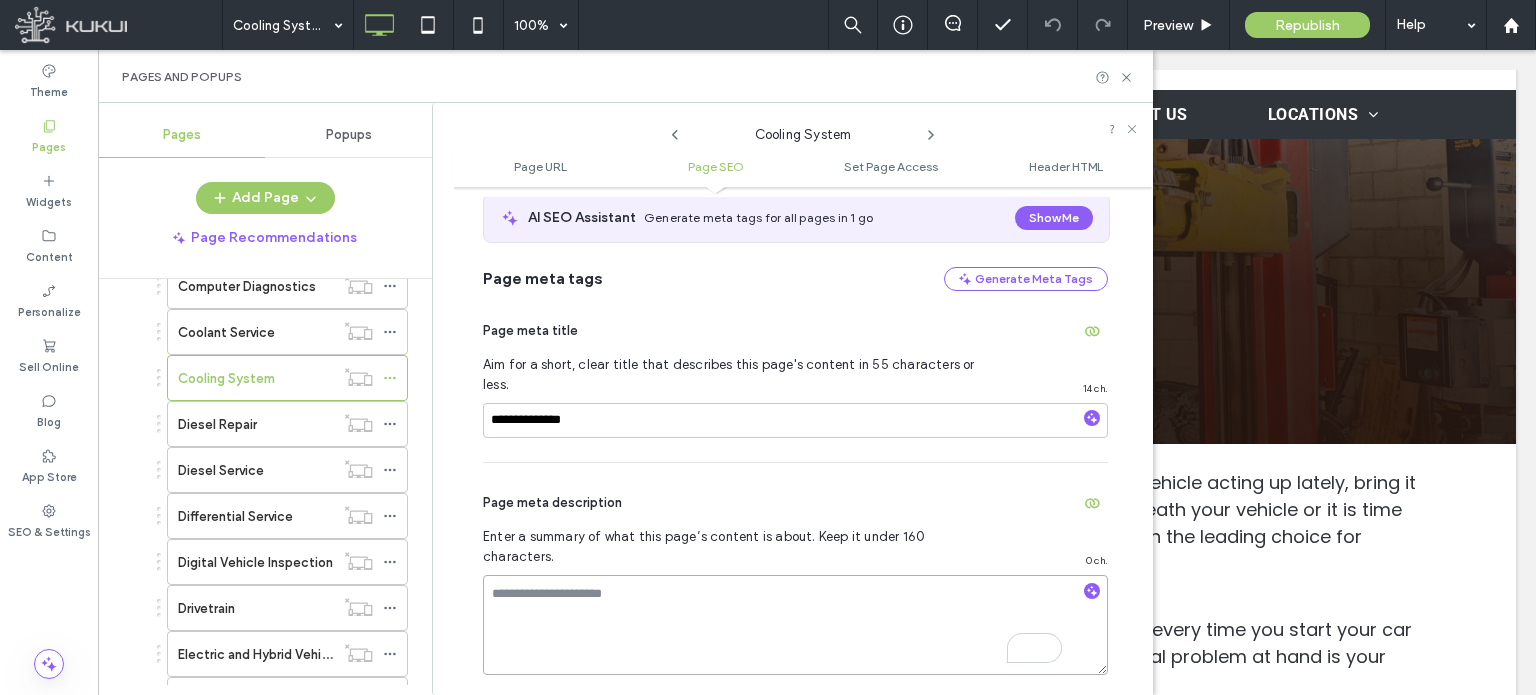 paste on "**********" 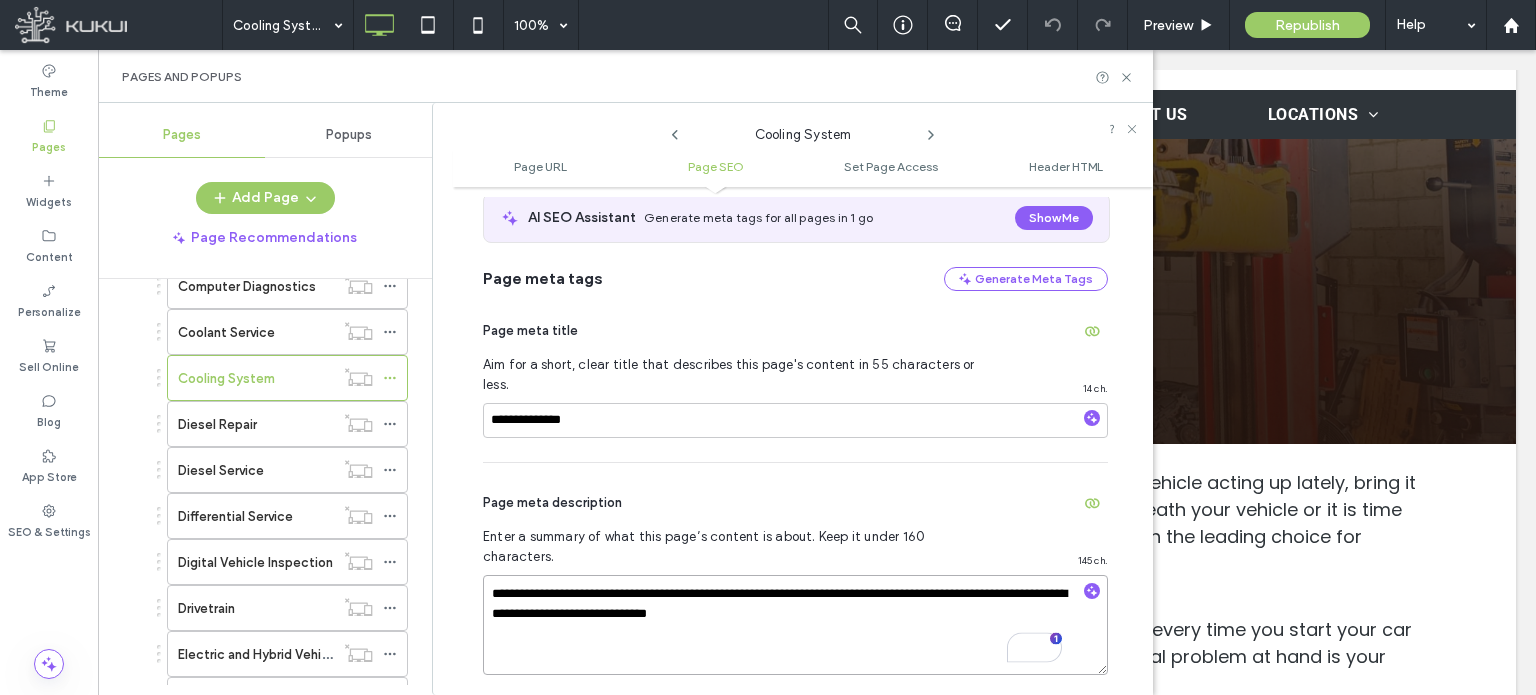 type on "**********" 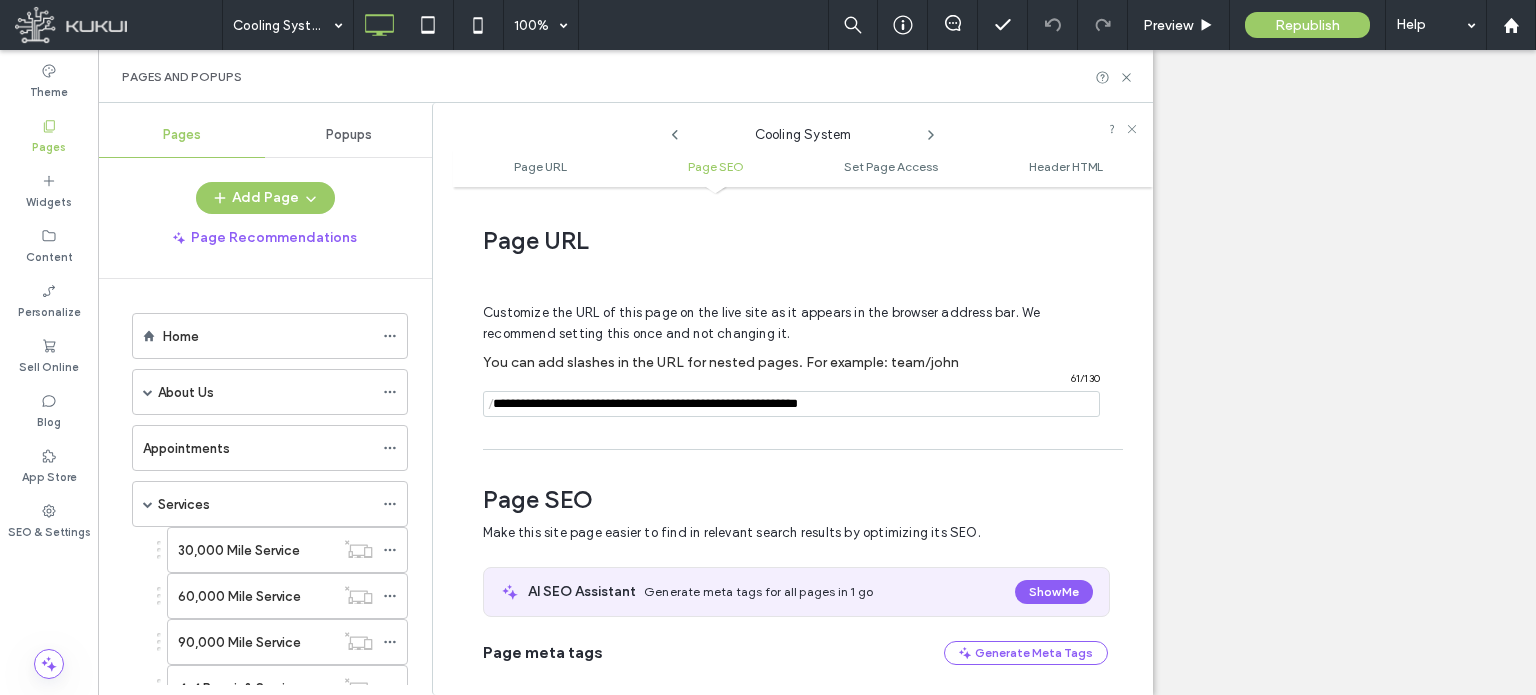 scroll, scrollTop: 0, scrollLeft: 0, axis: both 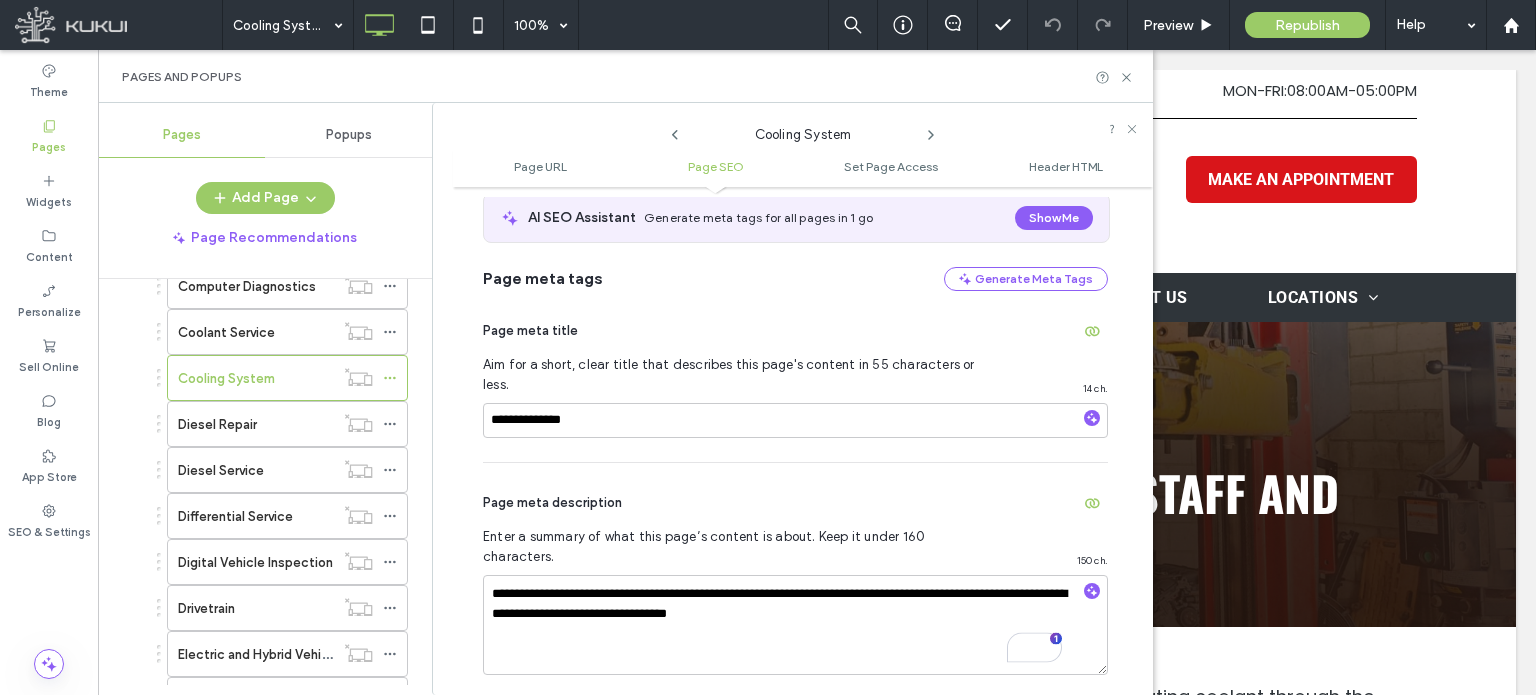 type on "**********" 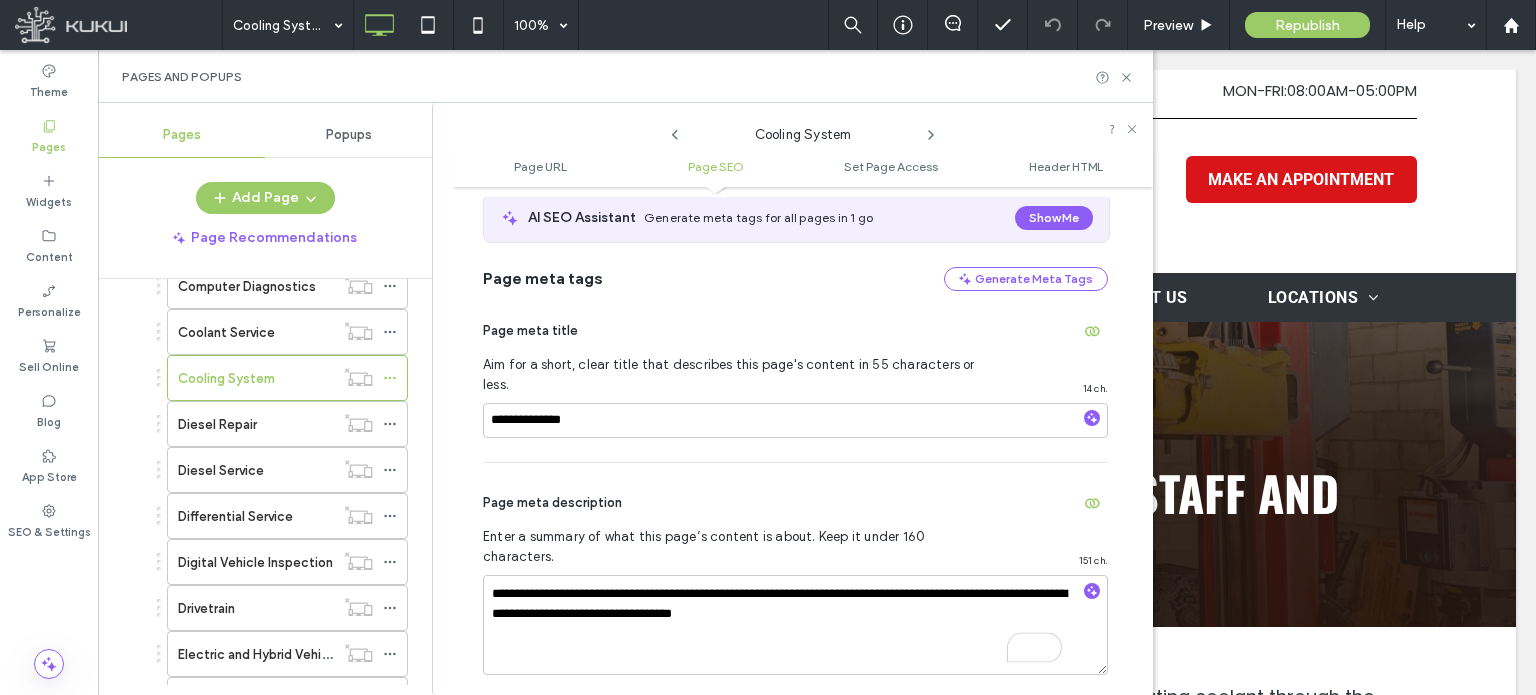 click on "**********" at bounding box center [795, 581] 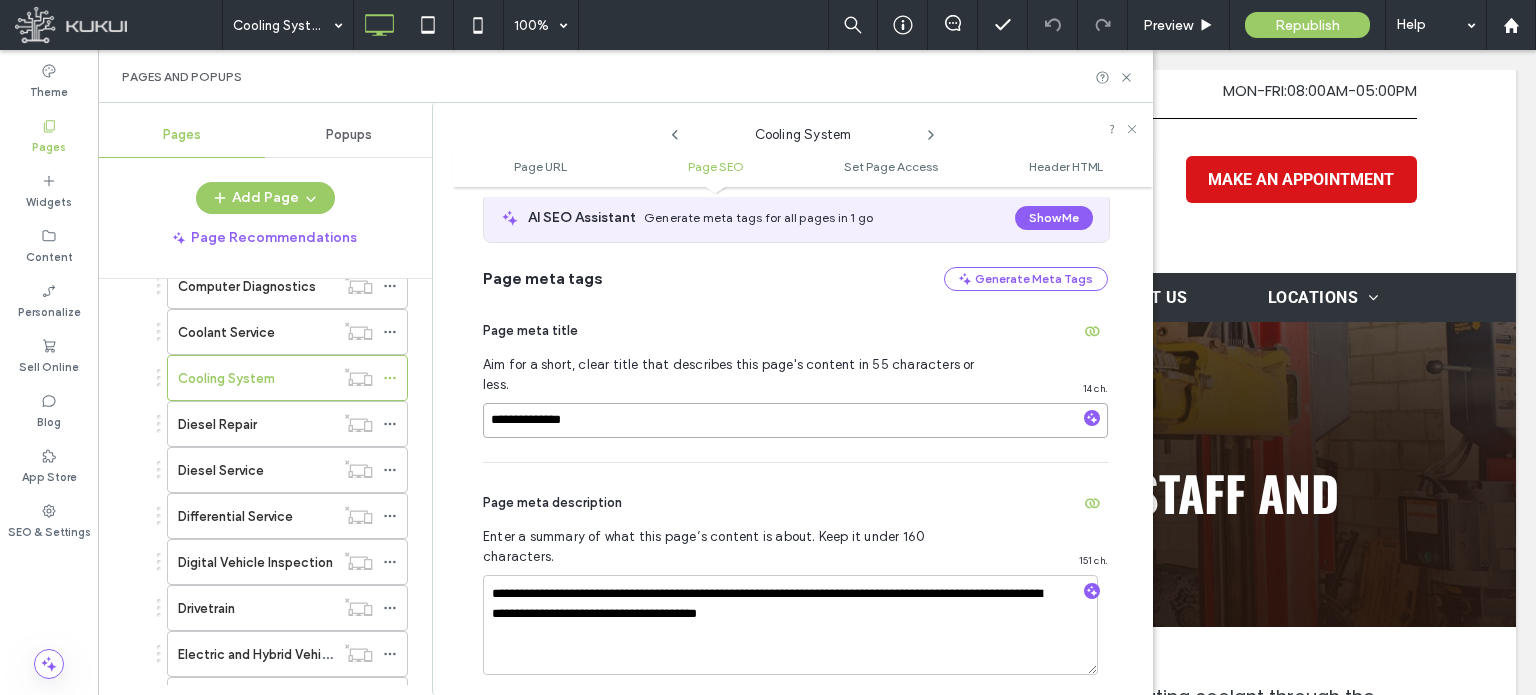 click on "**********" at bounding box center [795, 420] 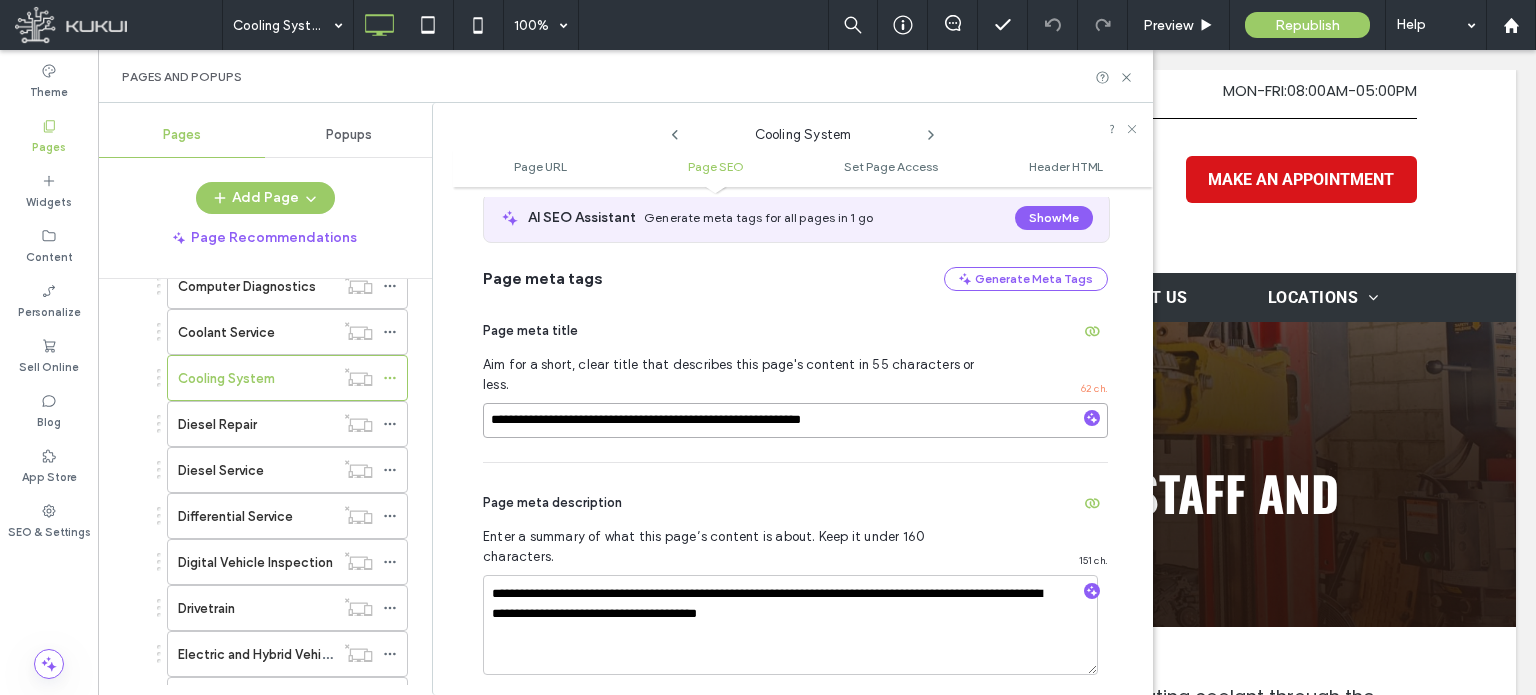 paste on "**********" 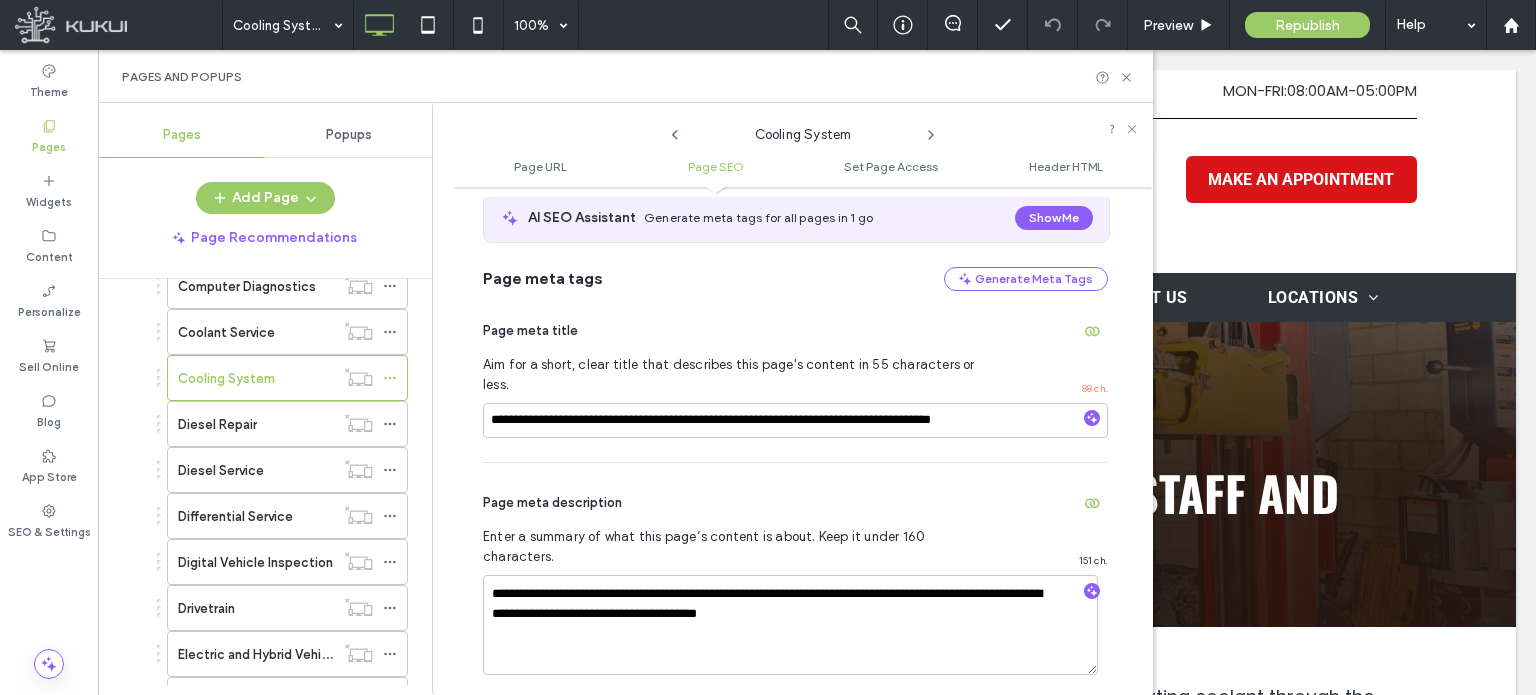 click on "Page meta description" at bounding box center [795, 503] 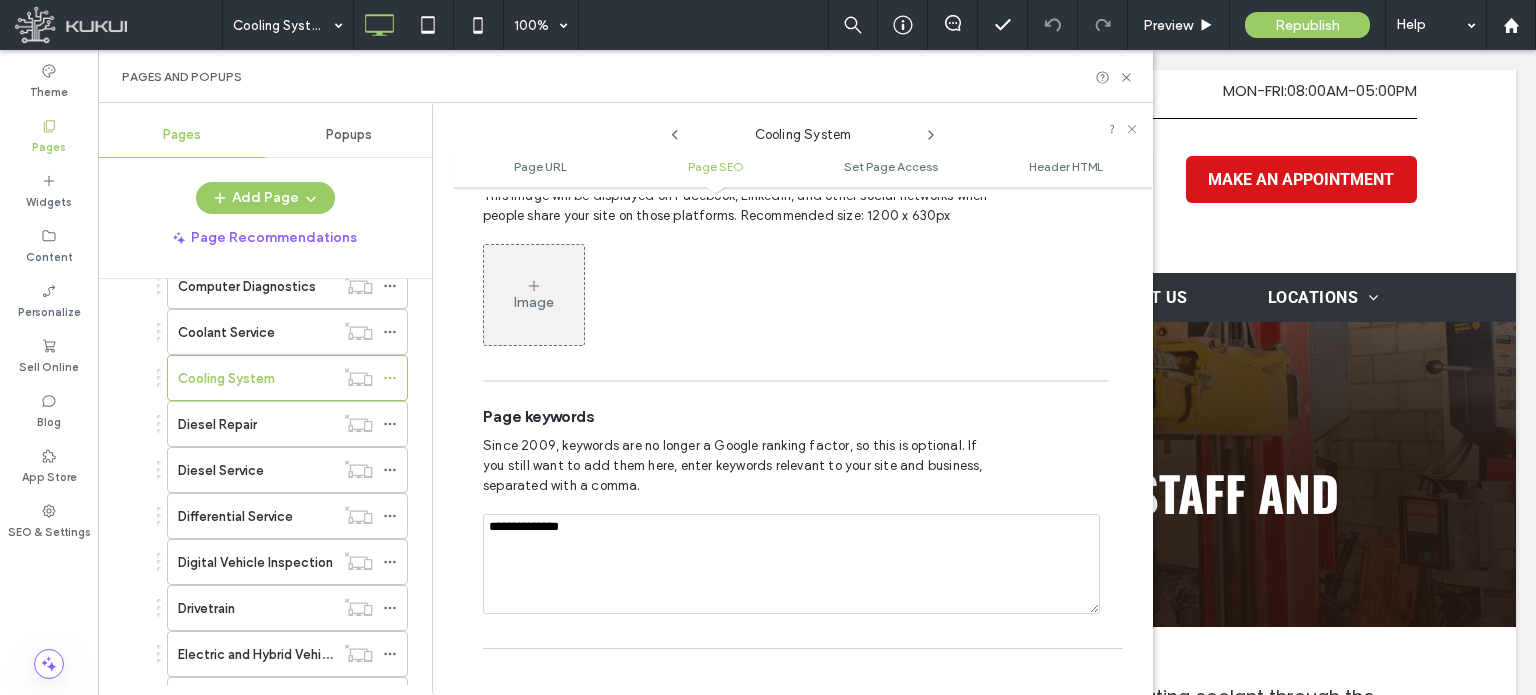 scroll, scrollTop: 1074, scrollLeft: 0, axis: vertical 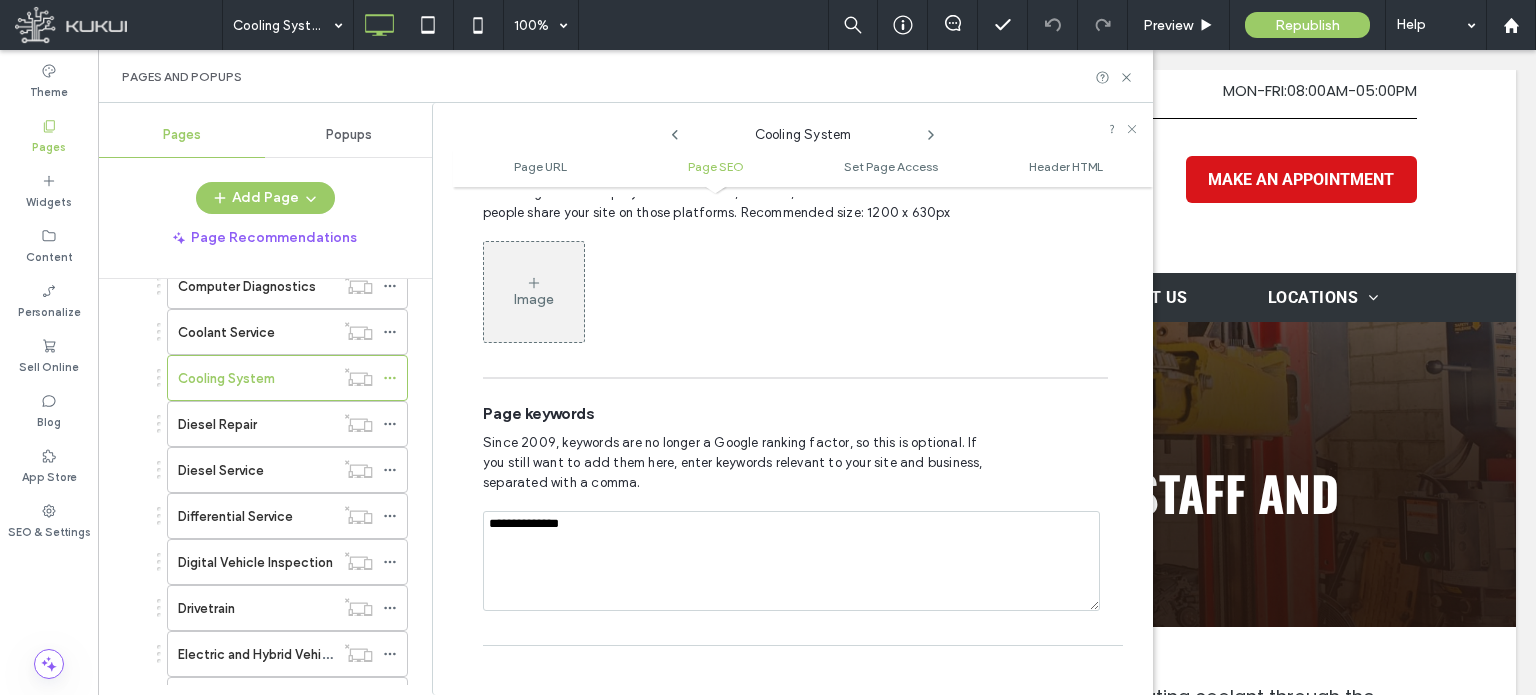 click on "**********" at bounding box center (791, 561) 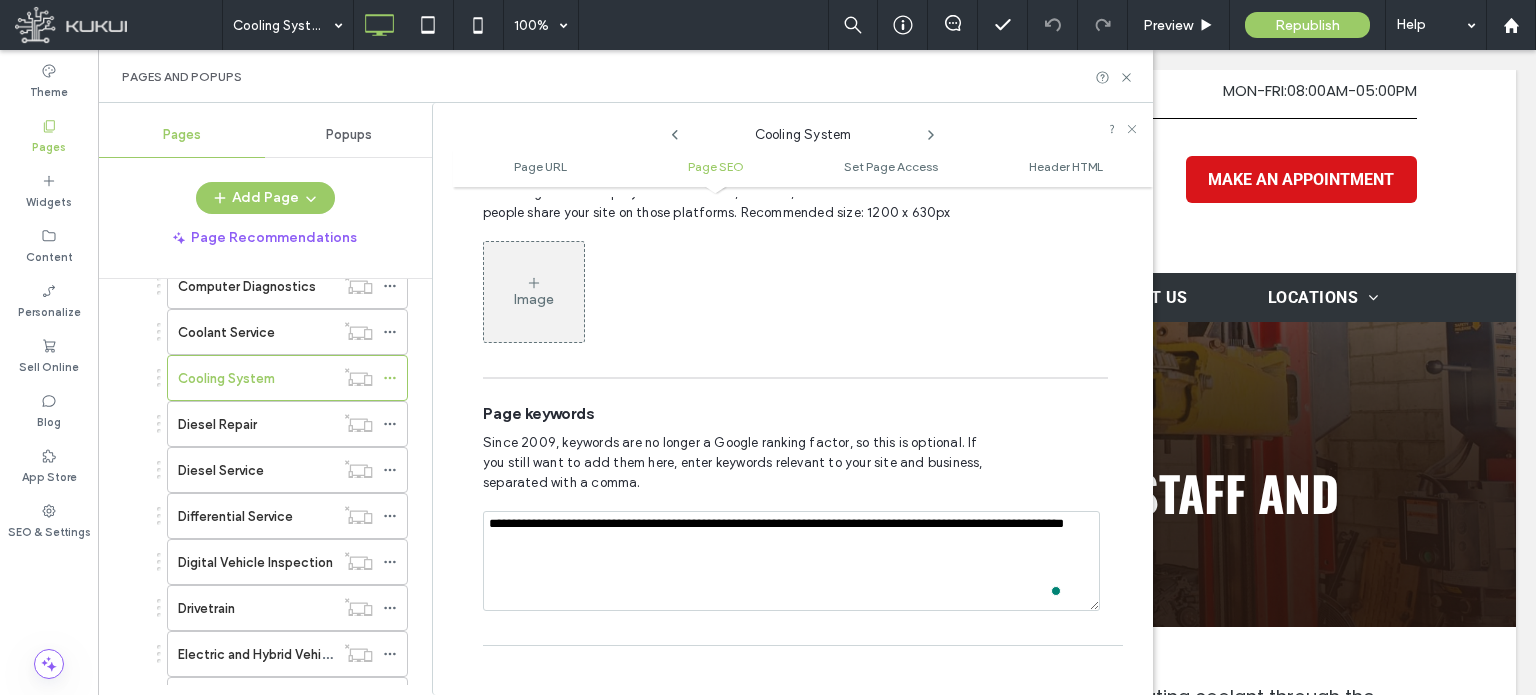 type on "**********" 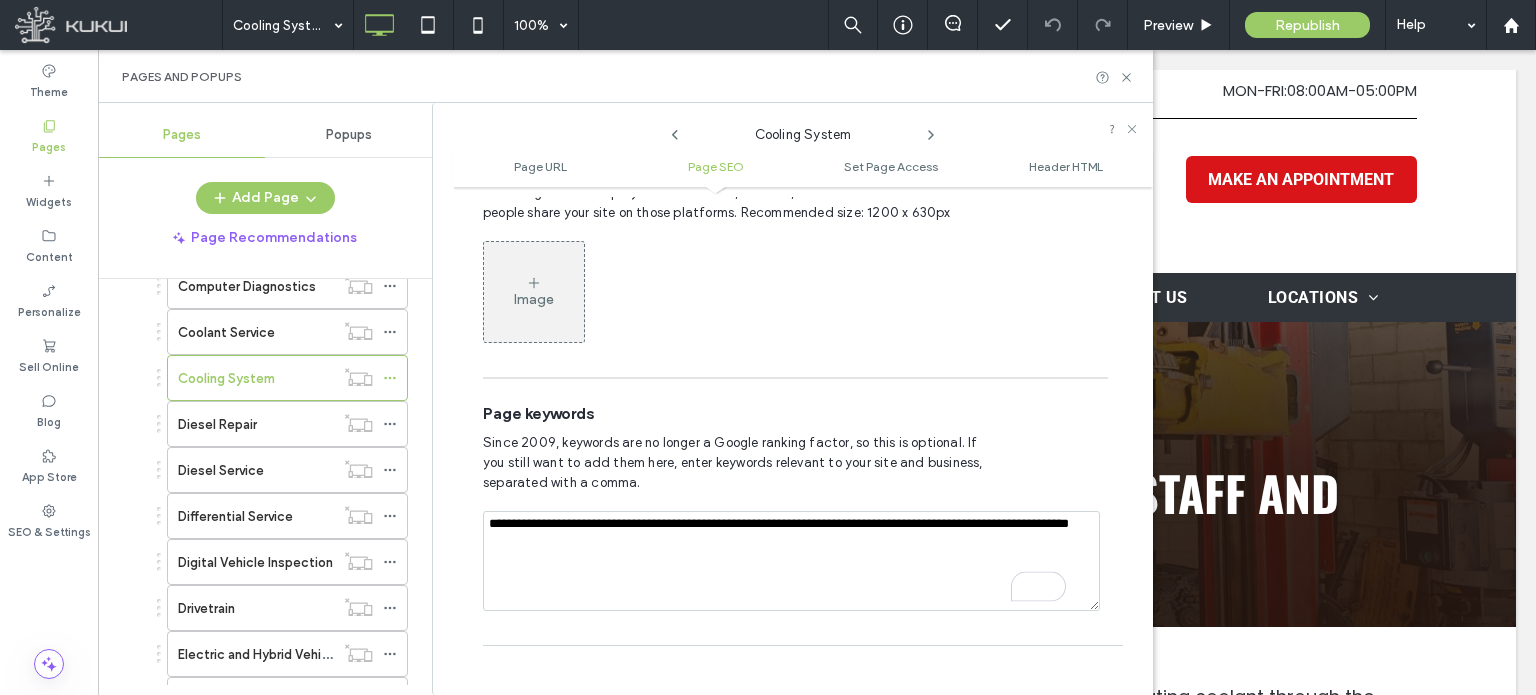 click on "Since 2009, keywords are no longer a Google ranking factor, so this is optional. If you still want to add them here, enter keywords relevant to your site and business, separated with a comma." at bounding box center (795, 463) 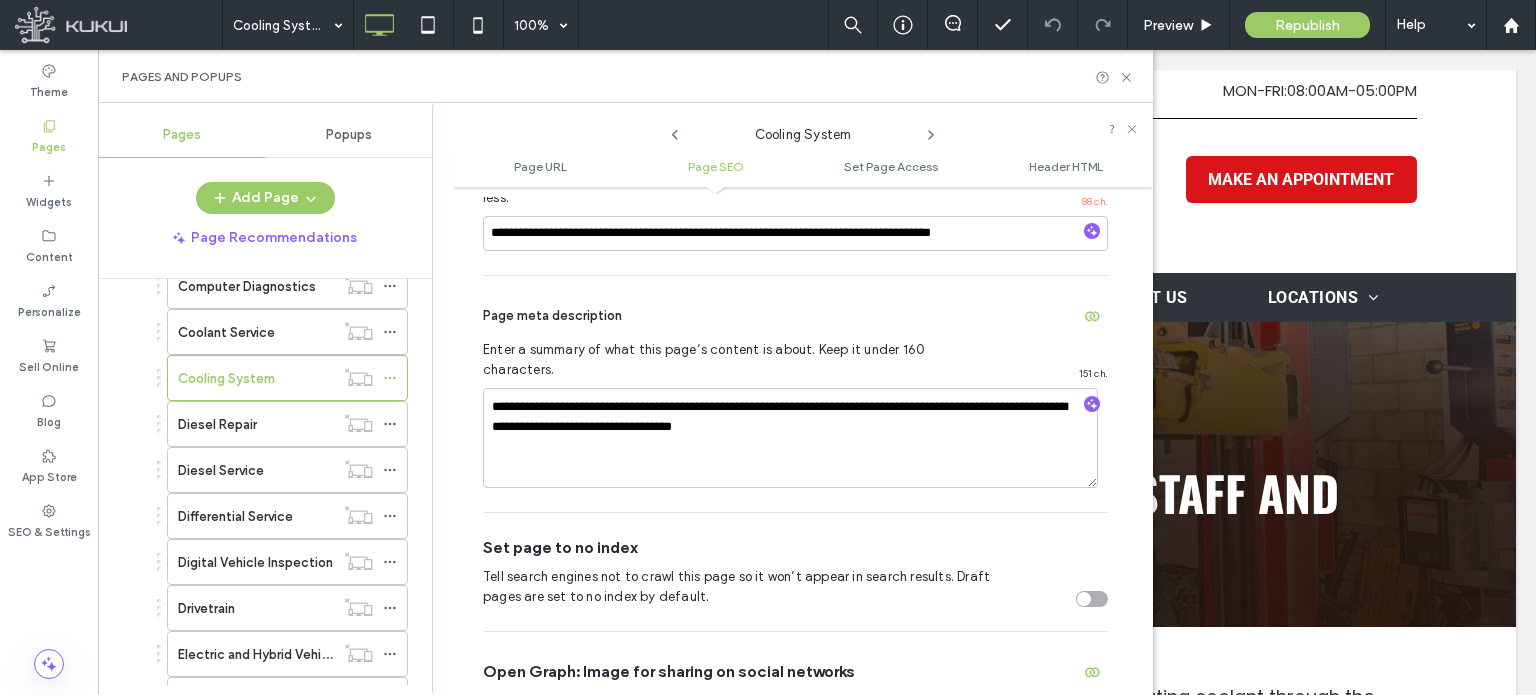 scroll, scrollTop: 574, scrollLeft: 0, axis: vertical 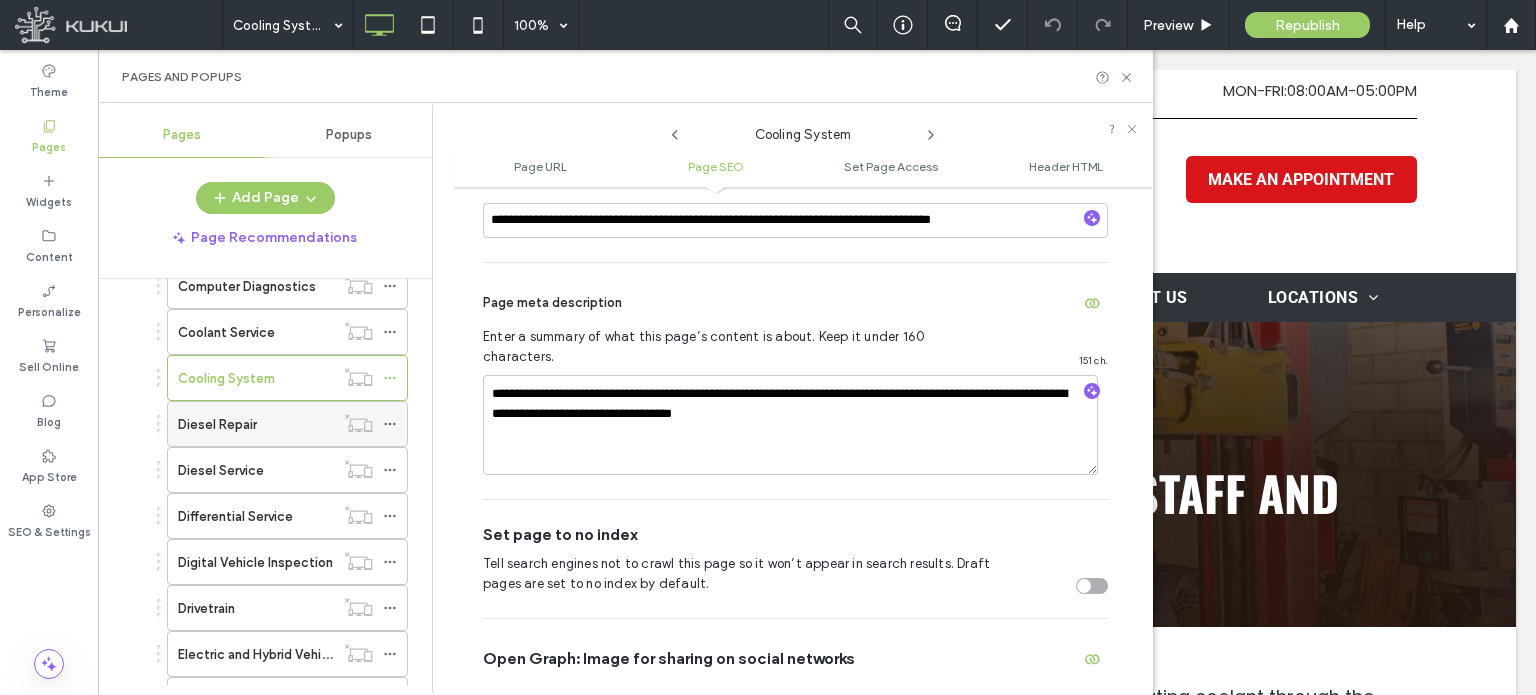 click on "Diesel Repair" at bounding box center (256, 424) 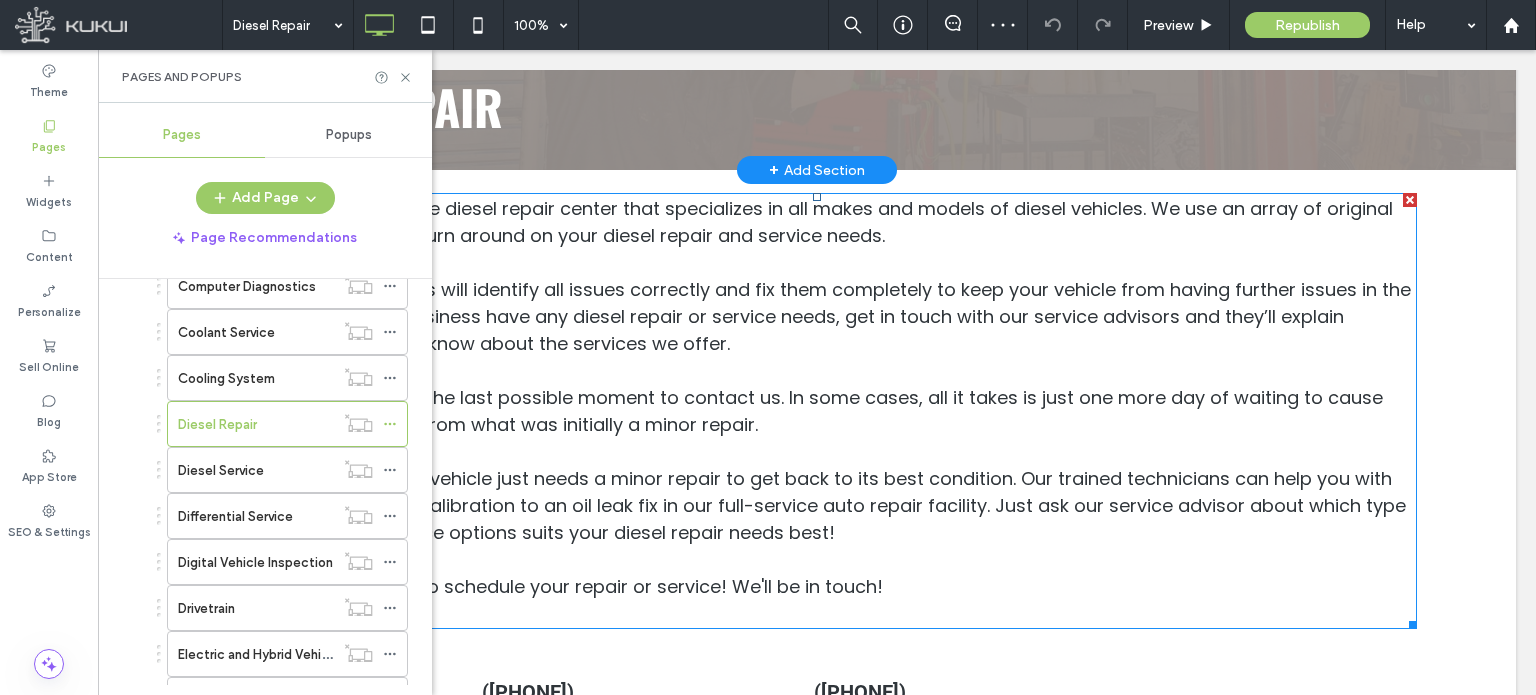 scroll, scrollTop: 500, scrollLeft: 0, axis: vertical 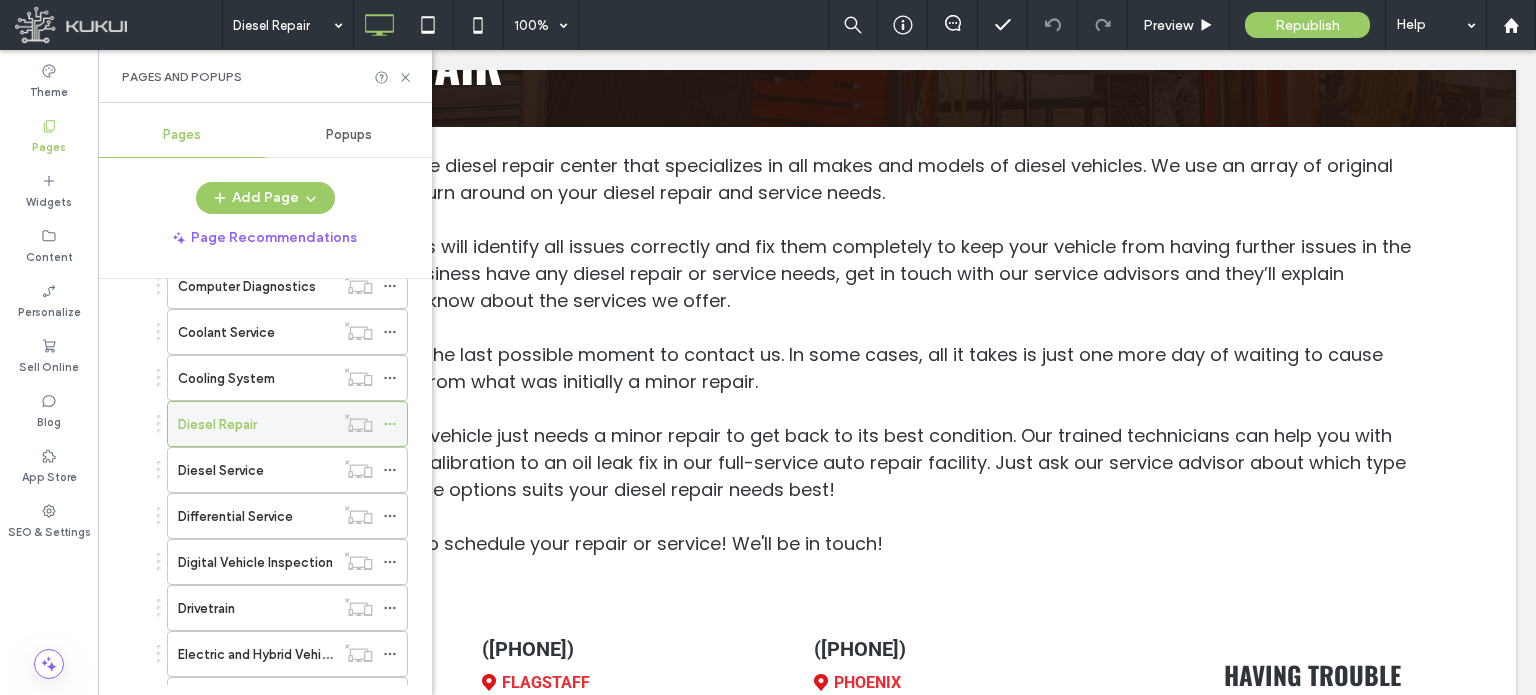 click 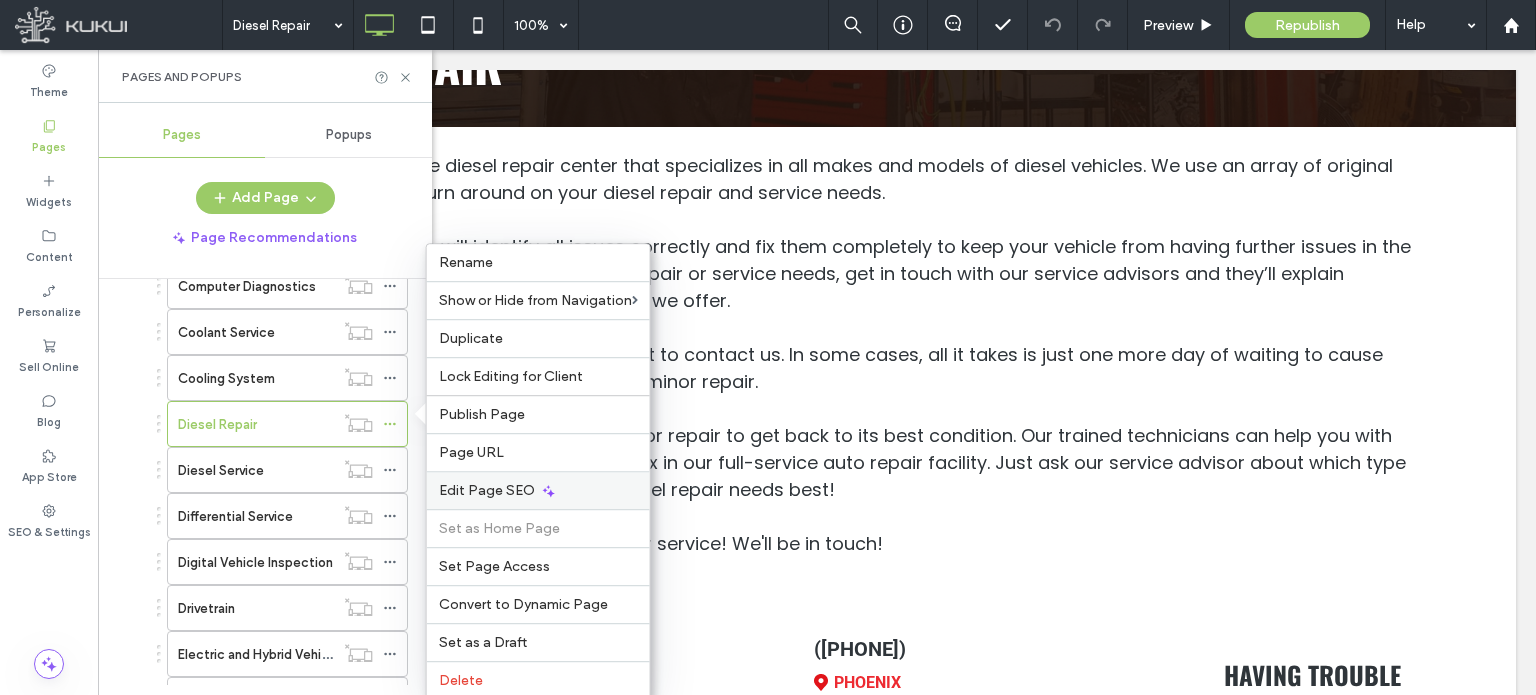 click on "Edit Page SEO" at bounding box center (487, 490) 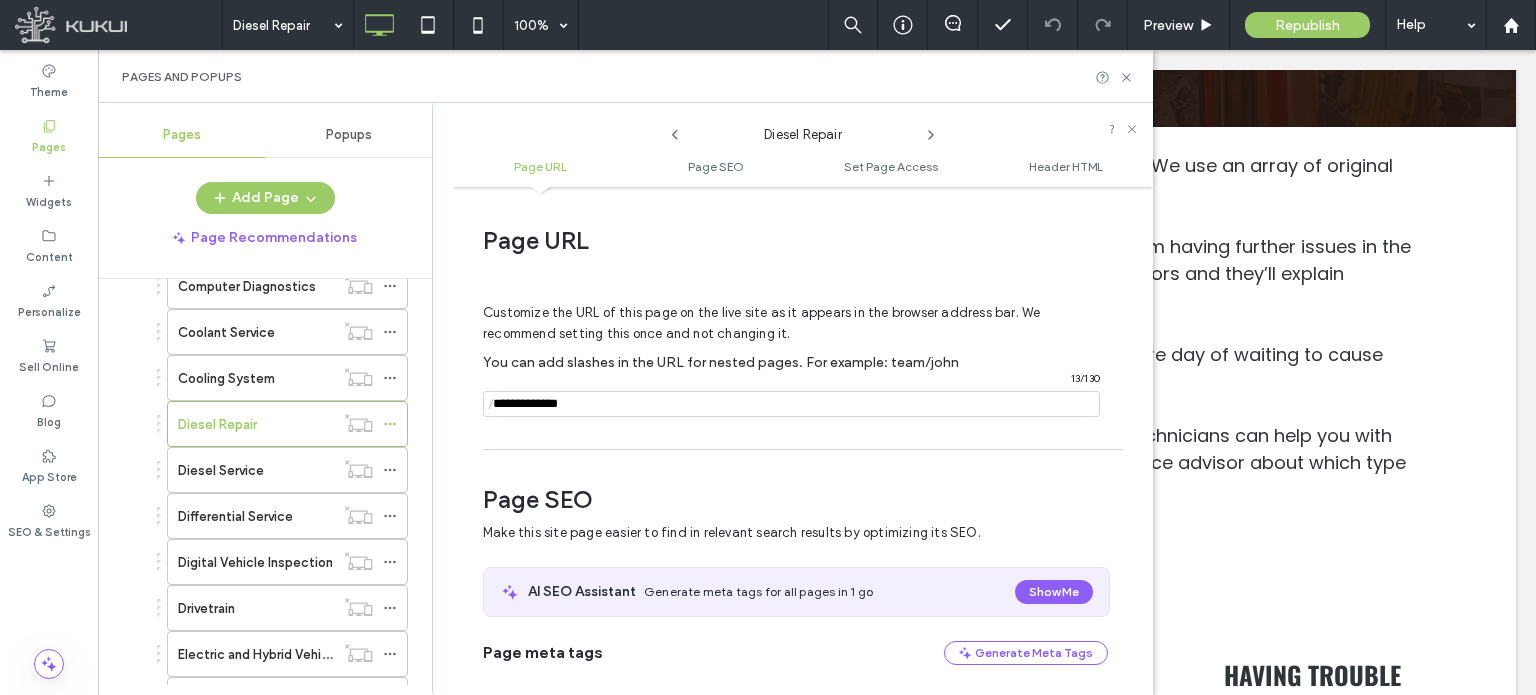 scroll, scrollTop: 274, scrollLeft: 0, axis: vertical 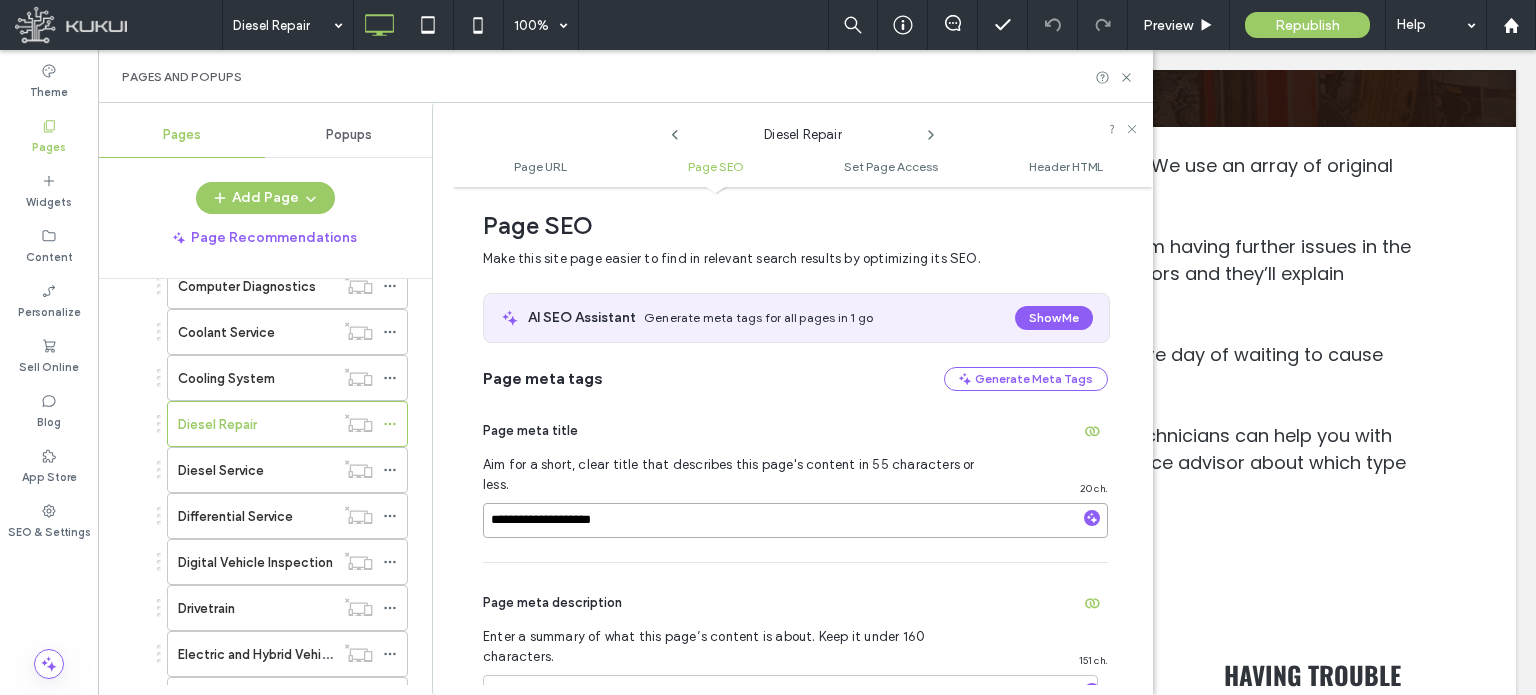 click on "**********" at bounding box center [795, 520] 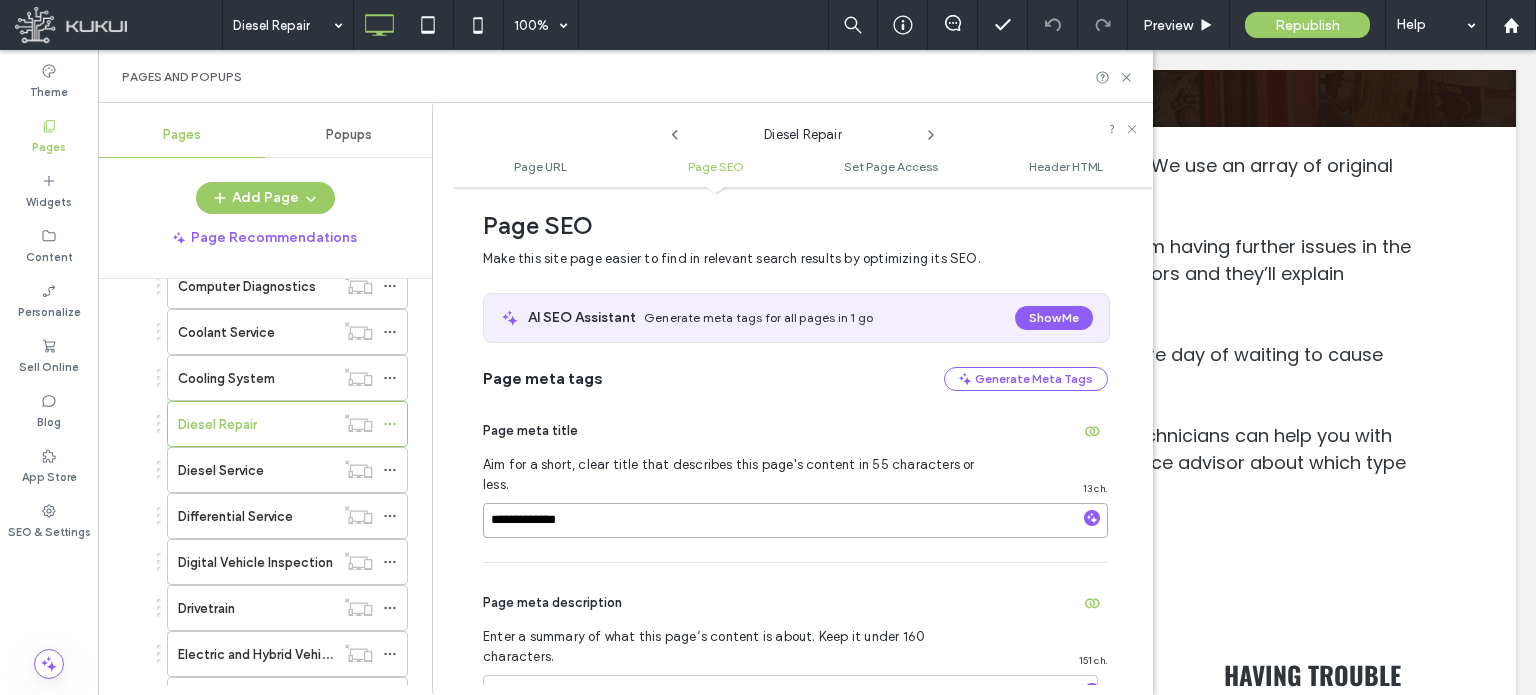 paste on "**********" 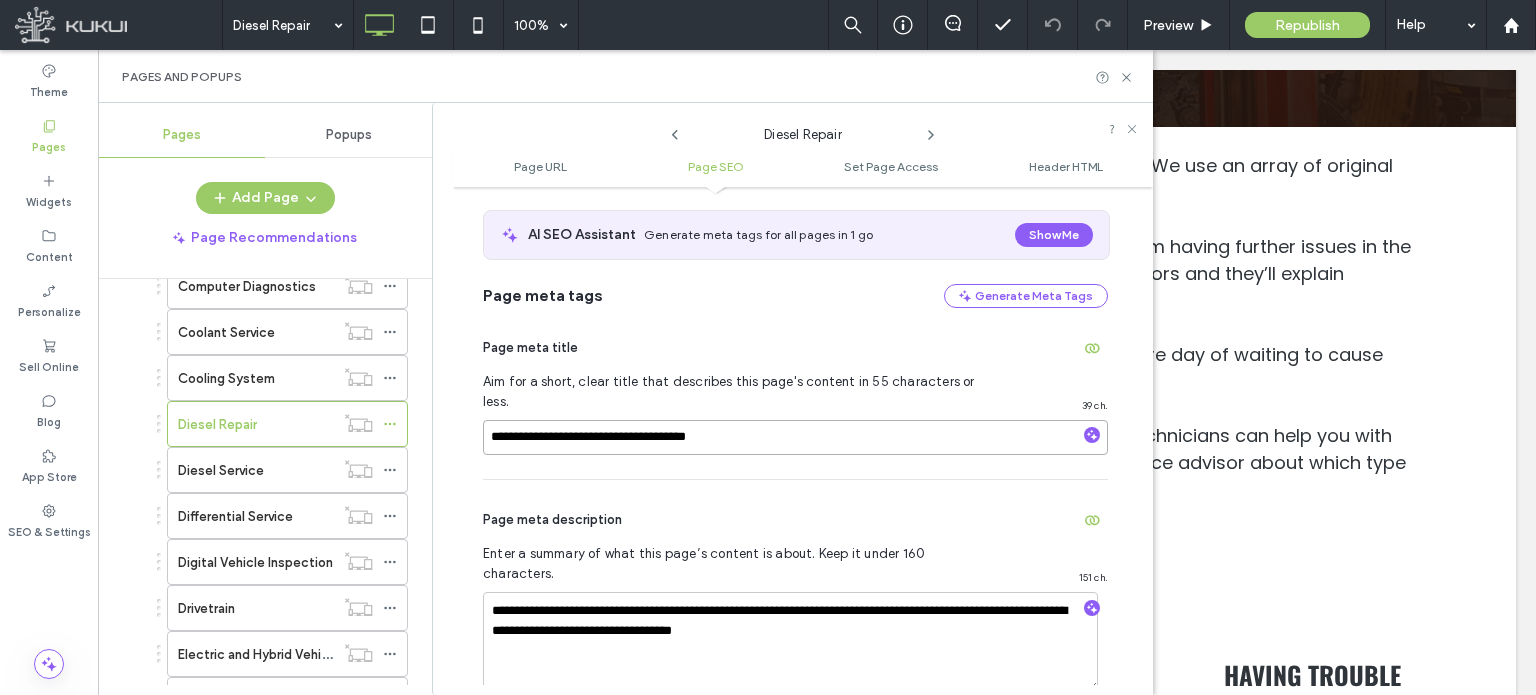 scroll, scrollTop: 474, scrollLeft: 0, axis: vertical 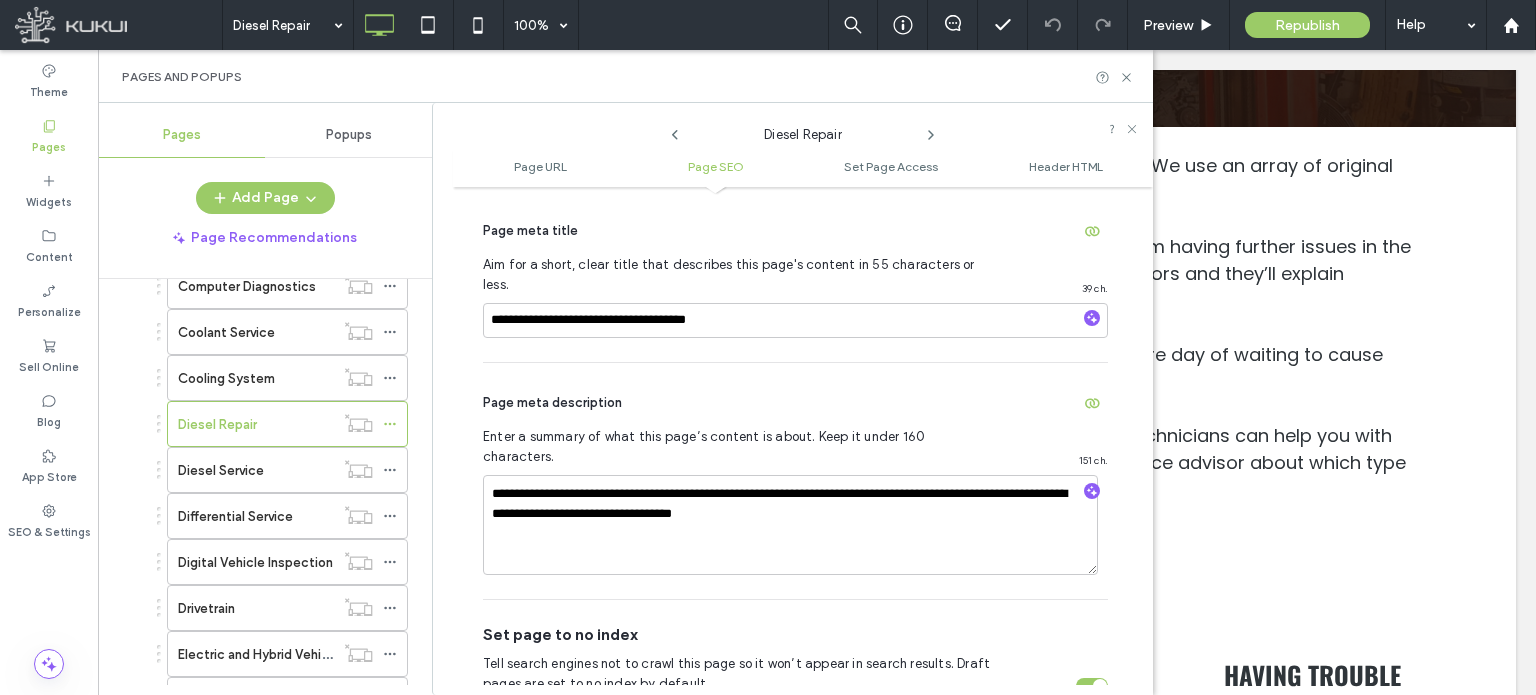 click on "**********" at bounding box center [795, 481] 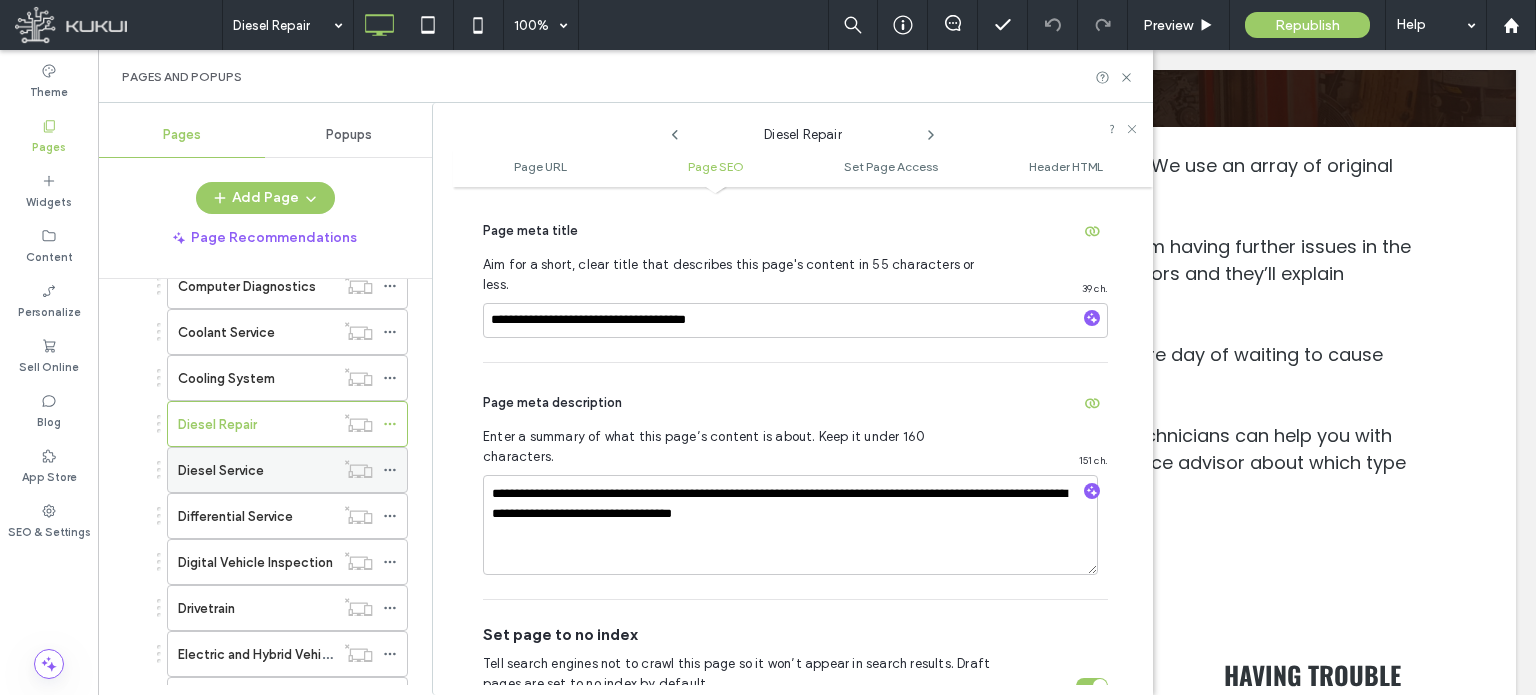 click on "Diesel Service" at bounding box center (256, 470) 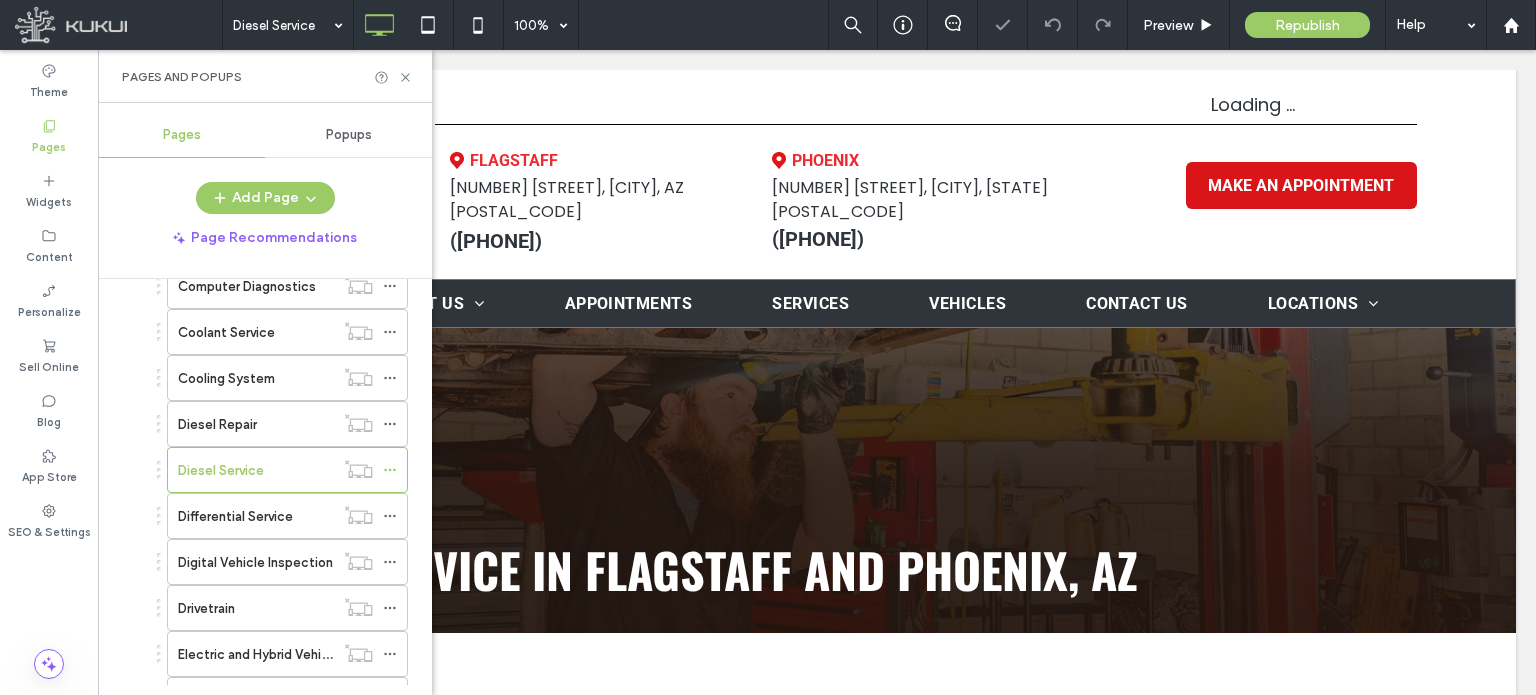 scroll, scrollTop: 0, scrollLeft: 0, axis: both 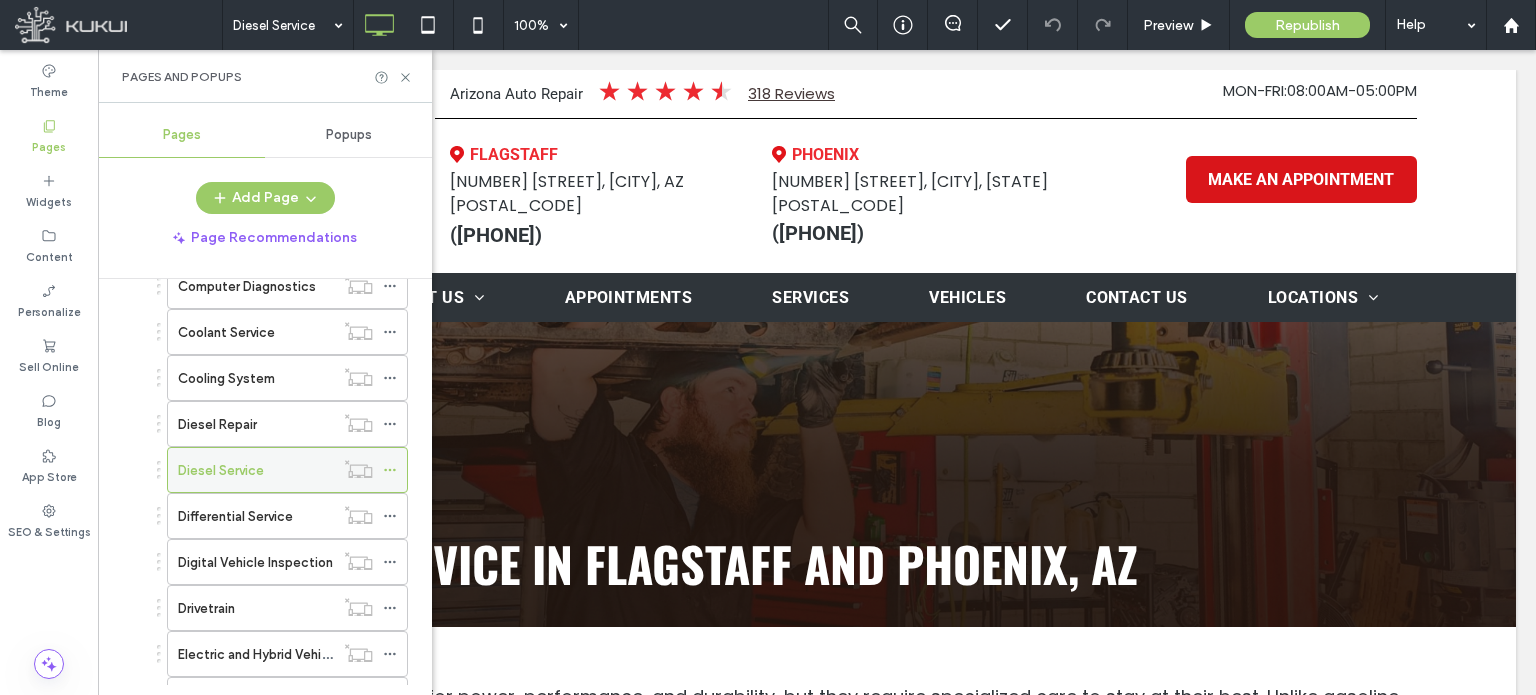 click 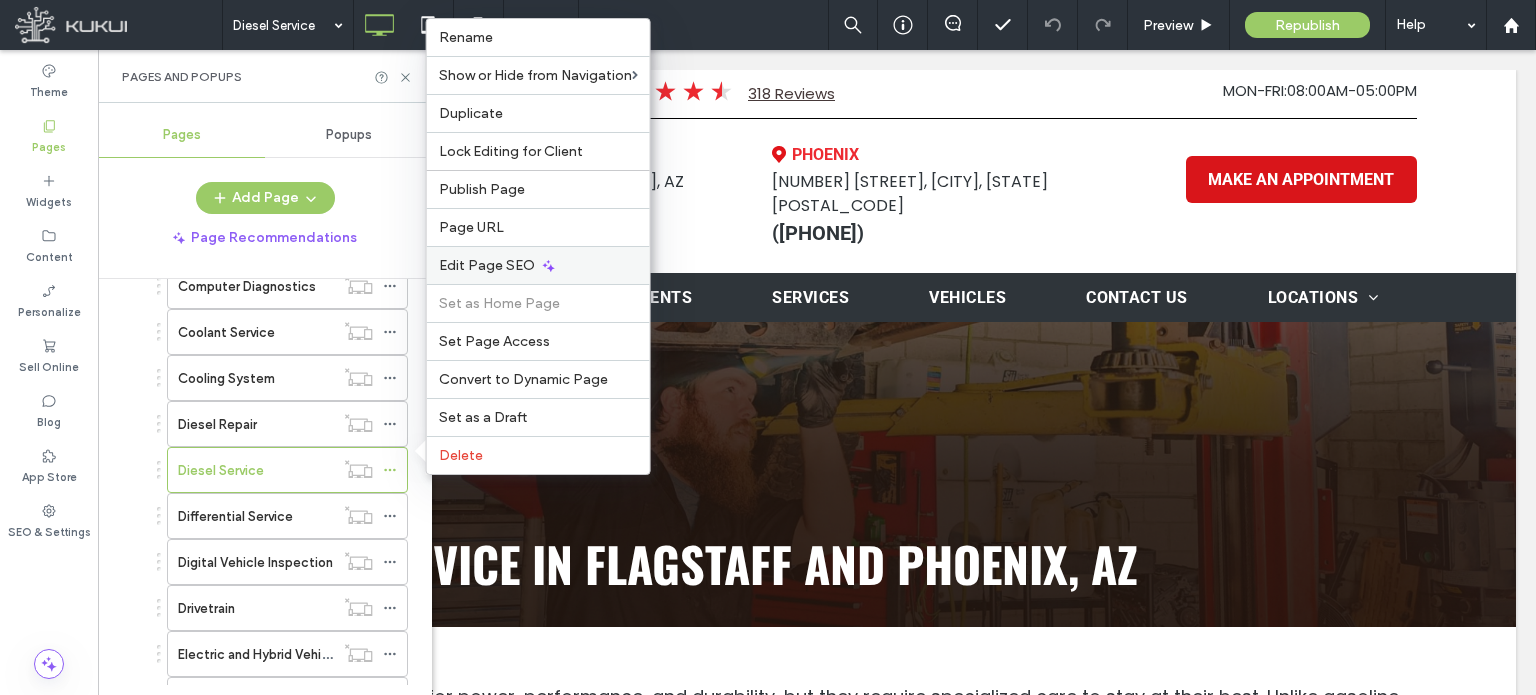 click on "Edit Page SEO" at bounding box center [487, 265] 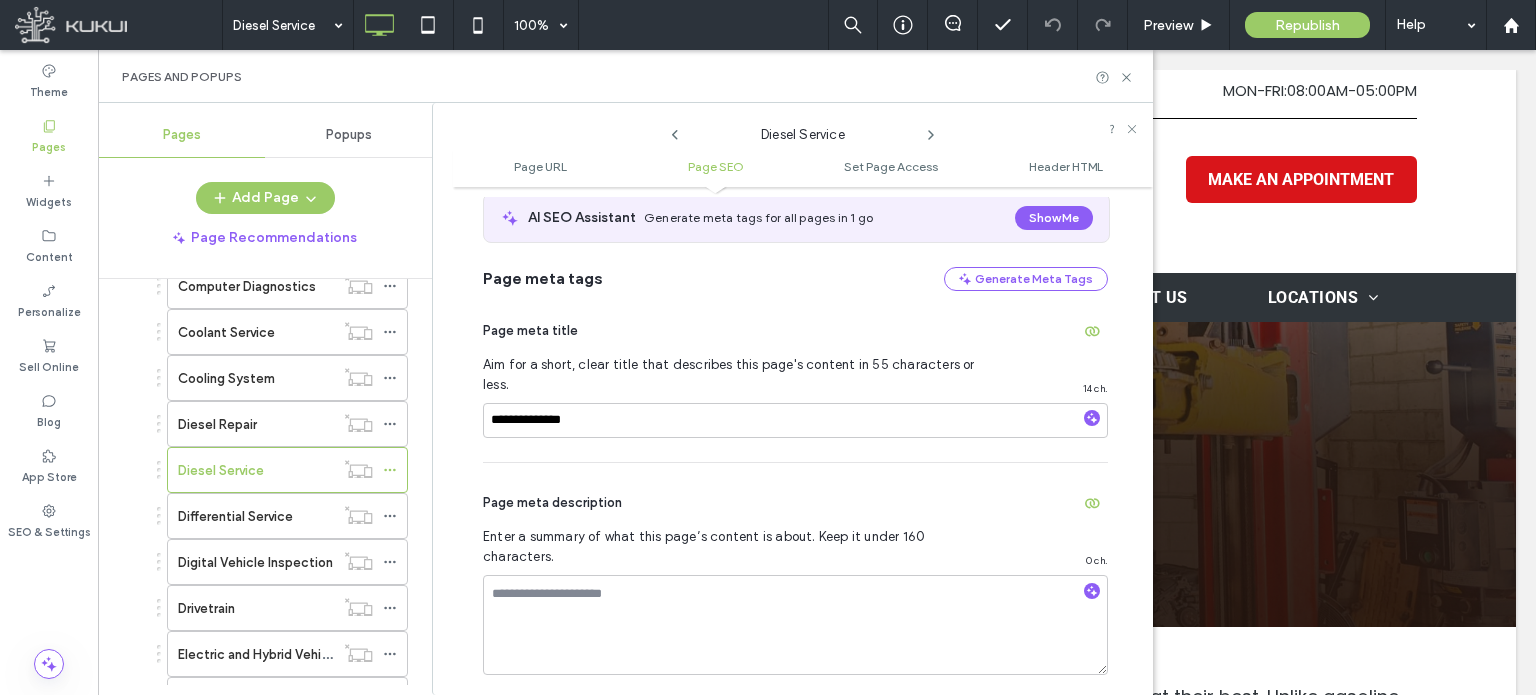 scroll, scrollTop: 474, scrollLeft: 0, axis: vertical 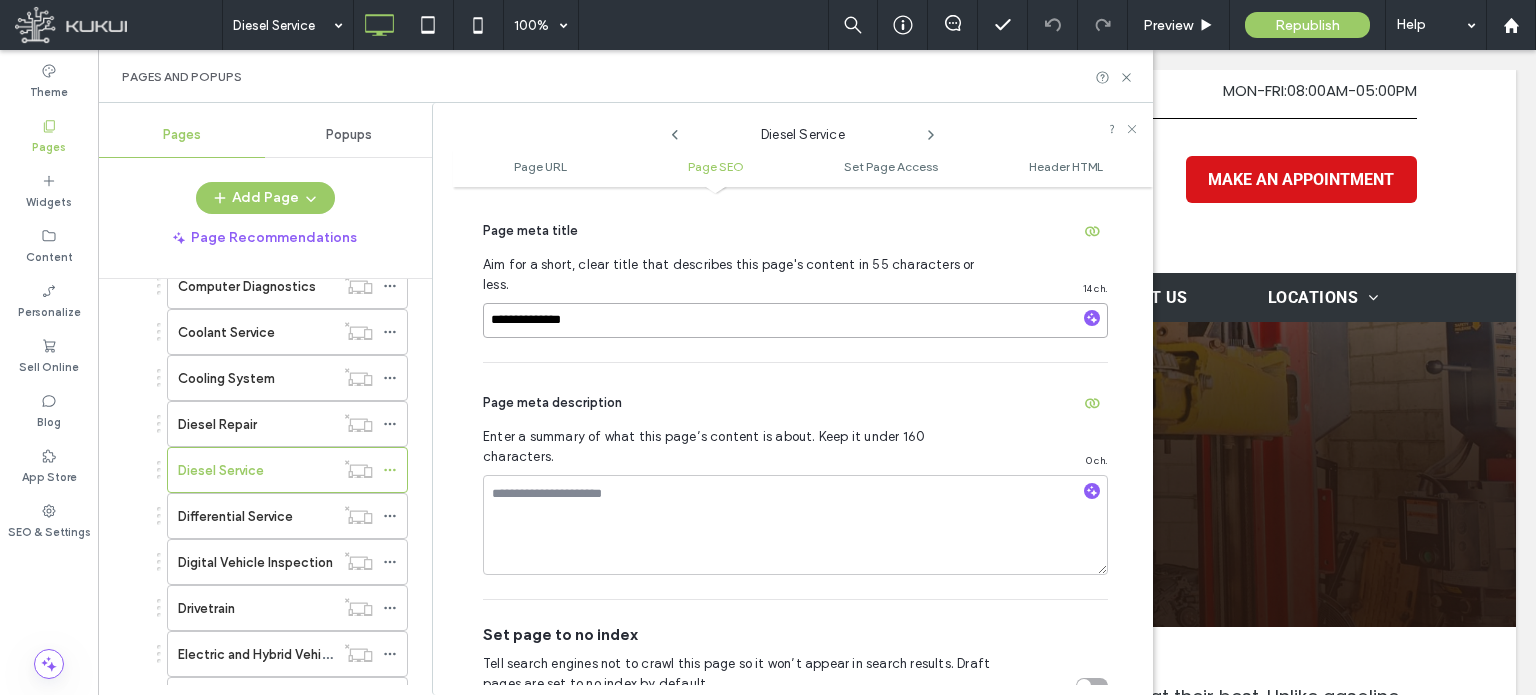 click on "**********" at bounding box center (795, 320) 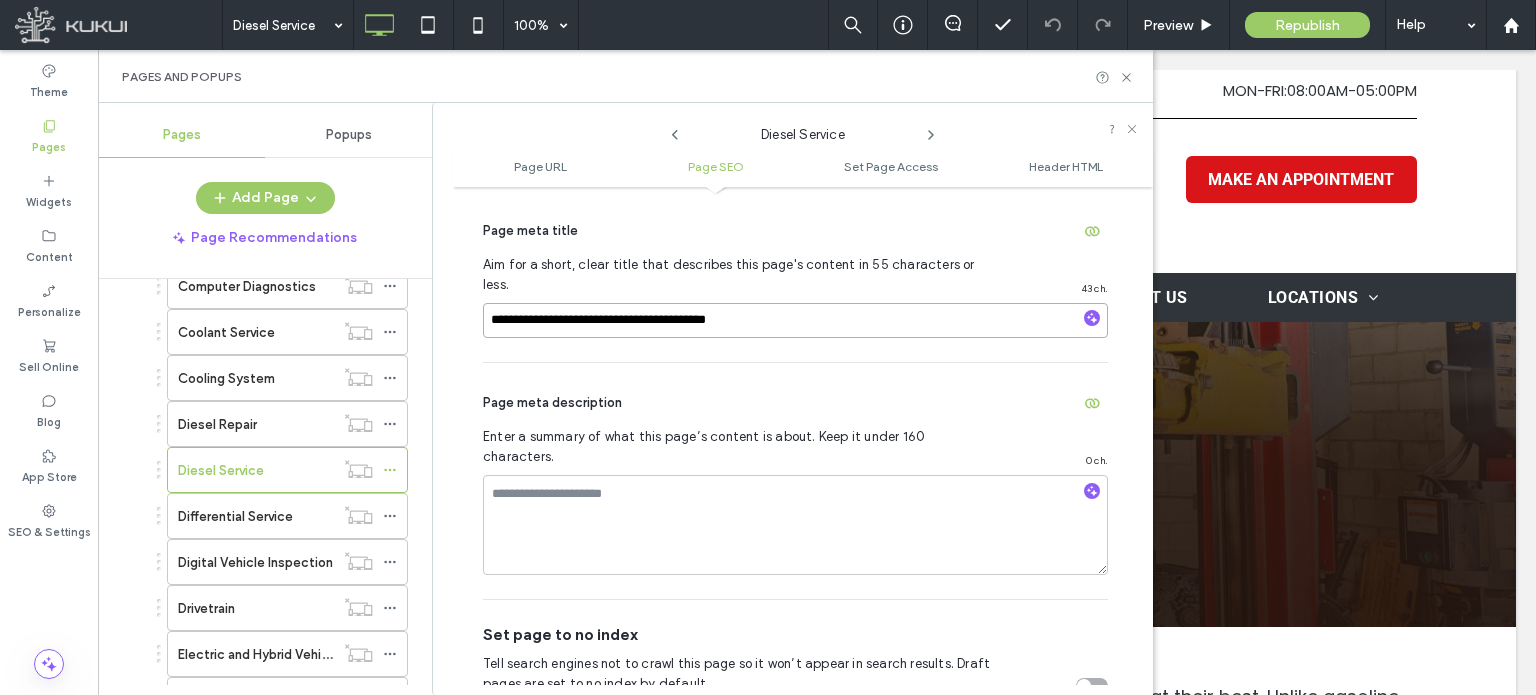 paste on "**********" 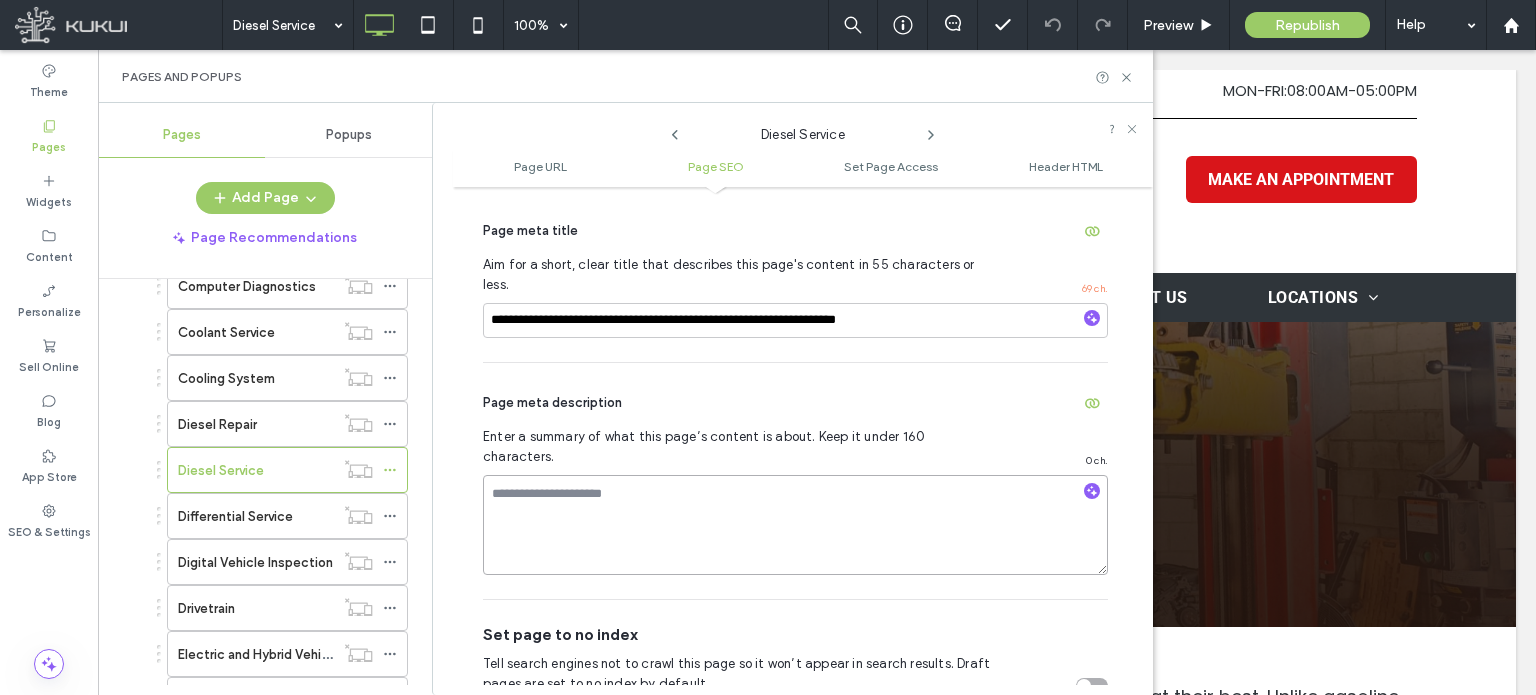 click at bounding box center (795, 525) 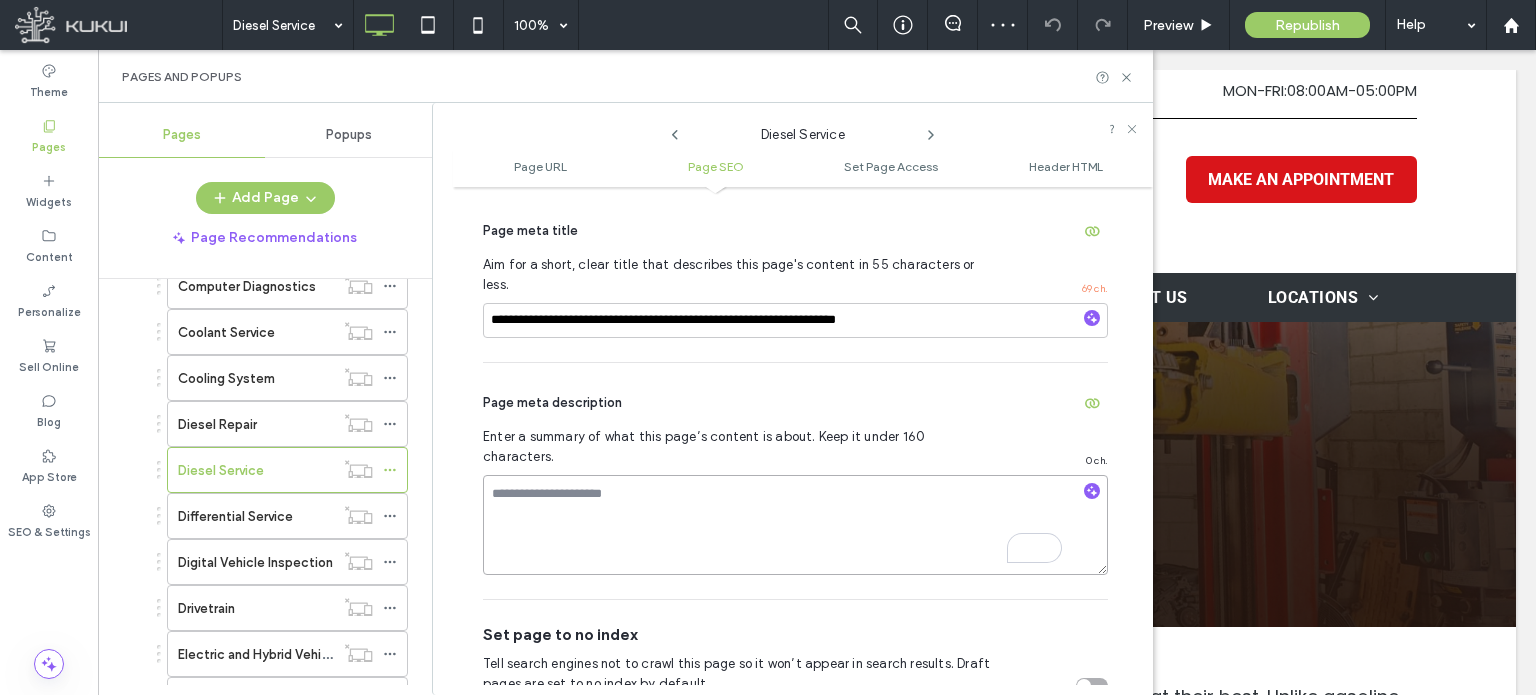 paste on "**********" 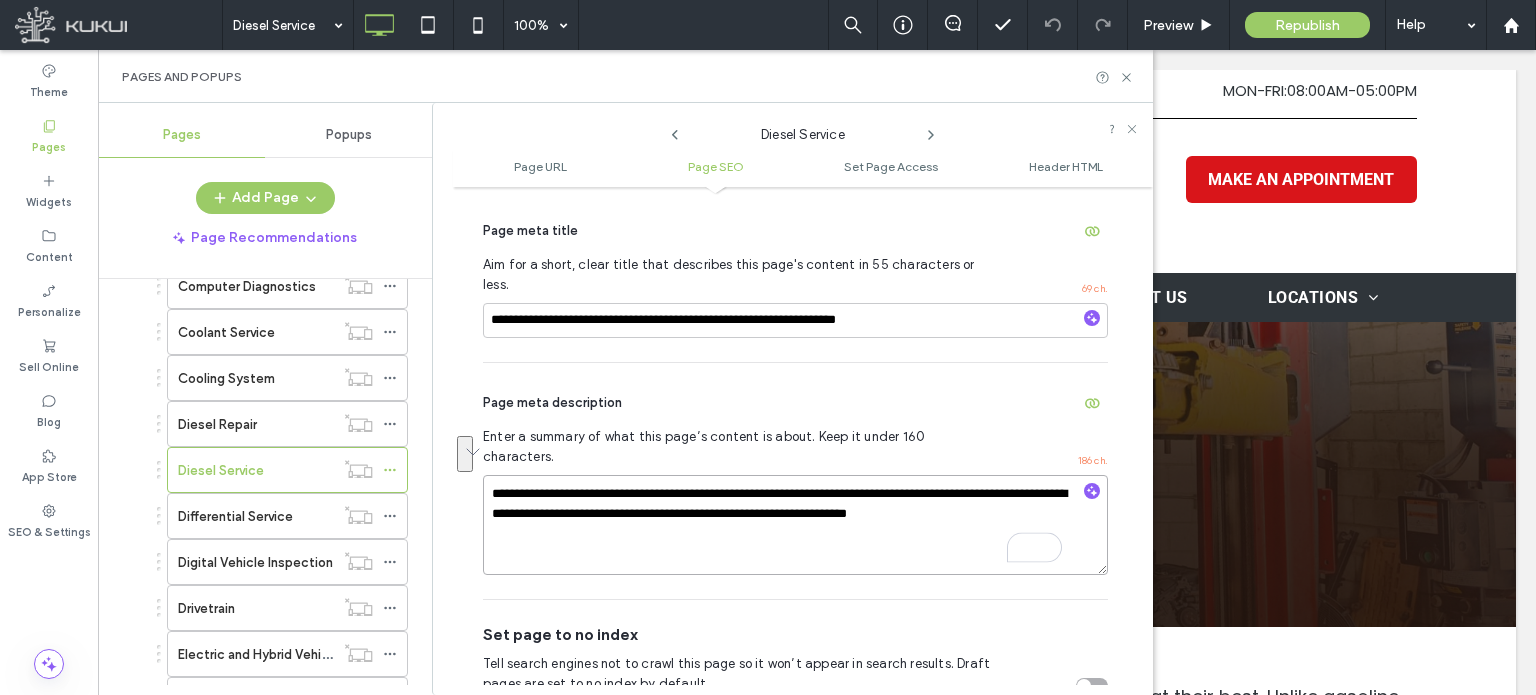 drag, startPoint x: 843, startPoint y: 475, endPoint x: 890, endPoint y: 511, distance: 59.20304 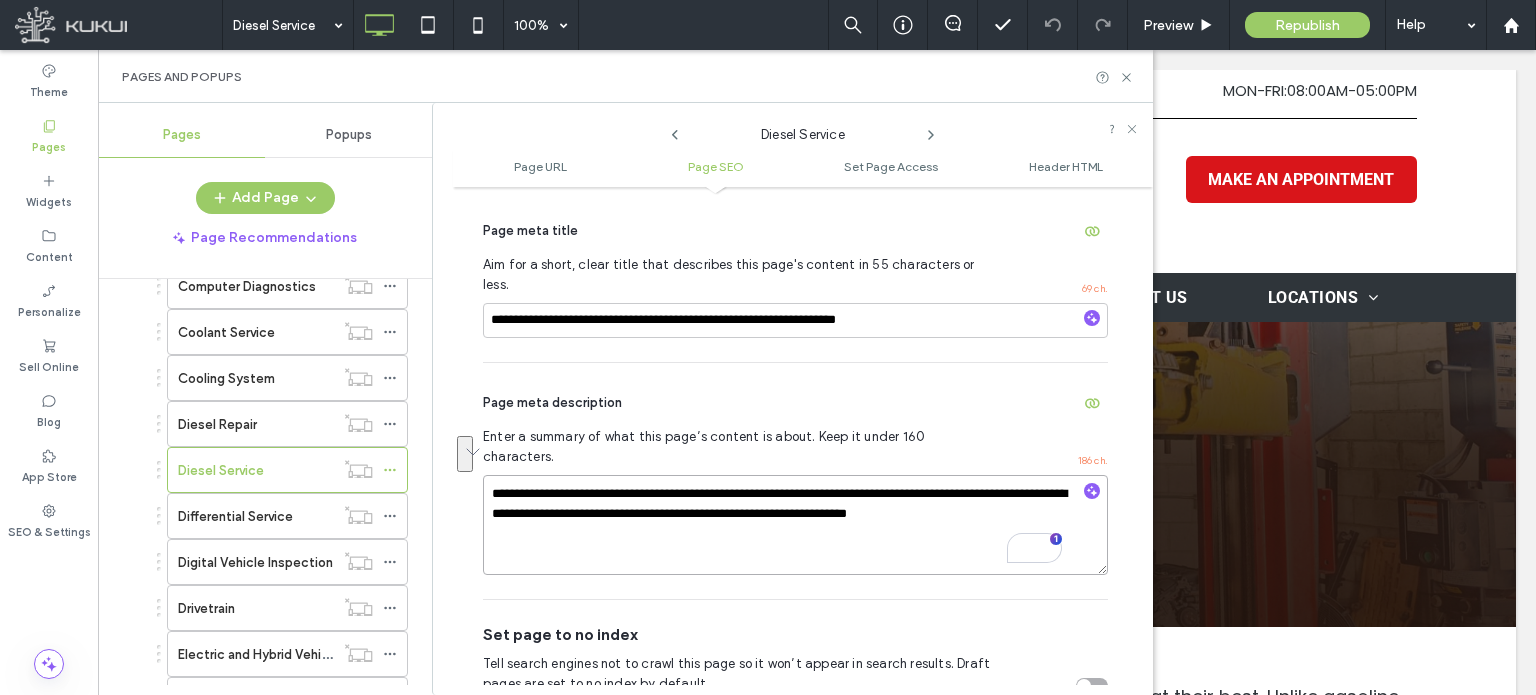 type on "**********" 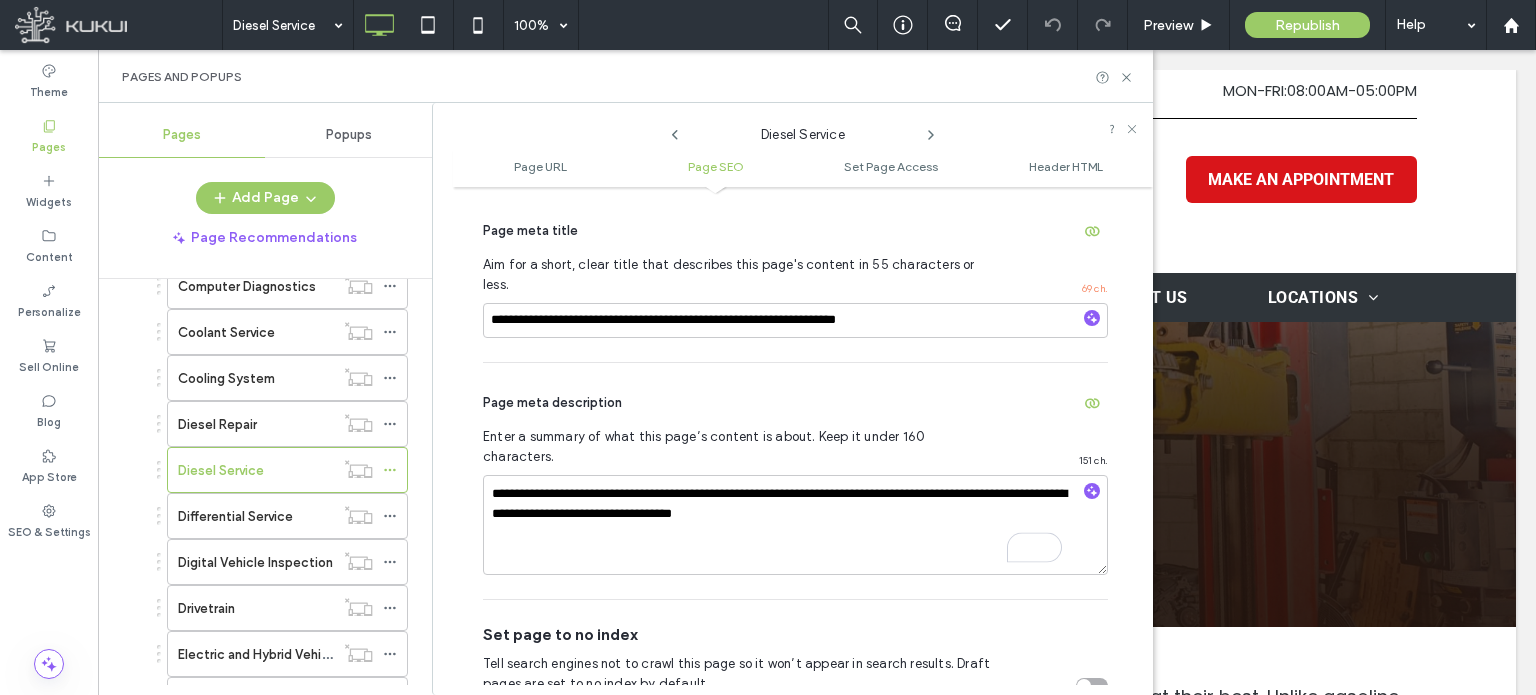 click on "Page meta description" at bounding box center (795, 403) 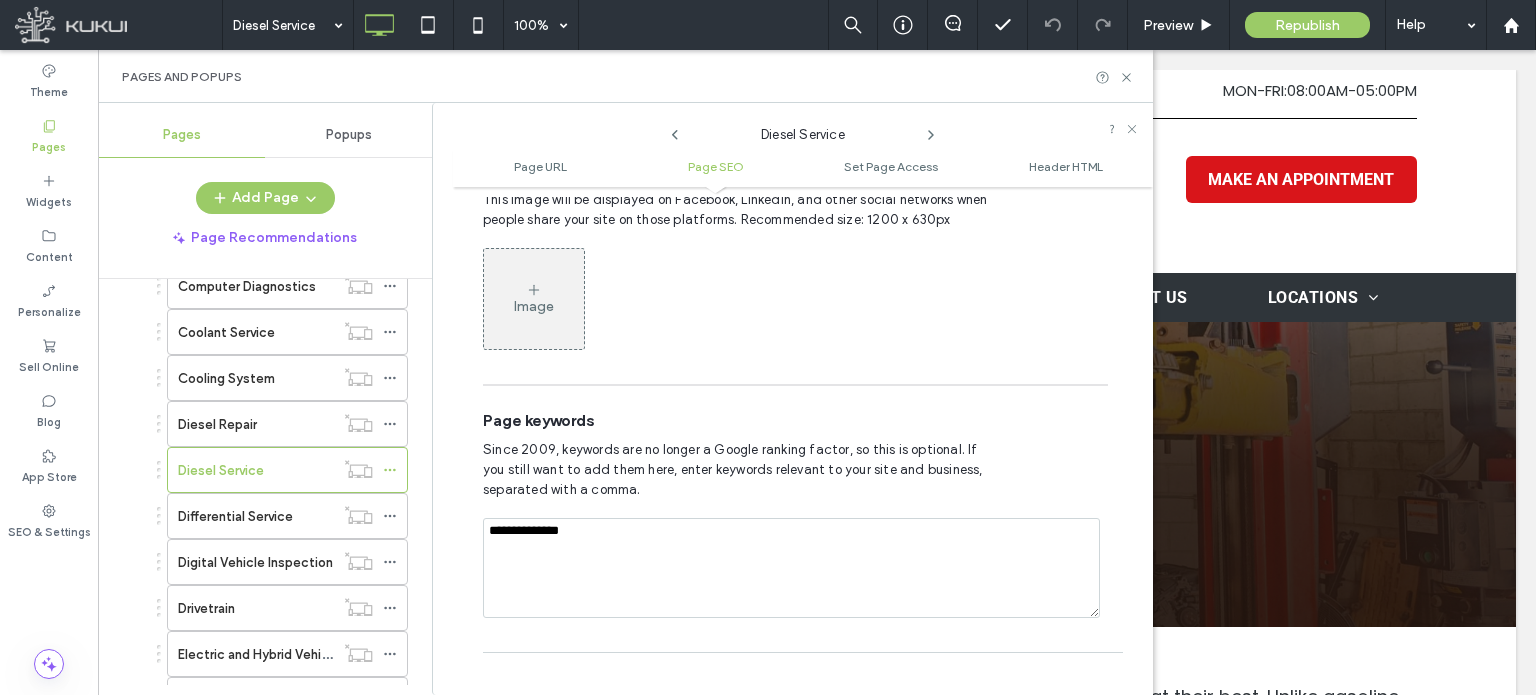 scroll, scrollTop: 1074, scrollLeft: 0, axis: vertical 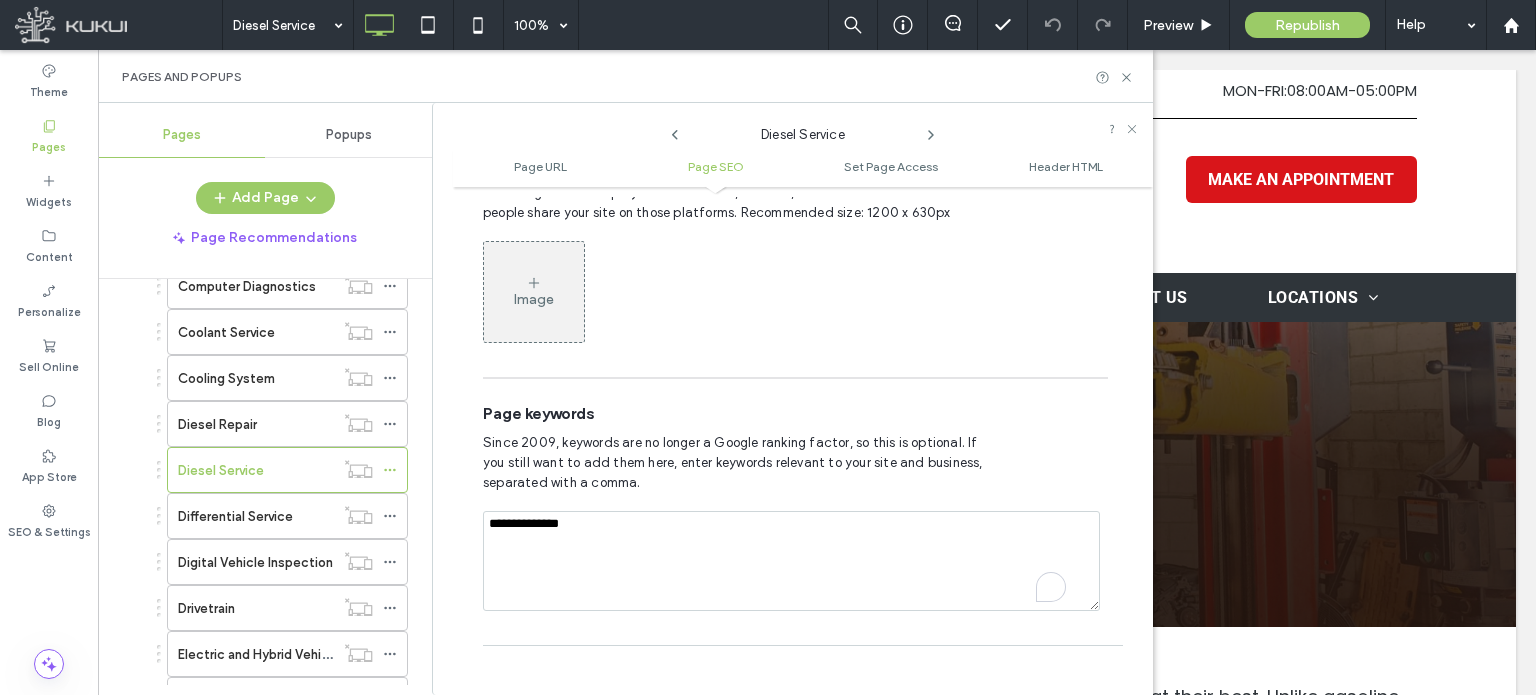 drag, startPoint x: 522, startPoint y: 491, endPoint x: 638, endPoint y: 495, distance: 116.06895 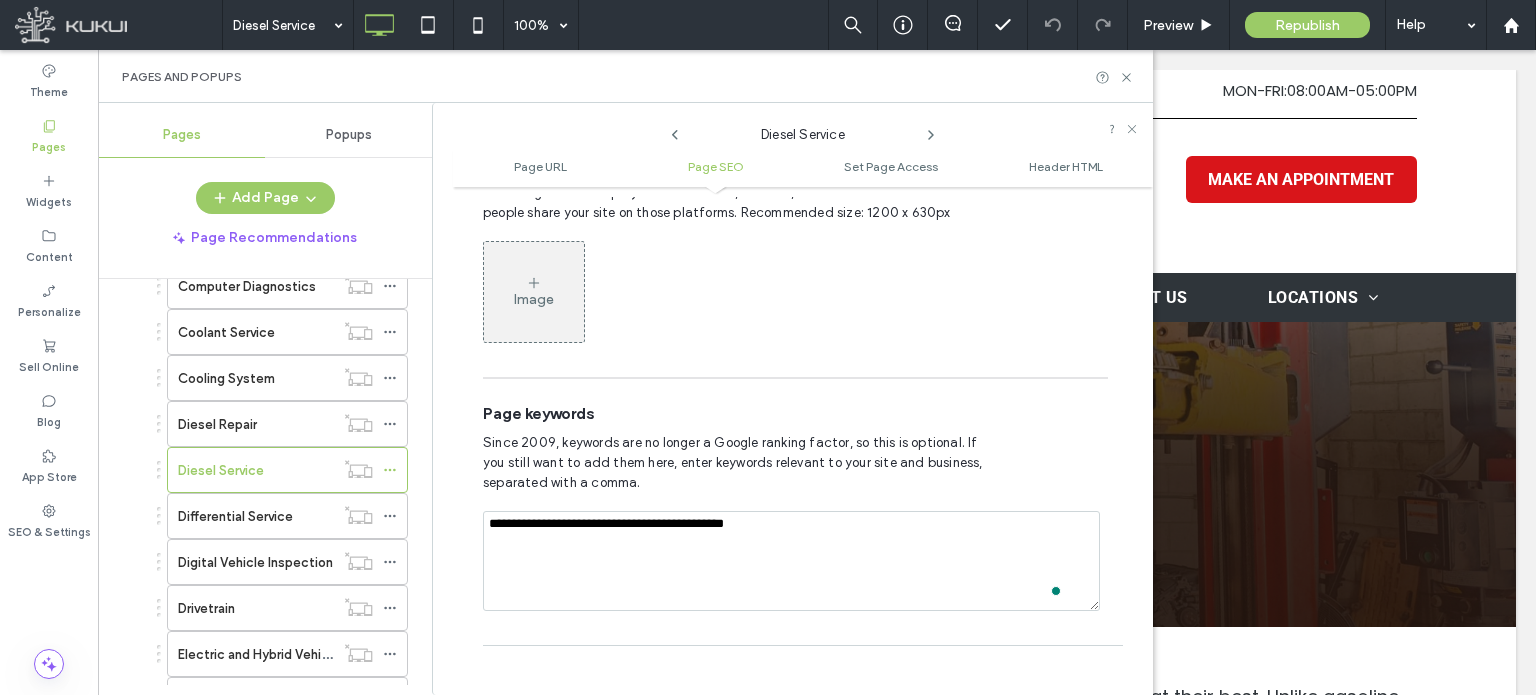 type on "**********" 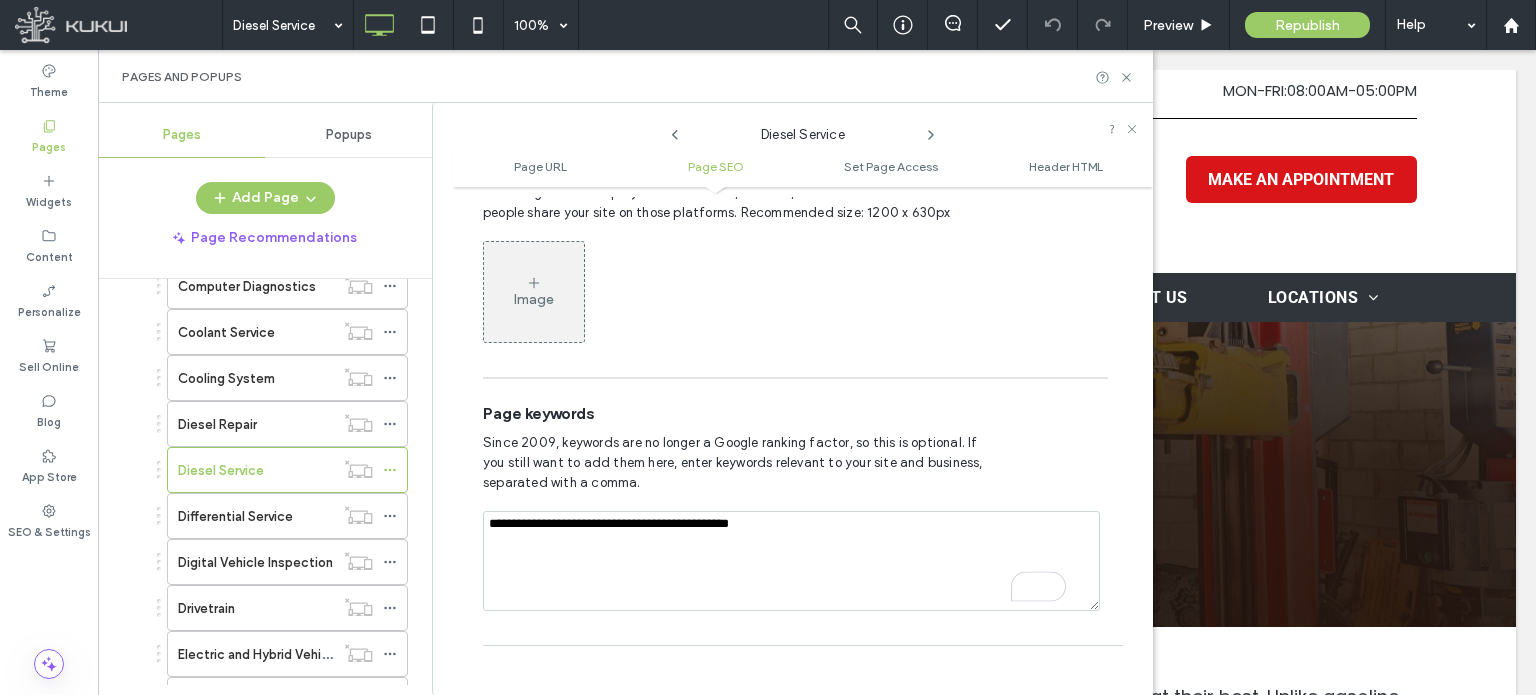 click on "Since 2009, keywords are no longer a Google ranking factor, so this is optional. If you still want to add them here, enter keywords relevant to your site and business, separated with a comma." at bounding box center (740, 463) 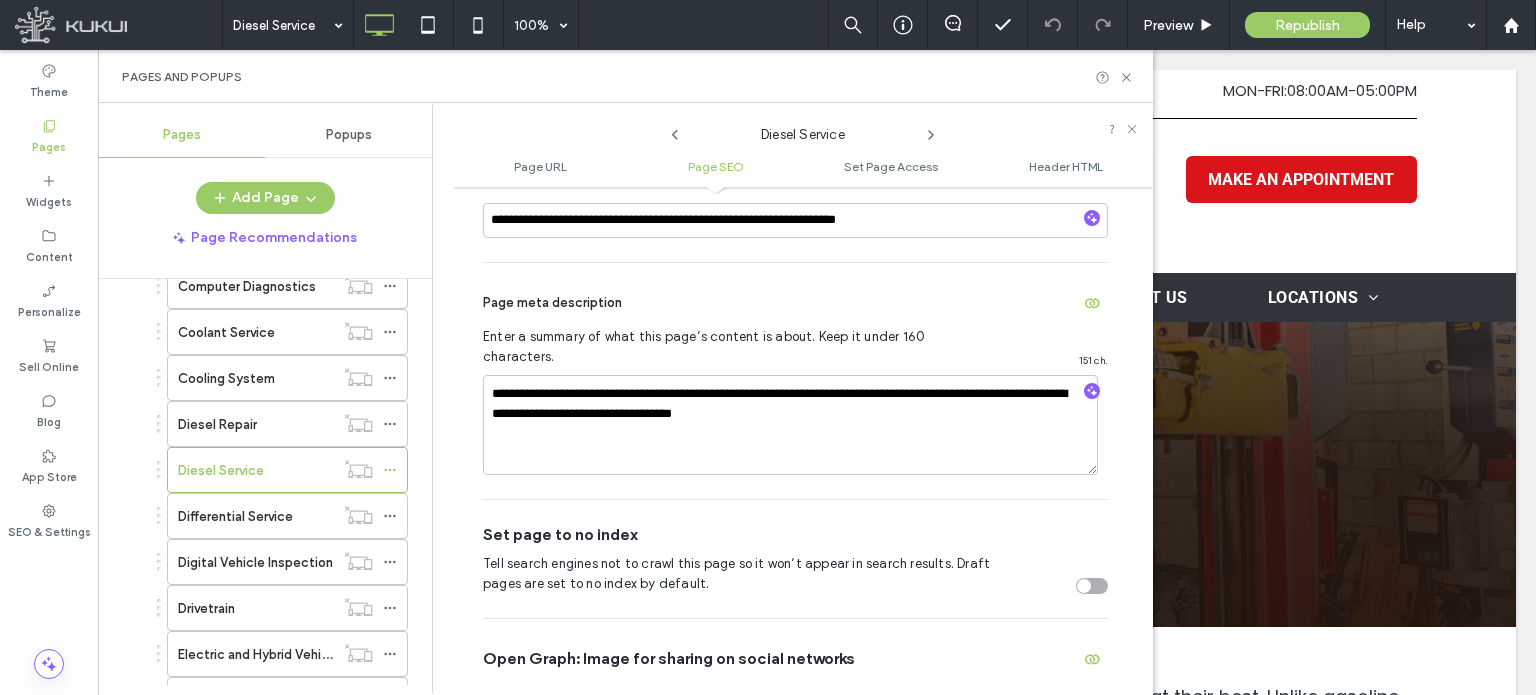 scroll, scrollTop: 474, scrollLeft: 0, axis: vertical 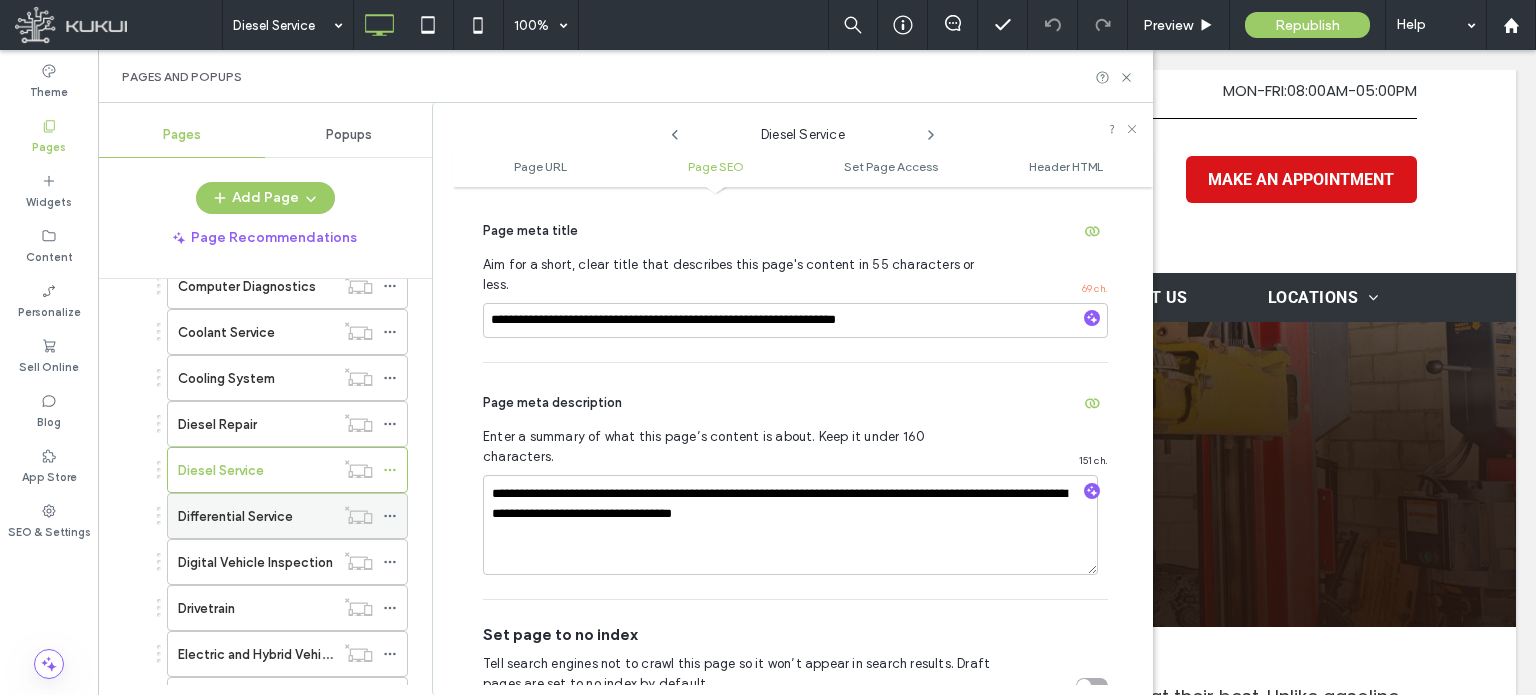 click on "Differential Service" at bounding box center [235, 516] 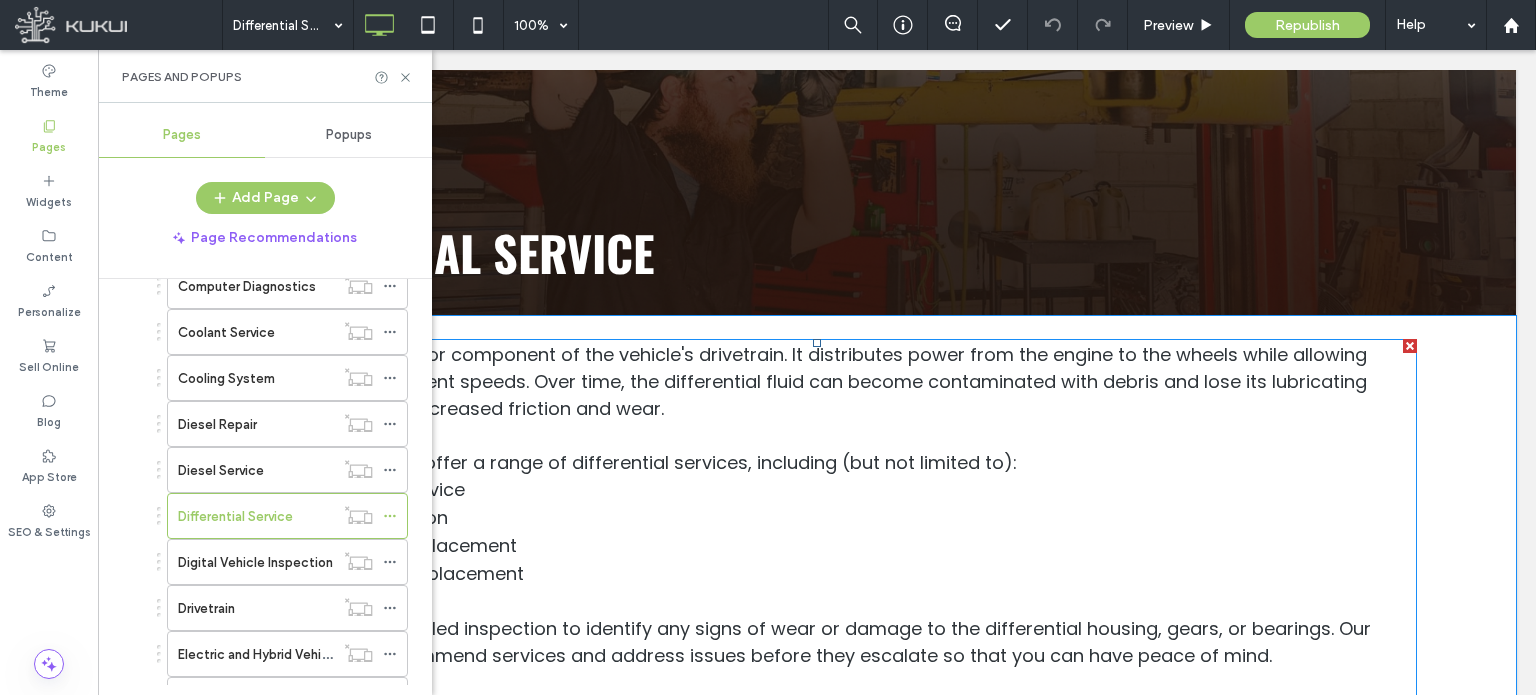 scroll, scrollTop: 0, scrollLeft: 0, axis: both 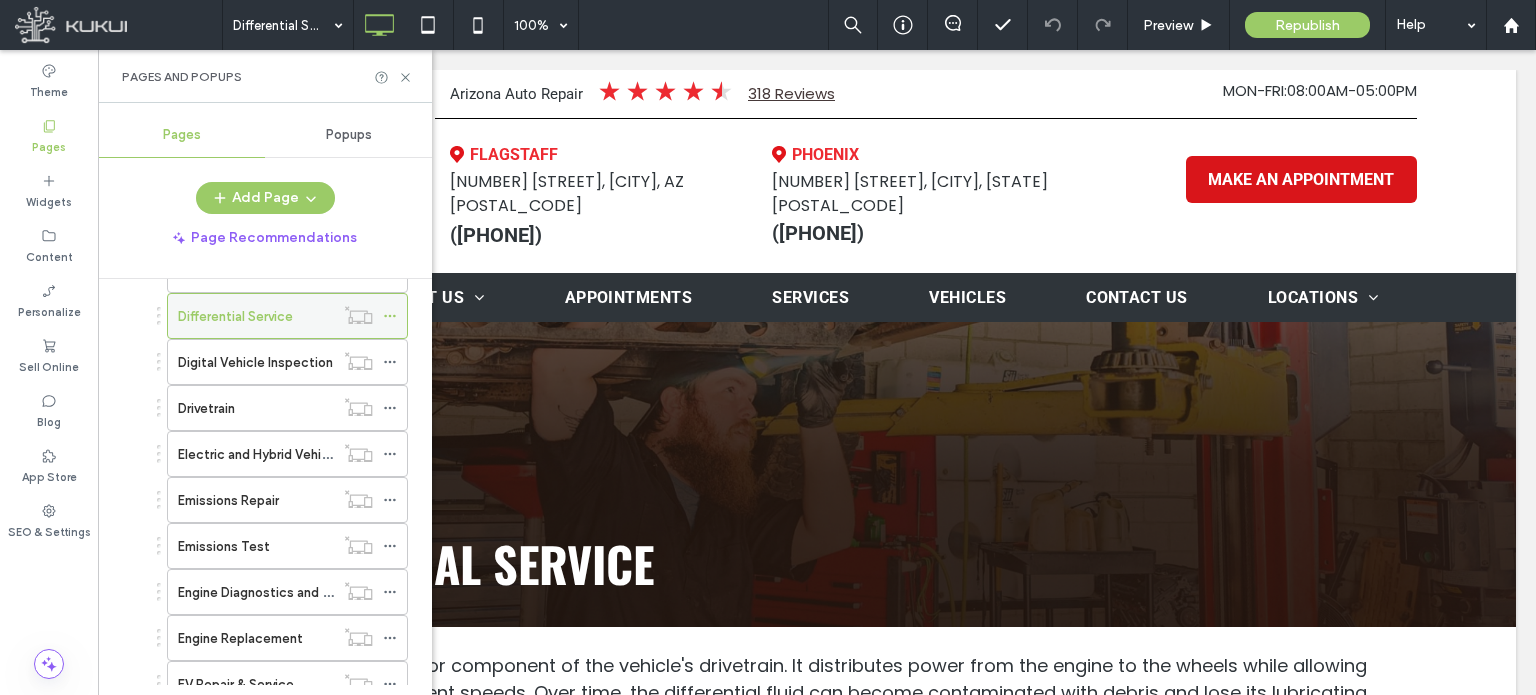 click 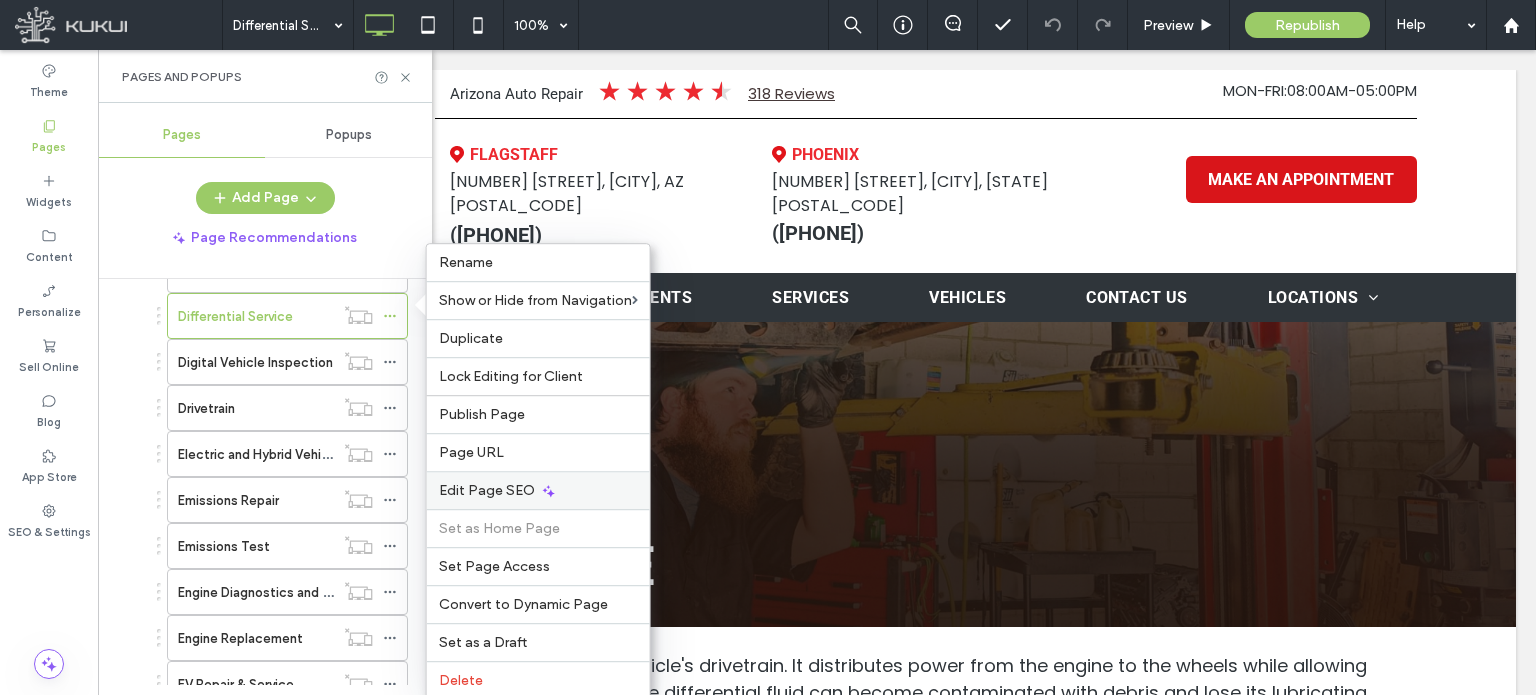 click on "Edit Page SEO" at bounding box center (487, 490) 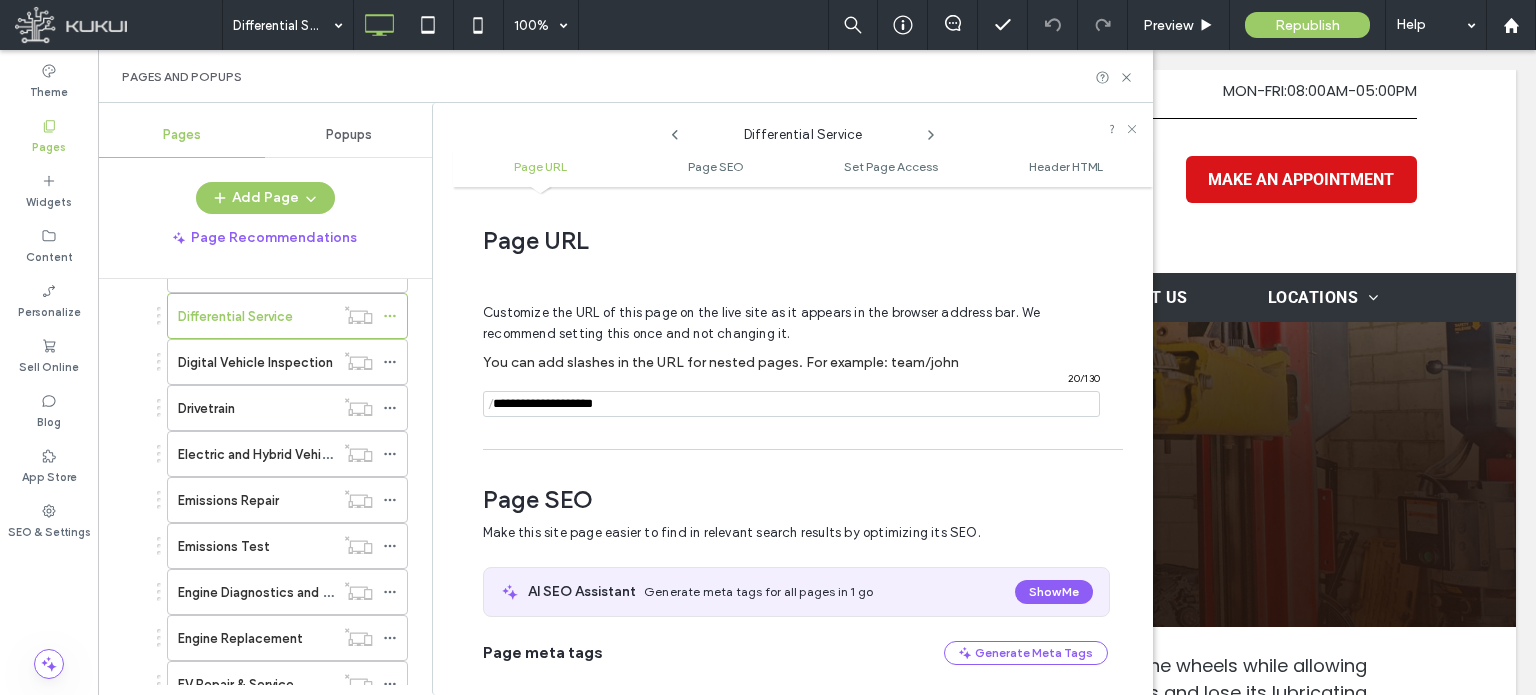 scroll, scrollTop: 274, scrollLeft: 0, axis: vertical 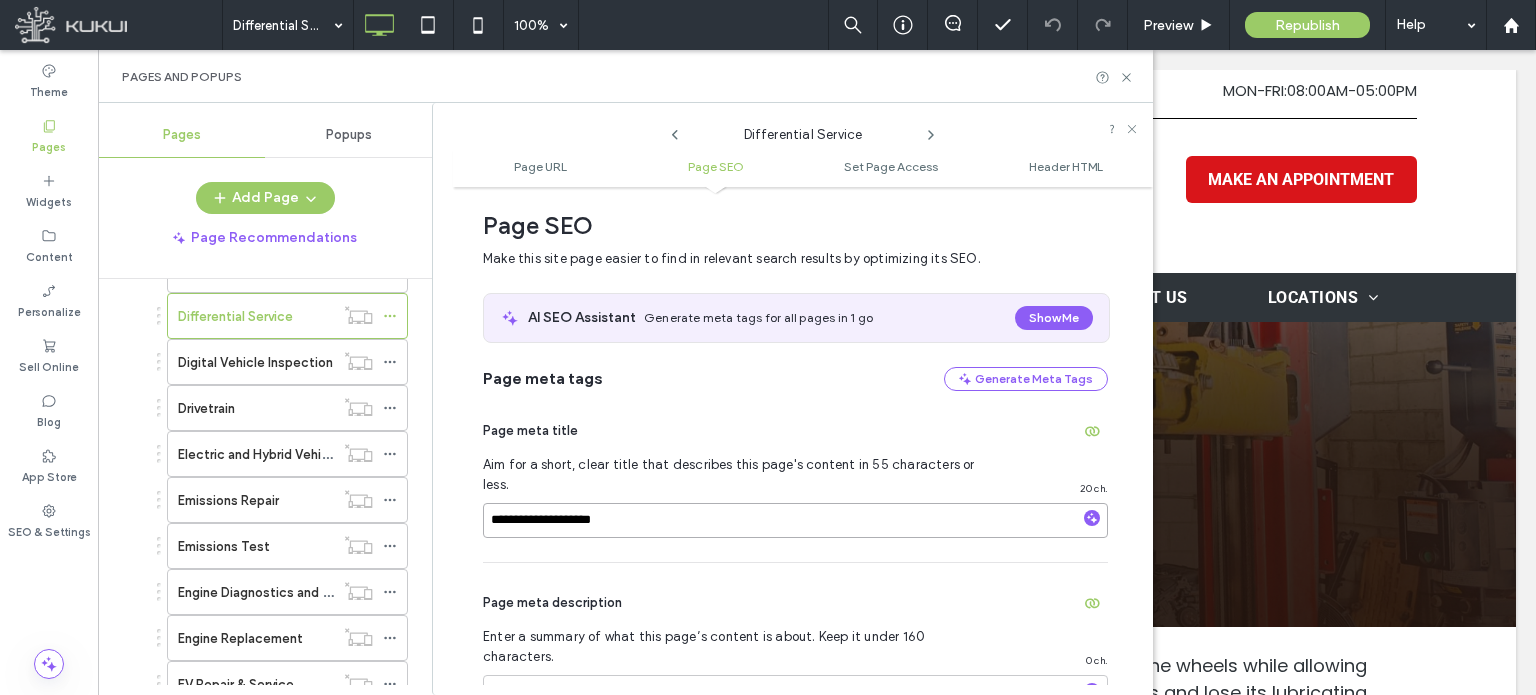 click on "**********" at bounding box center [795, 520] 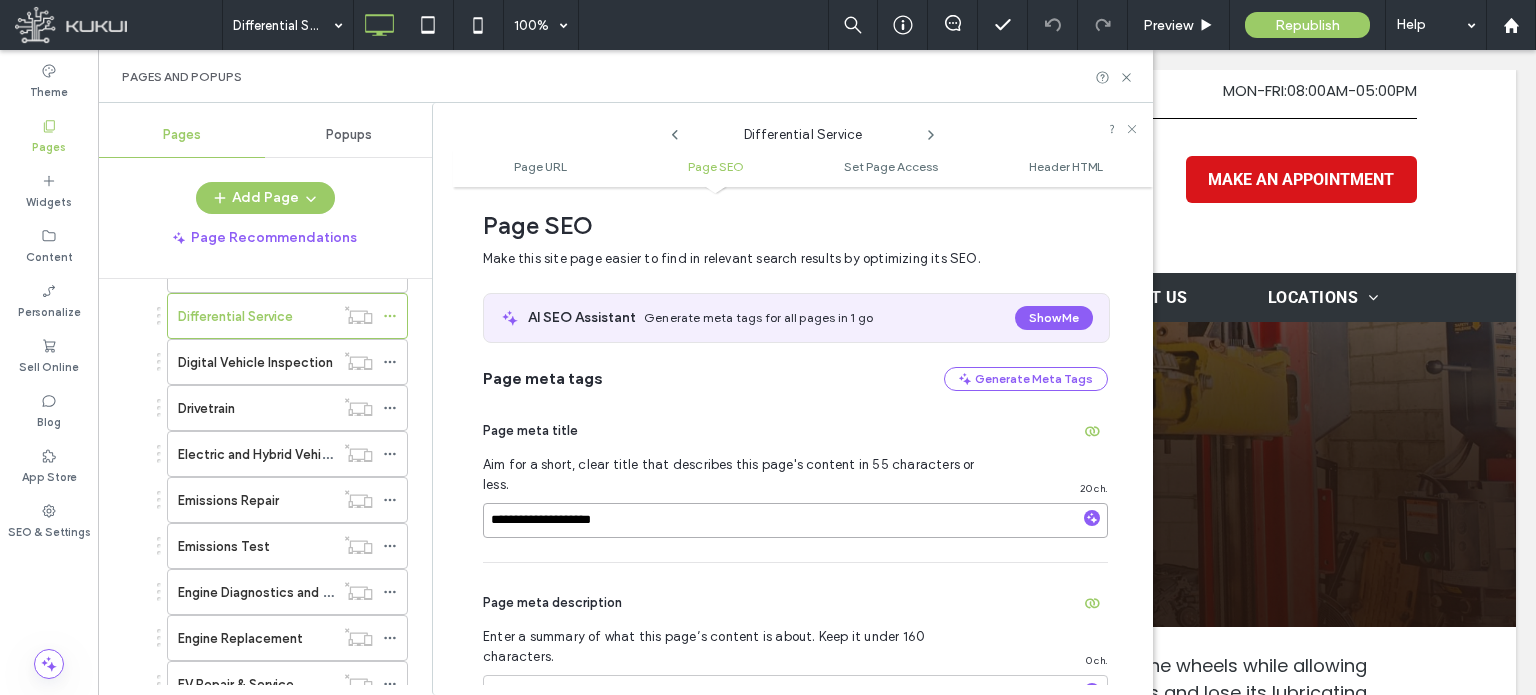 paste on "**********" 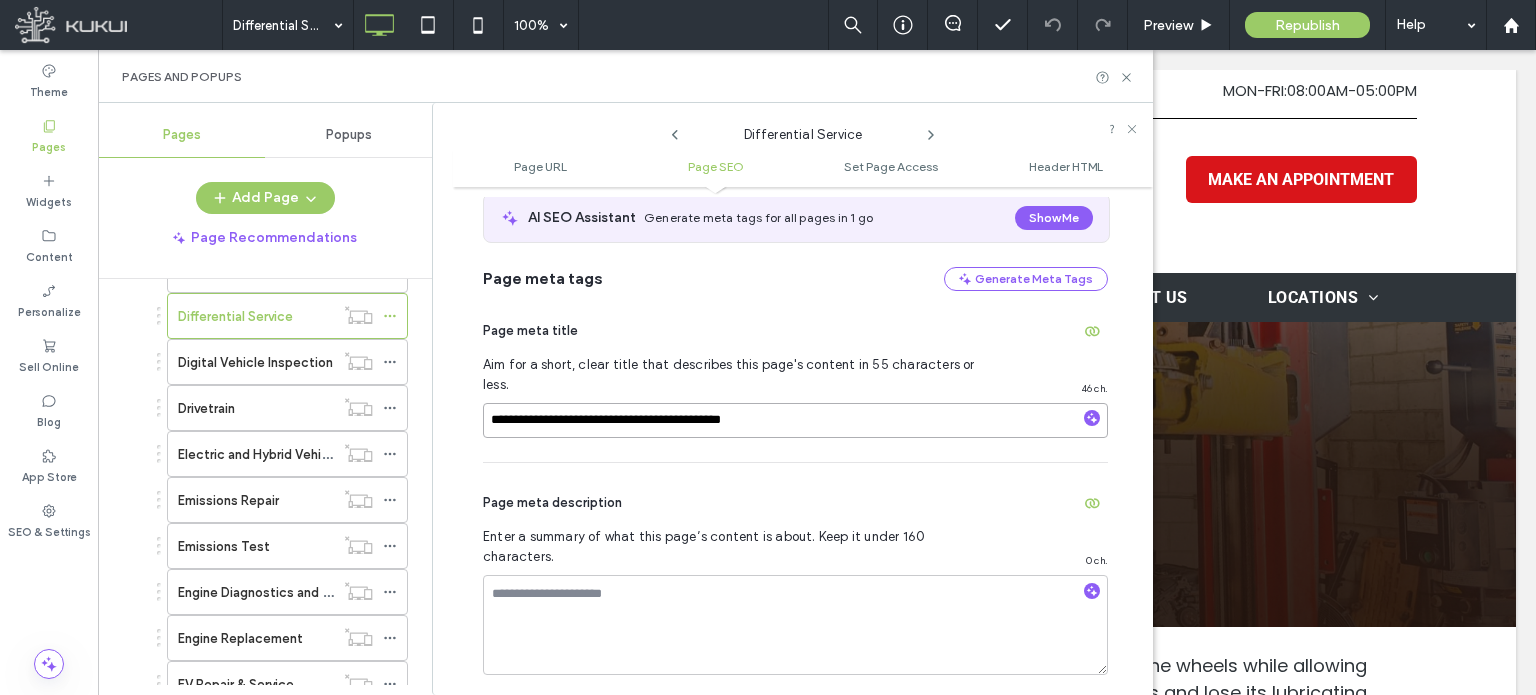 scroll, scrollTop: 474, scrollLeft: 0, axis: vertical 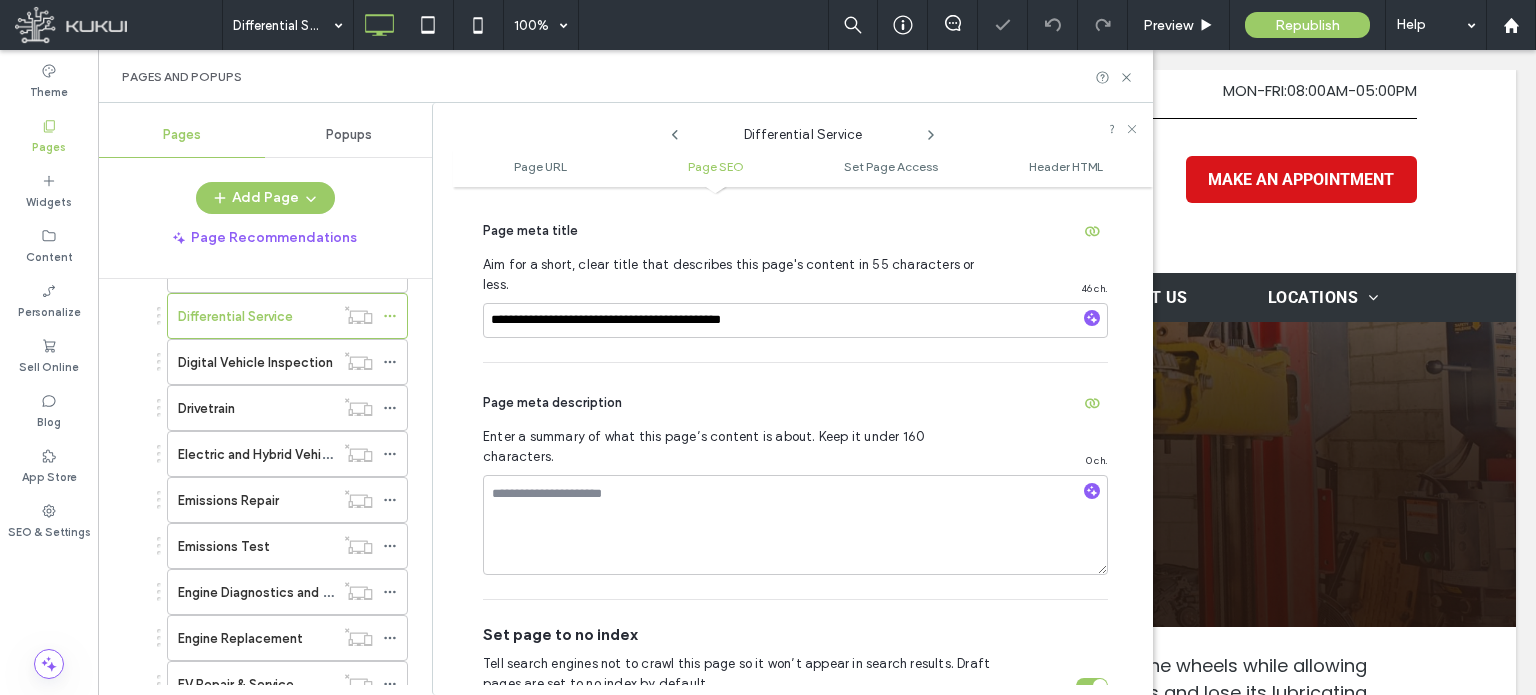 click on "Page meta description" at bounding box center [795, 403] 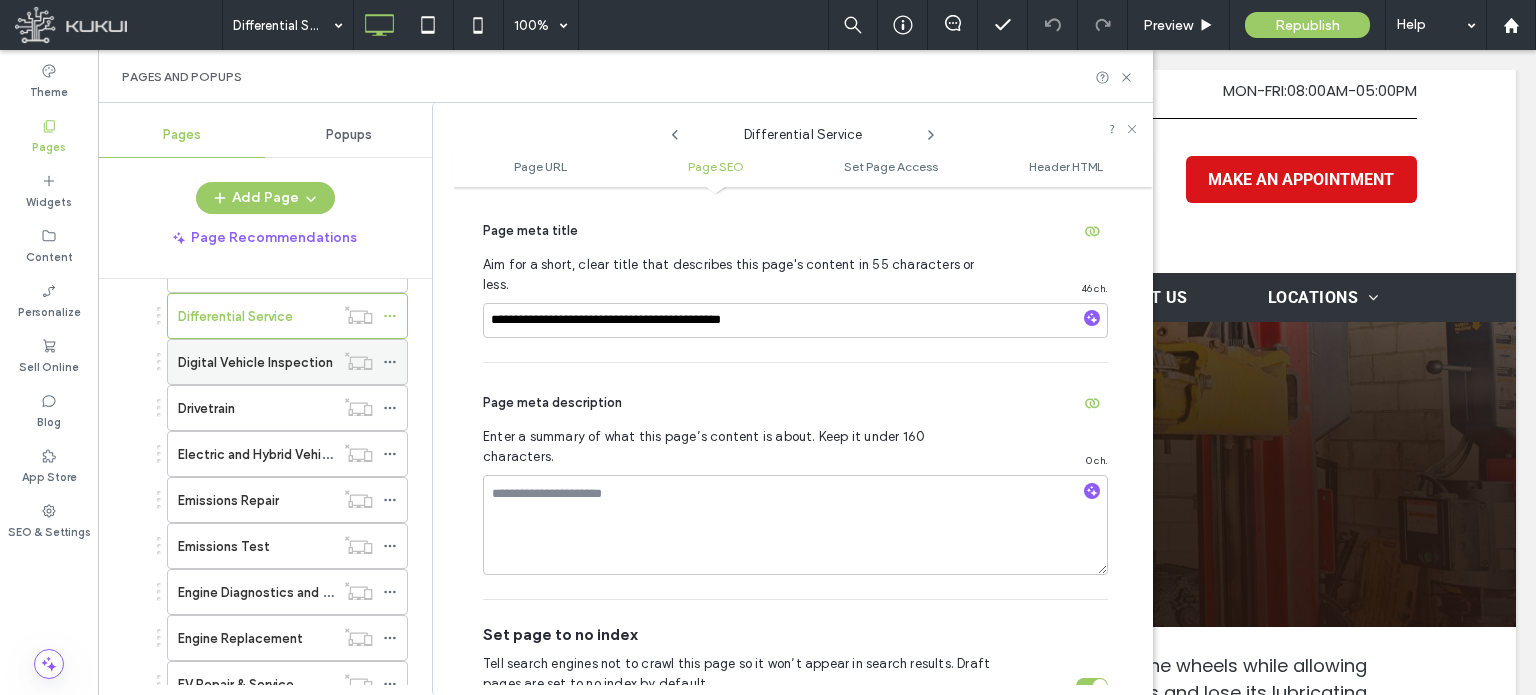 click on "Digital Vehicle Inspection" at bounding box center (255, 362) 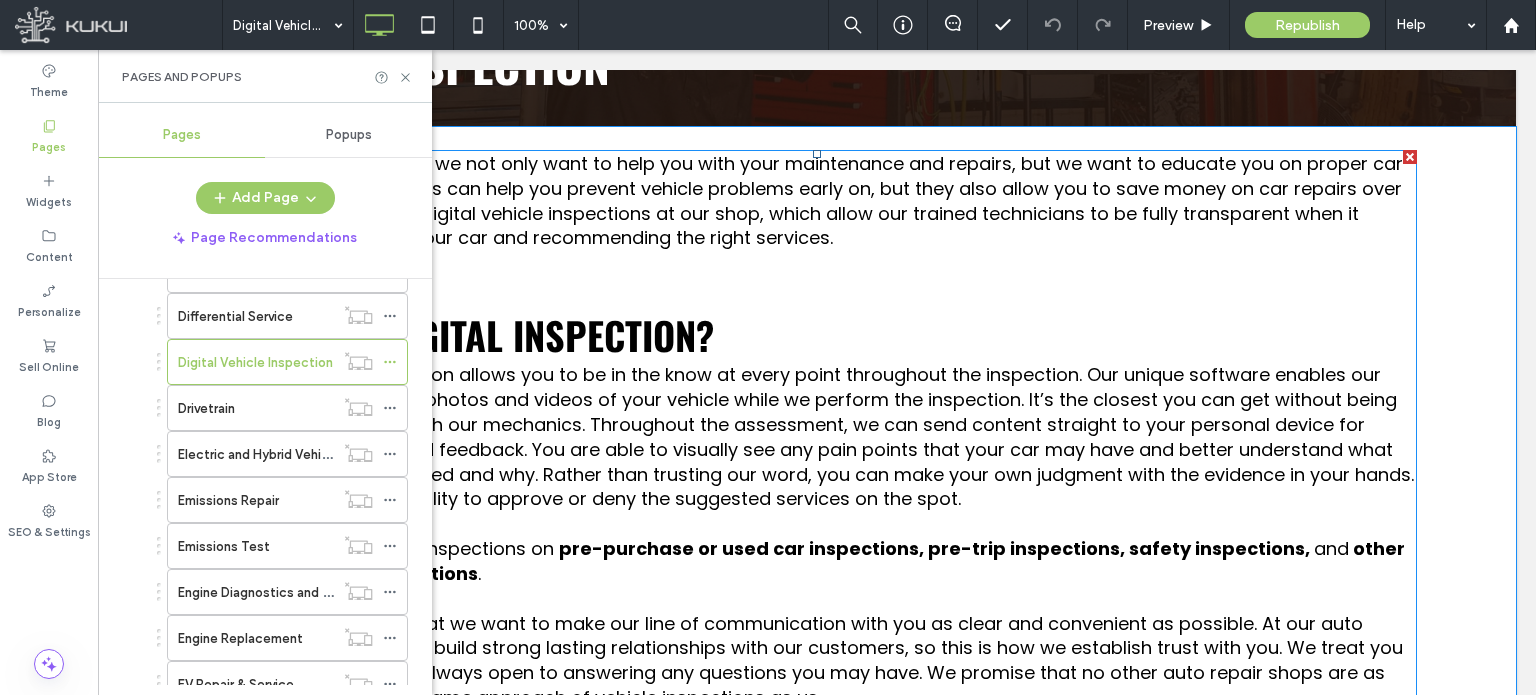 scroll, scrollTop: 400, scrollLeft: 0, axis: vertical 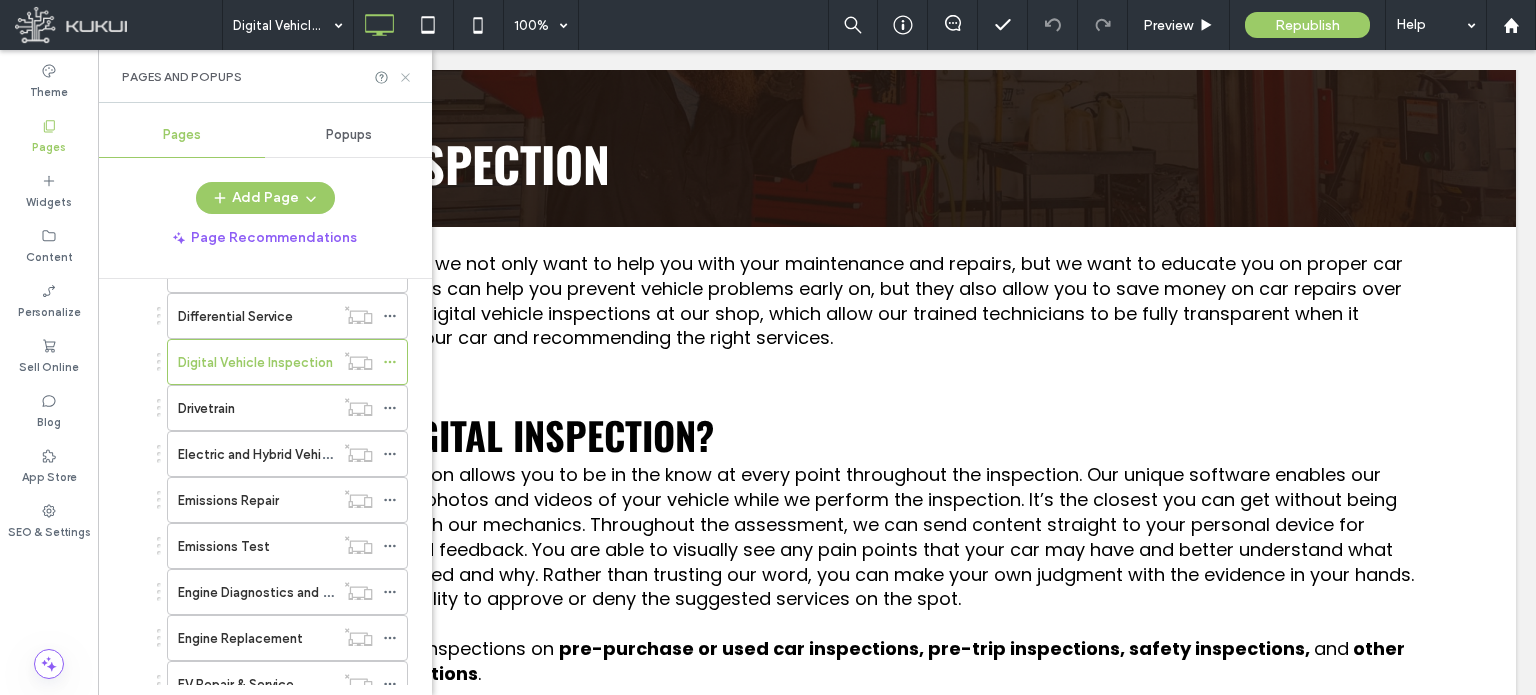 click 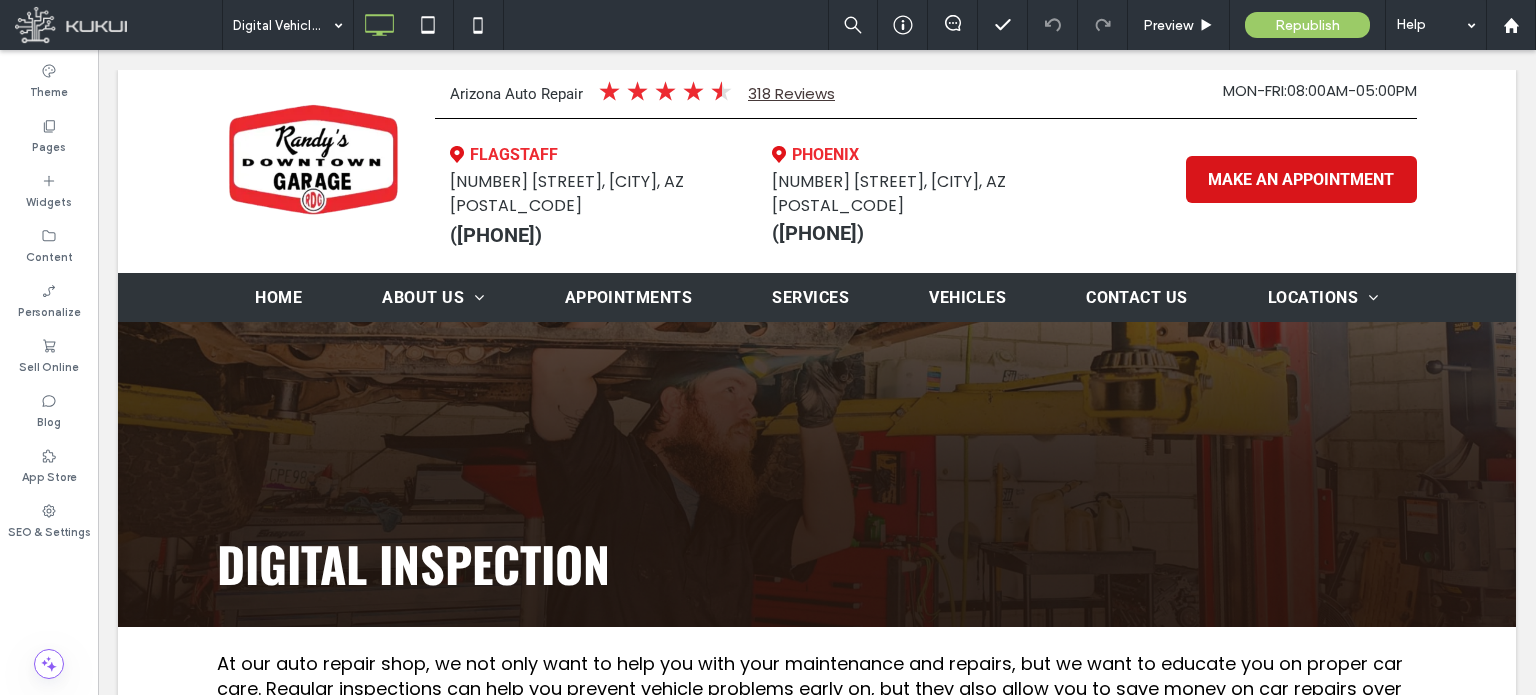 scroll, scrollTop: 400, scrollLeft: 0, axis: vertical 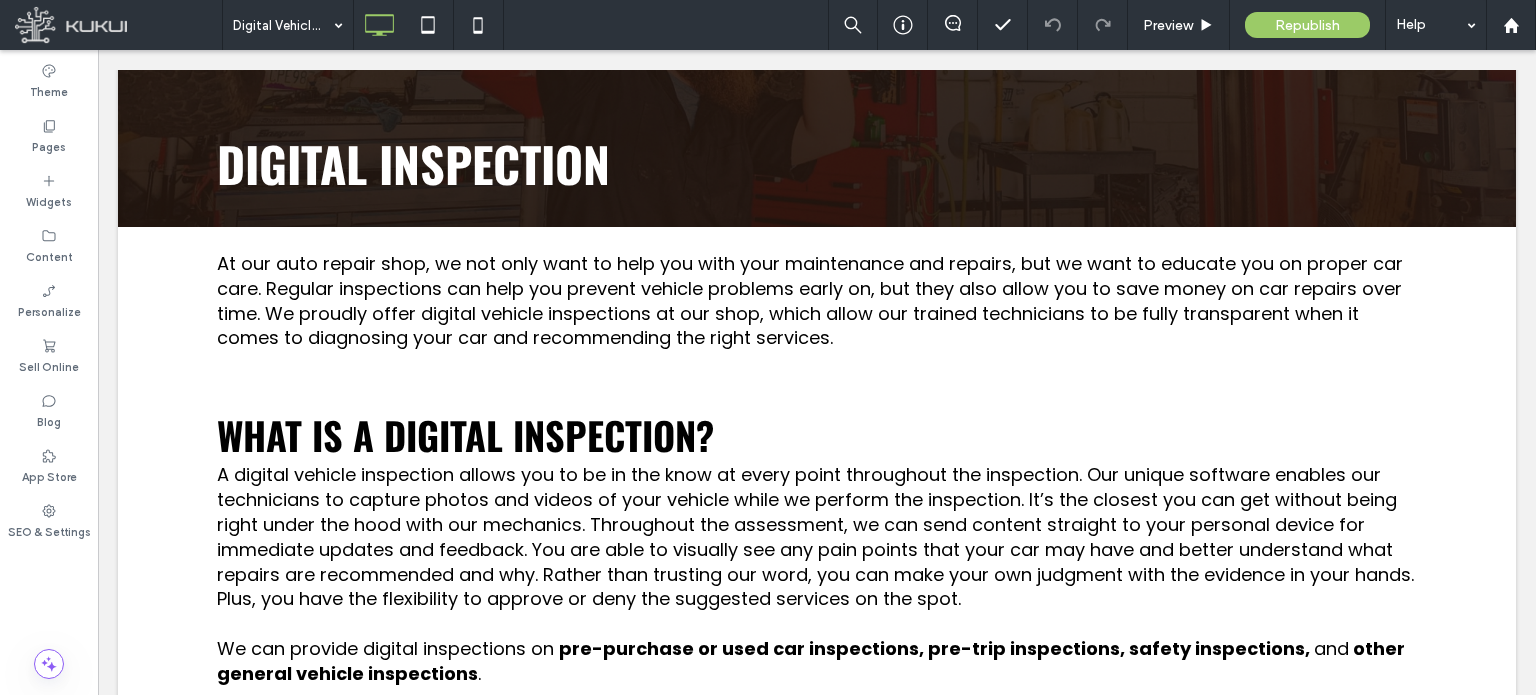 click 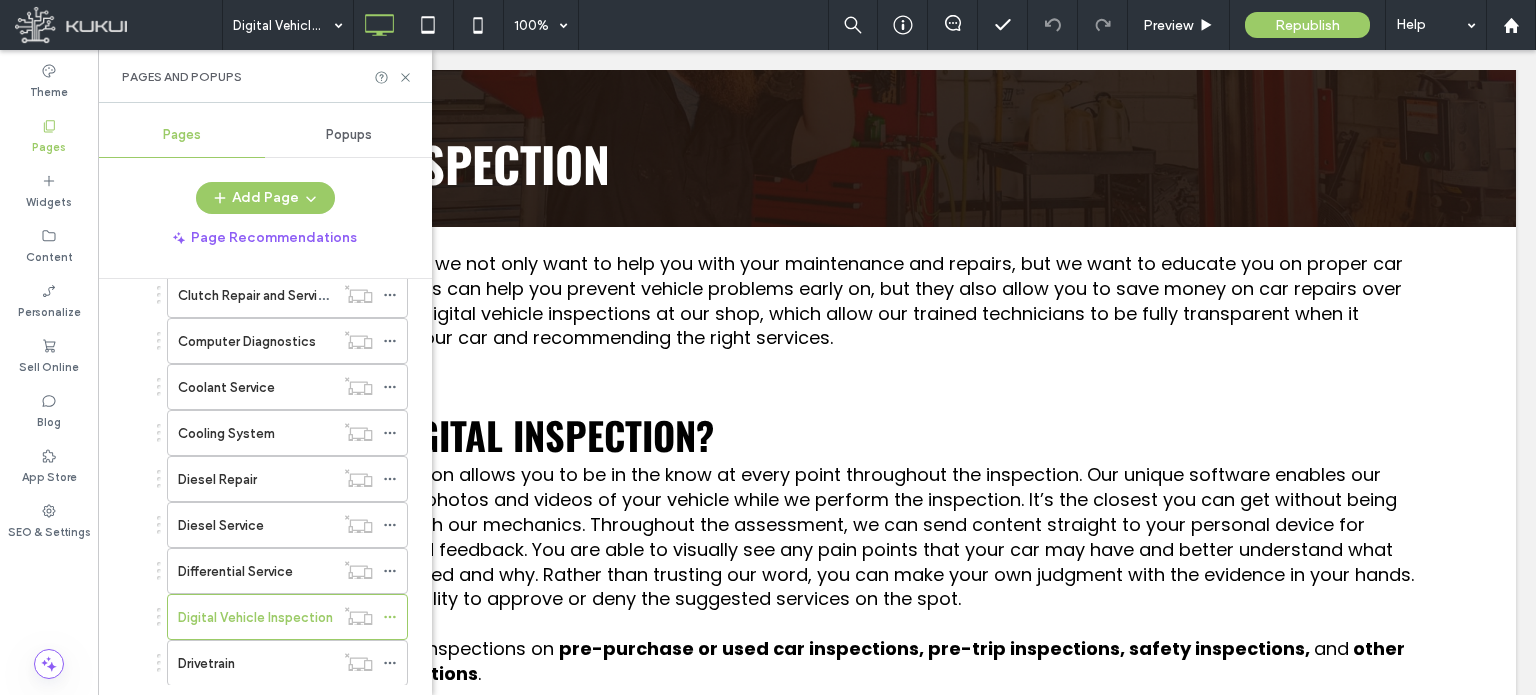 scroll, scrollTop: 1100, scrollLeft: 0, axis: vertical 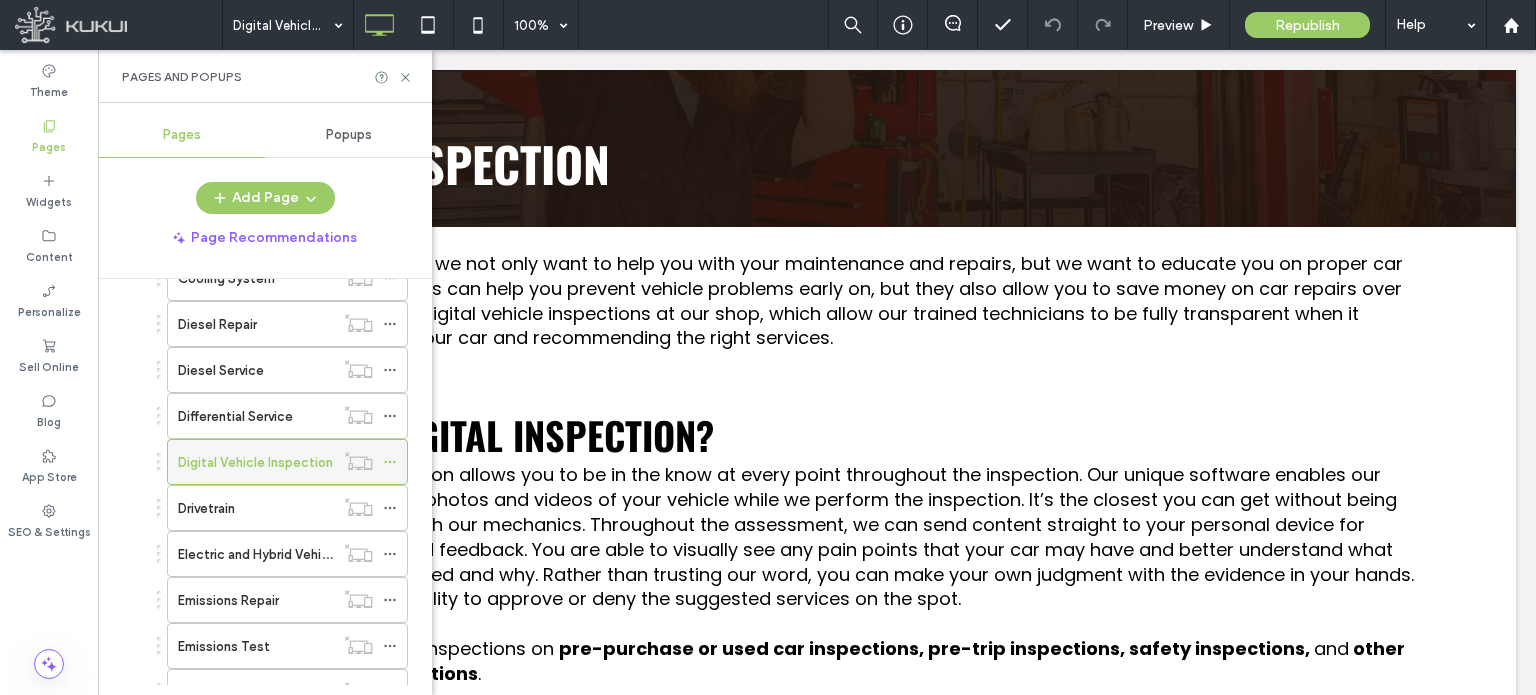 click 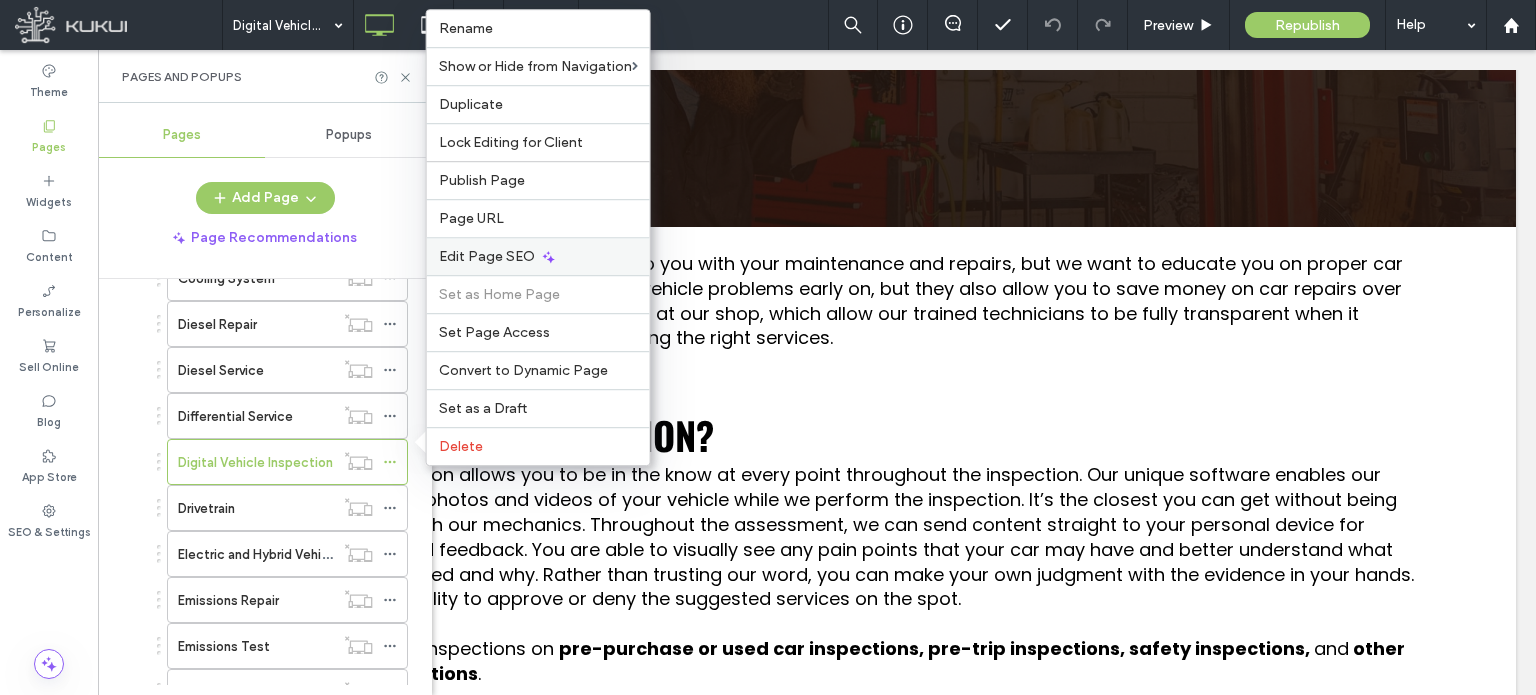 click on "Edit Page SEO" at bounding box center (487, 256) 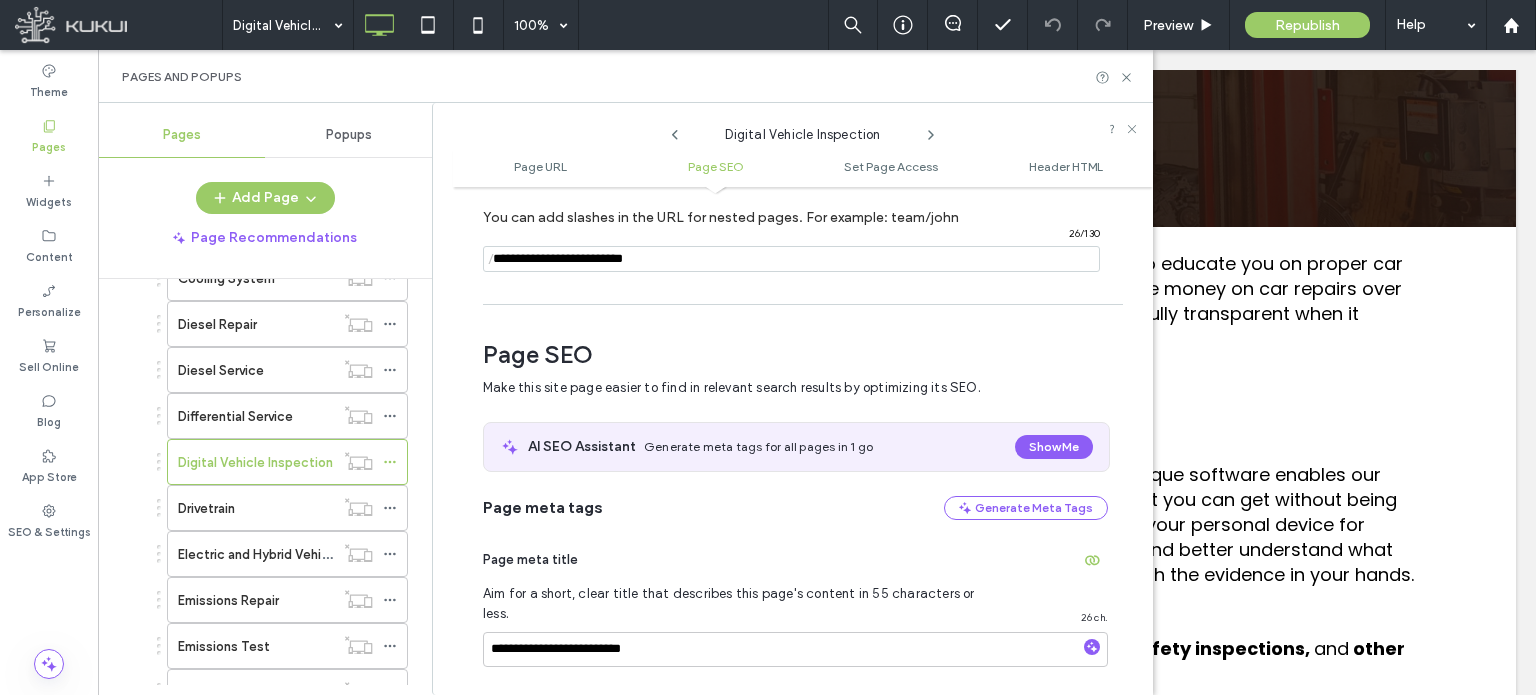 scroll, scrollTop: 274, scrollLeft: 0, axis: vertical 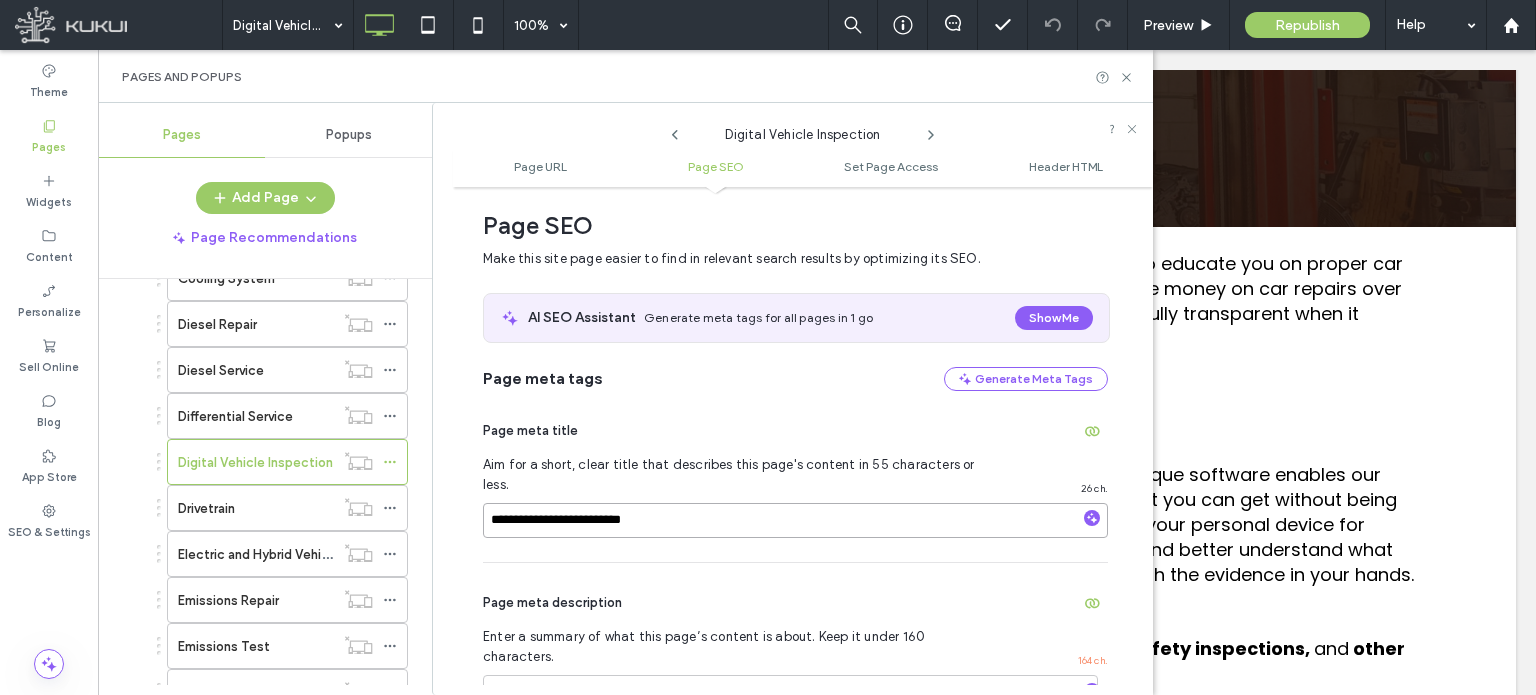 click on "**********" at bounding box center (795, 520) 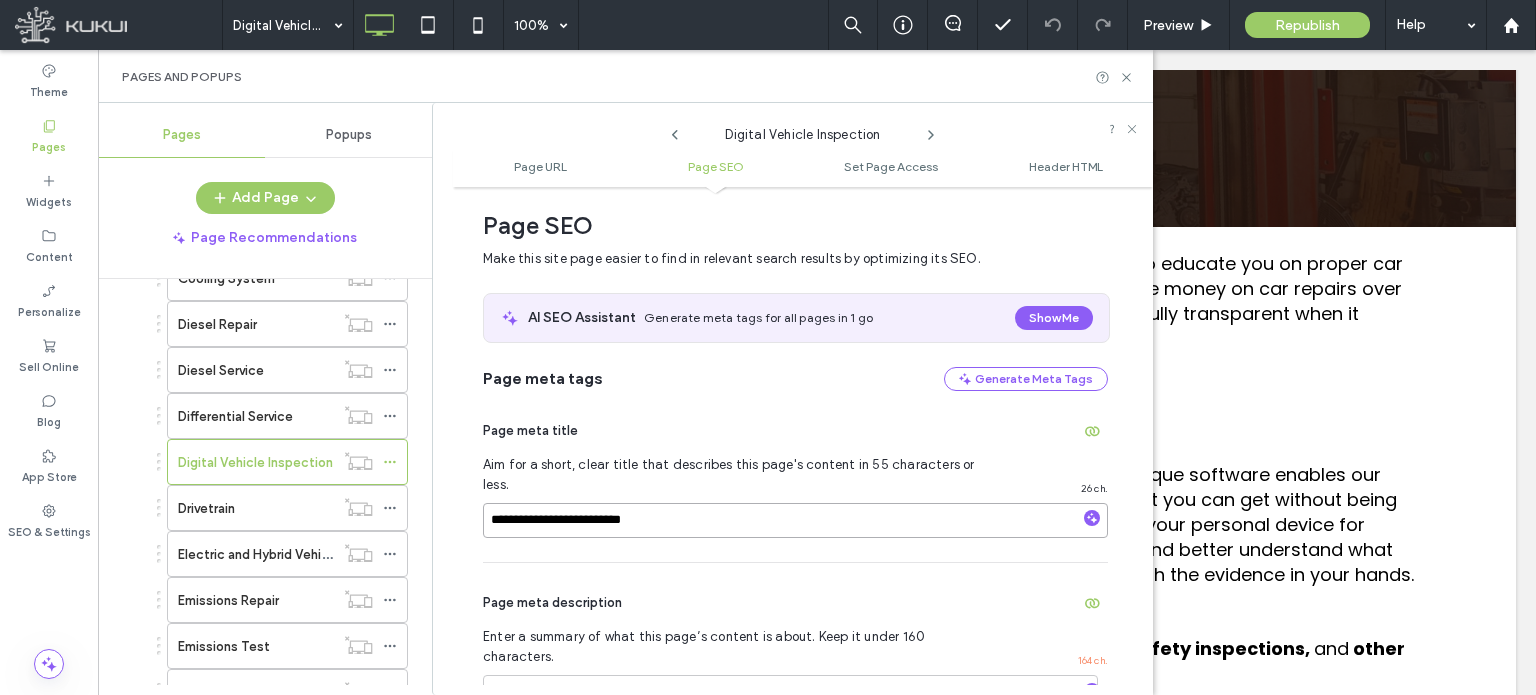paste on "**********" 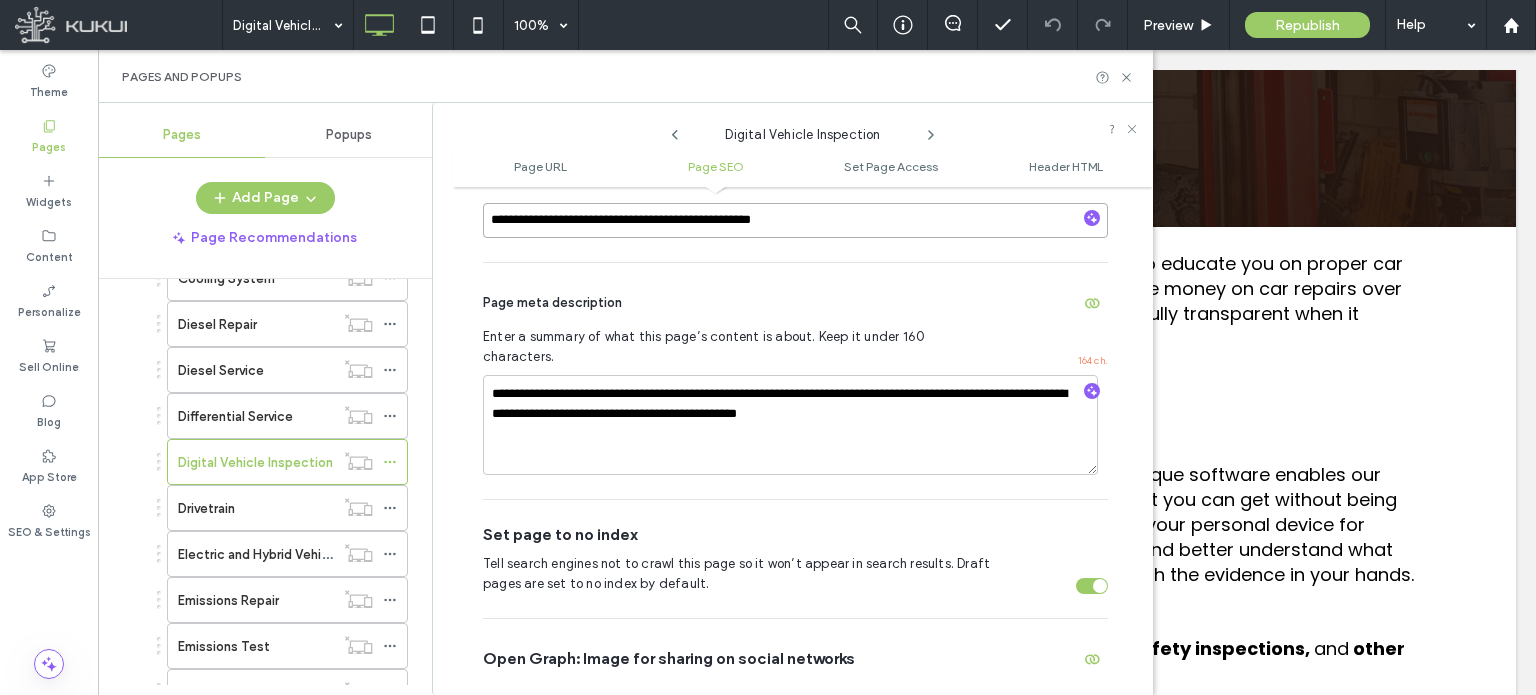 scroll, scrollTop: 474, scrollLeft: 0, axis: vertical 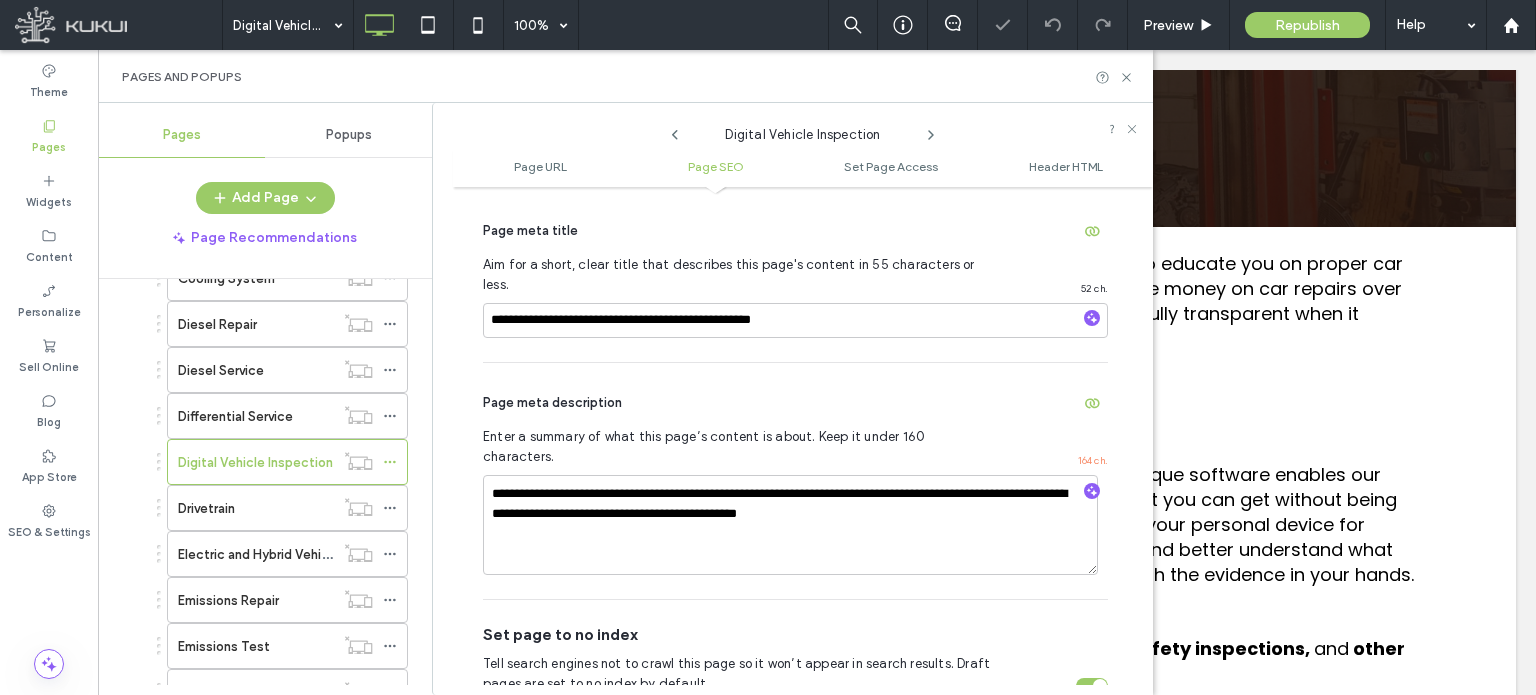 click on "**********" at bounding box center (795, 481) 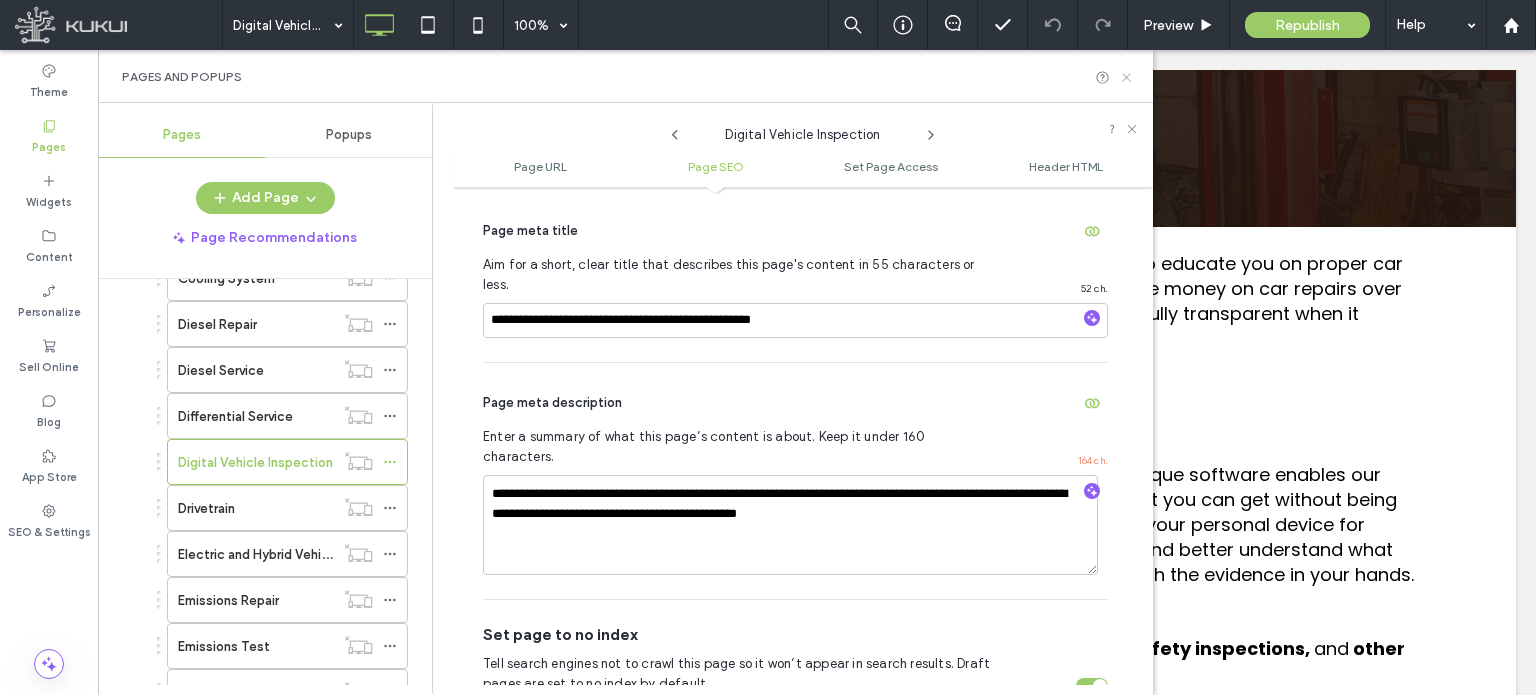click 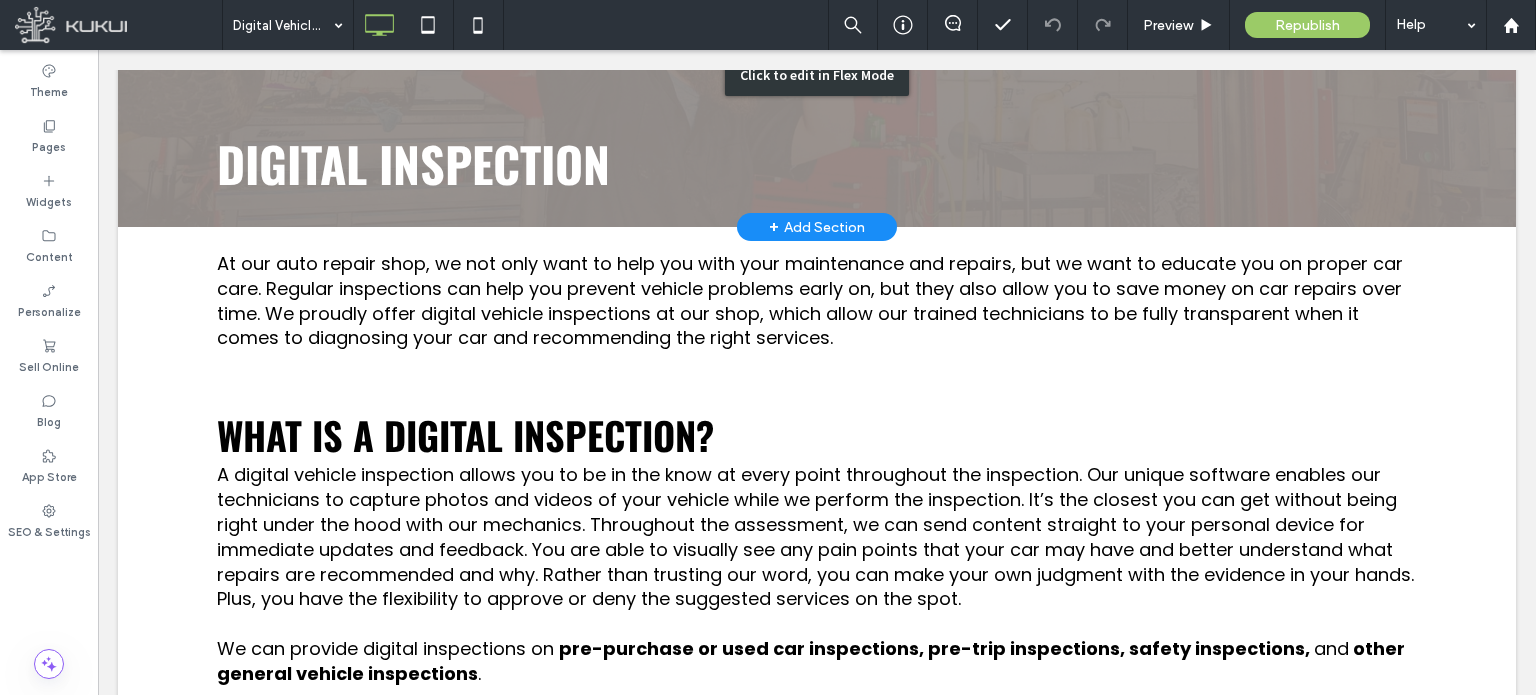 click on "Click to edit in Flex Mode" at bounding box center [817, 74] 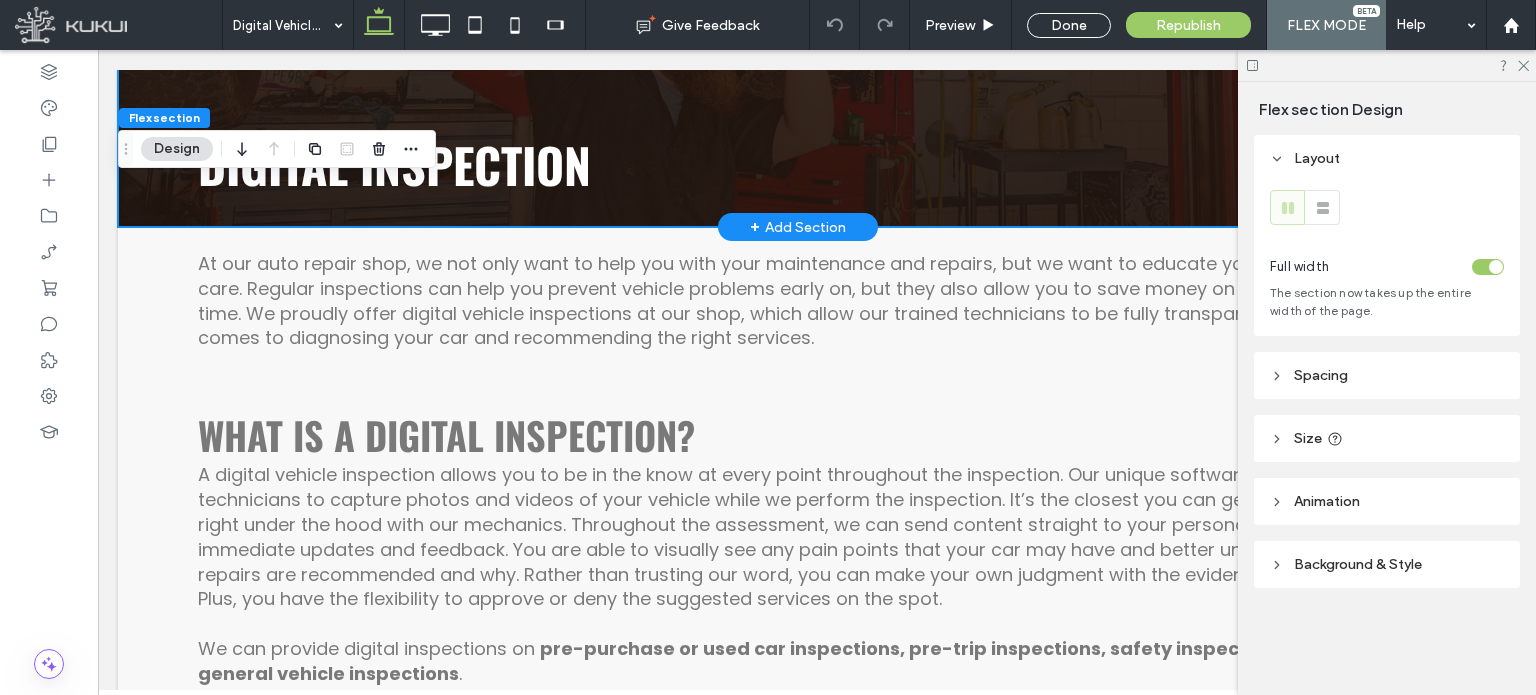 click on "Digital inspection" at bounding box center (394, 164) 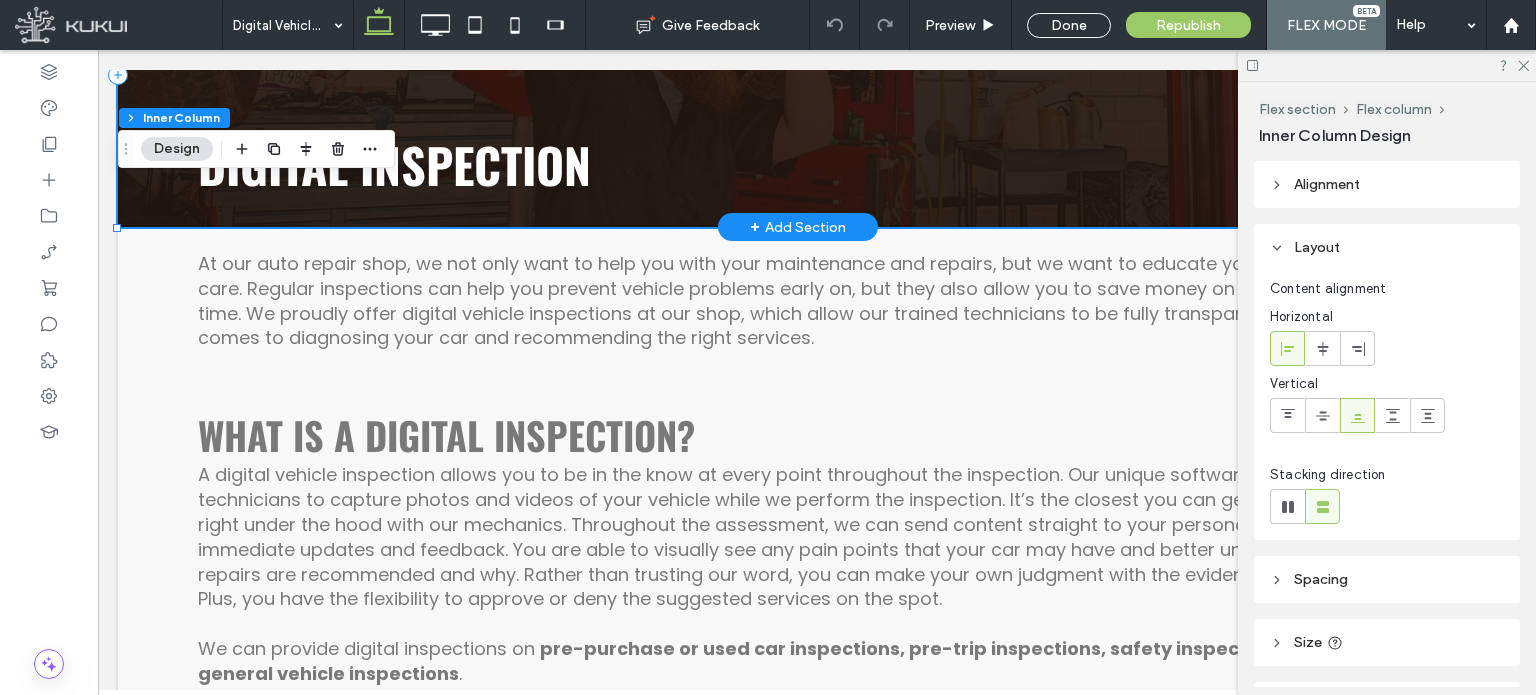 click on "Digital inspection" at bounding box center [394, 164] 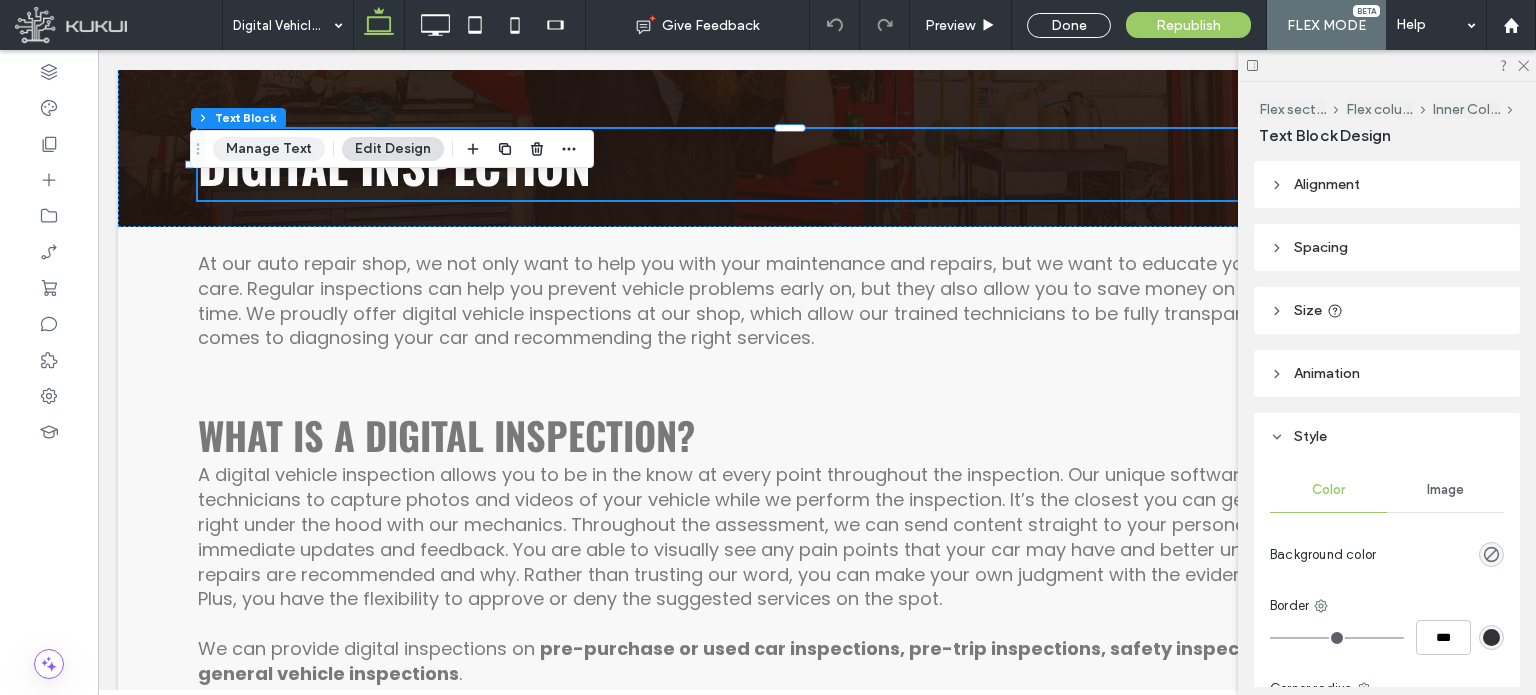click on "Manage Text" at bounding box center (269, 149) 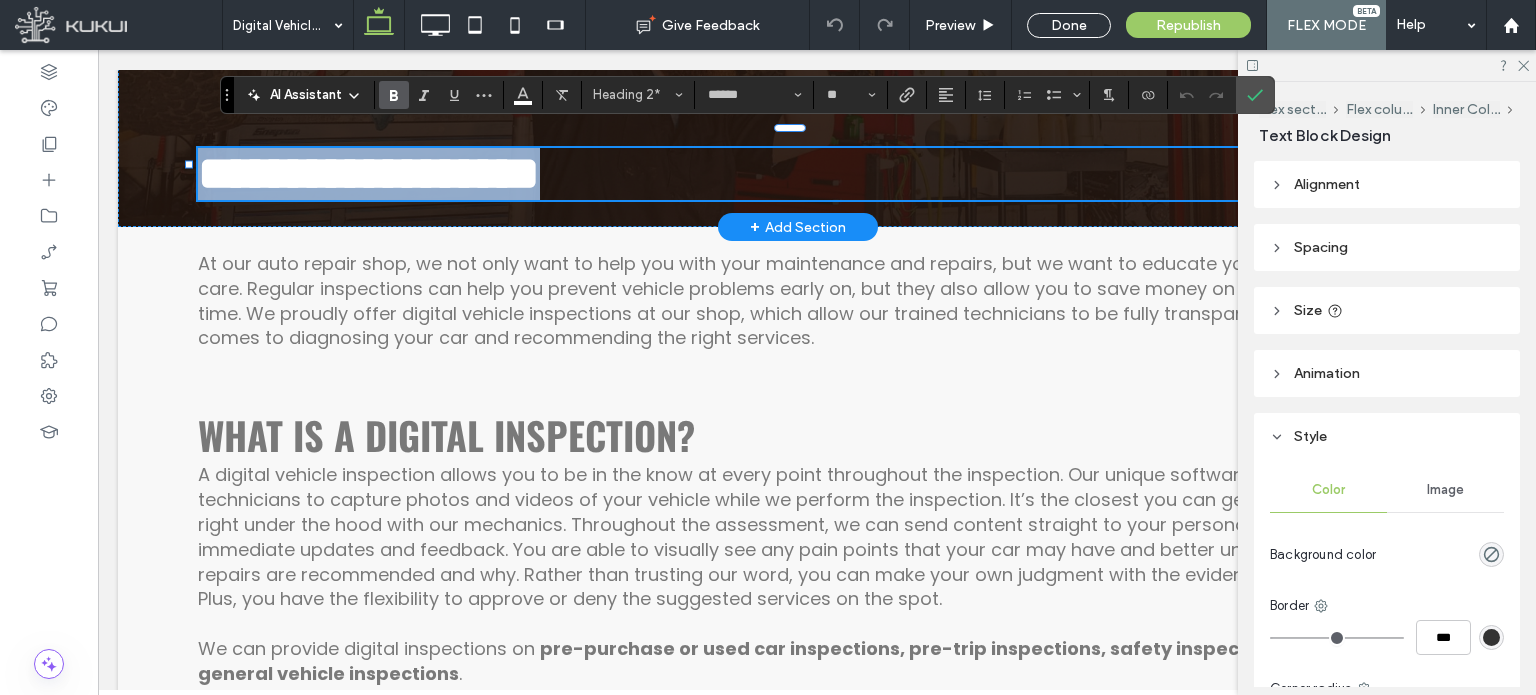 click on "**********" at bounding box center (798, 174) 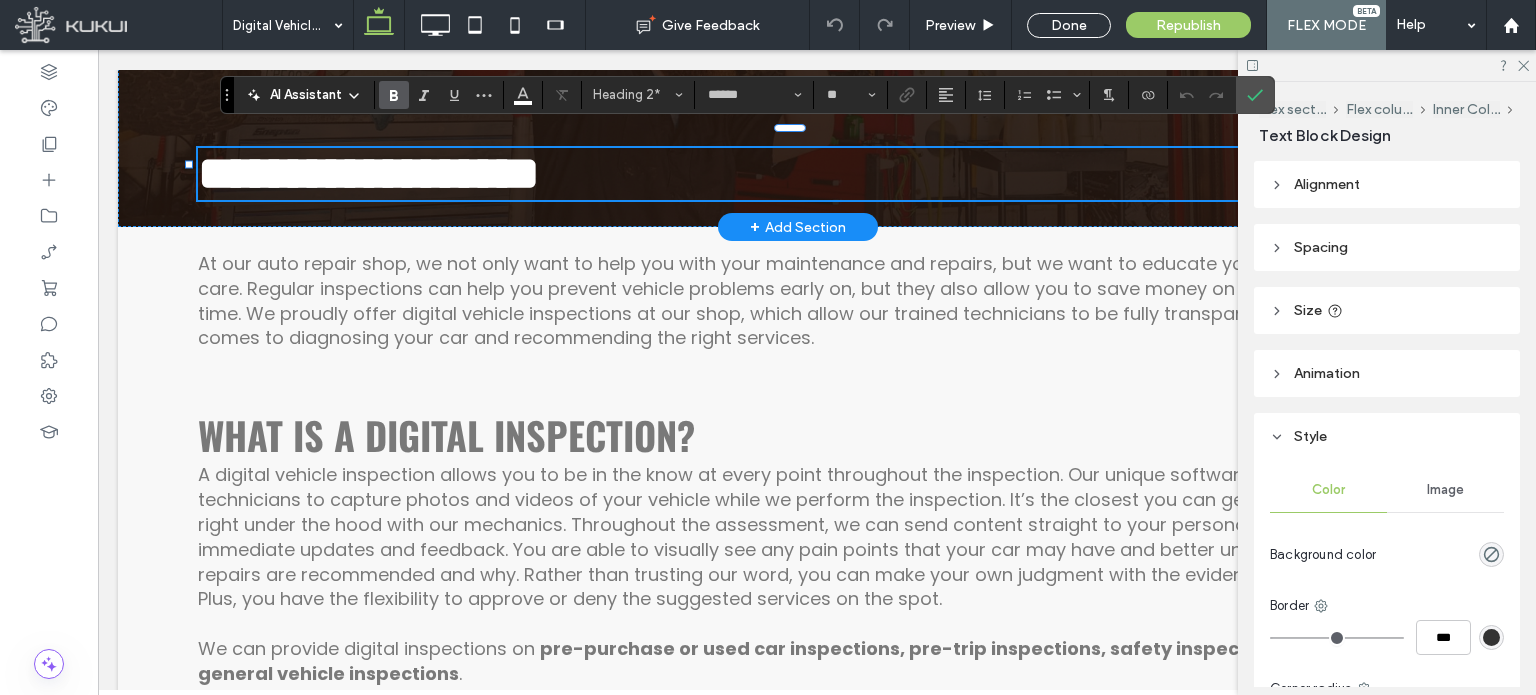 type 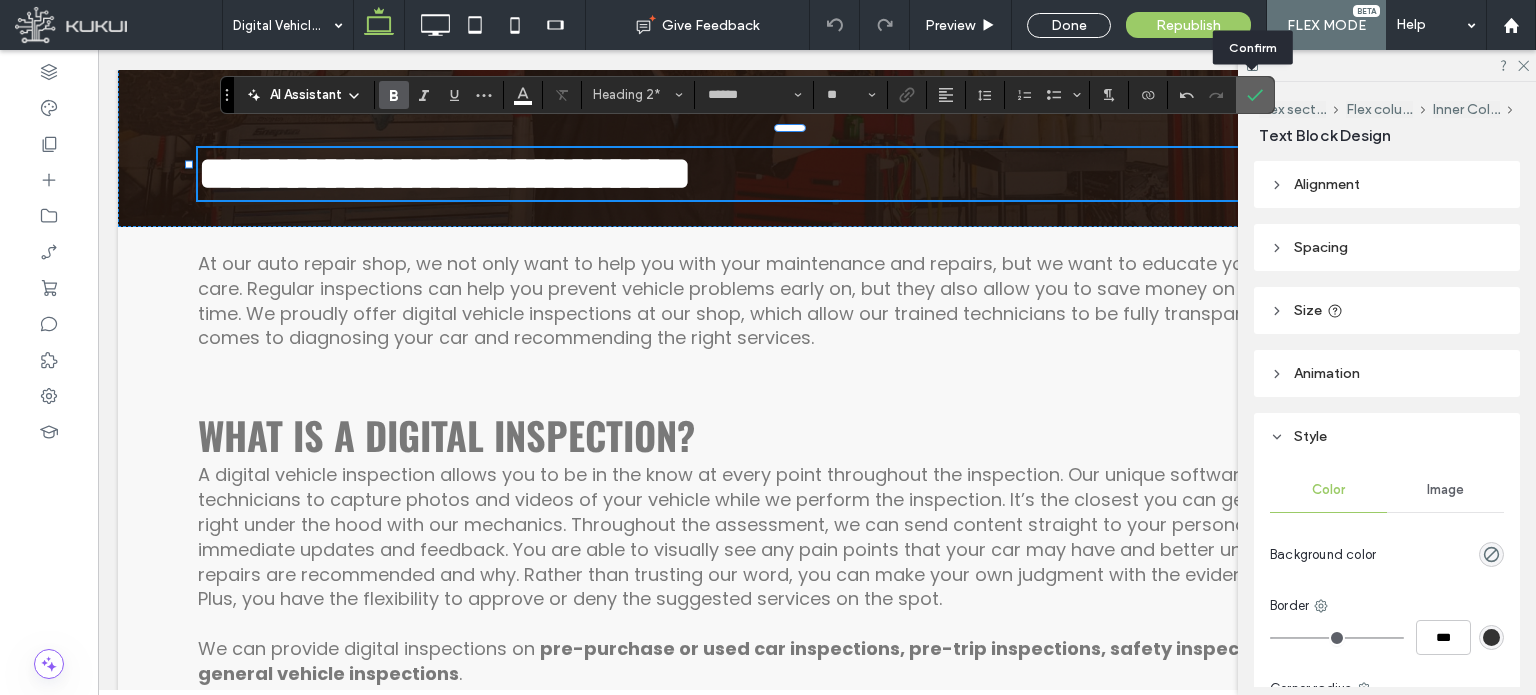 click 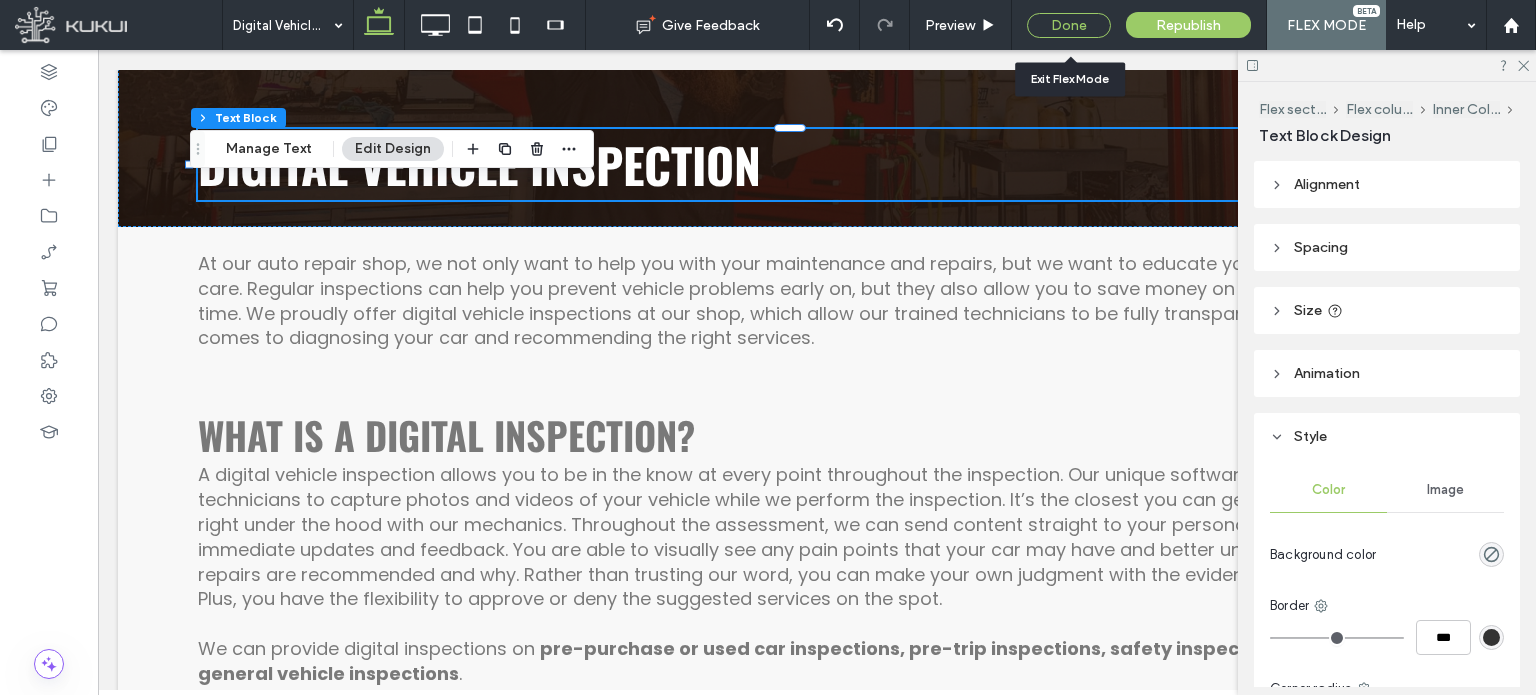 click on "Done" at bounding box center (1069, 25) 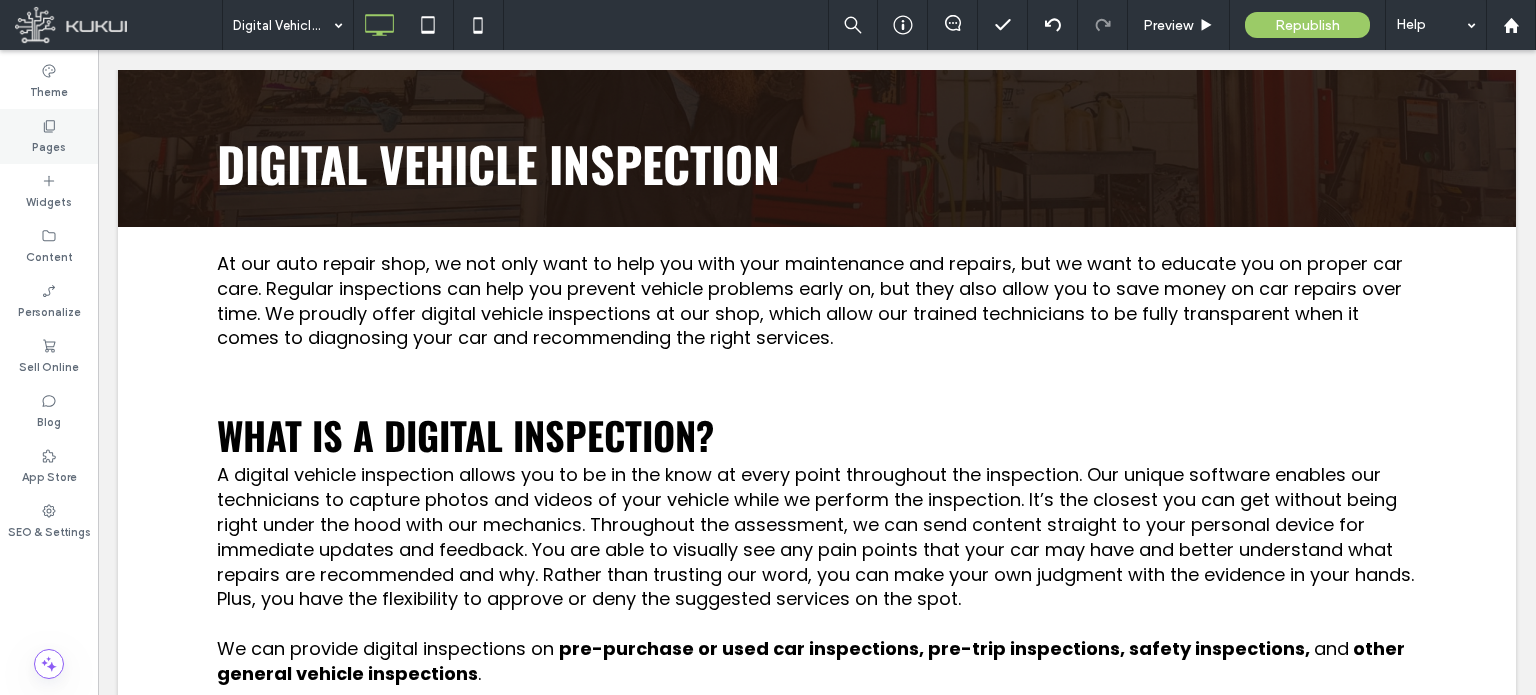 click 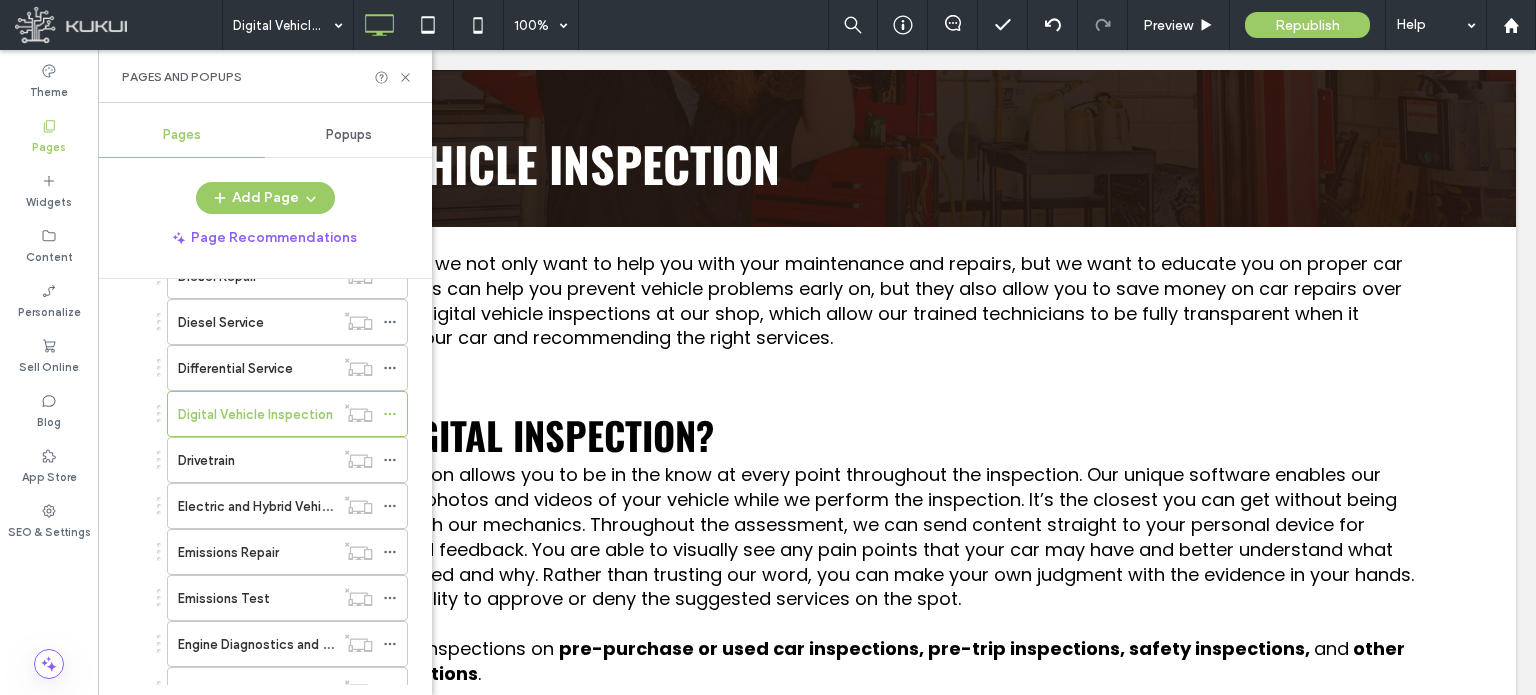 scroll, scrollTop: 1200, scrollLeft: 0, axis: vertical 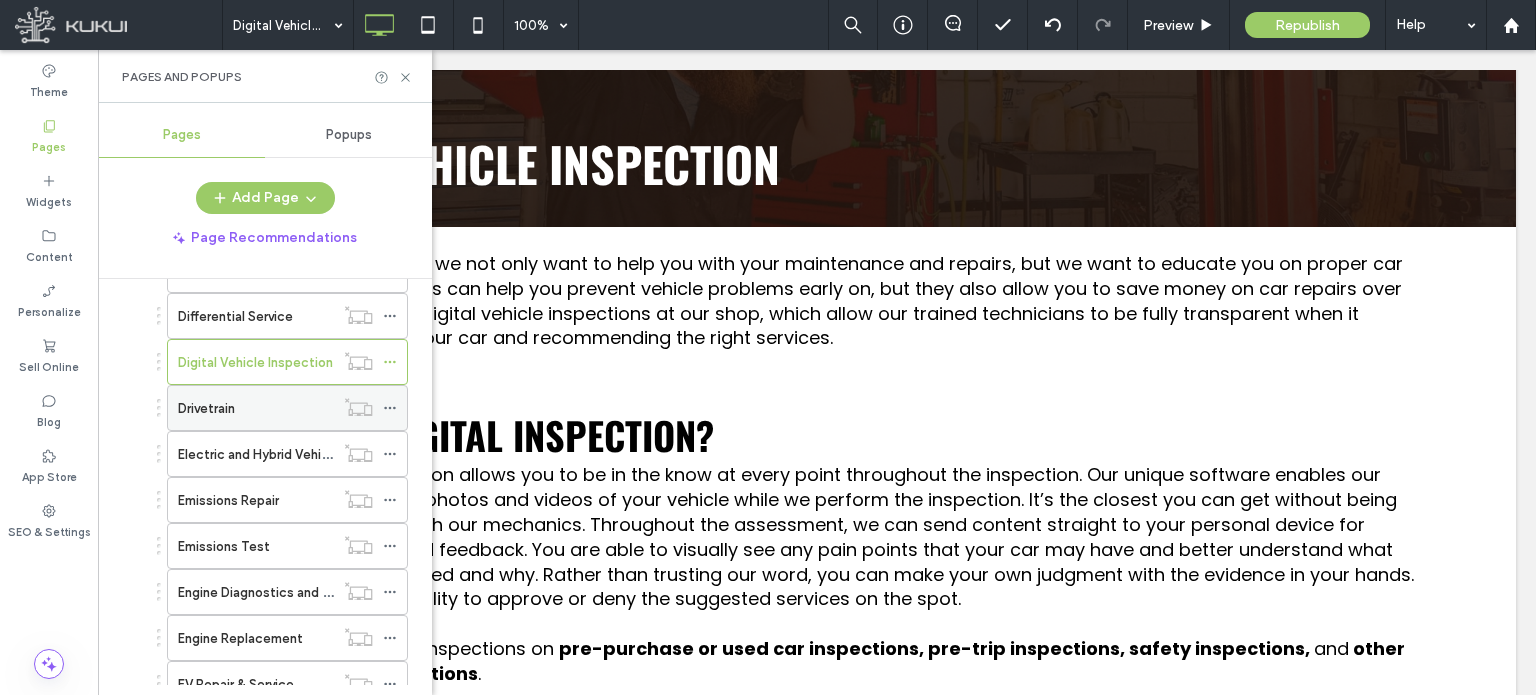 click on "Drivetrain" at bounding box center [256, 408] 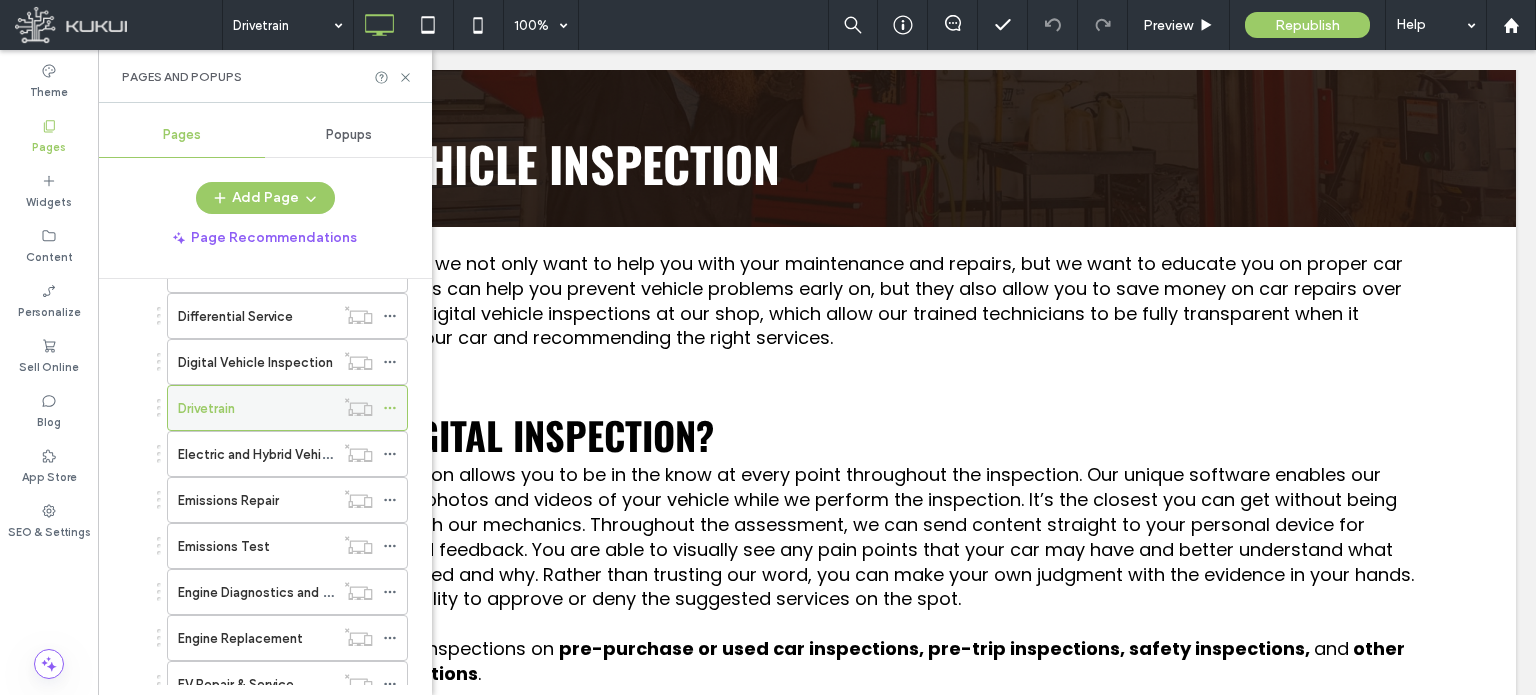 click on "Drivetrain" at bounding box center [287, 408] 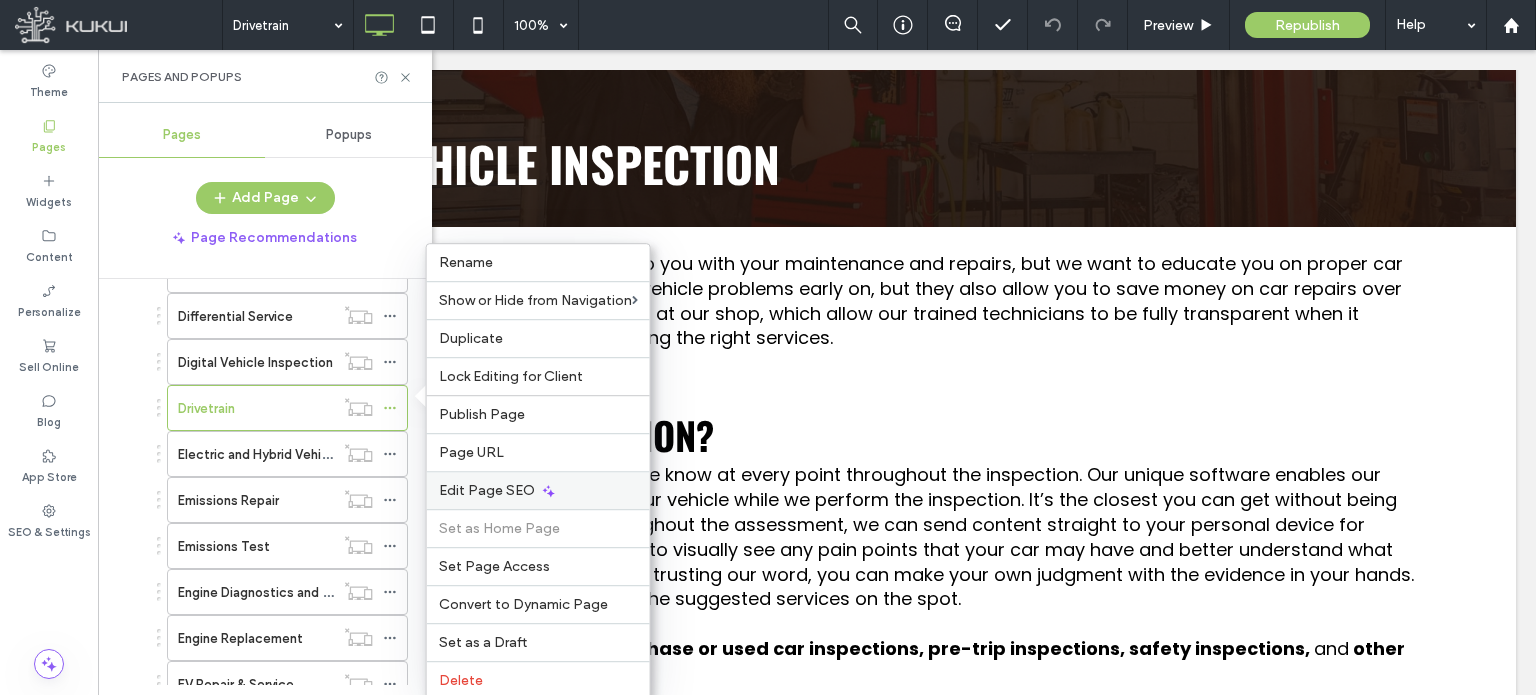 click on "Edit Page SEO" at bounding box center (487, 490) 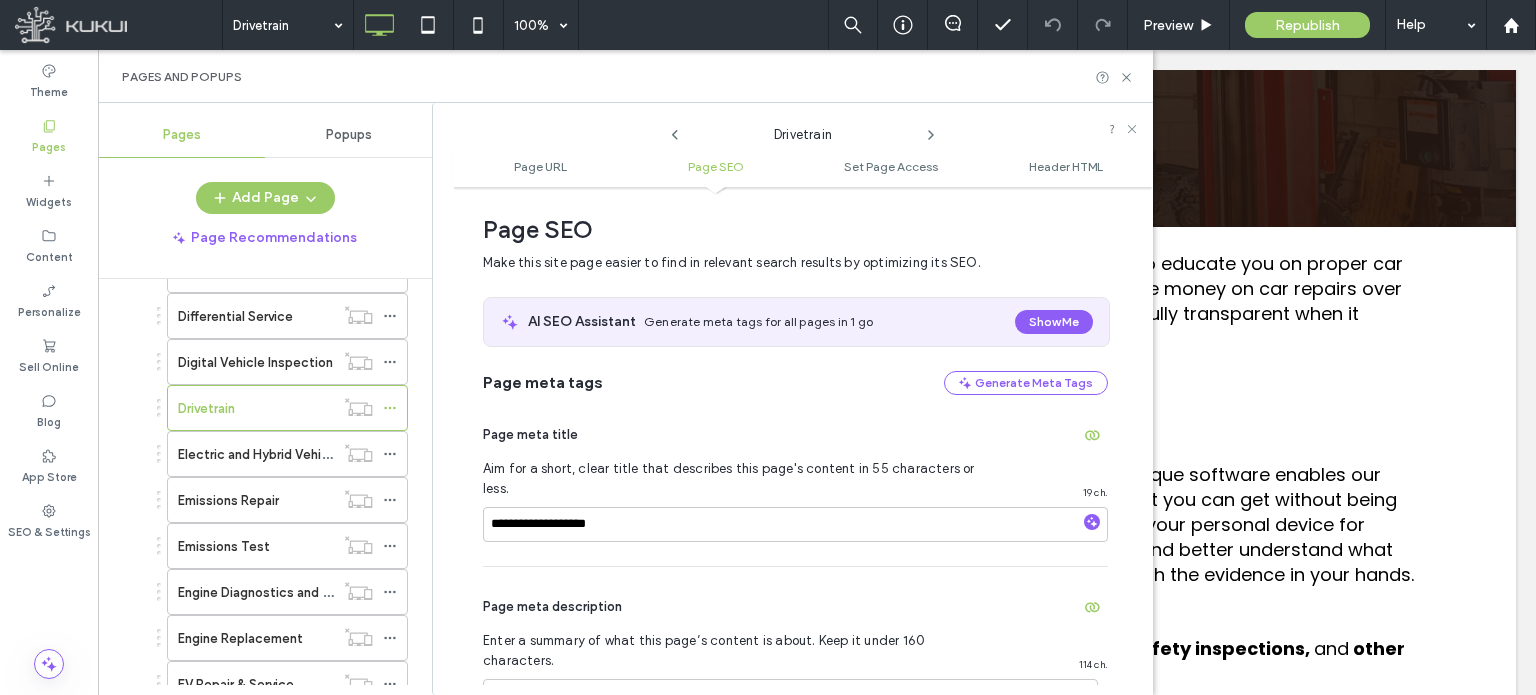scroll, scrollTop: 274, scrollLeft: 0, axis: vertical 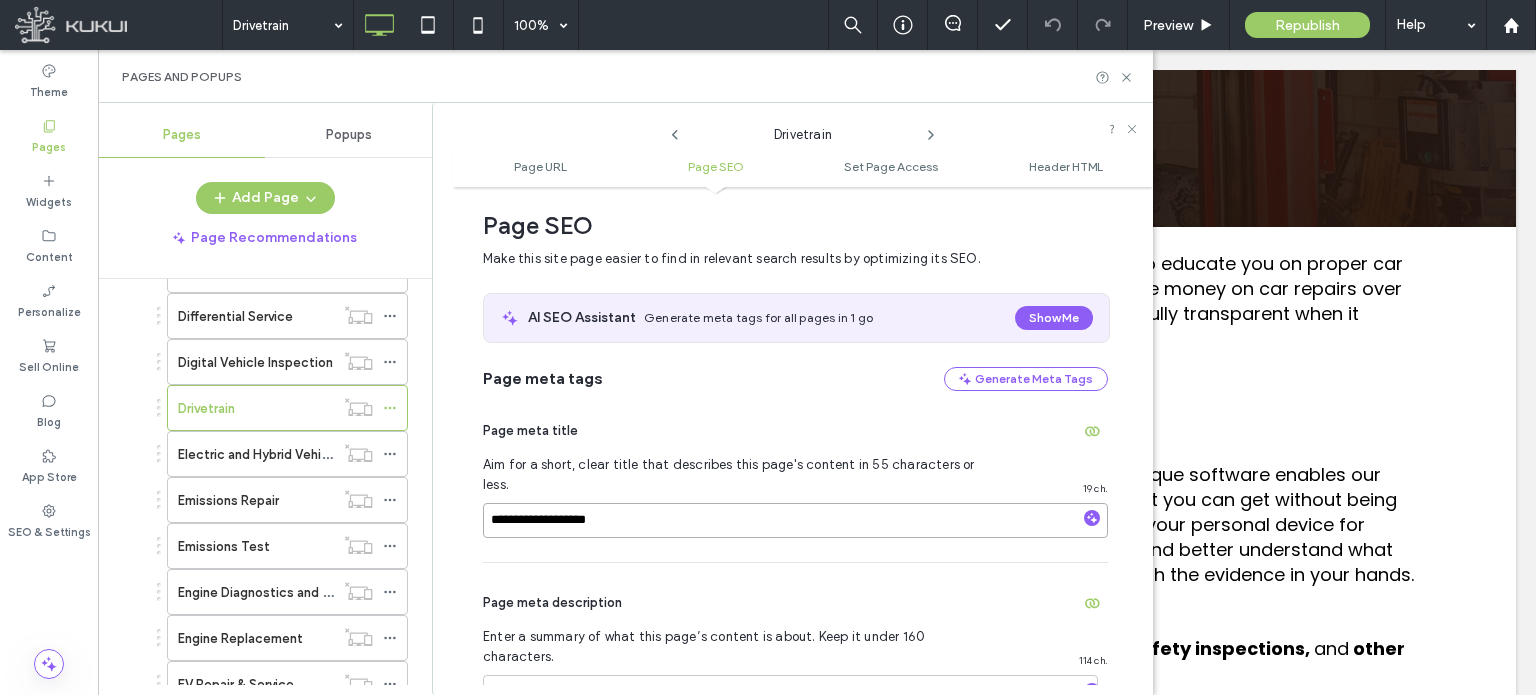 click on "**********" at bounding box center (795, 520) 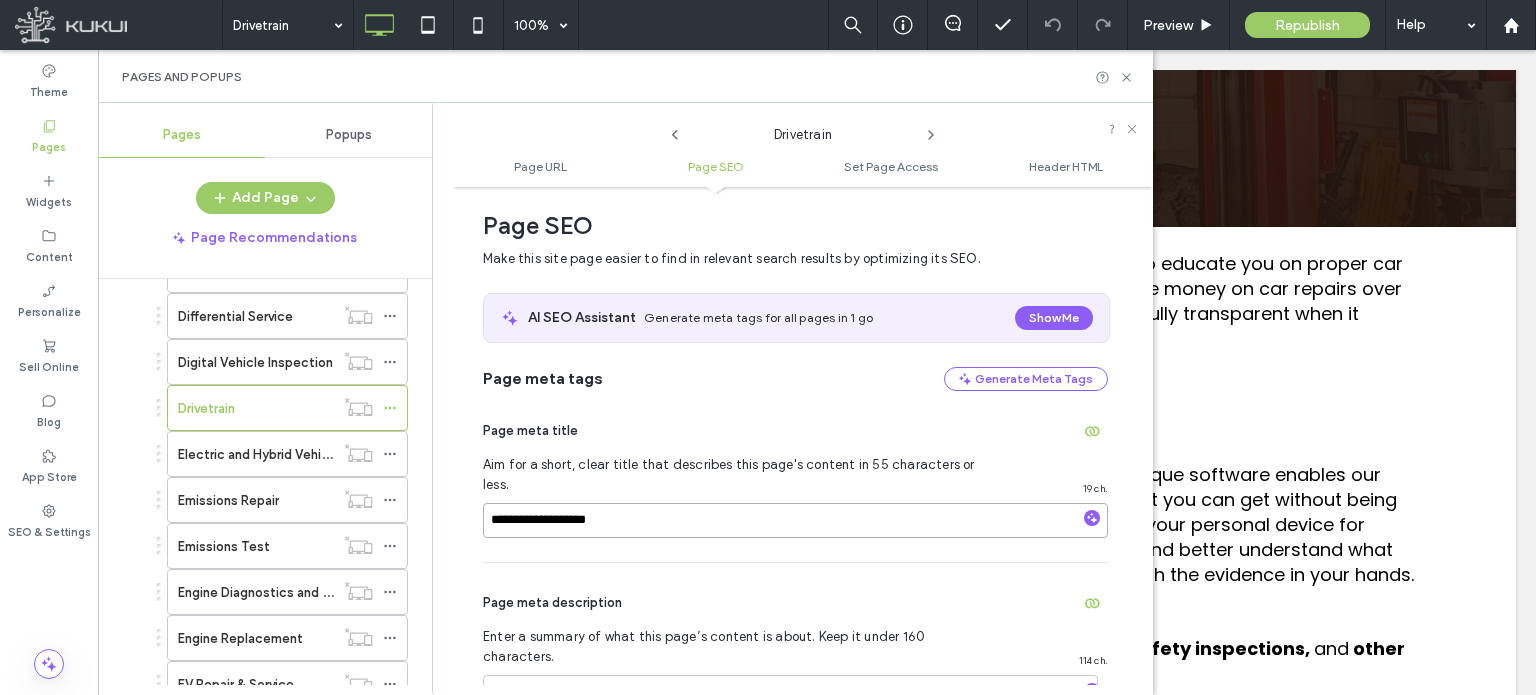 paste on "**********" 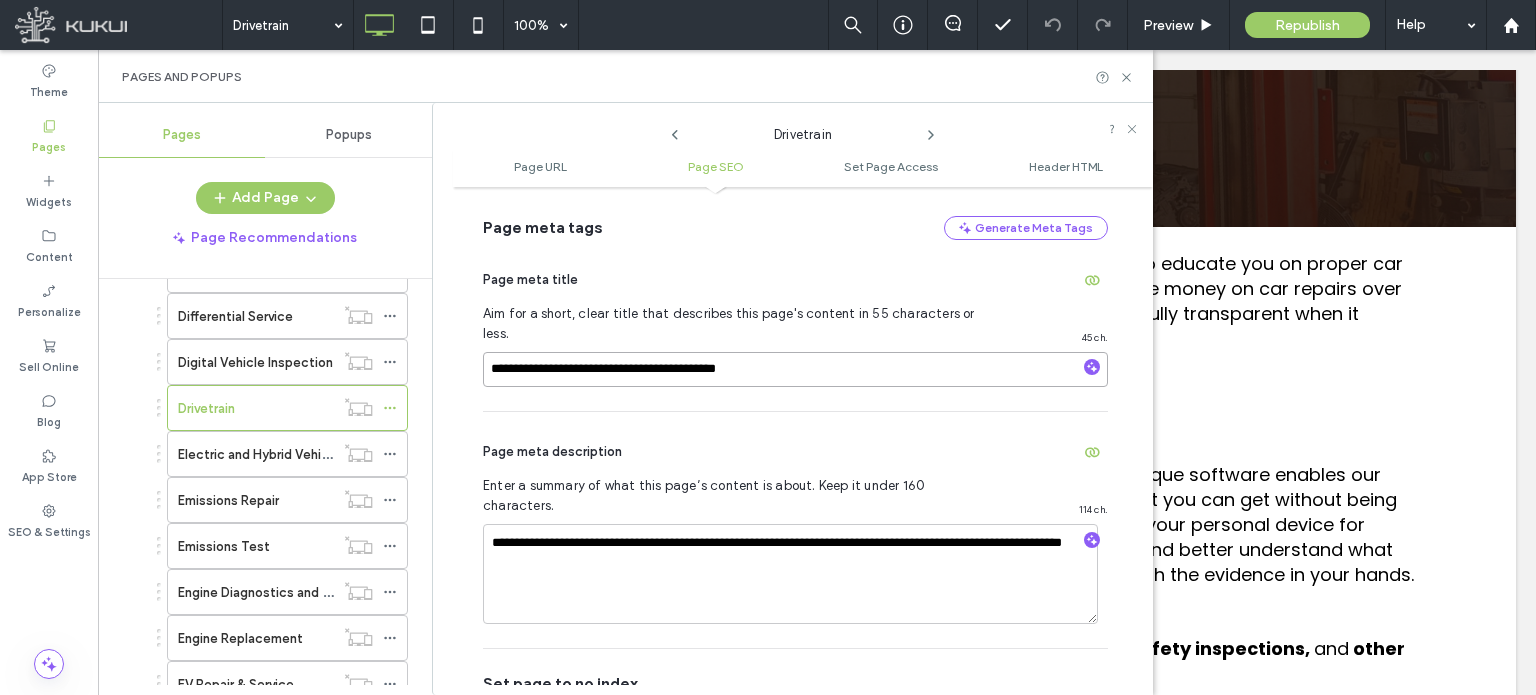 scroll, scrollTop: 474, scrollLeft: 0, axis: vertical 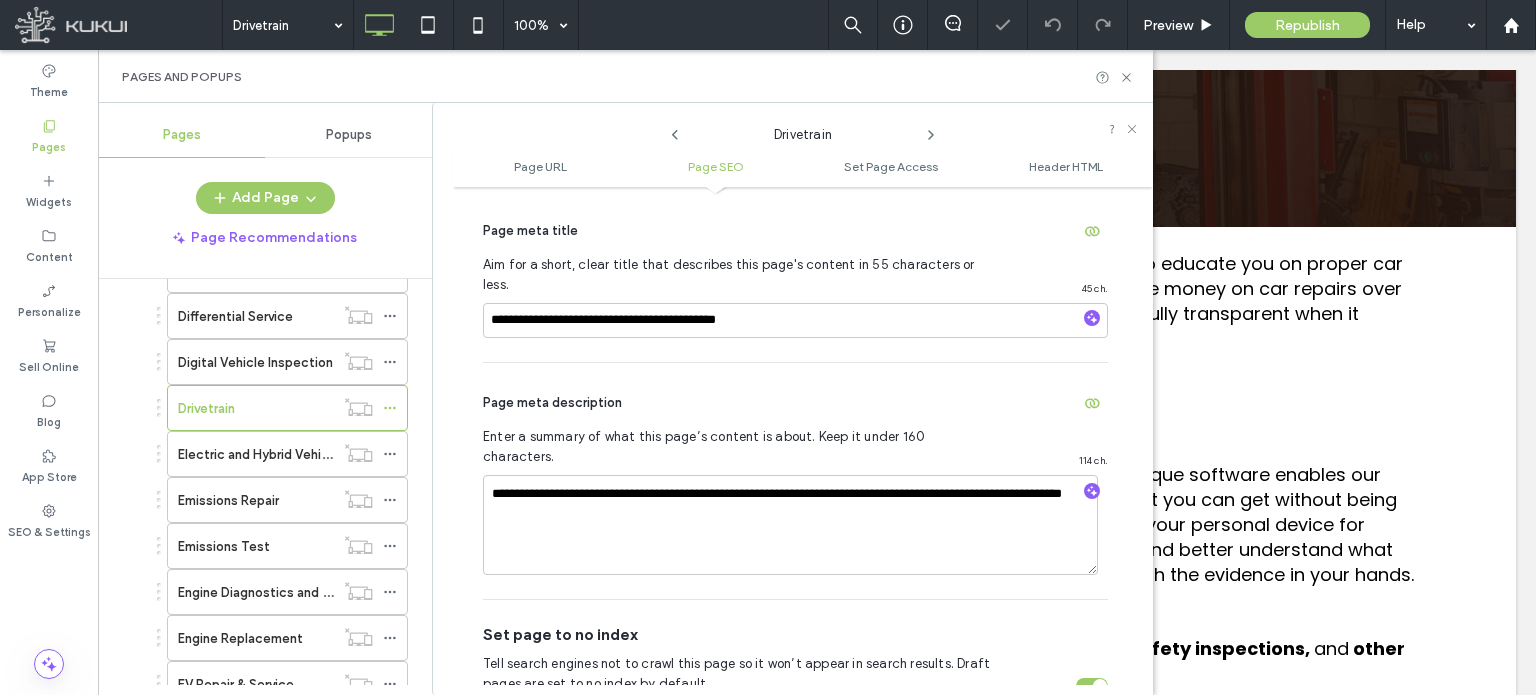 click on "**********" at bounding box center [795, 481] 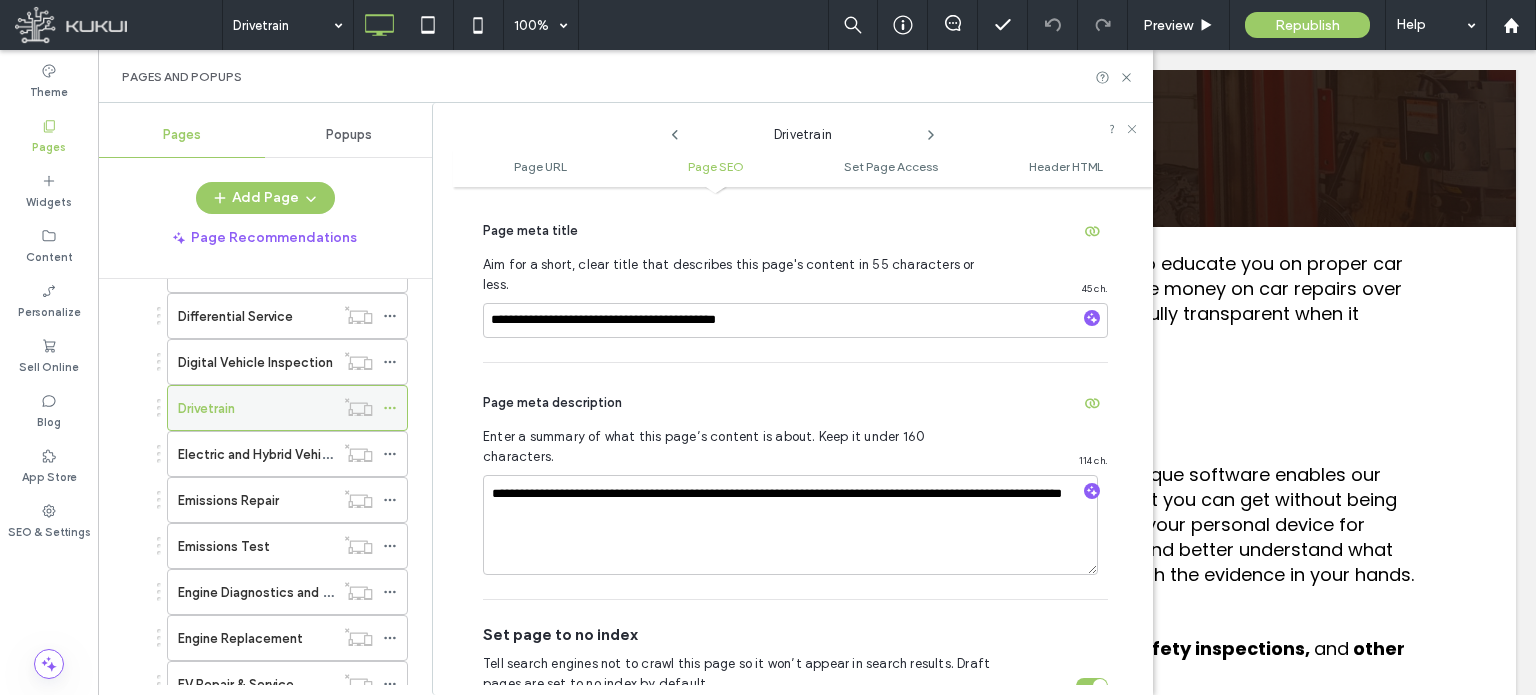click 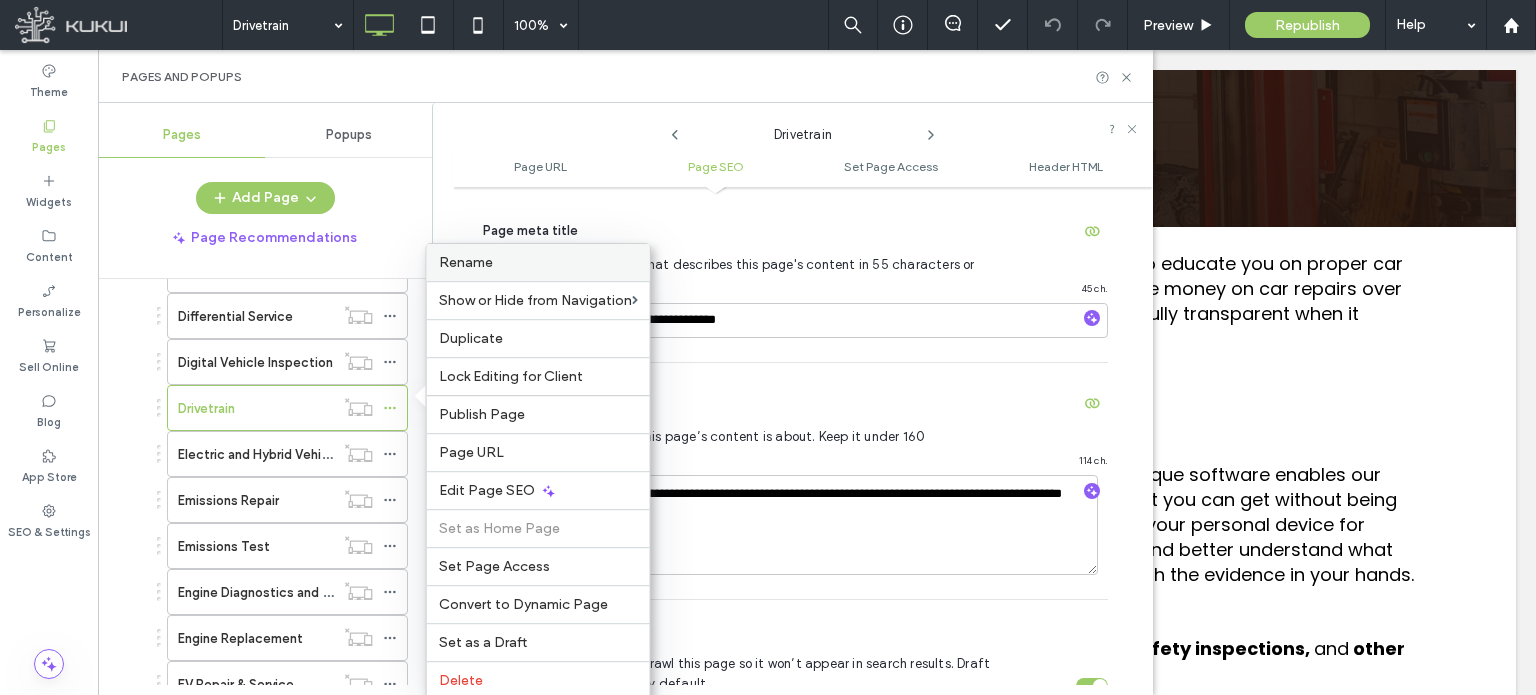 click on "Rename" at bounding box center [466, 262] 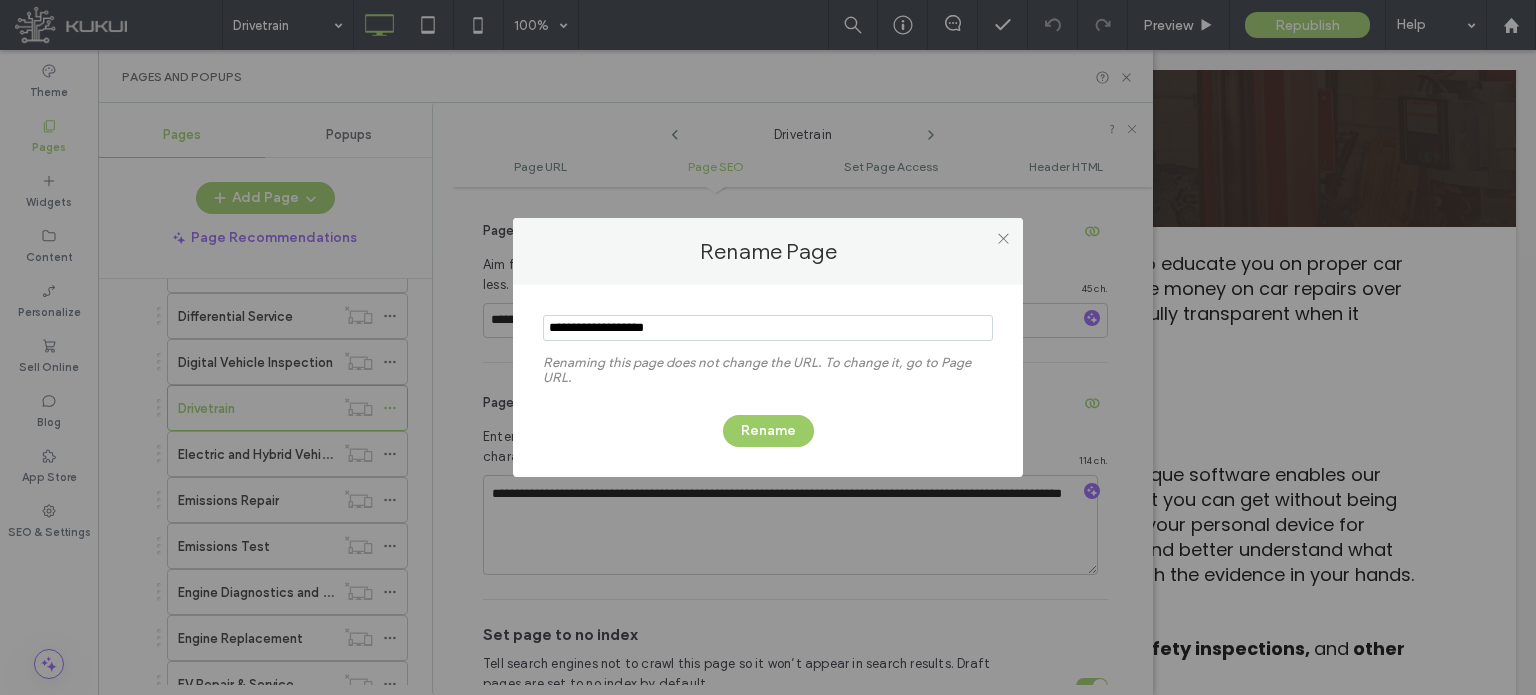 type on "**********" 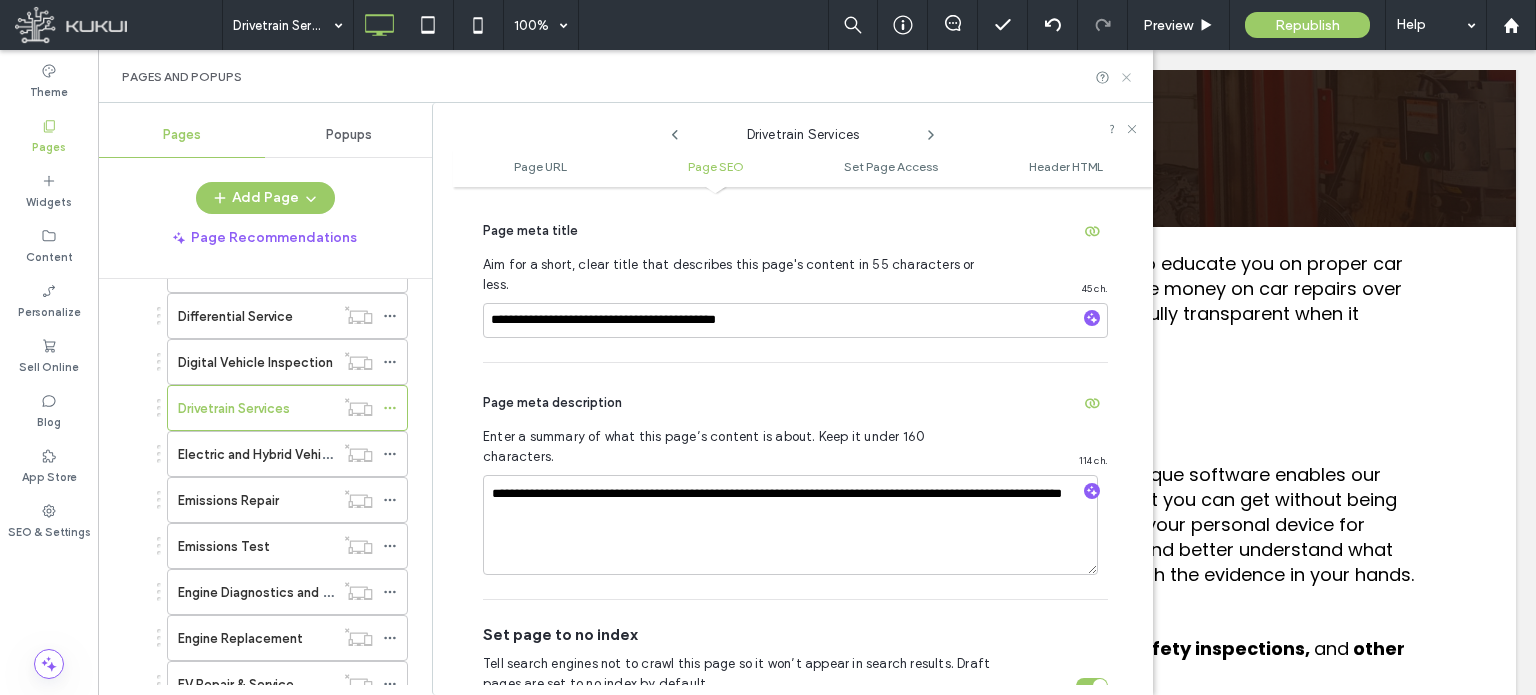 click 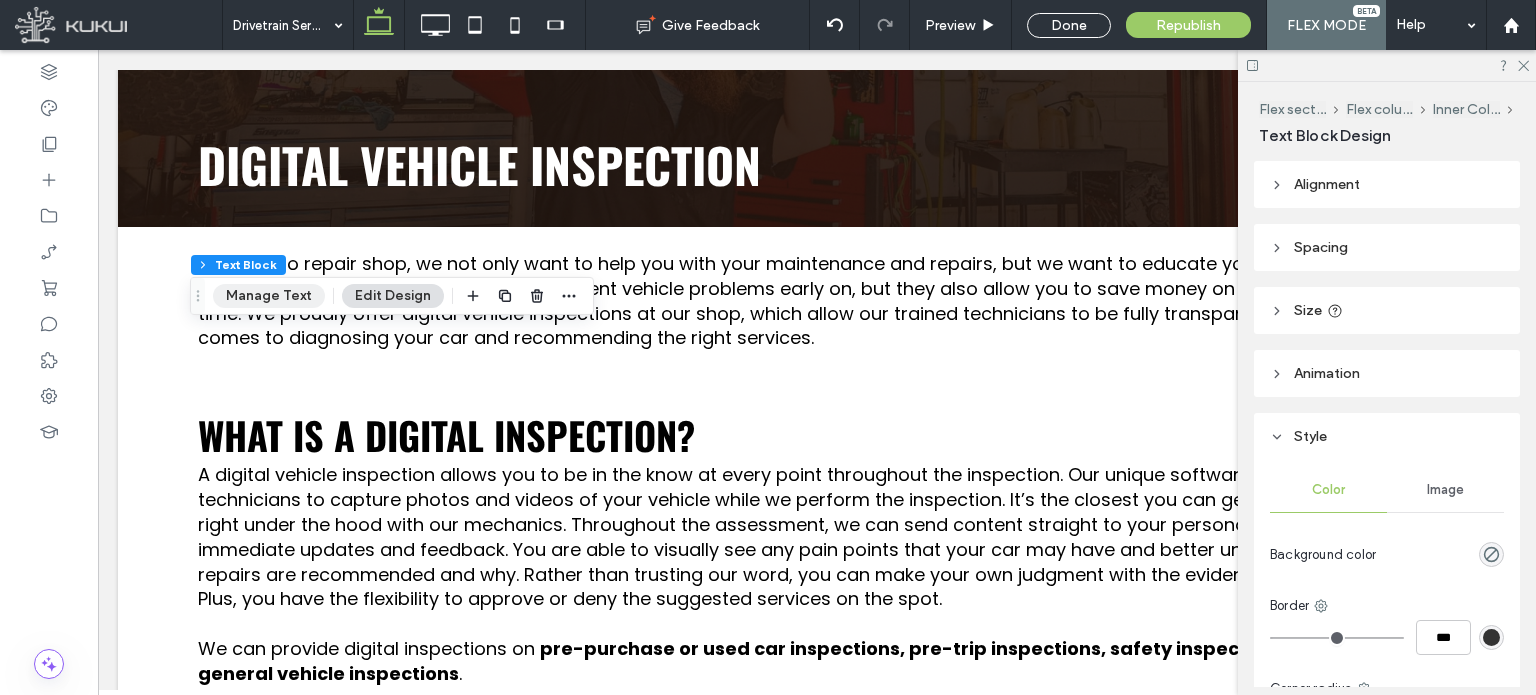 click on "Manage Text" at bounding box center (269, 296) 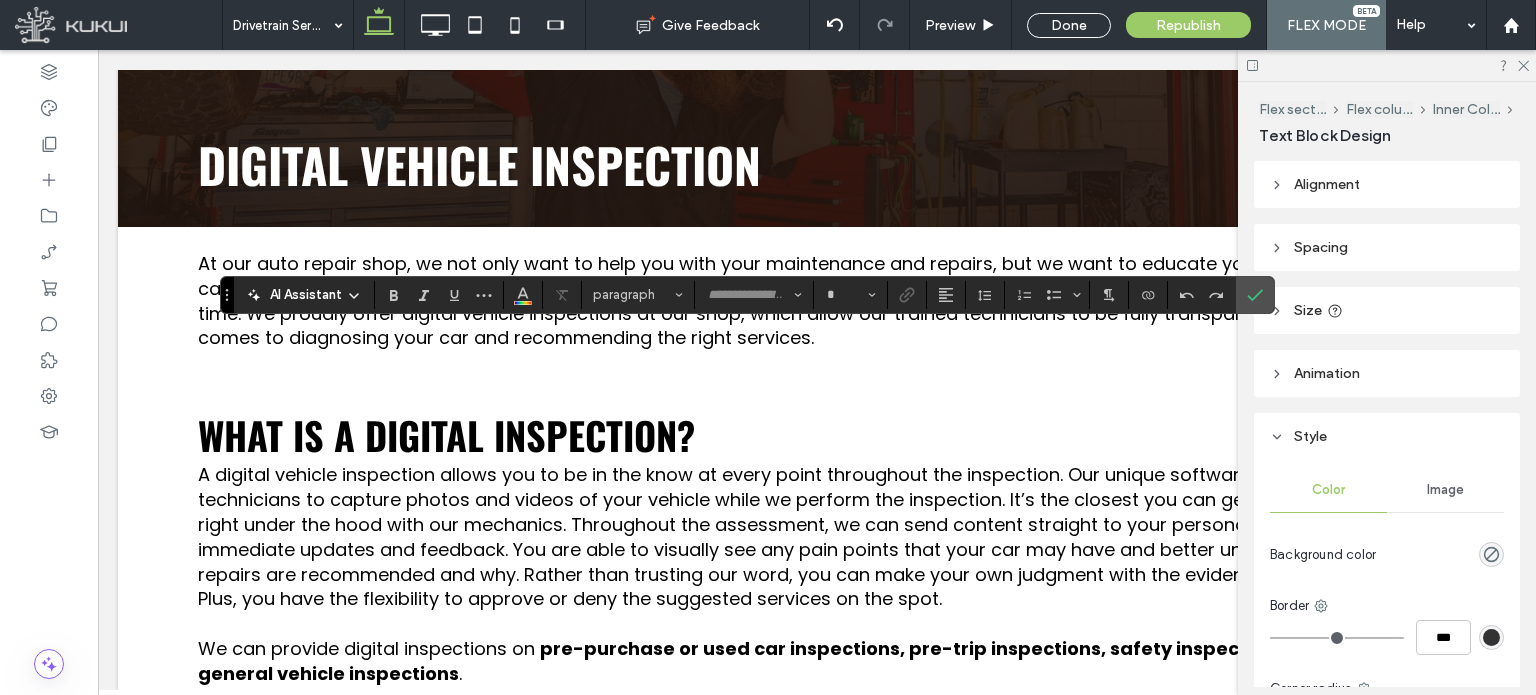 type on "******" 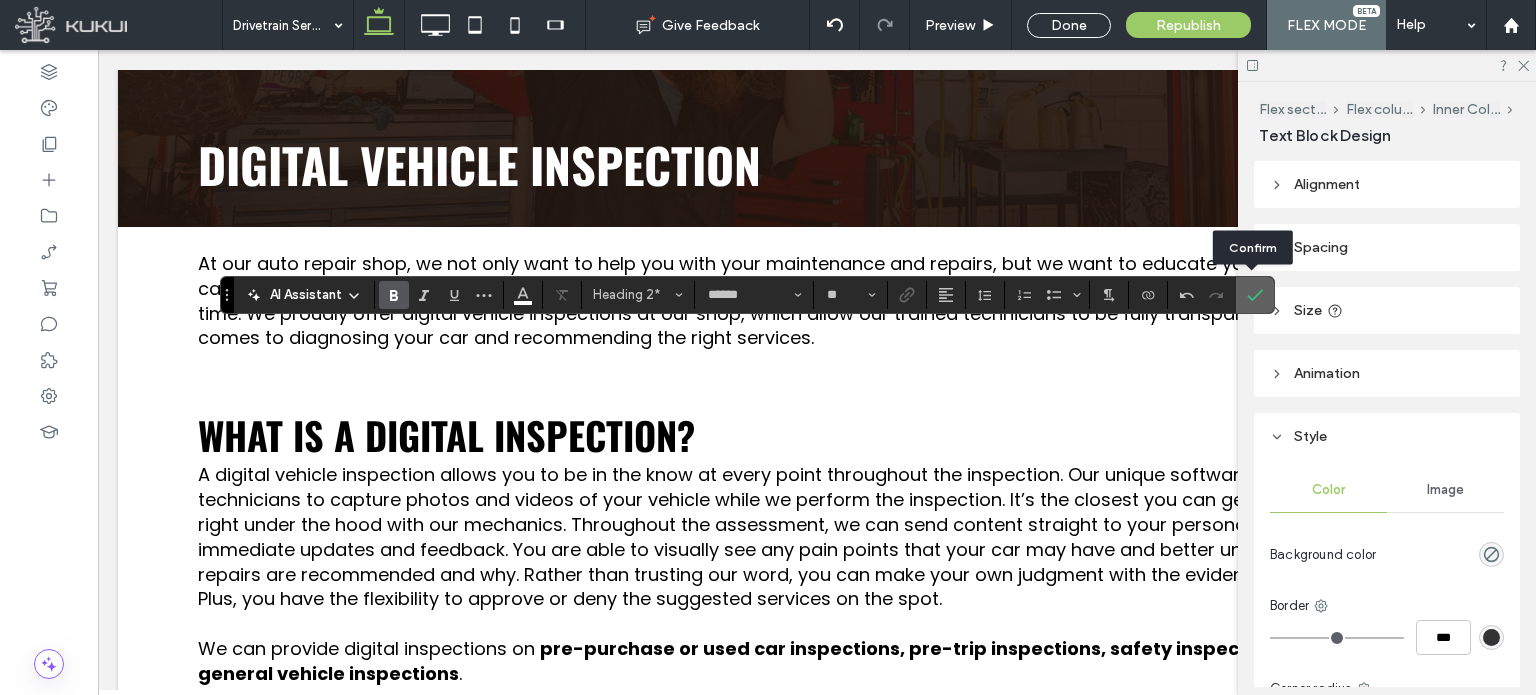 click 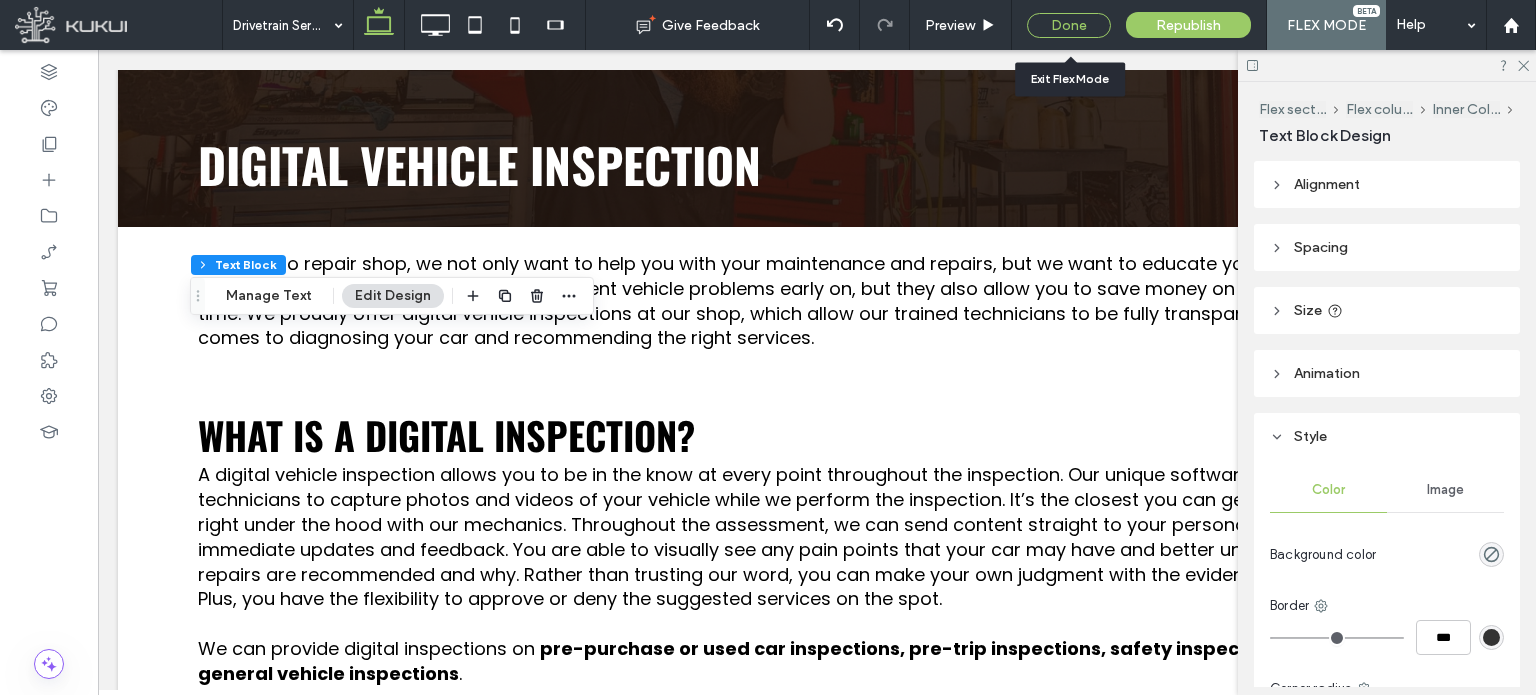 click on "Done" at bounding box center (1069, 25) 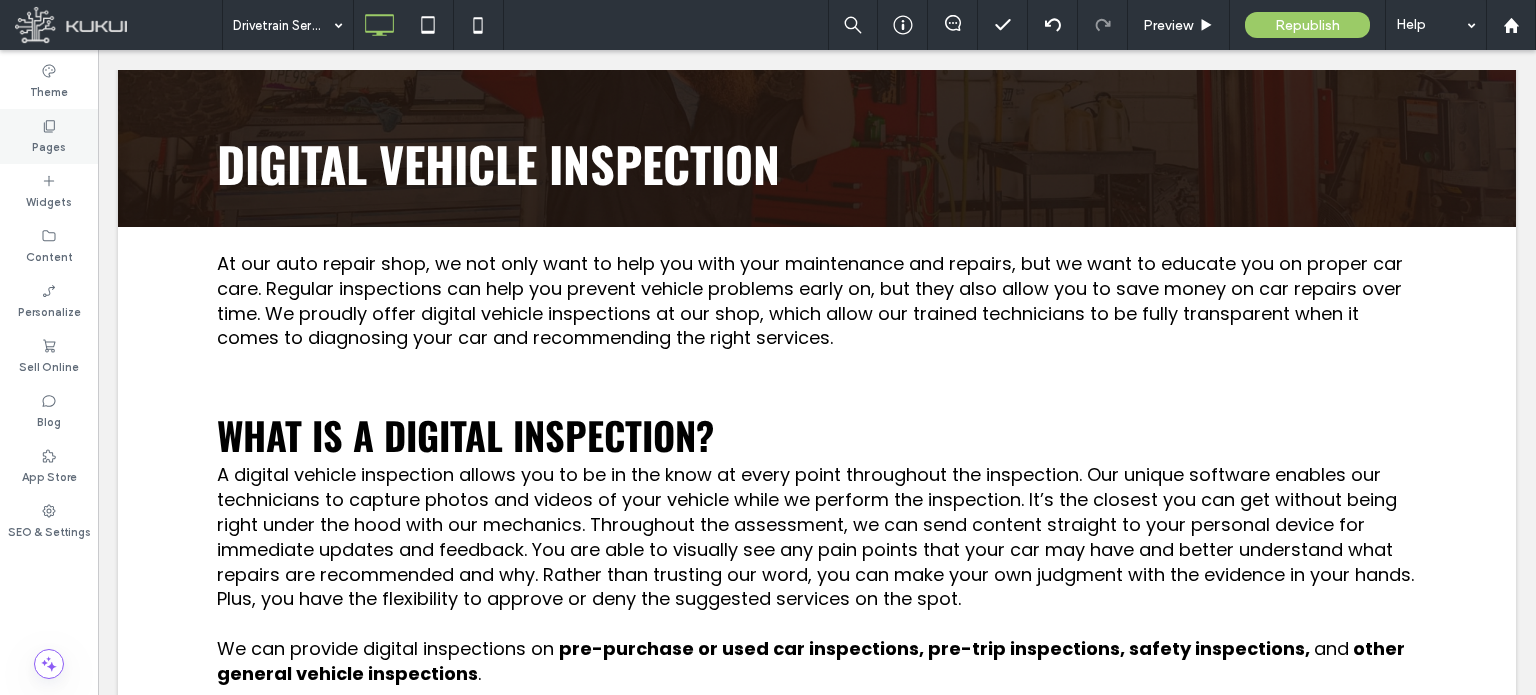 click 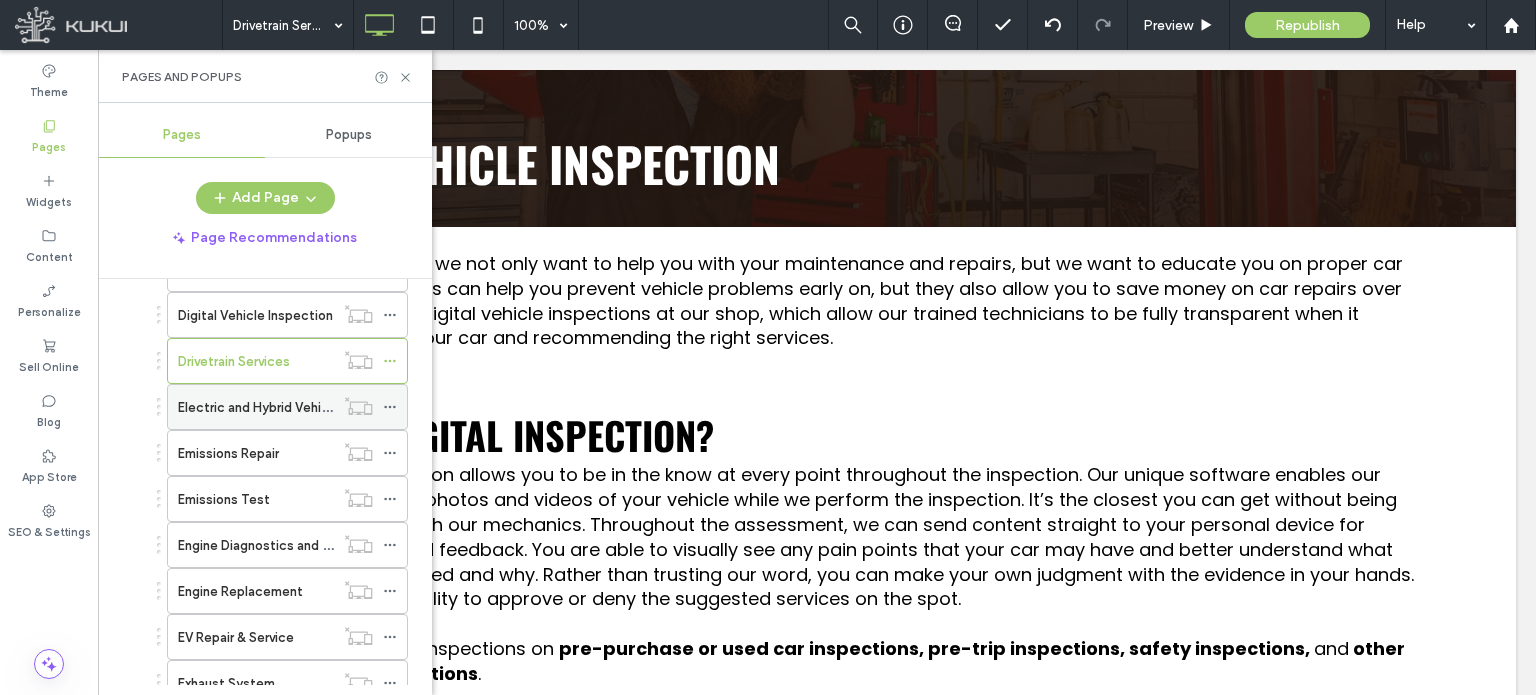 scroll, scrollTop: 1200, scrollLeft: 0, axis: vertical 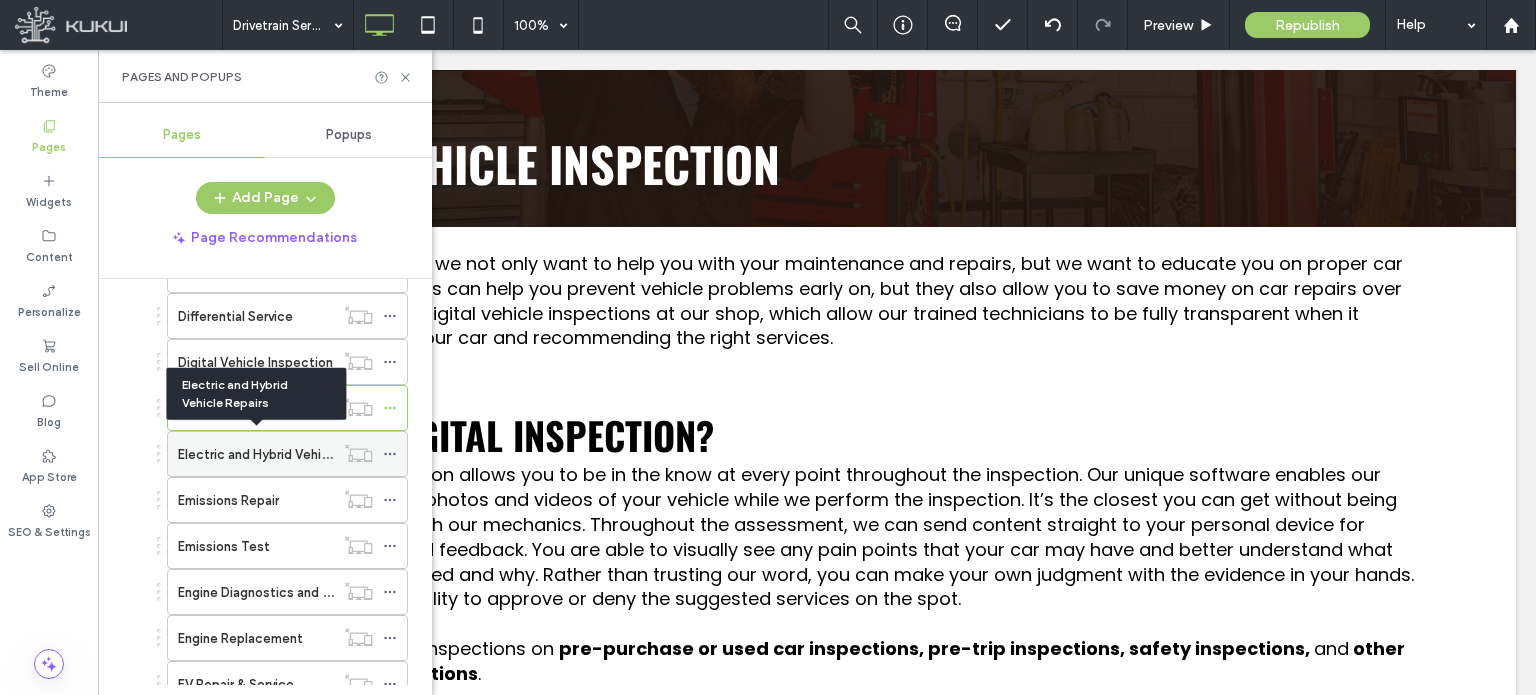 click on "Electric and Hybrid Vehicle Repairs" at bounding box center (283, 454) 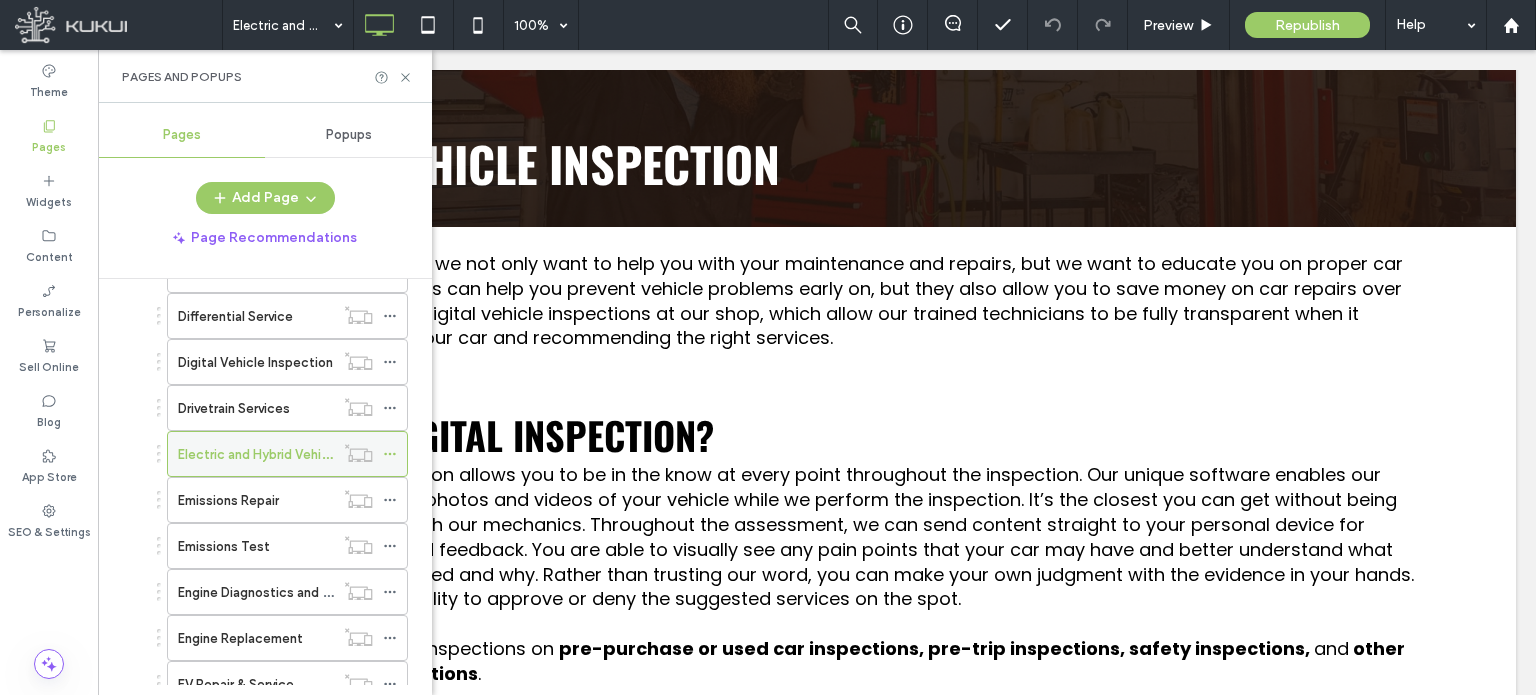 click 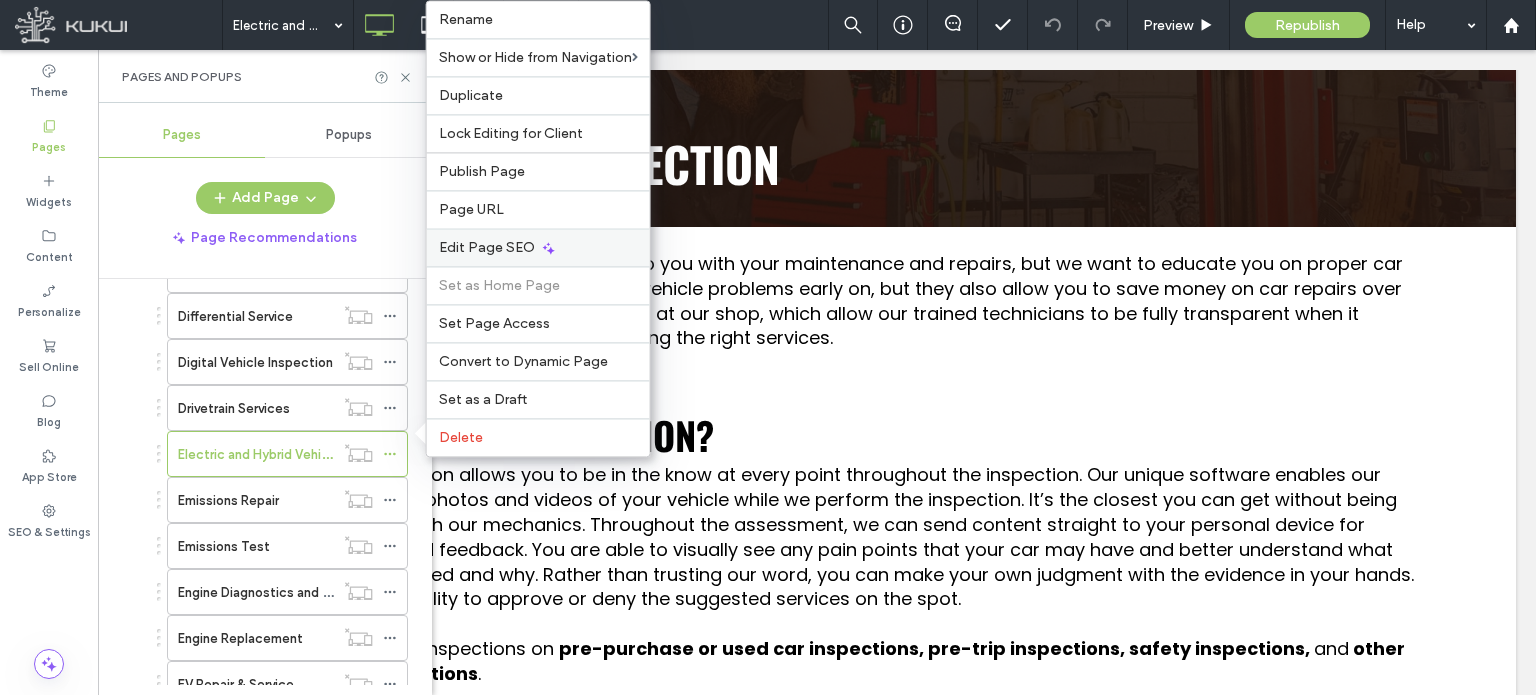 click on "Edit Page SEO" at bounding box center (487, 247) 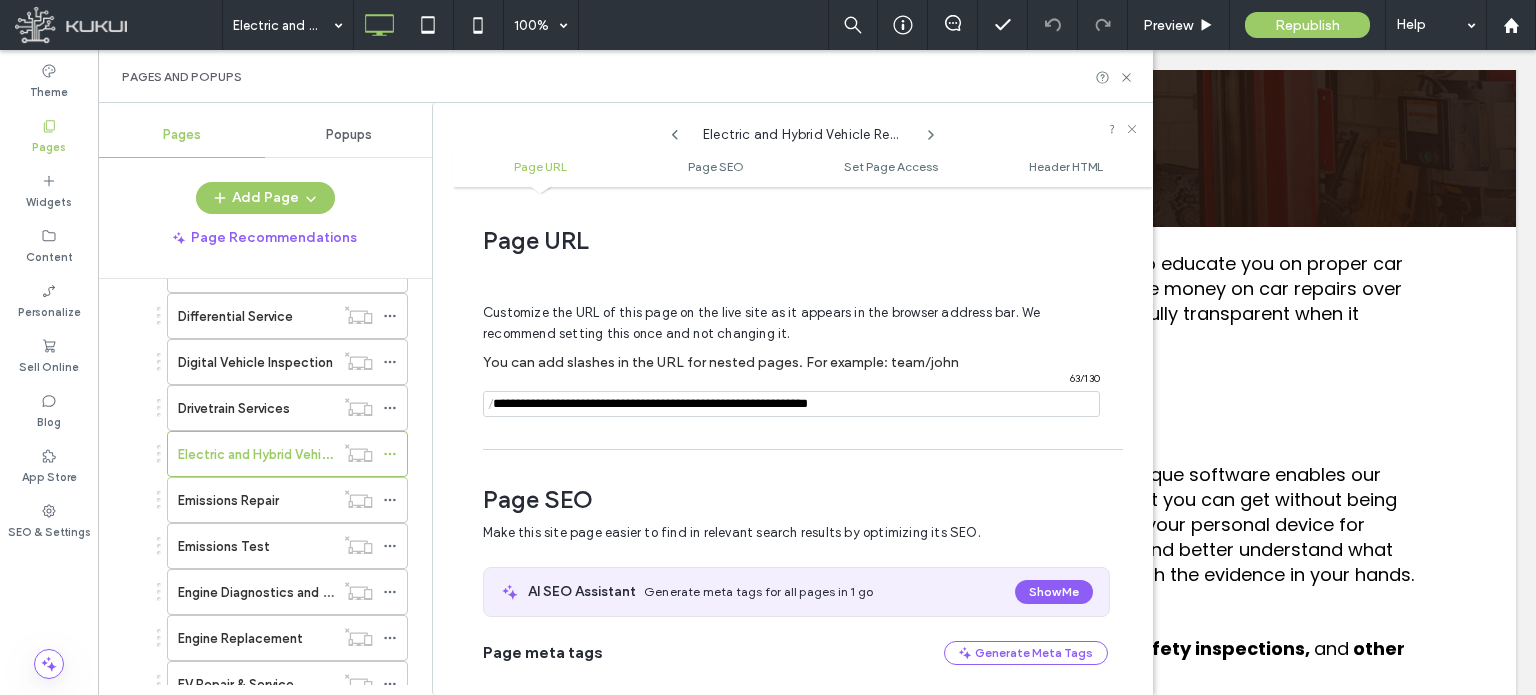 scroll, scrollTop: 274, scrollLeft: 0, axis: vertical 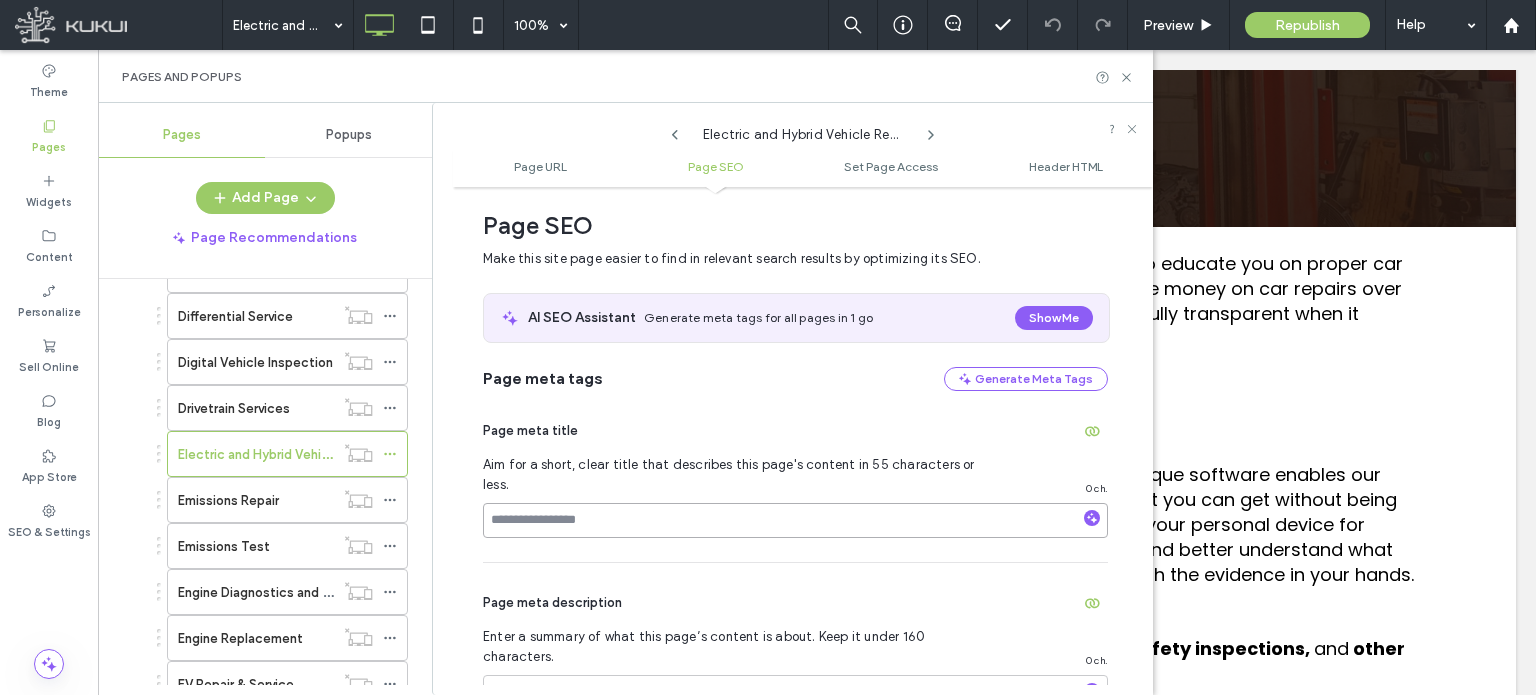 click at bounding box center [795, 520] 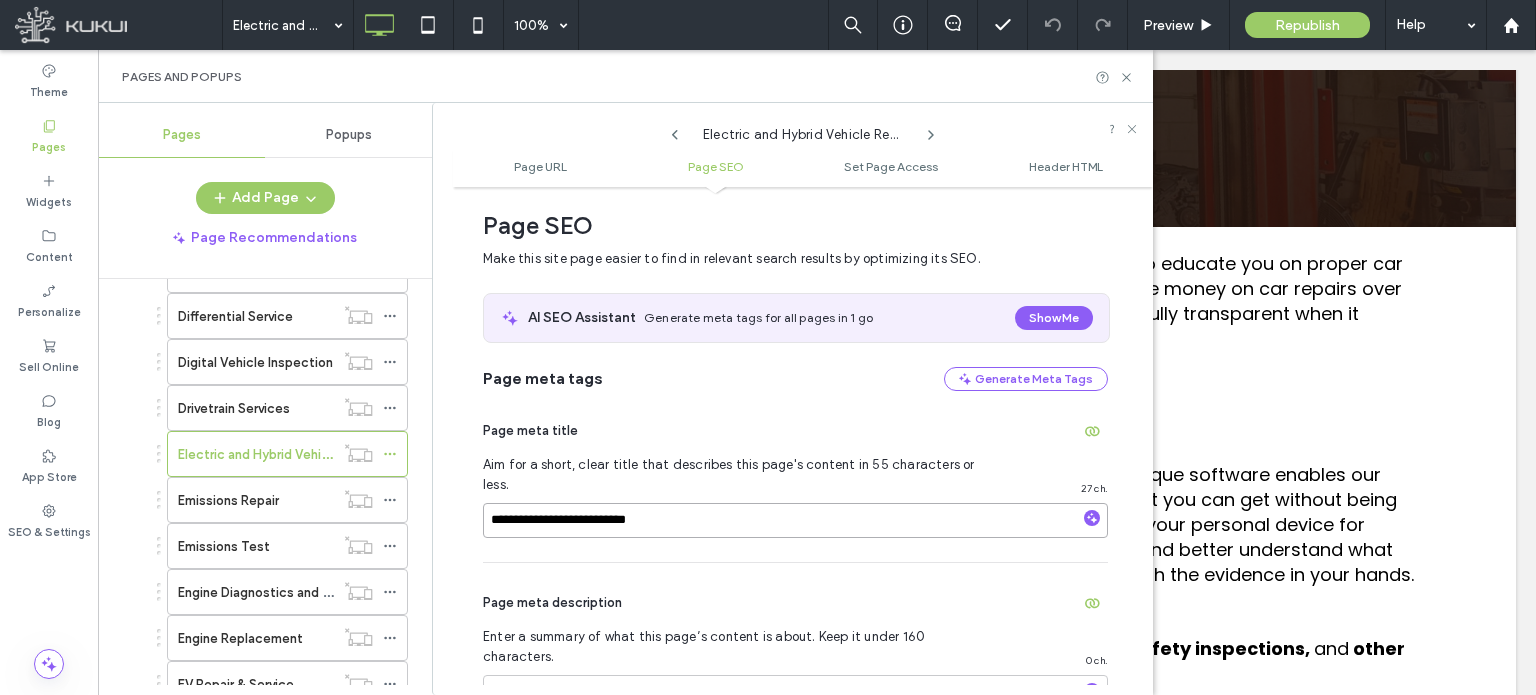 type on "**********" 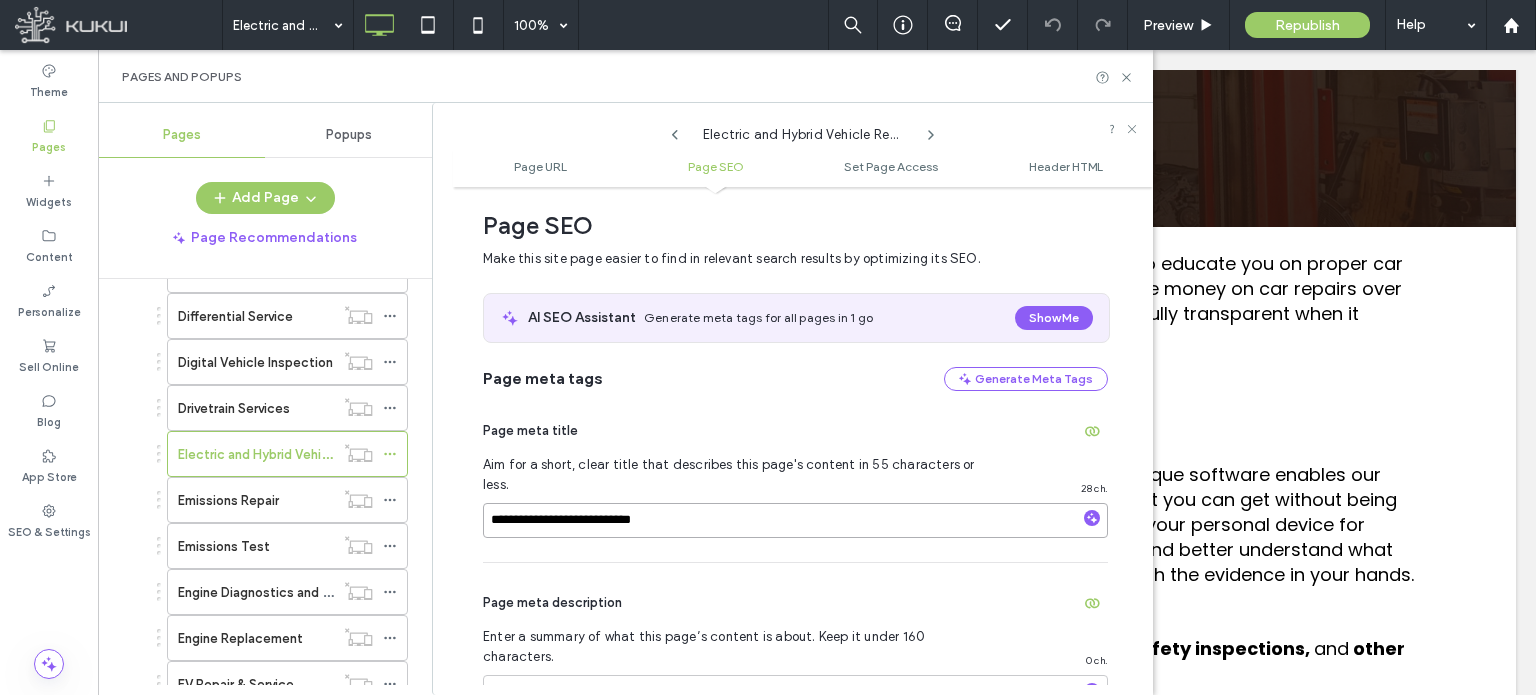 click on "**********" at bounding box center (795, 520) 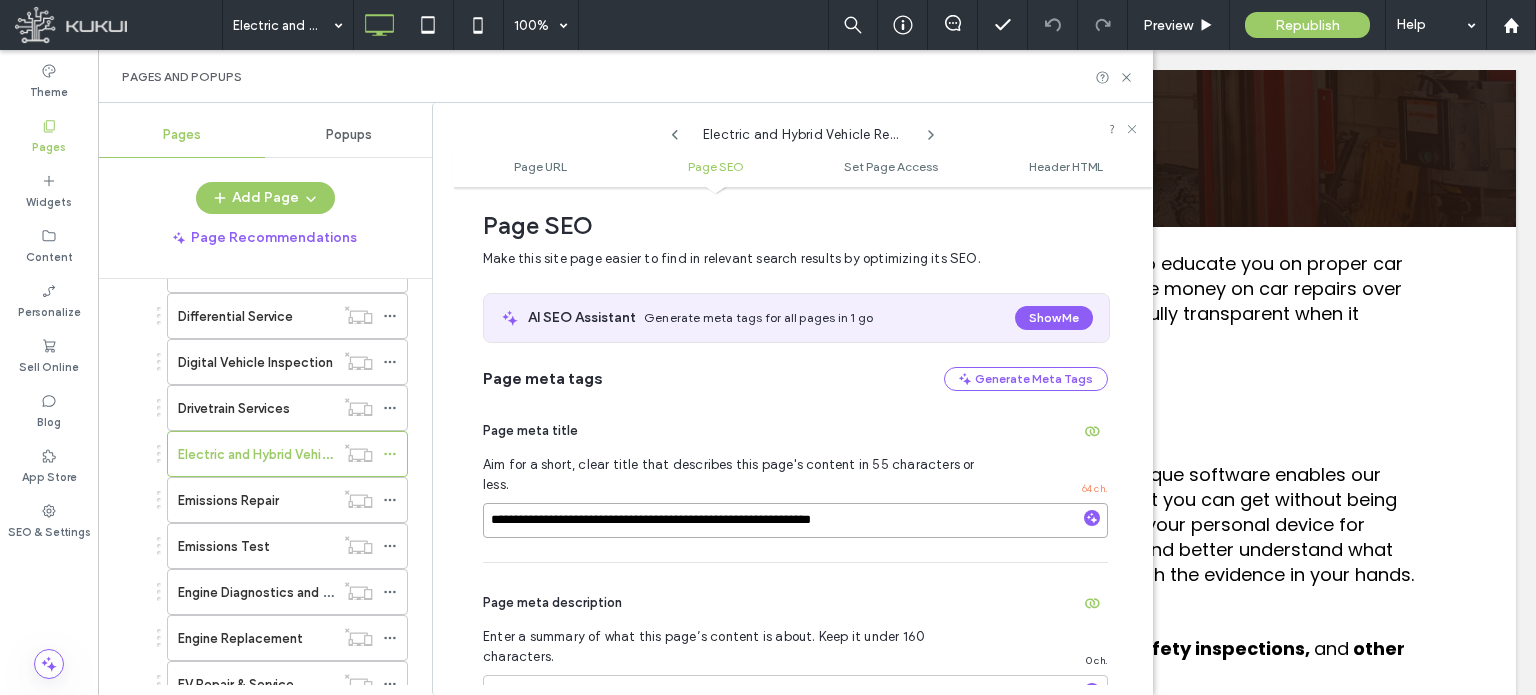 paste on "**********" 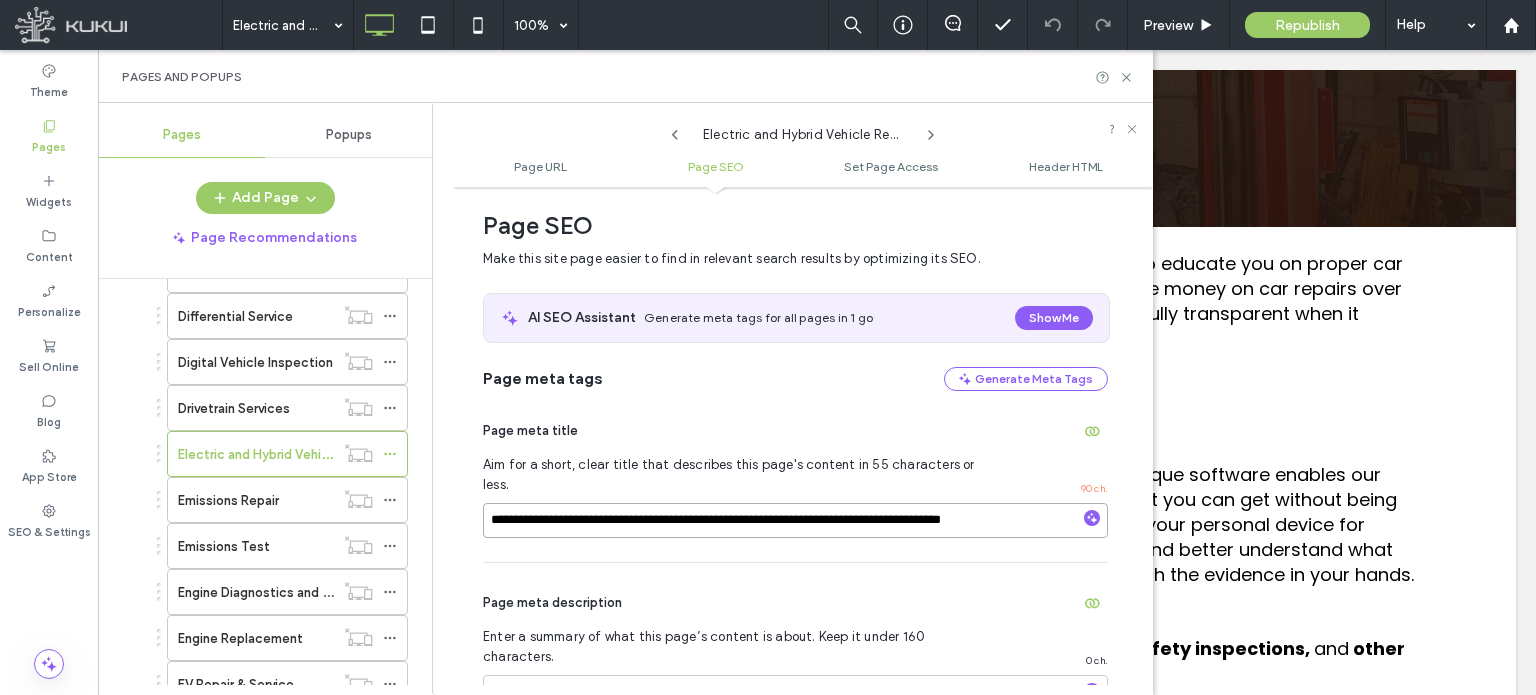 scroll, scrollTop: 374, scrollLeft: 0, axis: vertical 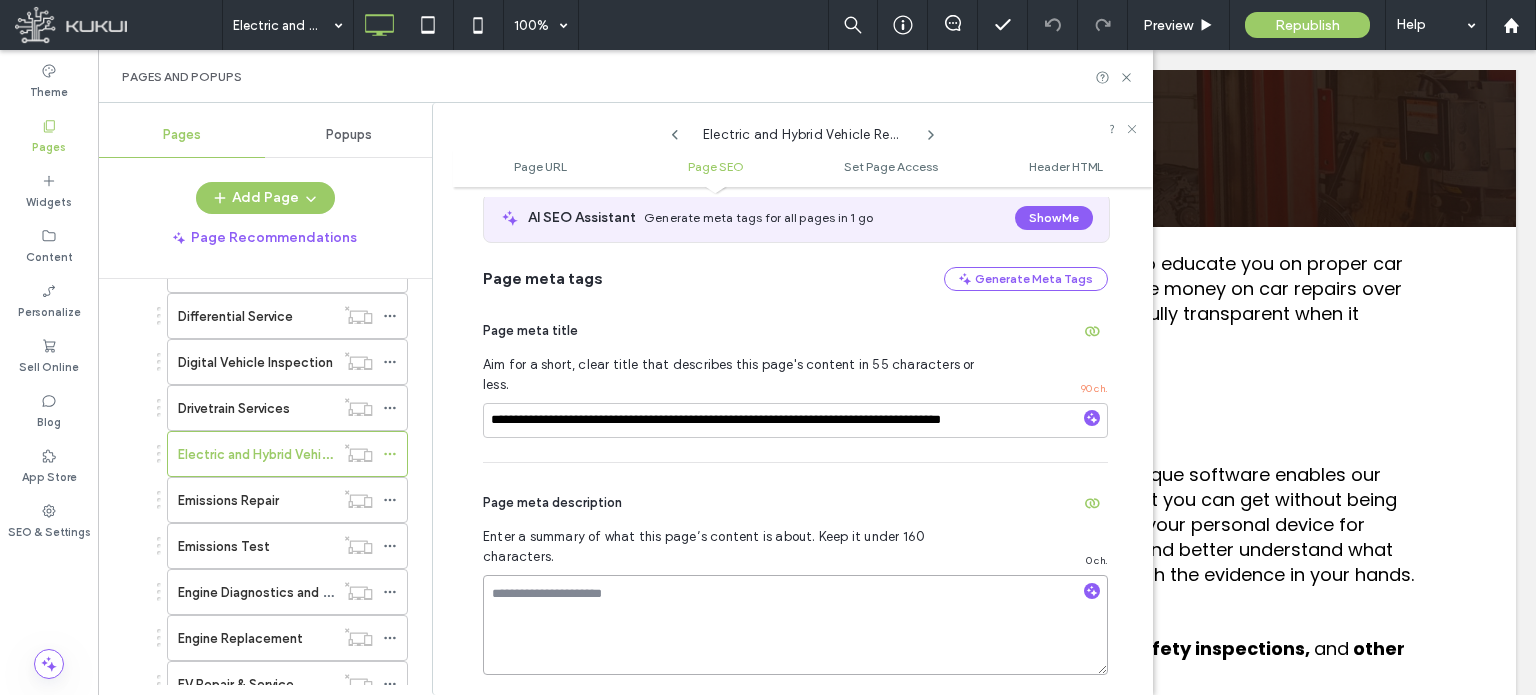 click at bounding box center [795, 625] 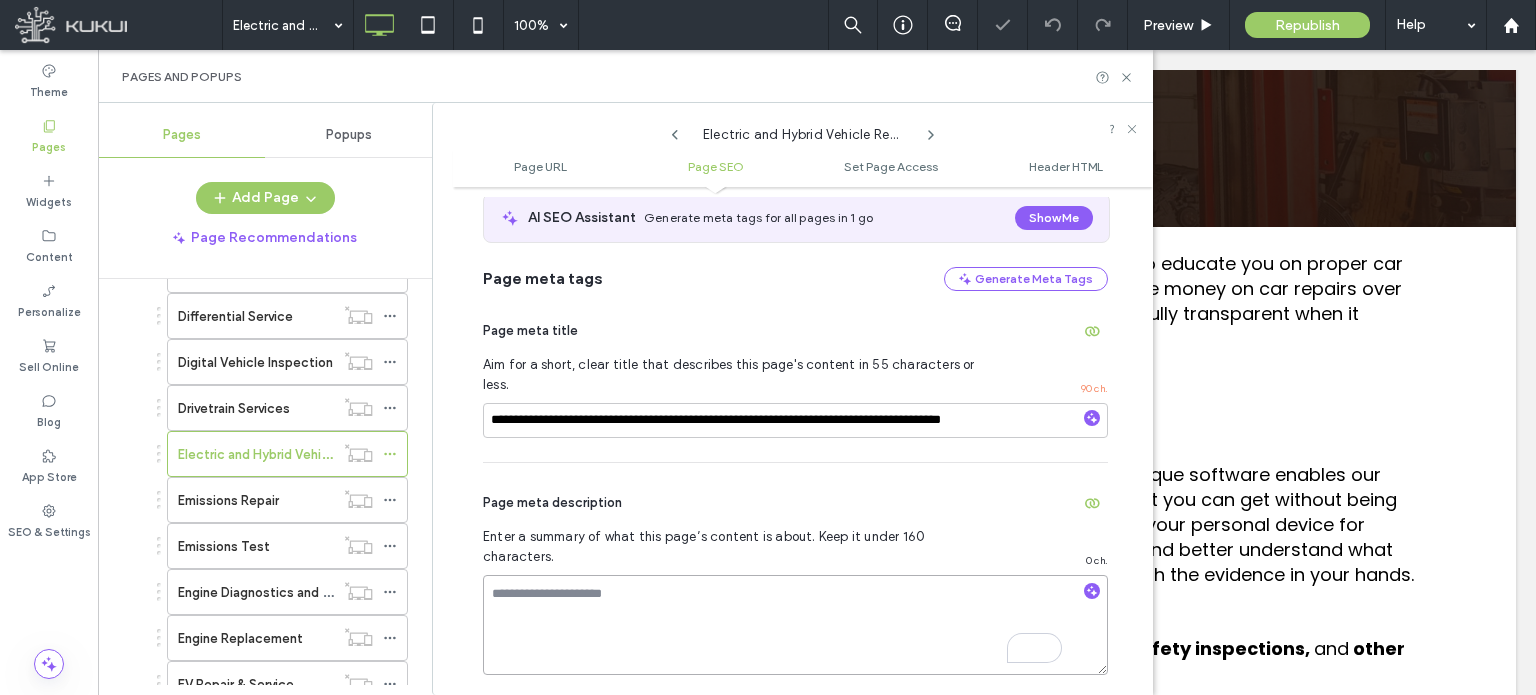 paste on "**********" 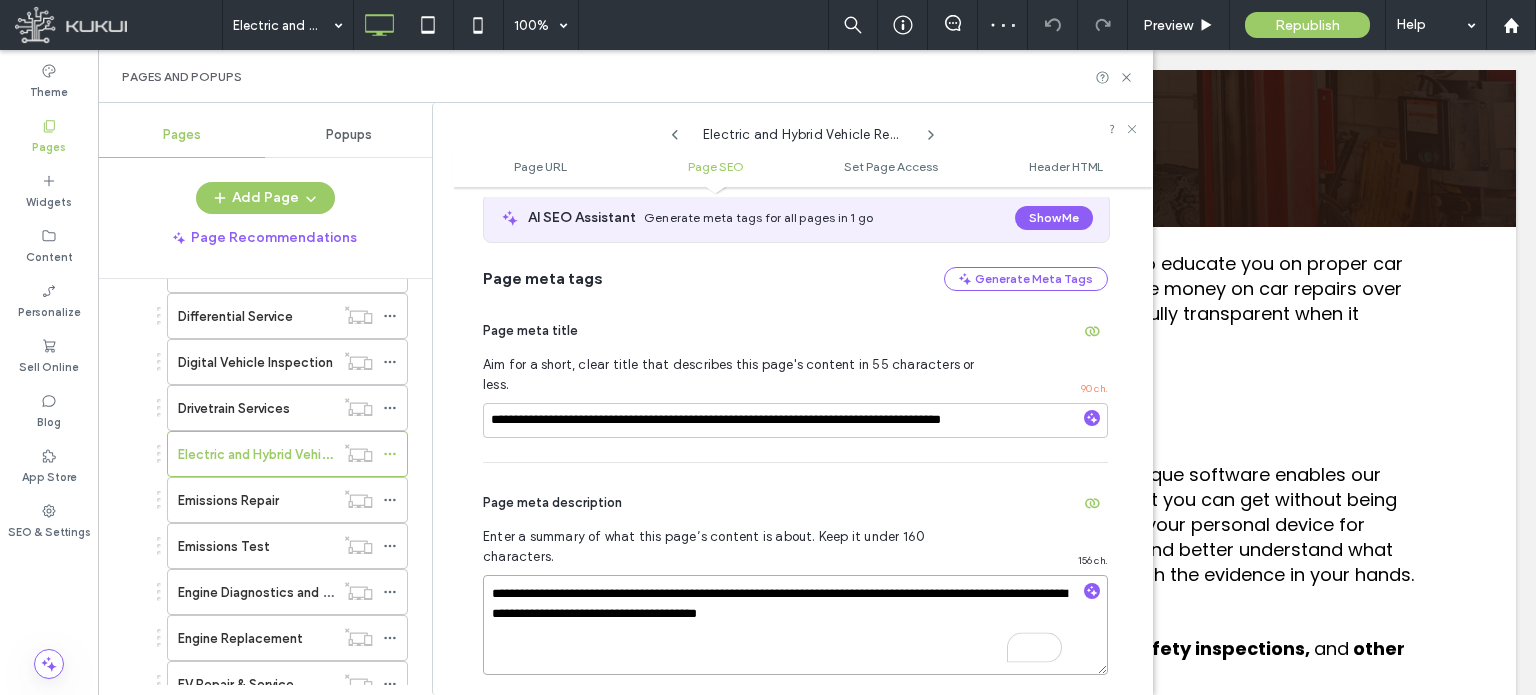 type on "**********" 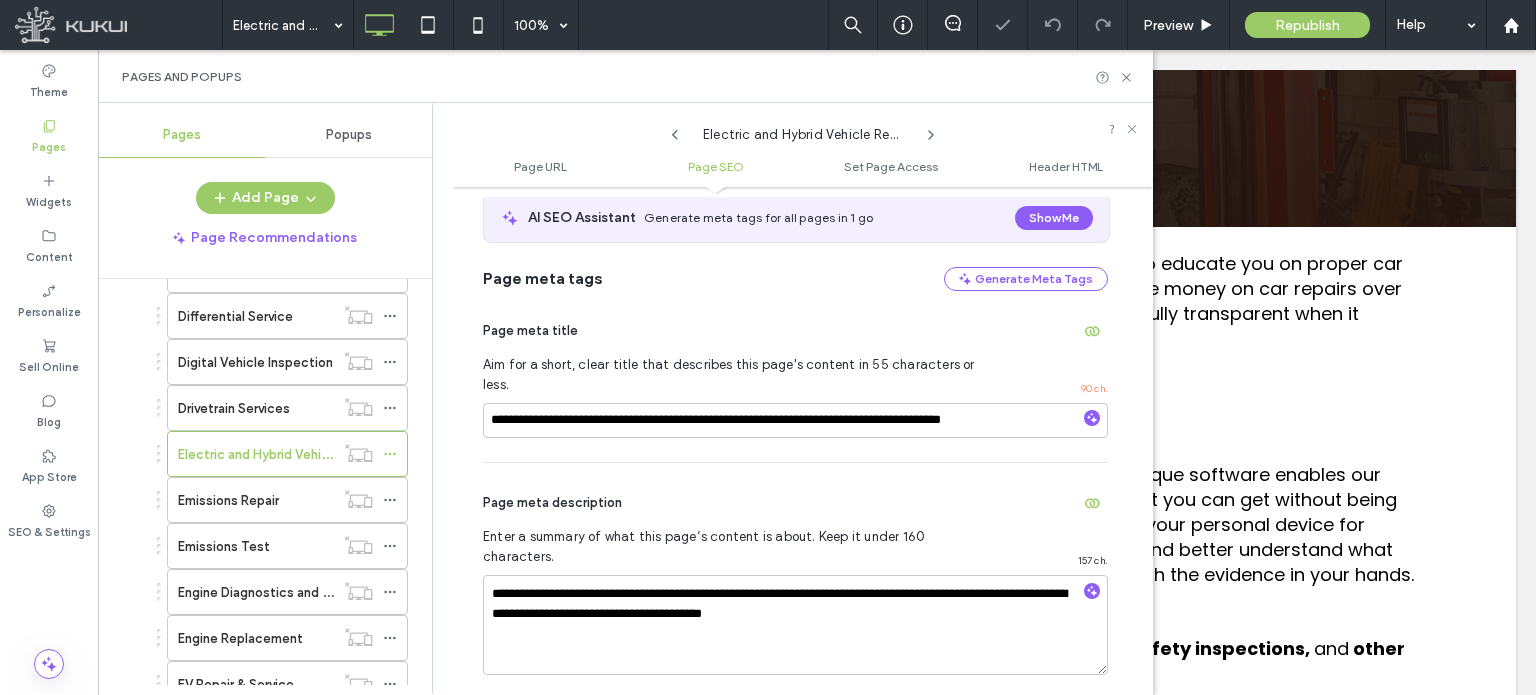 click on "Page meta description" at bounding box center (795, 503) 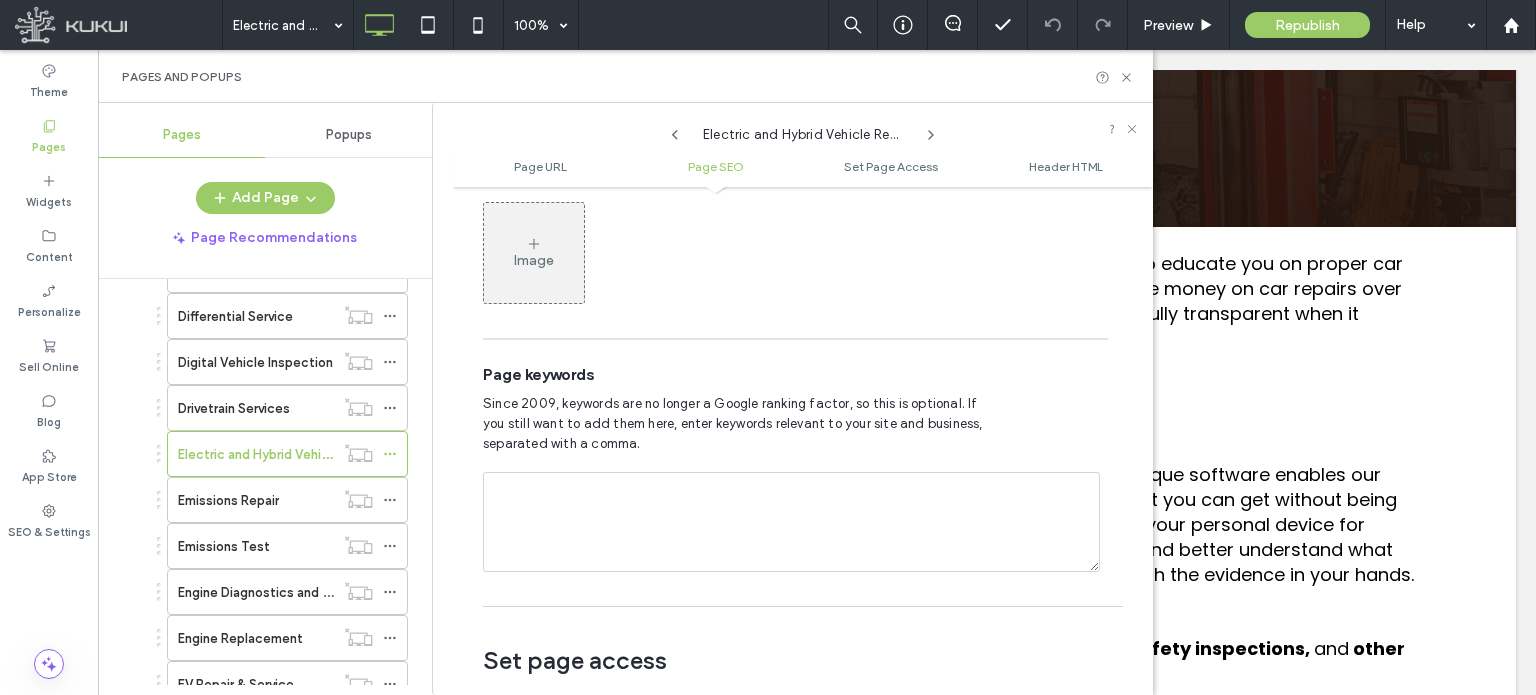 scroll, scrollTop: 1174, scrollLeft: 0, axis: vertical 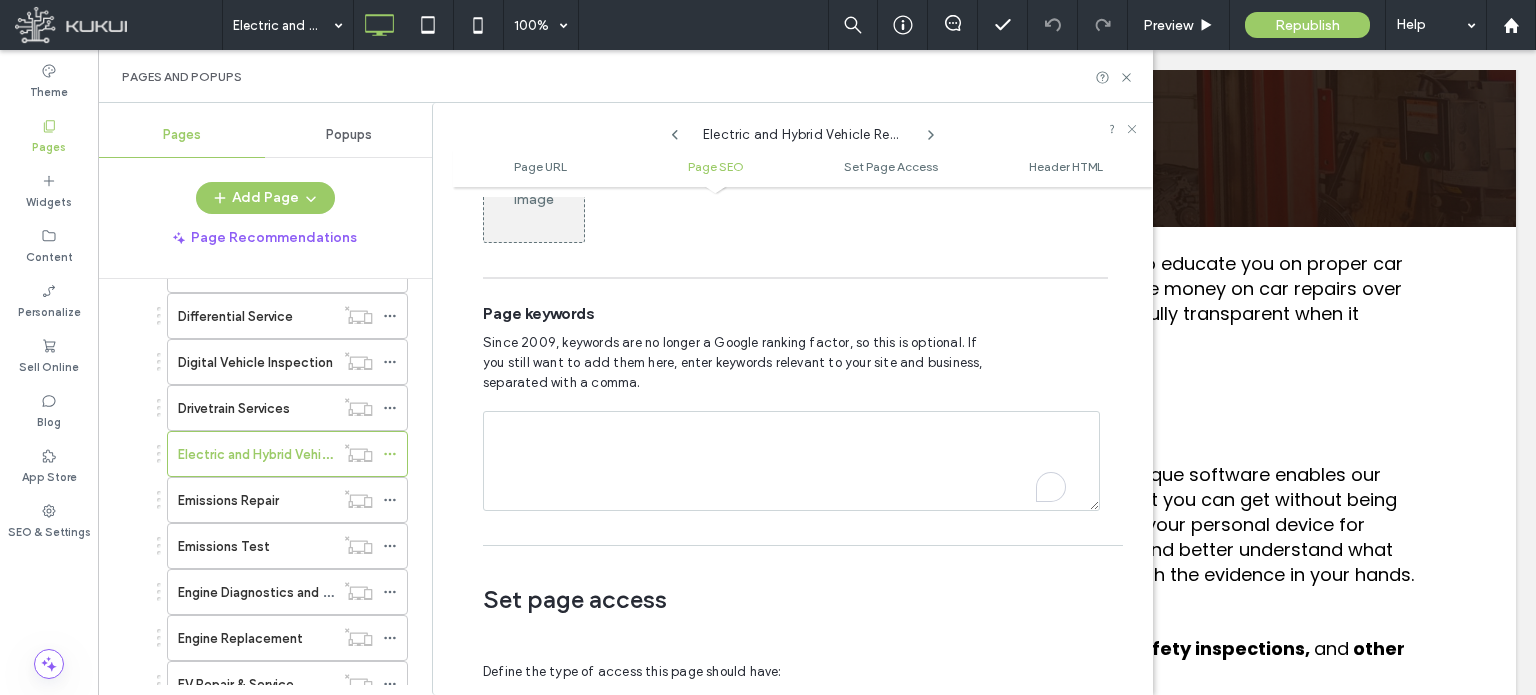 click at bounding box center [791, 461] 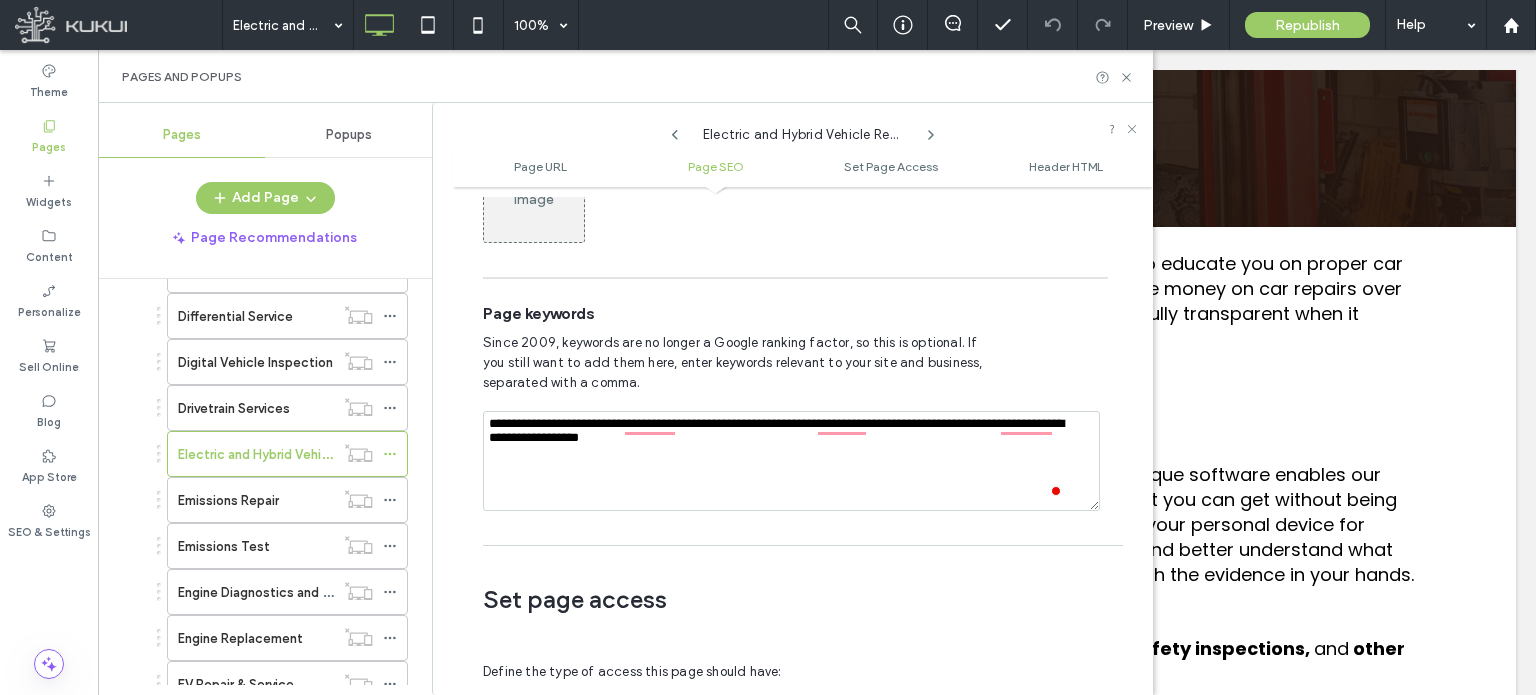 type on "**********" 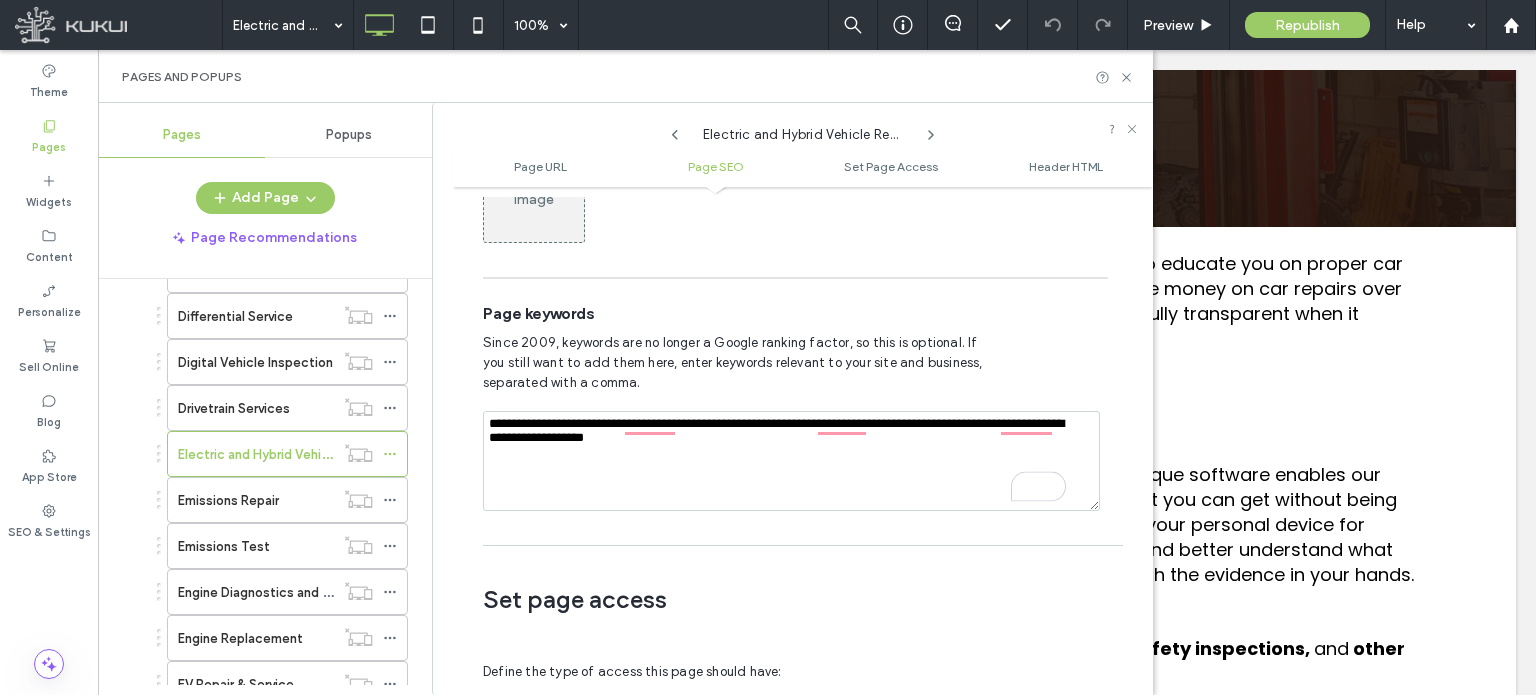 click on "Since 2009, keywords are no longer a Google ranking factor, so this is optional. If you still want to add them here, enter keywords relevant to your site and business, separated with a comma." at bounding box center (795, 363) 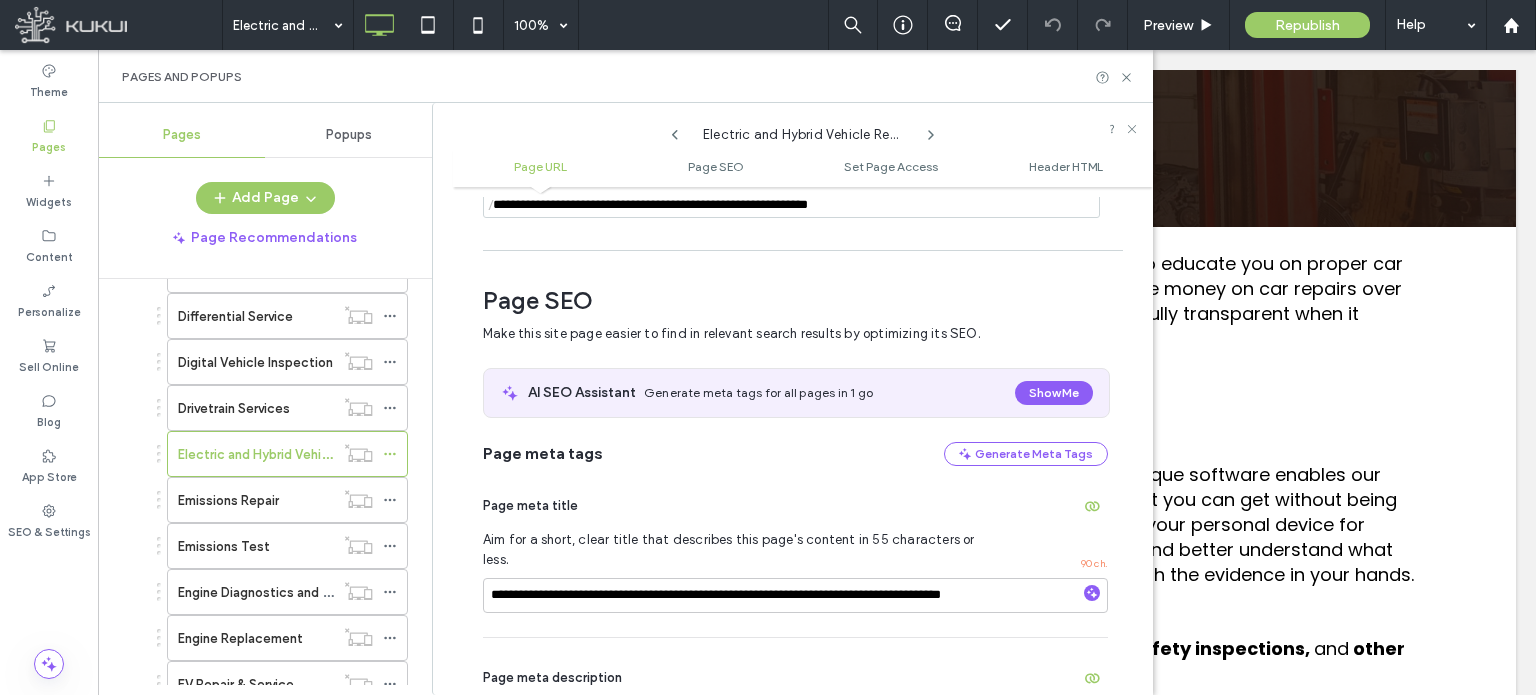 scroll, scrollTop: 174, scrollLeft: 0, axis: vertical 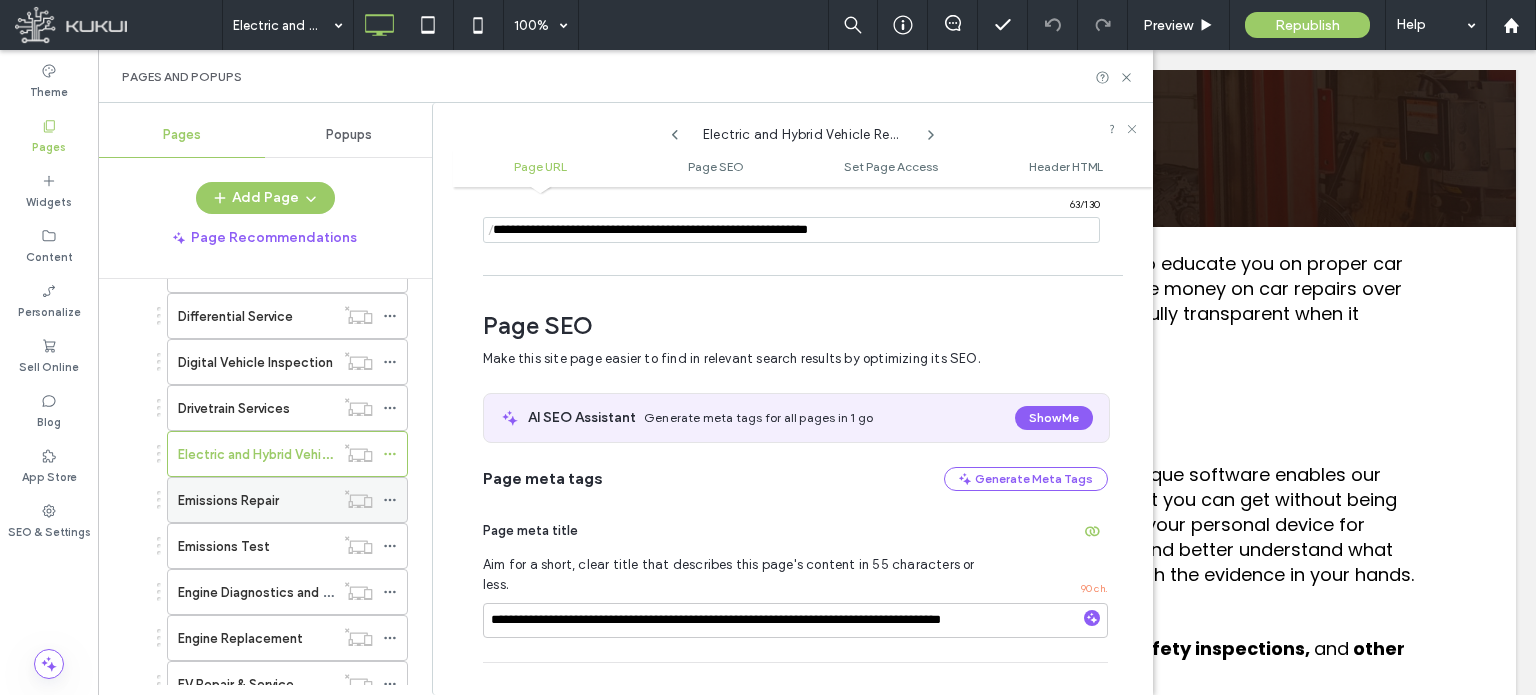 click on "Emissions Repair" at bounding box center [228, 500] 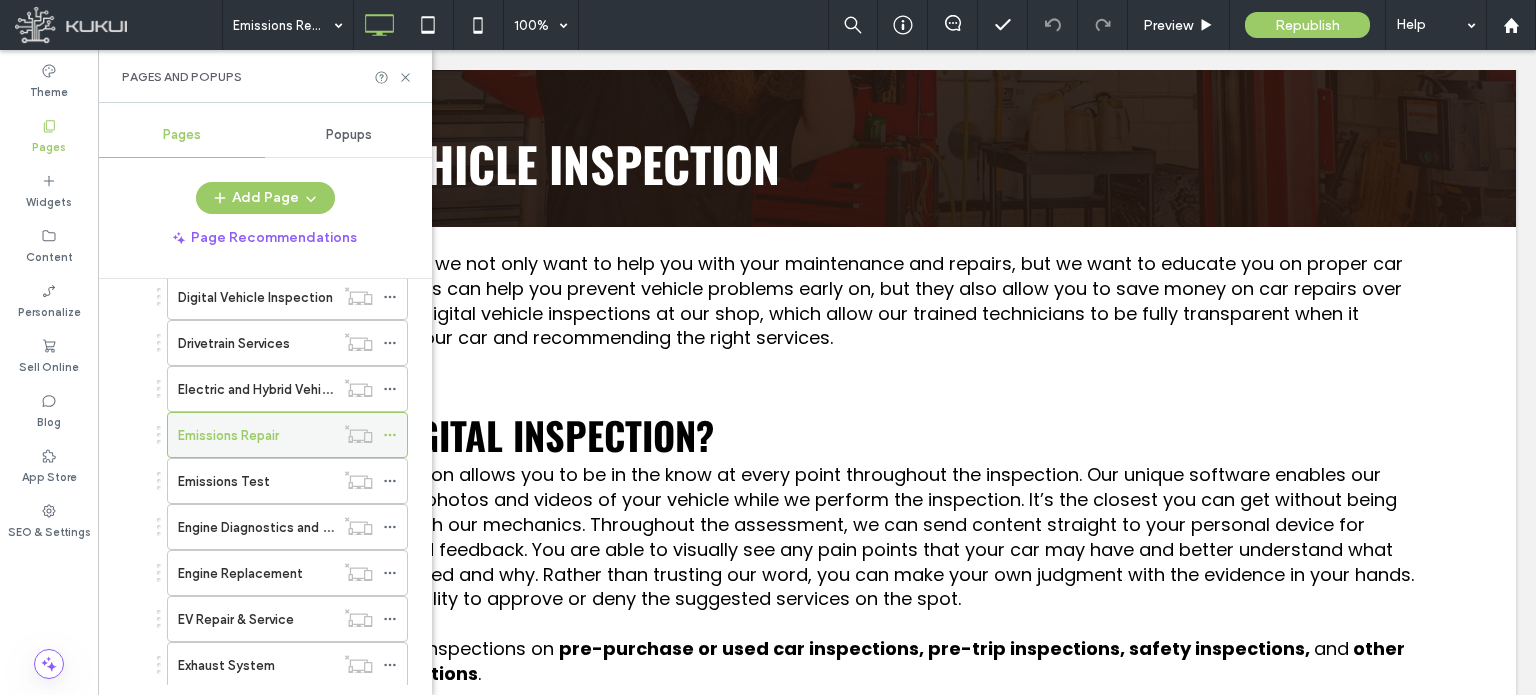 scroll, scrollTop: 1300, scrollLeft: 0, axis: vertical 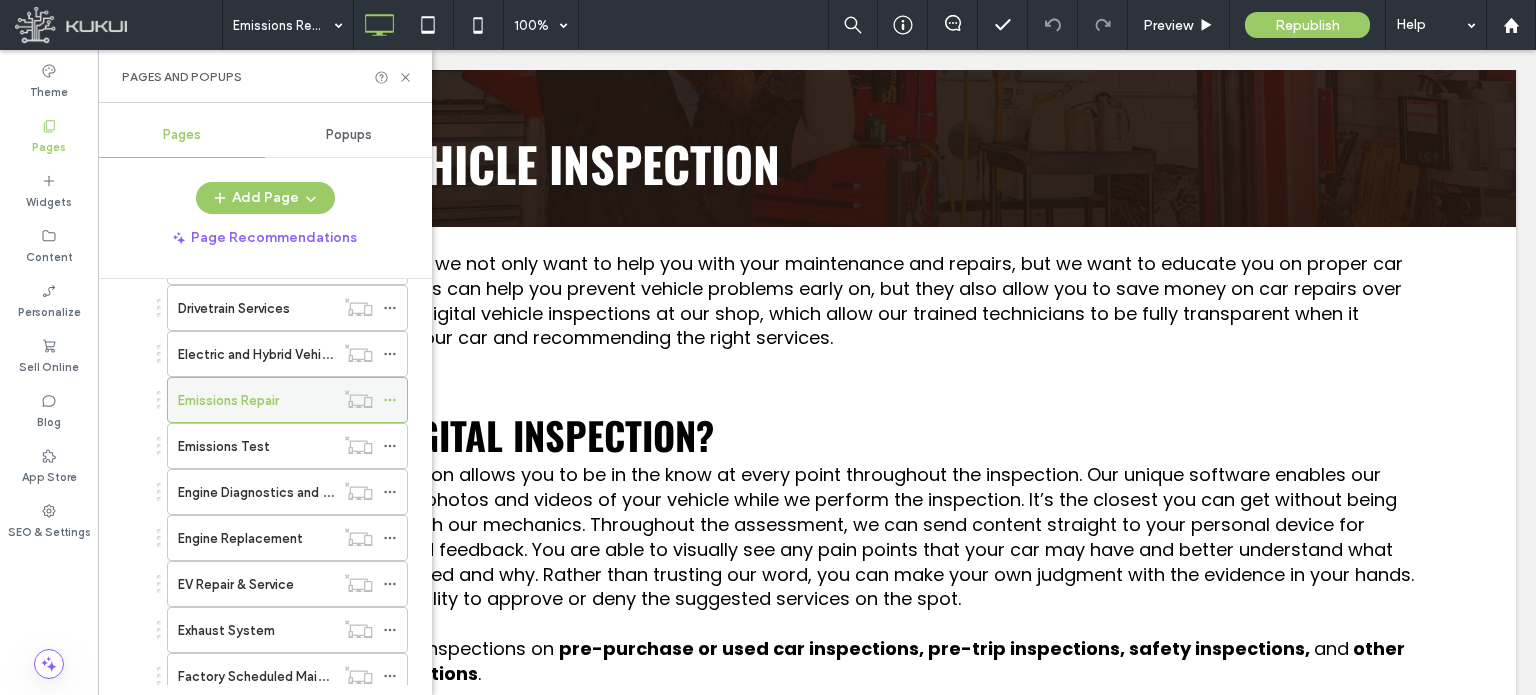 click 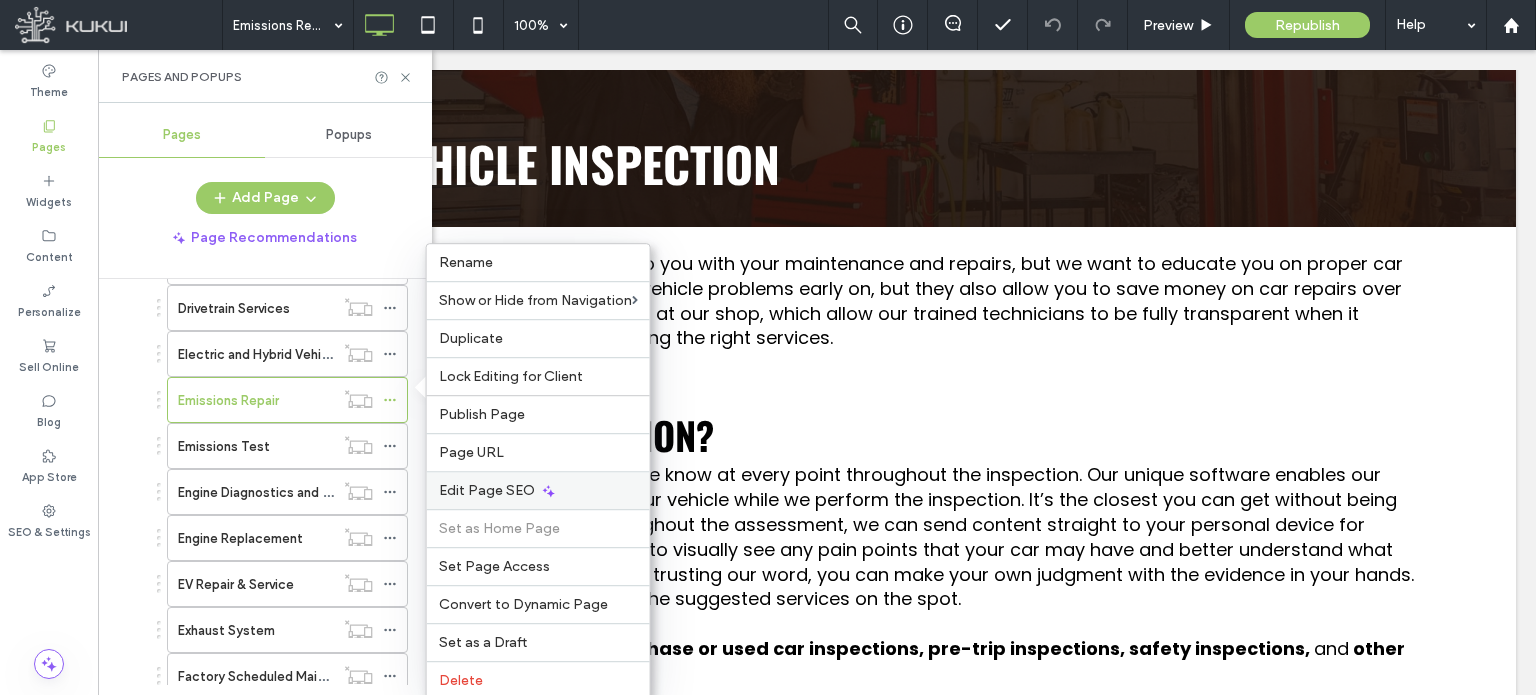 click on "Edit Page SEO" at bounding box center [487, 490] 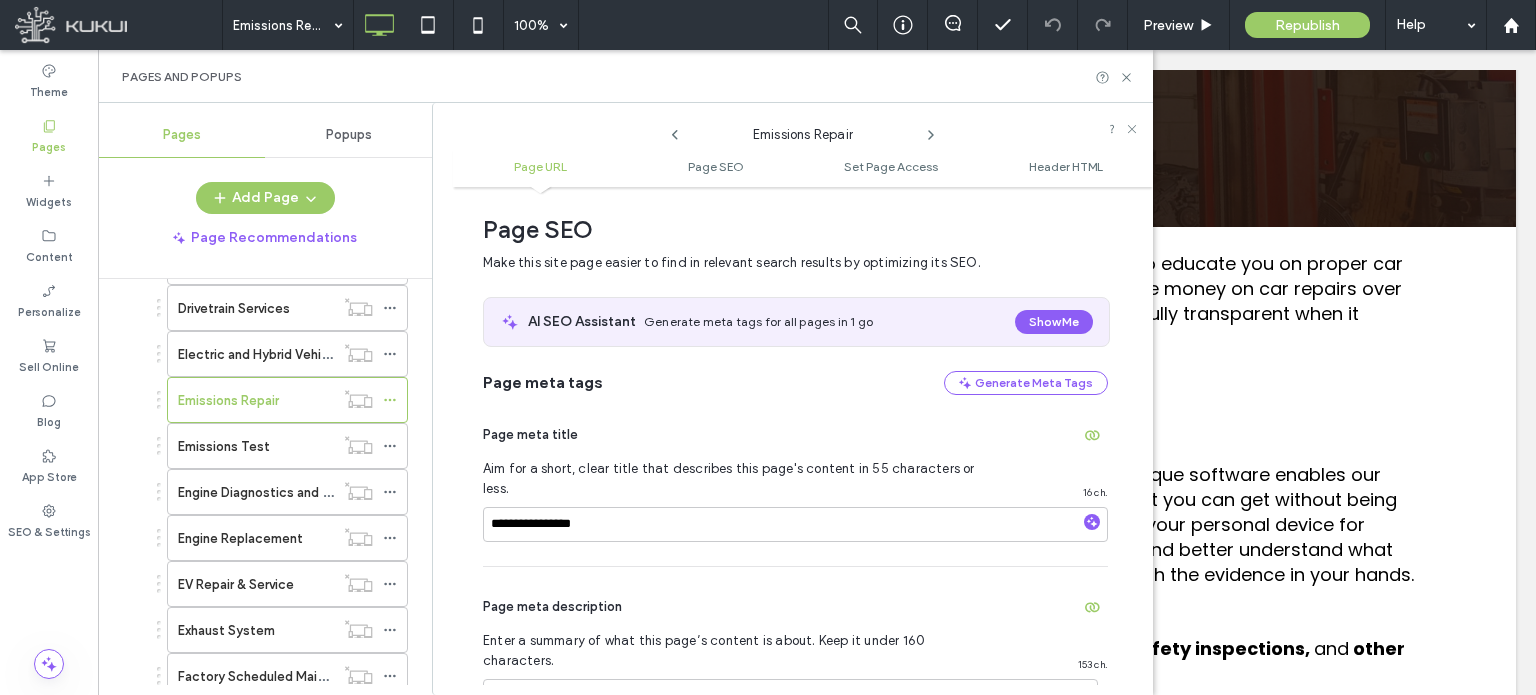 scroll, scrollTop: 274, scrollLeft: 0, axis: vertical 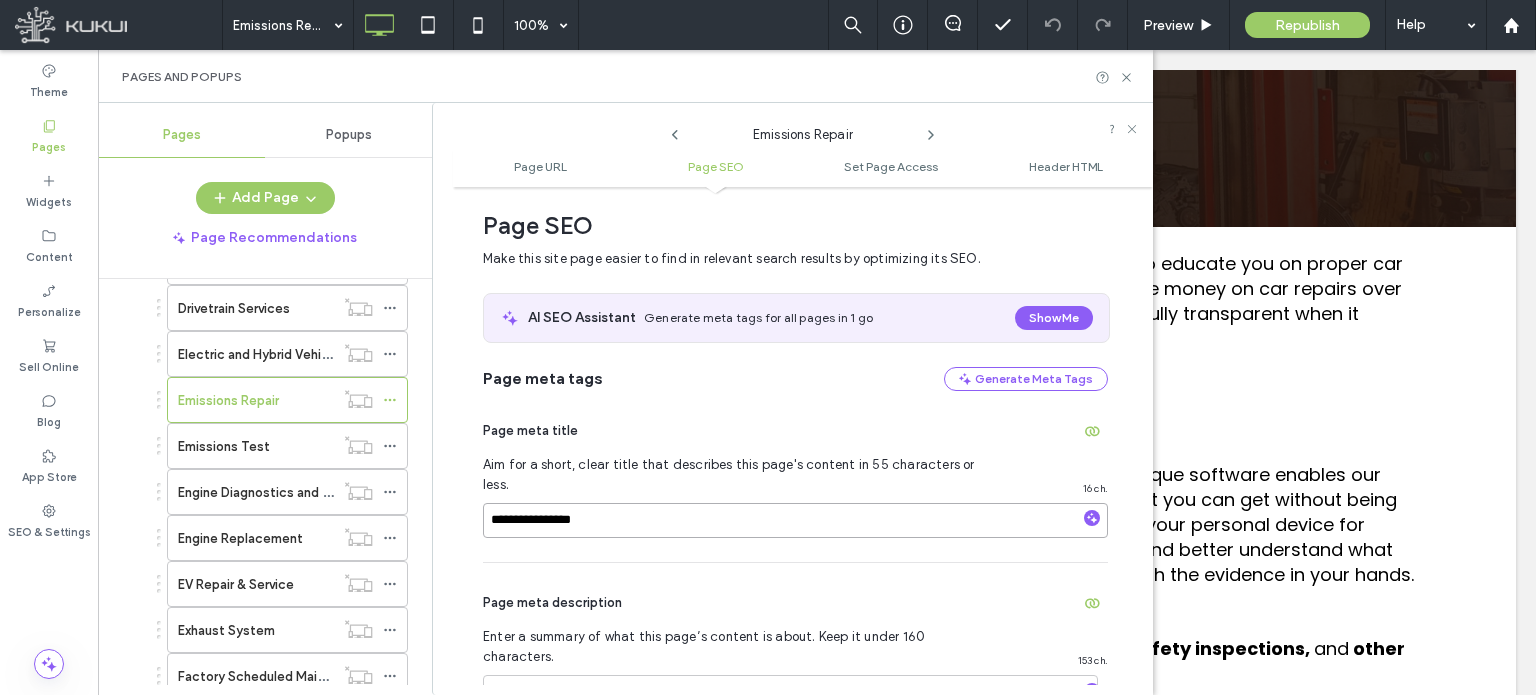 click on "**********" at bounding box center [795, 520] 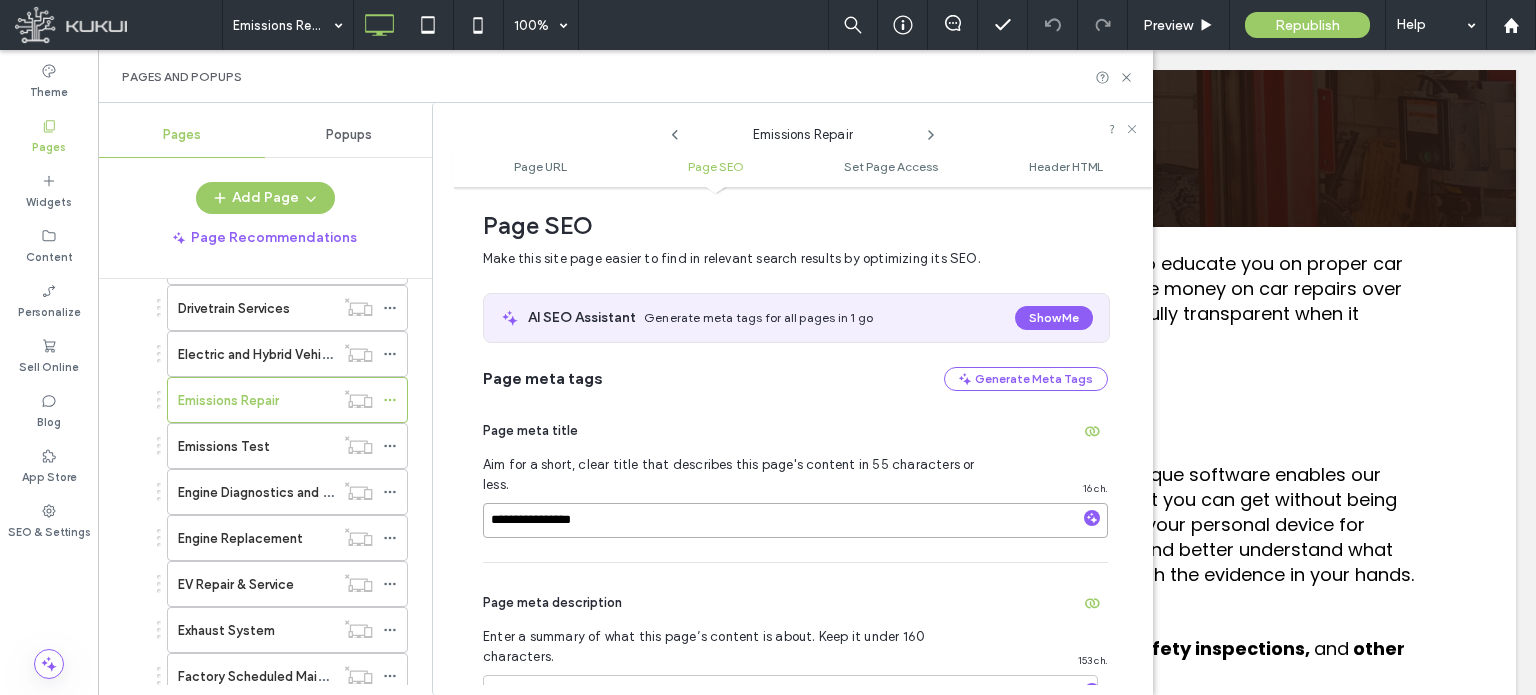 paste on "**********" 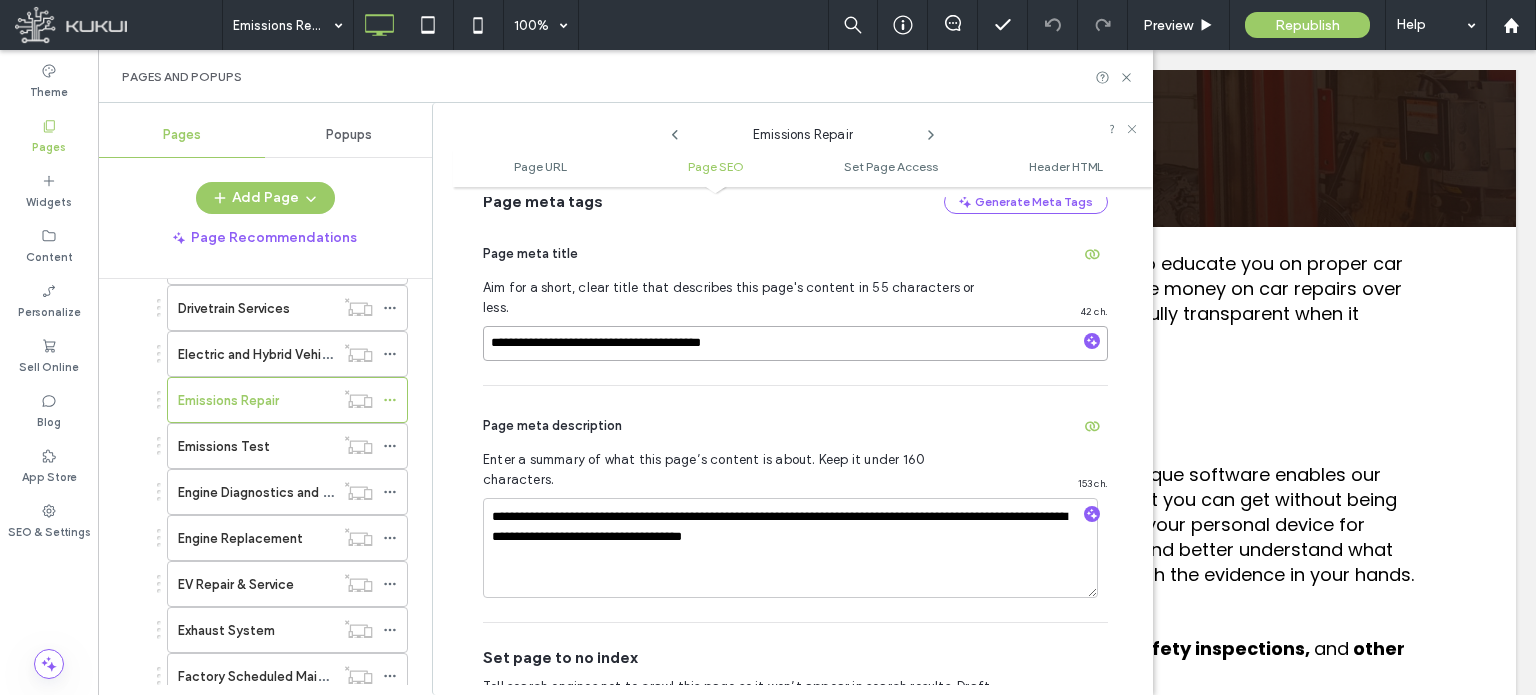 scroll, scrollTop: 474, scrollLeft: 0, axis: vertical 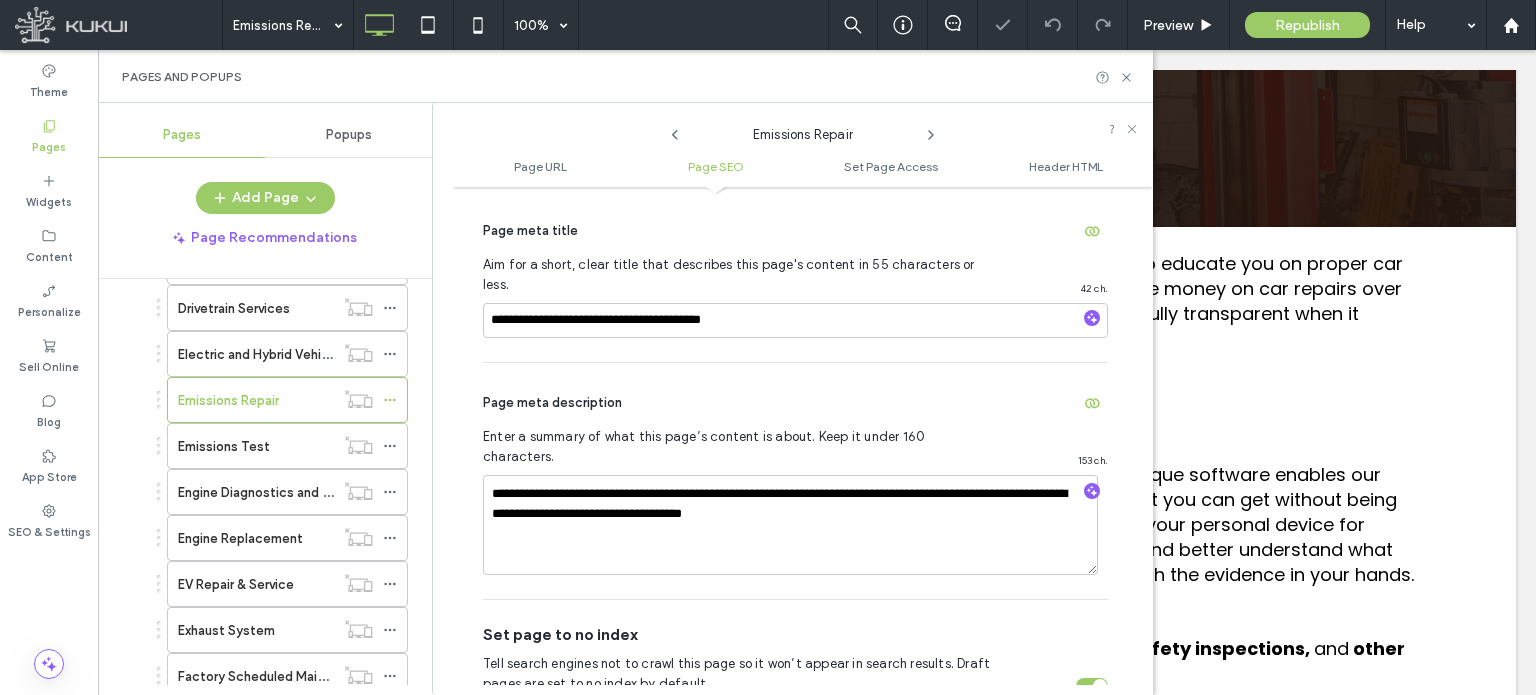click on "Page meta description" at bounding box center [795, 403] 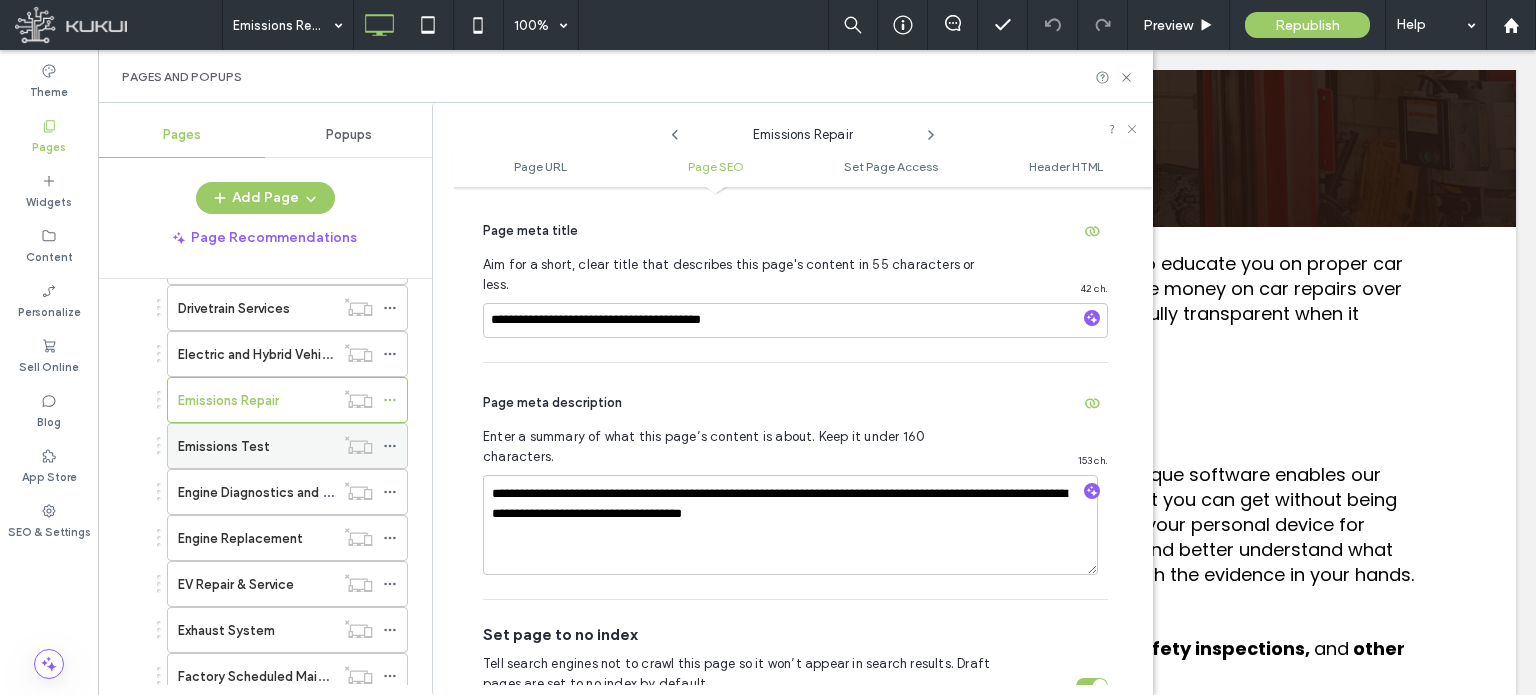 click on "Emissions Test" at bounding box center (224, 446) 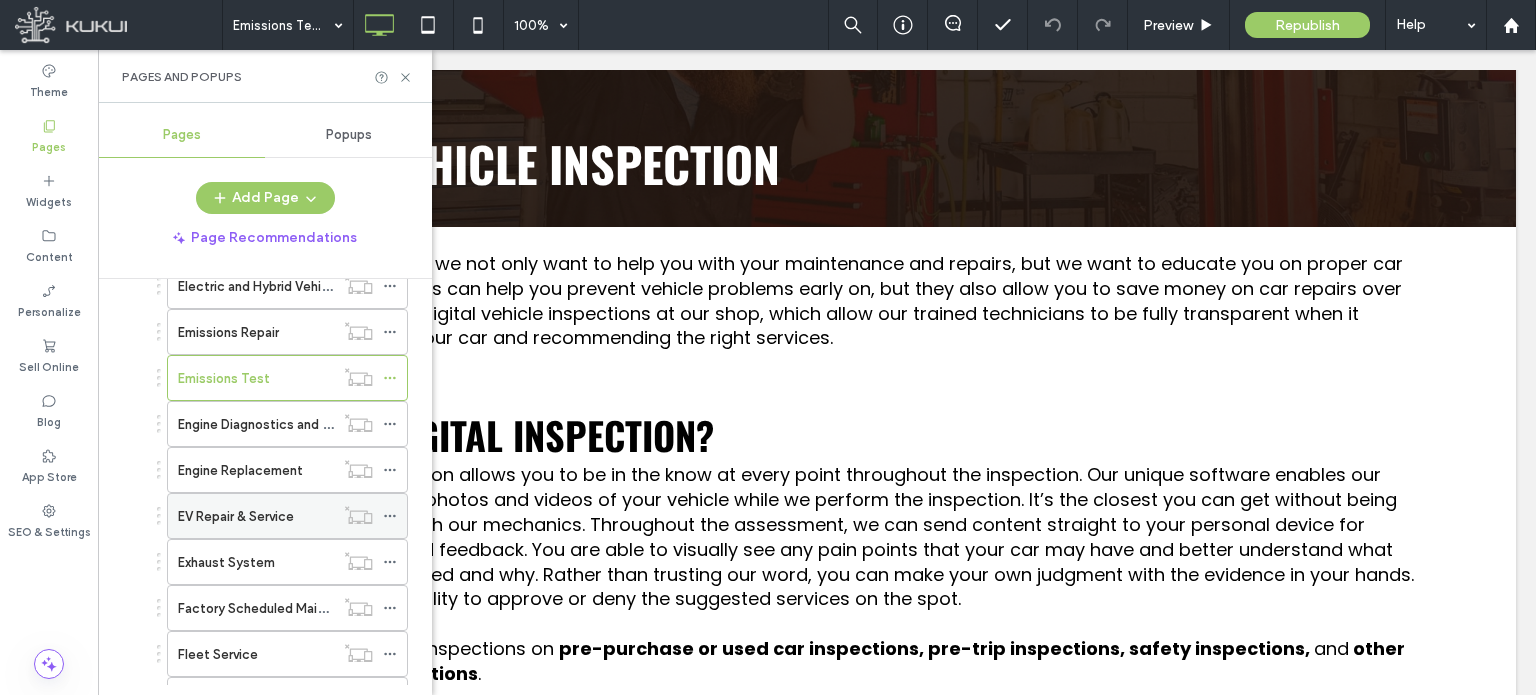 scroll, scrollTop: 1400, scrollLeft: 0, axis: vertical 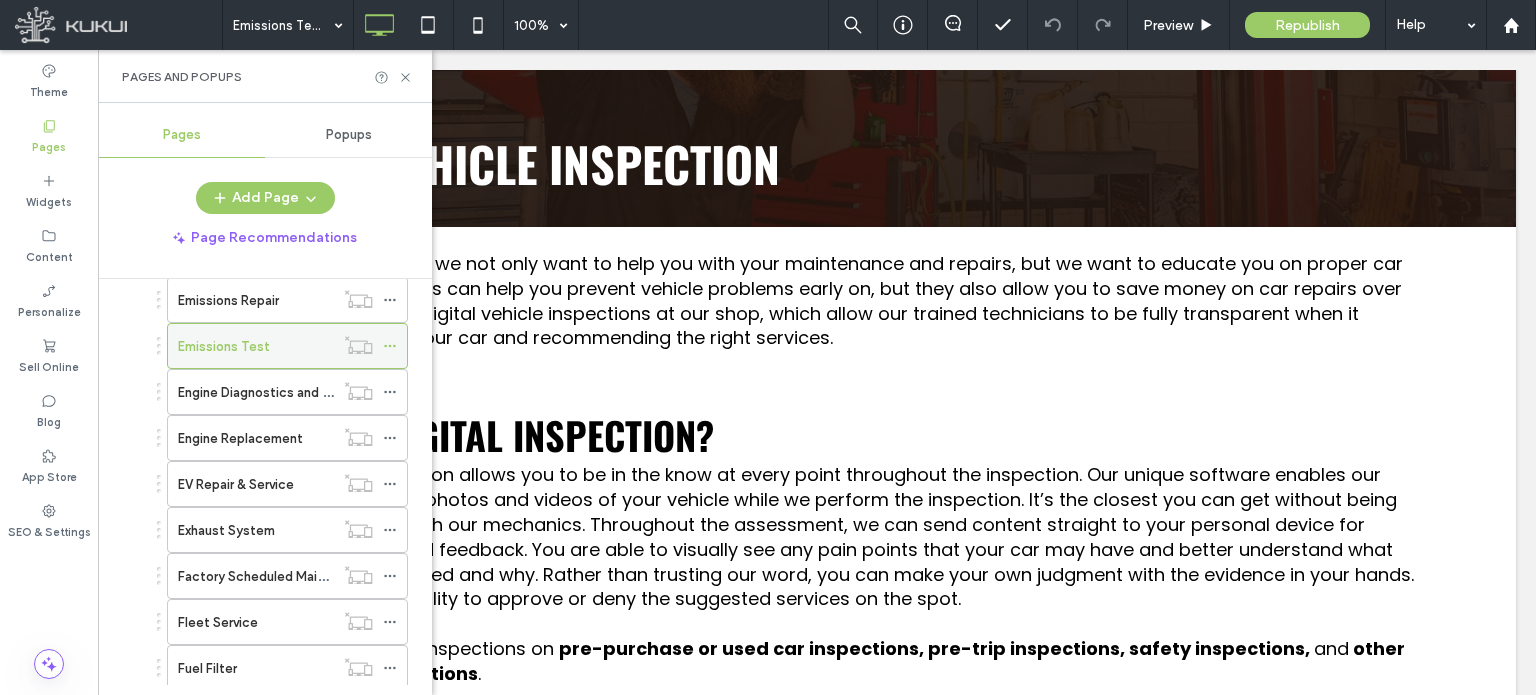 click 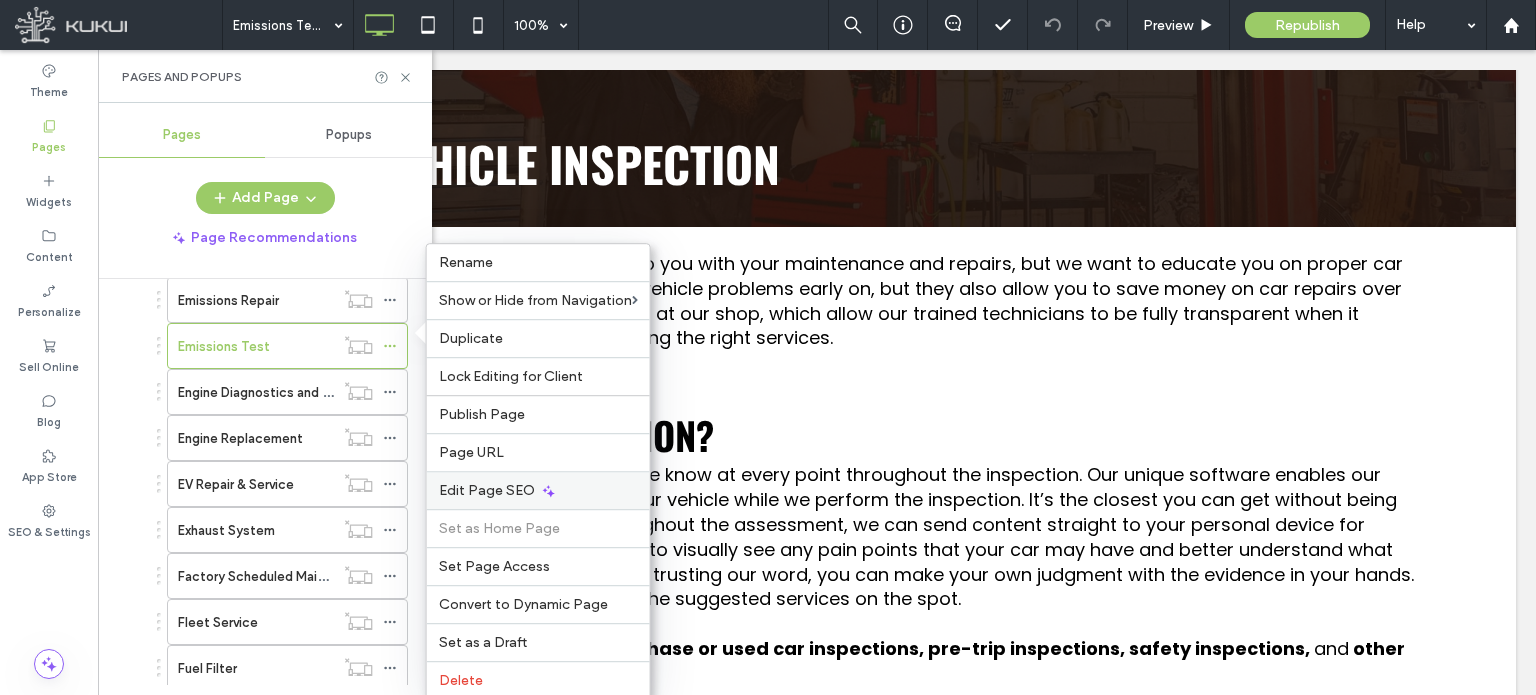 click on "Edit Page SEO" at bounding box center [487, 490] 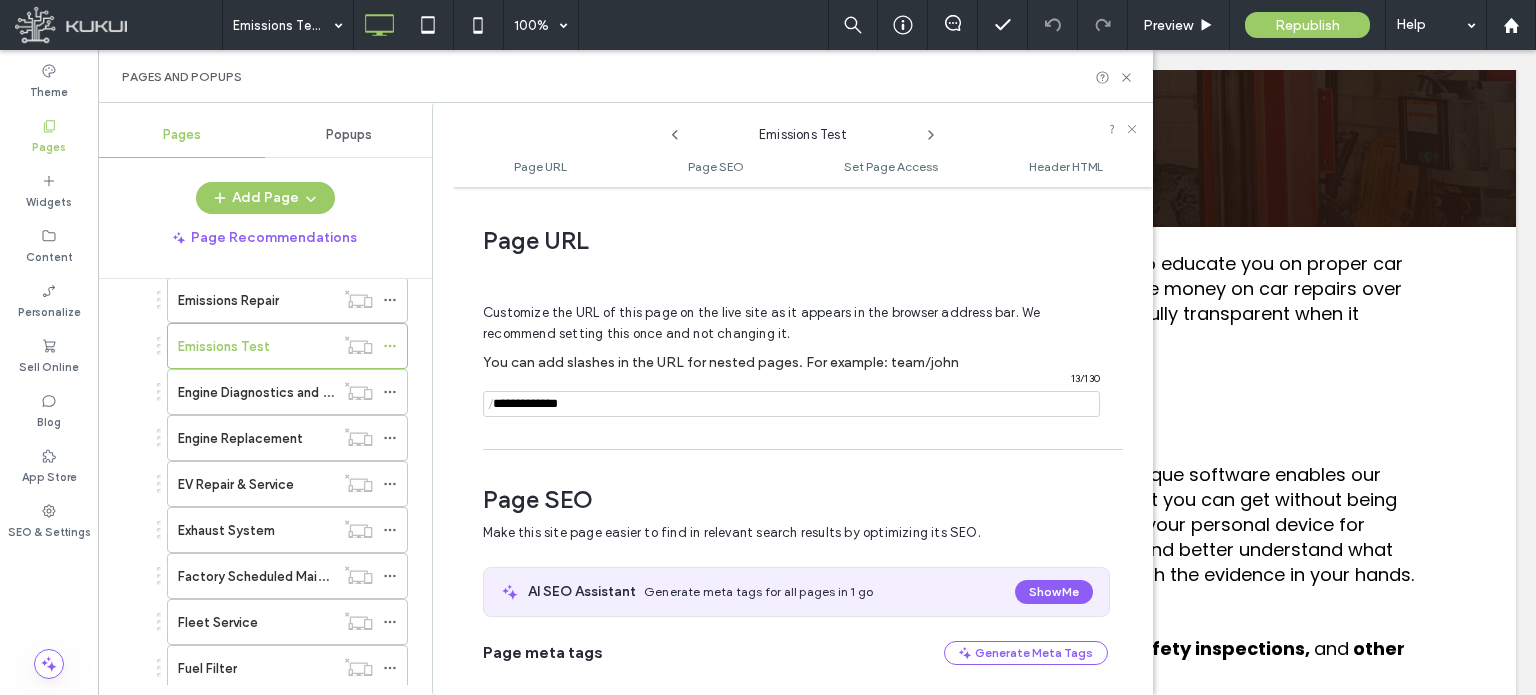 scroll, scrollTop: 274, scrollLeft: 0, axis: vertical 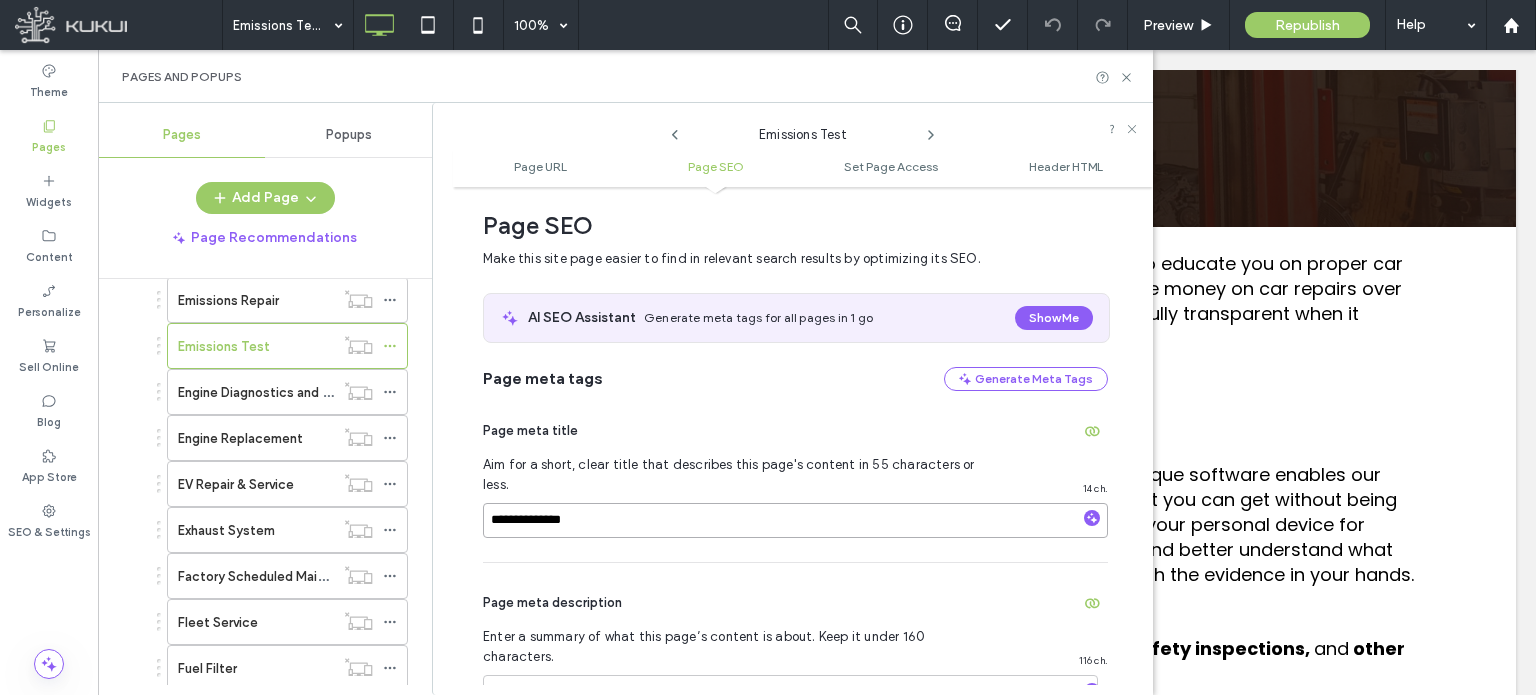 click on "**********" at bounding box center [795, 520] 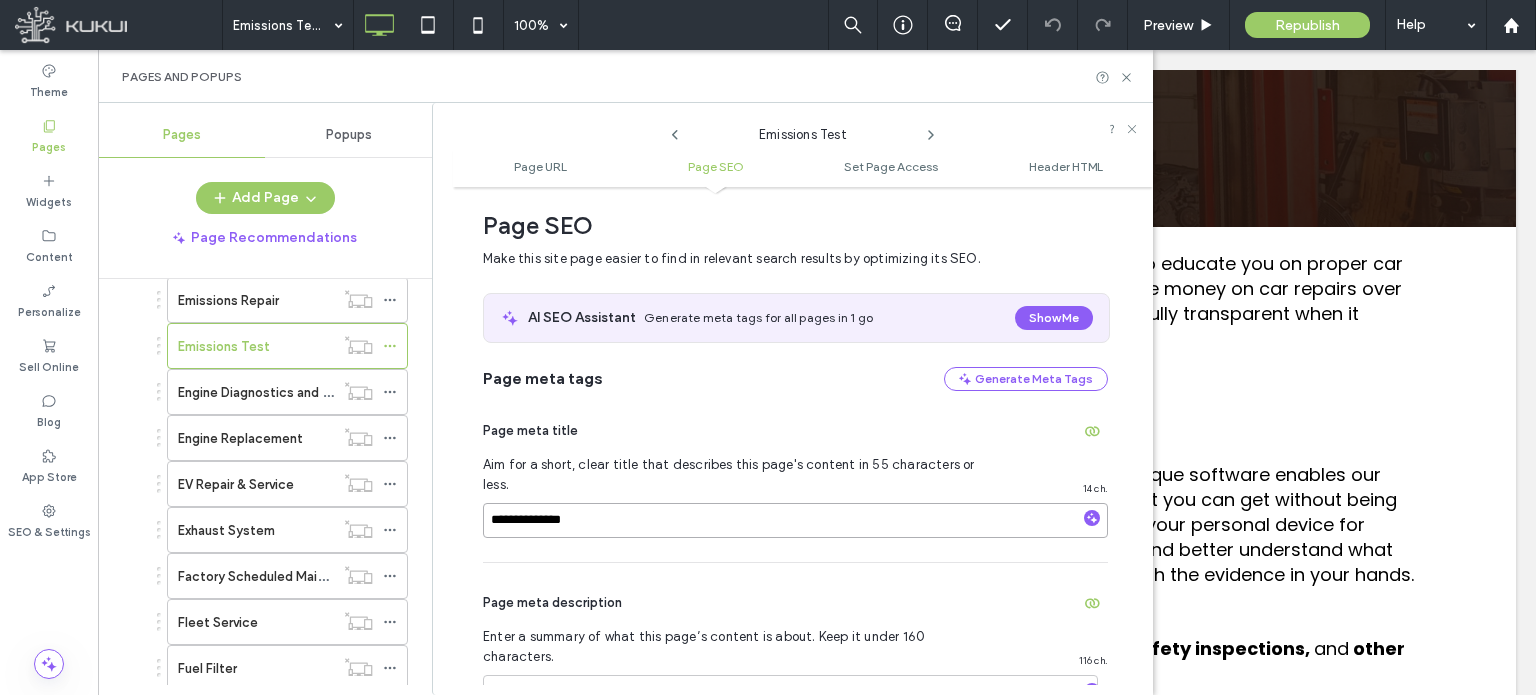 paste on "**********" 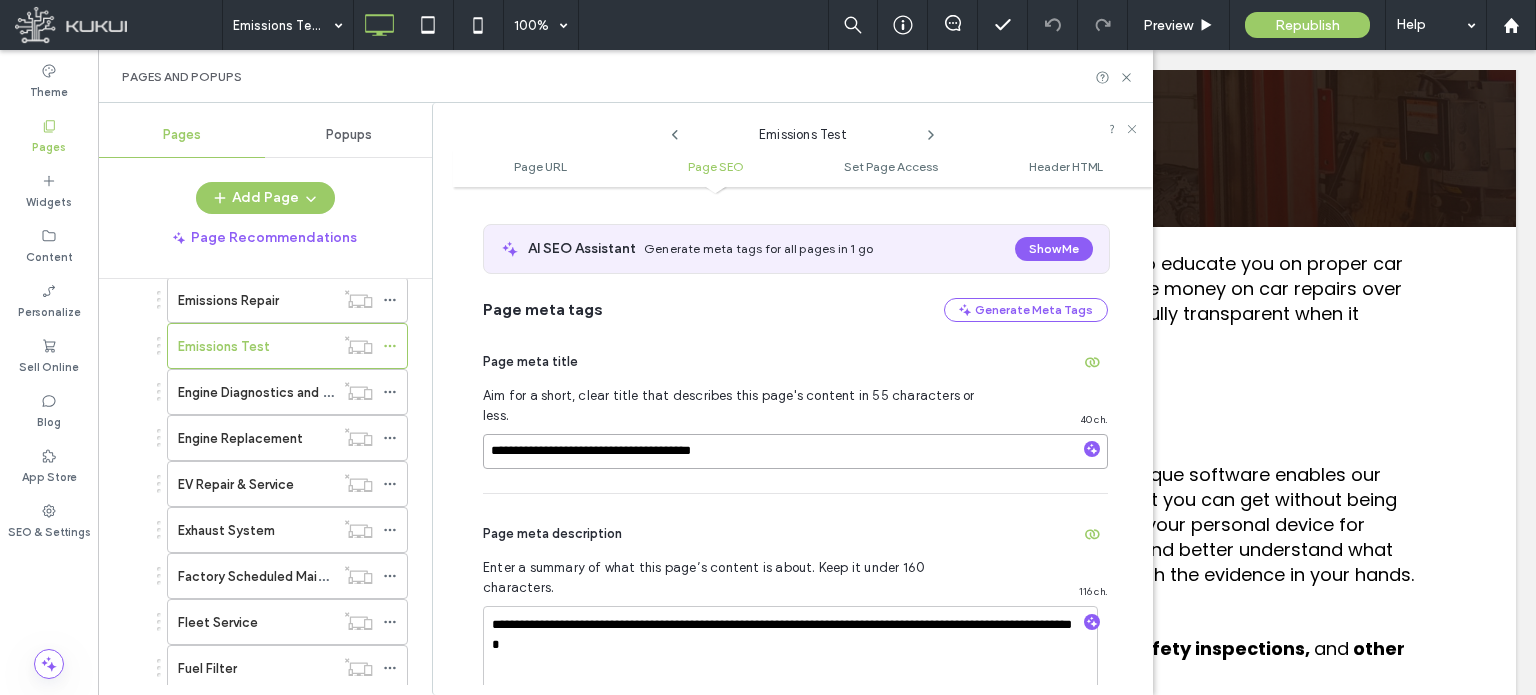 scroll, scrollTop: 474, scrollLeft: 0, axis: vertical 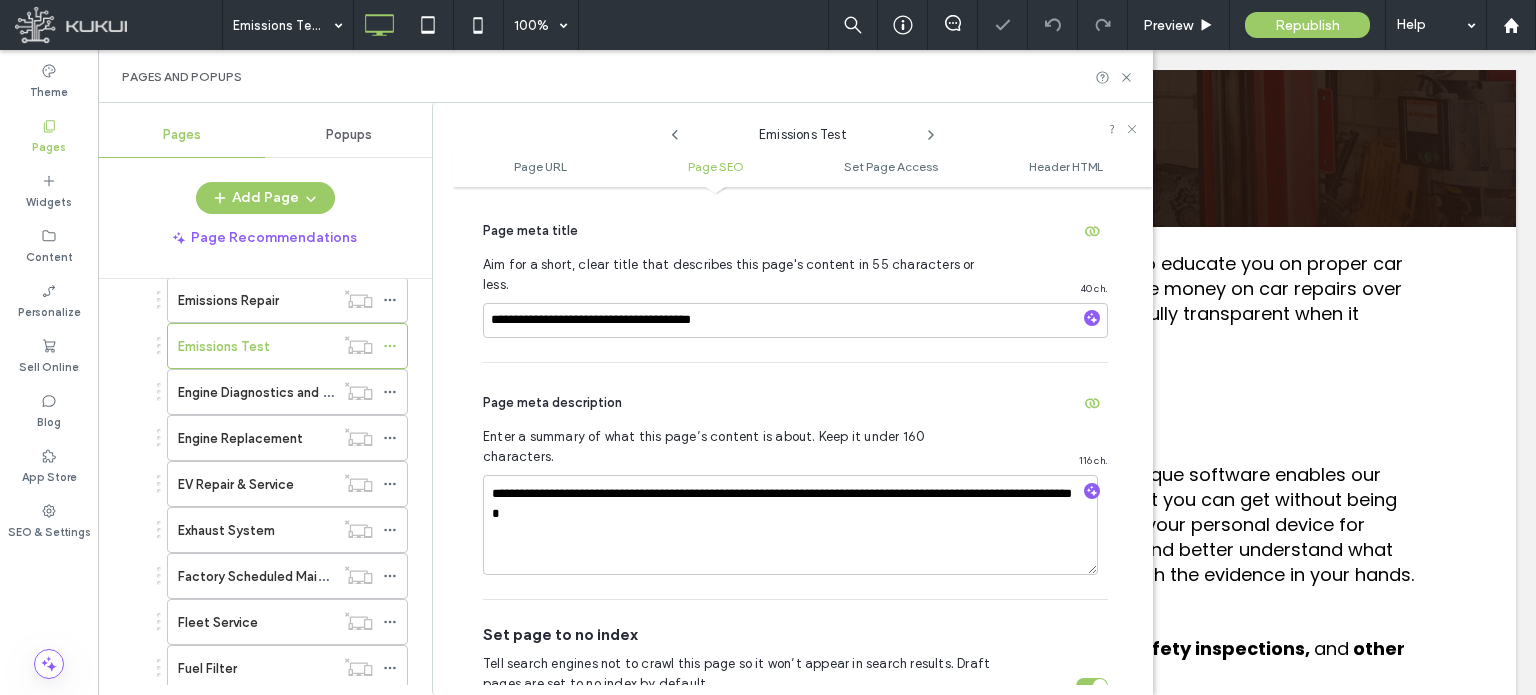 click on "Page meta description" at bounding box center [795, 403] 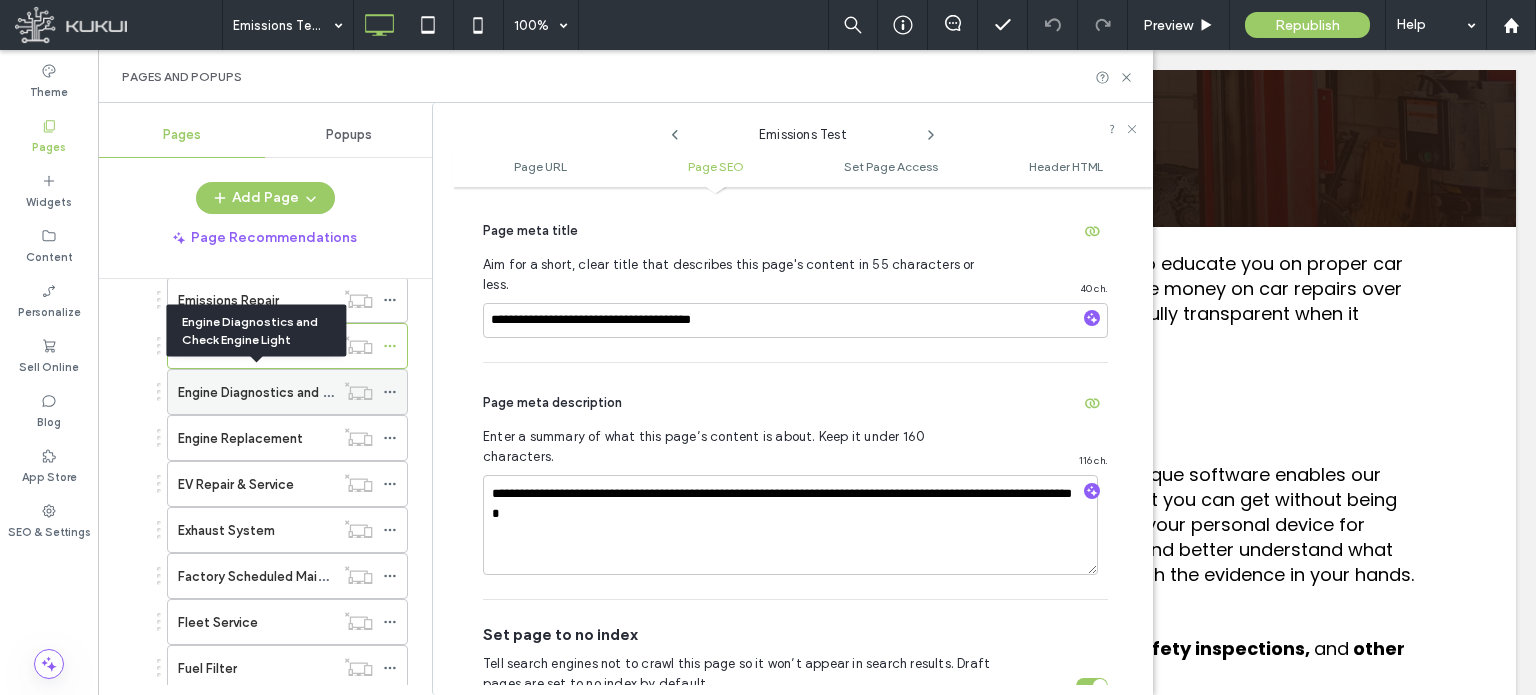 click on "Engine Diagnostics and Check Engine Light" at bounding box center [307, 392] 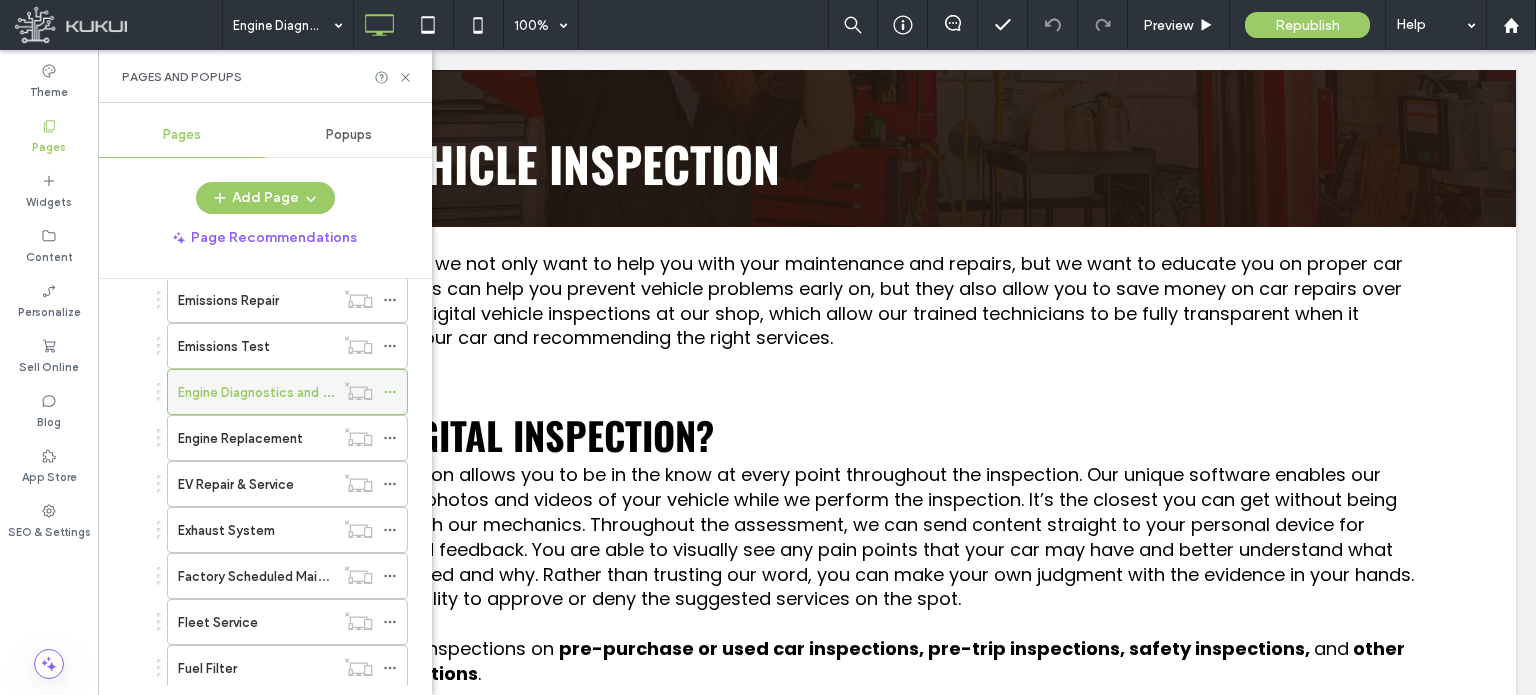 click 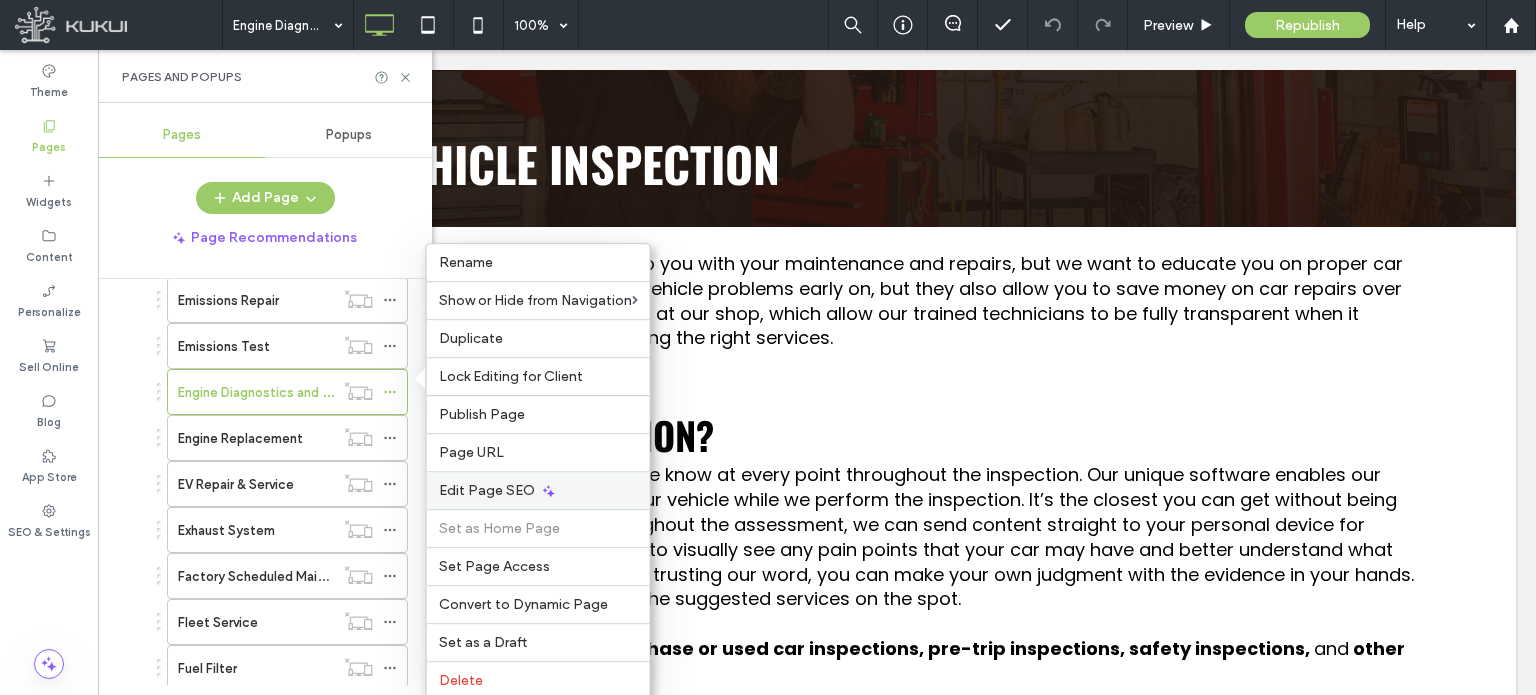click on "Edit Page SEO" at bounding box center [487, 490] 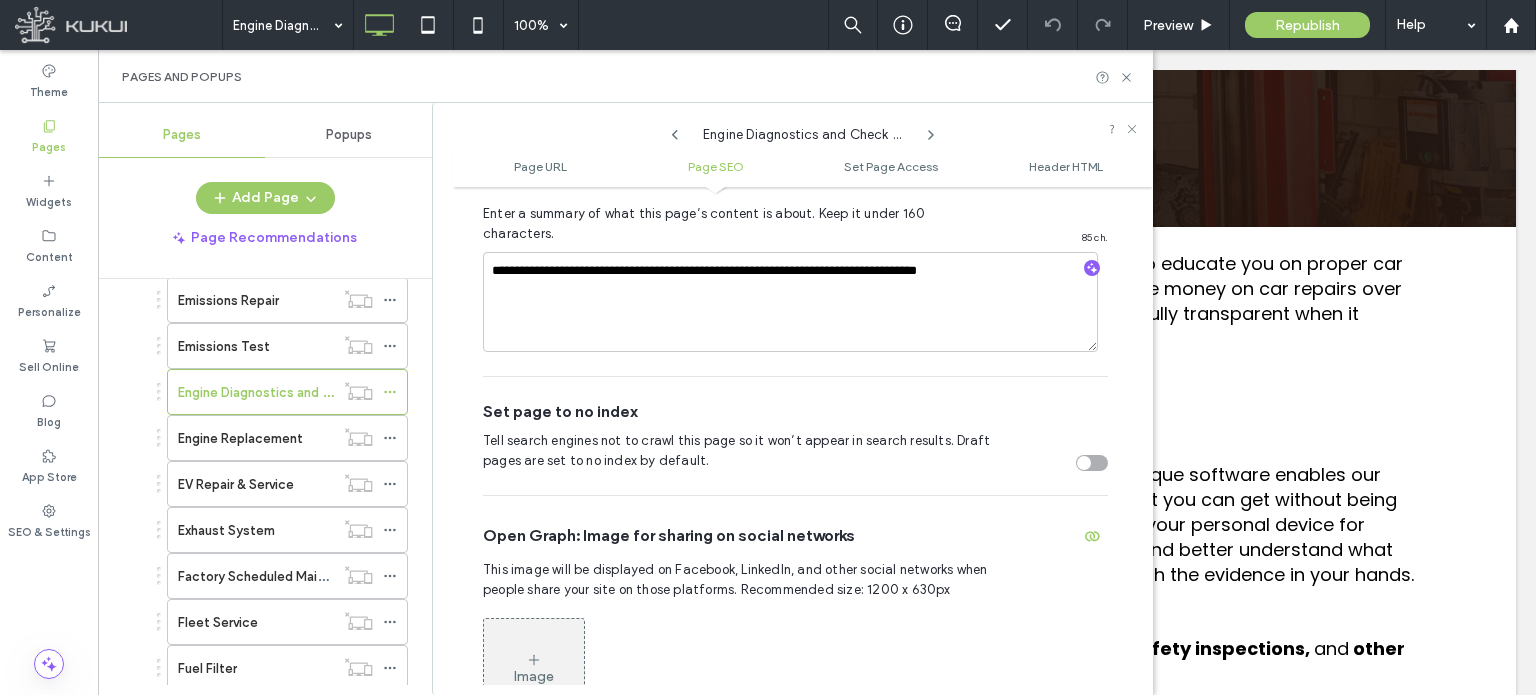 scroll, scrollTop: 574, scrollLeft: 0, axis: vertical 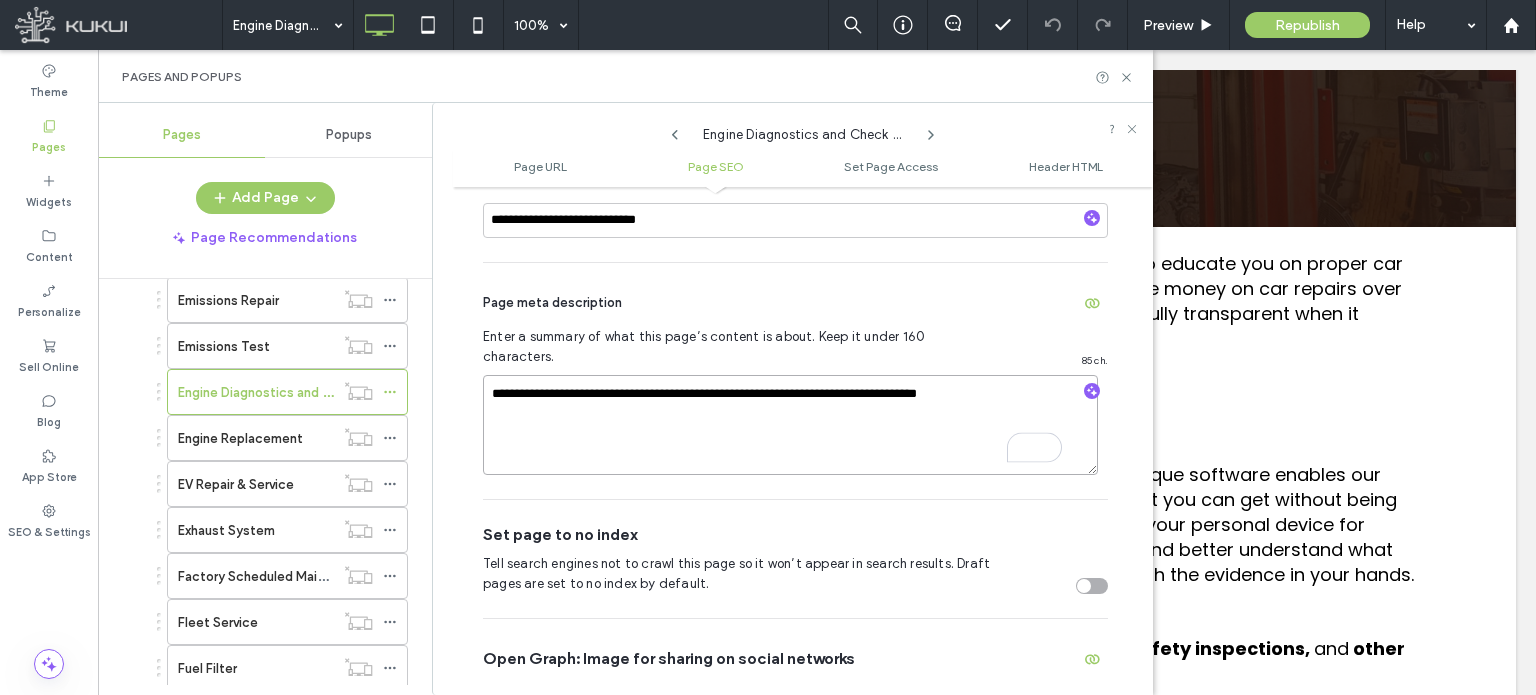 drag, startPoint x: 491, startPoint y: 355, endPoint x: 1020, endPoint y: 371, distance: 529.2419 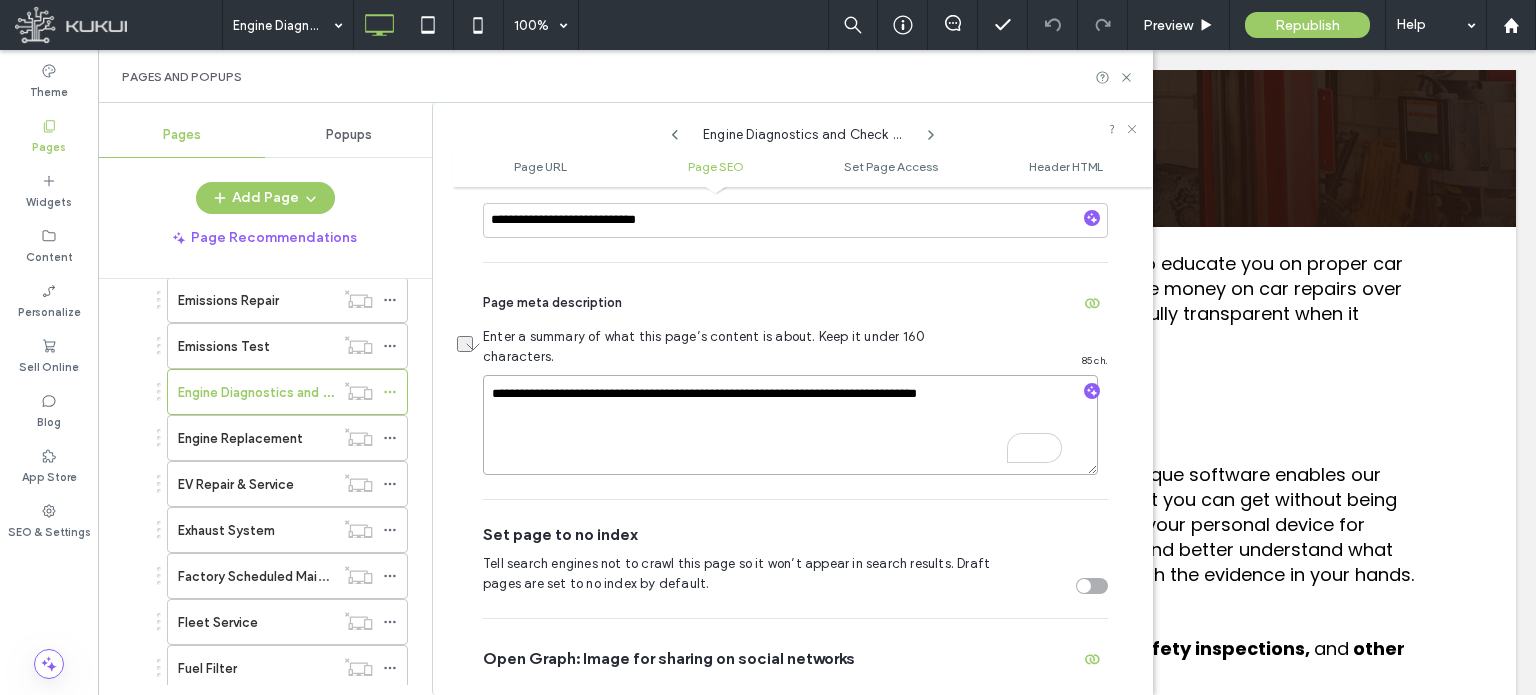 paste on "**********" 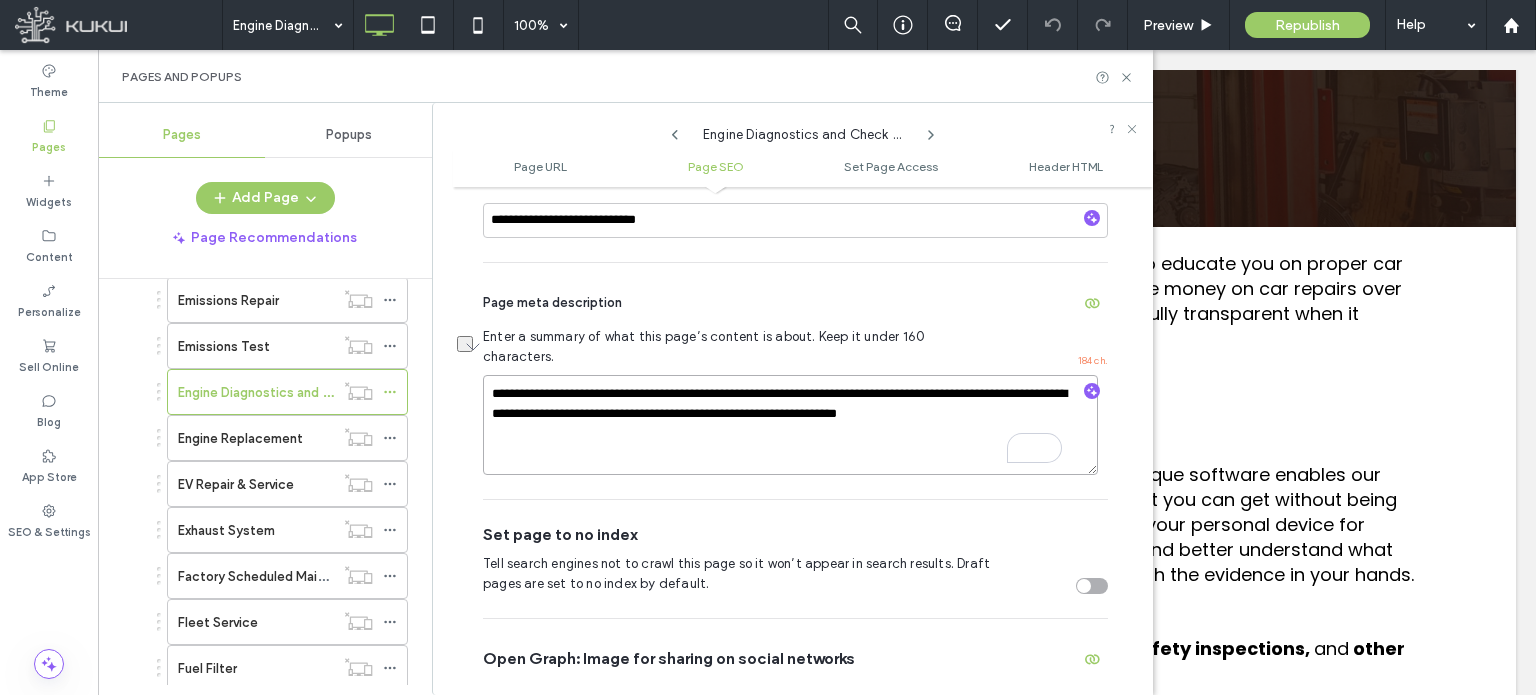 drag, startPoint x: 1000, startPoint y: 371, endPoint x: 800, endPoint y: 383, distance: 200.35968 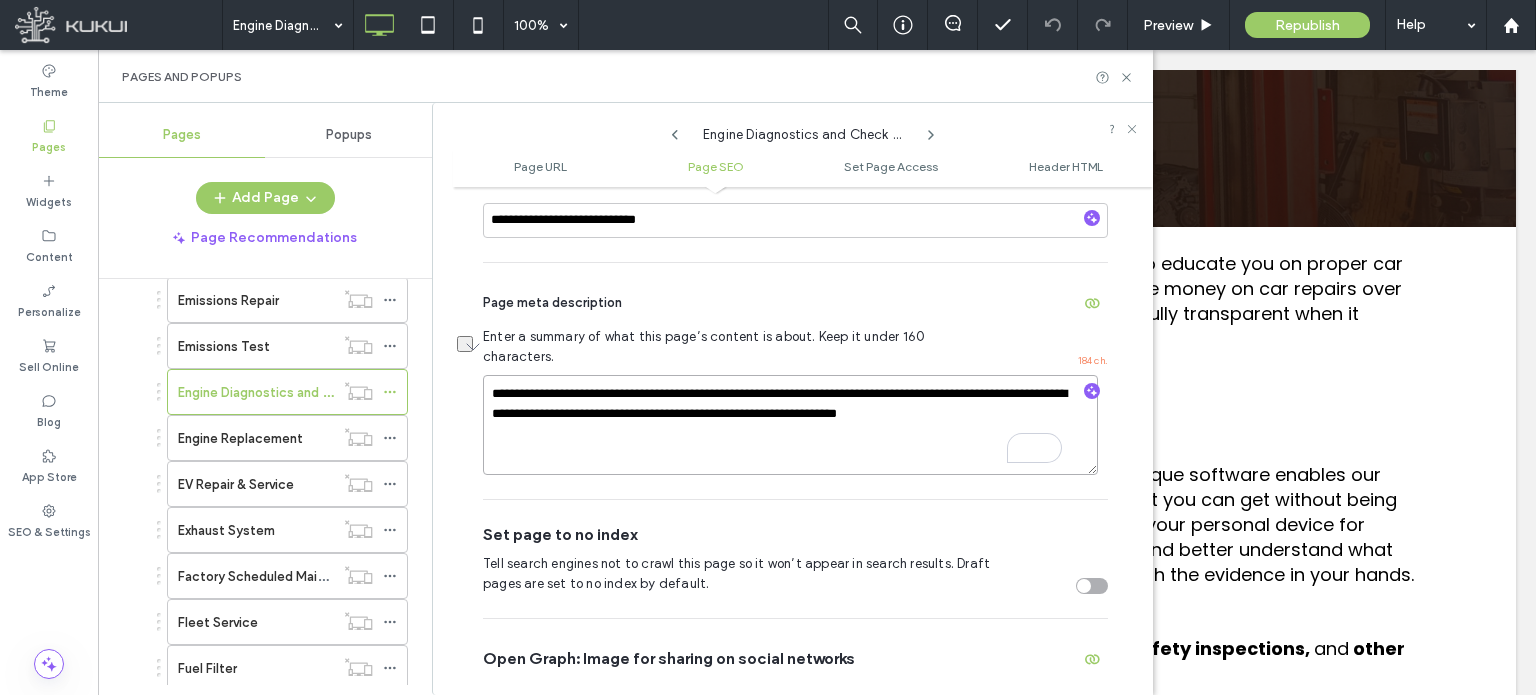 click on "**********" at bounding box center (790, 425) 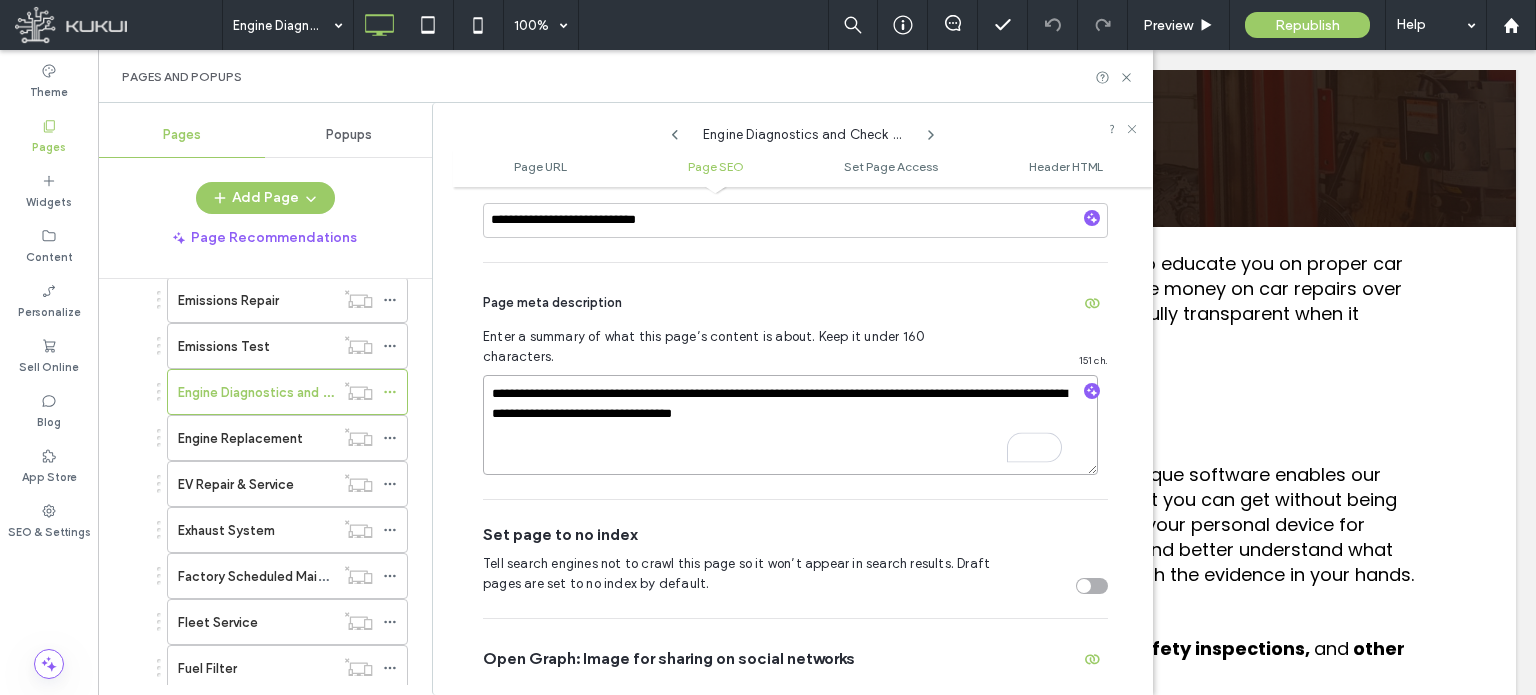 type on "**********" 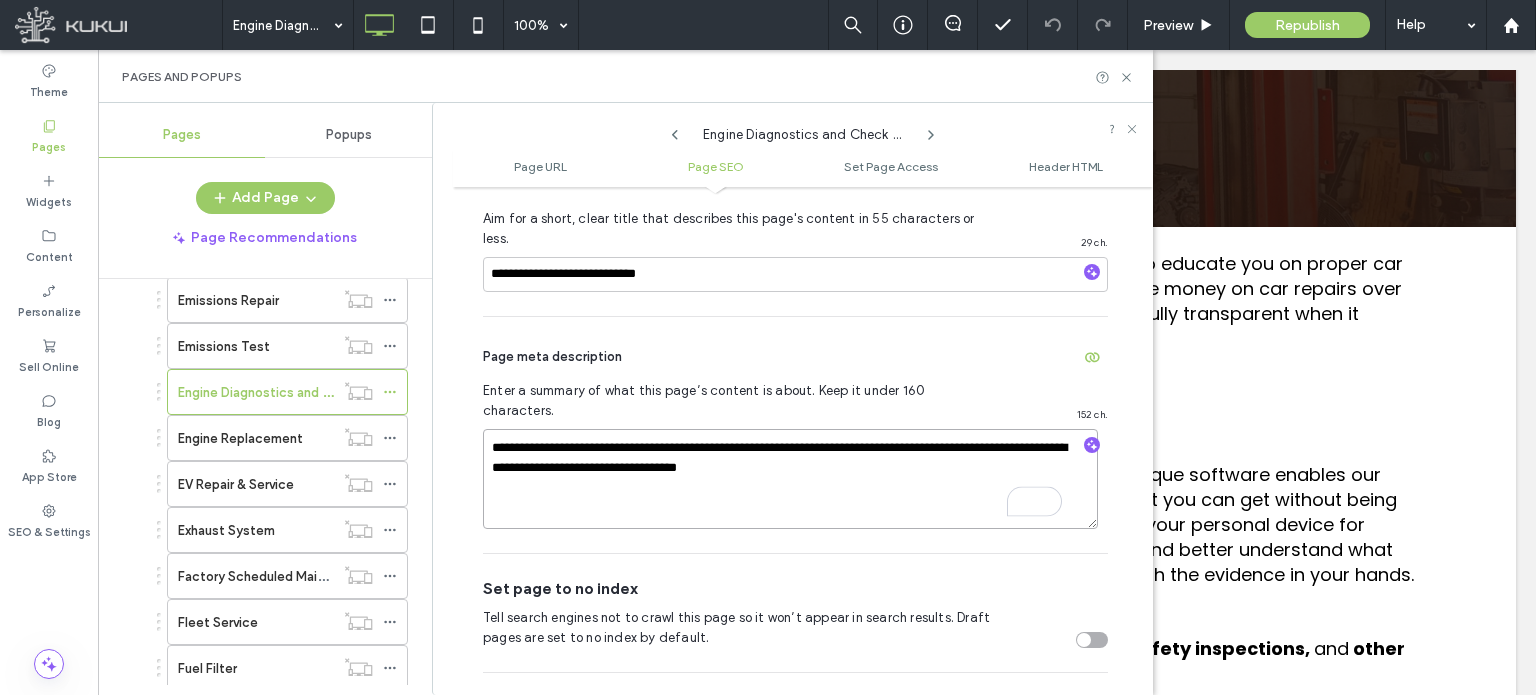 scroll, scrollTop: 474, scrollLeft: 0, axis: vertical 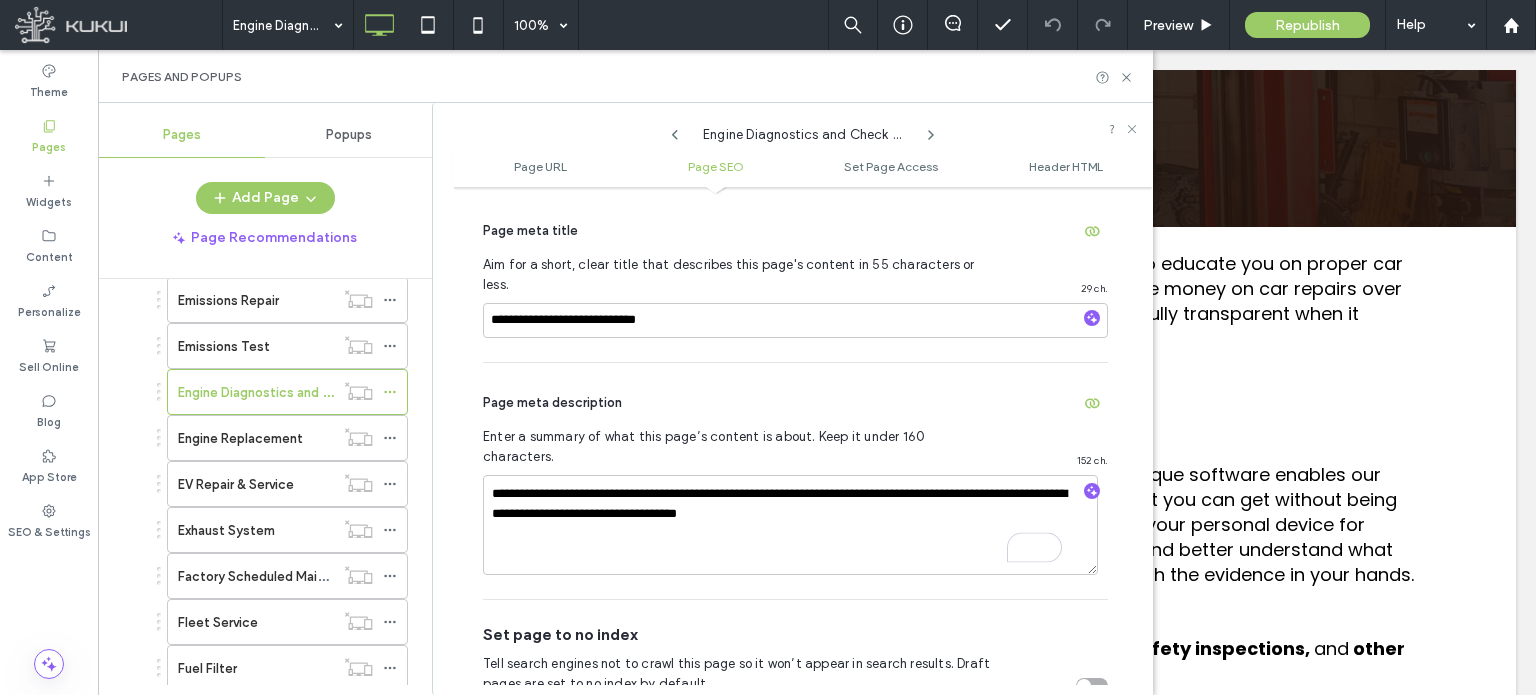 click on "Page meta description" at bounding box center (795, 403) 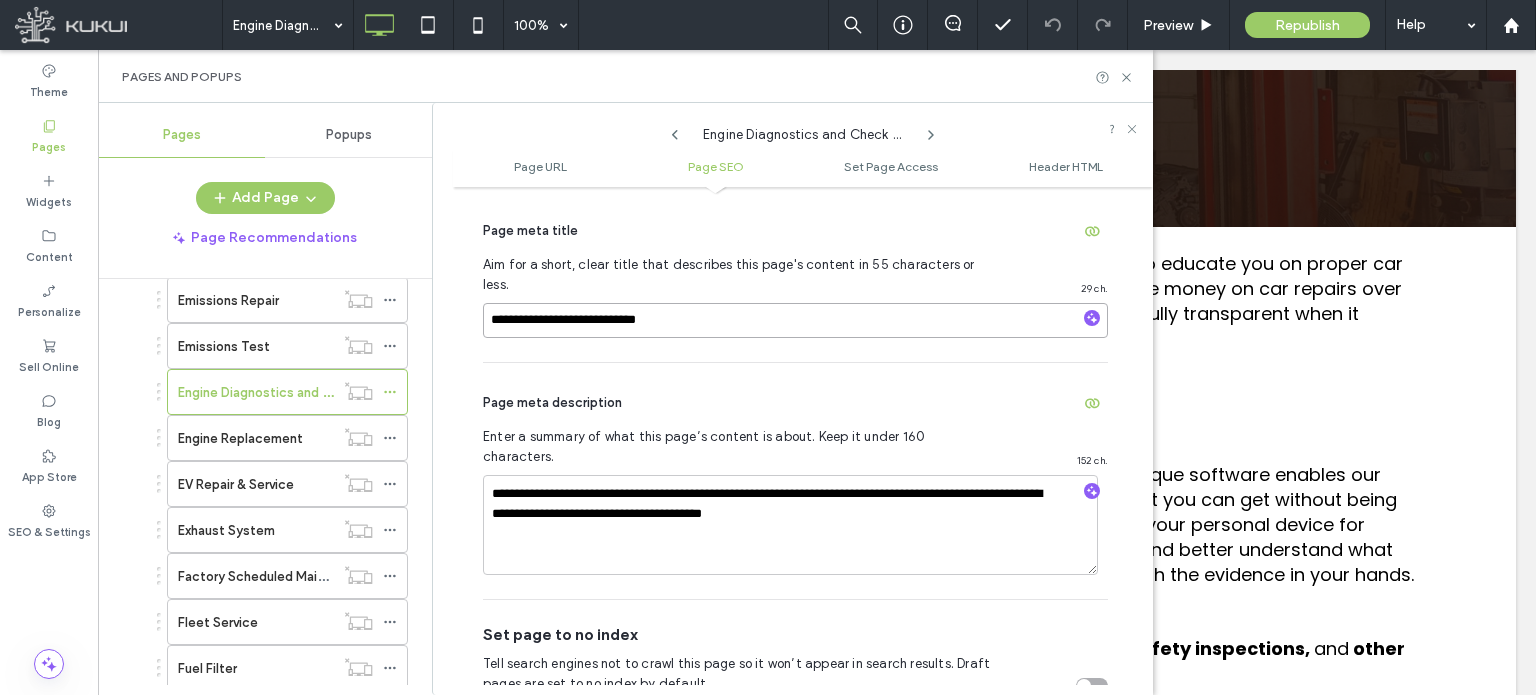 drag, startPoint x: 604, startPoint y: 299, endPoint x: 532, endPoint y: 298, distance: 72.00694 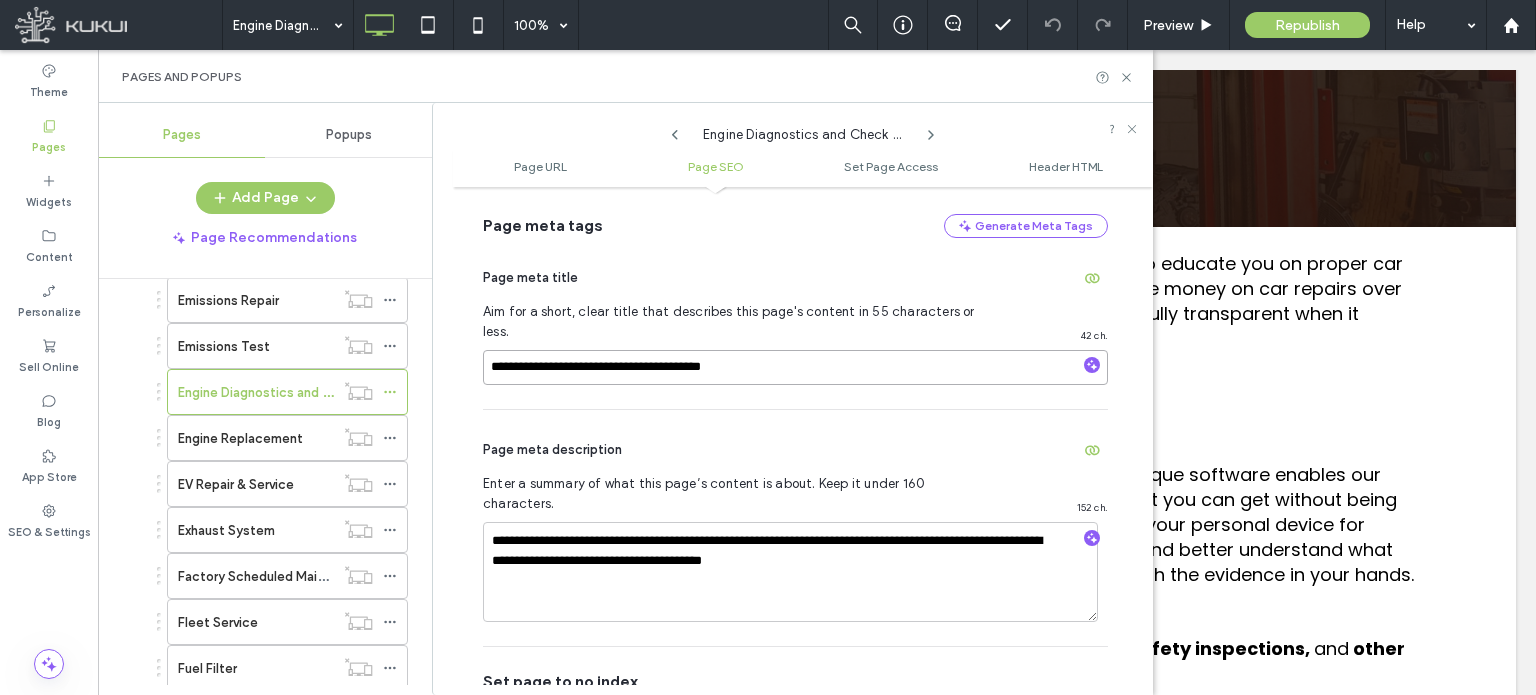 scroll, scrollTop: 474, scrollLeft: 0, axis: vertical 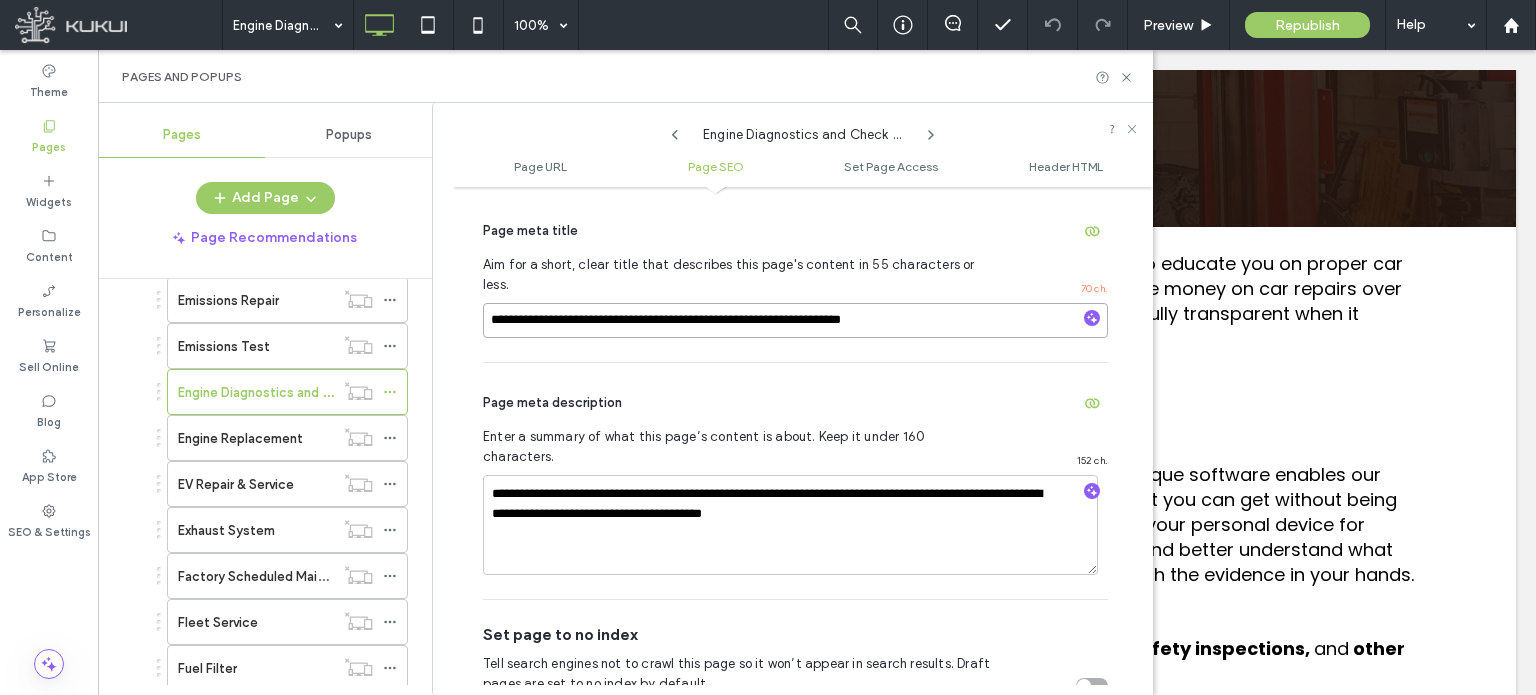 paste on "**********" 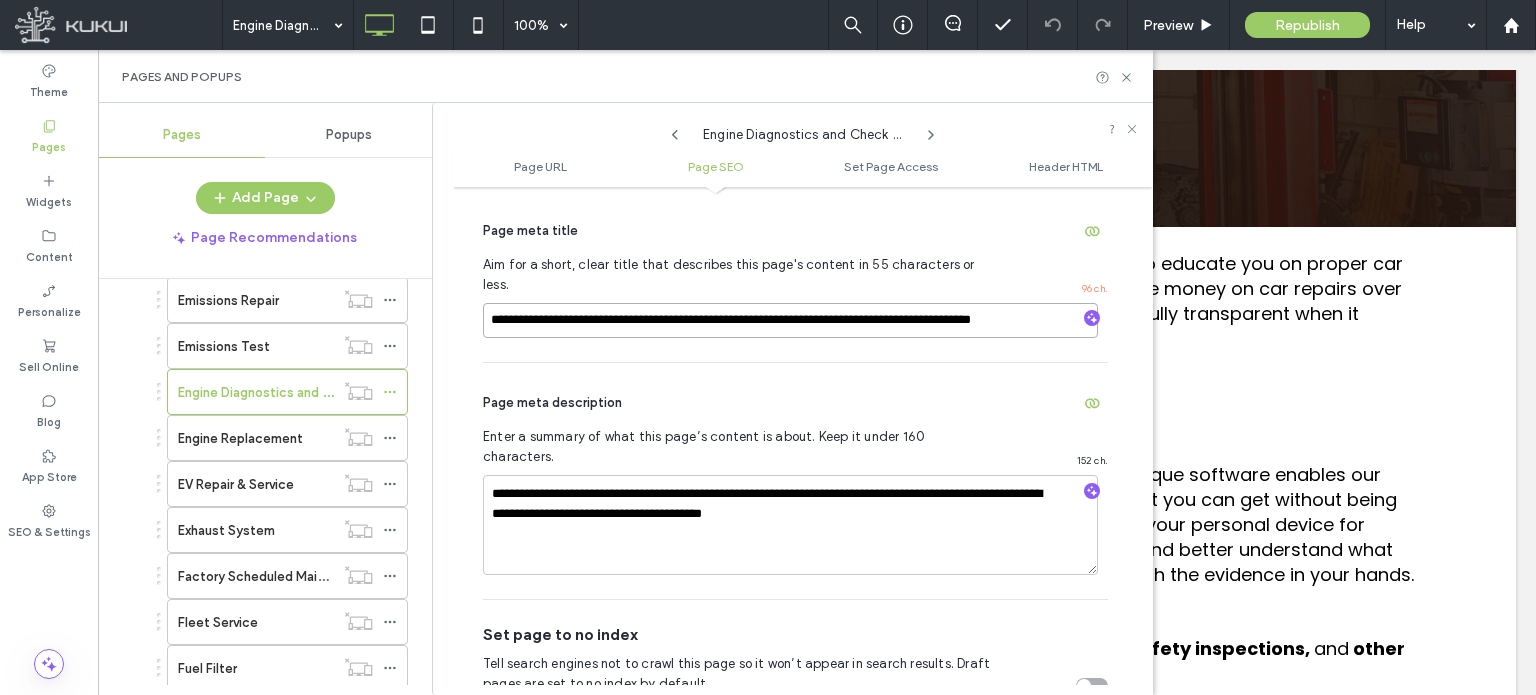 scroll, scrollTop: 0, scrollLeft: 0, axis: both 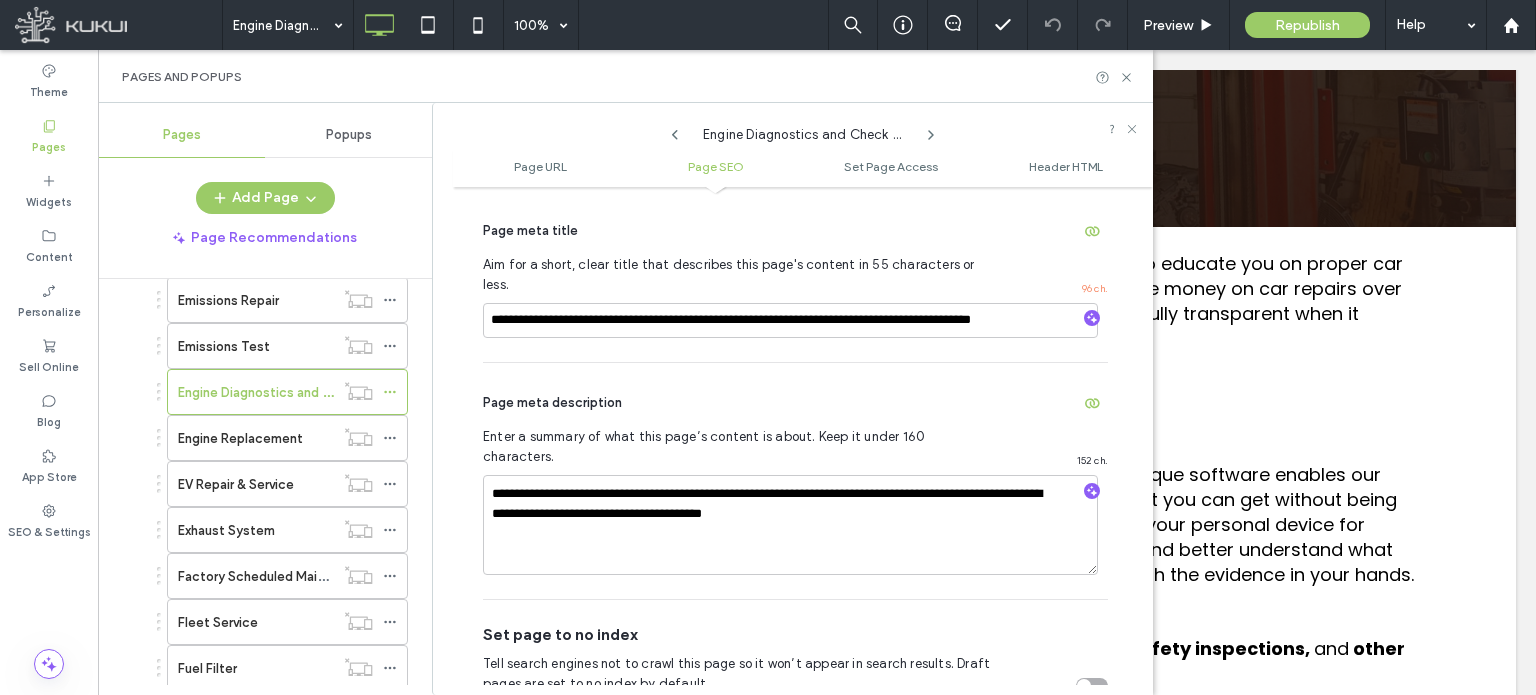 click on "Page meta description" at bounding box center [795, 403] 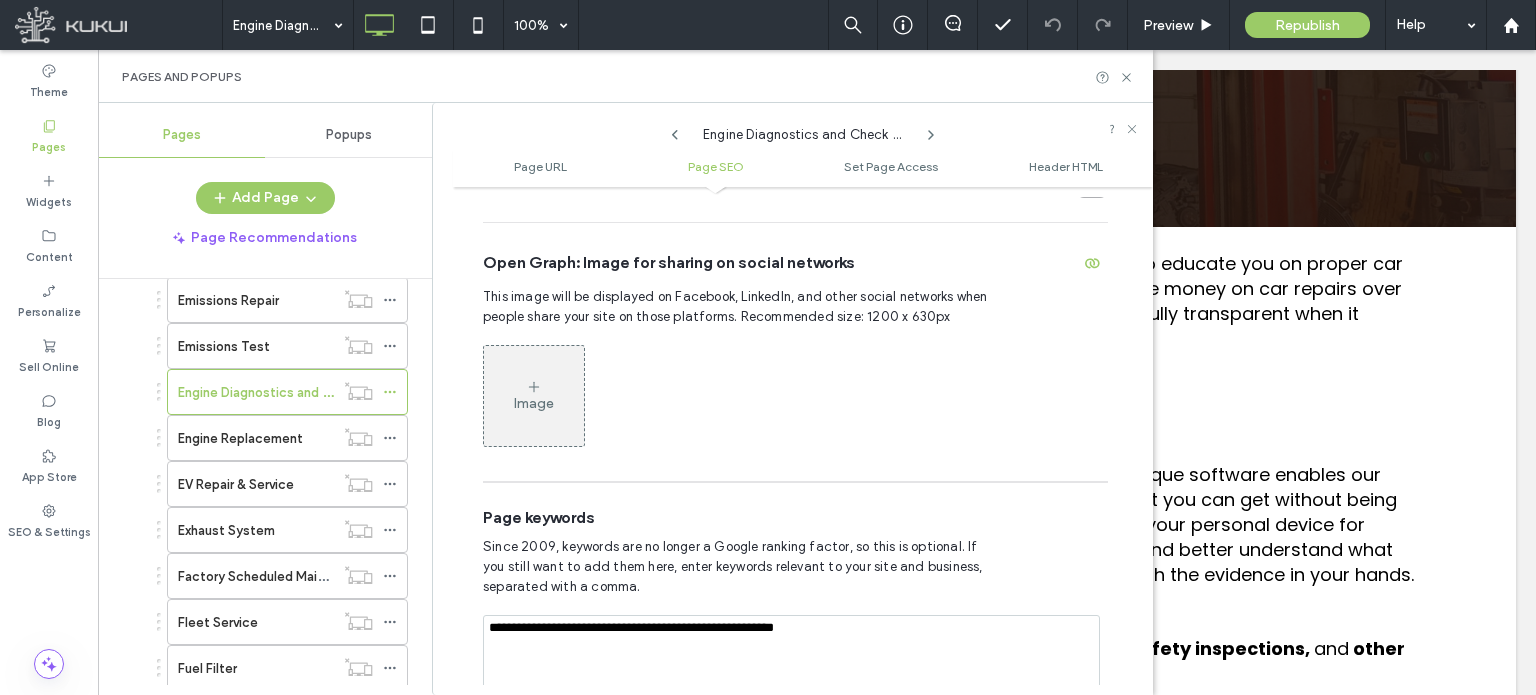 scroll, scrollTop: 974, scrollLeft: 0, axis: vertical 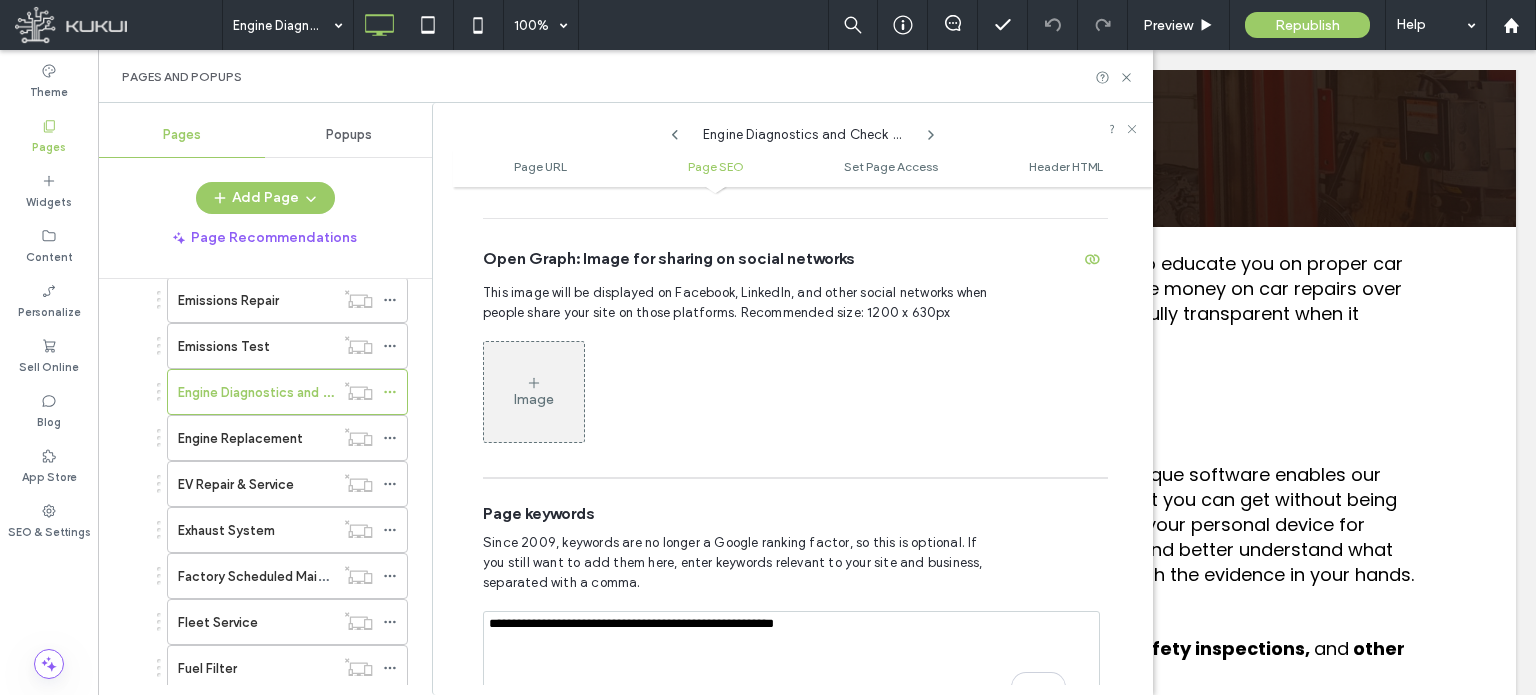 drag, startPoint x: 604, startPoint y: 585, endPoint x: 833, endPoint y: 585, distance: 229 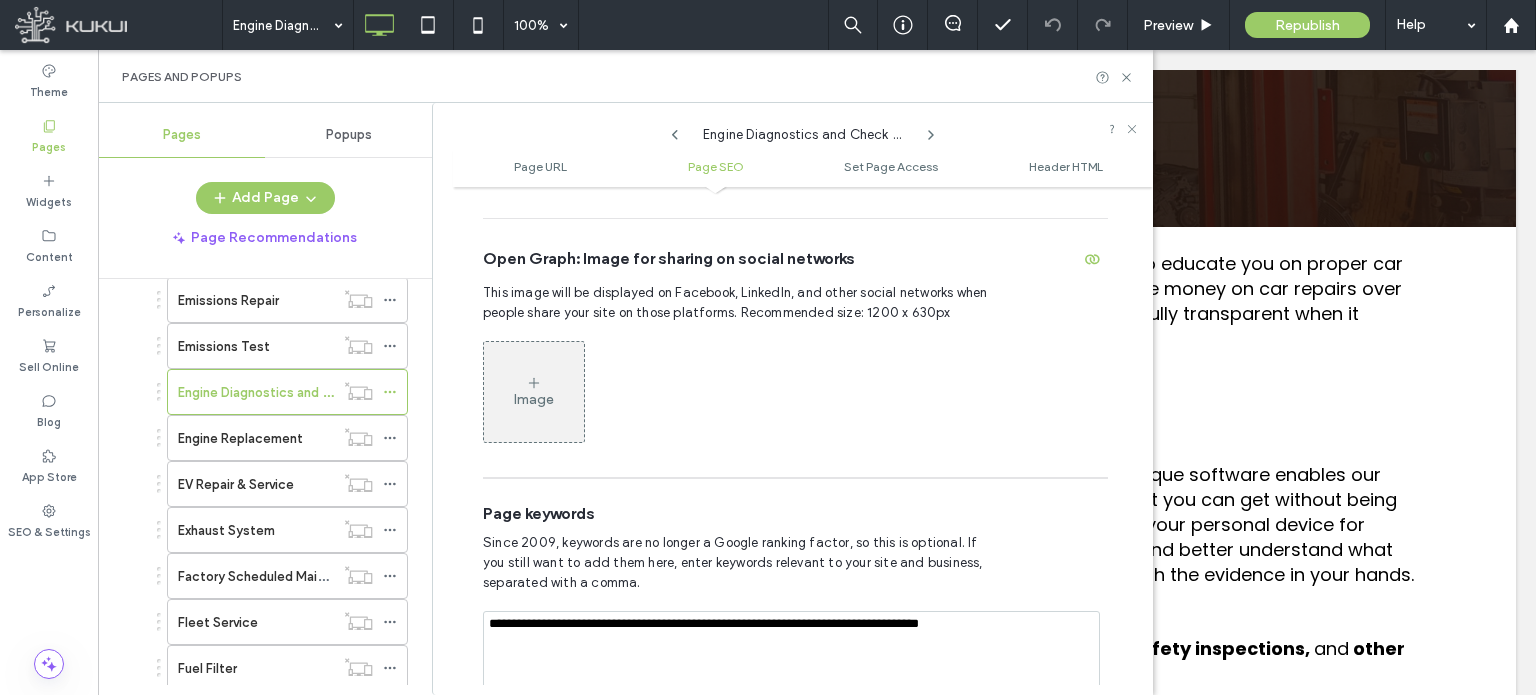 type on "**********" 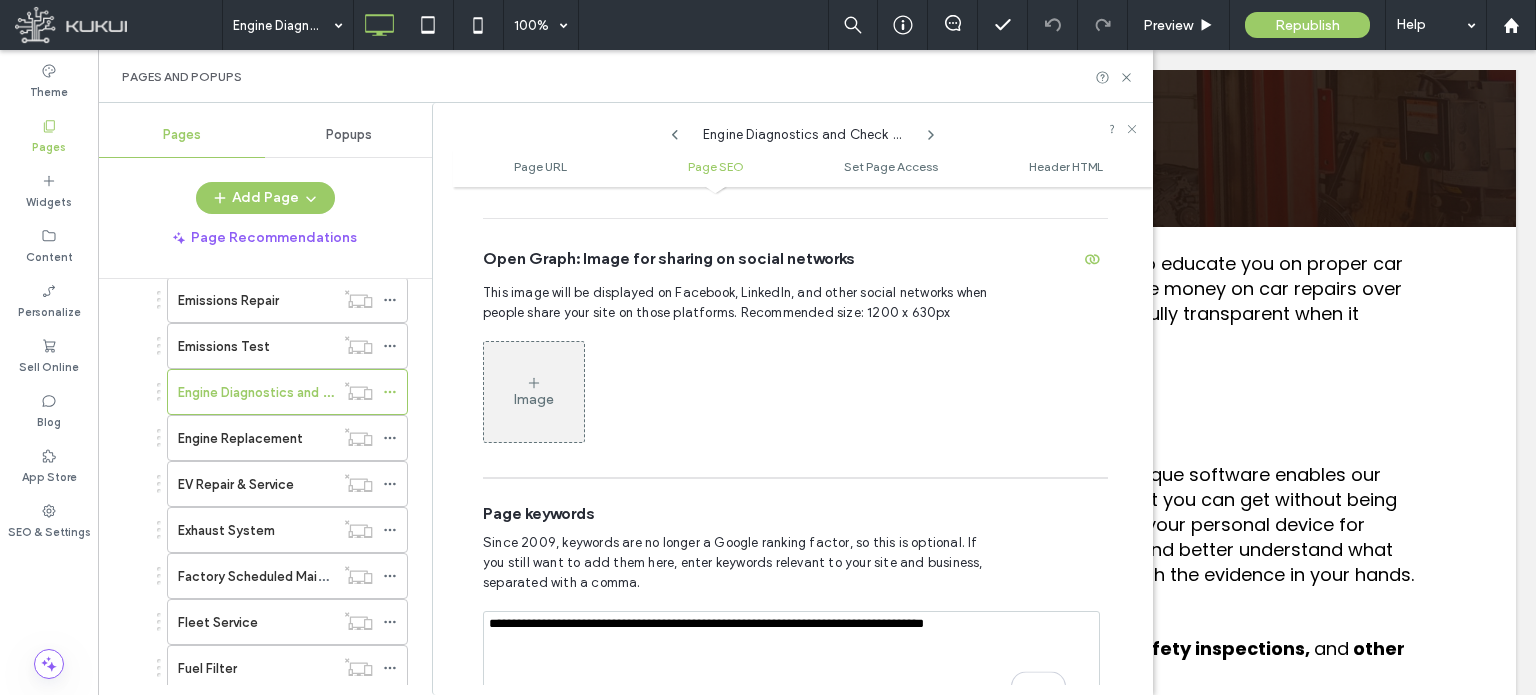 click on "Since 2009, keywords are no longer a Google ranking factor, so this is optional. If you still want to add them here, enter keywords relevant to your site and business, separated with a comma." at bounding box center [795, 563] 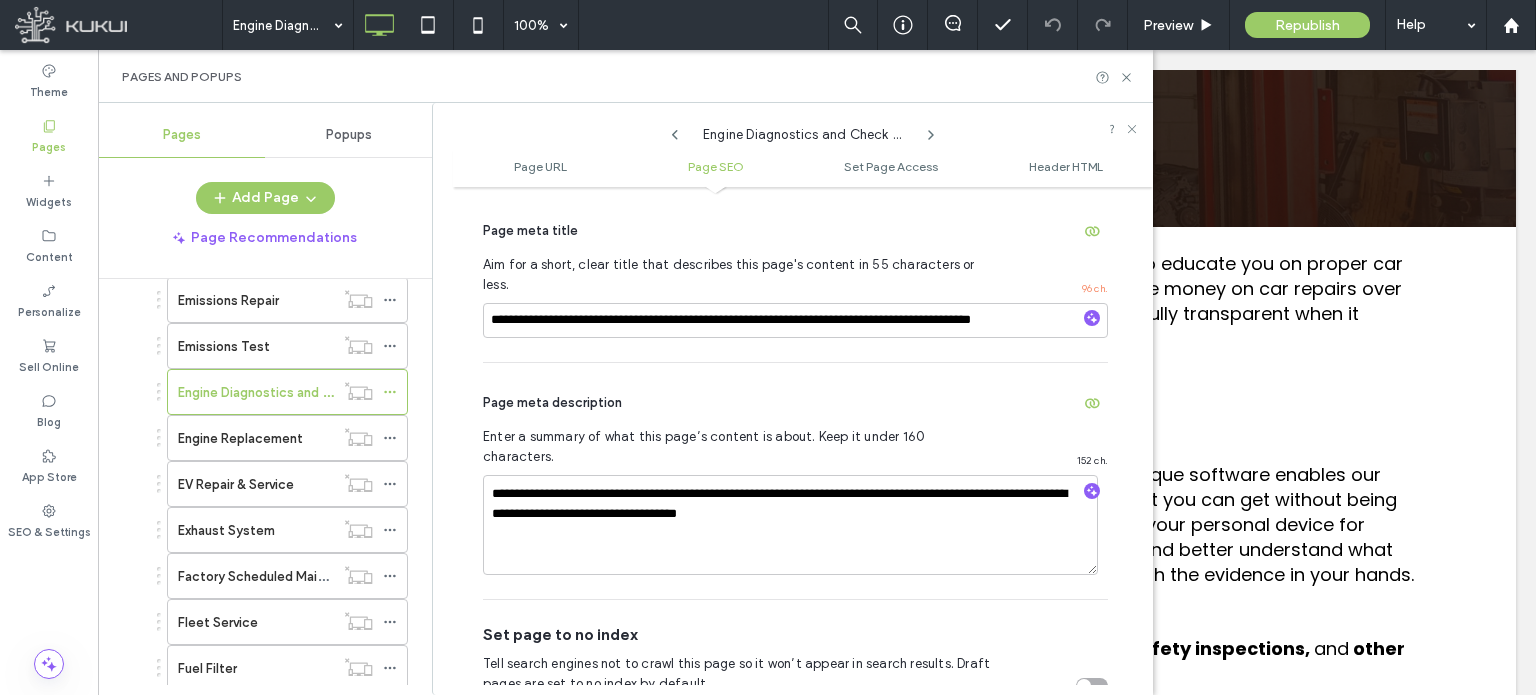 scroll, scrollTop: 374, scrollLeft: 0, axis: vertical 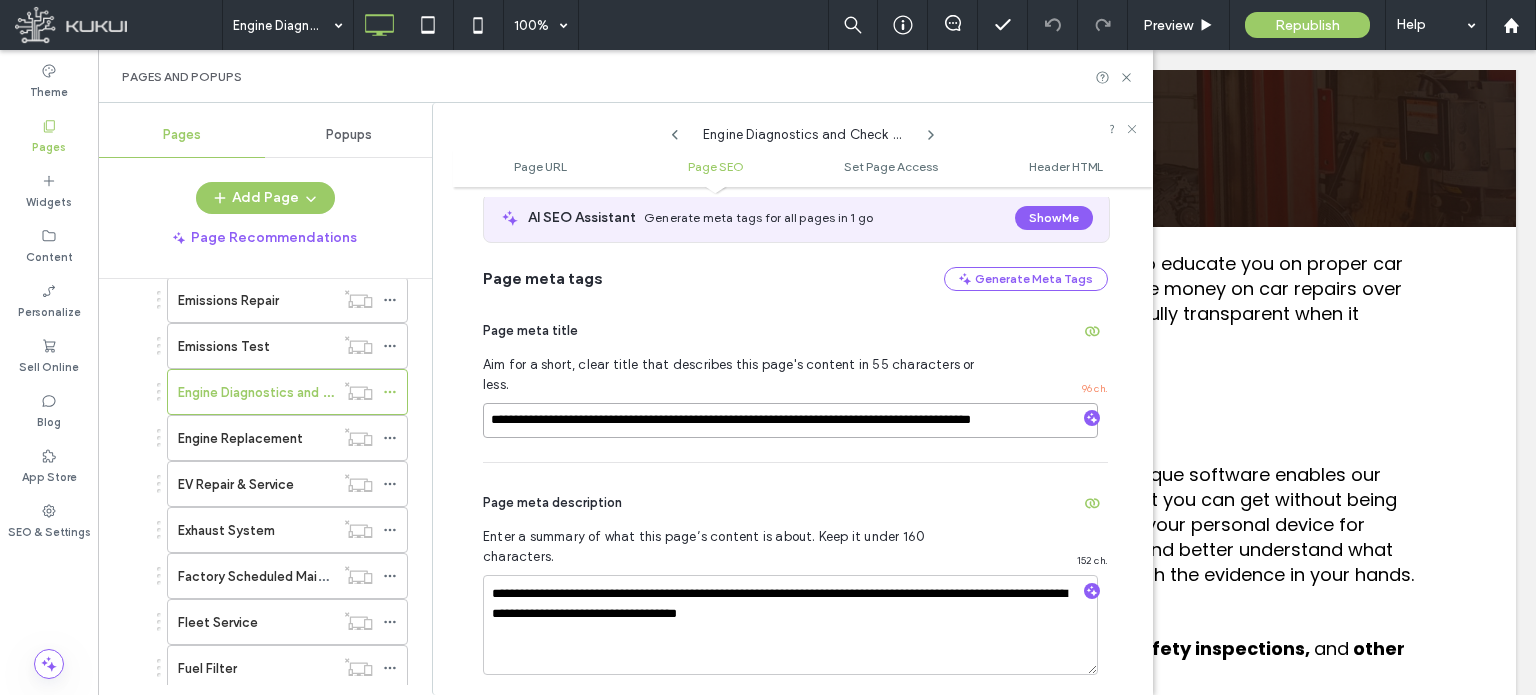 drag, startPoint x: 929, startPoint y: 400, endPoint x: 1098, endPoint y: 412, distance: 169.4255 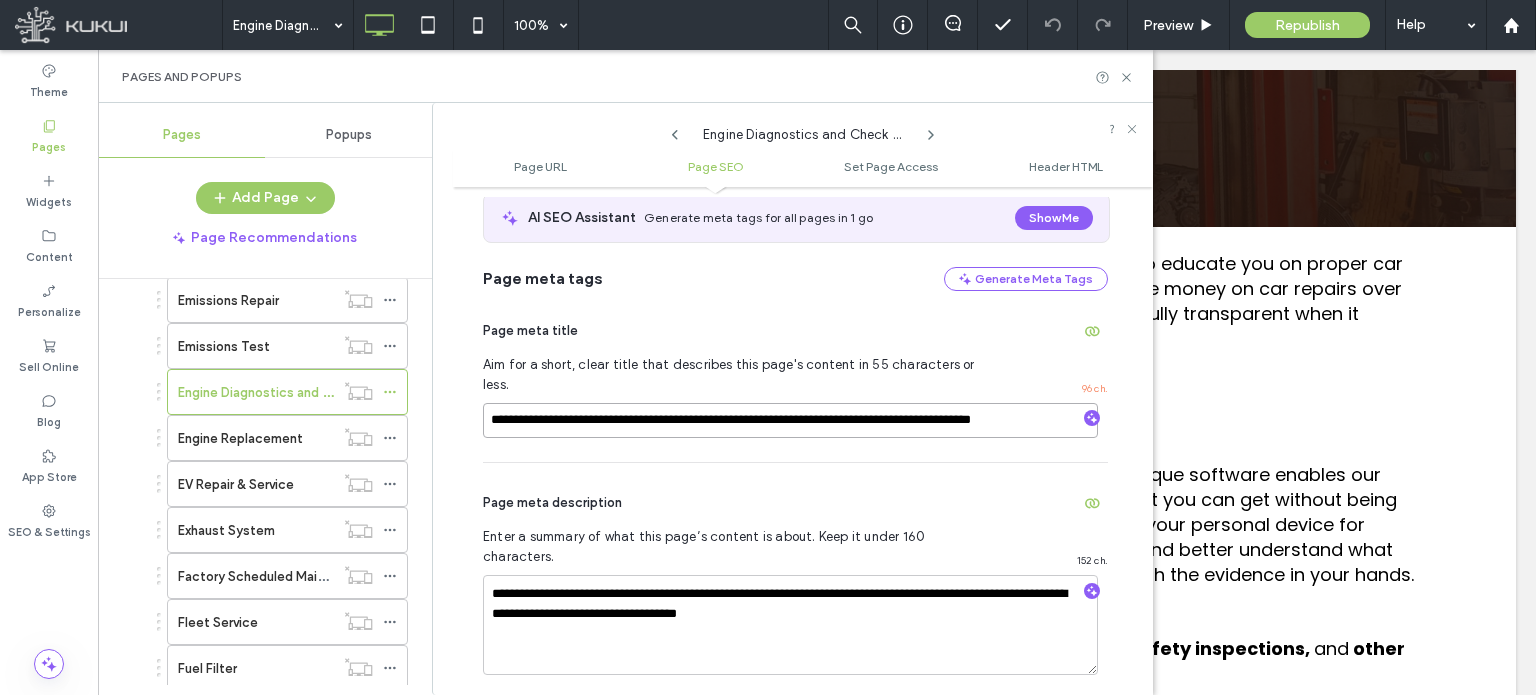 type on "**********" 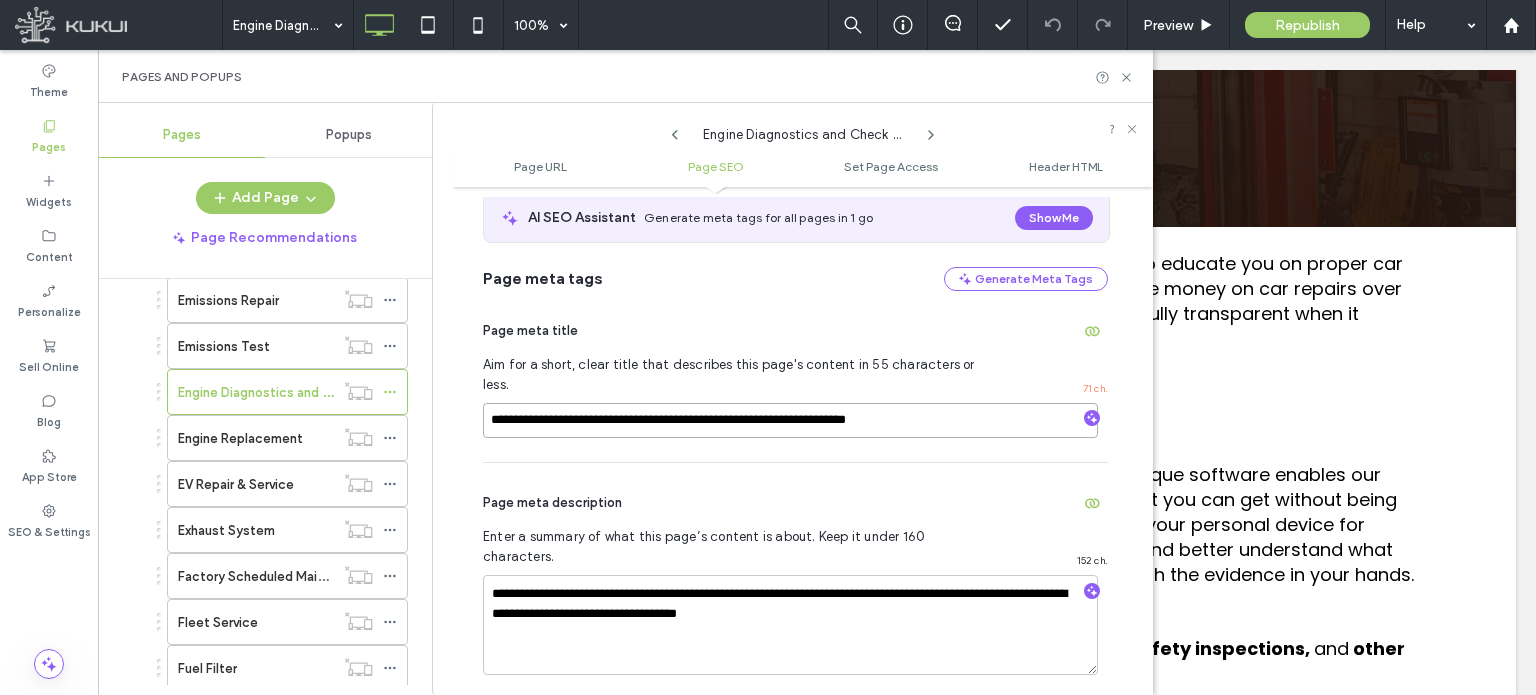 scroll, scrollTop: 0, scrollLeft: 0, axis: both 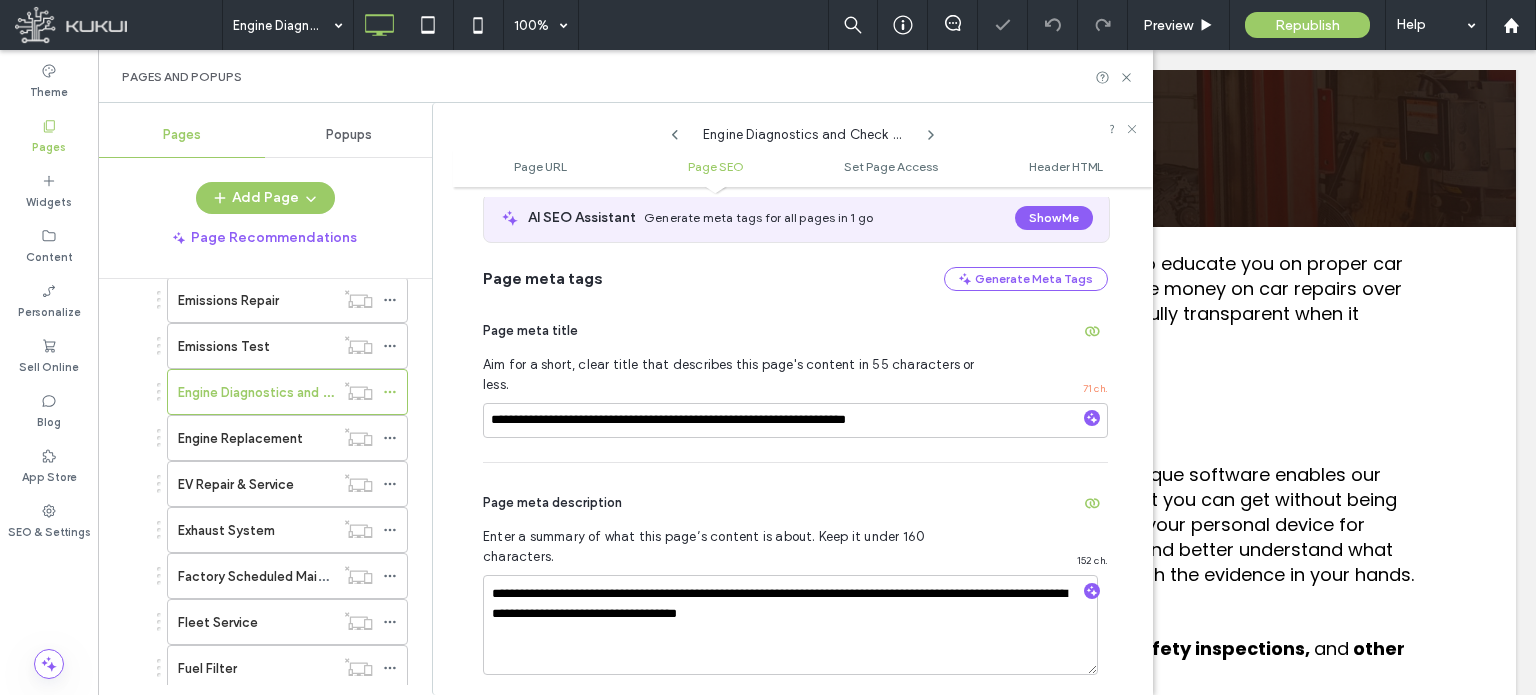 click on "**********" at bounding box center [795, 581] 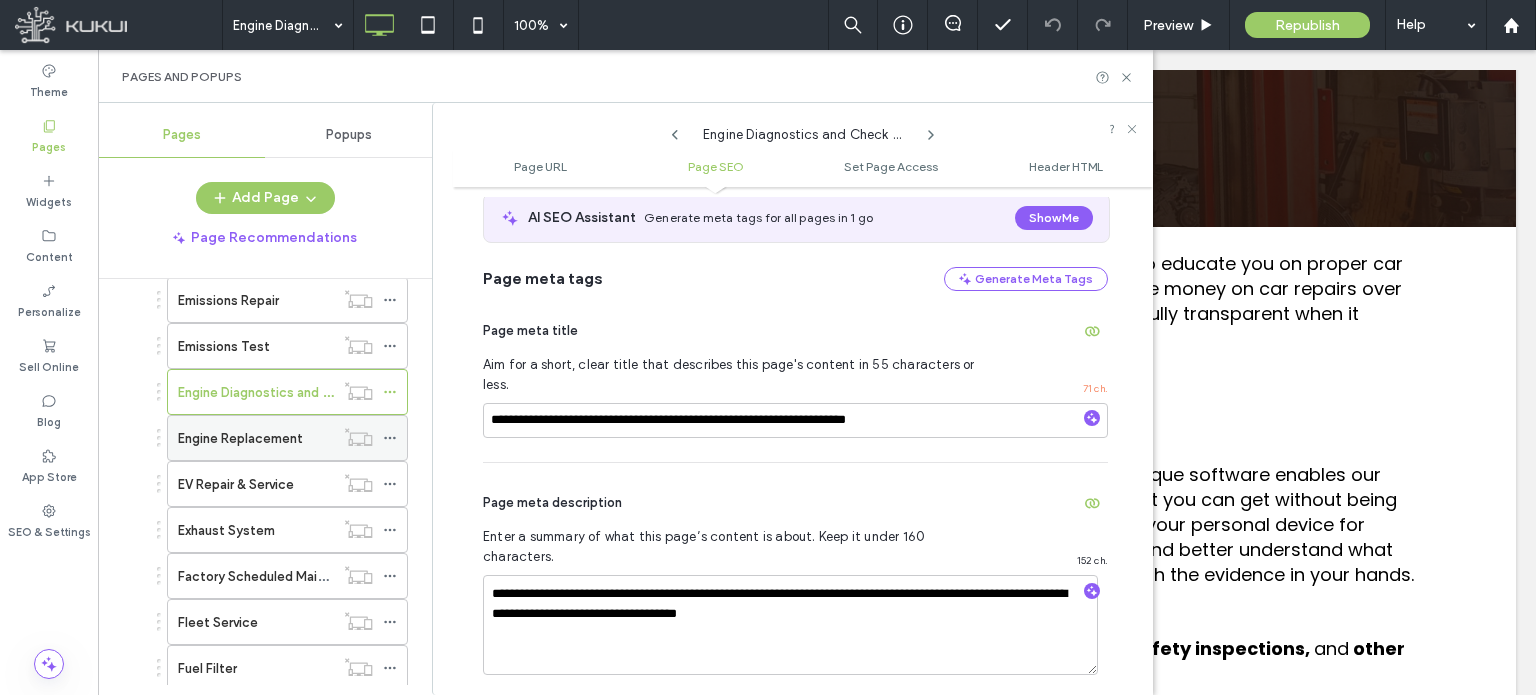 click on "Engine Replacement" at bounding box center (240, 438) 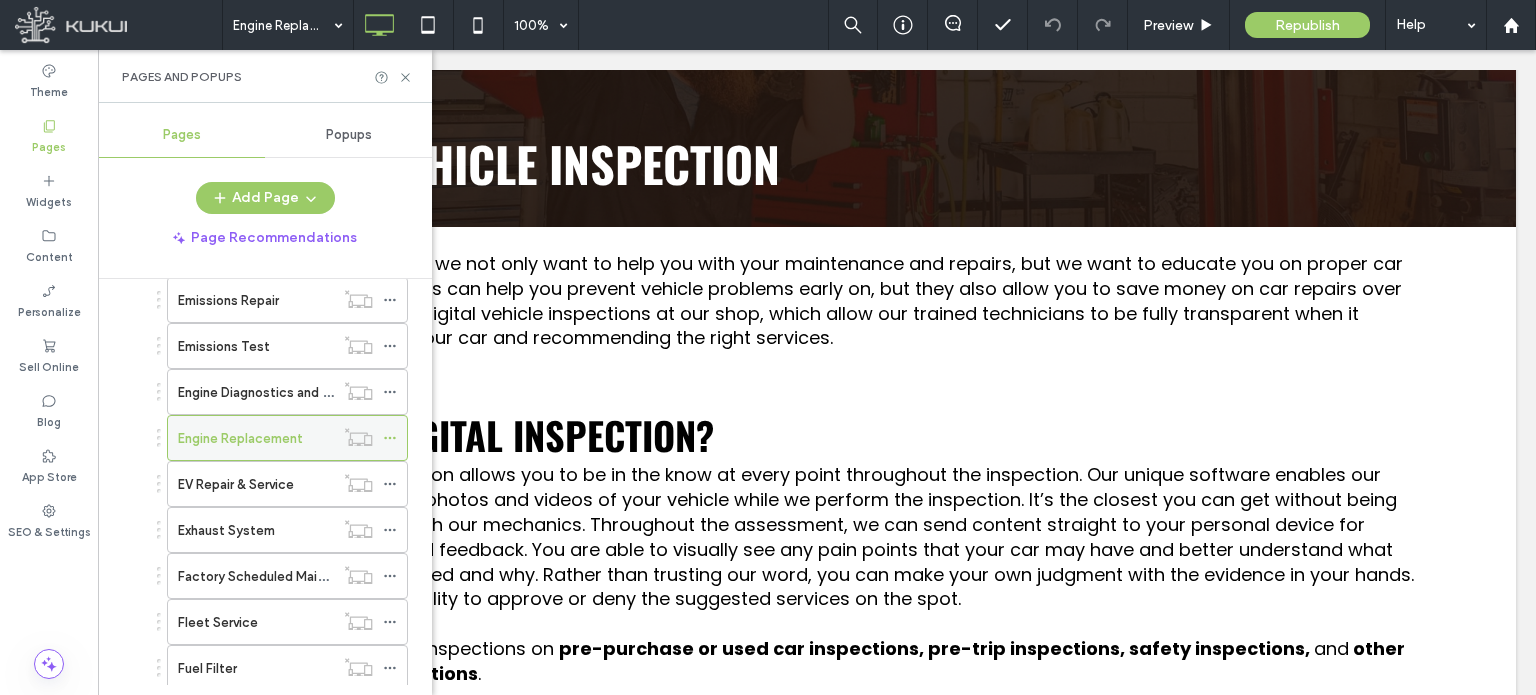 click 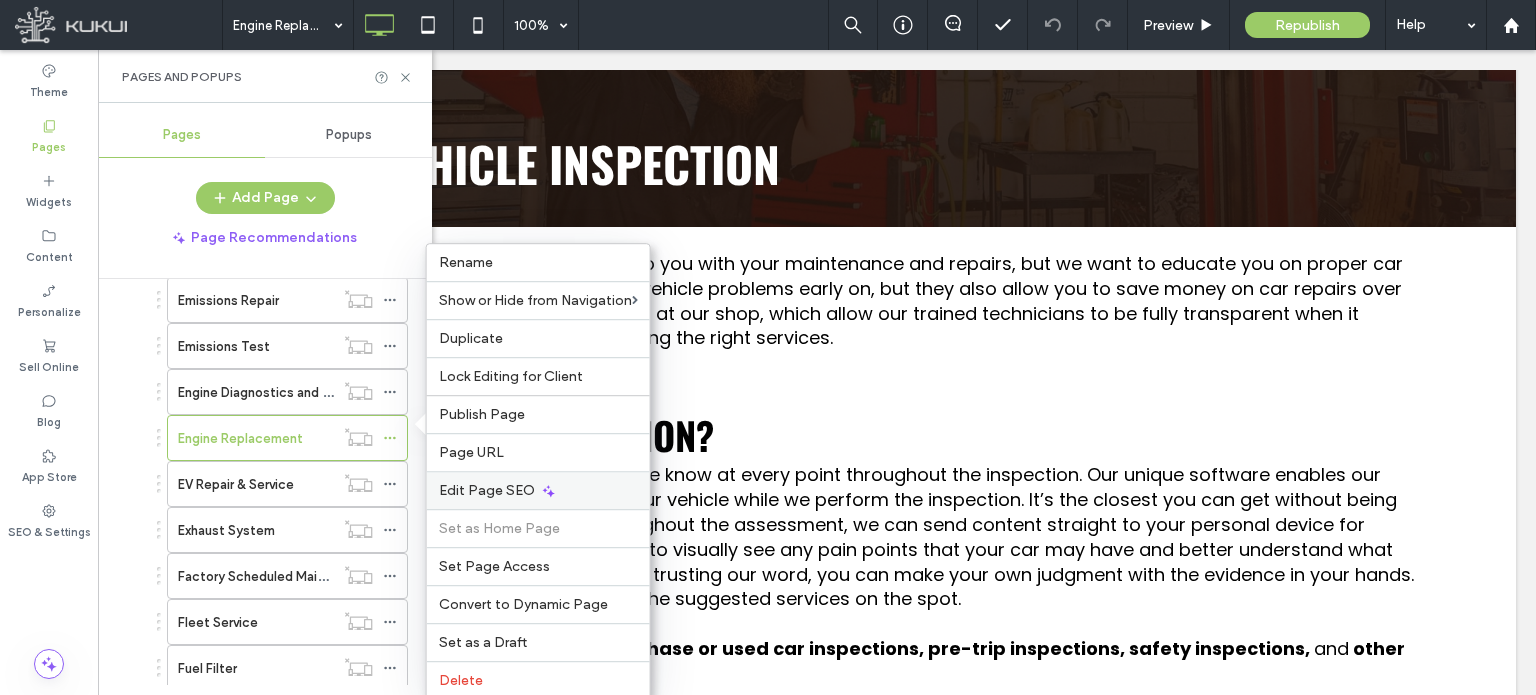 click on "Edit Page SEO" at bounding box center [487, 490] 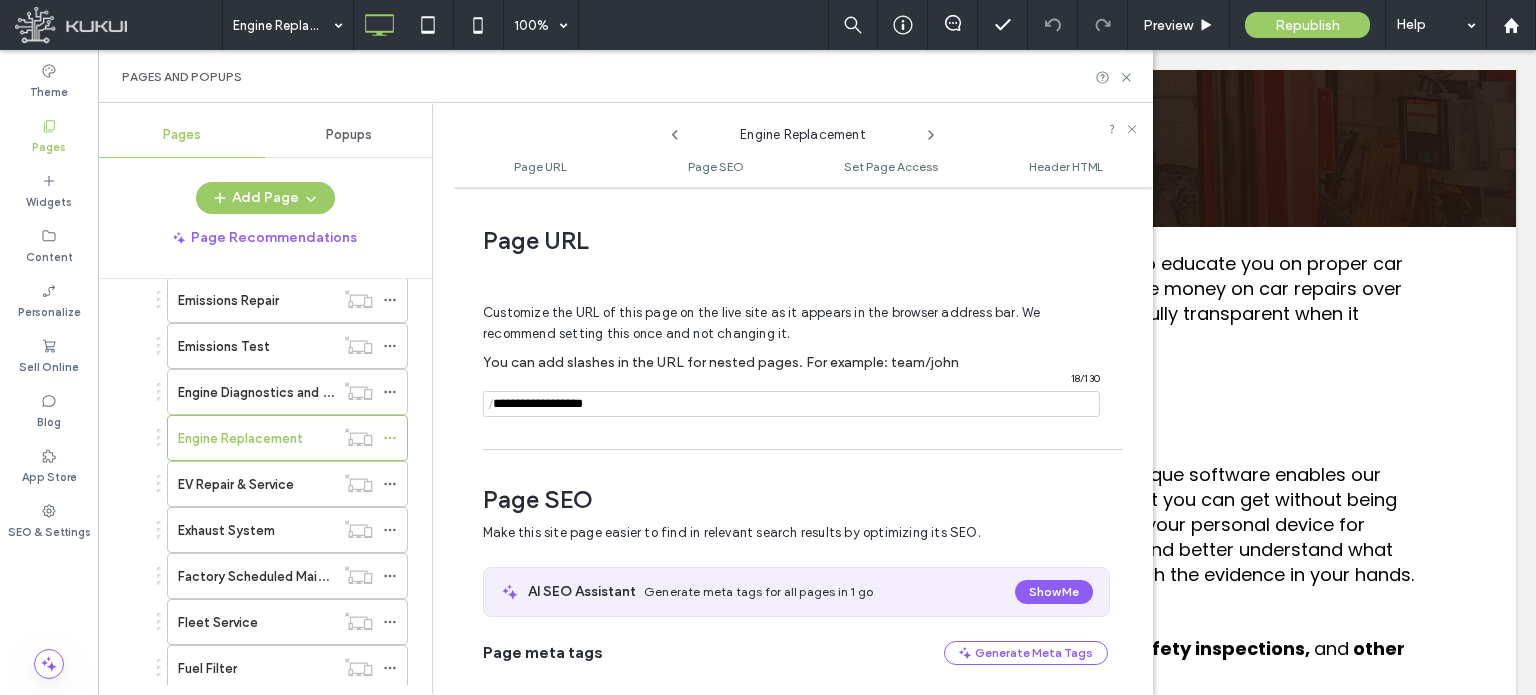scroll, scrollTop: 274, scrollLeft: 0, axis: vertical 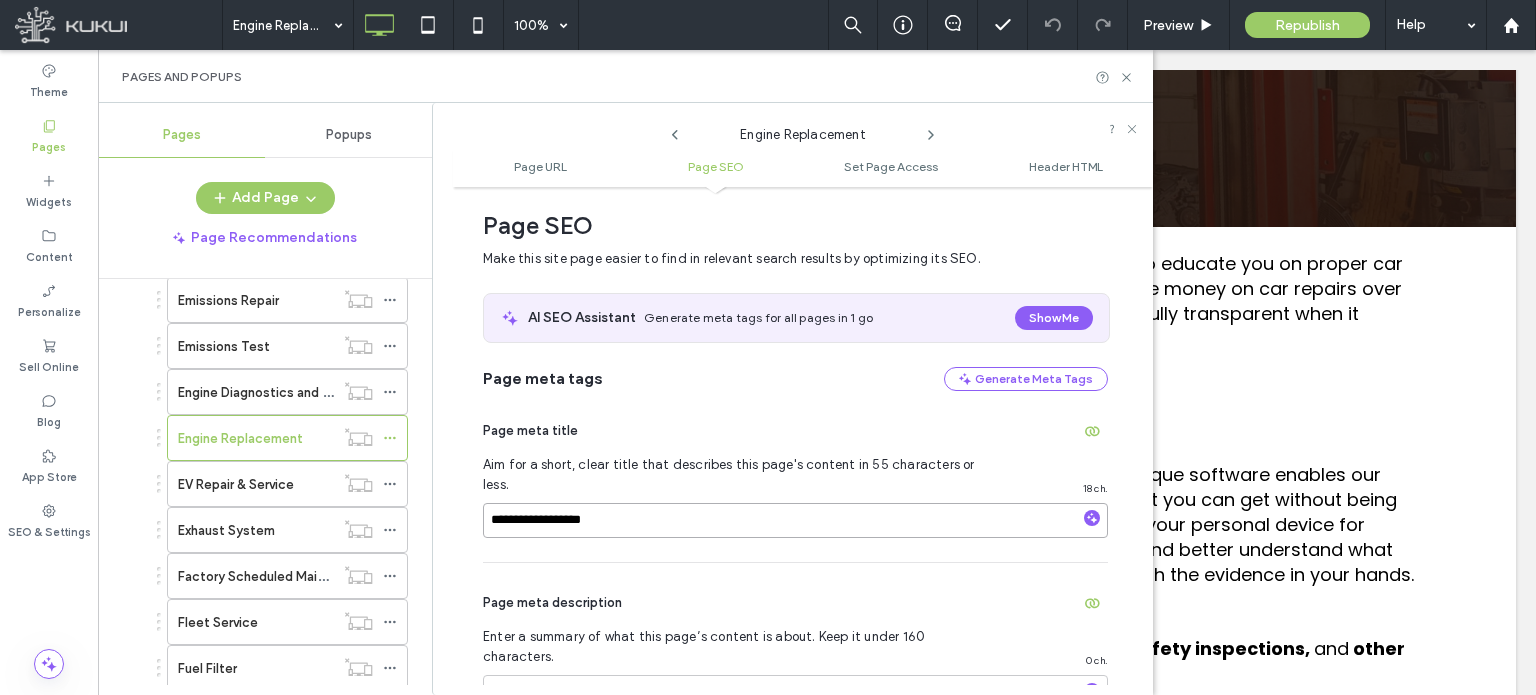 click on "**********" at bounding box center [795, 520] 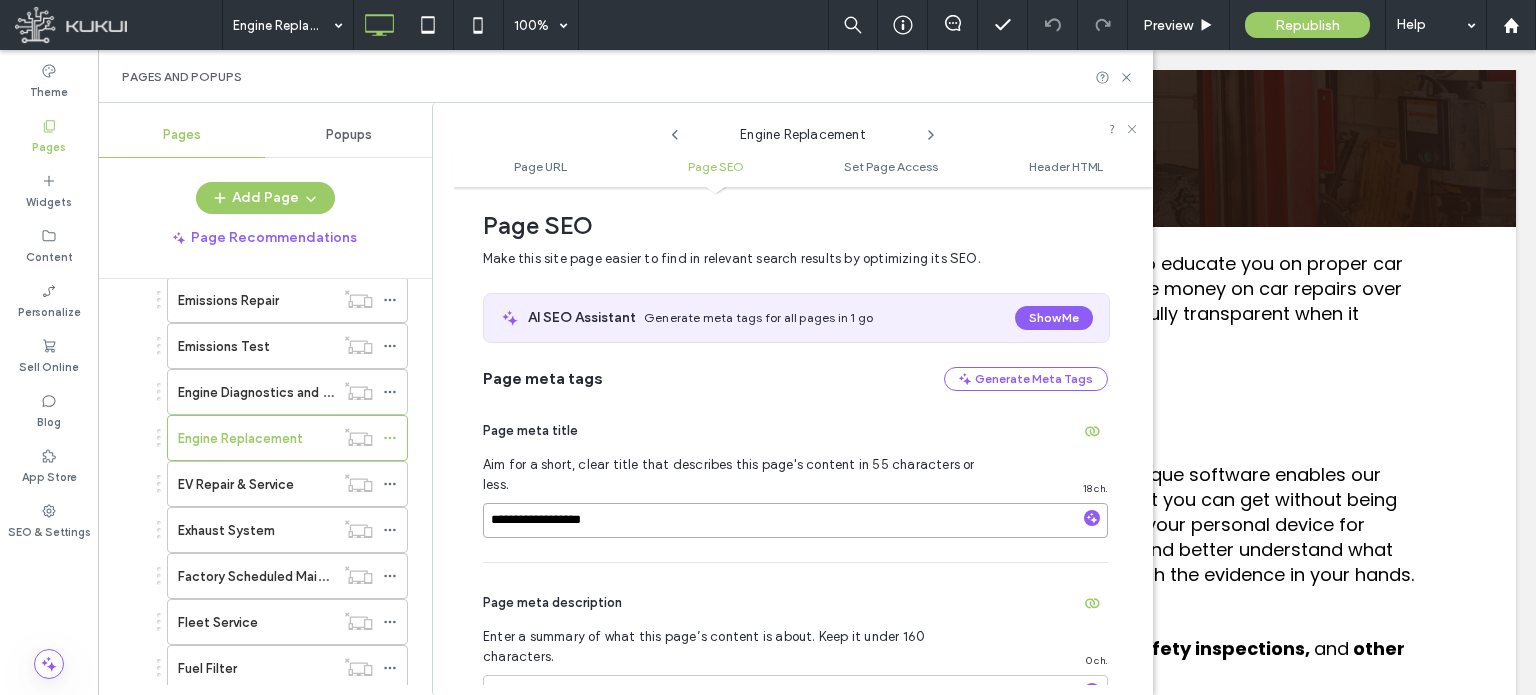 paste on "**********" 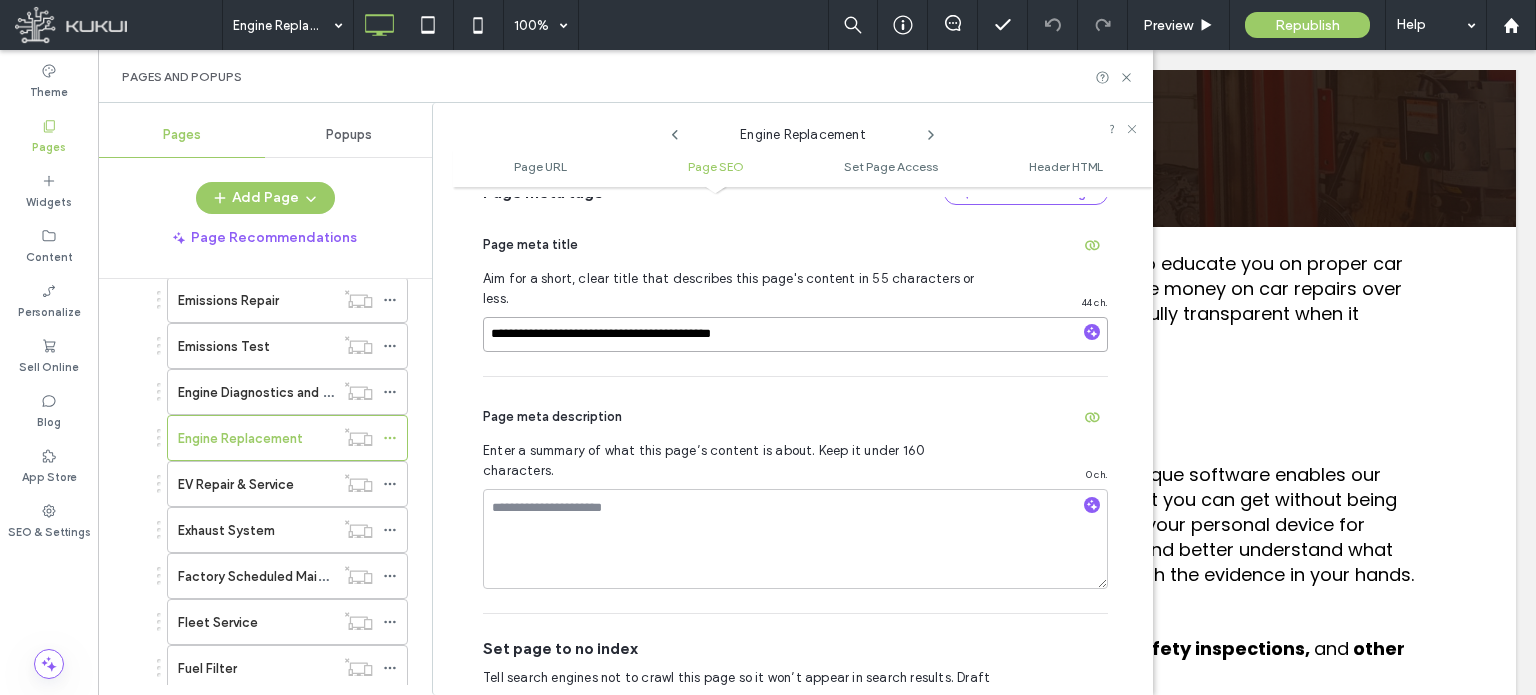 scroll, scrollTop: 474, scrollLeft: 0, axis: vertical 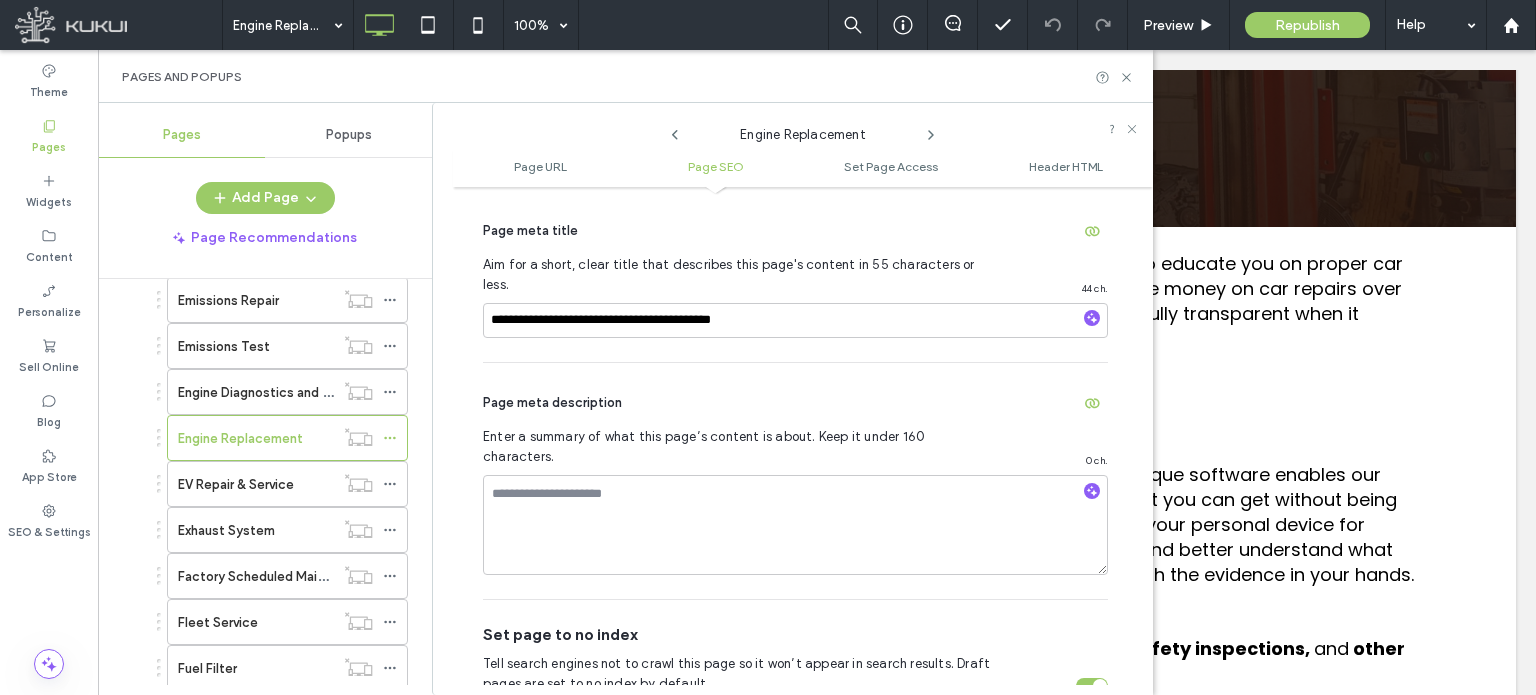 click on "Page meta description" at bounding box center (795, 403) 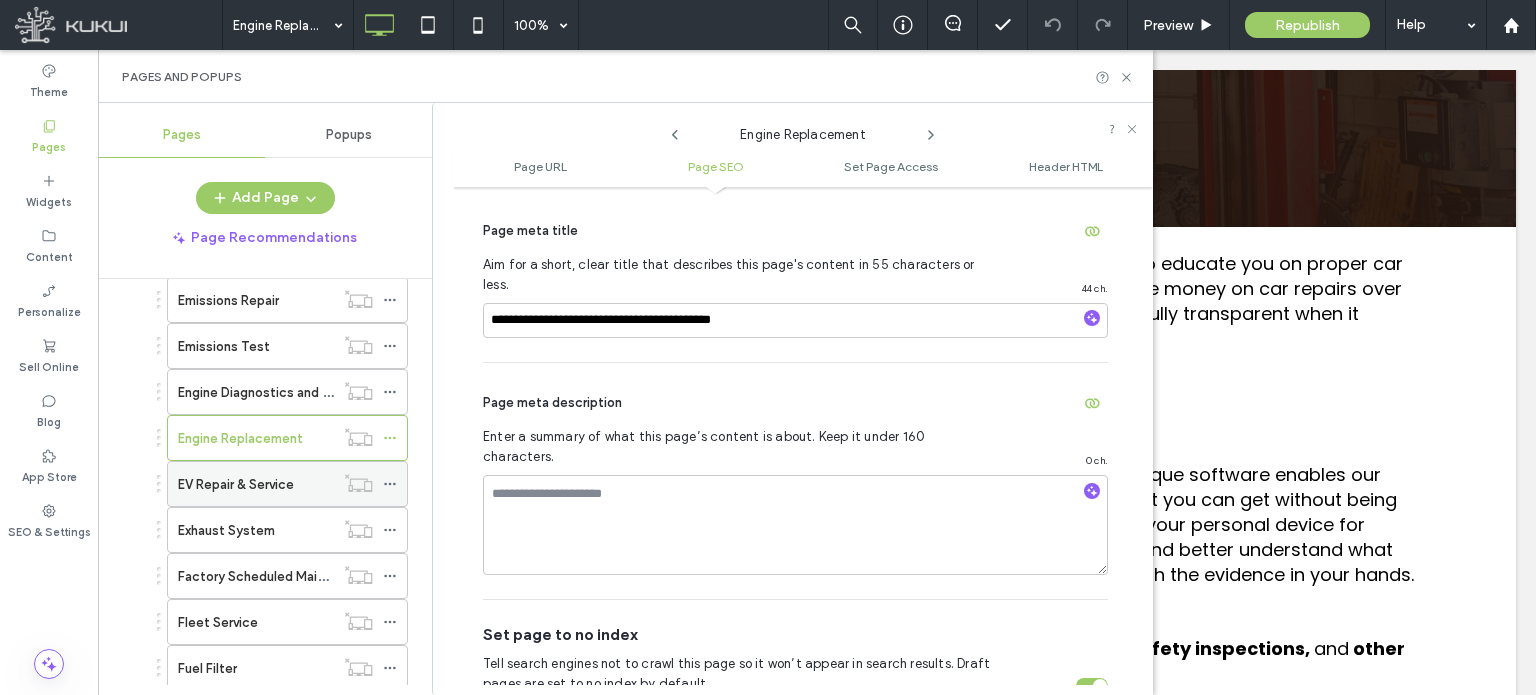click on "EV Repair & Service" at bounding box center [236, 484] 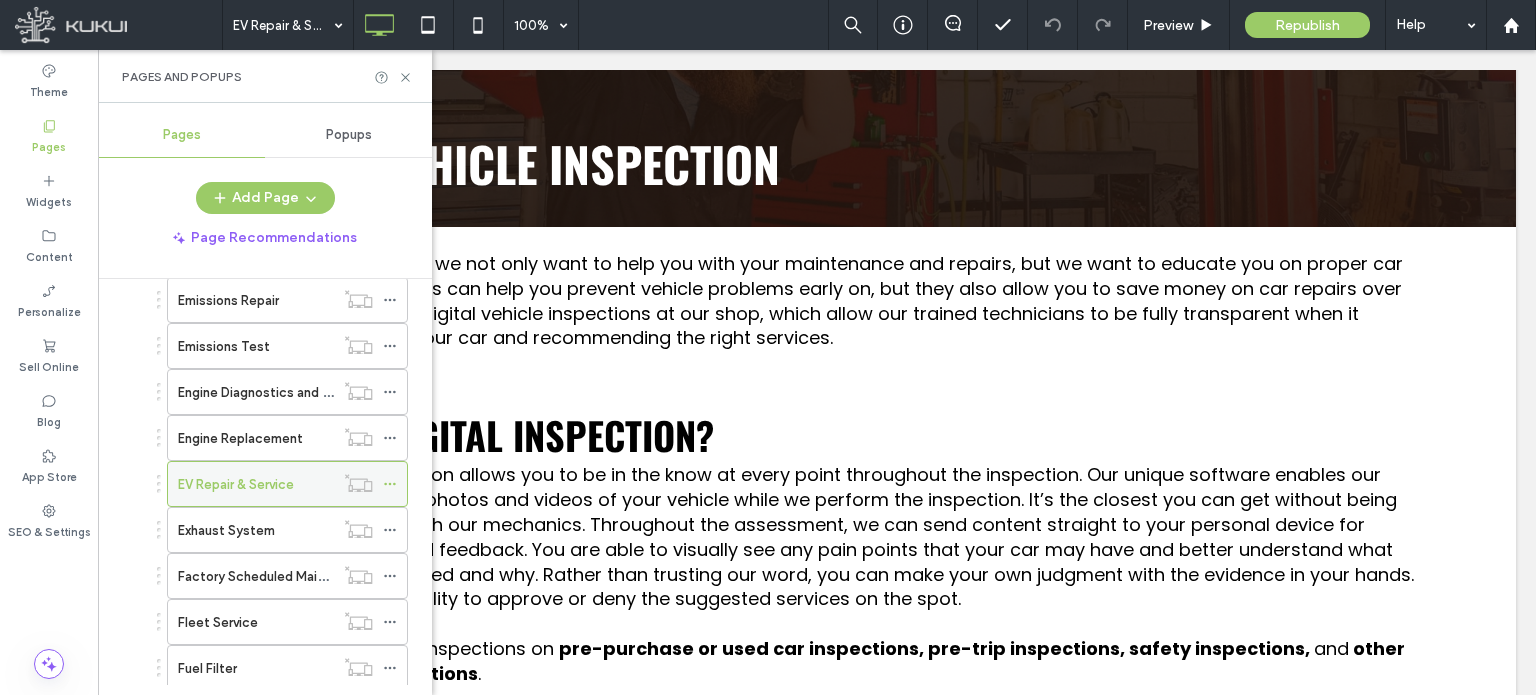 click 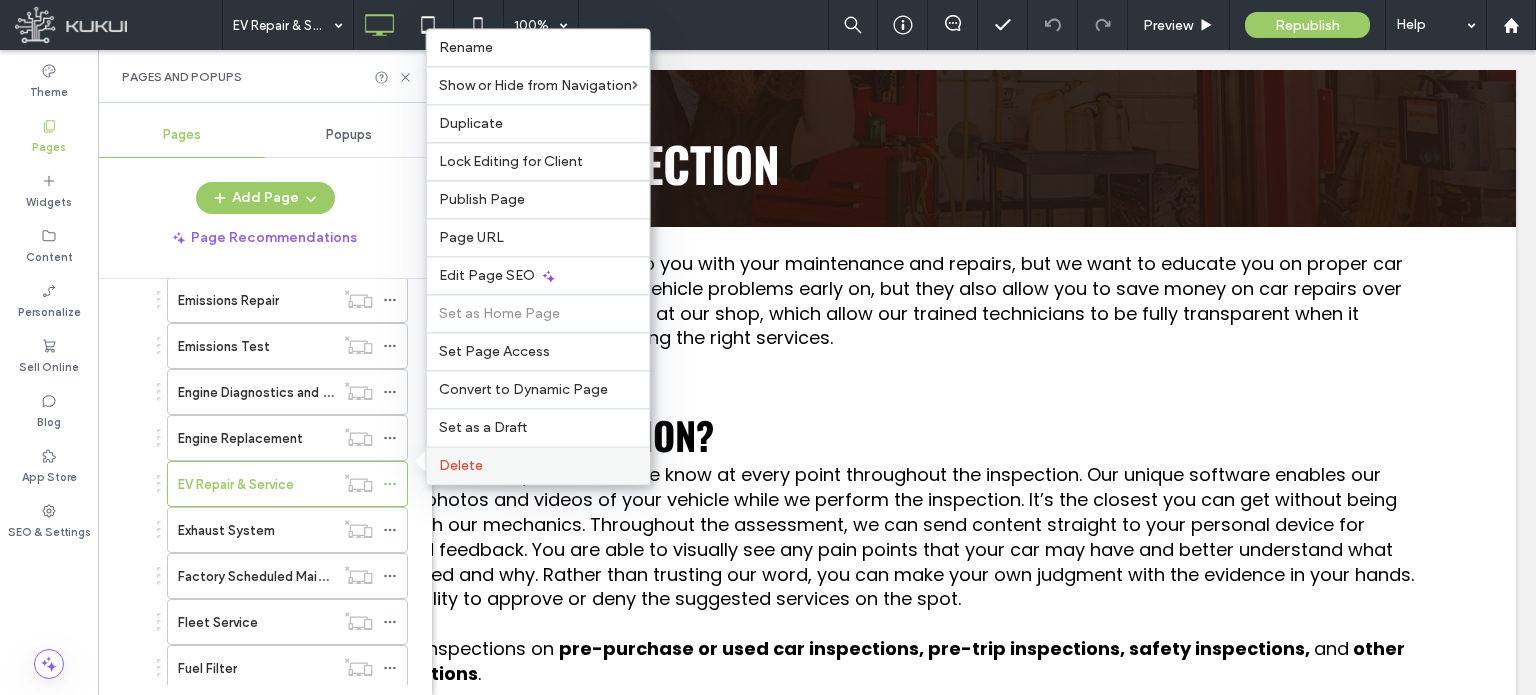 click on "Delete" at bounding box center [461, 465] 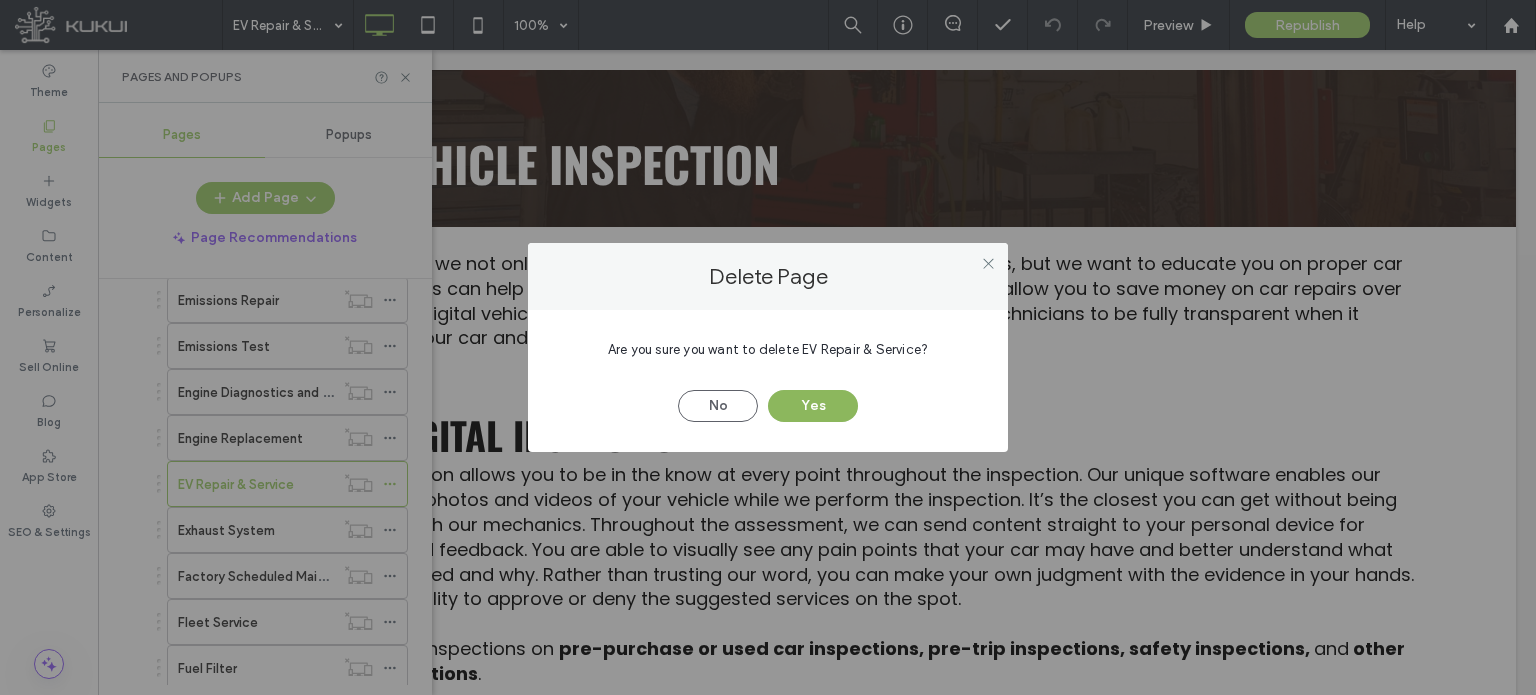 click on "Yes" at bounding box center [813, 406] 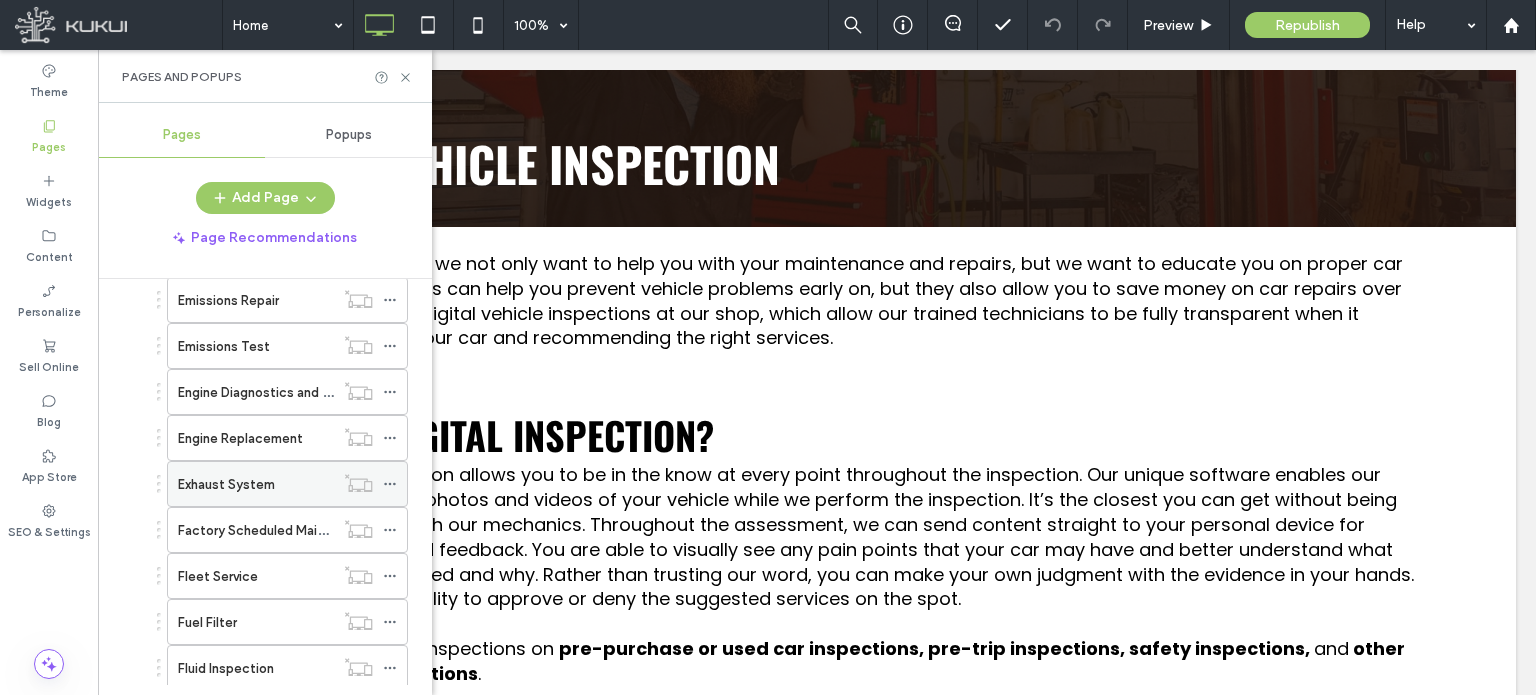click on "Exhaust System" at bounding box center [256, 484] 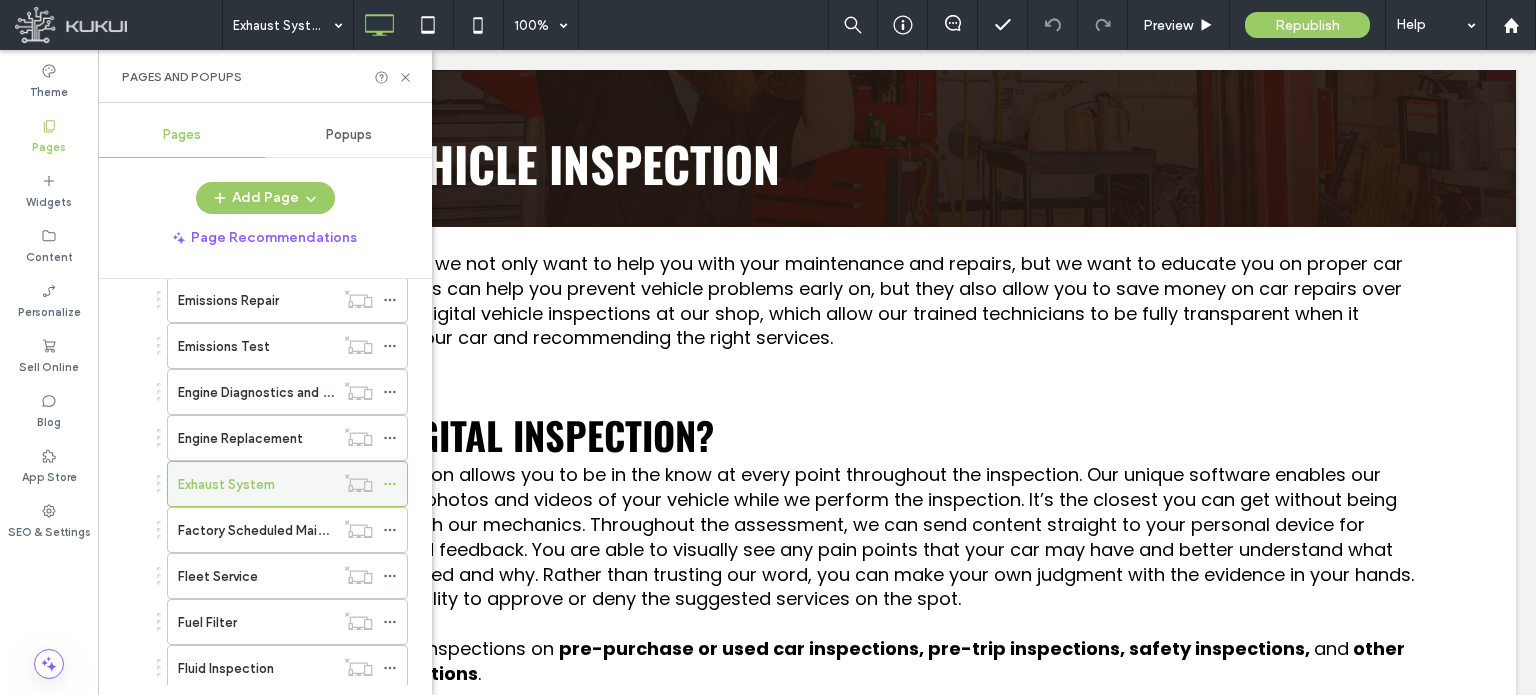 click 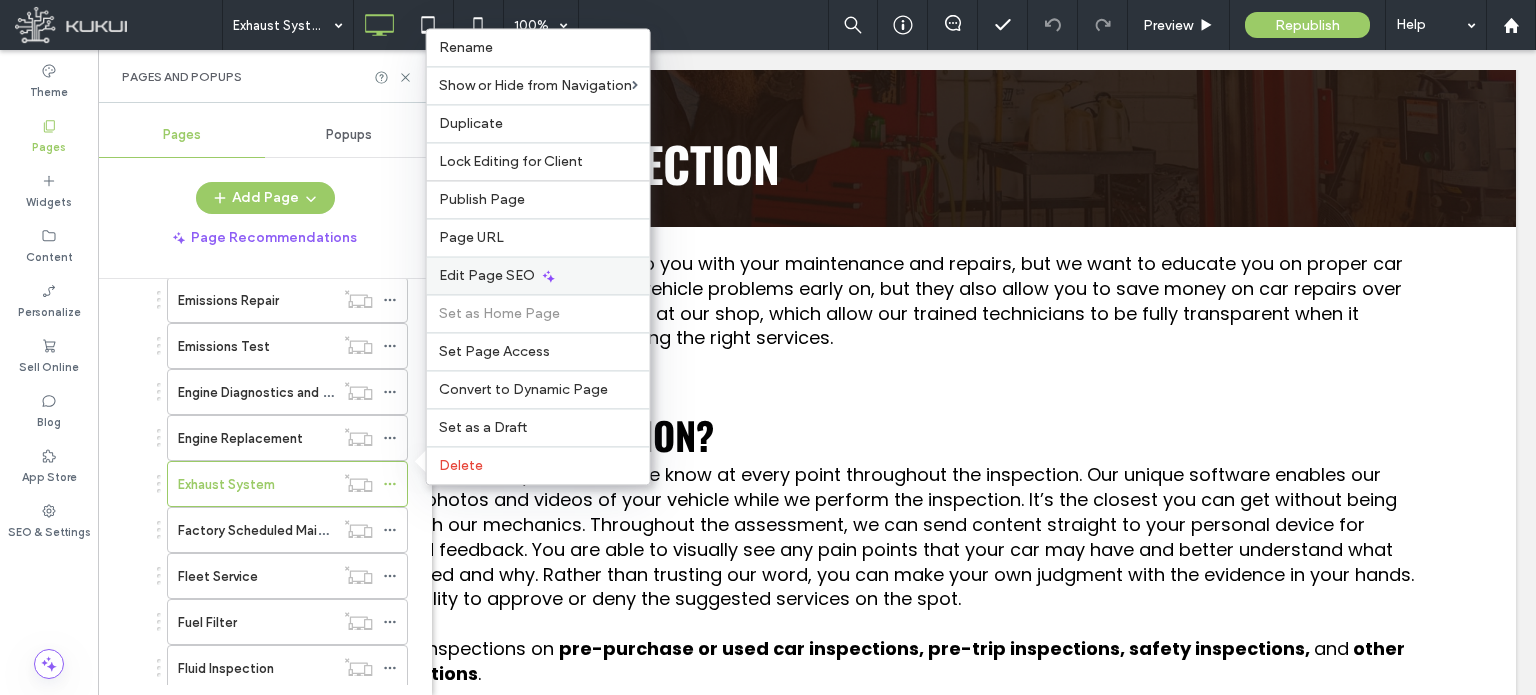 click on "Edit Page SEO" at bounding box center [487, 275] 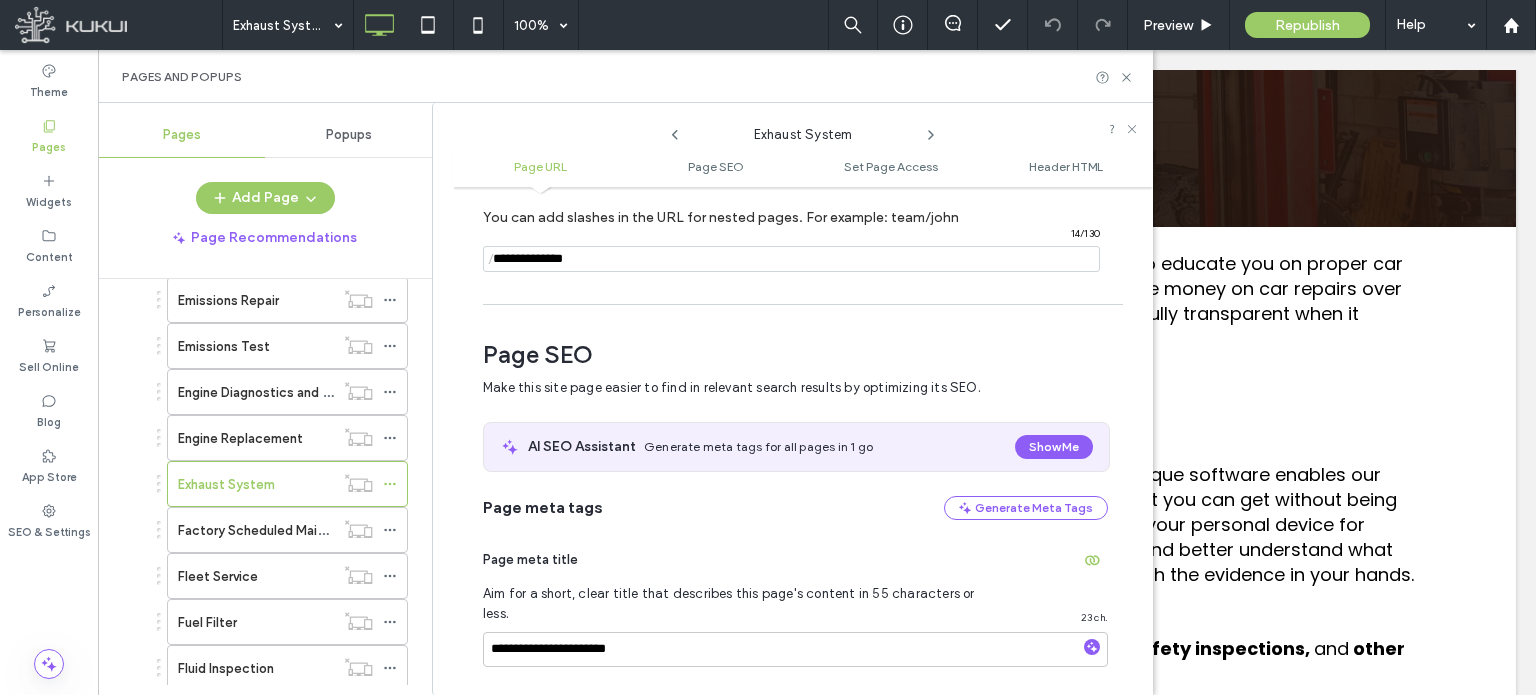 scroll, scrollTop: 274, scrollLeft: 0, axis: vertical 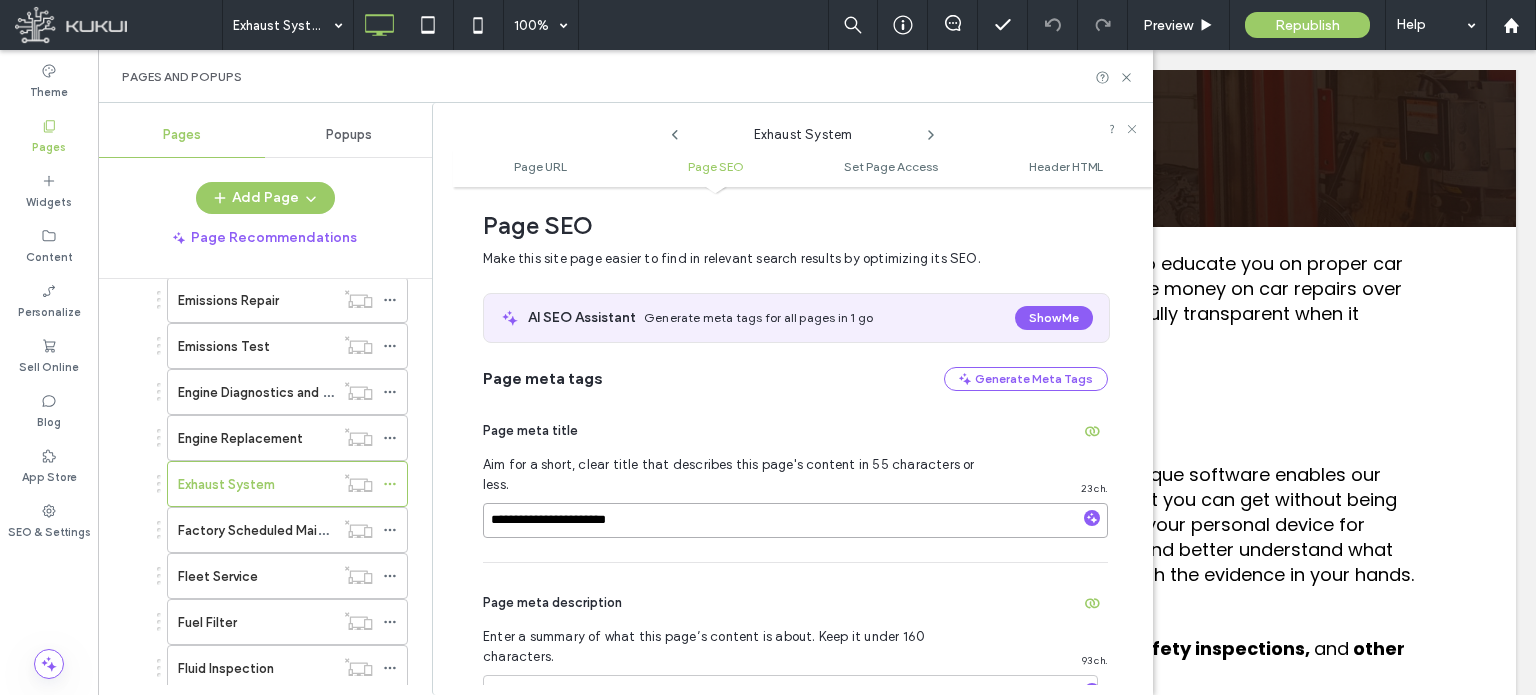 drag, startPoint x: 663, startPoint y: 514, endPoint x: 737, endPoint y: 429, distance: 112.698715 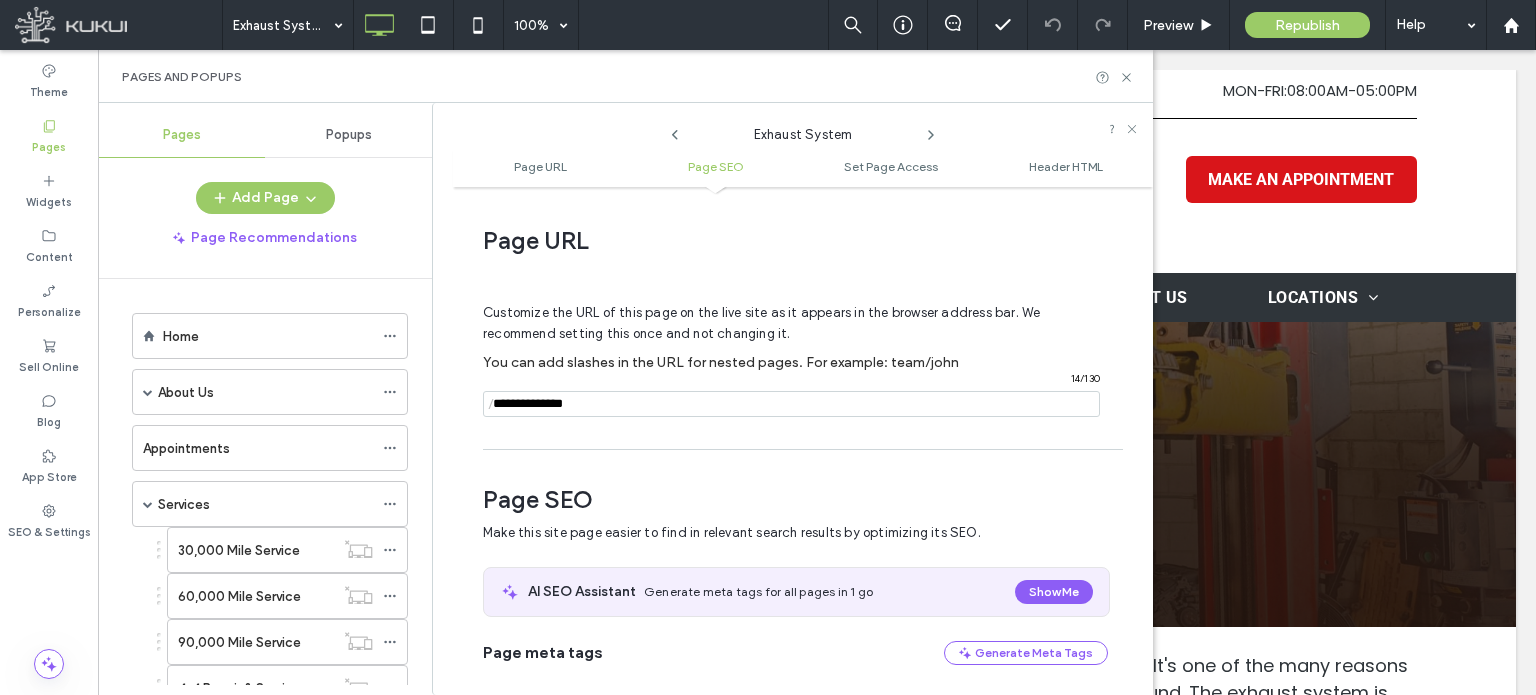 scroll, scrollTop: 400, scrollLeft: 0, axis: vertical 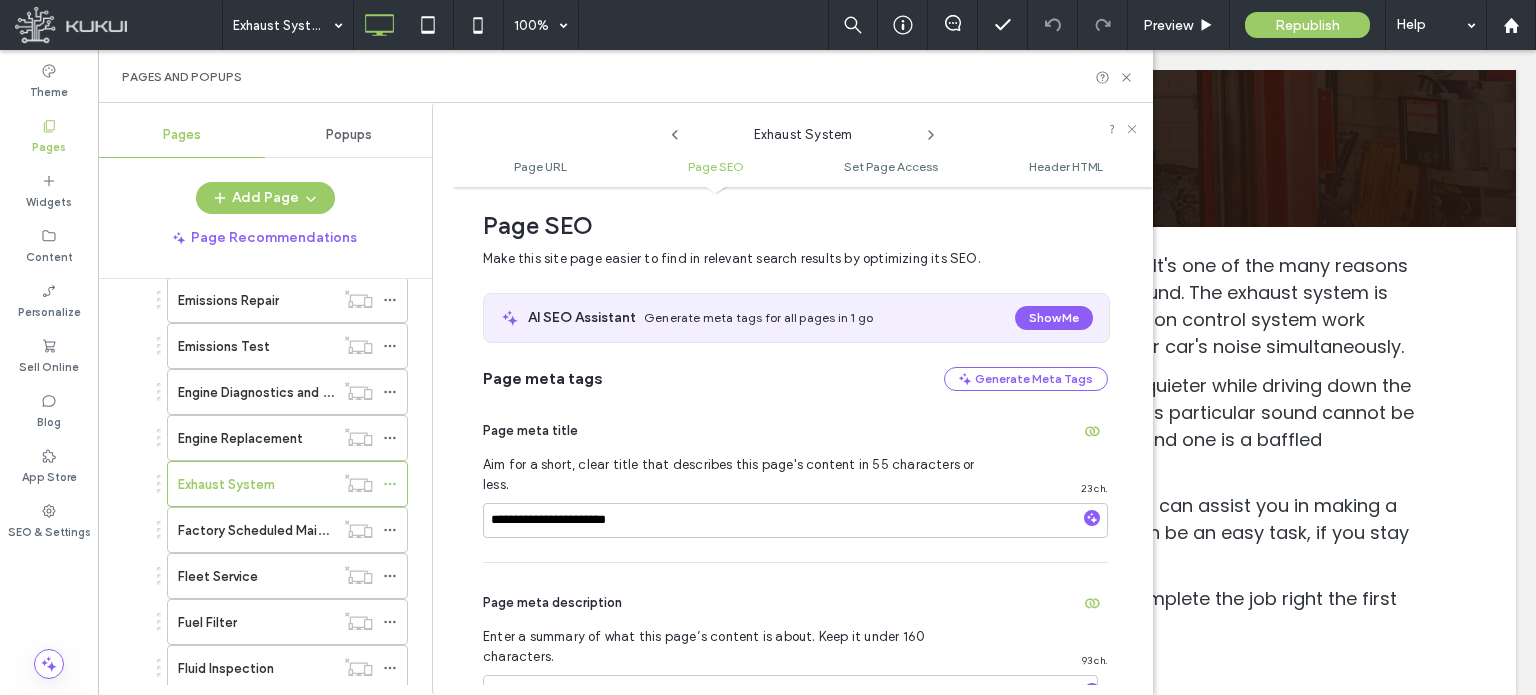 type on "**********" 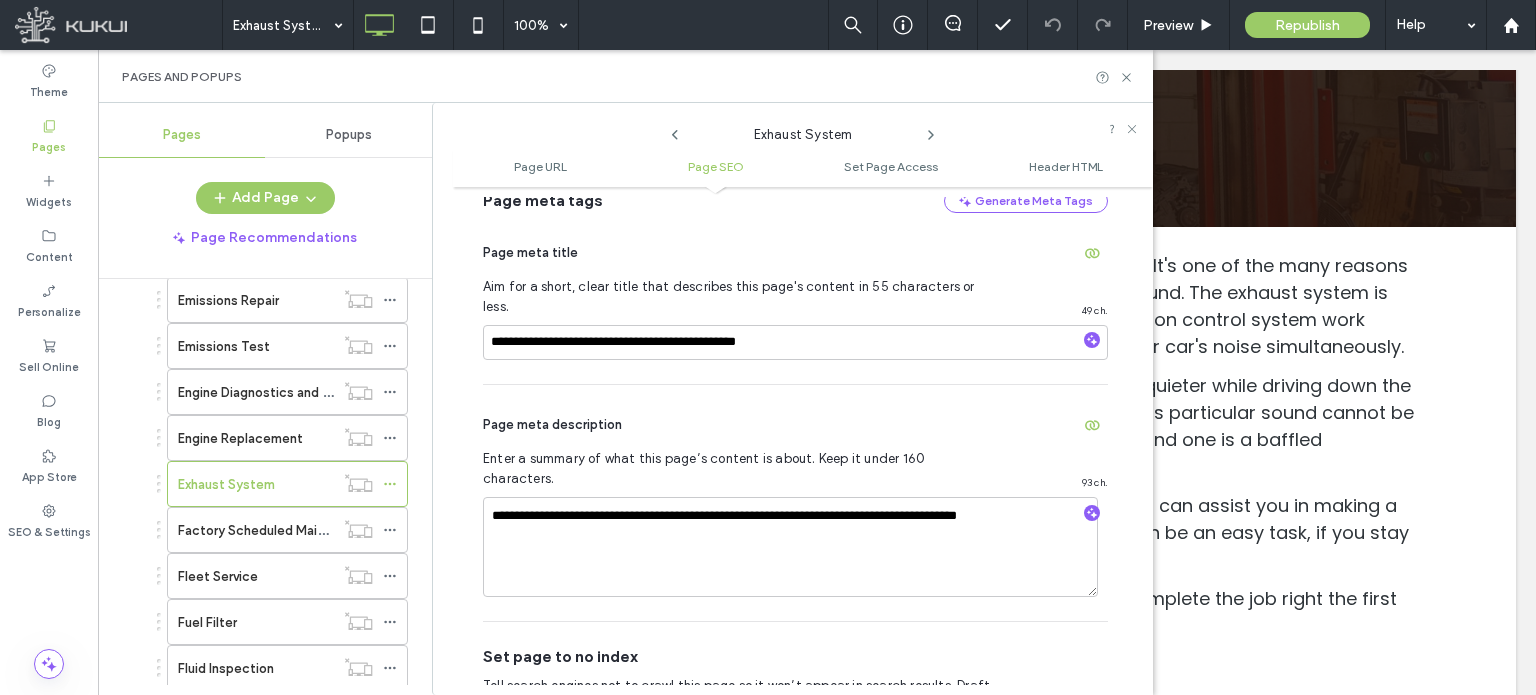 scroll, scrollTop: 474, scrollLeft: 0, axis: vertical 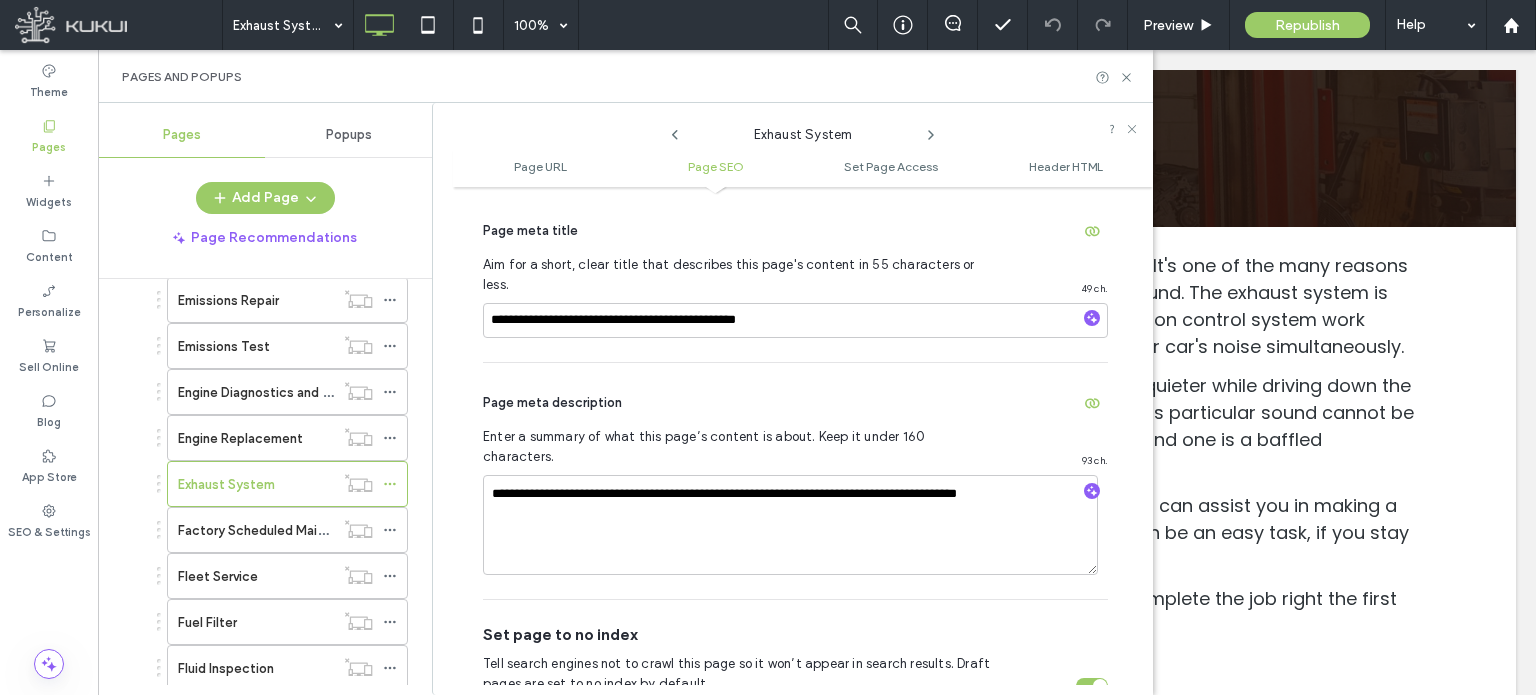 click on "**********" at bounding box center (795, 481) 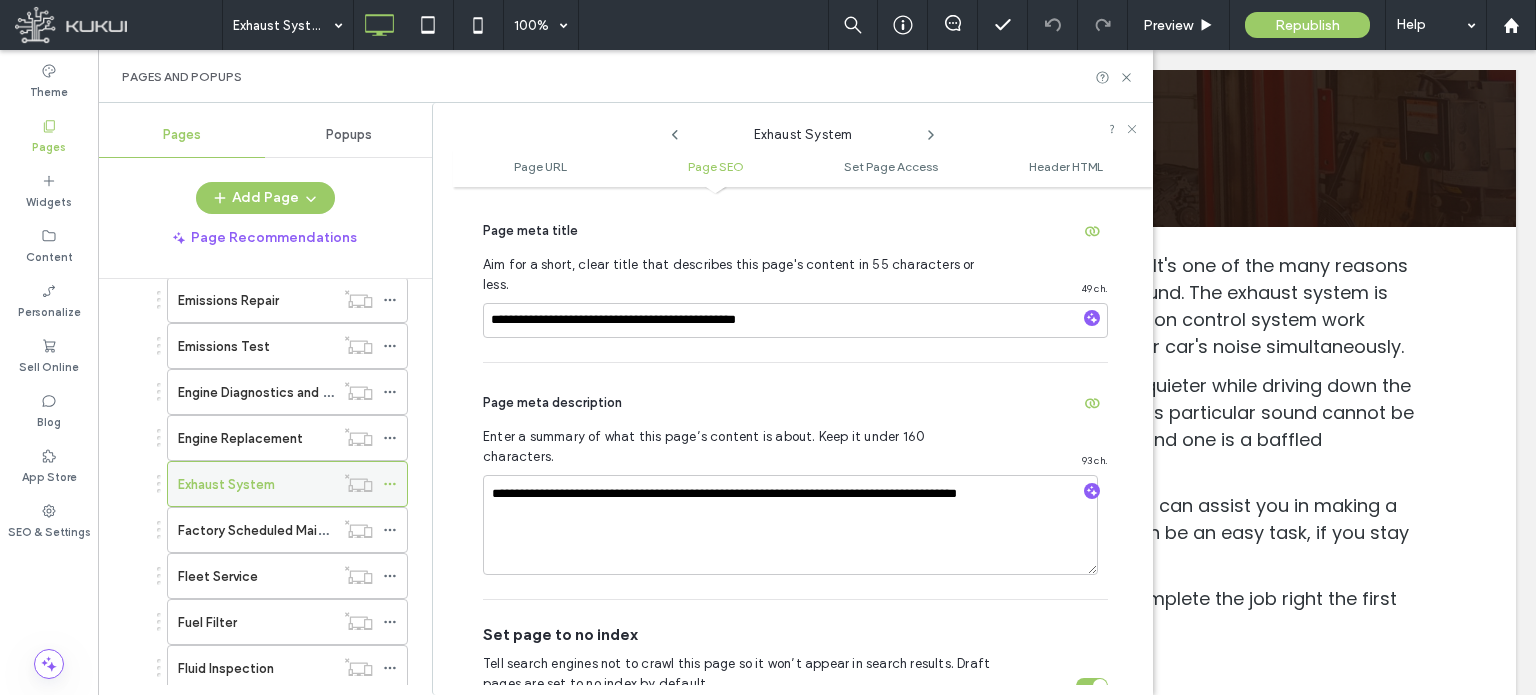 click 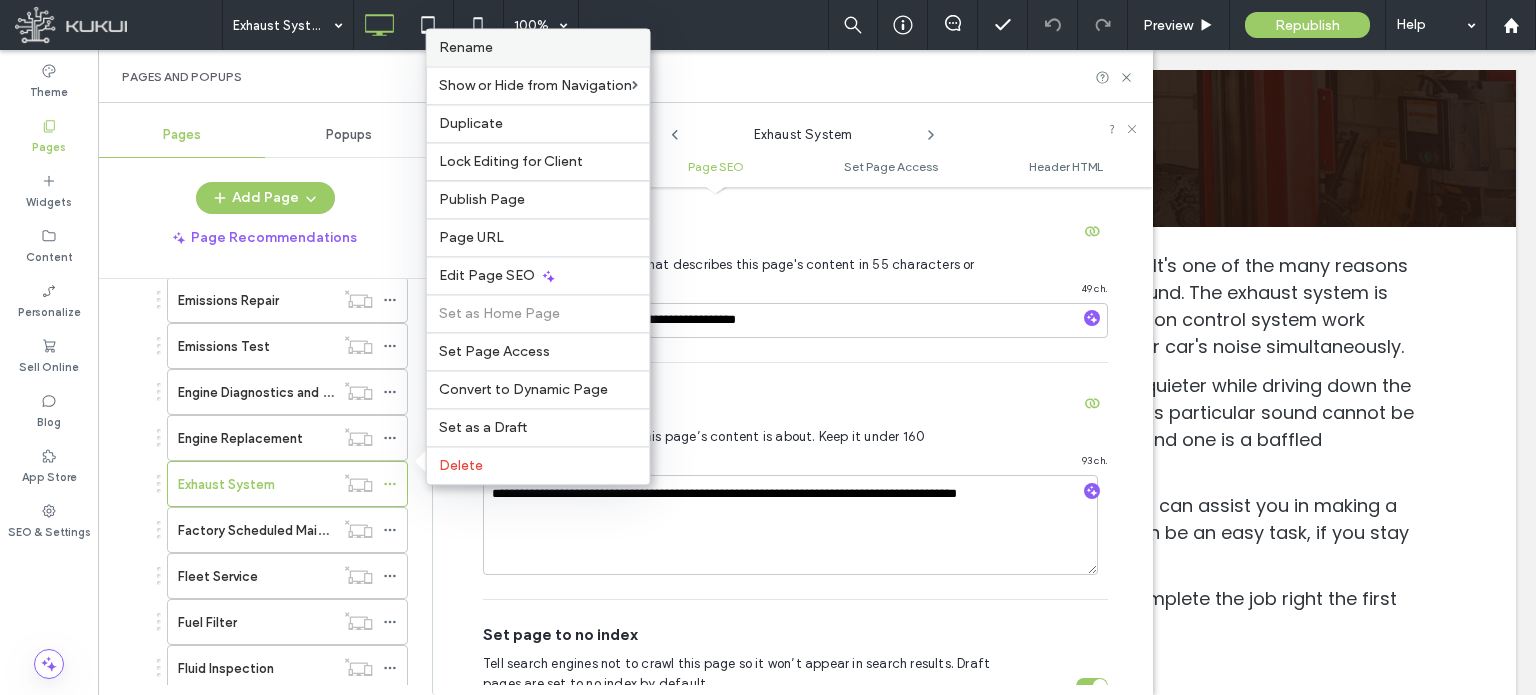 click on "Rename" at bounding box center (466, 47) 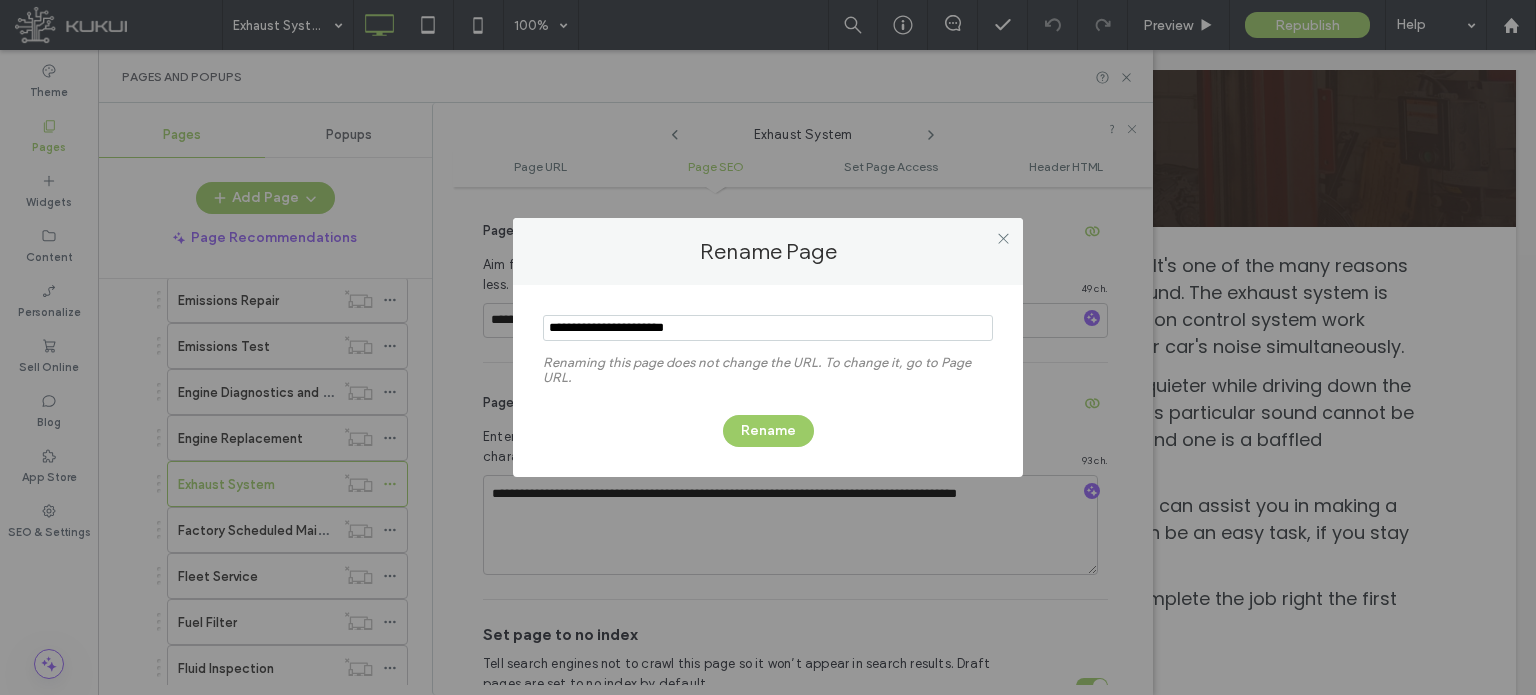 type on "**********" 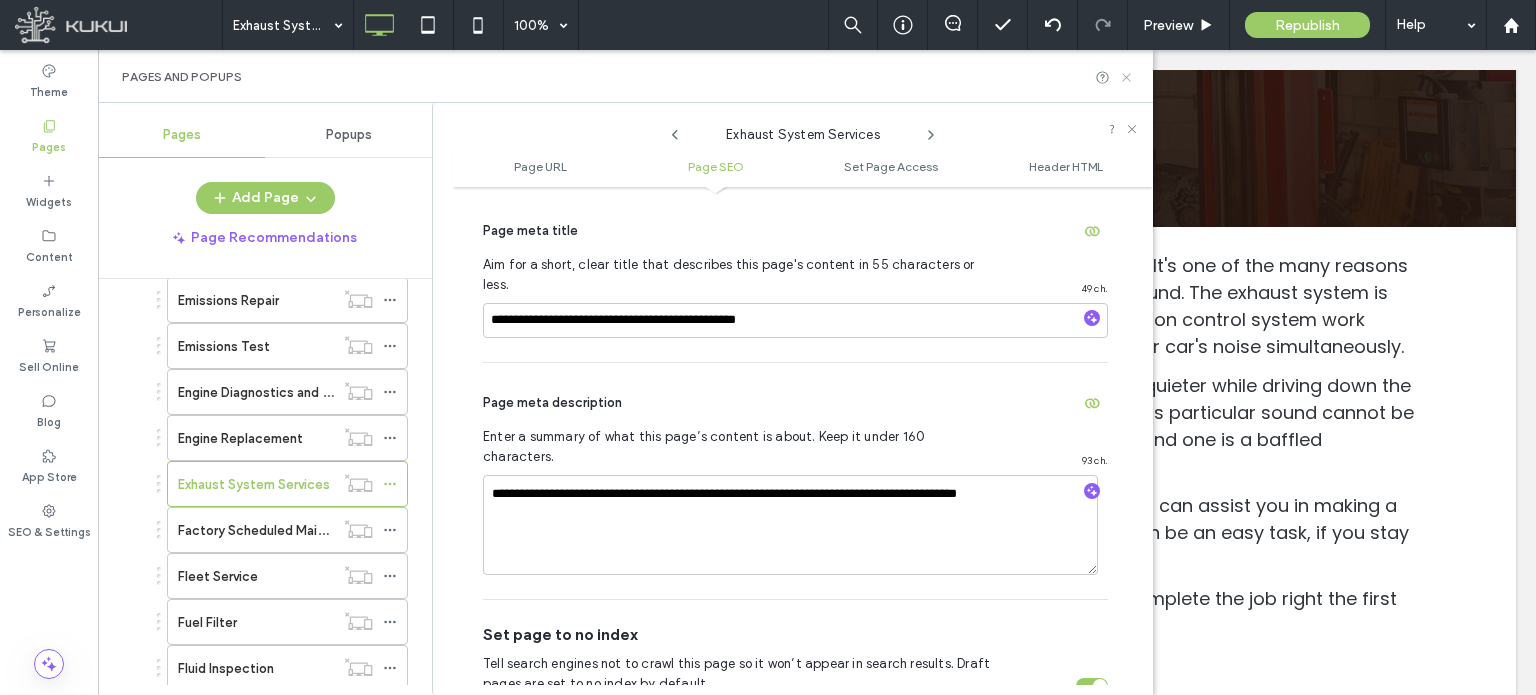 drag, startPoint x: 1125, startPoint y: 72, endPoint x: 1026, endPoint y: 22, distance: 110.909874 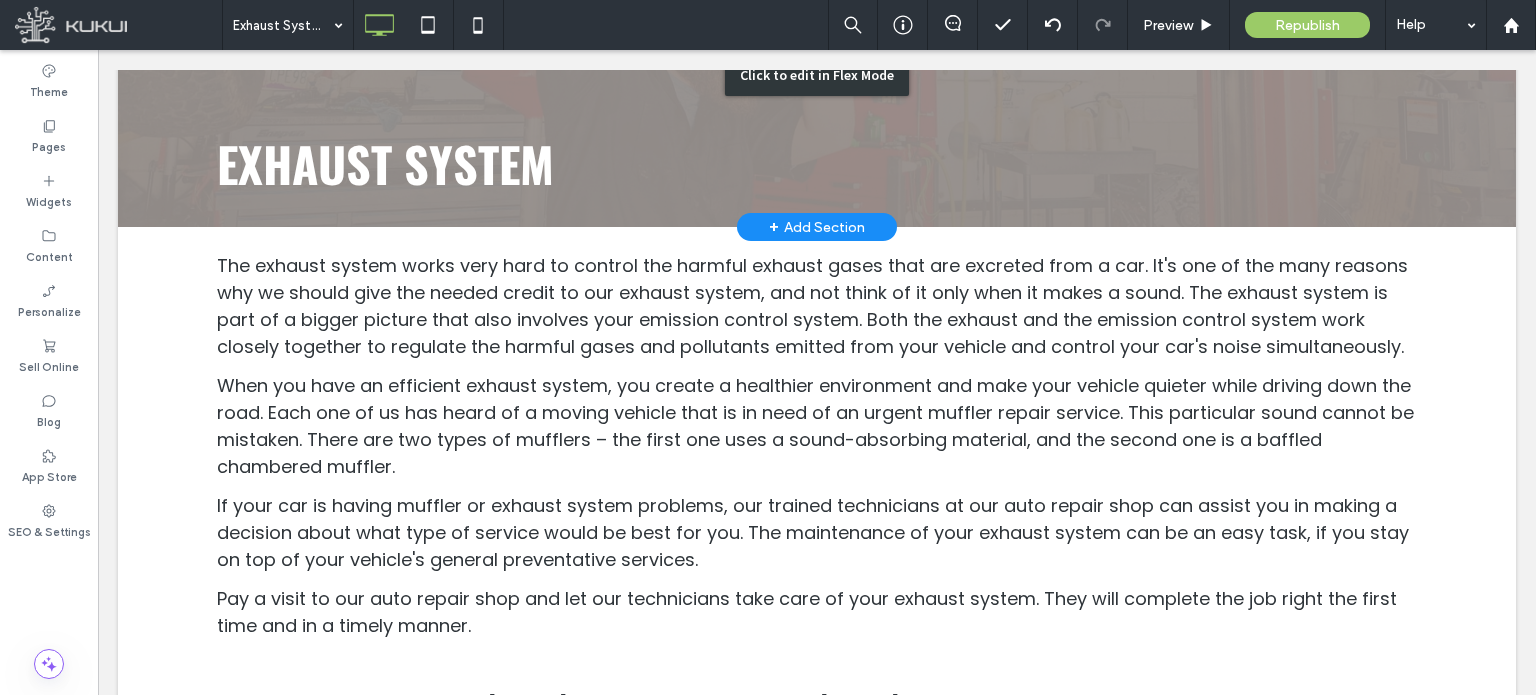 click on "Click to edit in Flex Mode" at bounding box center (817, 74) 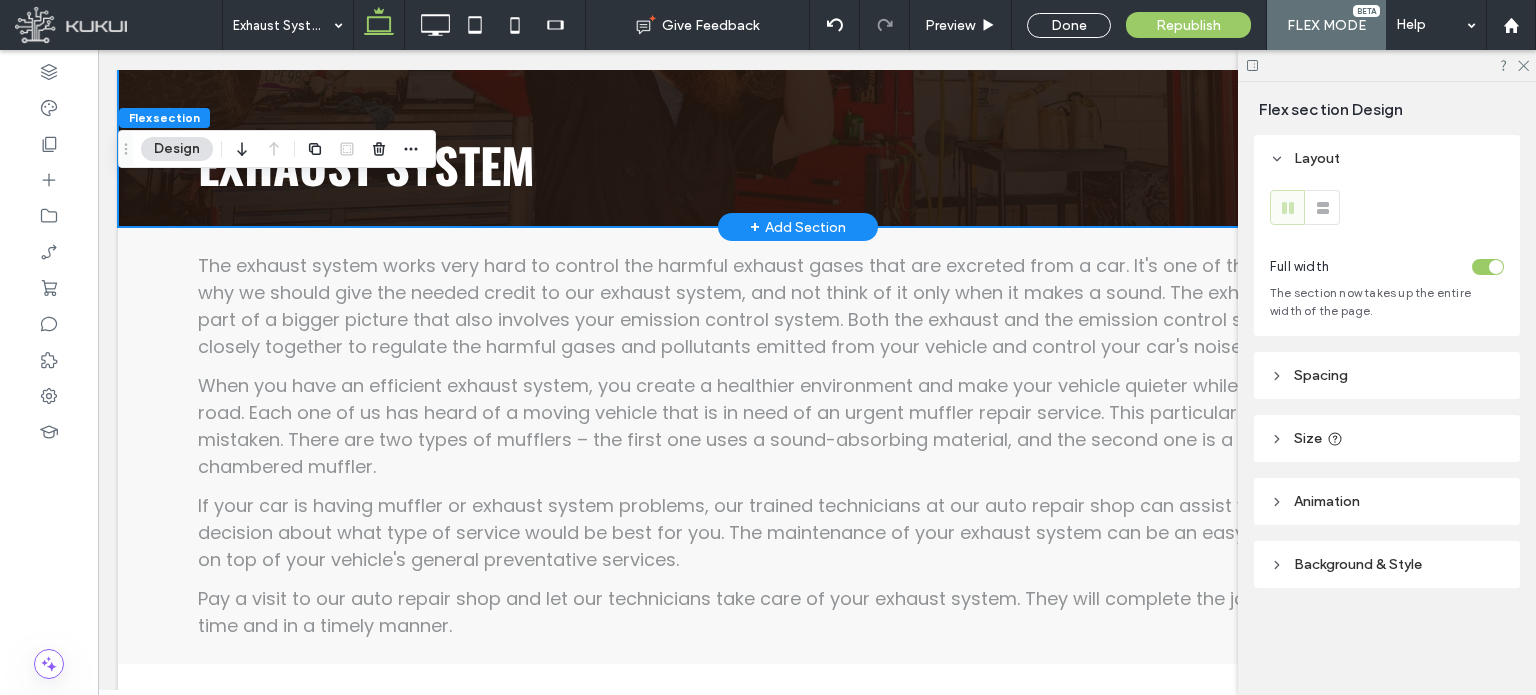 click on "Exhaust System" at bounding box center [366, 164] 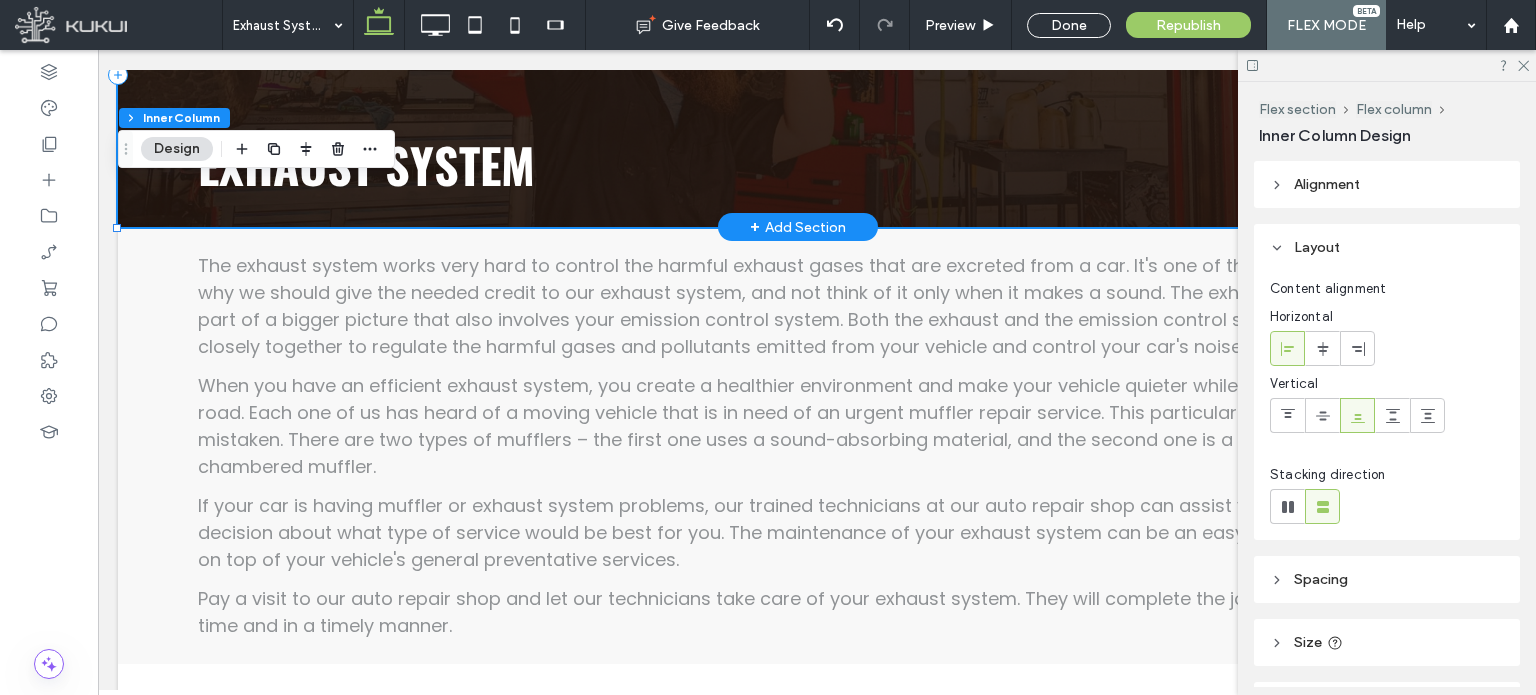 click on "Exhaust System" at bounding box center (366, 164) 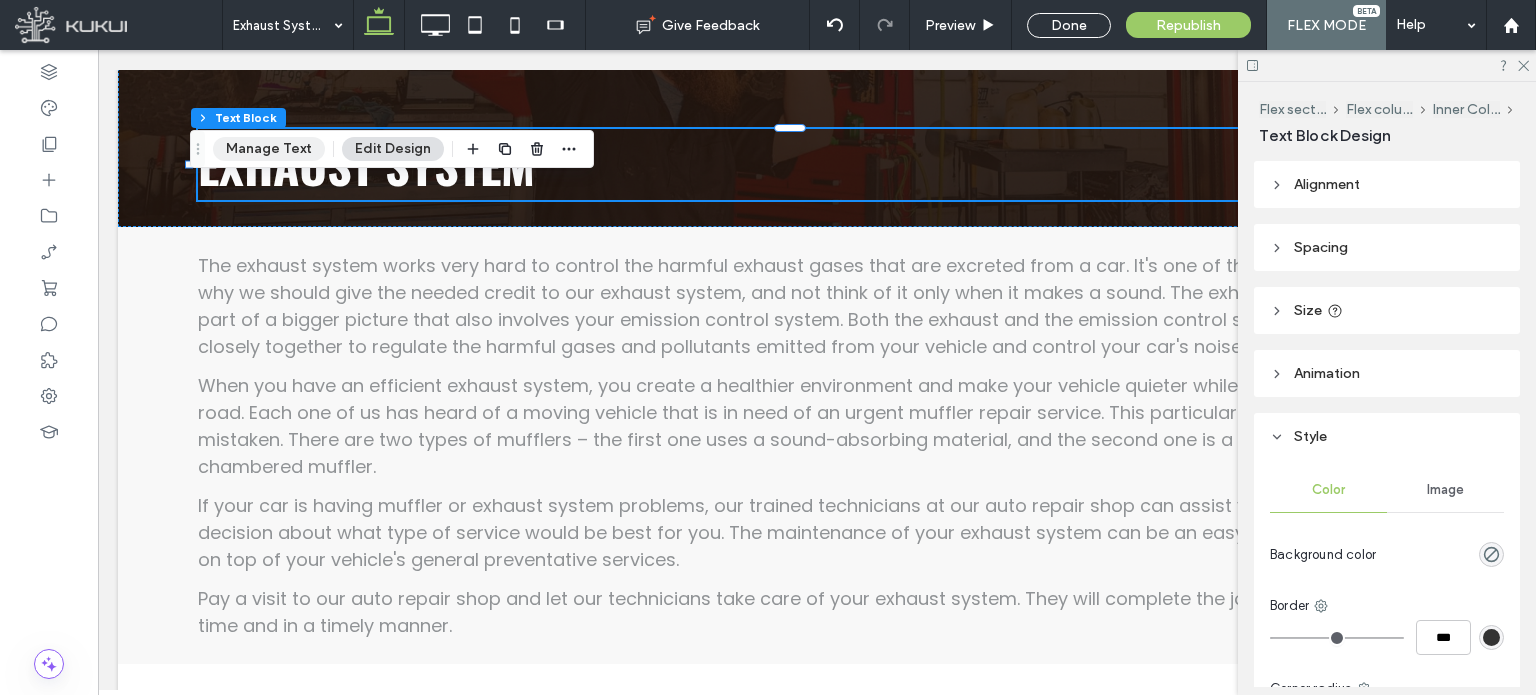 click on "Manage Text" at bounding box center (269, 149) 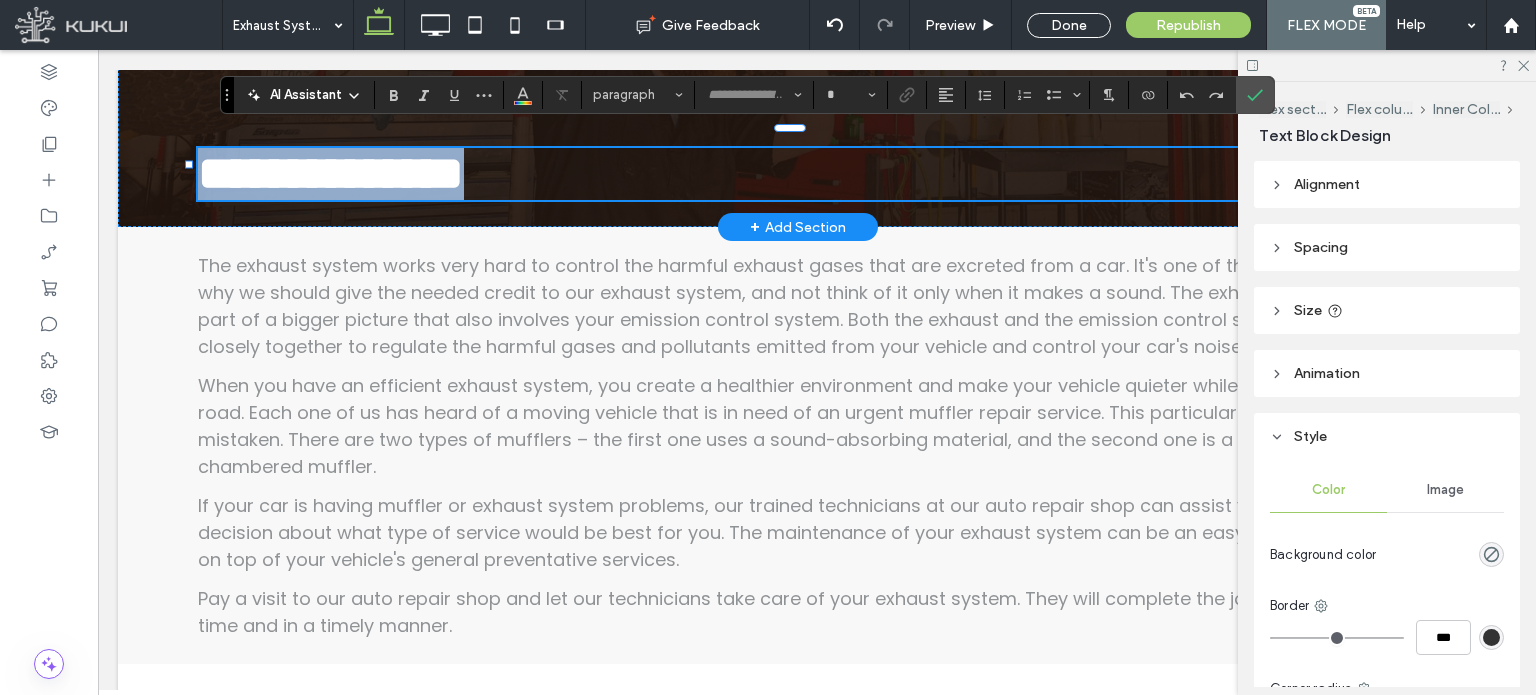 type on "******" 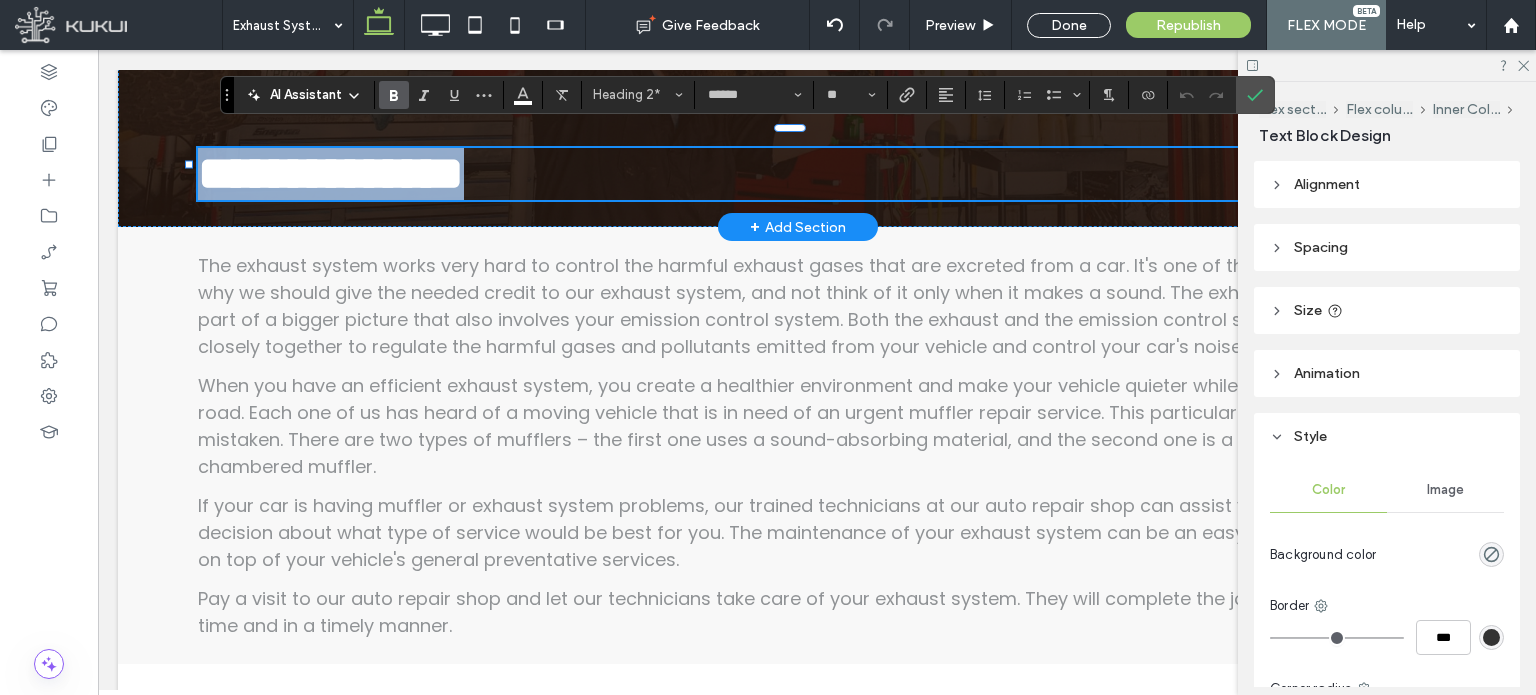 click on "**********" at bounding box center (798, 174) 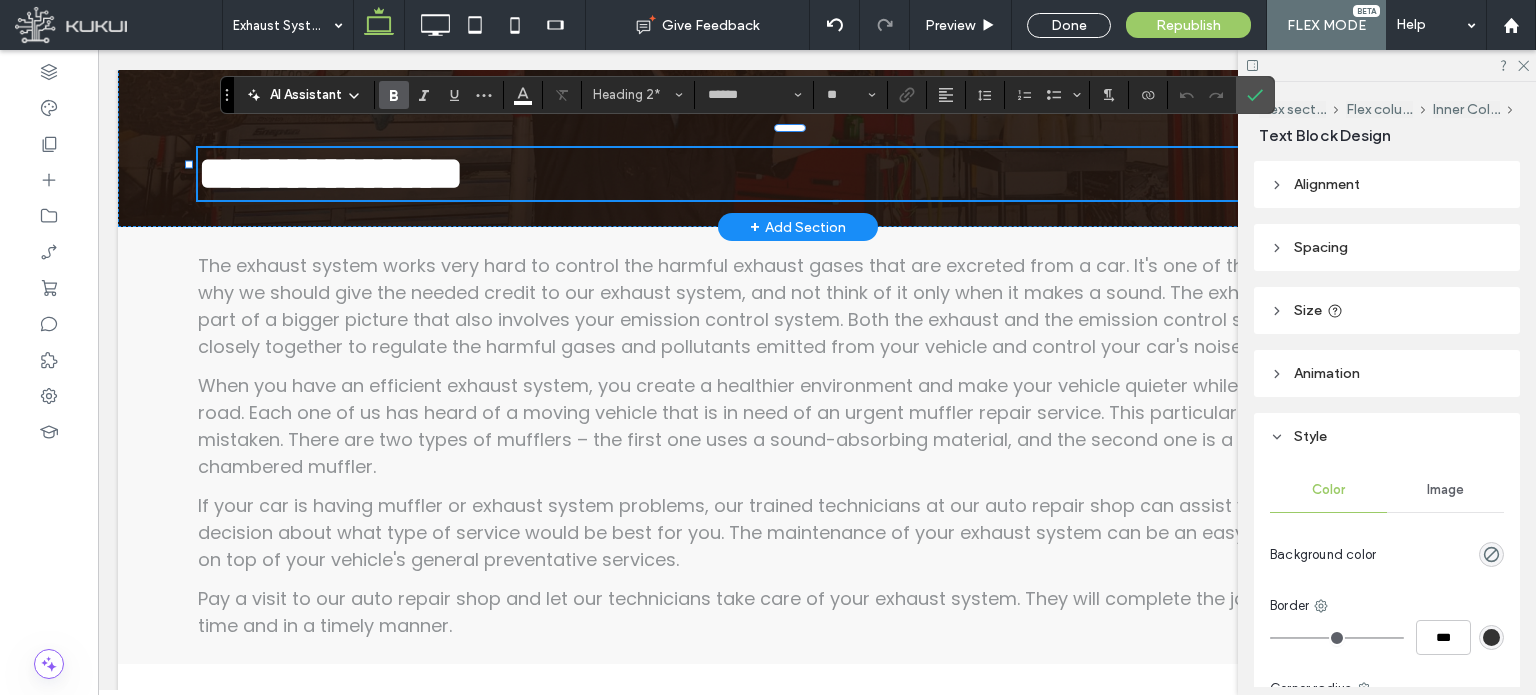 type 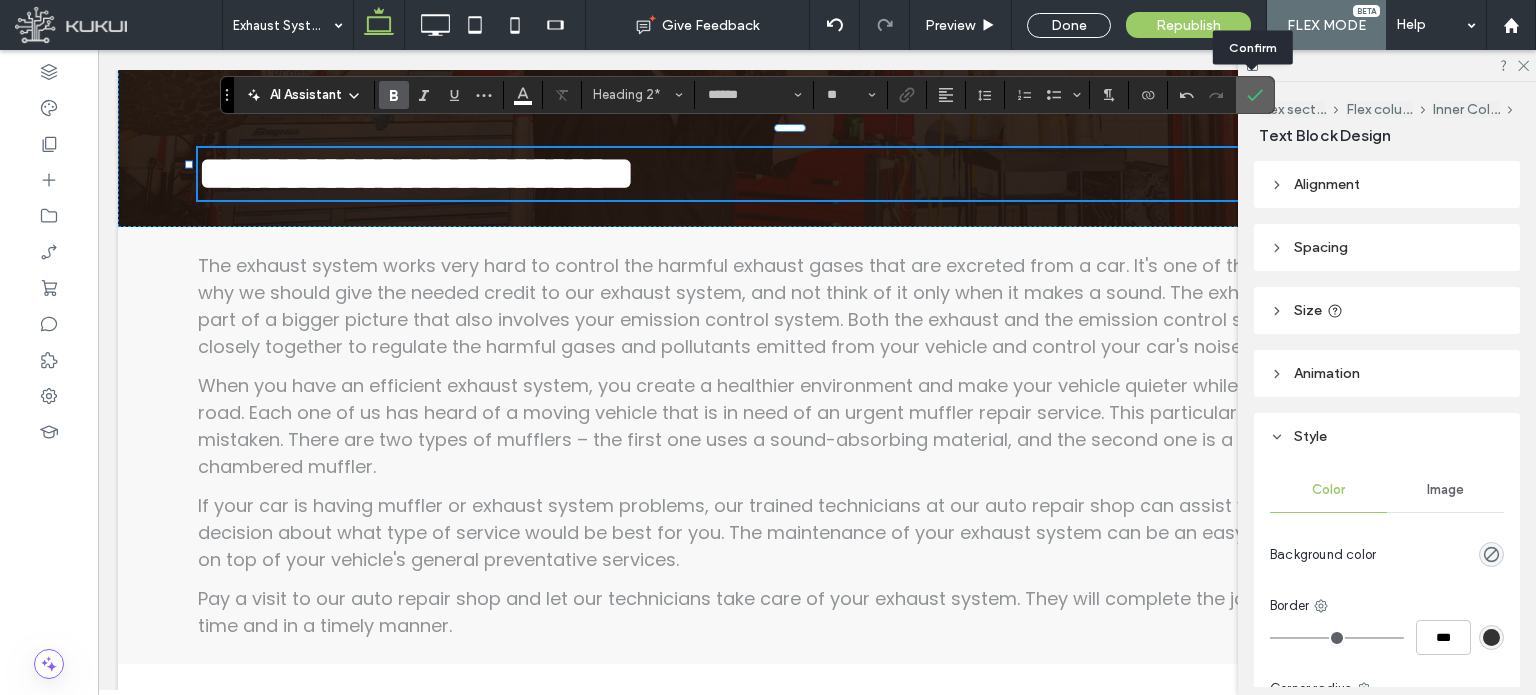 click 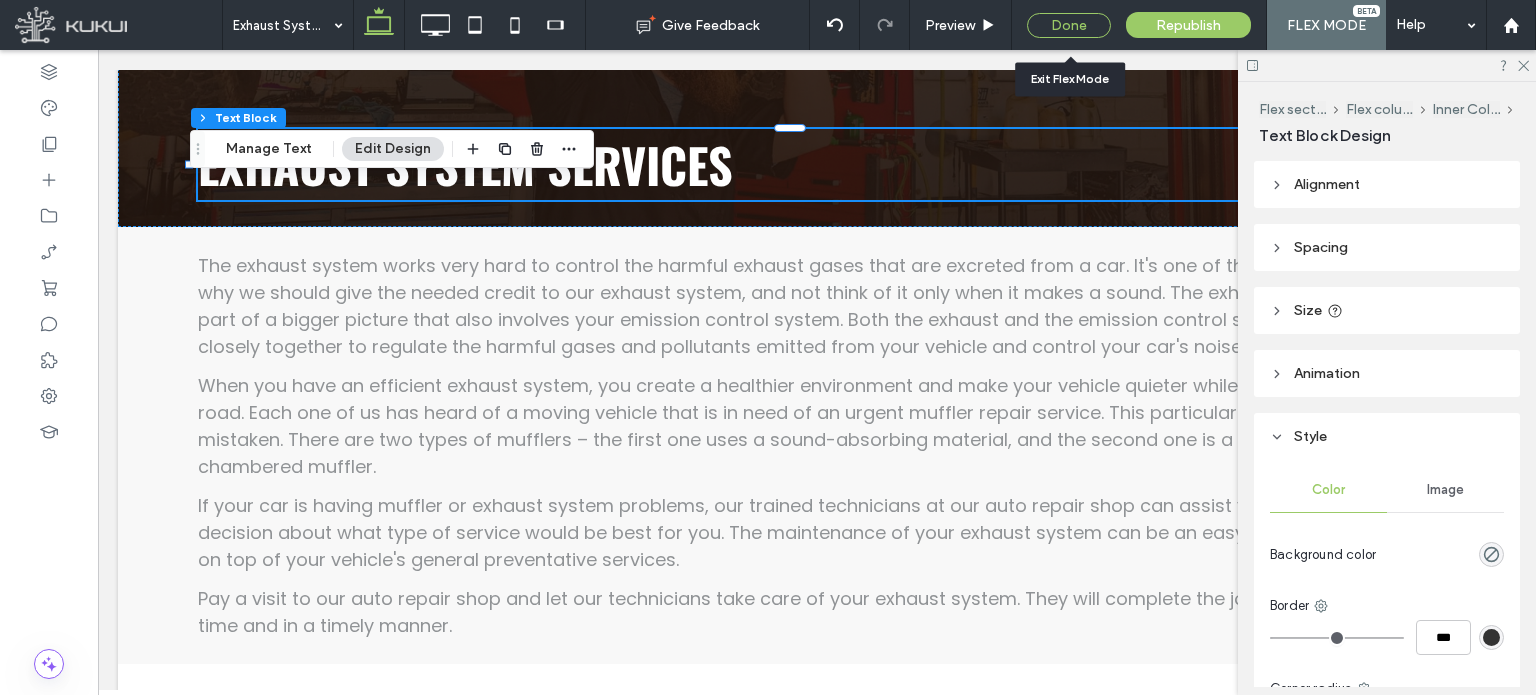 click on "Done" at bounding box center (1069, 25) 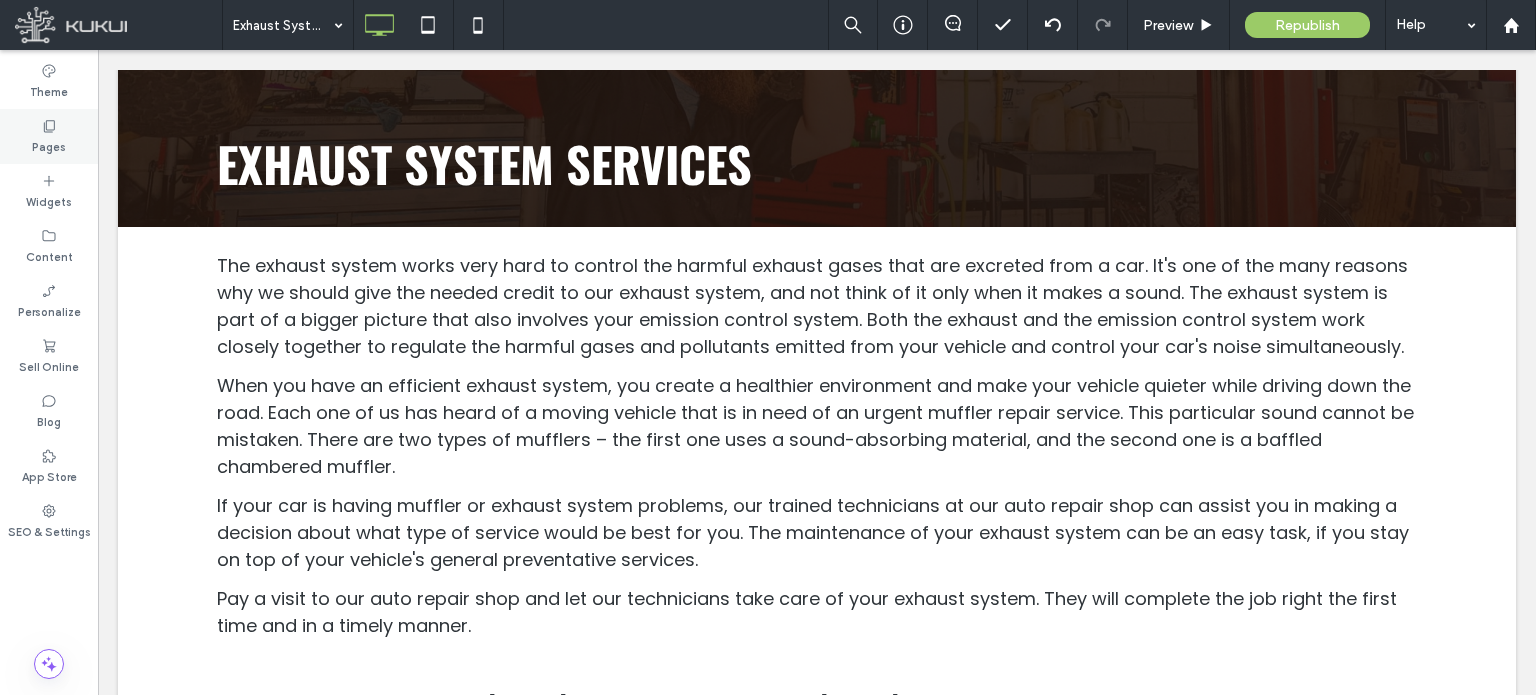 click 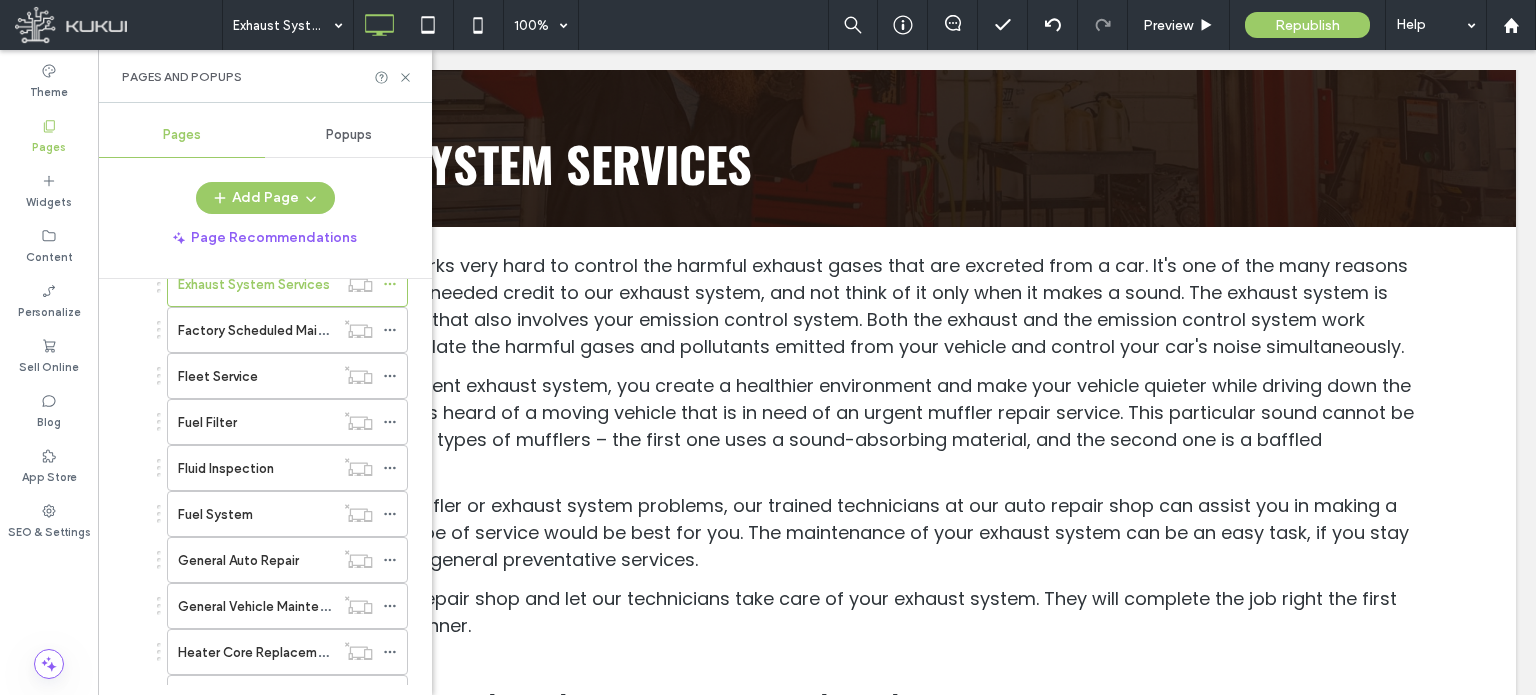 scroll, scrollTop: 1500, scrollLeft: 0, axis: vertical 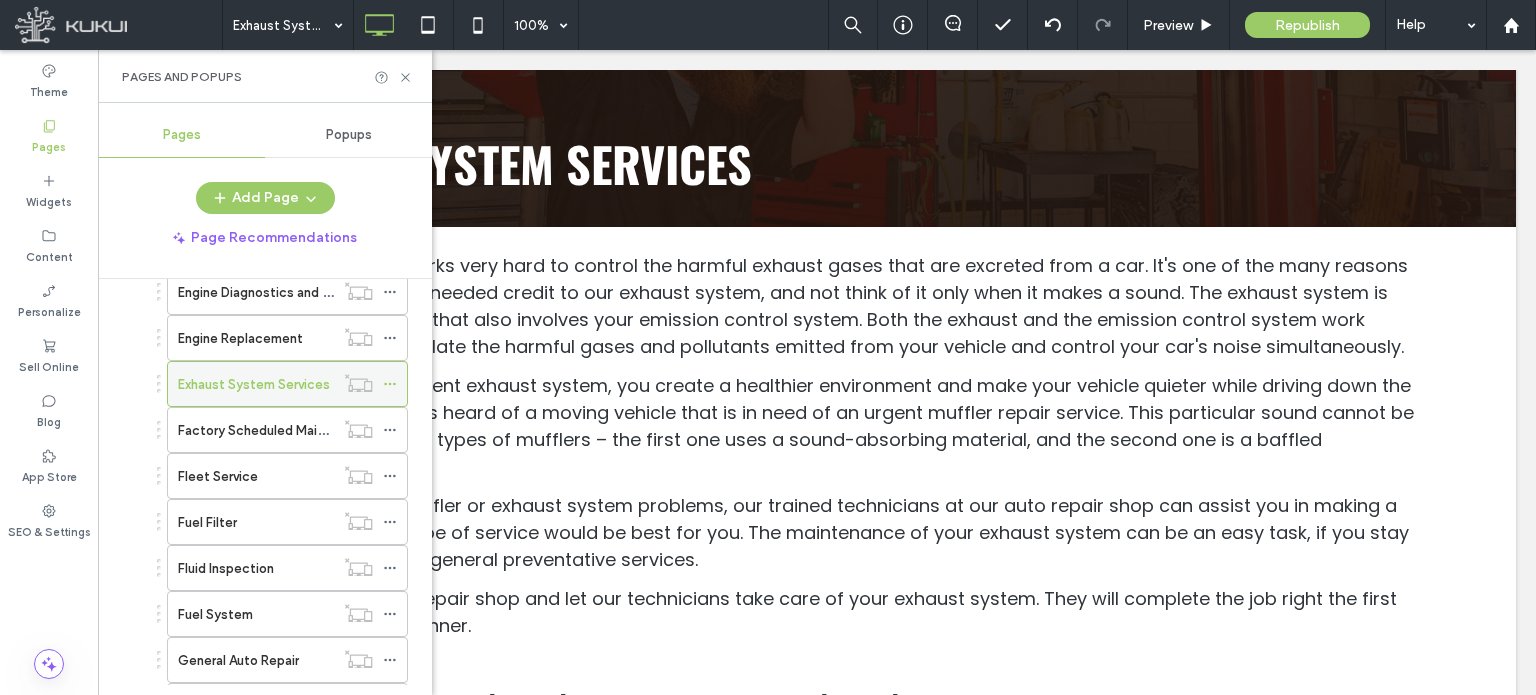 click 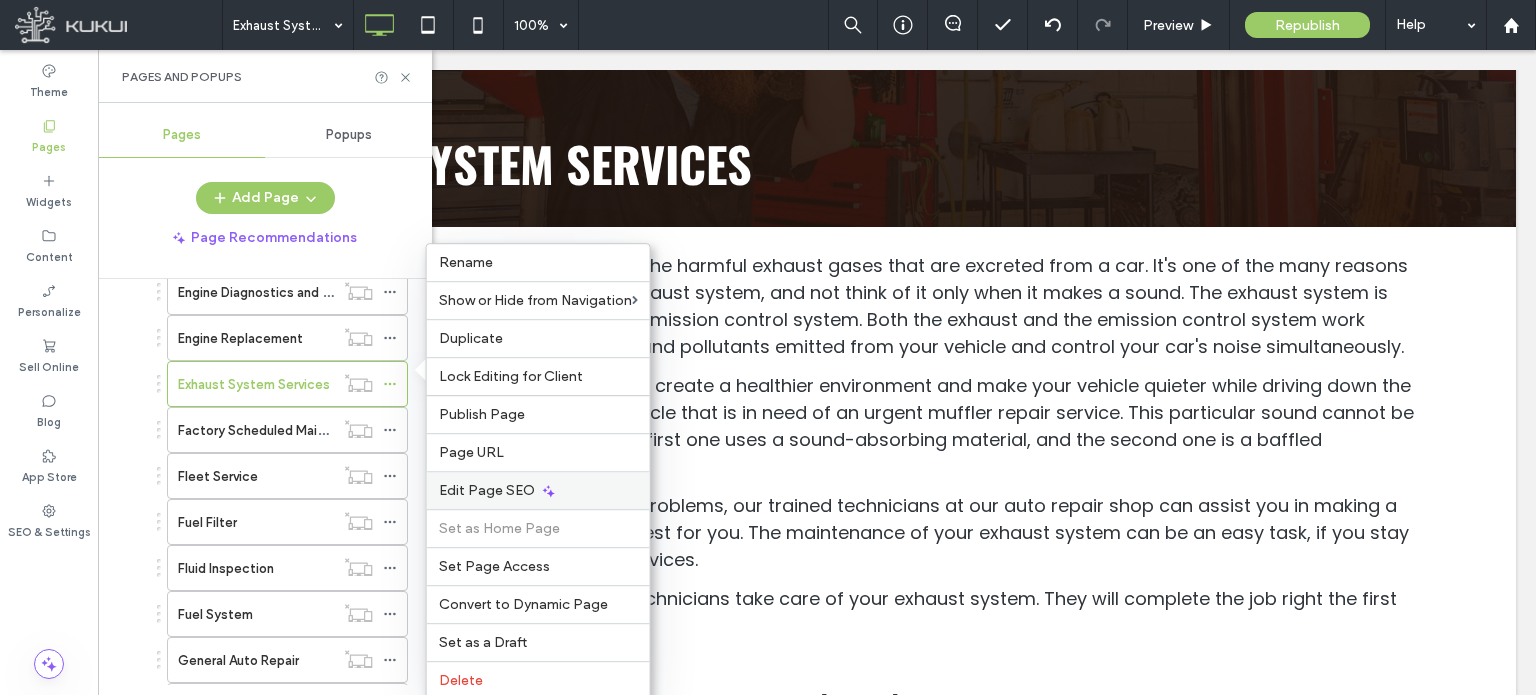 click on "Edit Page SEO" at bounding box center (487, 490) 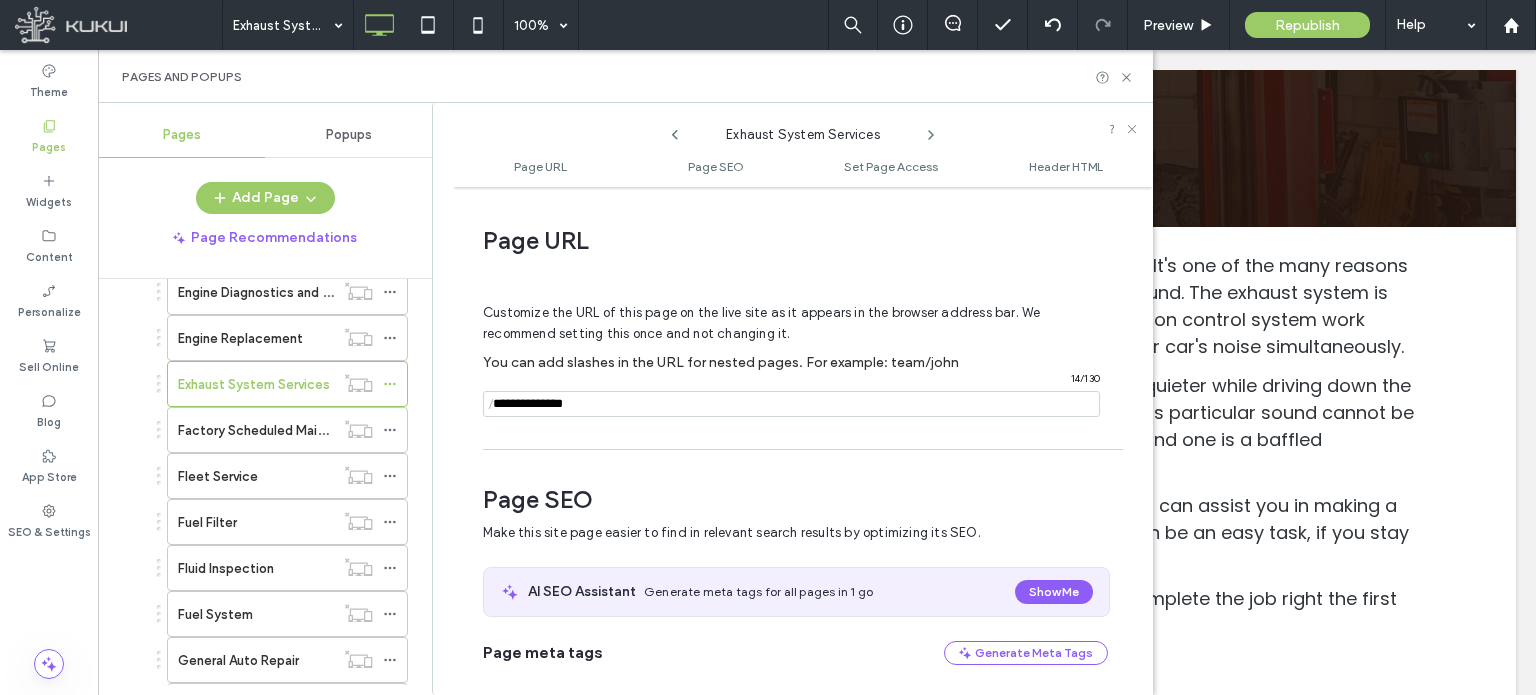 scroll, scrollTop: 274, scrollLeft: 0, axis: vertical 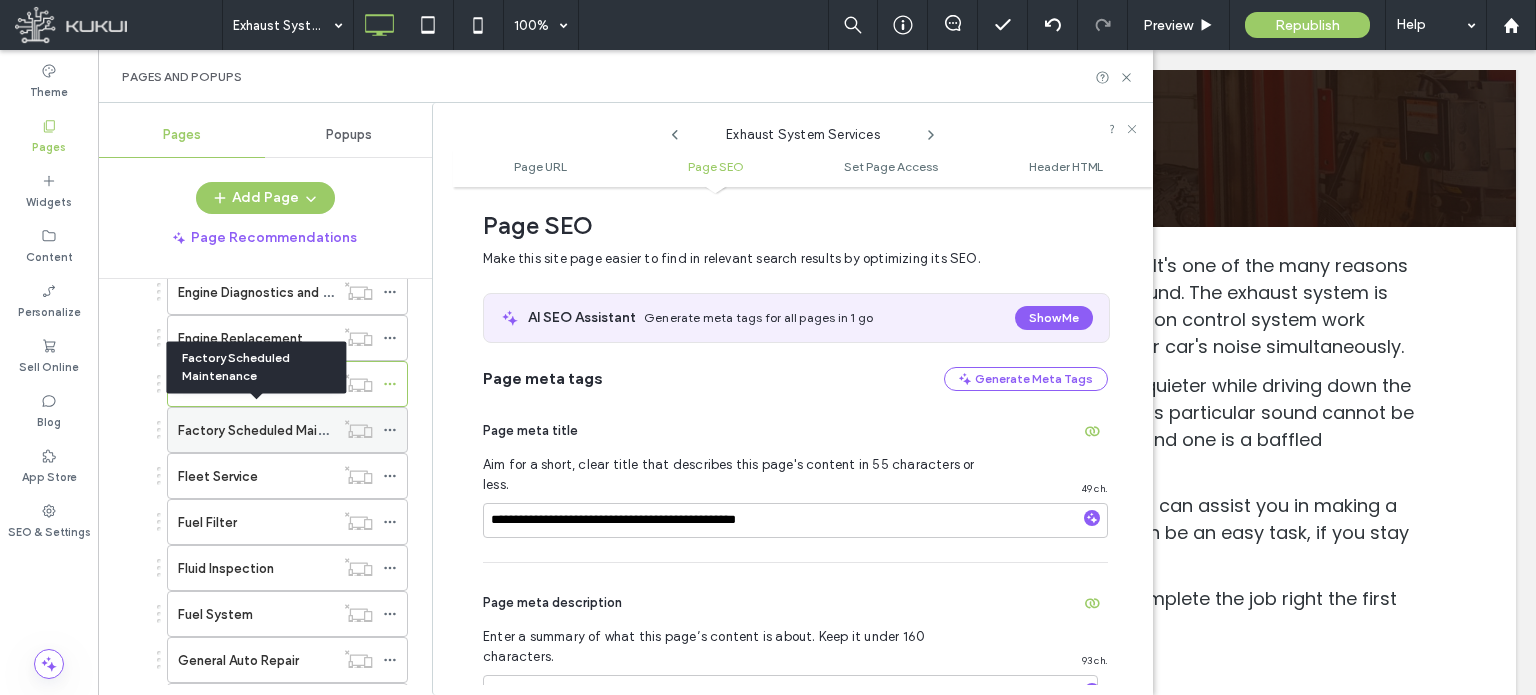 click on "Factory Scheduled Maintenance" at bounding box center [276, 430] 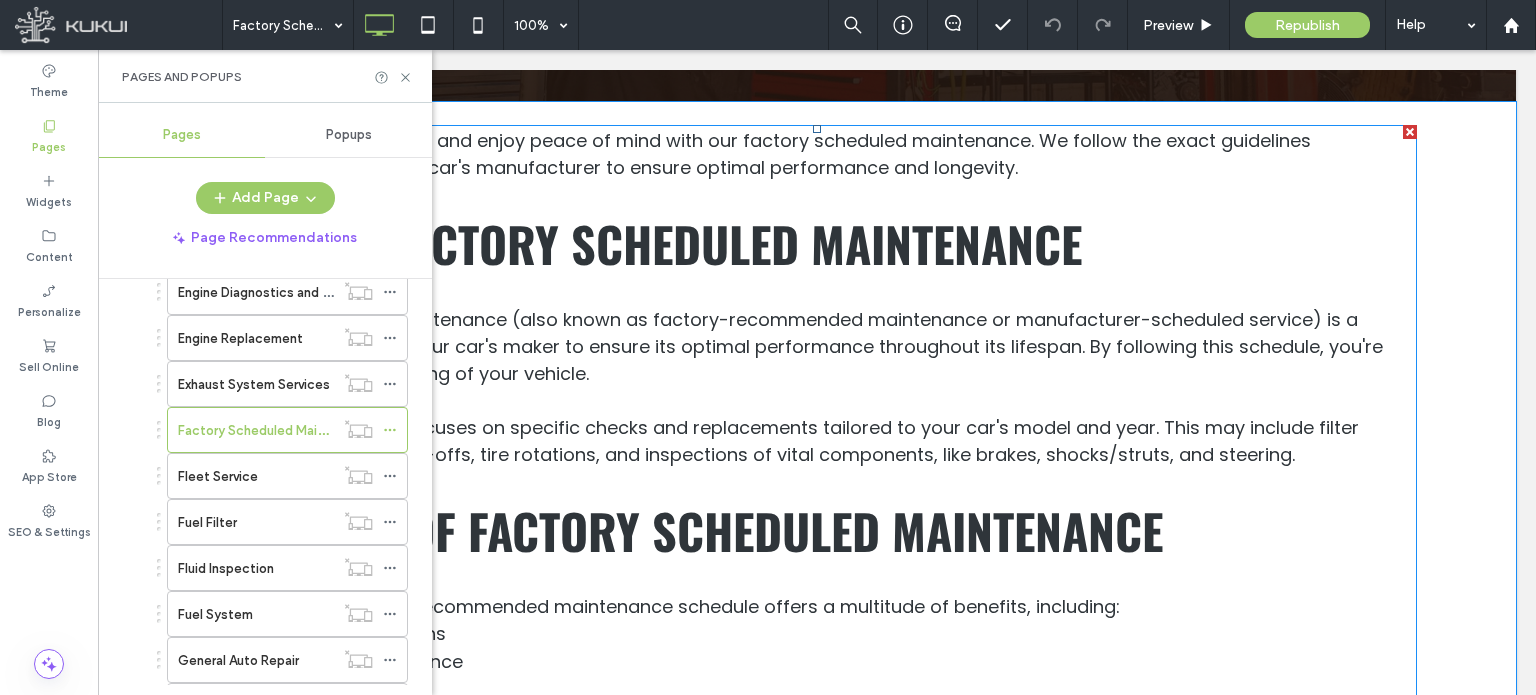 scroll, scrollTop: 493, scrollLeft: 0, axis: vertical 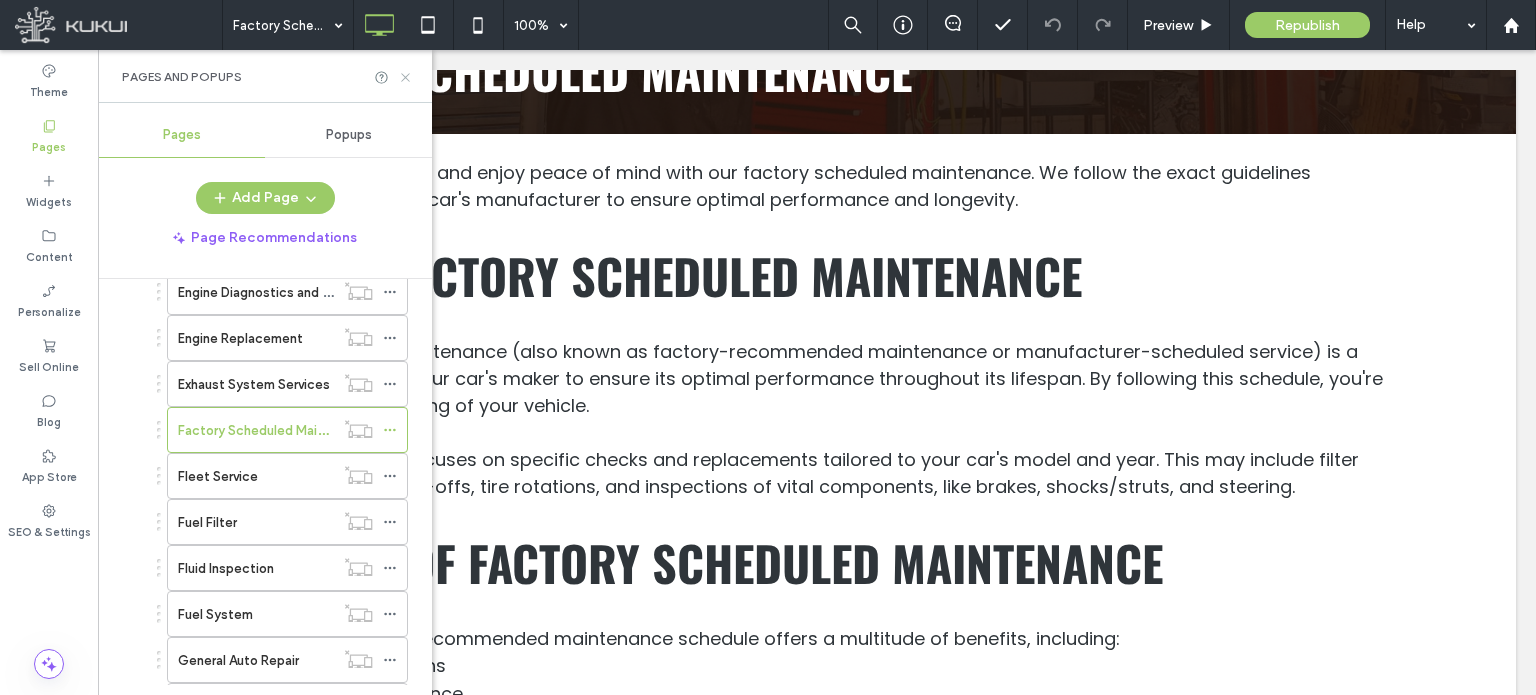 click 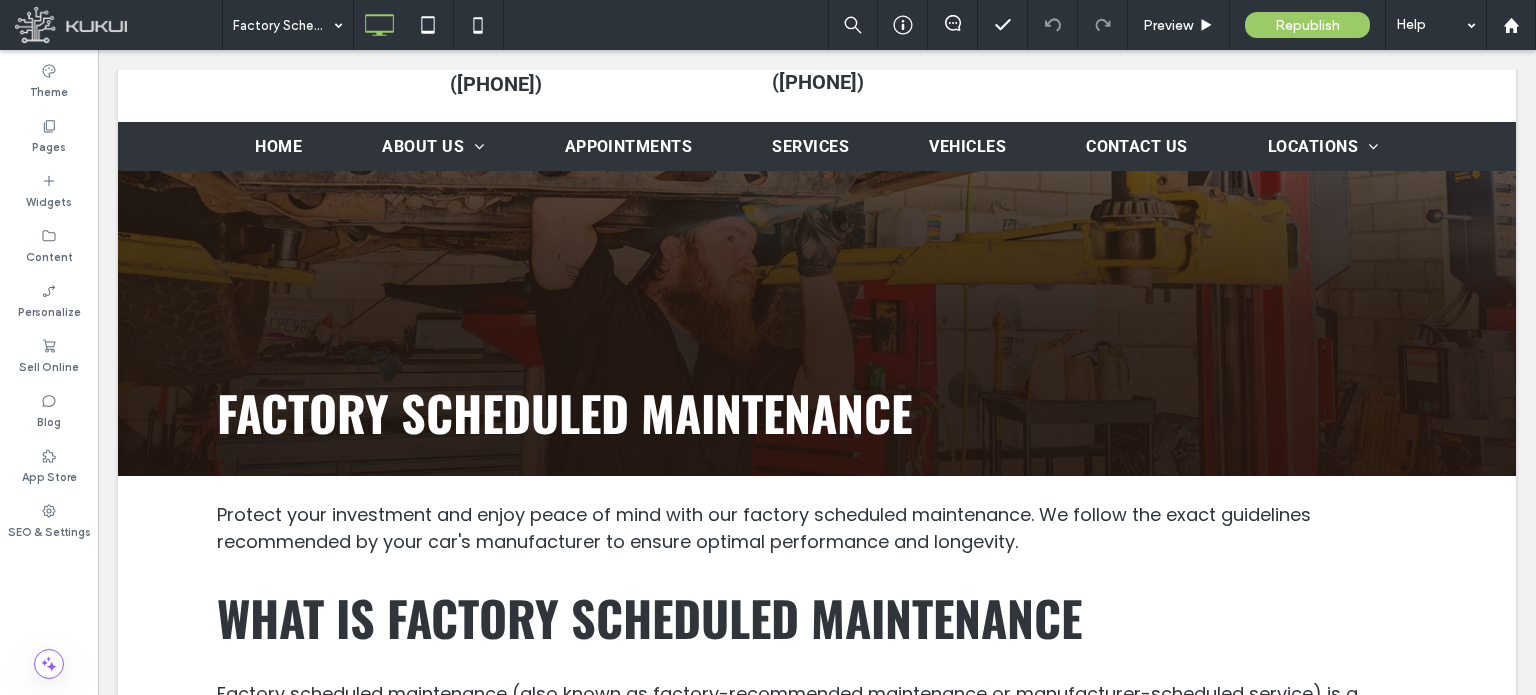 scroll, scrollTop: 146, scrollLeft: 0, axis: vertical 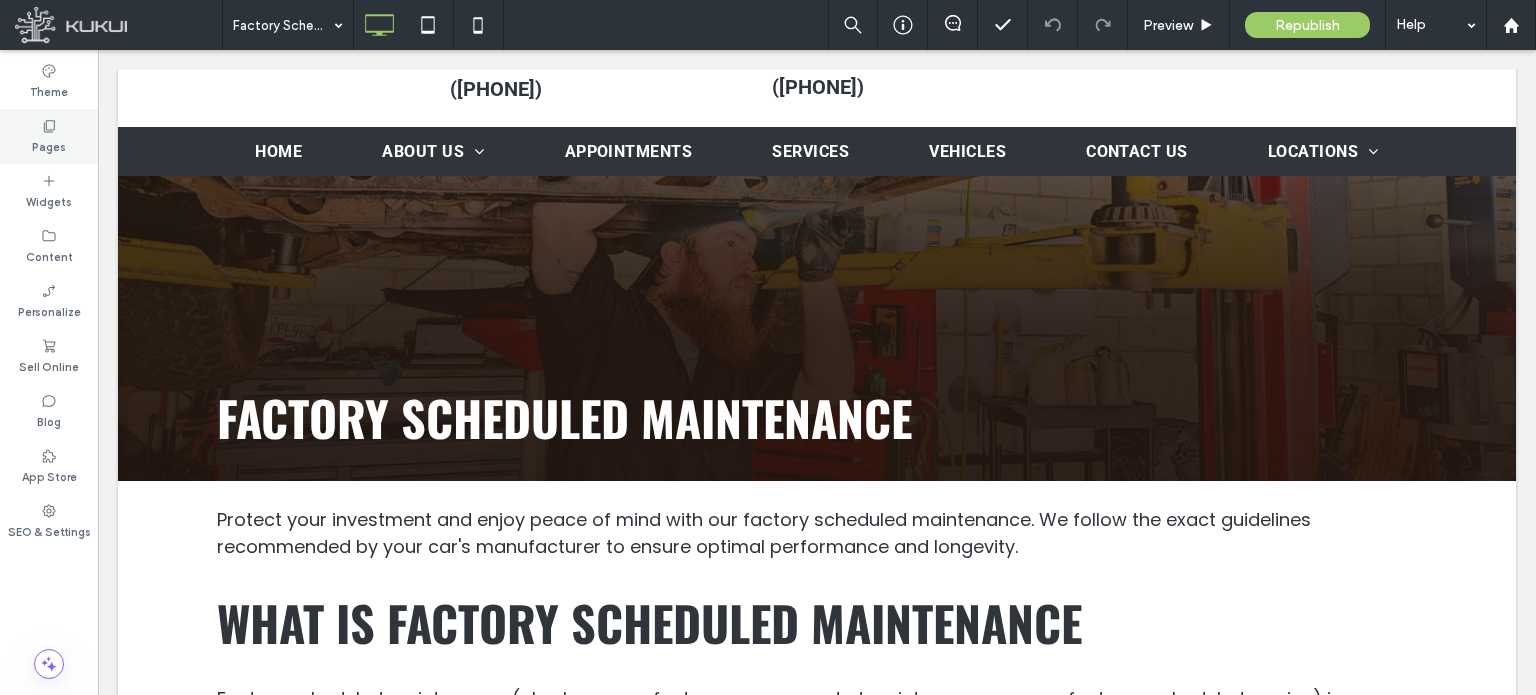 click 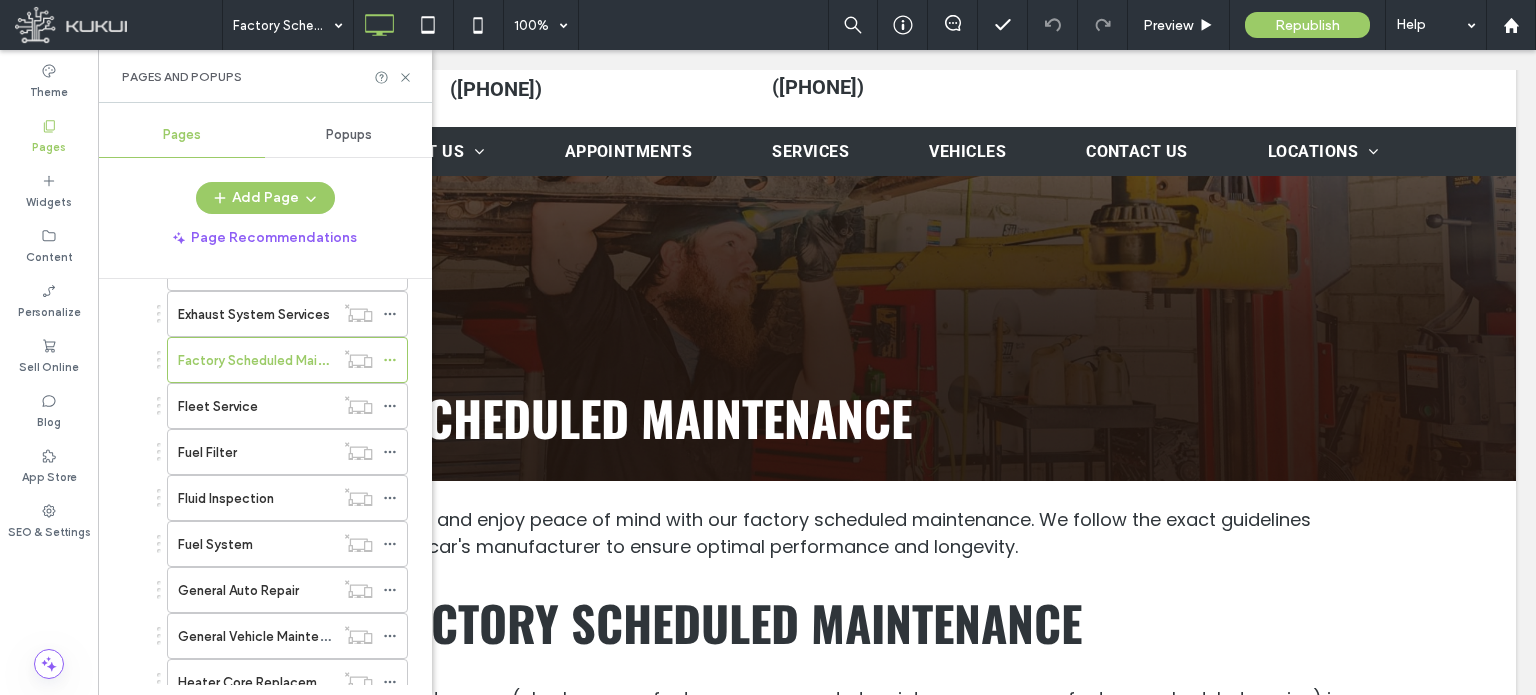 scroll, scrollTop: 1600, scrollLeft: 0, axis: vertical 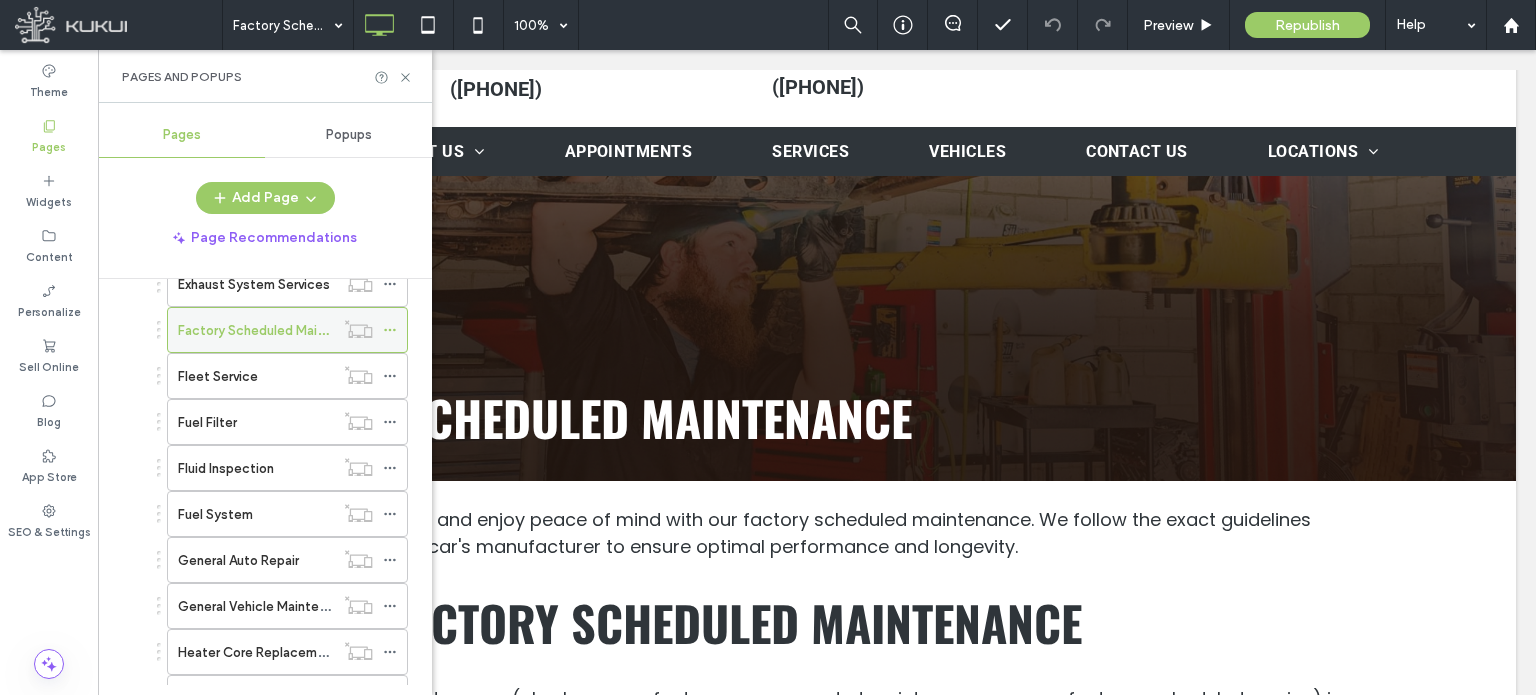 click 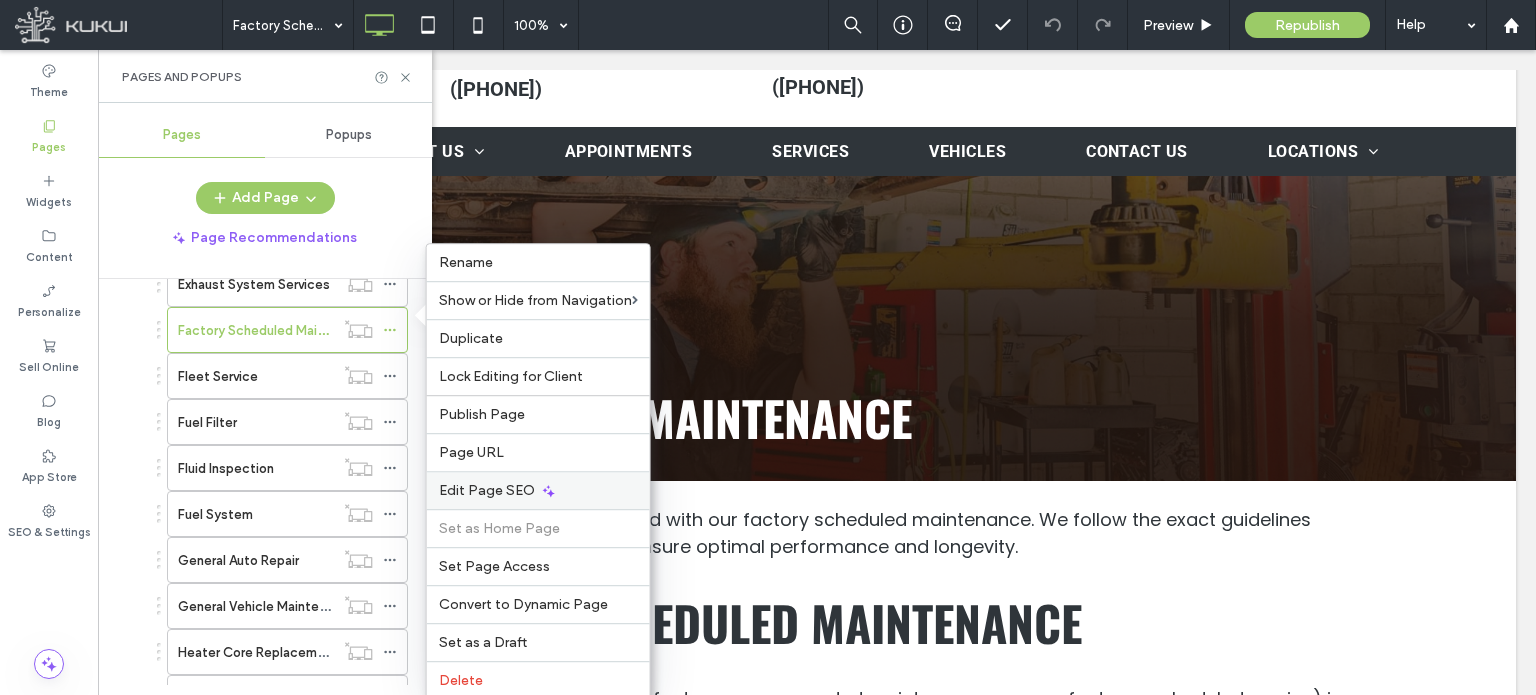 click on "Edit Page SEO" at bounding box center [487, 490] 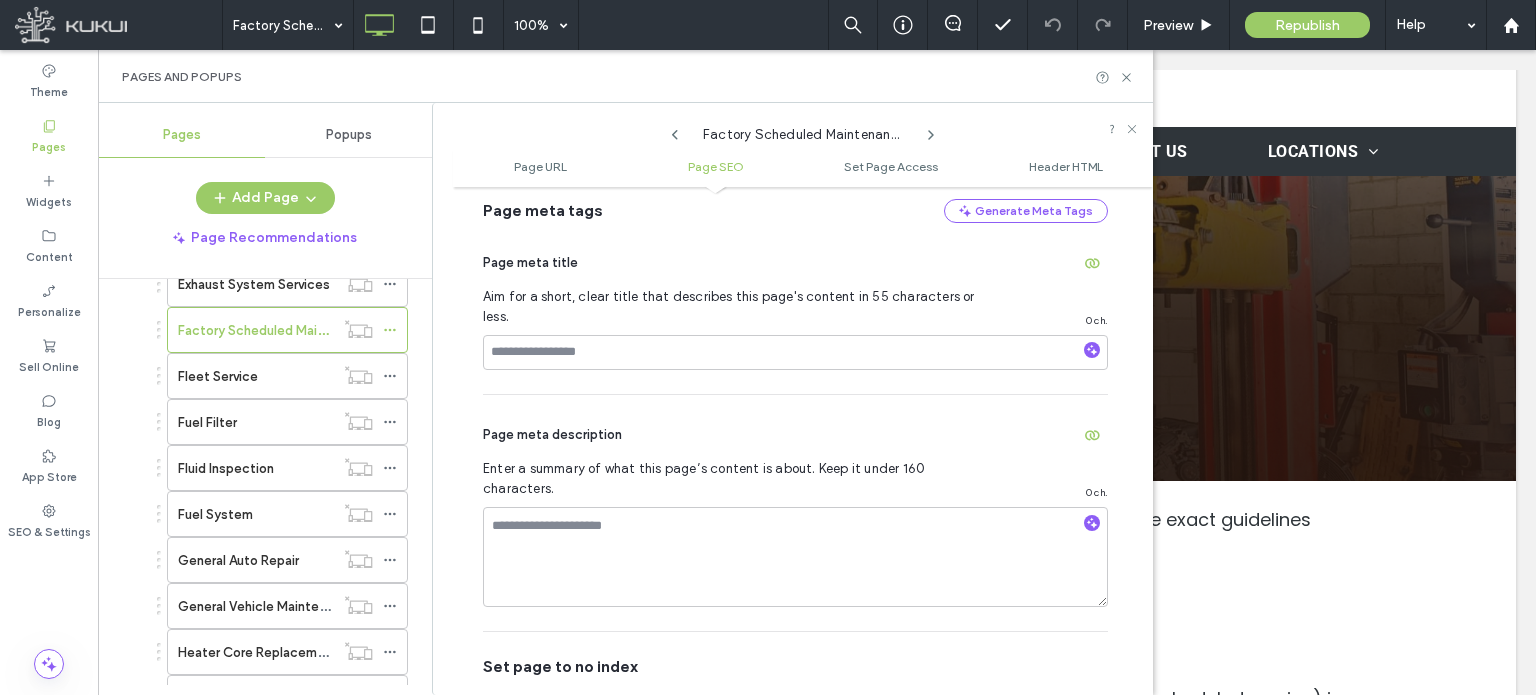 scroll, scrollTop: 474, scrollLeft: 0, axis: vertical 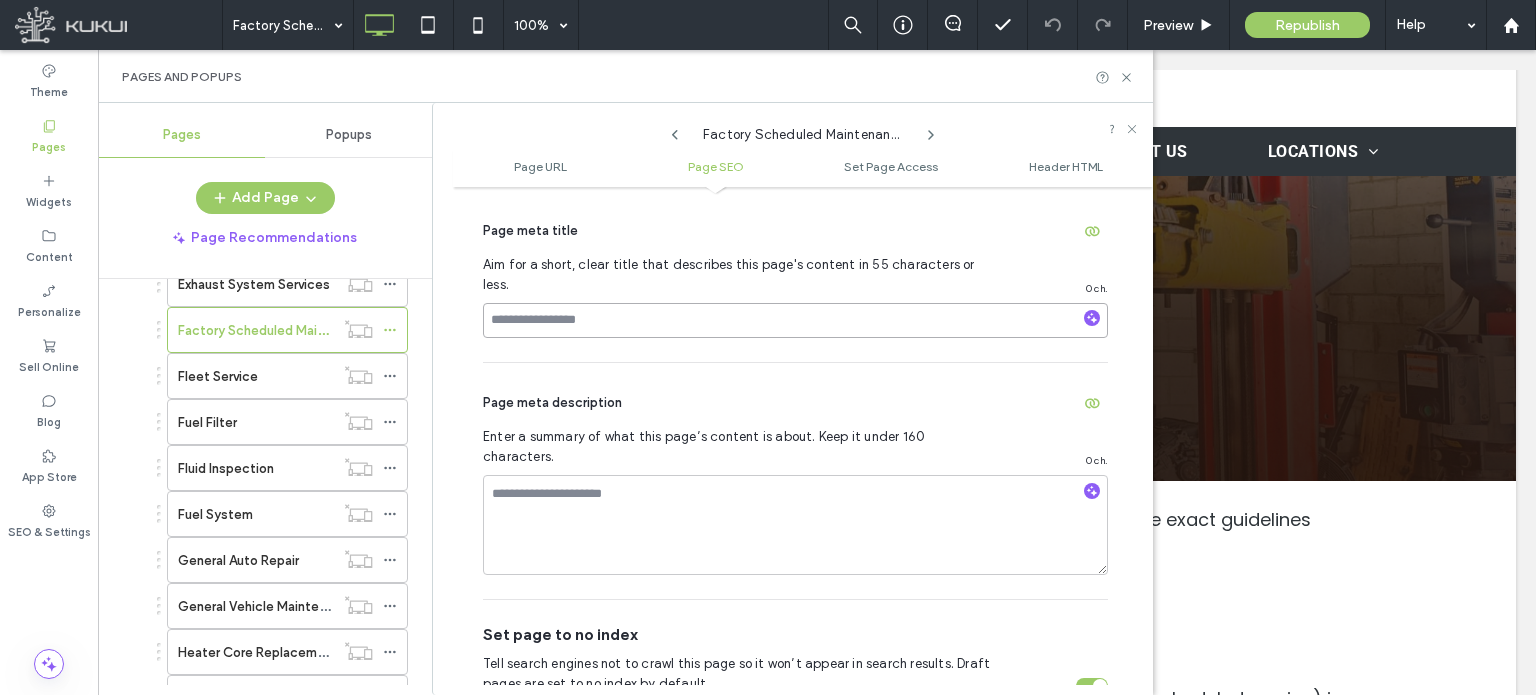 click at bounding box center (795, 320) 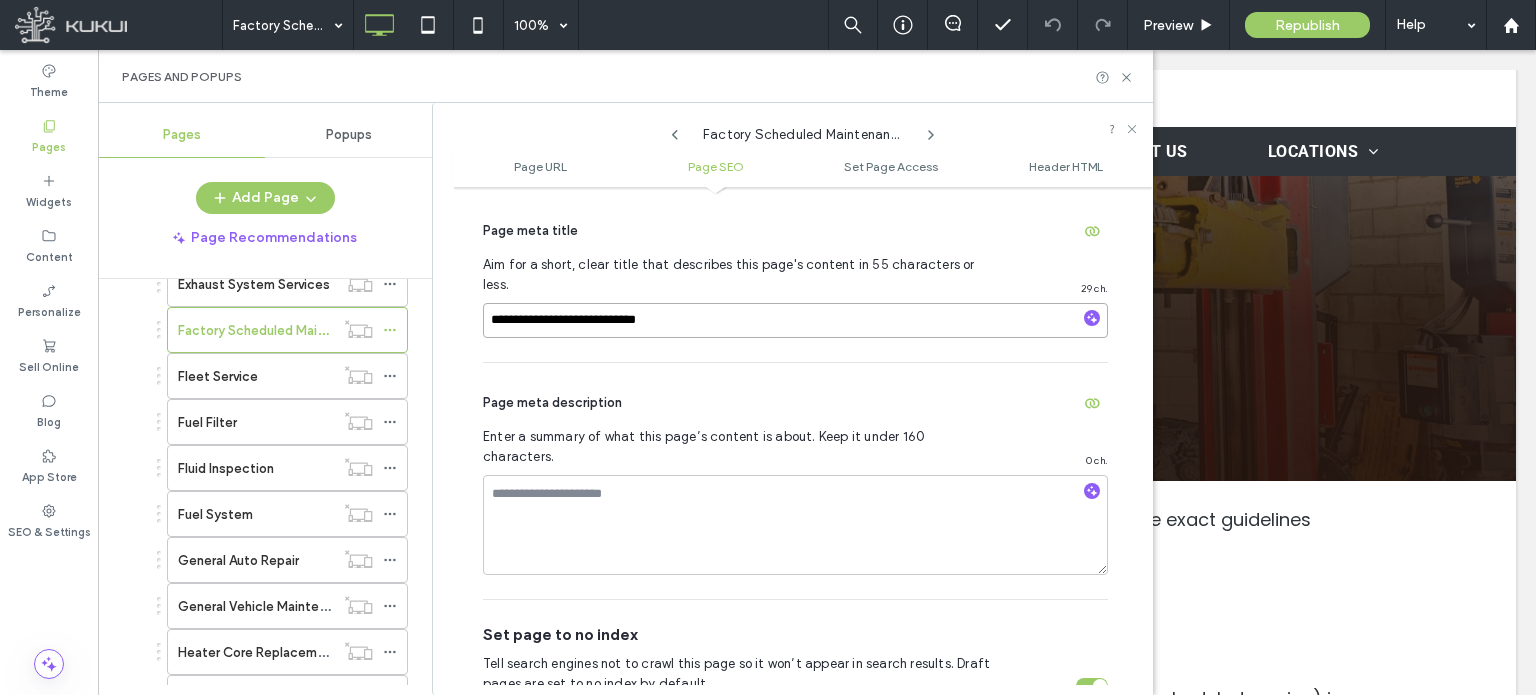 paste on "**********" 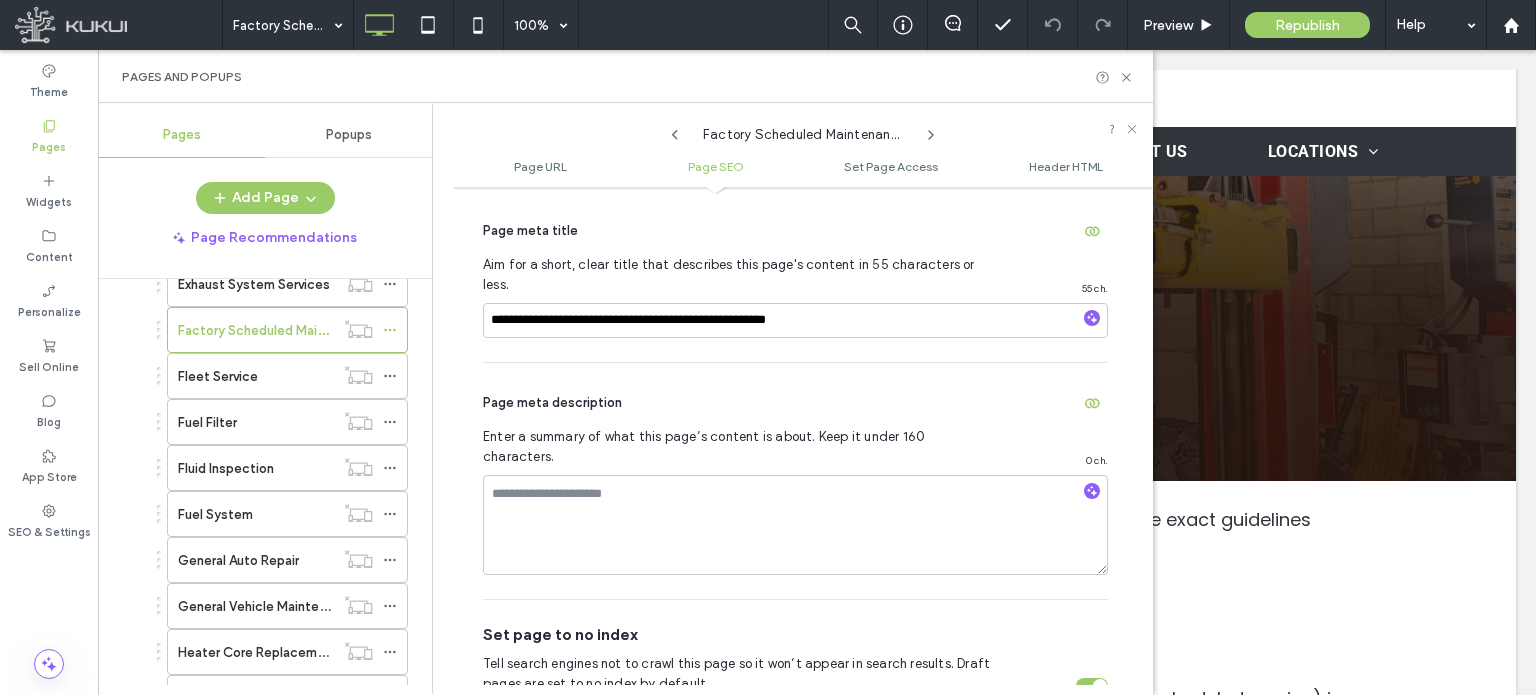 click on "Page meta description" at bounding box center (795, 403) 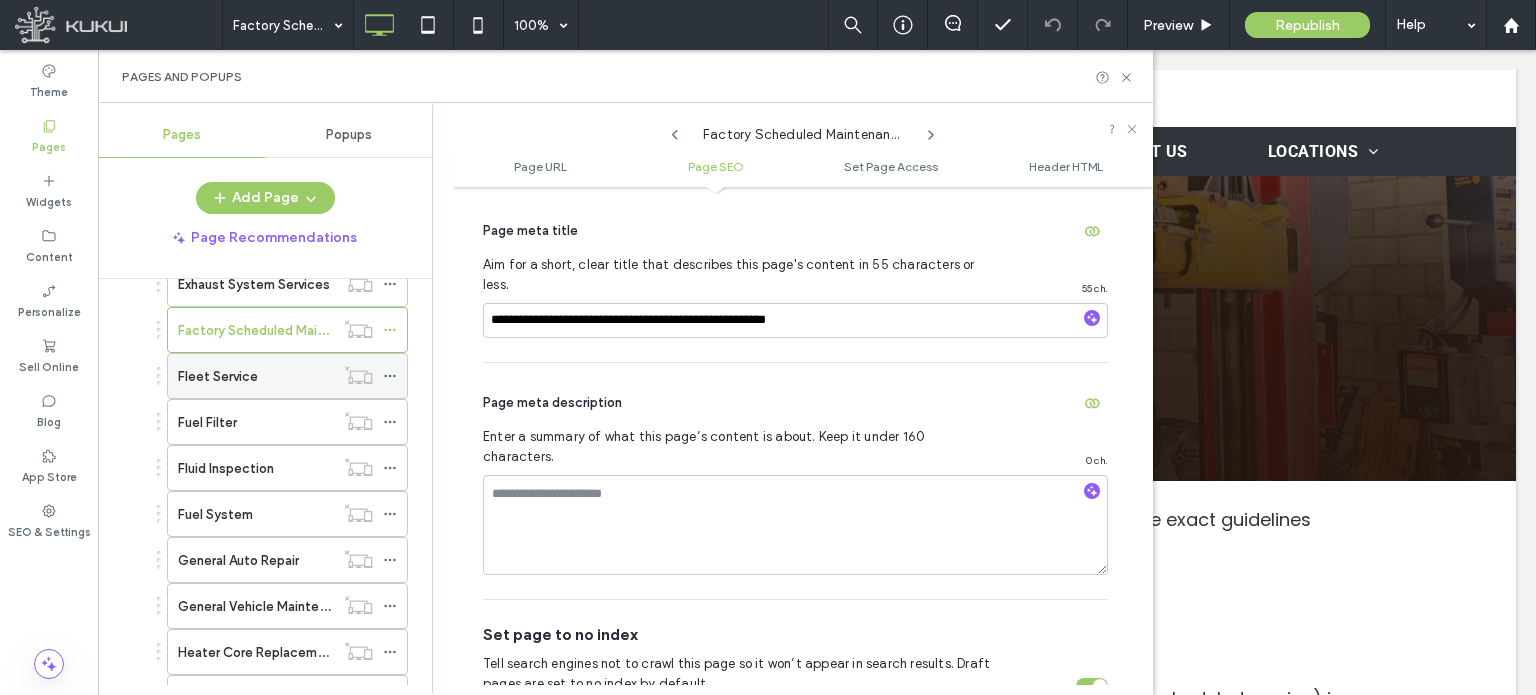 click on "Fleet Service" at bounding box center (256, 376) 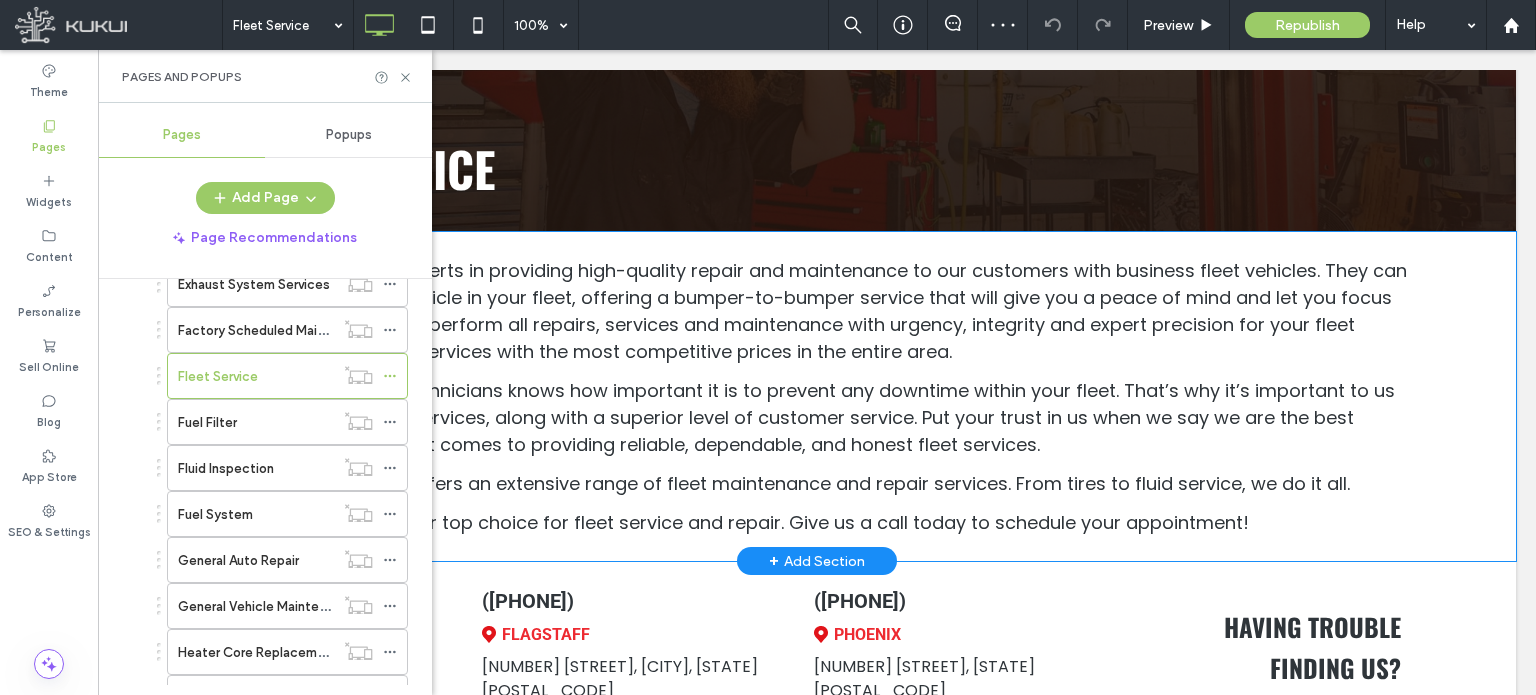 scroll, scrollTop: 295, scrollLeft: 0, axis: vertical 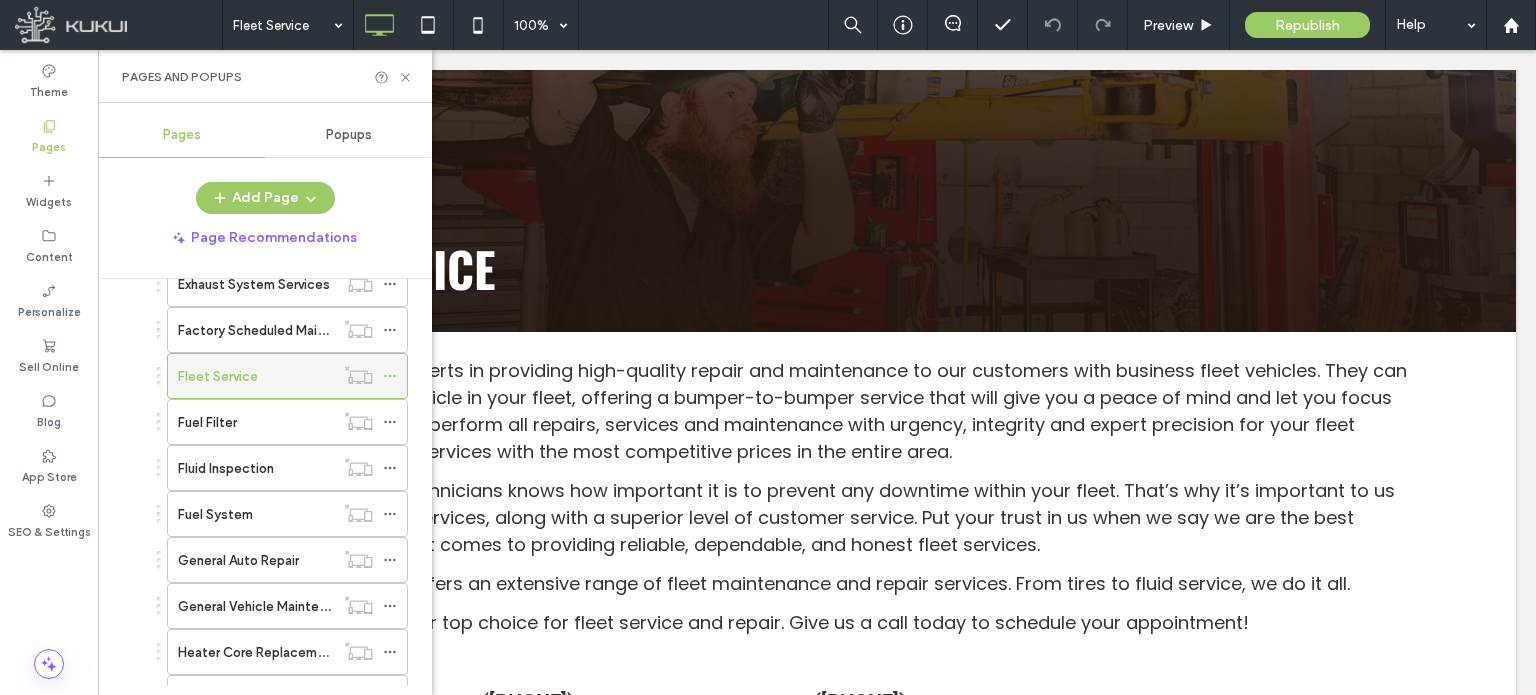 click 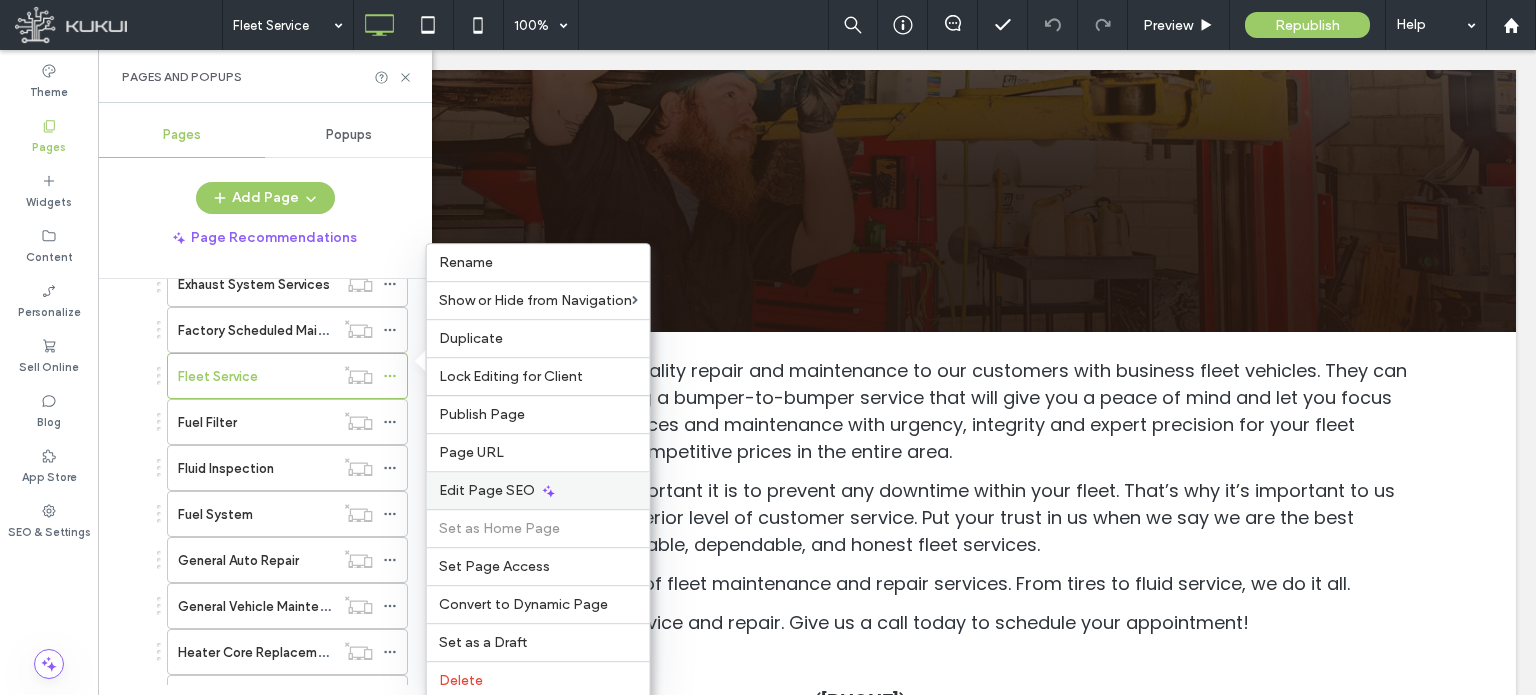click on "Edit Page SEO" at bounding box center (487, 490) 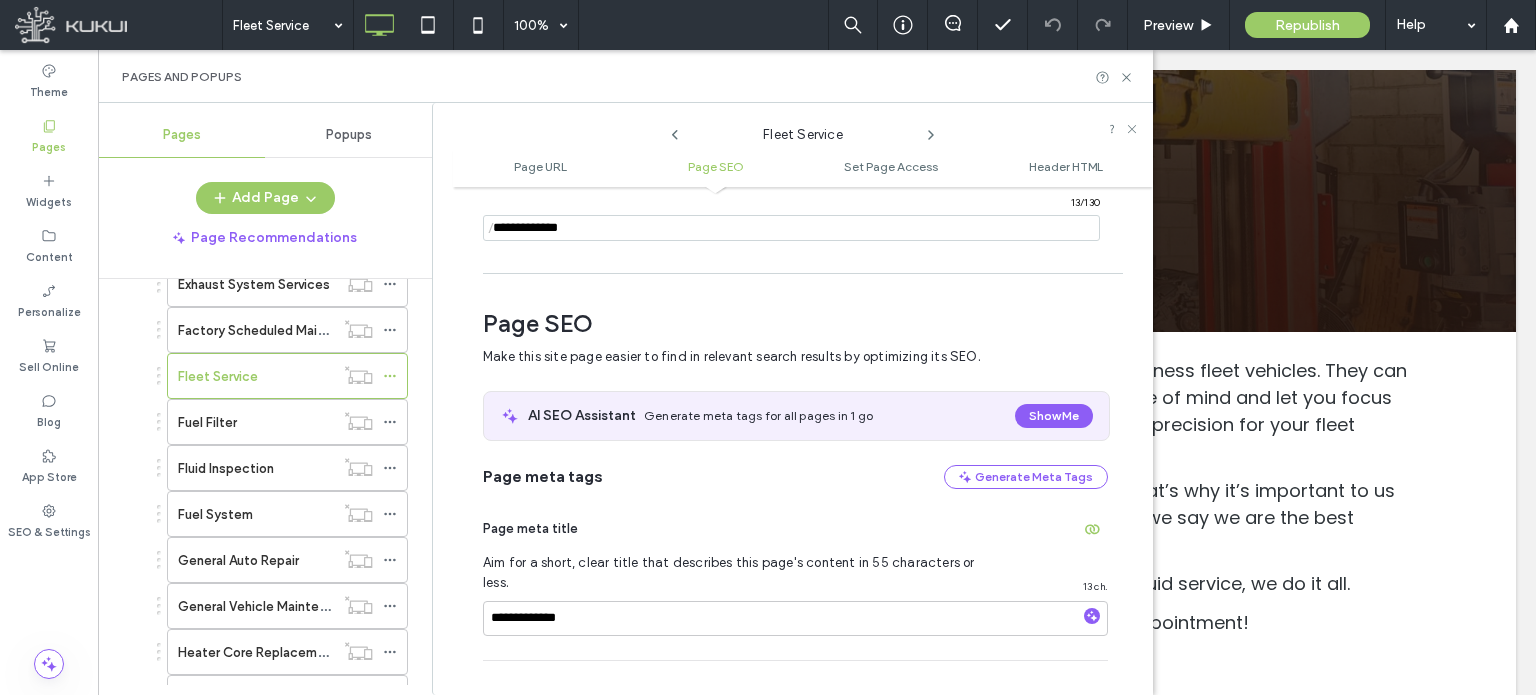 scroll, scrollTop: 274, scrollLeft: 0, axis: vertical 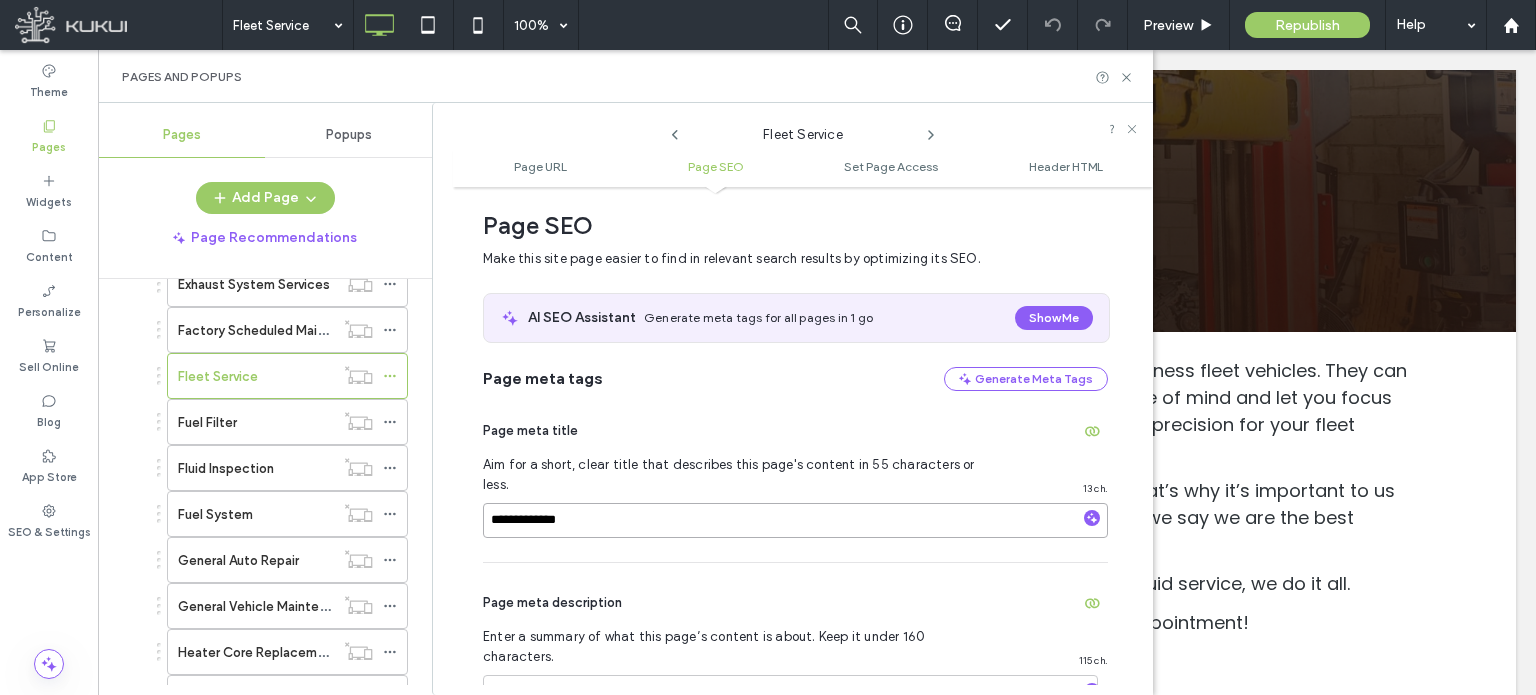 click on "**********" at bounding box center [795, 520] 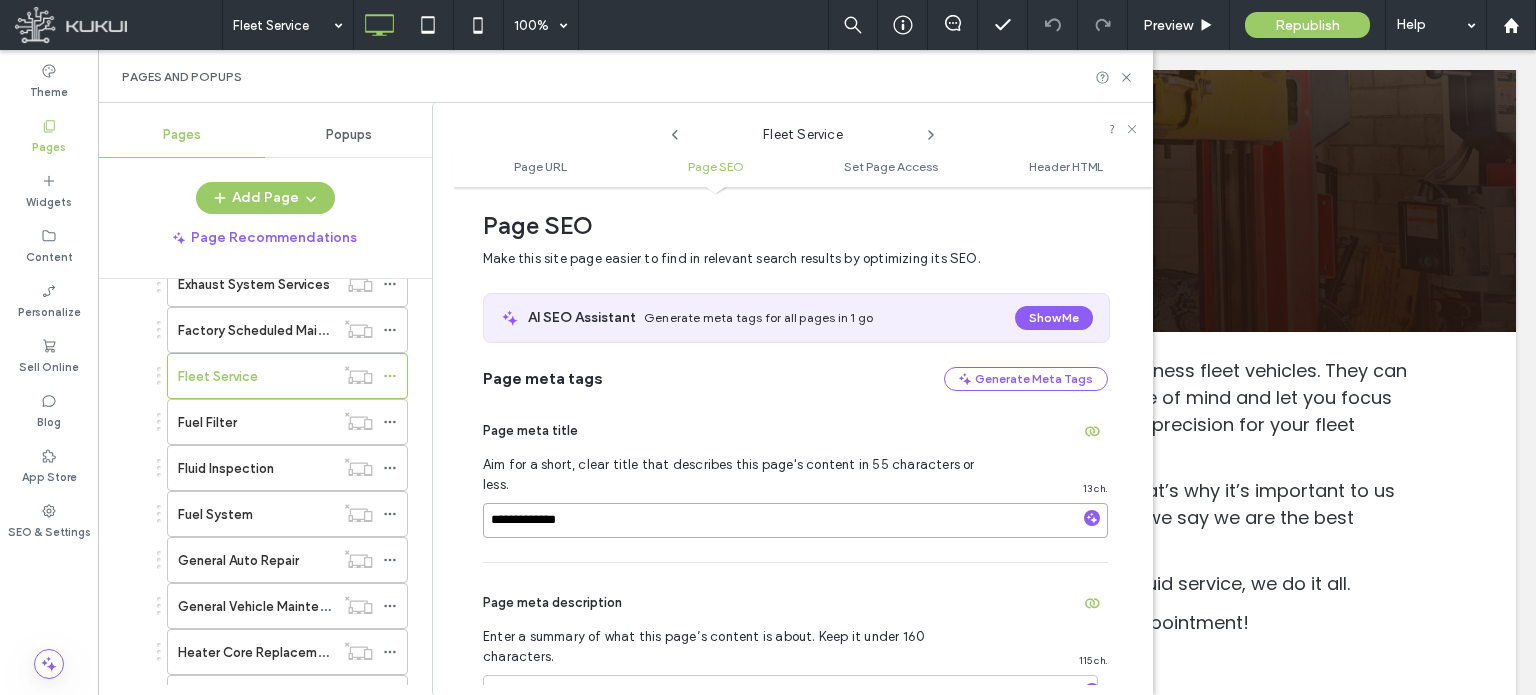 paste on "**********" 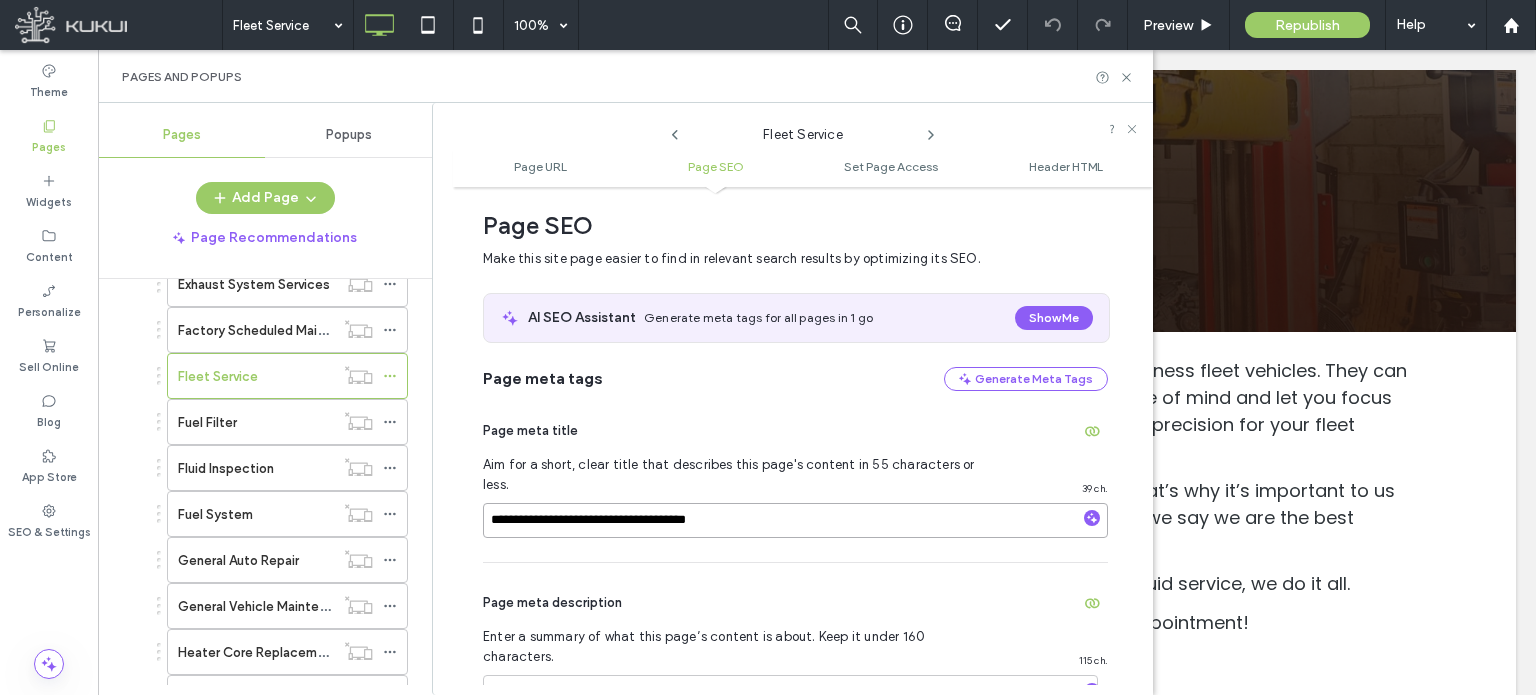 scroll, scrollTop: 474, scrollLeft: 0, axis: vertical 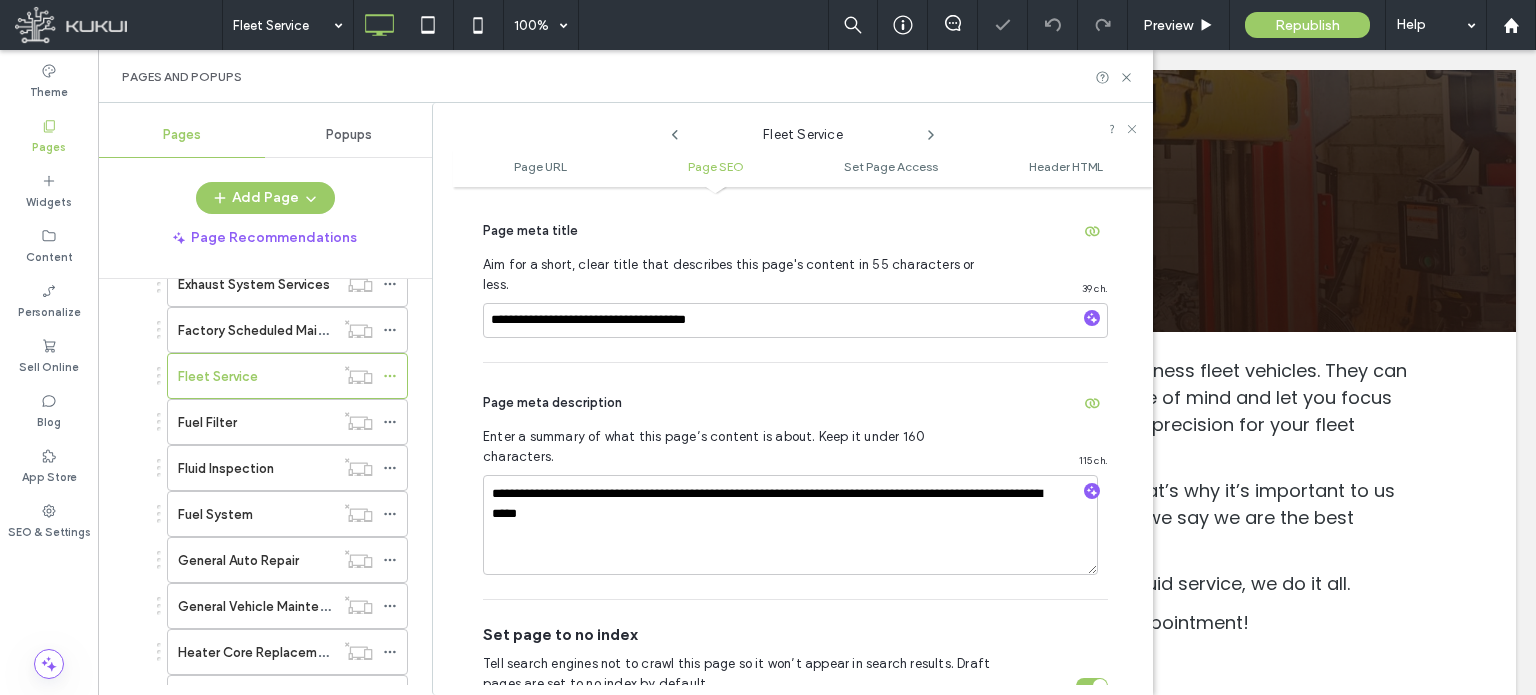 click on "Page meta description" at bounding box center [795, 403] 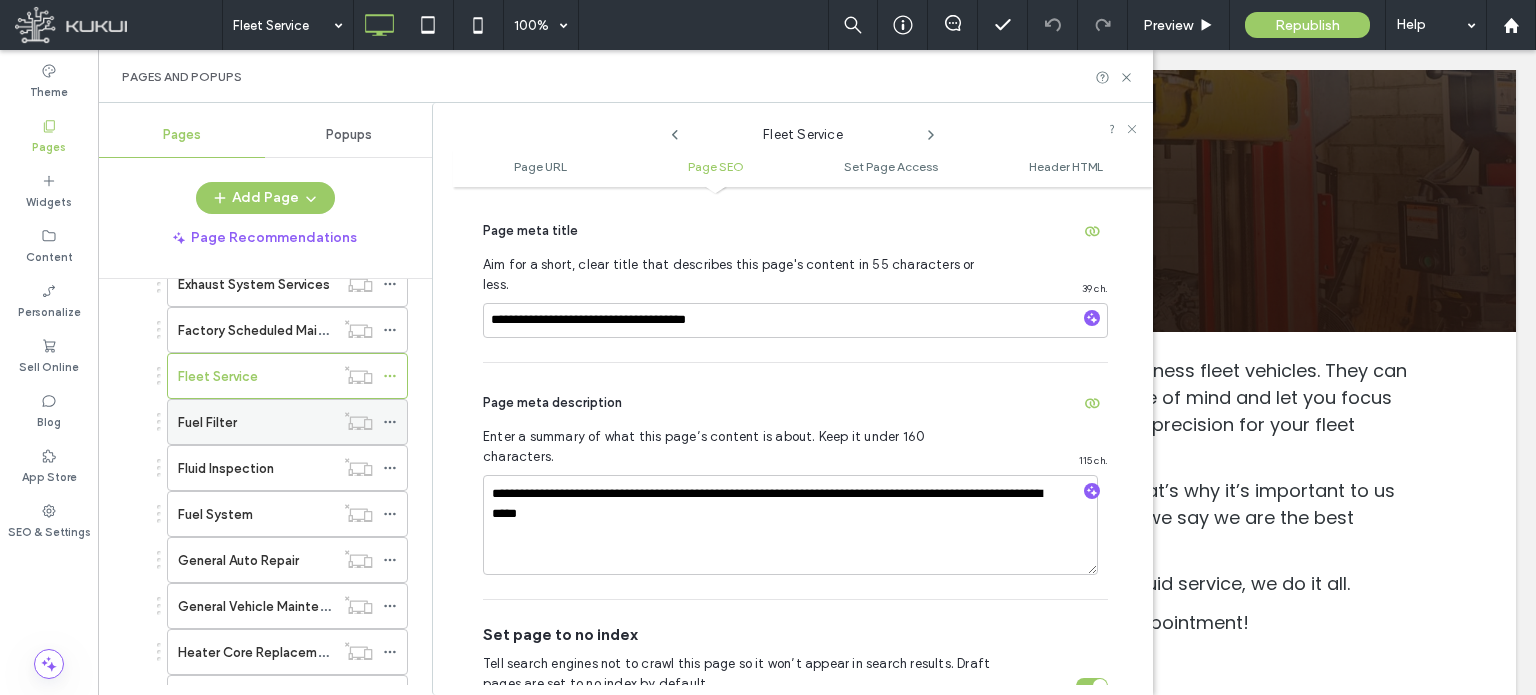 click on "Fuel Filter" at bounding box center [256, 422] 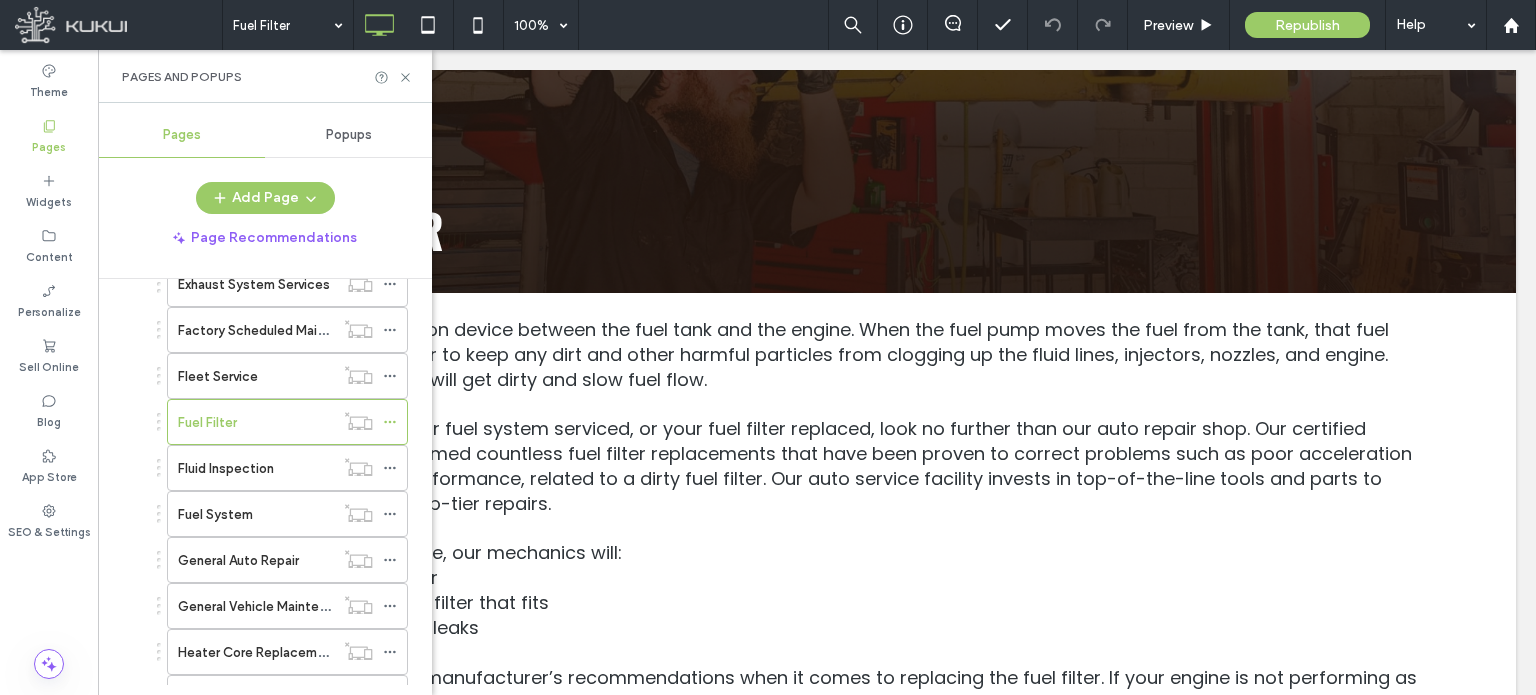scroll, scrollTop: 300, scrollLeft: 0, axis: vertical 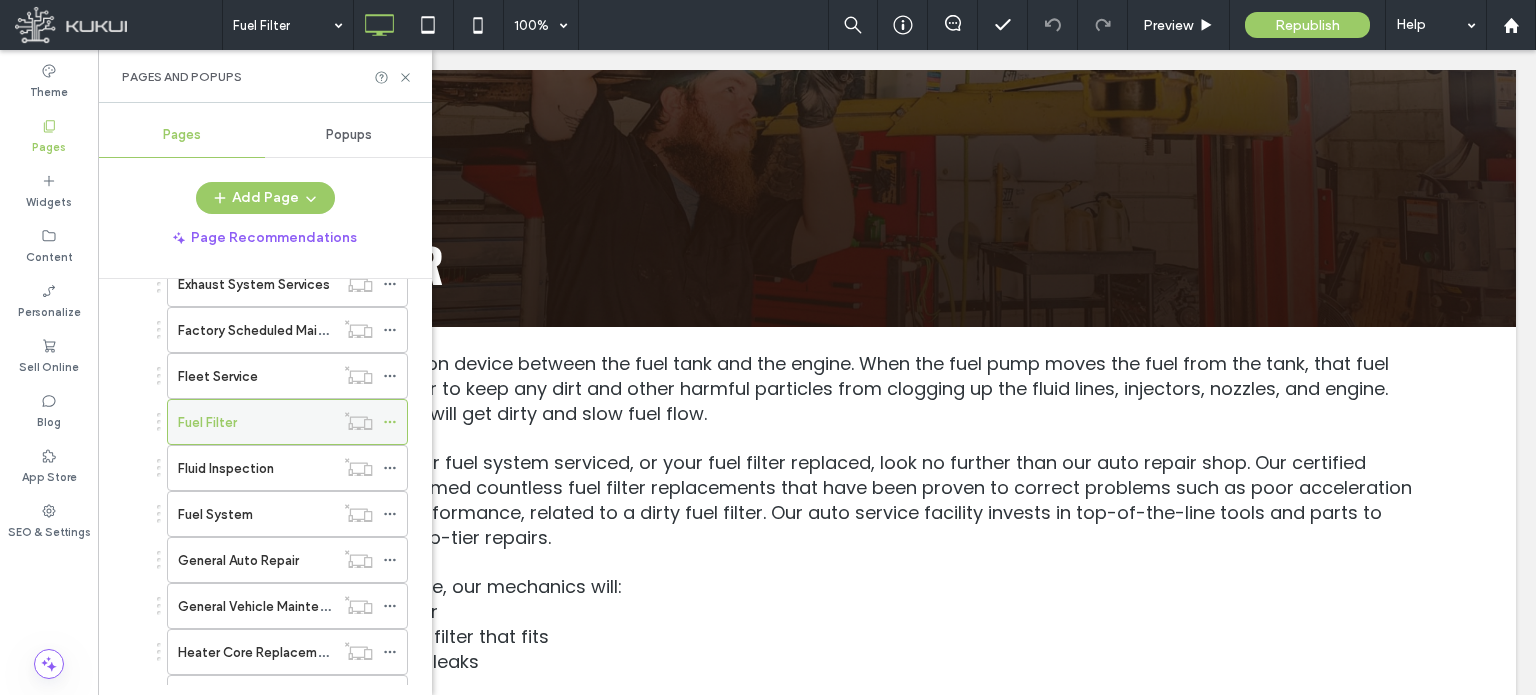 click 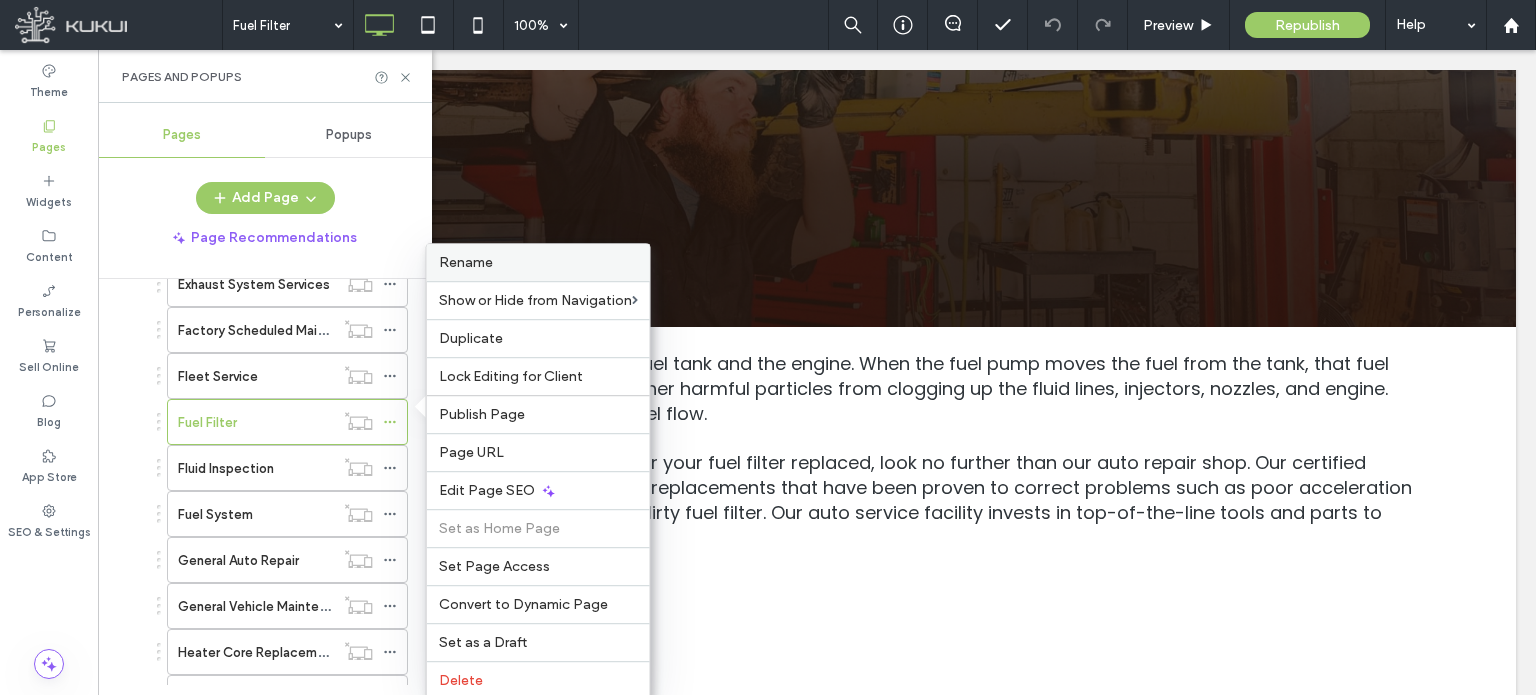 click on "Rename" at bounding box center [466, 262] 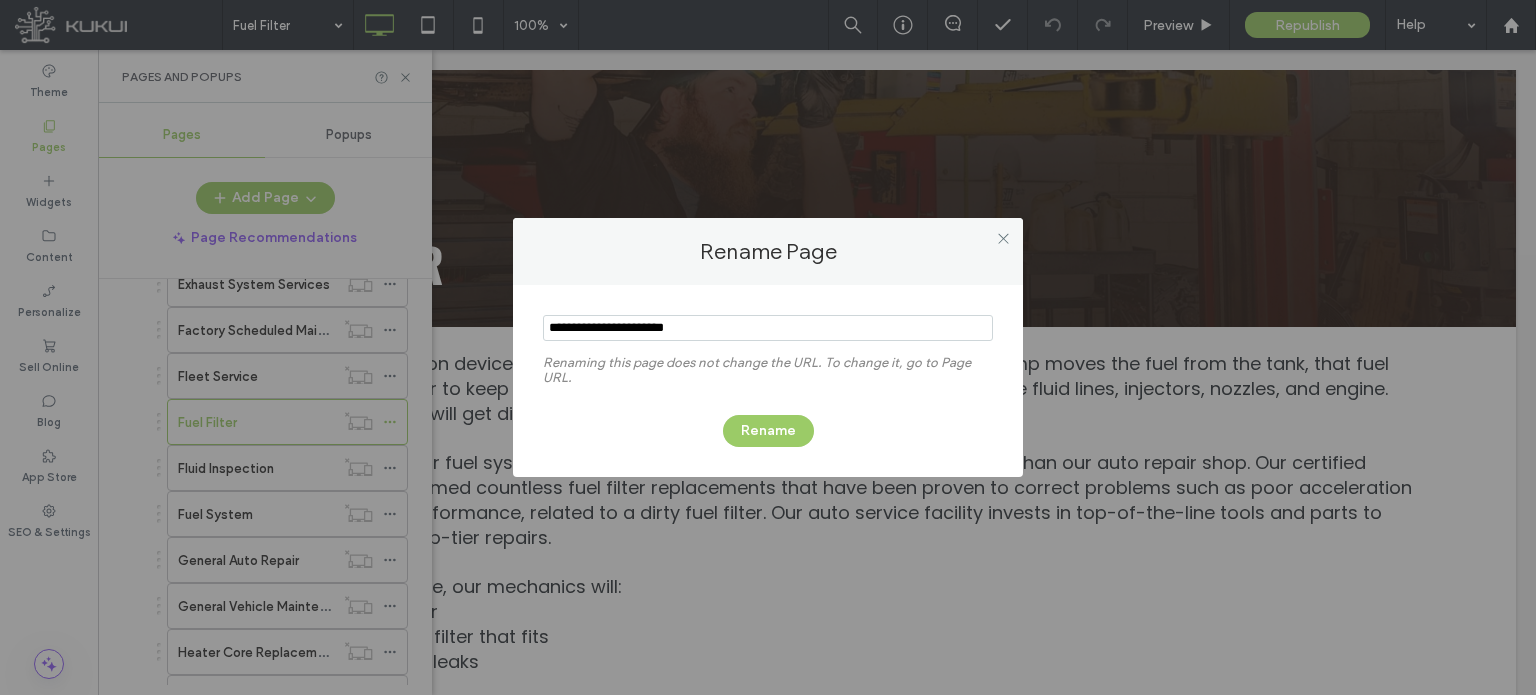 type on "**********" 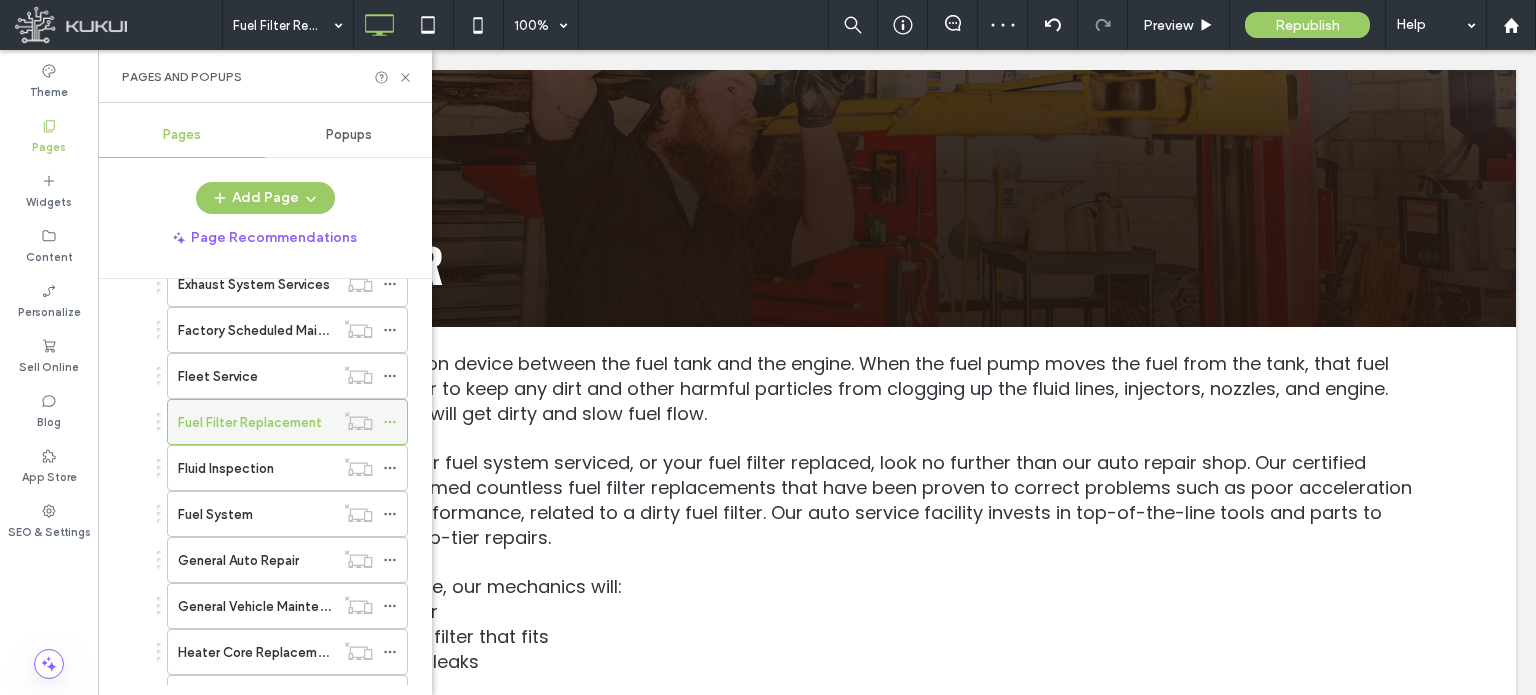 click 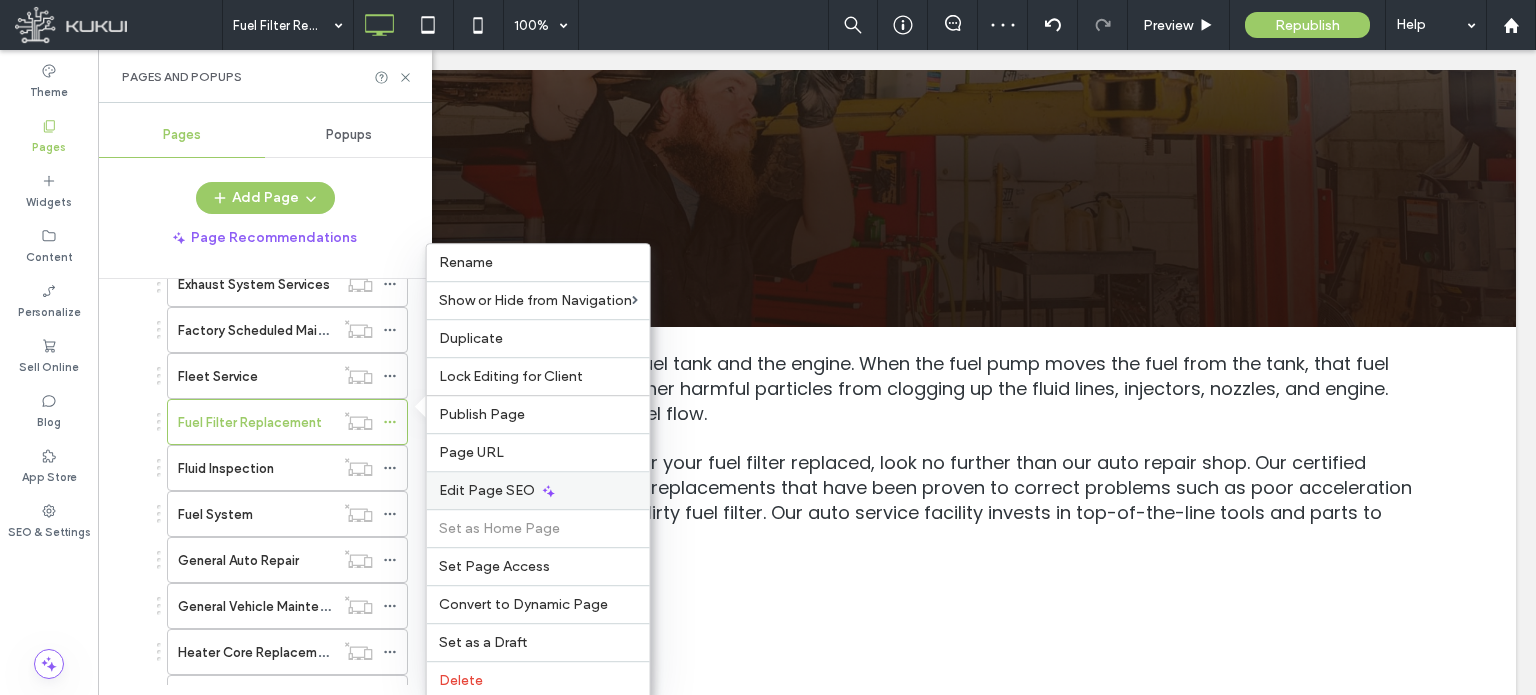 click on "Edit Page SEO" at bounding box center (487, 490) 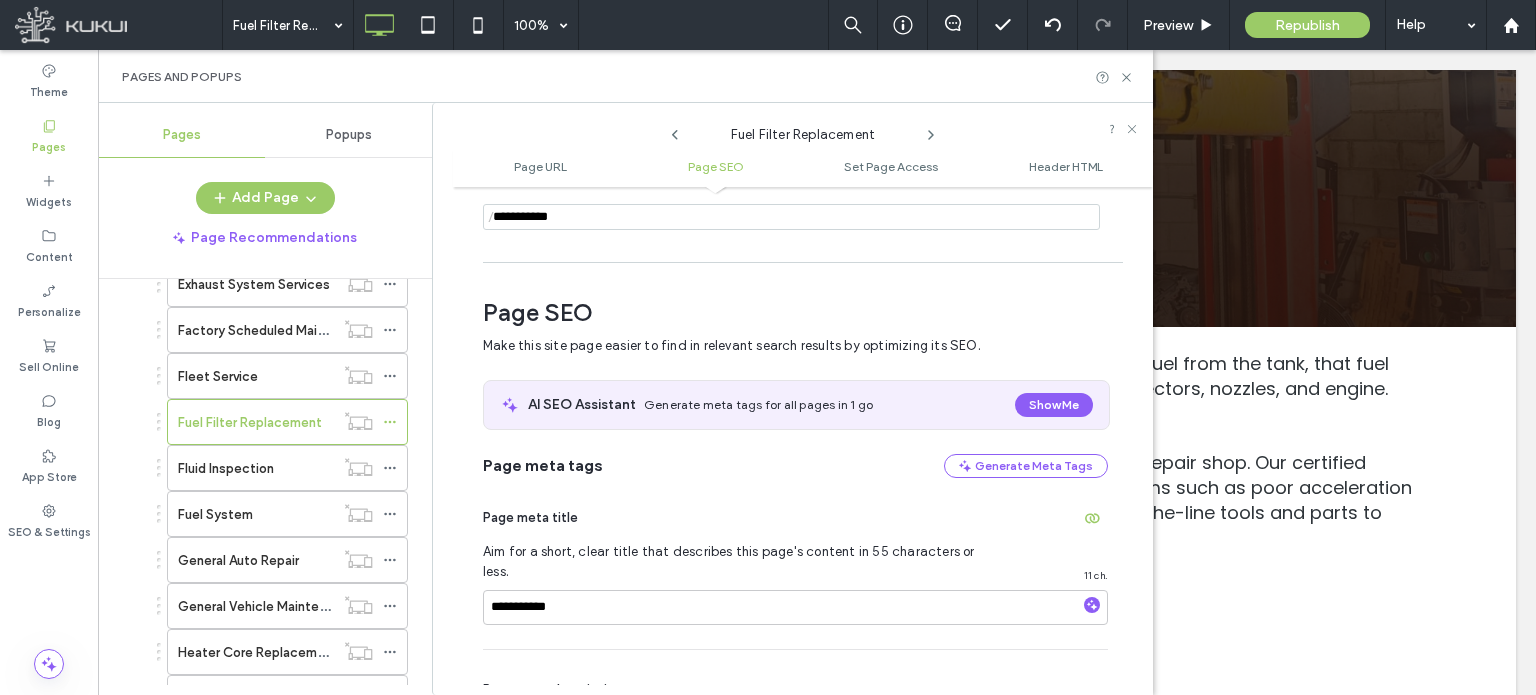 scroll, scrollTop: 274, scrollLeft: 0, axis: vertical 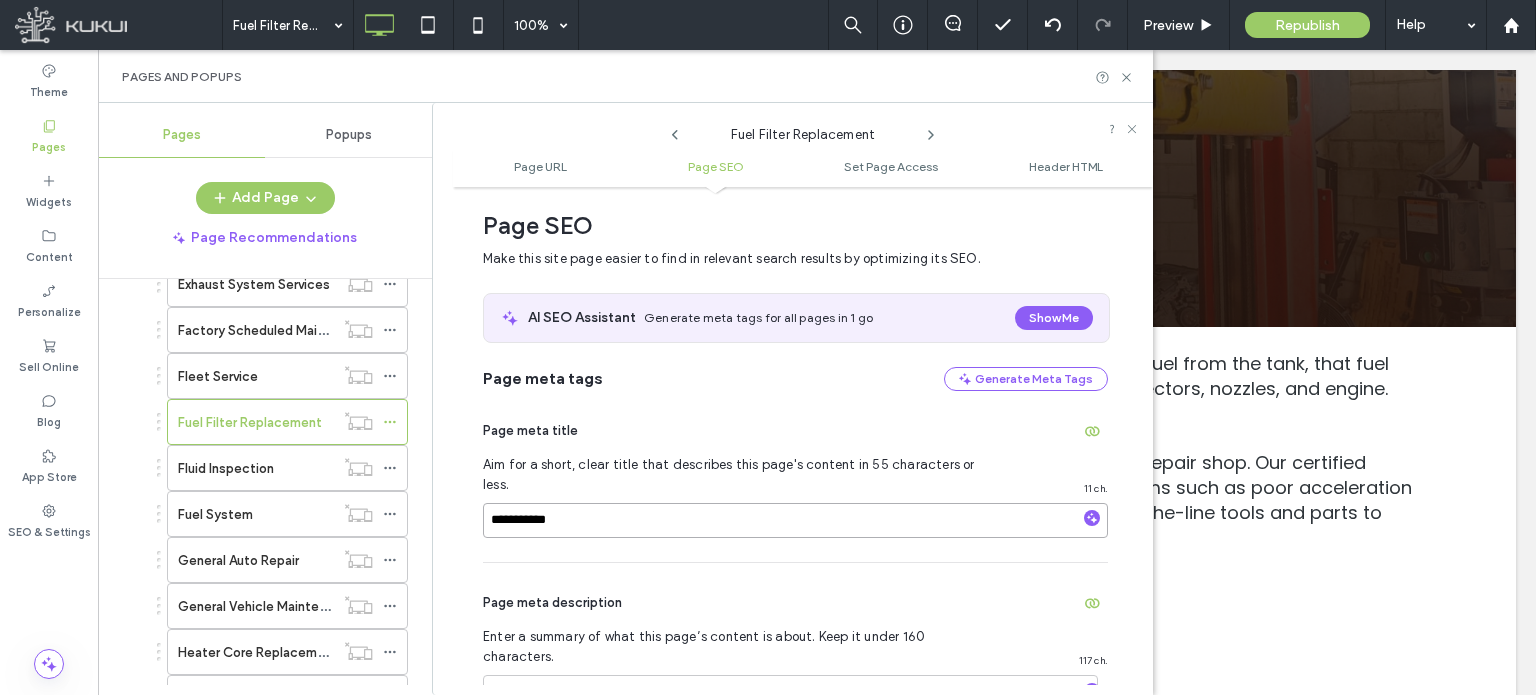 click on "**********" at bounding box center (795, 520) 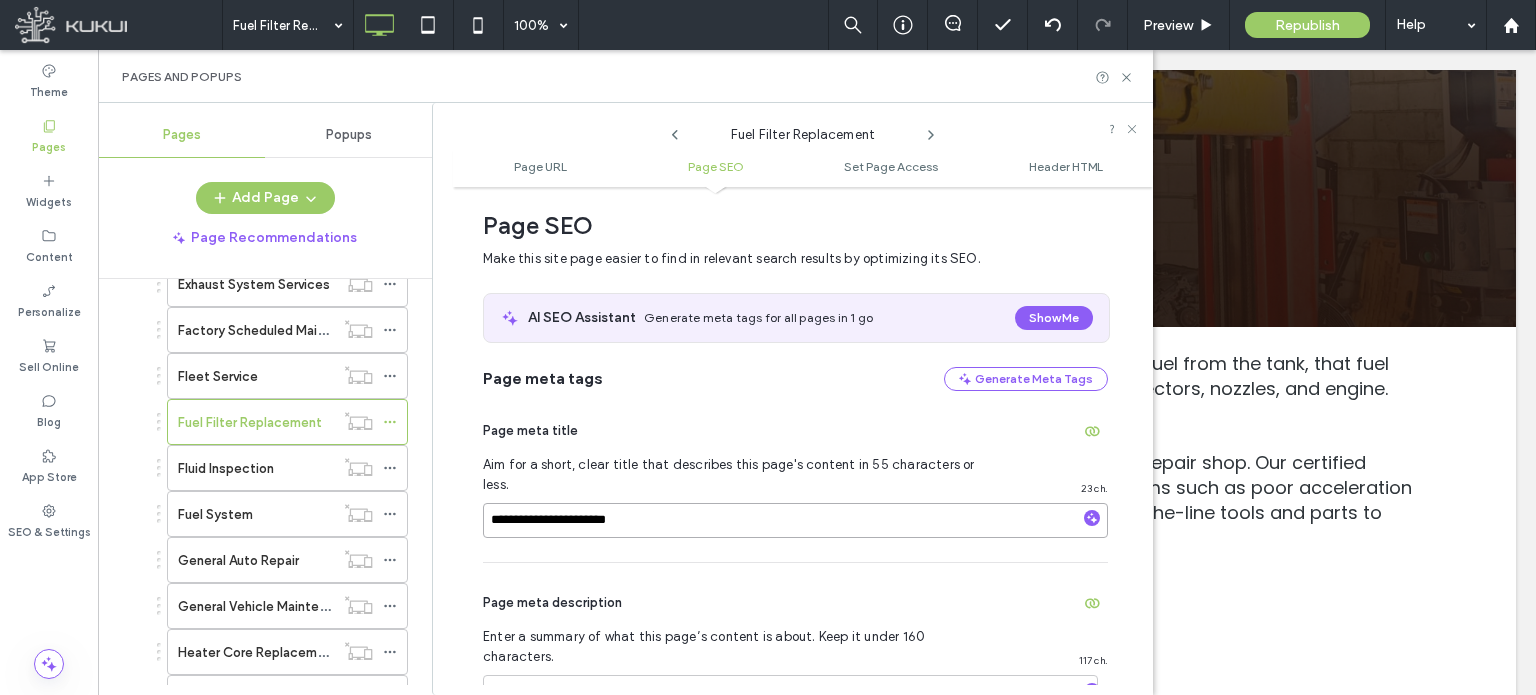 paste on "**********" 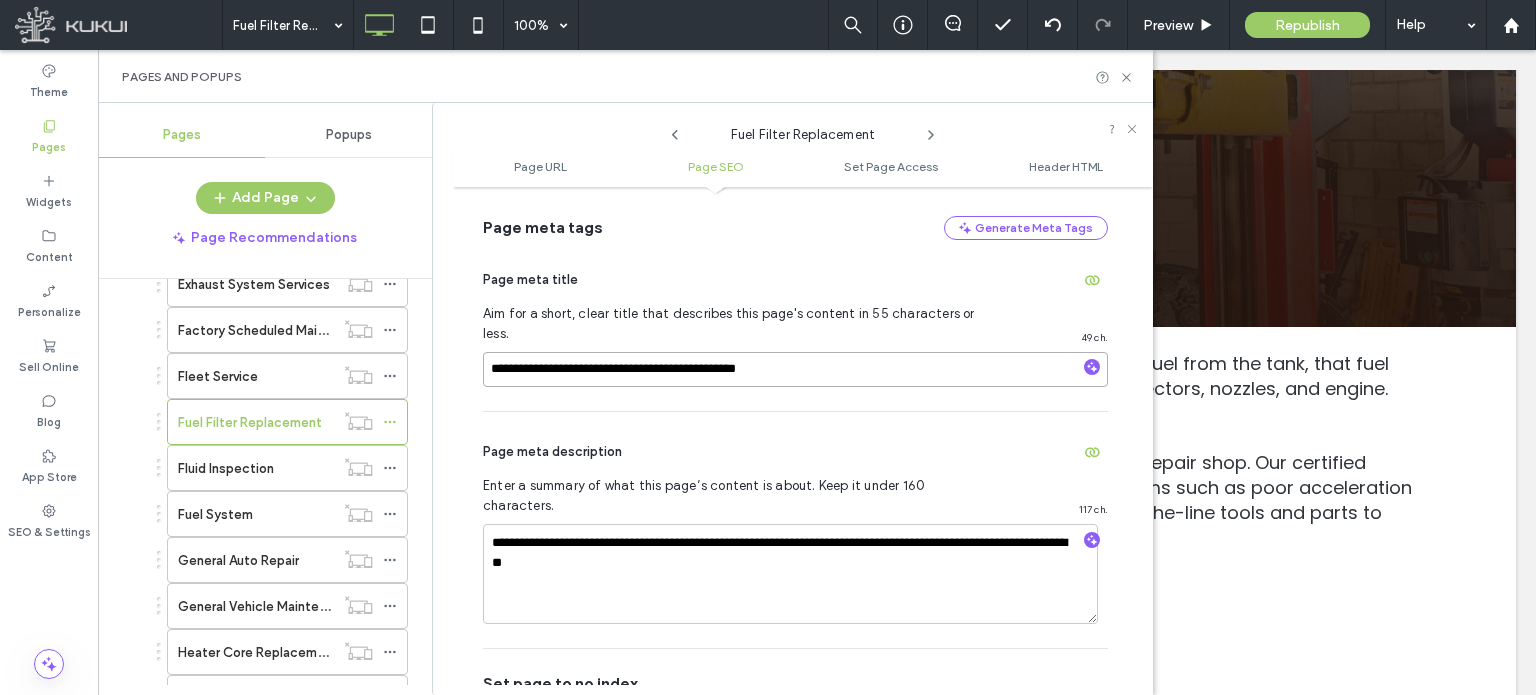 scroll, scrollTop: 474, scrollLeft: 0, axis: vertical 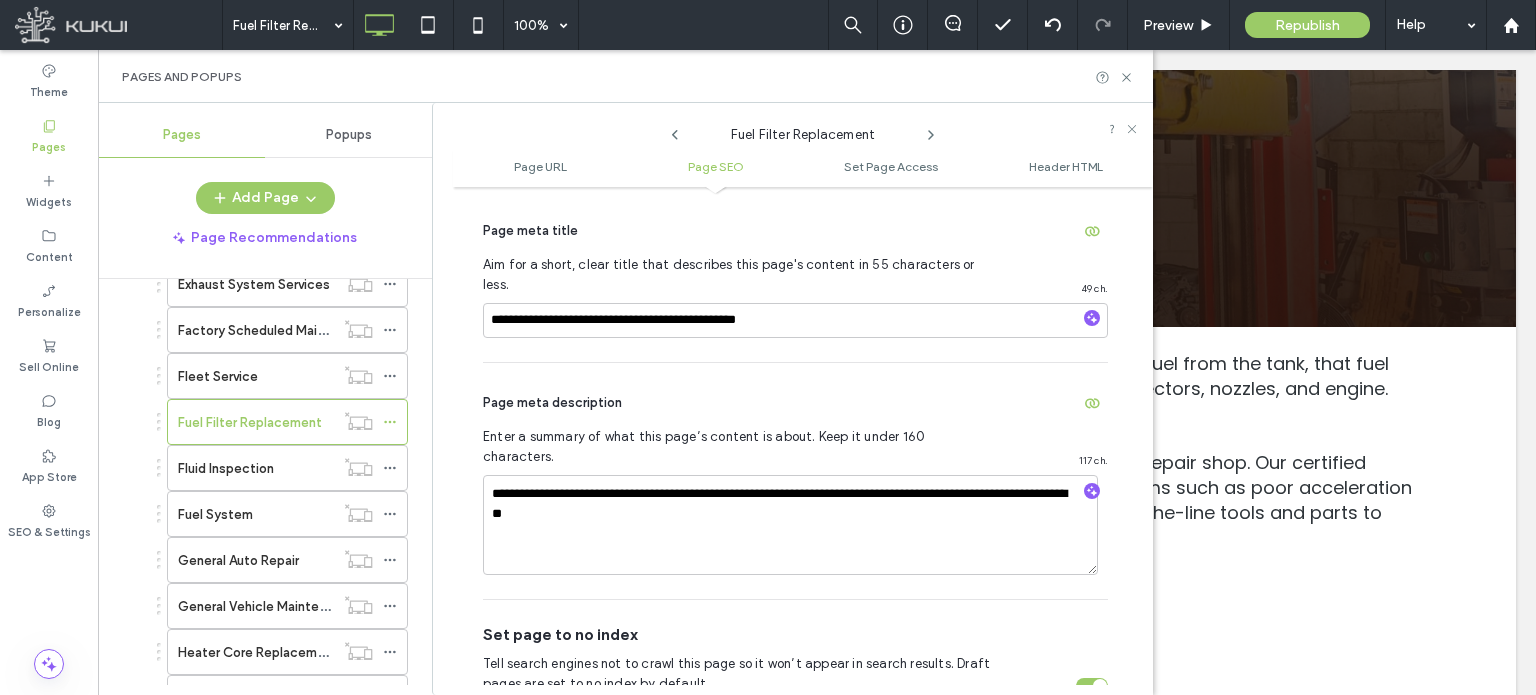 click on "Page meta description" at bounding box center [795, 403] 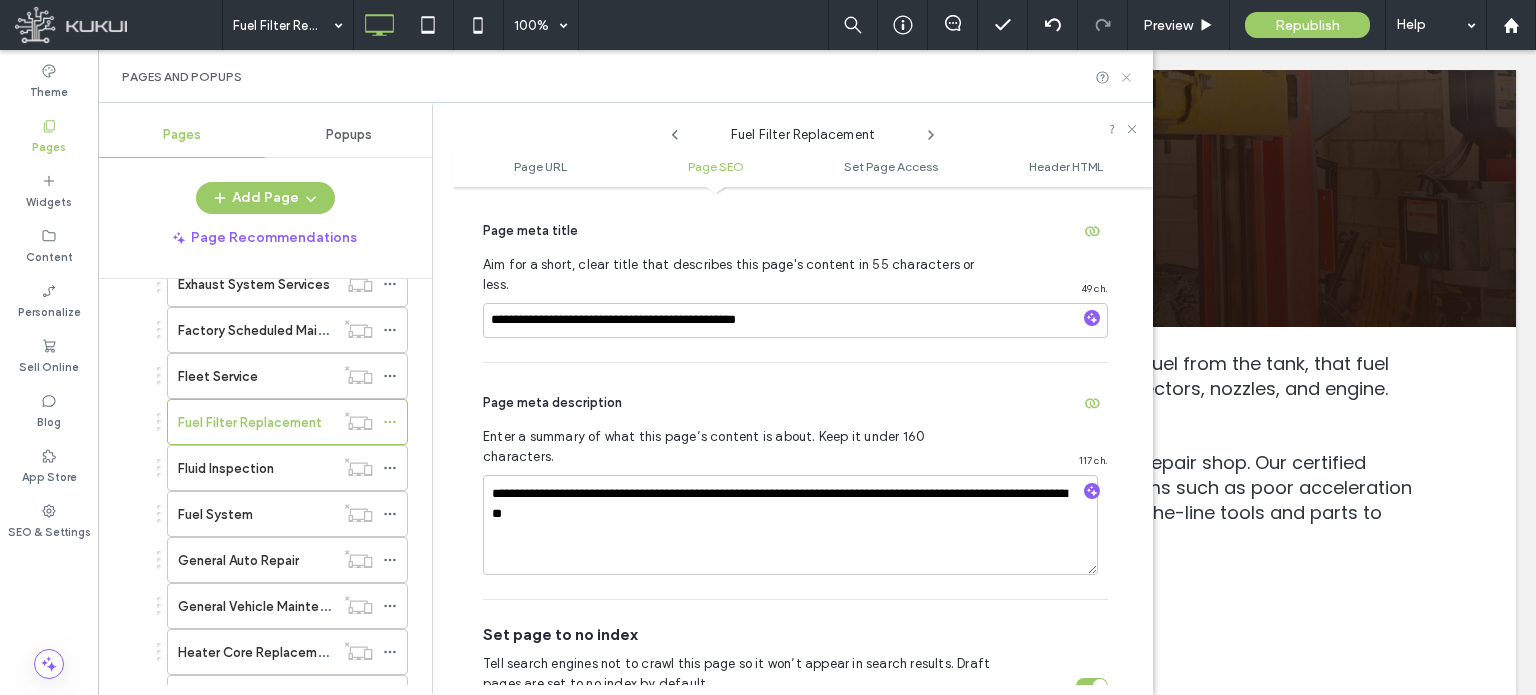 click 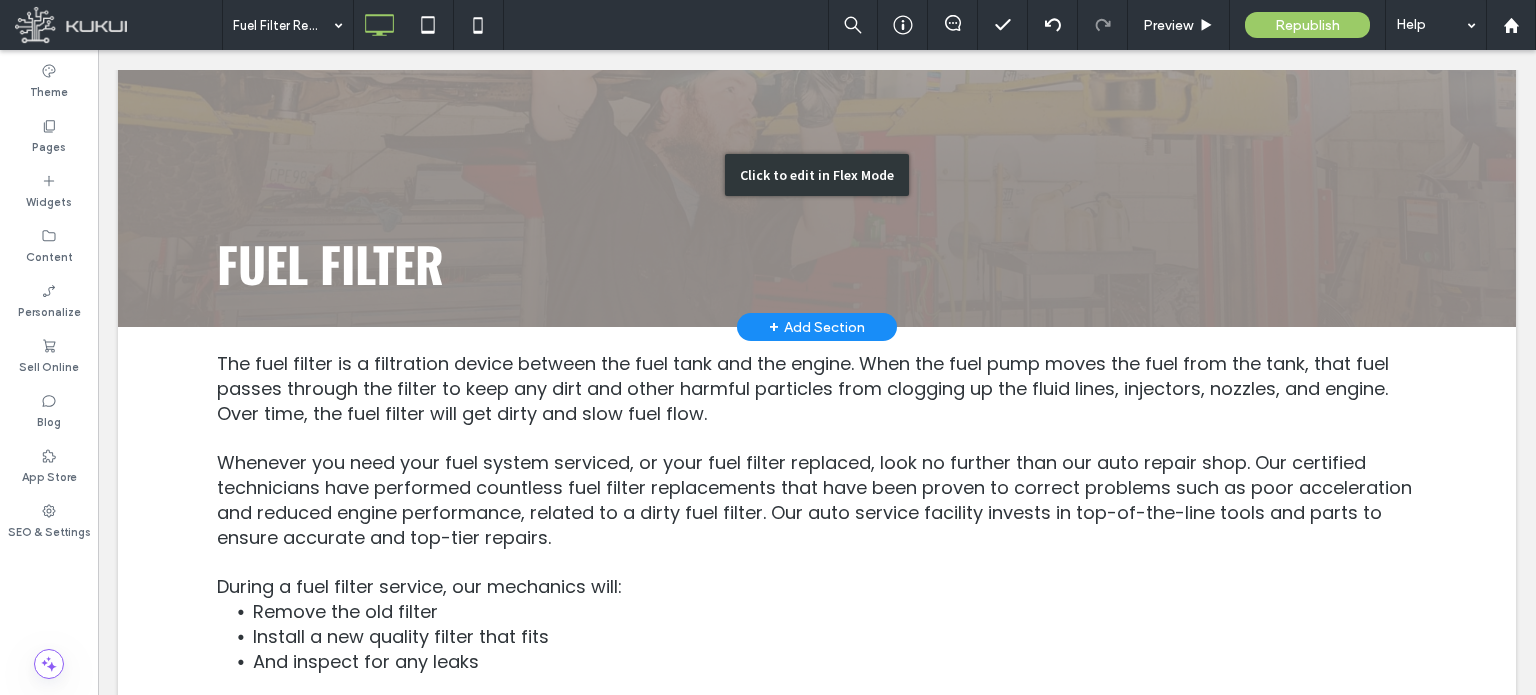 click on "Click to edit in Flex Mode" at bounding box center (817, 174) 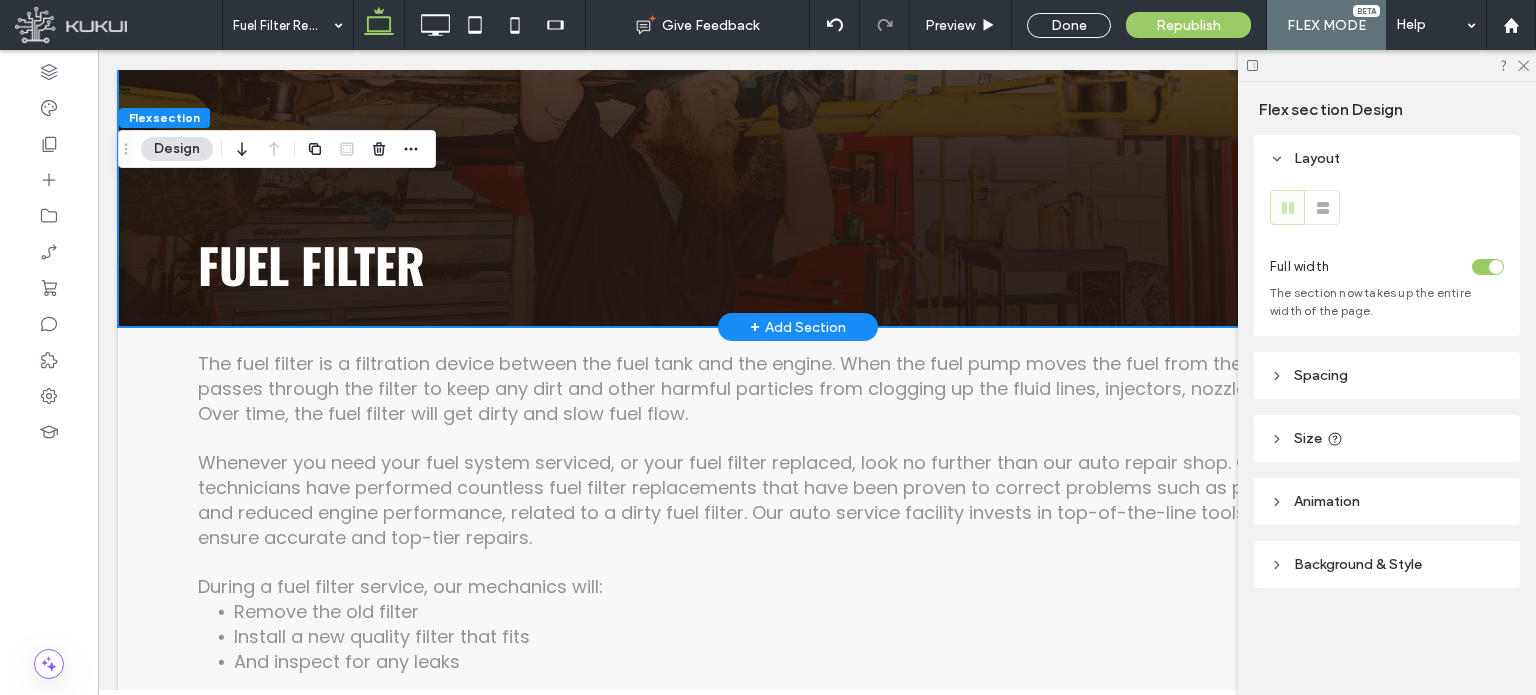 click on "Fuel Filter" at bounding box center (311, 264) 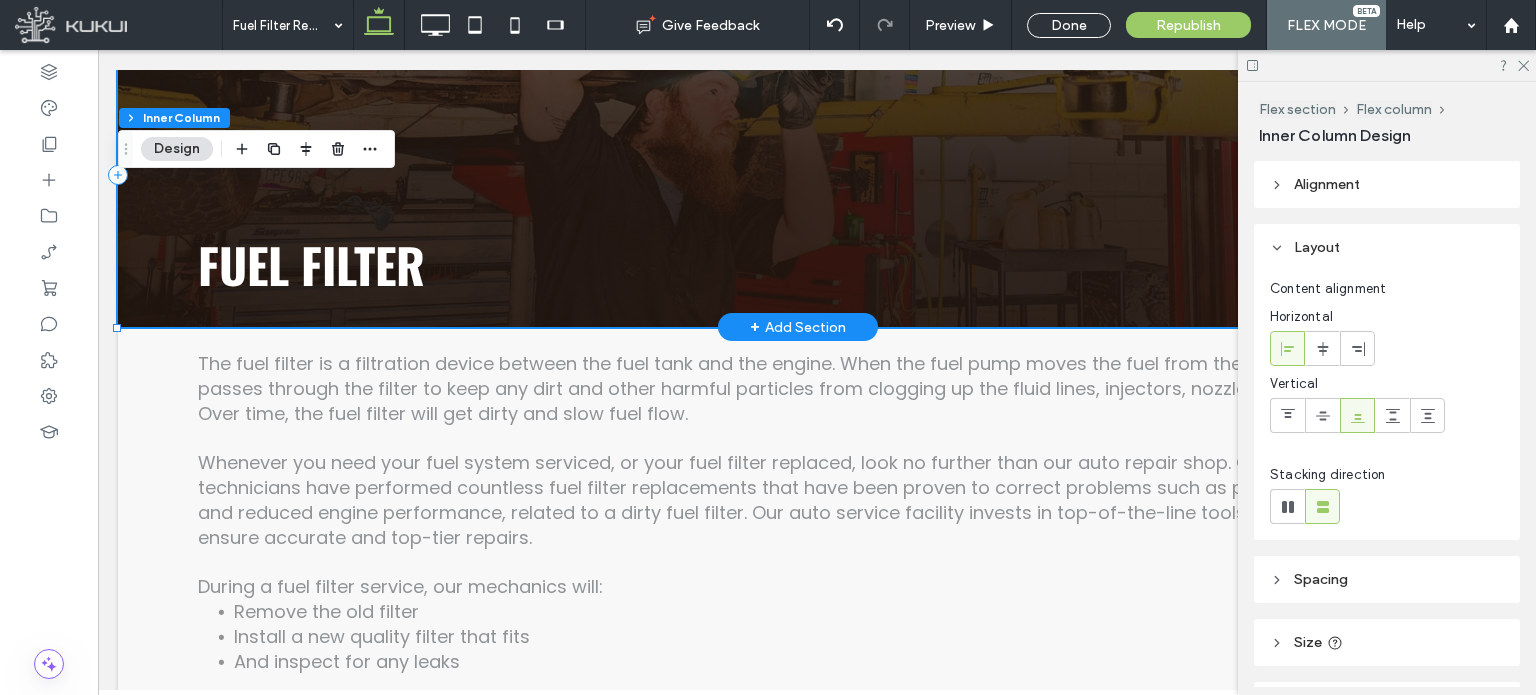 click on "Fuel Filter" at bounding box center [311, 264] 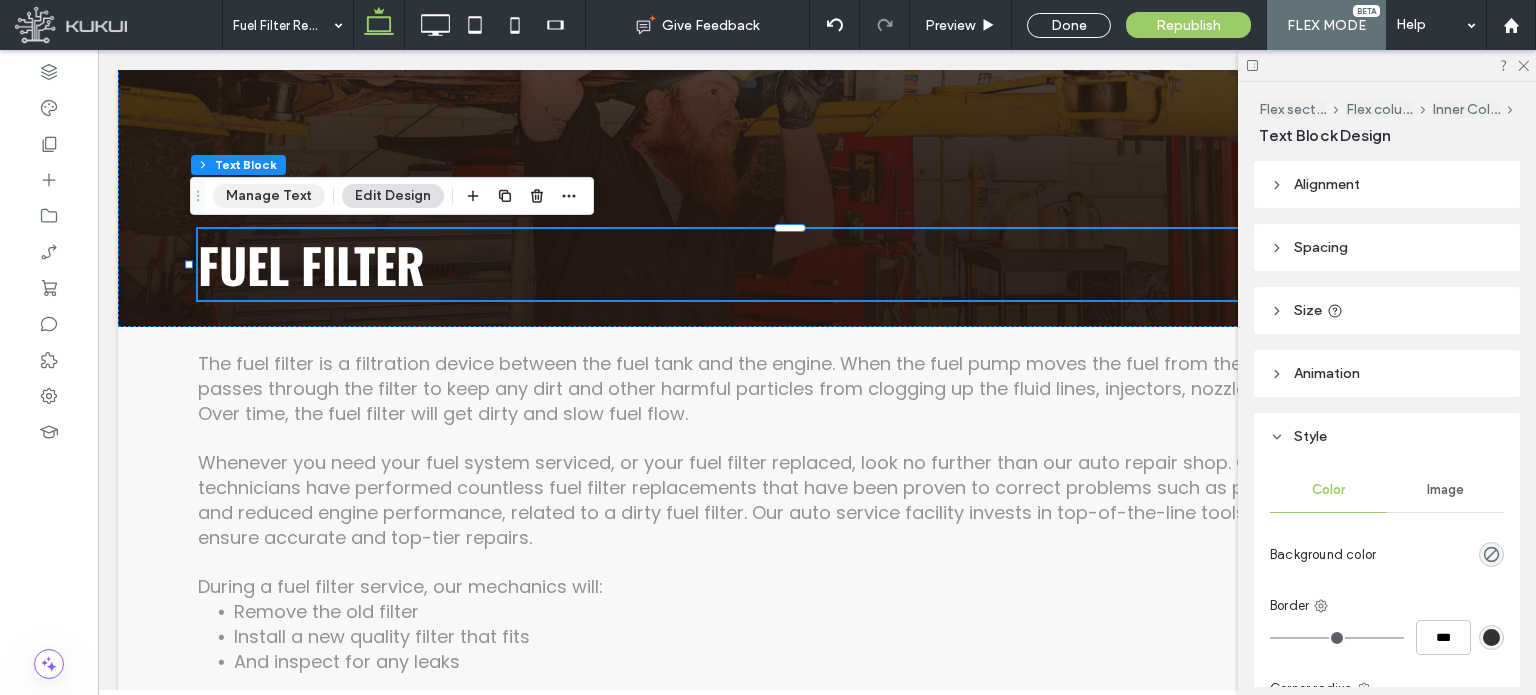 drag, startPoint x: 280, startPoint y: 199, endPoint x: 183, endPoint y: 157, distance: 105.702415 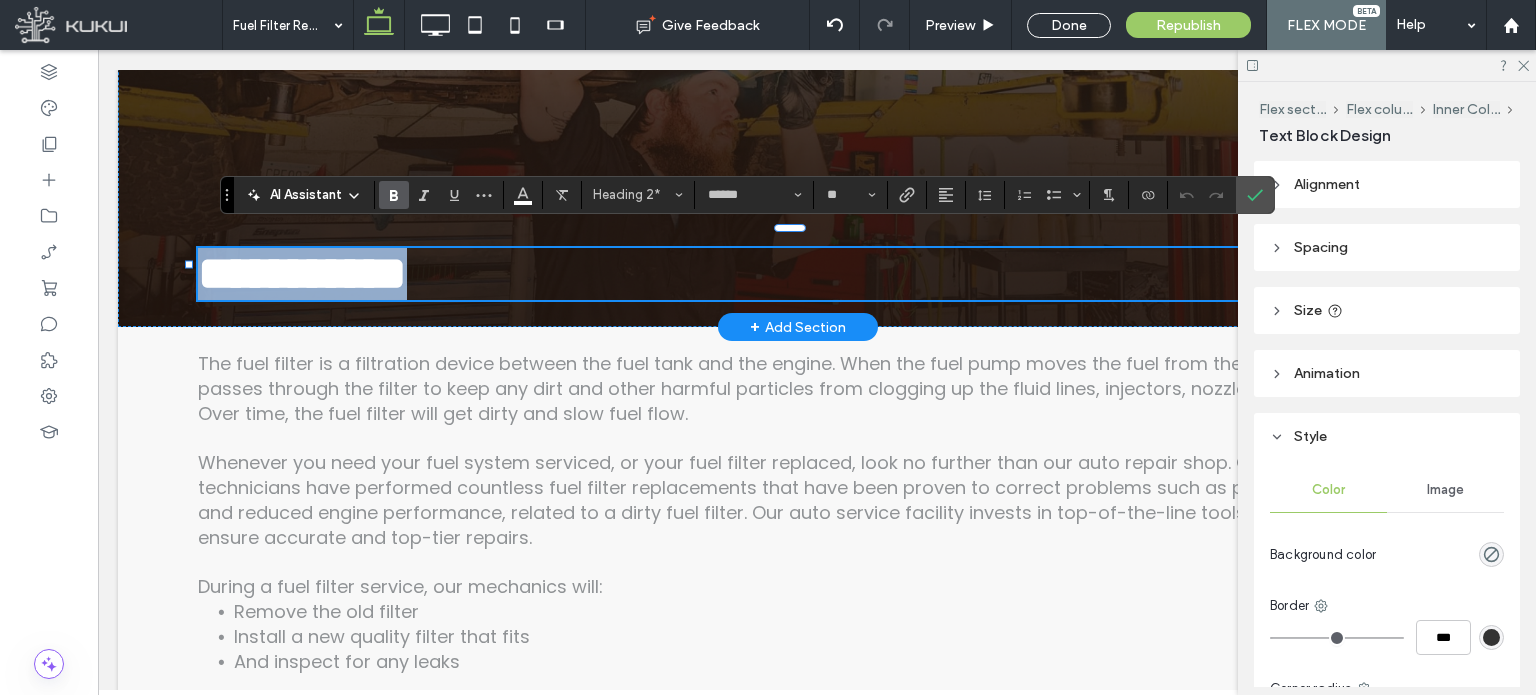 click on "**********" at bounding box center (798, 274) 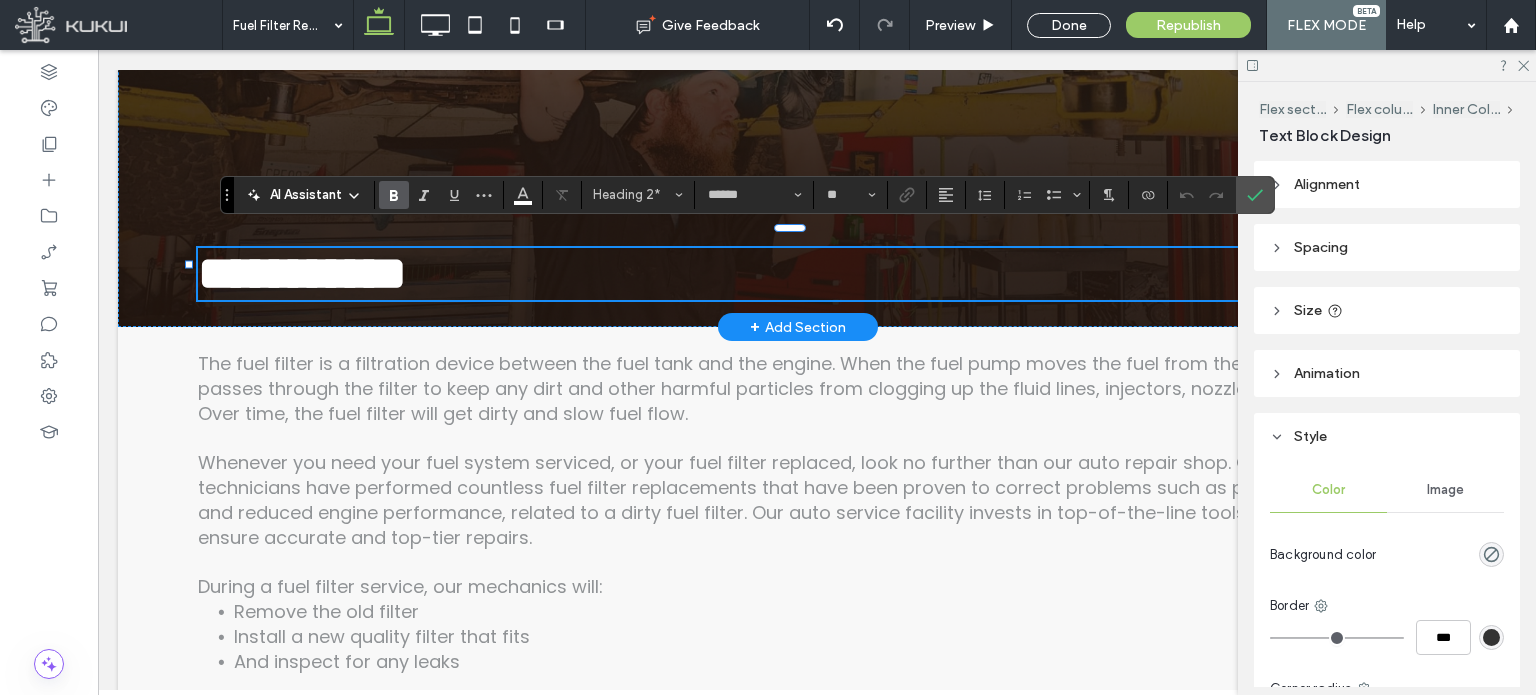 type 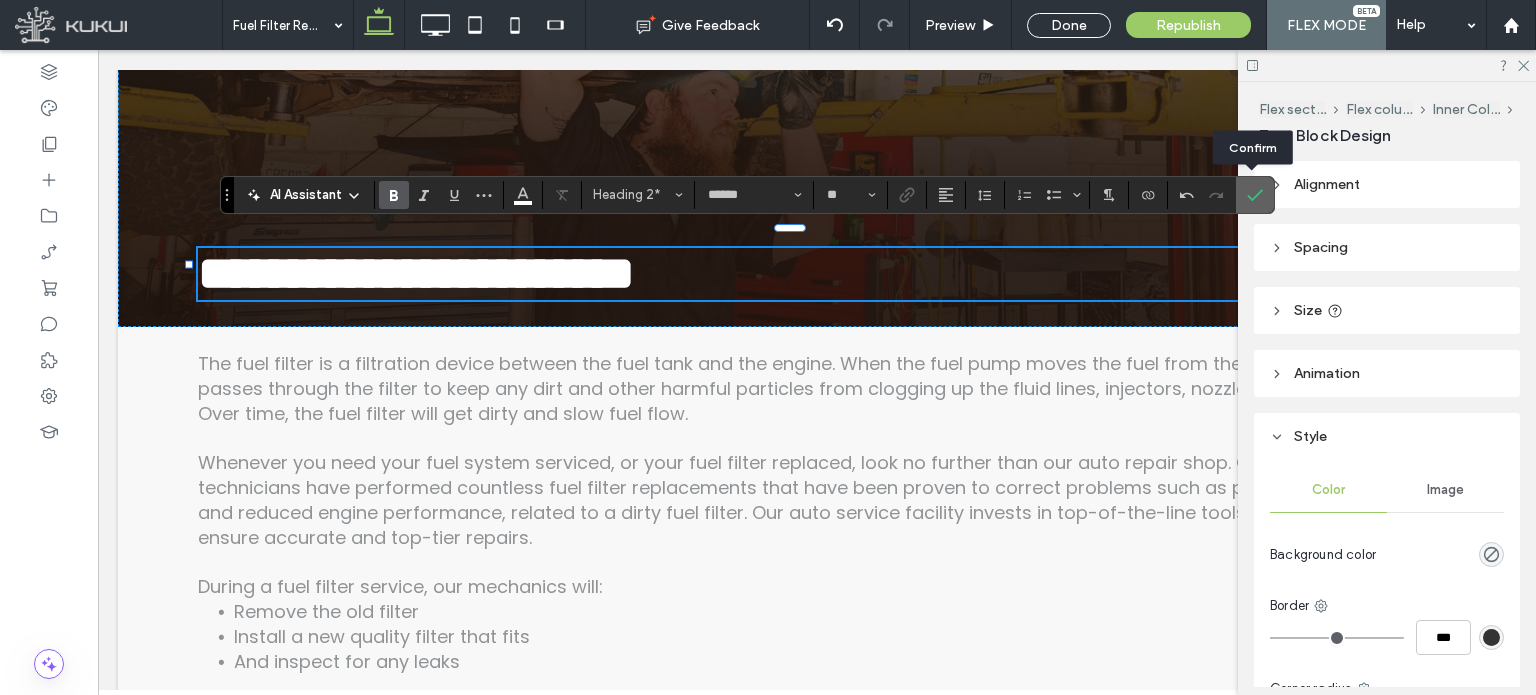 click 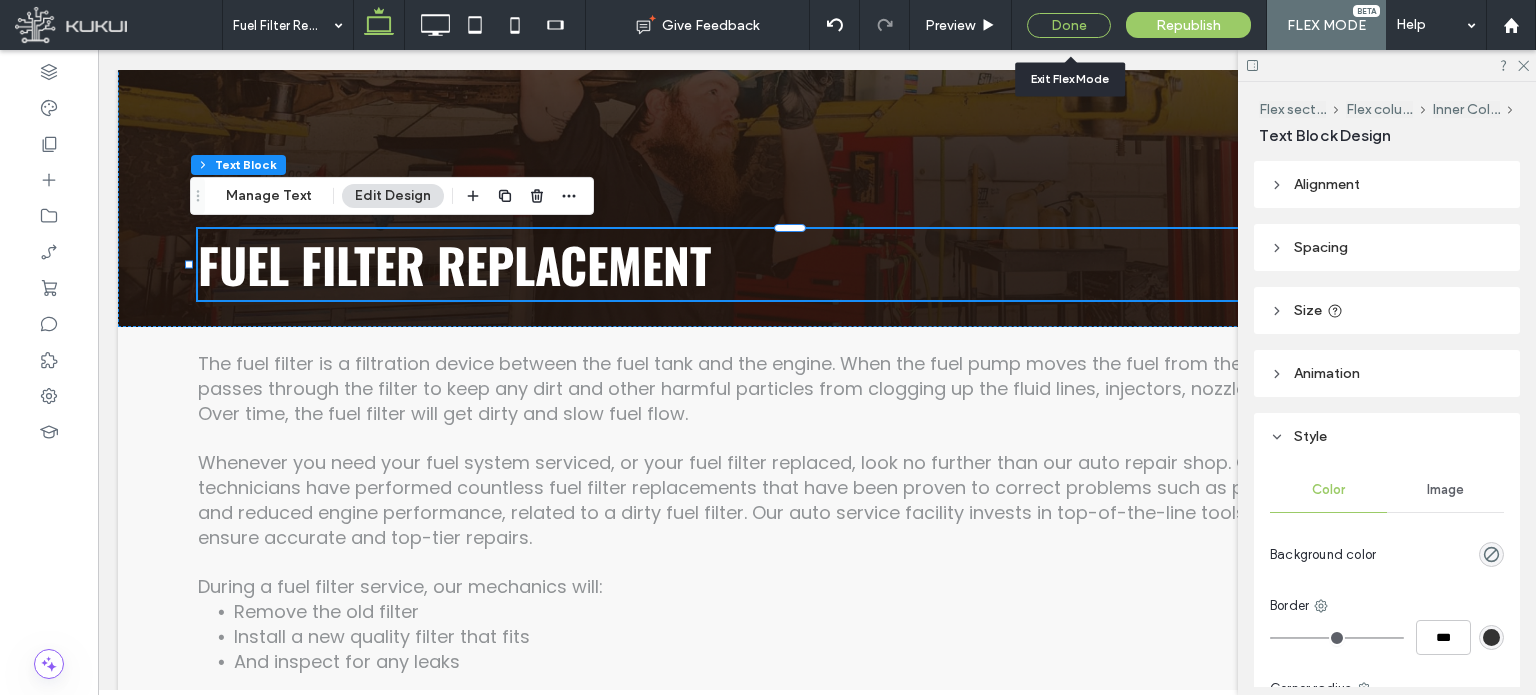 click on "Done" at bounding box center (1069, 25) 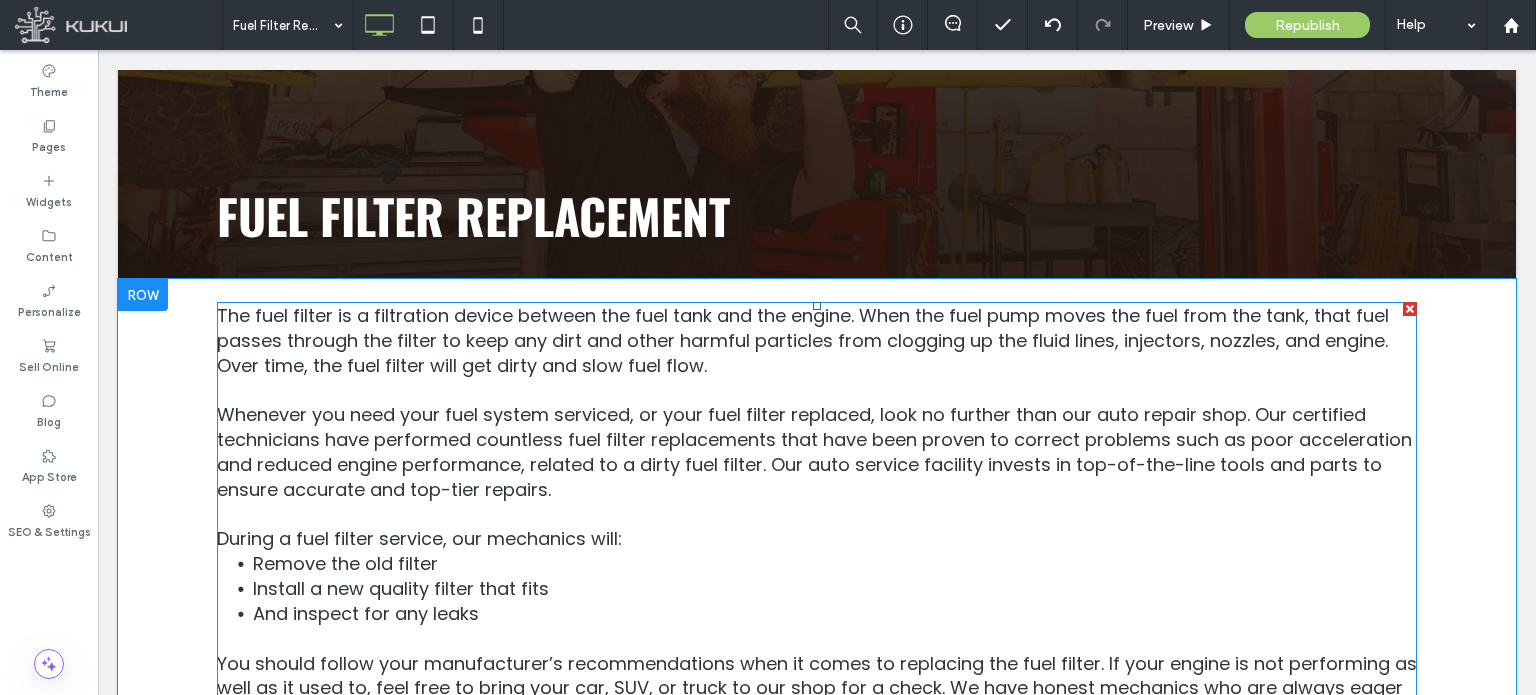 scroll, scrollTop: 300, scrollLeft: 0, axis: vertical 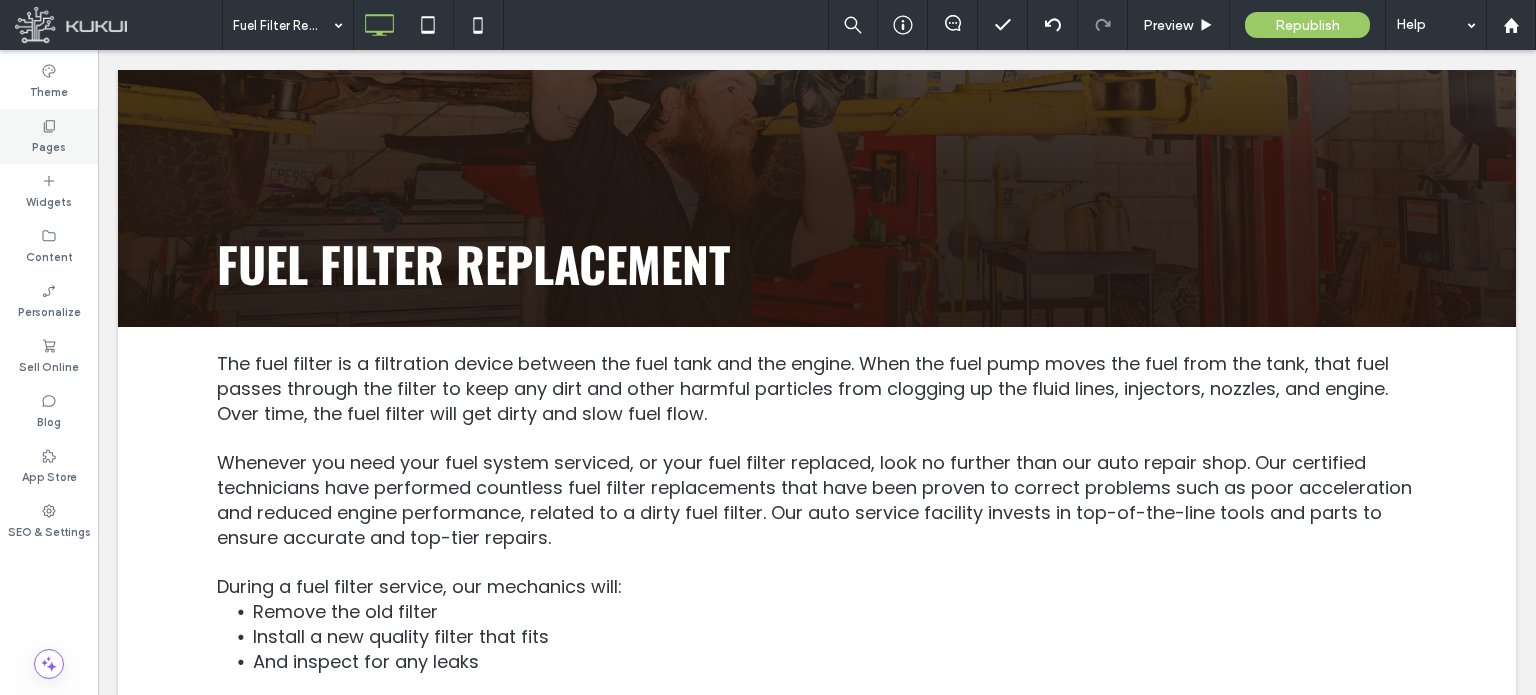 click 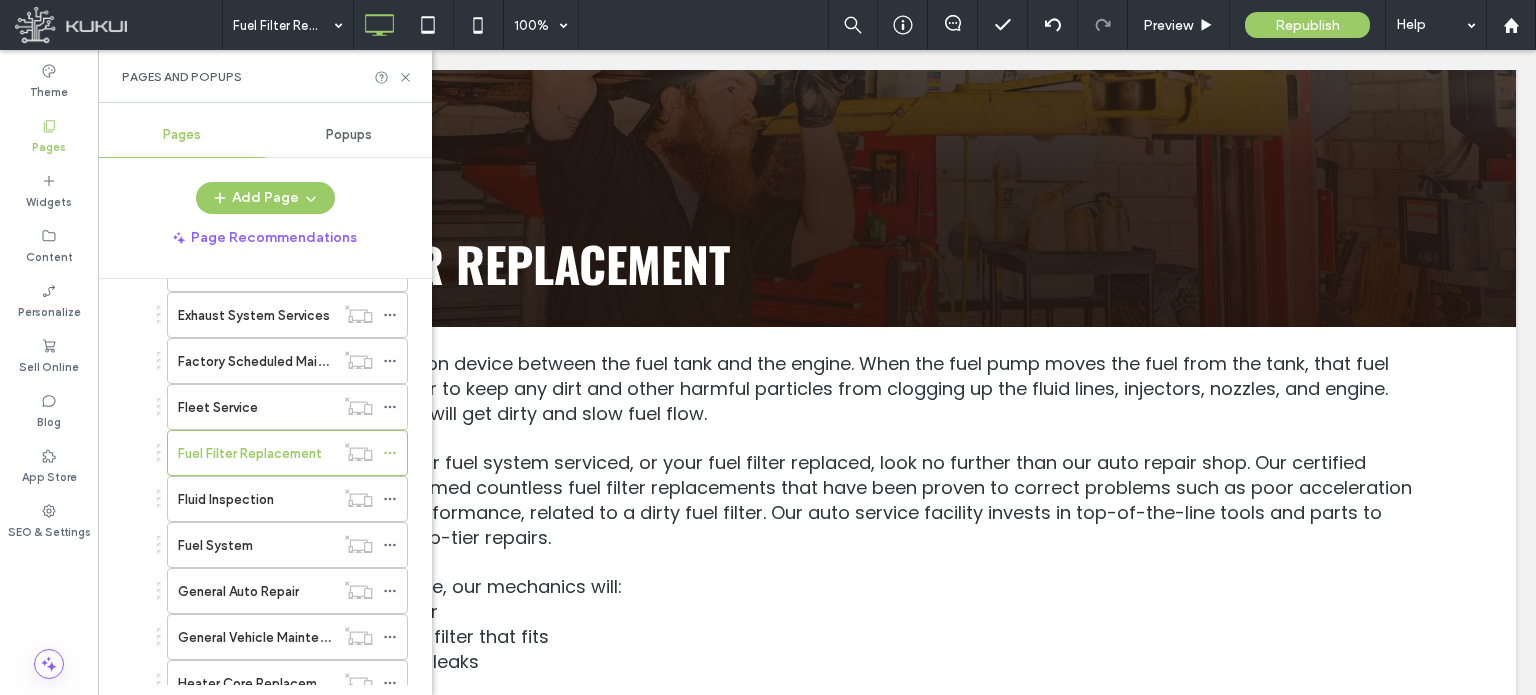 scroll, scrollTop: 1700, scrollLeft: 0, axis: vertical 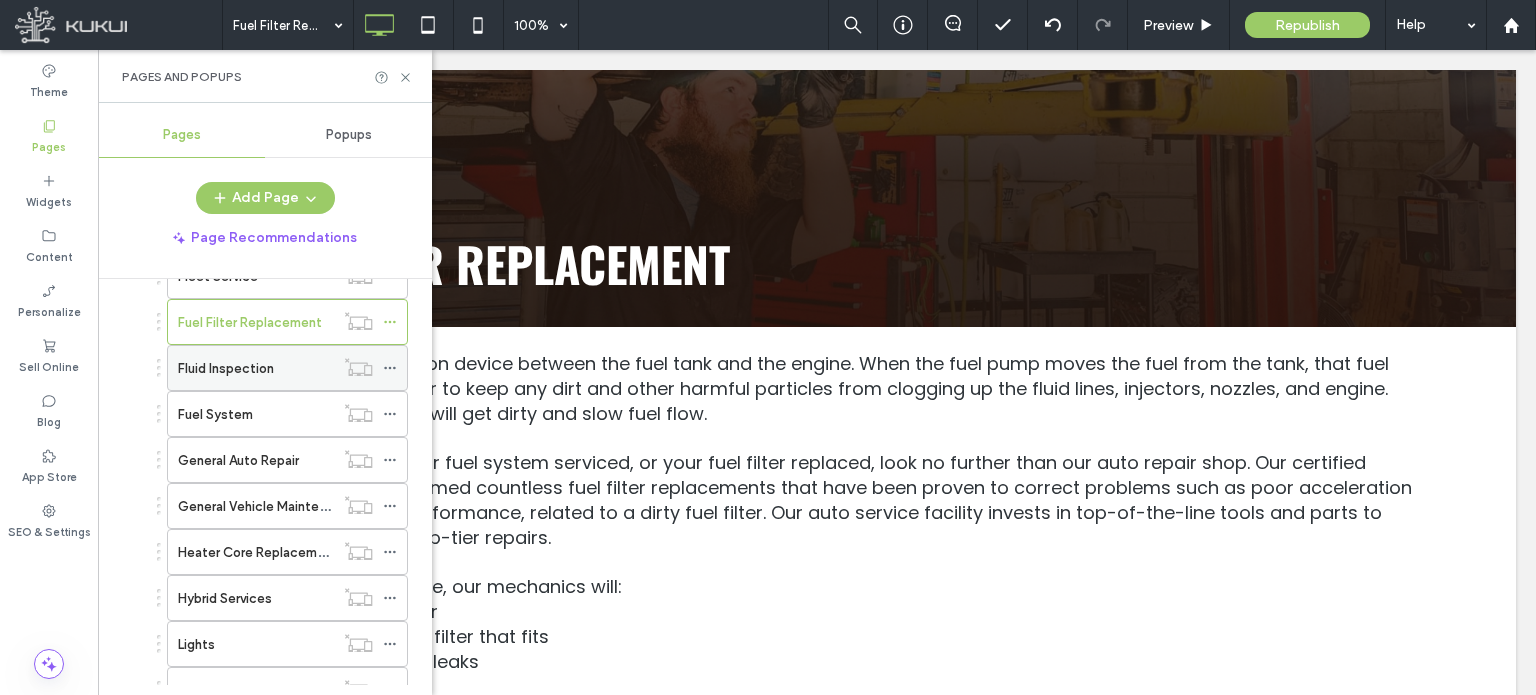 click on "Fluid Inspection" at bounding box center [256, 368] 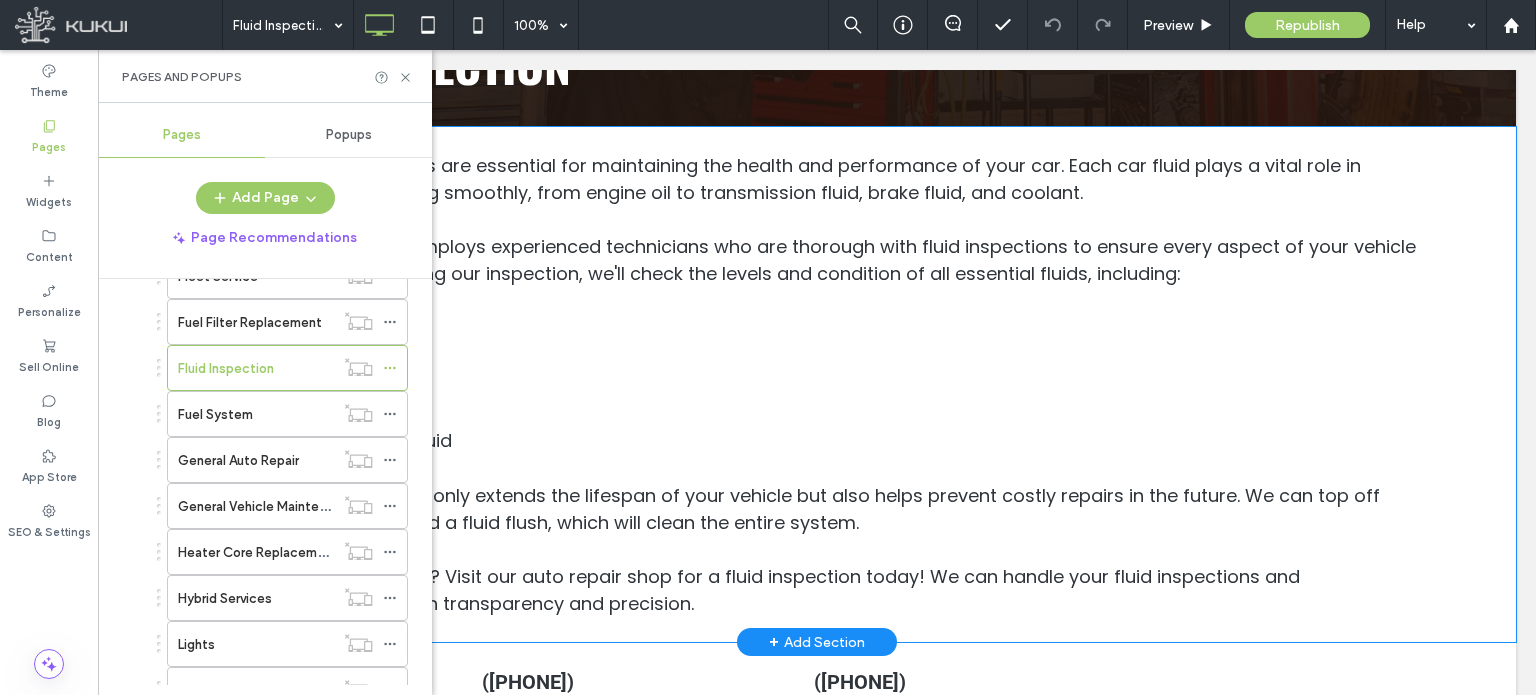 scroll, scrollTop: 400, scrollLeft: 0, axis: vertical 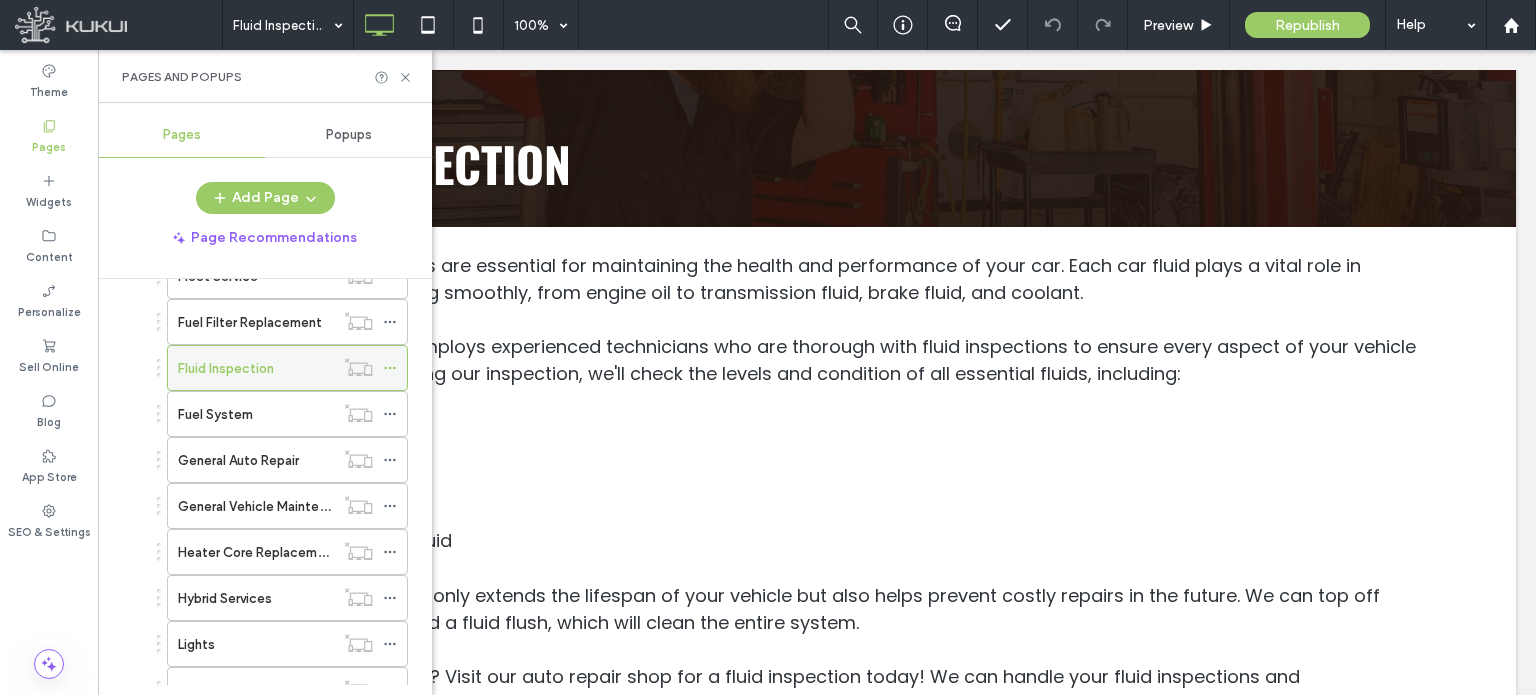 click 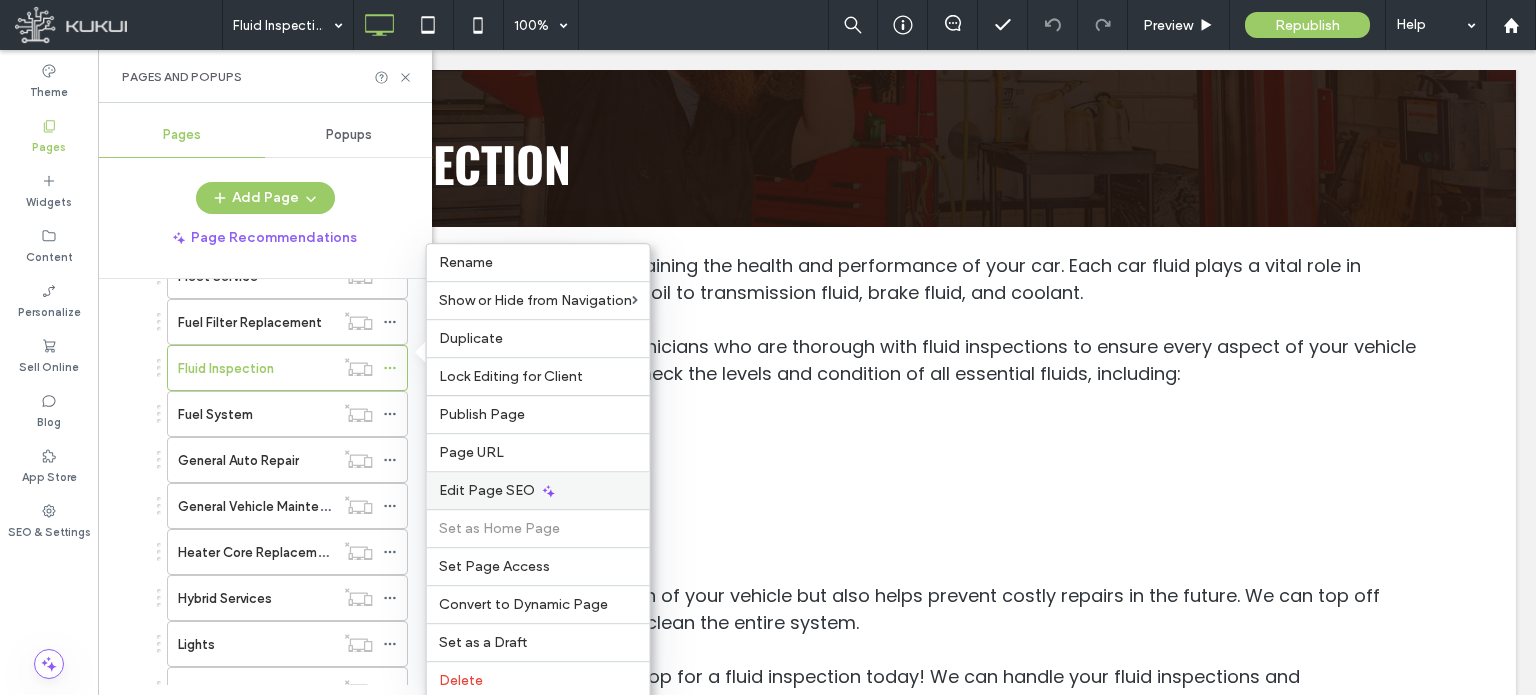click on "Edit Page SEO" at bounding box center [487, 490] 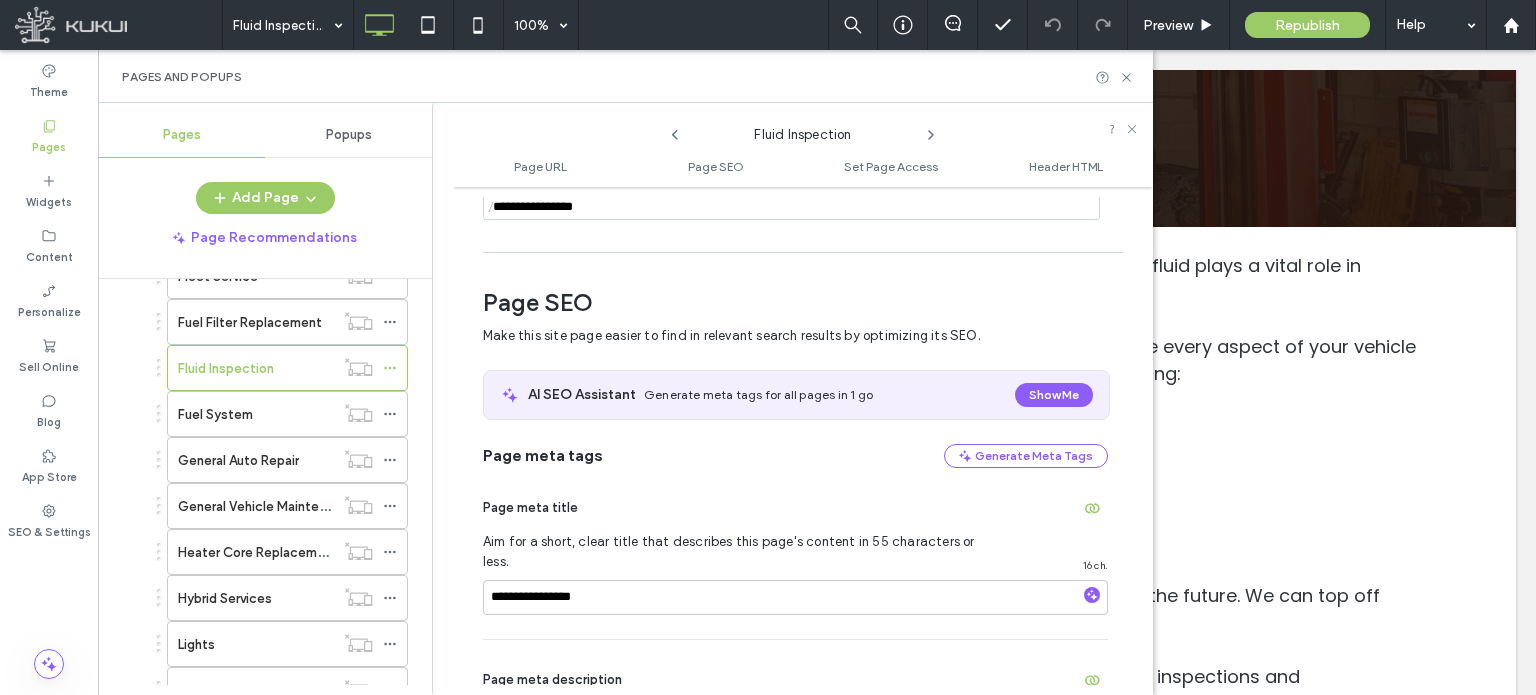 scroll, scrollTop: 274, scrollLeft: 0, axis: vertical 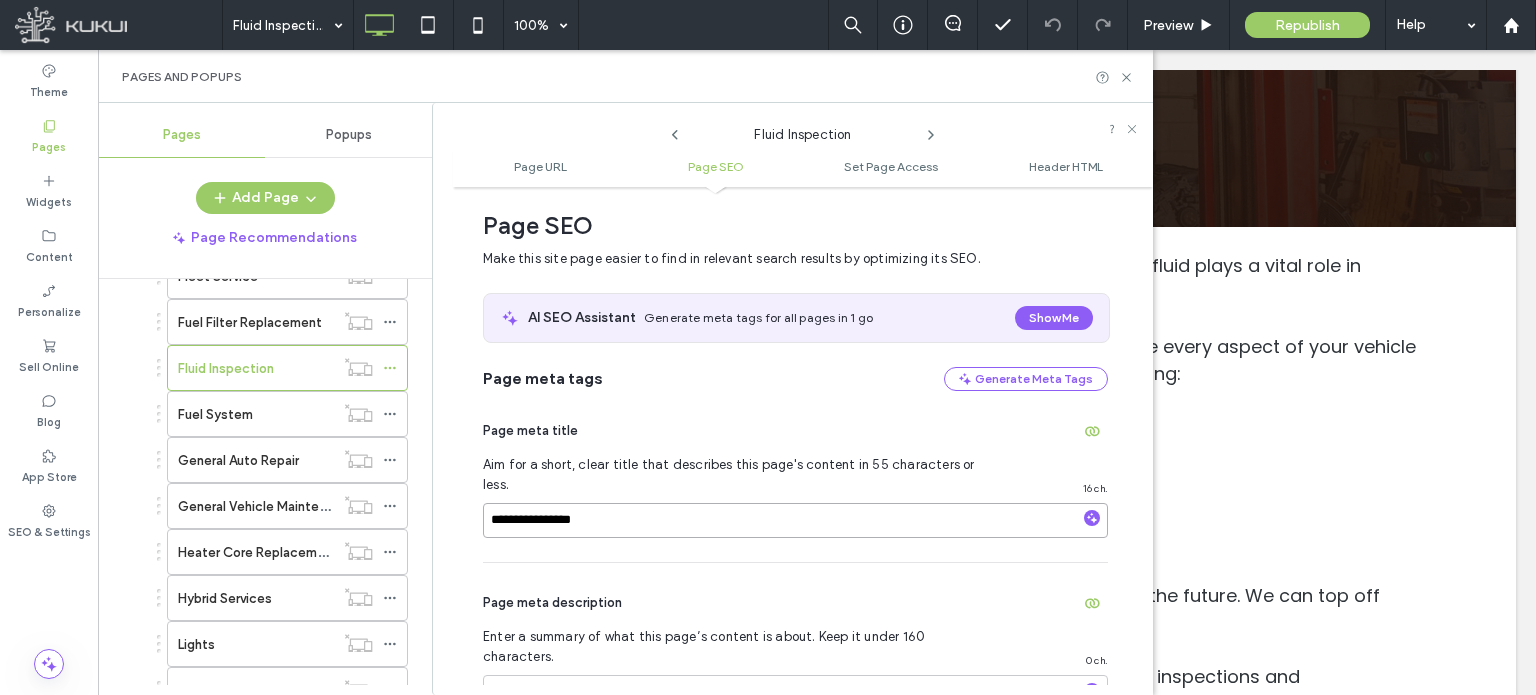 click on "**********" at bounding box center (795, 520) 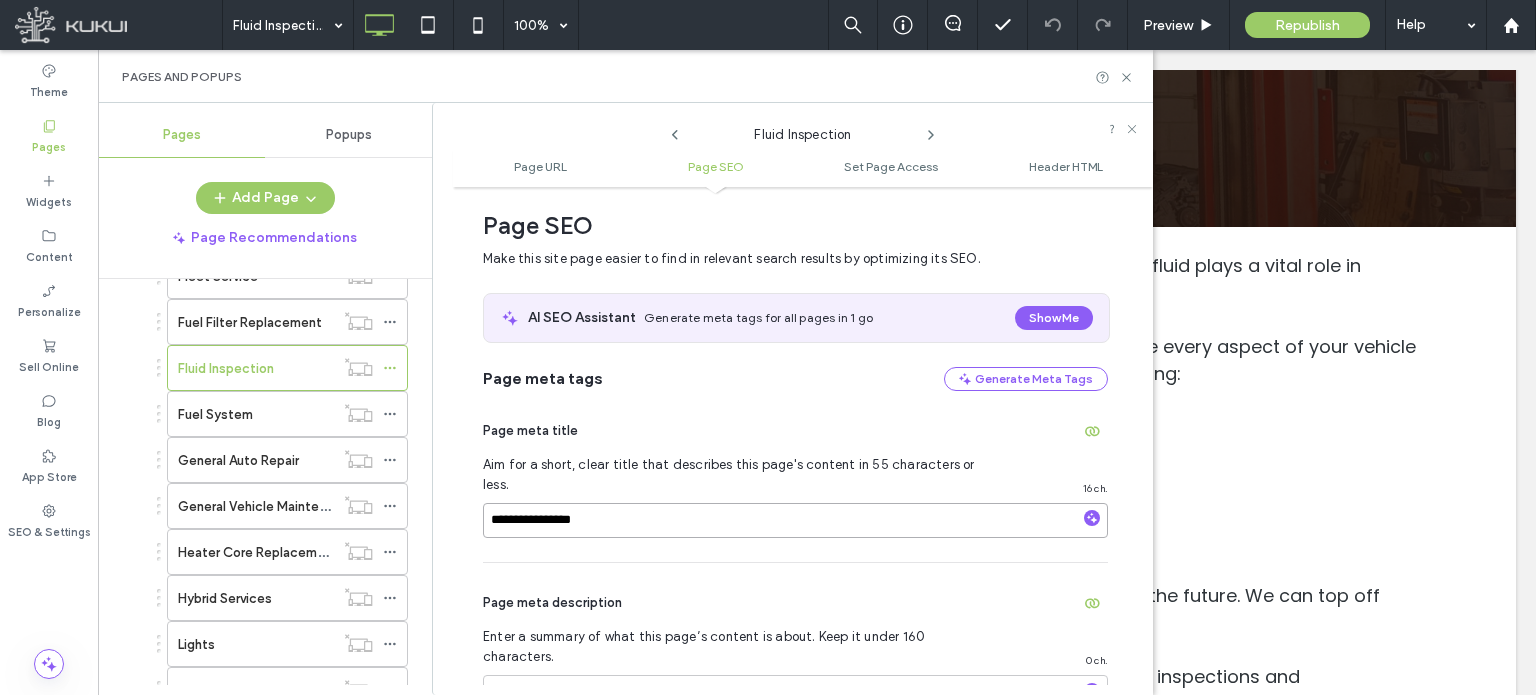 paste on "**********" 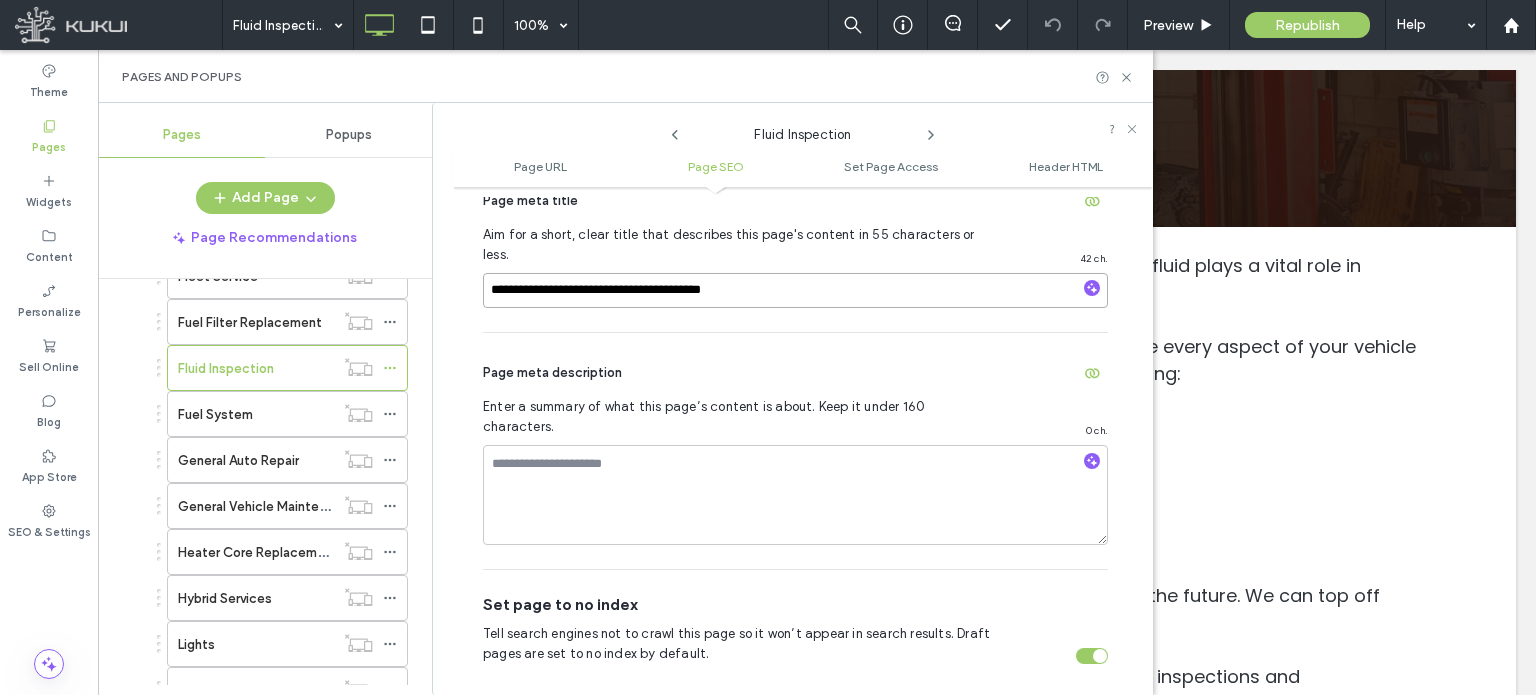 scroll, scrollTop: 474, scrollLeft: 0, axis: vertical 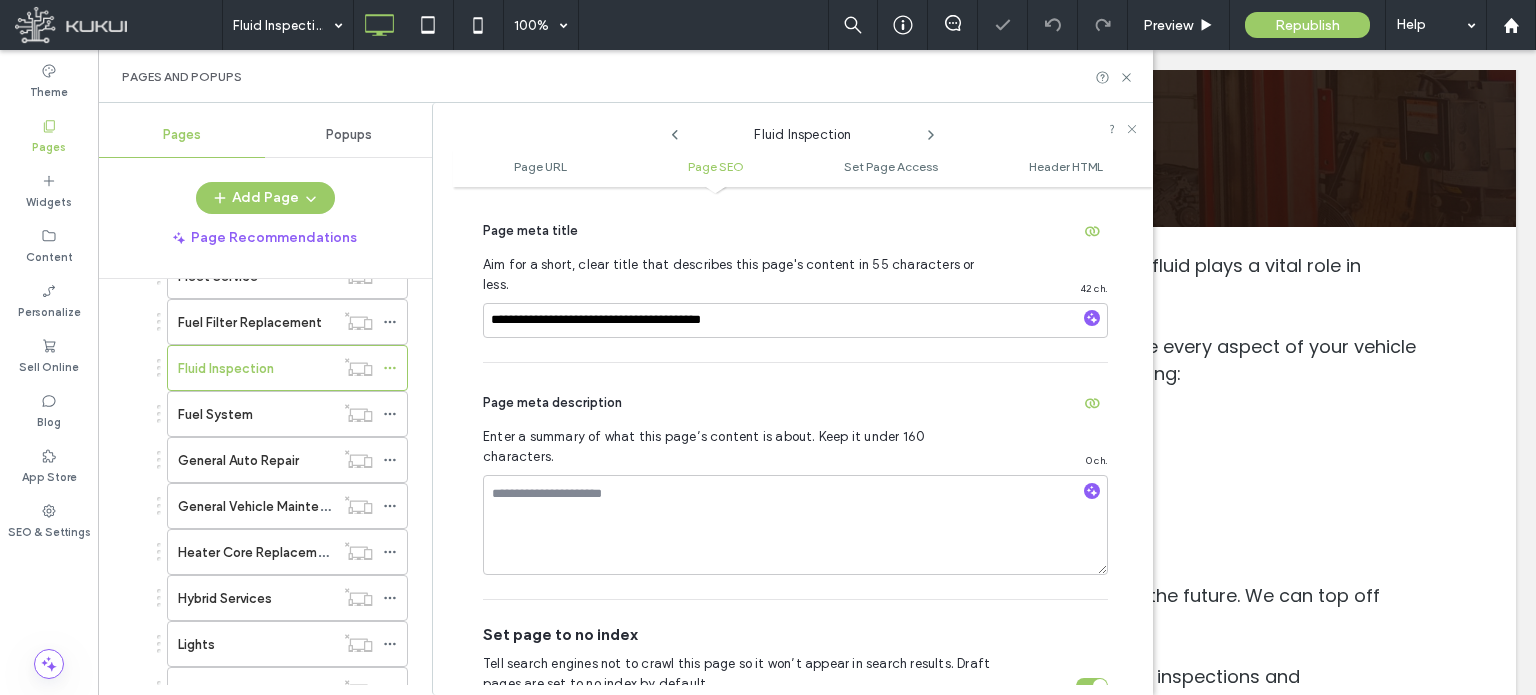 click on "Page meta description Enter a summary of what this page’s content is about. Keep it under 160 characters. 0   ch." at bounding box center (795, 481) 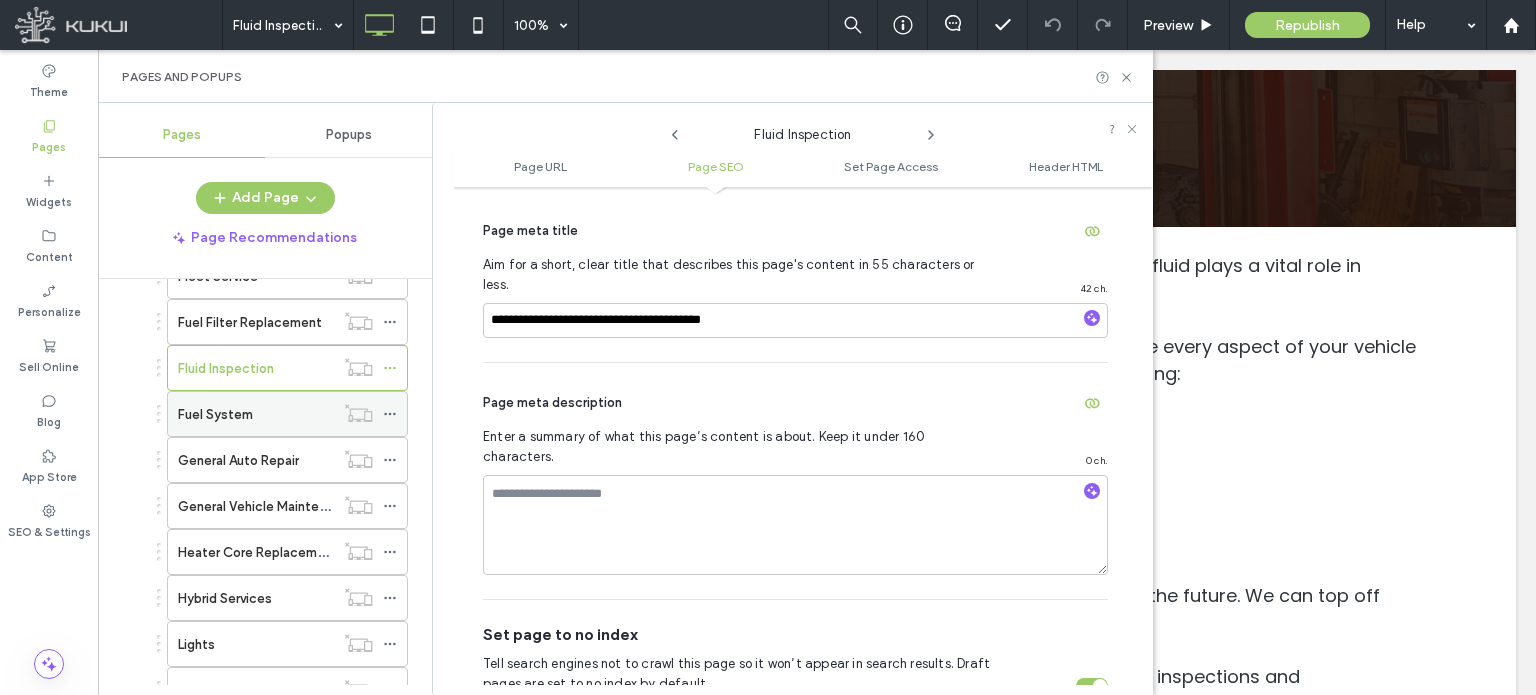 click on "Fuel System" at bounding box center [256, 414] 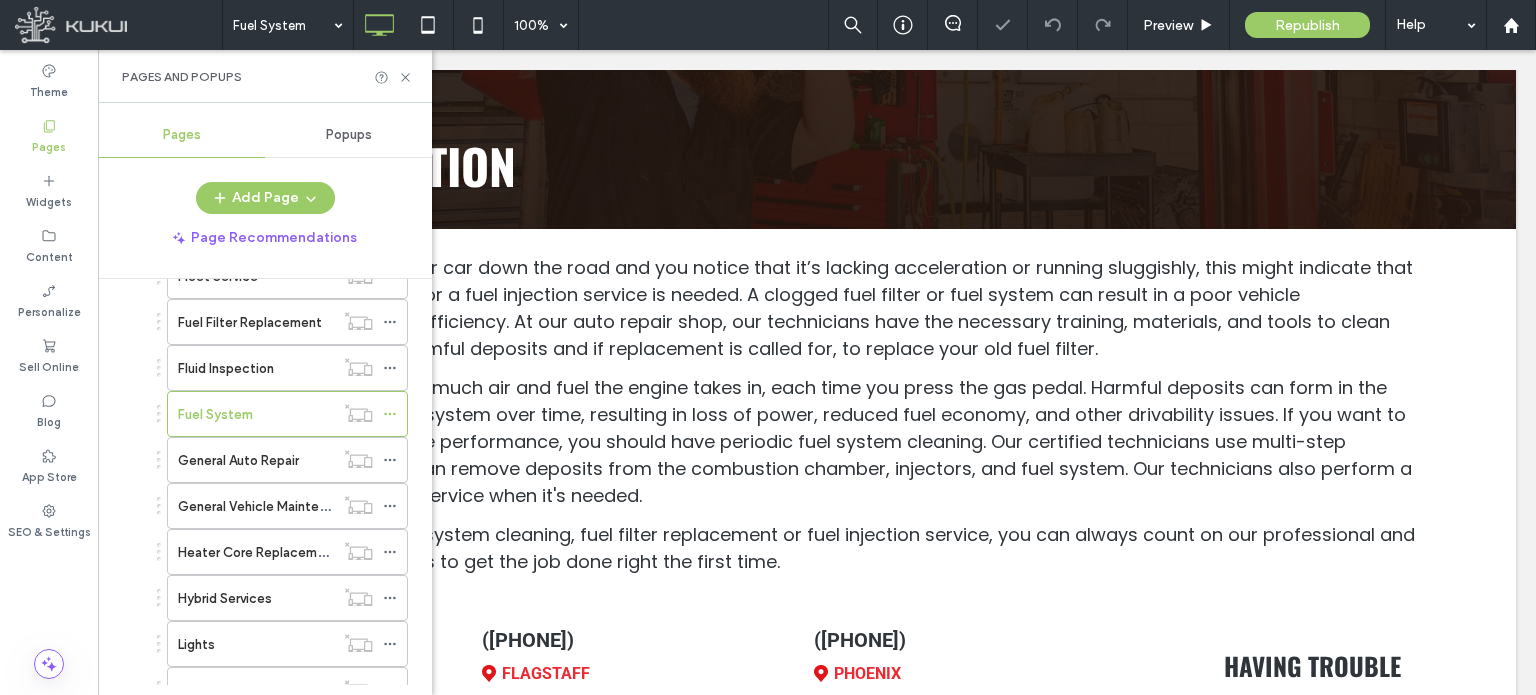 scroll, scrollTop: 400, scrollLeft: 0, axis: vertical 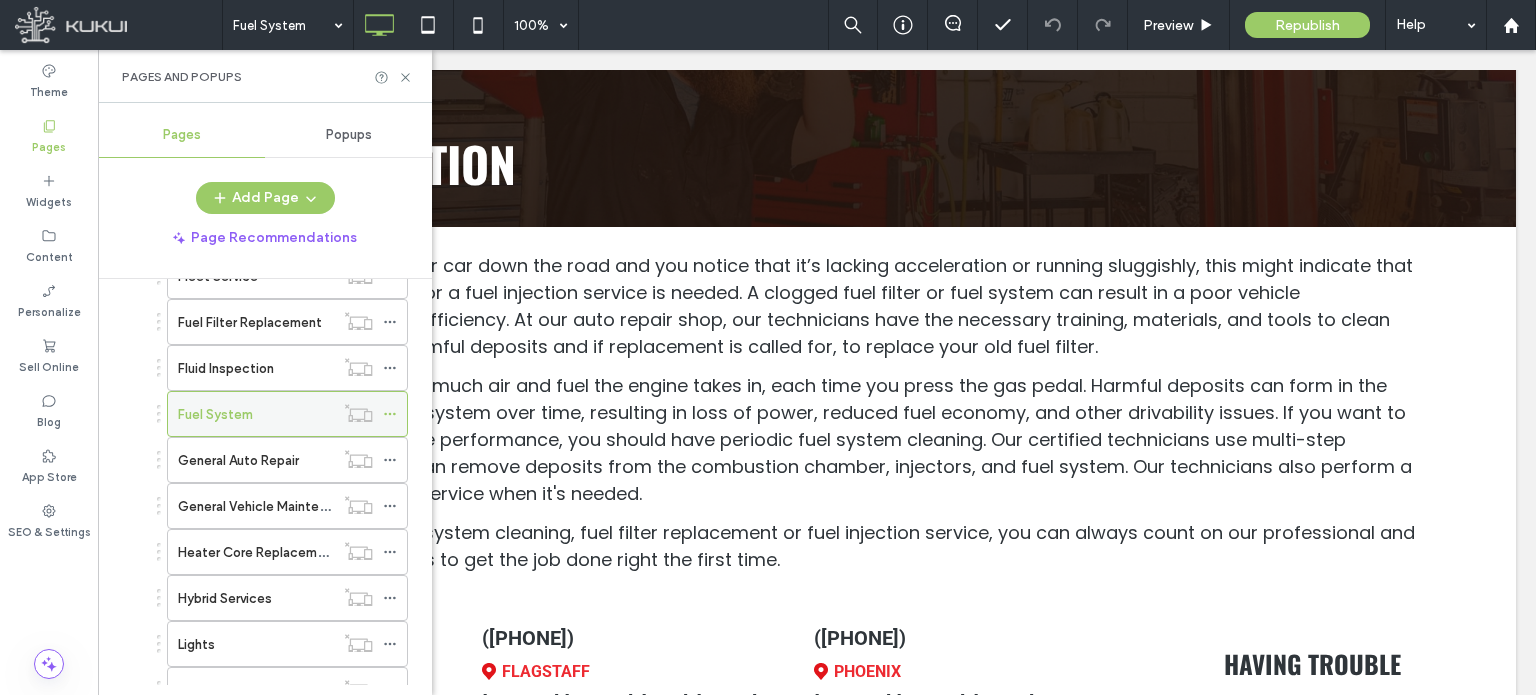 click 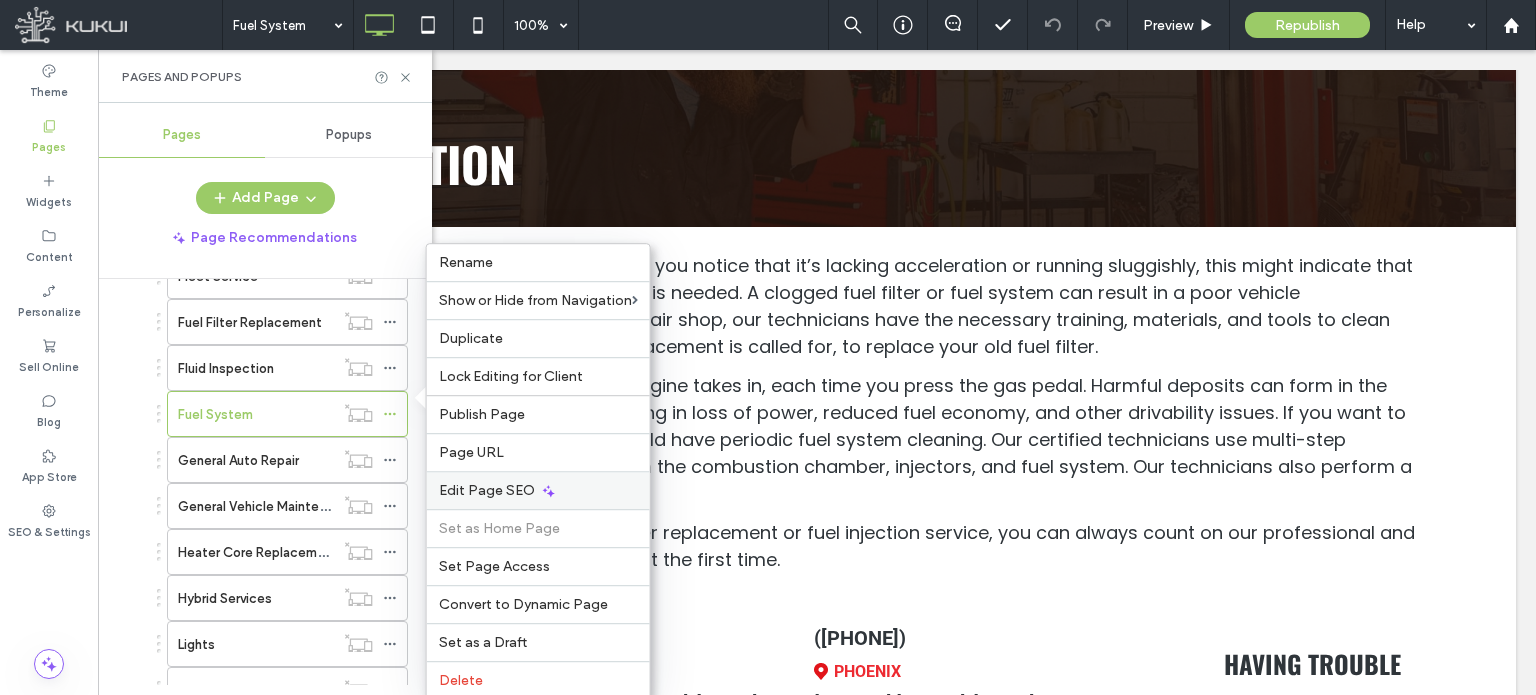 click on "Edit Page SEO" at bounding box center (487, 490) 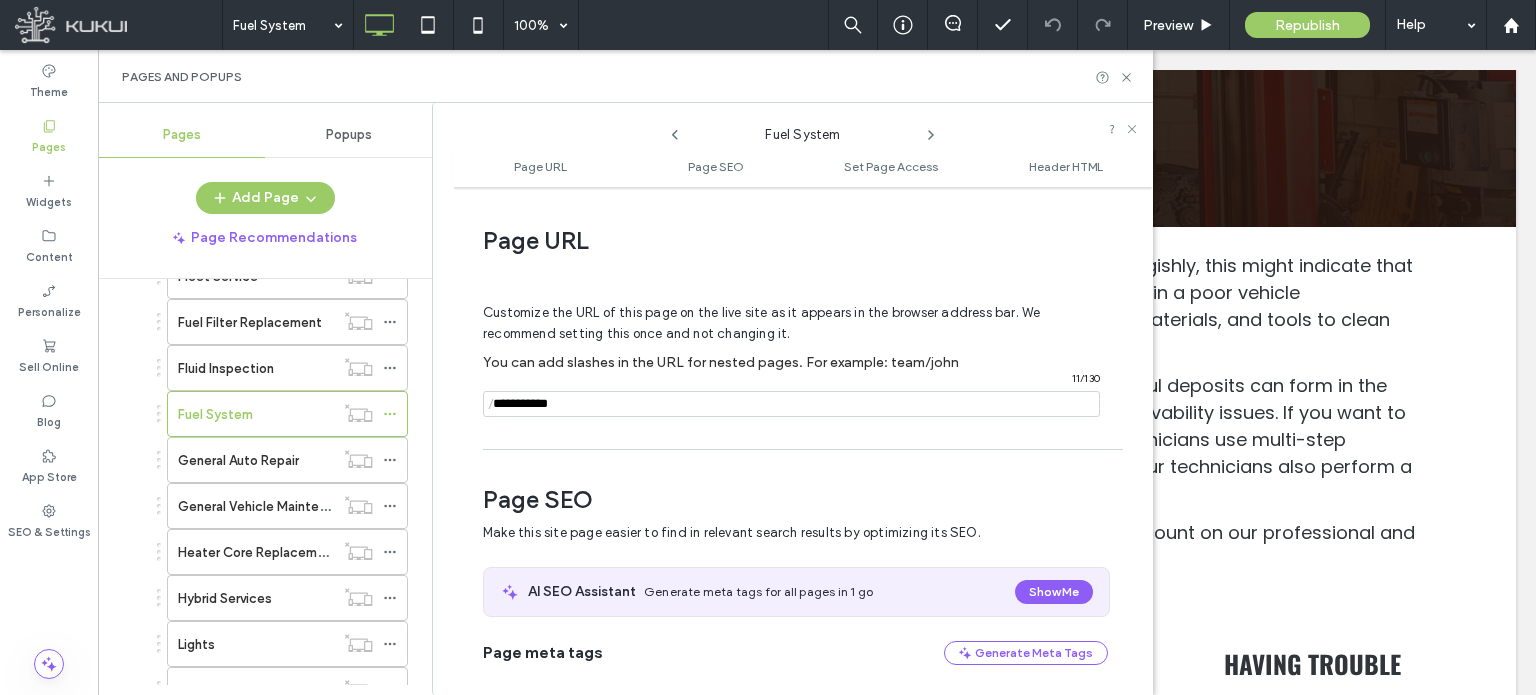 scroll, scrollTop: 274, scrollLeft: 0, axis: vertical 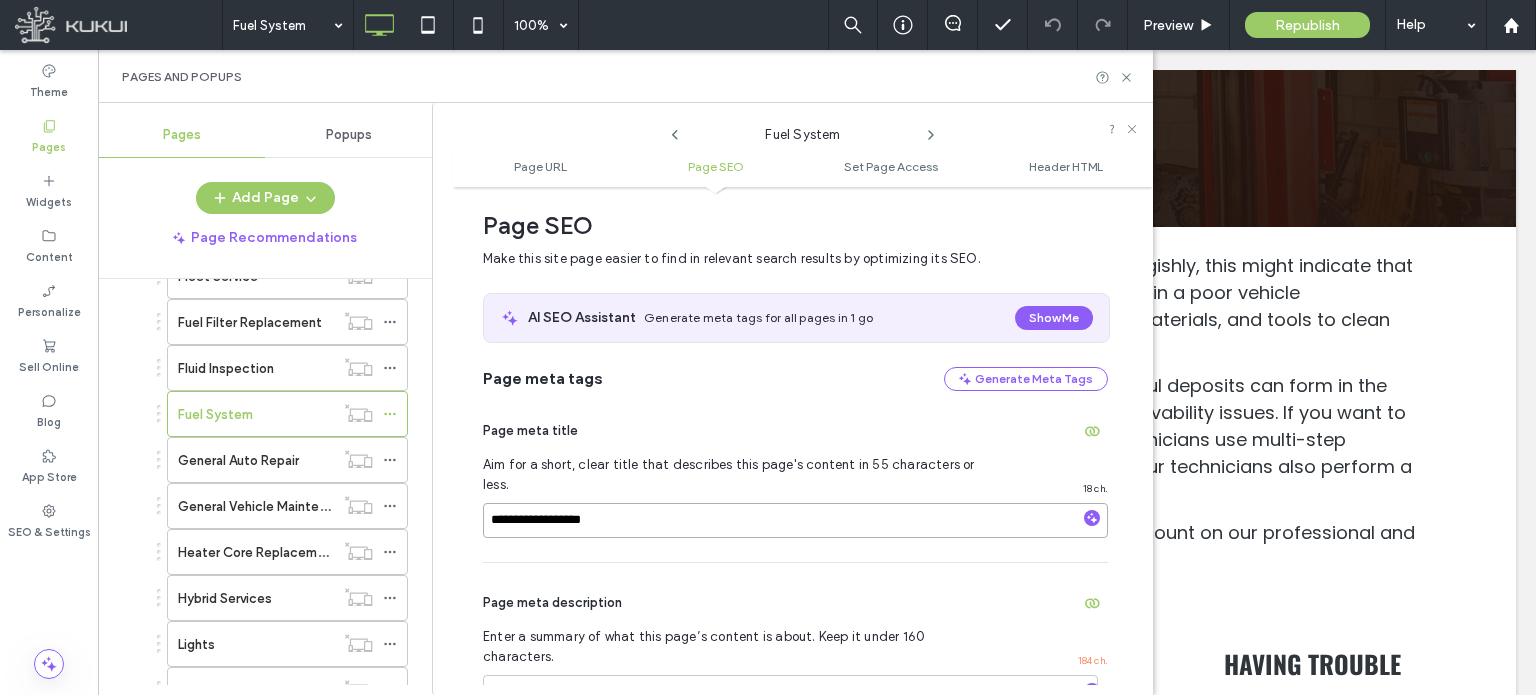 click on "**********" at bounding box center (795, 520) 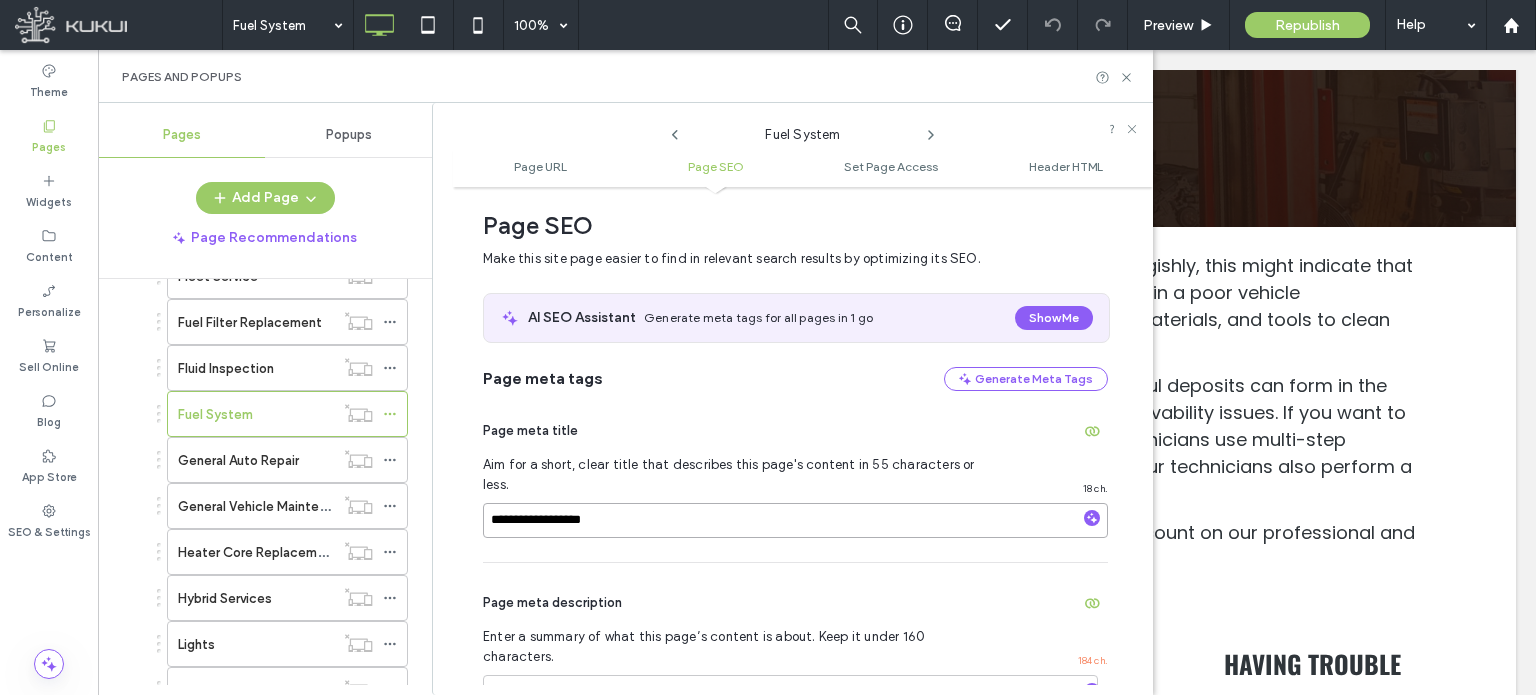 paste on "**********" 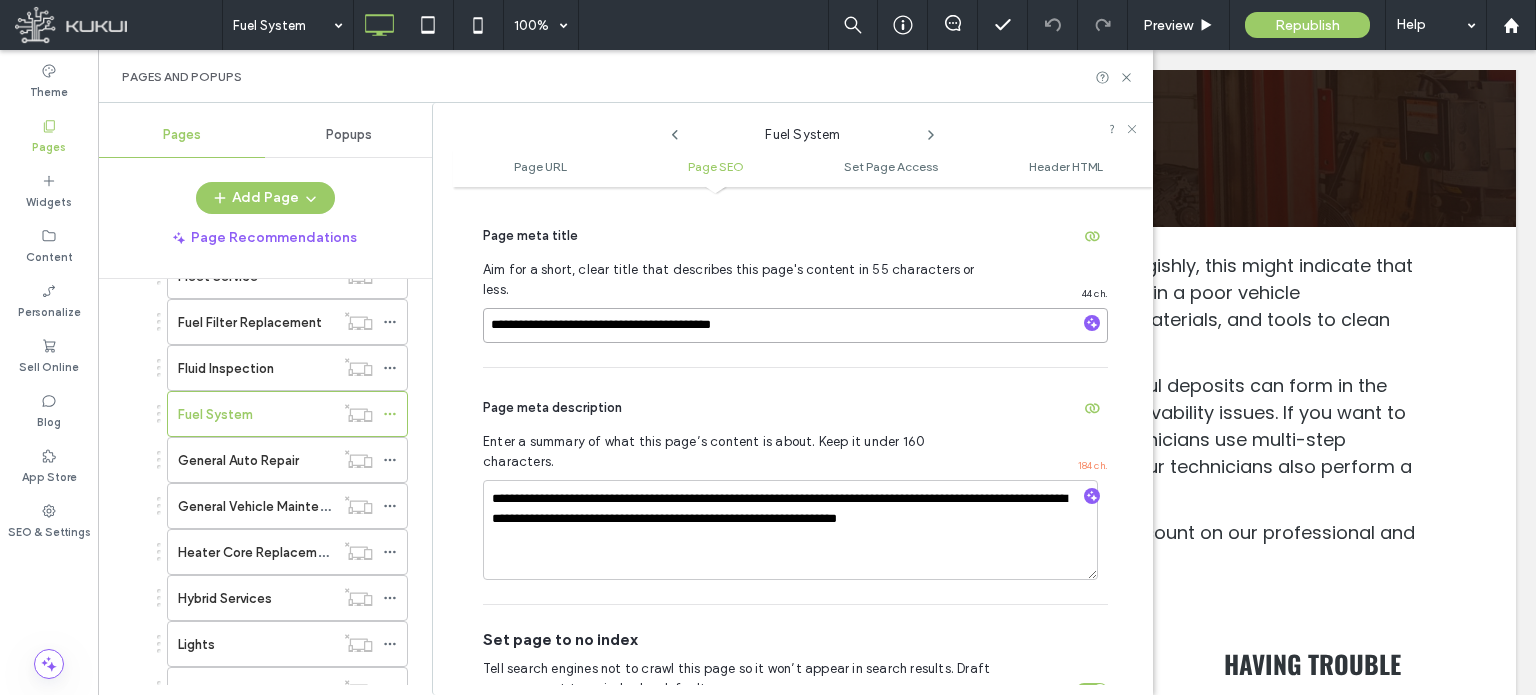 scroll, scrollTop: 474, scrollLeft: 0, axis: vertical 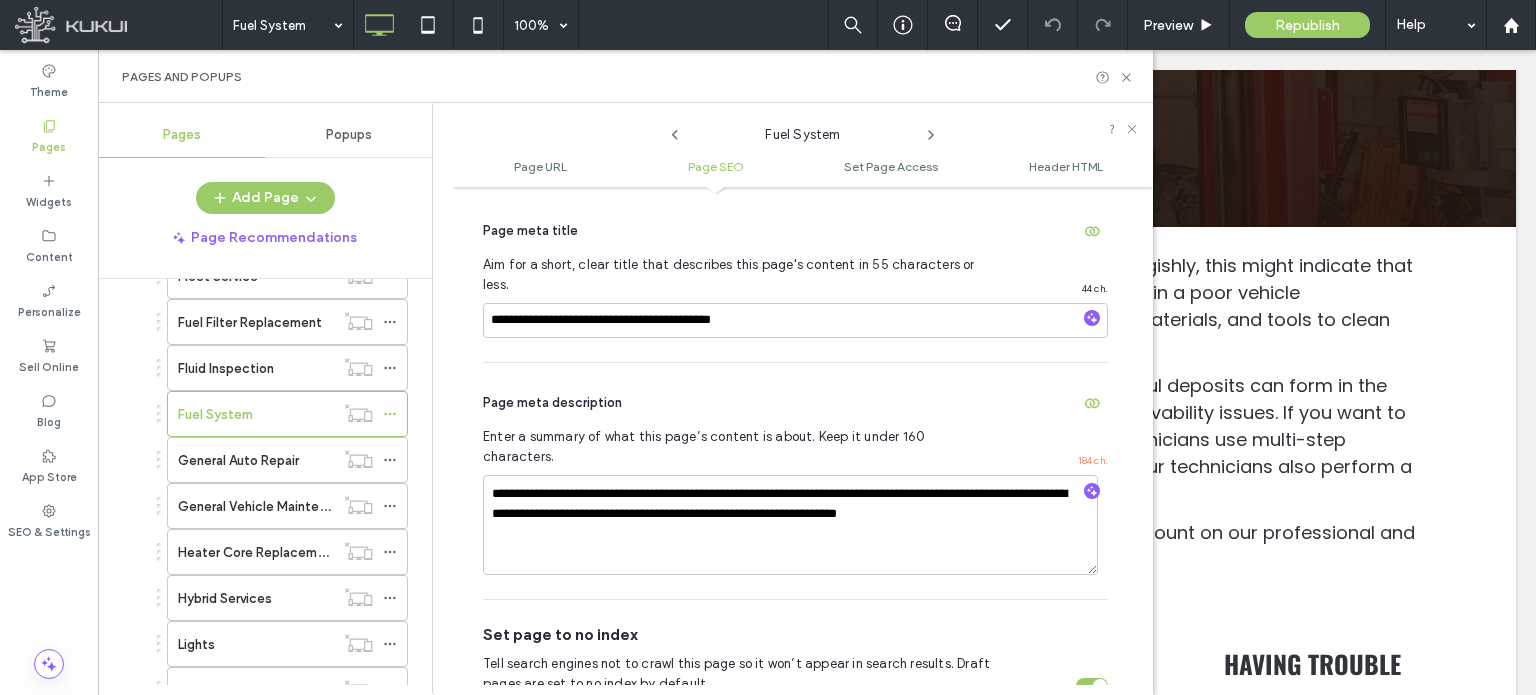 click on "Page meta description" at bounding box center [795, 403] 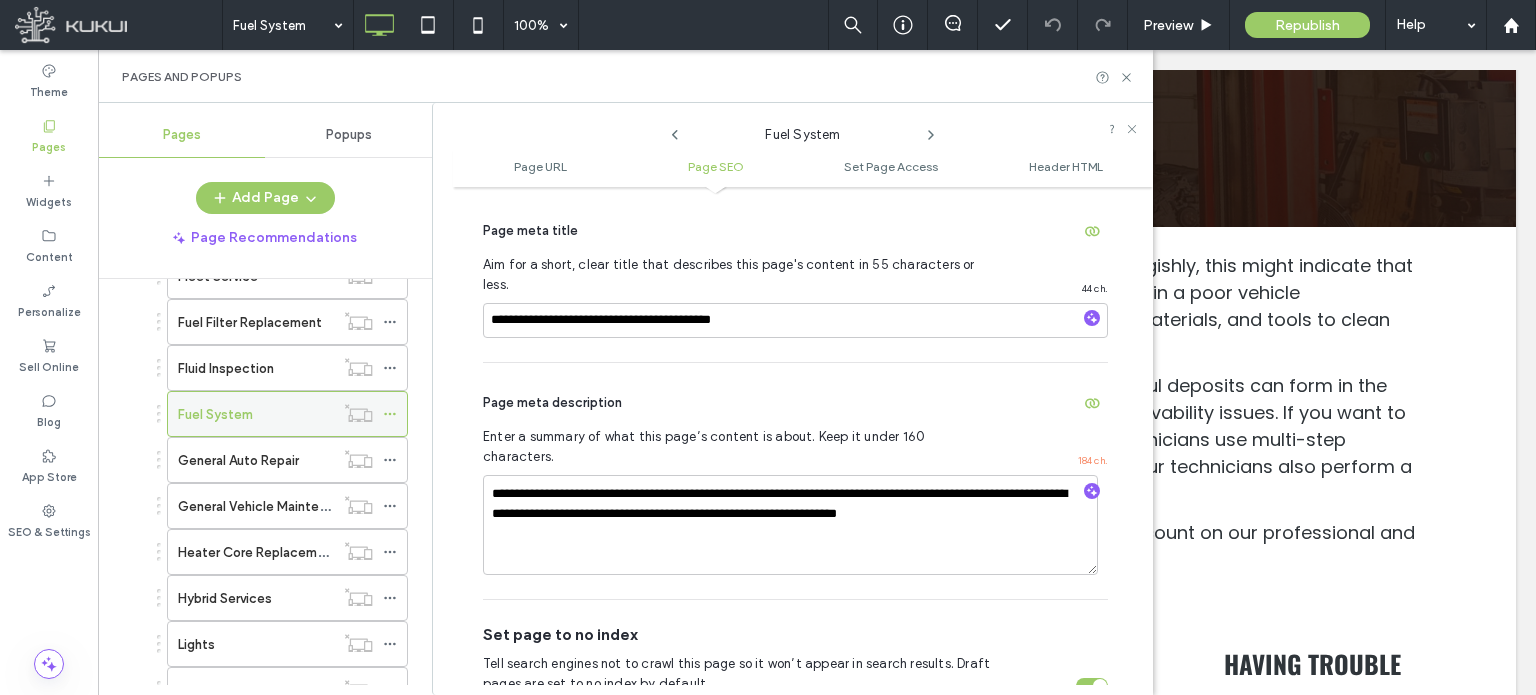click 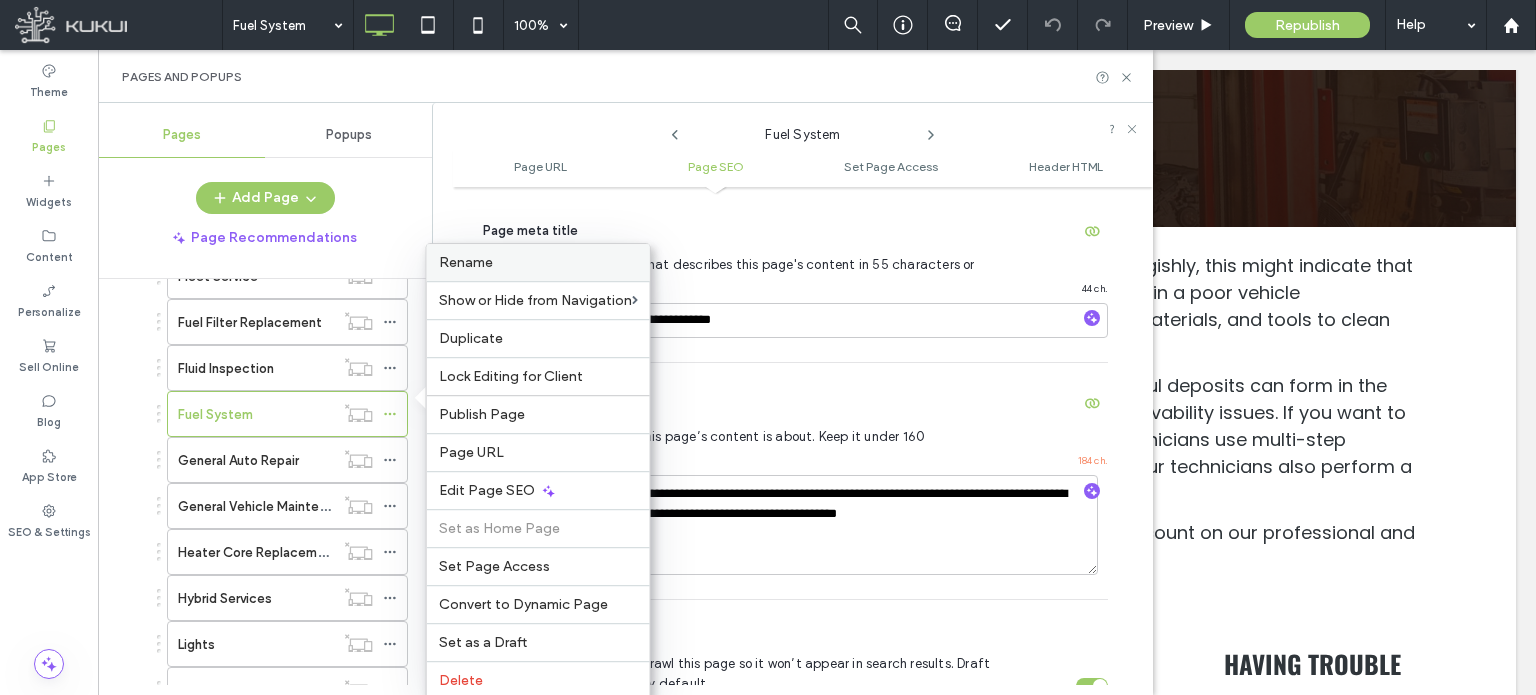 click on "Rename" at bounding box center [466, 262] 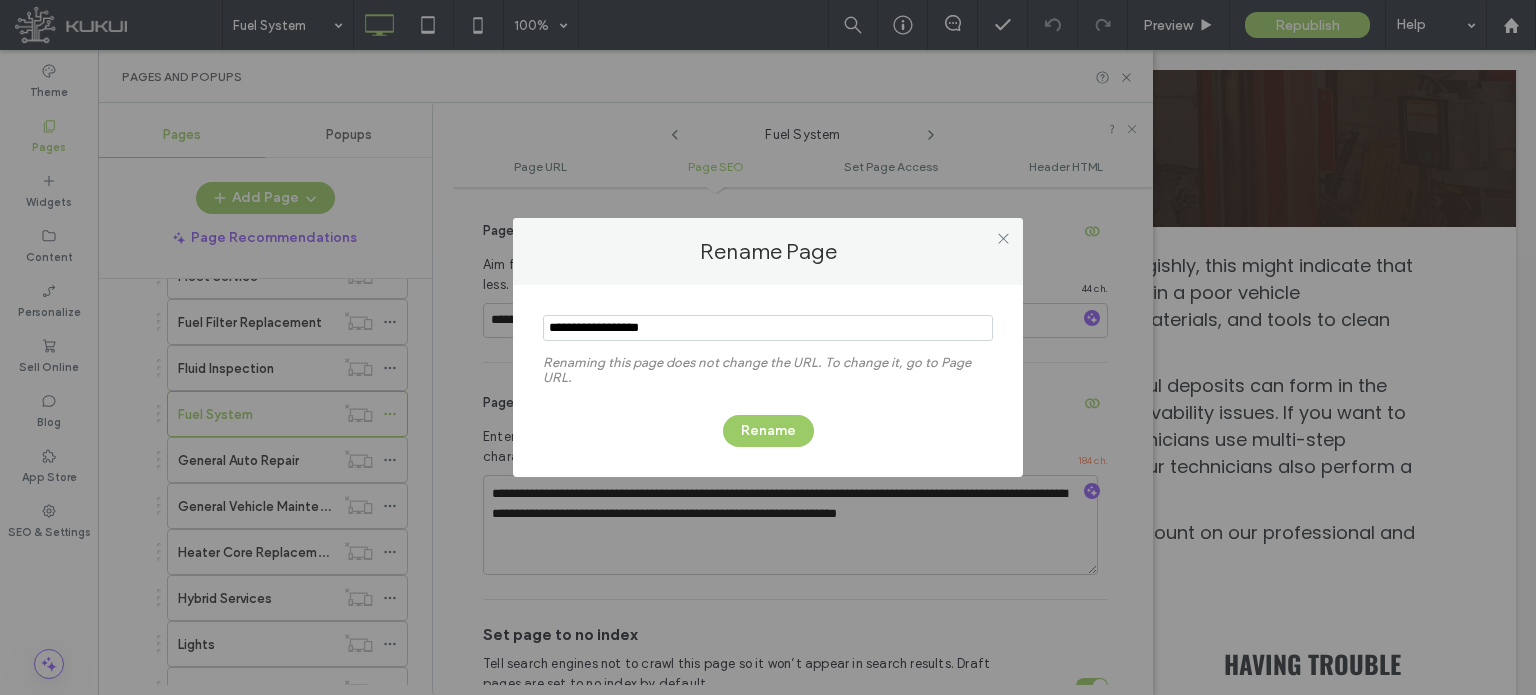 type on "**********" 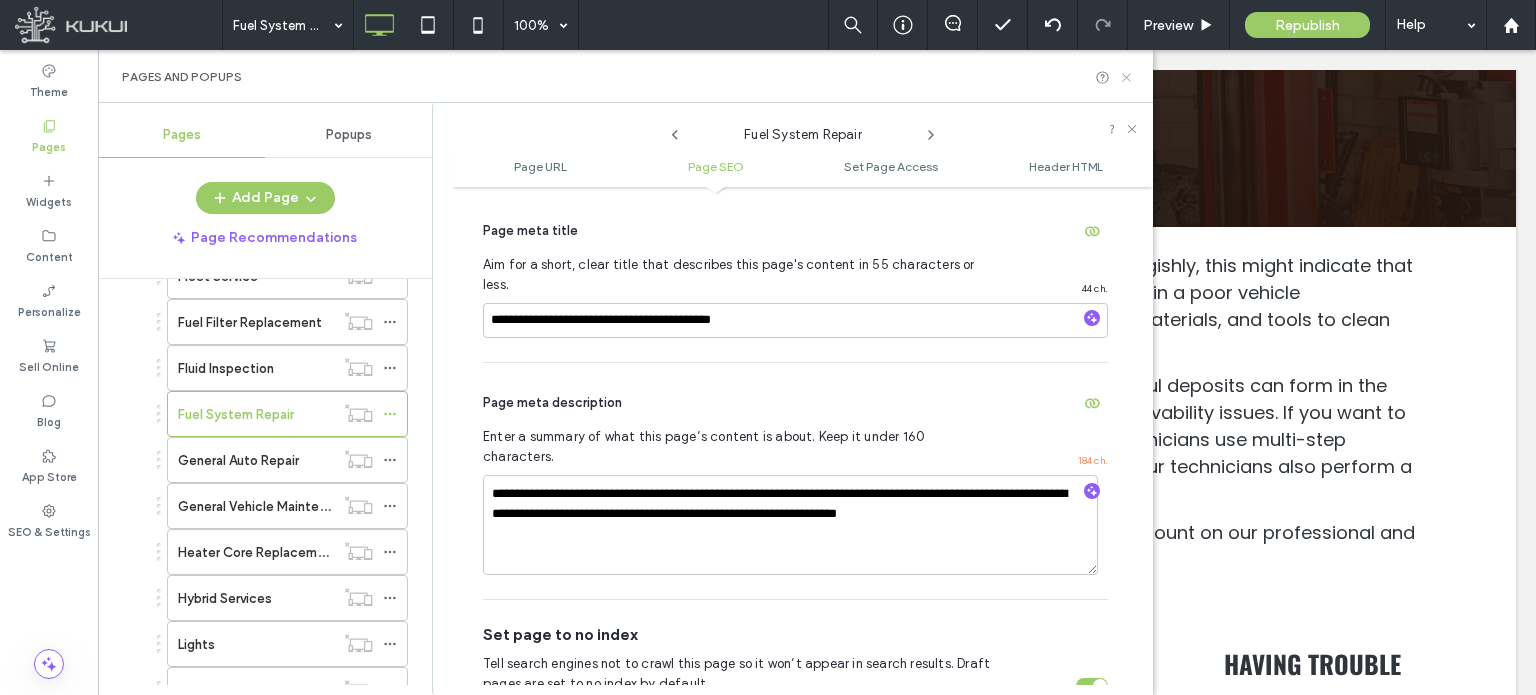 click 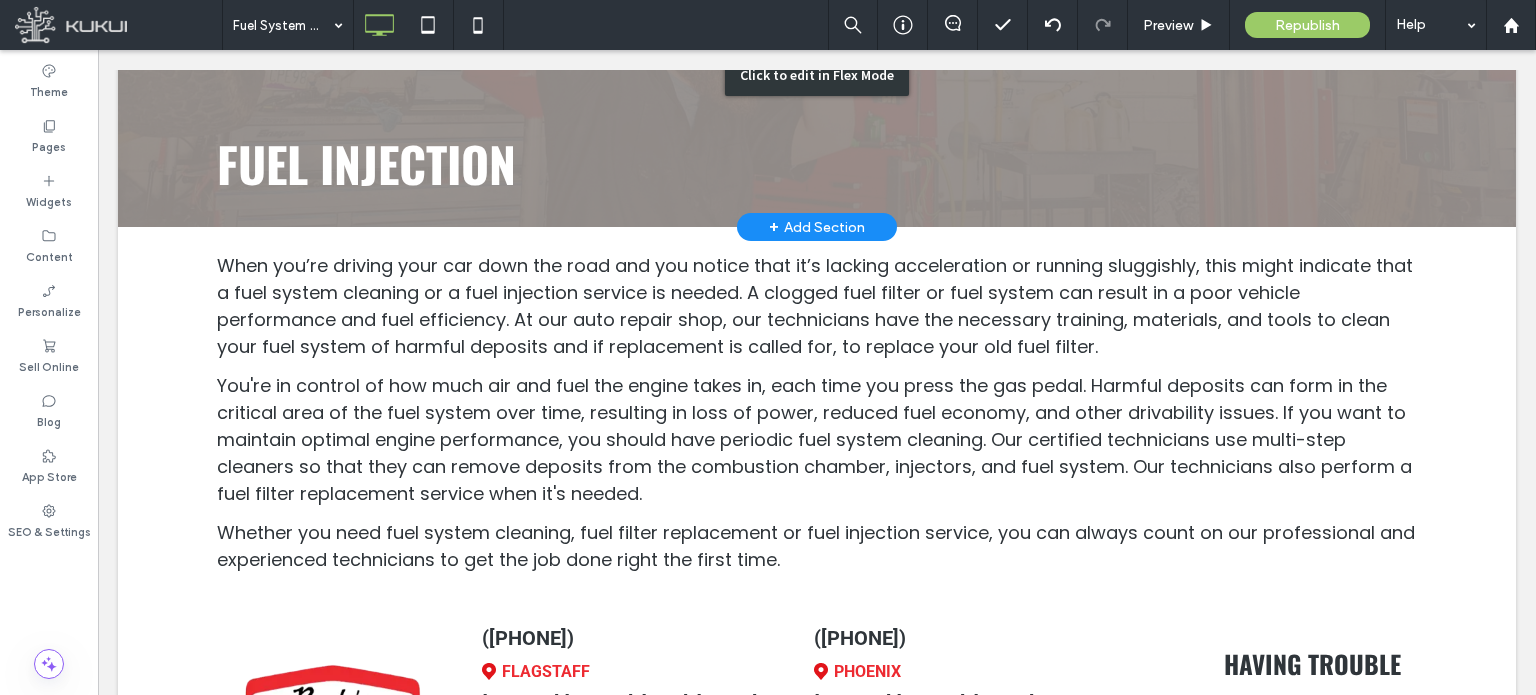 click on "Click to edit in Flex Mode" at bounding box center (817, 74) 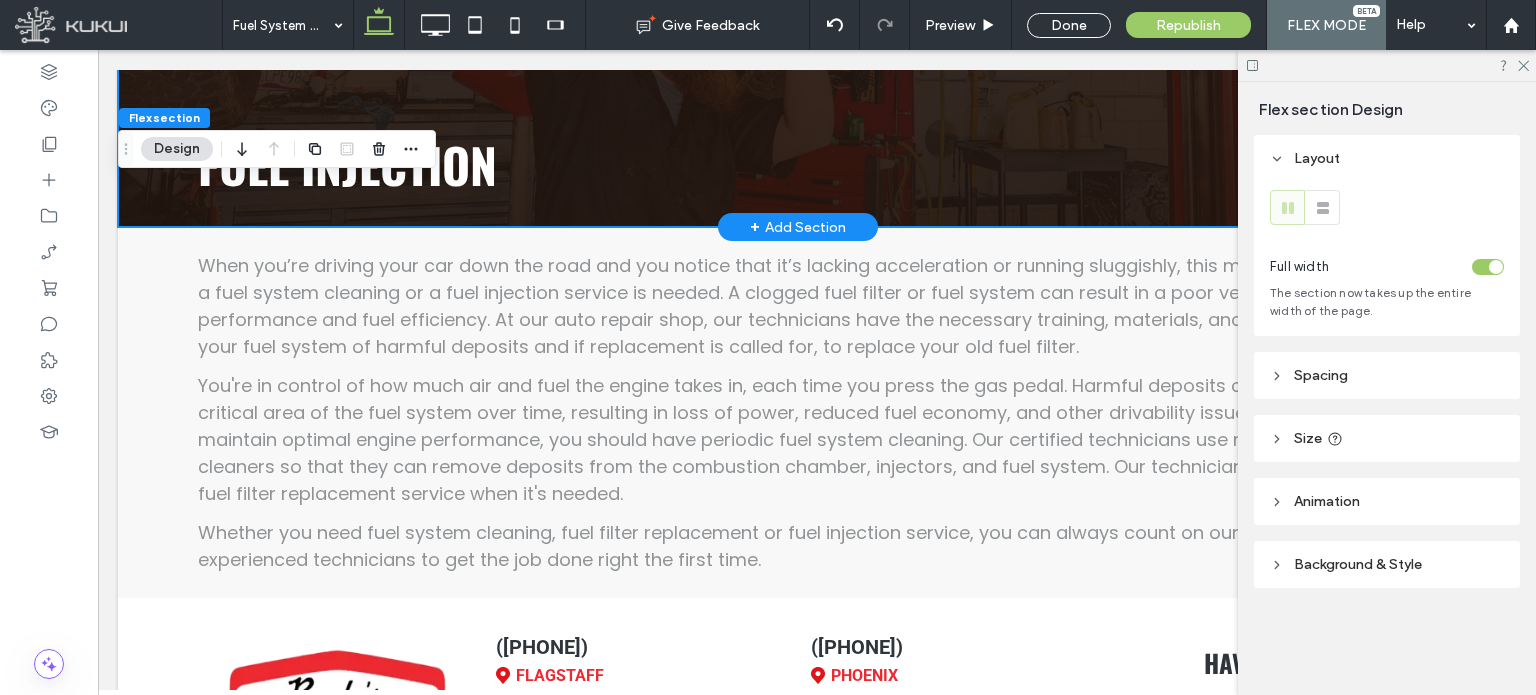 click on "Fuel Injection" at bounding box center (347, 164) 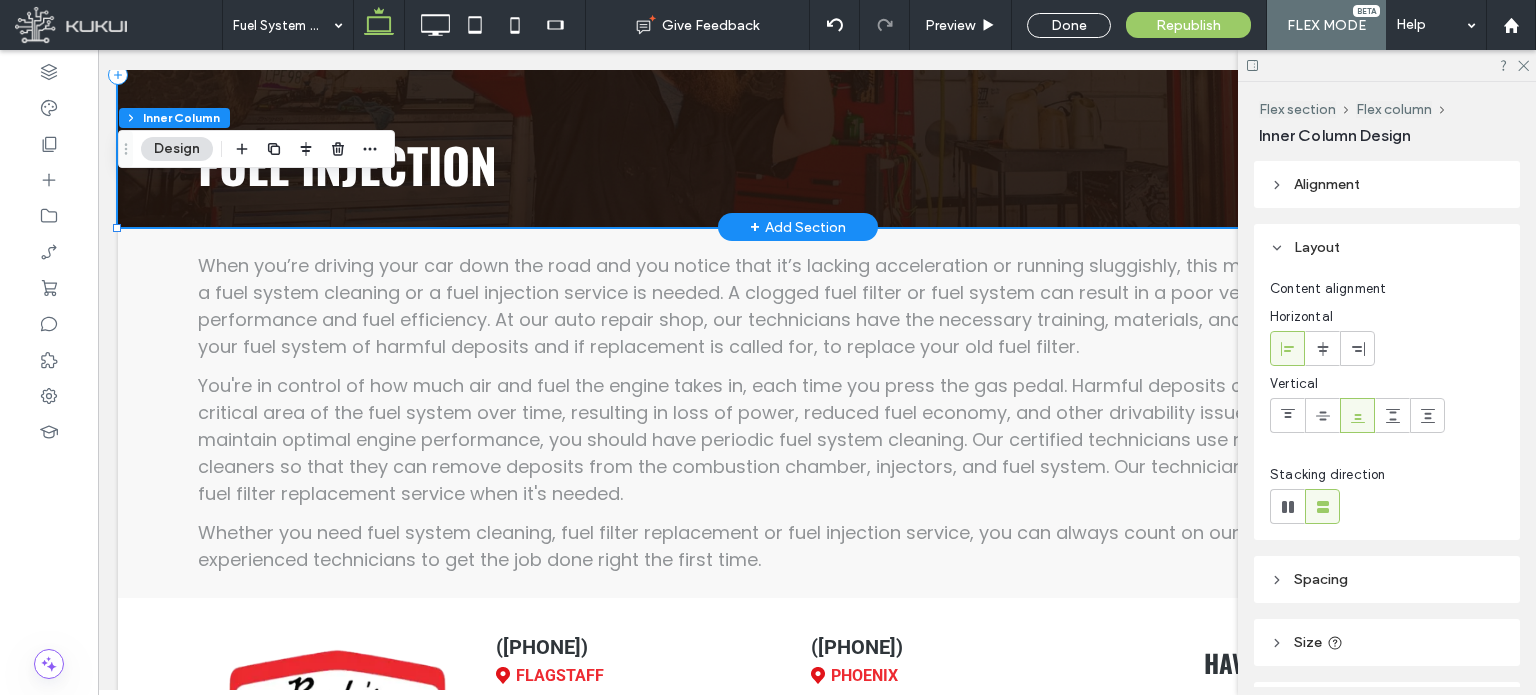 click on "Fuel Injection" at bounding box center (347, 164) 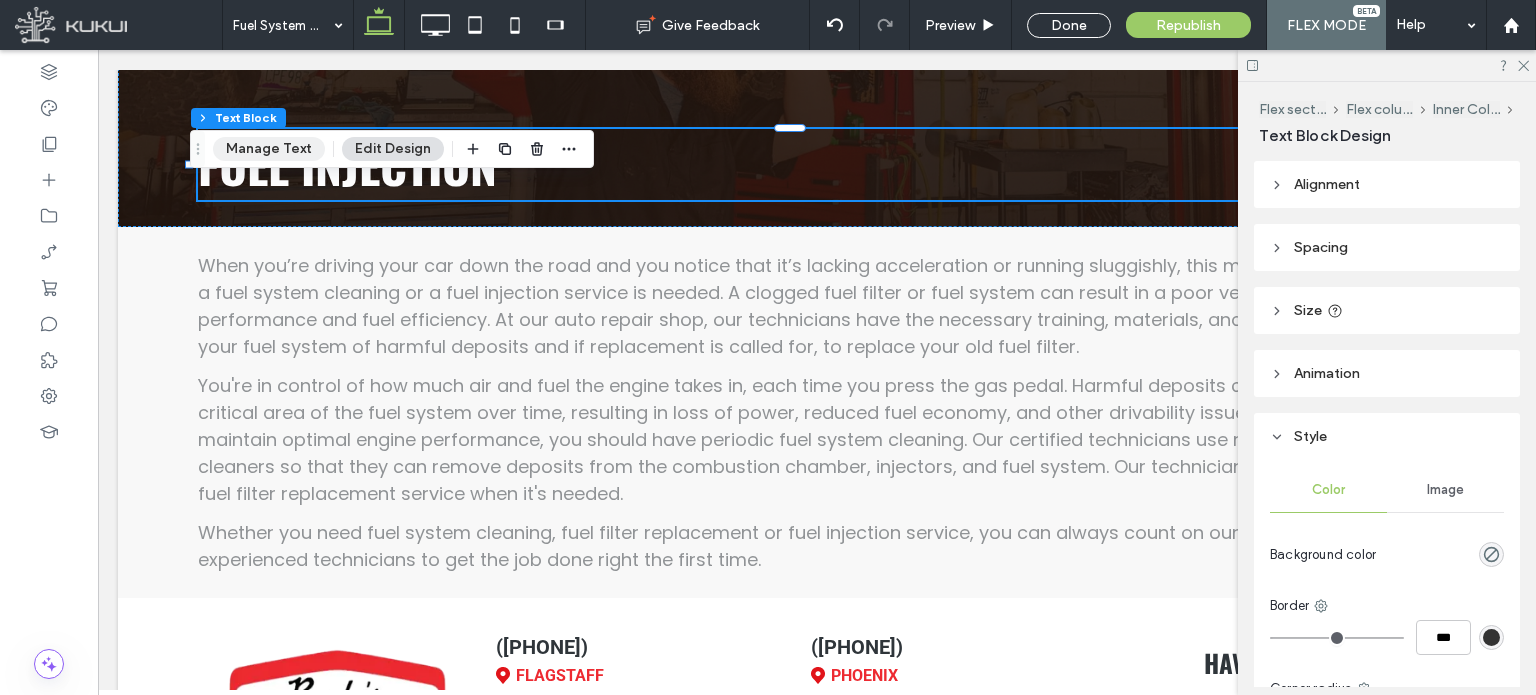 drag, startPoint x: 276, startPoint y: 145, endPoint x: 417, endPoint y: 155, distance: 141.35417 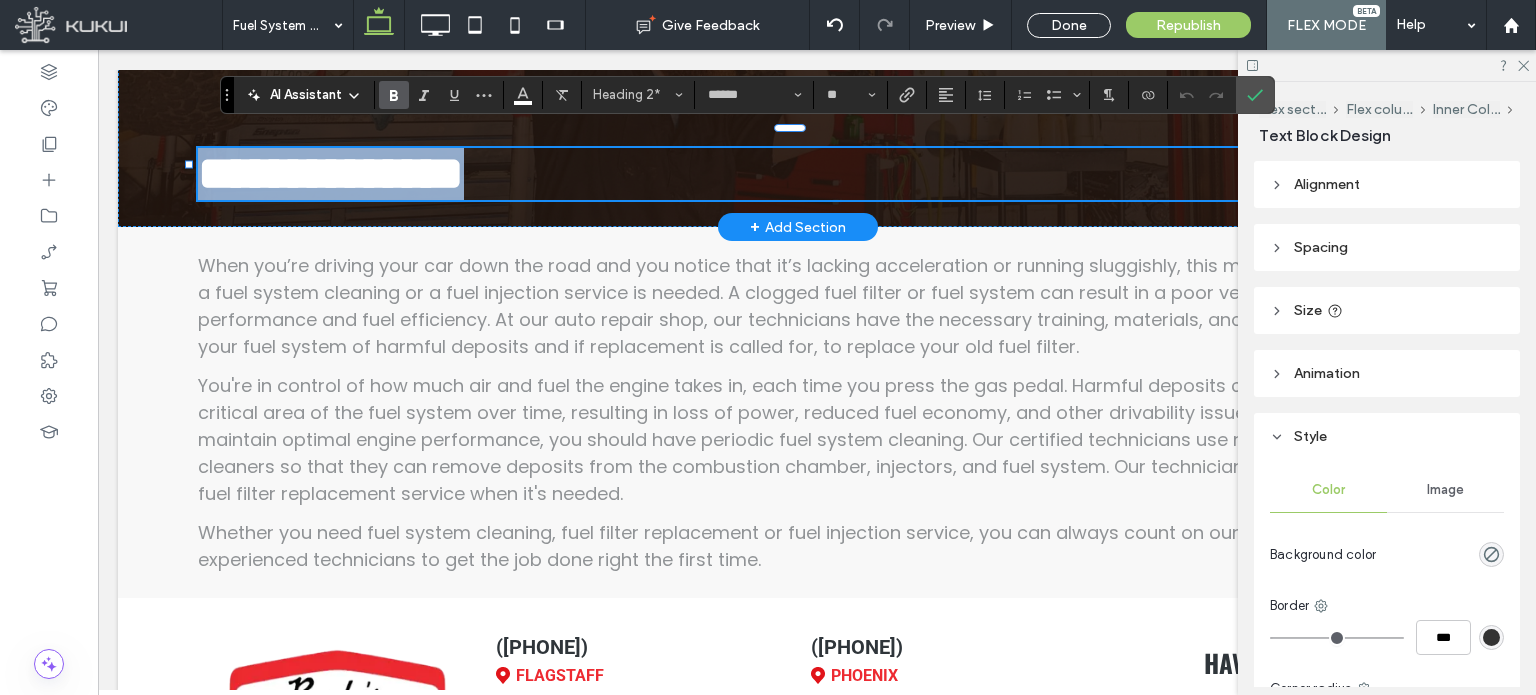 click on "**********" at bounding box center (798, 174) 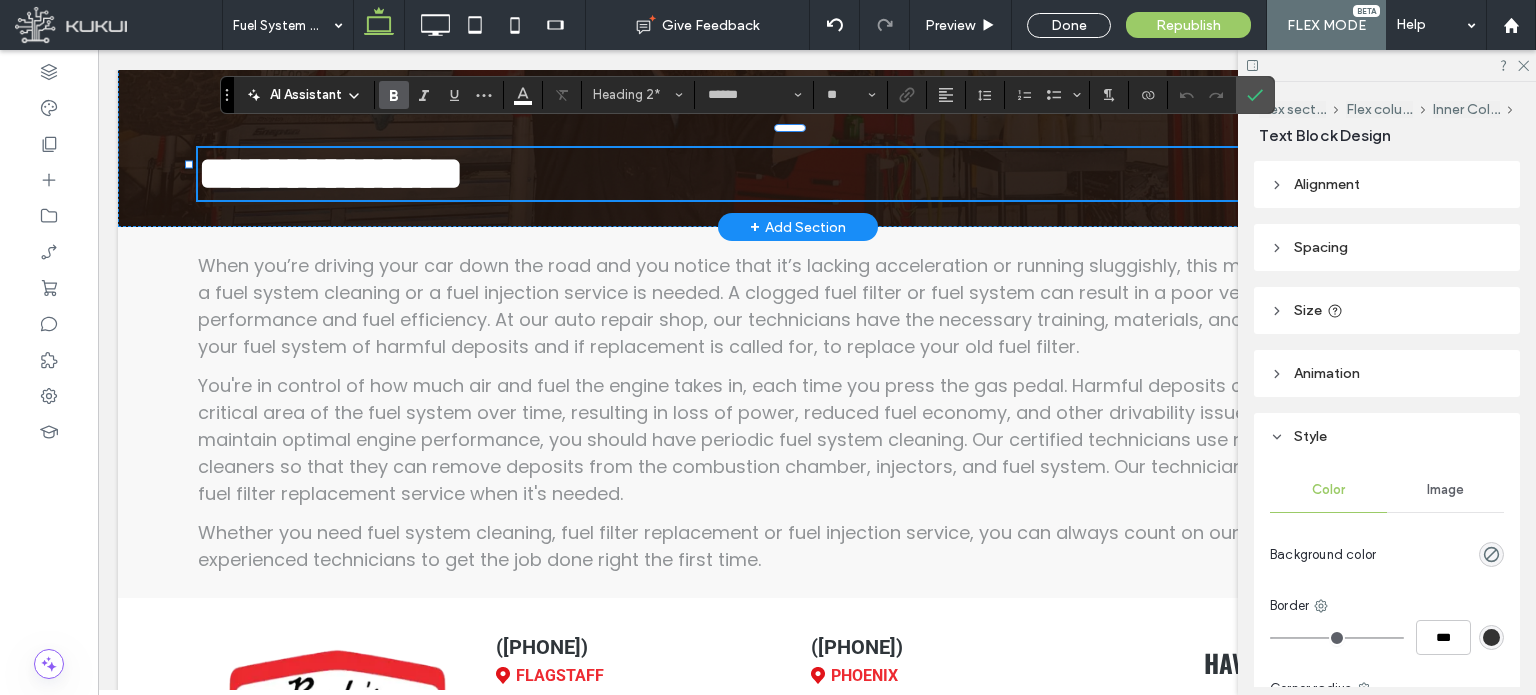 type 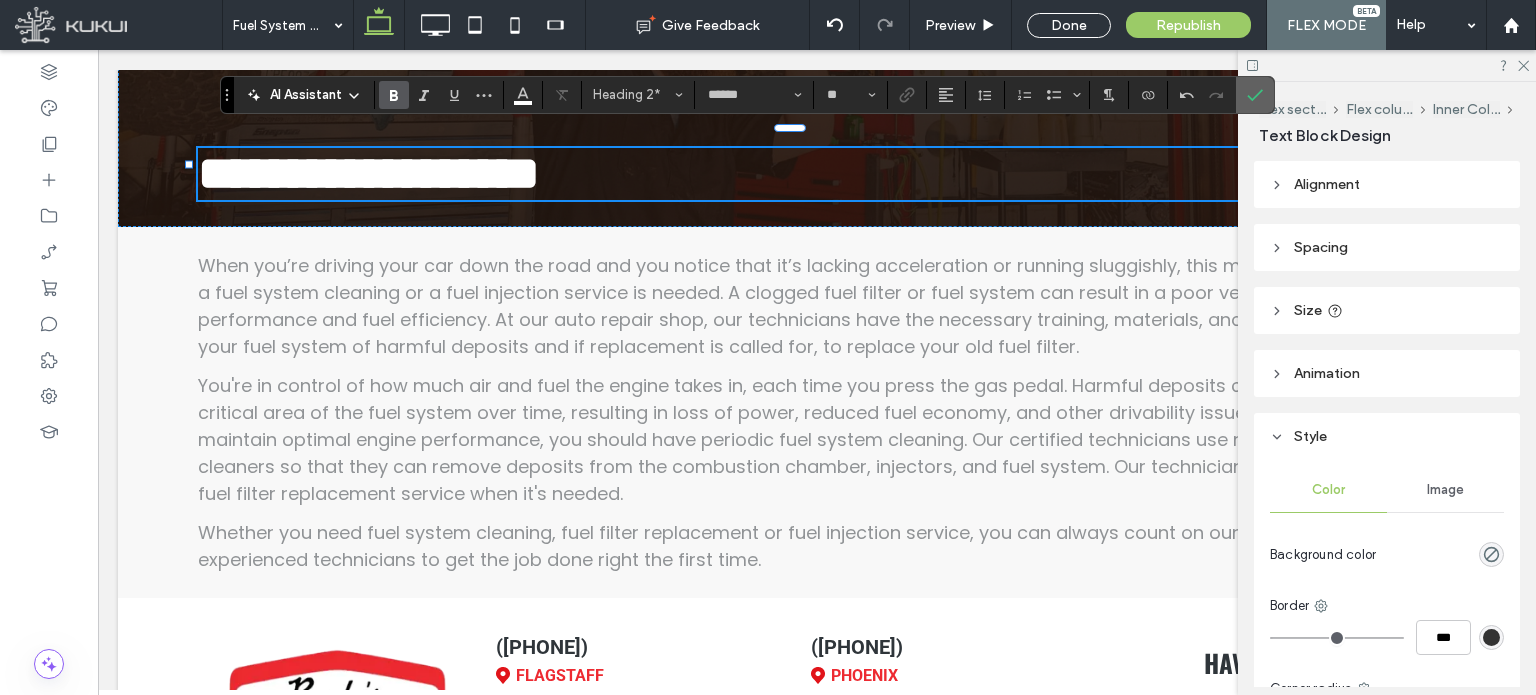click 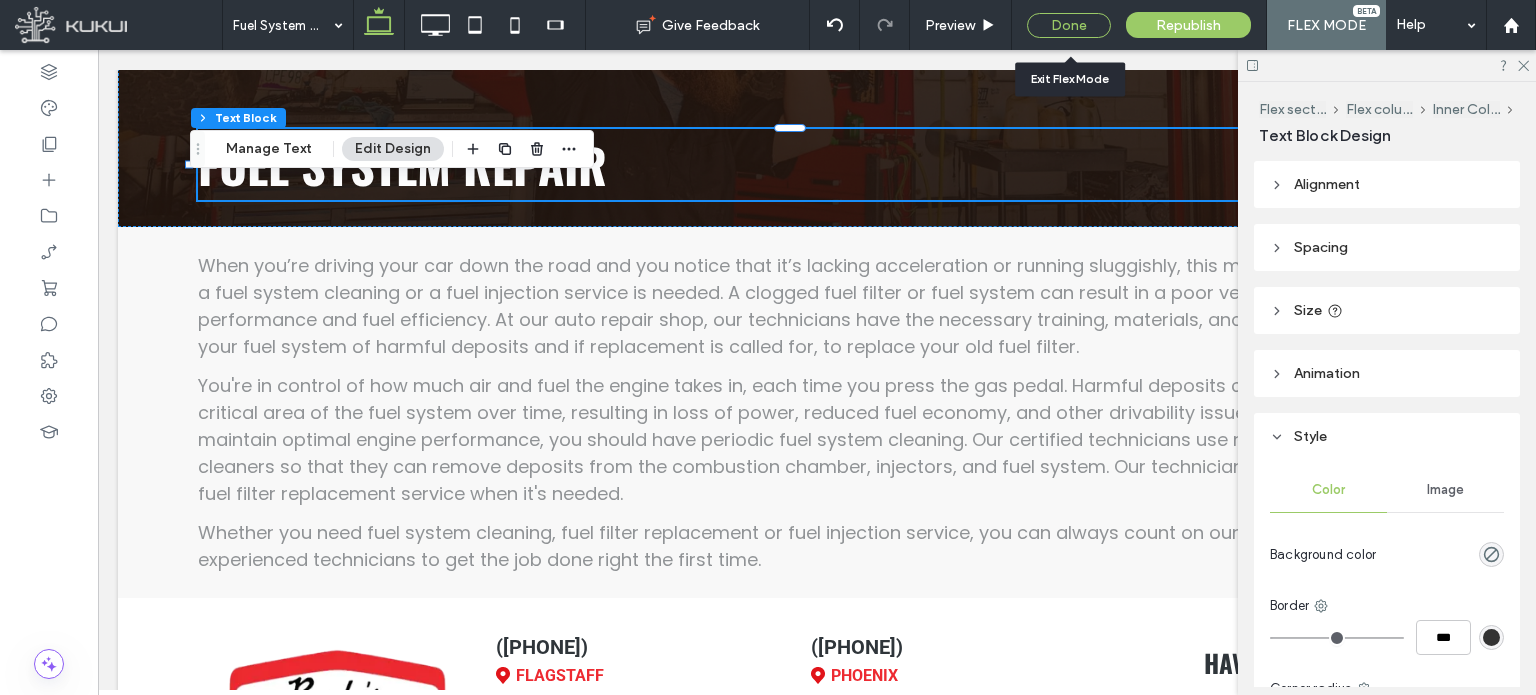 click on "Done" at bounding box center (1069, 25) 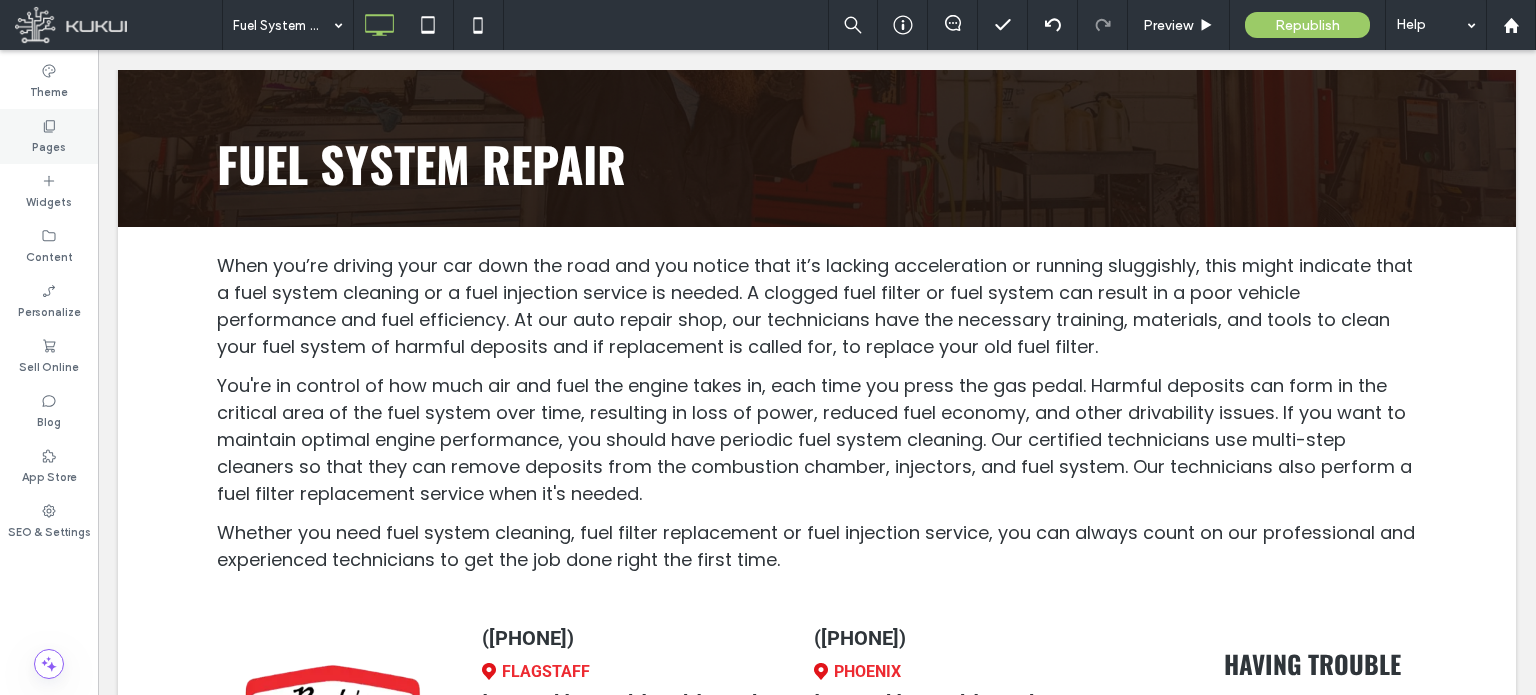 click 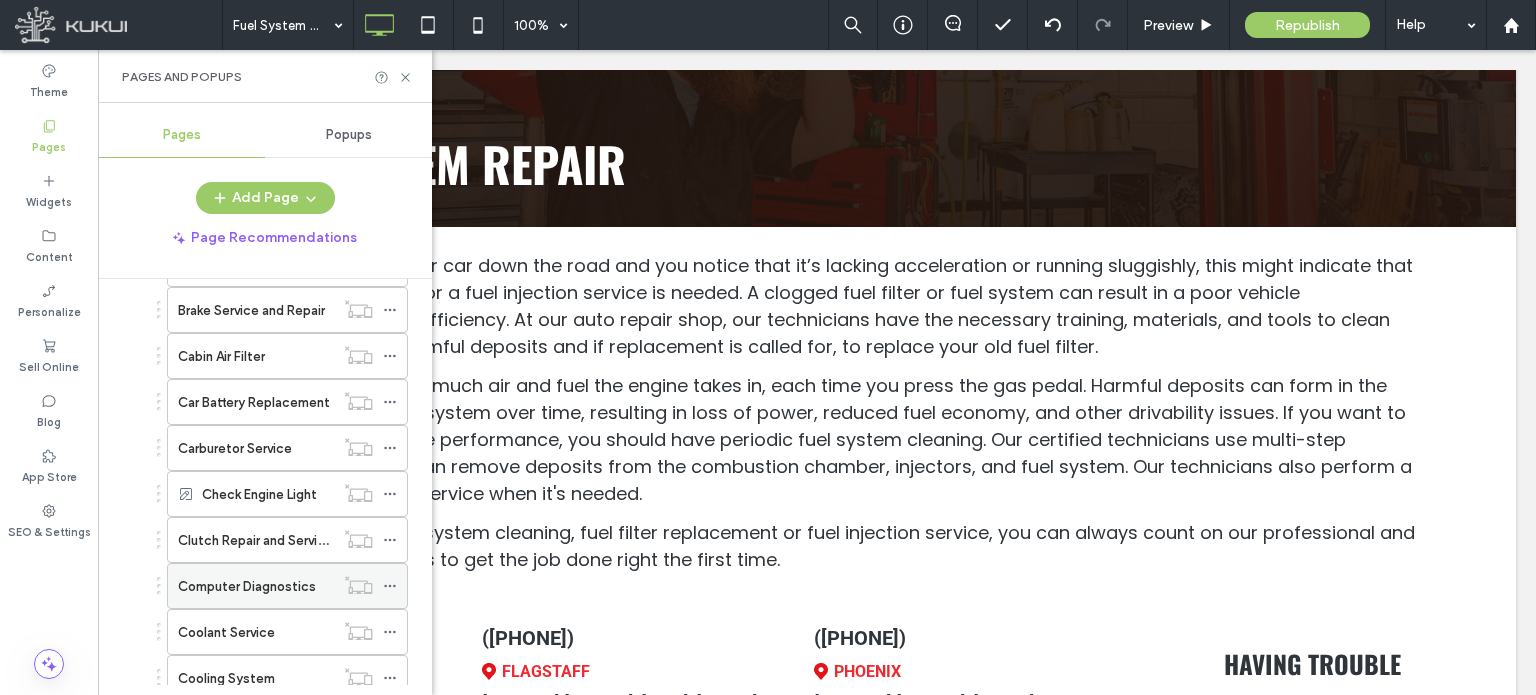 scroll, scrollTop: 600, scrollLeft: 0, axis: vertical 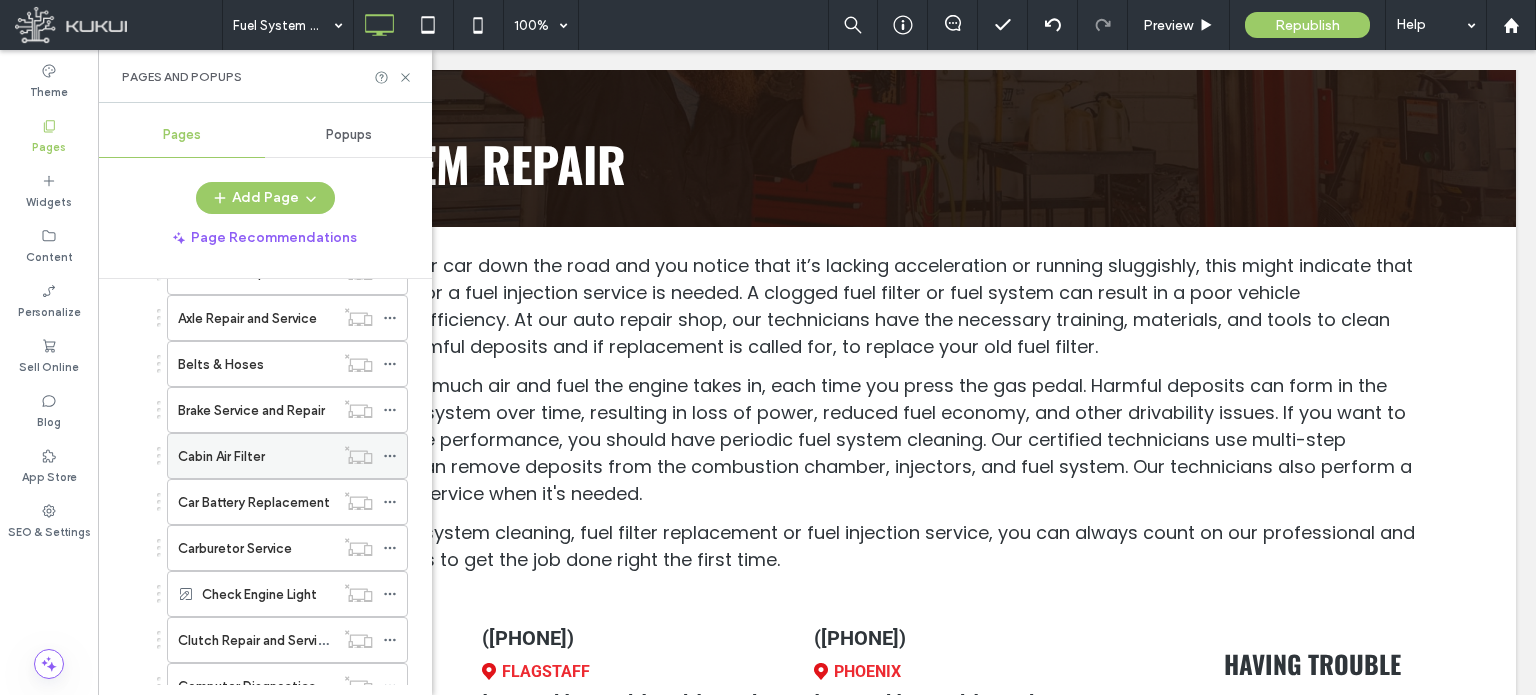 click 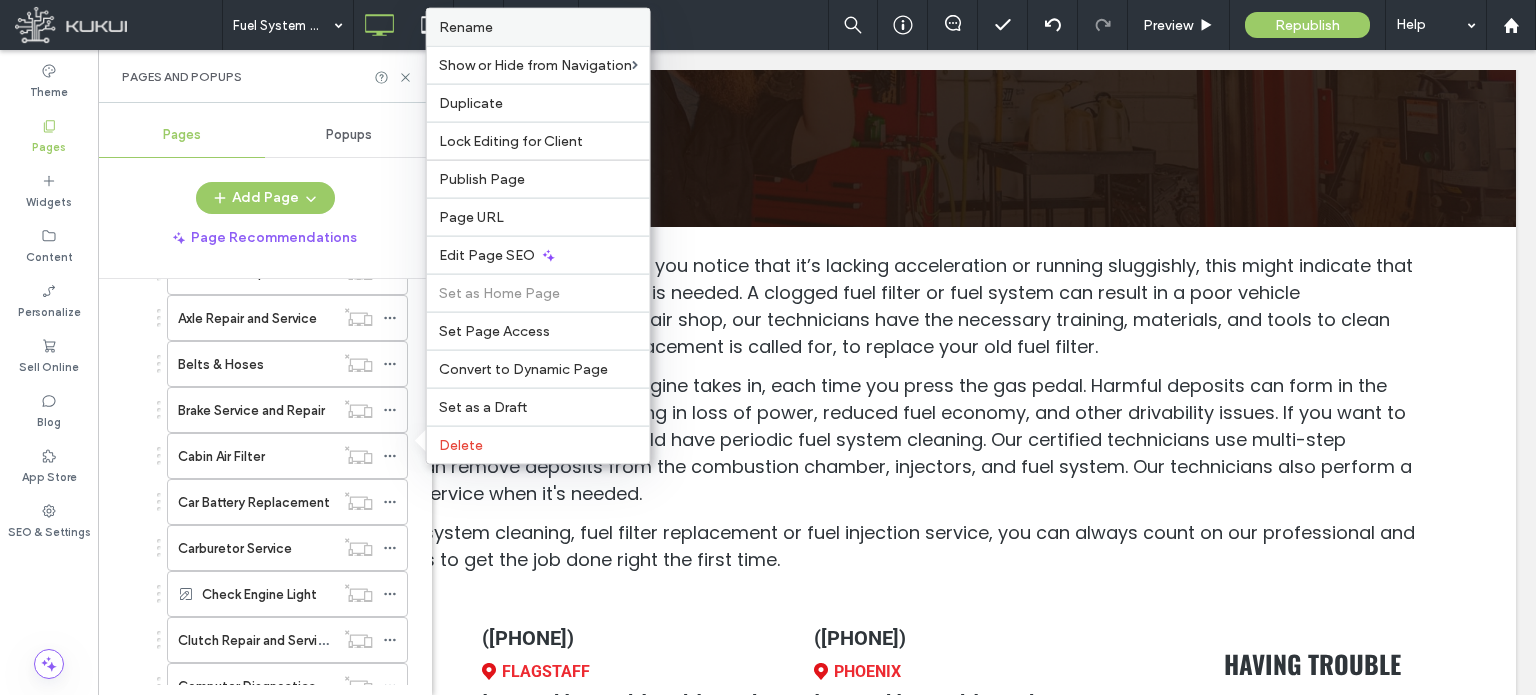 click on "Rename" at bounding box center (466, 27) 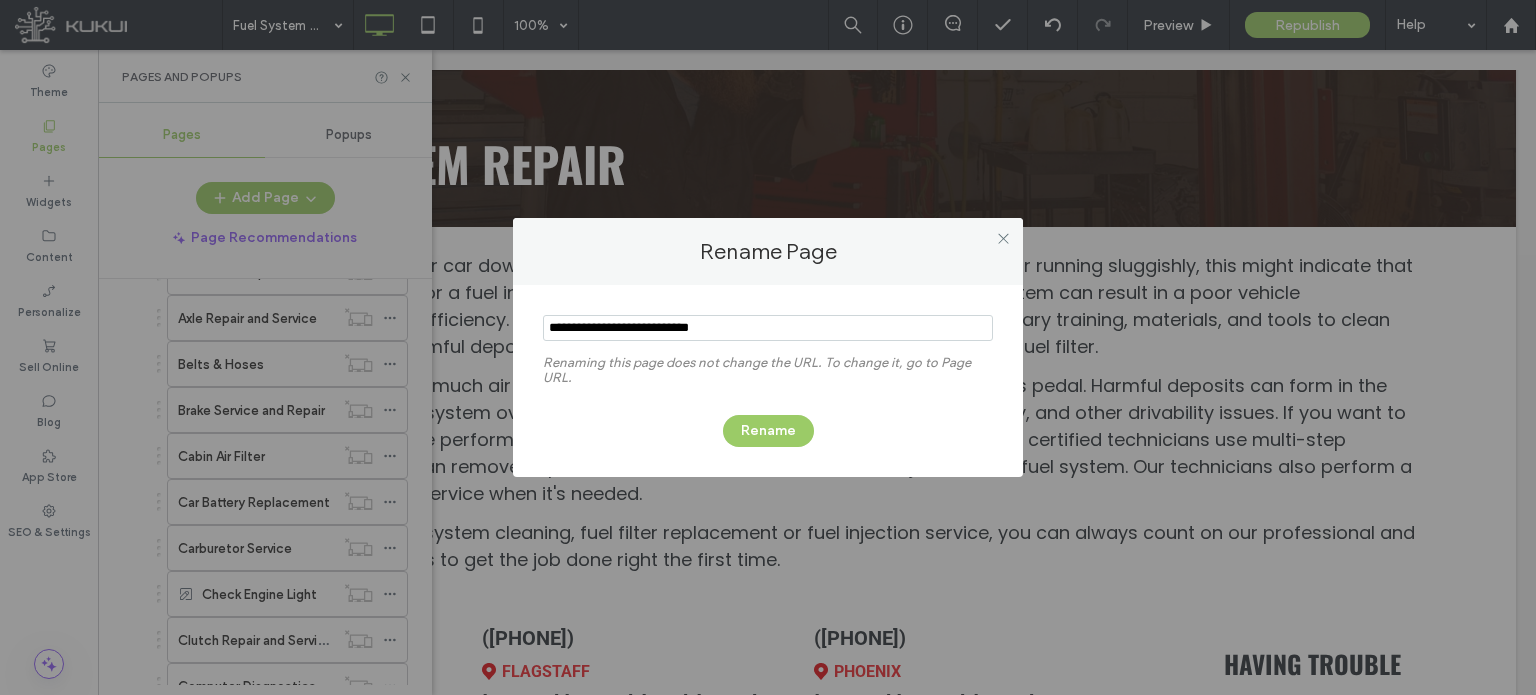type on "**********" 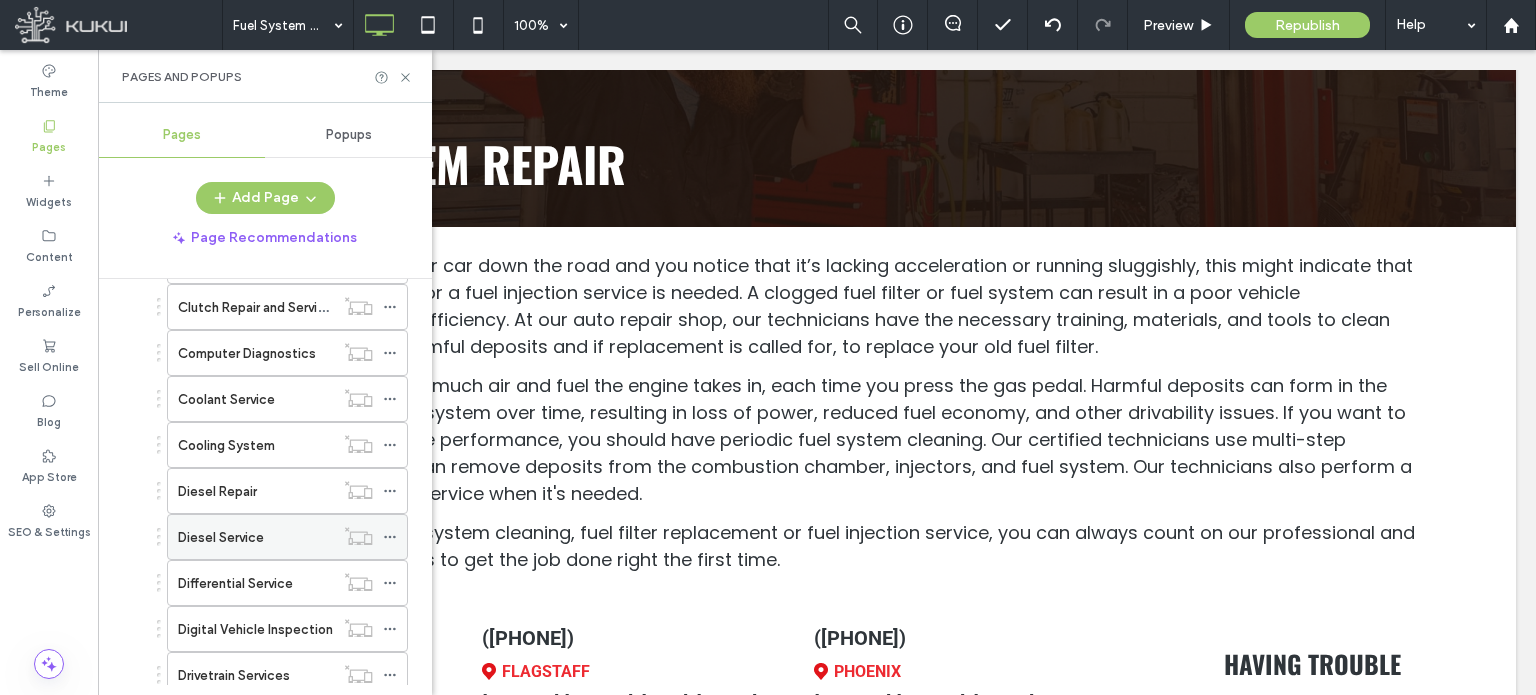 scroll, scrollTop: 900, scrollLeft: 0, axis: vertical 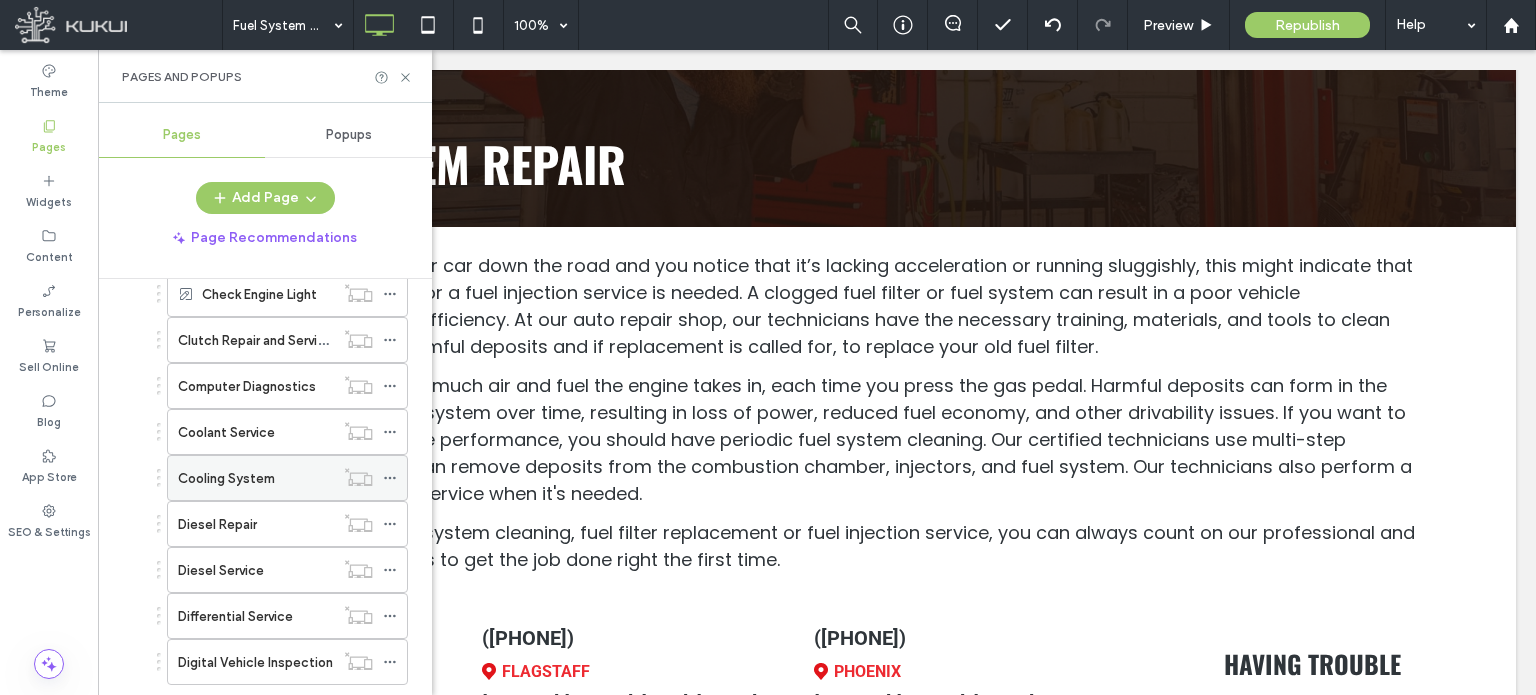click 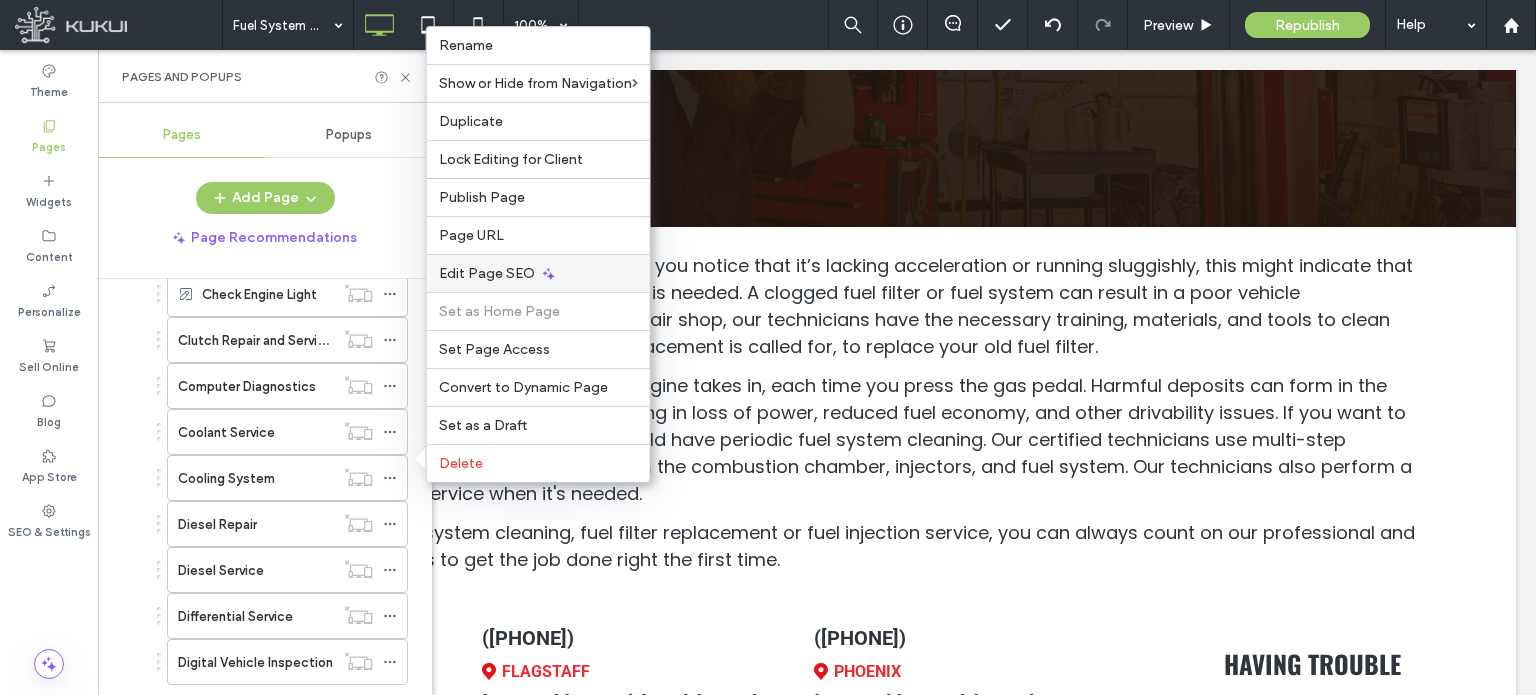 click on "Edit Page SEO" at bounding box center (487, 273) 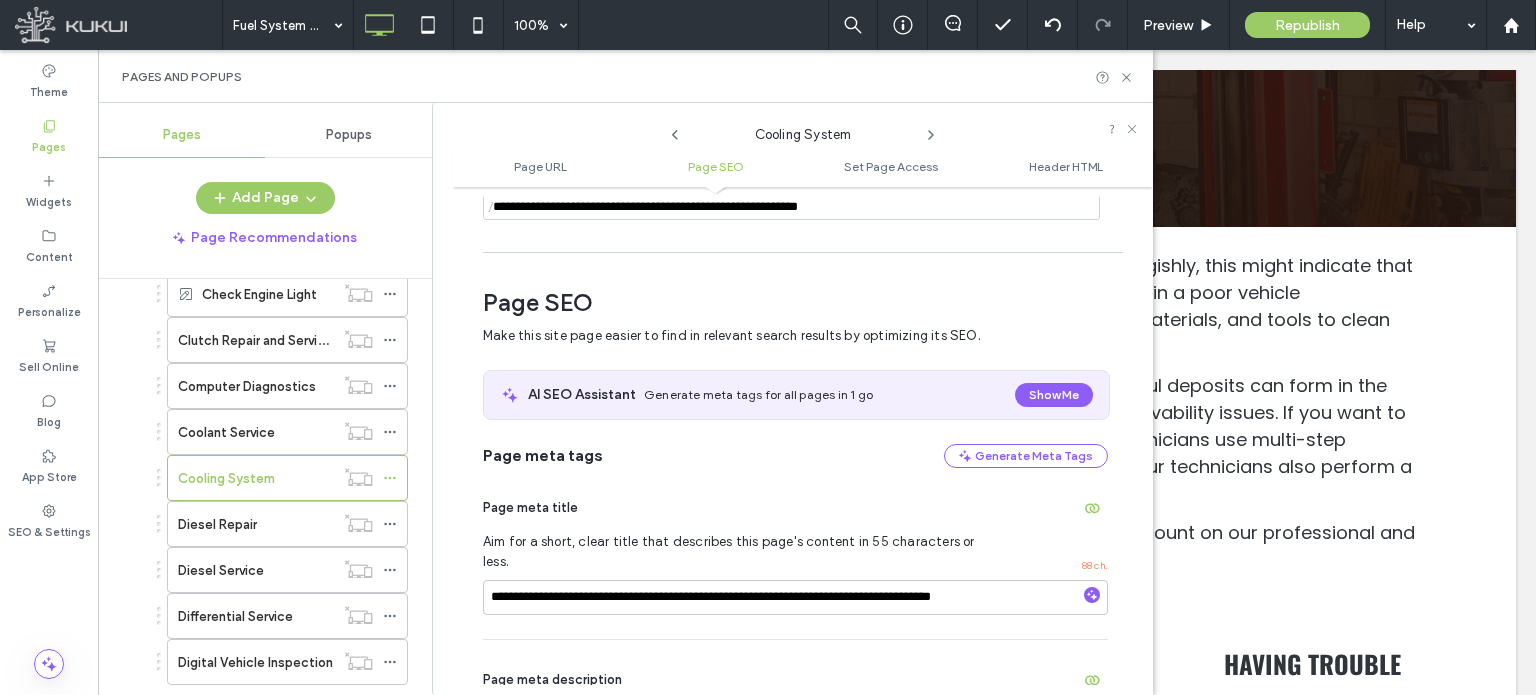 scroll, scrollTop: 274, scrollLeft: 0, axis: vertical 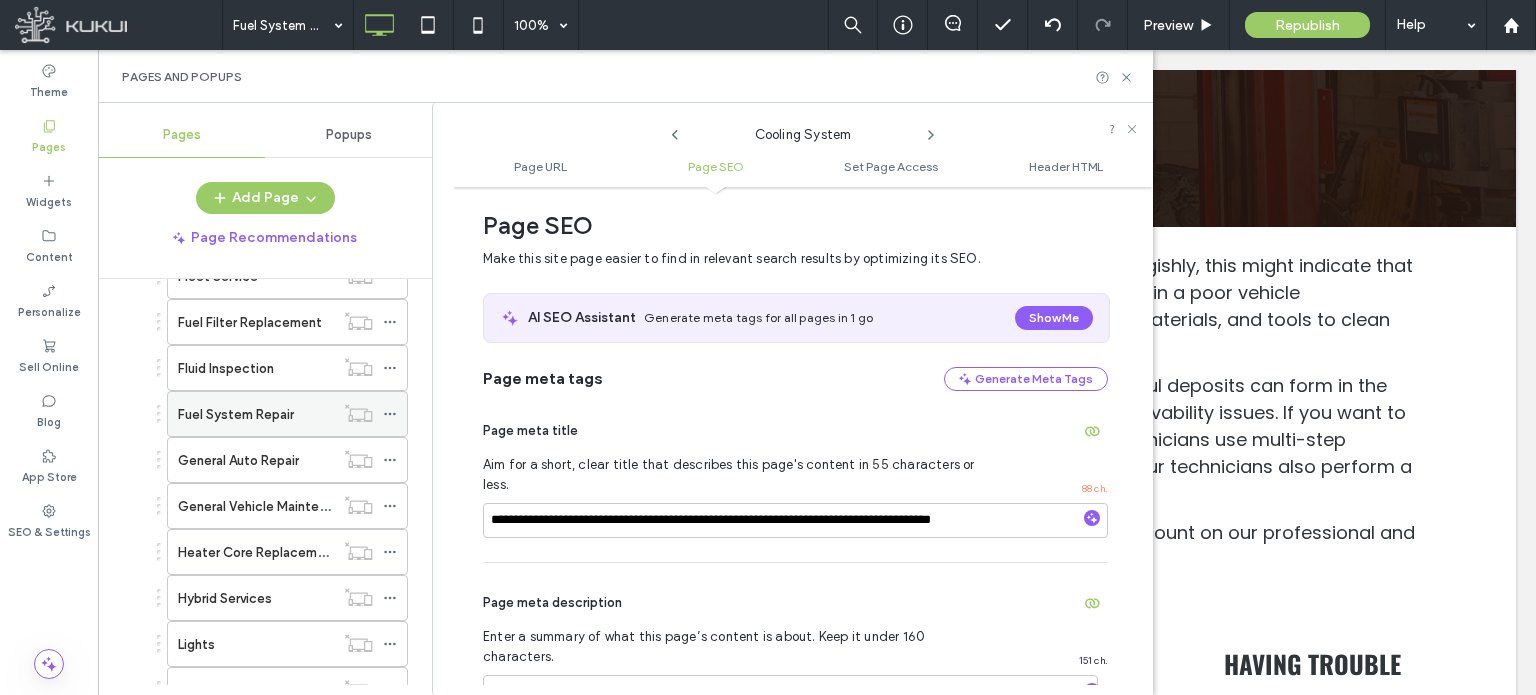 click 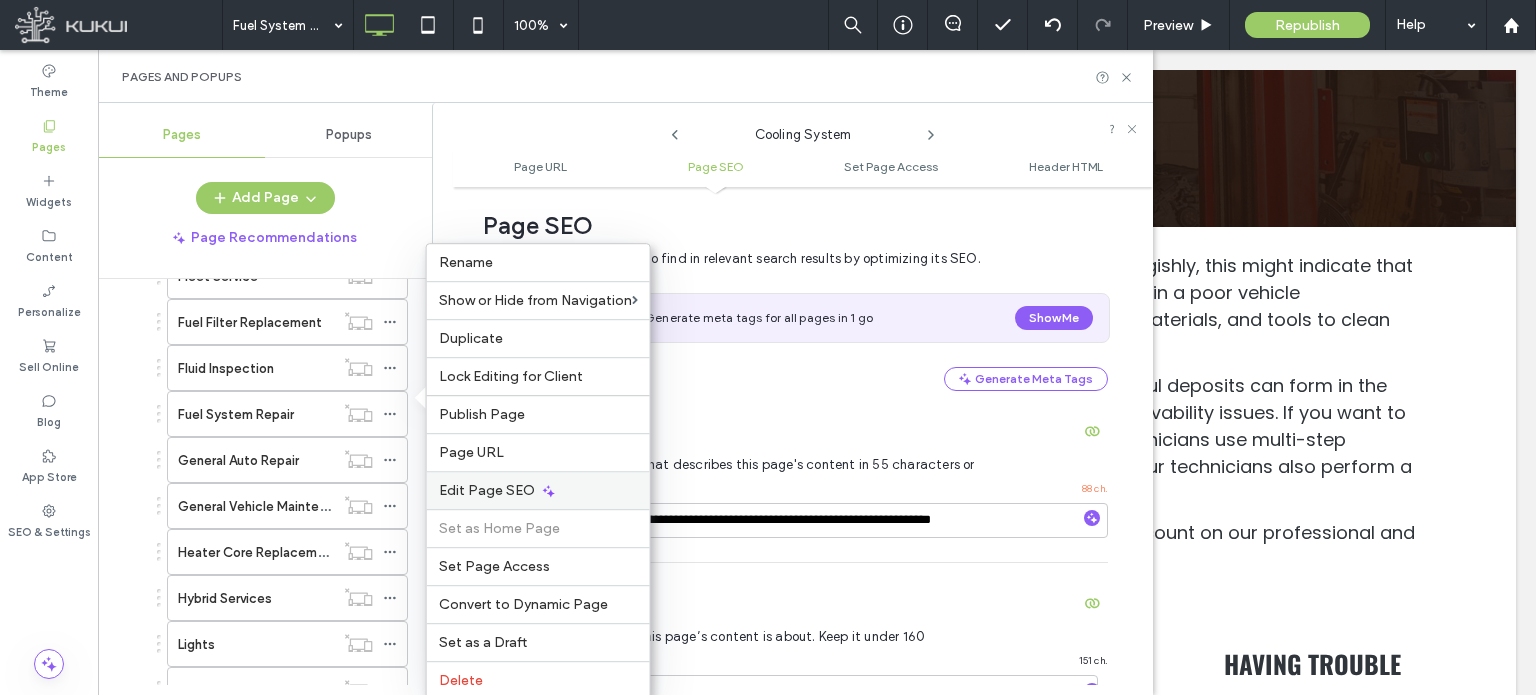 click on "Edit Page SEO" at bounding box center (487, 490) 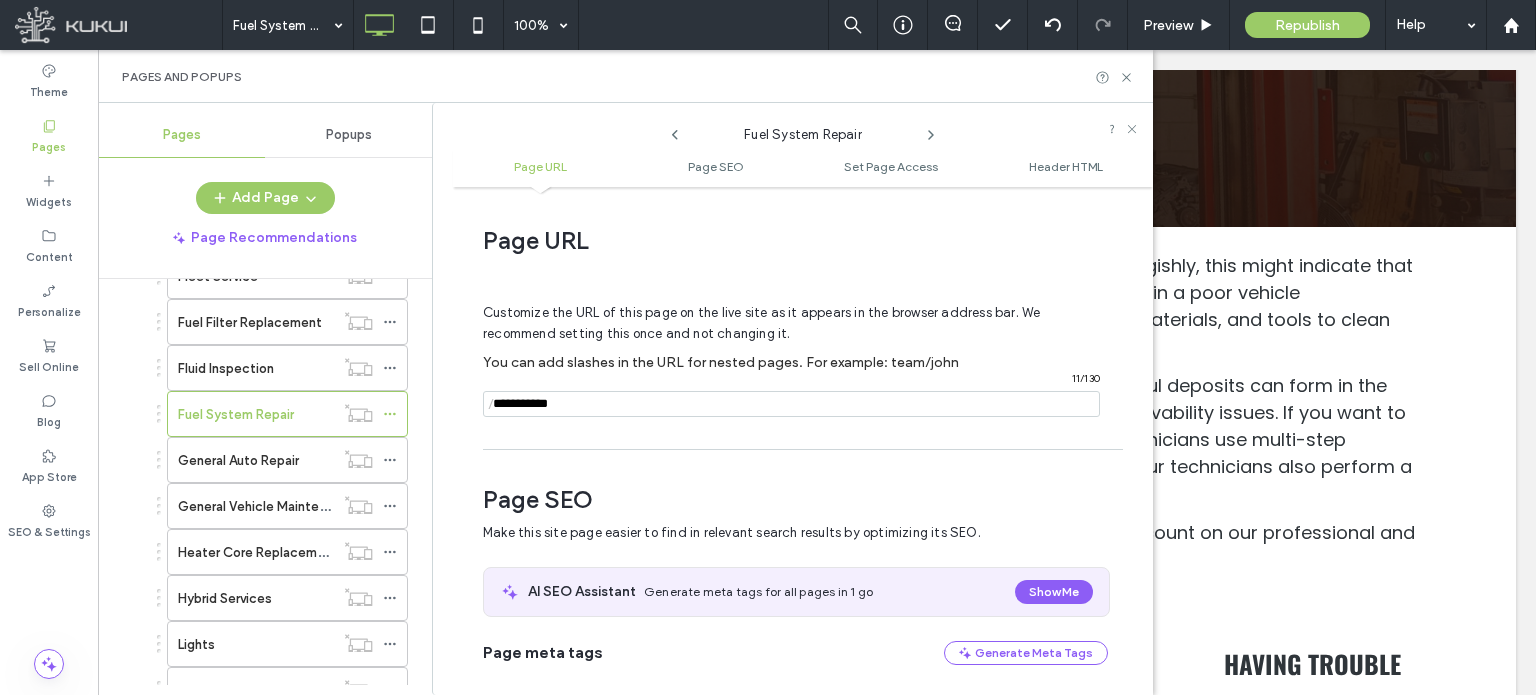 scroll, scrollTop: 274, scrollLeft: 0, axis: vertical 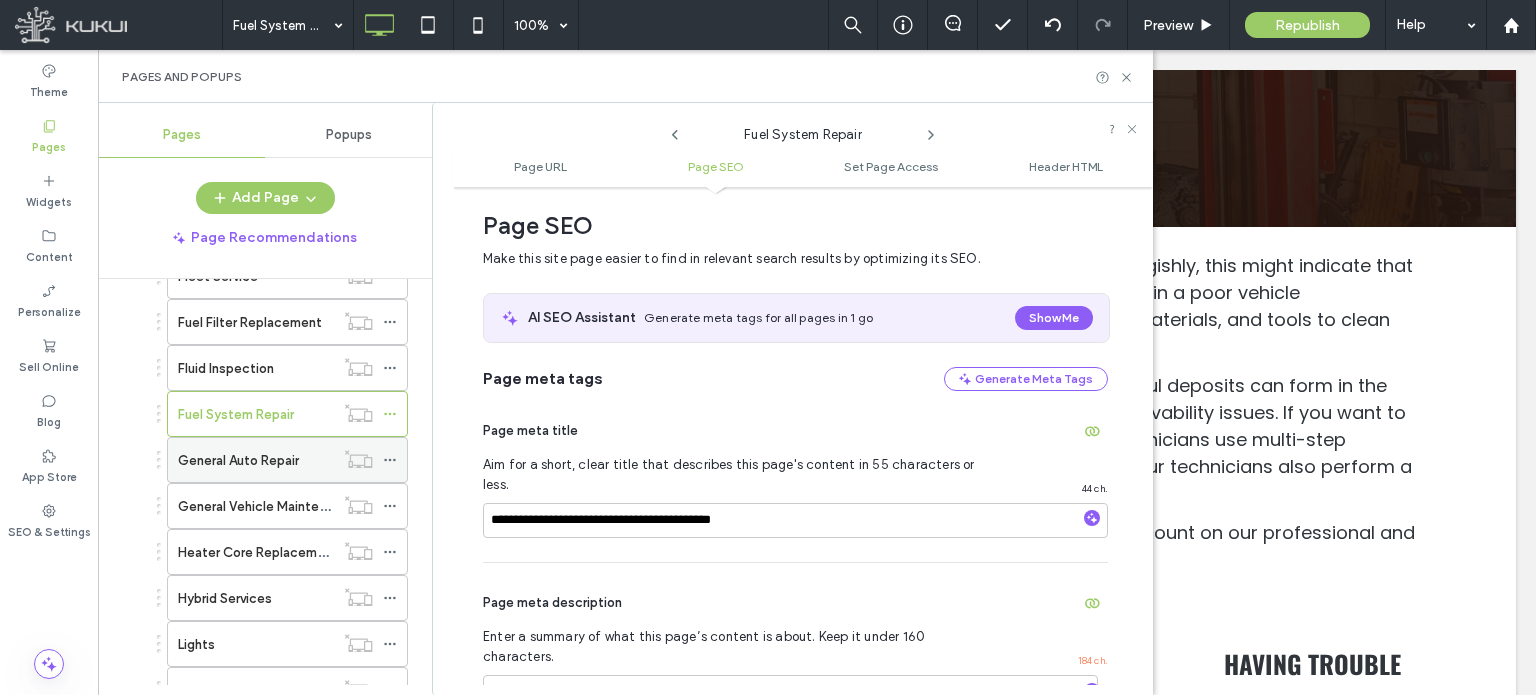 click on "General Auto Repair" at bounding box center [238, 460] 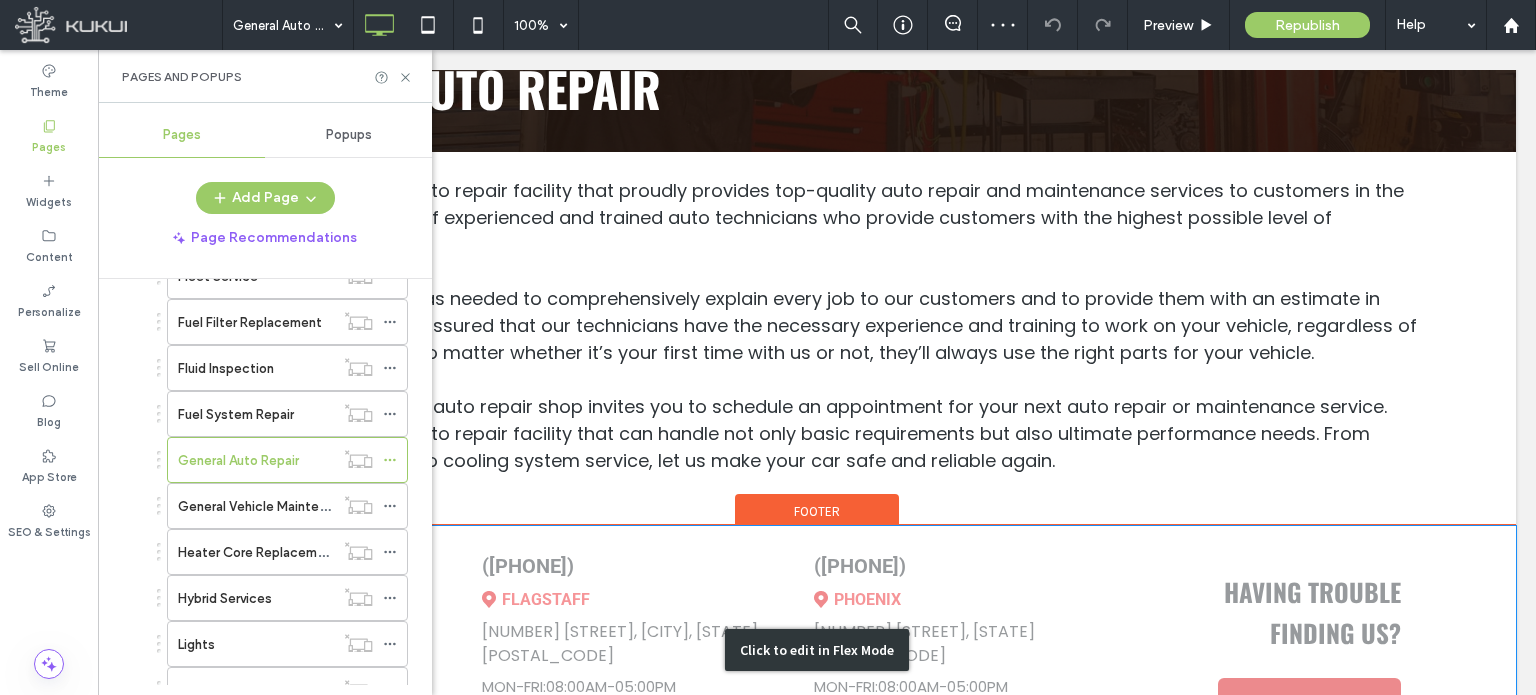 scroll, scrollTop: 300, scrollLeft: 0, axis: vertical 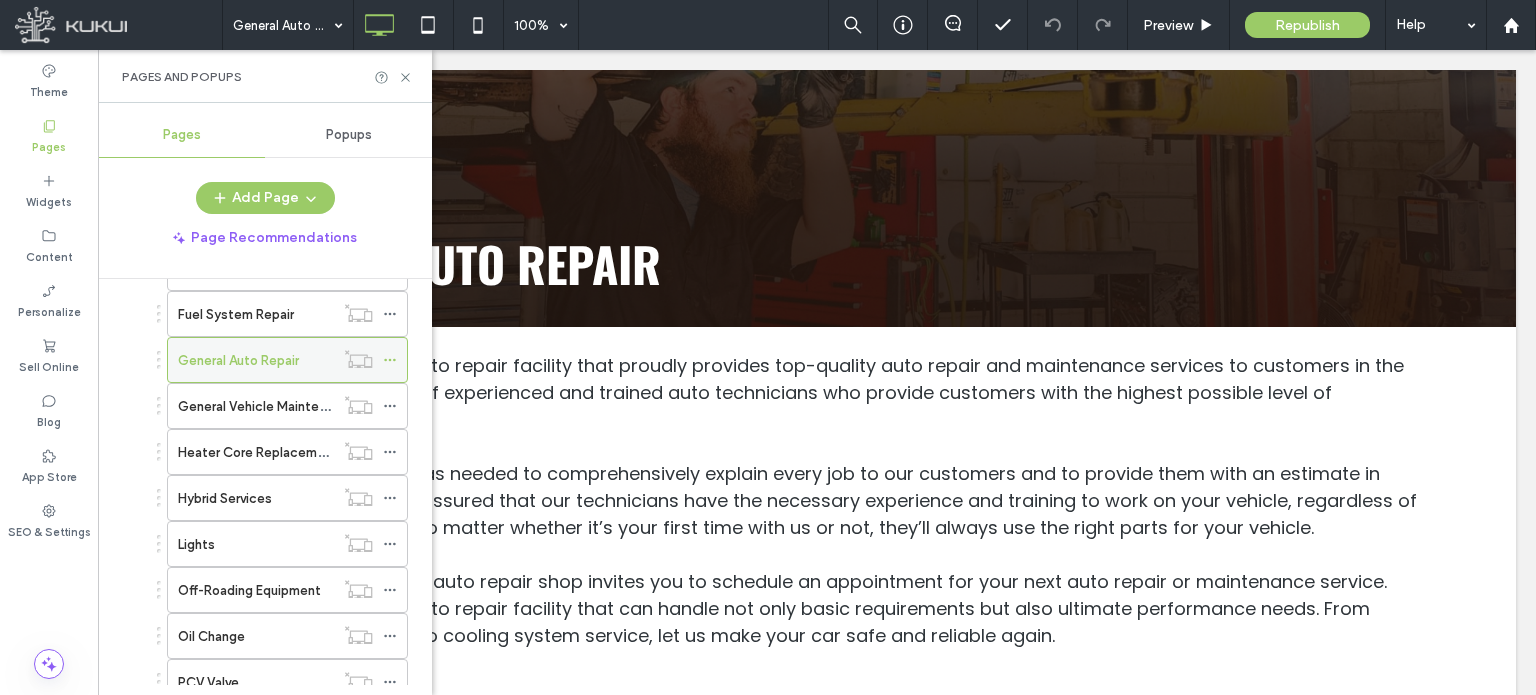 click 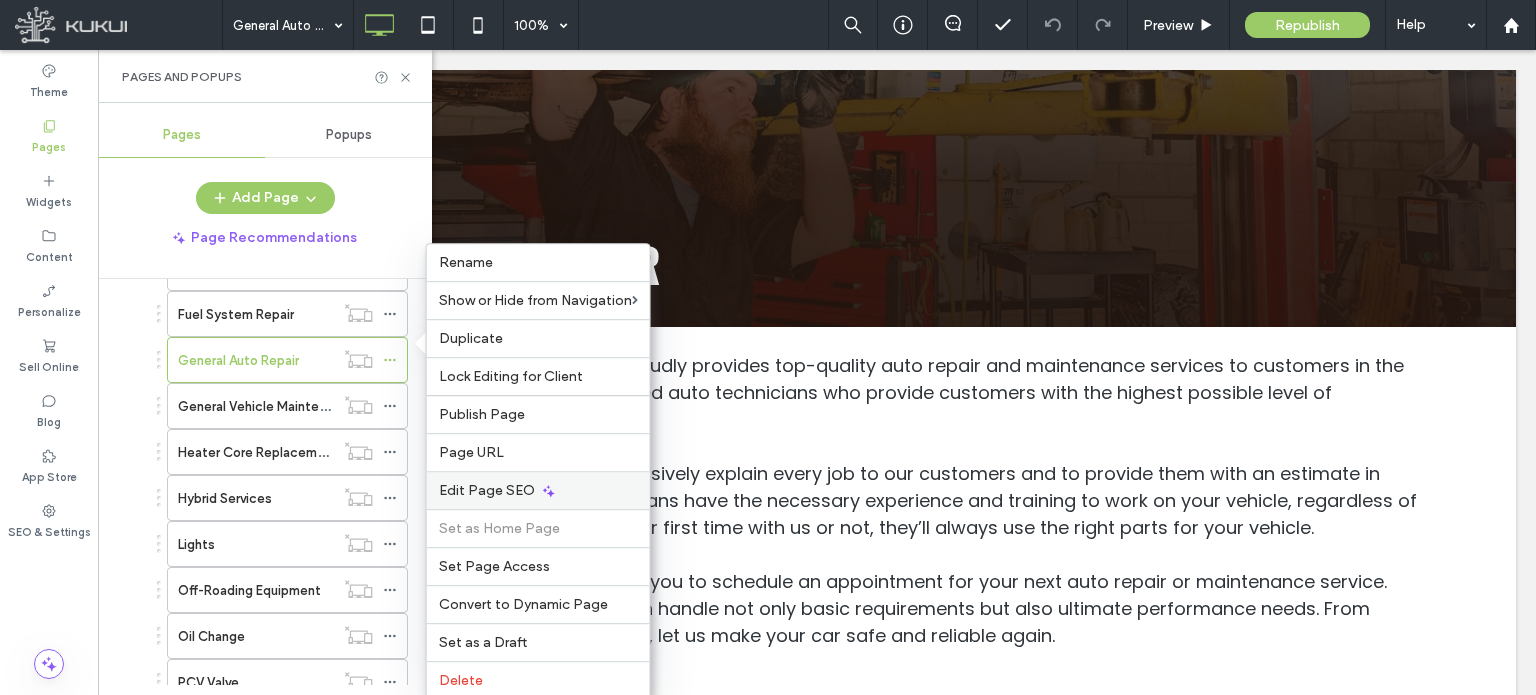 click on "Edit Page SEO" at bounding box center (487, 490) 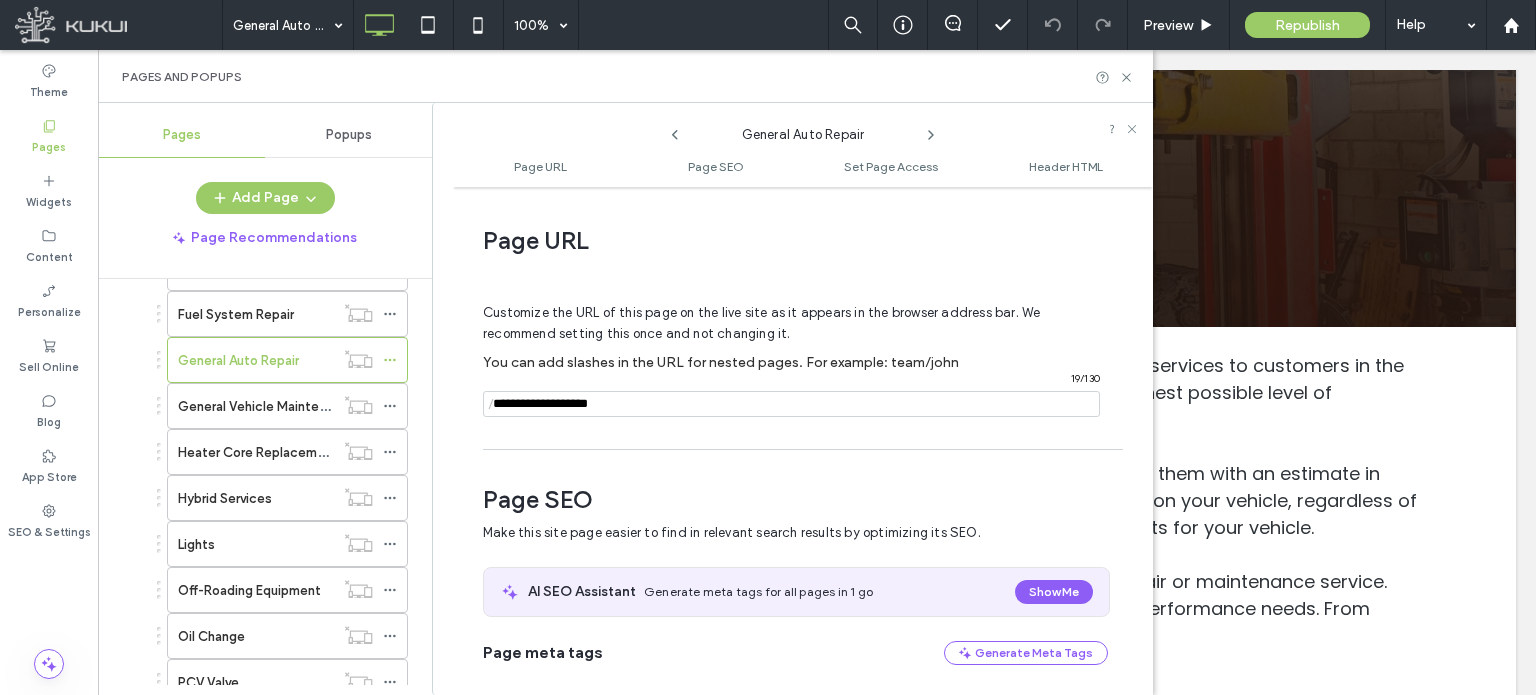 scroll, scrollTop: 274, scrollLeft: 0, axis: vertical 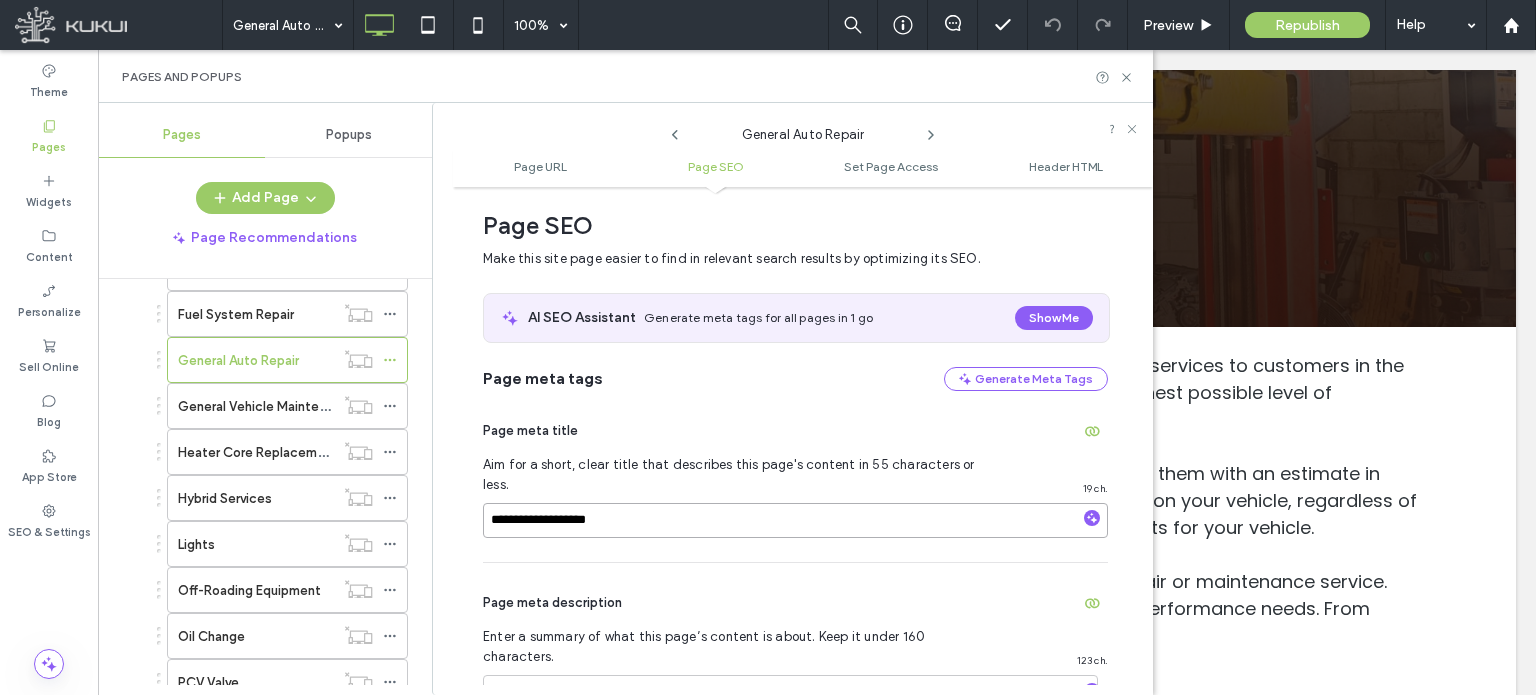 click on "**********" at bounding box center [795, 520] 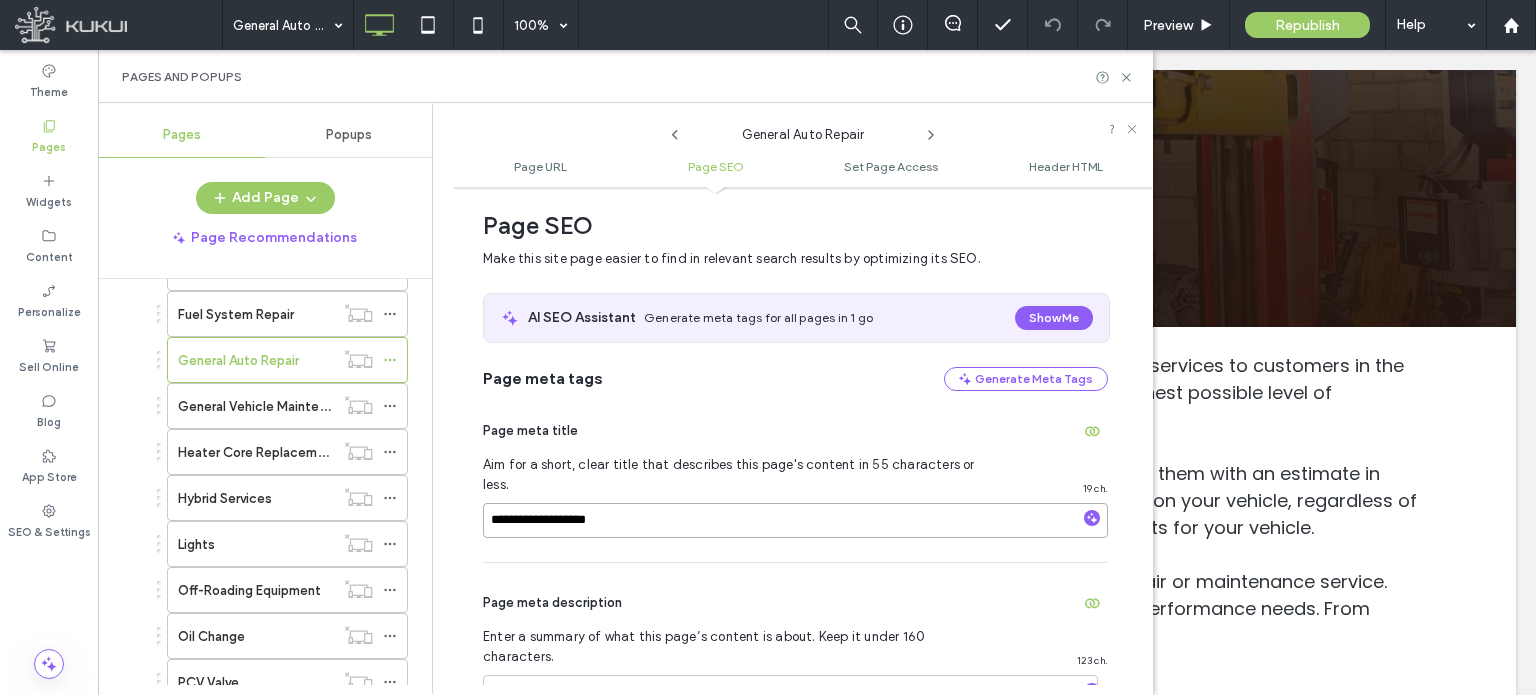 paste on "**********" 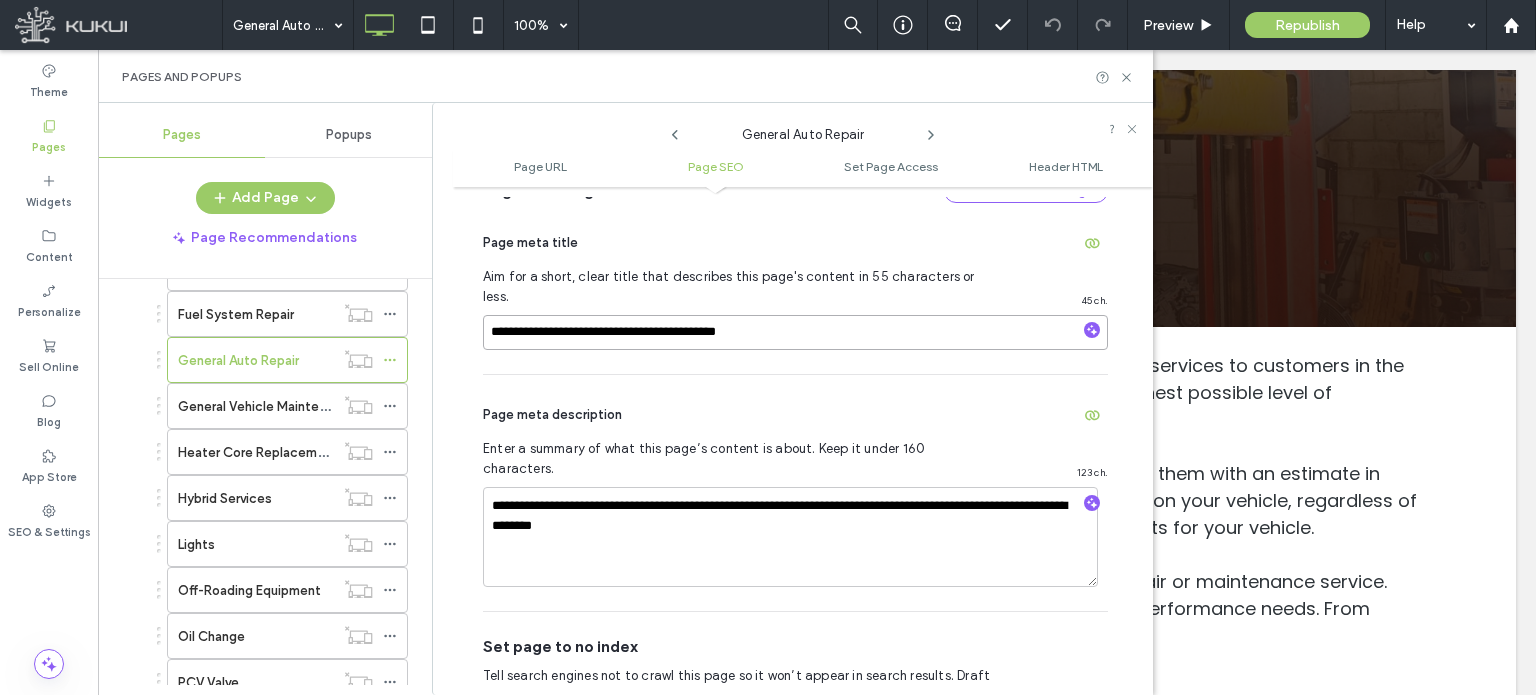 scroll, scrollTop: 474, scrollLeft: 0, axis: vertical 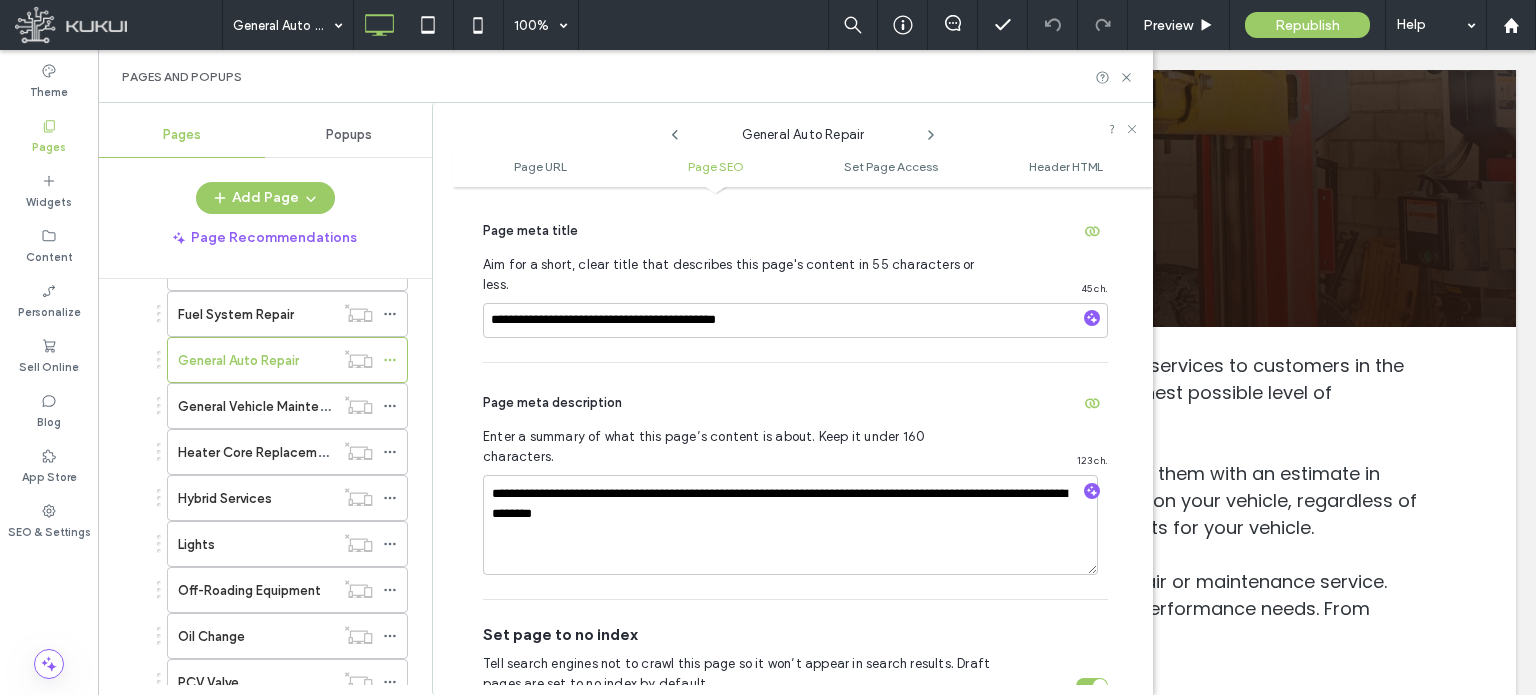 click on "**********" at bounding box center [795, 481] 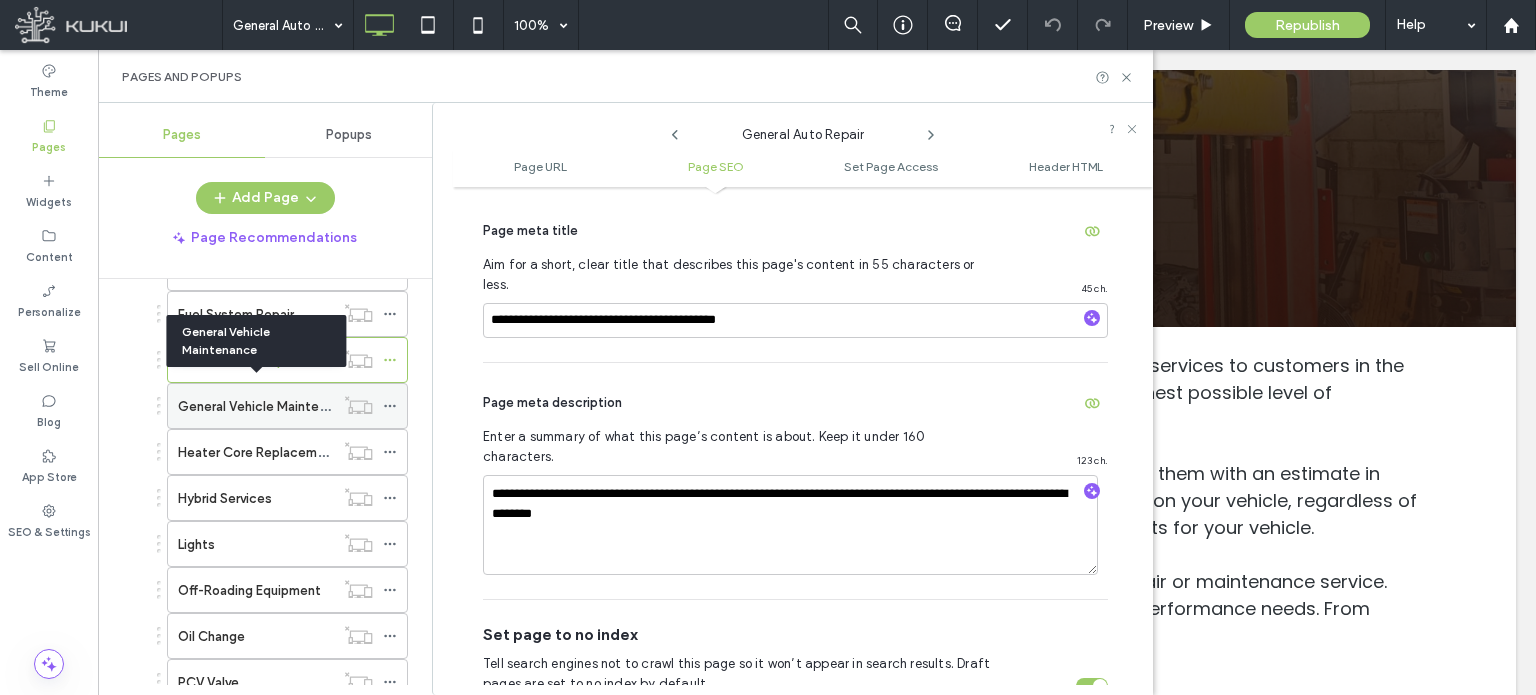 click on "General Vehicle Maintenance" at bounding box center [267, 406] 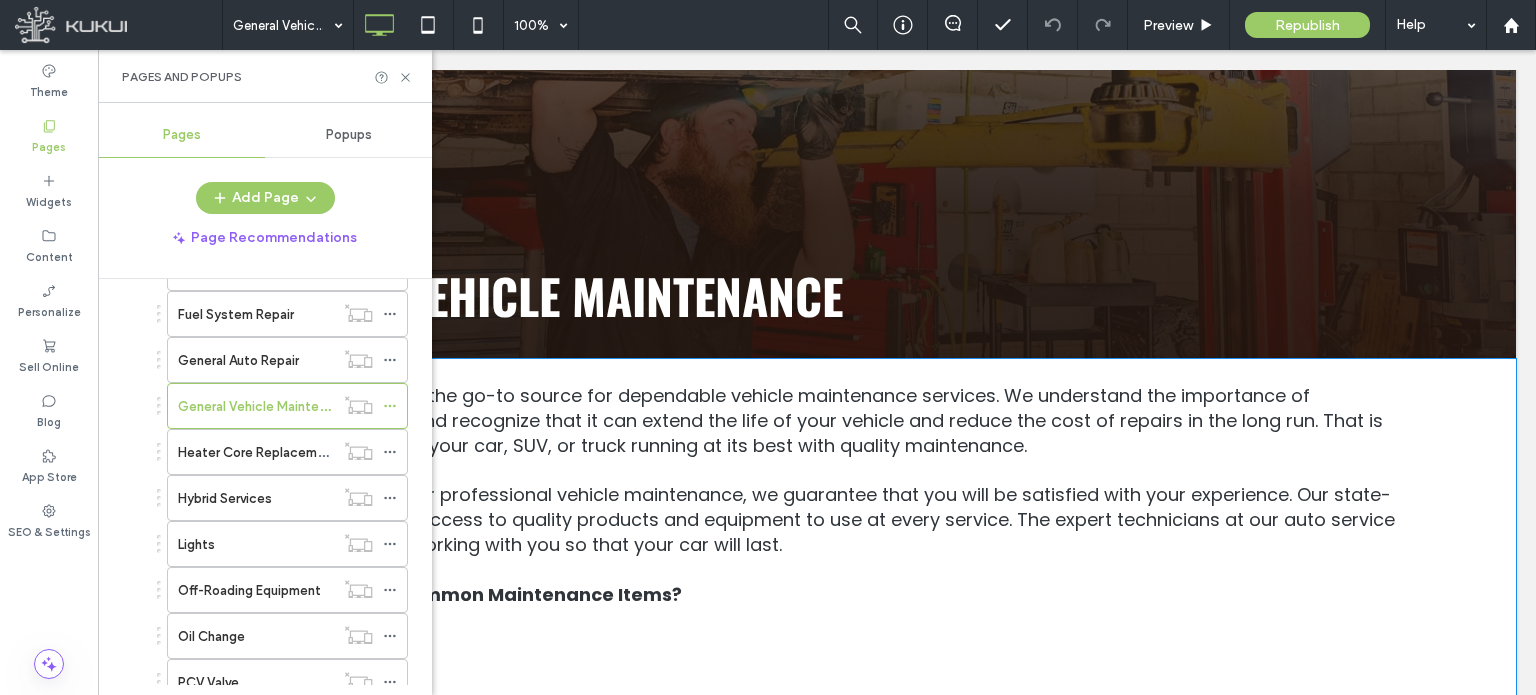 scroll, scrollTop: 300, scrollLeft: 0, axis: vertical 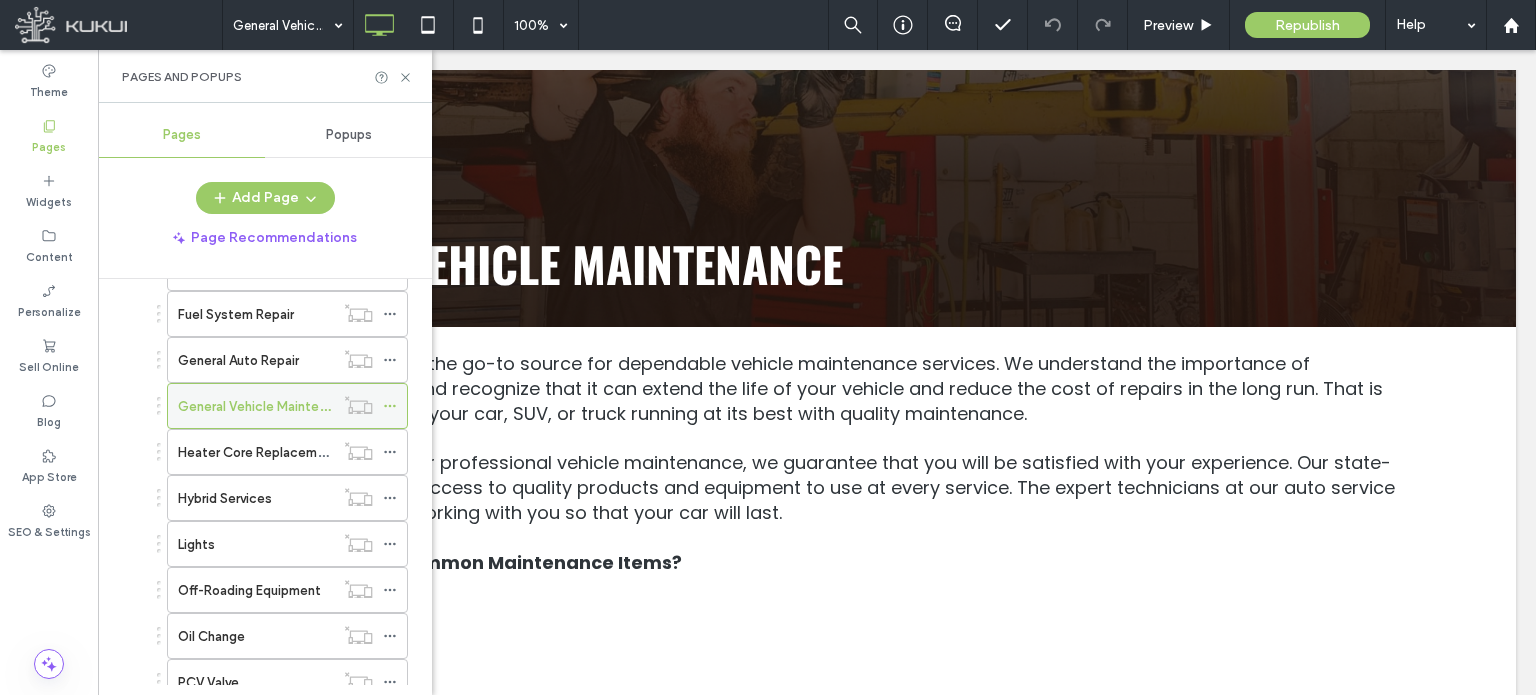 click 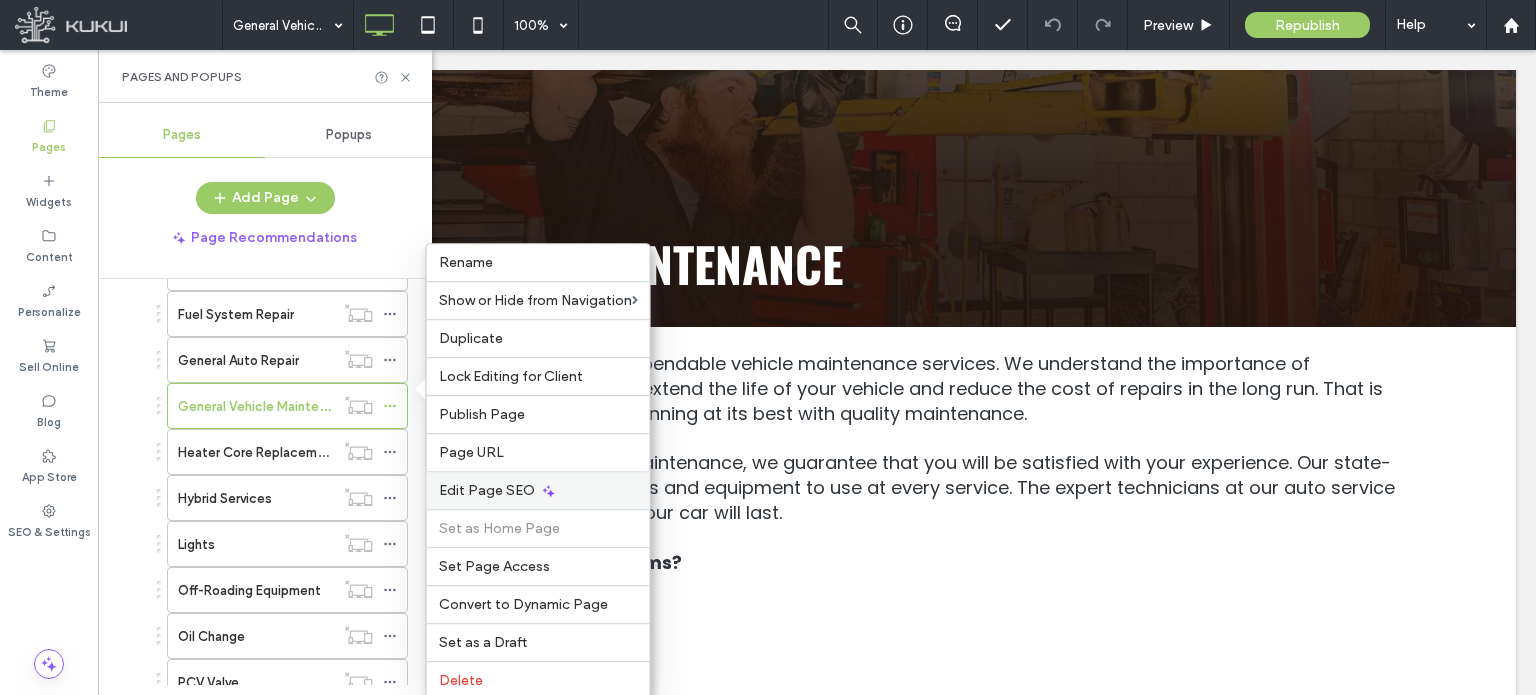 click on "Edit Page SEO" at bounding box center (487, 490) 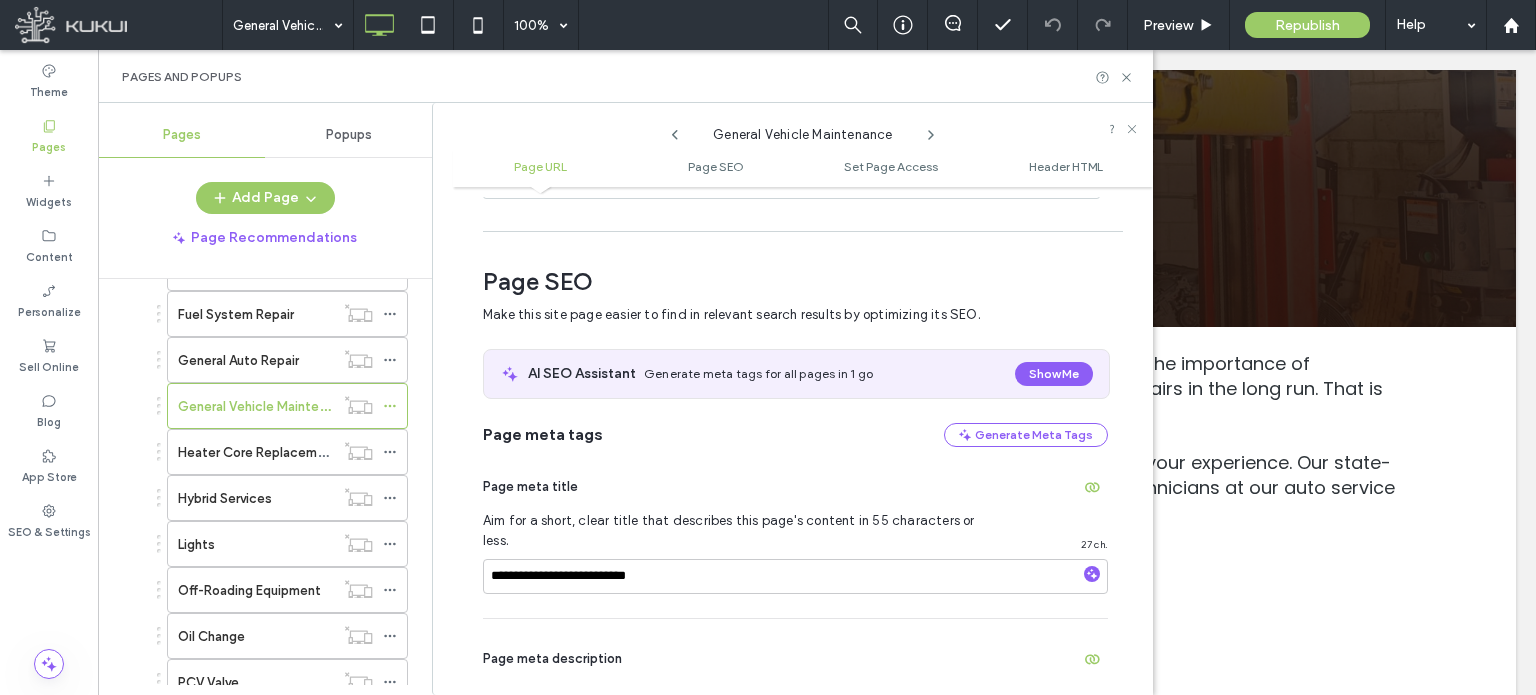 scroll, scrollTop: 274, scrollLeft: 0, axis: vertical 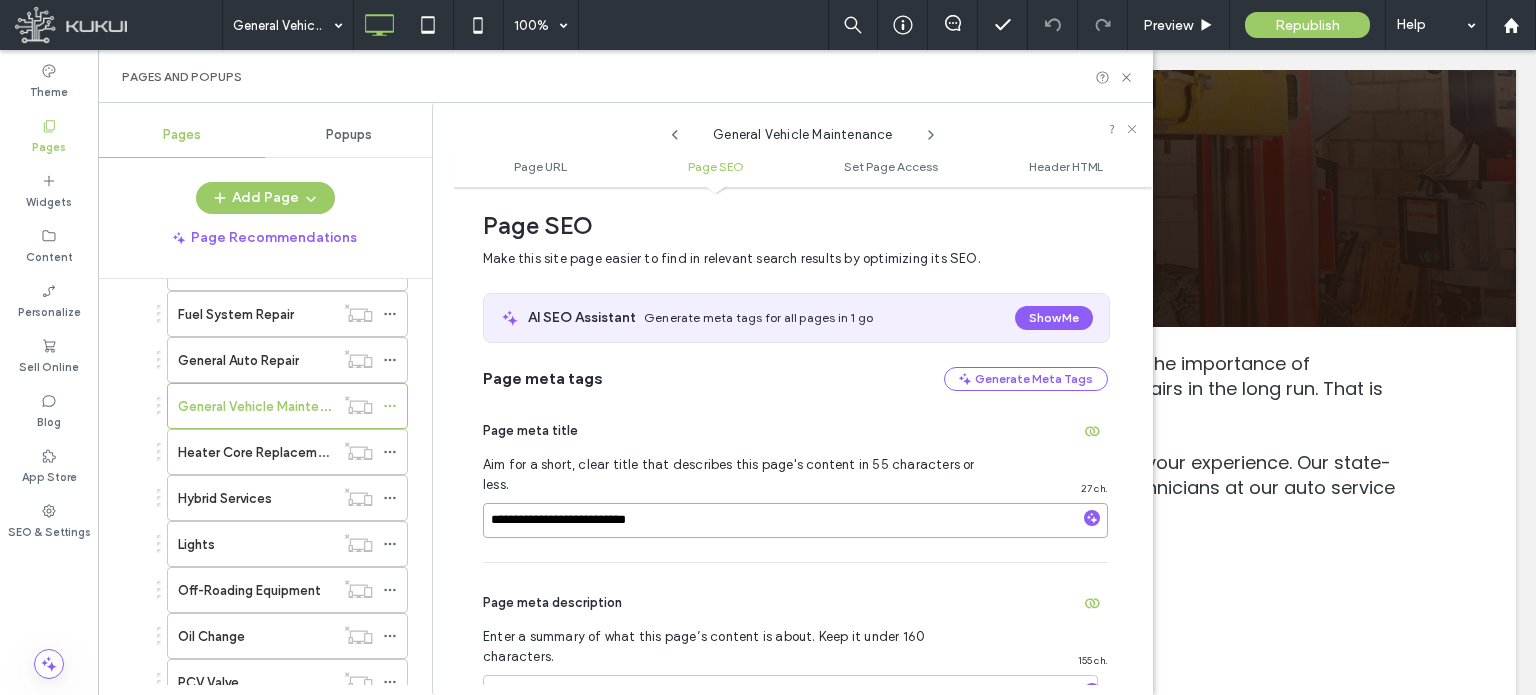 click on "**********" at bounding box center [795, 520] 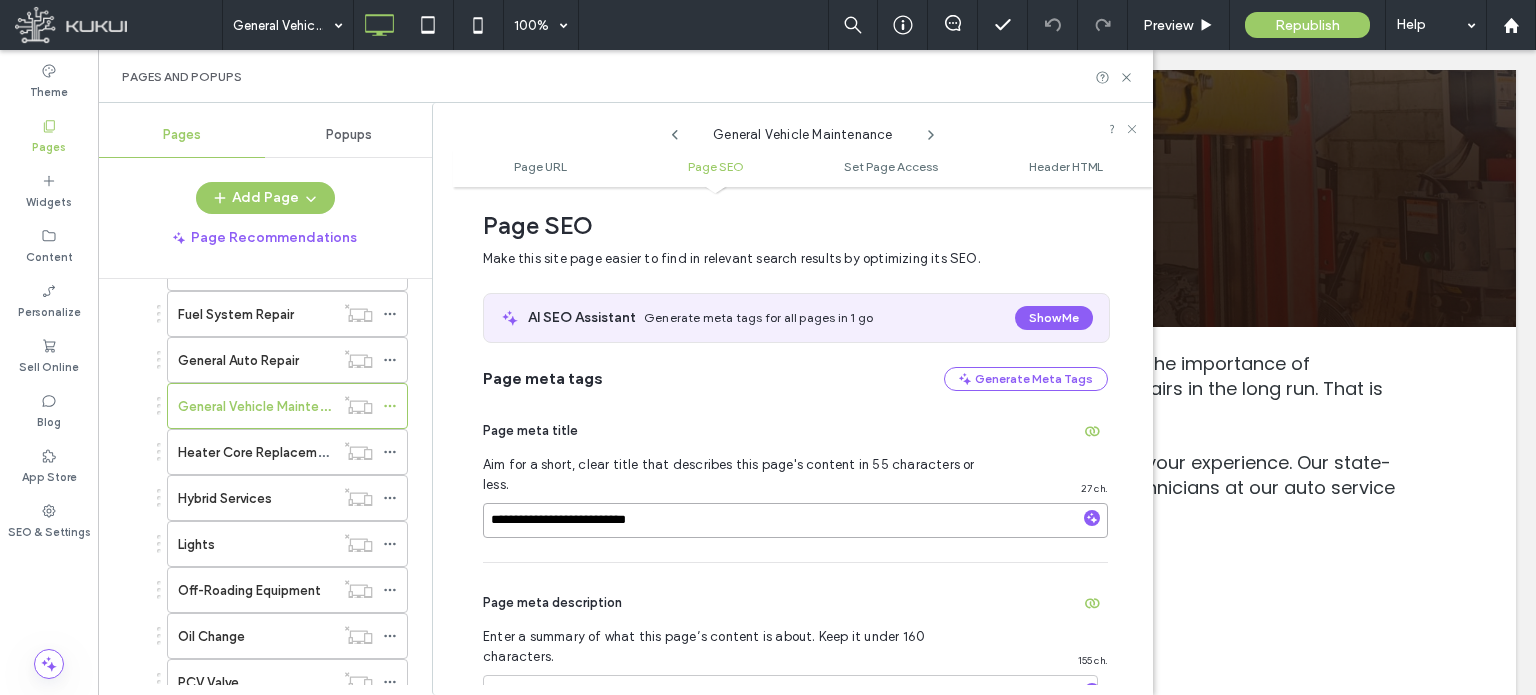 paste on "**********" 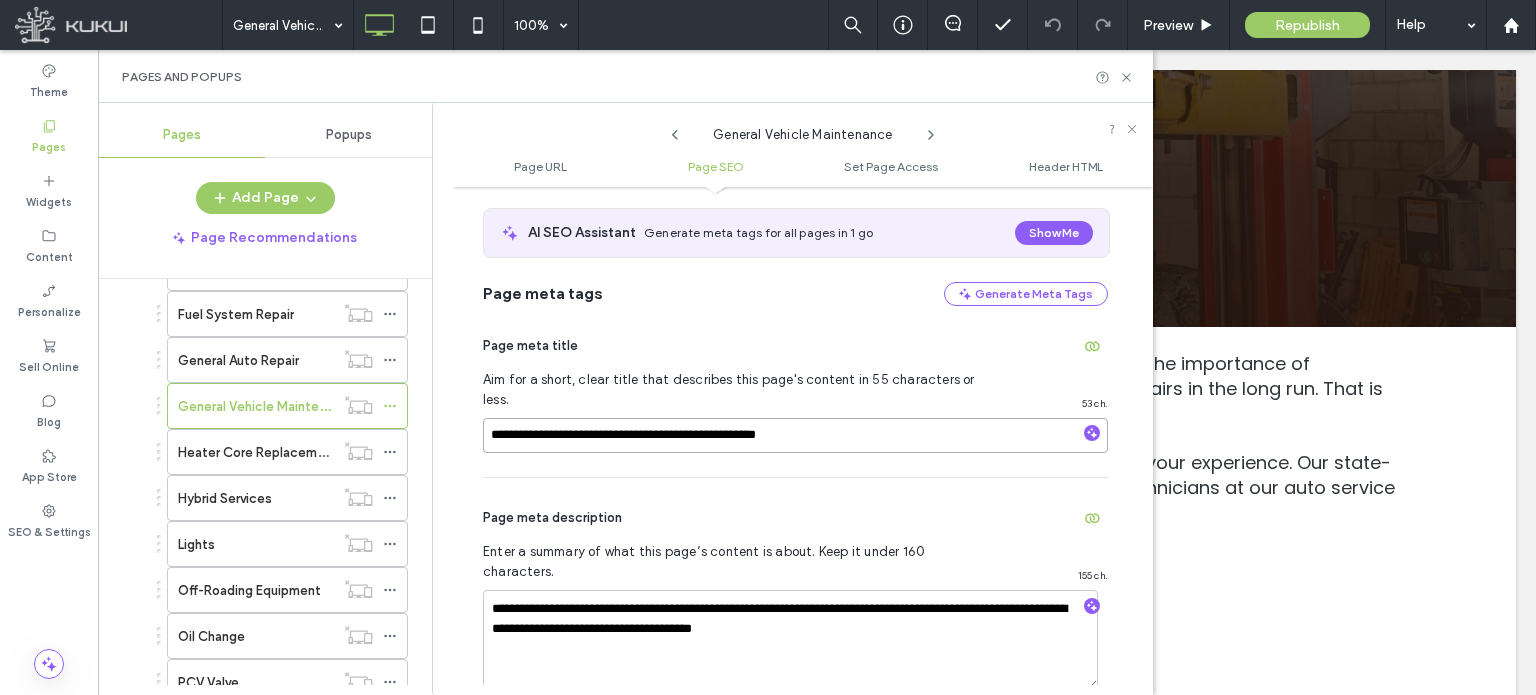 scroll, scrollTop: 474, scrollLeft: 0, axis: vertical 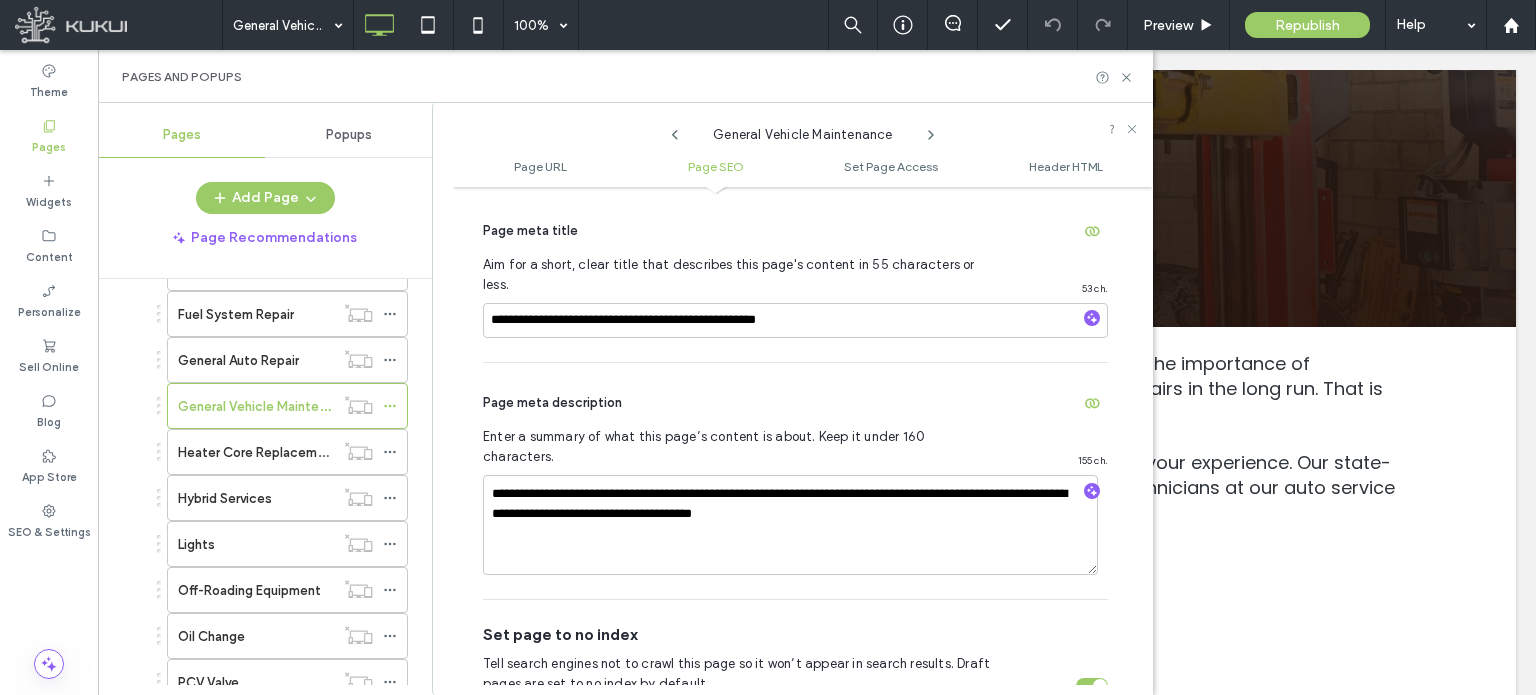click on "Page meta description" at bounding box center (795, 403) 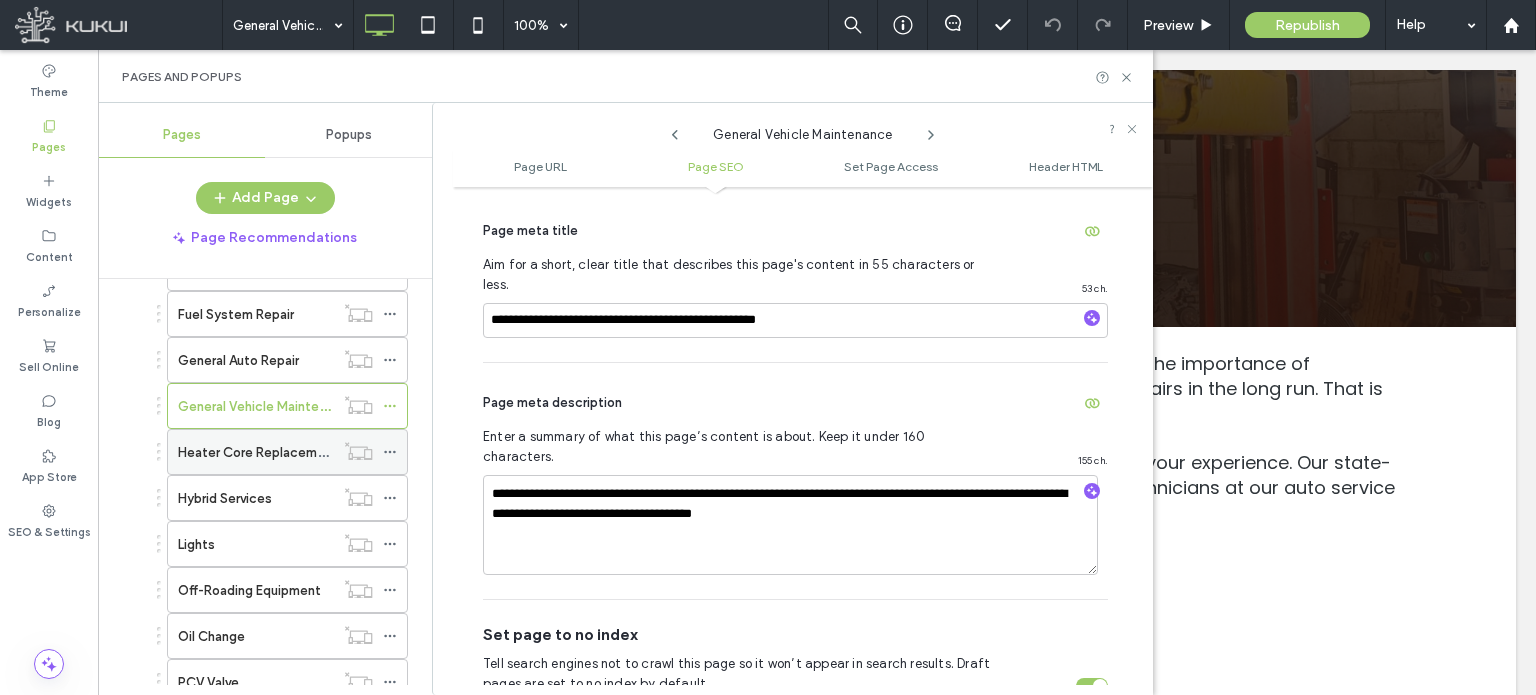 click on "Heater Core Replacement" at bounding box center (258, 452) 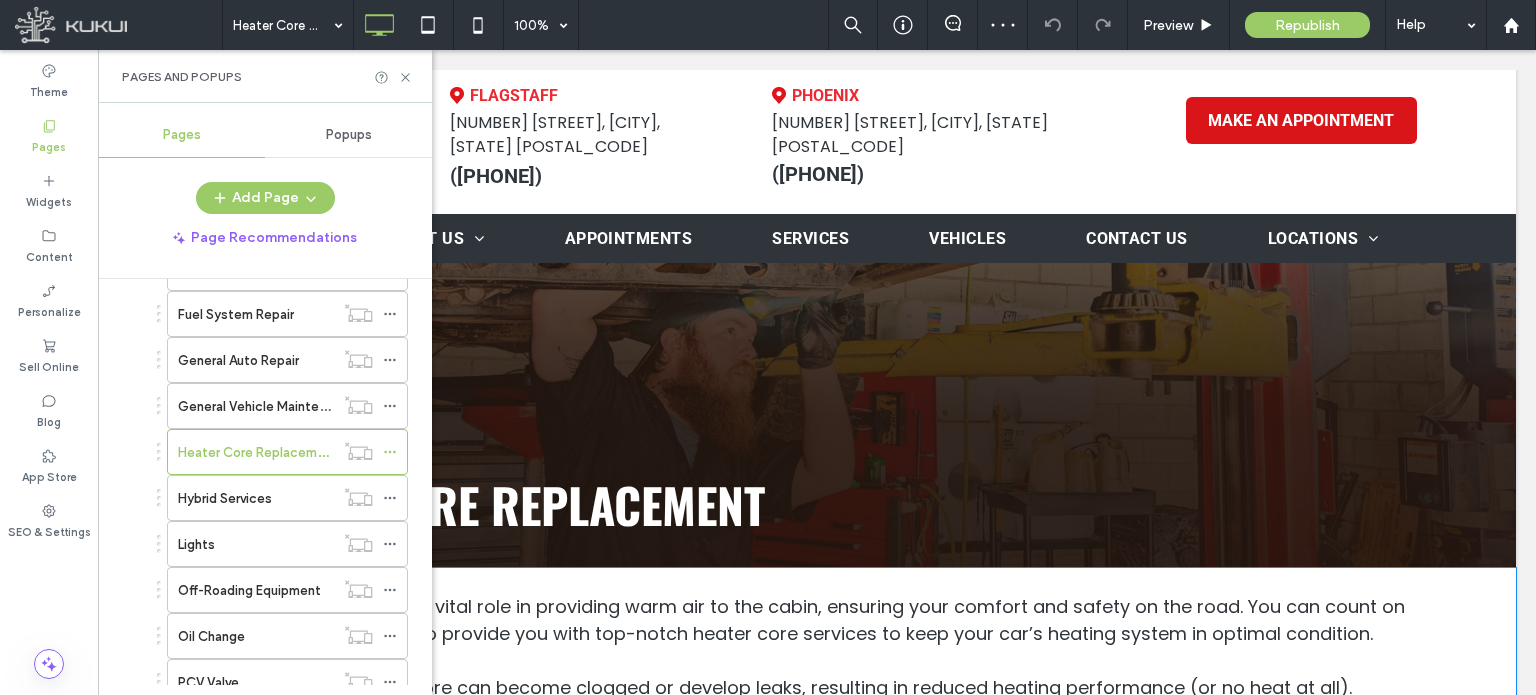 scroll, scrollTop: 0, scrollLeft: 0, axis: both 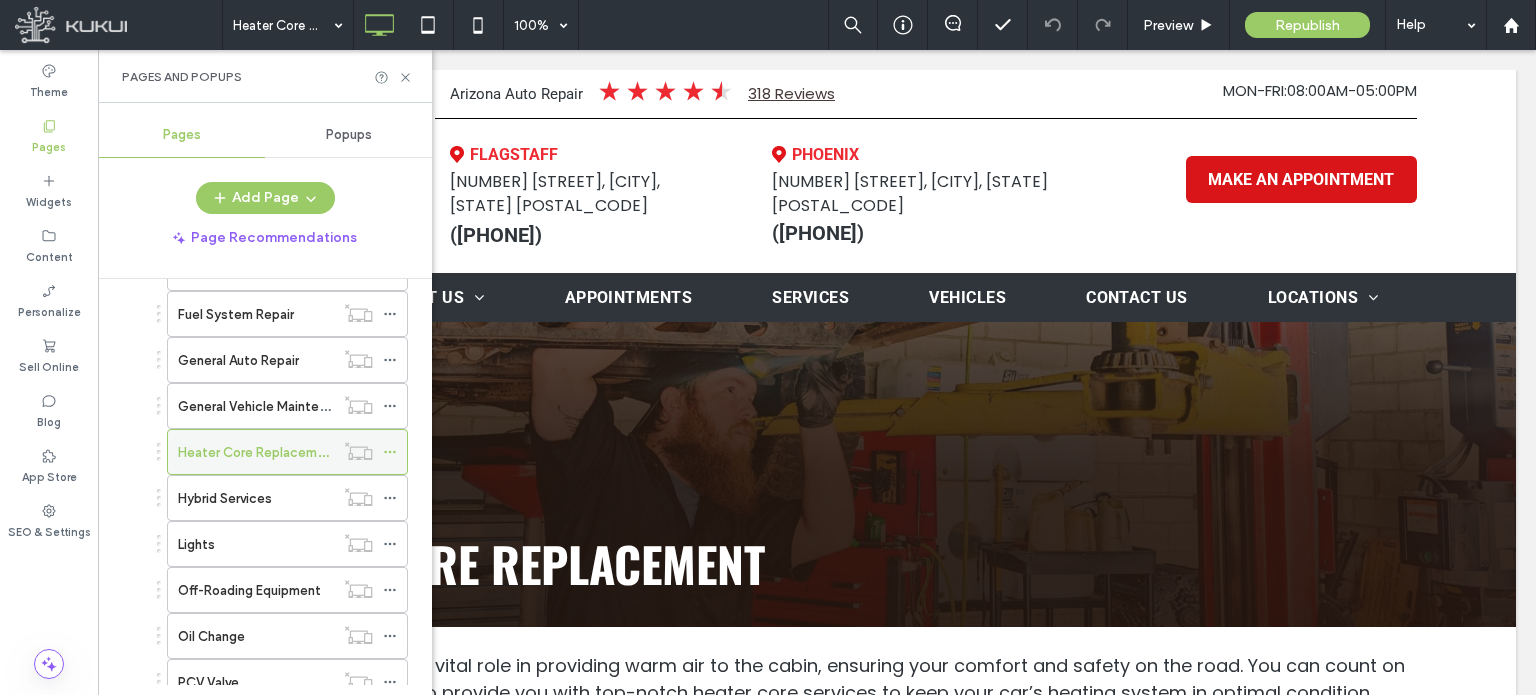 click 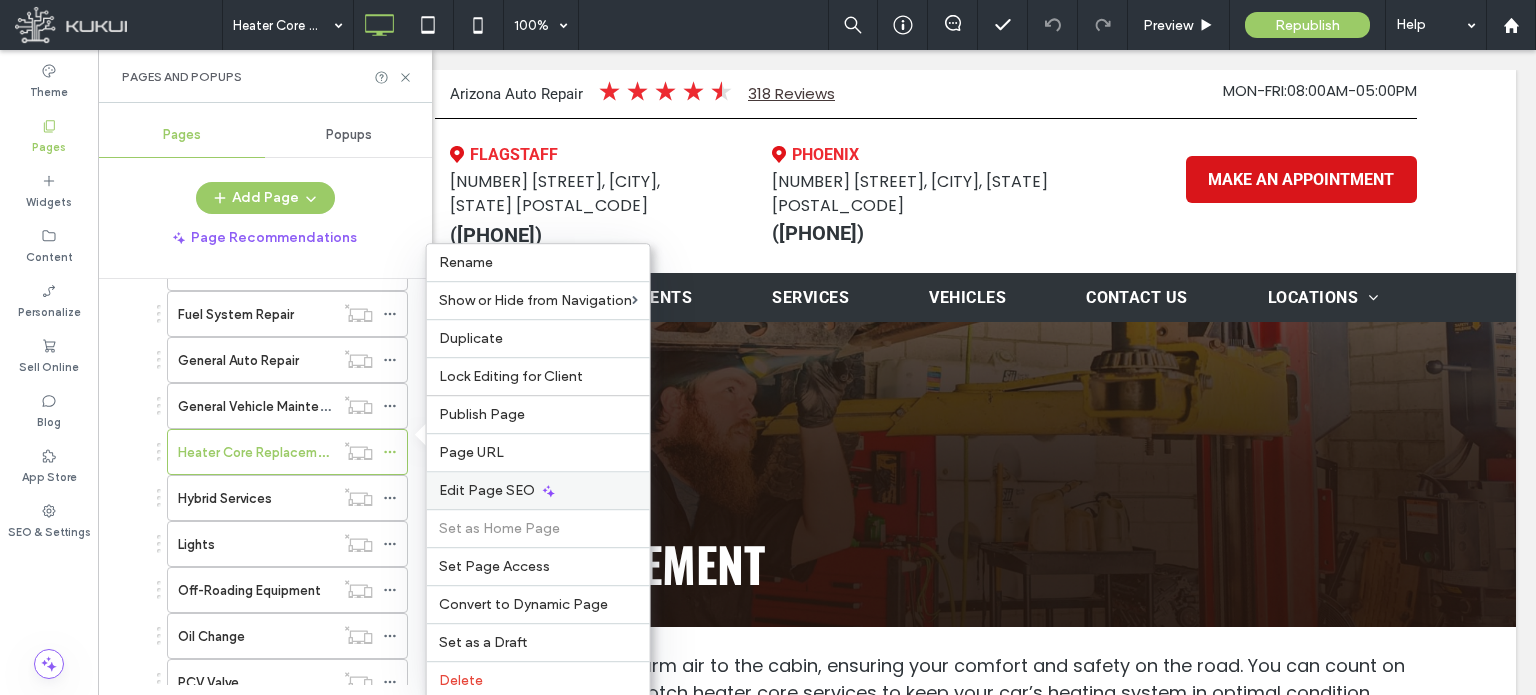 click on "Edit Page SEO" at bounding box center (487, 490) 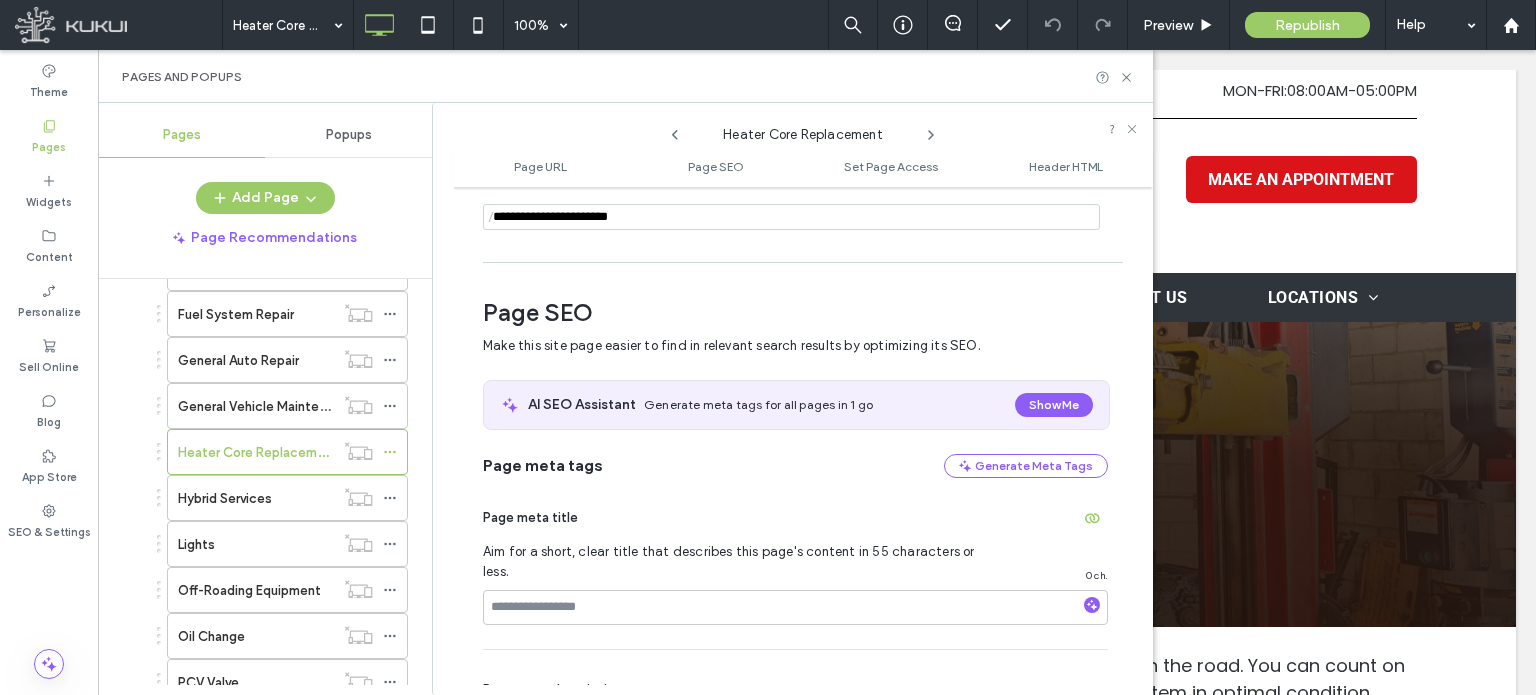 scroll, scrollTop: 274, scrollLeft: 0, axis: vertical 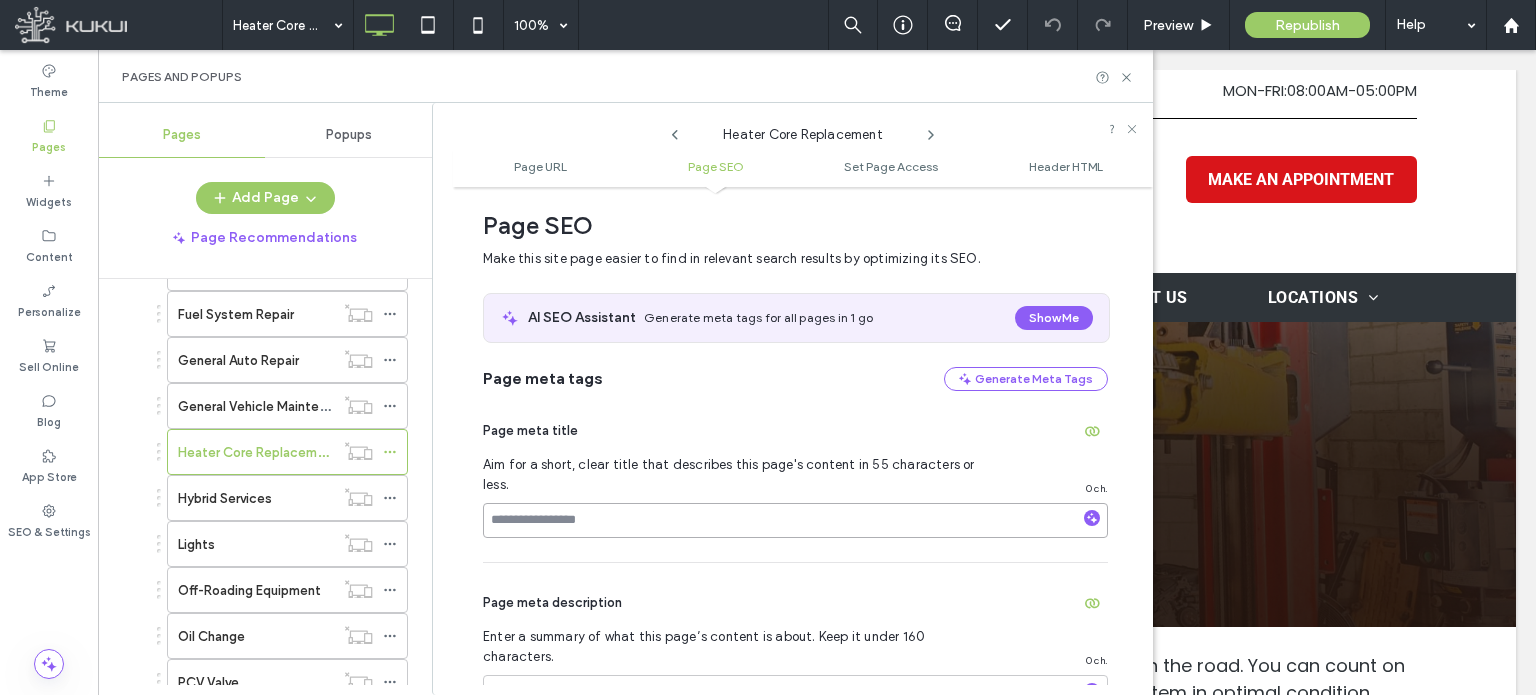 click at bounding box center [795, 520] 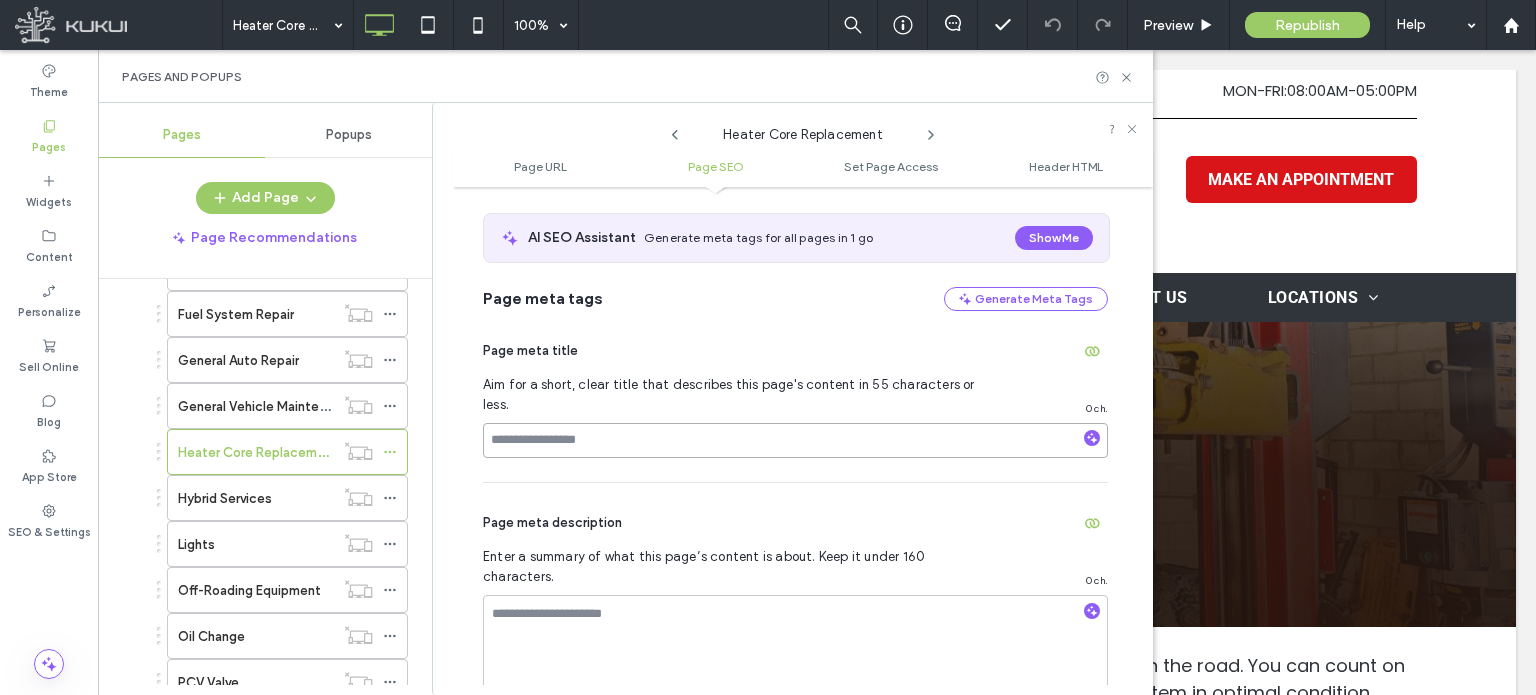 scroll, scrollTop: 474, scrollLeft: 0, axis: vertical 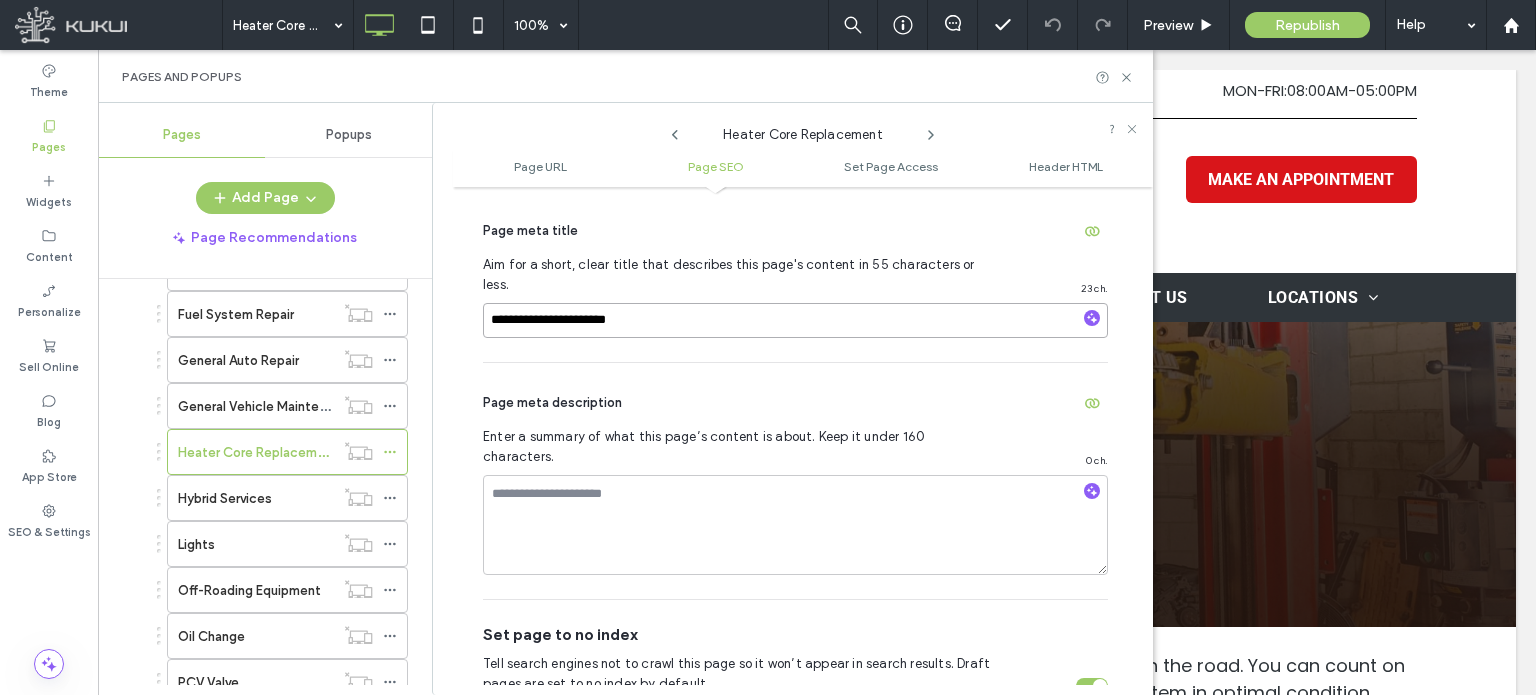 paste on "**********" 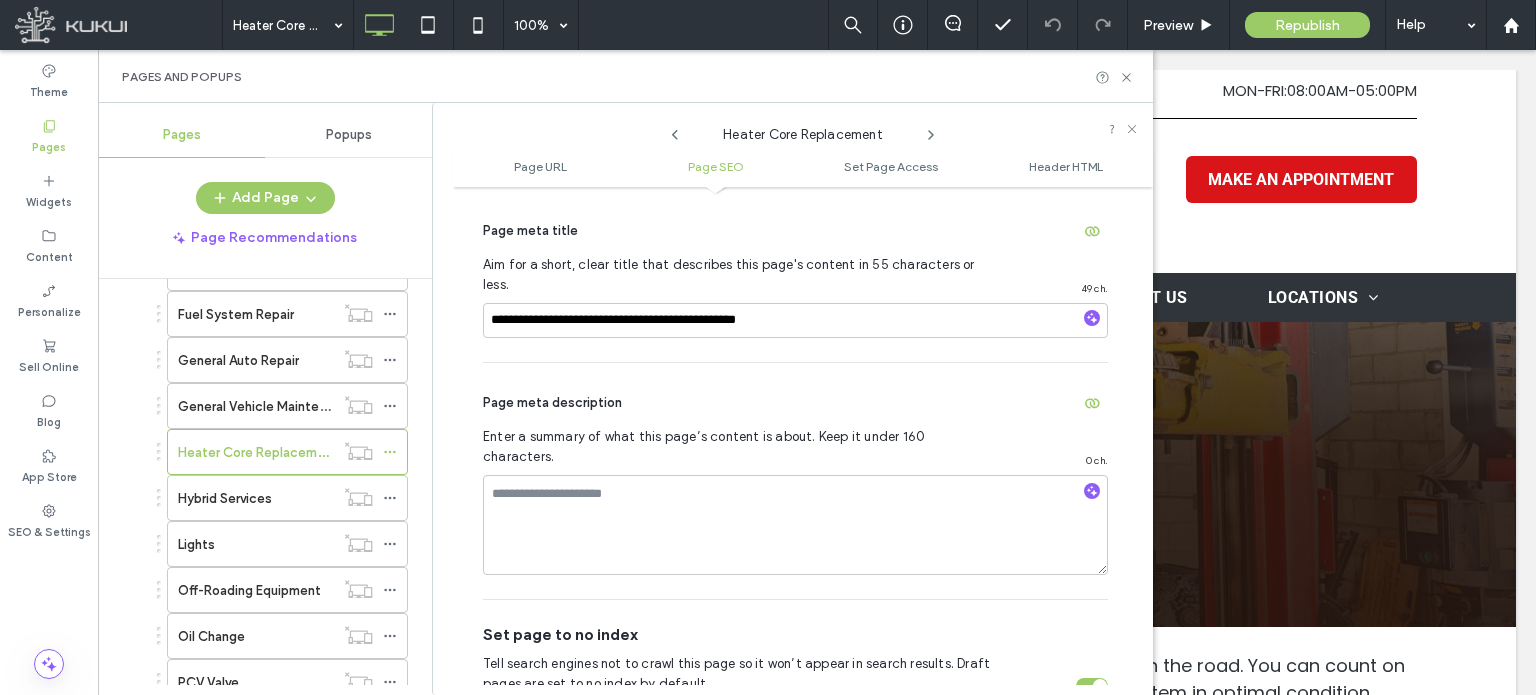 click on "Page meta description" at bounding box center (795, 403) 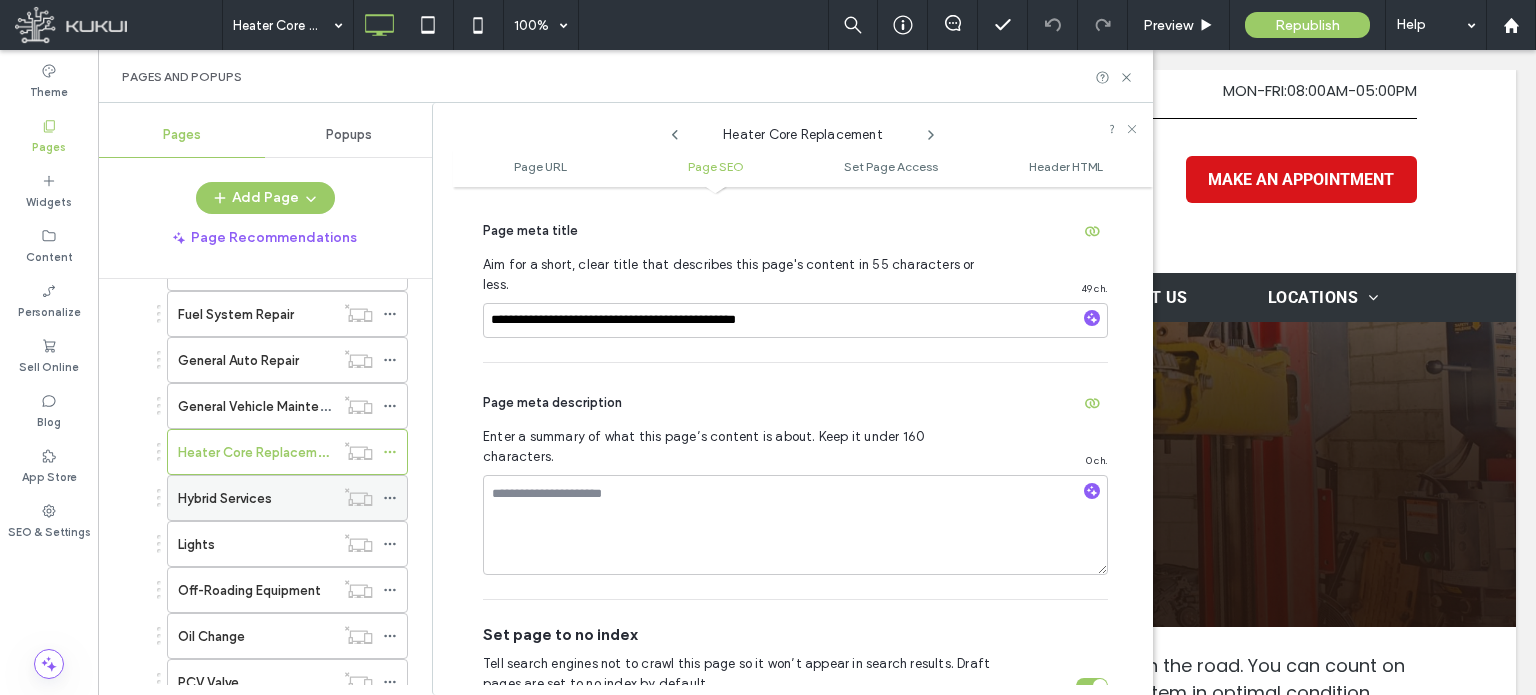 click on "Hybrid Services" at bounding box center (225, 498) 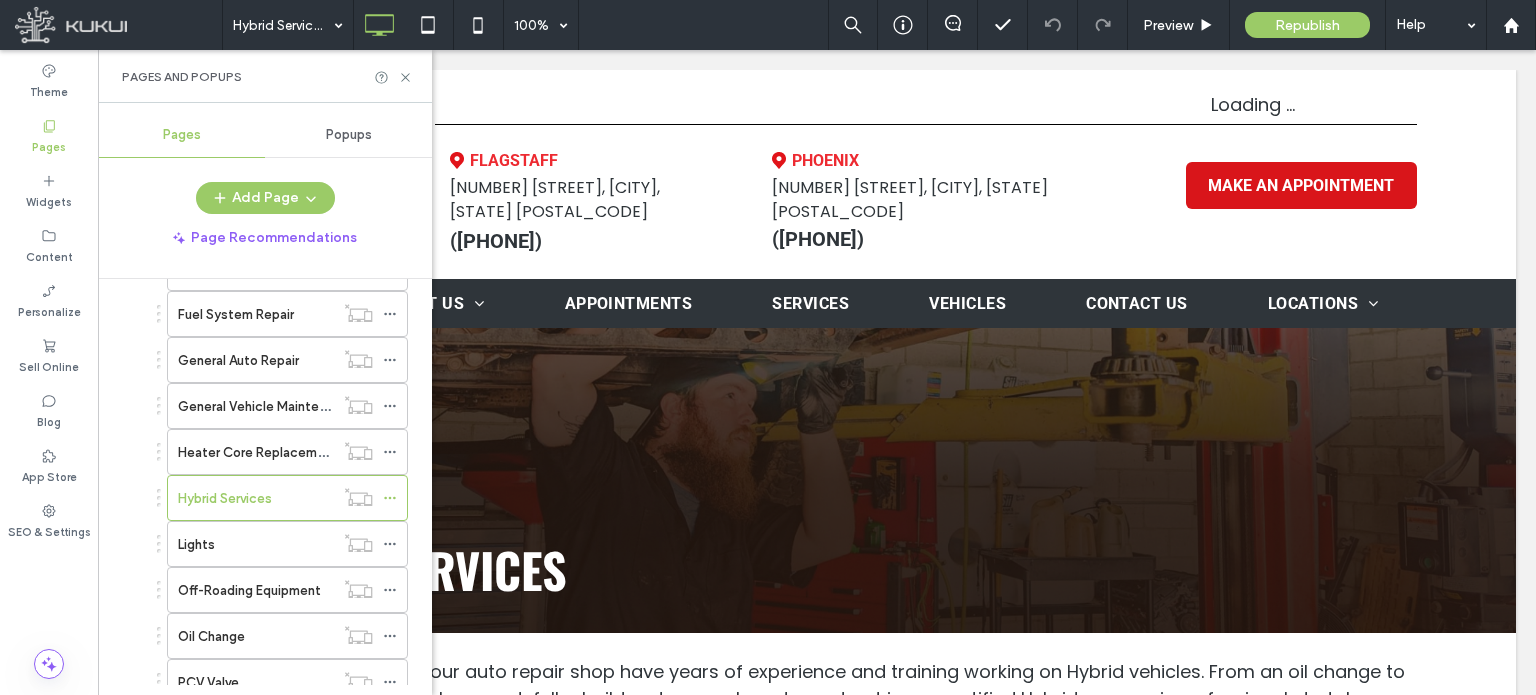 scroll, scrollTop: 0, scrollLeft: 0, axis: both 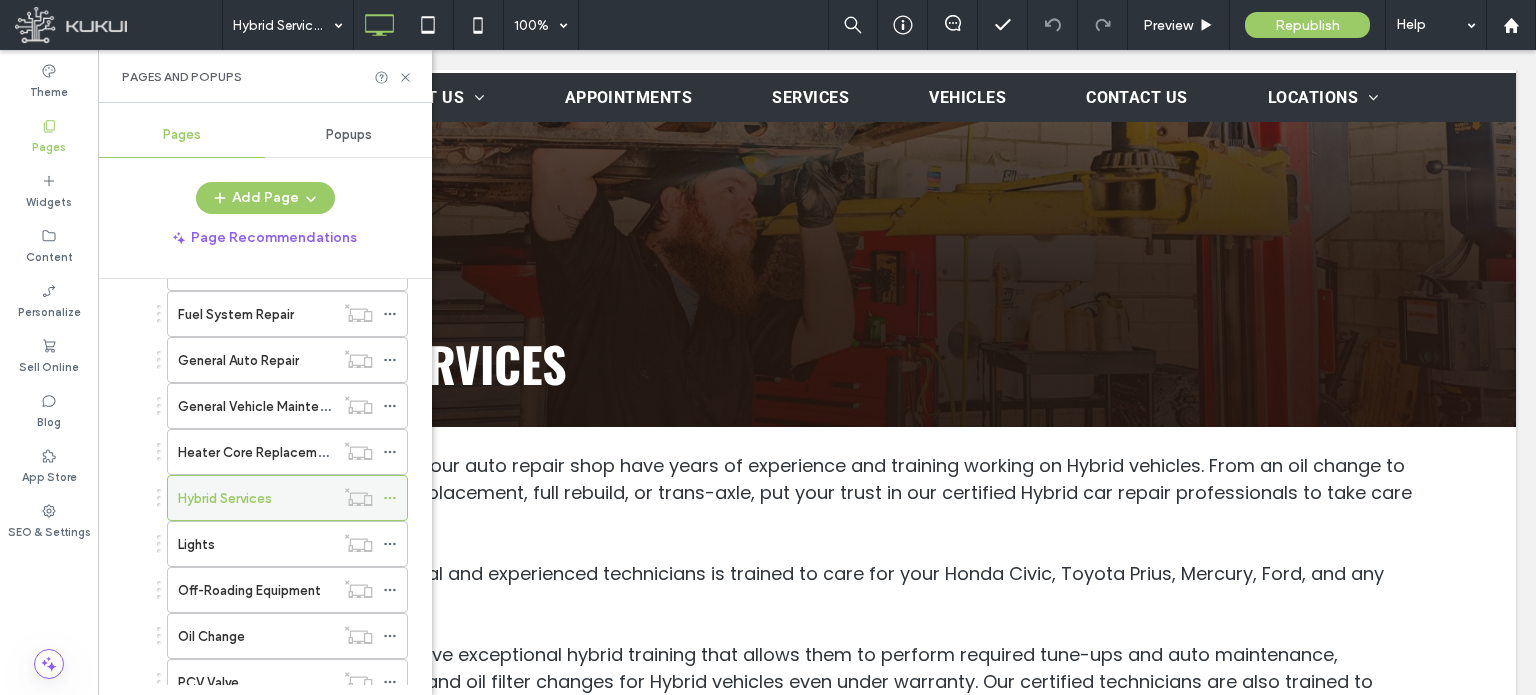 click 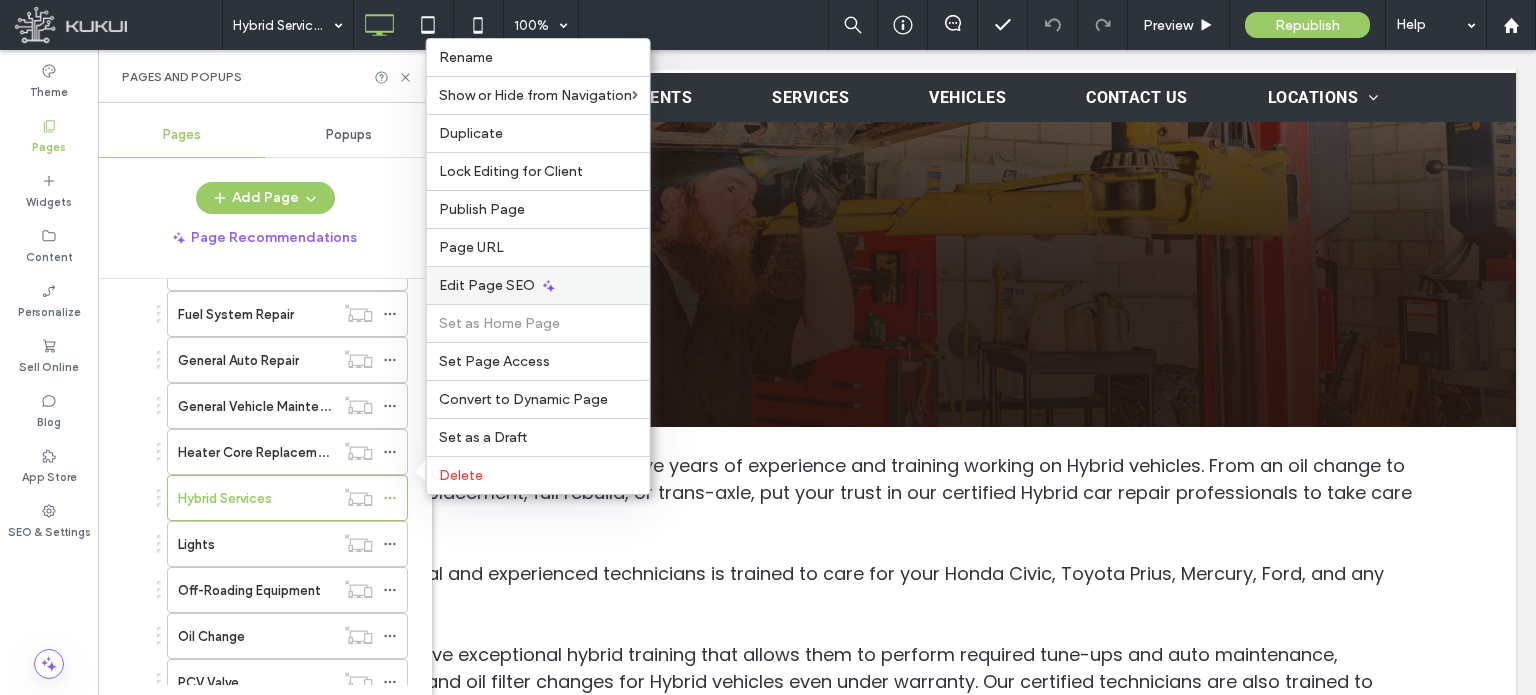 click on "Edit Page SEO" at bounding box center (487, 285) 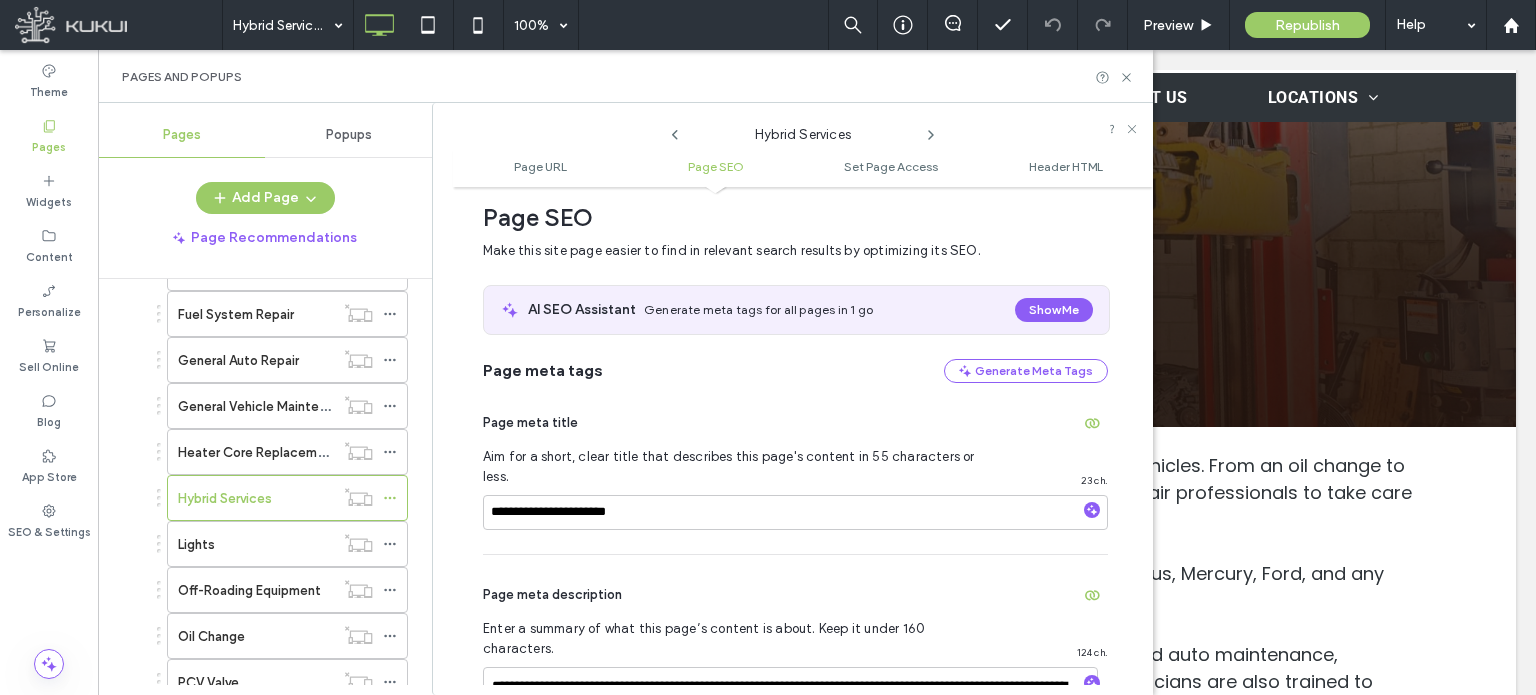 scroll, scrollTop: 274, scrollLeft: 0, axis: vertical 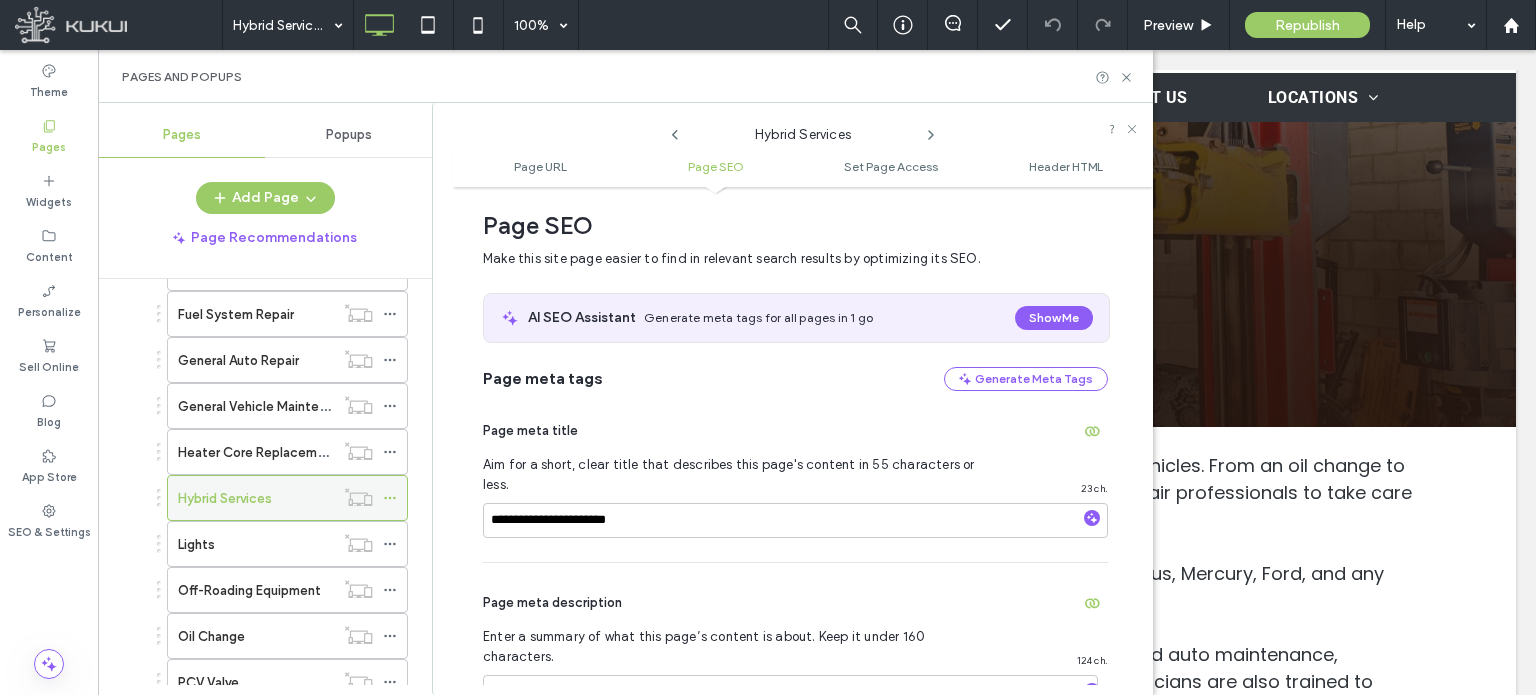 click 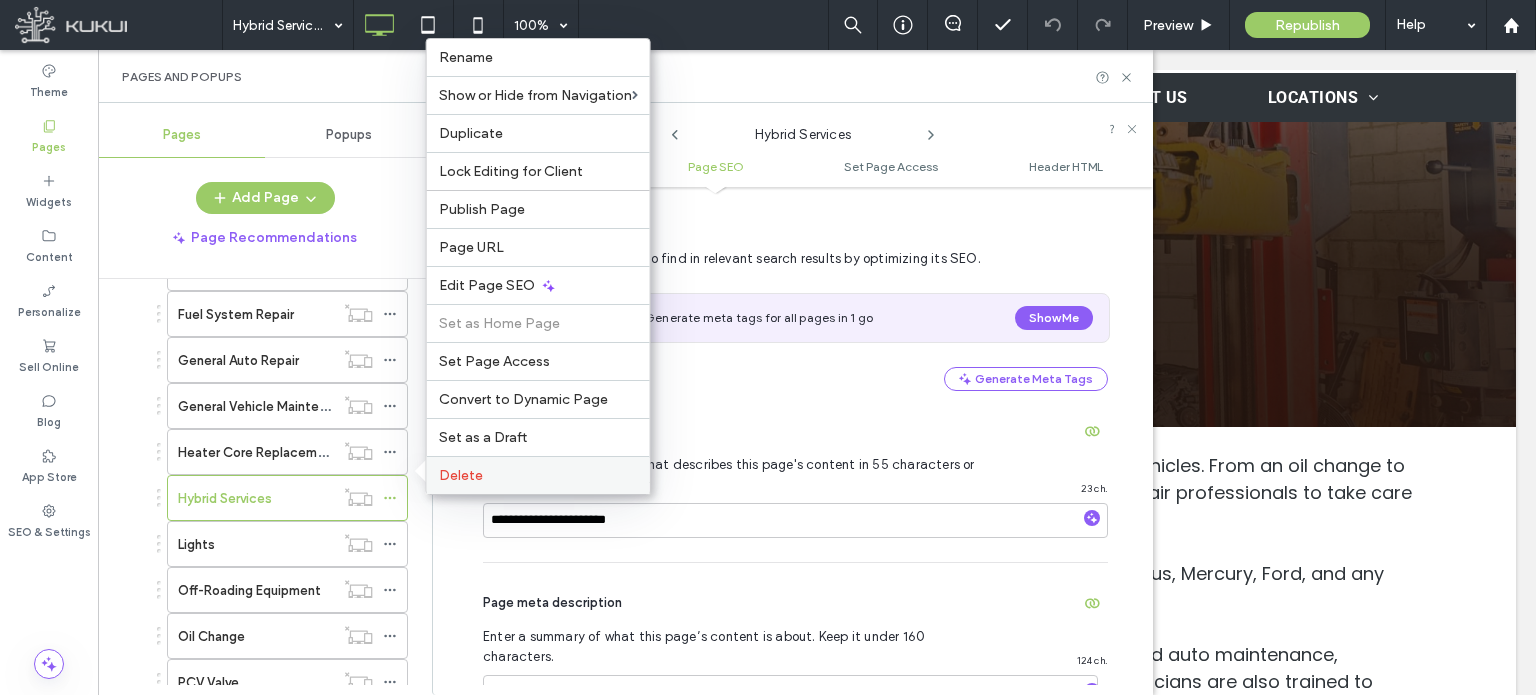 click on "Delete" at bounding box center [461, 475] 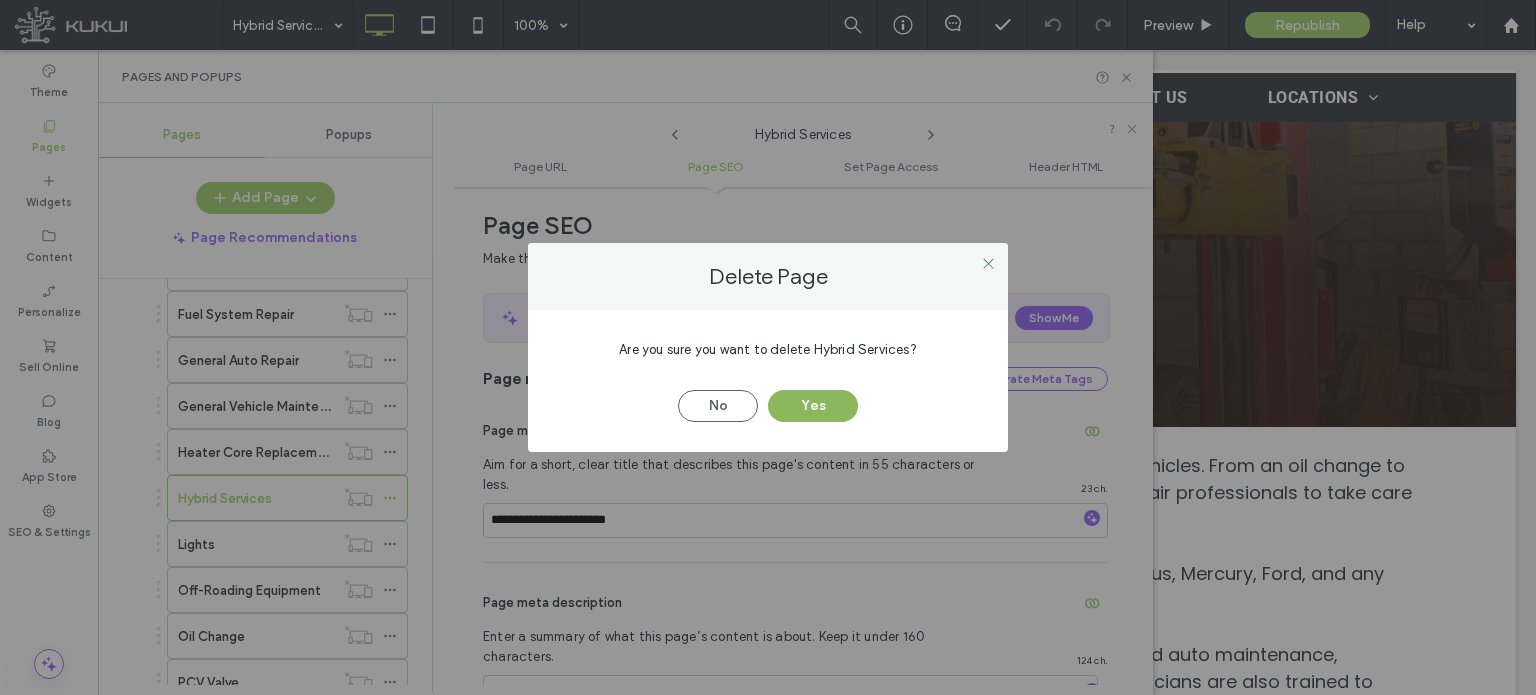 click on "Yes" at bounding box center [813, 406] 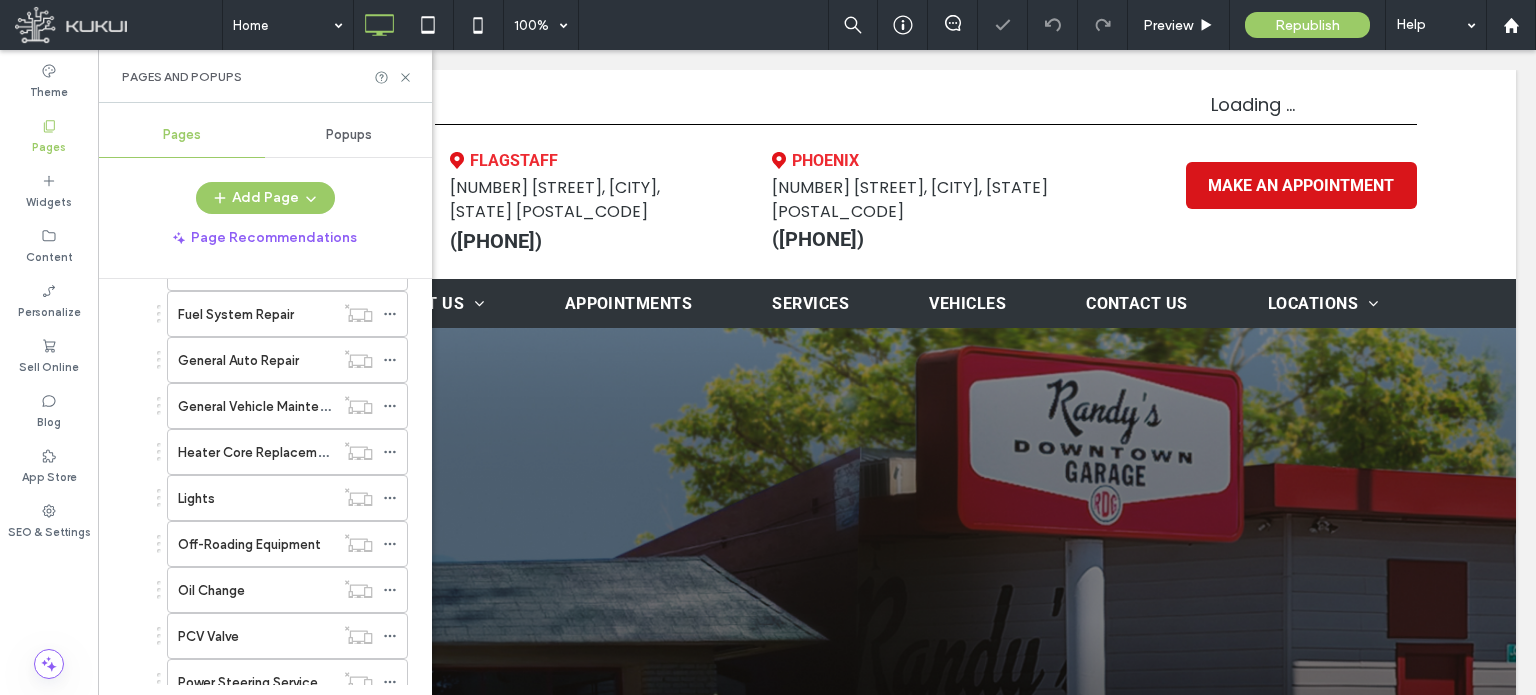 scroll, scrollTop: 0, scrollLeft: 0, axis: both 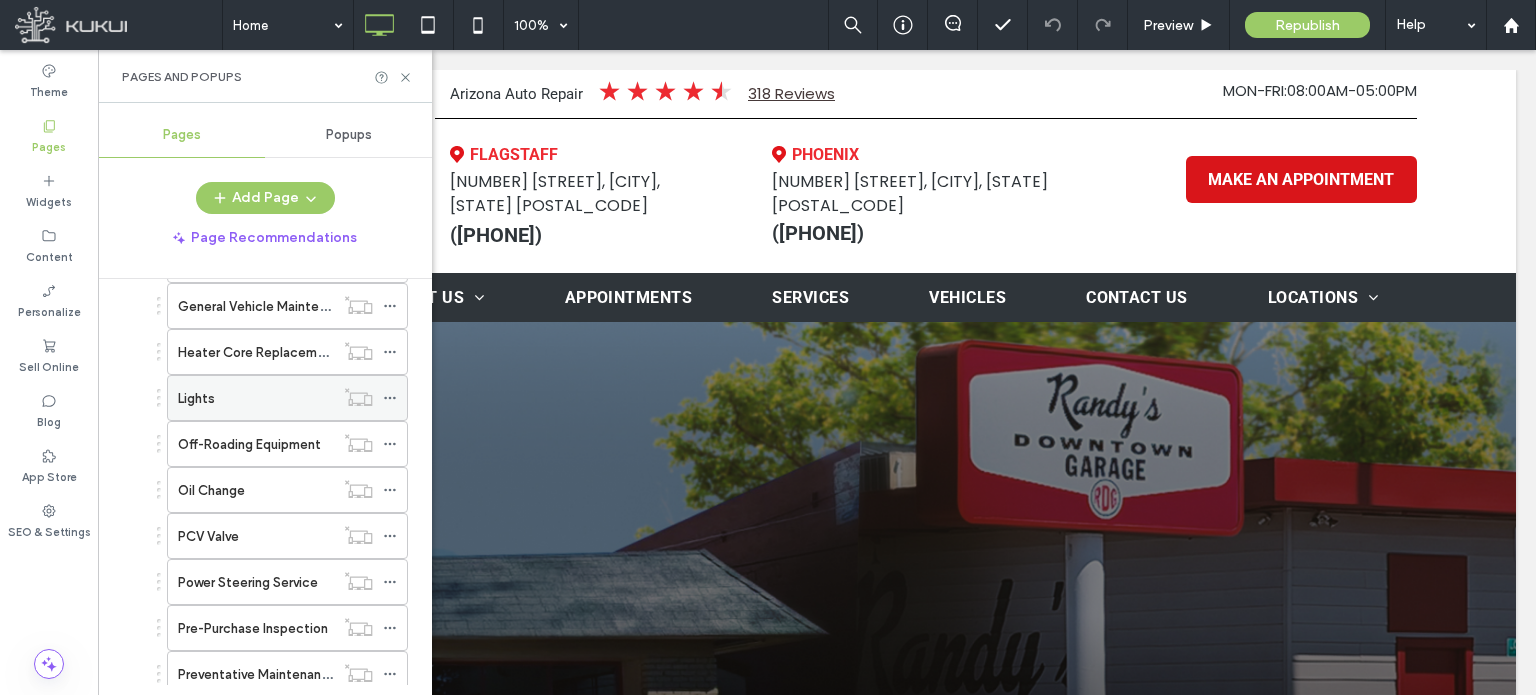 click on "Lights" at bounding box center [256, 398] 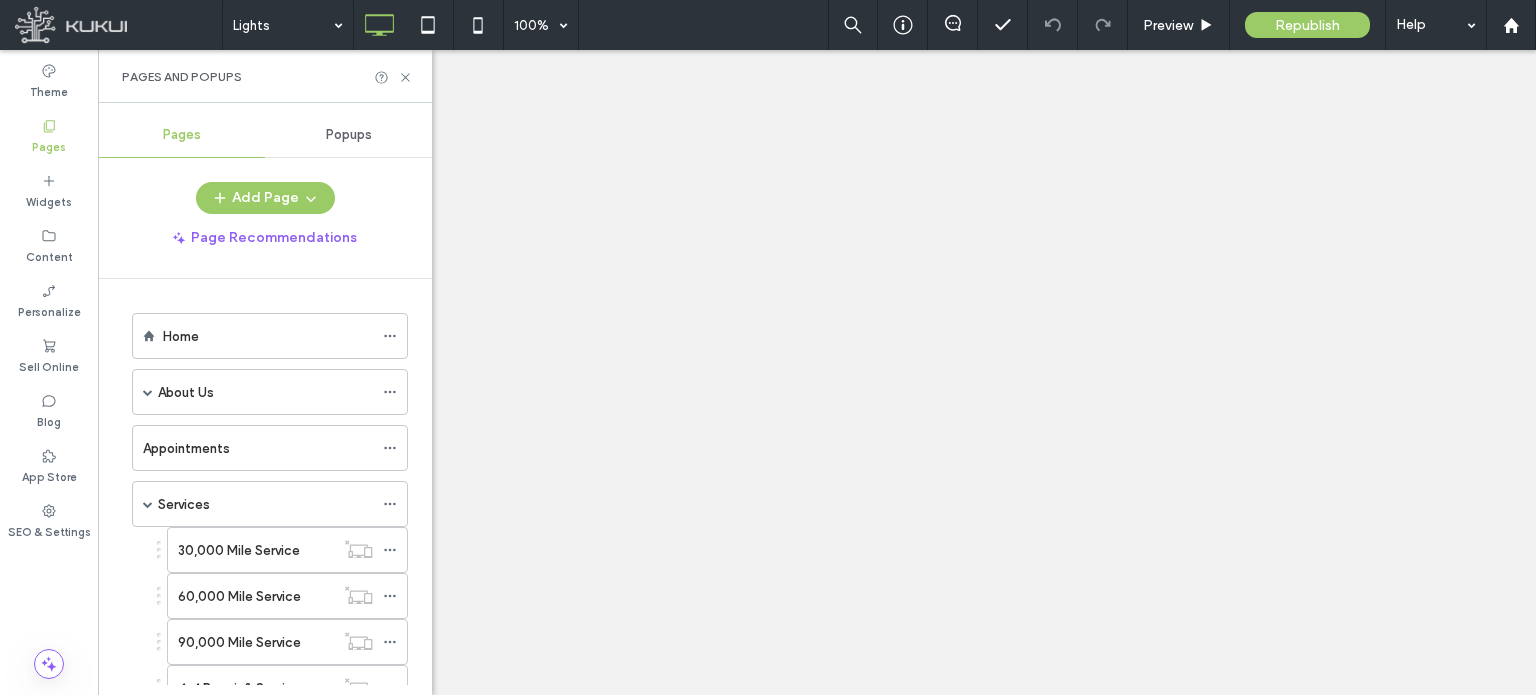 scroll, scrollTop: 0, scrollLeft: 0, axis: both 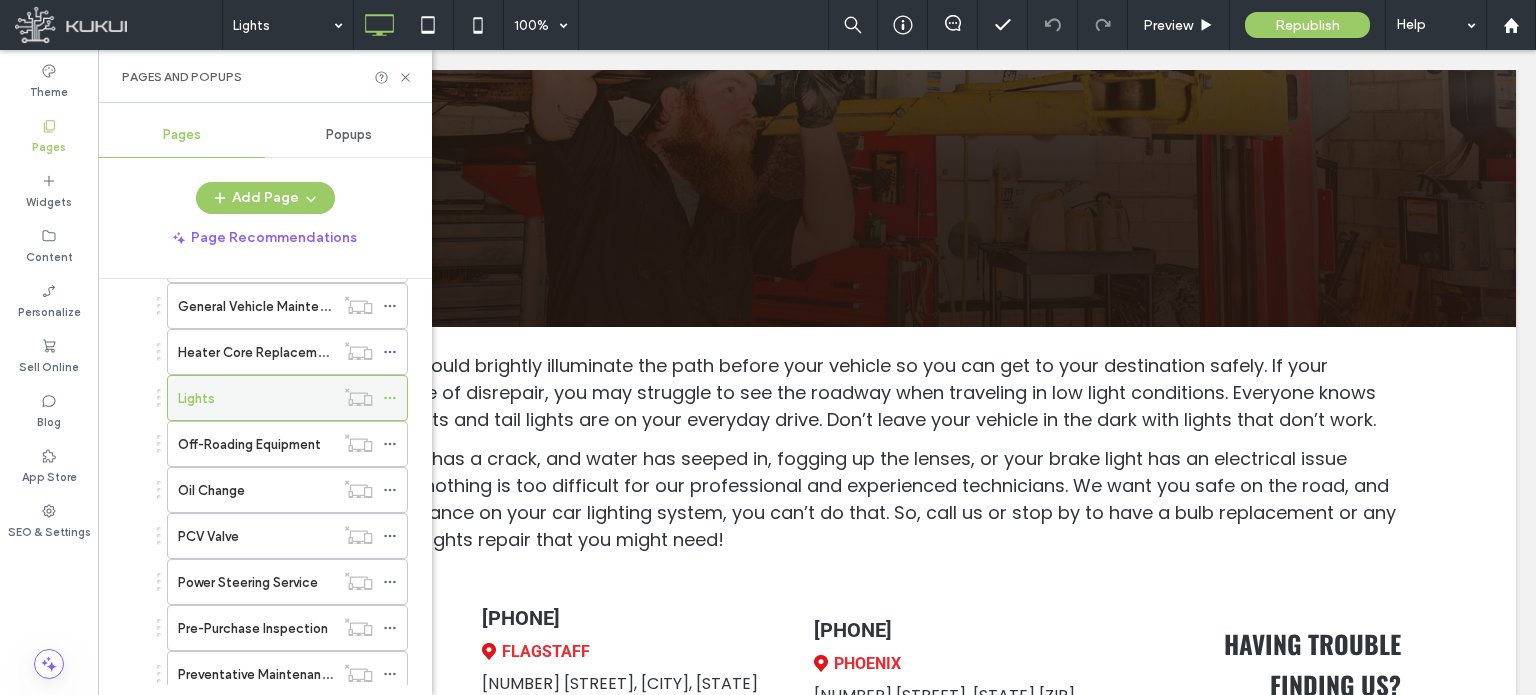 click 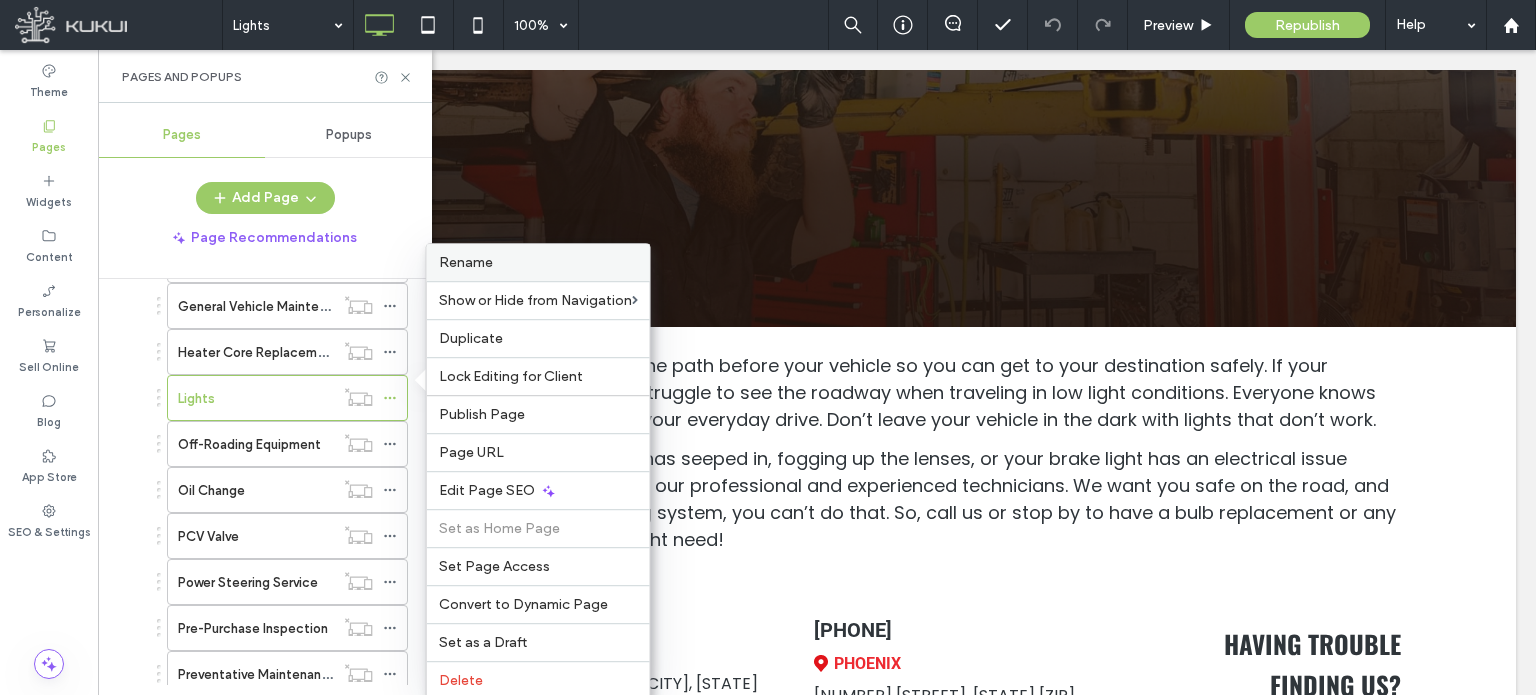 click on "Rename" at bounding box center (466, 262) 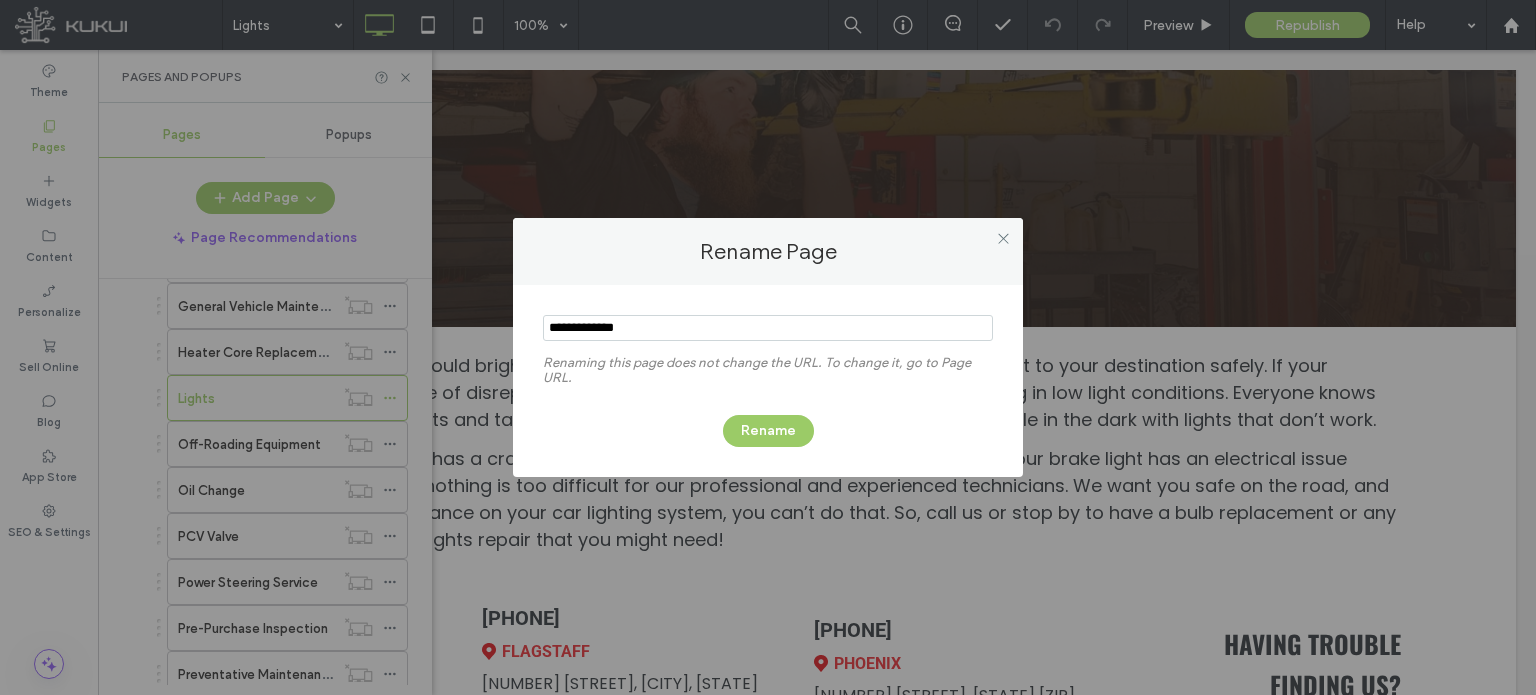 type on "**********" 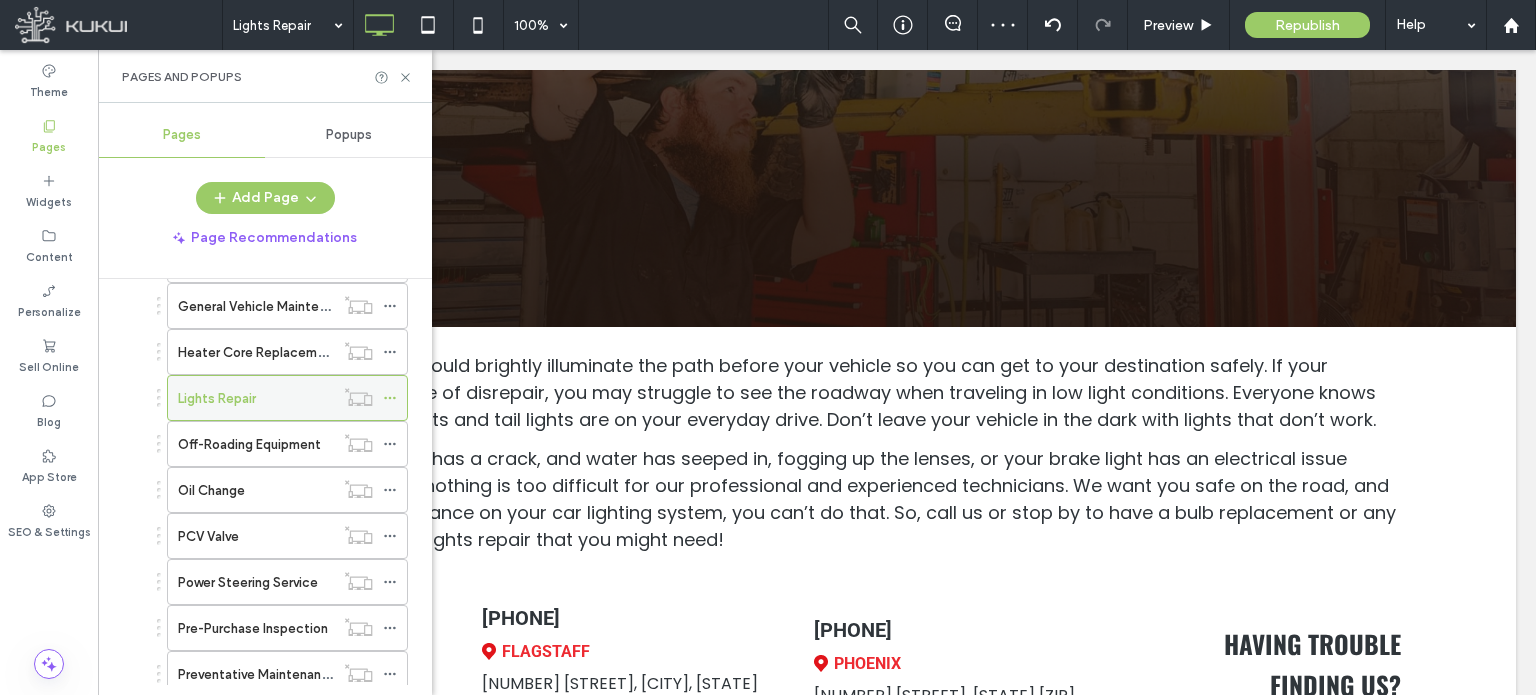 click 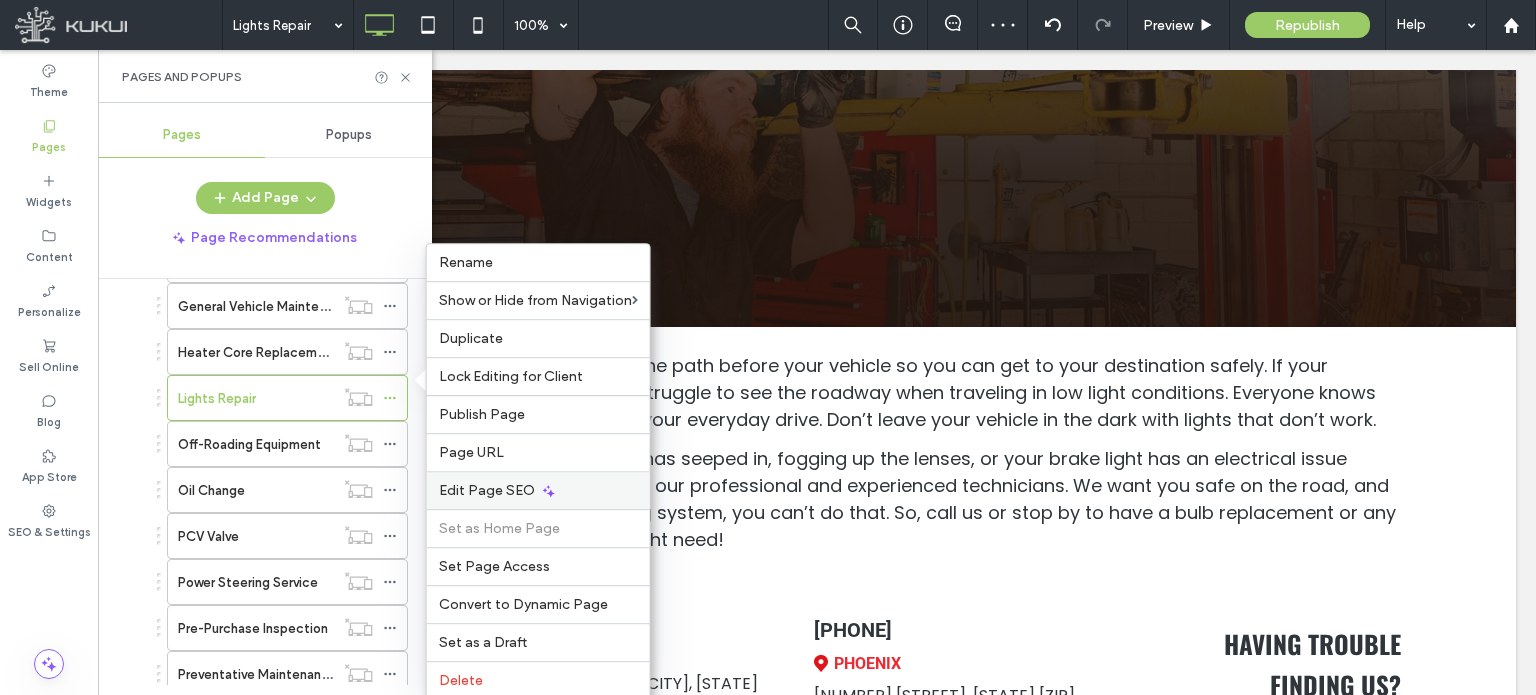 click on "Edit Page SEO" at bounding box center [487, 490] 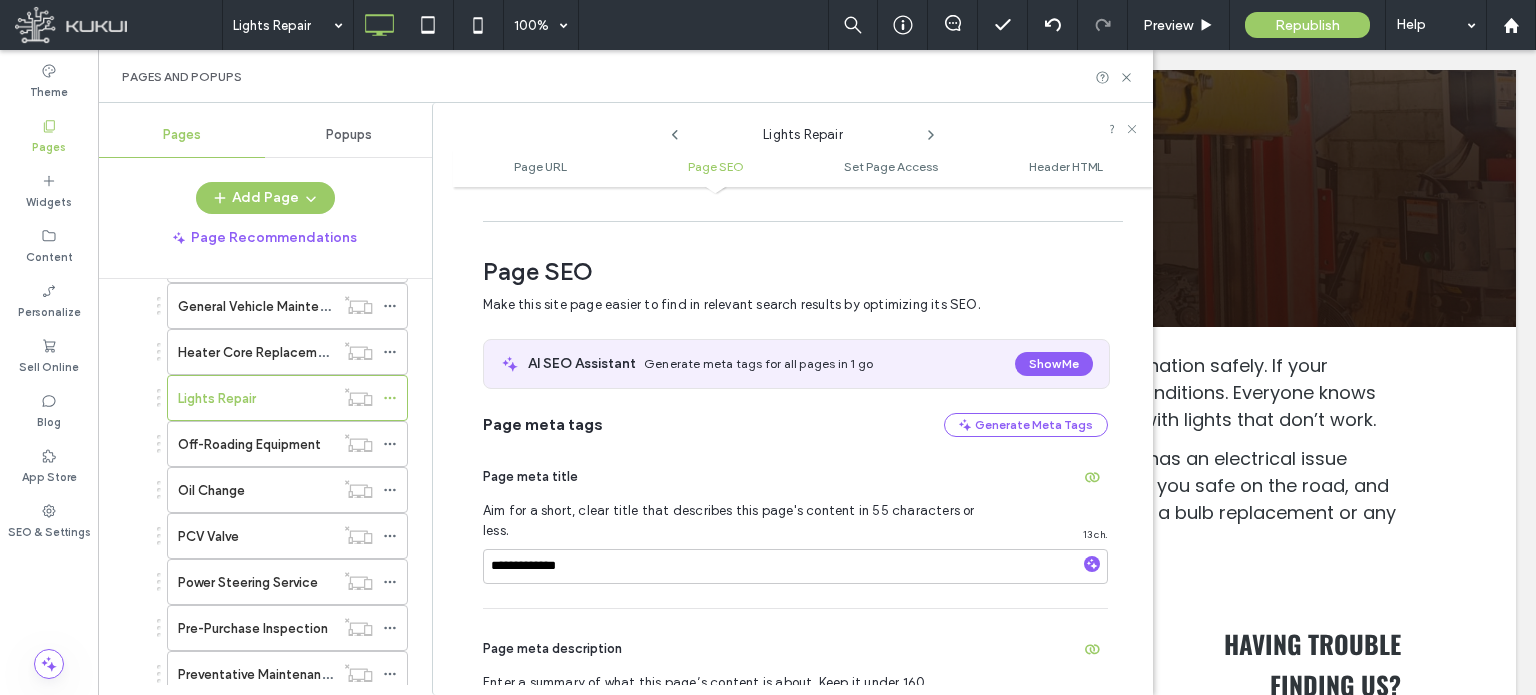 scroll, scrollTop: 274, scrollLeft: 0, axis: vertical 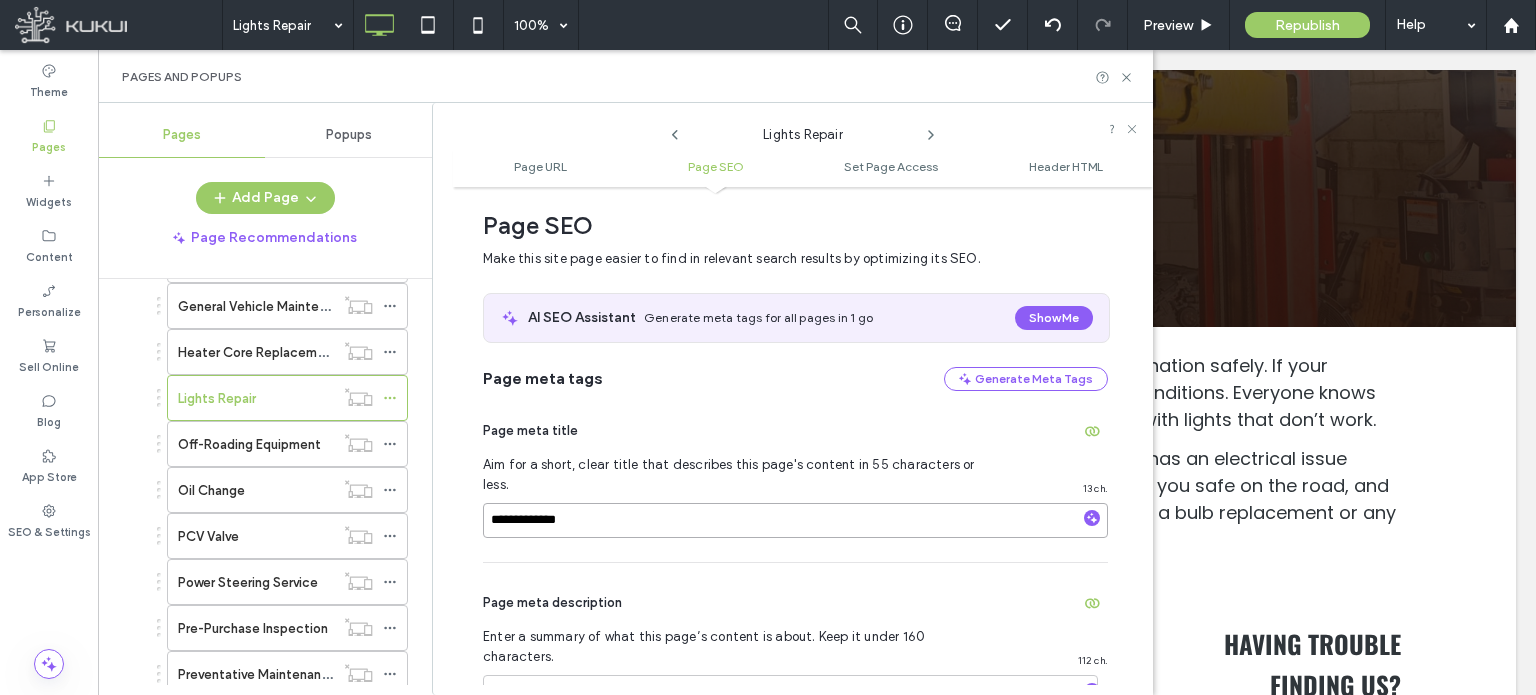 click on "**********" at bounding box center (795, 520) 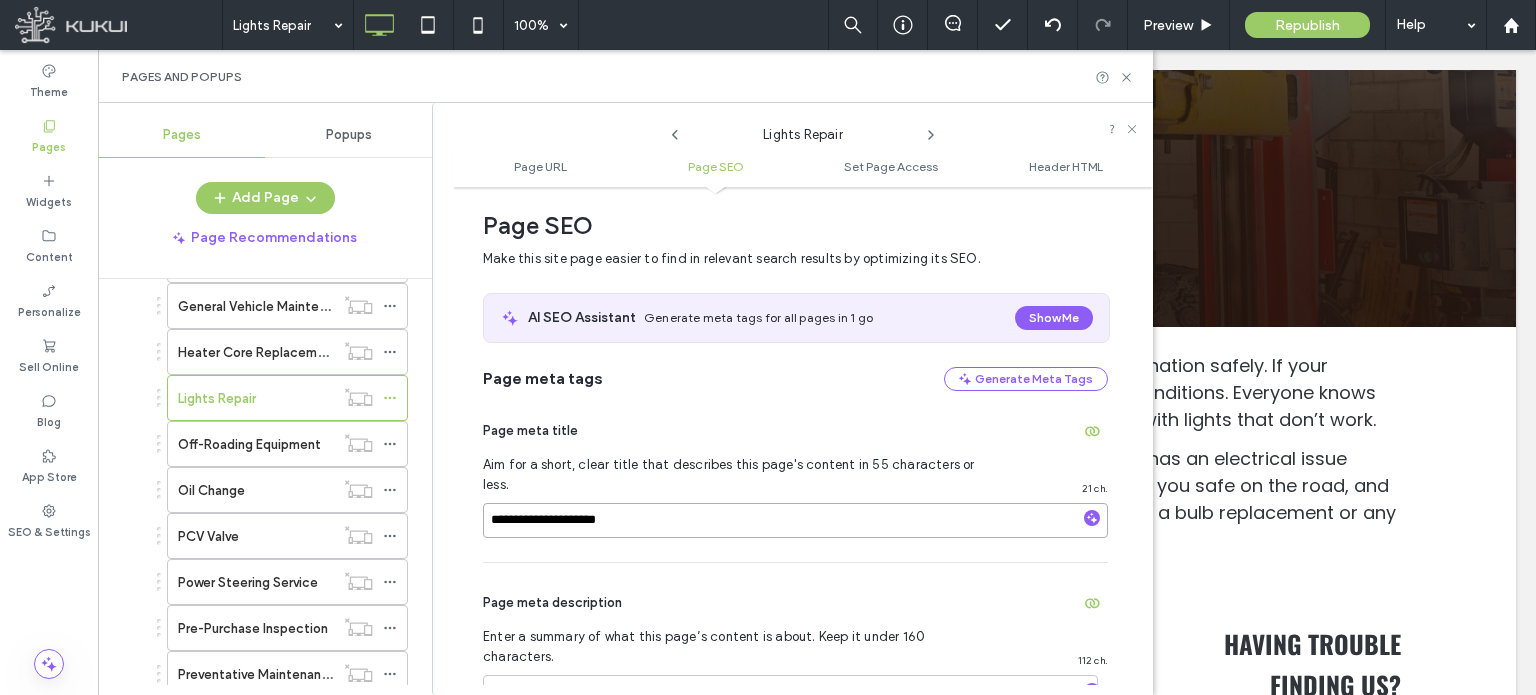 paste on "**********" 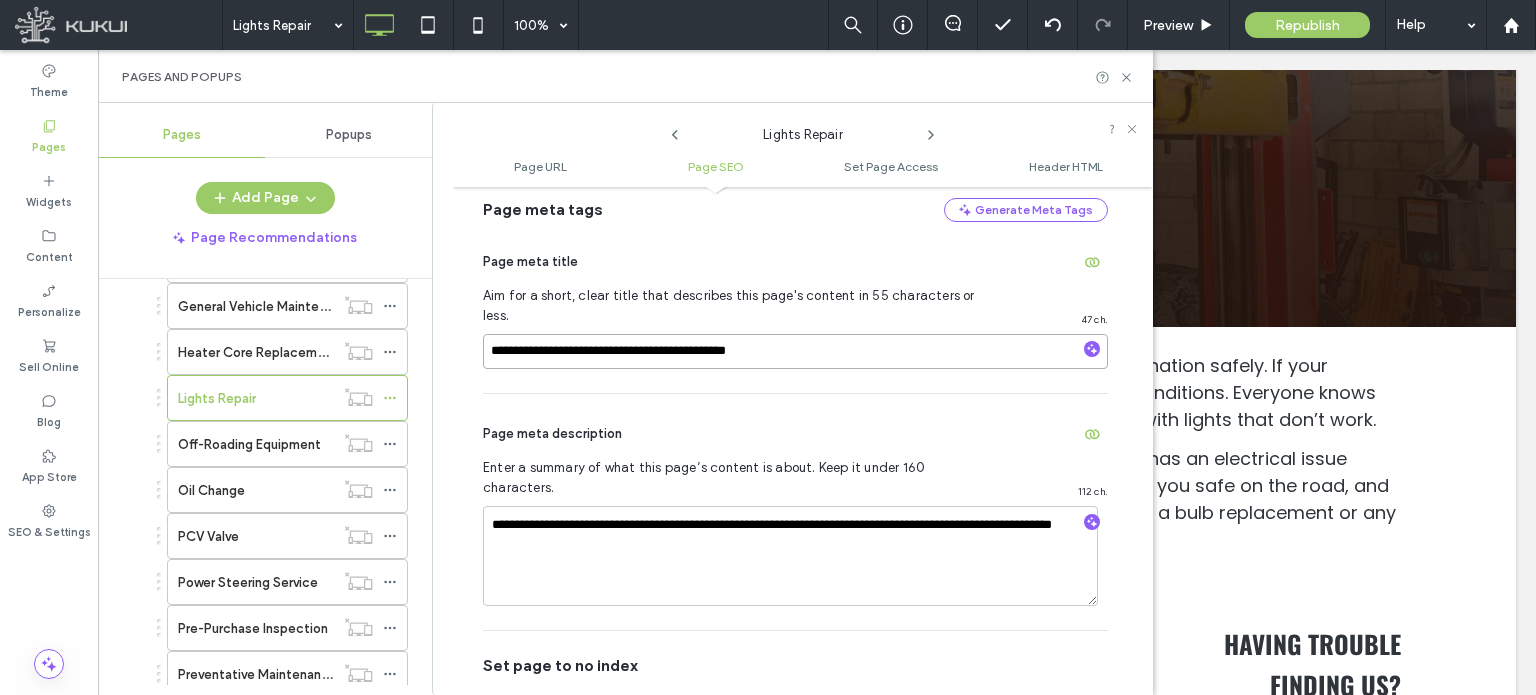 scroll, scrollTop: 474, scrollLeft: 0, axis: vertical 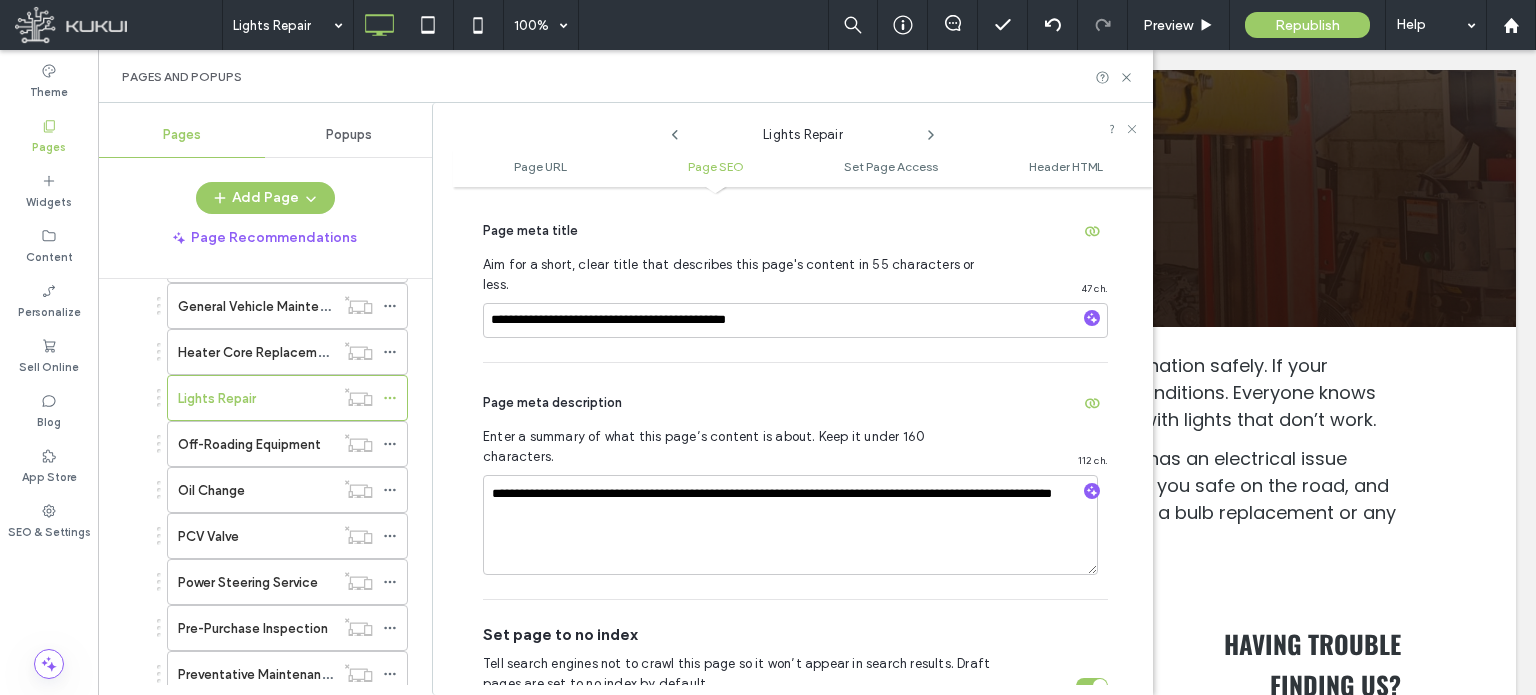 click on "**********" at bounding box center [795, 481] 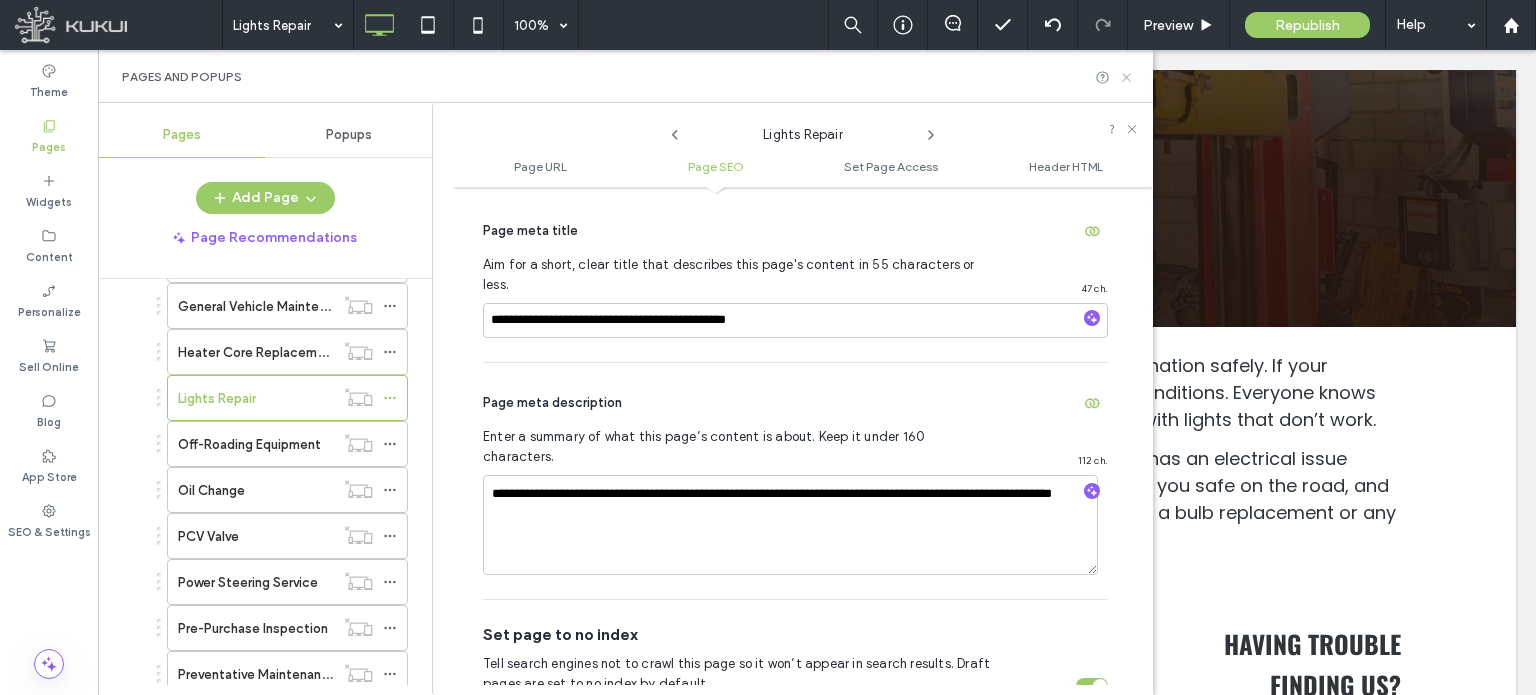 click 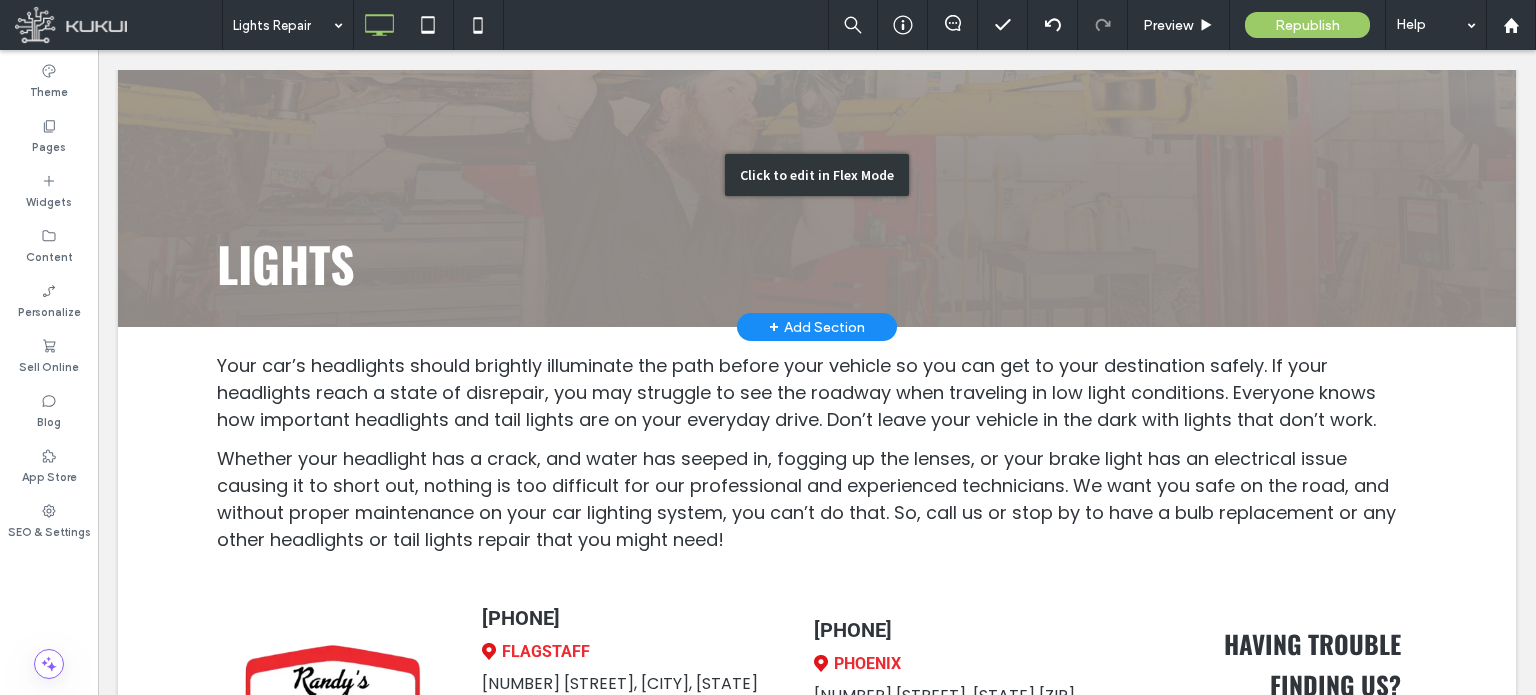 click on "Click to edit in Flex Mode" at bounding box center (817, 174) 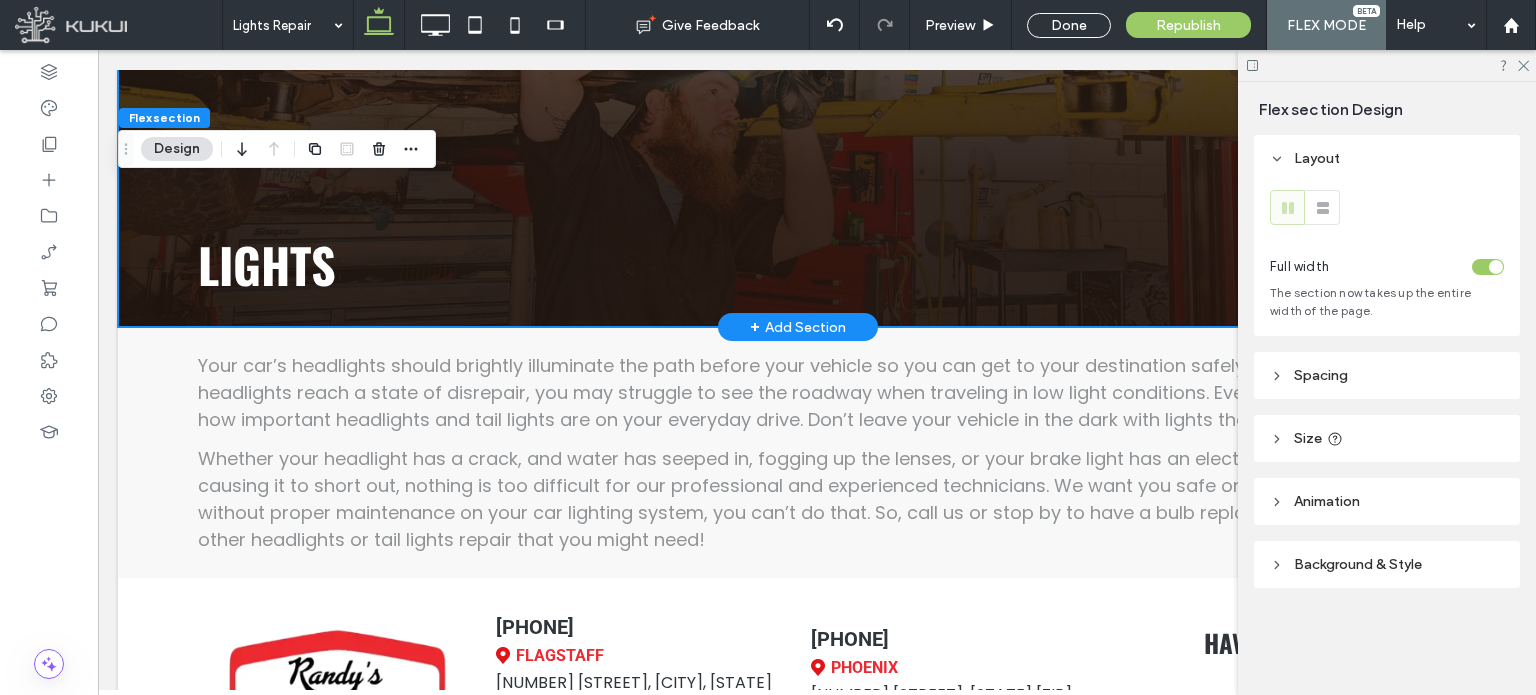 click on "Lights" at bounding box center (267, 264) 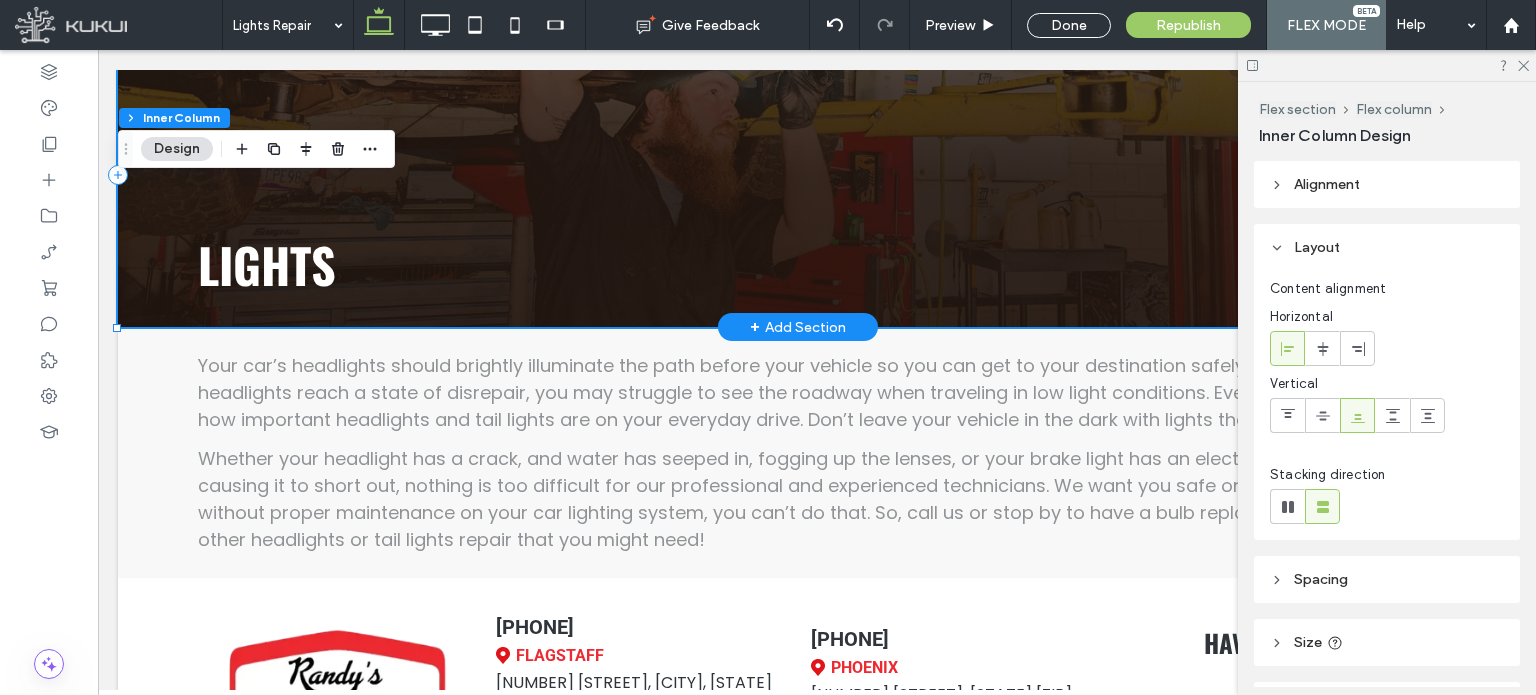 click on "Lights" at bounding box center (267, 264) 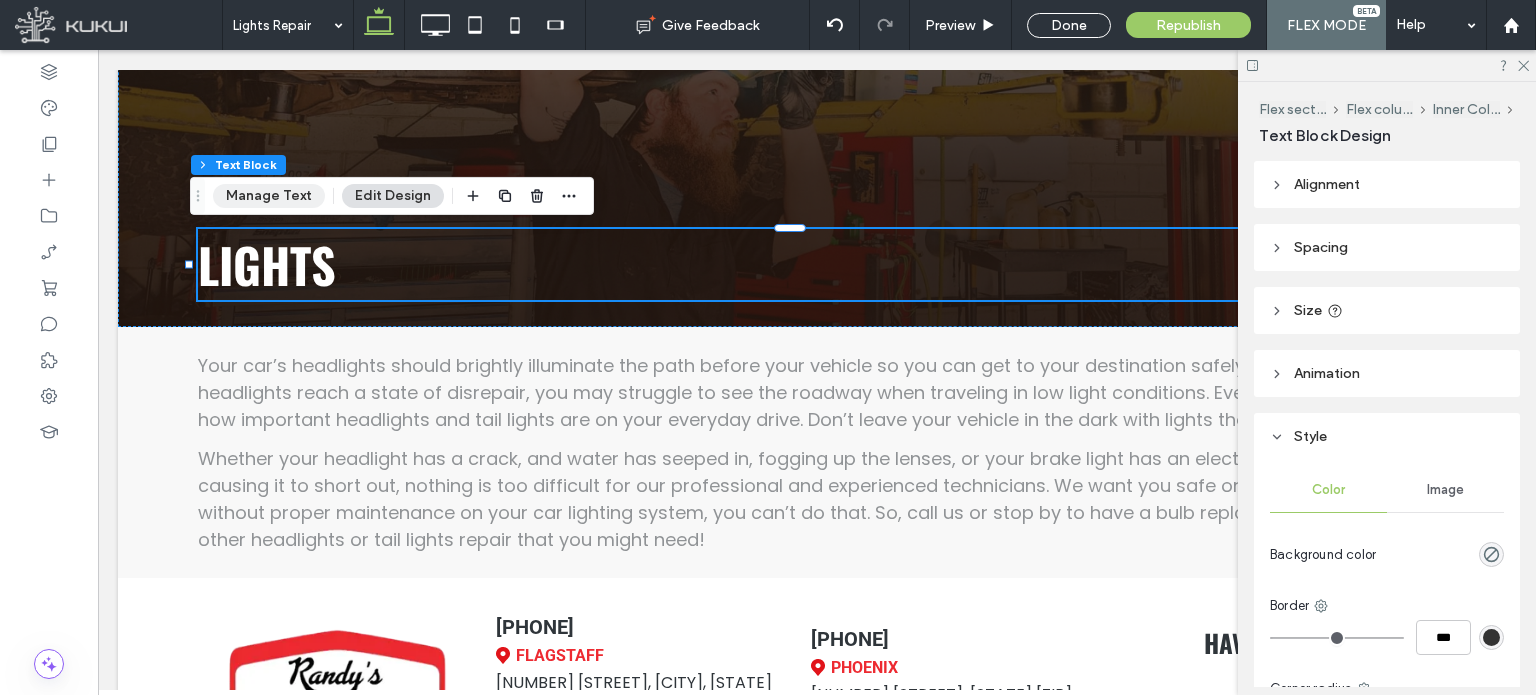 click on "Manage Text" at bounding box center [269, 196] 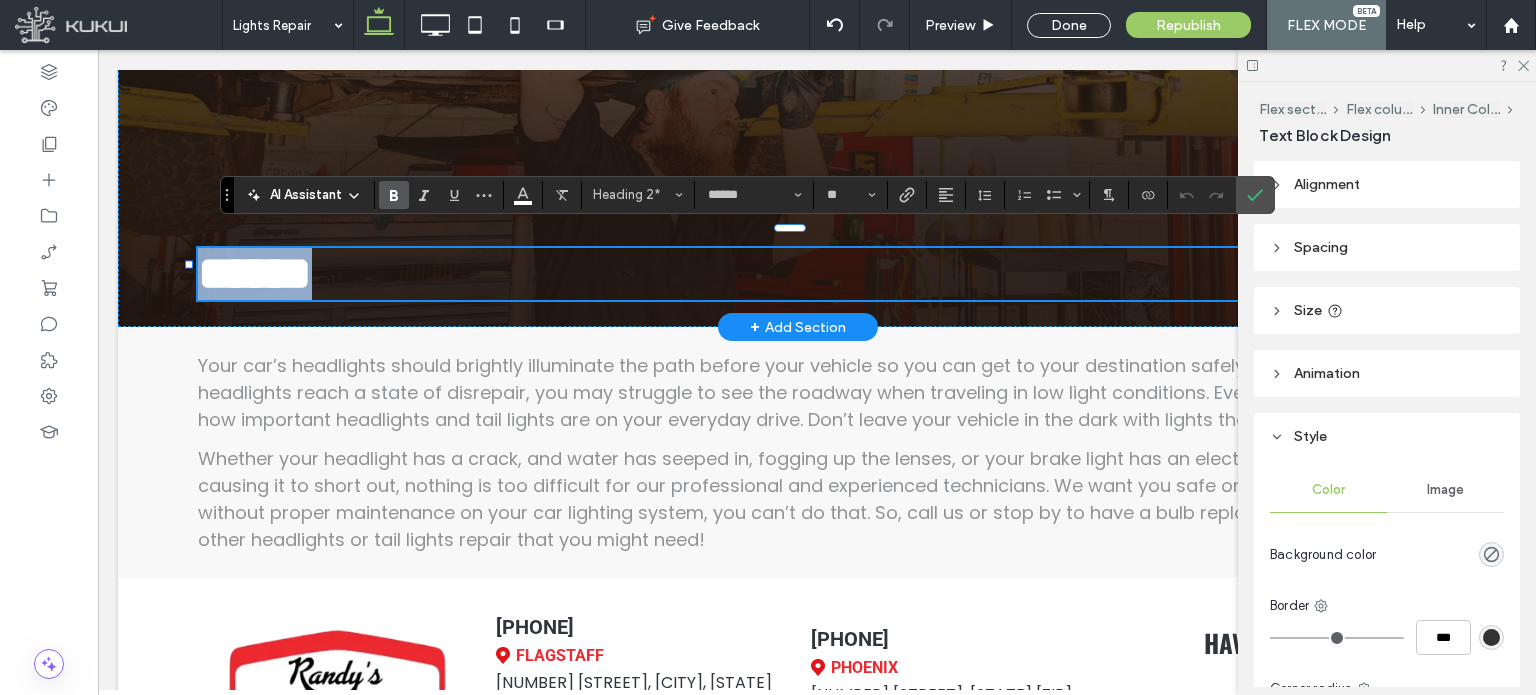 click on "******" at bounding box center [798, 274] 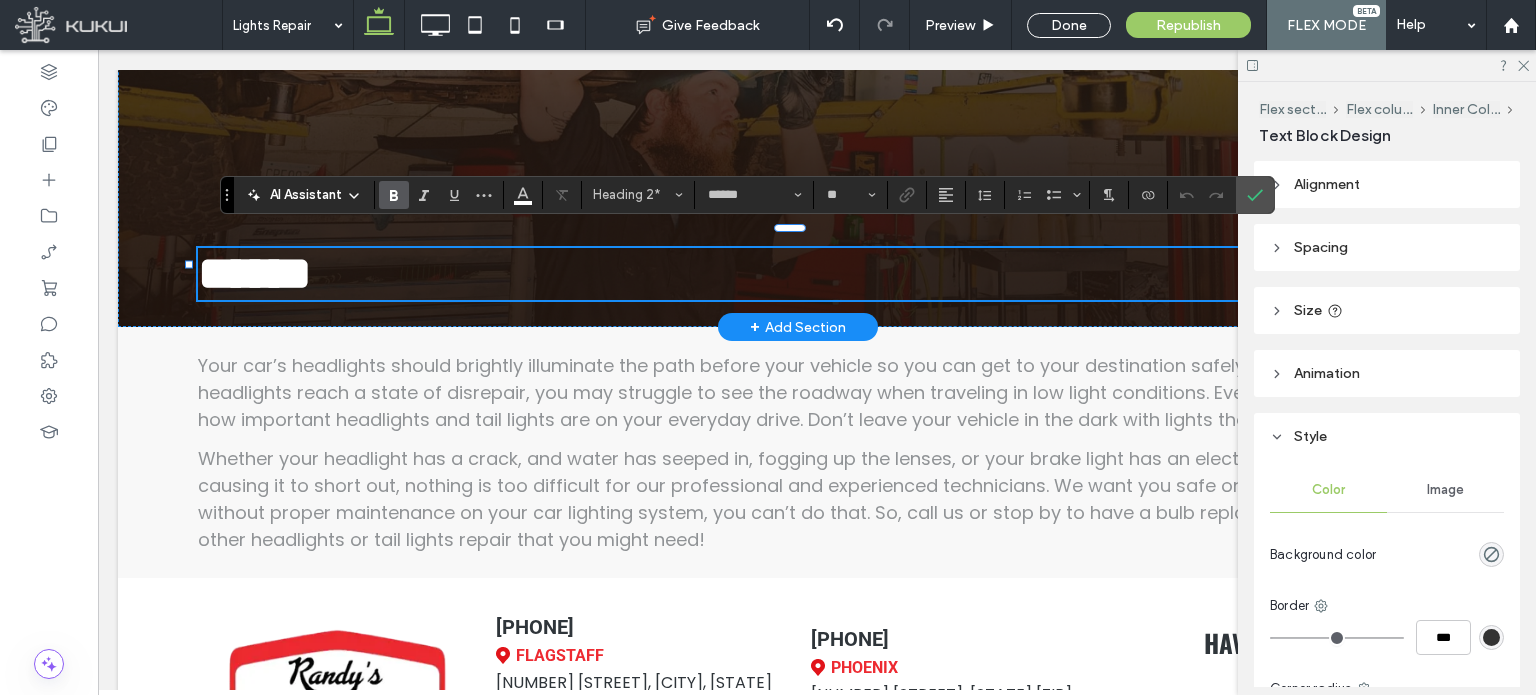 type 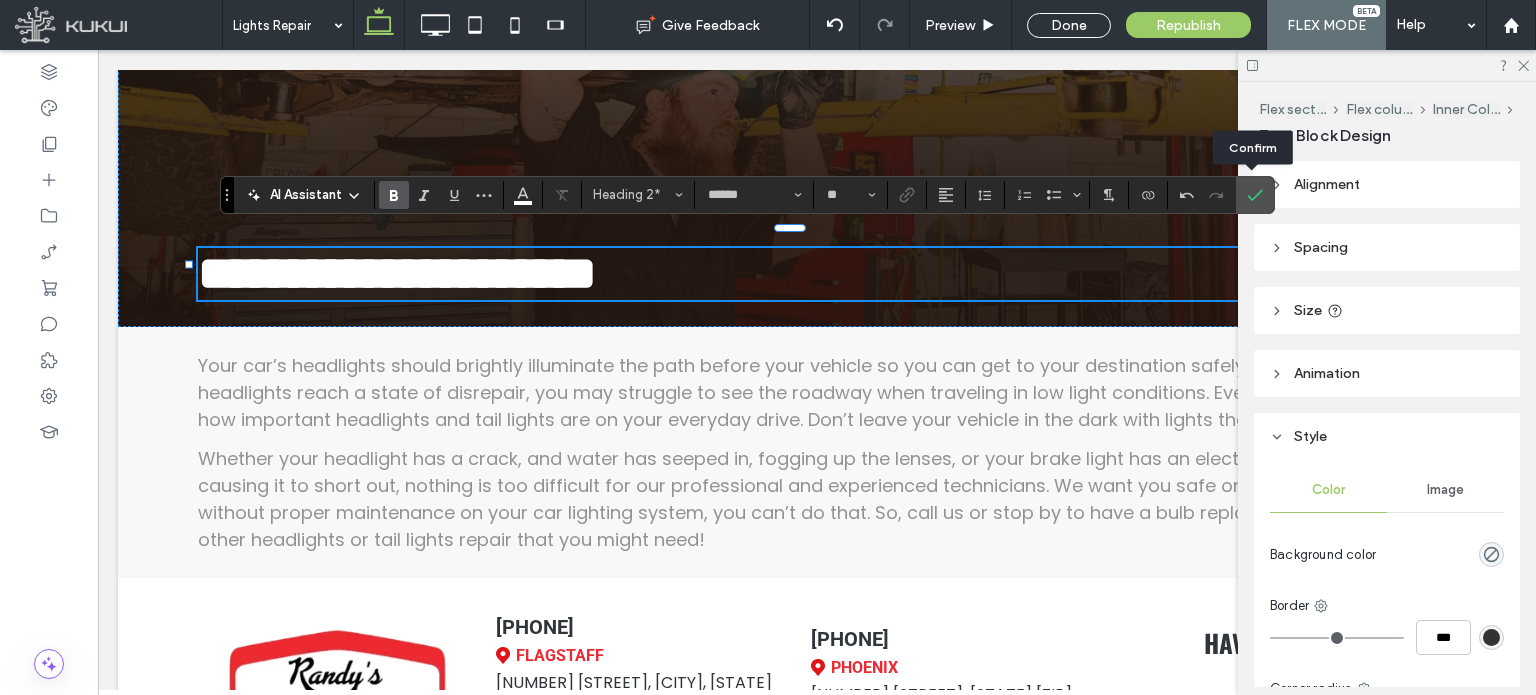 click 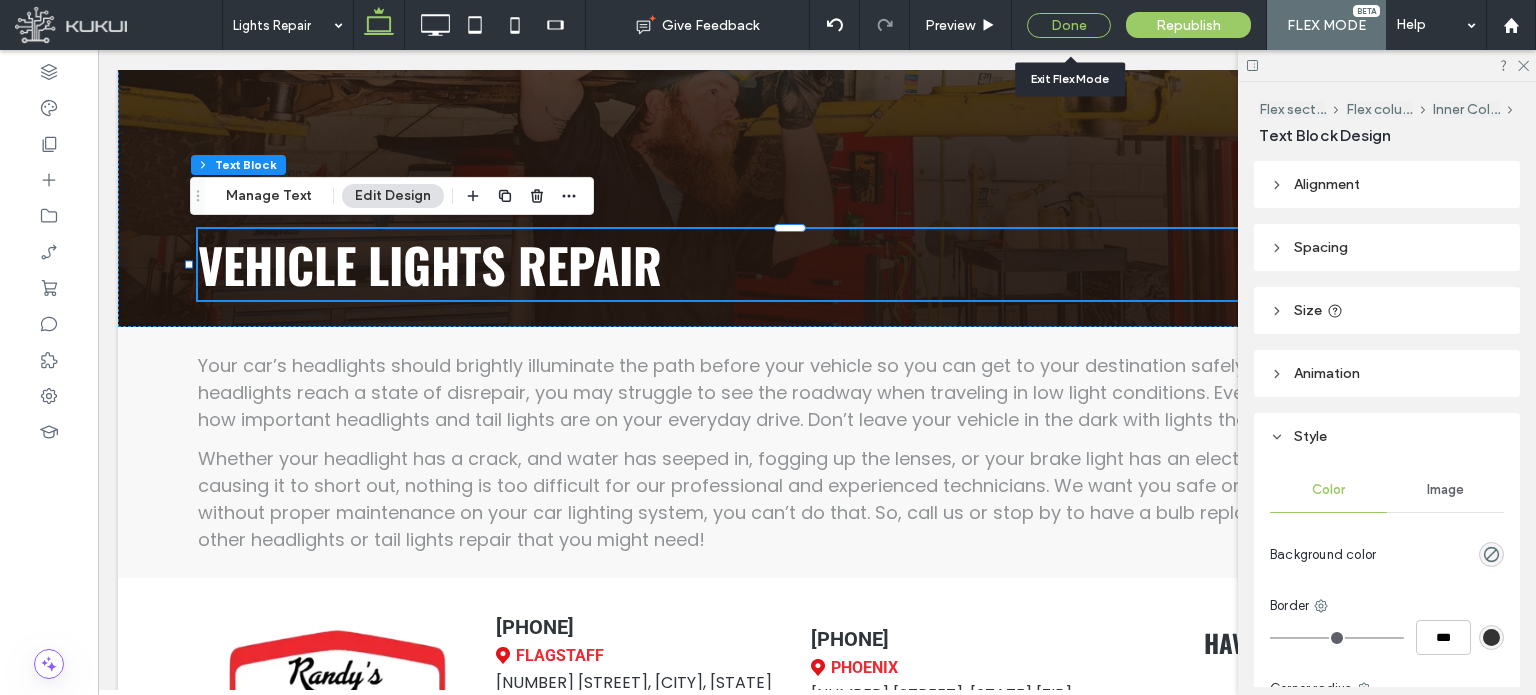 click on "Done" at bounding box center (1069, 25) 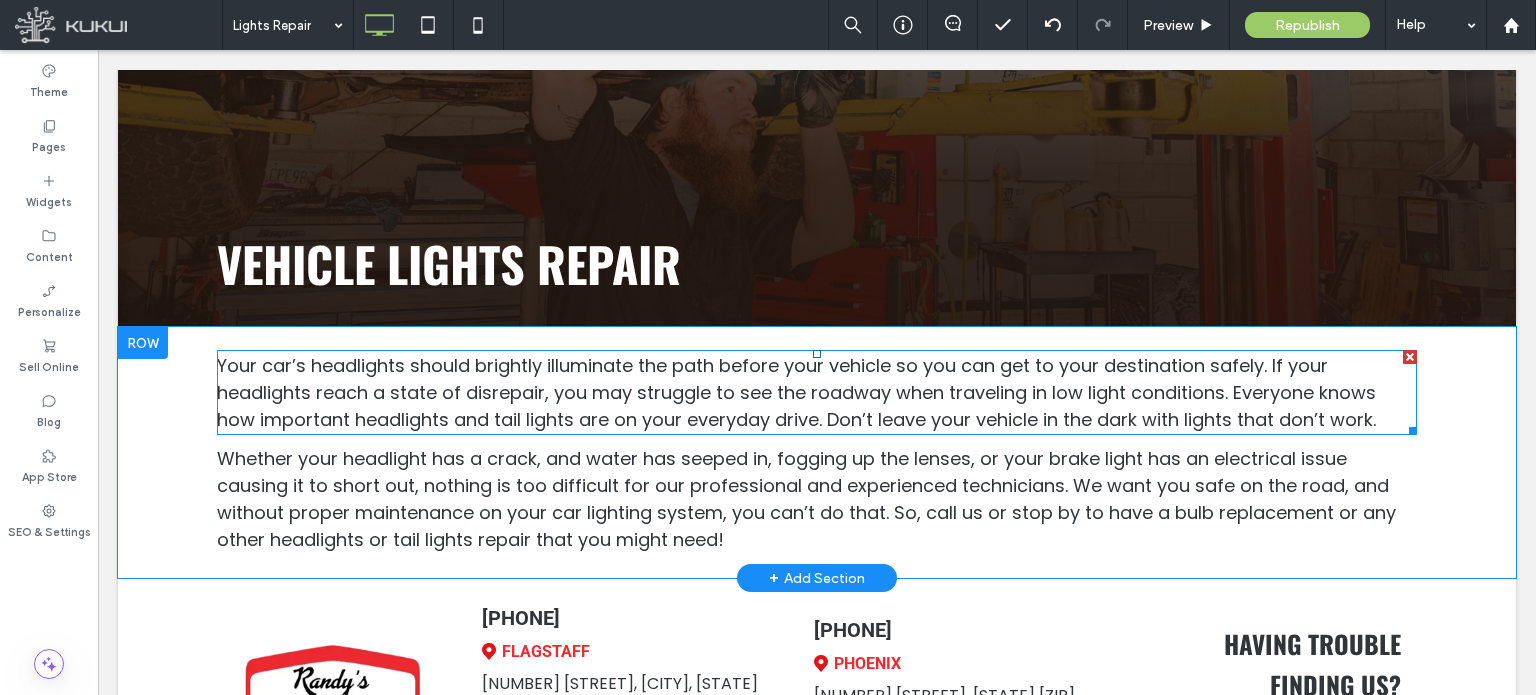 click on "Your car’s headlights should brightly illuminate the path before your vehicle so you can get to your destination safely. If your headlights reach a state of disrepair, you may struggle to see the roadway when traveling in low light conditions. Everyone knows how important headlights and tail lights are on your everyday drive. Don’t leave your vehicle in the dark with lights that don’t work." at bounding box center [796, 392] 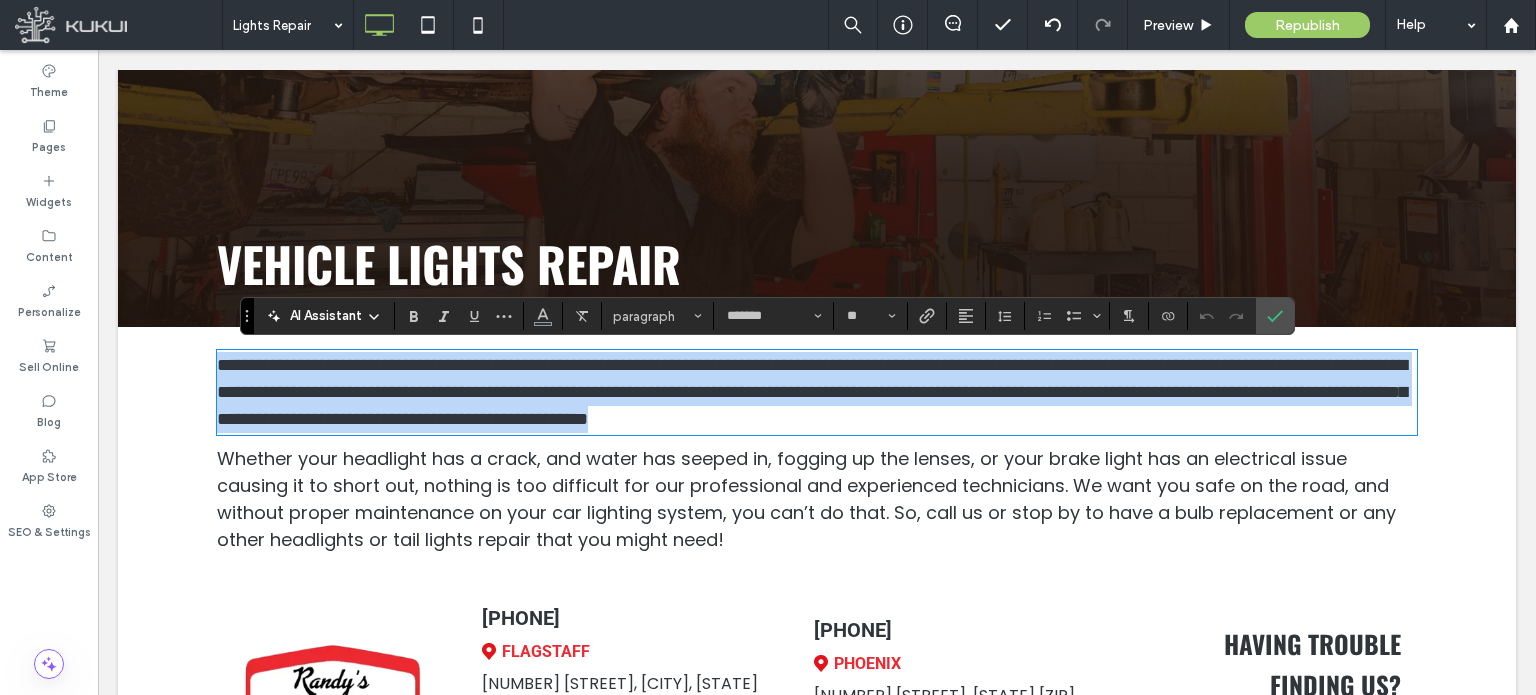 click on "**********" at bounding box center [817, 392] 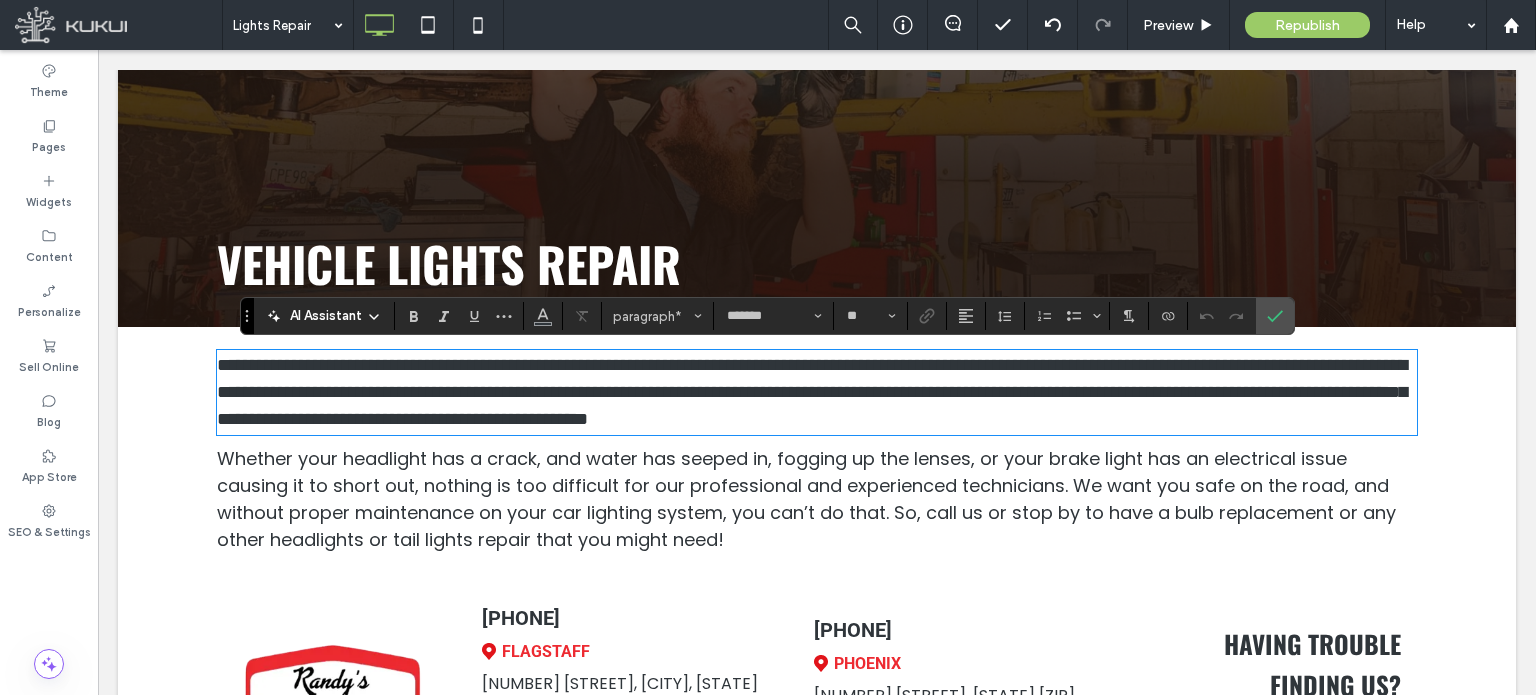 click on "**********" at bounding box center [812, 392] 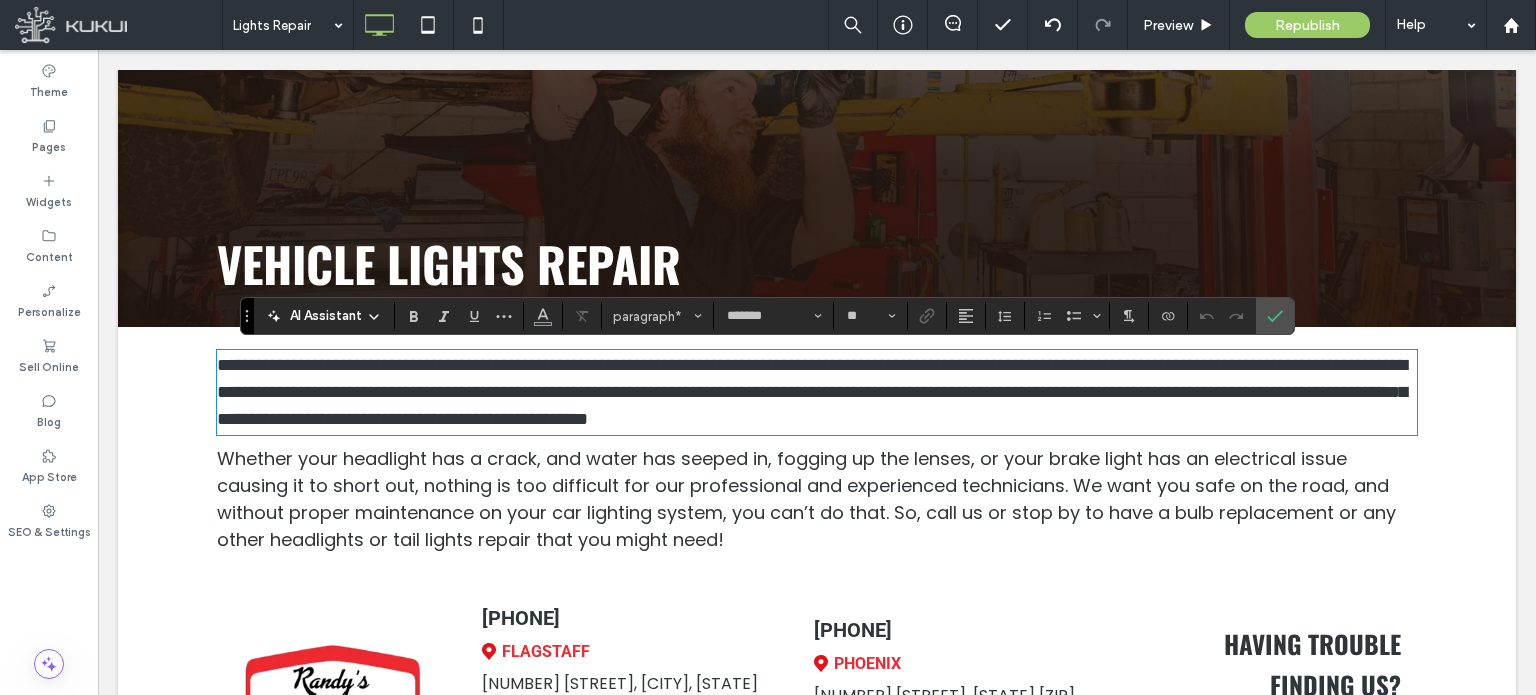 type 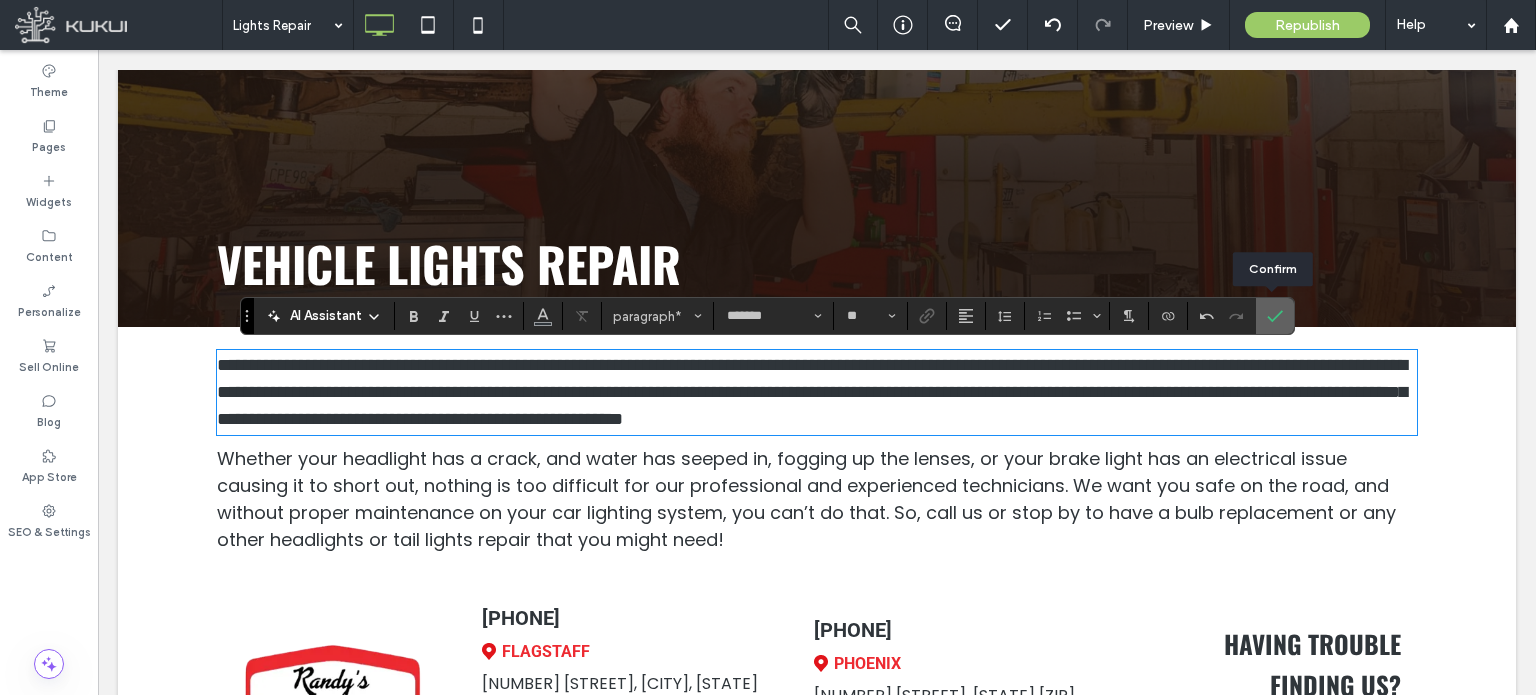 click 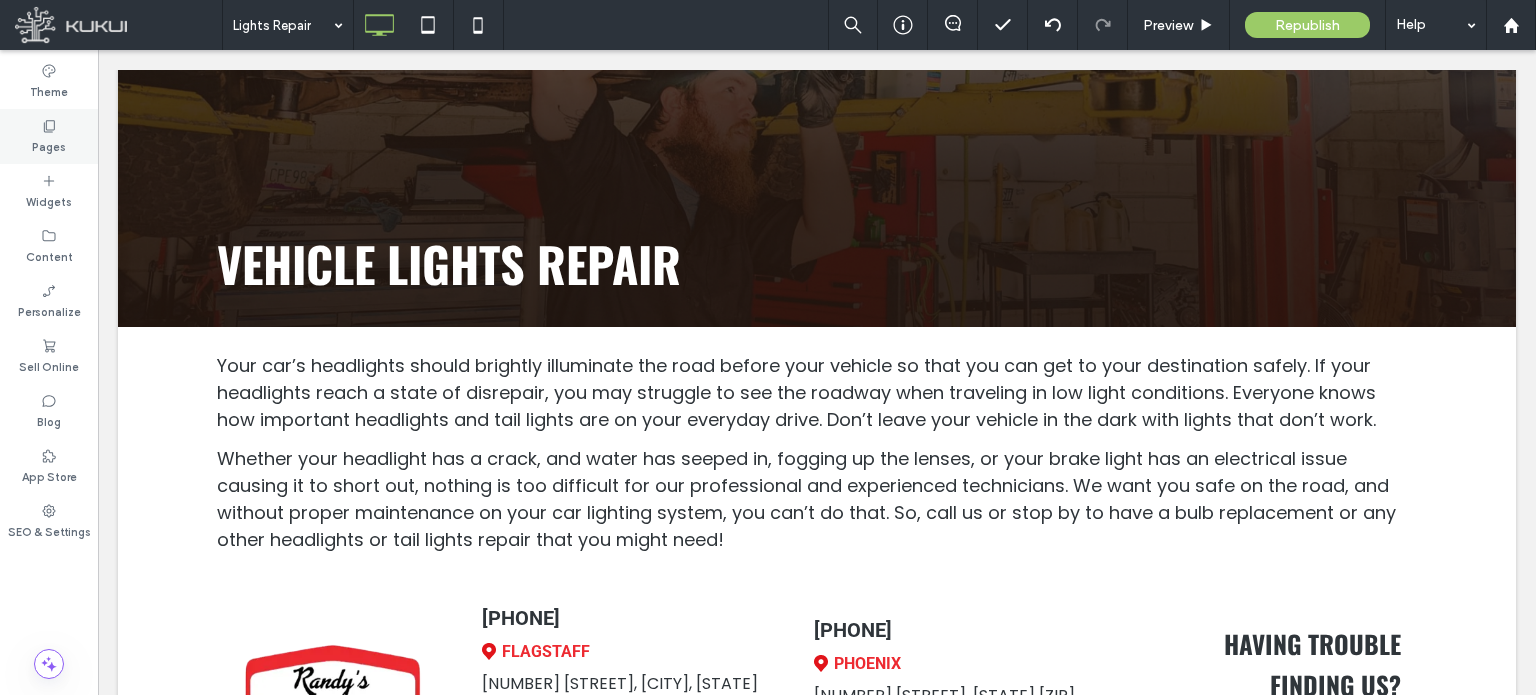 click 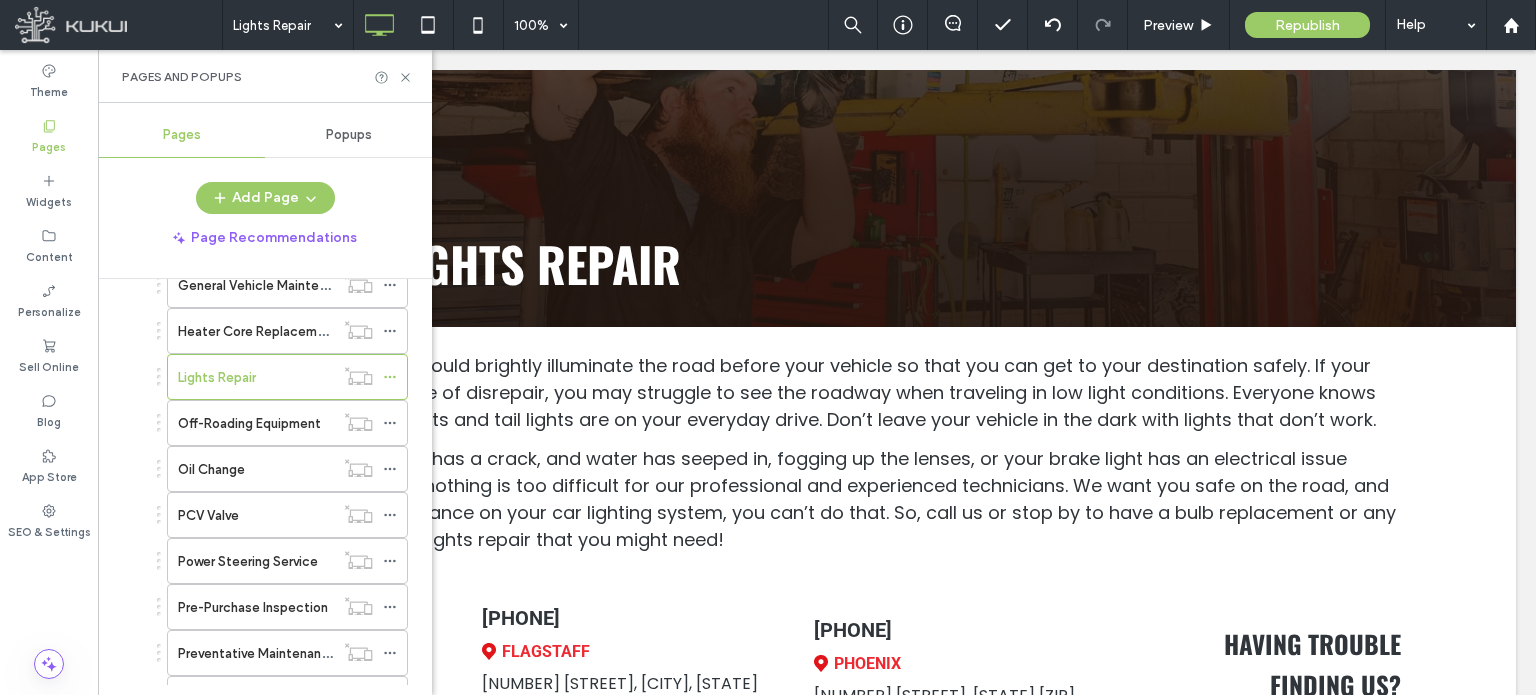 scroll, scrollTop: 1900, scrollLeft: 0, axis: vertical 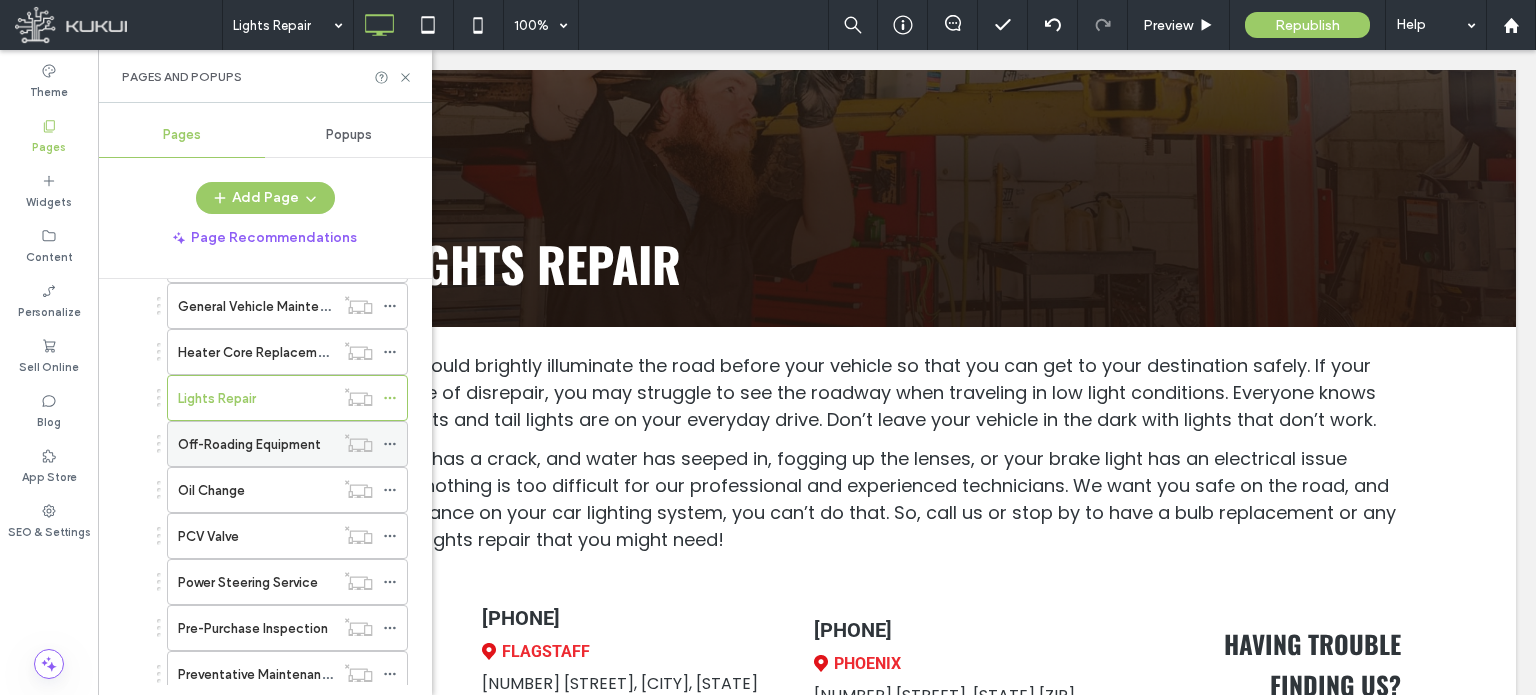 click on "Off-Roading Equipment" at bounding box center (249, 444) 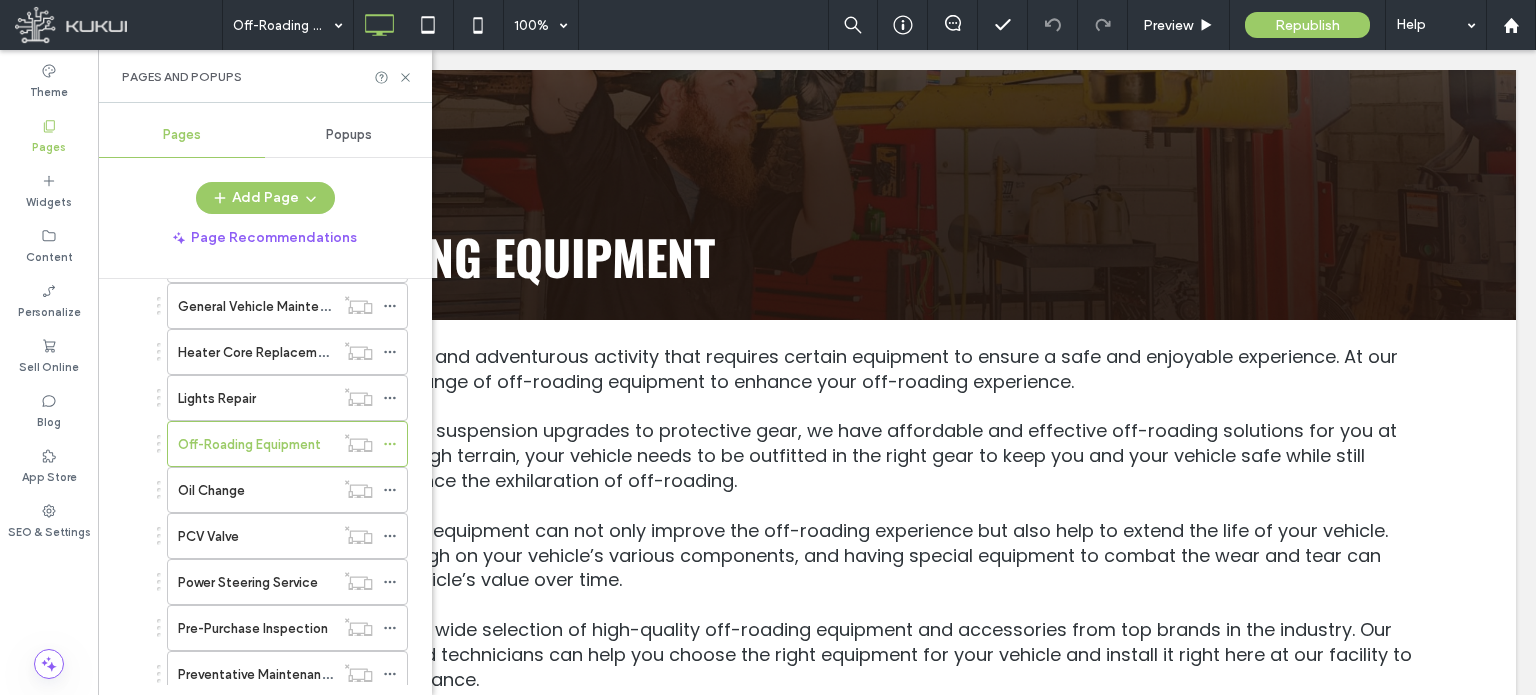 scroll, scrollTop: 300, scrollLeft: 0, axis: vertical 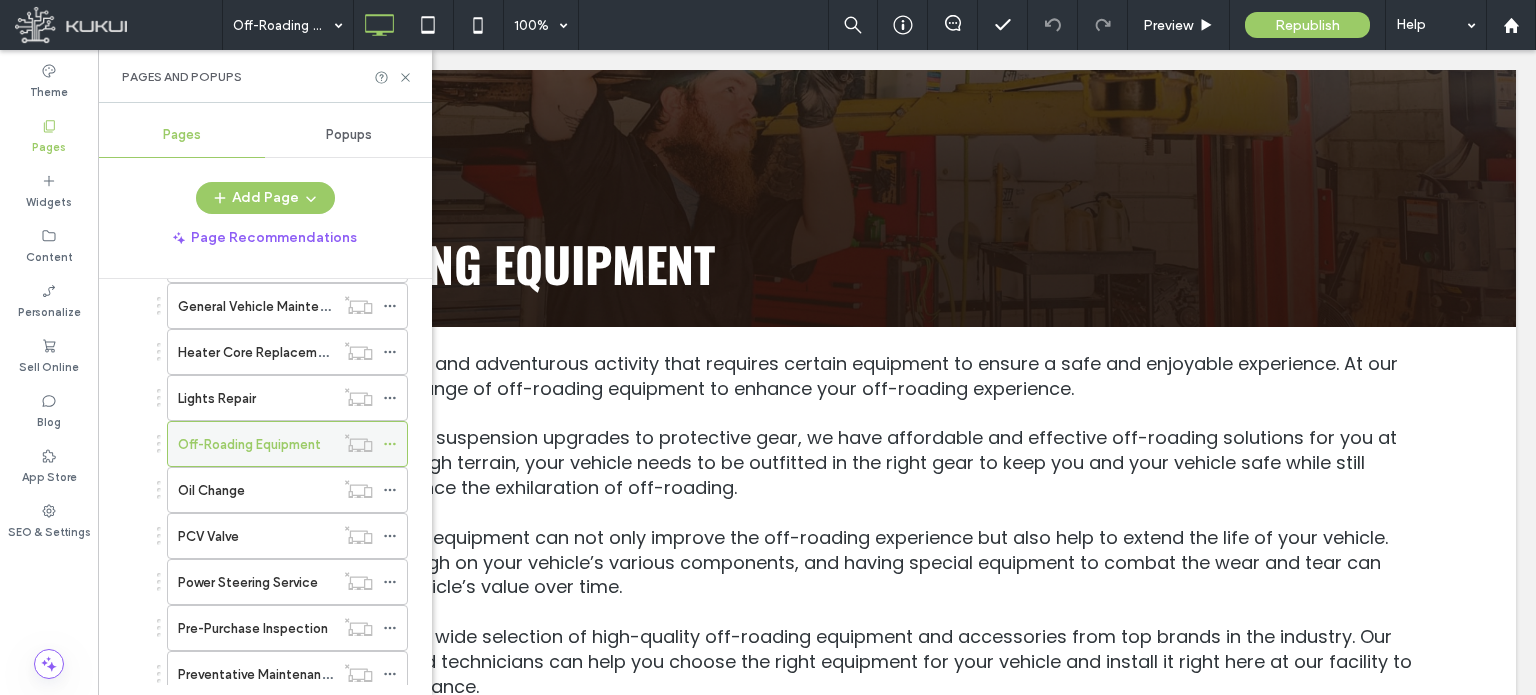 click 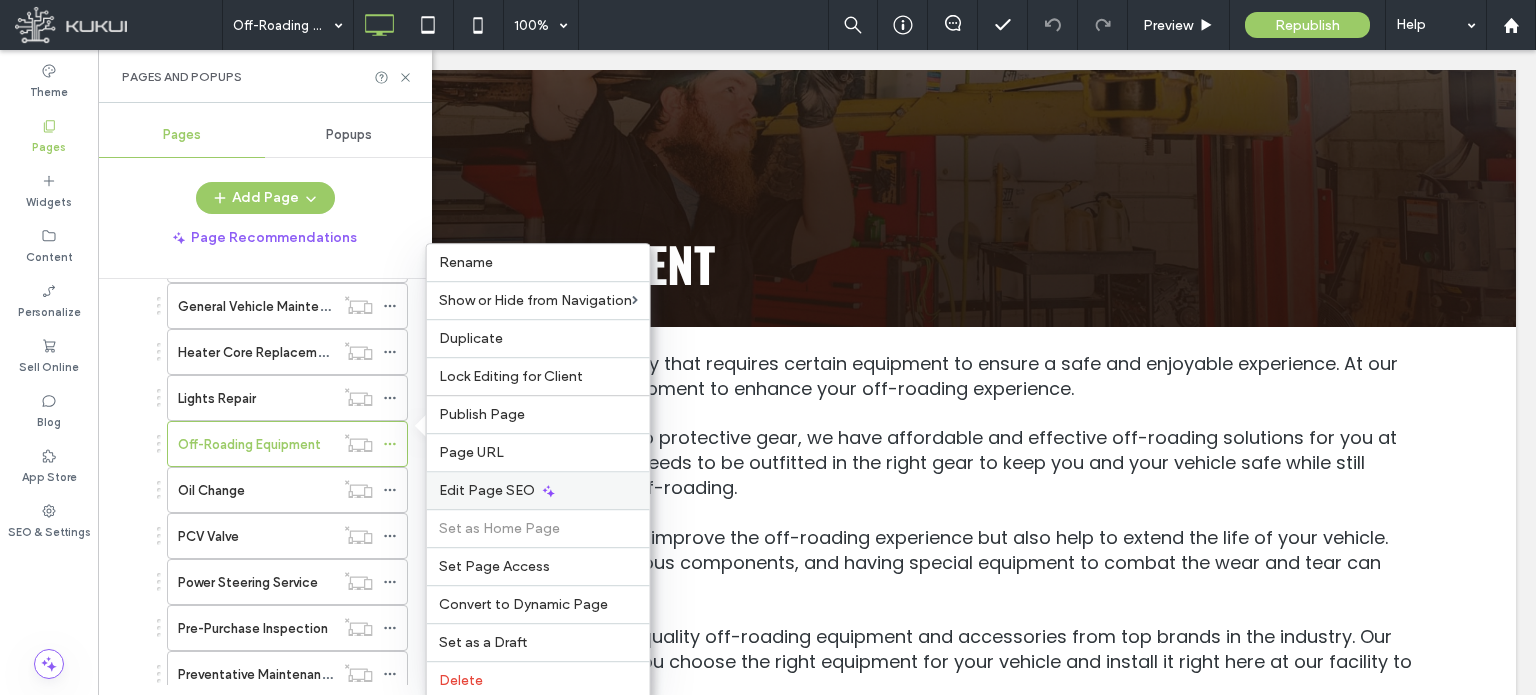 click on "Edit Page SEO" at bounding box center [487, 490] 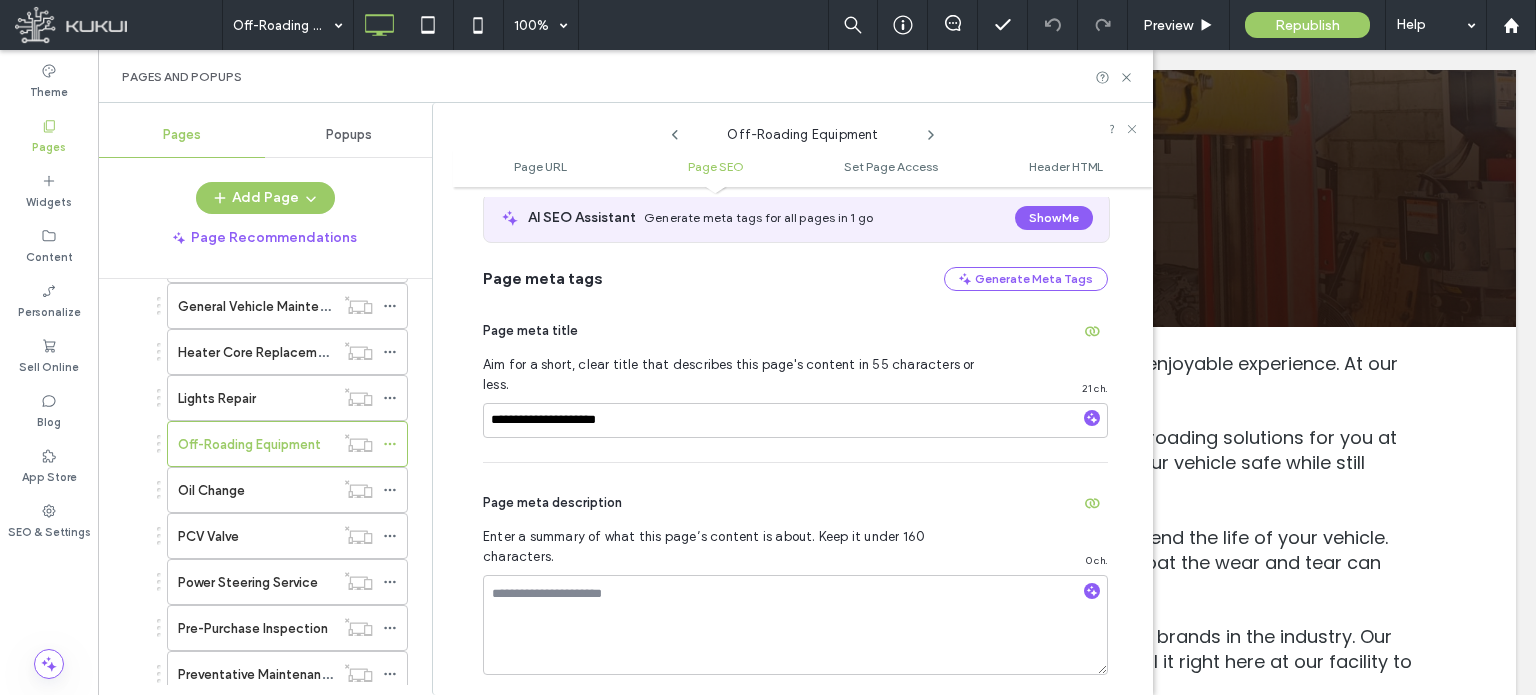 scroll, scrollTop: 474, scrollLeft: 0, axis: vertical 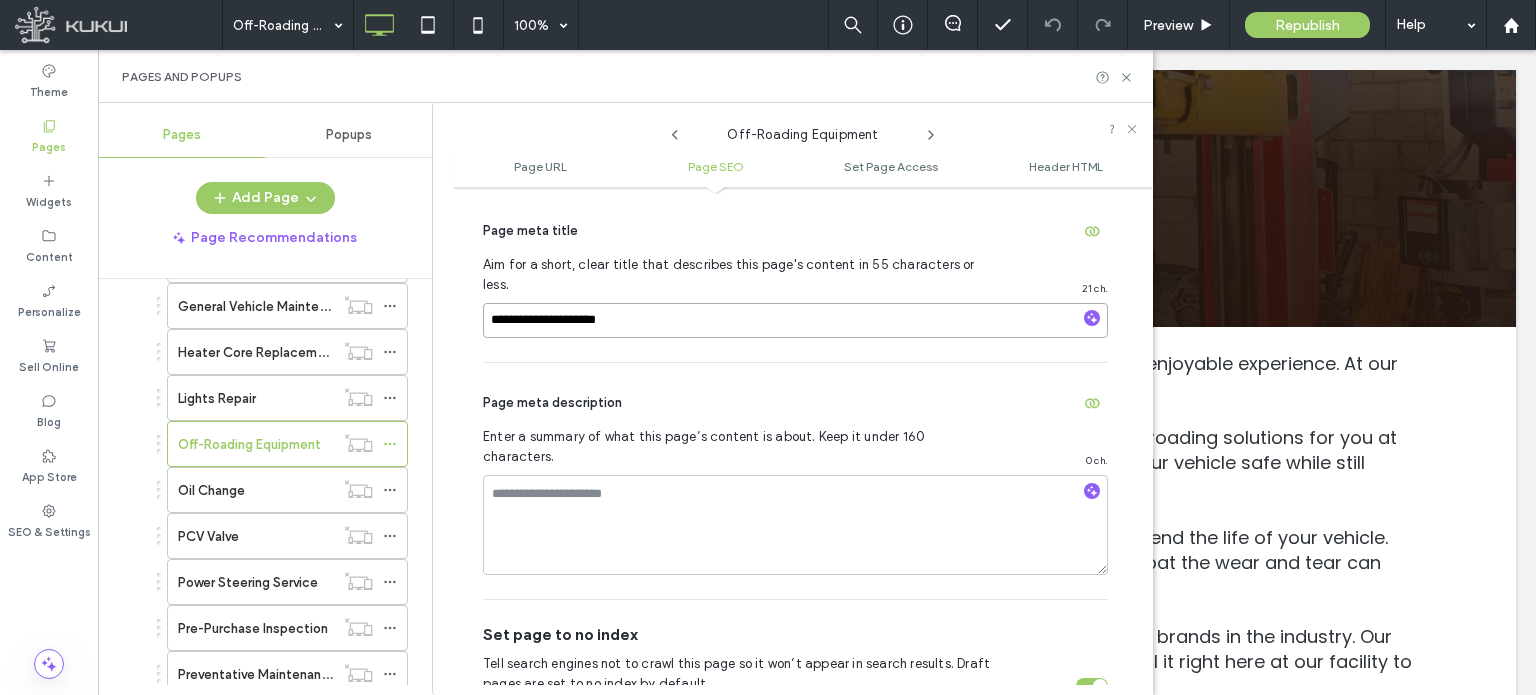 click on "**********" at bounding box center (795, 320) 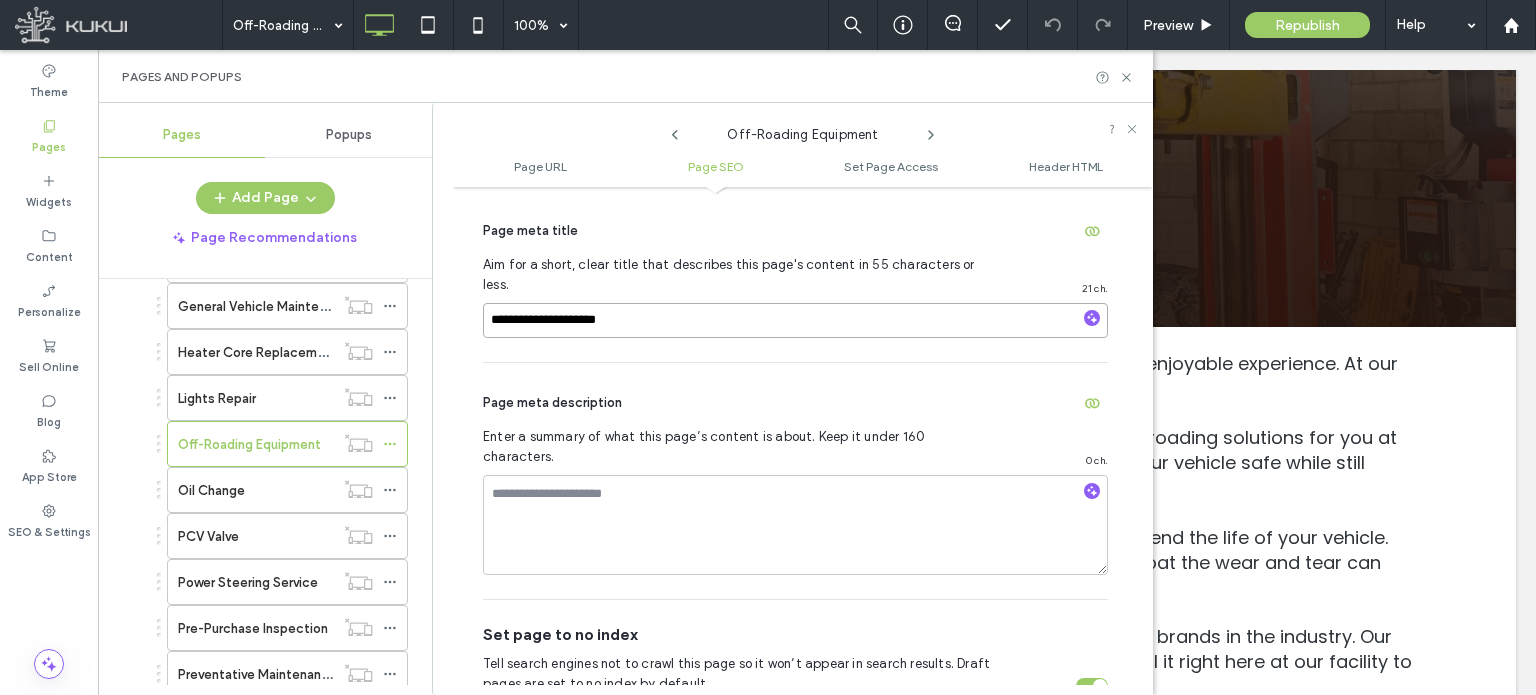 paste on "**********" 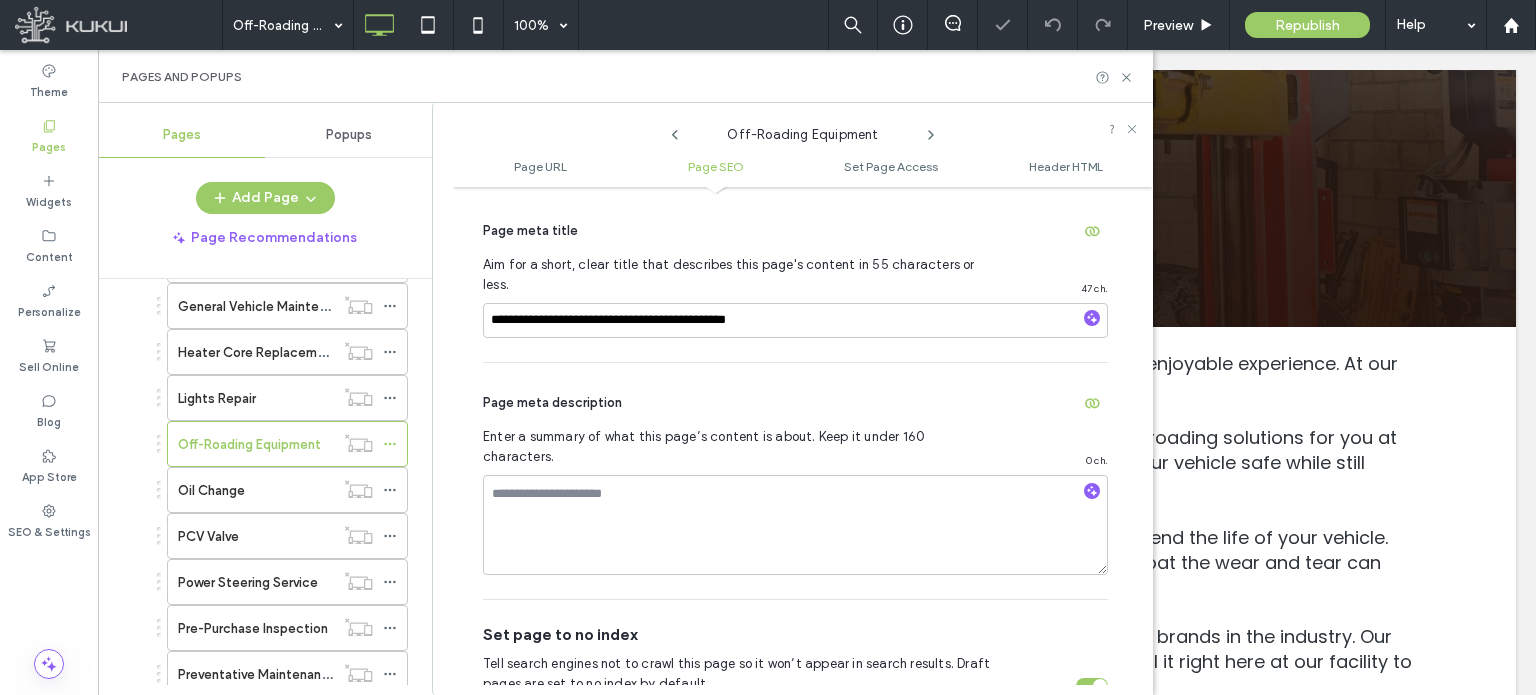 click on "Page meta description Enter a summary of what this page’s content is about. Keep it under 160 characters. 0   ch." at bounding box center [795, 481] 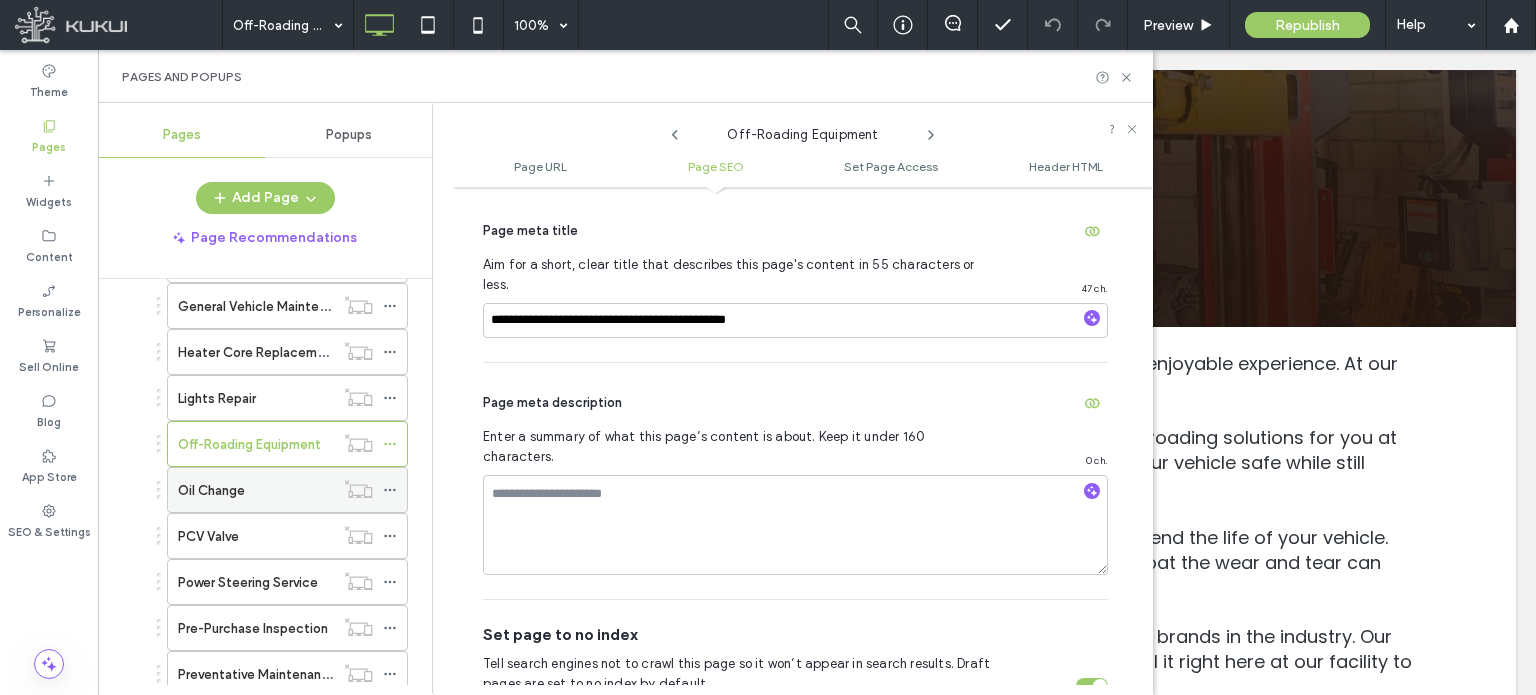 click on "Oil Change" at bounding box center [256, 490] 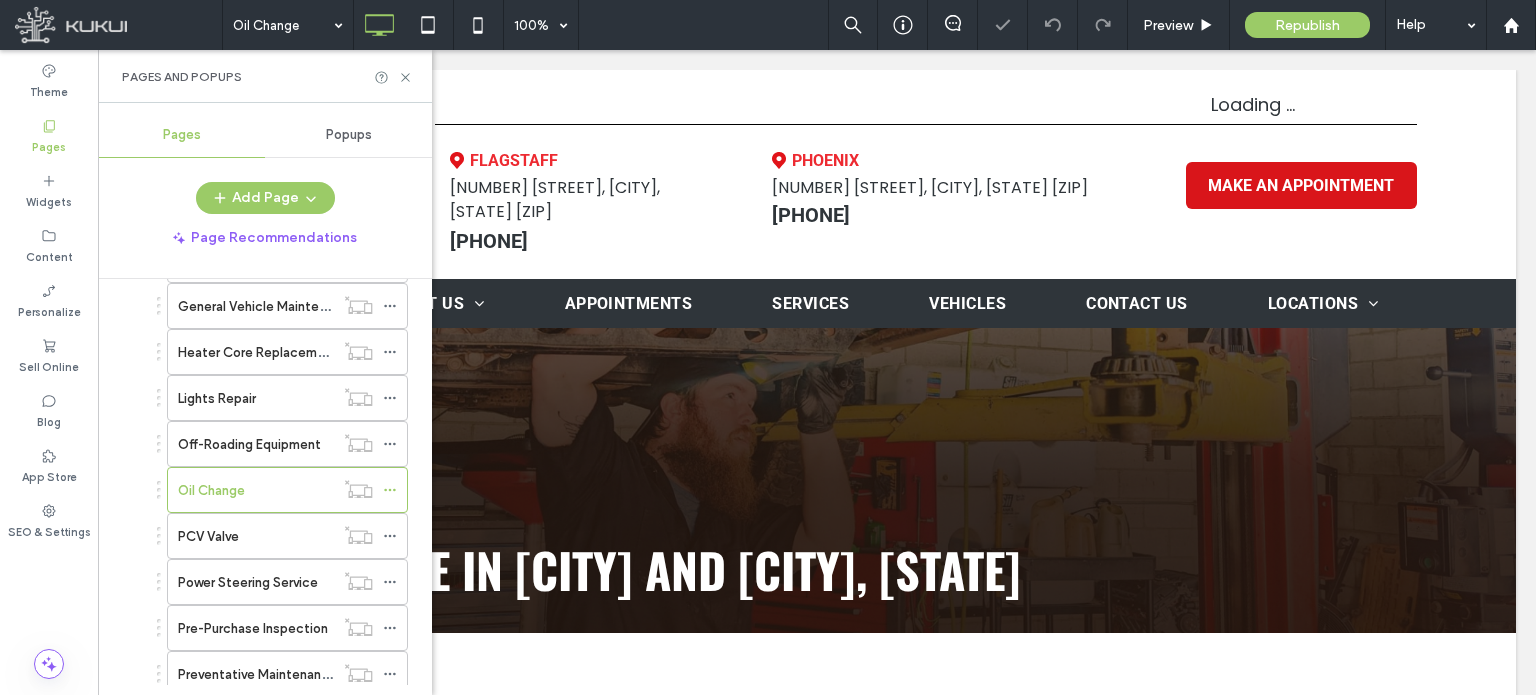 scroll, scrollTop: 0, scrollLeft: 0, axis: both 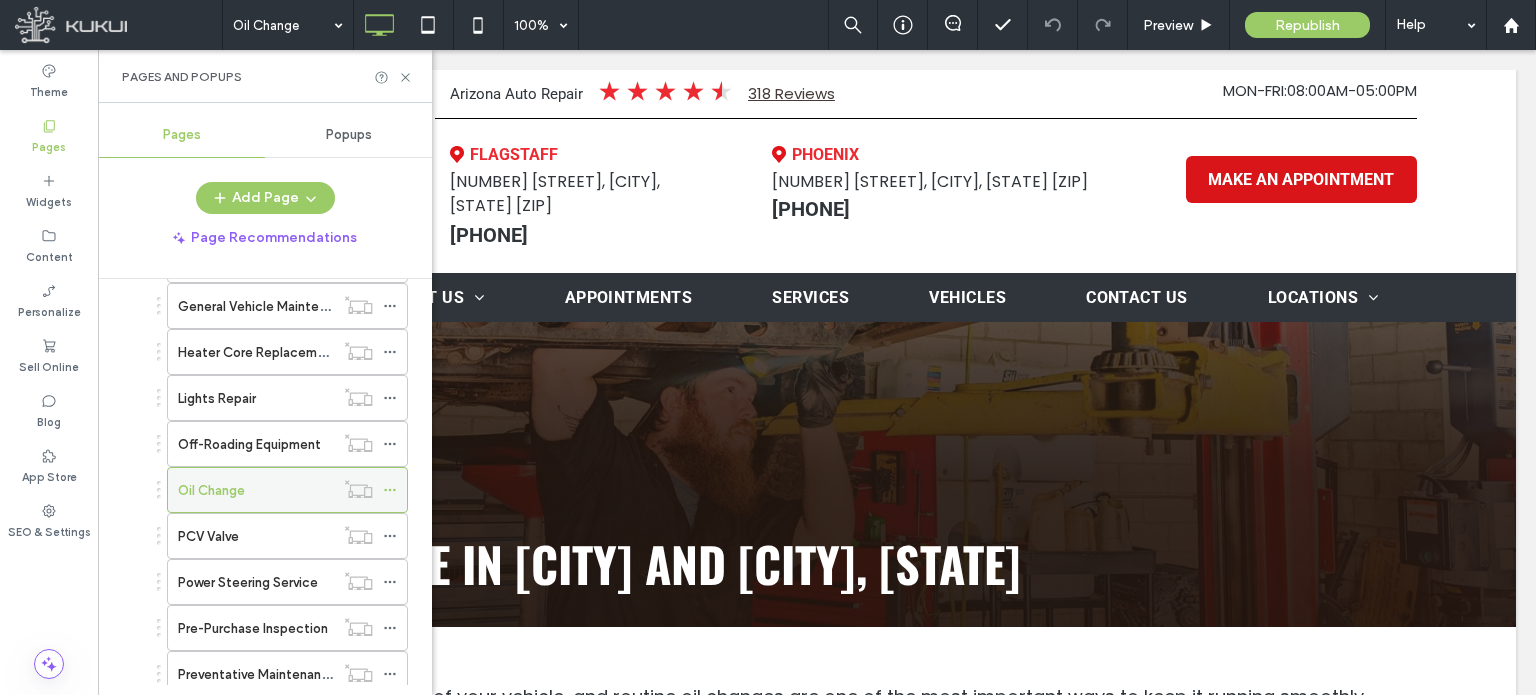 click 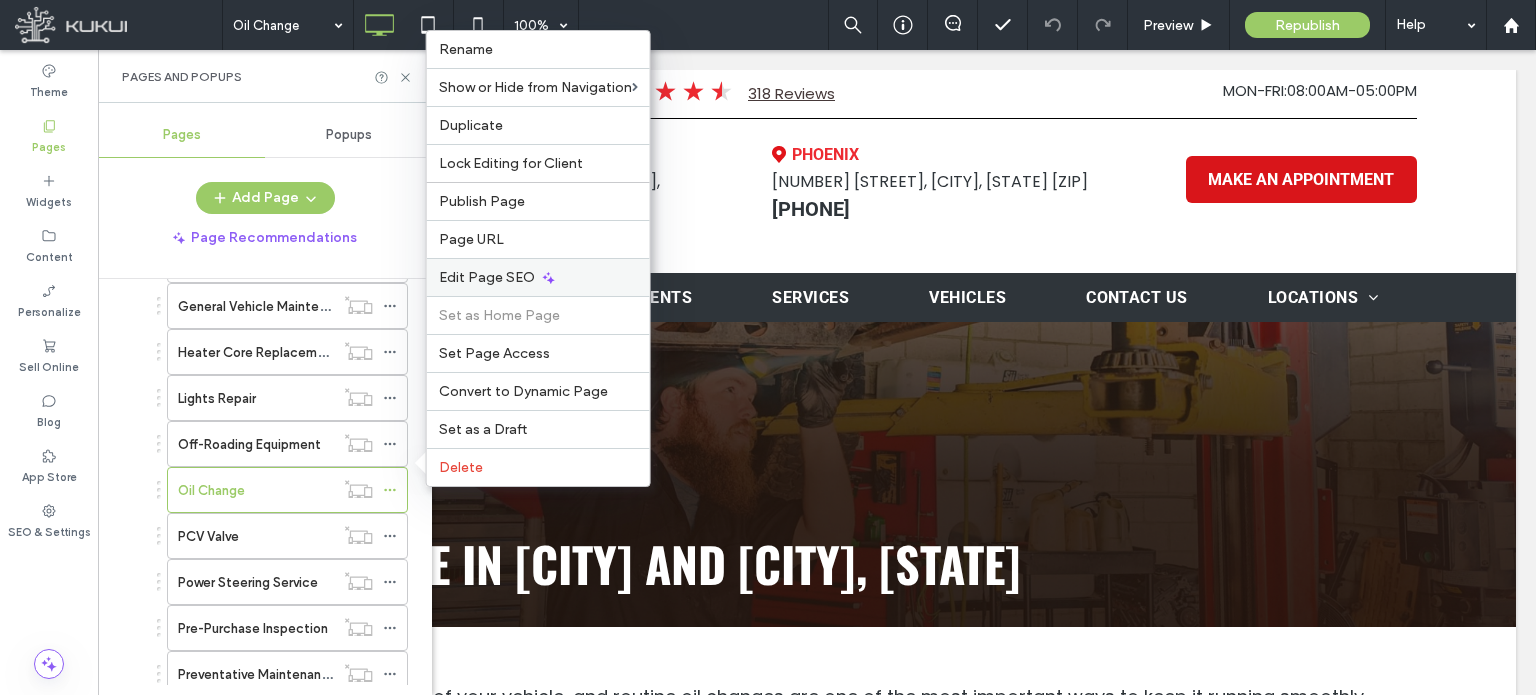 click on "Edit Page SEO" at bounding box center (487, 277) 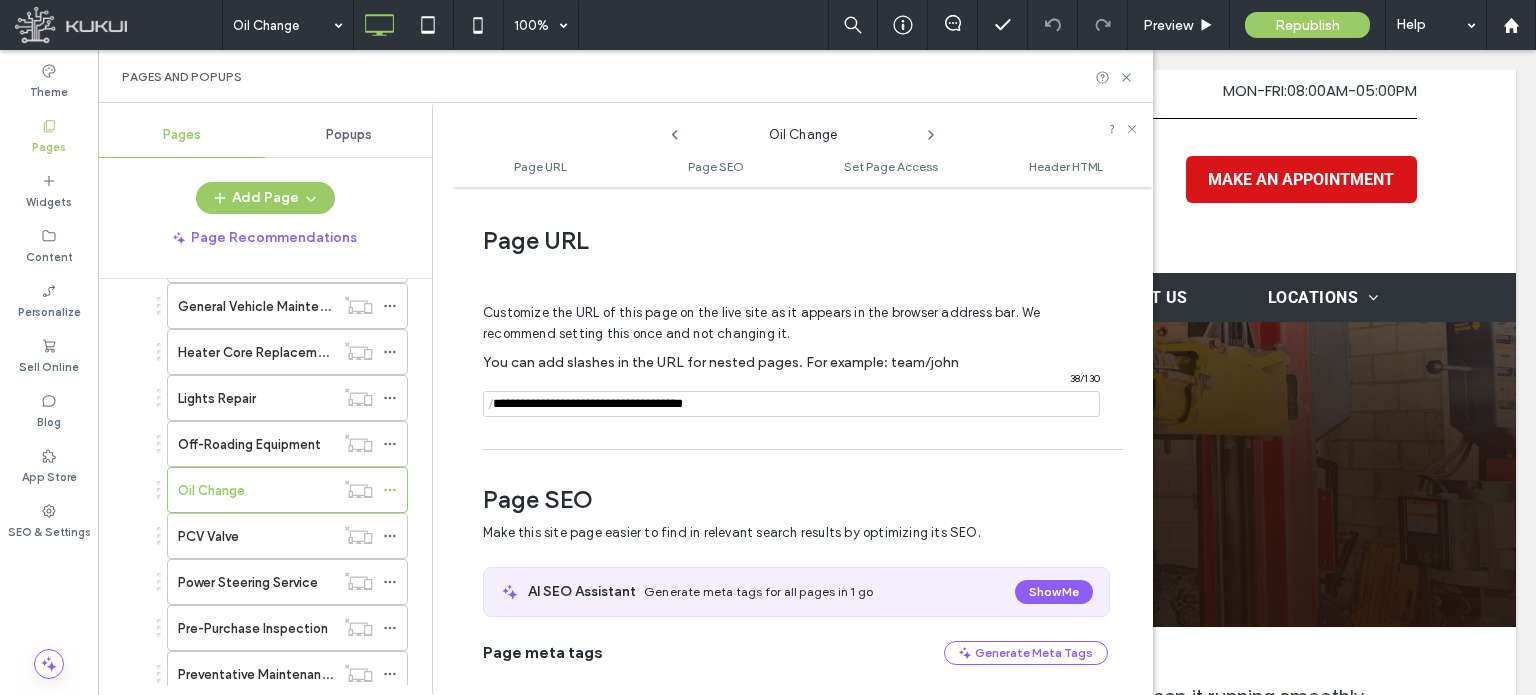scroll, scrollTop: 274, scrollLeft: 0, axis: vertical 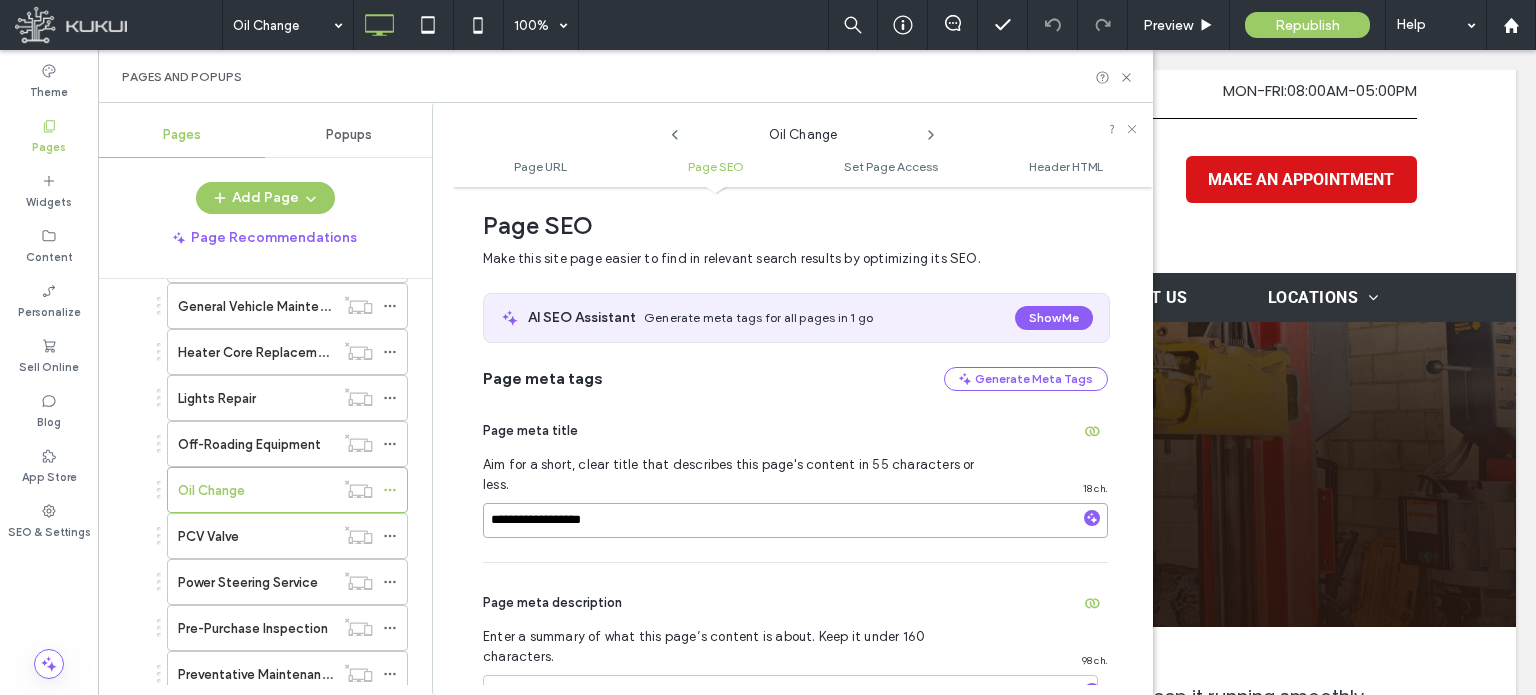 click on "**********" at bounding box center [795, 520] 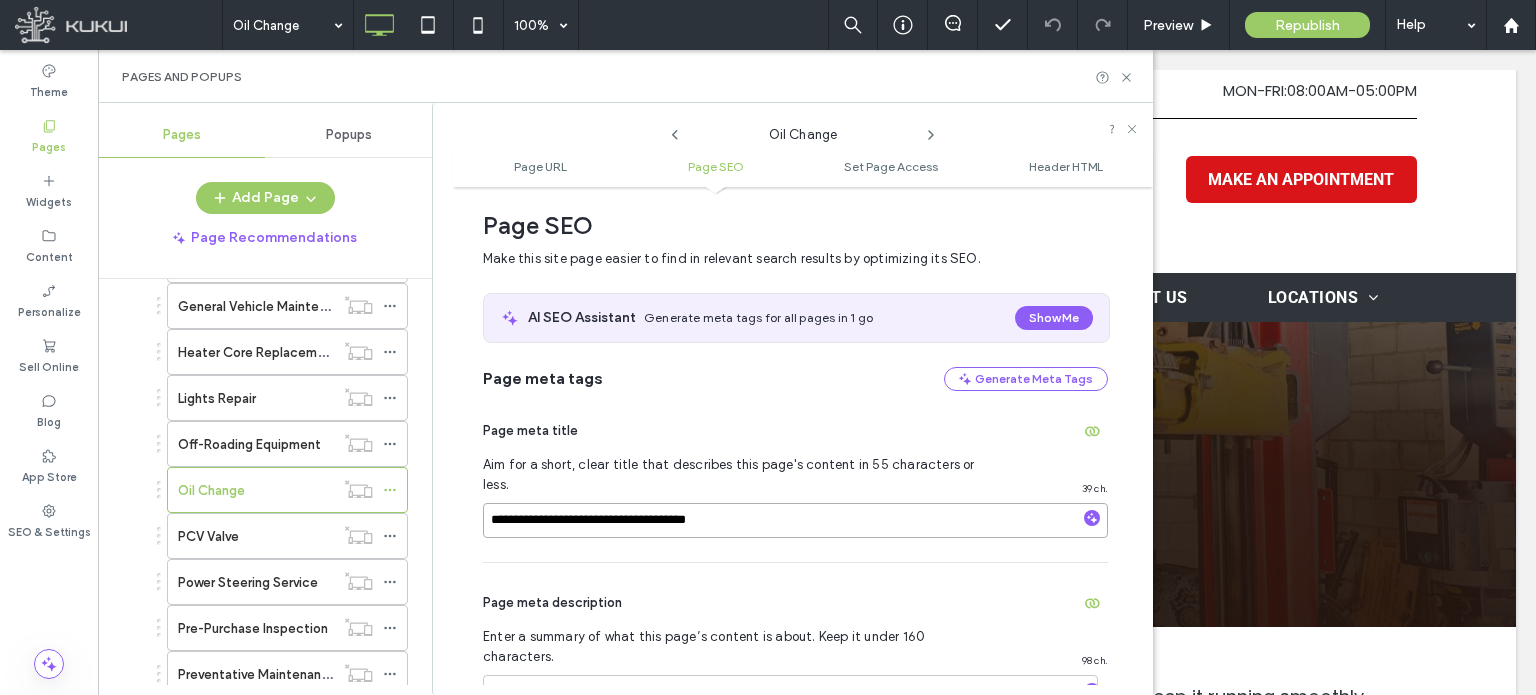 paste on "**********" 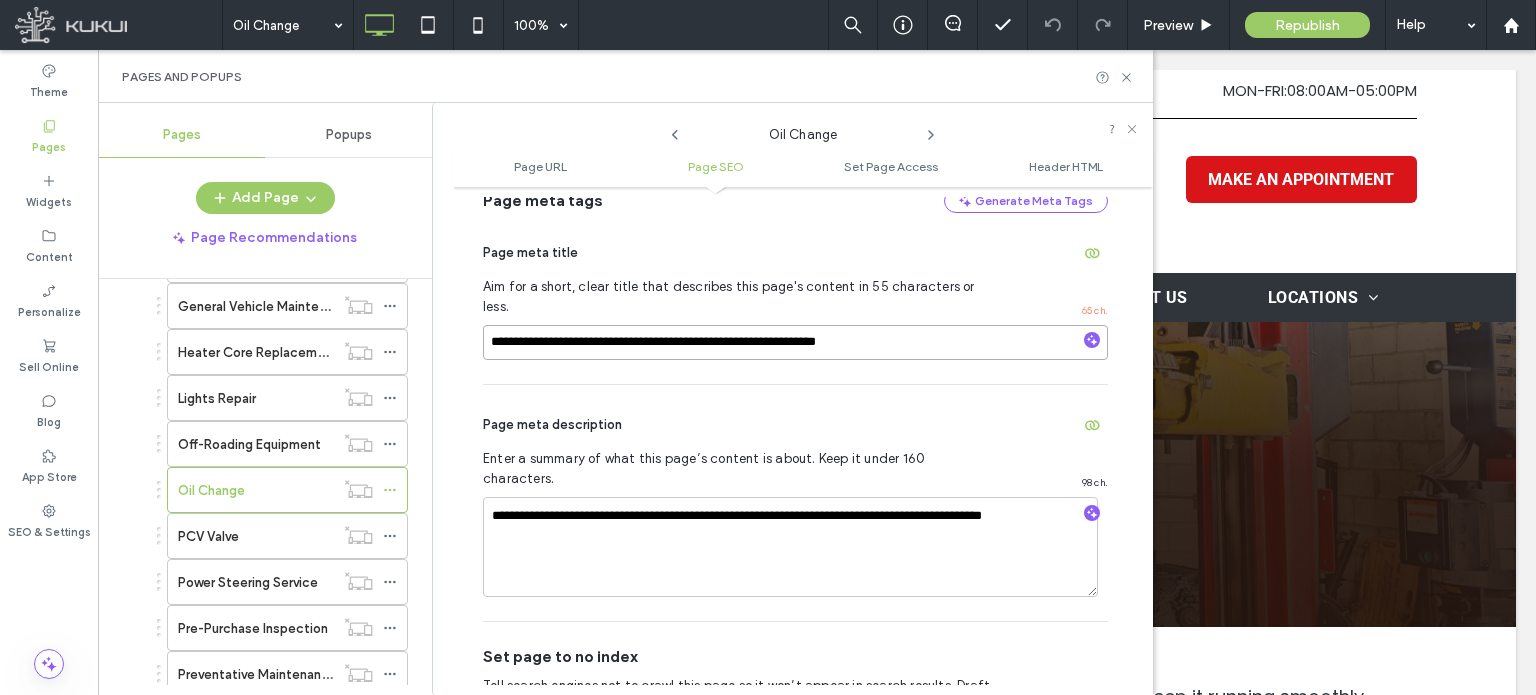 scroll, scrollTop: 474, scrollLeft: 0, axis: vertical 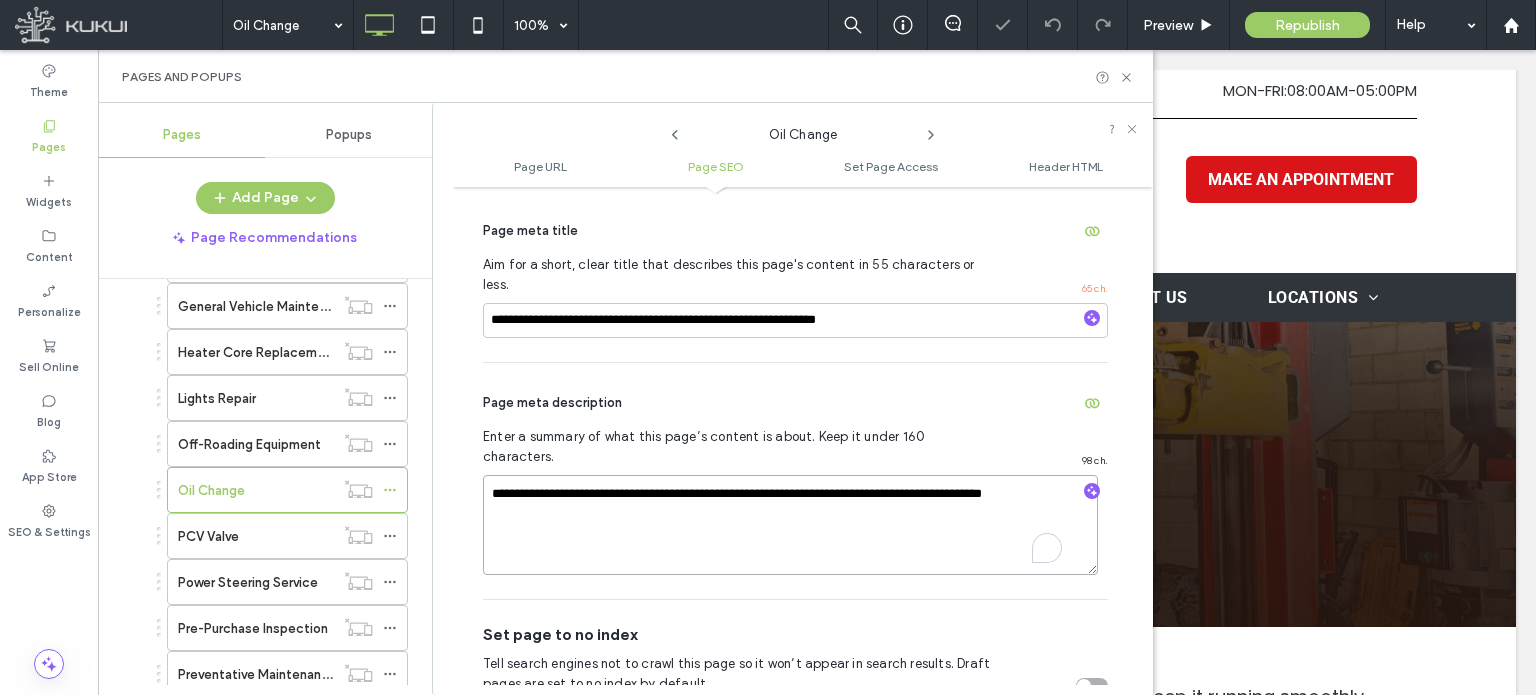 drag, startPoint x: 491, startPoint y: 458, endPoint x: 581, endPoint y: 490, distance: 95.51963 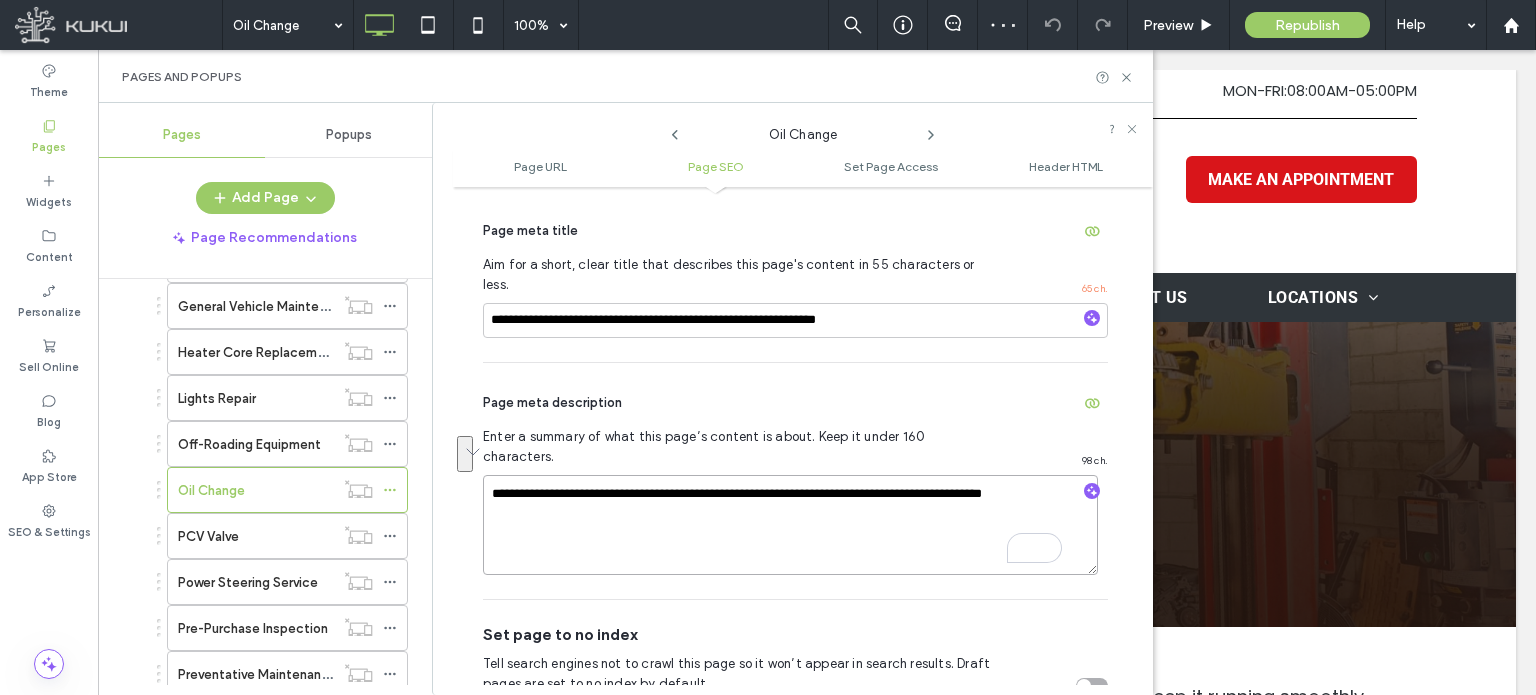 paste on "**********" 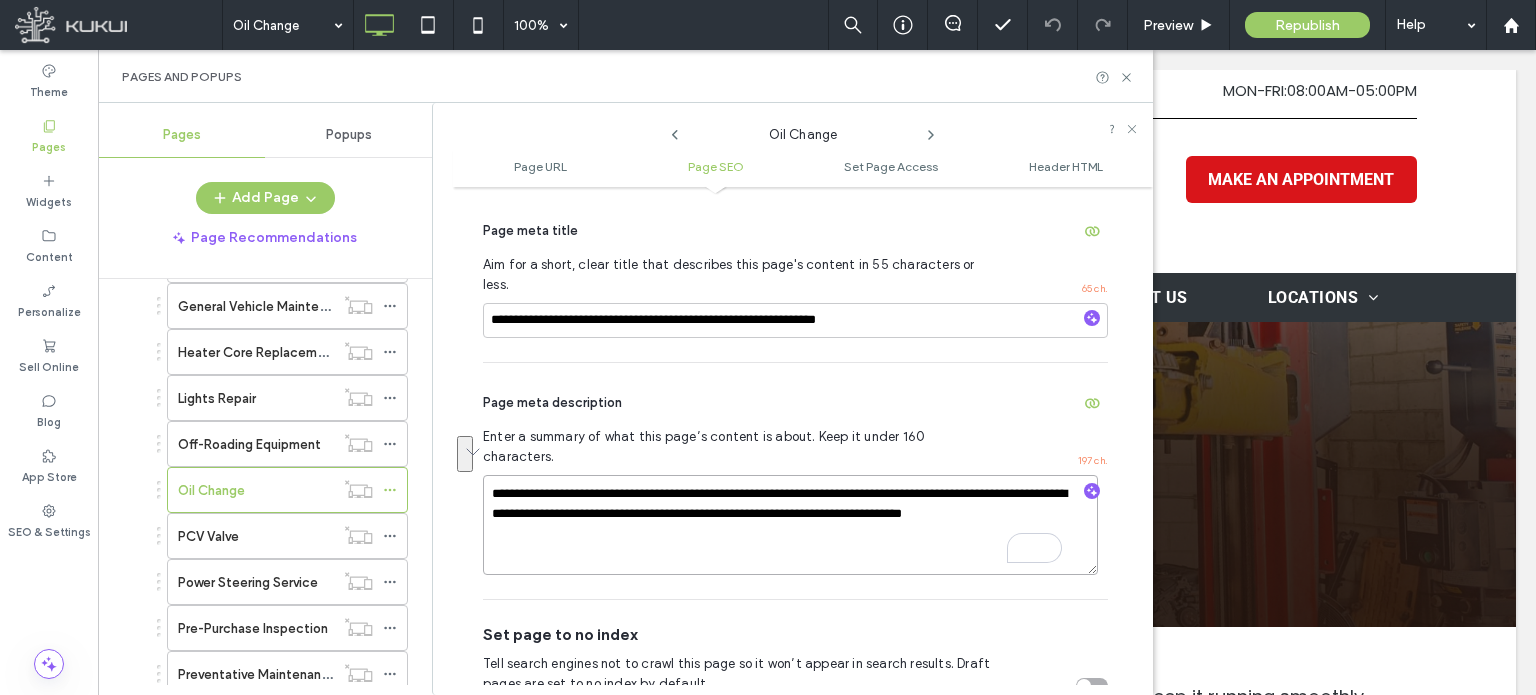 drag, startPoint x: 880, startPoint y: 473, endPoint x: 531, endPoint y: 504, distance: 350.37408 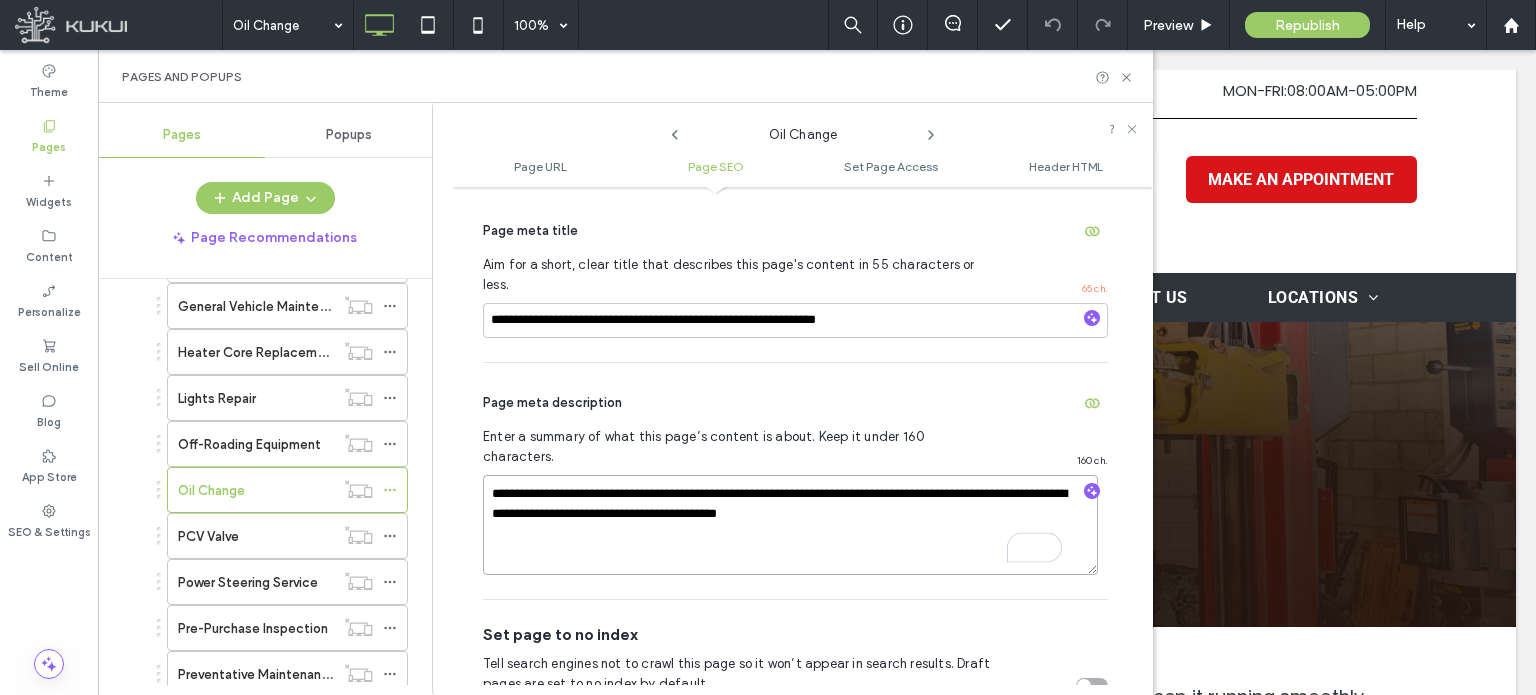 type on "**********" 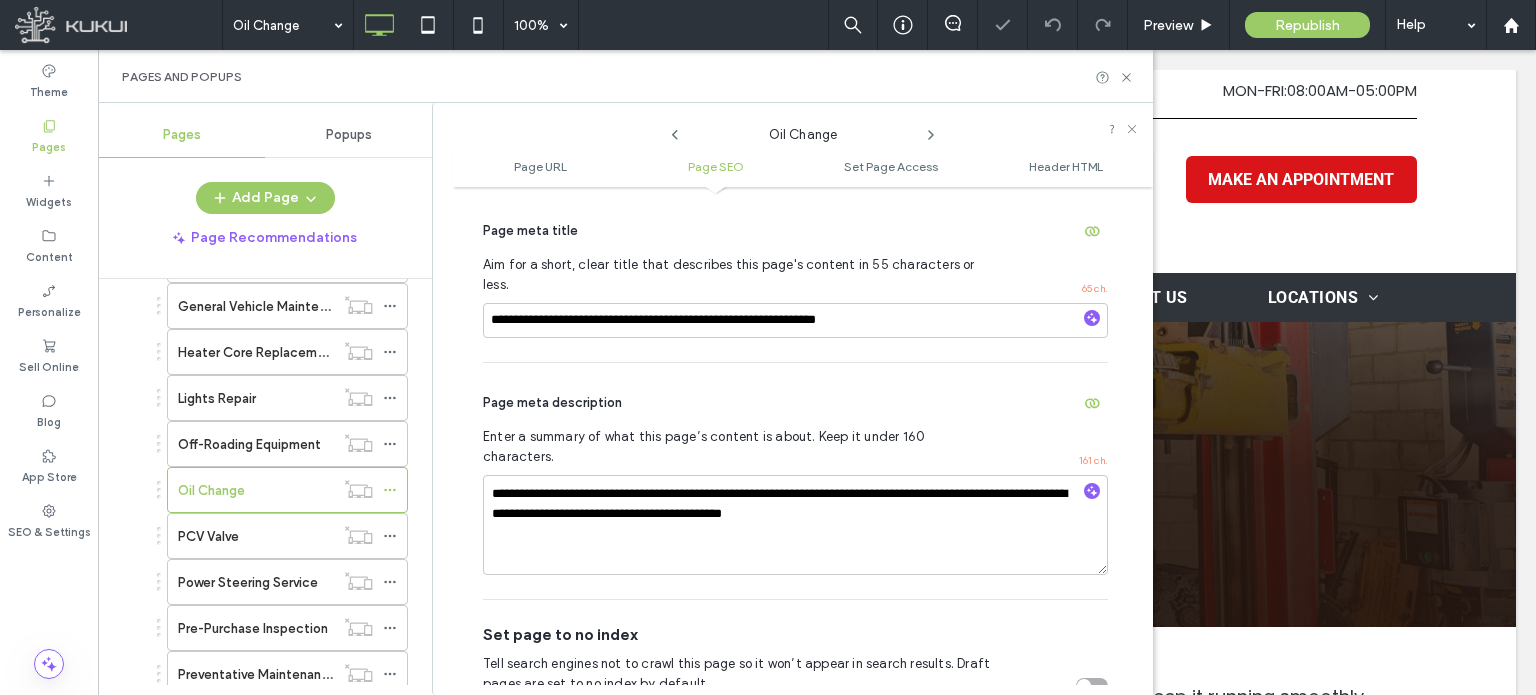 click on "Page meta description" at bounding box center (795, 403) 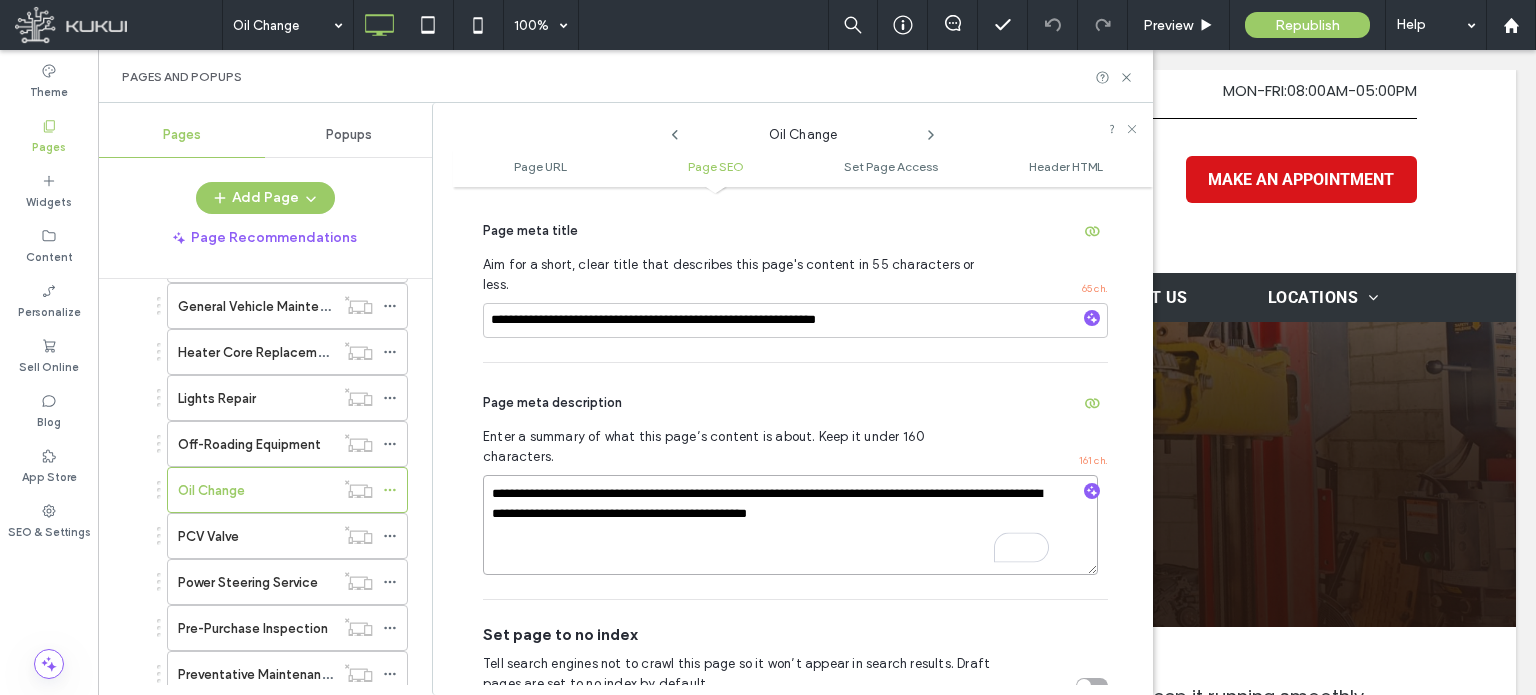 drag, startPoint x: 907, startPoint y: 478, endPoint x: 855, endPoint y: 488, distance: 52.95281 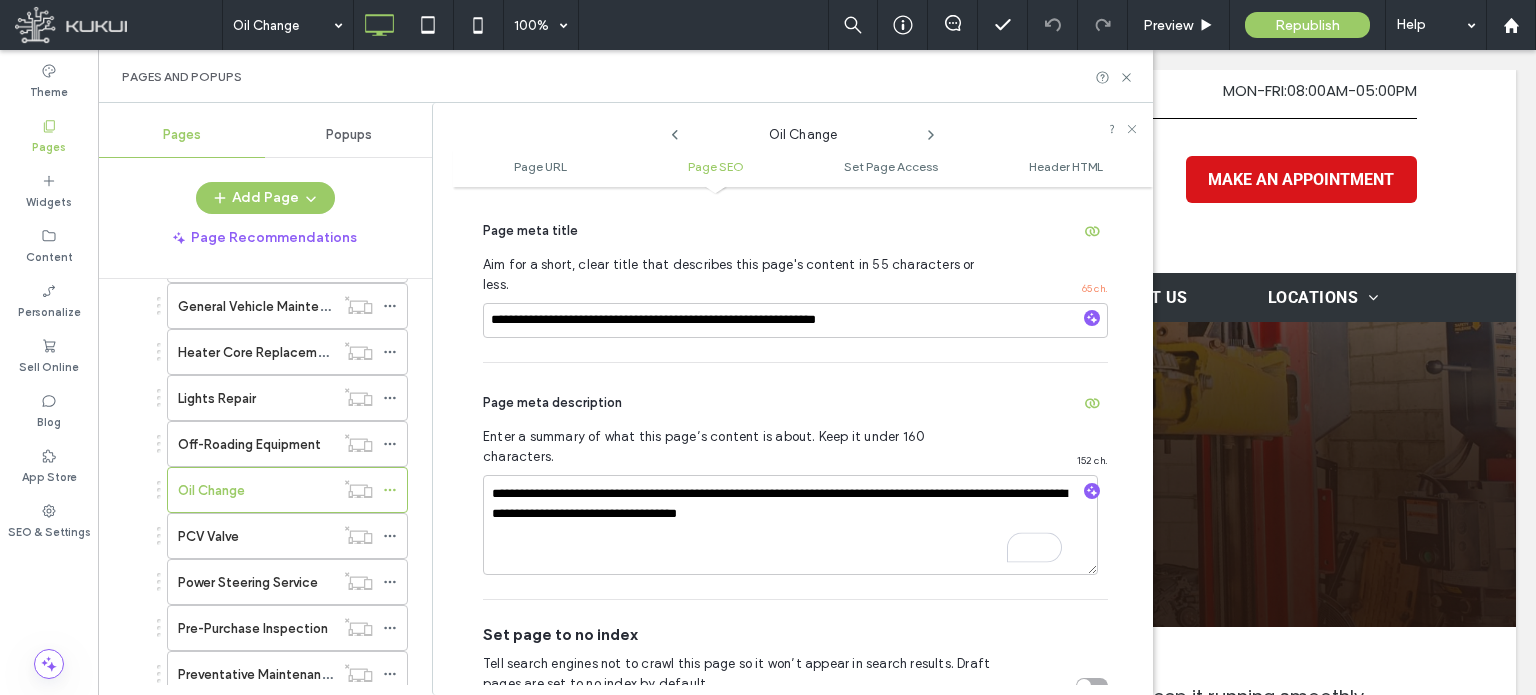 click on "Page meta description" at bounding box center [795, 403] 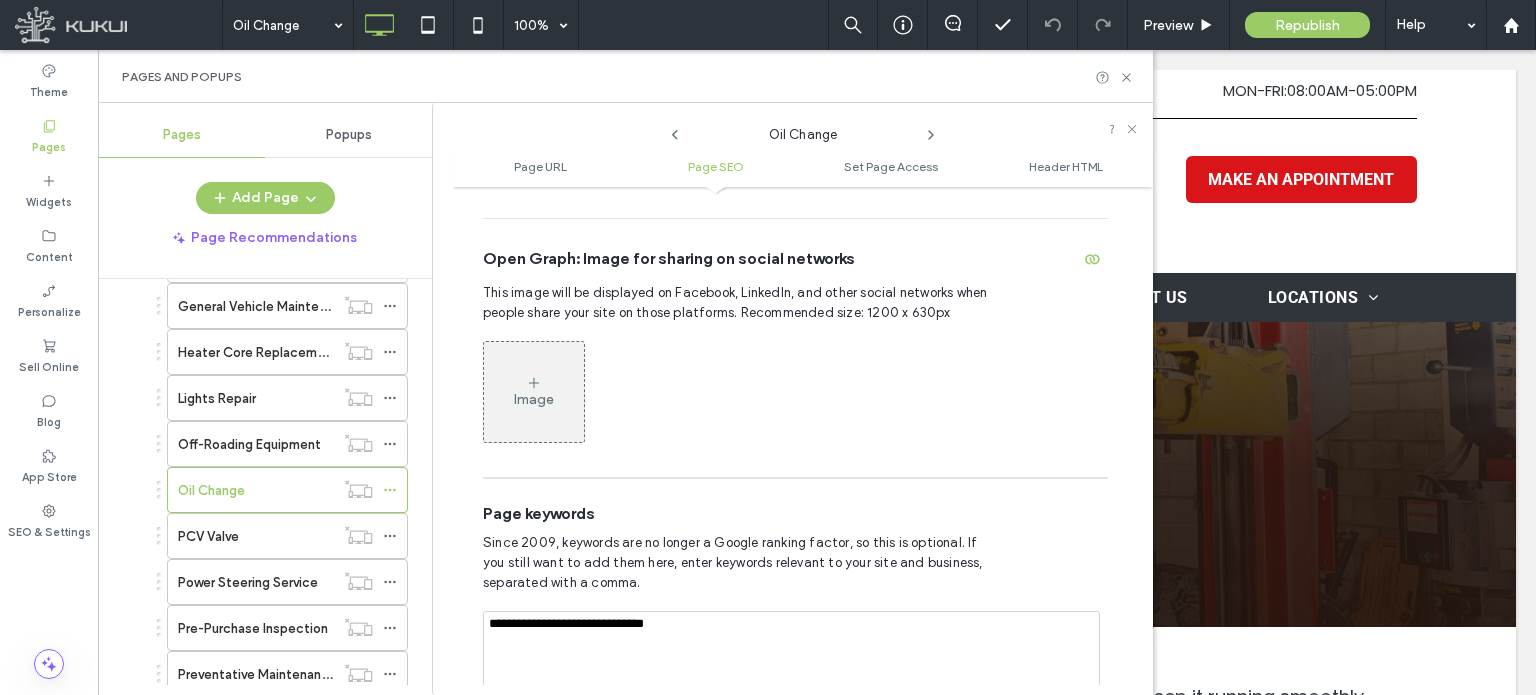 scroll, scrollTop: 1074, scrollLeft: 0, axis: vertical 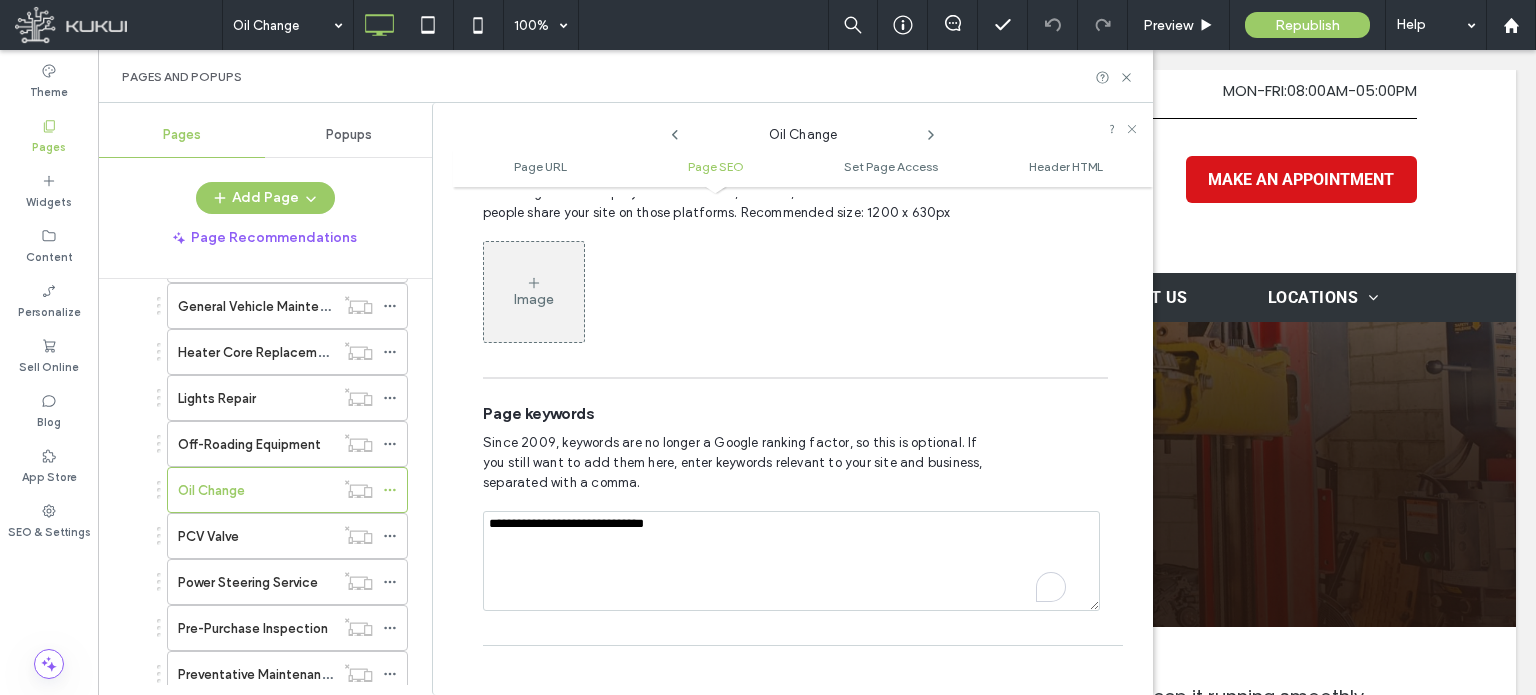 drag, startPoint x: 488, startPoint y: 483, endPoint x: 692, endPoint y: 506, distance: 205.29248 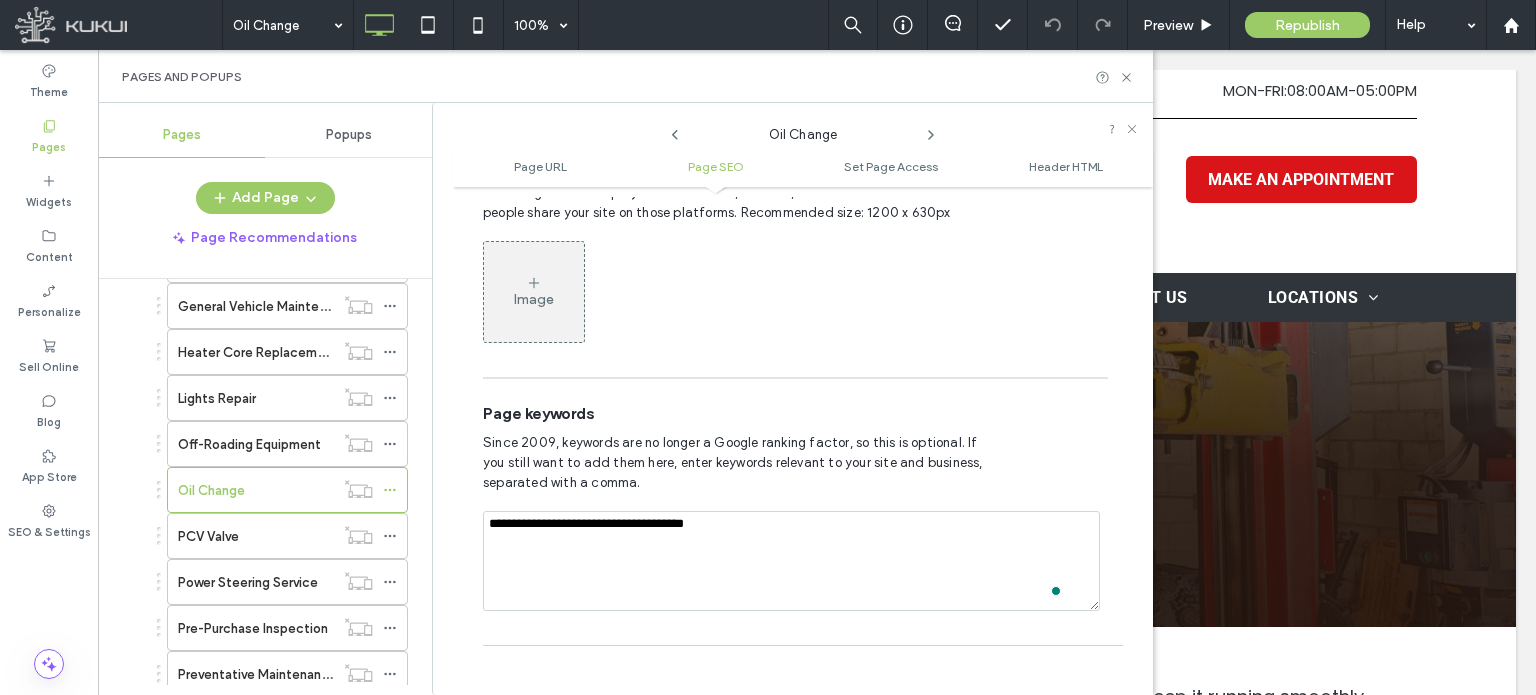 type on "**********" 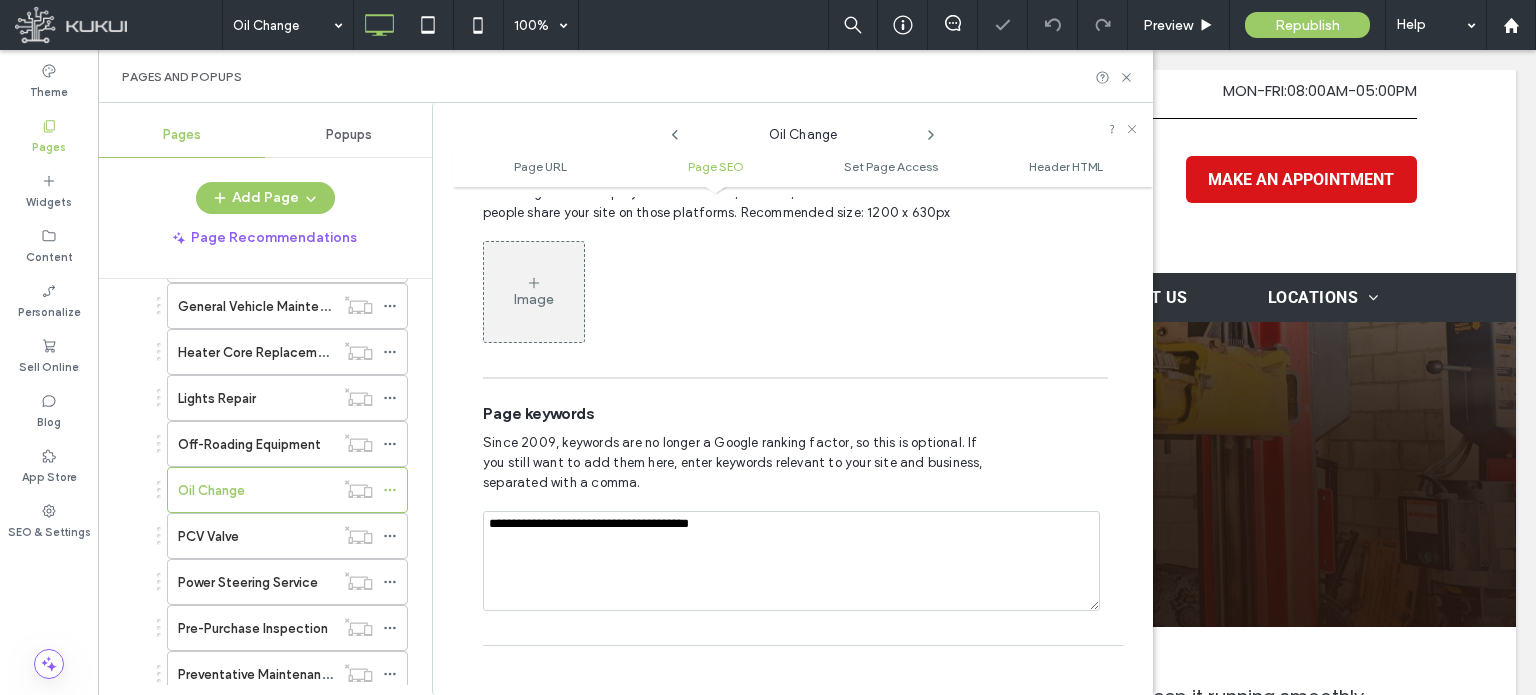 click on "Since 2009, keywords are no longer a Google ranking factor, so this is optional. If you still want to add them here, enter keywords relevant to your site and business, separated with a comma." at bounding box center [740, 463] 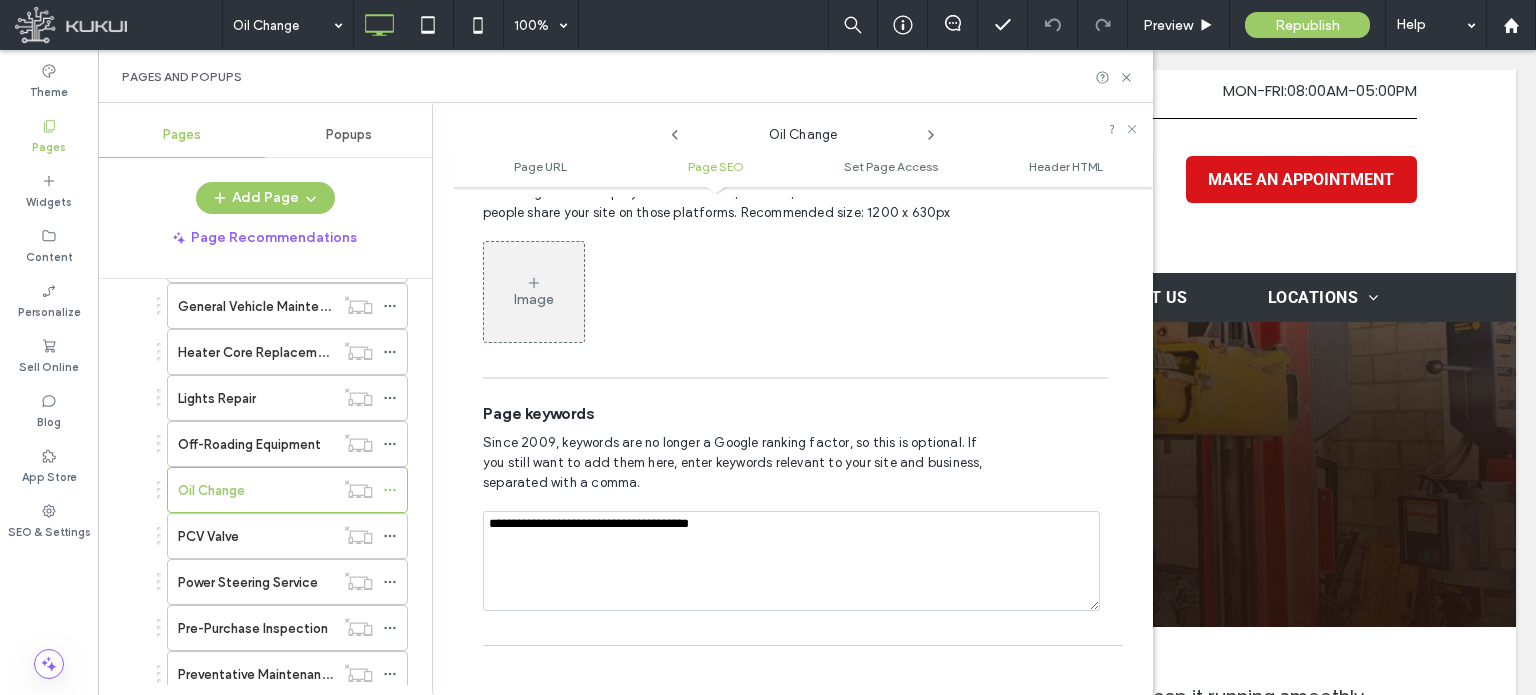click on "Since 2009, keywords are no longer a Google ranking factor, so this is optional. If you still want to add them here, enter keywords relevant to your site and business, separated with a comma." at bounding box center [795, 463] 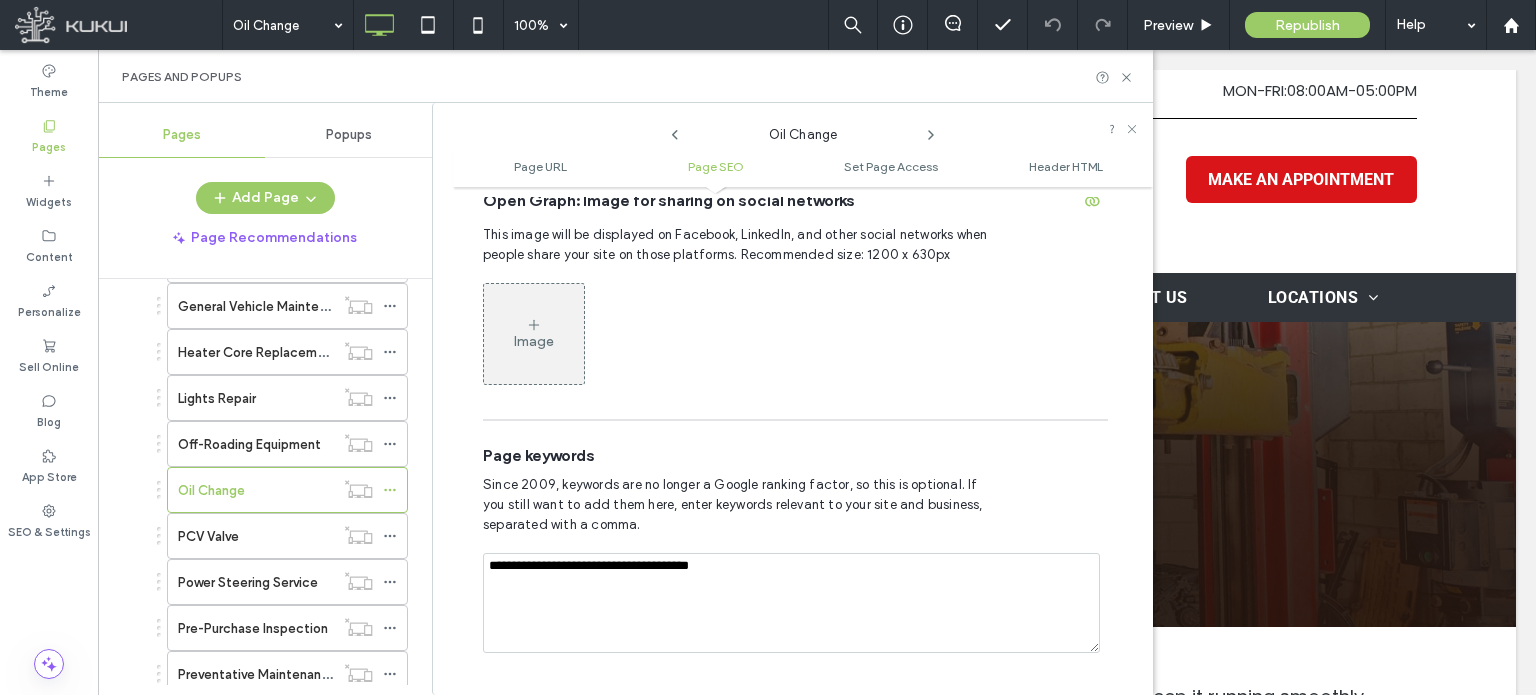 scroll, scrollTop: 1074, scrollLeft: 0, axis: vertical 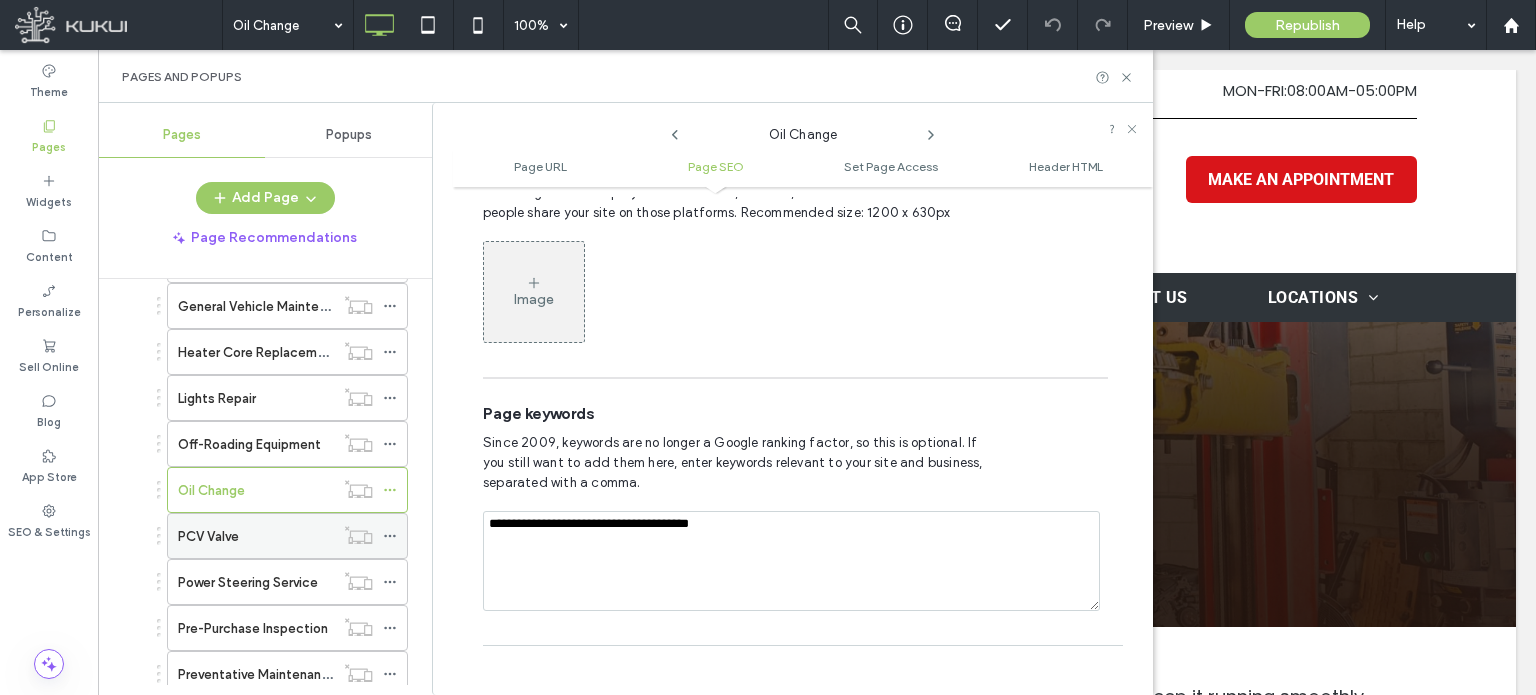 click on "PCV Valve" at bounding box center [256, 536] 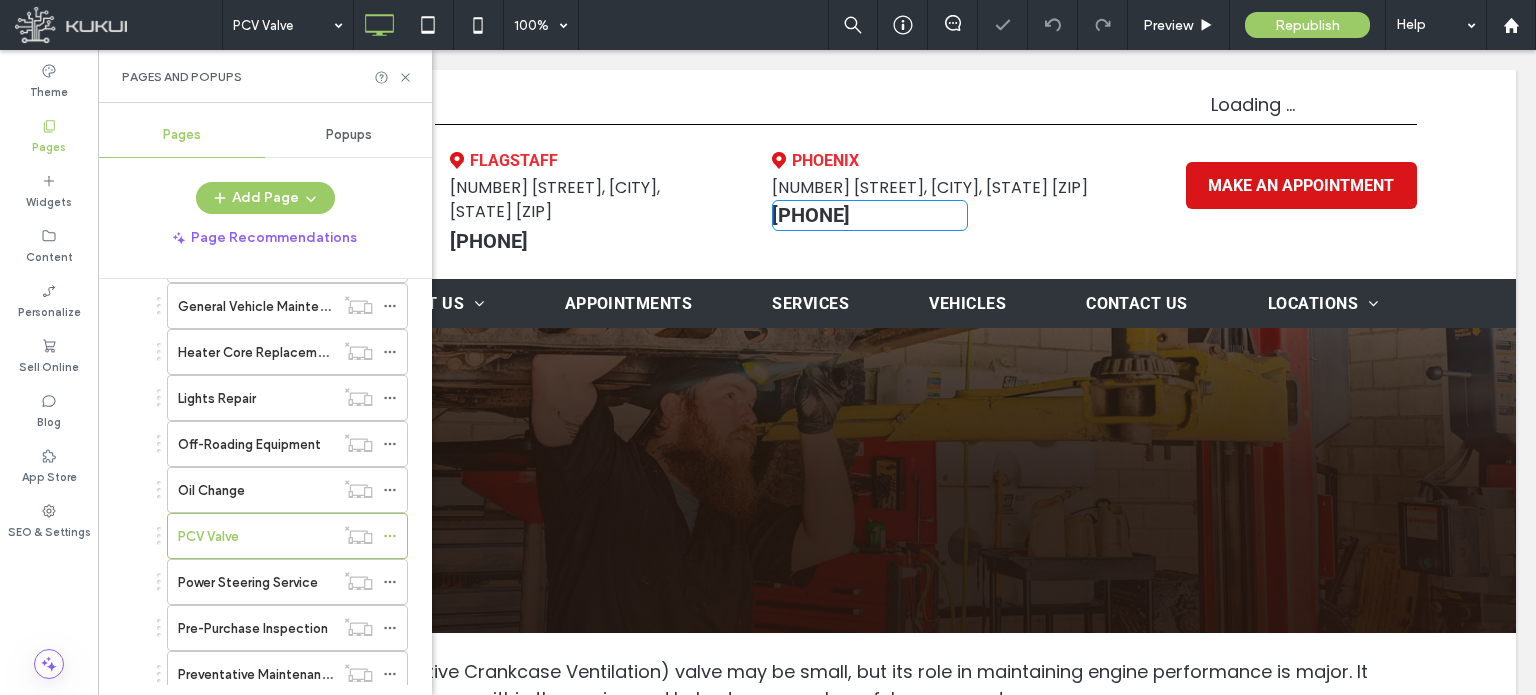 scroll, scrollTop: 0, scrollLeft: 0, axis: both 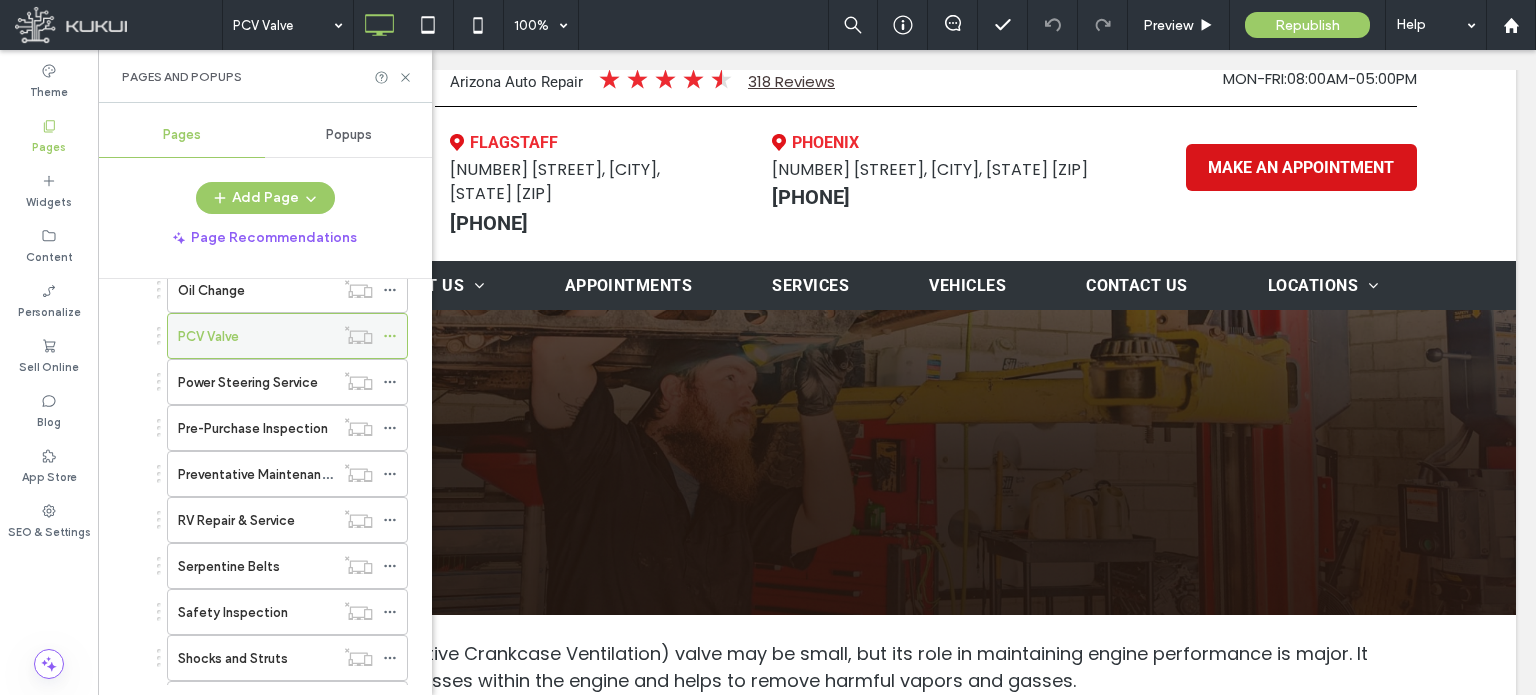 click 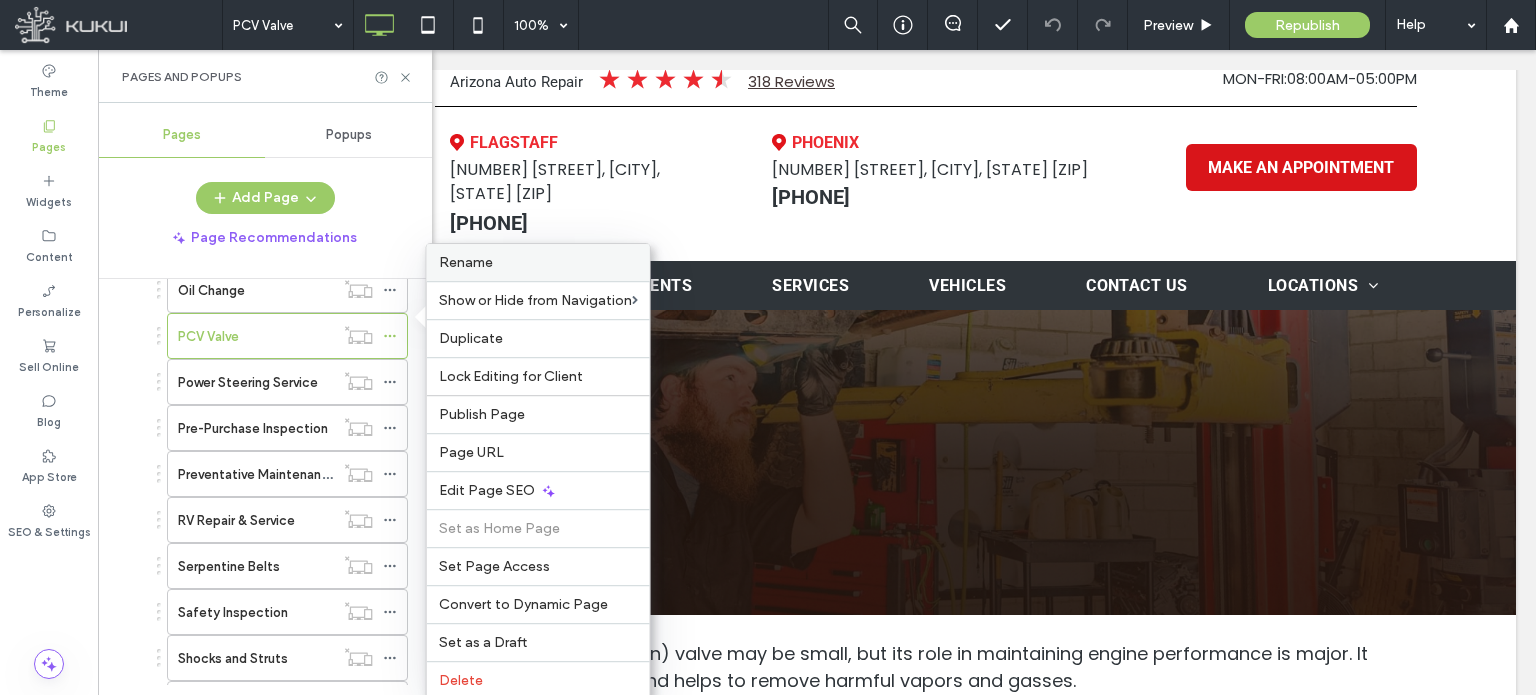 click on "Rename" at bounding box center [466, 262] 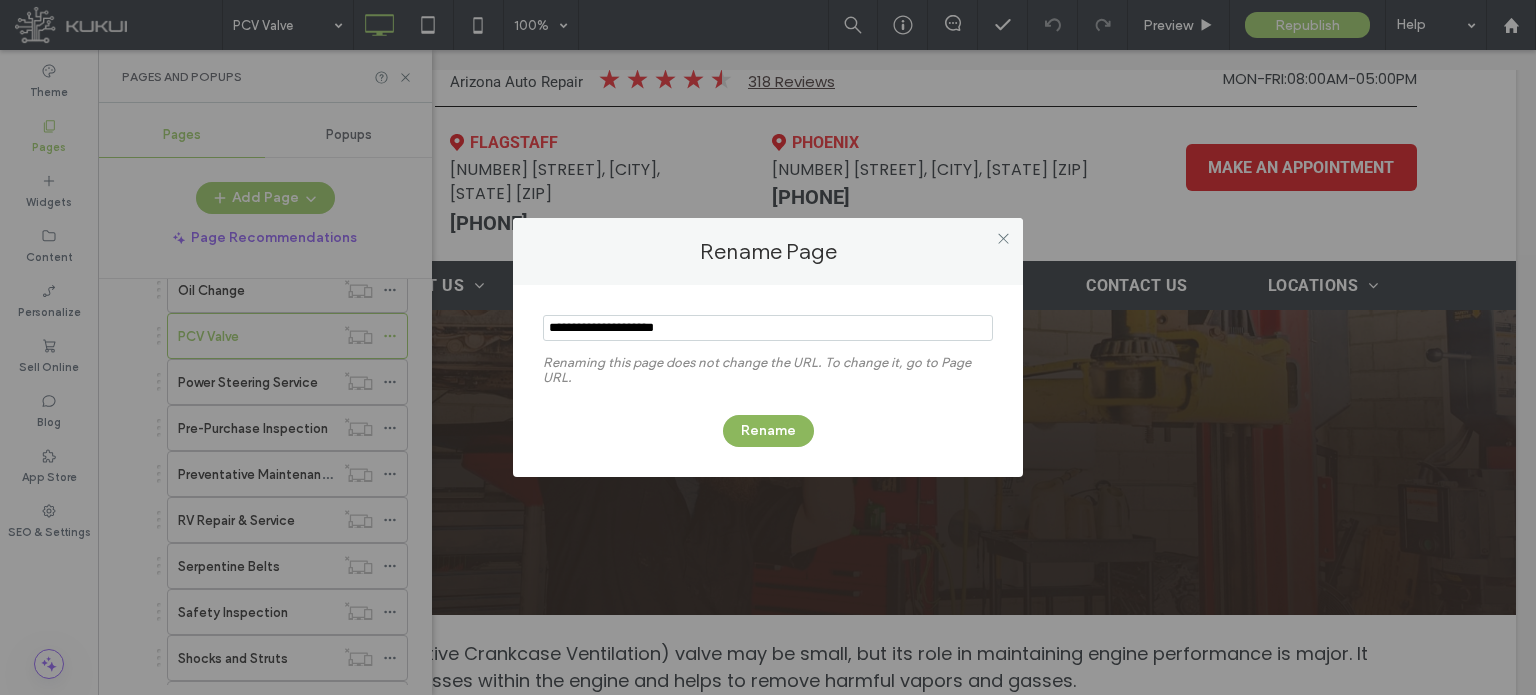 type on "**********" 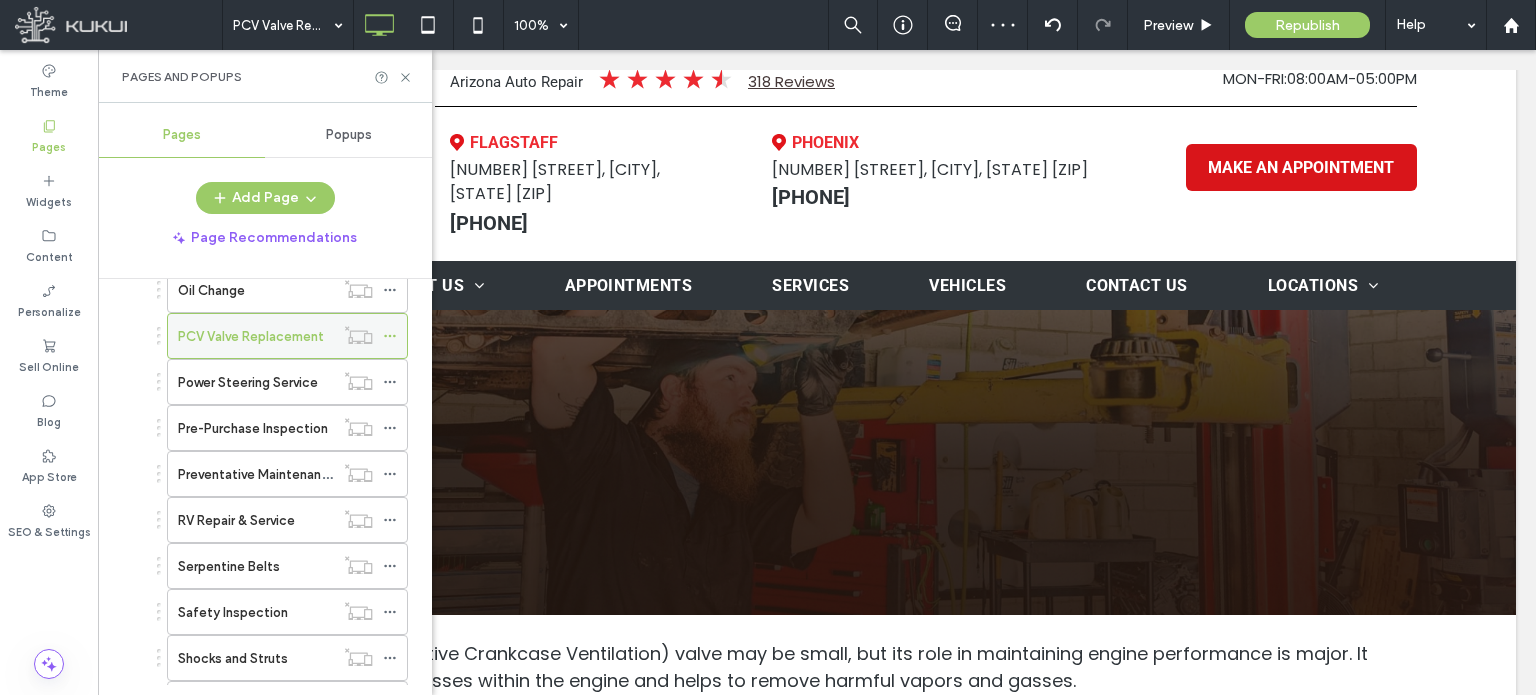 click 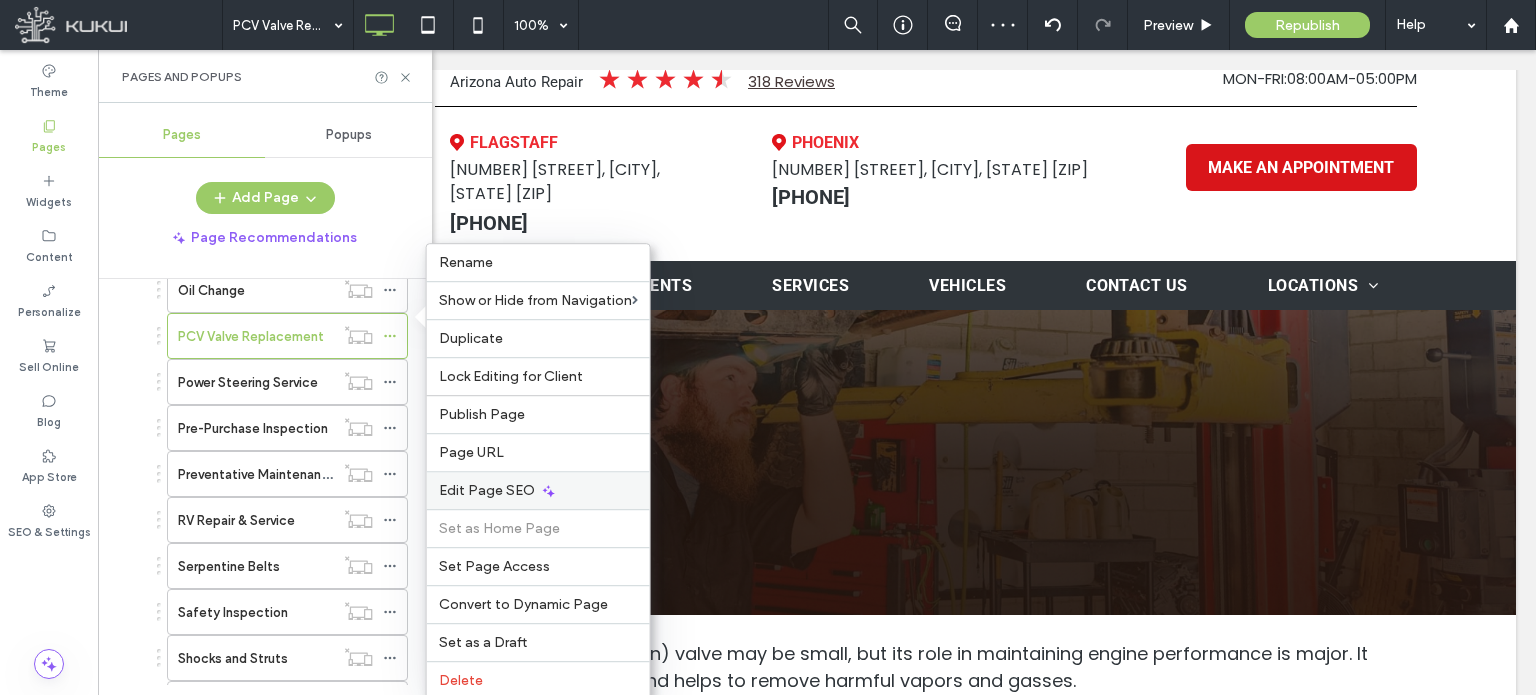 click on "Edit Page SEO" at bounding box center (487, 490) 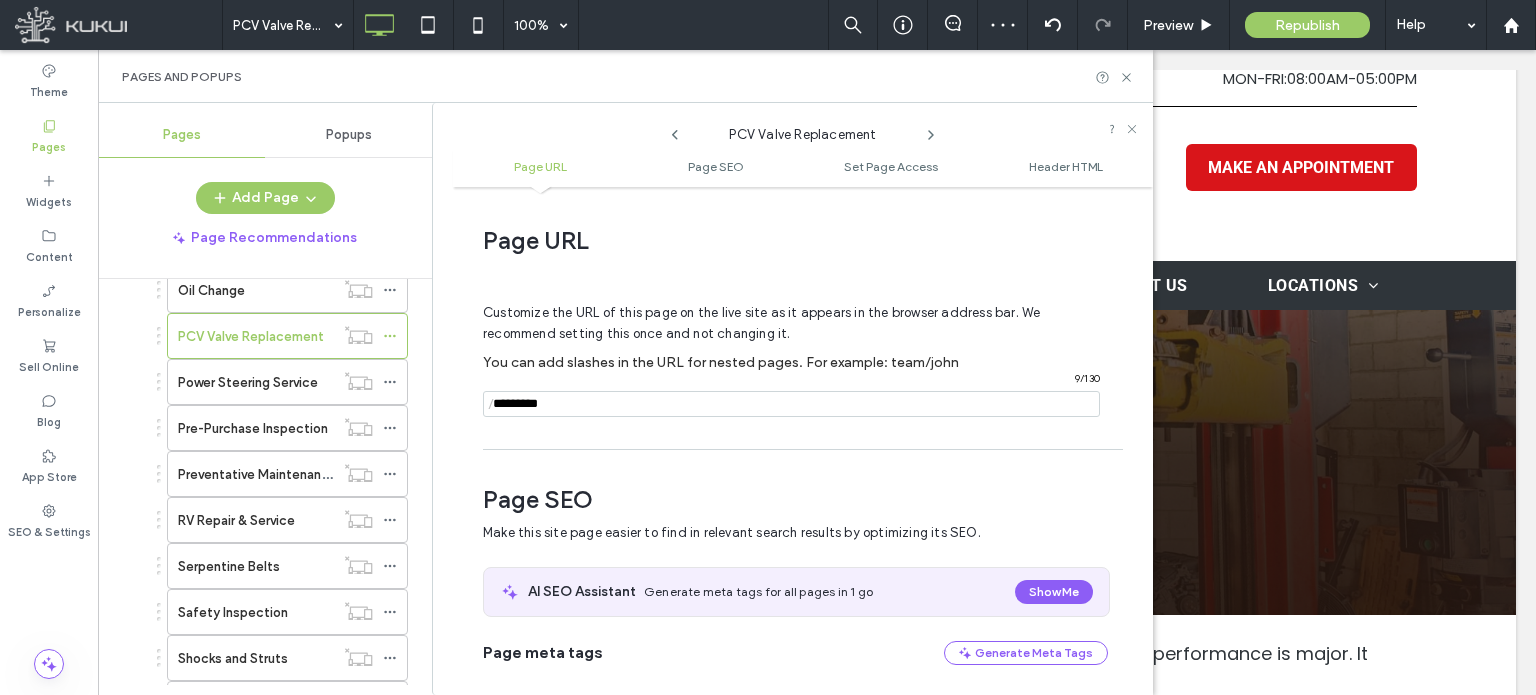 scroll, scrollTop: 274, scrollLeft: 0, axis: vertical 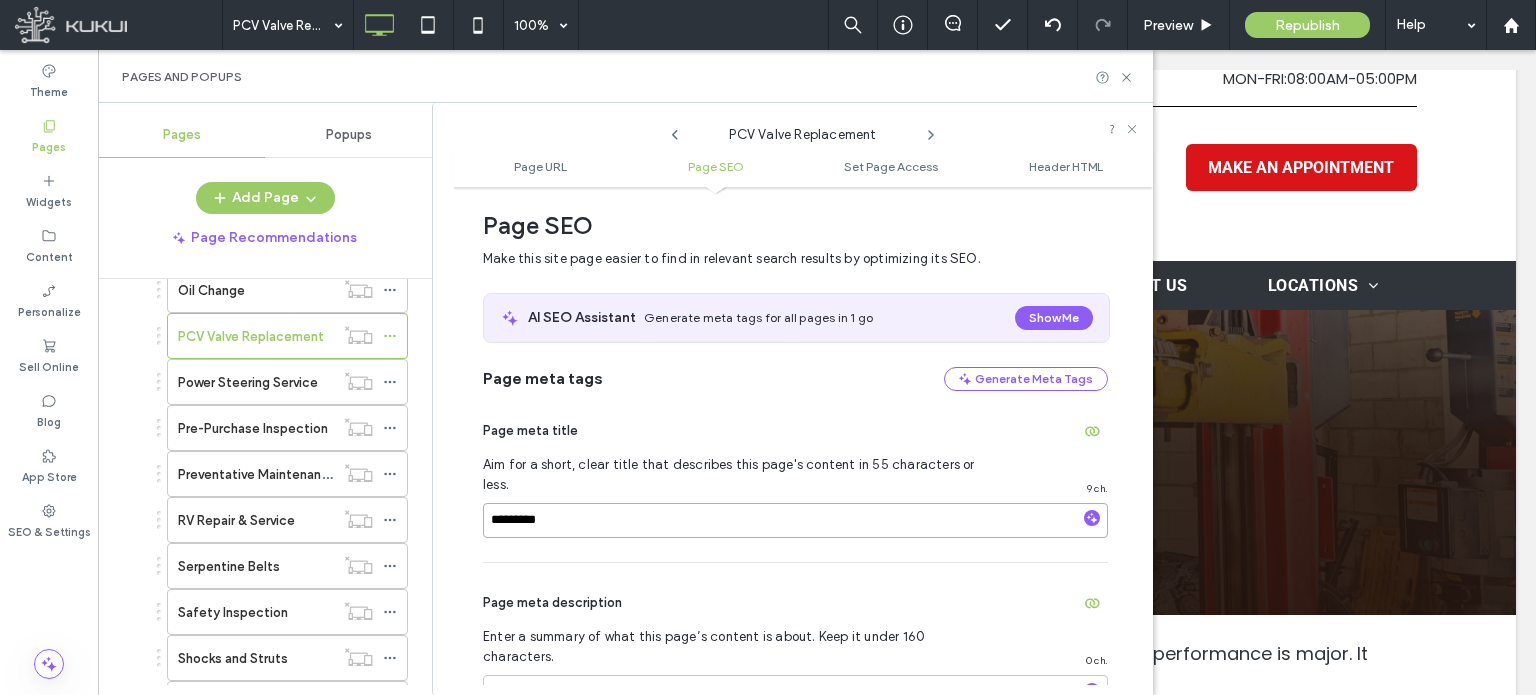 click on "*********" at bounding box center [795, 520] 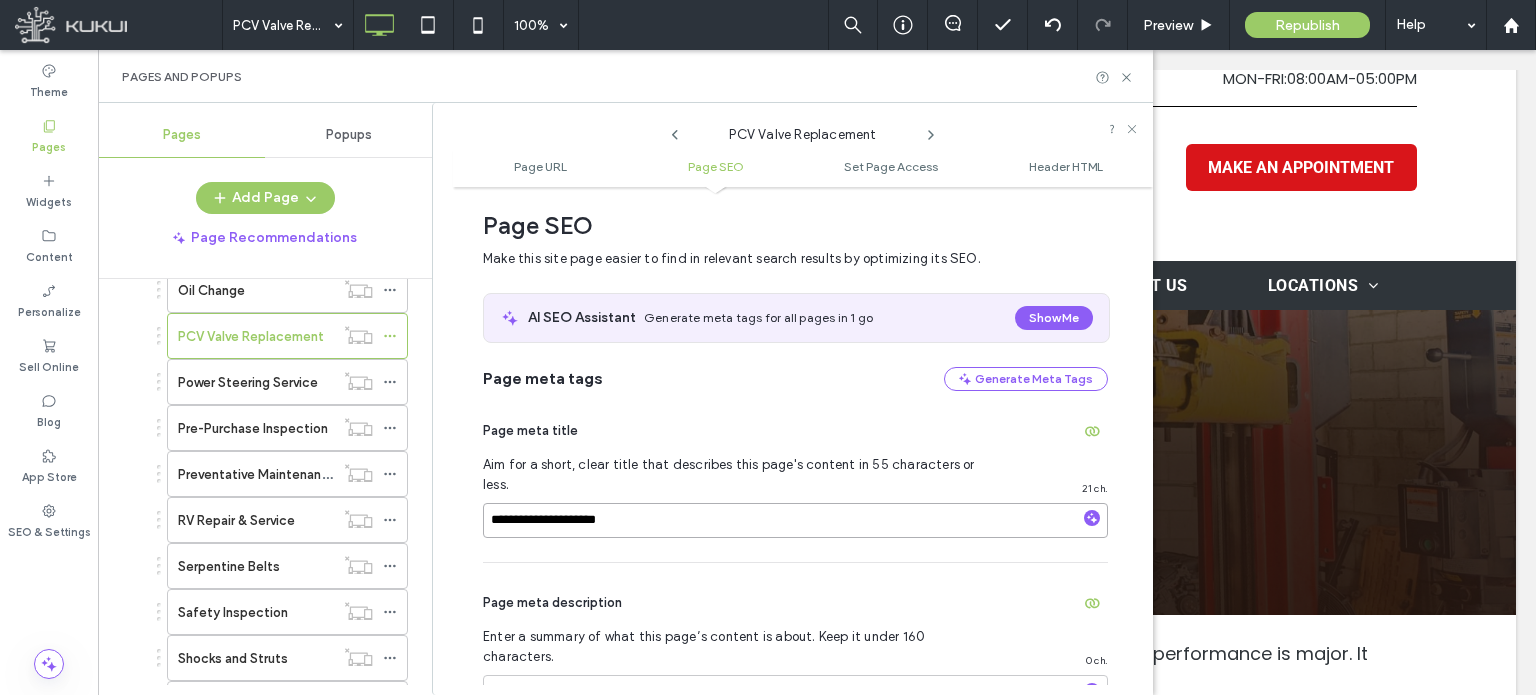 paste on "**********" 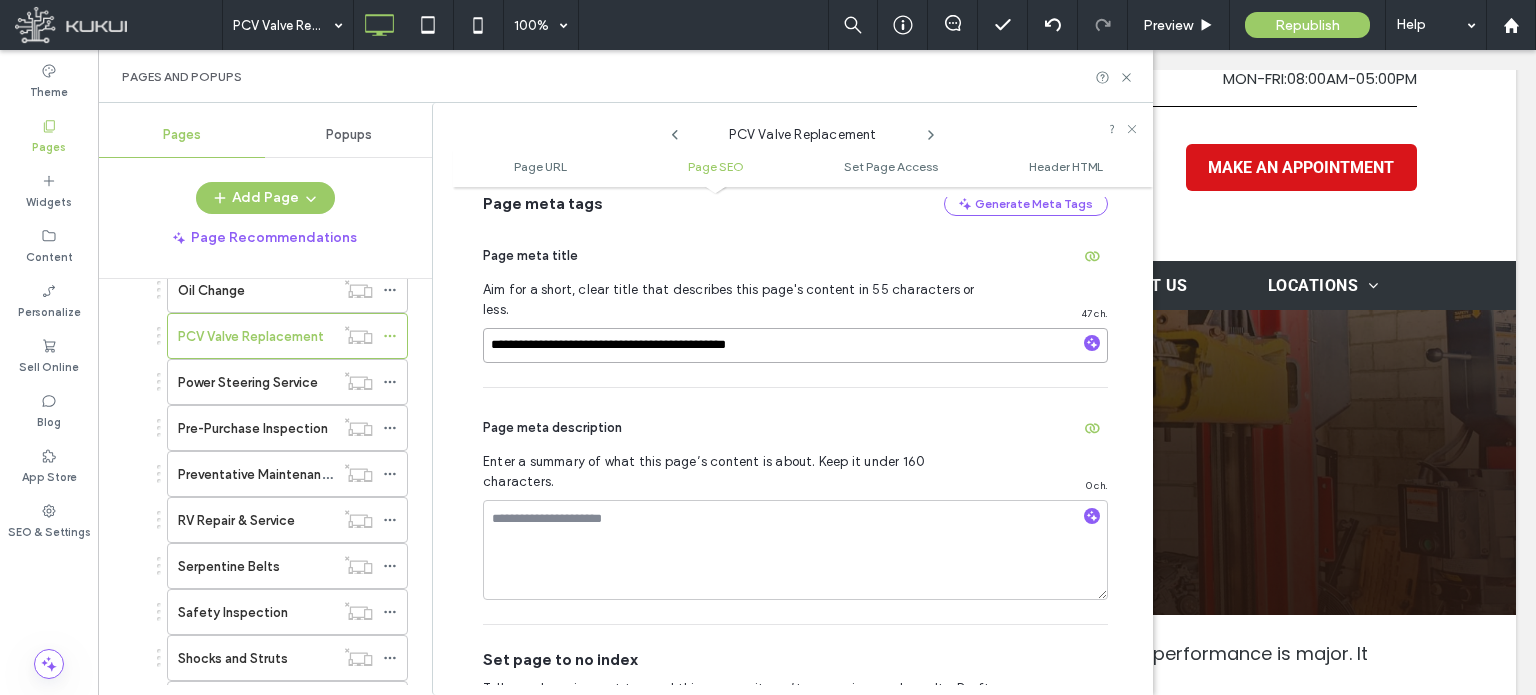 scroll, scrollTop: 474, scrollLeft: 0, axis: vertical 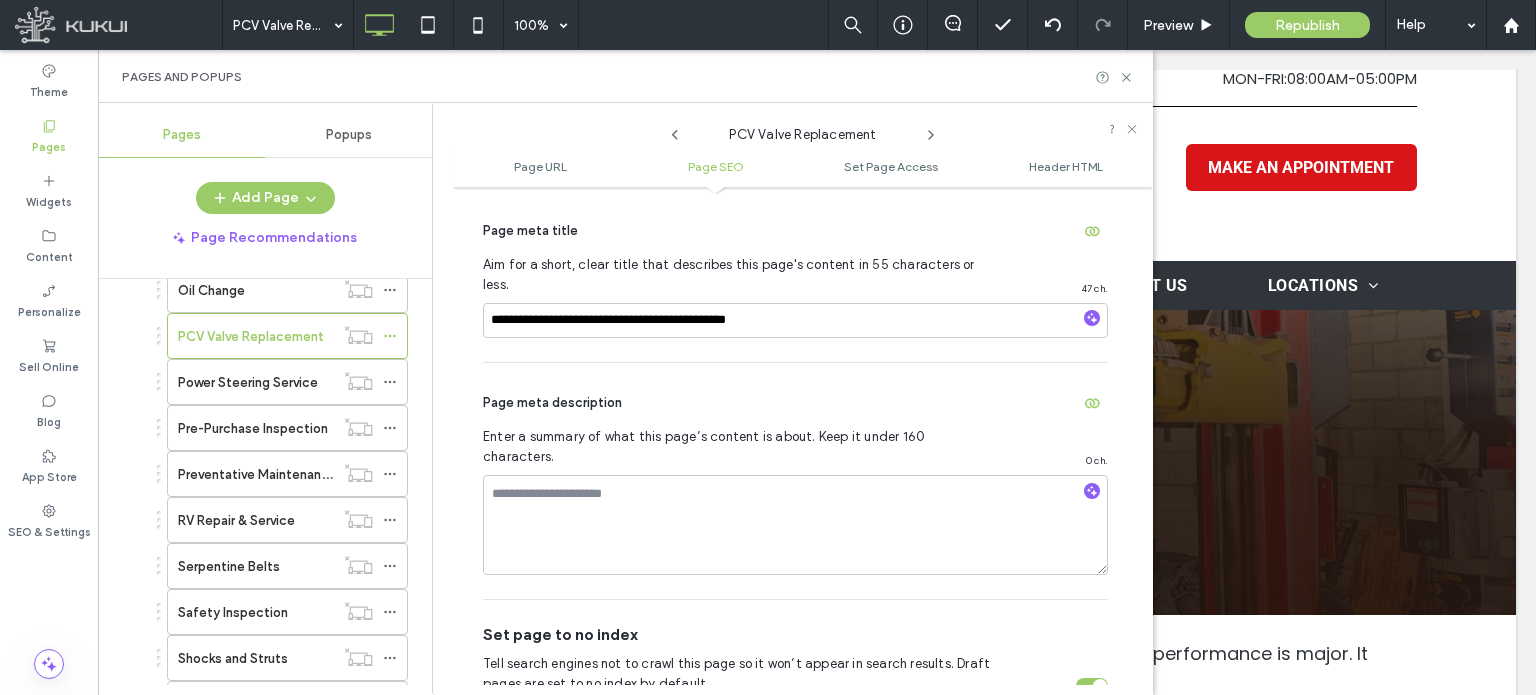 click on "Page meta description" at bounding box center (795, 403) 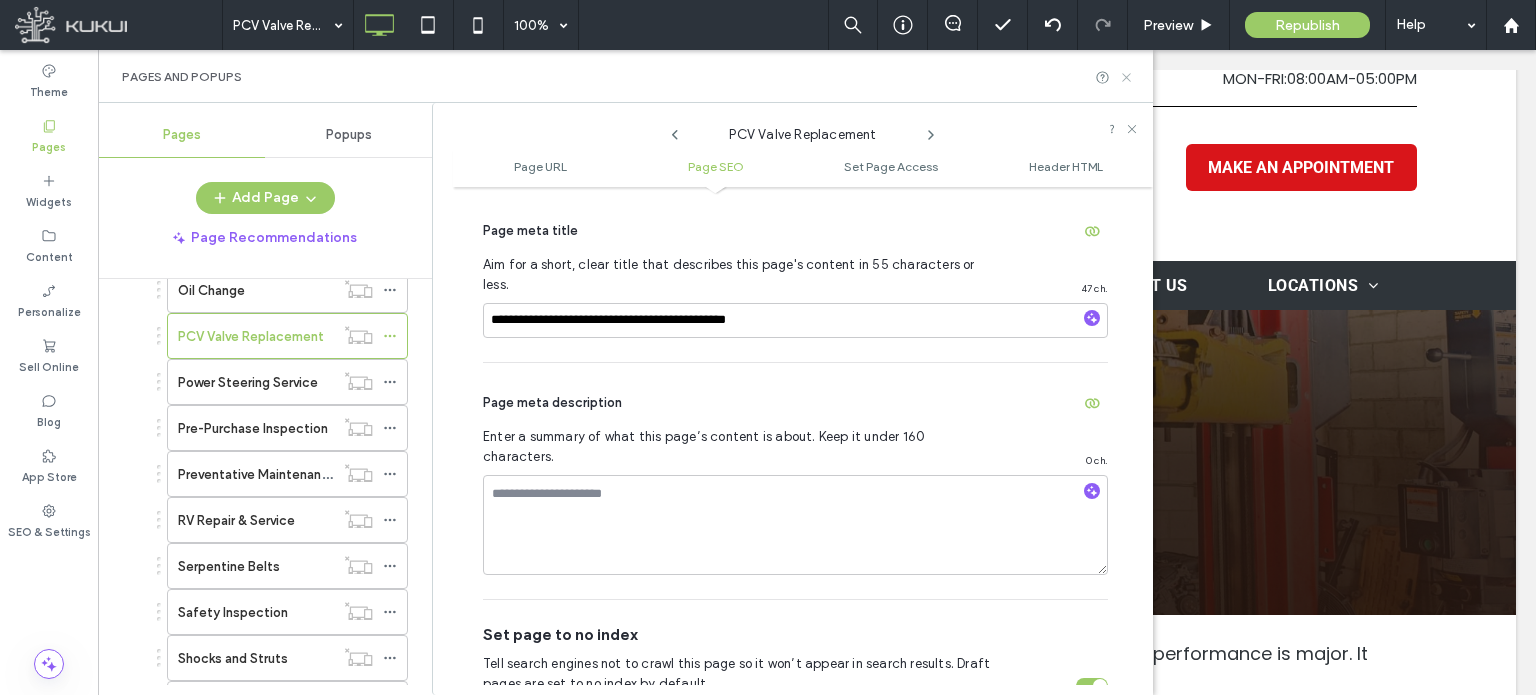 click 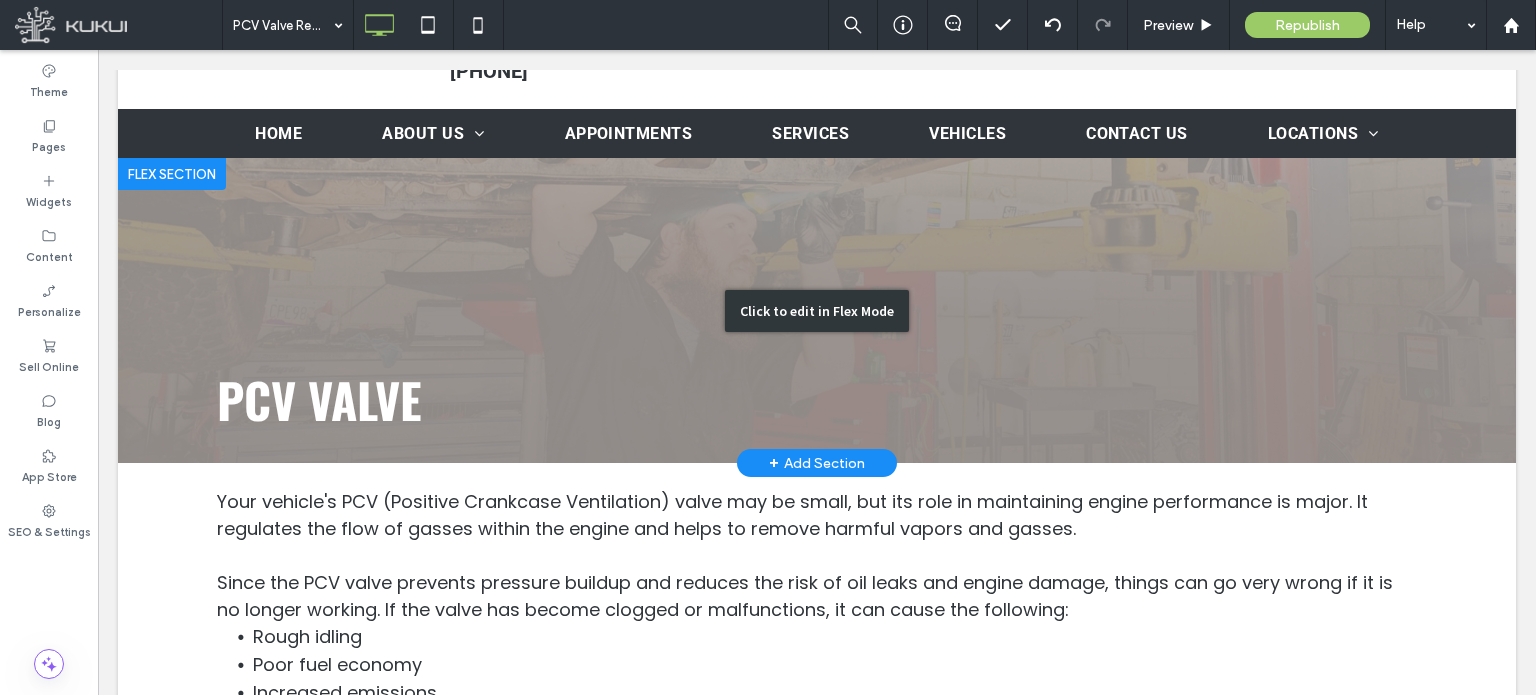 scroll, scrollTop: 212, scrollLeft: 0, axis: vertical 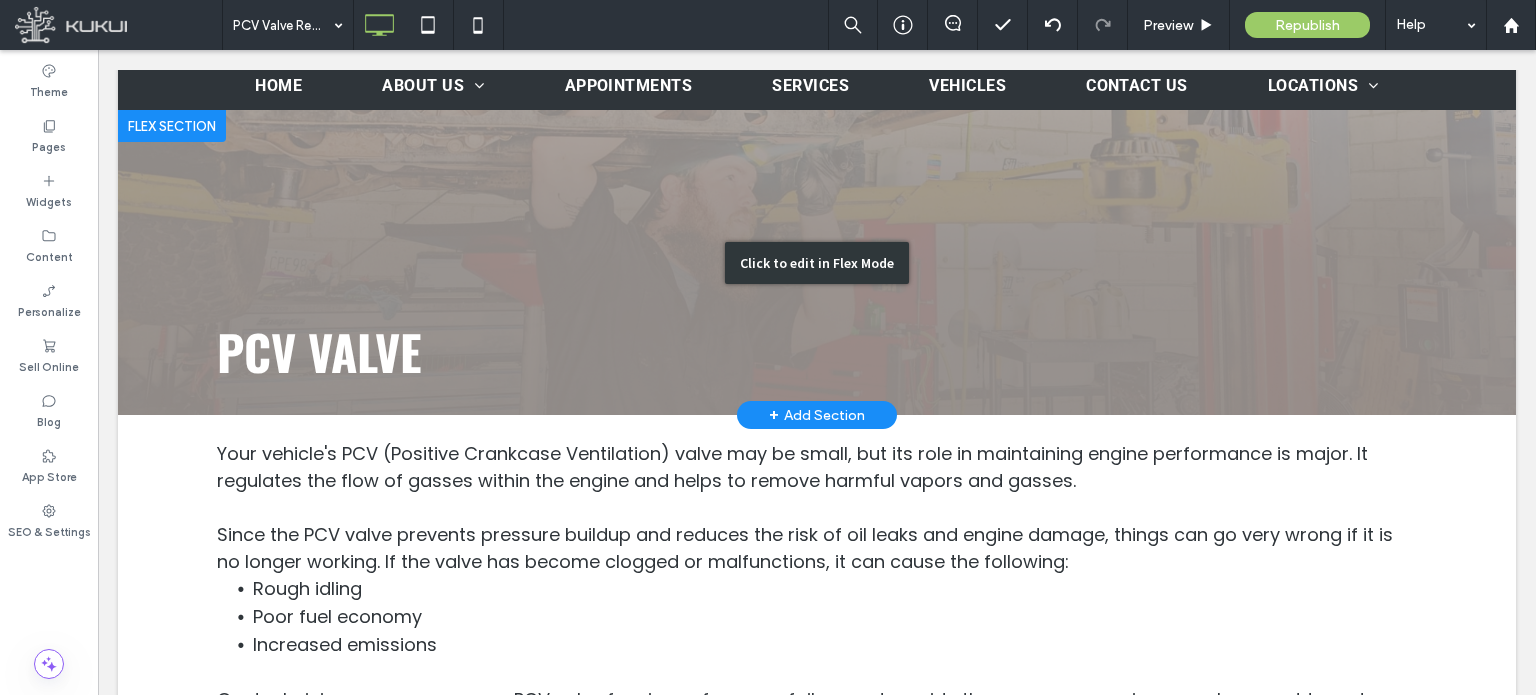 click on "Click to edit in Flex Mode" at bounding box center (817, 262) 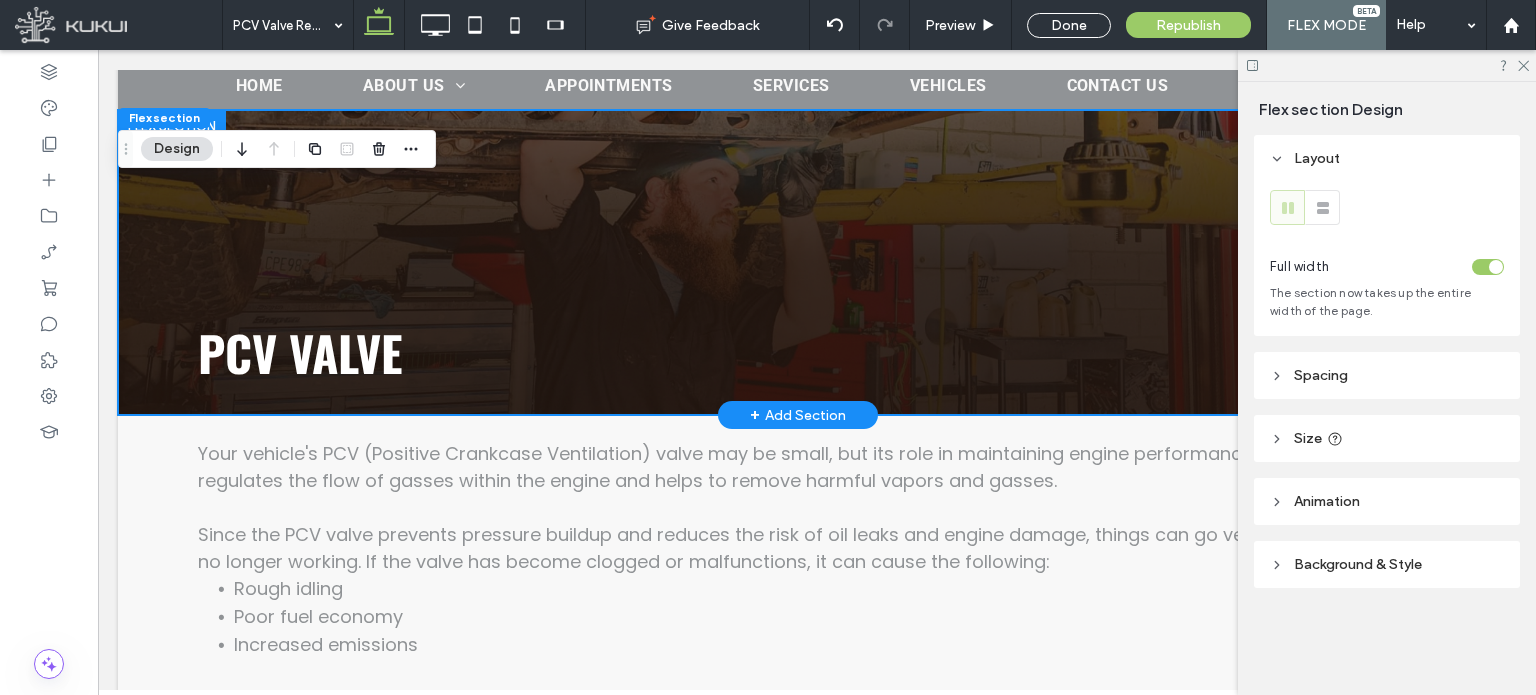click on "PCV Valve" at bounding box center (300, 352) 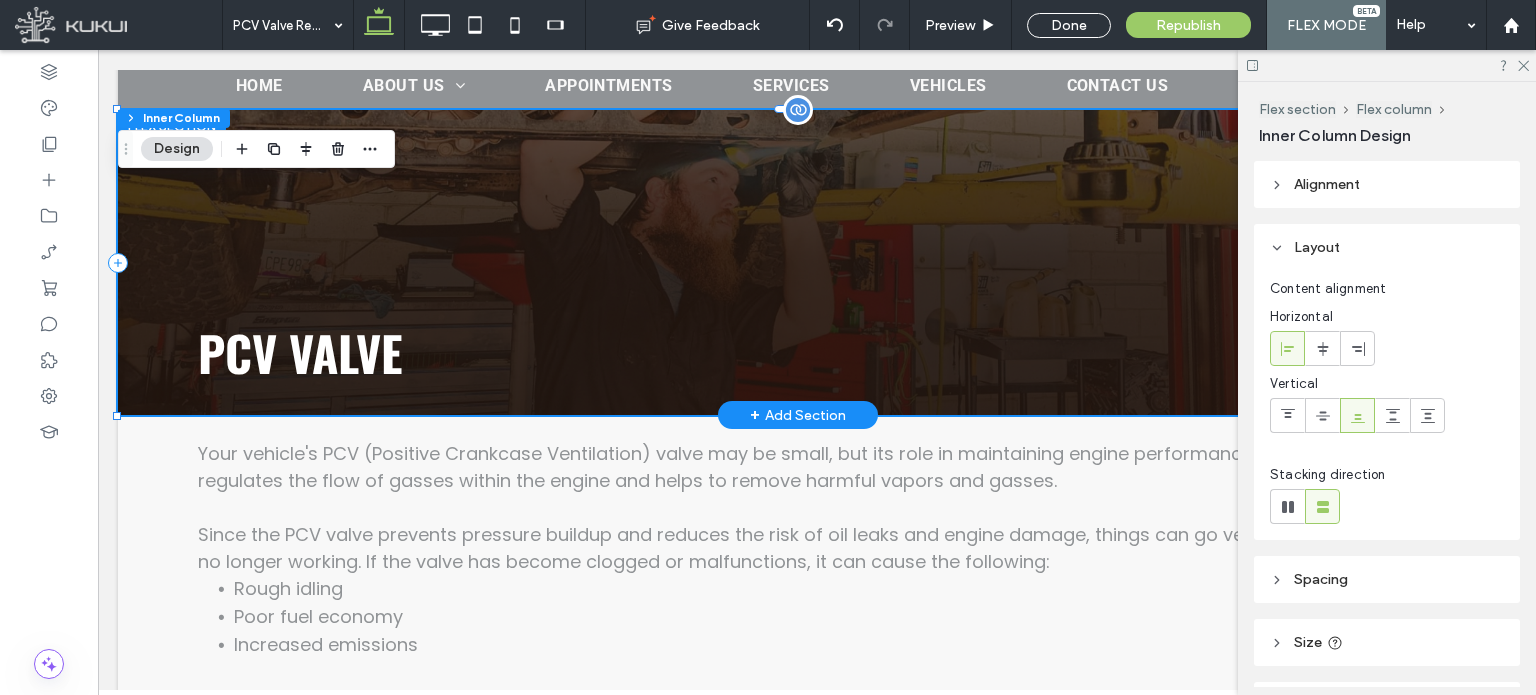 click on "PCV Valve" at bounding box center (300, 352) 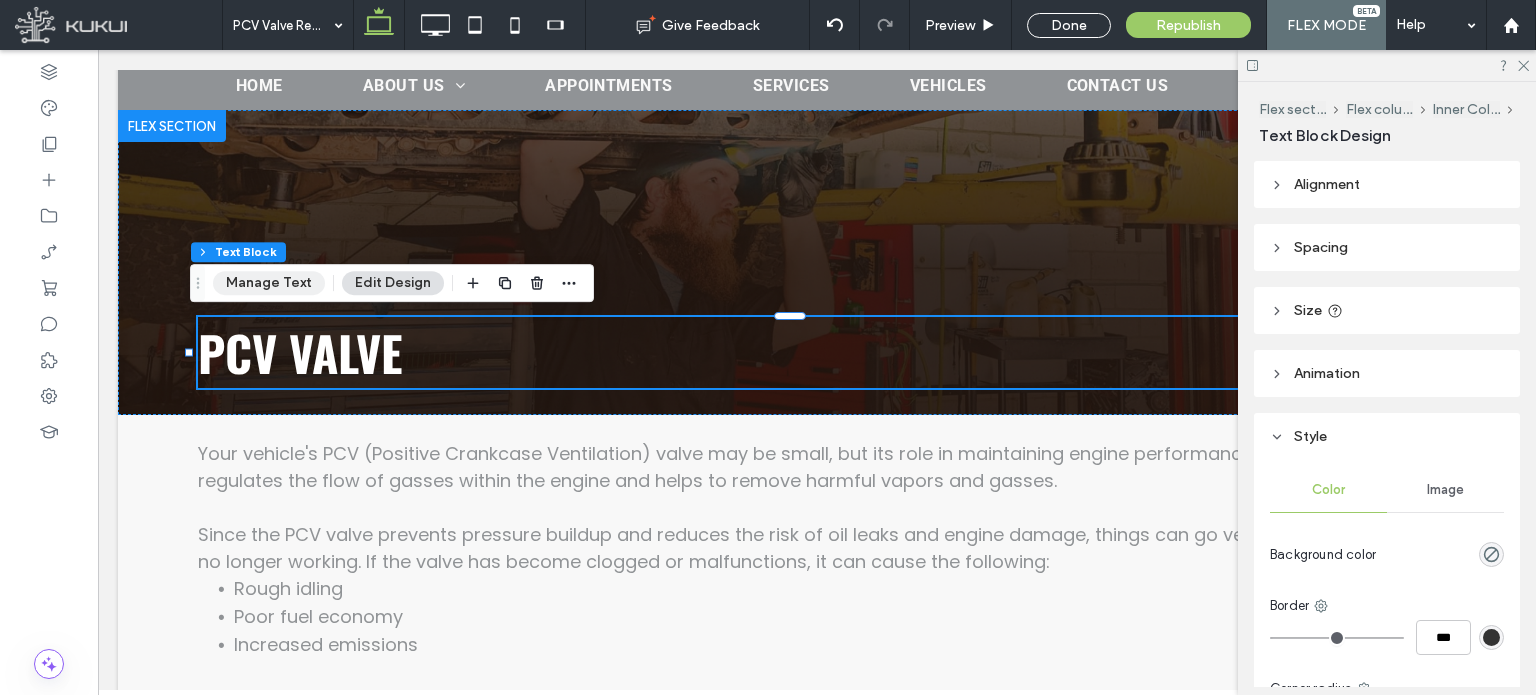 click on "Manage Text" at bounding box center (269, 283) 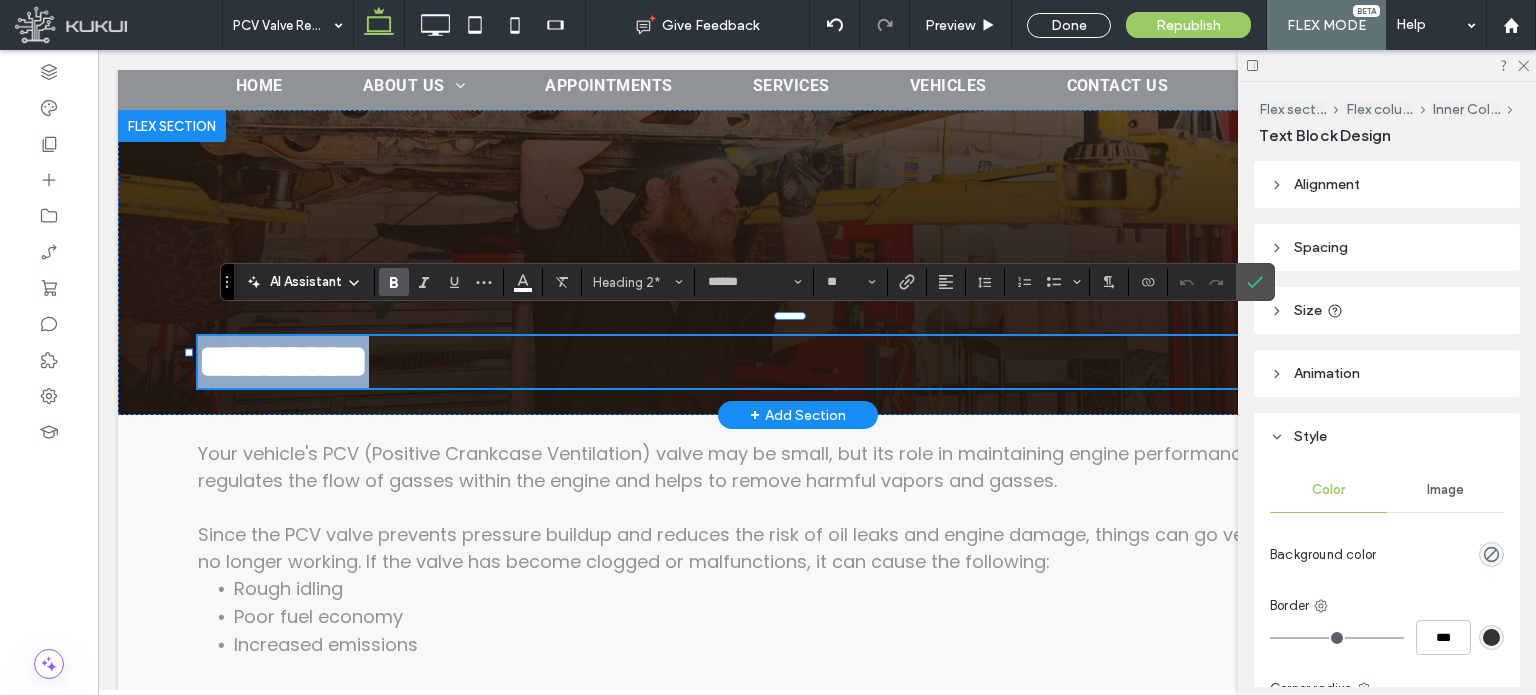 click on "*********" at bounding box center [798, 362] 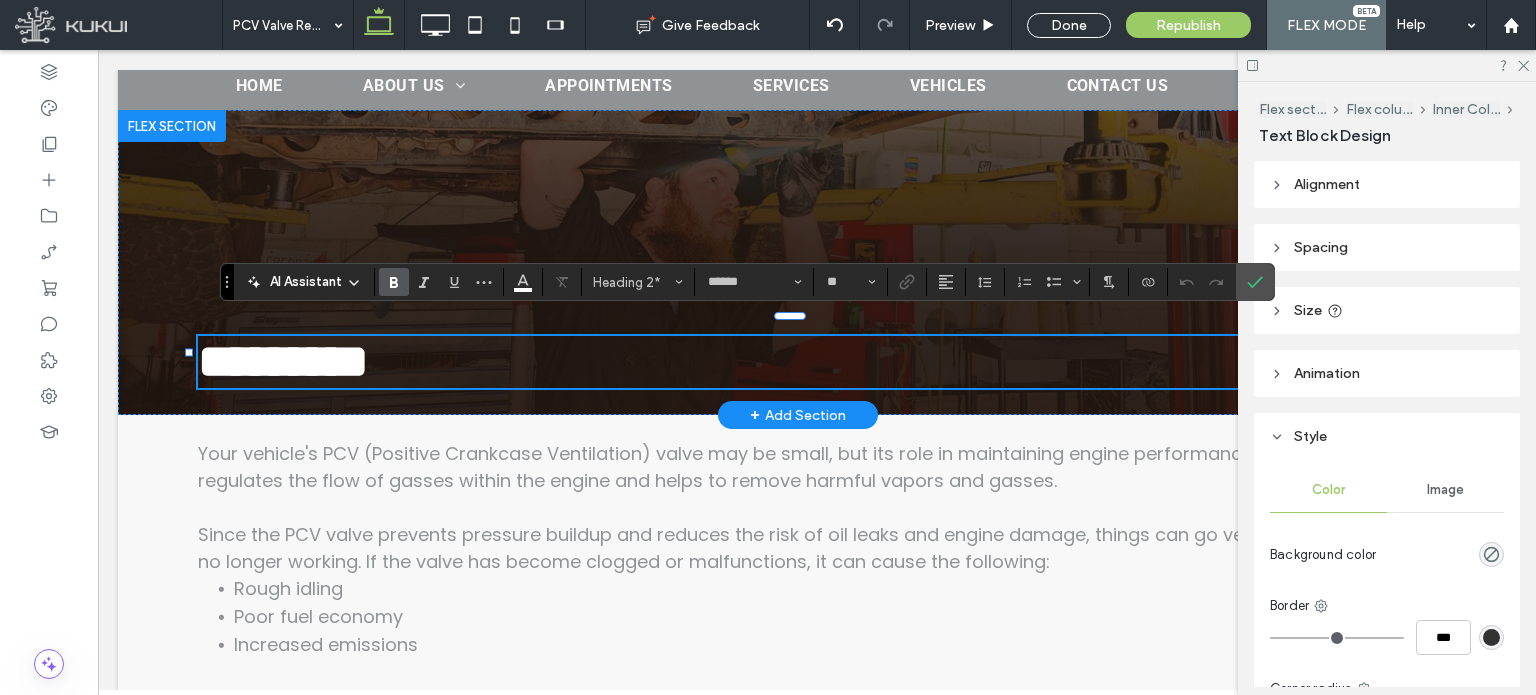 type 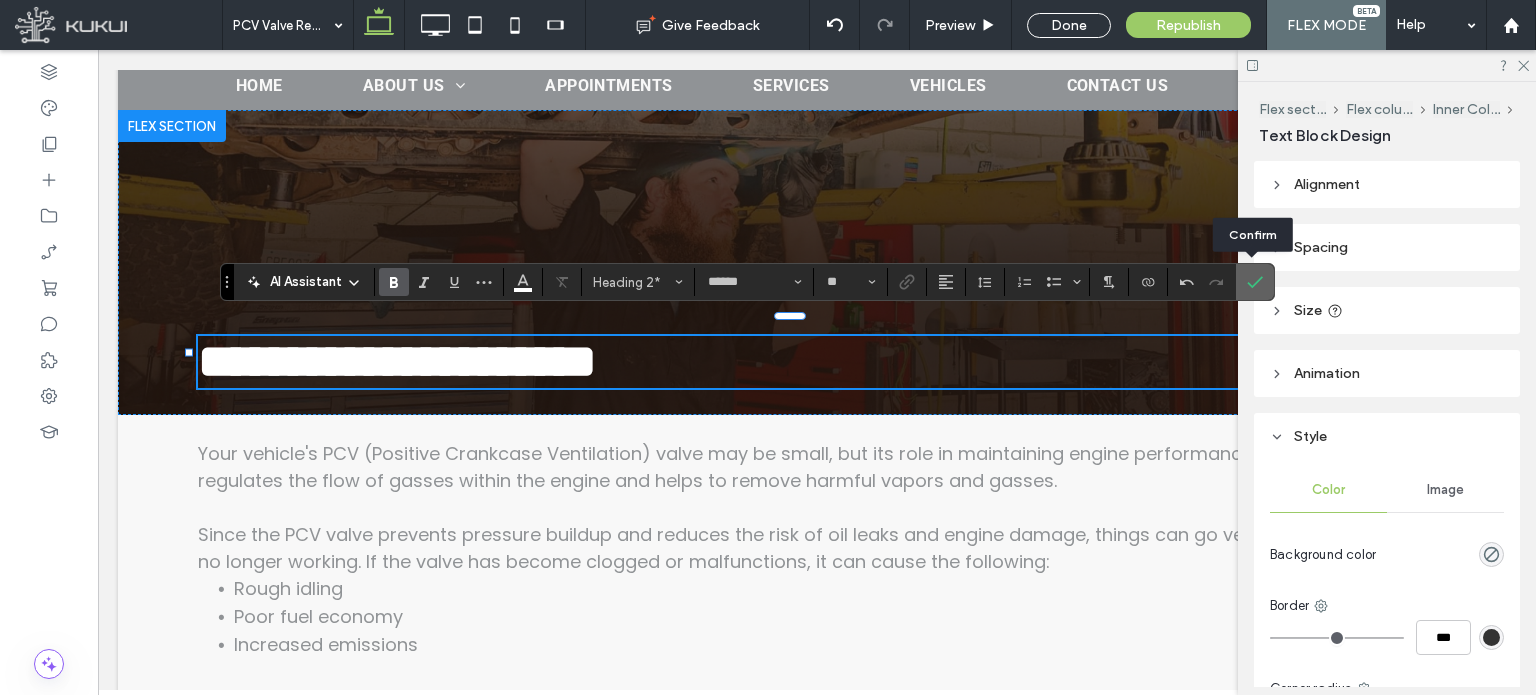 click 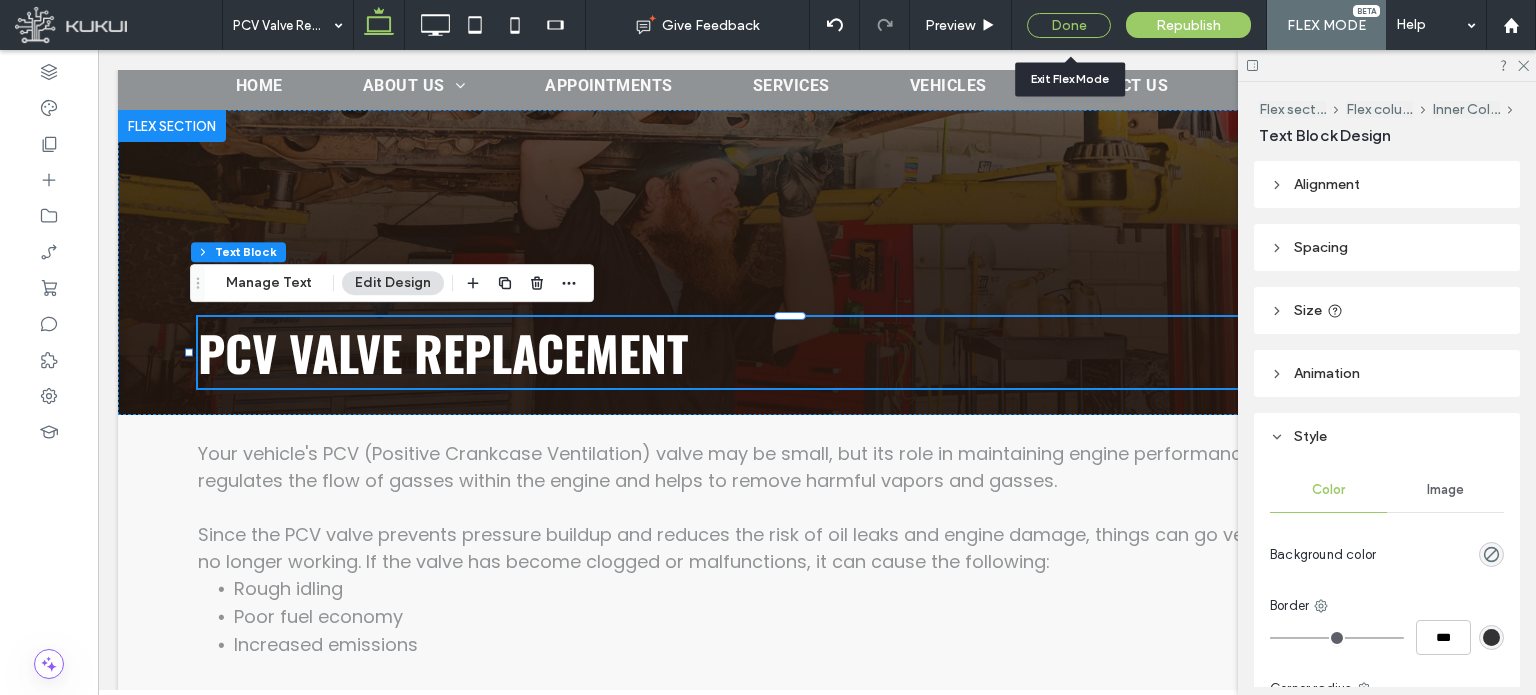 click on "Done" at bounding box center [1069, 25] 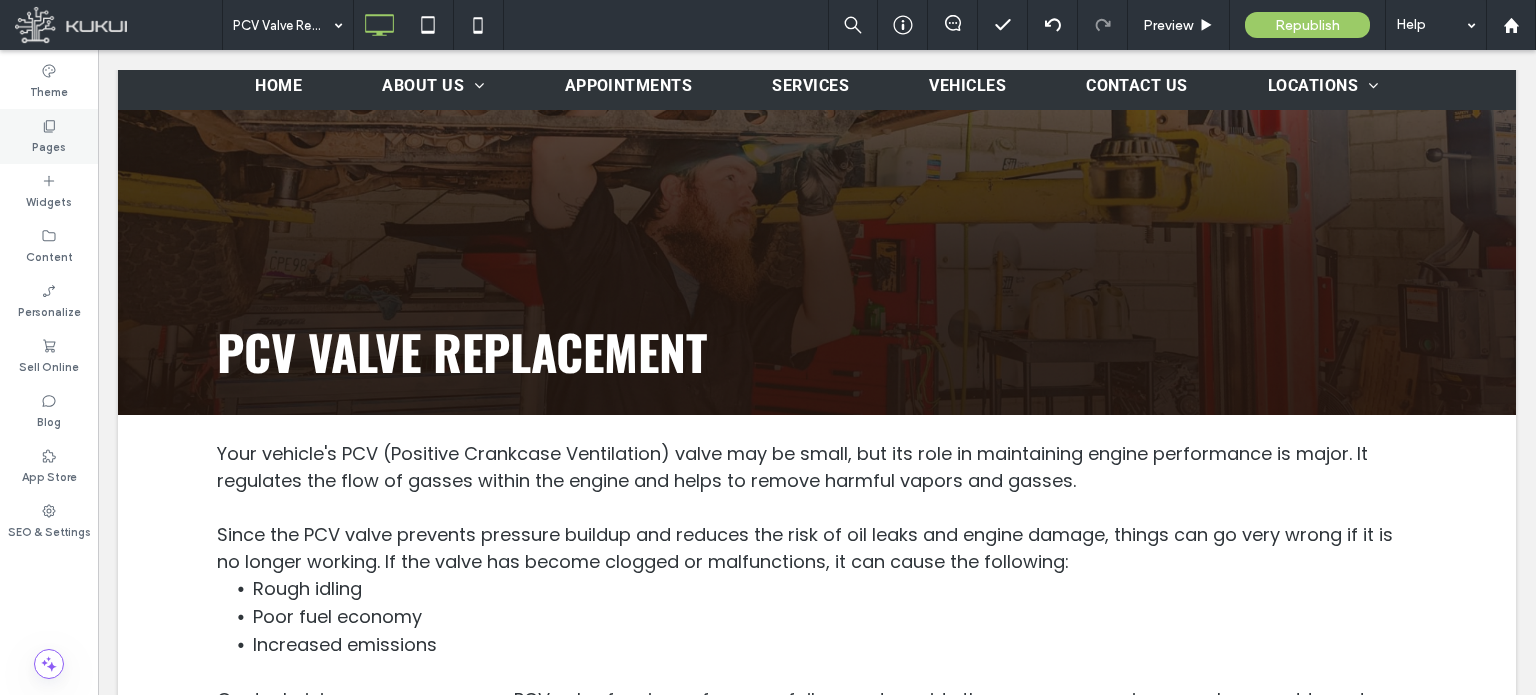 click 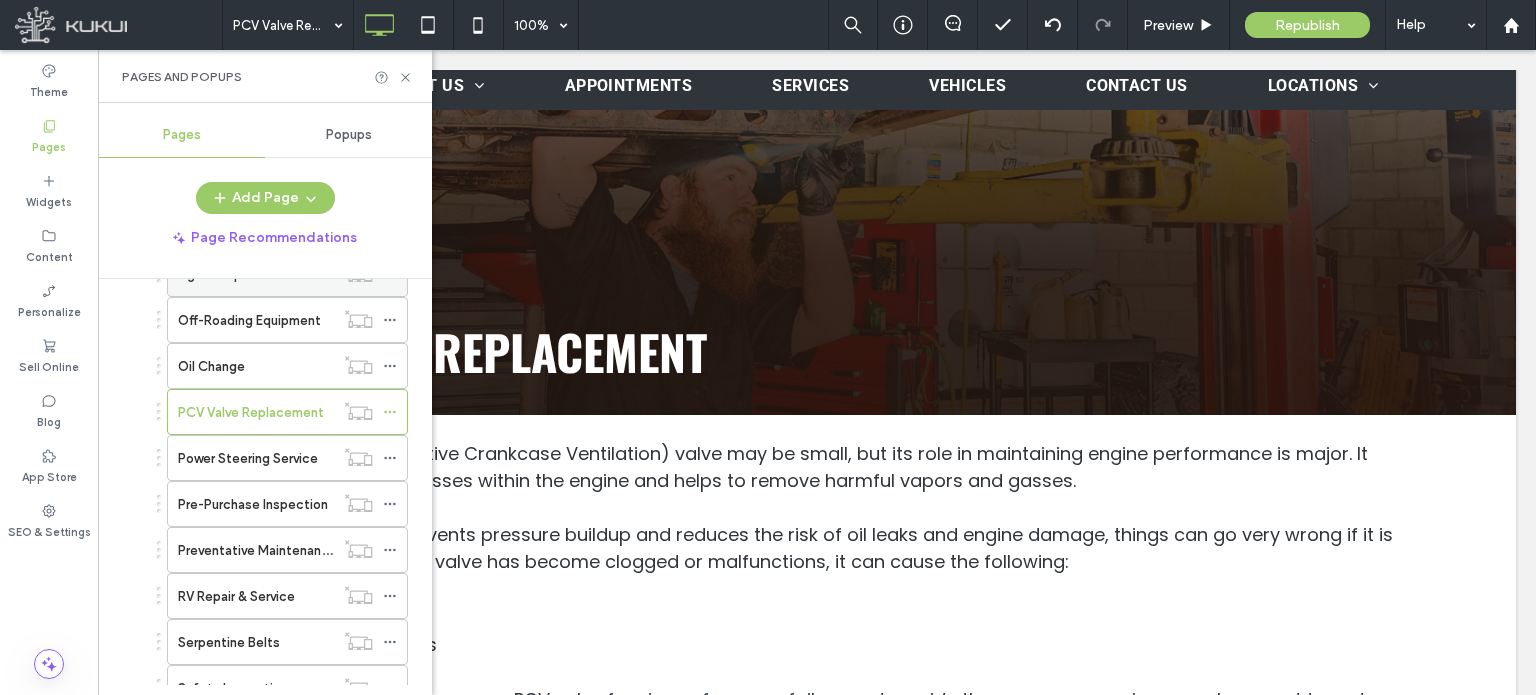 scroll, scrollTop: 2100, scrollLeft: 0, axis: vertical 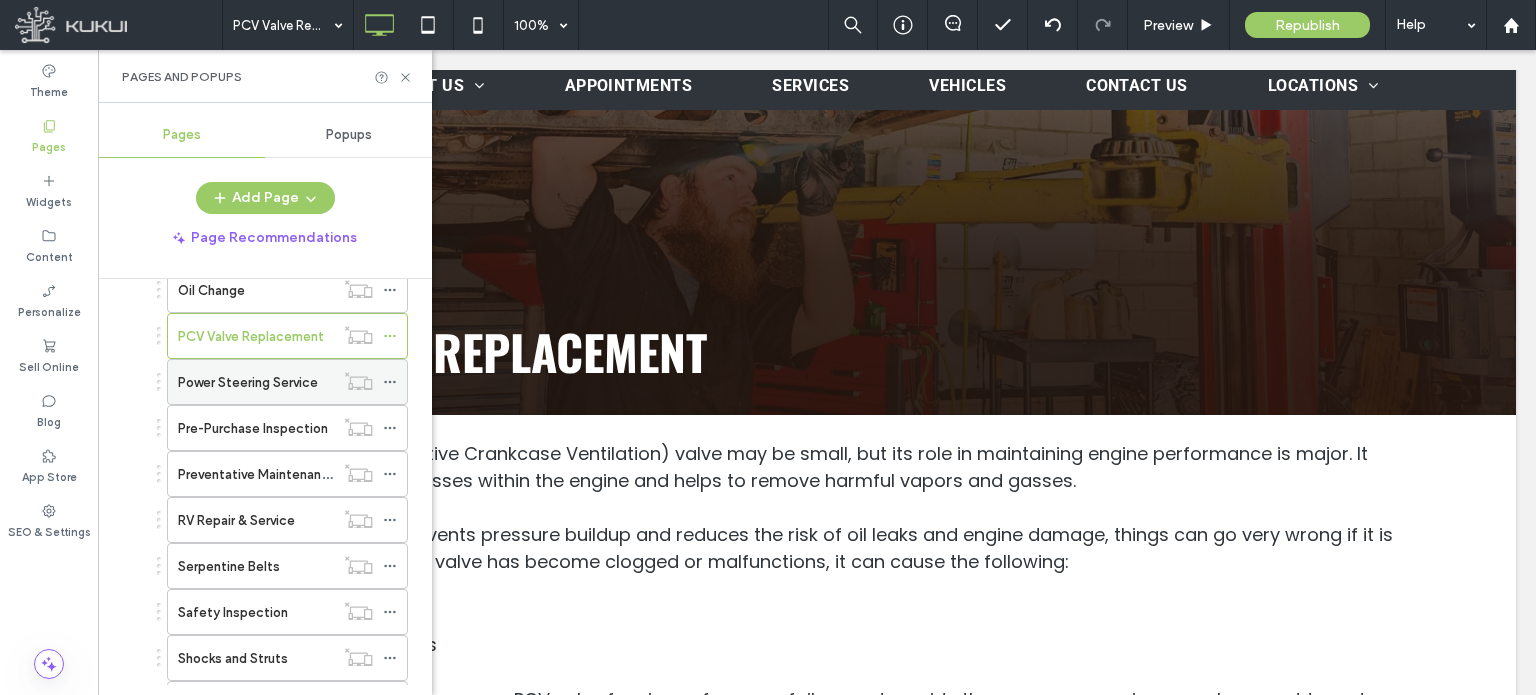 click on "Power Steering Service" at bounding box center [248, 382] 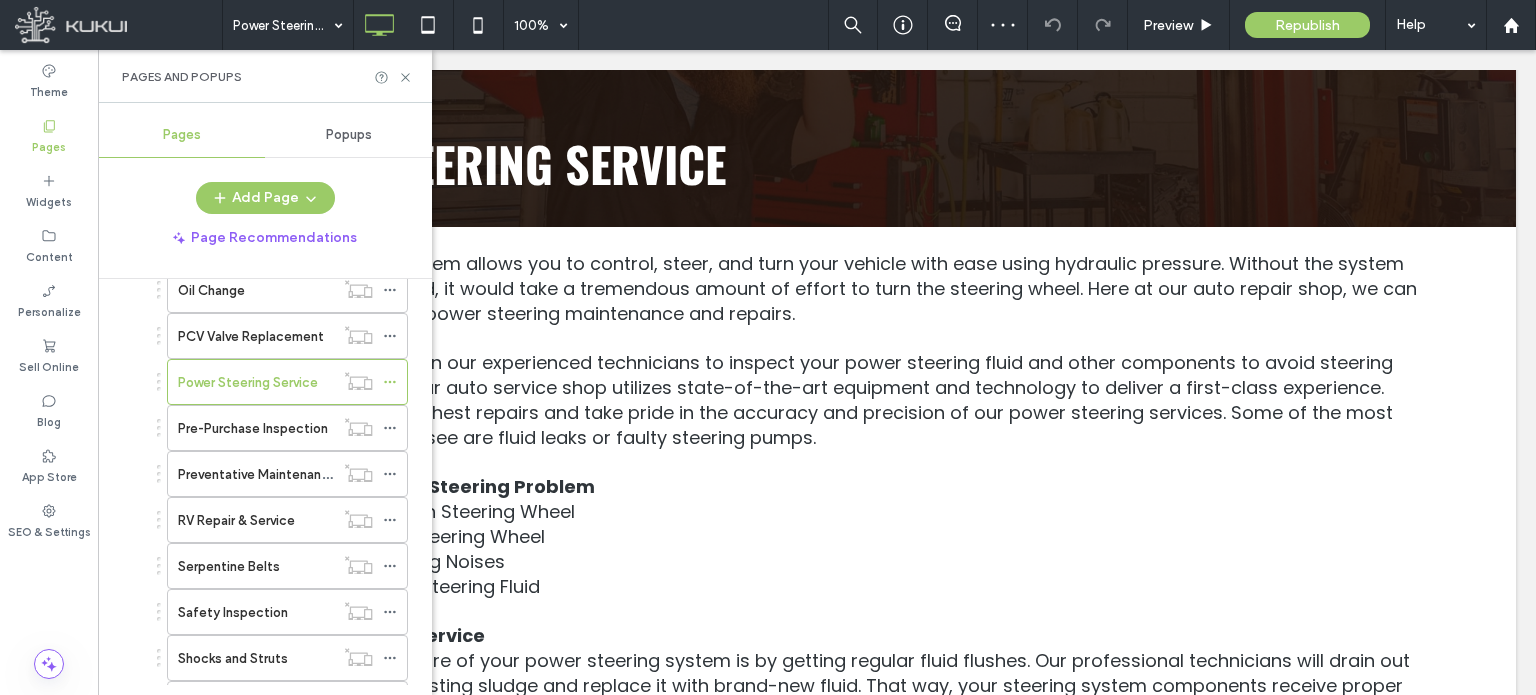 scroll, scrollTop: 600, scrollLeft: 0, axis: vertical 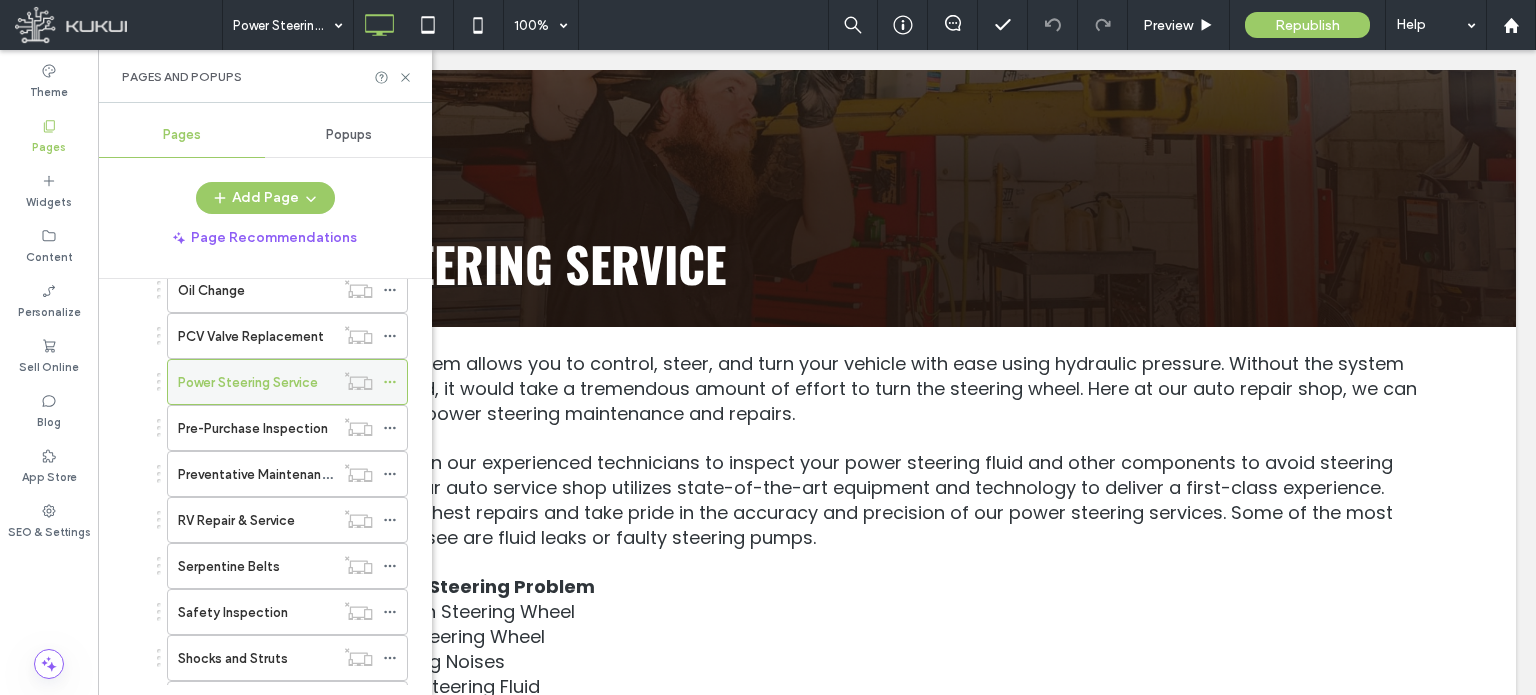 click 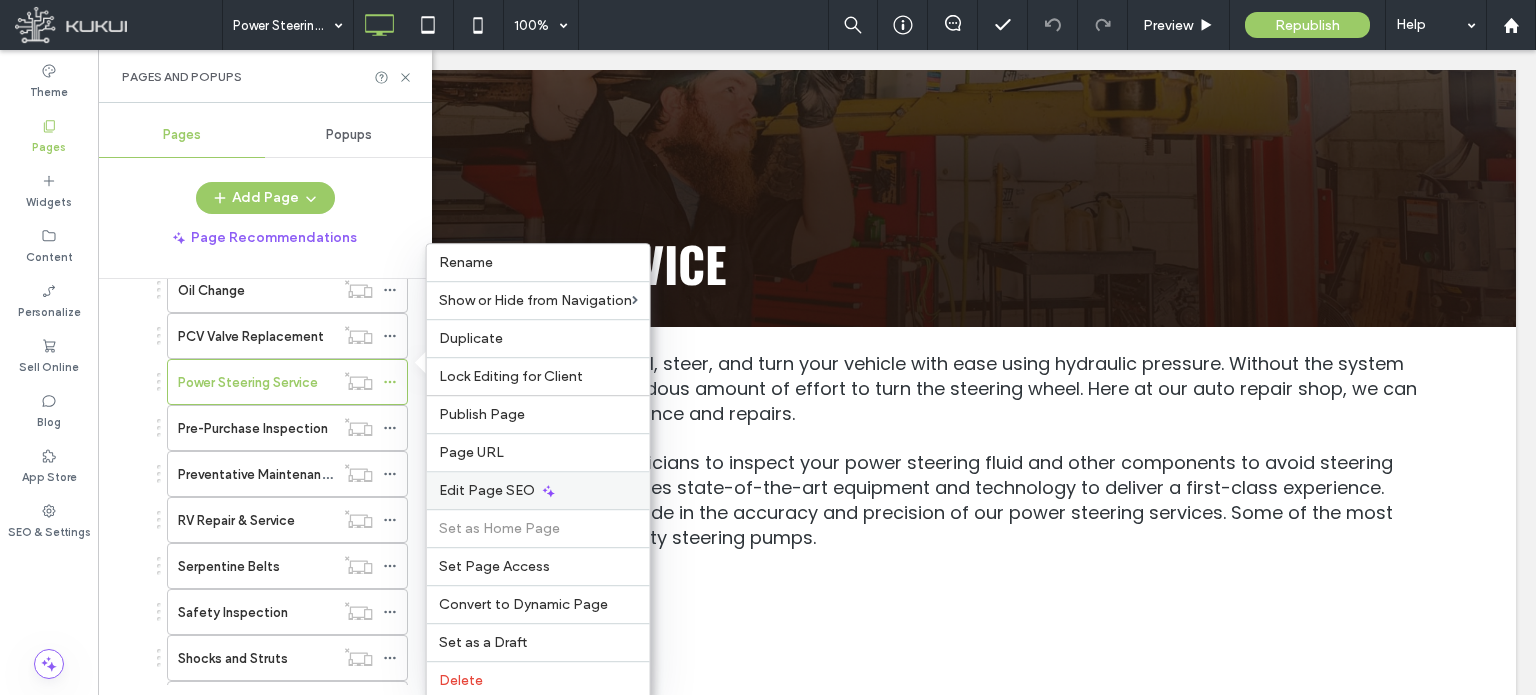 click on "Edit Page SEO" at bounding box center [487, 490] 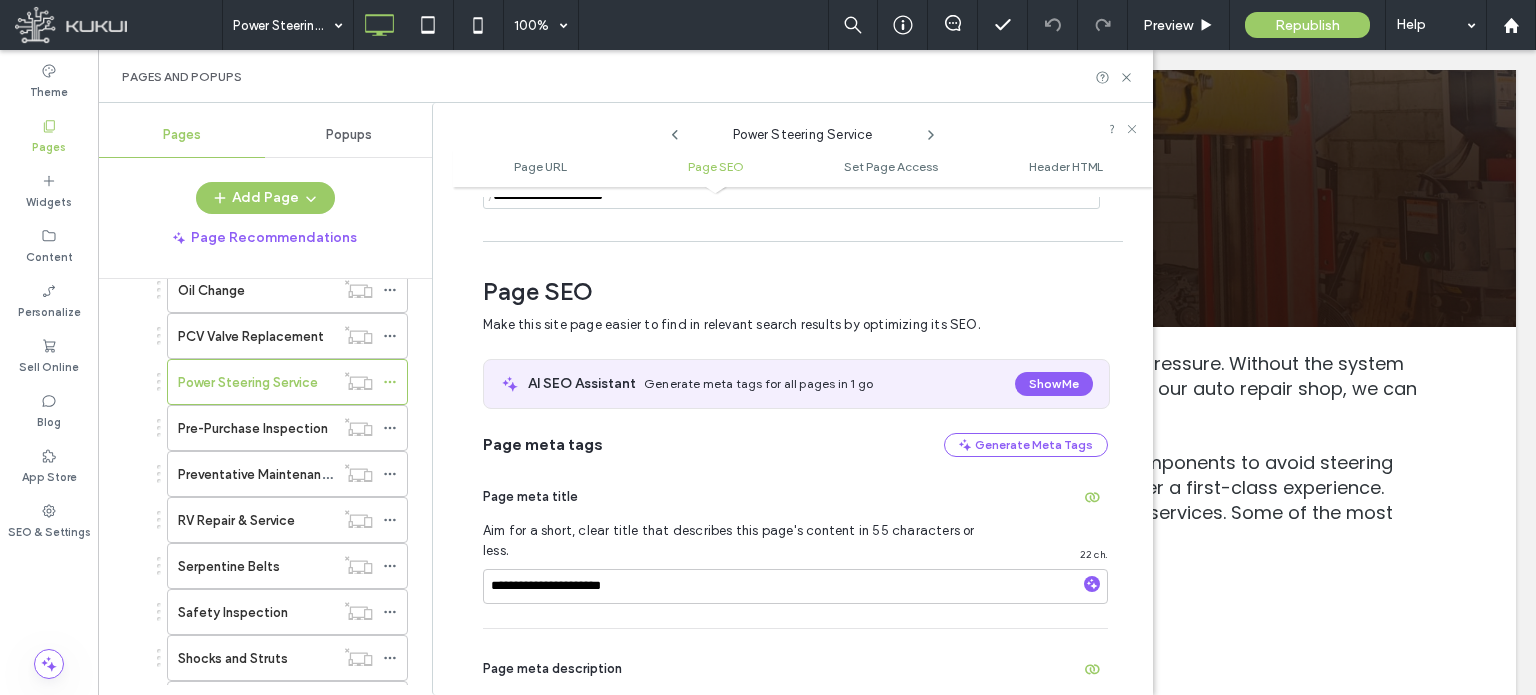 scroll, scrollTop: 274, scrollLeft: 0, axis: vertical 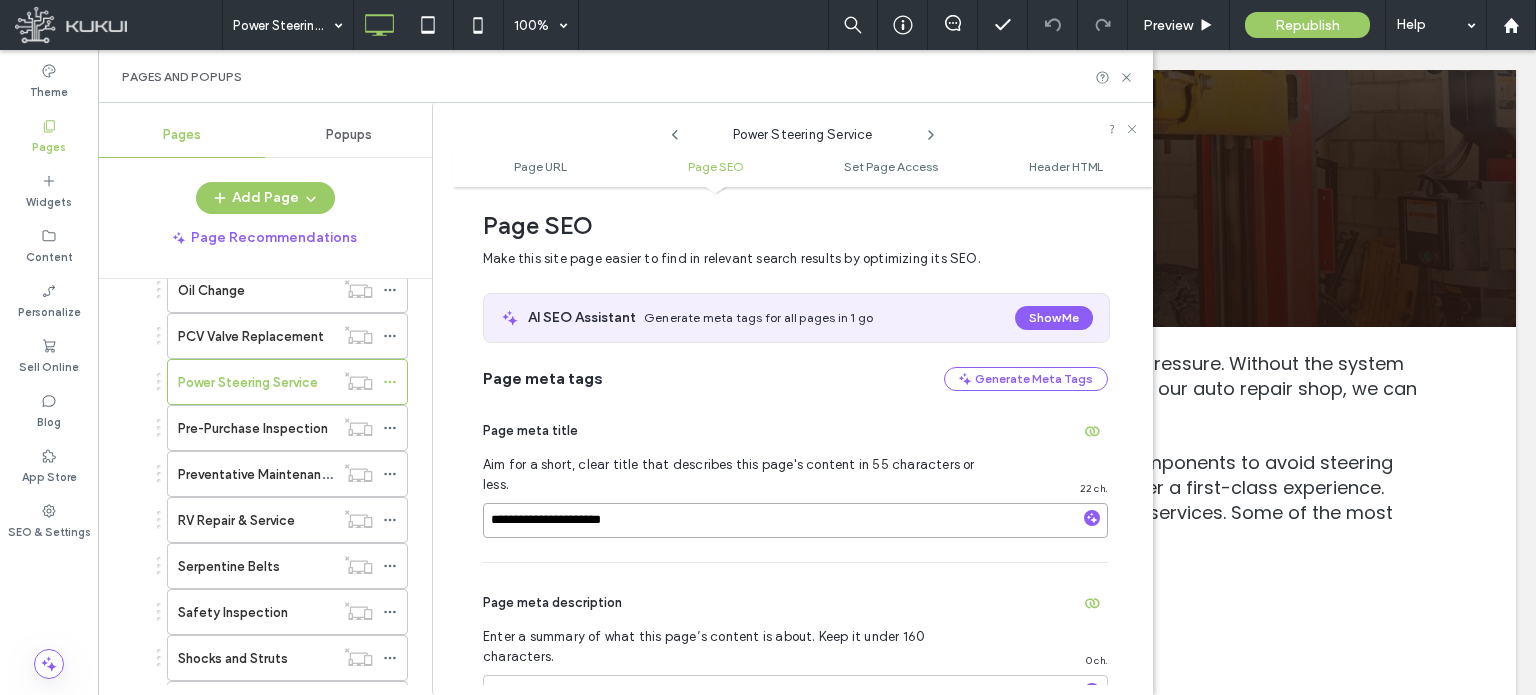 click on "**********" at bounding box center [795, 520] 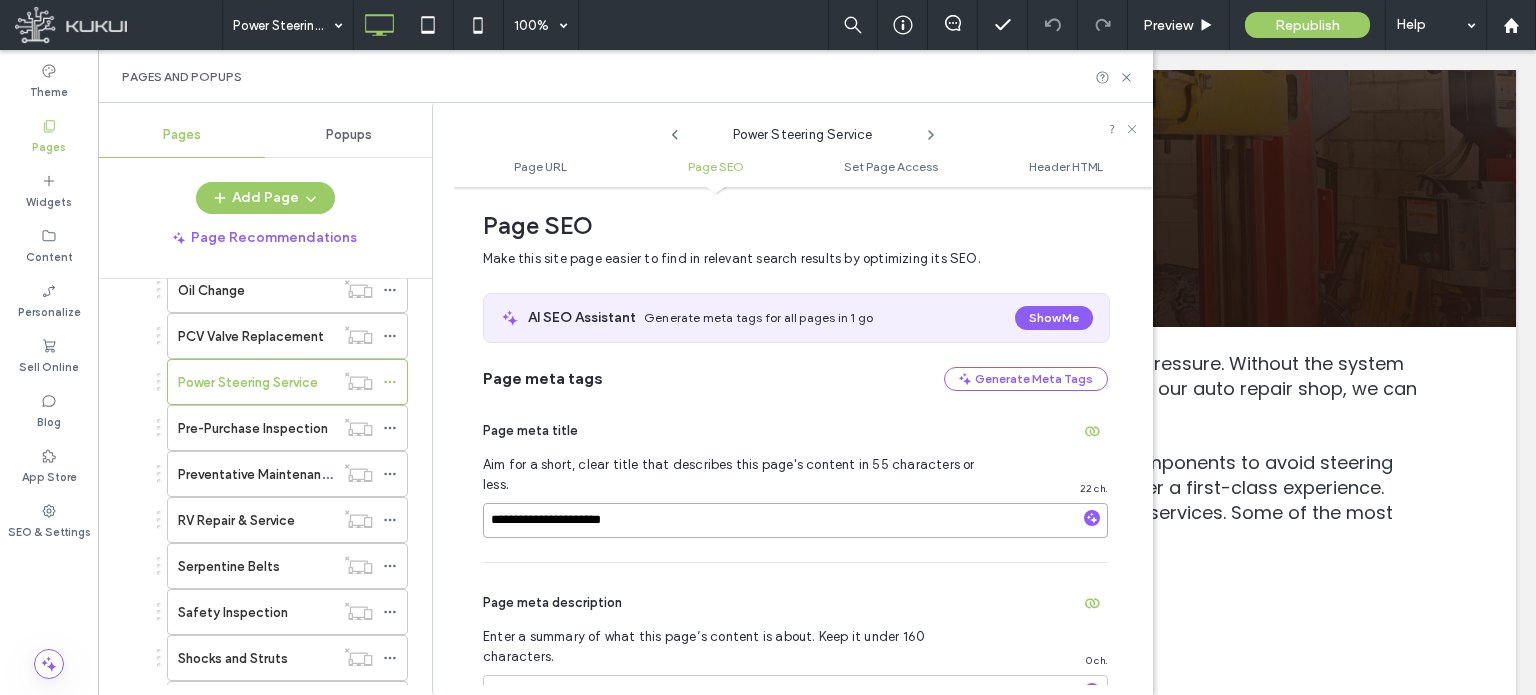 paste on "**********" 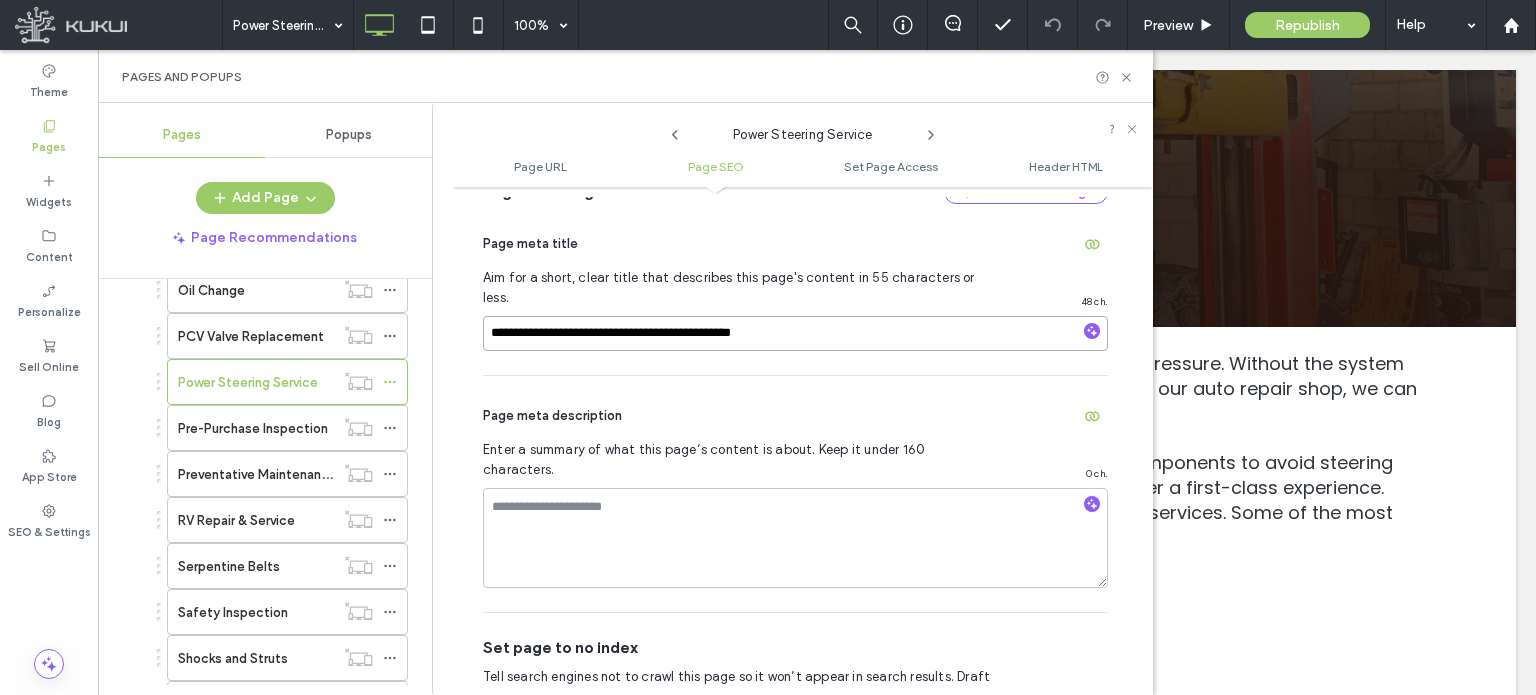 scroll, scrollTop: 474, scrollLeft: 0, axis: vertical 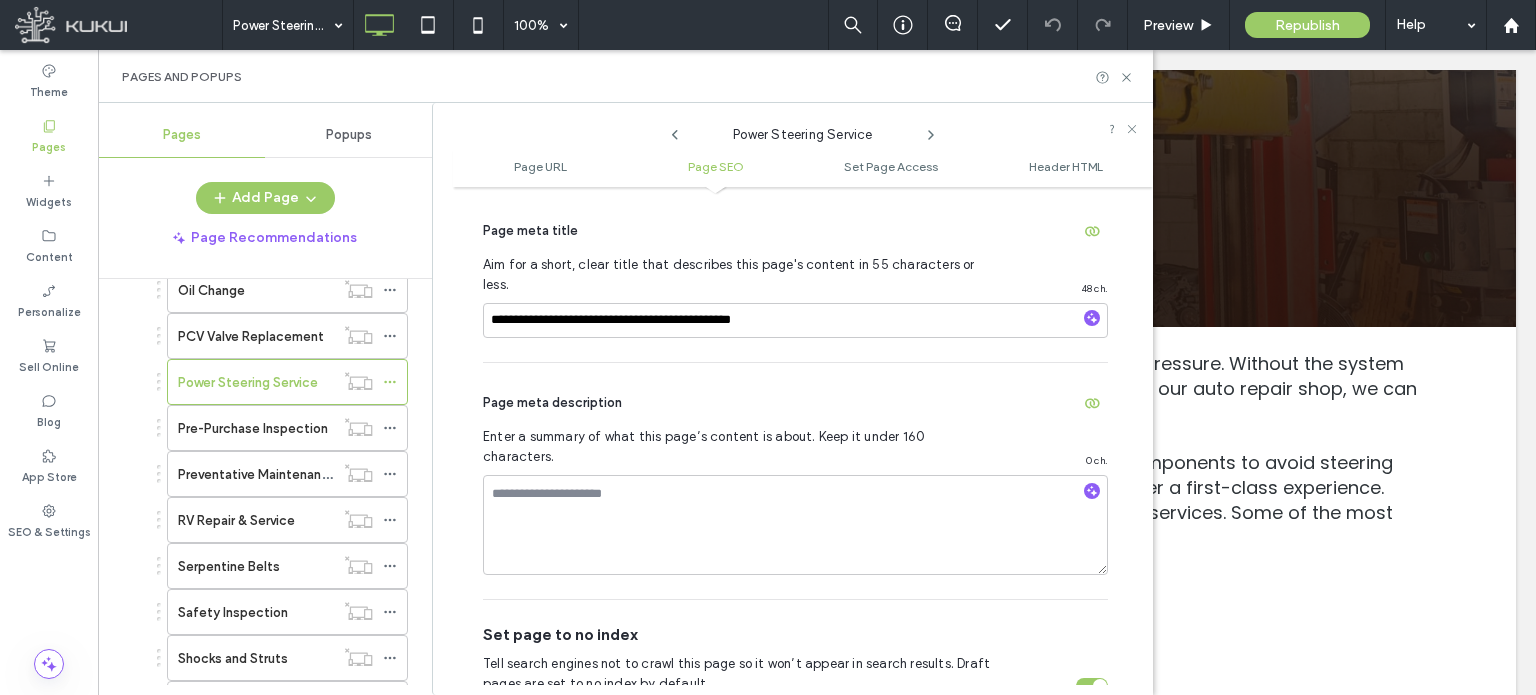 click on "Page meta description" at bounding box center [795, 403] 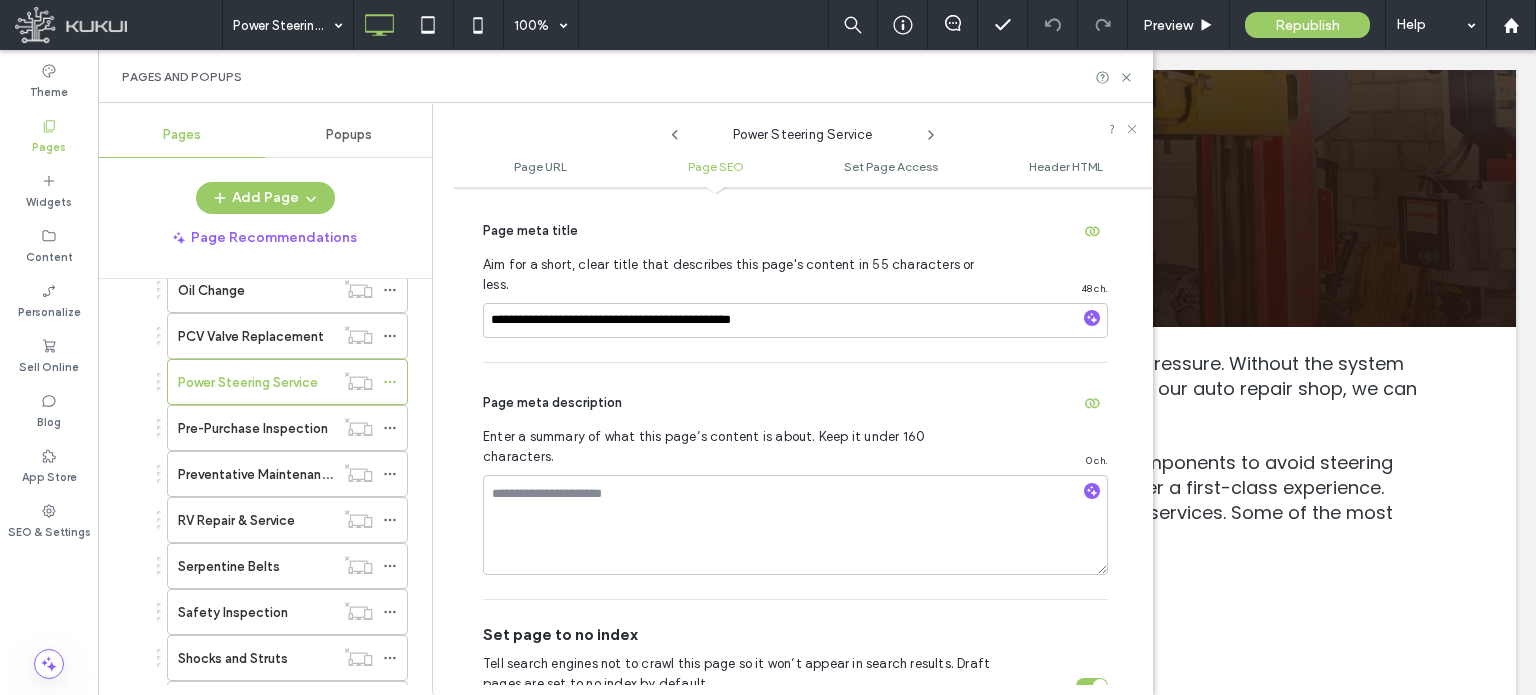 click on "Pre-Purchase Inspection" at bounding box center [253, 428] 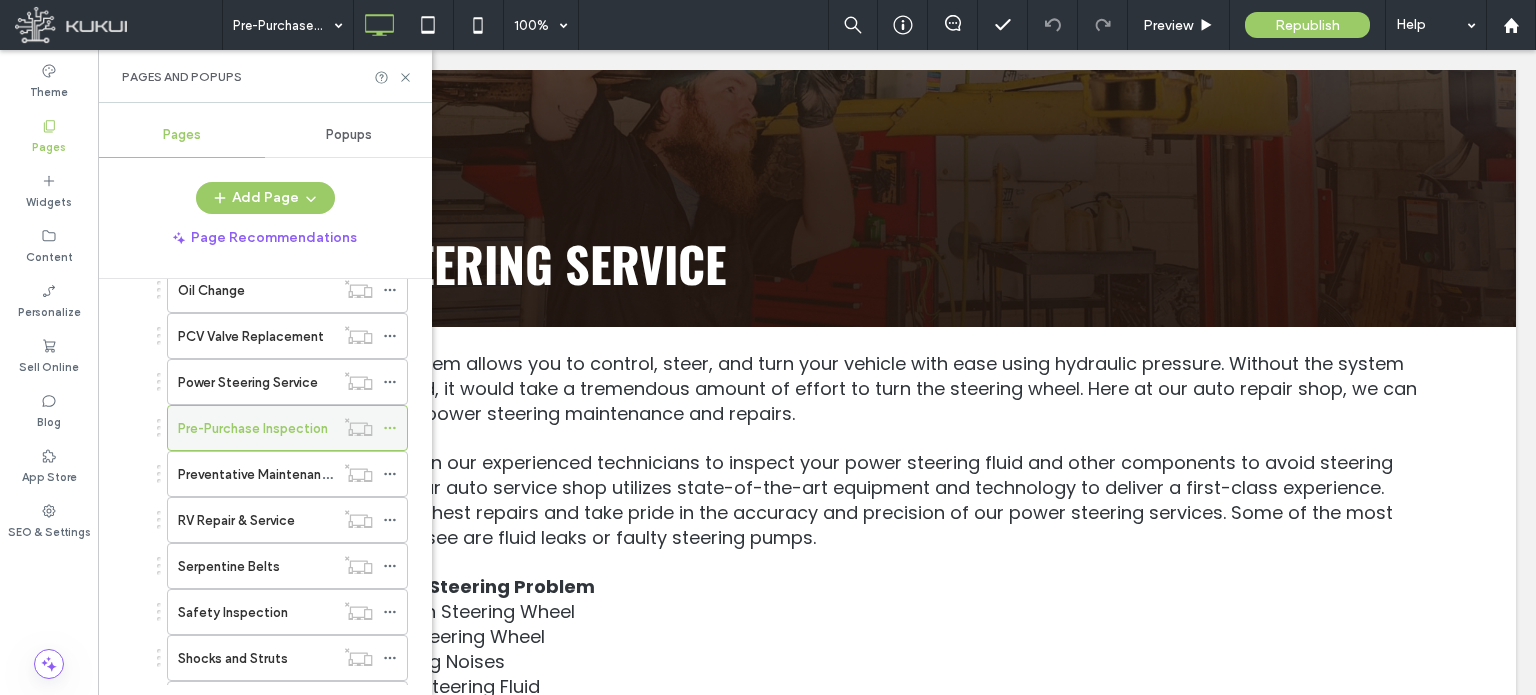 click 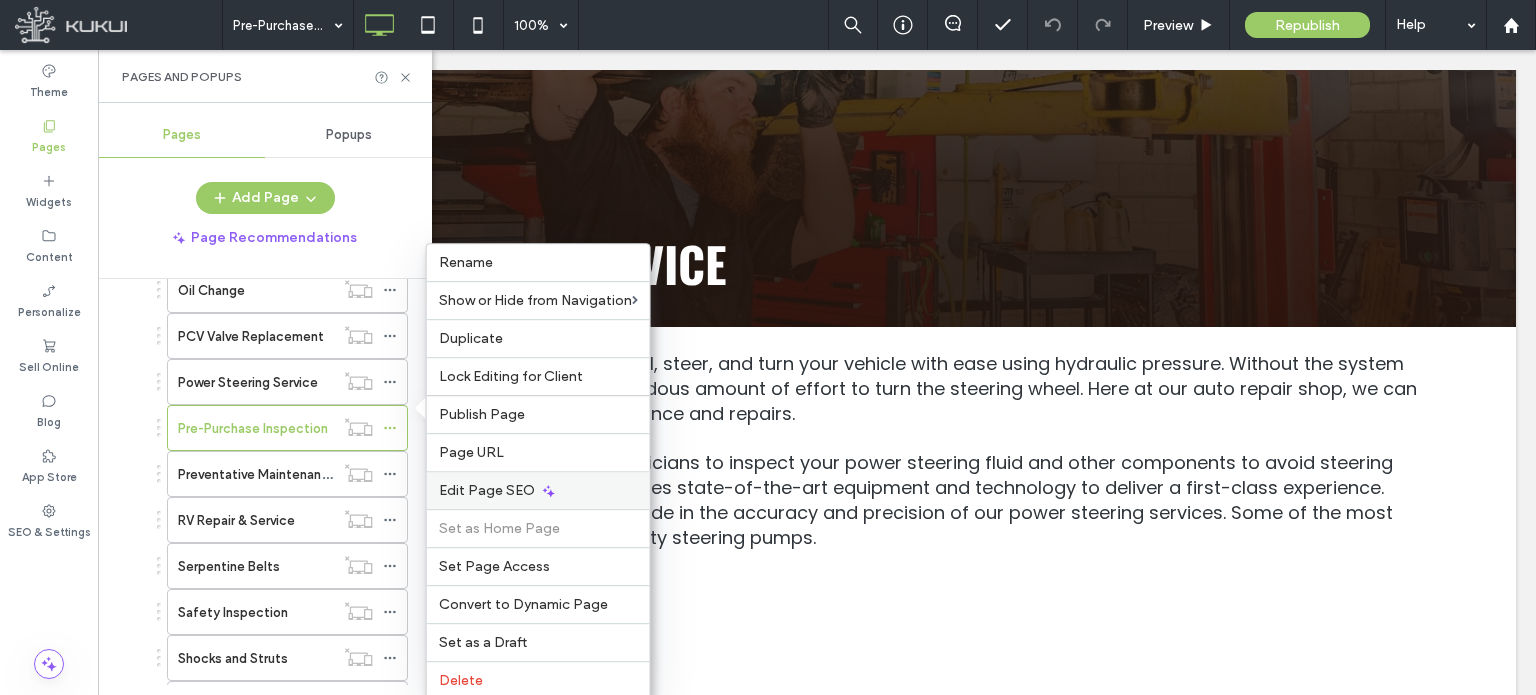 click on "Edit Page SEO" at bounding box center (487, 490) 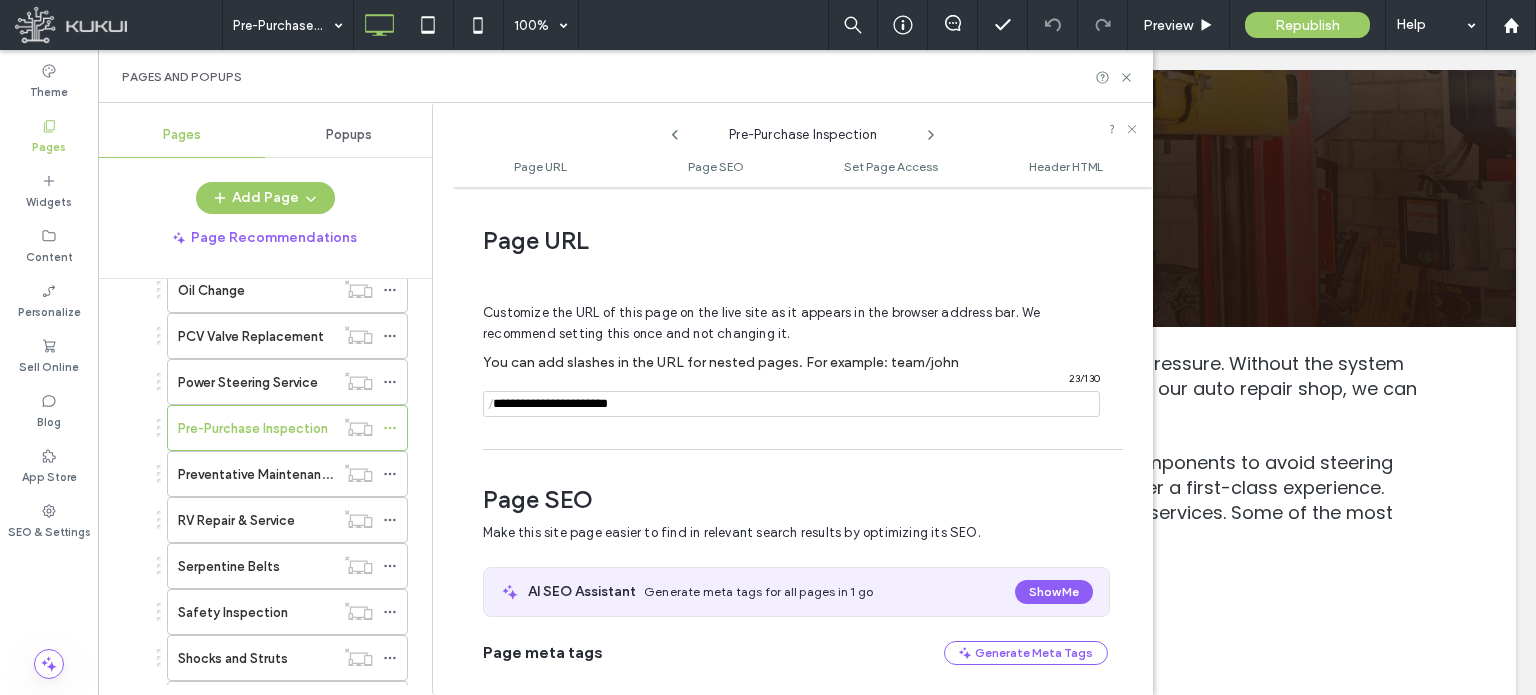 scroll, scrollTop: 274, scrollLeft: 0, axis: vertical 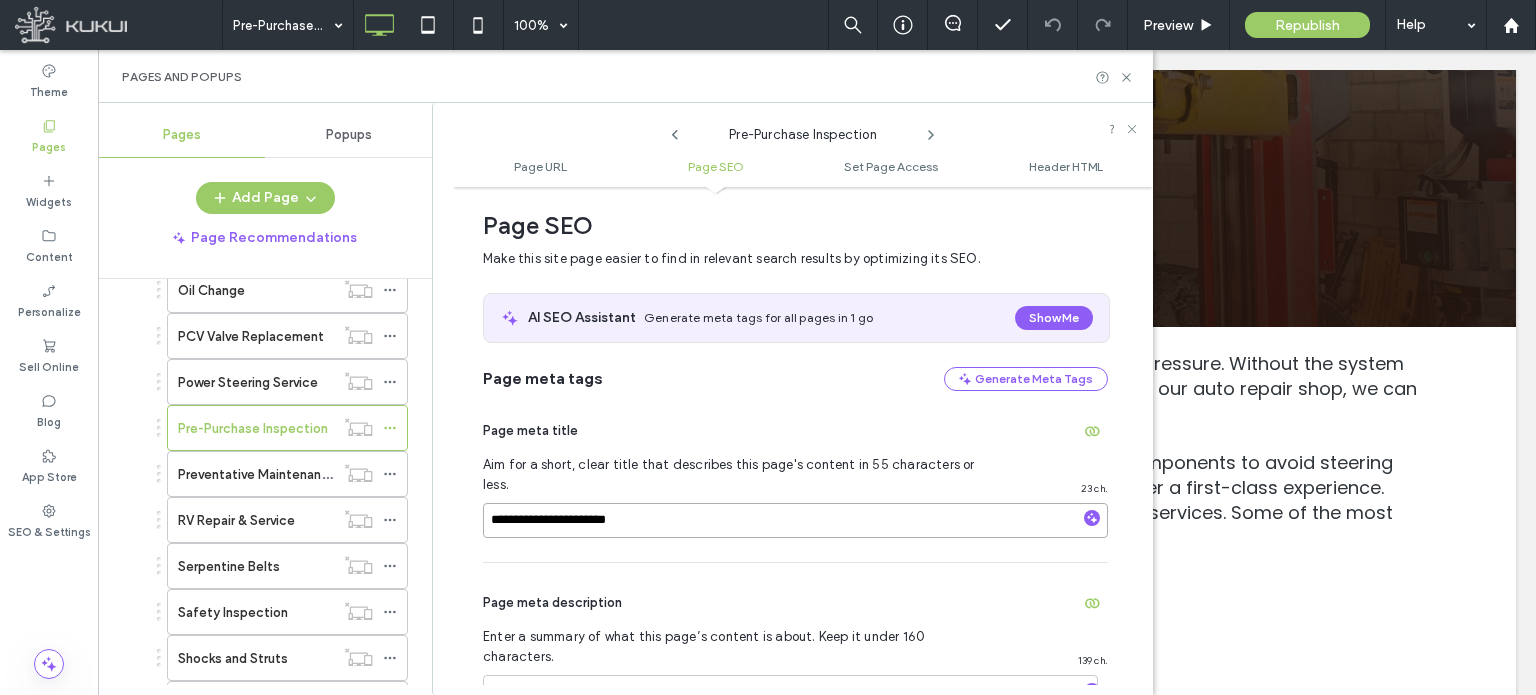click on "**********" at bounding box center (795, 520) 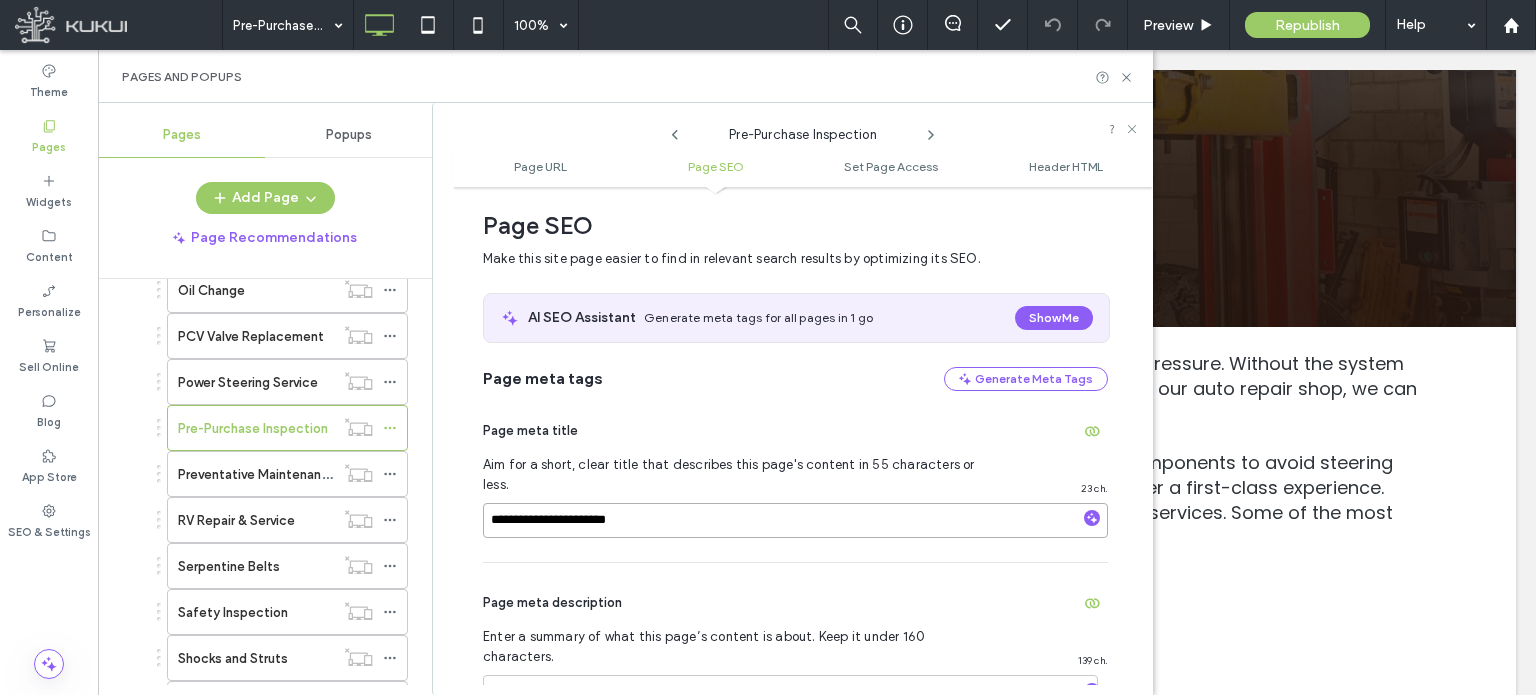 paste on "**********" 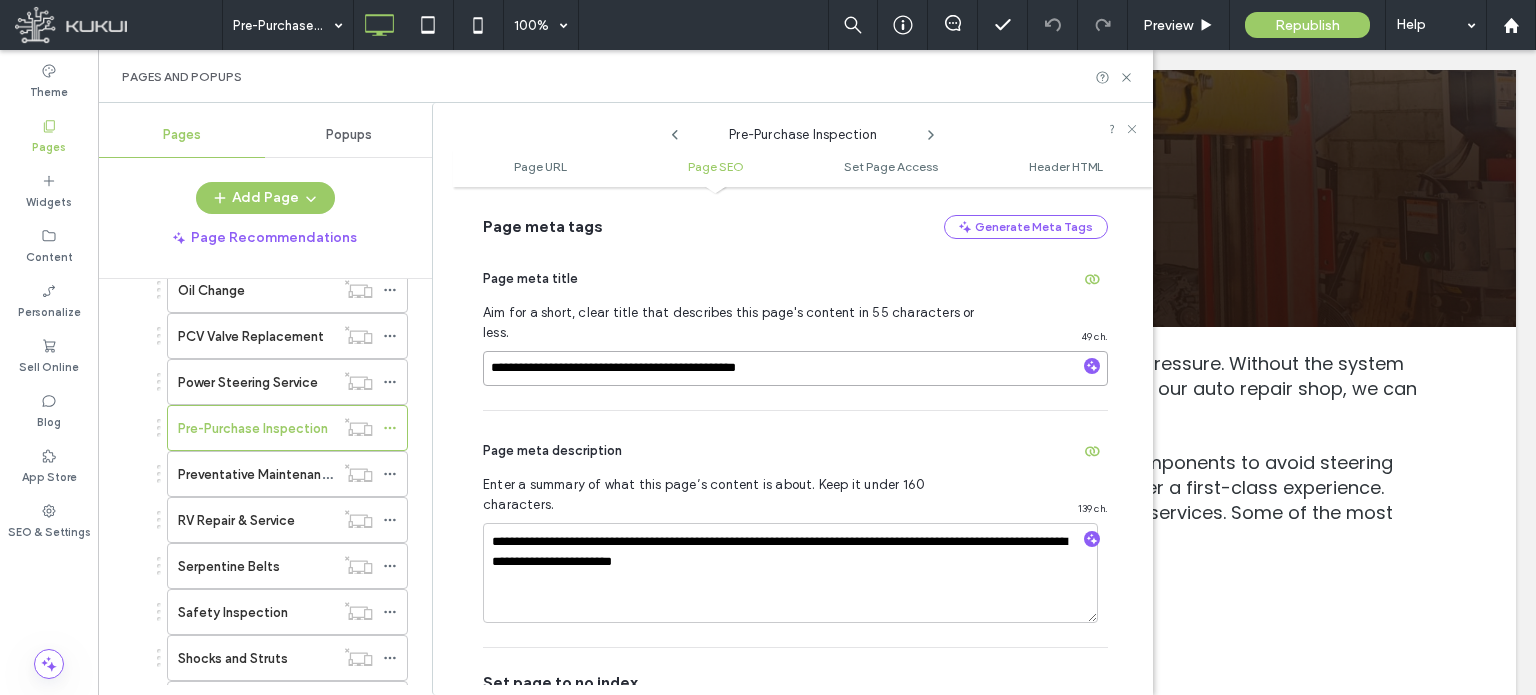 scroll, scrollTop: 474, scrollLeft: 0, axis: vertical 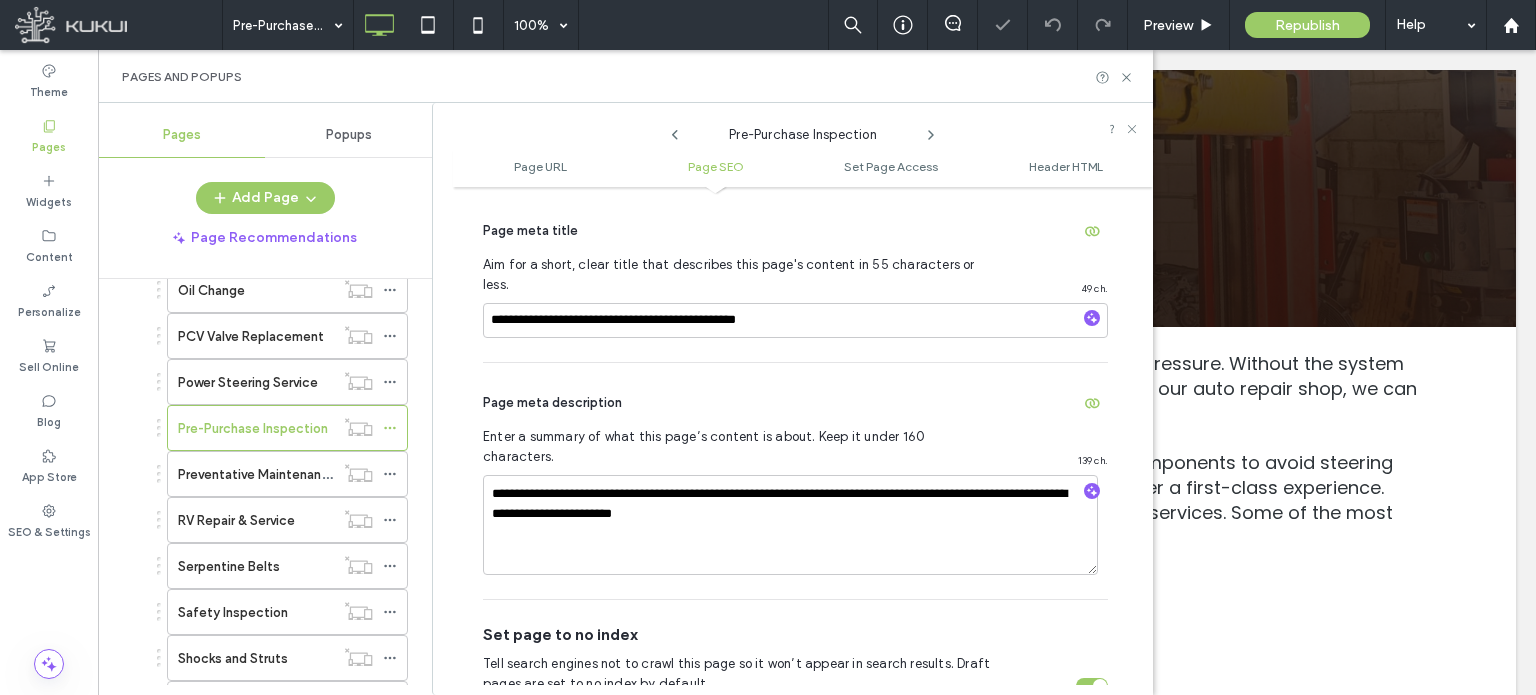 click on "Page meta description" at bounding box center [795, 403] 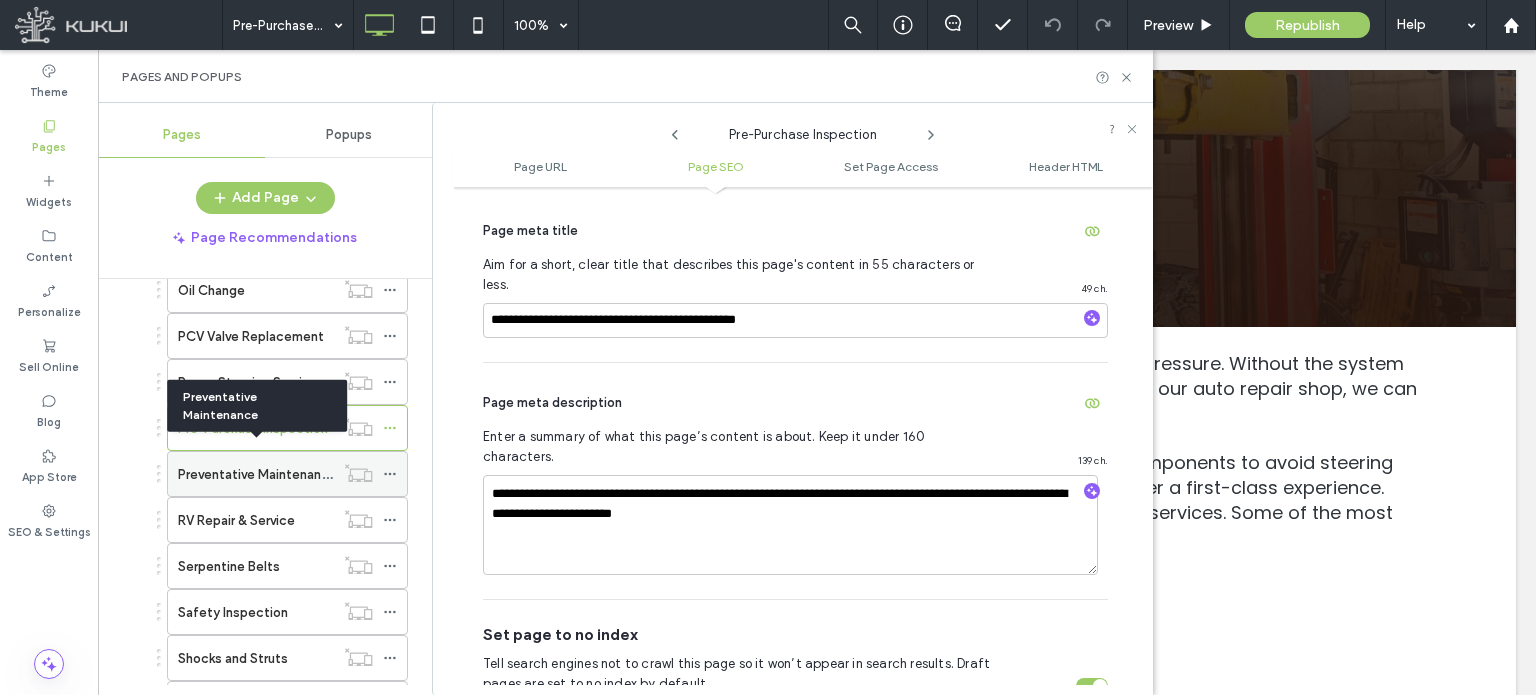 click on "Preventative Maintenance" at bounding box center [257, 474] 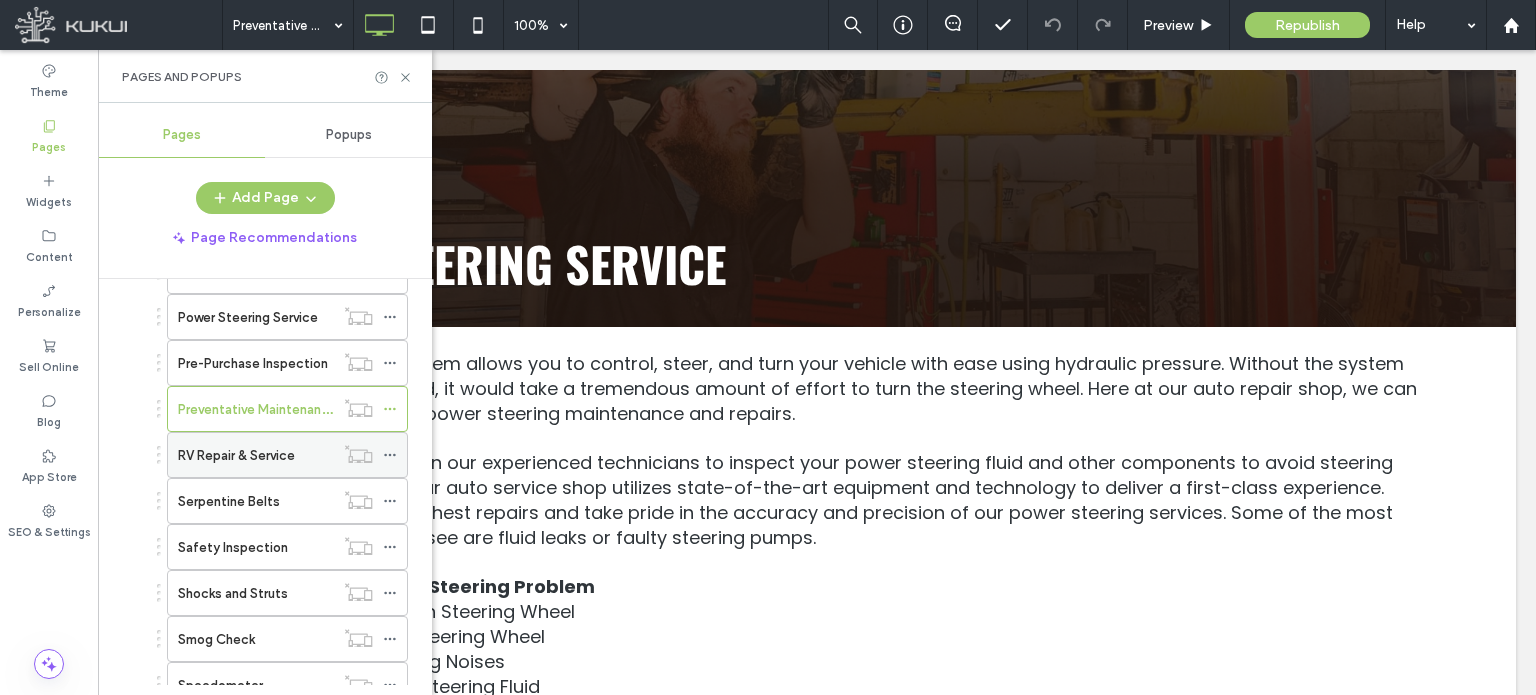 scroll, scrollTop: 2200, scrollLeft: 0, axis: vertical 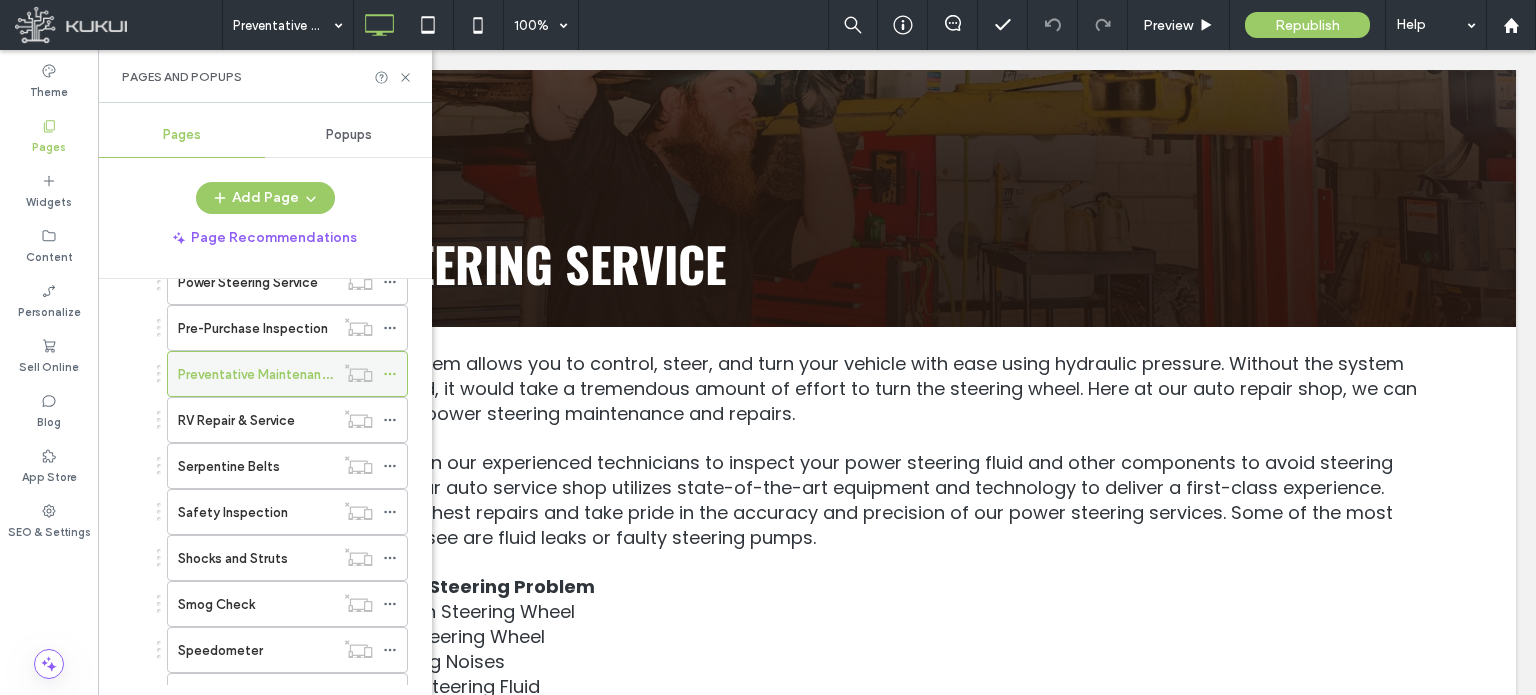click 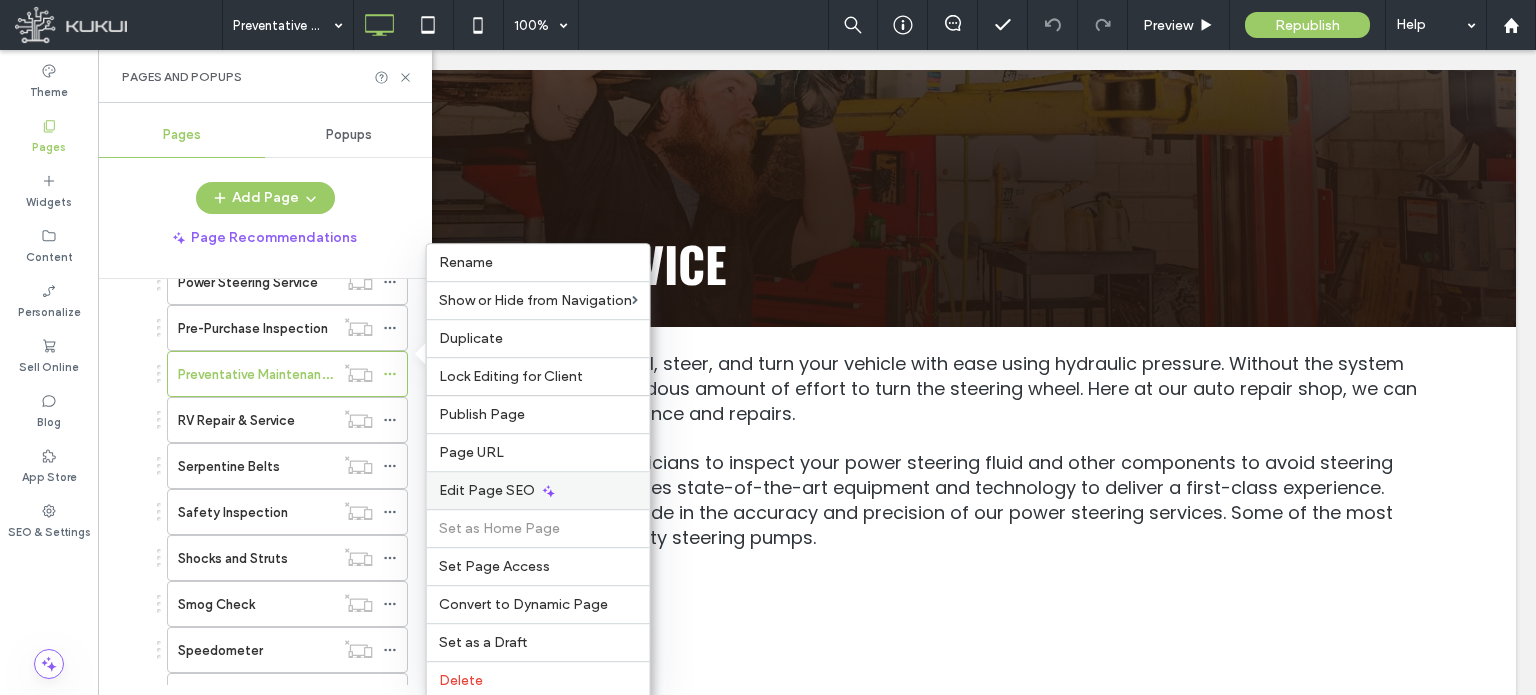 click on "Edit Page SEO" at bounding box center [487, 490] 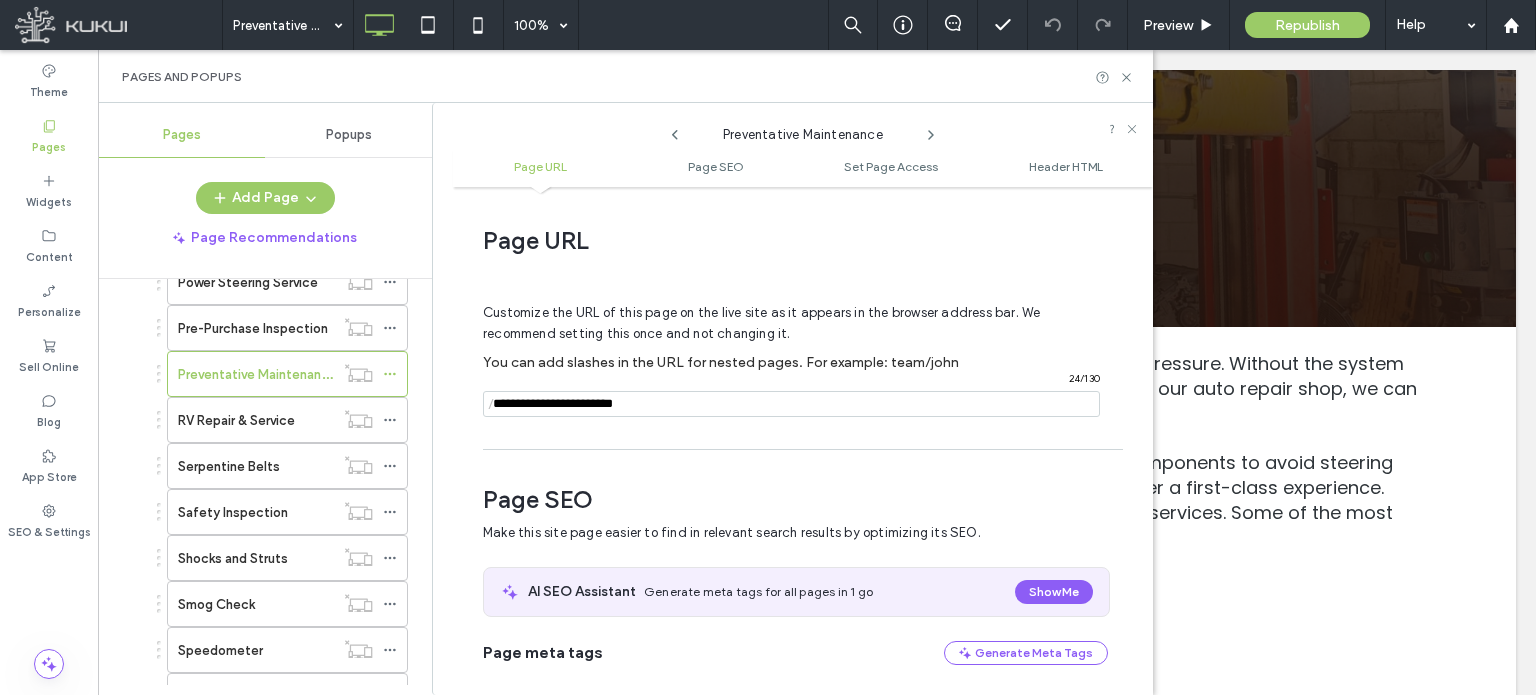 scroll, scrollTop: 274, scrollLeft: 0, axis: vertical 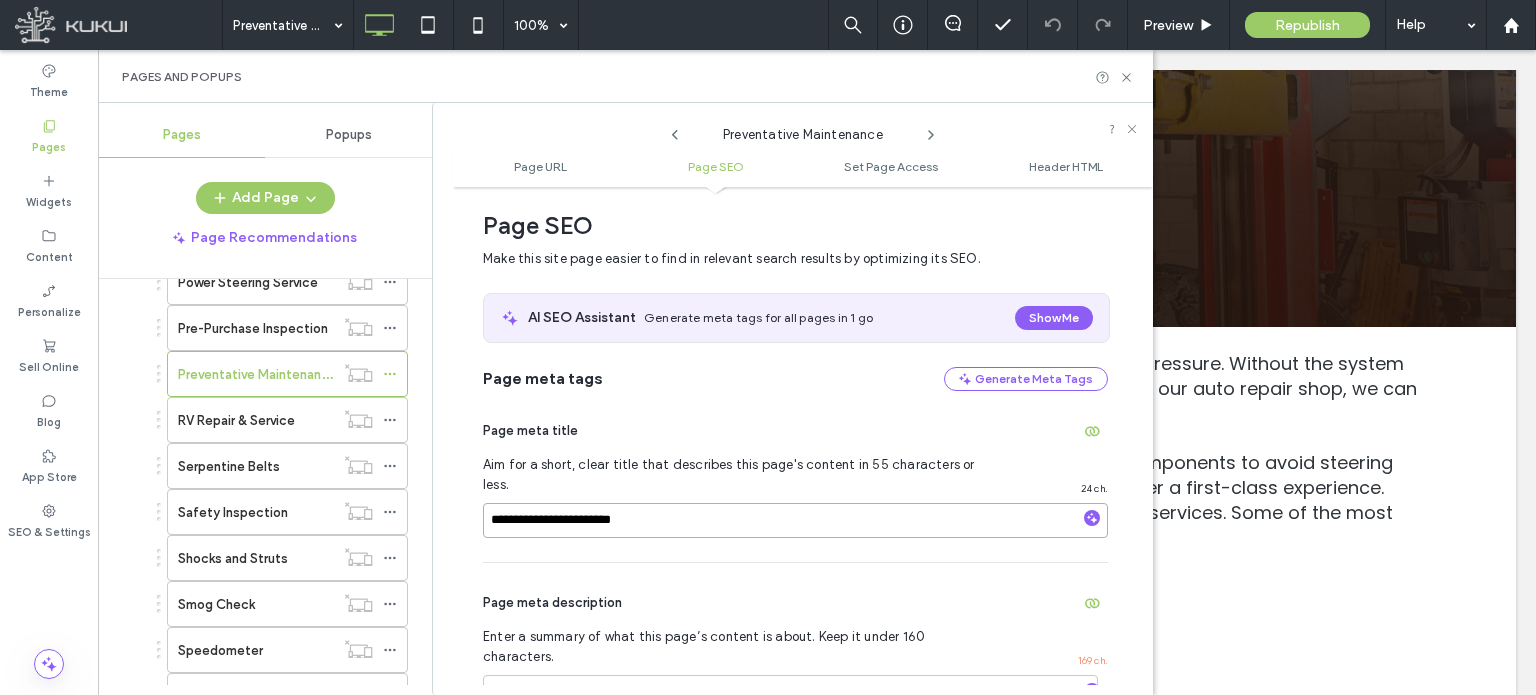 click on "**********" at bounding box center [795, 520] 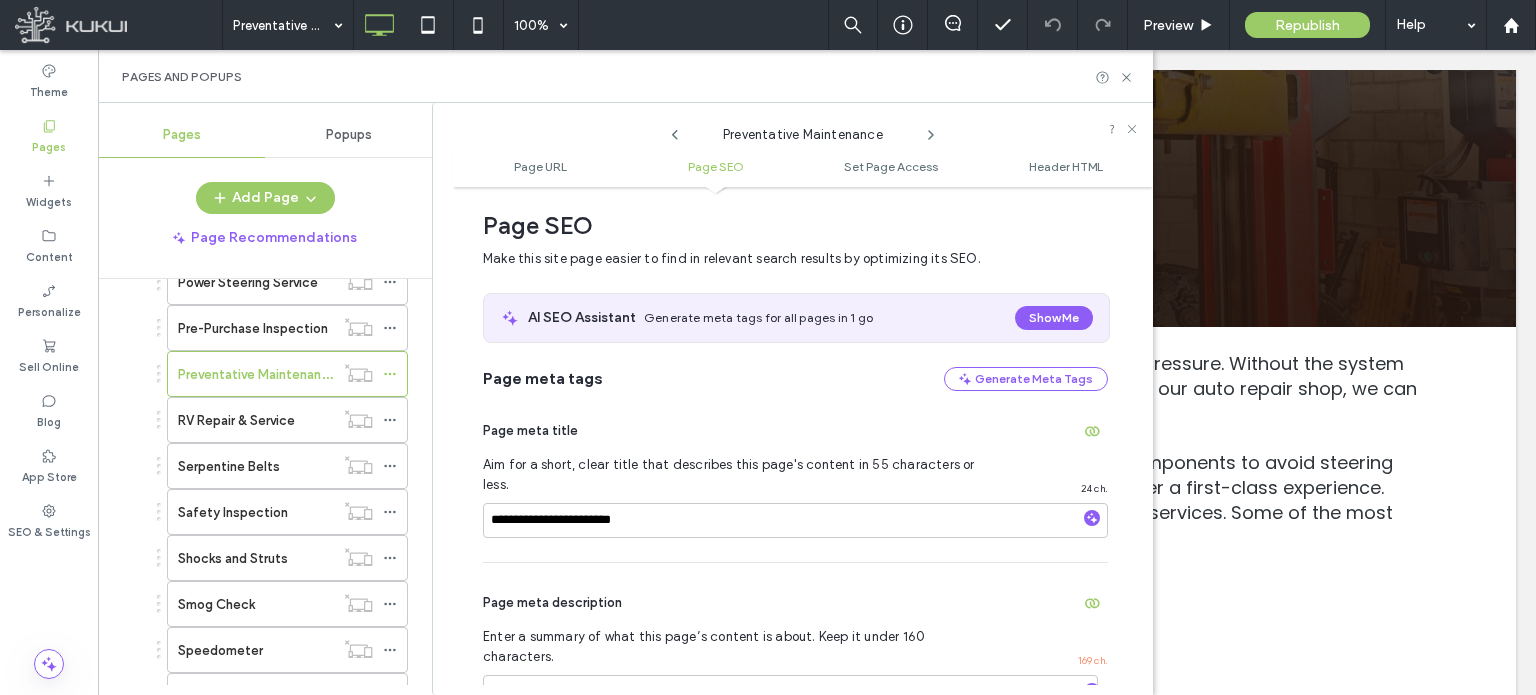 click on "**********" at bounding box center (795, 476) 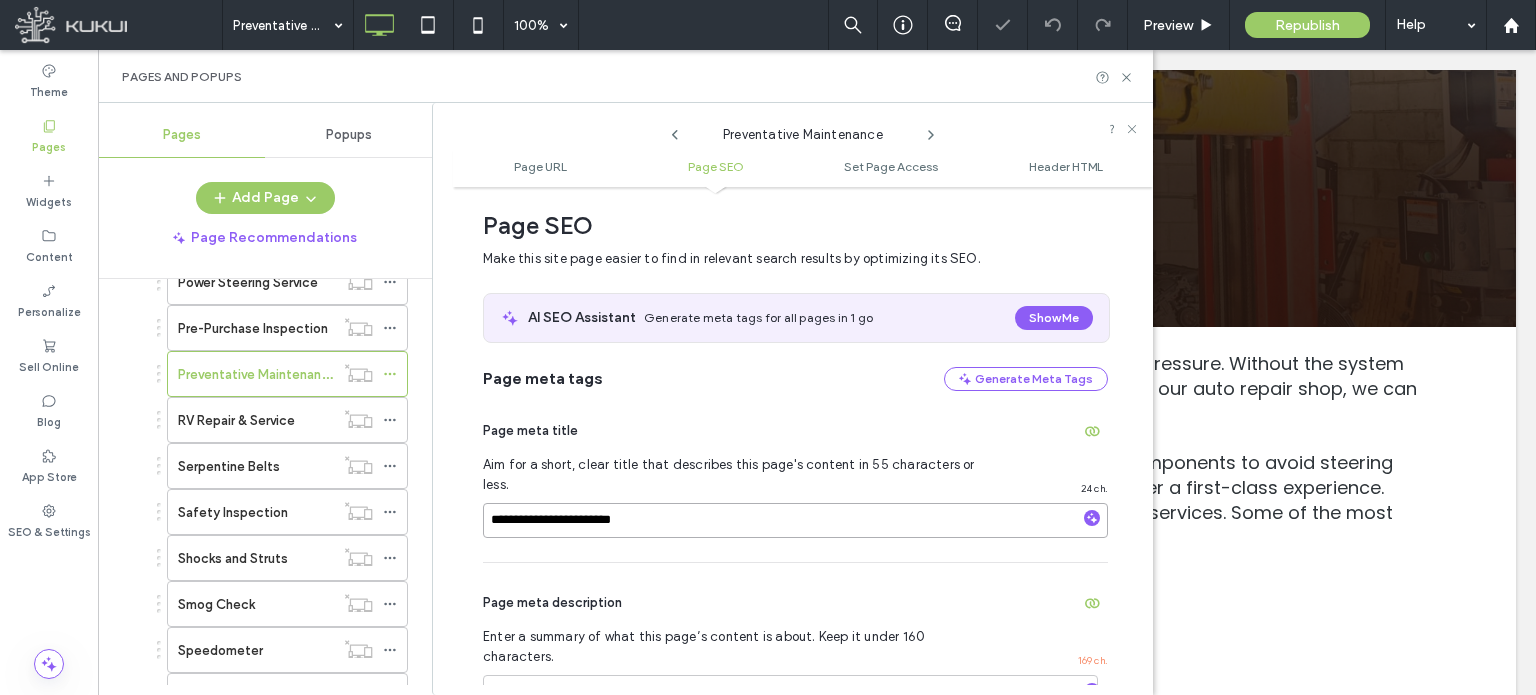 click on "**********" at bounding box center [795, 520] 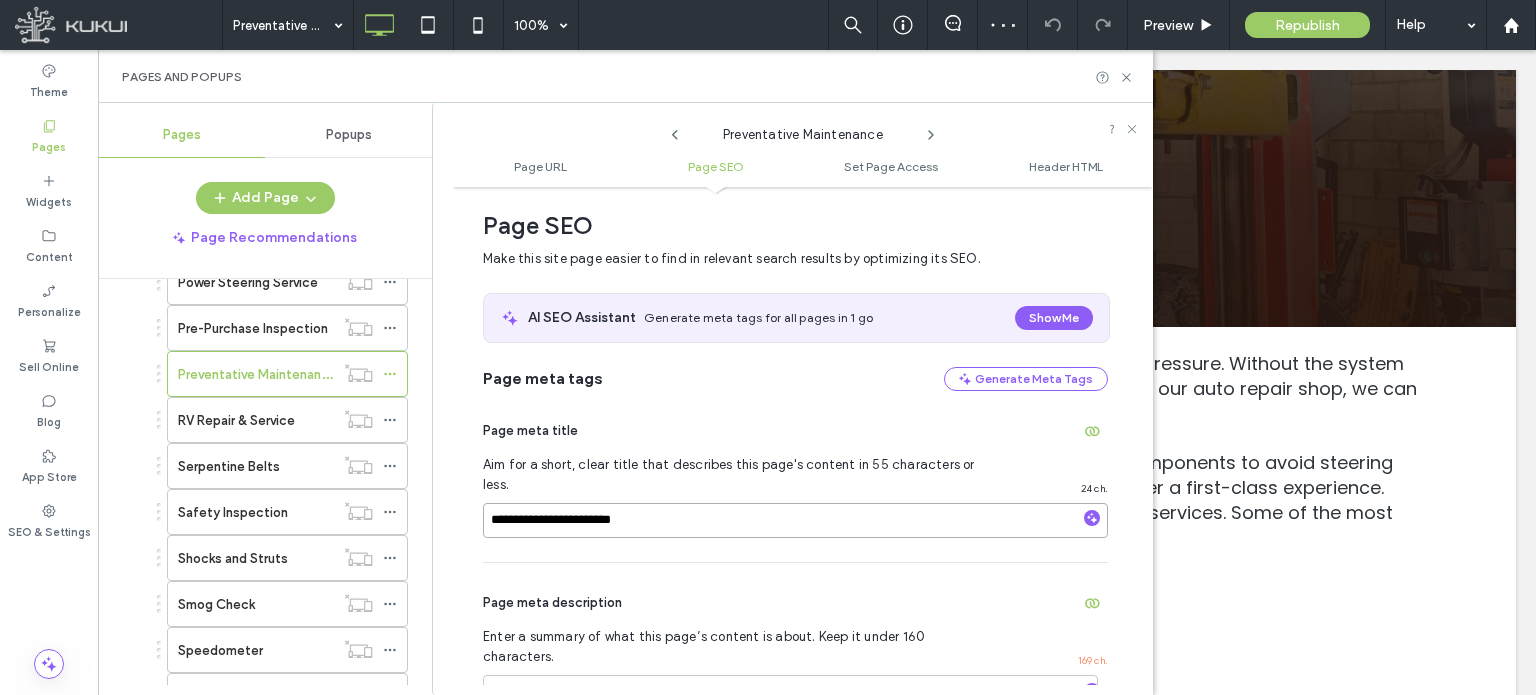 paste on "**********" 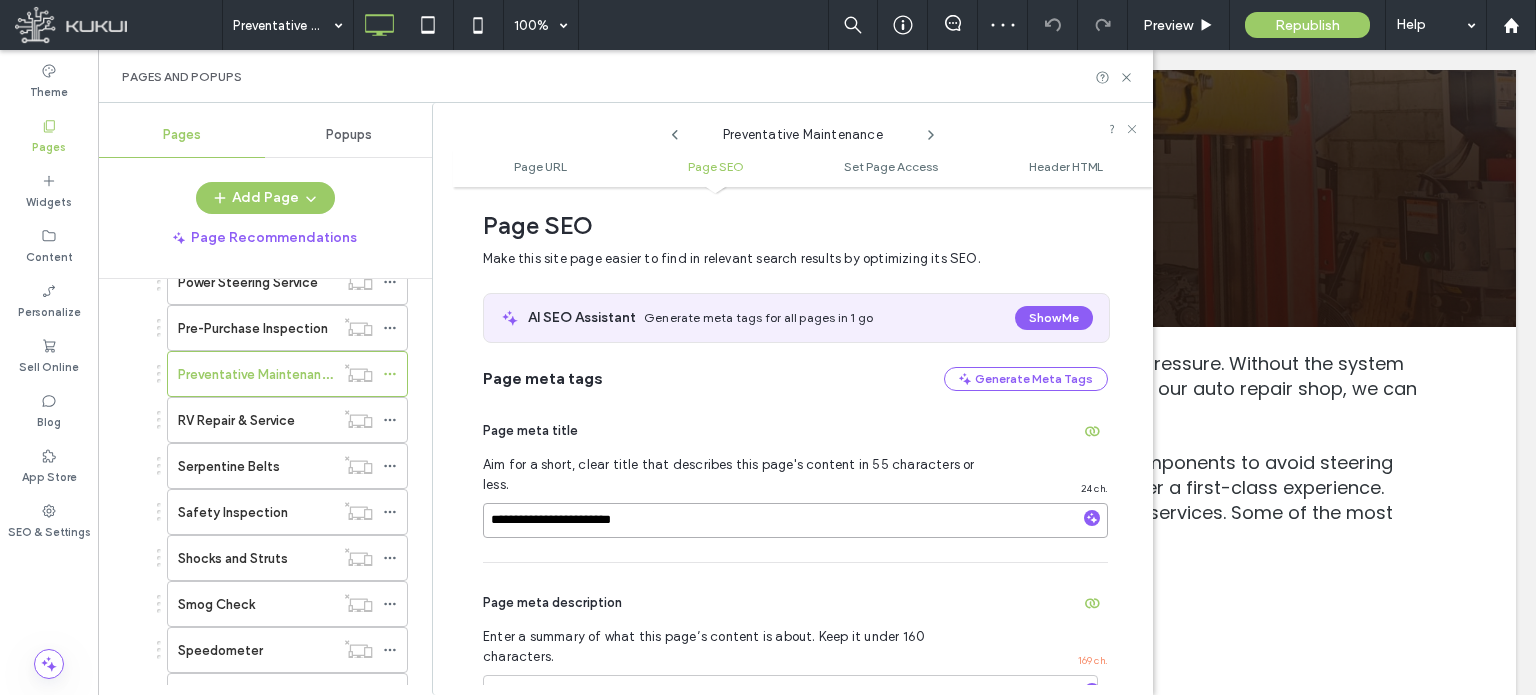 type on "**********" 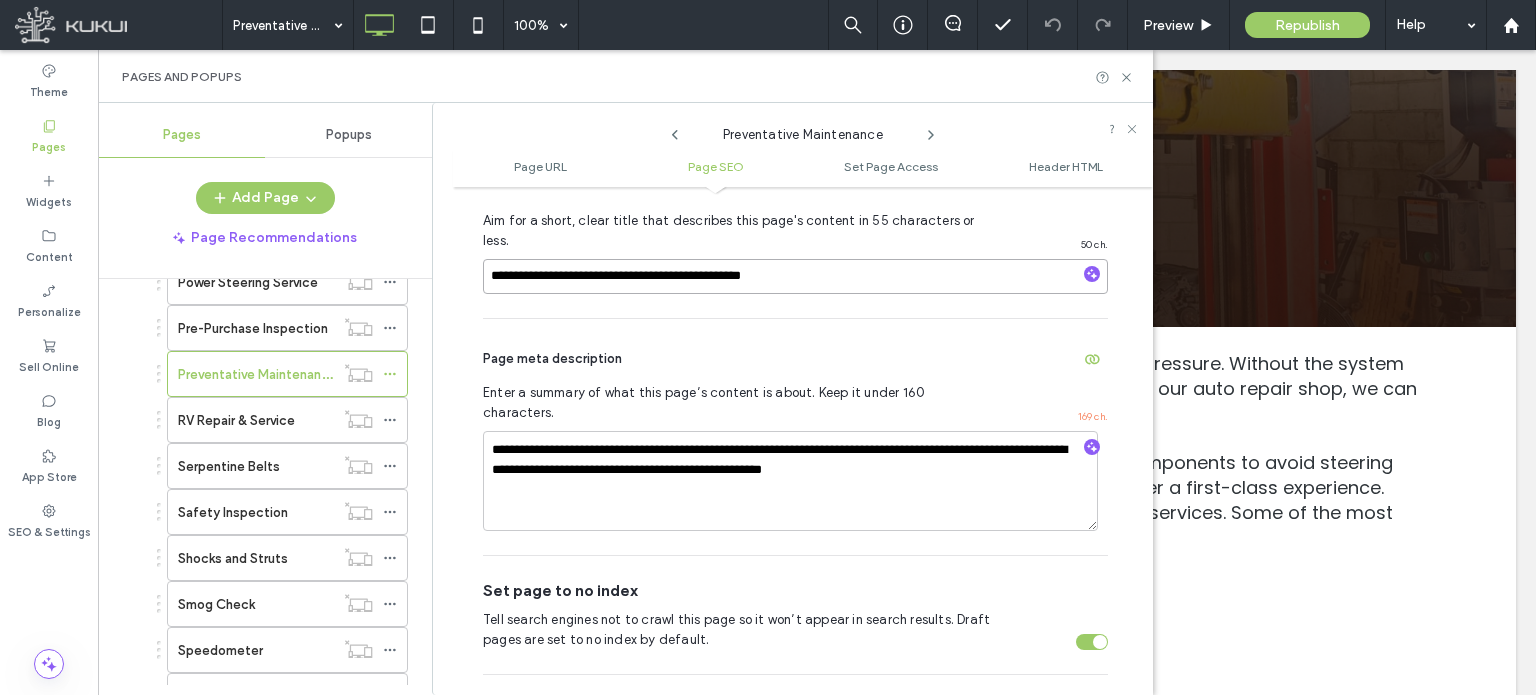 scroll, scrollTop: 474, scrollLeft: 0, axis: vertical 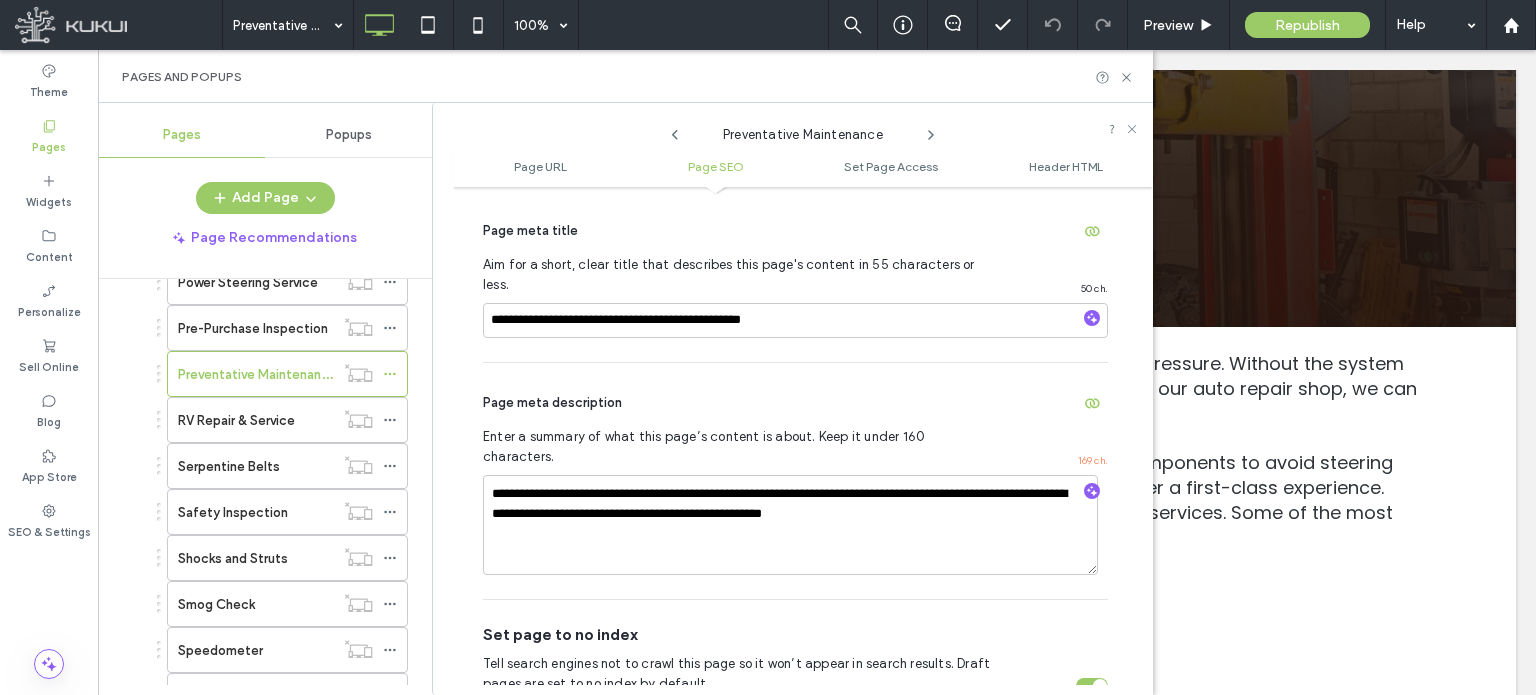 click on "Page meta description" at bounding box center [795, 403] 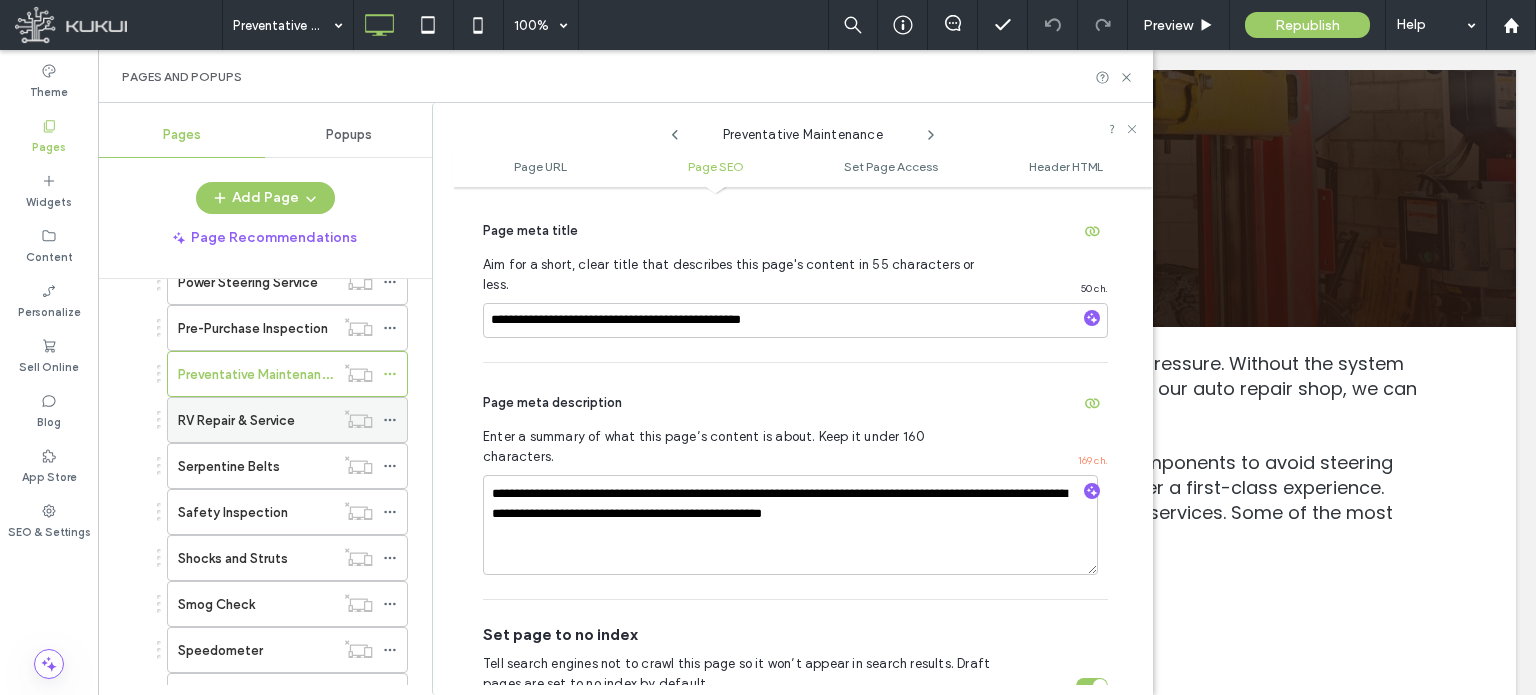 click on "RV Repair & Service" at bounding box center [236, 420] 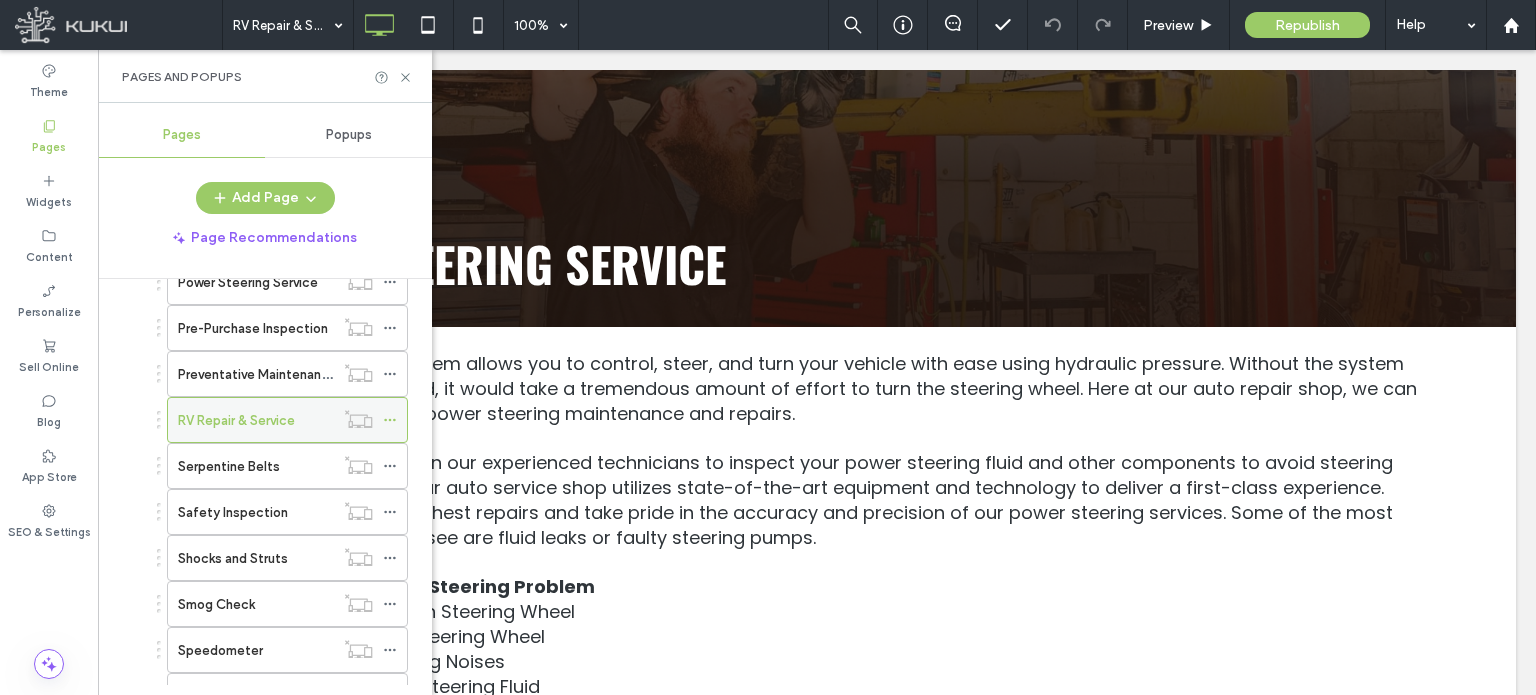 click 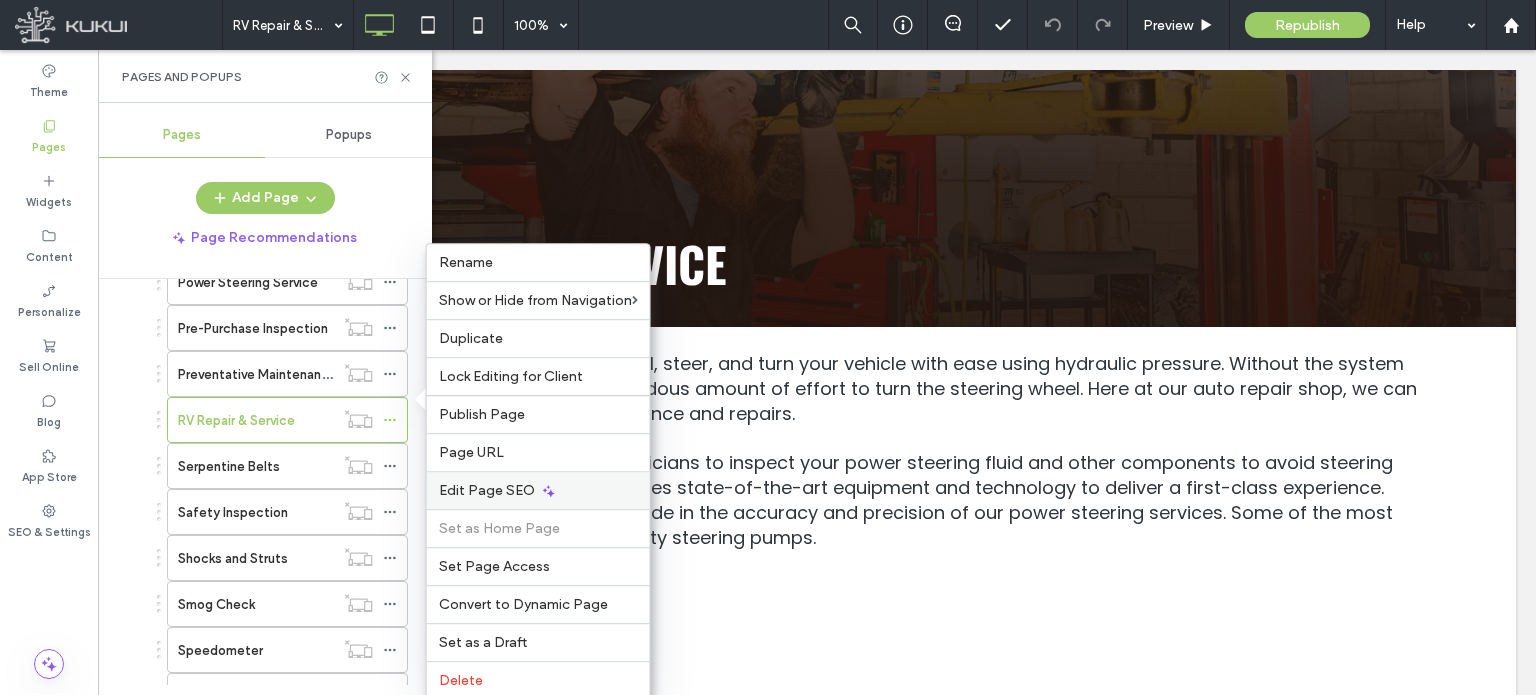 click on "Edit Page SEO" at bounding box center (487, 490) 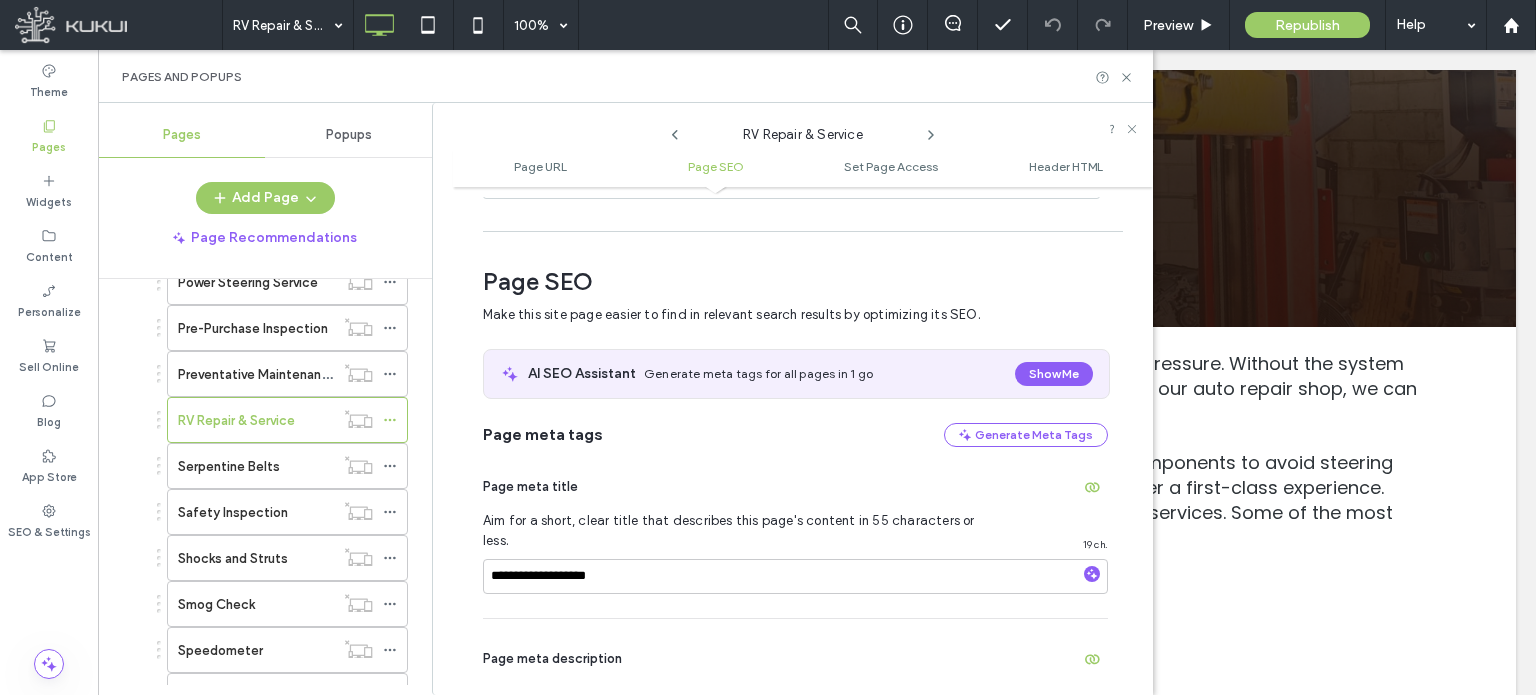 scroll, scrollTop: 274, scrollLeft: 0, axis: vertical 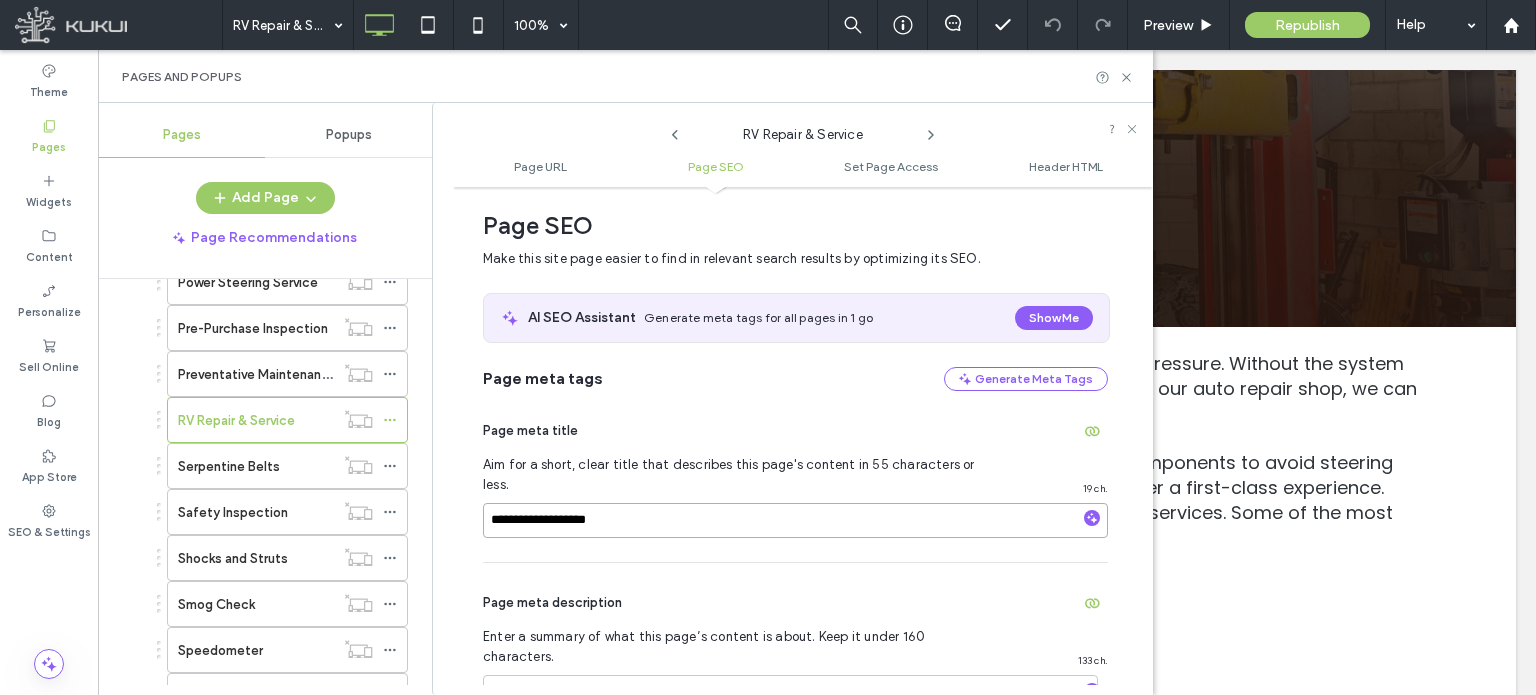 click on "**********" at bounding box center (795, 520) 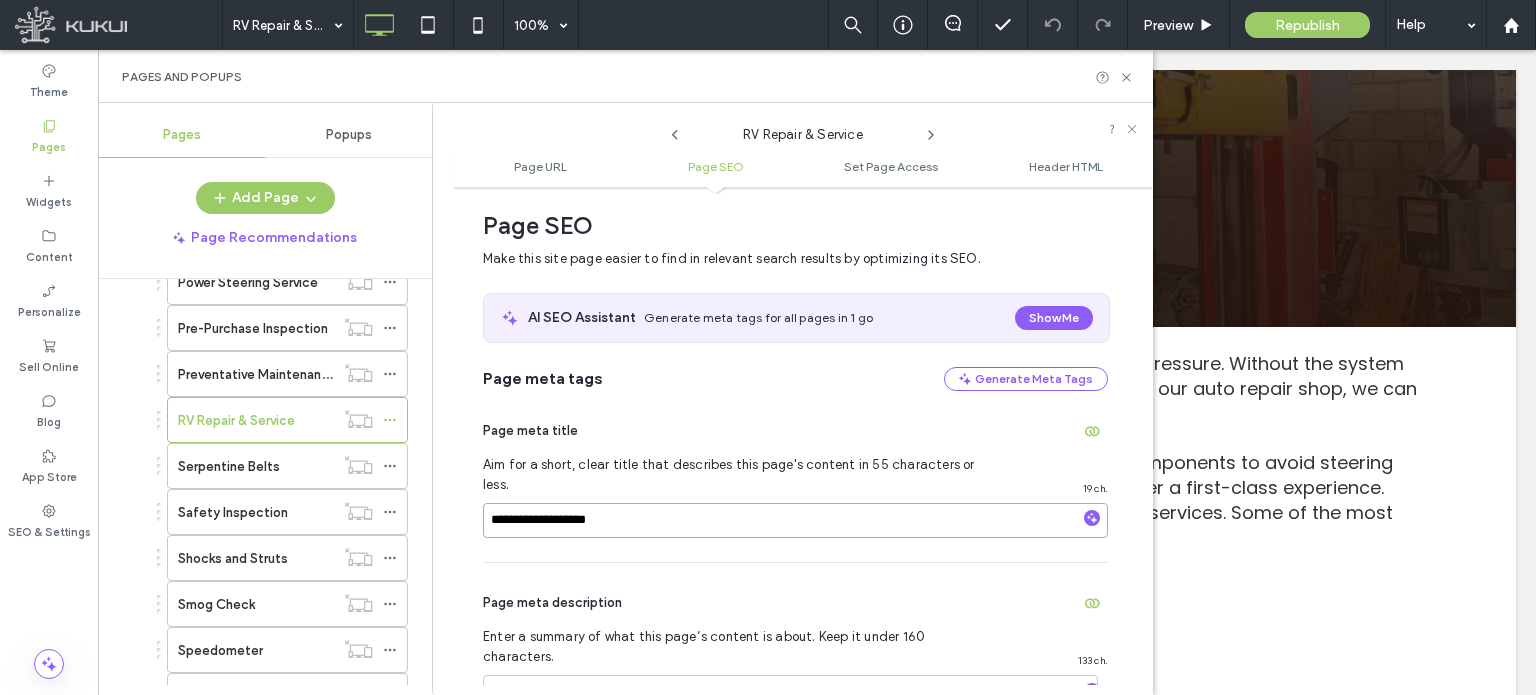 paste on "**********" 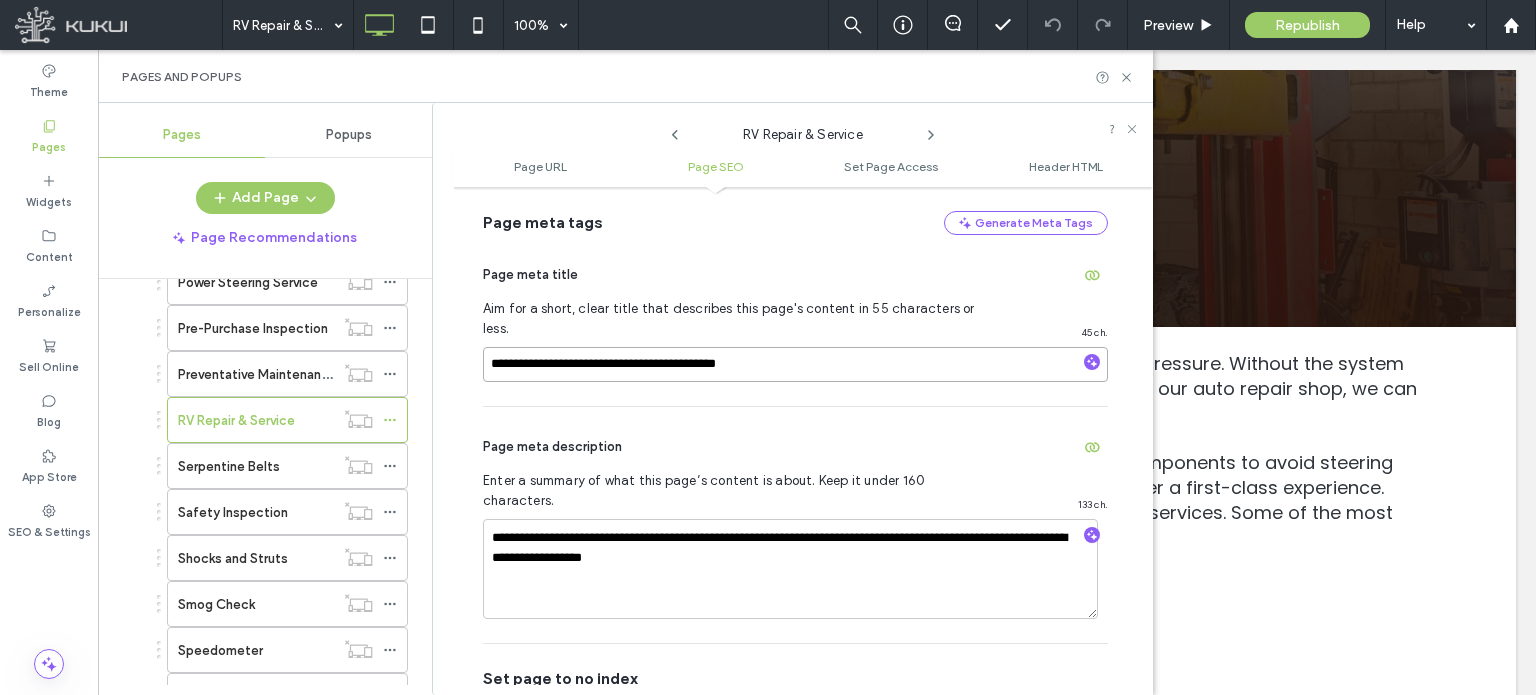 scroll, scrollTop: 474, scrollLeft: 0, axis: vertical 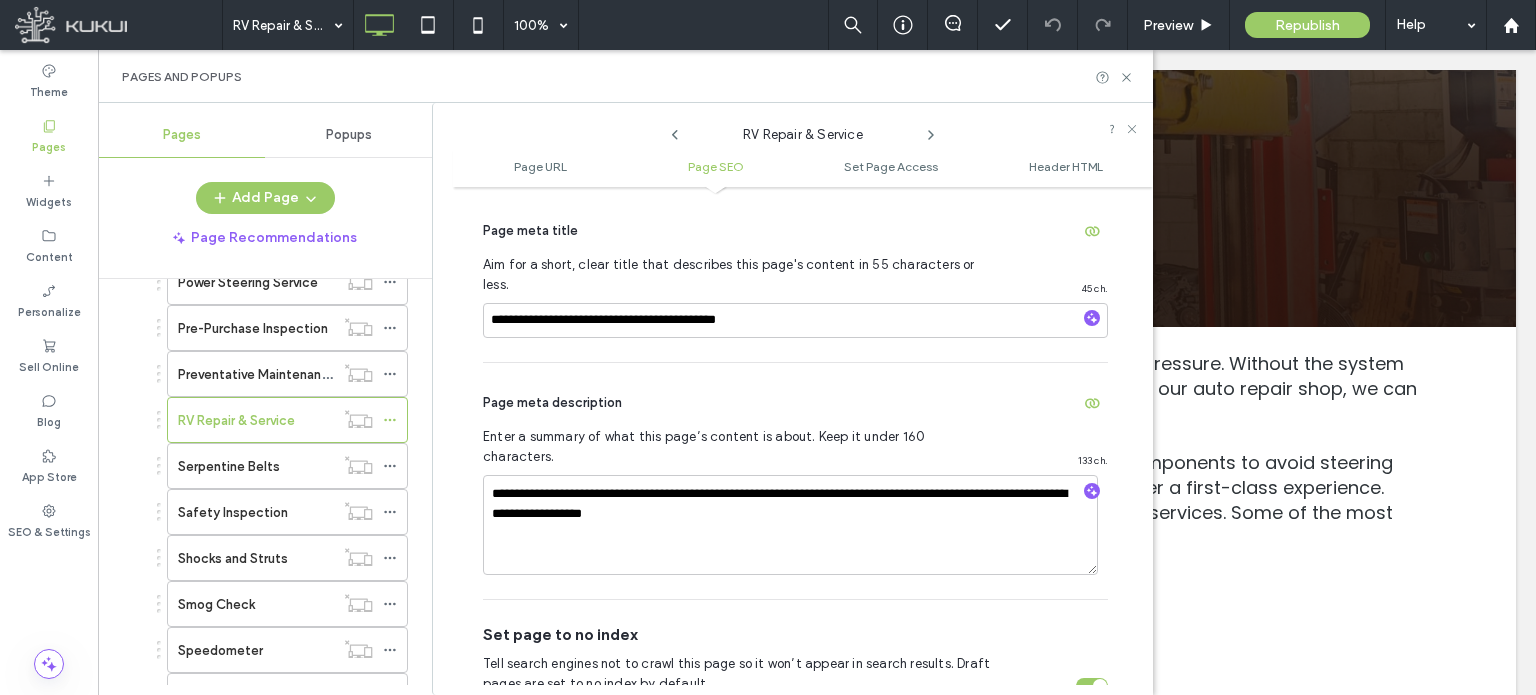click on "**********" at bounding box center [795, 481] 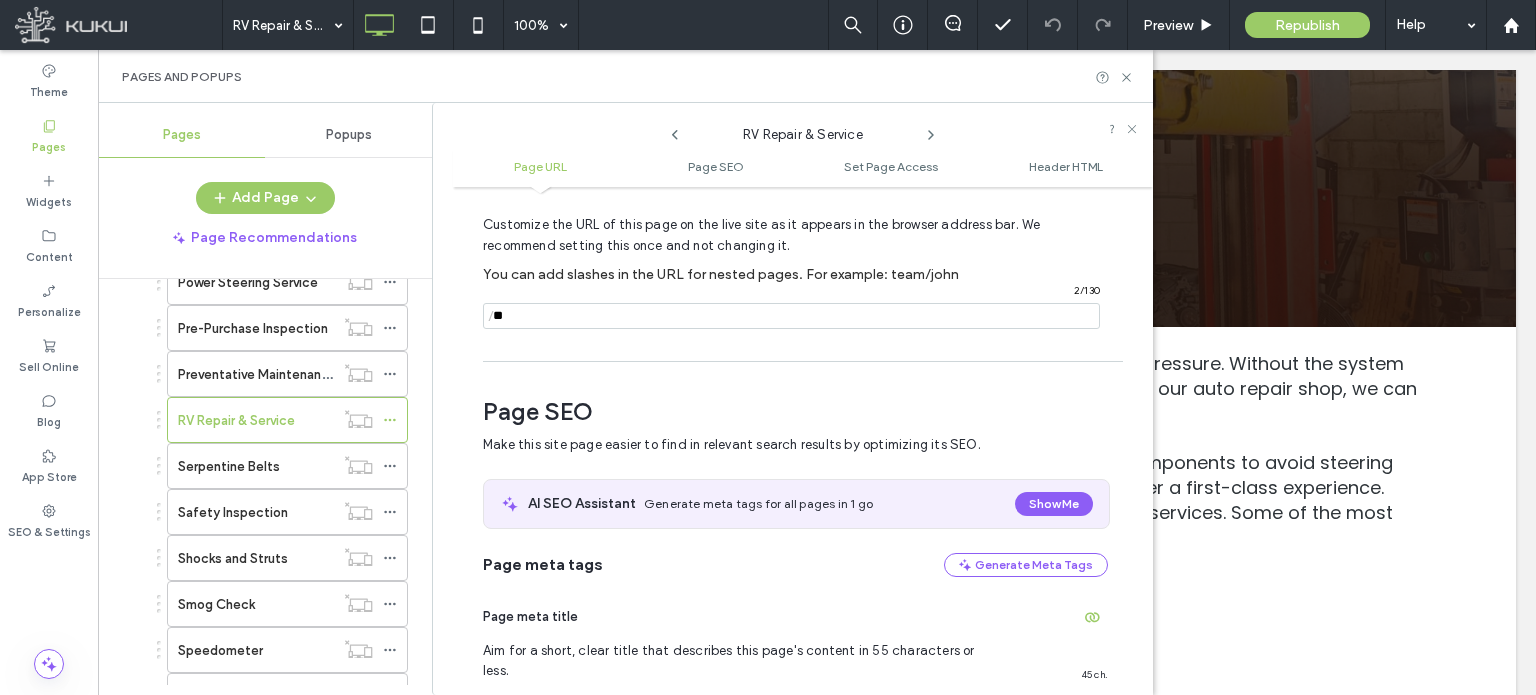 scroll, scrollTop: 74, scrollLeft: 0, axis: vertical 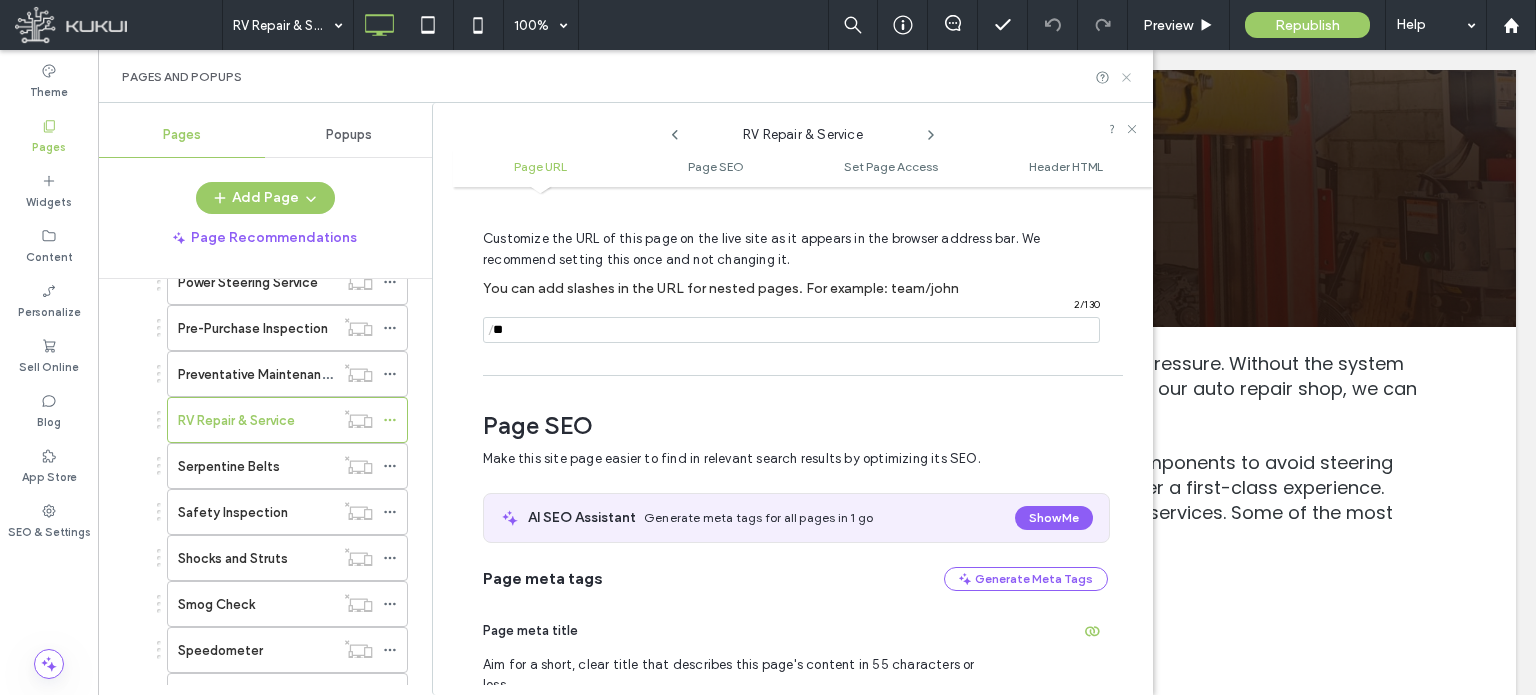 click 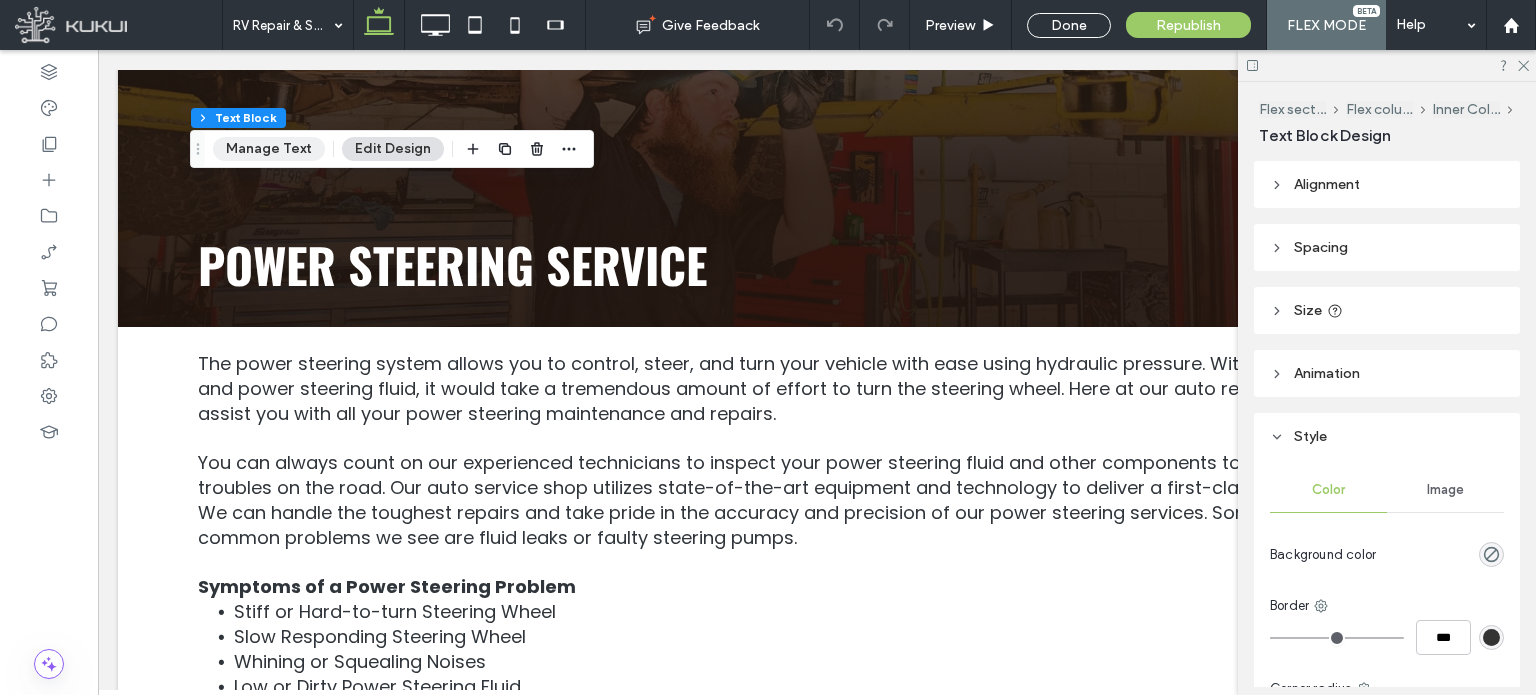 click on "Manage Text" at bounding box center (269, 149) 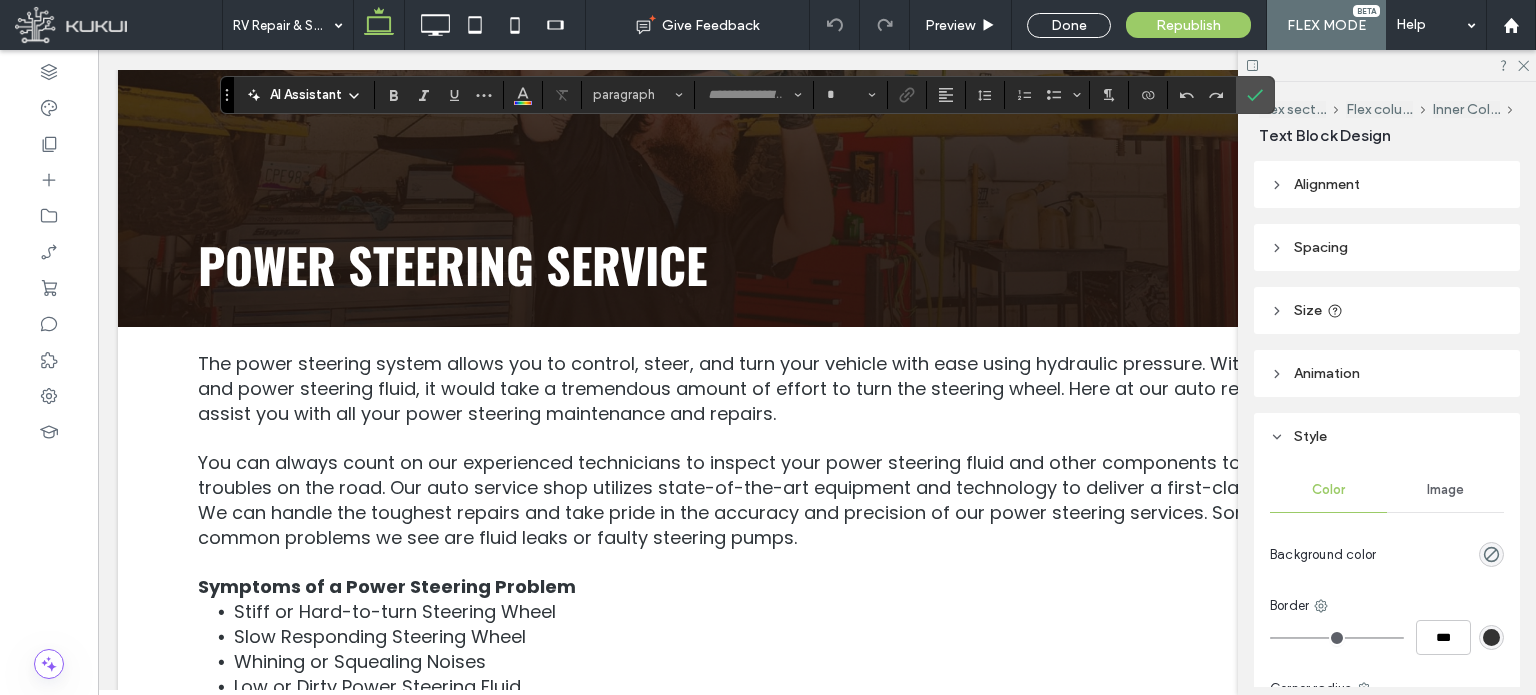 type on "******" 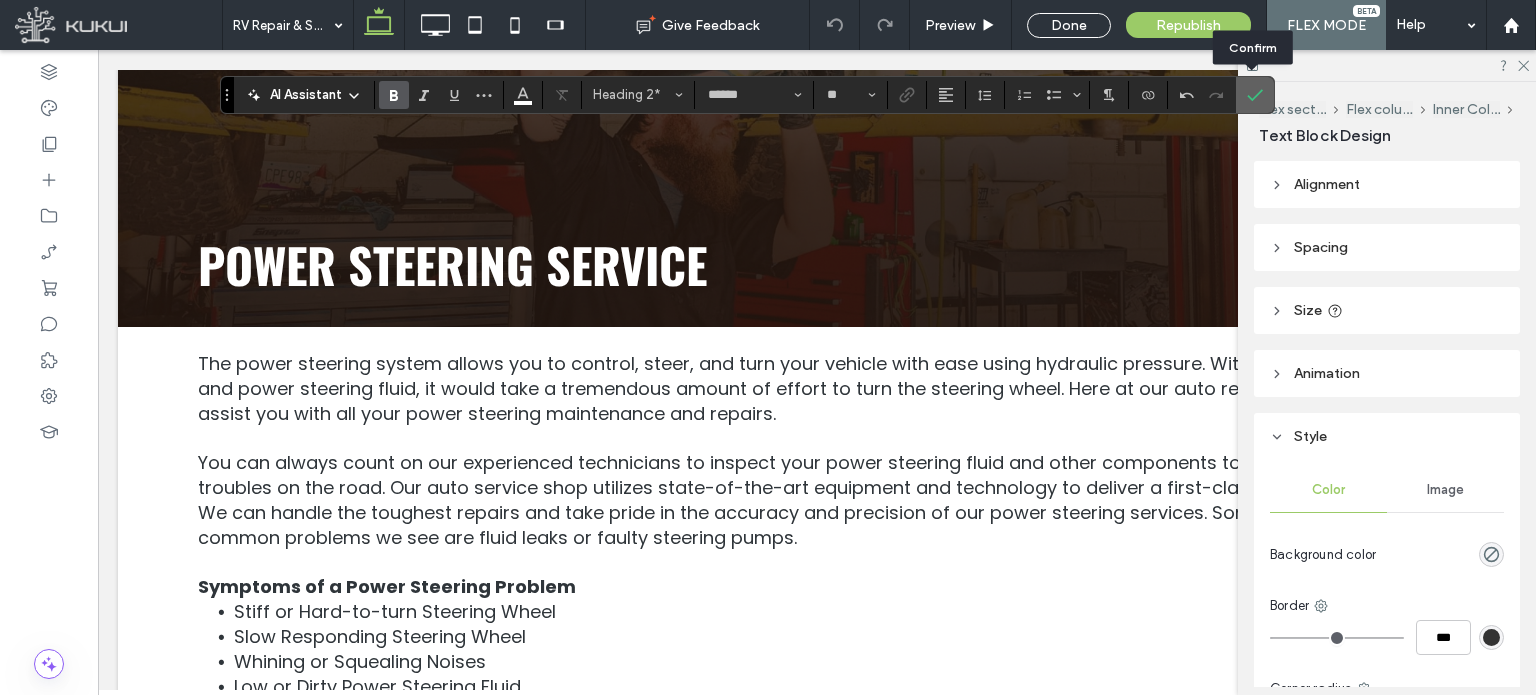 click 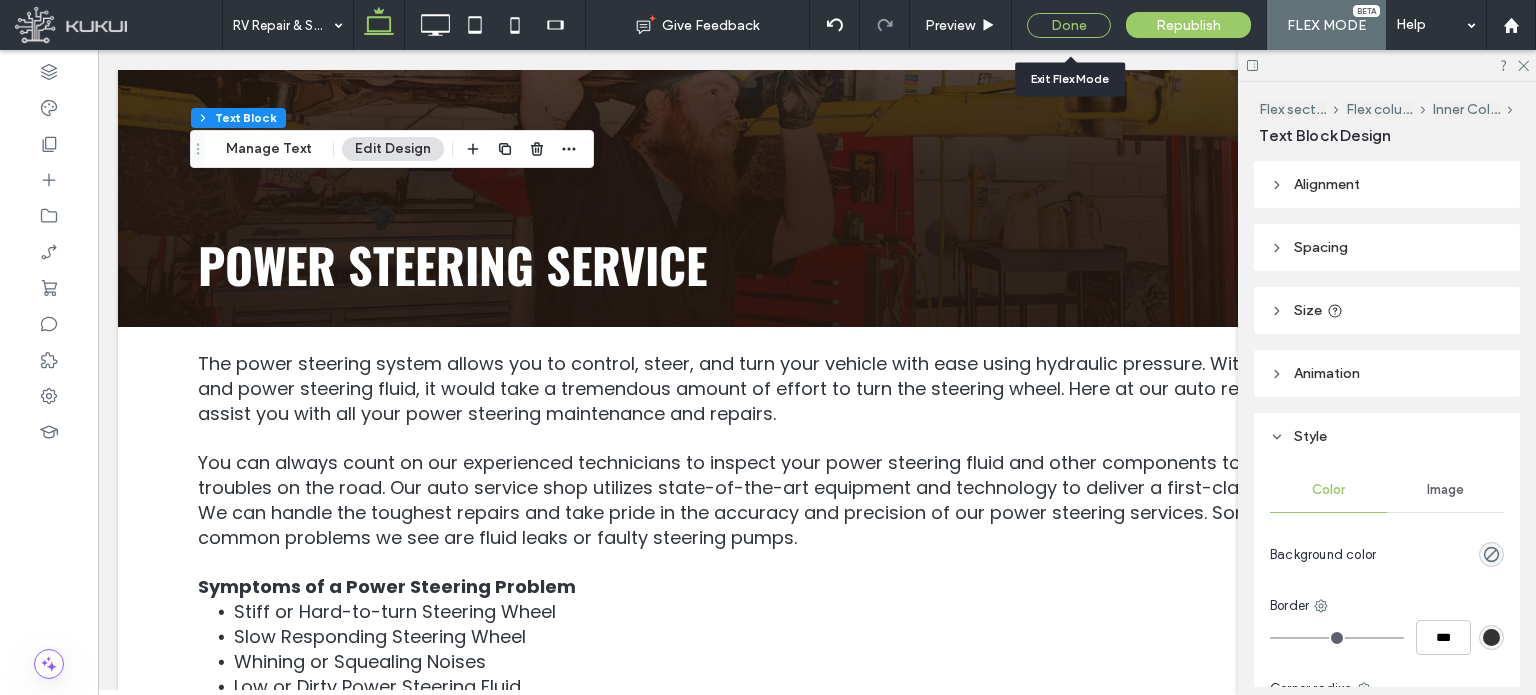 click on "Done" at bounding box center (1069, 25) 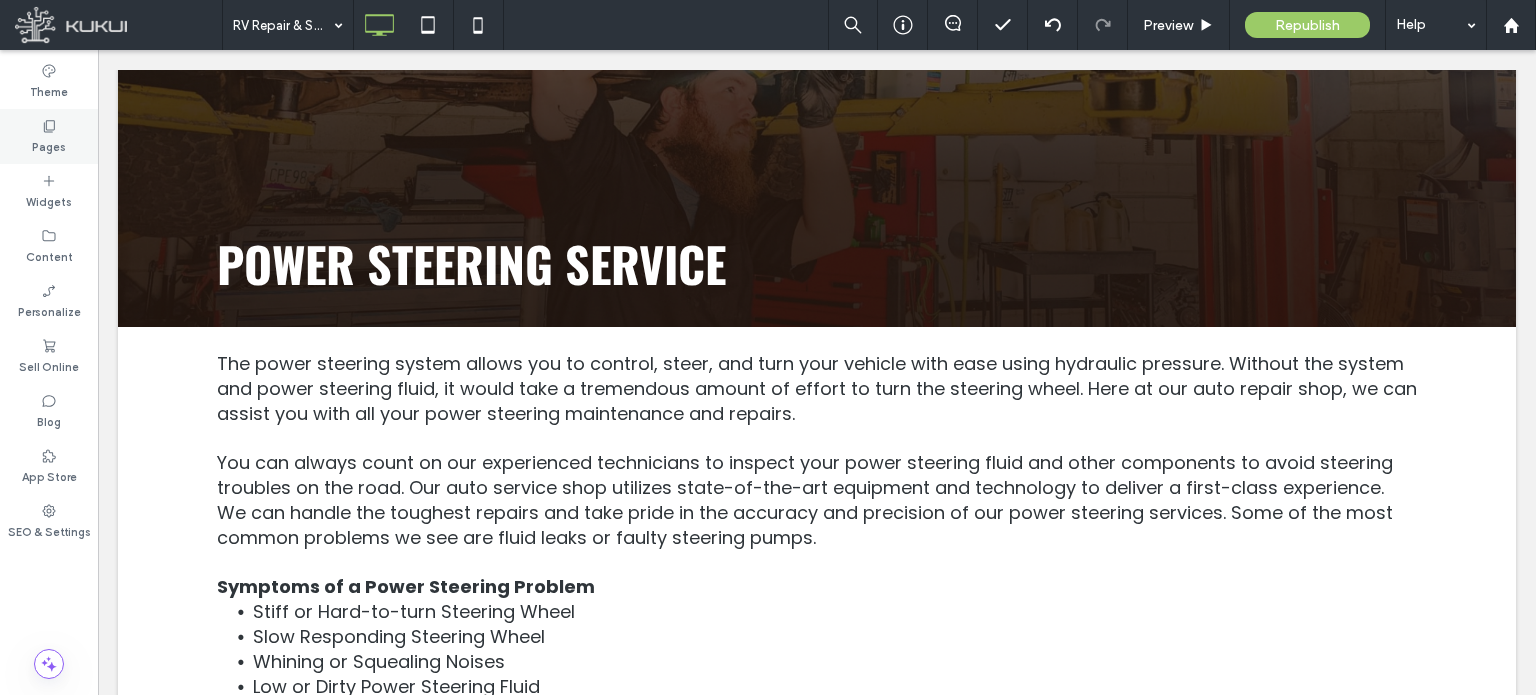 click 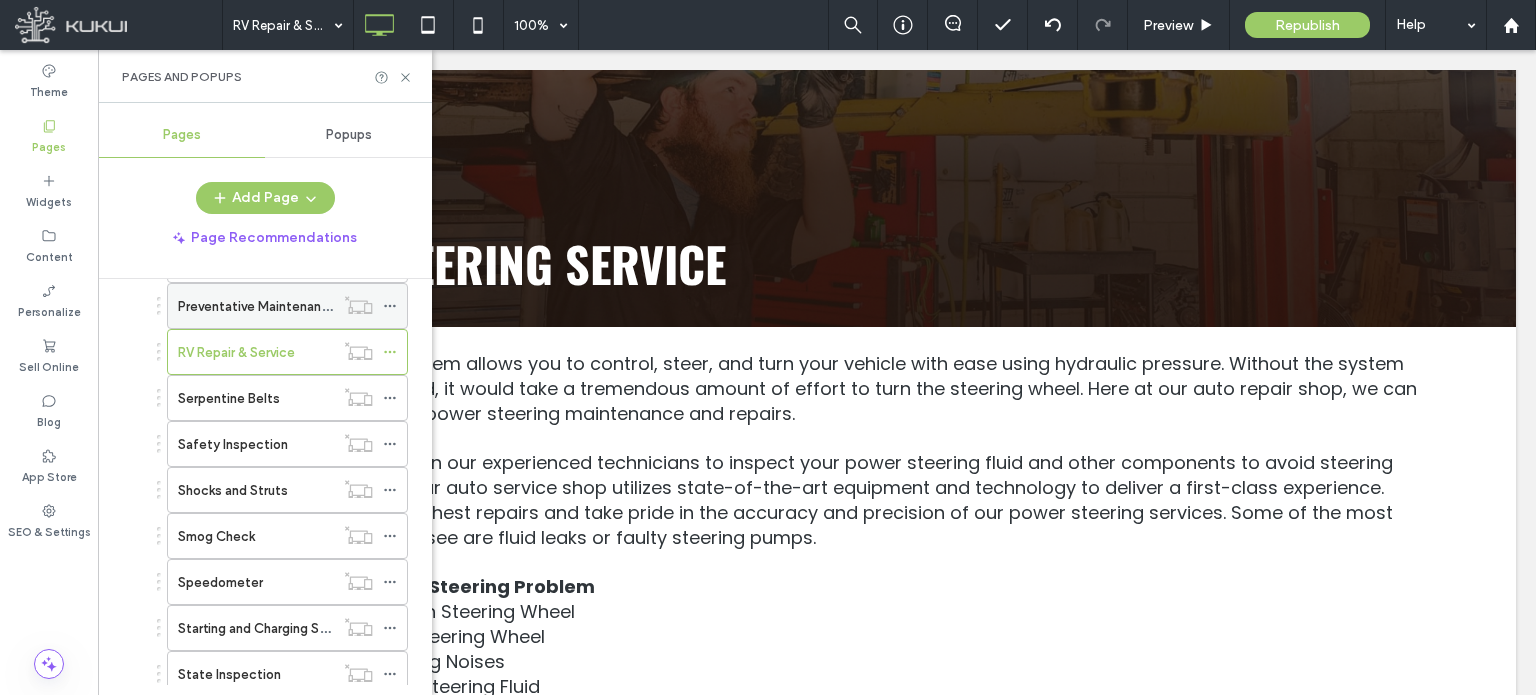 scroll, scrollTop: 2300, scrollLeft: 0, axis: vertical 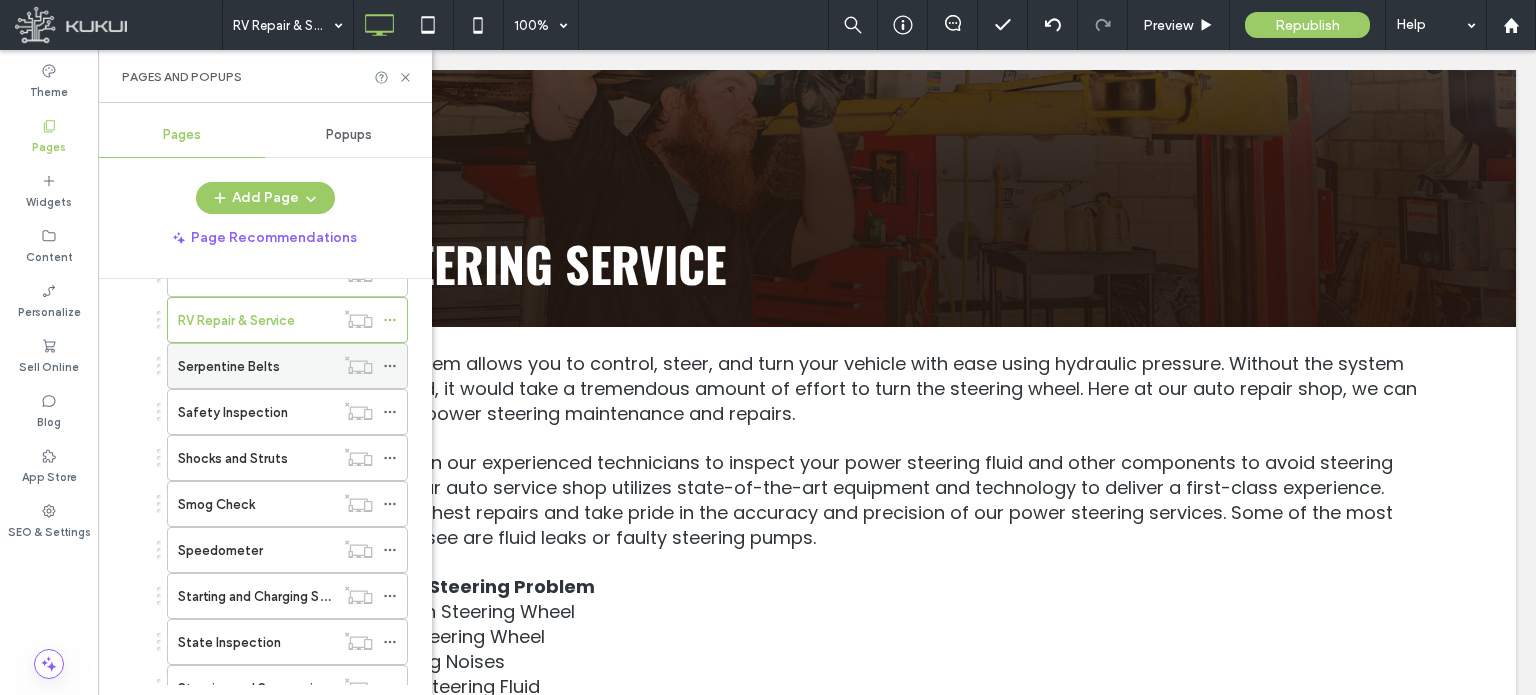 click on "Serpentine Belts" at bounding box center [256, 366] 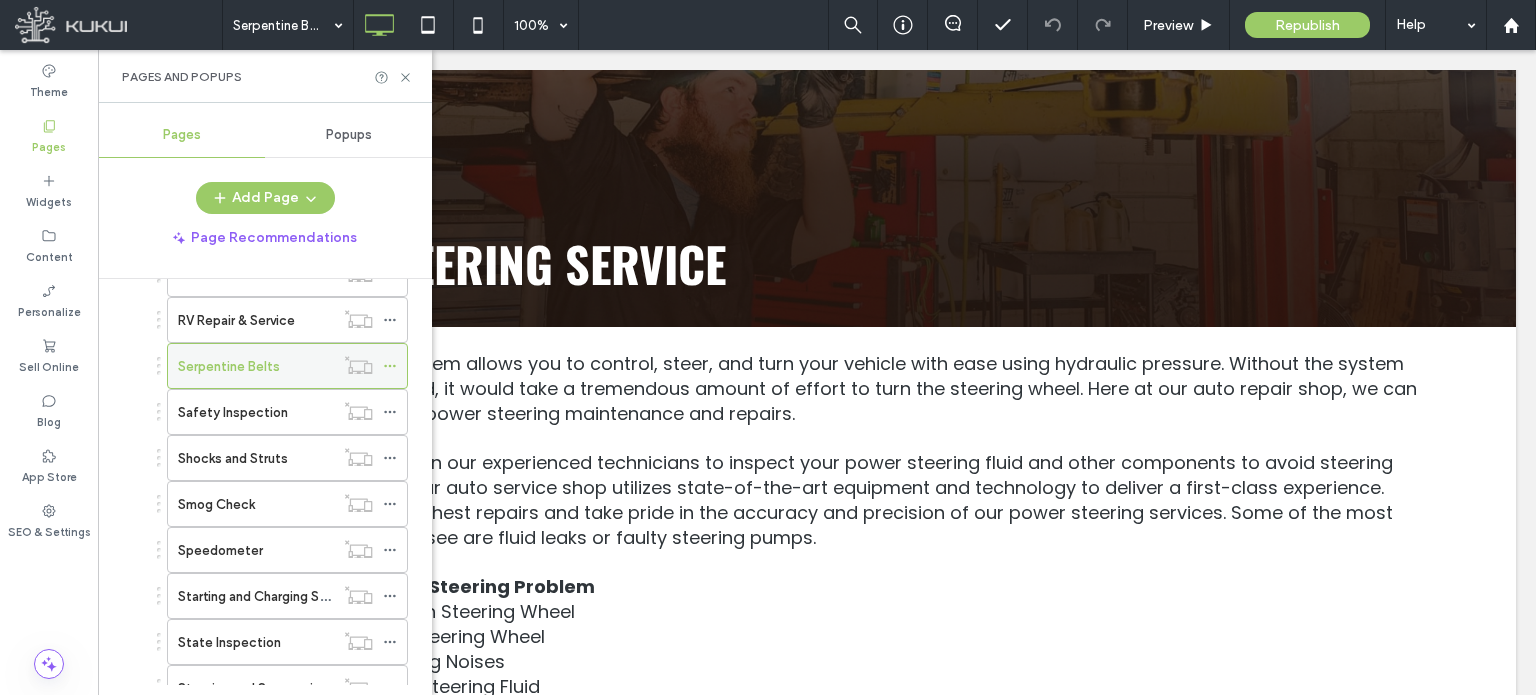 click 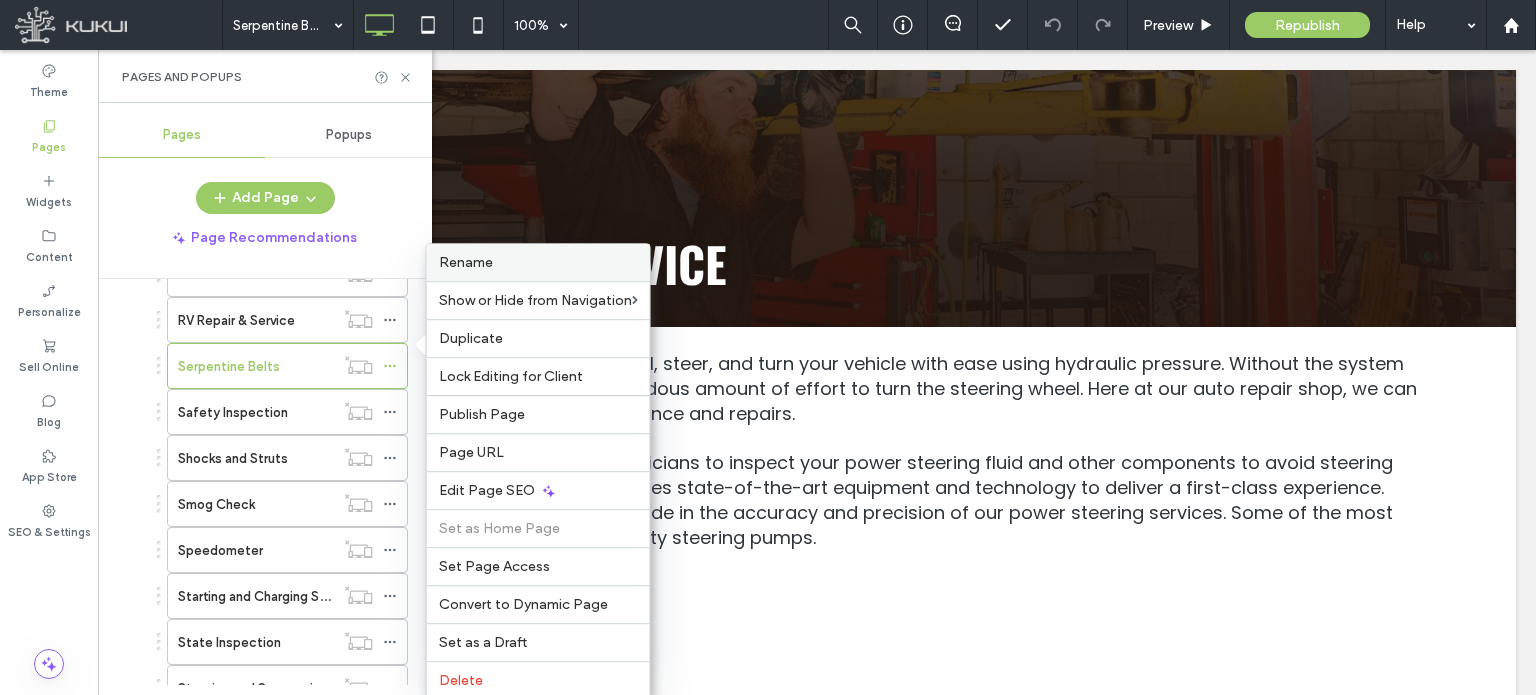 click on "Rename" at bounding box center [466, 262] 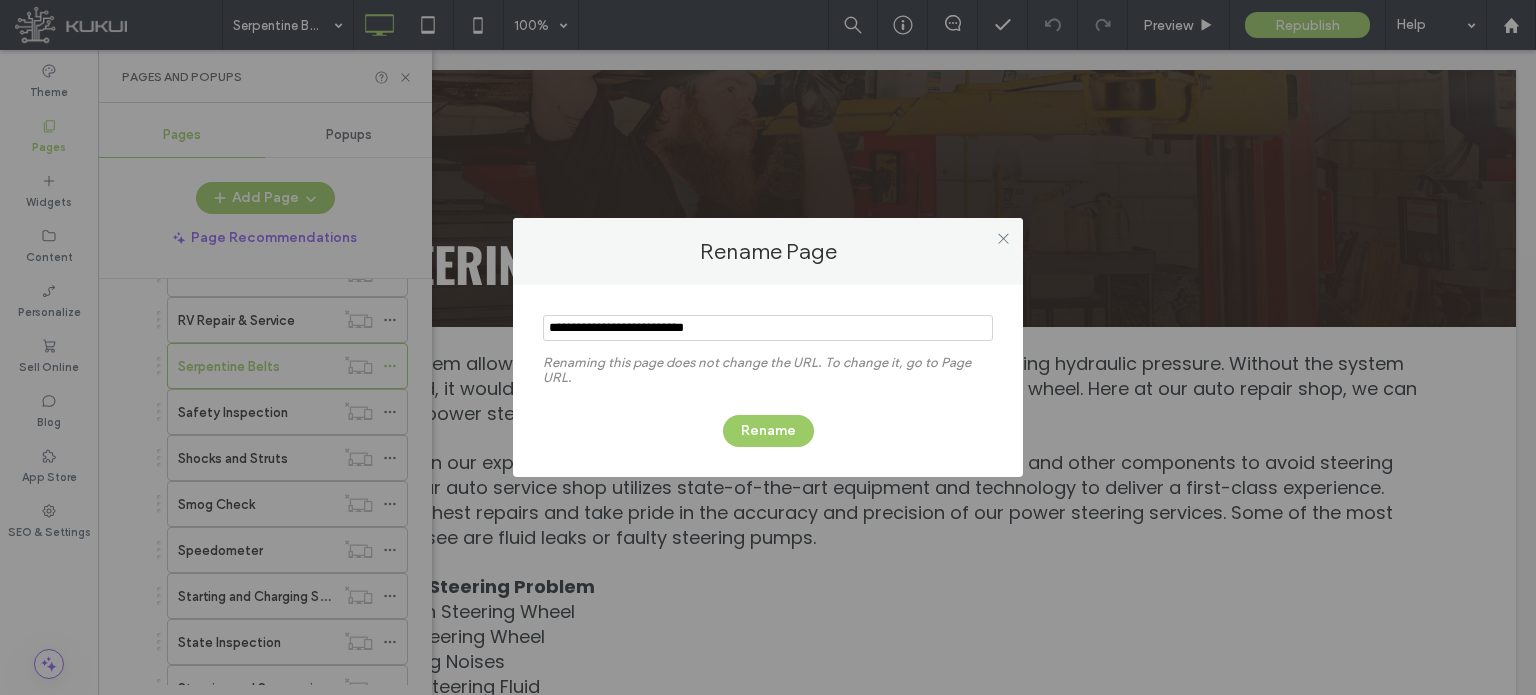type on "**********" 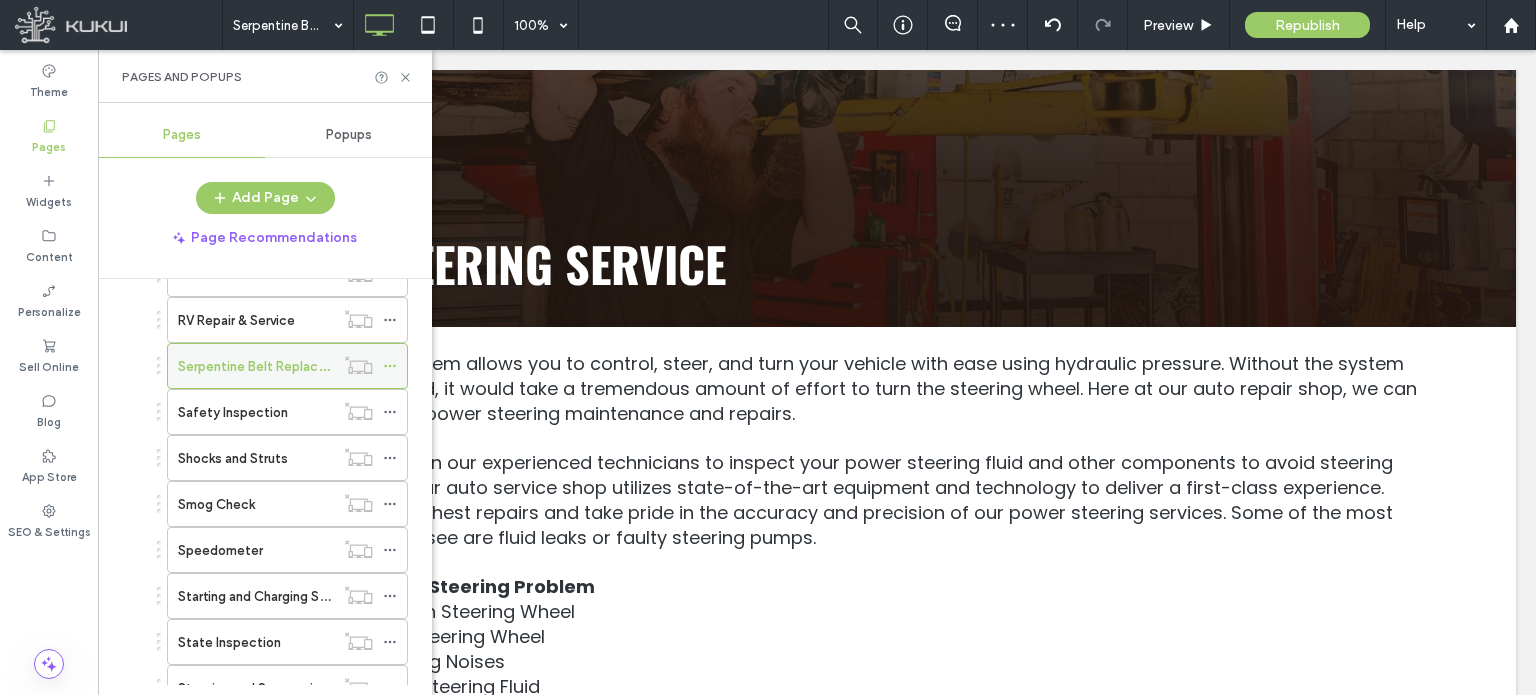 click 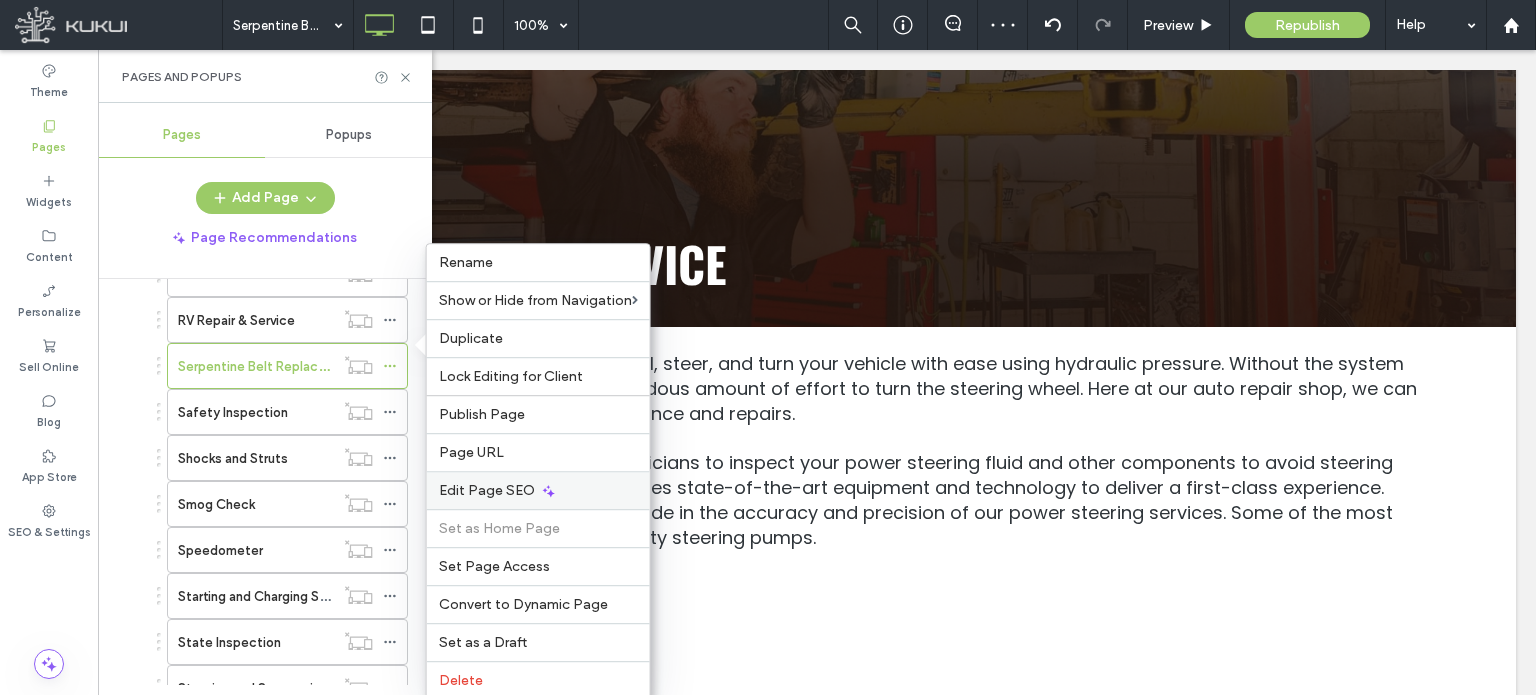click on "Edit Page SEO" at bounding box center (487, 490) 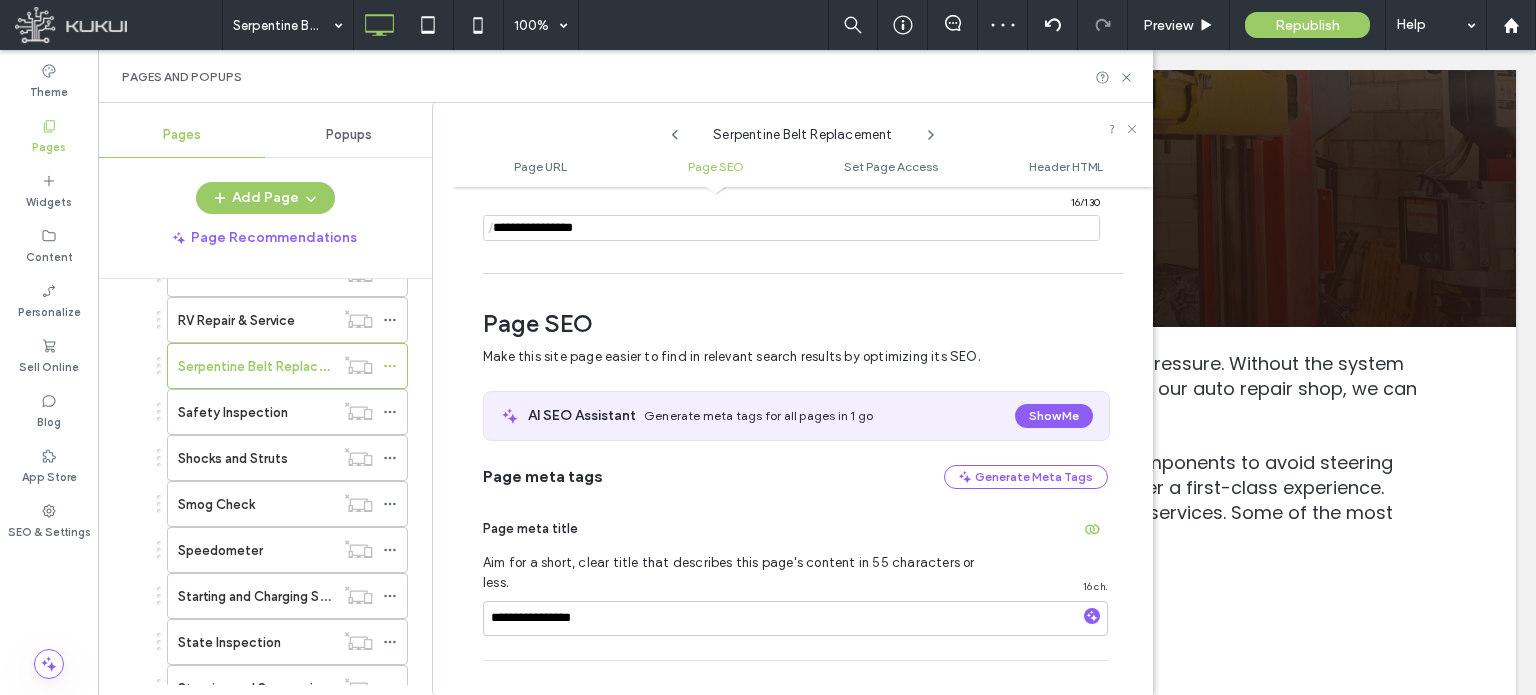 scroll, scrollTop: 274, scrollLeft: 0, axis: vertical 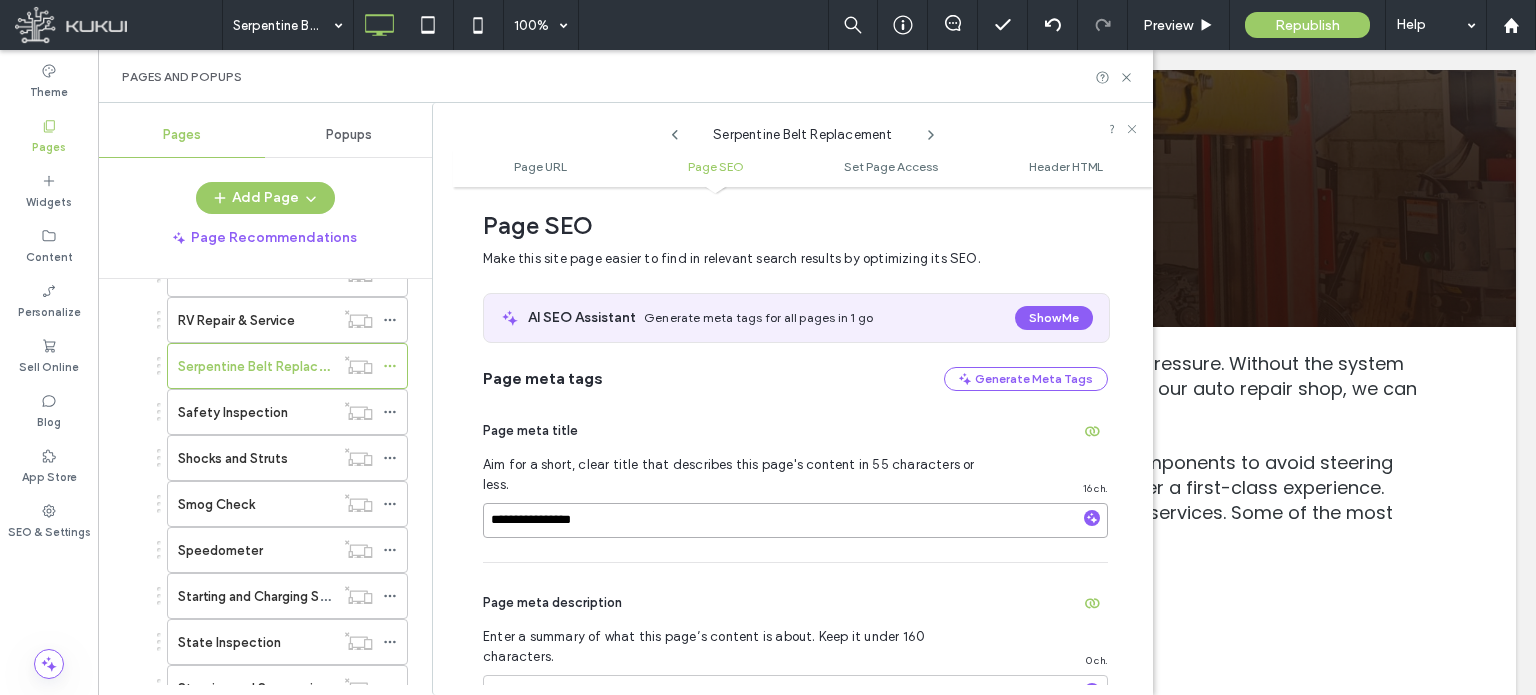 click on "**********" at bounding box center (795, 520) 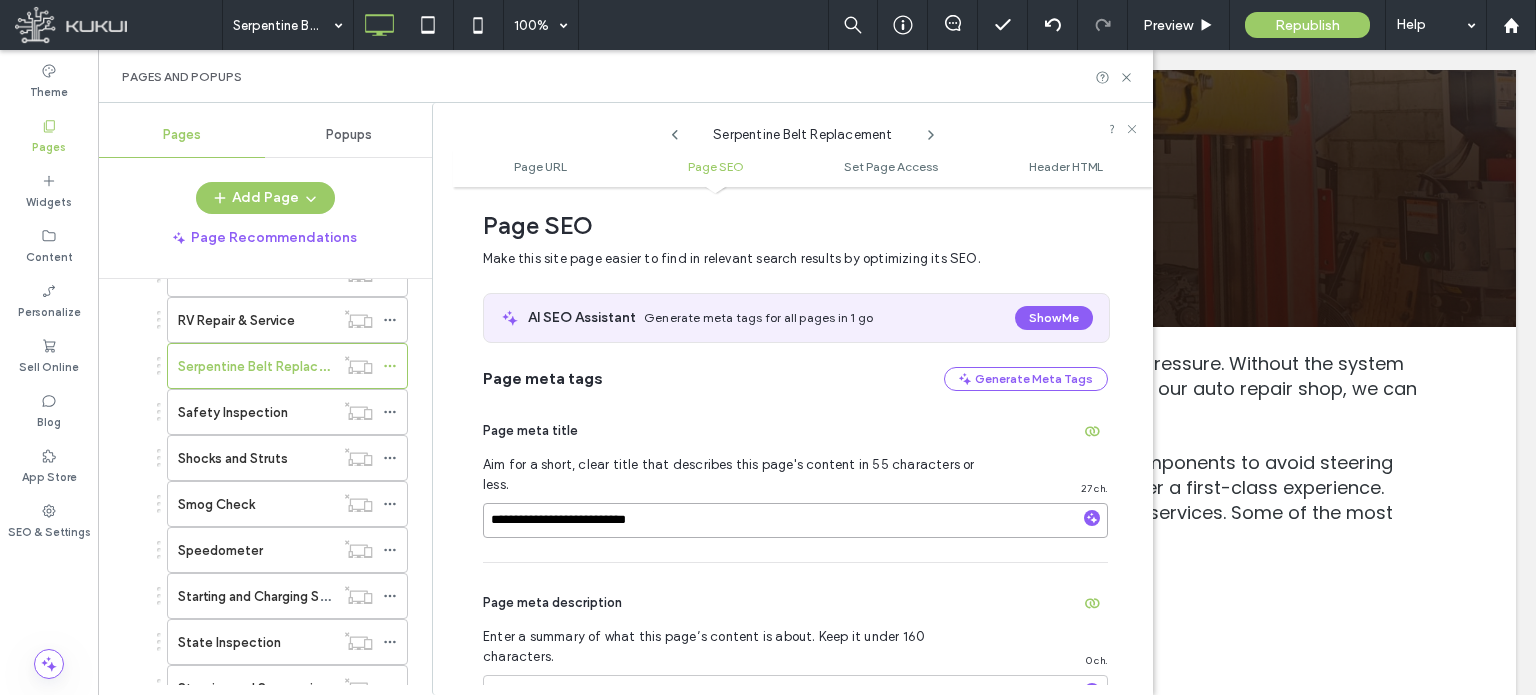paste on "**********" 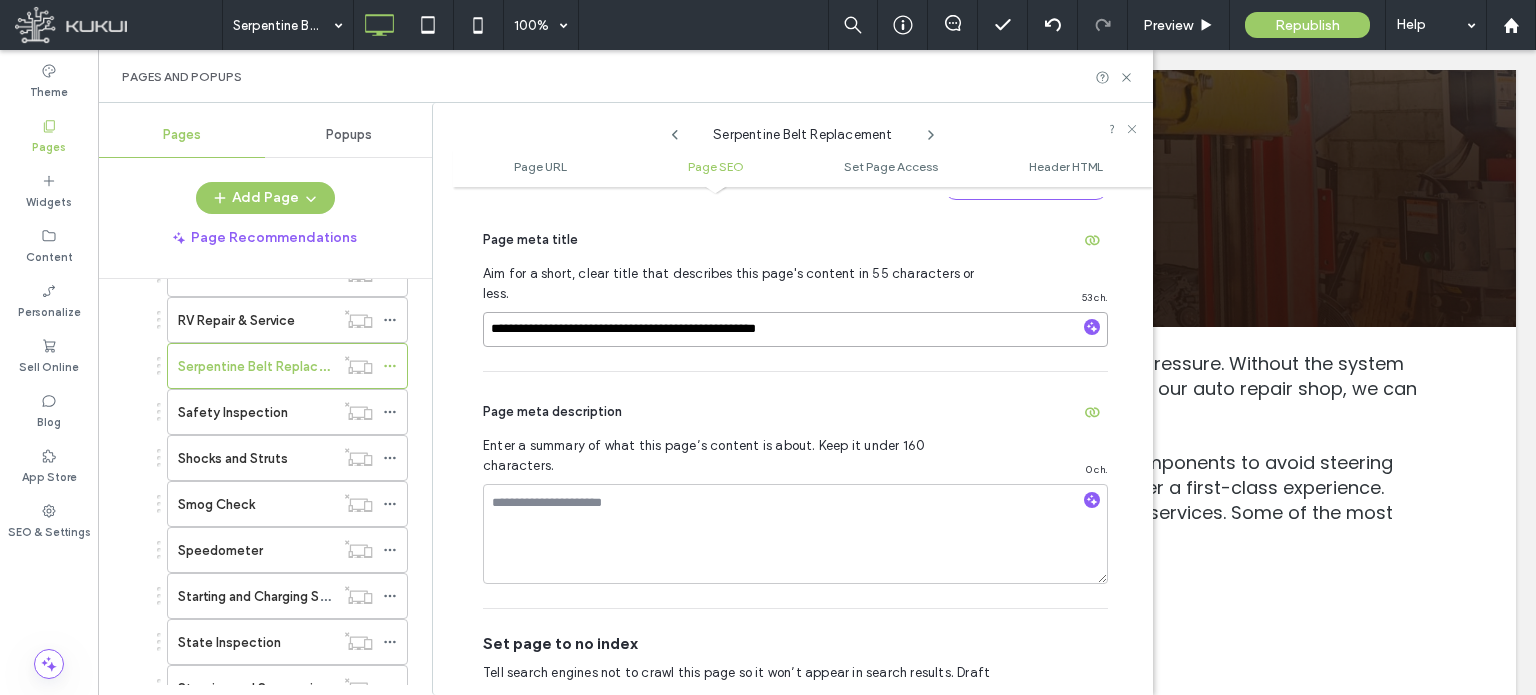 scroll, scrollTop: 474, scrollLeft: 0, axis: vertical 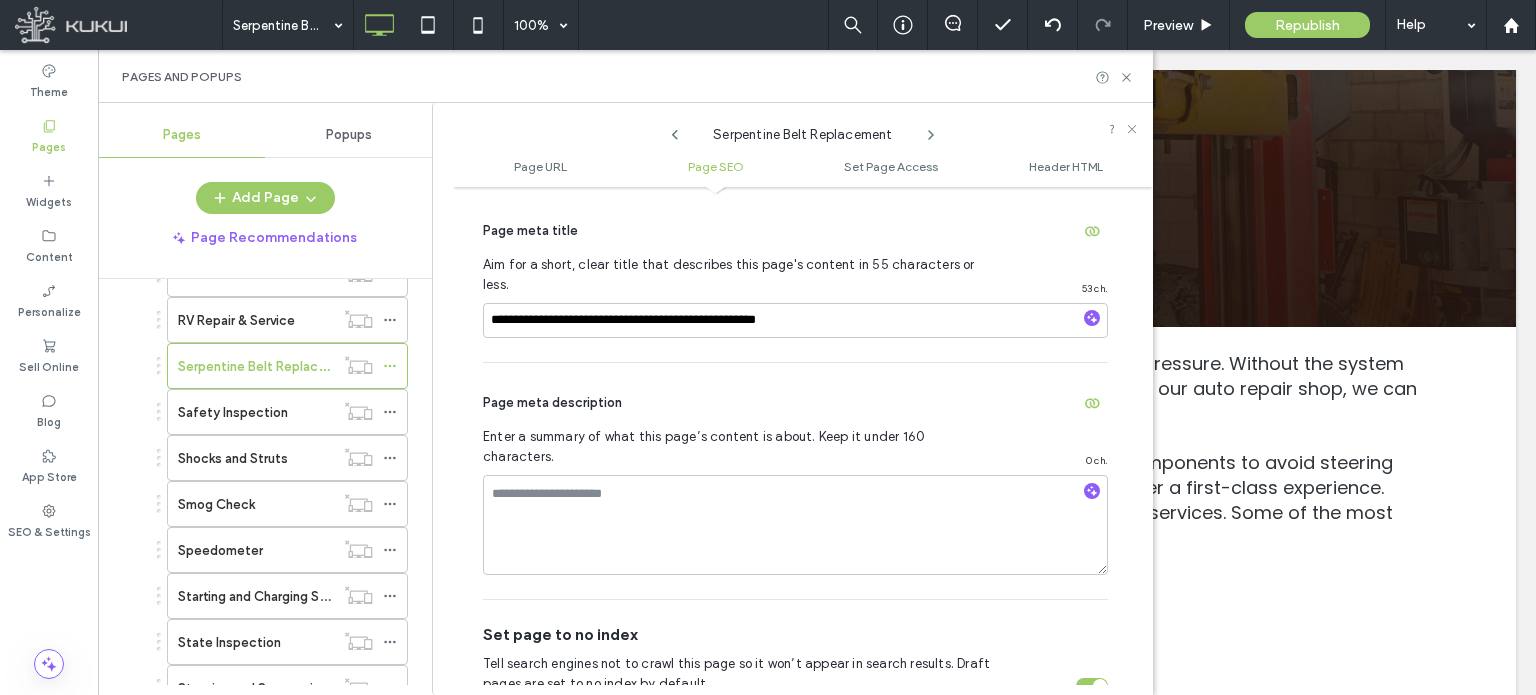 click on "Page meta description" at bounding box center [795, 403] 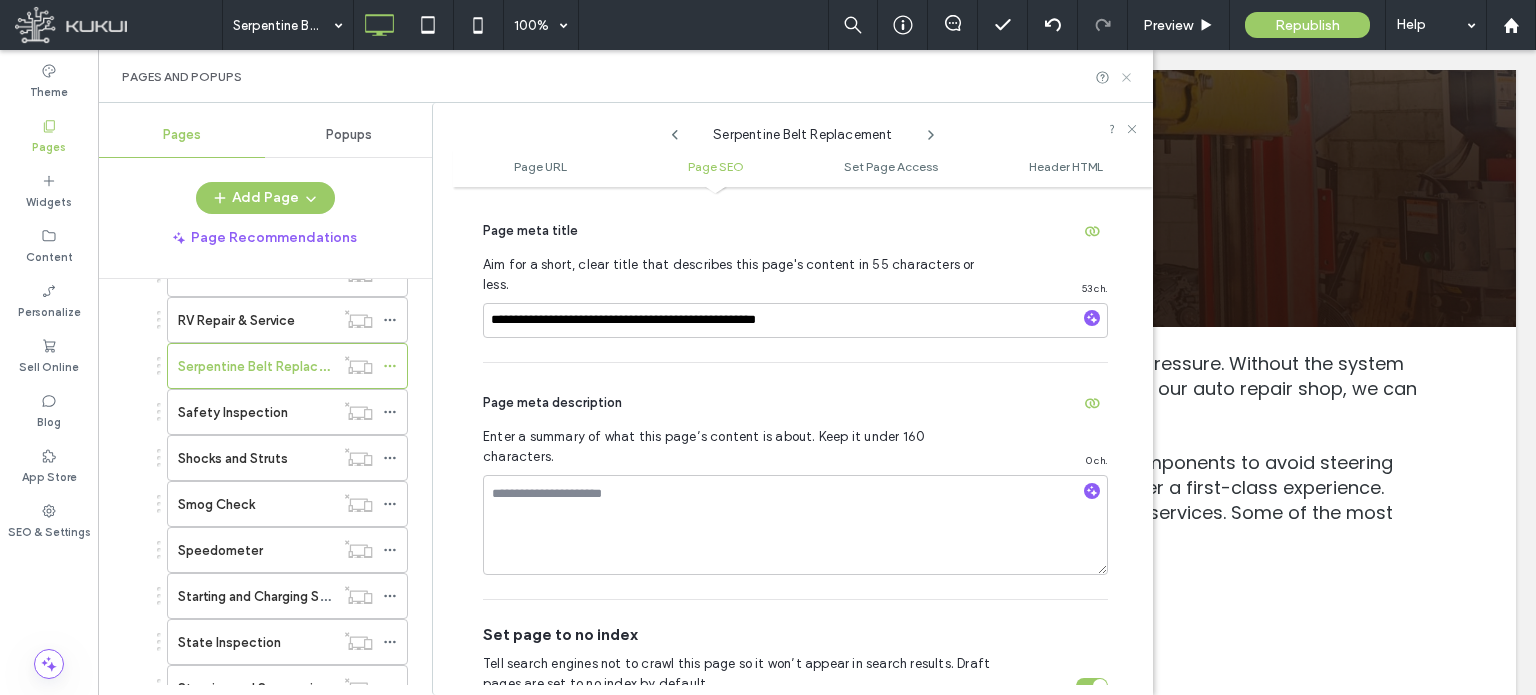 click 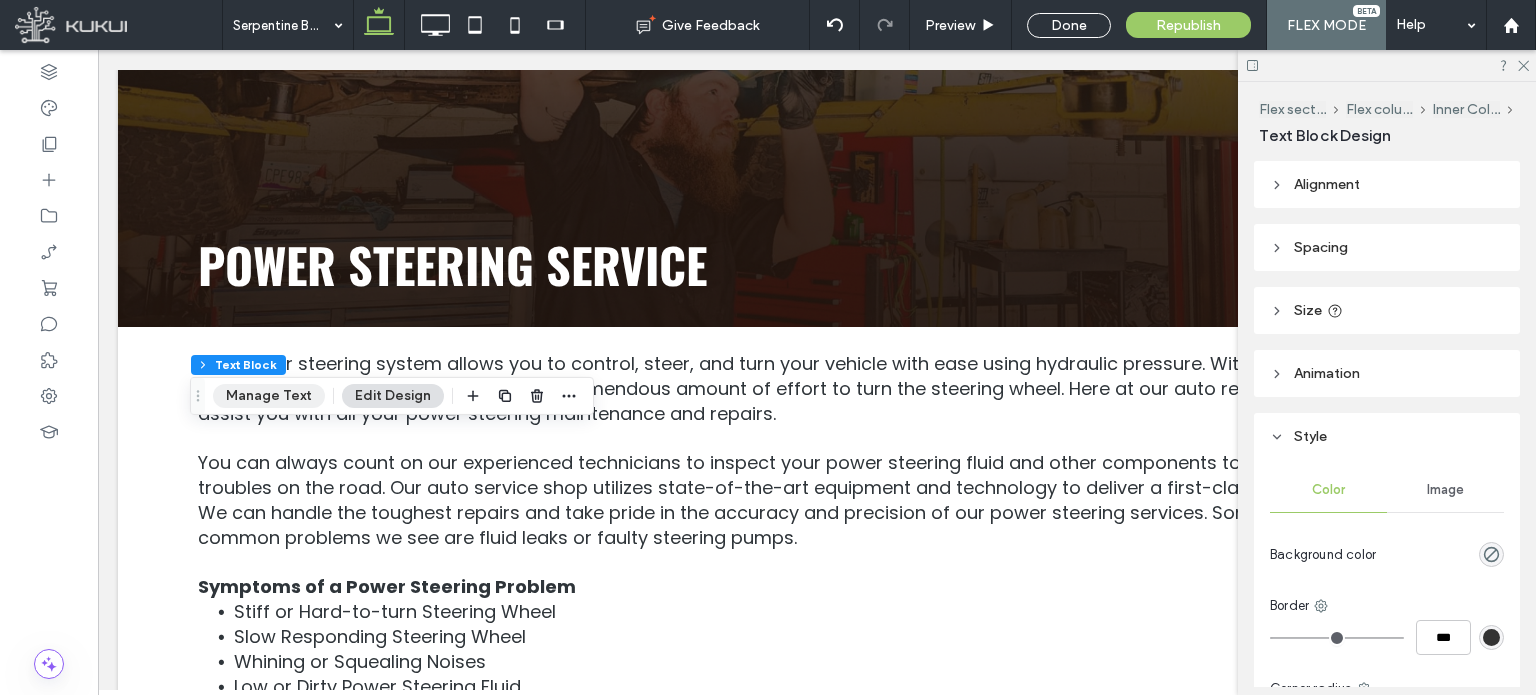 click on "Manage Text" at bounding box center (269, 396) 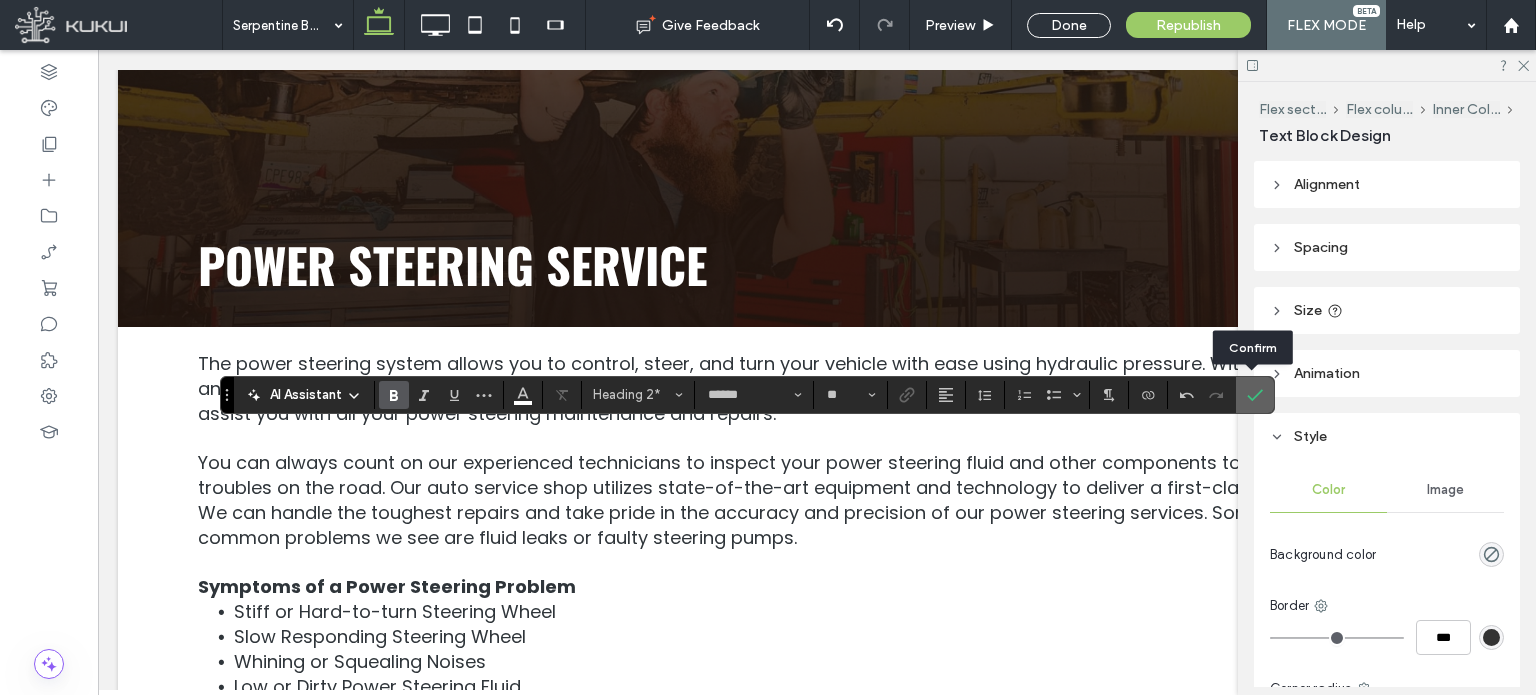 click 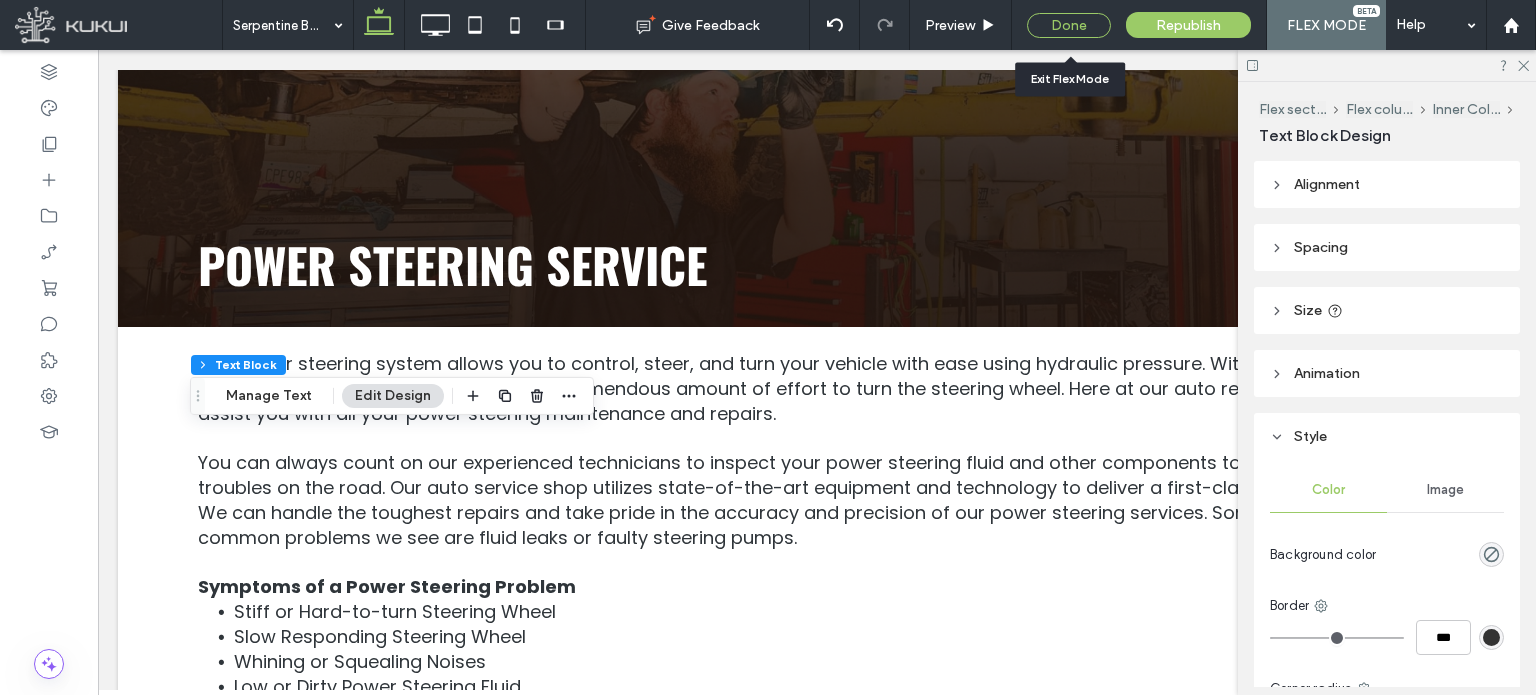 click on "Done" at bounding box center [1069, 25] 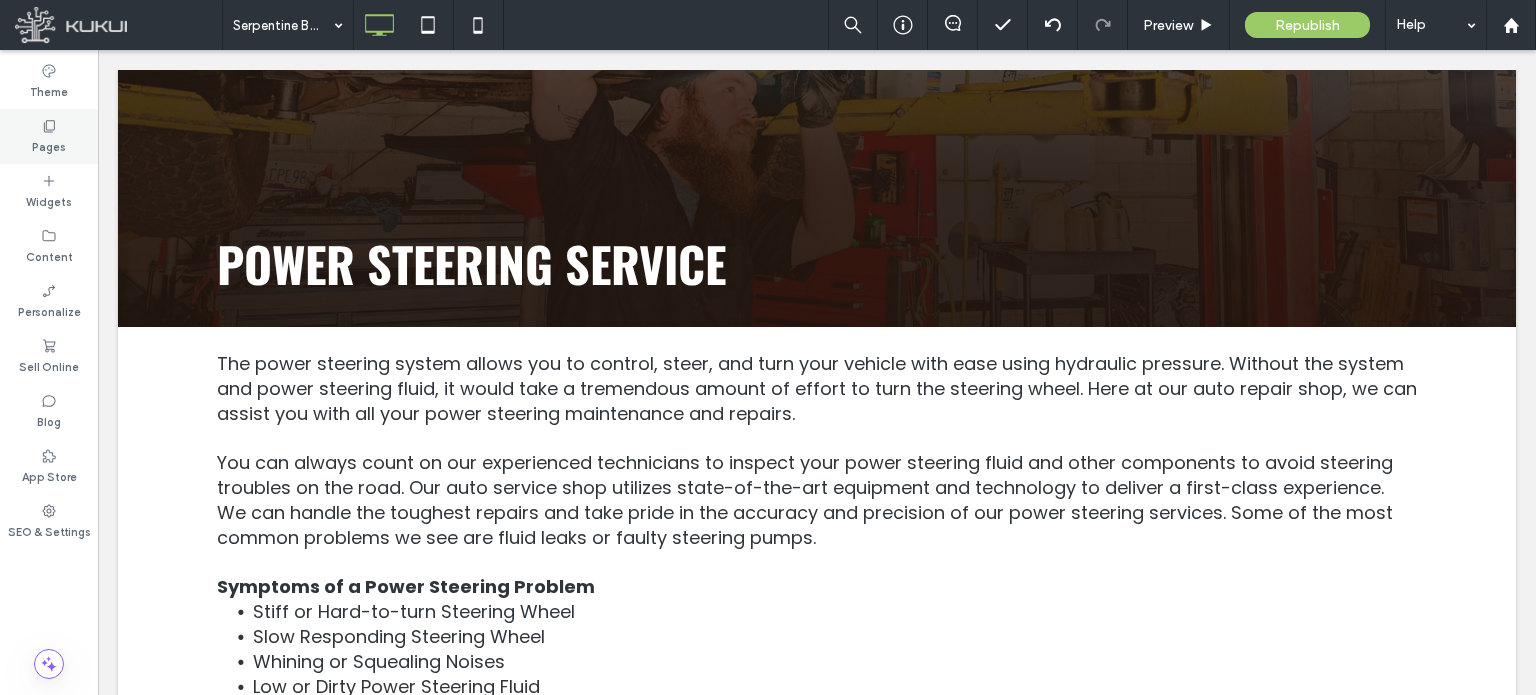 click 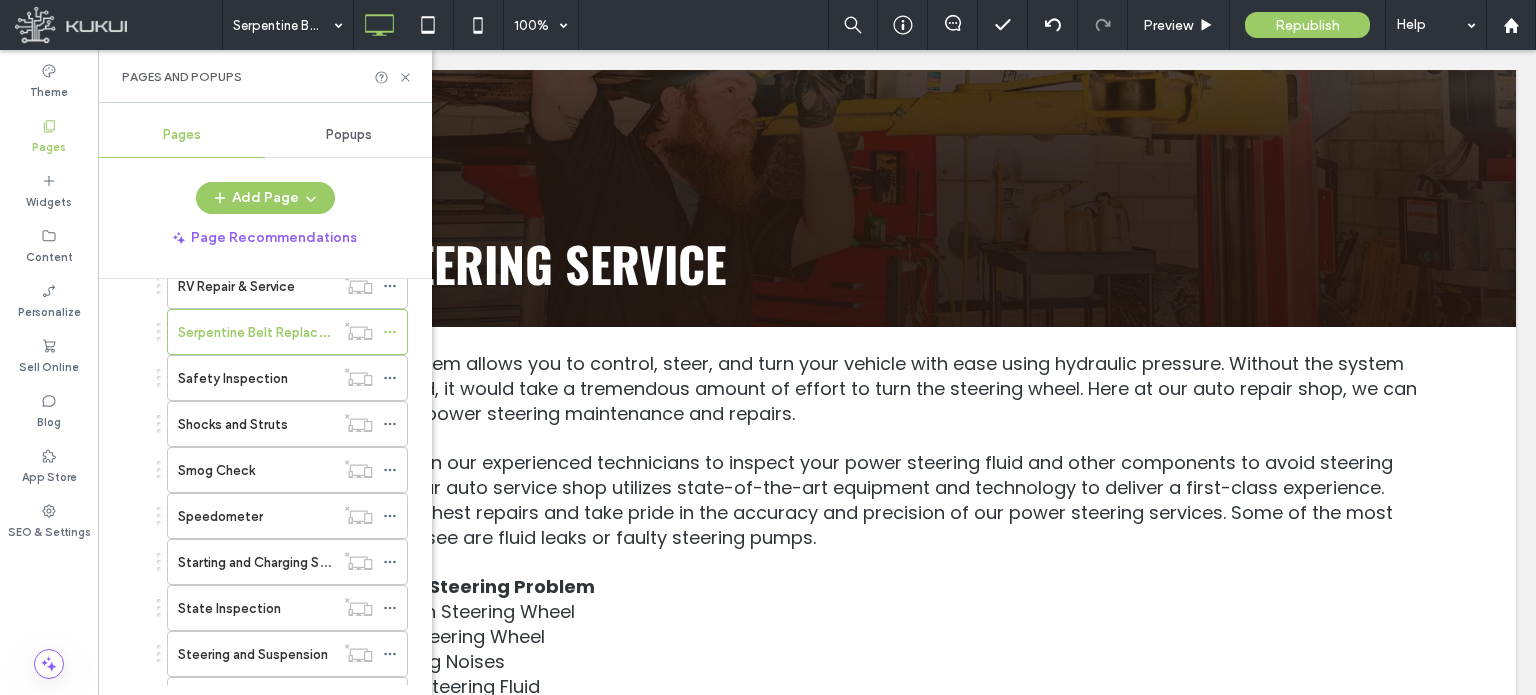 scroll, scrollTop: 2300, scrollLeft: 0, axis: vertical 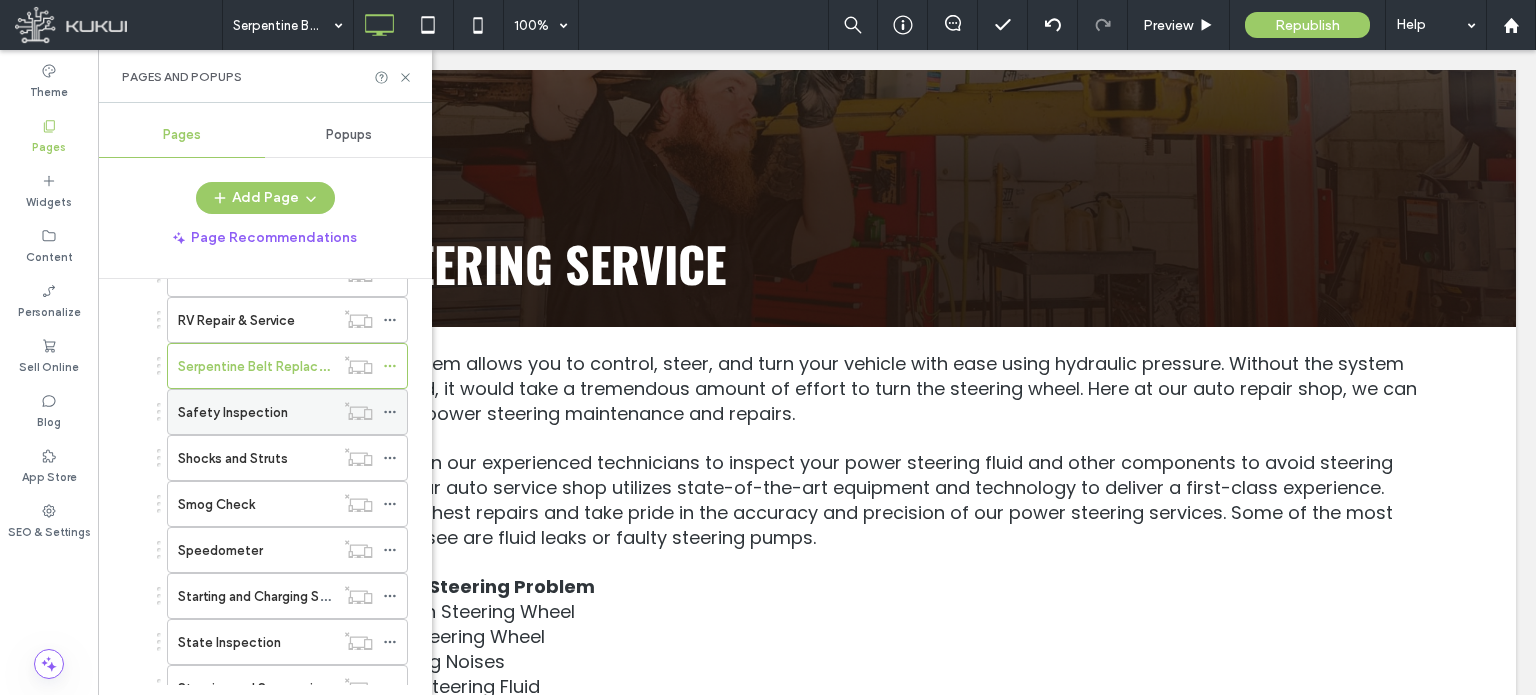click on "Safety Inspection" at bounding box center [233, 412] 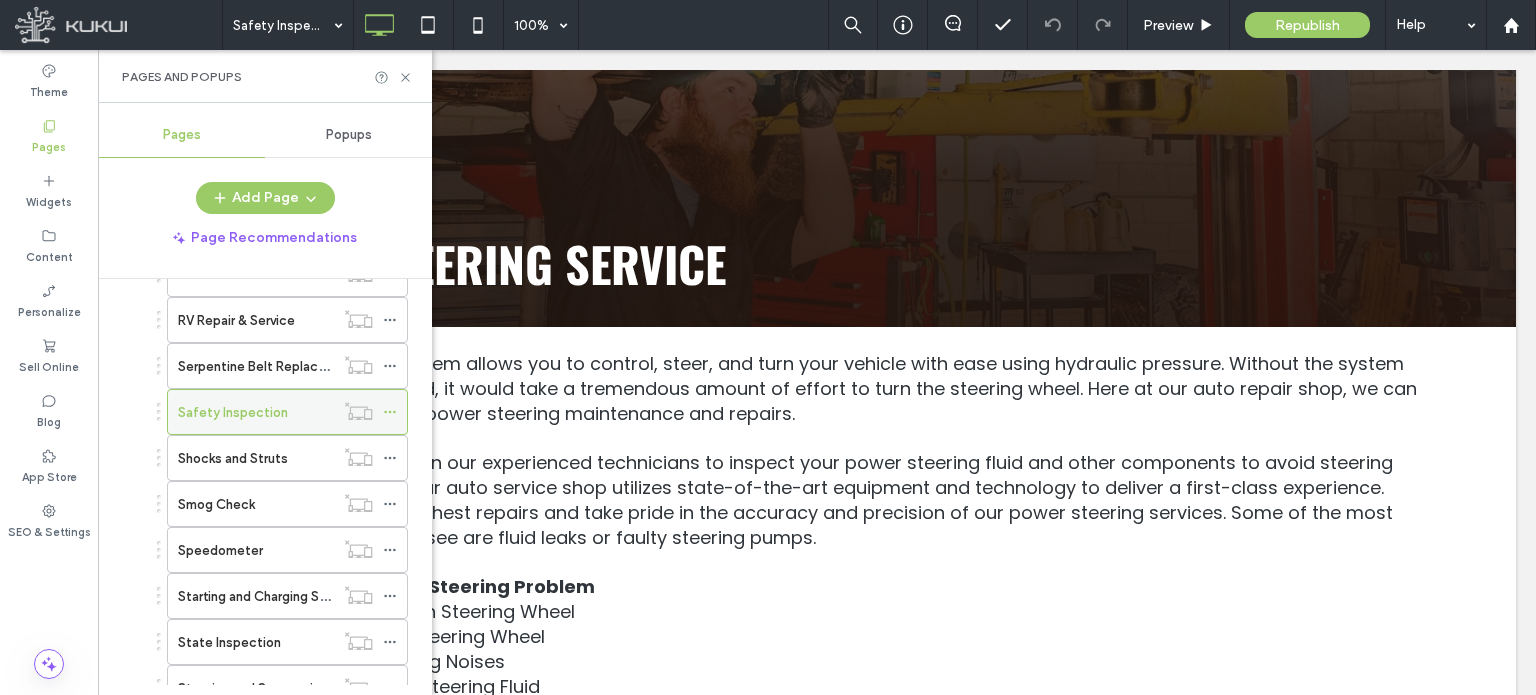 click 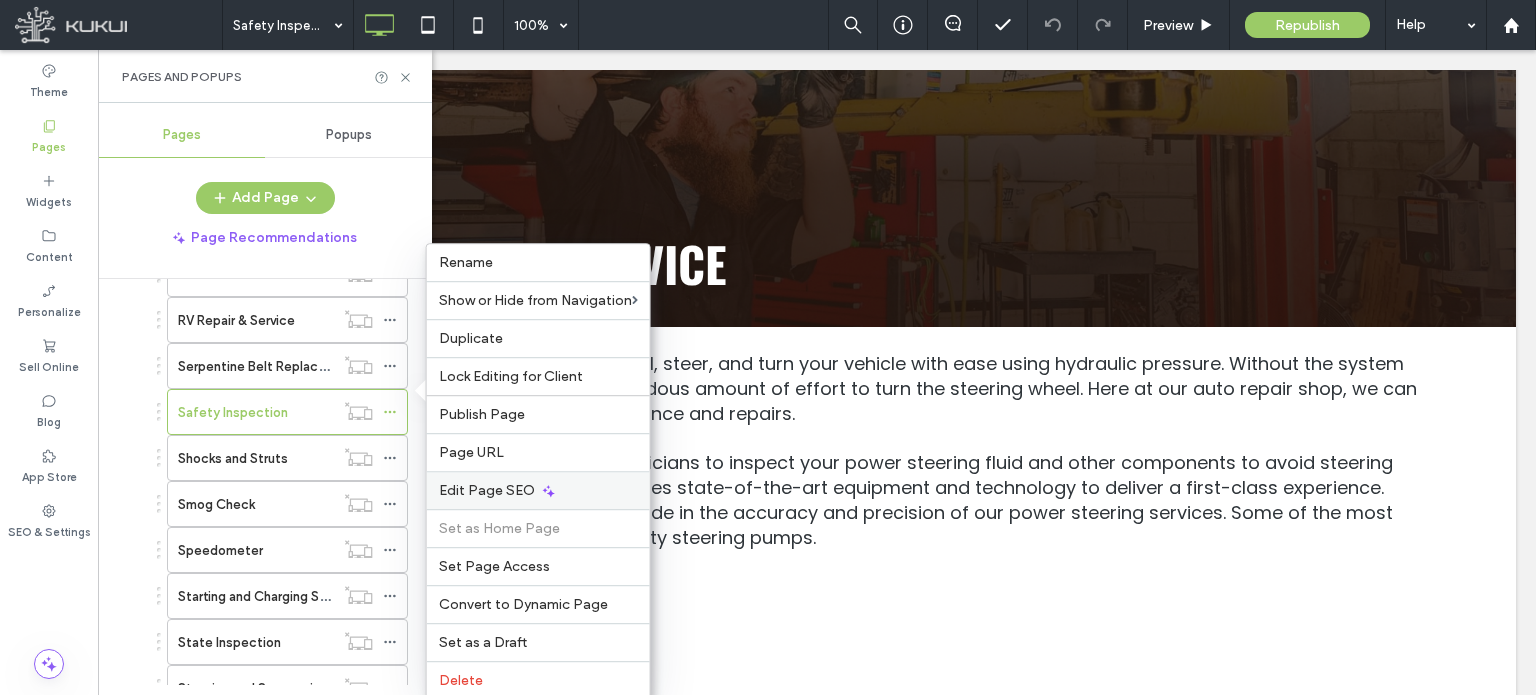 click on "Edit Page SEO" at bounding box center [487, 490] 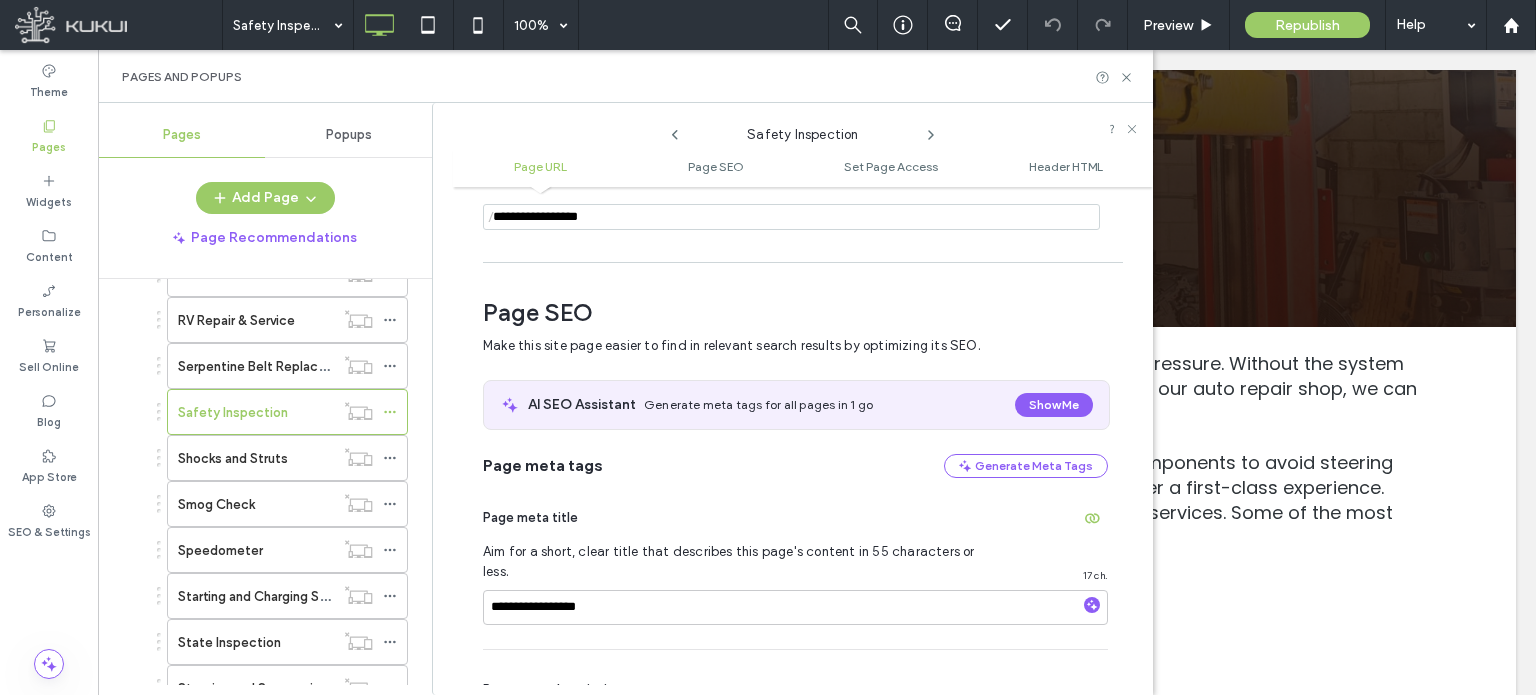 scroll, scrollTop: 274, scrollLeft: 0, axis: vertical 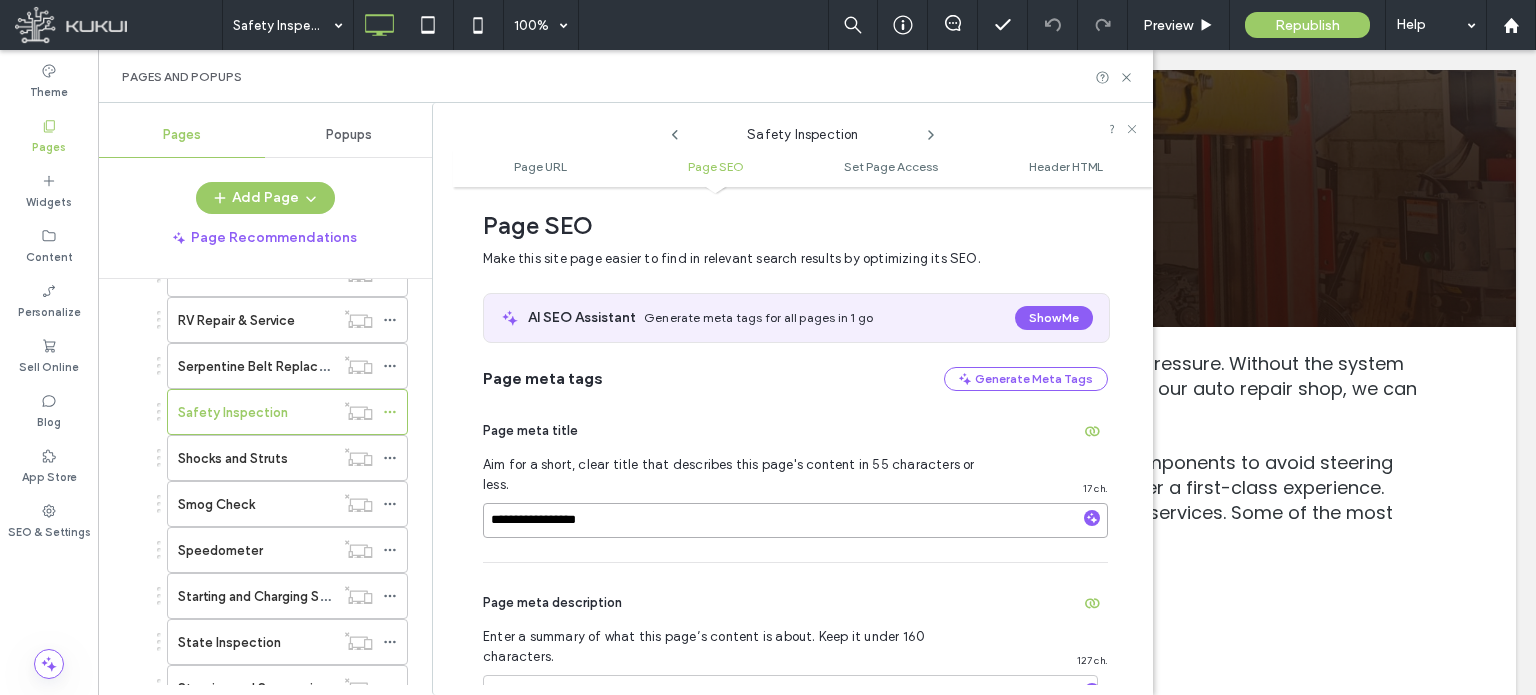 click on "**********" at bounding box center (795, 520) 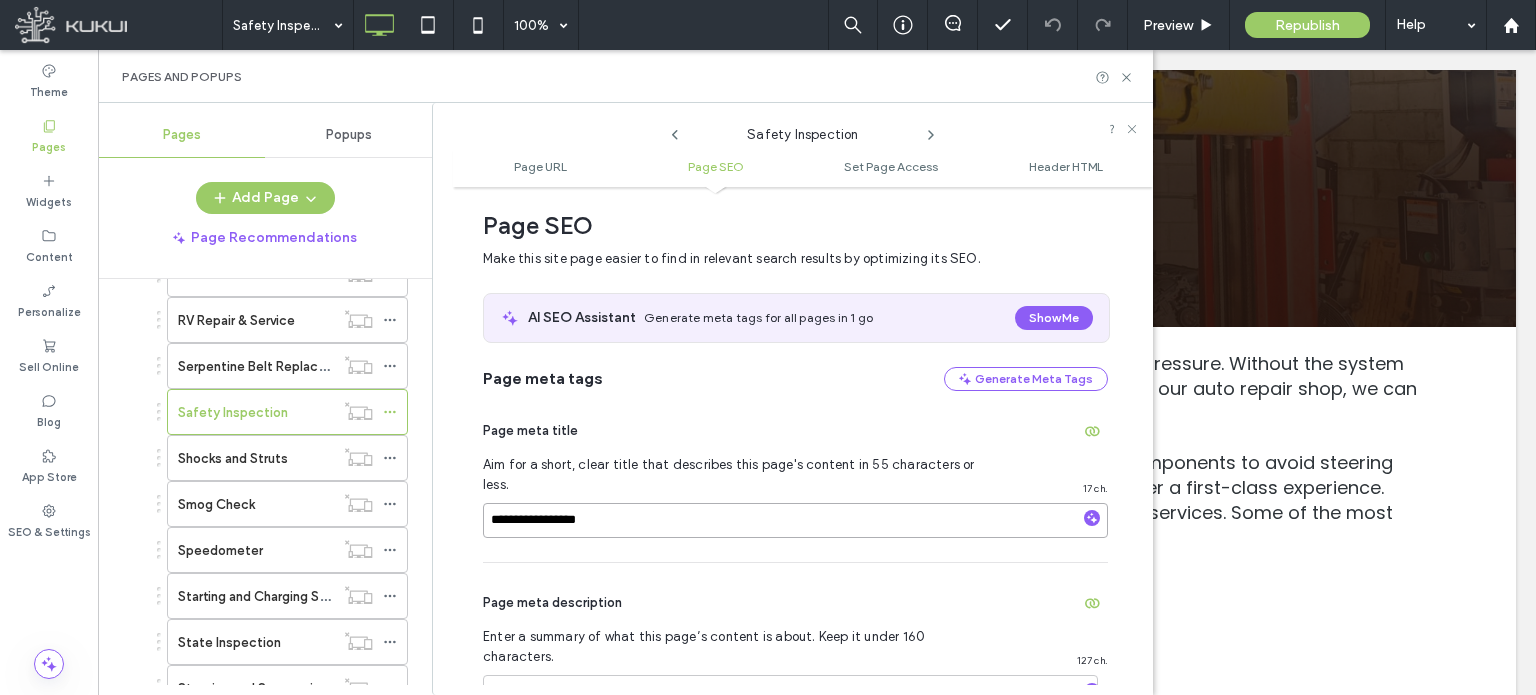 paste on "**********" 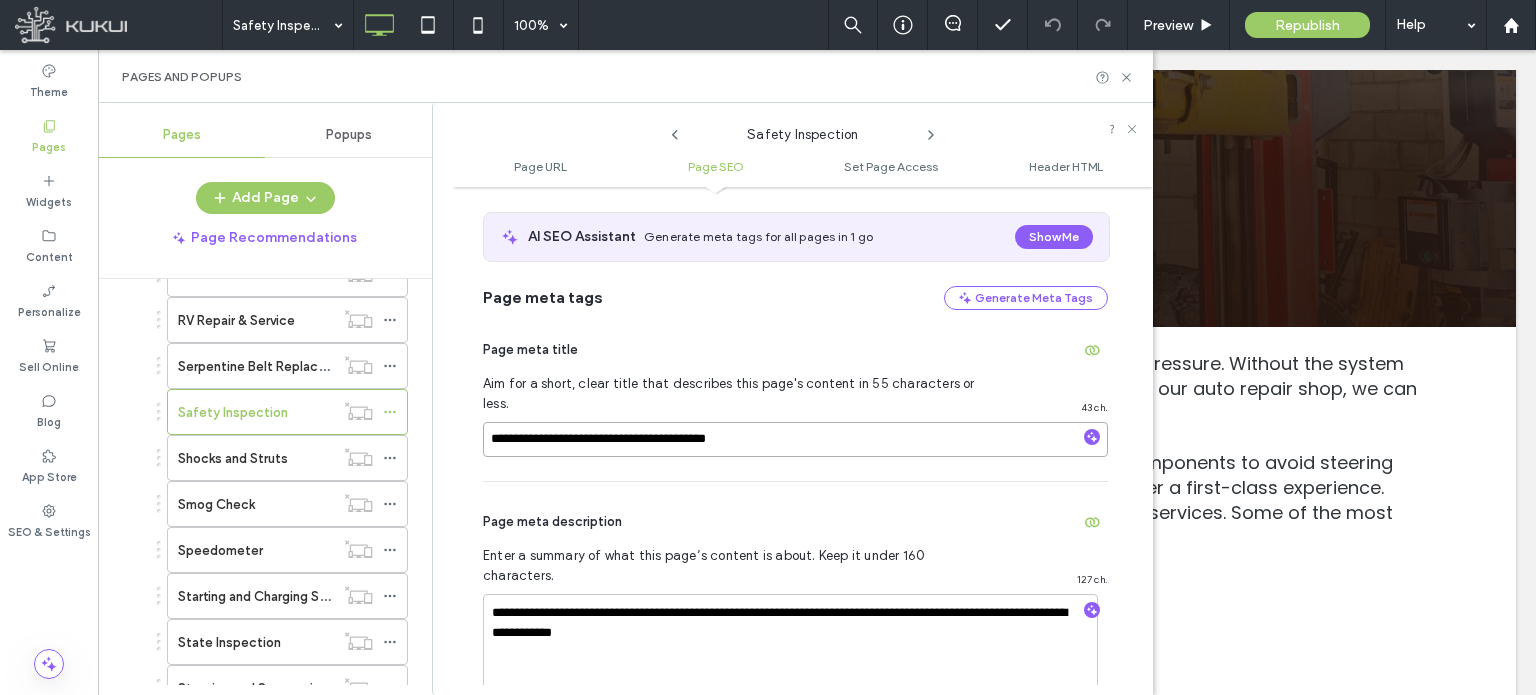 scroll, scrollTop: 474, scrollLeft: 0, axis: vertical 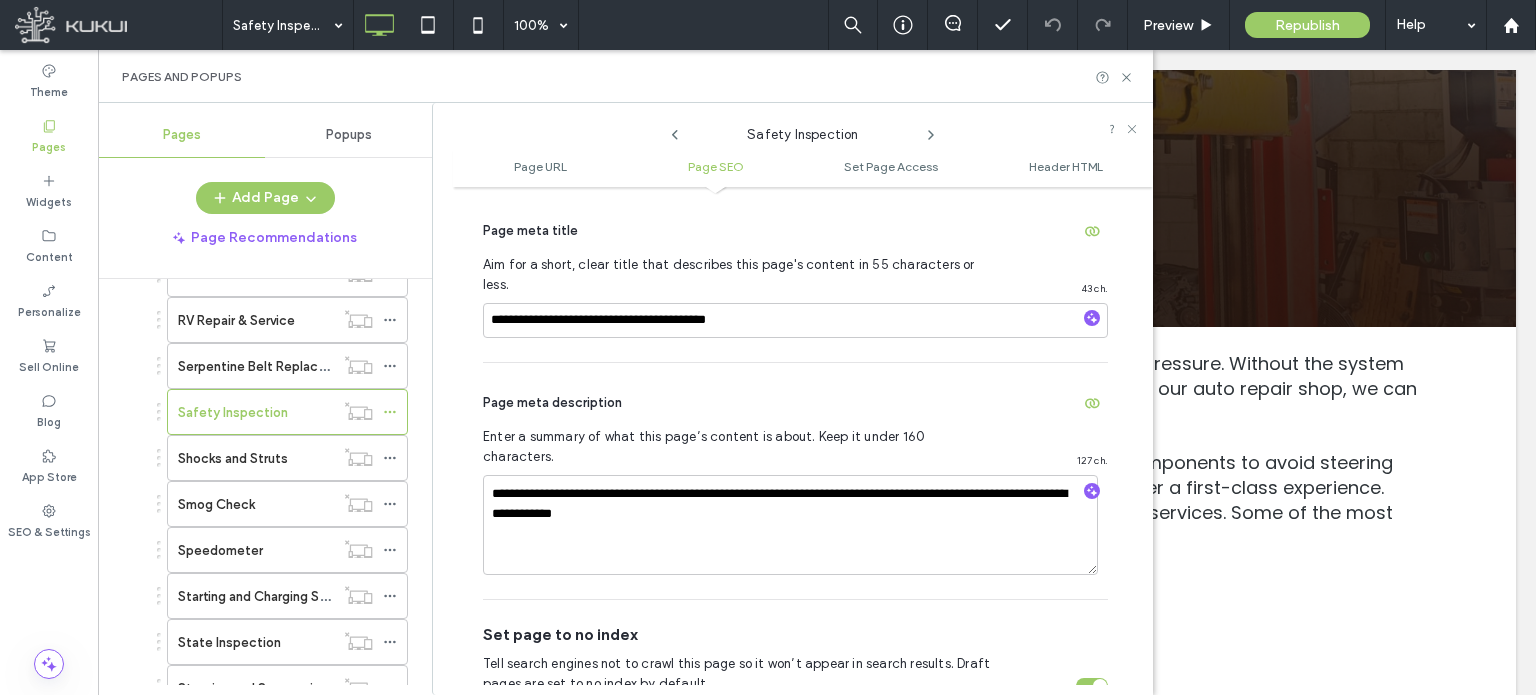 click on "**********" at bounding box center [795, 481] 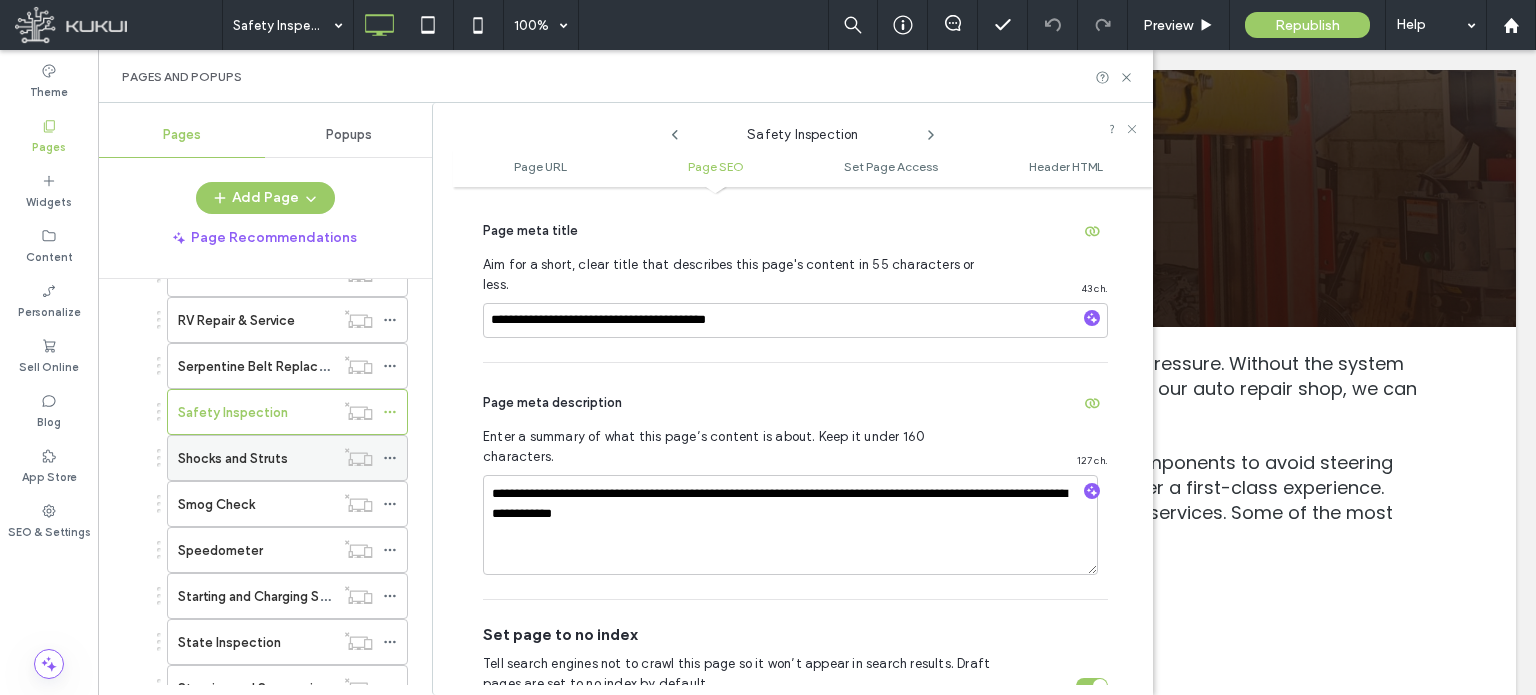 click on "Shocks and Struts" at bounding box center (233, 458) 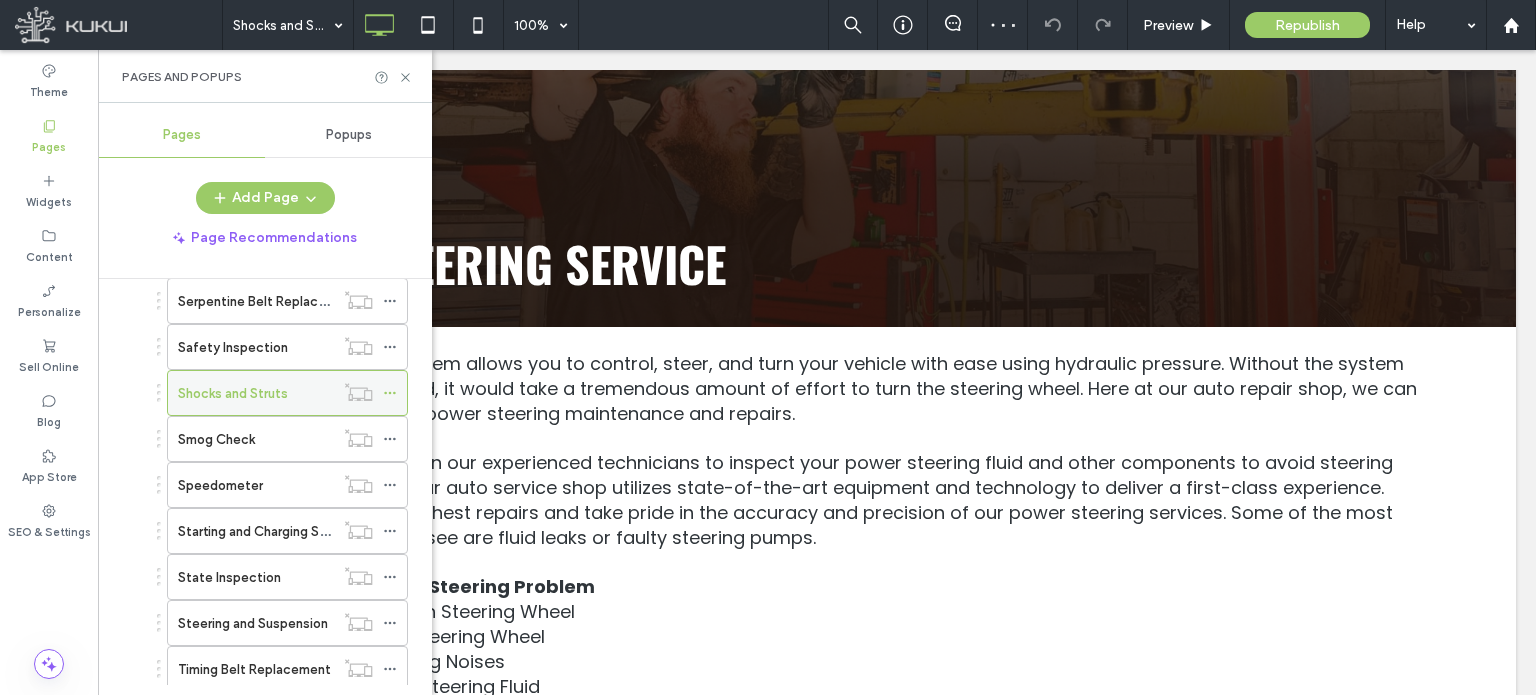 scroll, scrollTop: 2400, scrollLeft: 0, axis: vertical 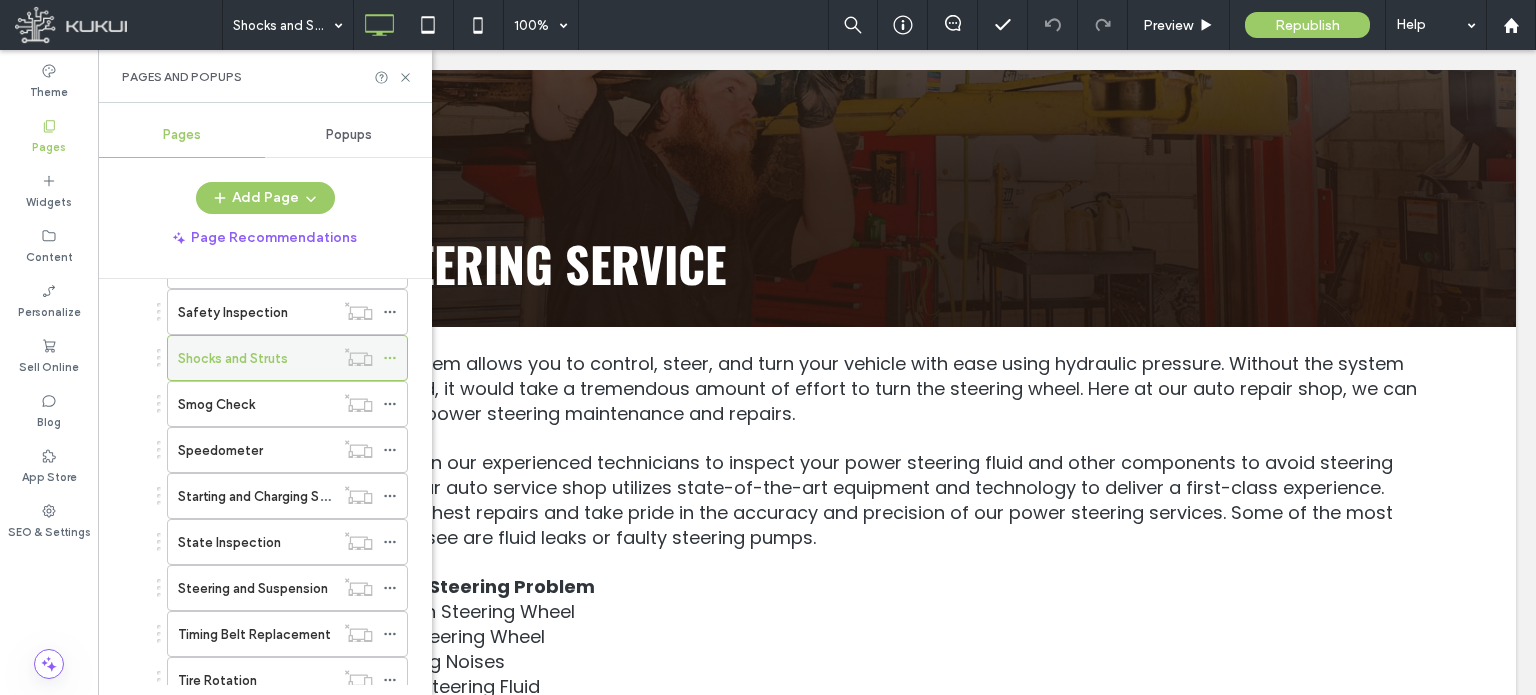 click 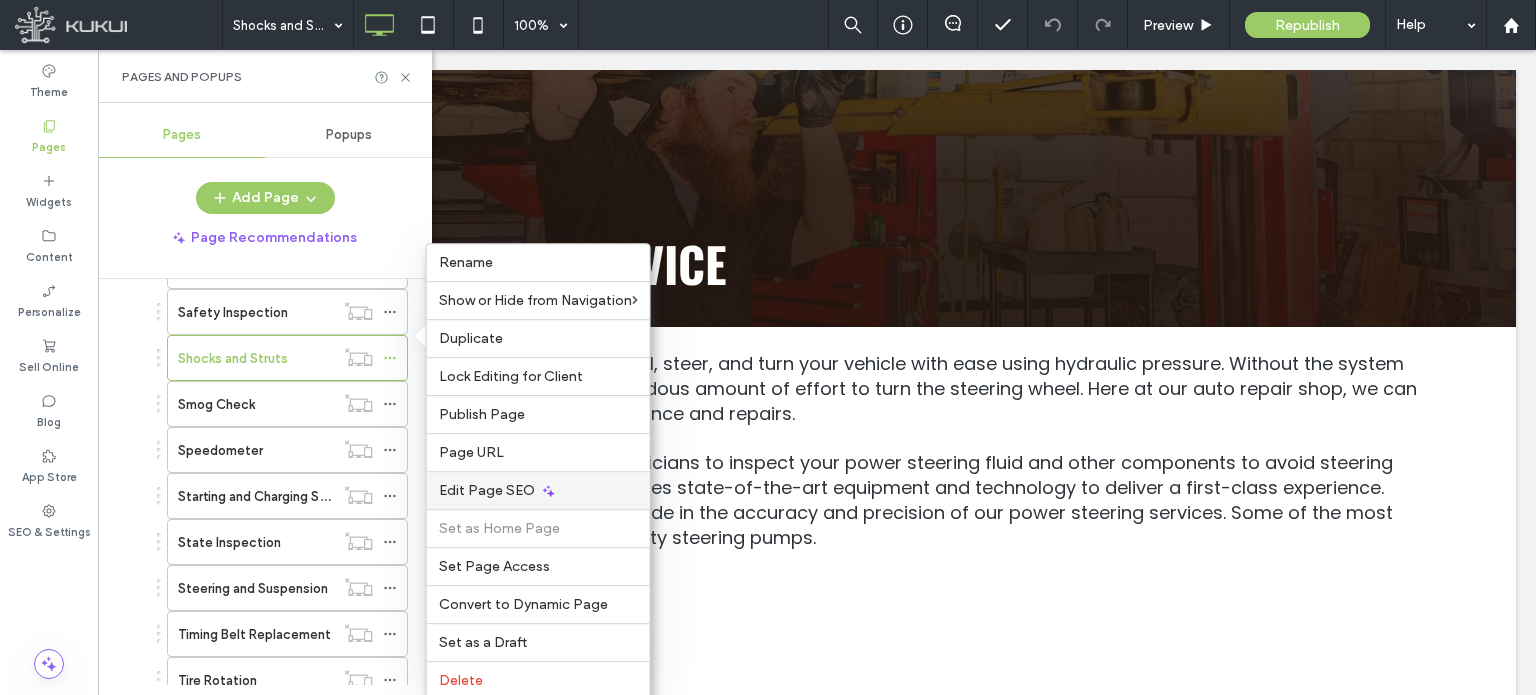 click on "Edit Page SEO" at bounding box center [487, 490] 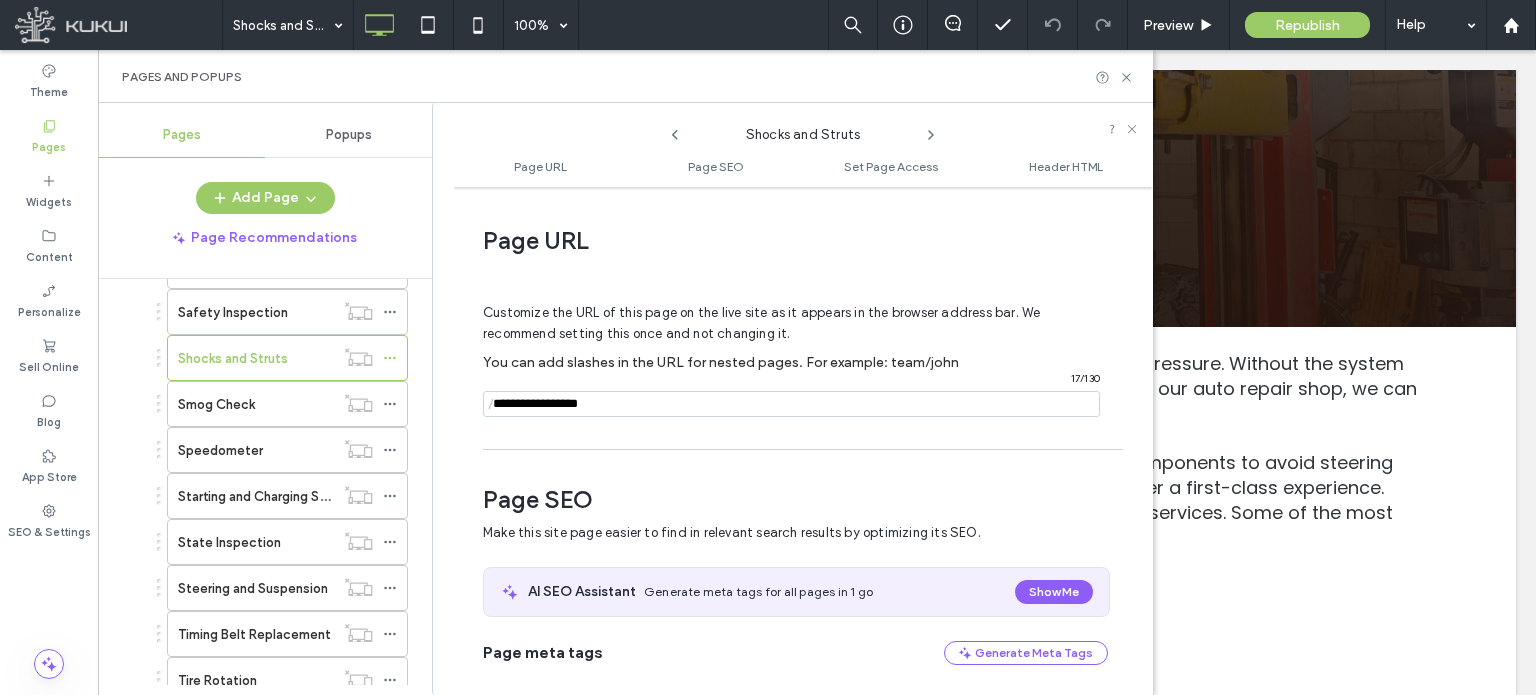 scroll, scrollTop: 274, scrollLeft: 0, axis: vertical 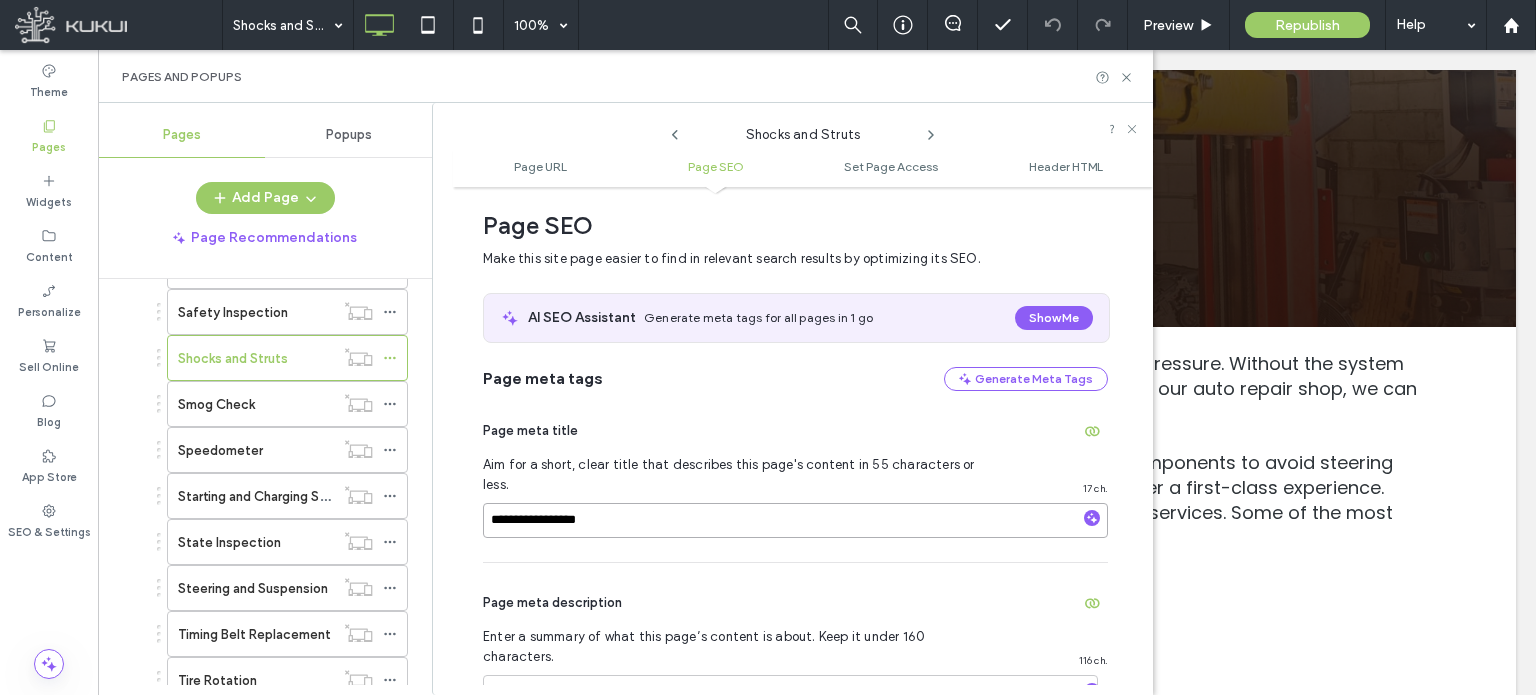 click on "**********" at bounding box center (795, 520) 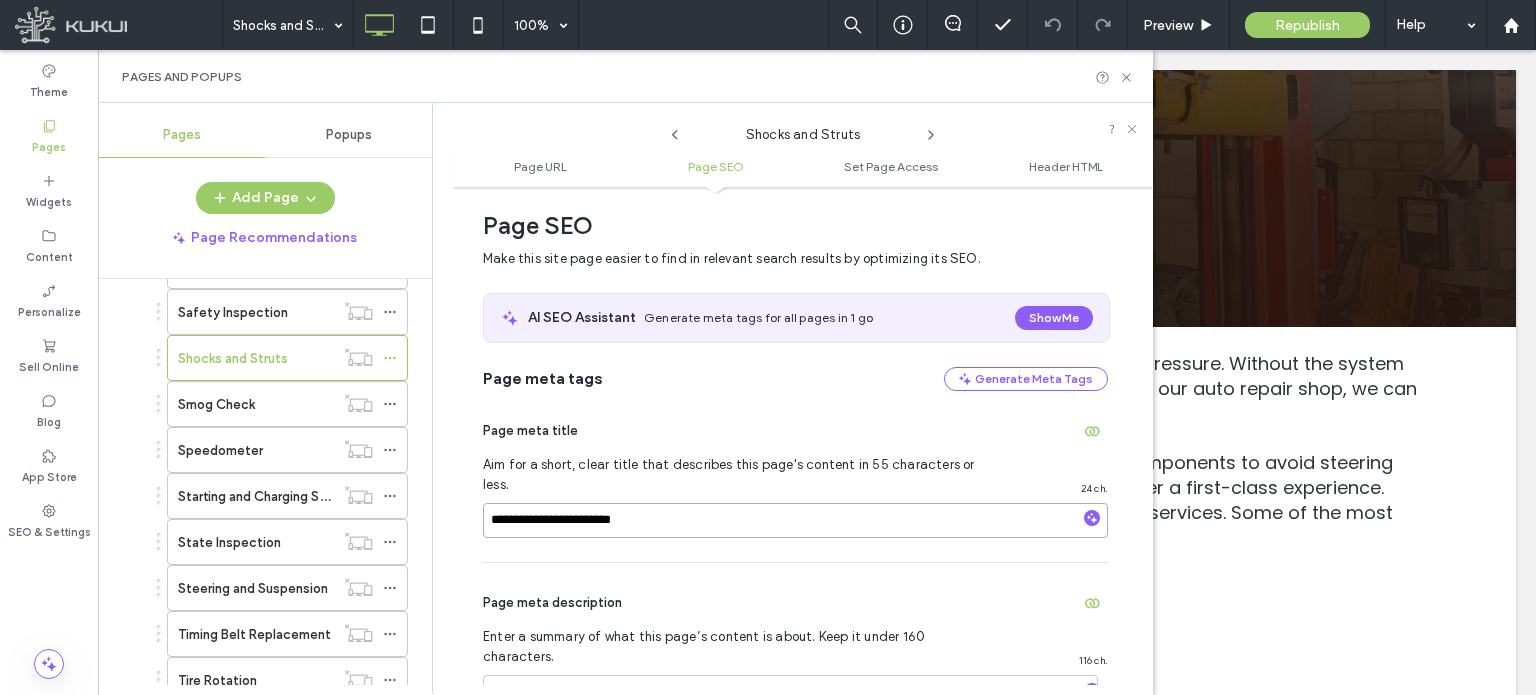 paste on "**********" 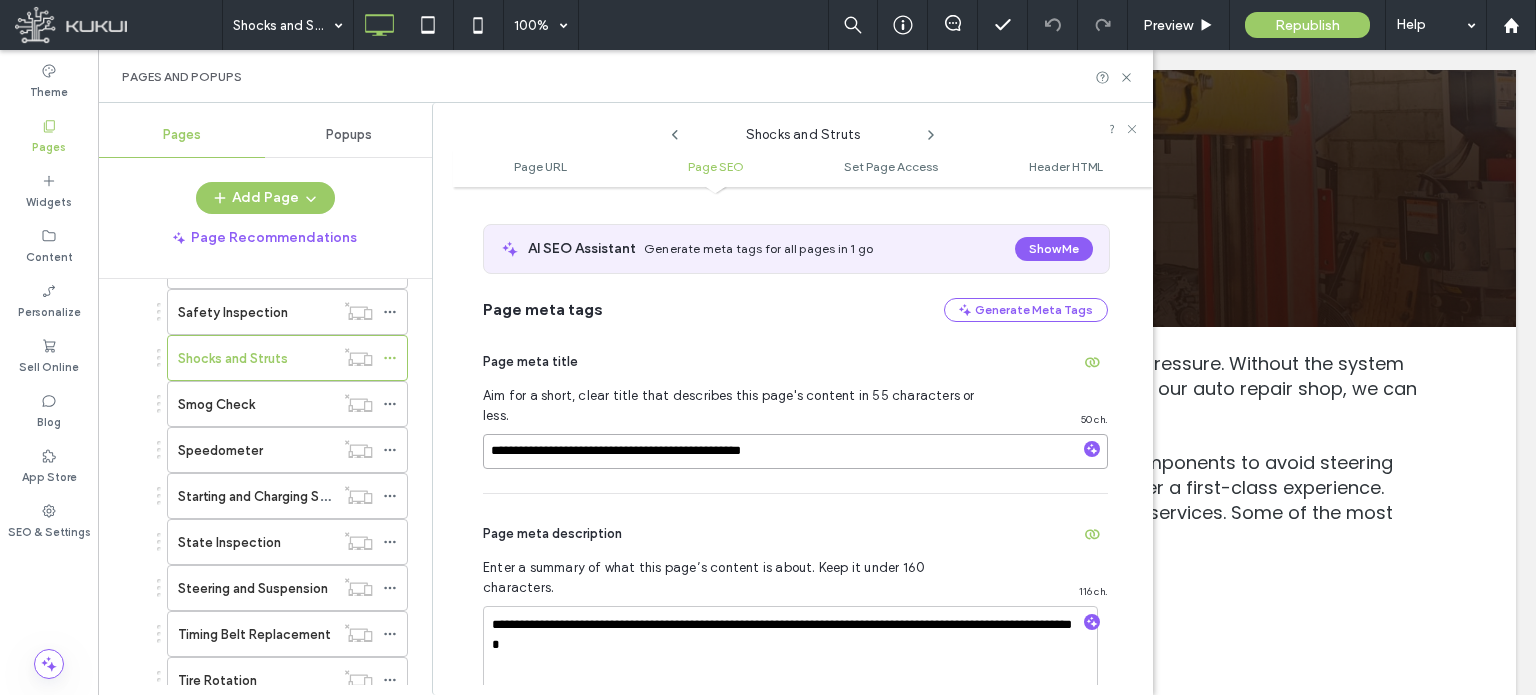 scroll, scrollTop: 474, scrollLeft: 0, axis: vertical 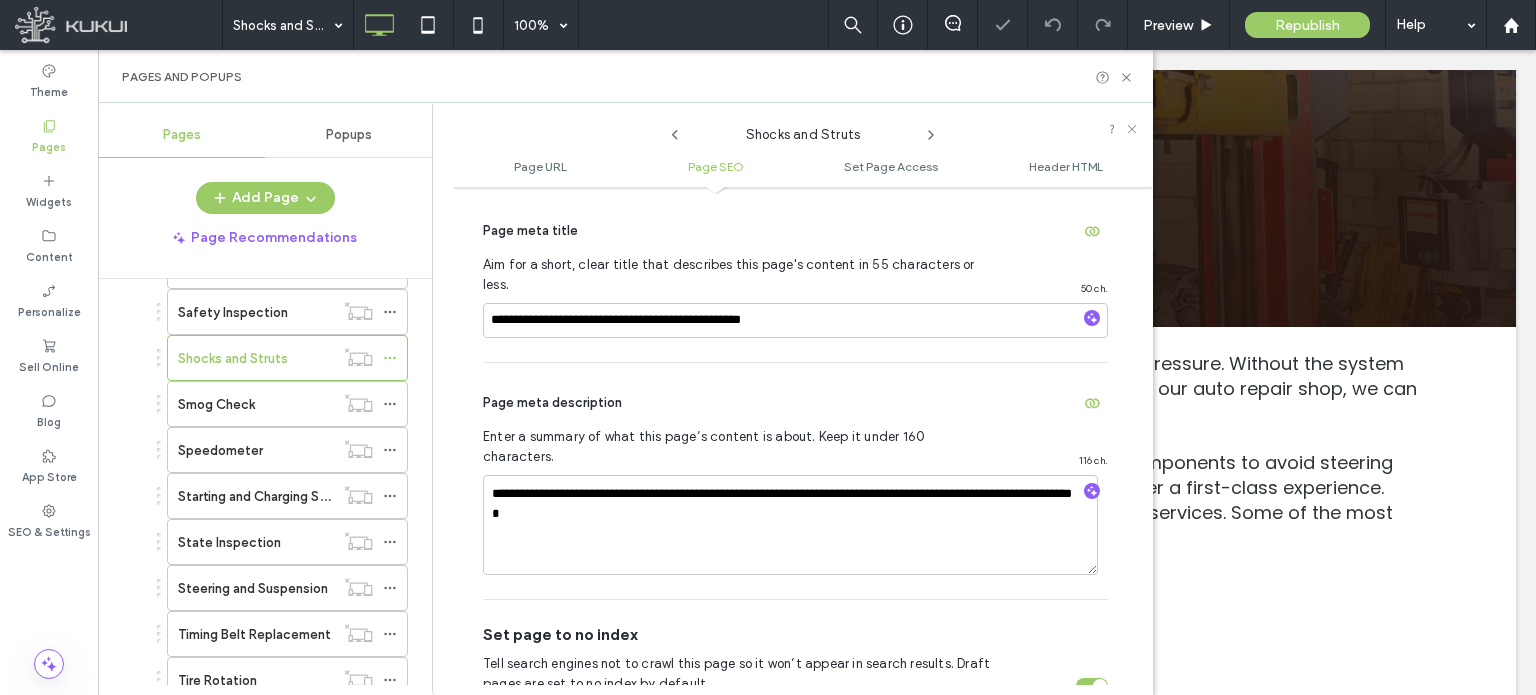 click on "**********" at bounding box center [795, 481] 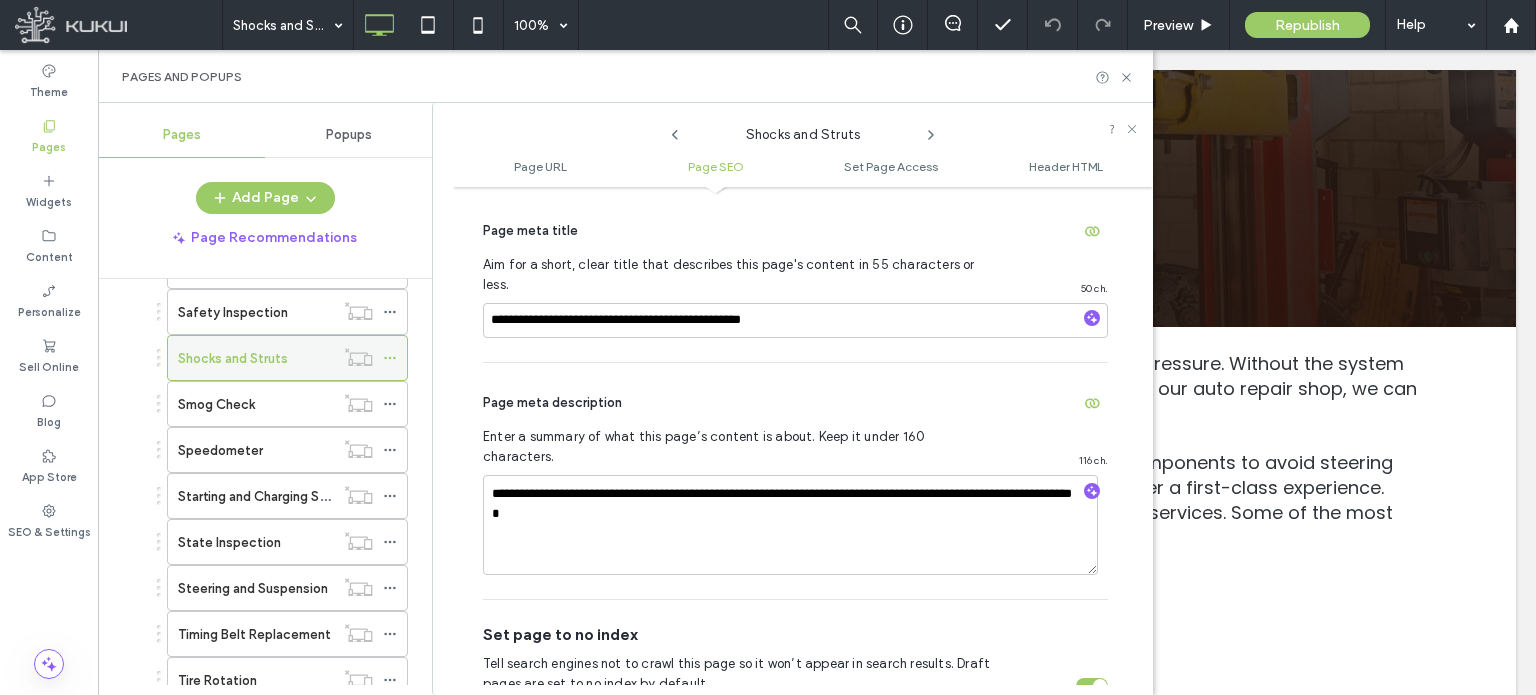 click 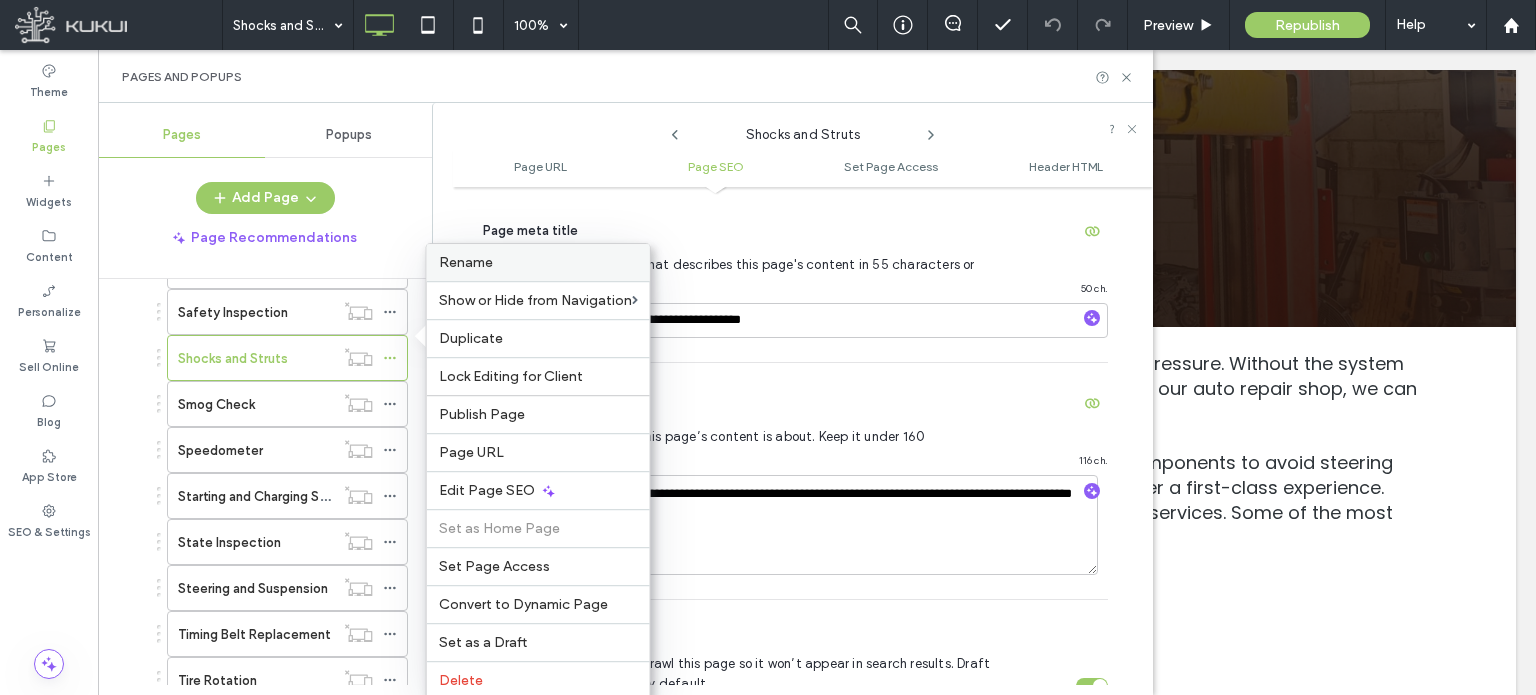 click on "Rename" at bounding box center [466, 262] 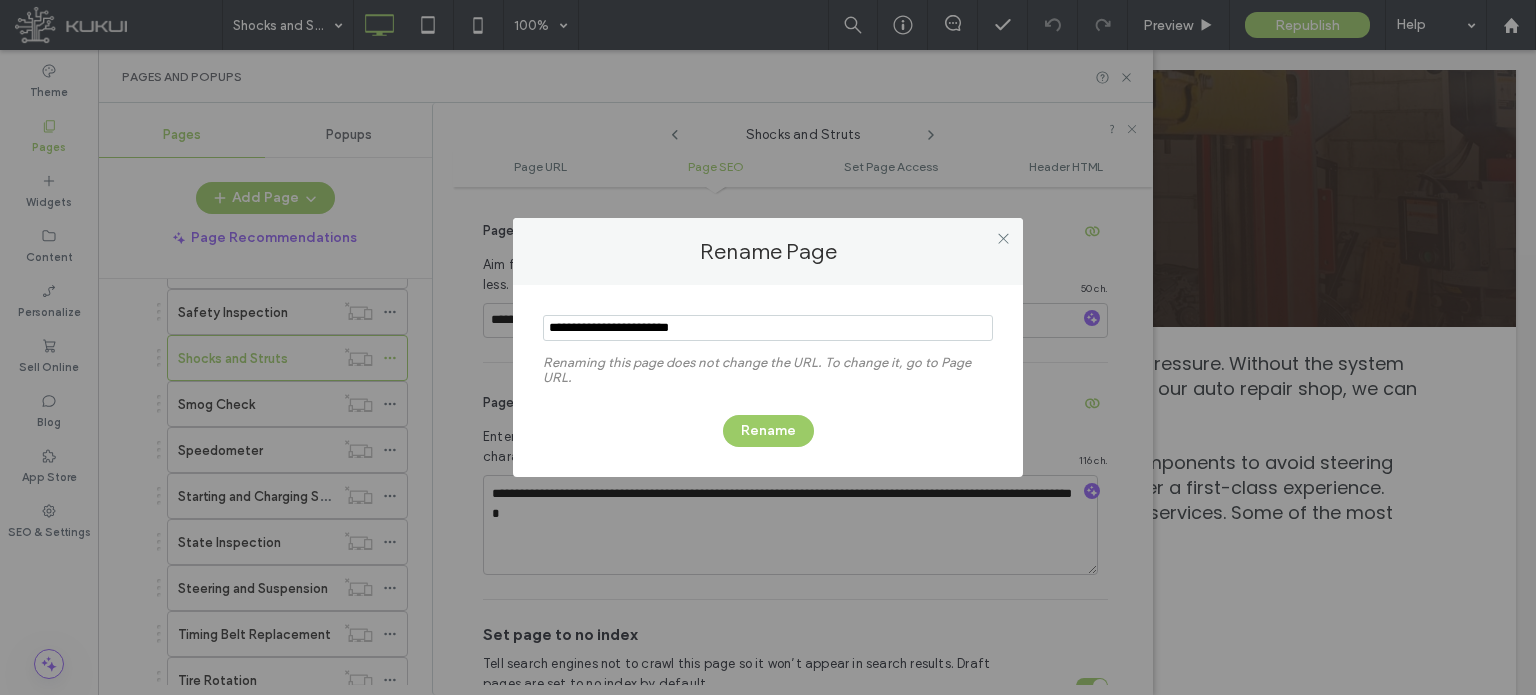 type on "**********" 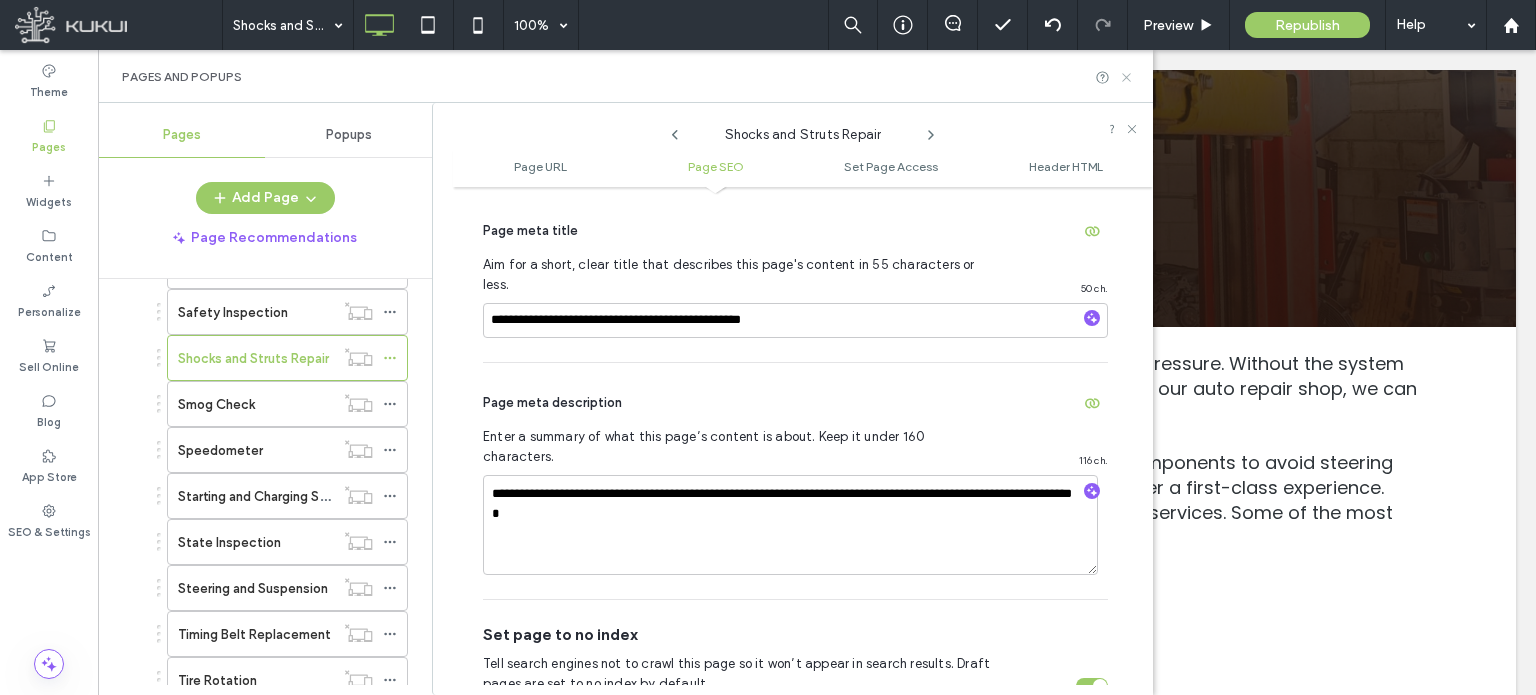click 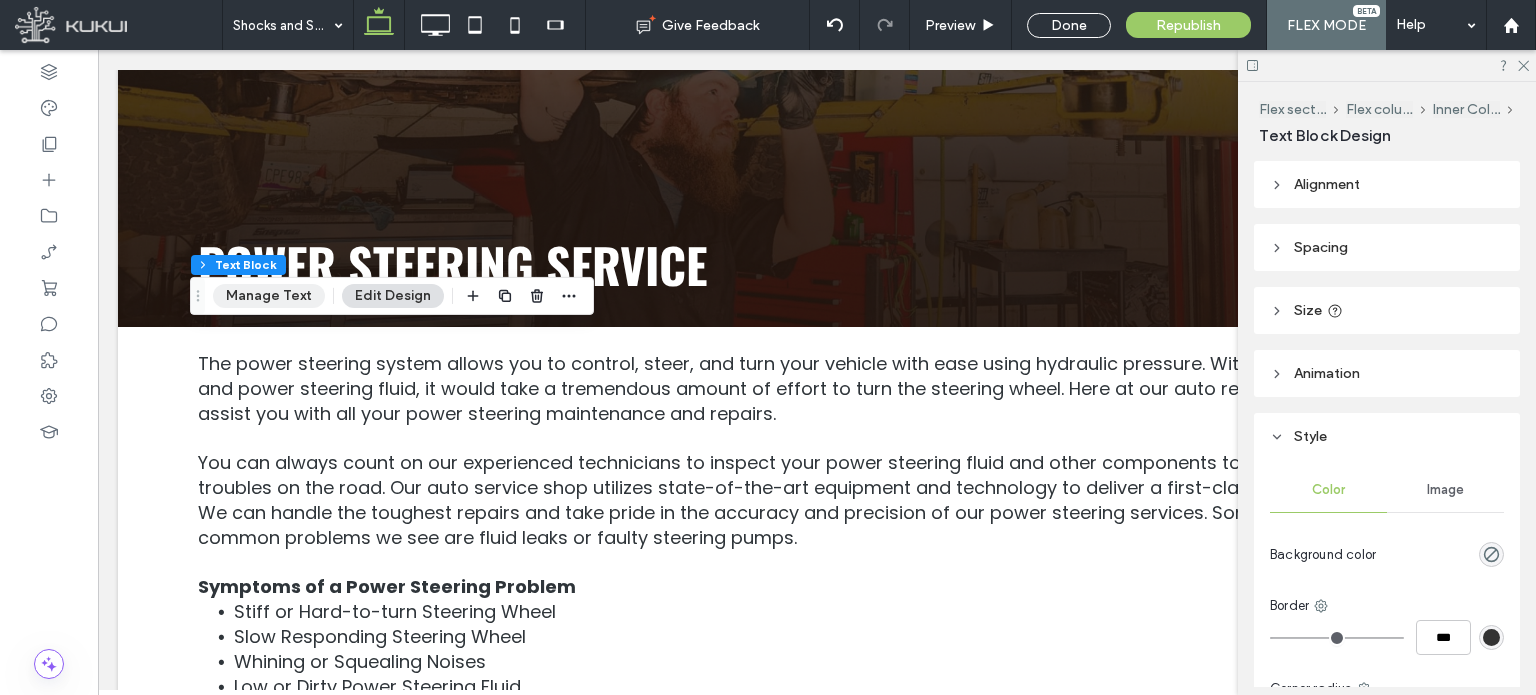 click on "Manage Text" at bounding box center (269, 296) 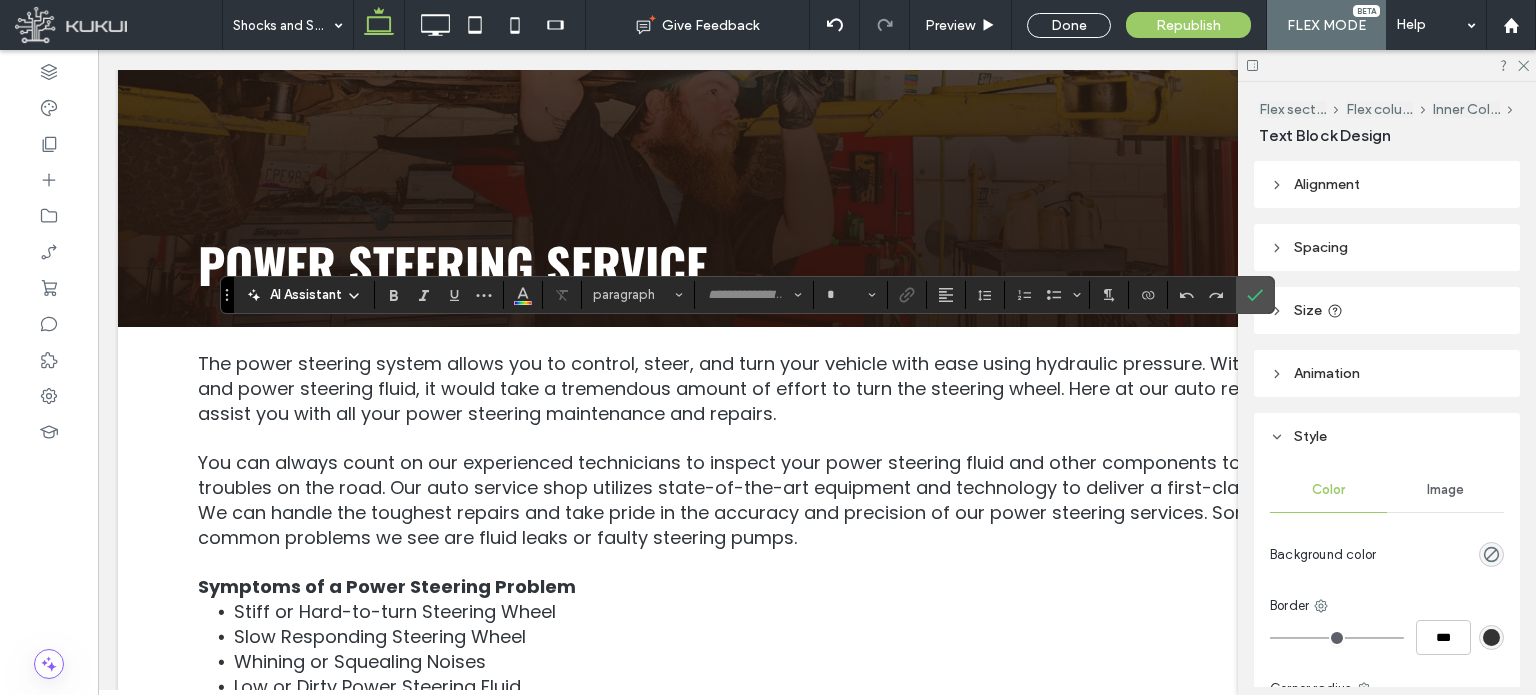 type on "******" 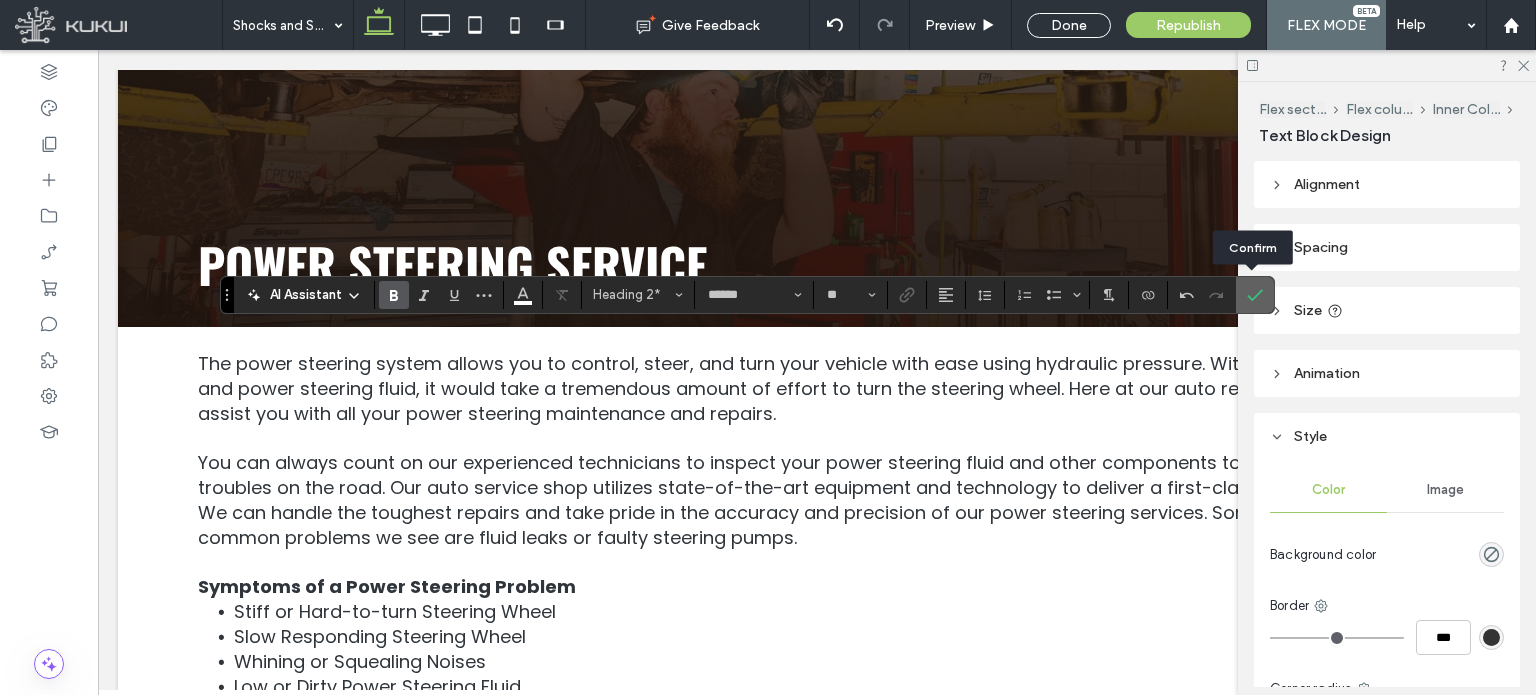click 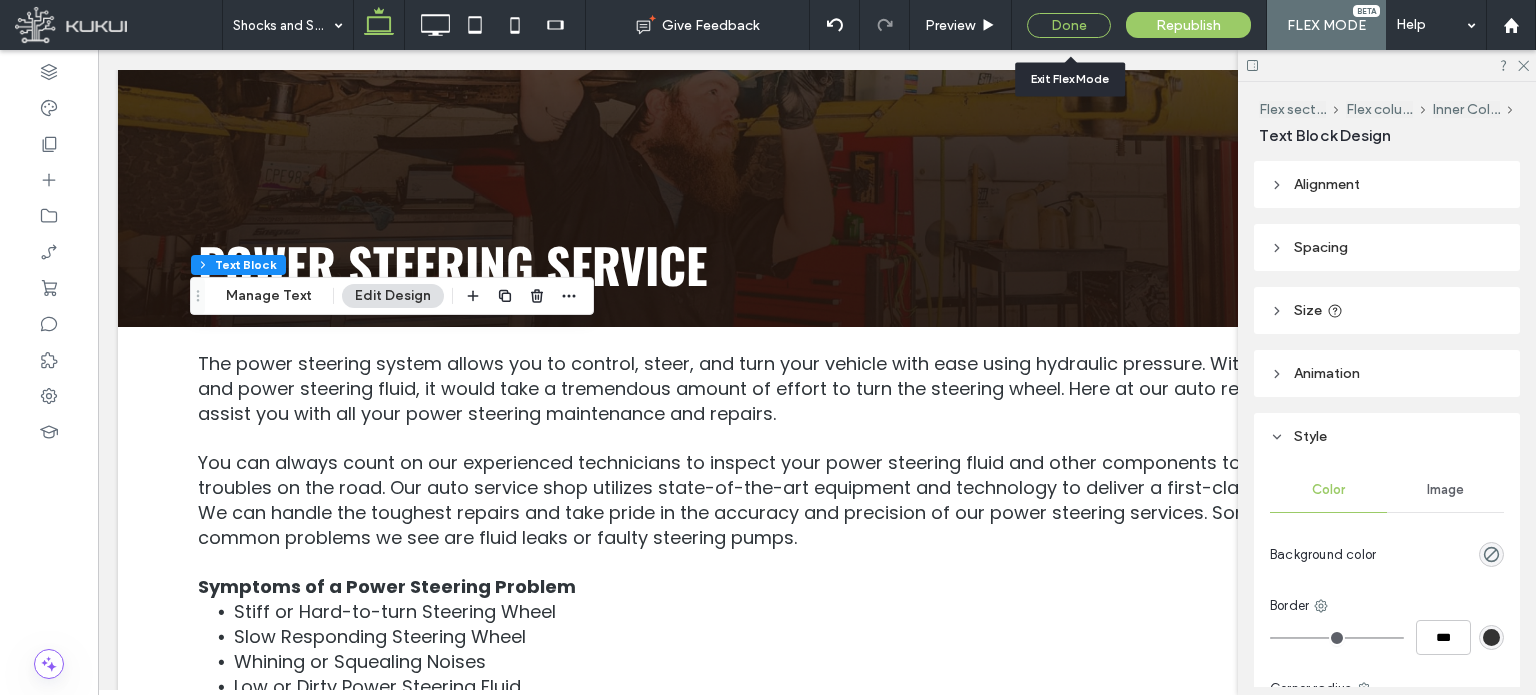 click on "Done" at bounding box center [1069, 25] 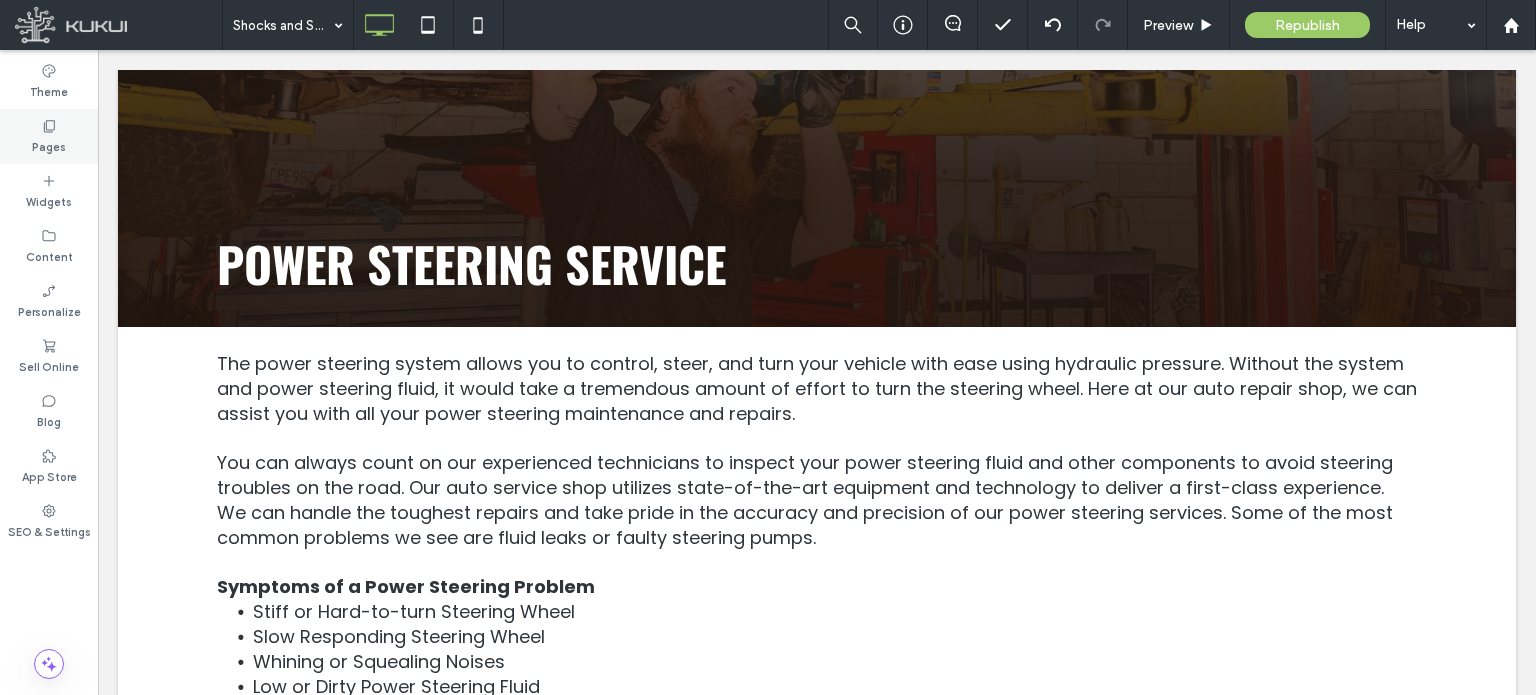 click 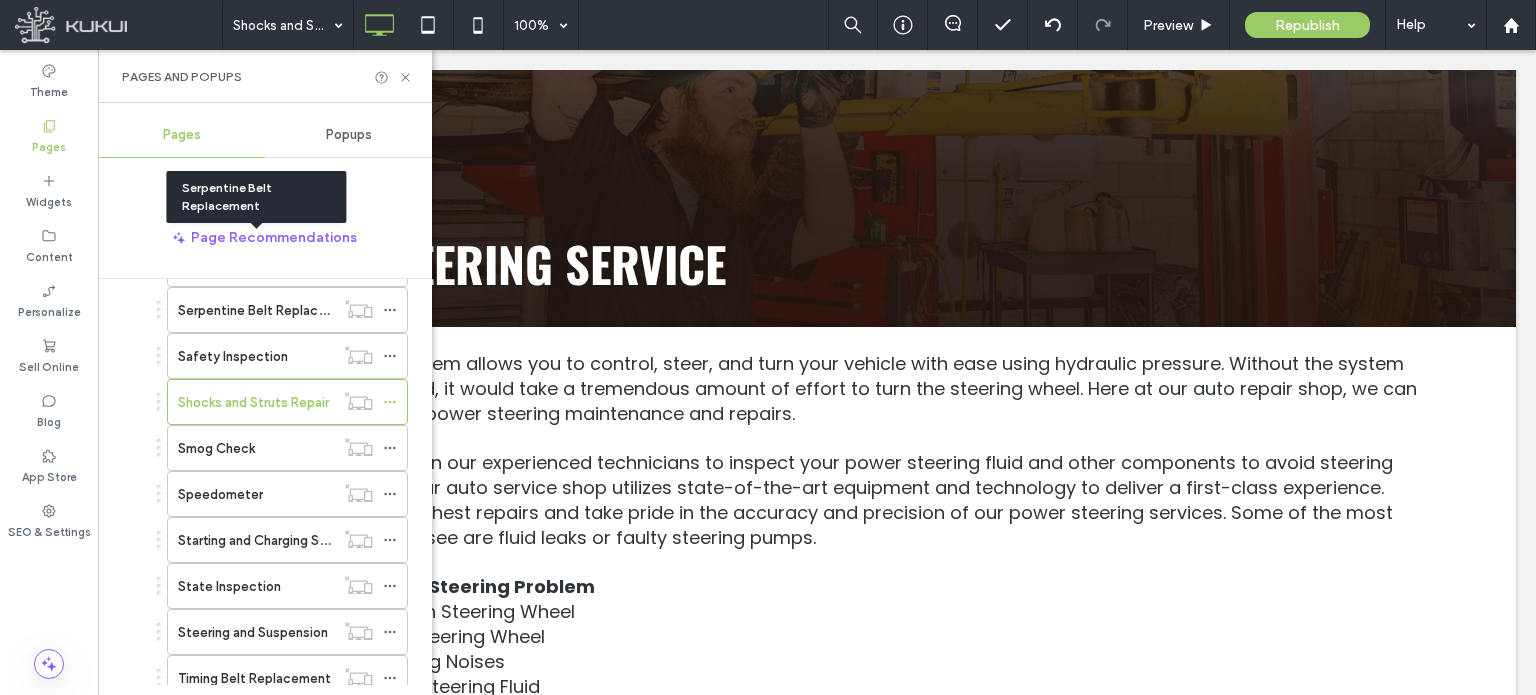 scroll, scrollTop: 2400, scrollLeft: 0, axis: vertical 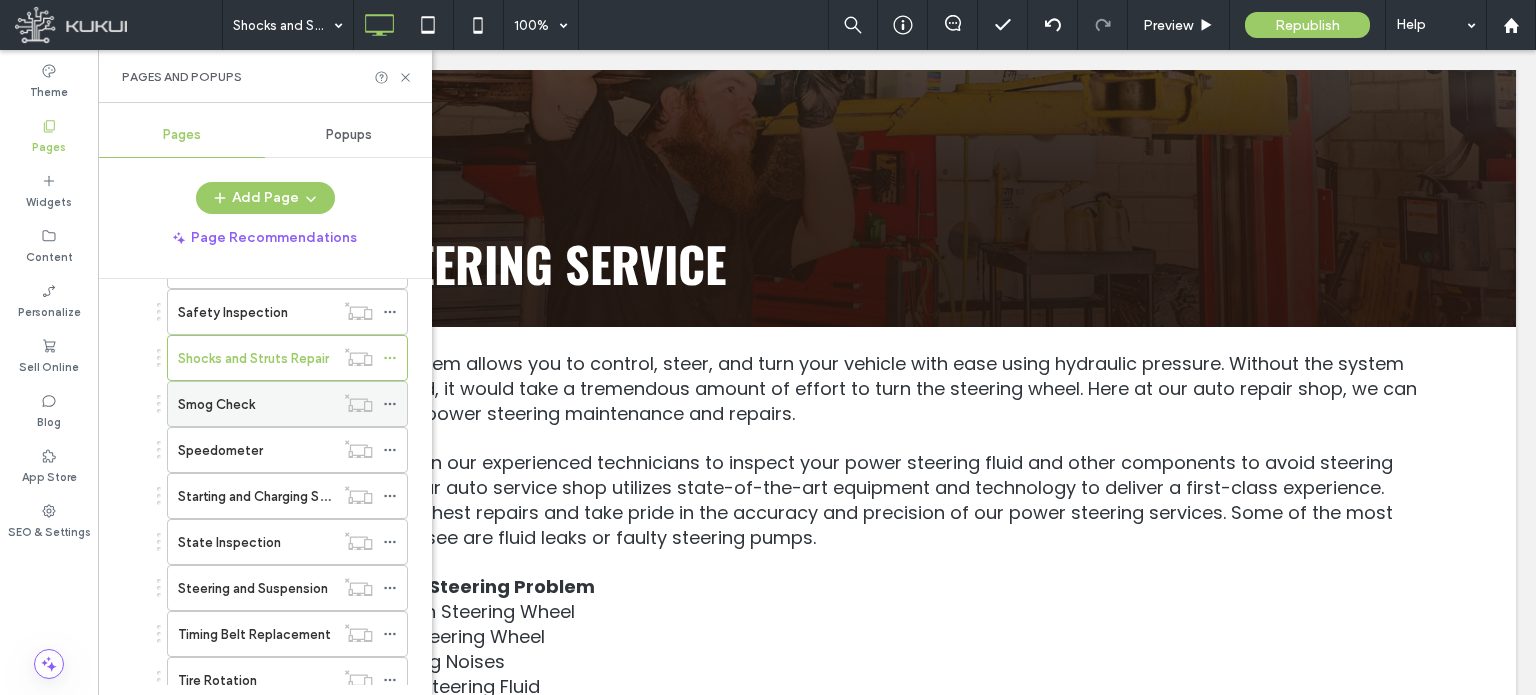 click on "Smog Check" at bounding box center (256, 404) 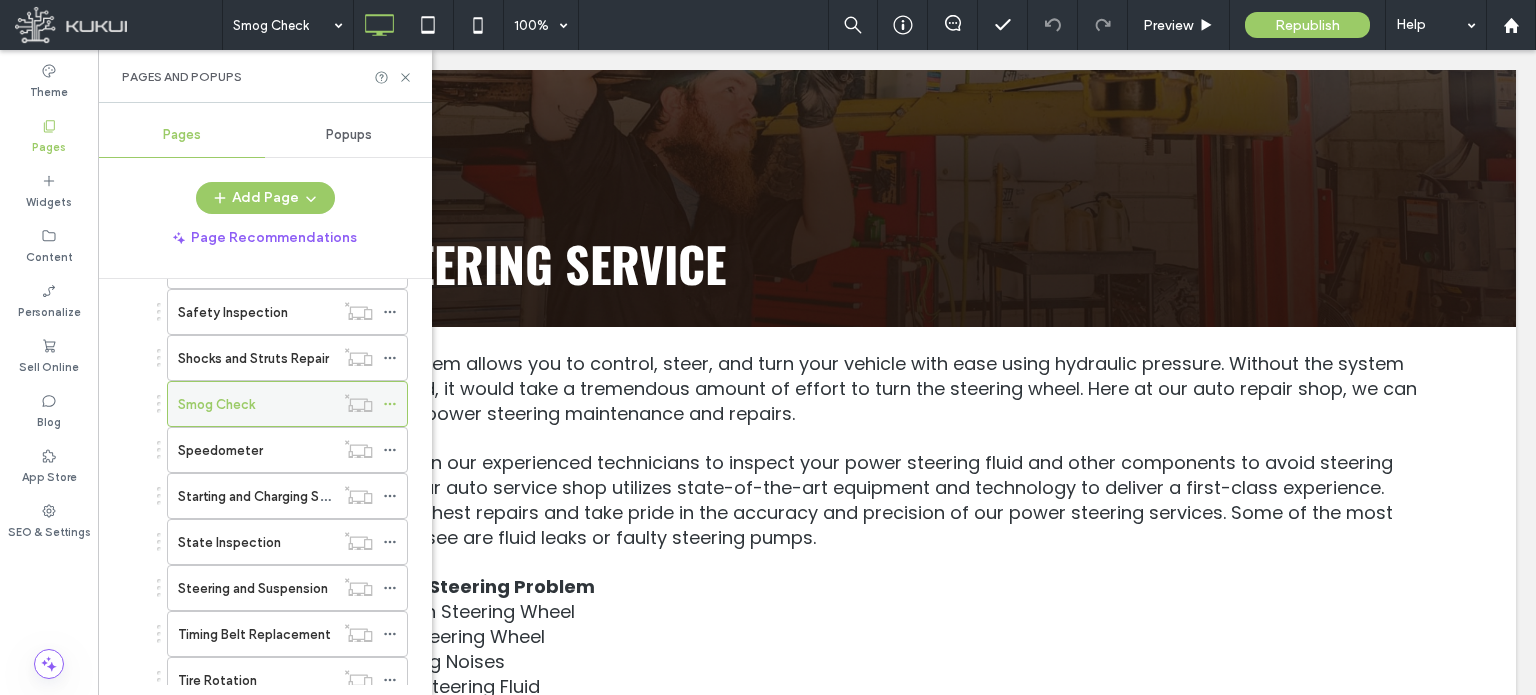 click 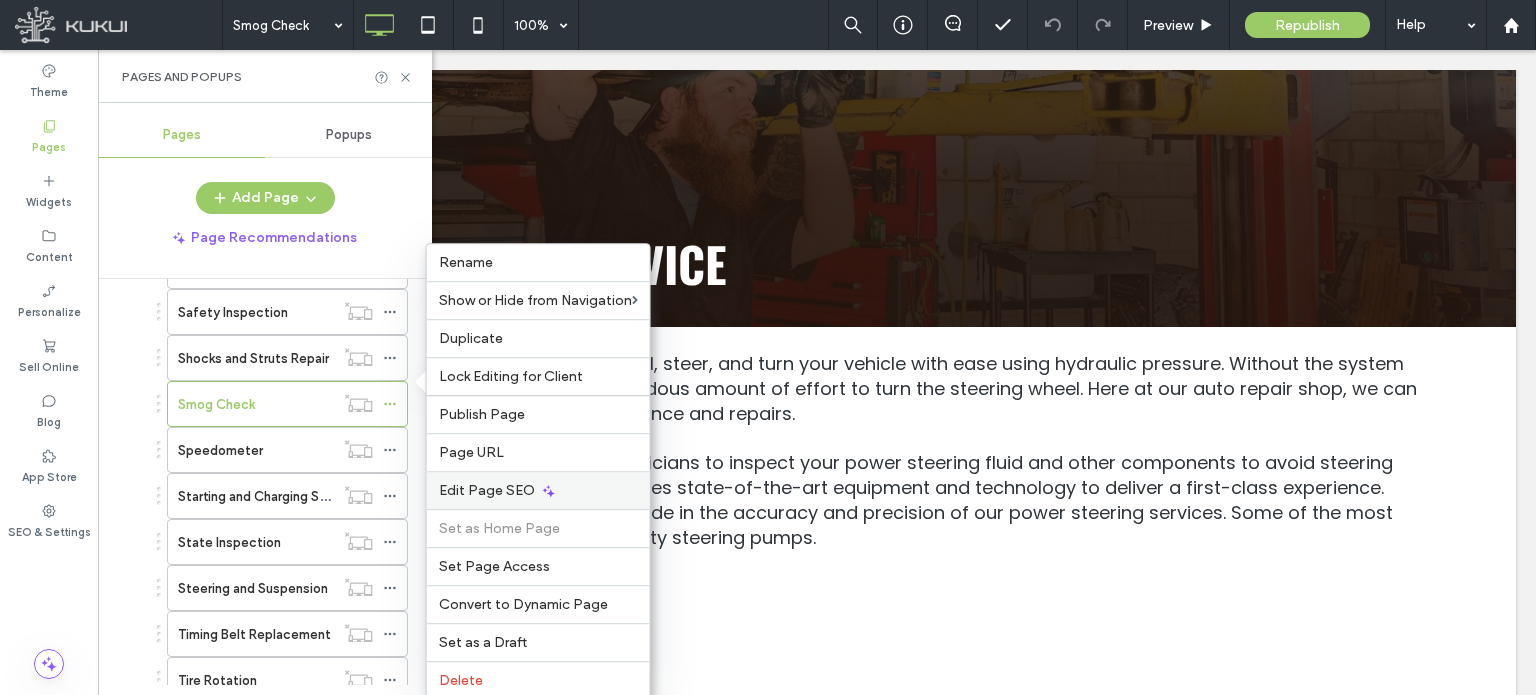 click on "Edit Page SEO" at bounding box center (487, 490) 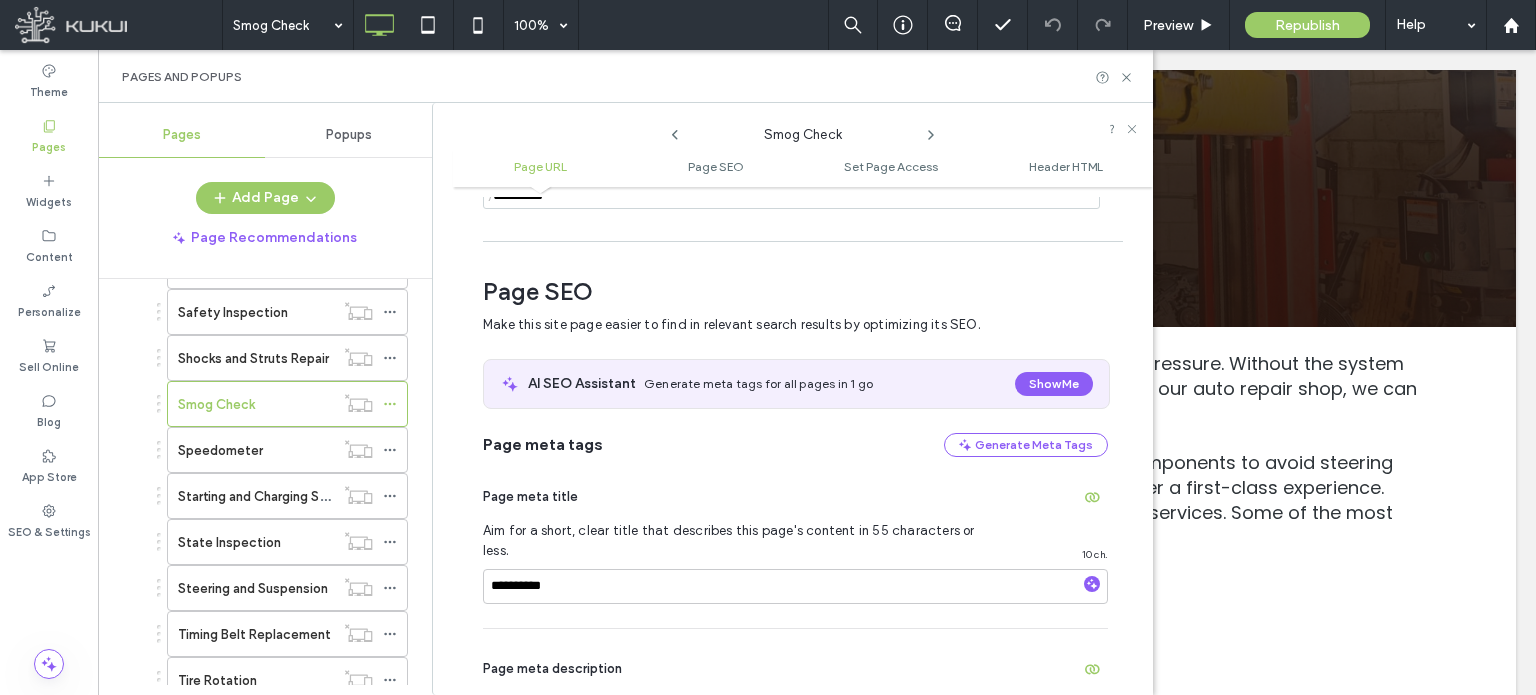 scroll, scrollTop: 274, scrollLeft: 0, axis: vertical 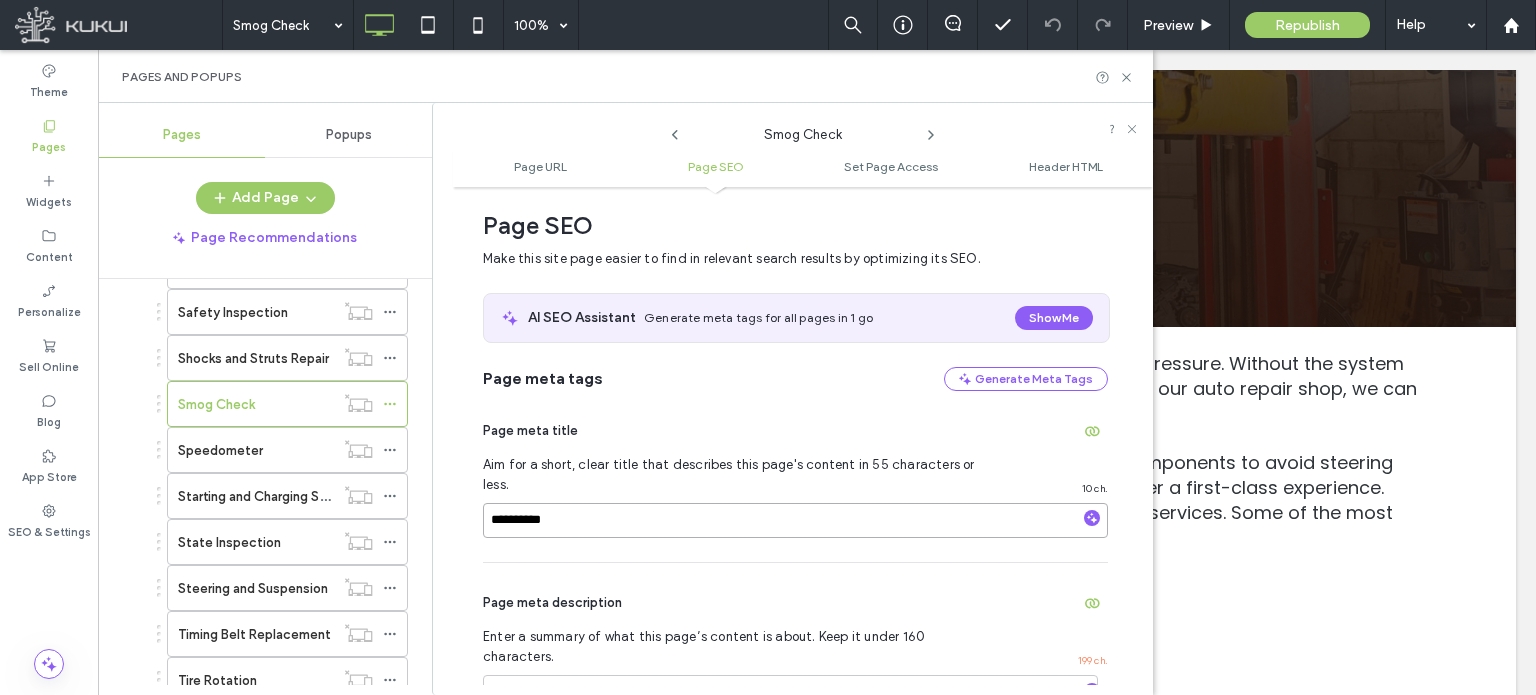 click on "**********" at bounding box center (795, 520) 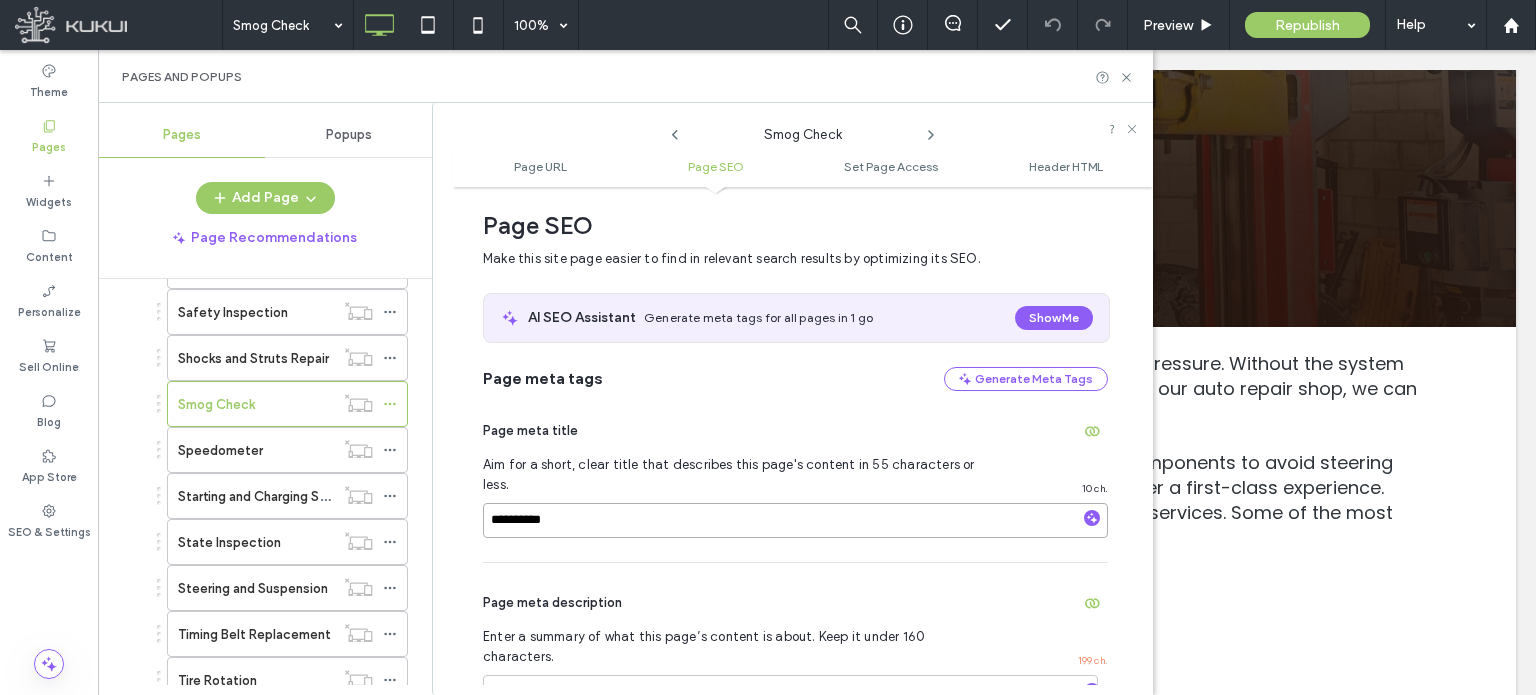 paste on "**********" 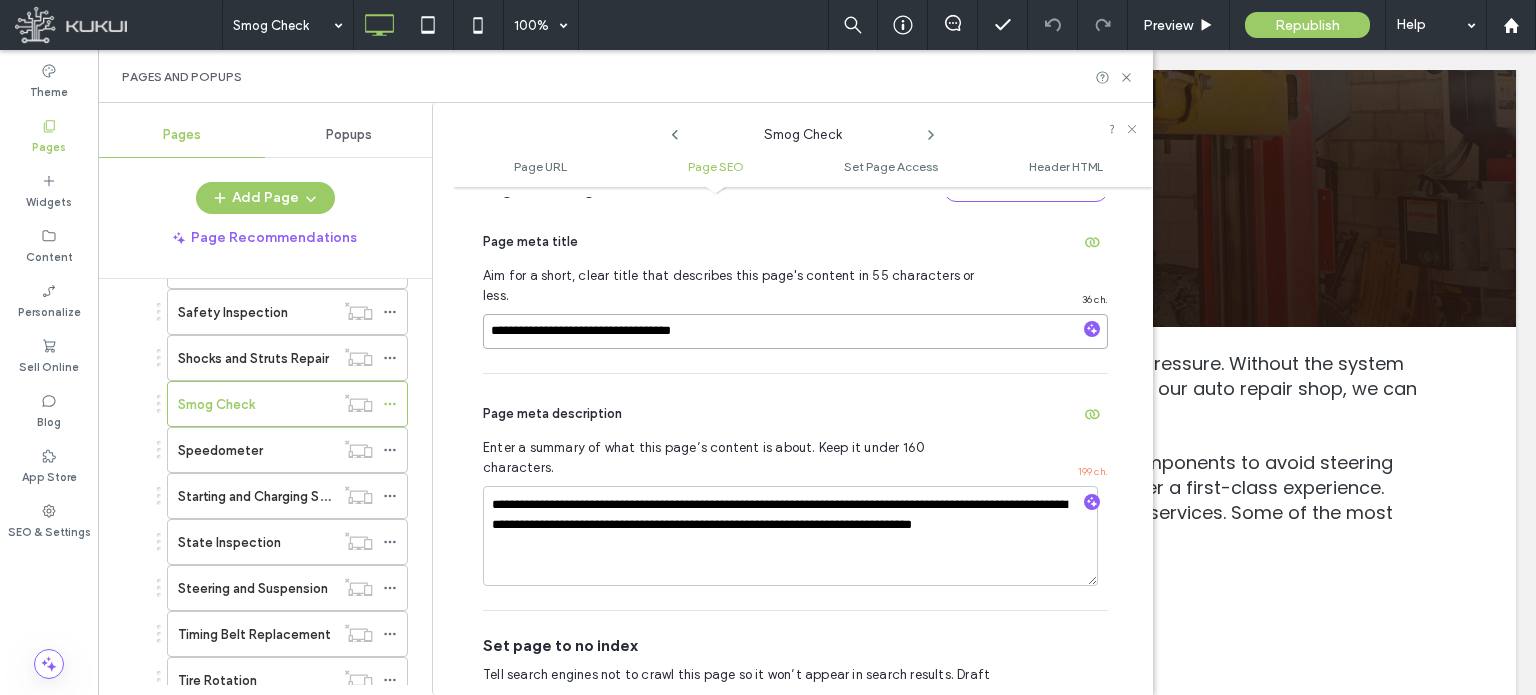 scroll, scrollTop: 474, scrollLeft: 0, axis: vertical 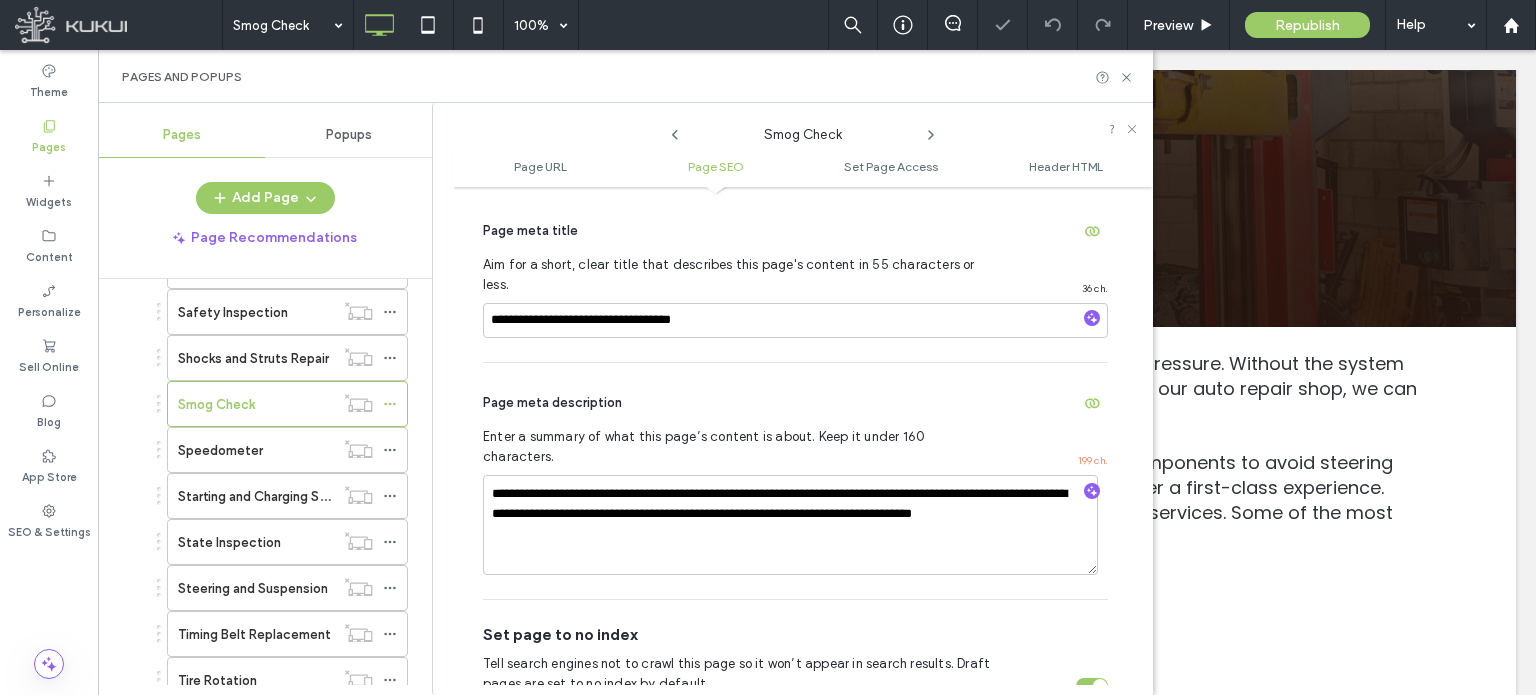 click on "Page meta description" at bounding box center [795, 403] 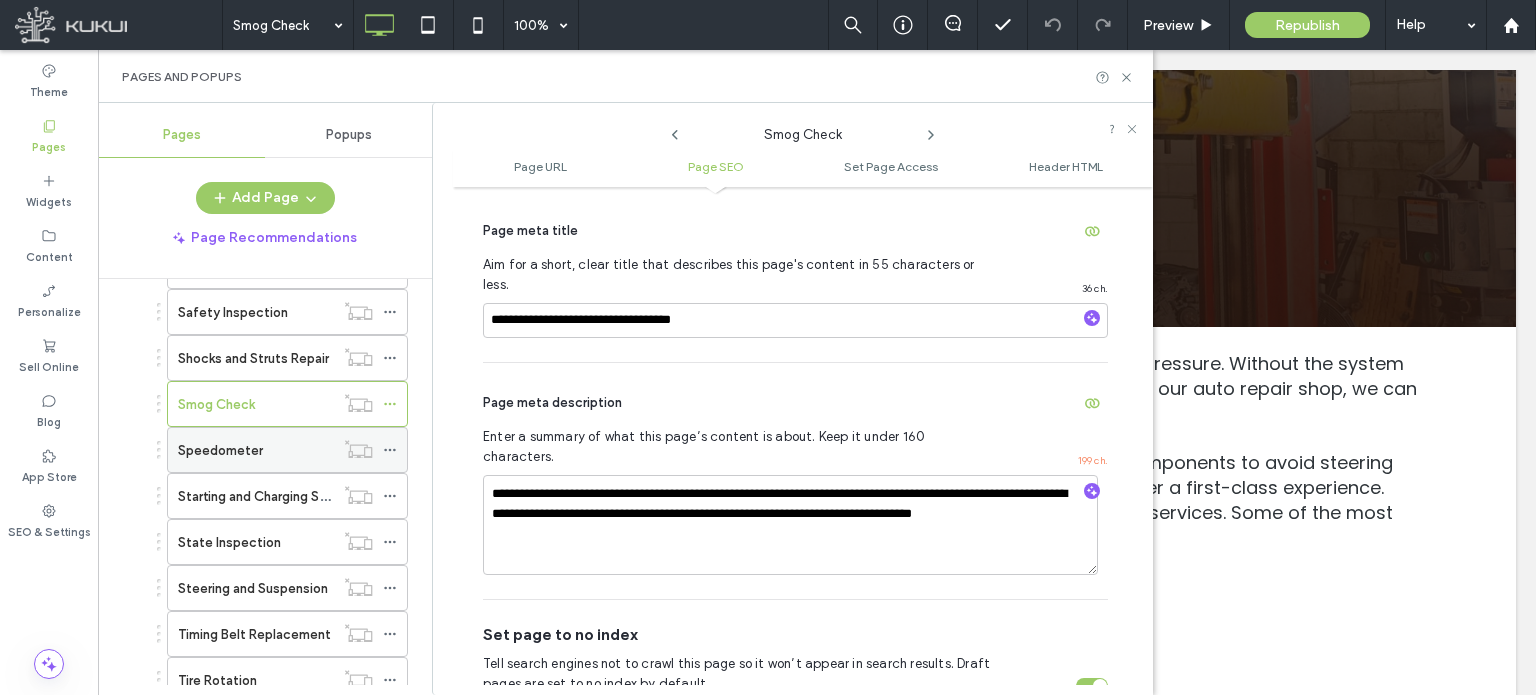 click on "Speedometer" at bounding box center (256, 450) 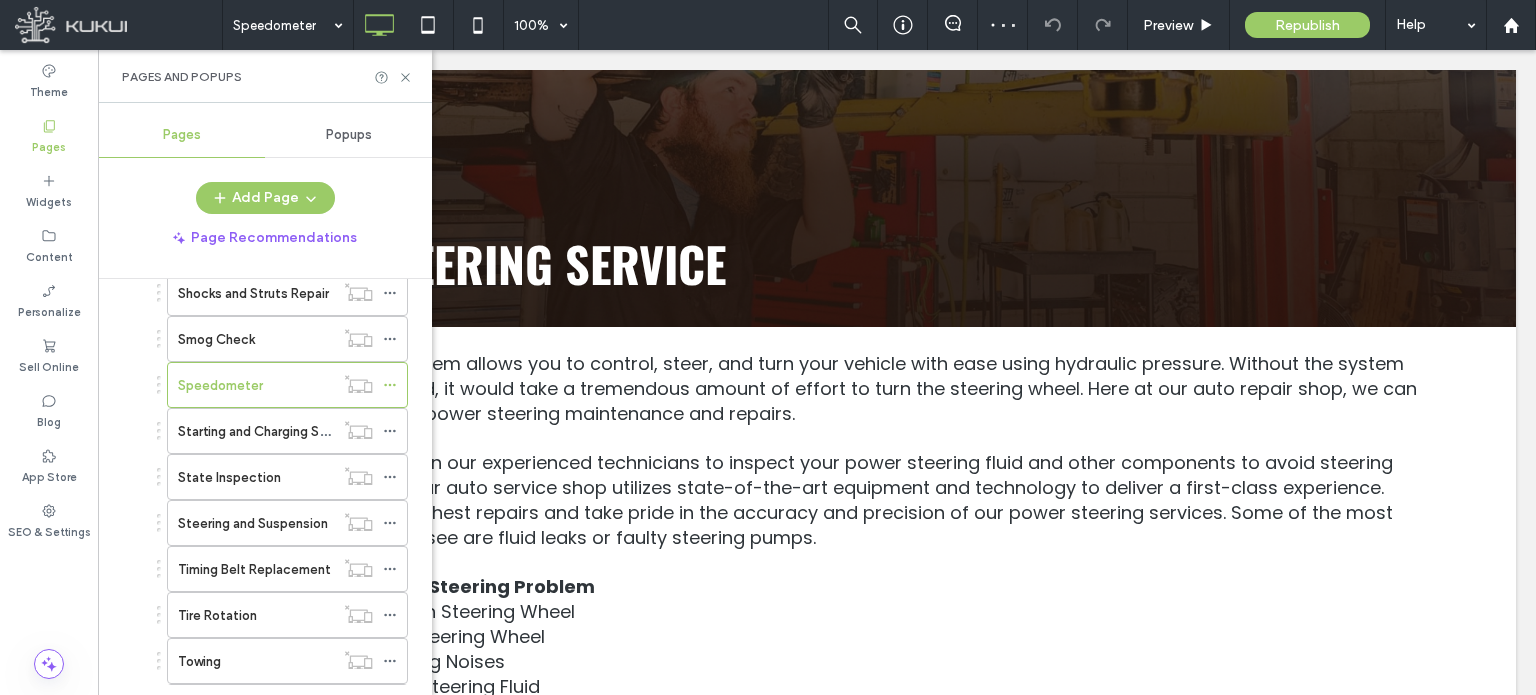 scroll, scrollTop: 2500, scrollLeft: 0, axis: vertical 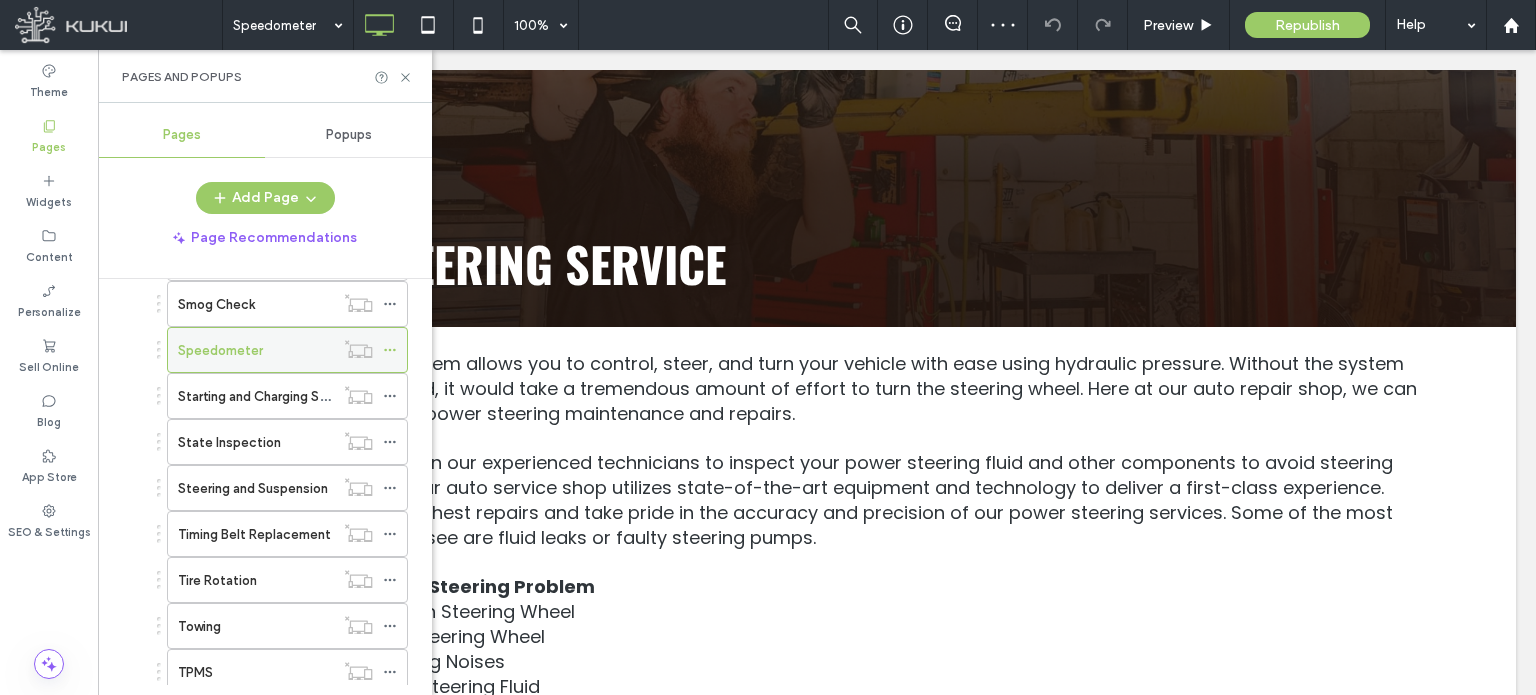 click 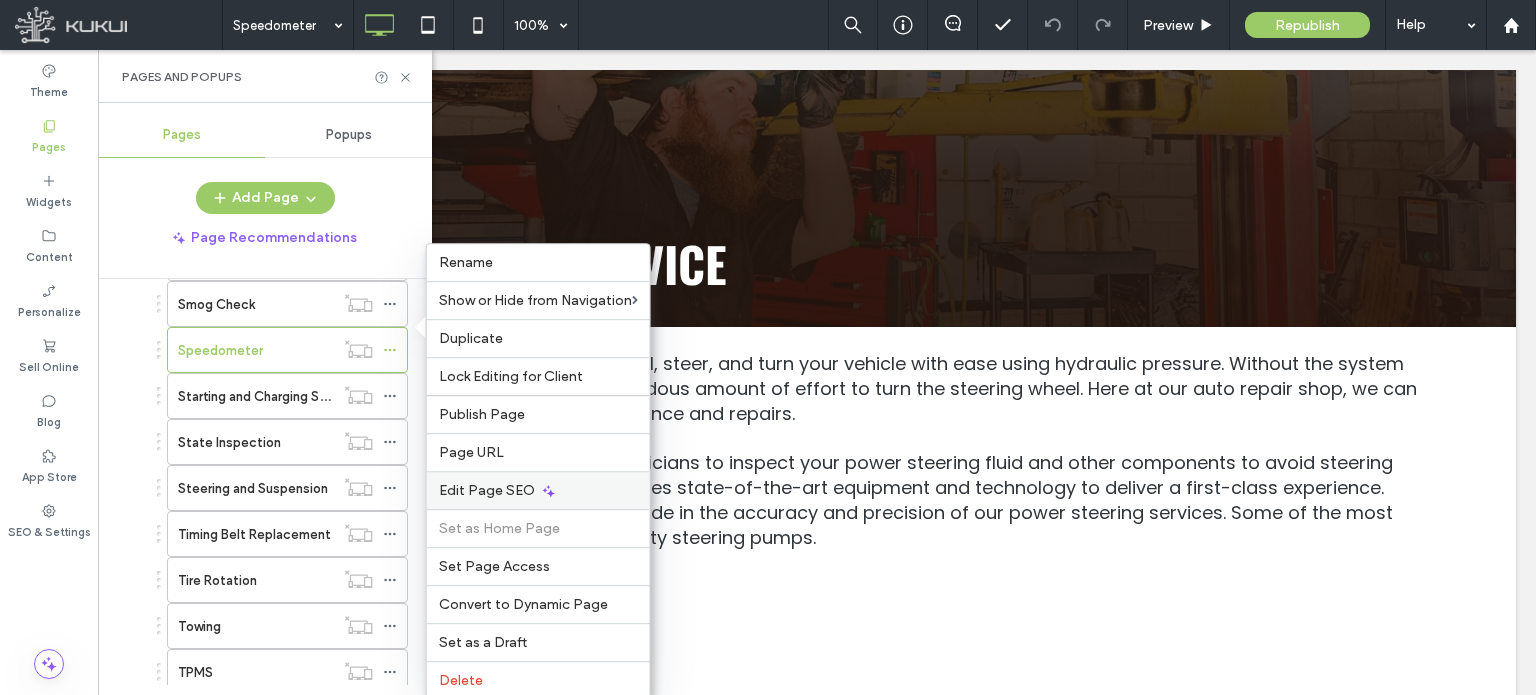 click on "Edit Page SEO" at bounding box center [487, 490] 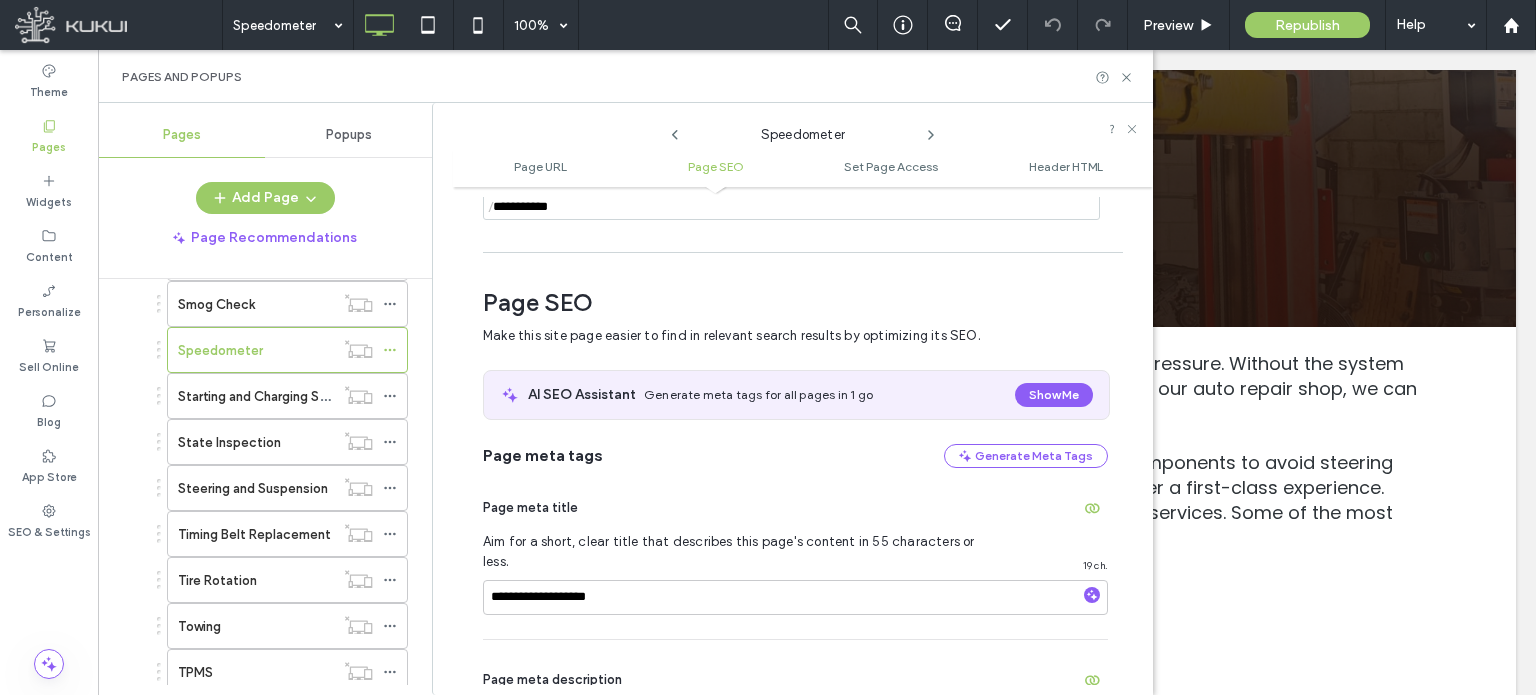 scroll, scrollTop: 274, scrollLeft: 0, axis: vertical 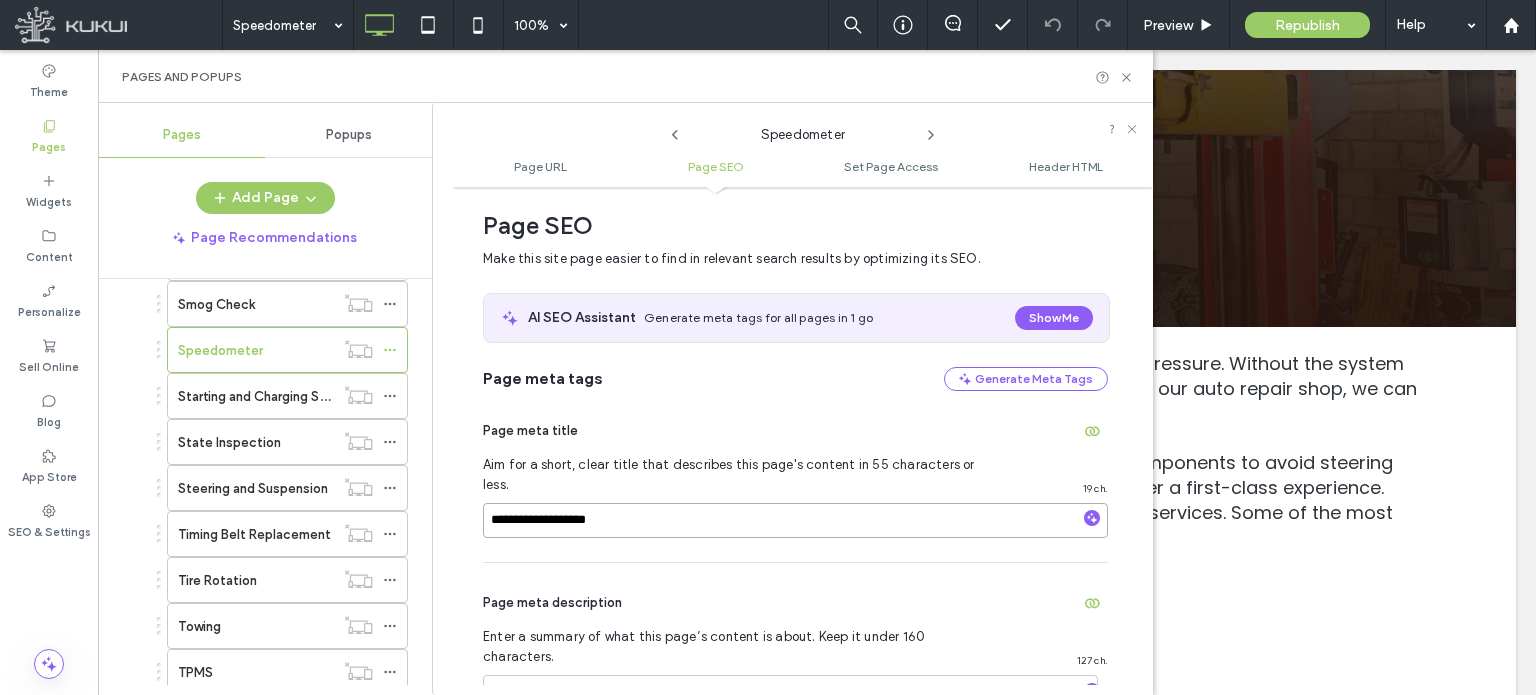 drag, startPoint x: 632, startPoint y: 511, endPoint x: 664, endPoint y: 495, distance: 35.77709 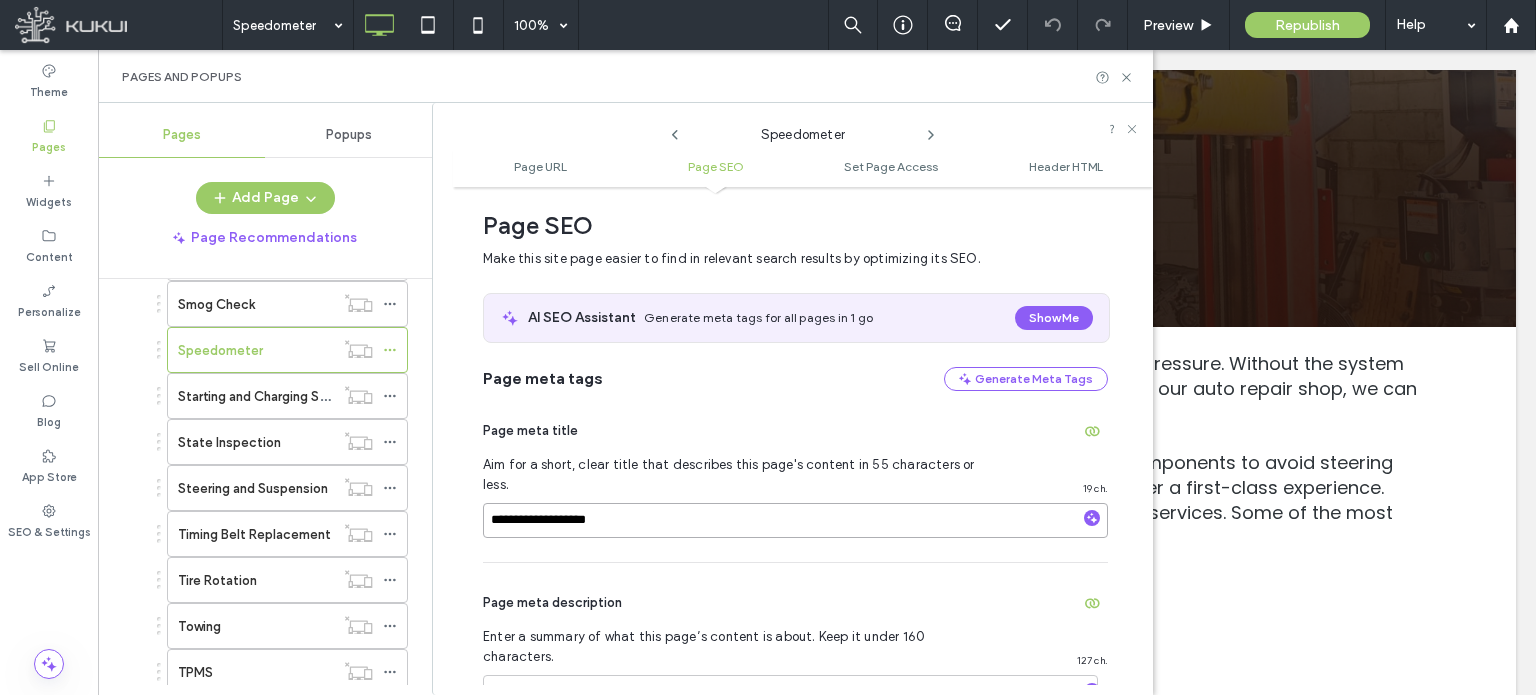 paste on "**********" 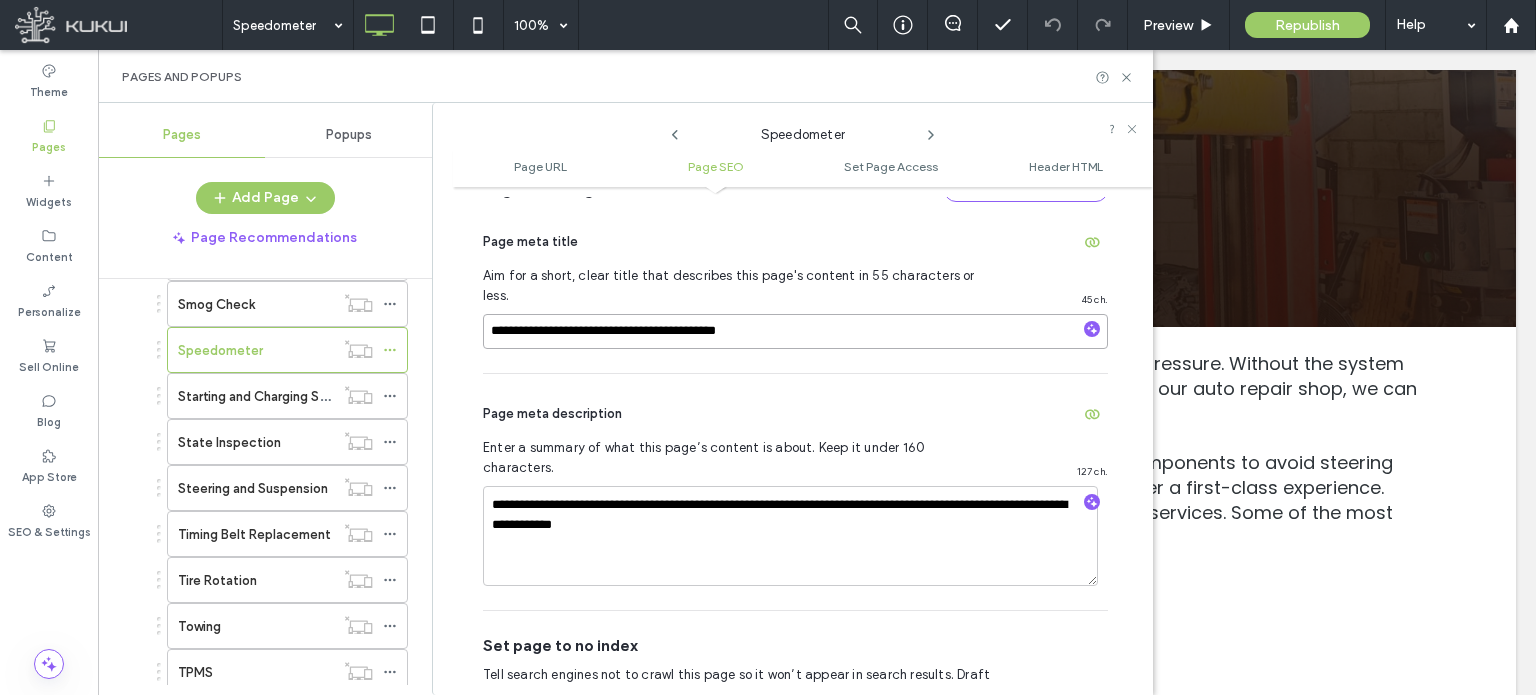 scroll, scrollTop: 474, scrollLeft: 0, axis: vertical 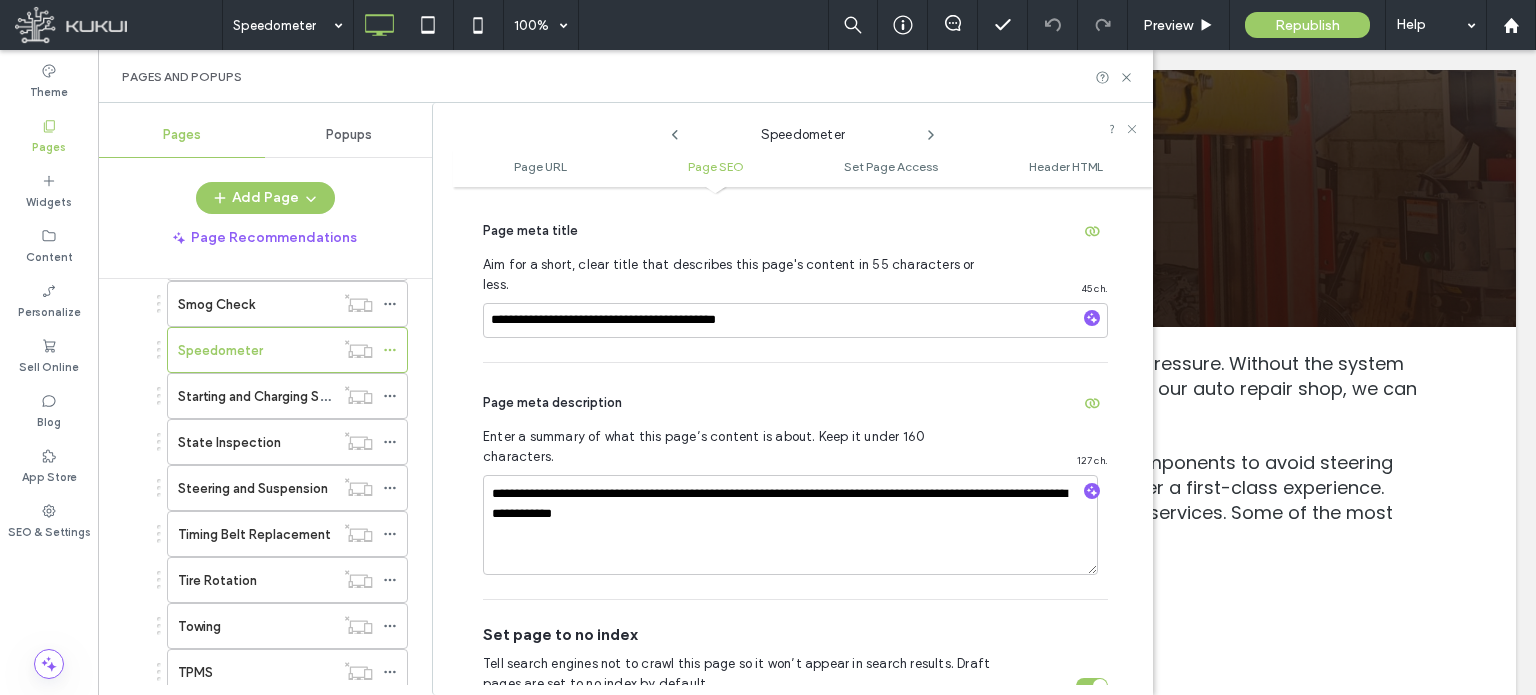 click on "Page meta description" at bounding box center (795, 403) 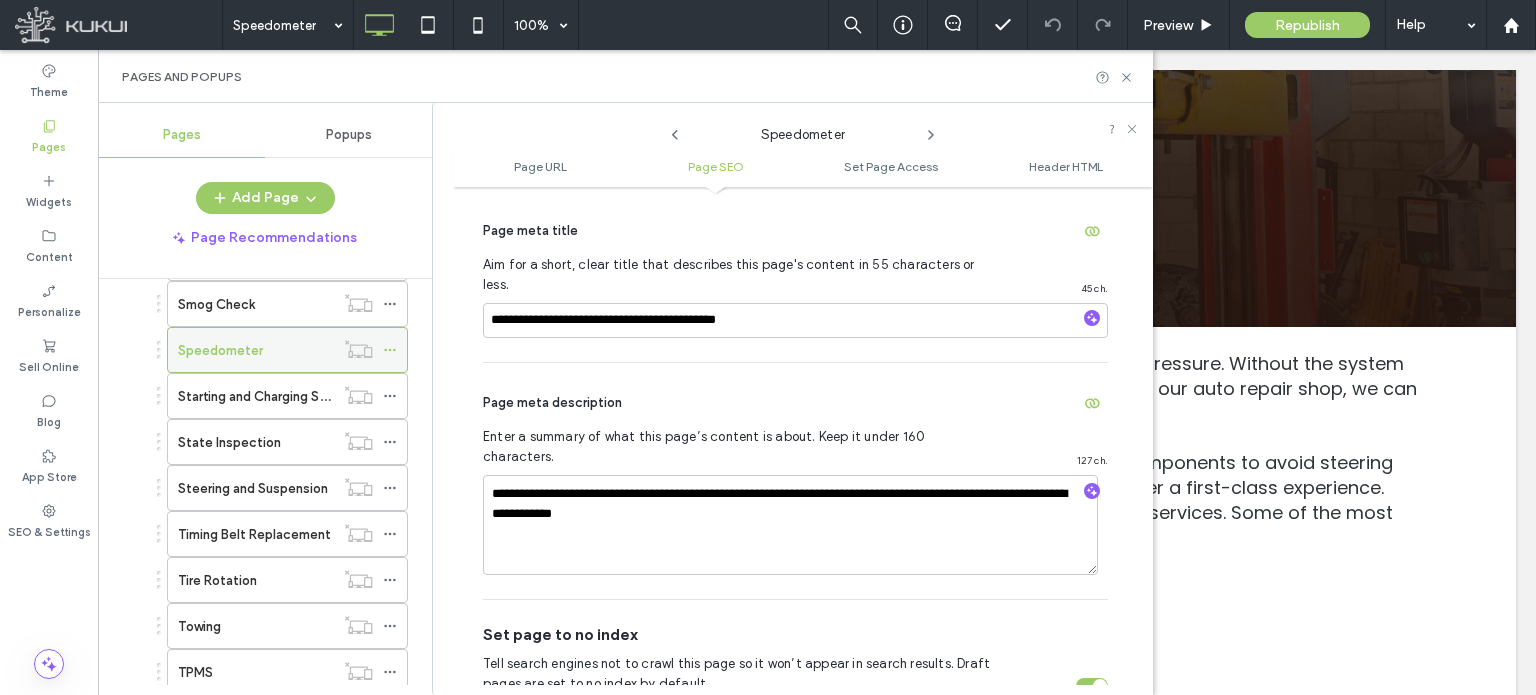 click 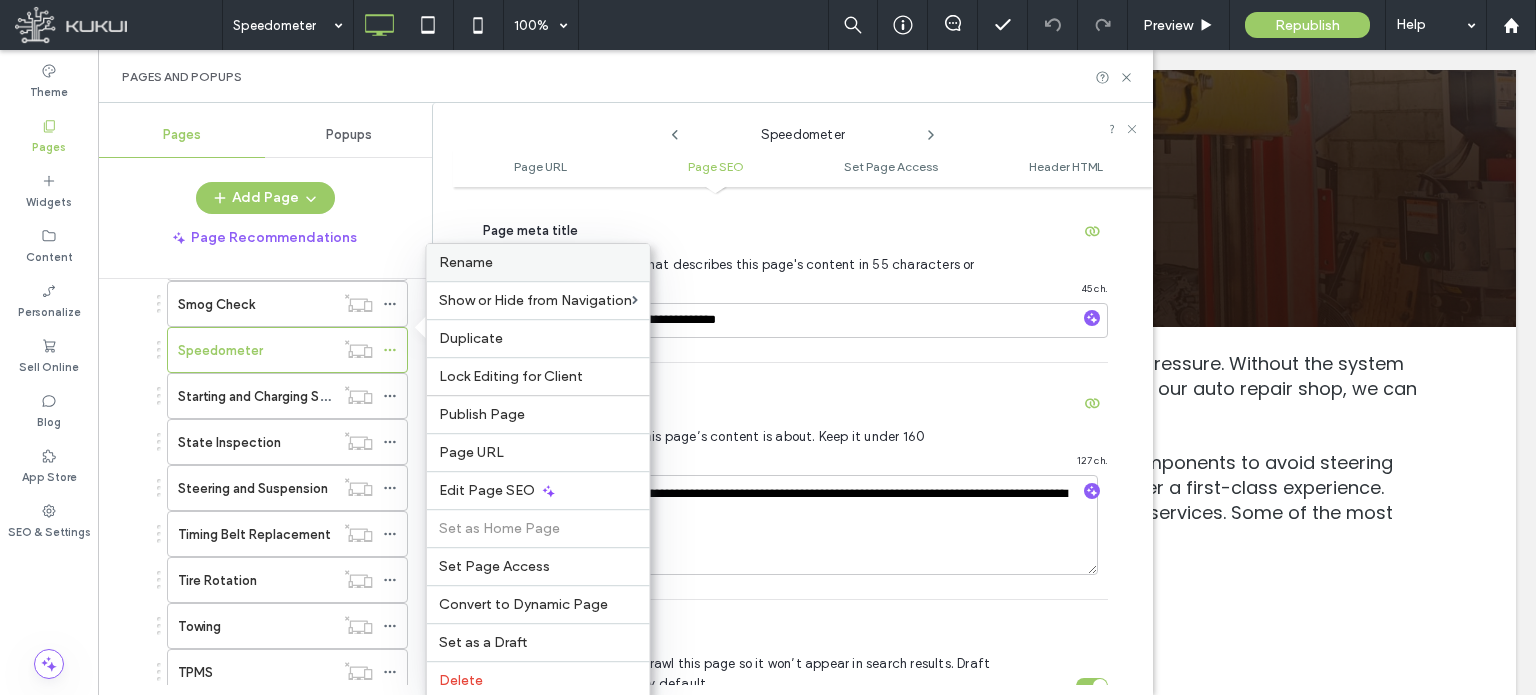 click on "Rename" at bounding box center [466, 262] 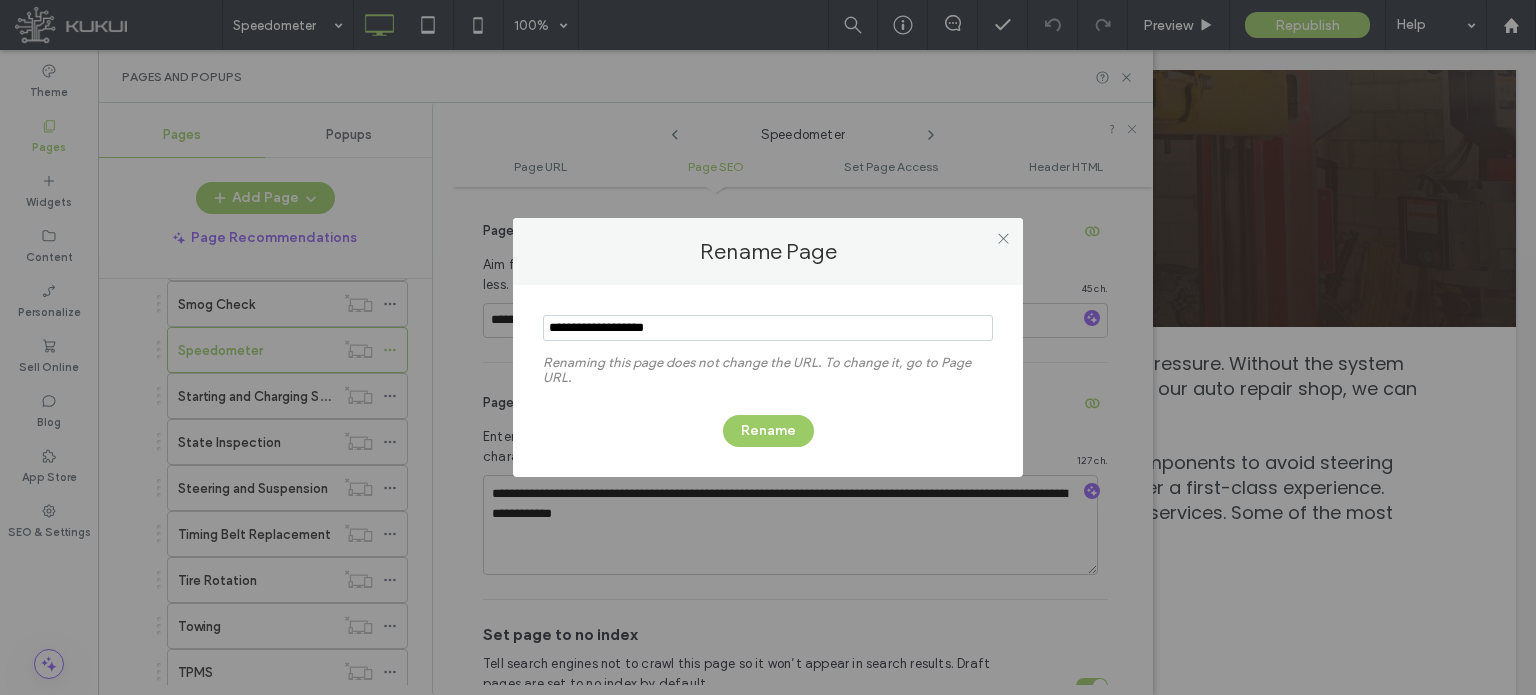type on "**********" 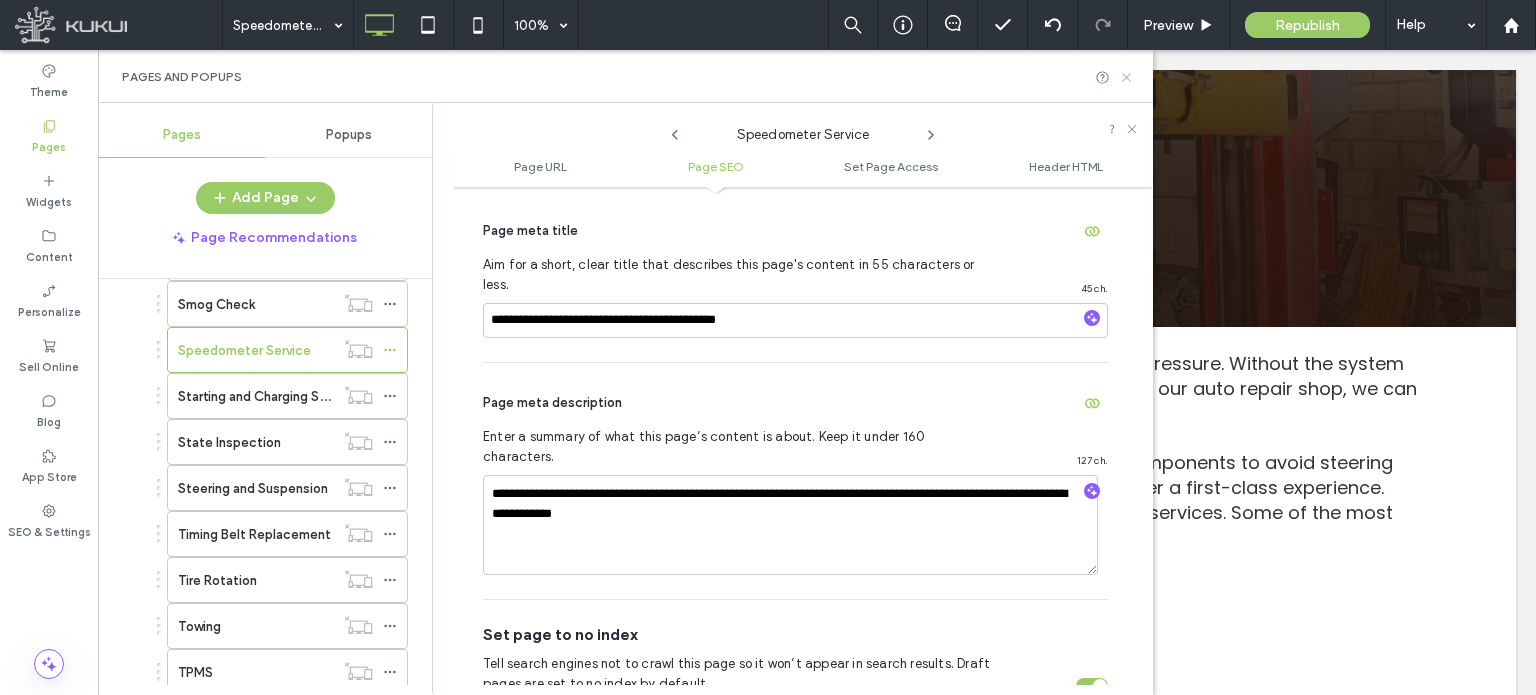 click 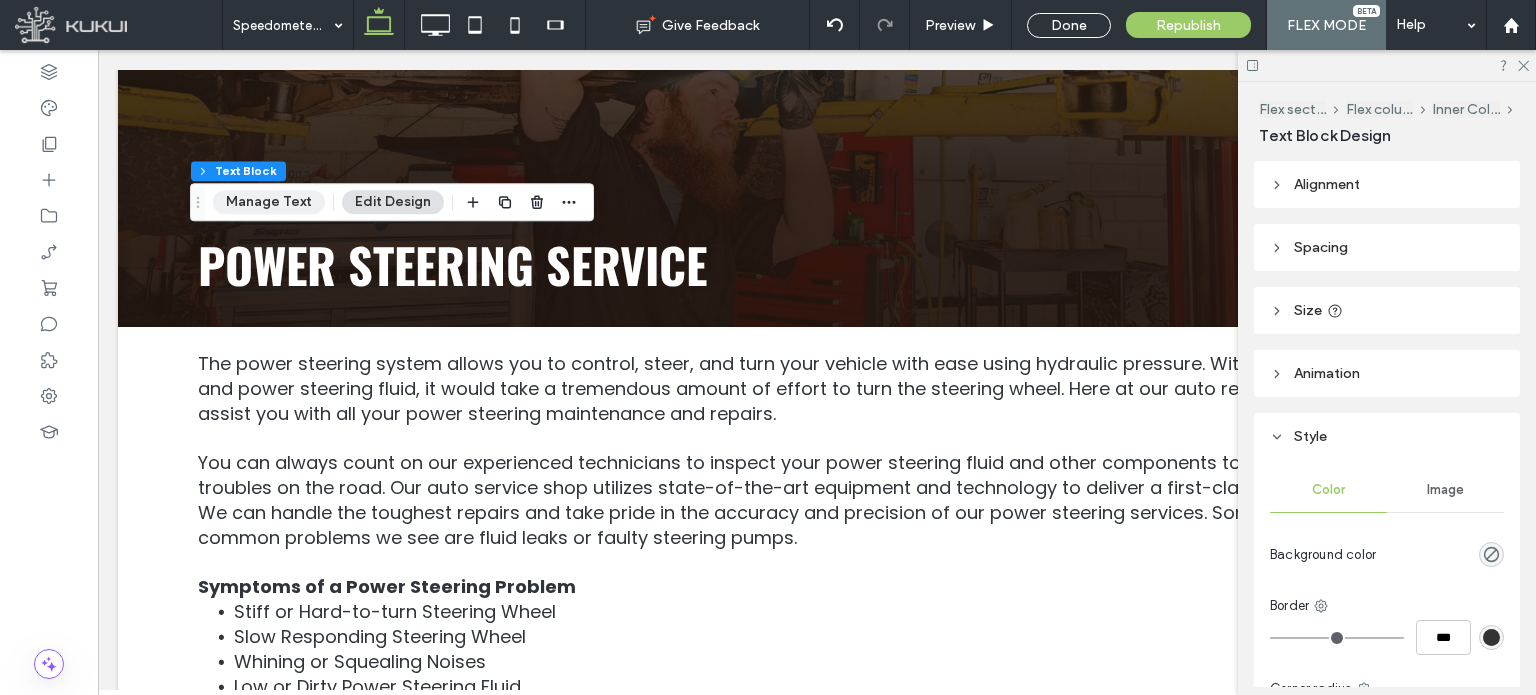 click on "Manage Text" at bounding box center [269, 202] 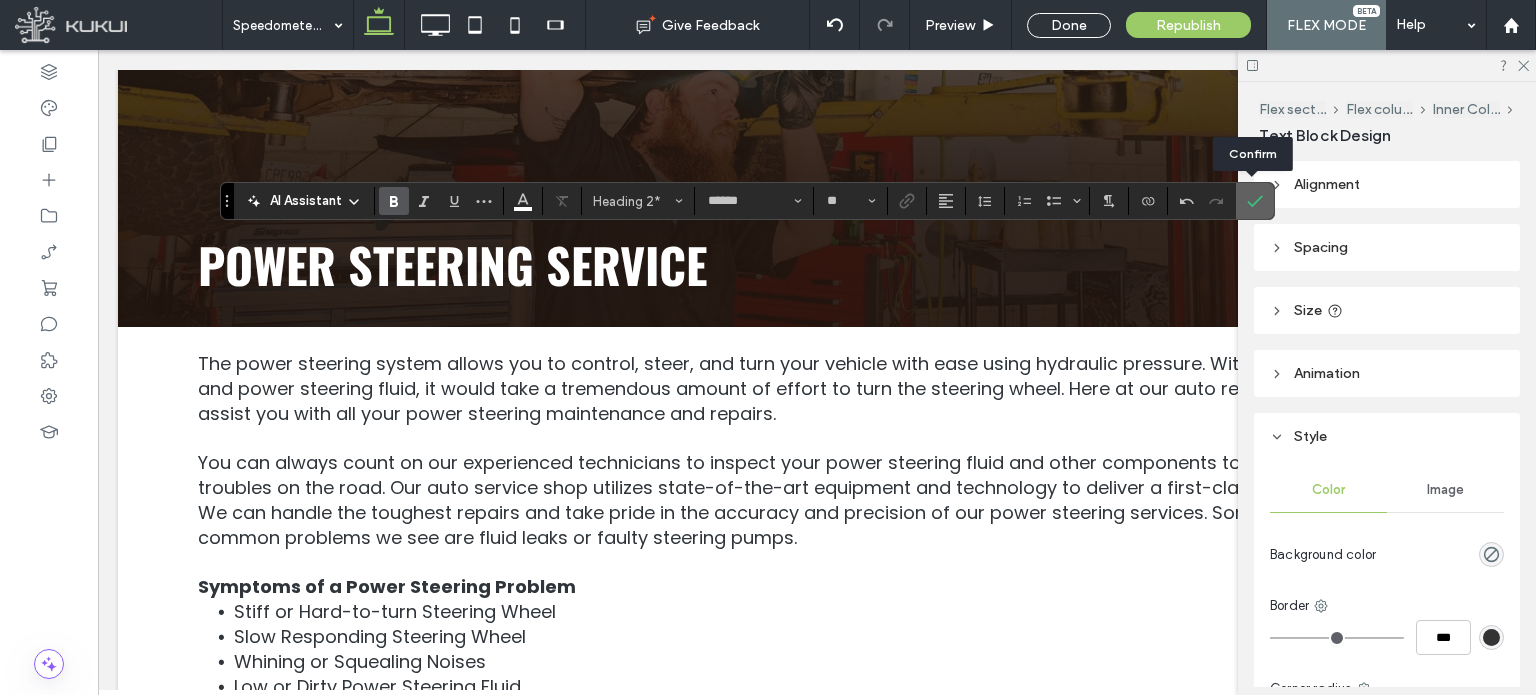 click 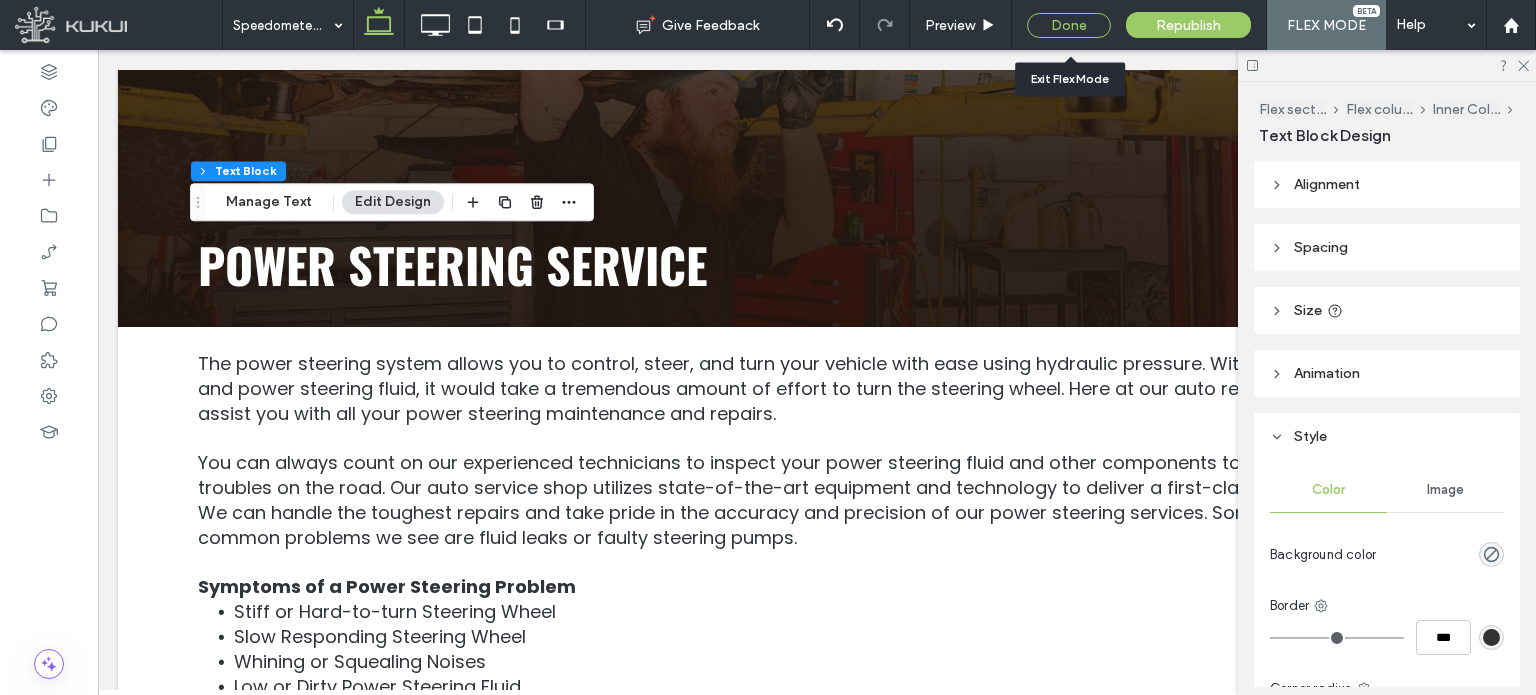 click on "Done" at bounding box center (1069, 25) 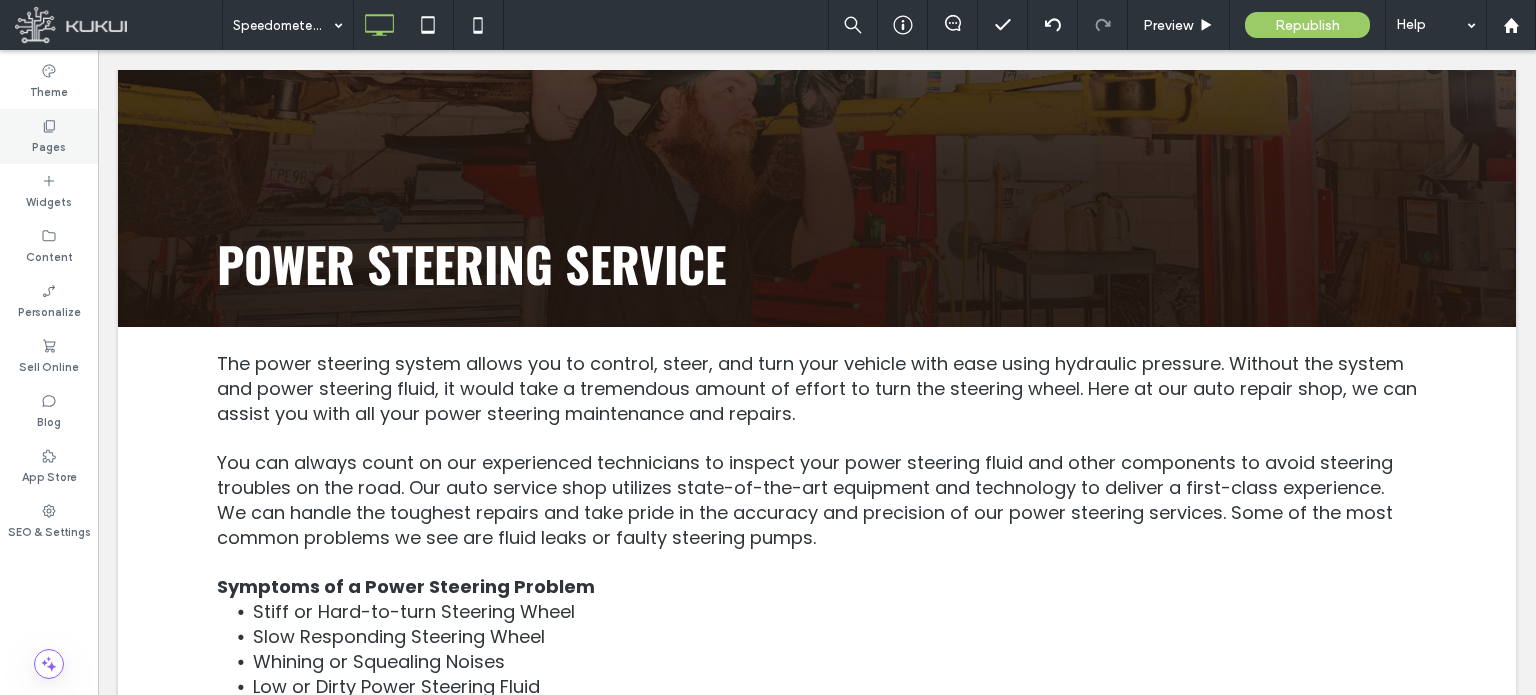click 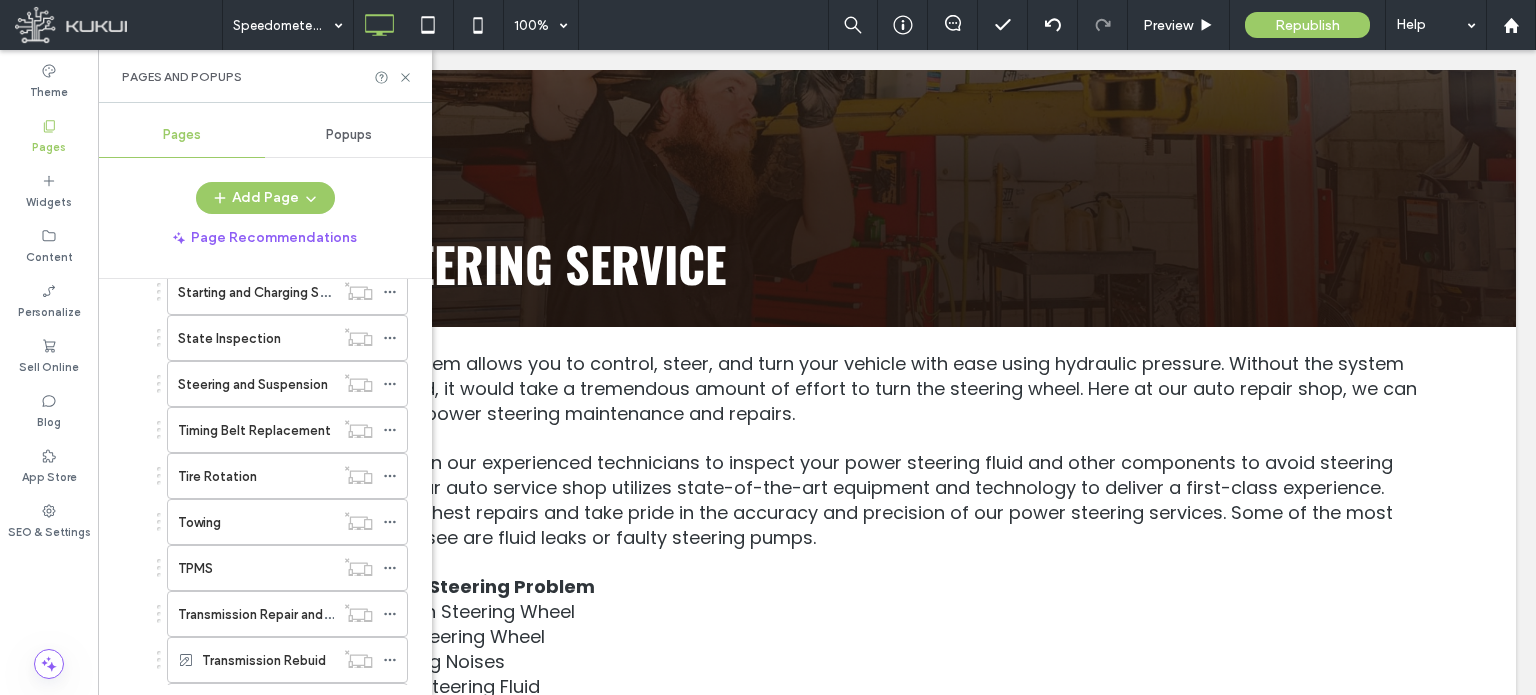 scroll, scrollTop: 2516, scrollLeft: 0, axis: vertical 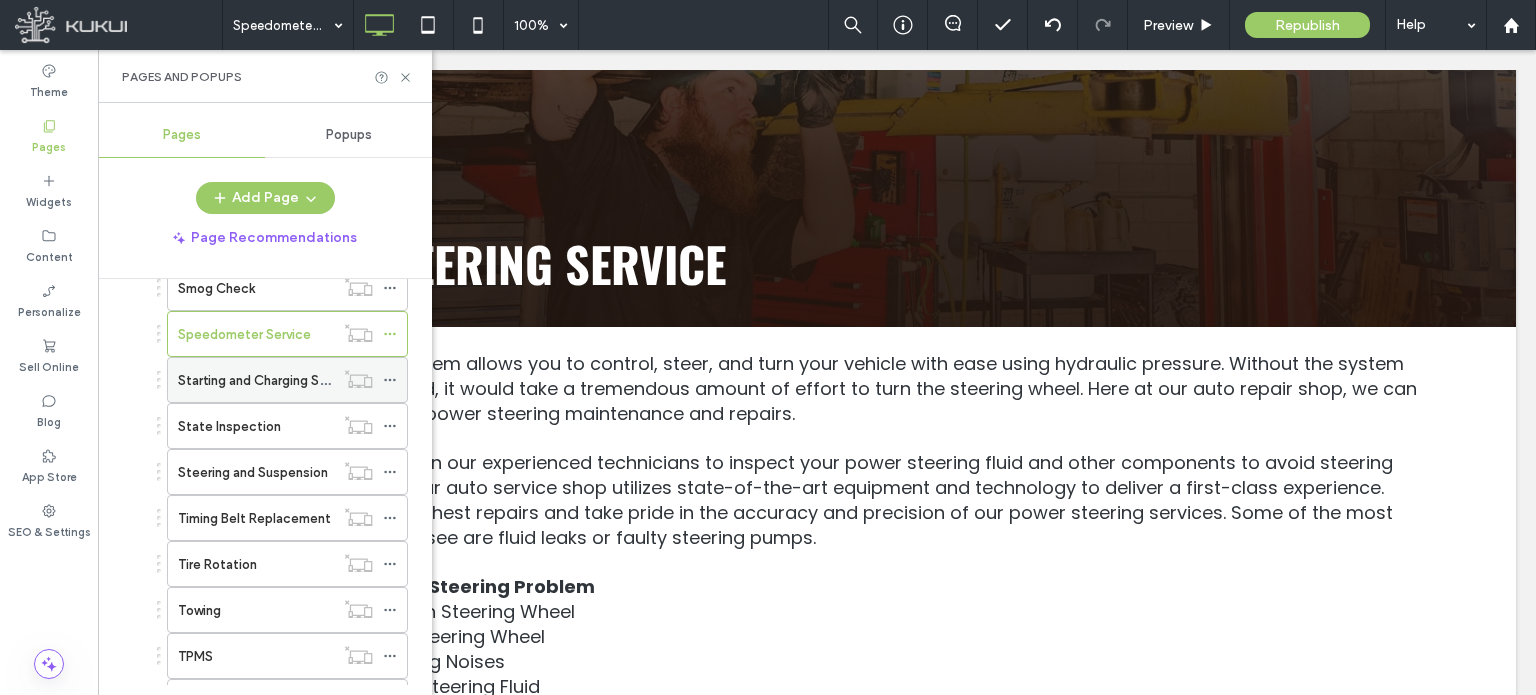 click on "Starting and Charging System" at bounding box center [268, 380] 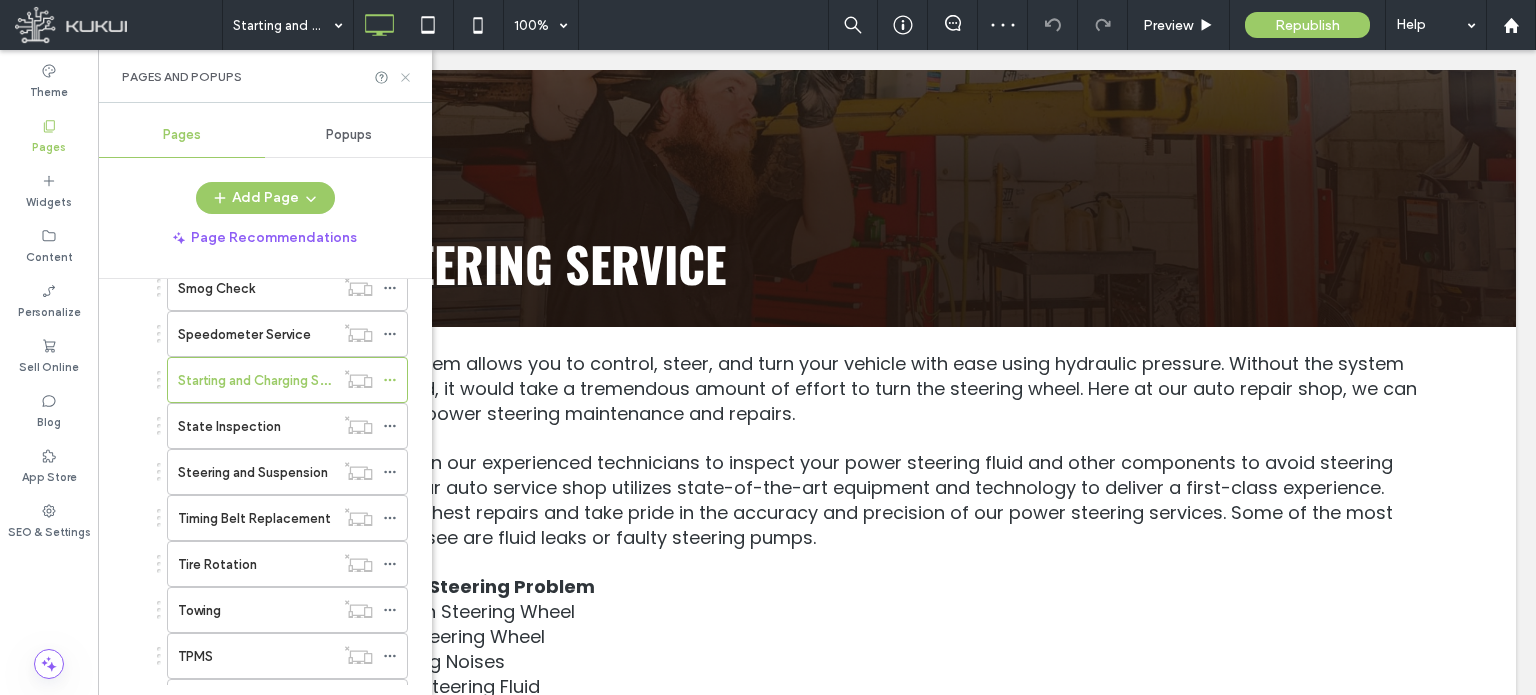 click 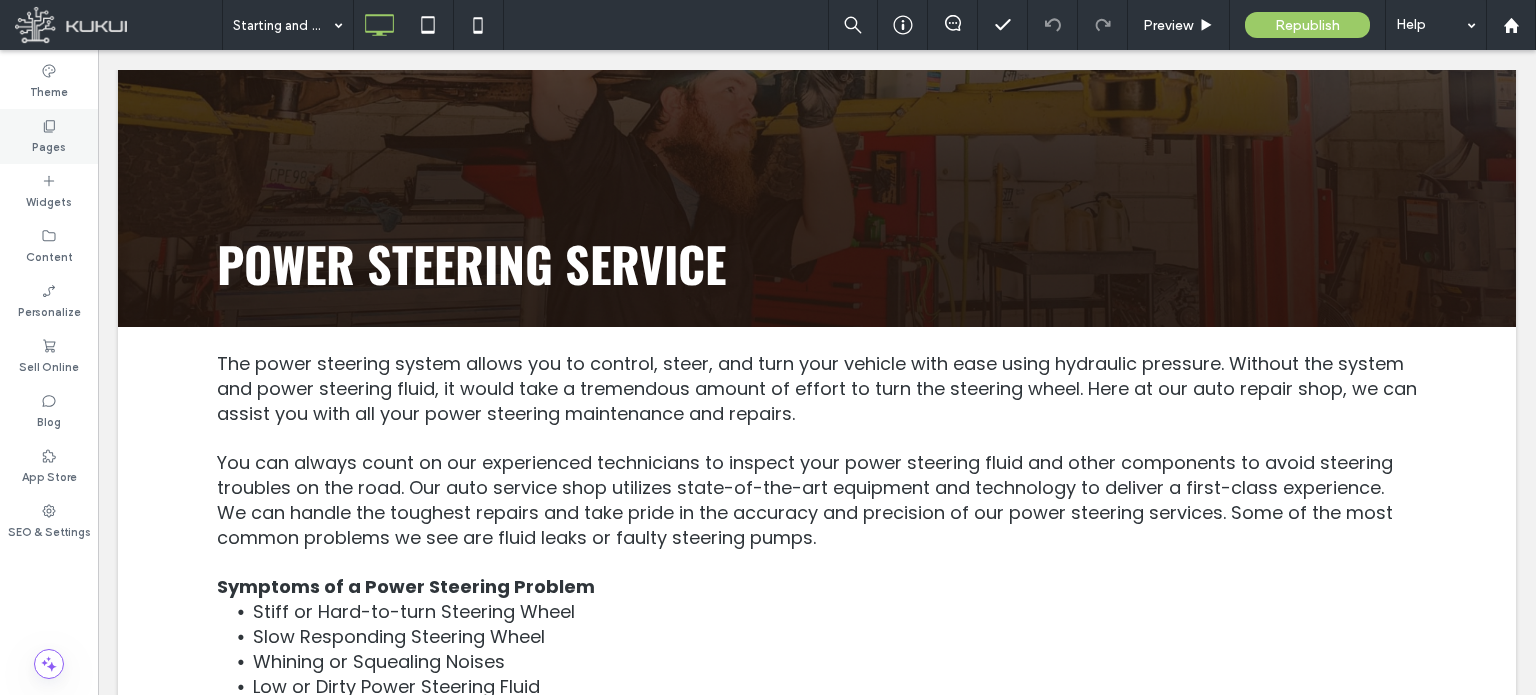 click 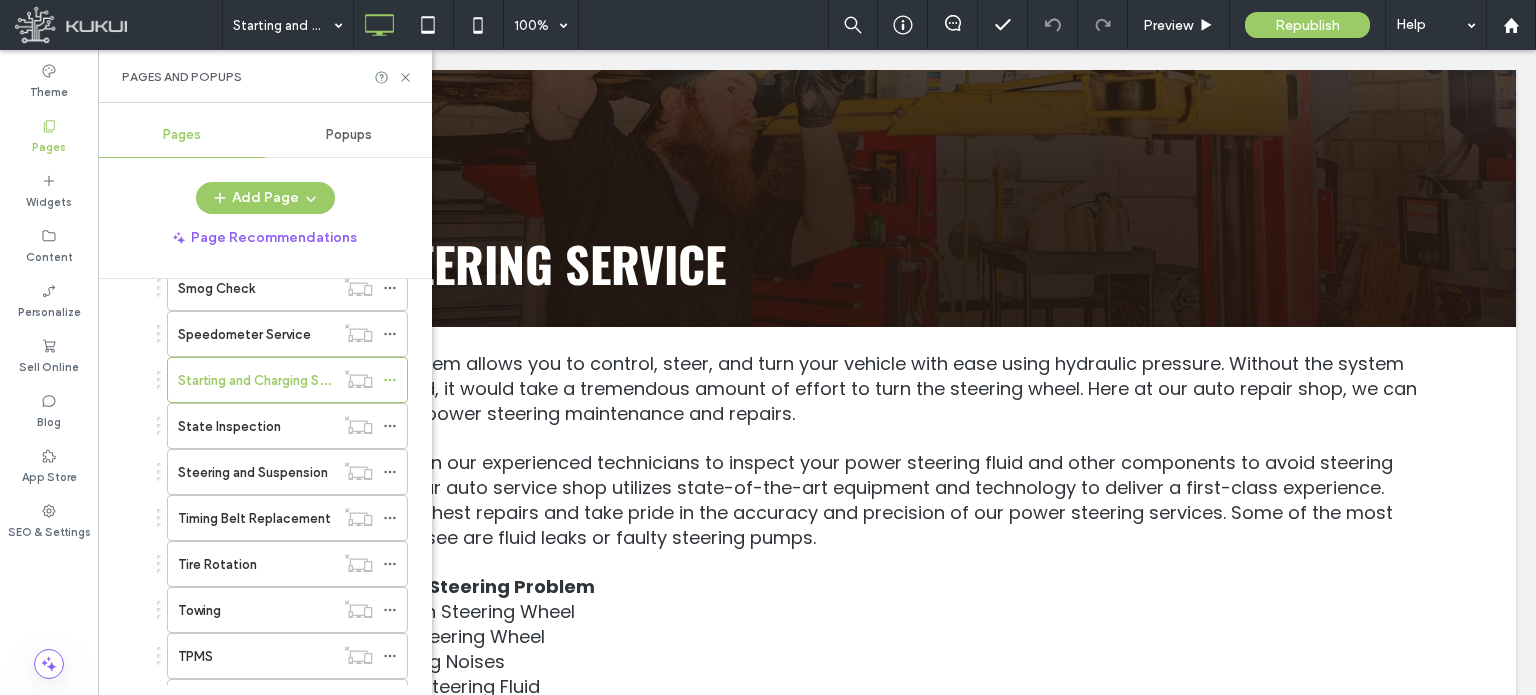 scroll, scrollTop: 2501, scrollLeft: 0, axis: vertical 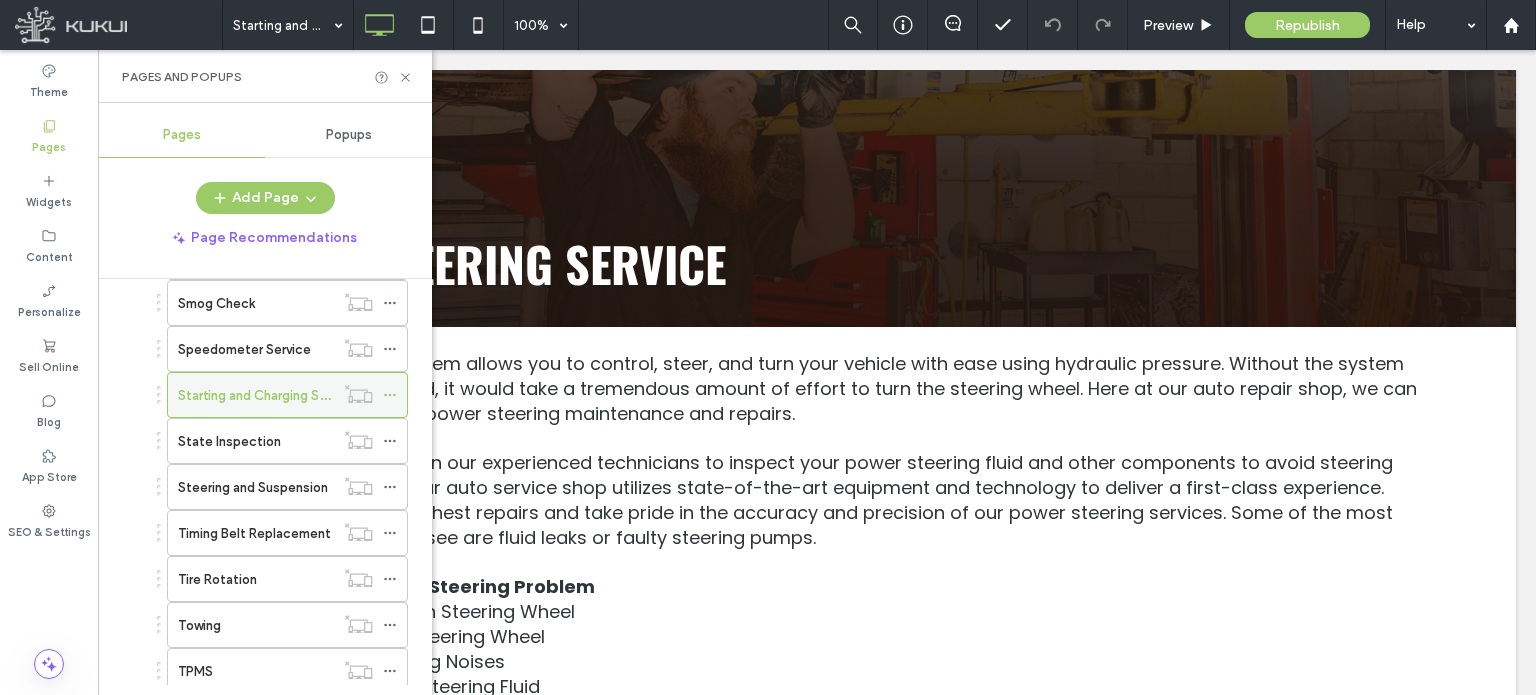 click 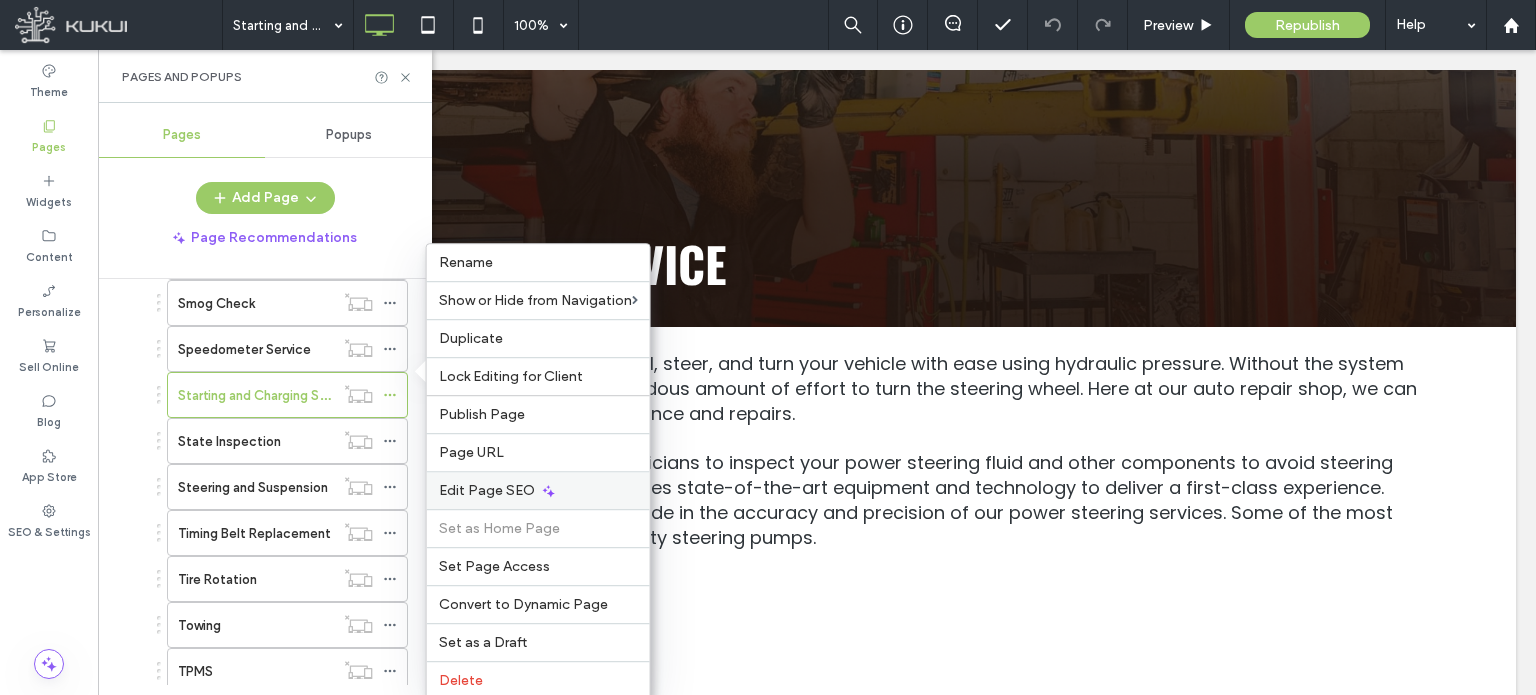 click on "Edit Page SEO" at bounding box center [487, 490] 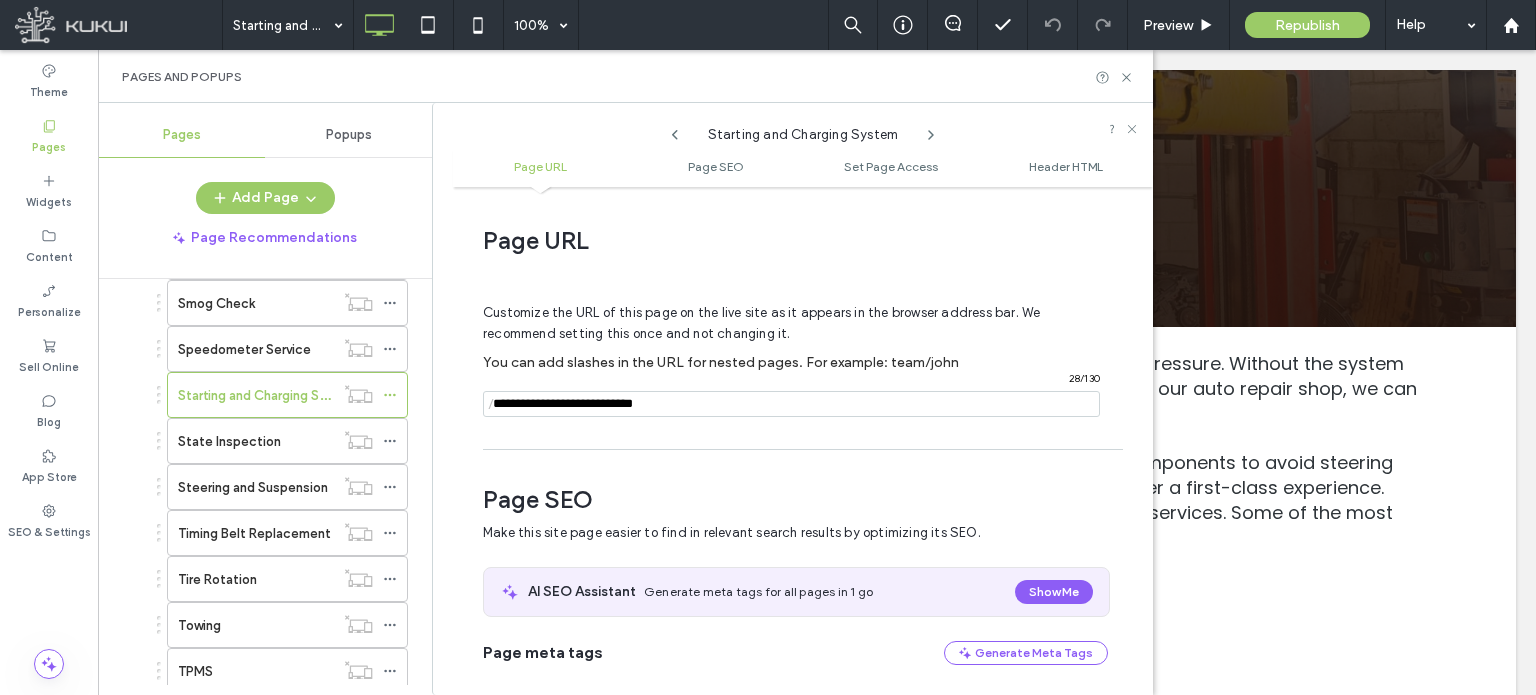 scroll, scrollTop: 274, scrollLeft: 0, axis: vertical 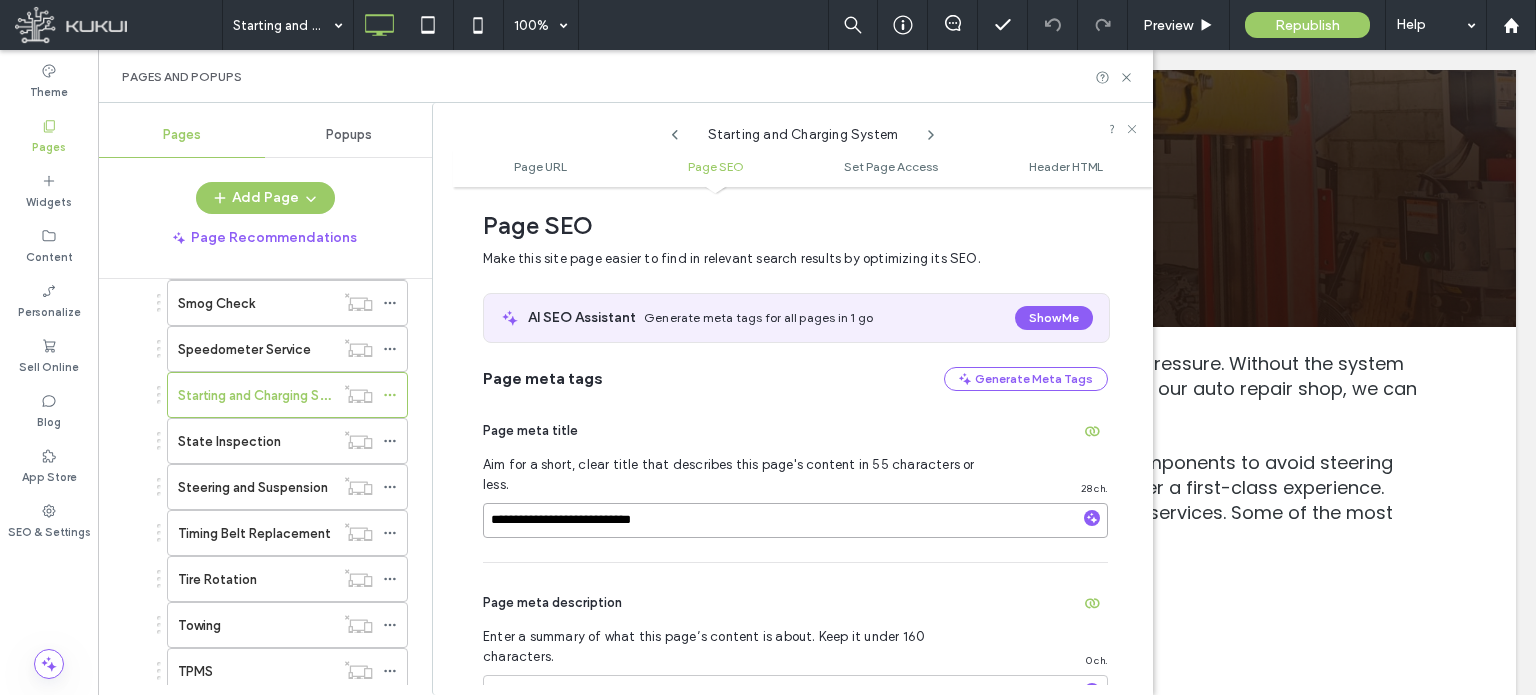 drag, startPoint x: 689, startPoint y: 511, endPoint x: 714, endPoint y: 503, distance: 26.24881 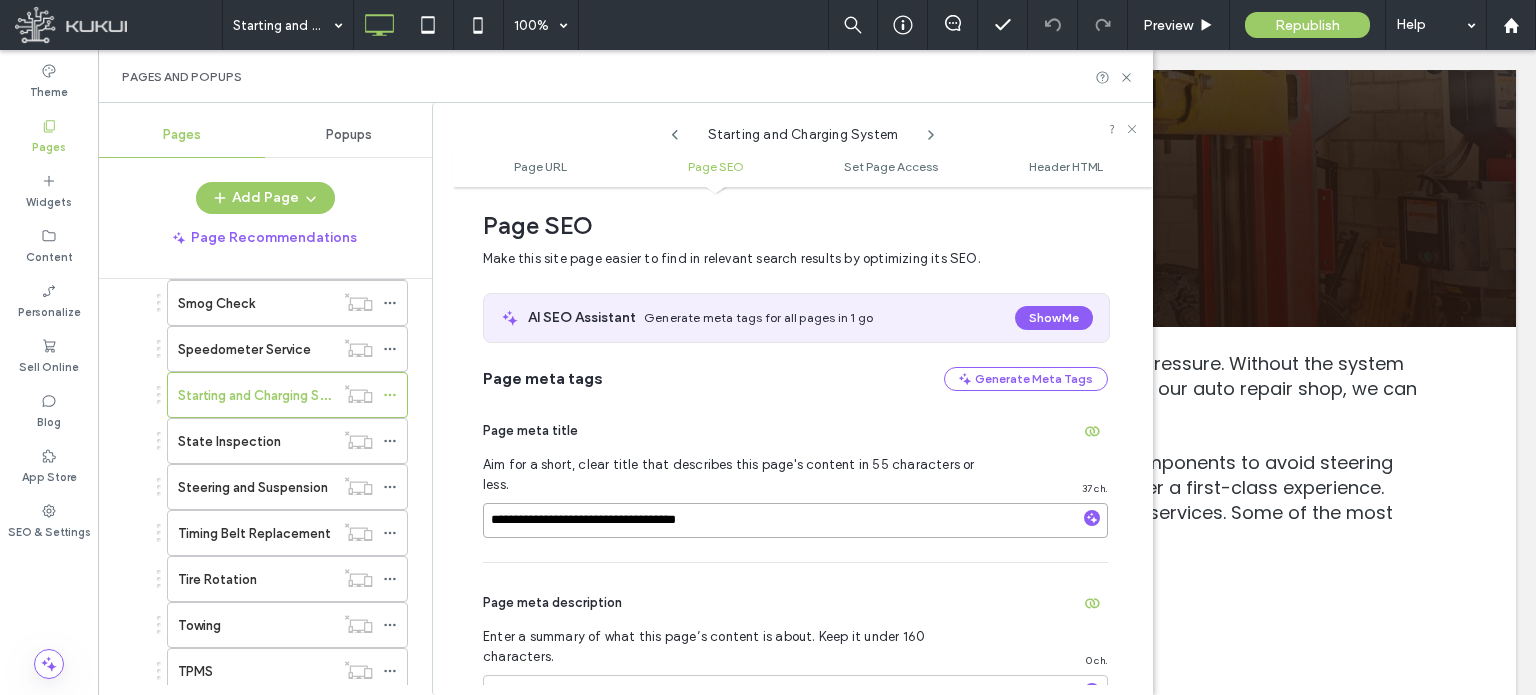 paste on "**********" 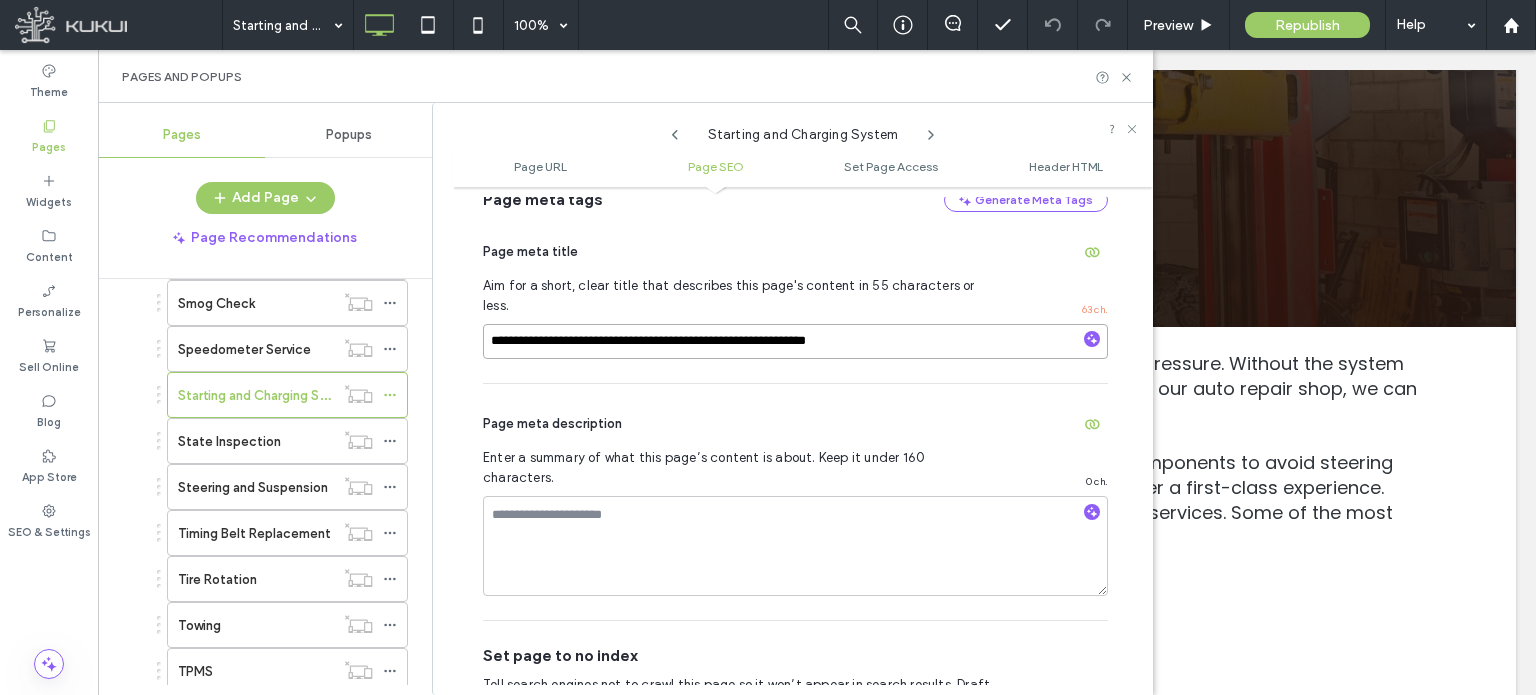 scroll, scrollTop: 474, scrollLeft: 0, axis: vertical 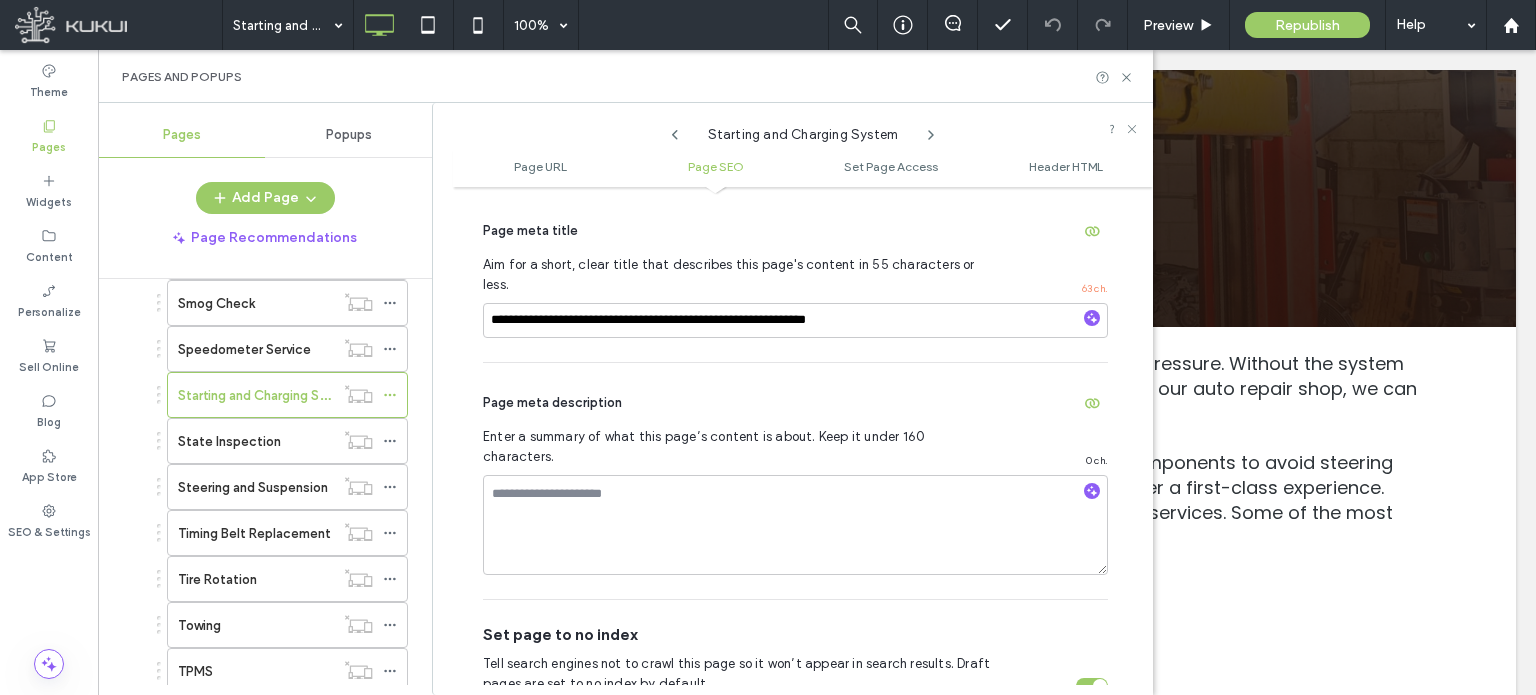 click on "Page meta description Enter a summary of what this page’s content is about. Keep it under 160 characters. 0   ch." at bounding box center [795, 481] 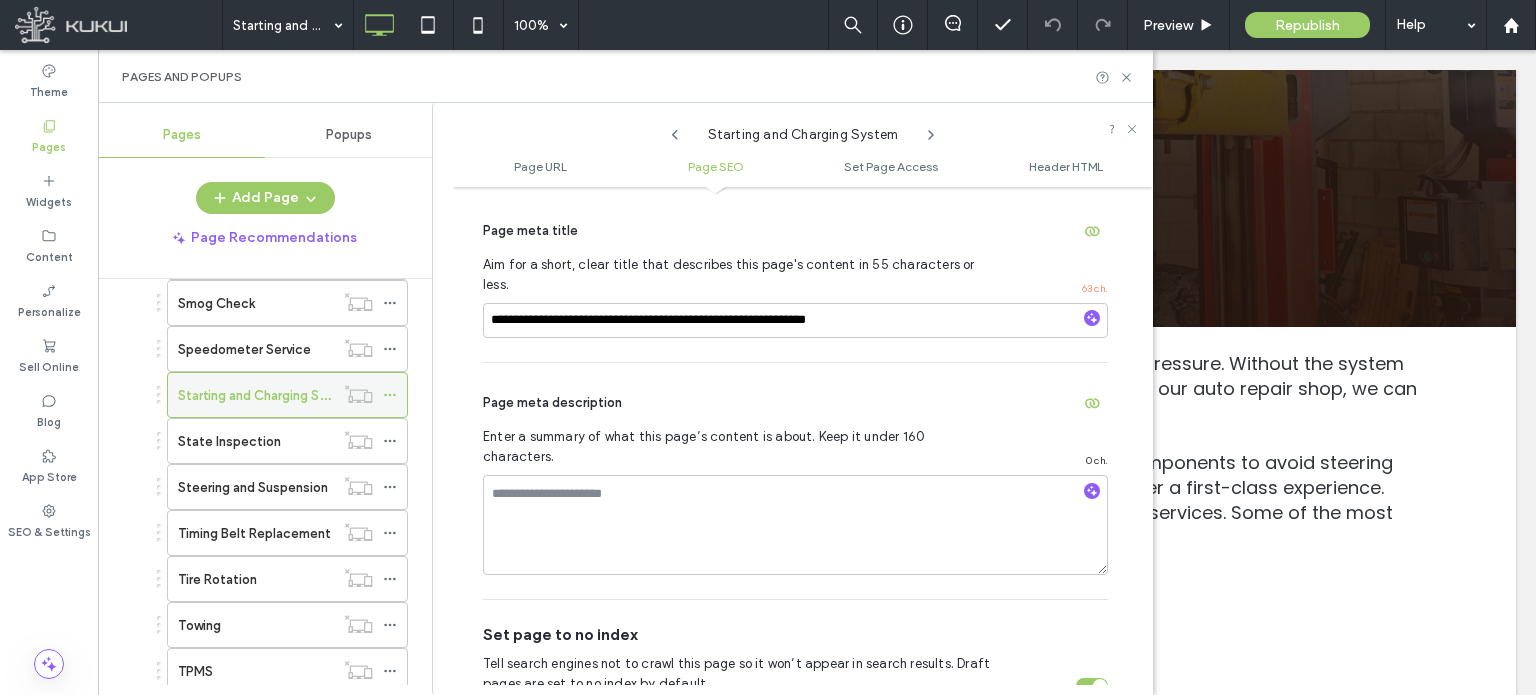 click 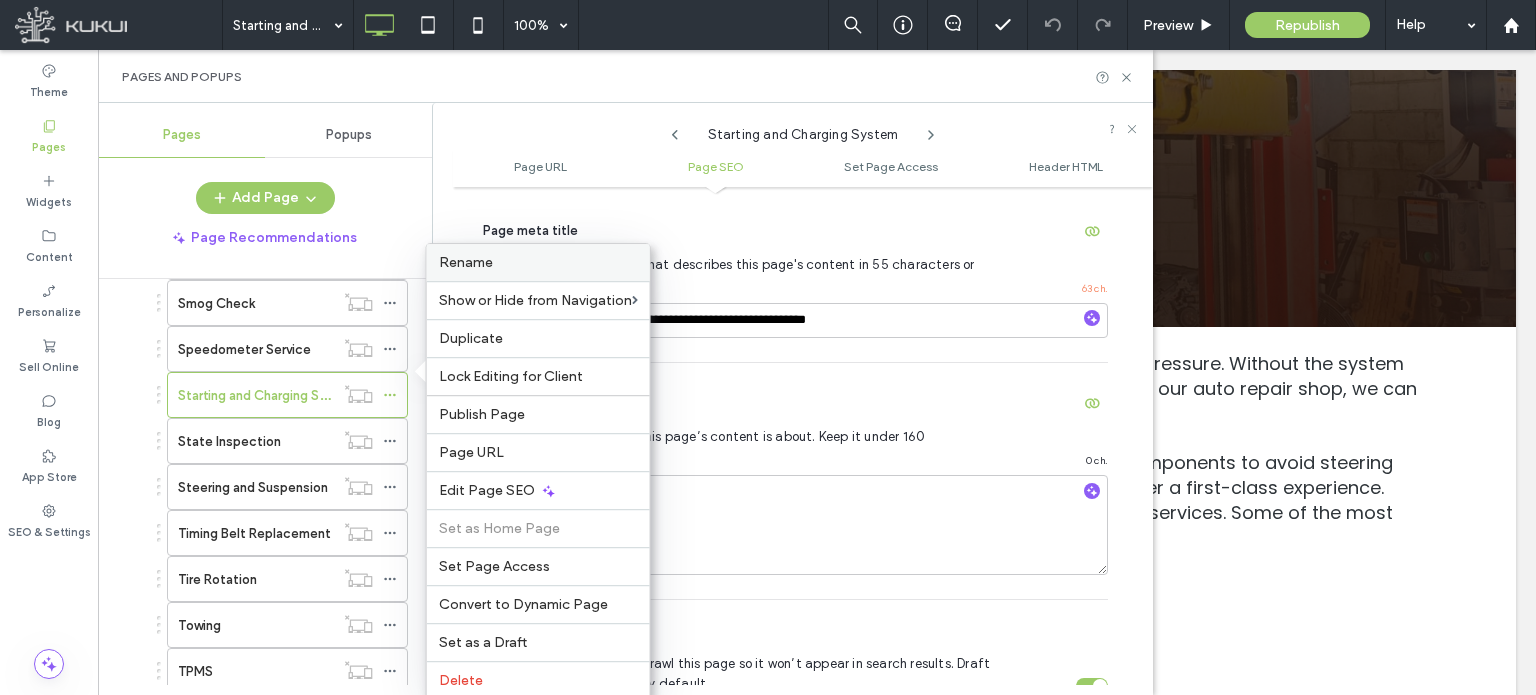 click on "Rename" at bounding box center [538, 262] 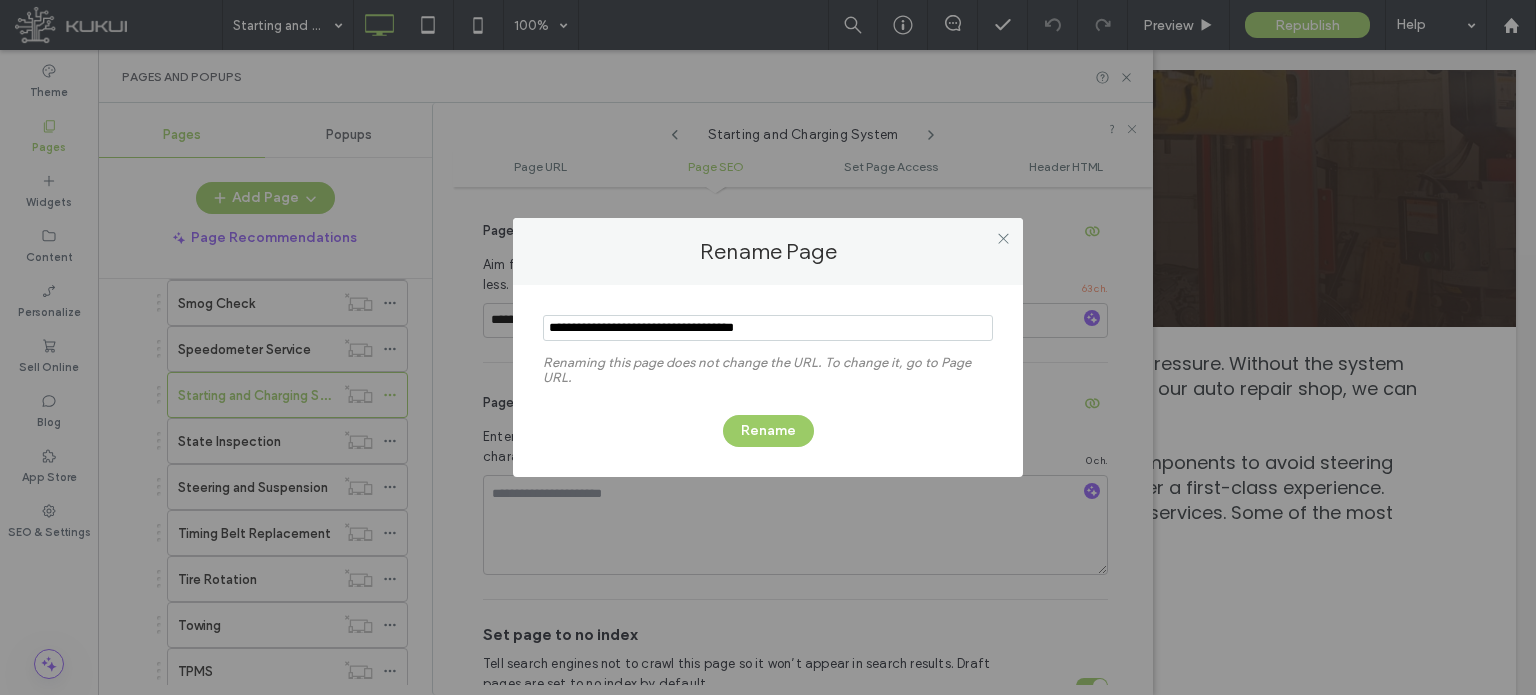 type on "**********" 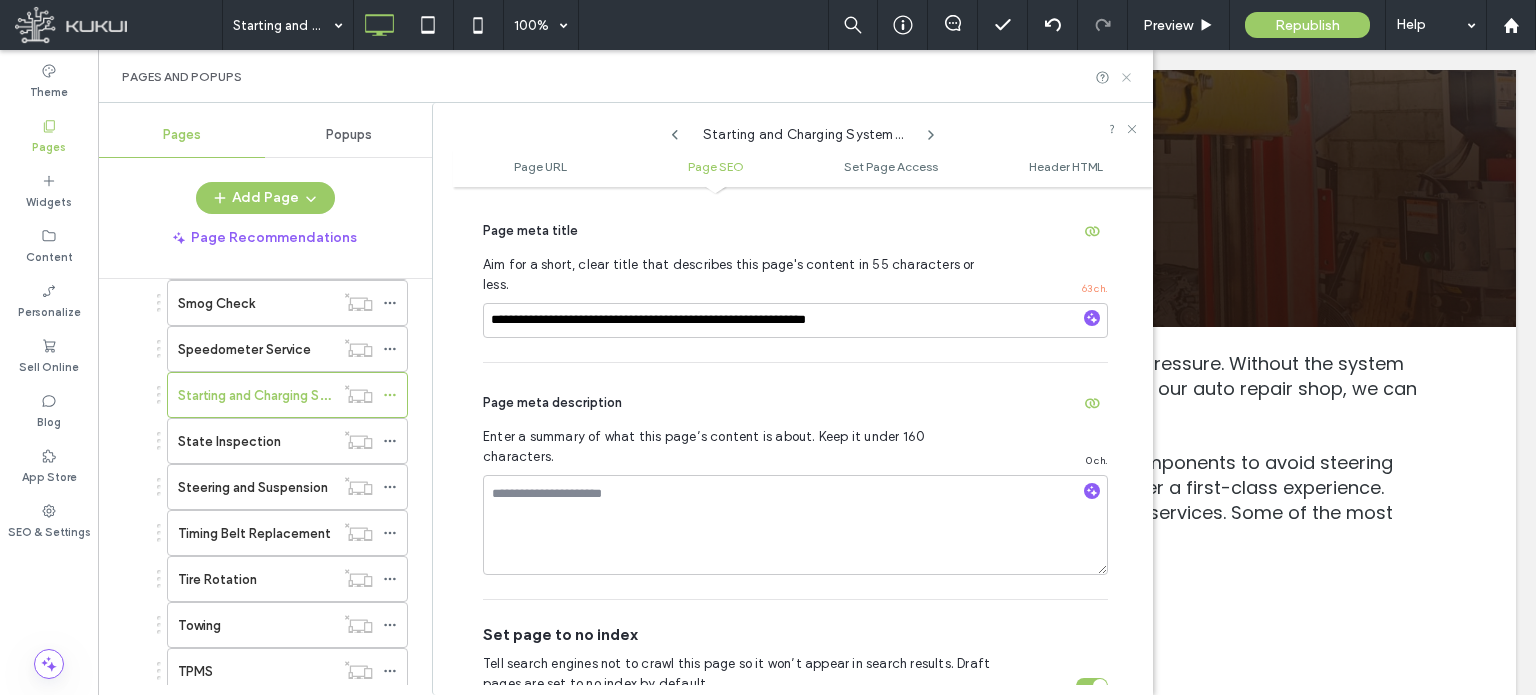 click 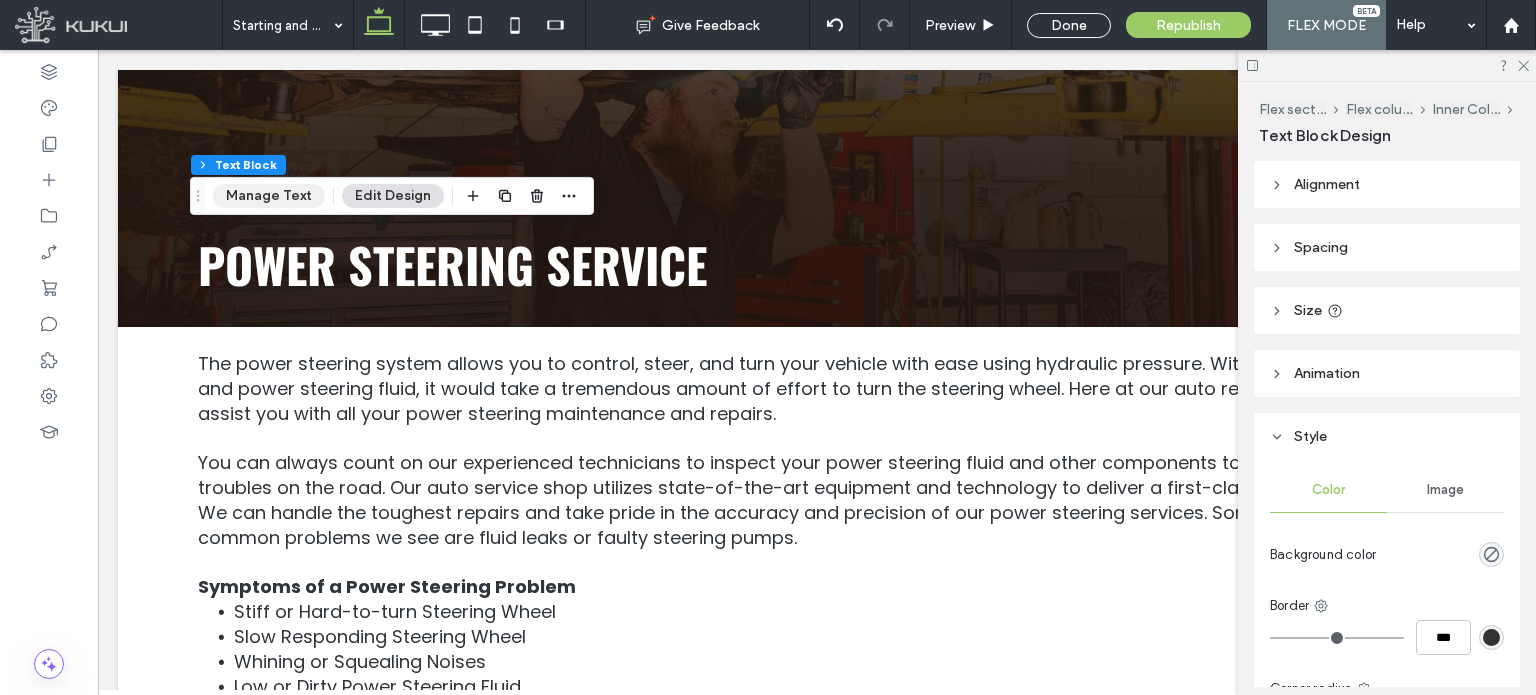 click on "Manage Text" at bounding box center [269, 196] 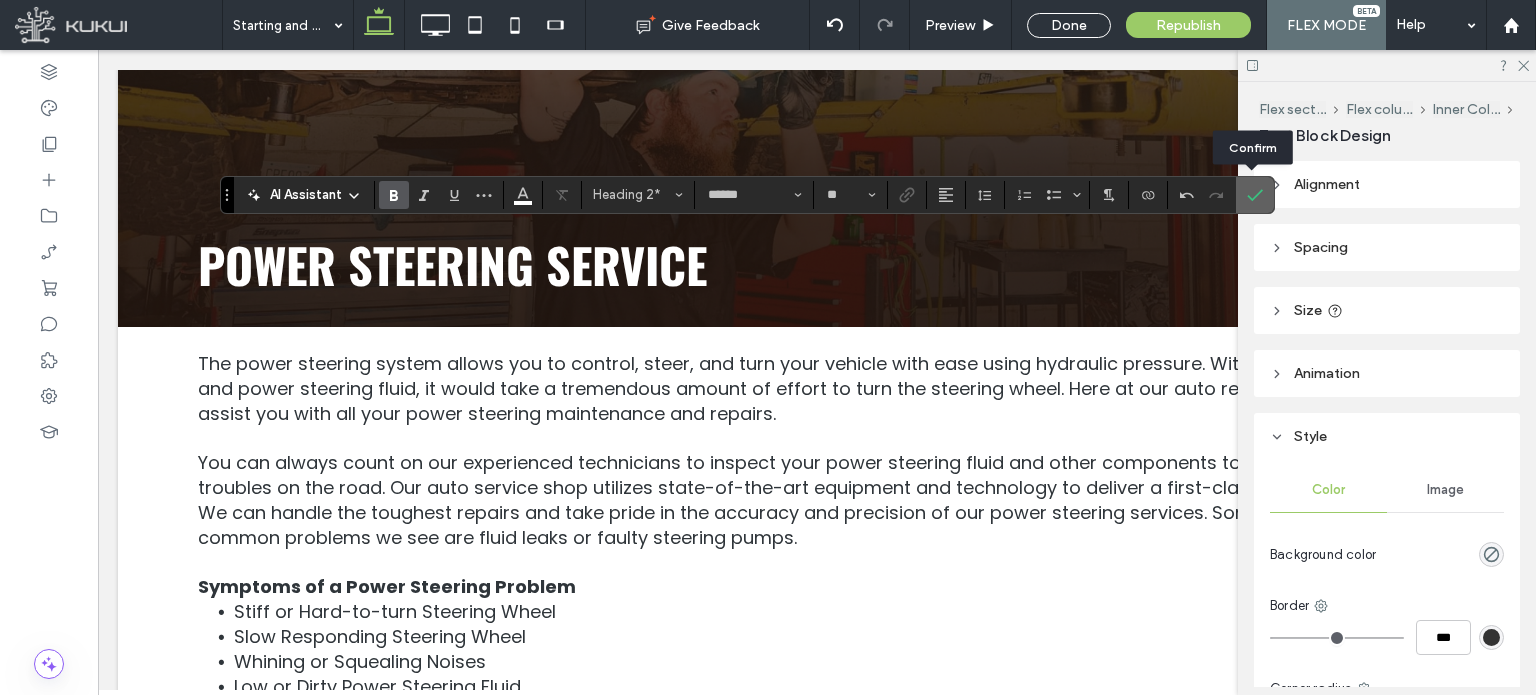 click 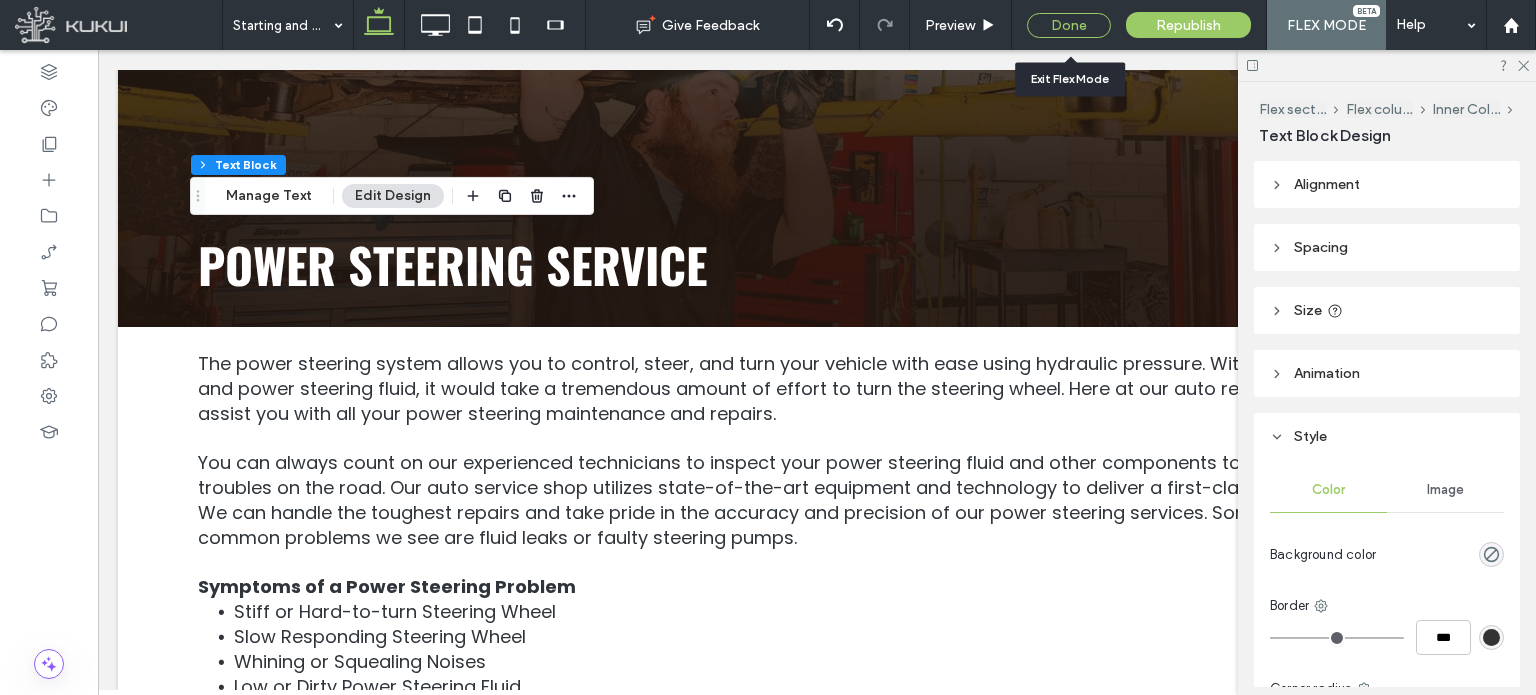 click on "Done" at bounding box center (1069, 25) 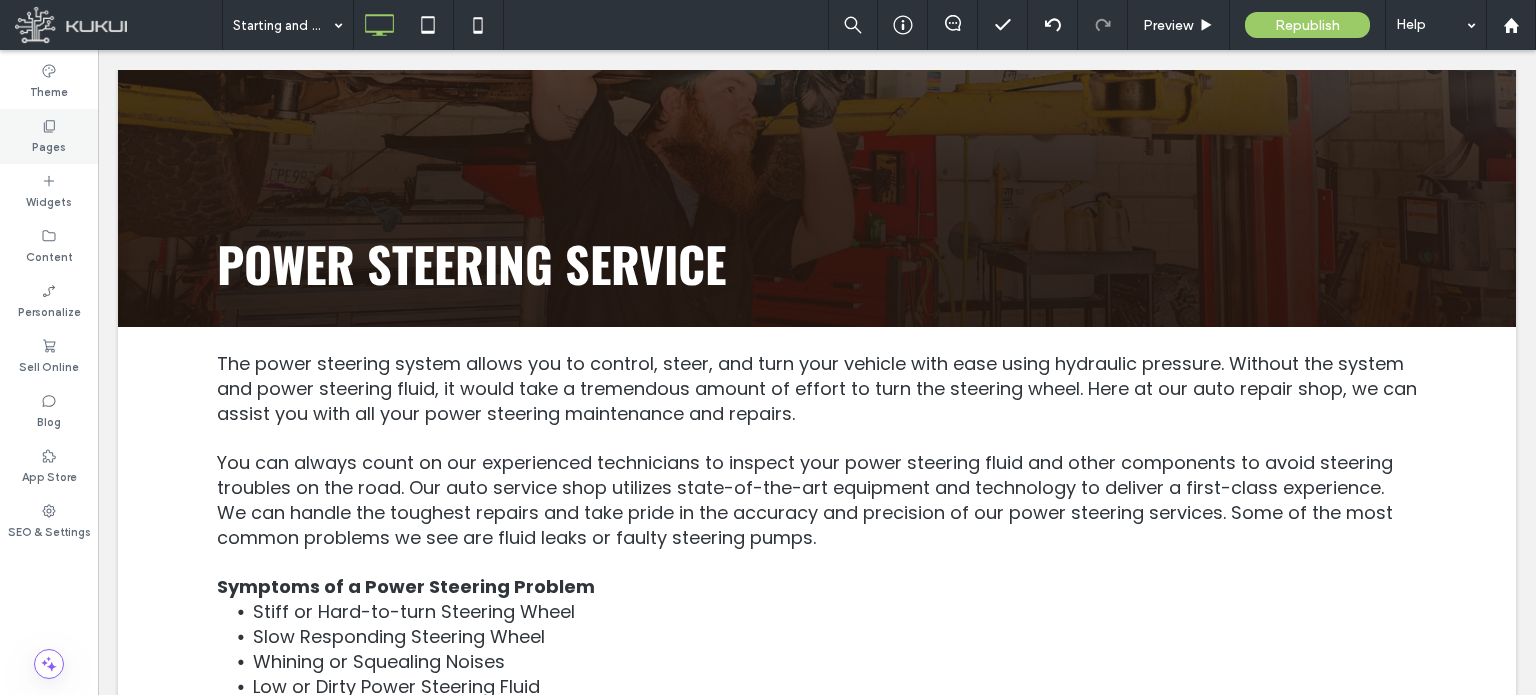 click 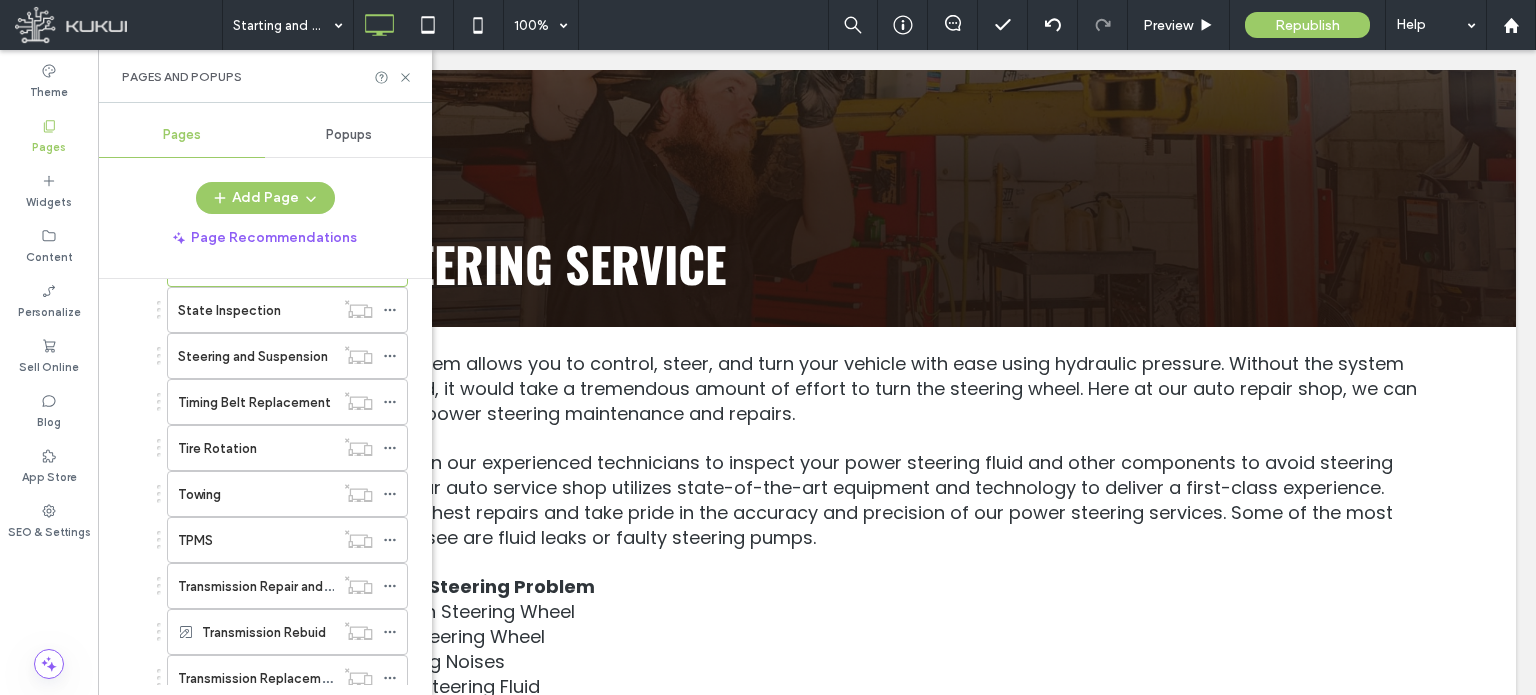 scroll, scrollTop: 2574, scrollLeft: 0, axis: vertical 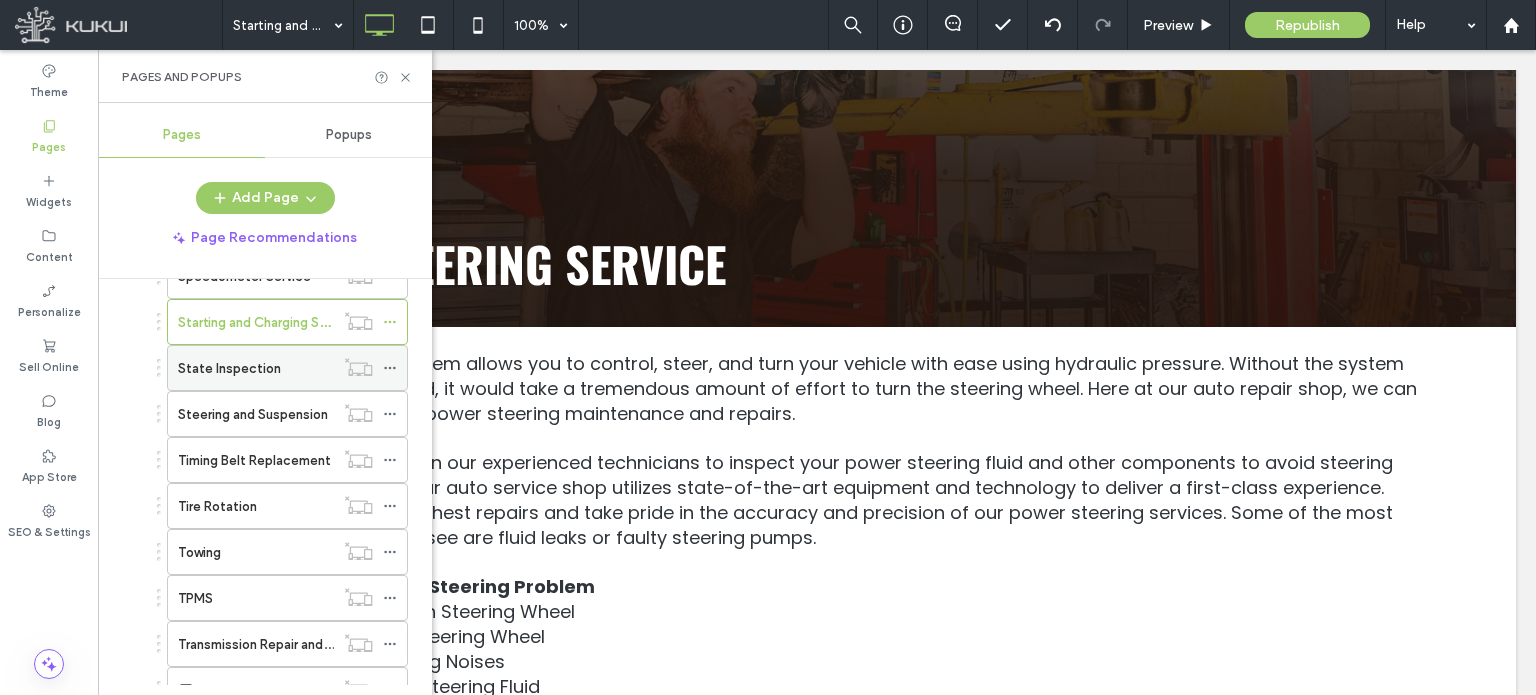 click on "State Inspection" at bounding box center (229, 368) 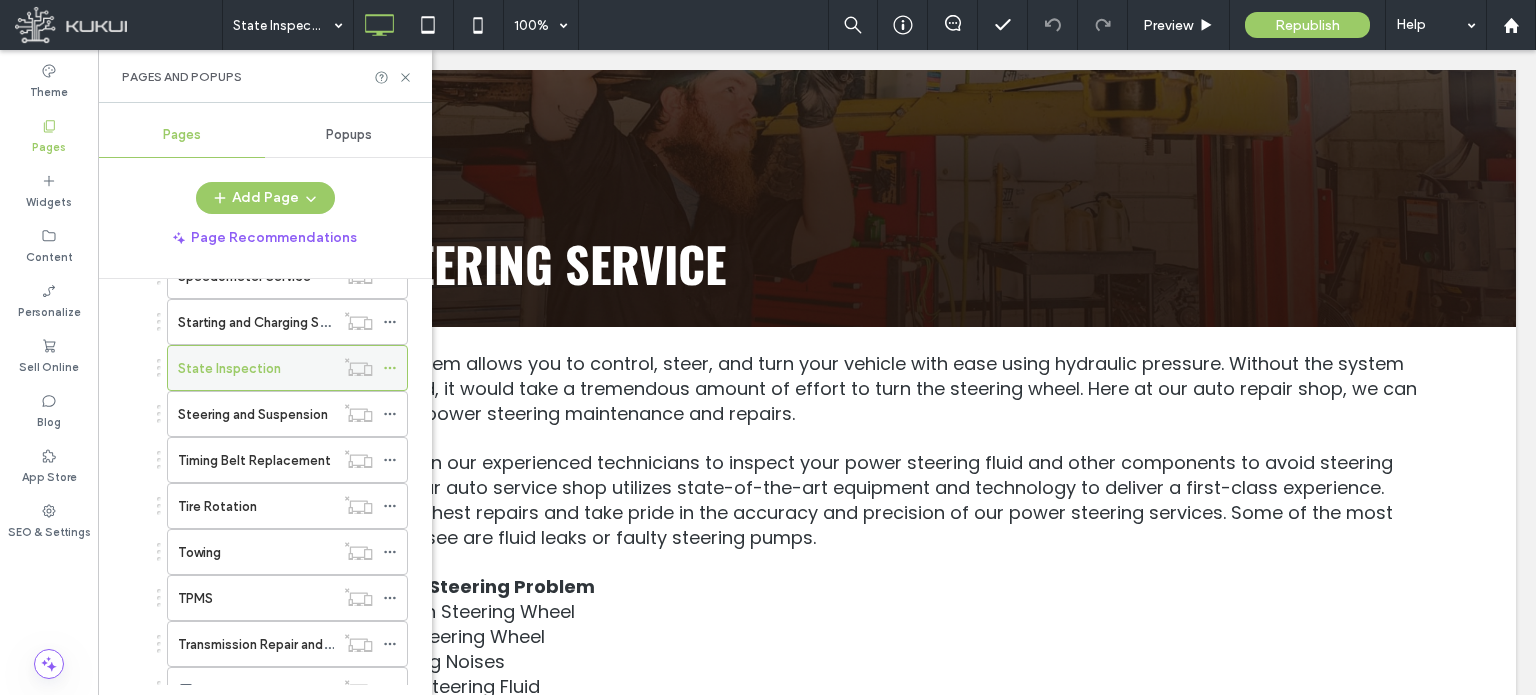 click 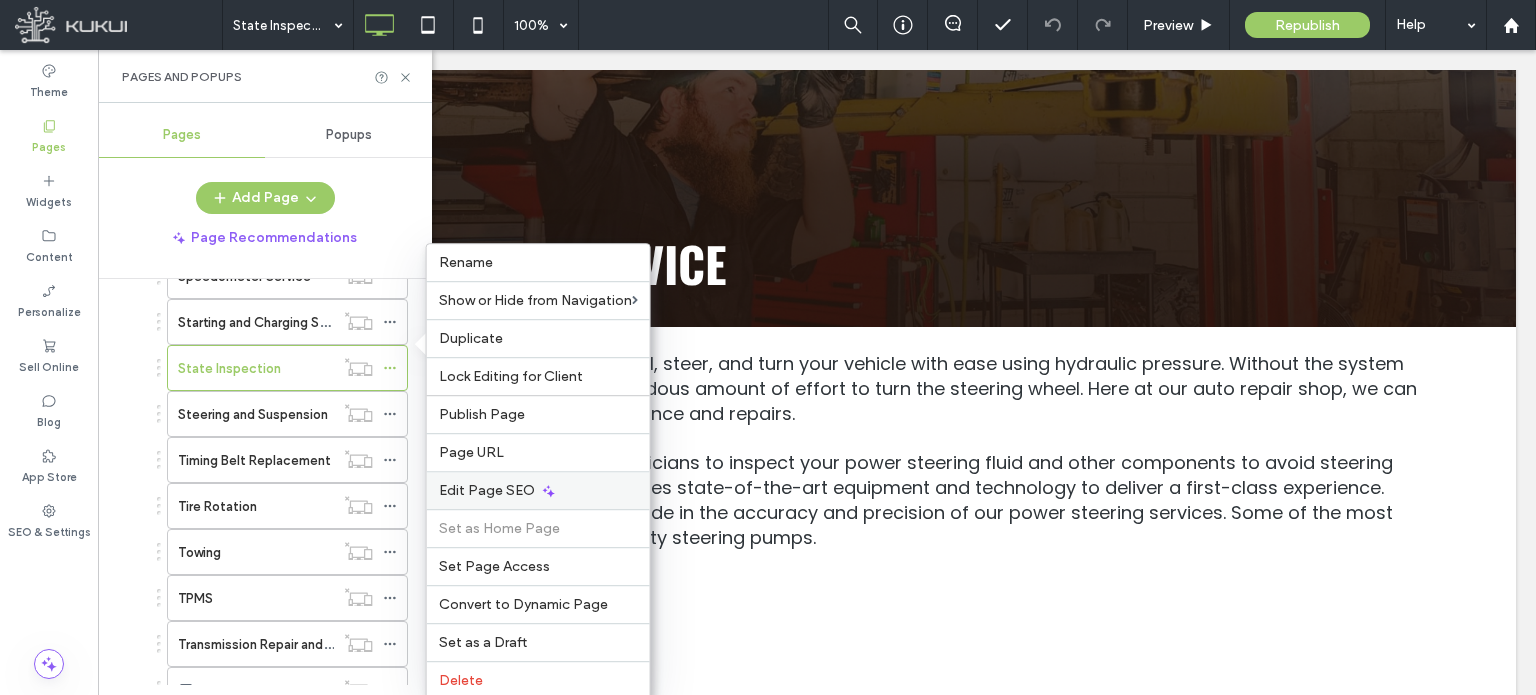 click on "Edit Page SEO" at bounding box center [487, 490] 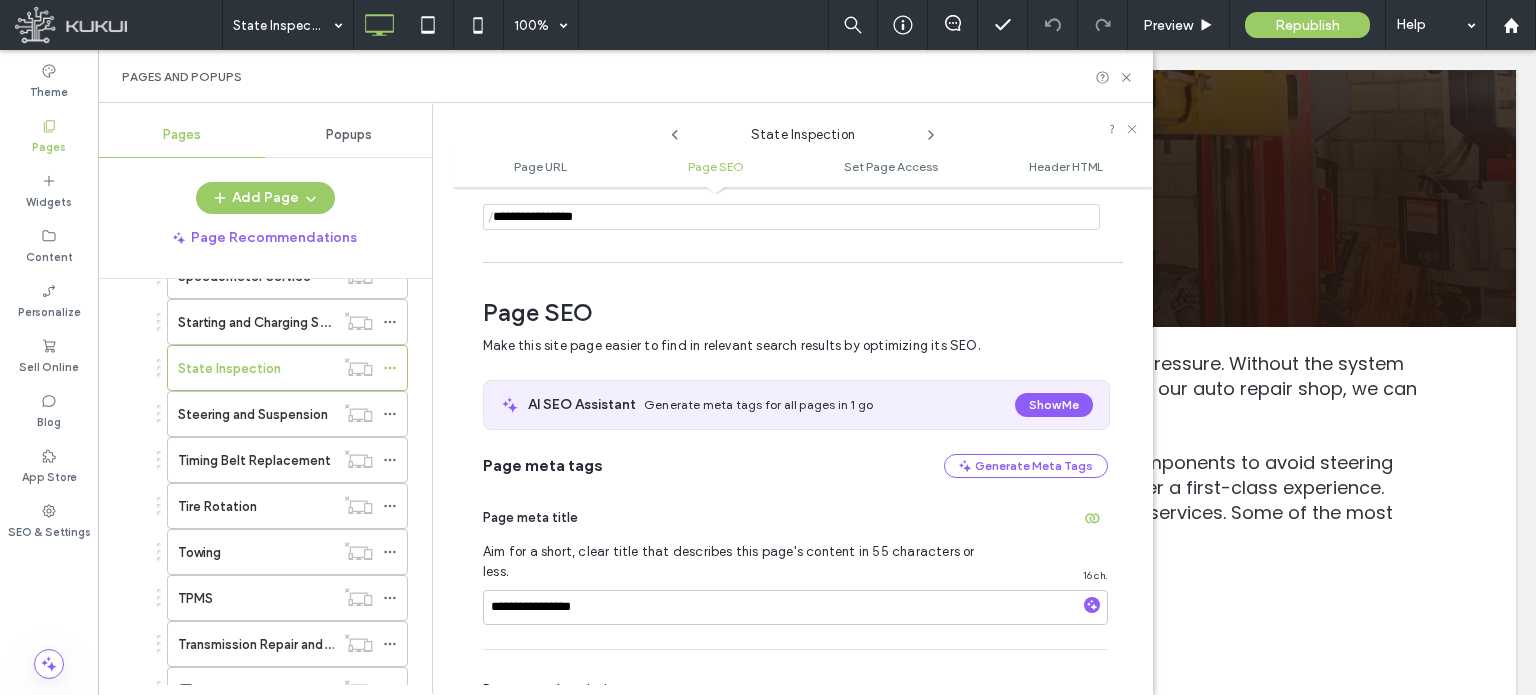 scroll, scrollTop: 274, scrollLeft: 0, axis: vertical 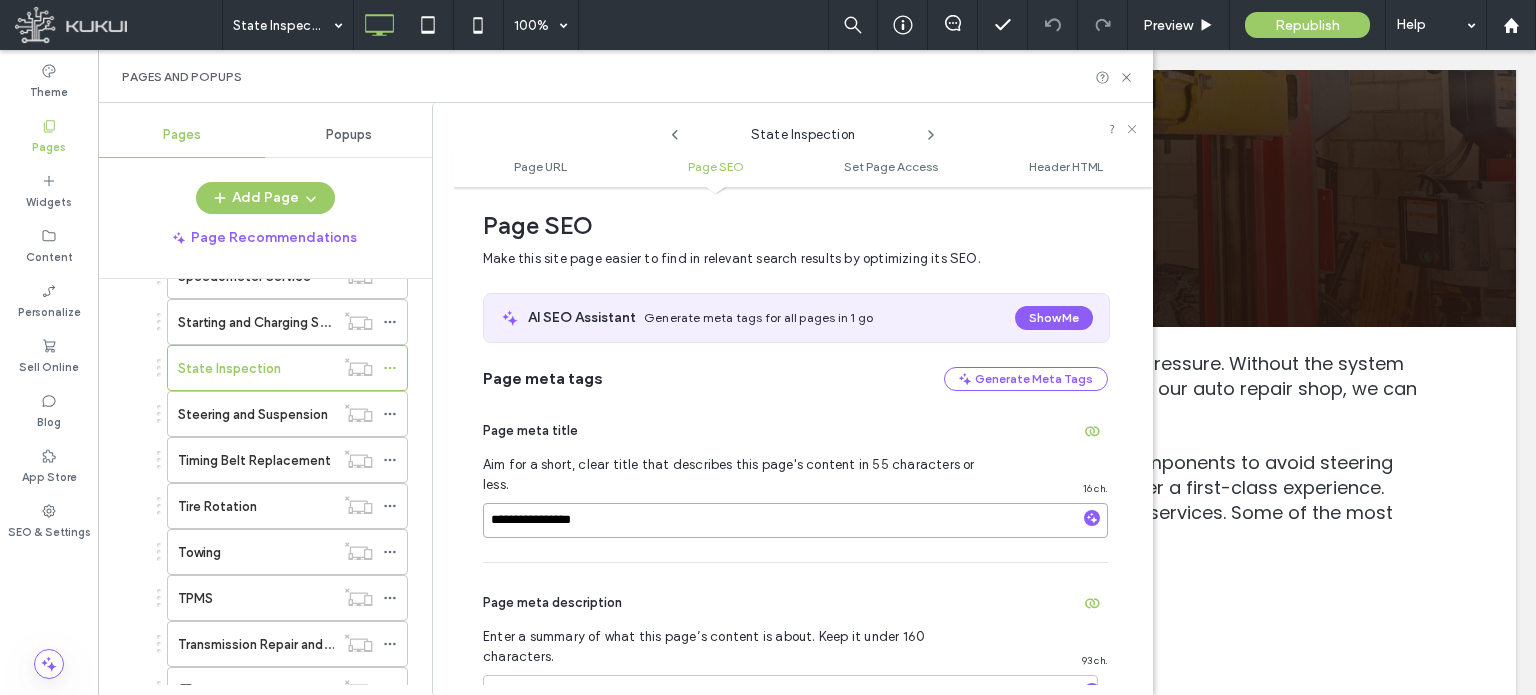 click on "**********" at bounding box center [795, 520] 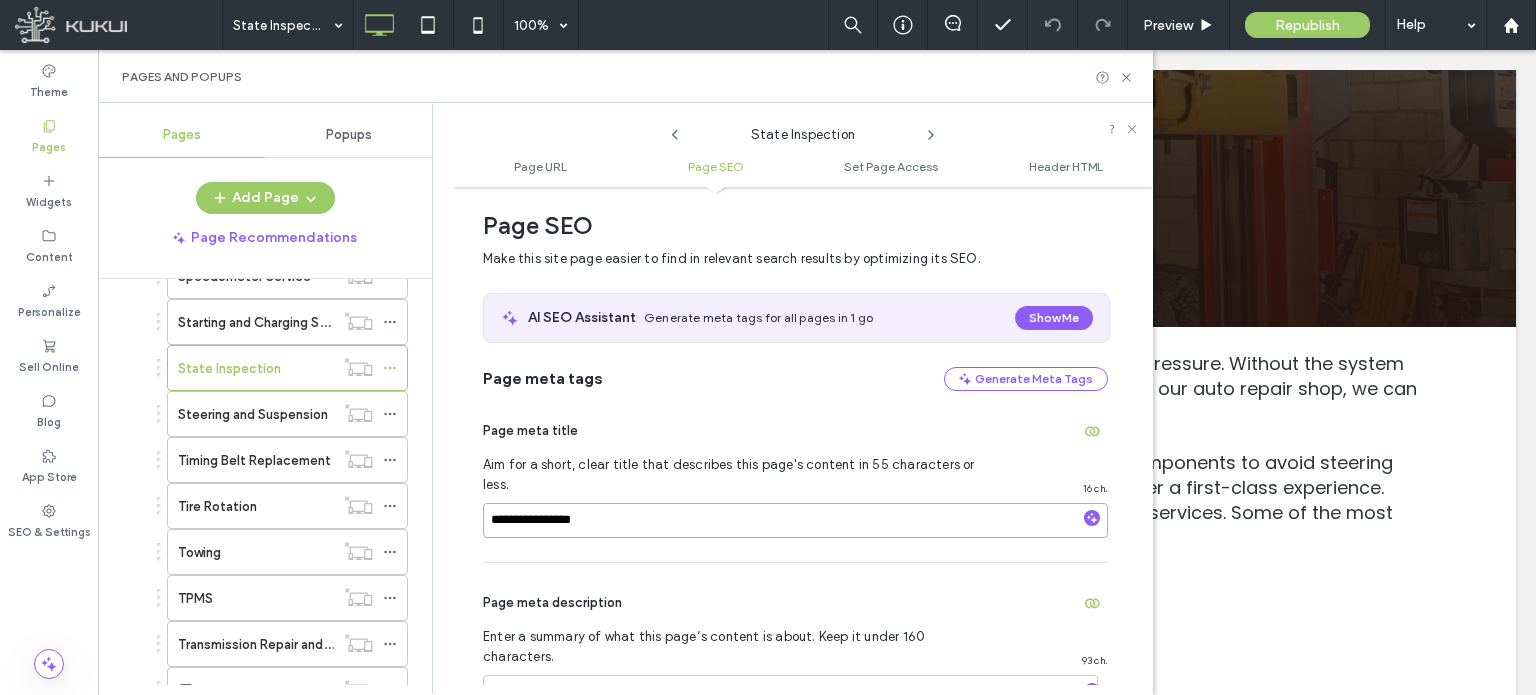paste on "**********" 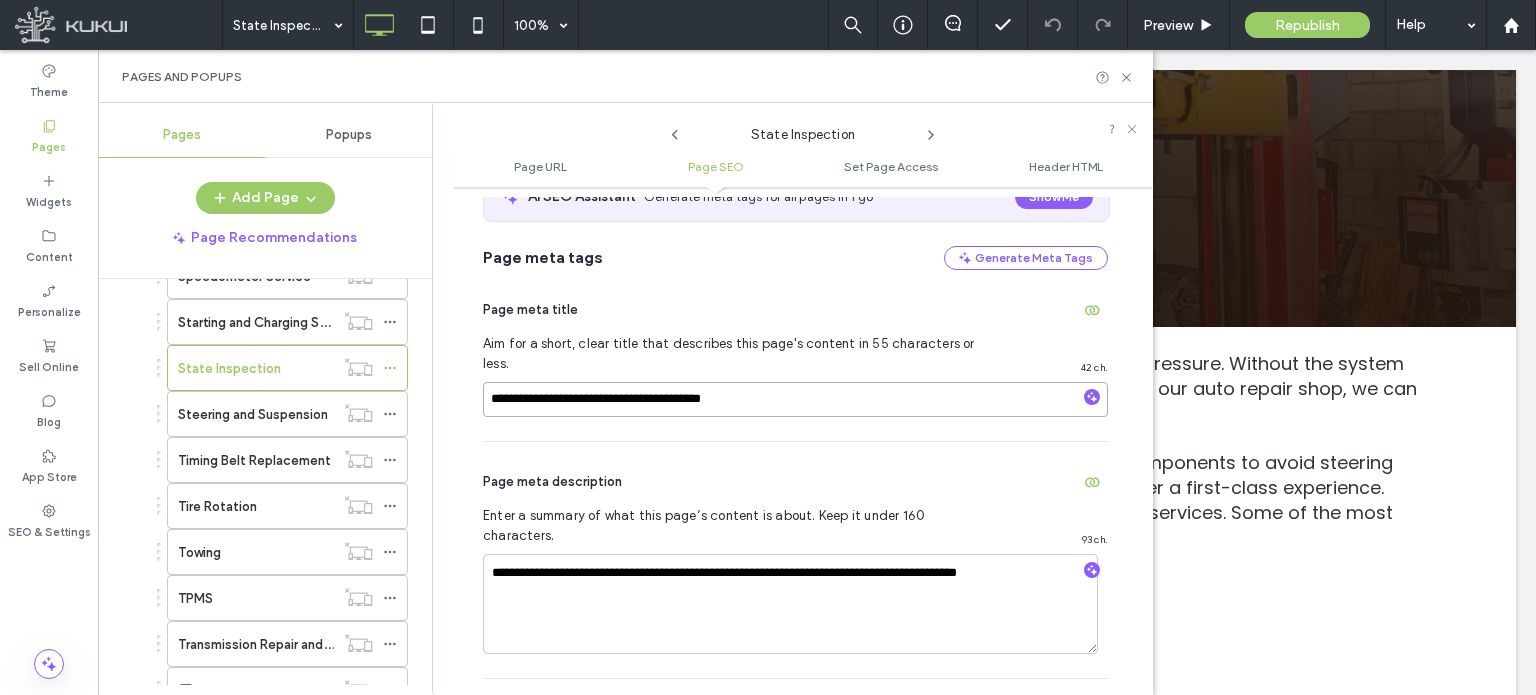 scroll, scrollTop: 474, scrollLeft: 0, axis: vertical 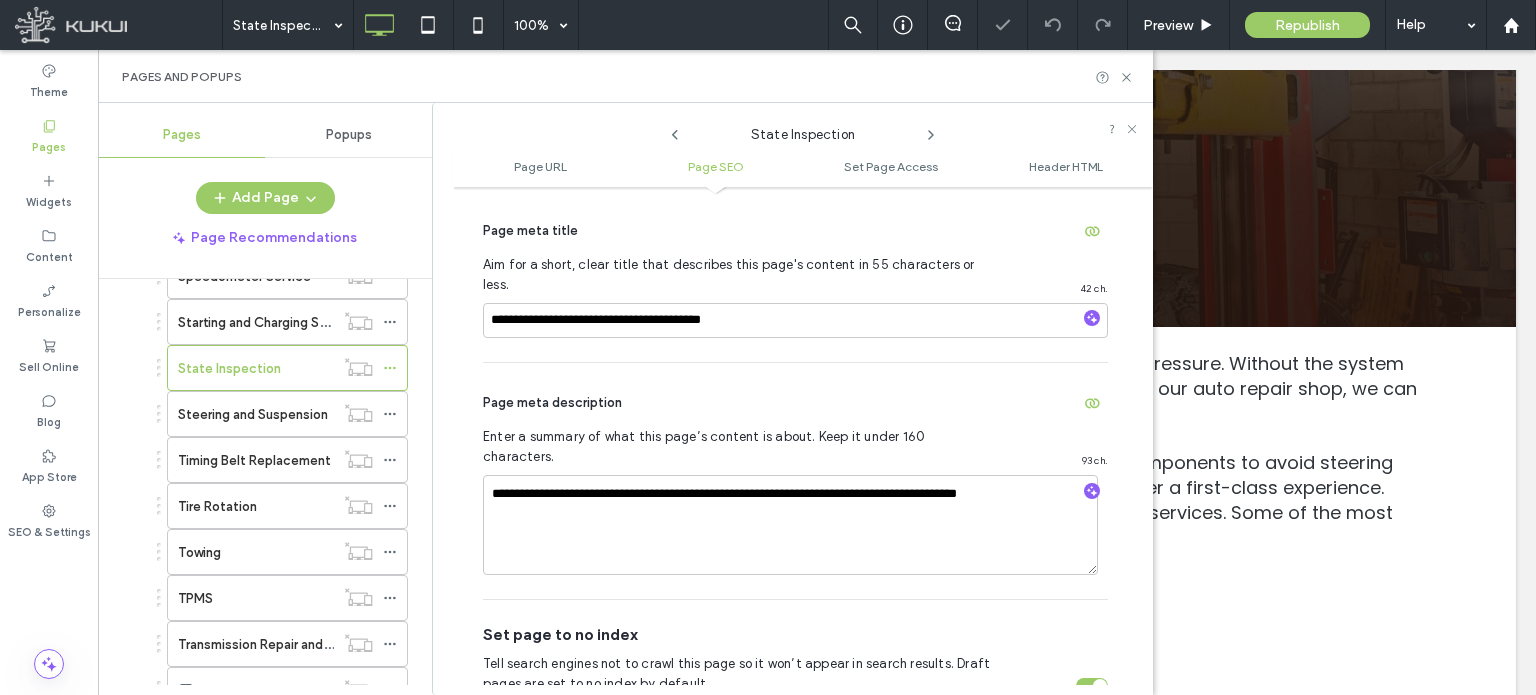 click on "Page meta description" at bounding box center (795, 403) 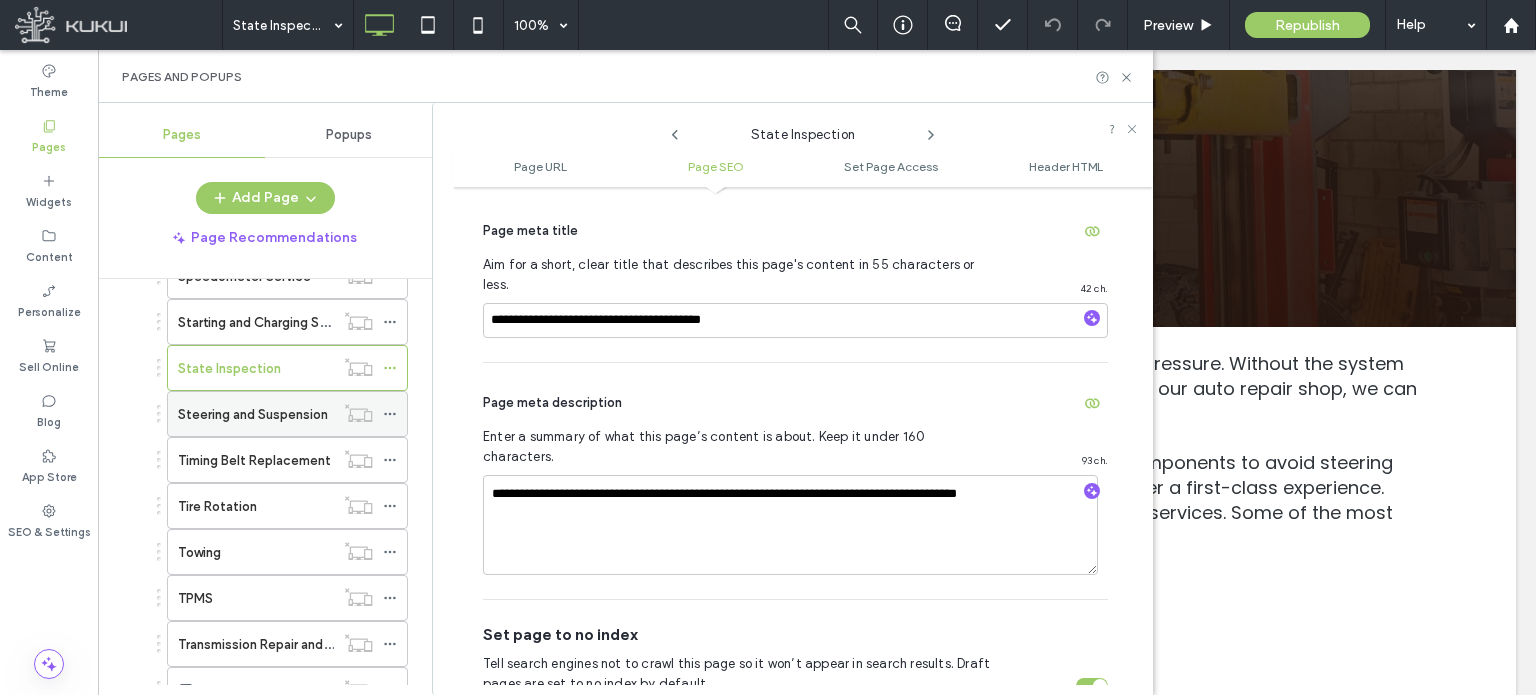 click on "Steering and Suspension" at bounding box center [253, 414] 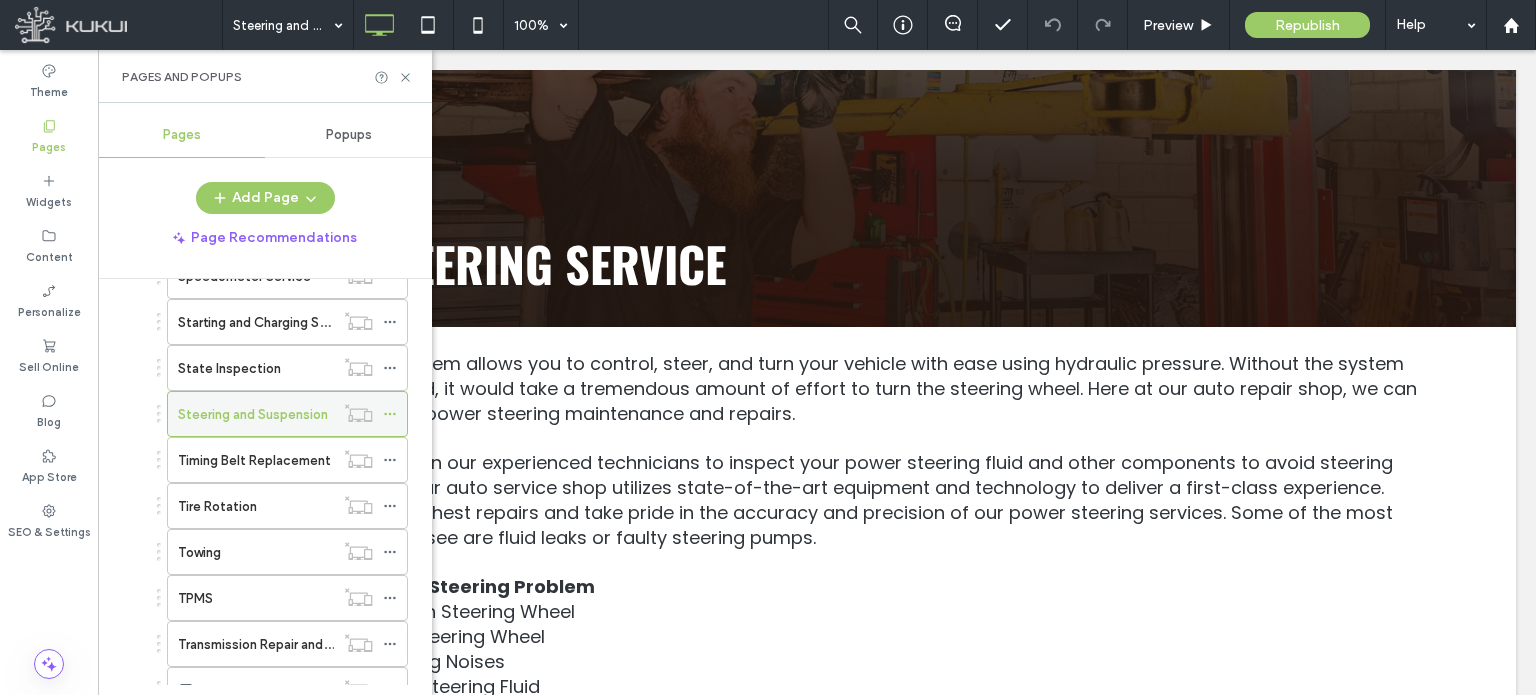 click 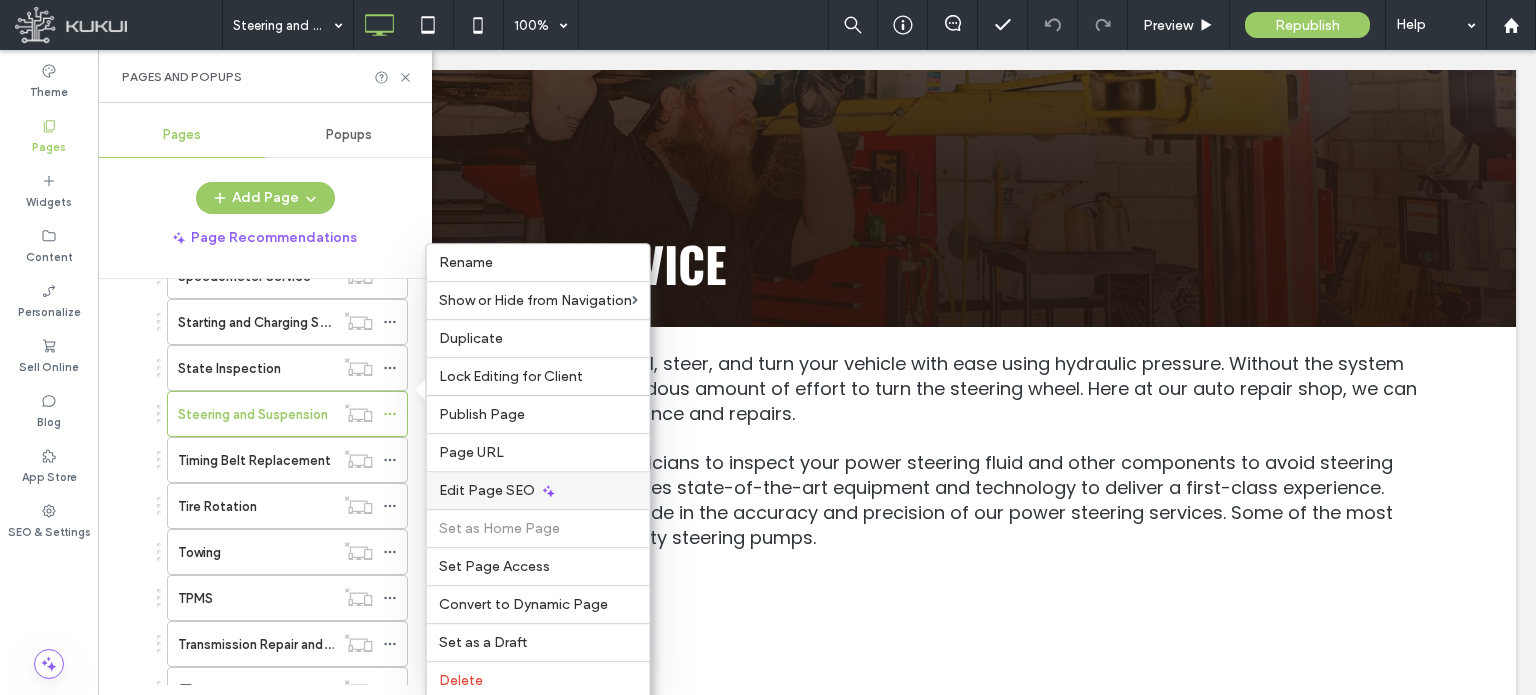 click on "Edit Page SEO" at bounding box center (487, 490) 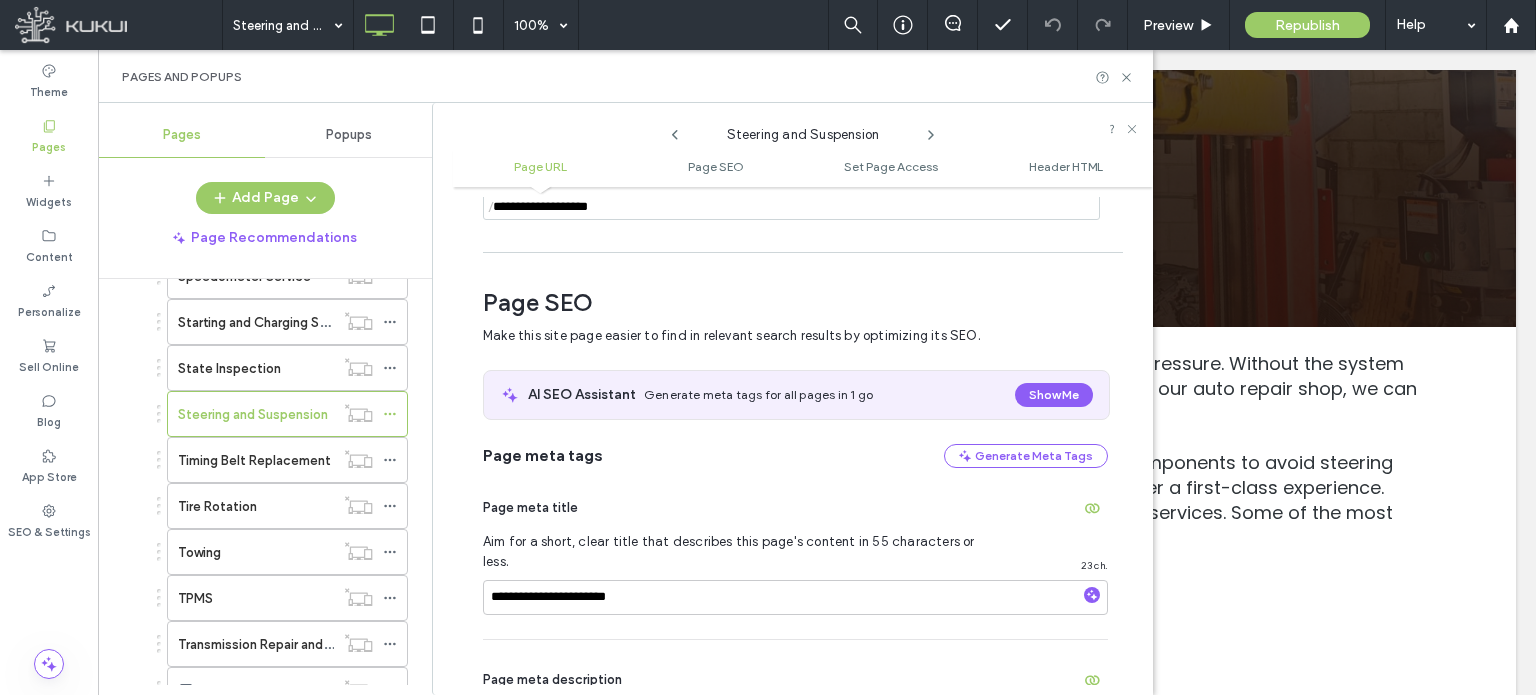 scroll, scrollTop: 274, scrollLeft: 0, axis: vertical 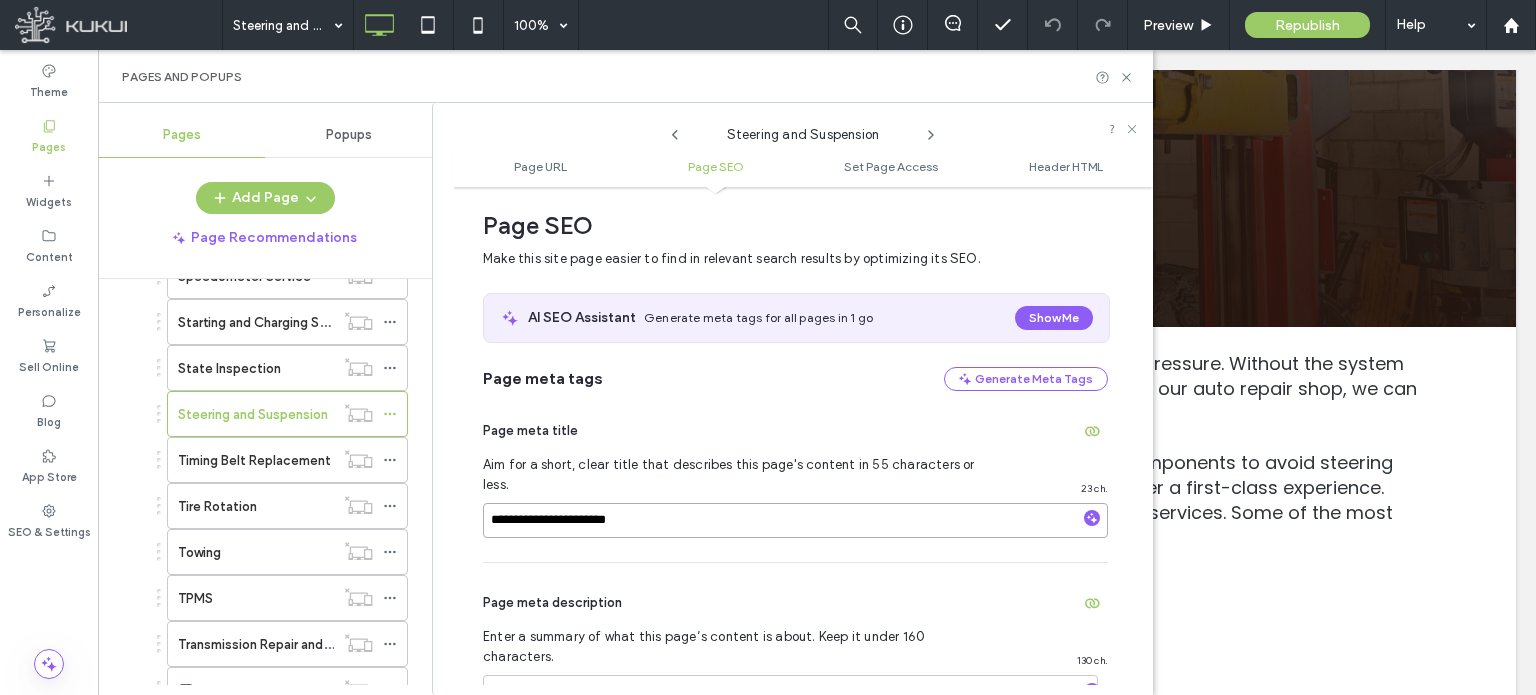 click on "**********" at bounding box center (795, 520) 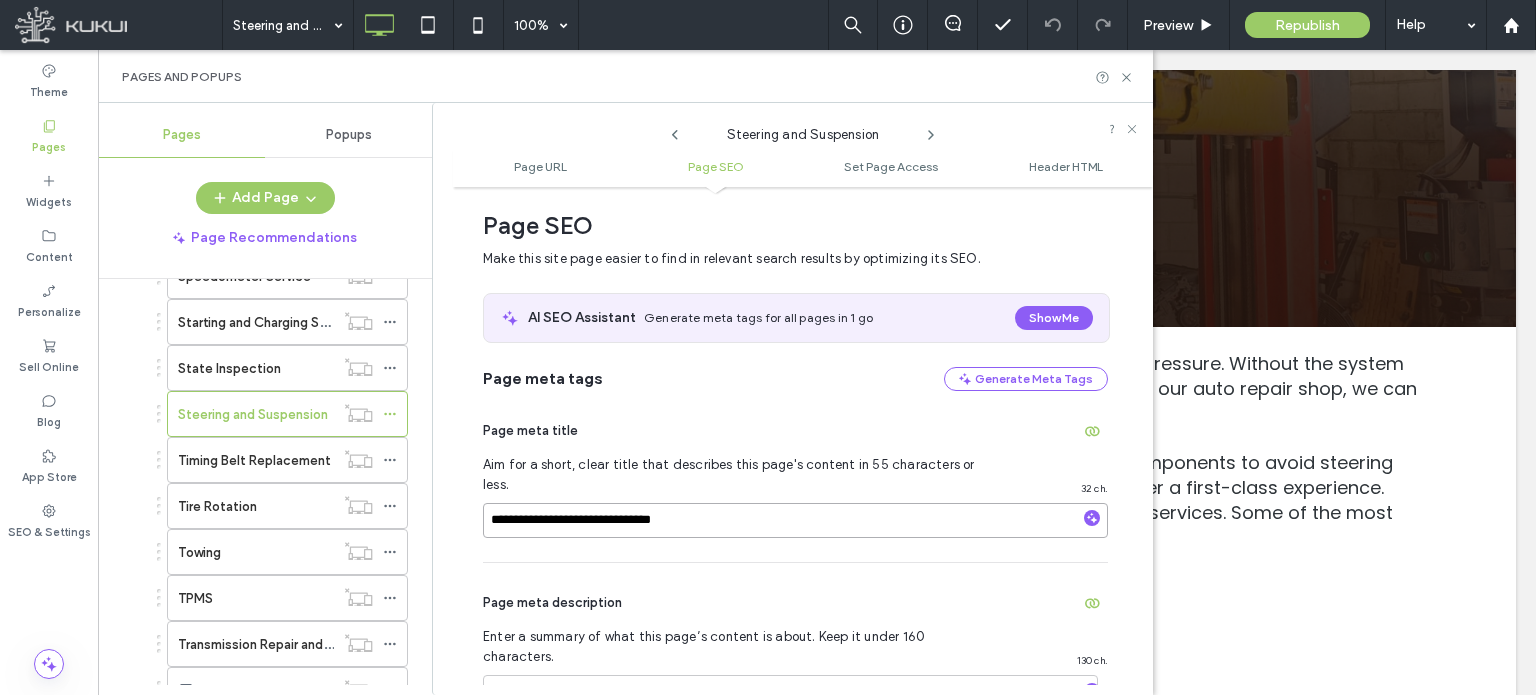 paste on "**********" 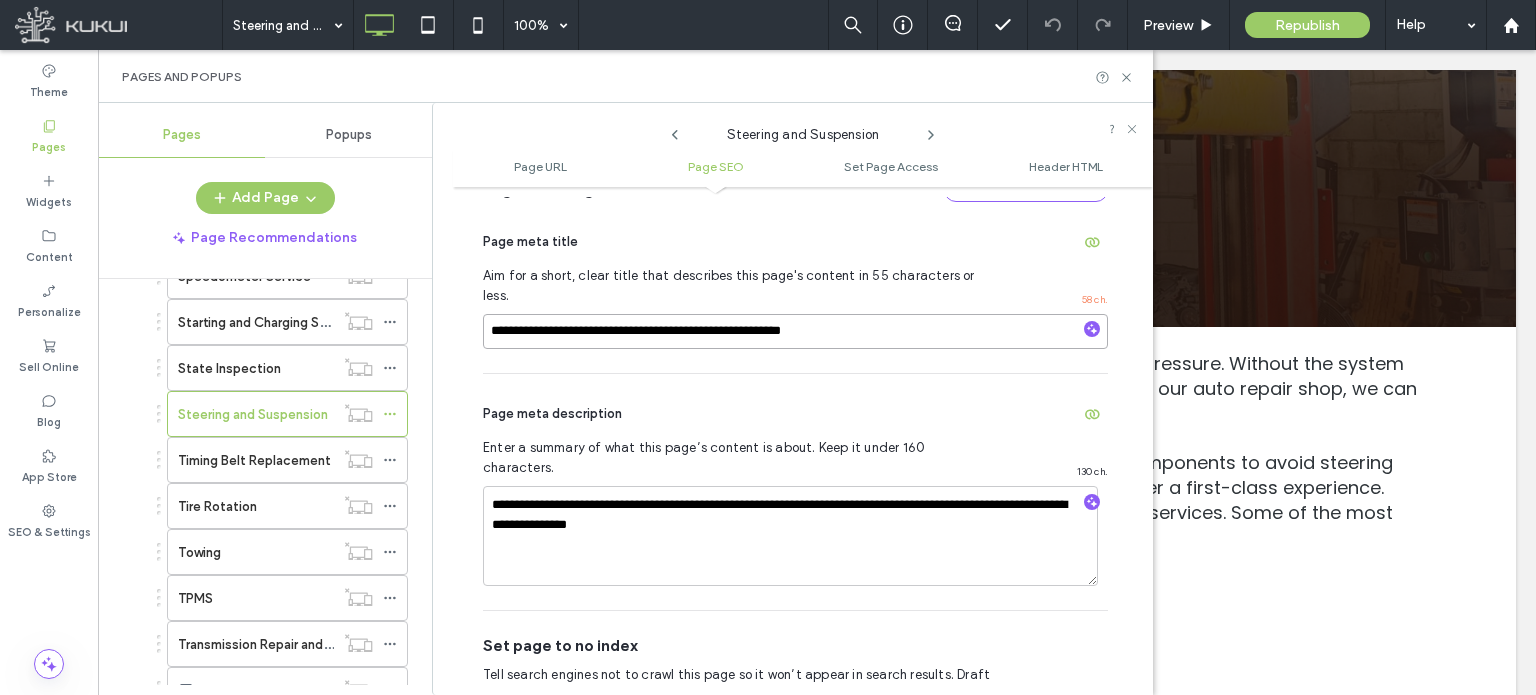 scroll, scrollTop: 474, scrollLeft: 0, axis: vertical 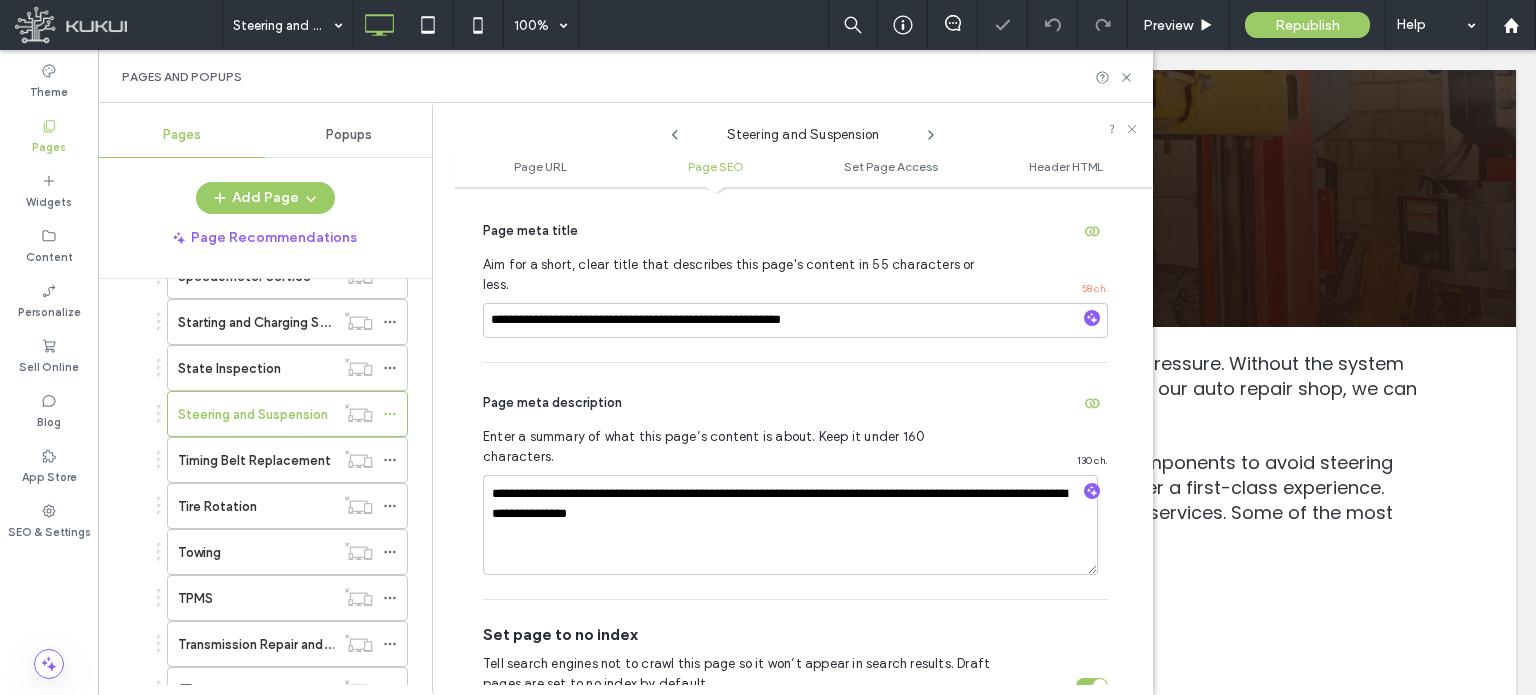 click on "Page meta description" at bounding box center [795, 403] 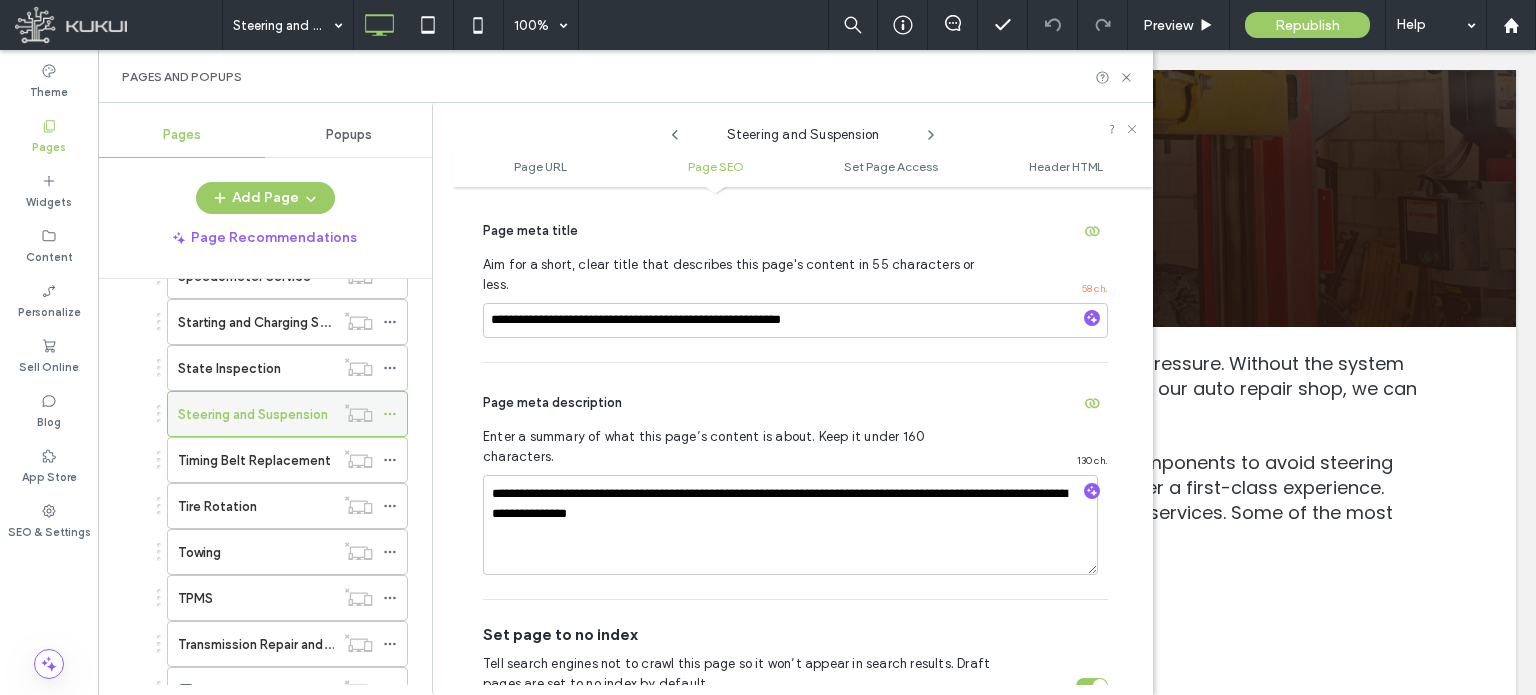 click 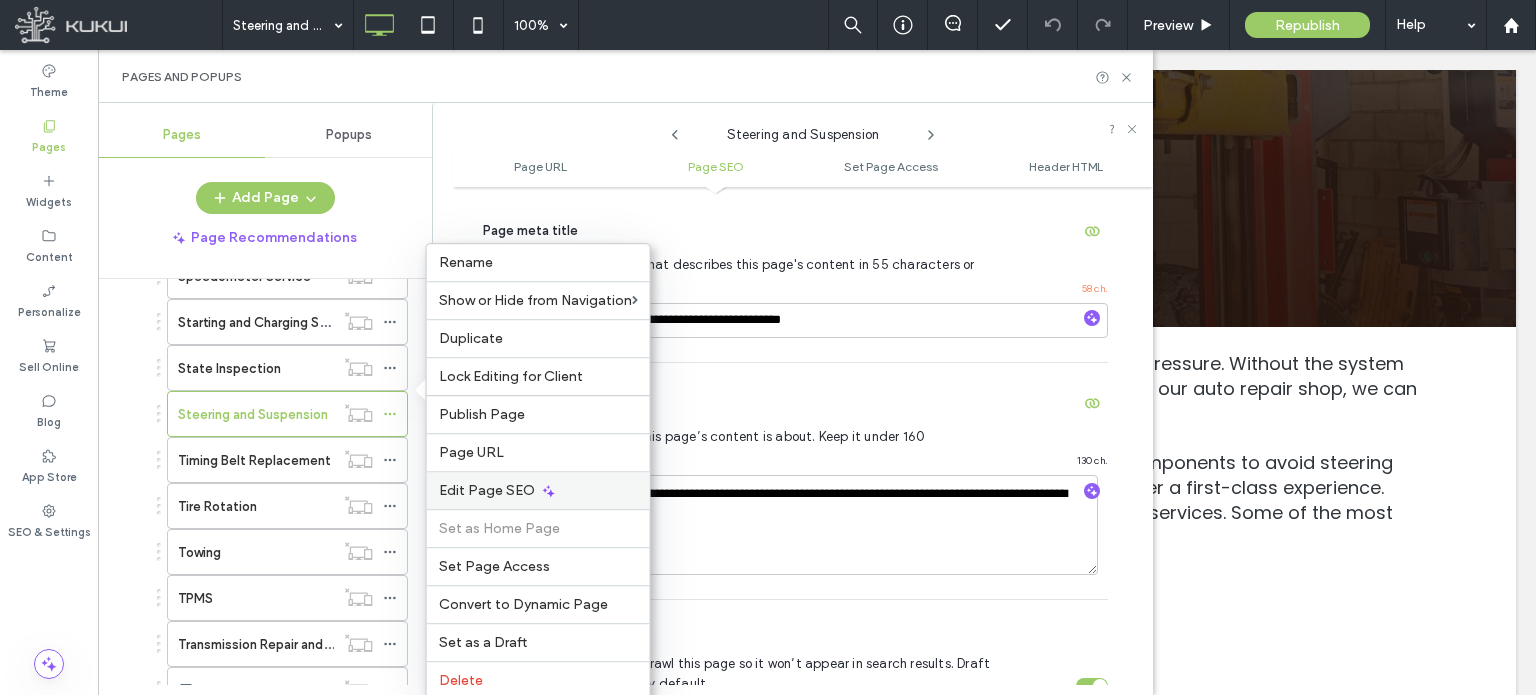 click on "Edit Page SEO" at bounding box center [487, 490] 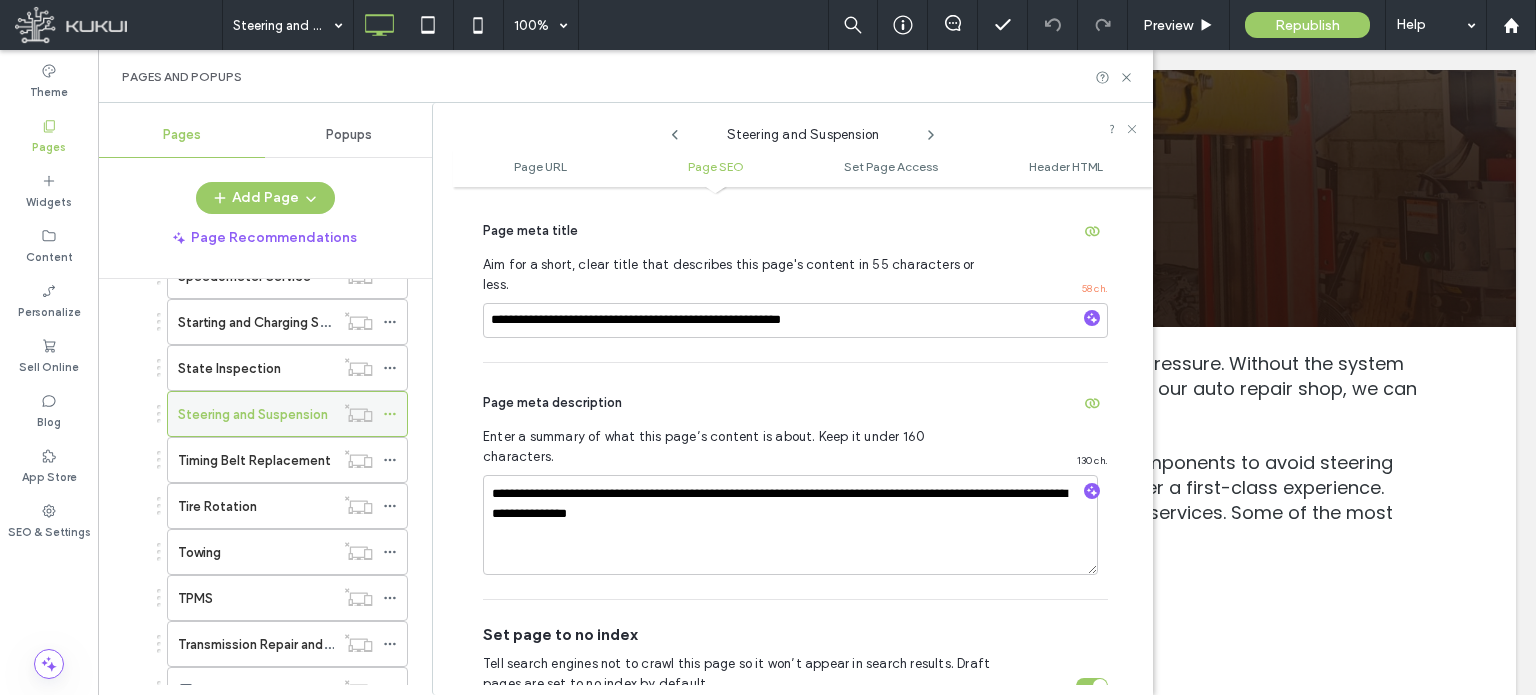 click 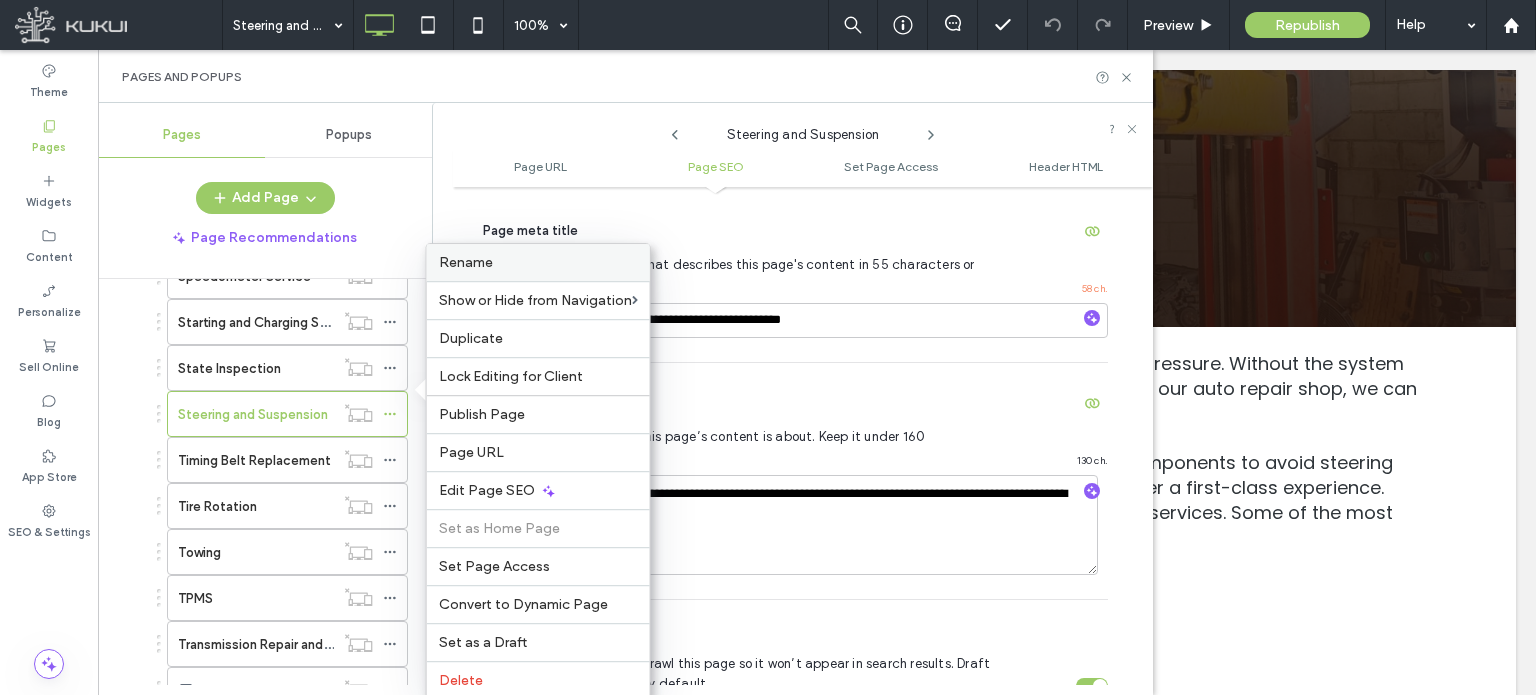 click on "Rename" at bounding box center [466, 262] 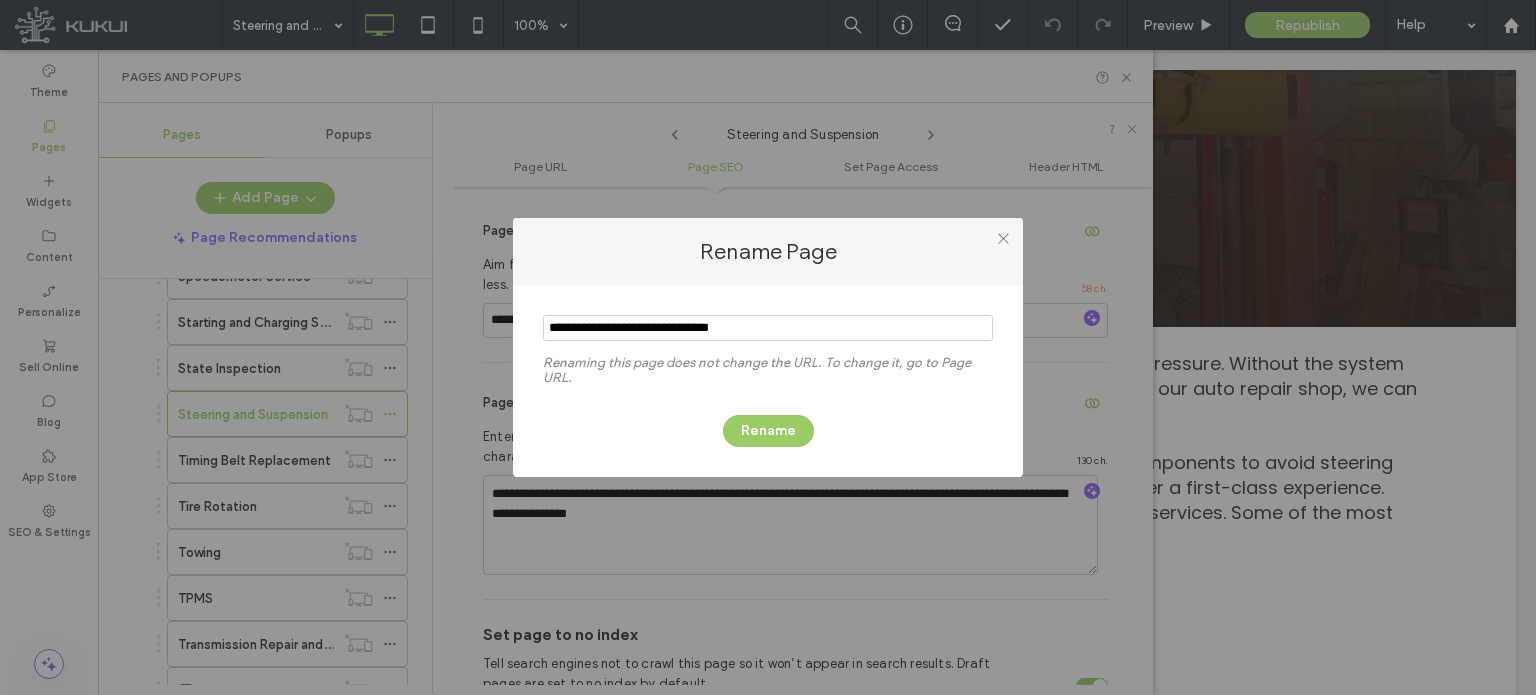 type on "**********" 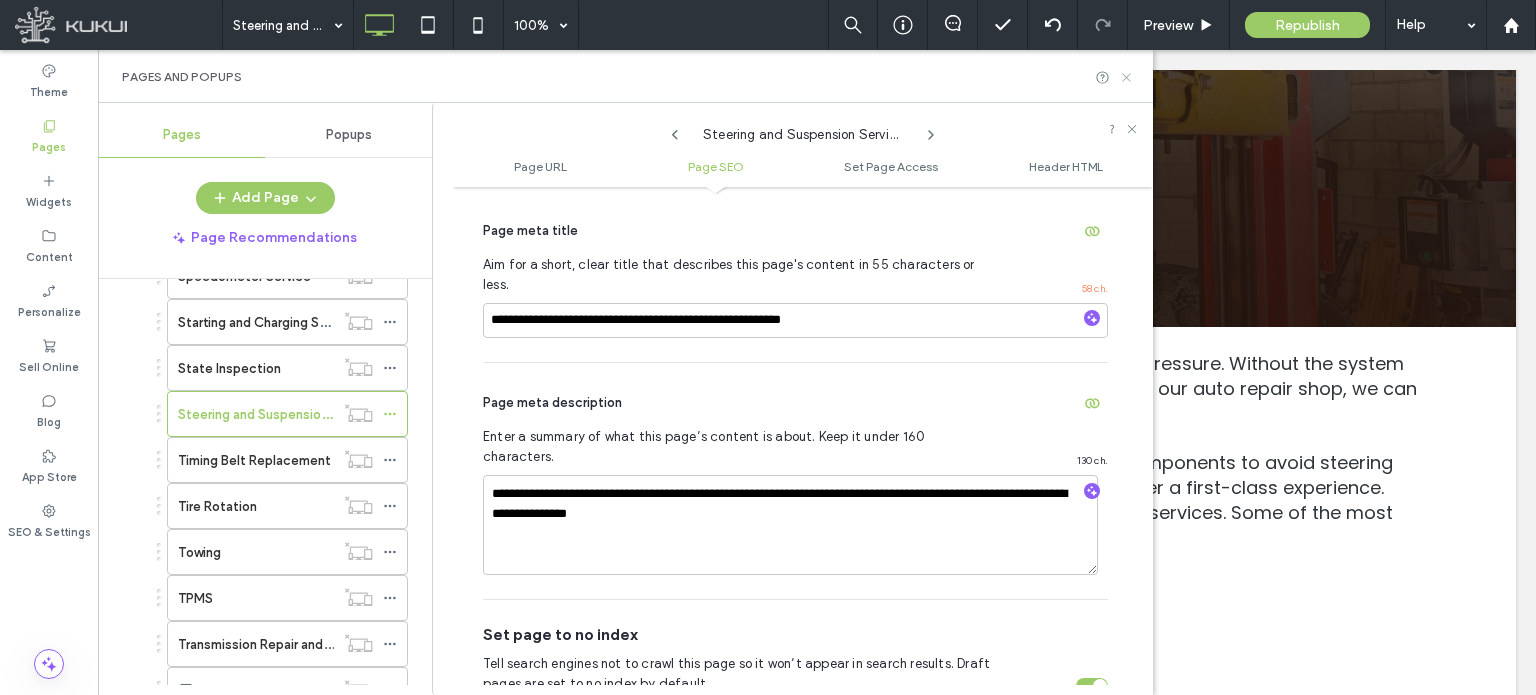 click 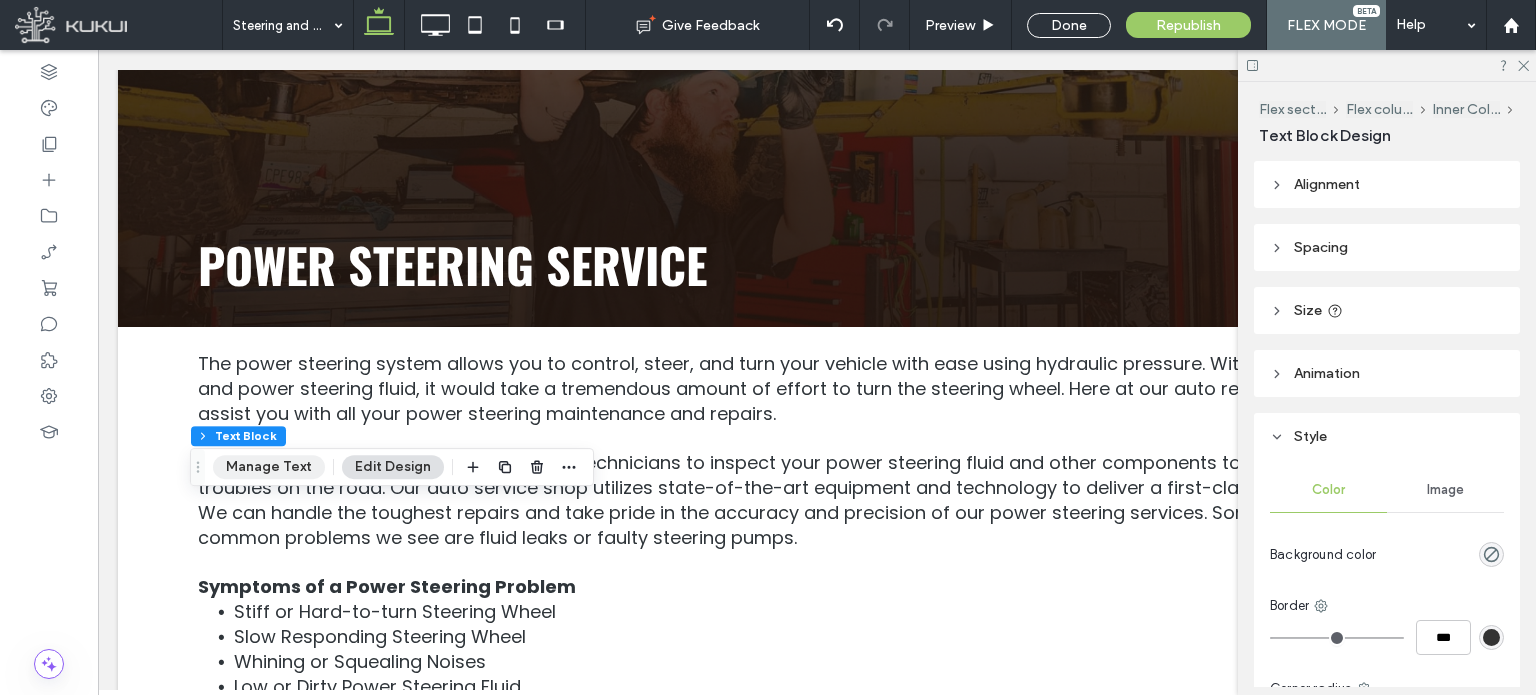 click on "Manage Text" at bounding box center (269, 467) 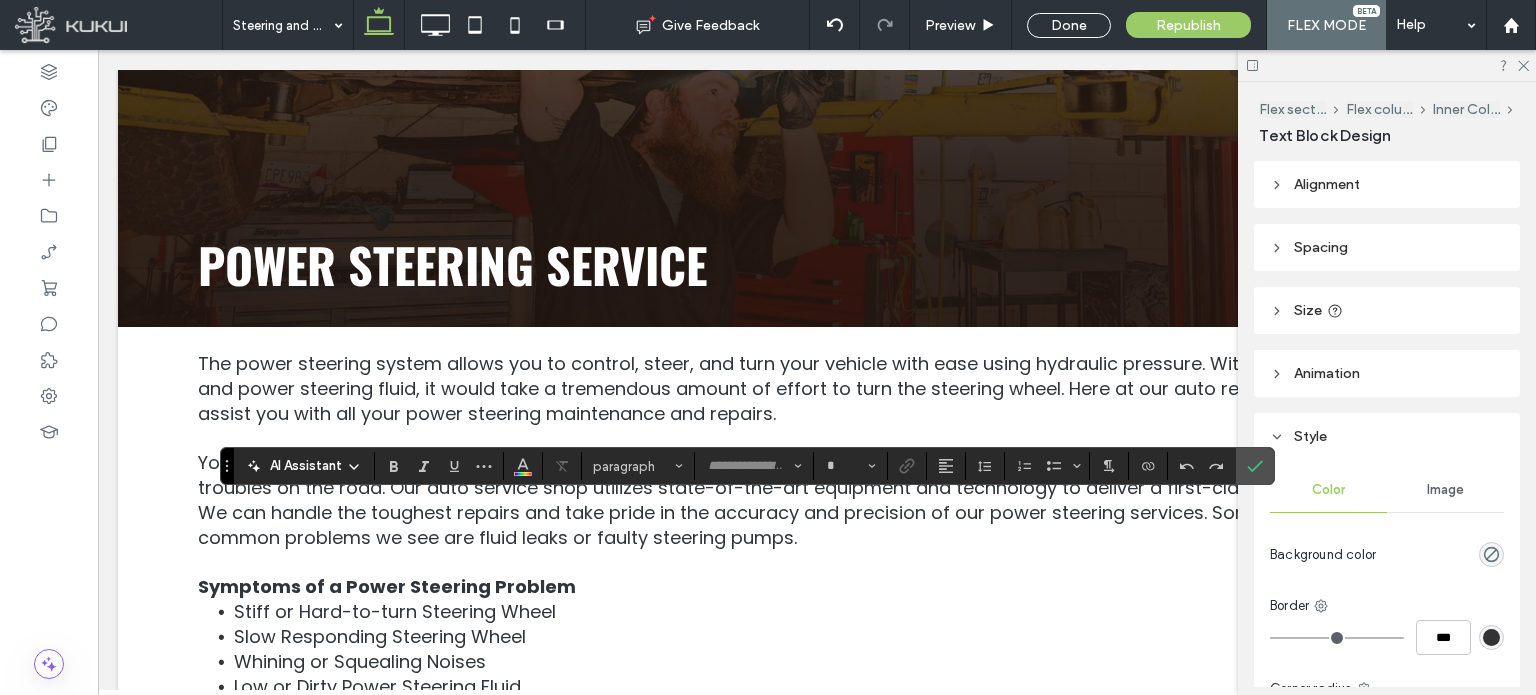 type on "******" 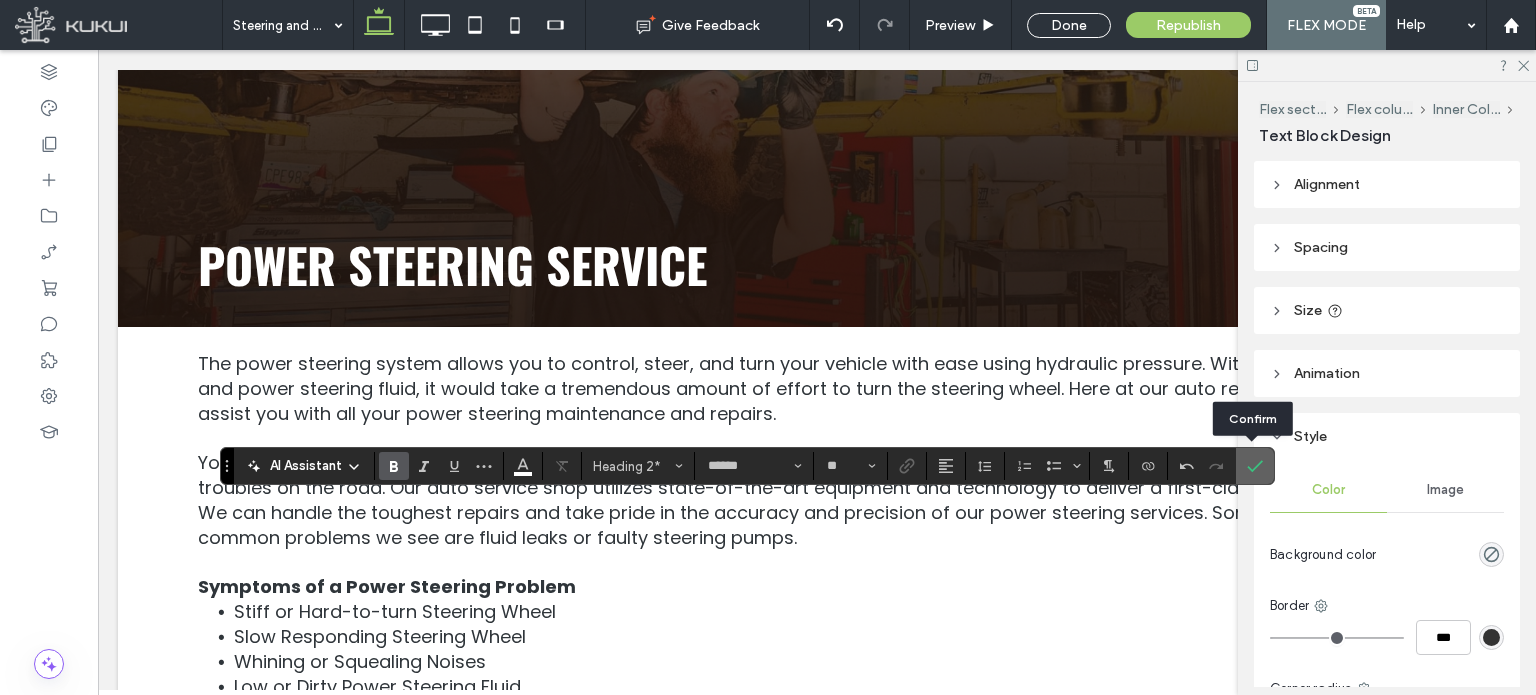 click 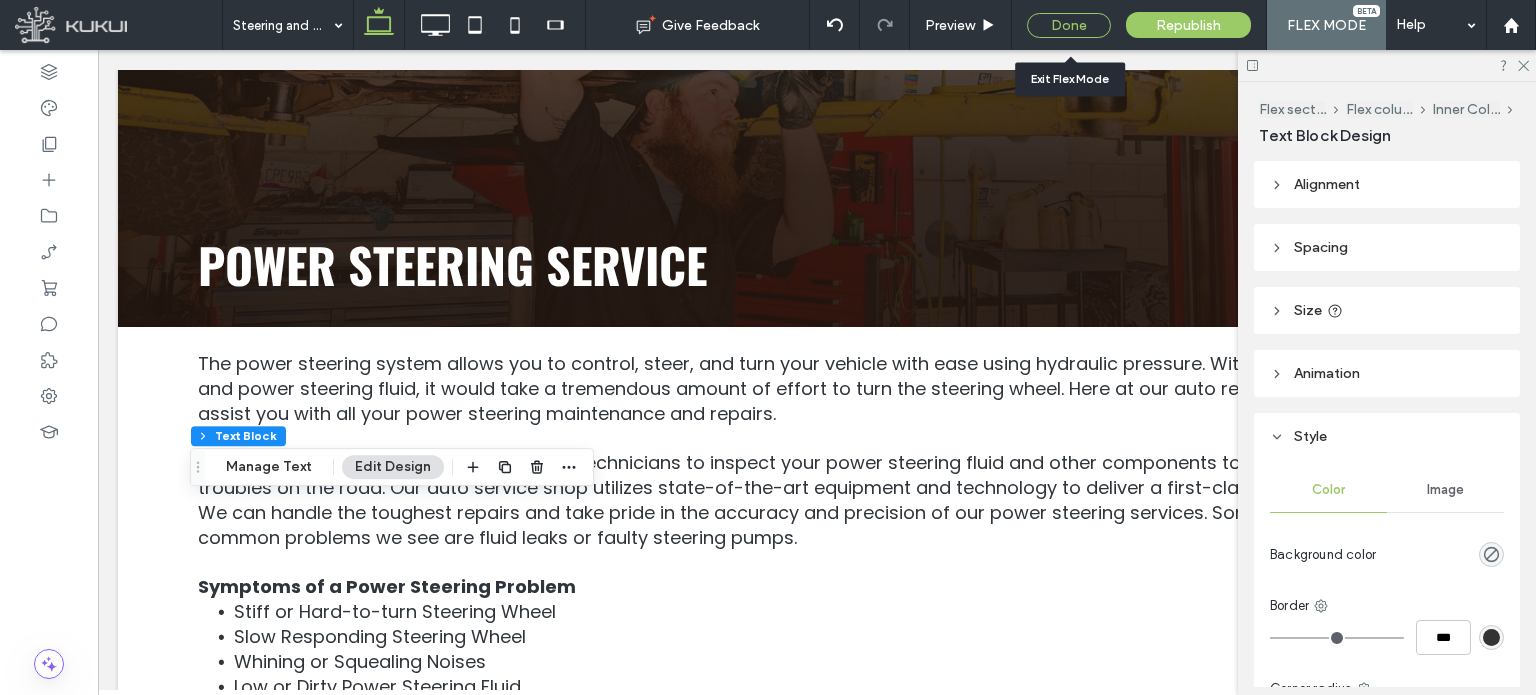 click on "Done" at bounding box center (1069, 25) 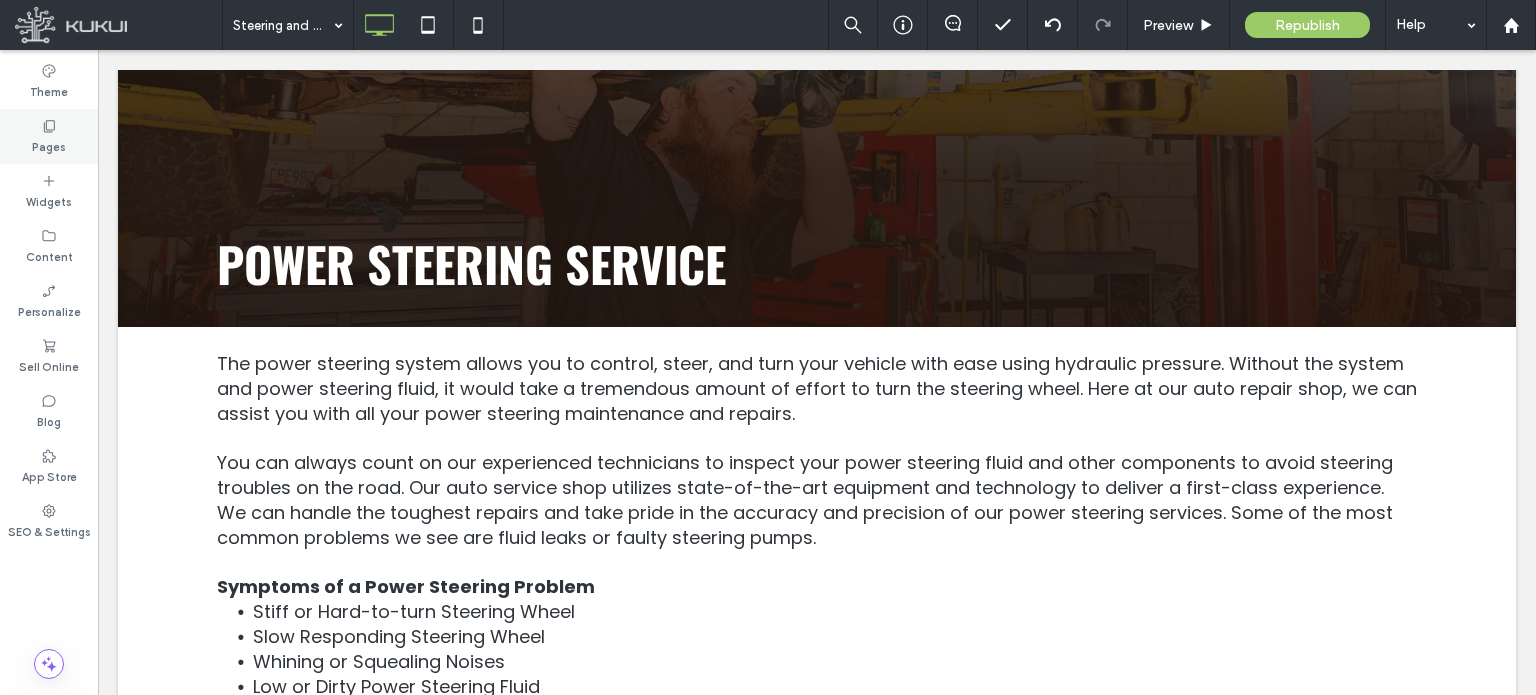 click 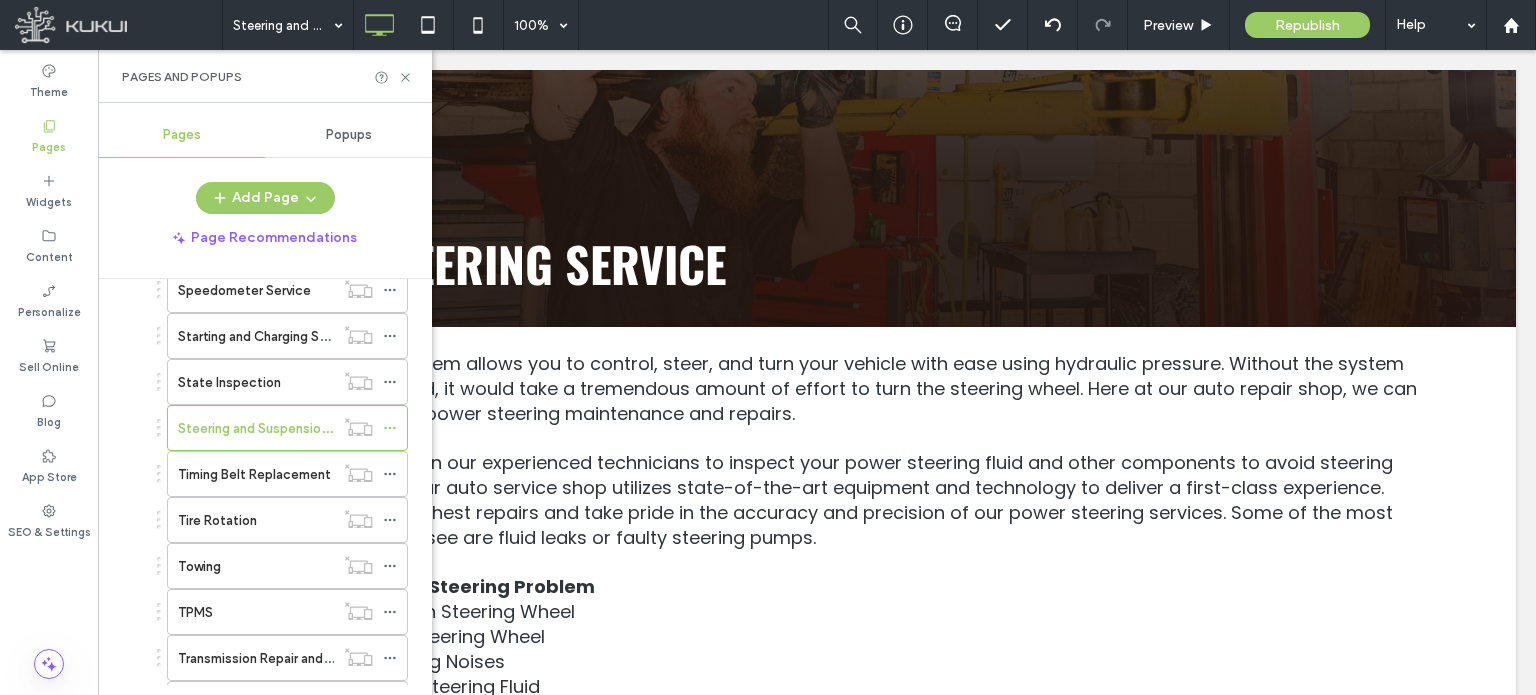 scroll, scrollTop: 2588, scrollLeft: 0, axis: vertical 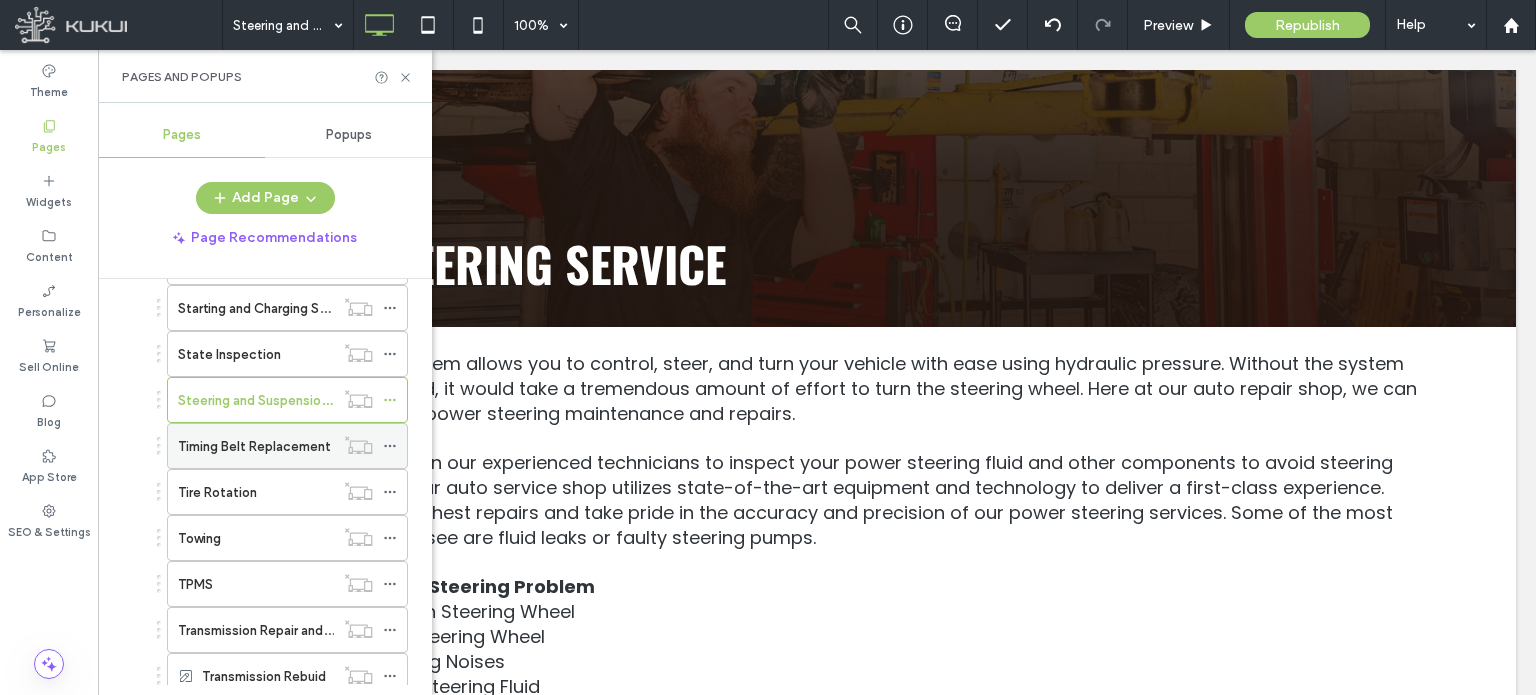 click on "Timing Belt Replacement" at bounding box center (254, 446) 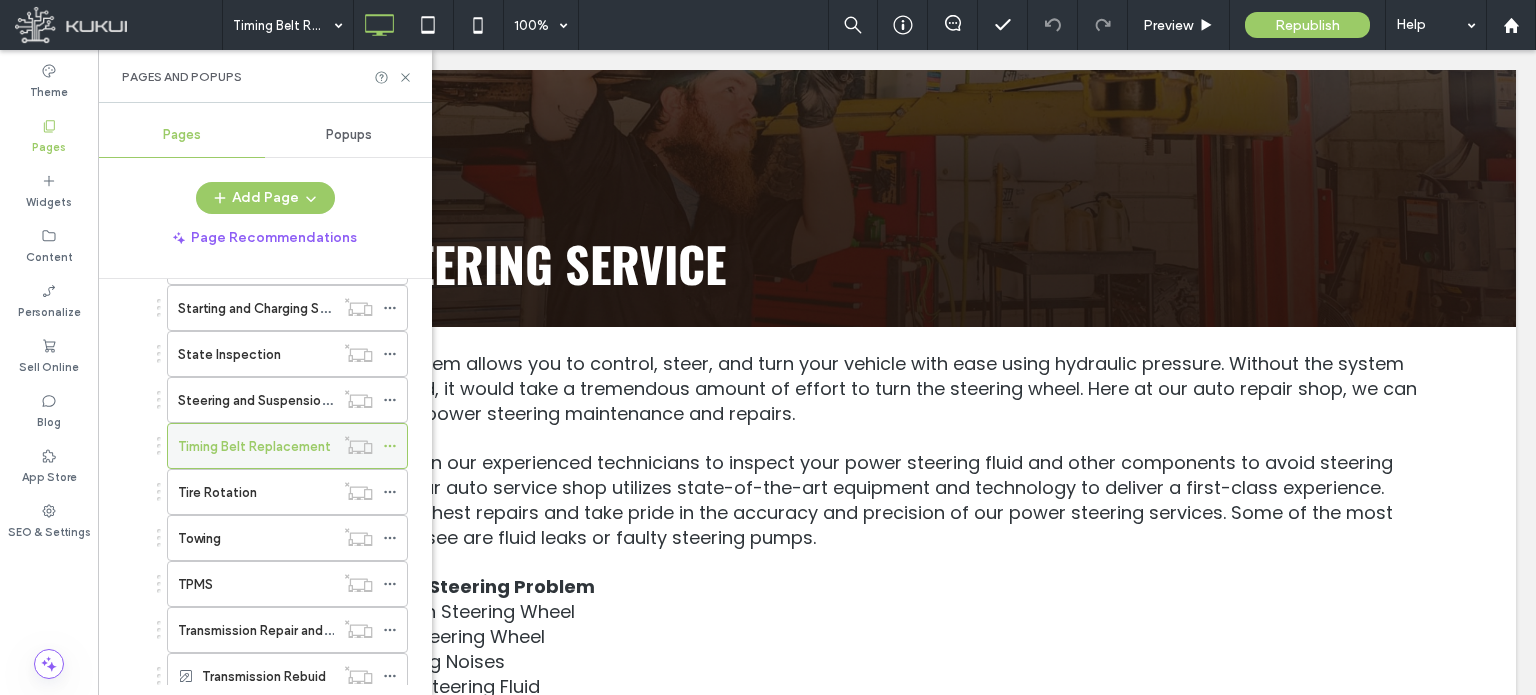 click 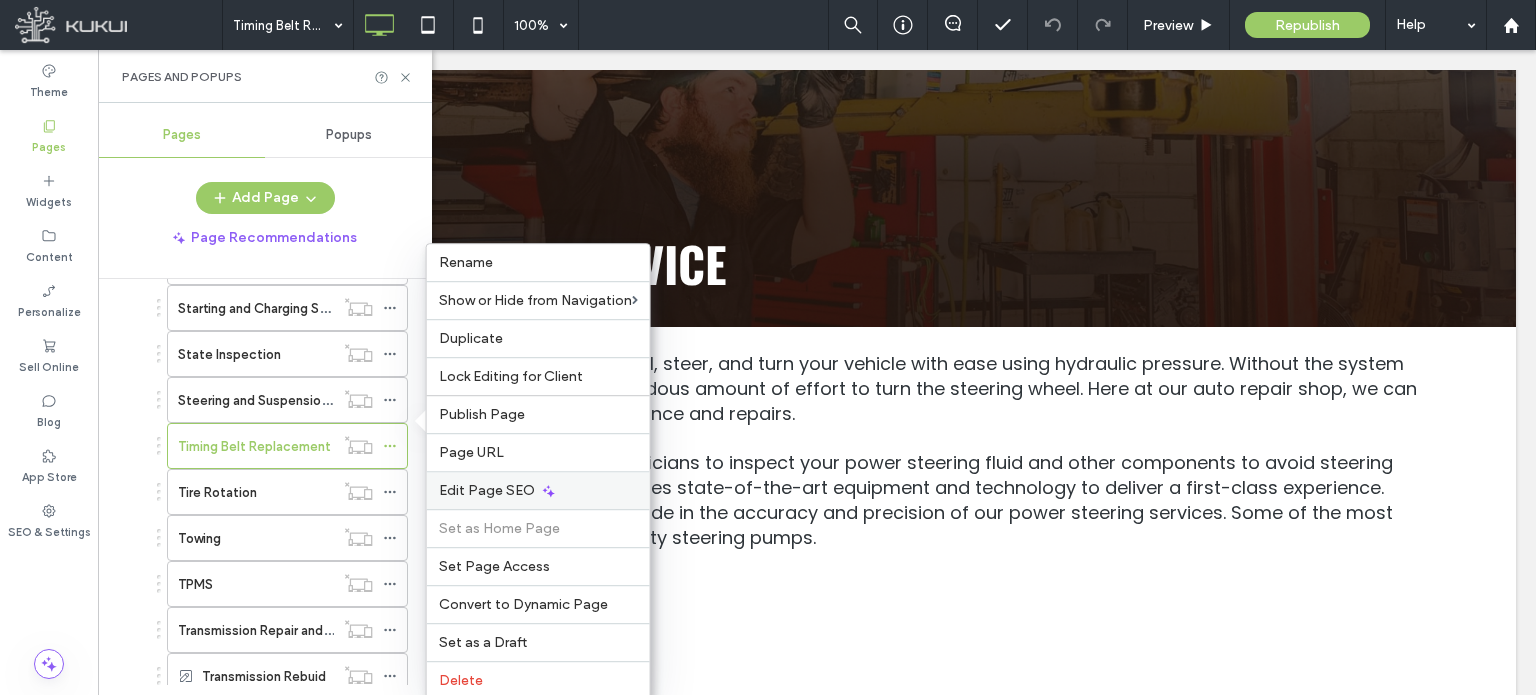click on "Edit Page SEO" at bounding box center (487, 490) 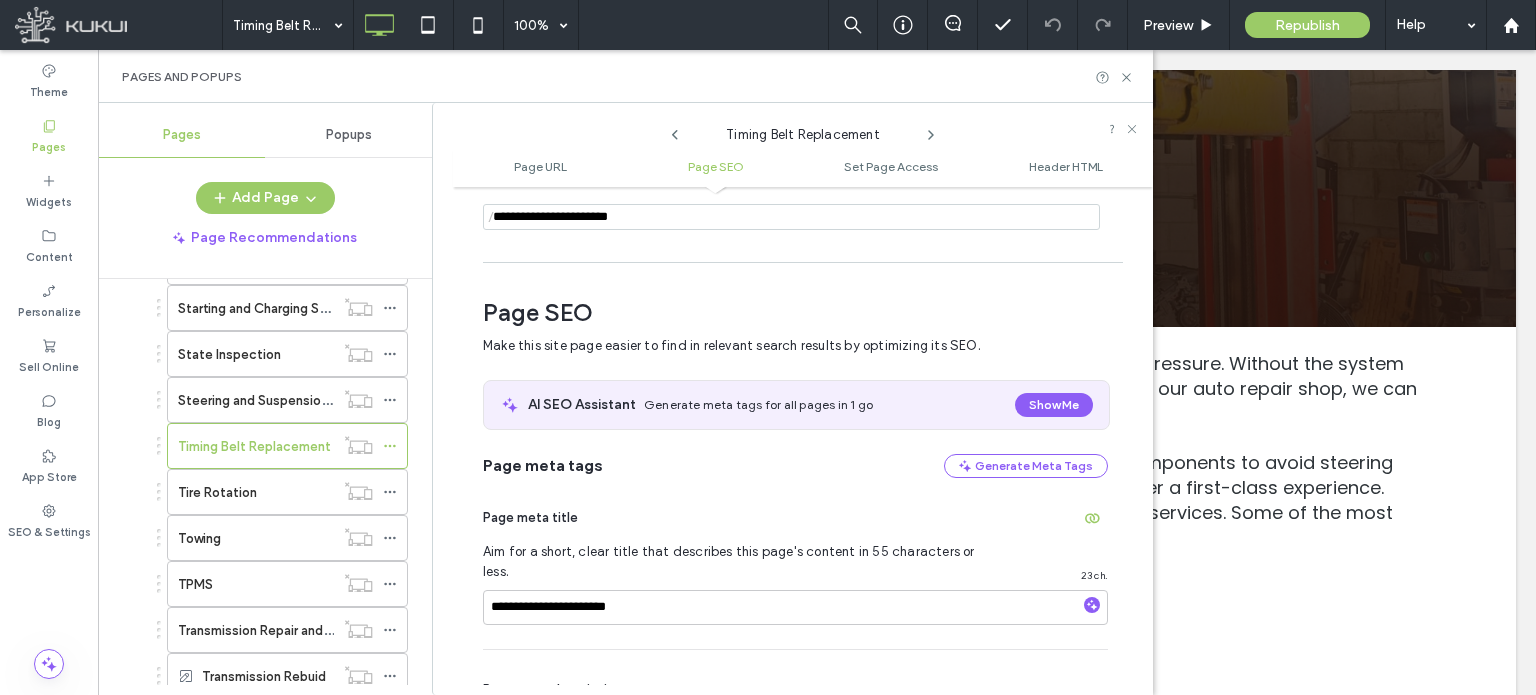 scroll, scrollTop: 274, scrollLeft: 0, axis: vertical 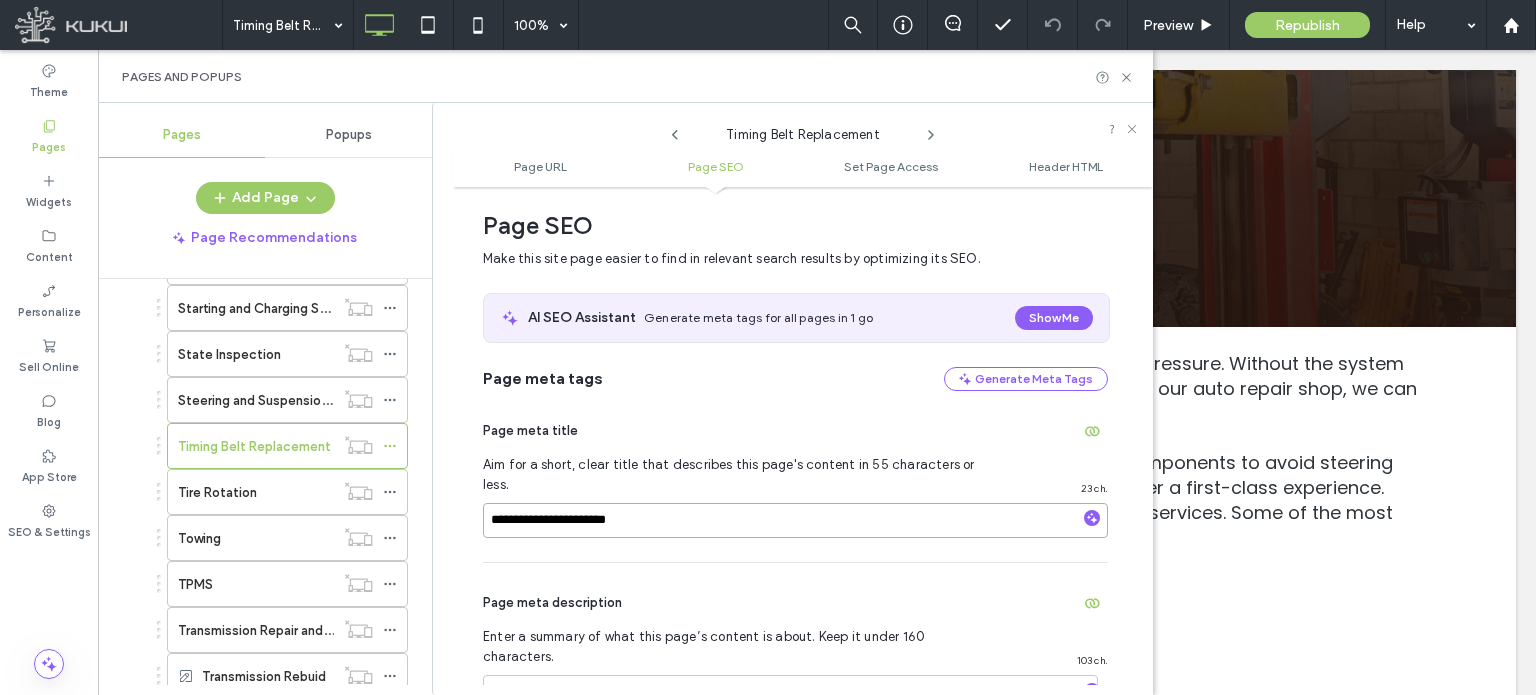 click on "**********" at bounding box center (795, 520) 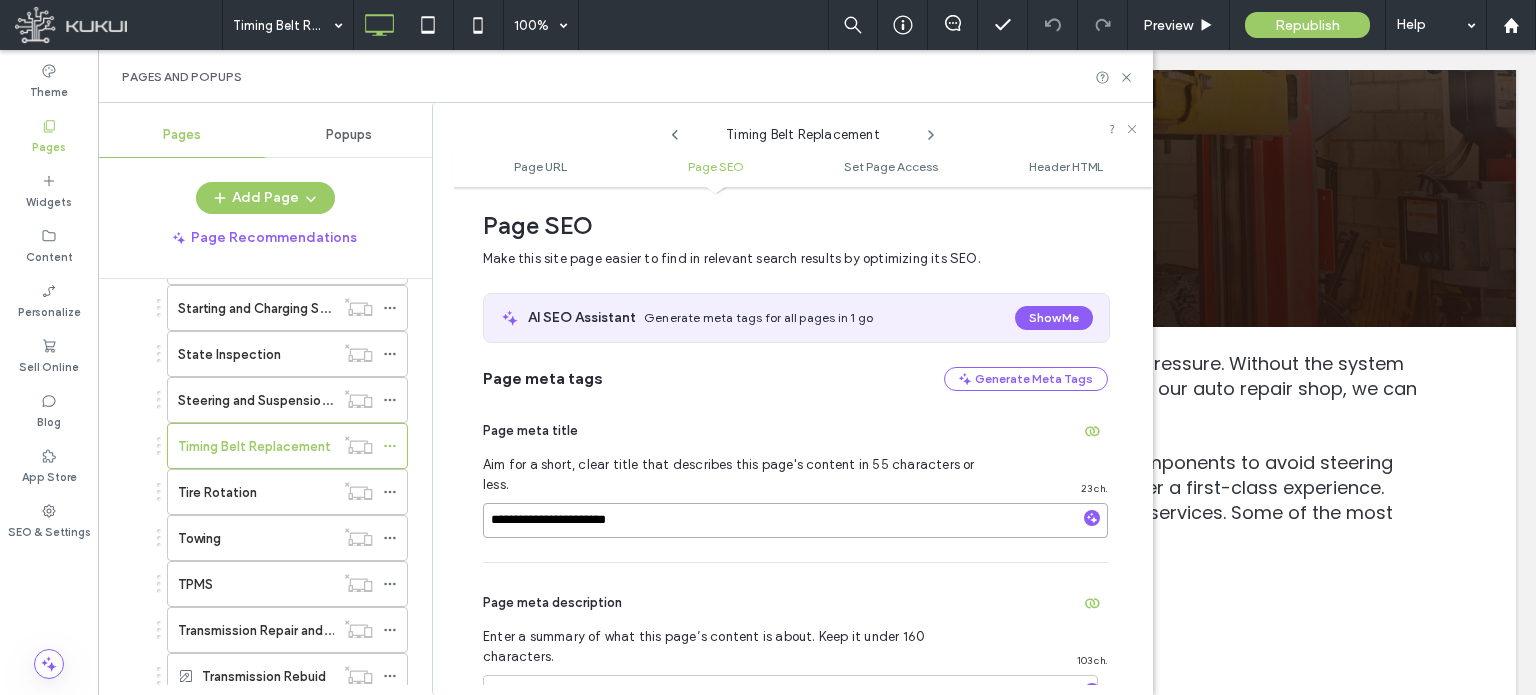 paste on "**********" 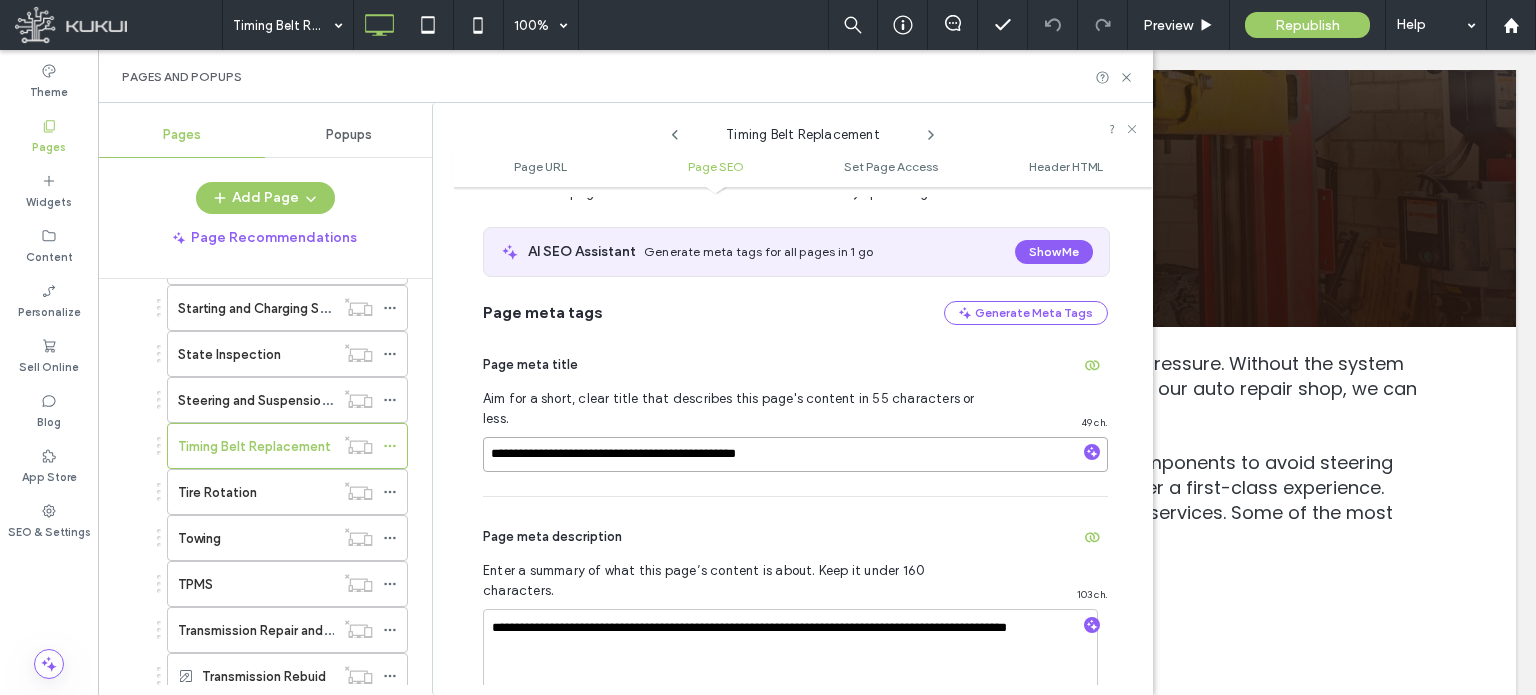 scroll, scrollTop: 474, scrollLeft: 0, axis: vertical 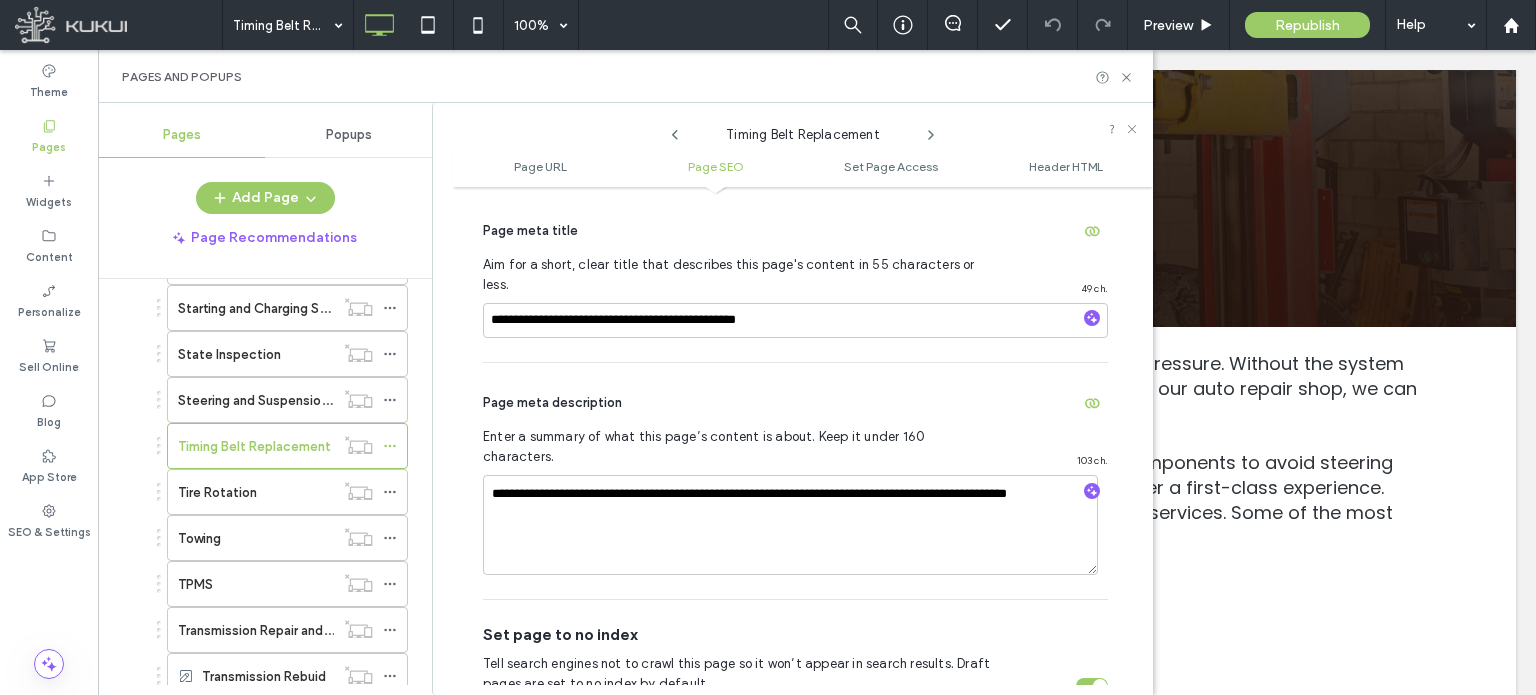 click on "Page meta description" at bounding box center (795, 403) 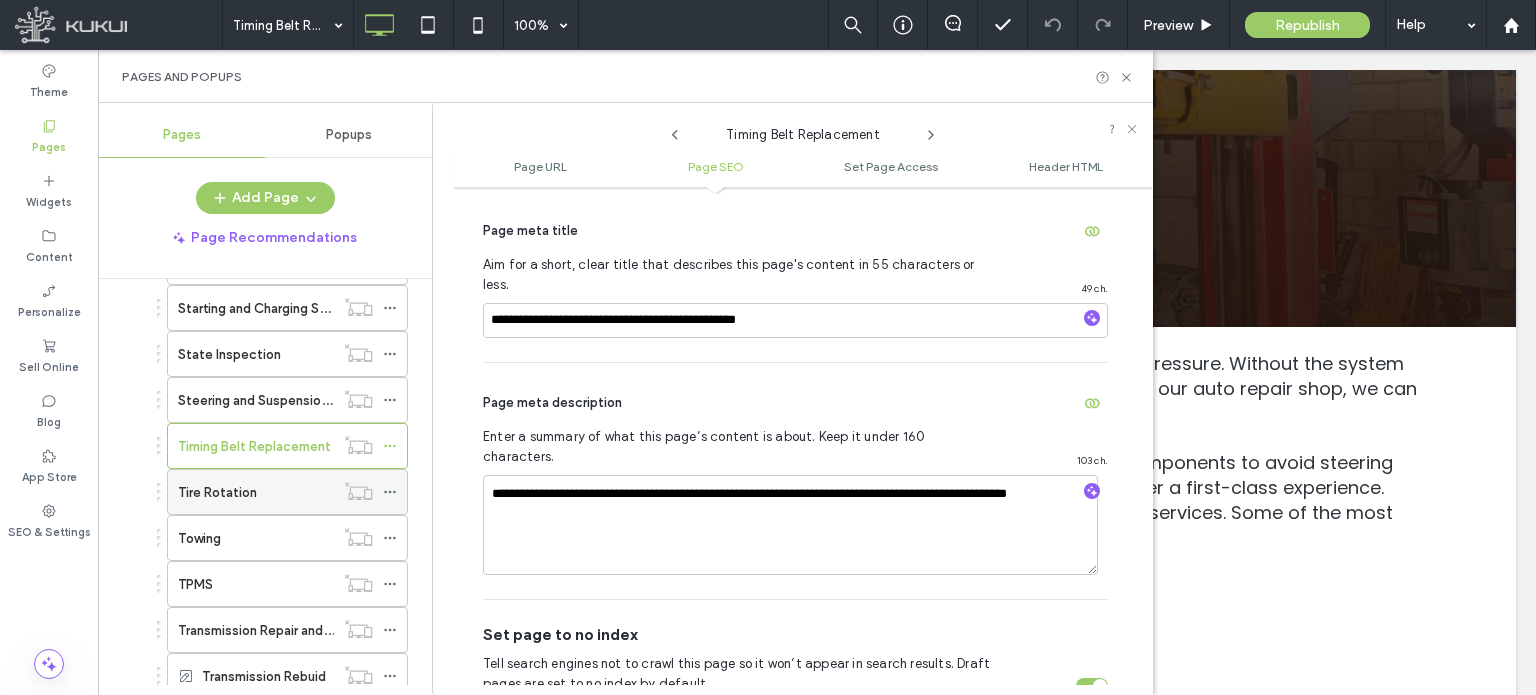 click on "Tire Rotation" at bounding box center (256, 492) 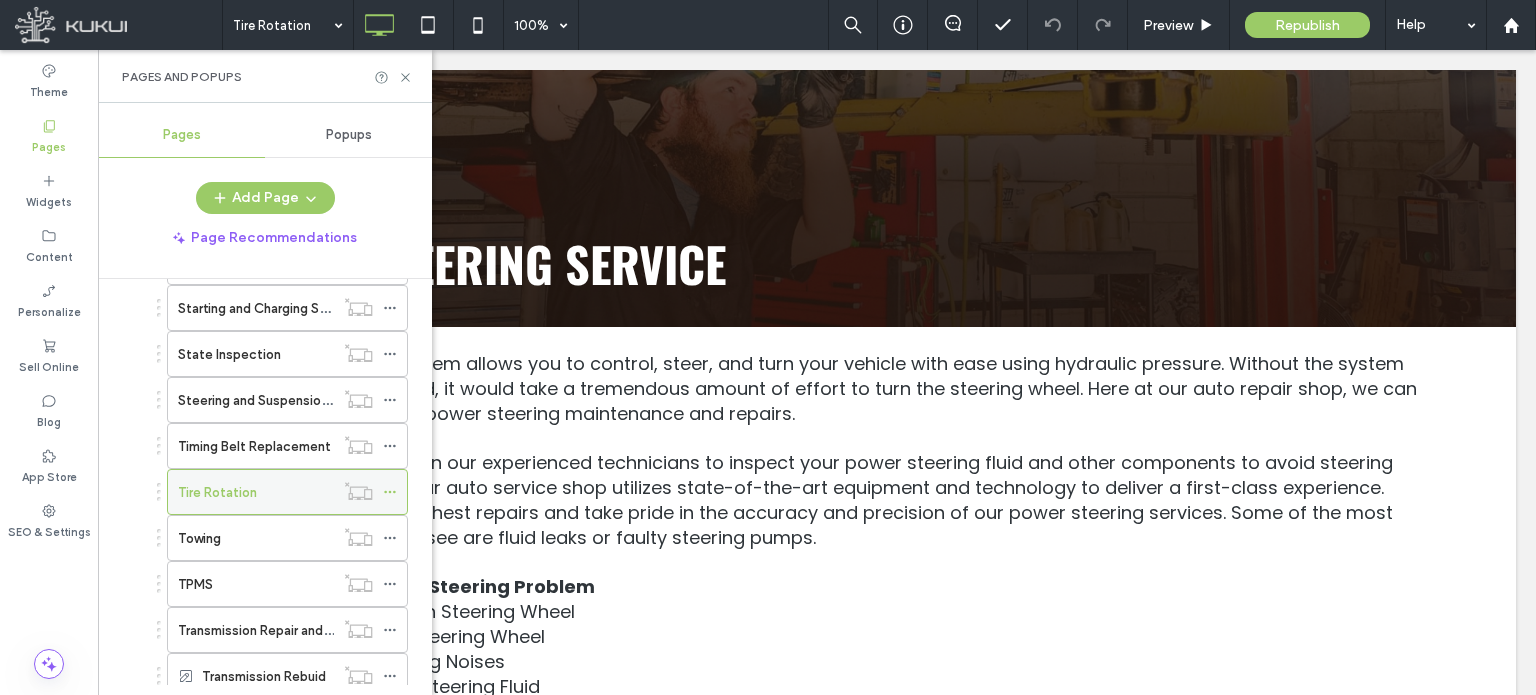 click 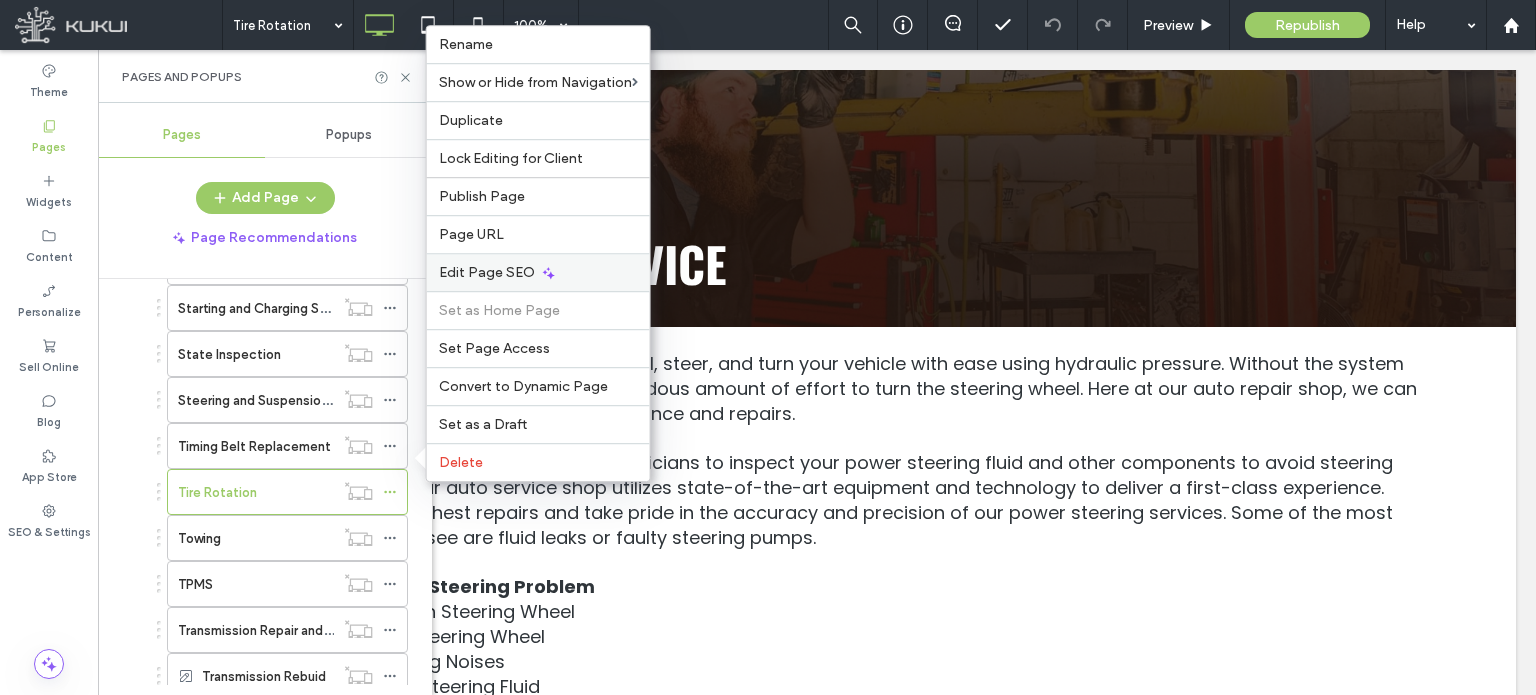 click on "Edit Page SEO" at bounding box center (487, 272) 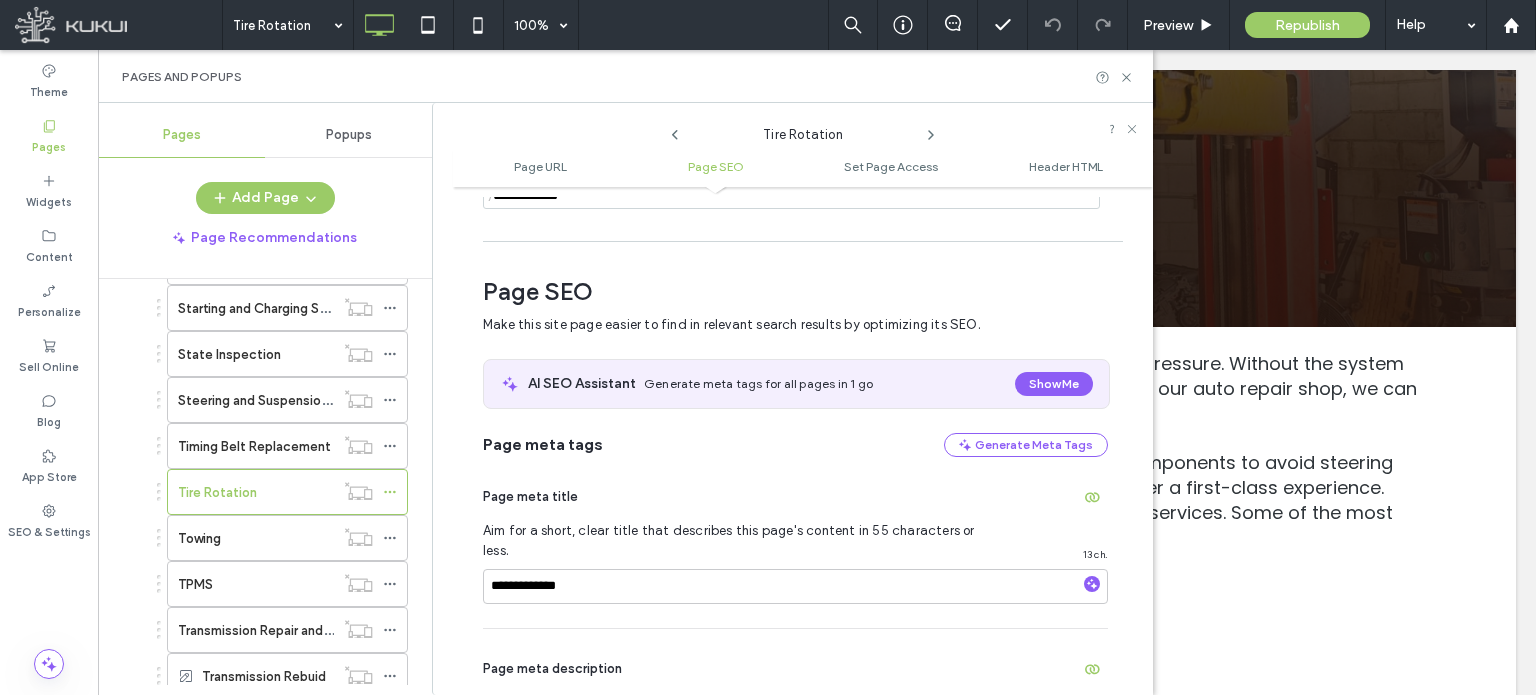 scroll, scrollTop: 274, scrollLeft: 0, axis: vertical 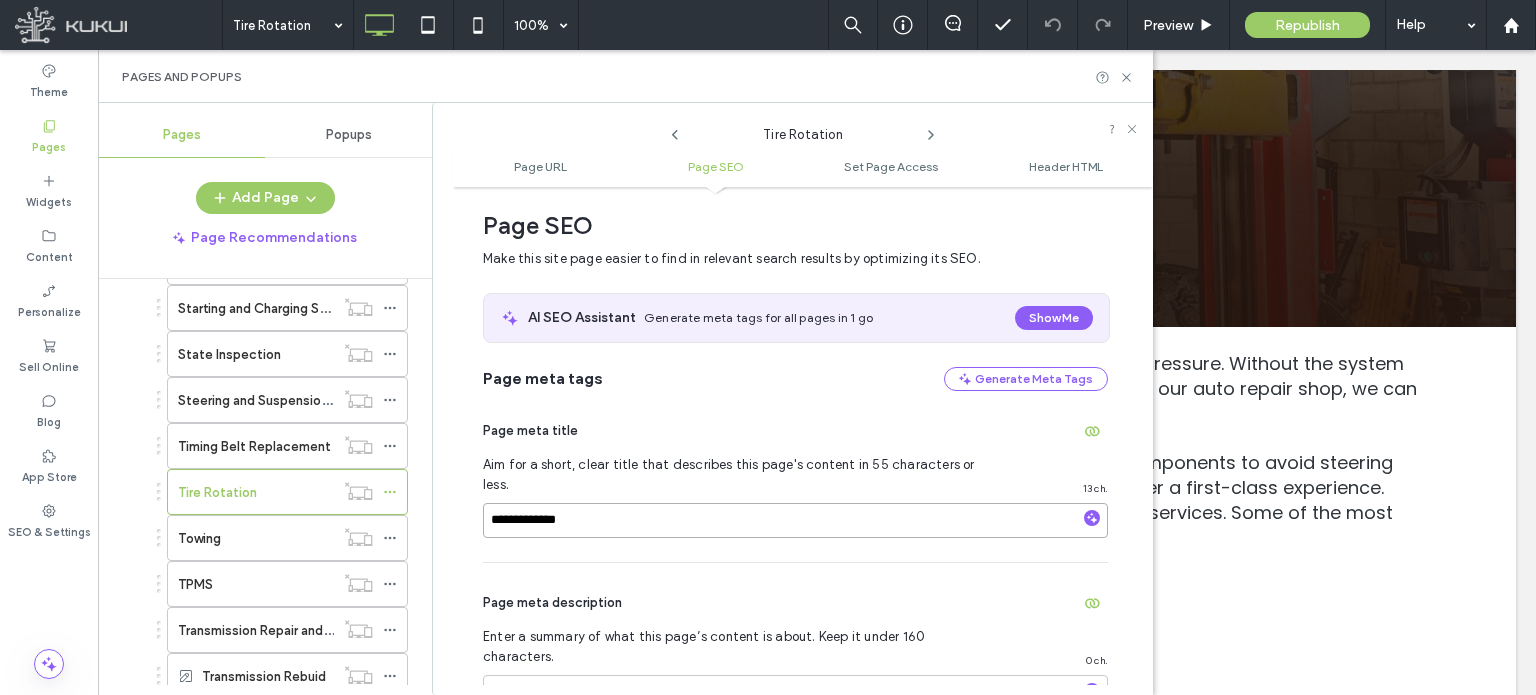 click on "**********" at bounding box center (795, 520) 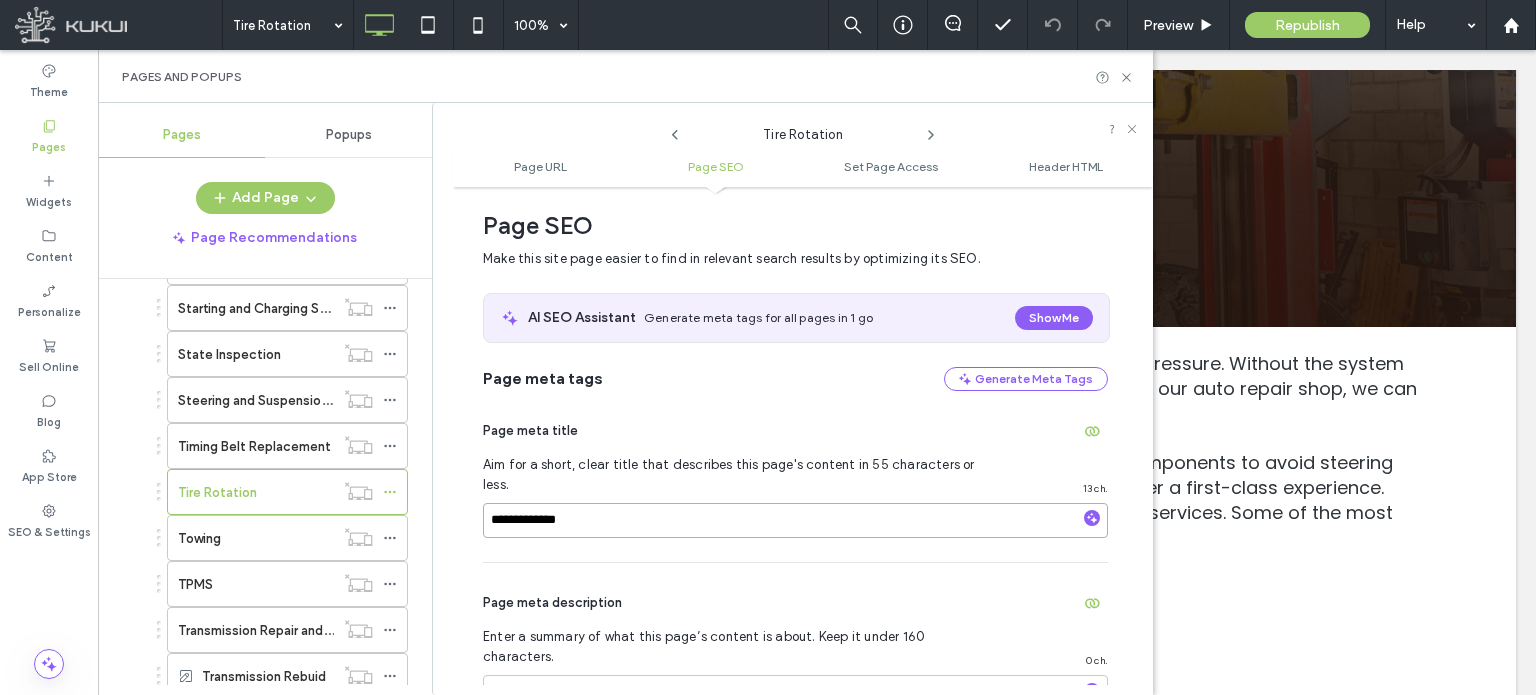 paste on "**********" 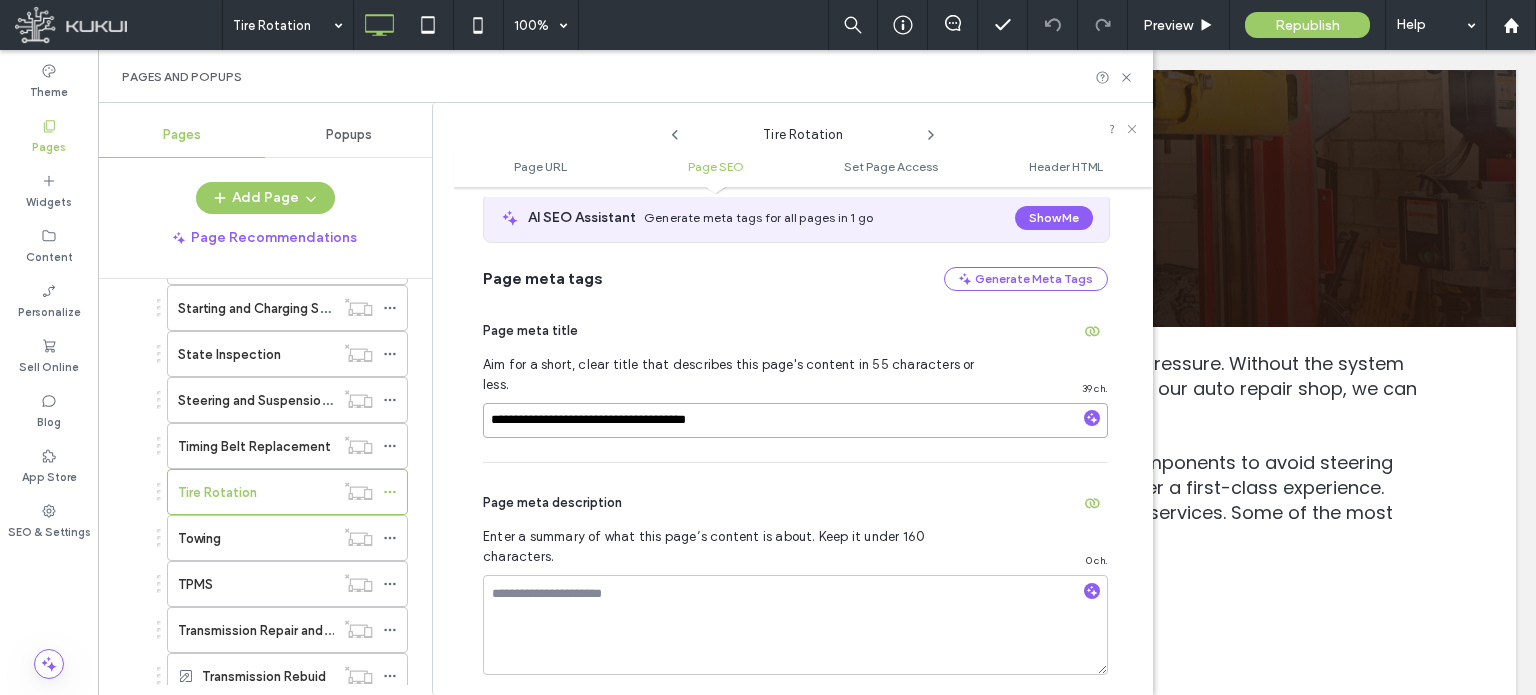 scroll, scrollTop: 474, scrollLeft: 0, axis: vertical 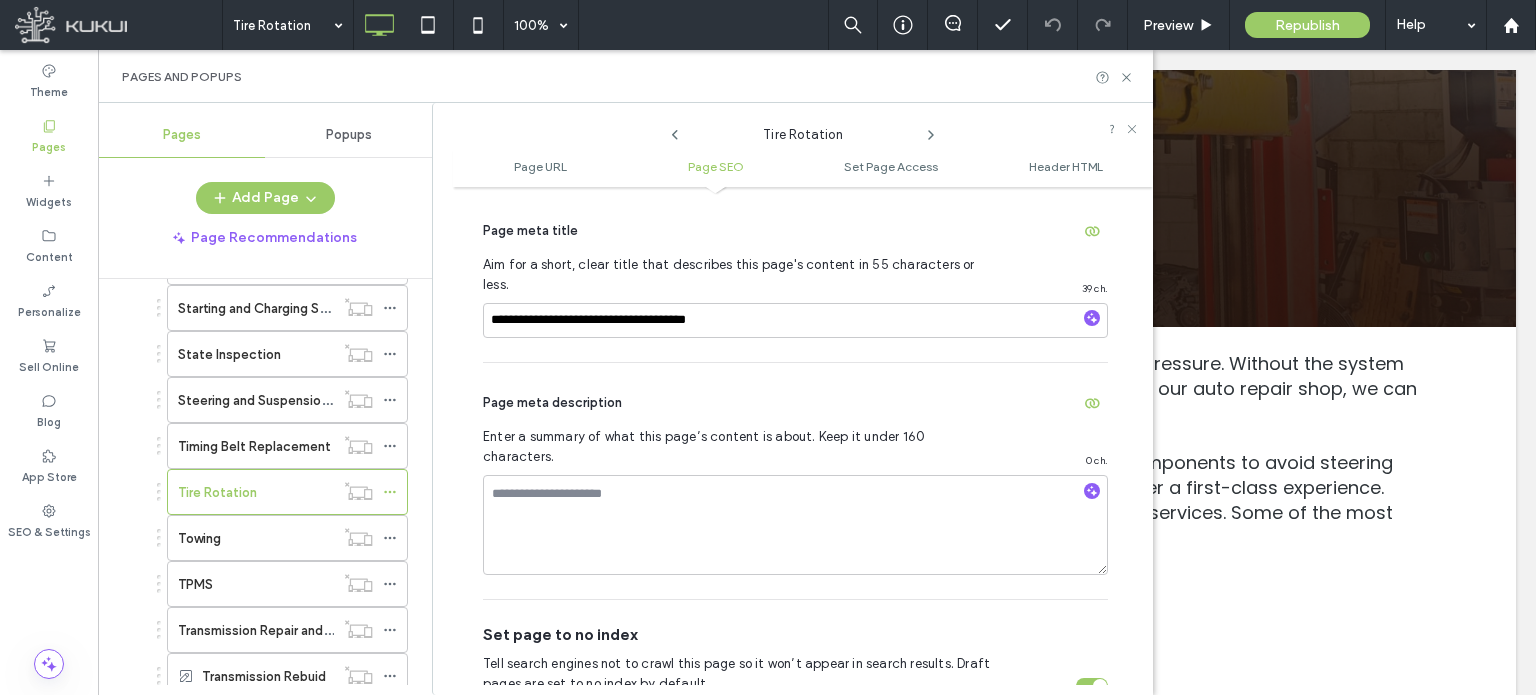 click on "Page meta description Enter a summary of what this page’s content is about. Keep it under 160 characters. 0   ch." at bounding box center [795, 481] 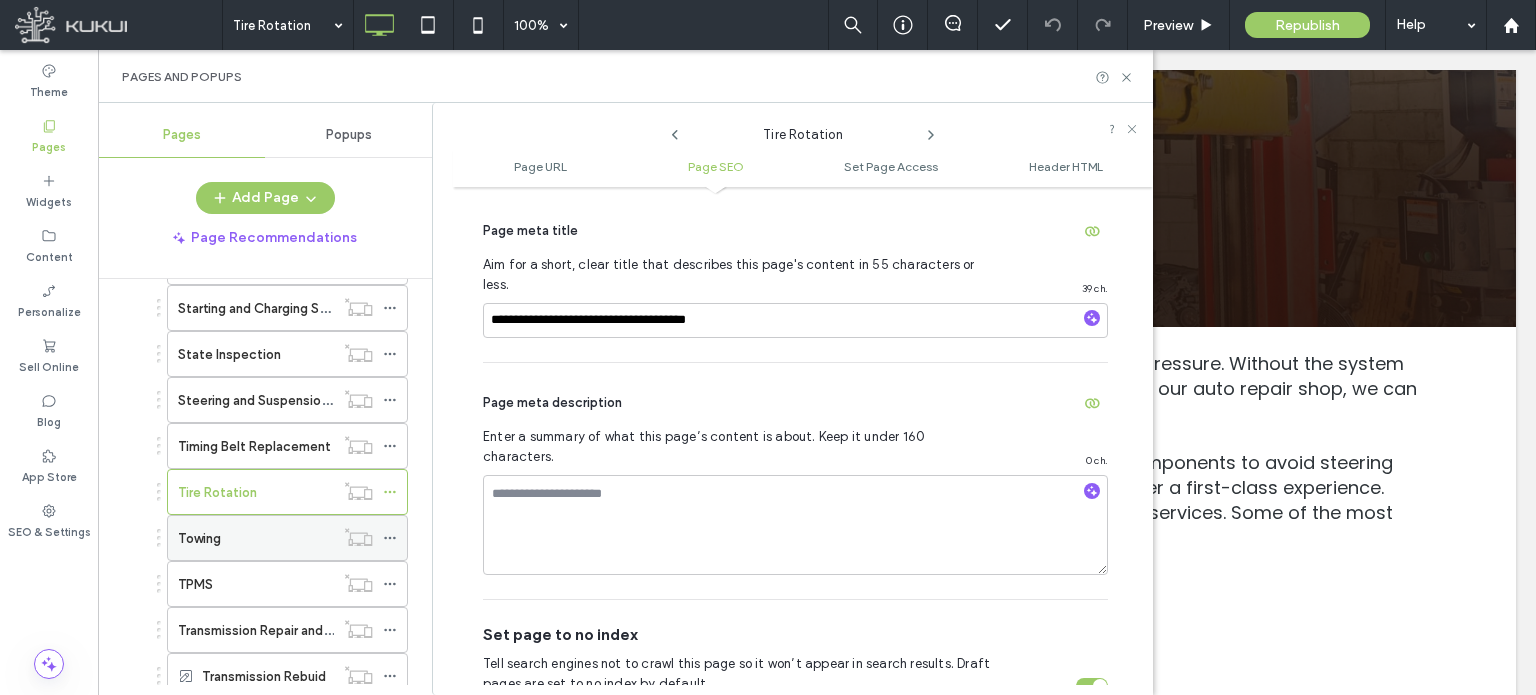 click on "Towing" at bounding box center [256, 538] 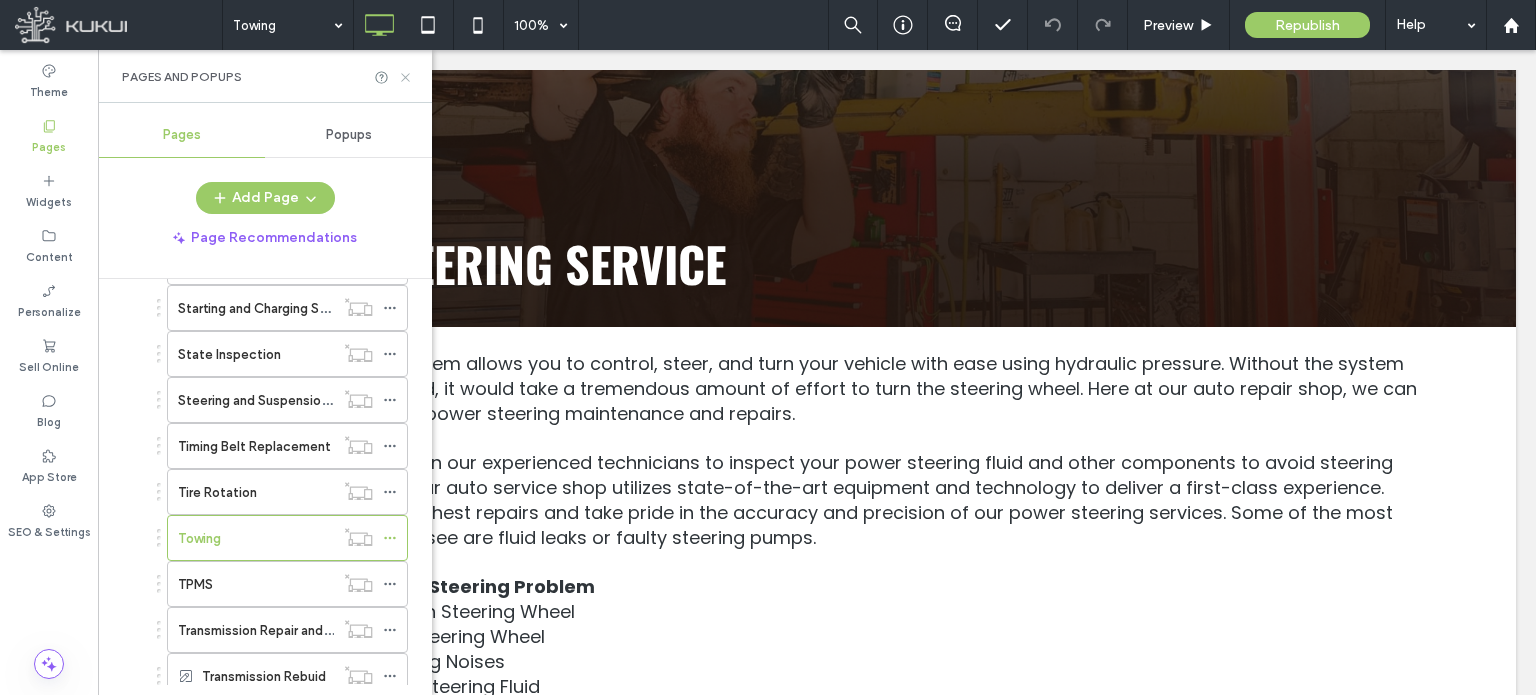 click 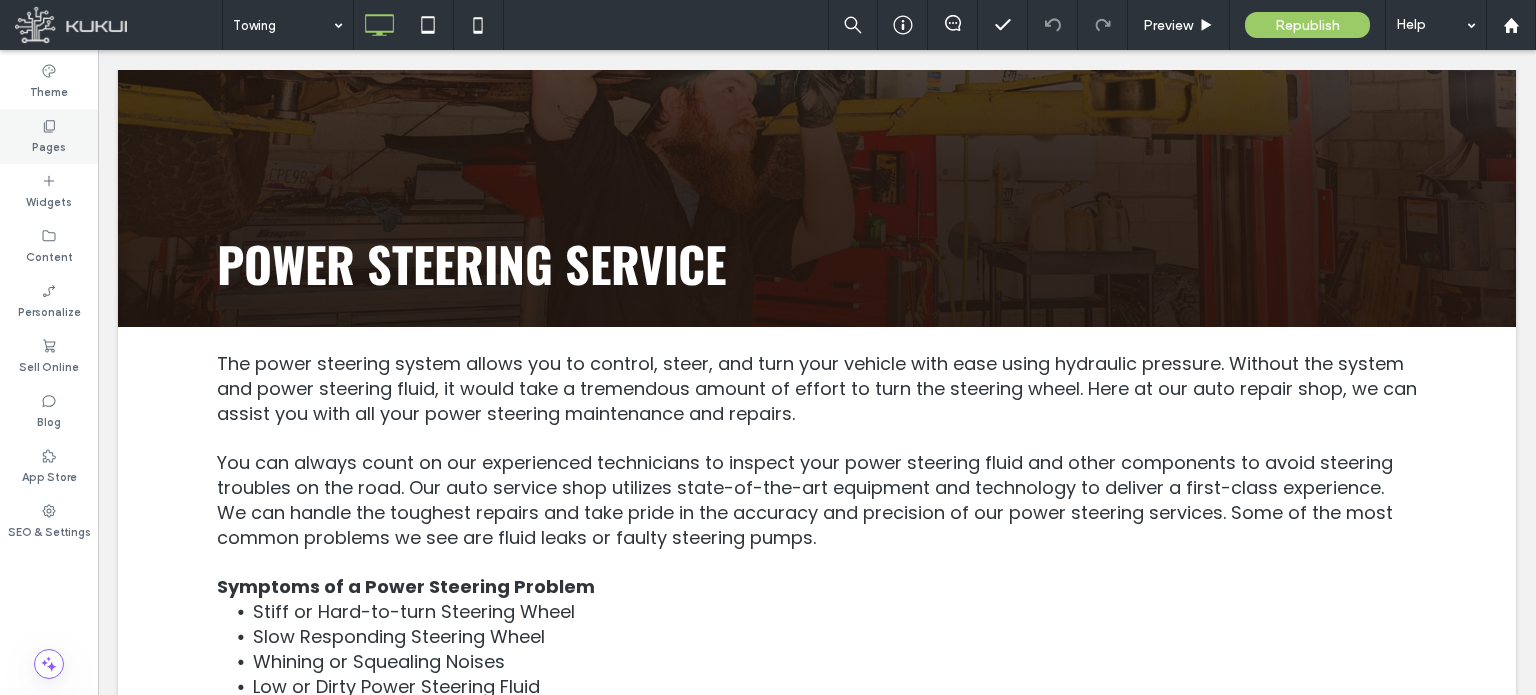 click 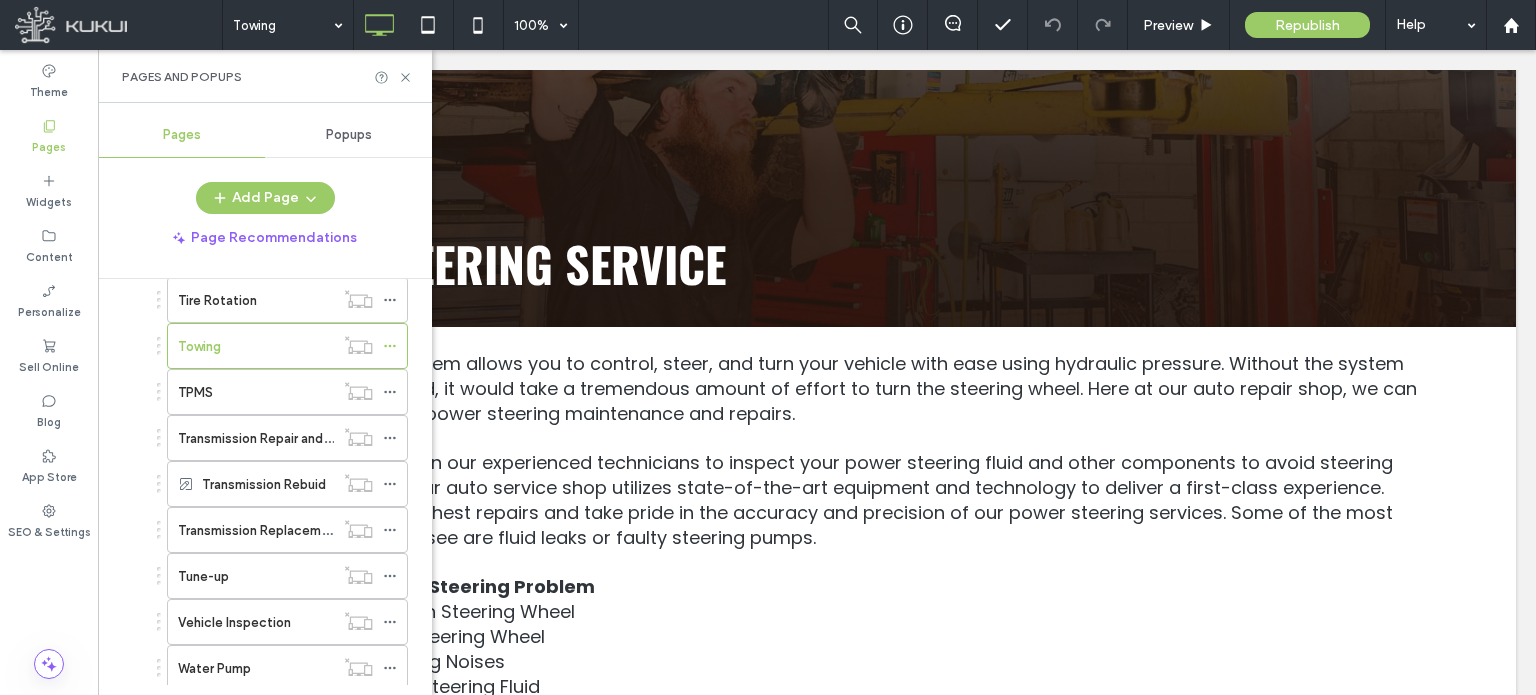 scroll, scrollTop: 2794, scrollLeft: 0, axis: vertical 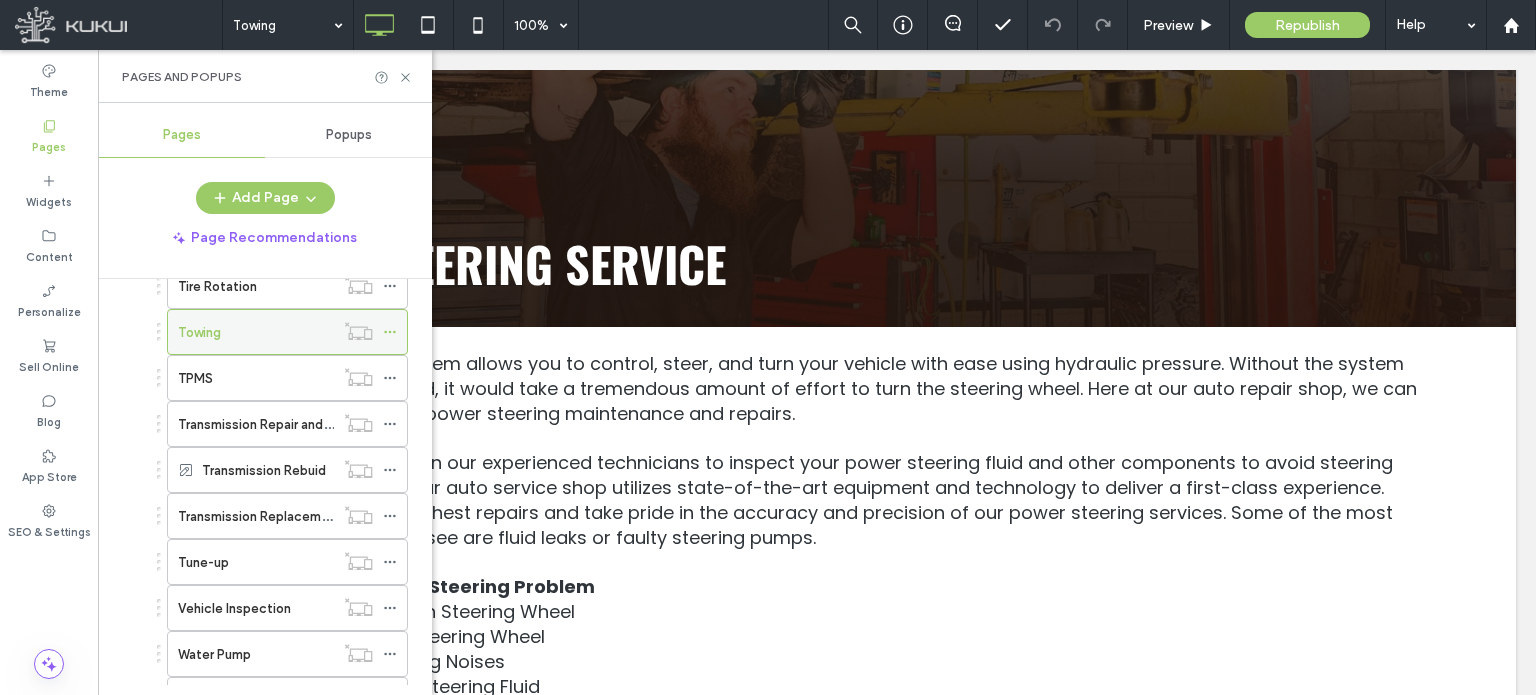 click 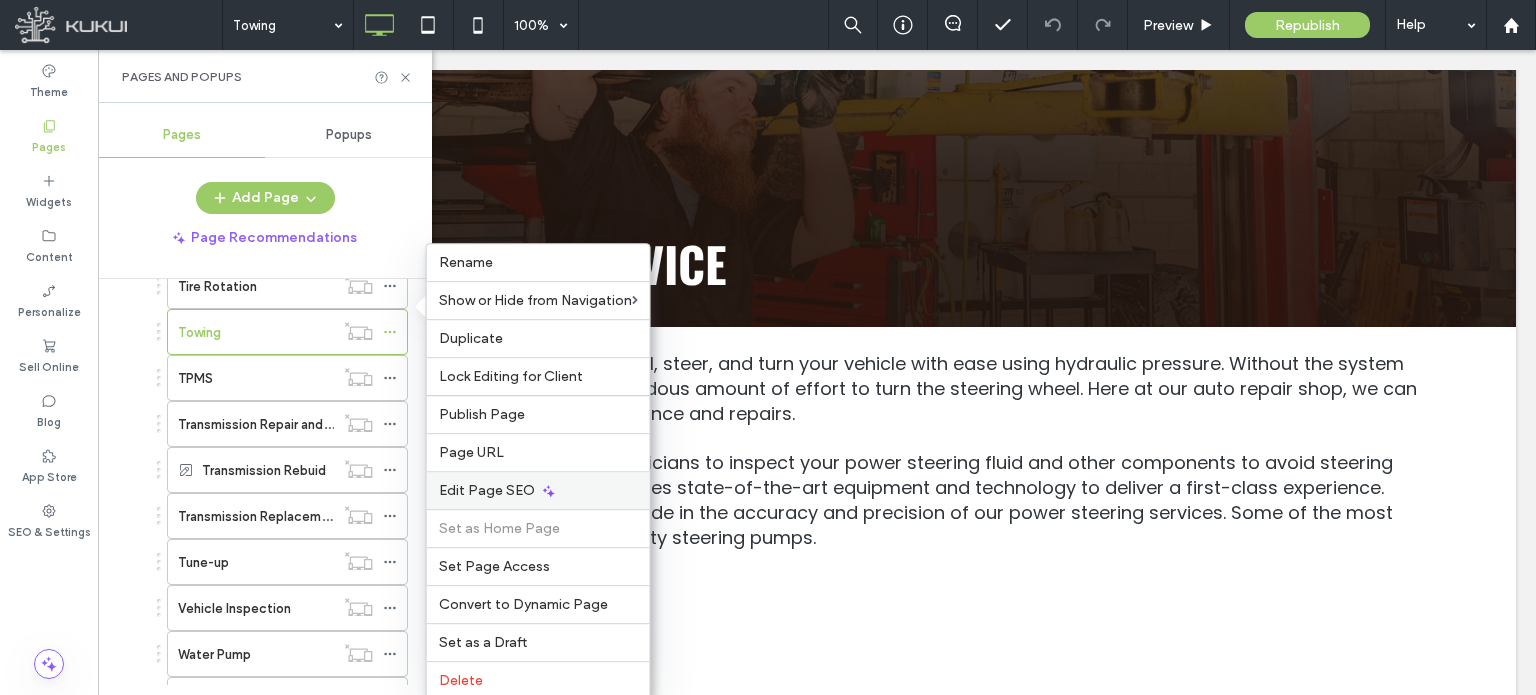 click on "Edit Page SEO" at bounding box center [487, 490] 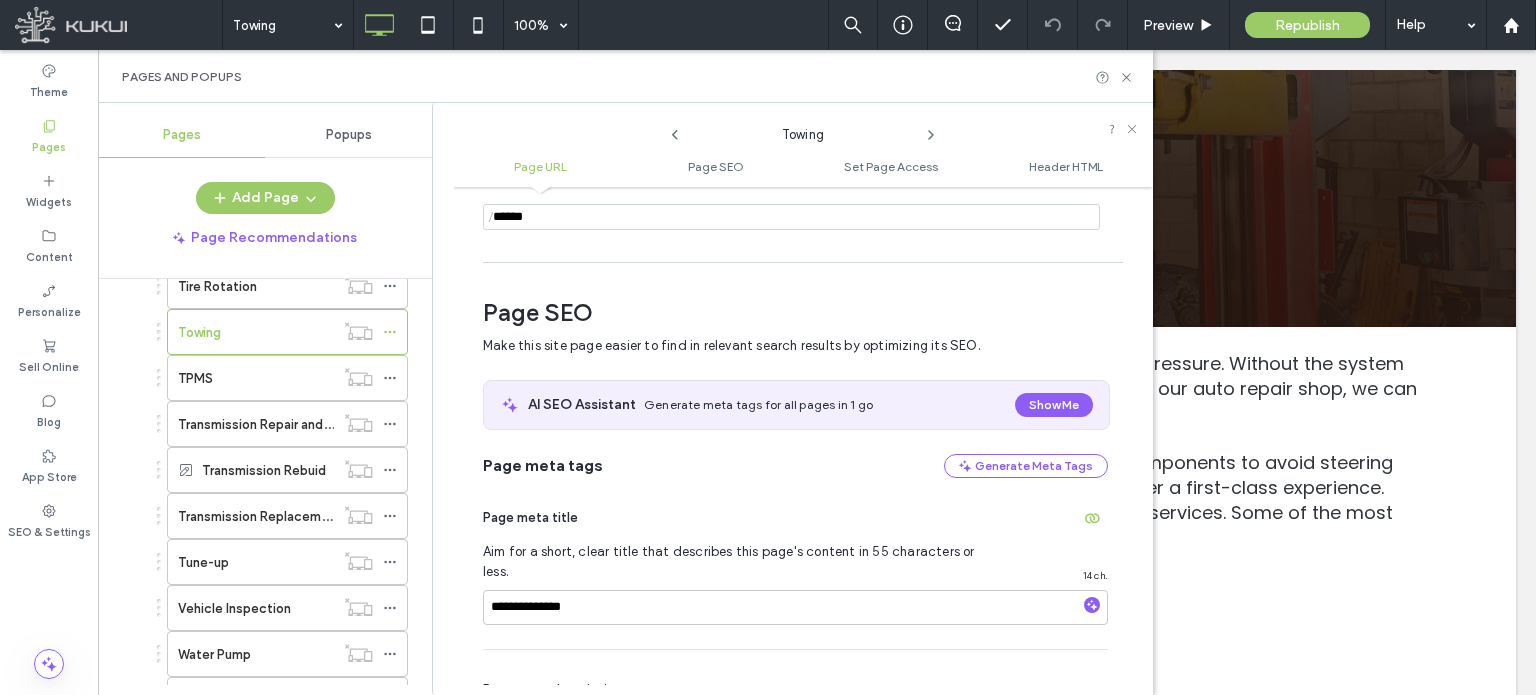 scroll, scrollTop: 274, scrollLeft: 0, axis: vertical 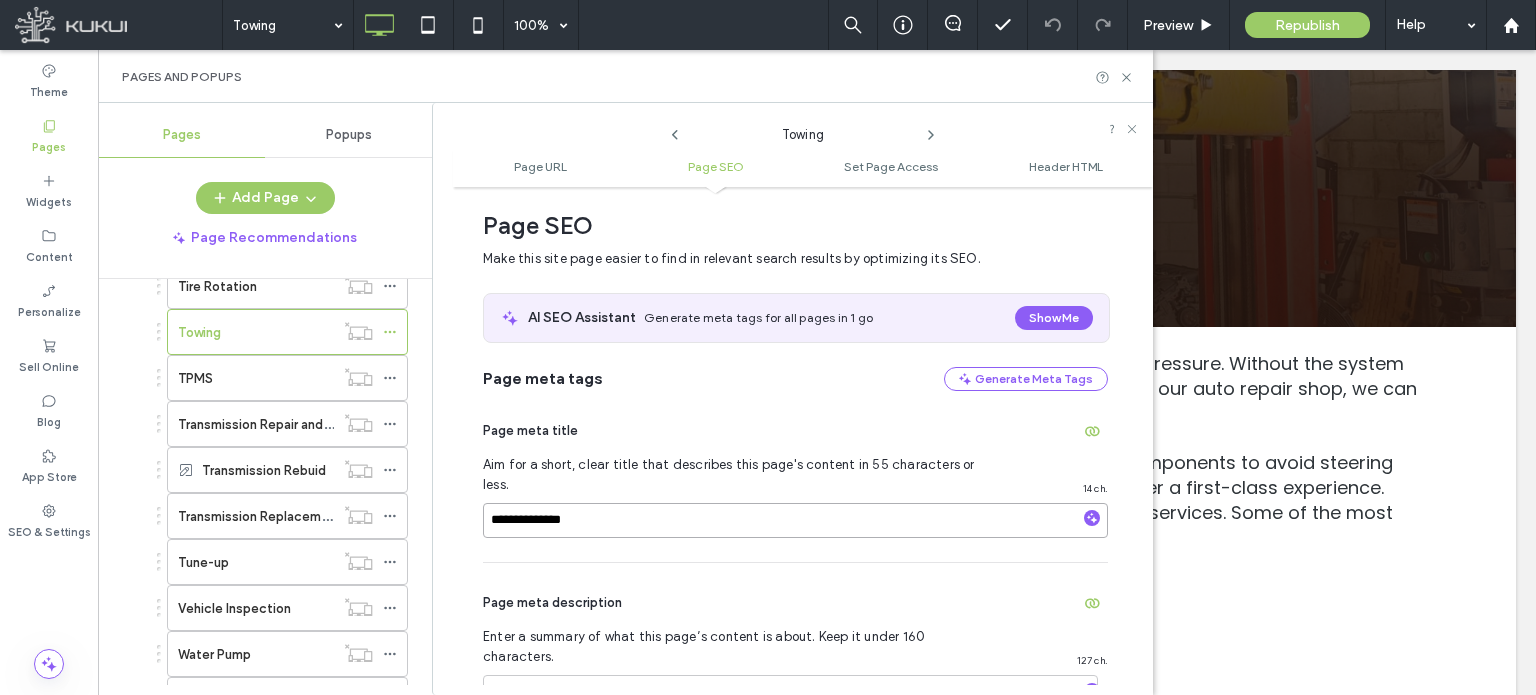 drag, startPoint x: 532, startPoint y: 502, endPoint x: 670, endPoint y: 515, distance: 138.61096 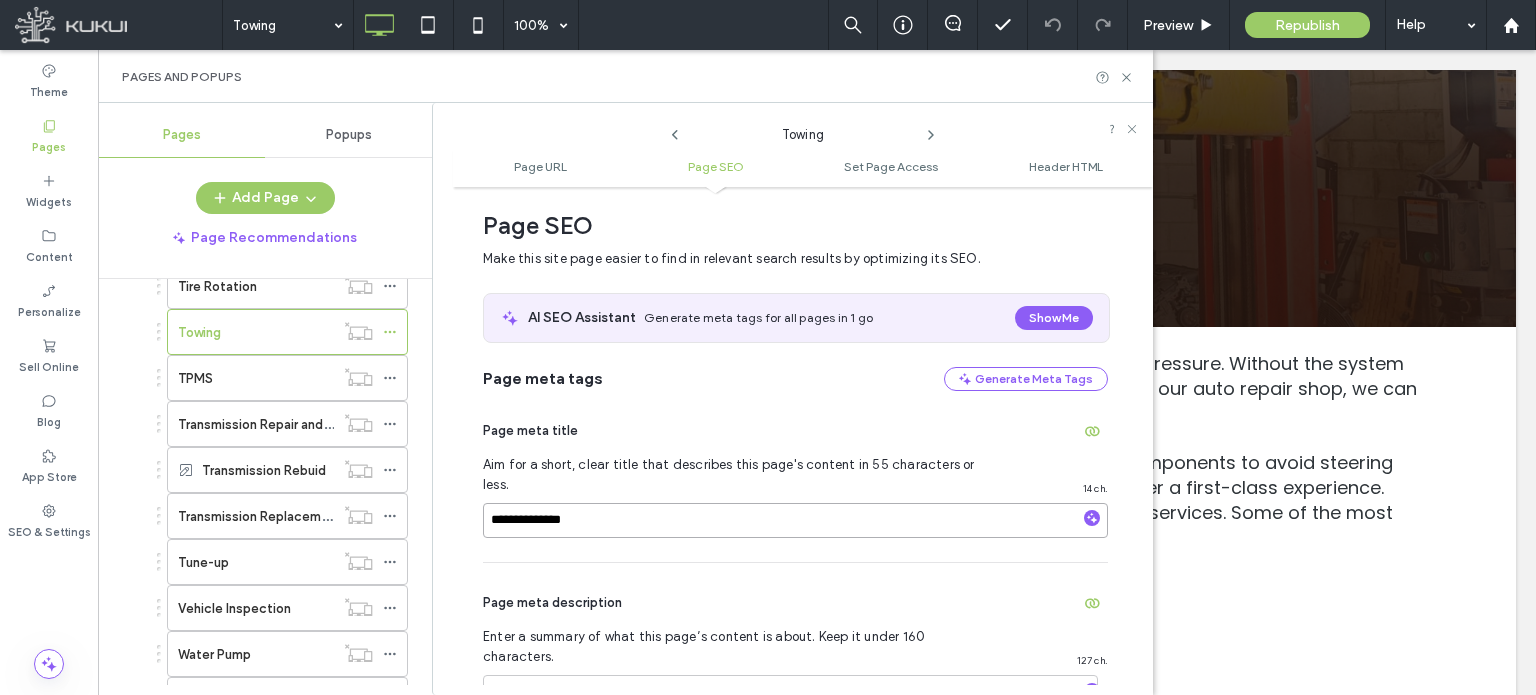 paste on "**********" 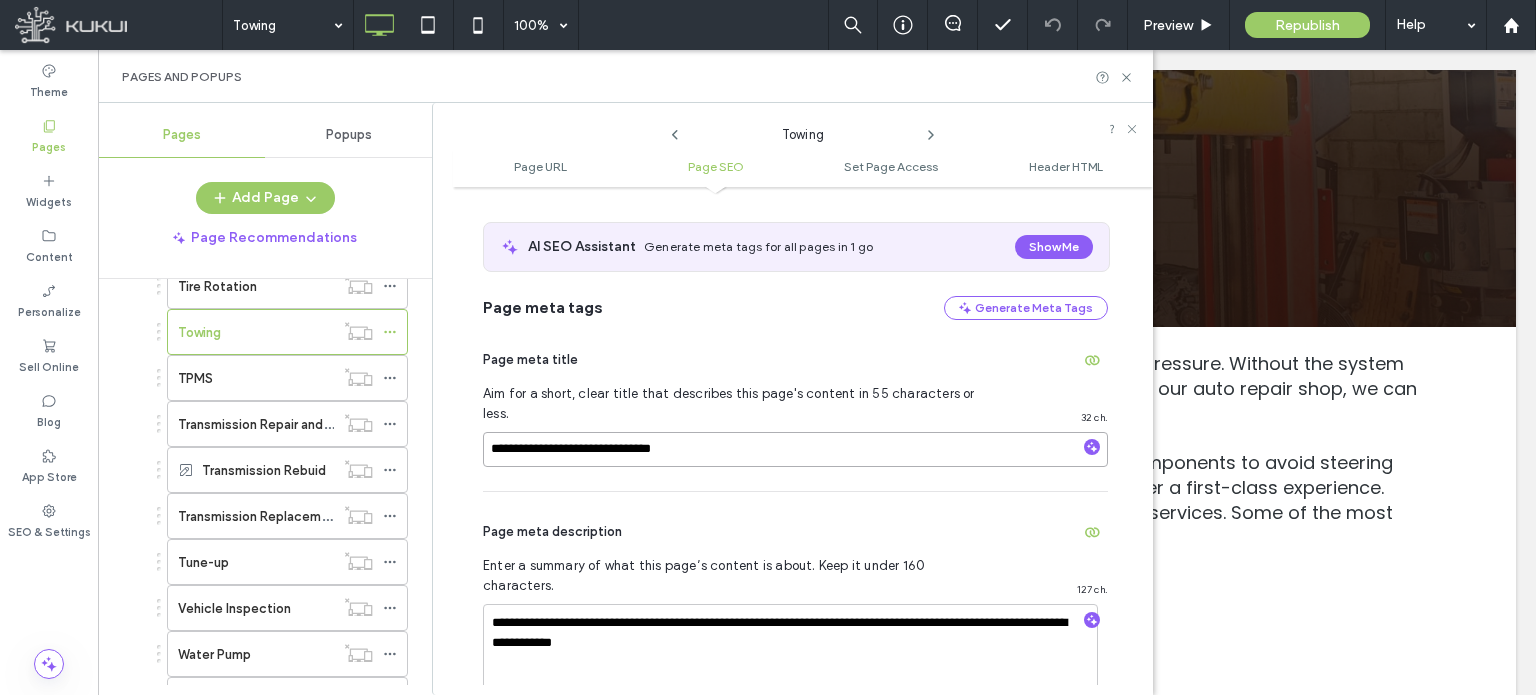 scroll, scrollTop: 474, scrollLeft: 0, axis: vertical 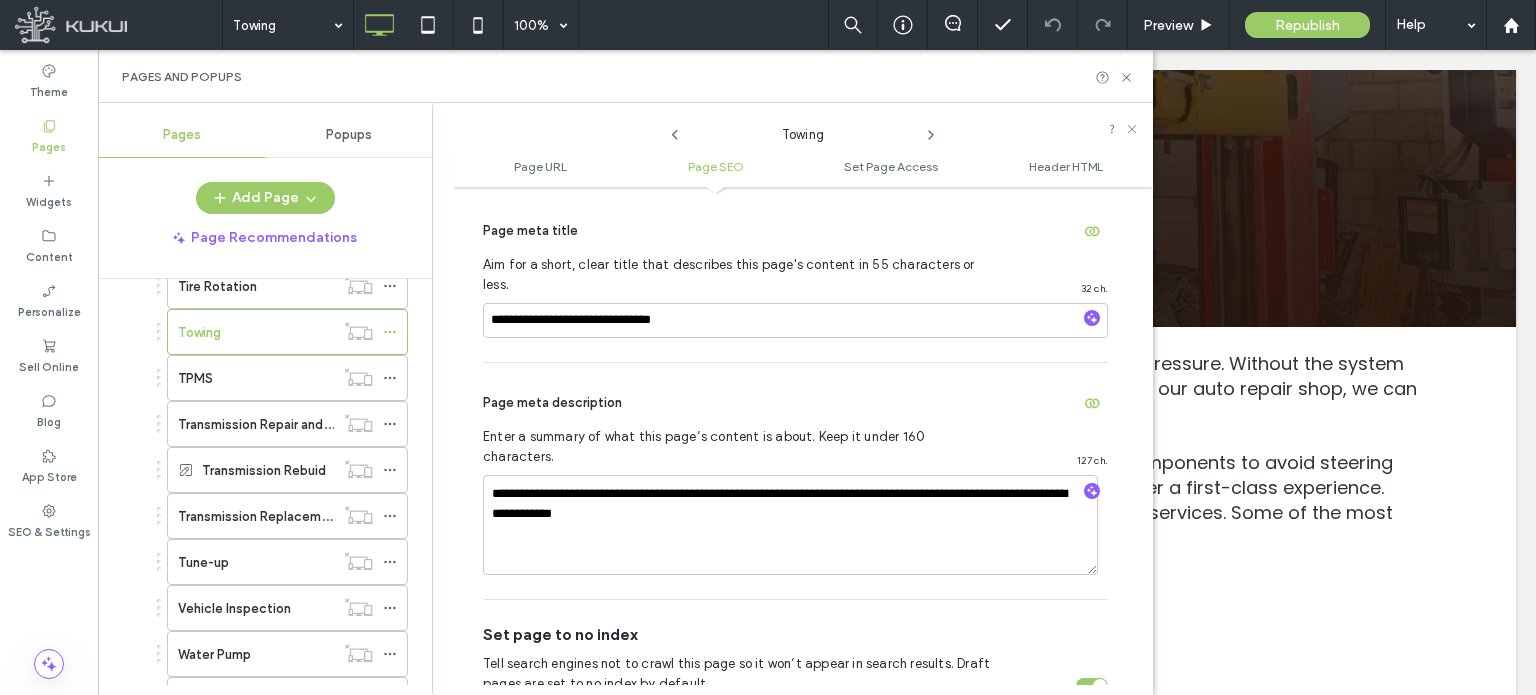 click on "Page meta description" at bounding box center [795, 403] 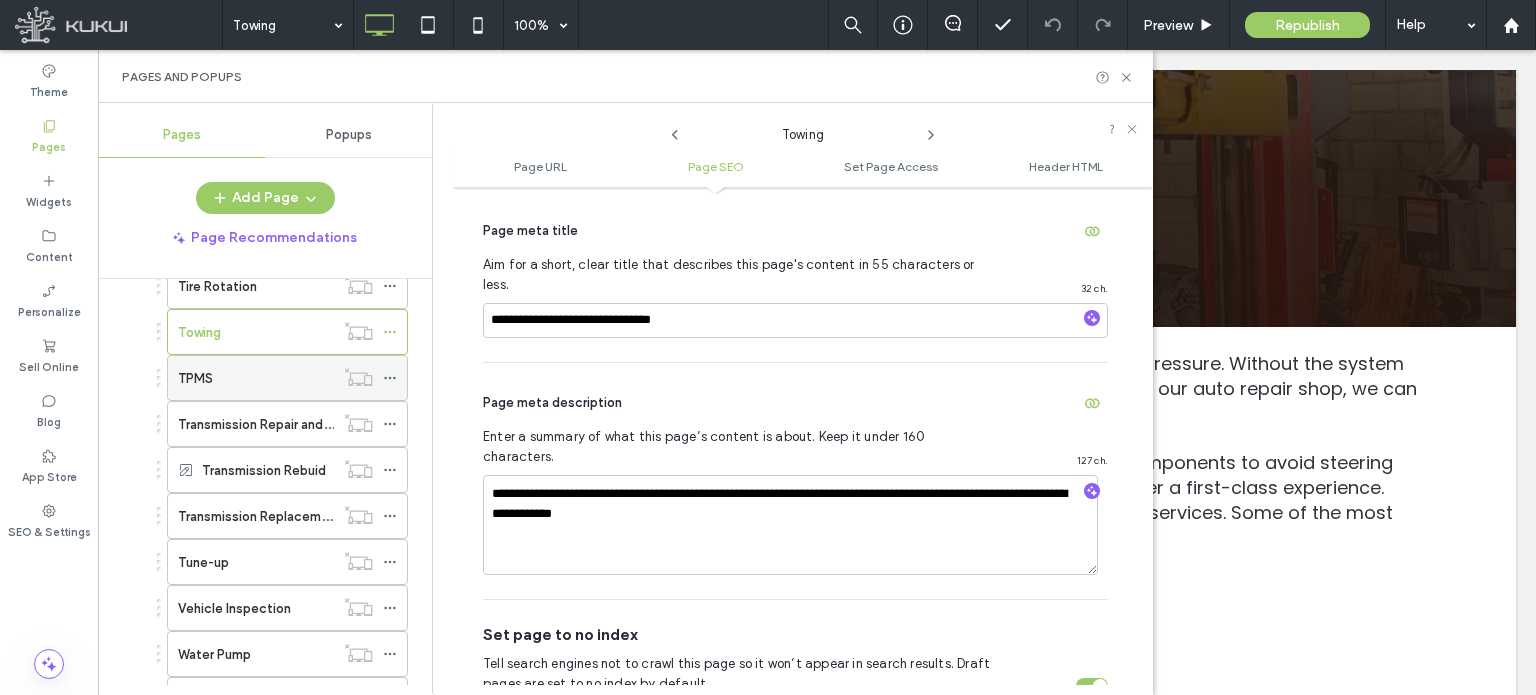 click on "TPMS" at bounding box center [256, 378] 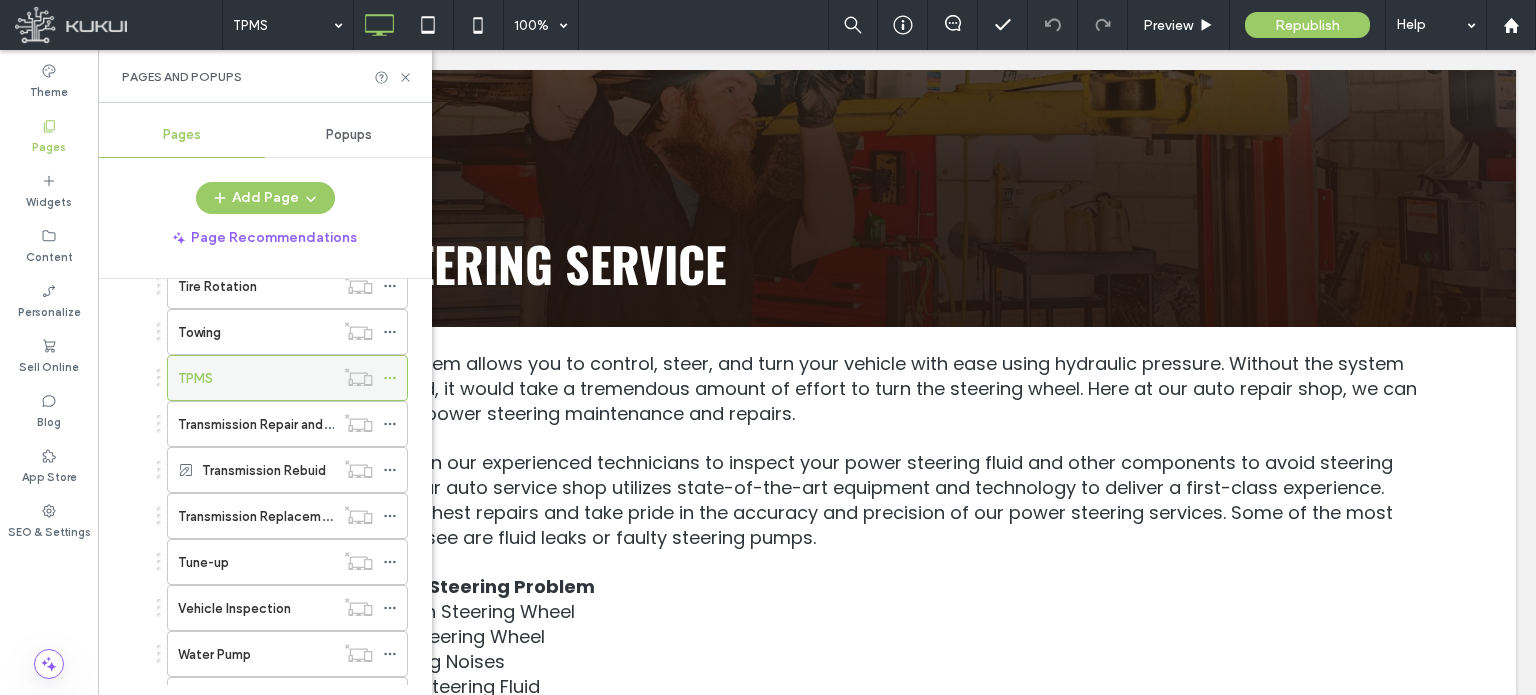 click 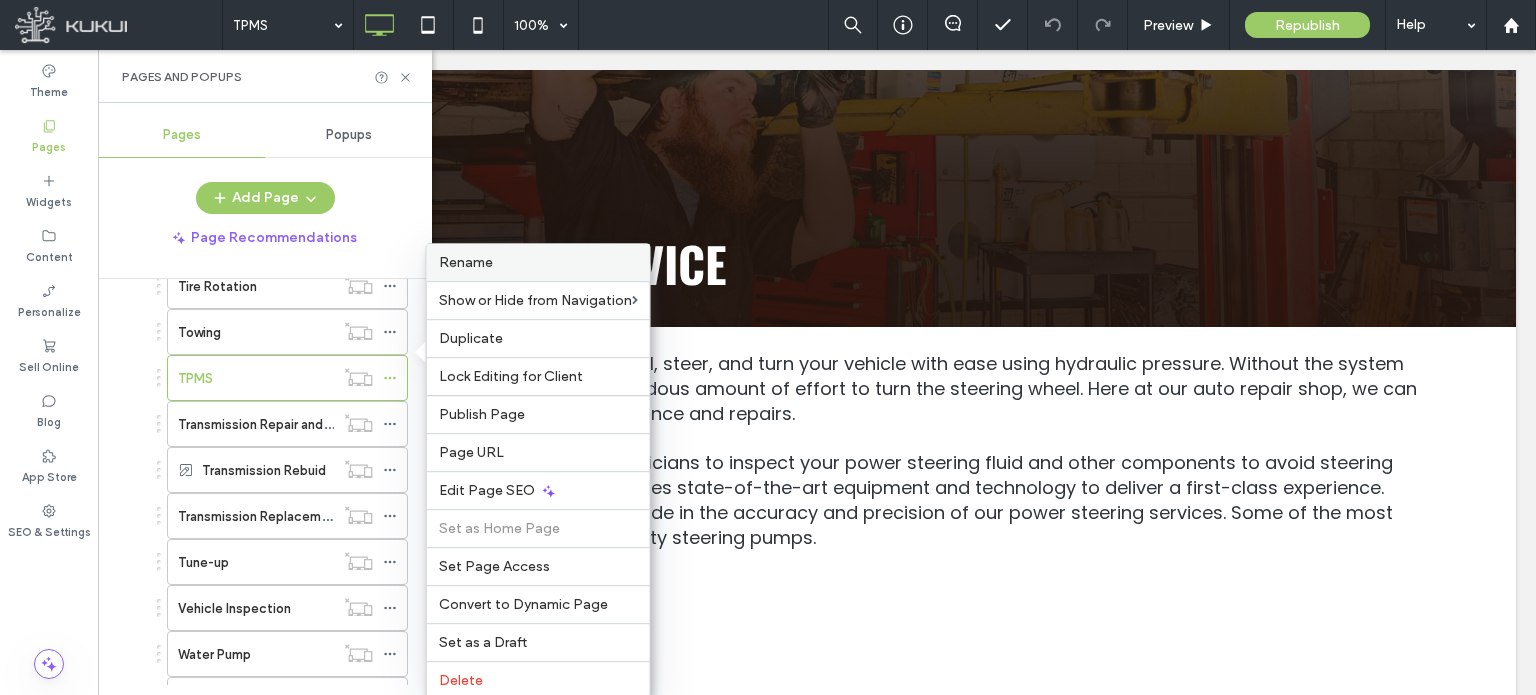 click on "Rename" at bounding box center [466, 262] 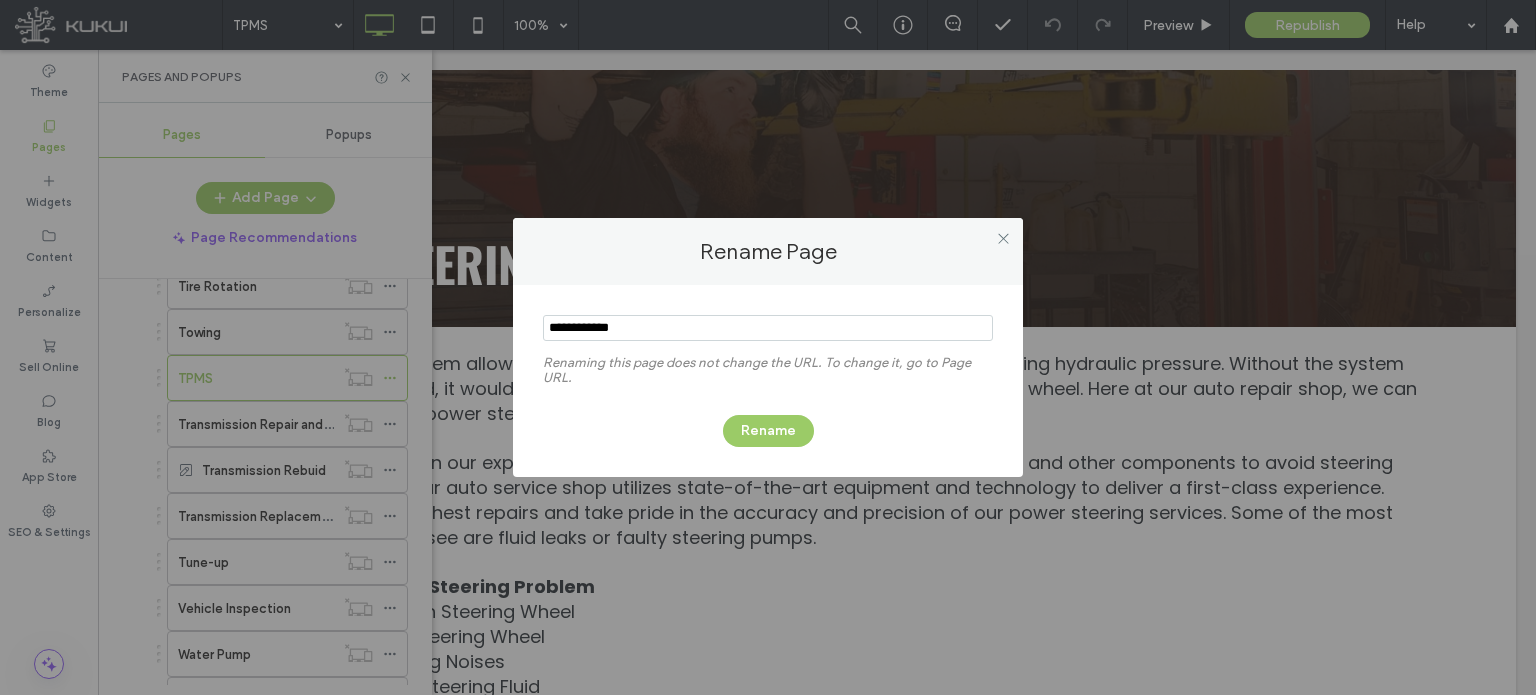 type on "**********" 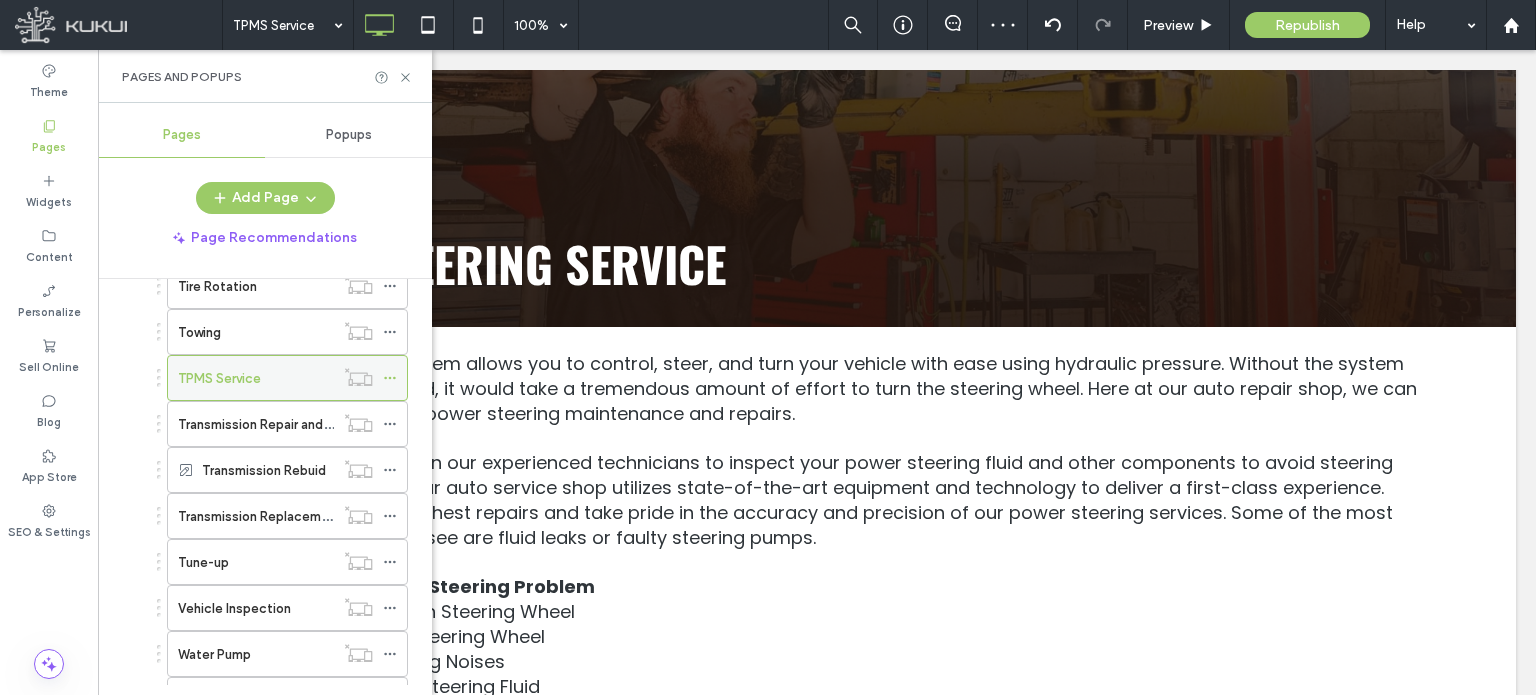 click 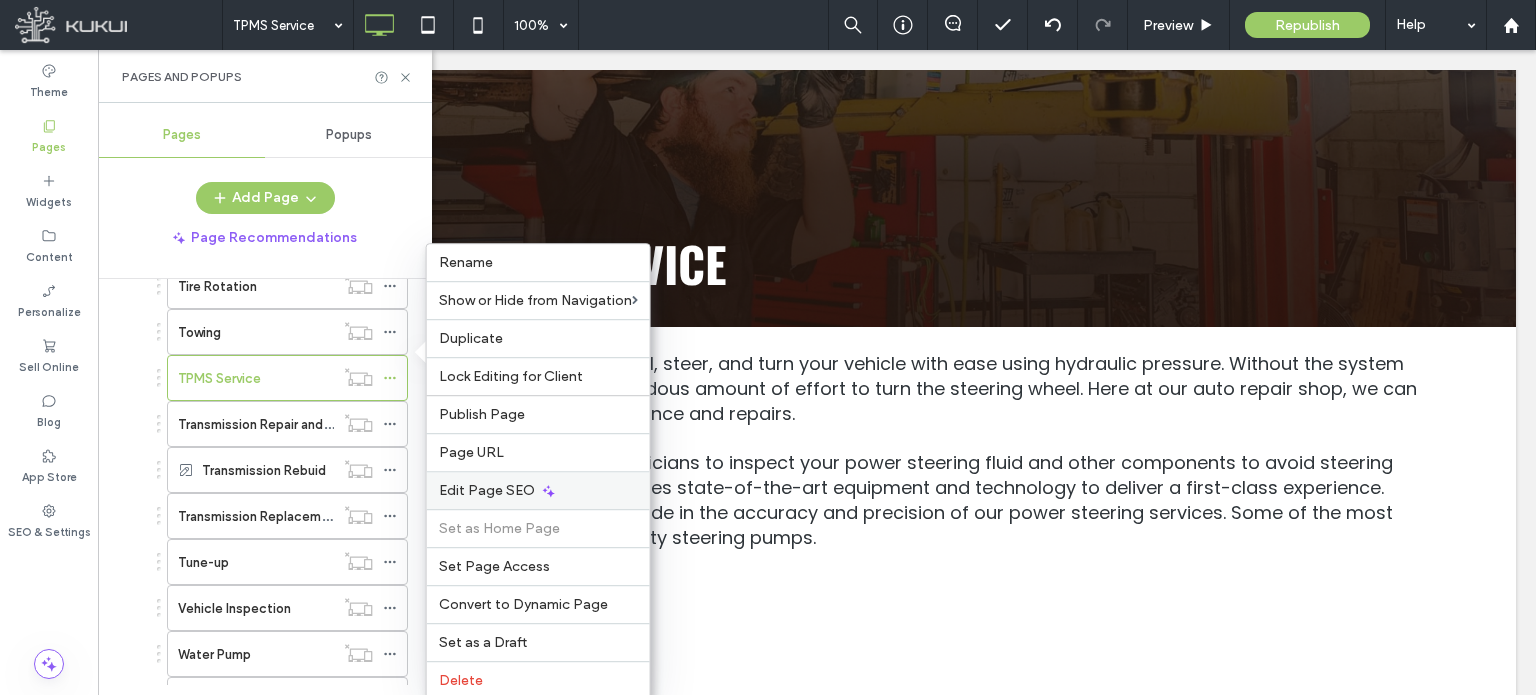 click on "Edit Page SEO" at bounding box center [487, 490] 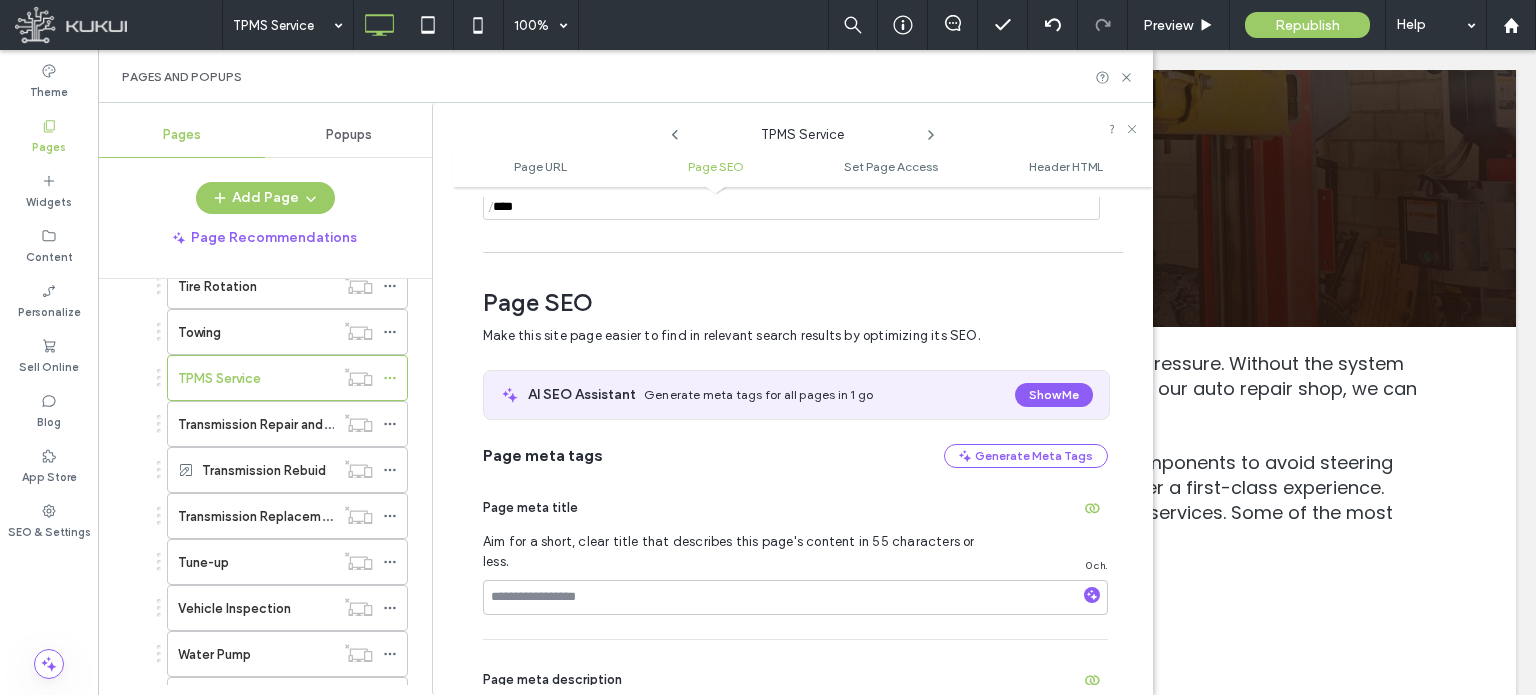 scroll, scrollTop: 274, scrollLeft: 0, axis: vertical 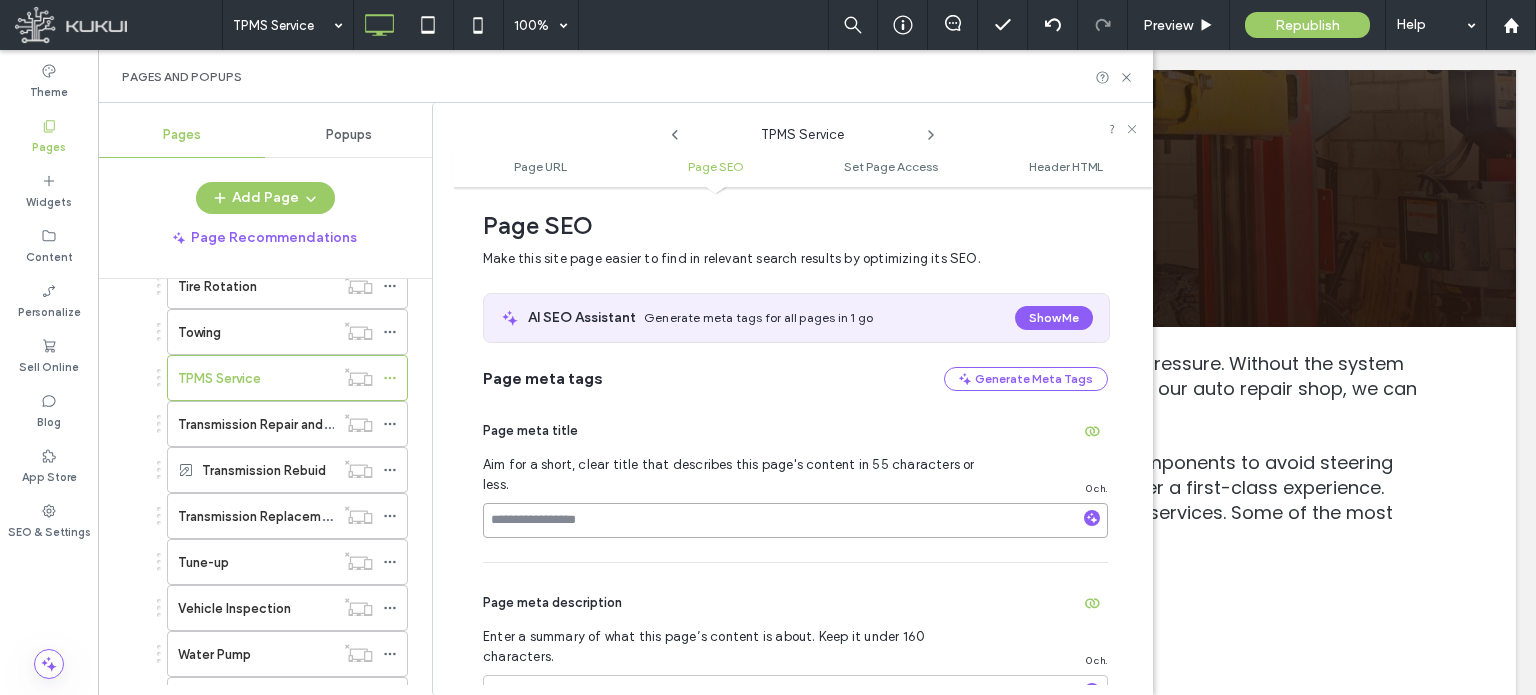 click at bounding box center (795, 520) 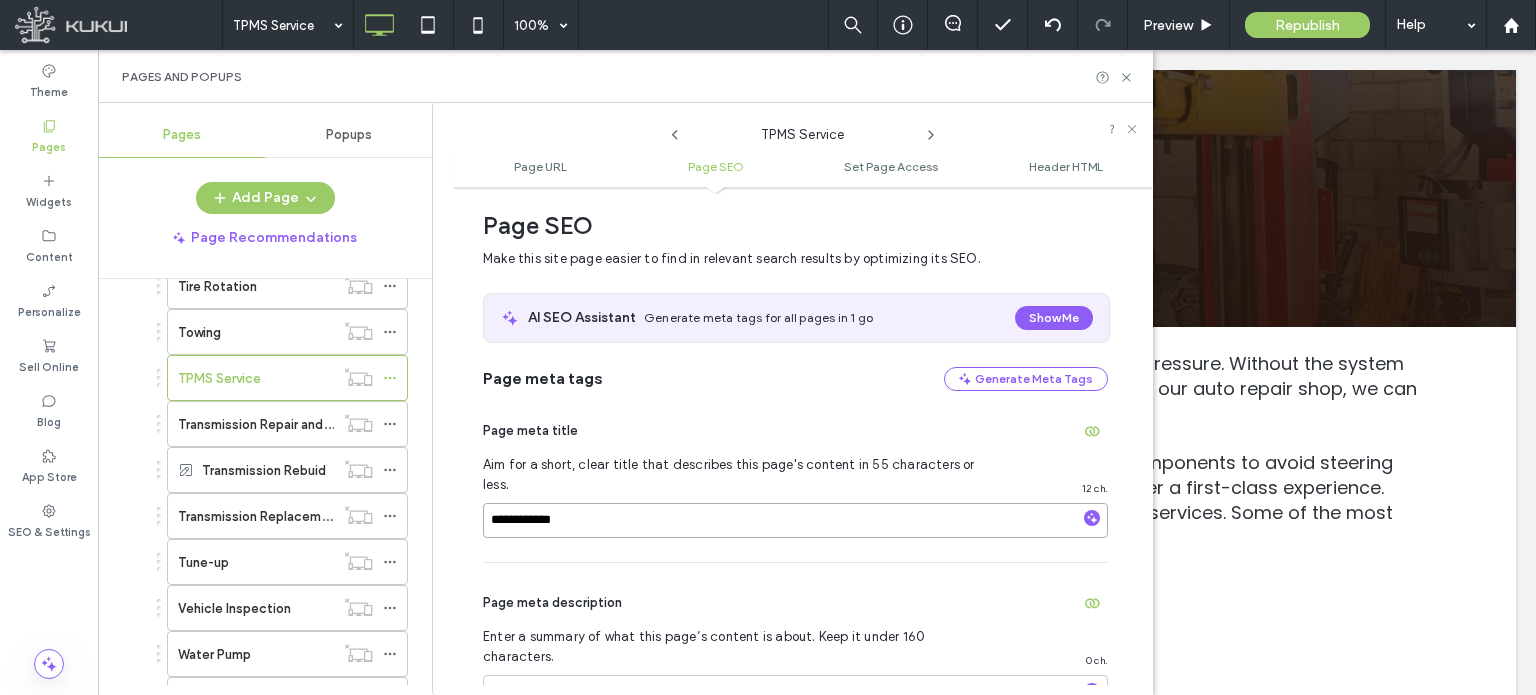 paste on "**********" 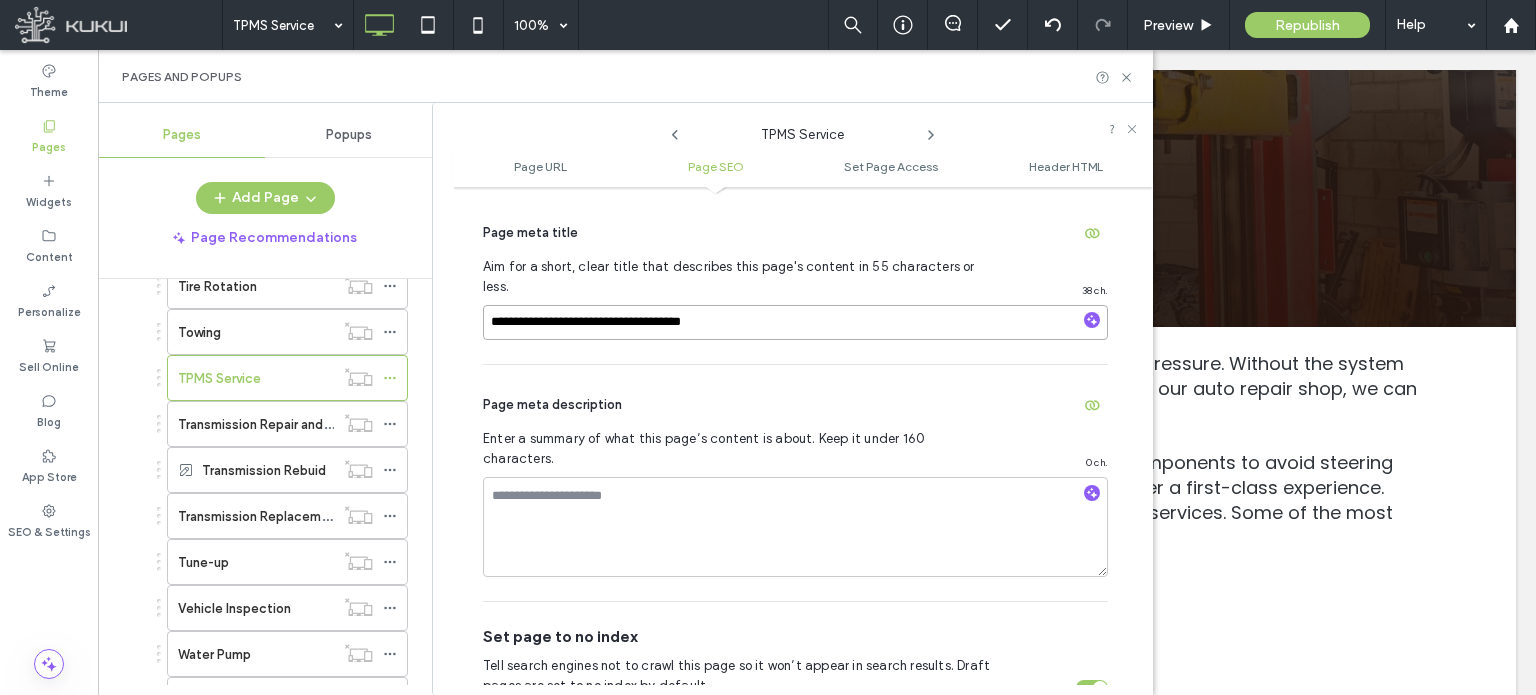 scroll, scrollTop: 474, scrollLeft: 0, axis: vertical 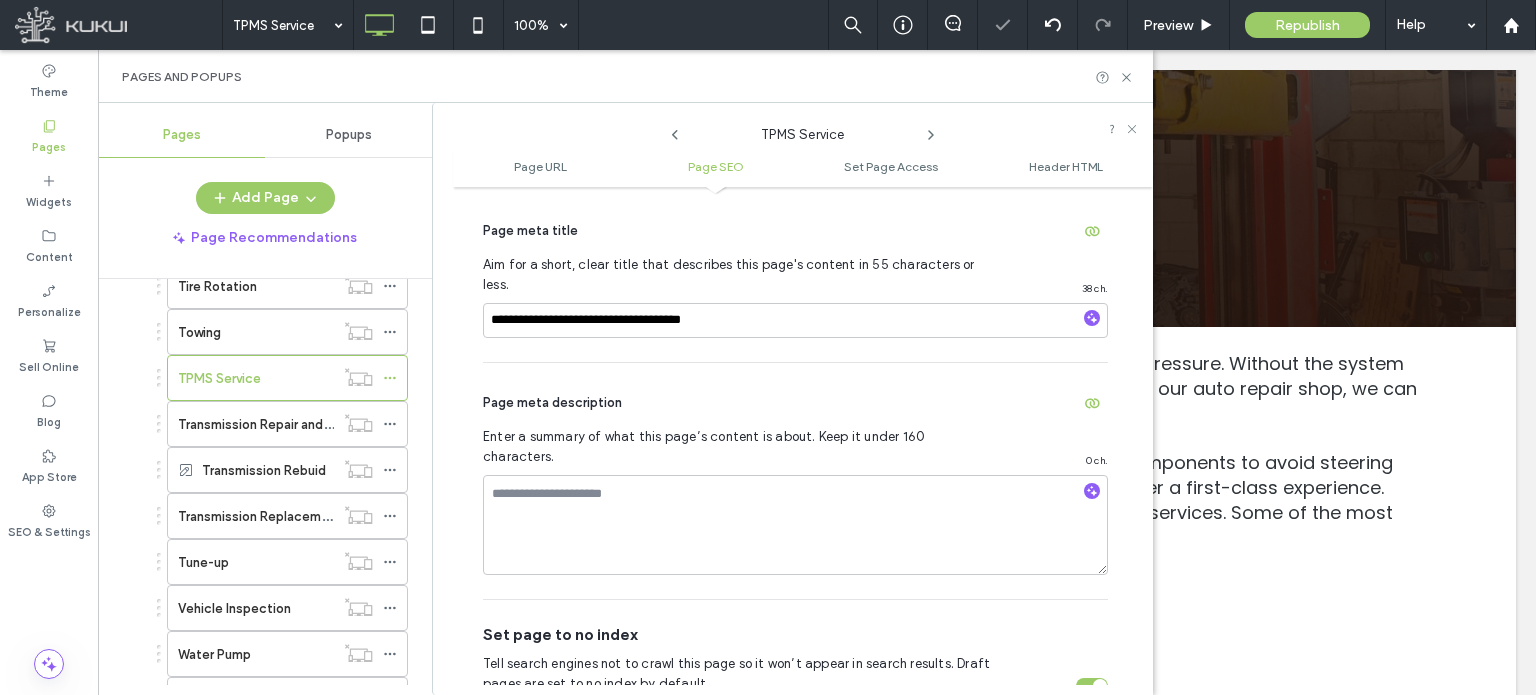 click on "Page meta description" at bounding box center (795, 403) 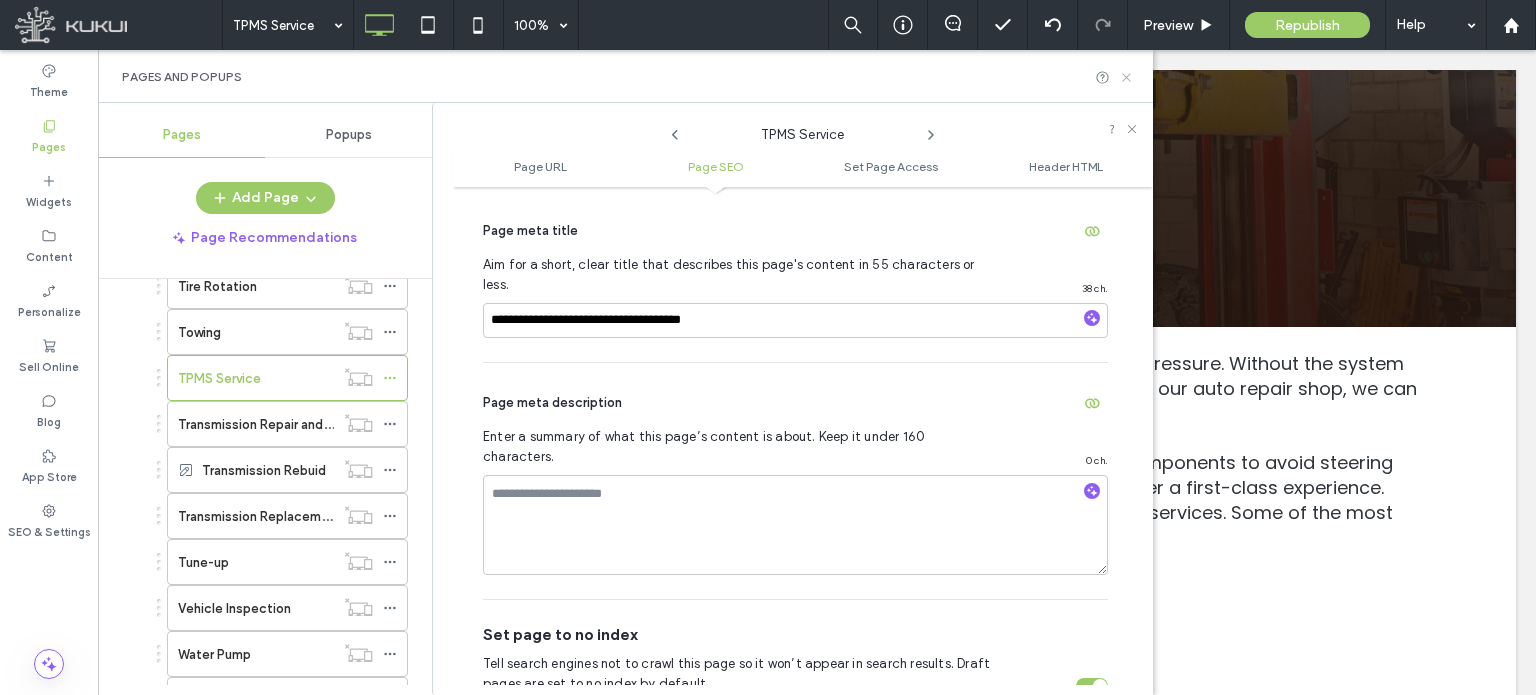click 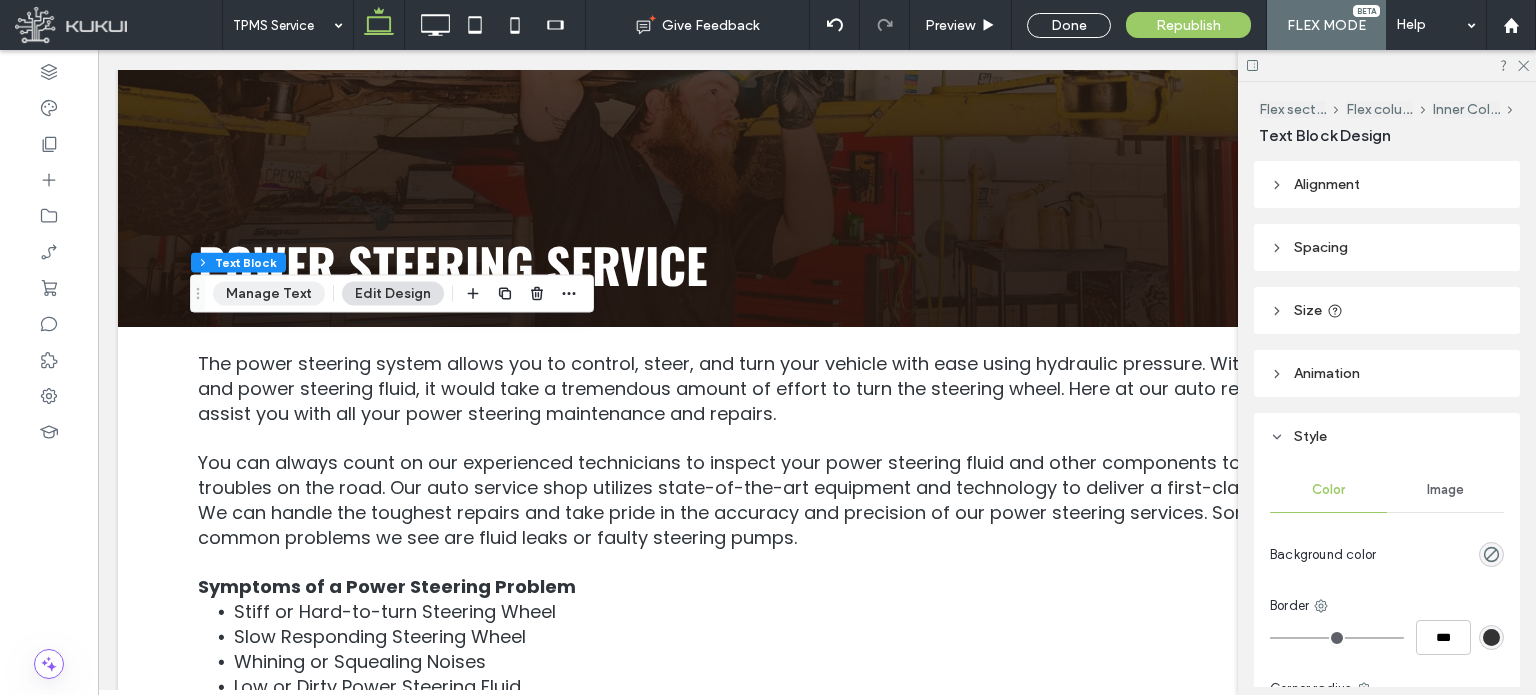 click on "Manage Text" at bounding box center [269, 294] 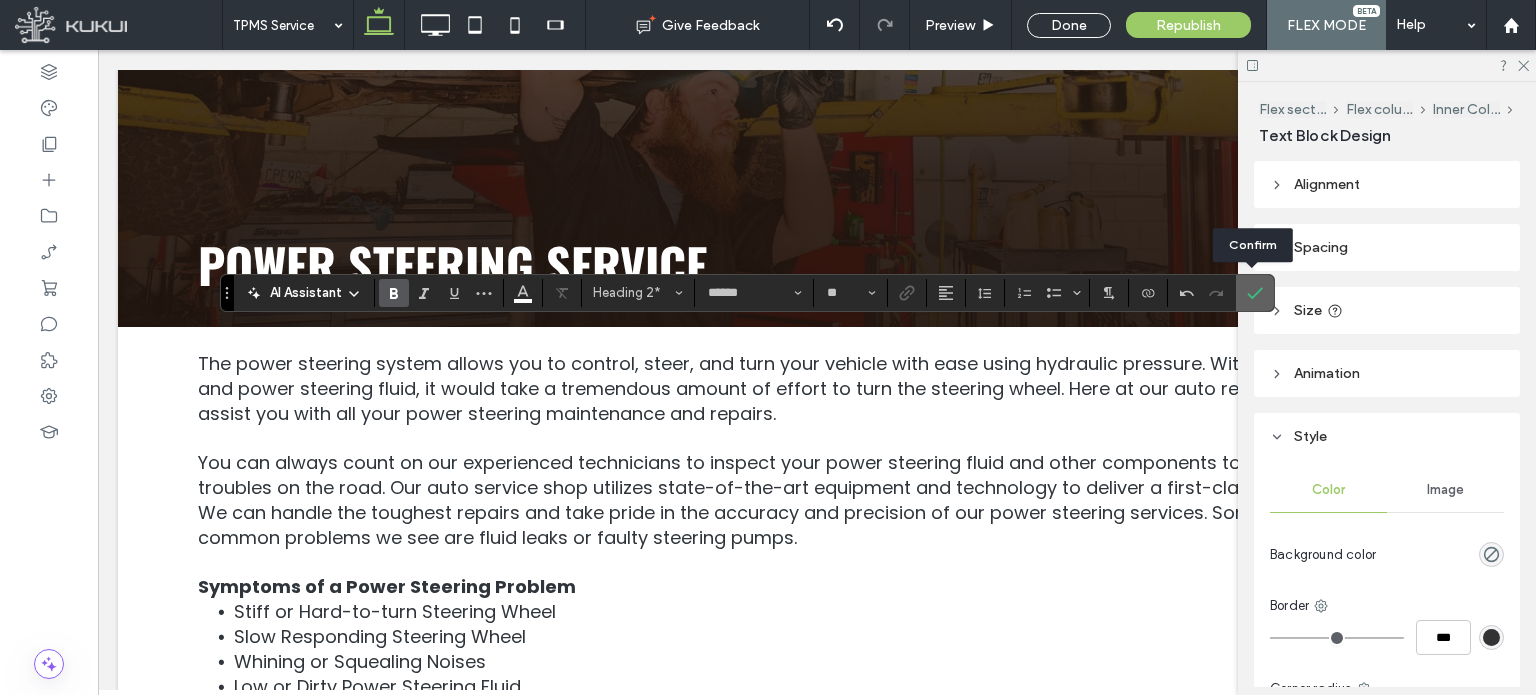 click 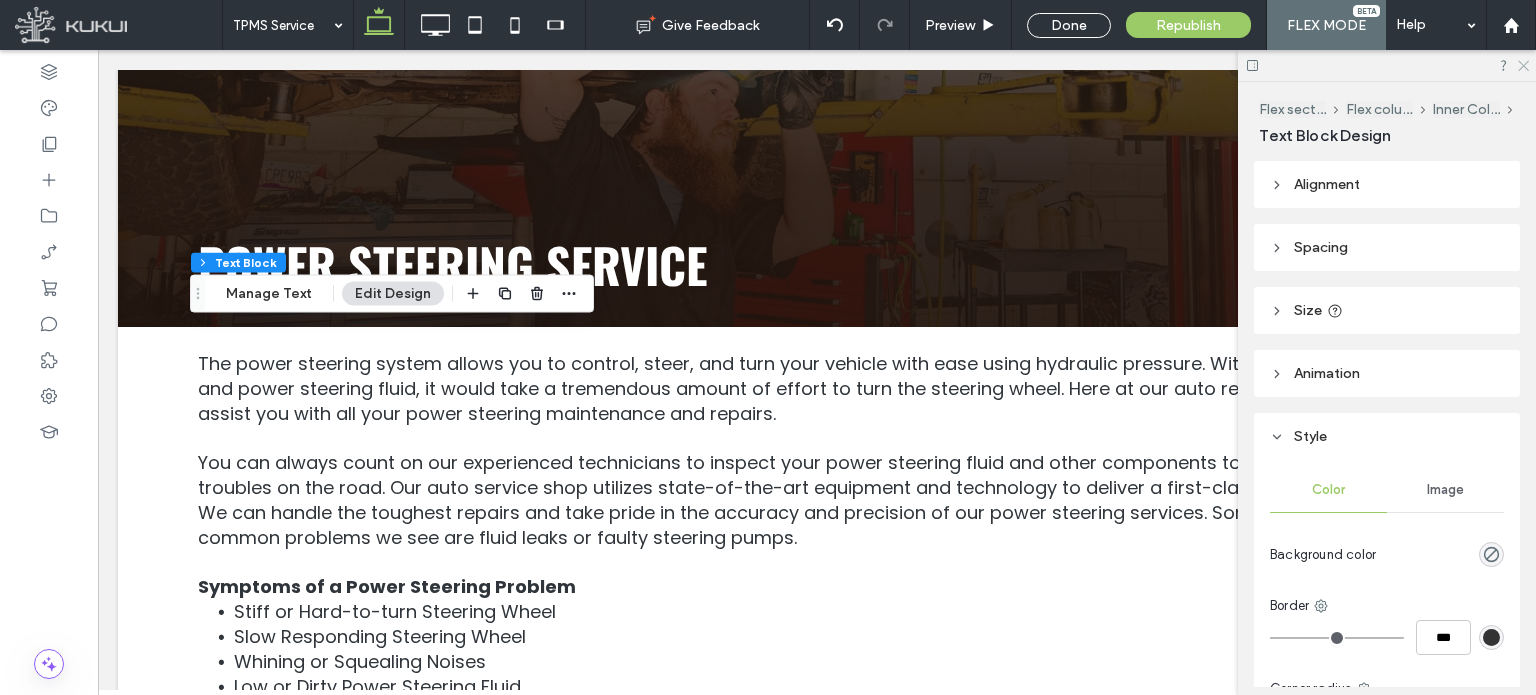 click 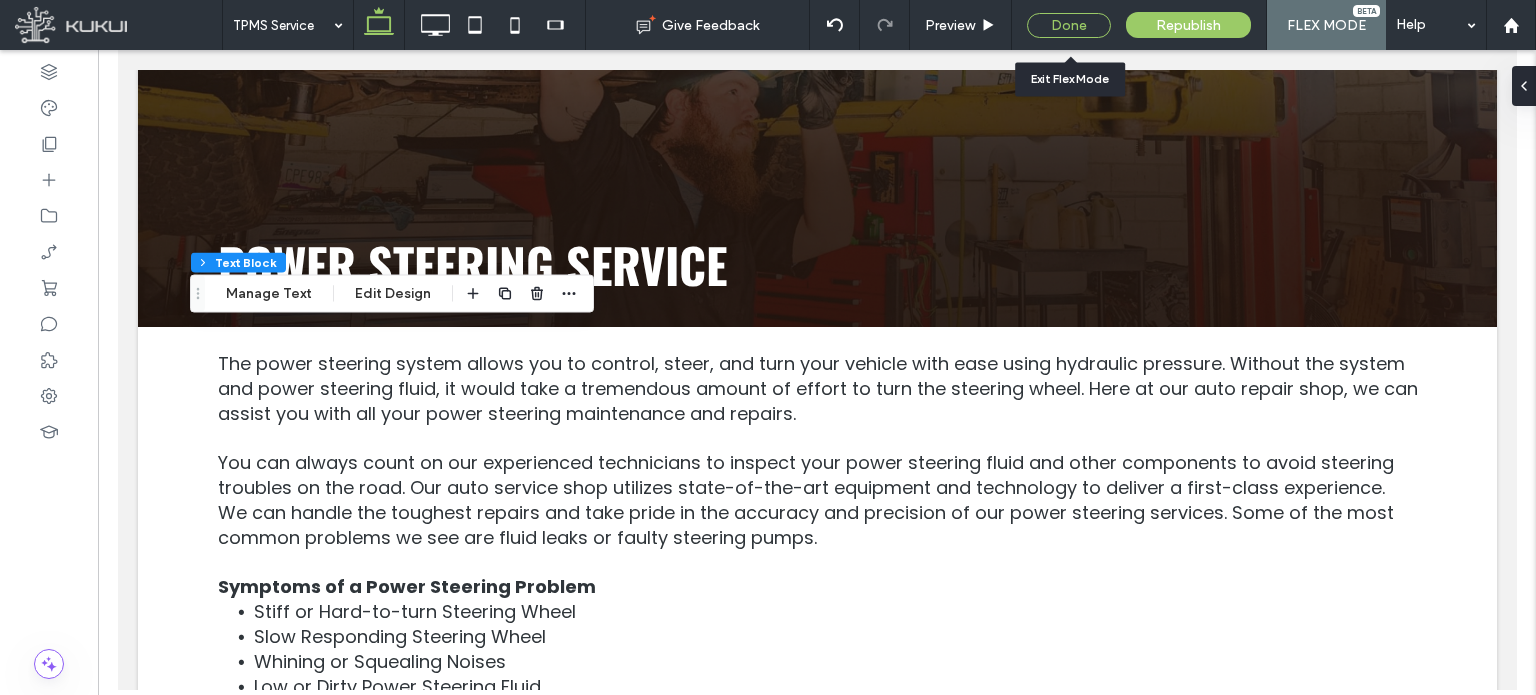 click on "Done" at bounding box center (1069, 25) 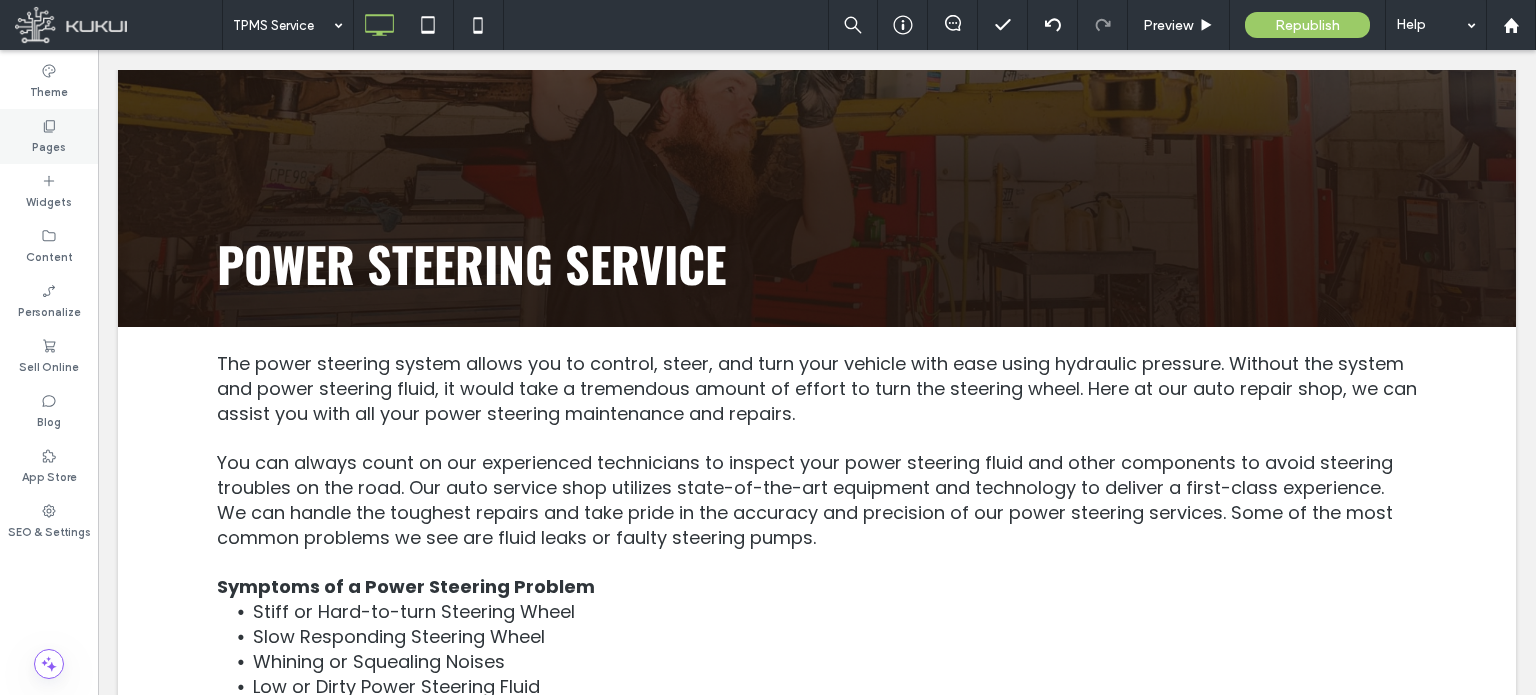 click 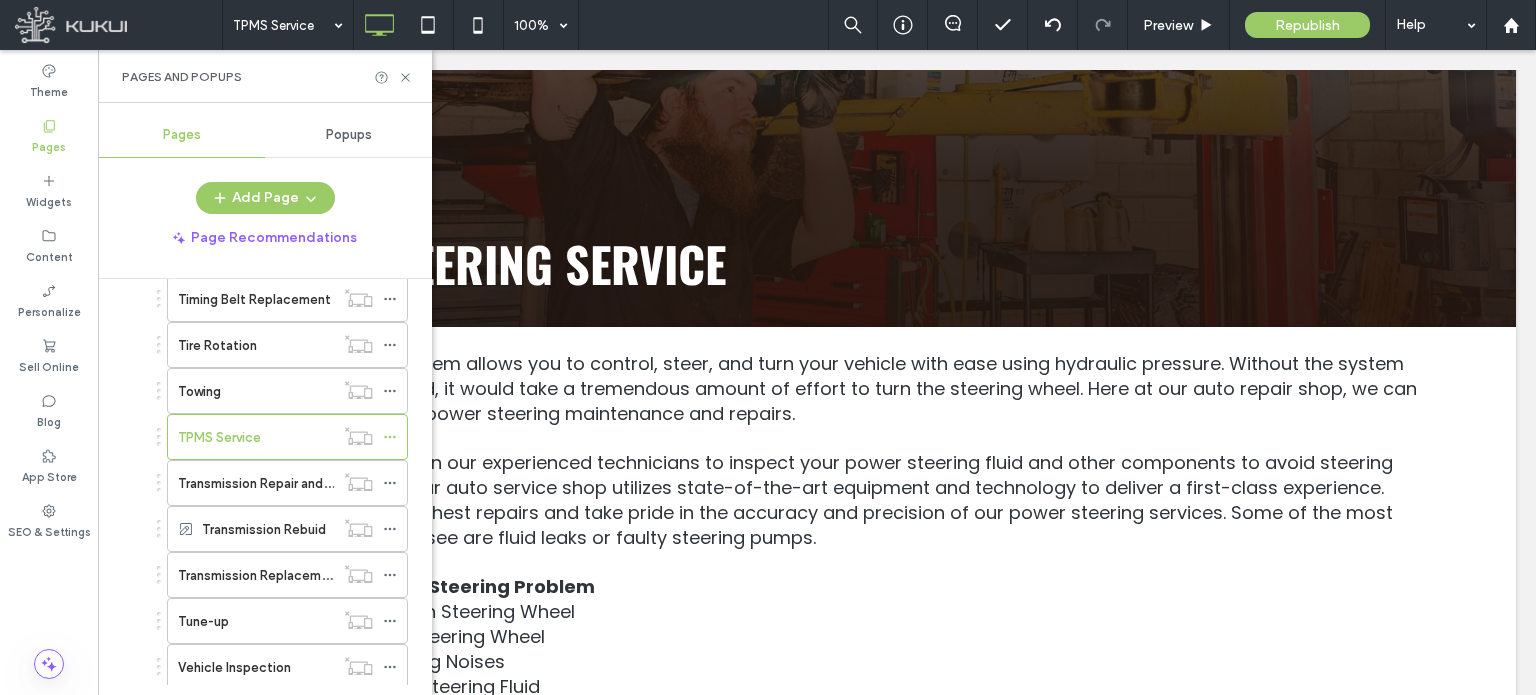 scroll, scrollTop: 2750, scrollLeft: 0, axis: vertical 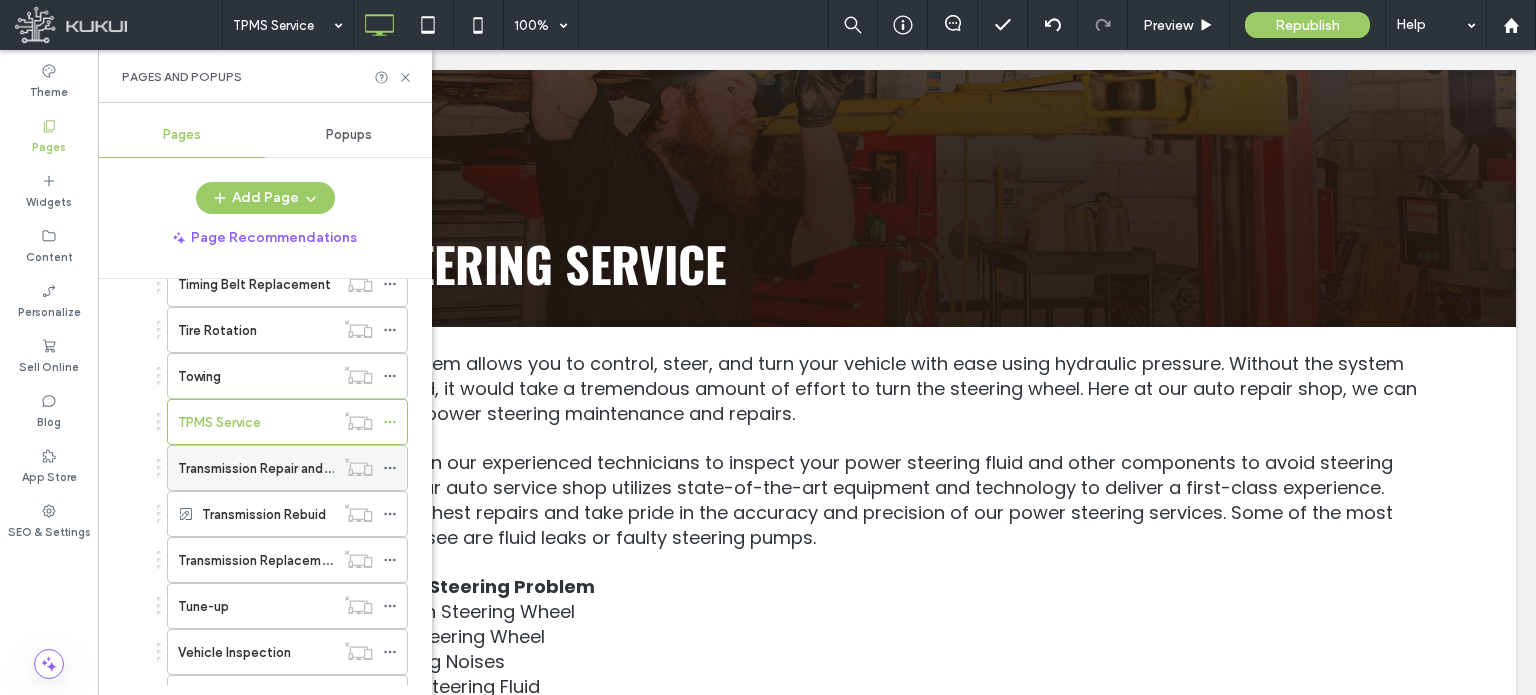 click on "Transmission Repair and Rebuilds" at bounding box center (278, 468) 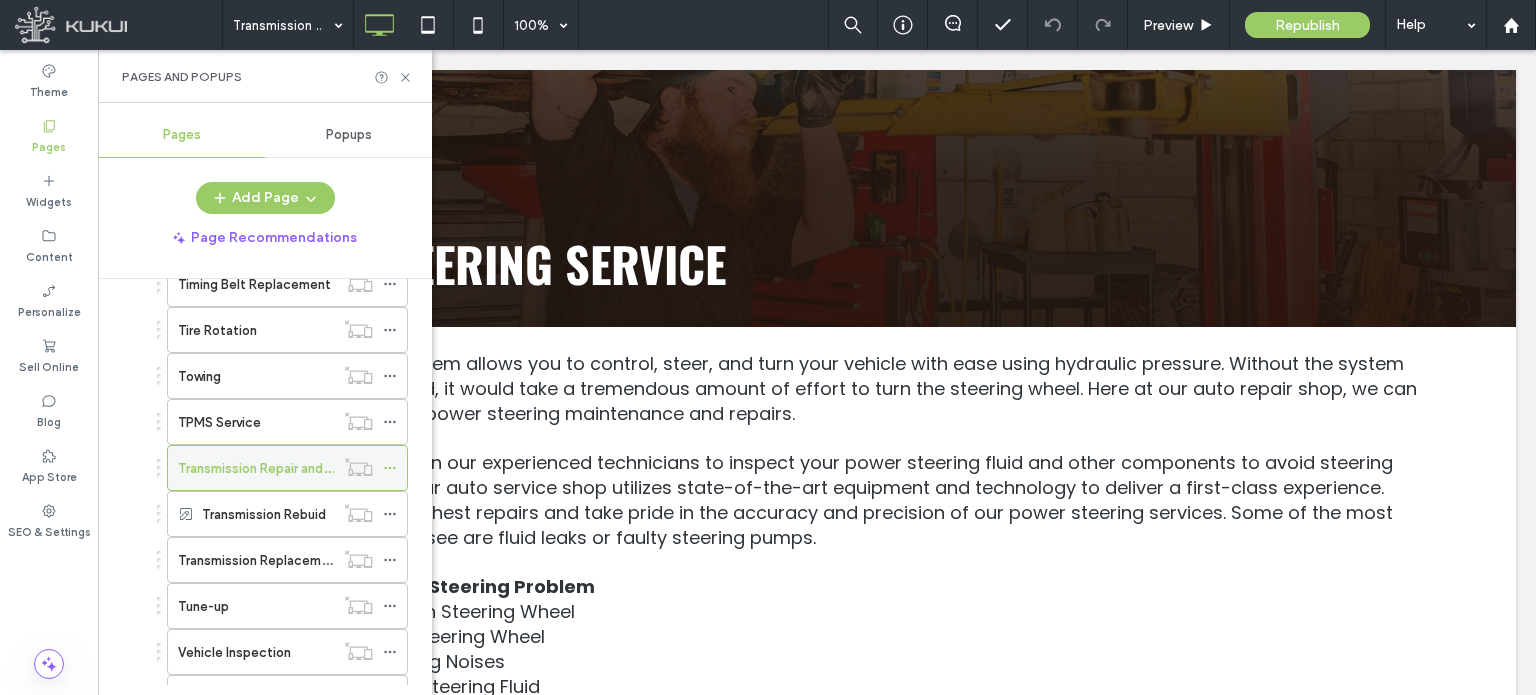 click 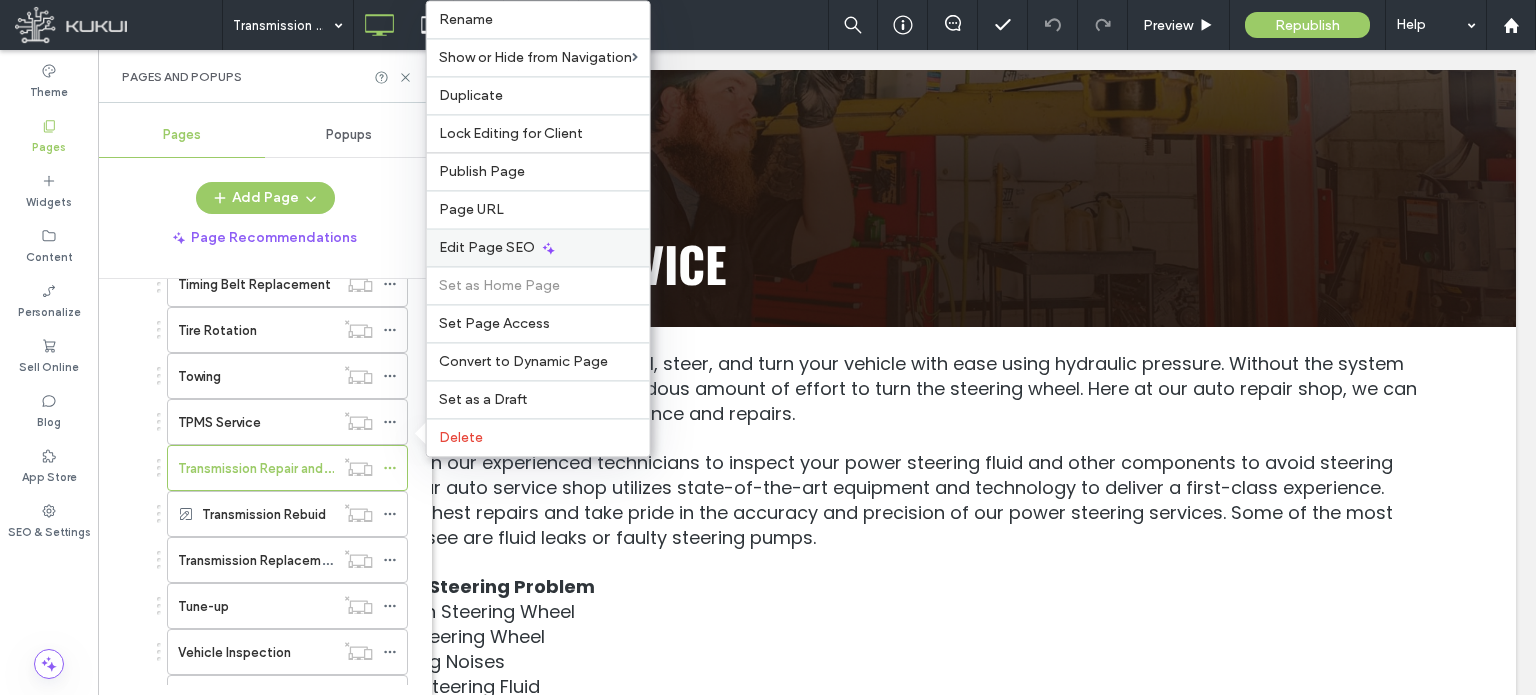 click on "Edit Page SEO" at bounding box center [487, 247] 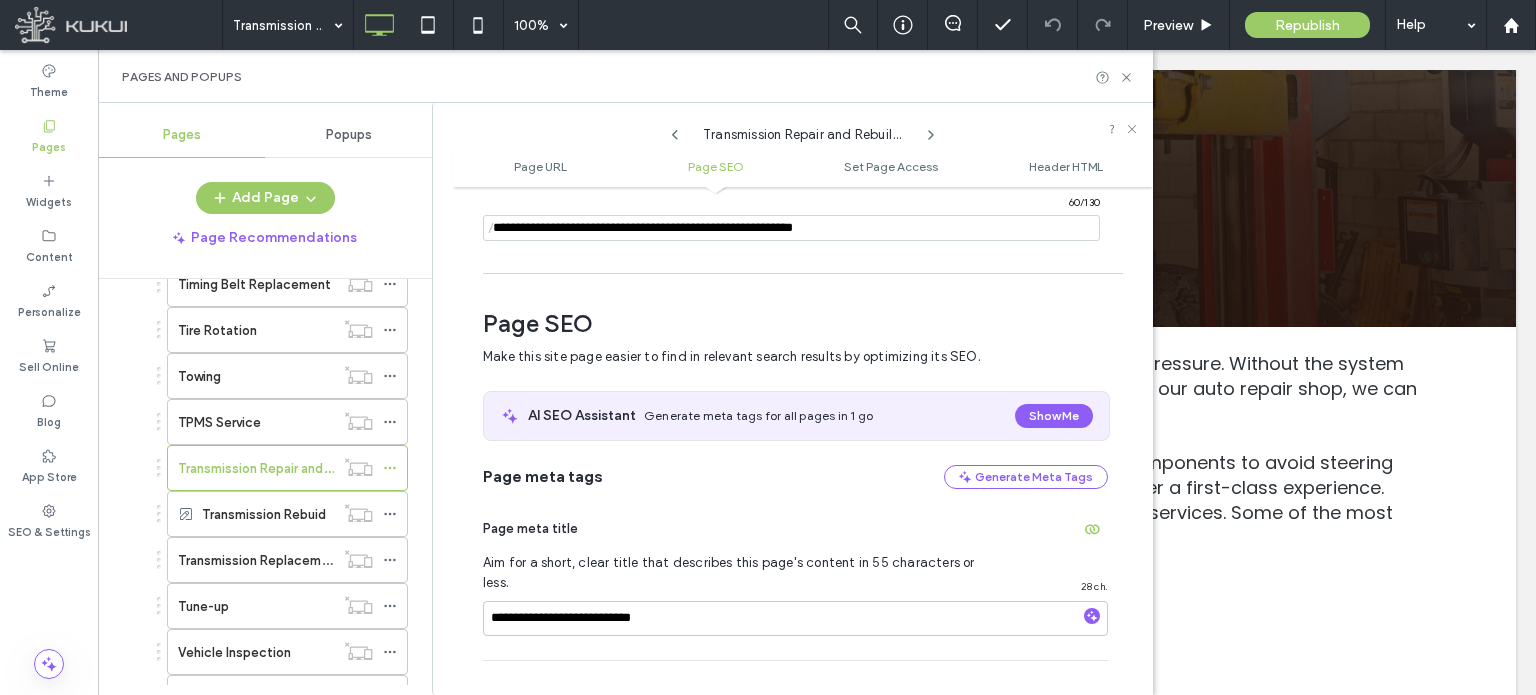 scroll, scrollTop: 274, scrollLeft: 0, axis: vertical 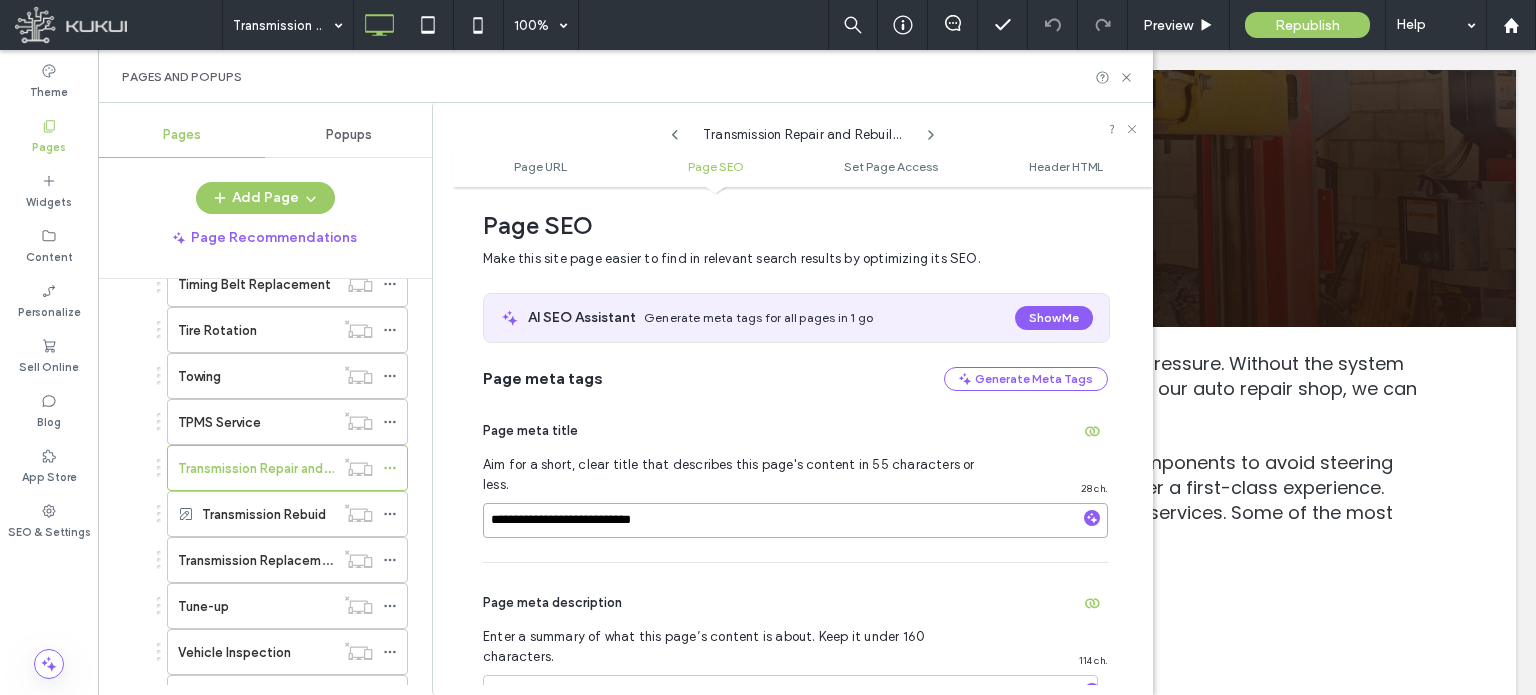 click on "**********" at bounding box center [795, 520] 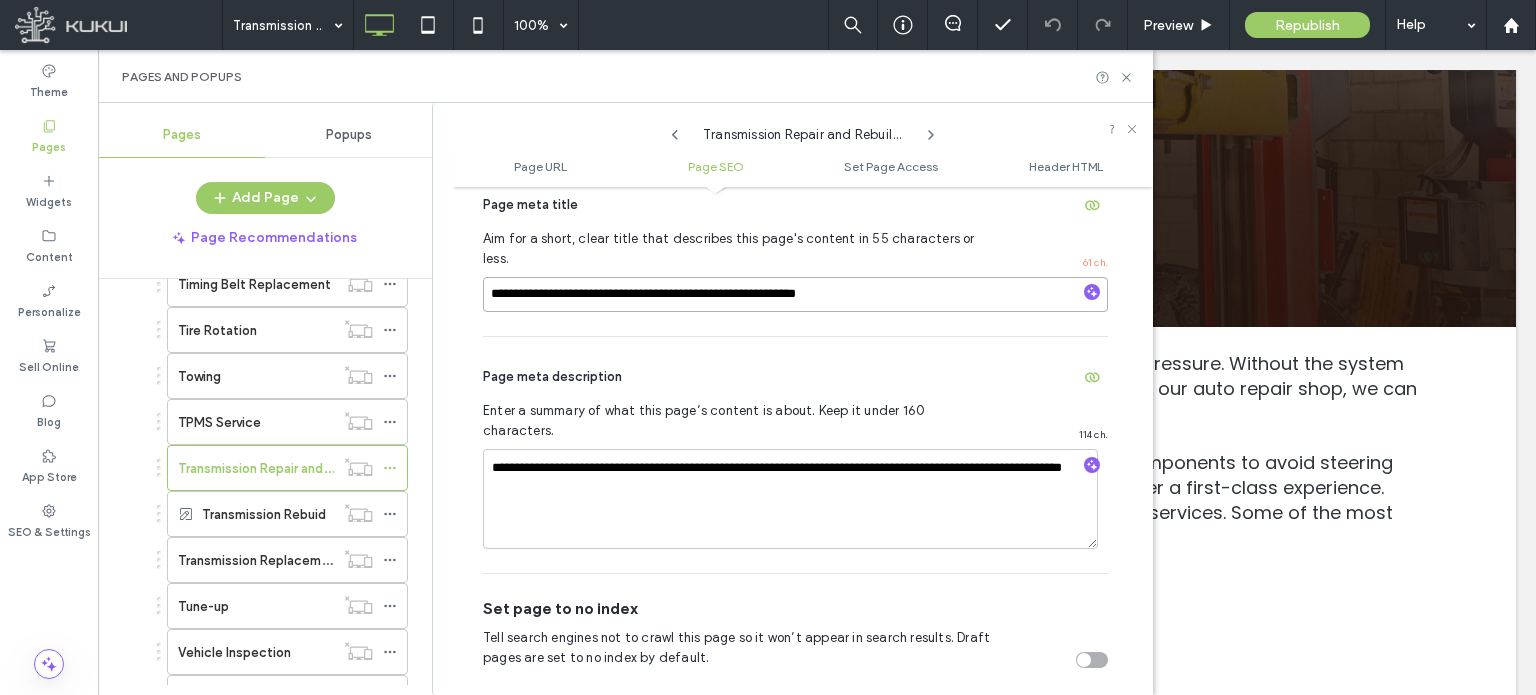 scroll, scrollTop: 400, scrollLeft: 0, axis: vertical 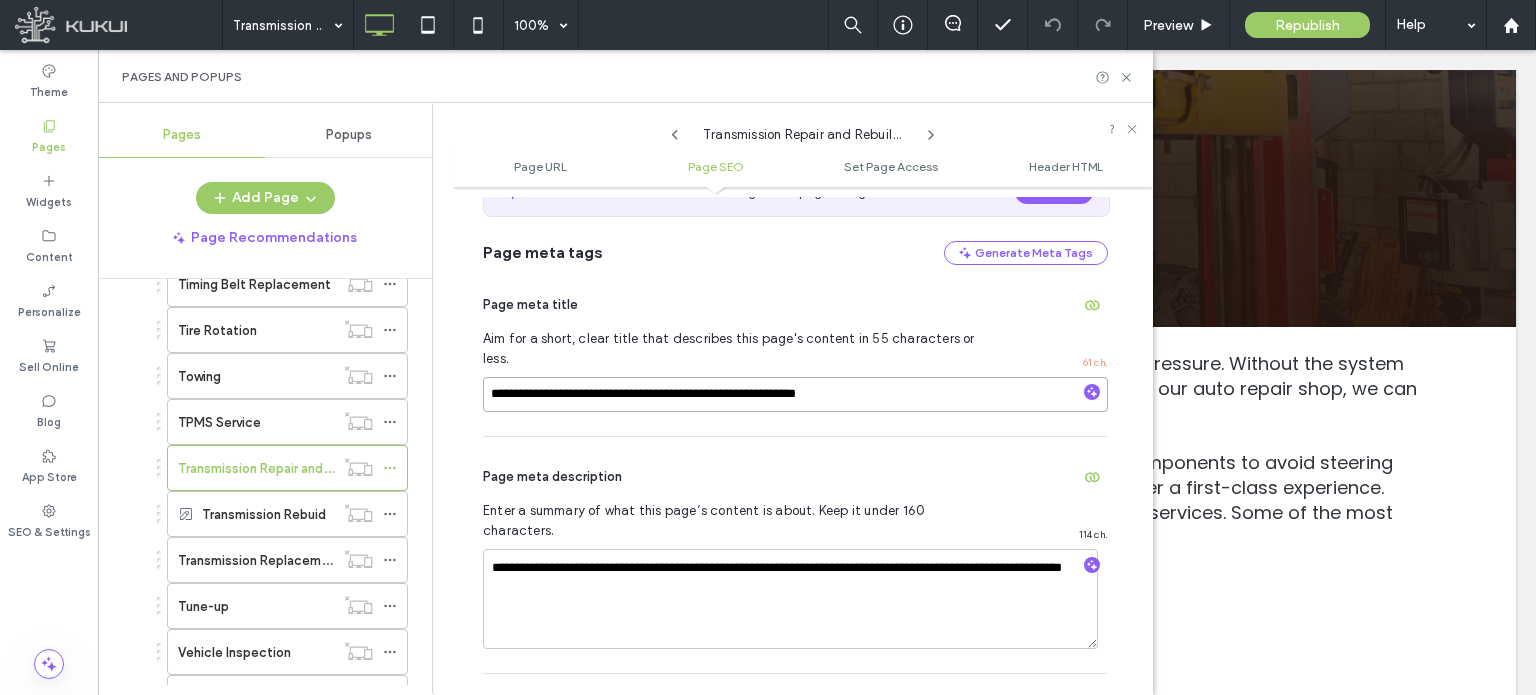 paste on "**********" 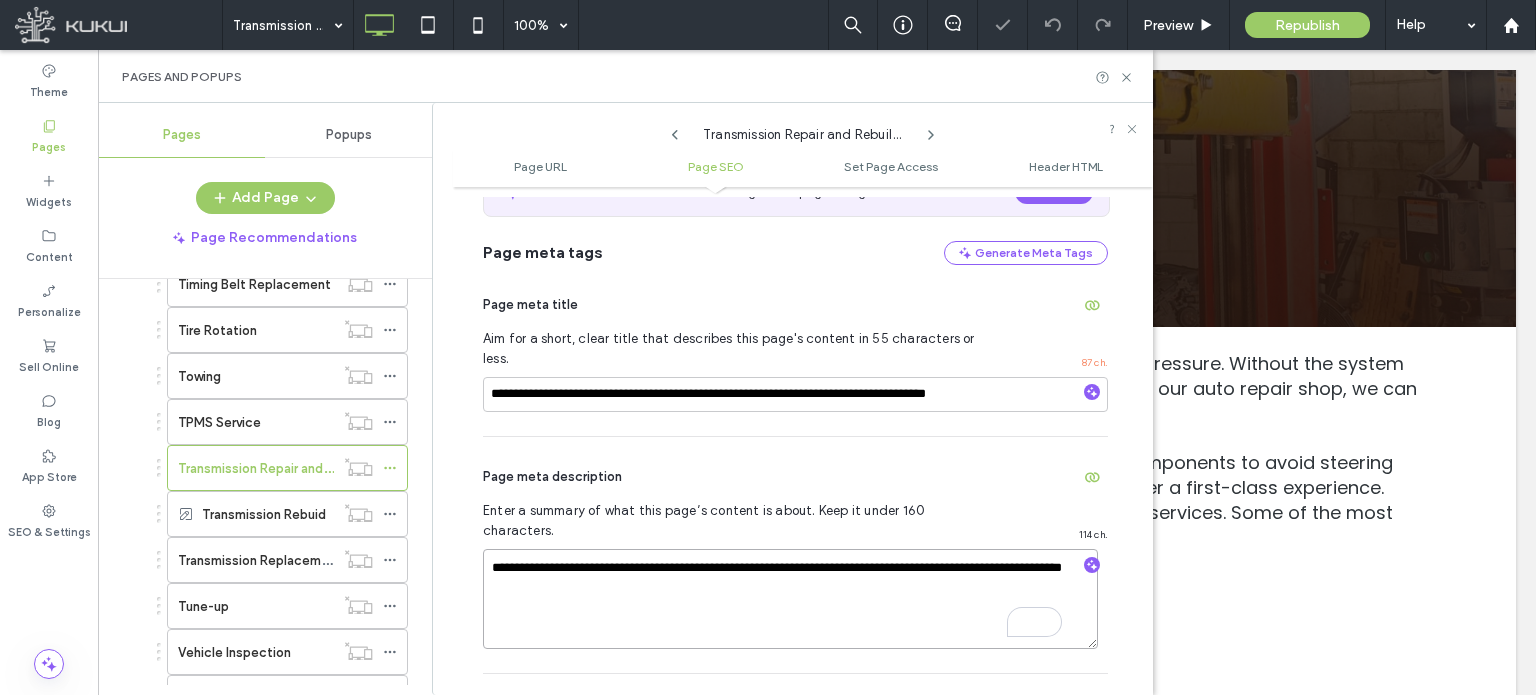 drag, startPoint x: 489, startPoint y: 531, endPoint x: 632, endPoint y: 565, distance: 146.98639 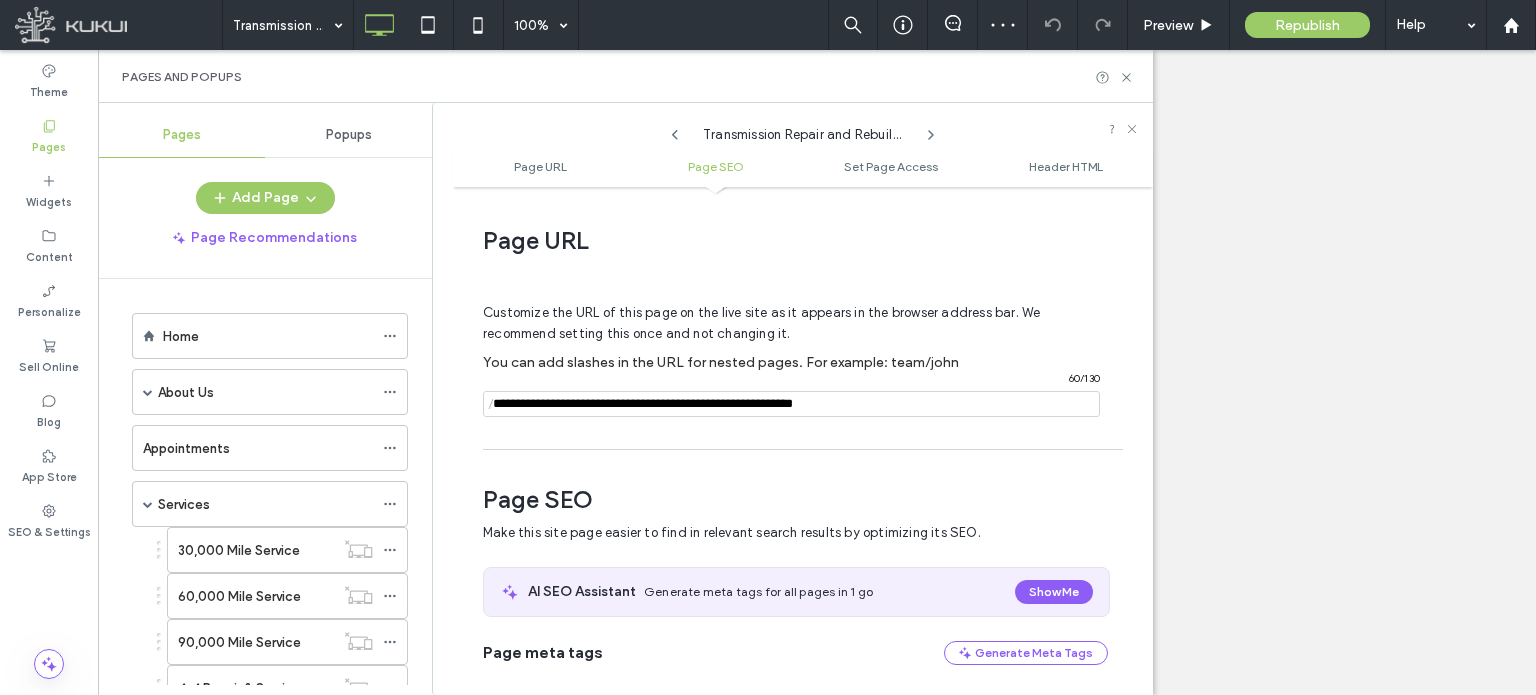 scroll, scrollTop: 0, scrollLeft: 0, axis: both 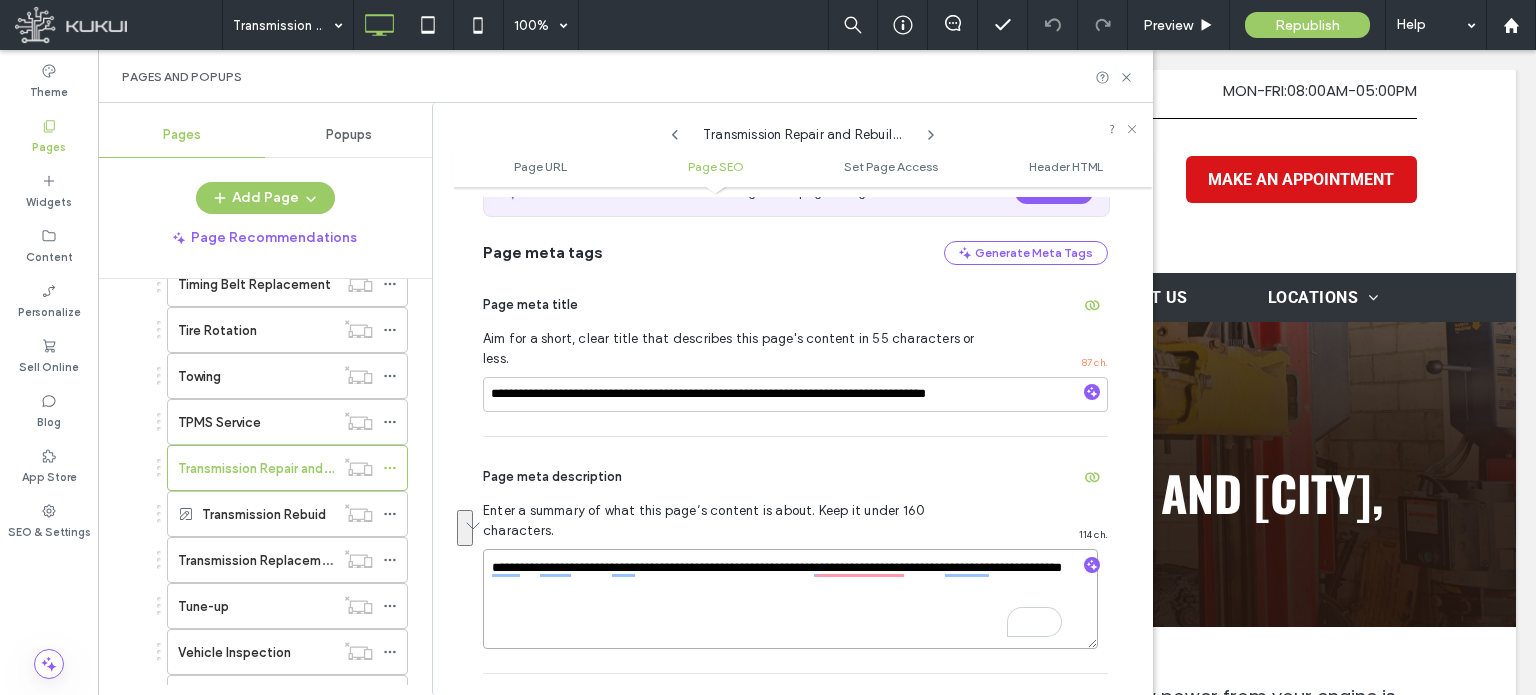 paste on "**********" 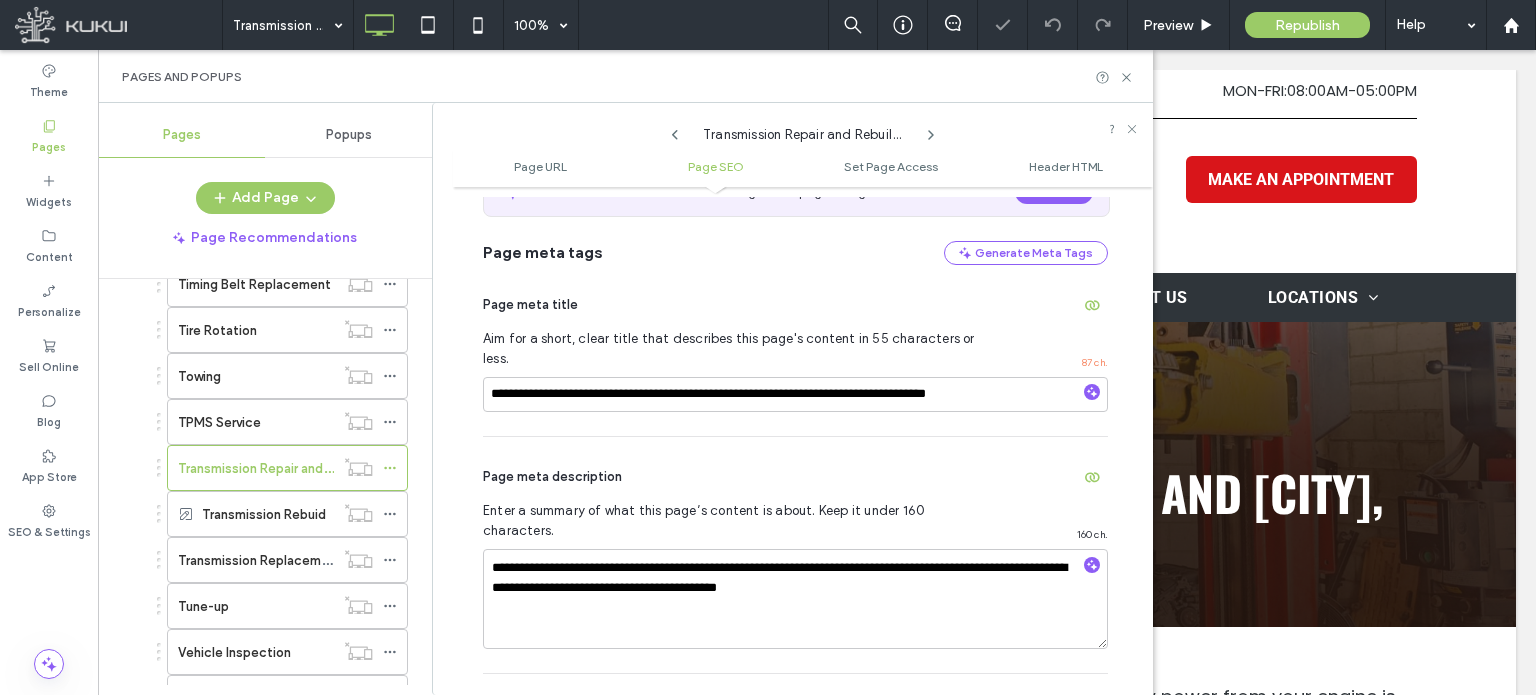 click on "**********" at bounding box center (795, 555) 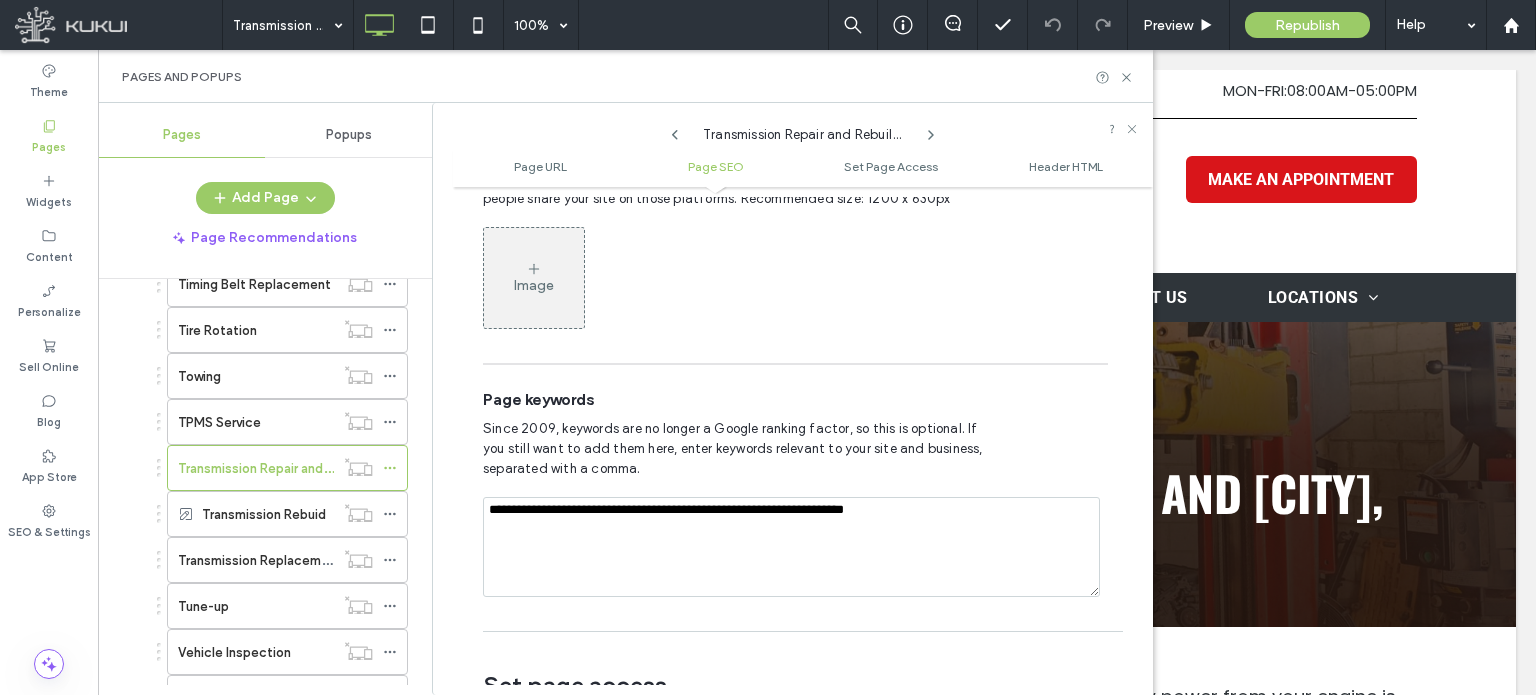 scroll, scrollTop: 1100, scrollLeft: 0, axis: vertical 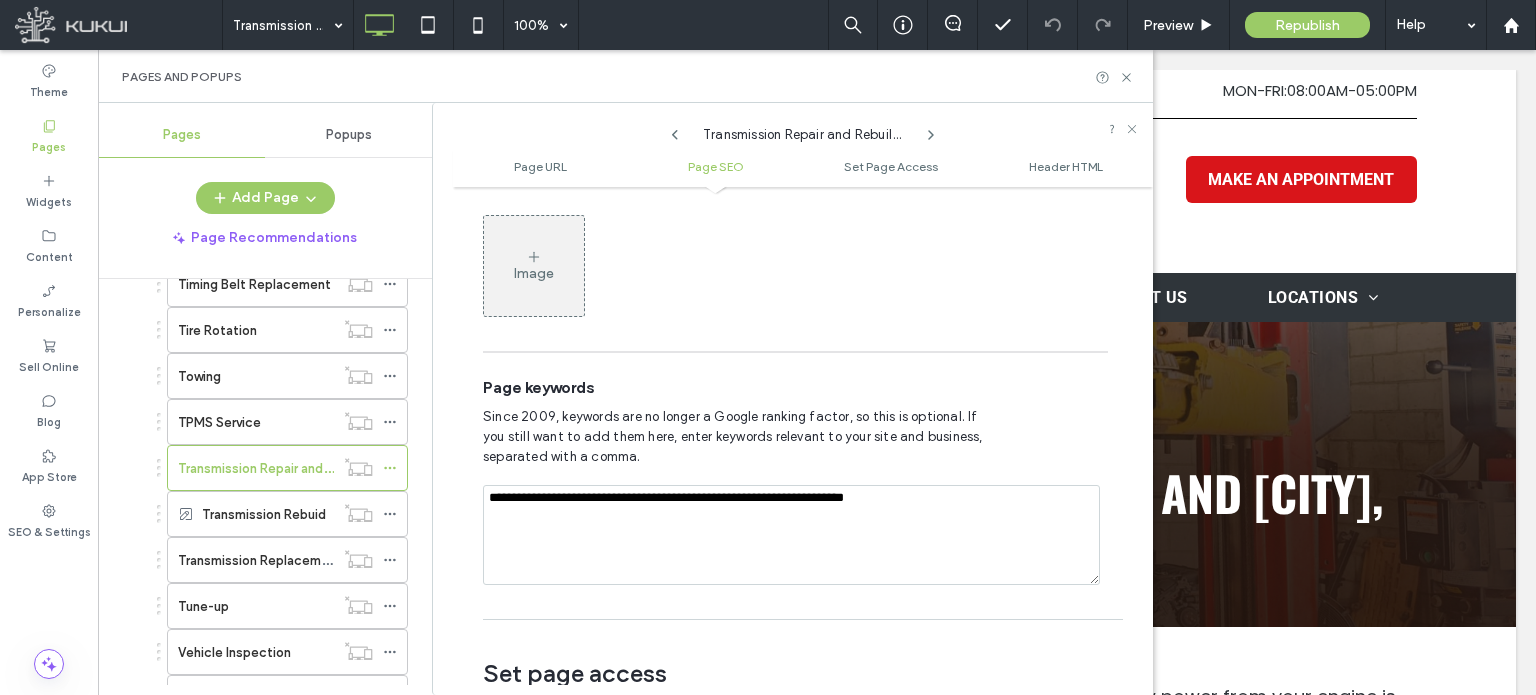 click on "**********" at bounding box center (791, 535) 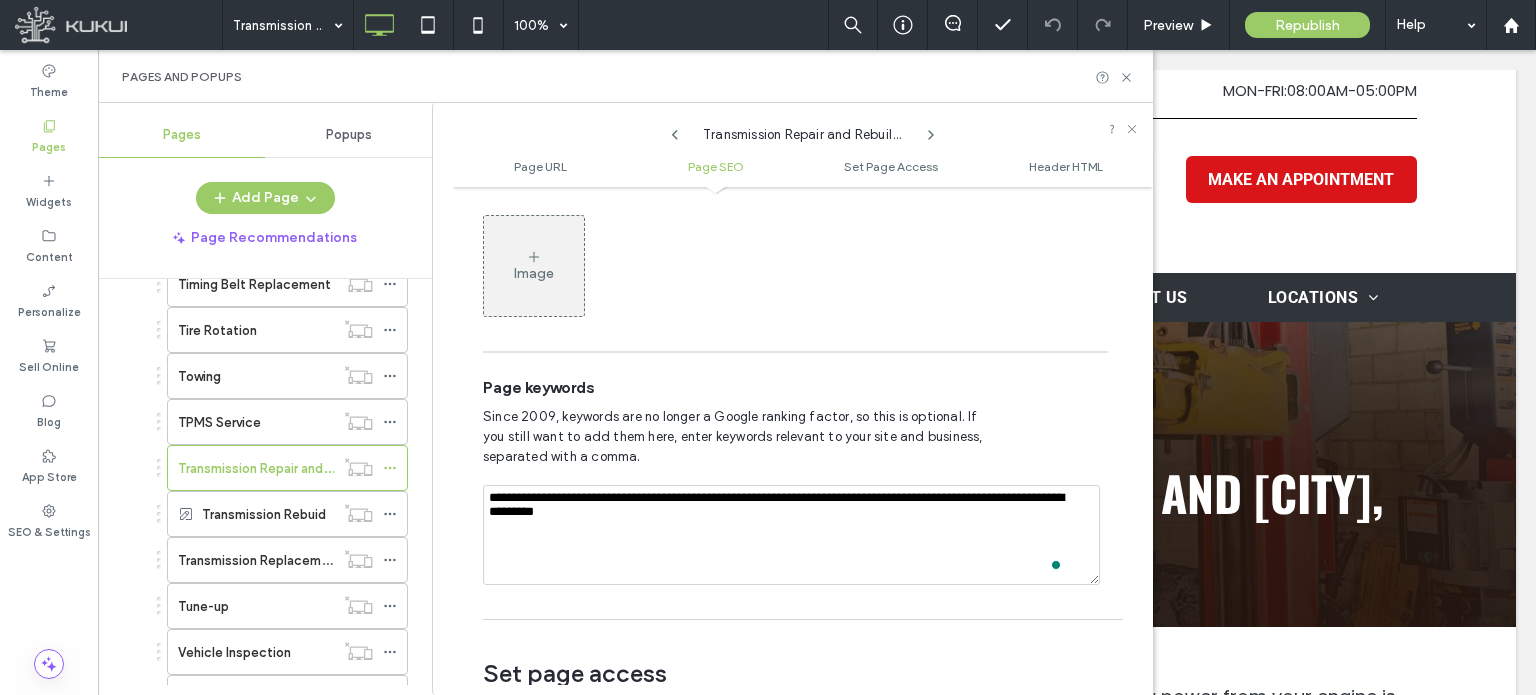 type on "**********" 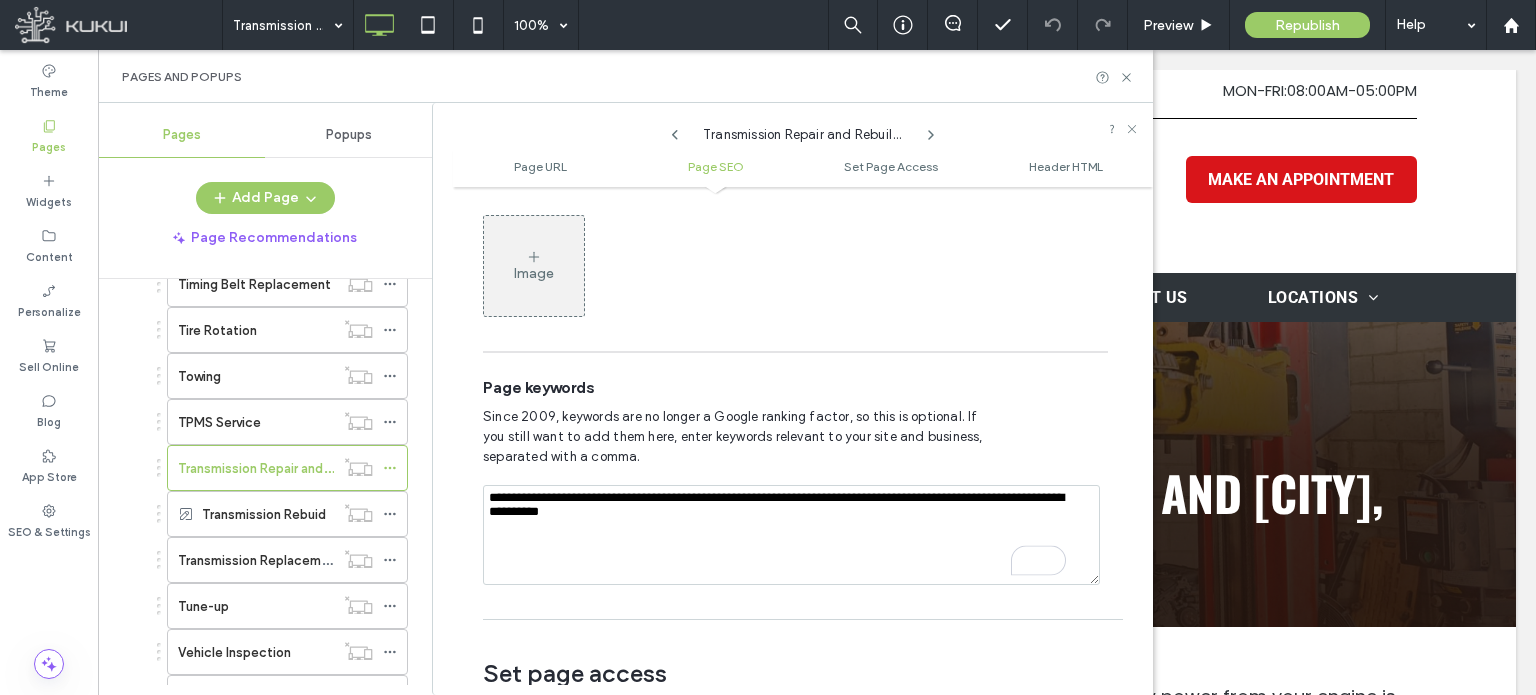 click on "Since 2009, keywords are no longer a Google ranking factor, so this is optional. If you still want to add them here, enter keywords relevant to your site and business, separated with a comma." at bounding box center (740, 437) 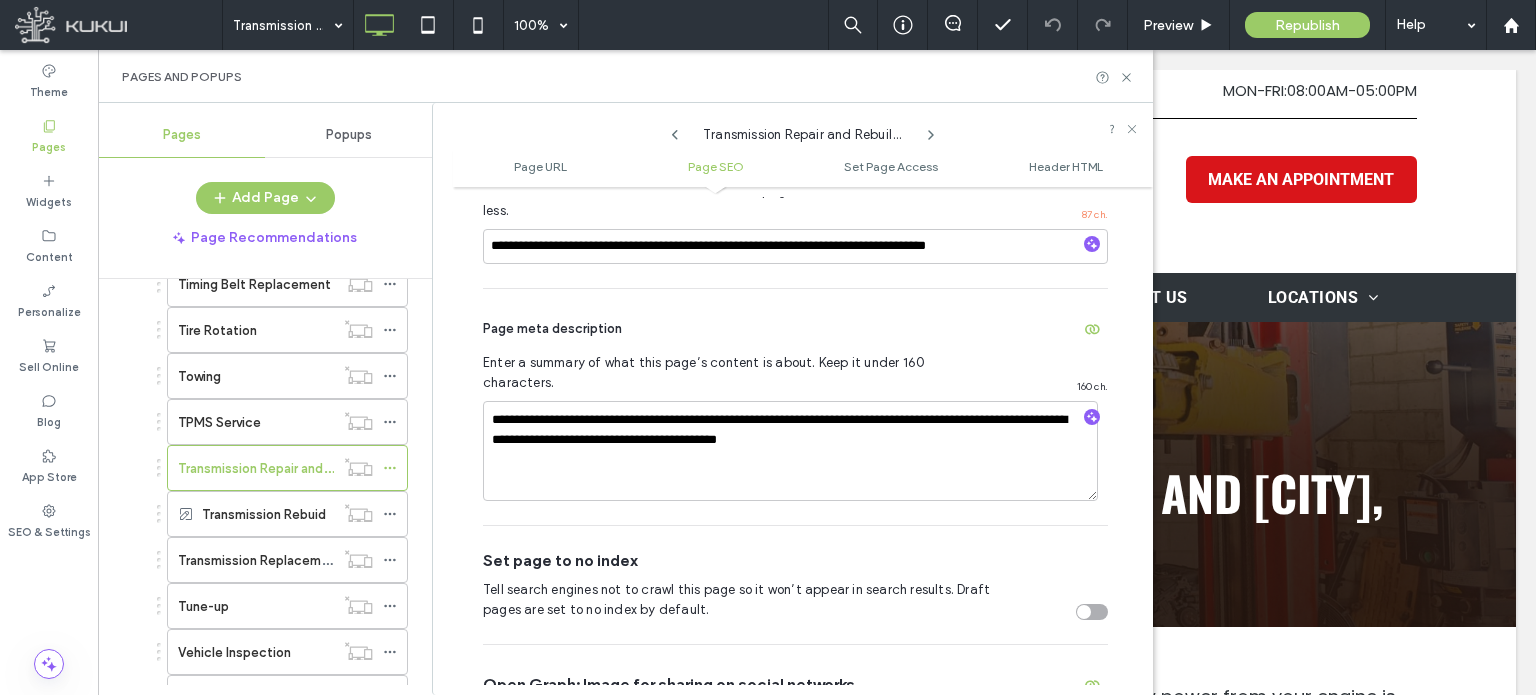 scroll, scrollTop: 500, scrollLeft: 0, axis: vertical 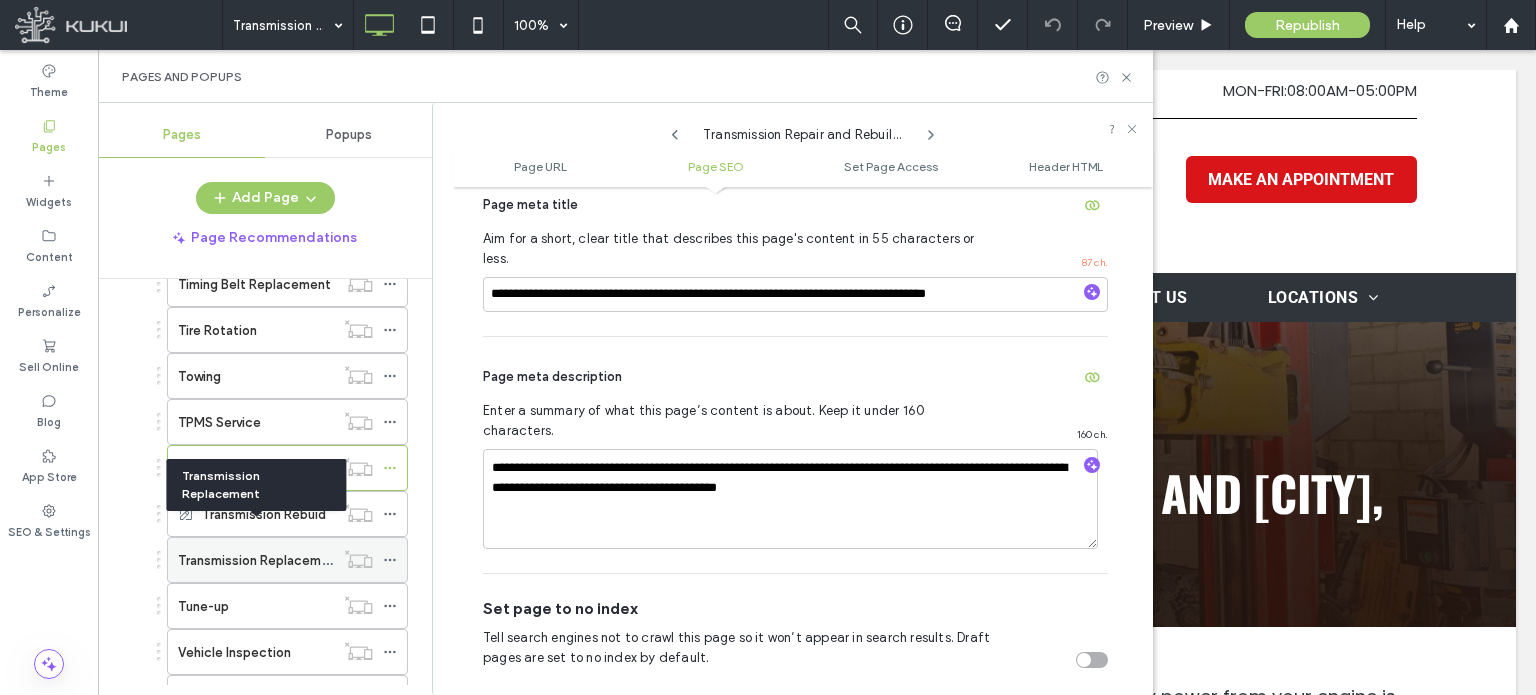 click on "Transmission Replacement" at bounding box center [260, 560] 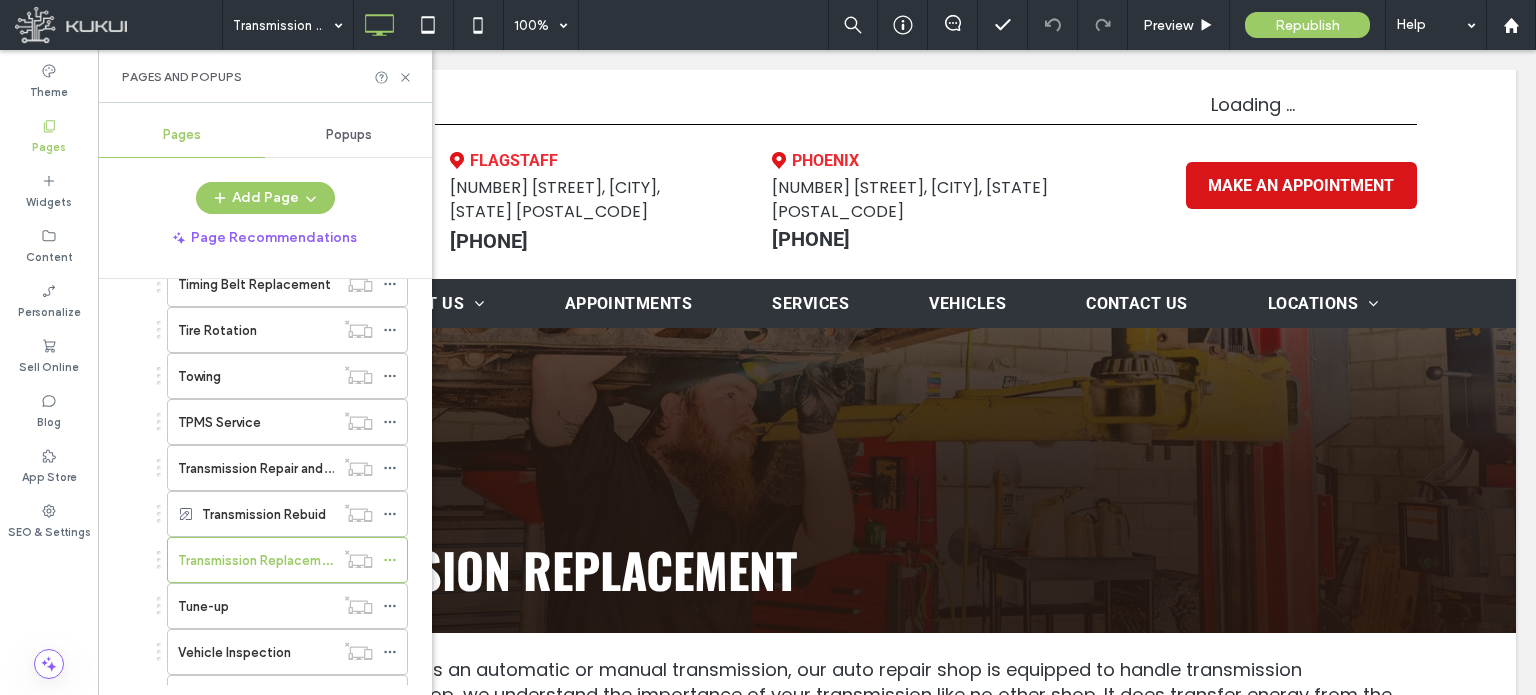 scroll, scrollTop: 0, scrollLeft: 0, axis: both 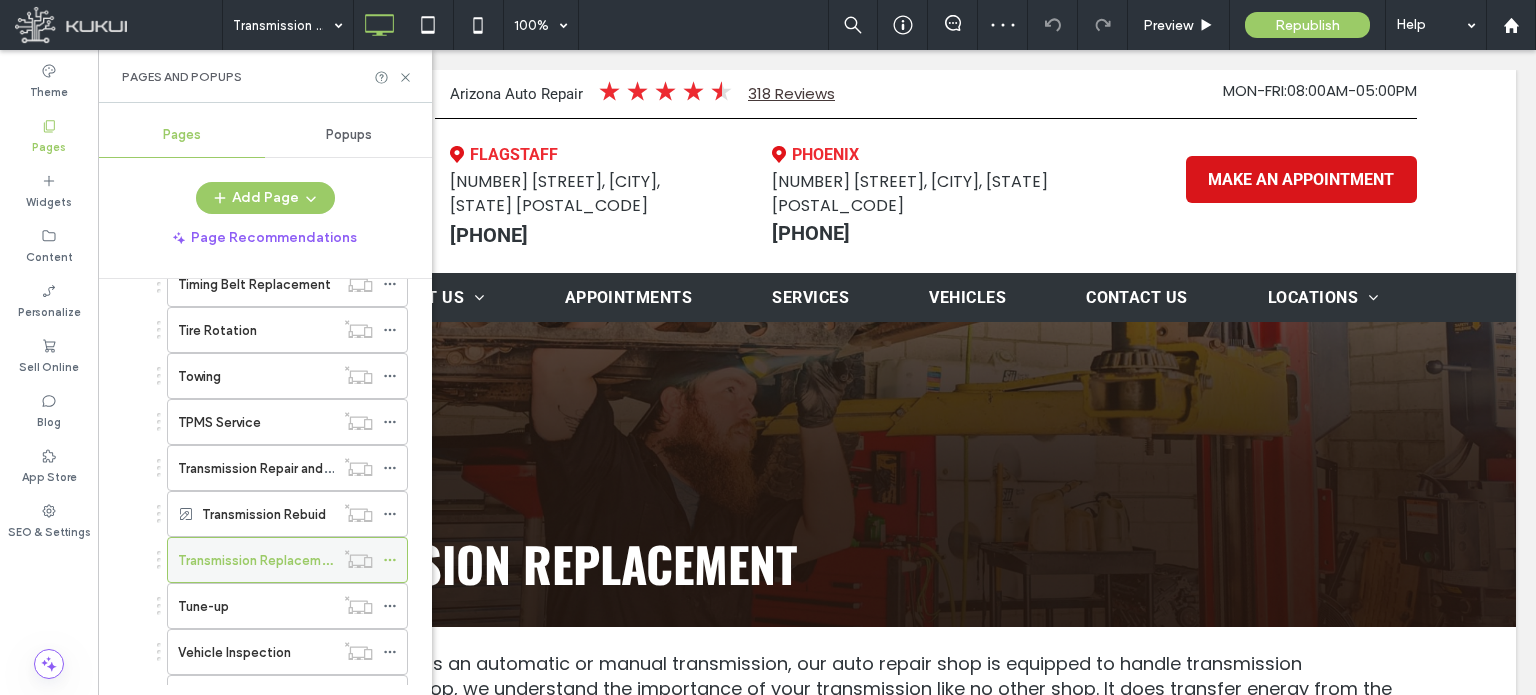 click 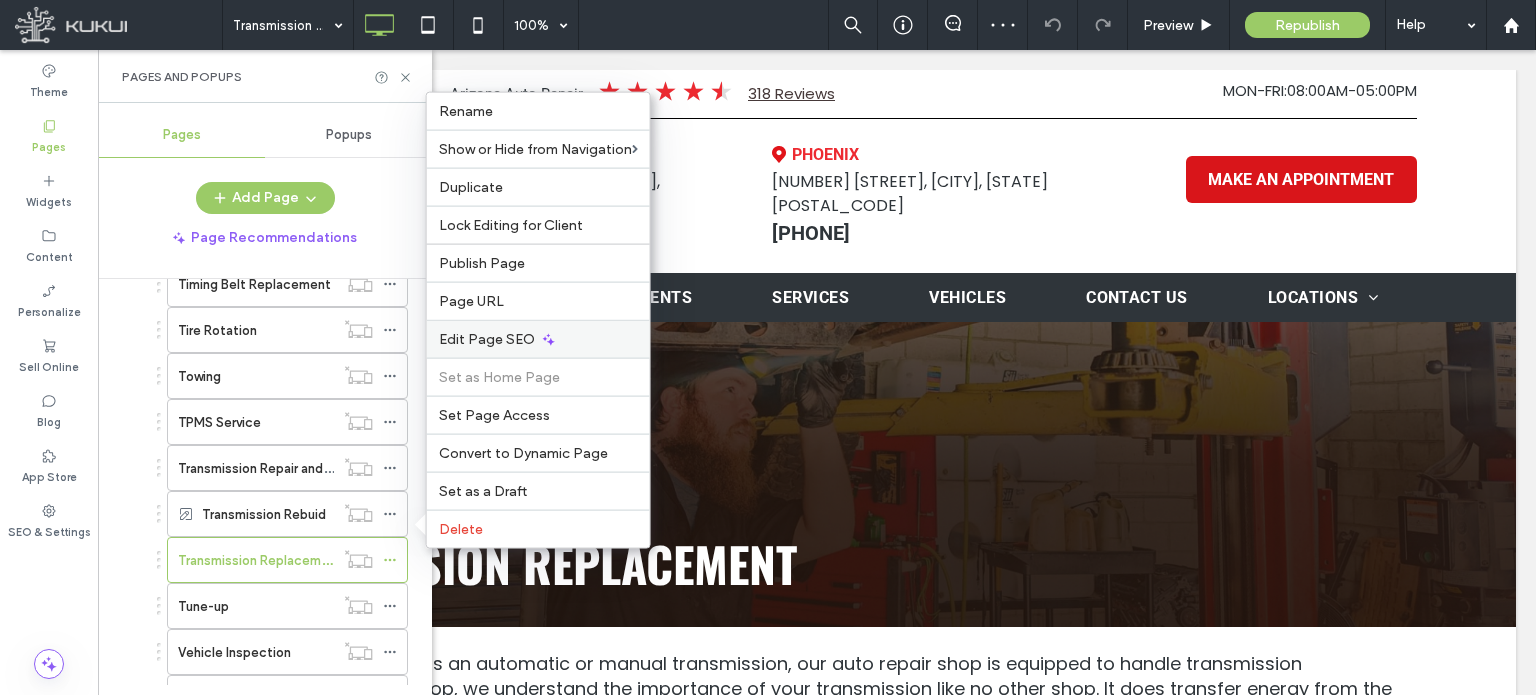 click on "Edit Page SEO" at bounding box center [487, 339] 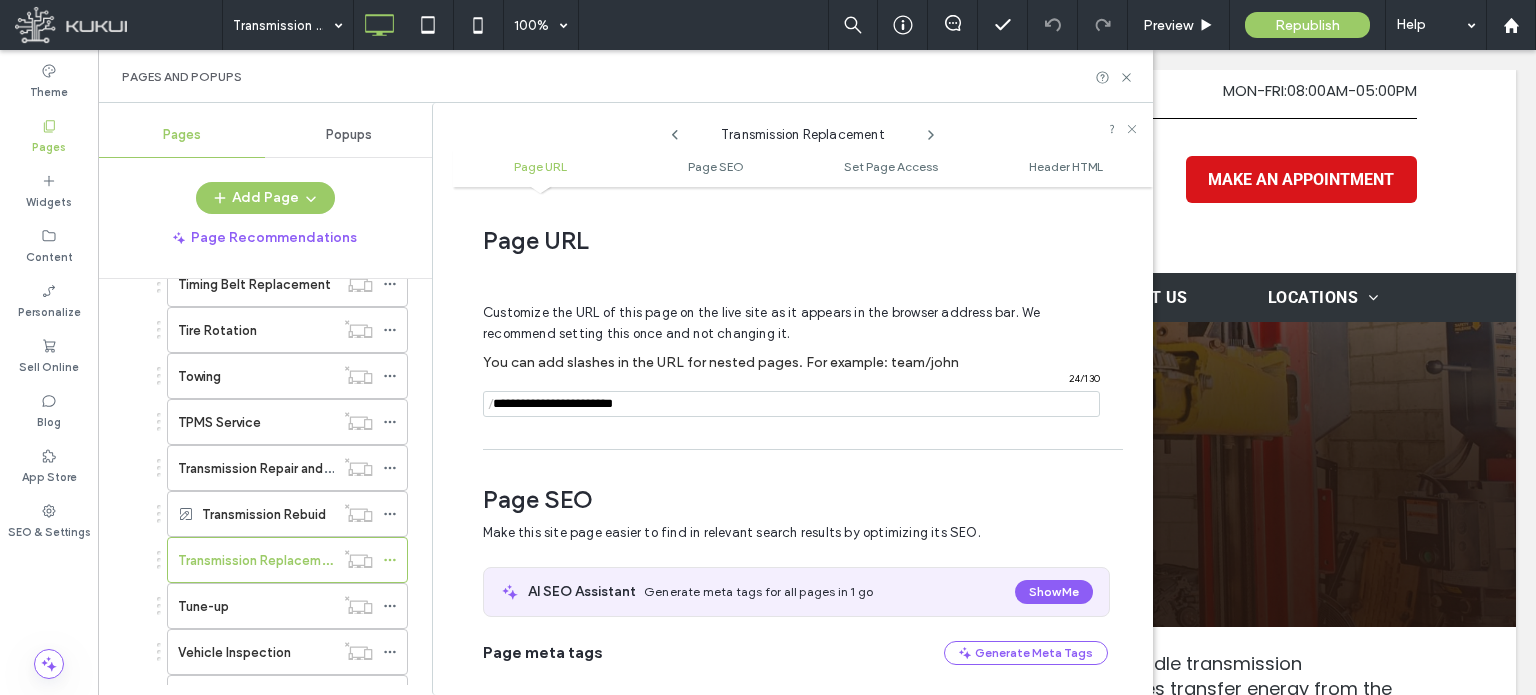 scroll, scrollTop: 274, scrollLeft: 0, axis: vertical 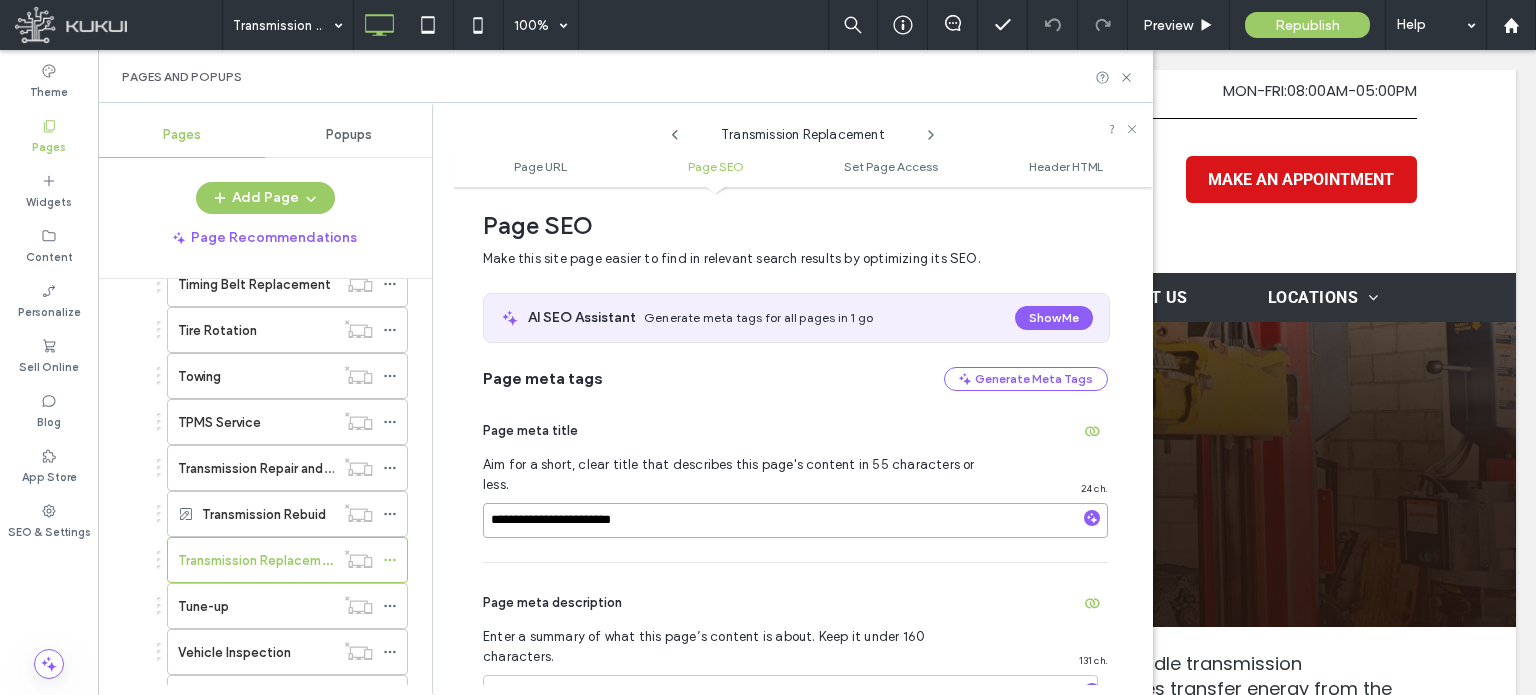 click on "**********" at bounding box center [795, 520] 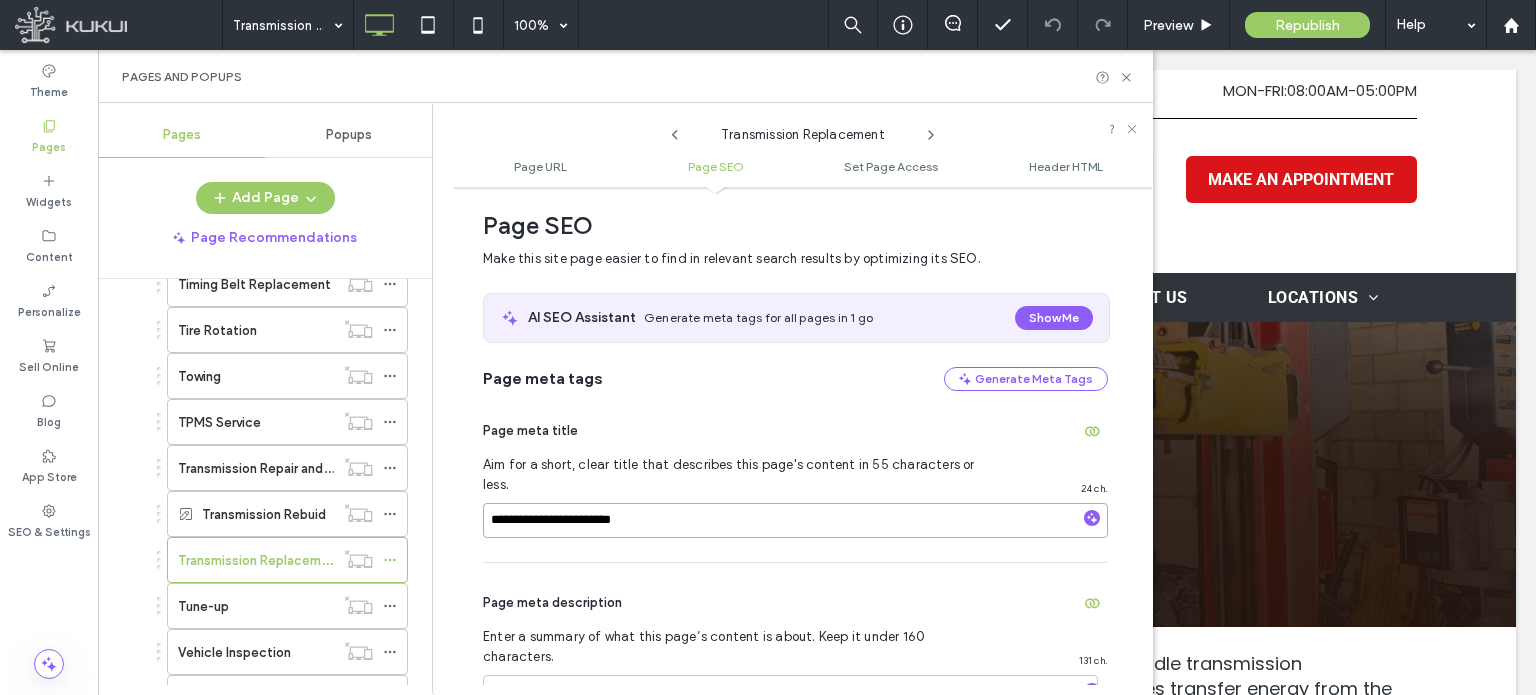 paste on "**********" 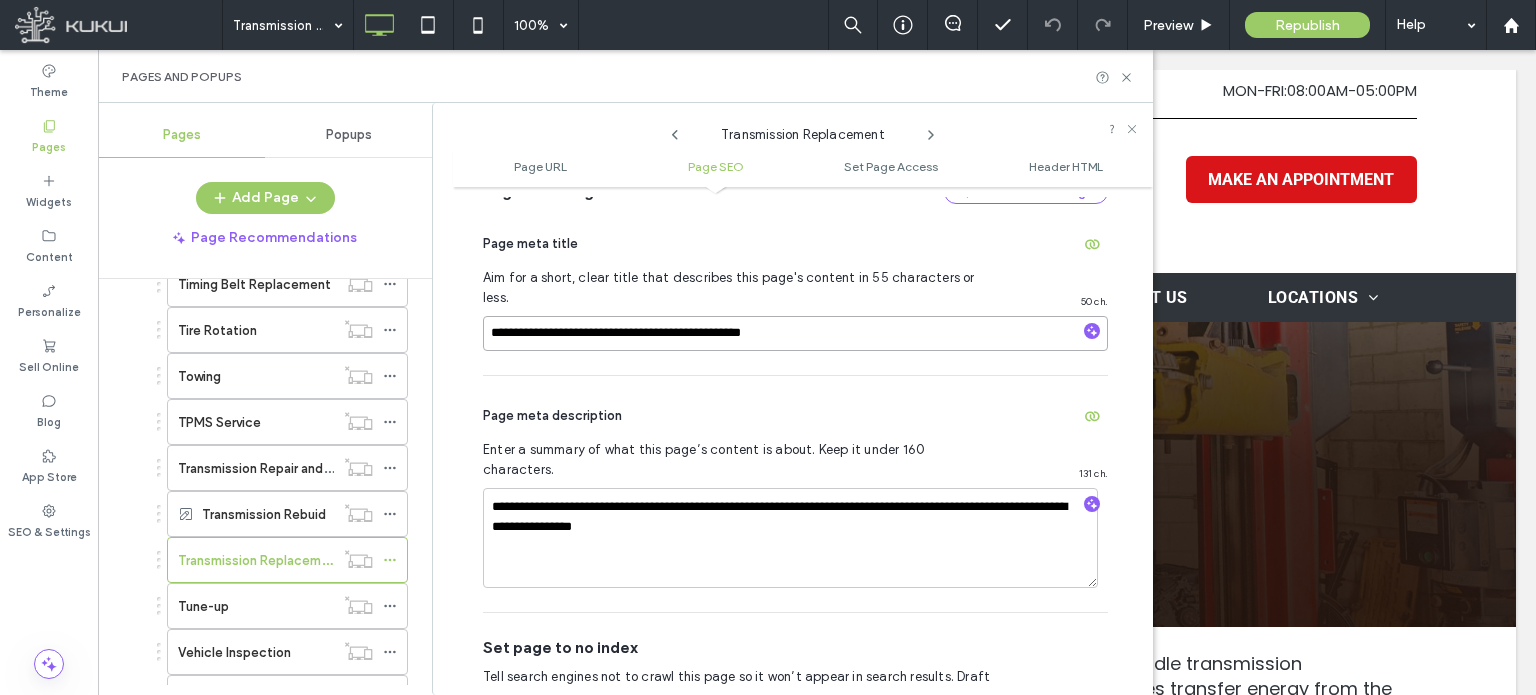 scroll, scrollTop: 474, scrollLeft: 0, axis: vertical 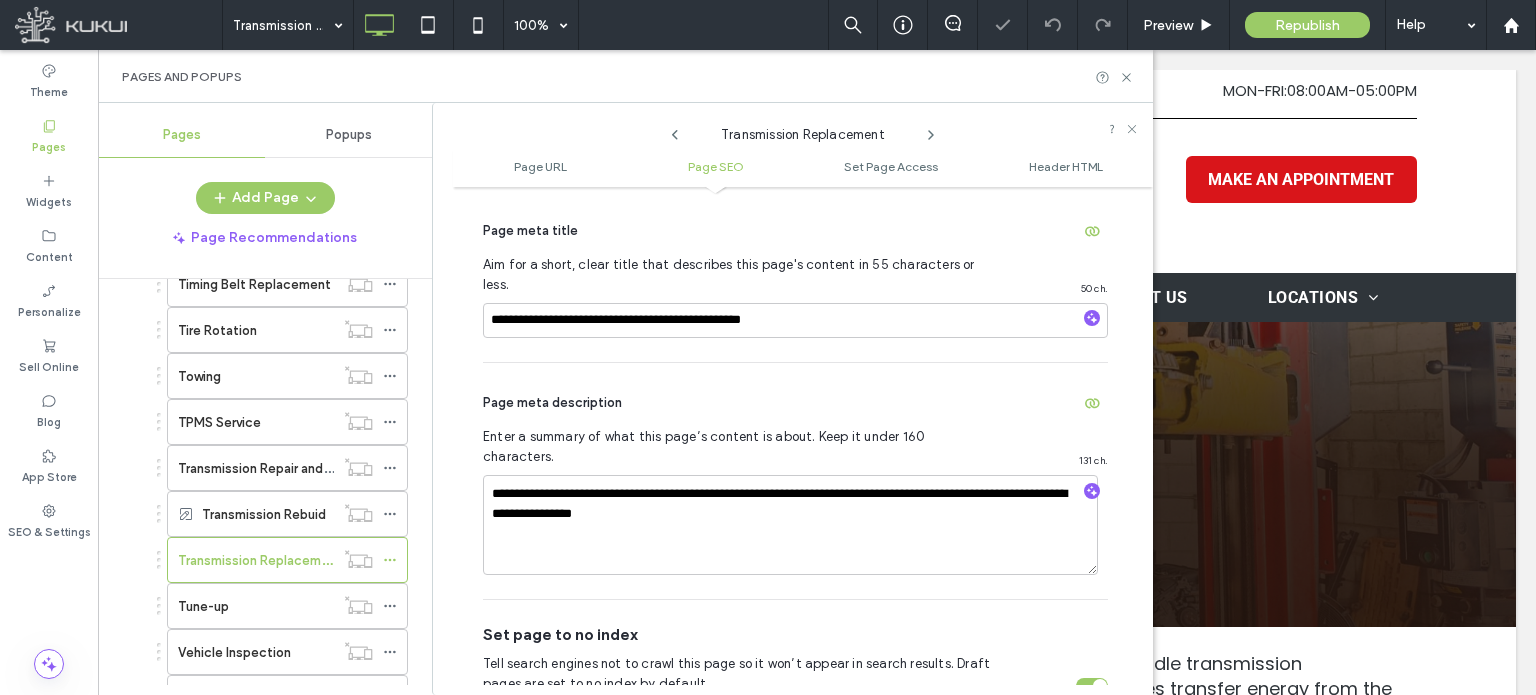click on "Page meta description" at bounding box center (795, 403) 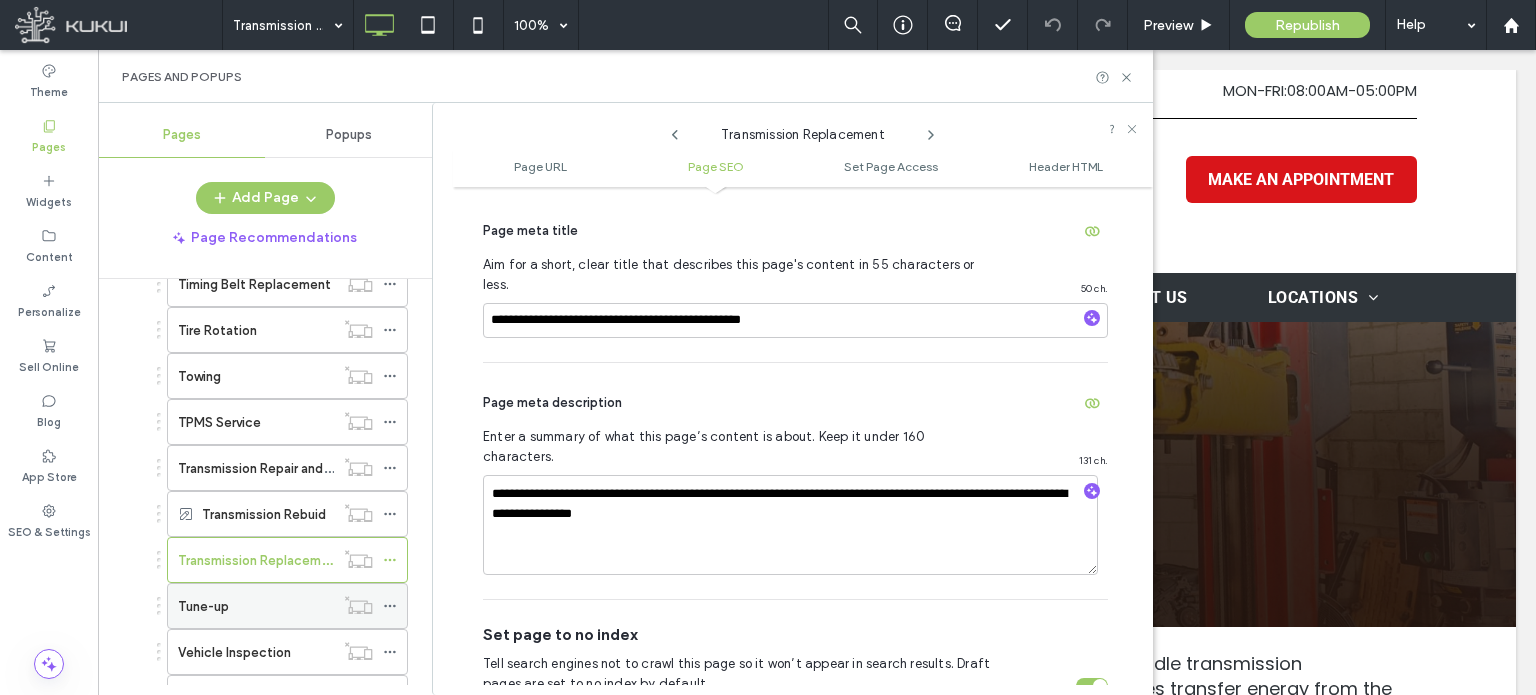 click on "Tune-up" at bounding box center (256, 606) 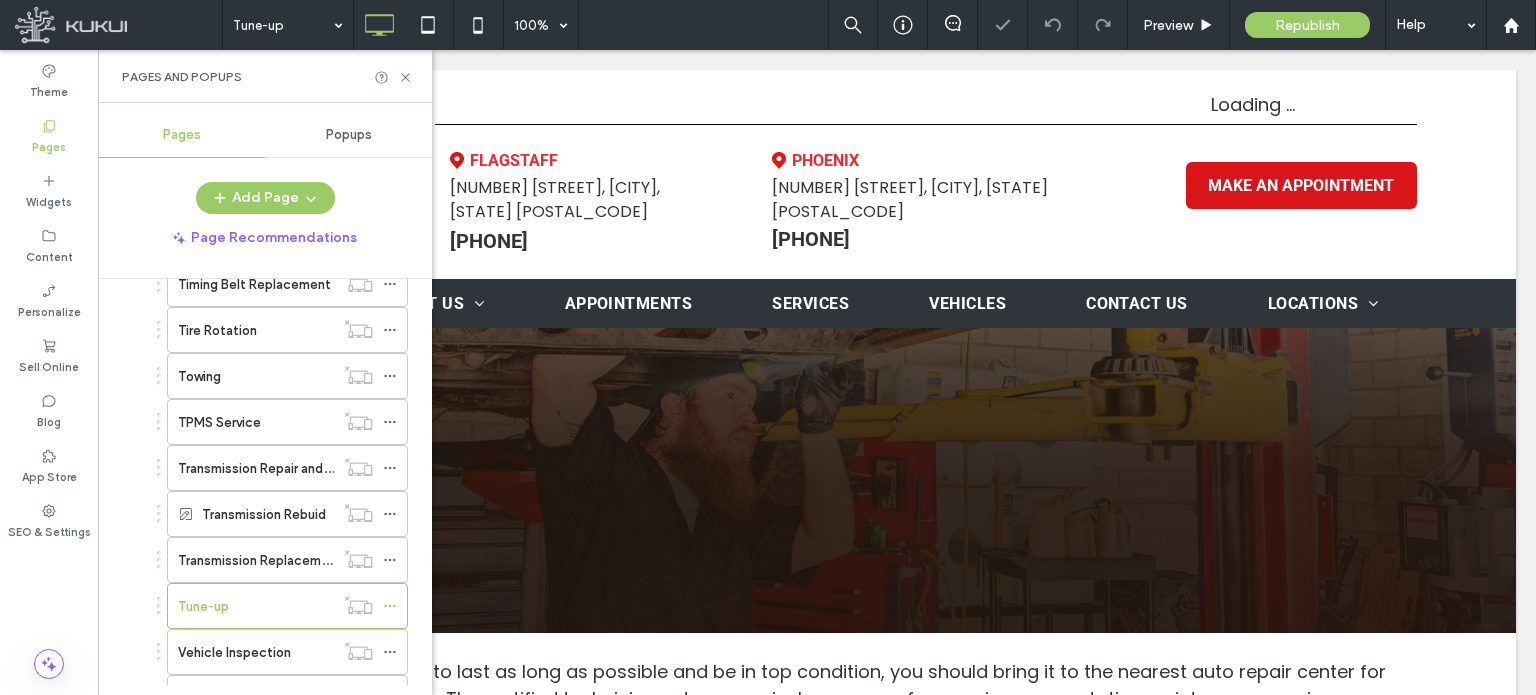 scroll, scrollTop: 0, scrollLeft: 0, axis: both 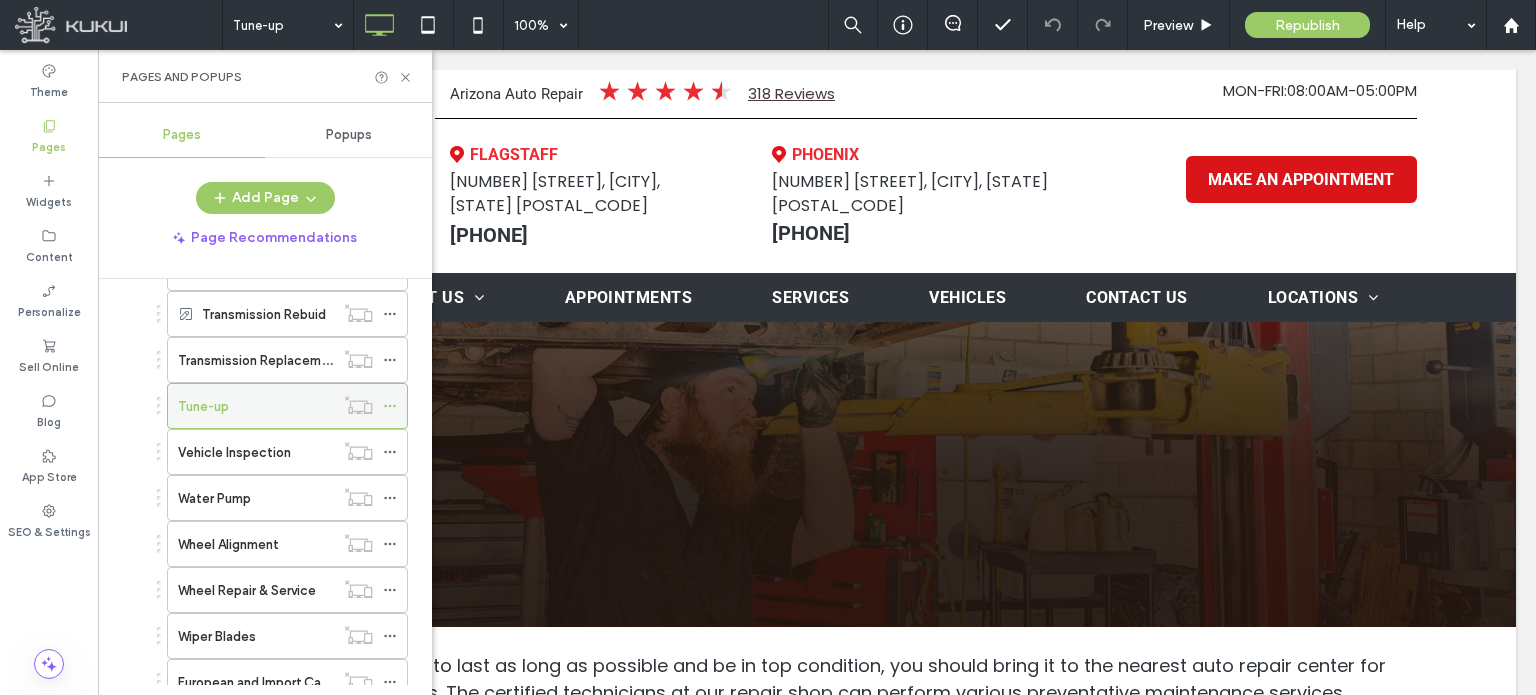 click 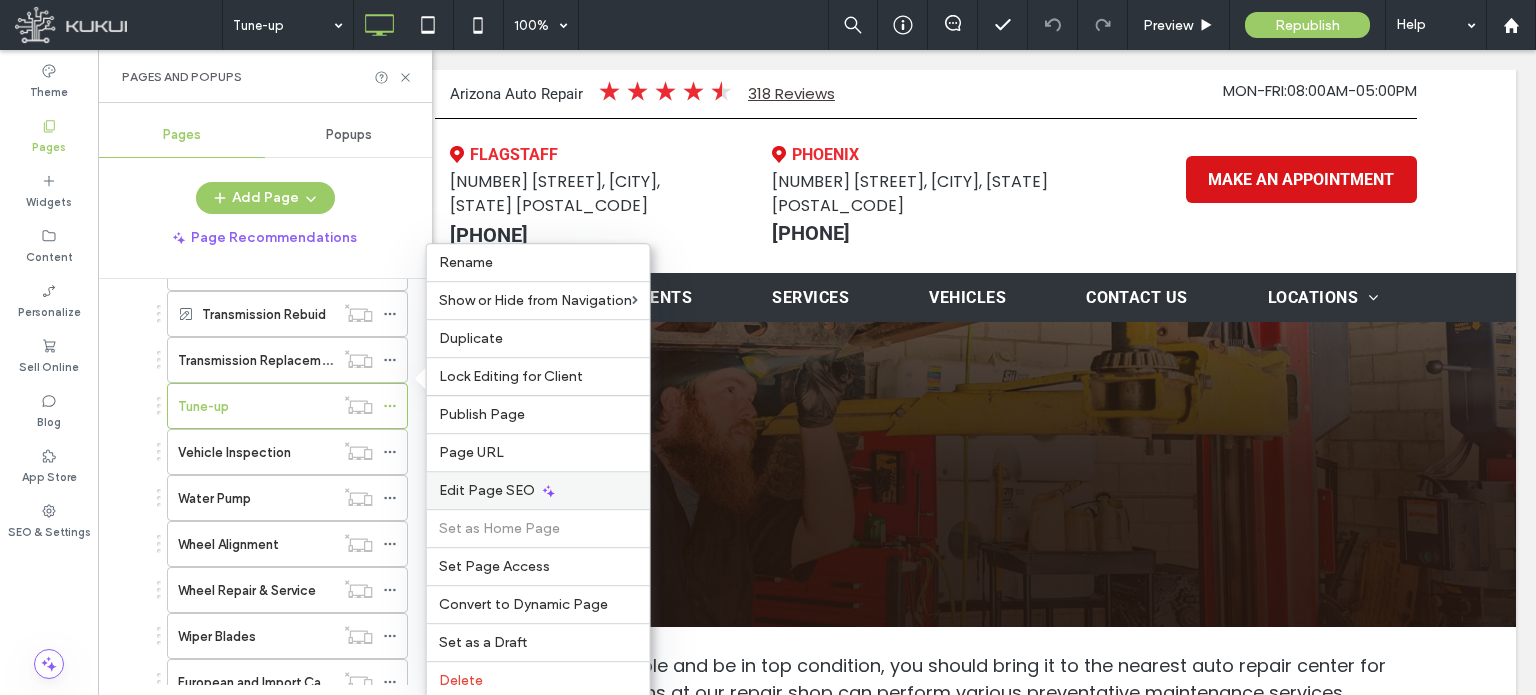 click on "Edit Page SEO" at bounding box center [487, 490] 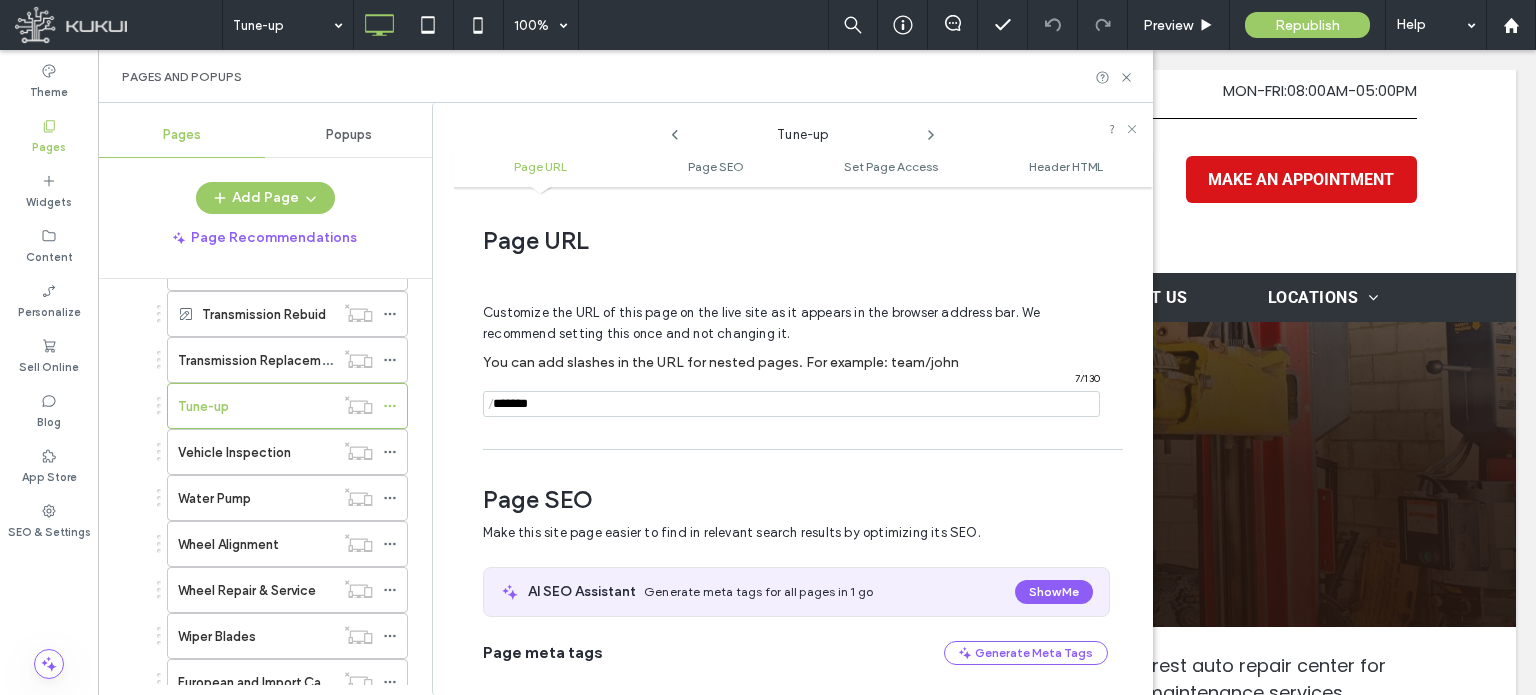 scroll, scrollTop: 274, scrollLeft: 0, axis: vertical 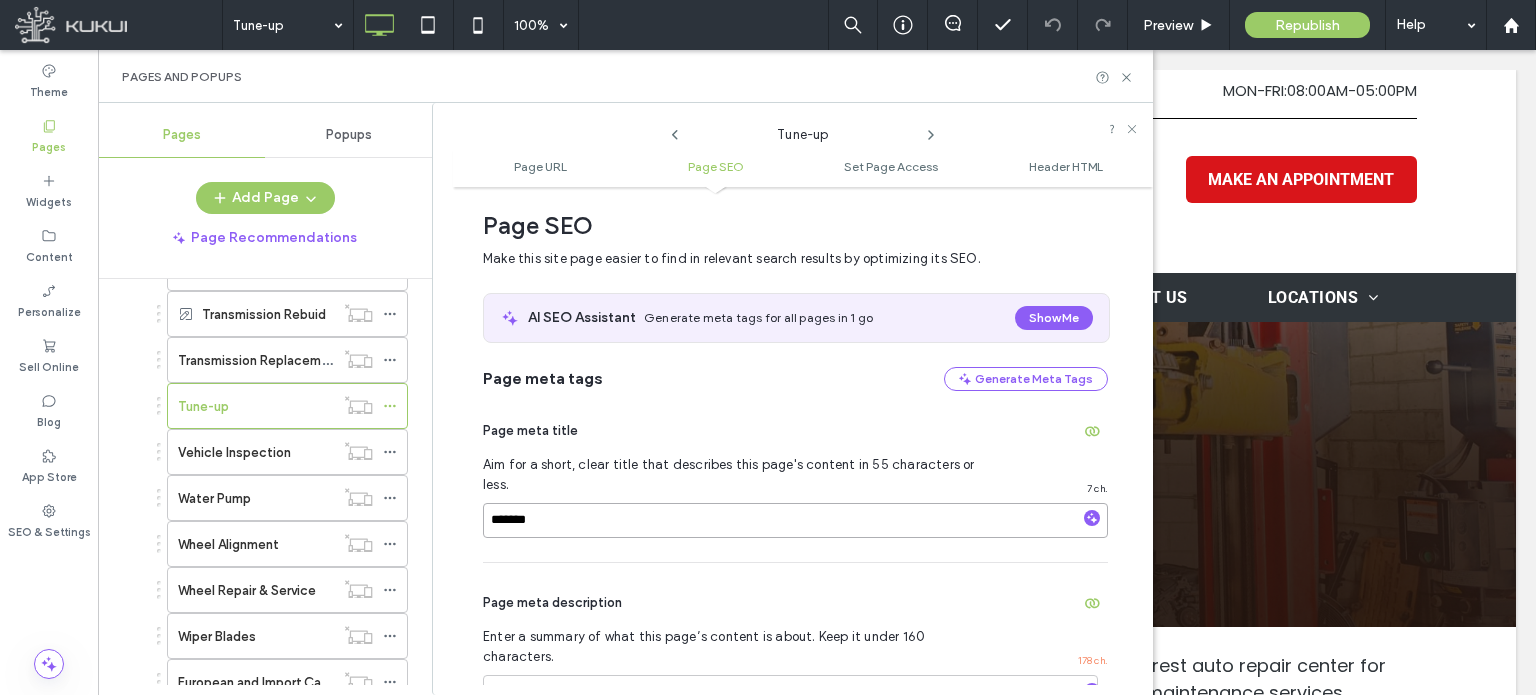 click on "*******" at bounding box center [795, 520] 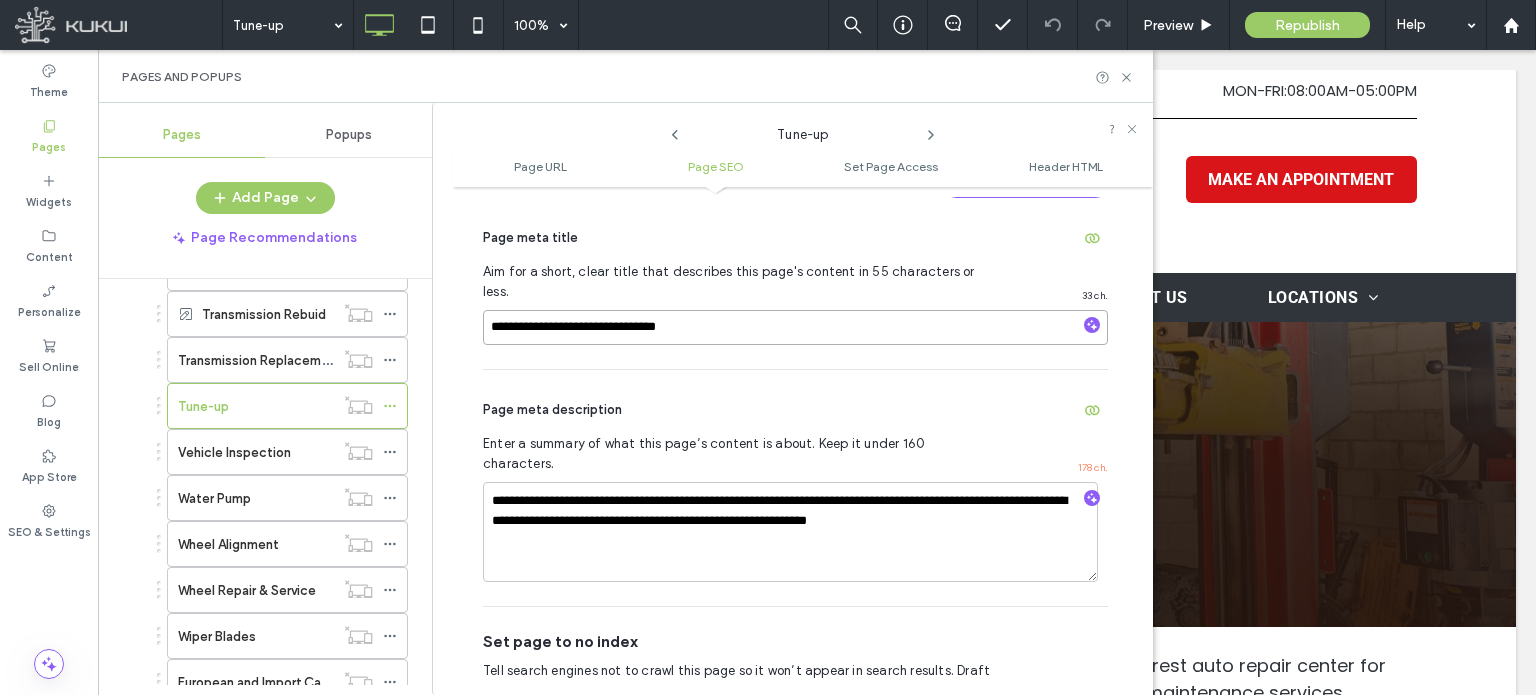 scroll, scrollTop: 474, scrollLeft: 0, axis: vertical 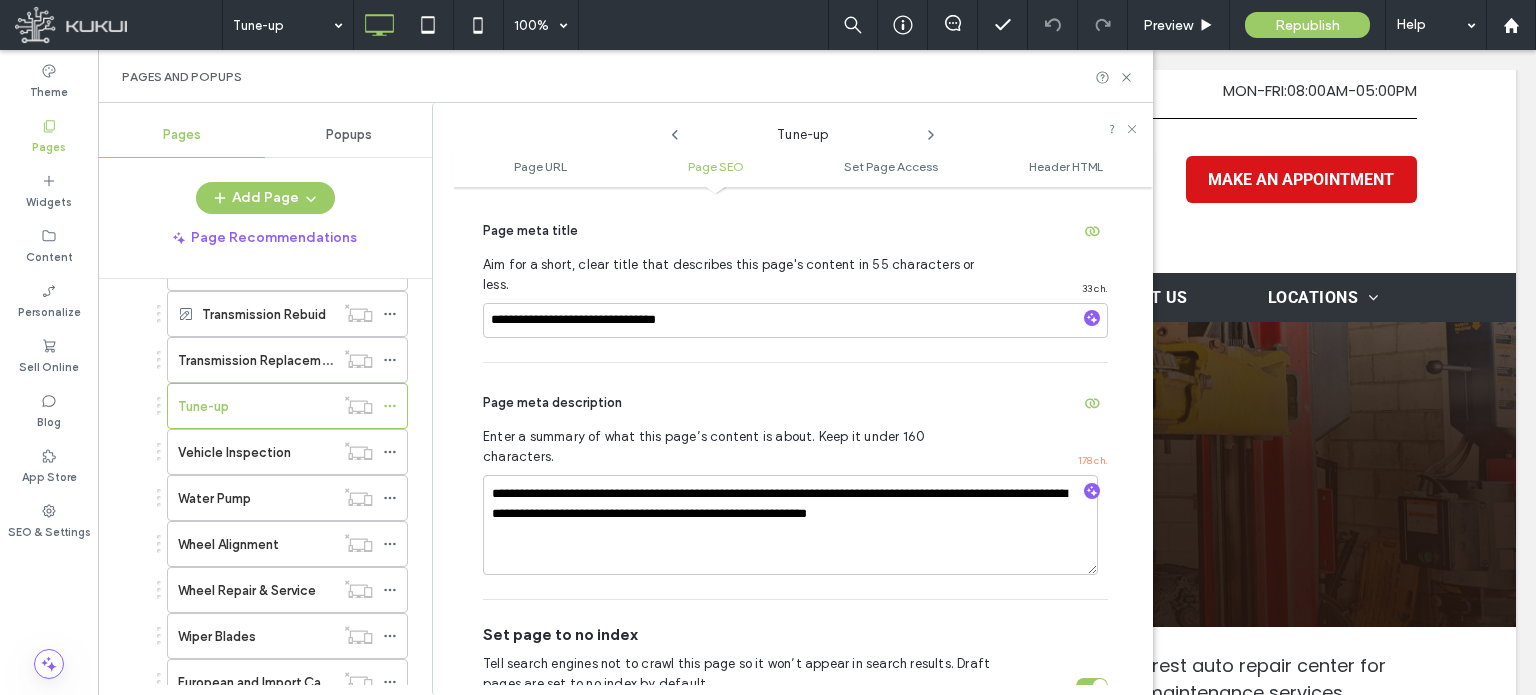 click on "Page meta description" at bounding box center [795, 403] 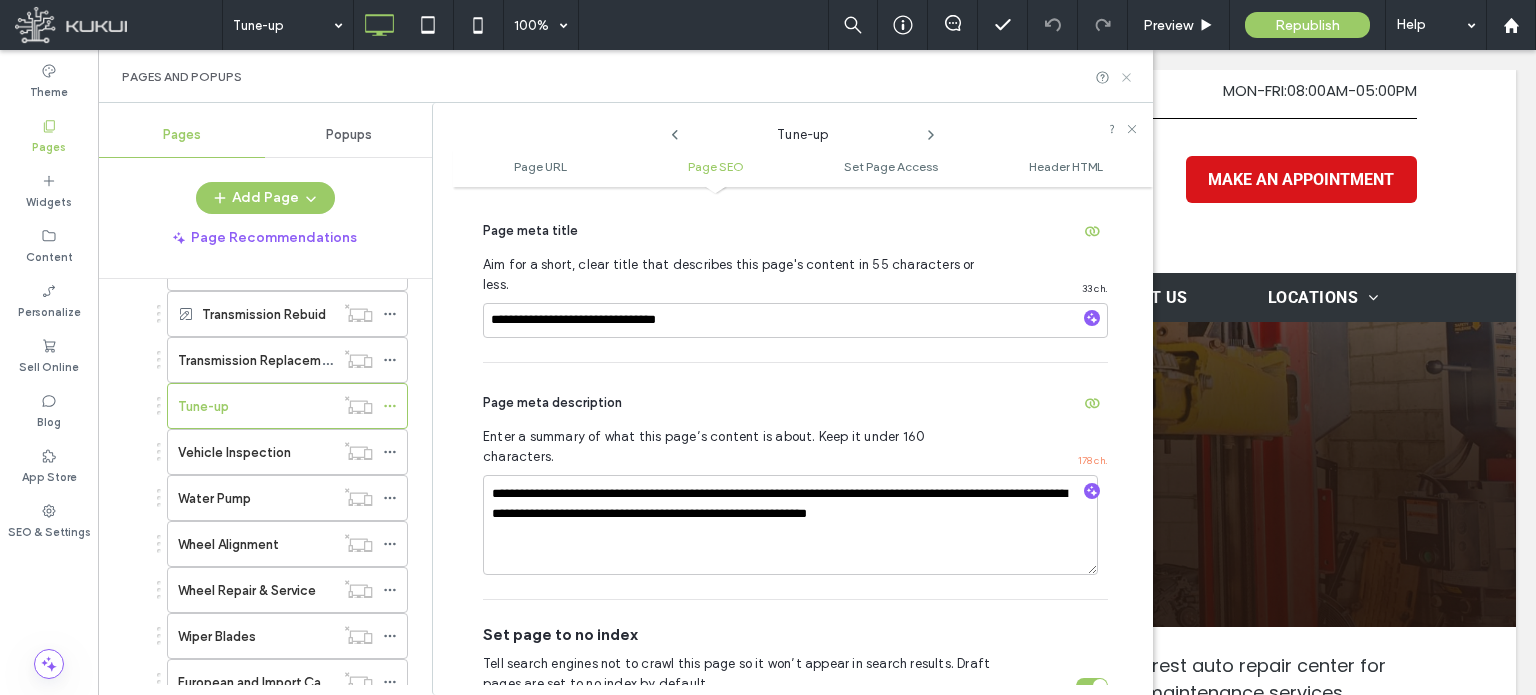 click 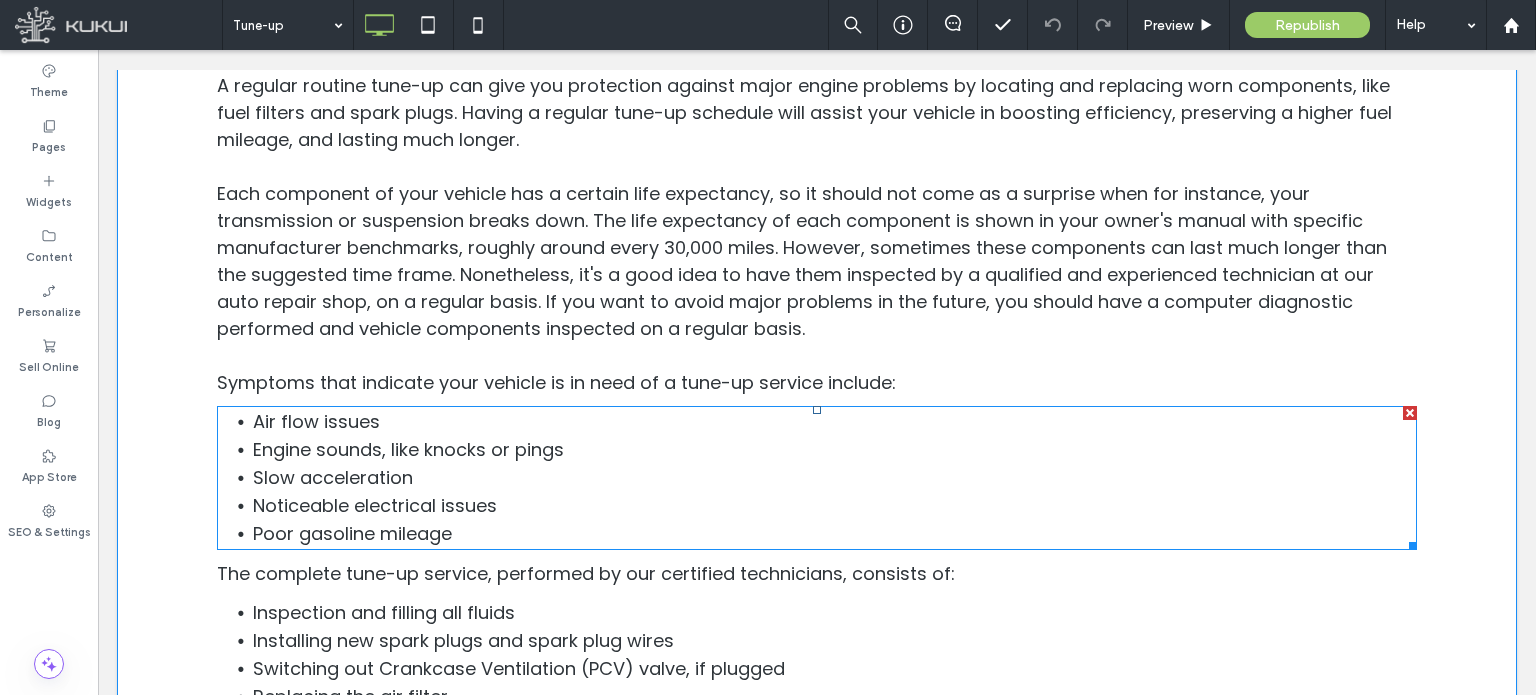 scroll, scrollTop: 800, scrollLeft: 0, axis: vertical 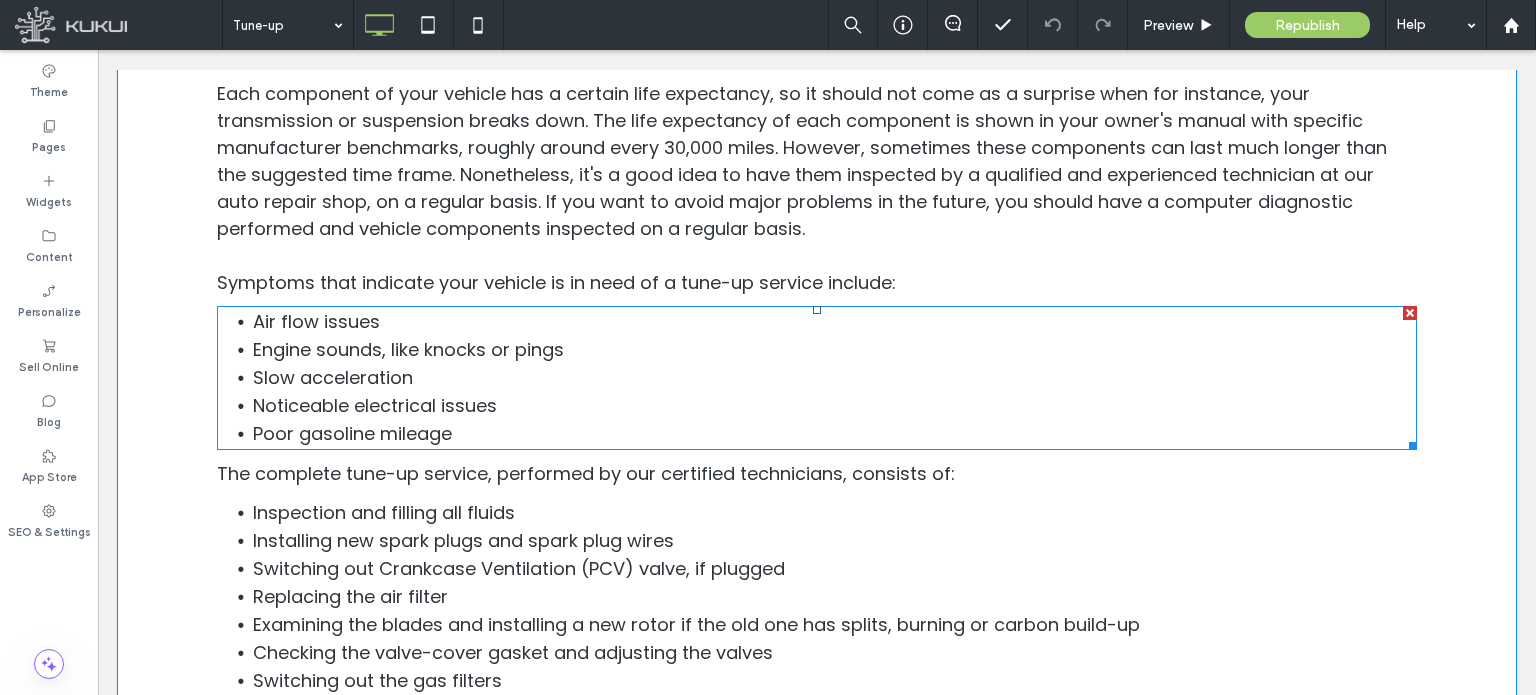 click on "Slow acceleration" at bounding box center (835, 378) 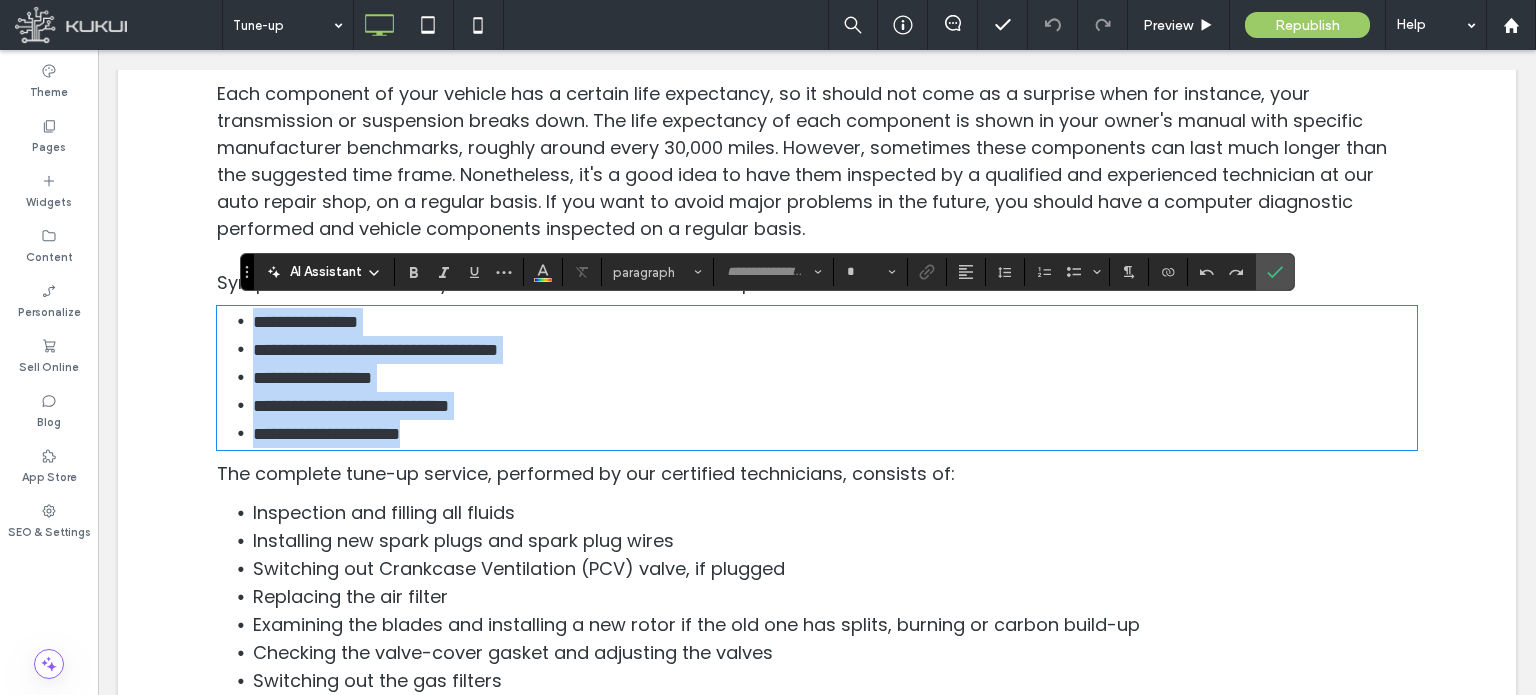 type on "*******" 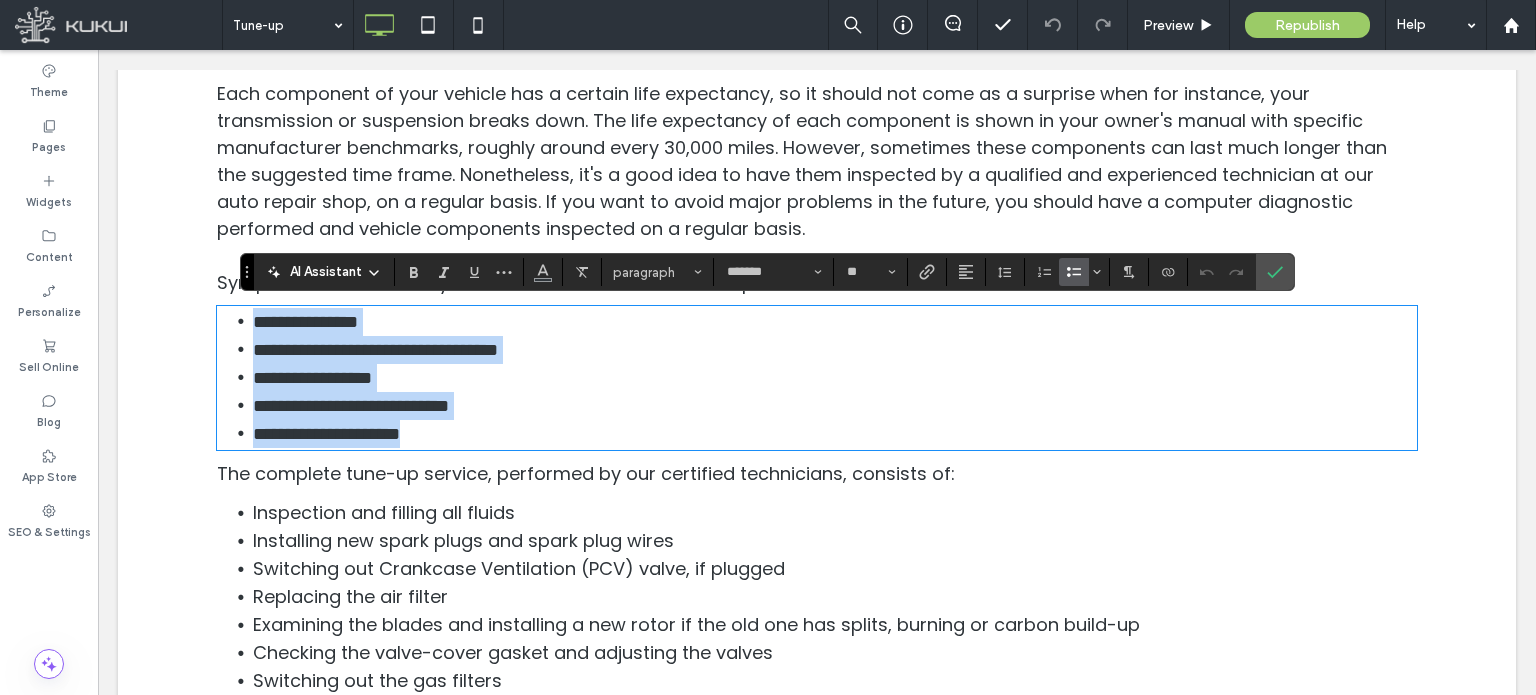 click on "**********" at bounding box center (835, 322) 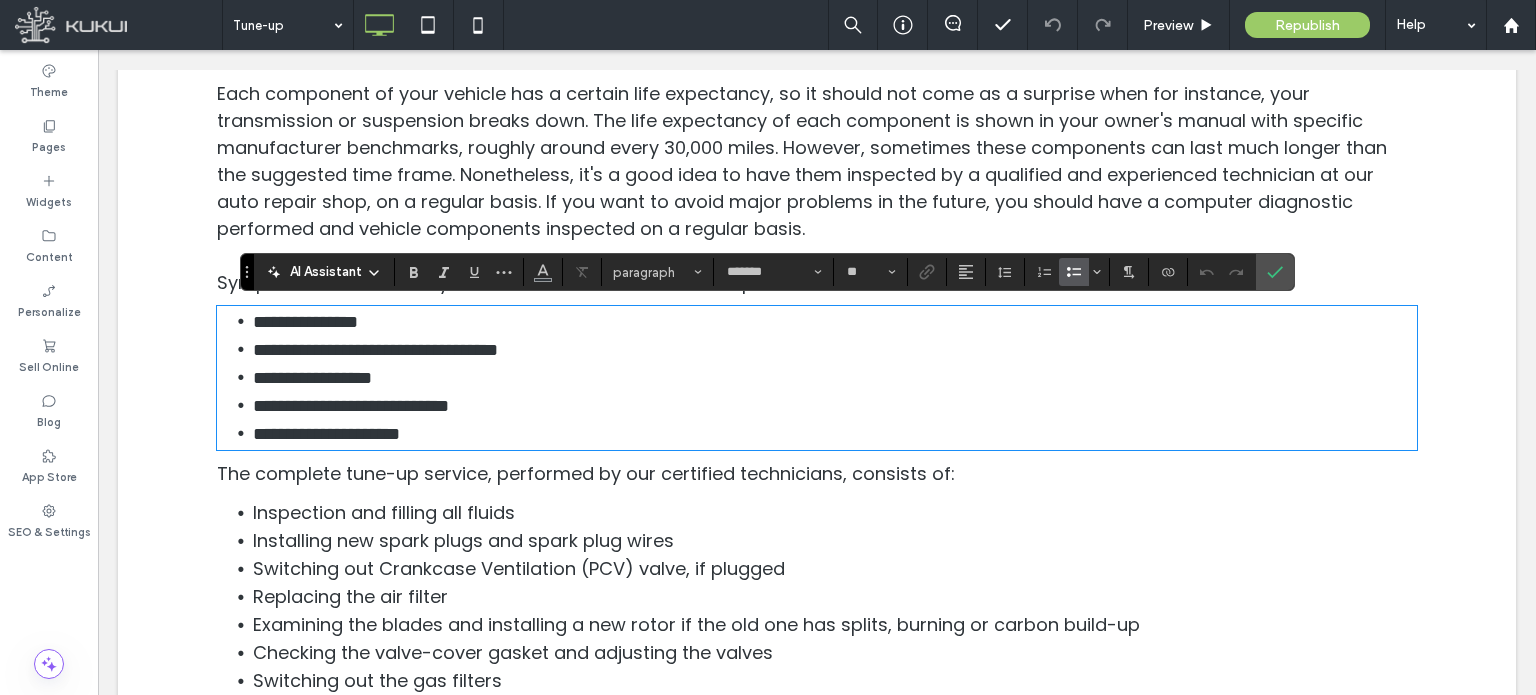 click on "**********" at bounding box center (305, 322) 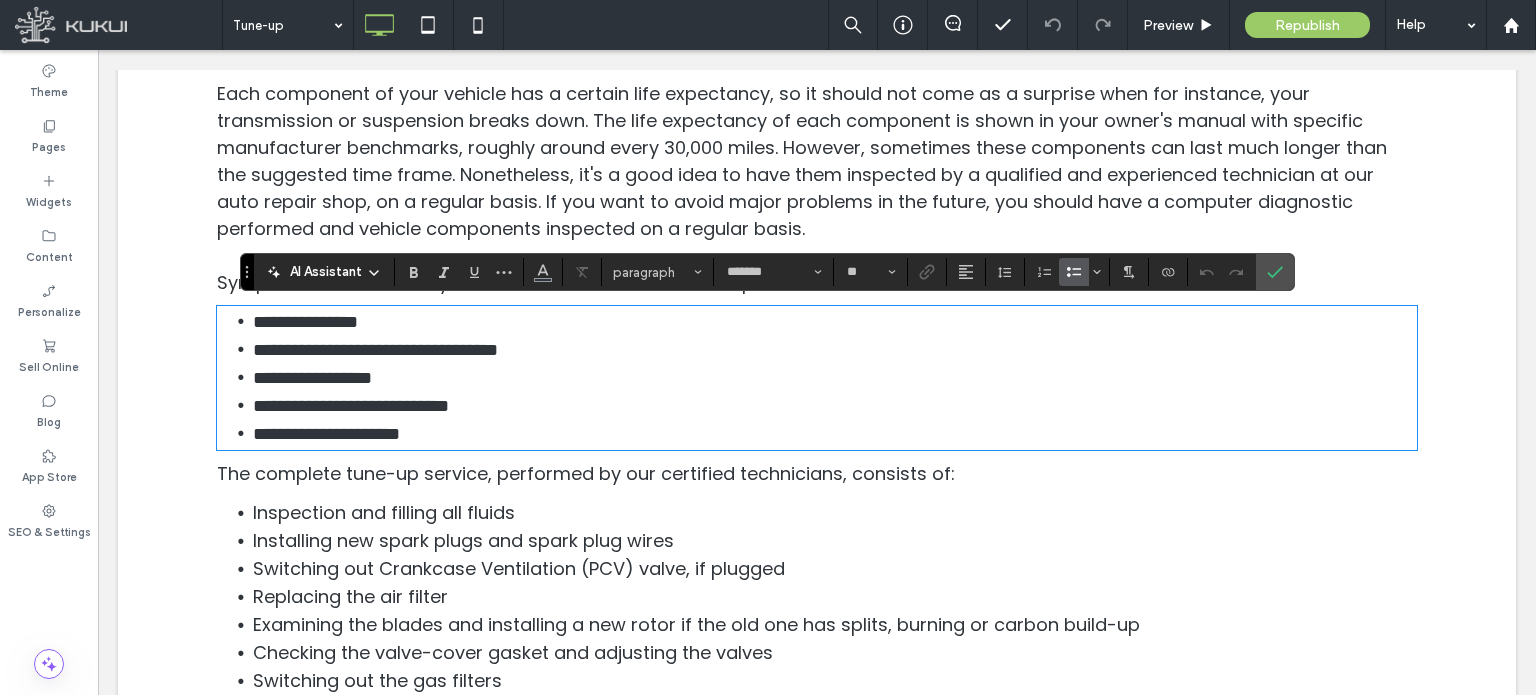 type 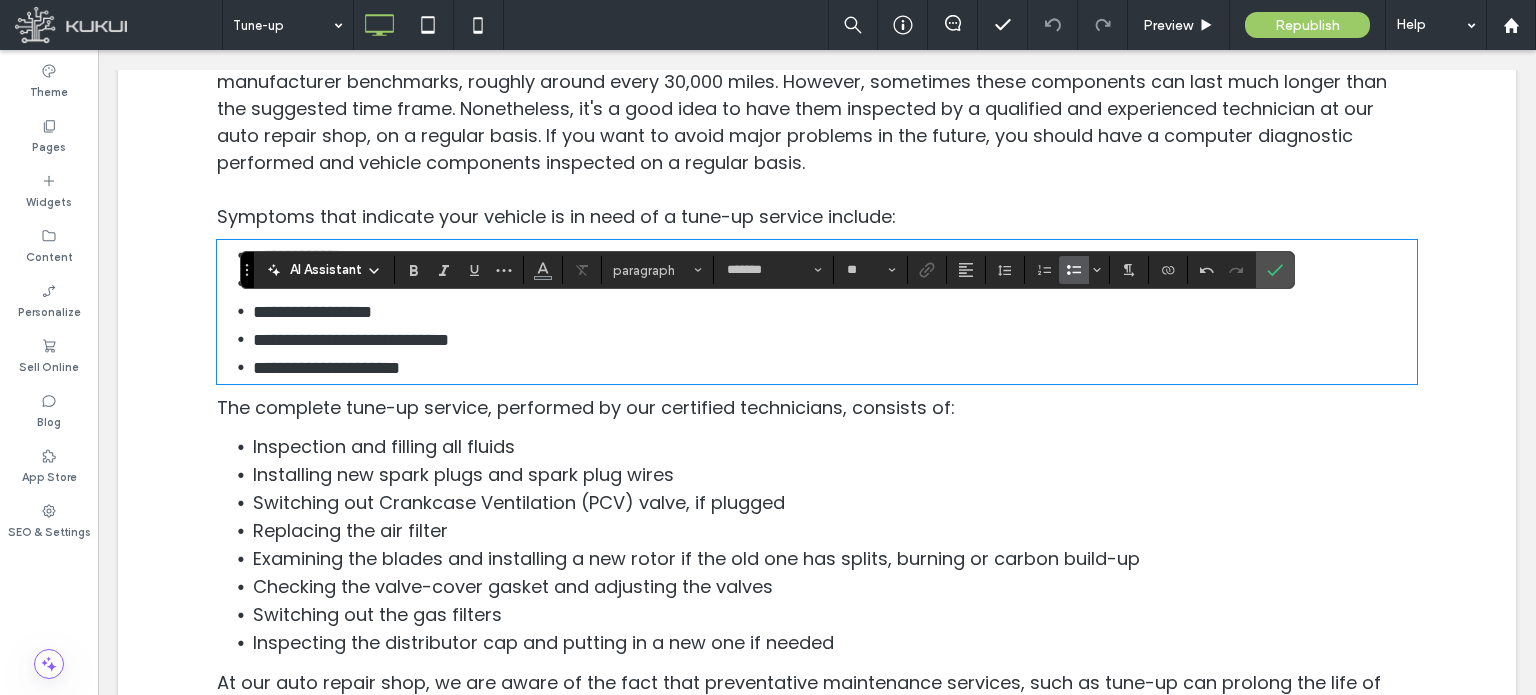 scroll, scrollTop: 900, scrollLeft: 0, axis: vertical 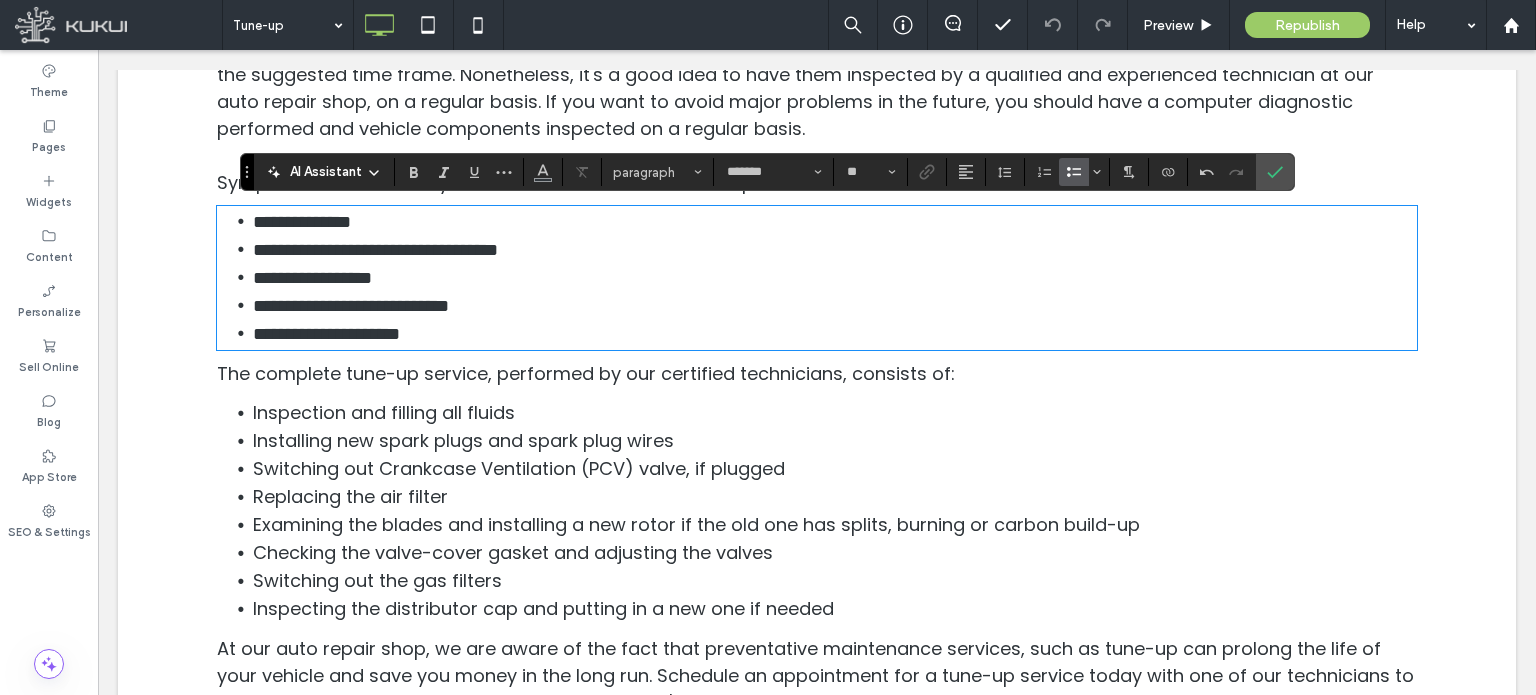 click on "Replacing the air filter" at bounding box center [835, 497] 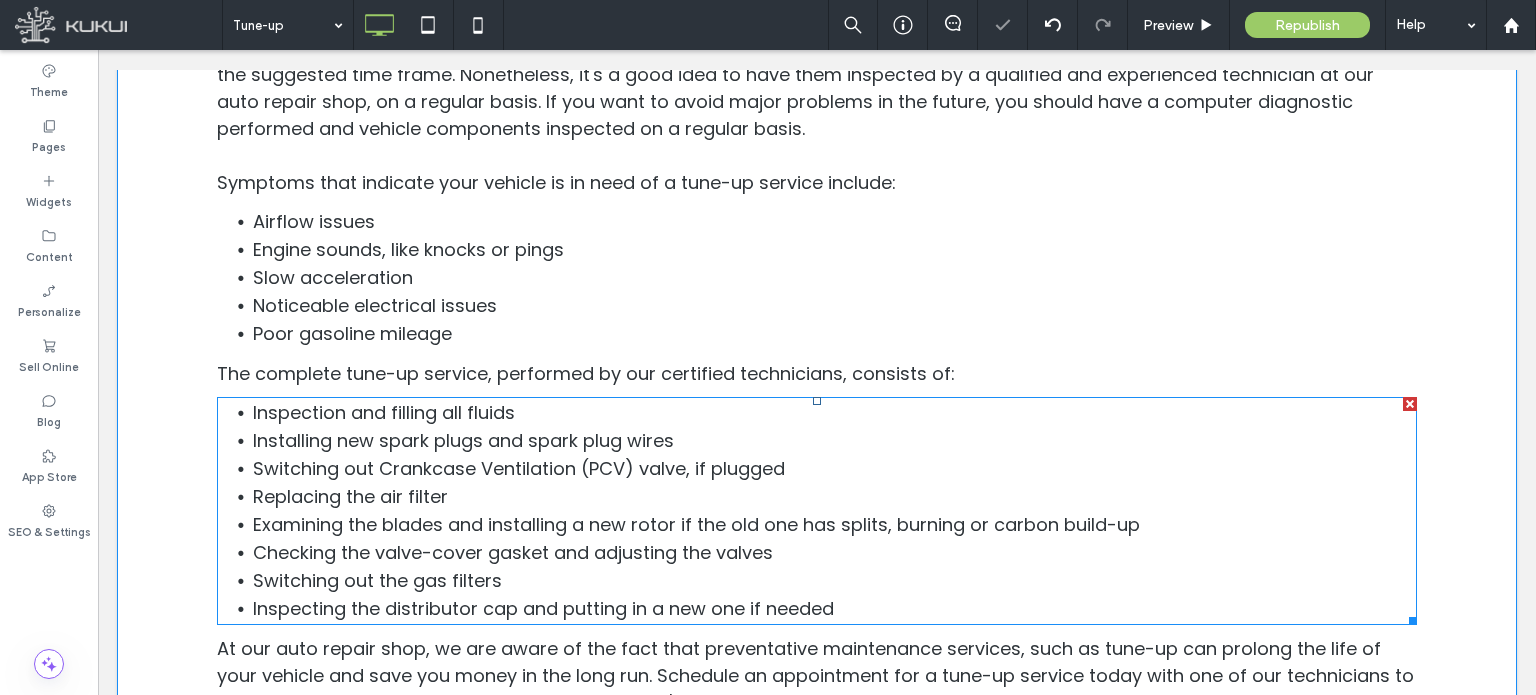 click on "Inspection and filling all fluids" at bounding box center [835, 413] 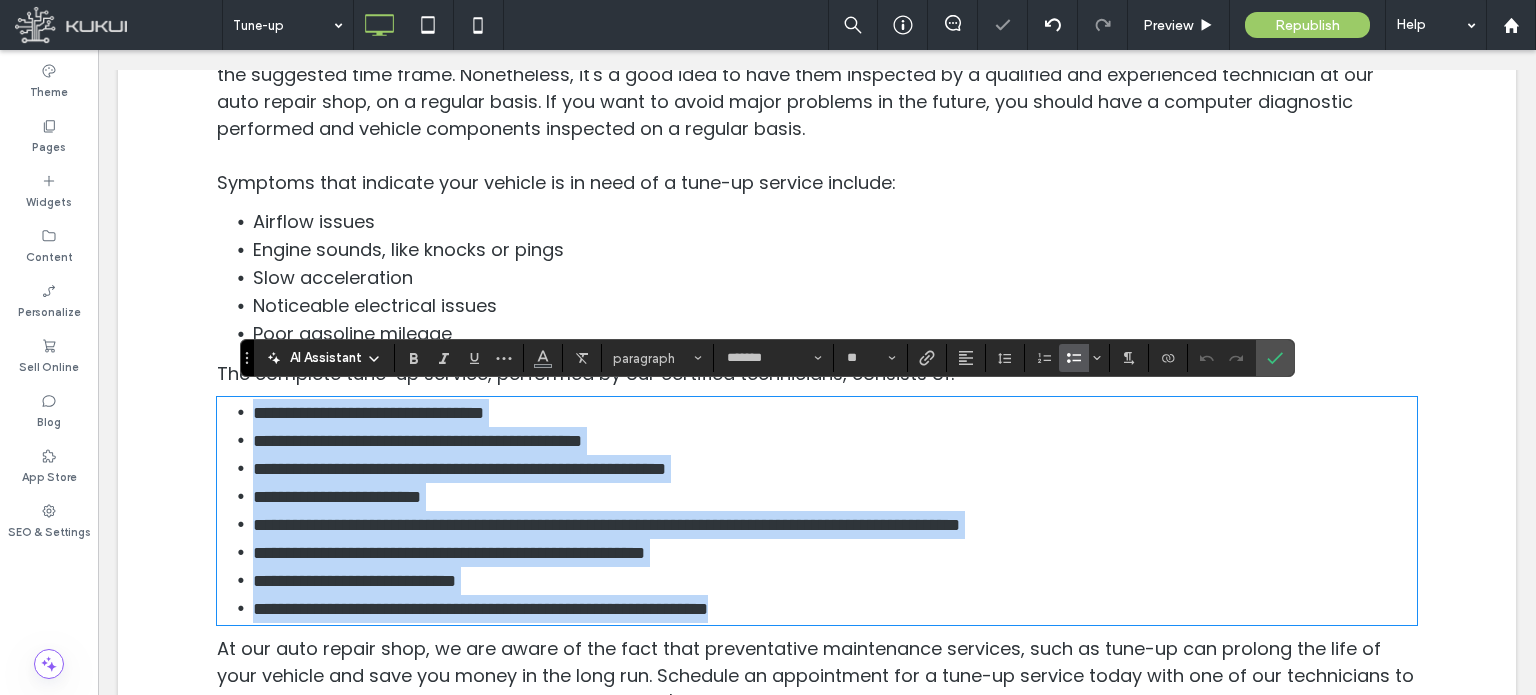 click on "**********" at bounding box center [835, 413] 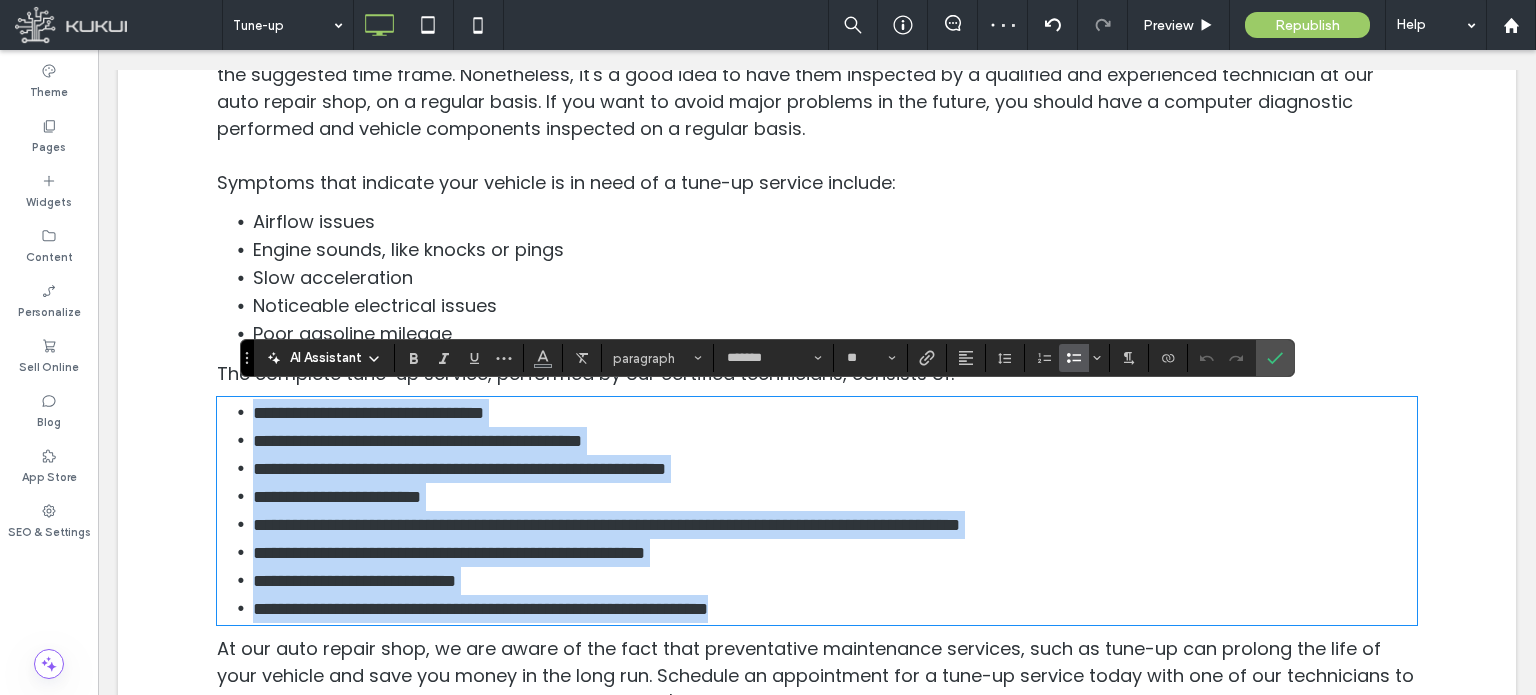 click on "**********" at bounding box center (835, 413) 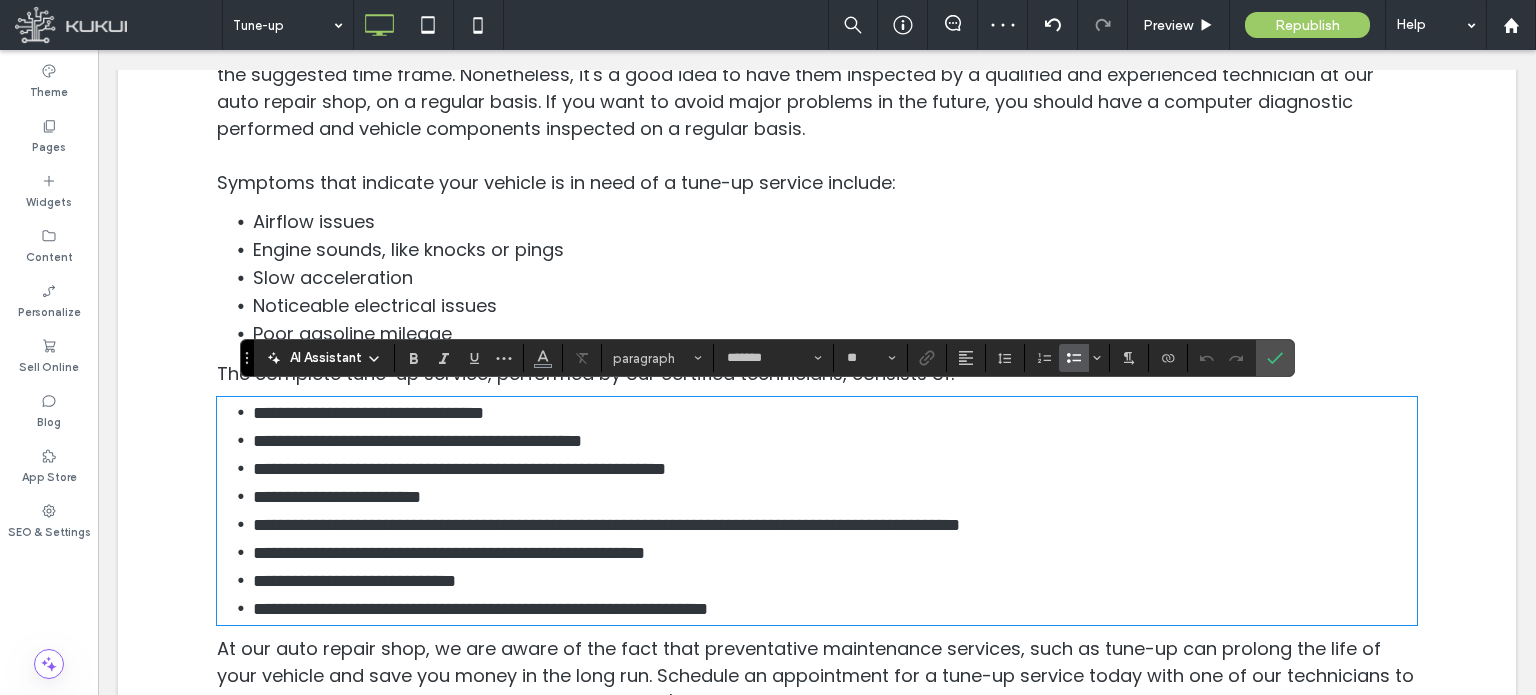 drag, startPoint x: 431, startPoint y: 416, endPoint x: 450, endPoint y: 420, distance: 19.416489 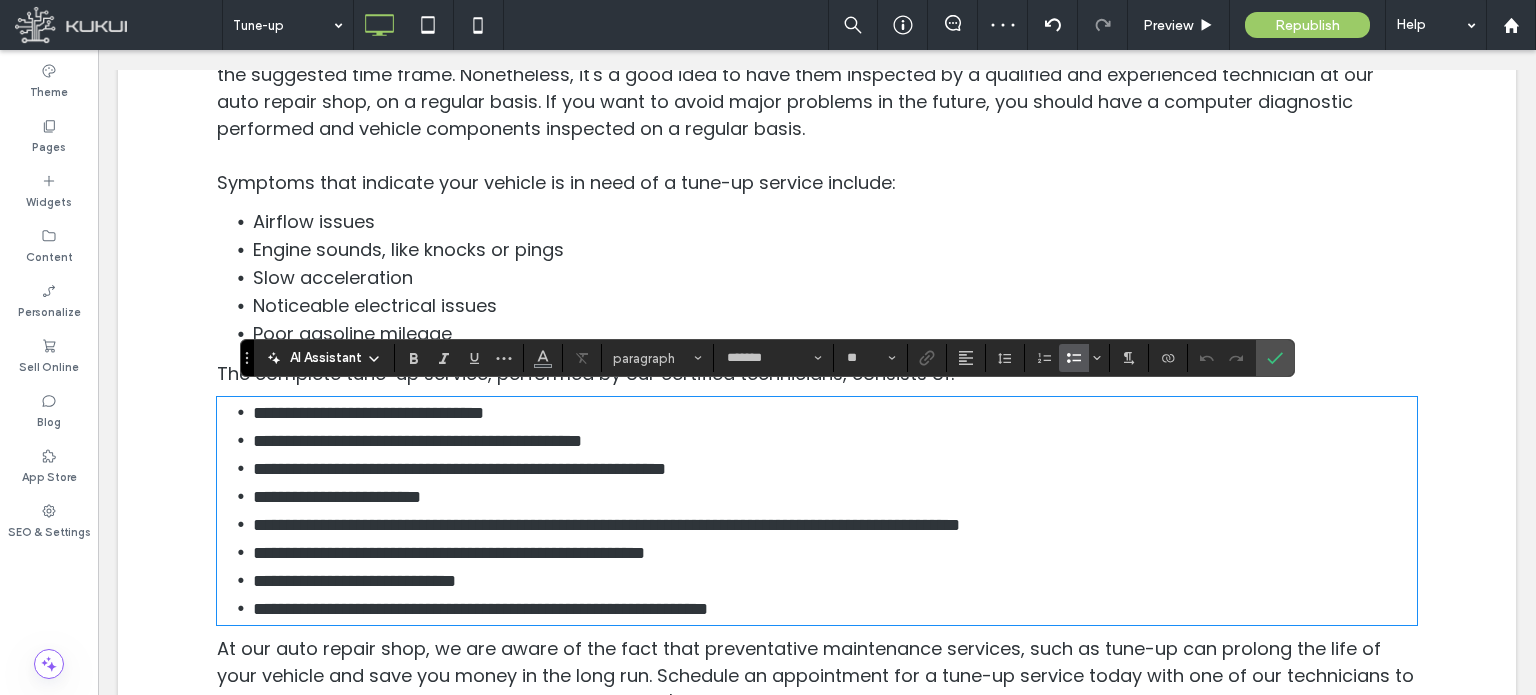 type 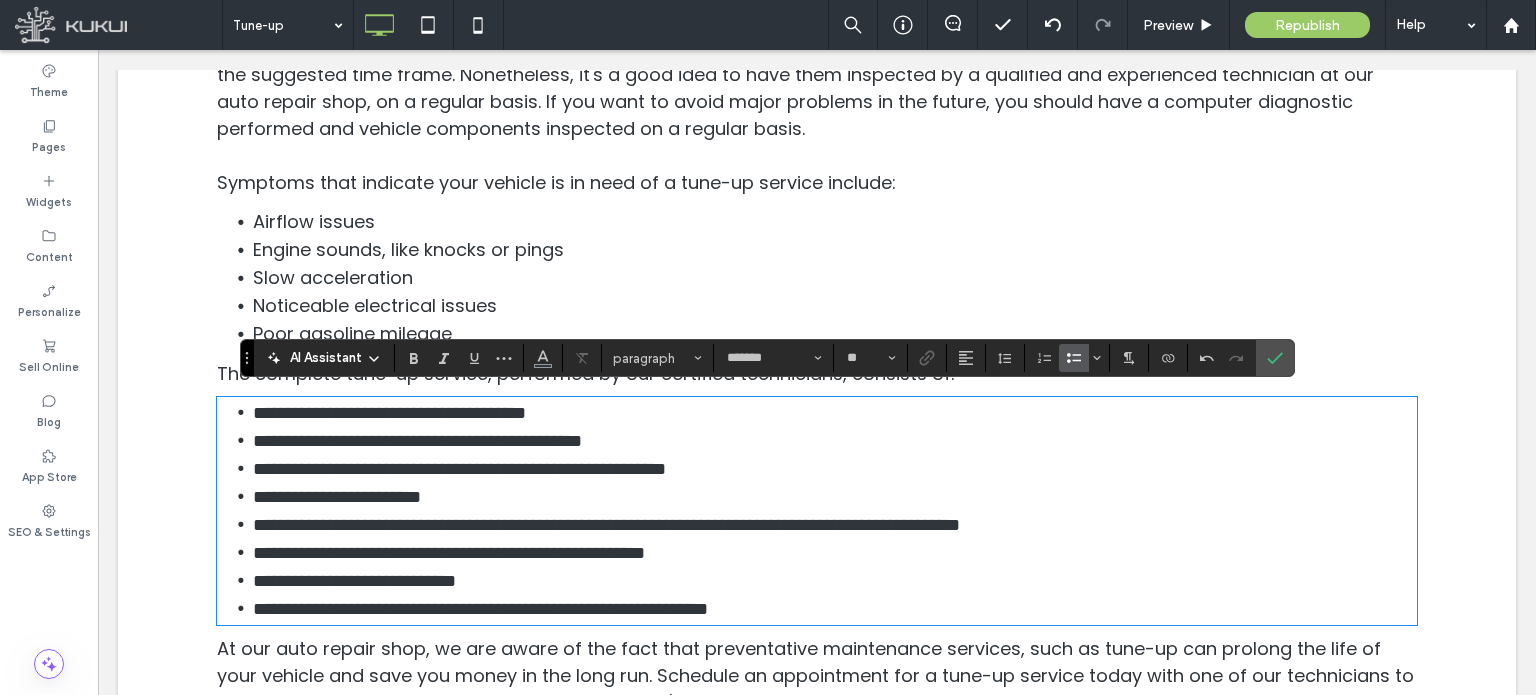 click on "**********" at bounding box center (606, 525) 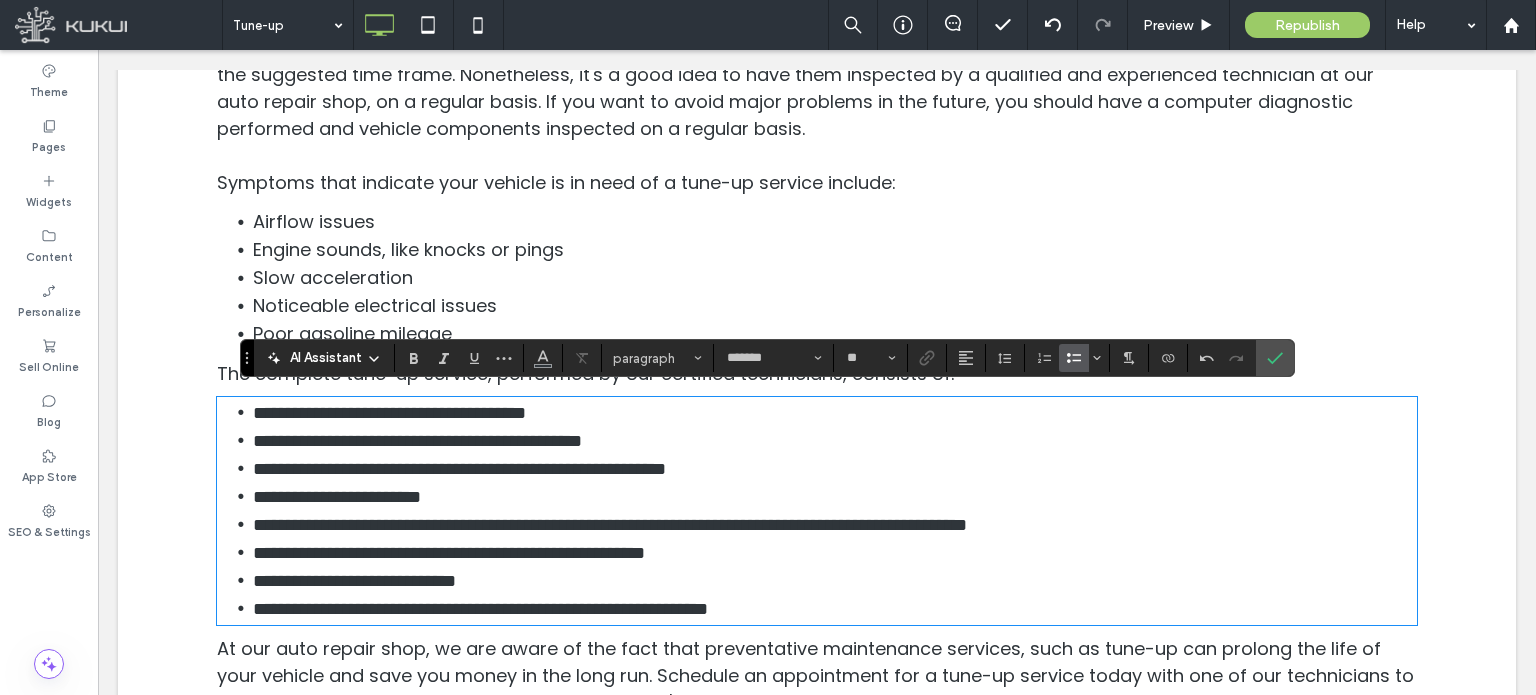 click on "**********" at bounding box center [480, 609] 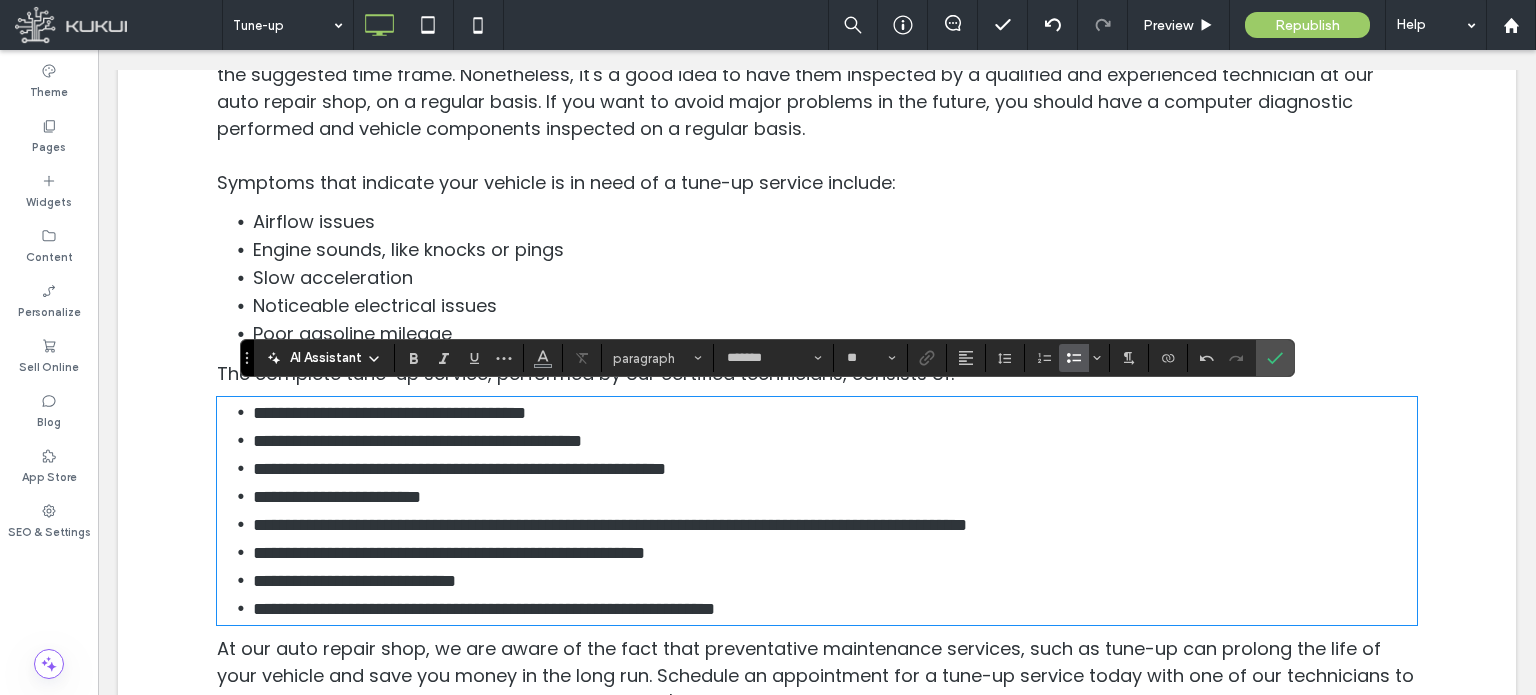 click on "**********" at bounding box center [484, 609] 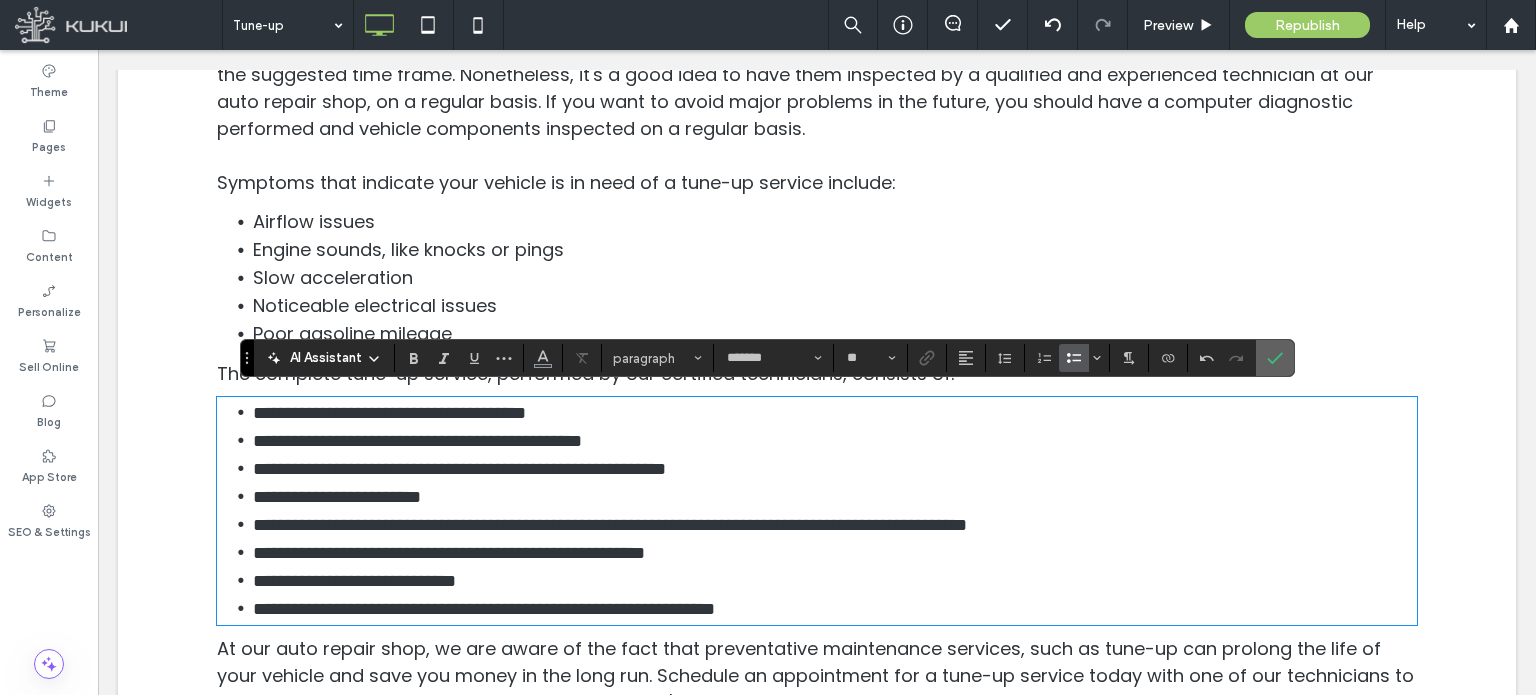 click 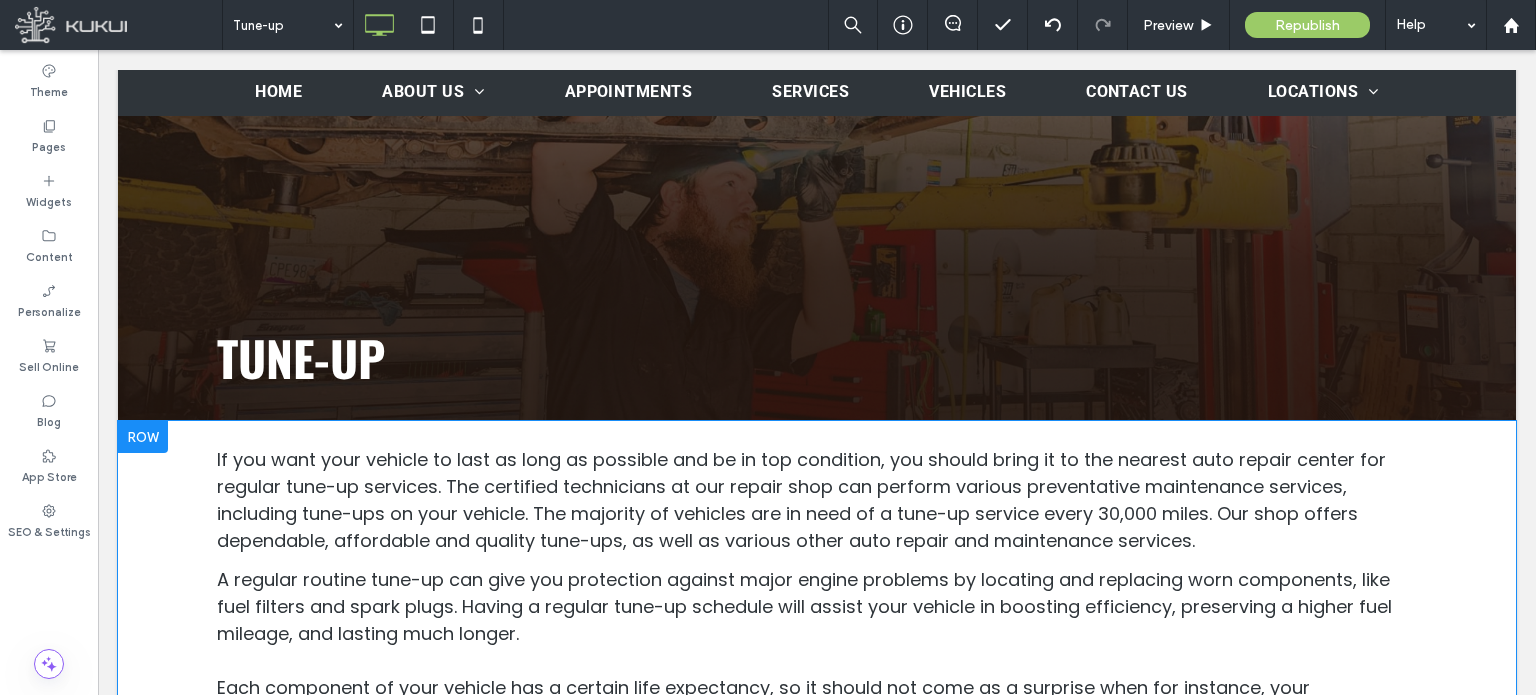 scroll, scrollTop: 200, scrollLeft: 0, axis: vertical 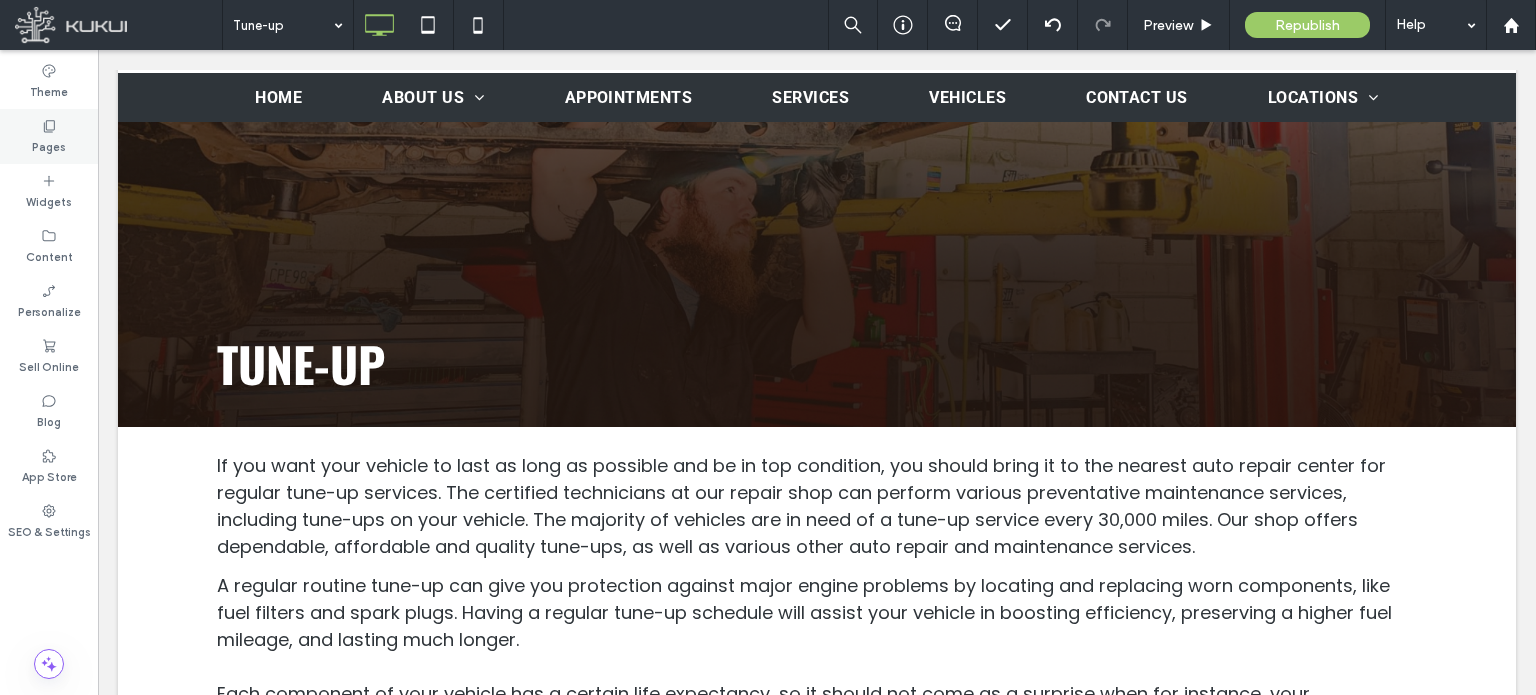 click 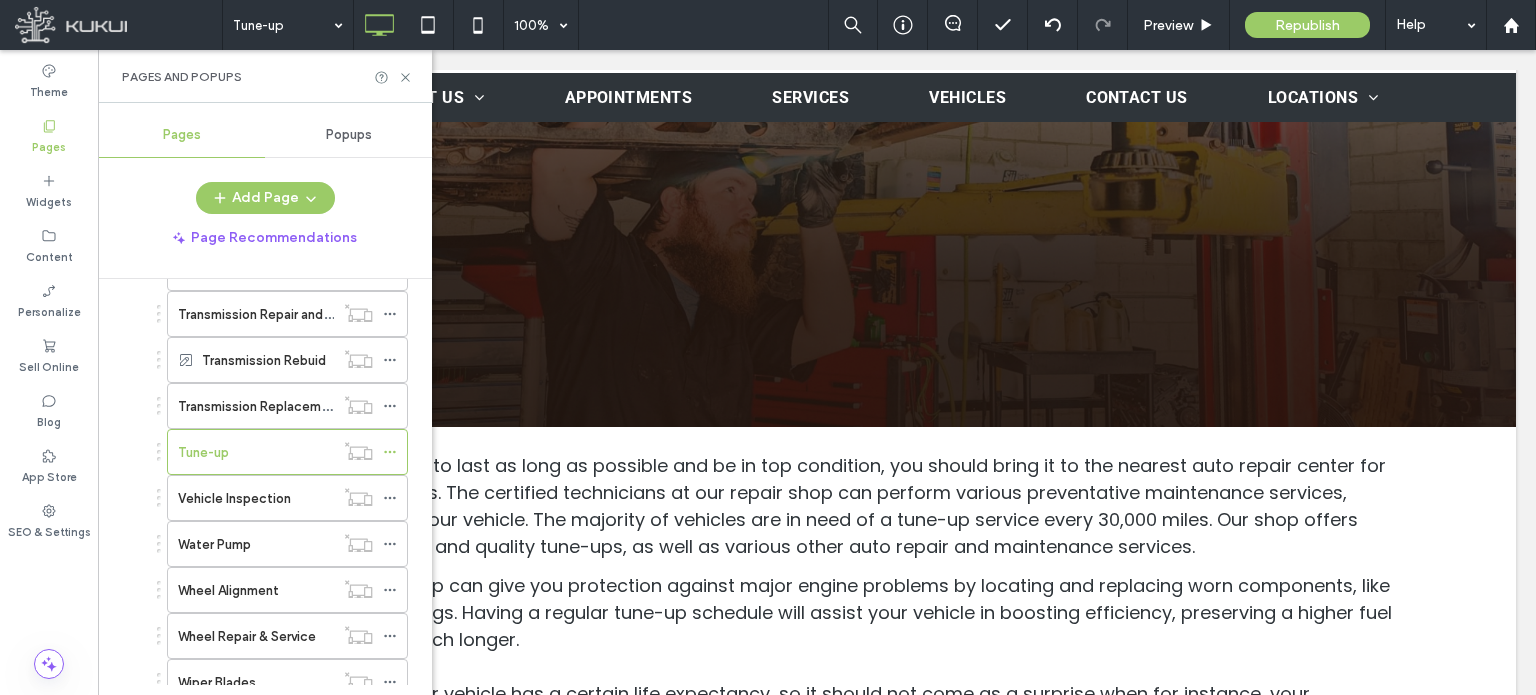 scroll, scrollTop: 2911, scrollLeft: 0, axis: vertical 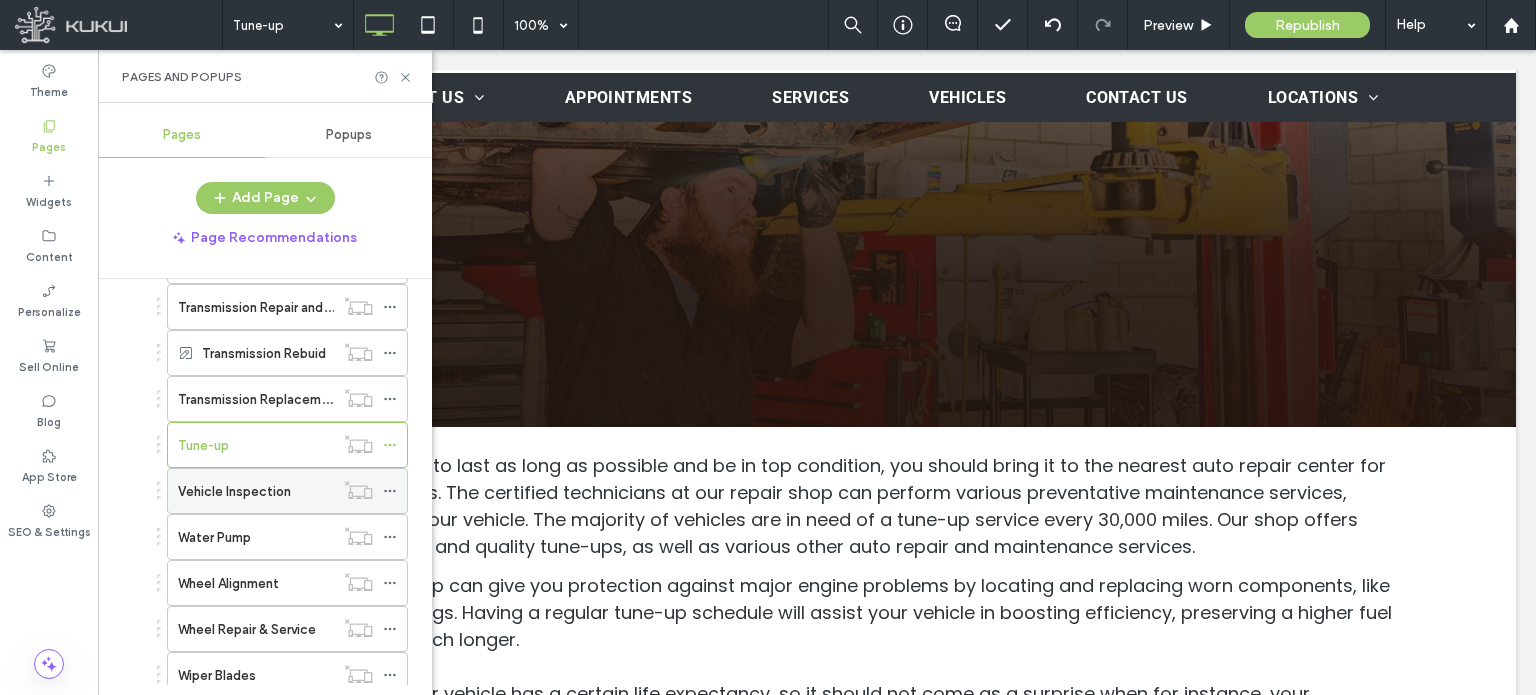 click on "Vehicle Inspection" at bounding box center (234, 491) 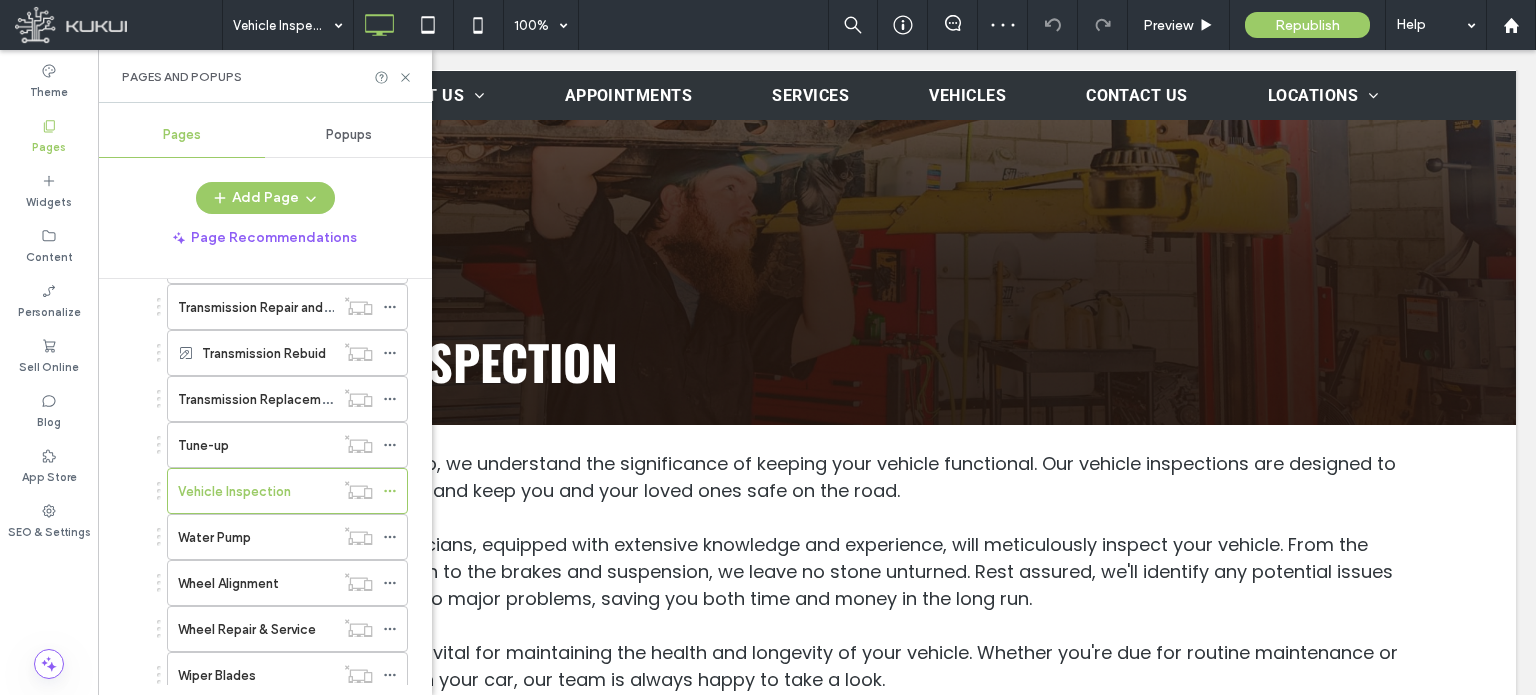 scroll, scrollTop: 200, scrollLeft: 0, axis: vertical 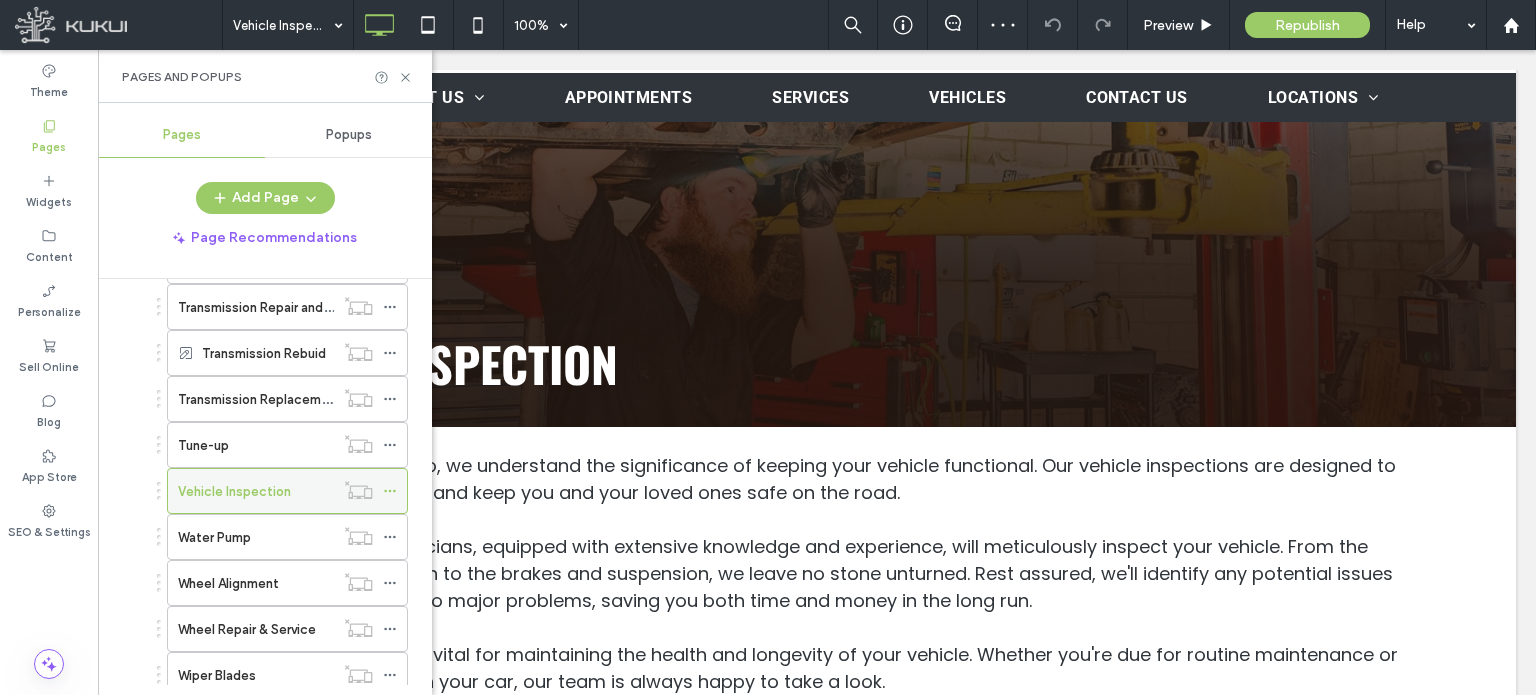 click 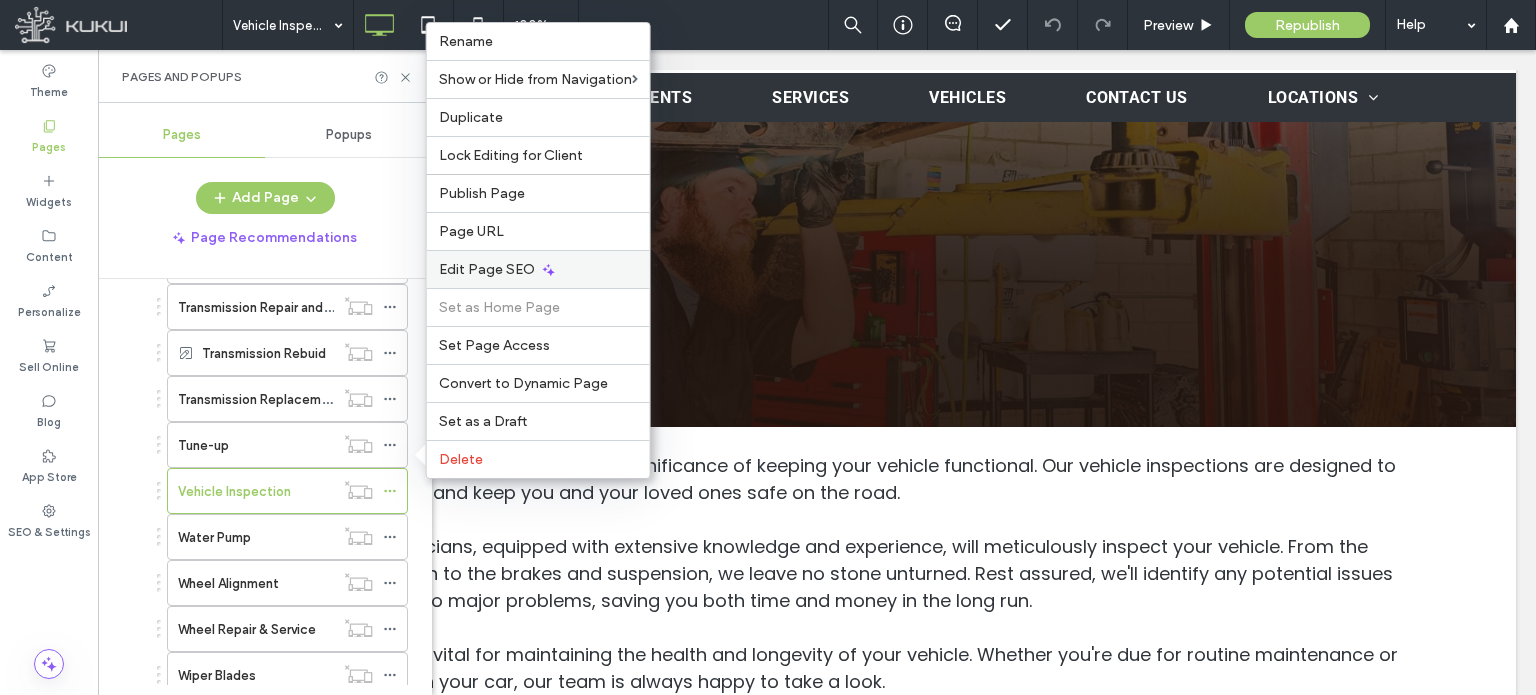 click on "Edit Page SEO" at bounding box center [487, 269] 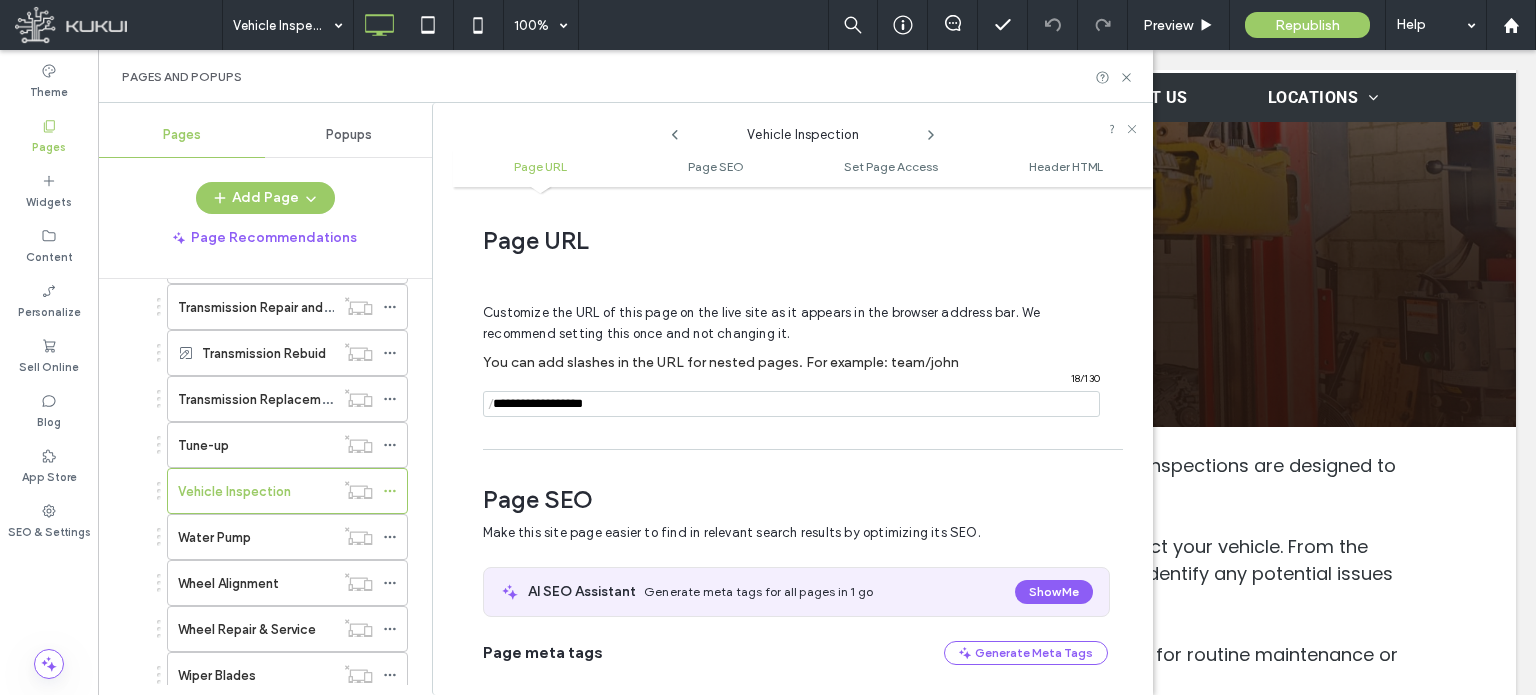 scroll, scrollTop: 274, scrollLeft: 0, axis: vertical 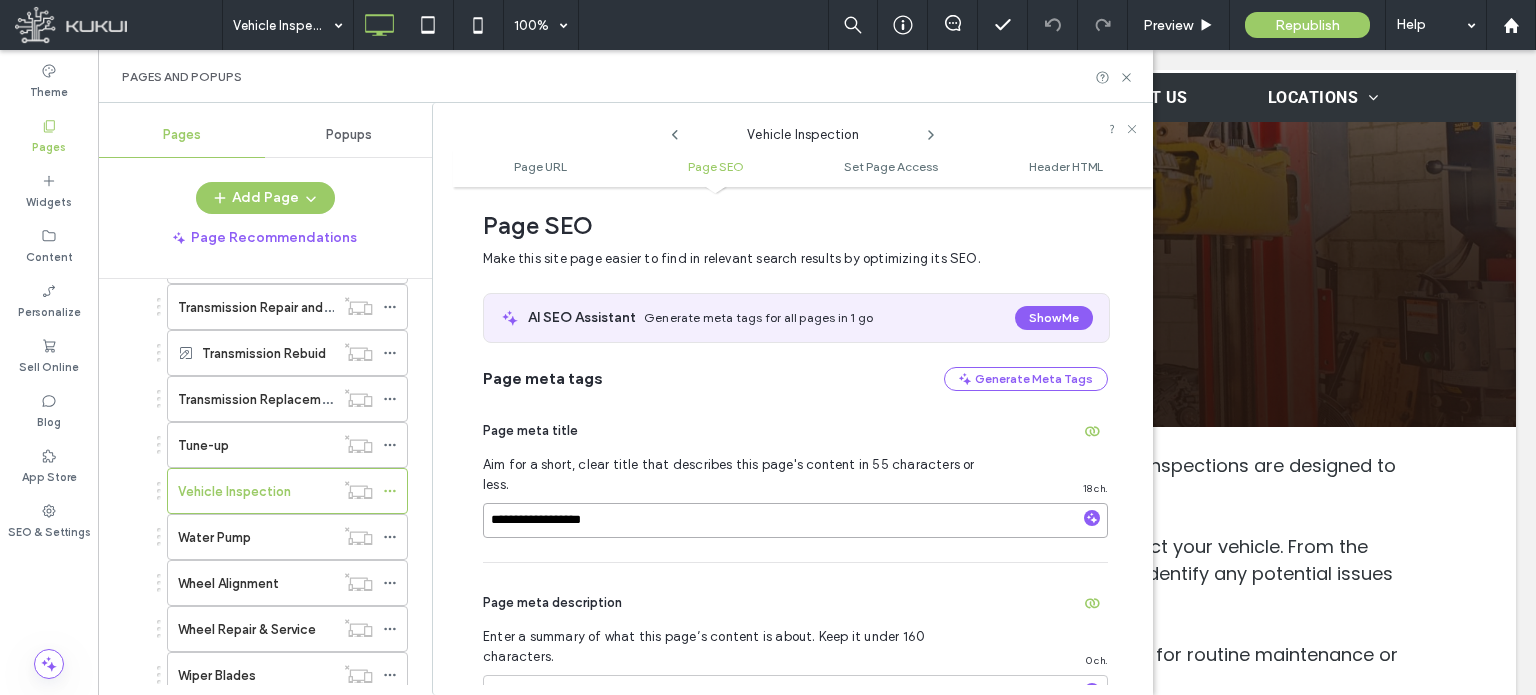 click on "**********" at bounding box center (795, 520) 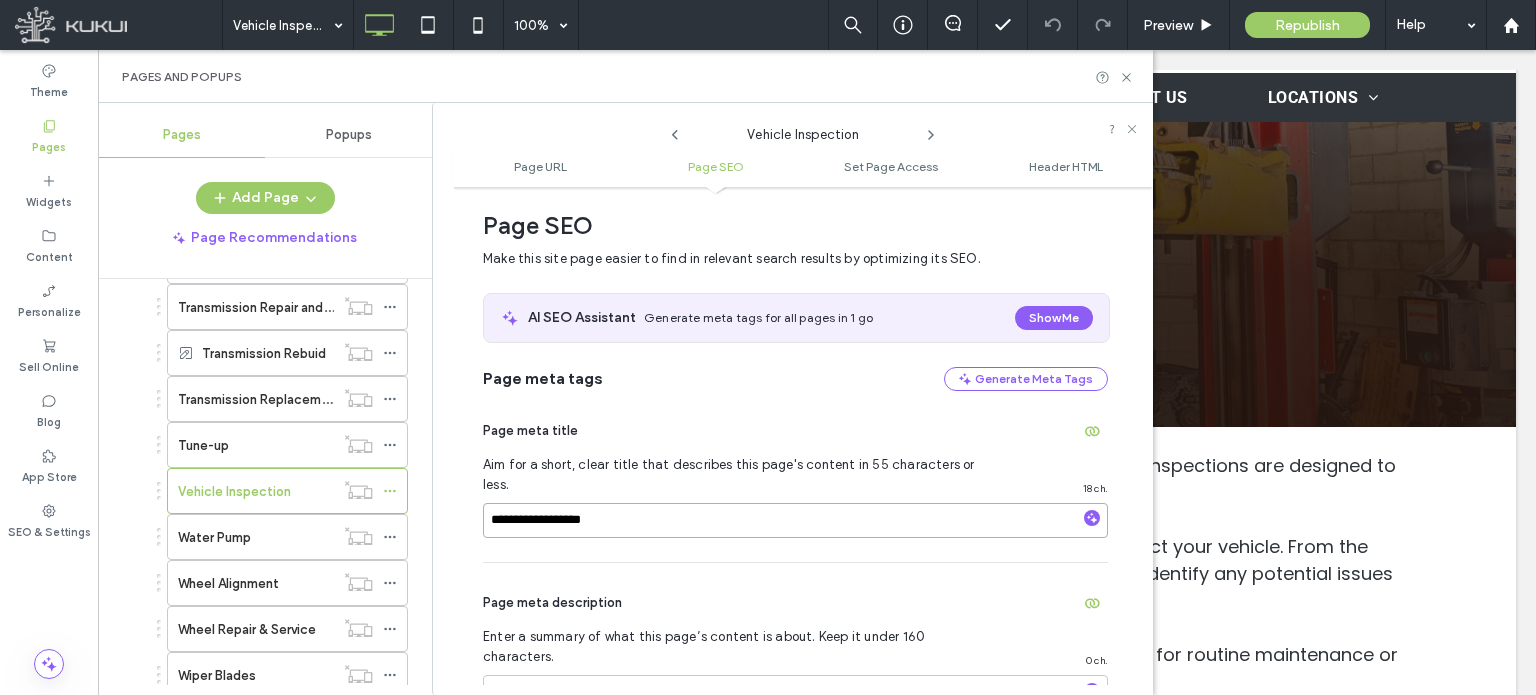 paste on "**********" 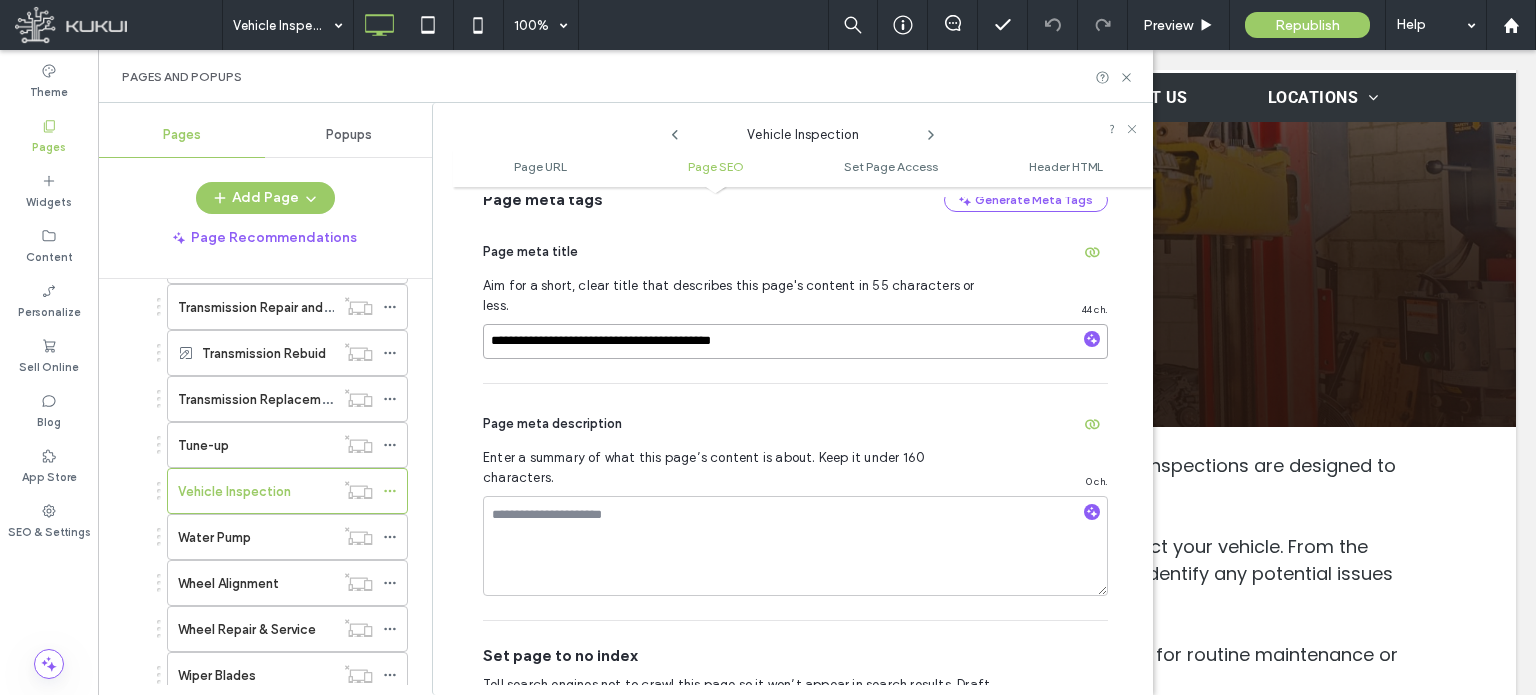scroll, scrollTop: 474, scrollLeft: 0, axis: vertical 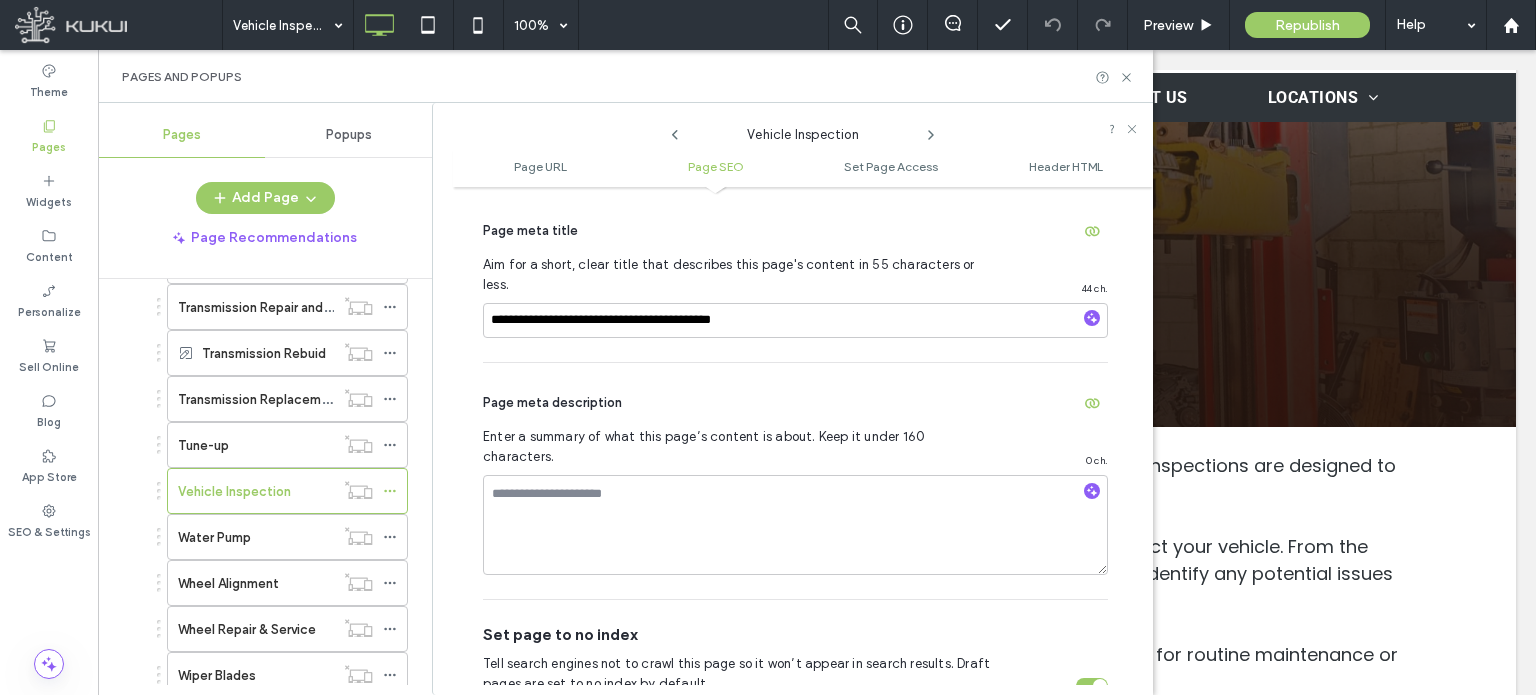 click on "Page meta description" at bounding box center [795, 403] 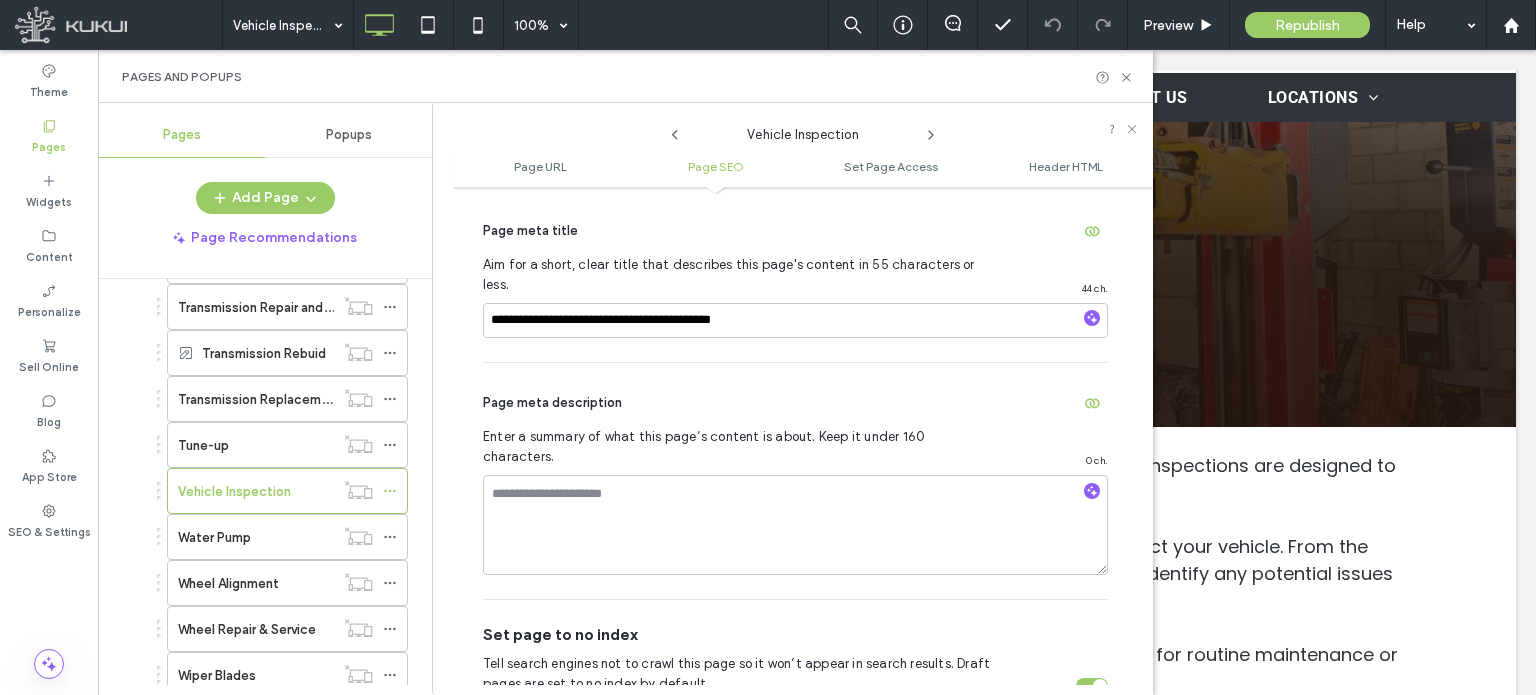 drag, startPoint x: 295, startPoint y: 505, endPoint x: 556, endPoint y: 279, distance: 345.24918 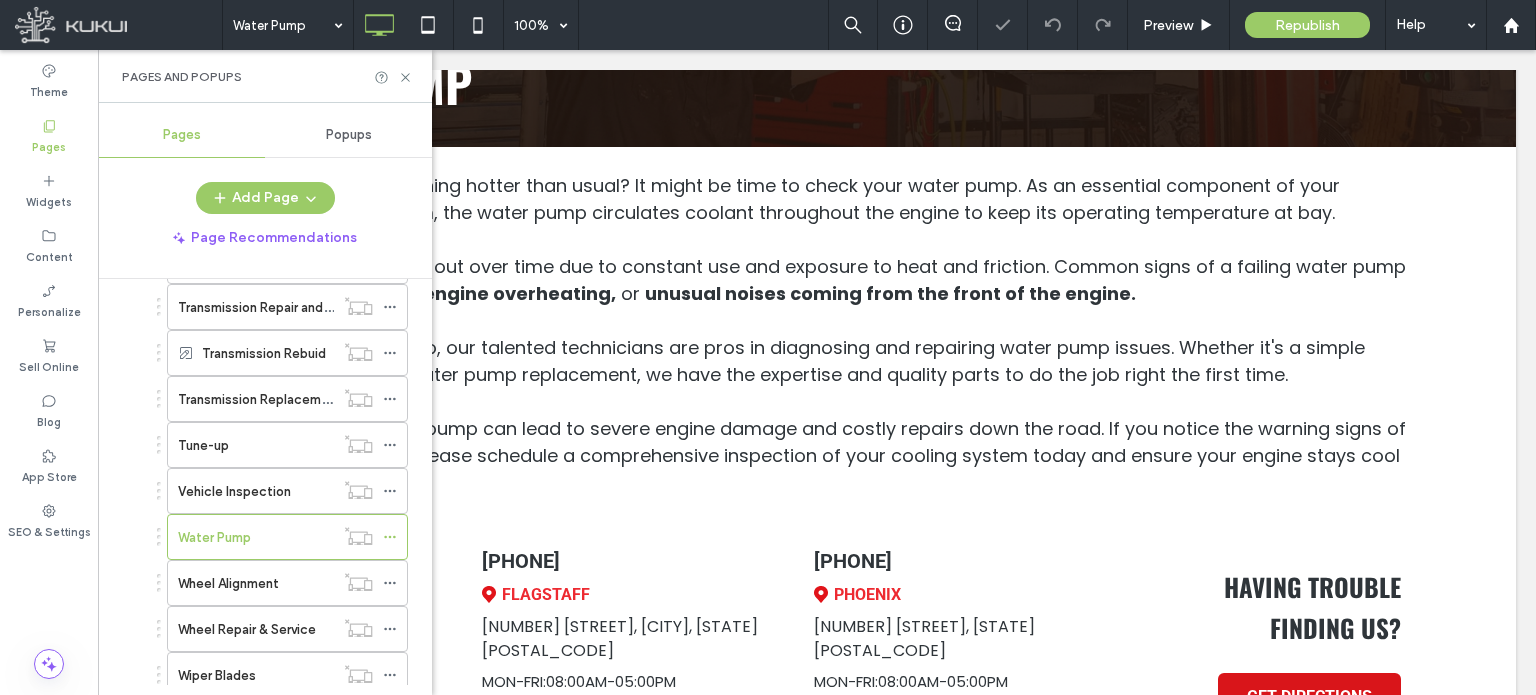 scroll, scrollTop: 493, scrollLeft: 0, axis: vertical 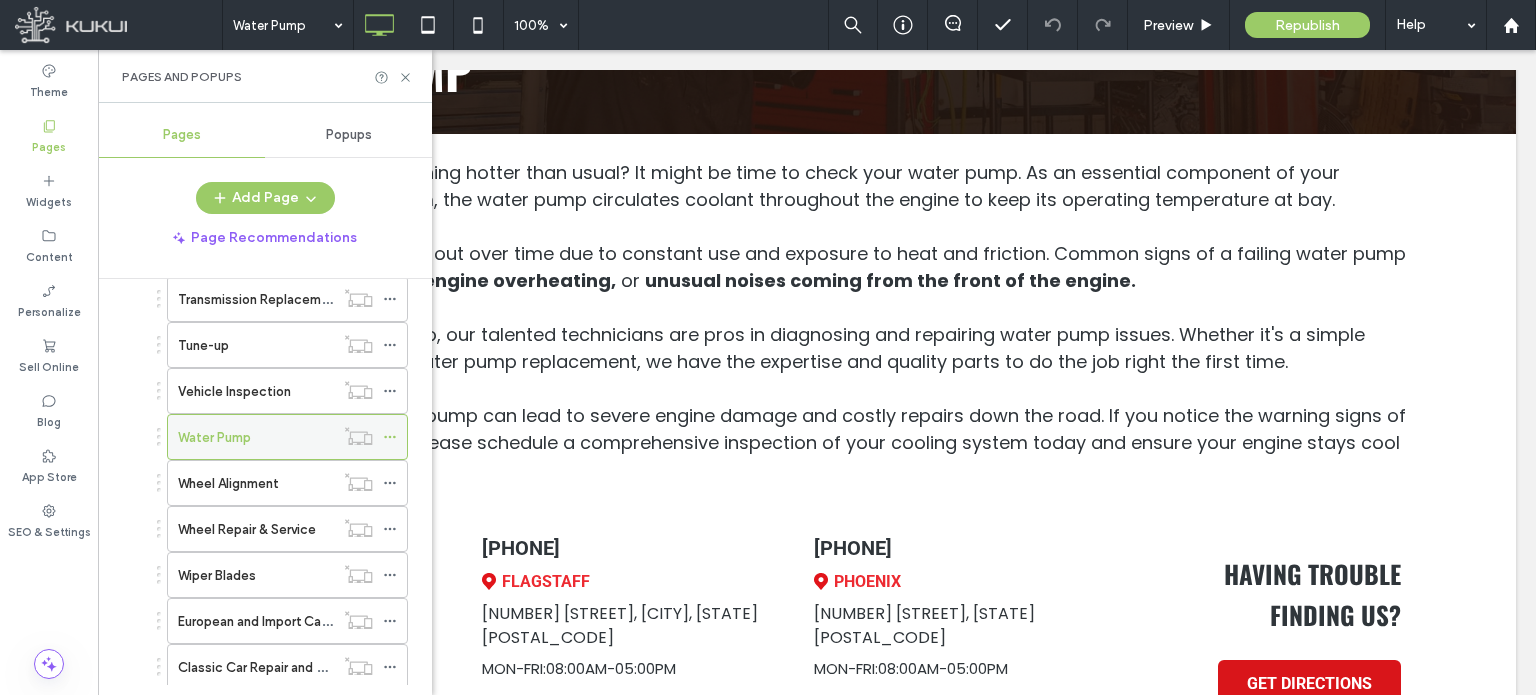 click 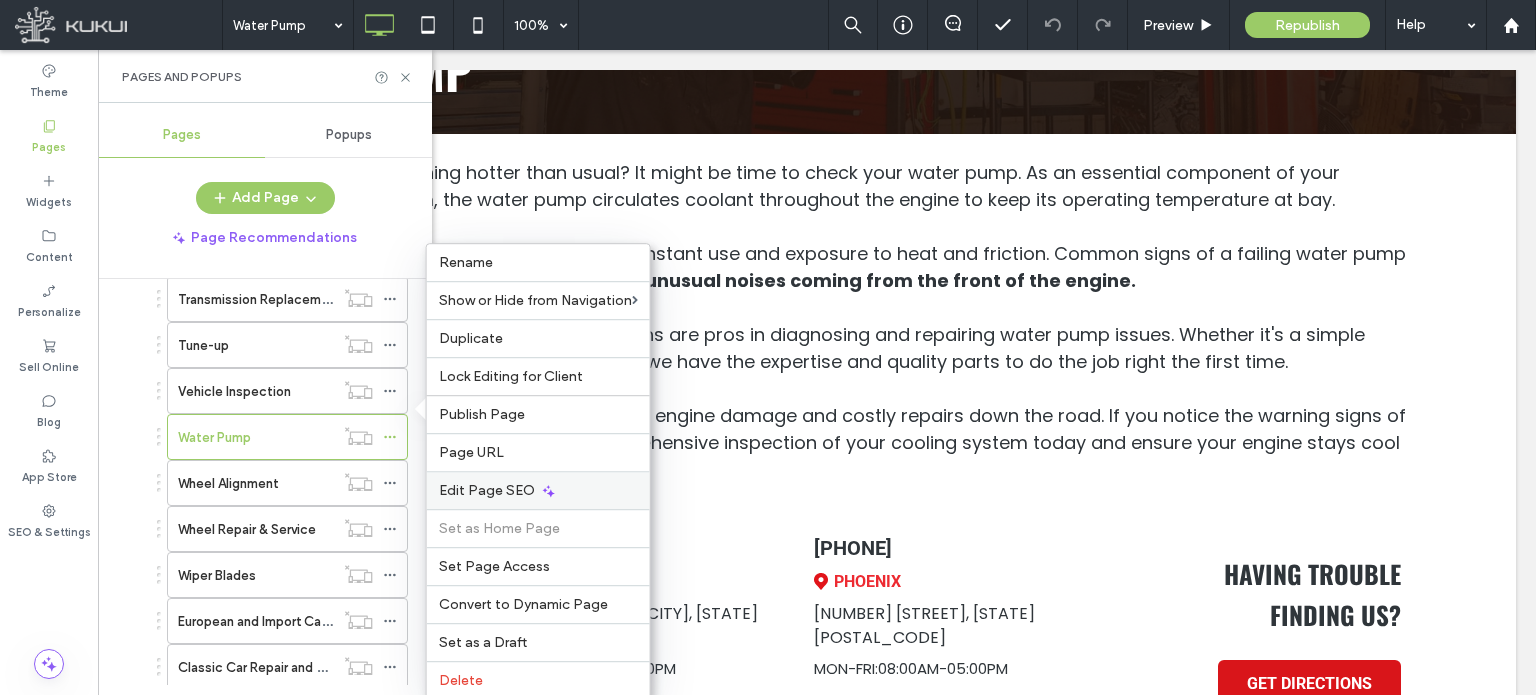 click on "Edit Page SEO" at bounding box center (487, 490) 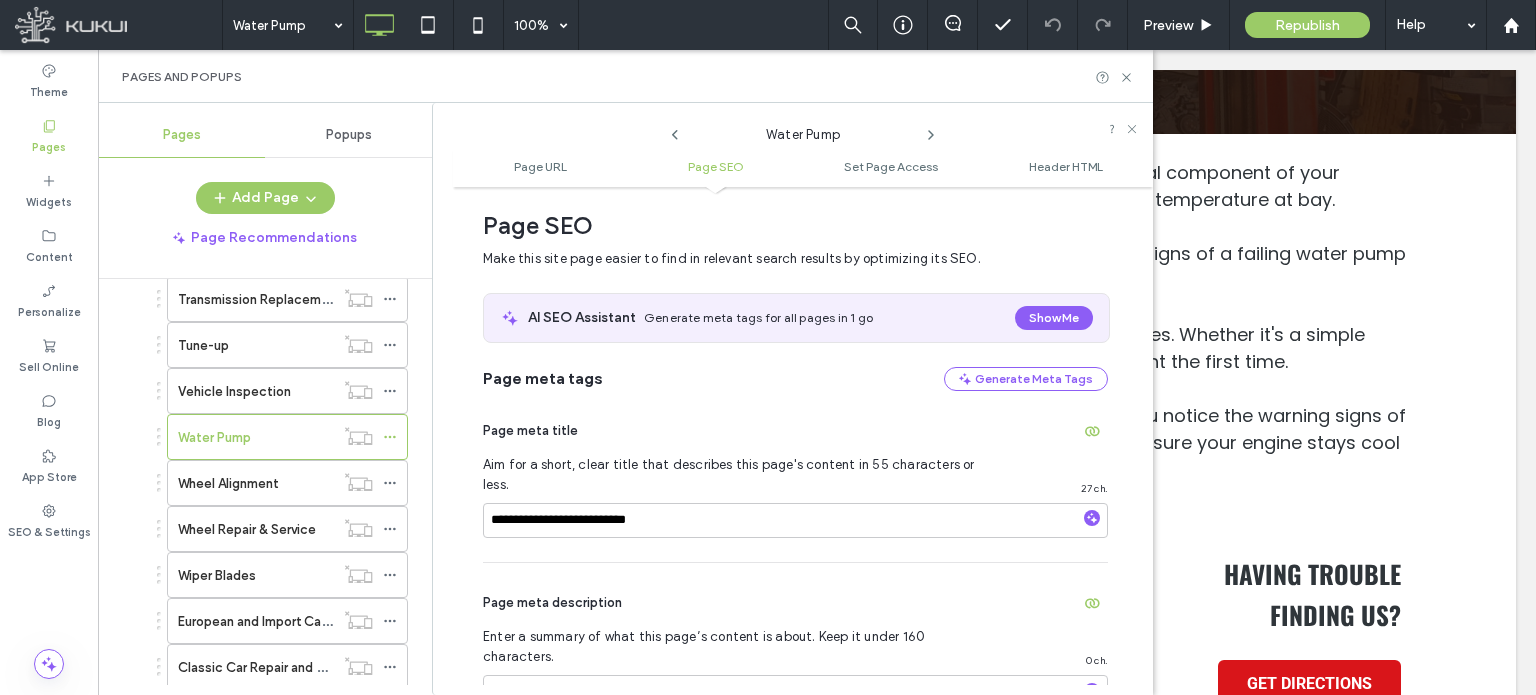 scroll, scrollTop: 374, scrollLeft: 0, axis: vertical 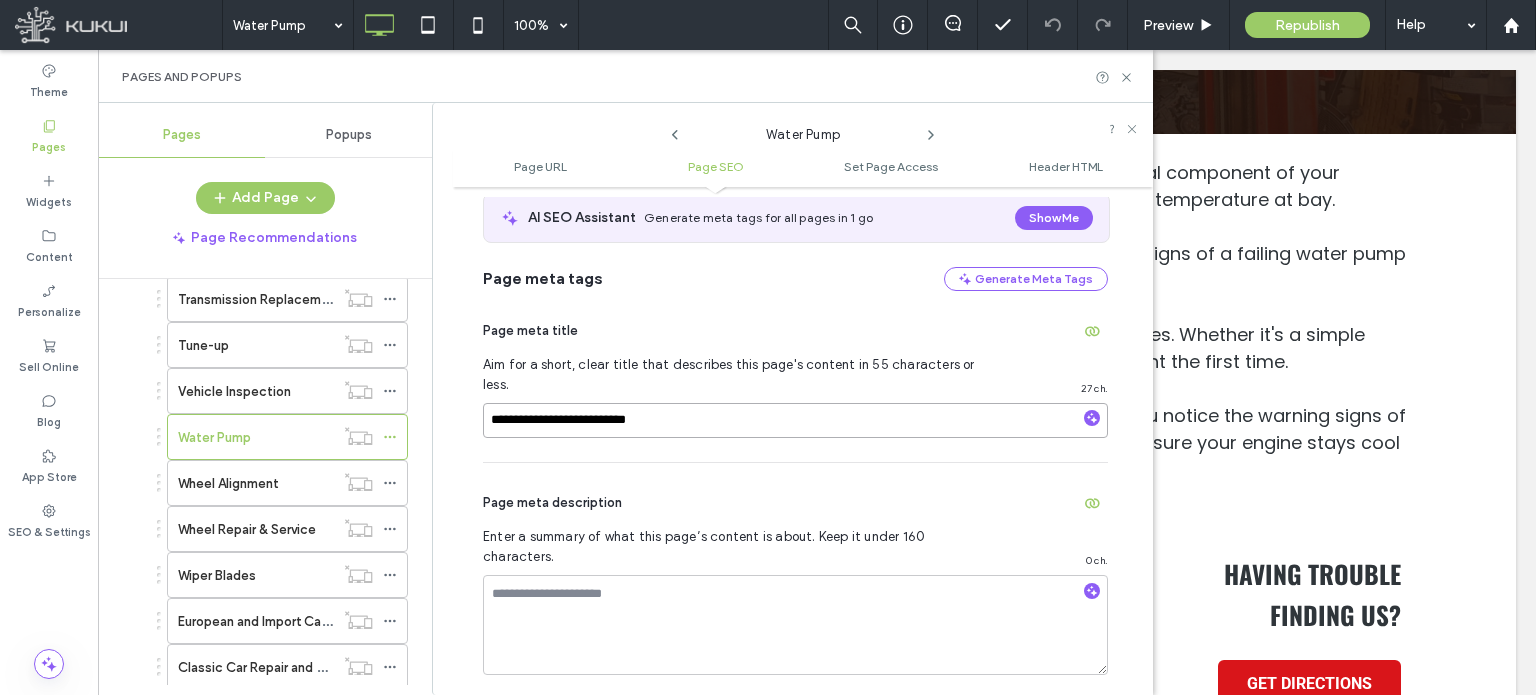 drag, startPoint x: 689, startPoint y: 399, endPoint x: 722, endPoint y: 387, distance: 35.1141 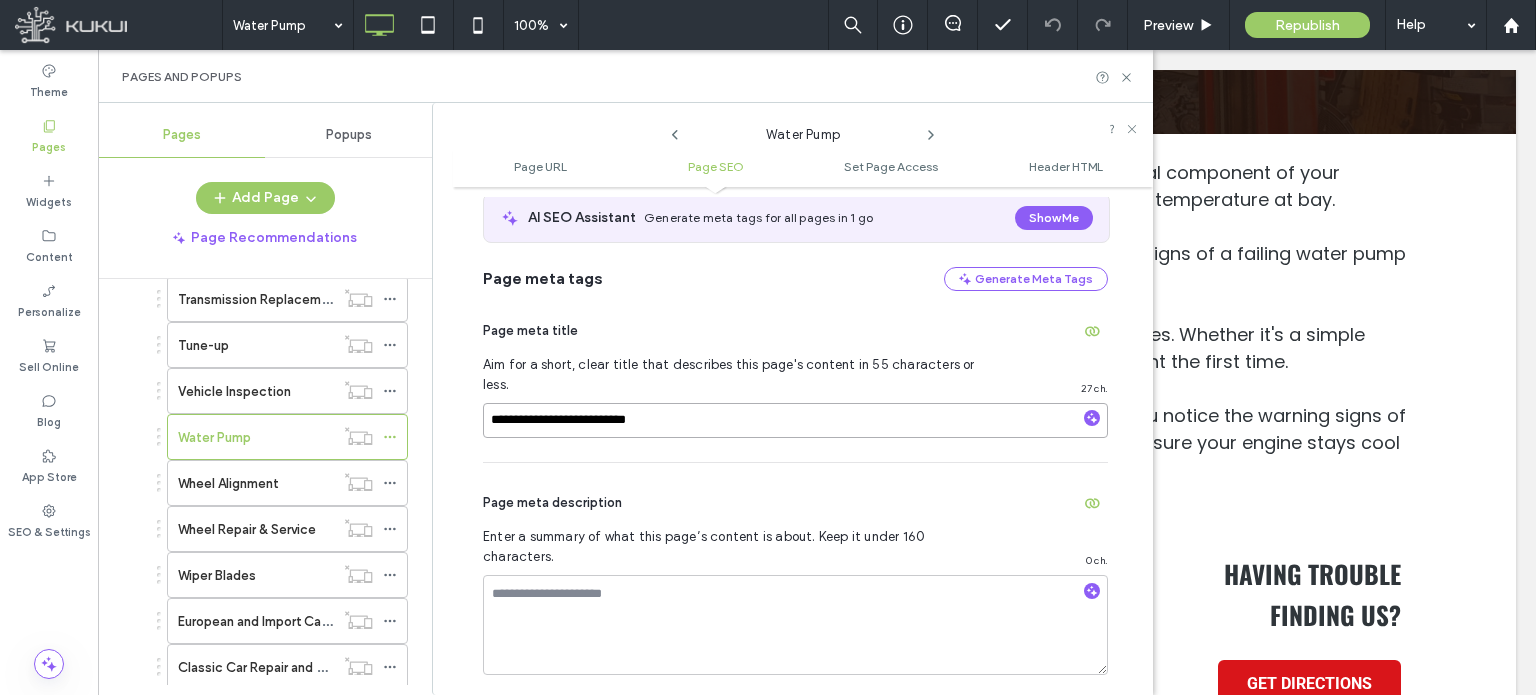paste on "**********" 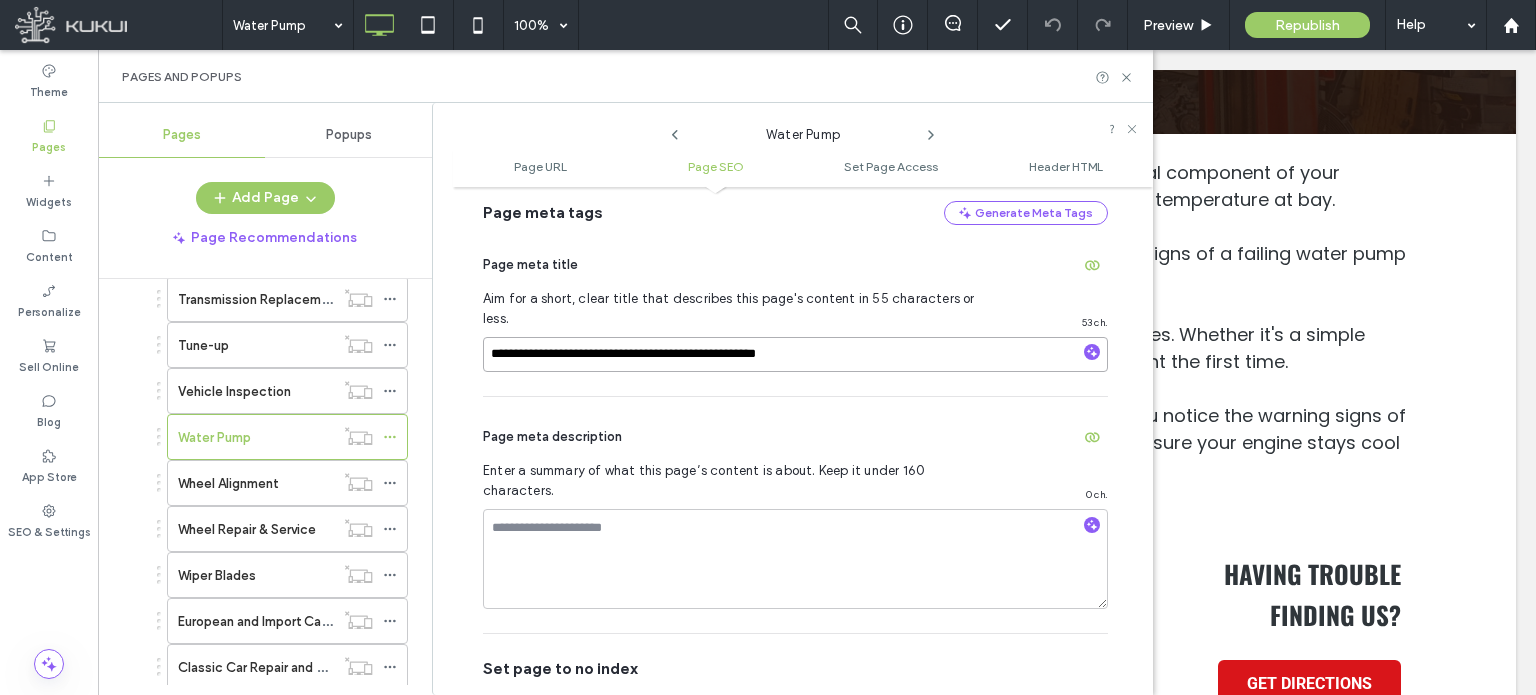 scroll, scrollTop: 474, scrollLeft: 0, axis: vertical 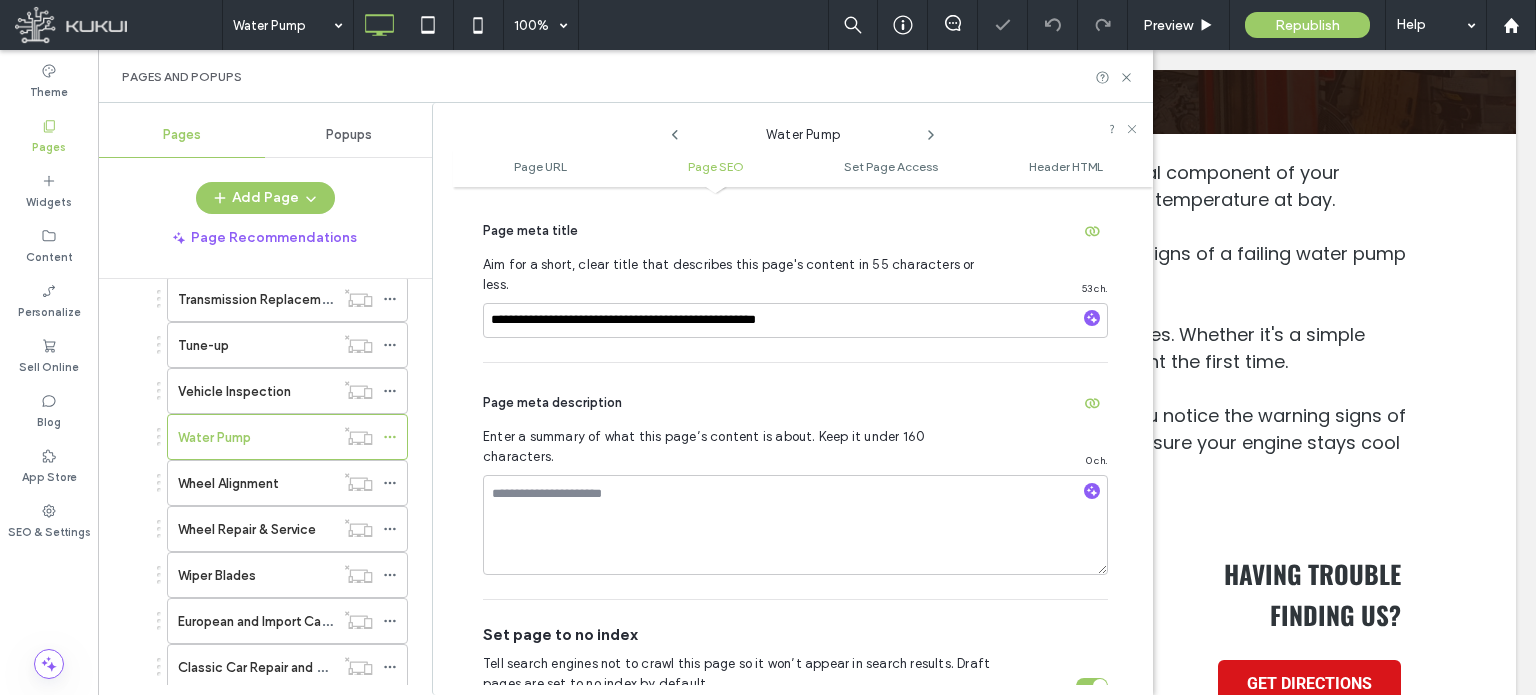 click on "Page meta description" at bounding box center (795, 403) 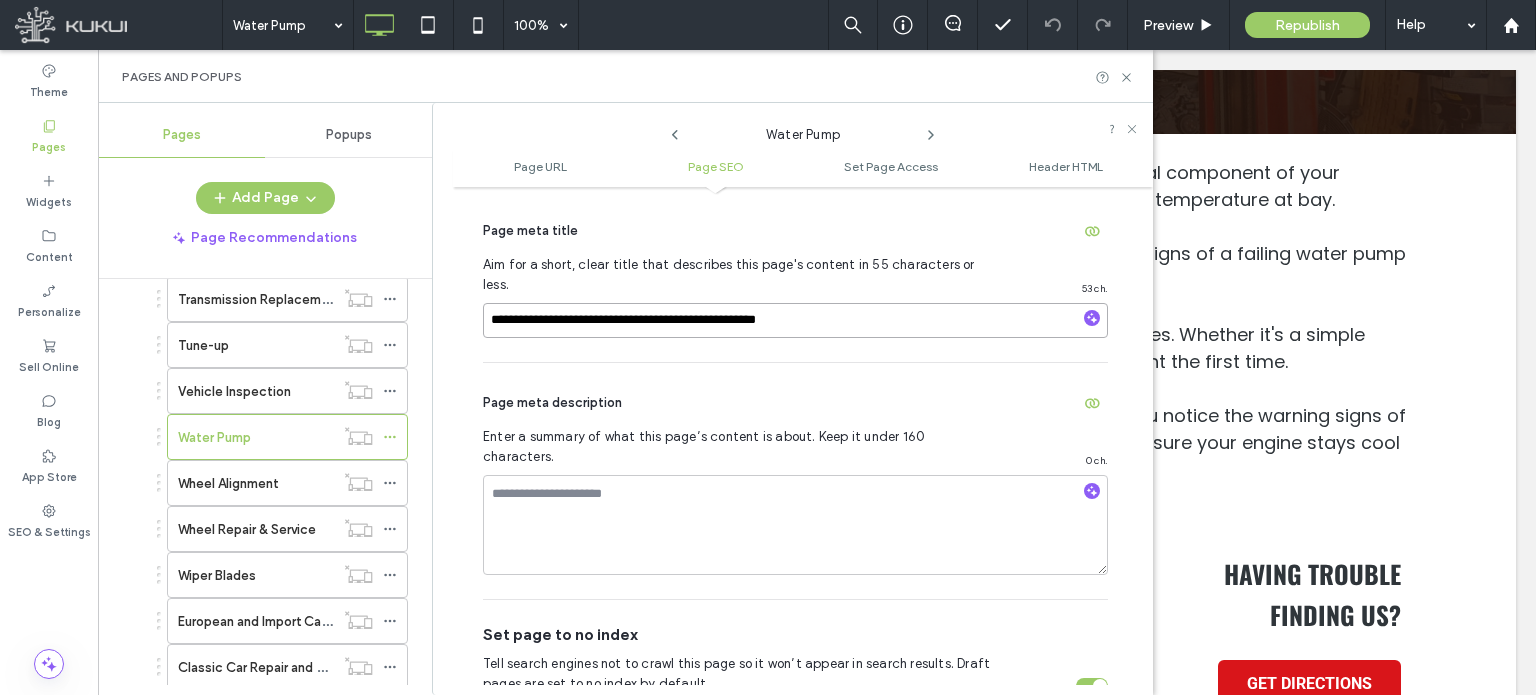 drag, startPoint x: 665, startPoint y: 297, endPoint x: 567, endPoint y: 297, distance: 98 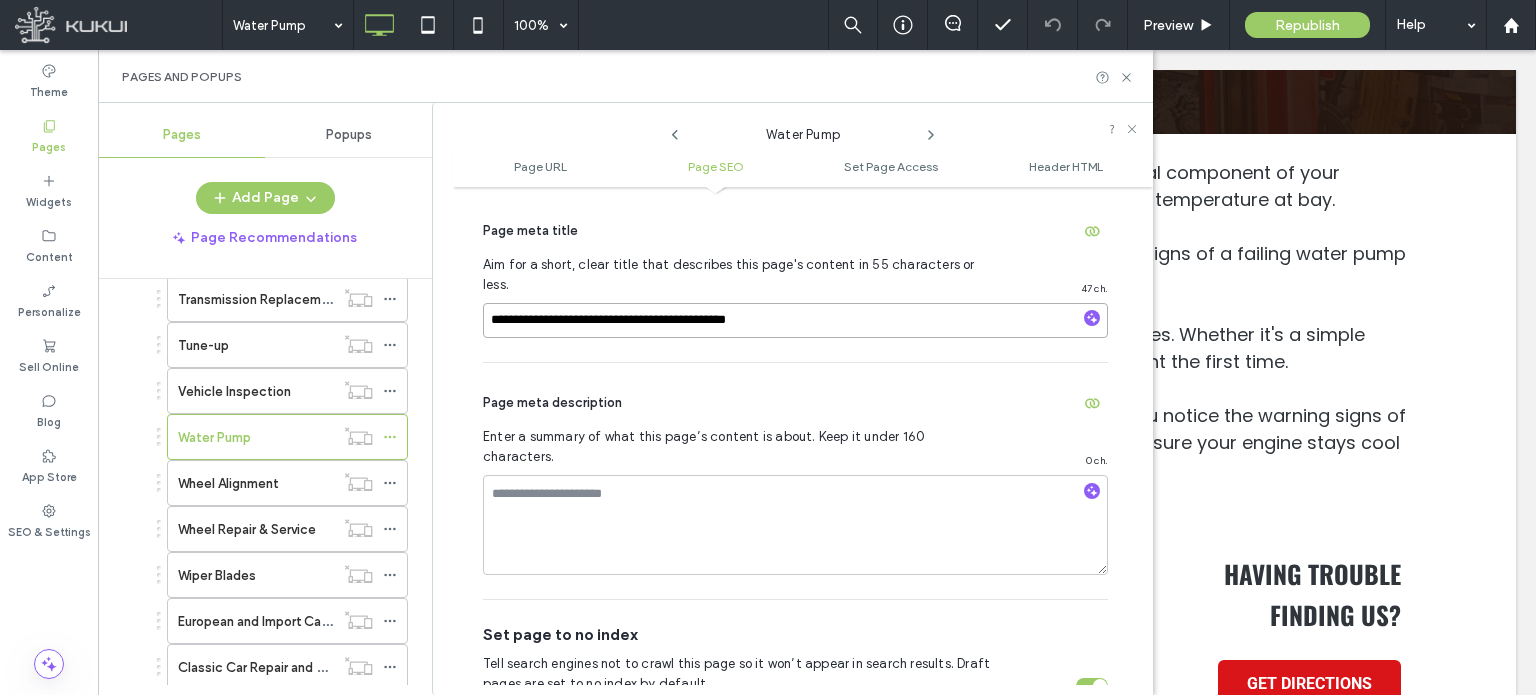 type on "**********" 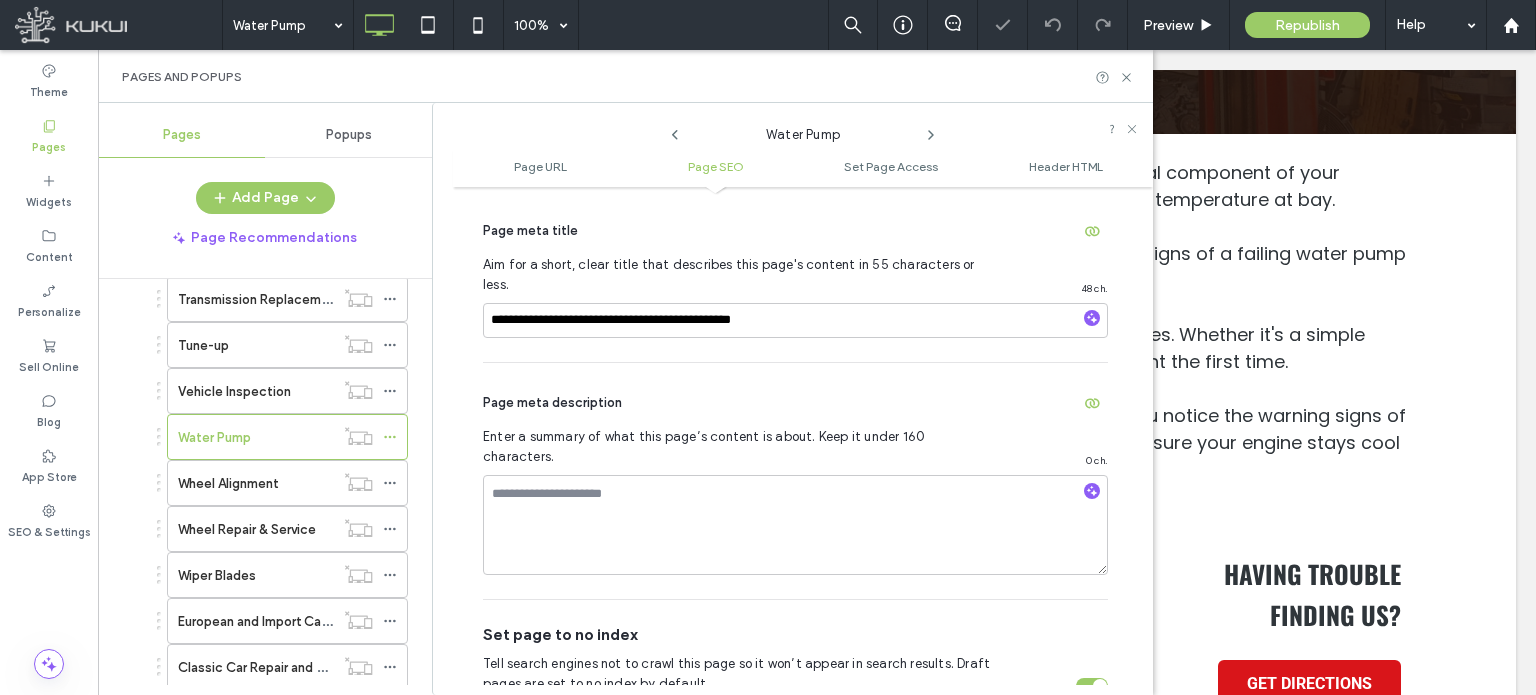 click on "Page meta description" at bounding box center [795, 403] 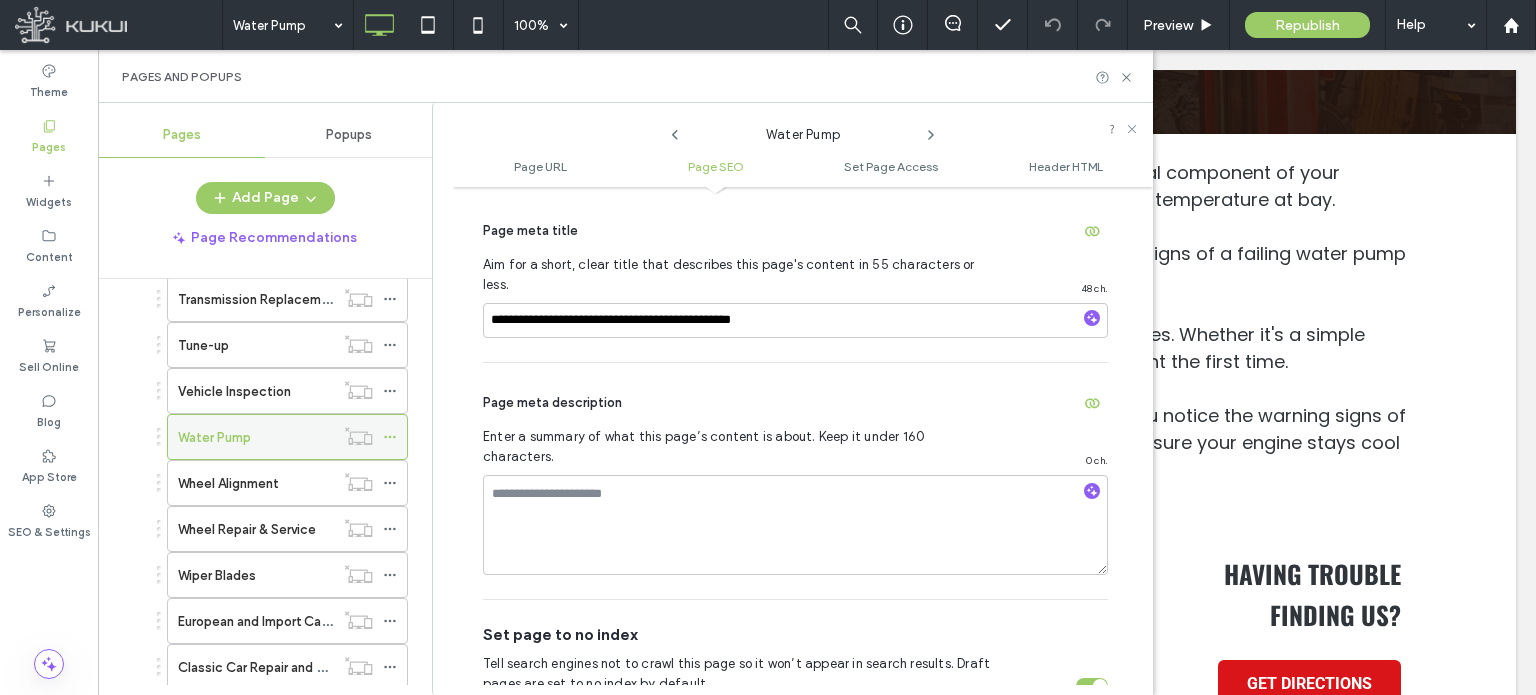 click 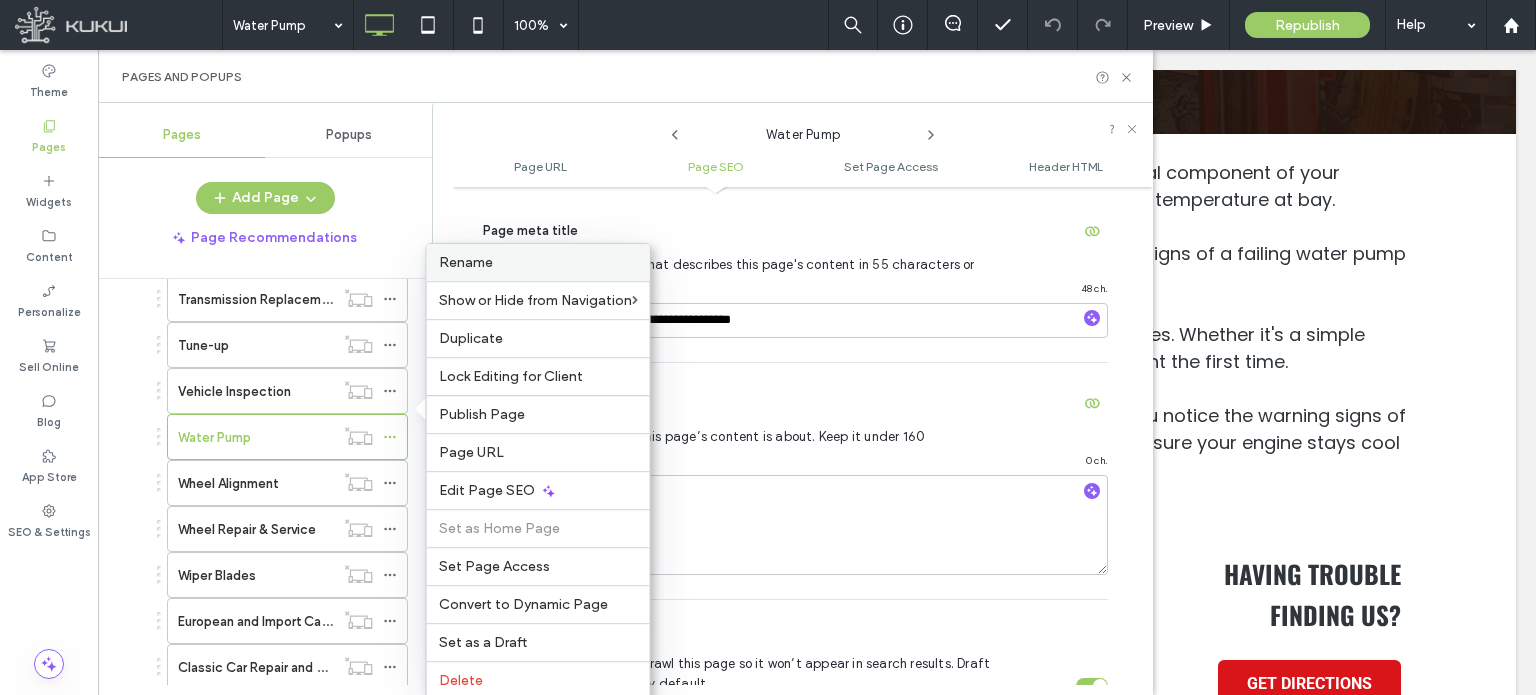 click on "Rename" at bounding box center (466, 262) 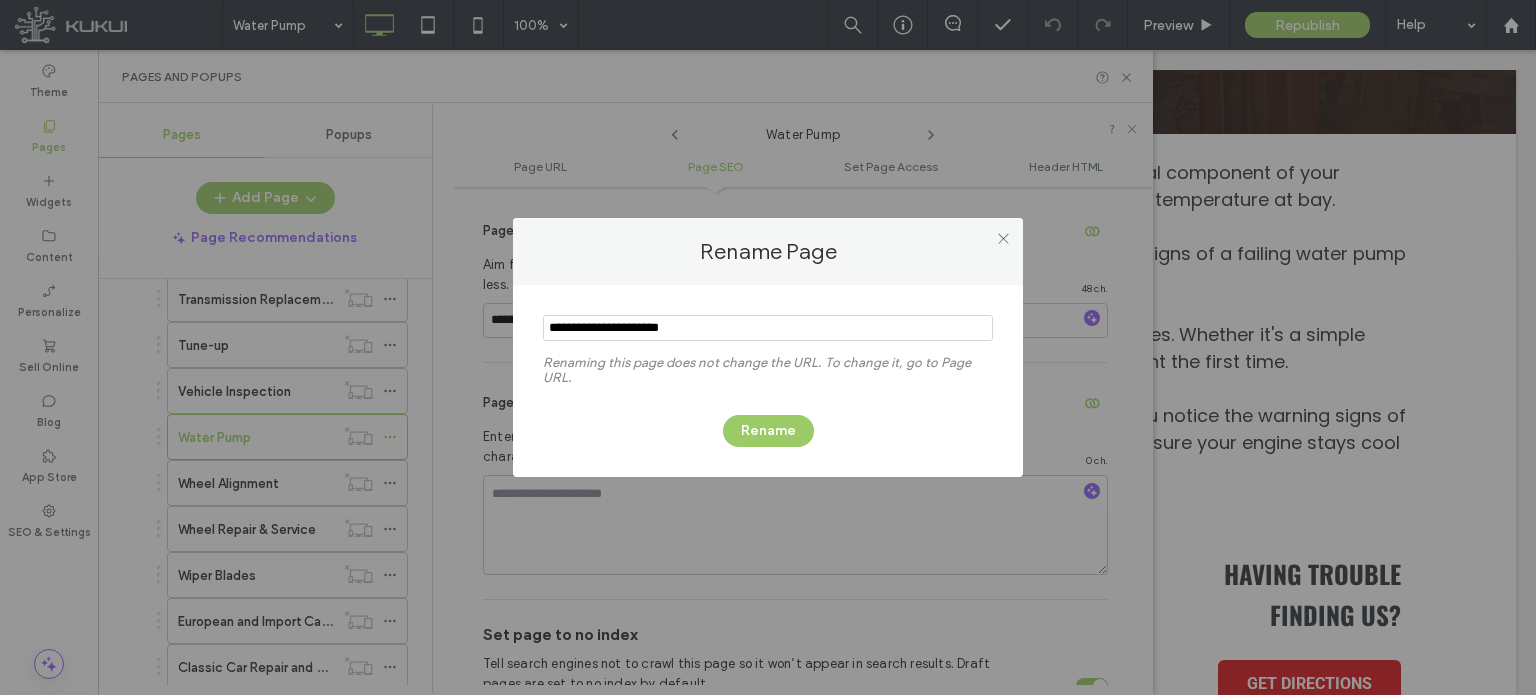 type on "**********" 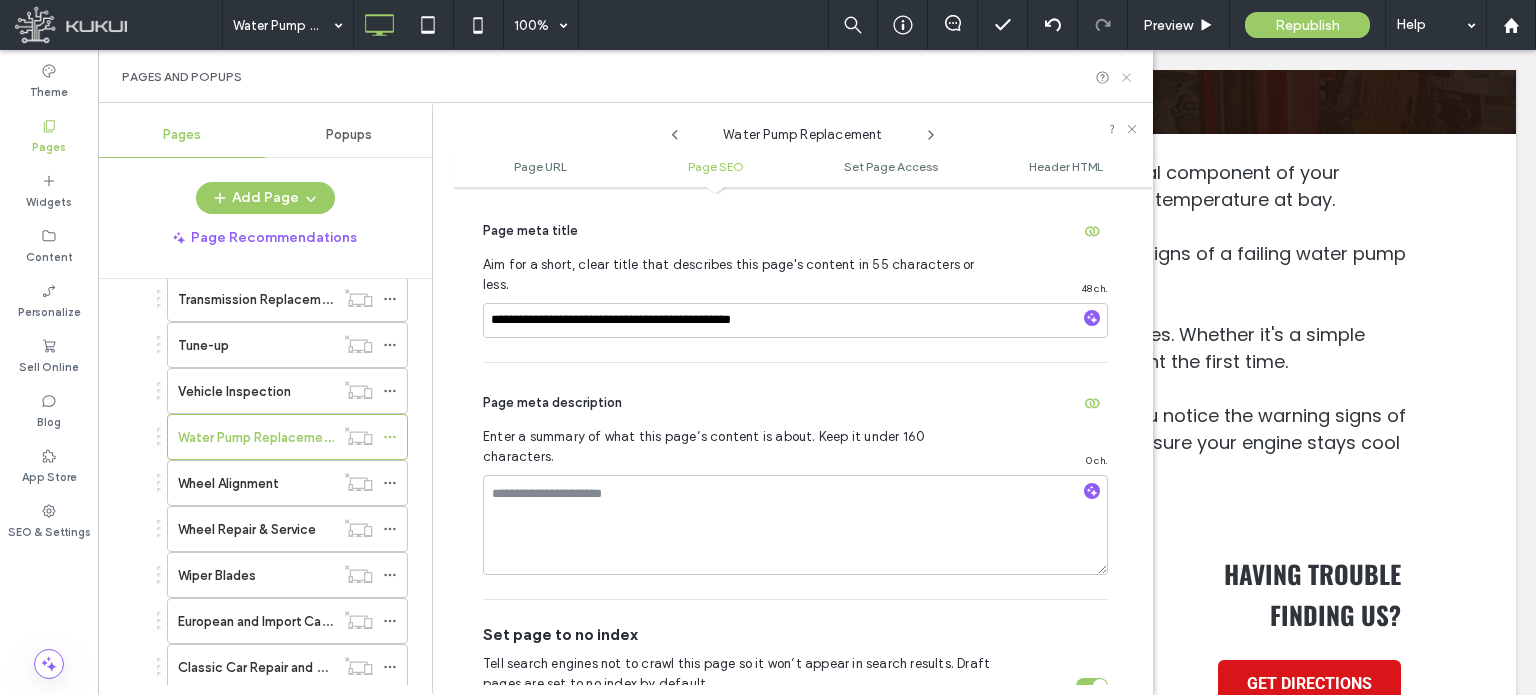 click 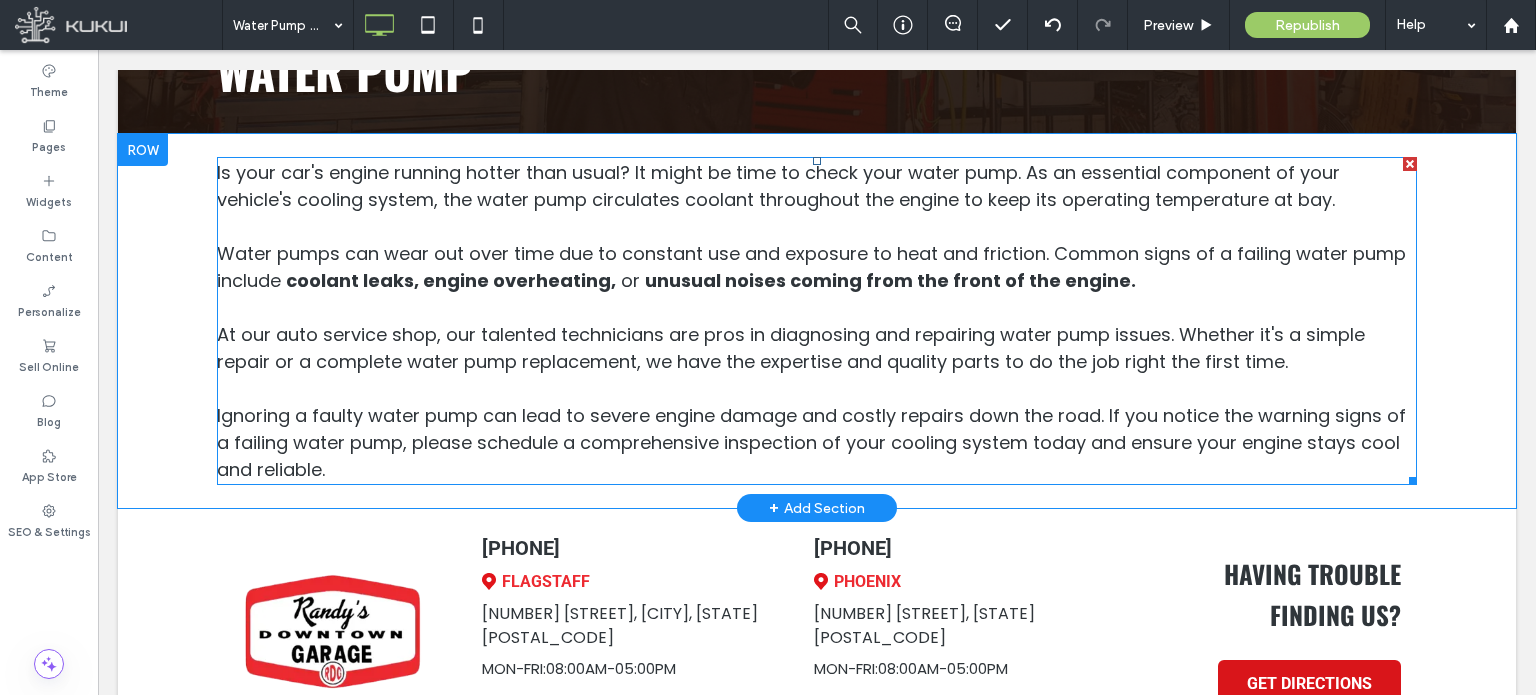 scroll, scrollTop: 393, scrollLeft: 0, axis: vertical 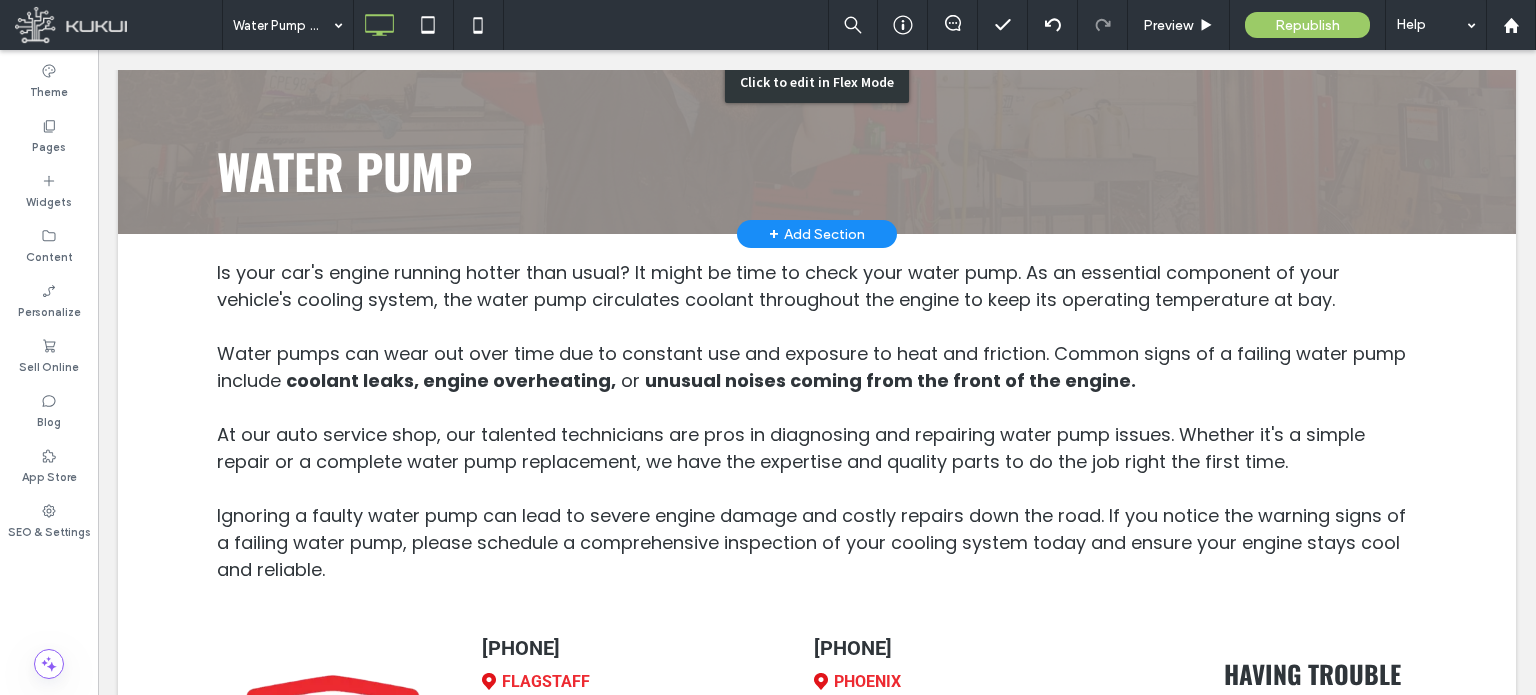 click on "Click to edit in Flex Mode" at bounding box center (817, 81) 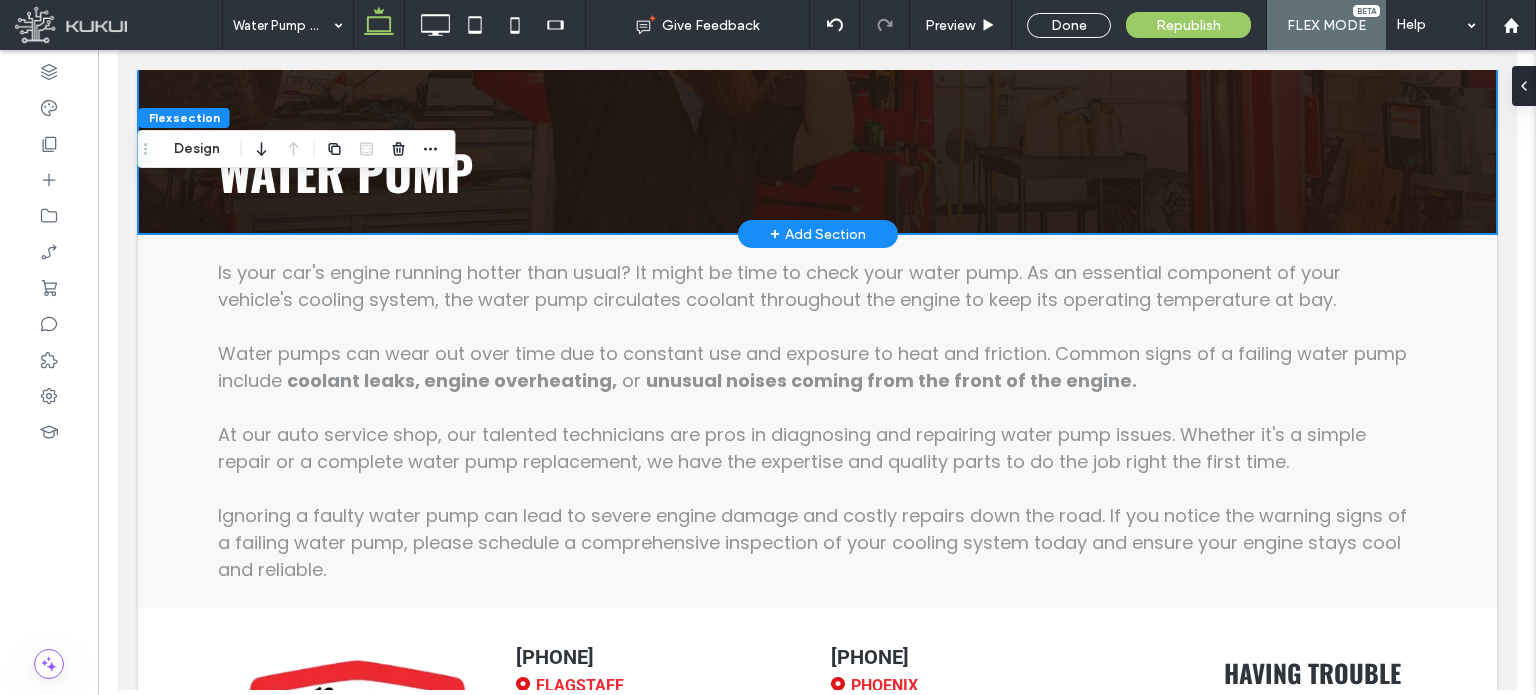 click on "Water Pump" at bounding box center [344, 171] 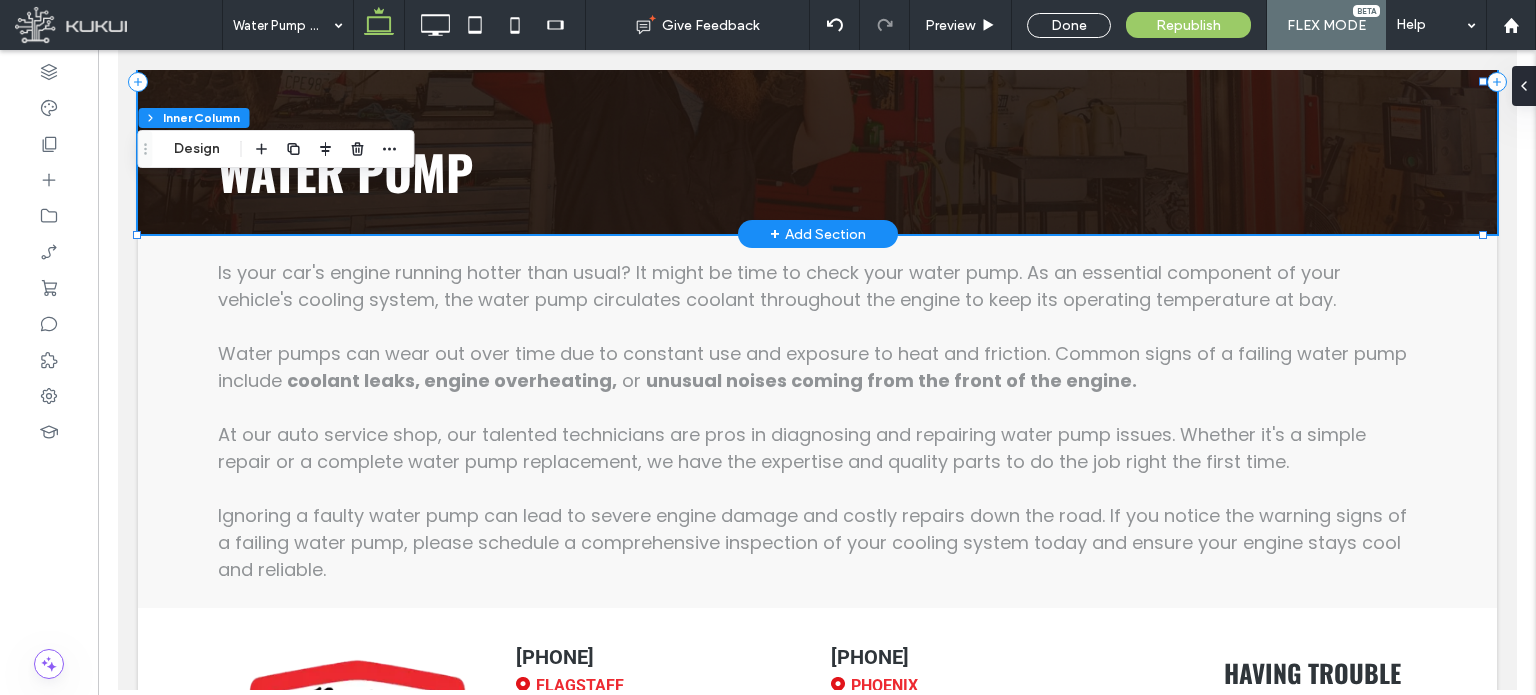 click on "Water Pump" at bounding box center [344, 171] 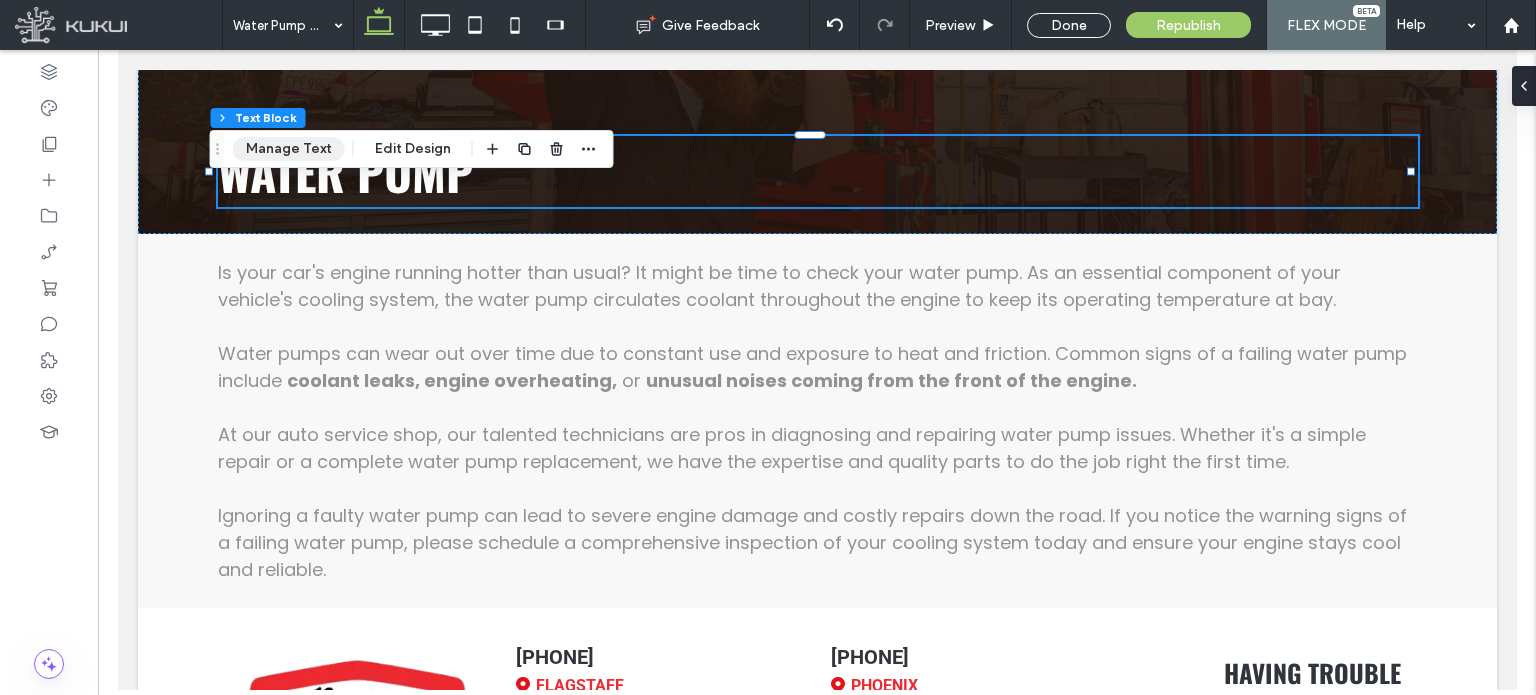 click on "Manage Text" at bounding box center [289, 149] 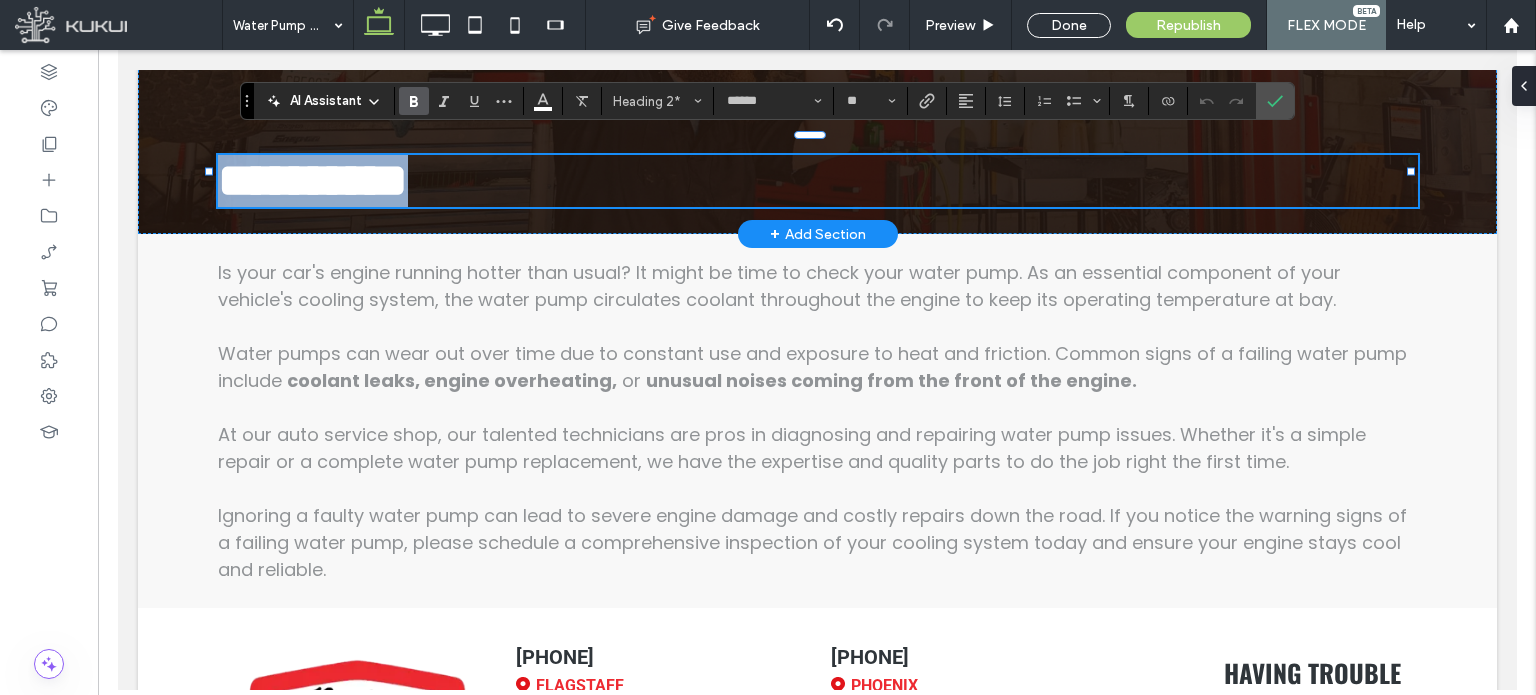 click on "**********" at bounding box center (817, 181) 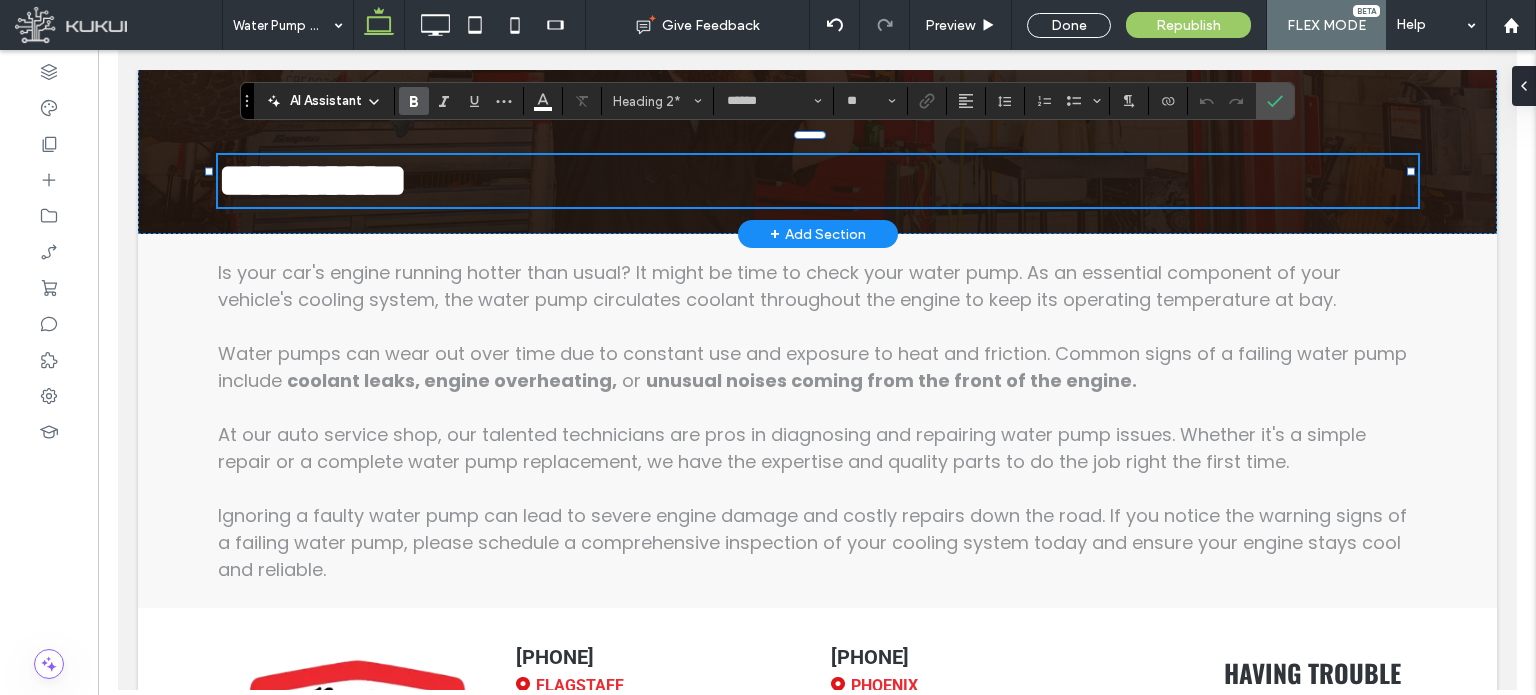 type 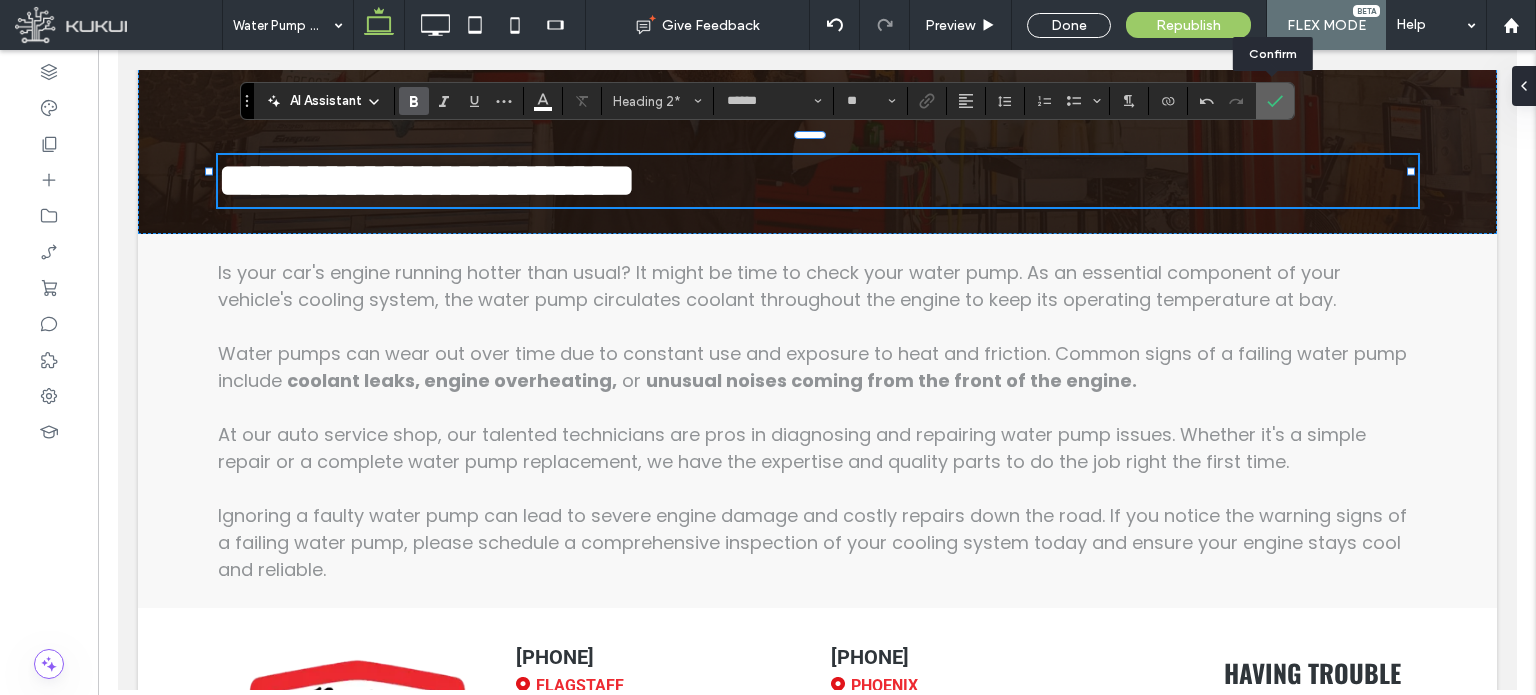 click 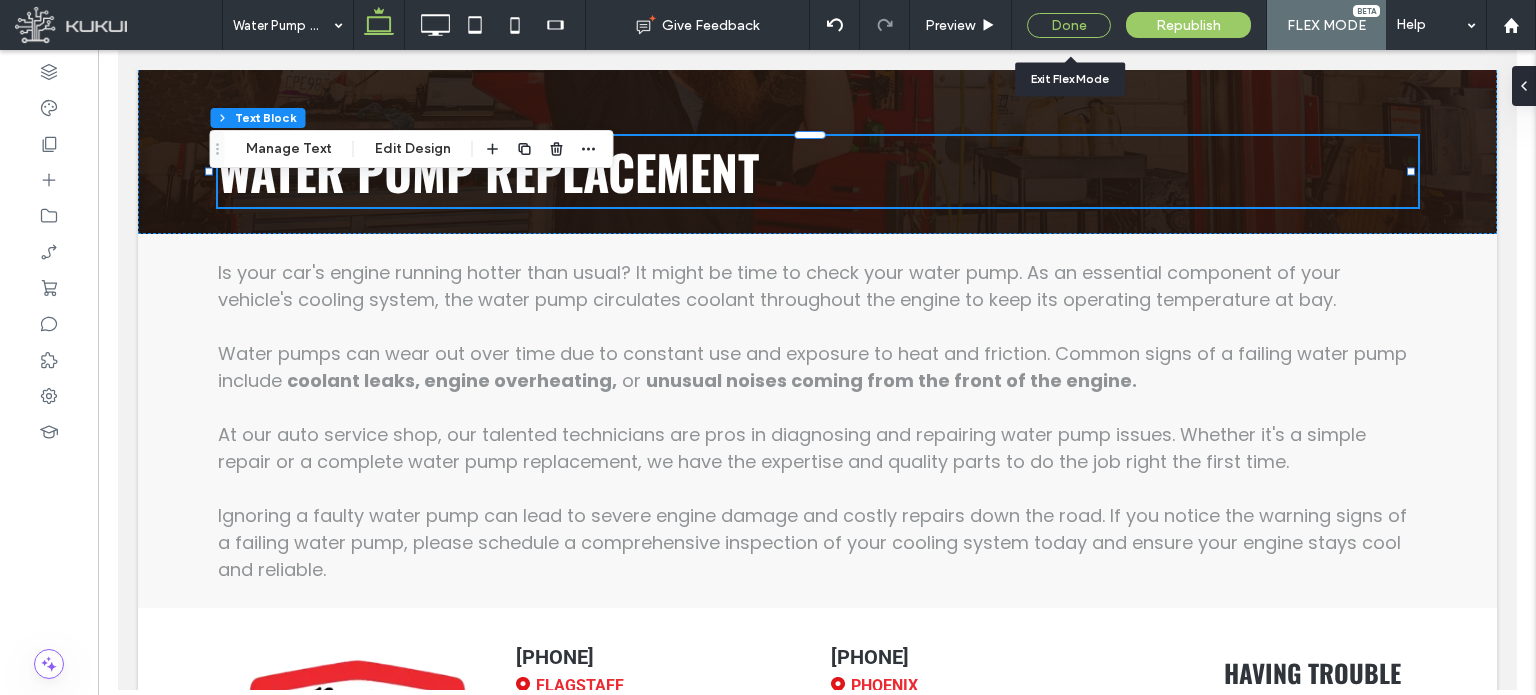 click on "Done" at bounding box center [1069, 25] 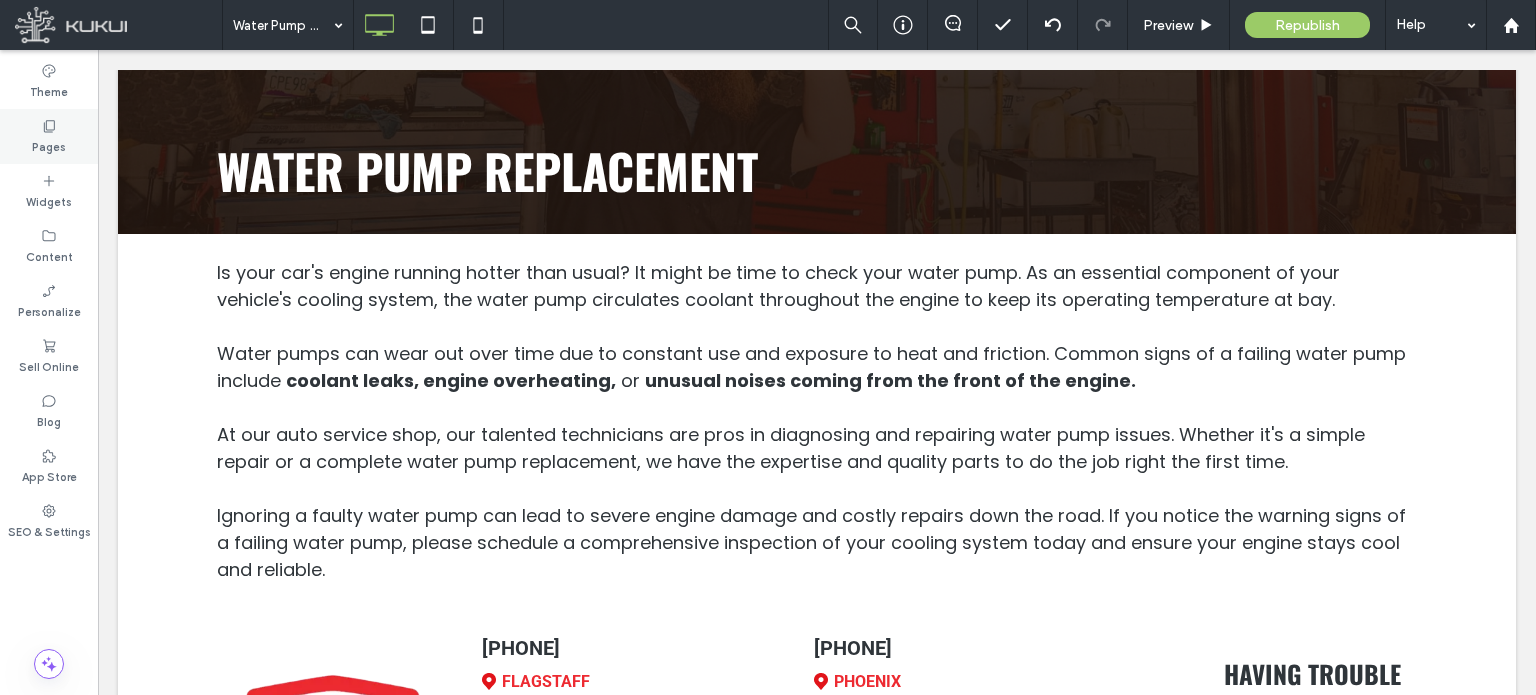 click 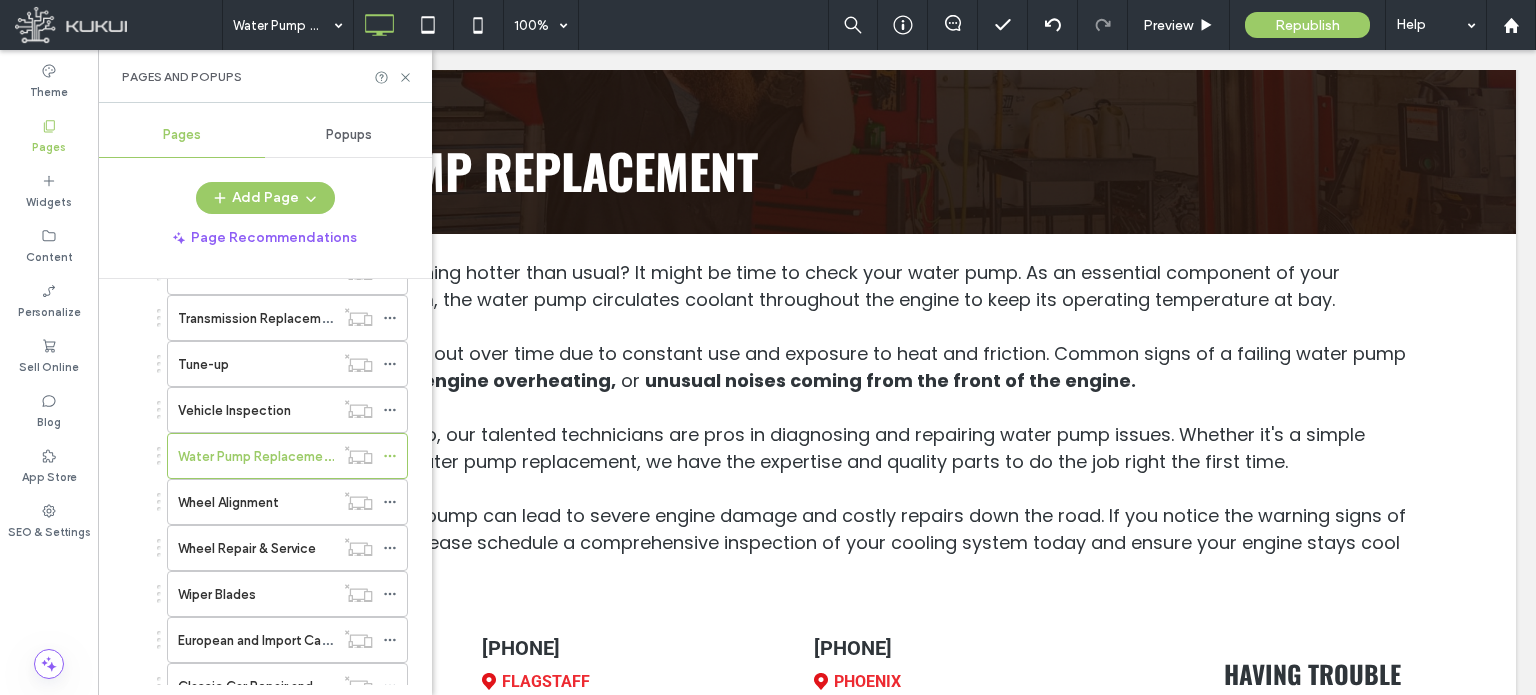 scroll, scrollTop: 3020, scrollLeft: 0, axis: vertical 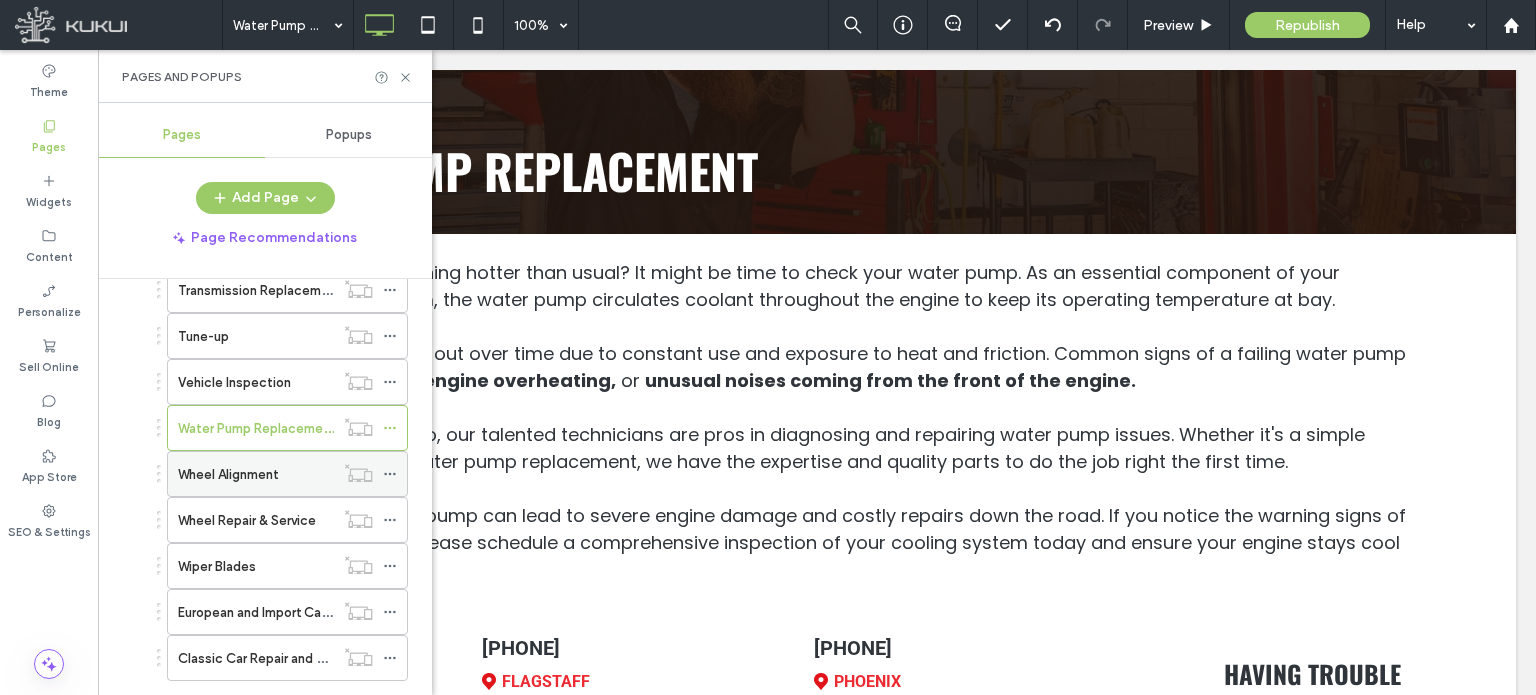 click on "Wheel Alignment" at bounding box center [228, 474] 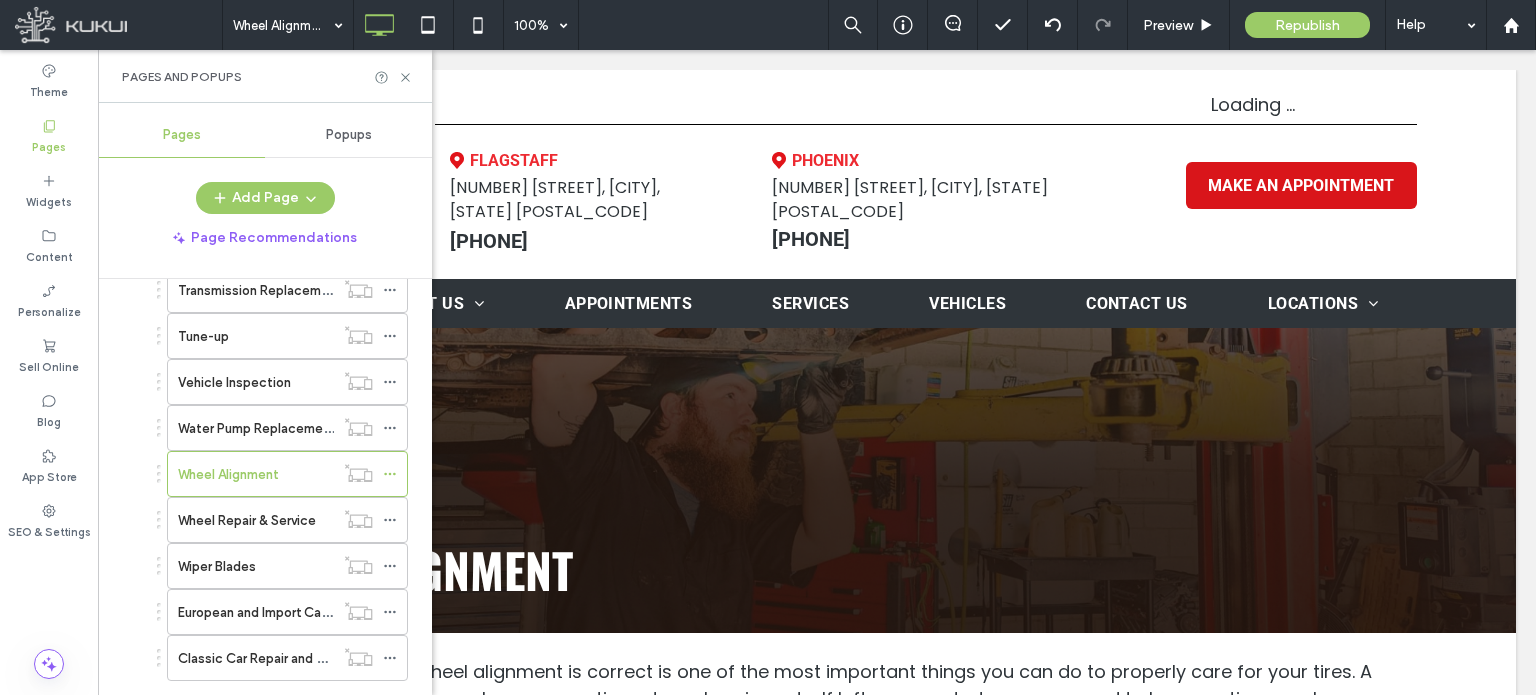 scroll, scrollTop: 0, scrollLeft: 0, axis: both 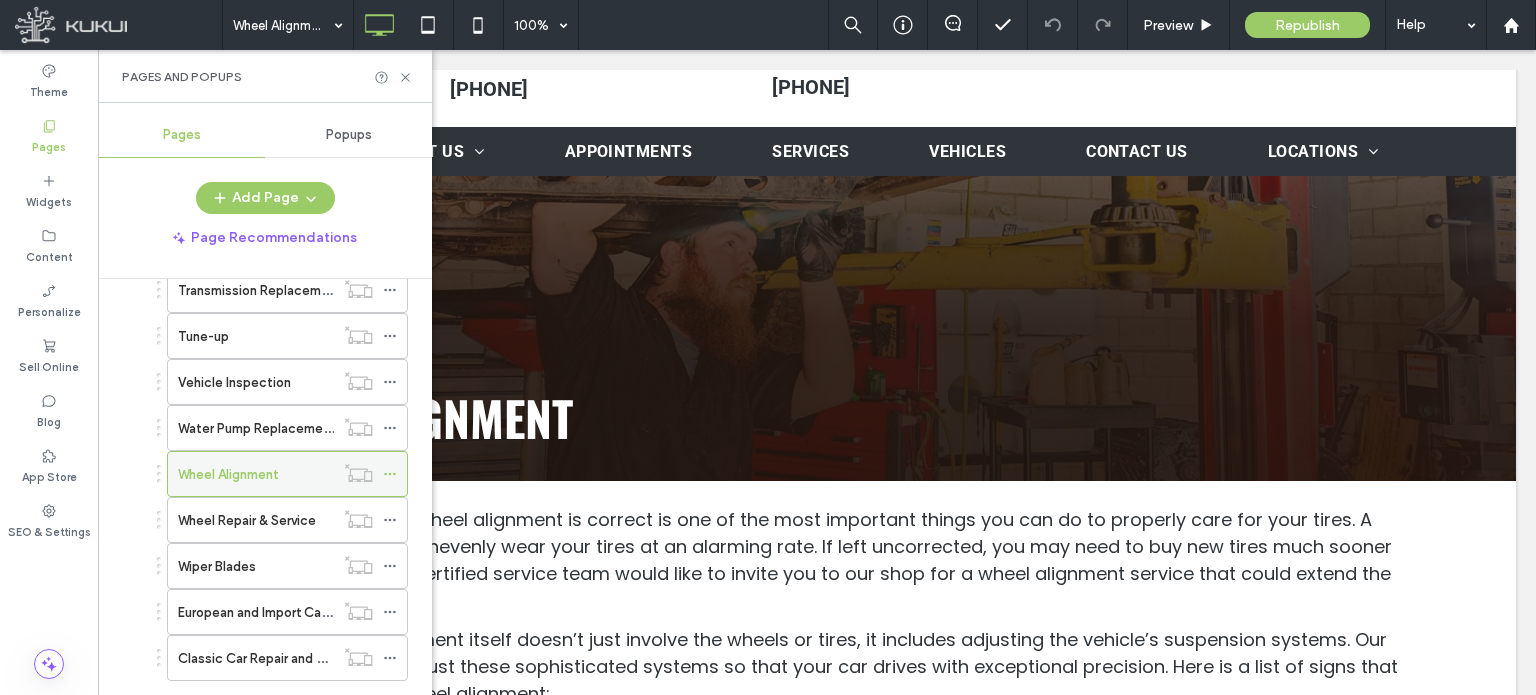 click 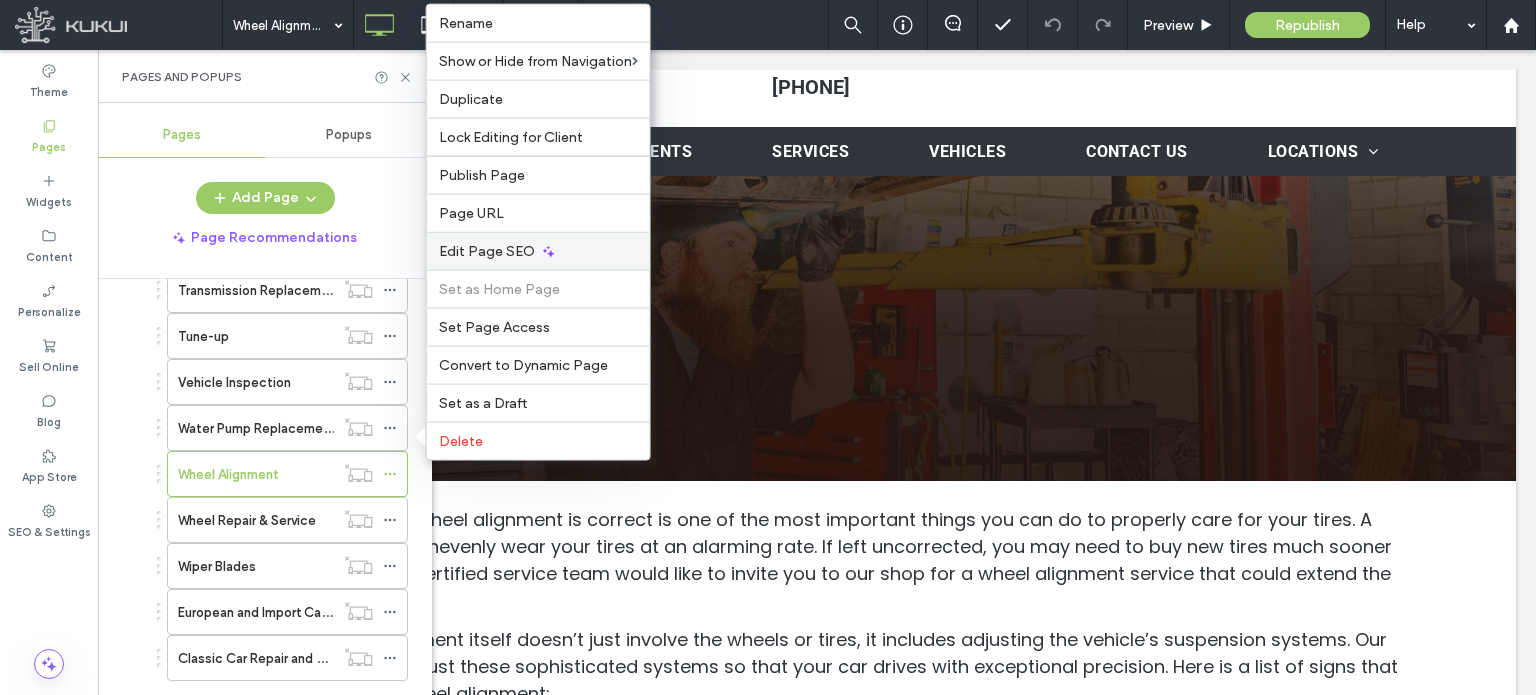click on "Edit Page SEO" at bounding box center (487, 251) 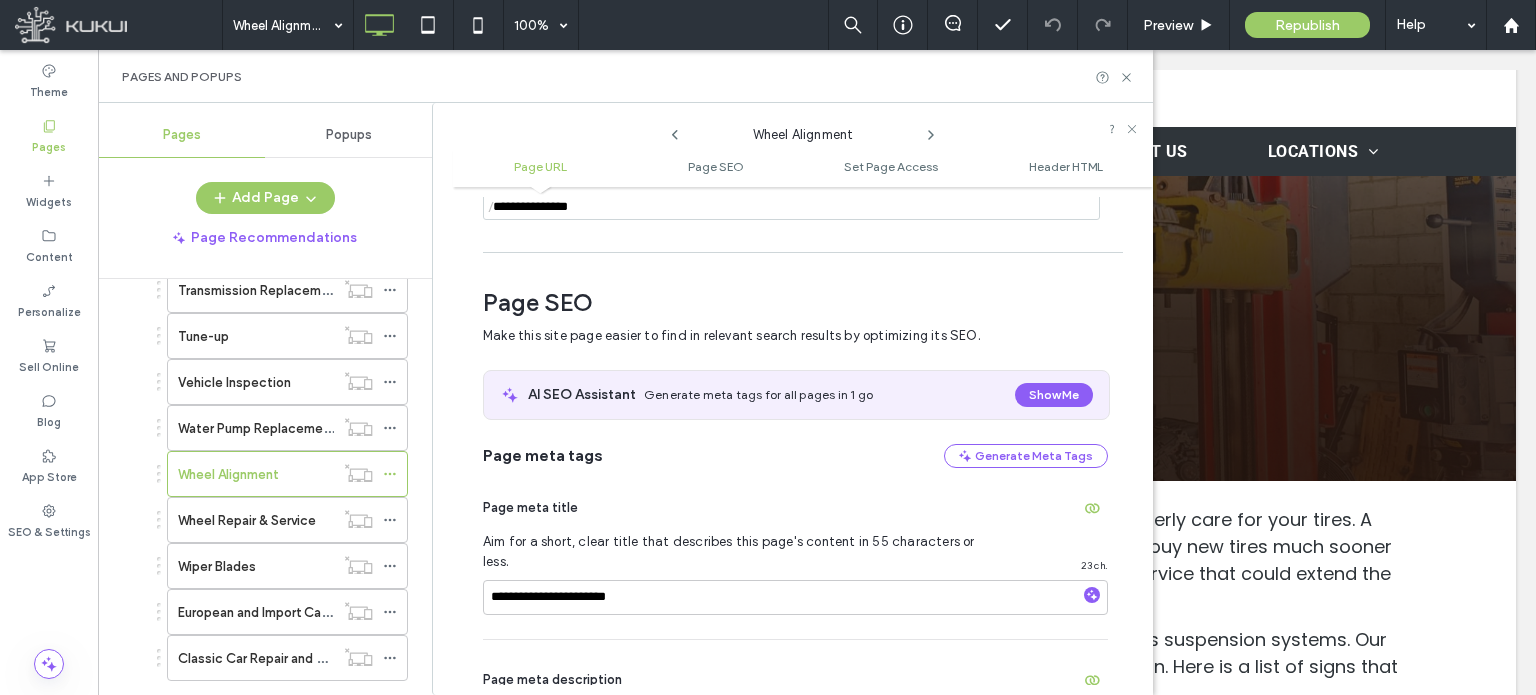 scroll, scrollTop: 274, scrollLeft: 0, axis: vertical 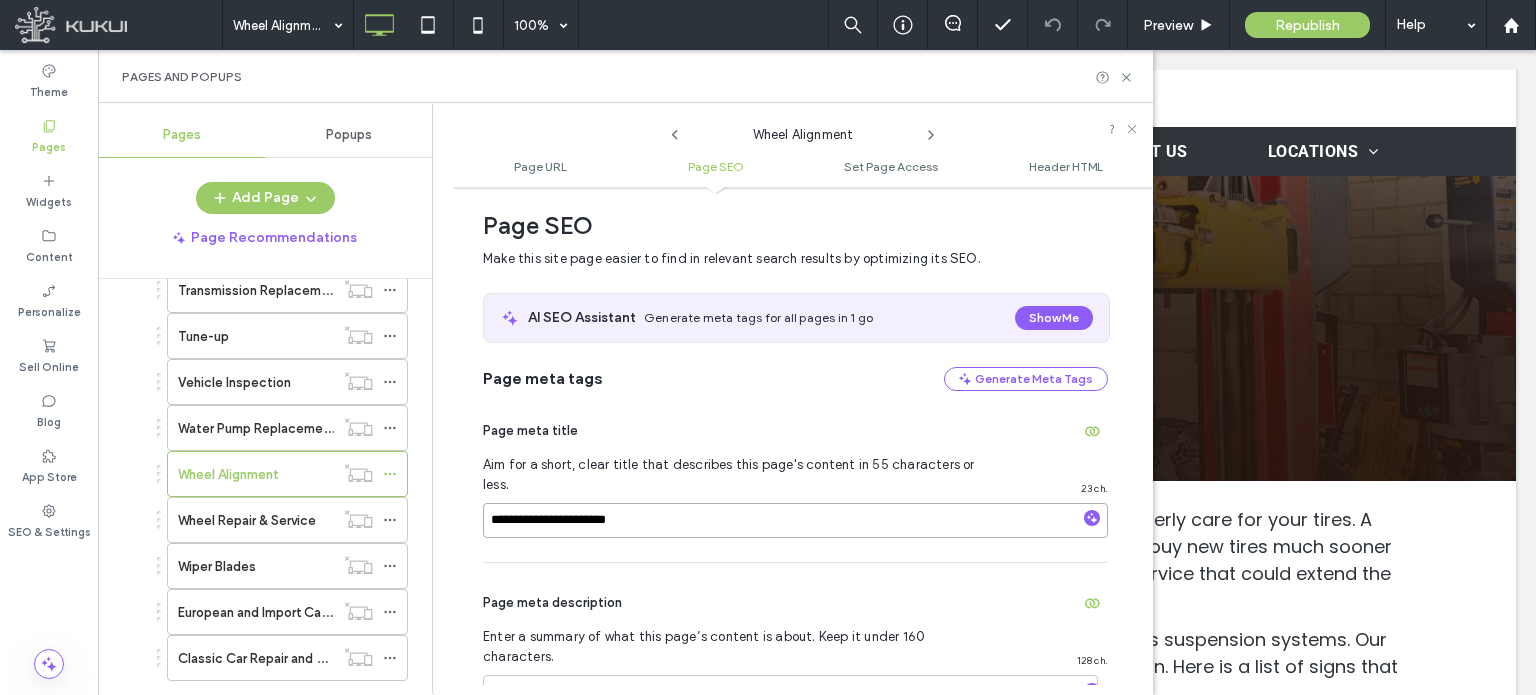 drag, startPoint x: 594, startPoint y: 503, endPoint x: 688, endPoint y: 510, distance: 94.26028 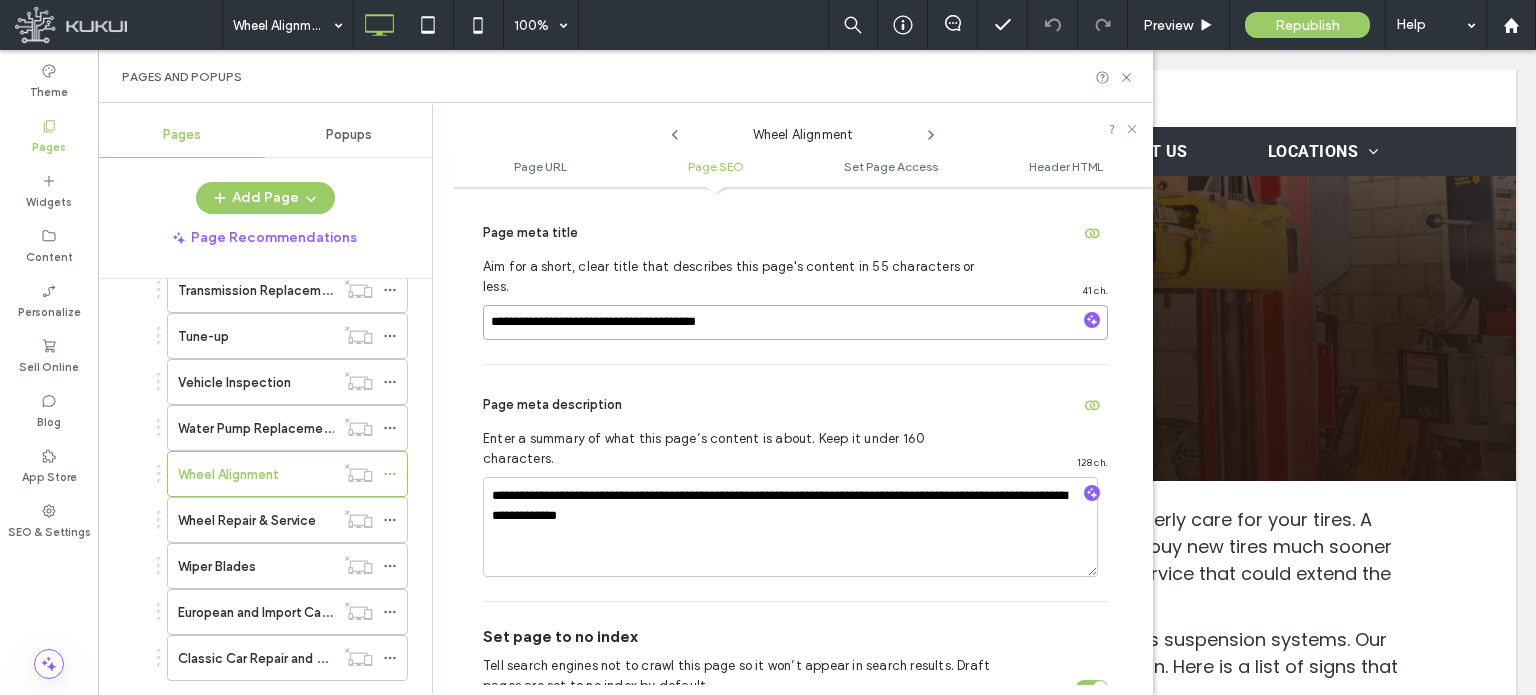 scroll, scrollTop: 474, scrollLeft: 0, axis: vertical 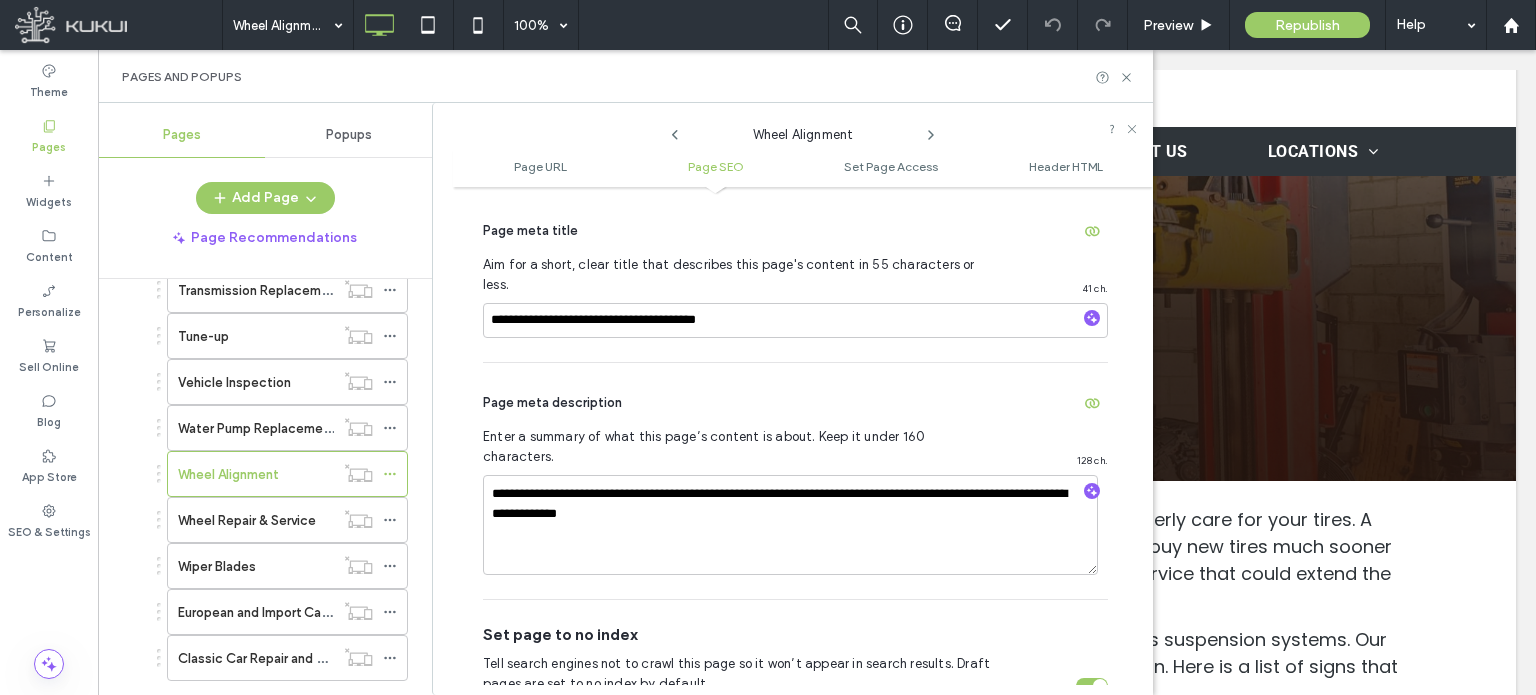 click on "Page meta description" at bounding box center (795, 403) 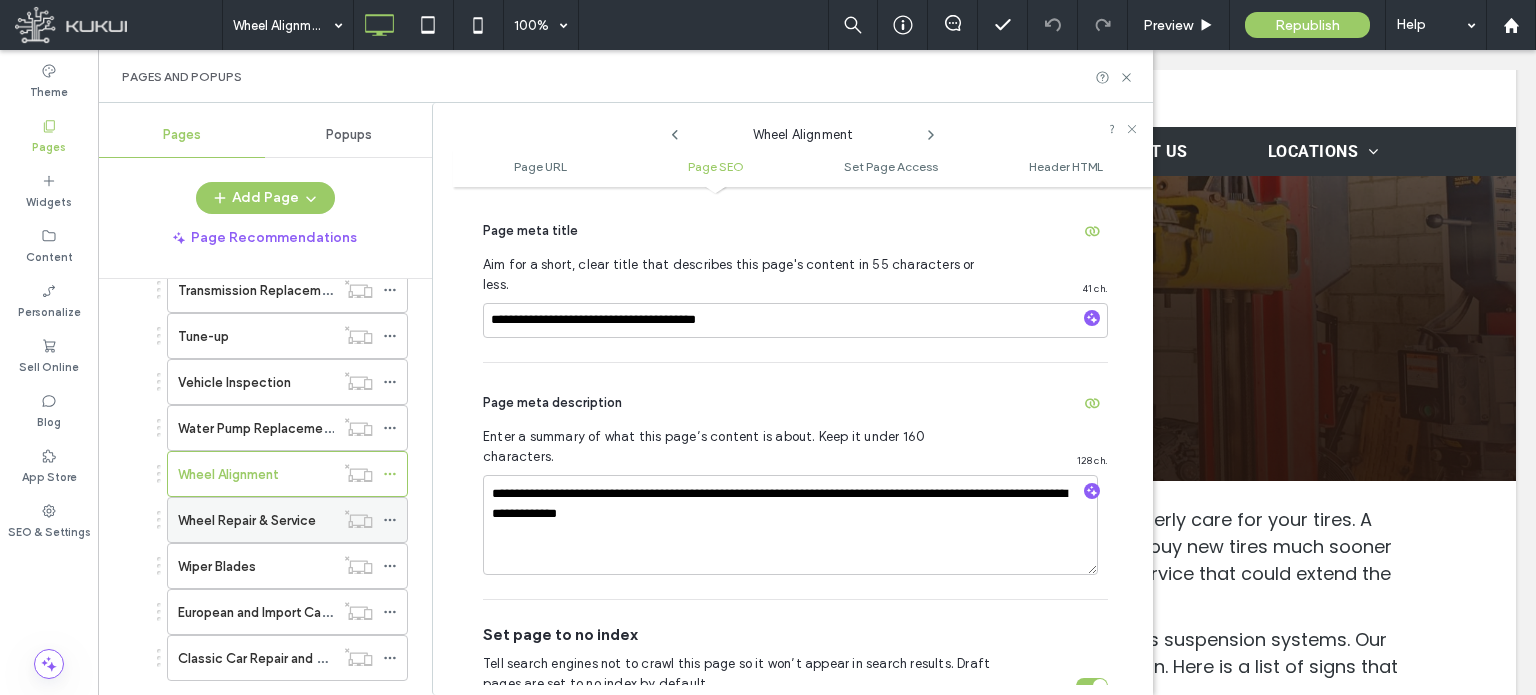 click on "Wheel Repair & Service" at bounding box center (247, 520) 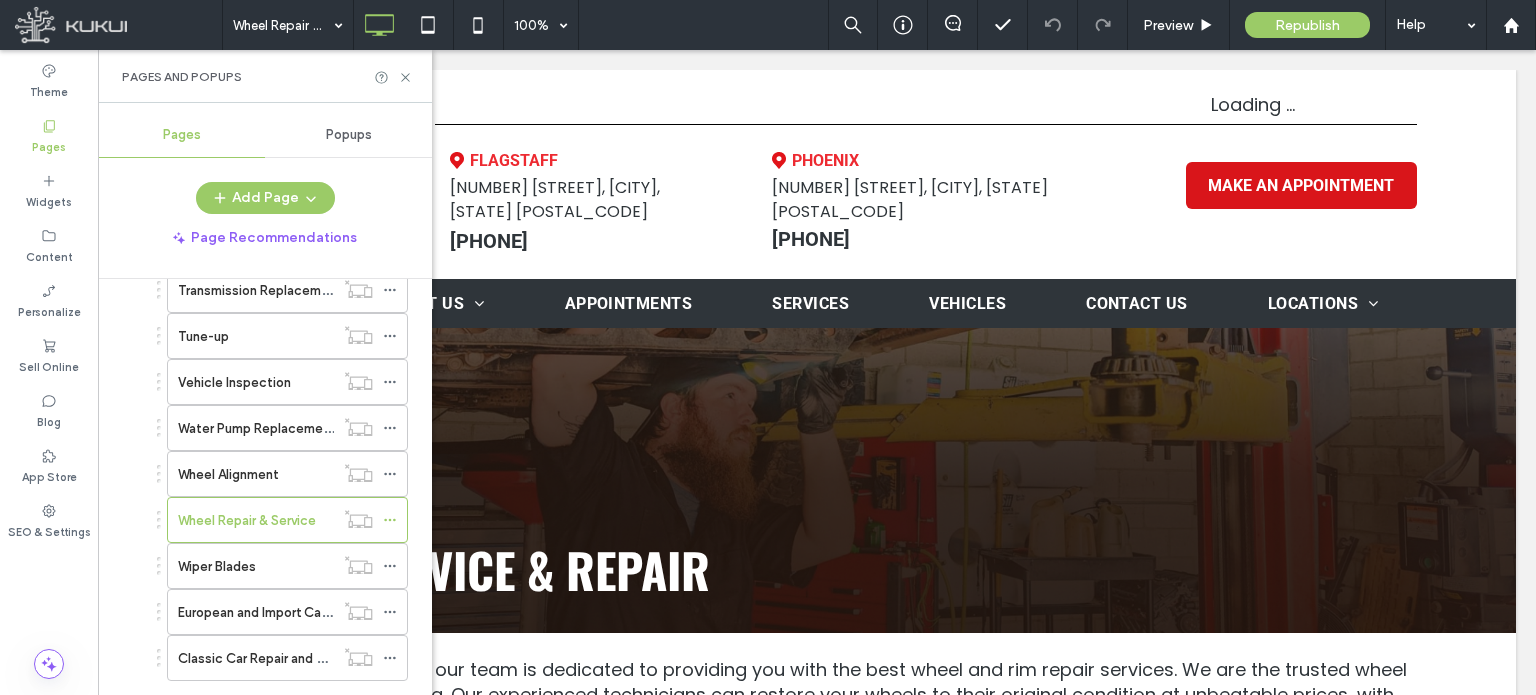scroll, scrollTop: 0, scrollLeft: 0, axis: both 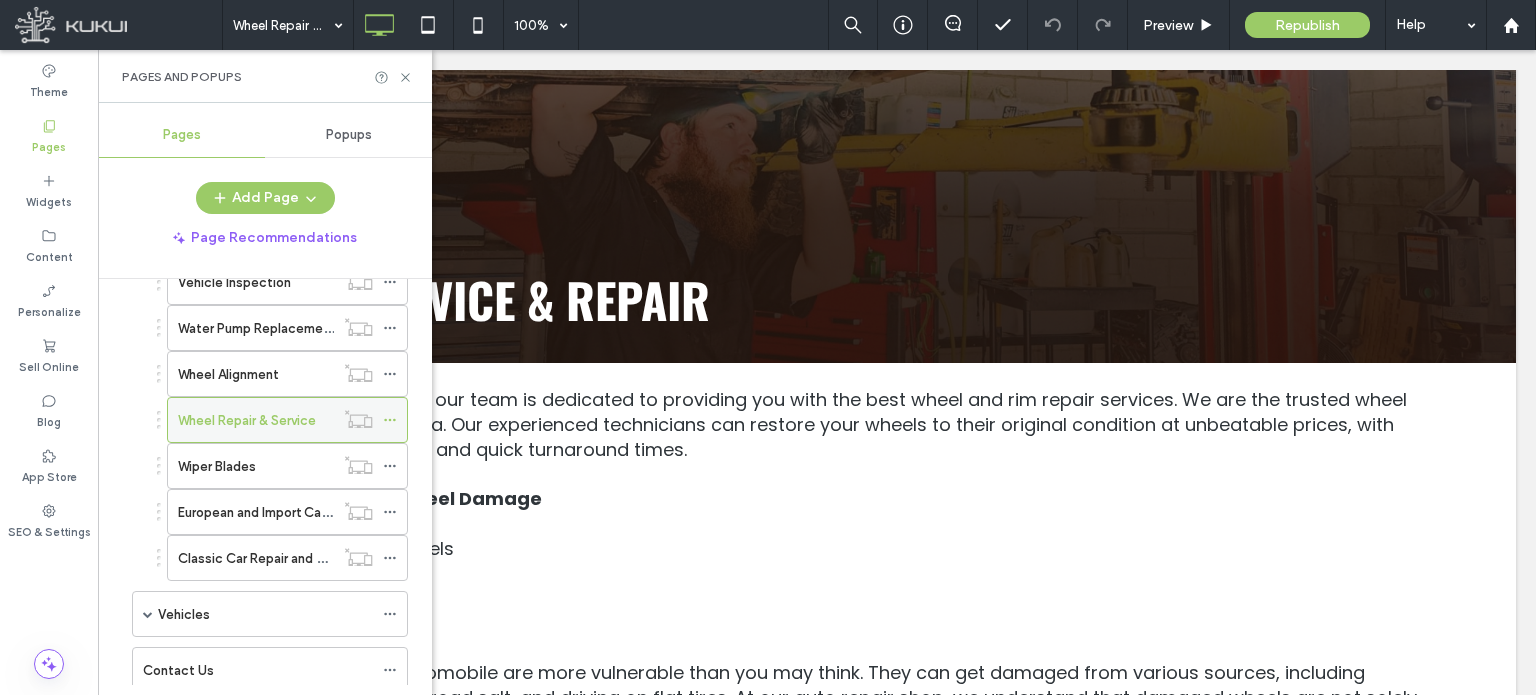 click 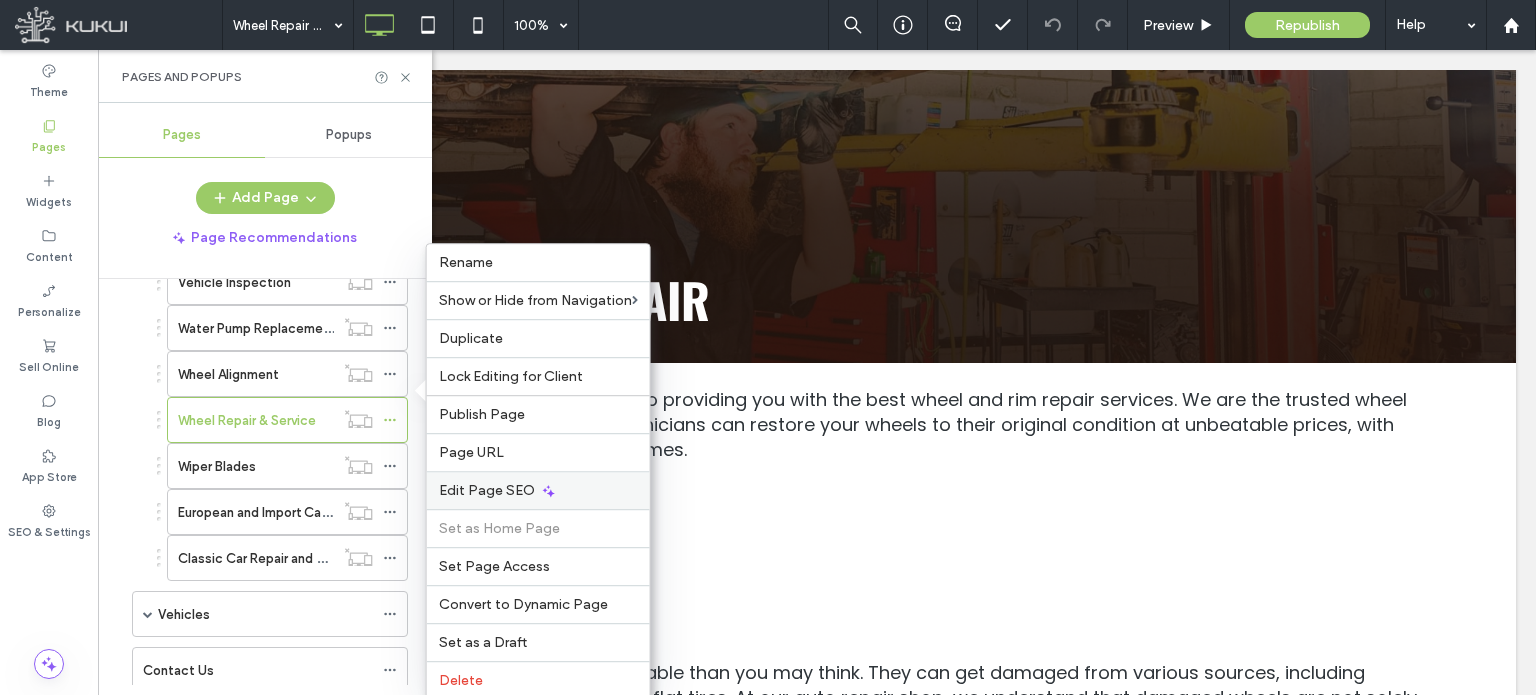 click on "Edit Page SEO" at bounding box center [487, 490] 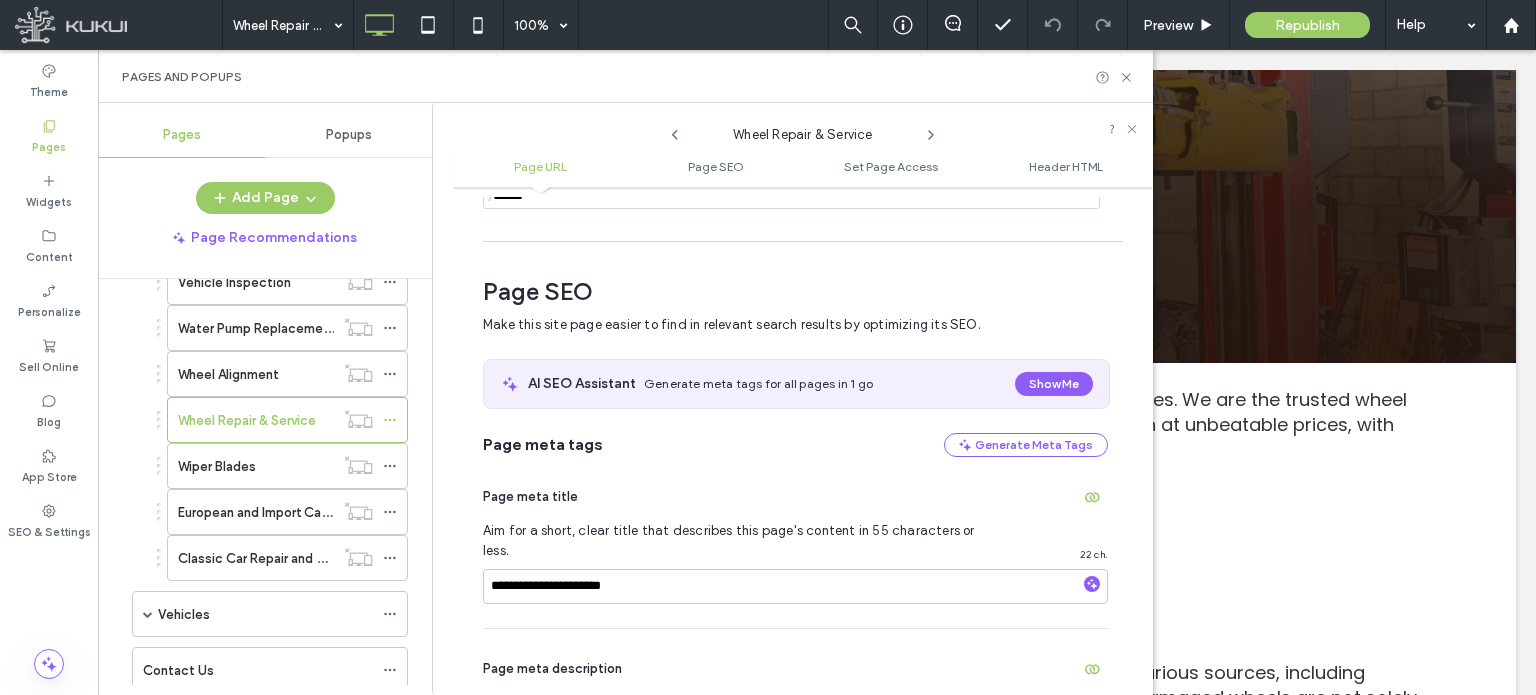 scroll, scrollTop: 274, scrollLeft: 0, axis: vertical 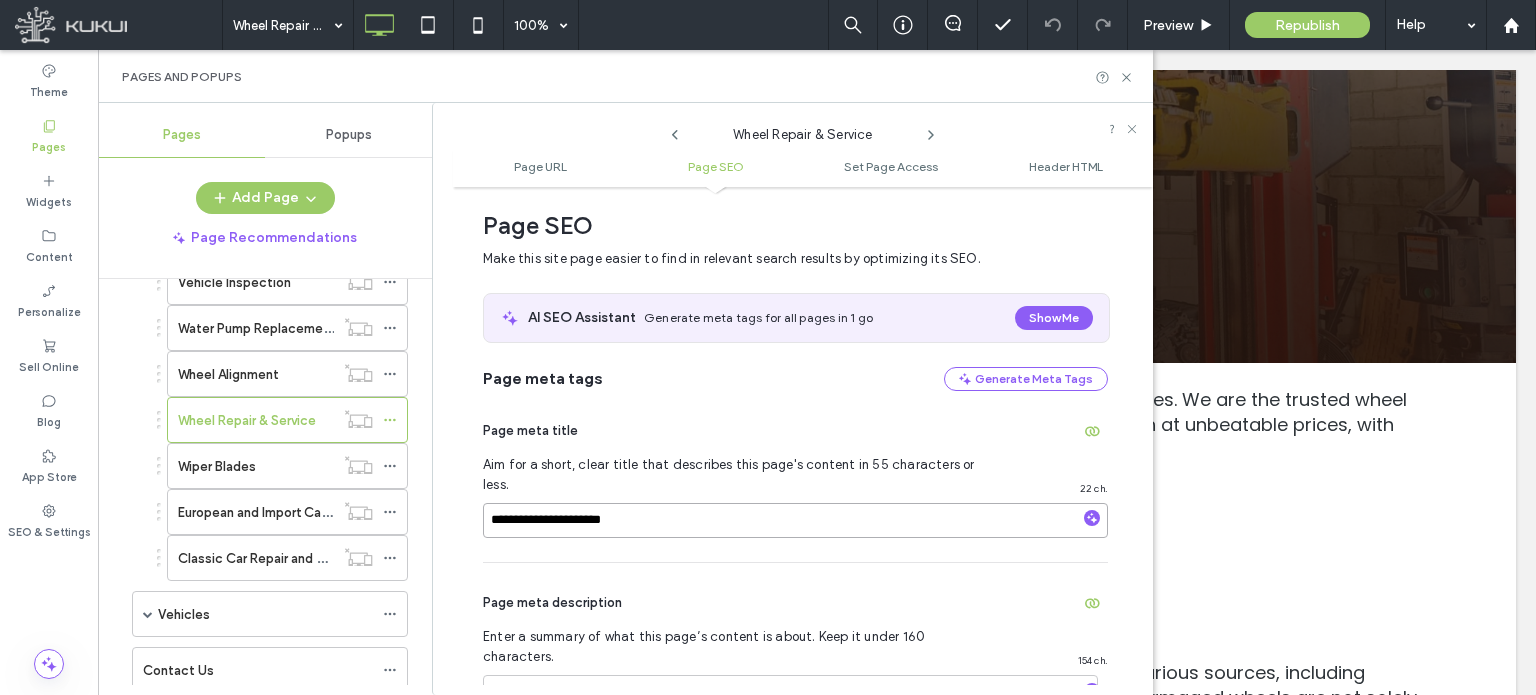 click on "**********" at bounding box center [795, 520] 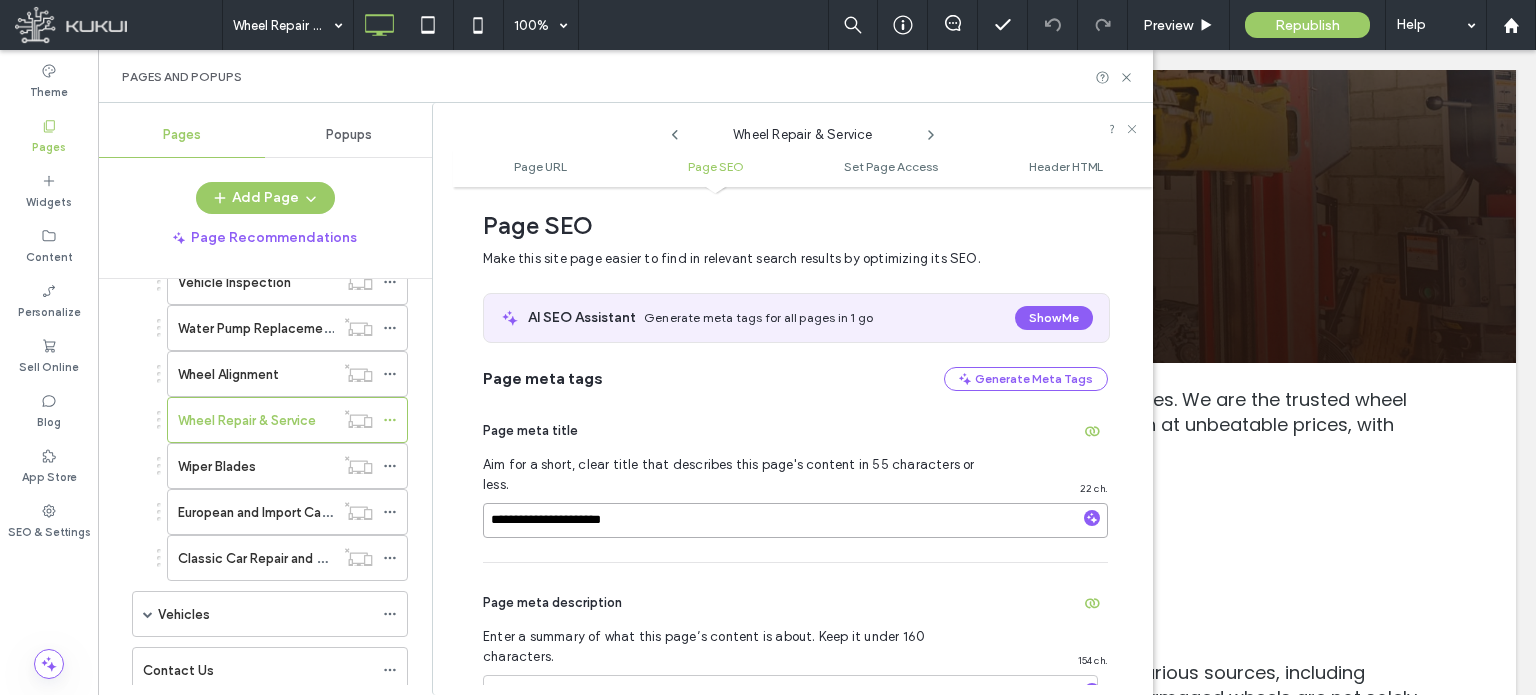 paste on "**********" 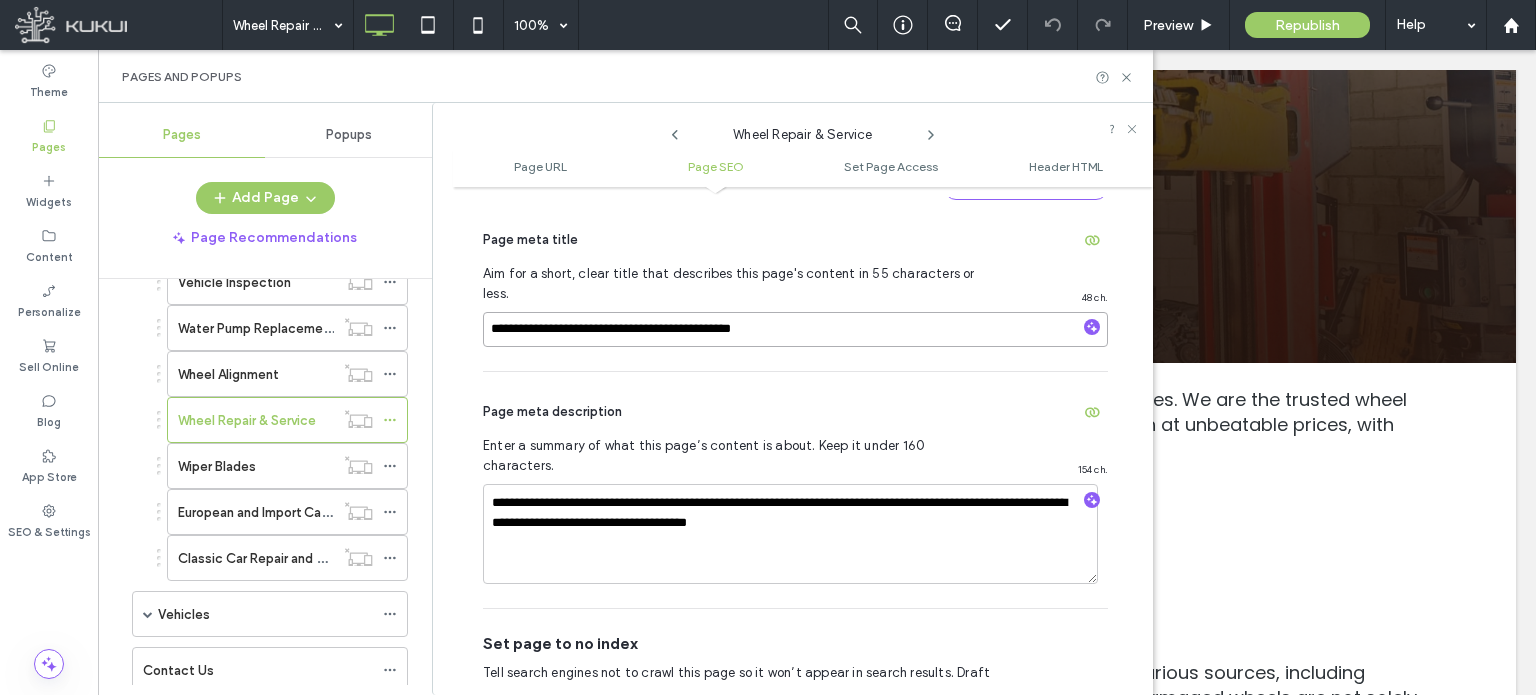 scroll, scrollTop: 474, scrollLeft: 0, axis: vertical 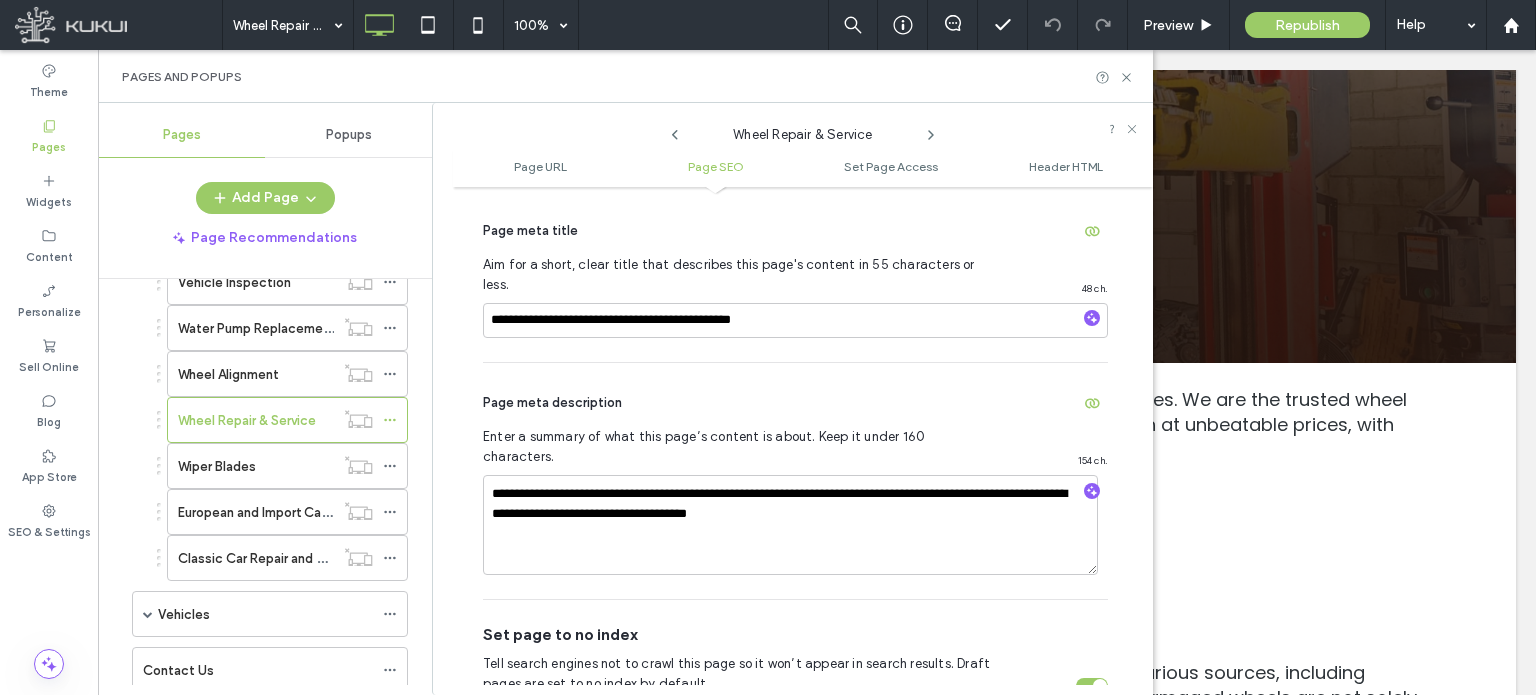 click on "Page meta description" at bounding box center [795, 403] 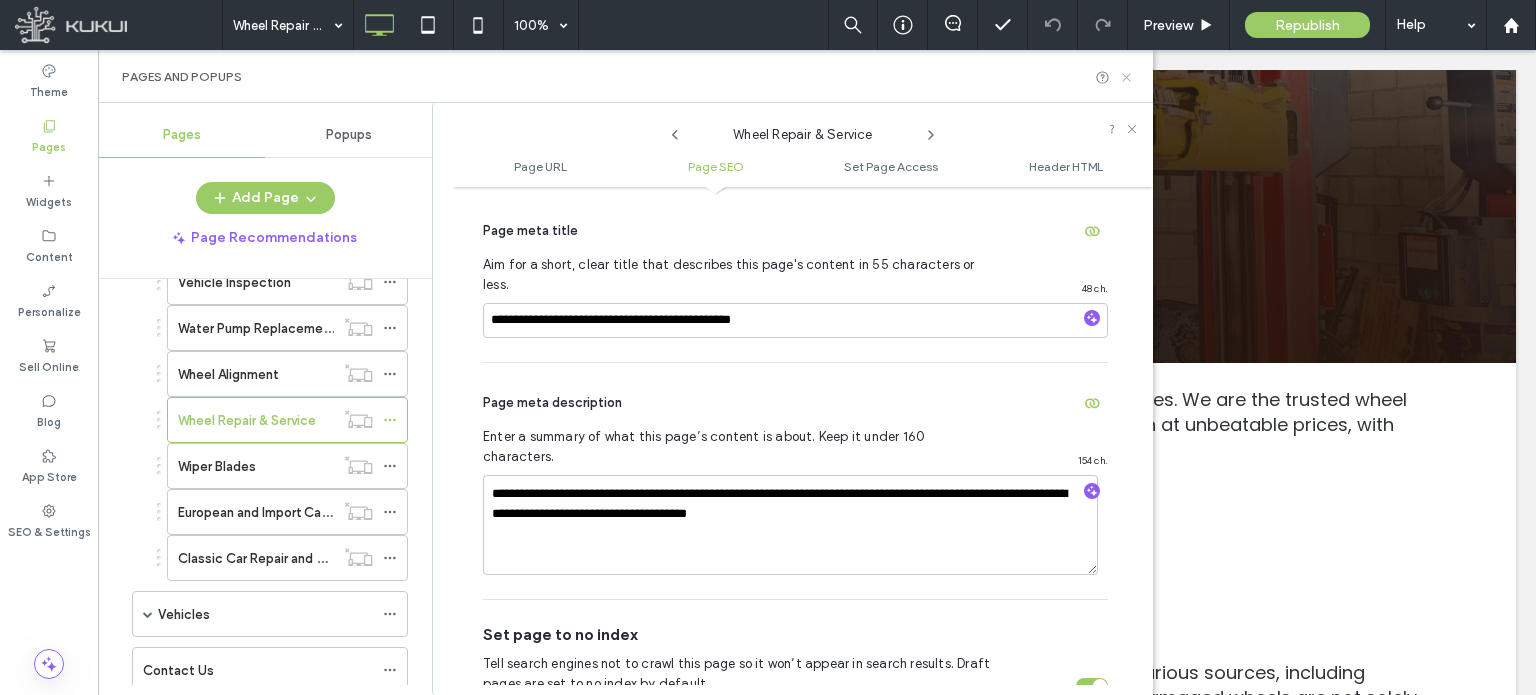 drag, startPoint x: 1124, startPoint y: 76, endPoint x: 1005, endPoint y: 86, distance: 119.419426 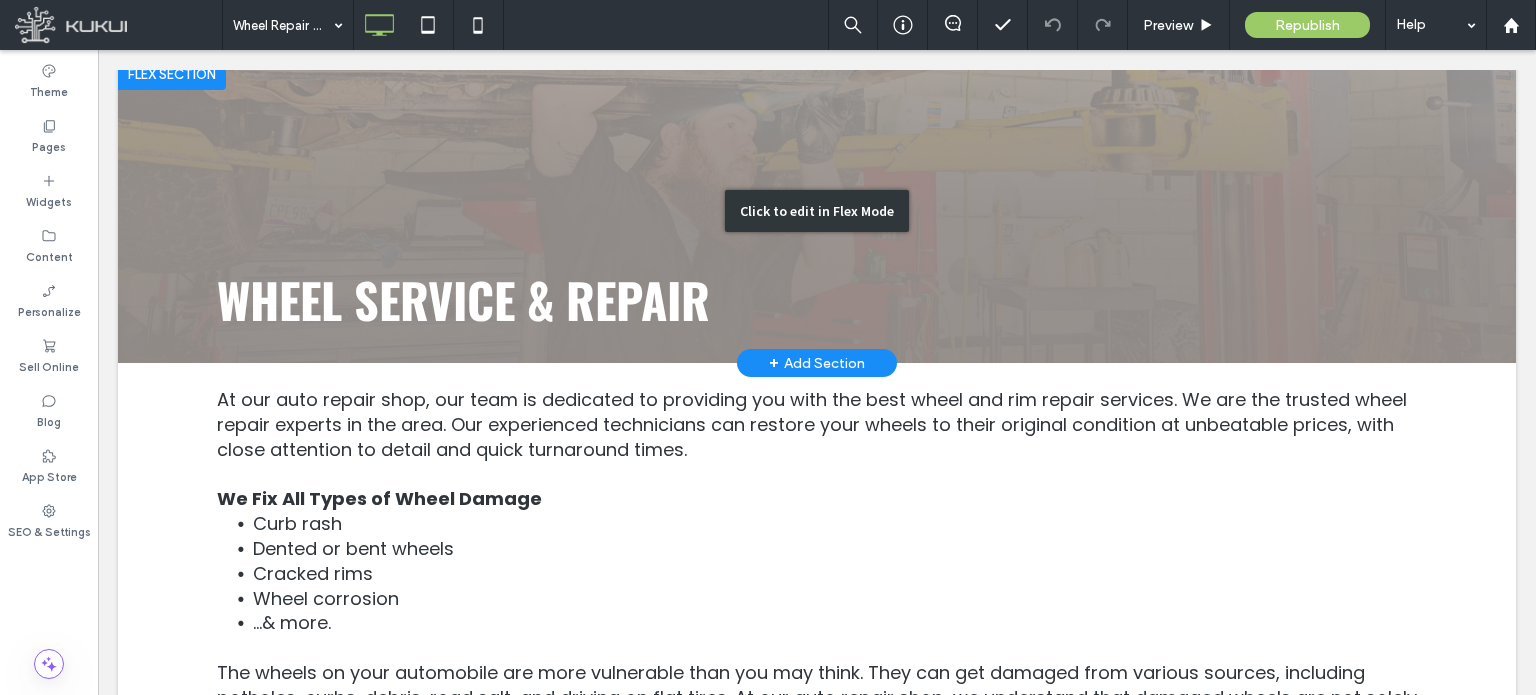 click on "Click to edit in Flex Mode" at bounding box center [817, 210] 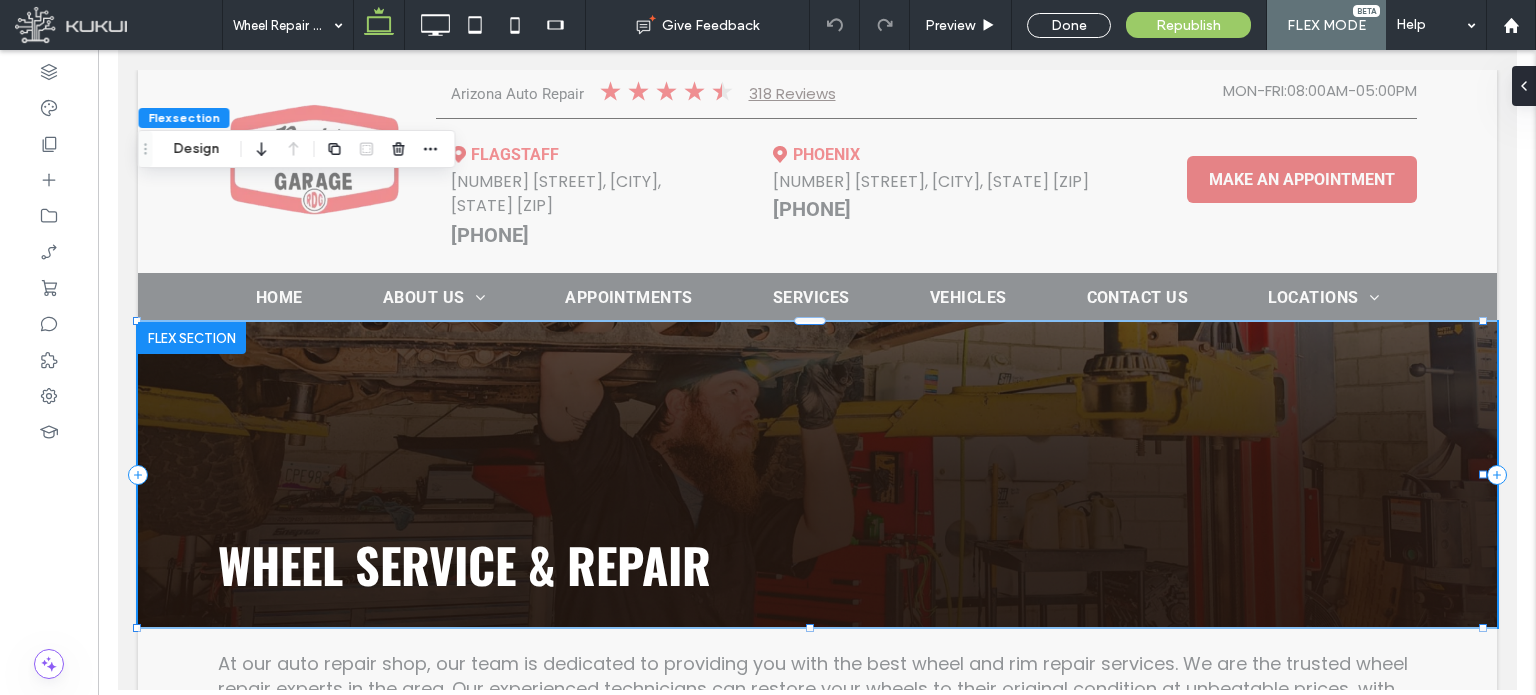 scroll, scrollTop: 264, scrollLeft: 0, axis: vertical 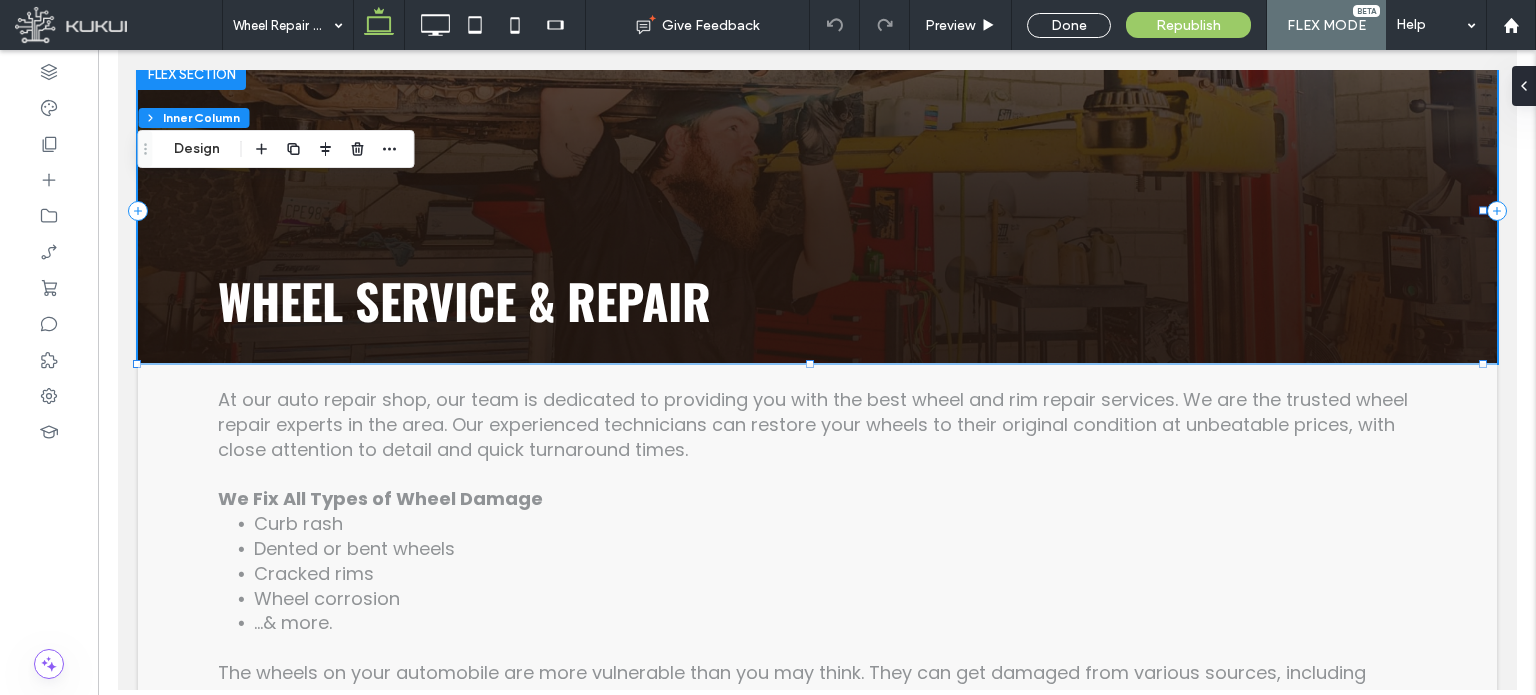 click on "Wheel Service & Repair" at bounding box center (463, 300) 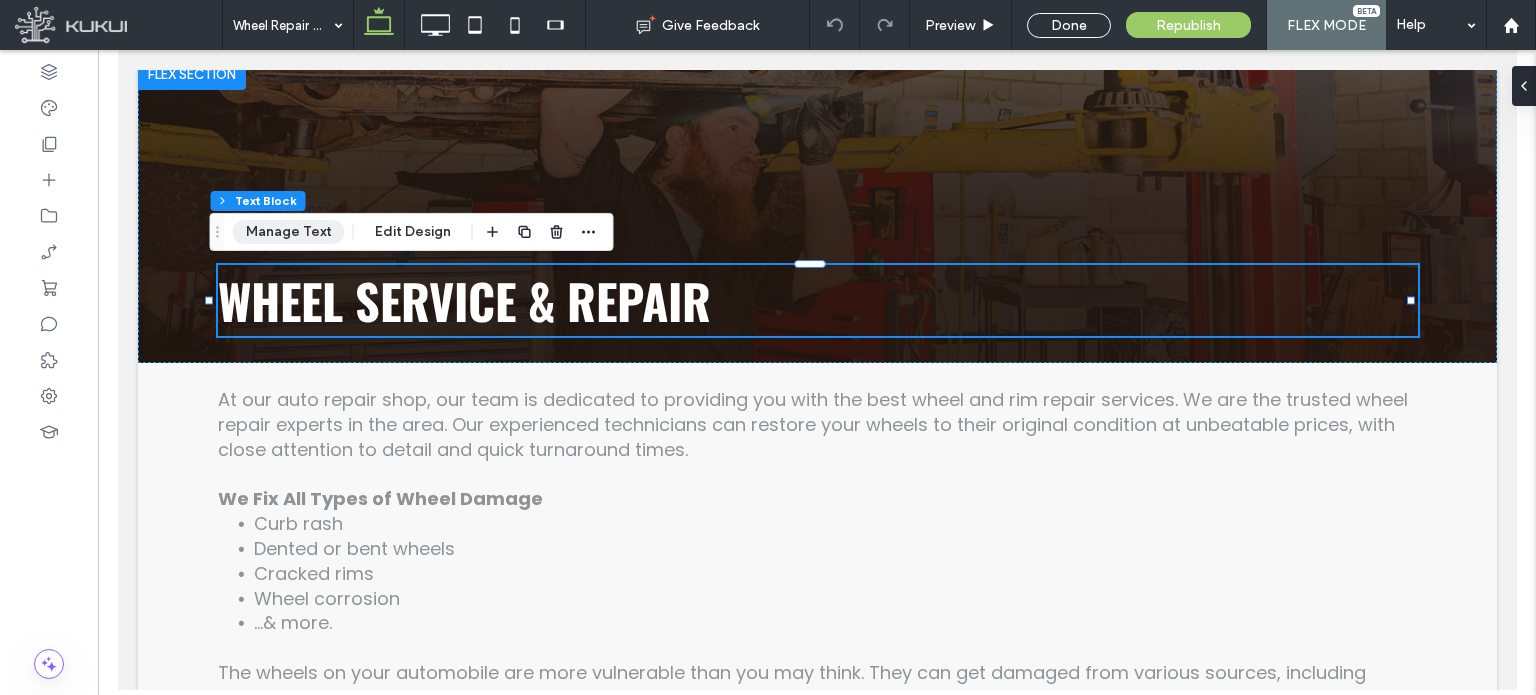 click on "Manage Text" at bounding box center (289, 232) 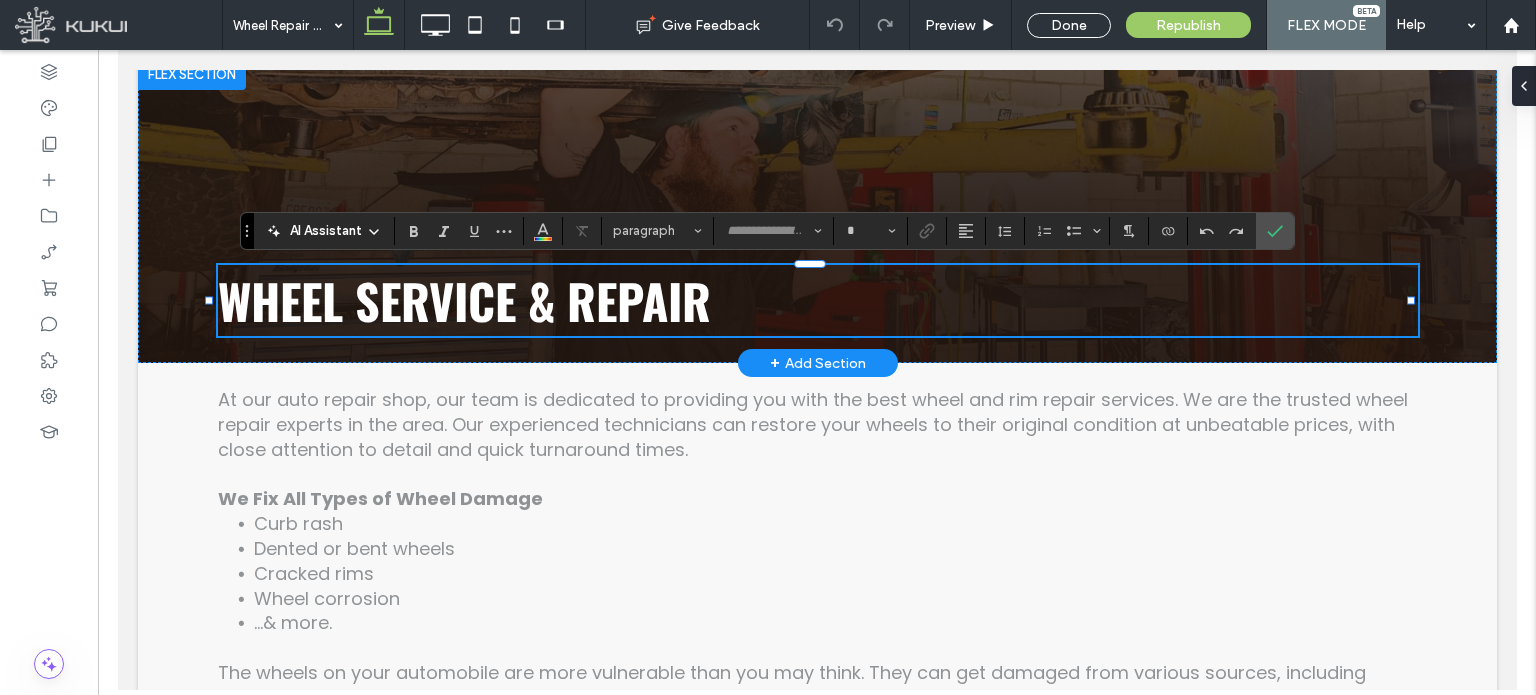 type on "******" 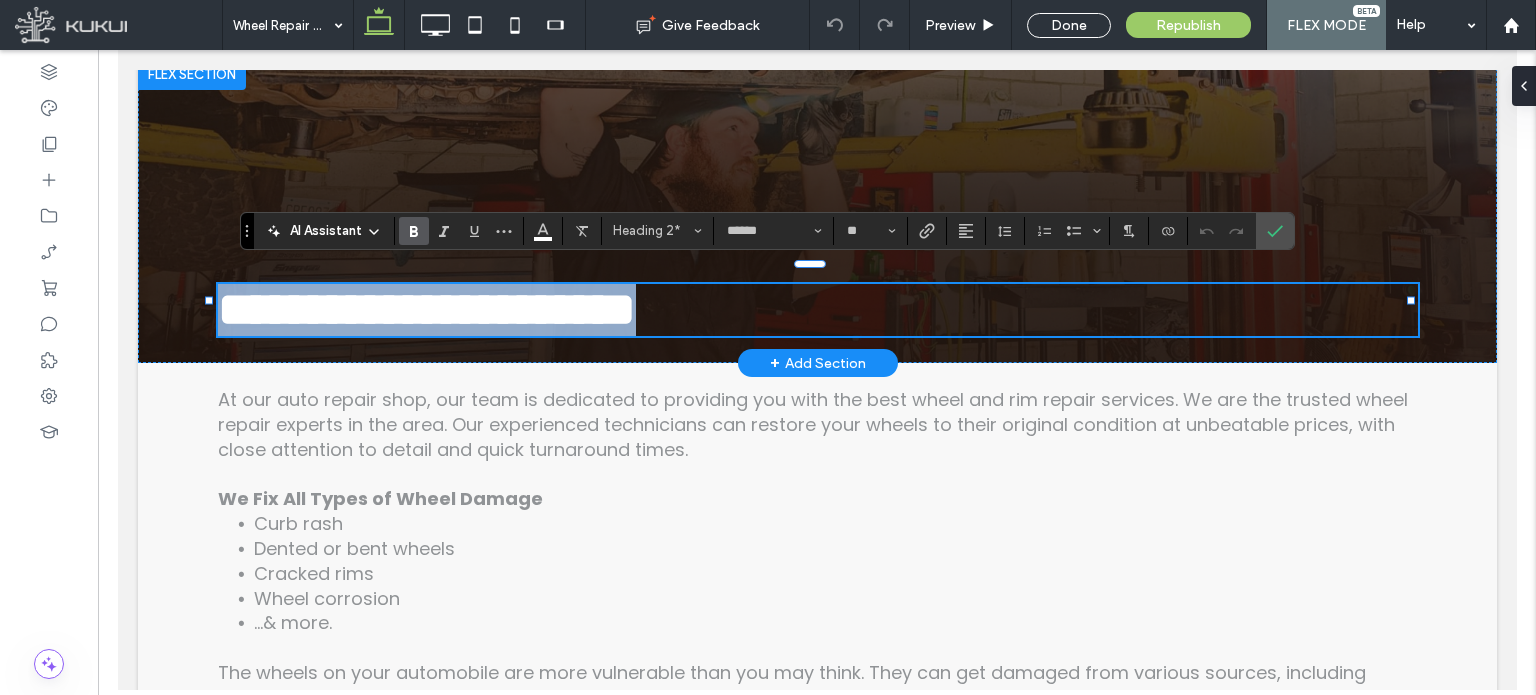 click on "**********" at bounding box center [426, 309] 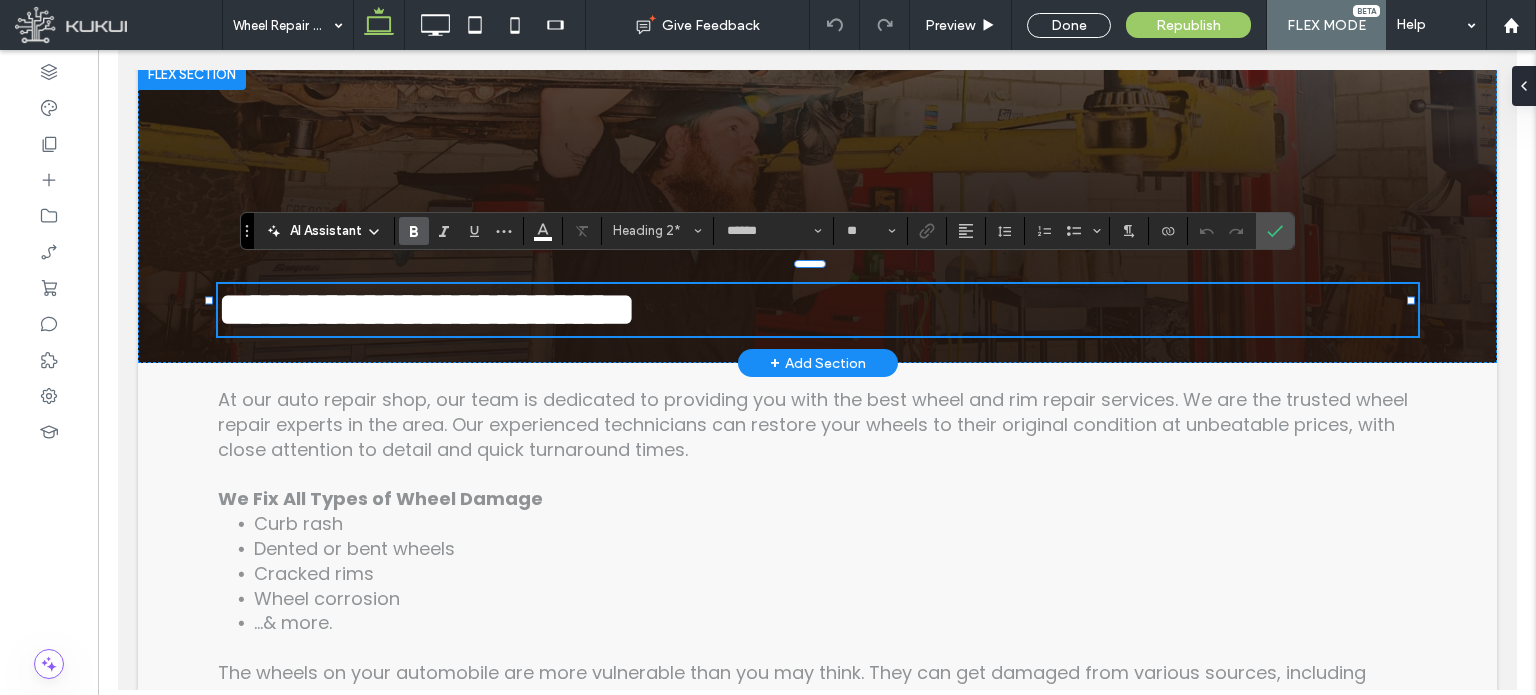 type 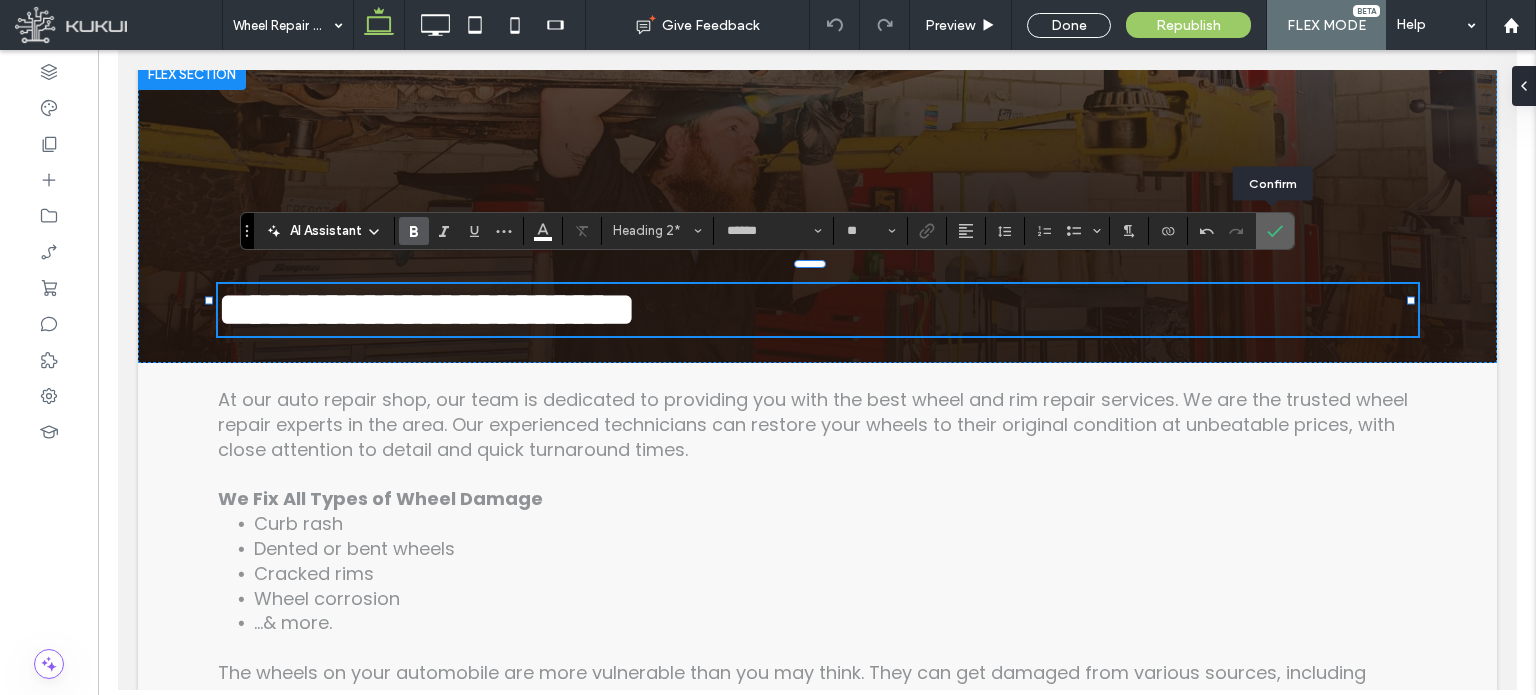 click 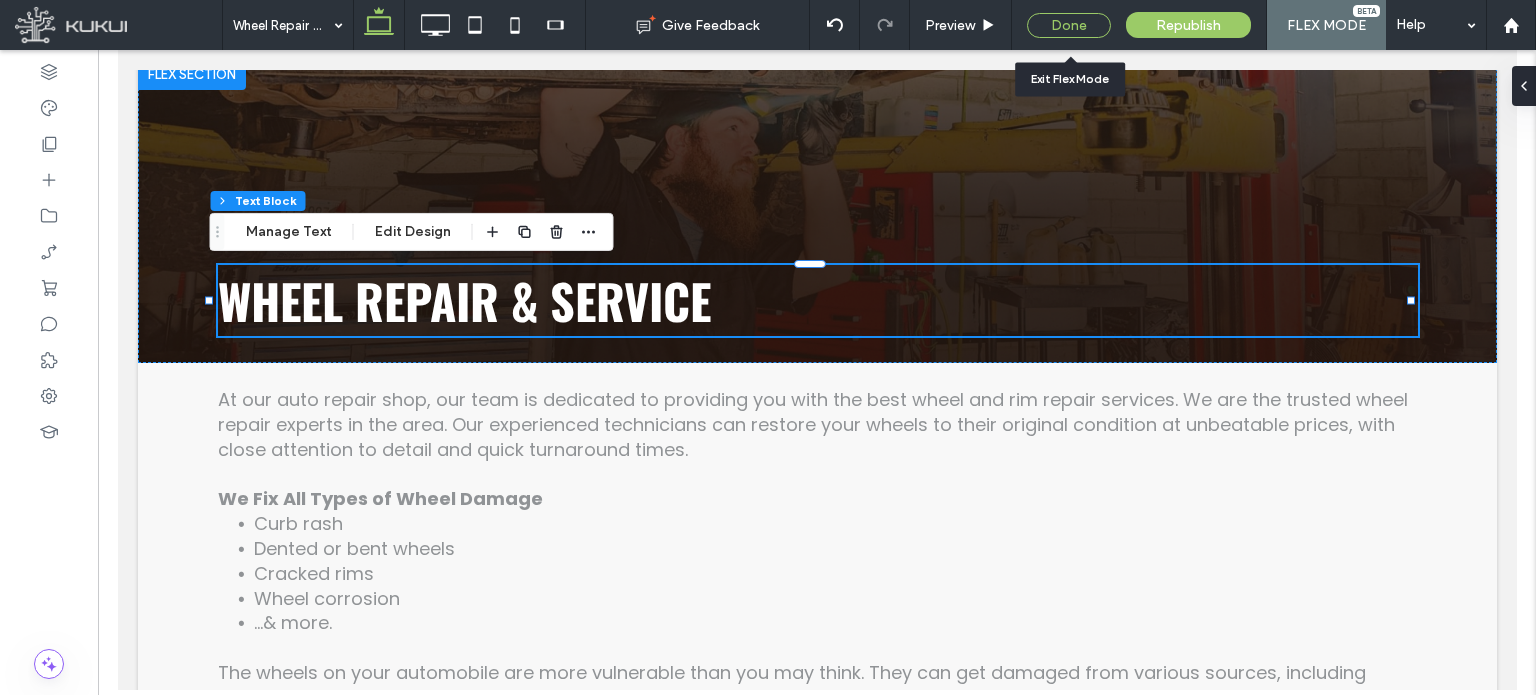 click on "Done" at bounding box center [1069, 25] 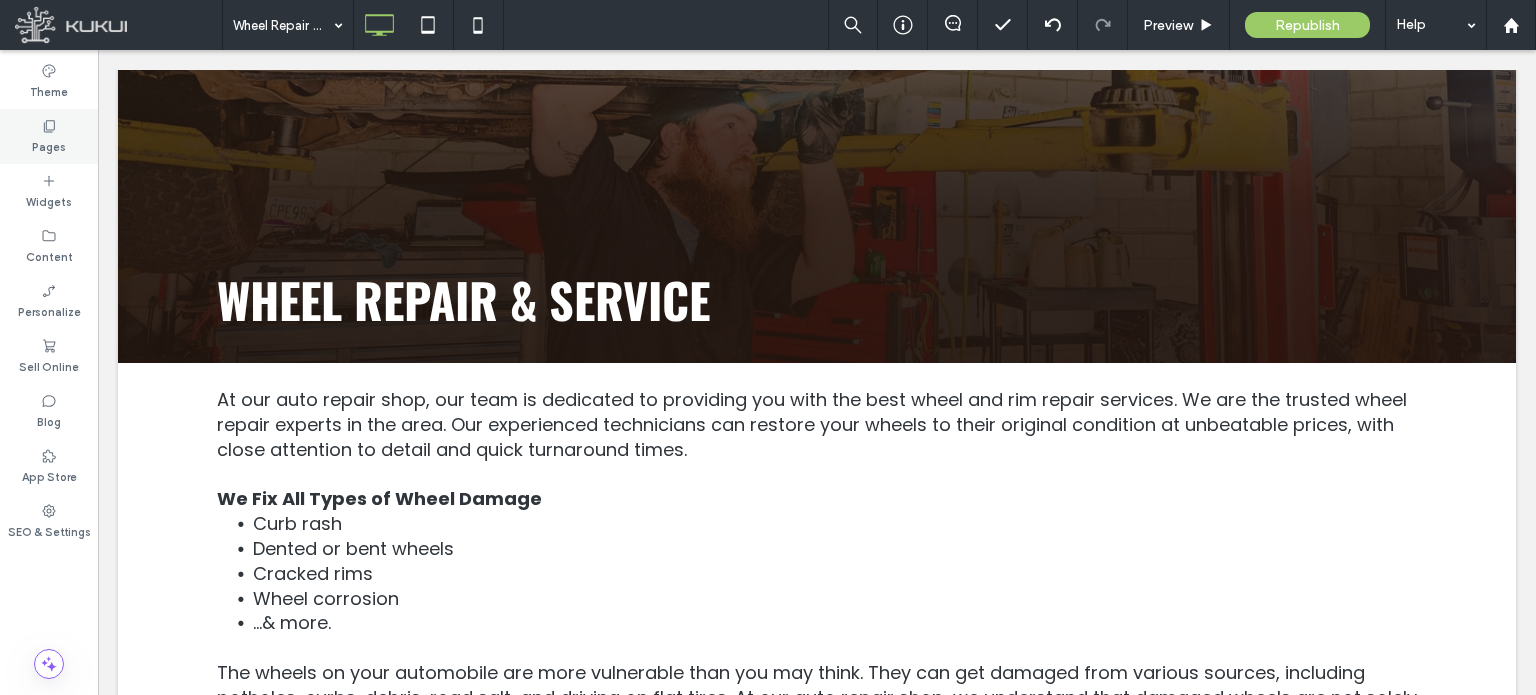click 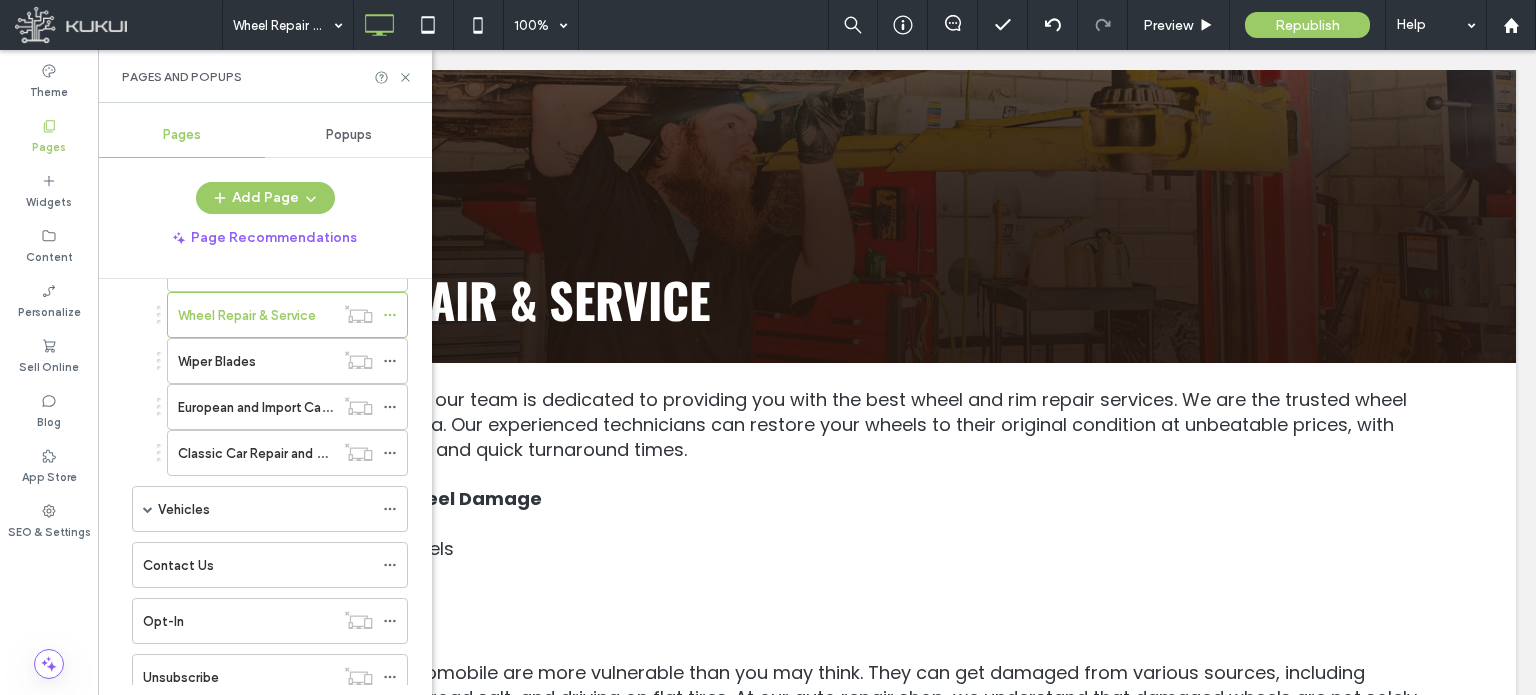 scroll, scrollTop: 3211, scrollLeft: 0, axis: vertical 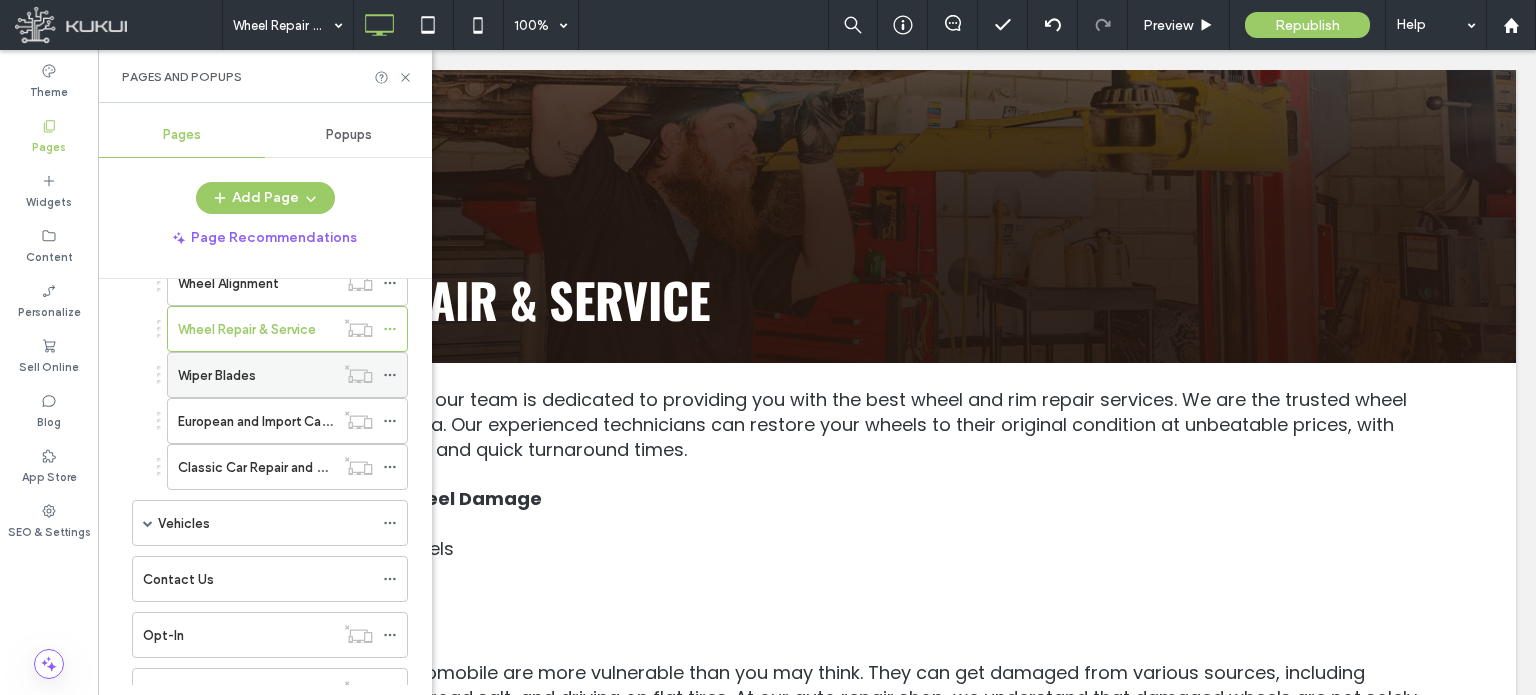 click on "Wiper Blades" at bounding box center (217, 375) 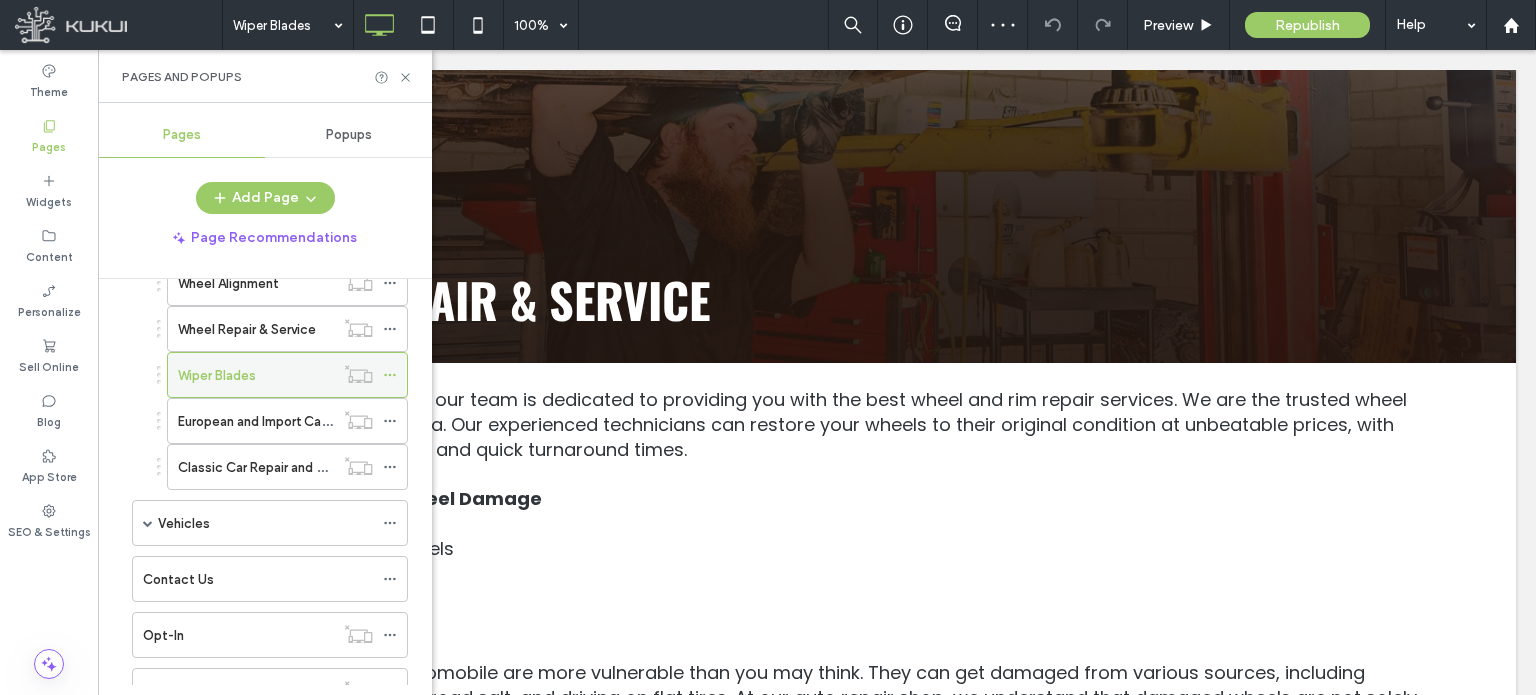 click 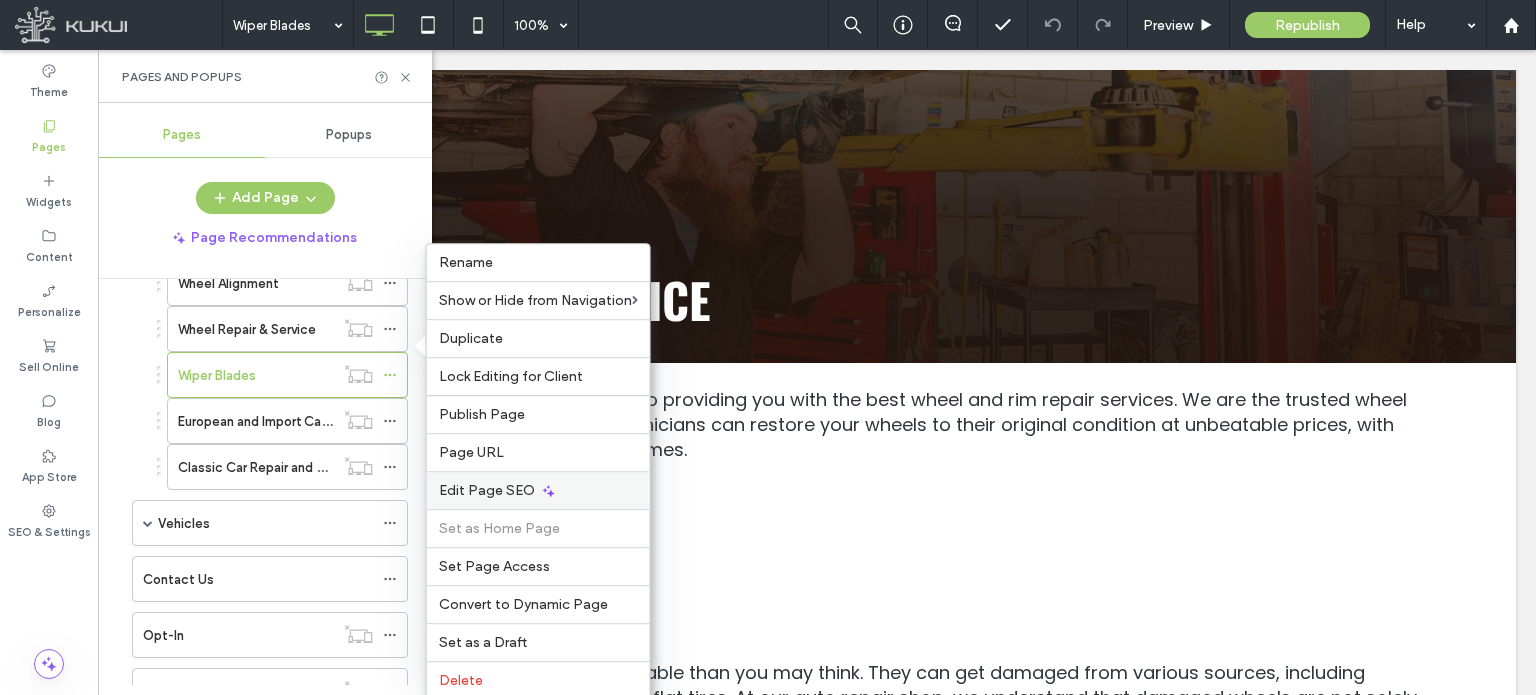 click on "Edit Page SEO" at bounding box center [487, 490] 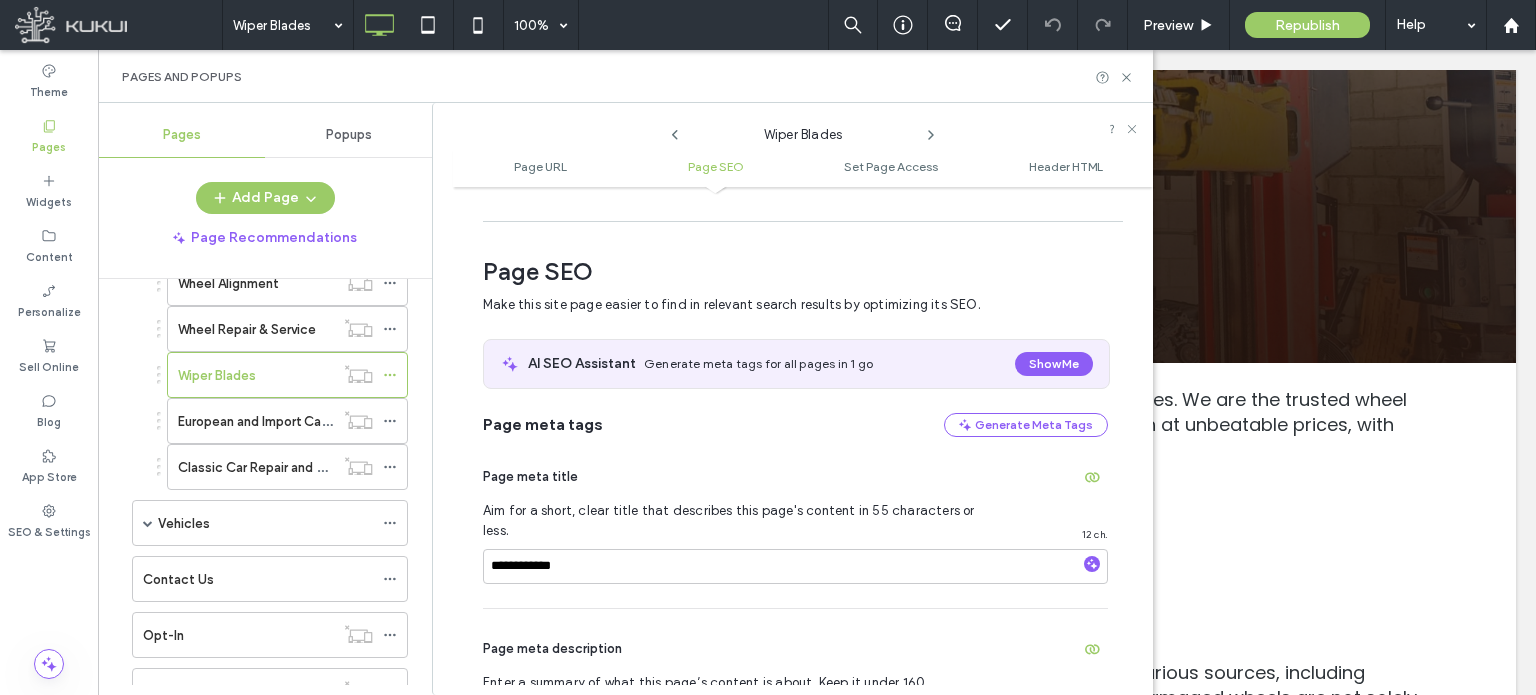 scroll, scrollTop: 274, scrollLeft: 0, axis: vertical 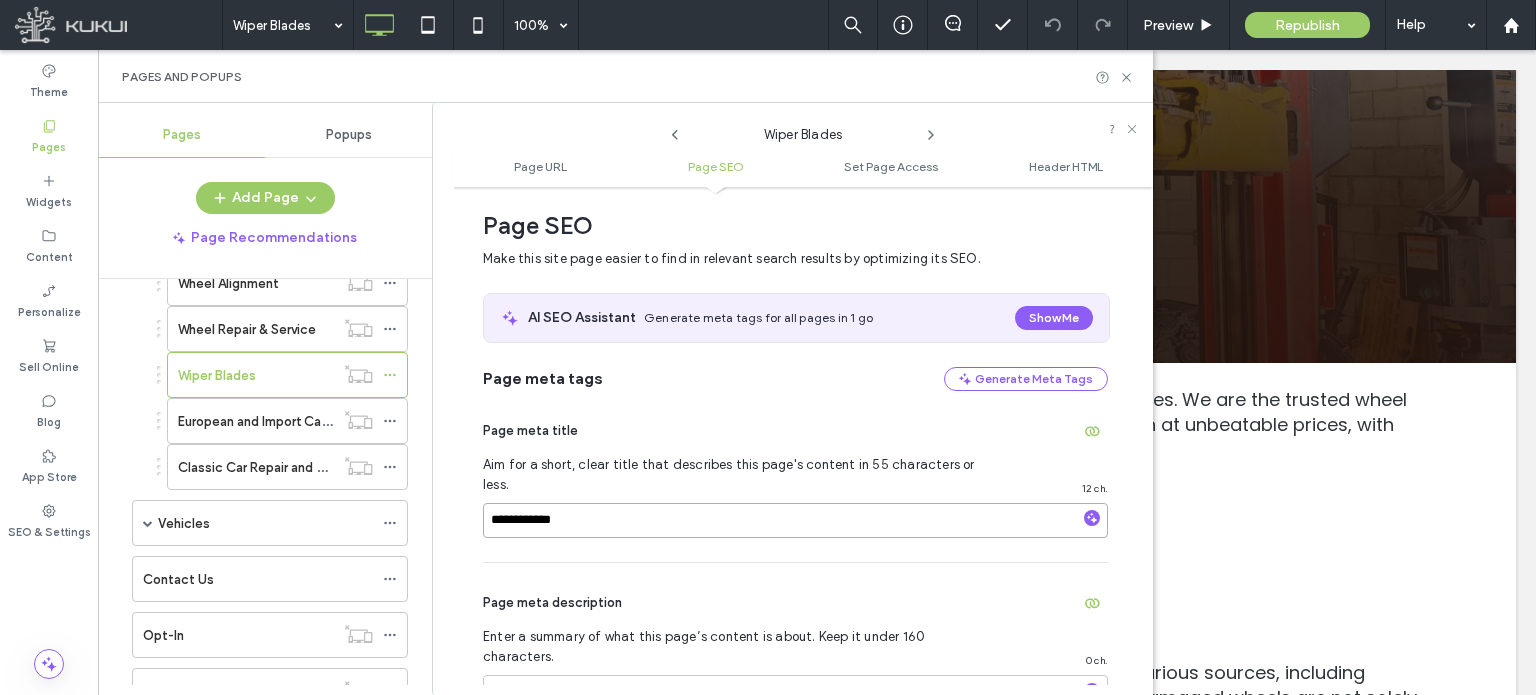 click on "**********" at bounding box center [795, 520] 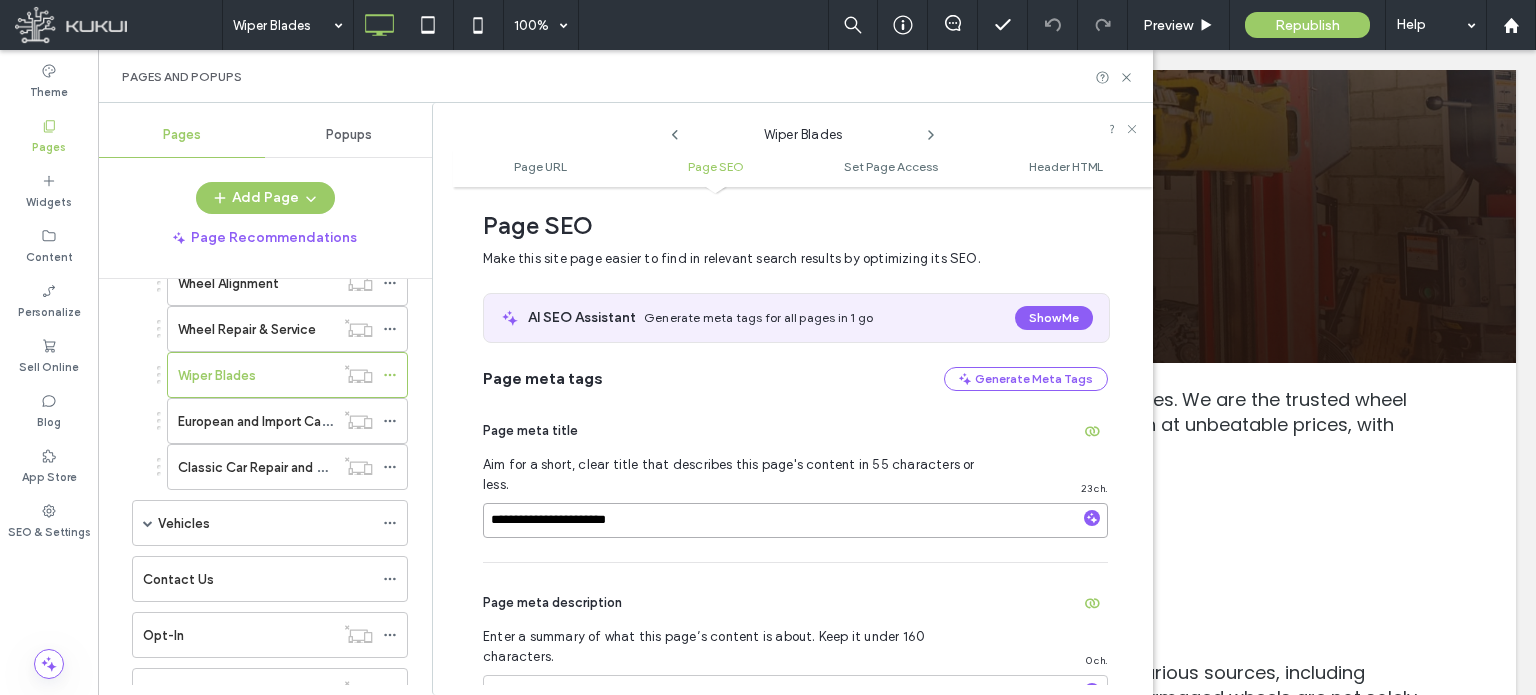 paste on "**********" 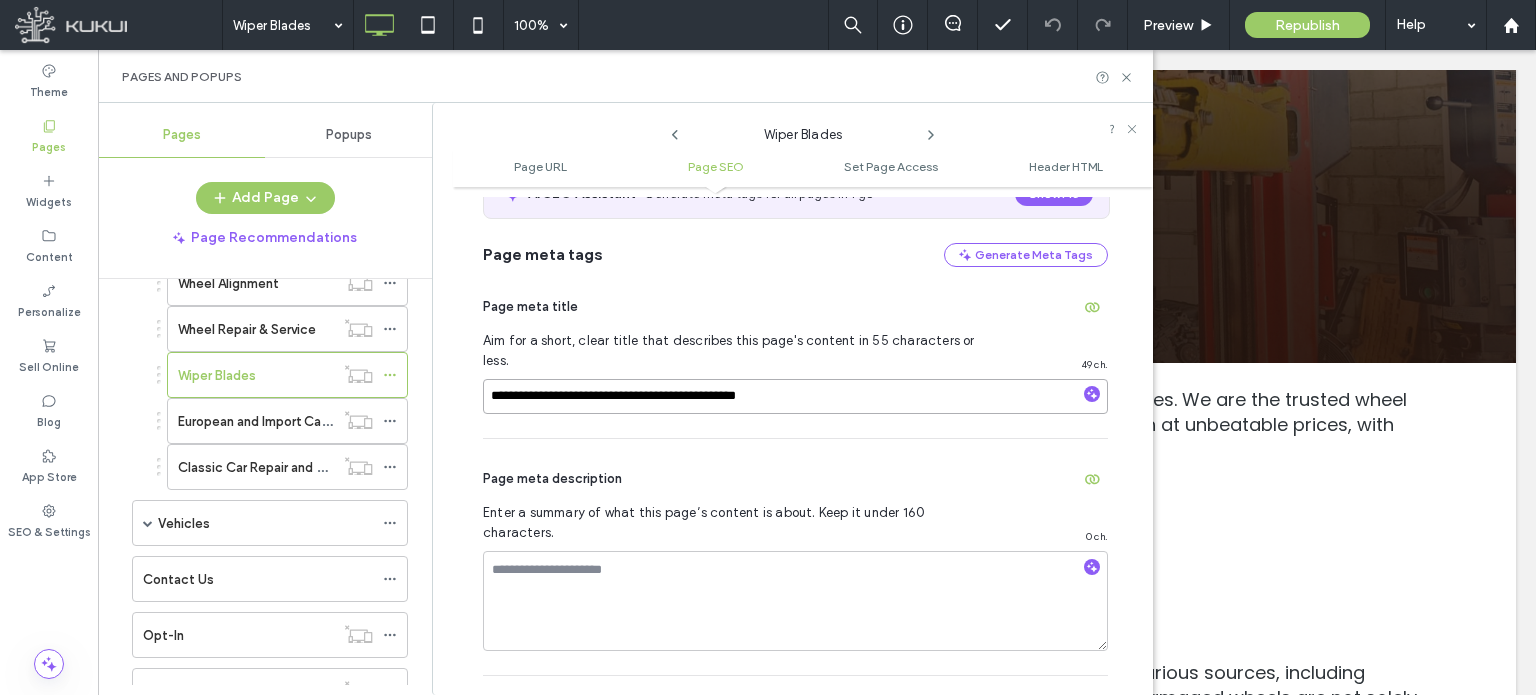 scroll, scrollTop: 474, scrollLeft: 0, axis: vertical 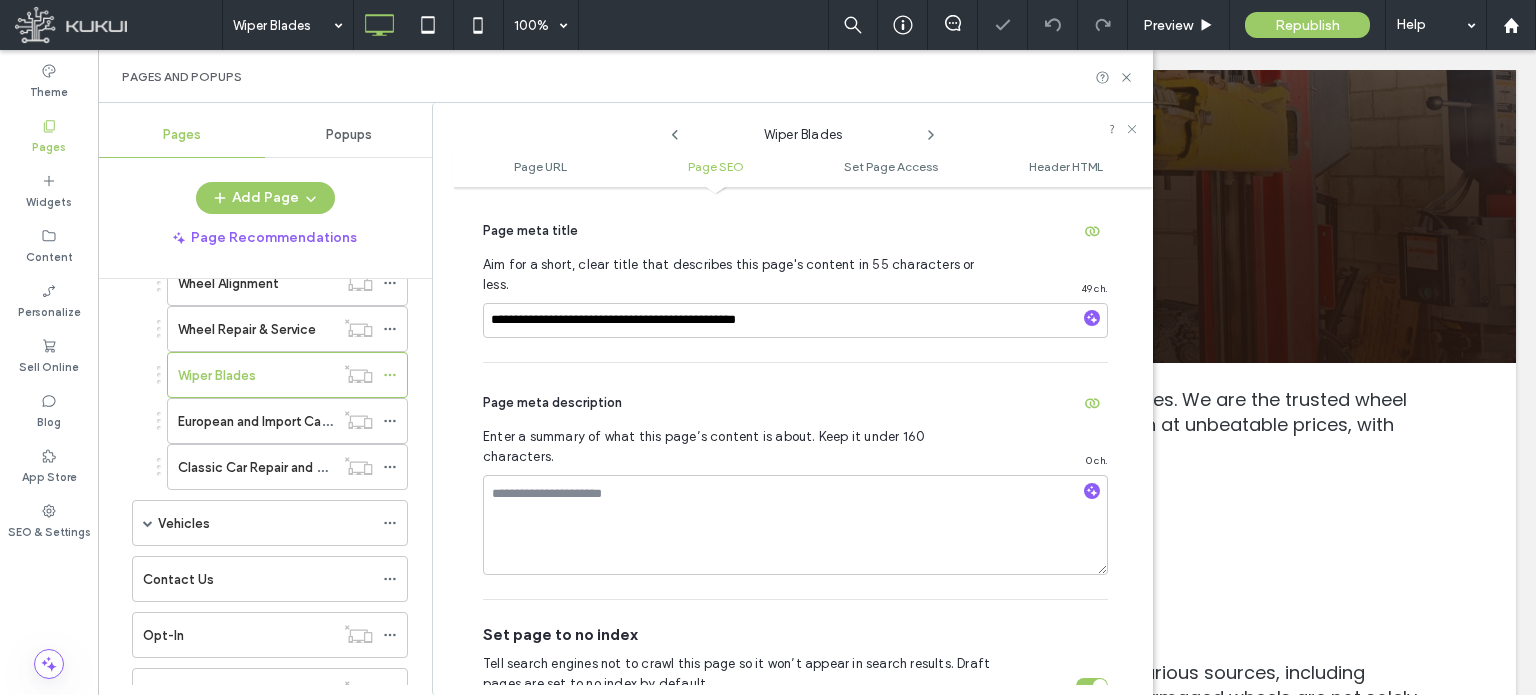 click on "Page meta description" at bounding box center (795, 403) 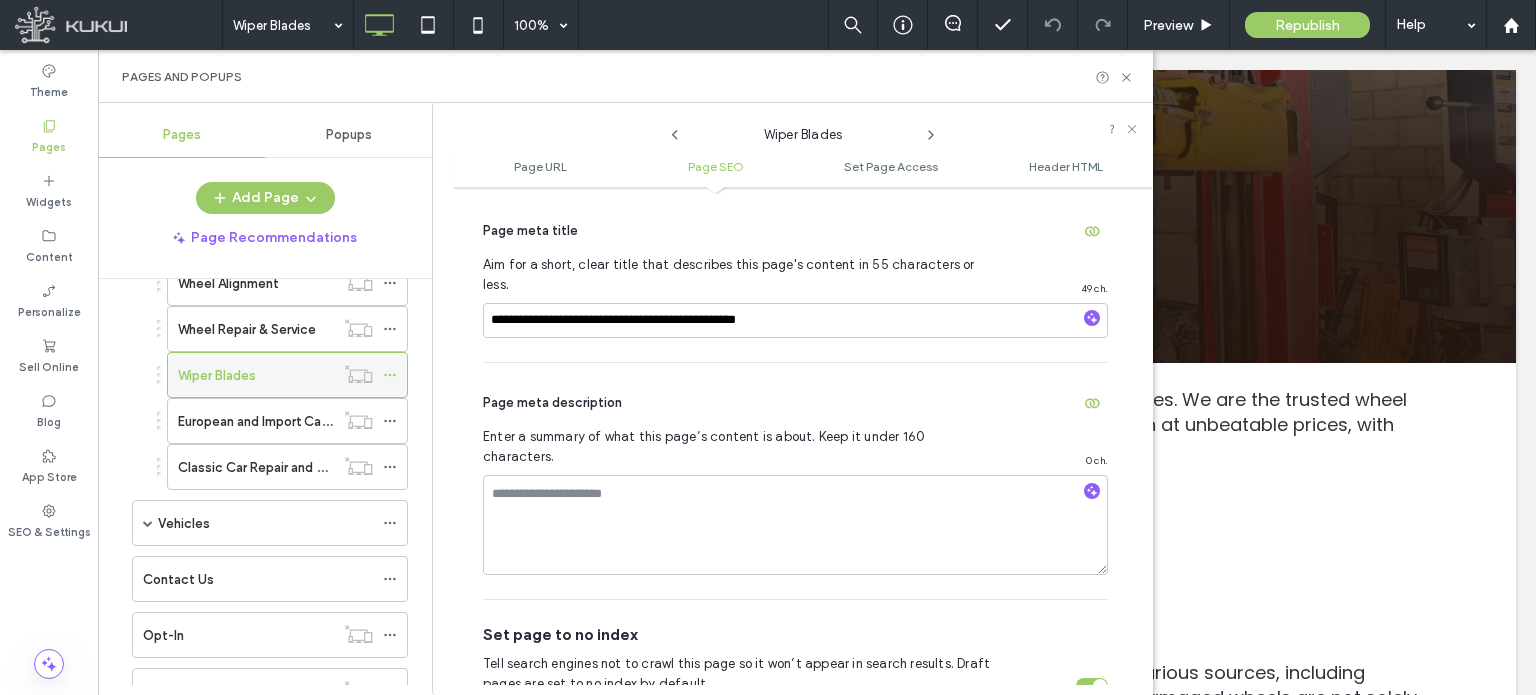 click 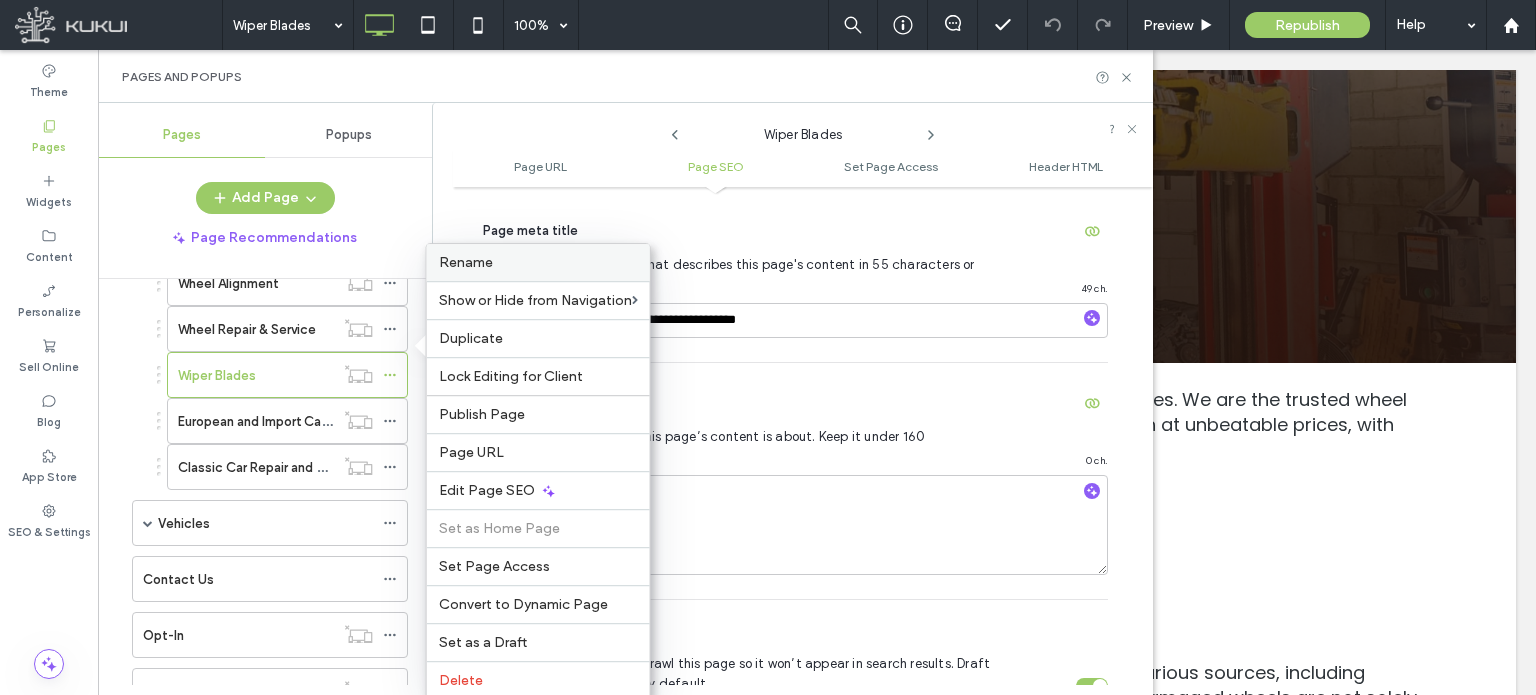 click on "Rename" at bounding box center (466, 262) 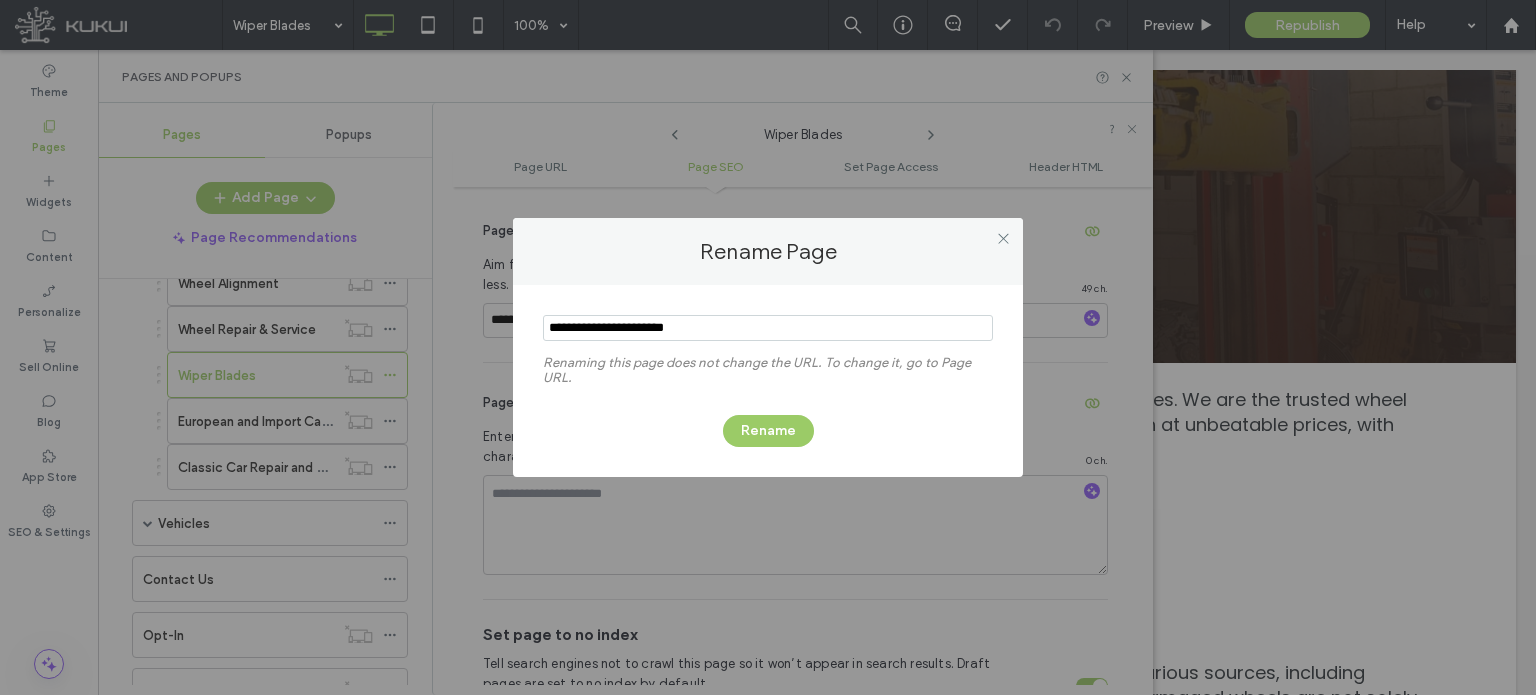 type on "**********" 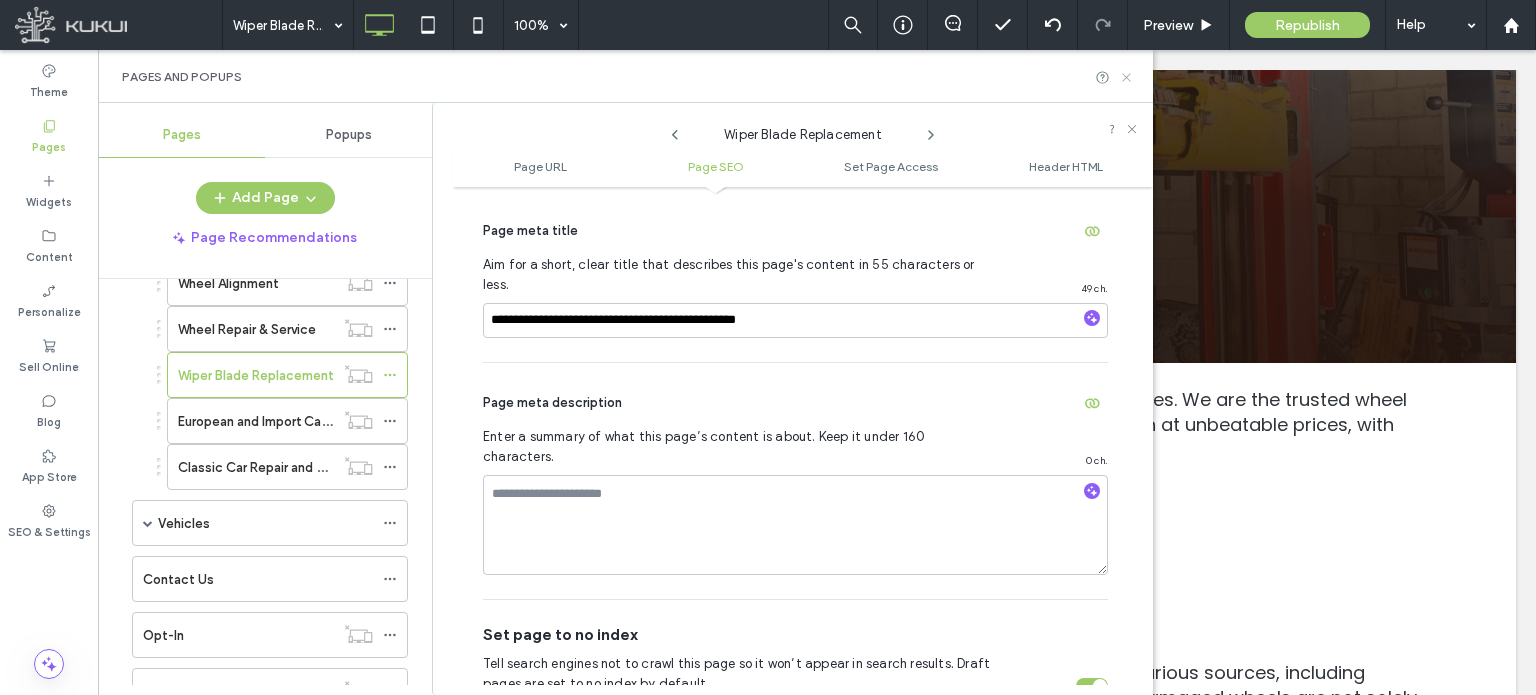 click 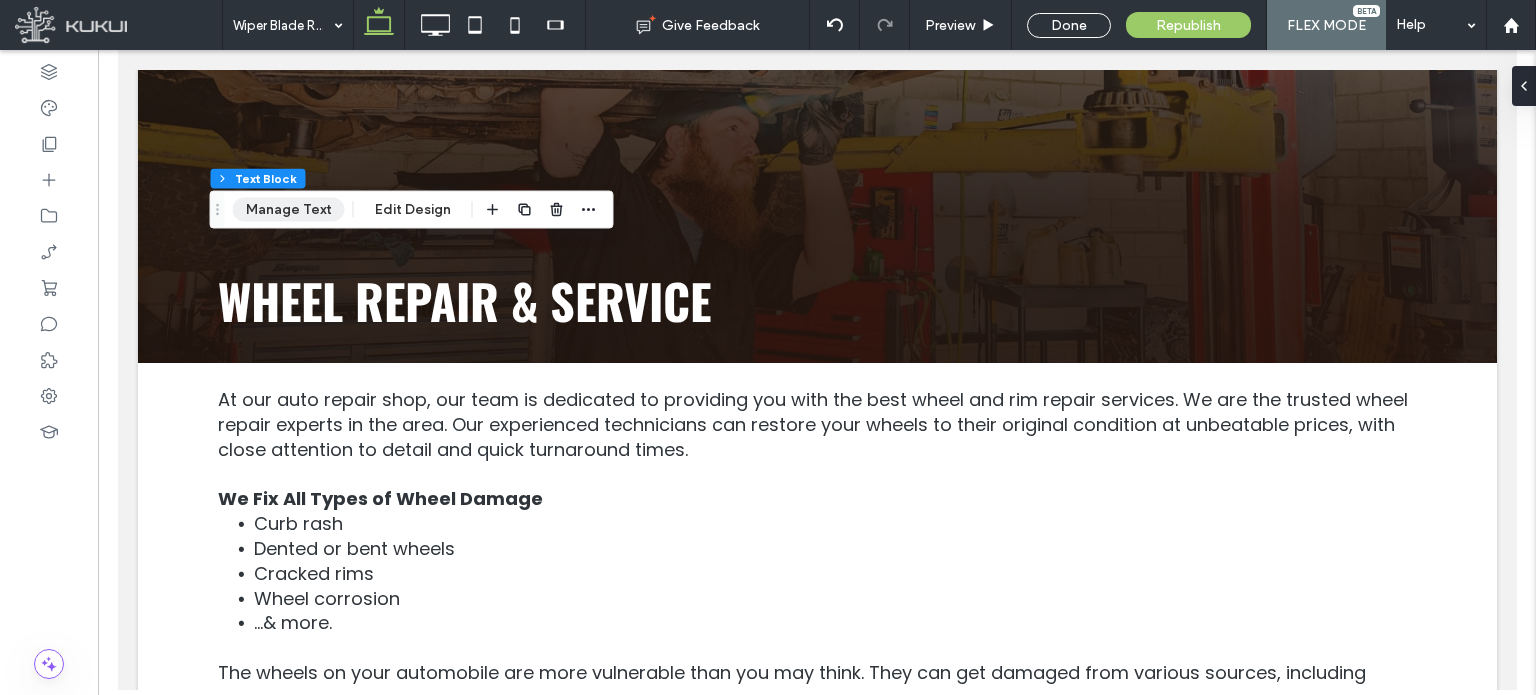 click on "Manage Text" at bounding box center [289, 210] 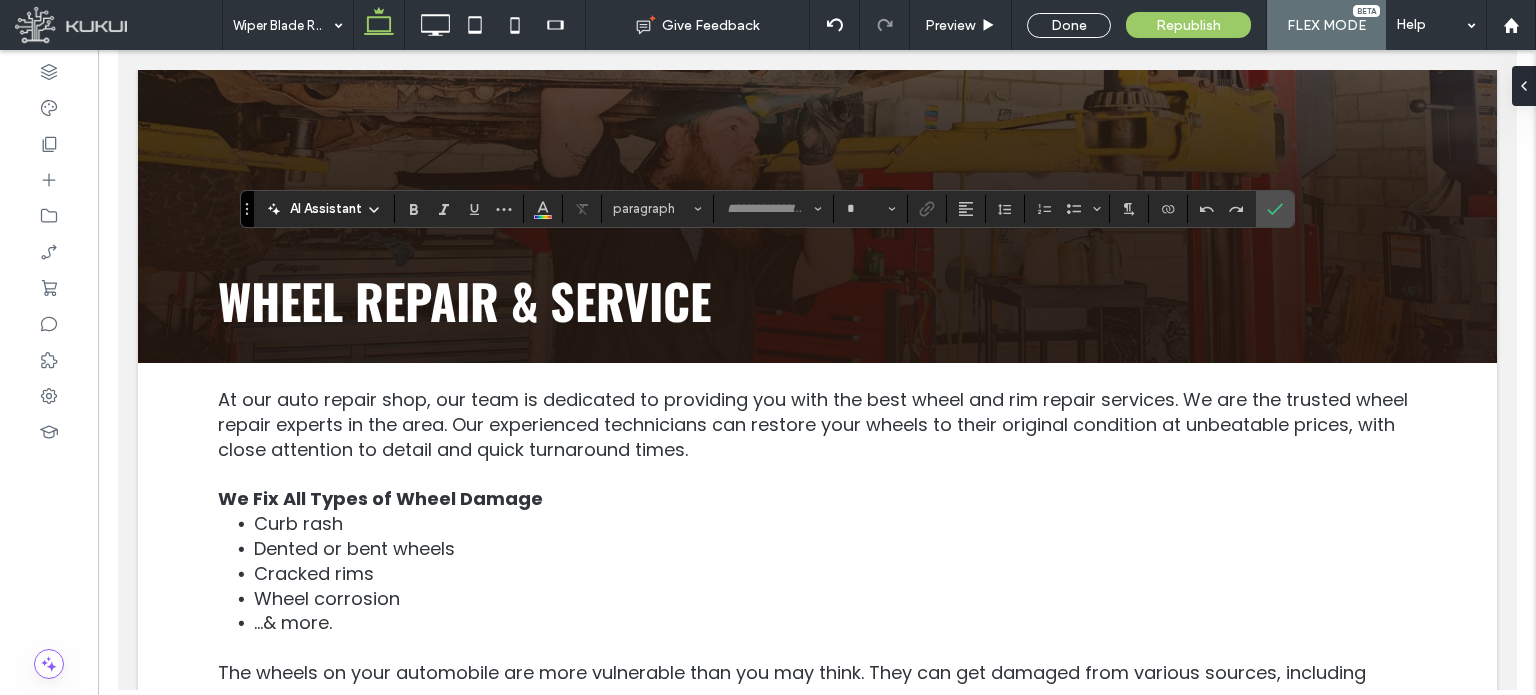 type on "******" 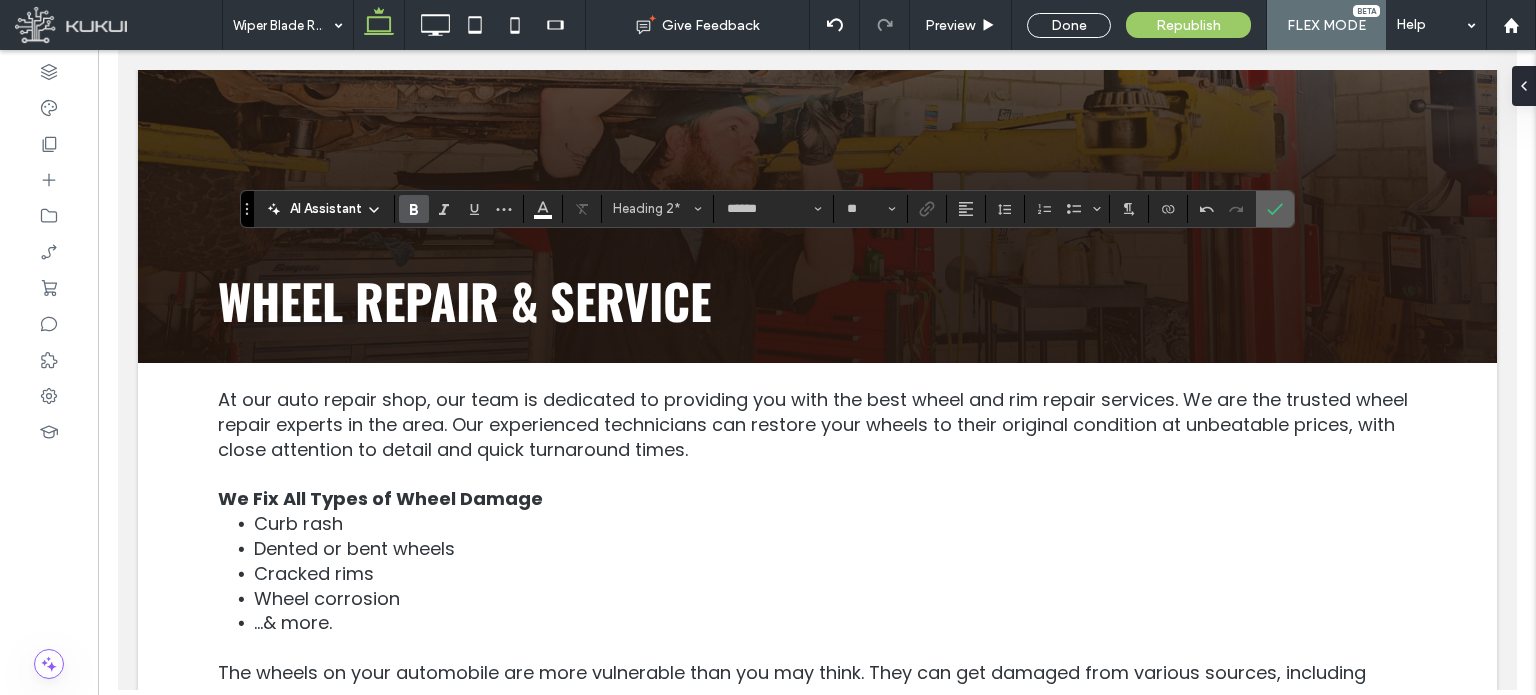 click 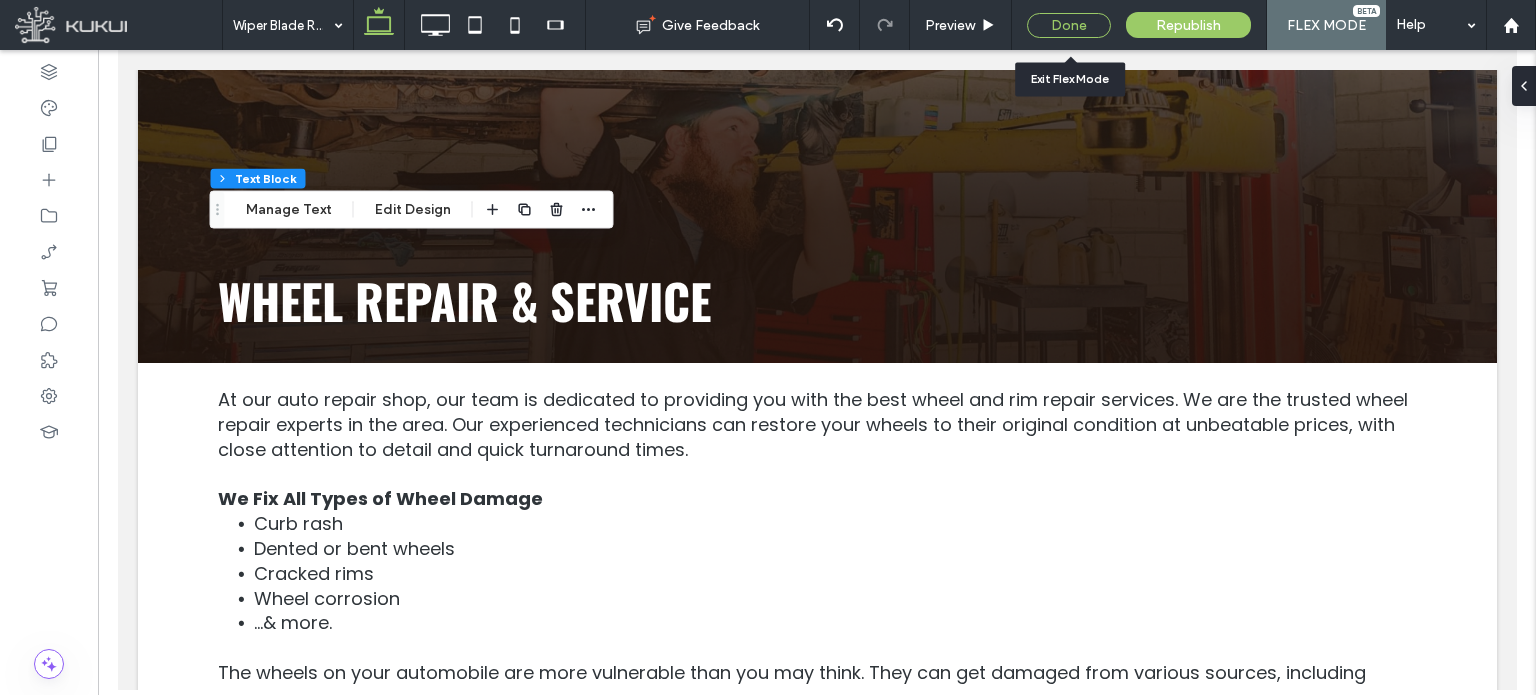 click on "Done" at bounding box center [1069, 25] 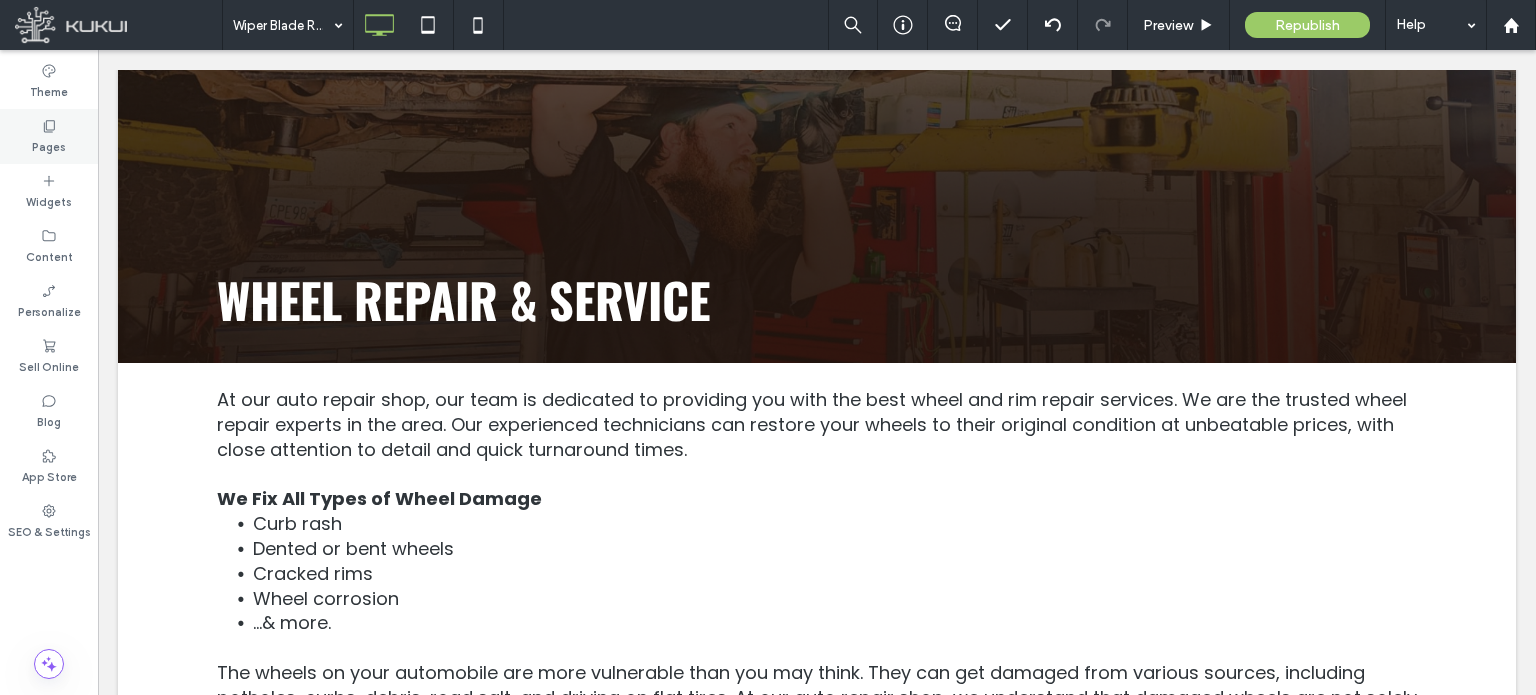 click 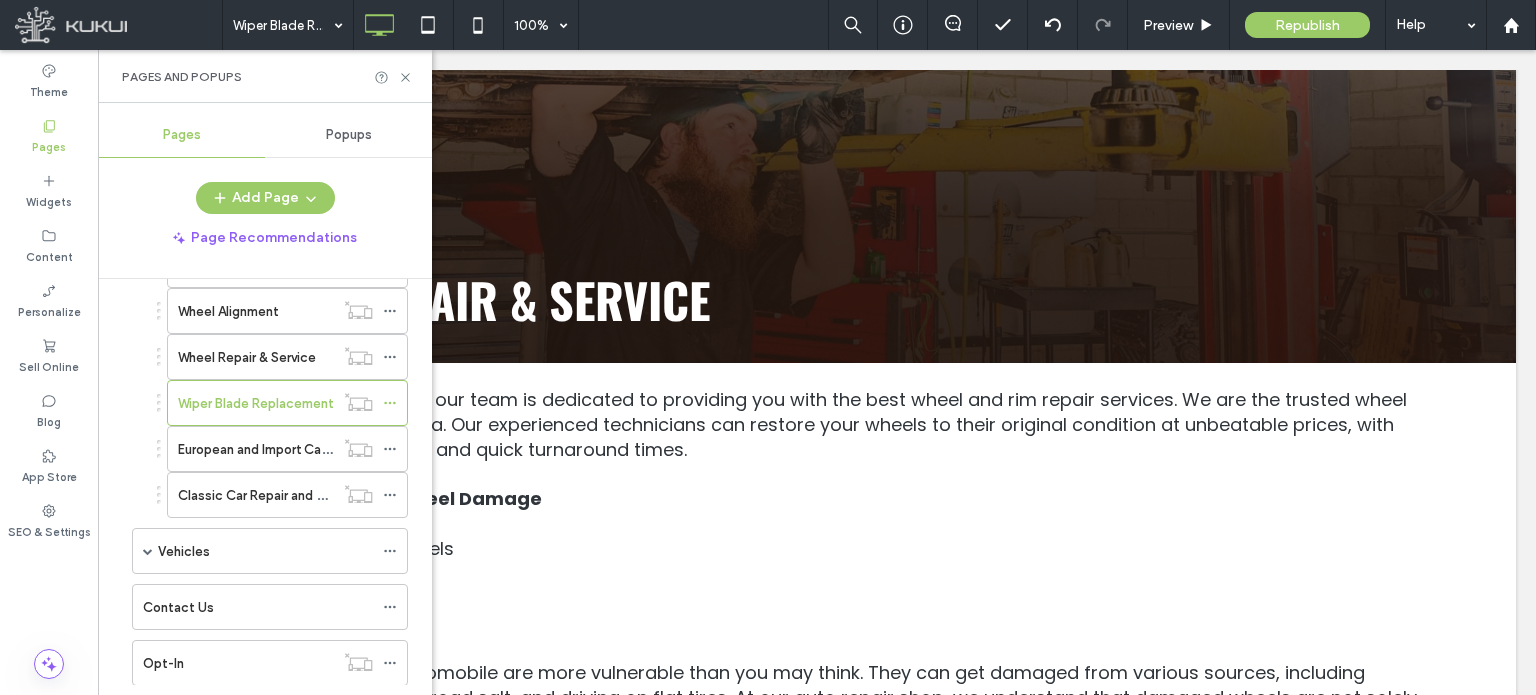 scroll, scrollTop: 3200, scrollLeft: 0, axis: vertical 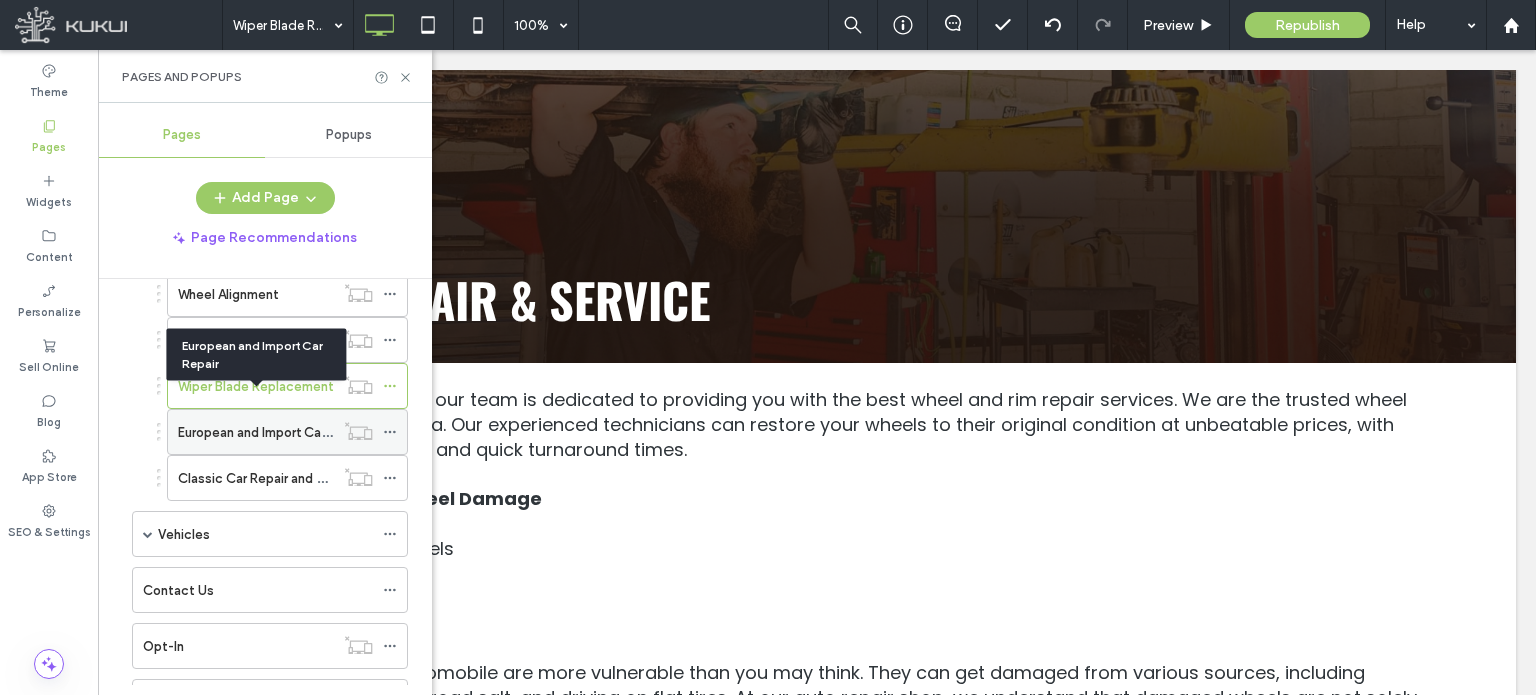 click on "European and Import Car Repair" at bounding box center (272, 432) 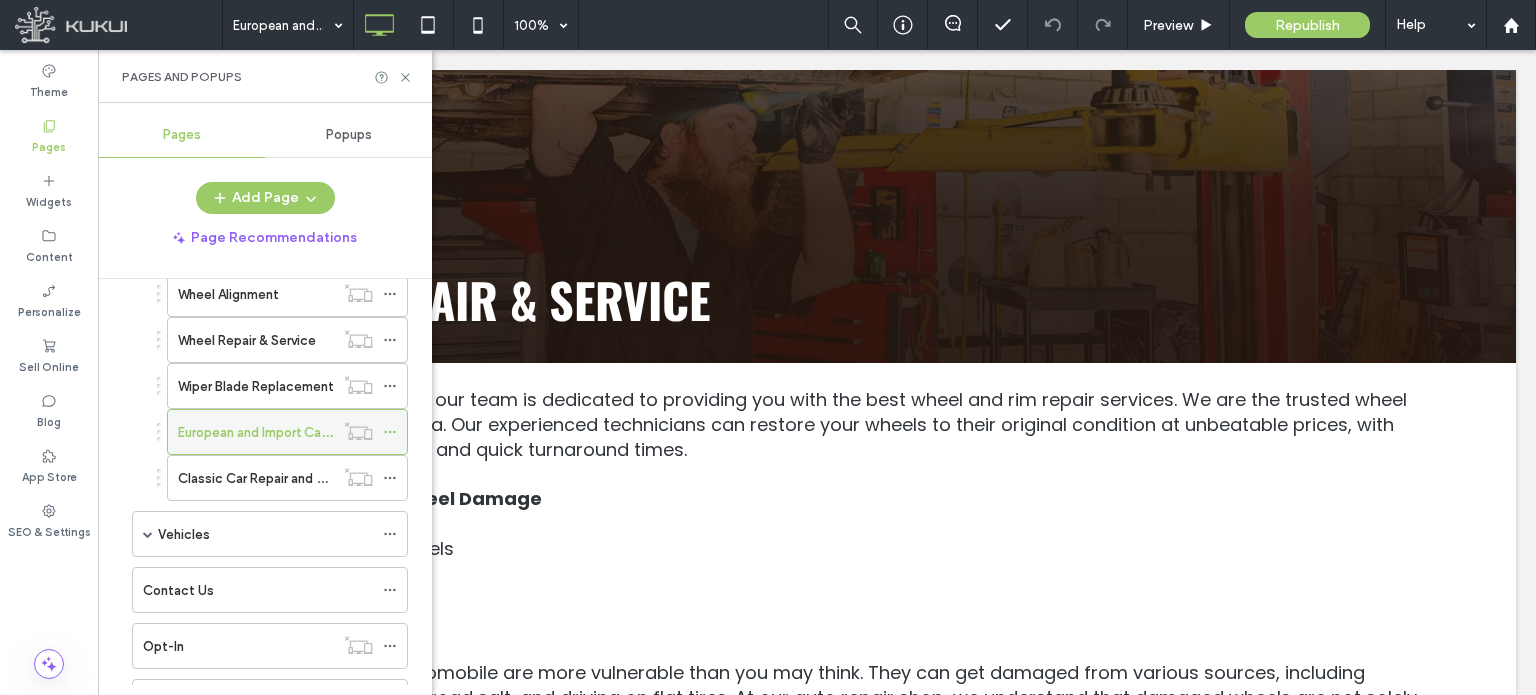 click 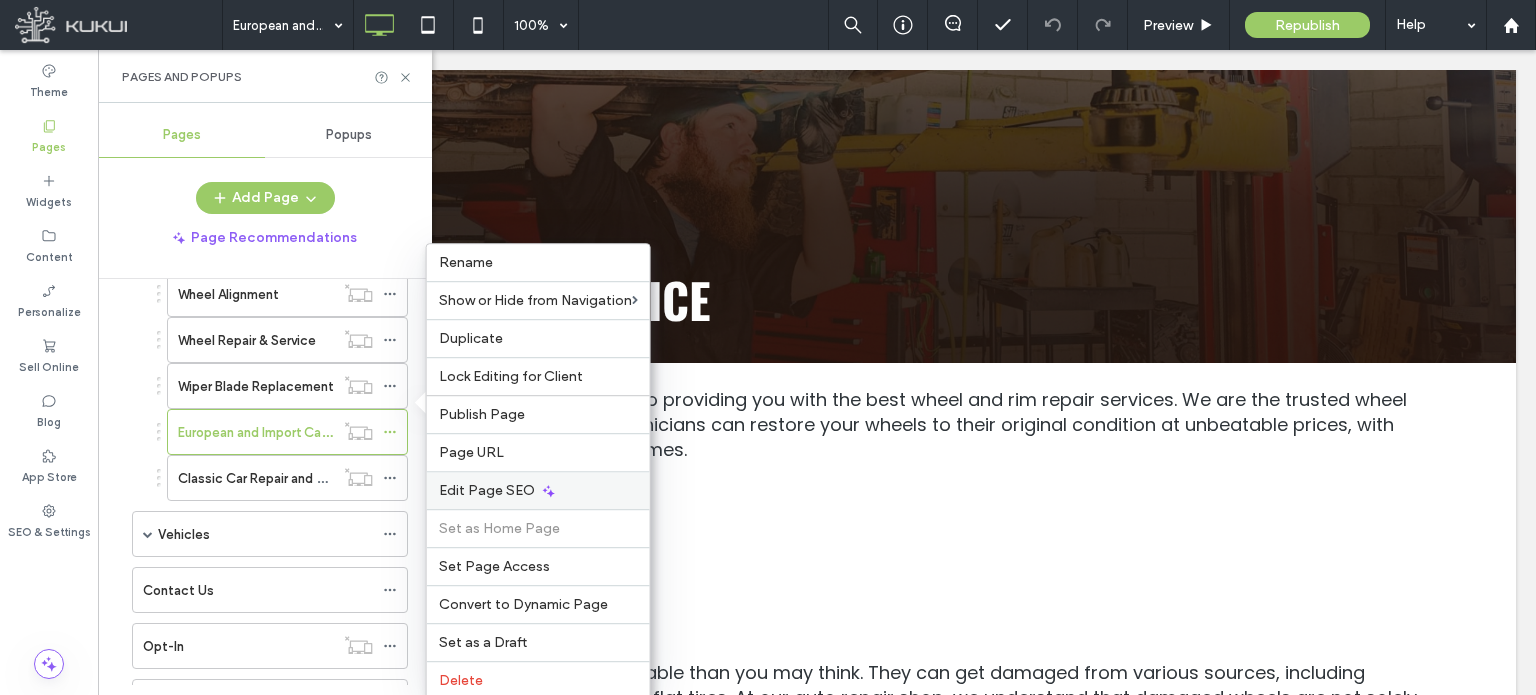 click on "Edit Page SEO" at bounding box center (487, 490) 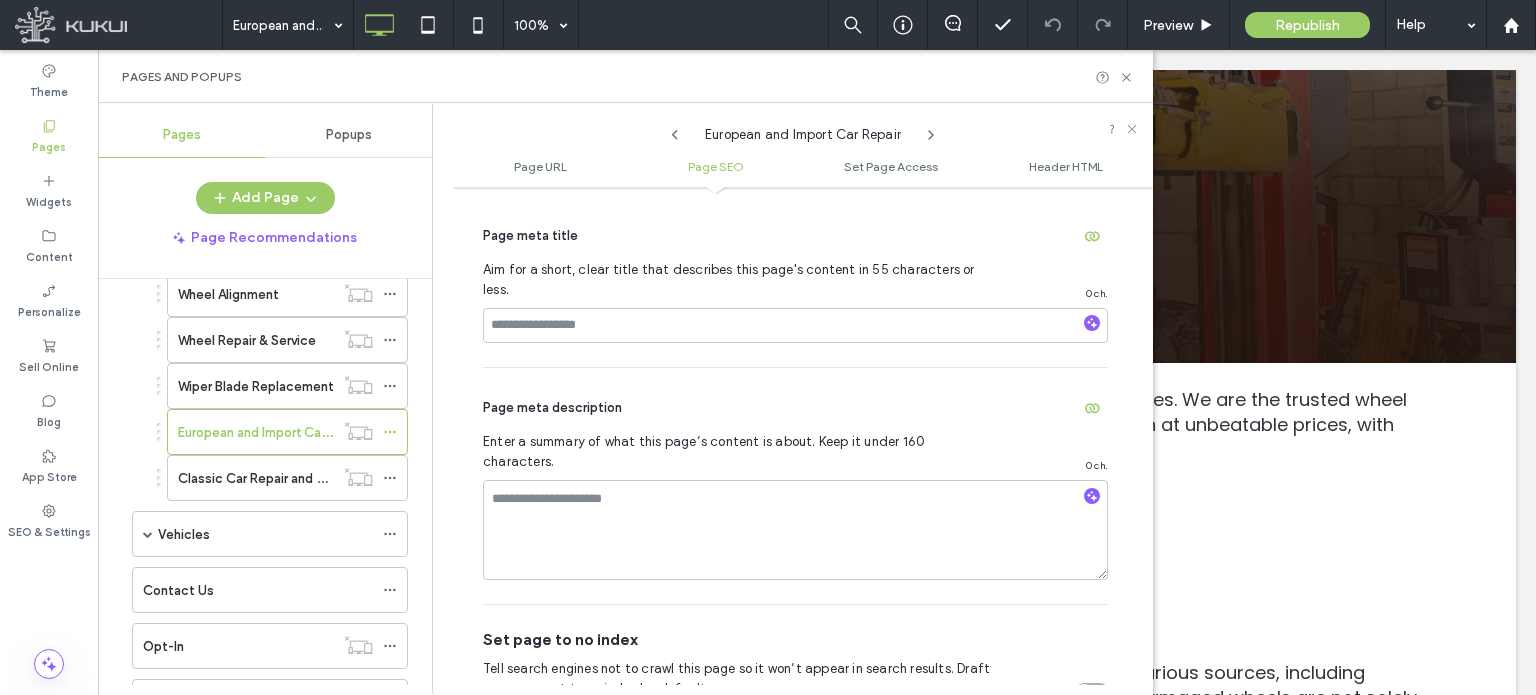 scroll, scrollTop: 474, scrollLeft: 0, axis: vertical 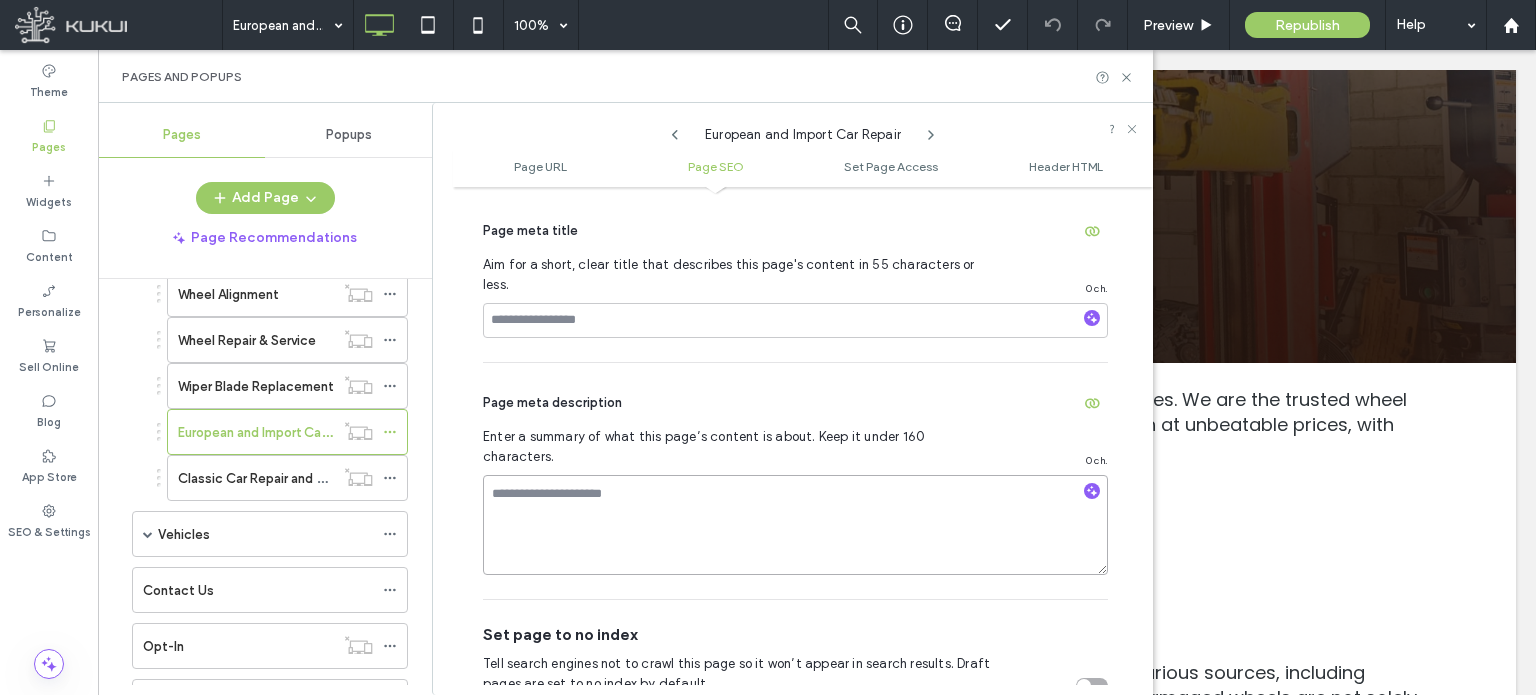 click at bounding box center (795, 525) 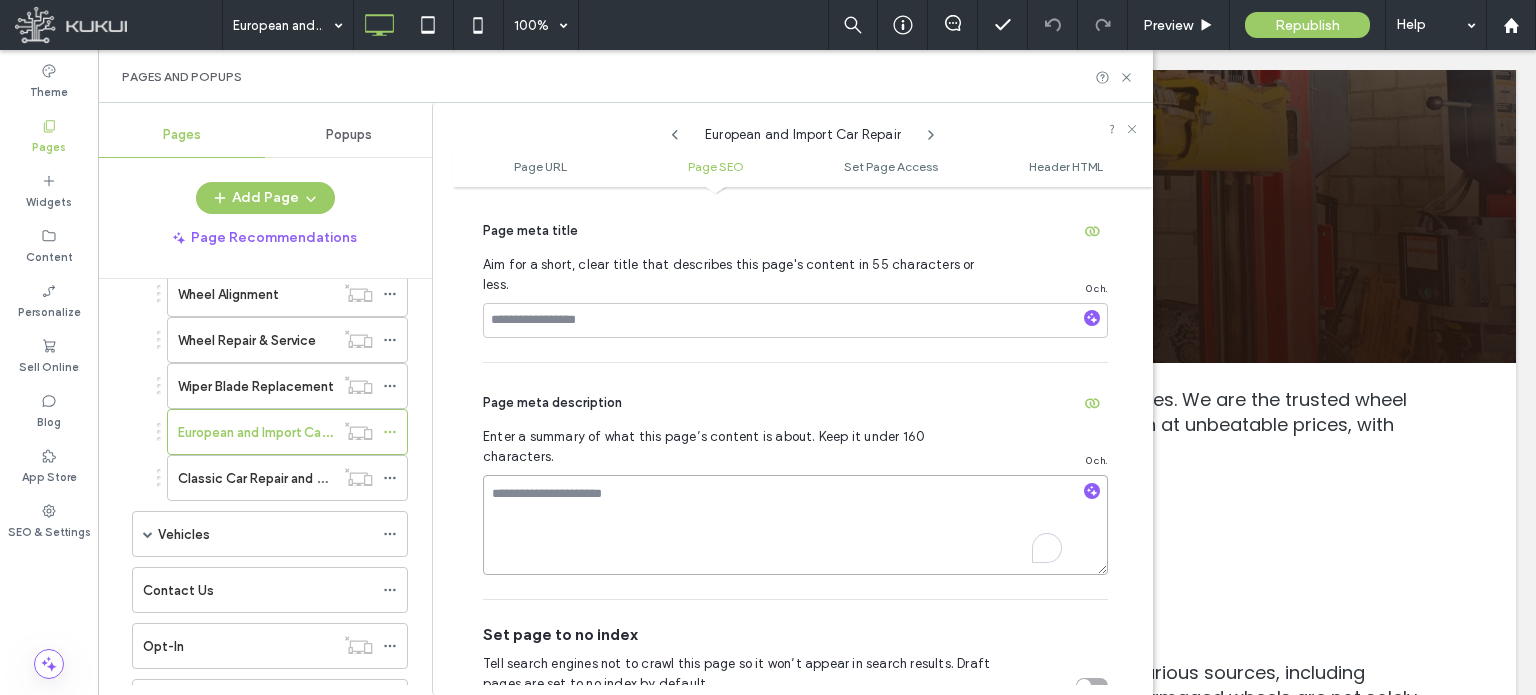 paste on "**********" 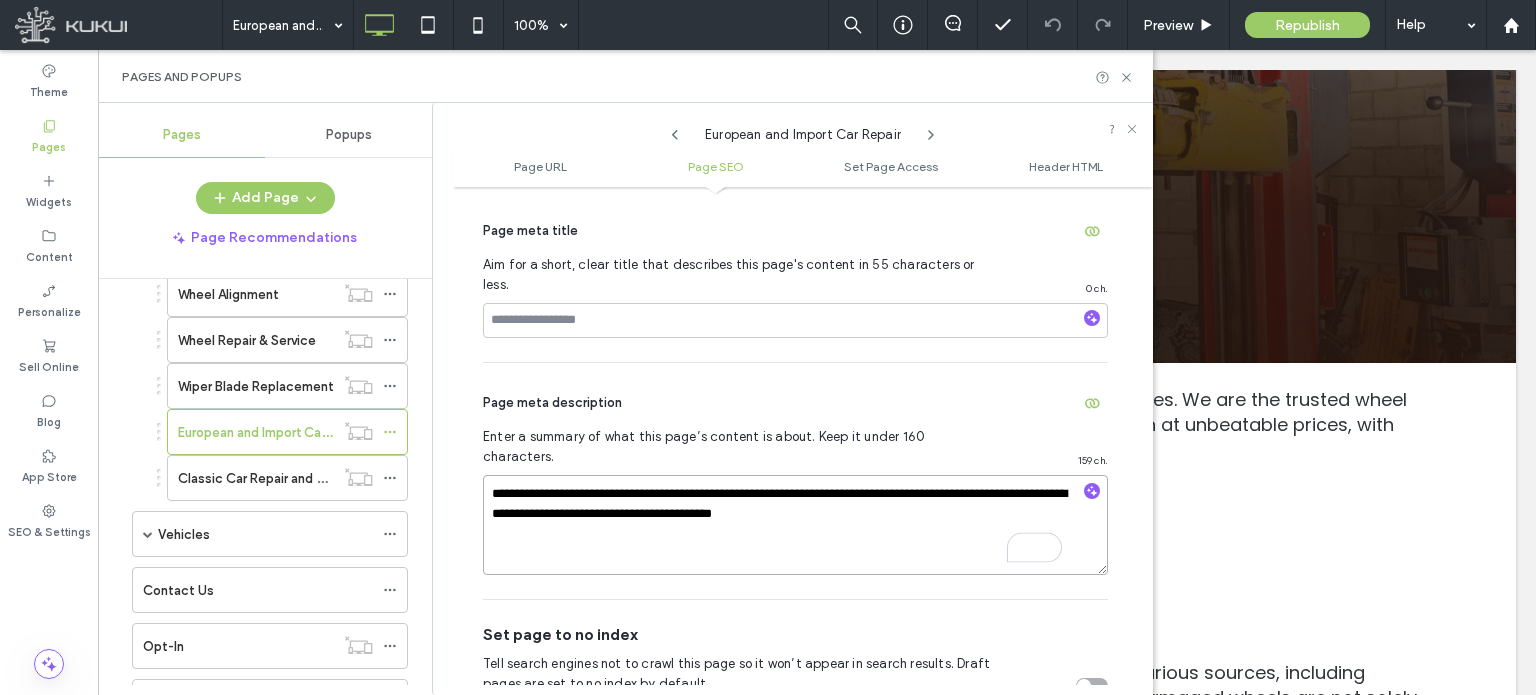 type on "**********" 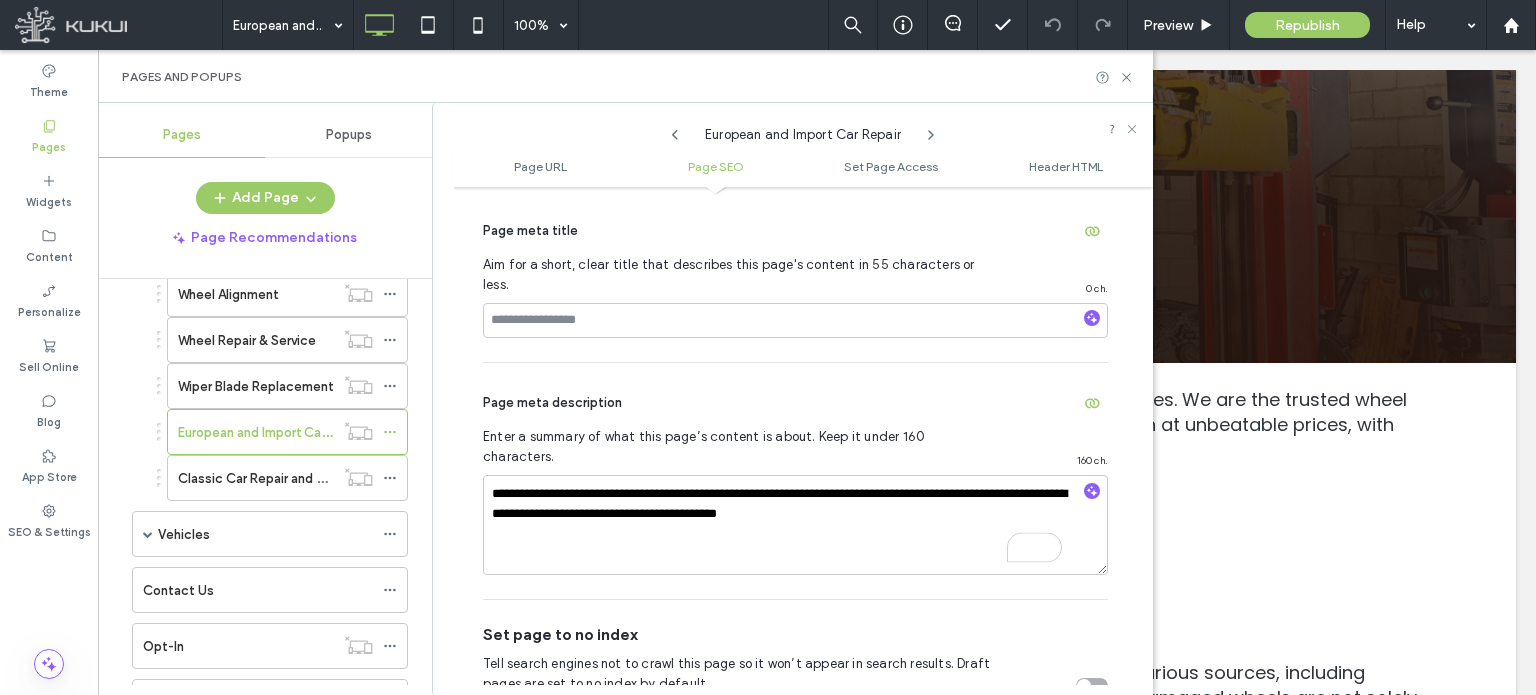 click on "Page meta description" at bounding box center [795, 403] 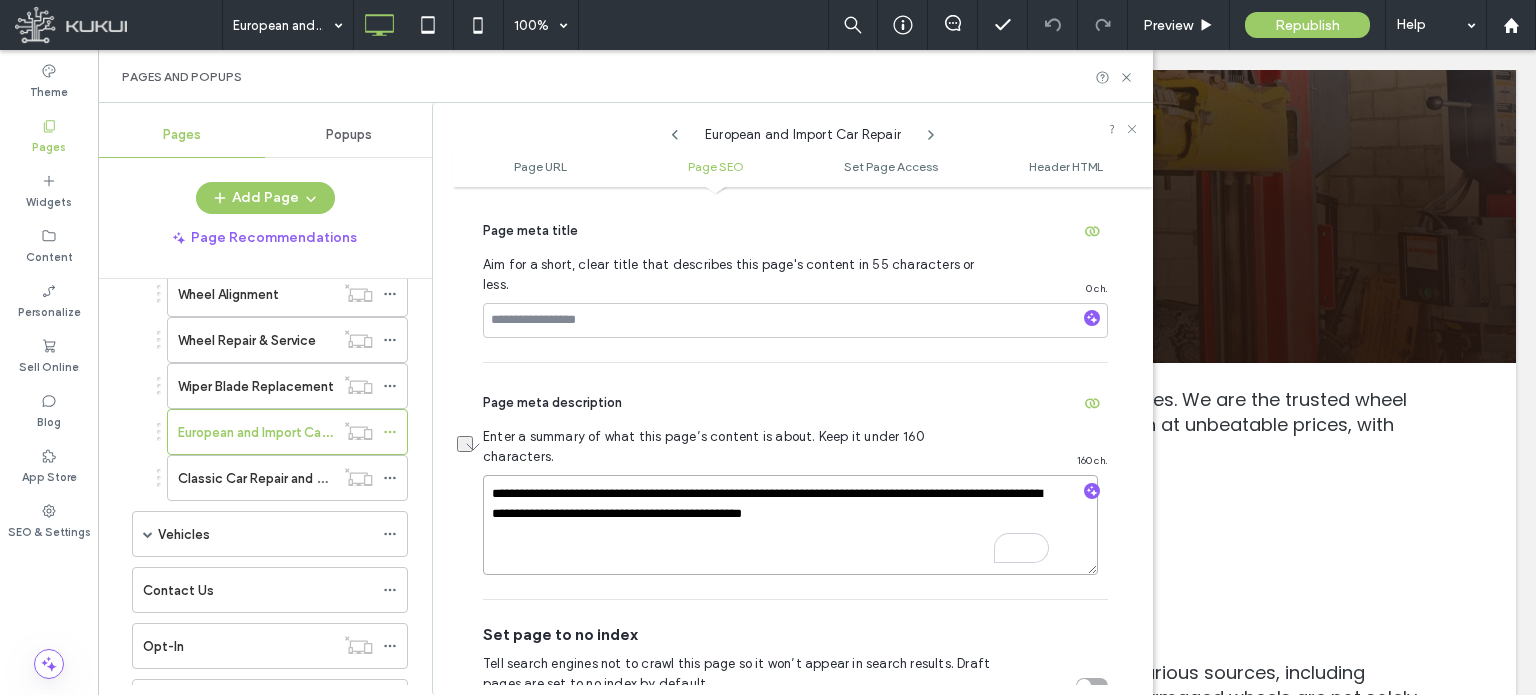 drag, startPoint x: 606, startPoint y: 454, endPoint x: 962, endPoint y: 451, distance: 356.01263 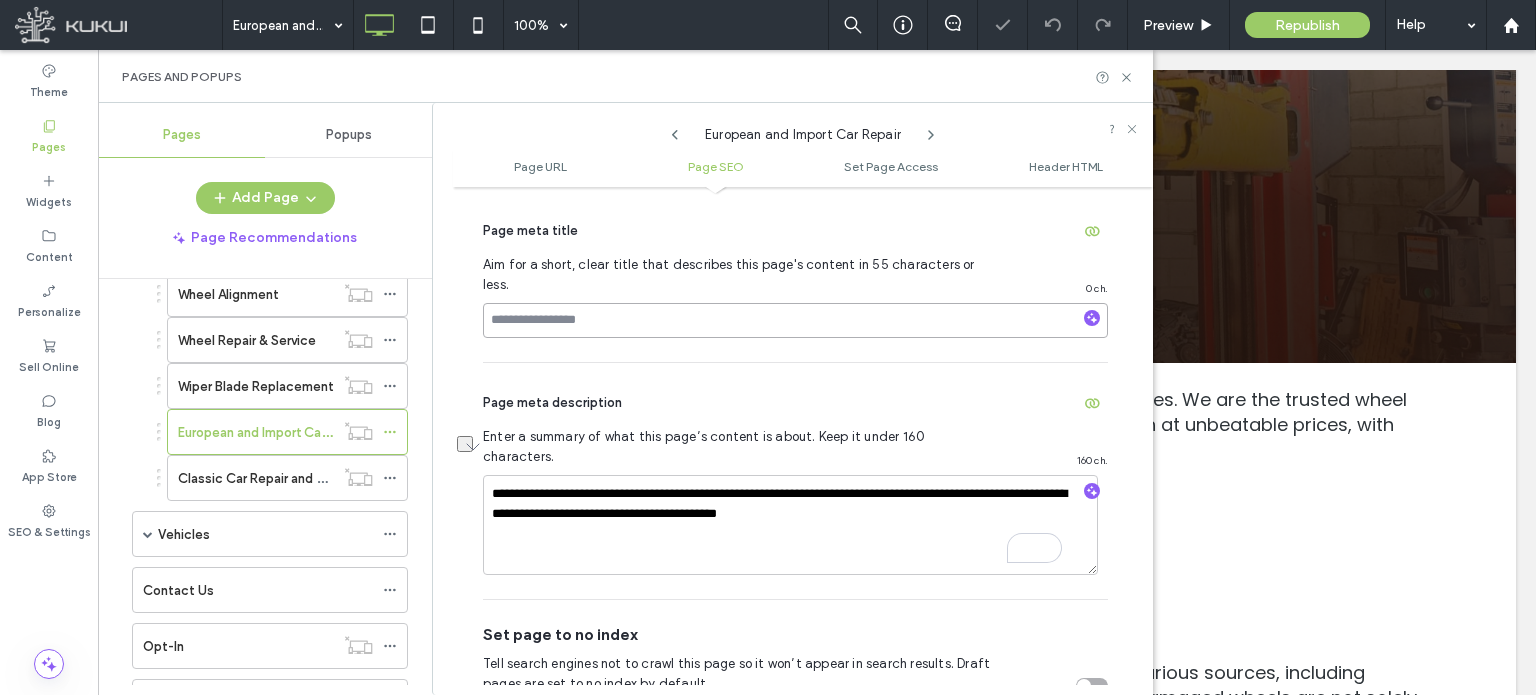 click at bounding box center [795, 320] 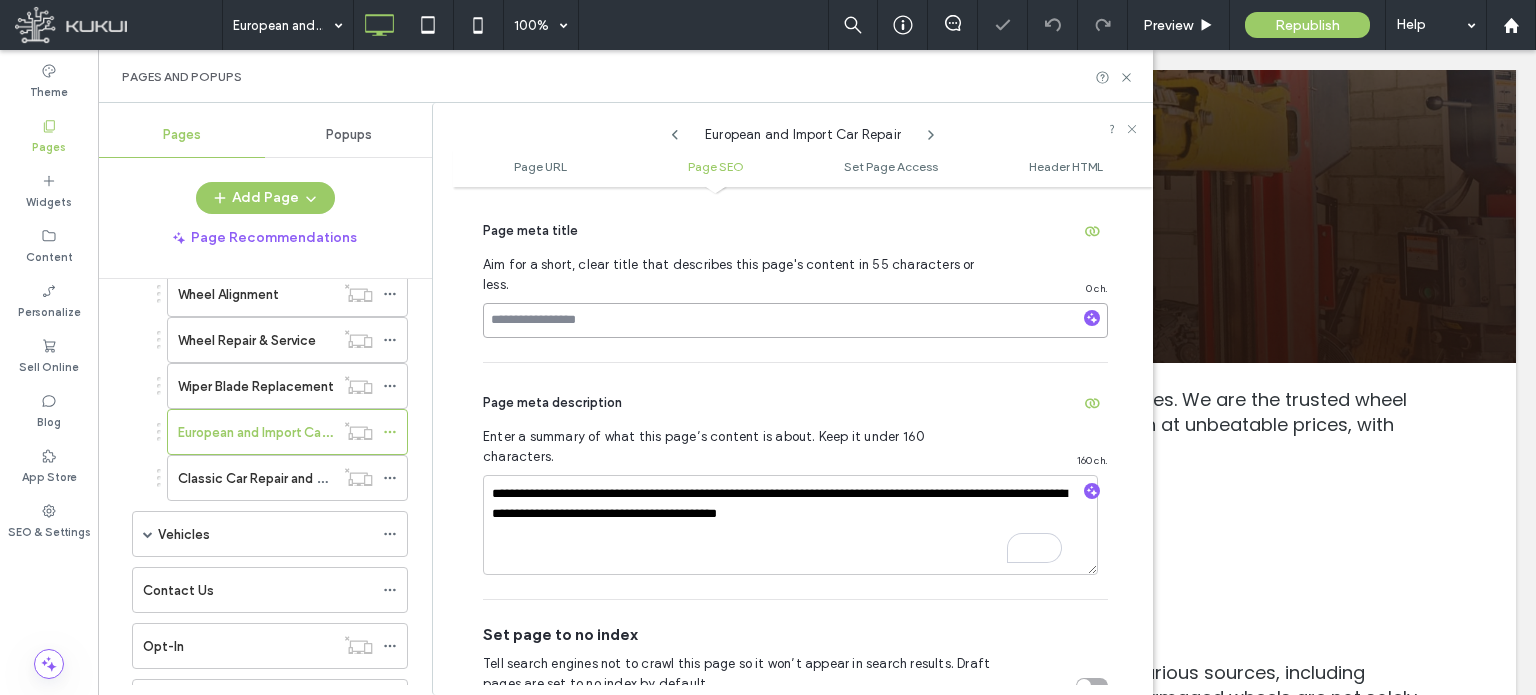 paste on "**********" 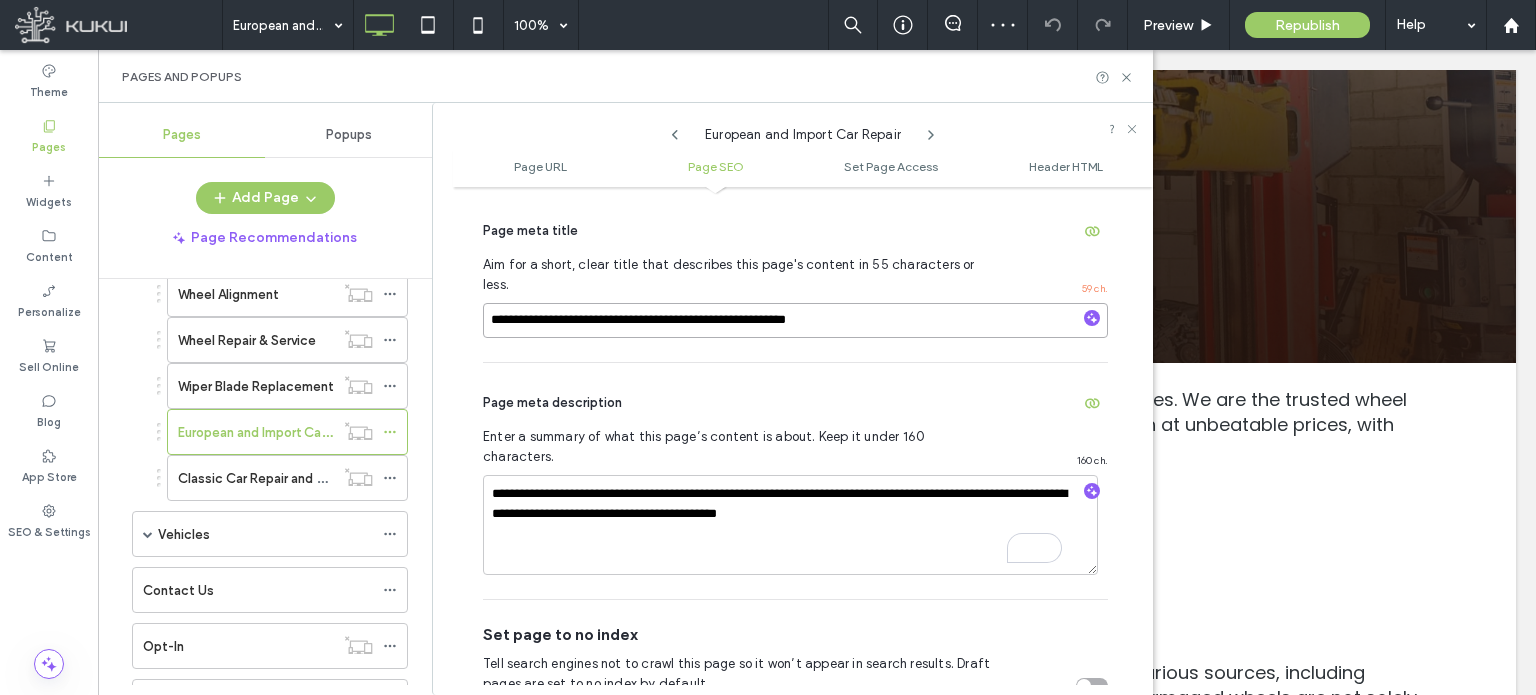 click on "**********" at bounding box center (795, 320) 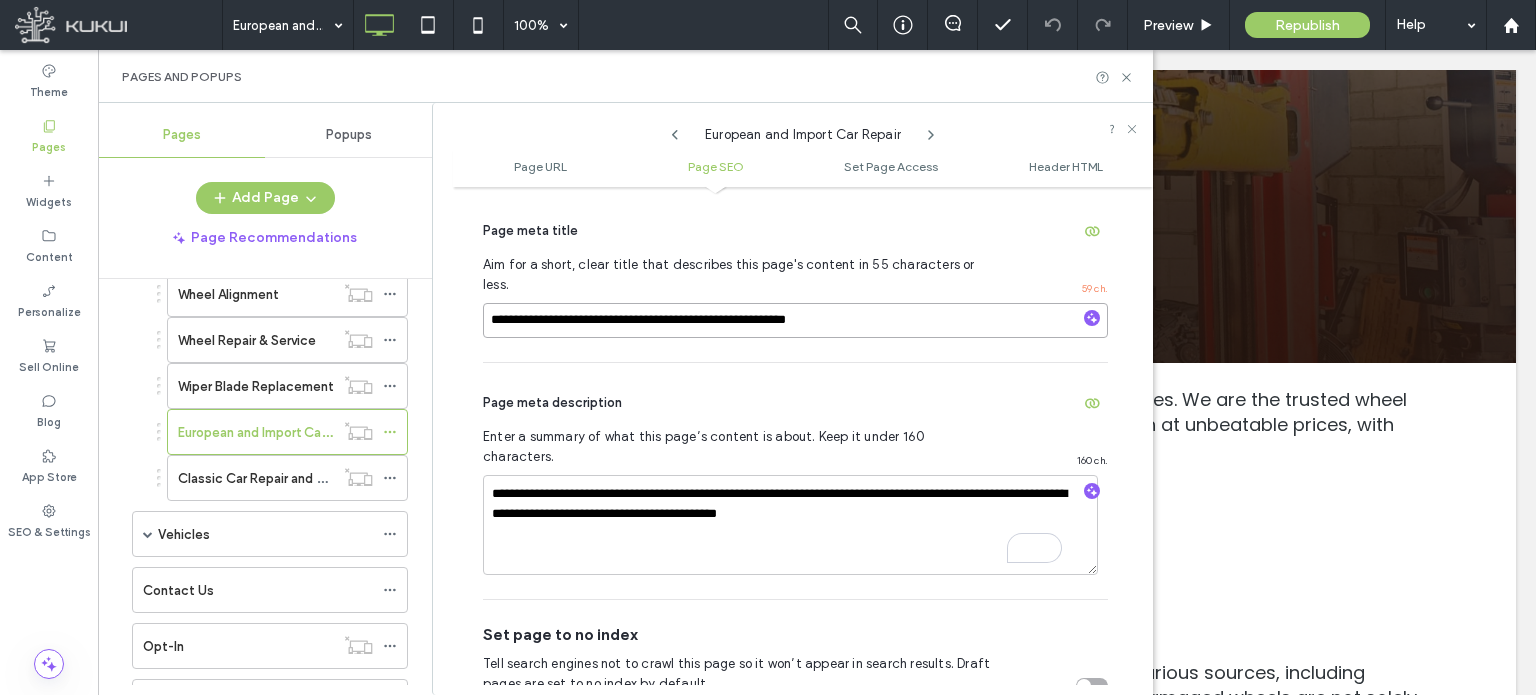 paste on "**********" 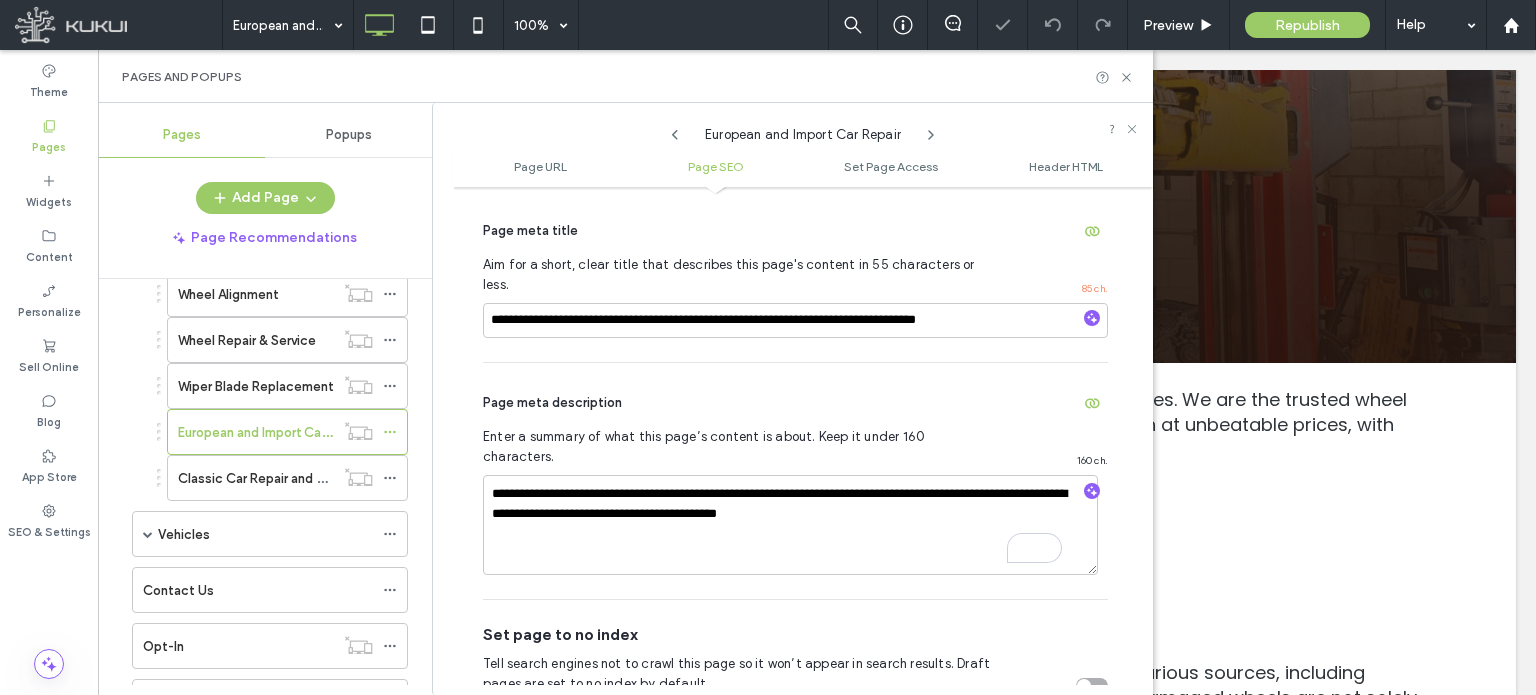 click on "**********" at bounding box center [795, 481] 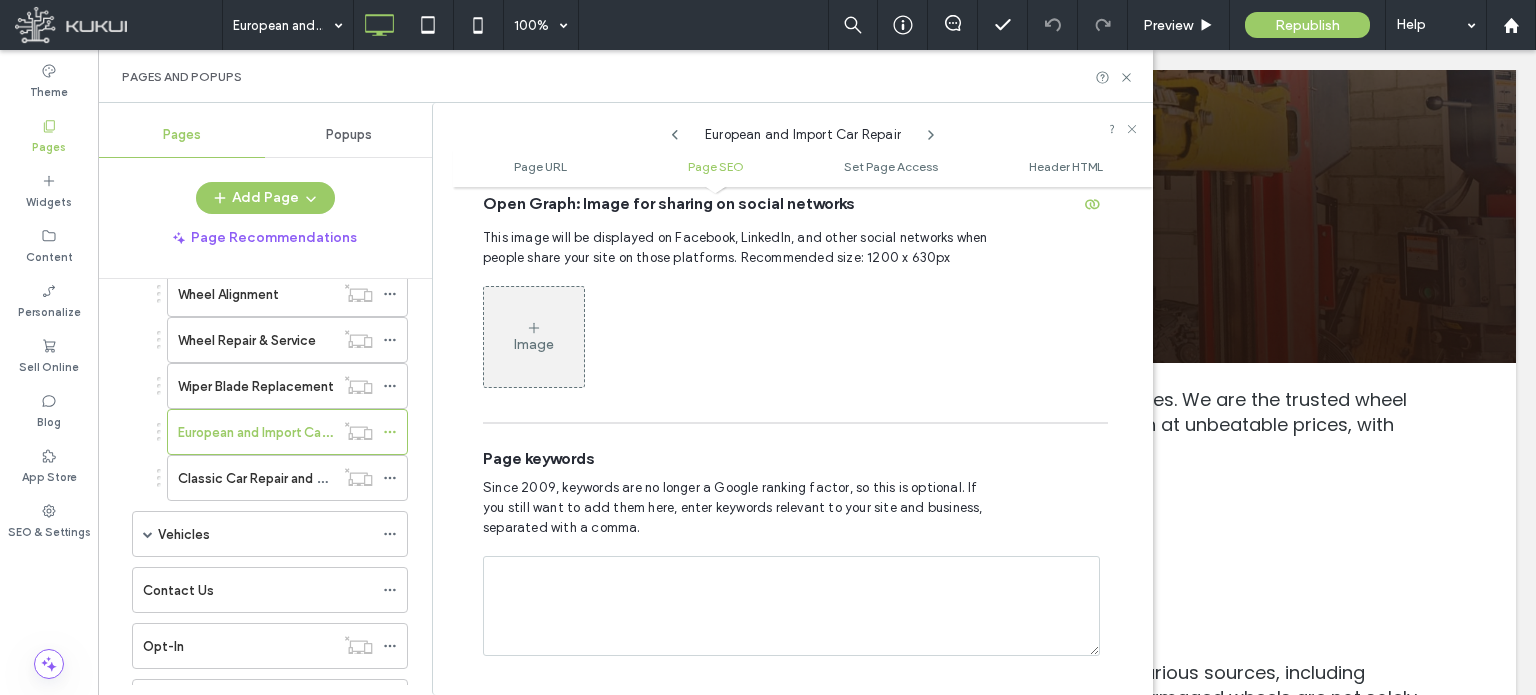 scroll, scrollTop: 1074, scrollLeft: 0, axis: vertical 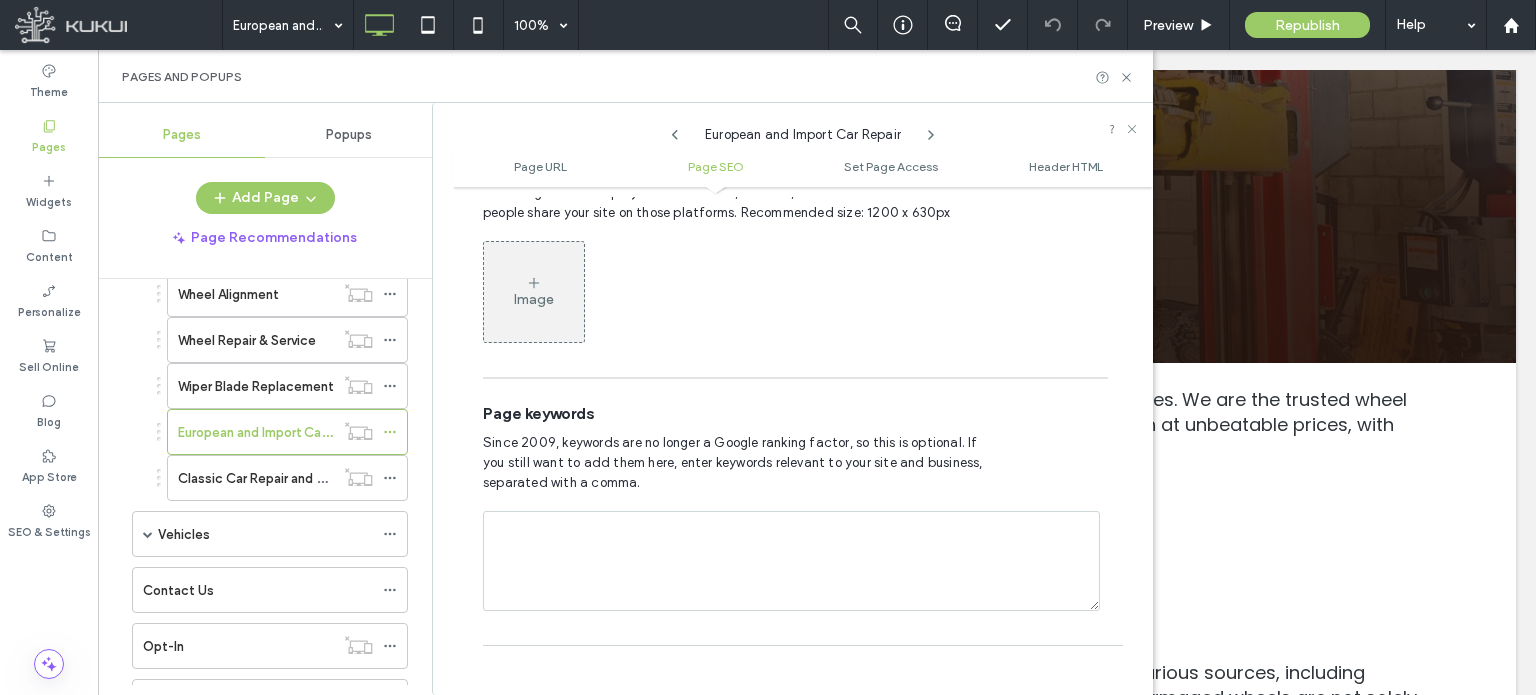 click at bounding box center (791, 561) 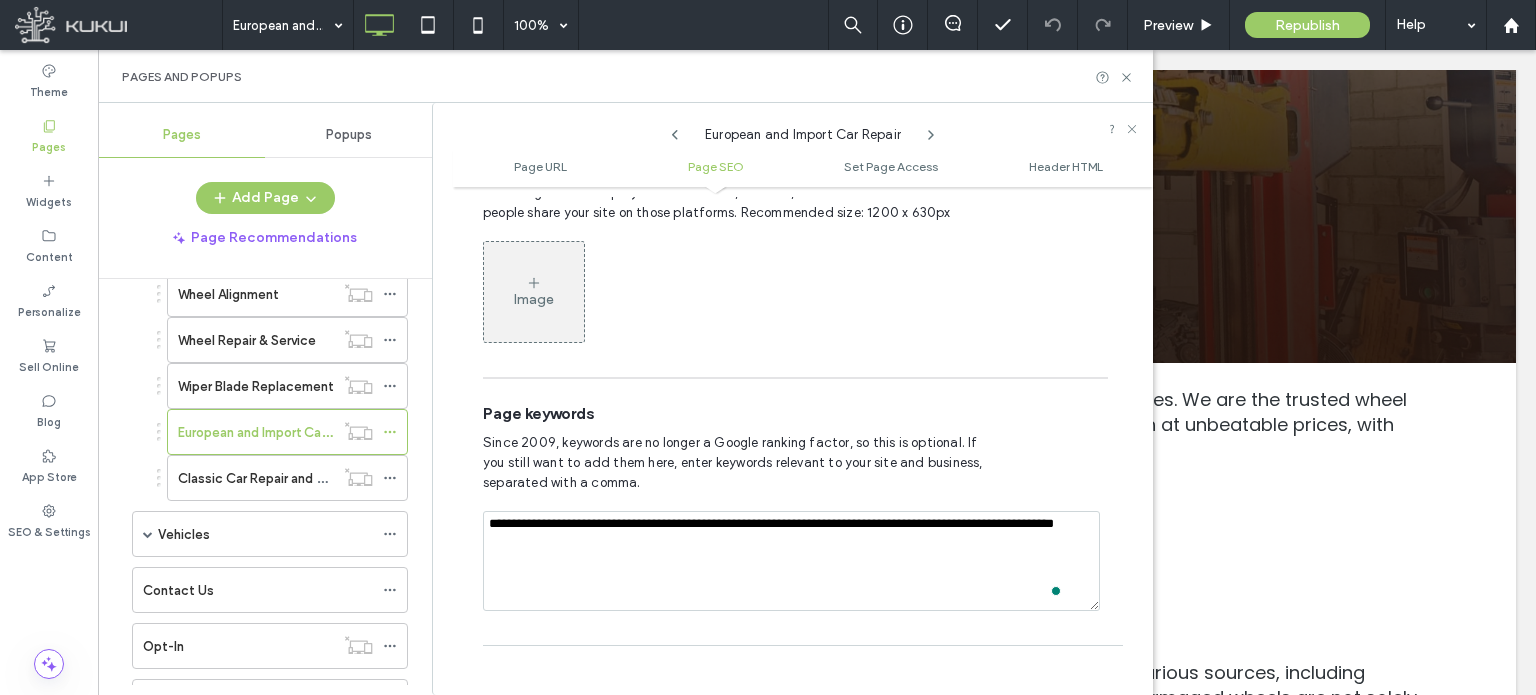 type on "**********" 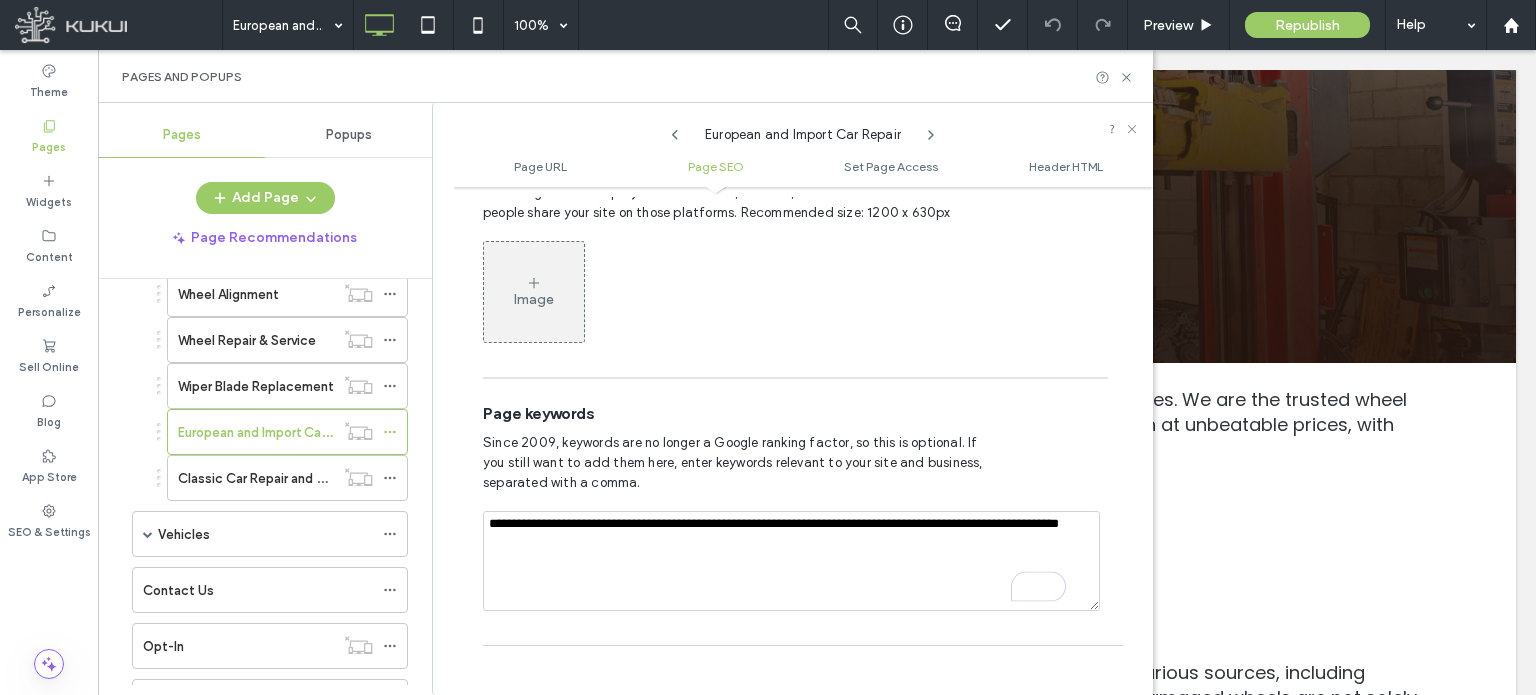 click on "Since 2009, keywords are no longer a Google ranking factor, so this is optional. If you still want to add them here, enter keywords relevant to your site and business, separated with a comma." at bounding box center [795, 463] 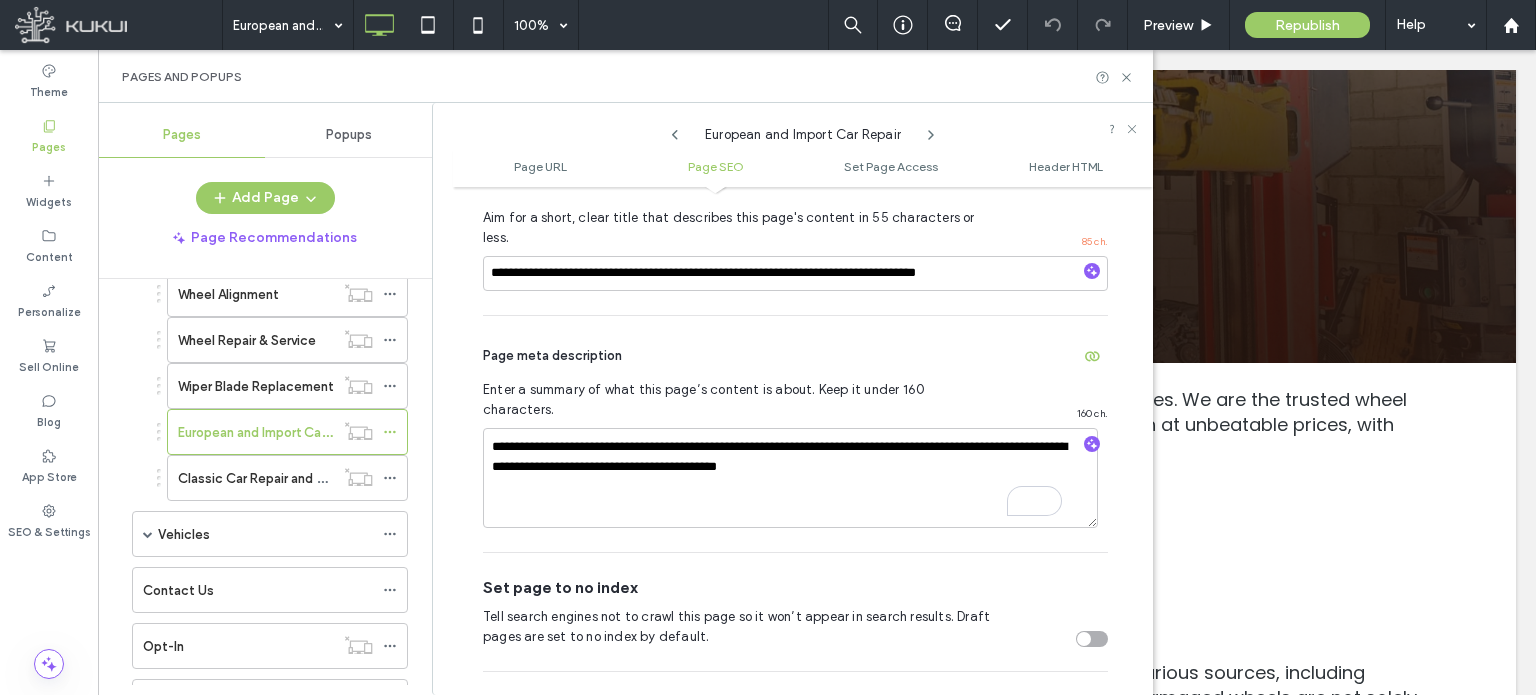 scroll, scrollTop: 474, scrollLeft: 0, axis: vertical 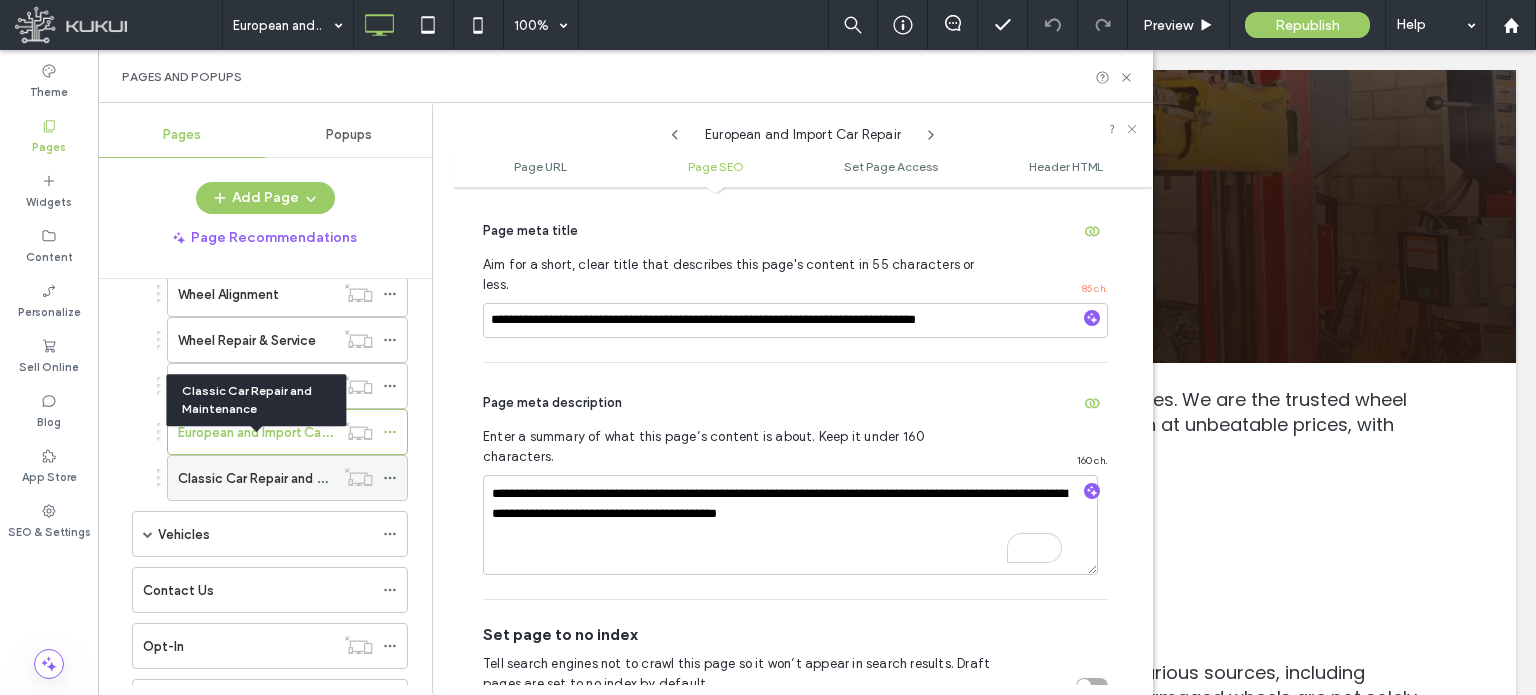 click on "Classic Car Repair and Maintenance" at bounding box center [286, 478] 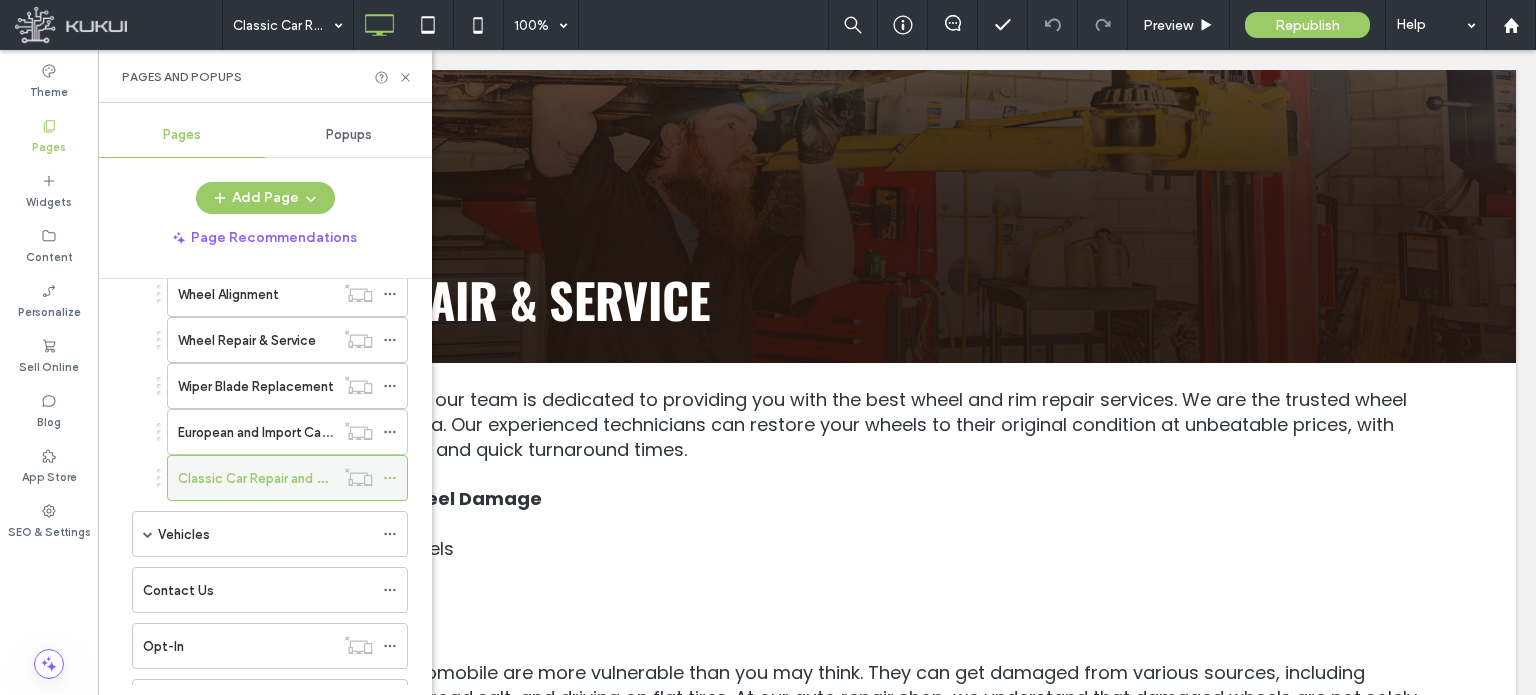 click 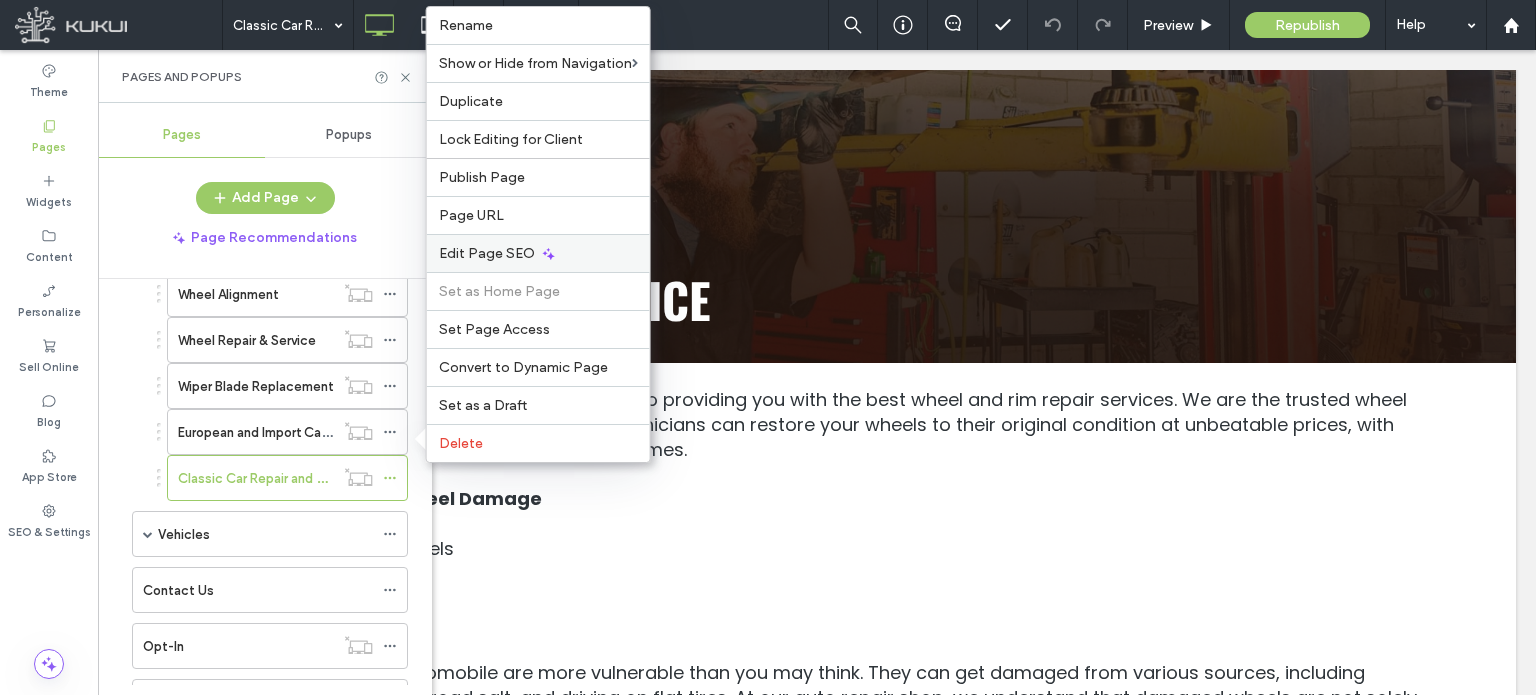 click on "Edit Page SEO" at bounding box center [487, 253] 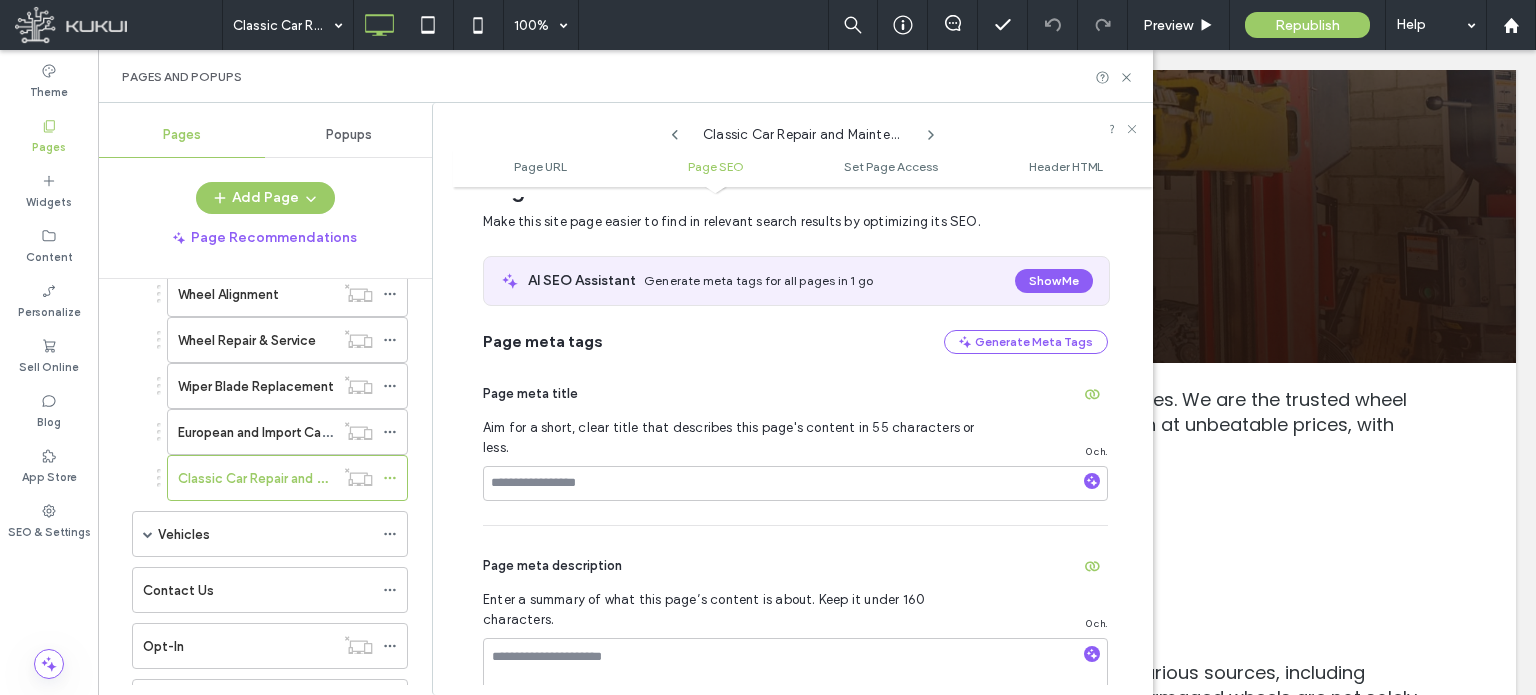 scroll, scrollTop: 374, scrollLeft: 0, axis: vertical 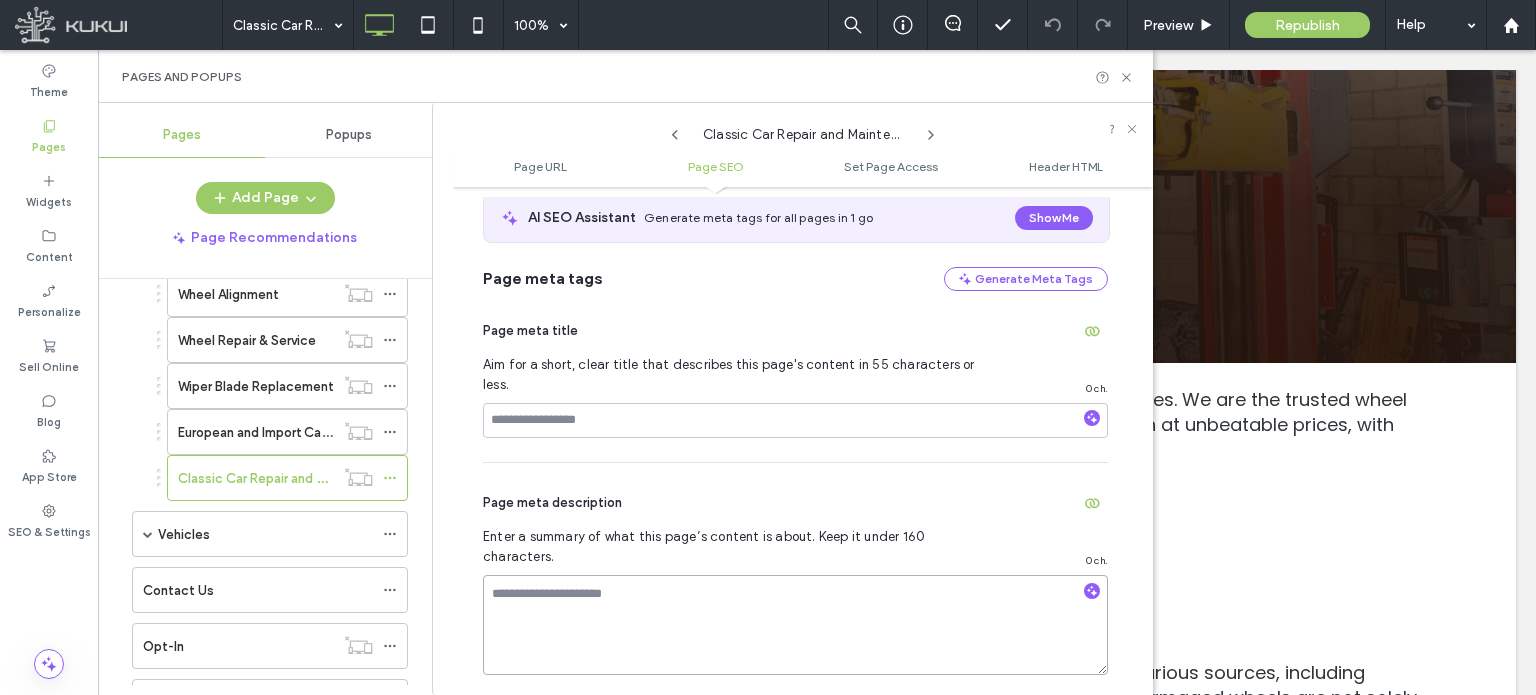 click at bounding box center (795, 625) 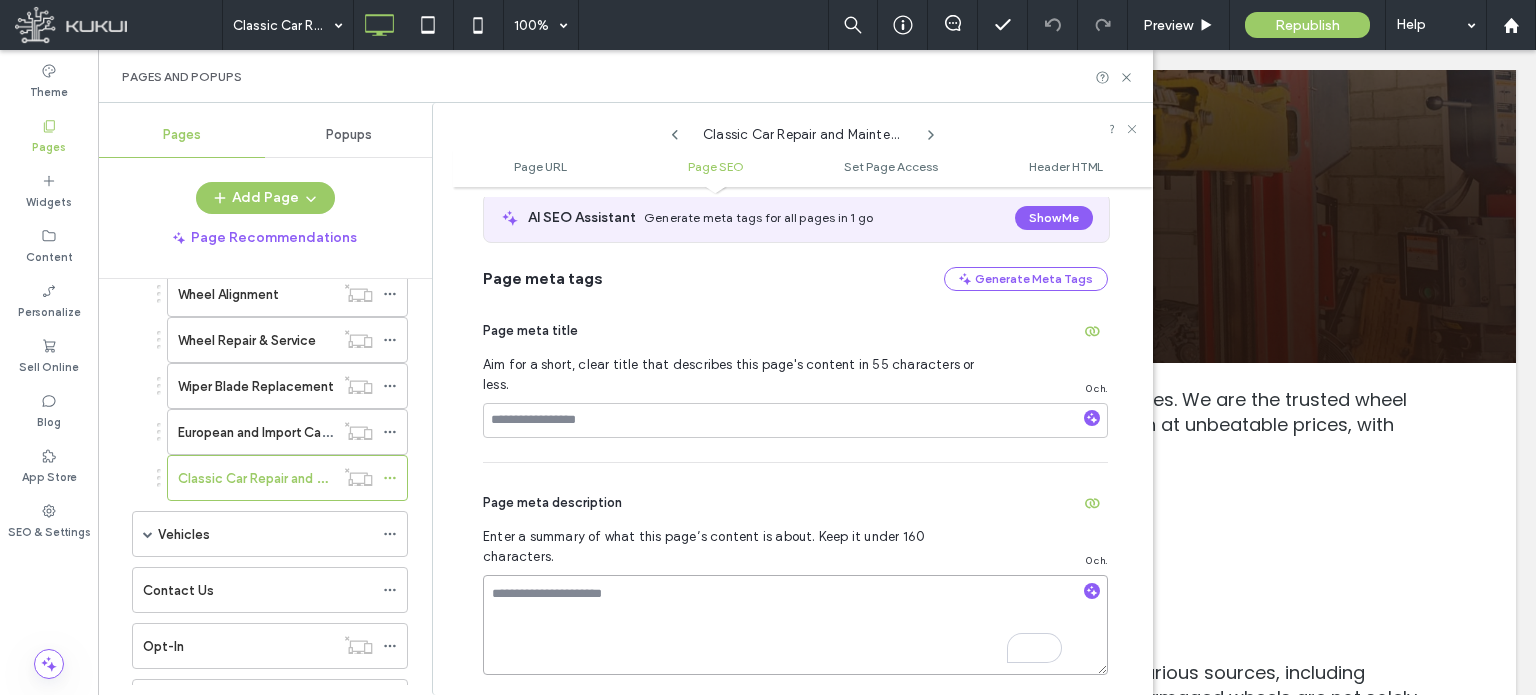 paste on "**********" 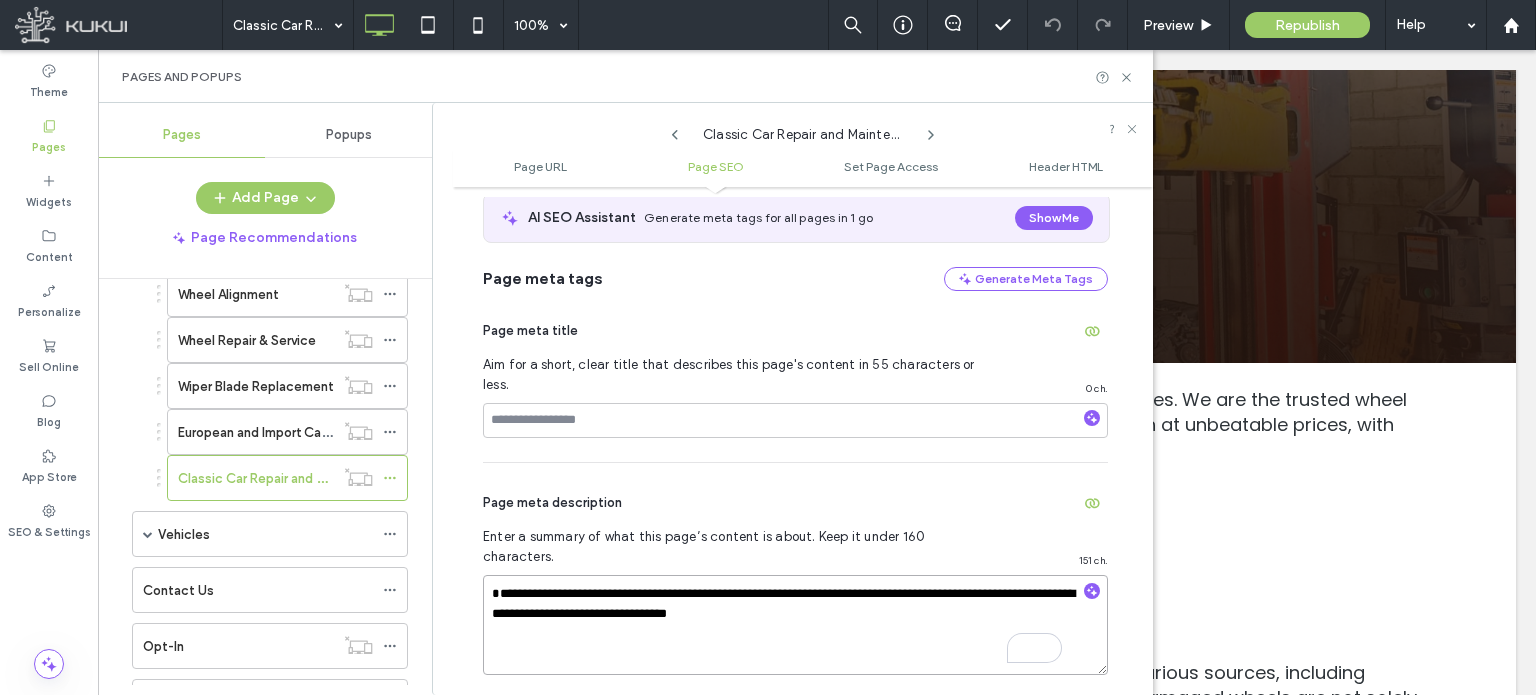 click on "**********" at bounding box center (795, 625) 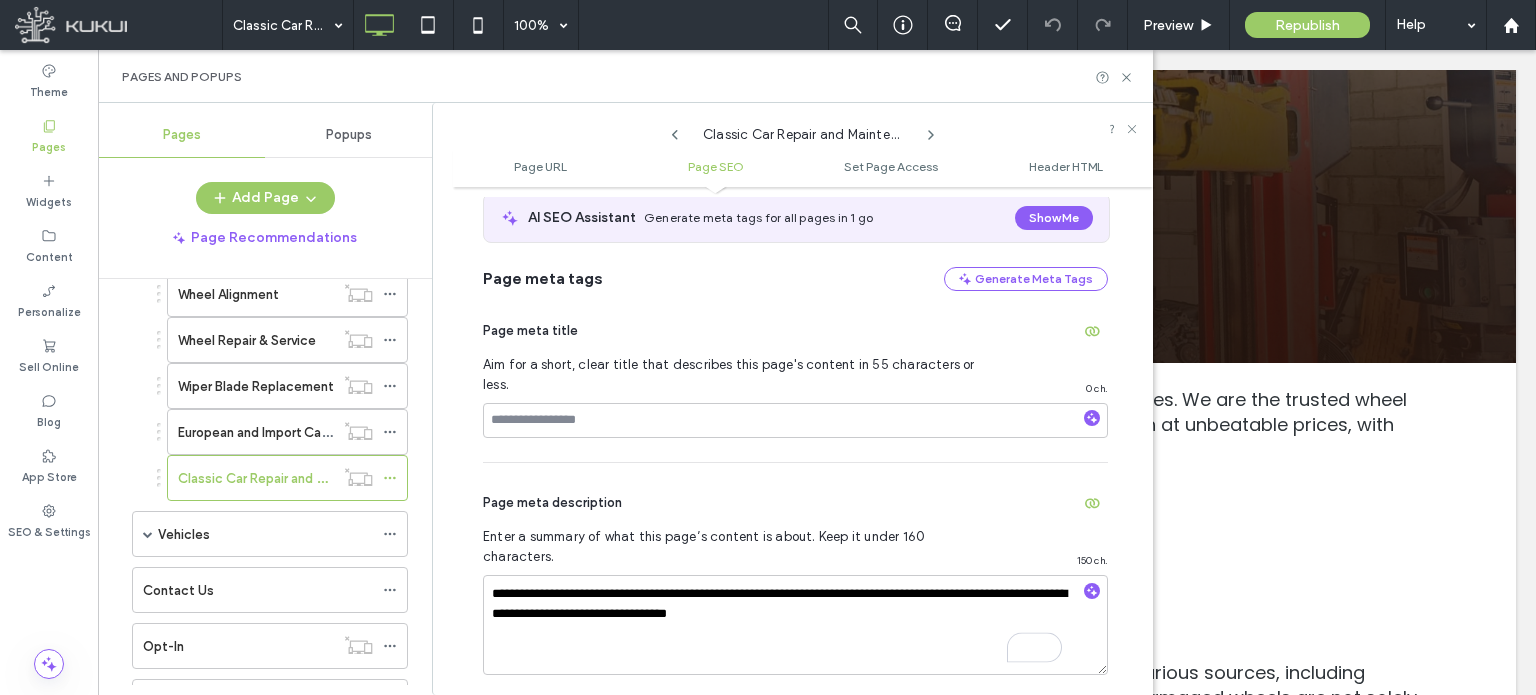 click on "Page meta description" at bounding box center (795, 503) 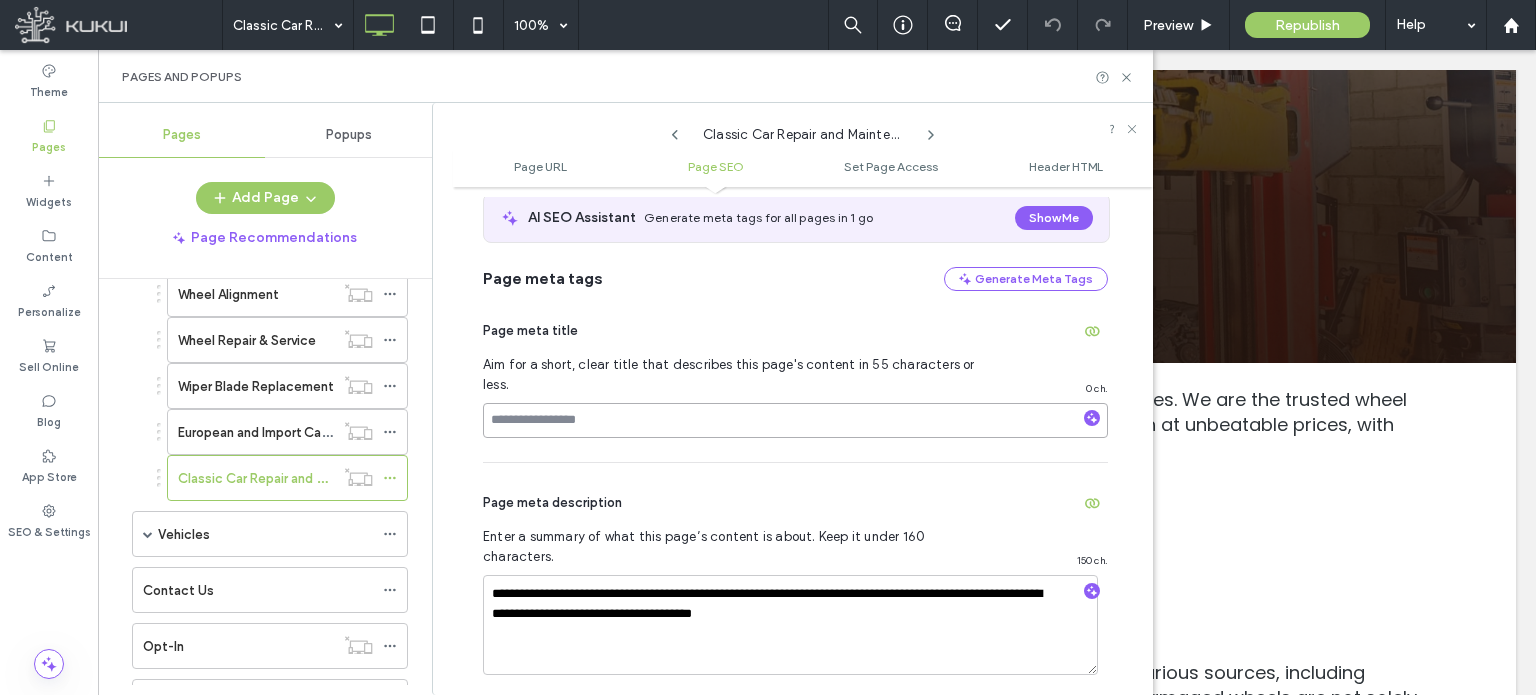 drag, startPoint x: 692, startPoint y: 403, endPoint x: 727, endPoint y: 359, distance: 56.22277 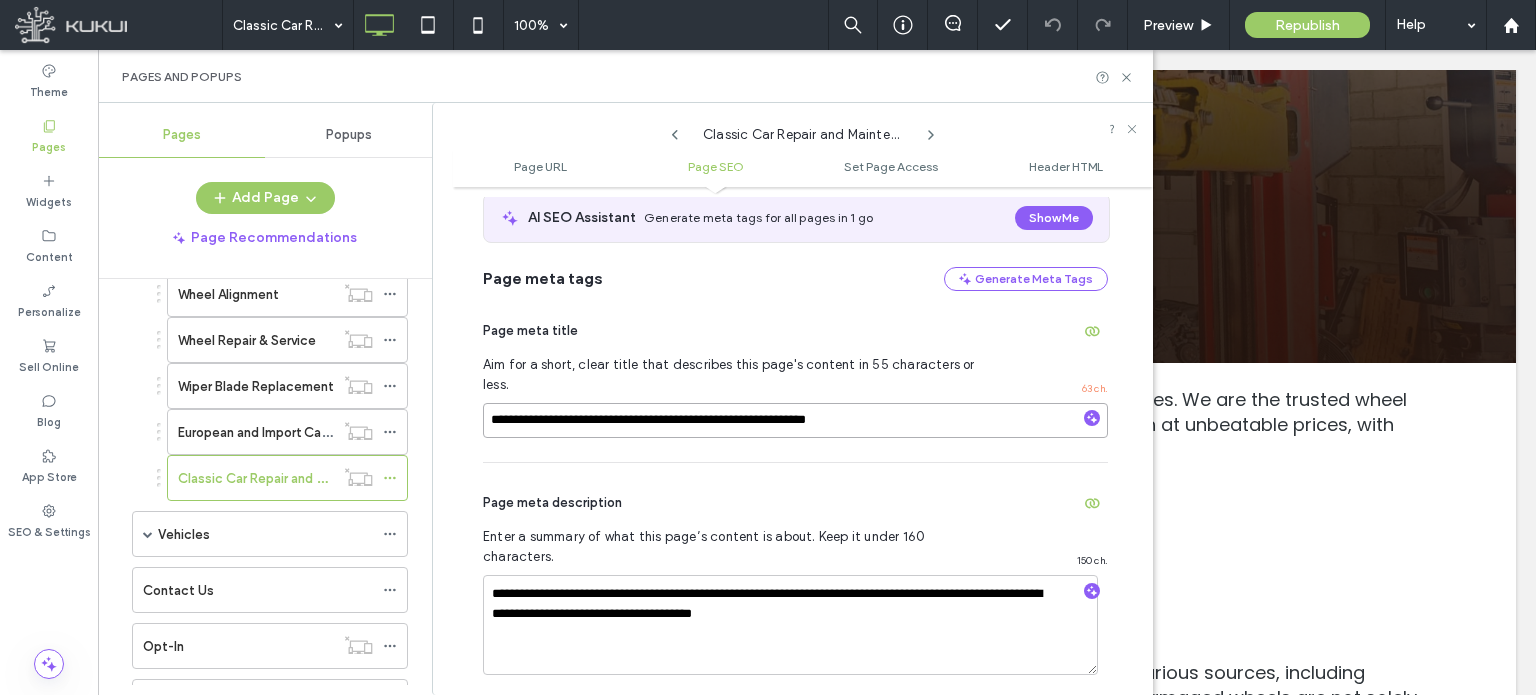 paste on "**********" 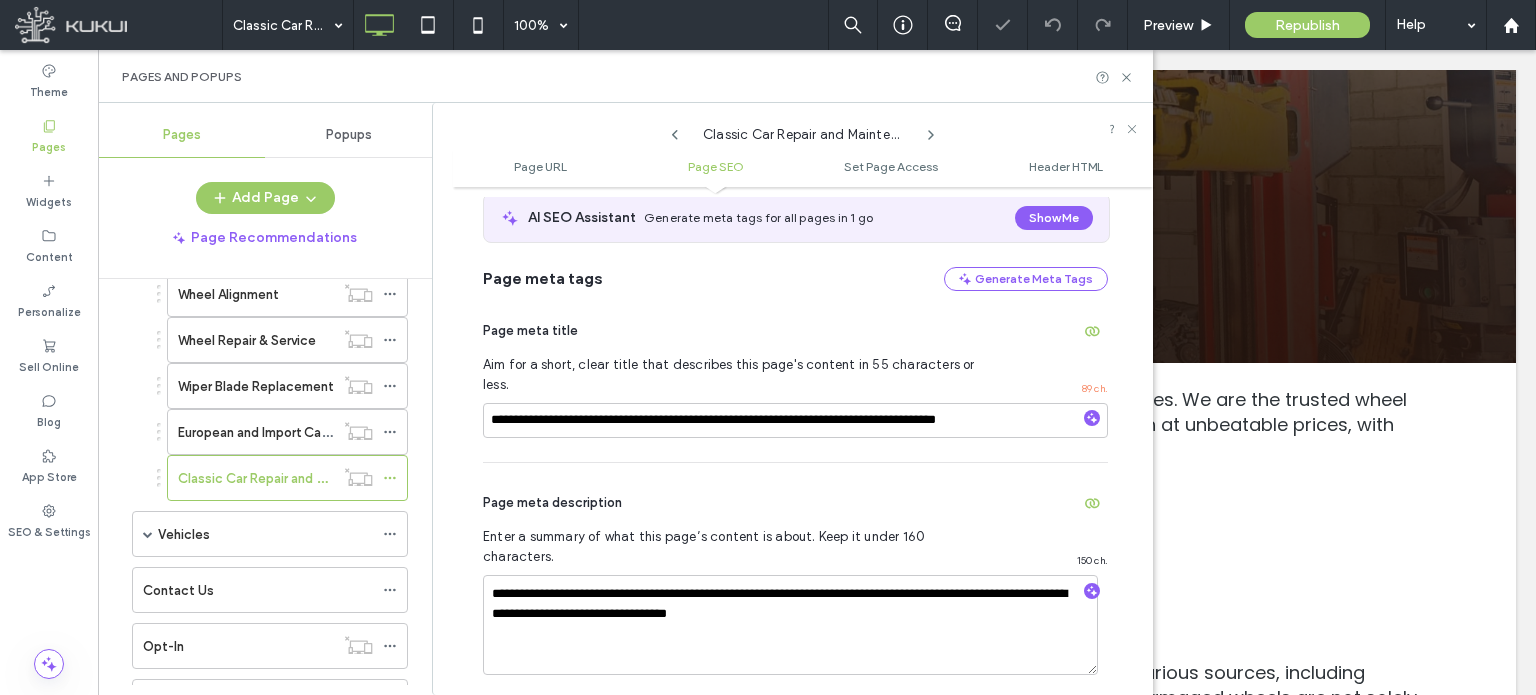 click on "Page meta description" at bounding box center (795, 503) 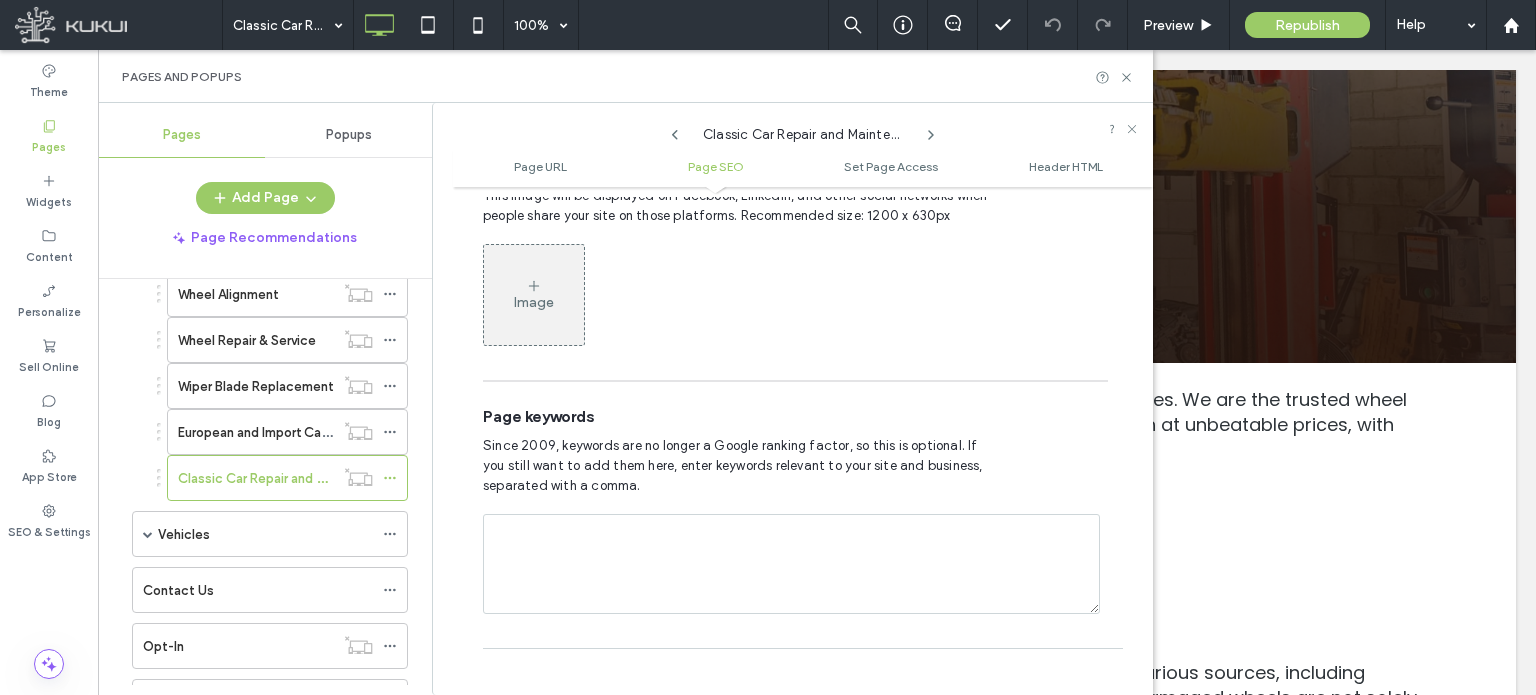 scroll, scrollTop: 1074, scrollLeft: 0, axis: vertical 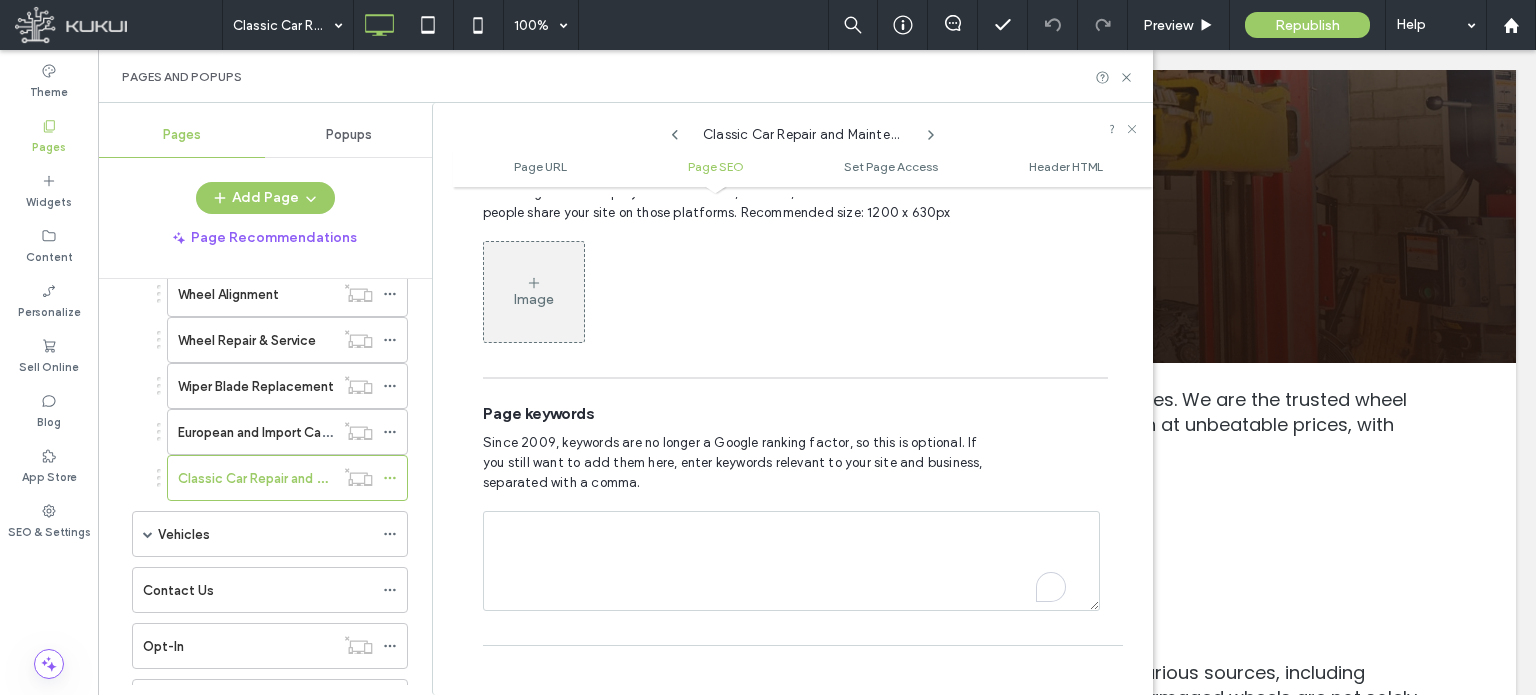 click at bounding box center (791, 561) 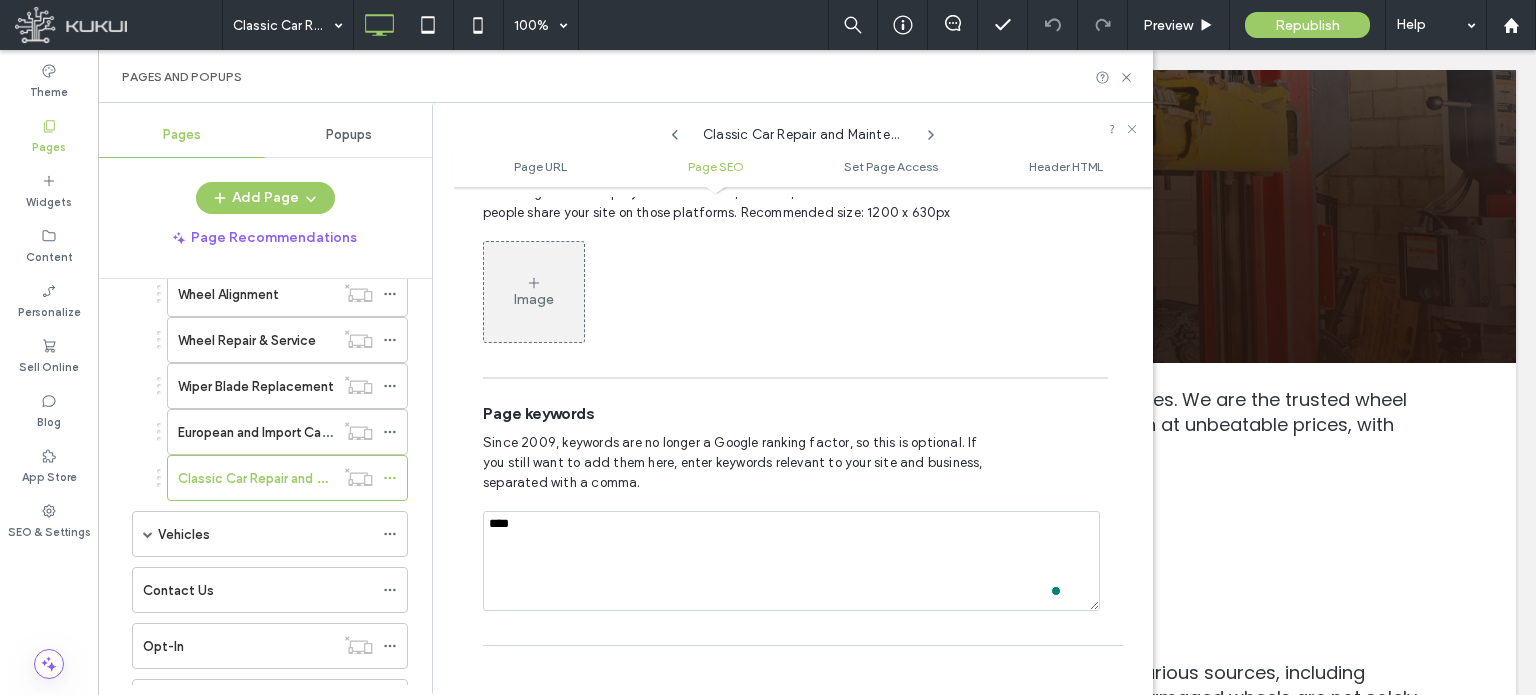 type on "*****" 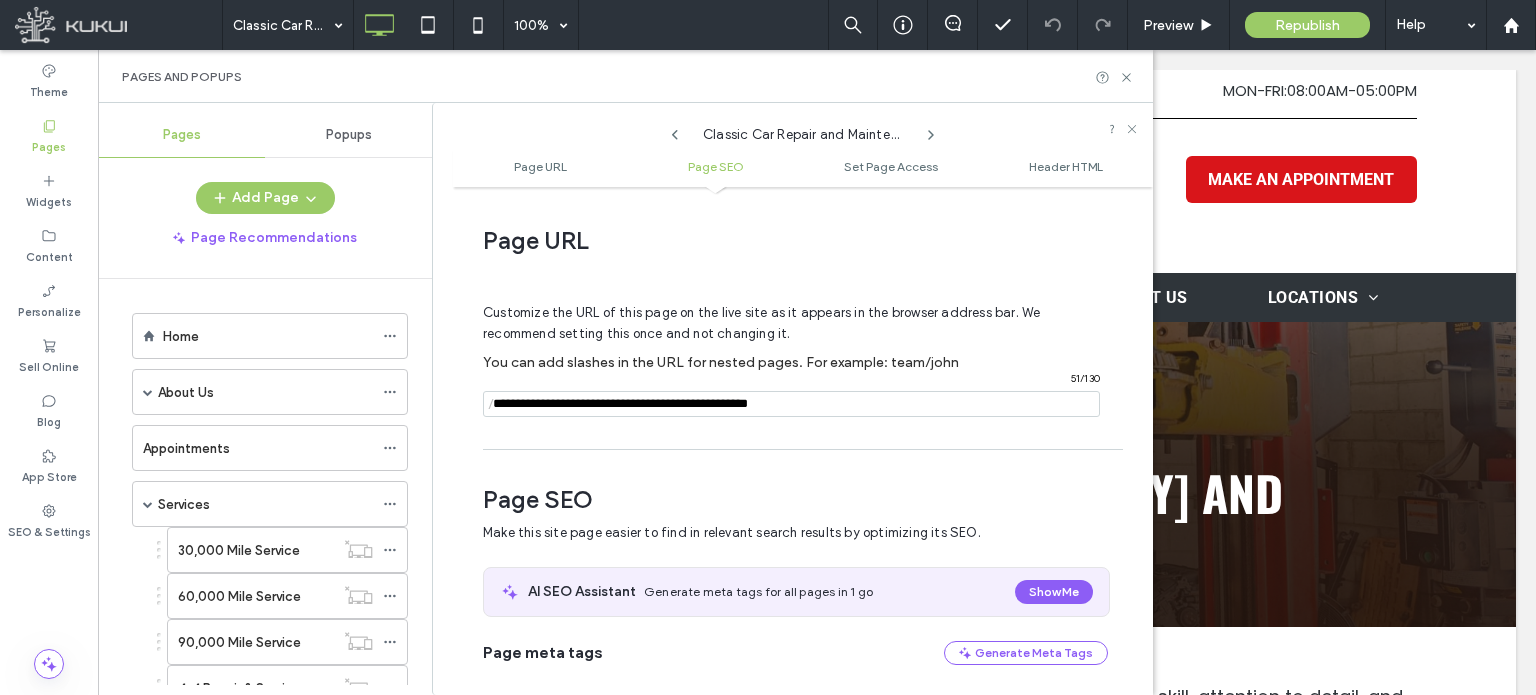 scroll, scrollTop: 0, scrollLeft: 0, axis: both 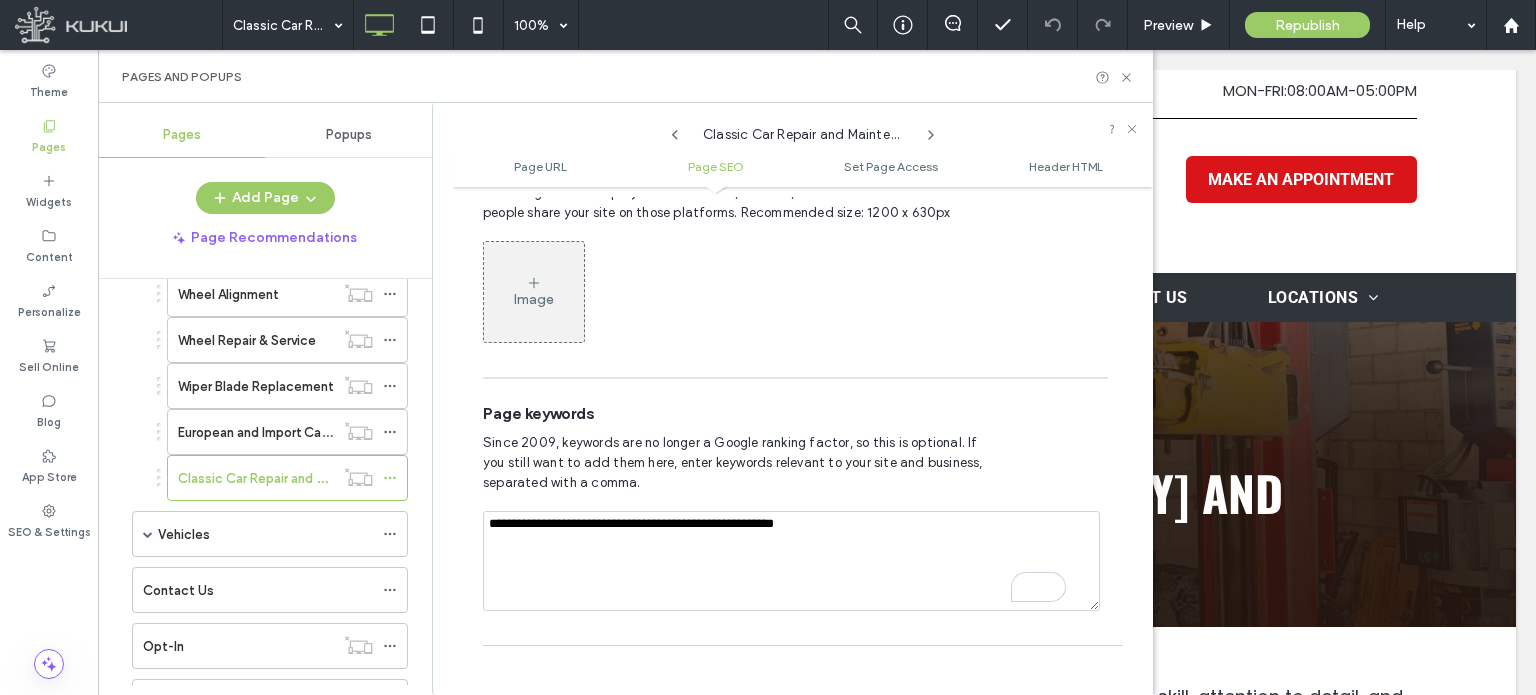 type on "**********" 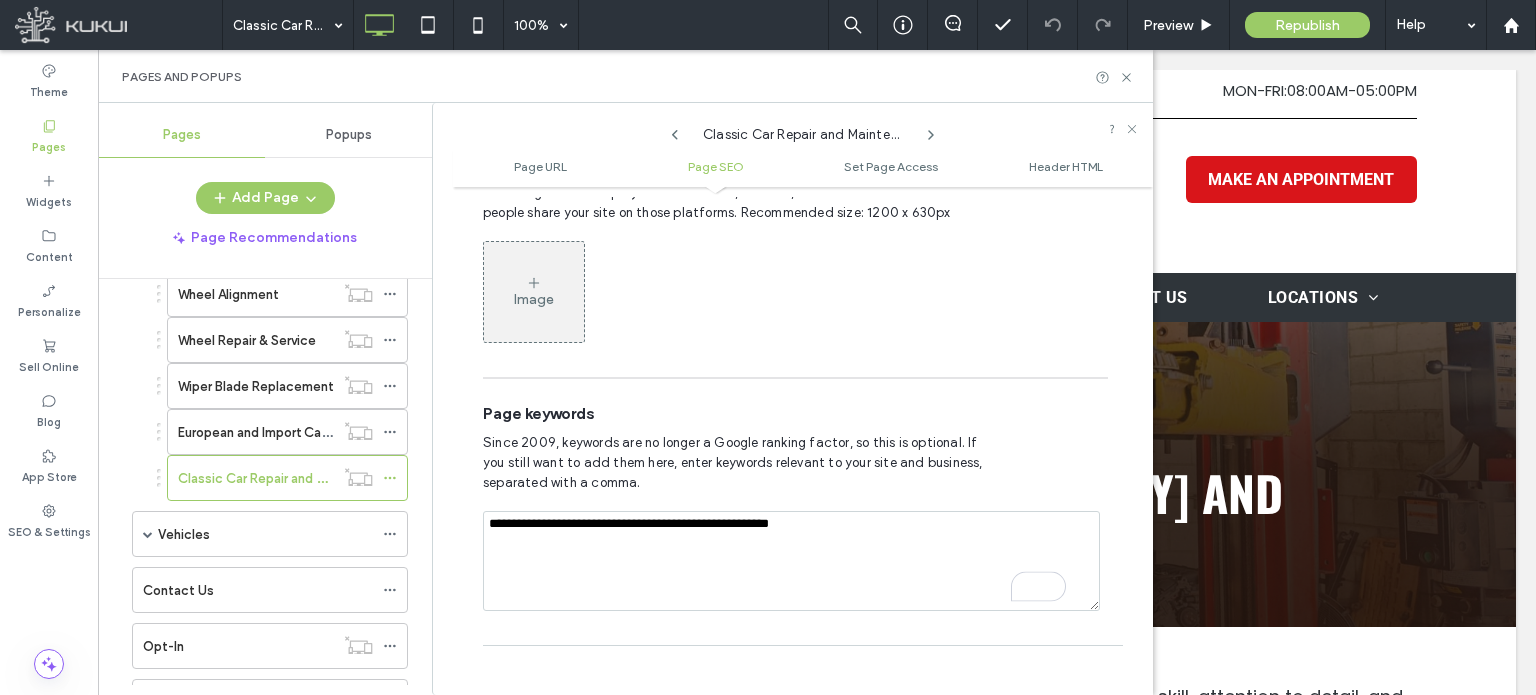 click on "Since 2009, keywords are no longer a Google ranking factor, so this is optional. If you still want to add them here, enter keywords relevant to your site and business, separated with a comma." at bounding box center (795, 463) 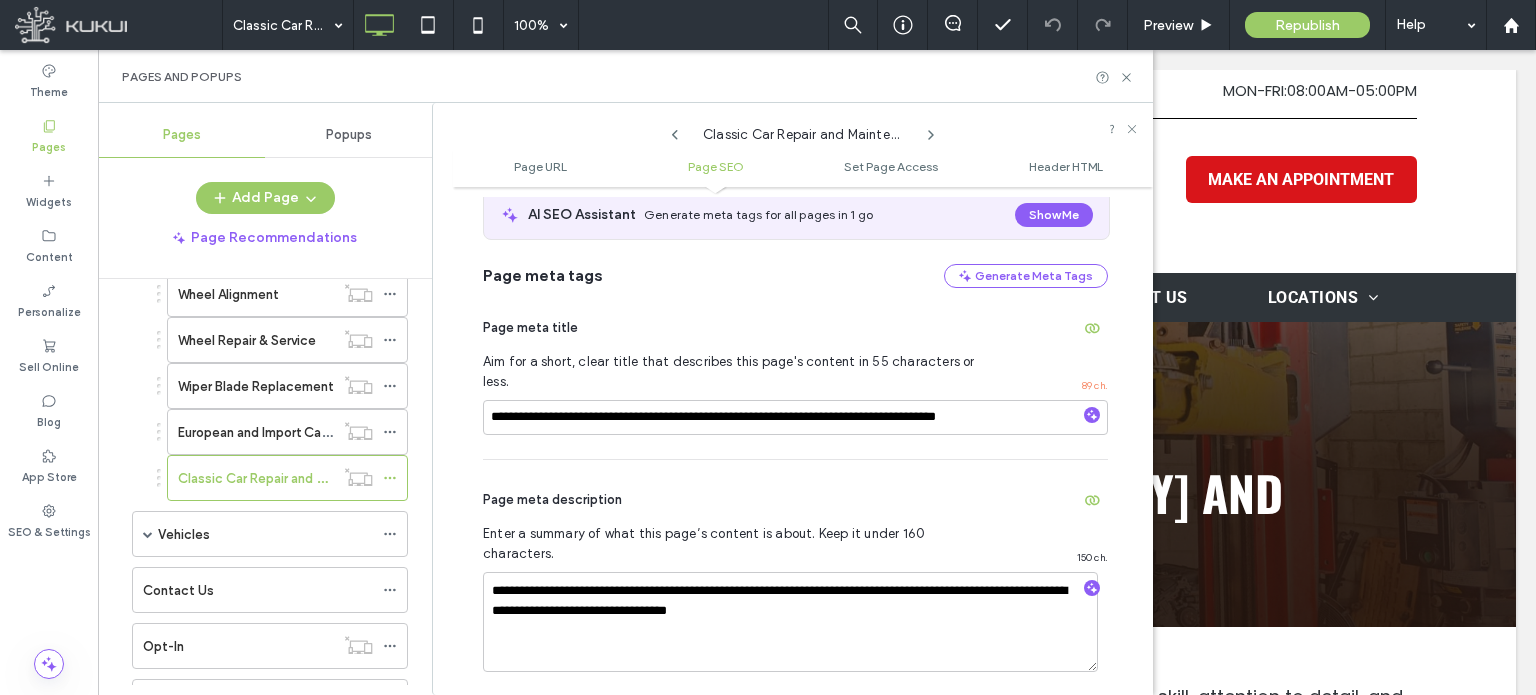 scroll, scrollTop: 374, scrollLeft: 0, axis: vertical 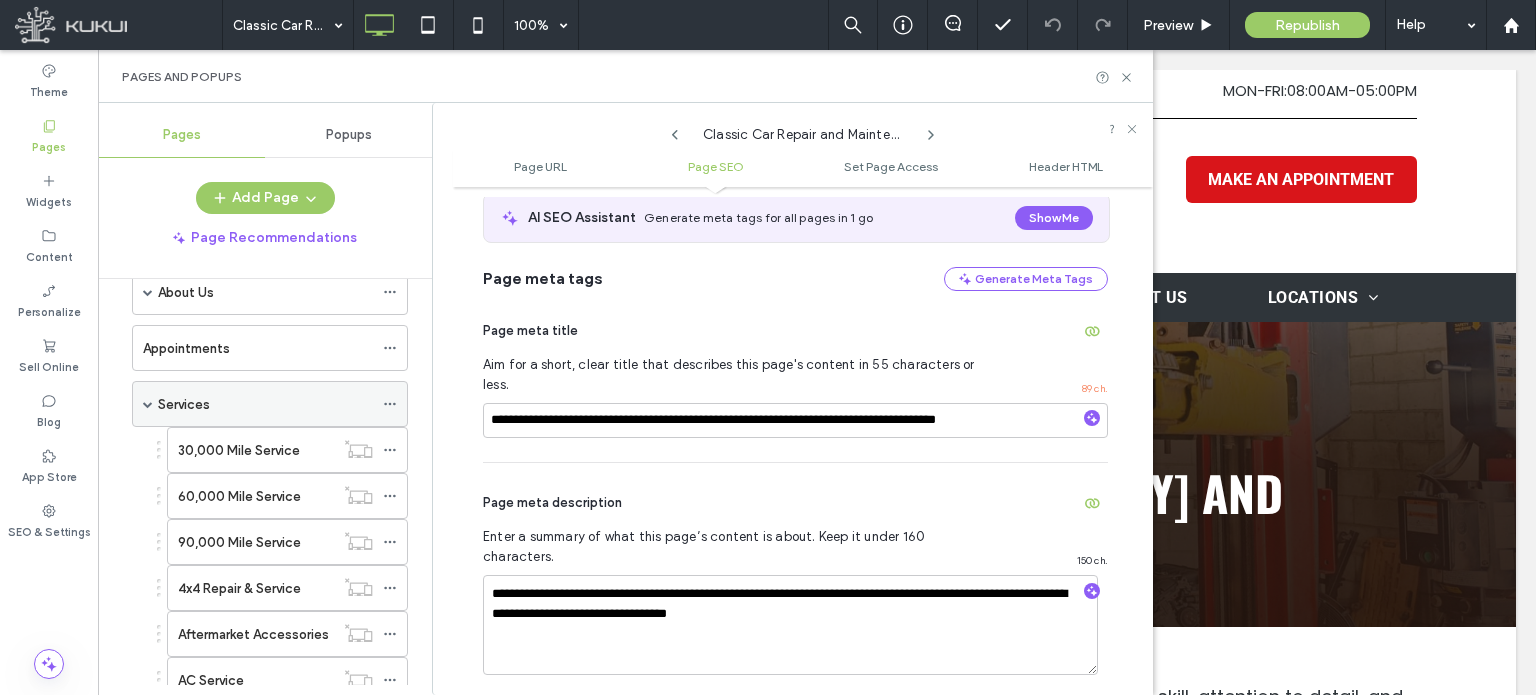 click at bounding box center [148, 404] 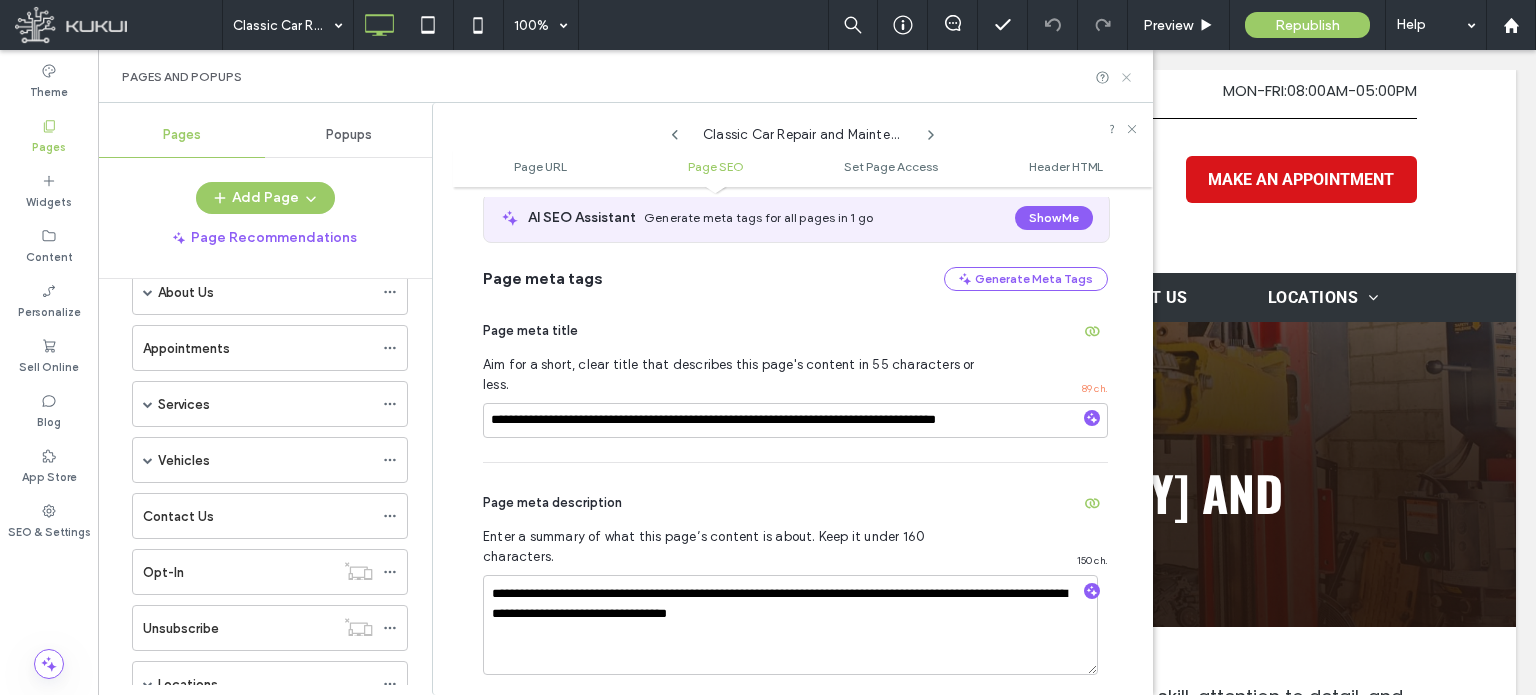 click 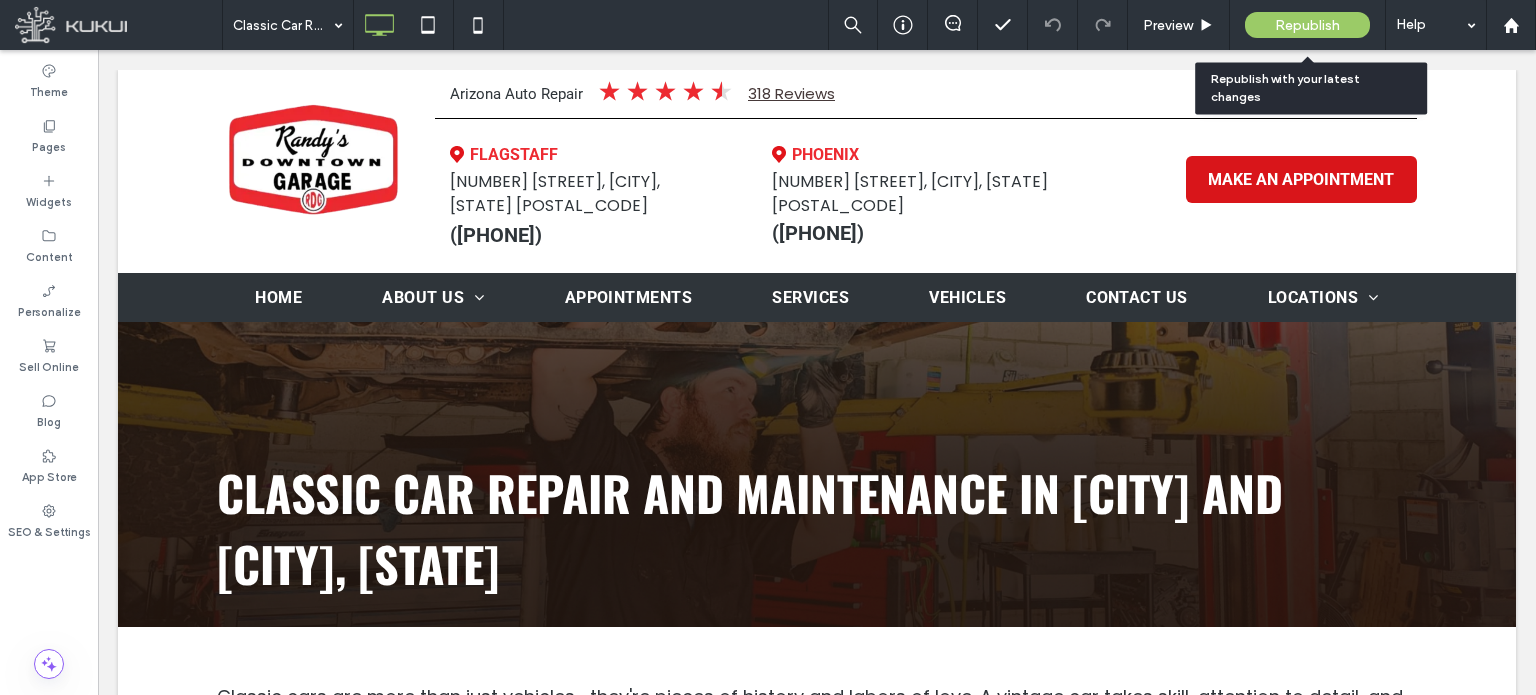 click on "Republish" at bounding box center (1307, 25) 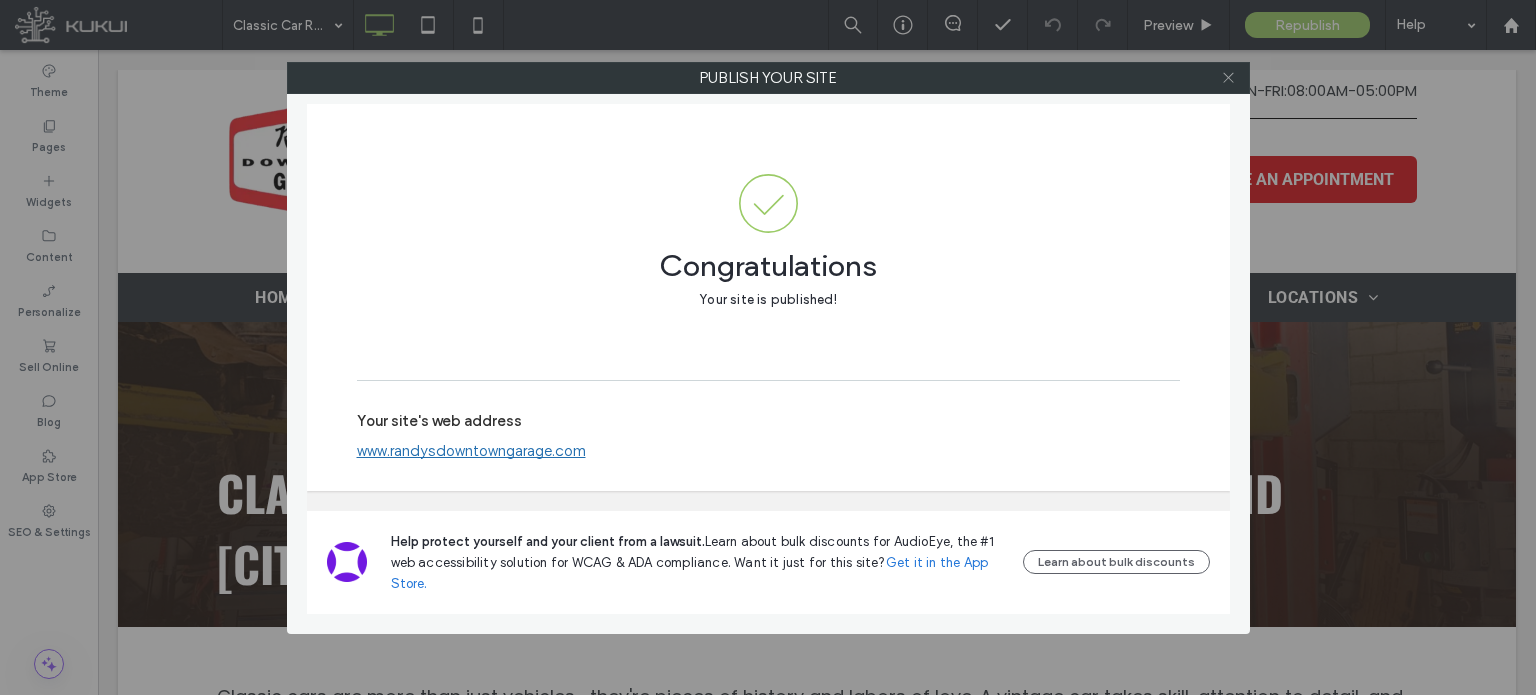 click 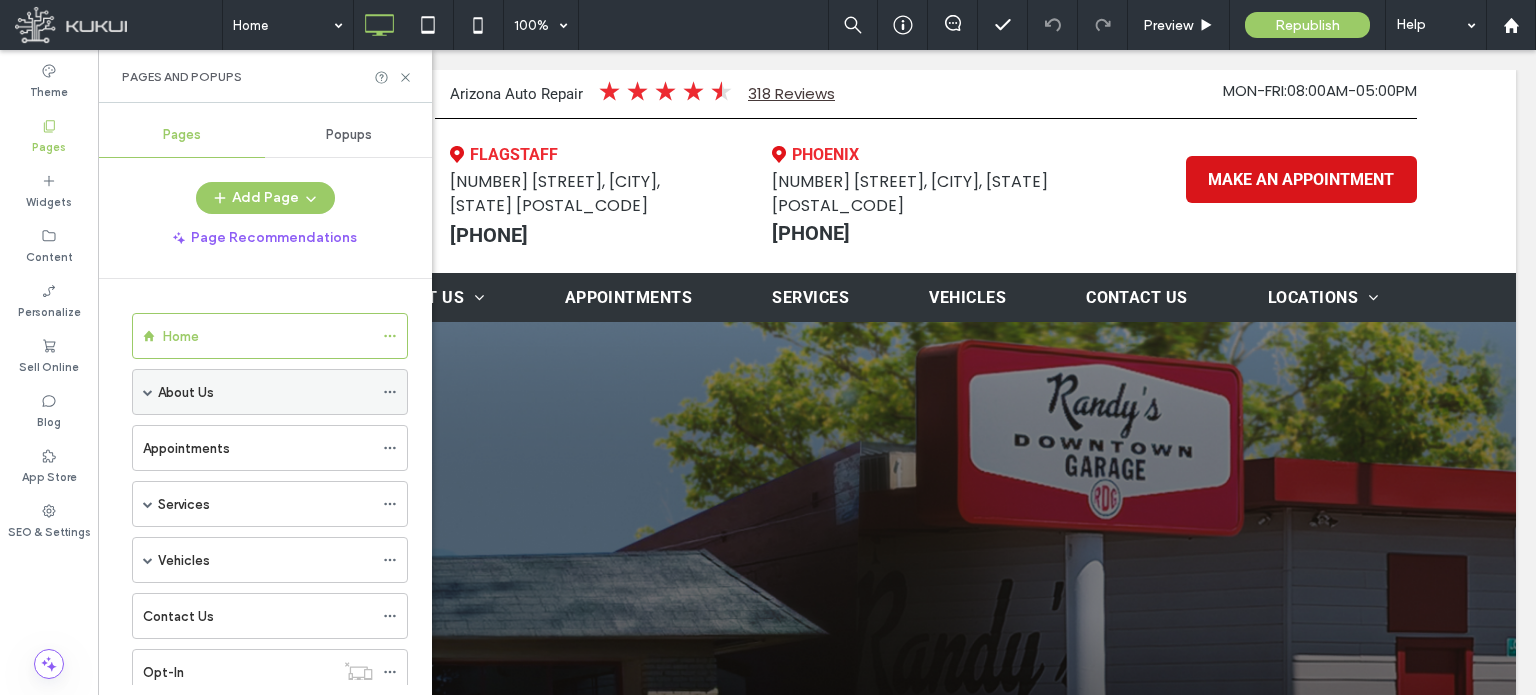 scroll, scrollTop: 0, scrollLeft: 0, axis: both 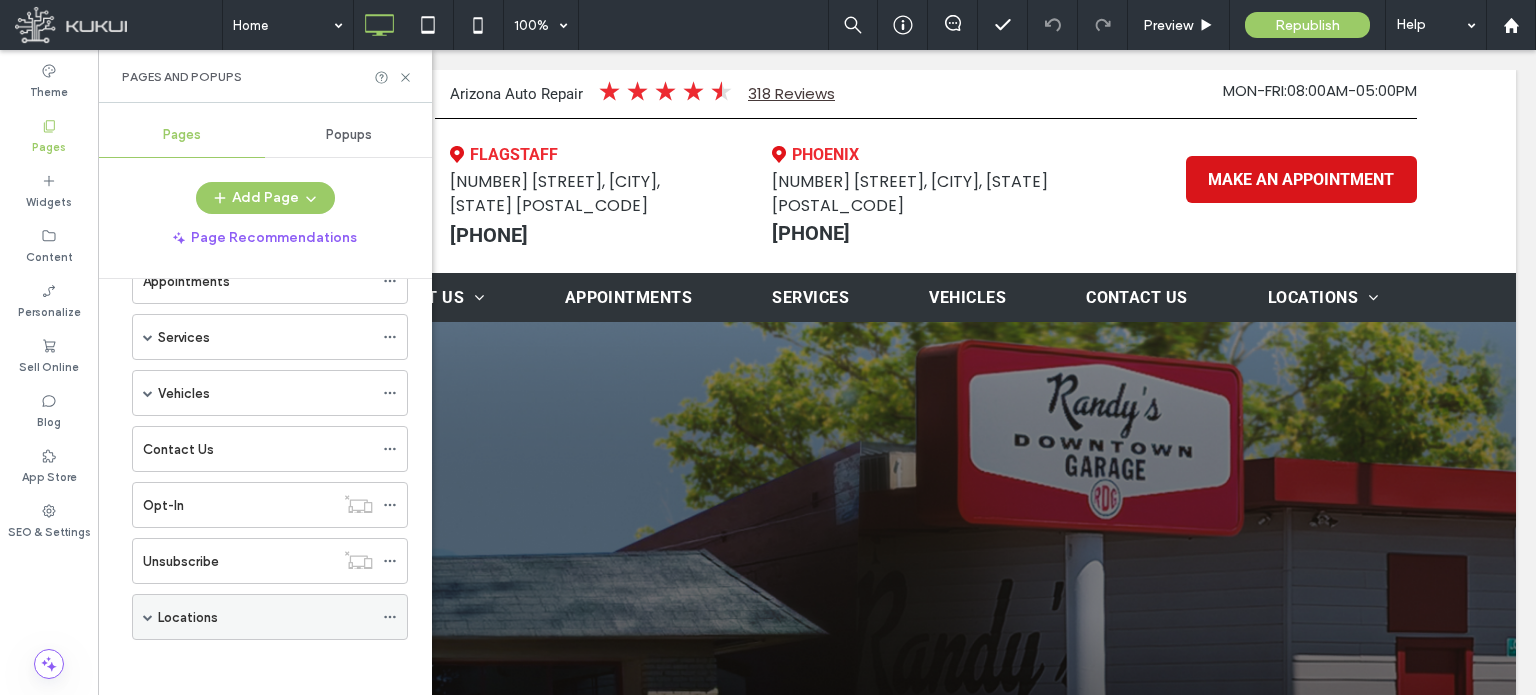 click at bounding box center (148, 617) 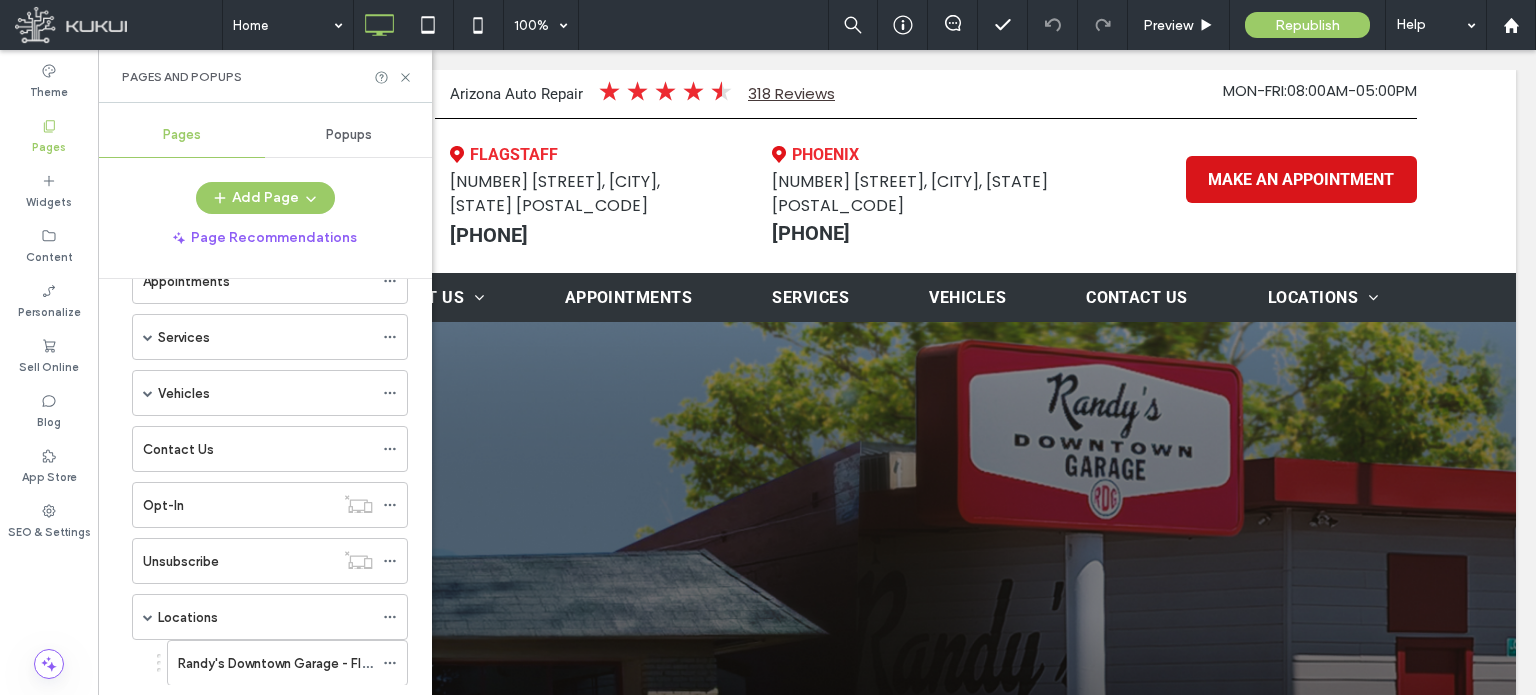scroll, scrollTop: 258, scrollLeft: 0, axis: vertical 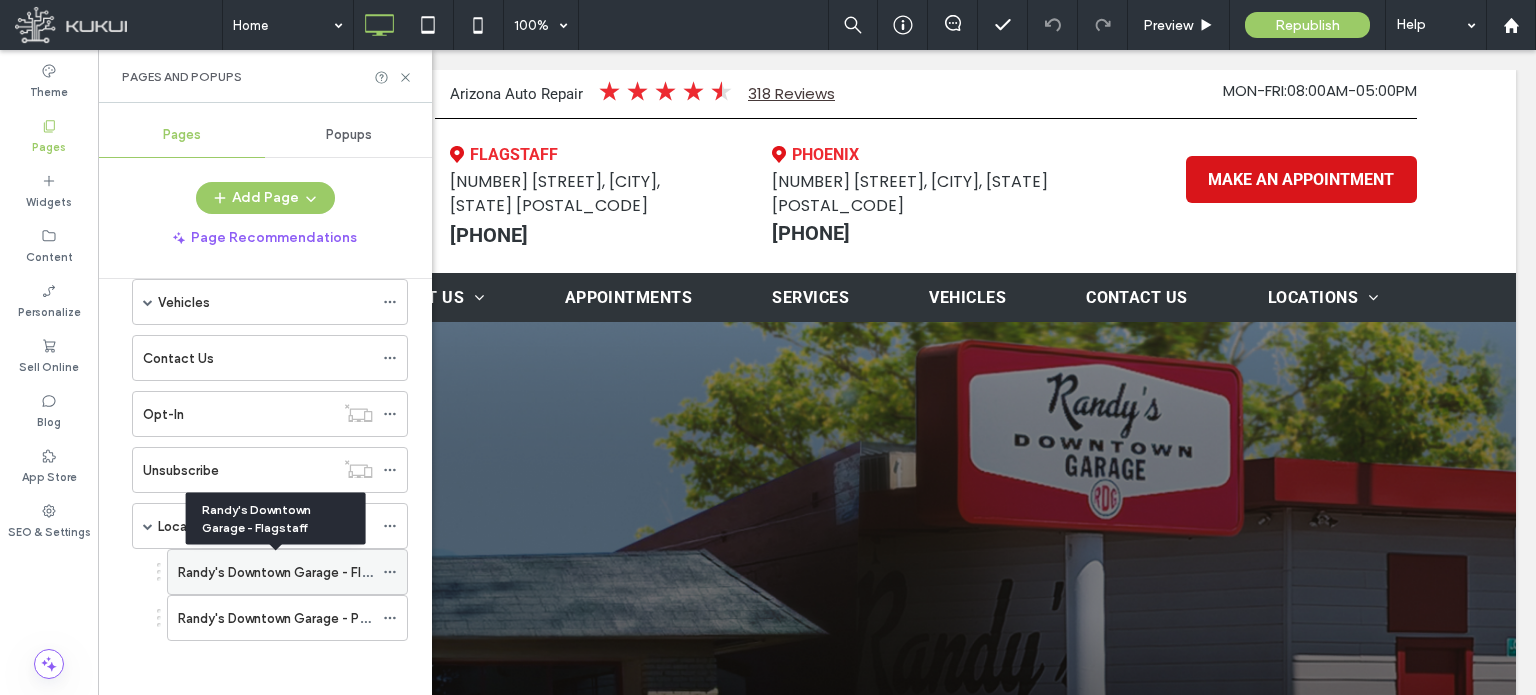click on "Randy's Downtown Garage - Flagstaff" at bounding box center [291, 572] 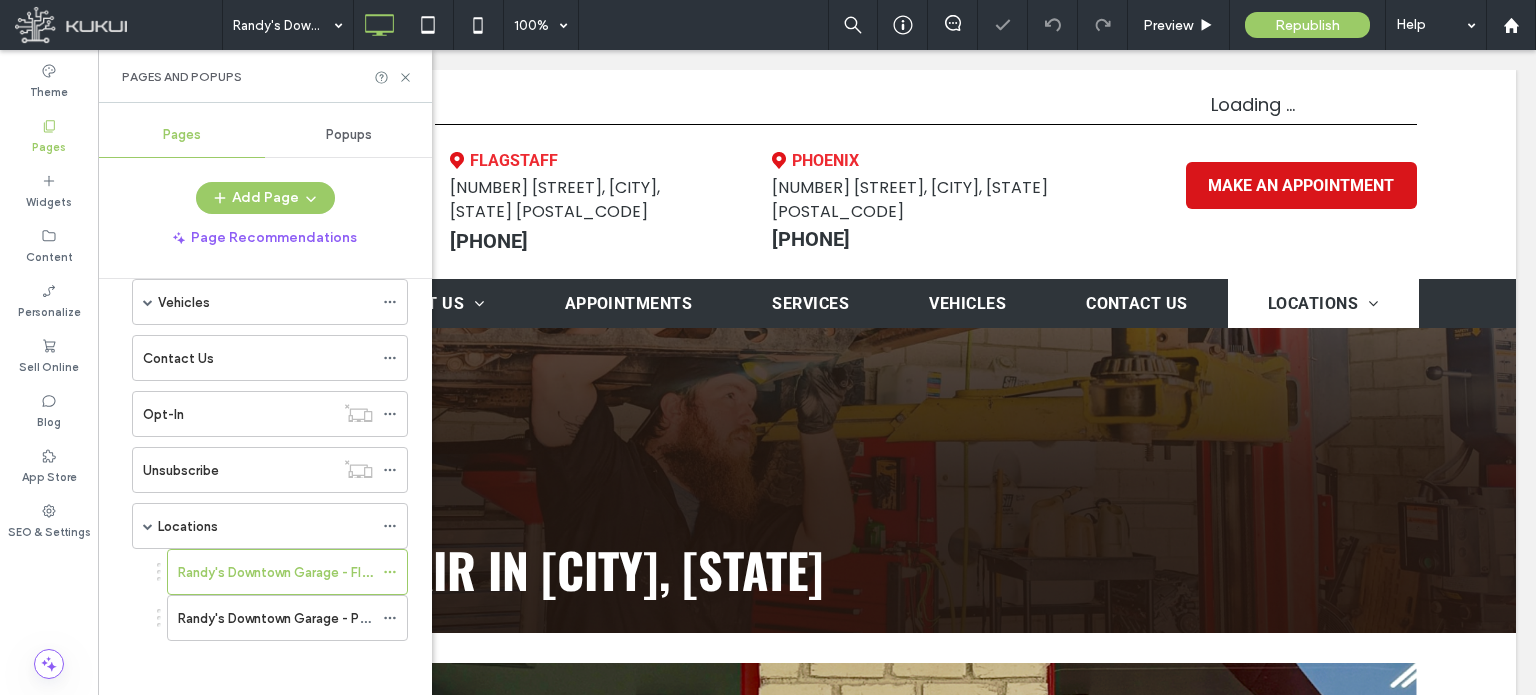 scroll, scrollTop: 0, scrollLeft: 0, axis: both 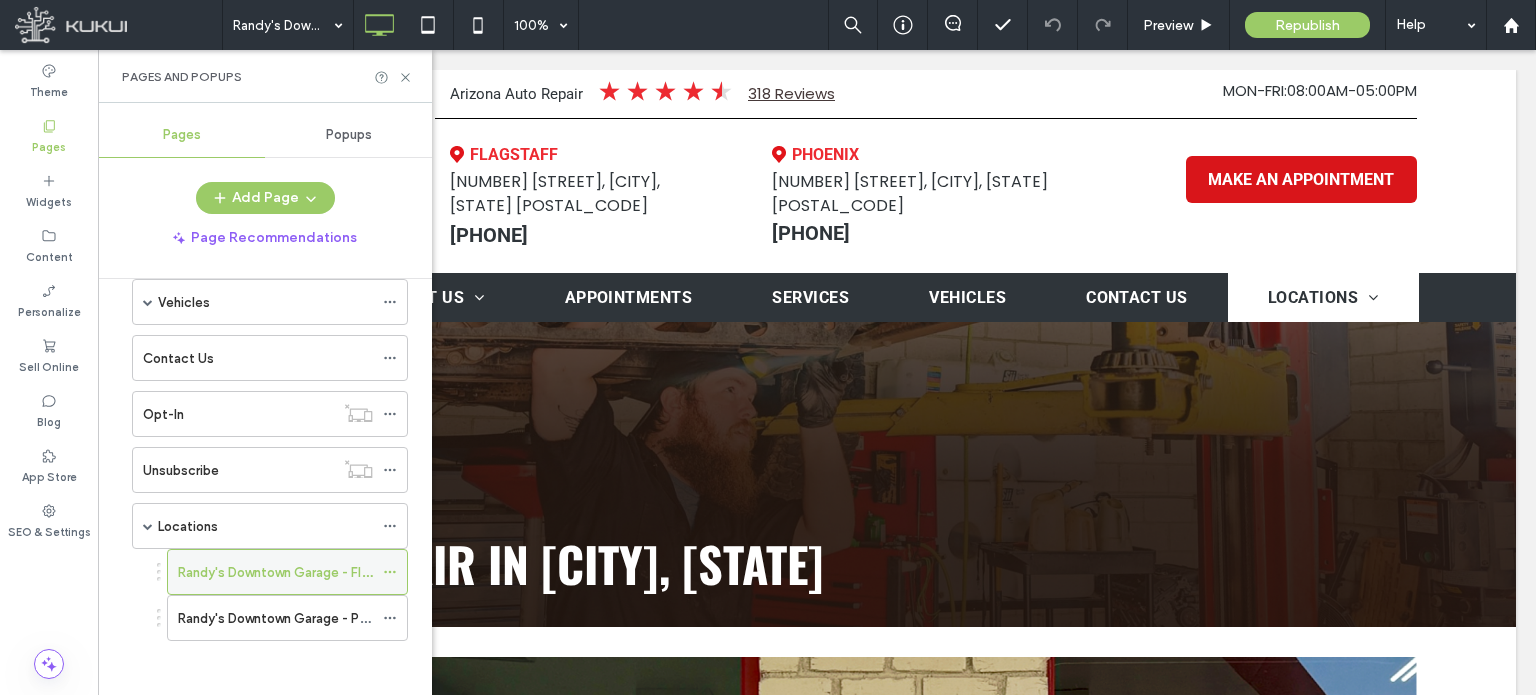 click 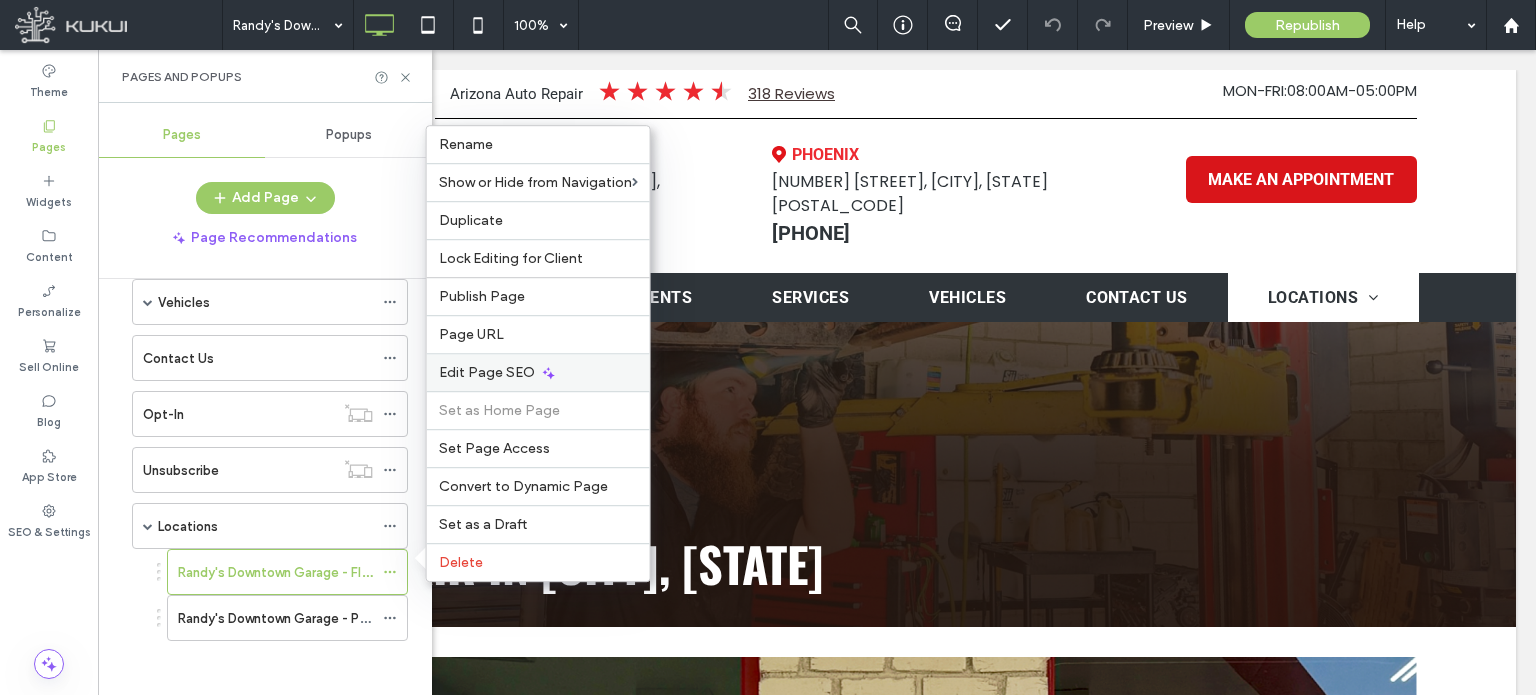 click on "Edit Page SEO" at bounding box center [487, 372] 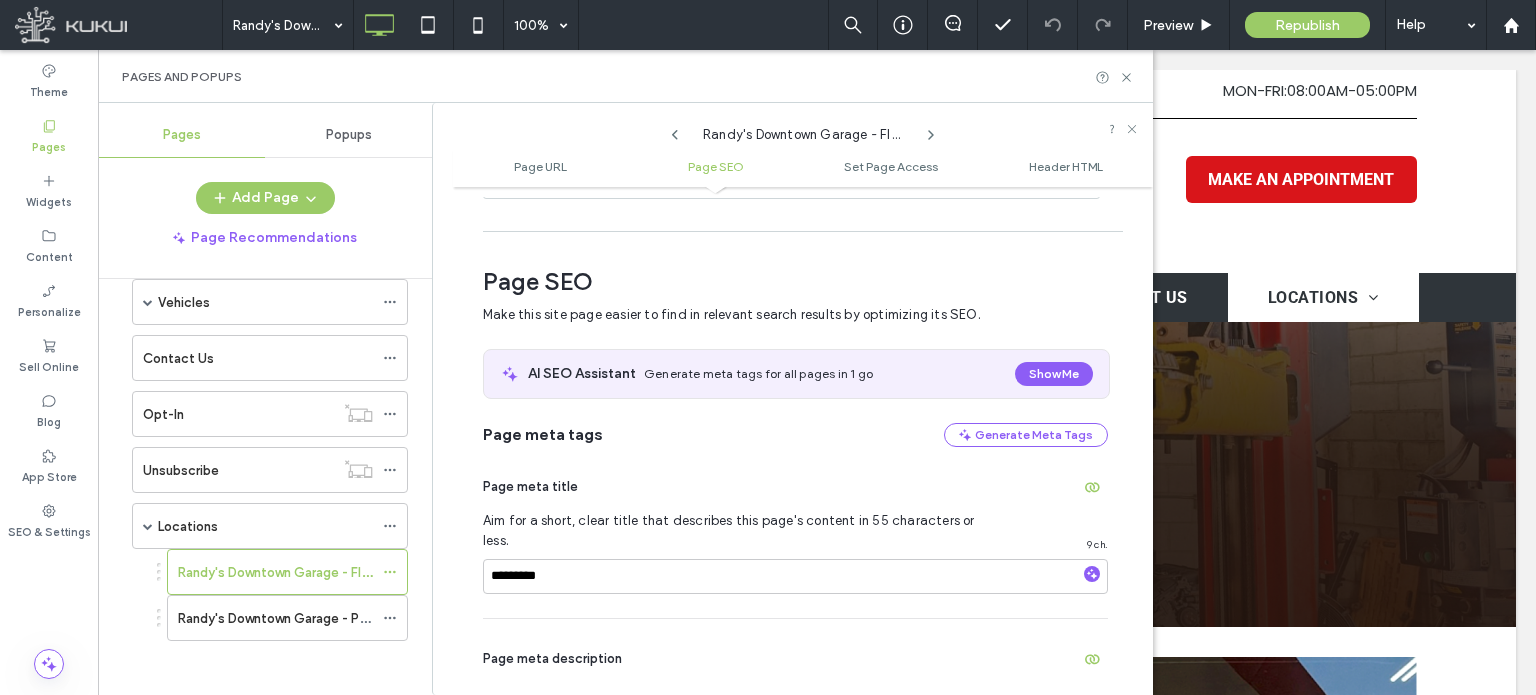 scroll, scrollTop: 274, scrollLeft: 0, axis: vertical 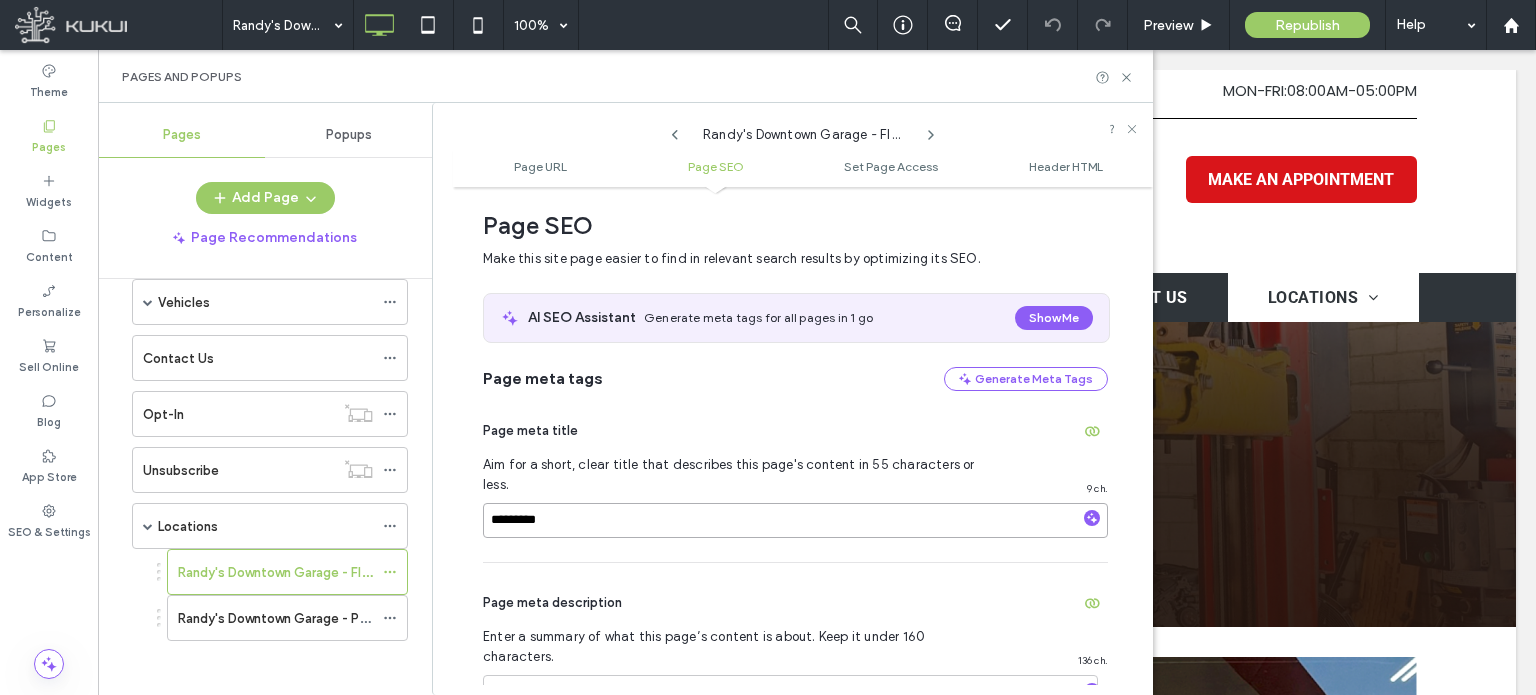 click on "*********" at bounding box center [795, 520] 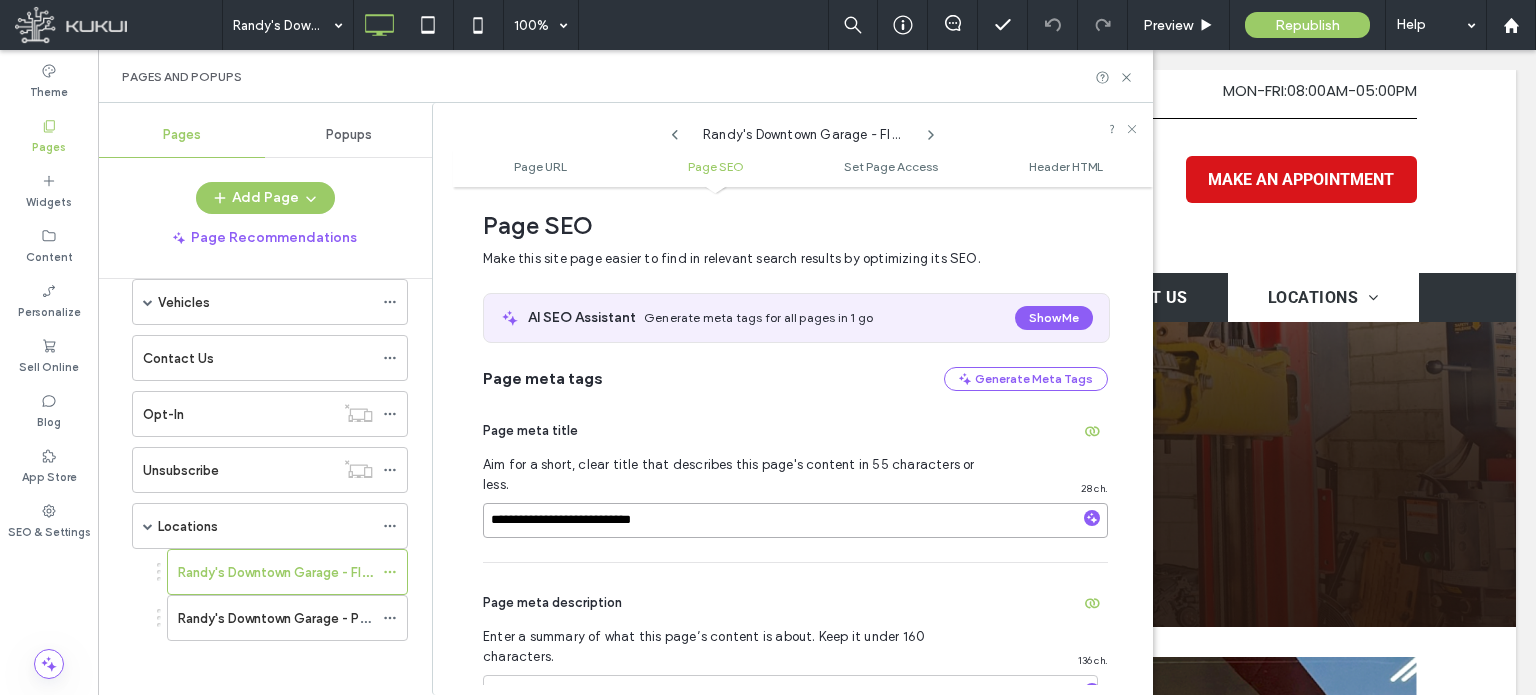 paste on "**********" 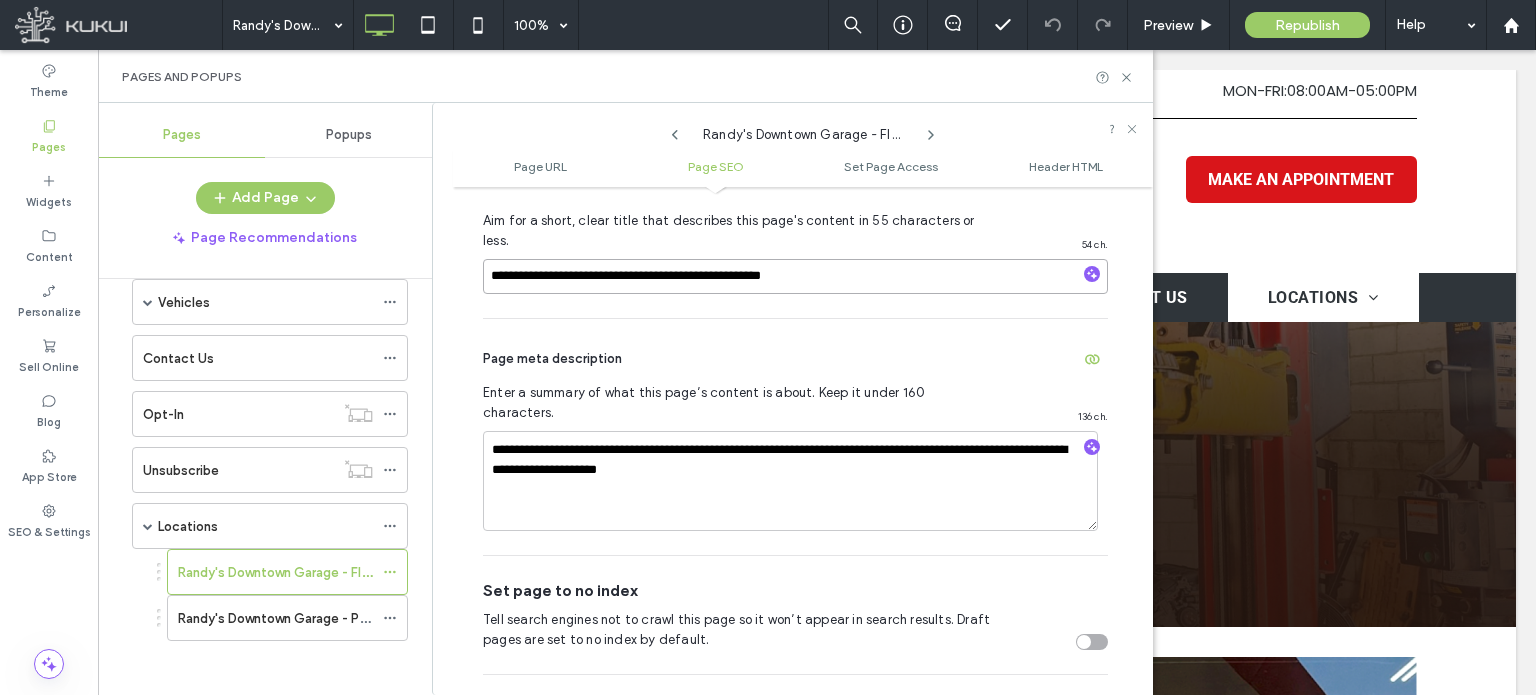 scroll, scrollTop: 574, scrollLeft: 0, axis: vertical 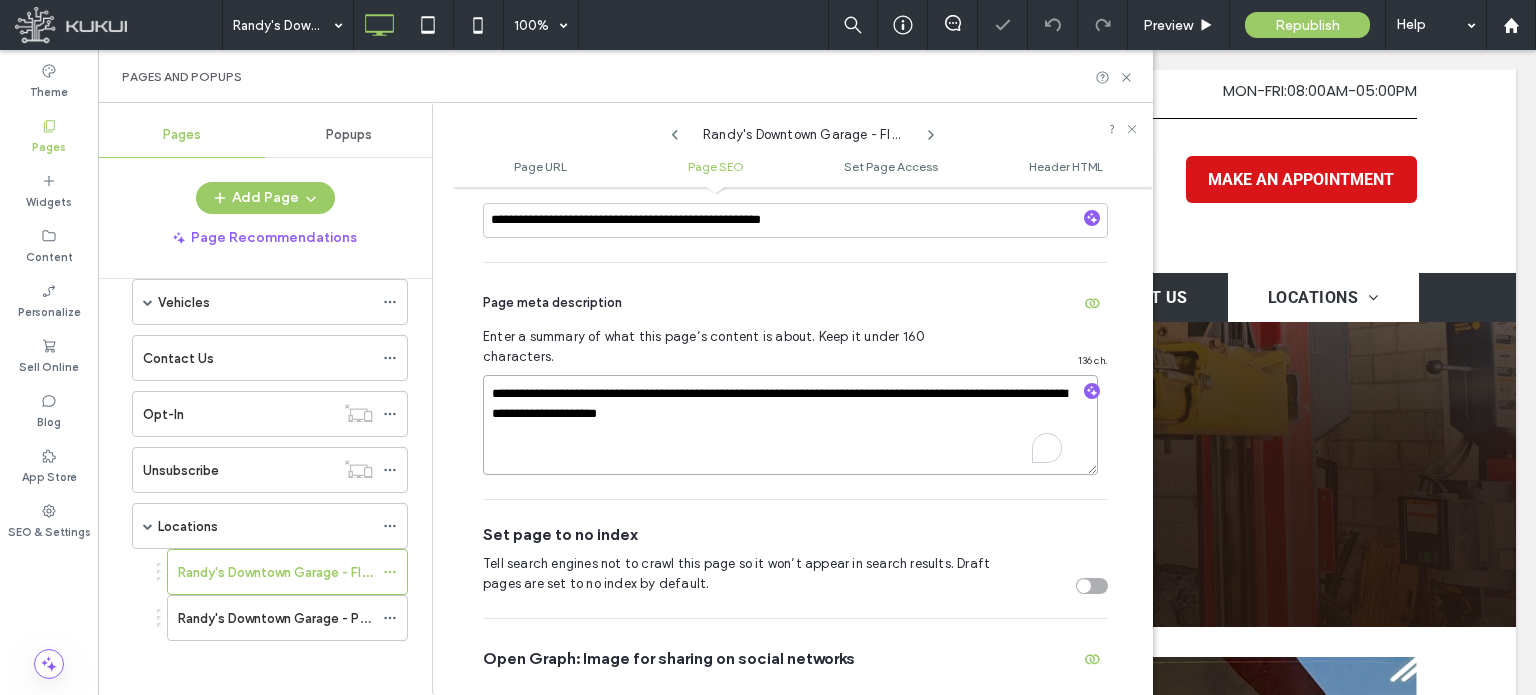 drag, startPoint x: 495, startPoint y: 355, endPoint x: 781, endPoint y: 395, distance: 288.78366 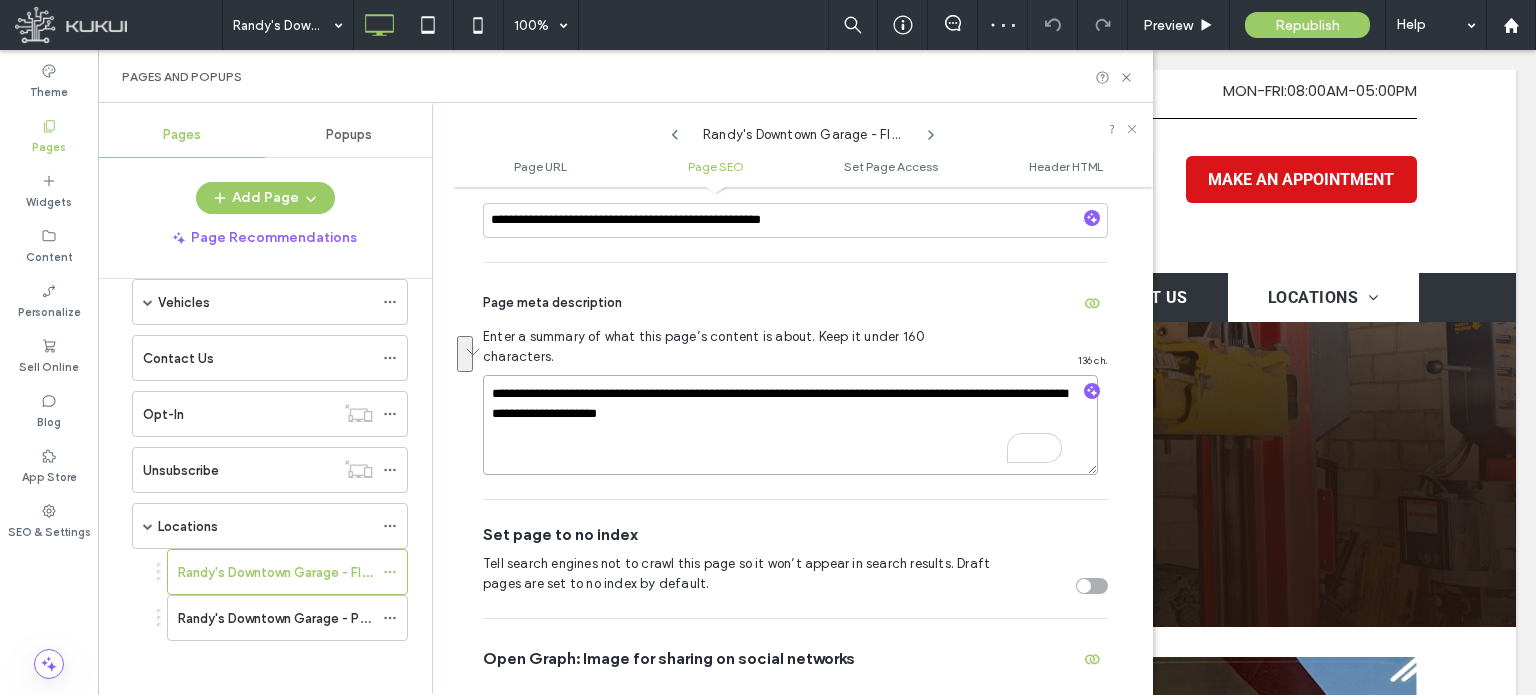 paste 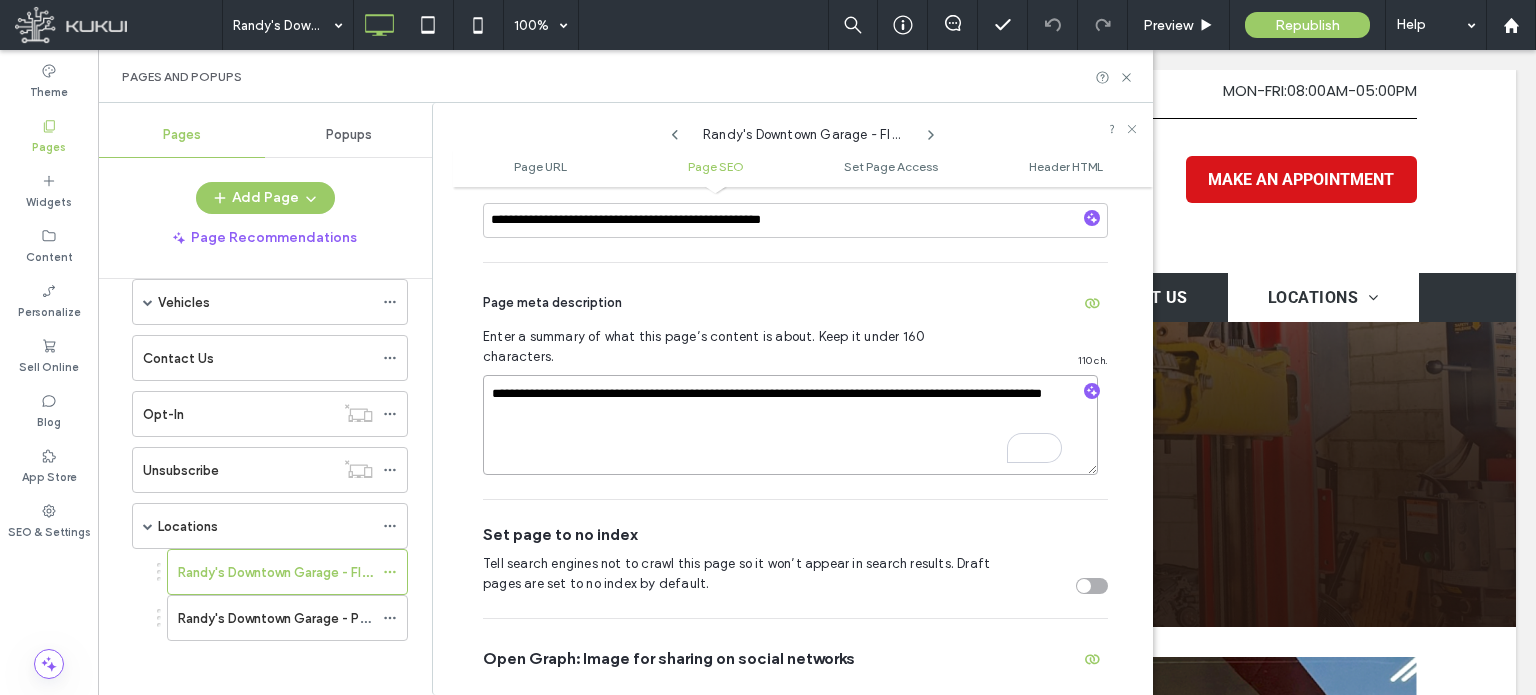 type on "**********" 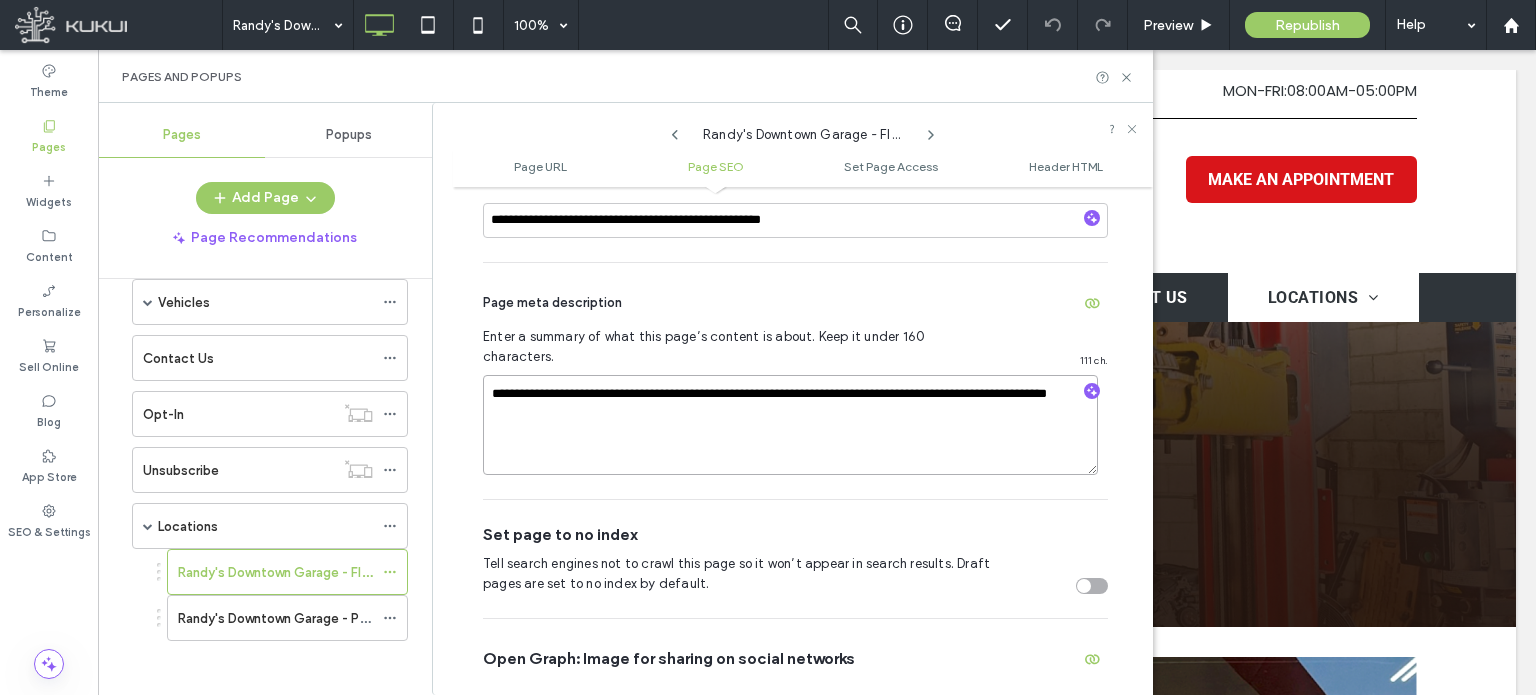 click on "**********" at bounding box center [790, 425] 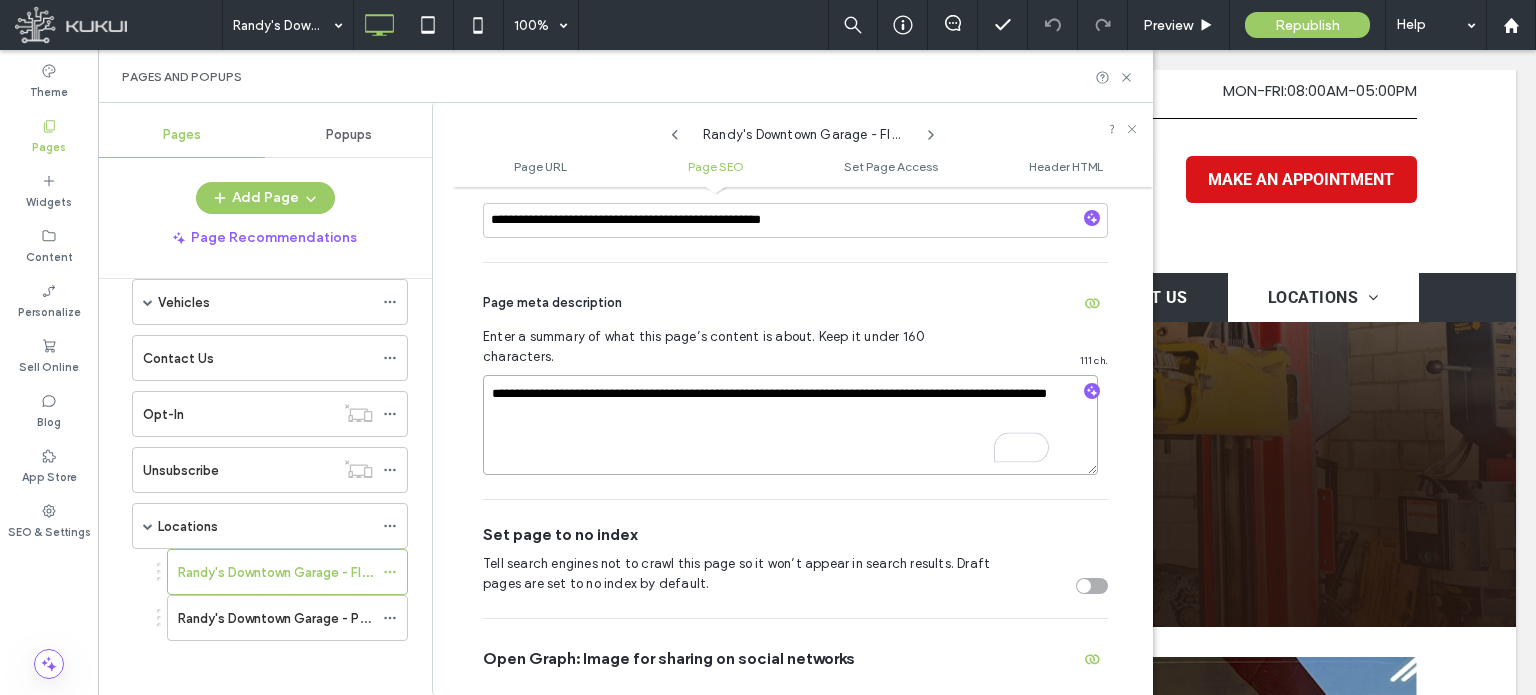paste on "**********" 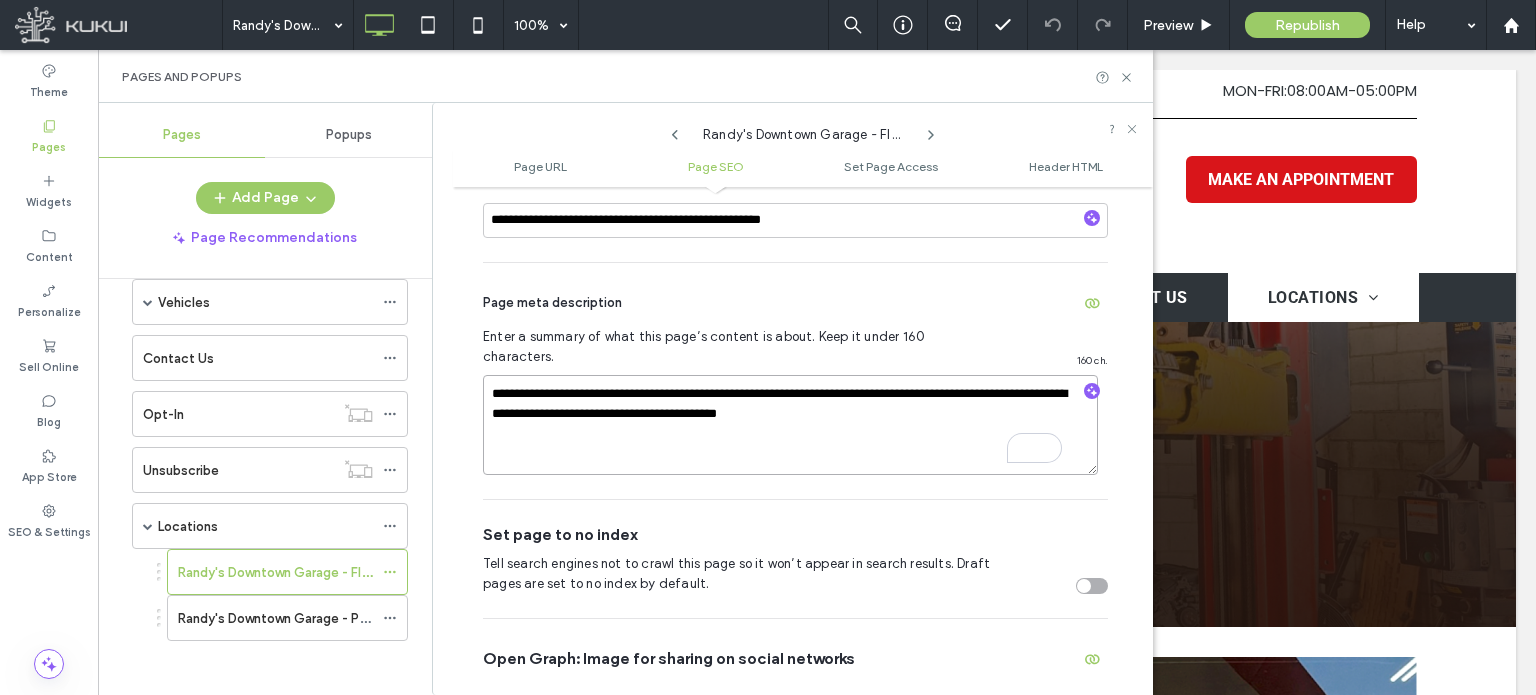 type on "**********" 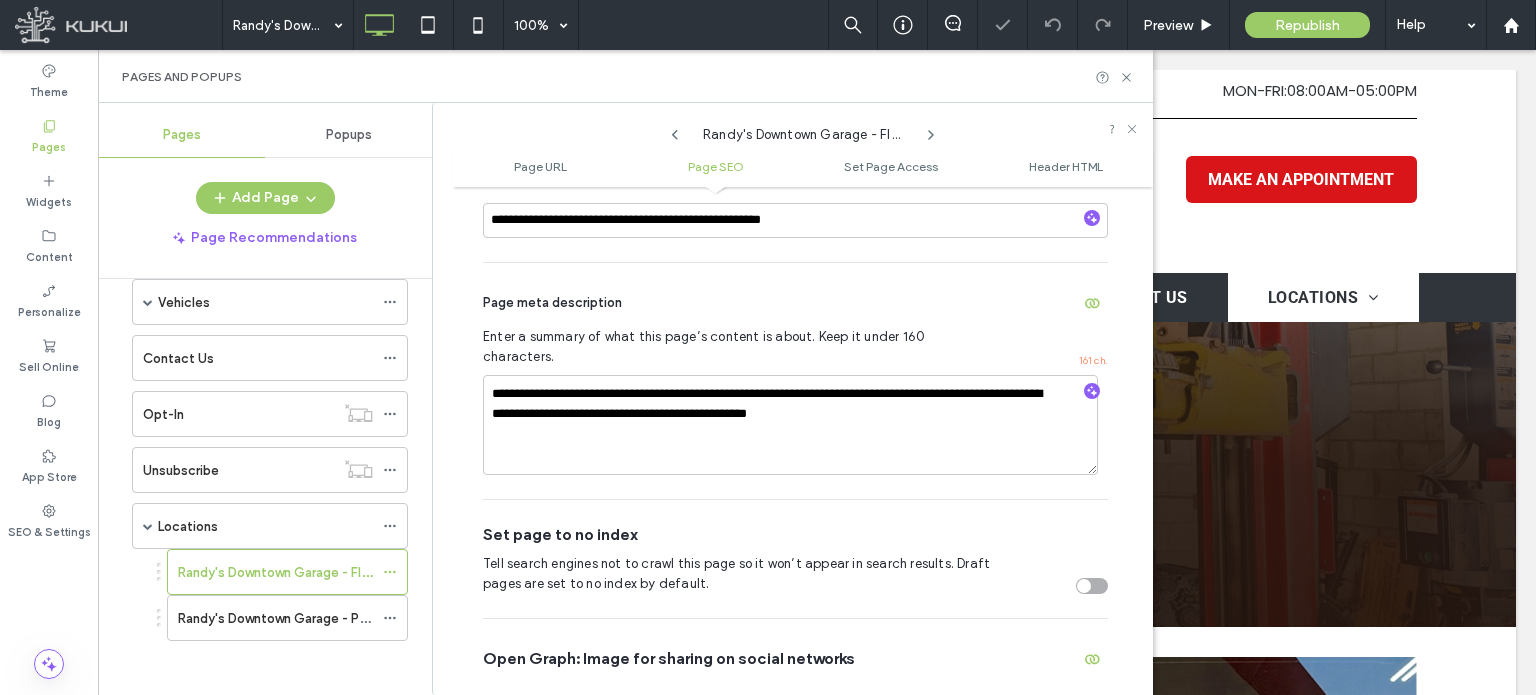 click on "Page meta description" at bounding box center (795, 303) 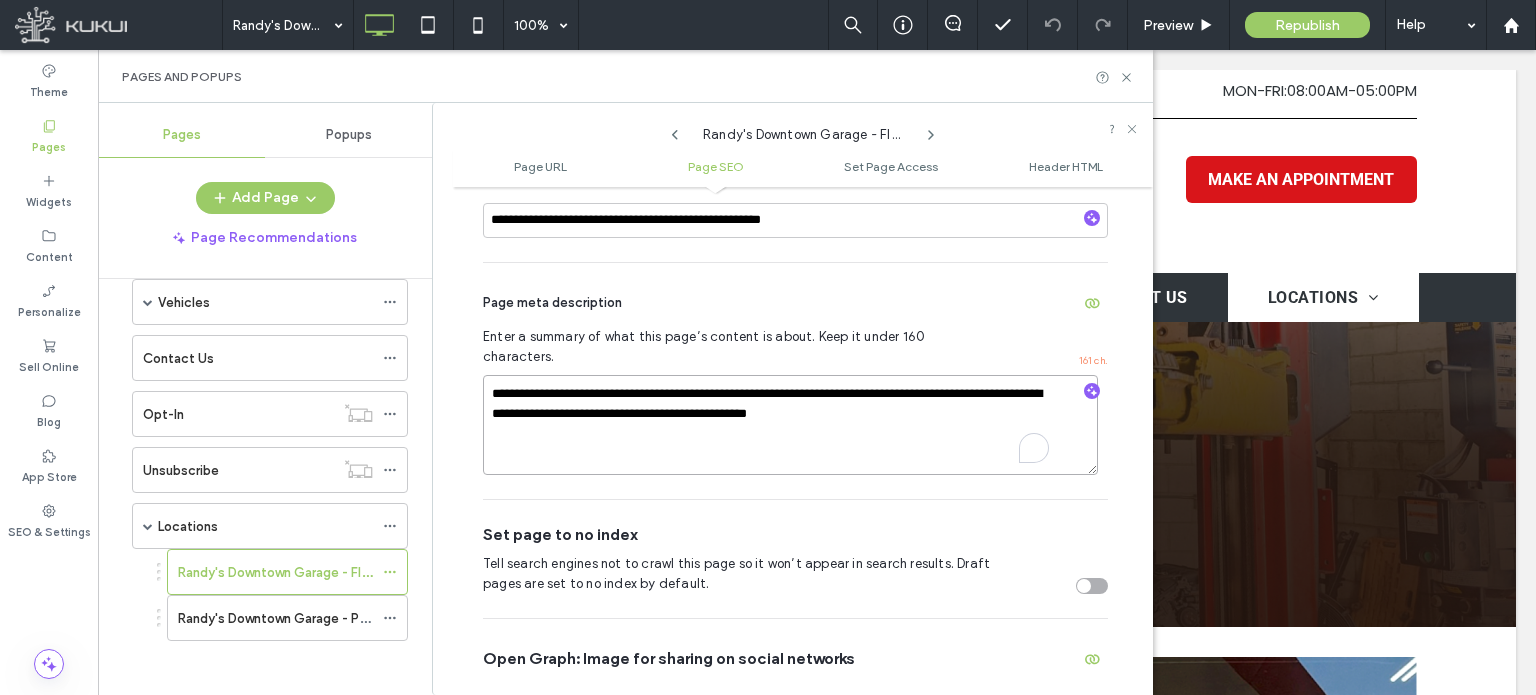 click on "**********" at bounding box center [790, 425] 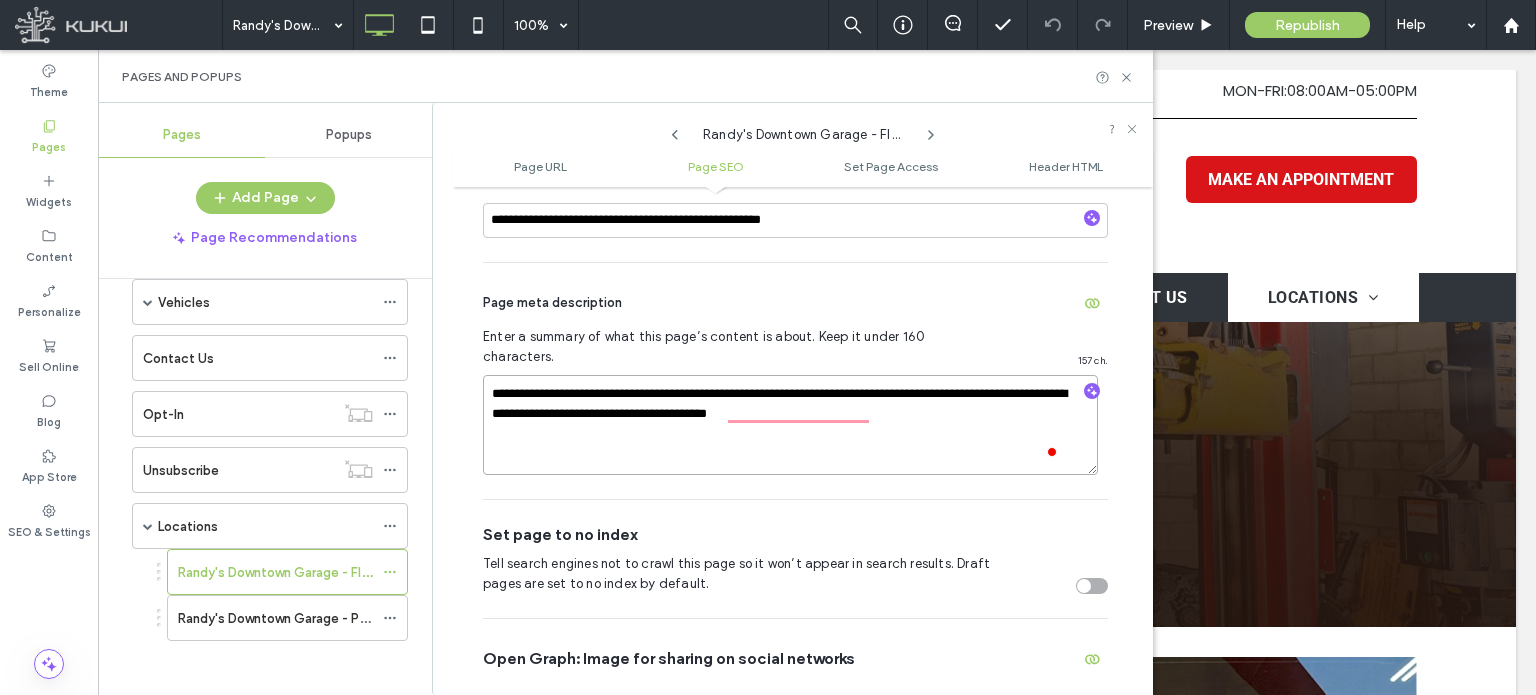 type on "**********" 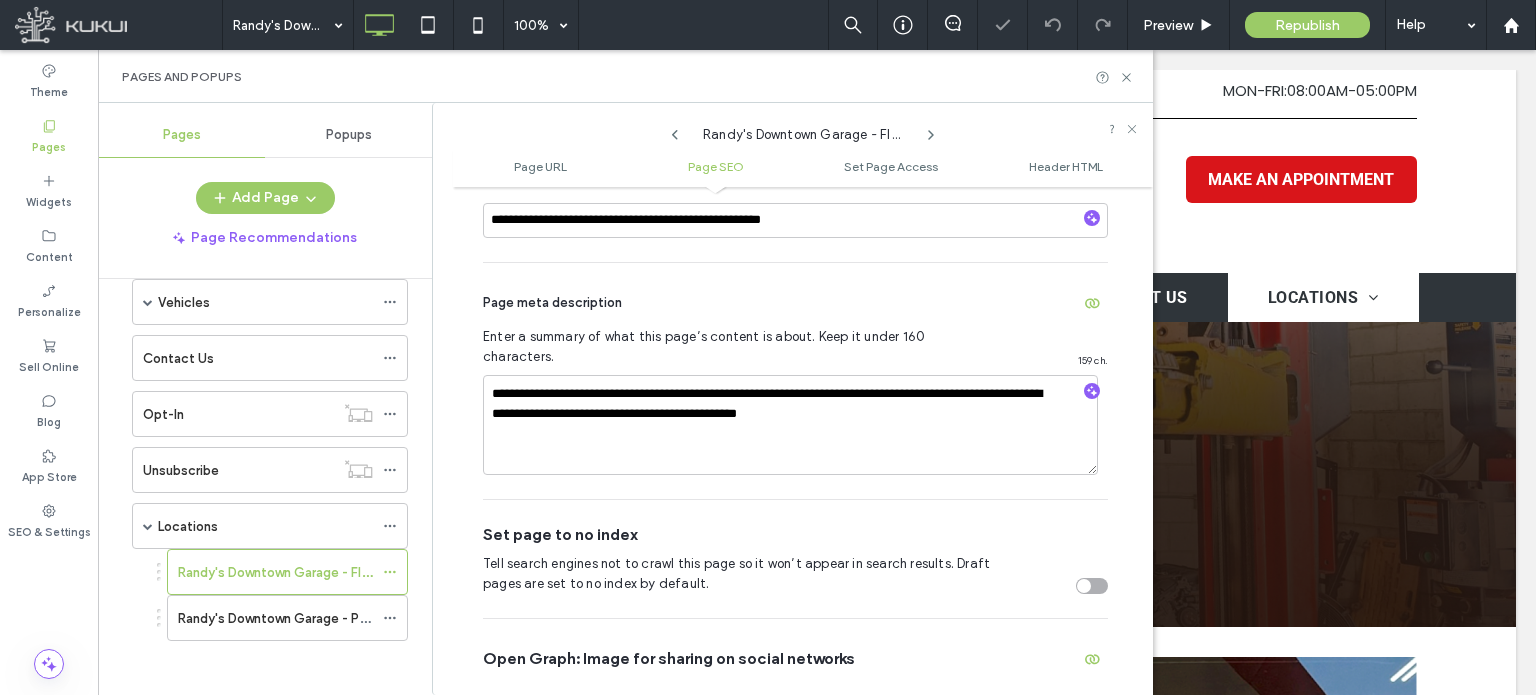 click on "Page meta description" at bounding box center (795, 303) 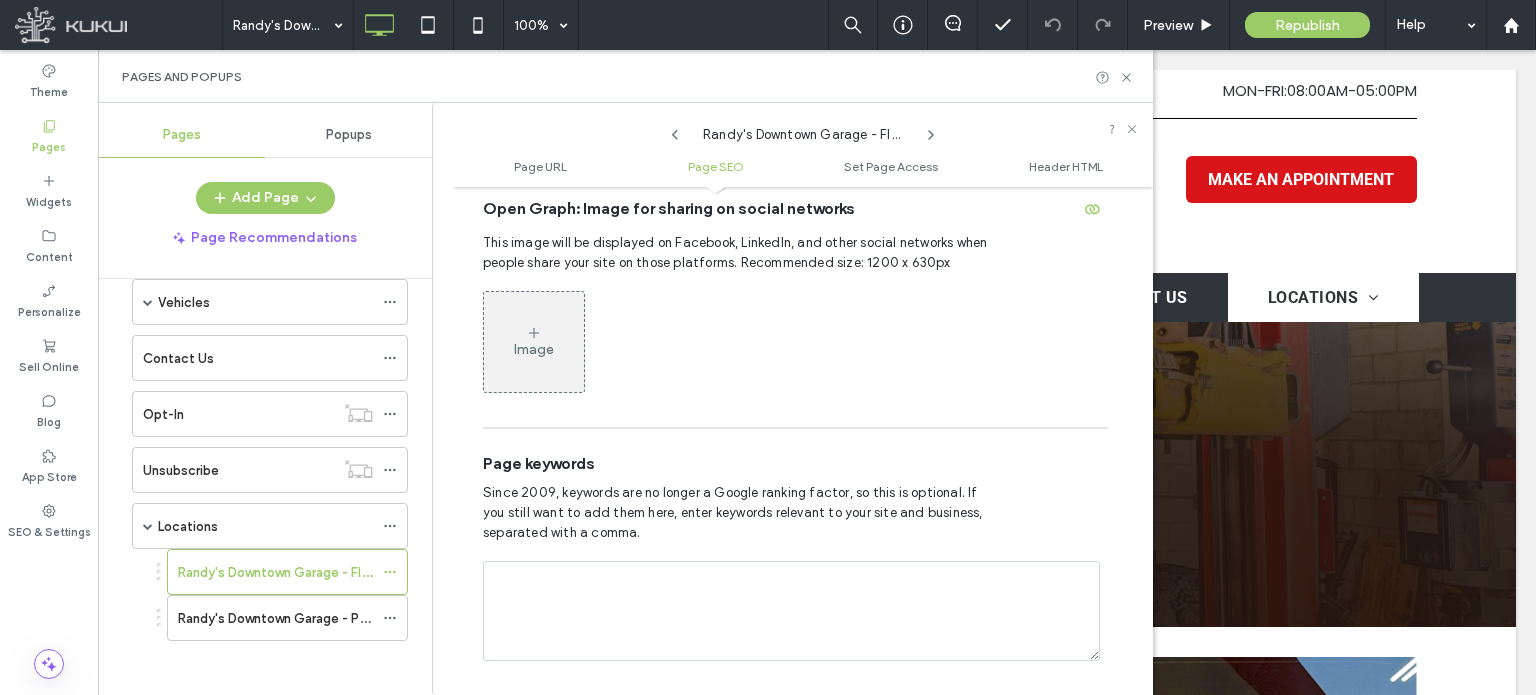 scroll, scrollTop: 1074, scrollLeft: 0, axis: vertical 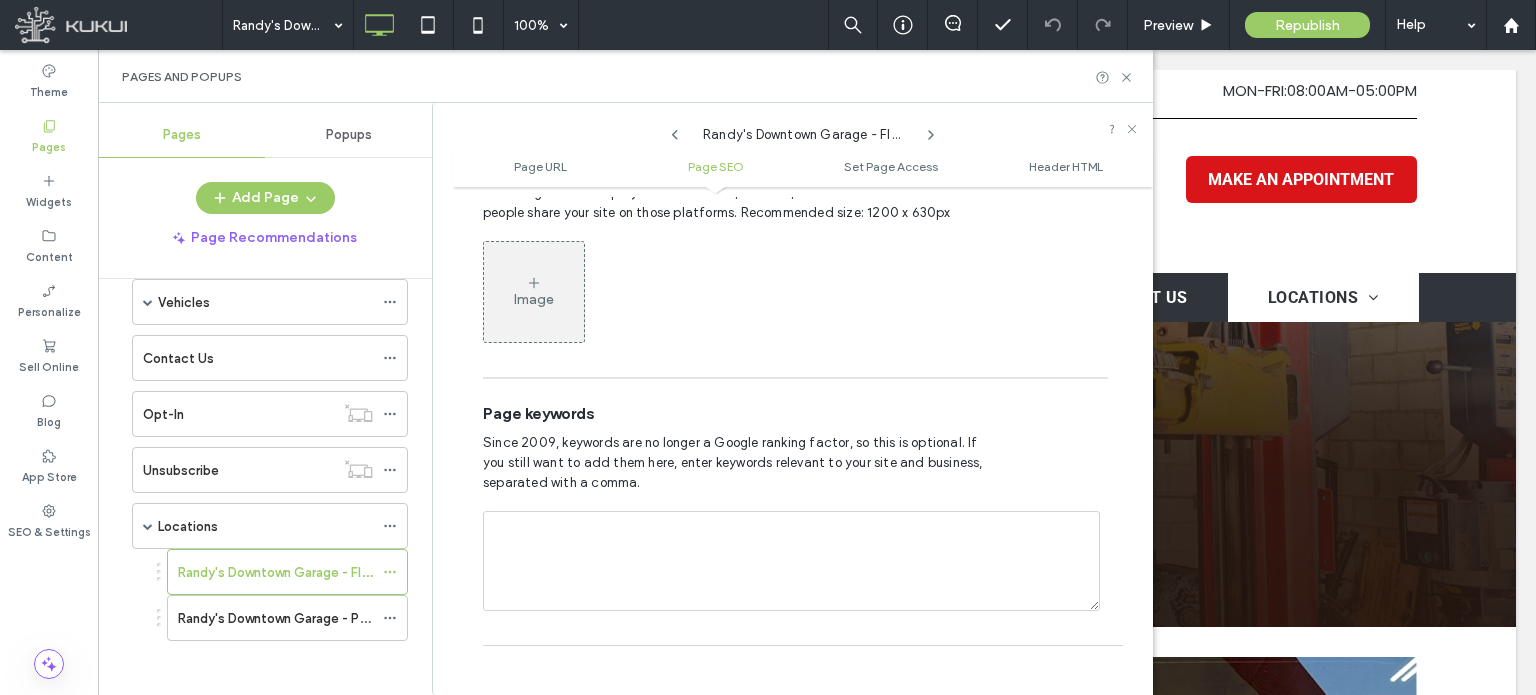 click at bounding box center [791, 561] 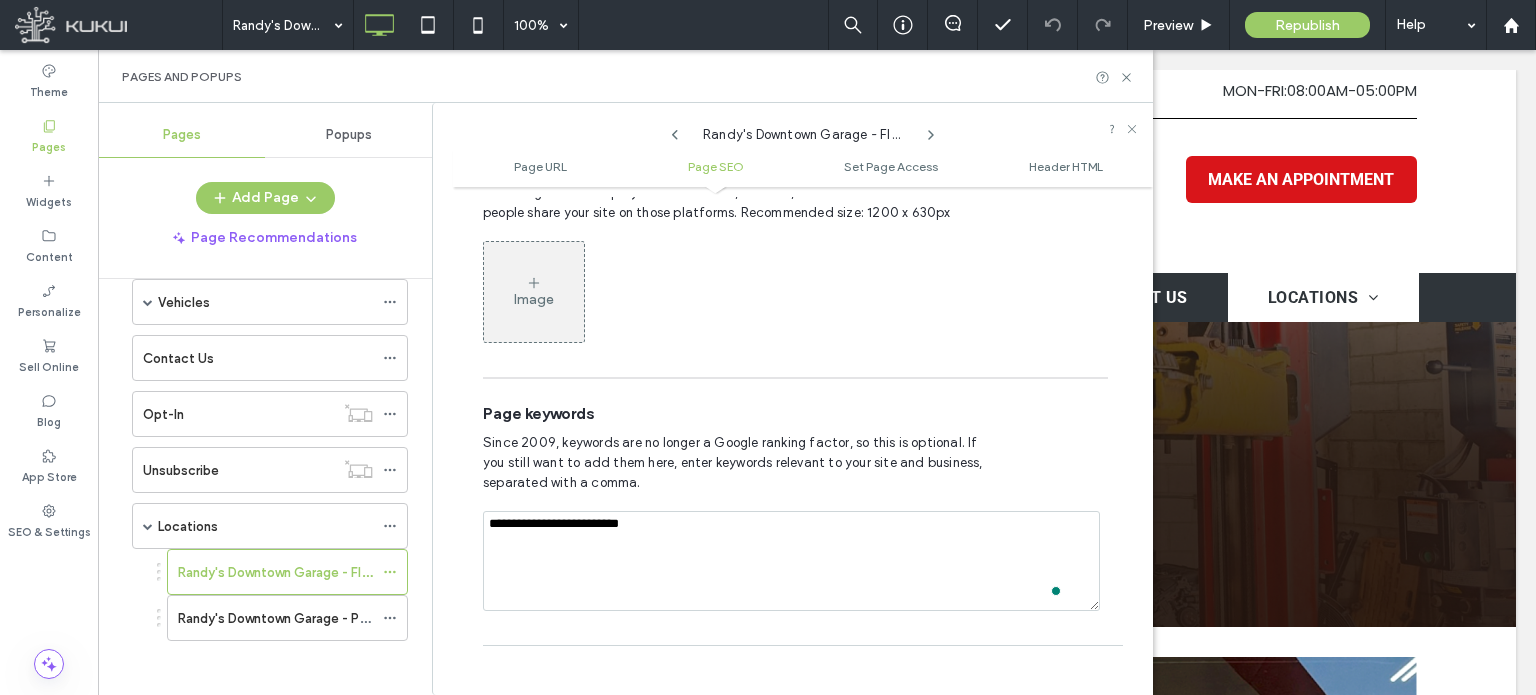 type on "**********" 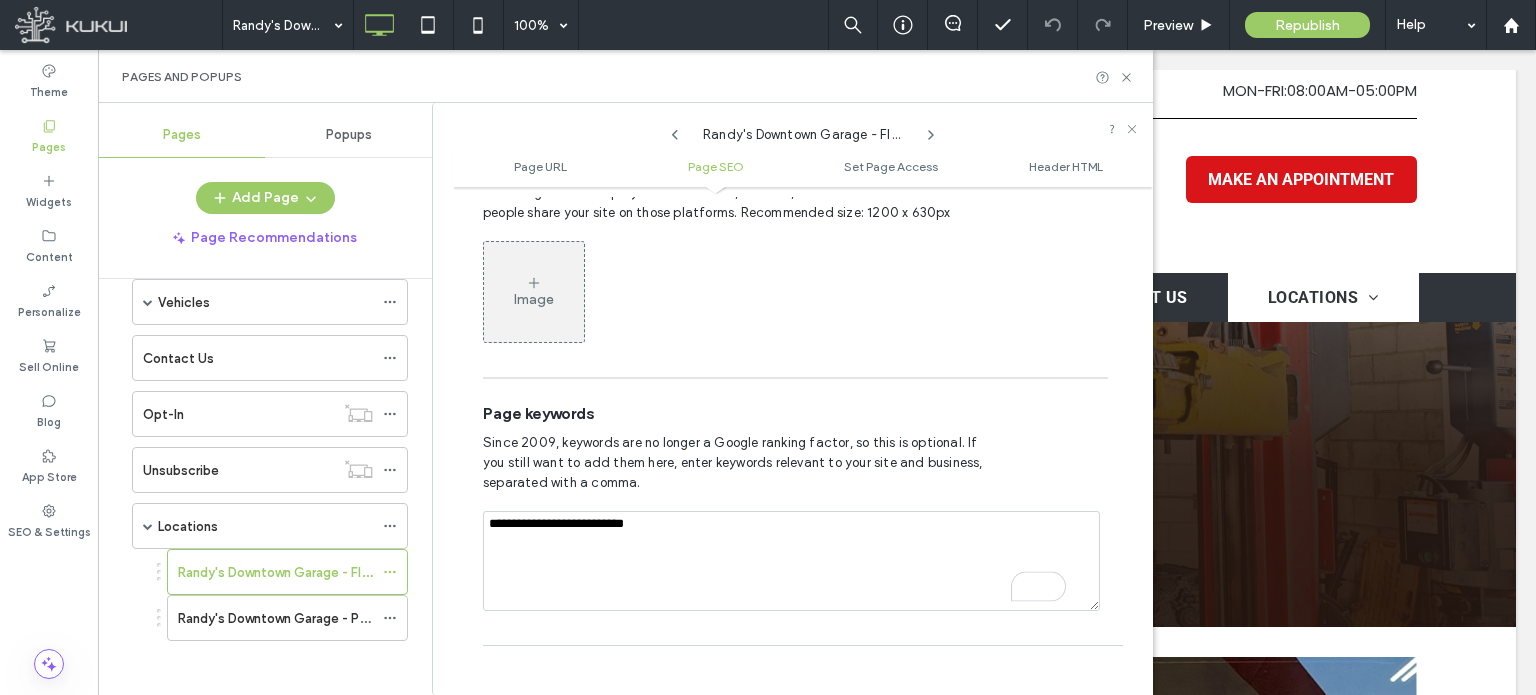 click on "Since 2009, keywords are no longer a Google ranking factor, so this is optional. If you still want to add them here, enter keywords relevant to your site and business, separated with a comma." at bounding box center (740, 463) 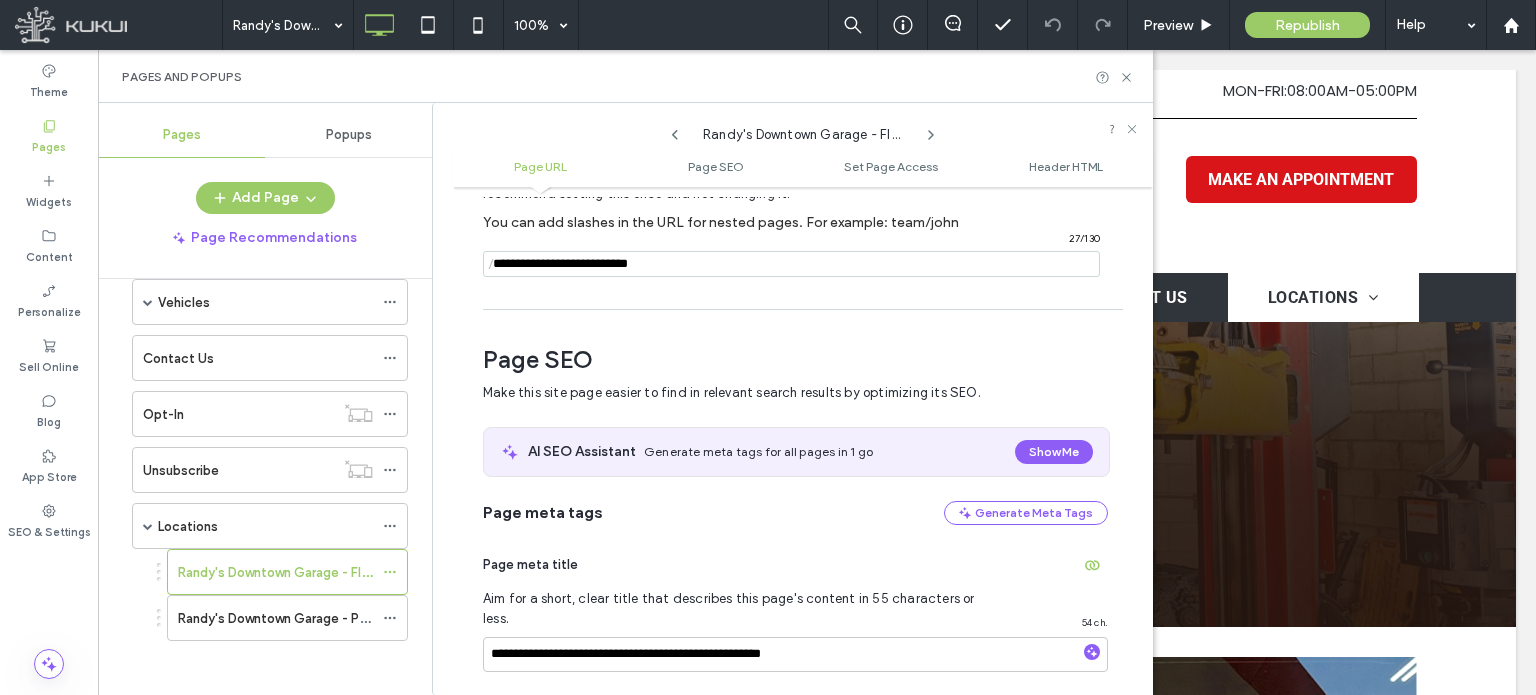 scroll, scrollTop: 74, scrollLeft: 0, axis: vertical 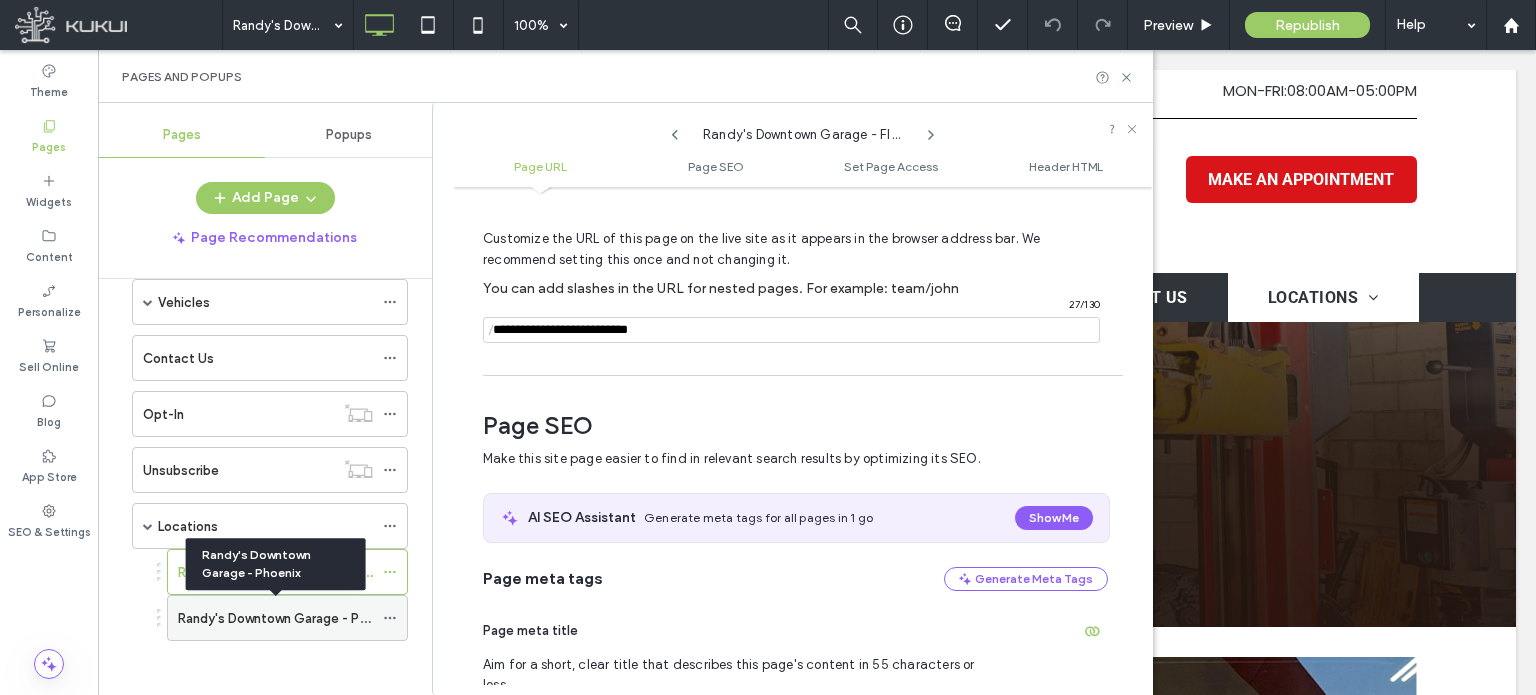 click on "Randy's Downtown Garage - Phoenix" at bounding box center [288, 618] 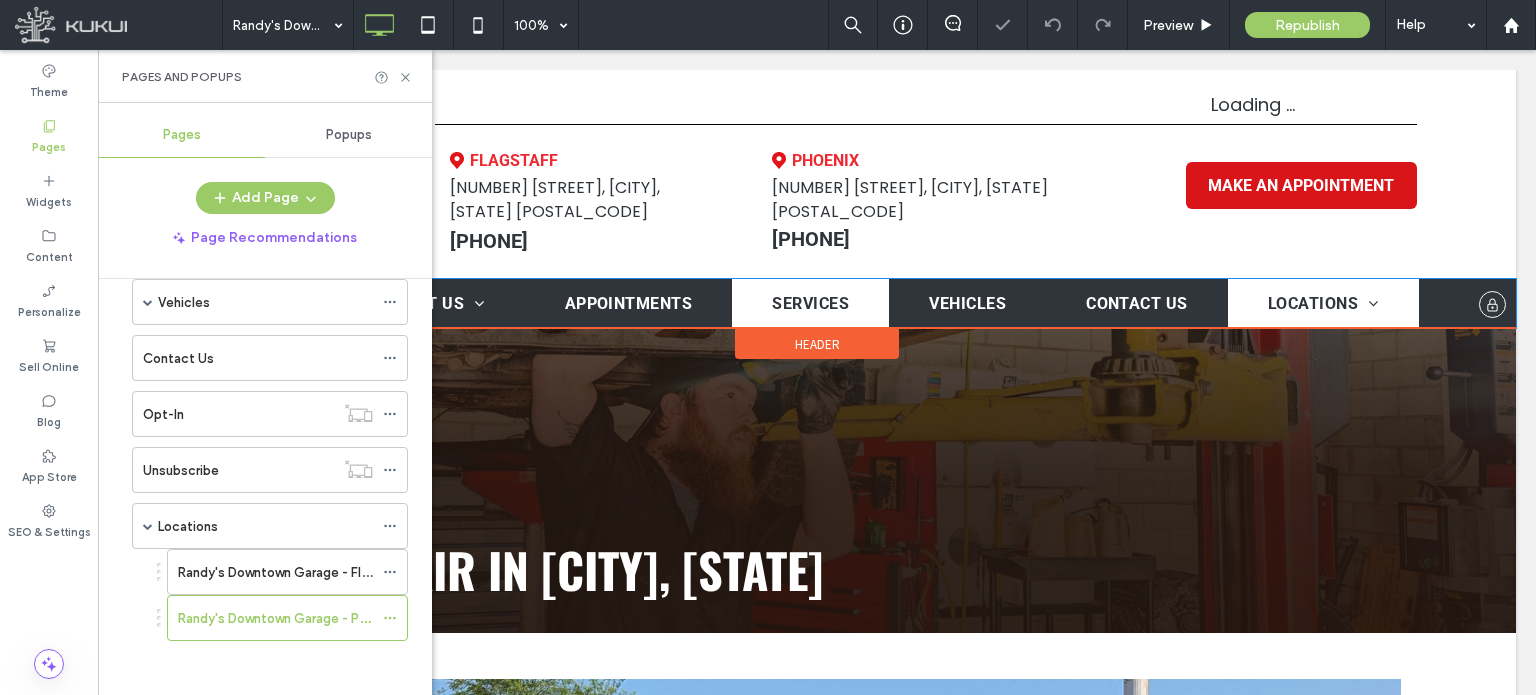scroll, scrollTop: 0, scrollLeft: 0, axis: both 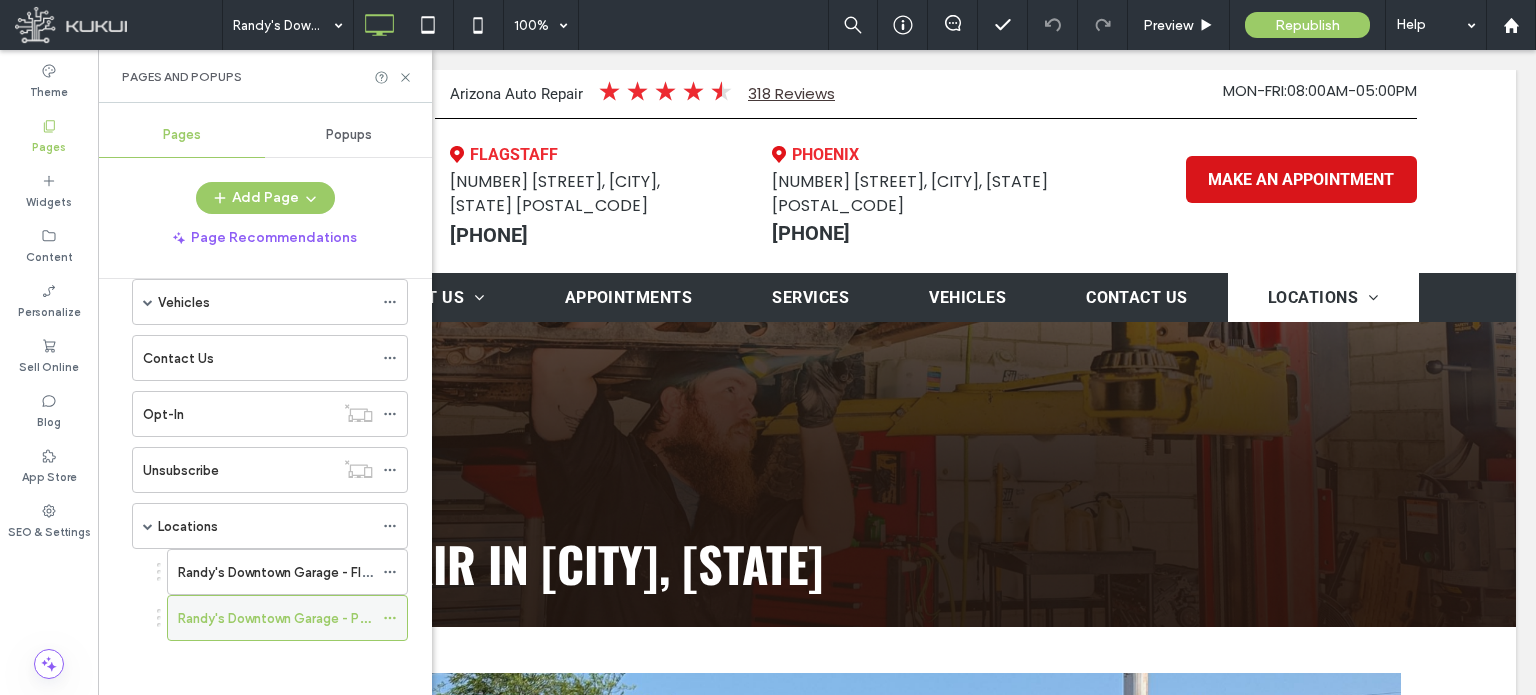 click 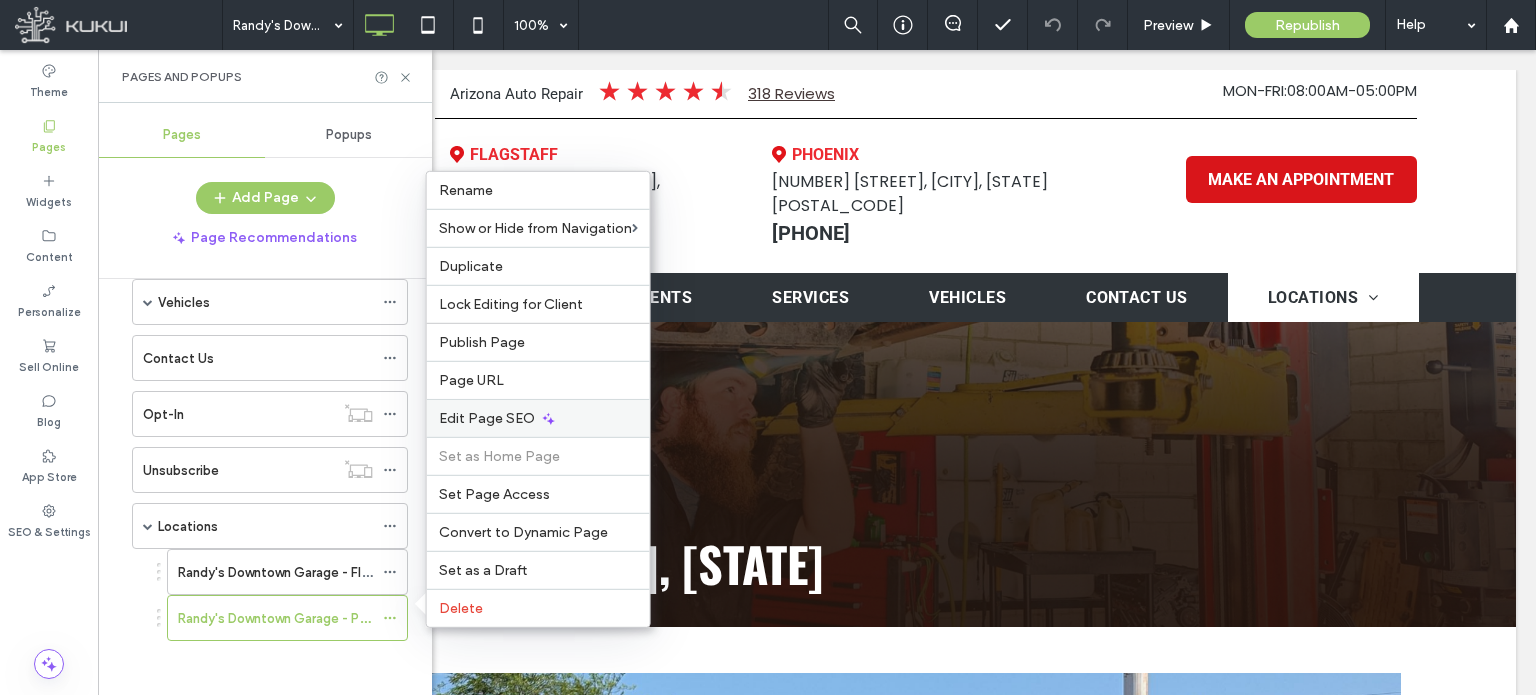 click on "Edit Page SEO" at bounding box center (487, 418) 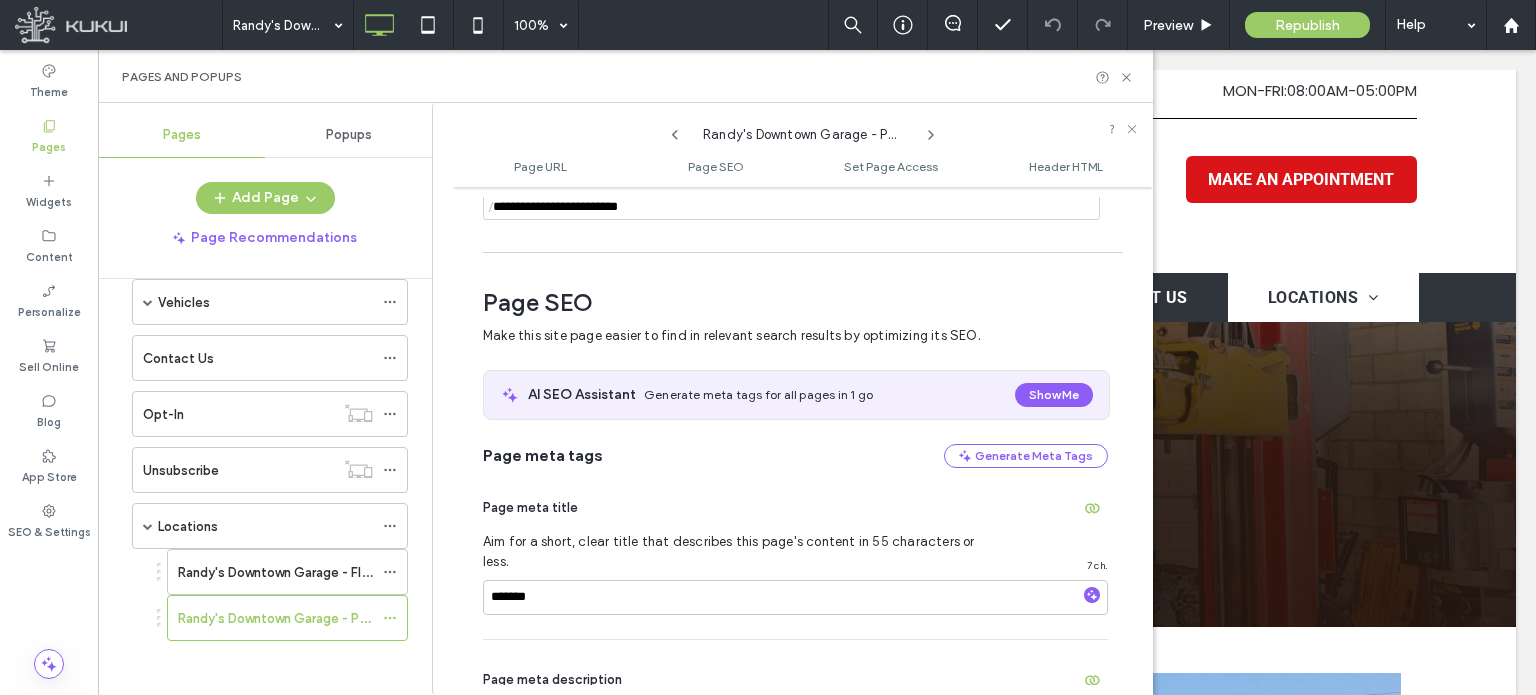 scroll, scrollTop: 274, scrollLeft: 0, axis: vertical 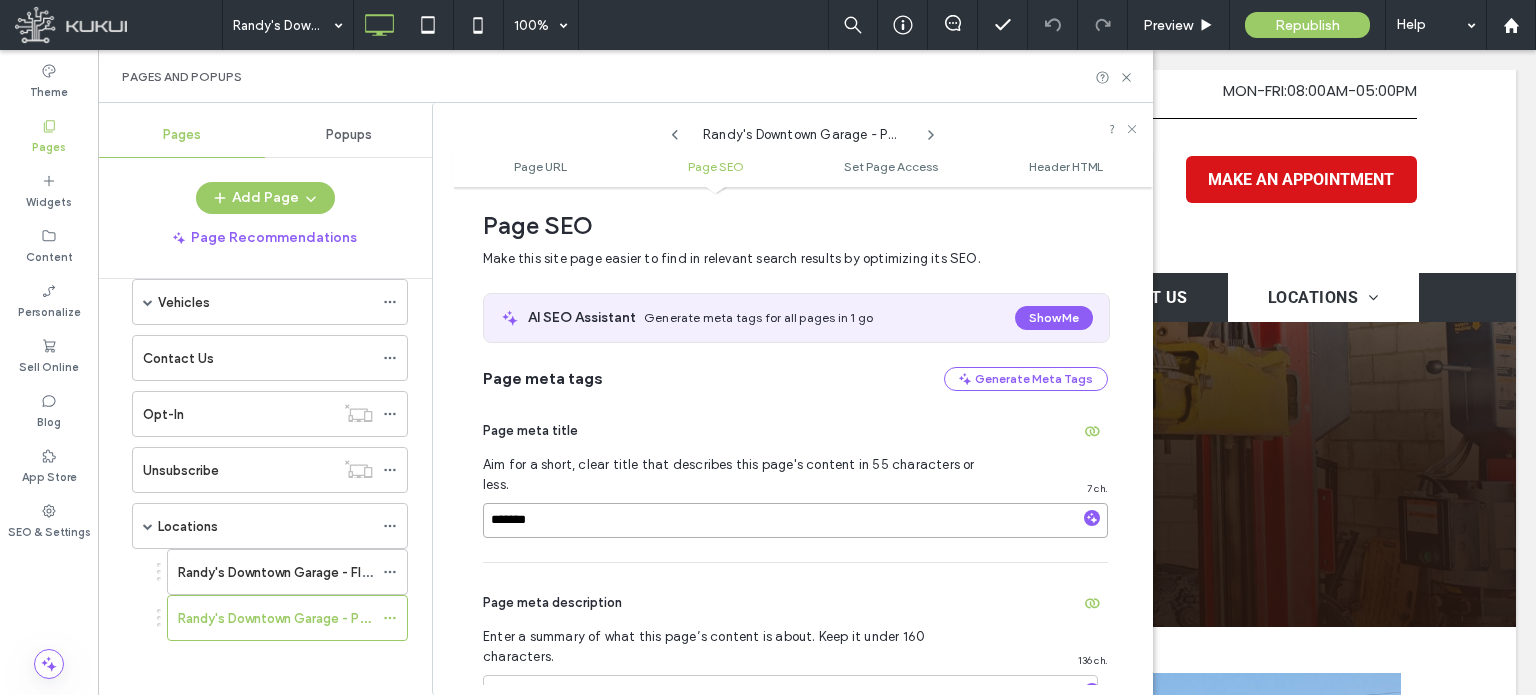 click on "*******" at bounding box center [795, 520] 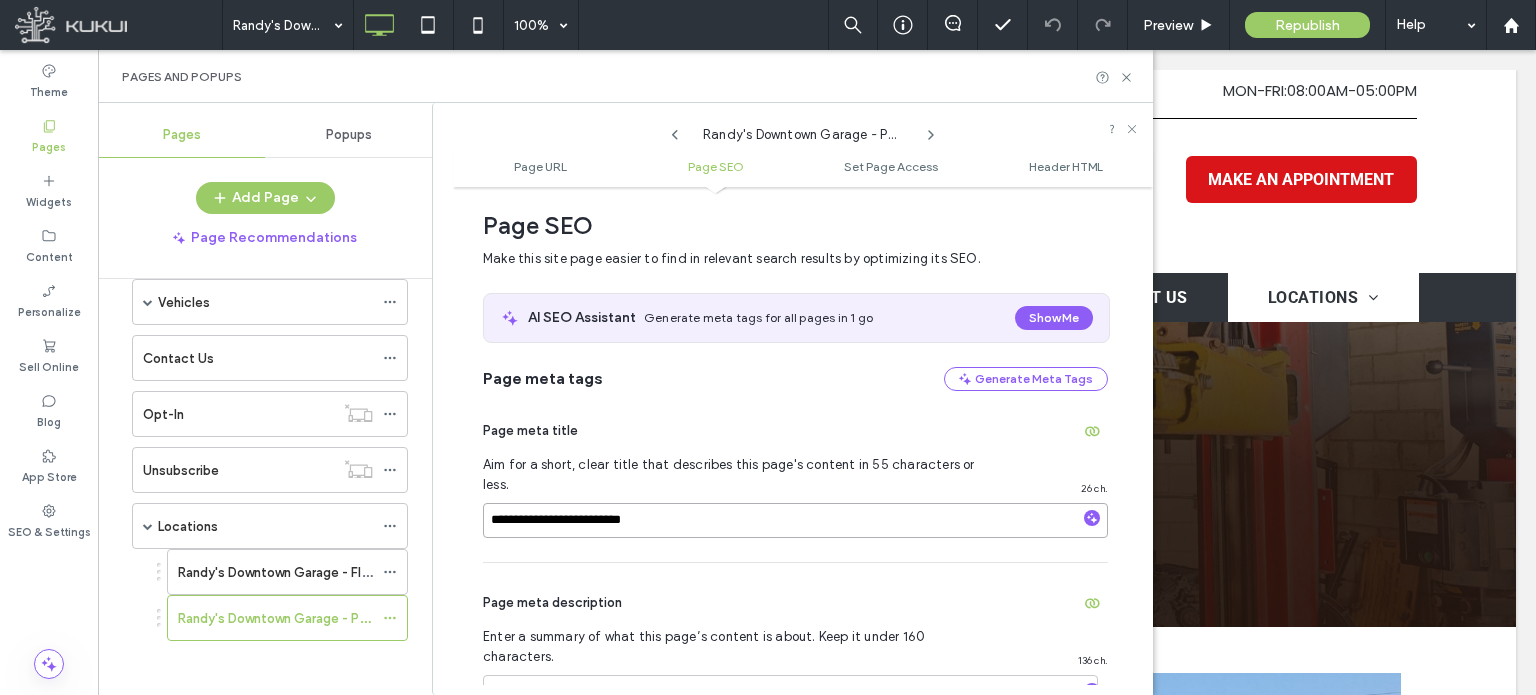 paste on "**********" 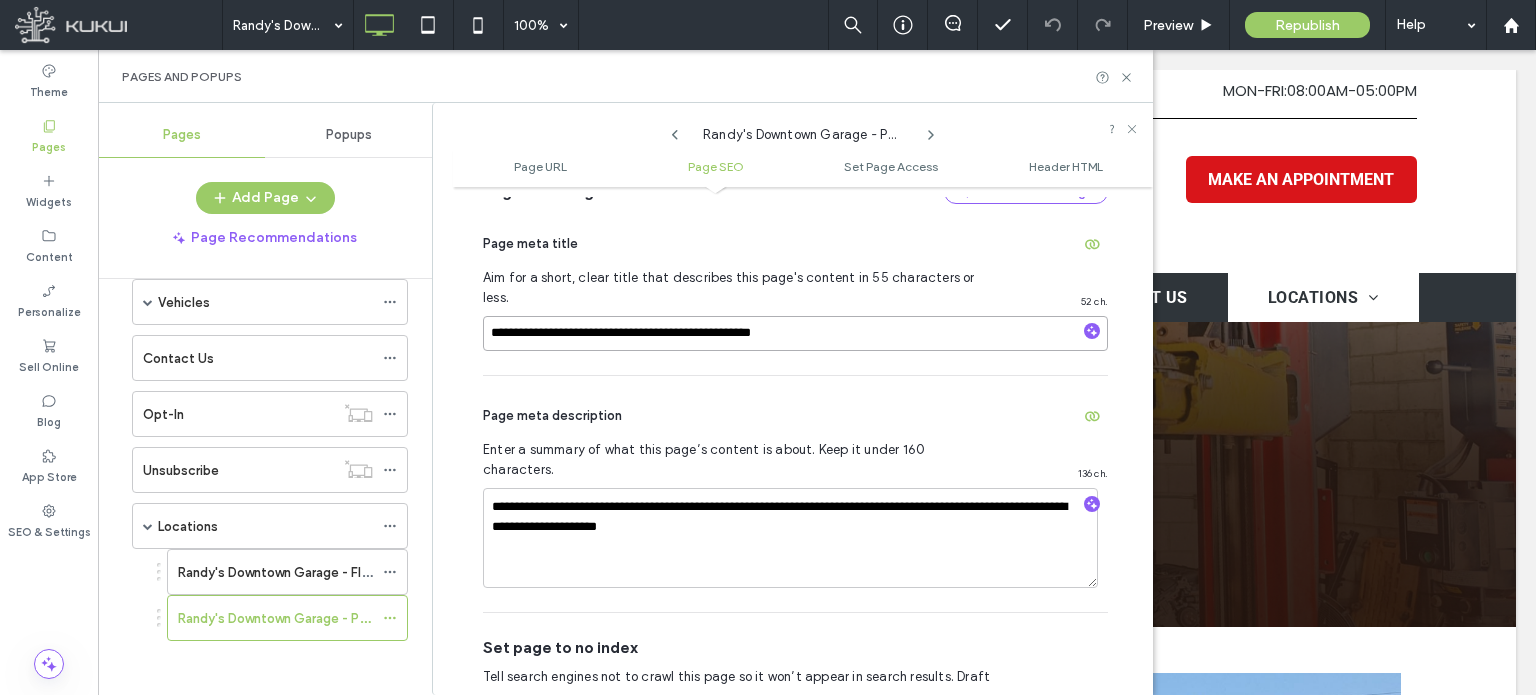 scroll, scrollTop: 474, scrollLeft: 0, axis: vertical 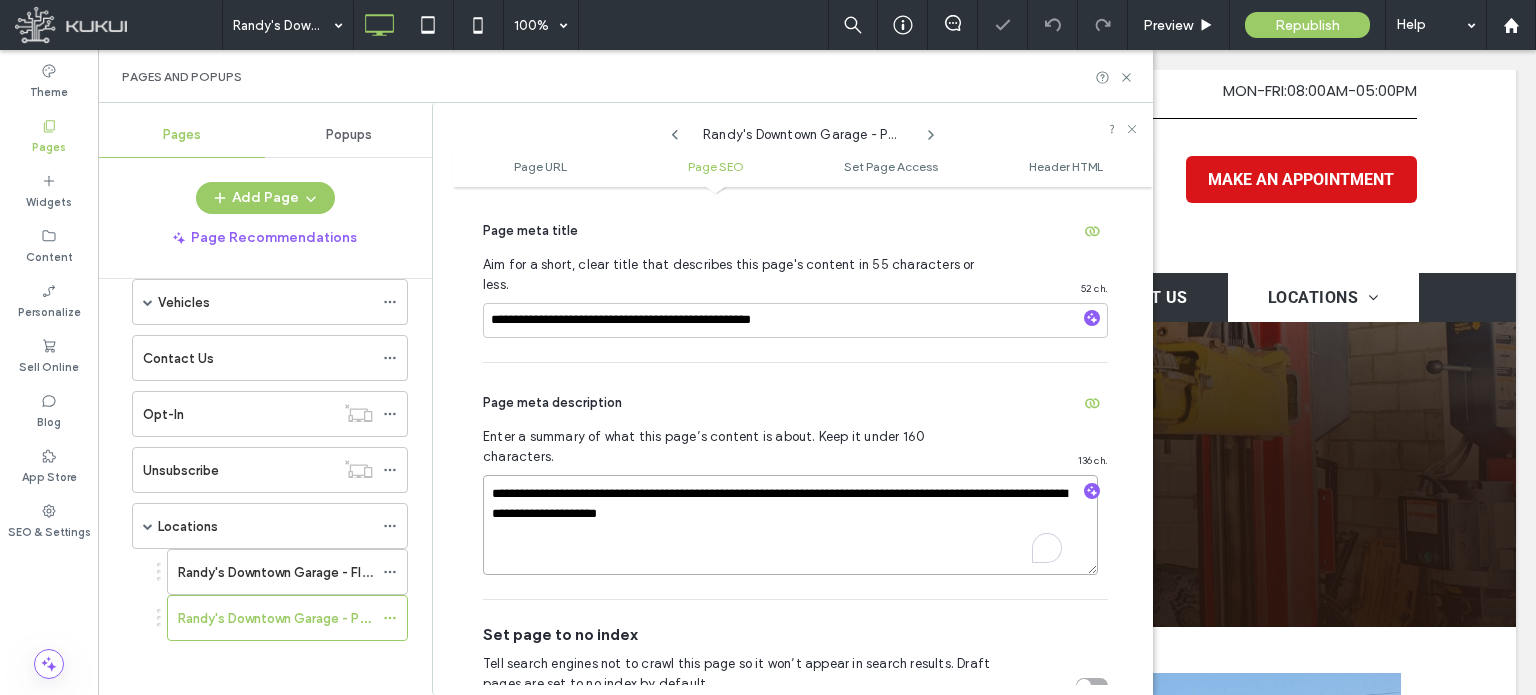drag, startPoint x: 493, startPoint y: 452, endPoint x: 785, endPoint y: 490, distance: 294.46222 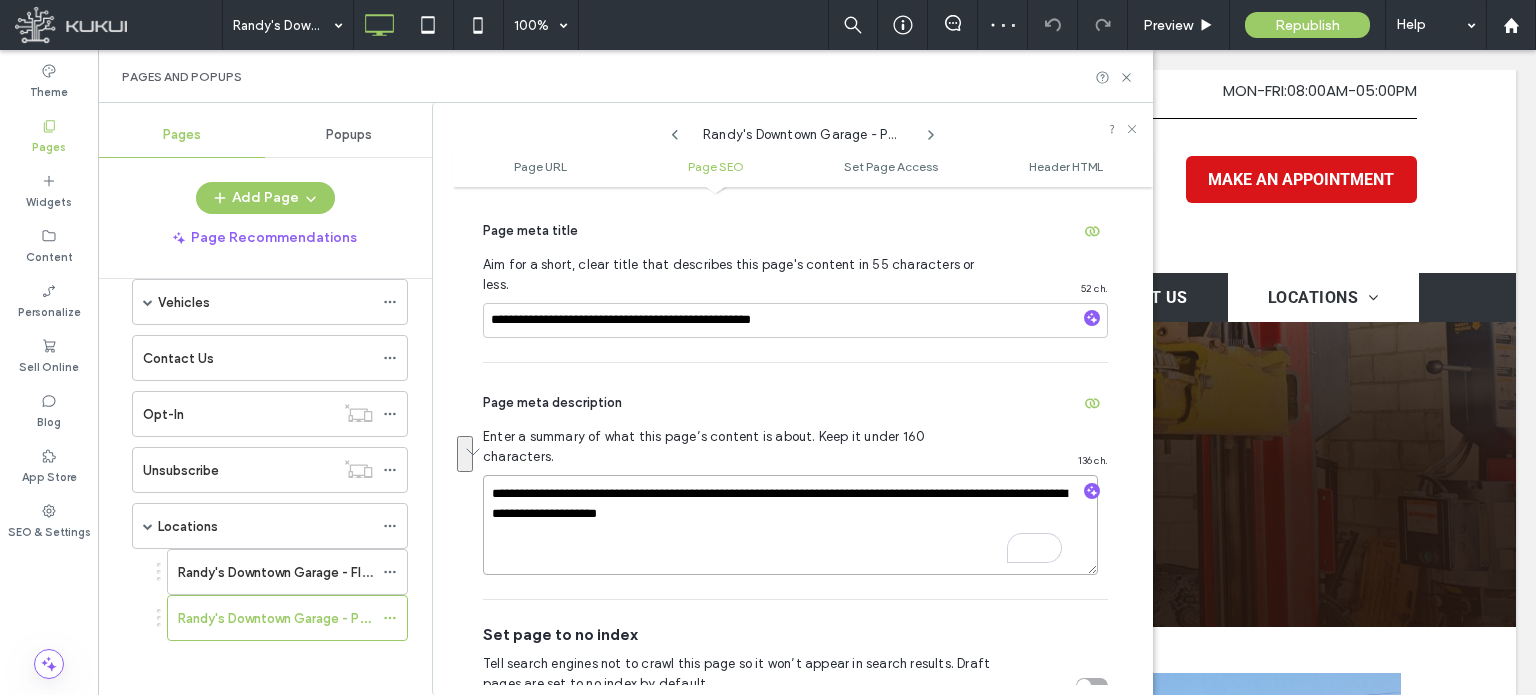 paste on "*******" 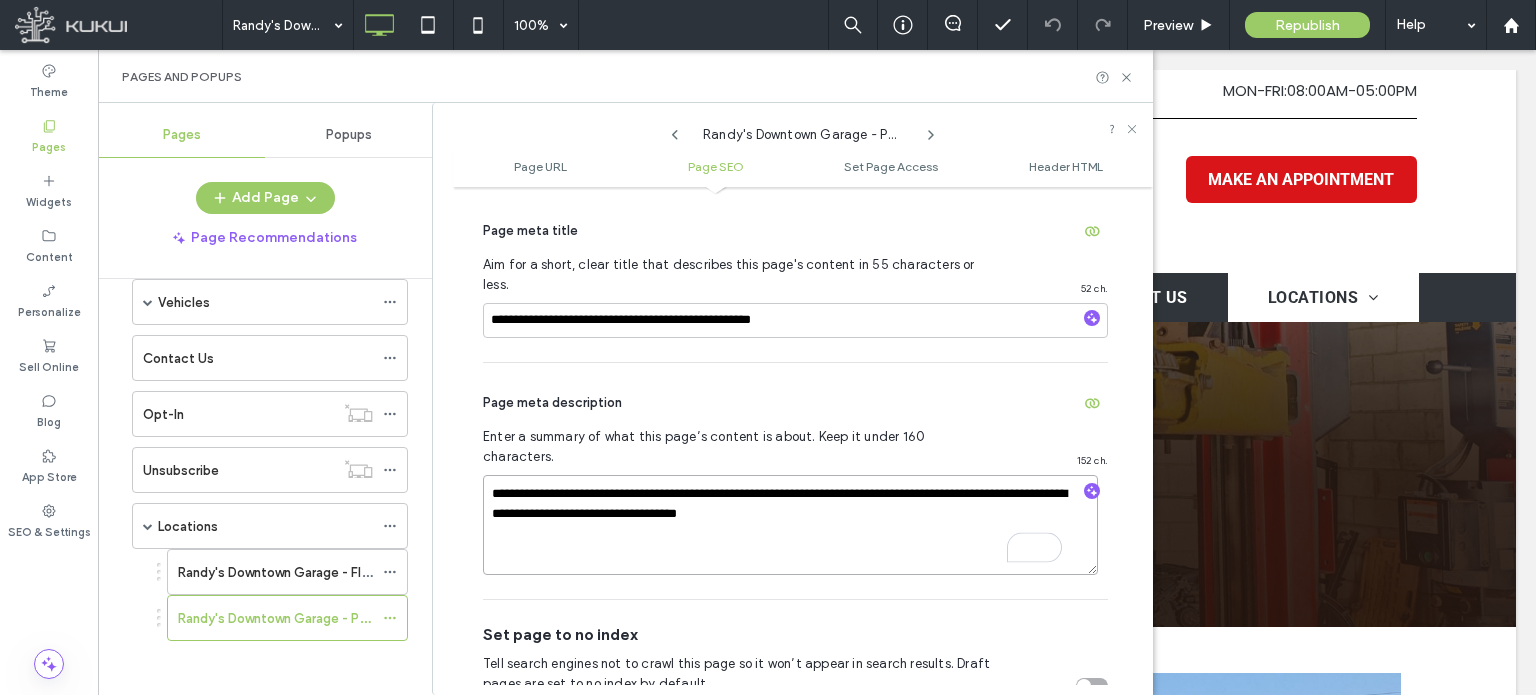 type on "**********" 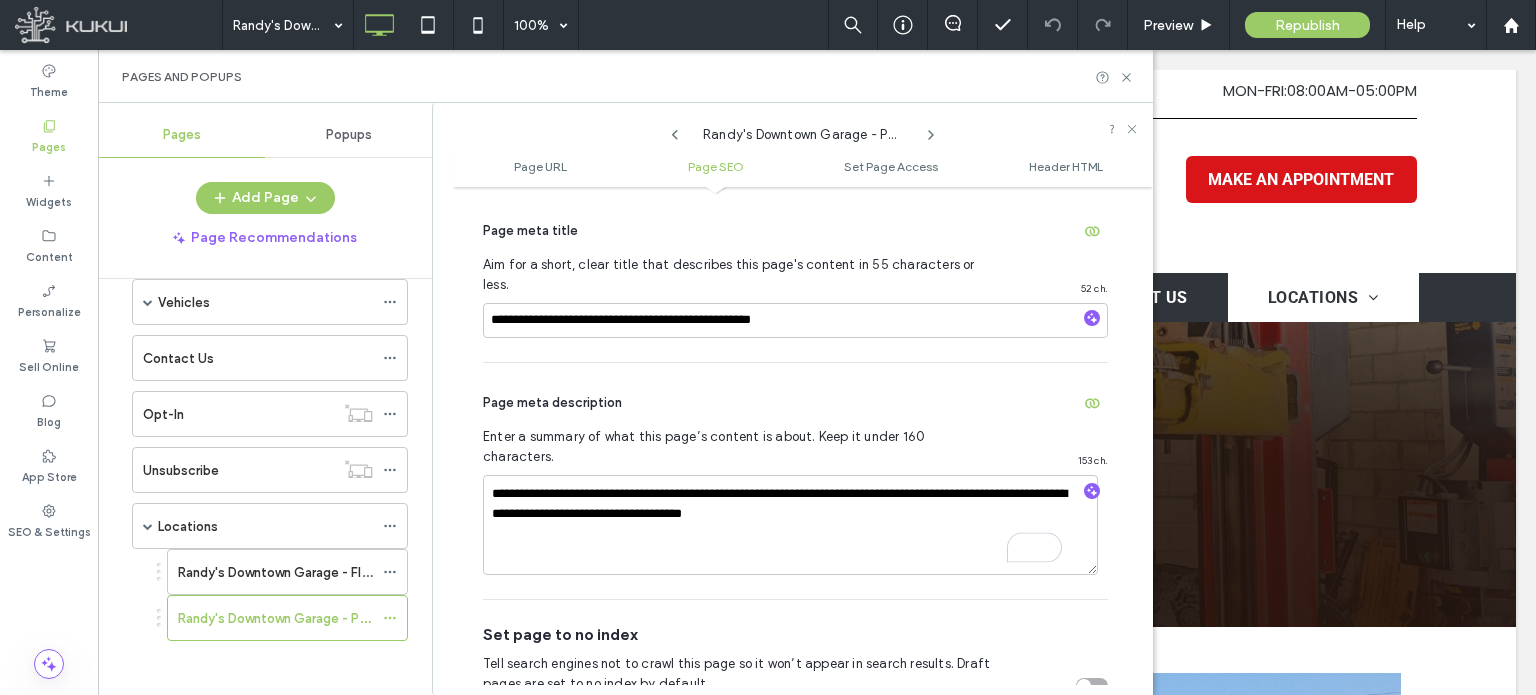 click on "Page meta description" at bounding box center [795, 403] 